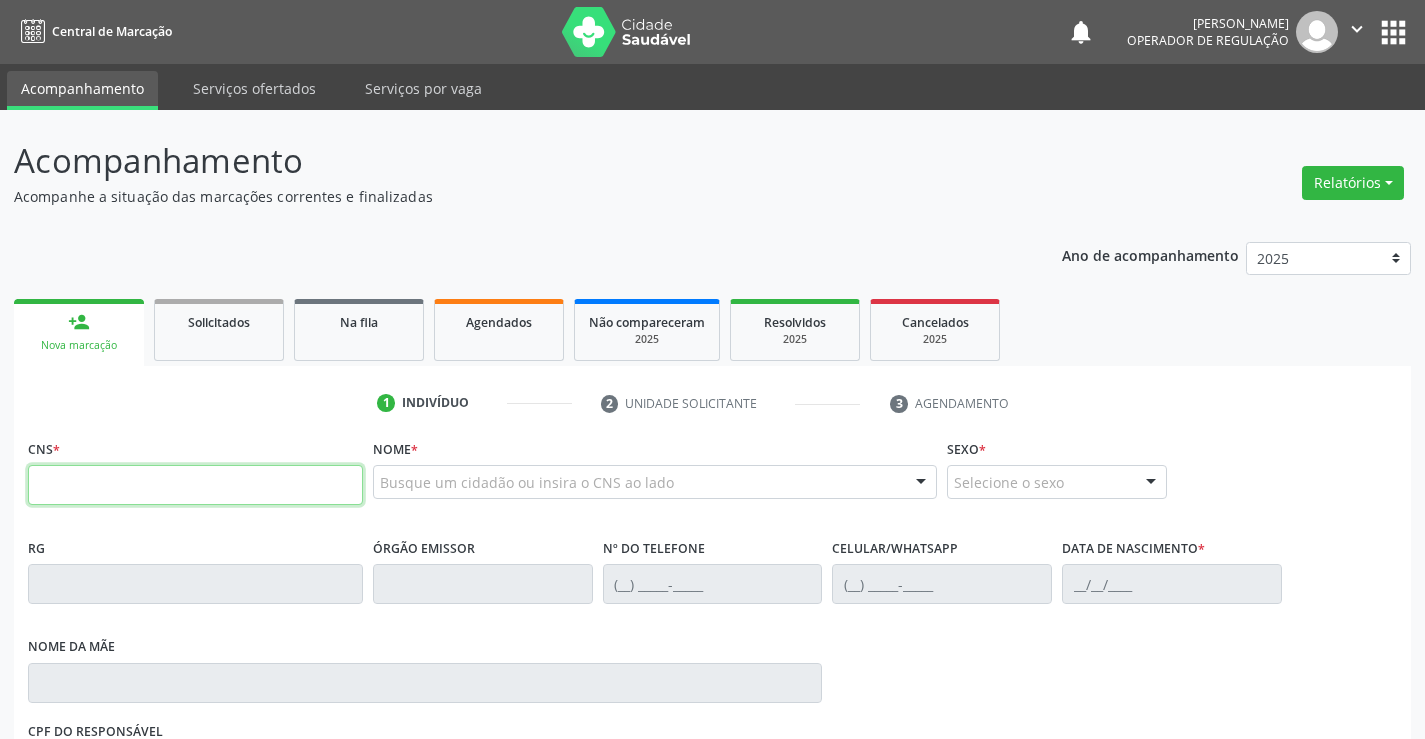 scroll, scrollTop: 0, scrollLeft: 0, axis: both 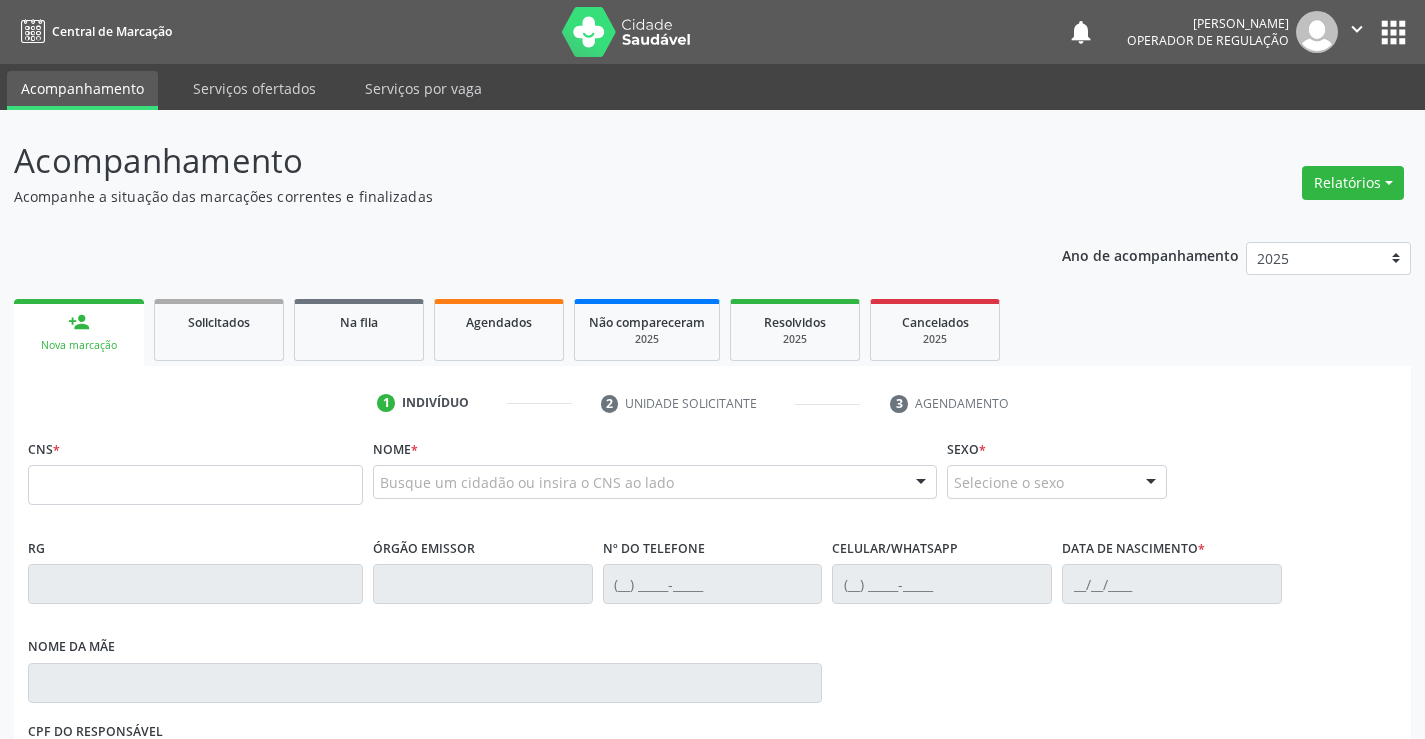 drag, startPoint x: 106, startPoint y: 460, endPoint x: 105, endPoint y: 478, distance: 18.027756 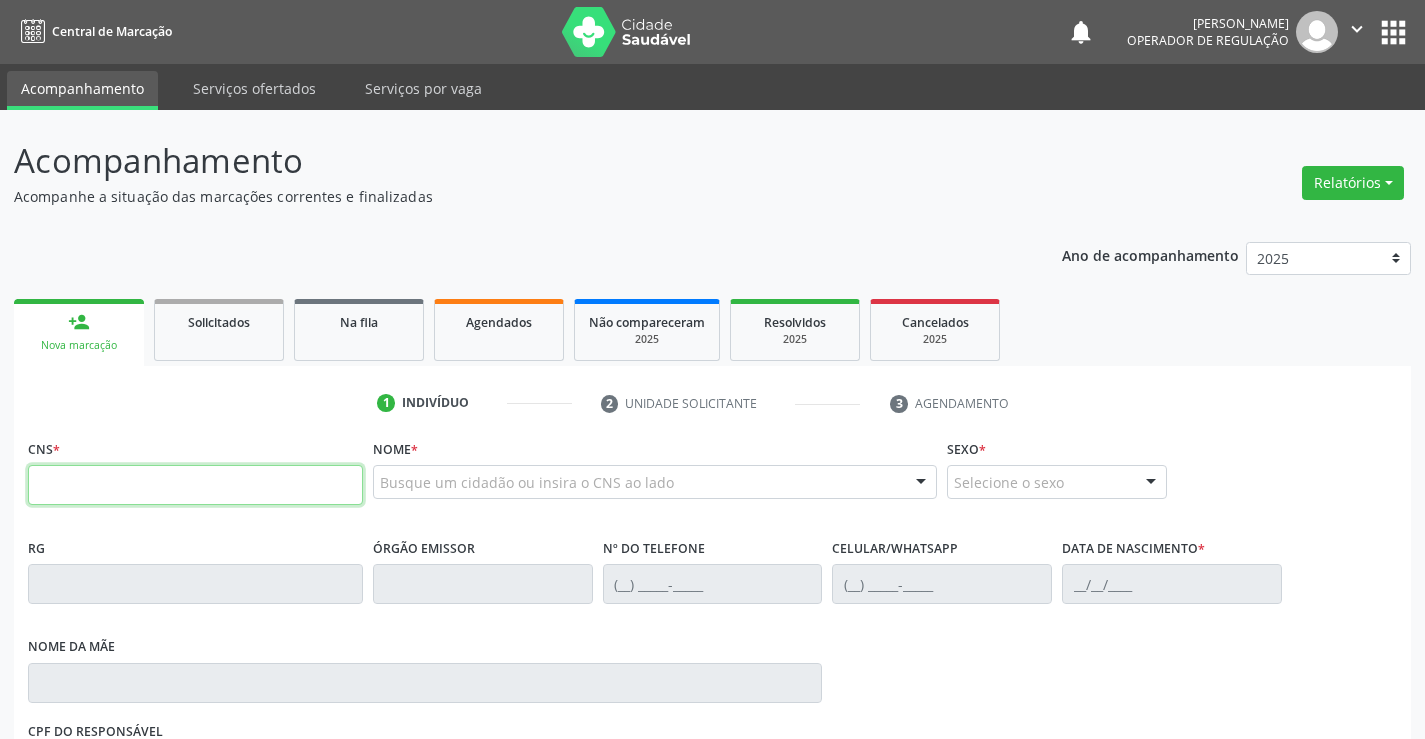 click at bounding box center (195, 485) 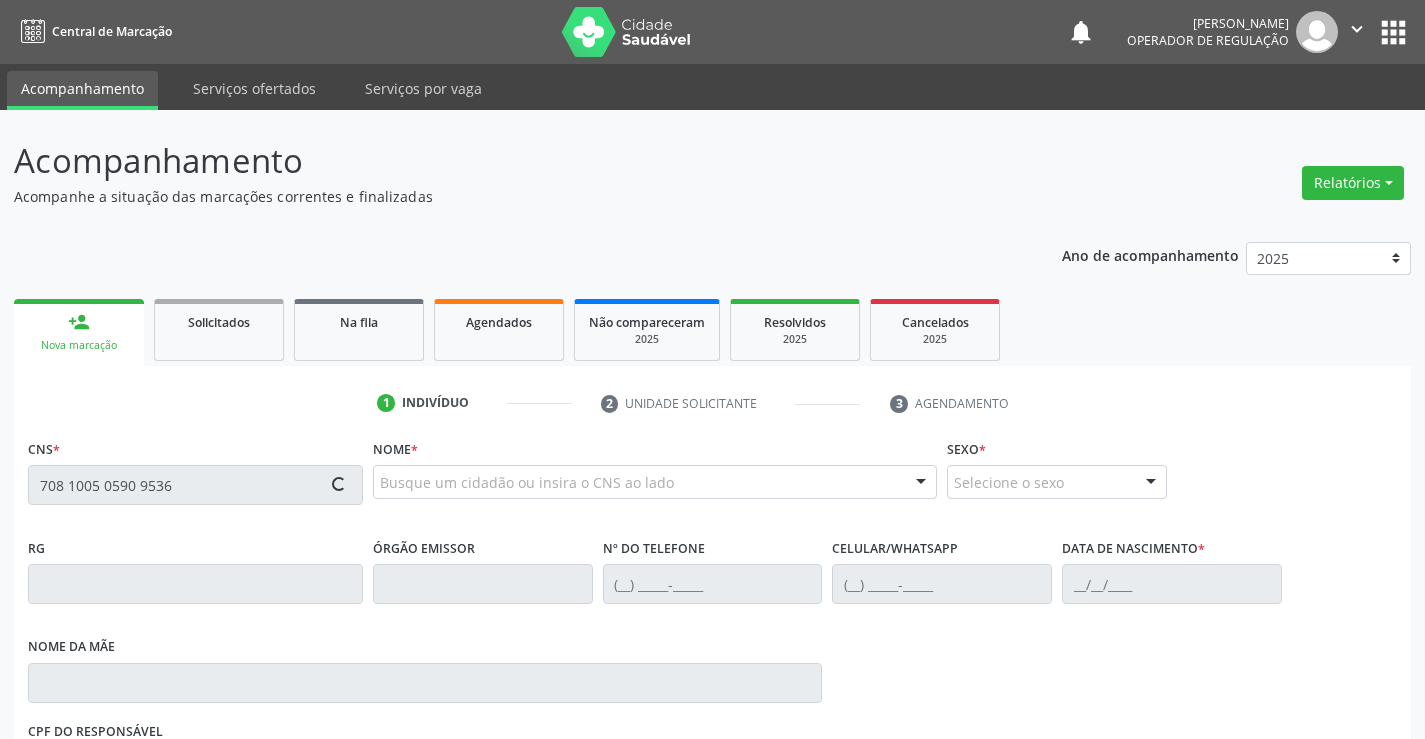 type on "708 1005 0590 9536" 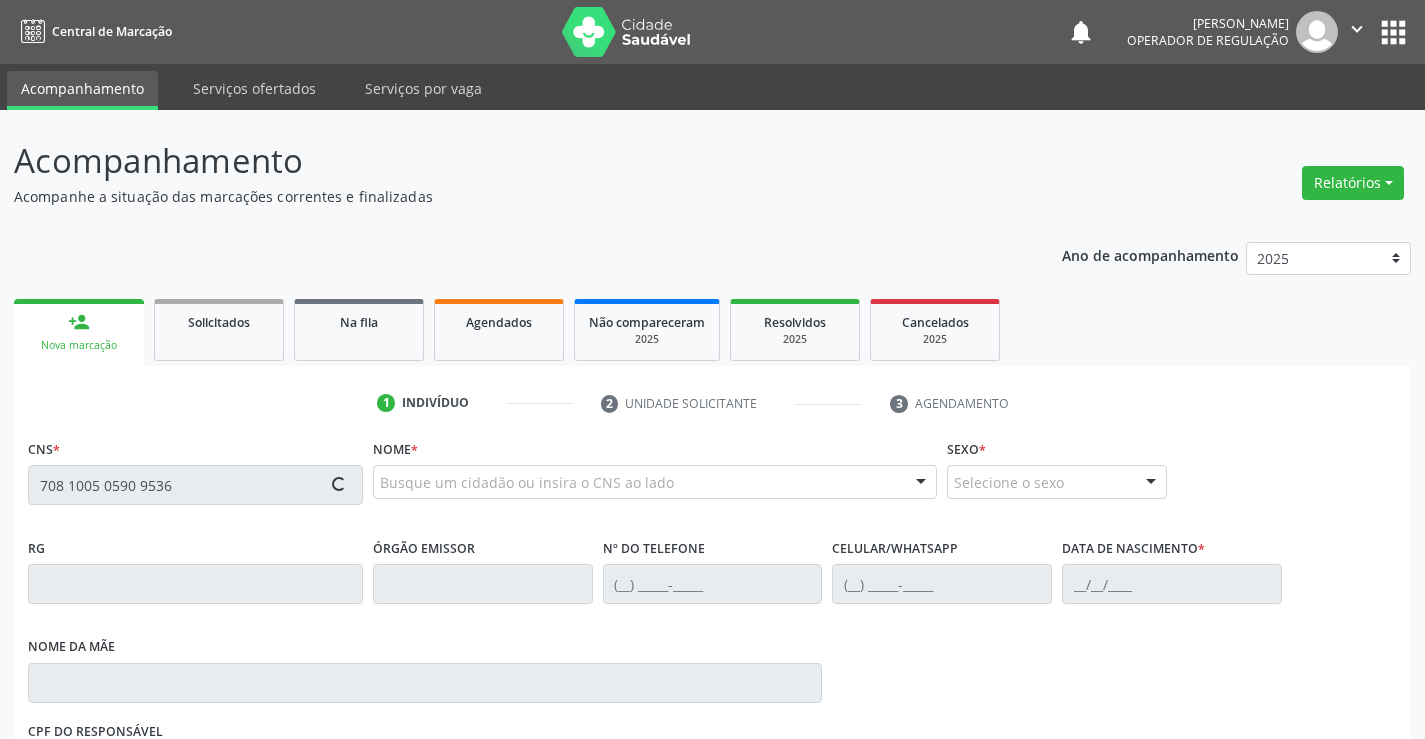 type 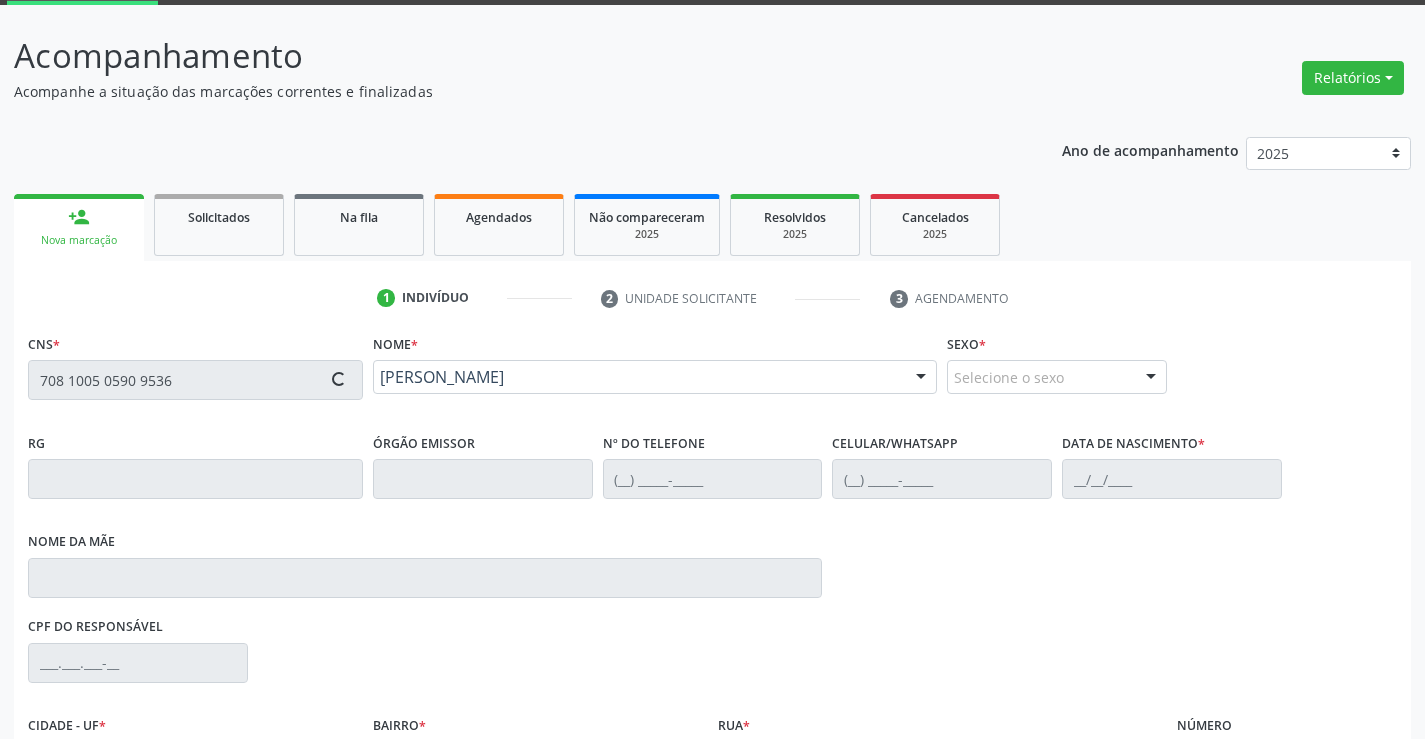 scroll, scrollTop: 331, scrollLeft: 0, axis: vertical 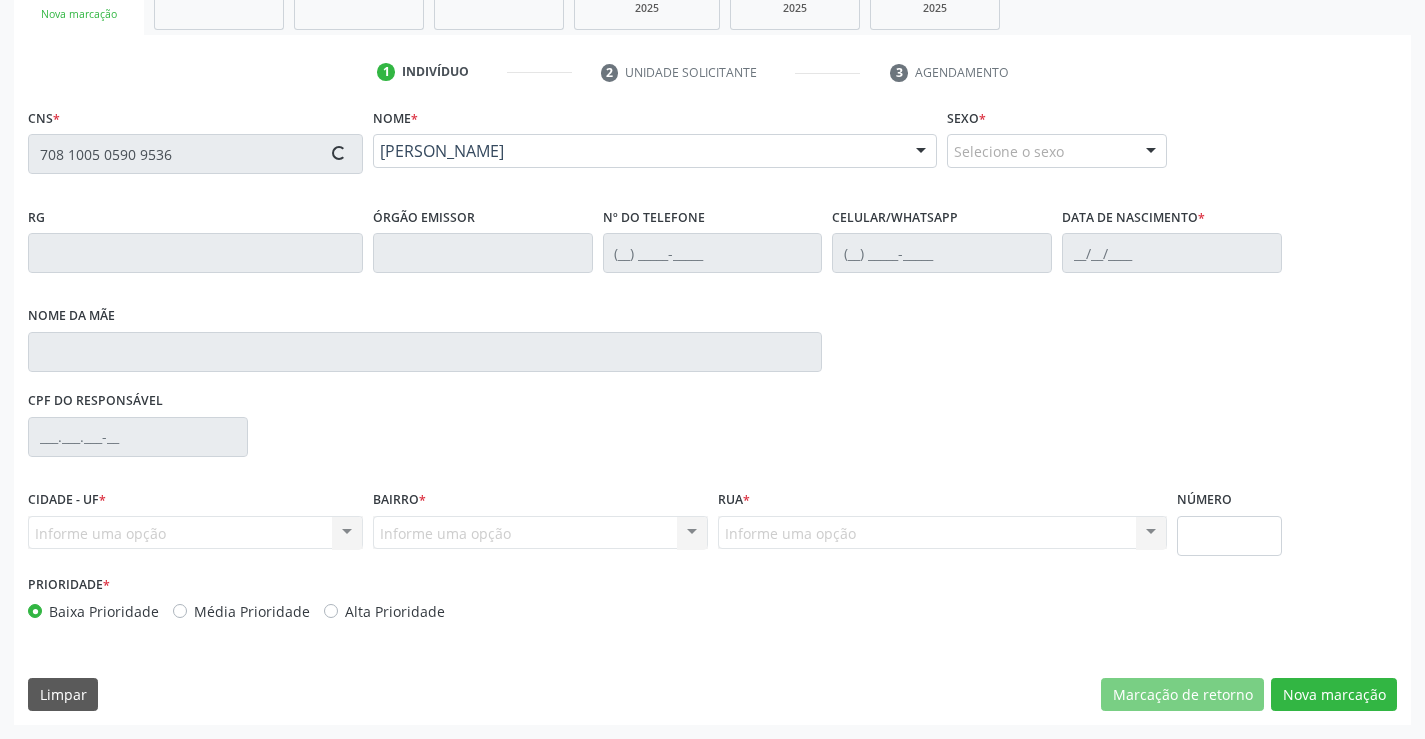 type on "[PHONE_NUMBER]" 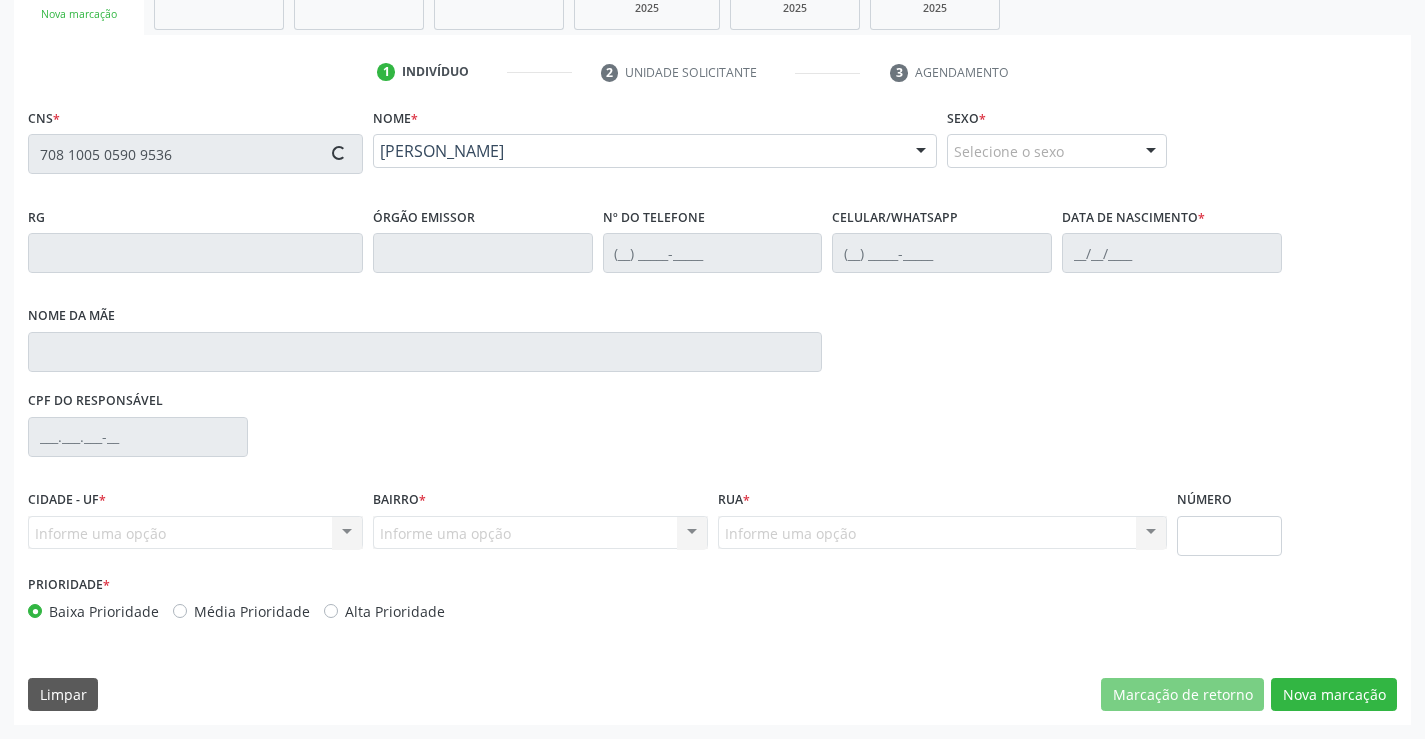type on "12/[DATE]" 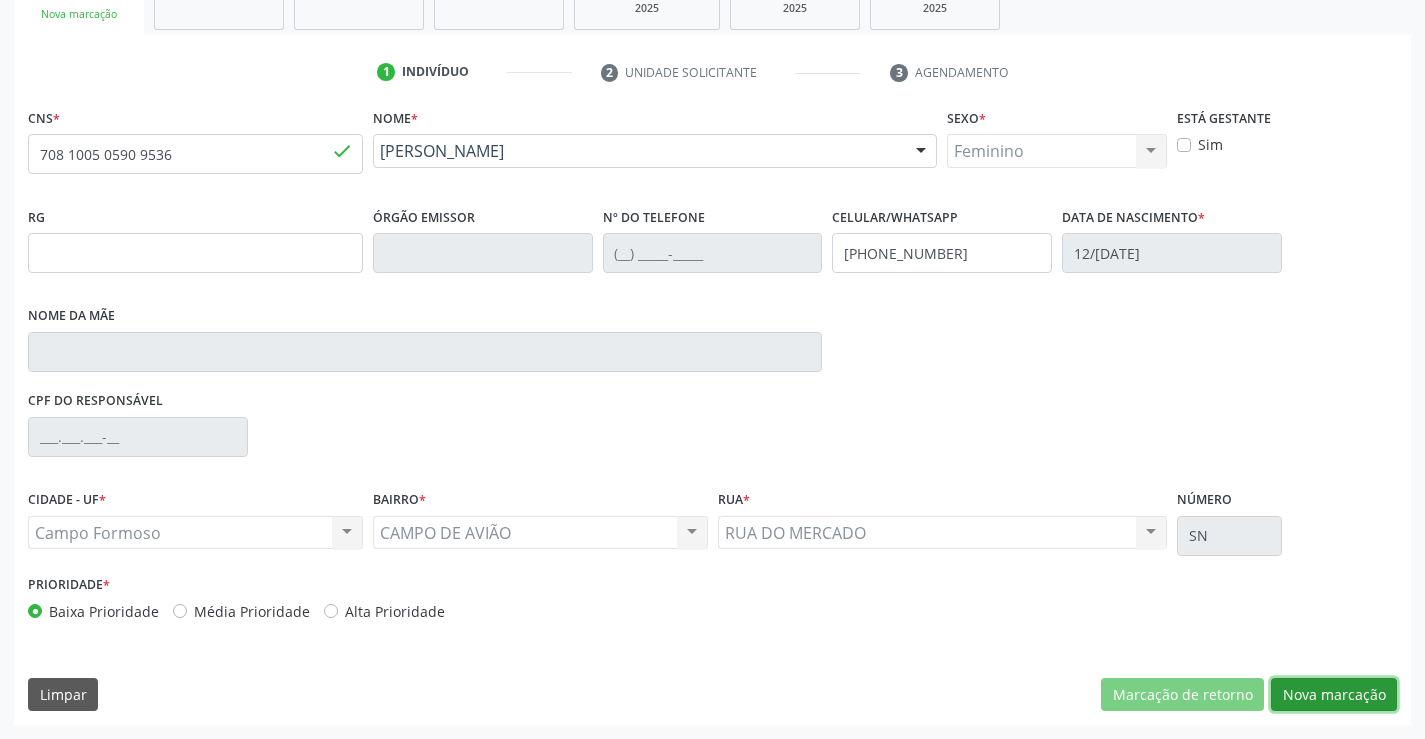 click on "Nova marcação" at bounding box center [1334, 695] 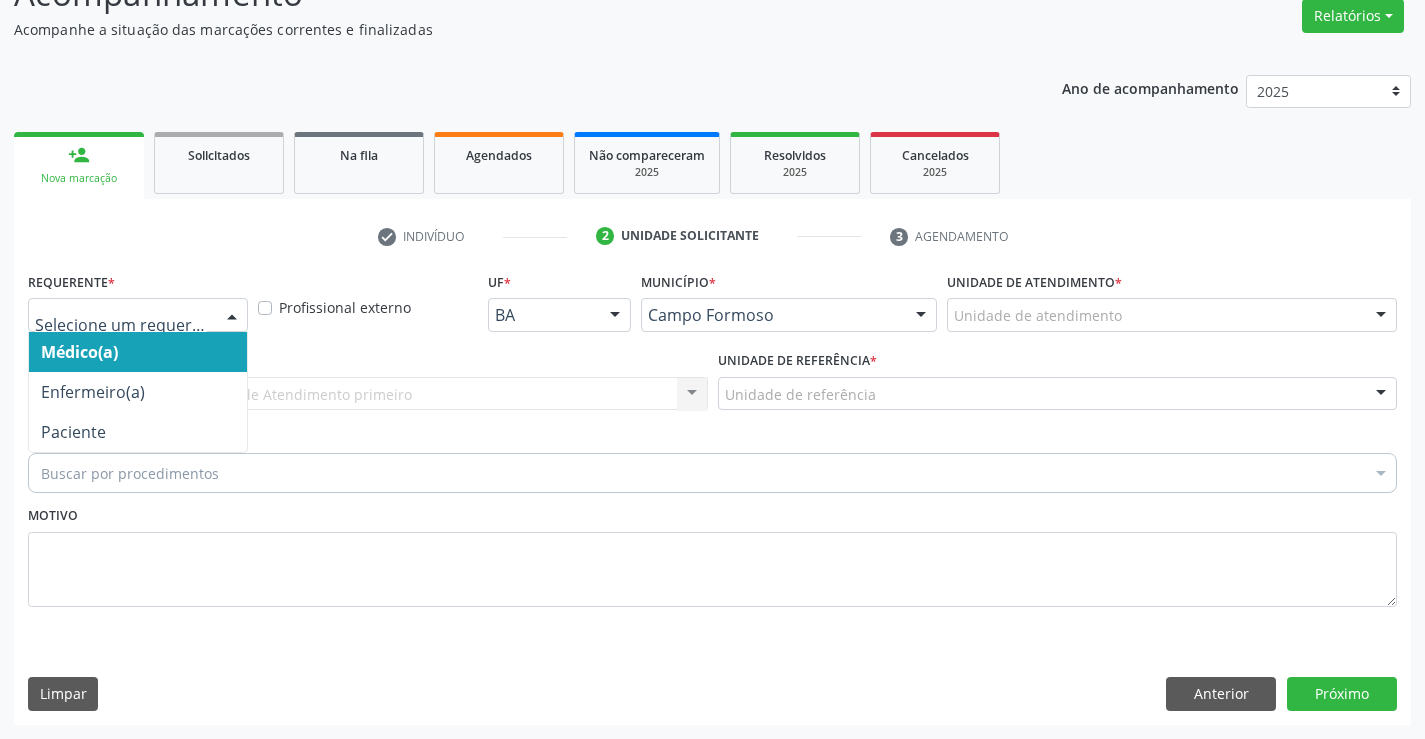 drag, startPoint x: 170, startPoint y: 314, endPoint x: 167, endPoint y: 435, distance: 121.037186 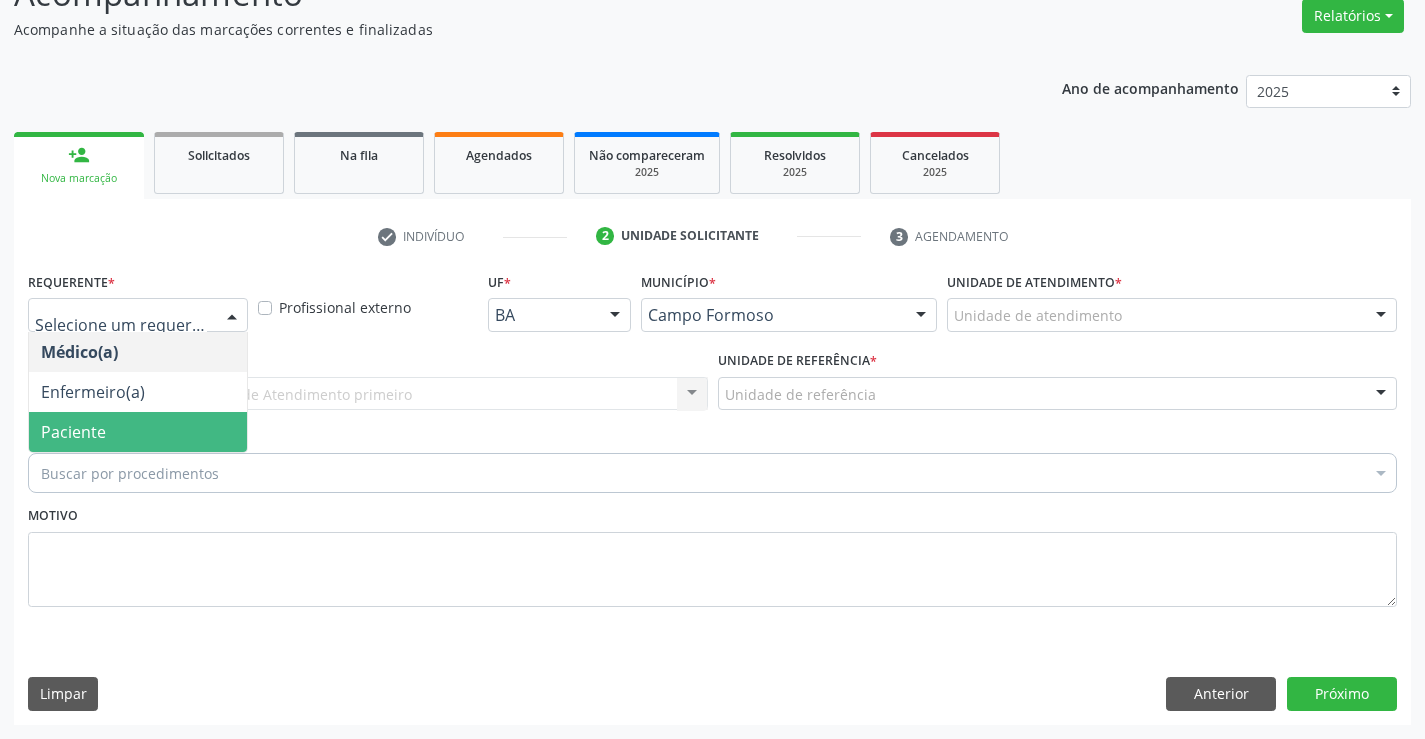 click on "Paciente" at bounding box center [138, 432] 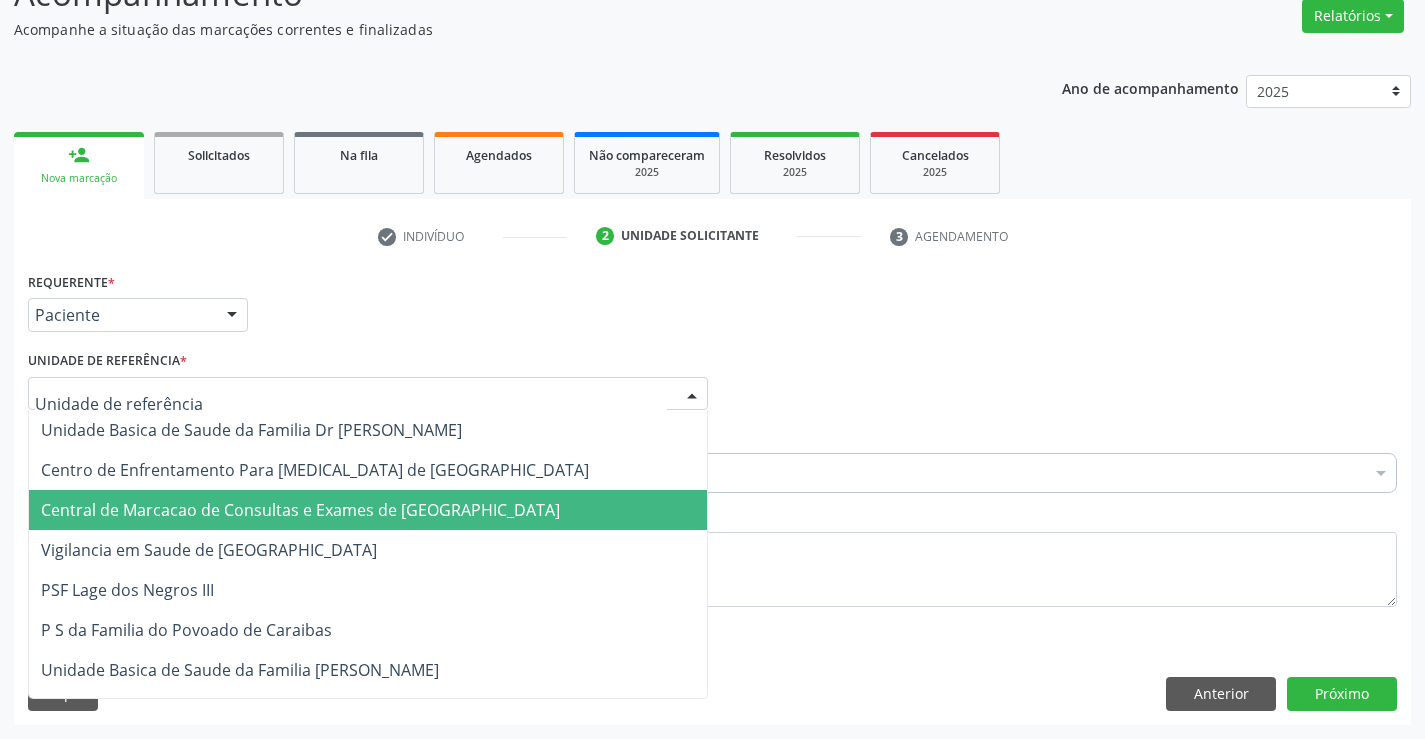 drag, startPoint x: 190, startPoint y: 521, endPoint x: 188, endPoint y: 511, distance: 10.198039 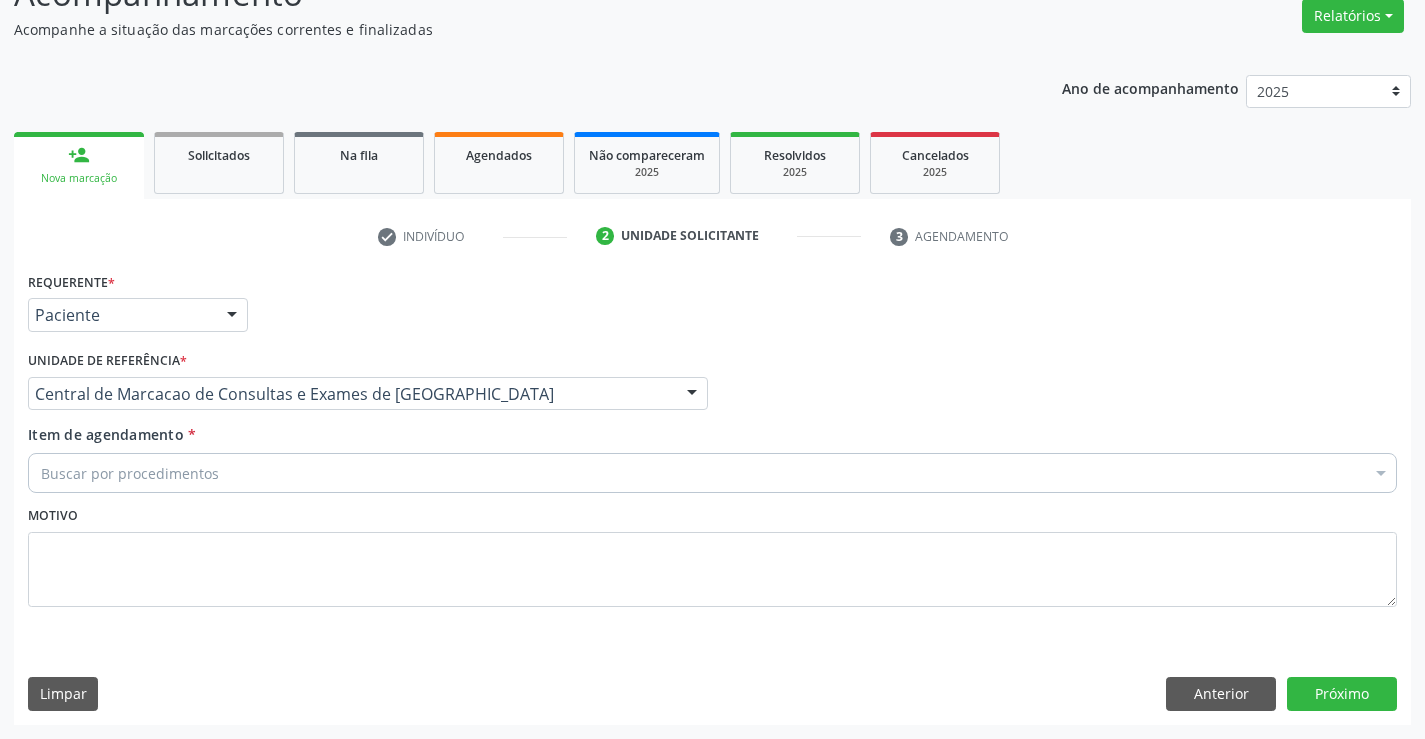 click on "Buscar por procedimentos" at bounding box center (712, 473) 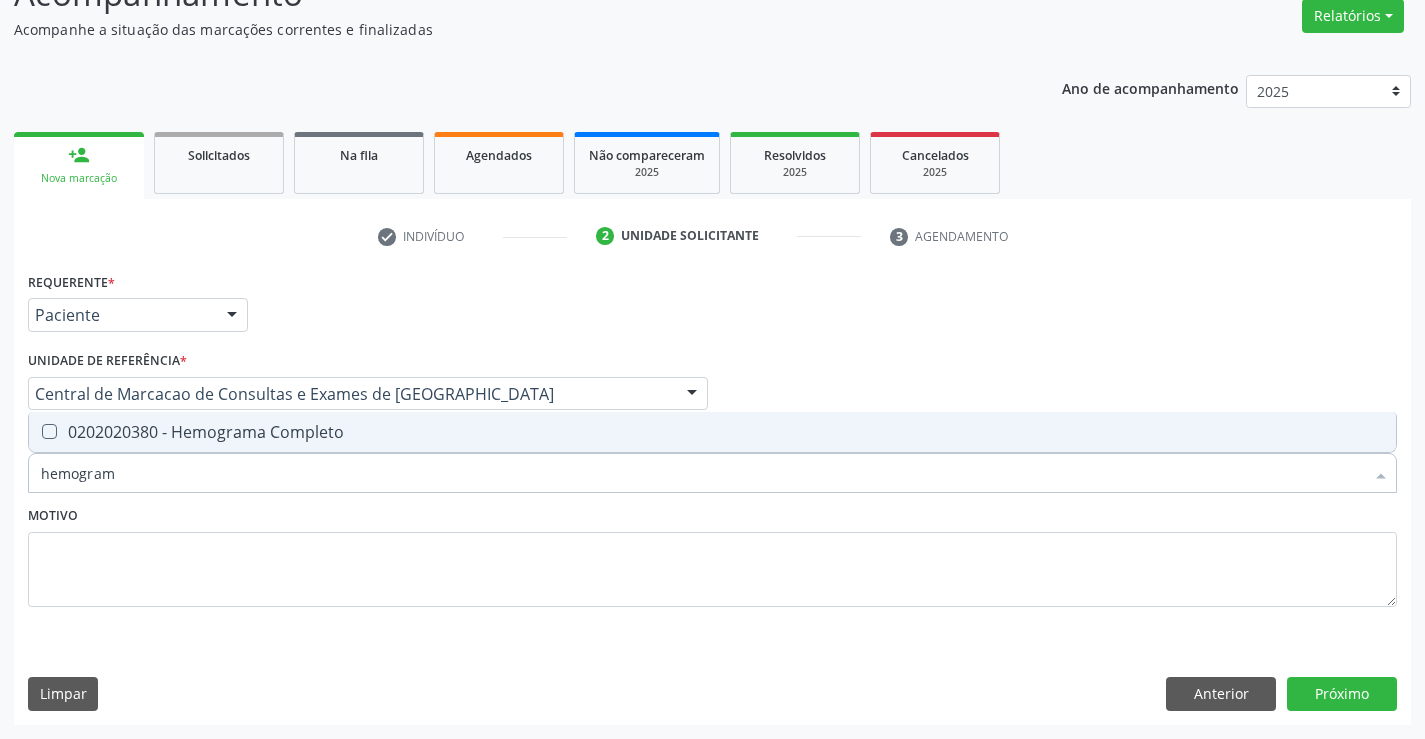 type on "hemograma" 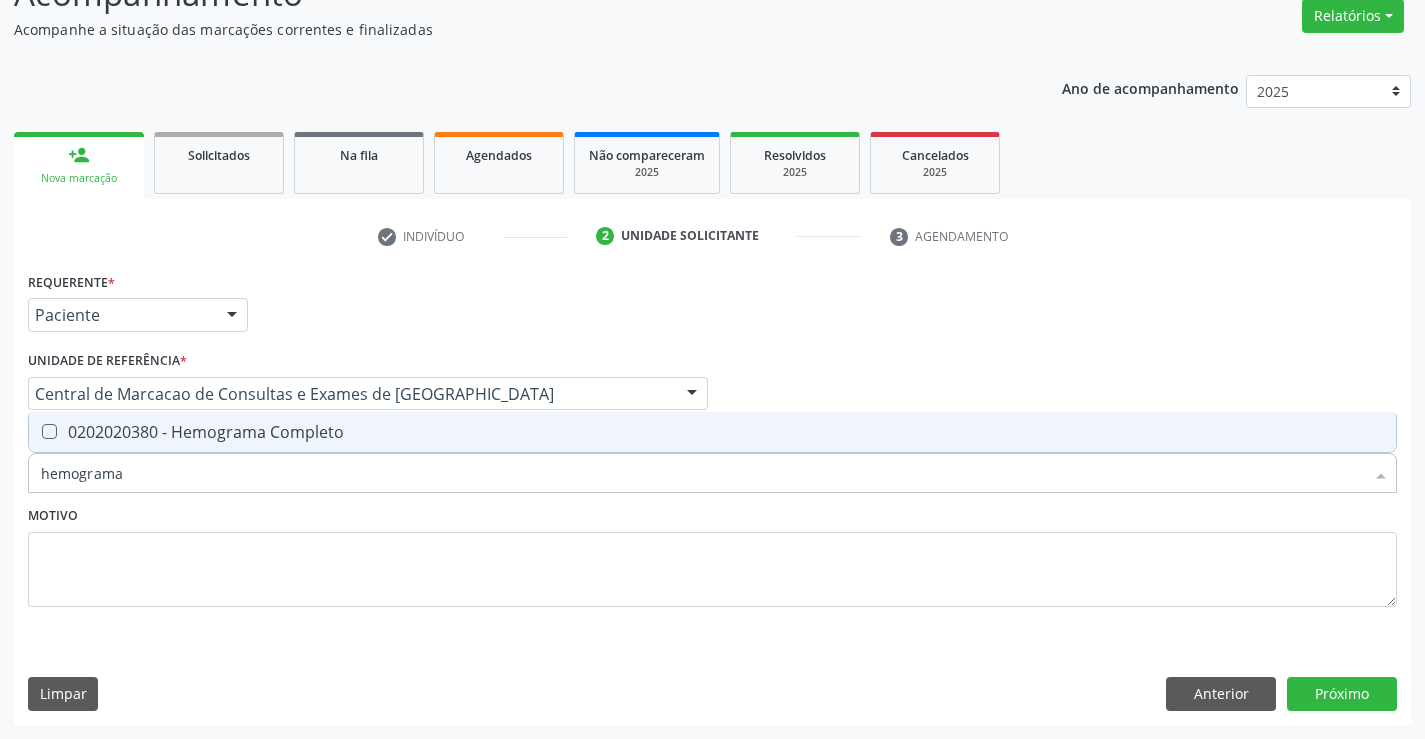 click on "0202020380 - Hemograma Completo" at bounding box center [712, 432] 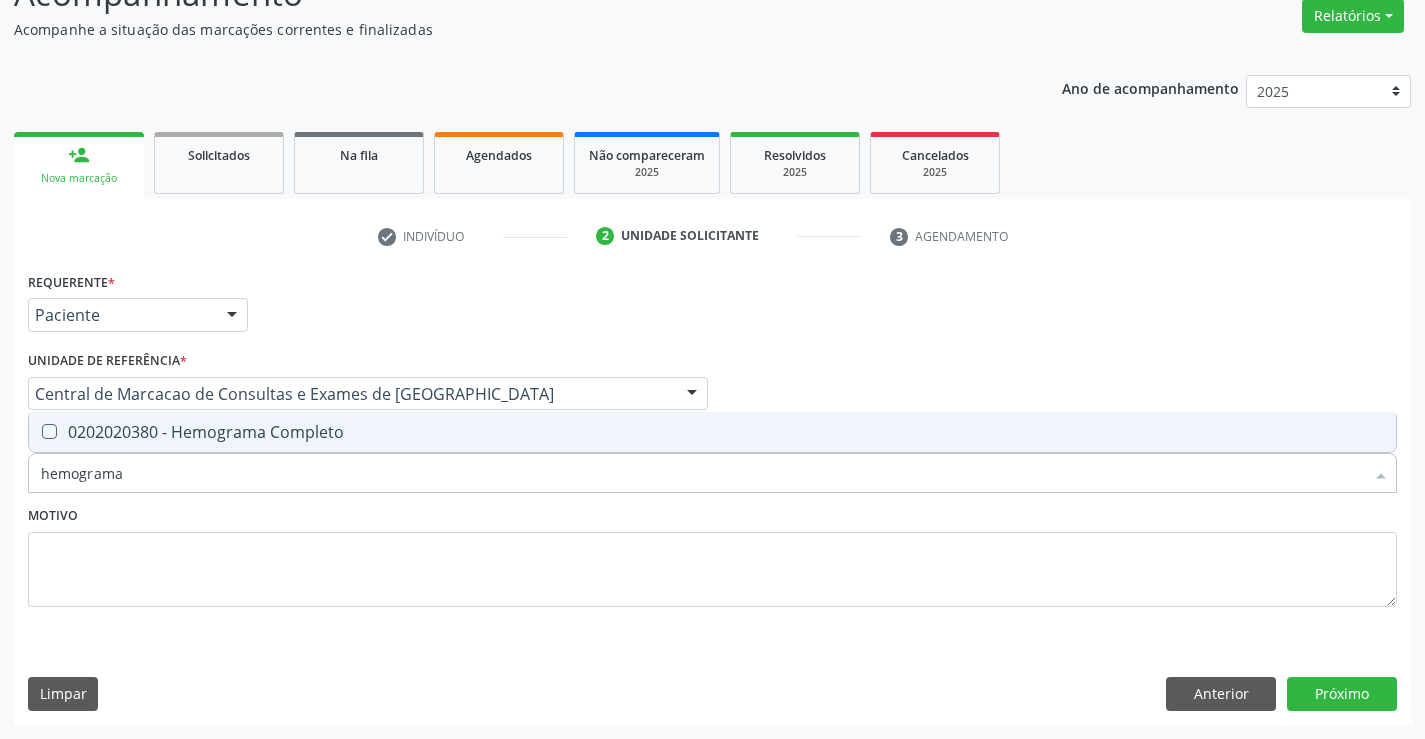 checkbox on "true" 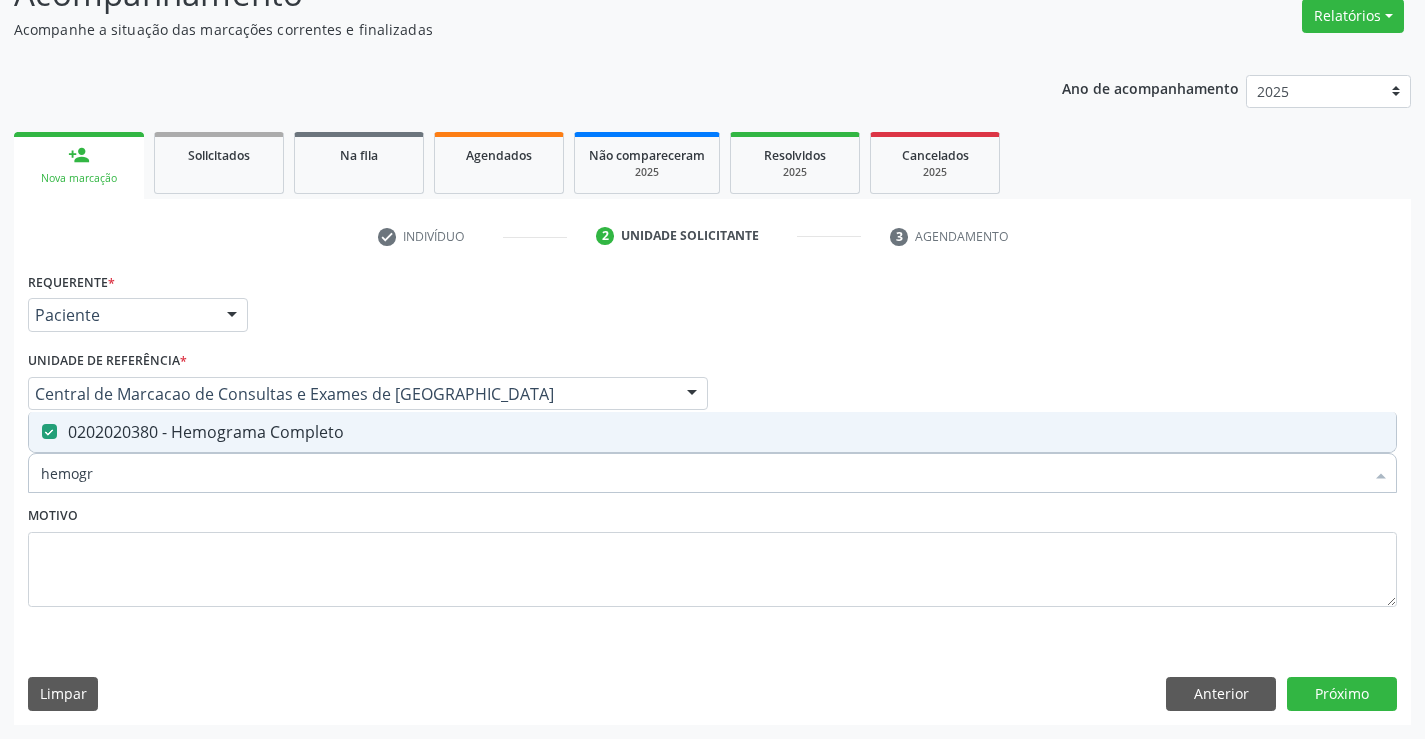 type on "hemog" 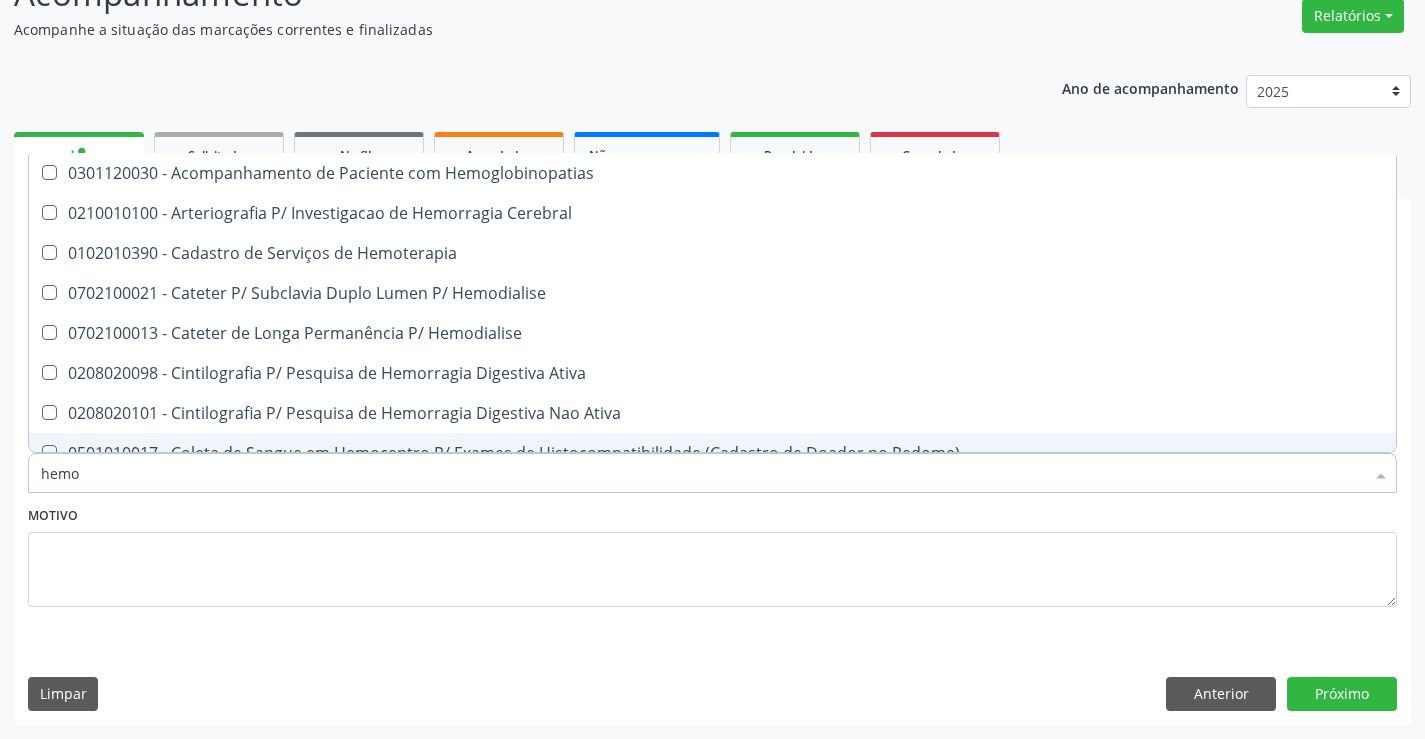 type on "hem" 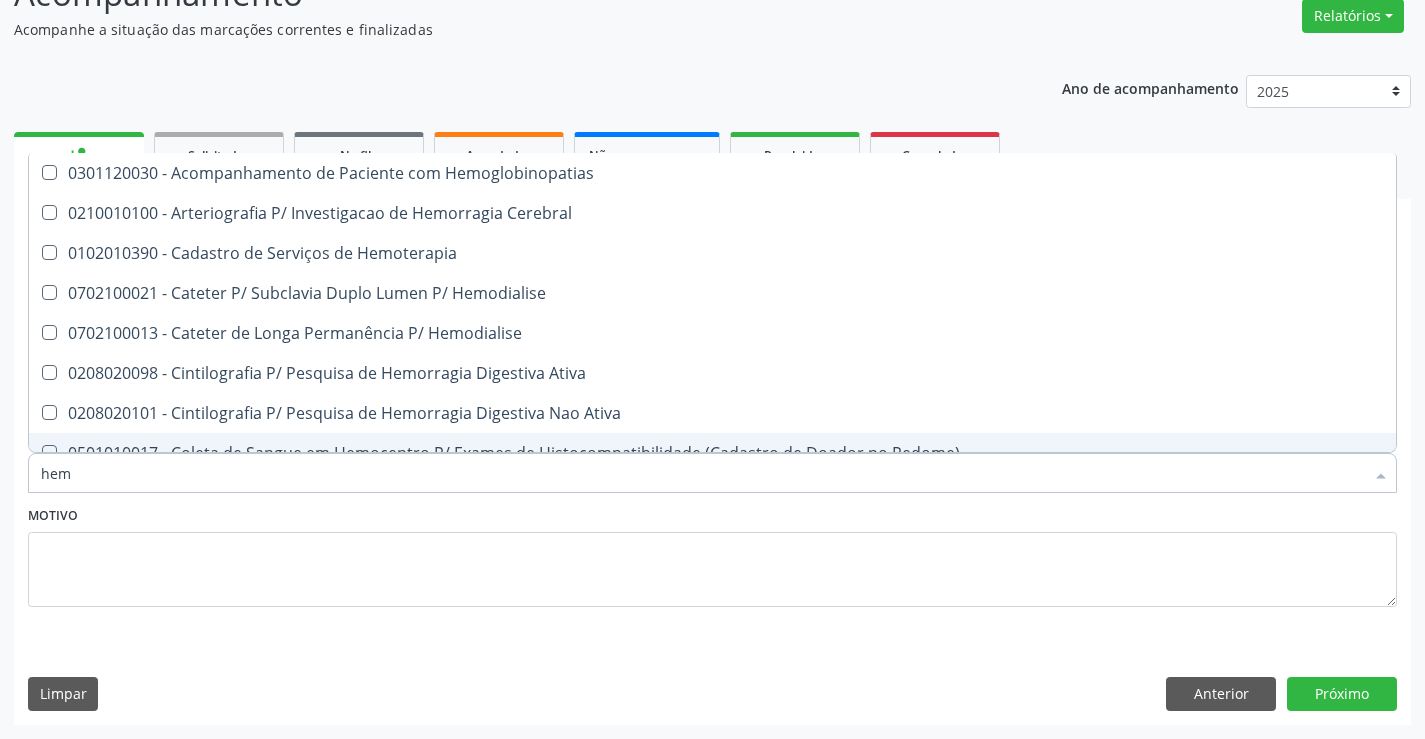 type on "he" 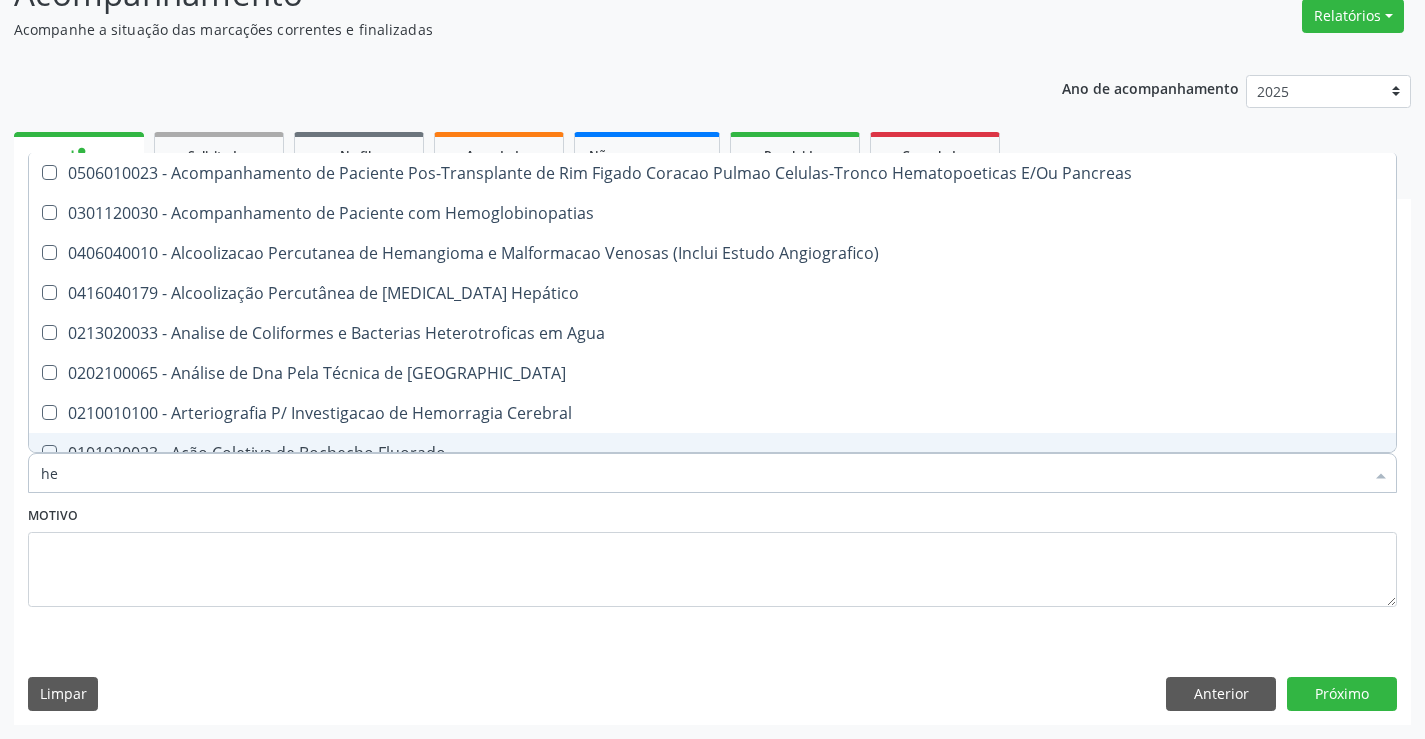 type on "h" 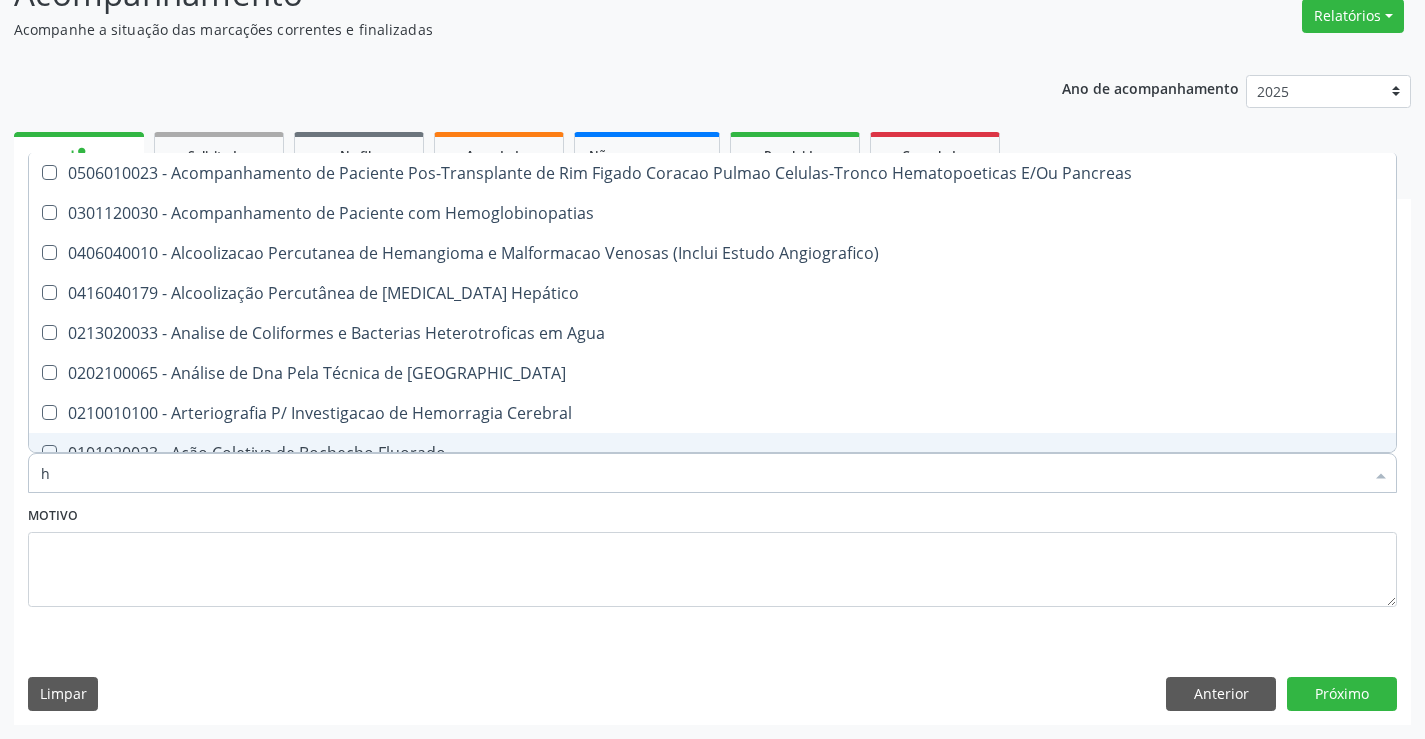 type 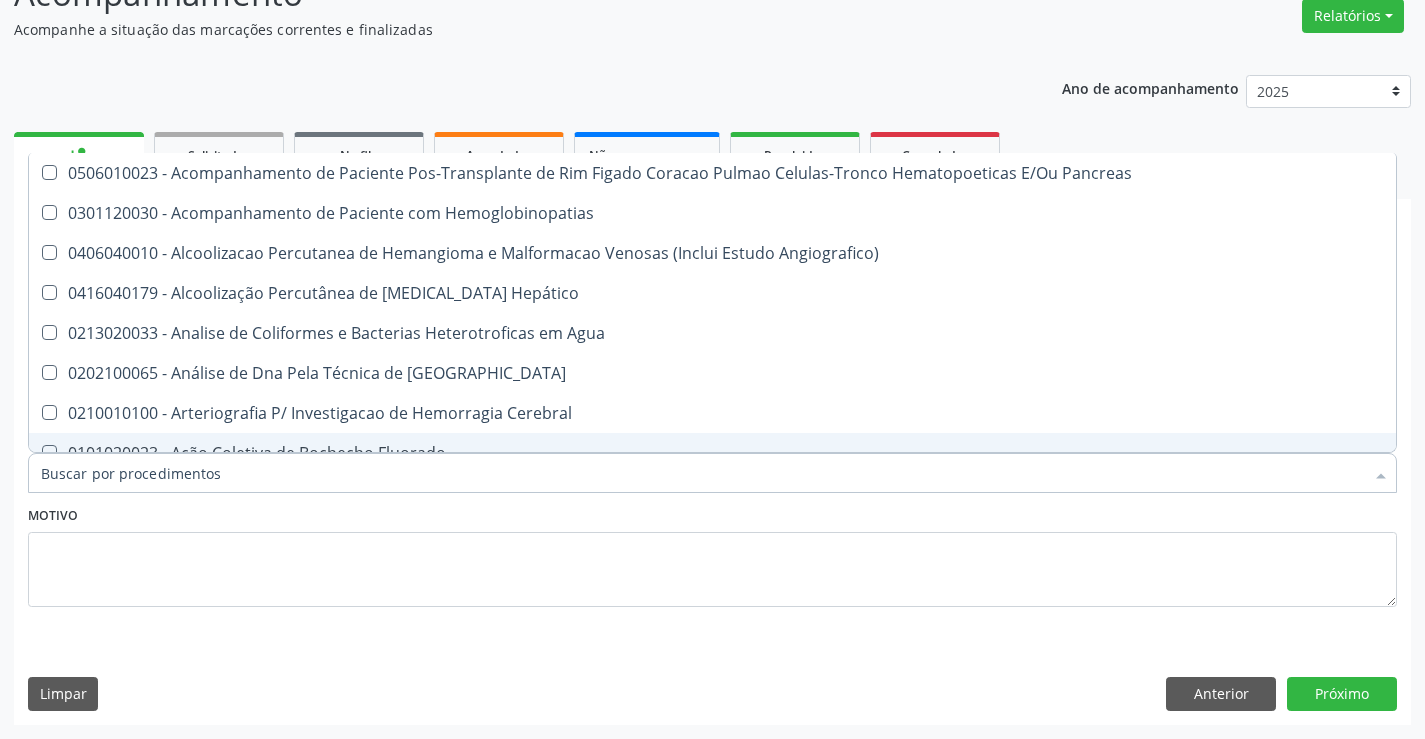 checkbox on "false" 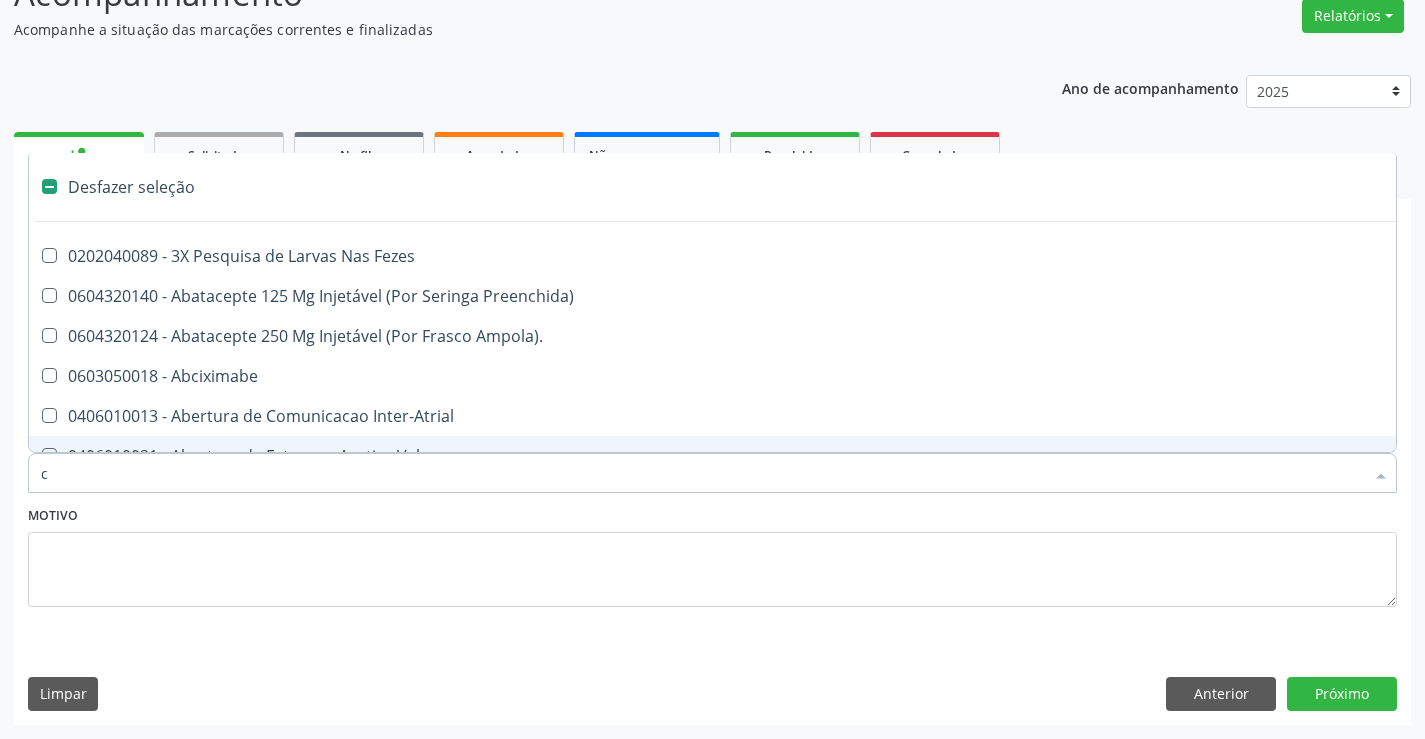 type on "co" 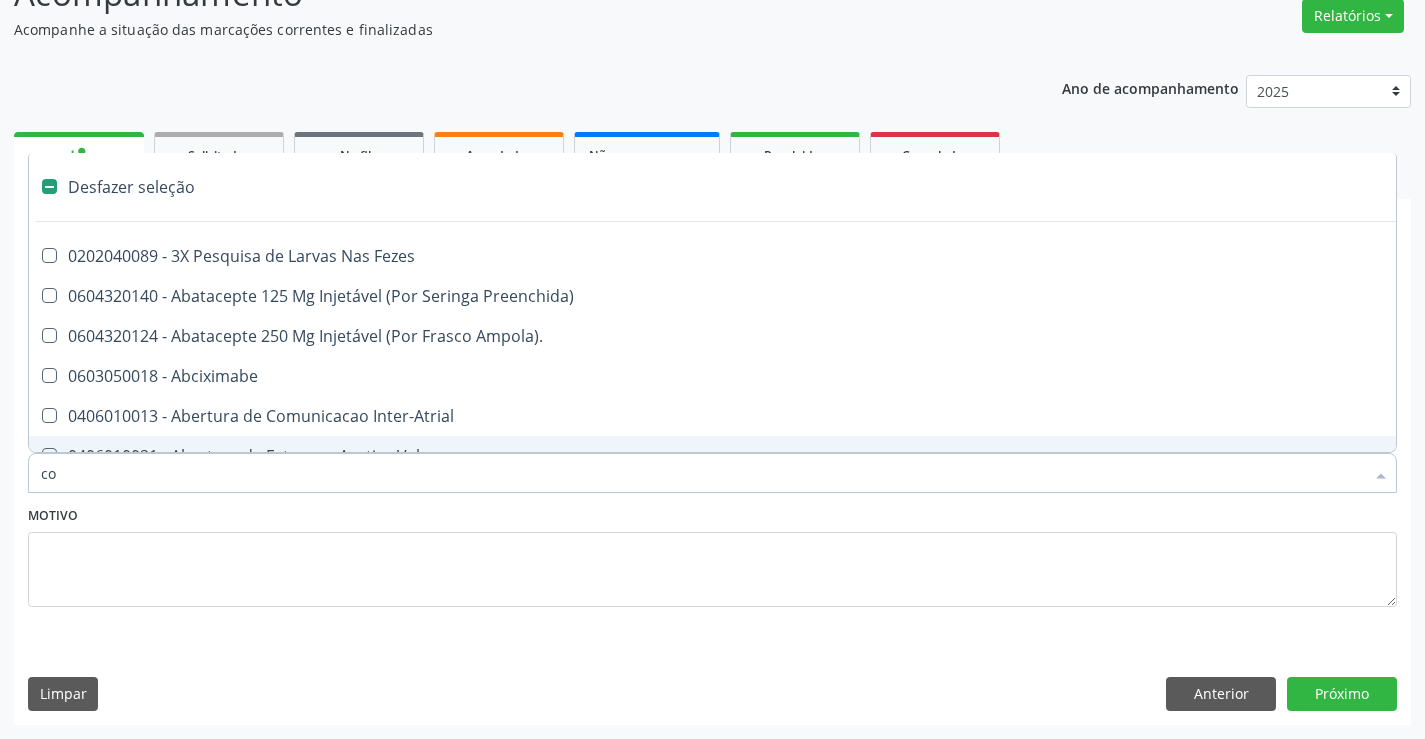 checkbox on "true" 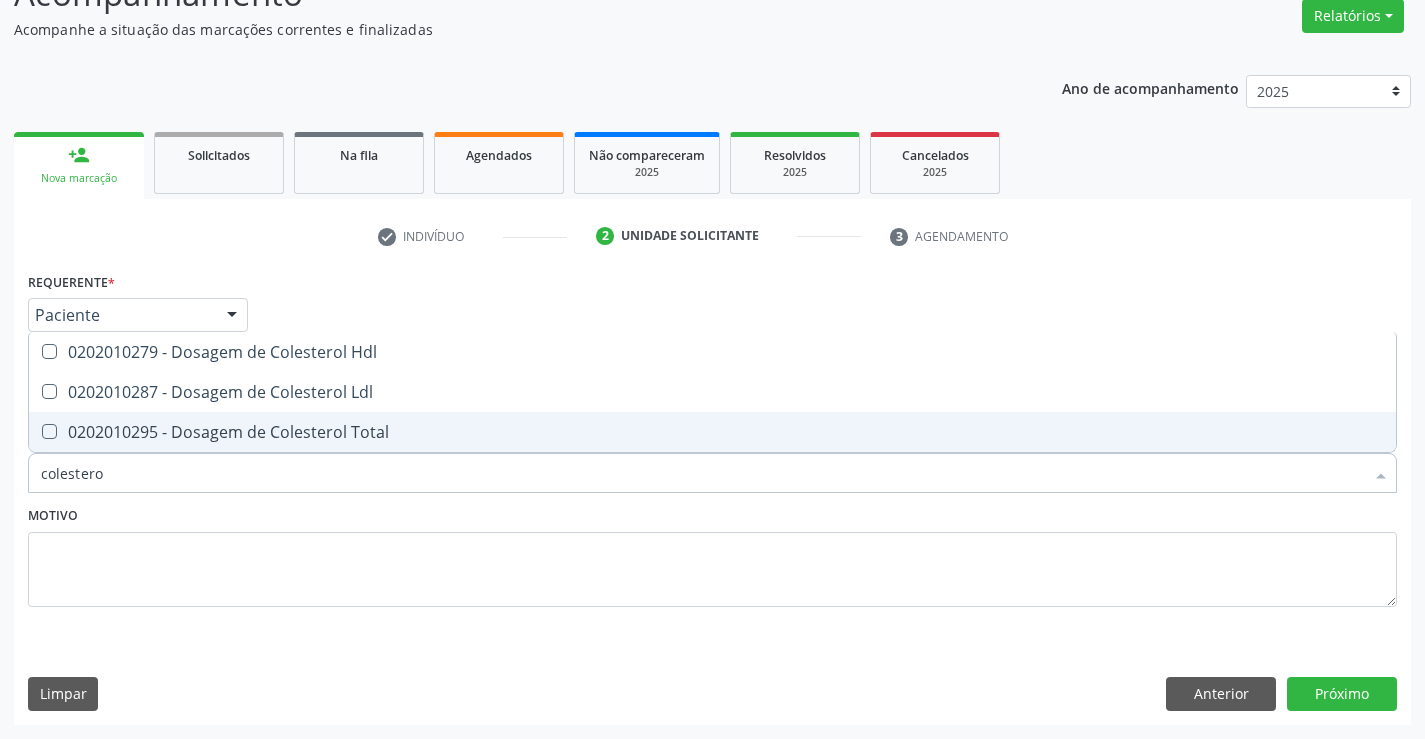 type on "colesterol" 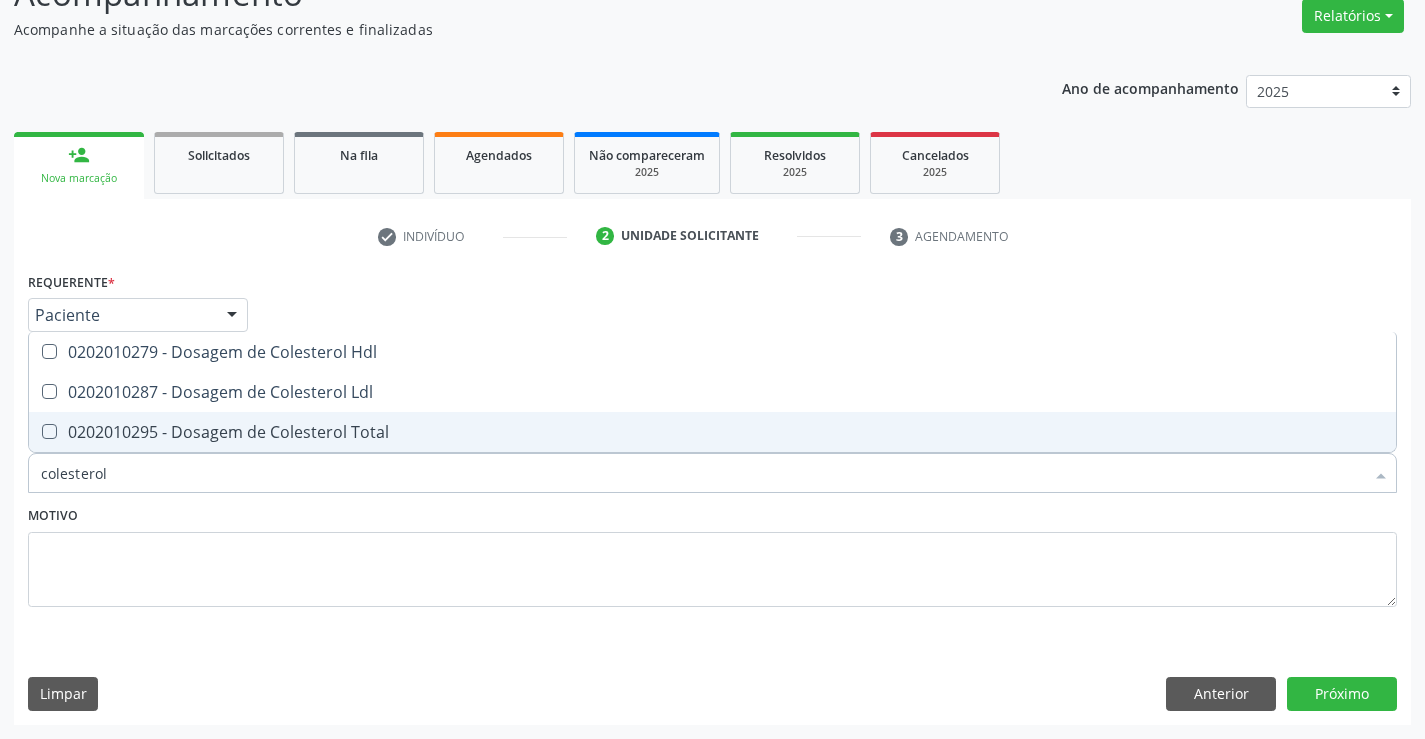 drag, startPoint x: 213, startPoint y: 436, endPoint x: 215, endPoint y: 412, distance: 24.083189 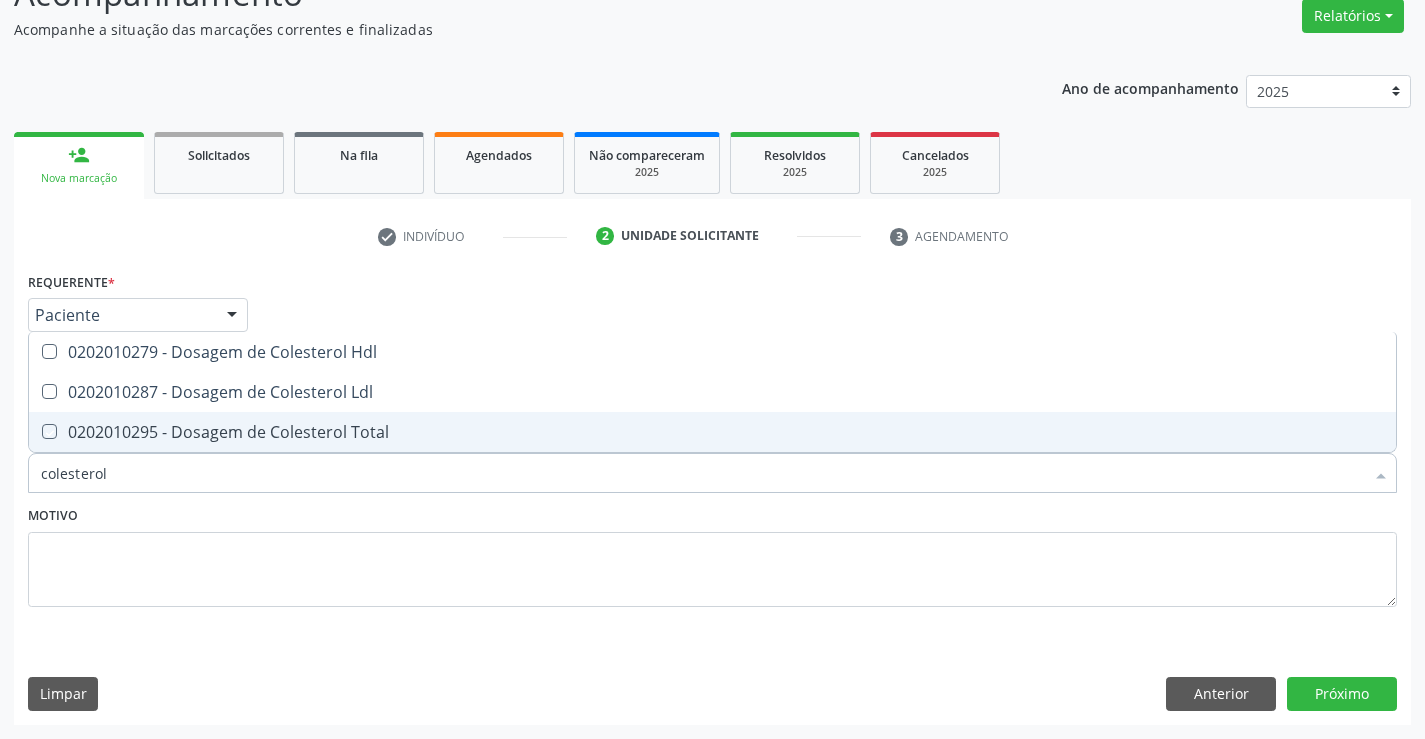 checkbox on "true" 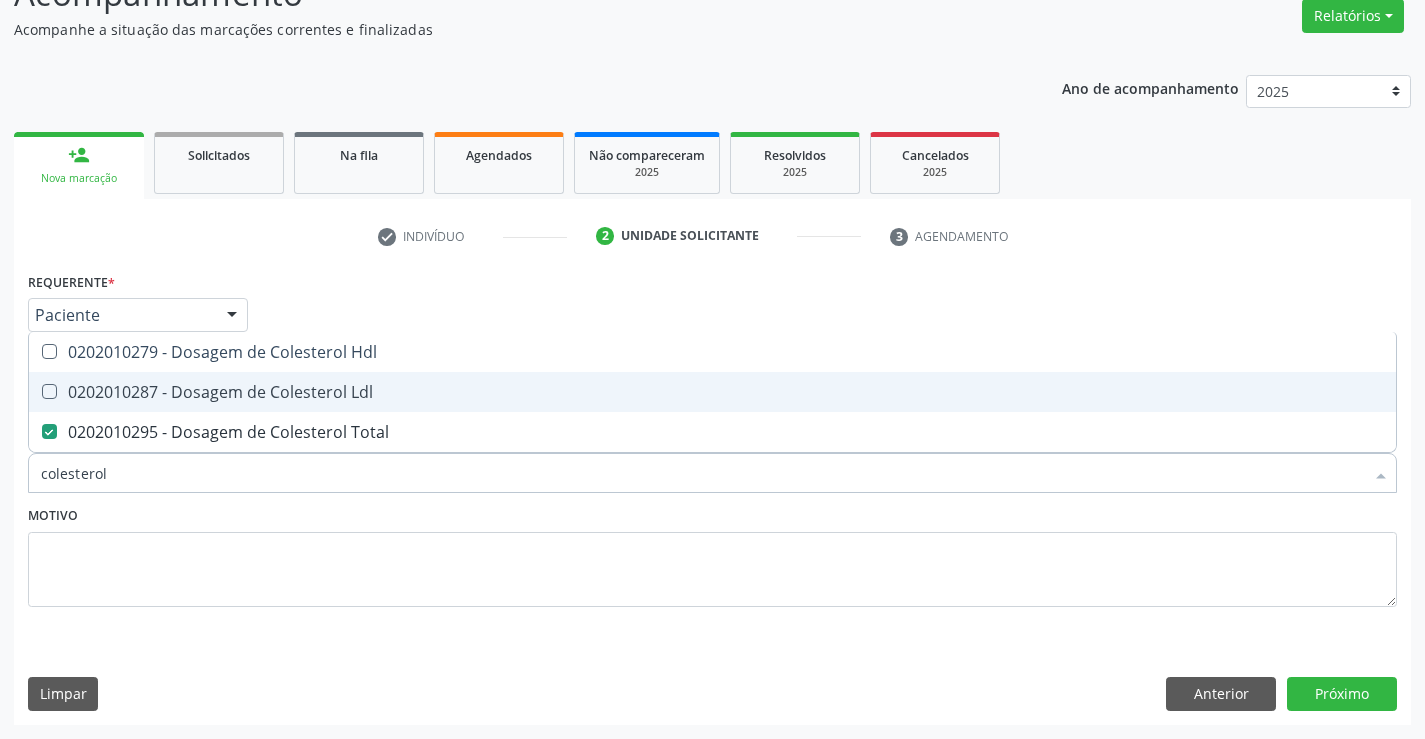 drag, startPoint x: 216, startPoint y: 396, endPoint x: 219, endPoint y: 365, distance: 31.144823 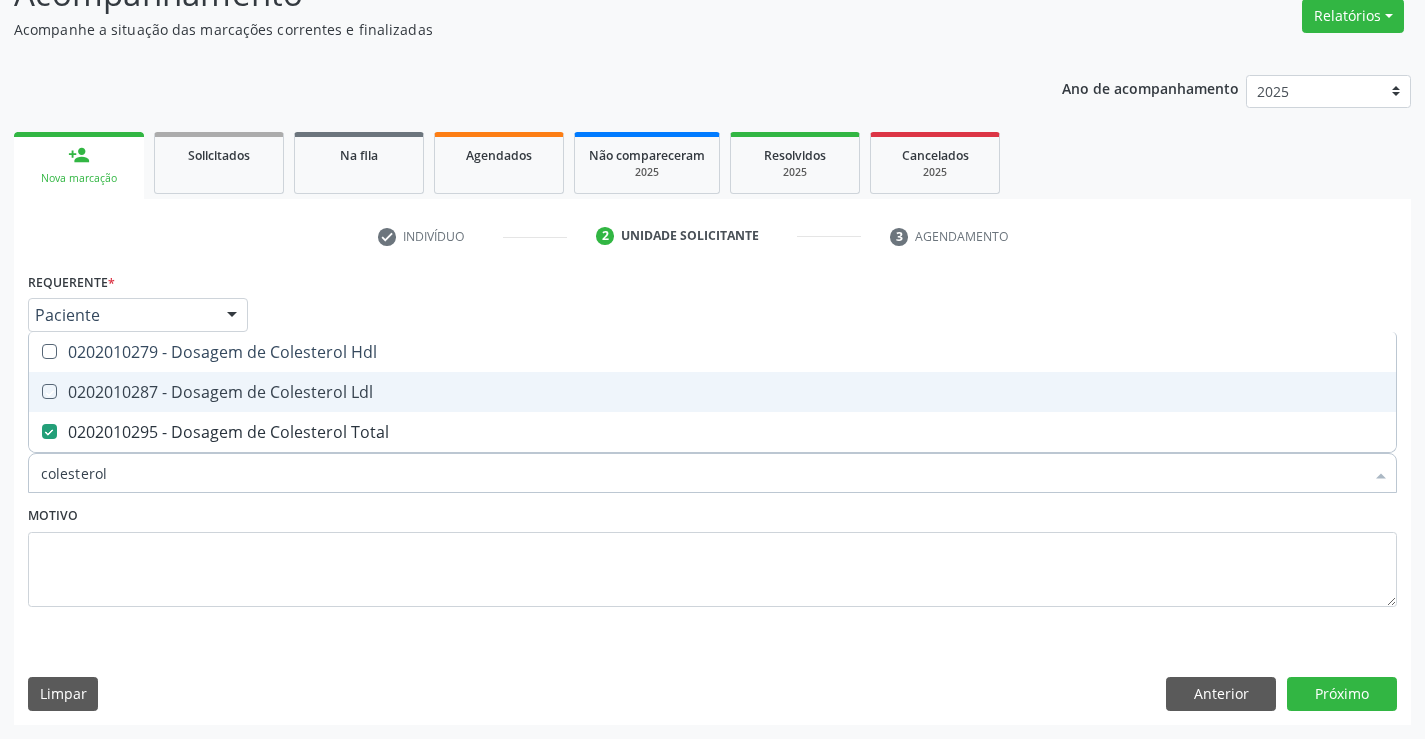 checkbox on "true" 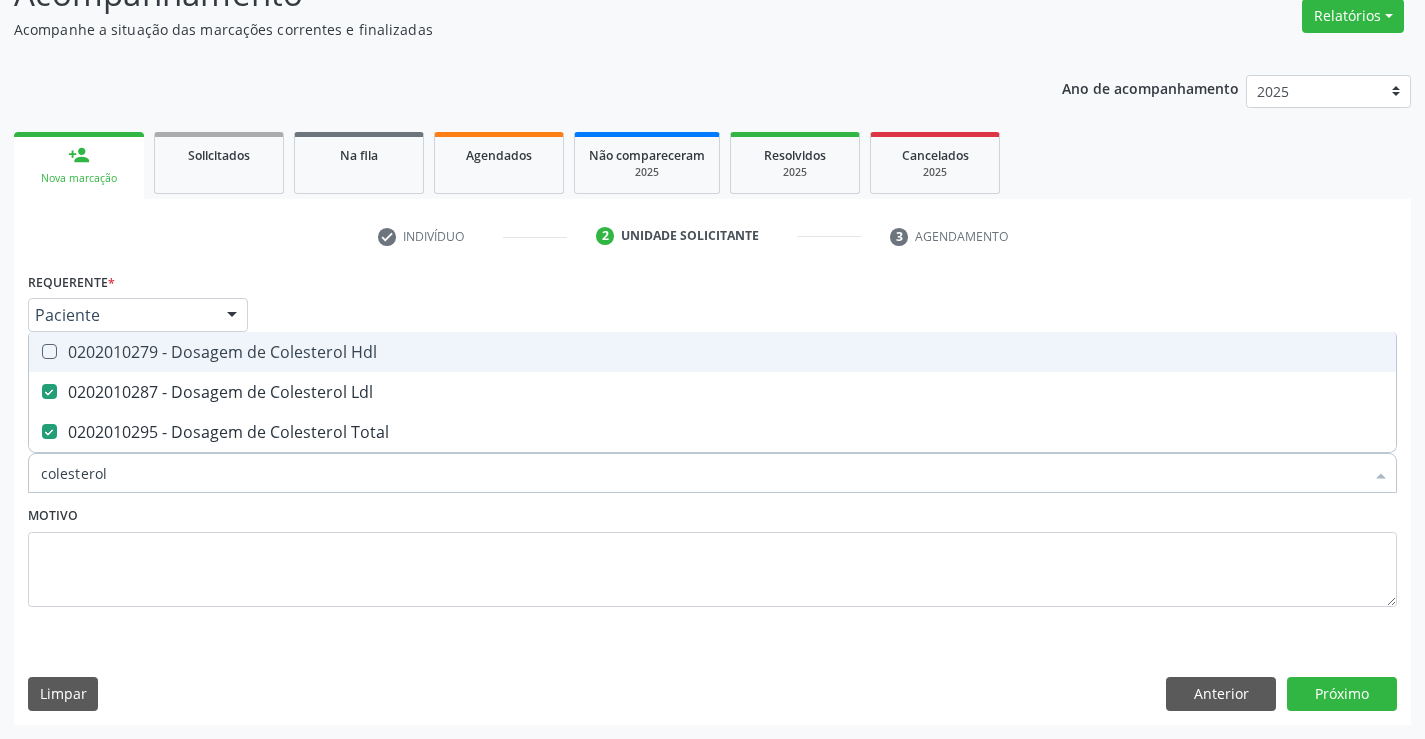 click on "0202010279 - Dosagem de Colesterol Hdl" at bounding box center [712, 352] 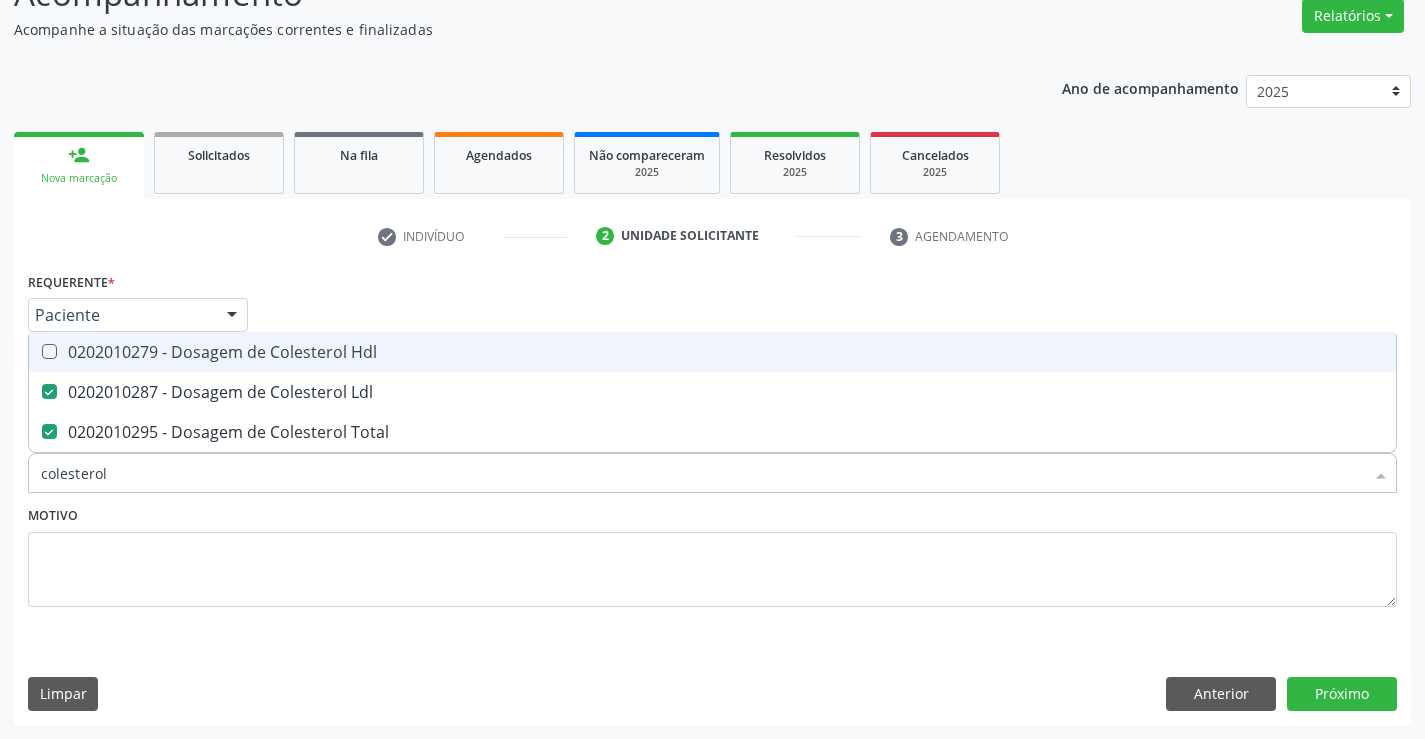 checkbox on "true" 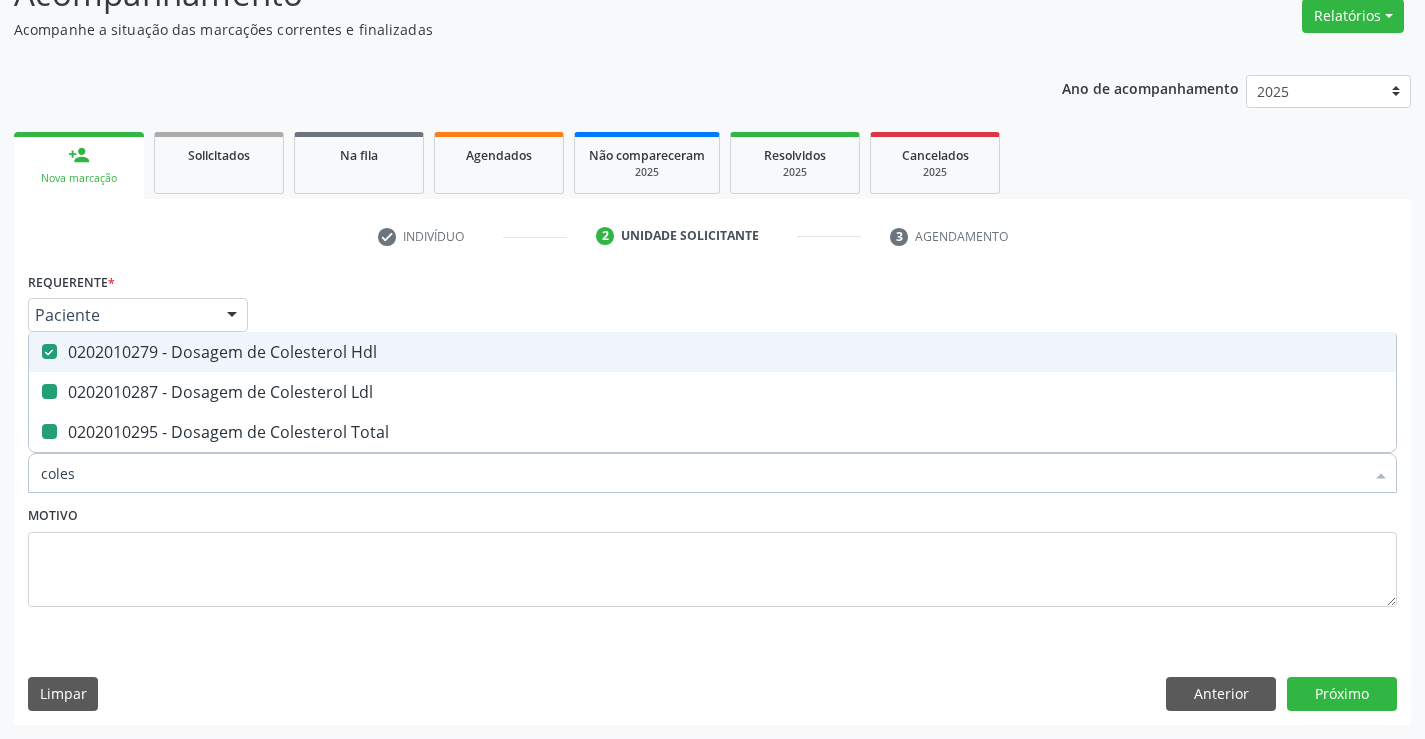 type on "cole" 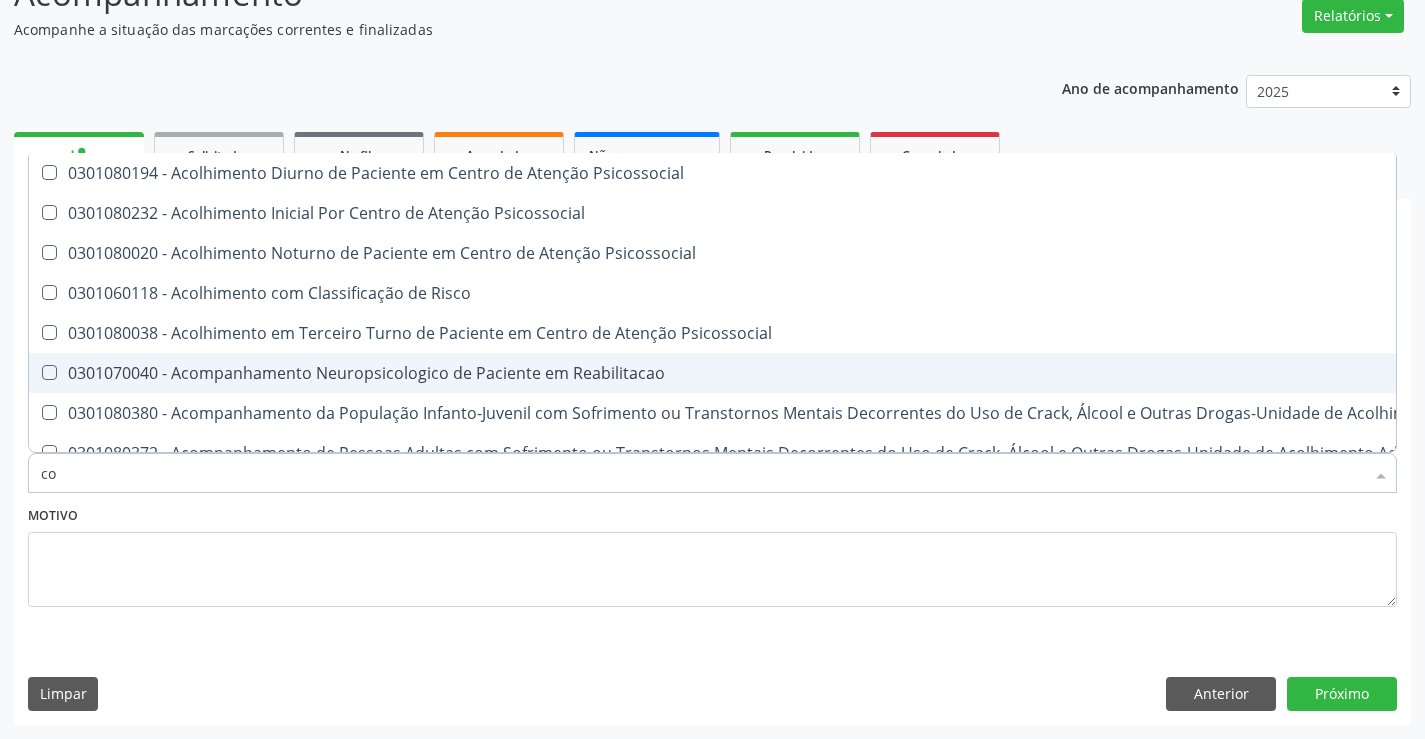 type on "c" 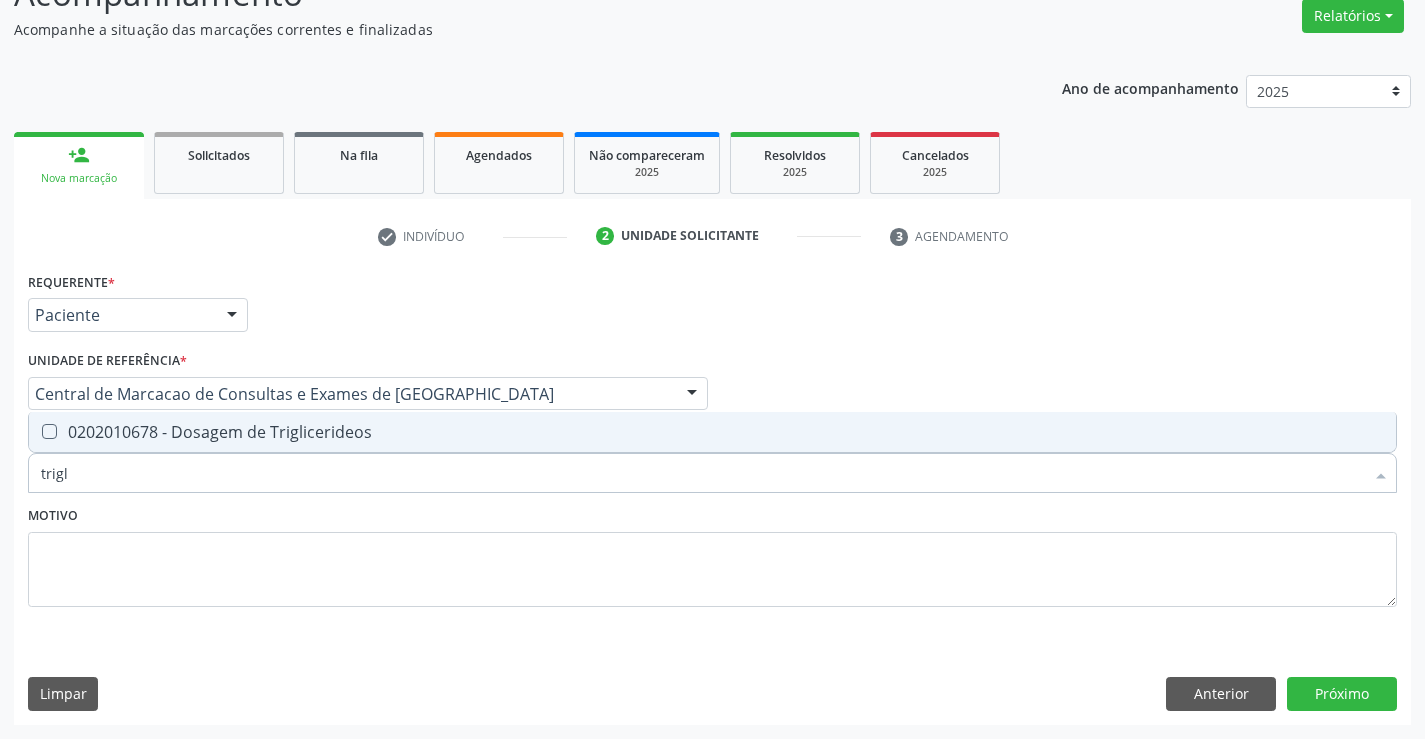 type on "trigli" 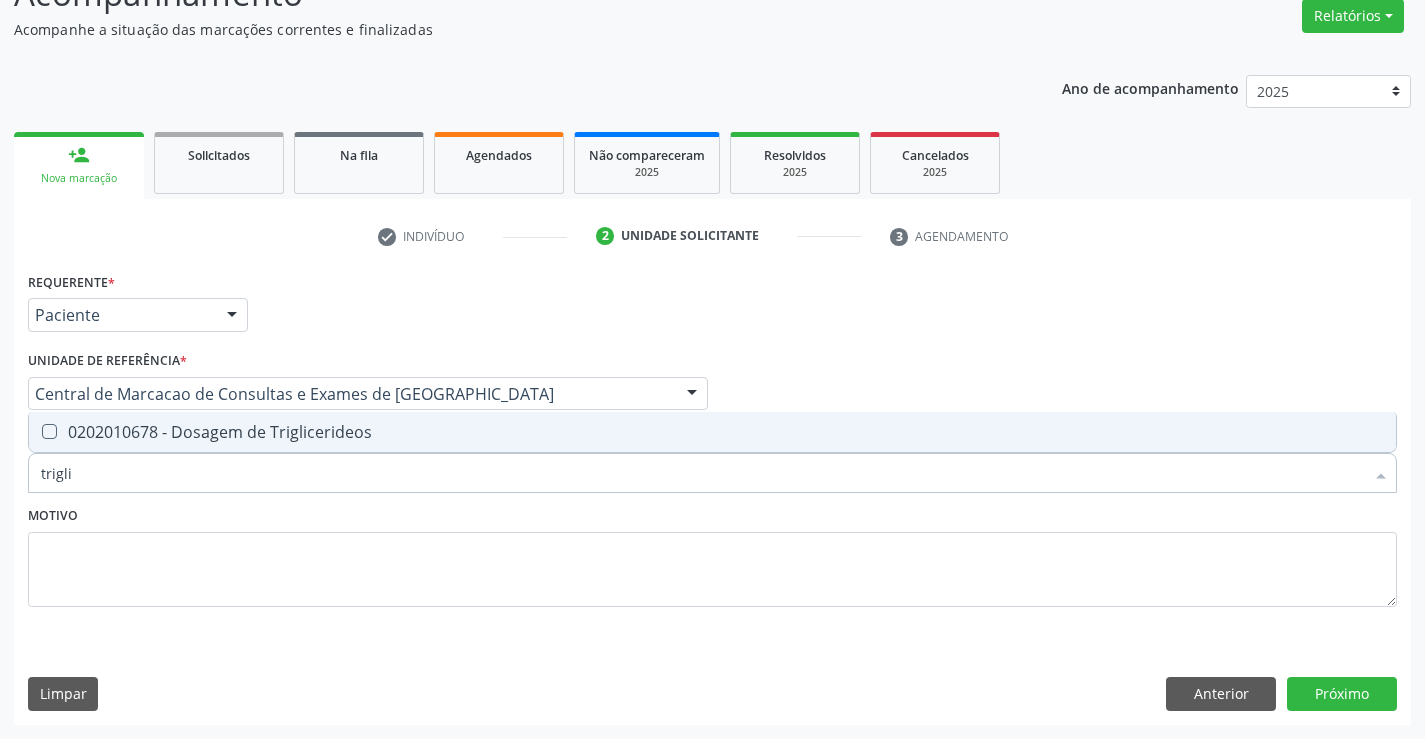click on "0202010678 - Dosagem de Triglicerideos" at bounding box center (712, 432) 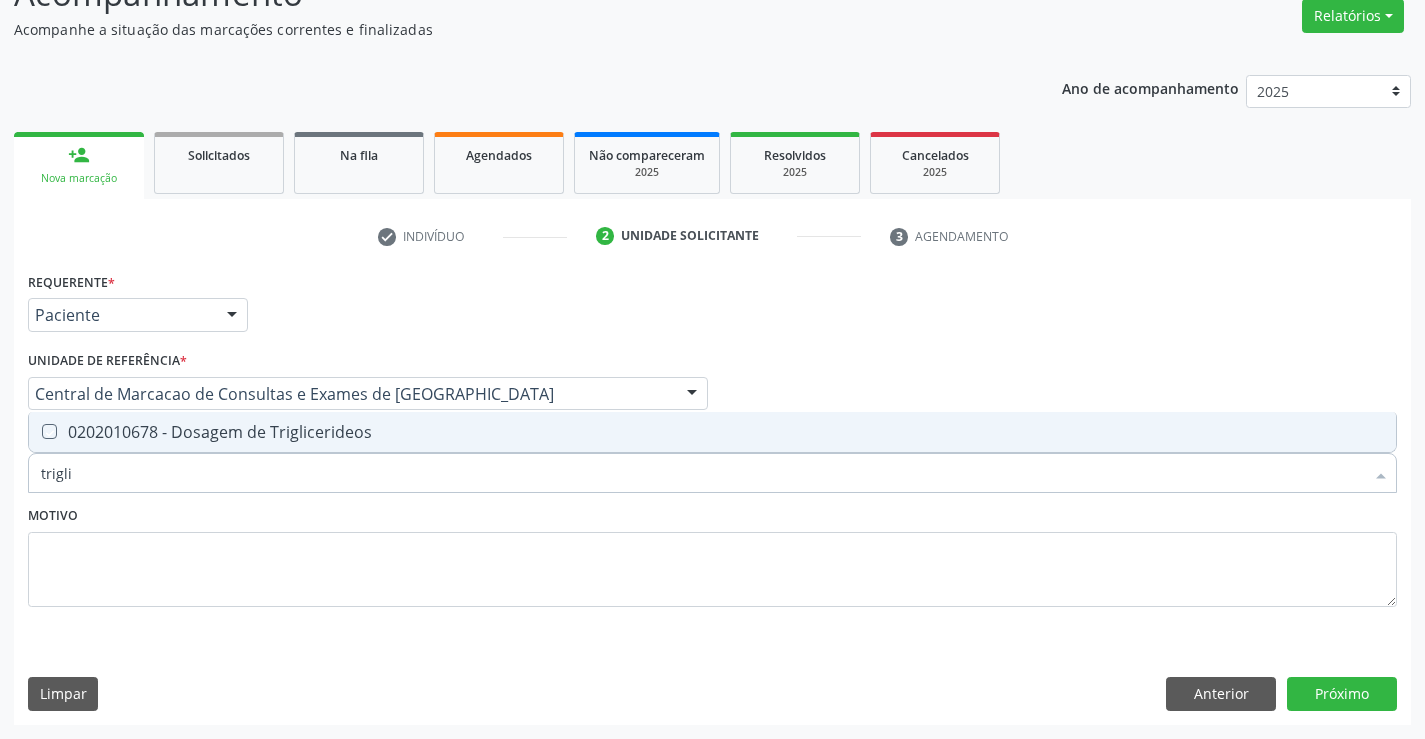 checkbox on "true" 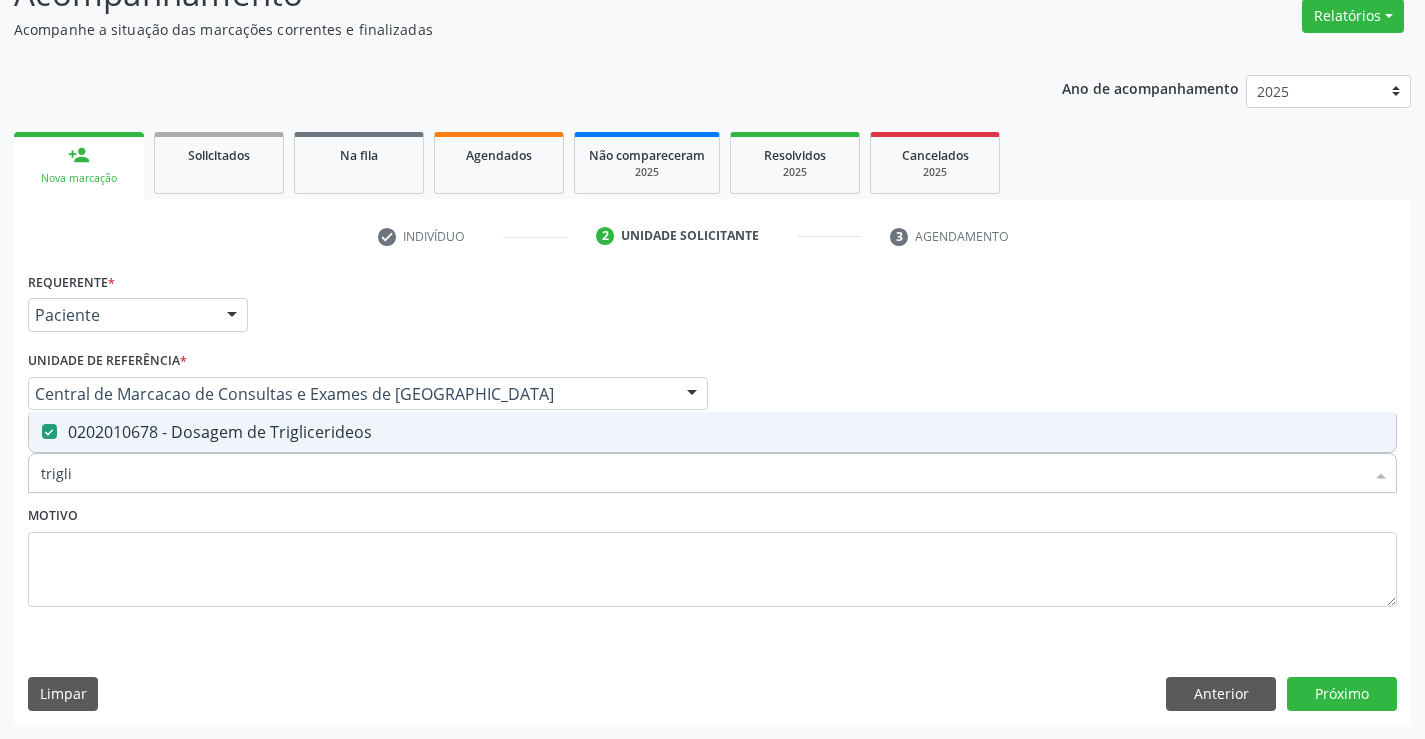 click on "trigli" at bounding box center [702, 473] 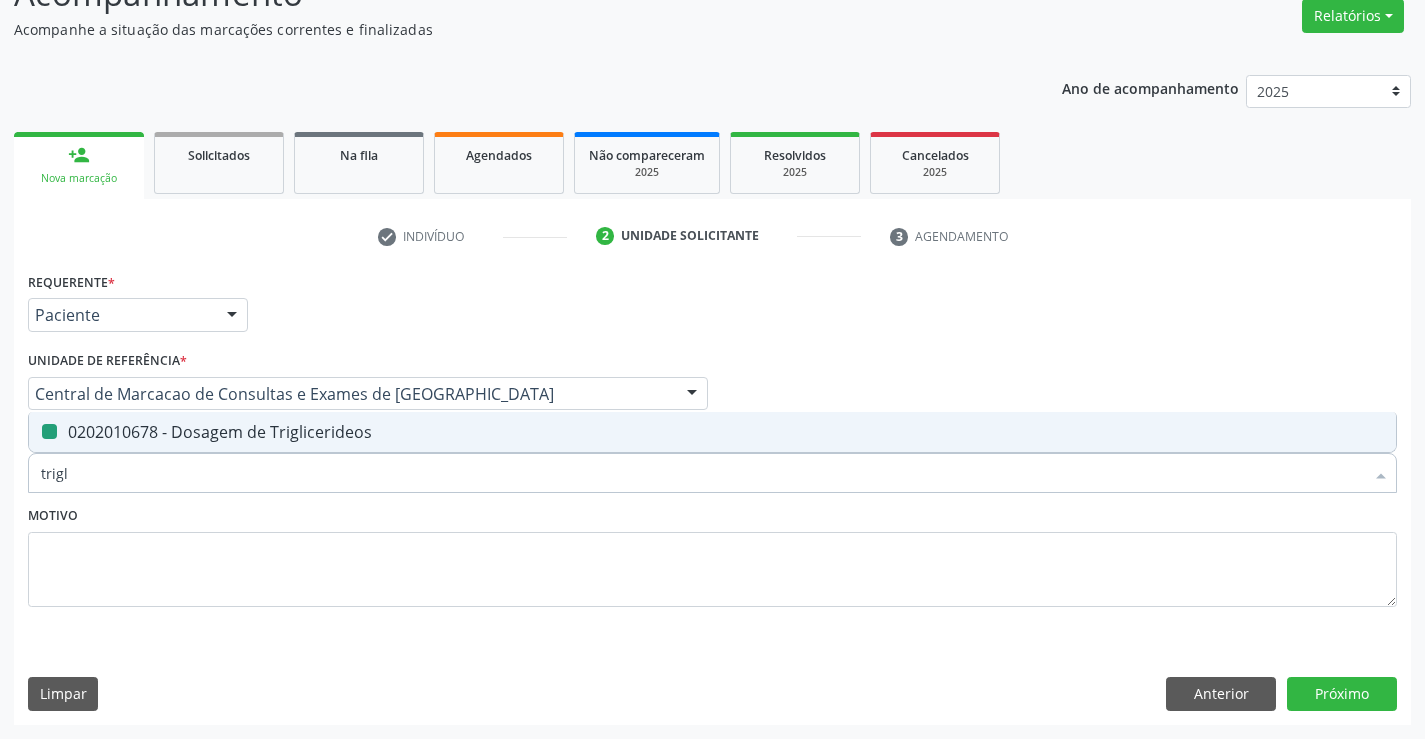 type on "trig" 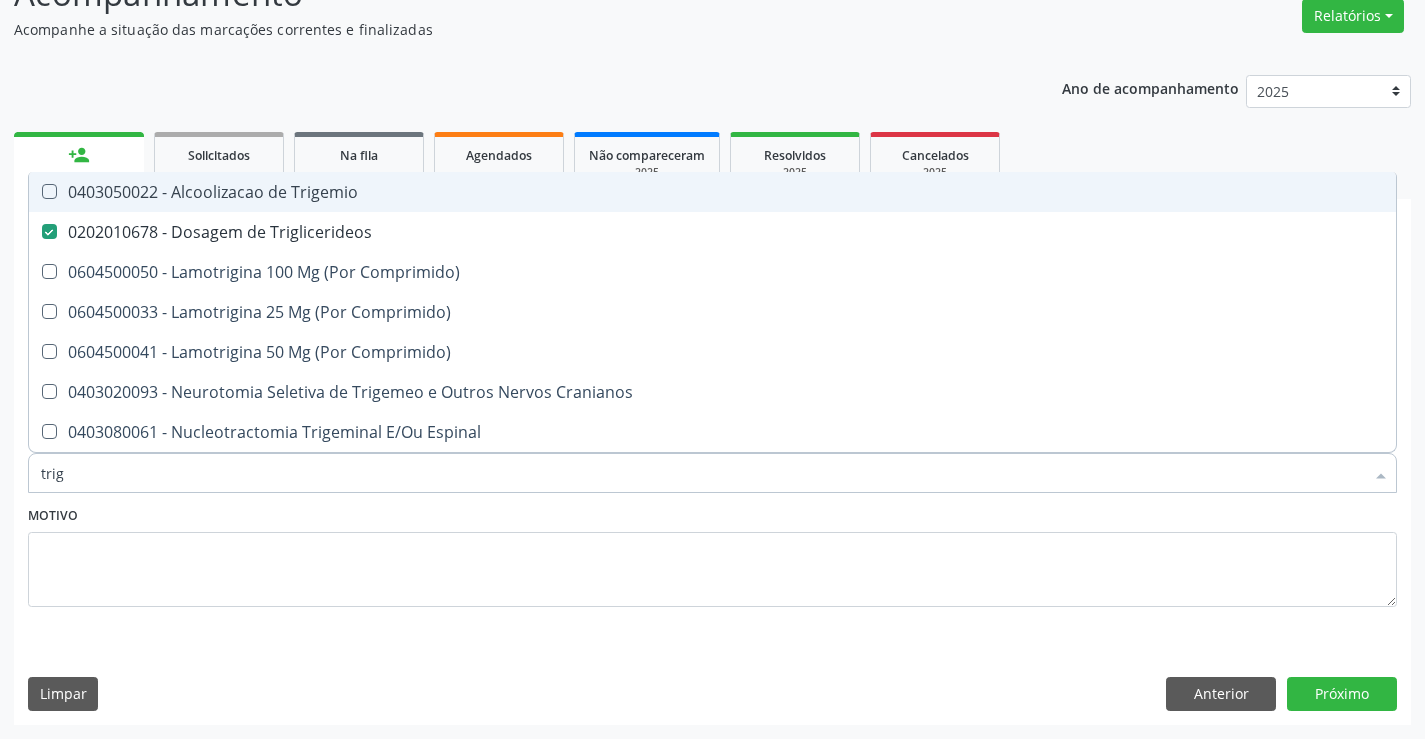 type on "tri" 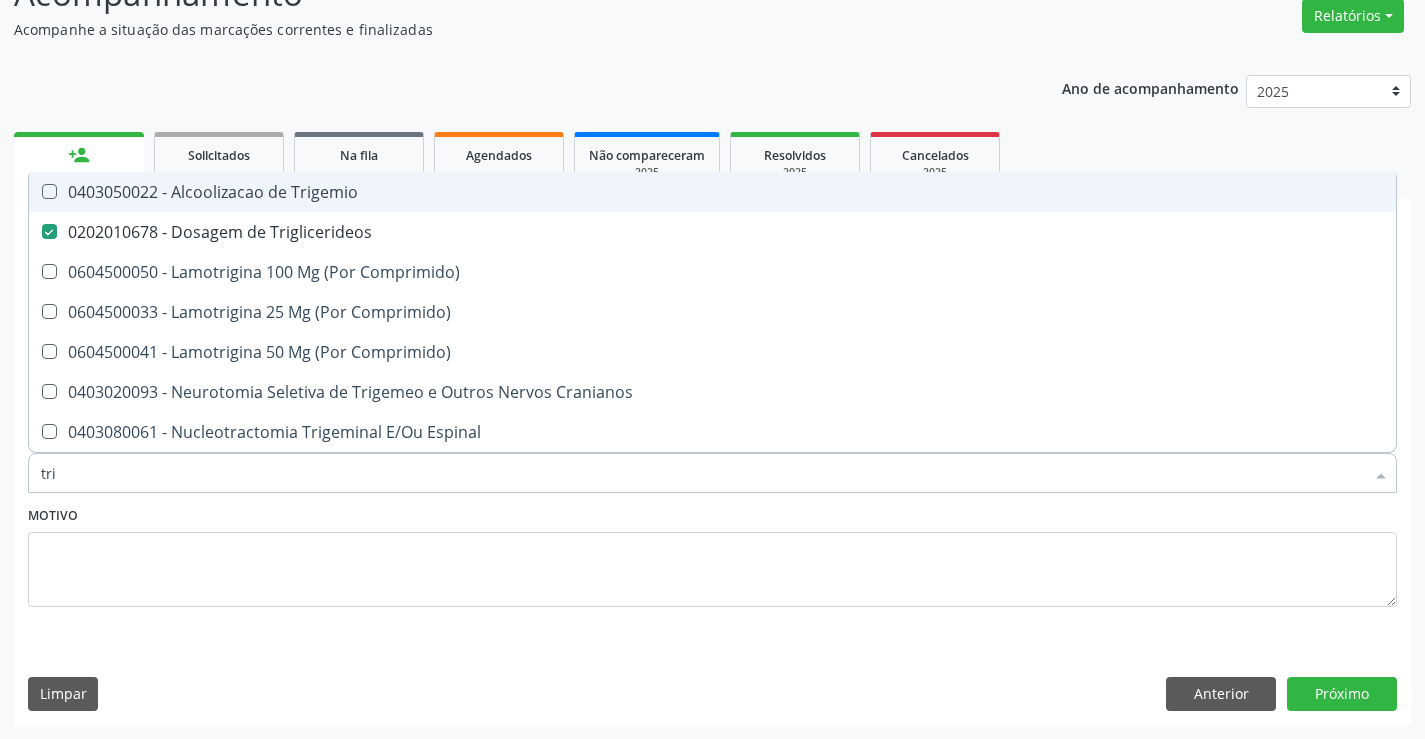 checkbox on "false" 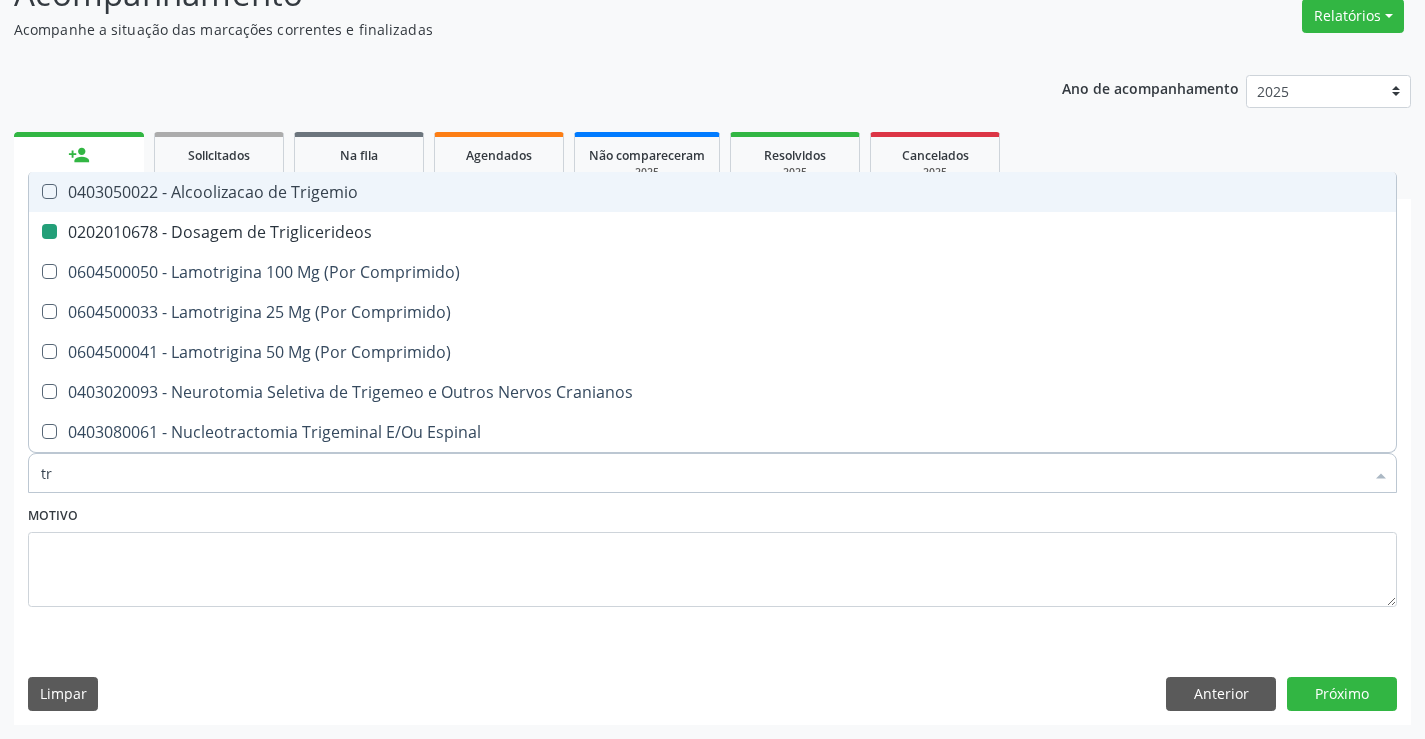 type on "t" 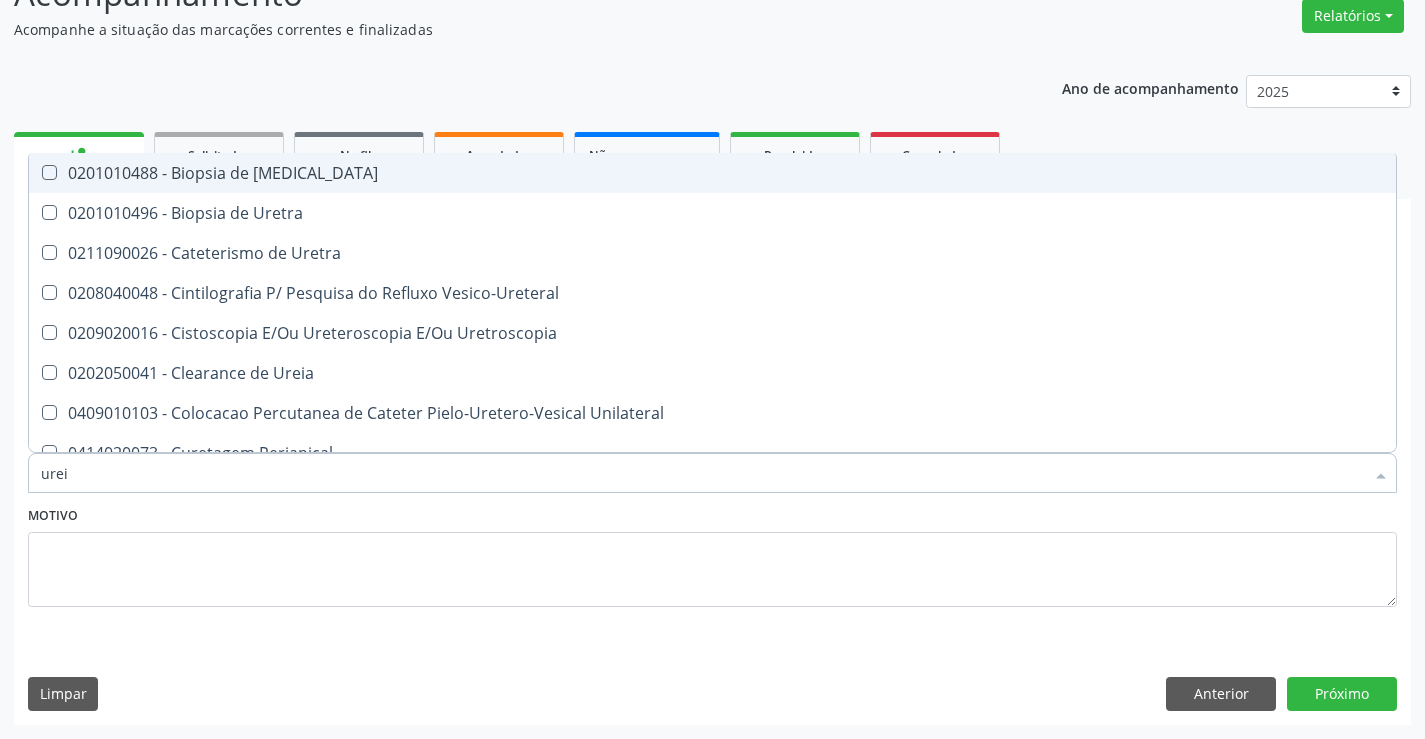 type on "ureia" 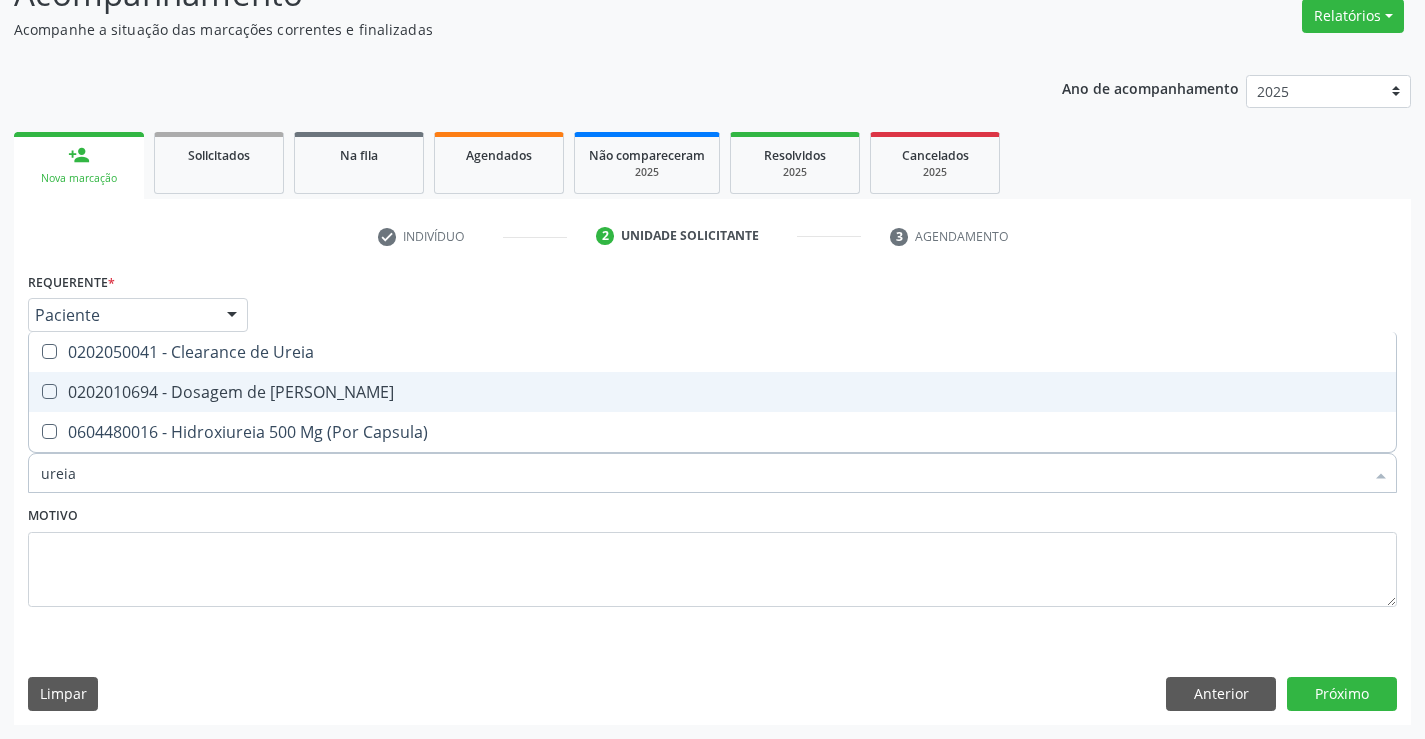 click on "0202010694 - Dosagem de [PERSON_NAME]" at bounding box center (712, 392) 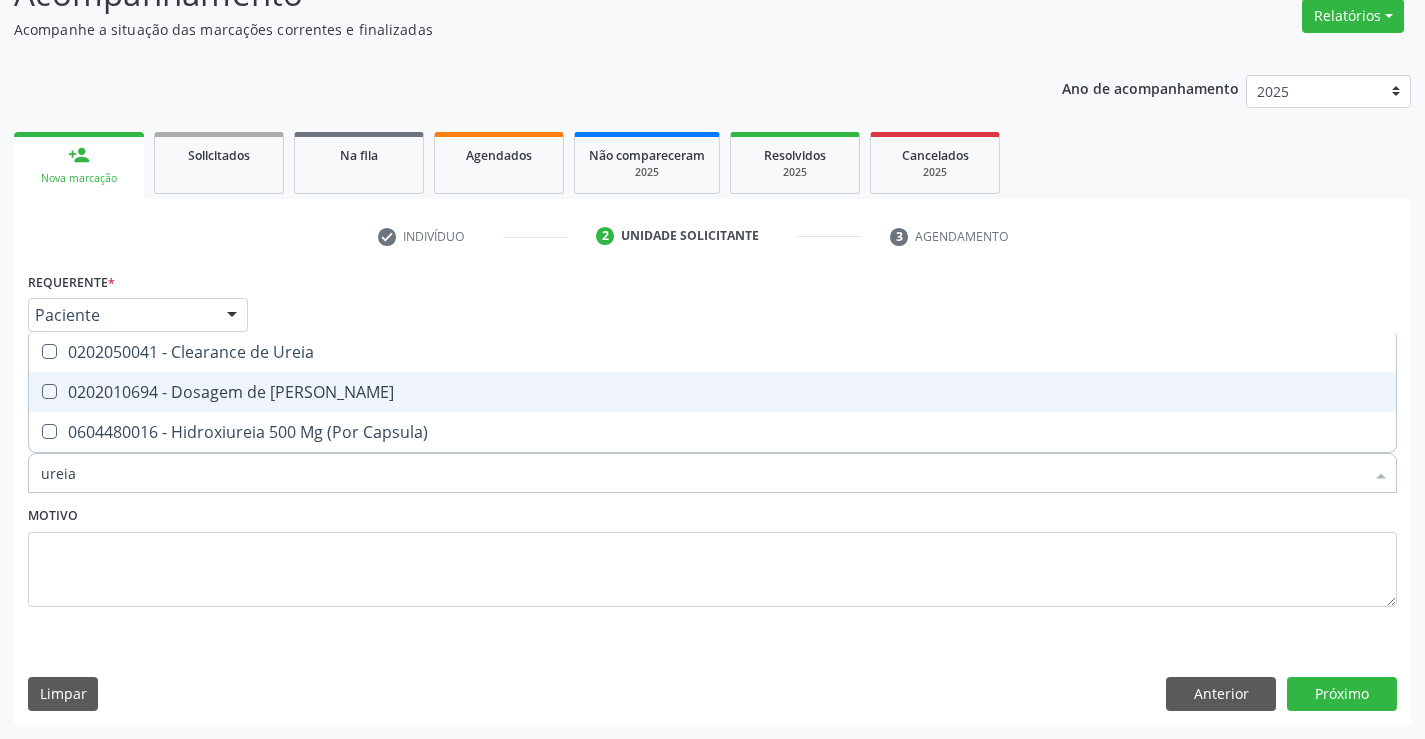 checkbox on "true" 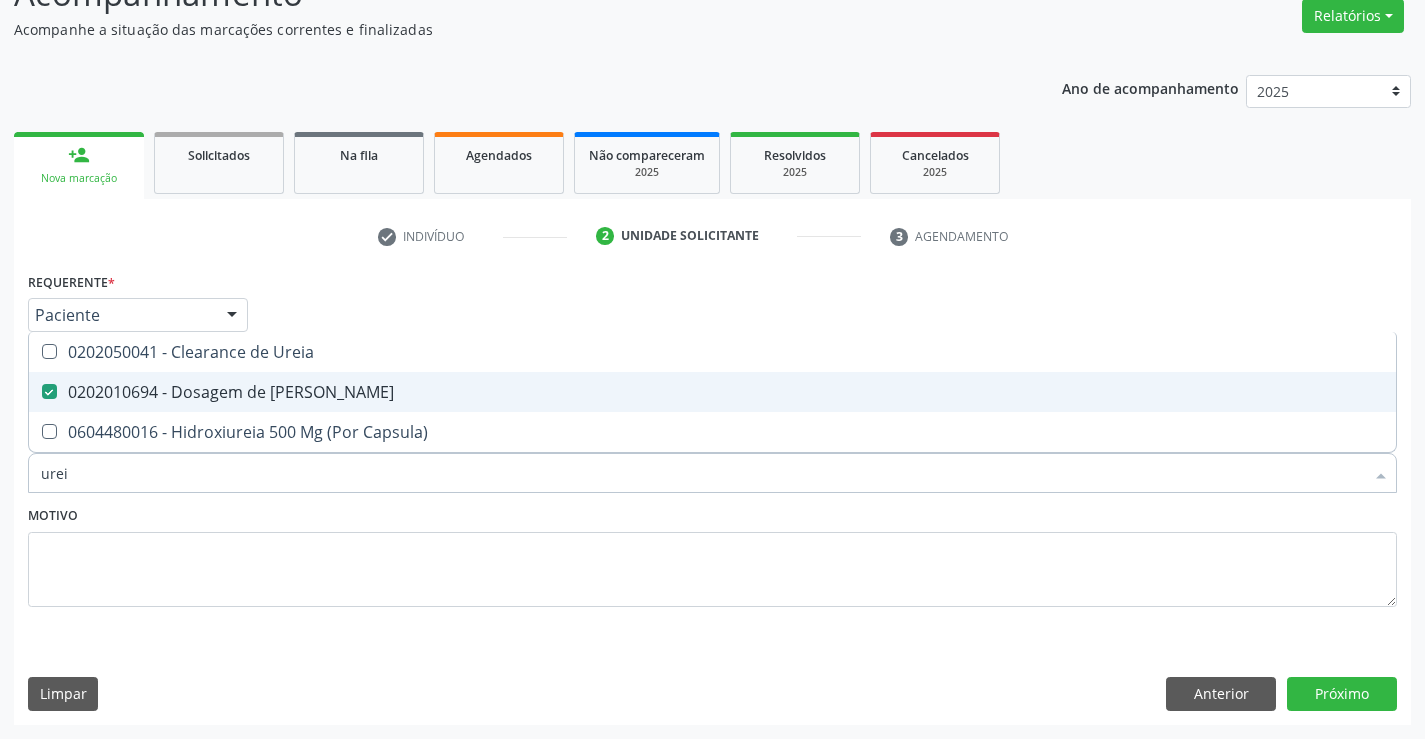 type on "ure" 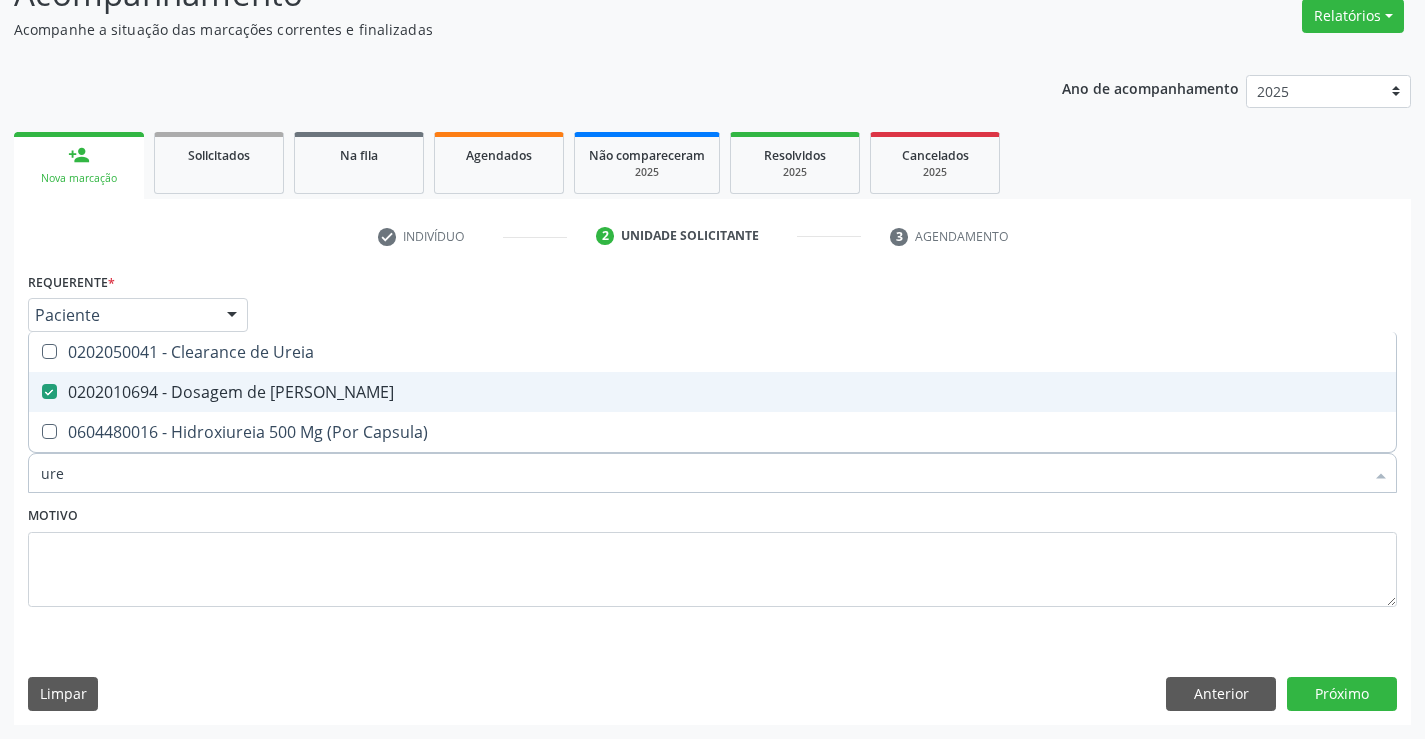 checkbox on "false" 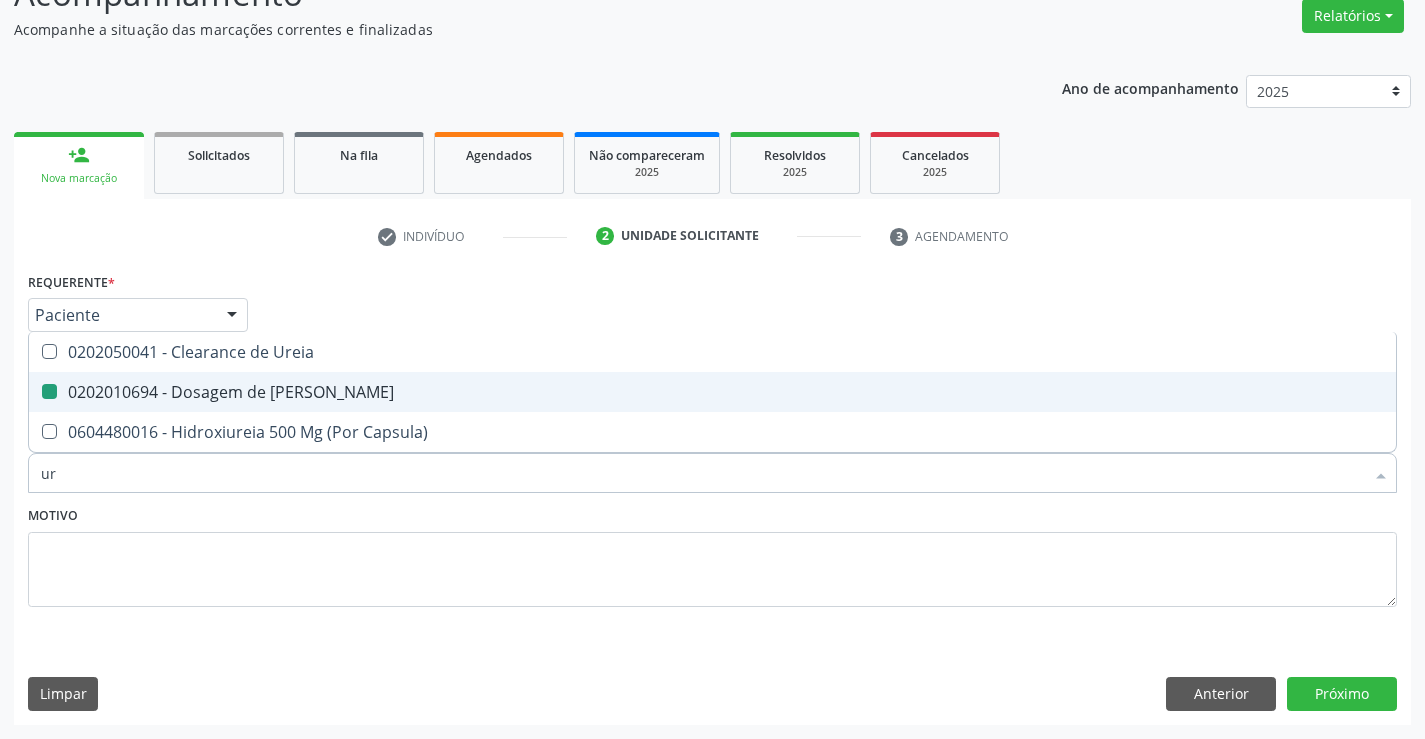 type on "u" 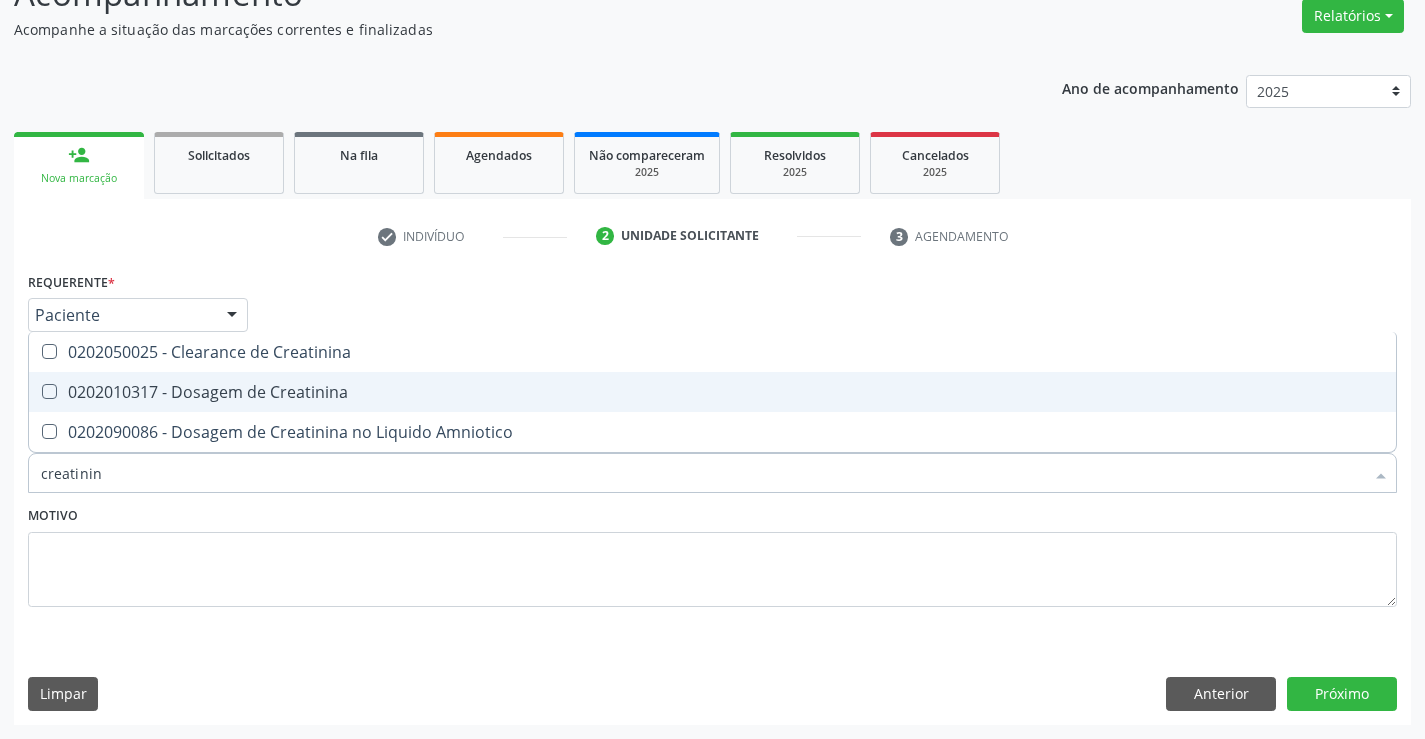 type on "creatinina" 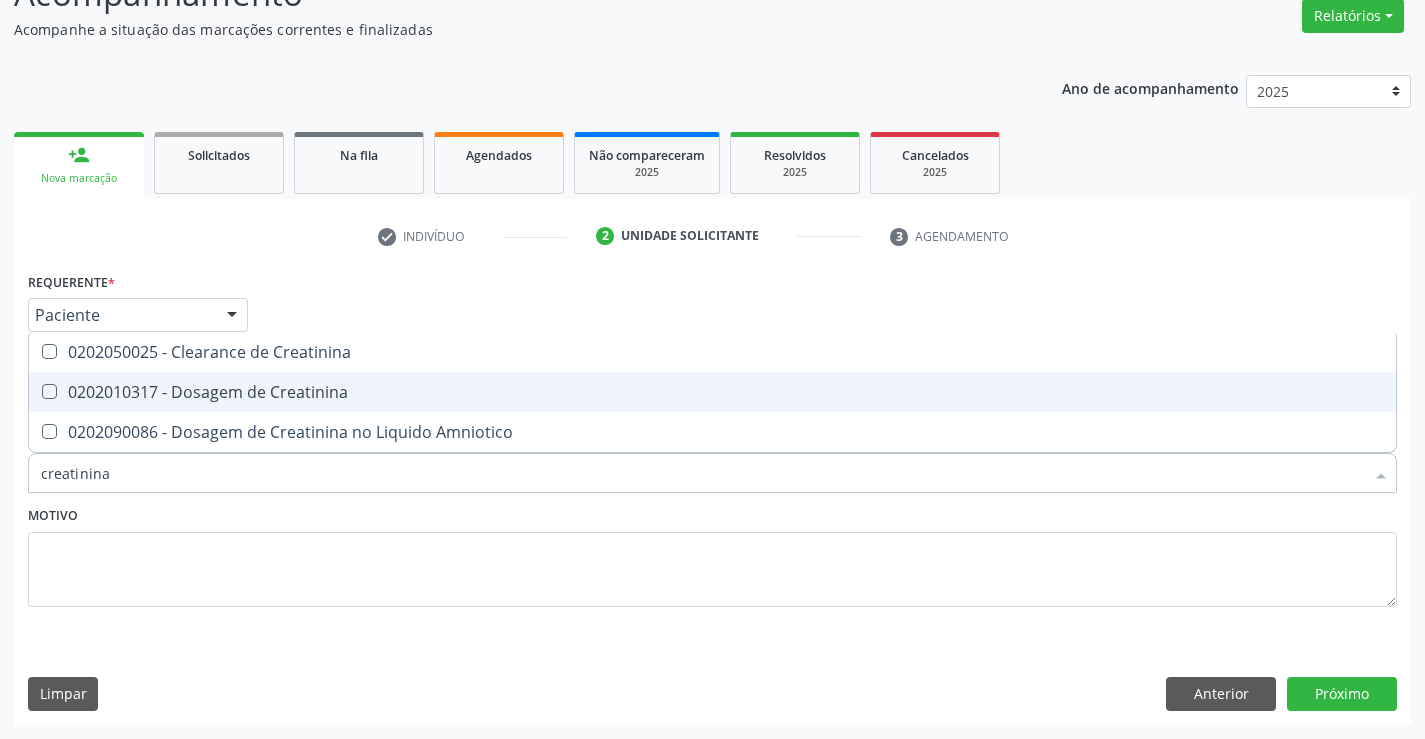 click on "0202010317 - Dosagem de Creatinina" at bounding box center (712, 392) 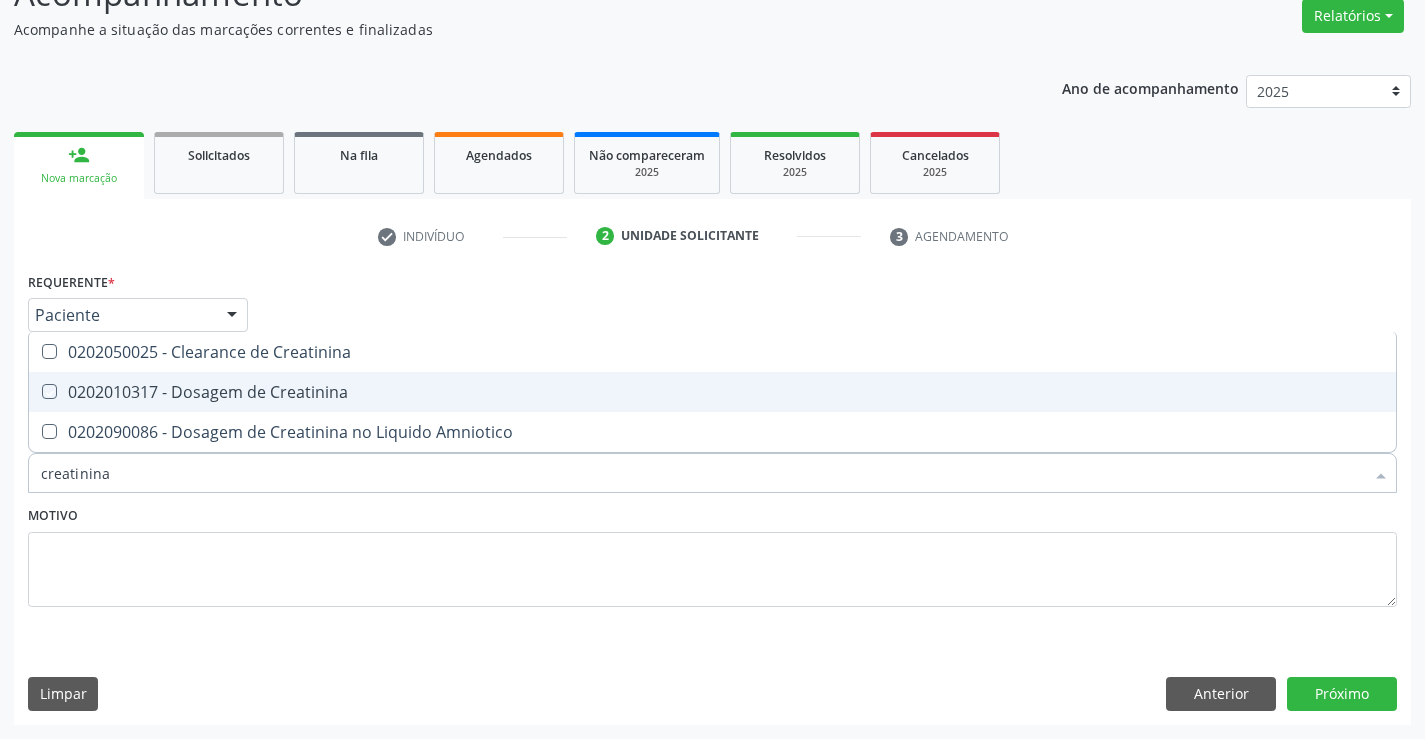checkbox on "true" 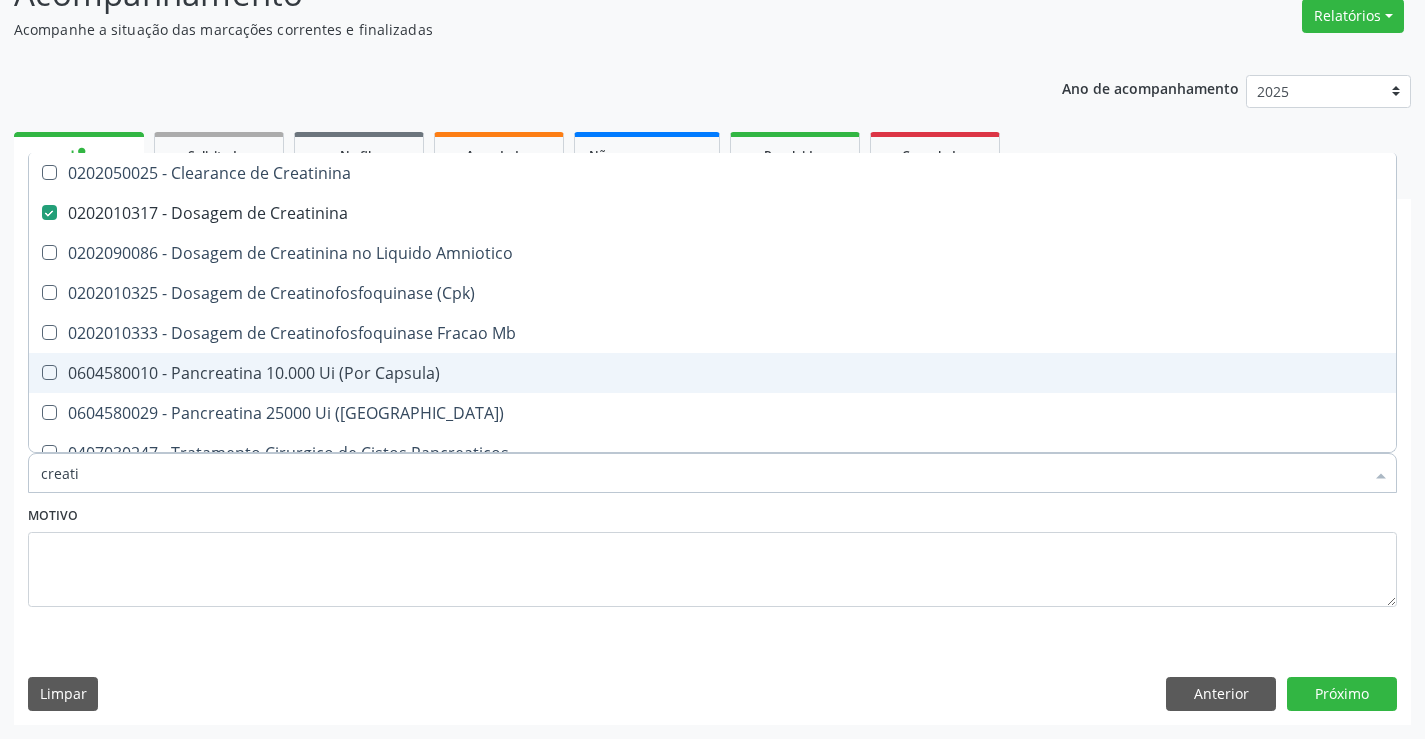 type on "creat" 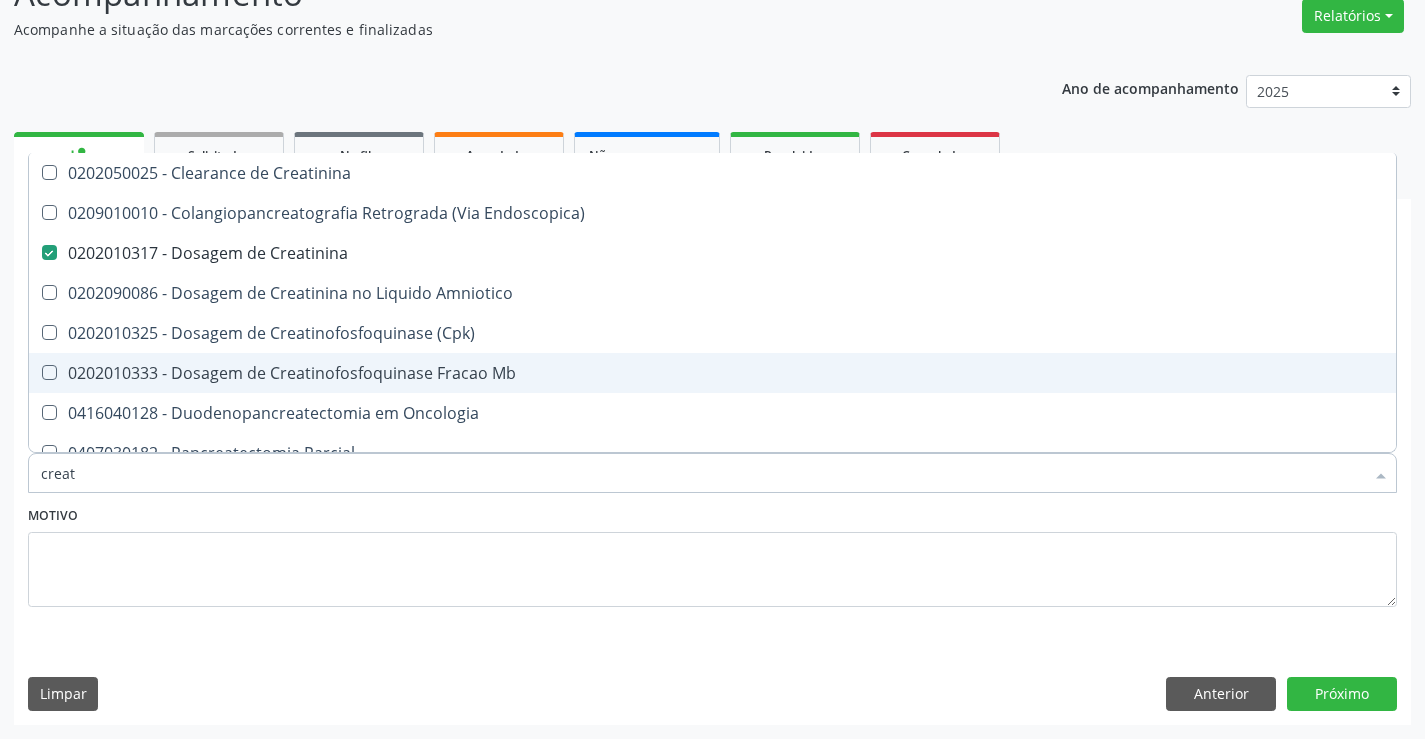 type on "crea" 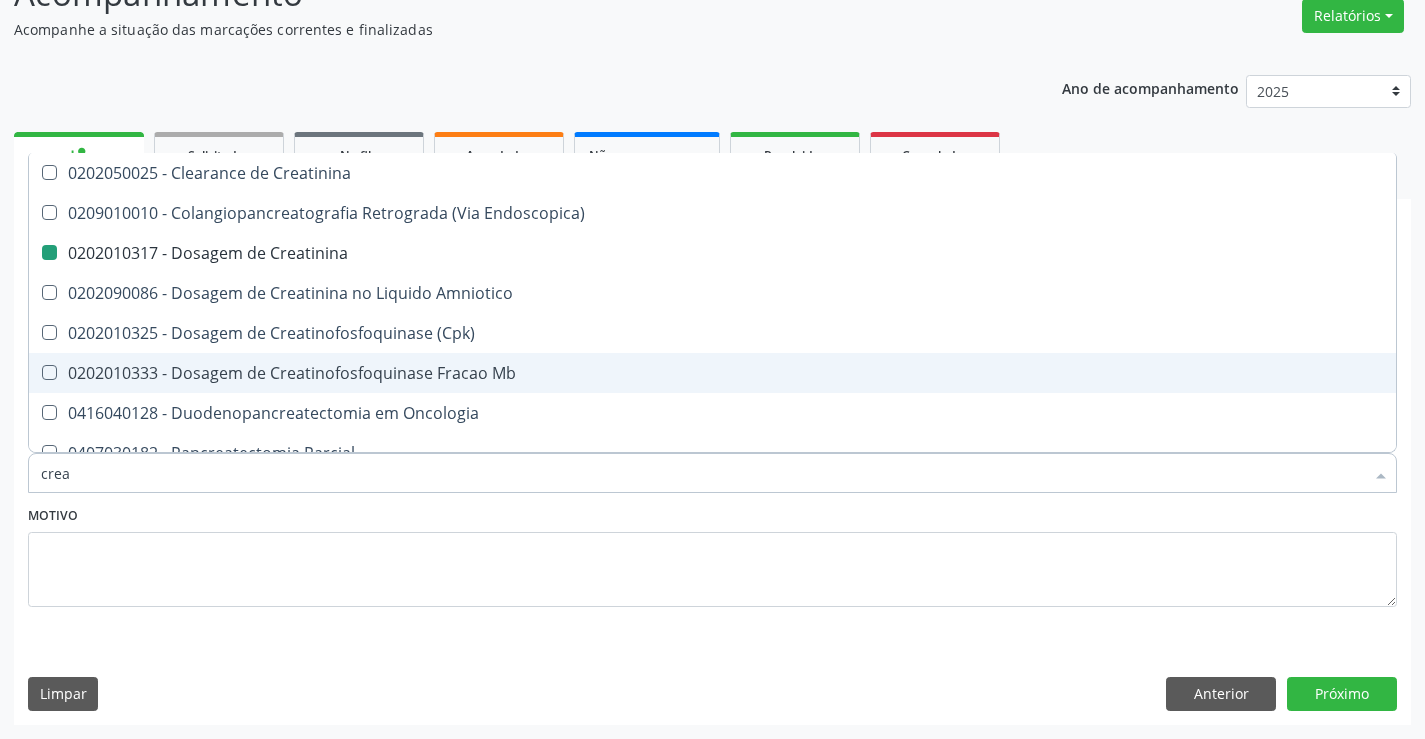 type on "cre" 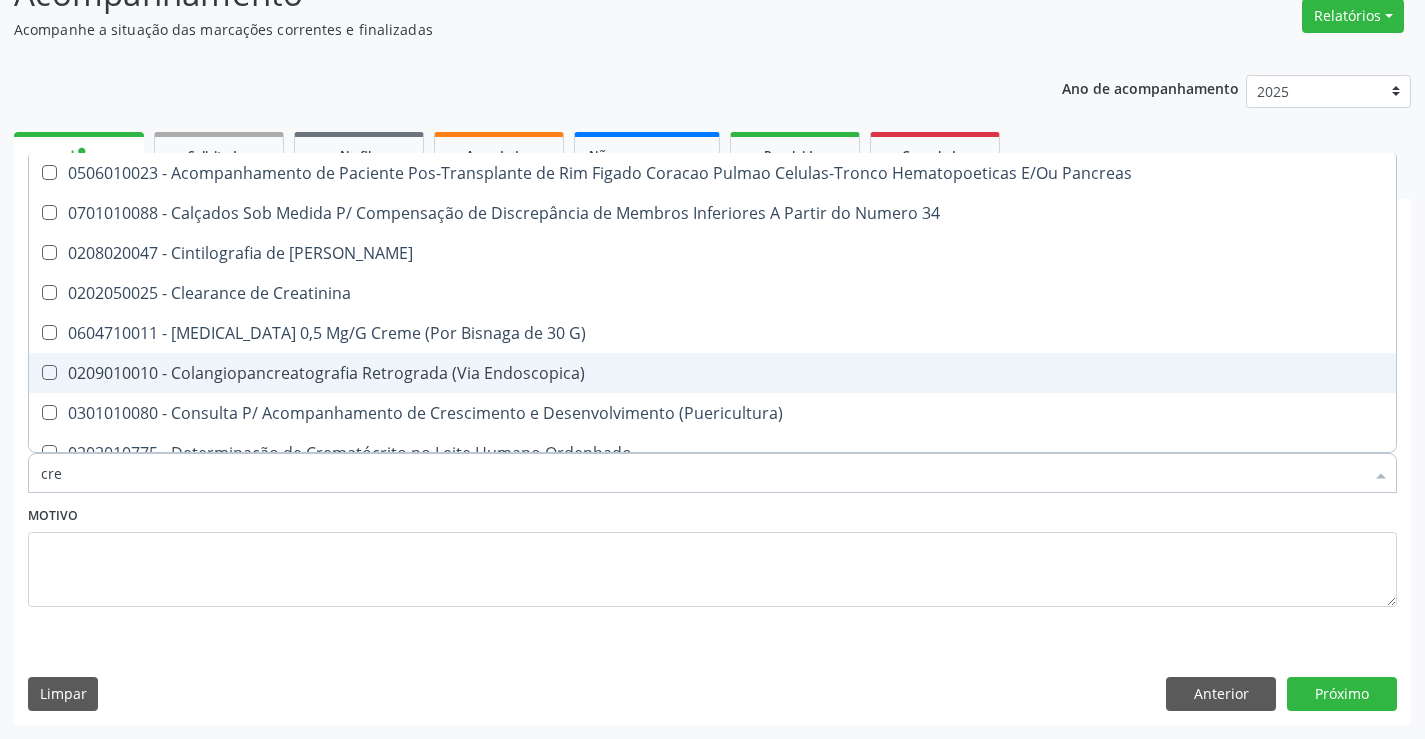 type on "cr" 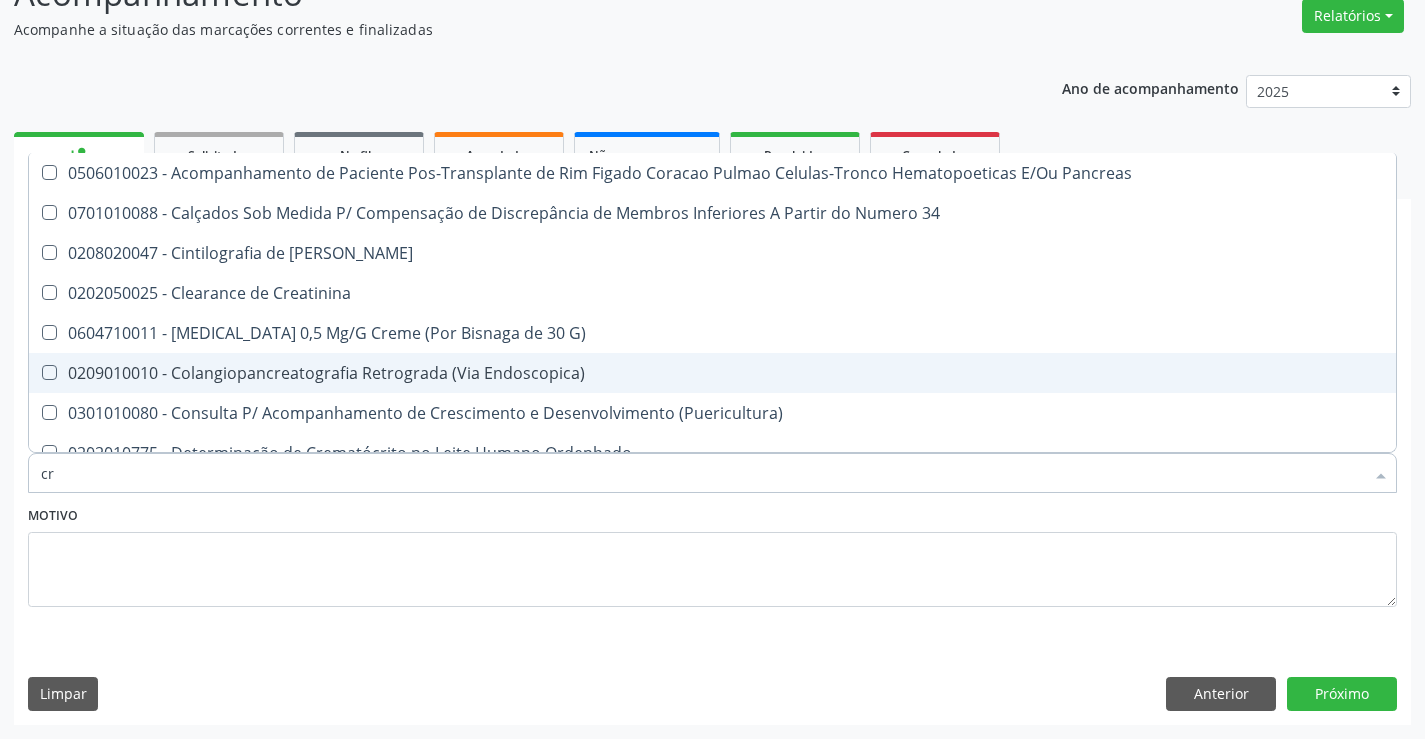 checkbox on "false" 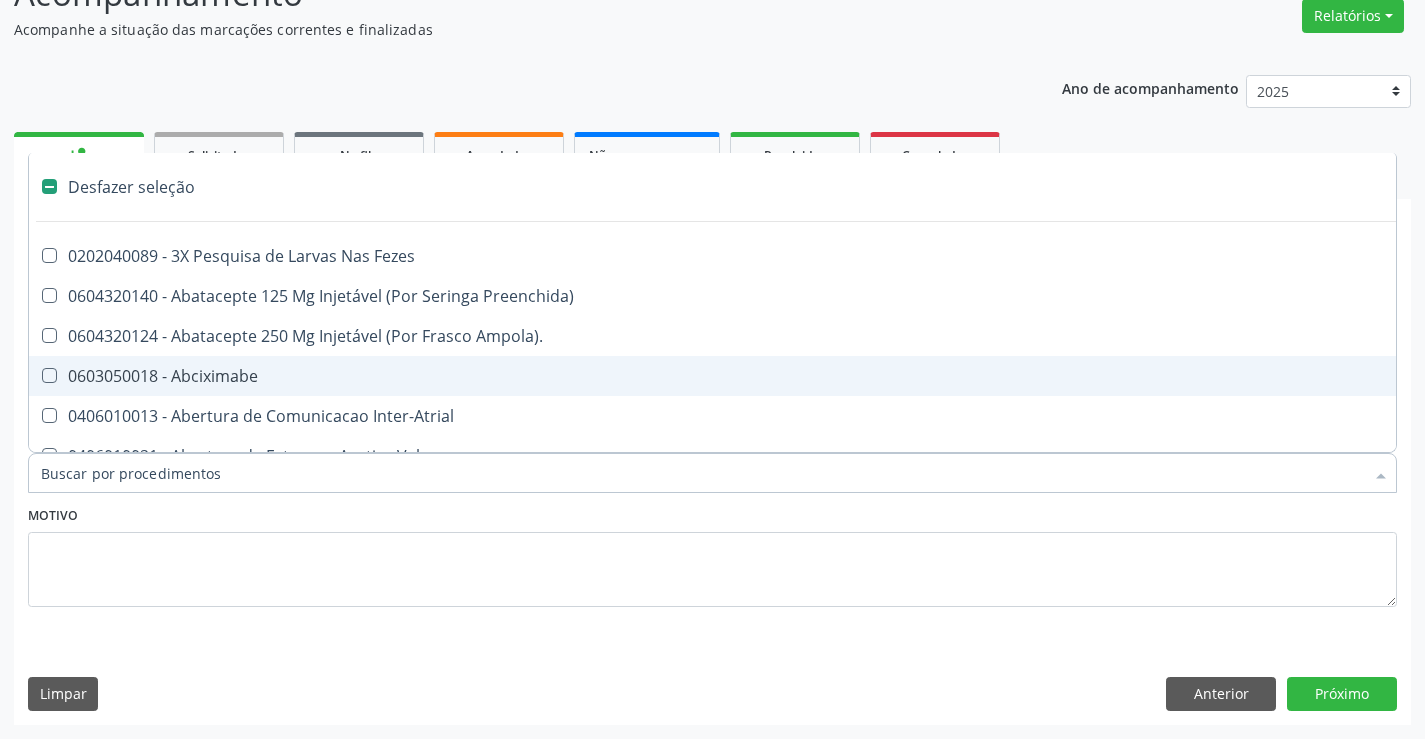 type on "u" 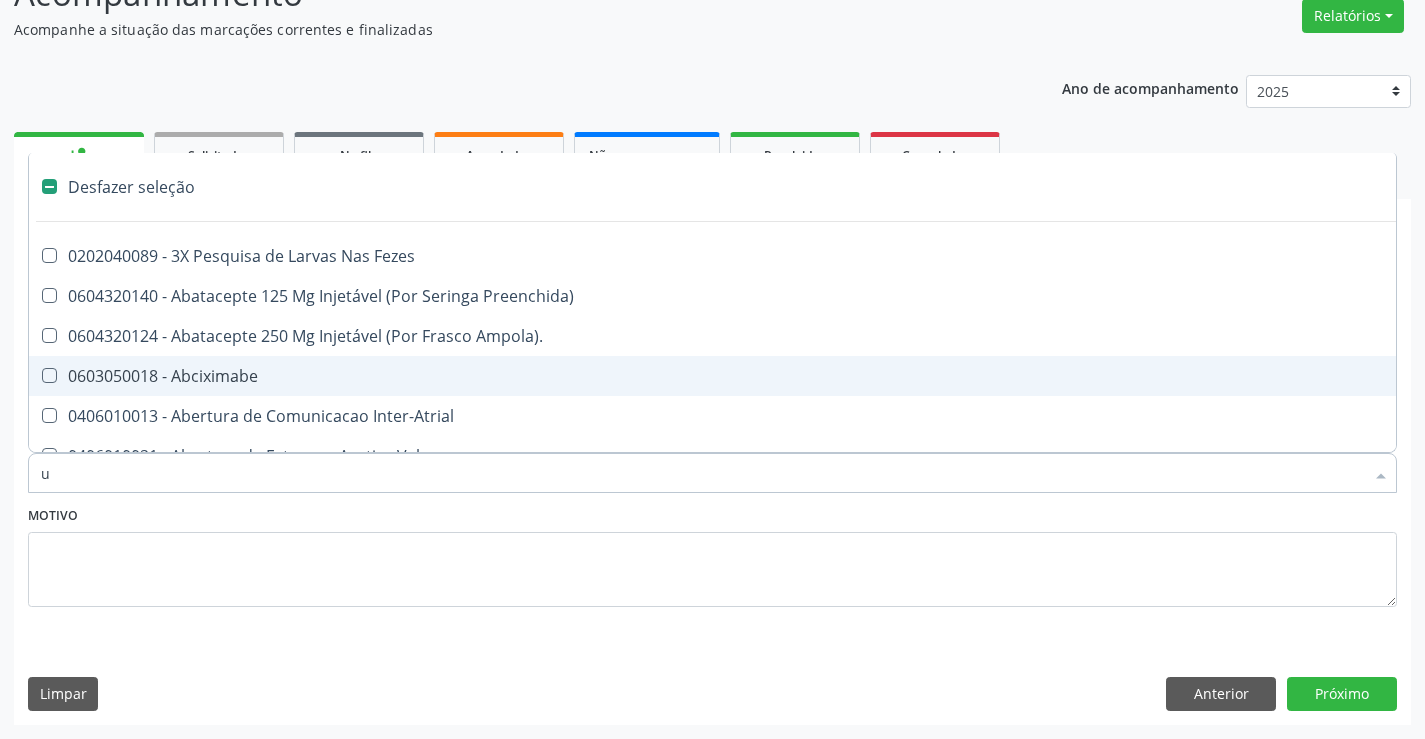 checkbox on "true" 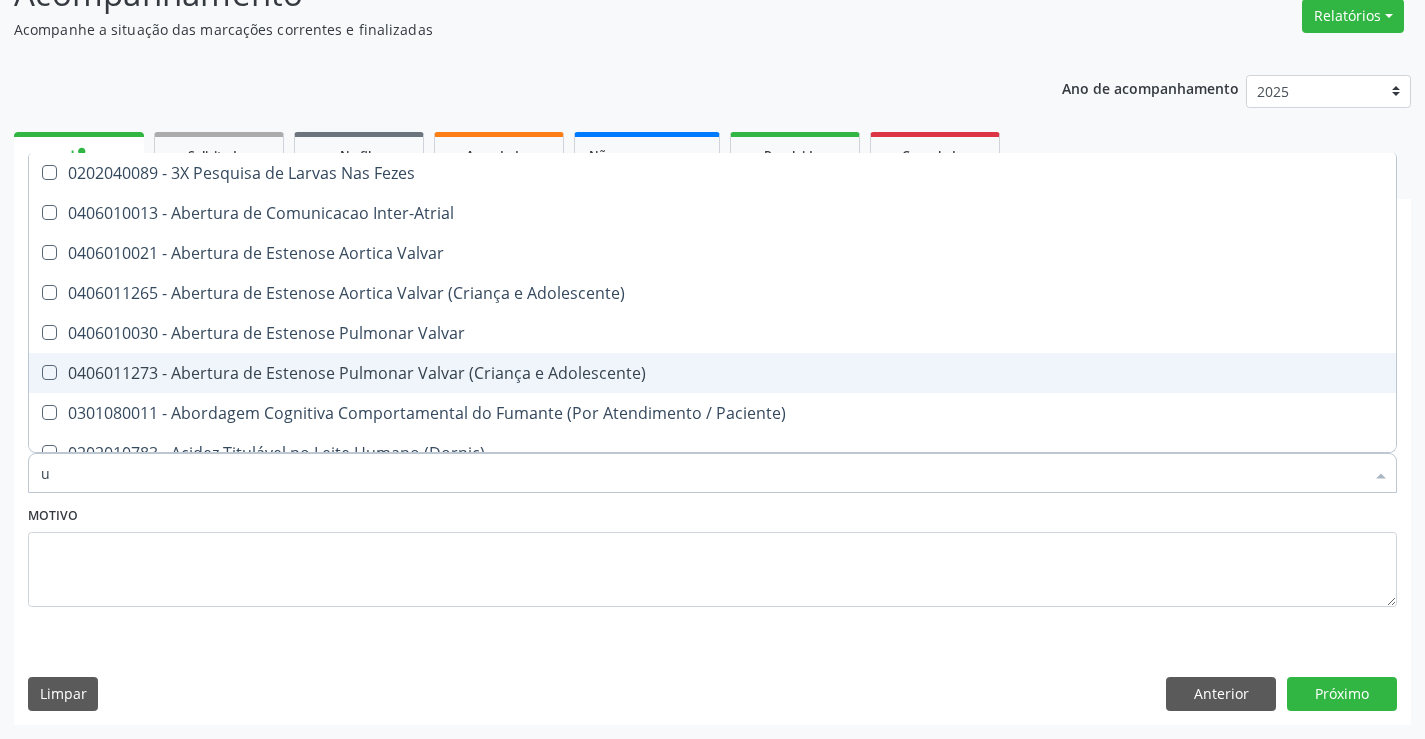 type on "ur" 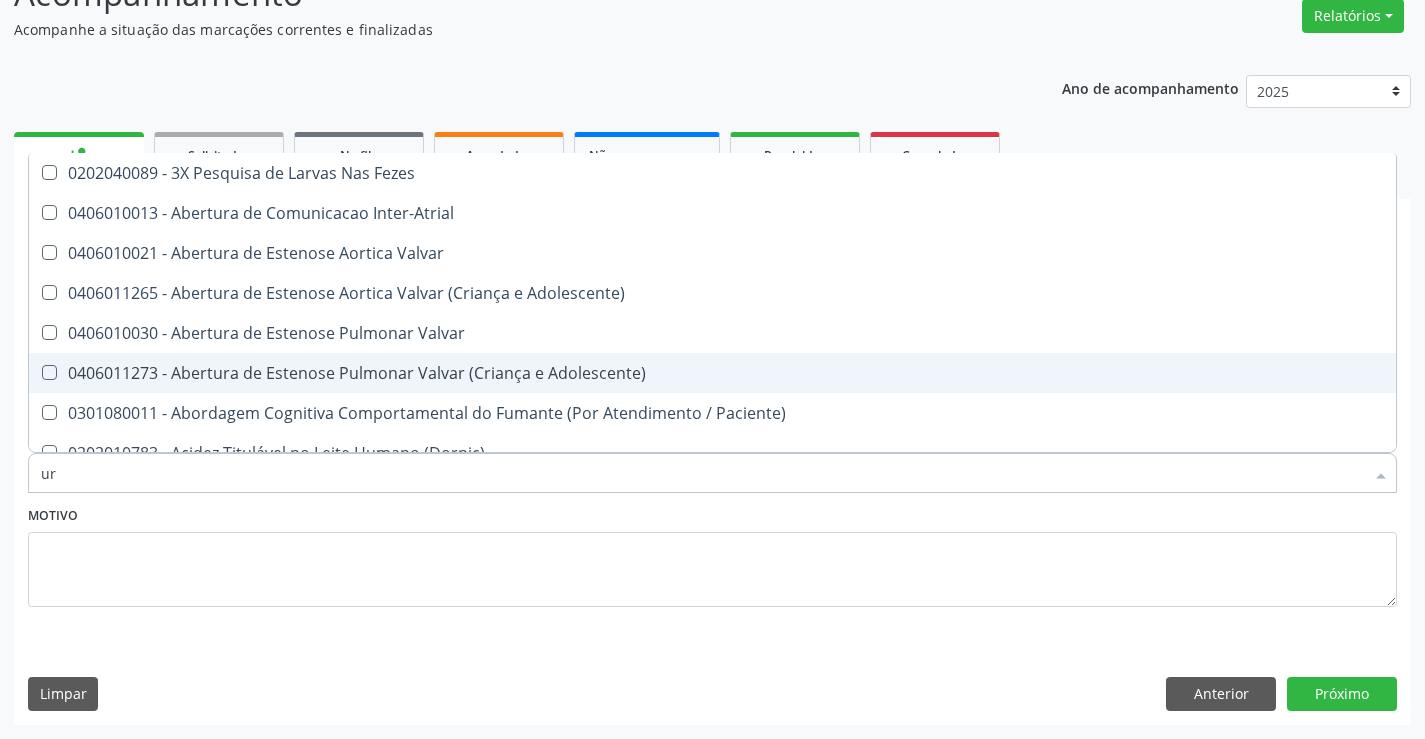 checkbox on "true" 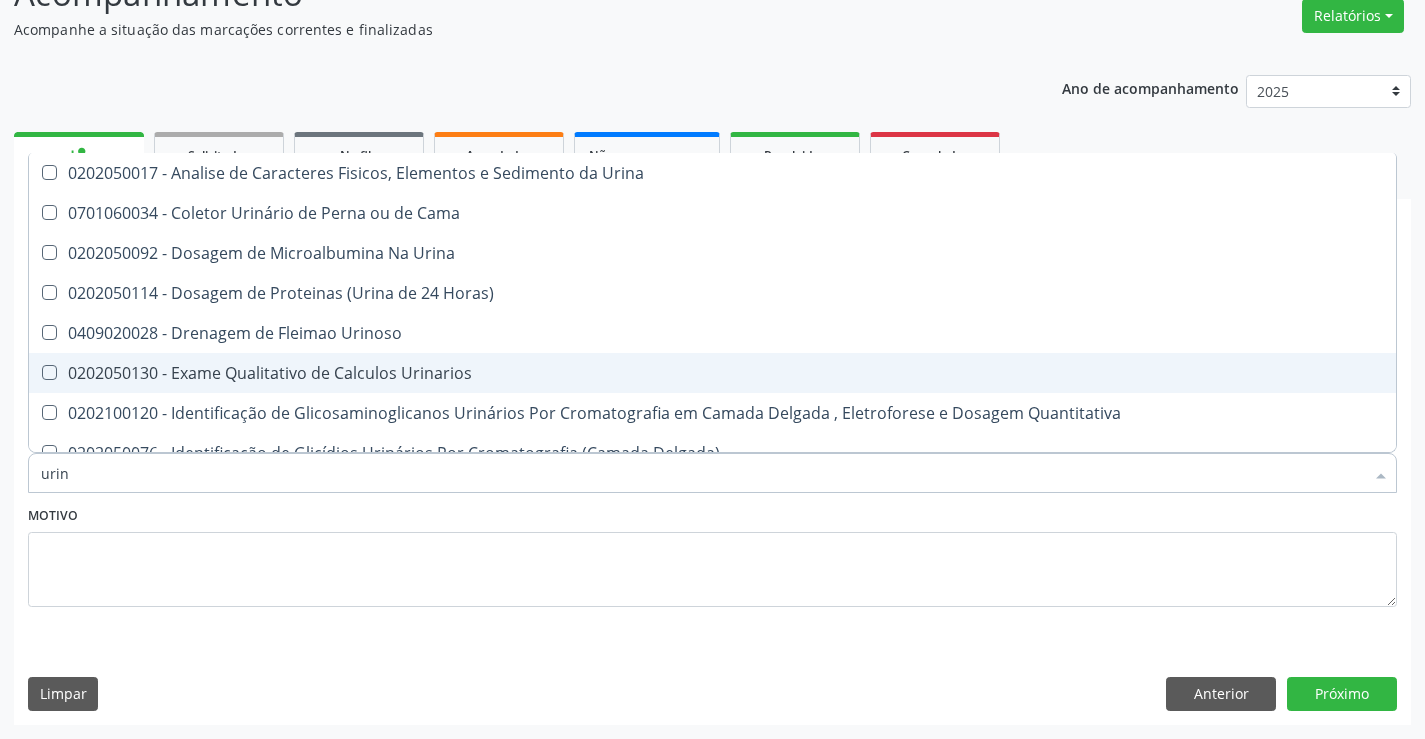type on "urina" 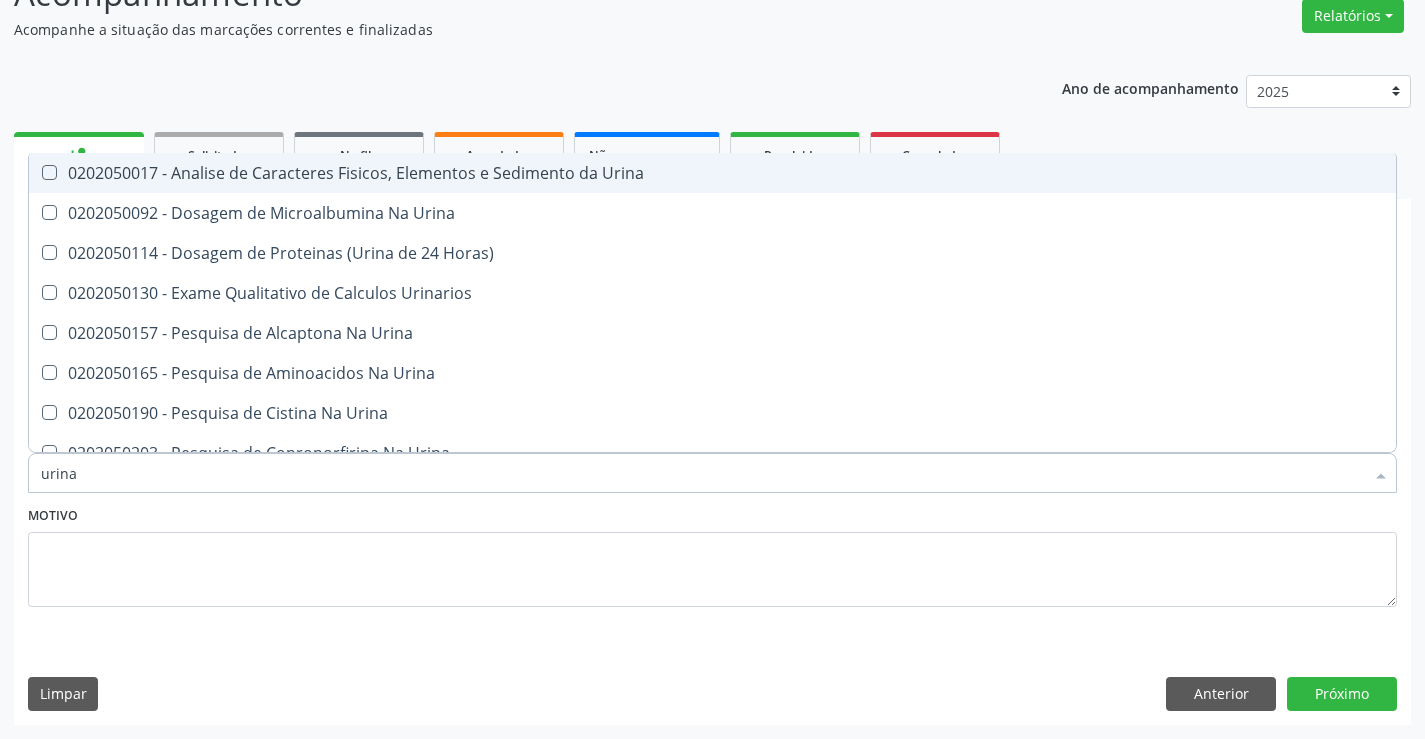 click on "0202050017 - Analise de Caracteres Fisicos, Elementos e Sedimento da Urina" at bounding box center [712, 173] 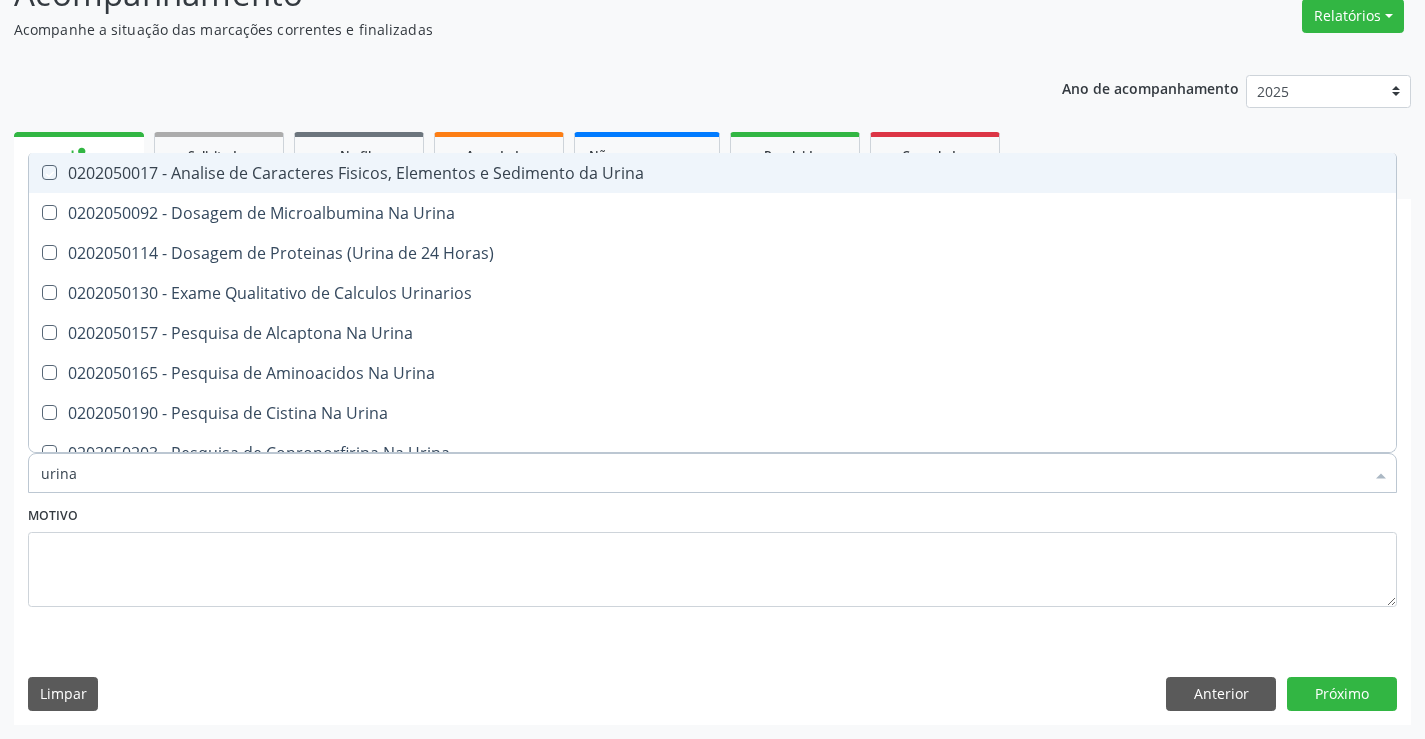 checkbox on "true" 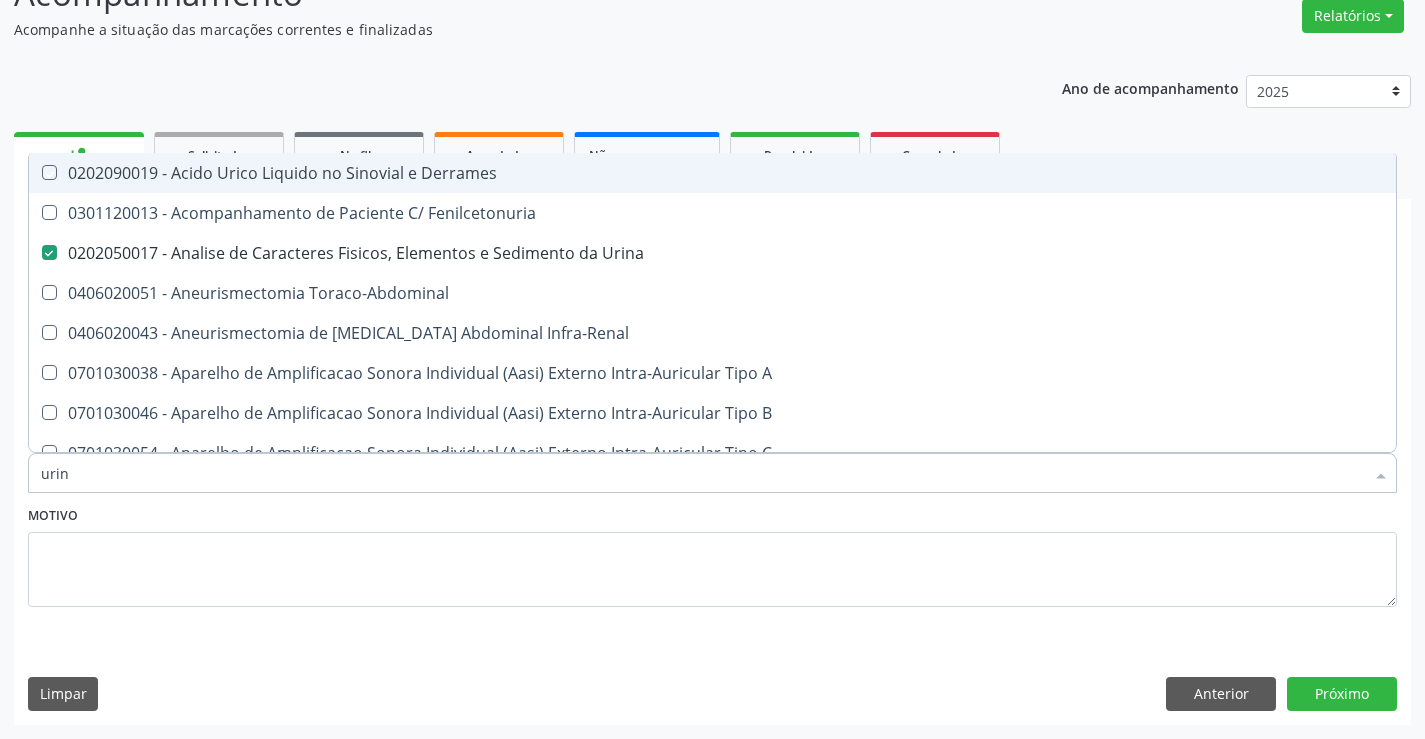 type on "uri" 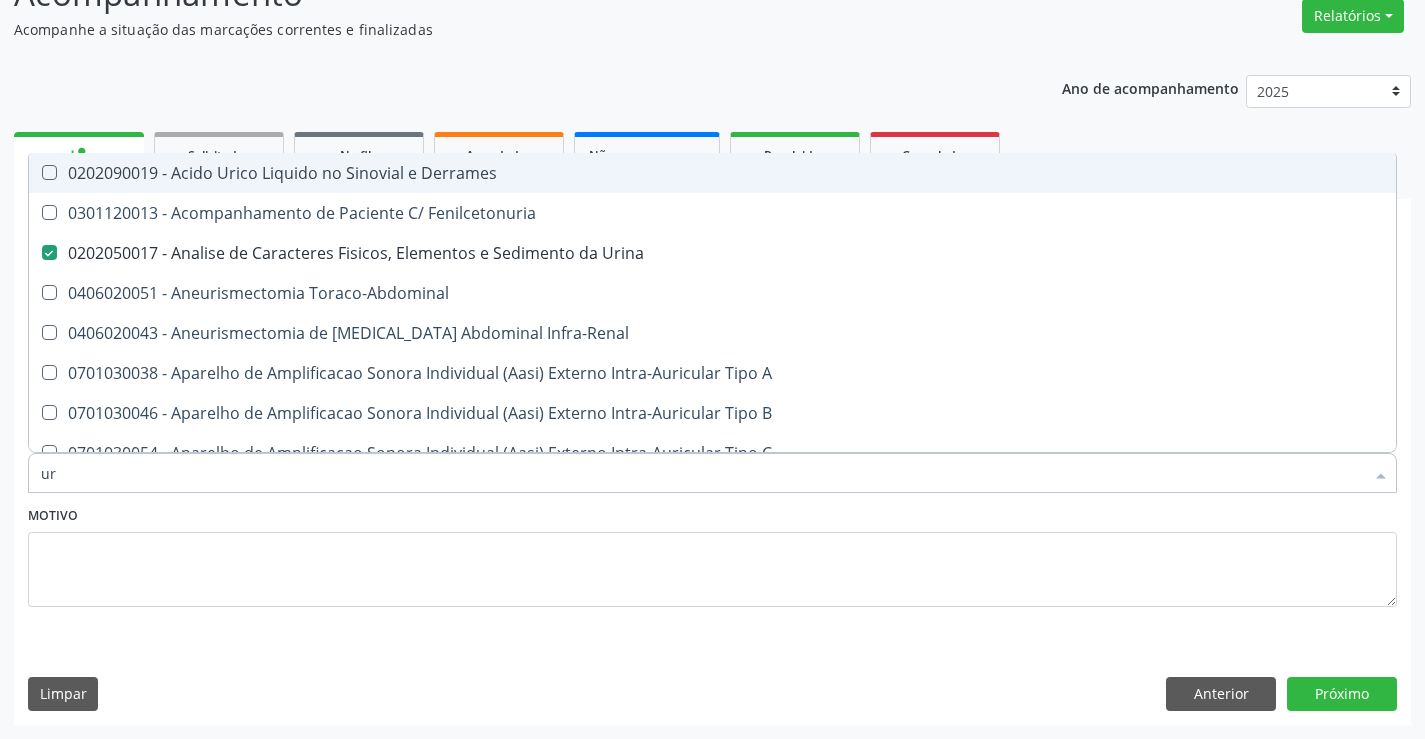 type on "u" 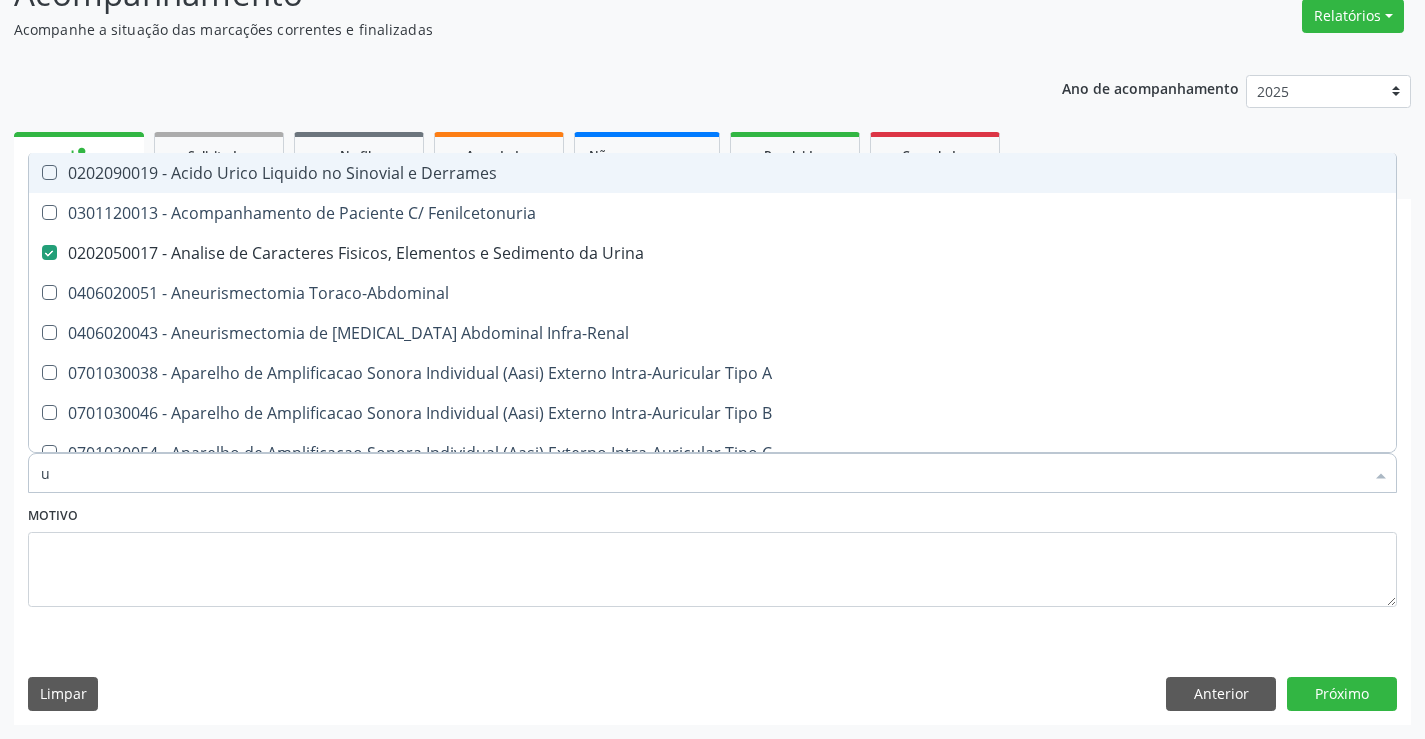 type 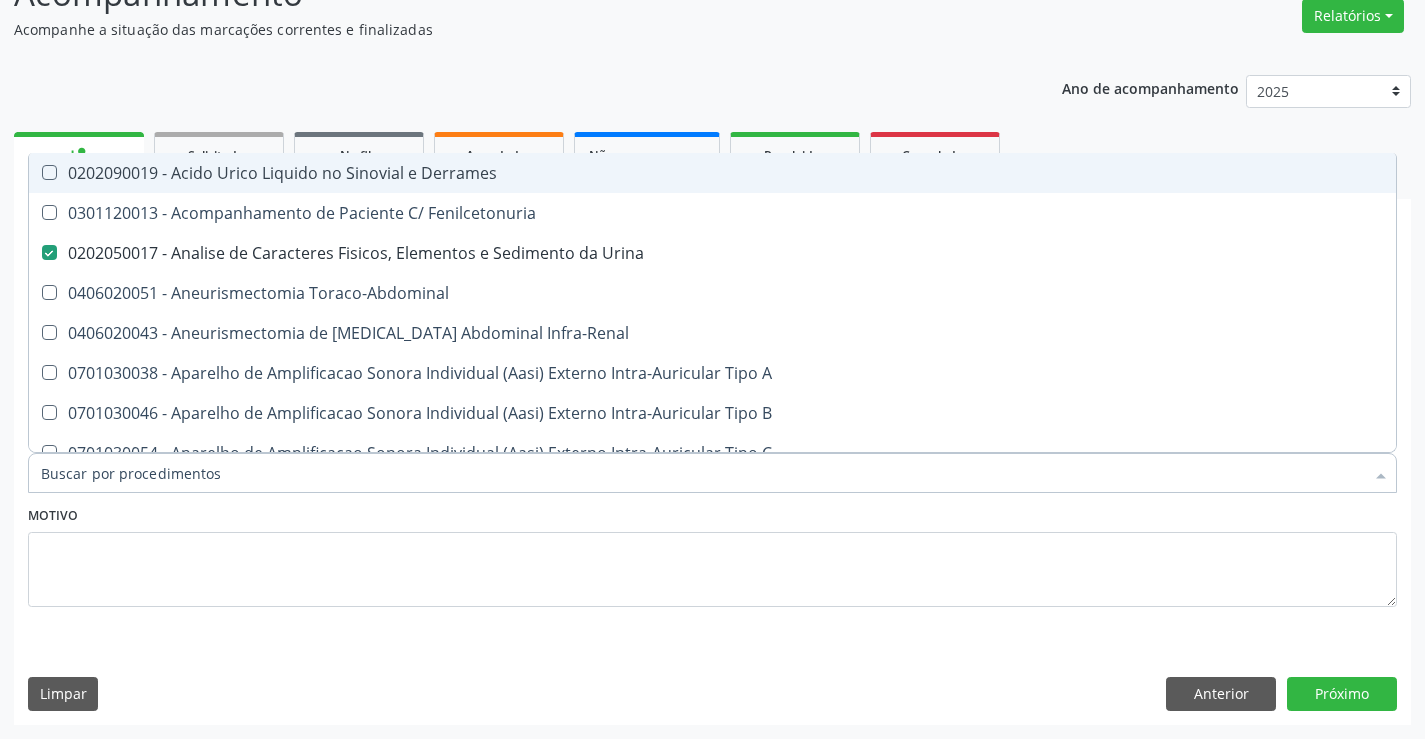 checkbox on "false" 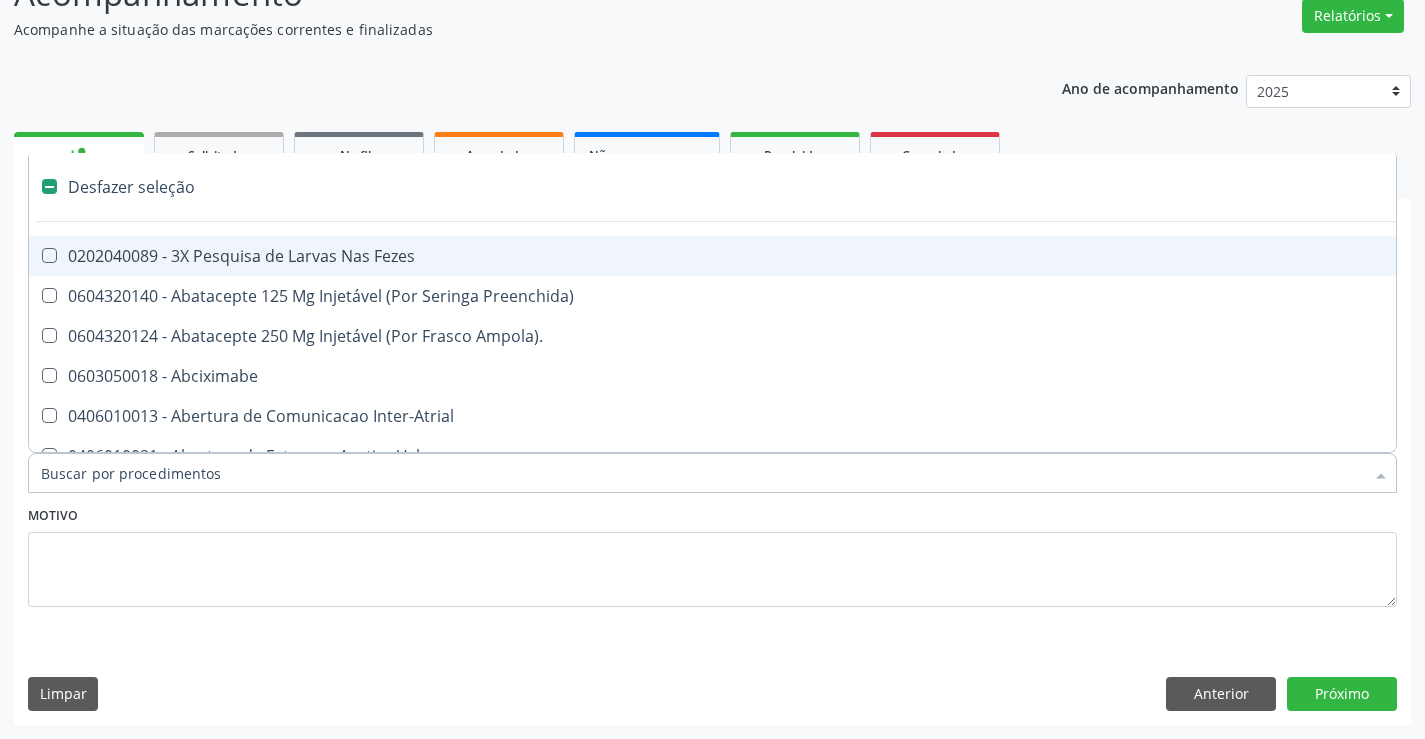 type on "t" 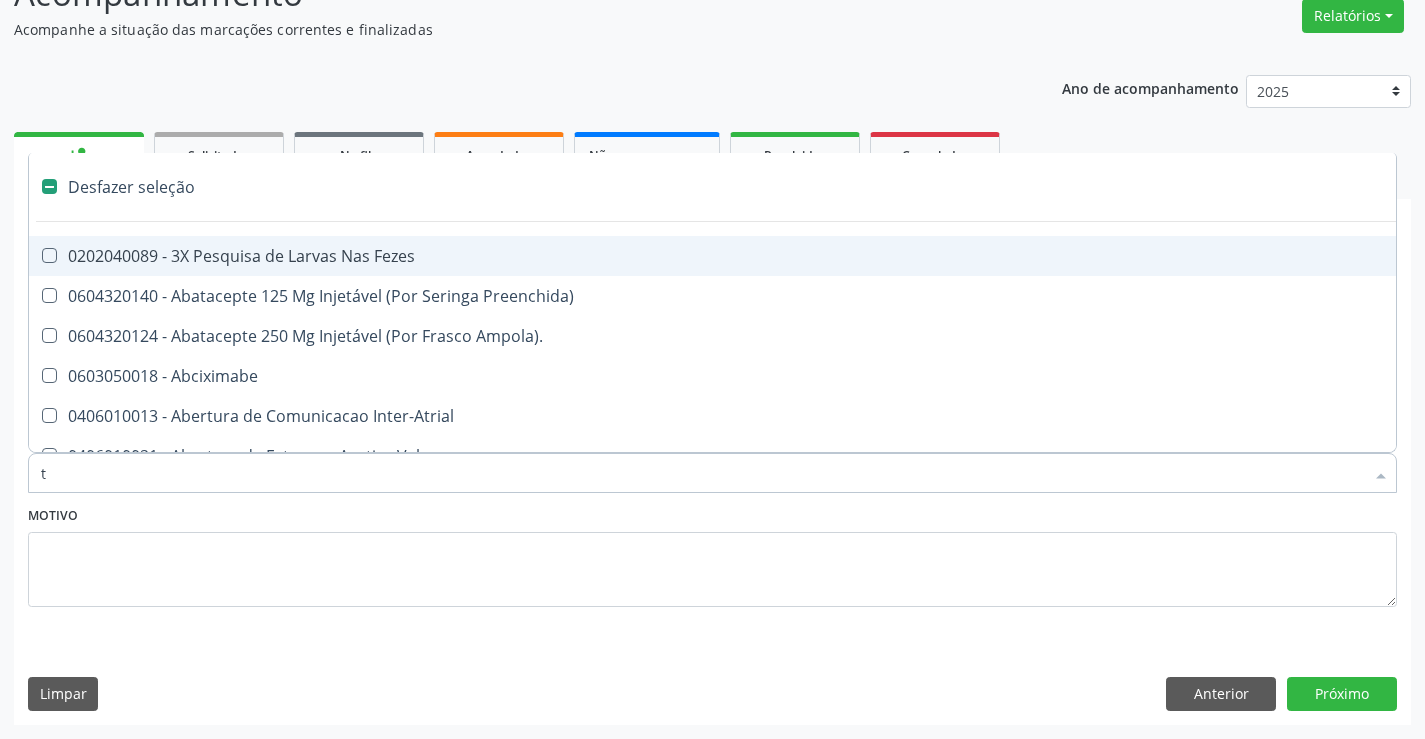 checkbox on "true" 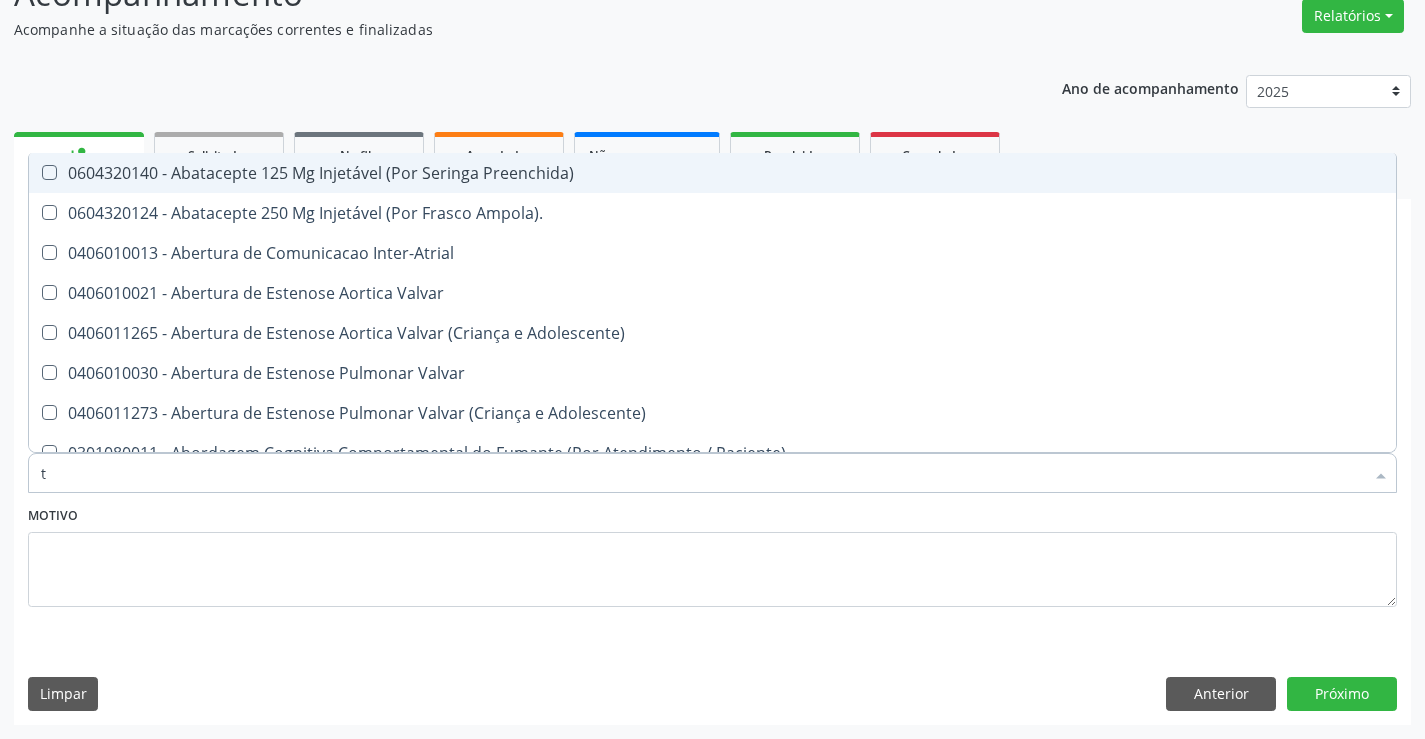 type on "tg" 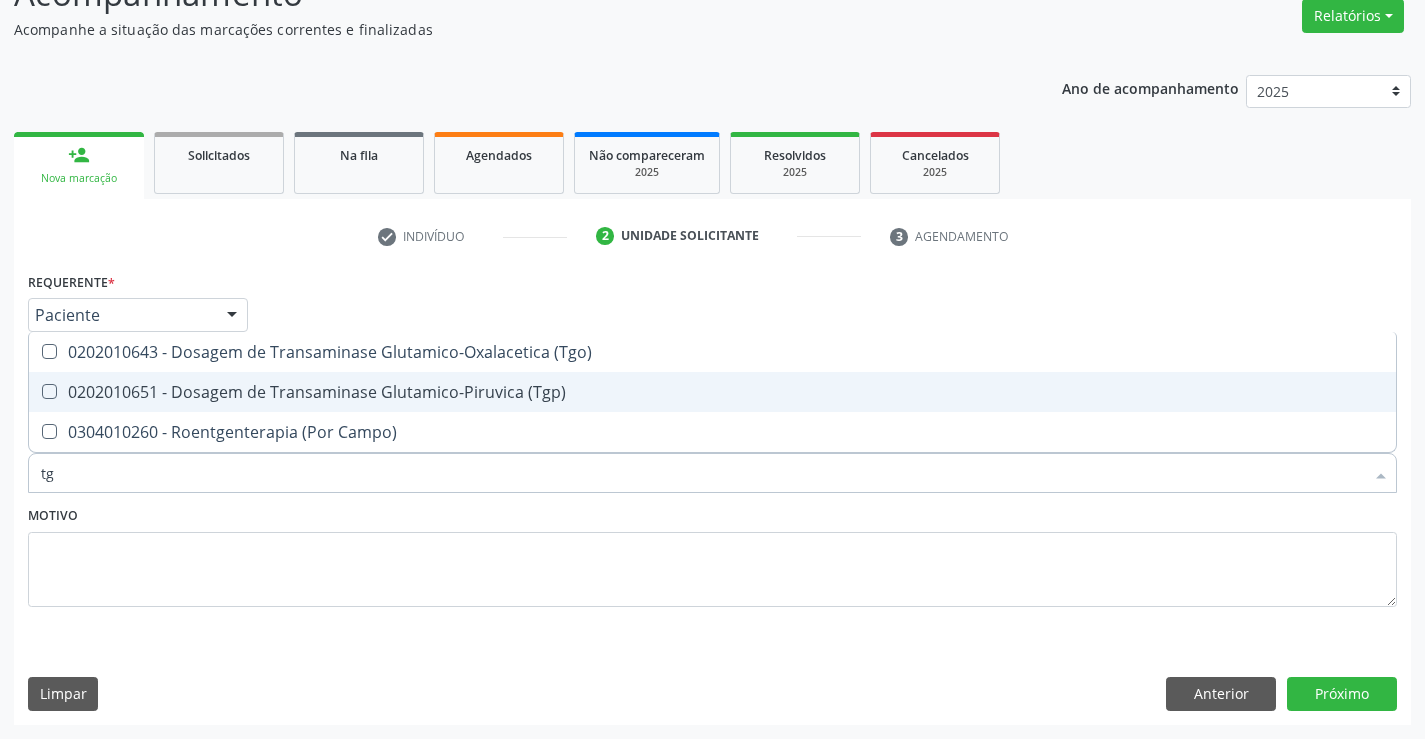 click on "0202010651 - Dosagem de Transaminase Glutamico-Piruvica (Tgp)" at bounding box center [712, 392] 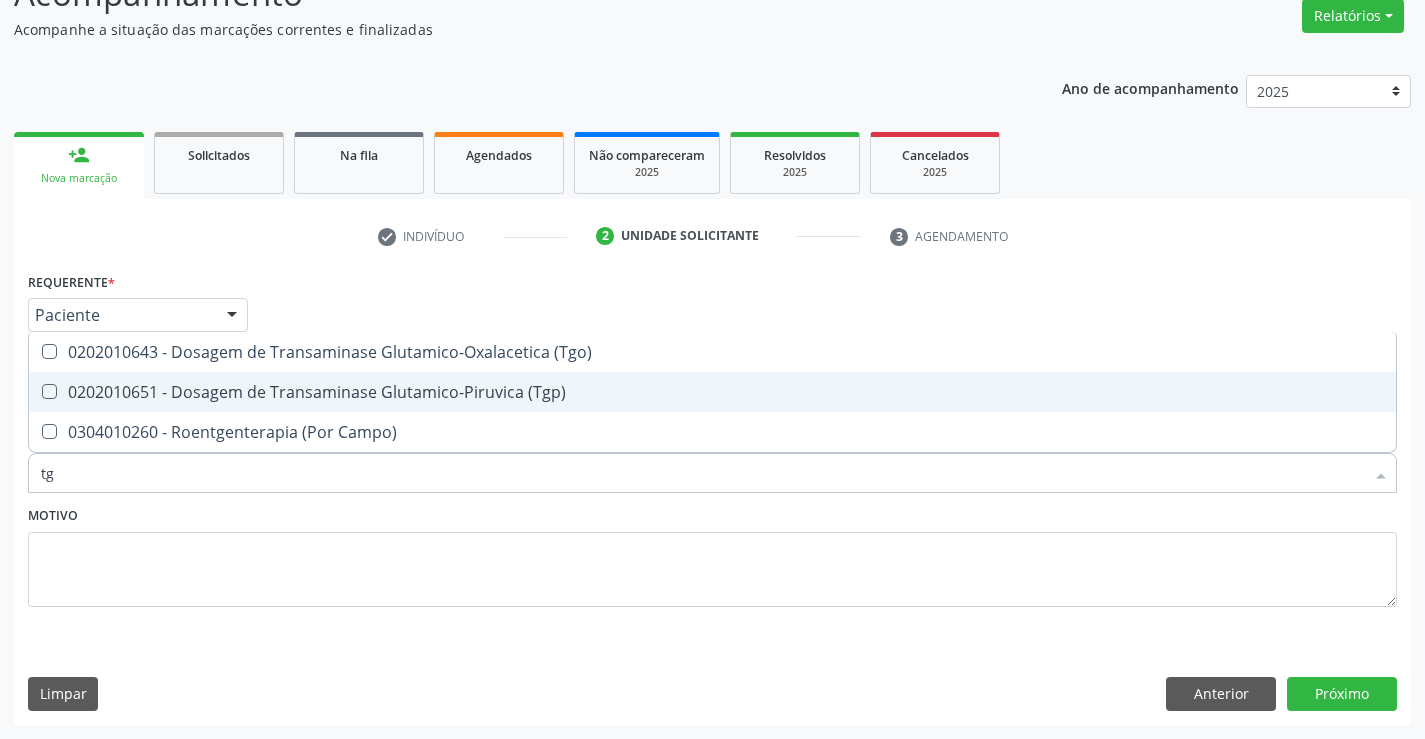 checkbox on "true" 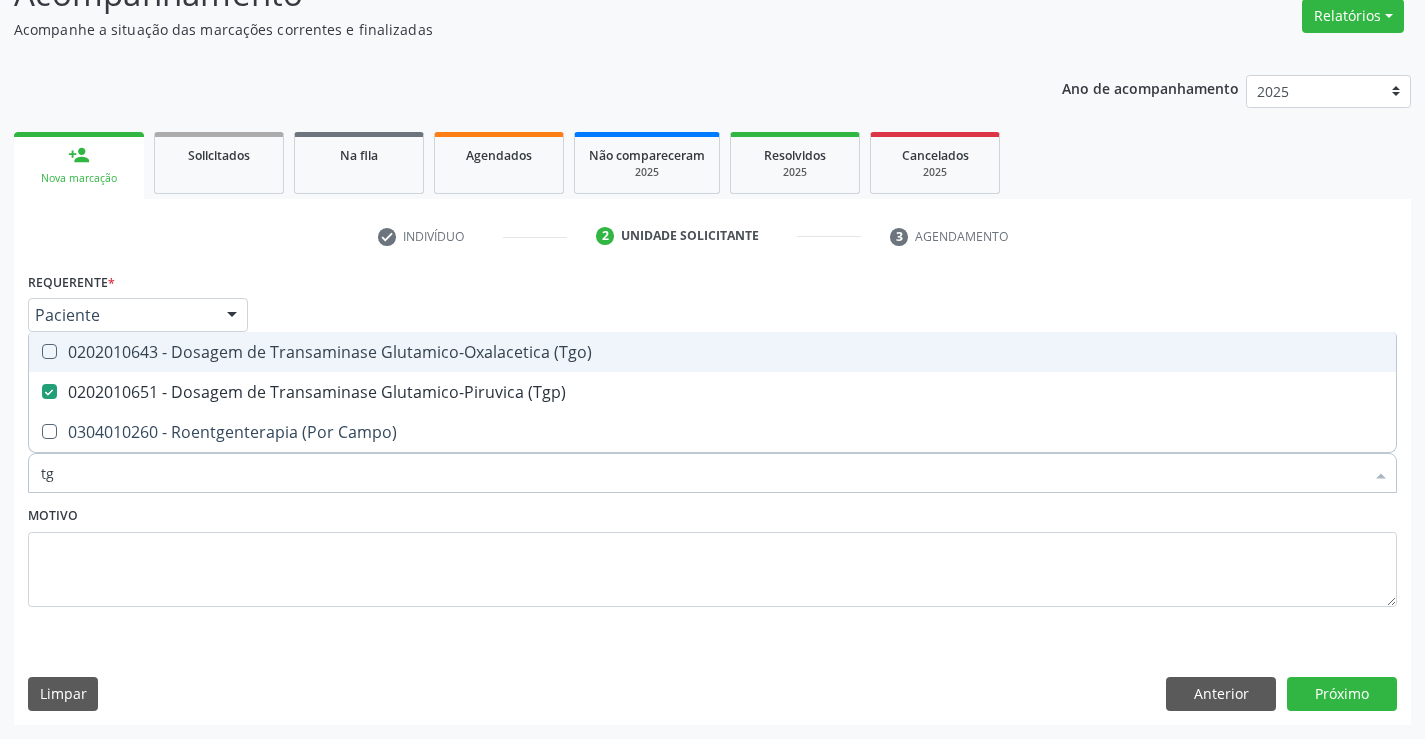 click on "0202010643 - Dosagem de Transaminase Glutamico-Oxalacetica (Tgo)" at bounding box center [712, 352] 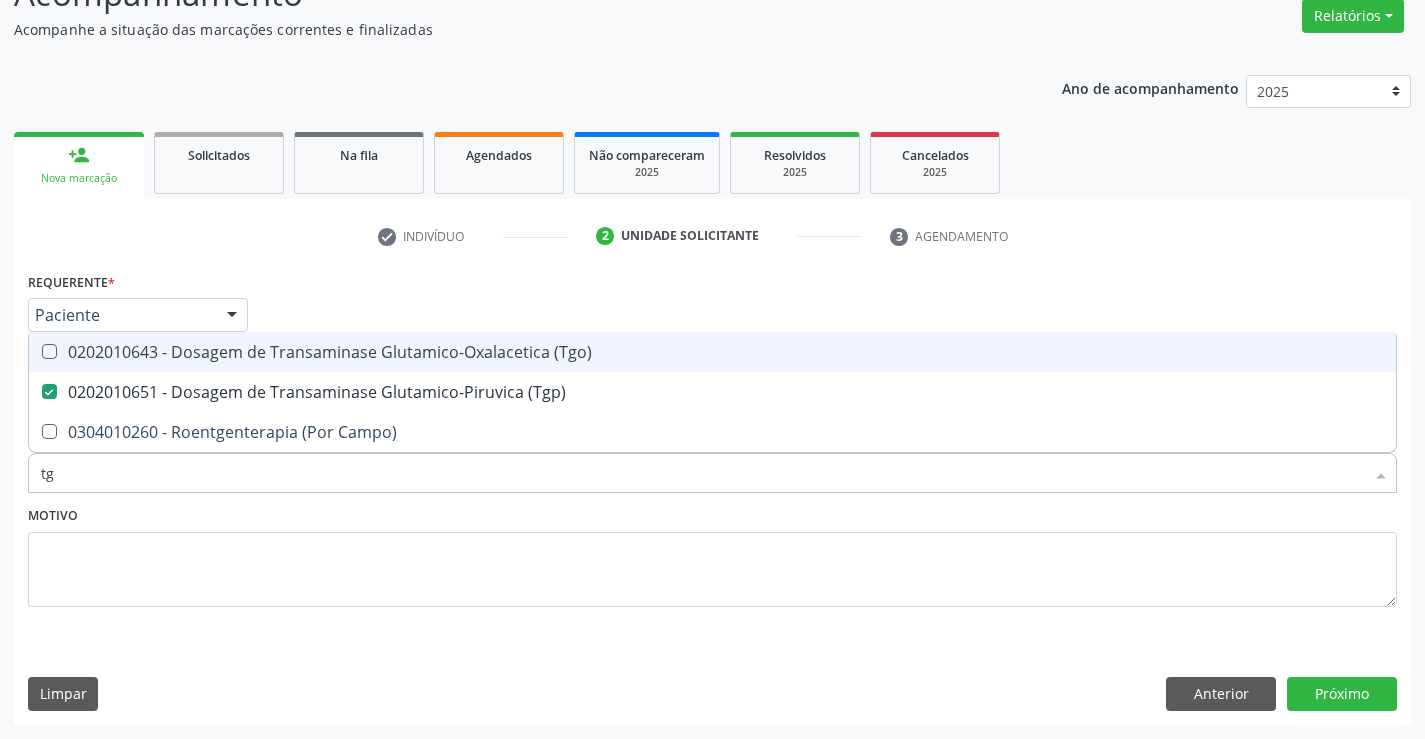 checkbox on "true" 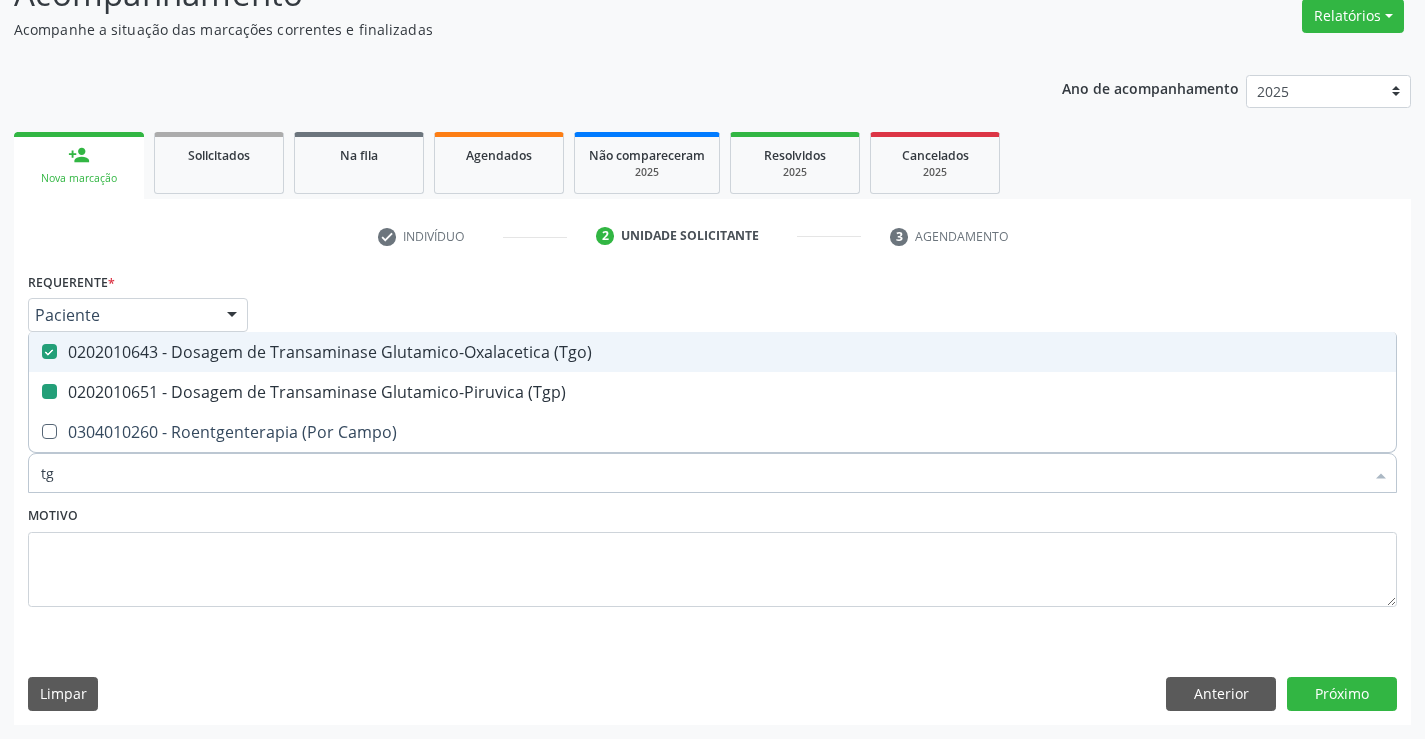 type on "t" 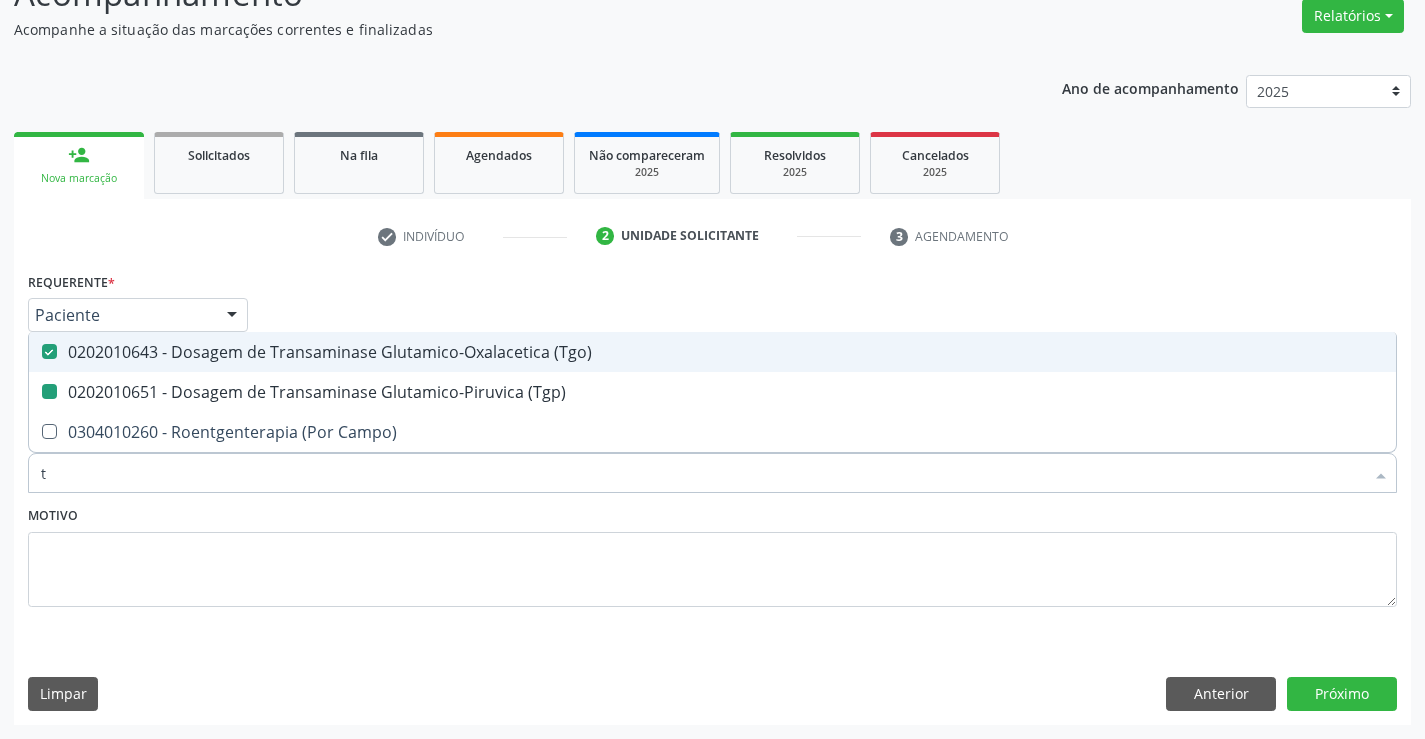 type 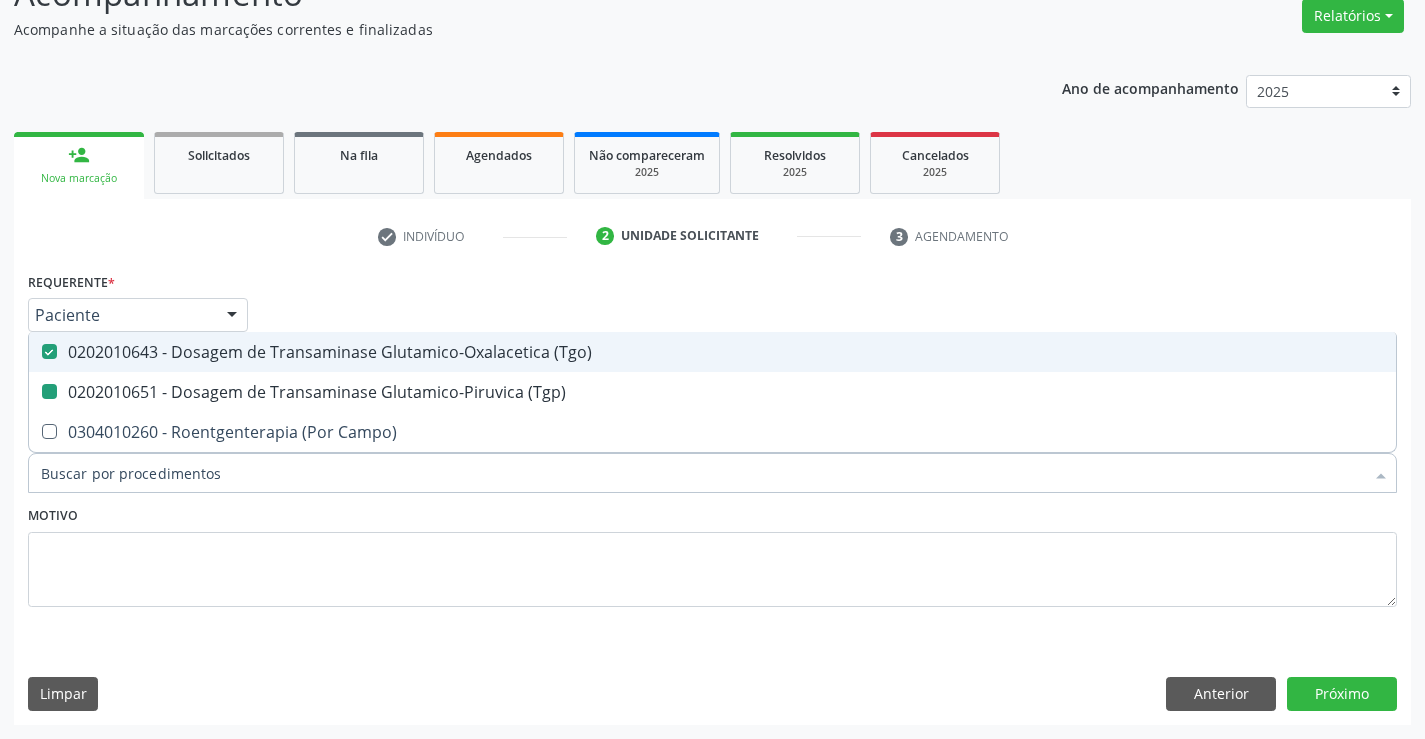 checkbox on "false" 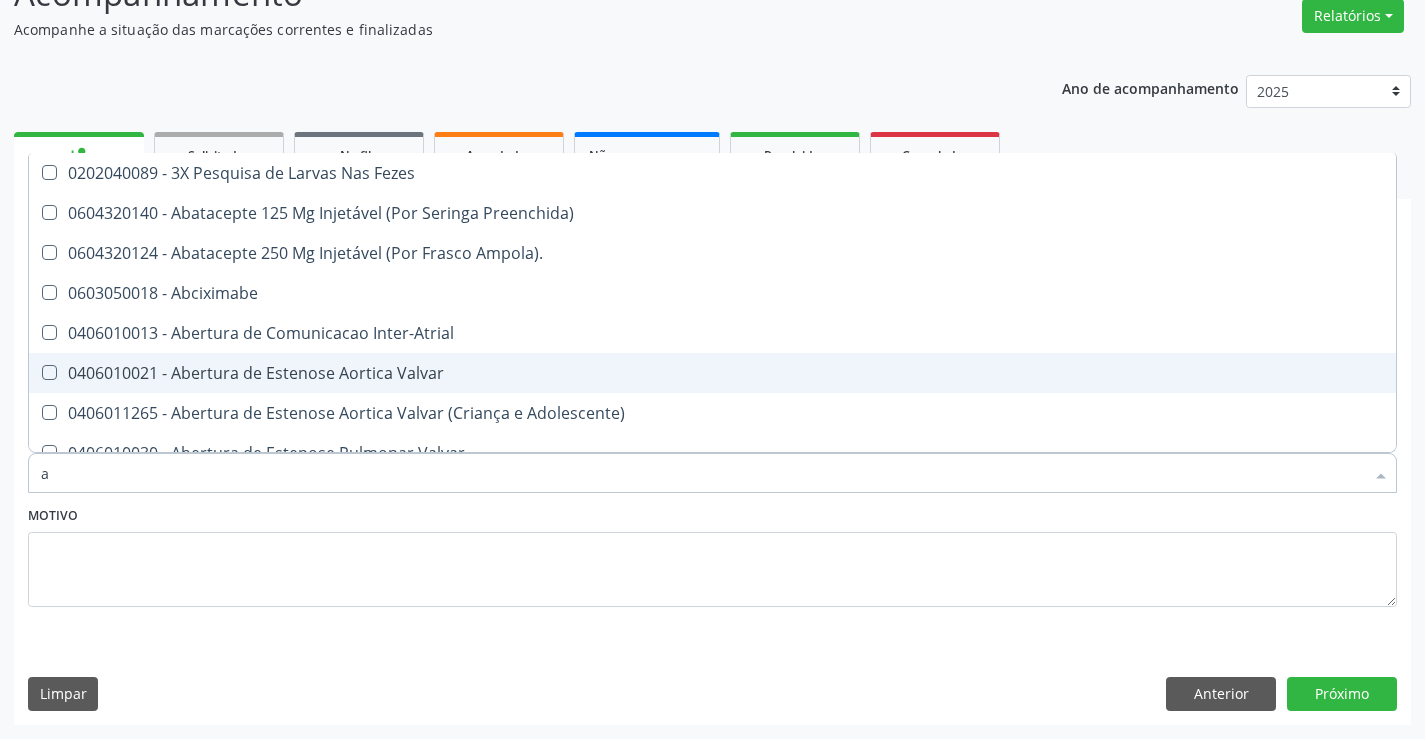 type on "ac" 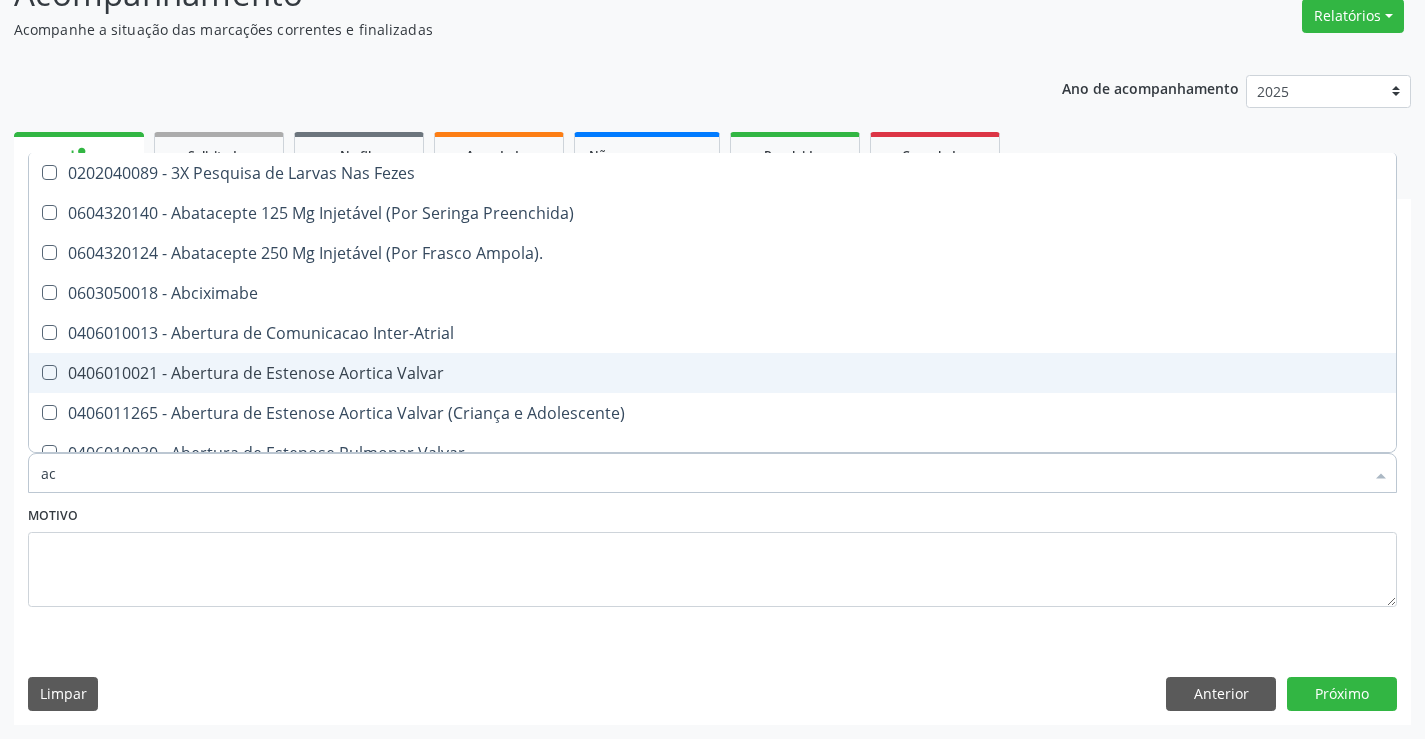 checkbox on "true" 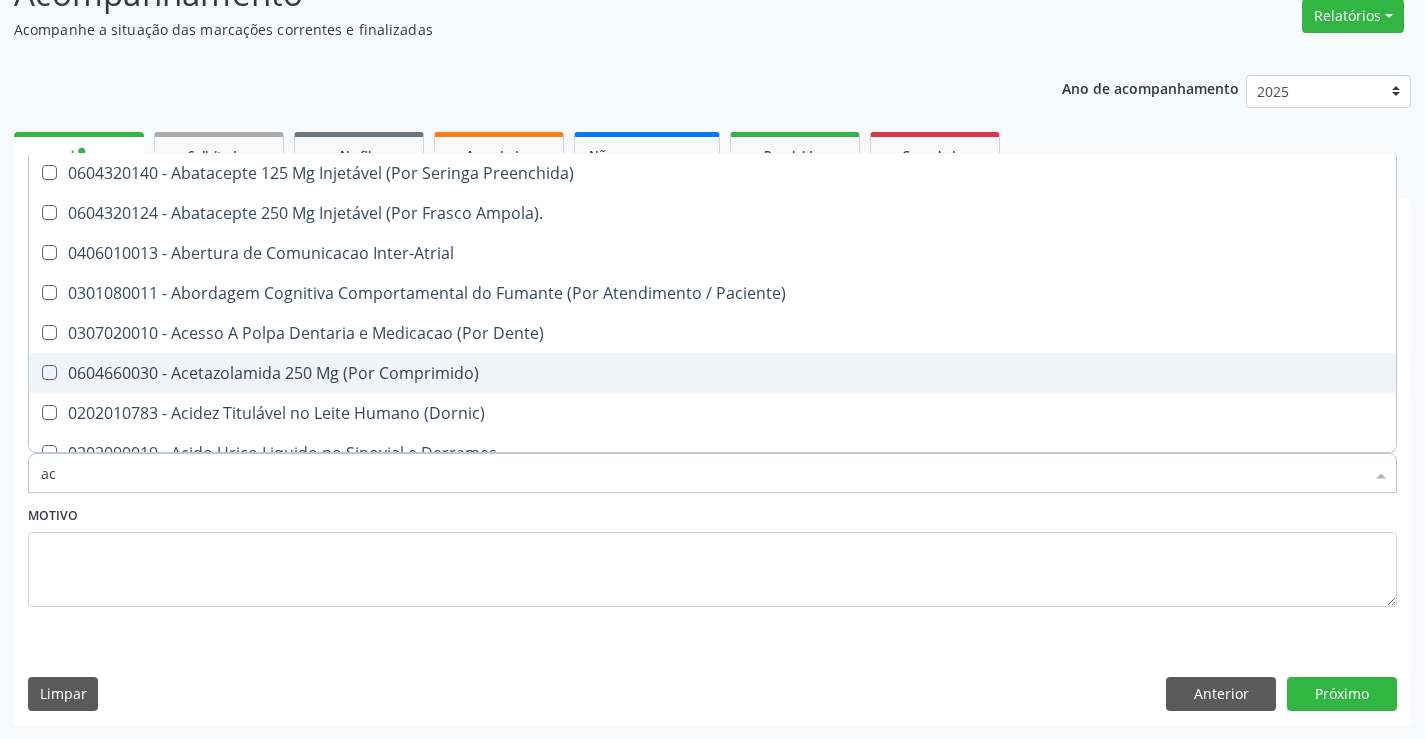 type on "aci" 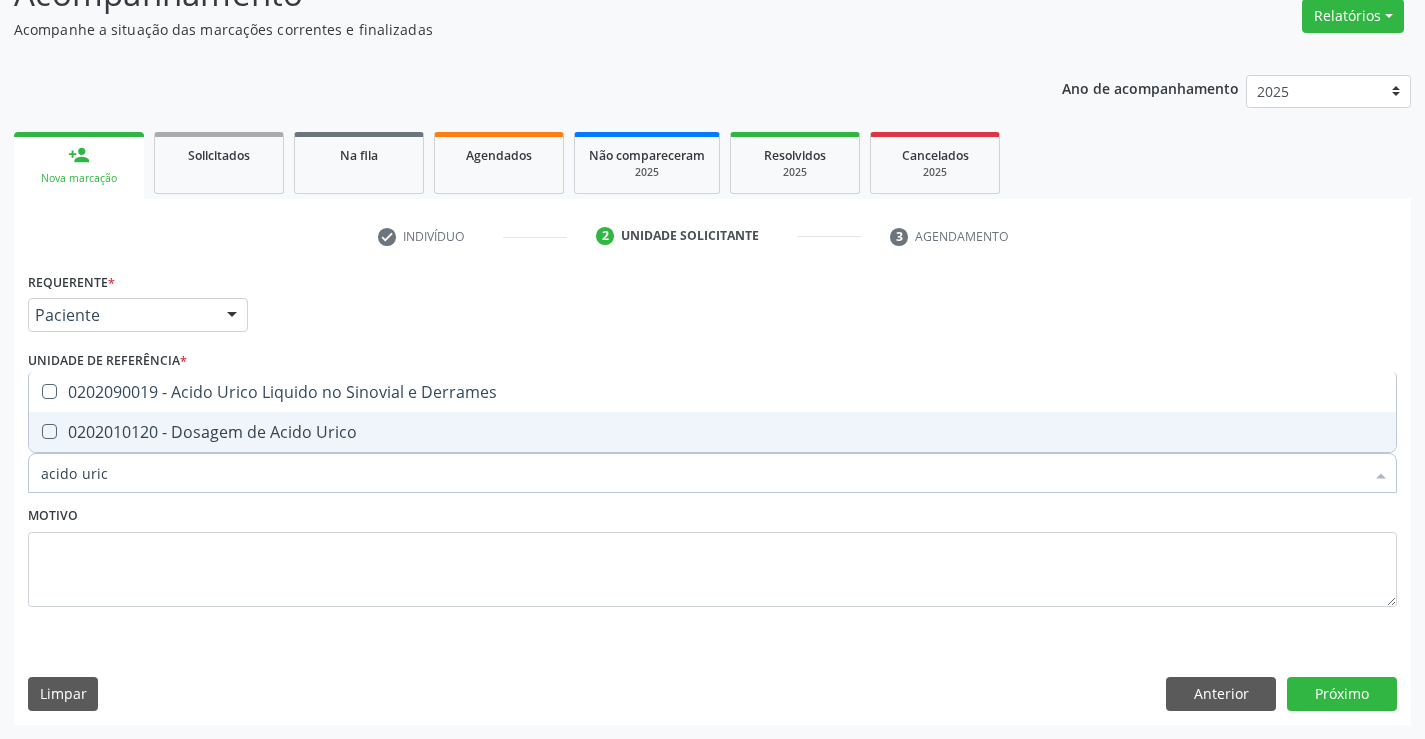type on "acido urico" 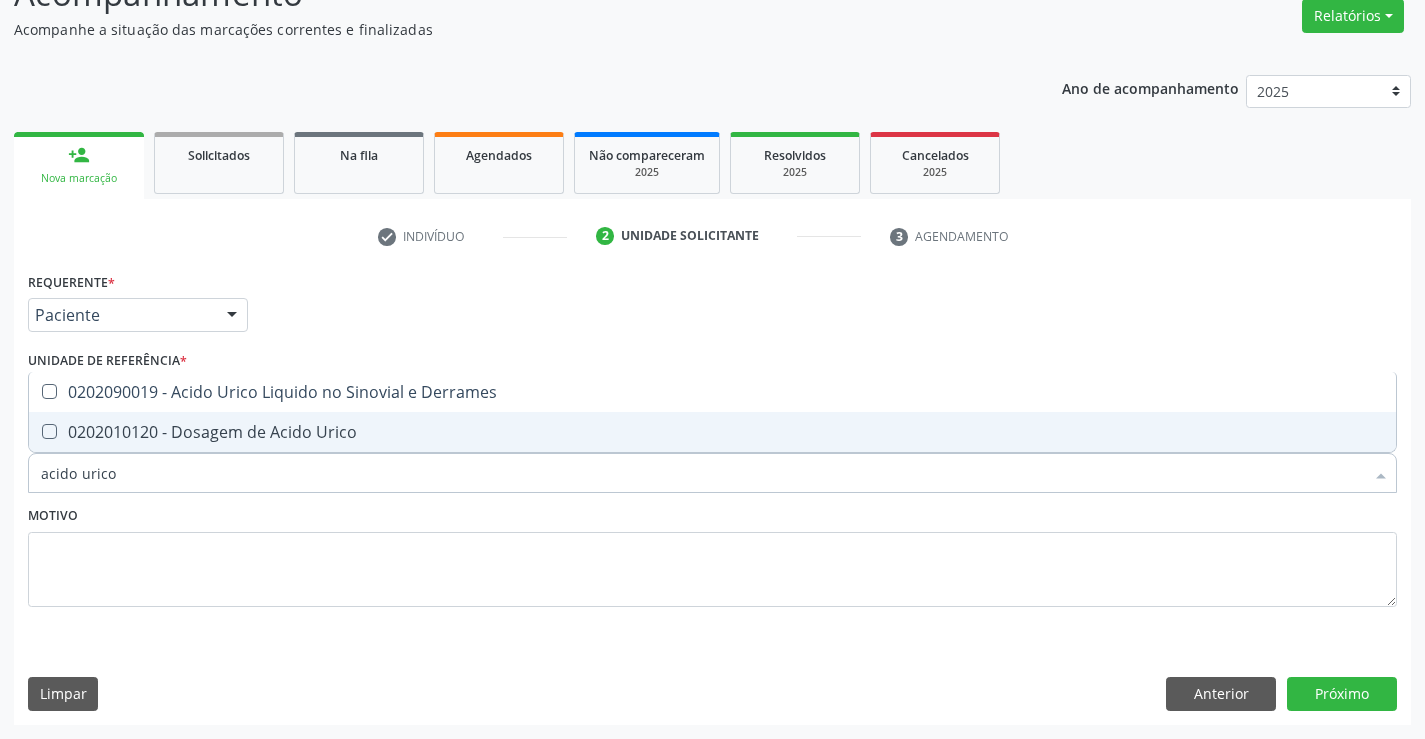 click on "0202010120 - Dosagem de Acido Urico" at bounding box center [712, 432] 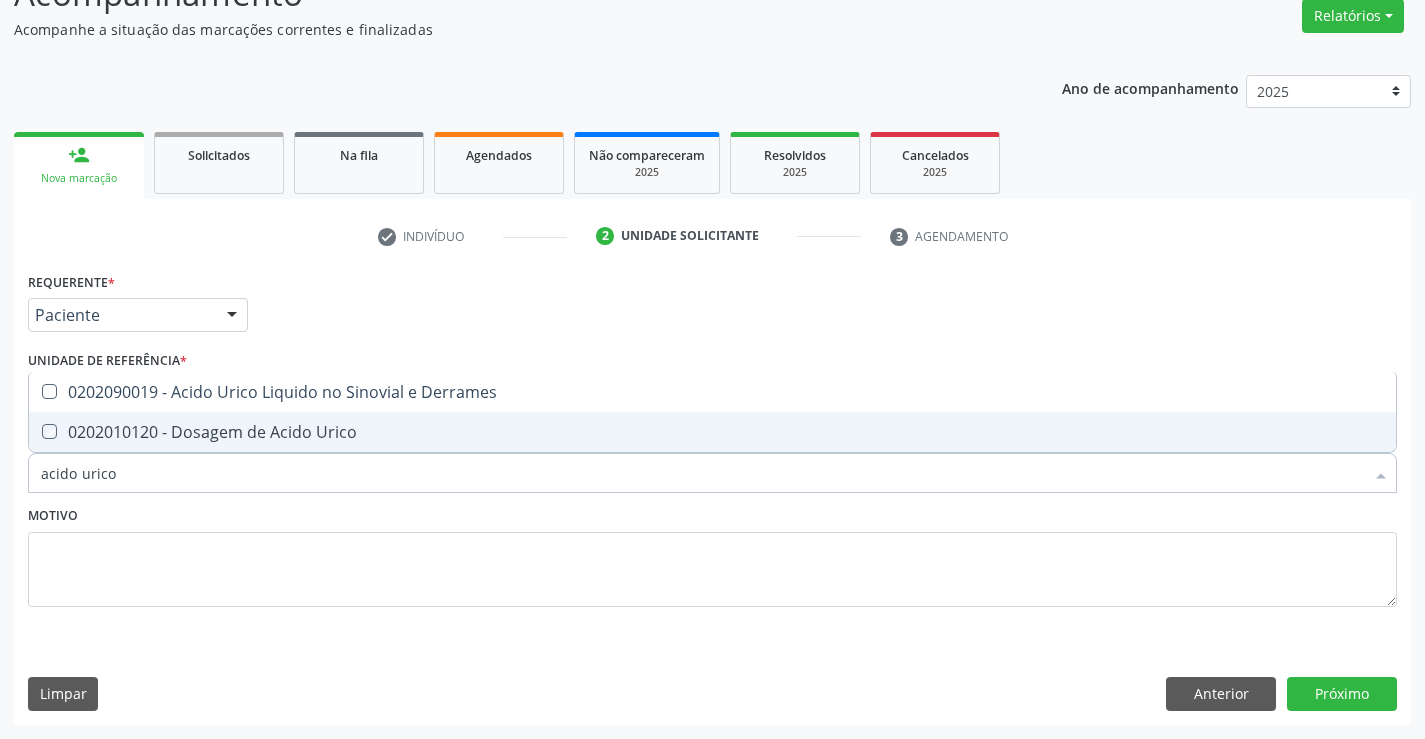 checkbox on "true" 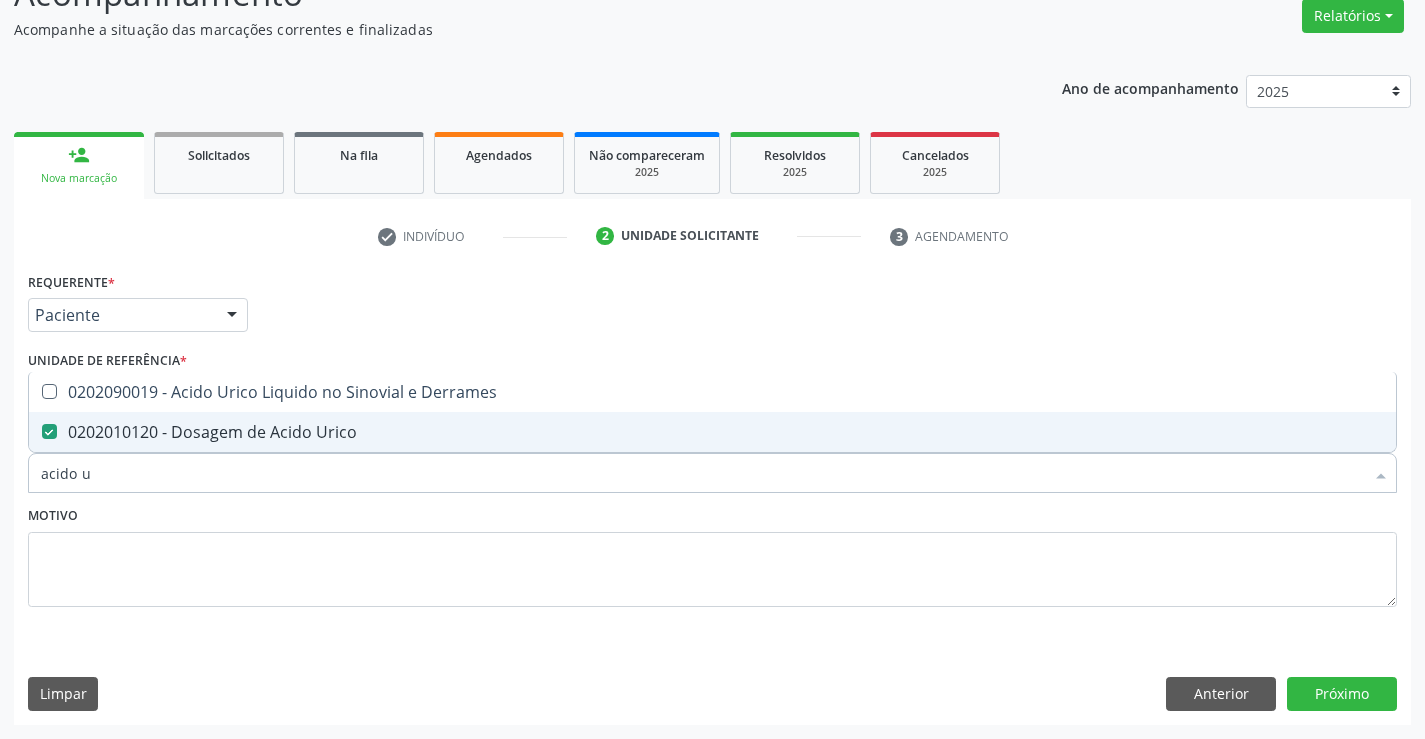 type on "acido" 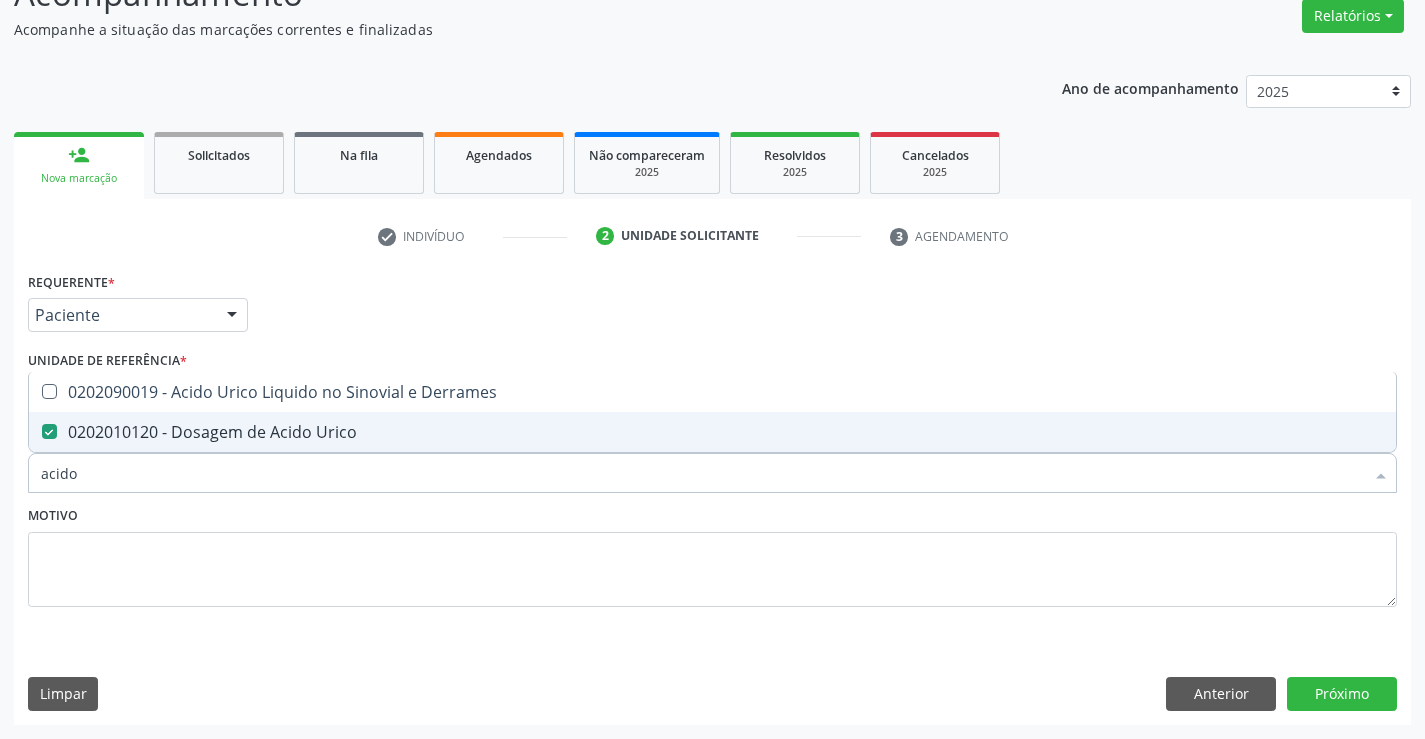 checkbox on "false" 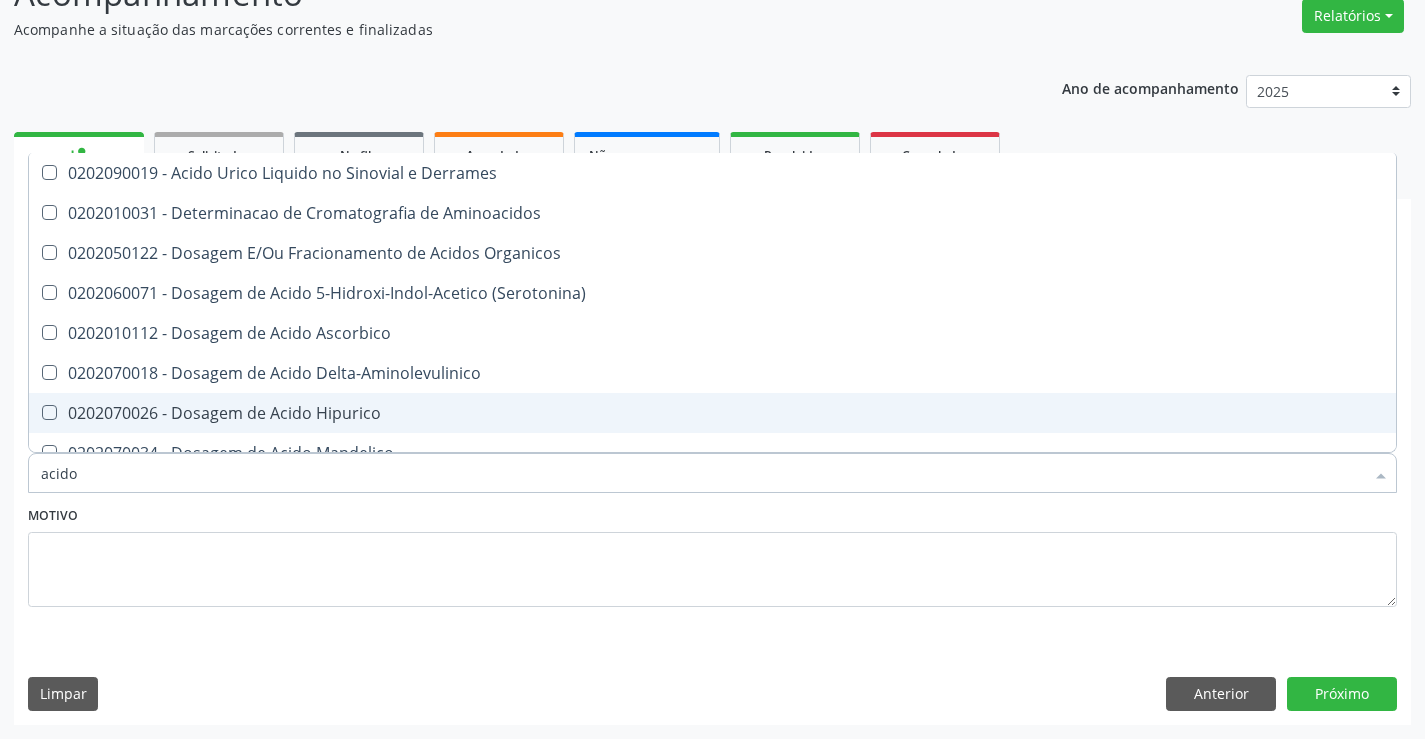 type on "acid" 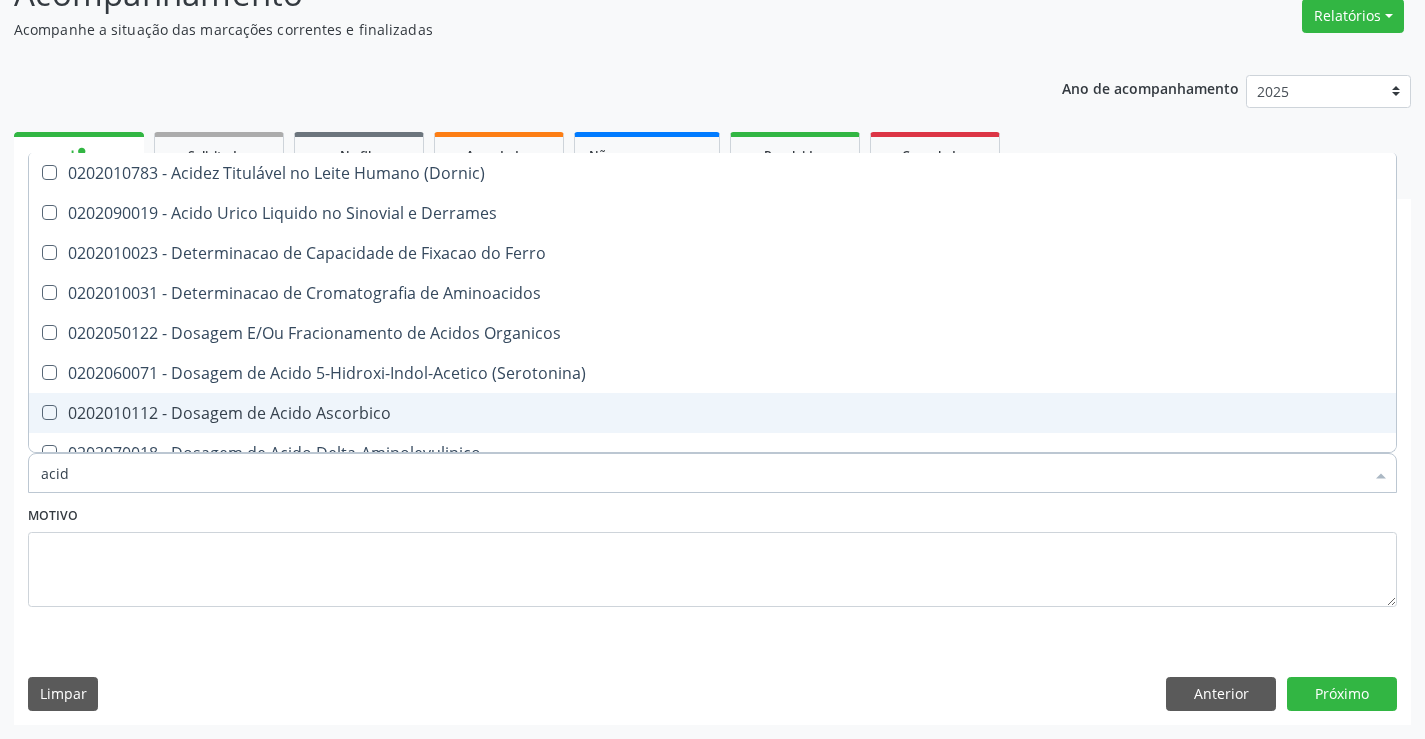 type on "aci" 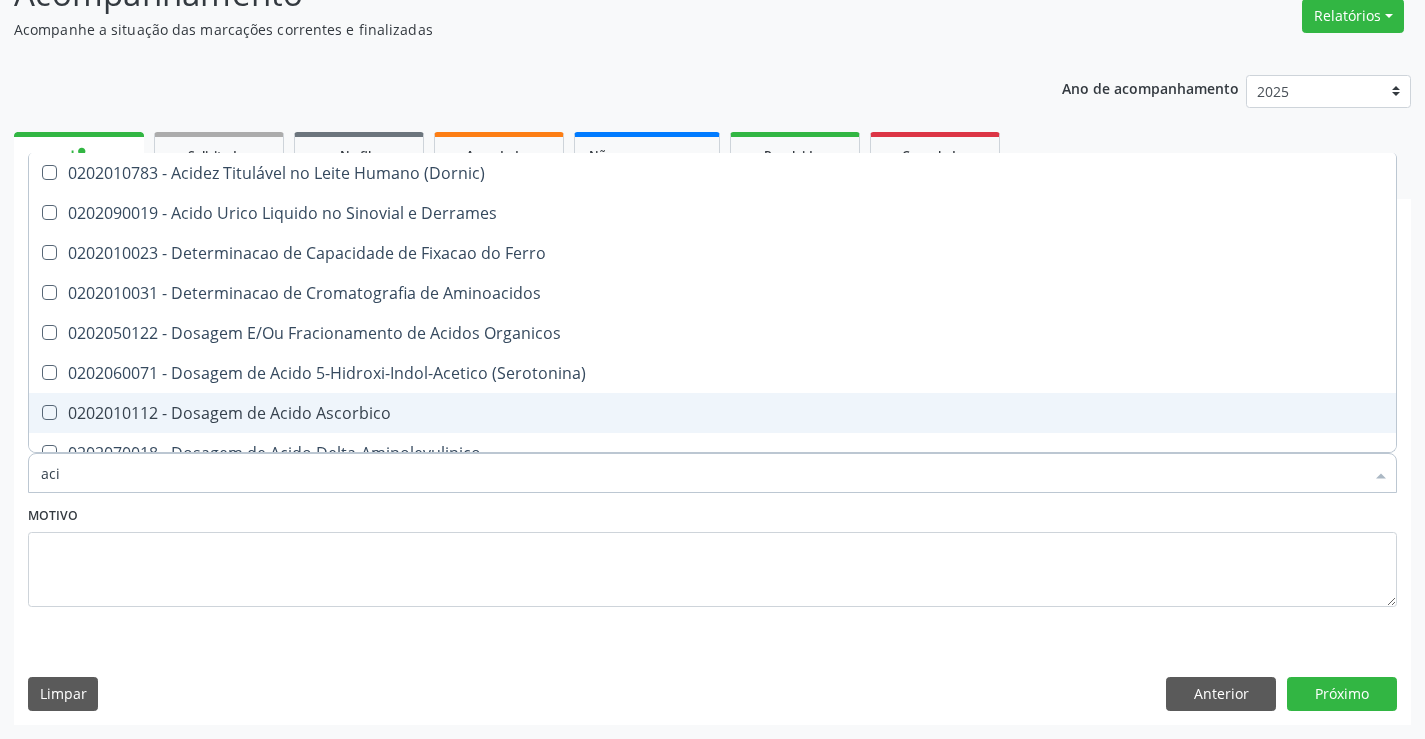 checkbox on "false" 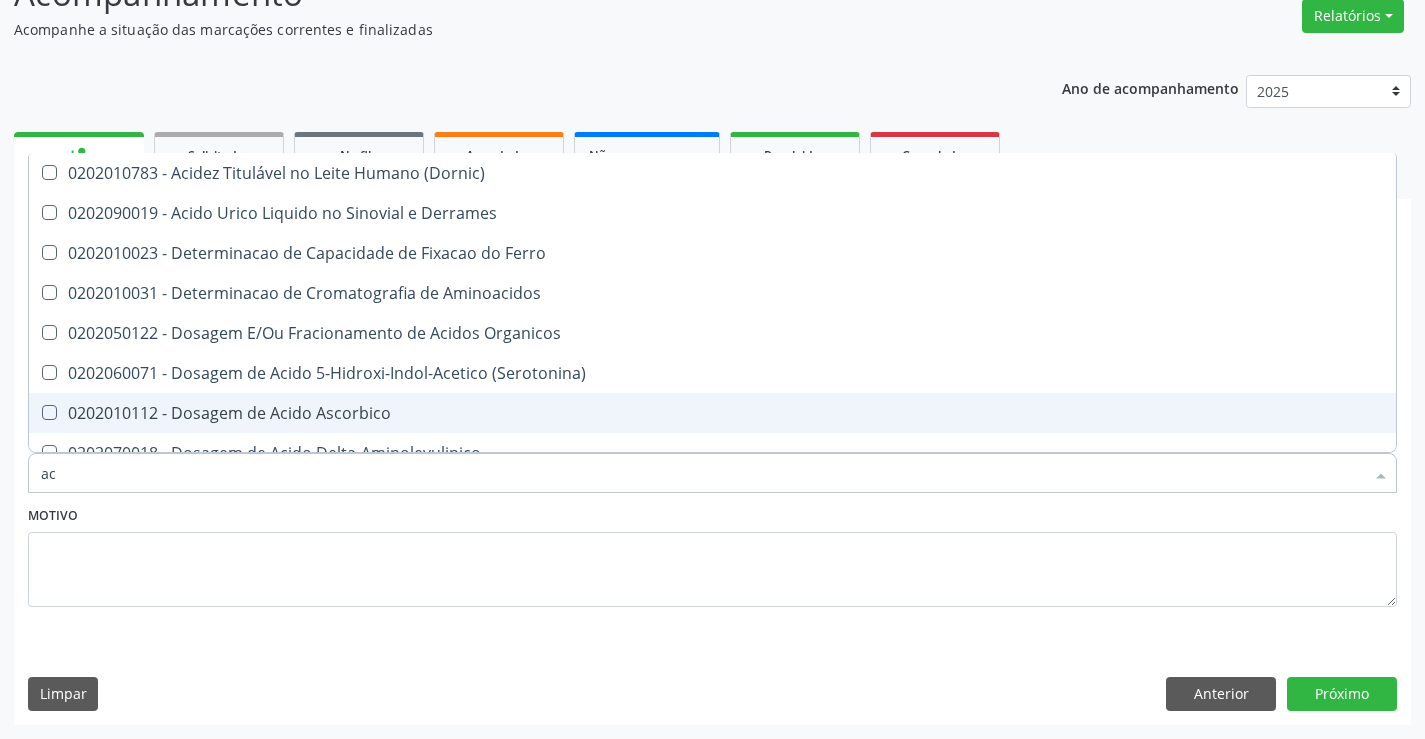 type on "a" 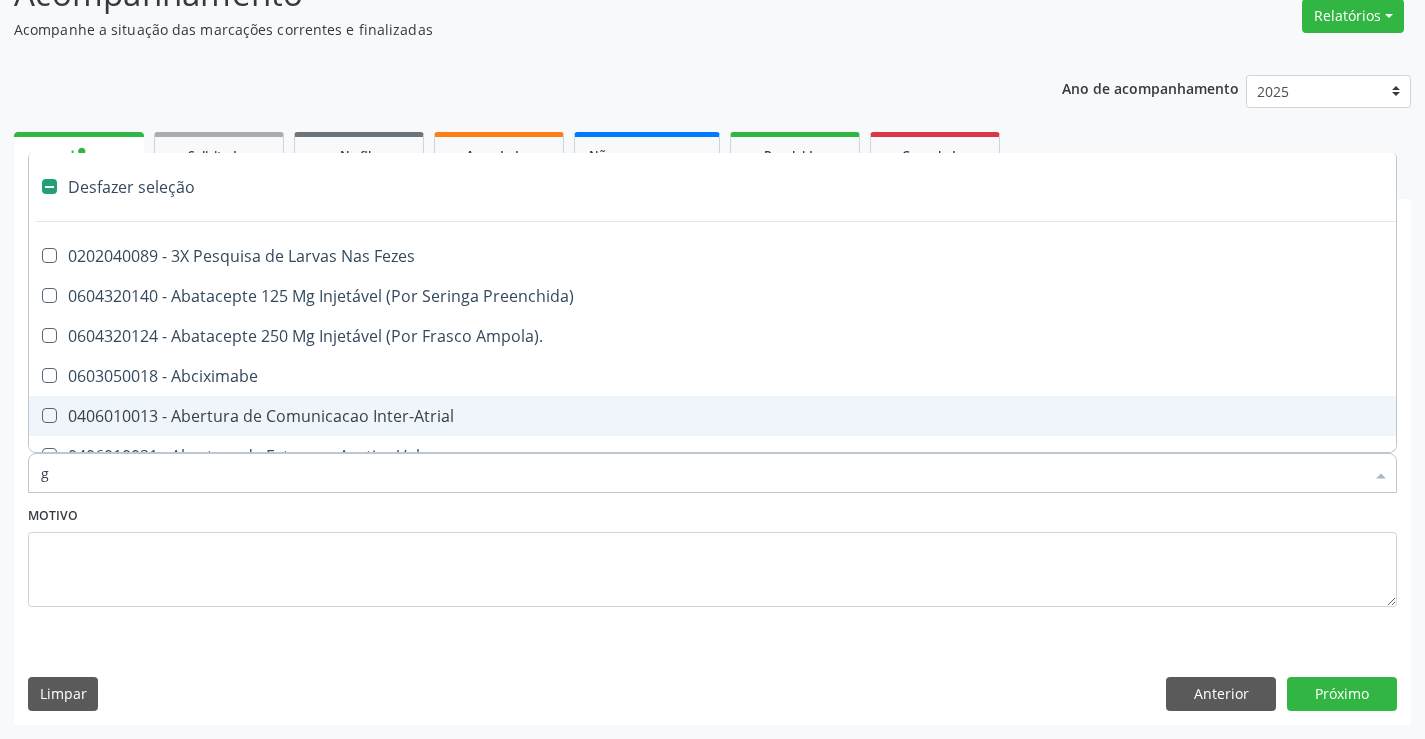 type on "gl" 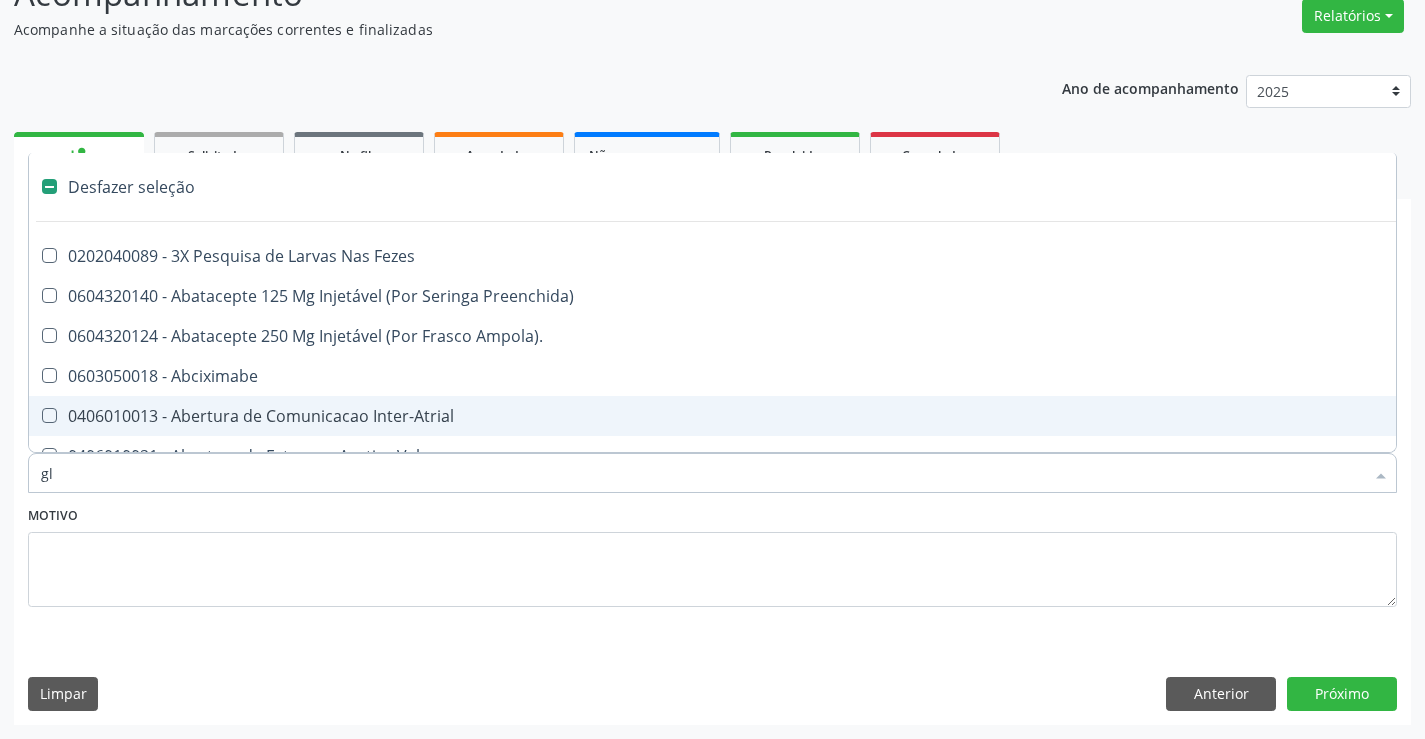 checkbox on "true" 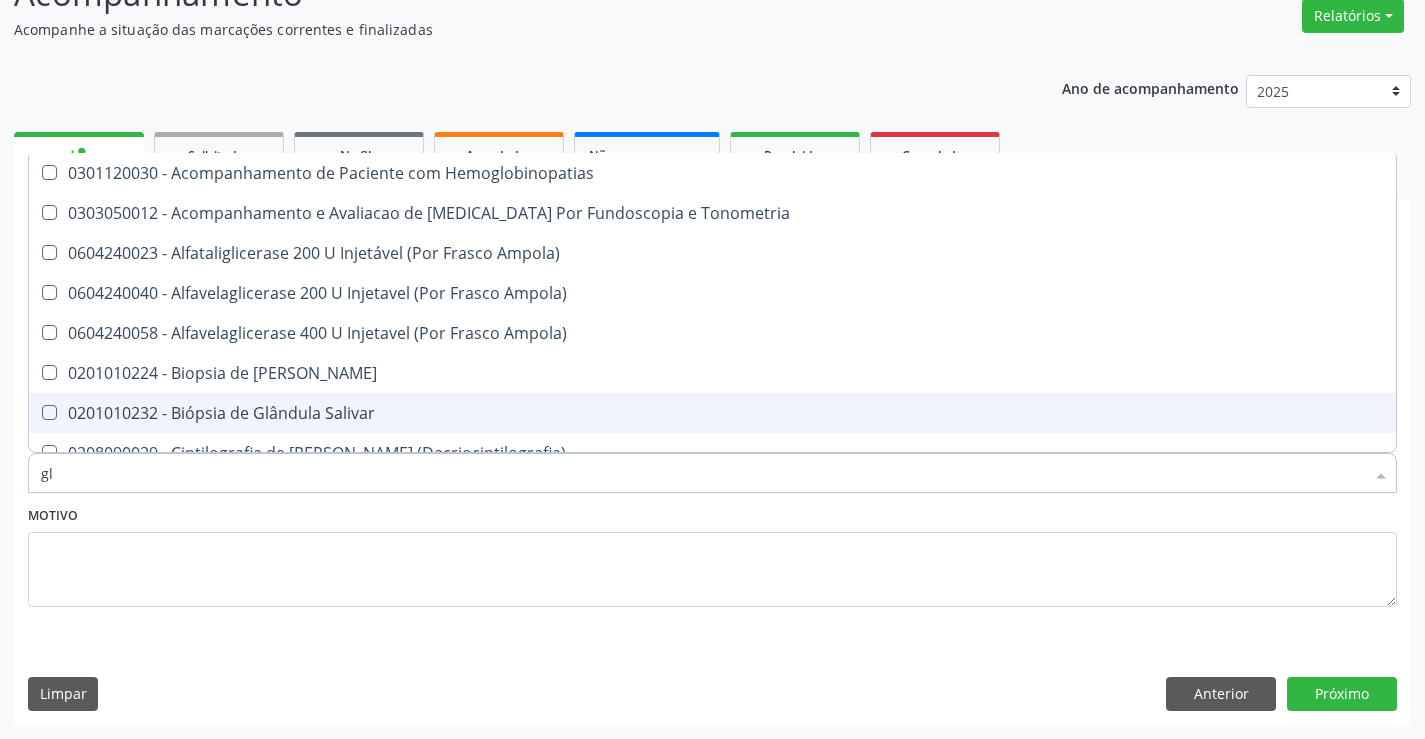 type on "gli" 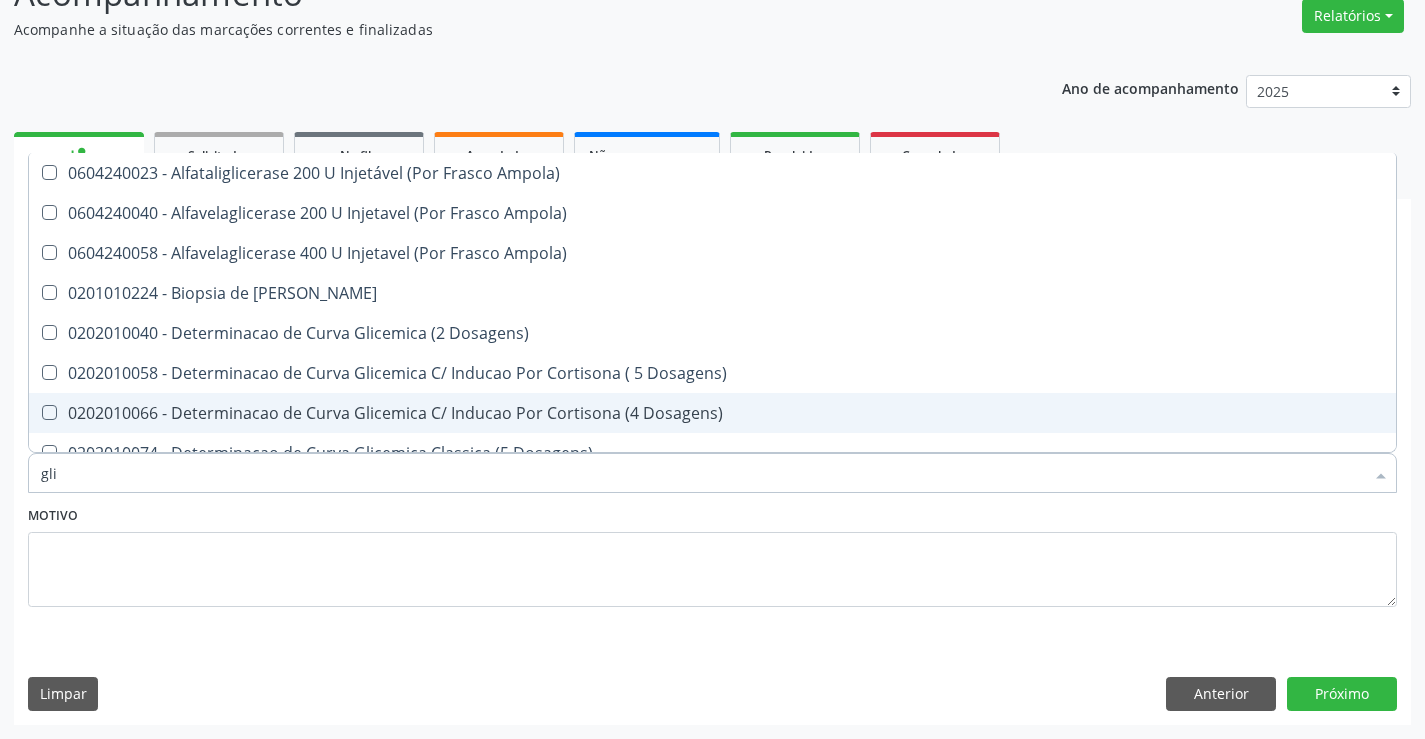 type on "glic" 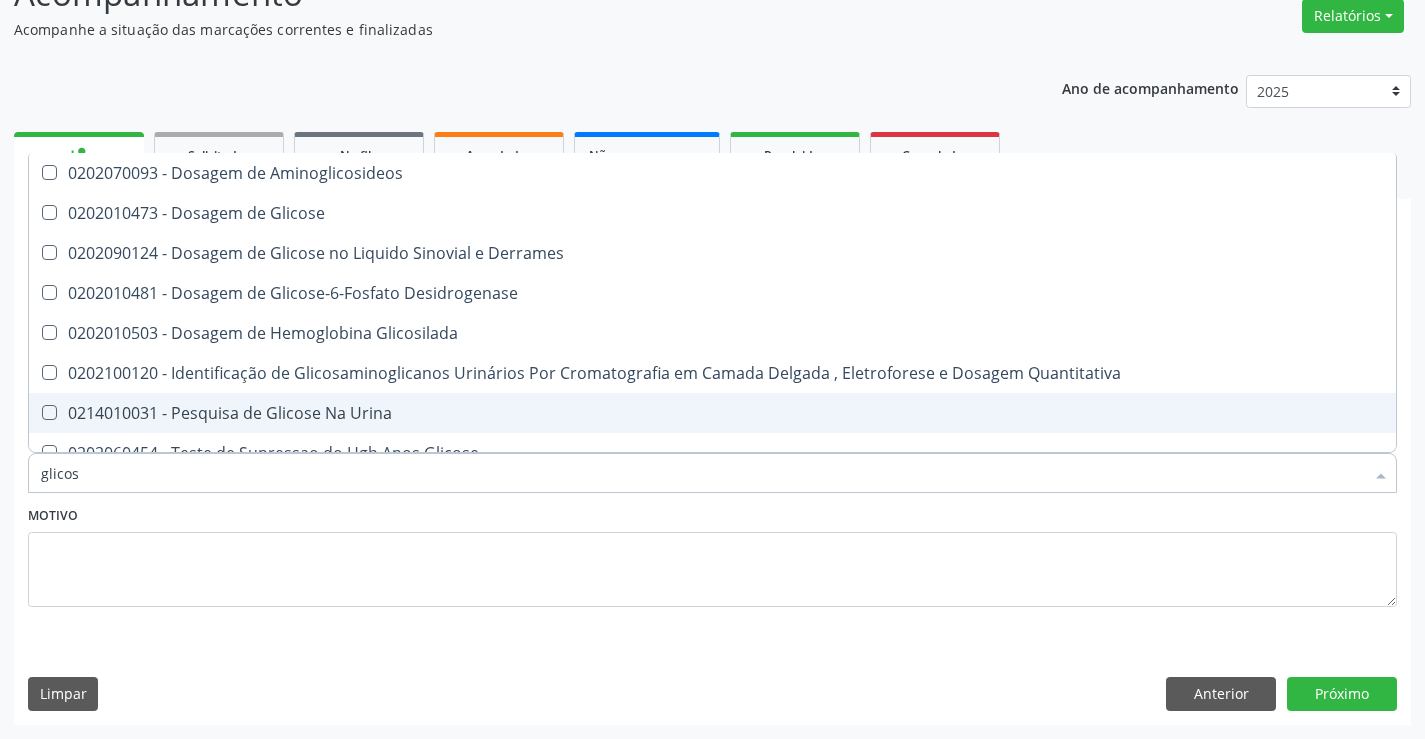 type on "glicose" 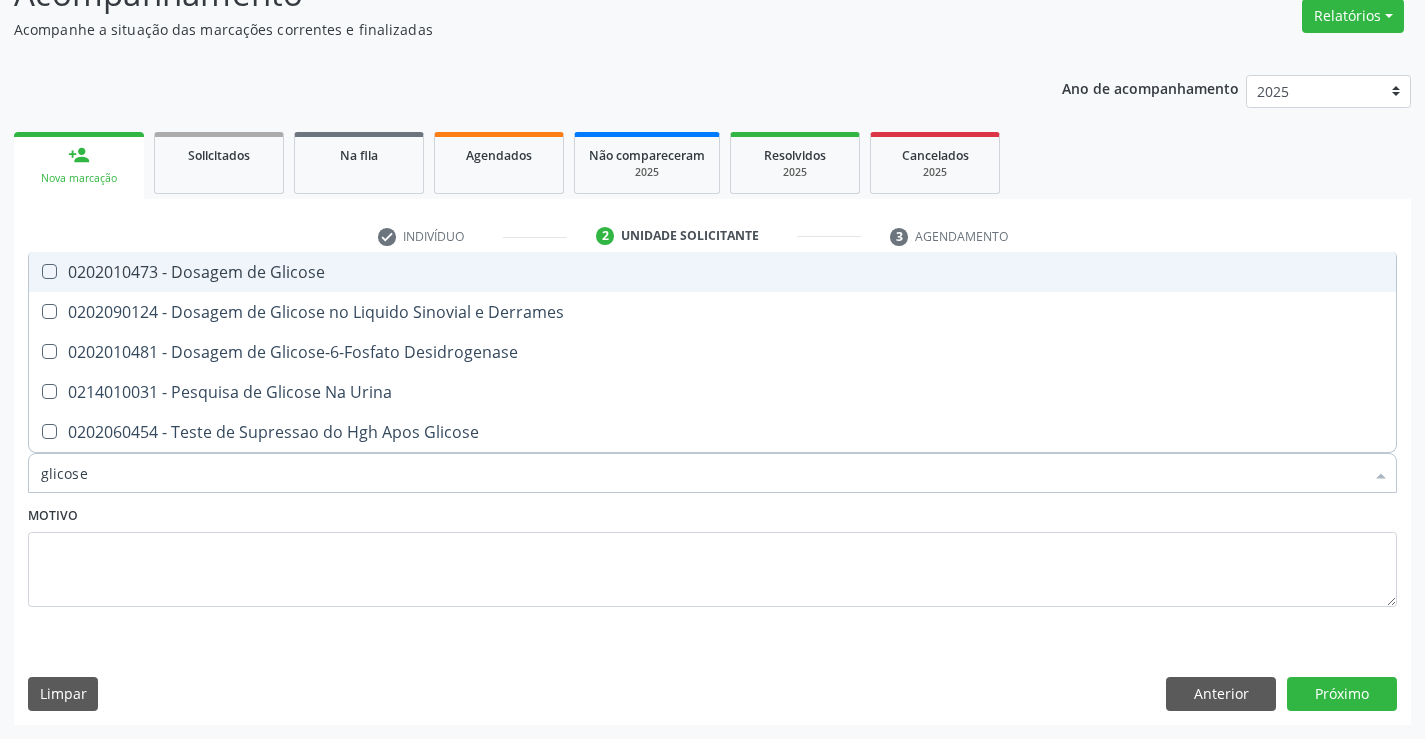 click on "0202010473 - Dosagem de Glicose" at bounding box center [712, 272] 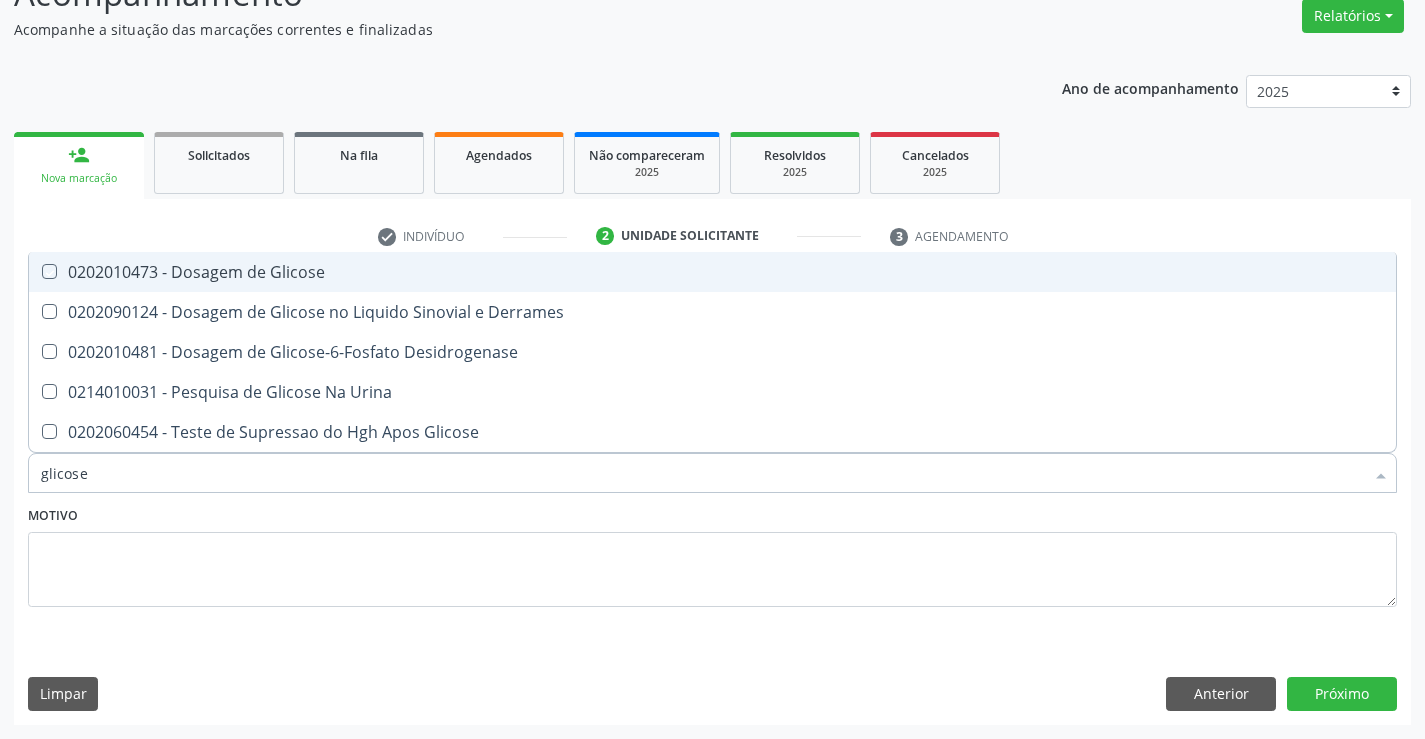 checkbox on "true" 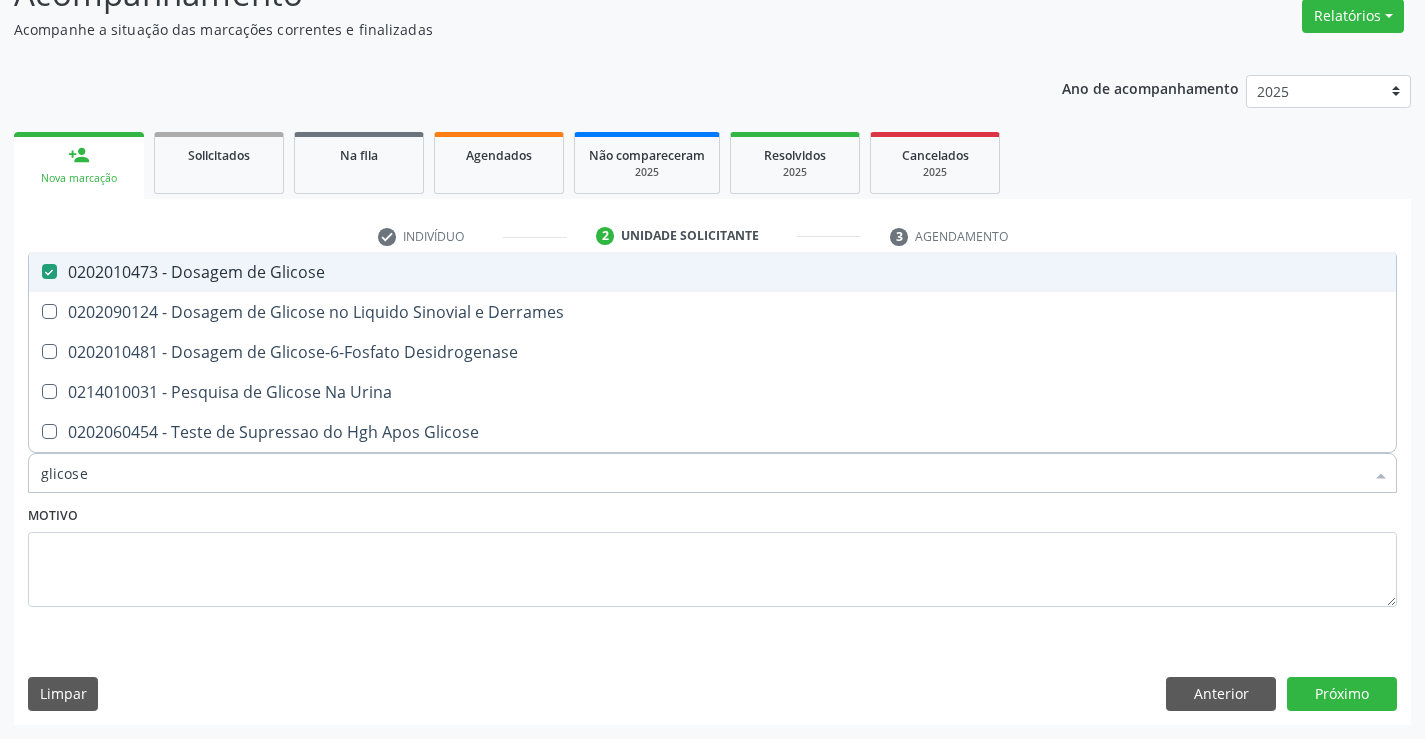 type on "glicos" 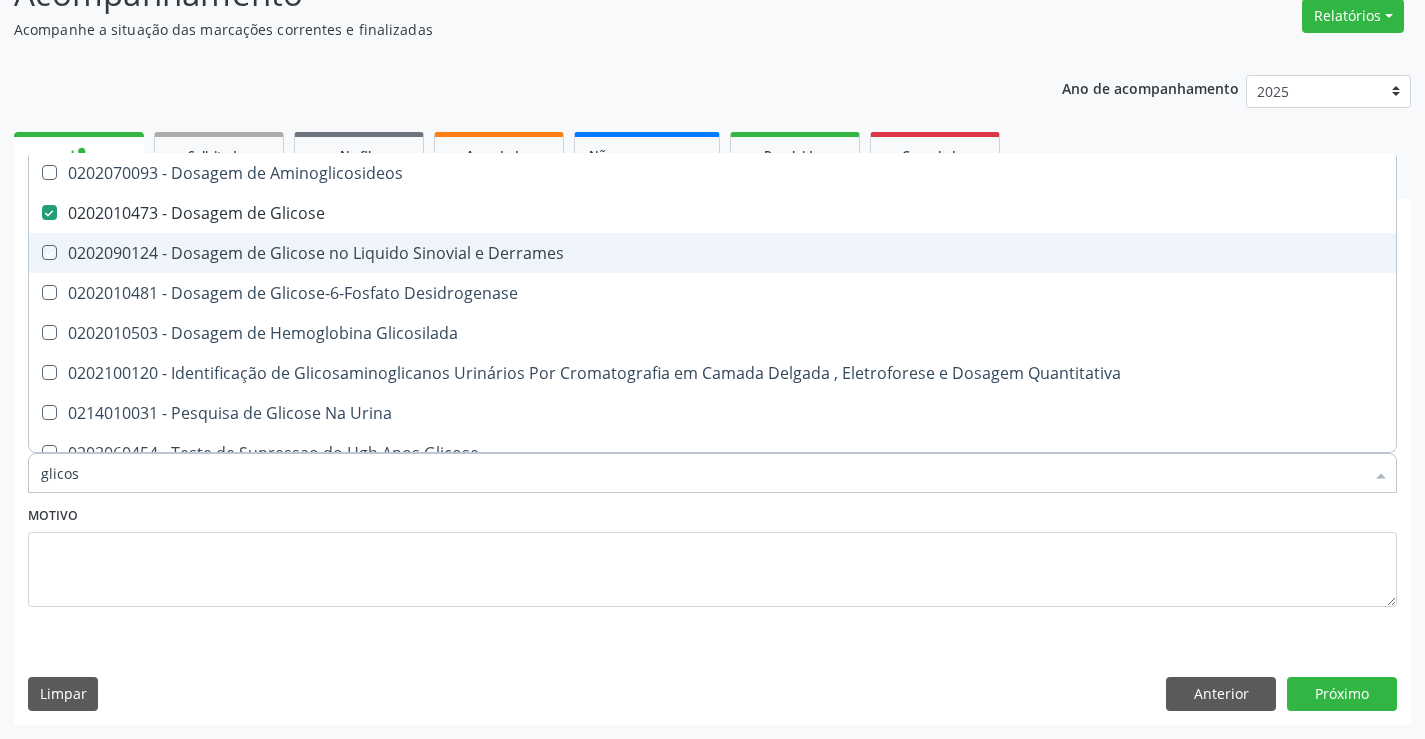 type on "glico" 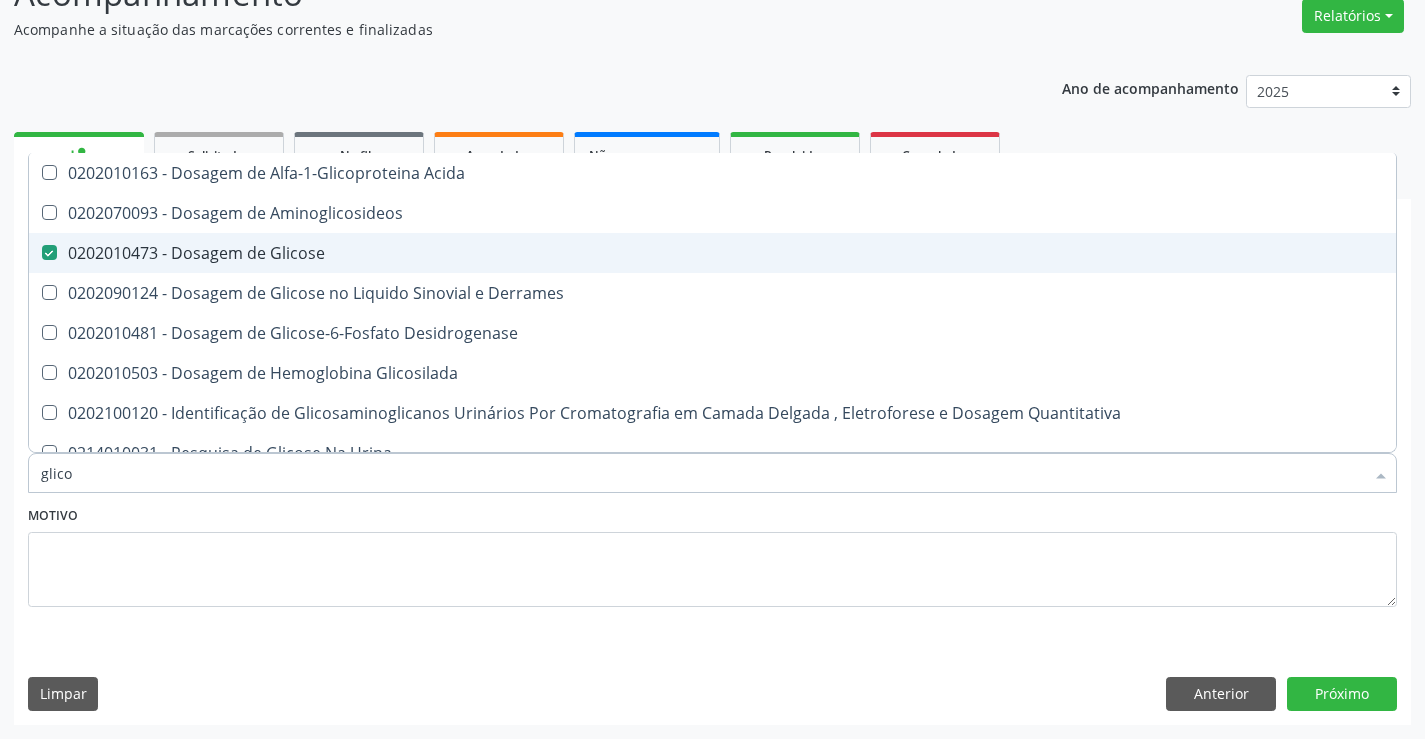 type on "glic" 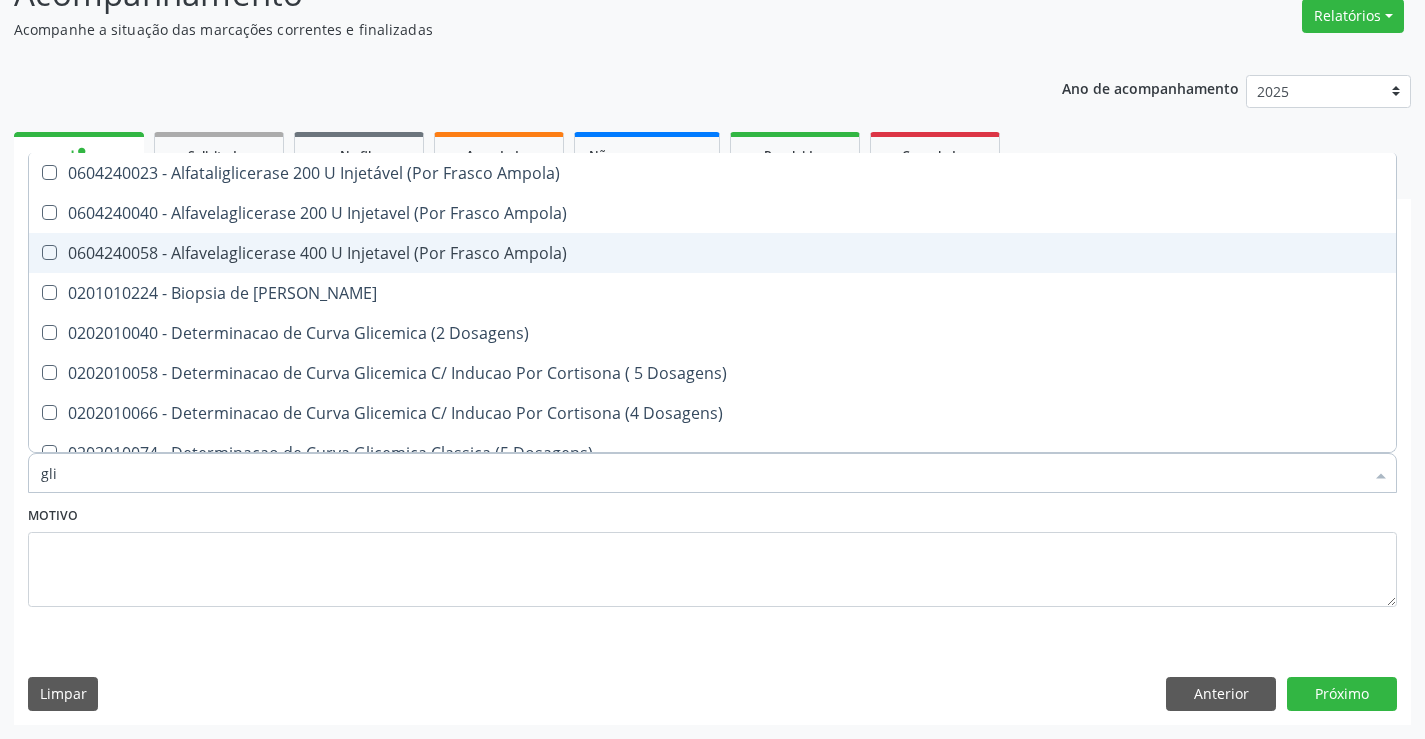 type on "gl" 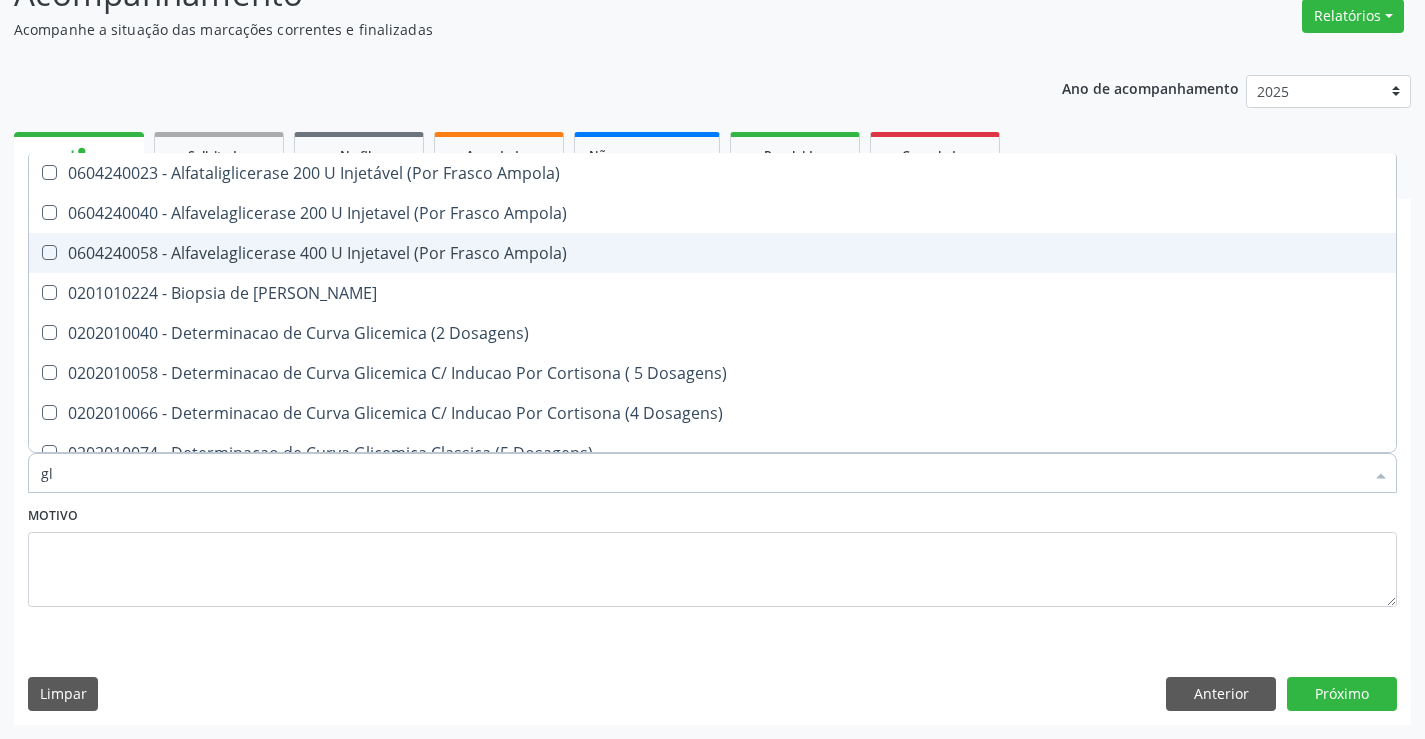 type on "g" 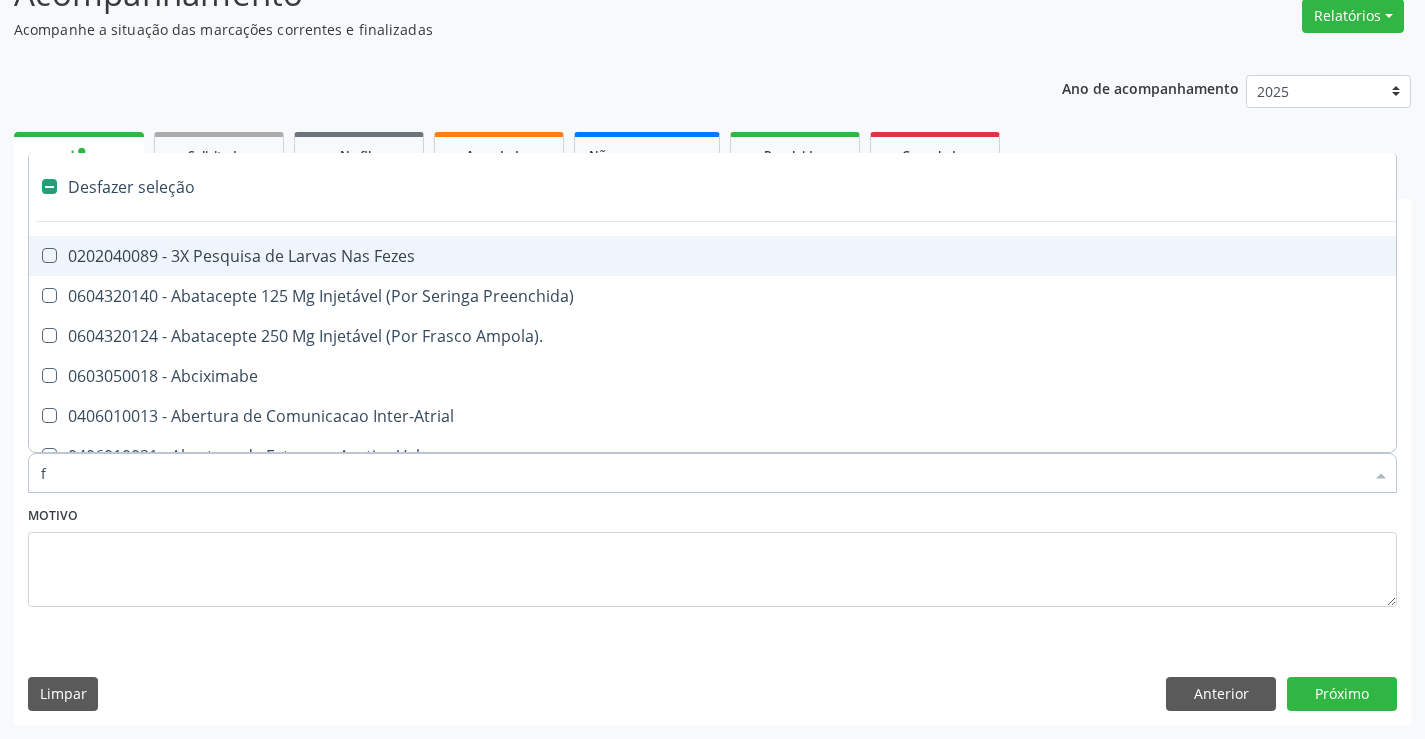 type on "fe" 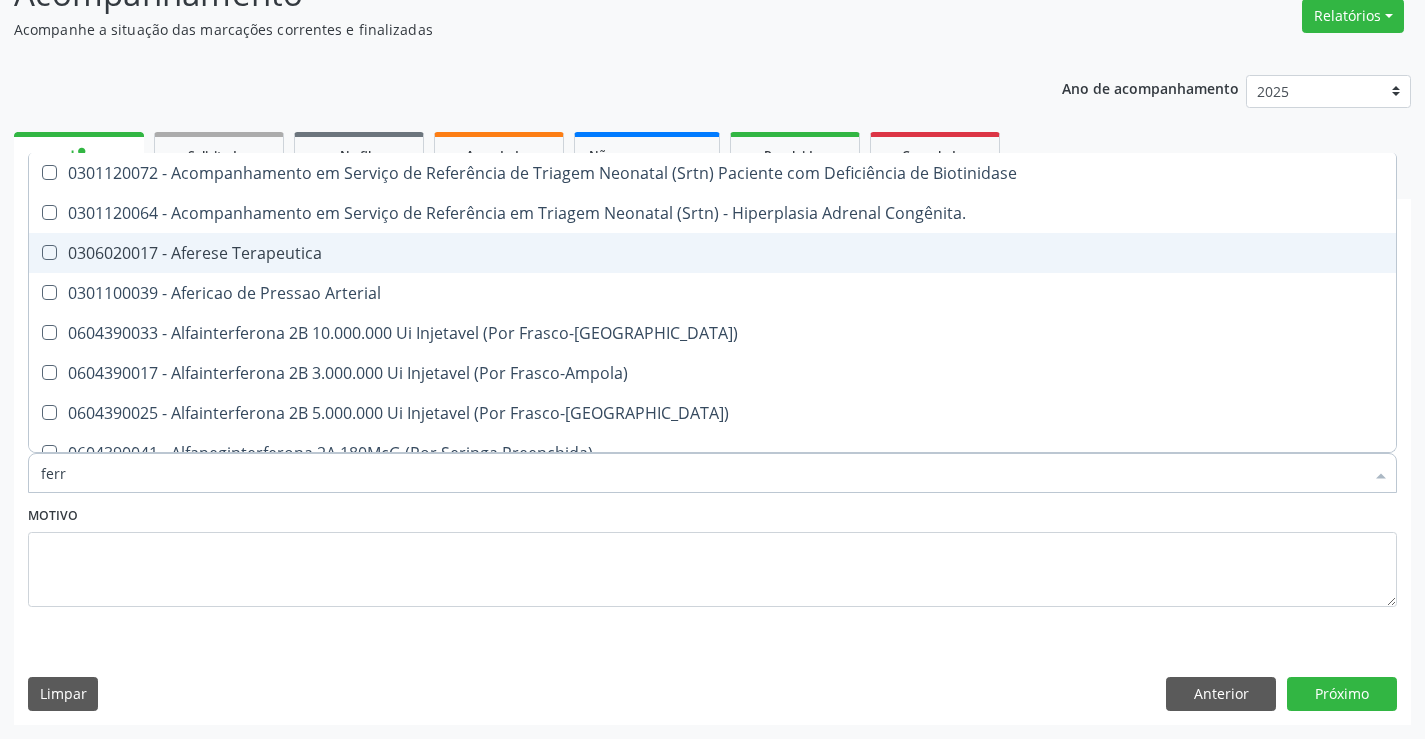 type on "ferro" 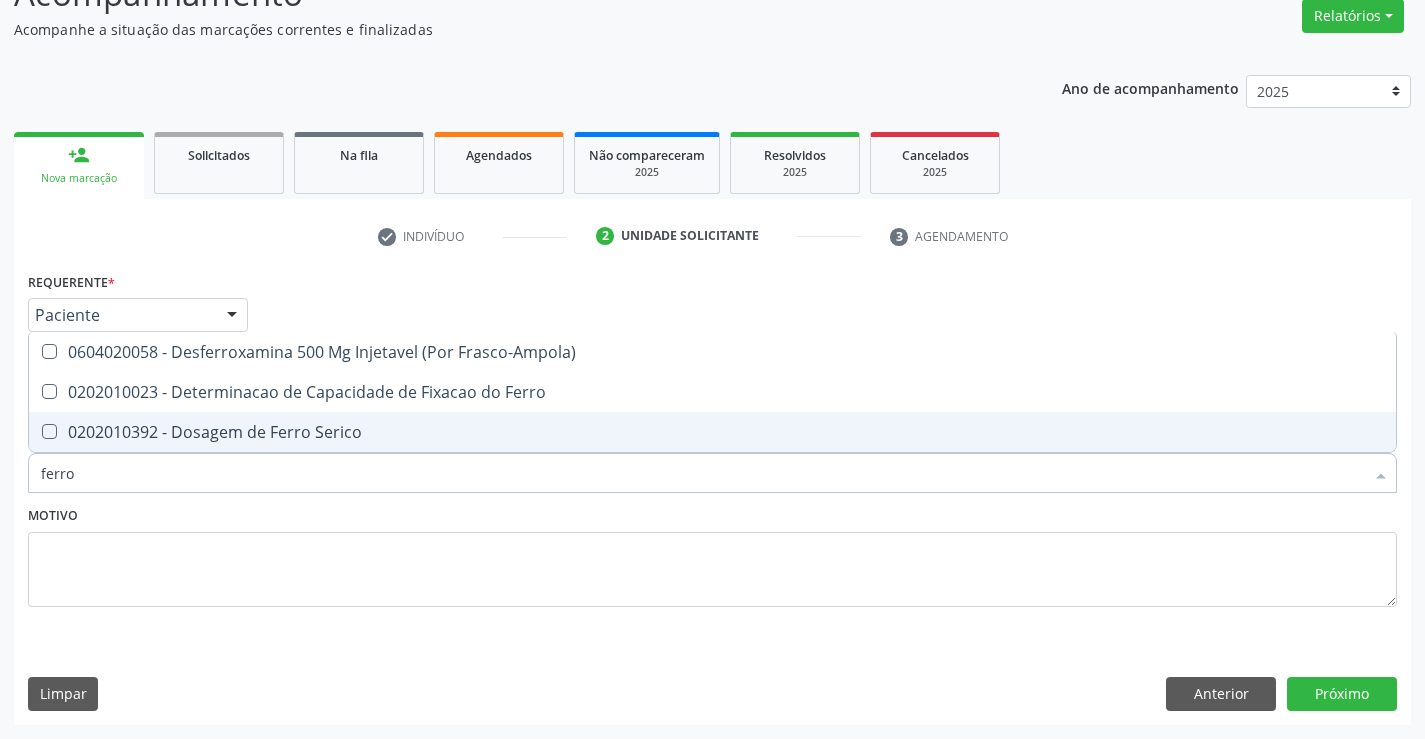 click on "0202010392 - Dosagem de Ferro Serico" at bounding box center [712, 432] 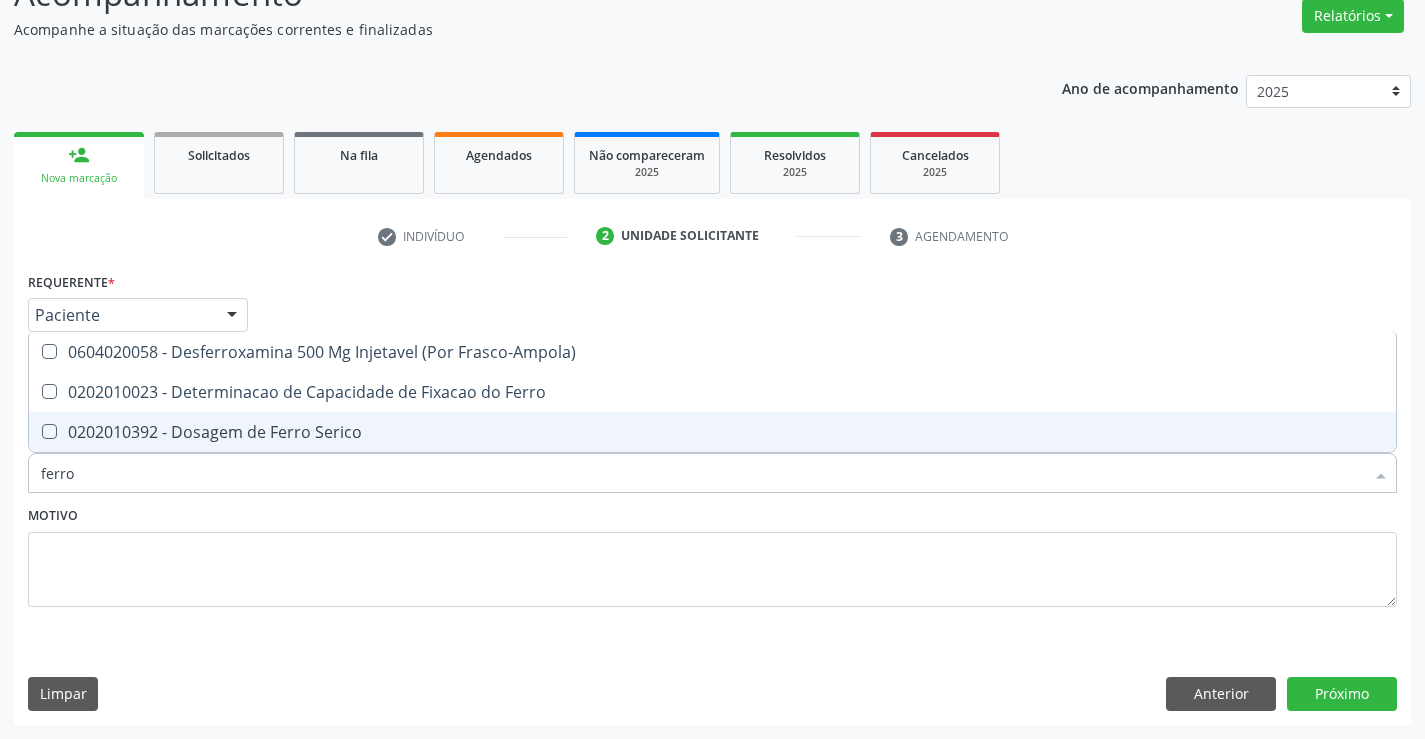 checkbox on "true" 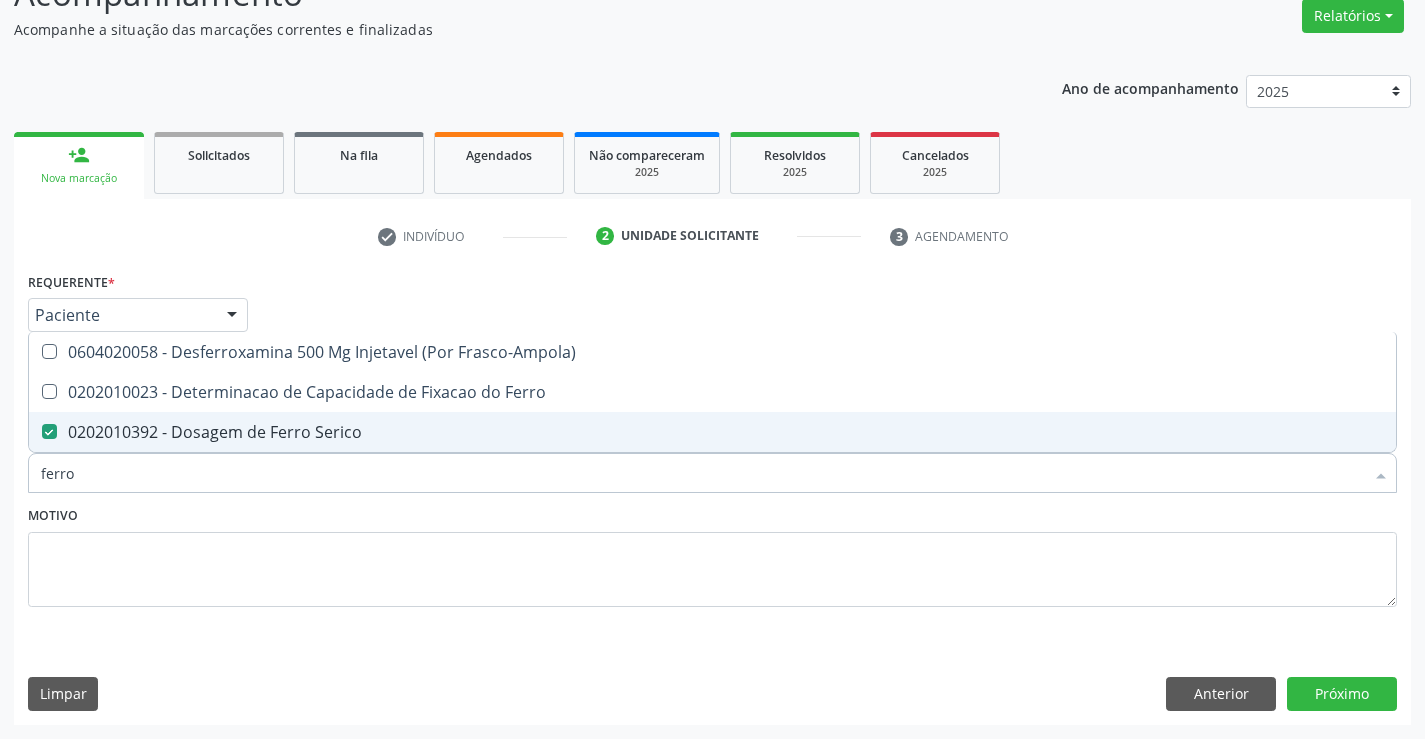 type on "ferr" 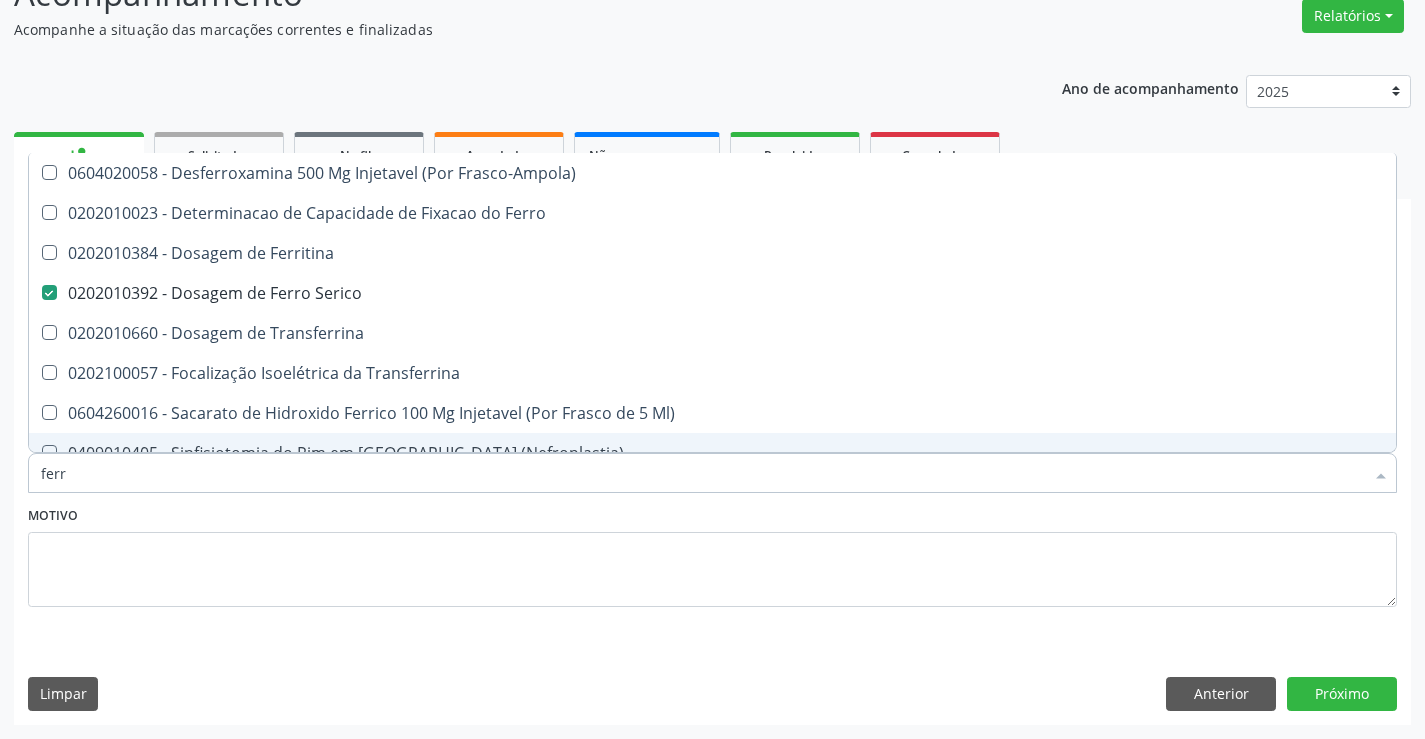 type on "fer" 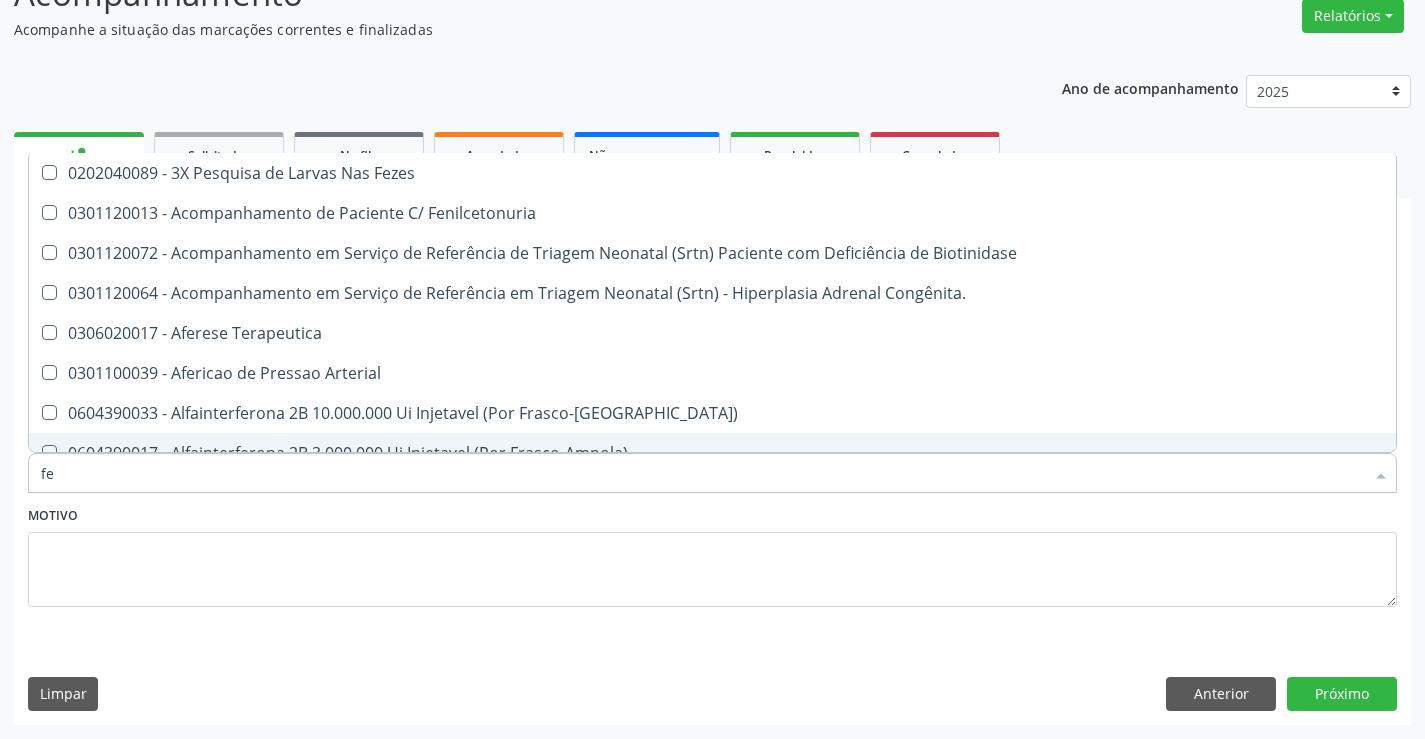type on "f" 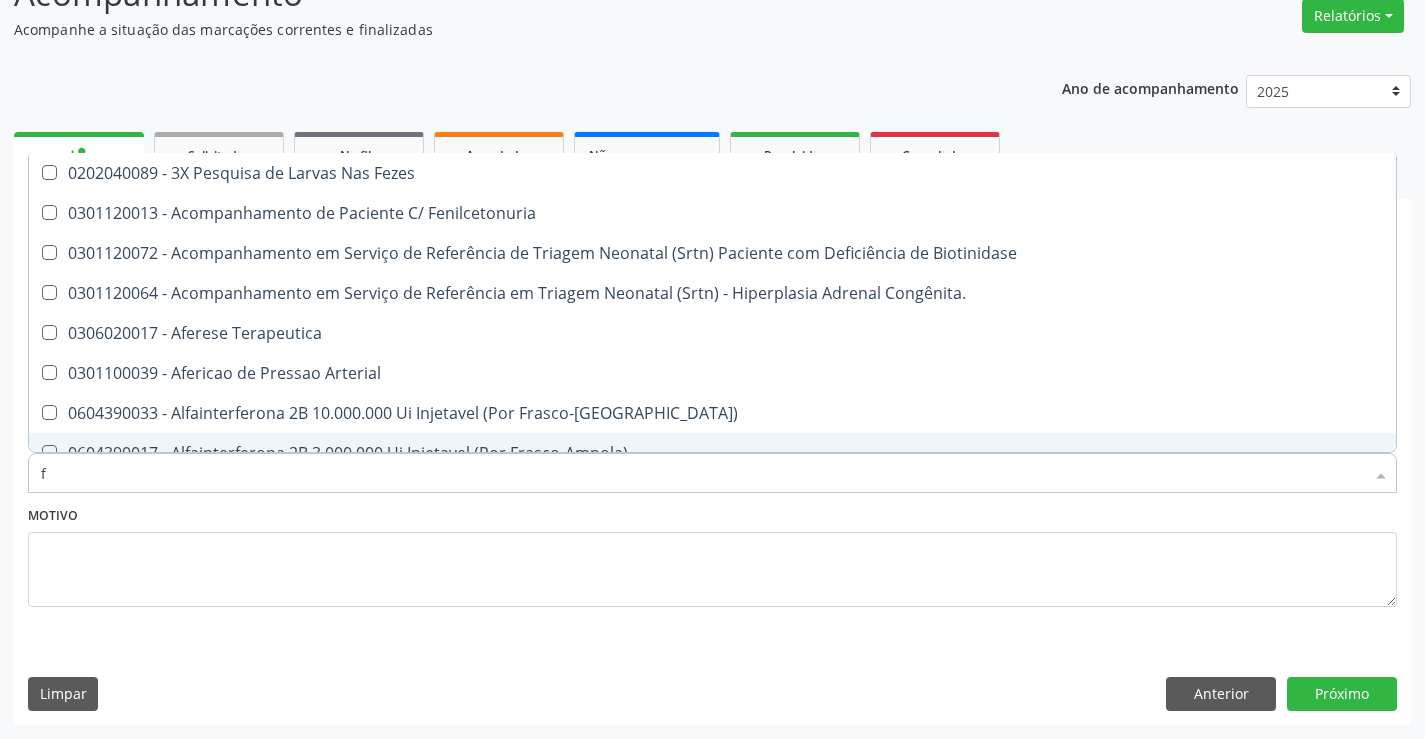 type 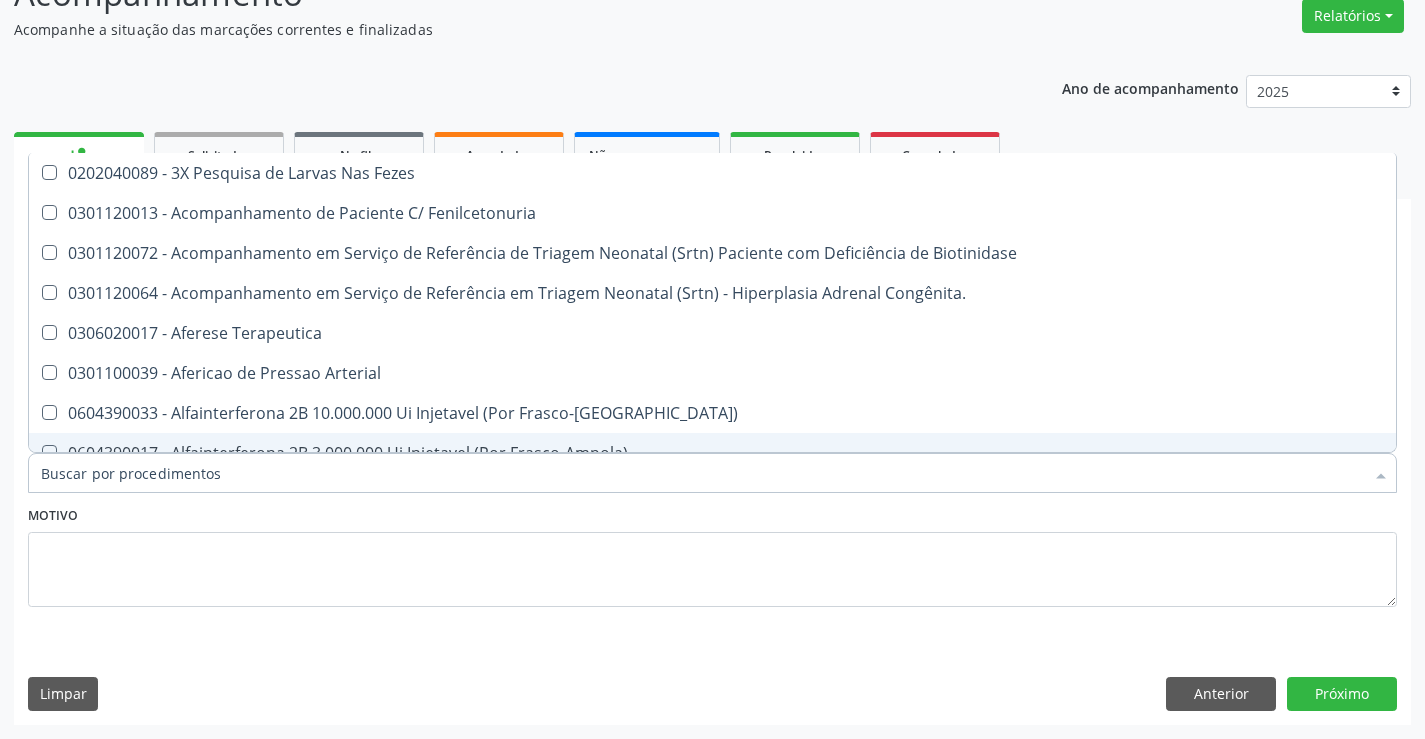 checkbox on "false" 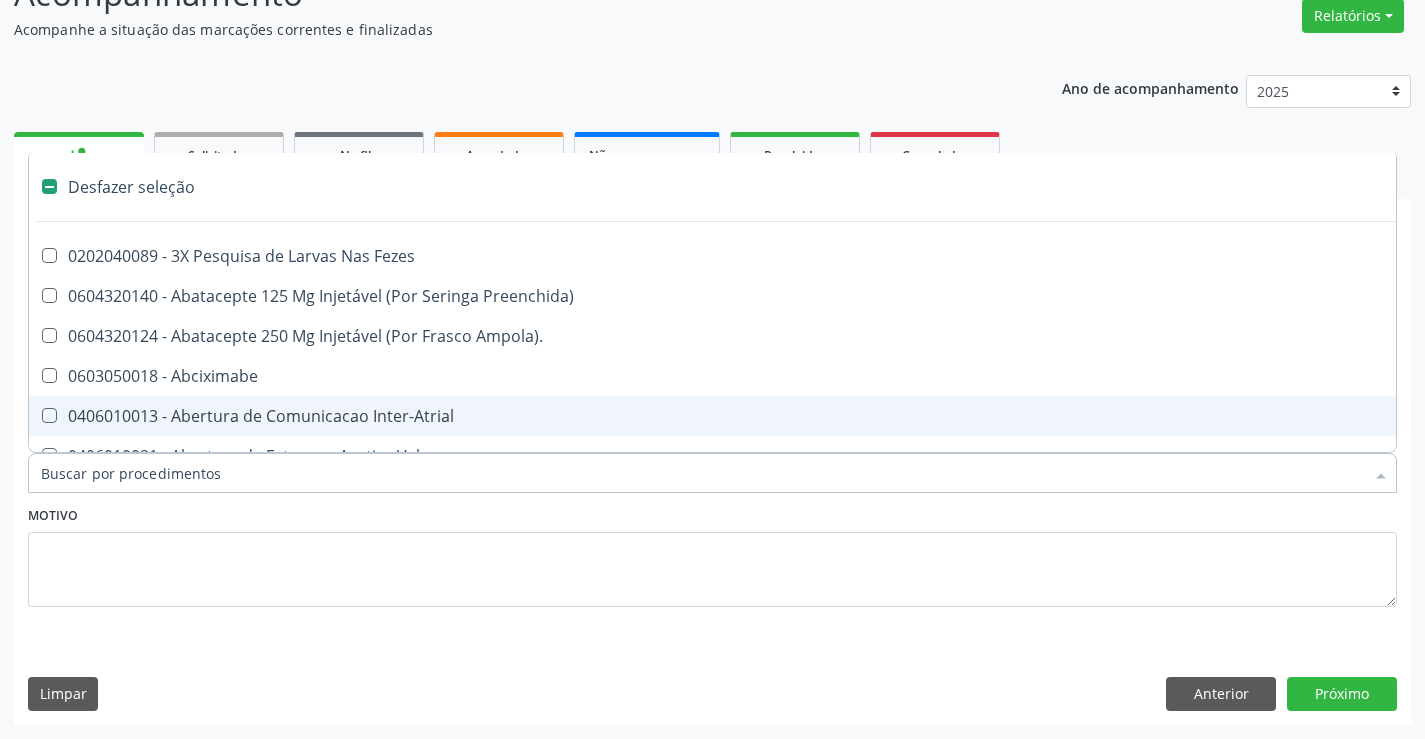 type on "f" 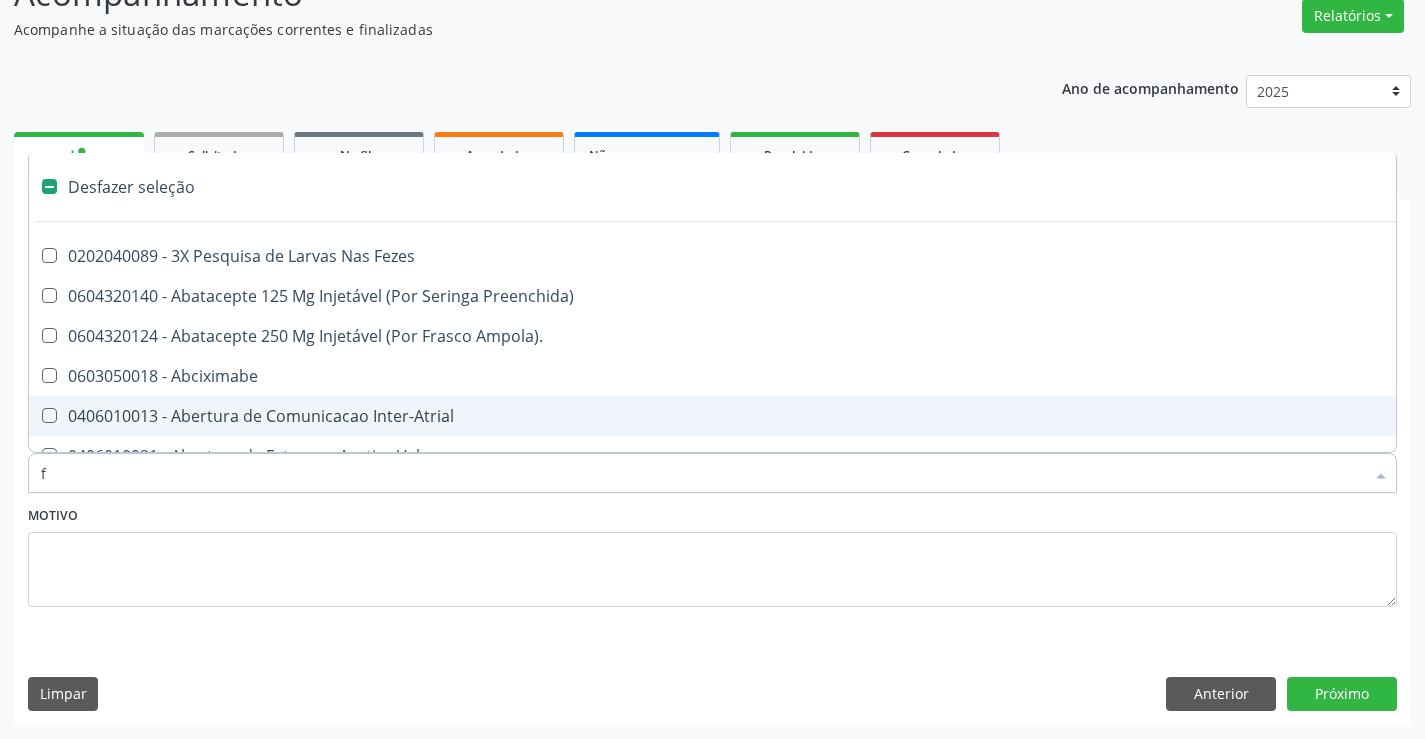 checkbox on "true" 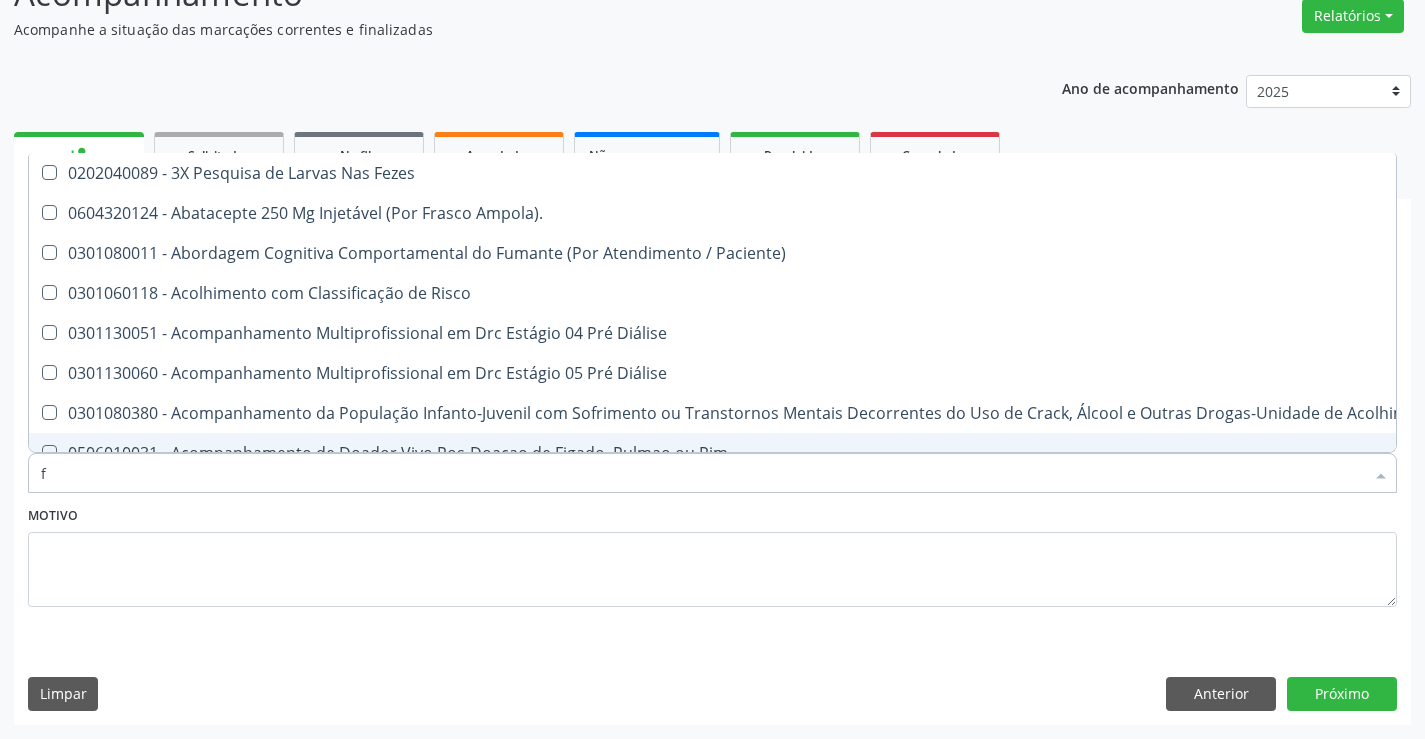 type on "fe" 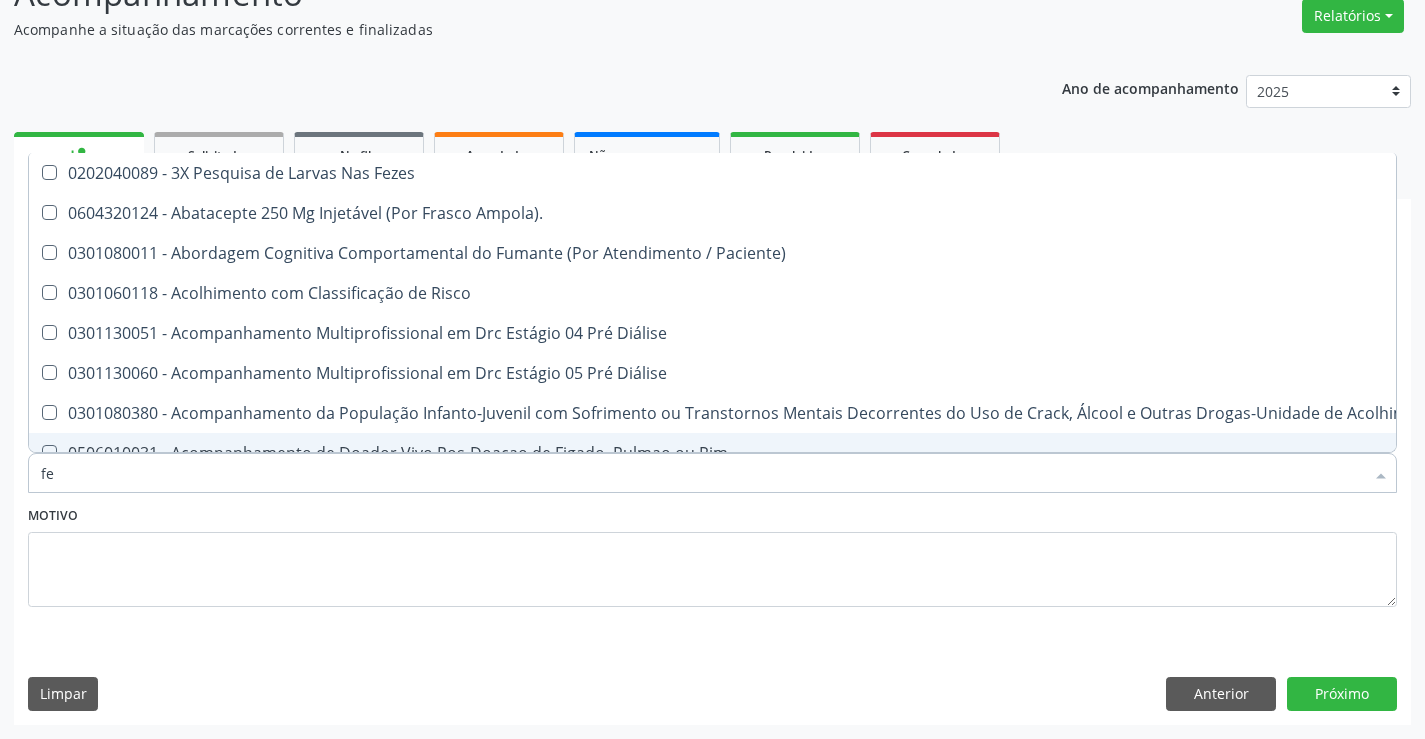 checkbox on "false" 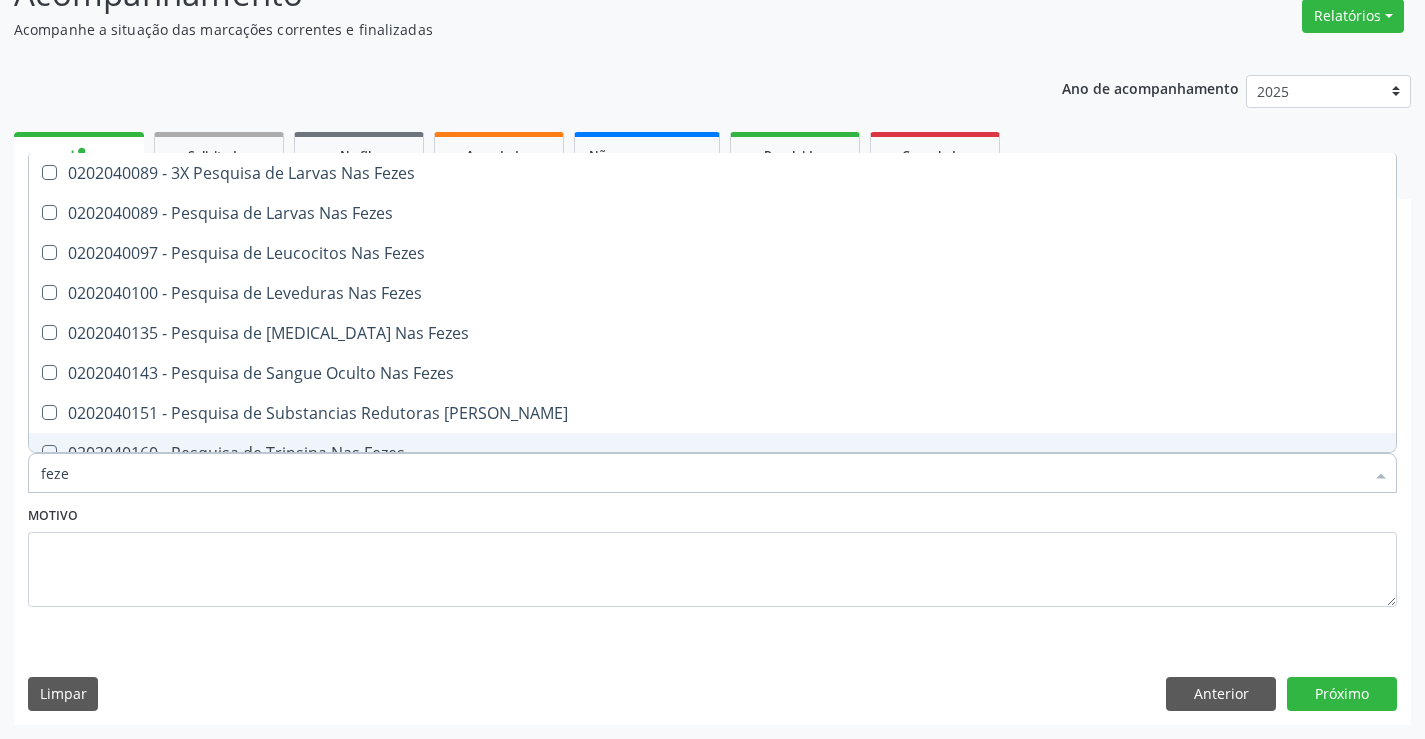 type on "fezes" 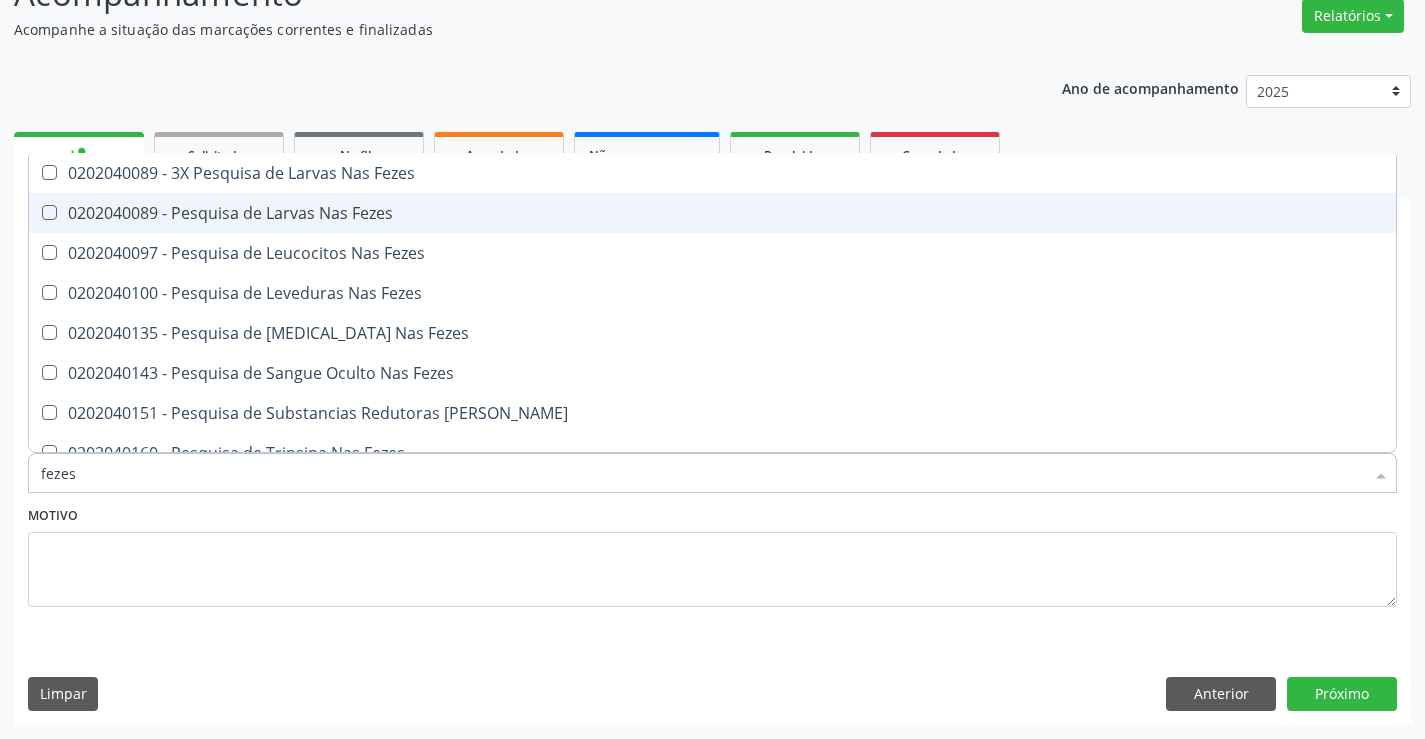 click on "0202040089 - Pesquisa de Larvas Nas Fezes" at bounding box center [712, 213] 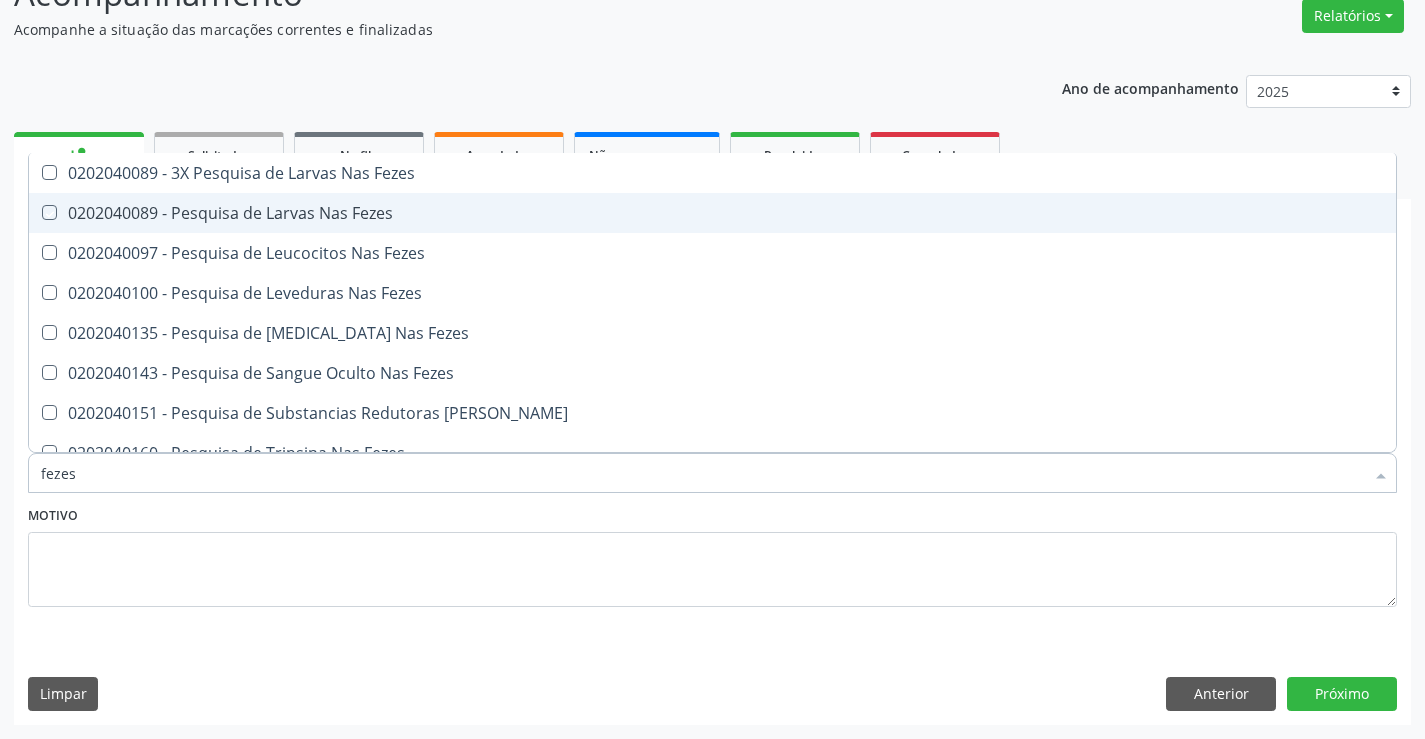 checkbox on "true" 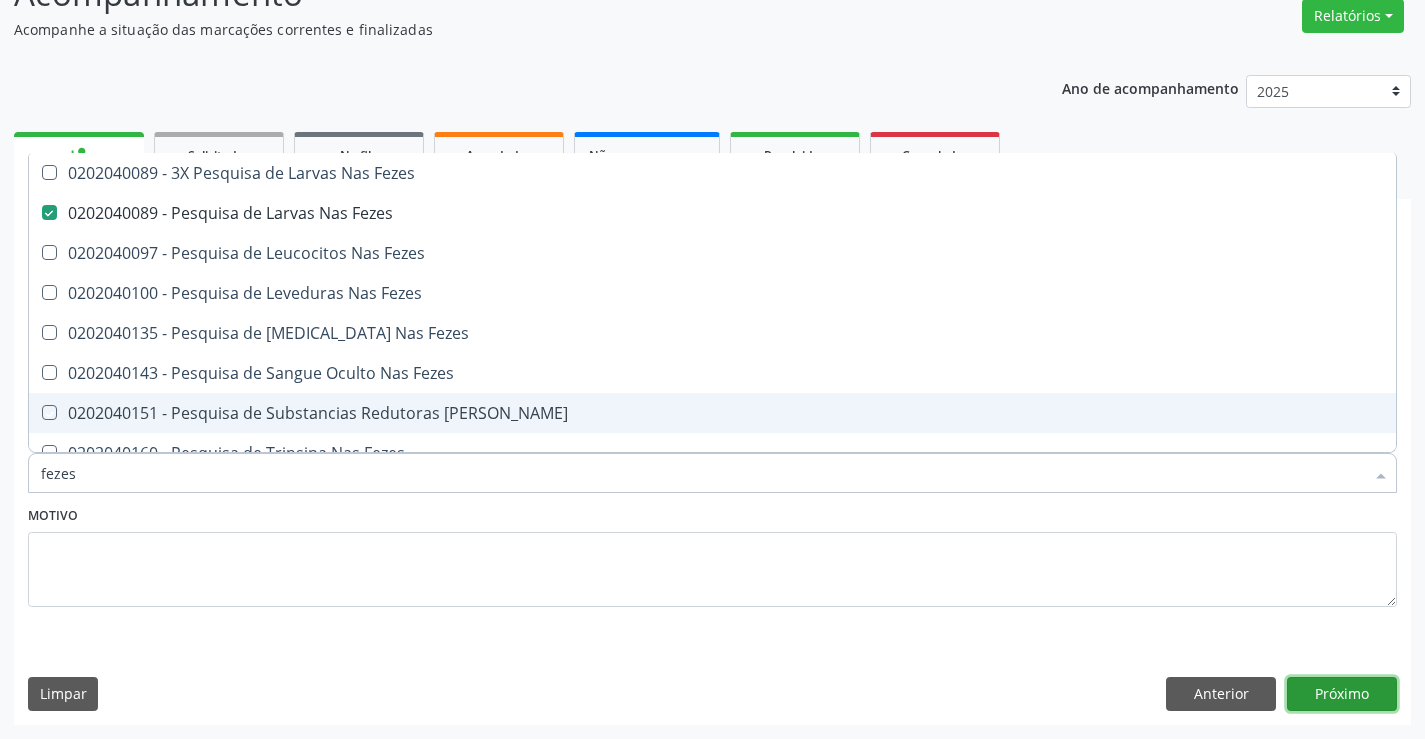click on "Próximo" at bounding box center (1342, 694) 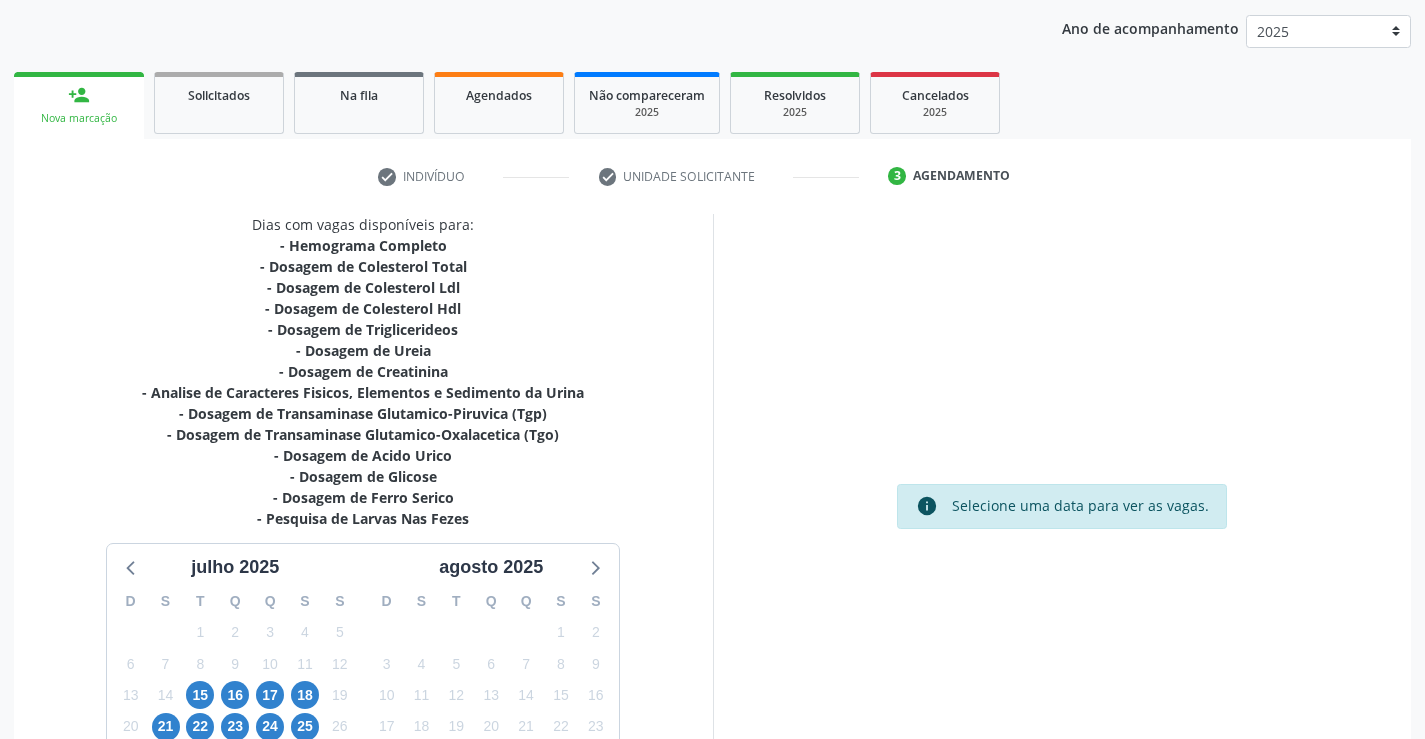 scroll, scrollTop: 404, scrollLeft: 0, axis: vertical 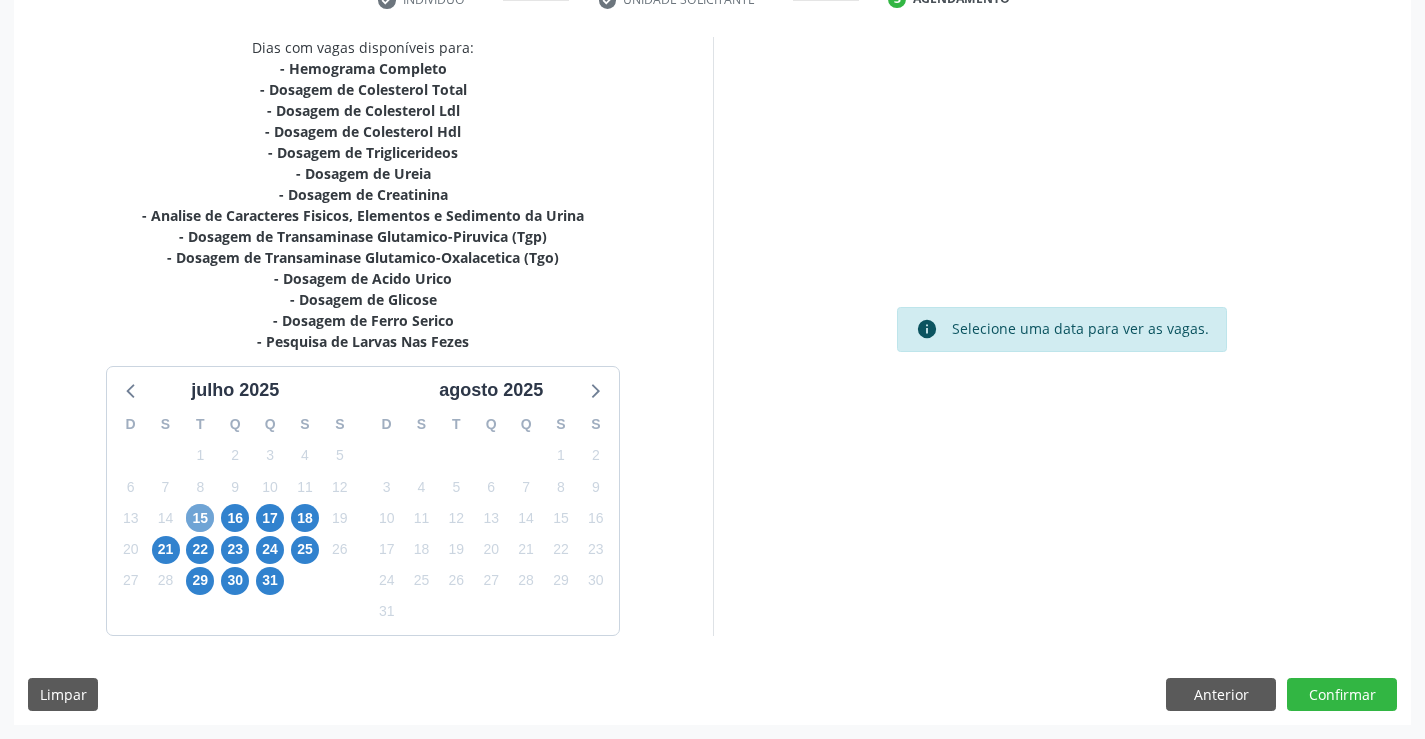 click on "15" at bounding box center (200, 518) 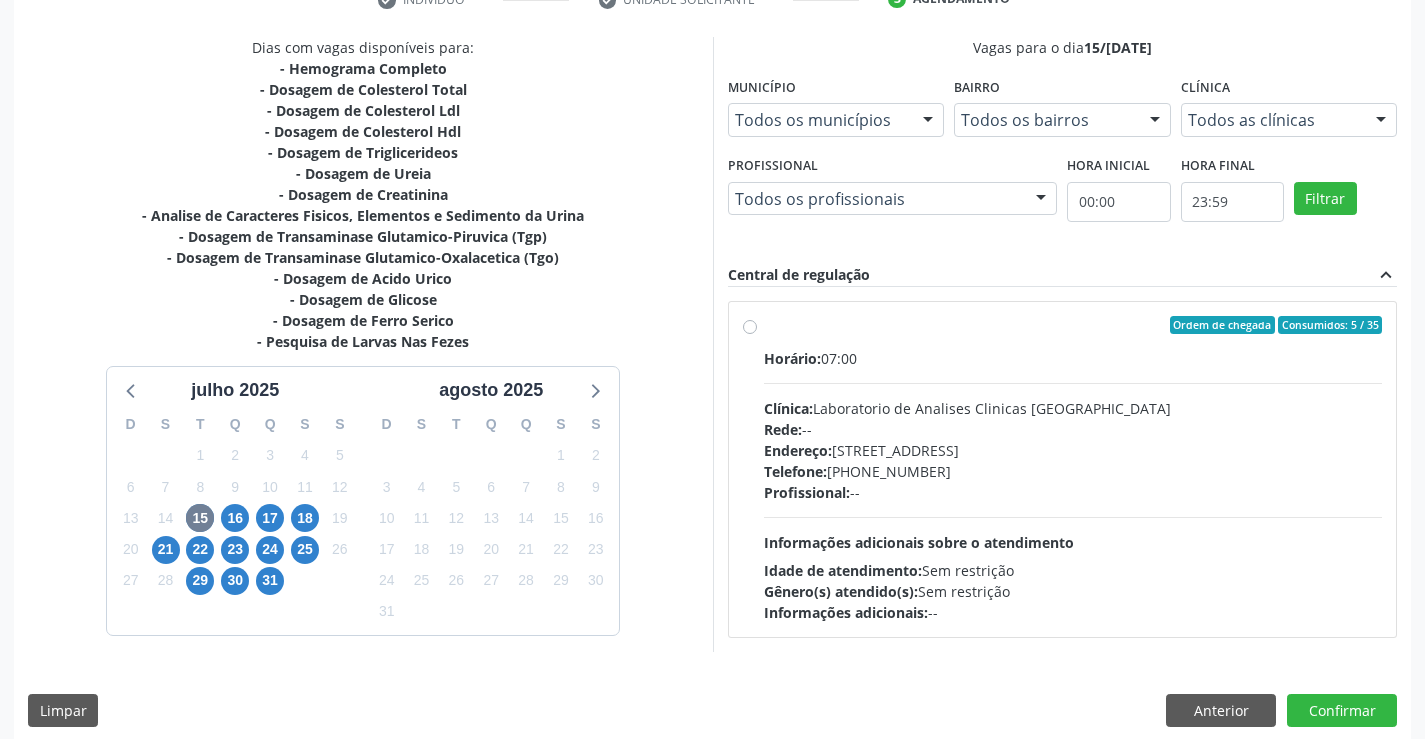 drag, startPoint x: 749, startPoint y: 330, endPoint x: 781, endPoint y: 433, distance: 107.856384 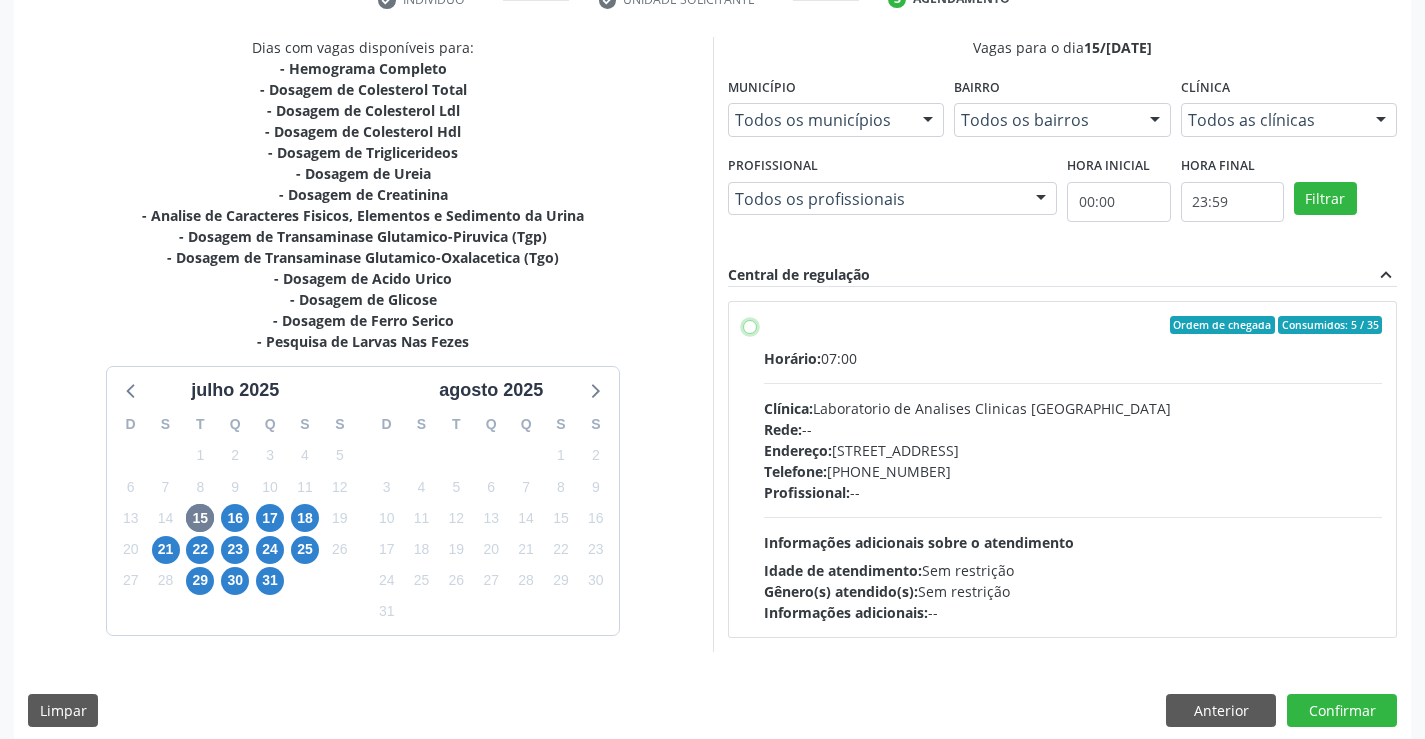 click on "Ordem de chegada
Consumidos: 5 / 35
Horário:   07:00
Clínica:  Laboratorio de Analises Clinicas Sao Francisco
Rede:
--
Endereço:   Terreo, nº 258, Centro, Campo Formoso - BA
Telefone:   (74) 36453588
Profissional:
--
Informações adicionais sobre o atendimento
Idade de atendimento:
Sem restrição
Gênero(s) atendido(s):
Sem restrição
Informações adicionais:
--" at bounding box center (750, 325) 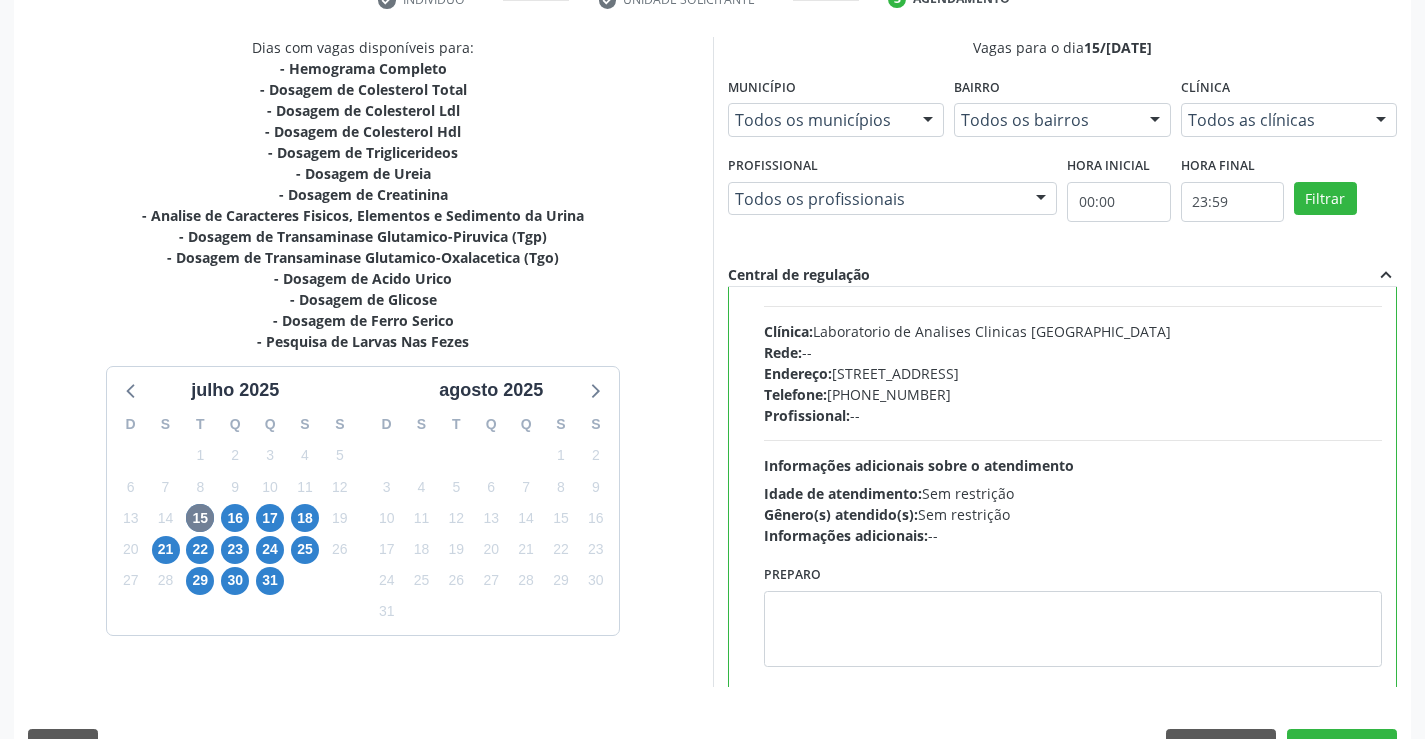 scroll, scrollTop: 99, scrollLeft: 0, axis: vertical 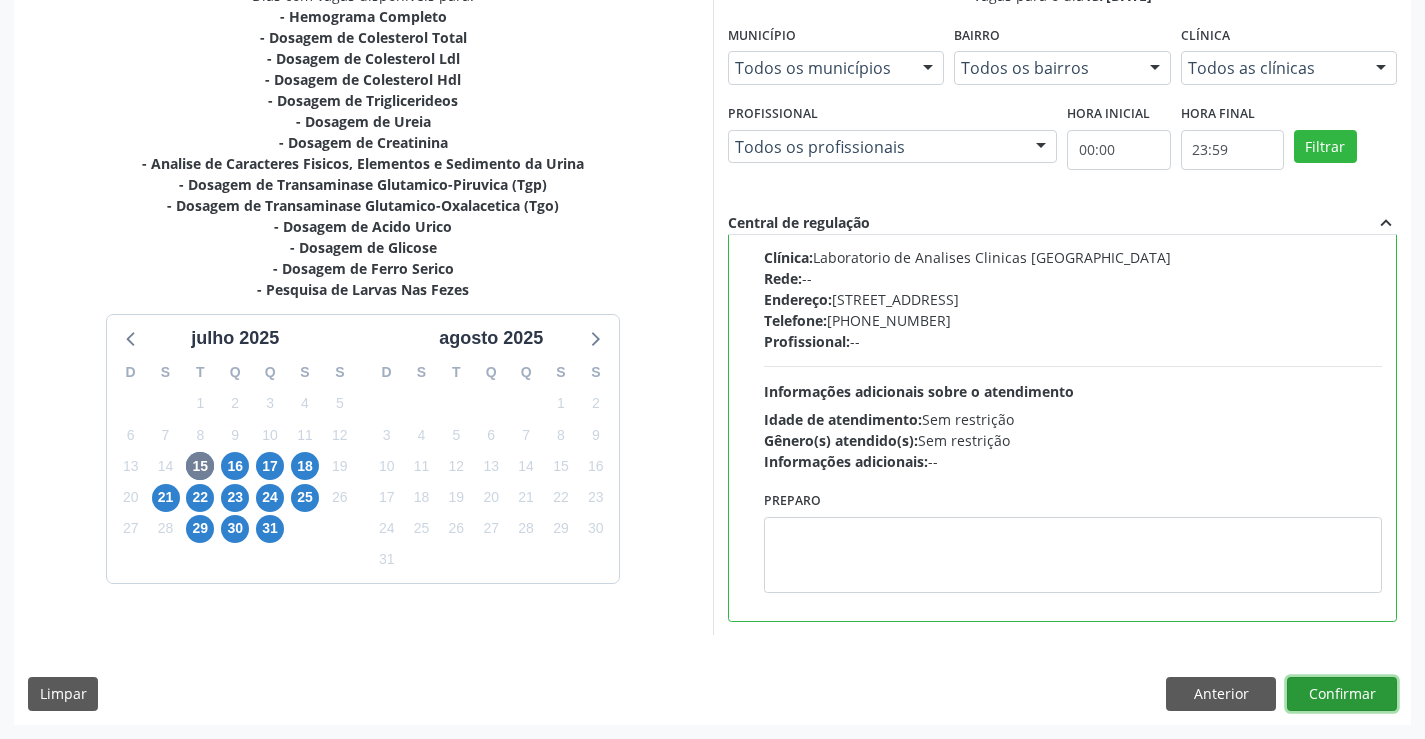 click on "Confirmar" at bounding box center [1342, 694] 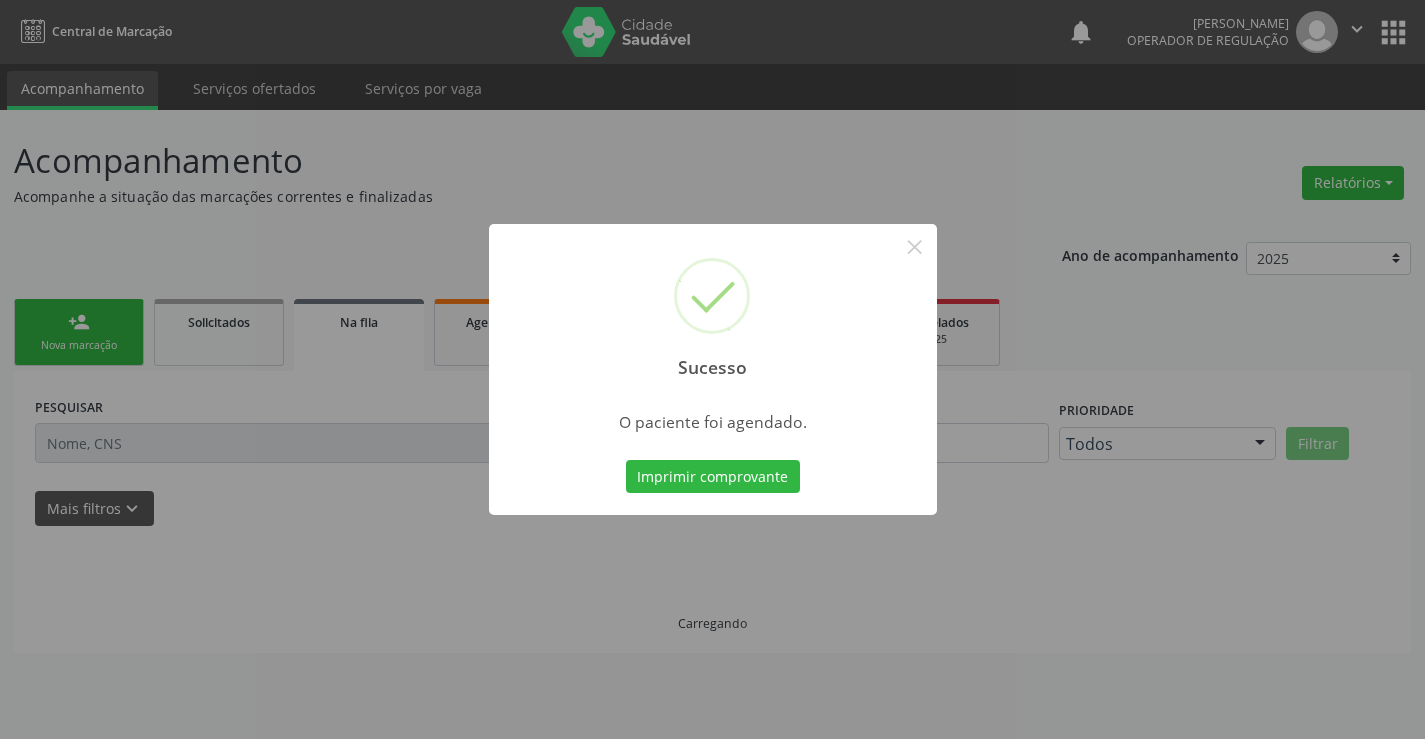 scroll, scrollTop: 0, scrollLeft: 0, axis: both 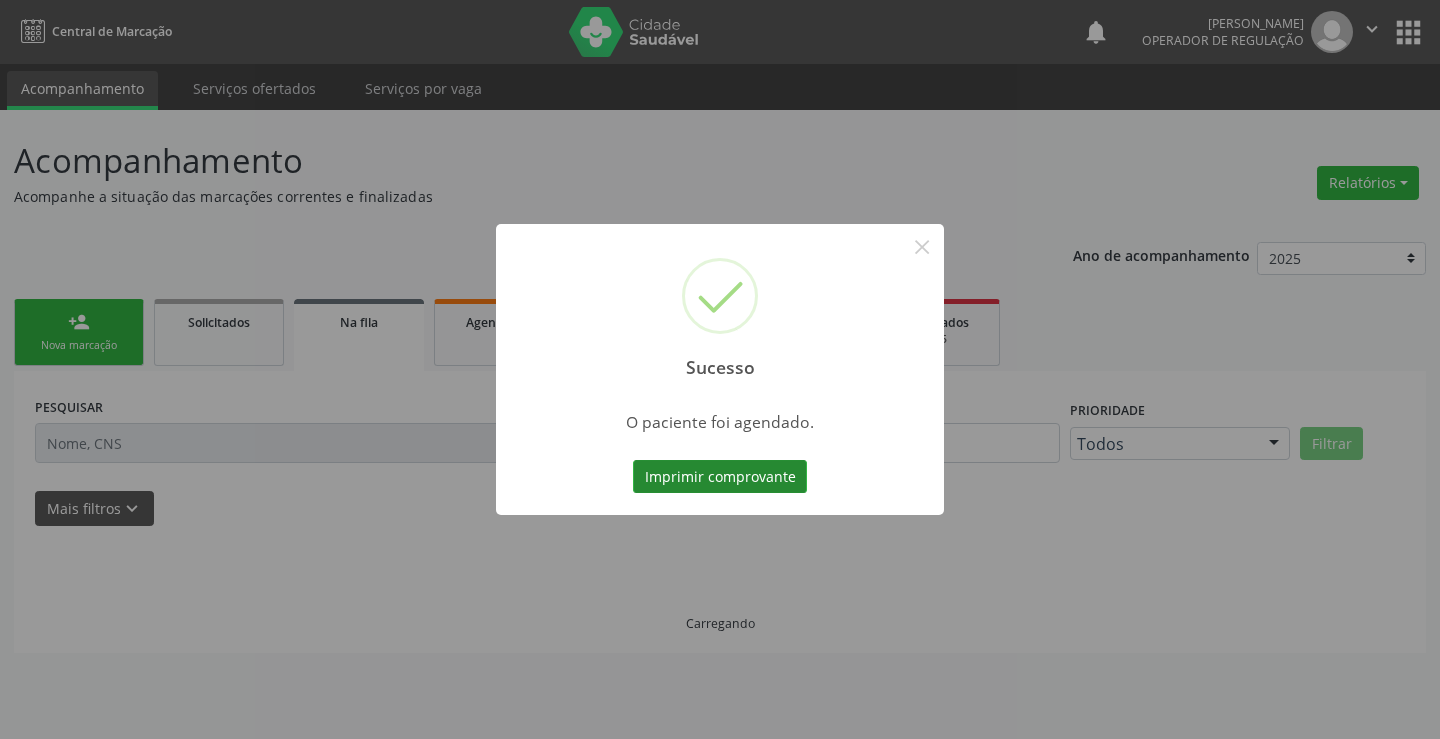 click on "Imprimir comprovante" at bounding box center (720, 477) 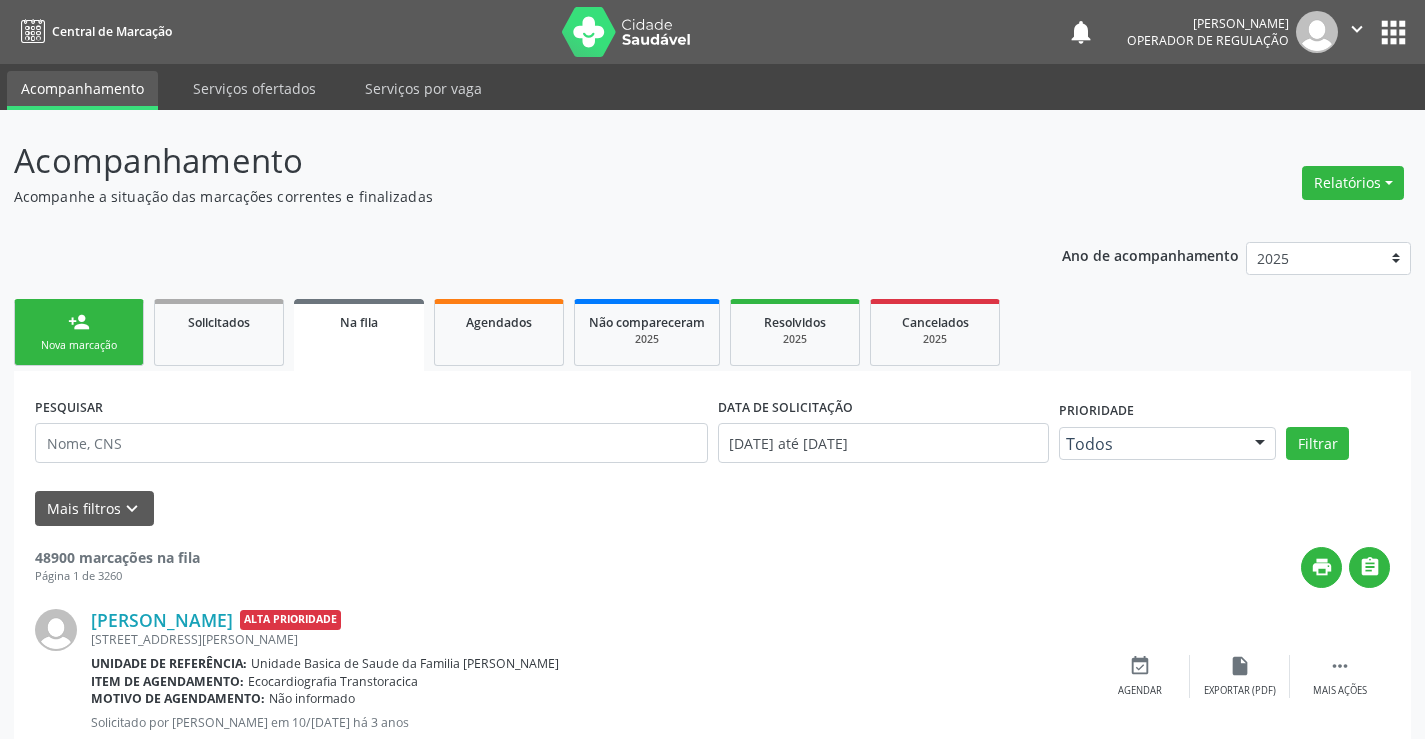 click on "person_add
Nova marcação" at bounding box center (79, 332) 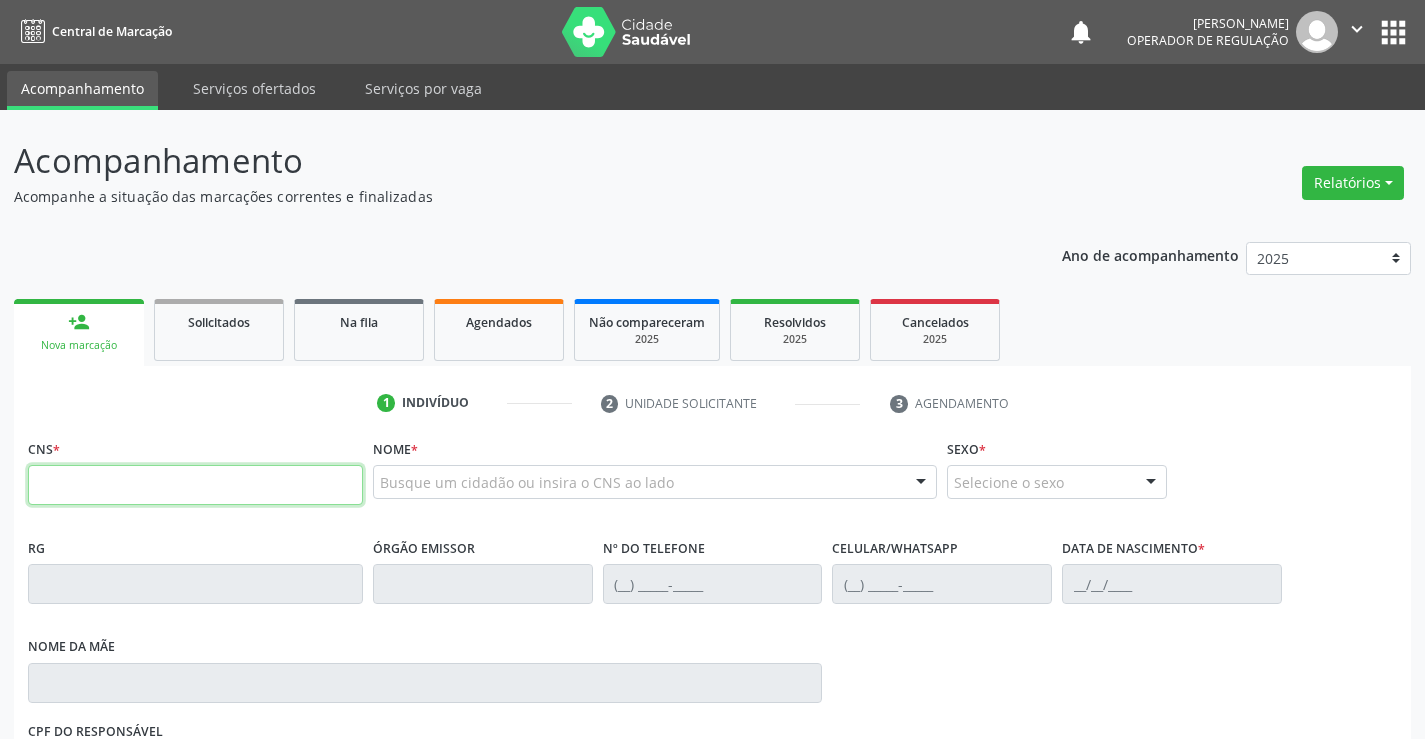 click at bounding box center [195, 485] 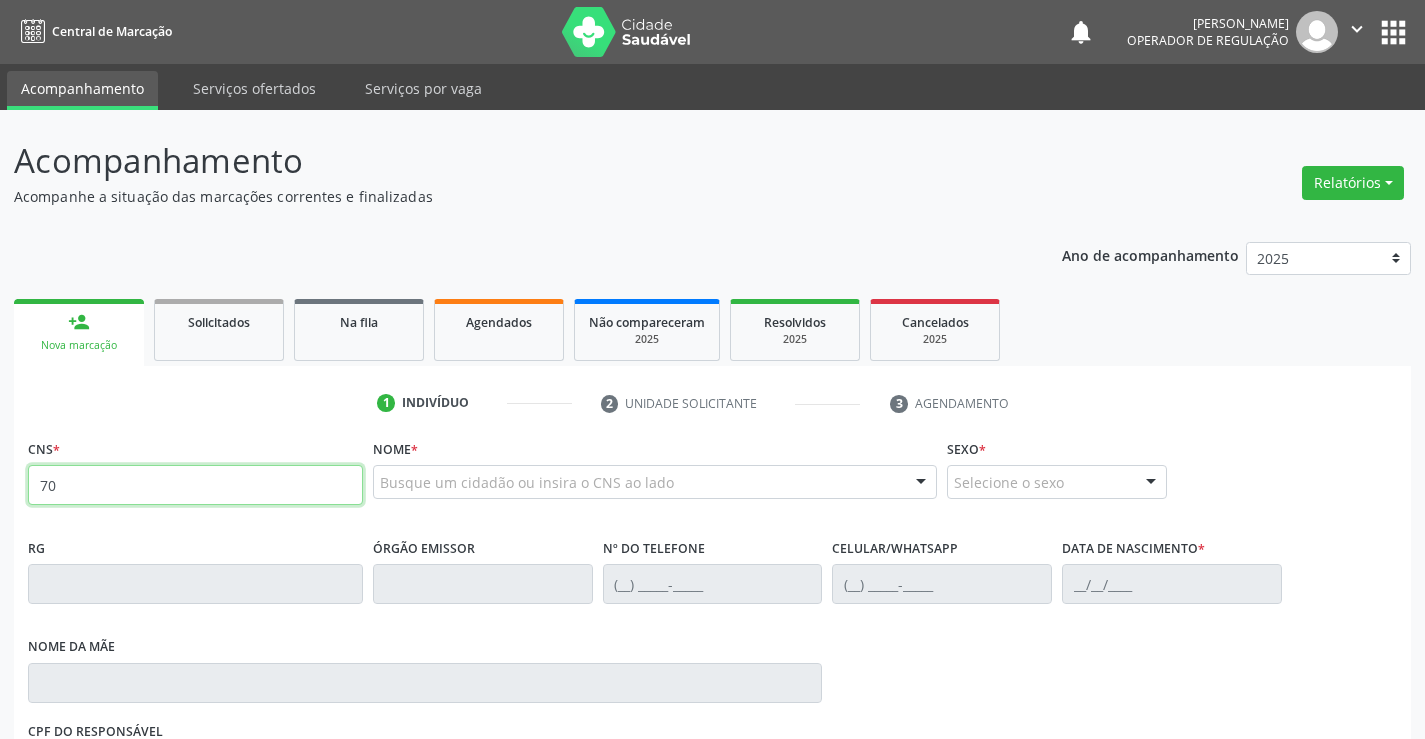 type on "704" 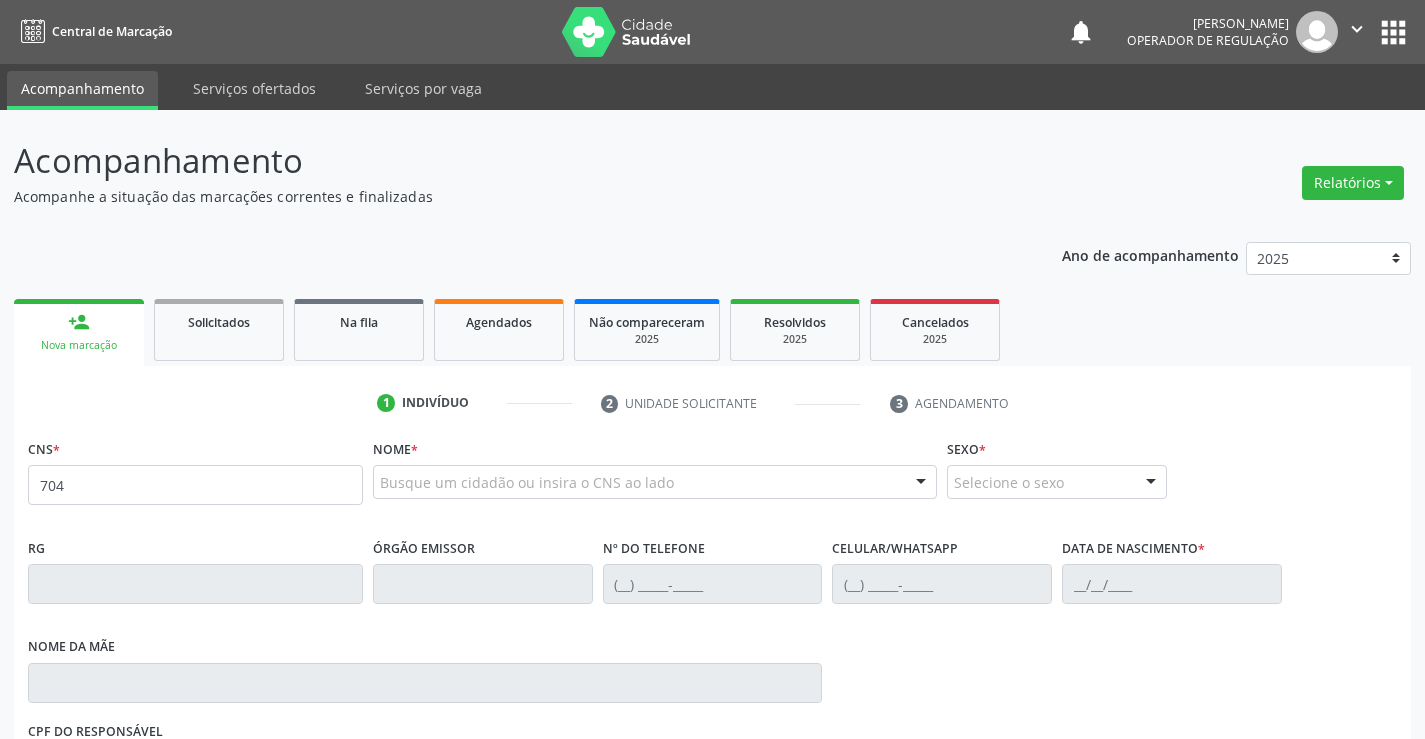 scroll, scrollTop: 0, scrollLeft: 0, axis: both 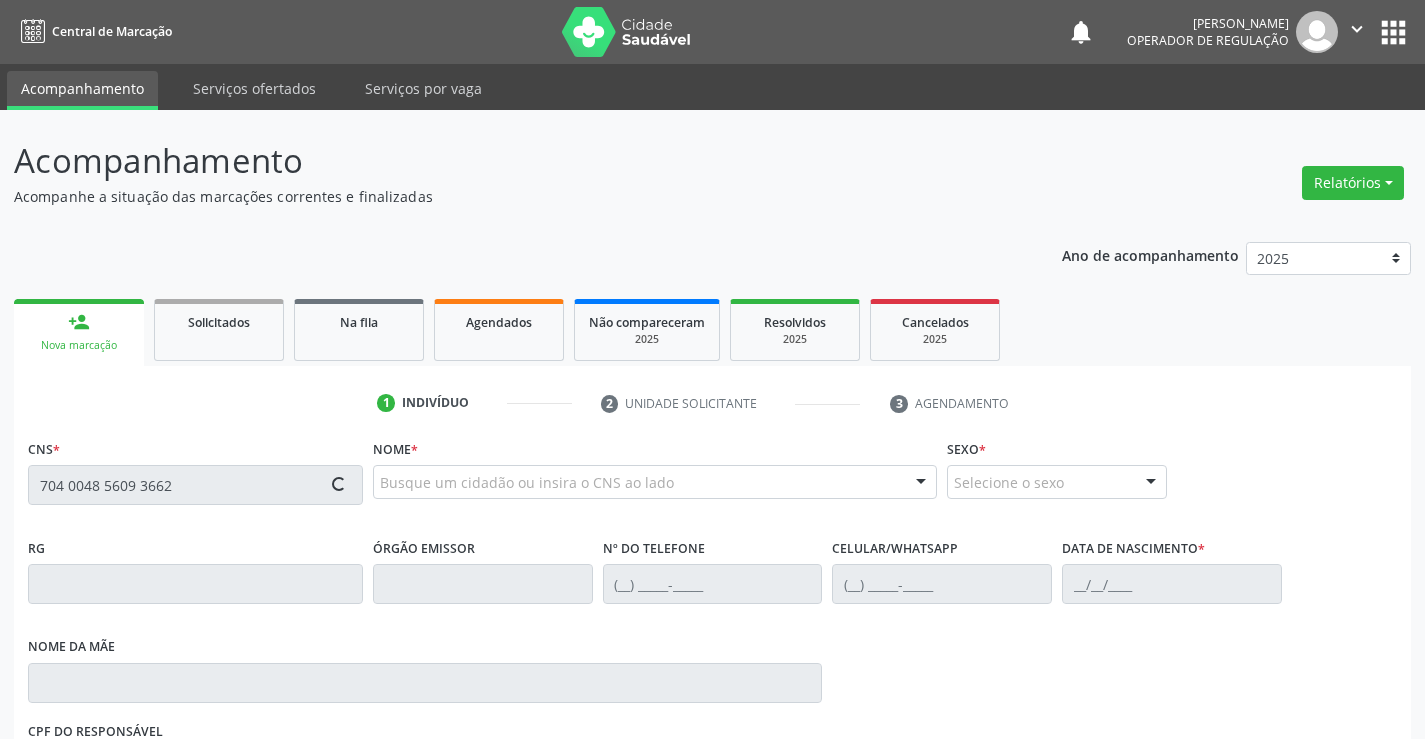 type on "704 0048 5609 3662" 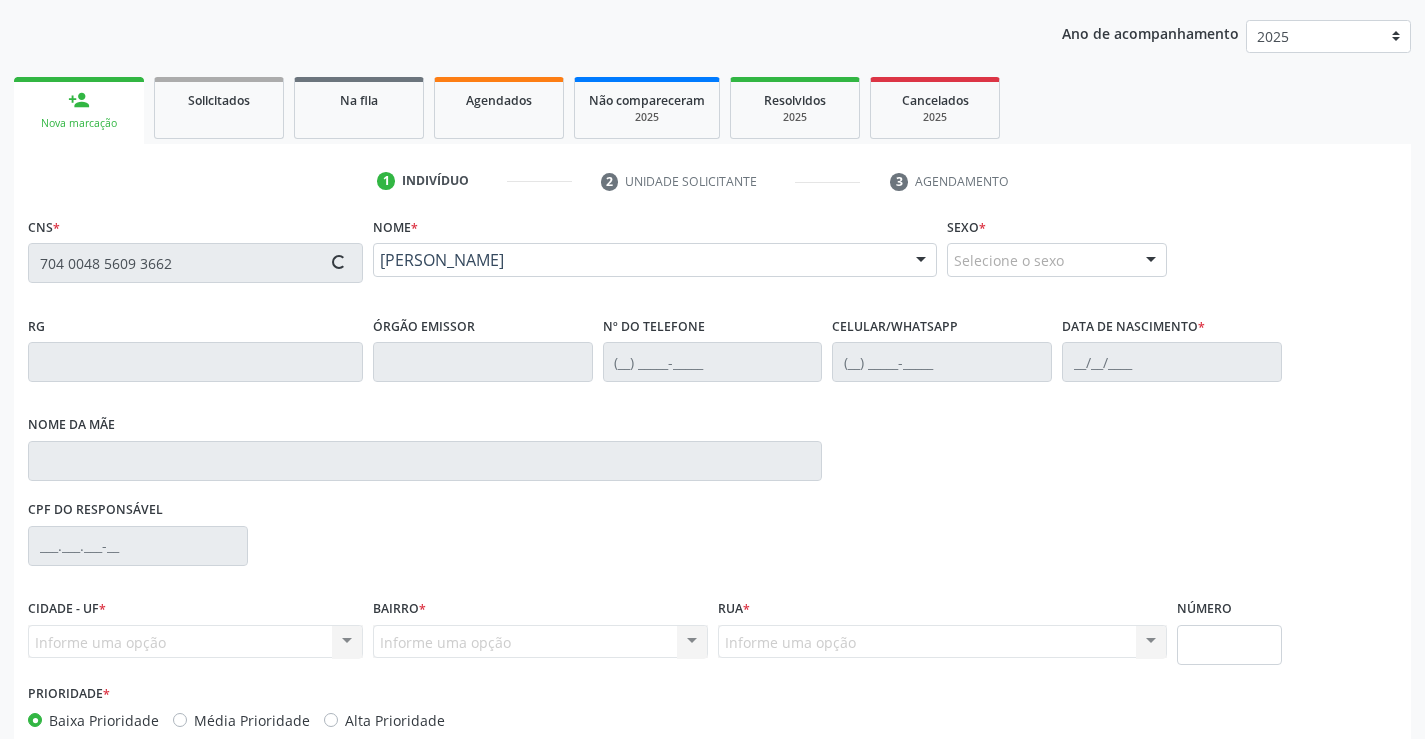 scroll, scrollTop: 331, scrollLeft: 0, axis: vertical 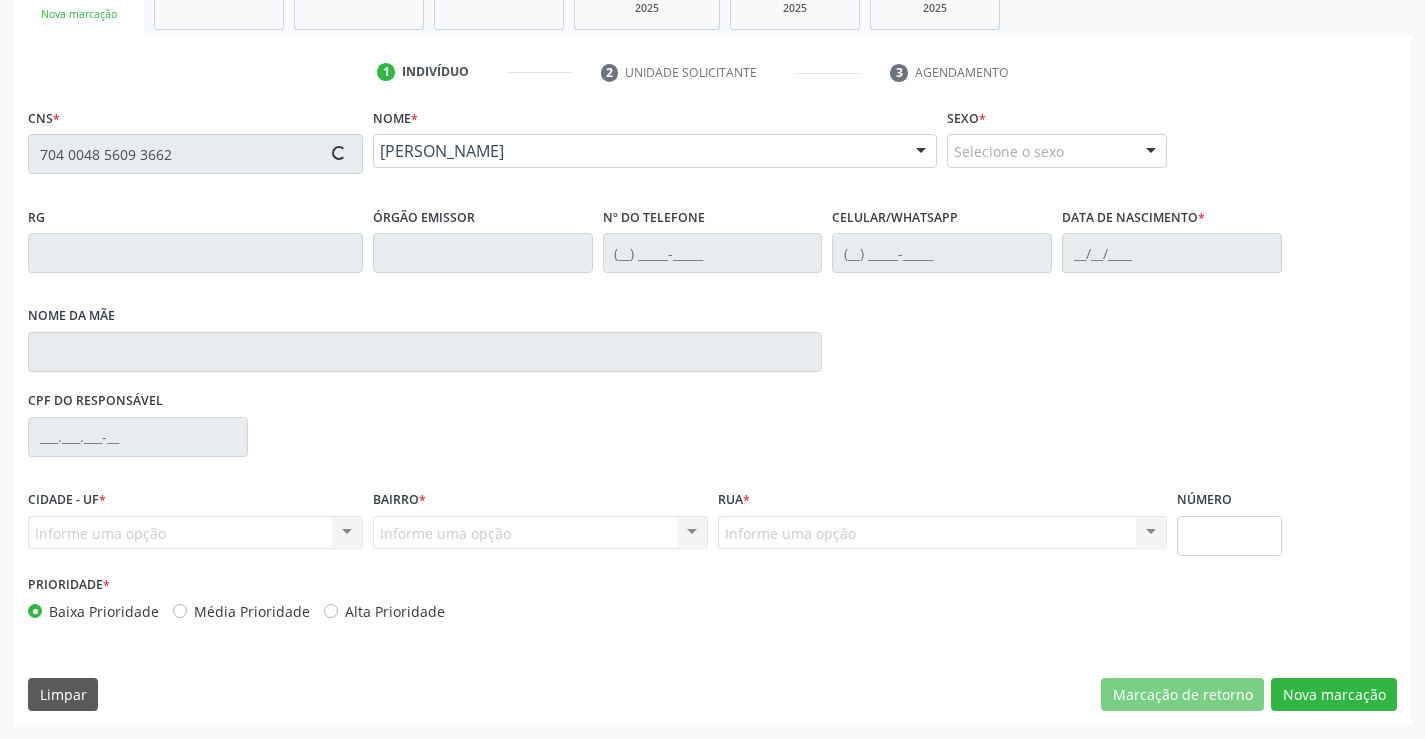 type on "0315410620" 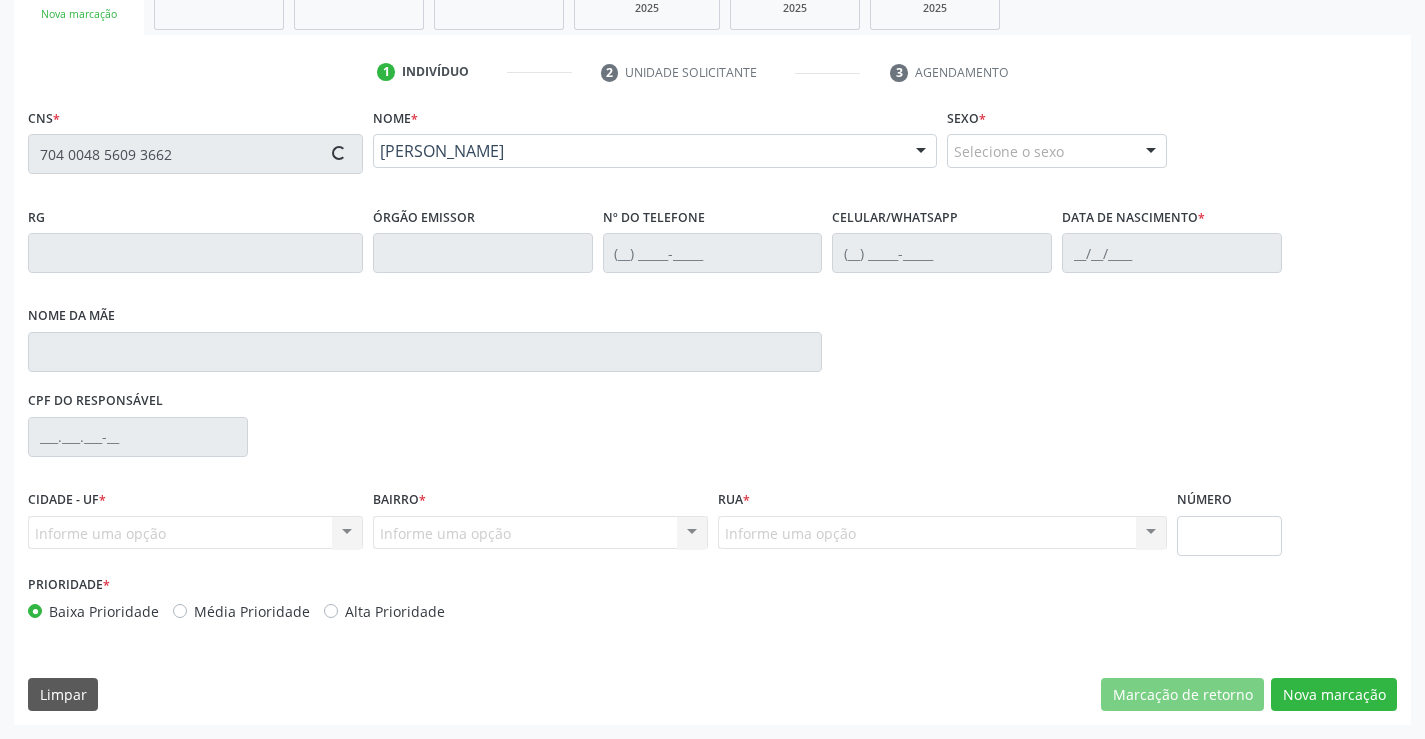 type on "(74) 99118-5048" 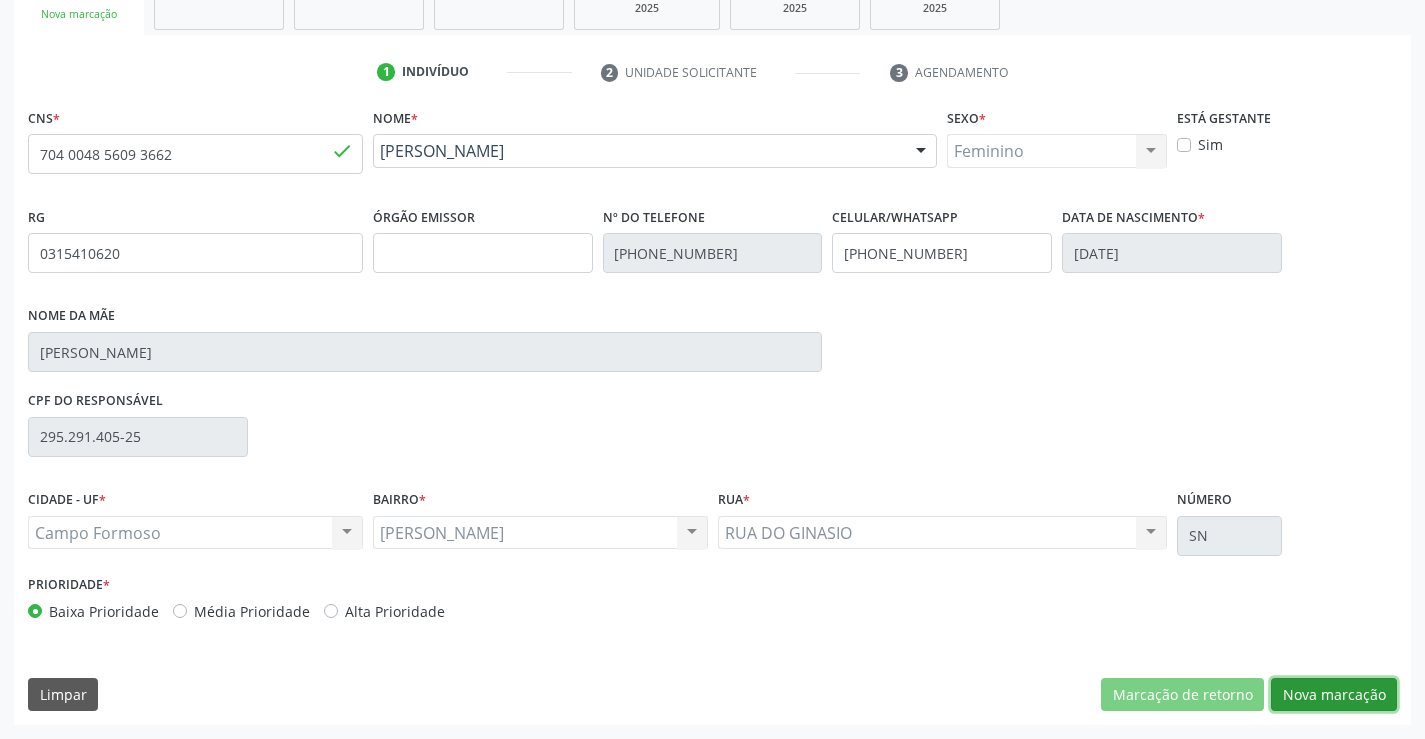 drag, startPoint x: 1339, startPoint y: 696, endPoint x: 998, endPoint y: 547, distance: 372.13168 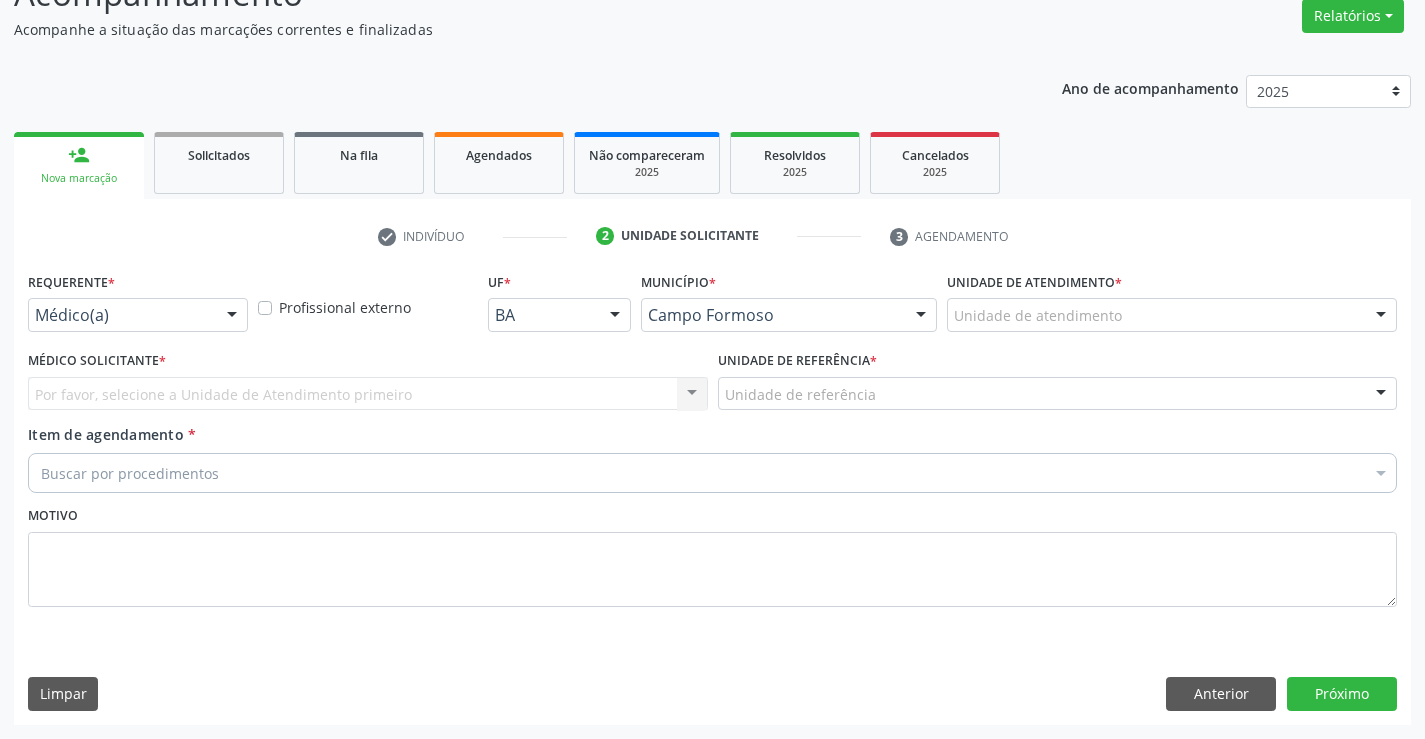 scroll, scrollTop: 167, scrollLeft: 0, axis: vertical 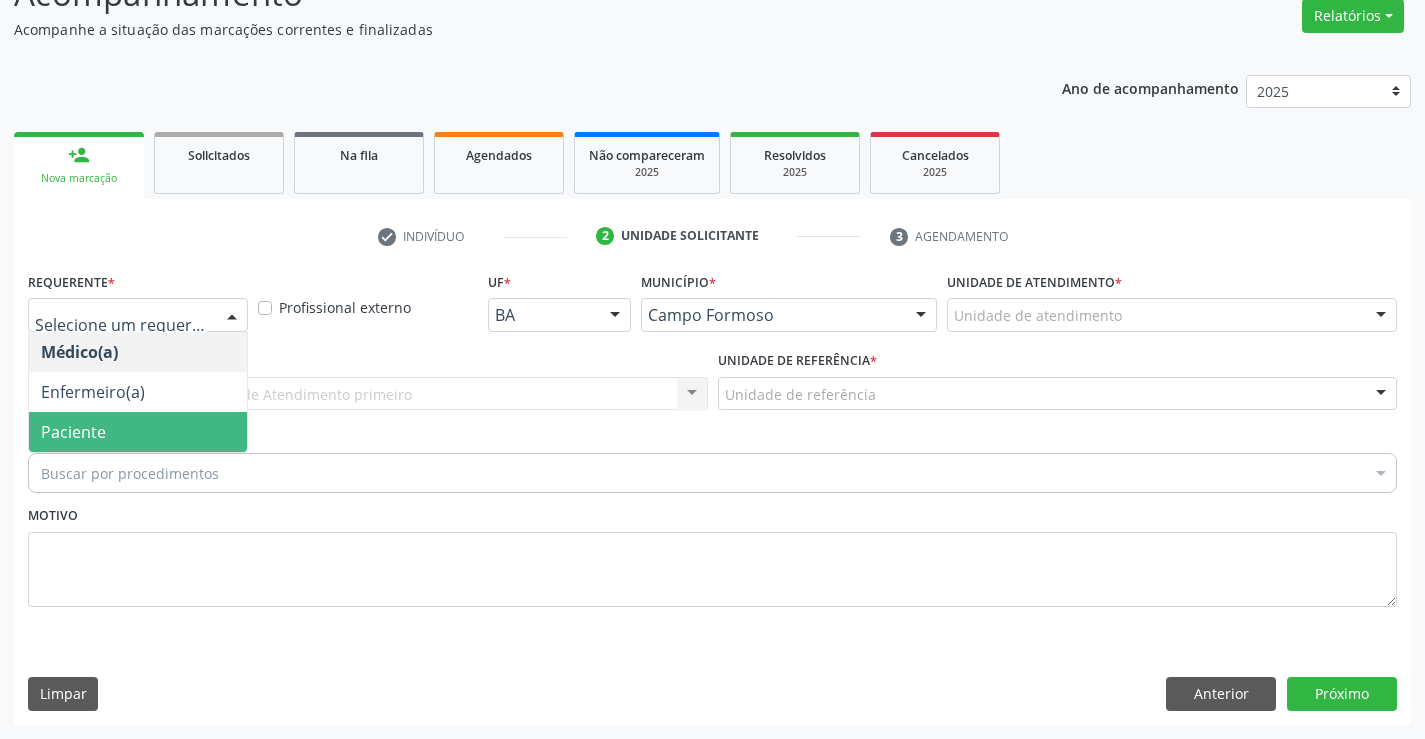 click on "Paciente" at bounding box center (138, 432) 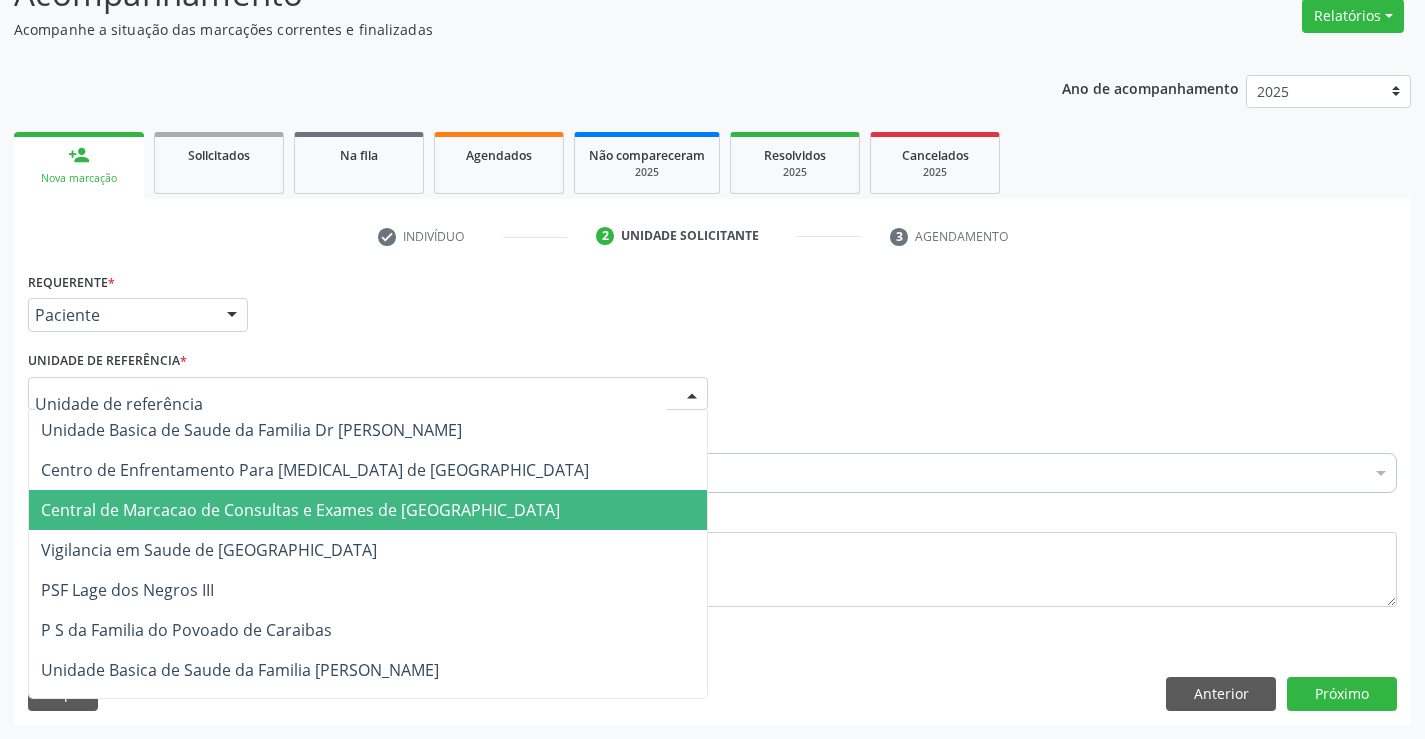 click on "Central de Marcacao de Consultas e Exames de [GEOGRAPHIC_DATA]" at bounding box center (368, 510) 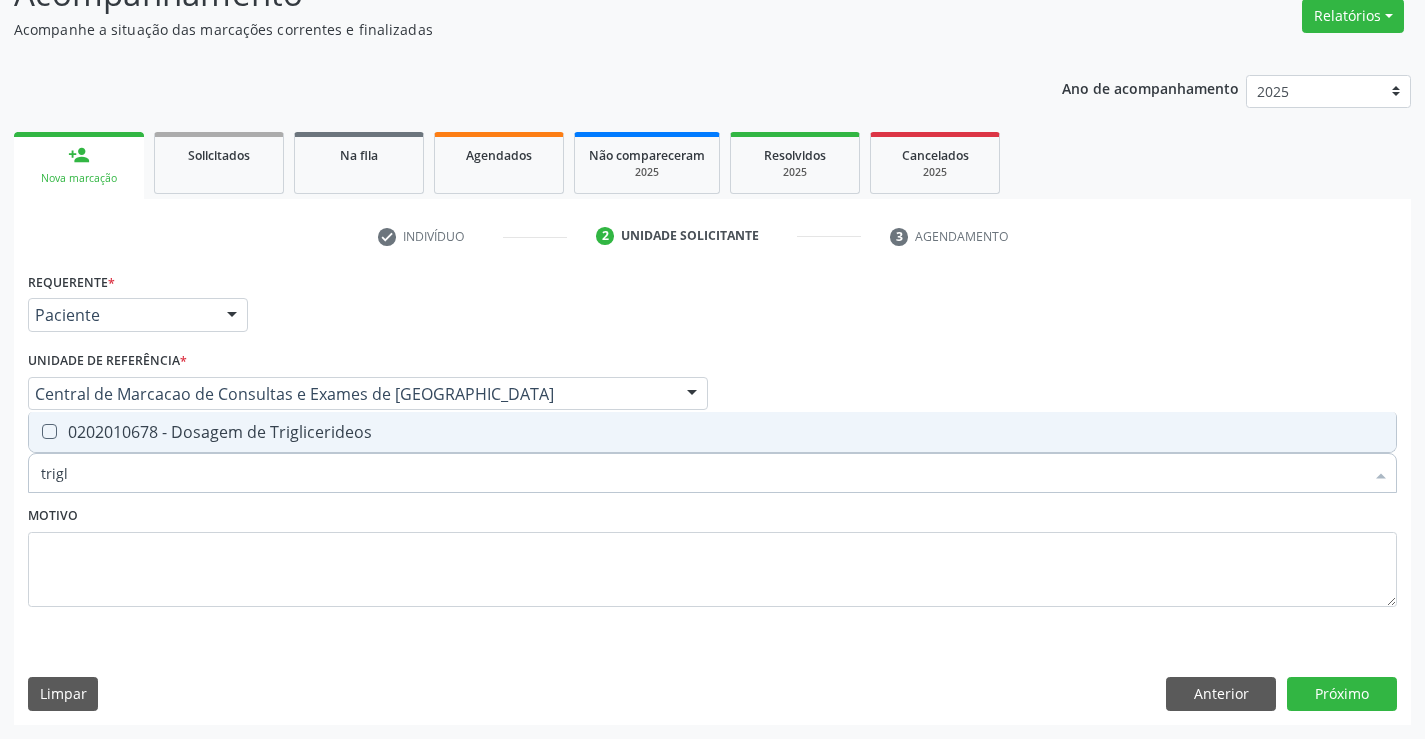 type on "trigli" 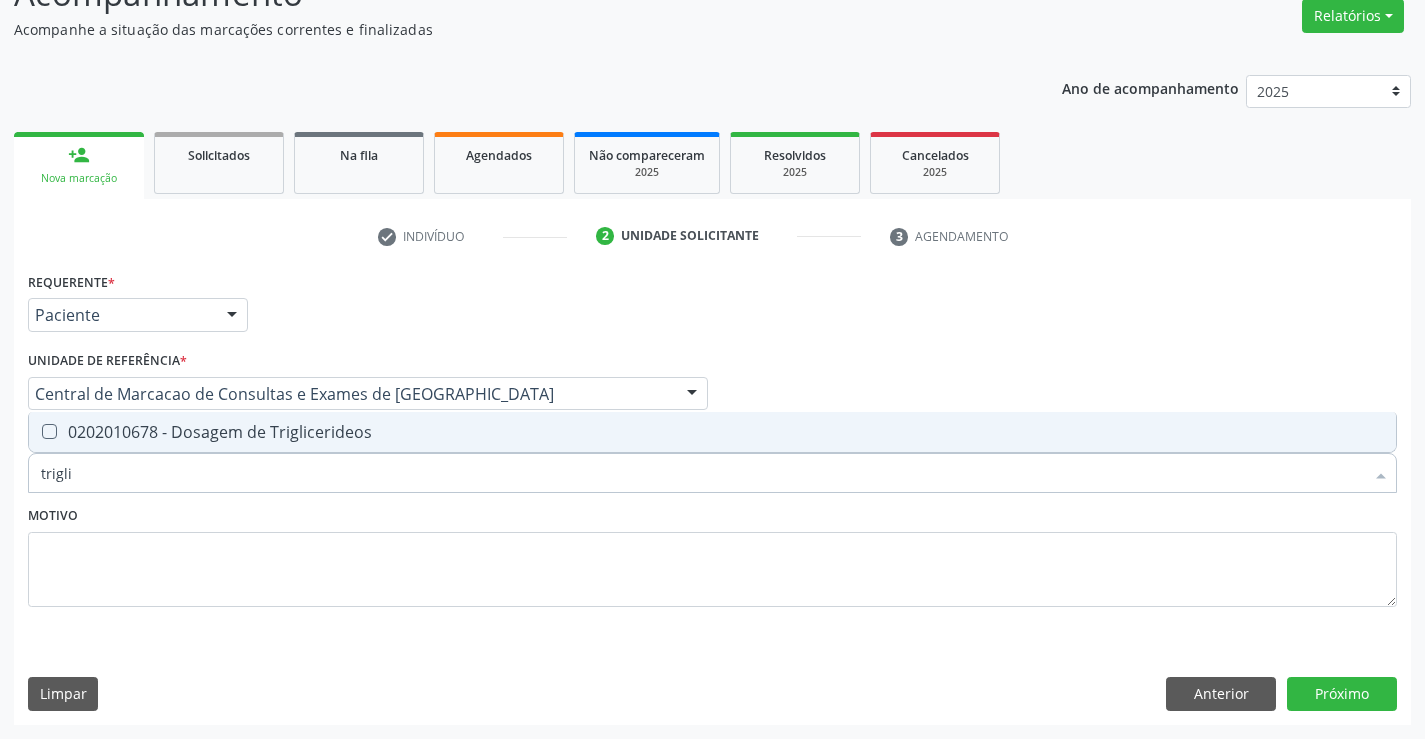 click on "0202010678 - Dosagem de Triglicerideos" at bounding box center [712, 432] 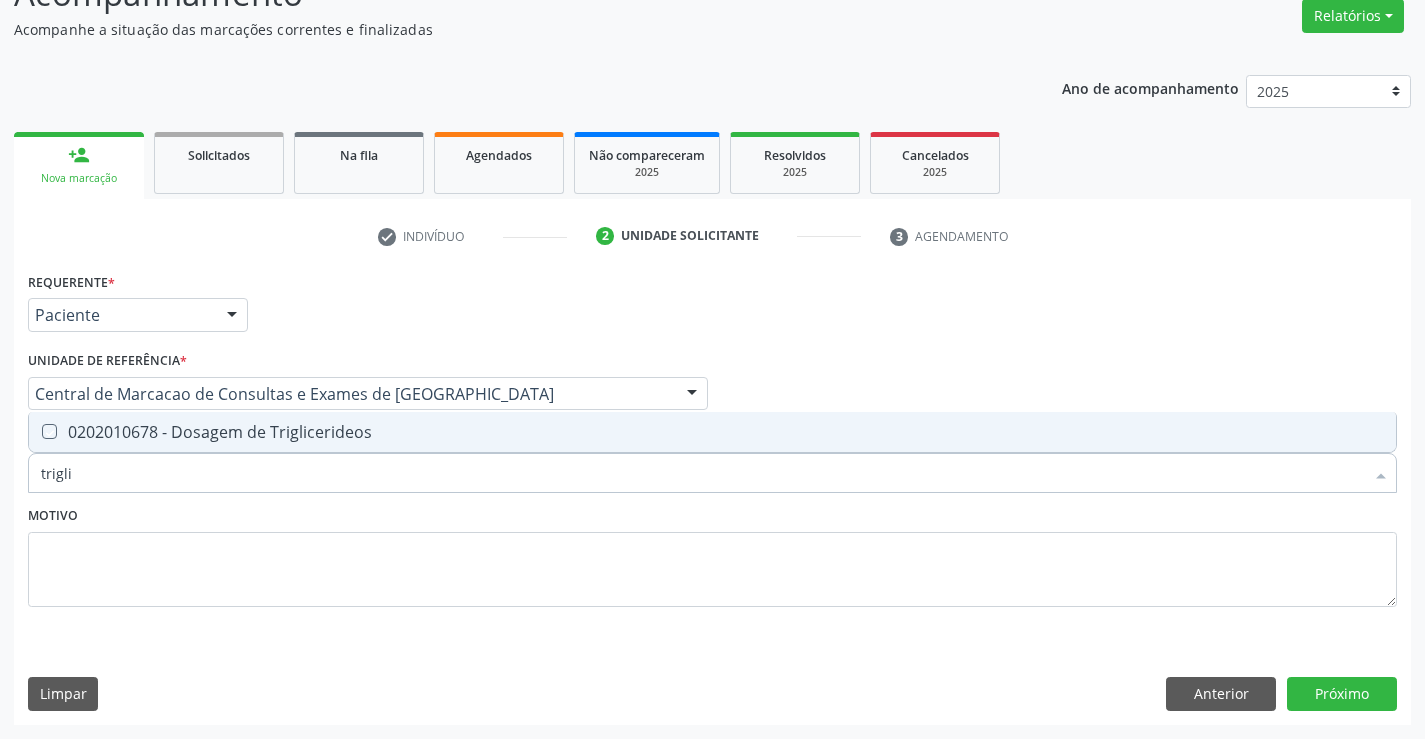 checkbox on "true" 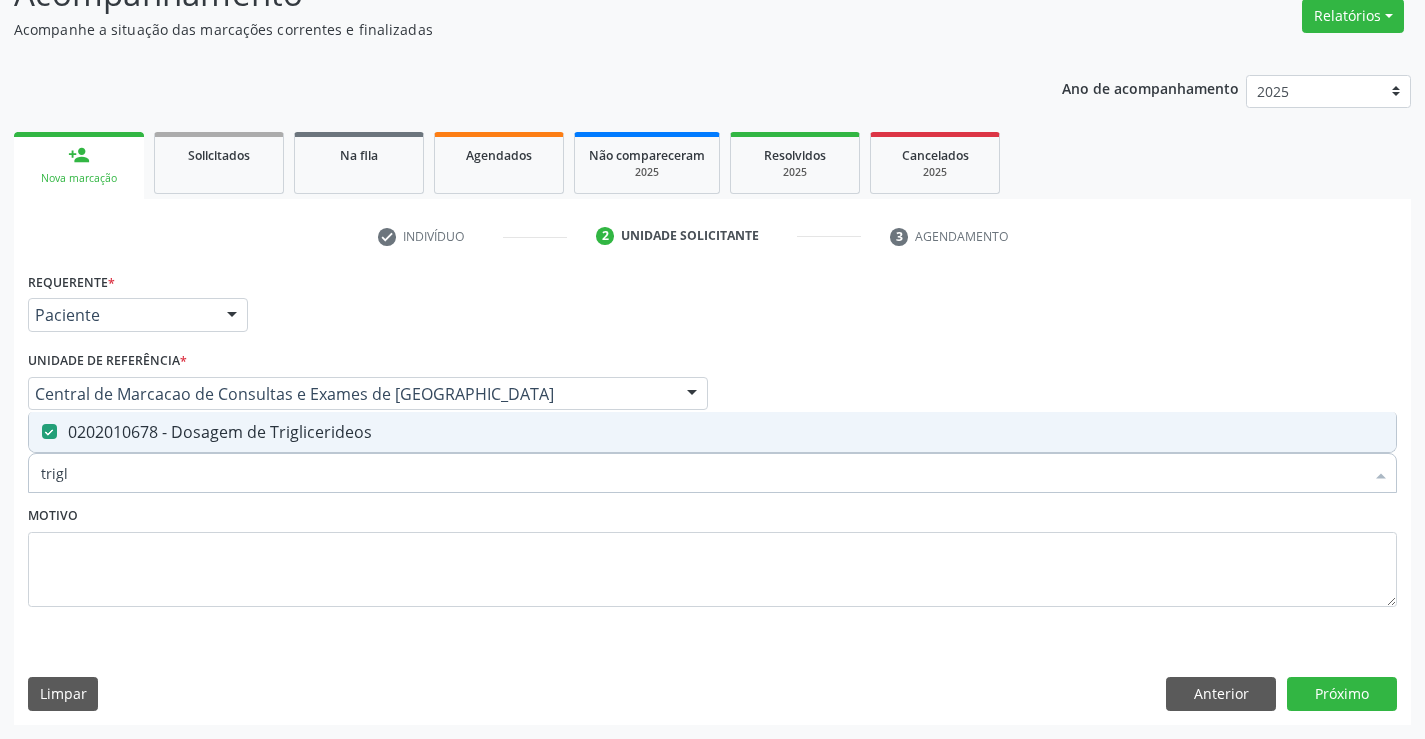 type on "trig" 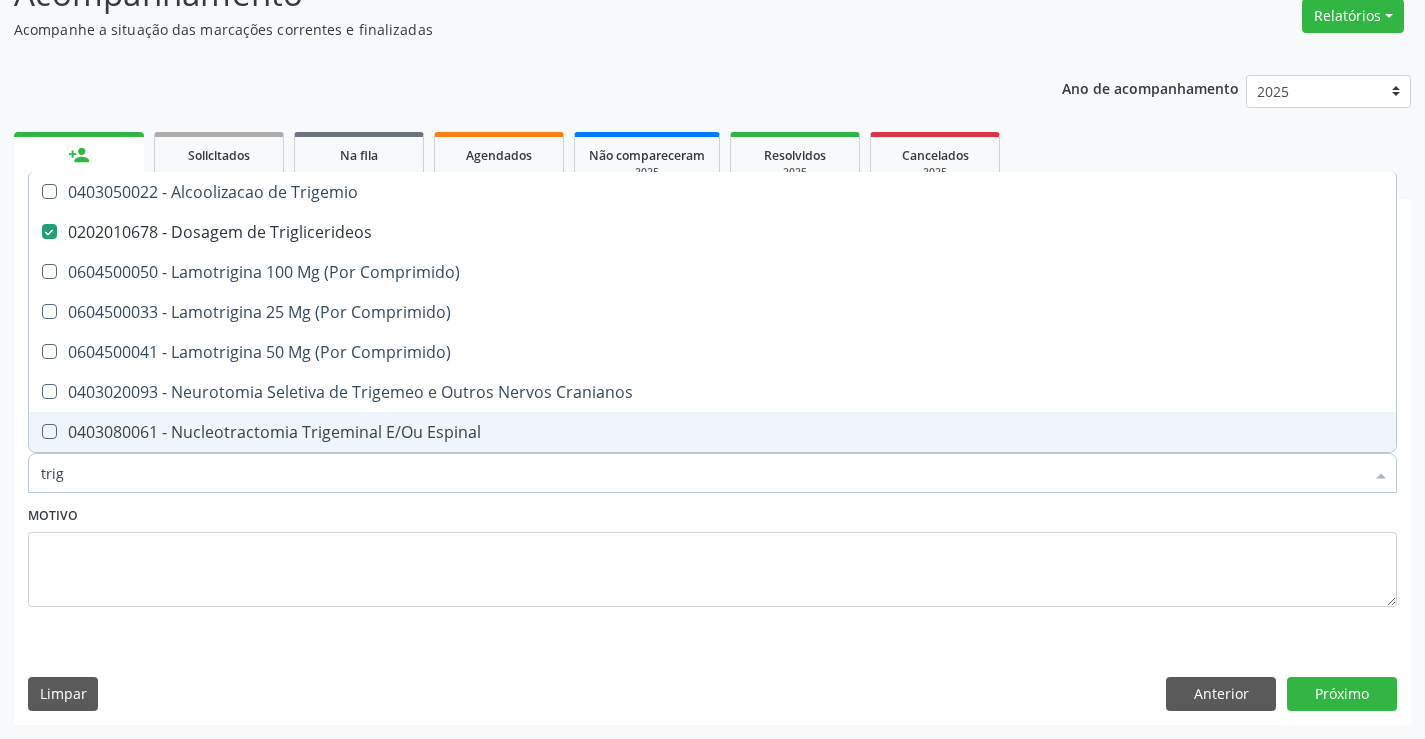 type on "tri" 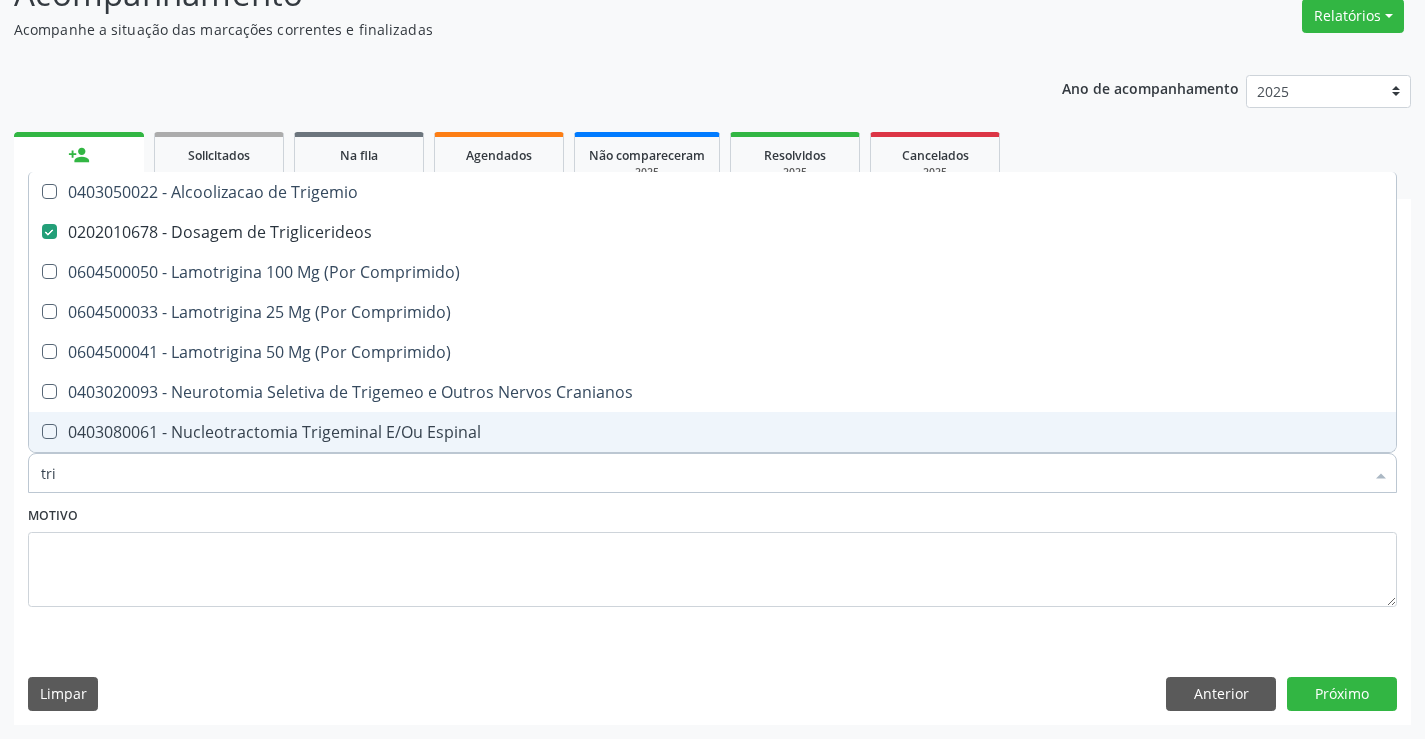 checkbox on "false" 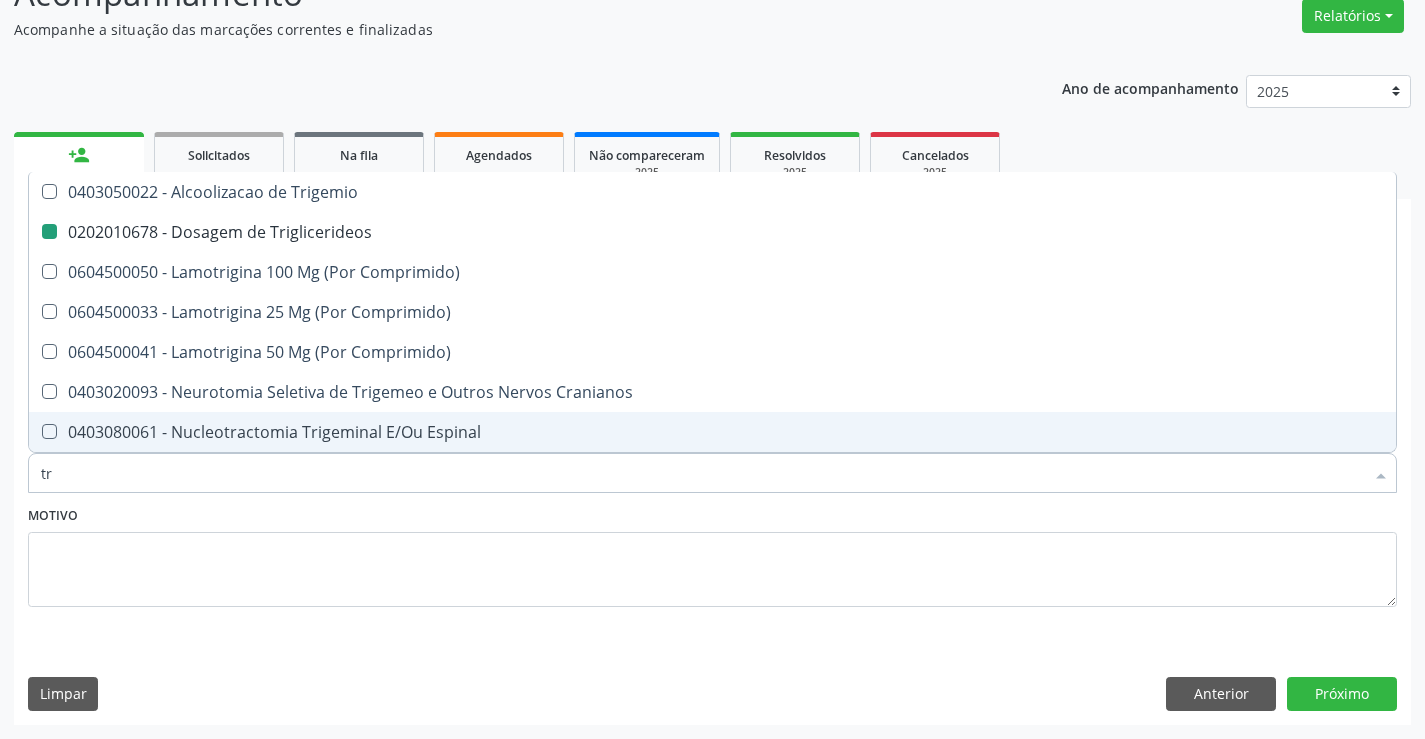 type on "t" 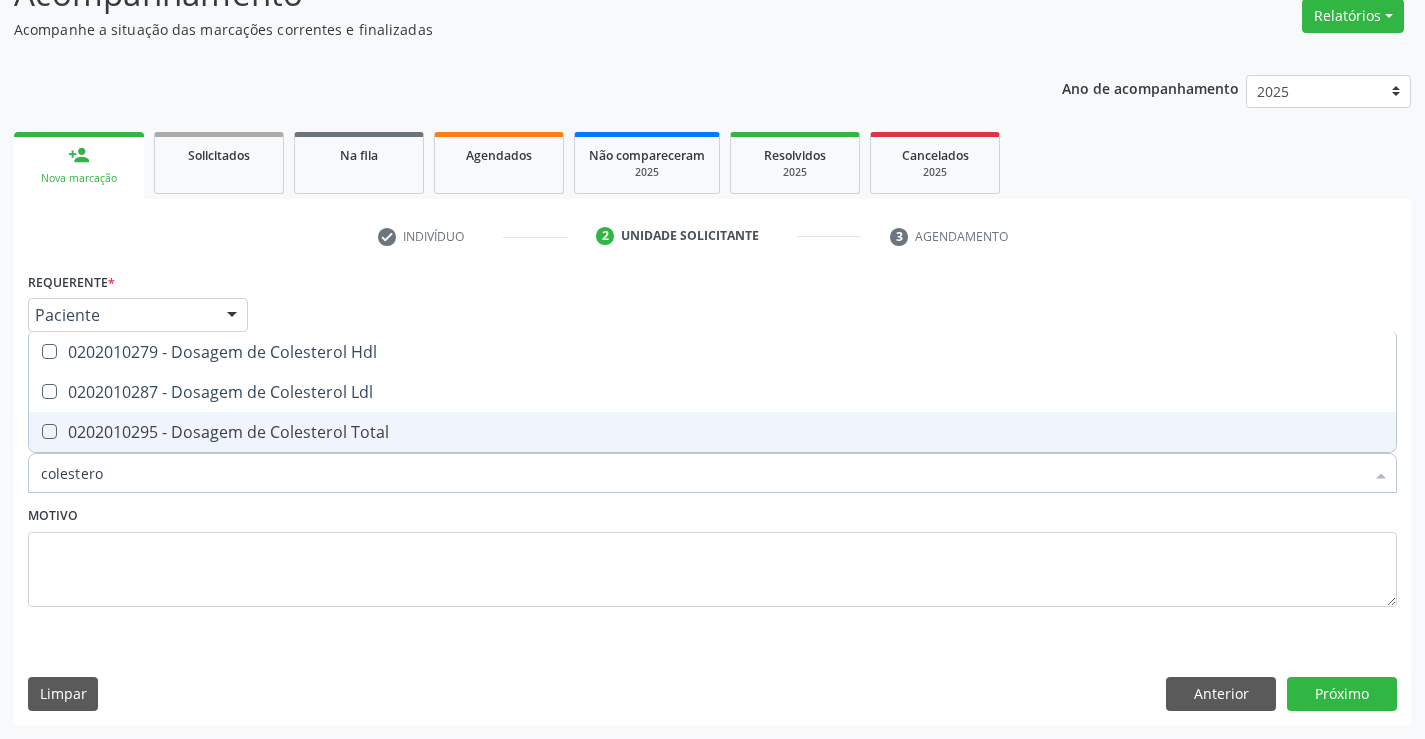 type on "colesterol" 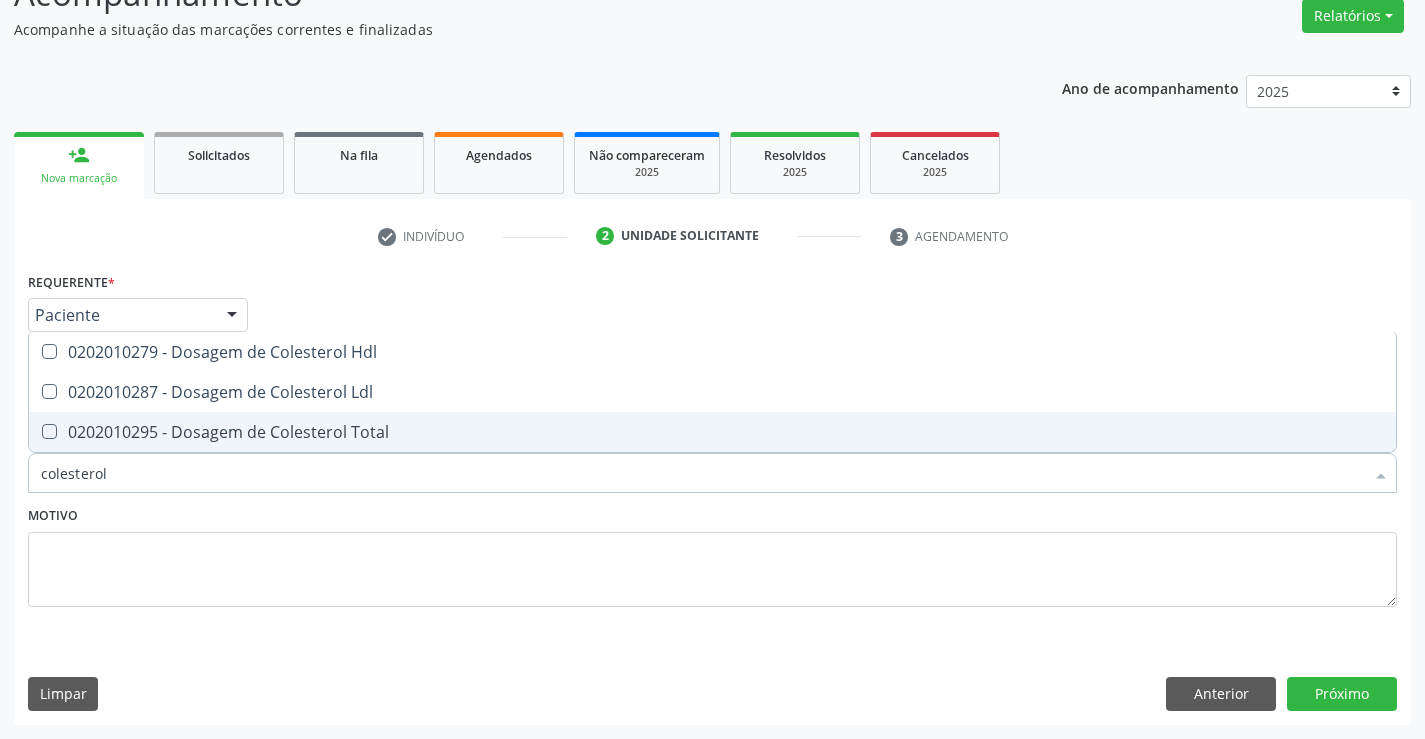drag, startPoint x: 207, startPoint y: 434, endPoint x: 227, endPoint y: 400, distance: 39.446167 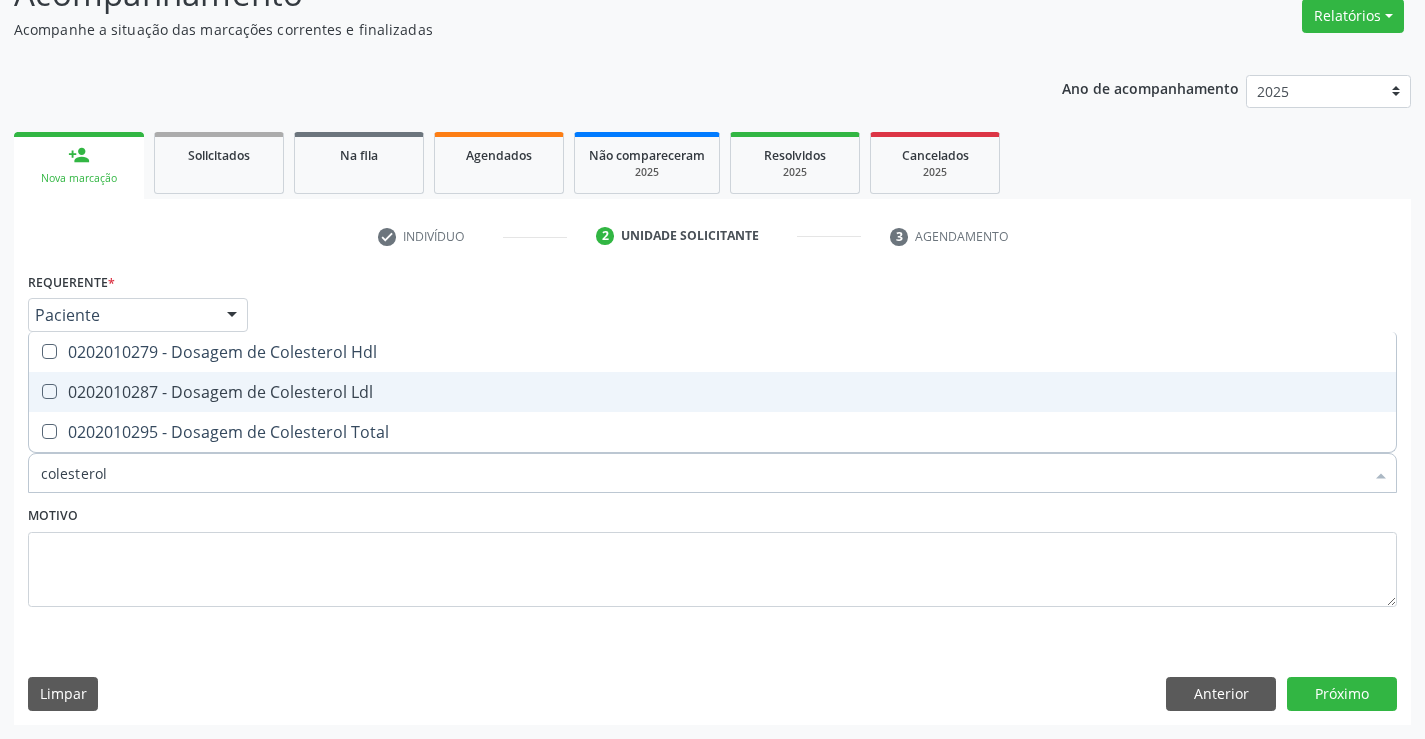 drag, startPoint x: 231, startPoint y: 383, endPoint x: 242, endPoint y: 351, distance: 33.83785 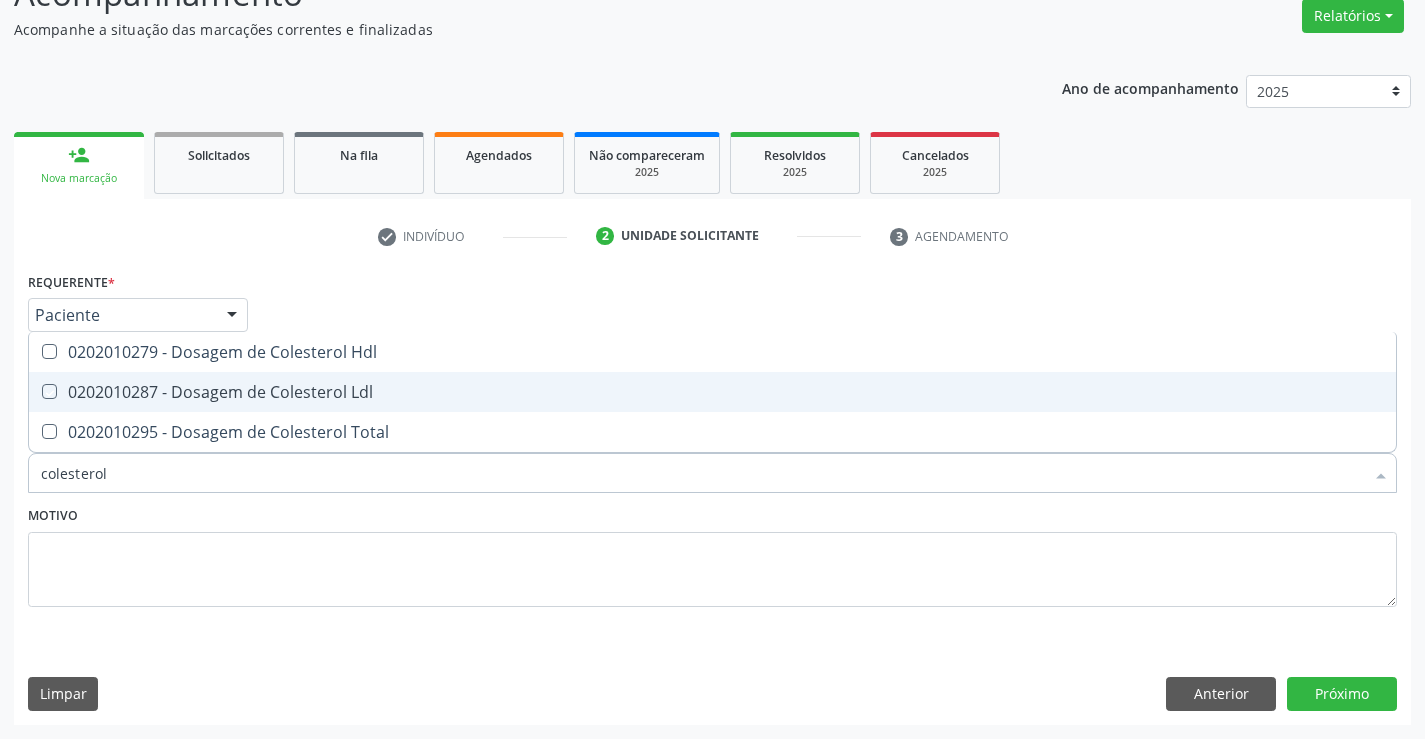checkbox on "true" 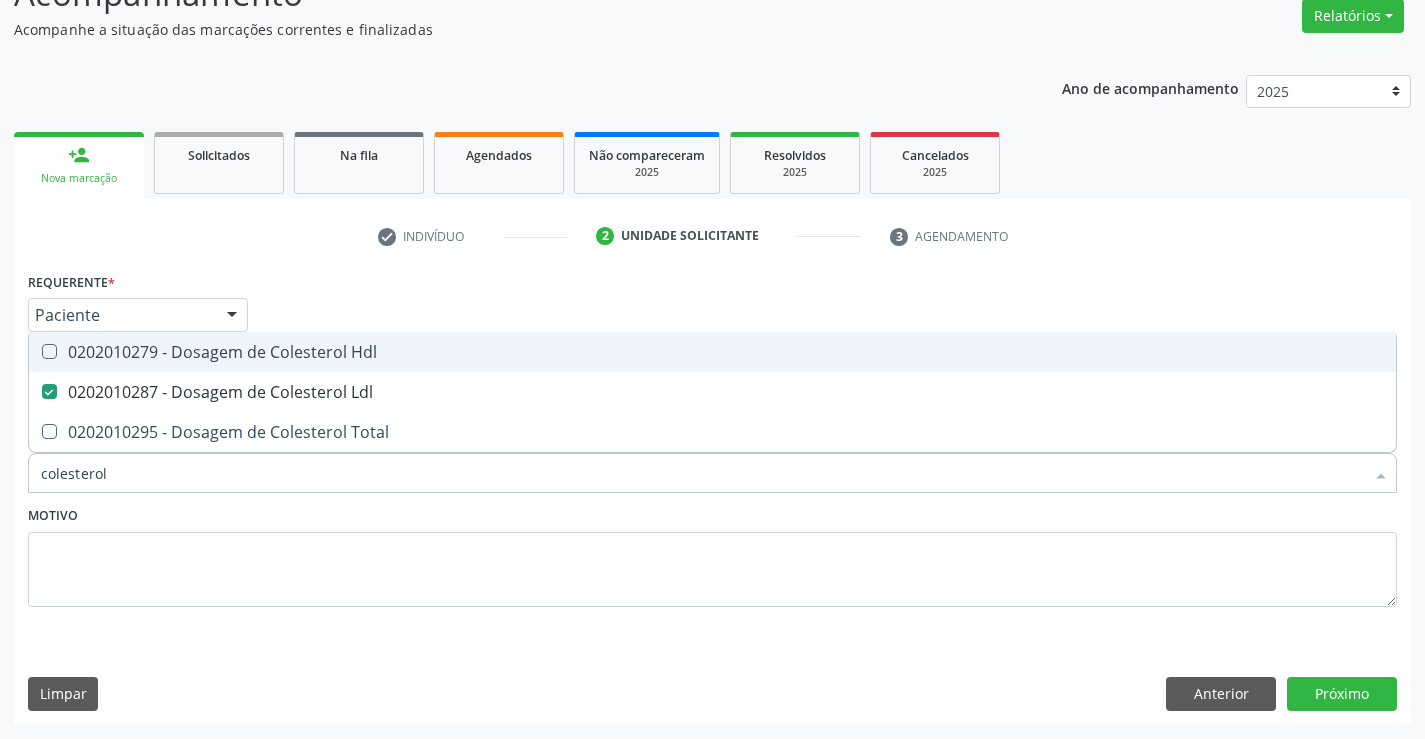 click on "0202010279 - Dosagem de Colesterol Hdl" at bounding box center (712, 352) 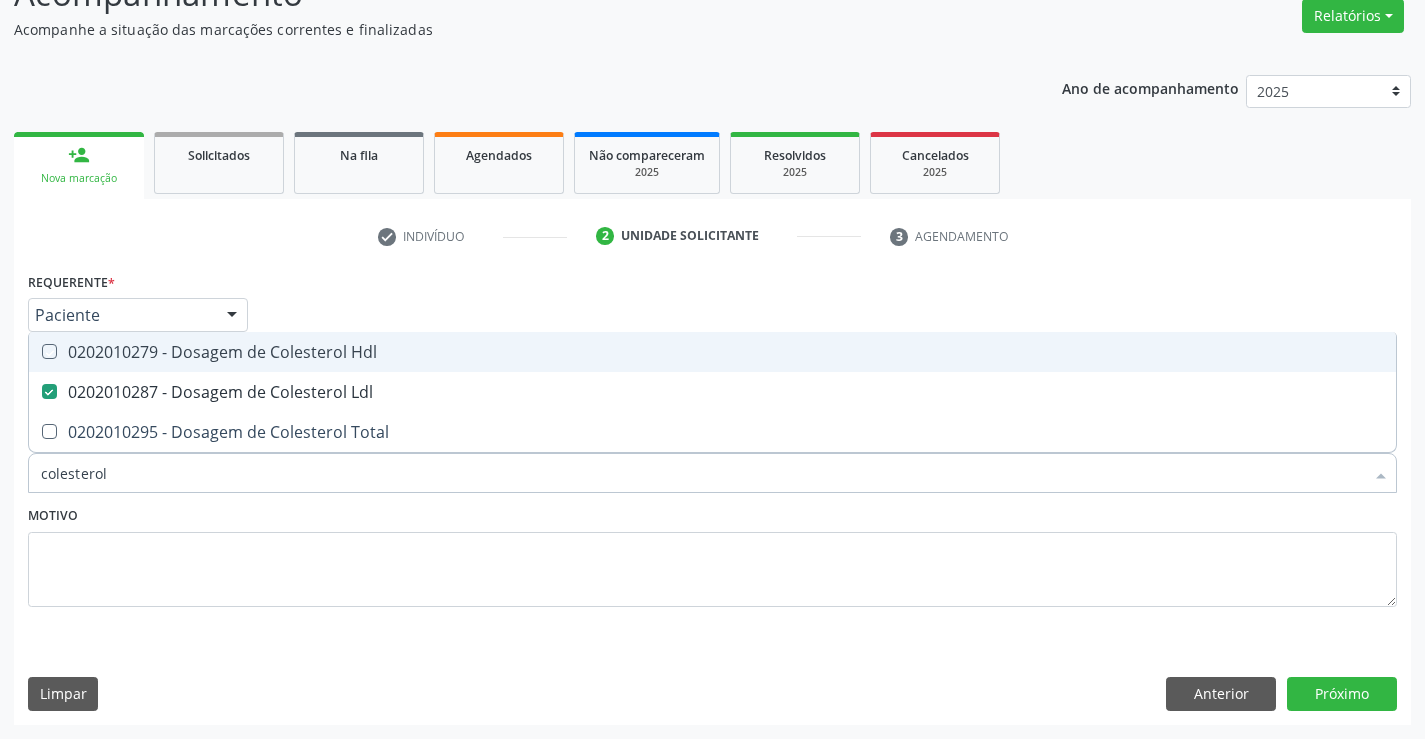 checkbox on "true" 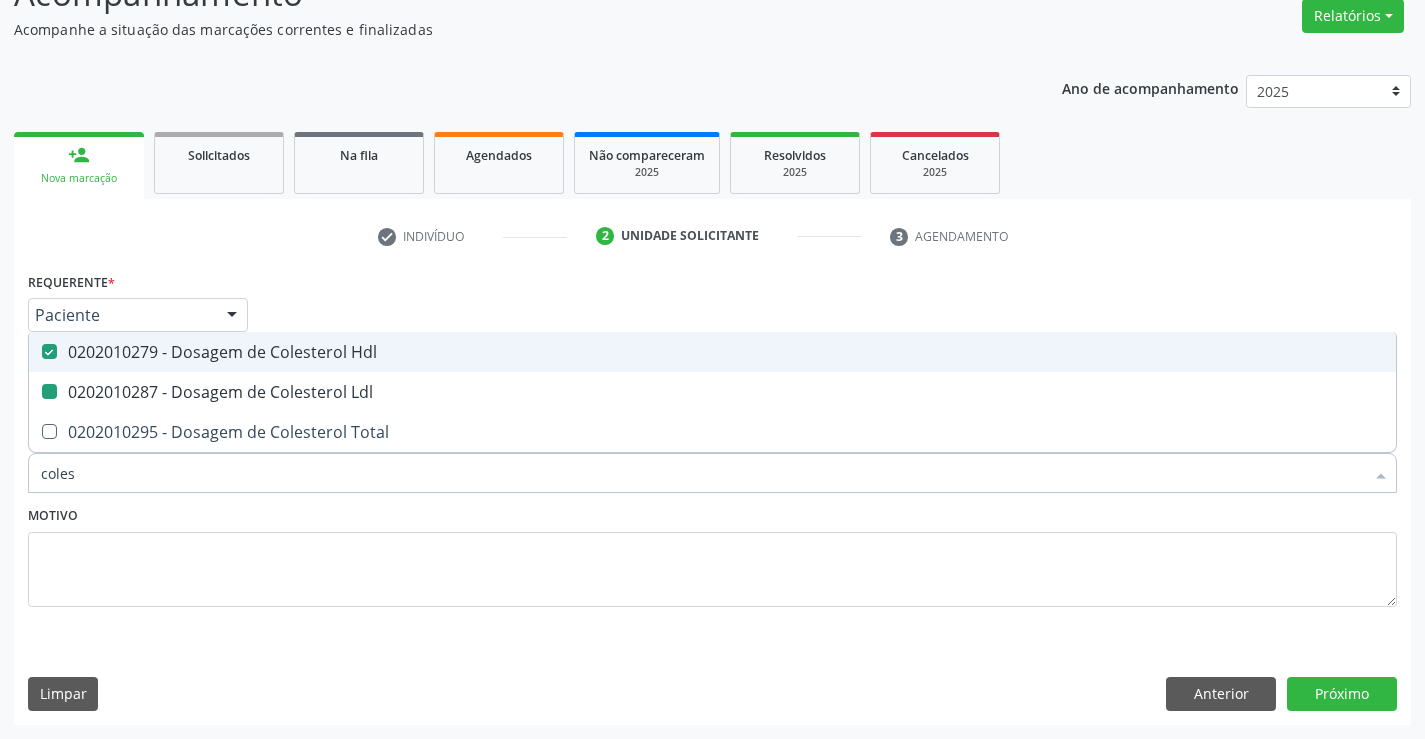 type on "cole" 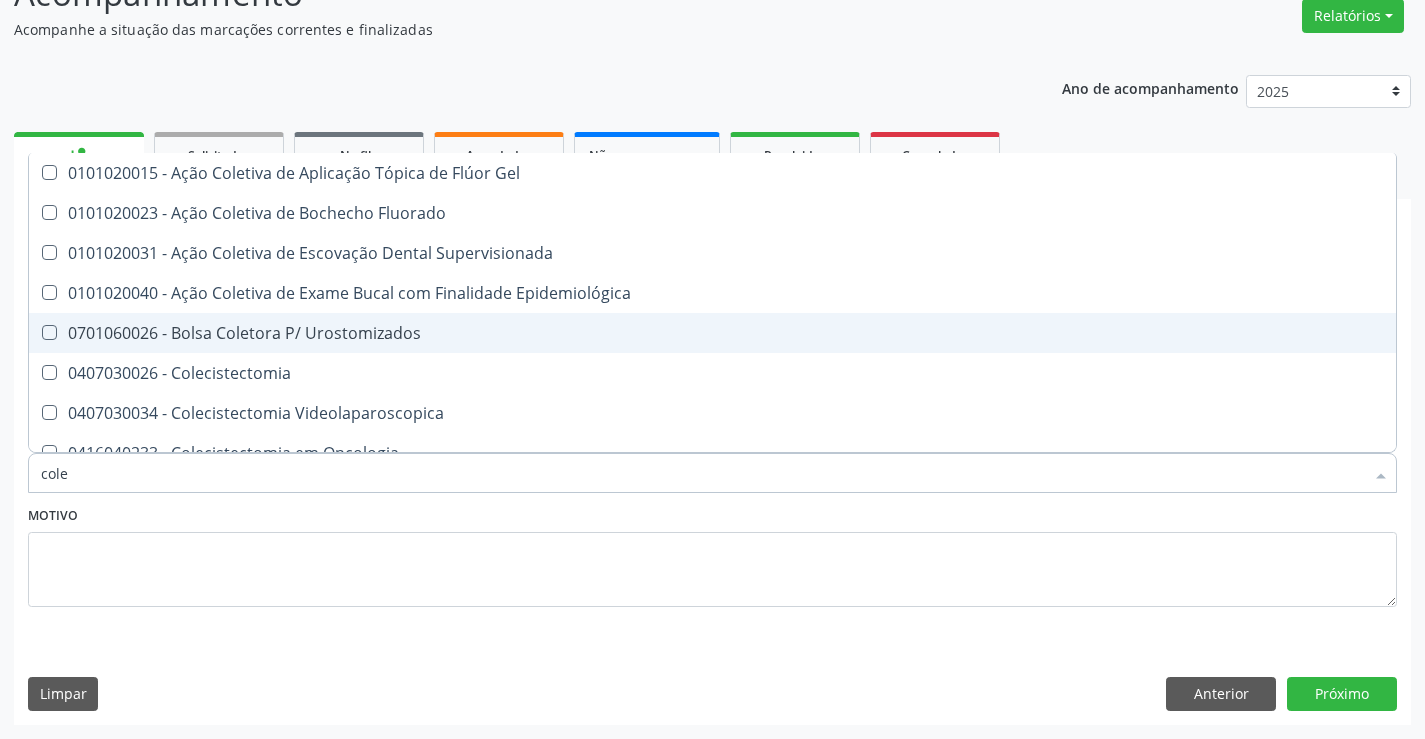 type on "col" 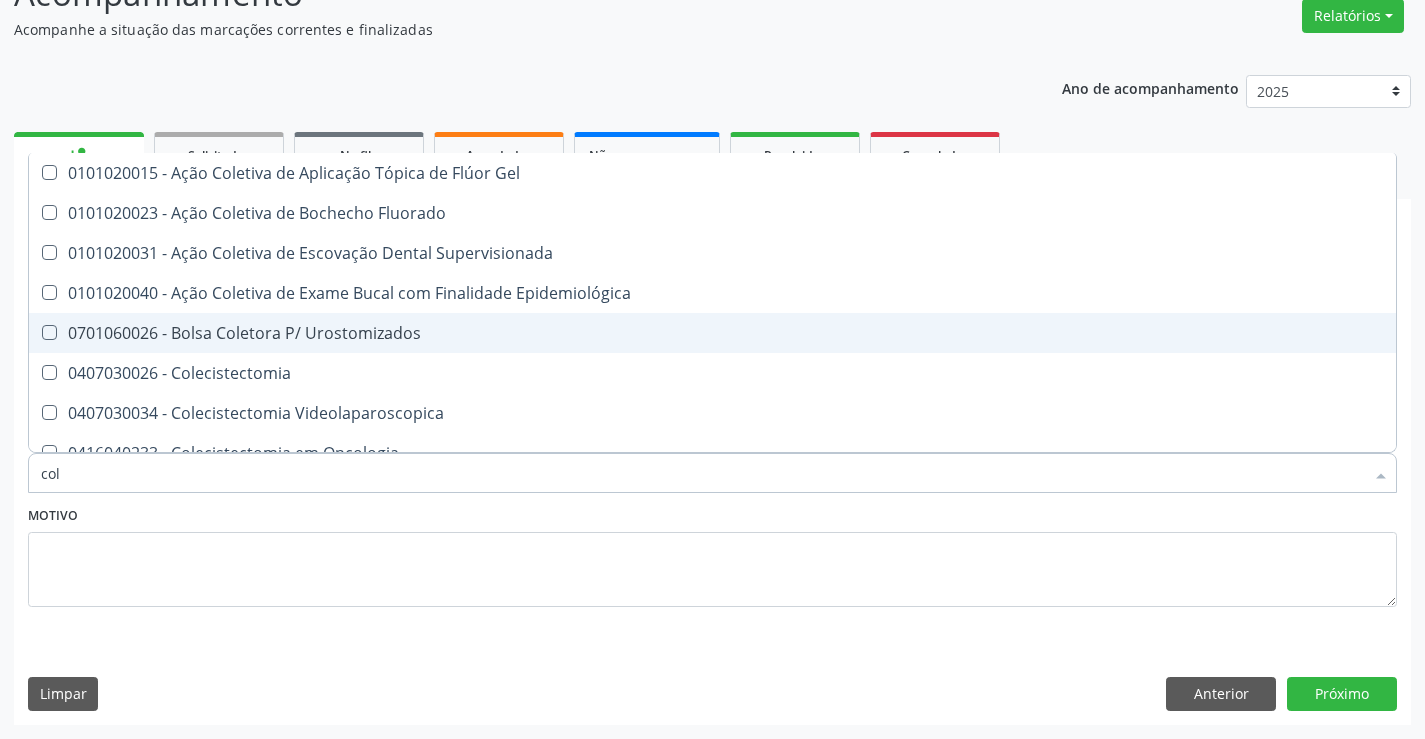 checkbox on "false" 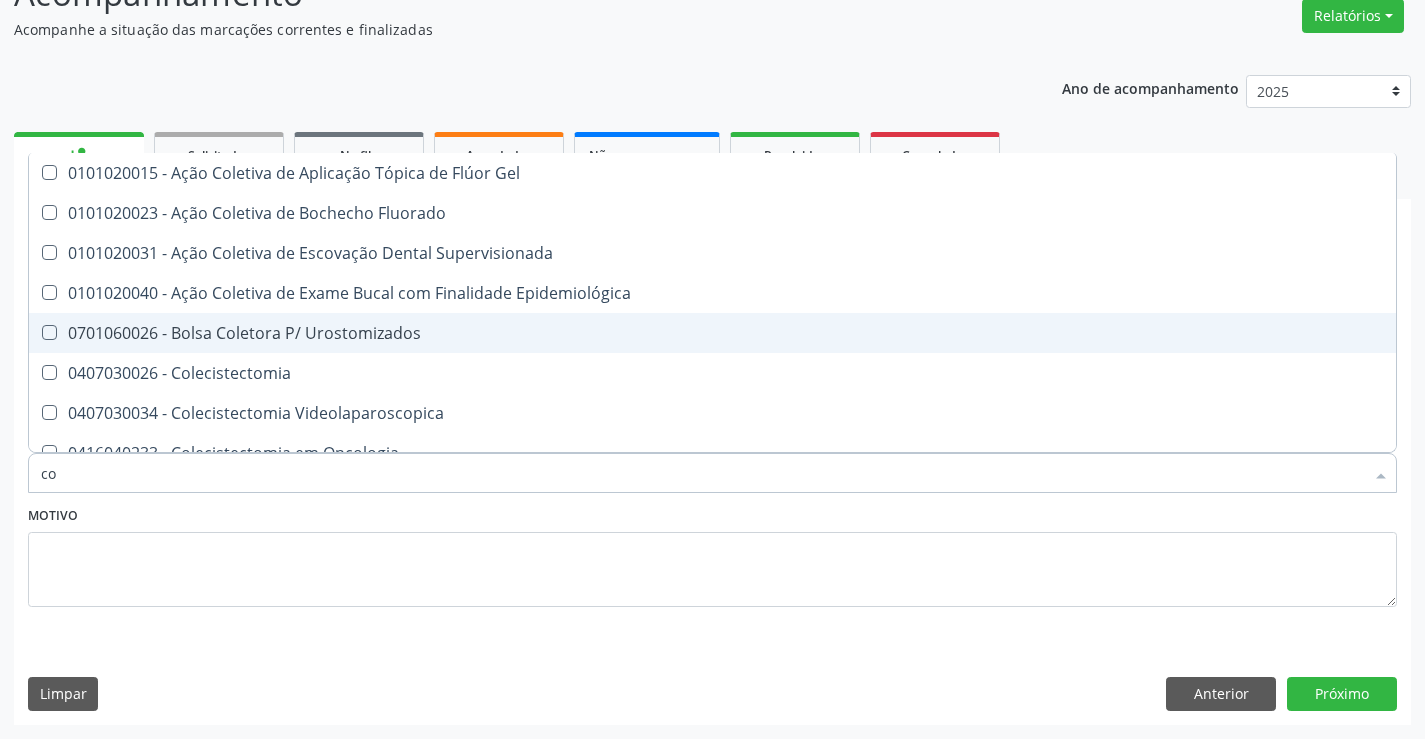 type on "c" 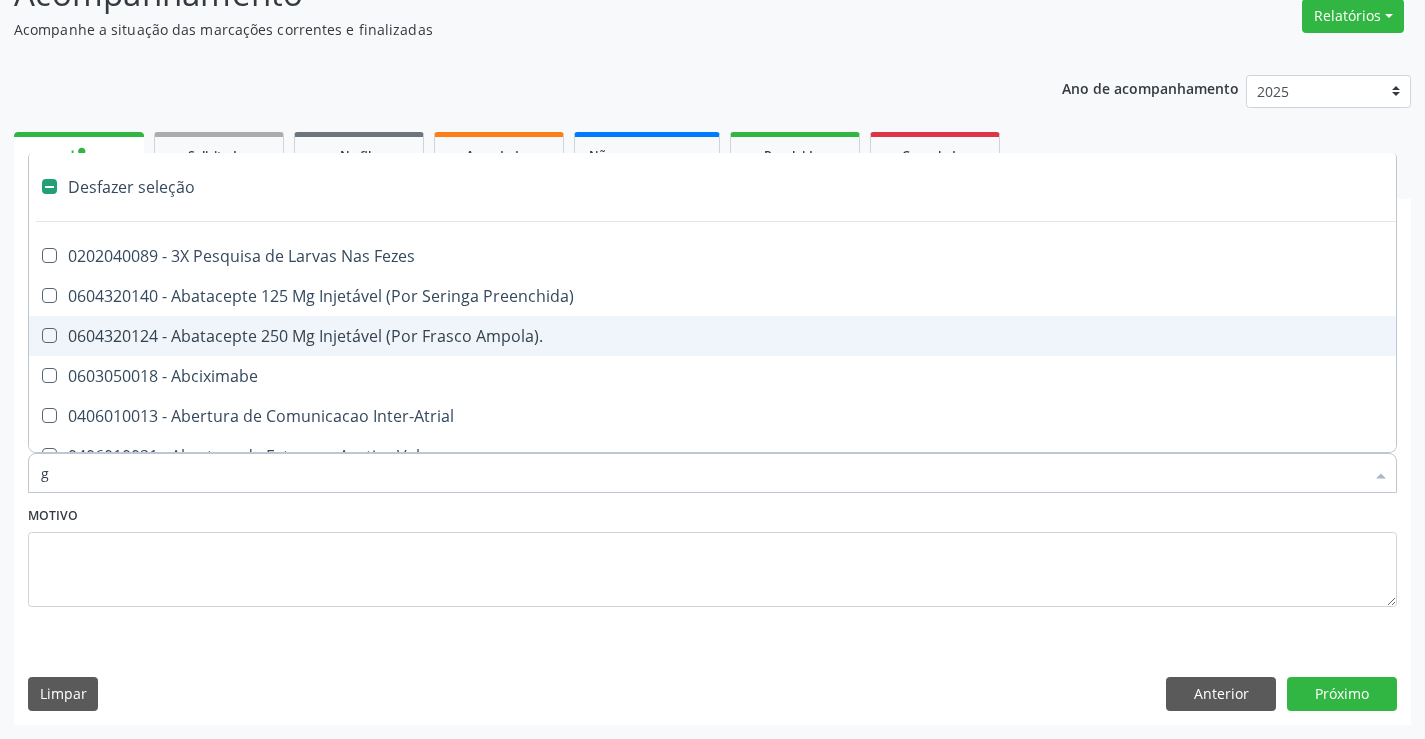 type on "gl" 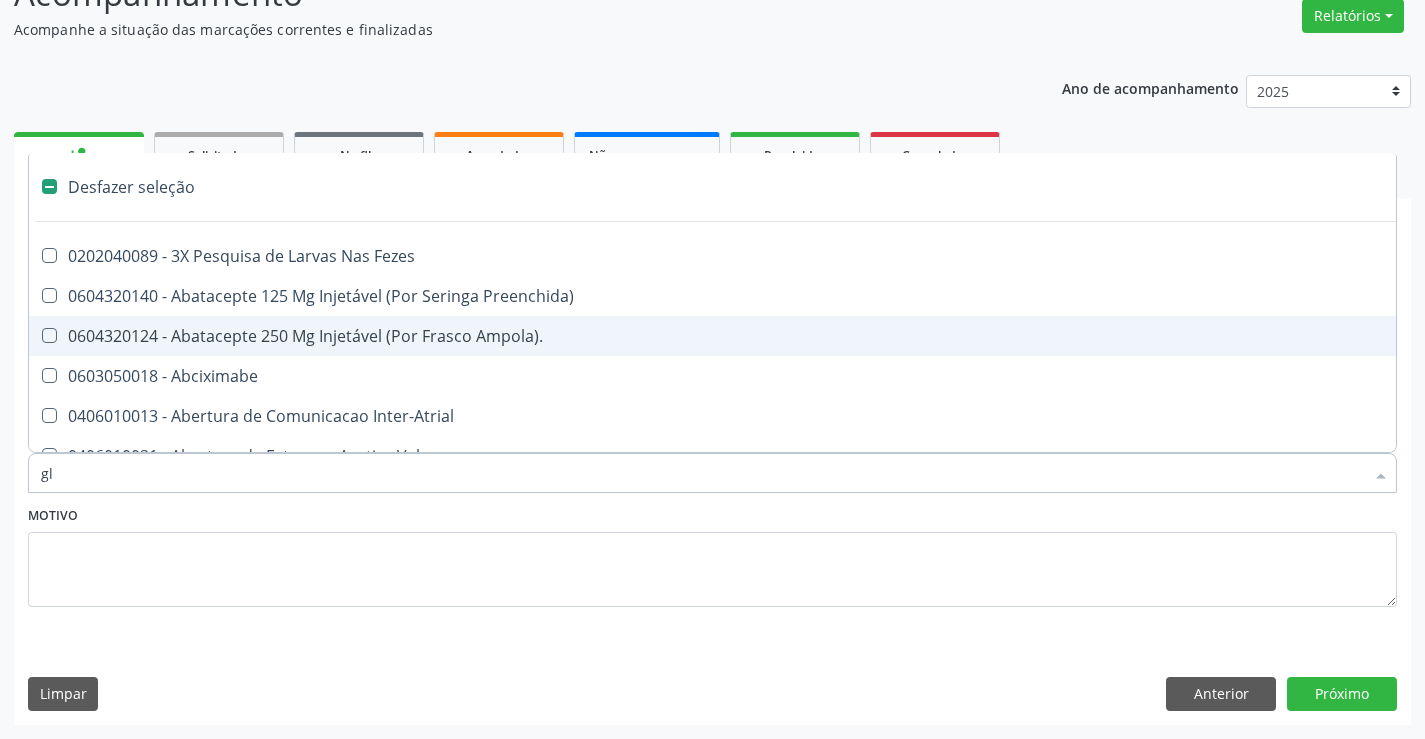 checkbox on "true" 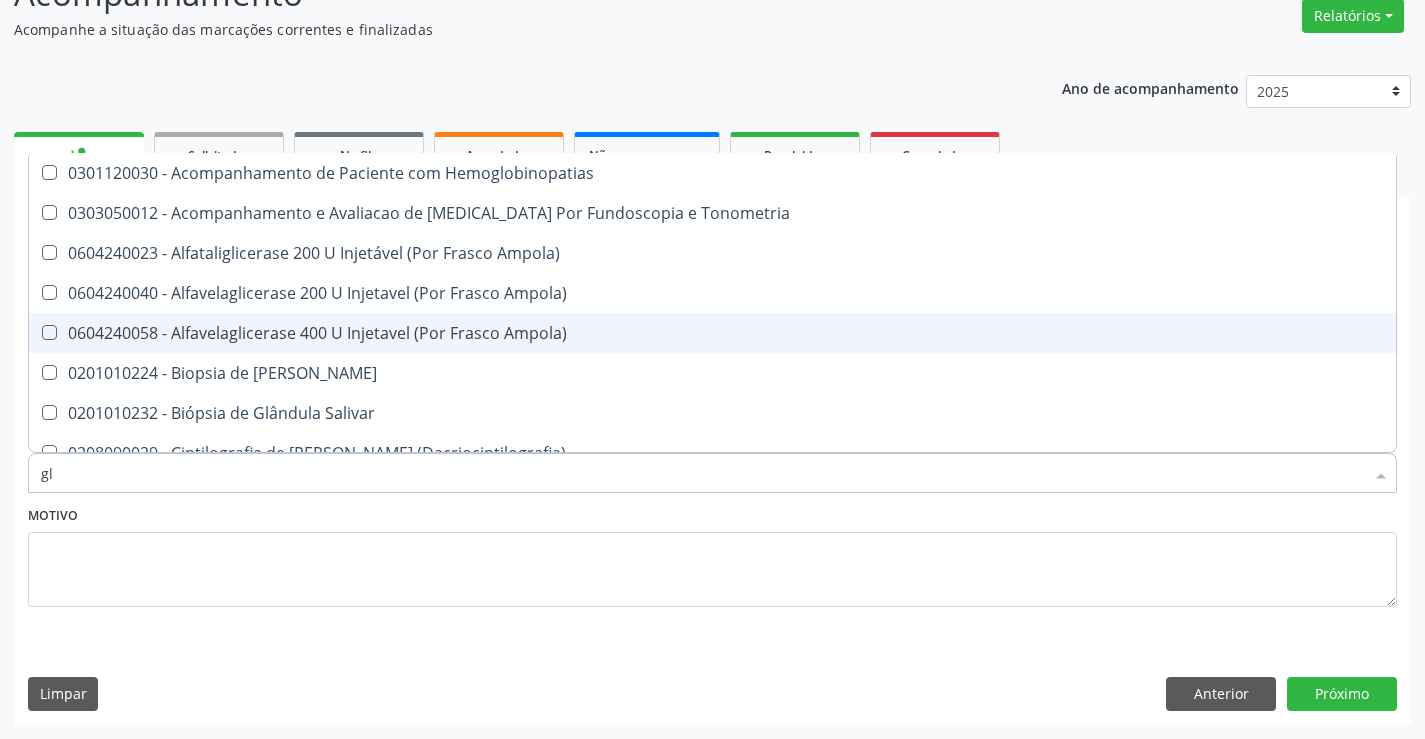 type on "gli" 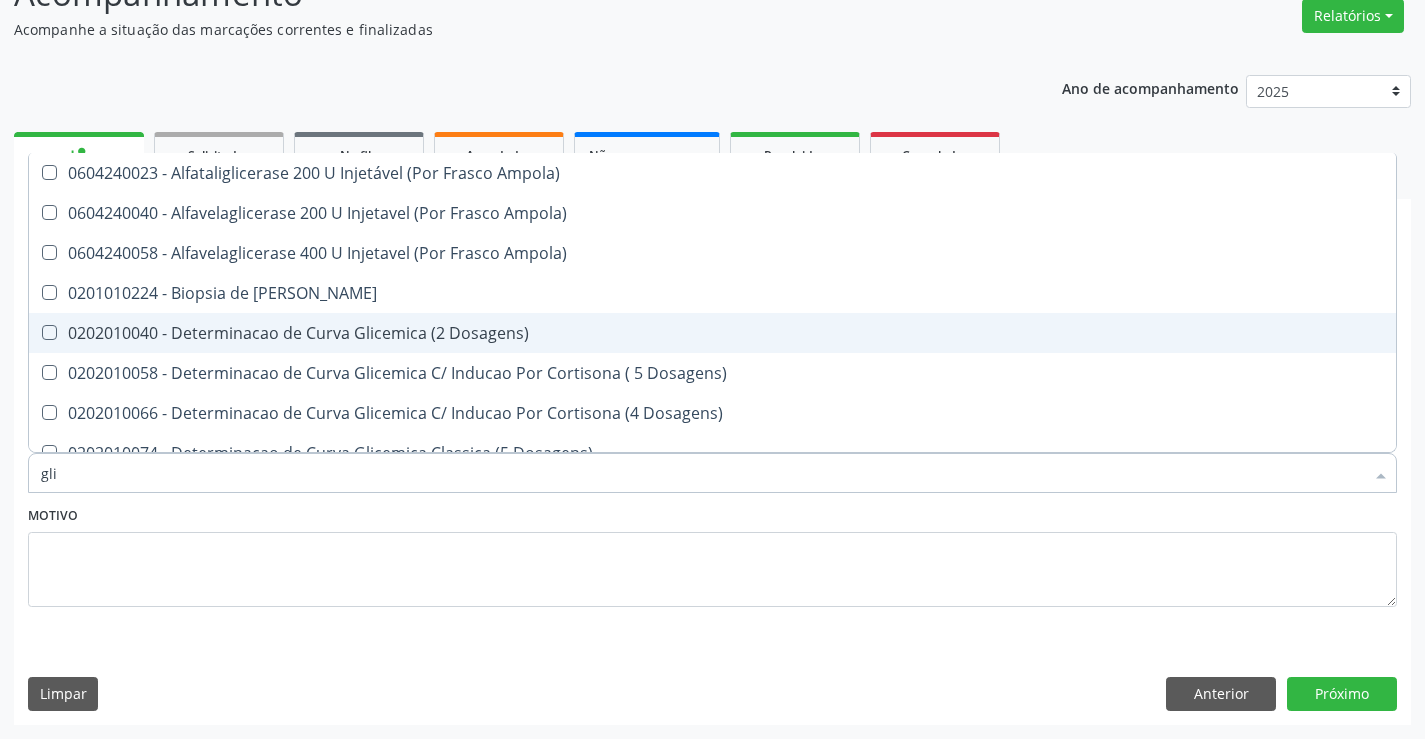 type on "glic" 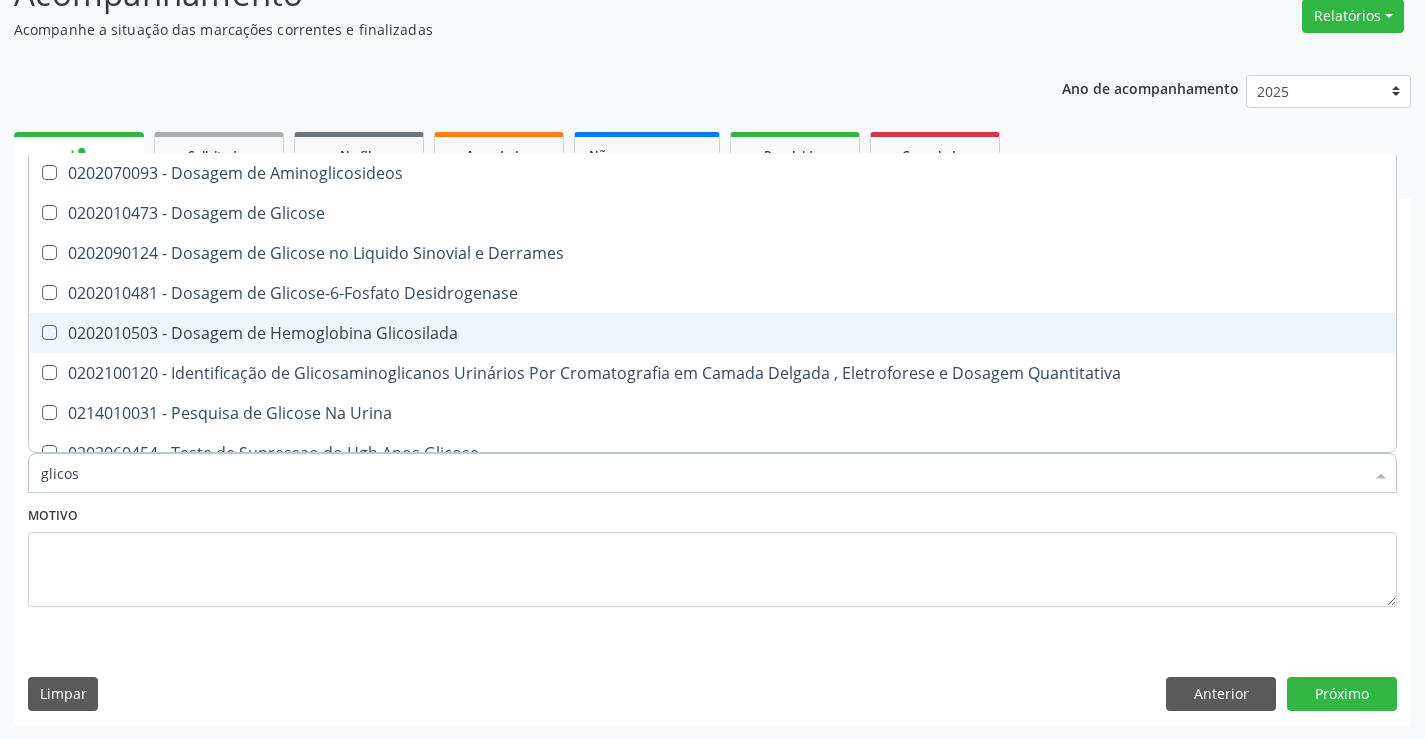 type on "glicose" 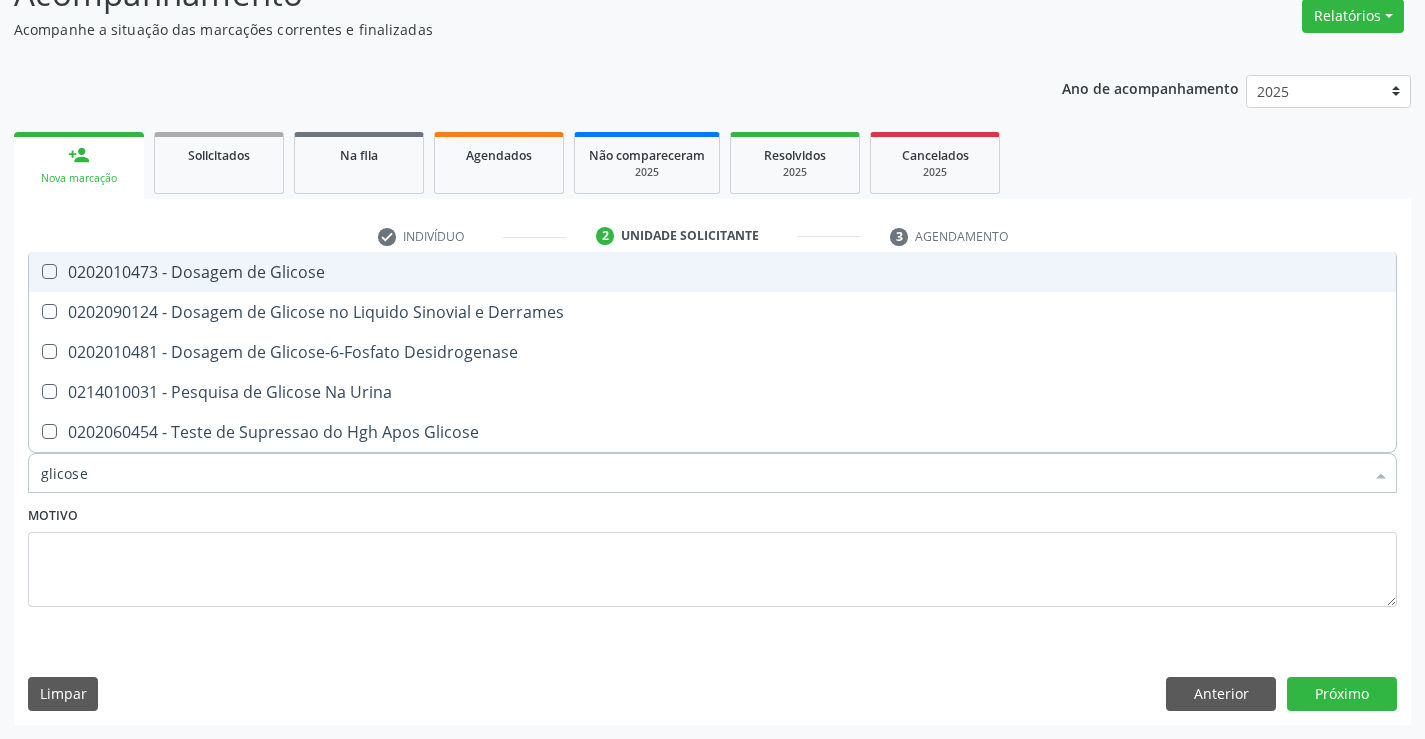 click on "0202010473 - Dosagem de Glicose" at bounding box center [712, 272] 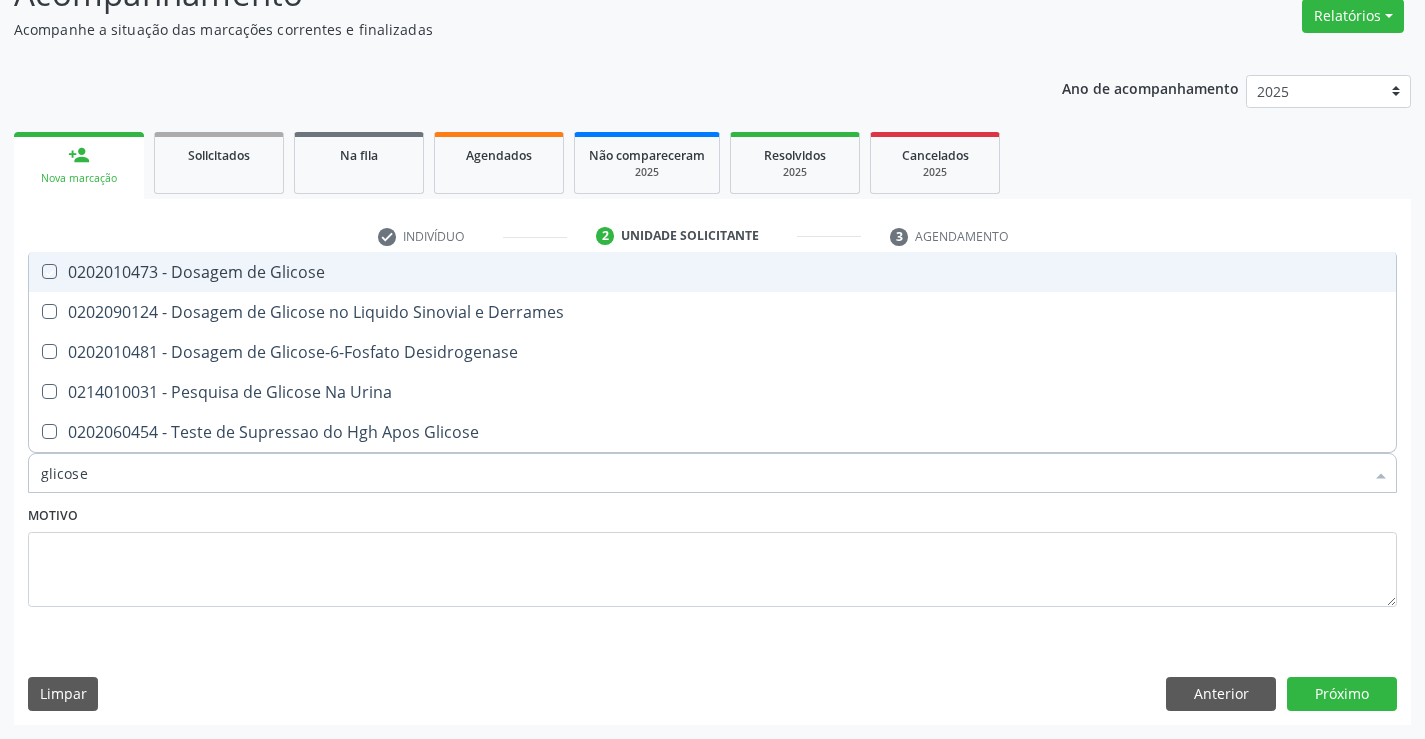 checkbox on "true" 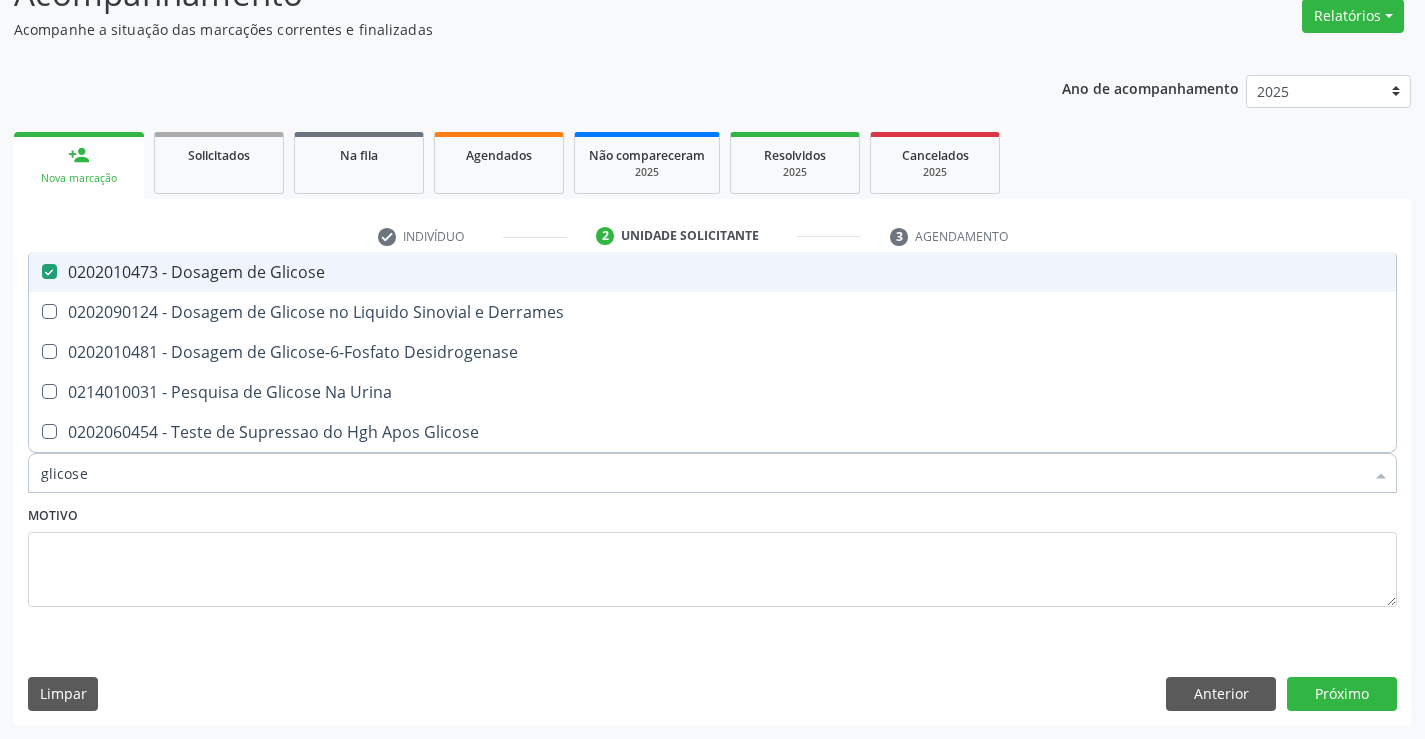 type on "glicos" 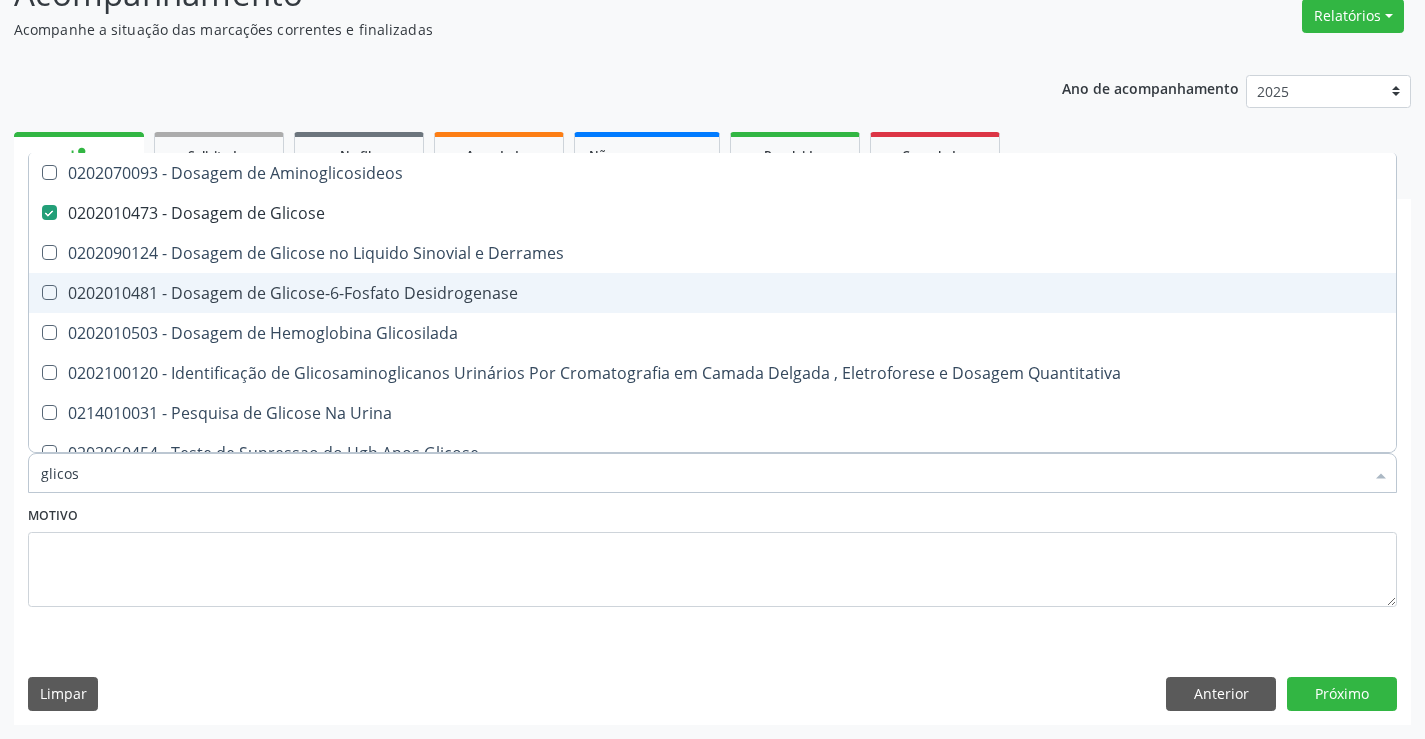 type on "glico" 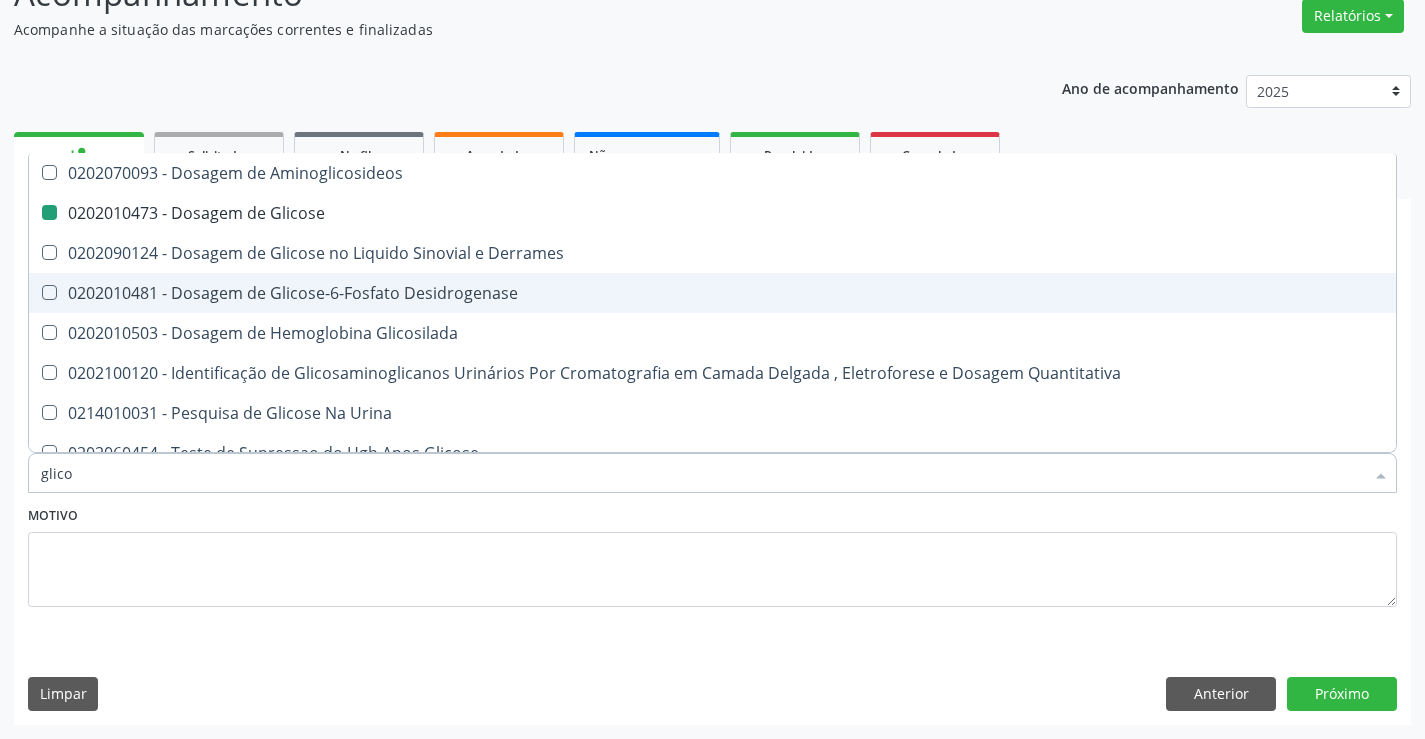 type on "glic" 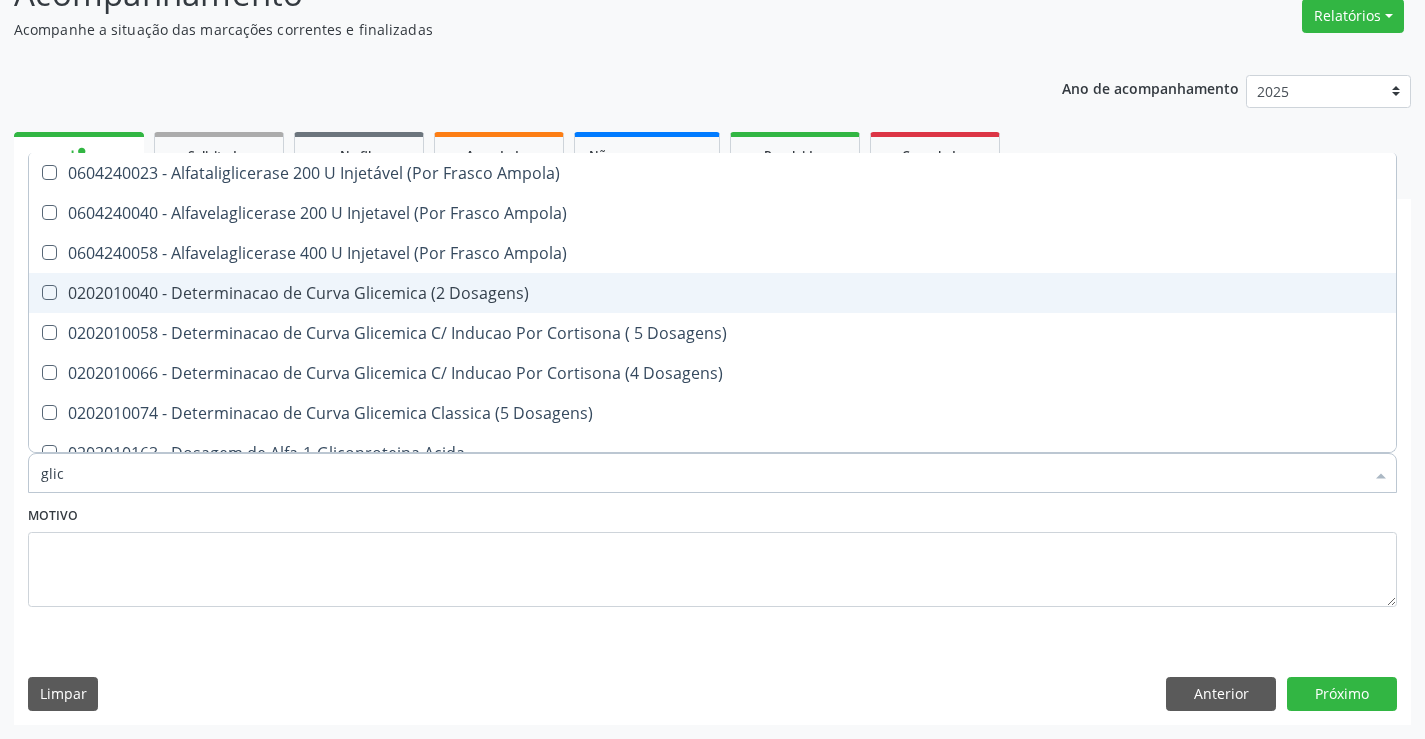 type on "gli" 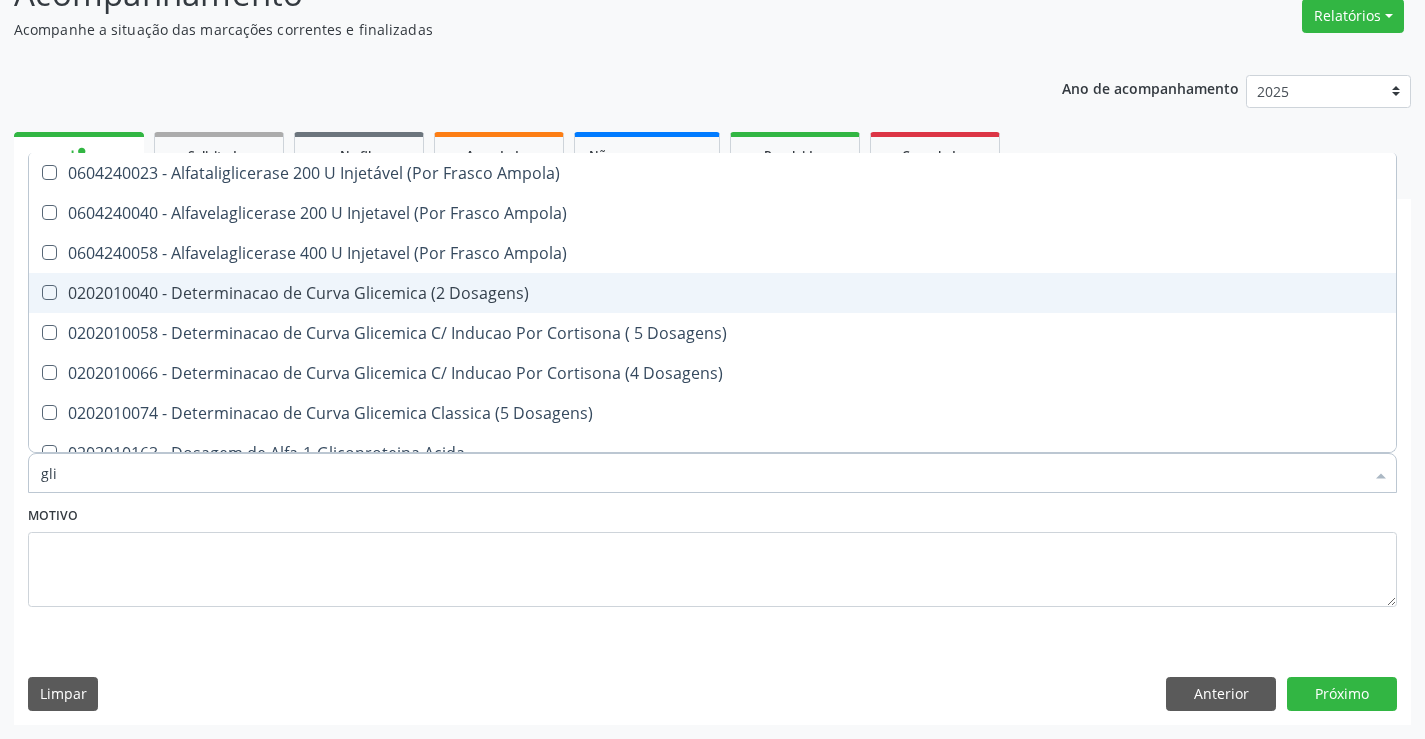 type on "gl" 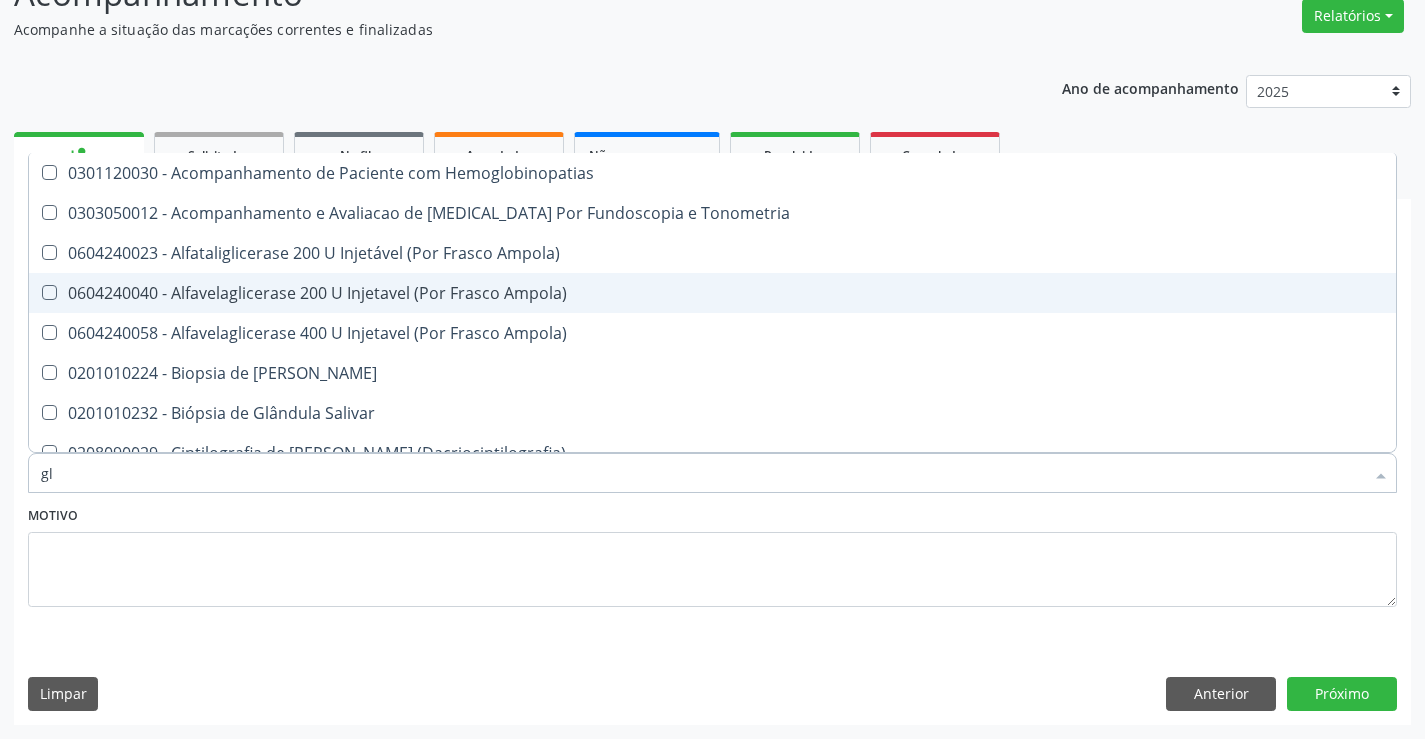 type on "g" 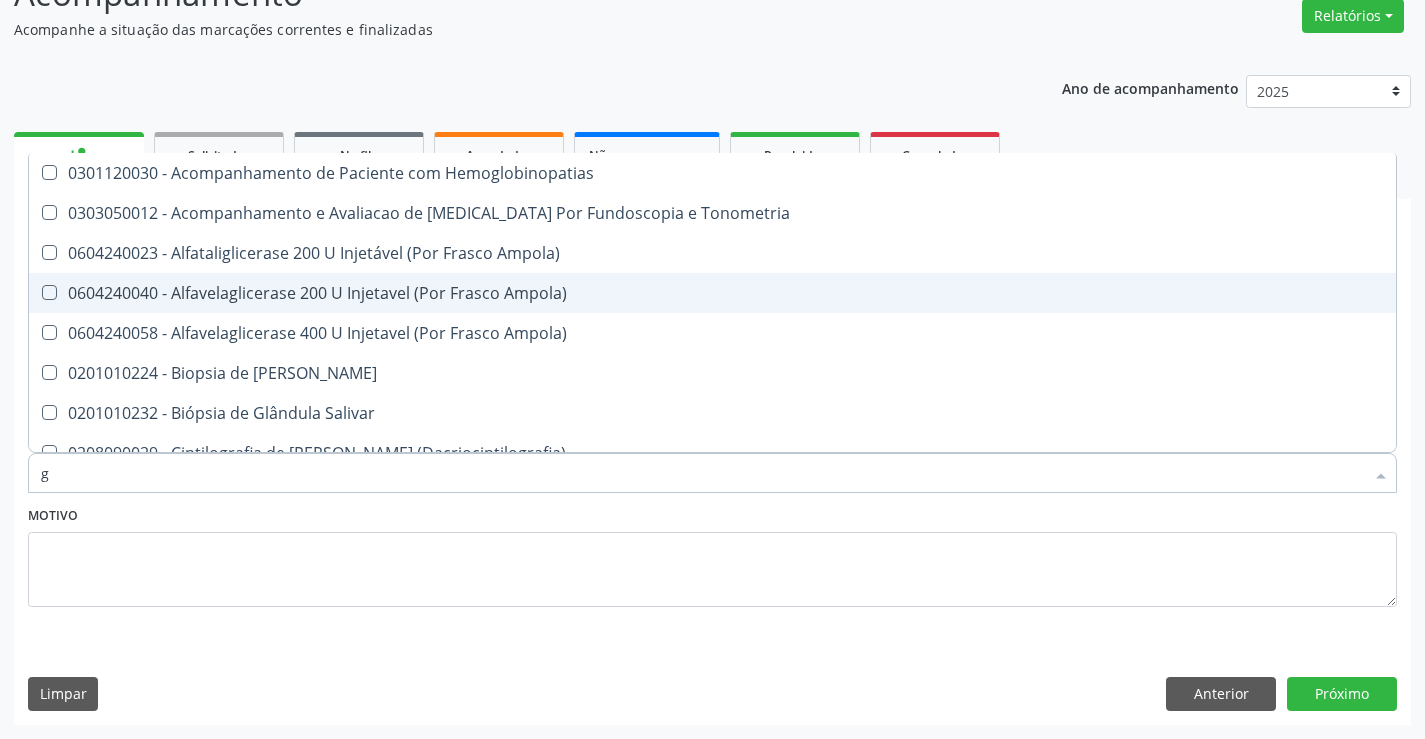 type 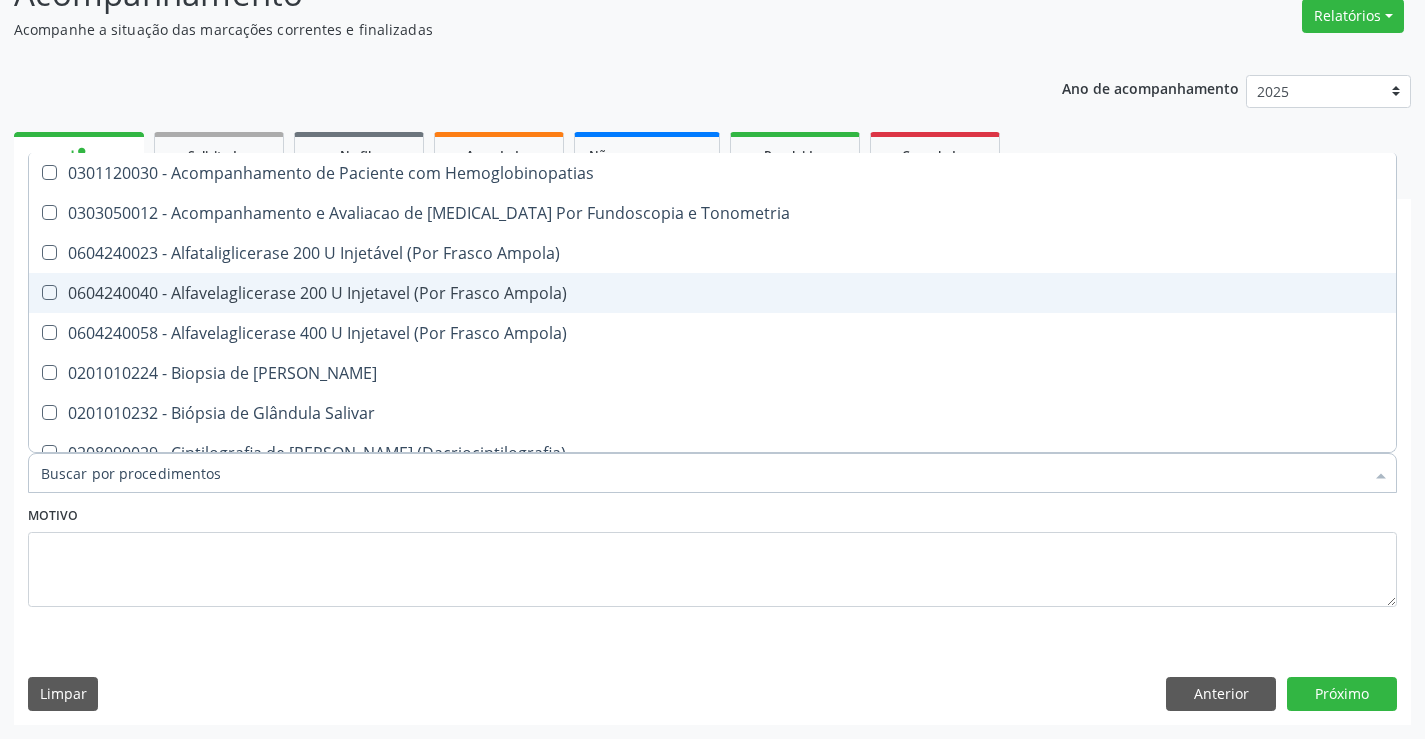 checkbox on "false" 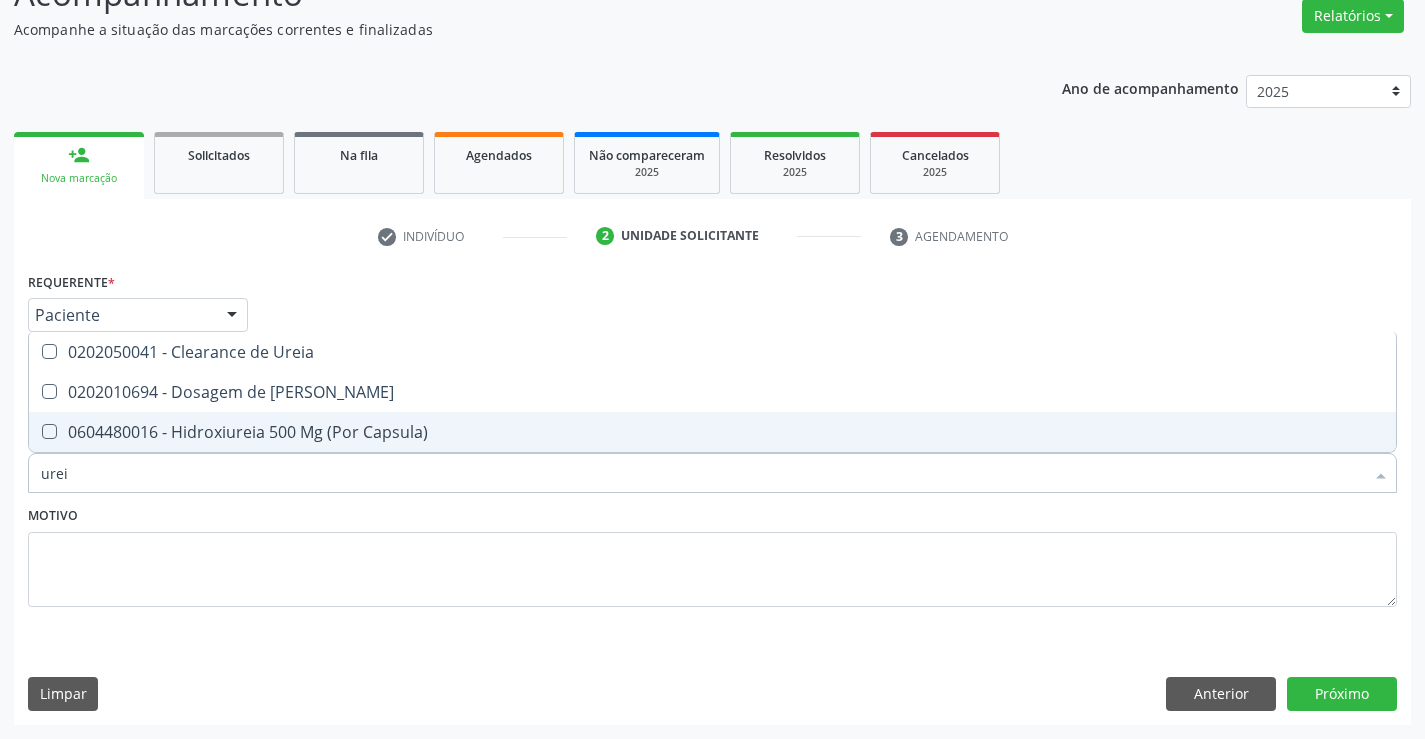 type on "ureia" 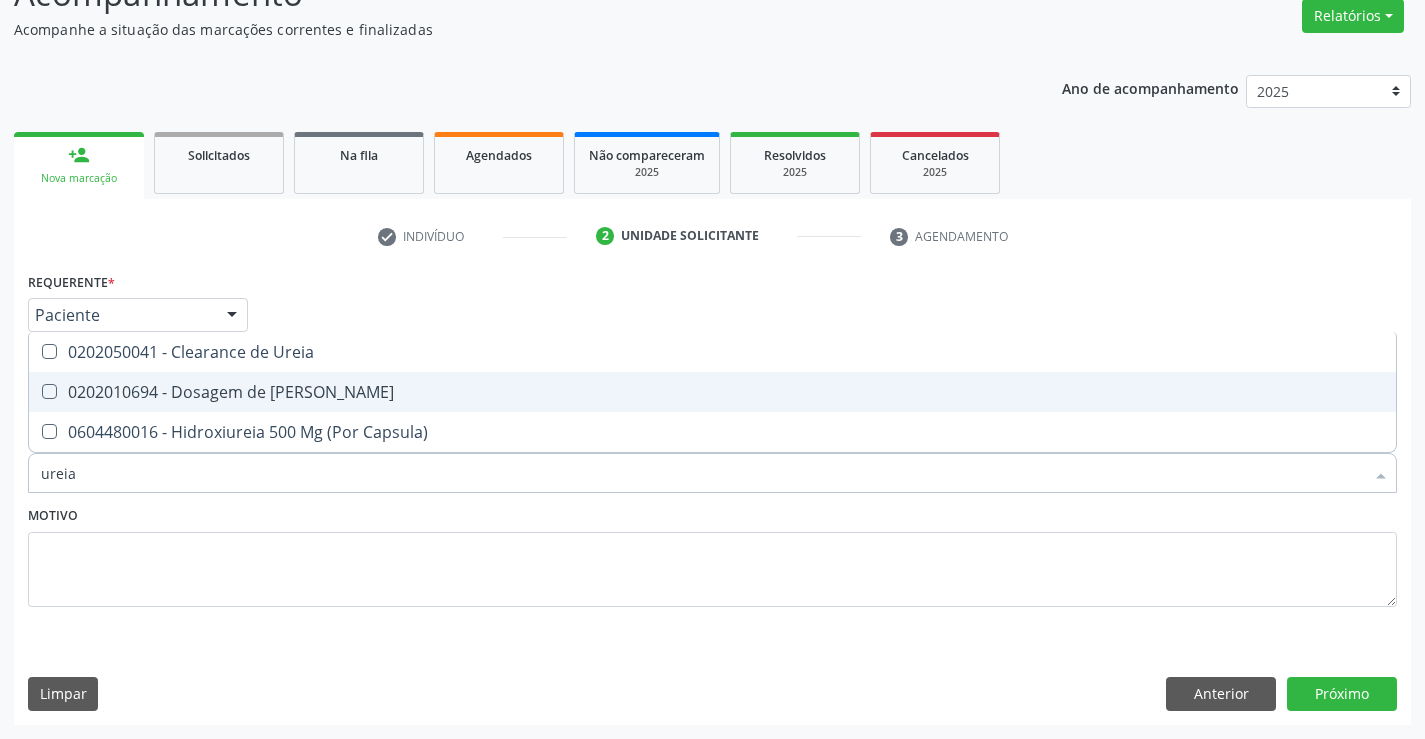 click on "0202010694 - Dosagem de [PERSON_NAME]" at bounding box center (712, 392) 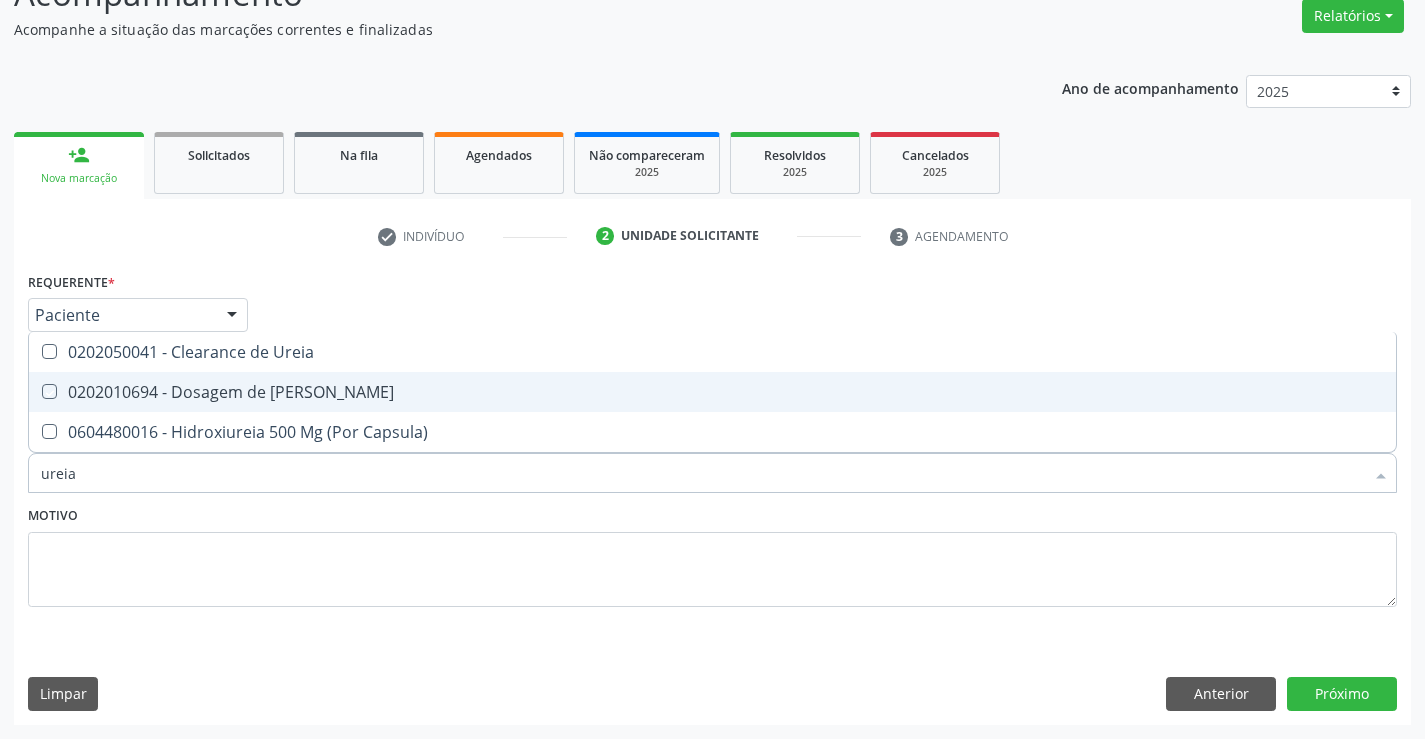 checkbox on "true" 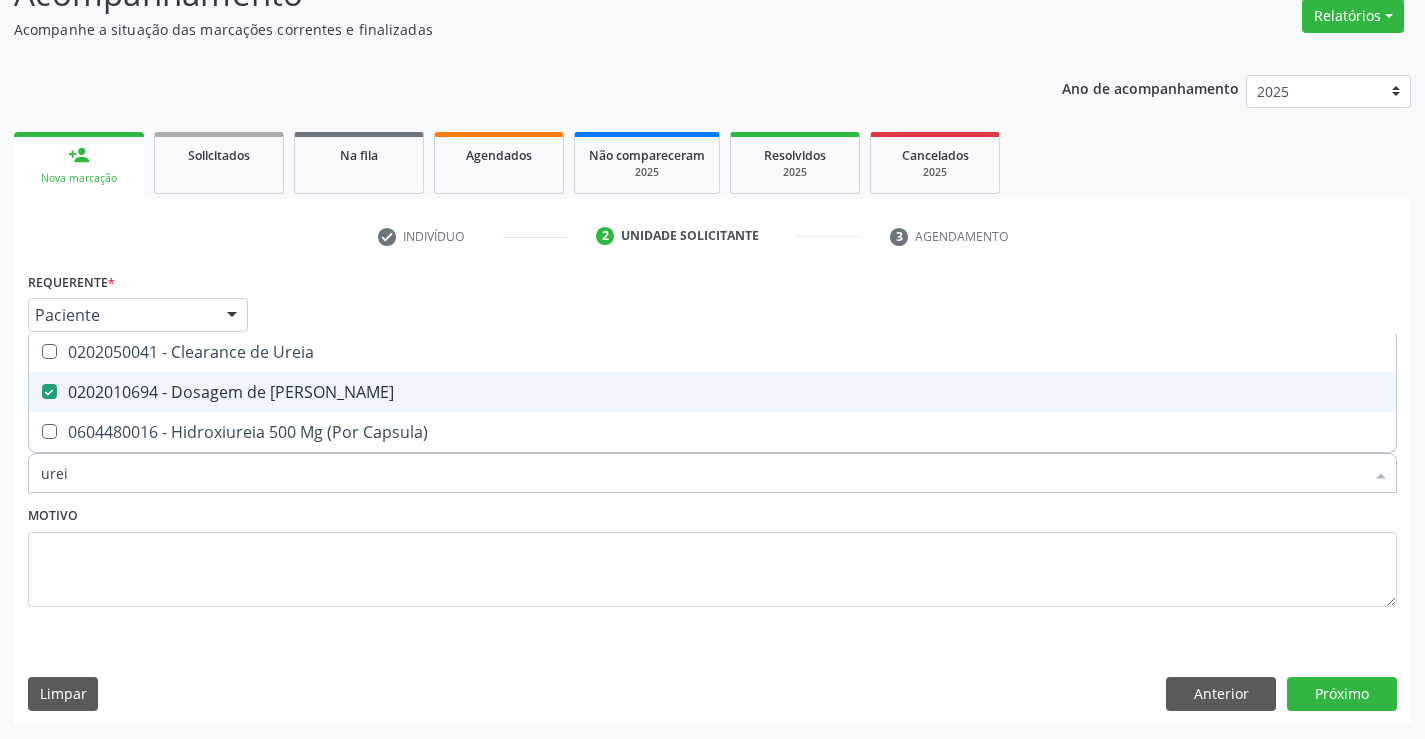 type on "ure" 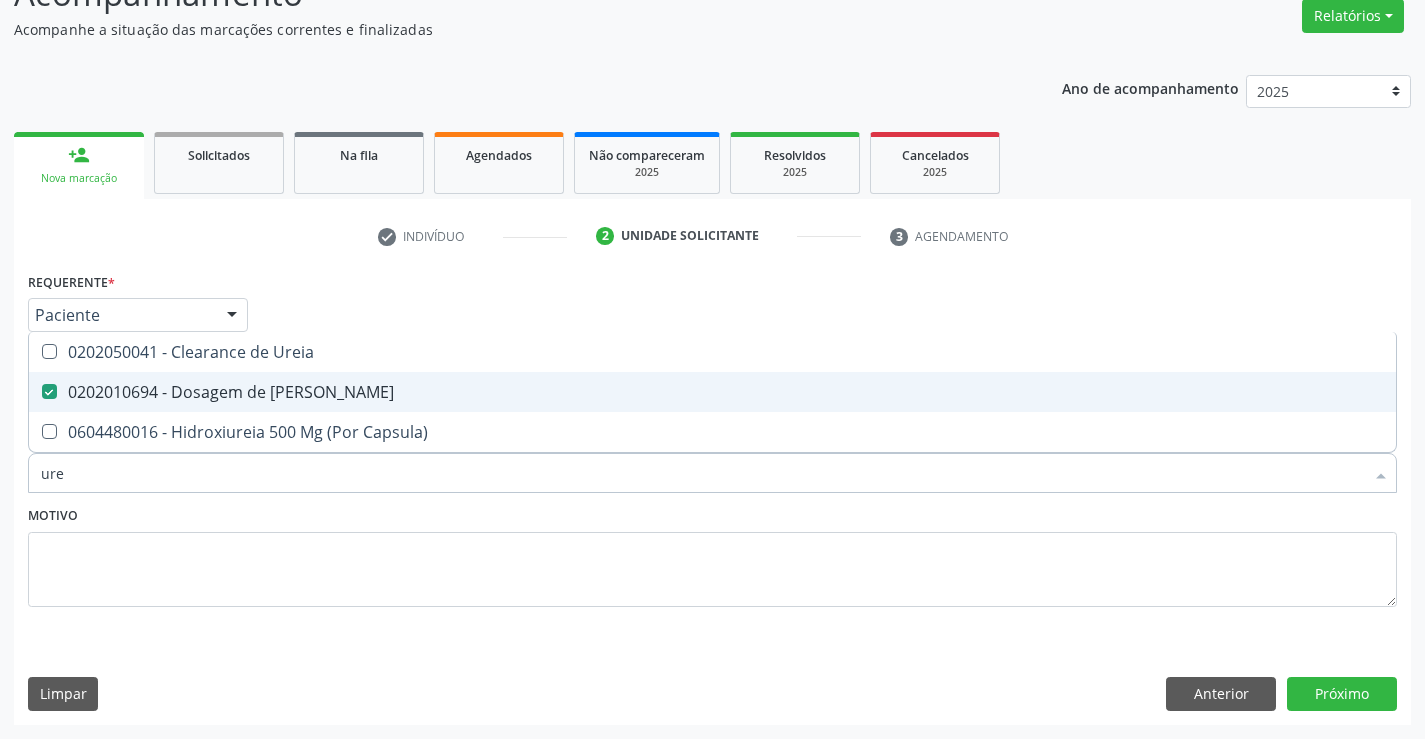checkbox on "false" 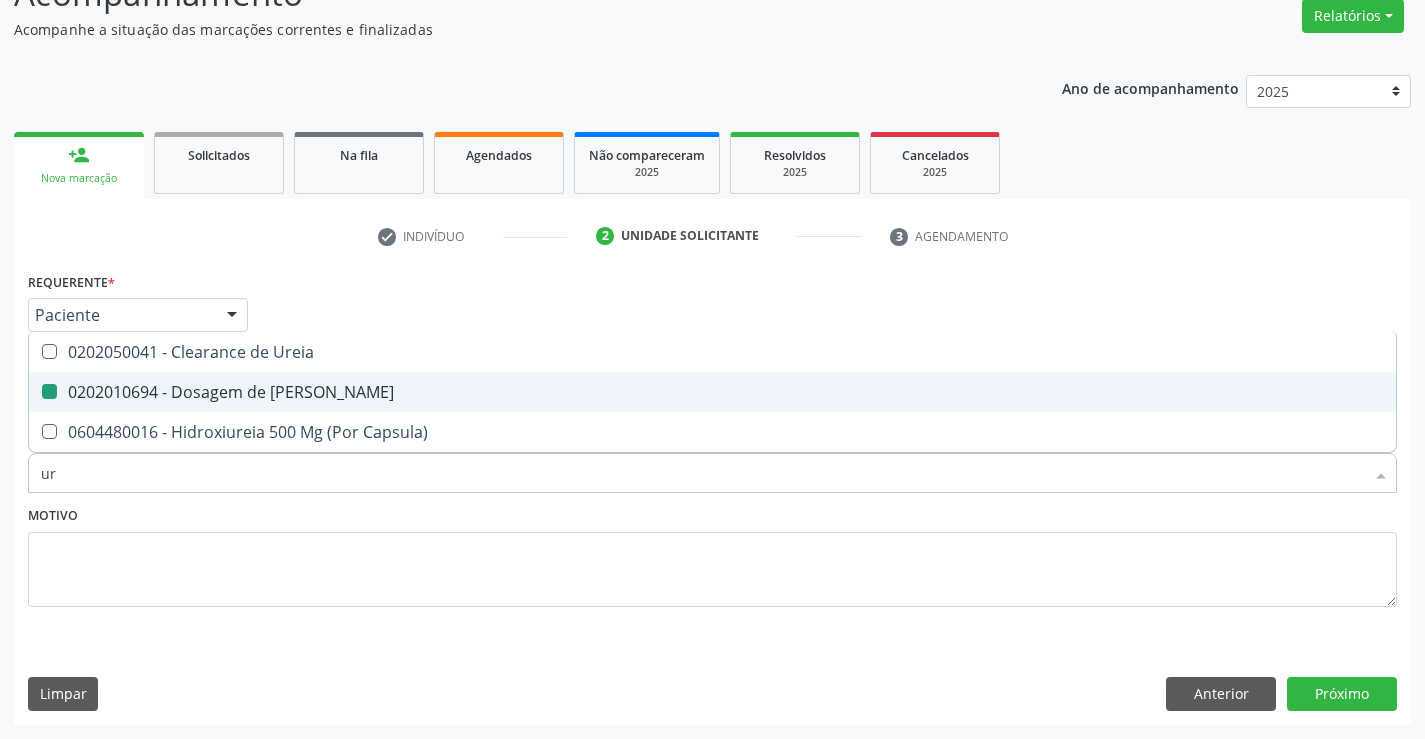 type on "u" 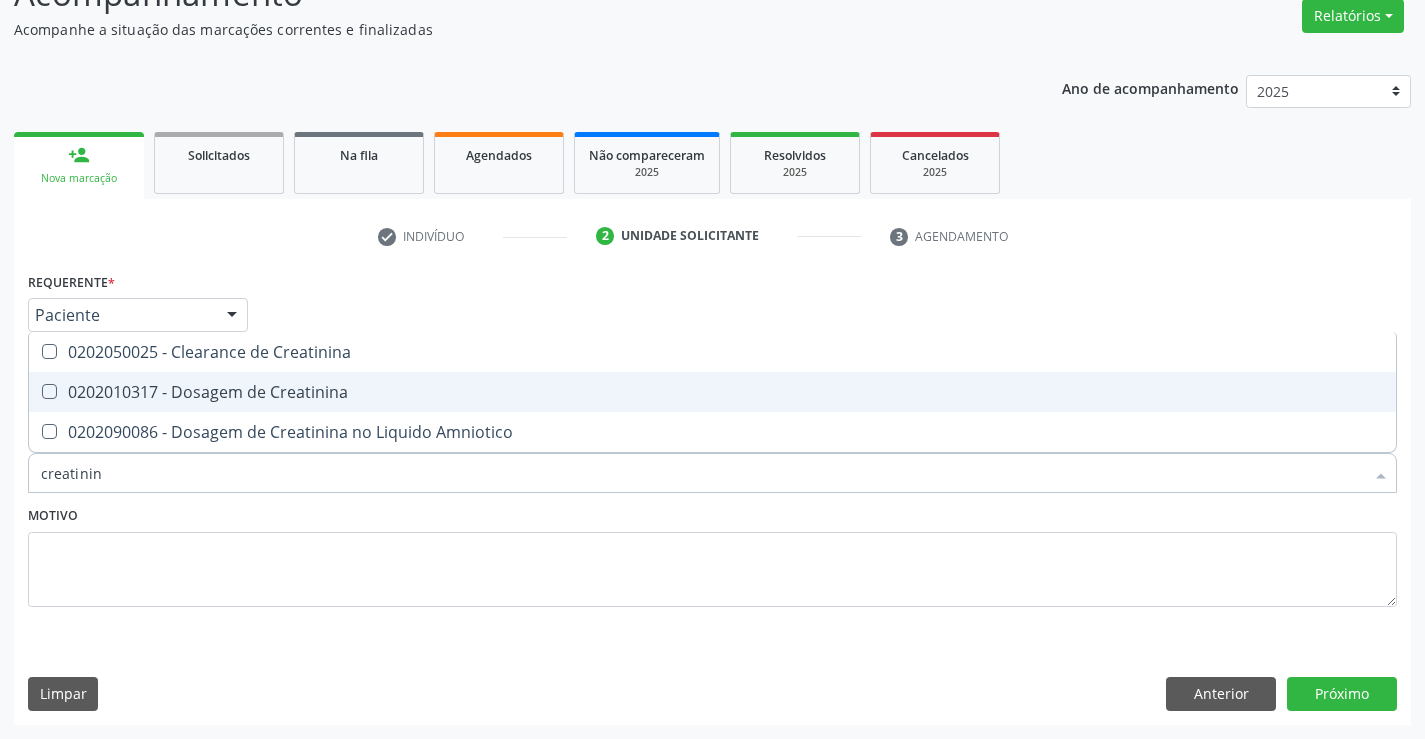 type on "creatinina" 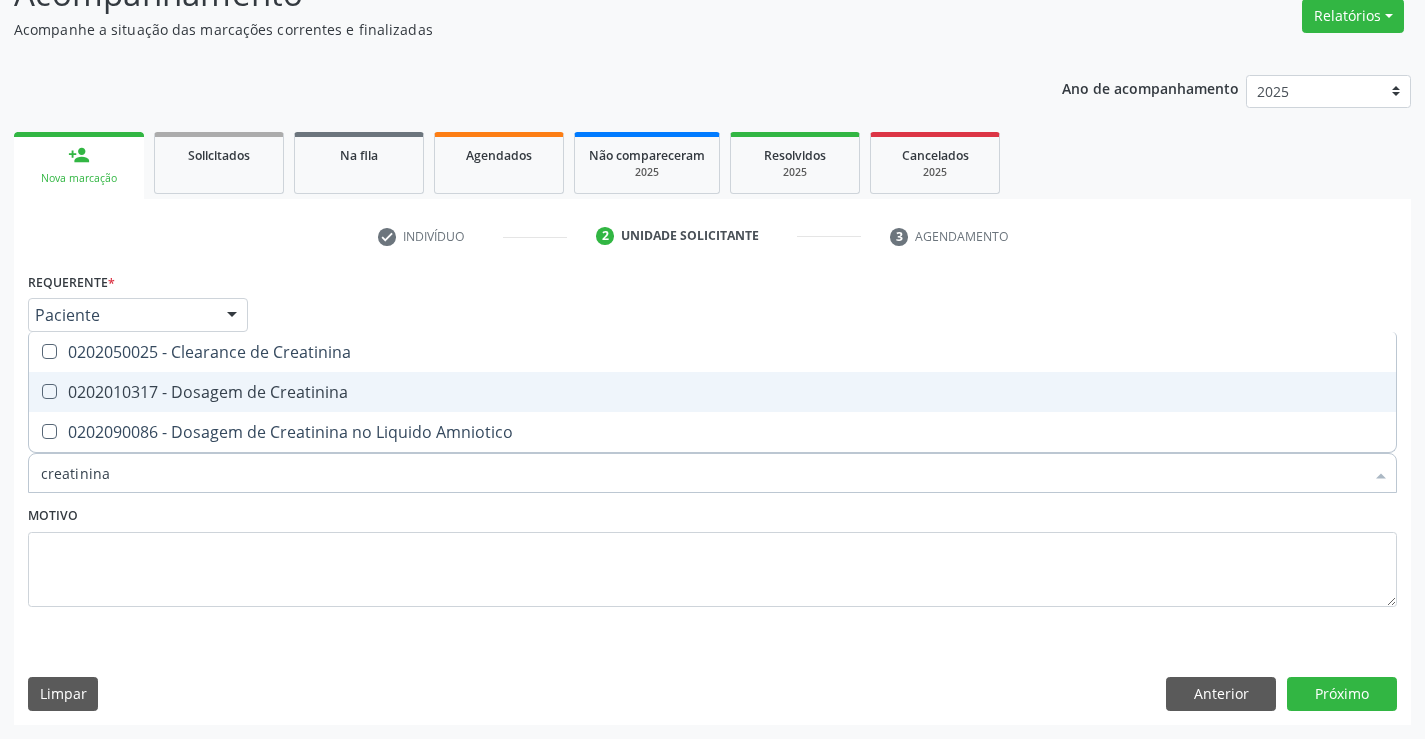 click on "0202010317 - Dosagem de Creatinina" at bounding box center [712, 392] 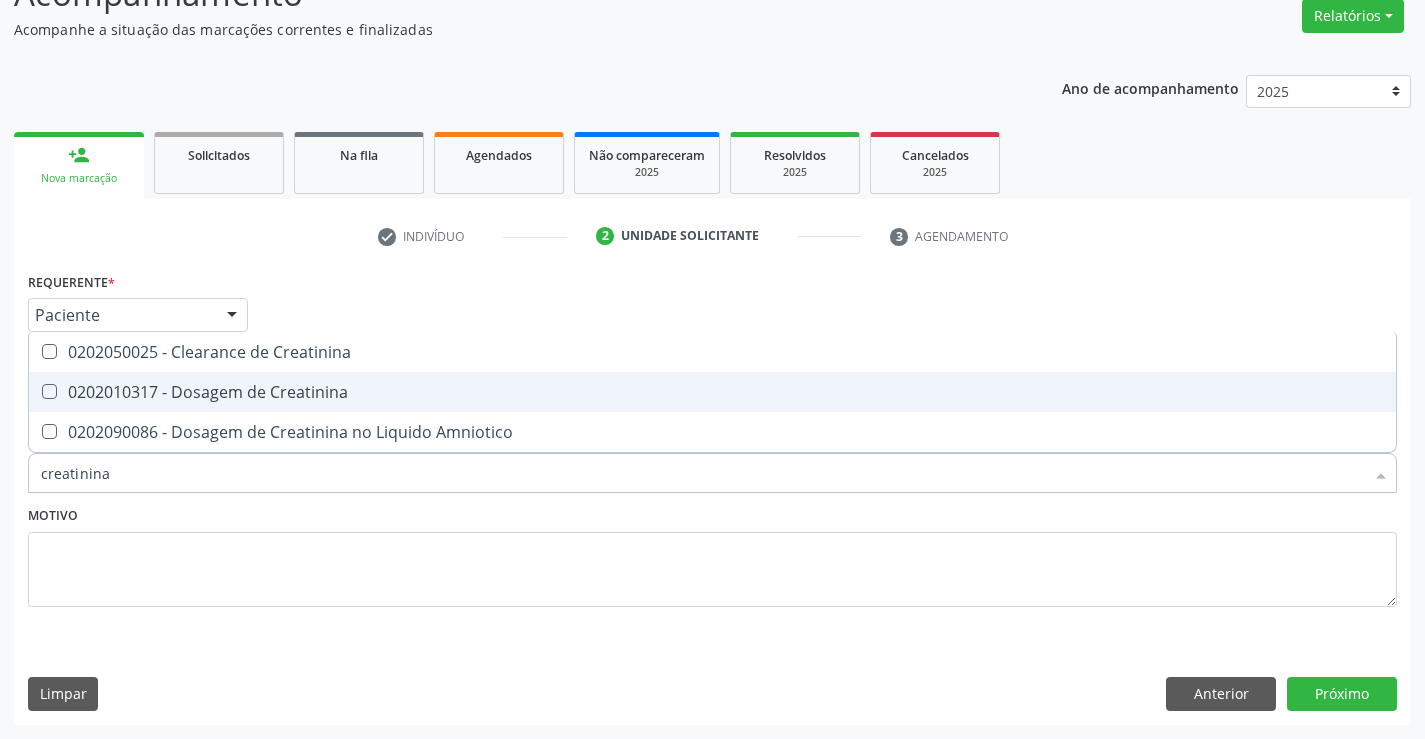 checkbox on "true" 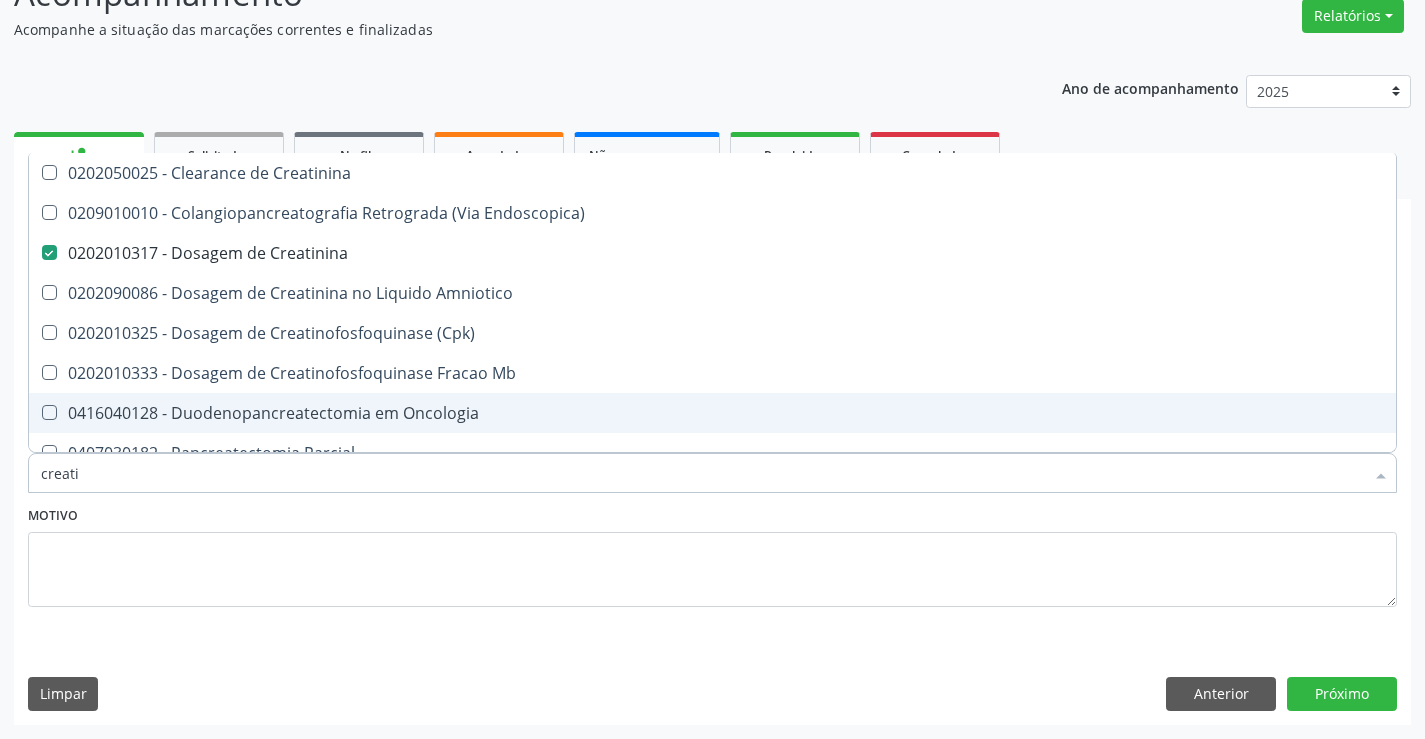 type on "creat" 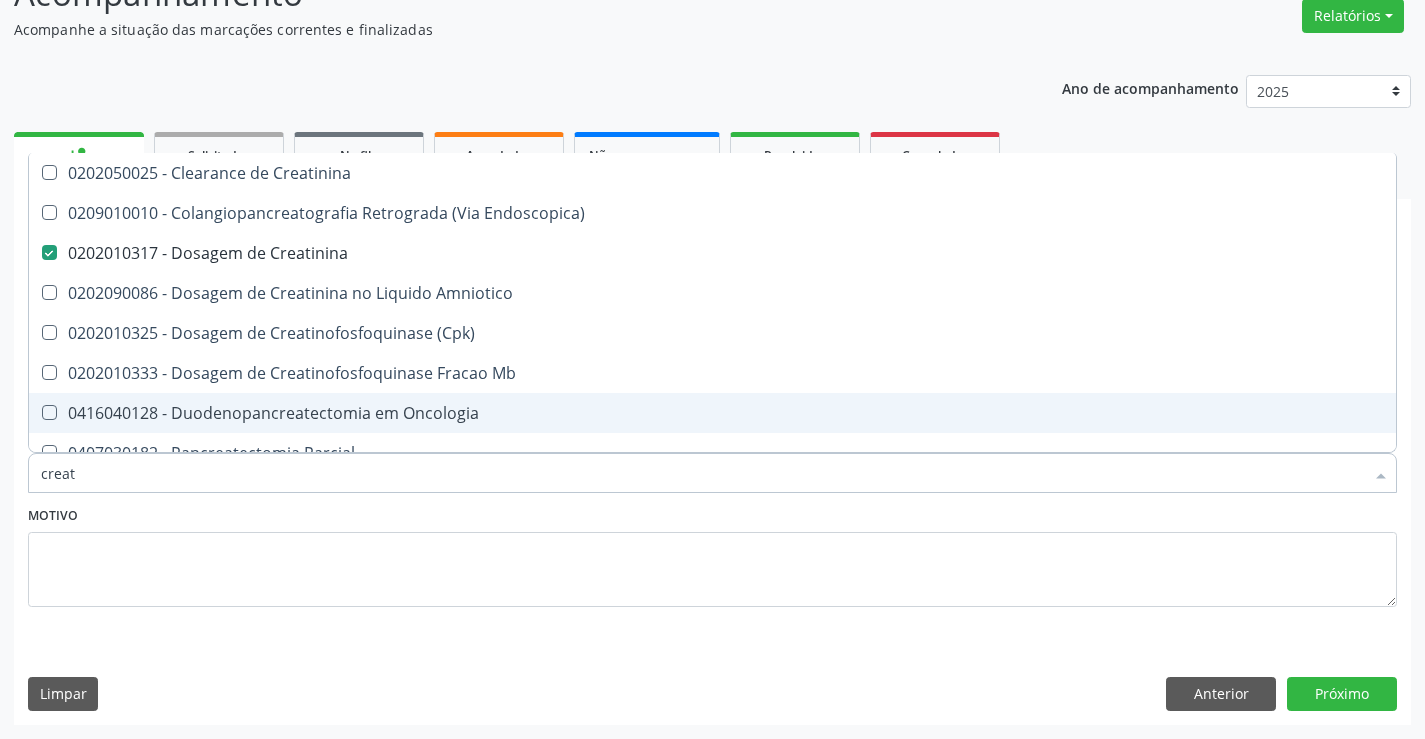 type on "crea" 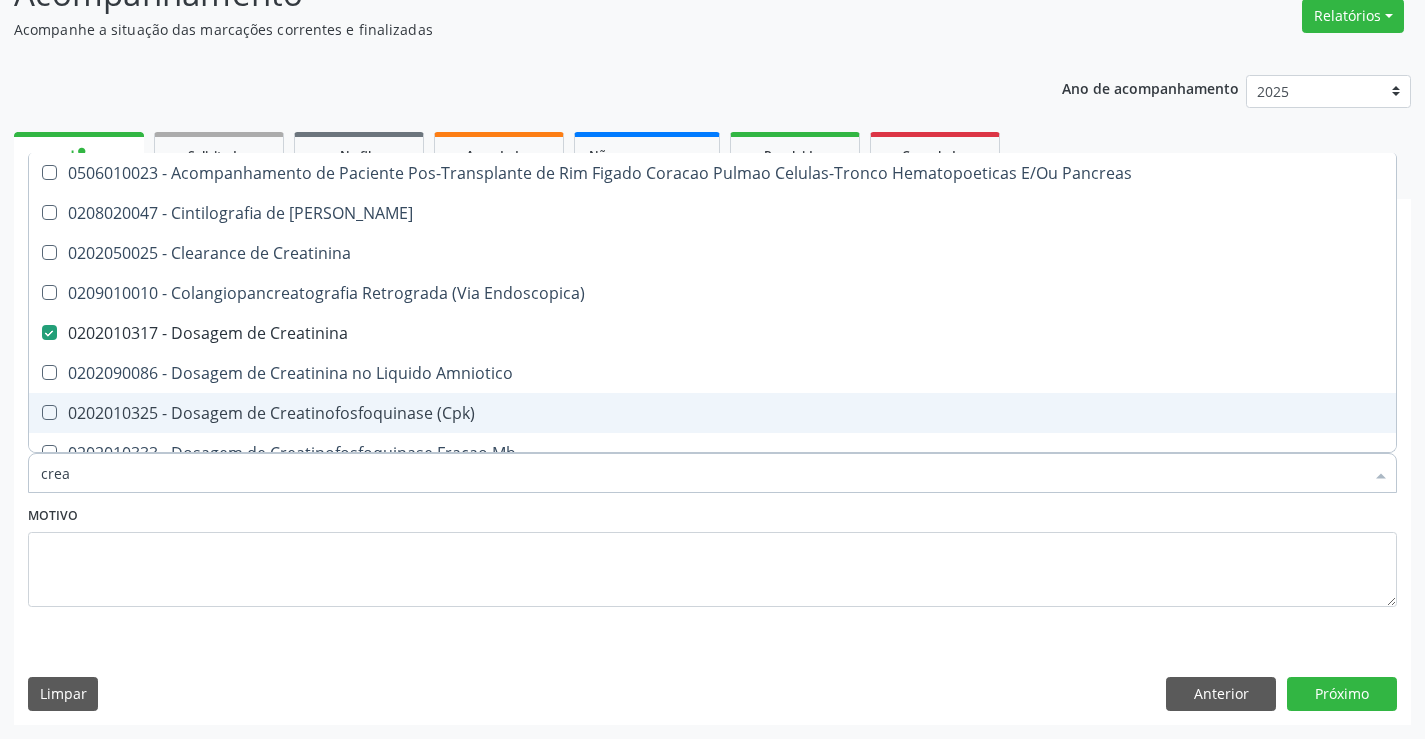 type on "cre" 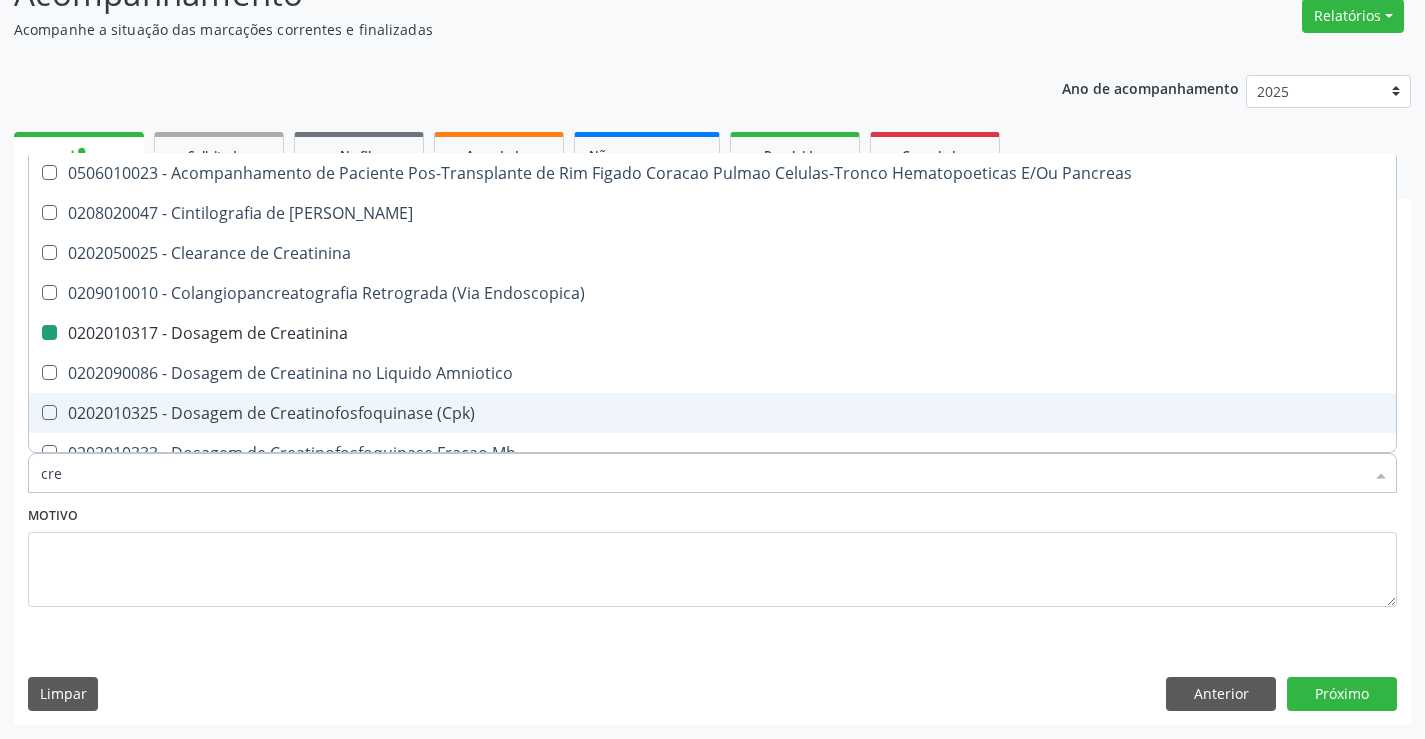 type on "cr" 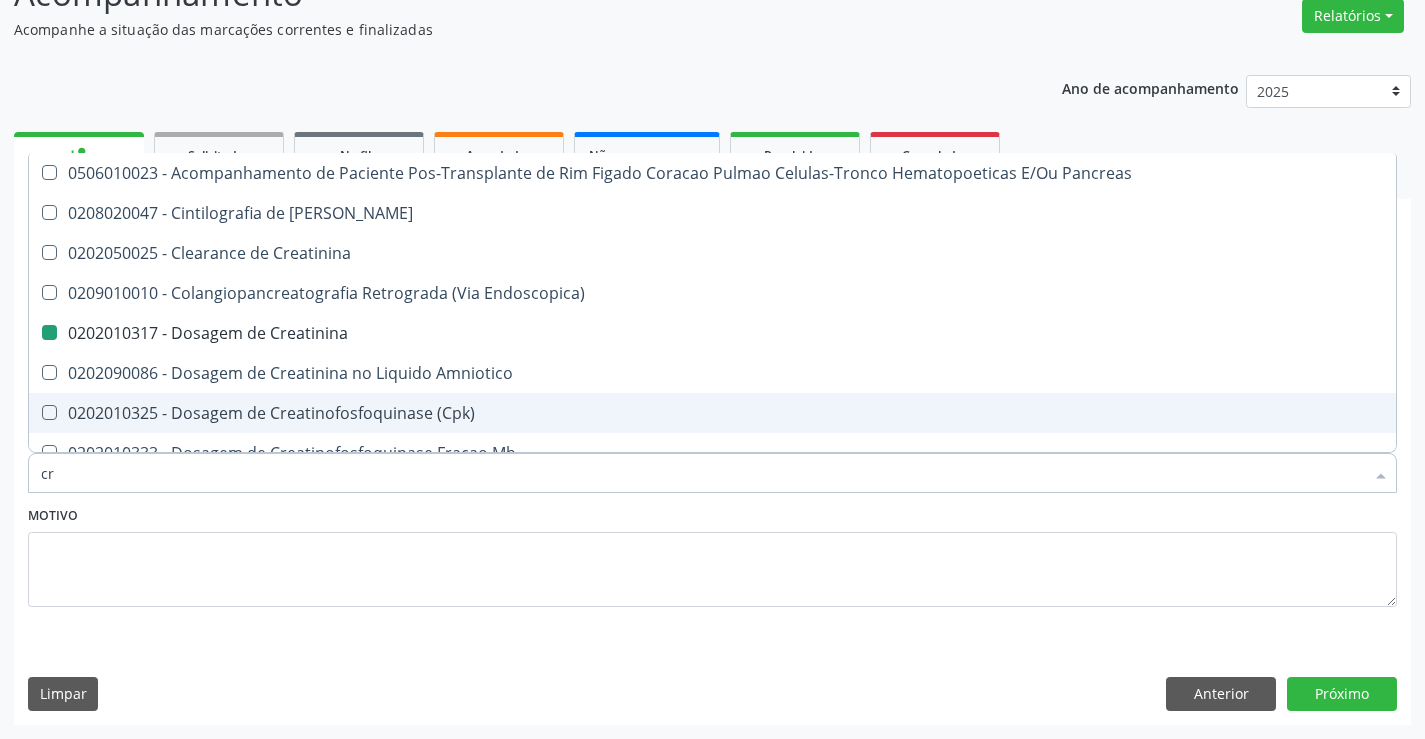 checkbox on "false" 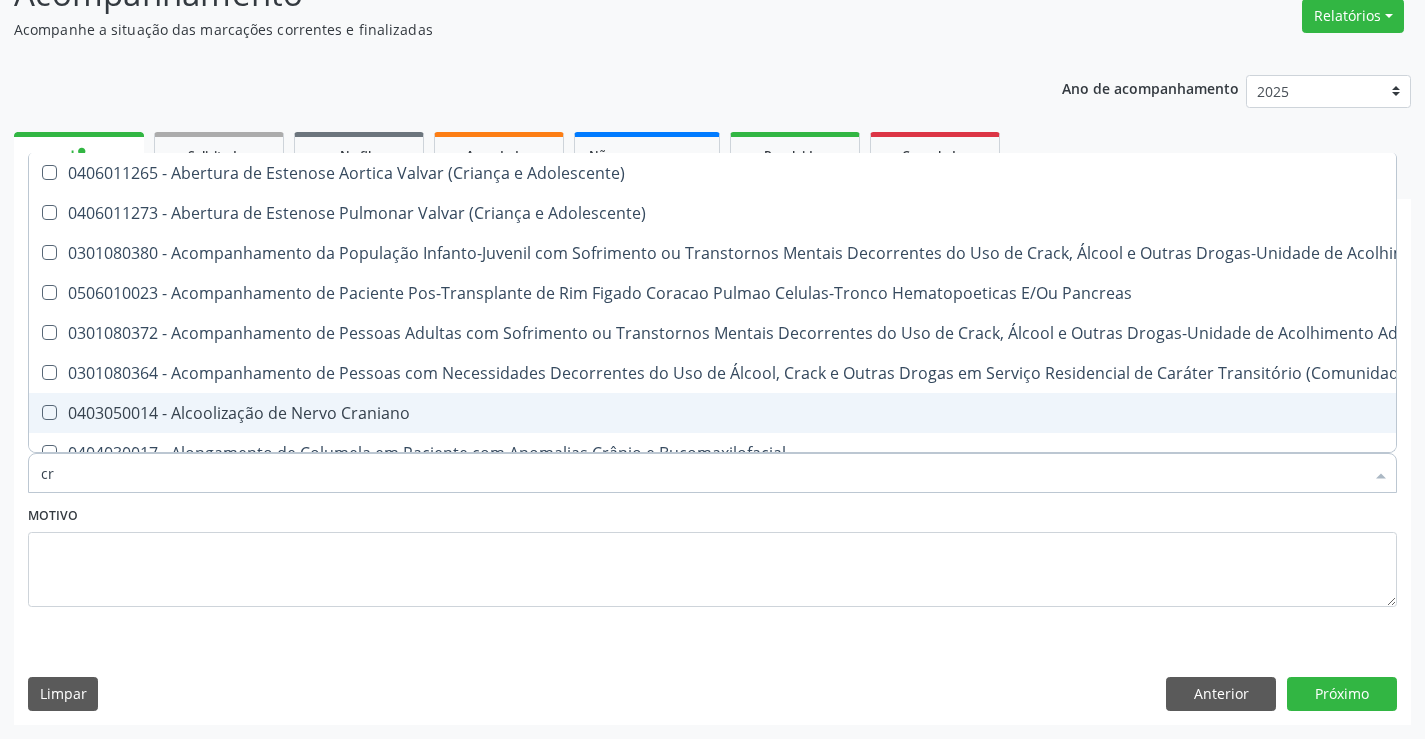 type on "c" 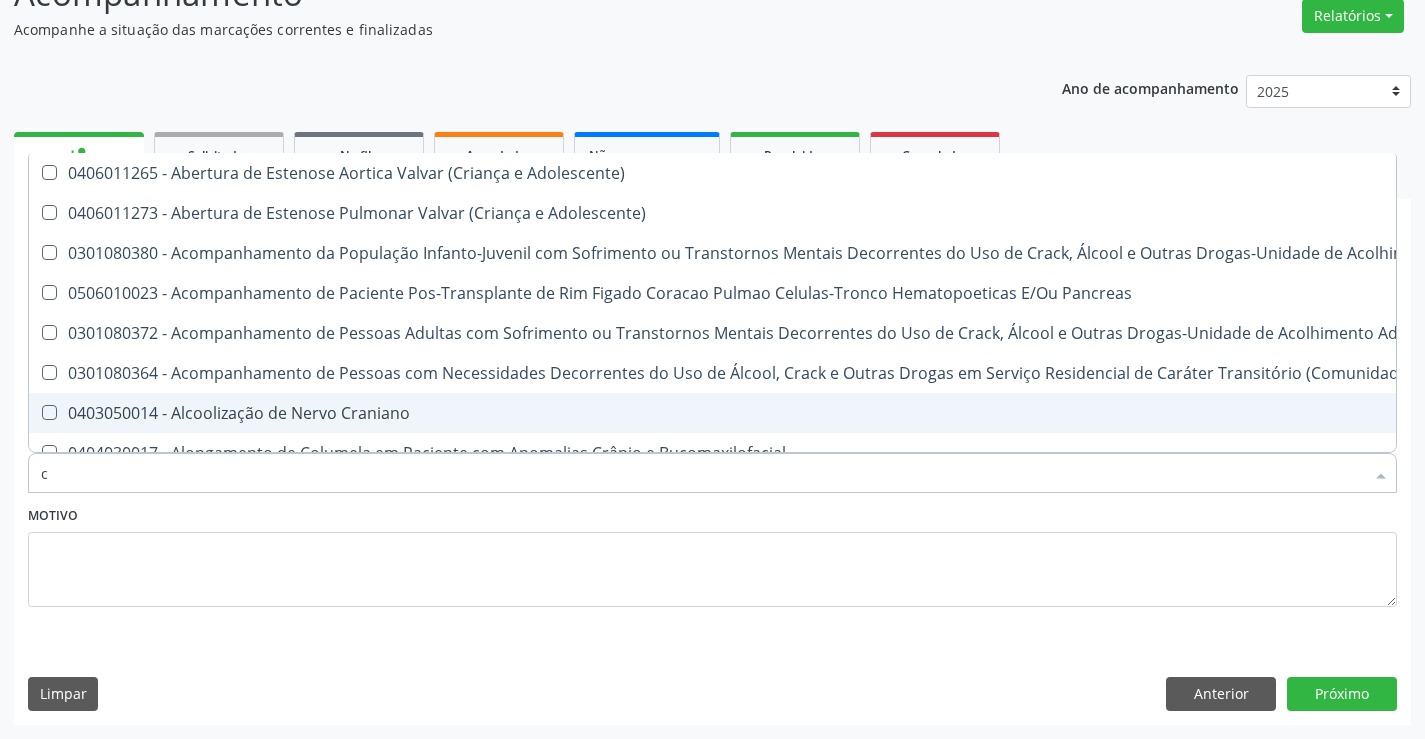 type 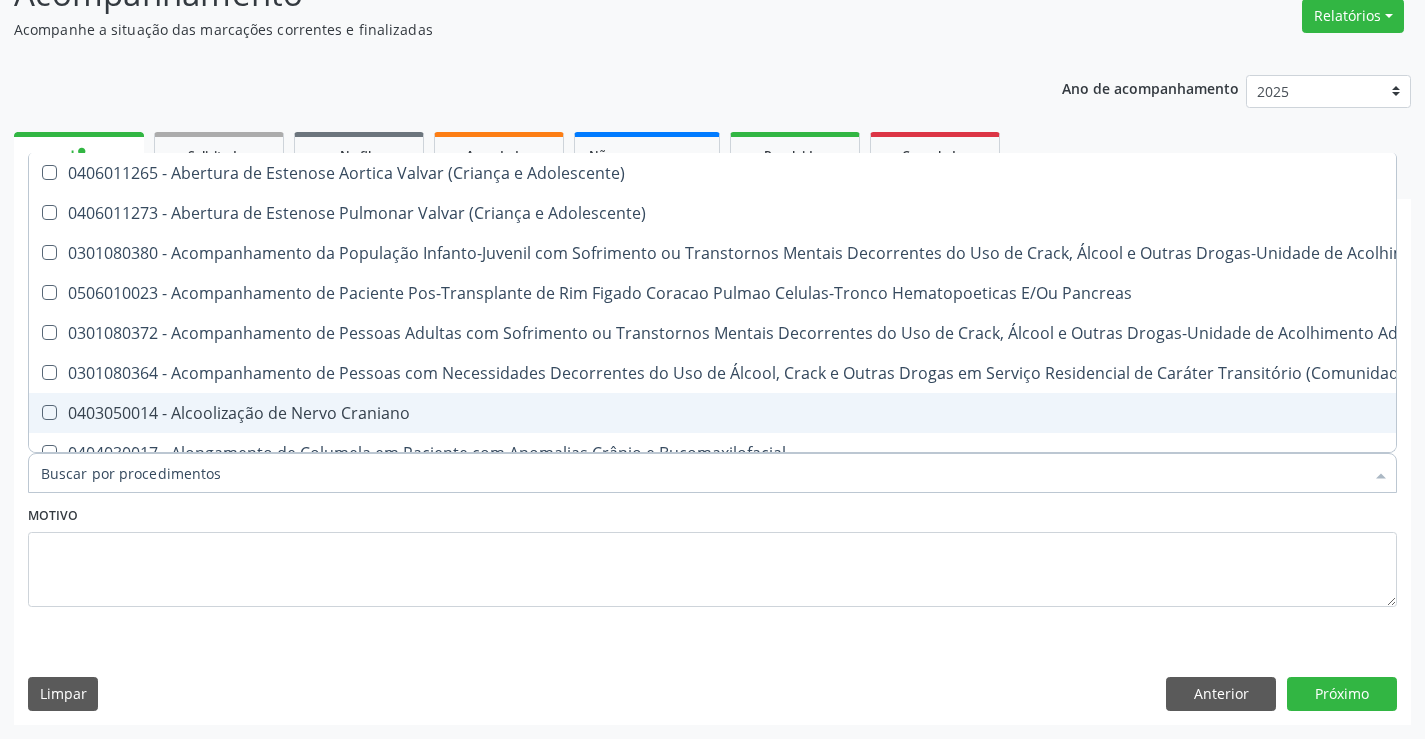 checkbox on "false" 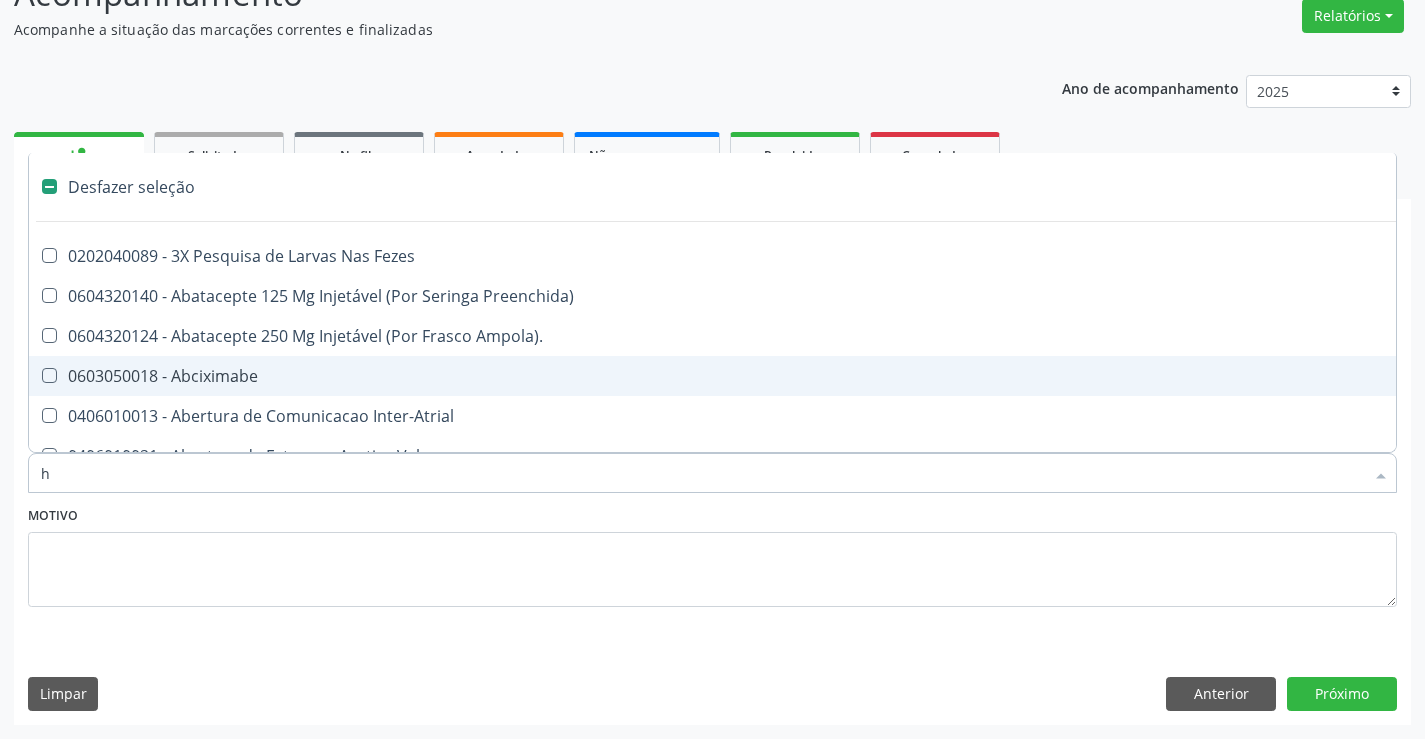 type on "he" 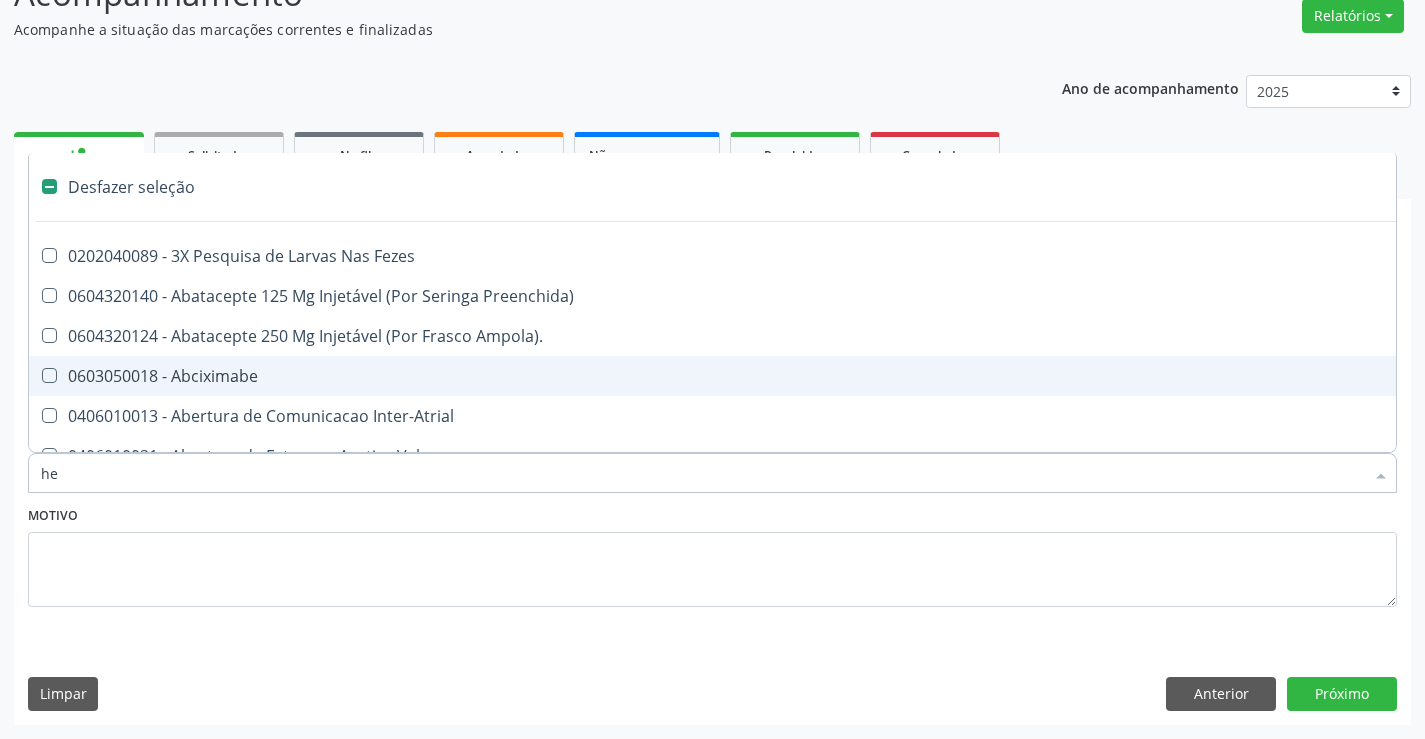 checkbox on "false" 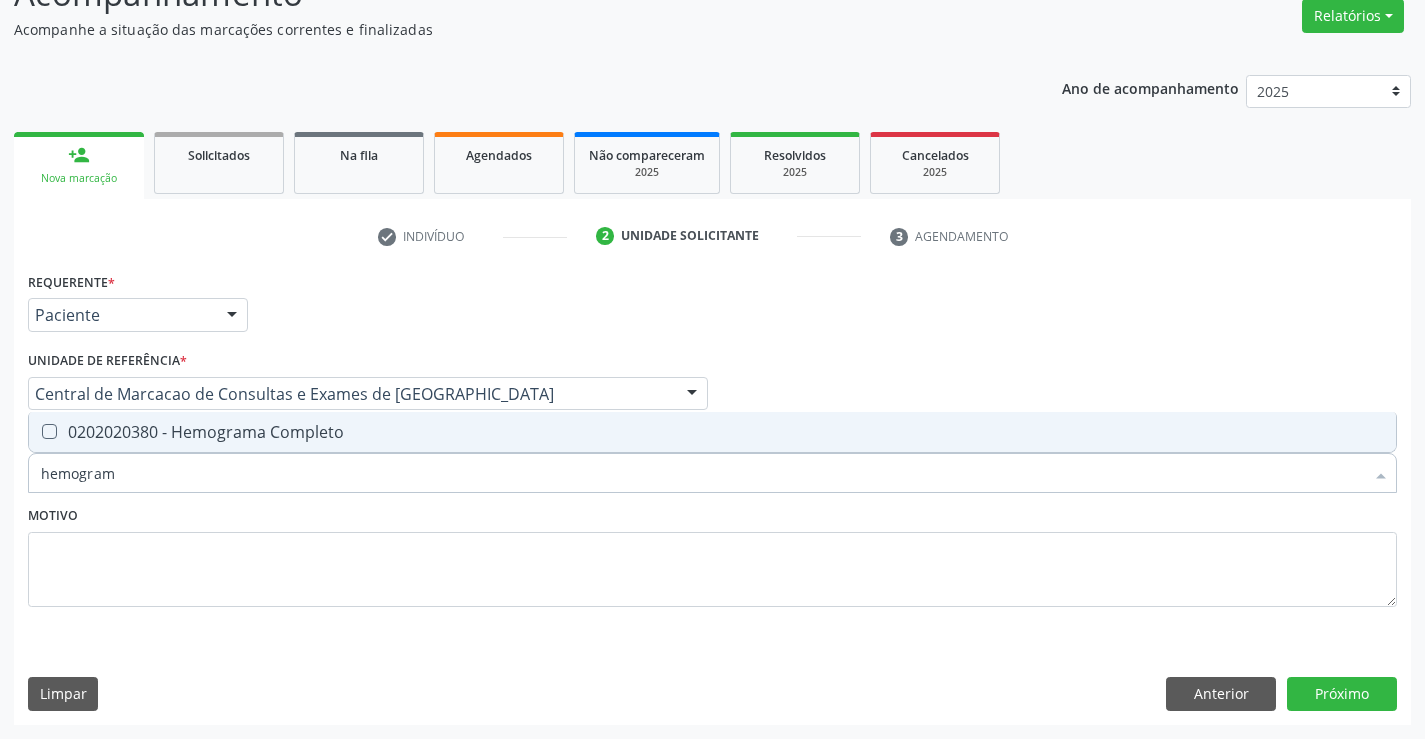 type on "hemograma" 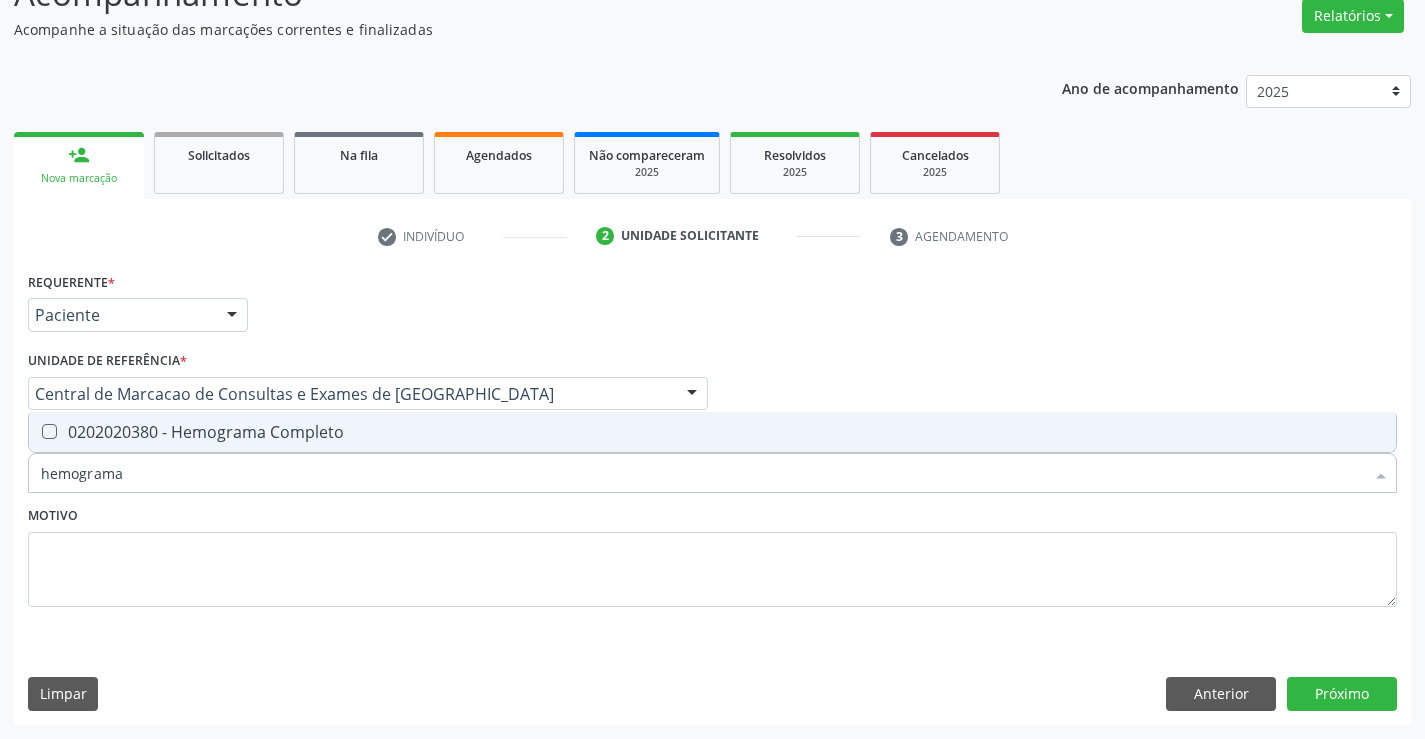 click on "0202020380 - Hemograma Completo" at bounding box center (712, 432) 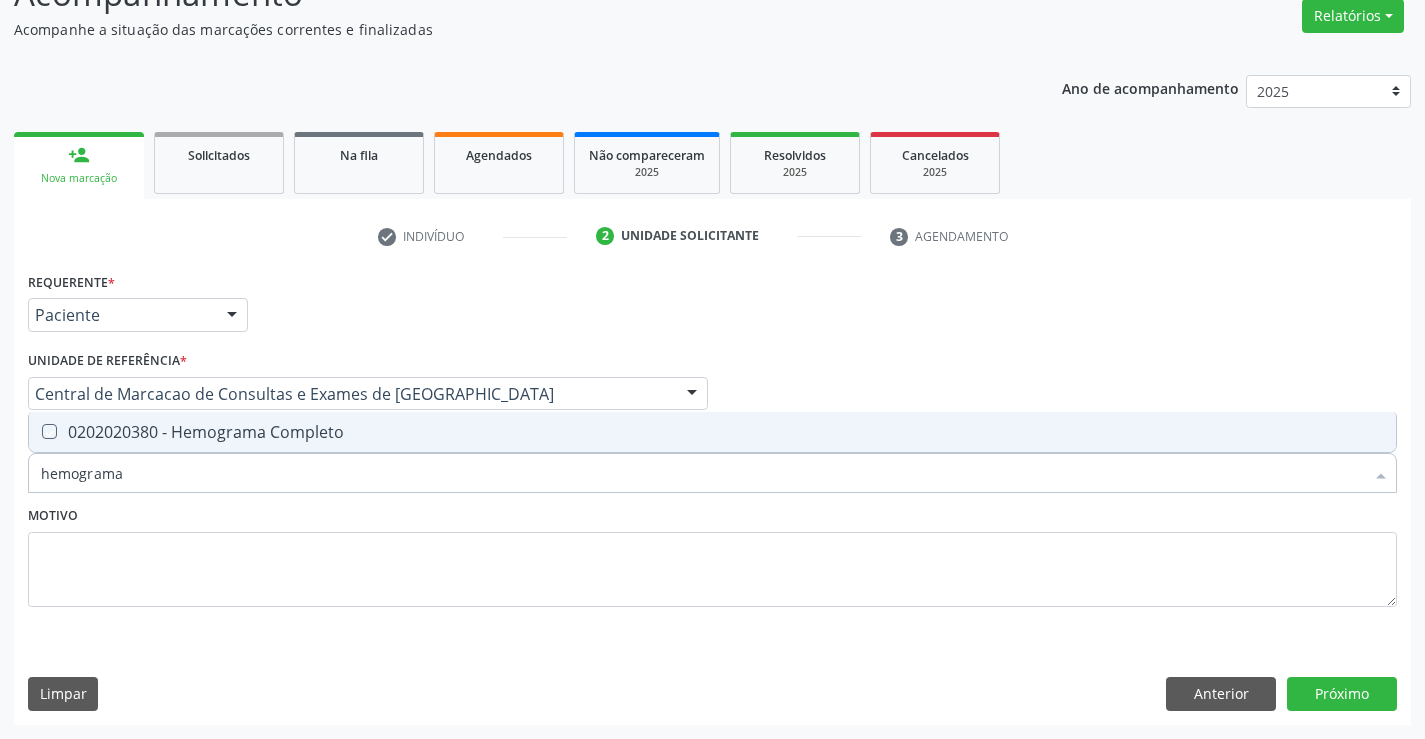 checkbox on "true" 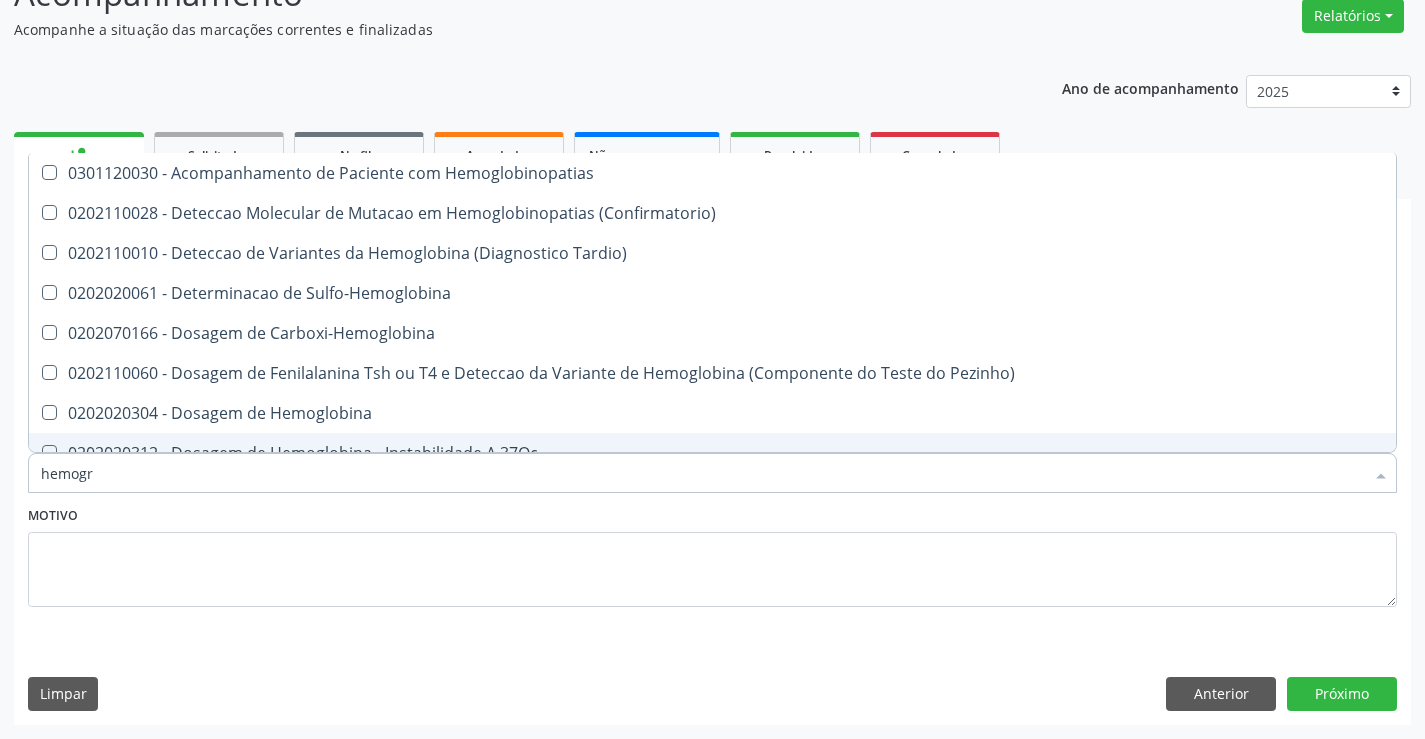 type on "hemog" 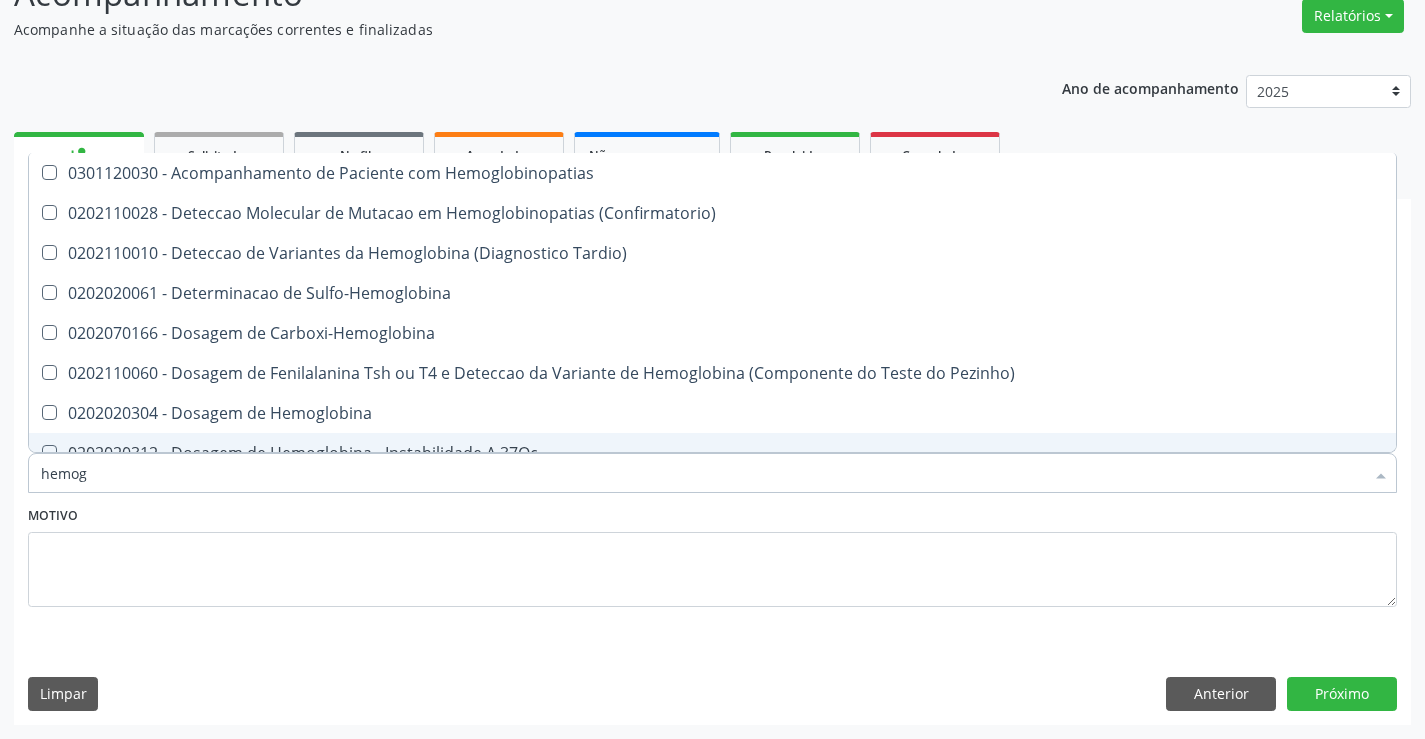 type on "hemo" 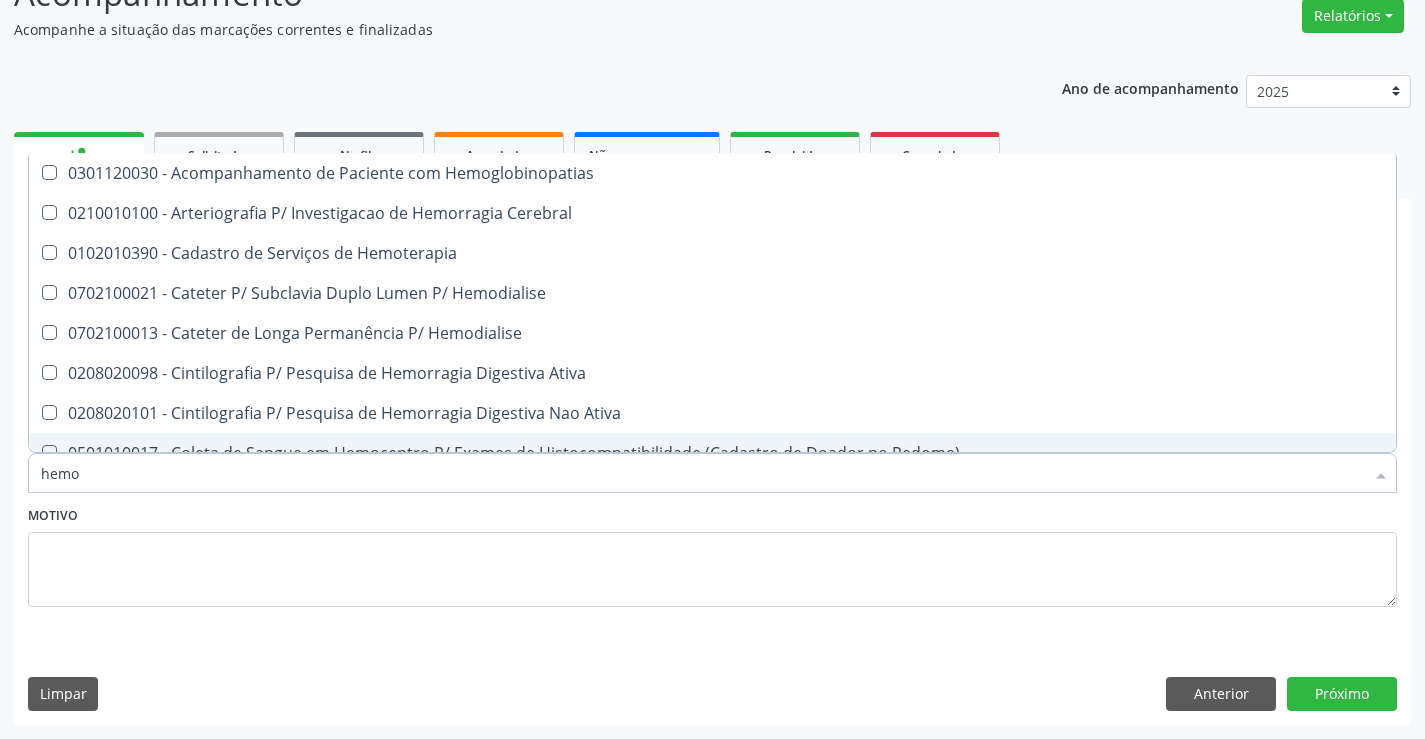 type on "hem" 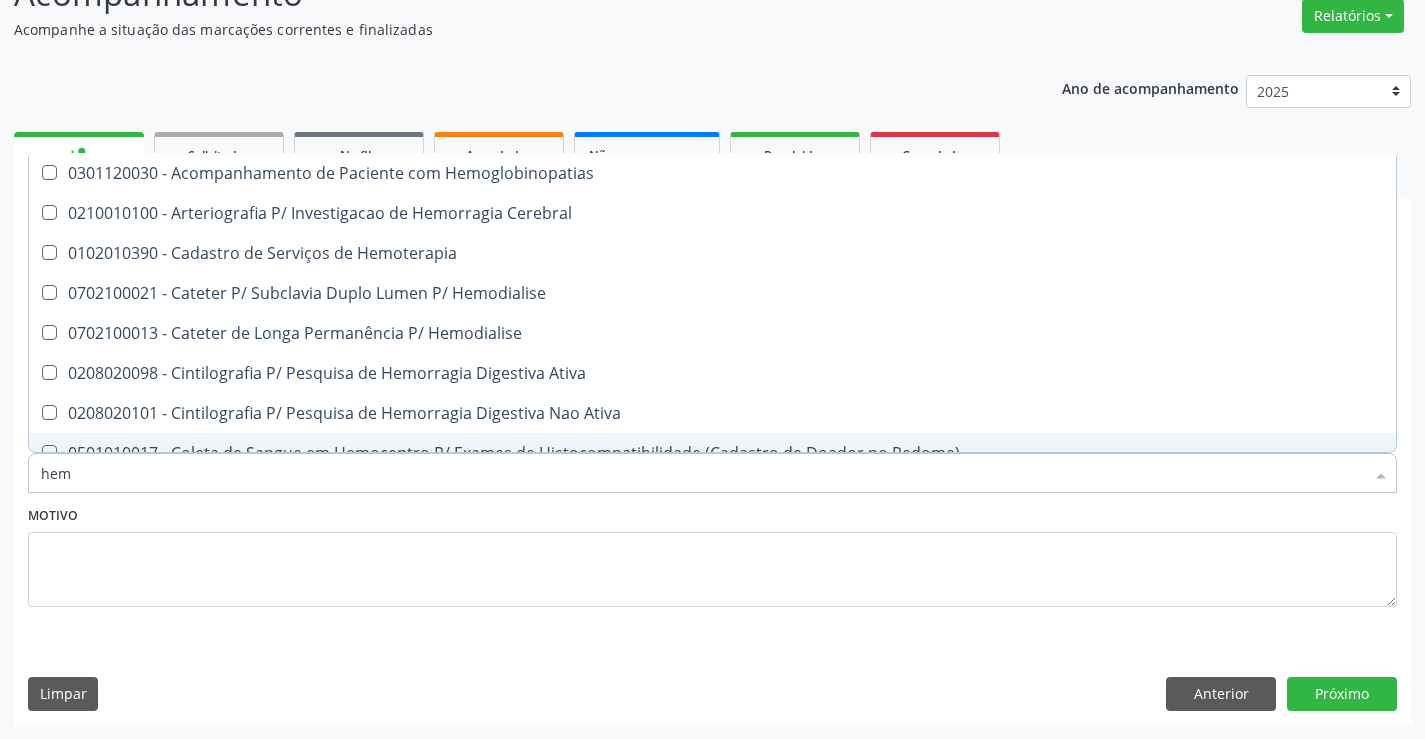 type on "he" 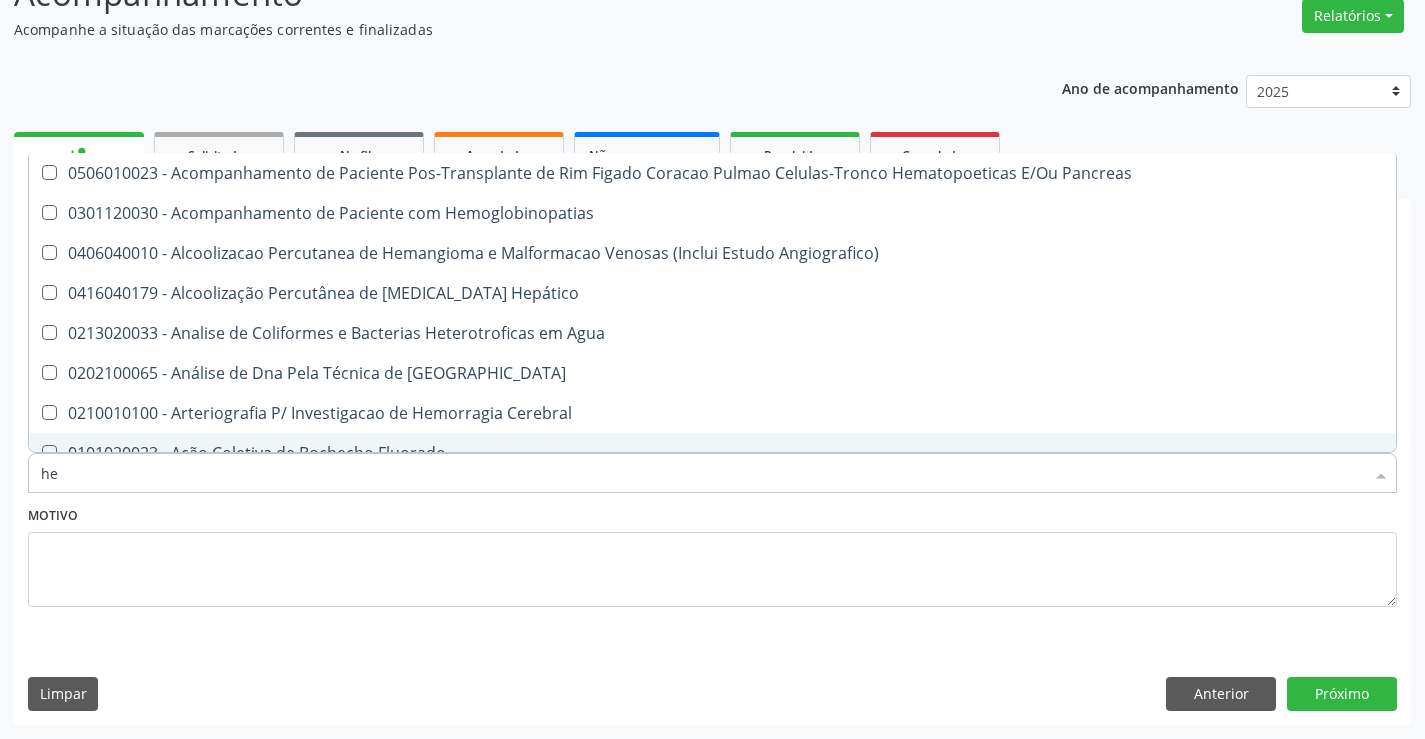 type on "h" 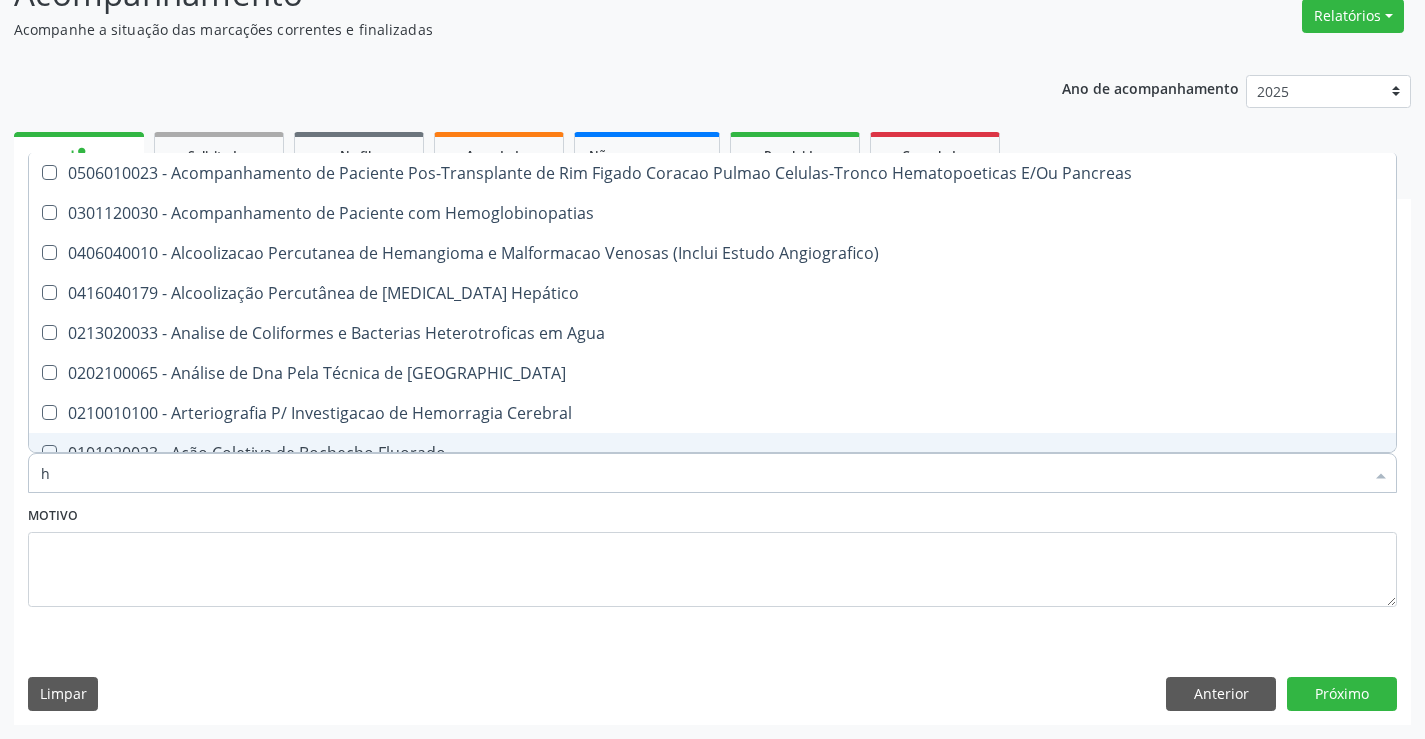 type 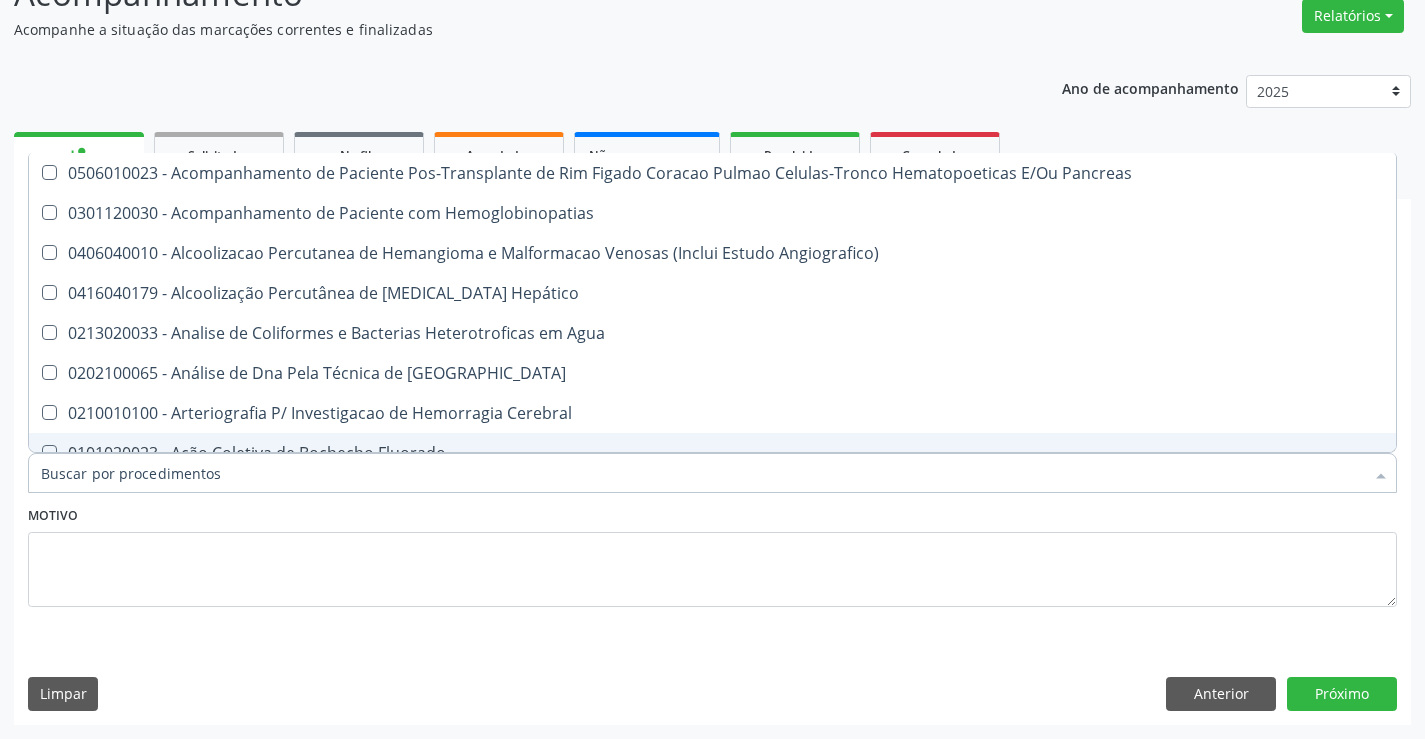 checkbox on "false" 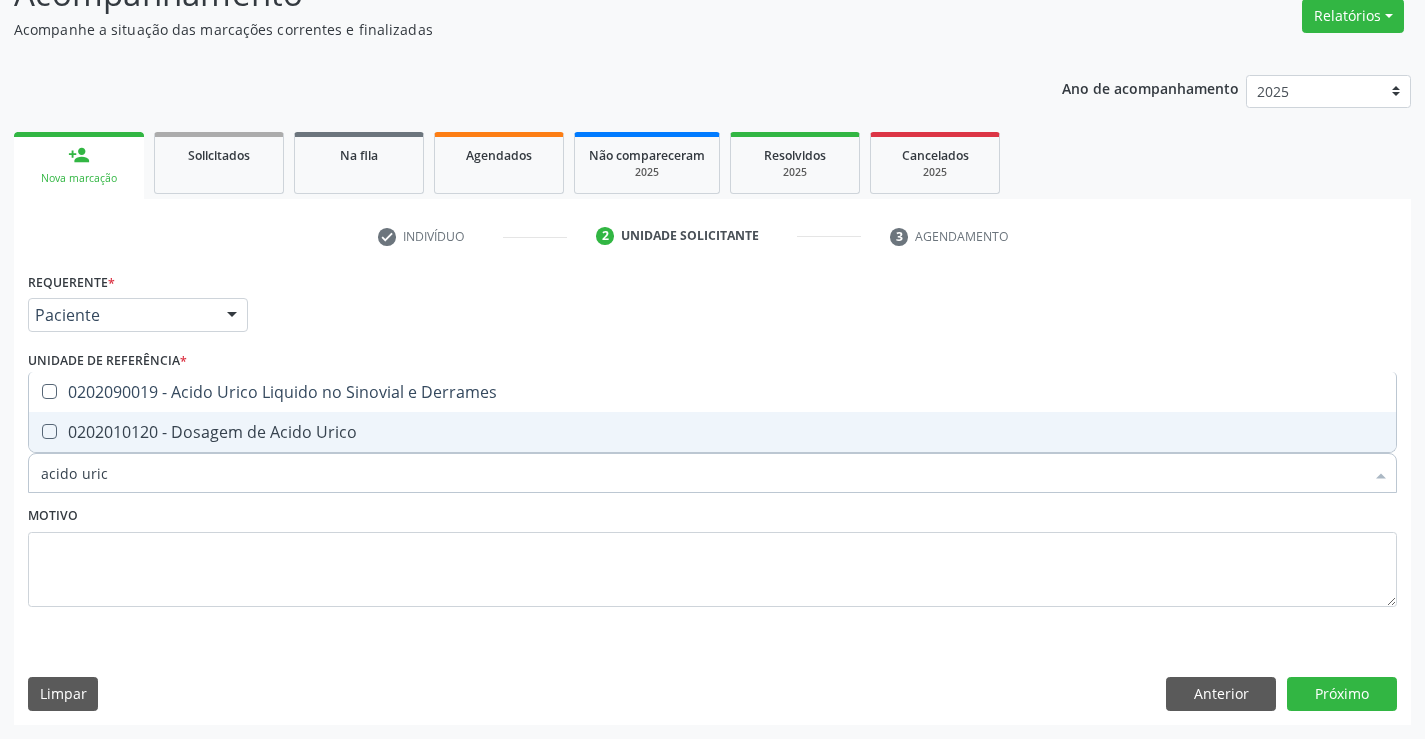 type on "acido urico" 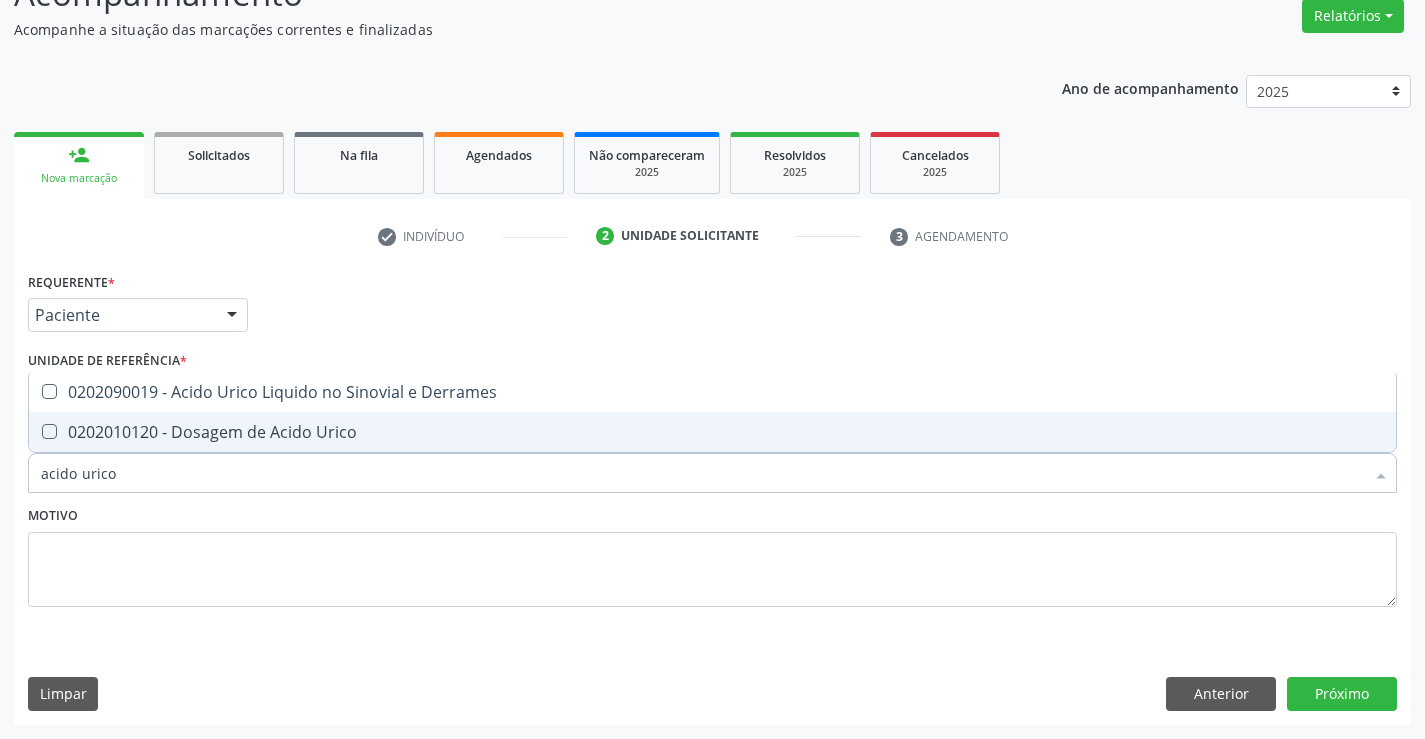 click on "0202010120 - Dosagem de Acido Urico" at bounding box center (712, 432) 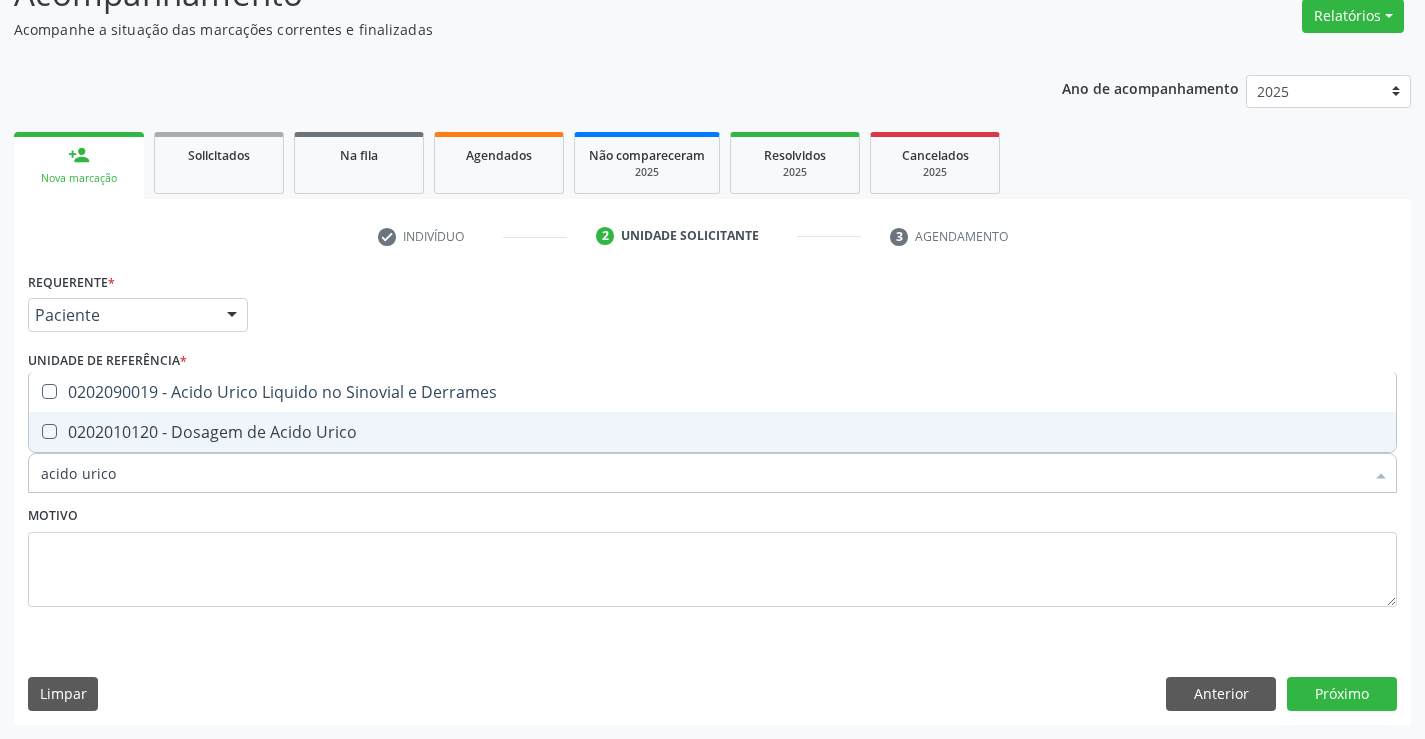 checkbox on "true" 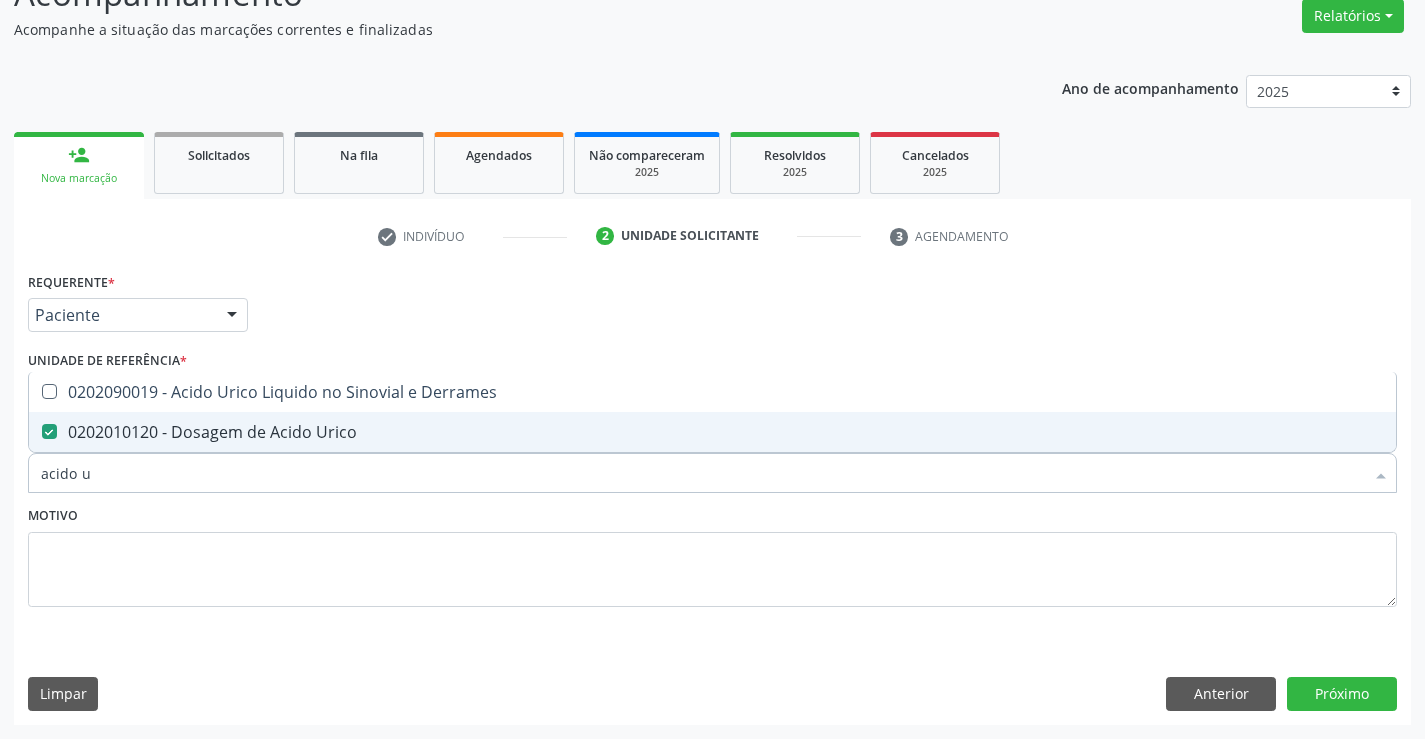 type on "acido" 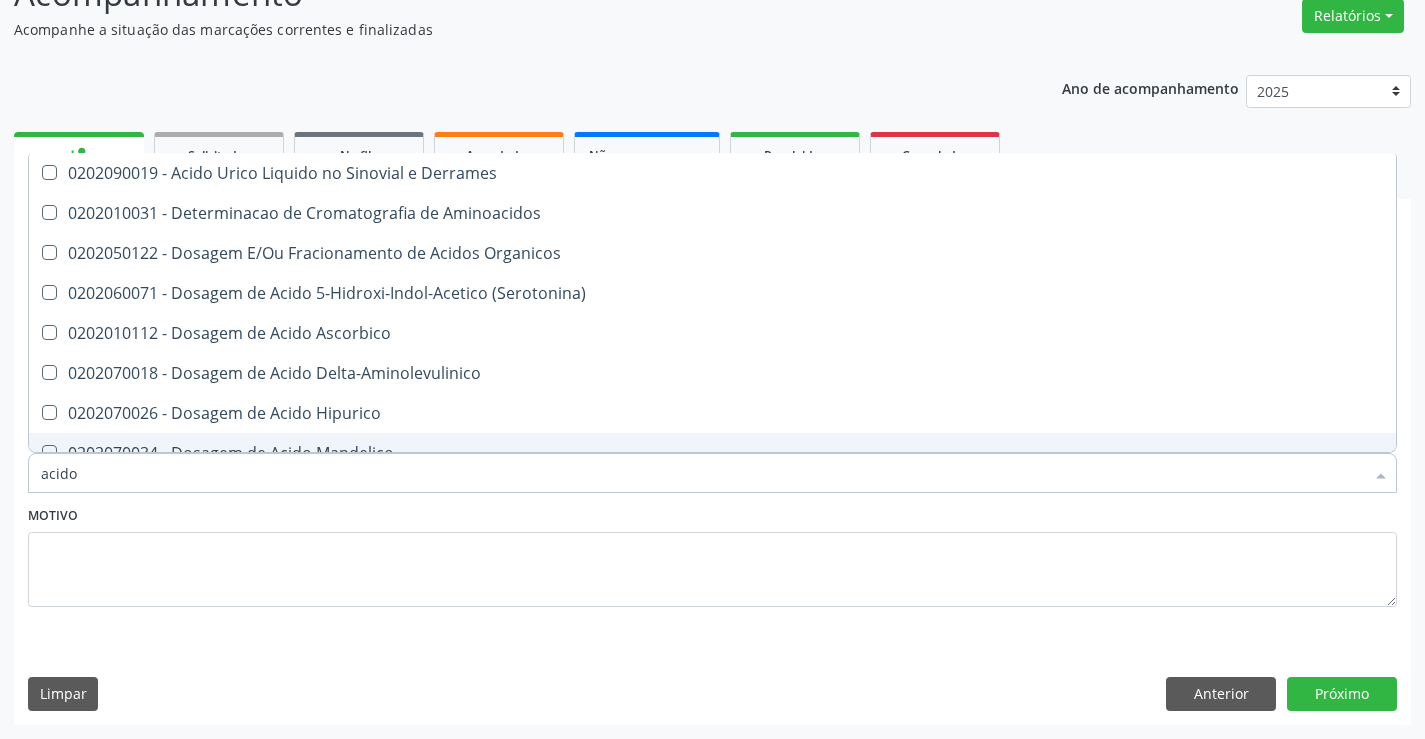 type on "acid" 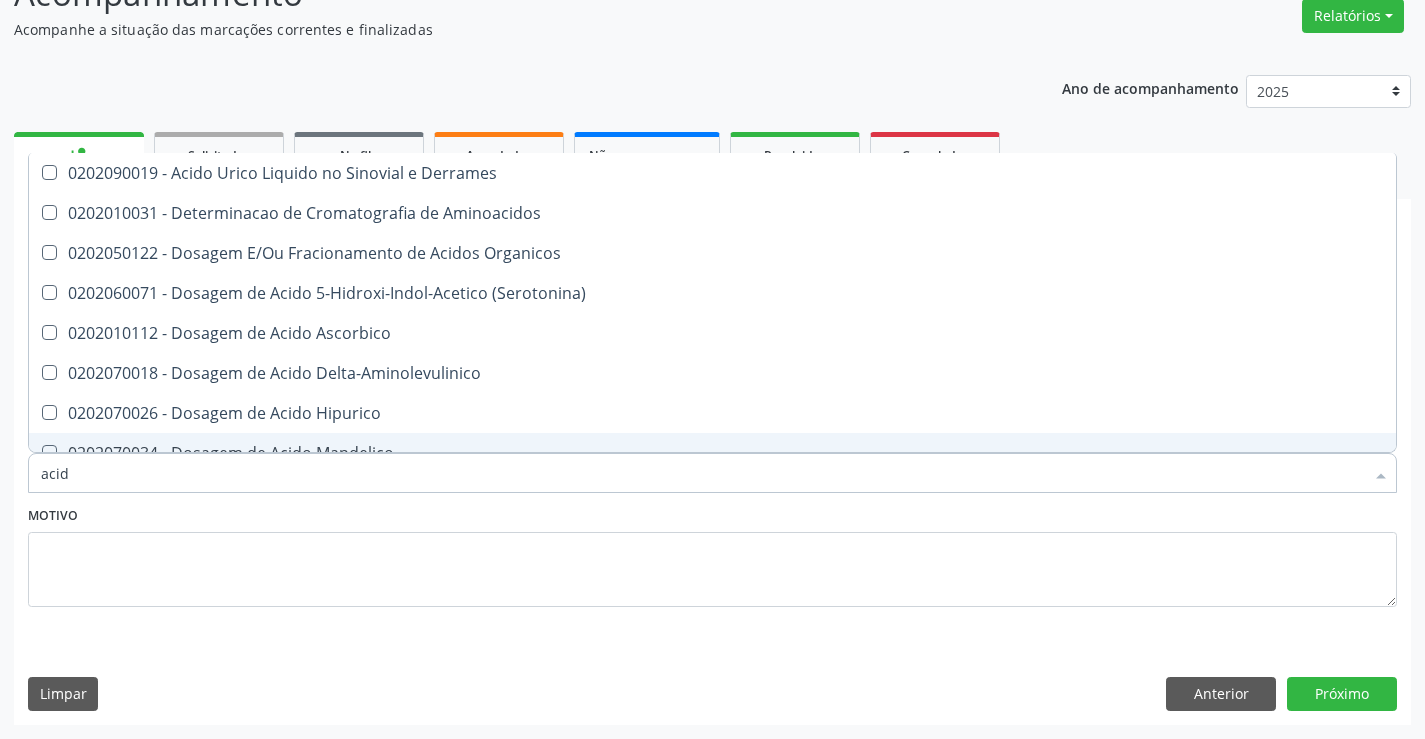 type on "aci" 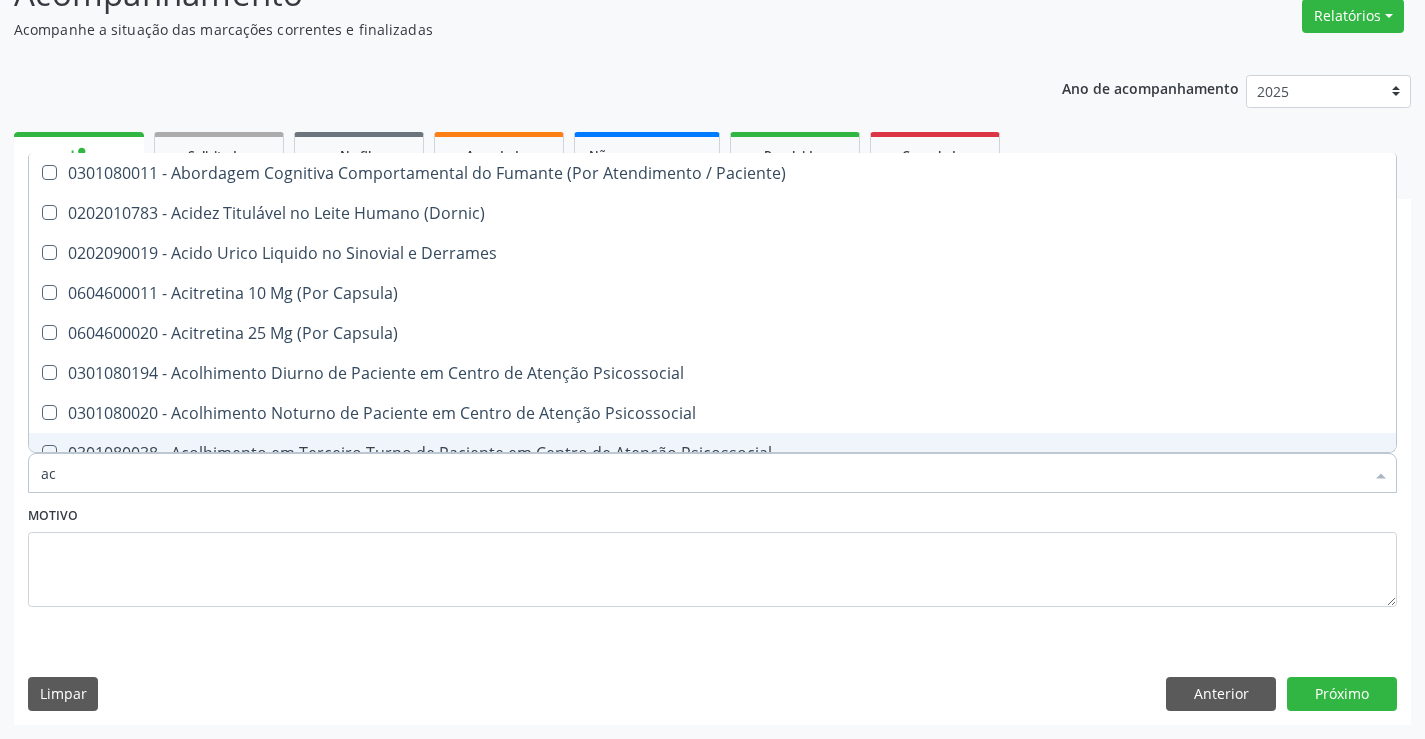 type on "a" 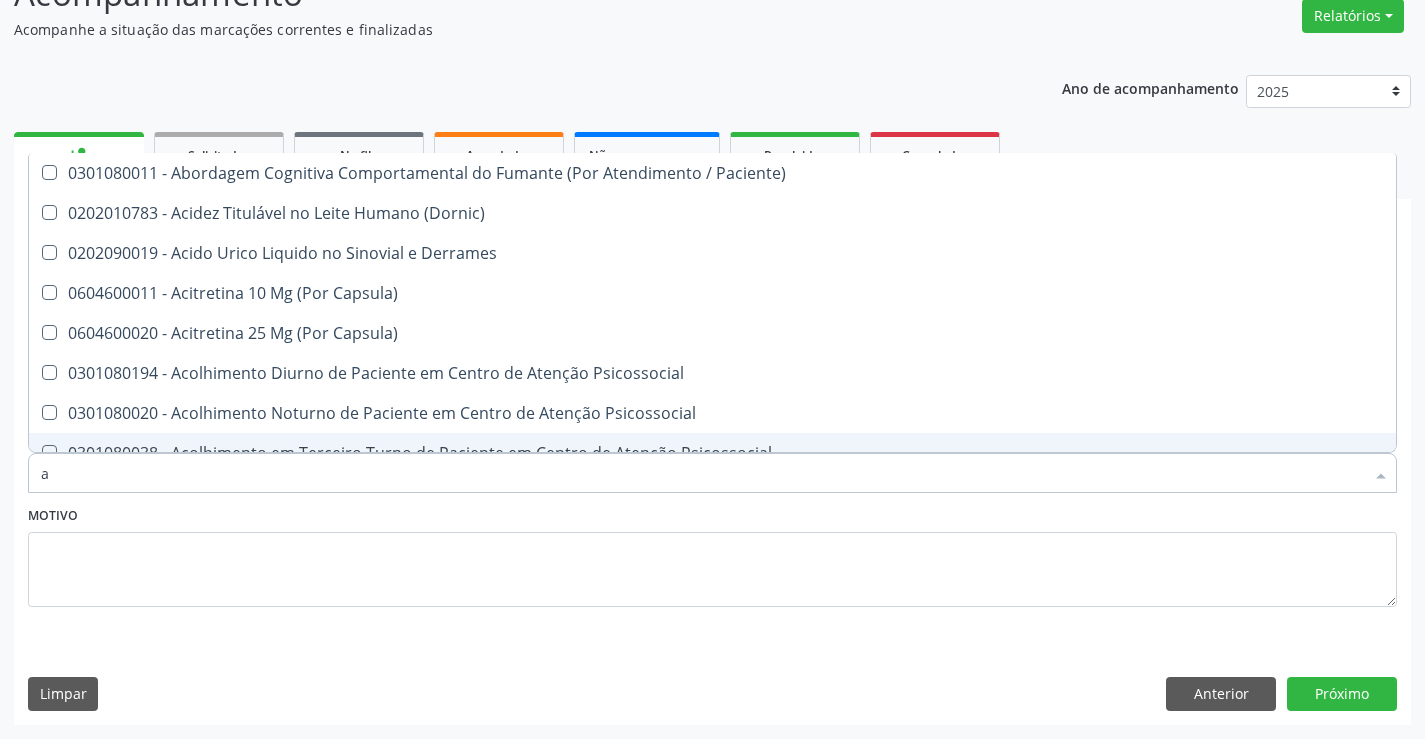 type 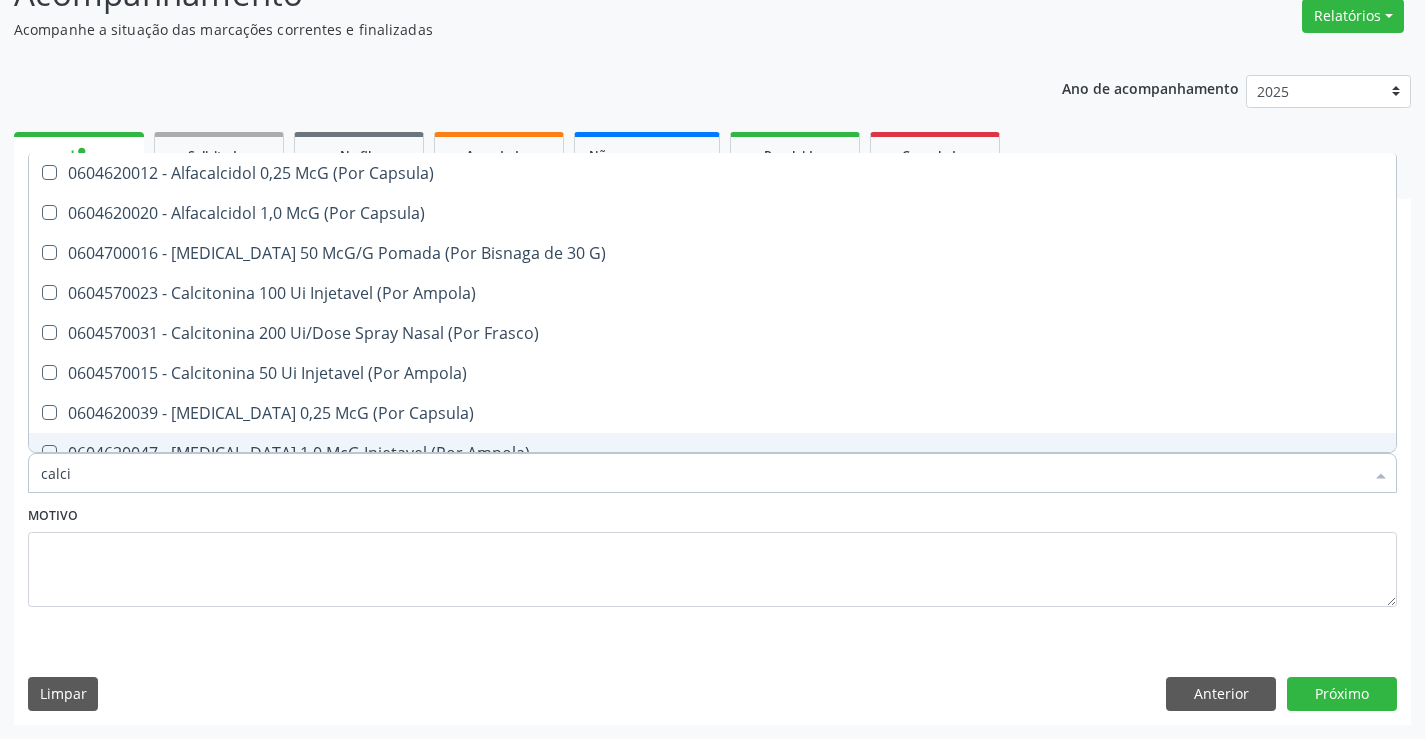 type on "calcio" 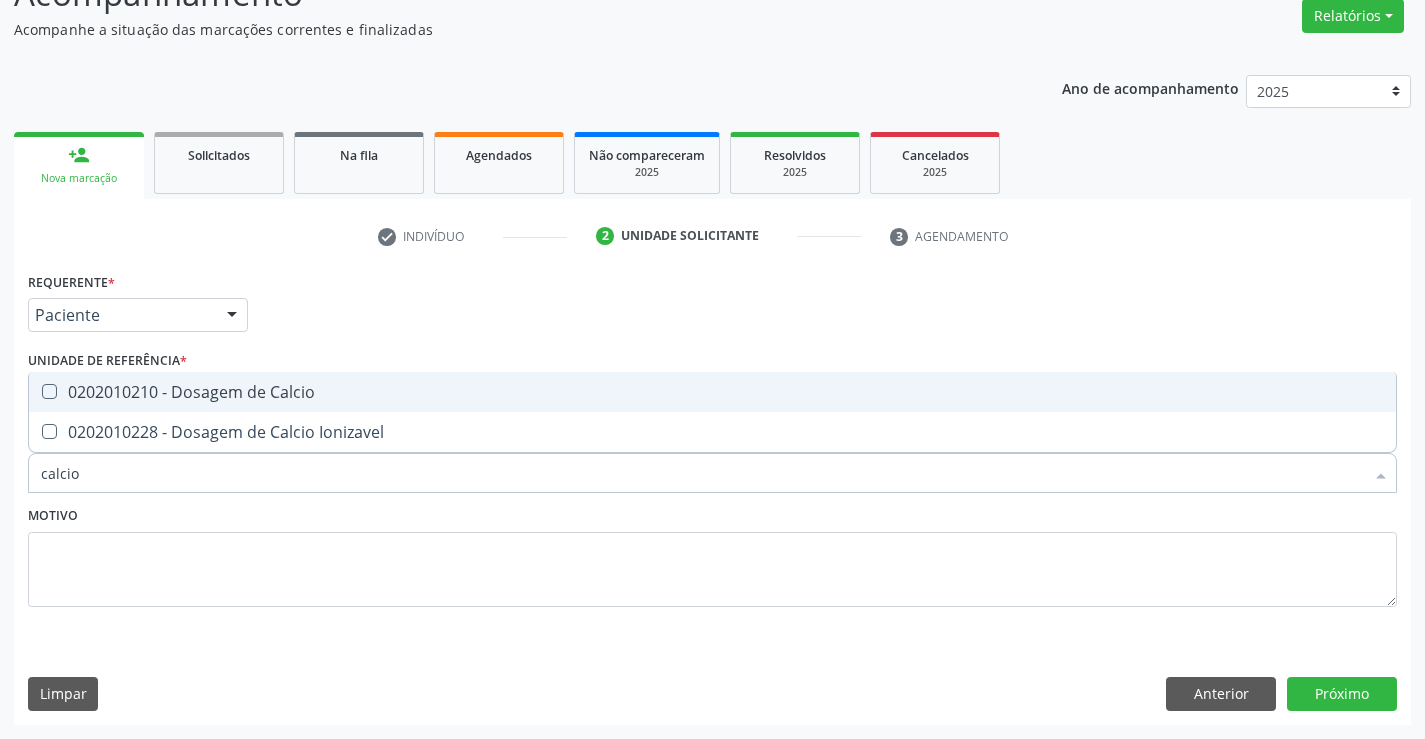 click on "0202010210 - Dosagem de Calcio" at bounding box center (712, 392) 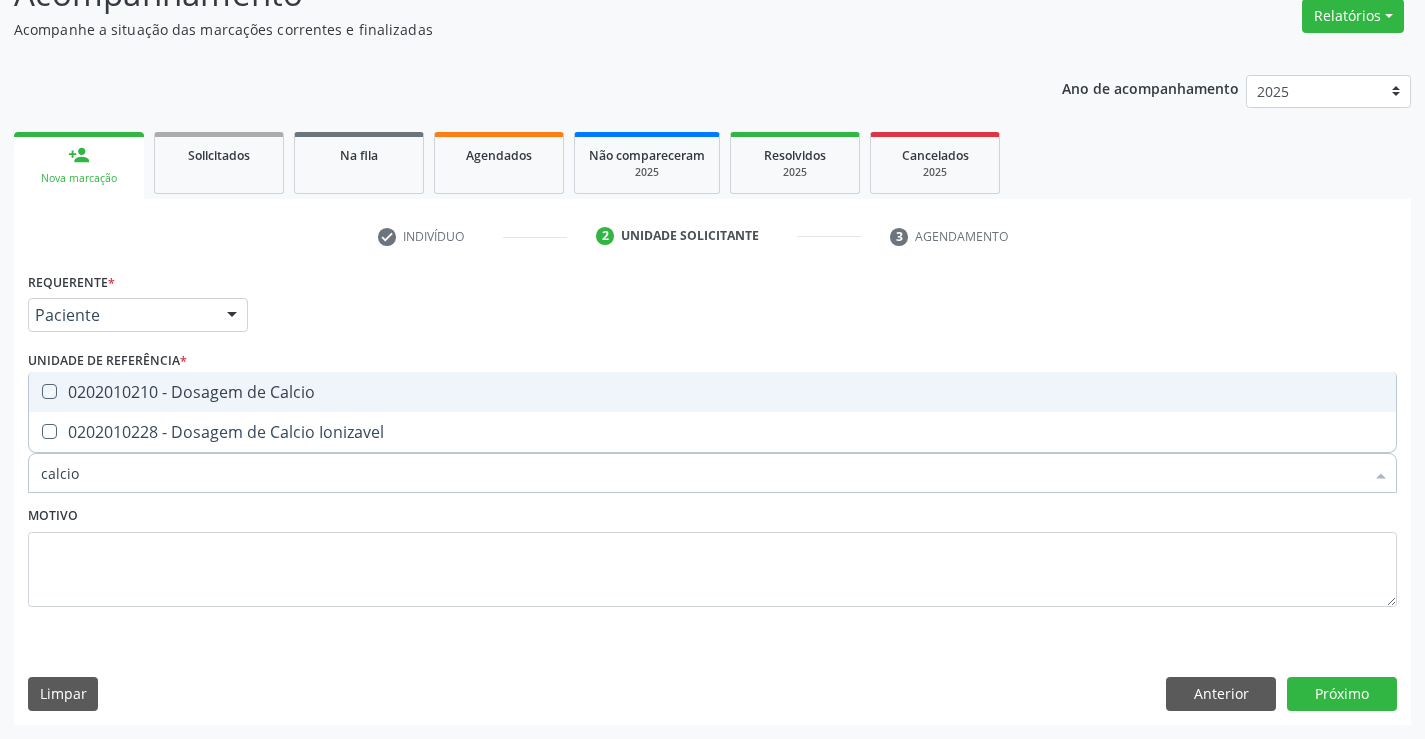 checkbox on "true" 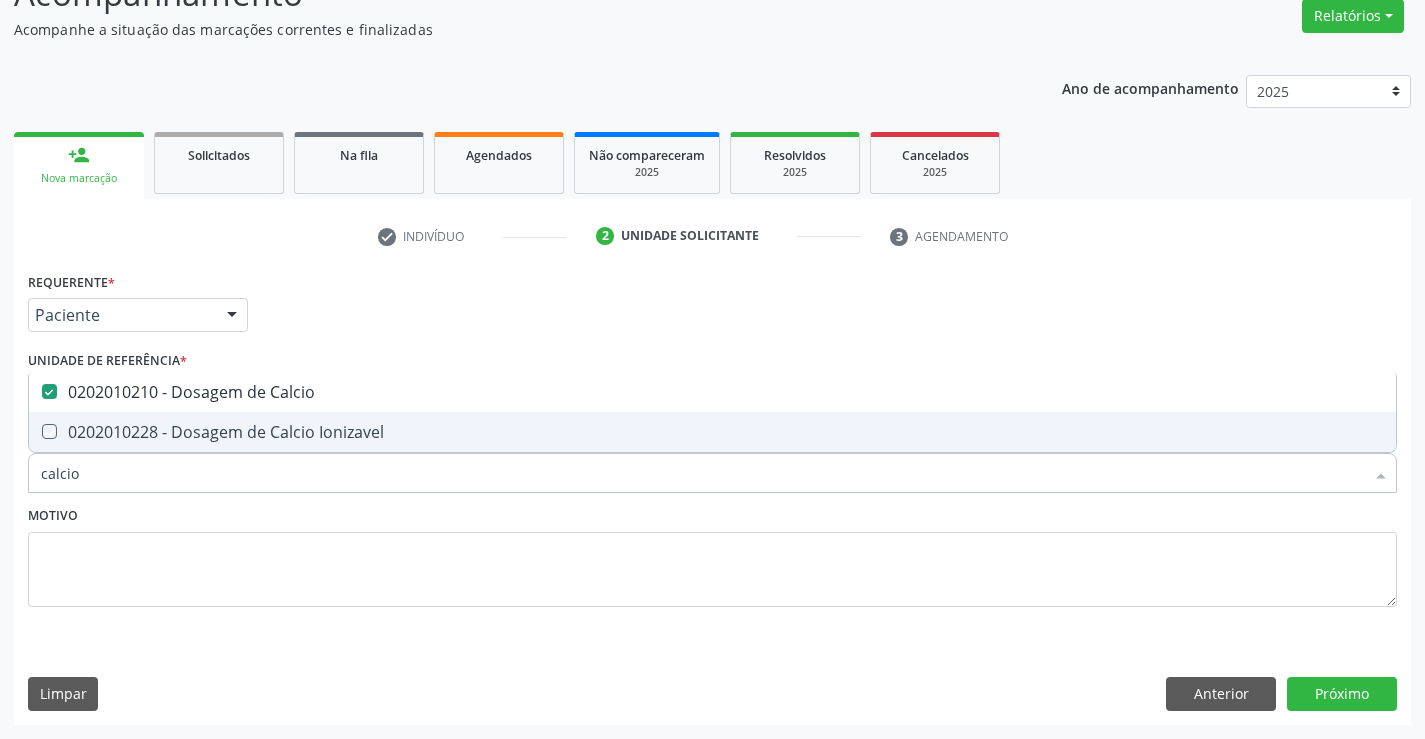 click on "Requerente
*
Paciente         Médico(a)   Enfermeiro(a)   Paciente
Nenhum resultado encontrado para: "   "
Não há nenhuma opção para ser exibida.
UF
BA         BA
Nenhum resultado encontrado para: "   "
Não há nenhuma opção para ser exibida.
Município
Campo Formoso         Campo Formoso
Nenhum resultado encontrado para: "   "
Não há nenhuma opção para ser exibida.
Médico Solicitante
Por favor, selecione a Unidade de Atendimento primeiro
Nenhum resultado encontrado para: "   "
Não há nenhuma opção para ser exibida.
Unidade de referência
*
Central de Marcacao de Consultas e Exames de Campo Formoso         Unidade Basica de Saude da Familia Dr Paulo Sudre   Centro de Enfrentamento Para Covid 19 de Campo Formoso" at bounding box center [712, 495] 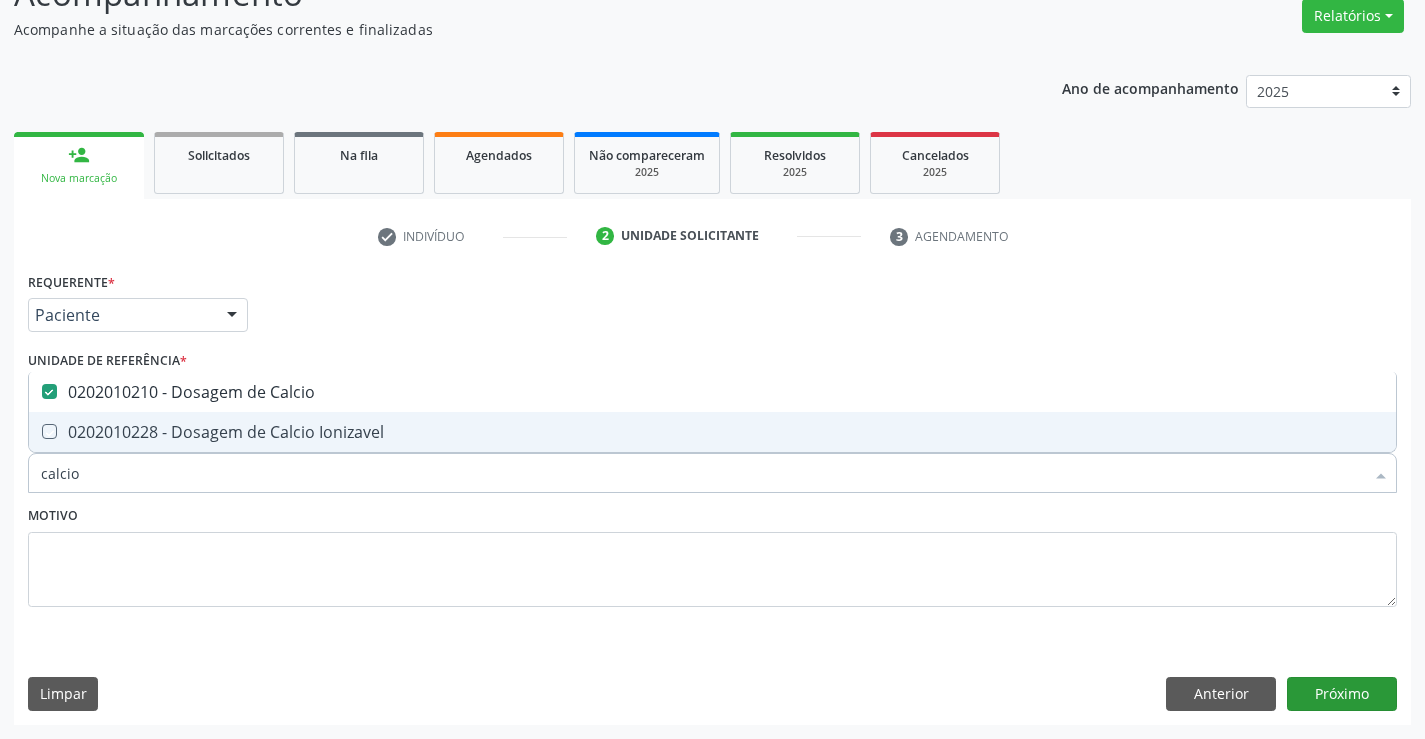 checkbox on "true" 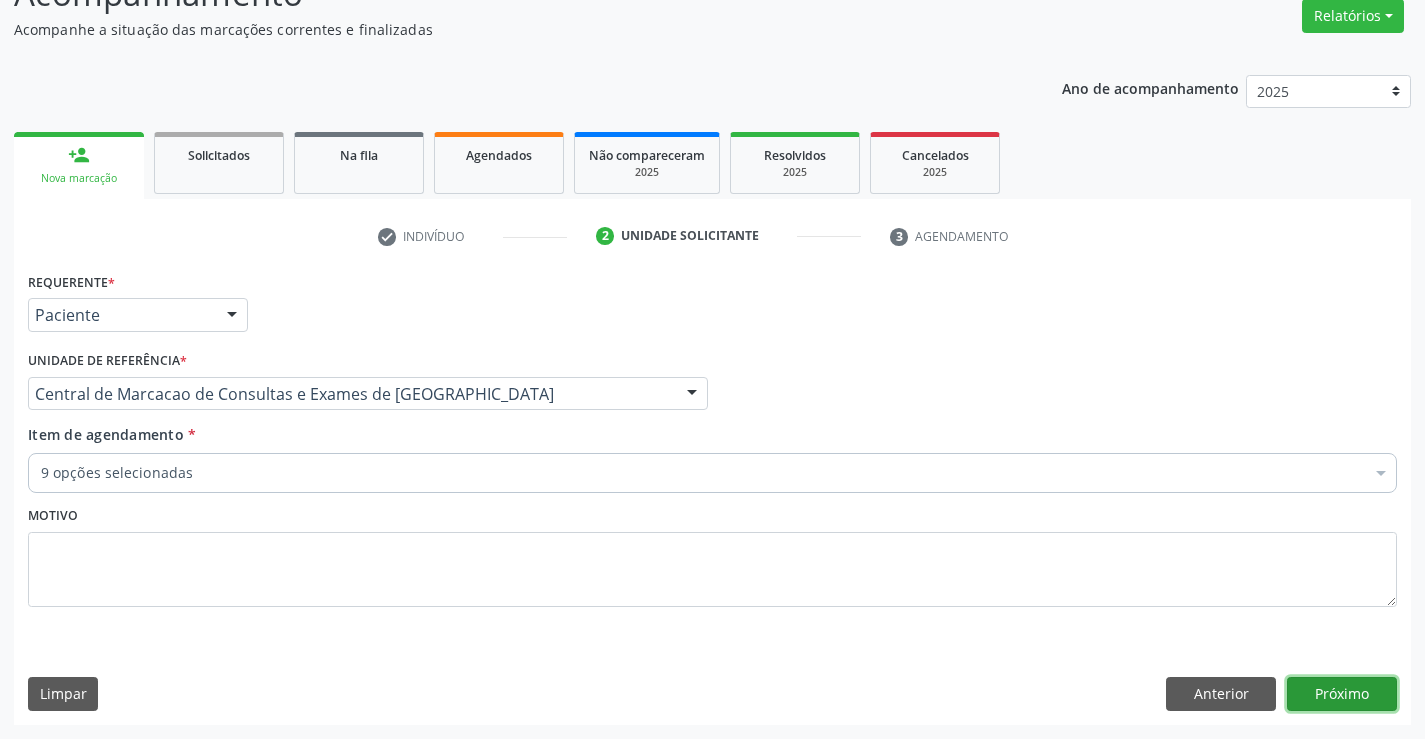 click on "Próximo" at bounding box center [1342, 694] 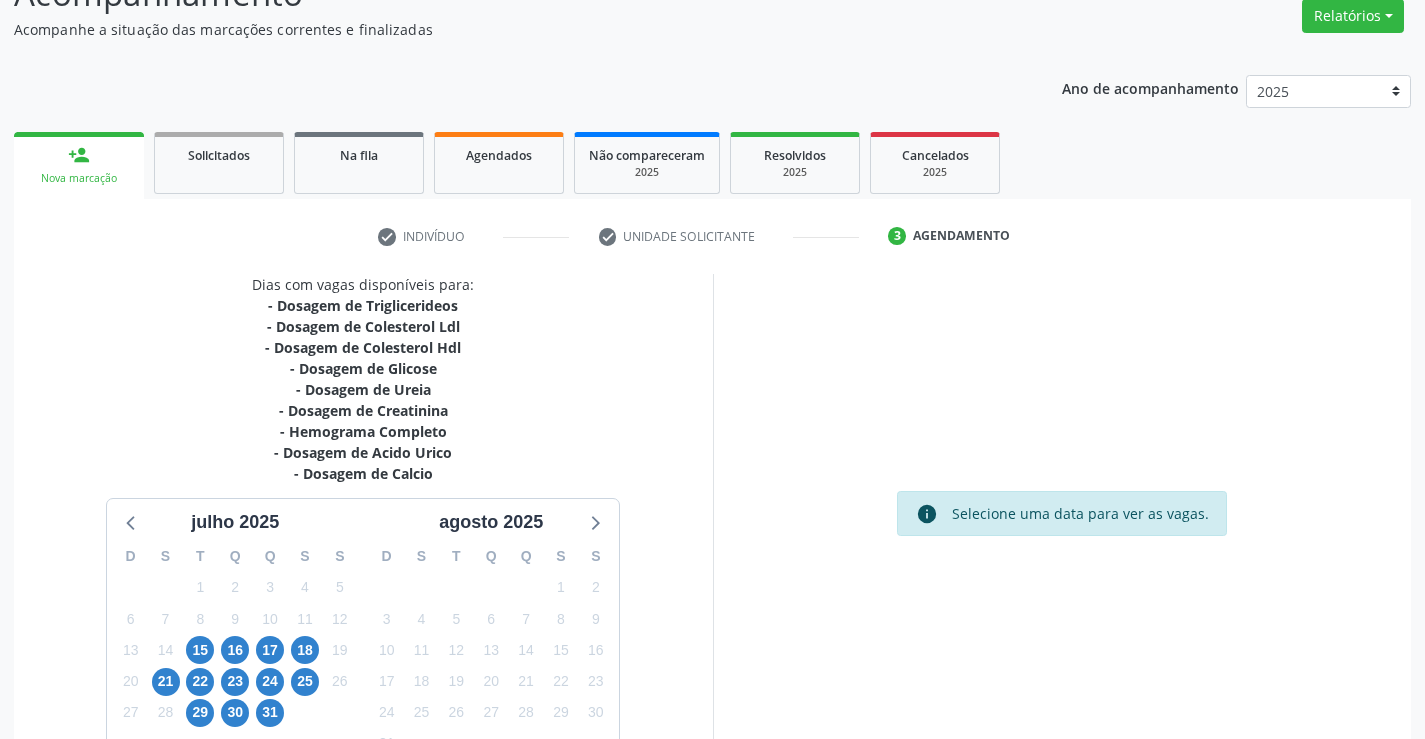 scroll, scrollTop: 299, scrollLeft: 0, axis: vertical 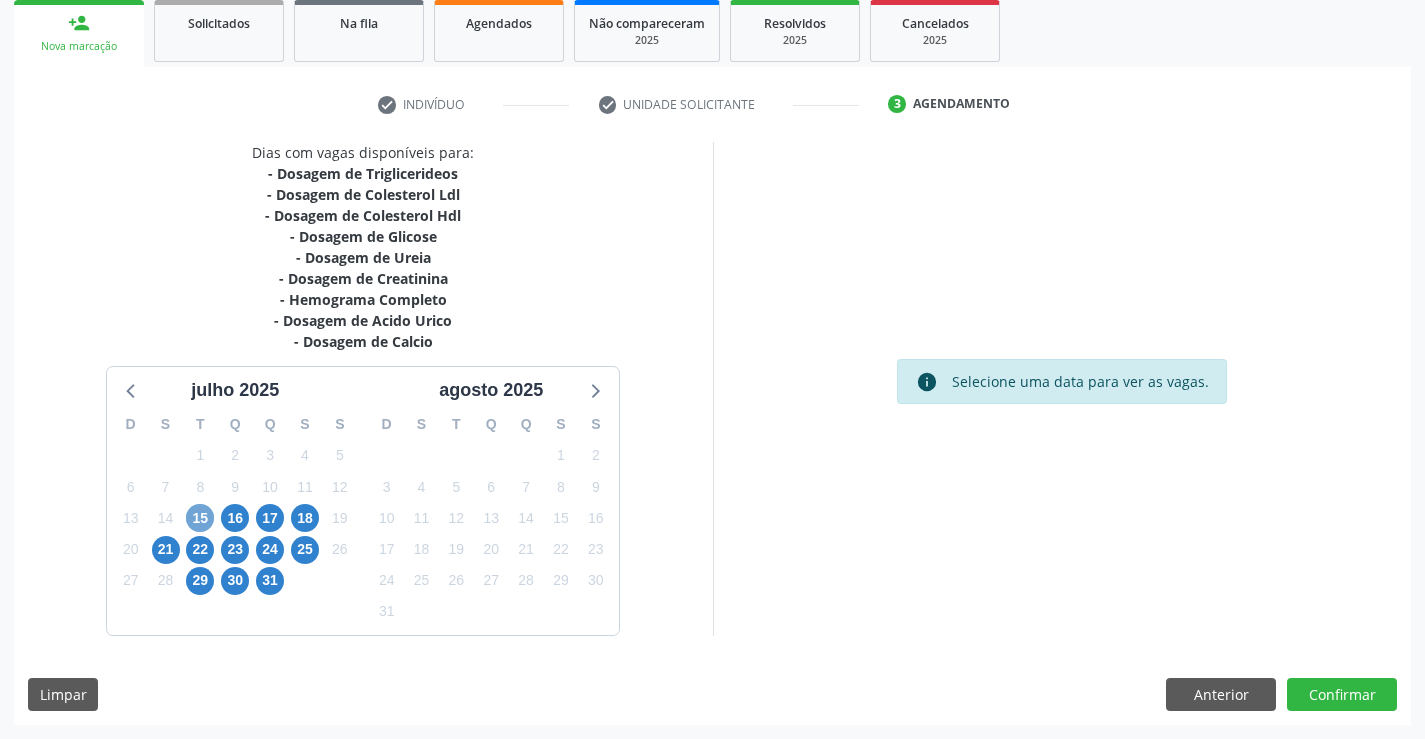 click on "15" at bounding box center [200, 518] 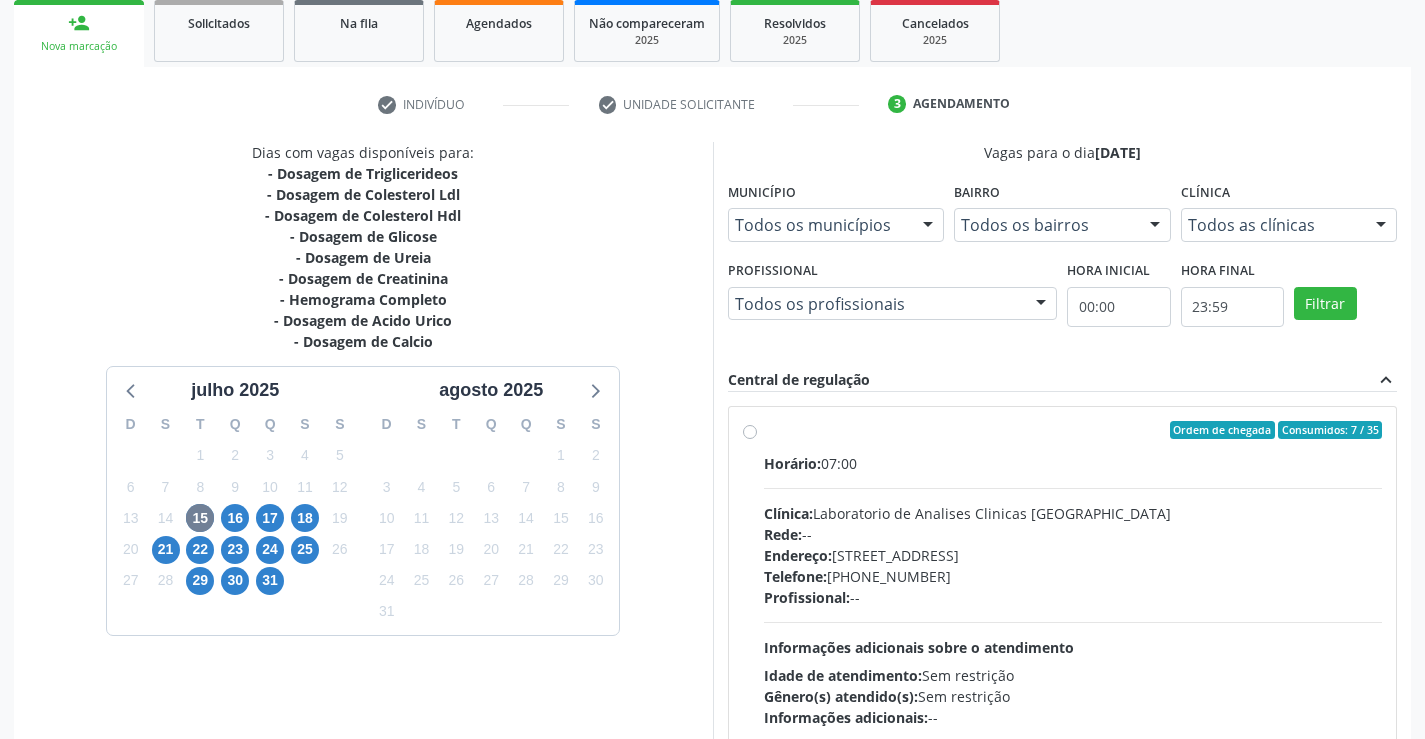 click on "Ordem de chegada
Consumidos: 7 / 35
Horário:   07:00
Clínica:  Laboratorio de Analises Clinicas Sao Francisco
Rede:
--
Endereço:   Terreo, nº 258, Centro, Campo Formoso - BA
Telefone:   (74) 36453588
Profissional:
--
Informações adicionais sobre o atendimento
Idade de atendimento:
Sem restrição
Gênero(s) atendido(s):
Sem restrição
Informações adicionais:
--" at bounding box center [1073, 574] 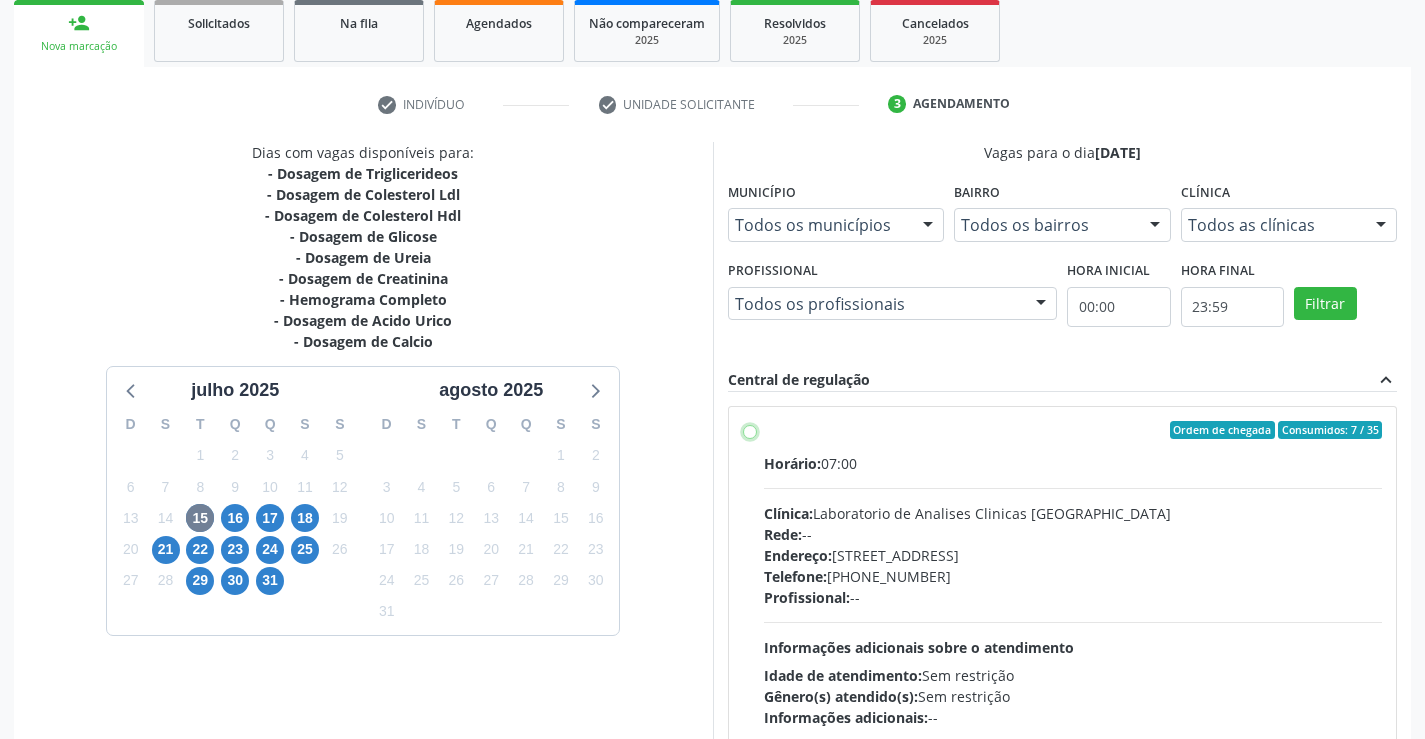click on "Ordem de chegada
Consumidos: 7 / 35
Horário:   07:00
Clínica:  Laboratorio de Analises Clinicas Sao Francisco
Rede:
--
Endereço:   Terreo, nº 258, Centro, Campo Formoso - BA
Telefone:   (74) 36453588
Profissional:
--
Informações adicionais sobre o atendimento
Idade de atendimento:
Sem restrição
Gênero(s) atendido(s):
Sem restrição
Informações adicionais:
--" at bounding box center (750, 430) 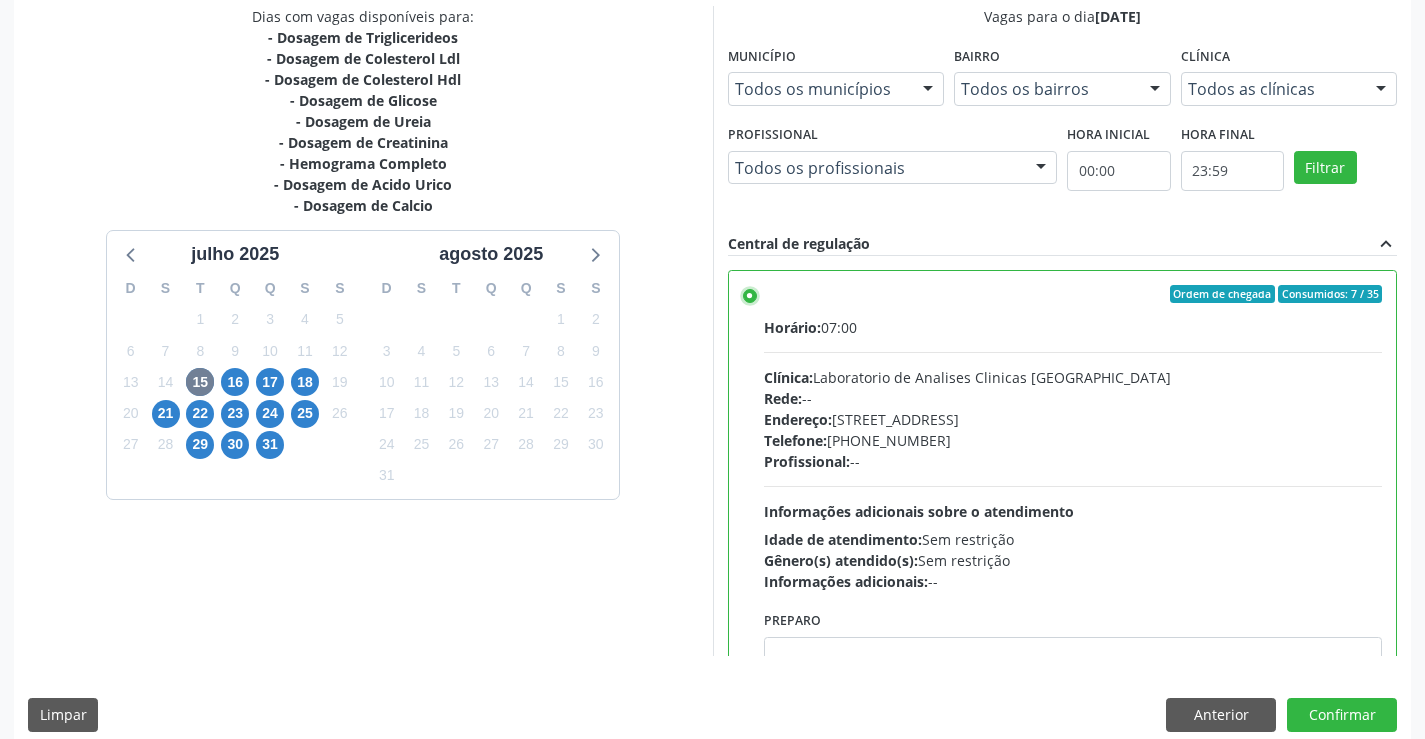 scroll, scrollTop: 456, scrollLeft: 0, axis: vertical 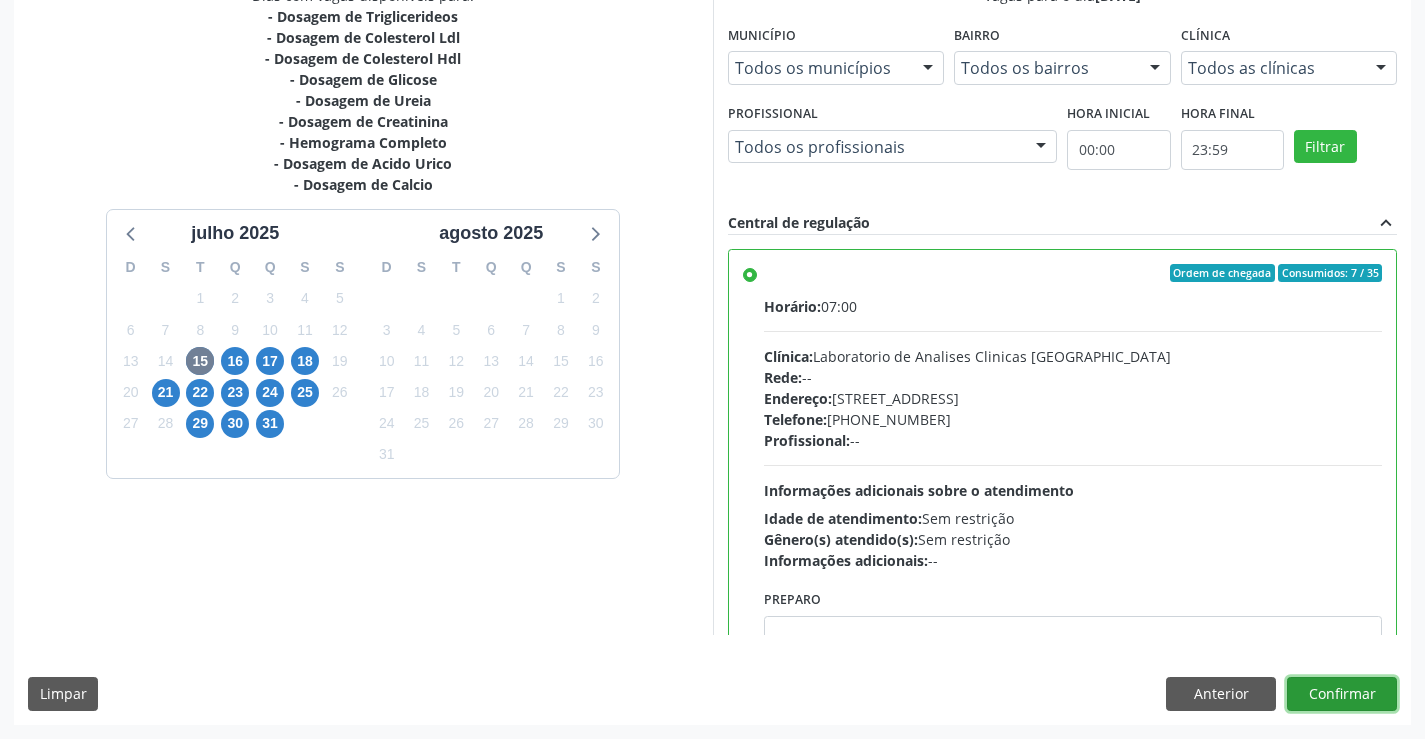 click on "Confirmar" at bounding box center [1342, 694] 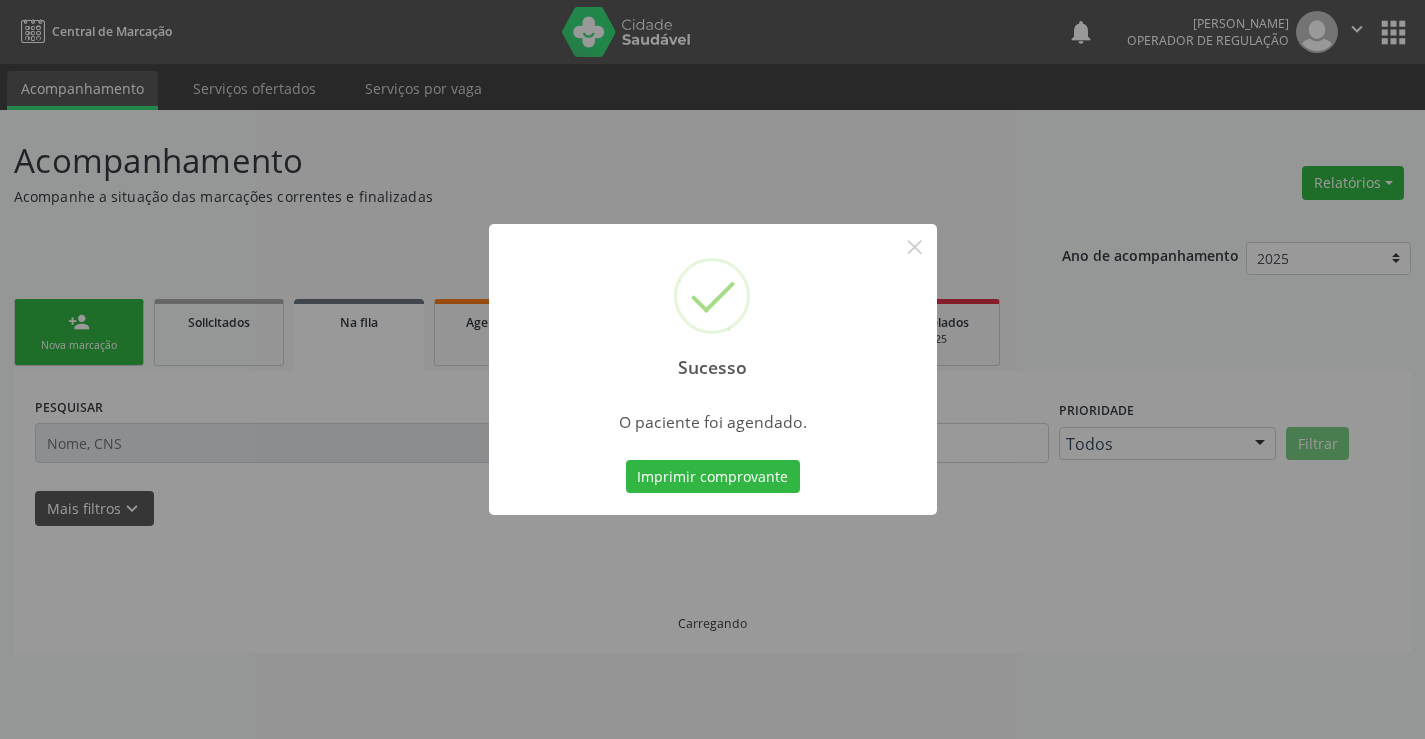 scroll, scrollTop: 0, scrollLeft: 0, axis: both 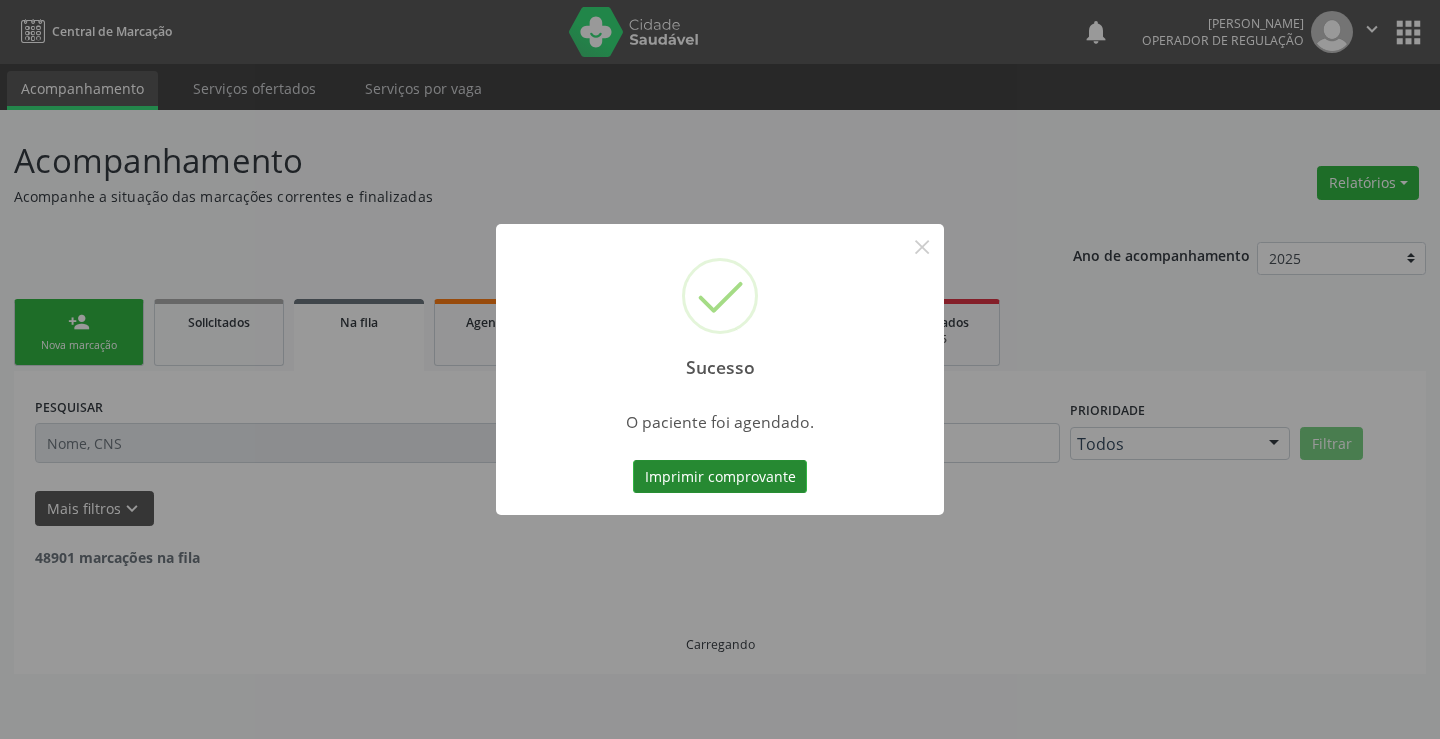 click on "Imprimir comprovante" at bounding box center (720, 477) 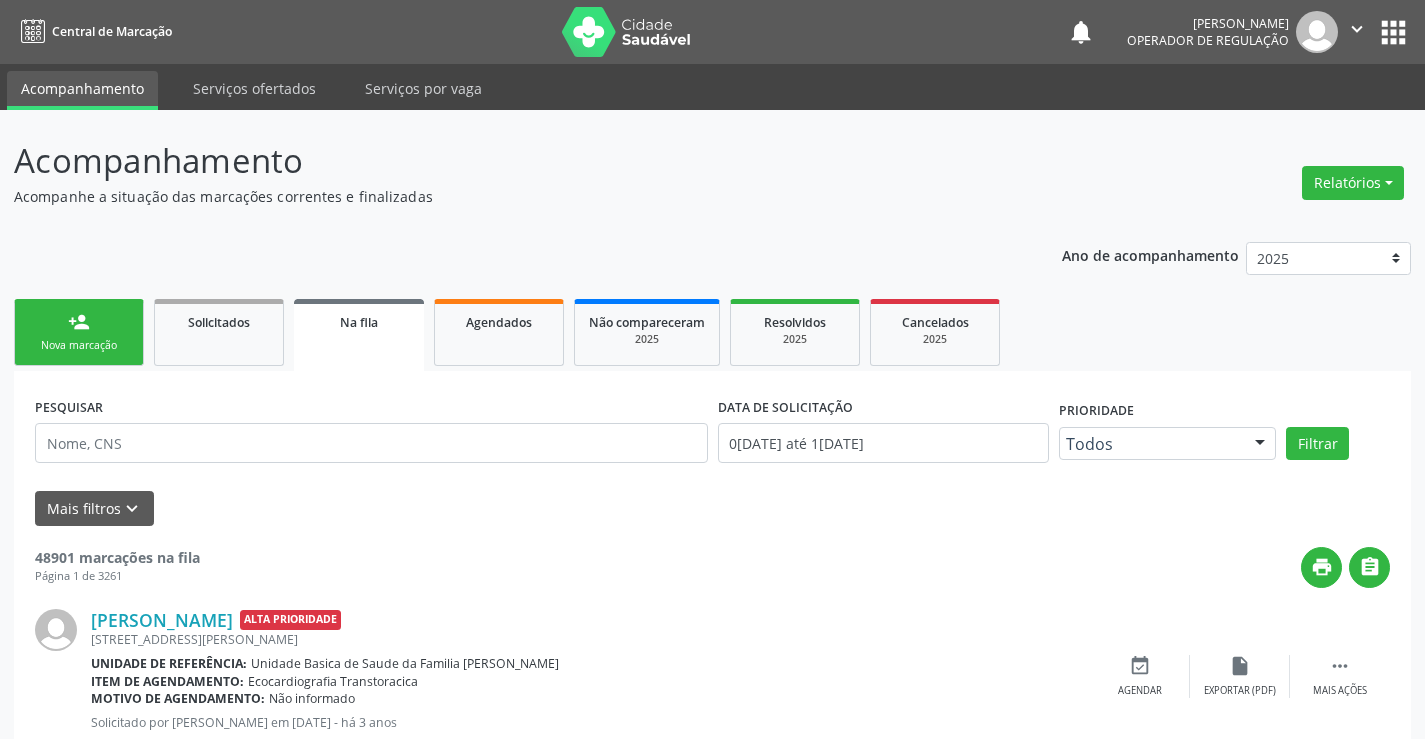 click on "person_add" at bounding box center (79, 322) 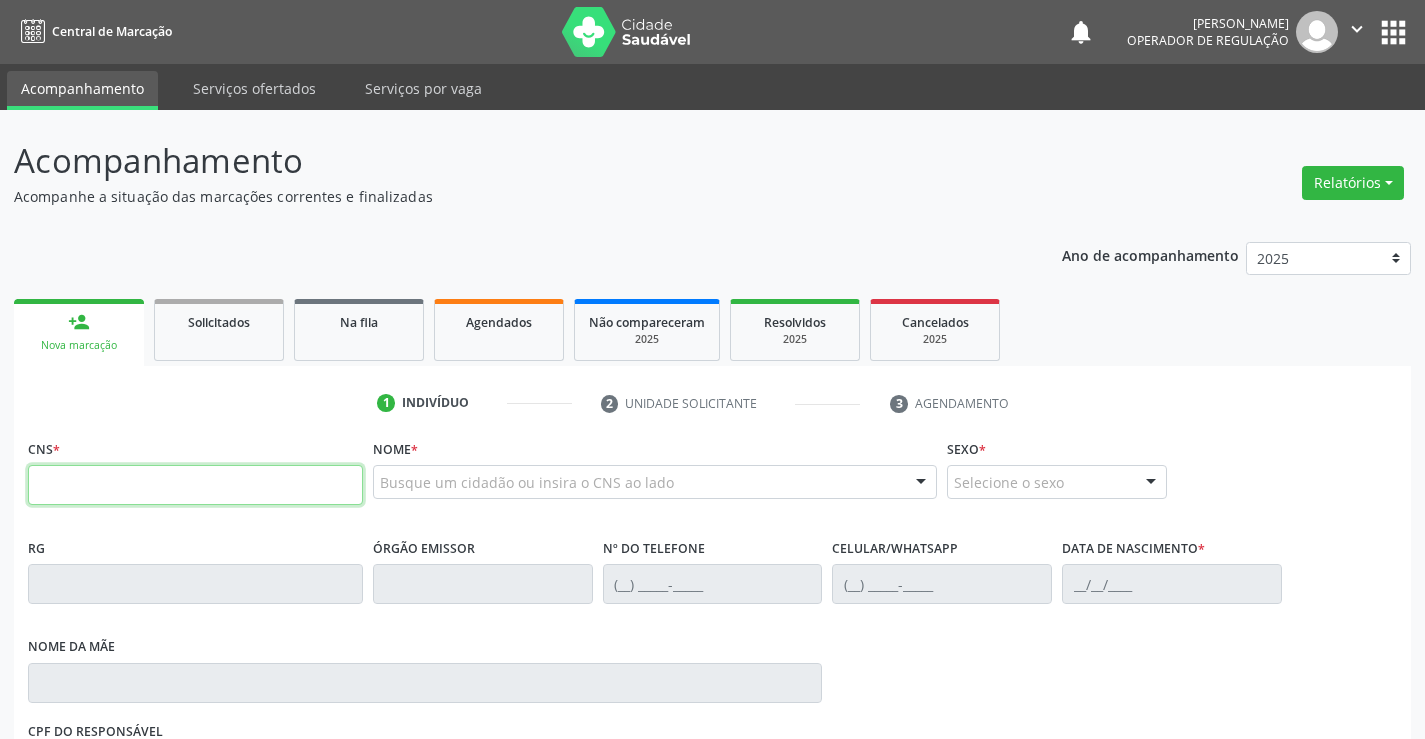 click at bounding box center (195, 485) 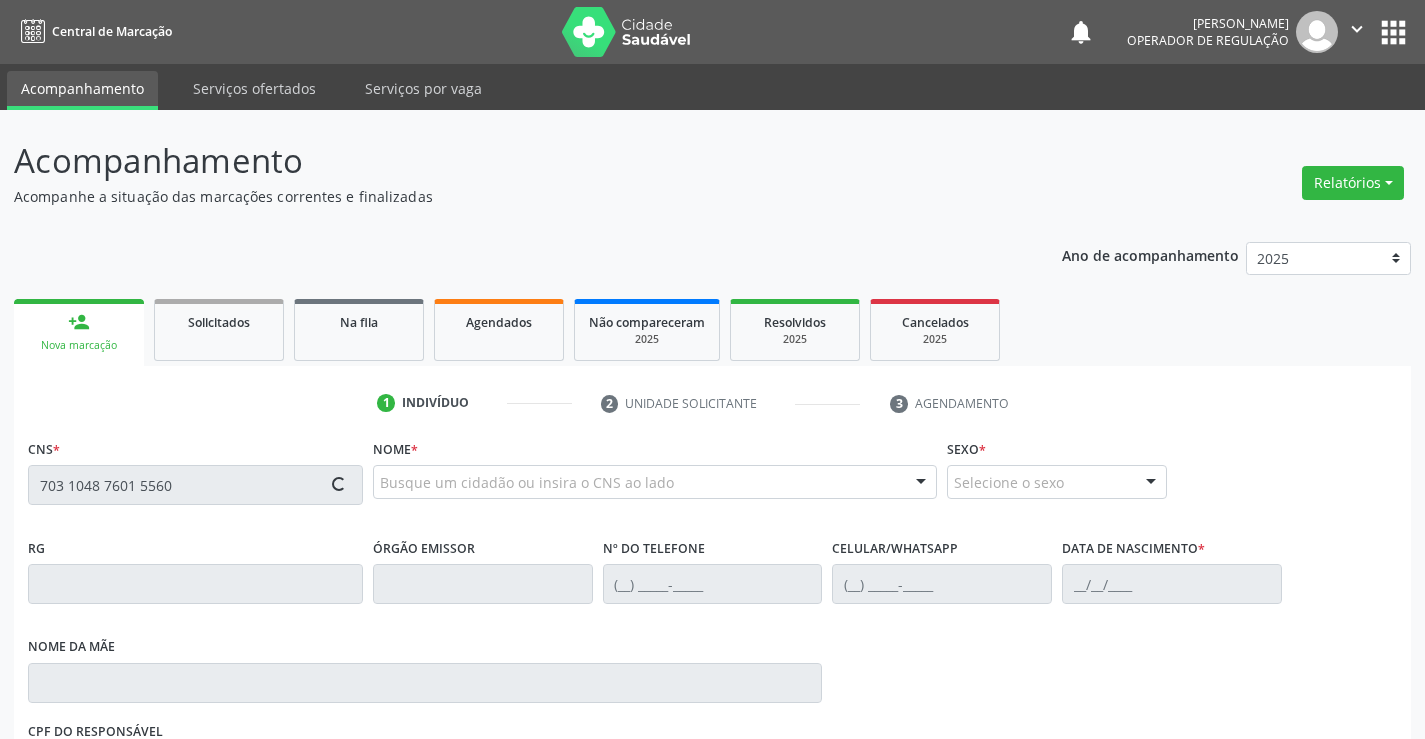 type on "703 1048 7601 5560" 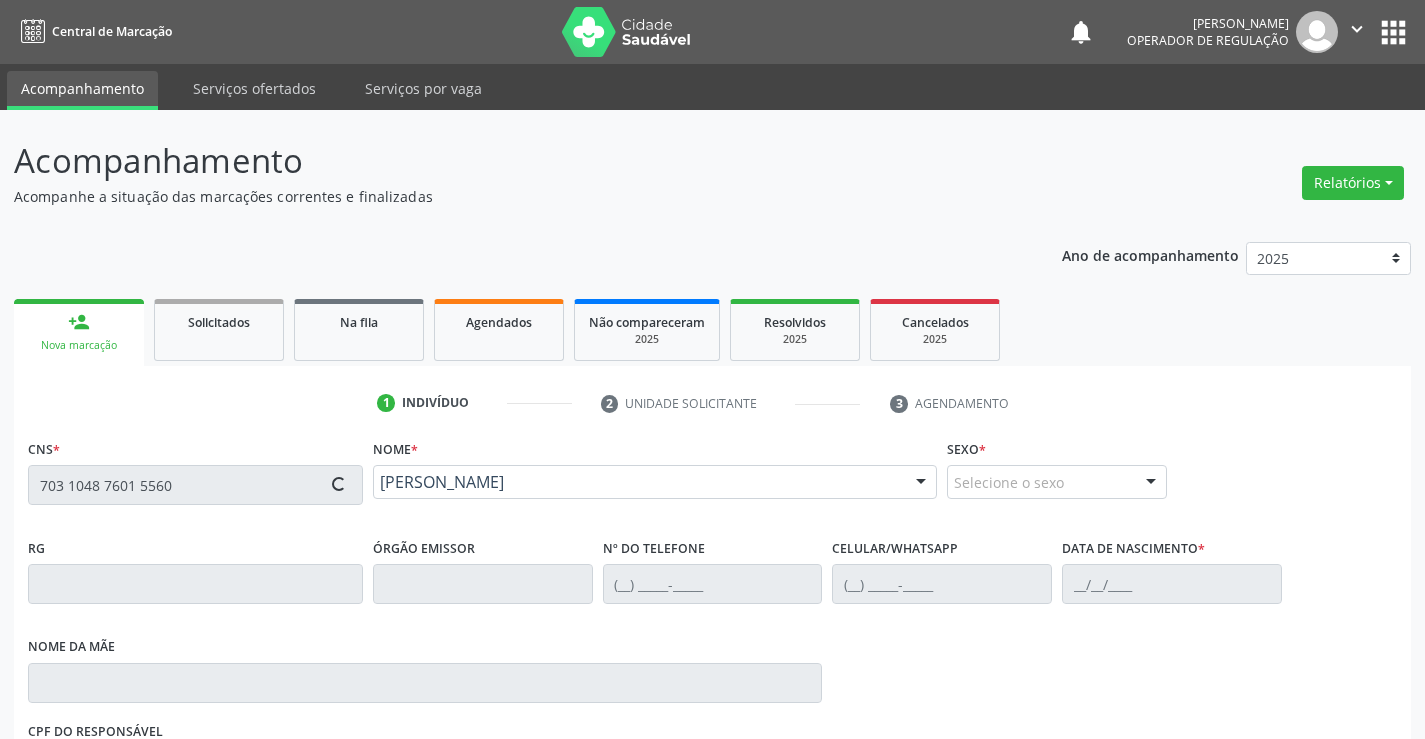 type on "0221738118" 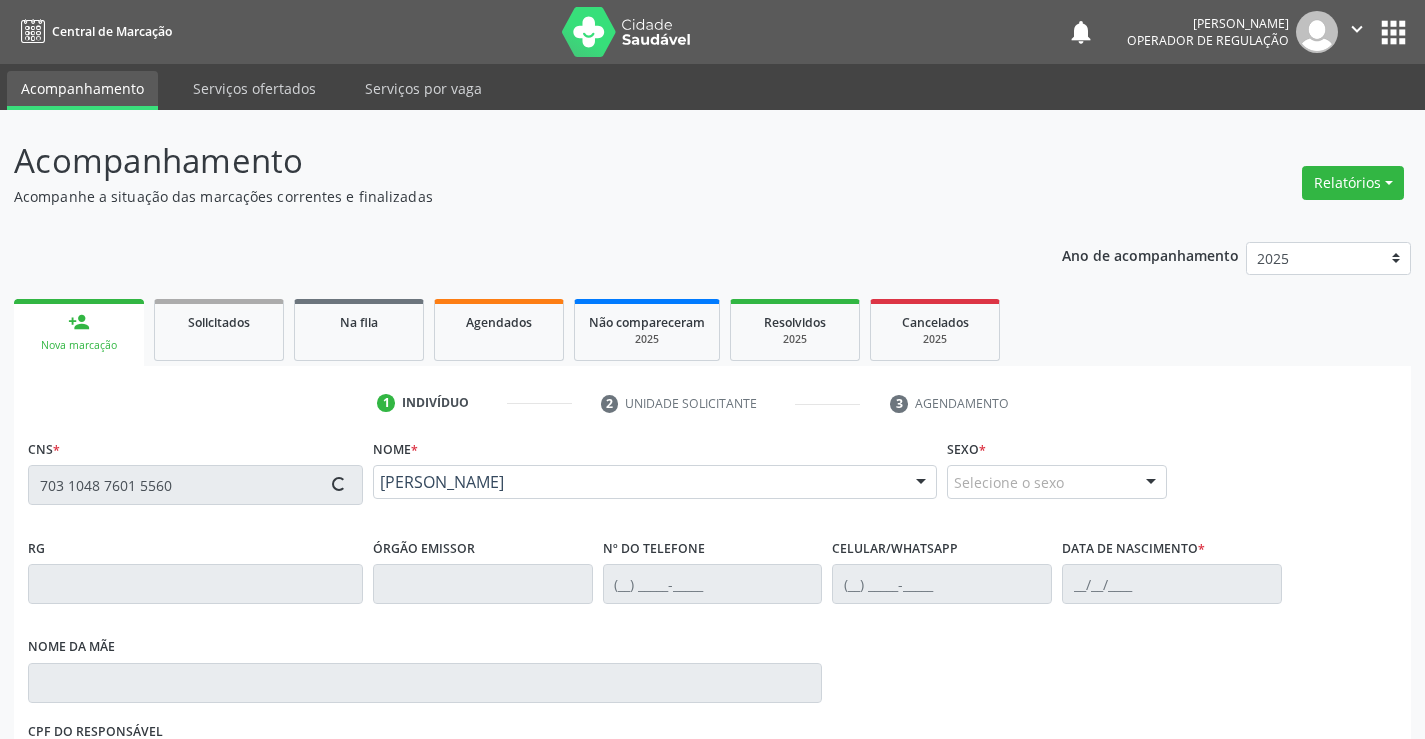 type on "(74) 98858-2619" 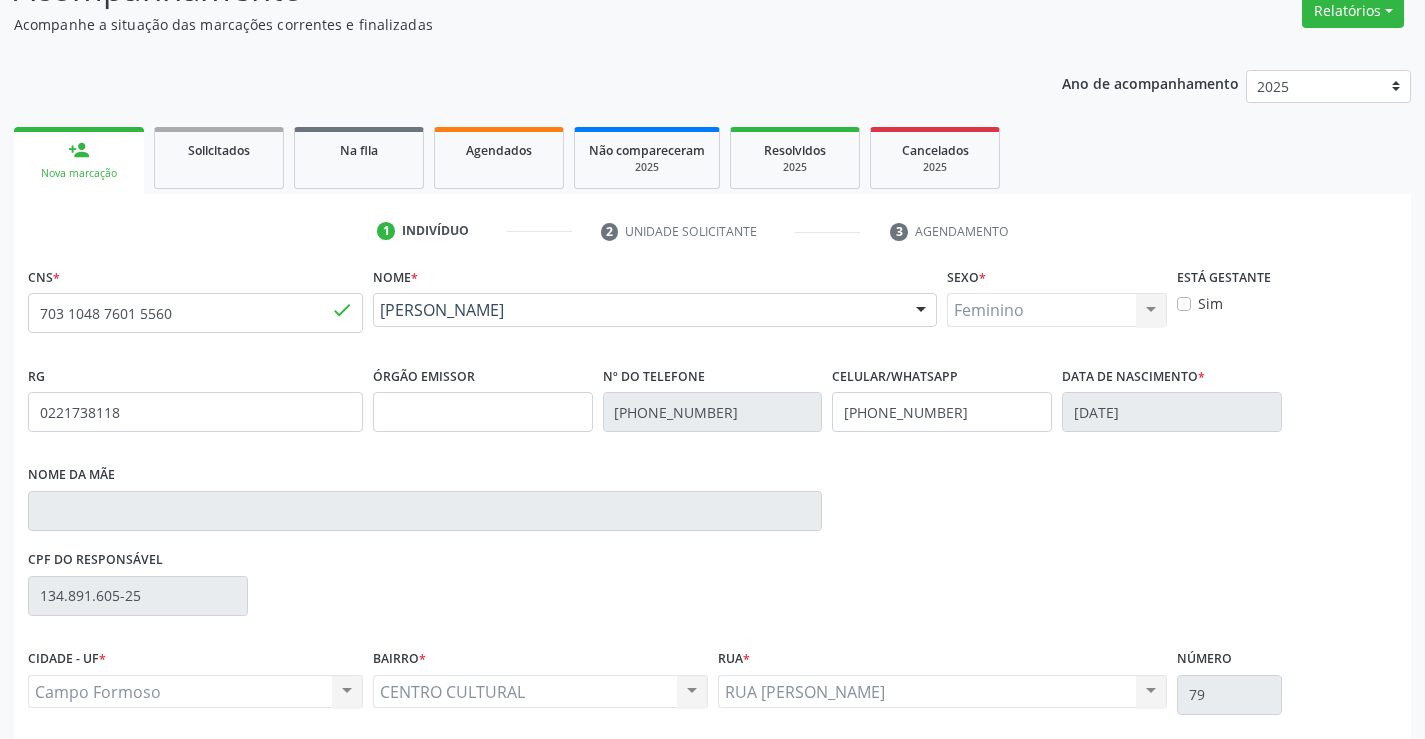scroll, scrollTop: 331, scrollLeft: 0, axis: vertical 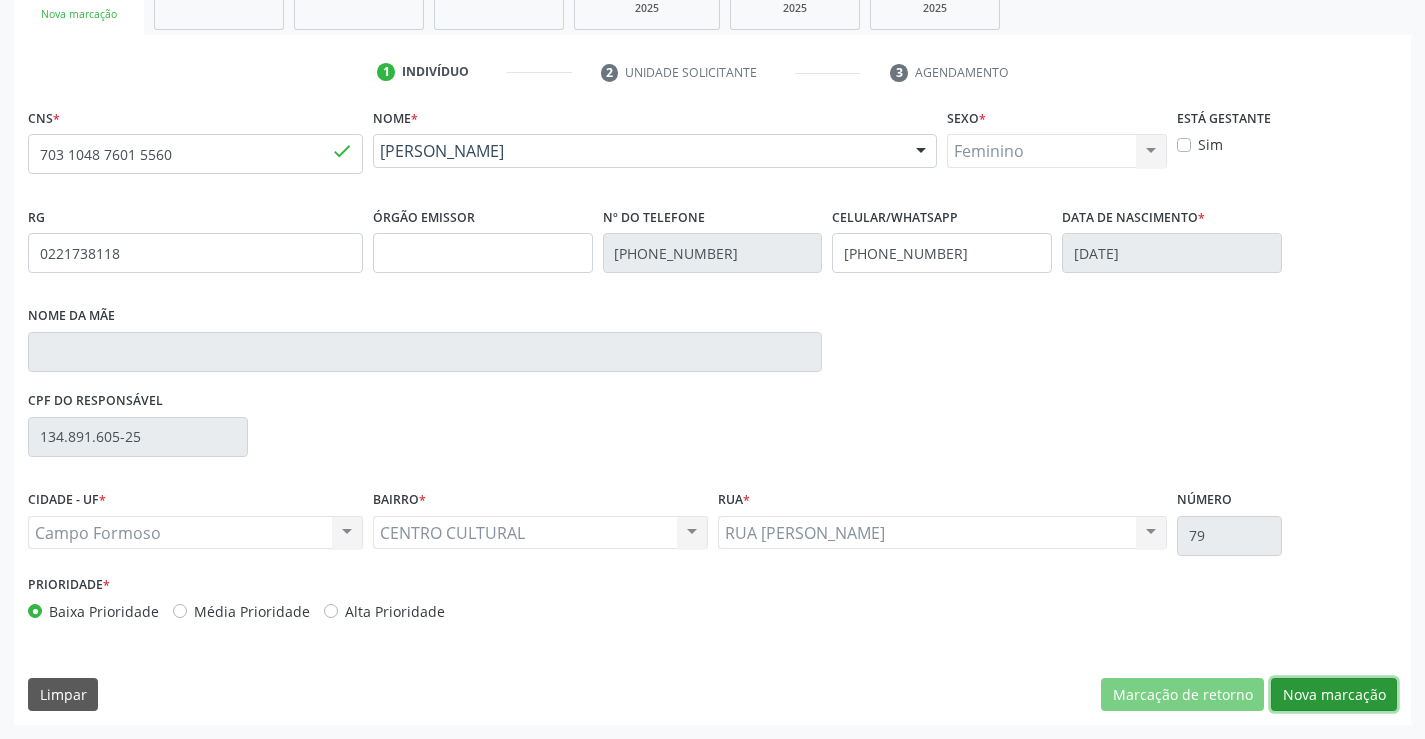 click on "Nova marcação" at bounding box center [1334, 695] 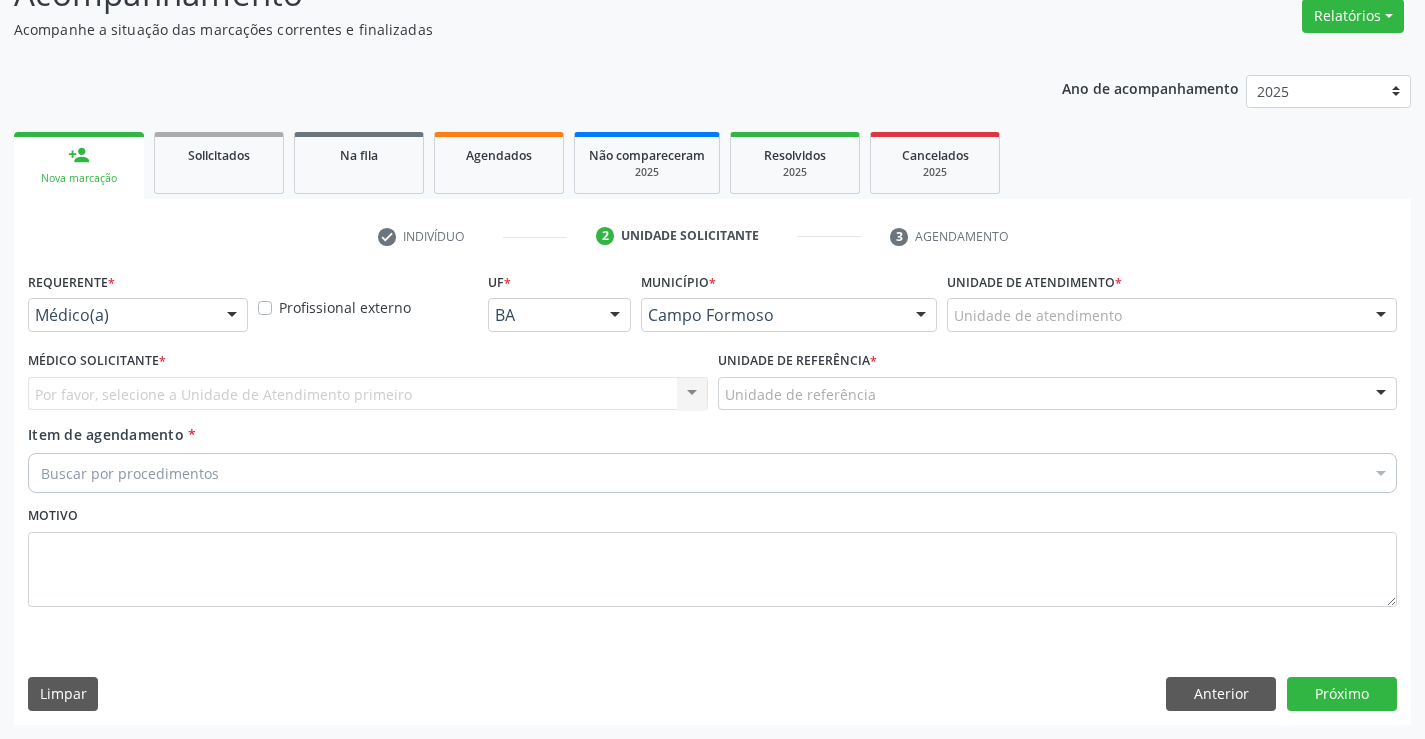 scroll, scrollTop: 167, scrollLeft: 0, axis: vertical 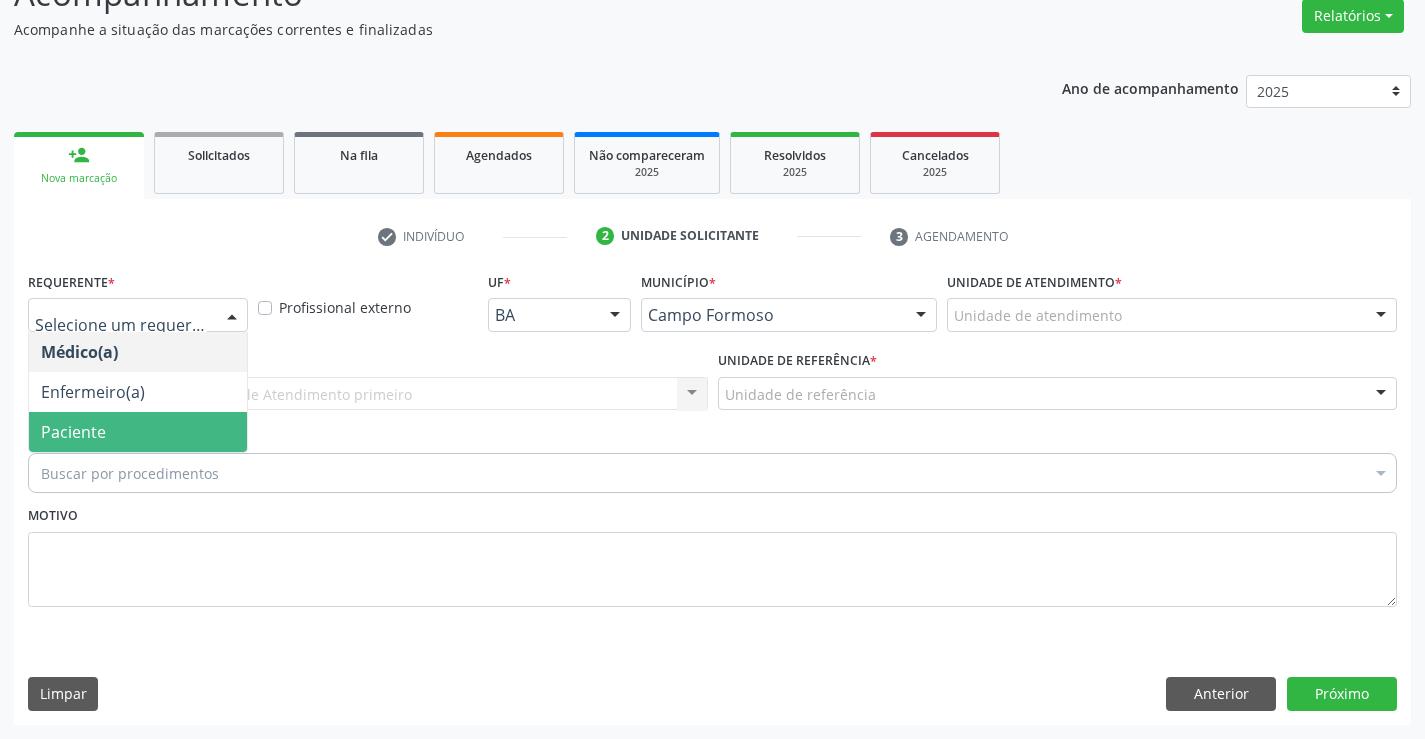 click on "Paciente" at bounding box center [138, 432] 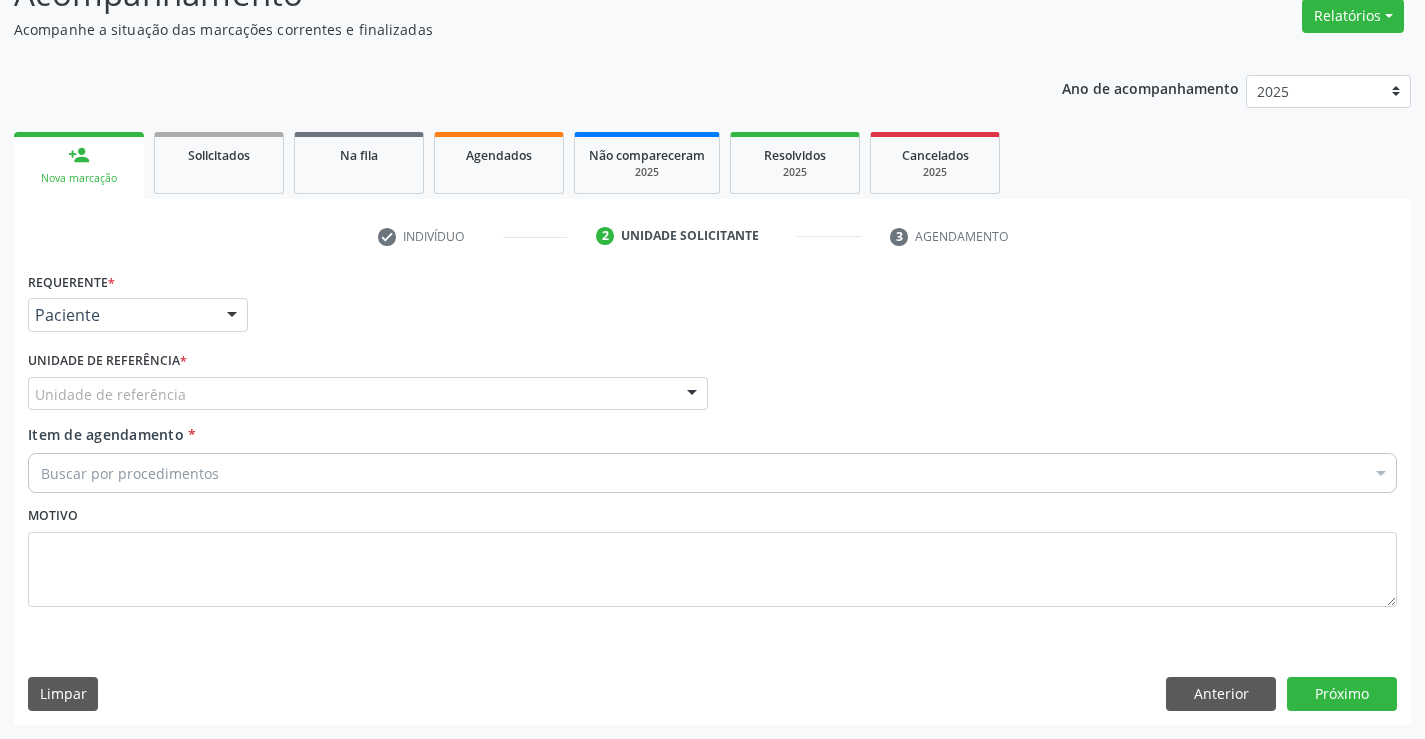 click on "Unidade de referência" at bounding box center [368, 394] 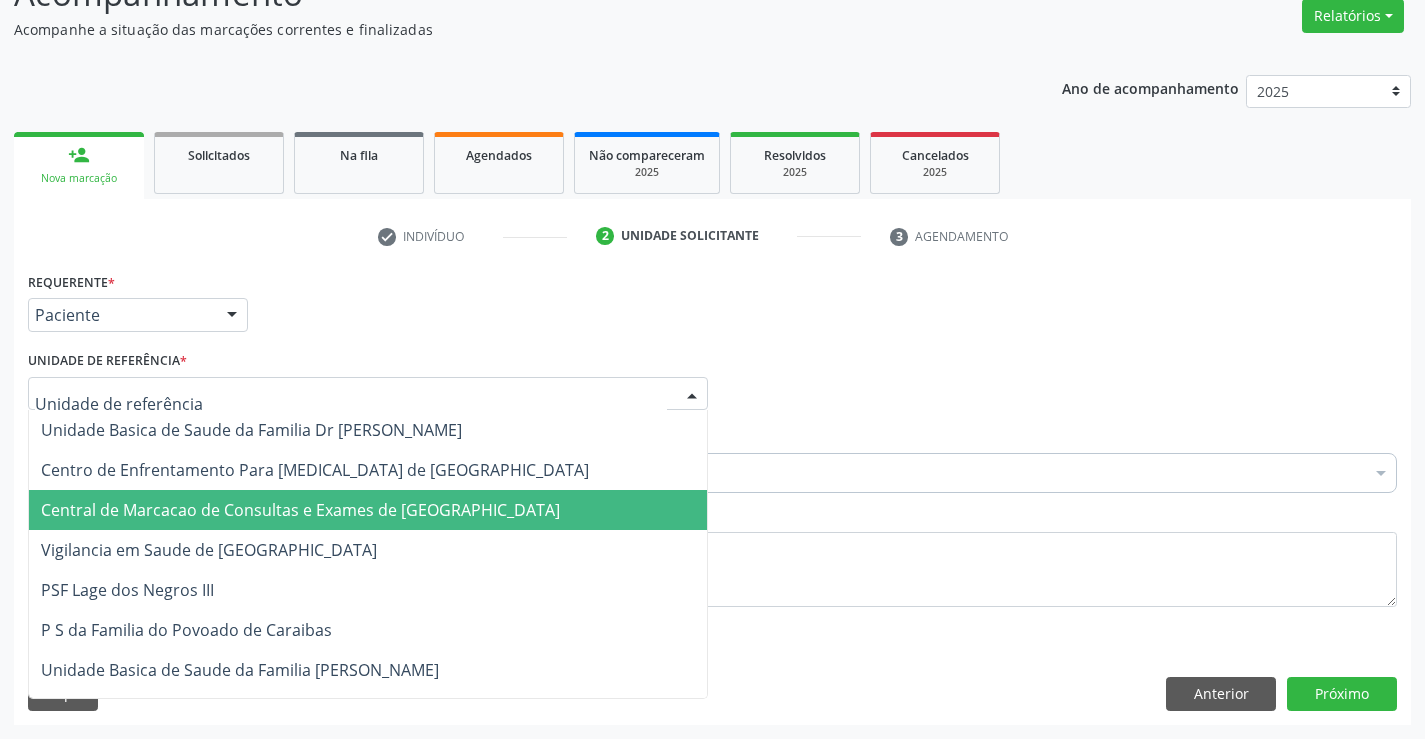 click on "Central de Marcacao de Consultas e Exames de [GEOGRAPHIC_DATA]" at bounding box center [368, 510] 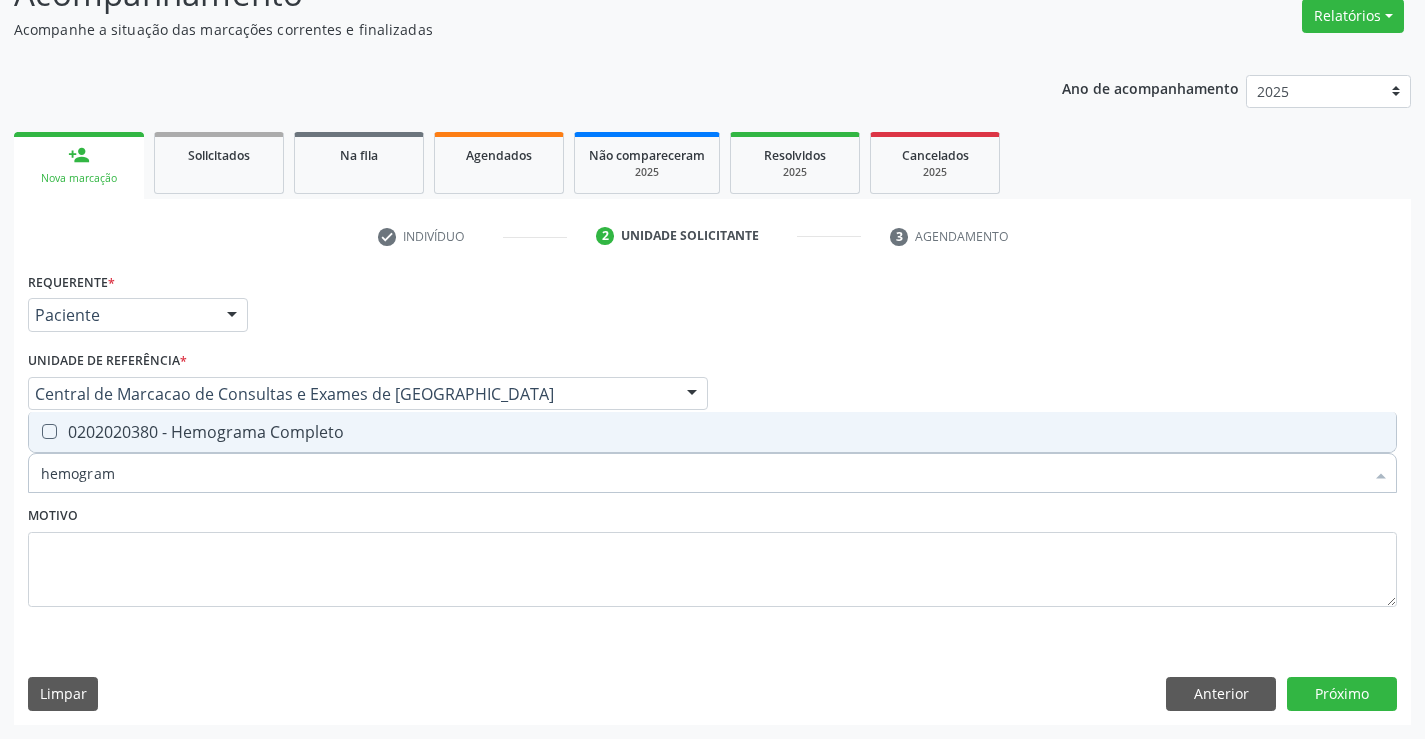 type on "hemograma" 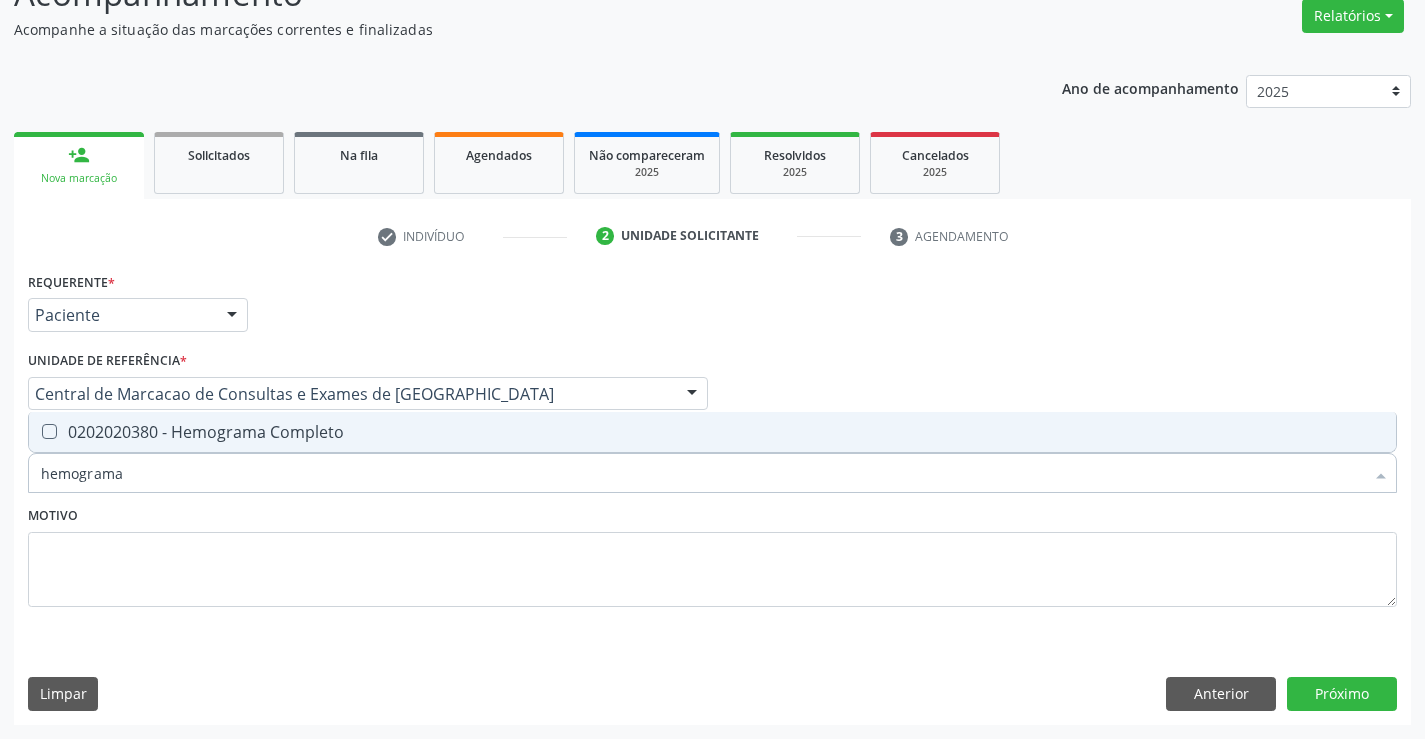 click on "0202020380 - Hemograma Completo" at bounding box center [712, 432] 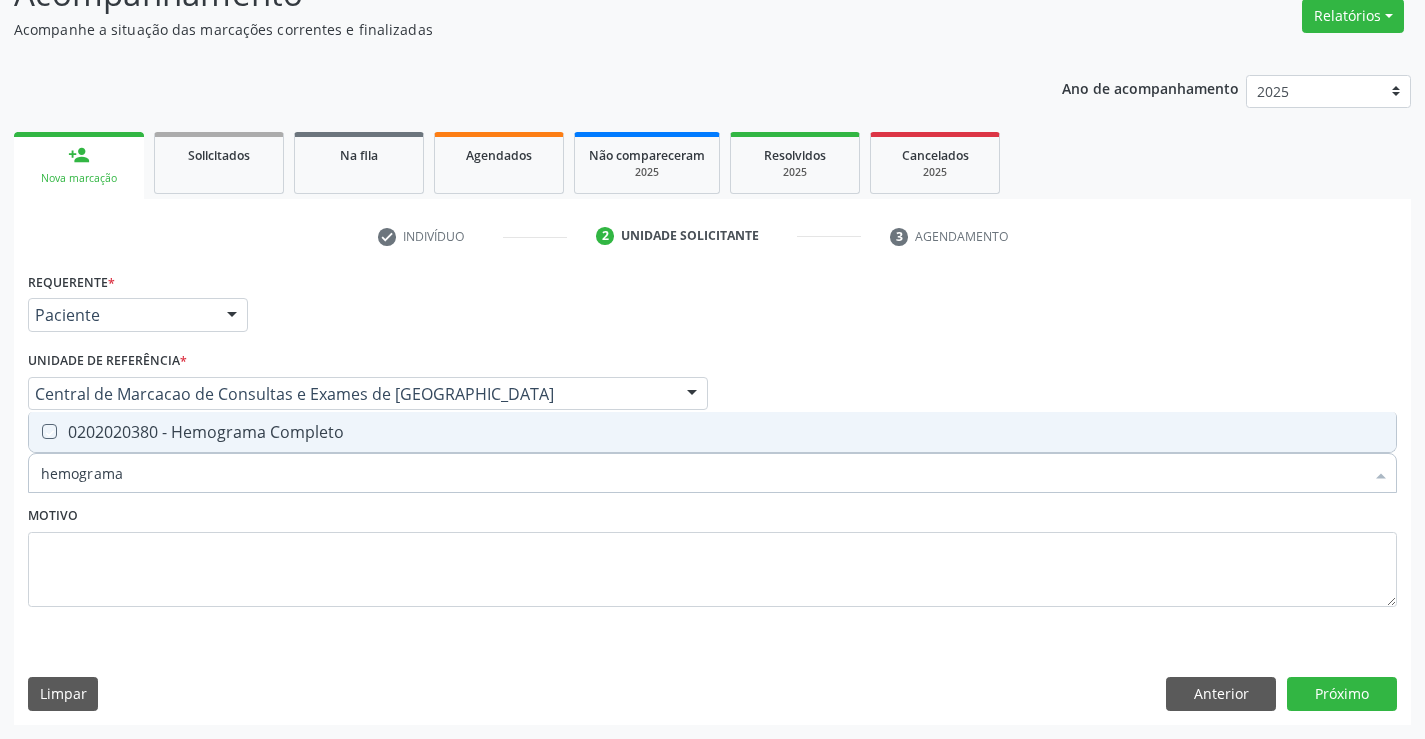 checkbox on "true" 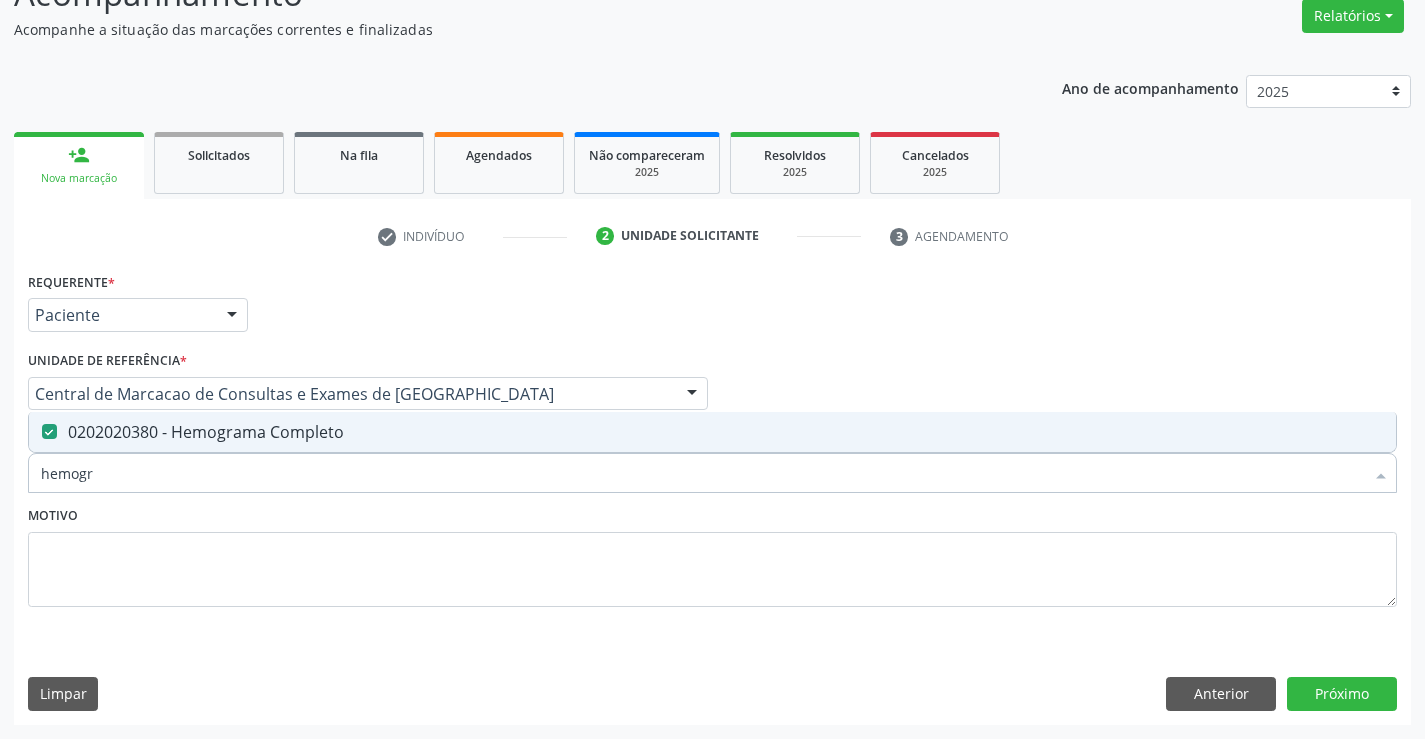 type on "hemog" 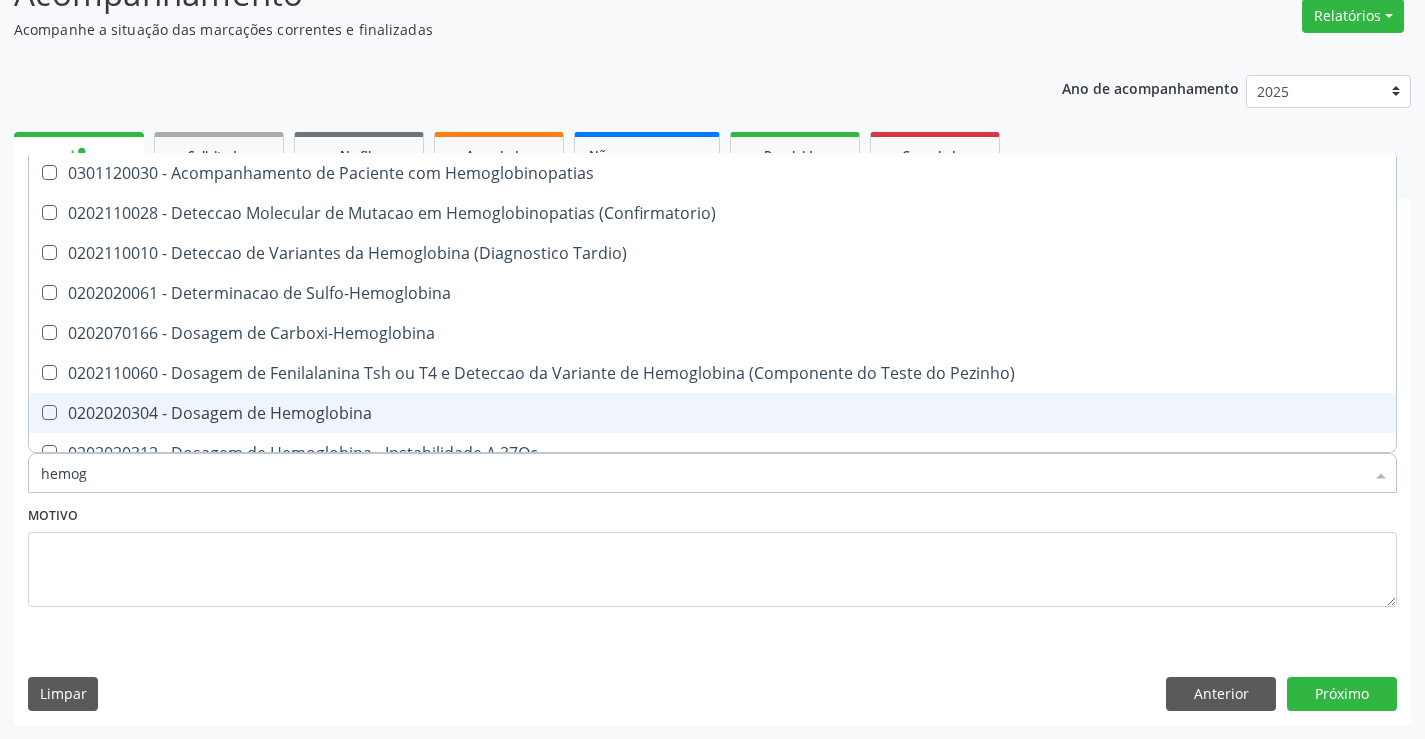 type on "hemo" 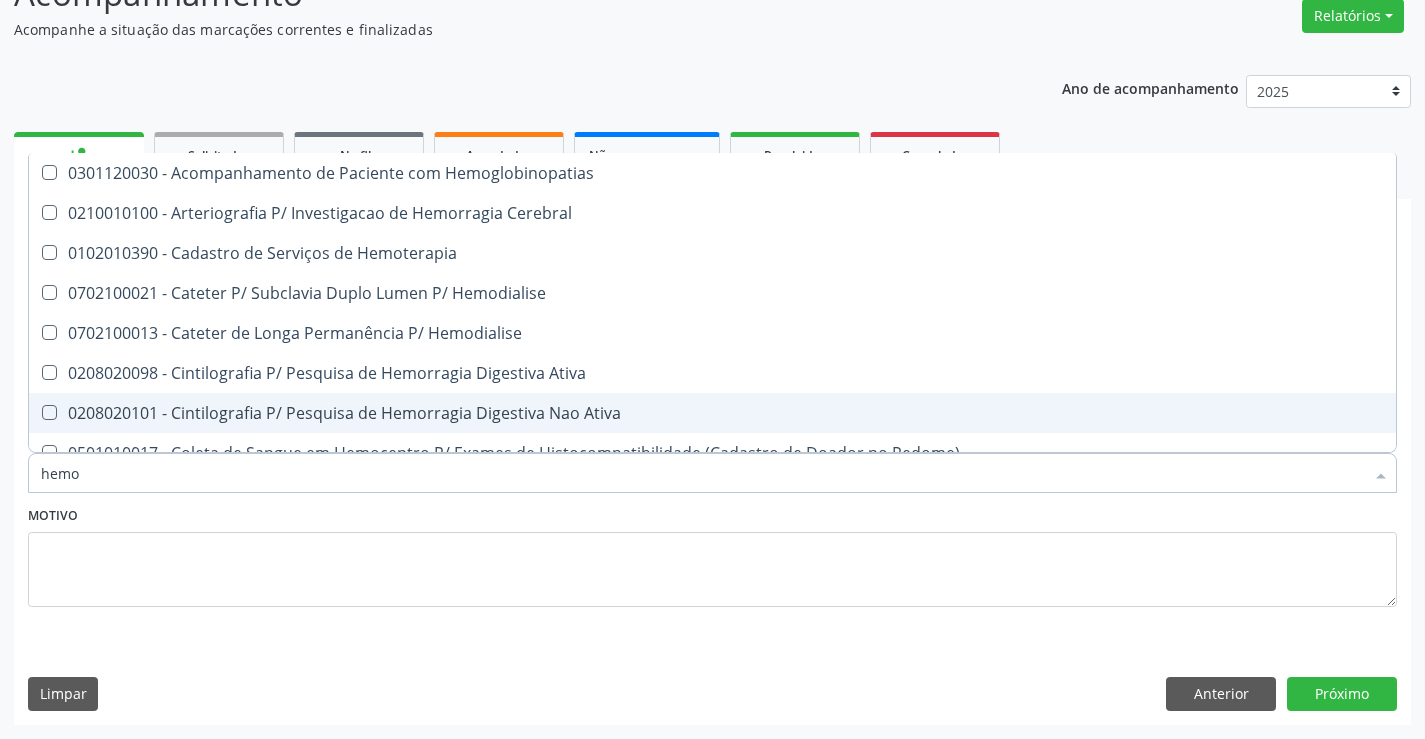 type on "hem" 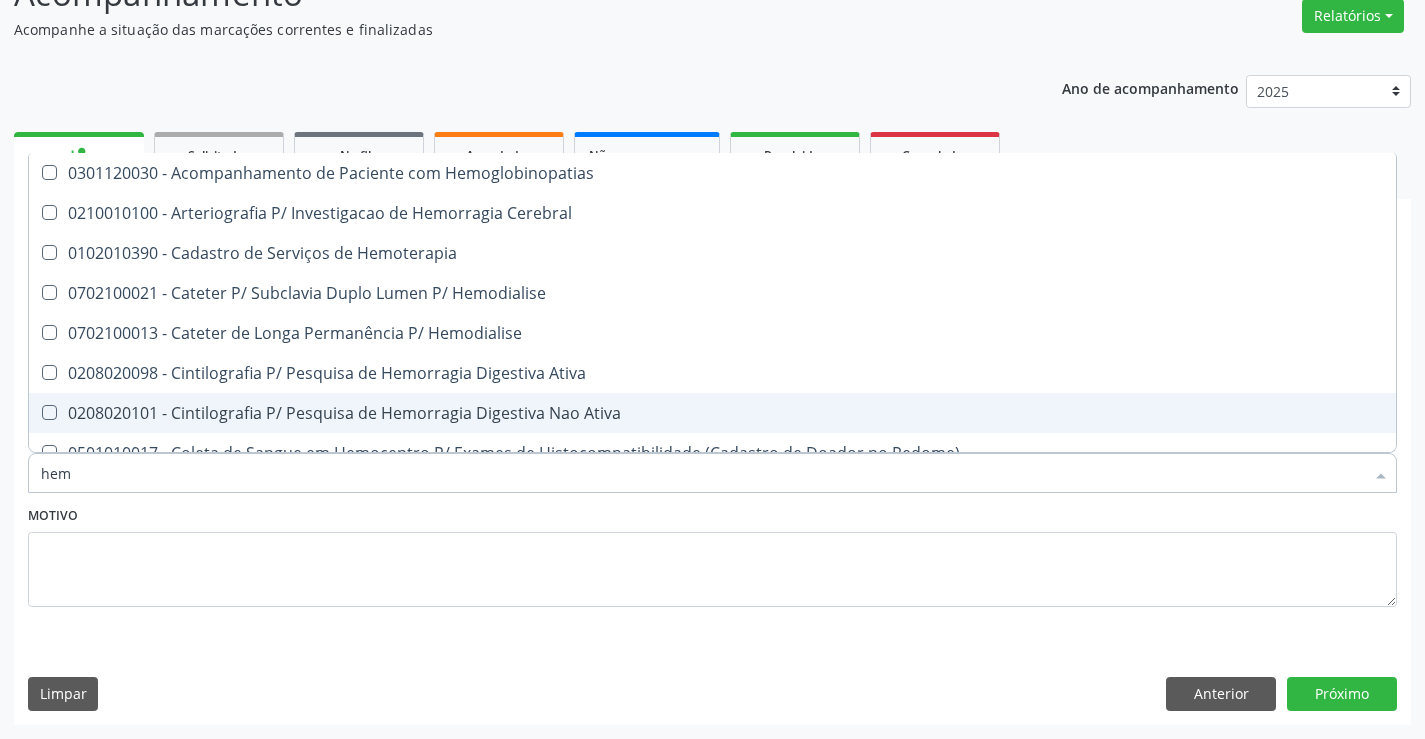 type on "he" 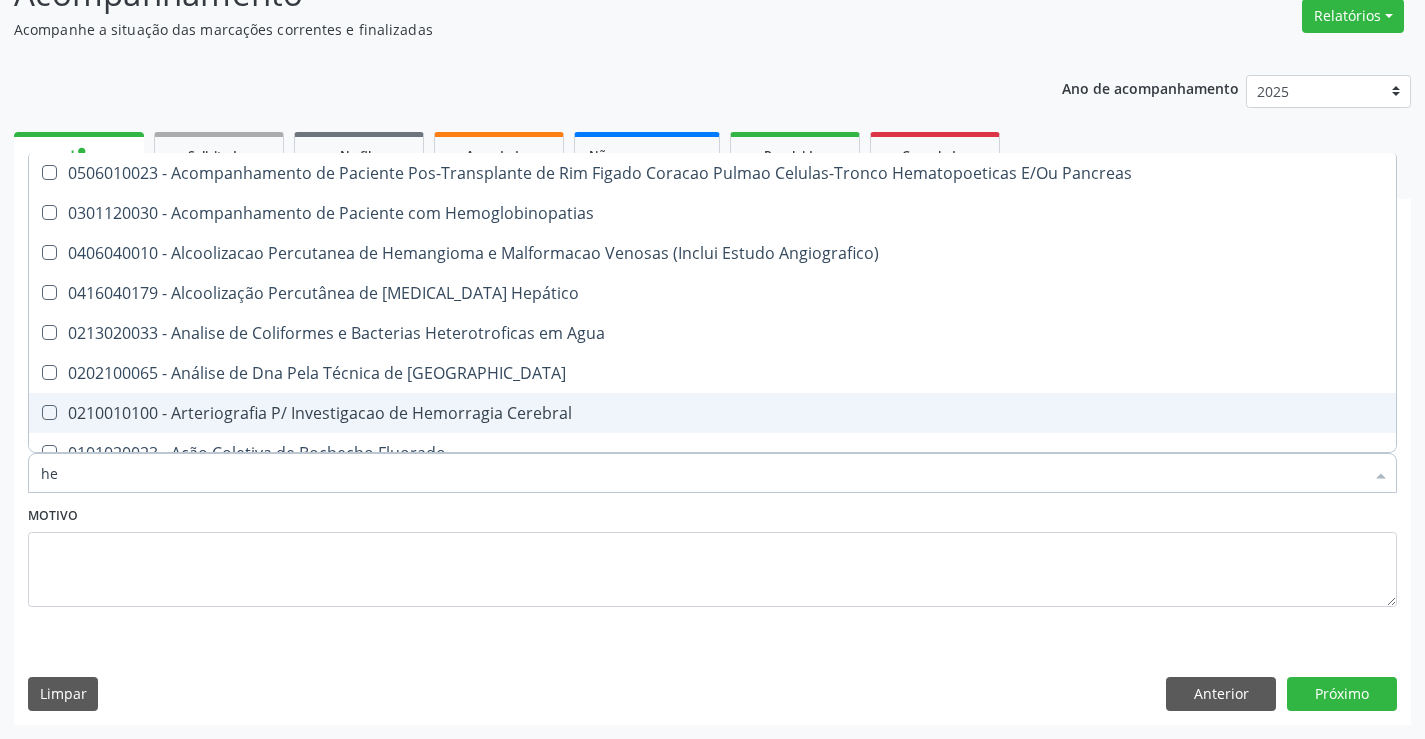 type on "h" 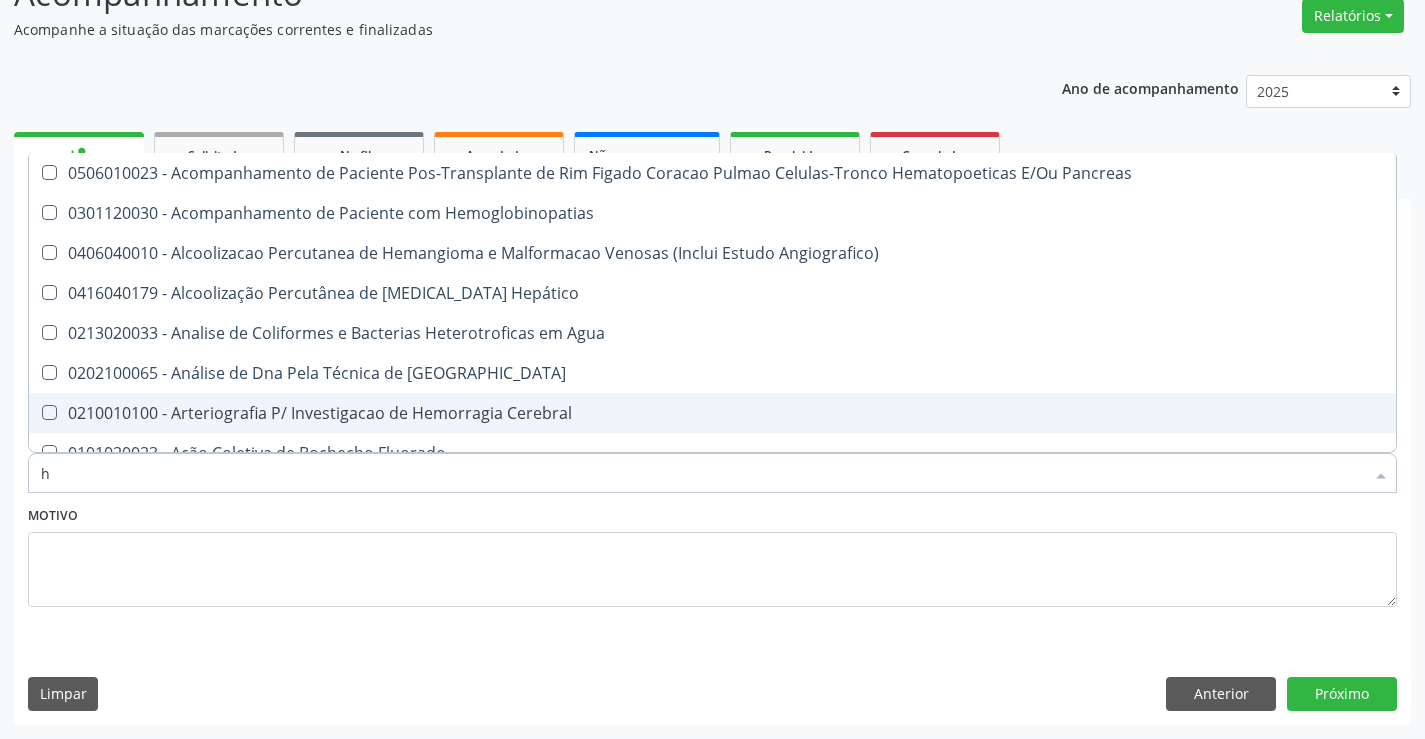 type 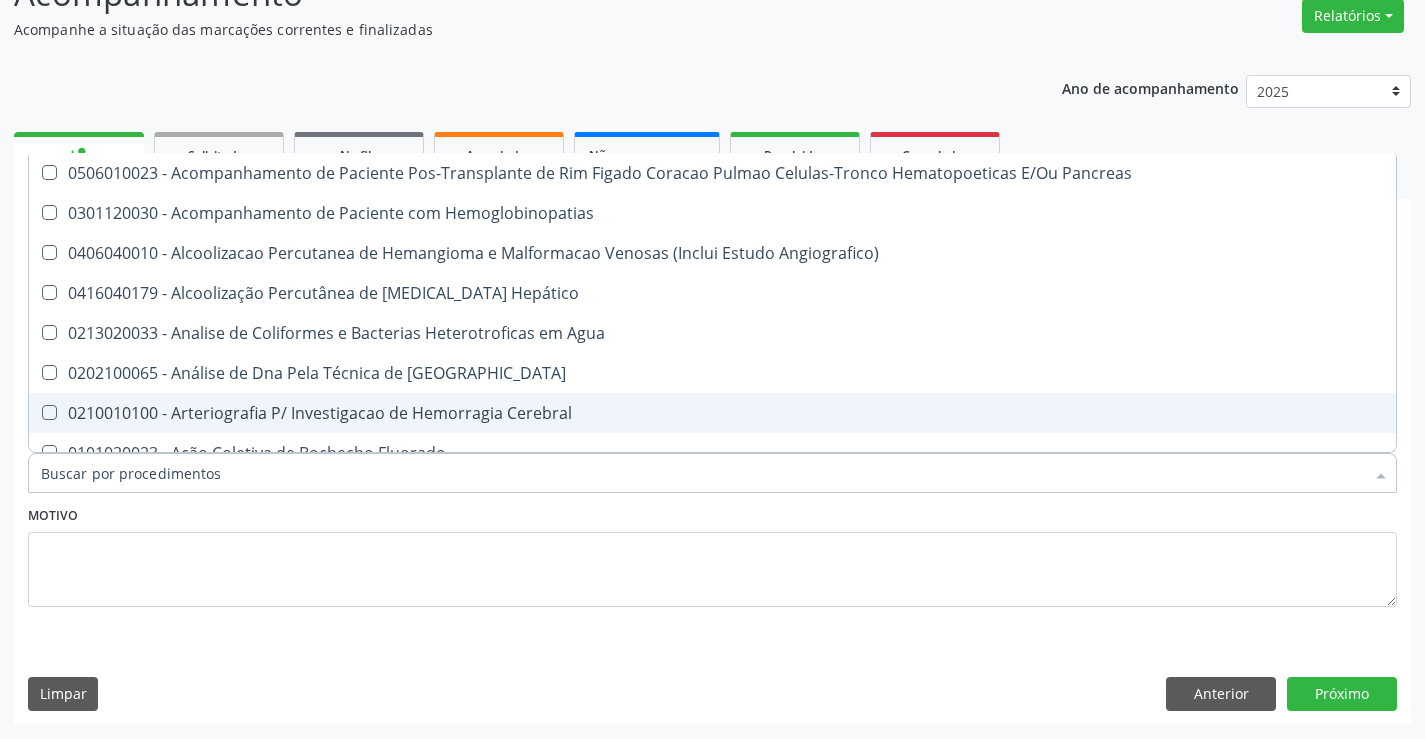 checkbox on "false" 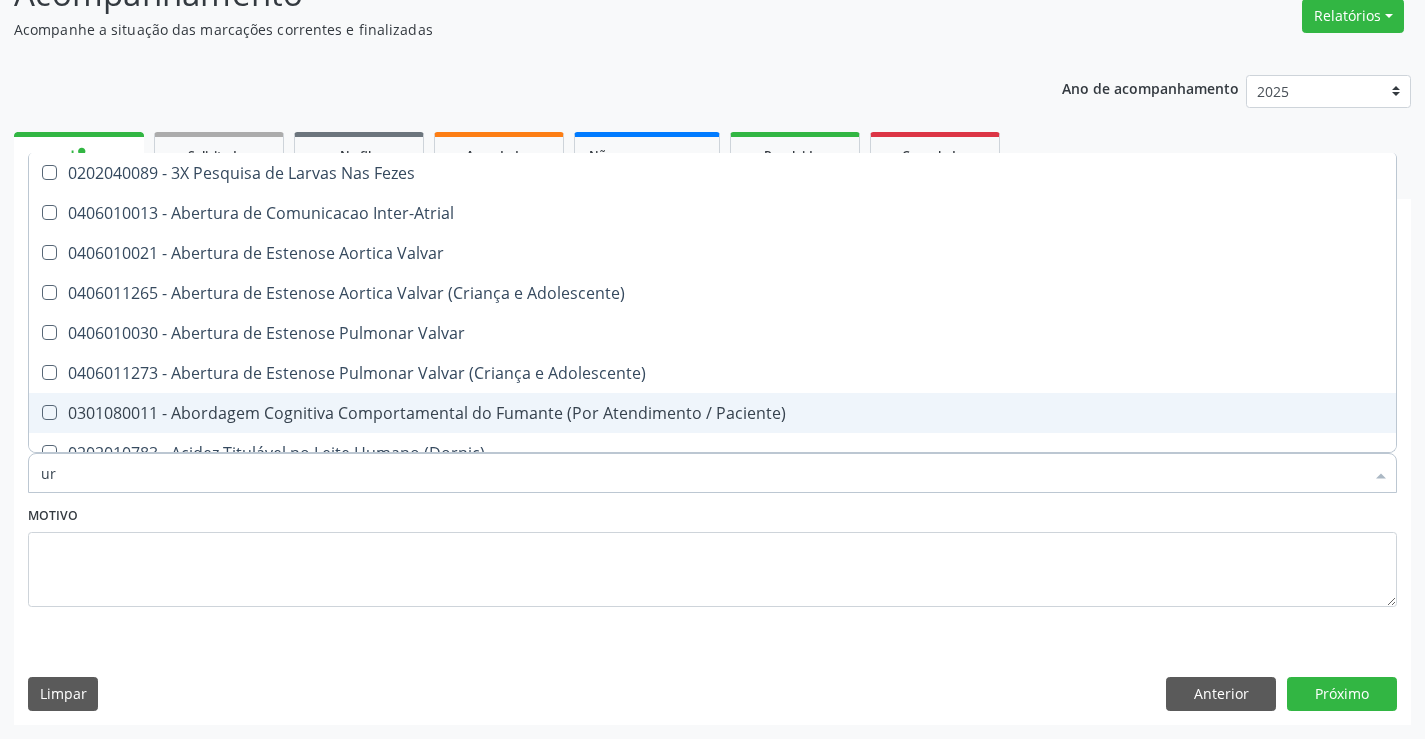 type on "ure" 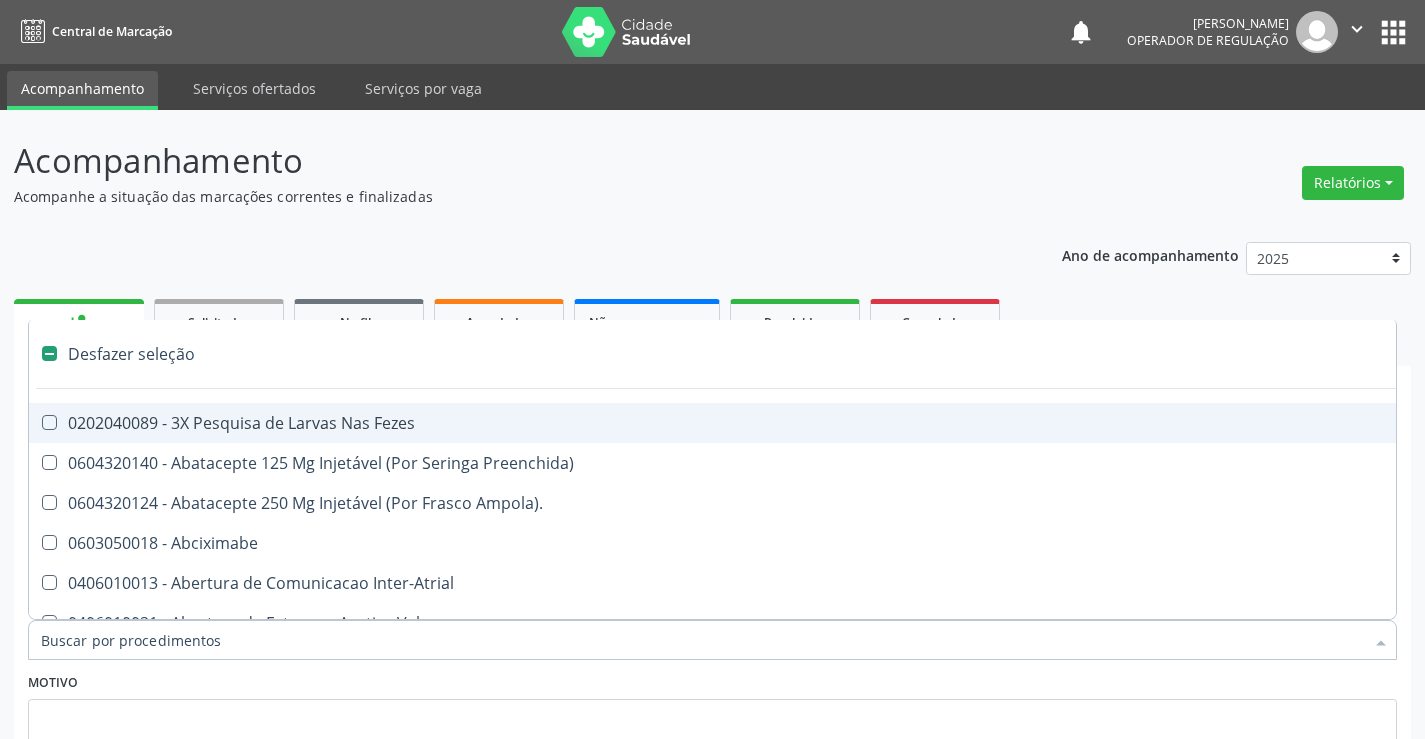 type on "f" 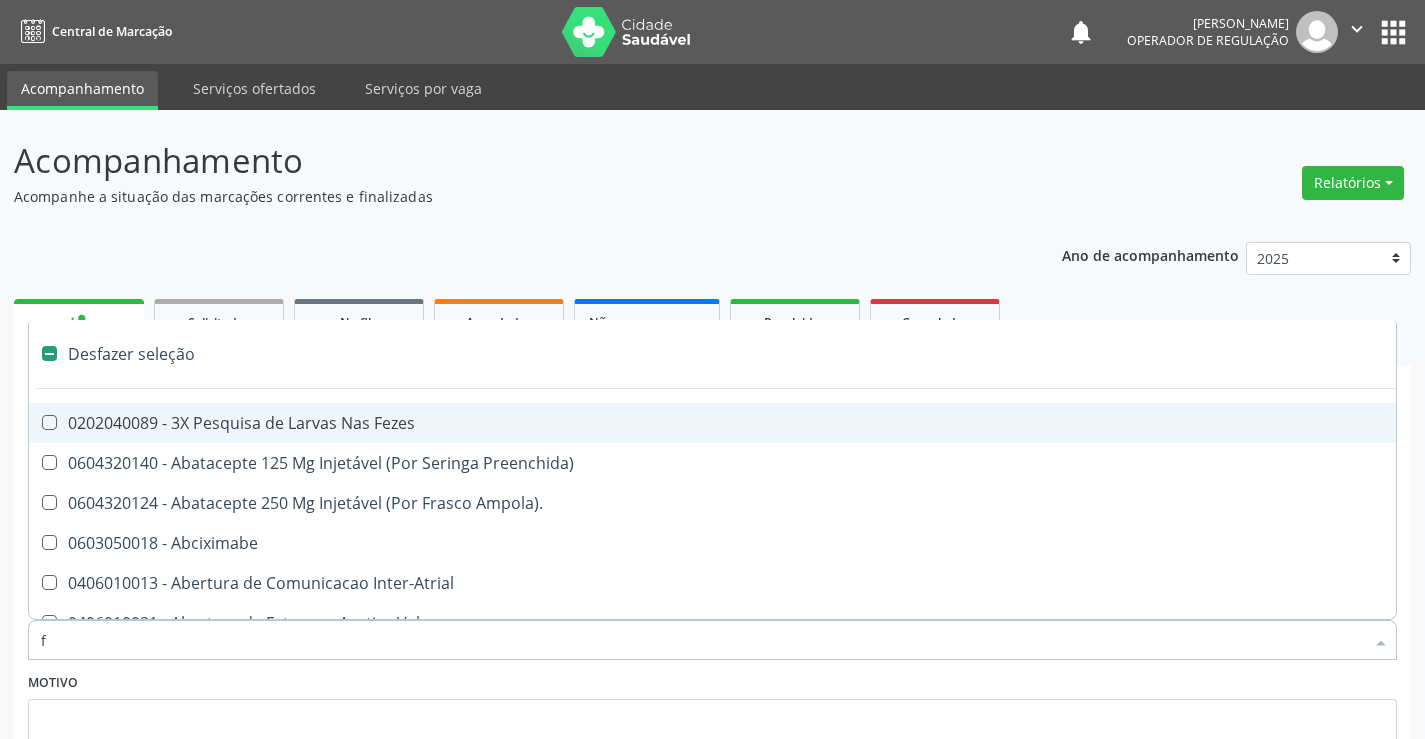 checkbox on "true" 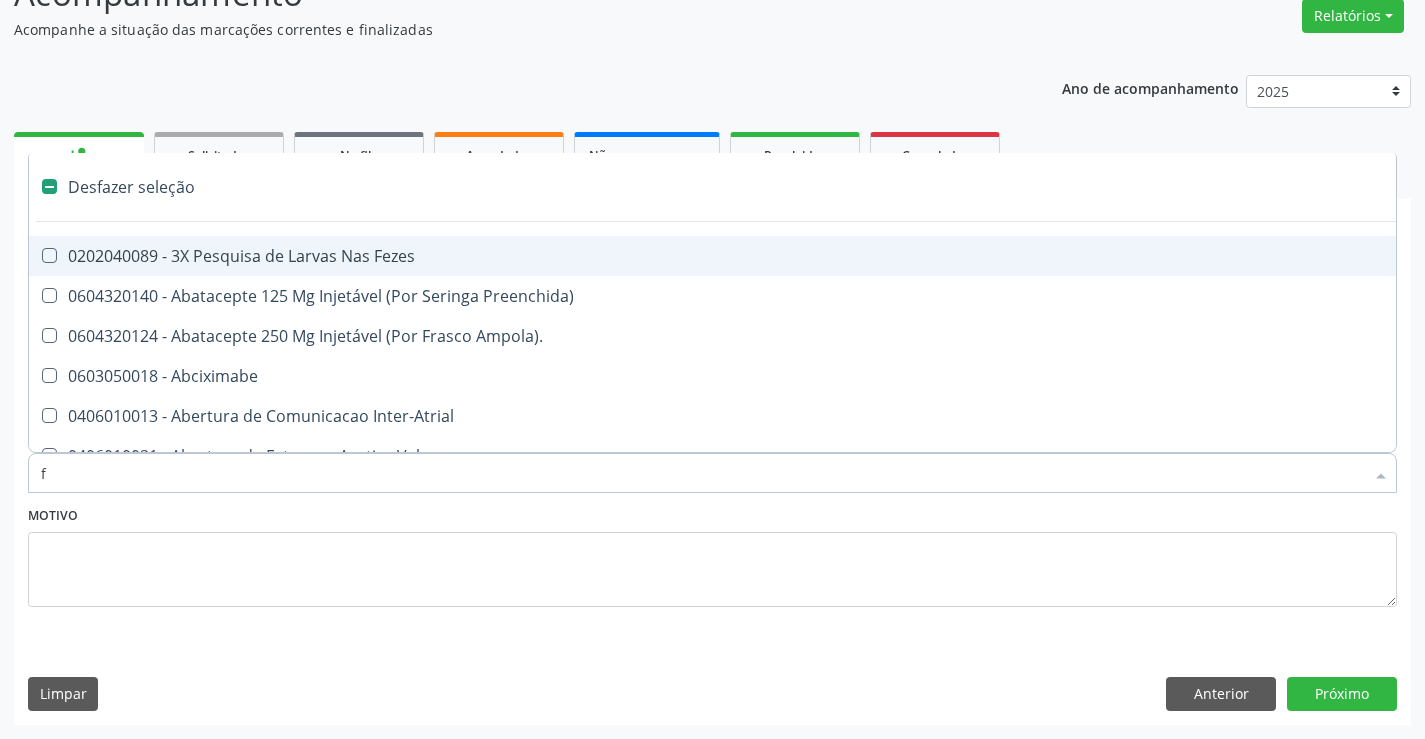 type on "fe" 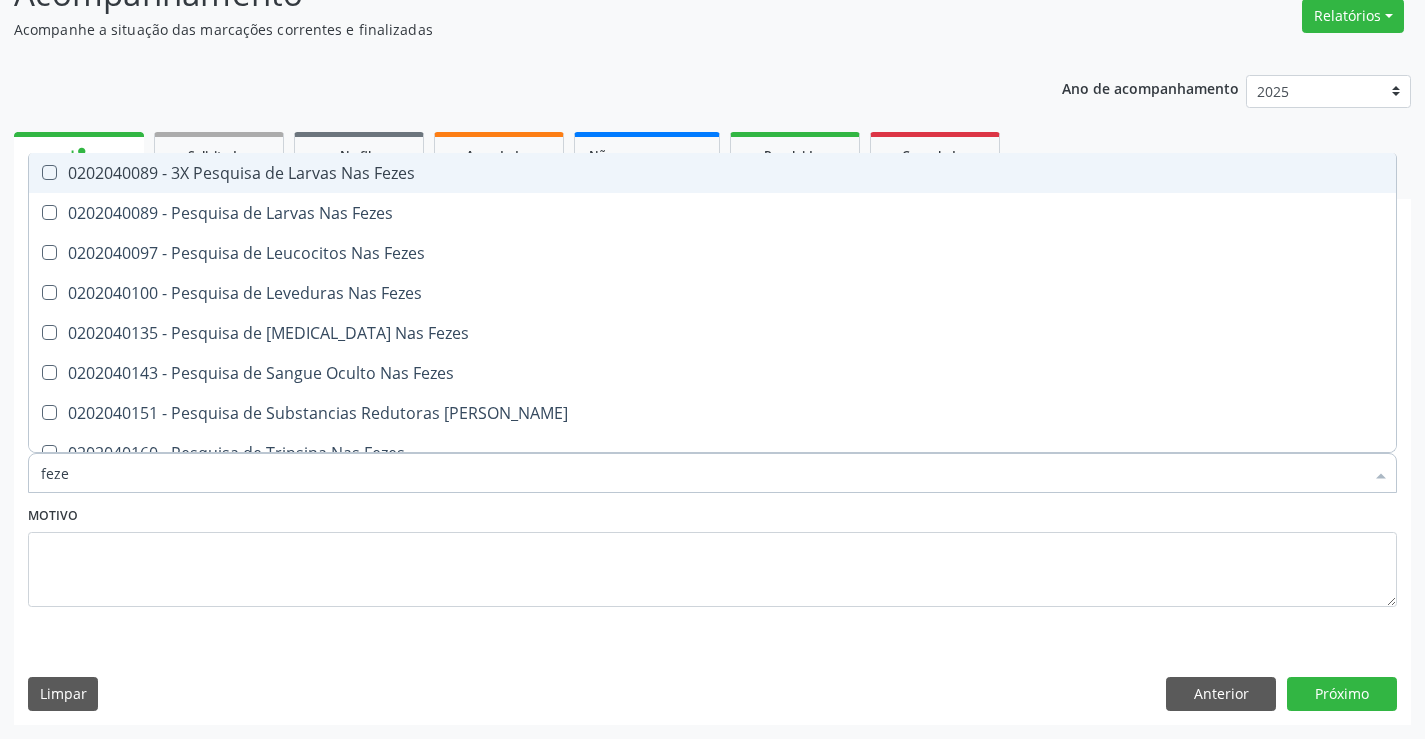 type on "fezes" 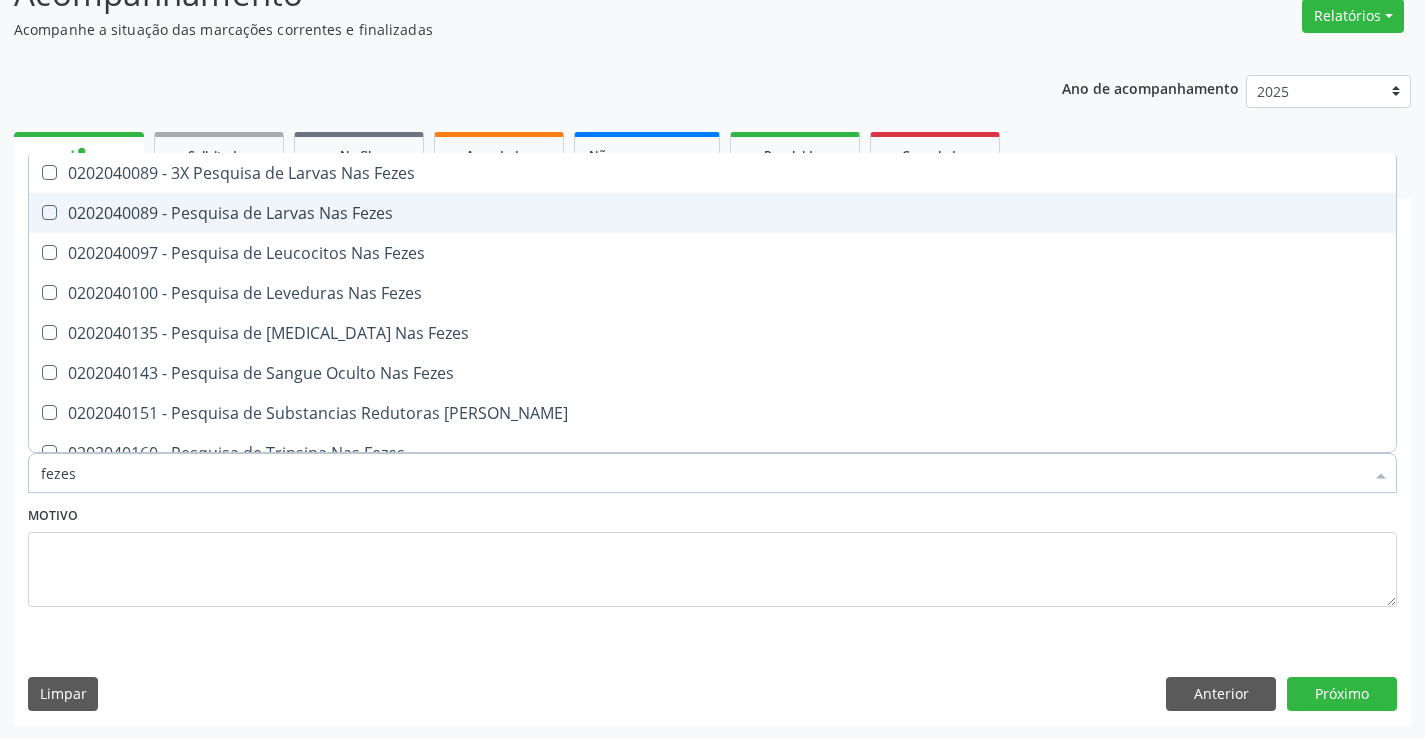 click on "0202040089 - Pesquisa de Larvas Nas Fezes" at bounding box center (712, 213) 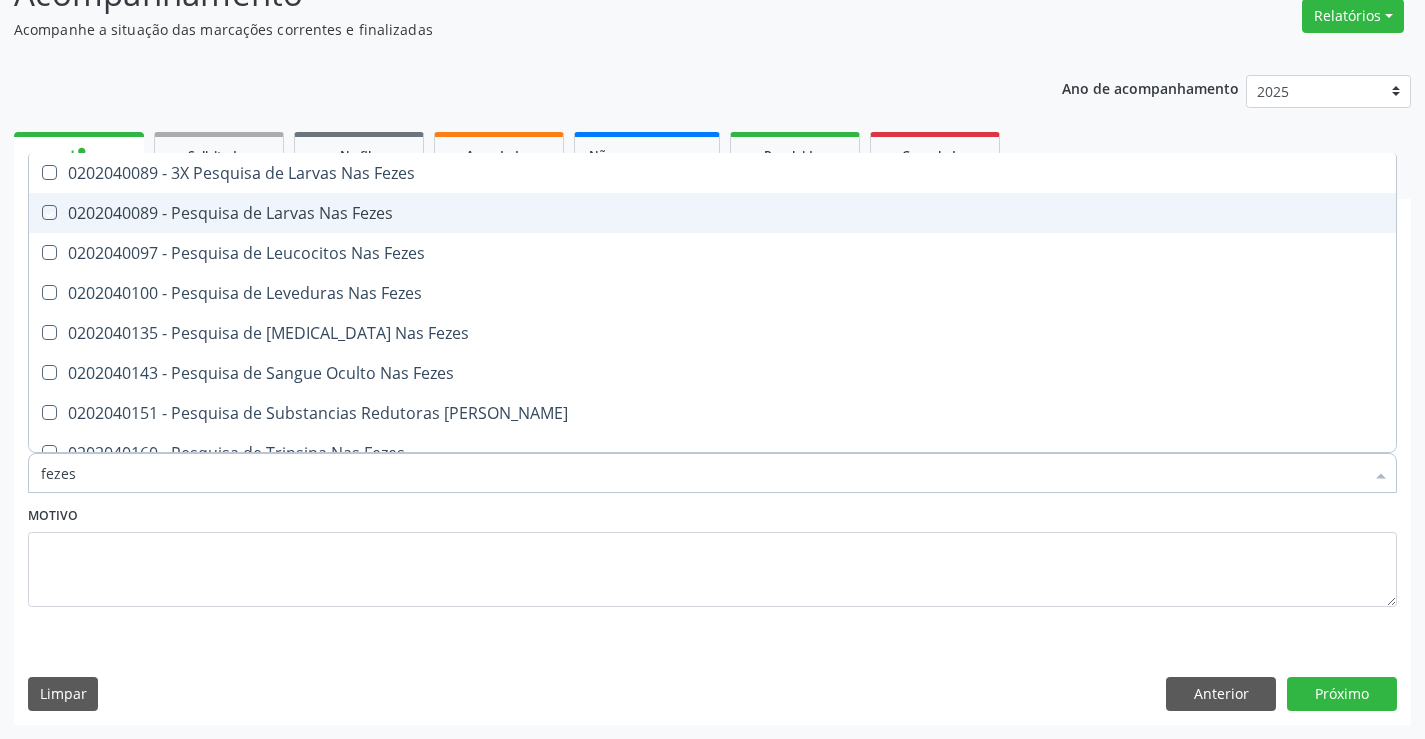 checkbox on "true" 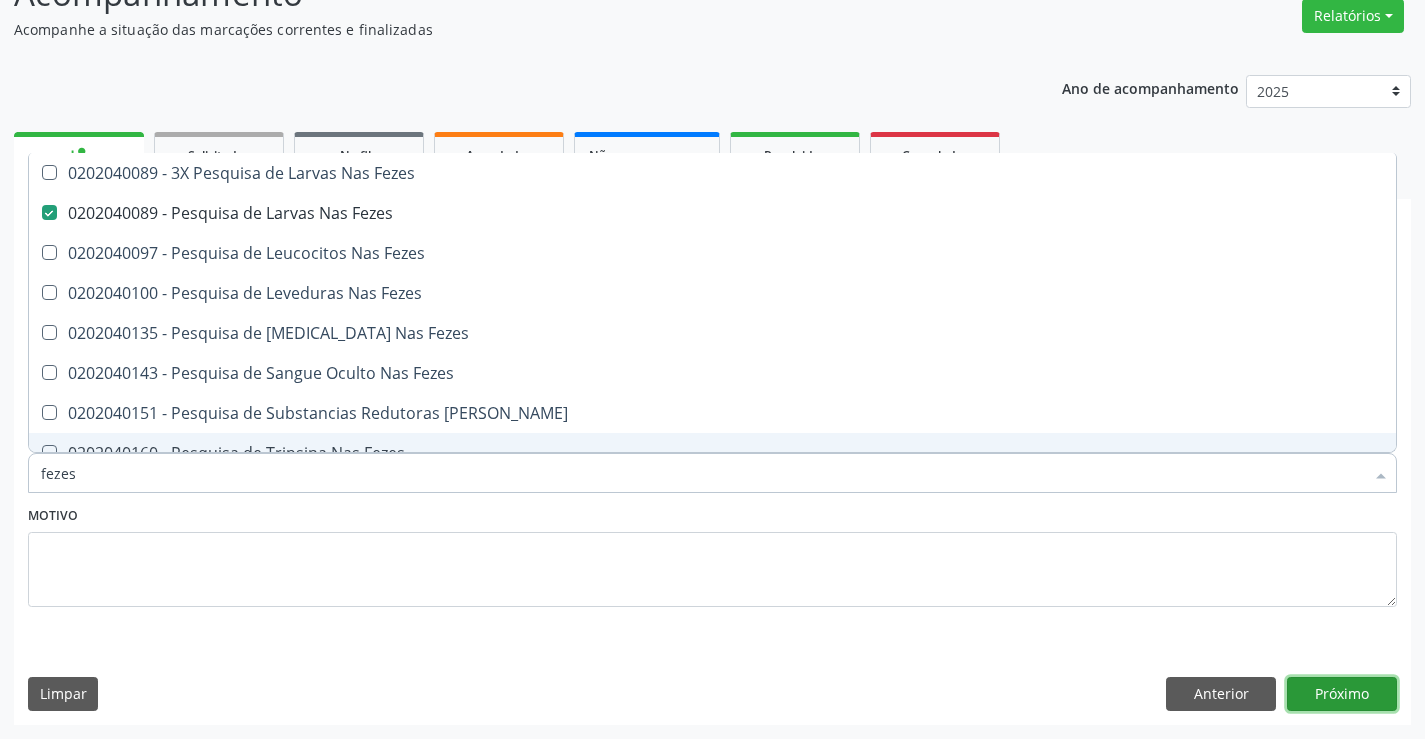 drag, startPoint x: 1297, startPoint y: 685, endPoint x: 1309, endPoint y: 689, distance: 12.649111 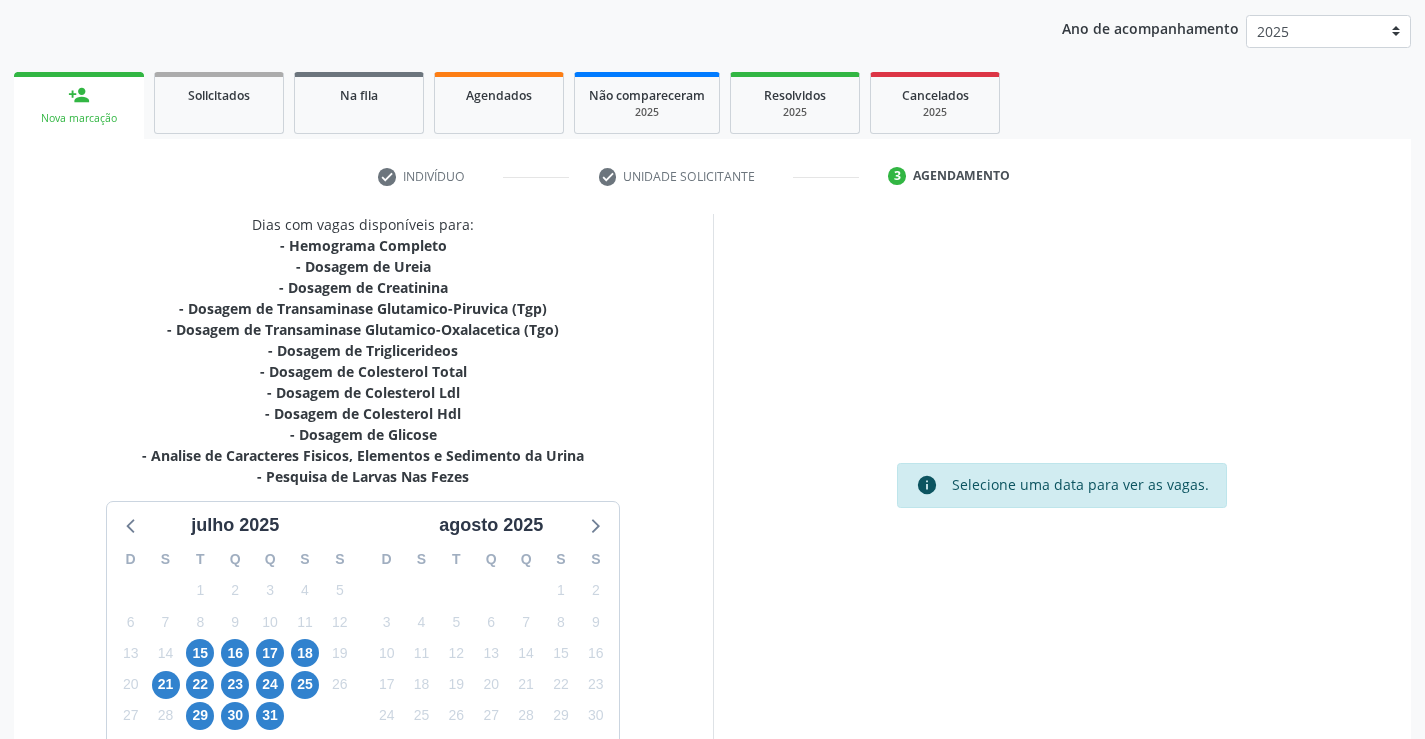 scroll, scrollTop: 362, scrollLeft: 0, axis: vertical 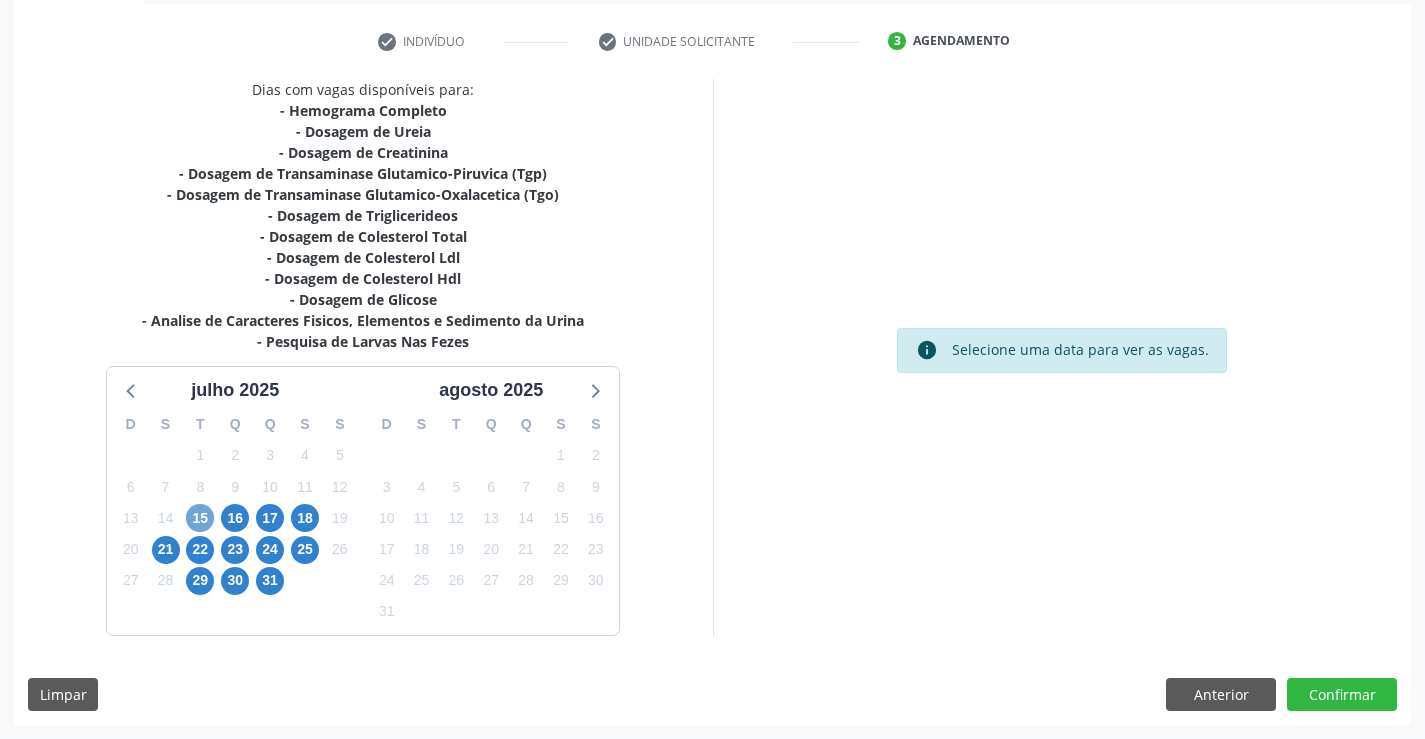 click on "15" at bounding box center (200, 518) 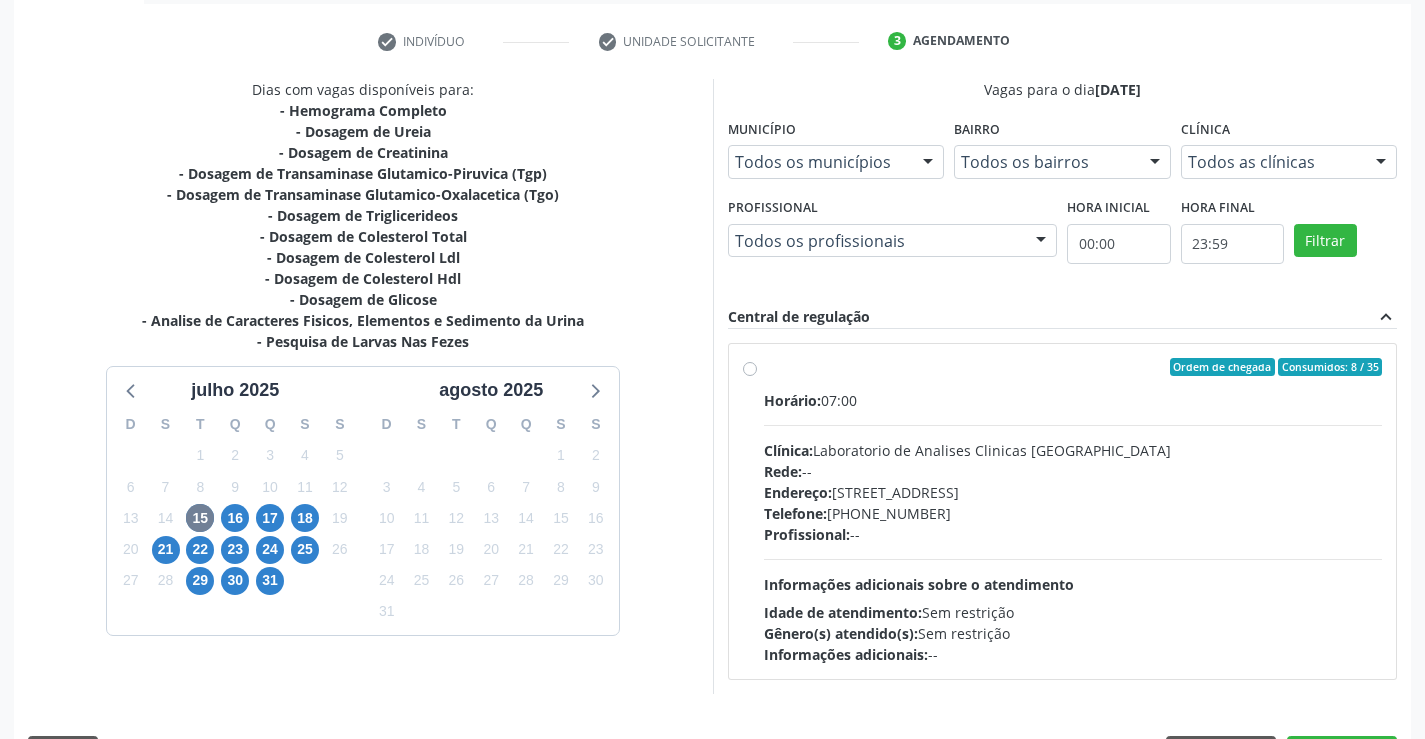 click on "Ordem de chegada
Consumidos: 8 / 35
Horário:   07:00
Clínica:  Laboratorio de Analises Clinicas Sao Francisco
Rede:
--
Endereço:   Terreo, nº 258, Centro, Campo Formoso - BA
Telefone:   (74) 36453588
Profissional:
--
Informações adicionais sobre o atendimento
Idade de atendimento:
Sem restrição
Gênero(s) atendido(s):
Sem restrição
Informações adicionais:
--" at bounding box center (1073, 511) 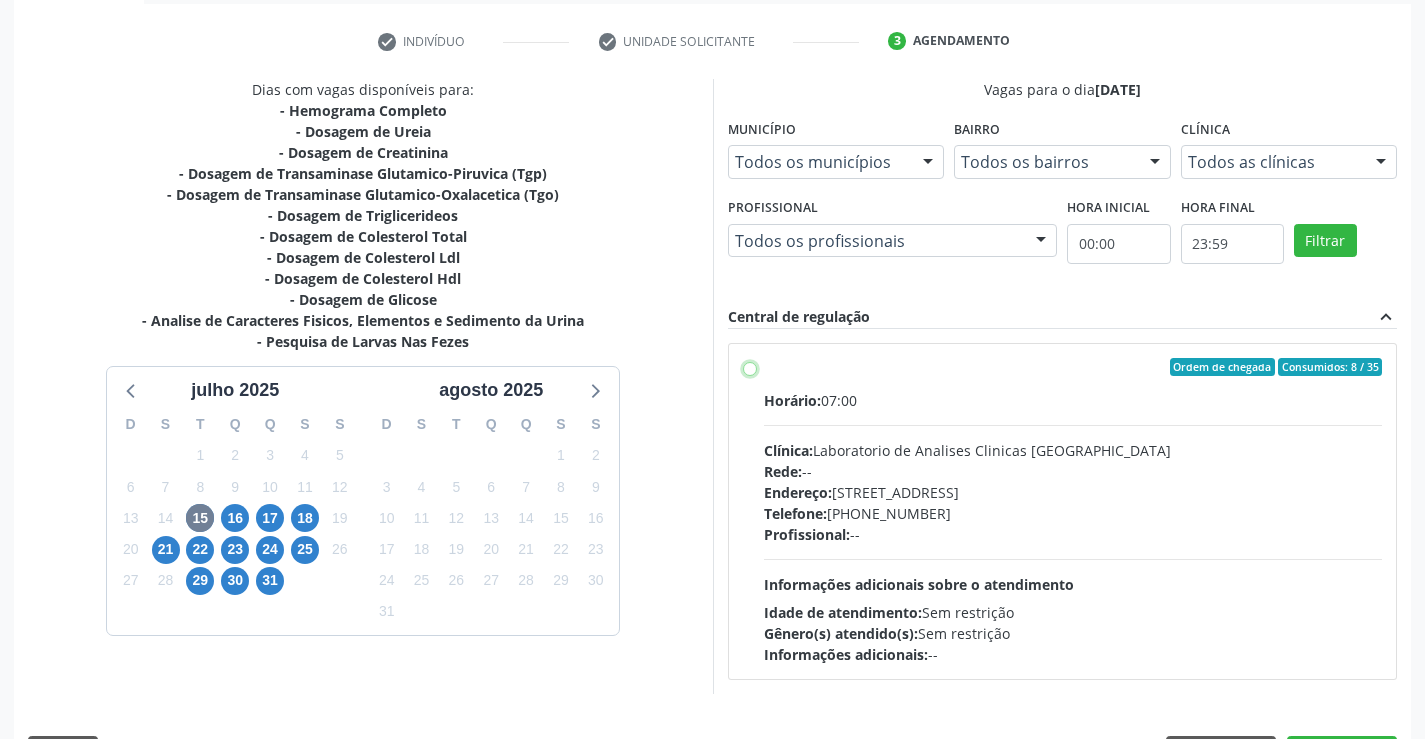 click on "Ordem de chegada
Consumidos: 8 / 35
Horário:   07:00
Clínica:  Laboratorio de Analises Clinicas Sao Francisco
Rede:
--
Endereço:   Terreo, nº 258, Centro, Campo Formoso - BA
Telefone:   (74) 36453588
Profissional:
--
Informações adicionais sobre o atendimento
Idade de atendimento:
Sem restrição
Gênero(s) atendido(s):
Sem restrição
Informações adicionais:
--" at bounding box center [750, 367] 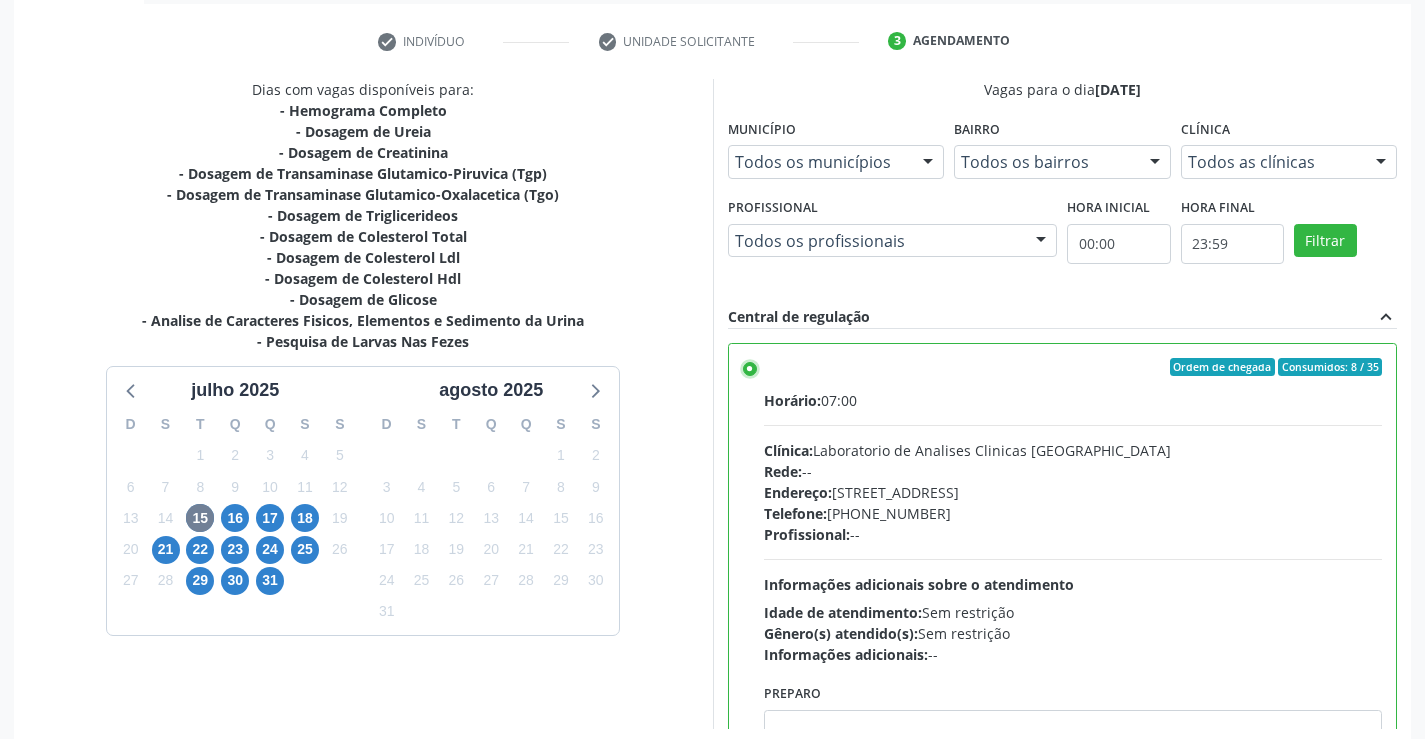 scroll, scrollTop: 99, scrollLeft: 0, axis: vertical 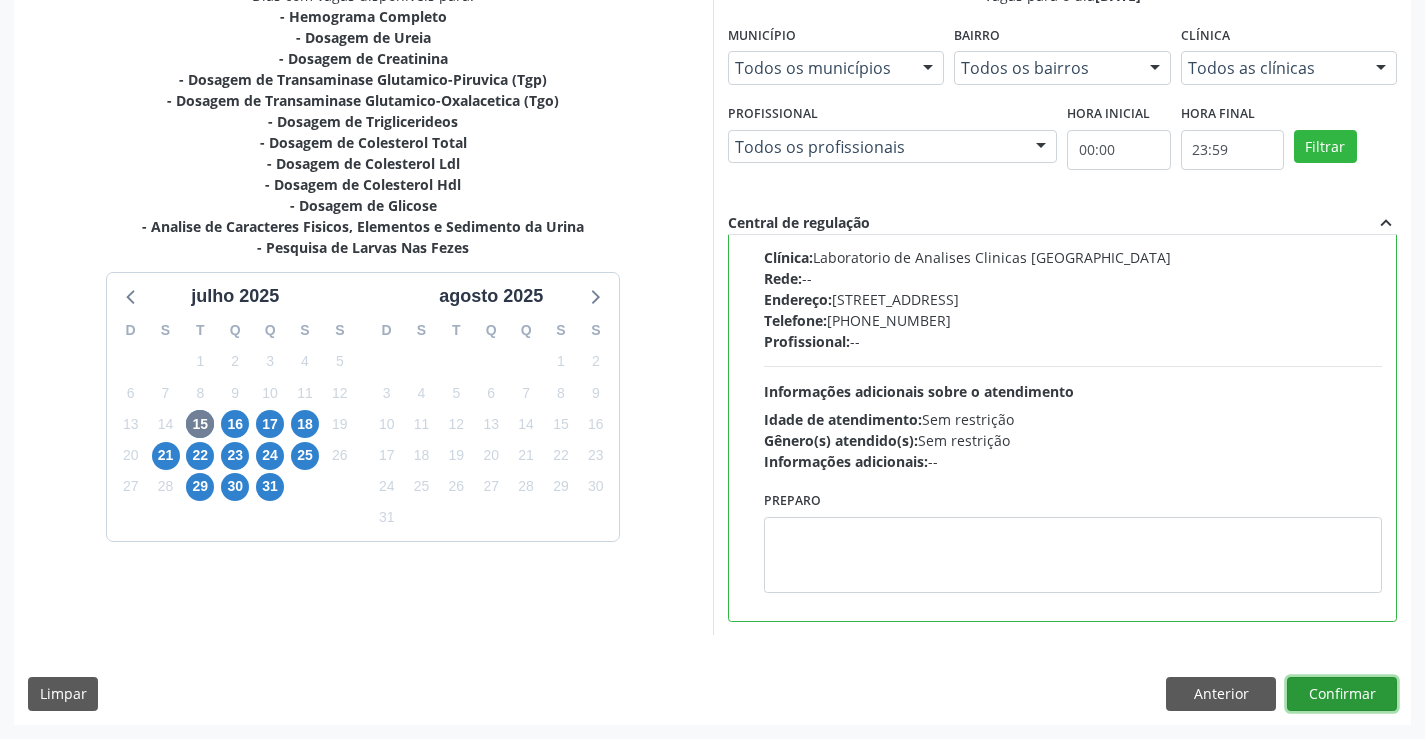 drag, startPoint x: 1369, startPoint y: 698, endPoint x: 1146, endPoint y: 677, distance: 223.9866 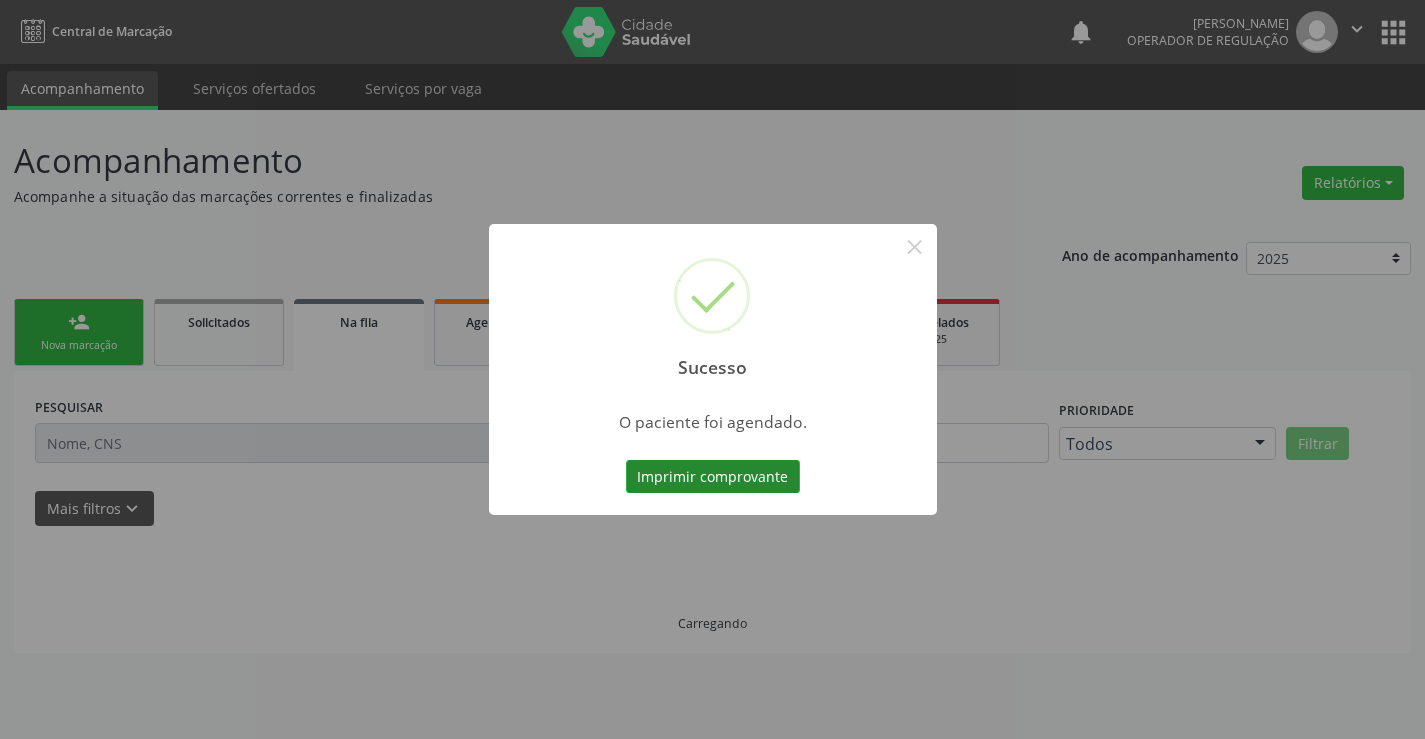 scroll, scrollTop: 0, scrollLeft: 0, axis: both 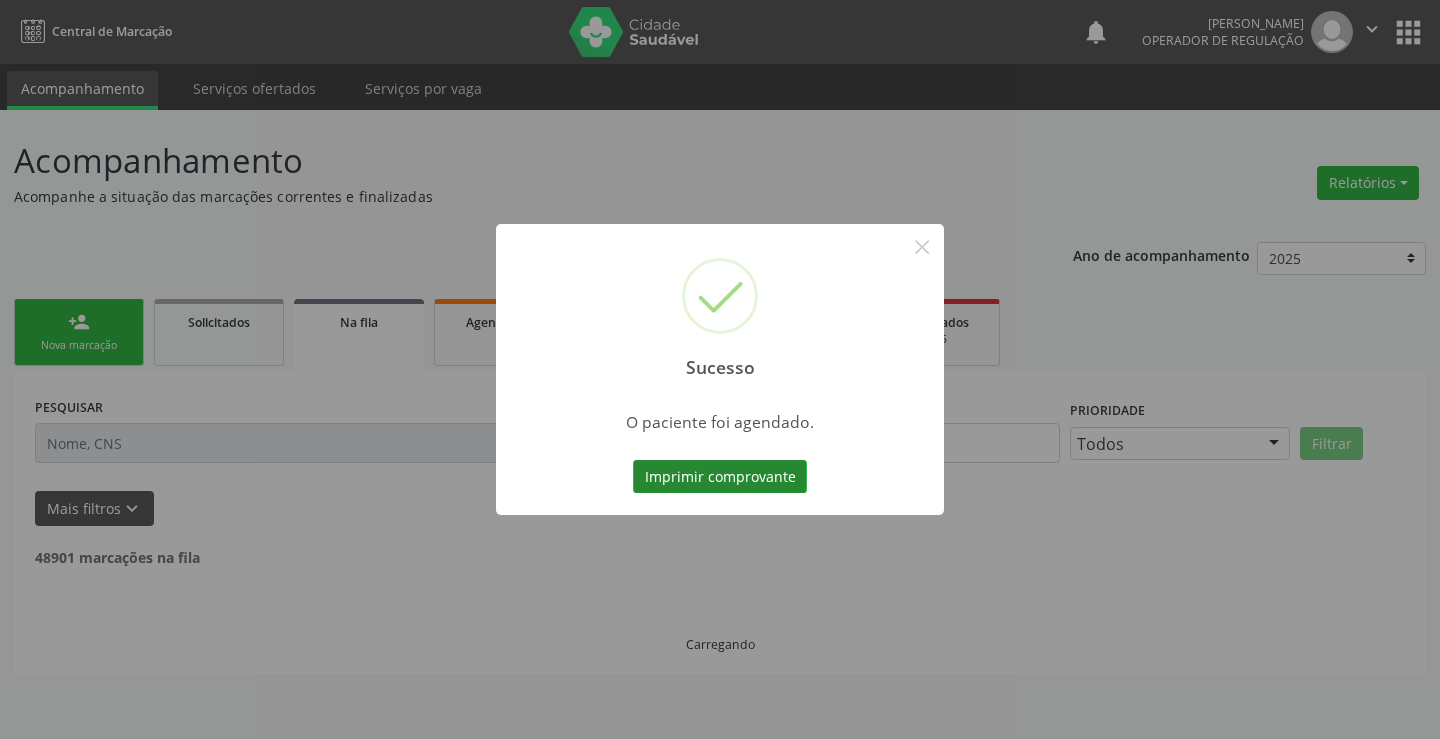 click on "Imprimir comprovante" at bounding box center (720, 477) 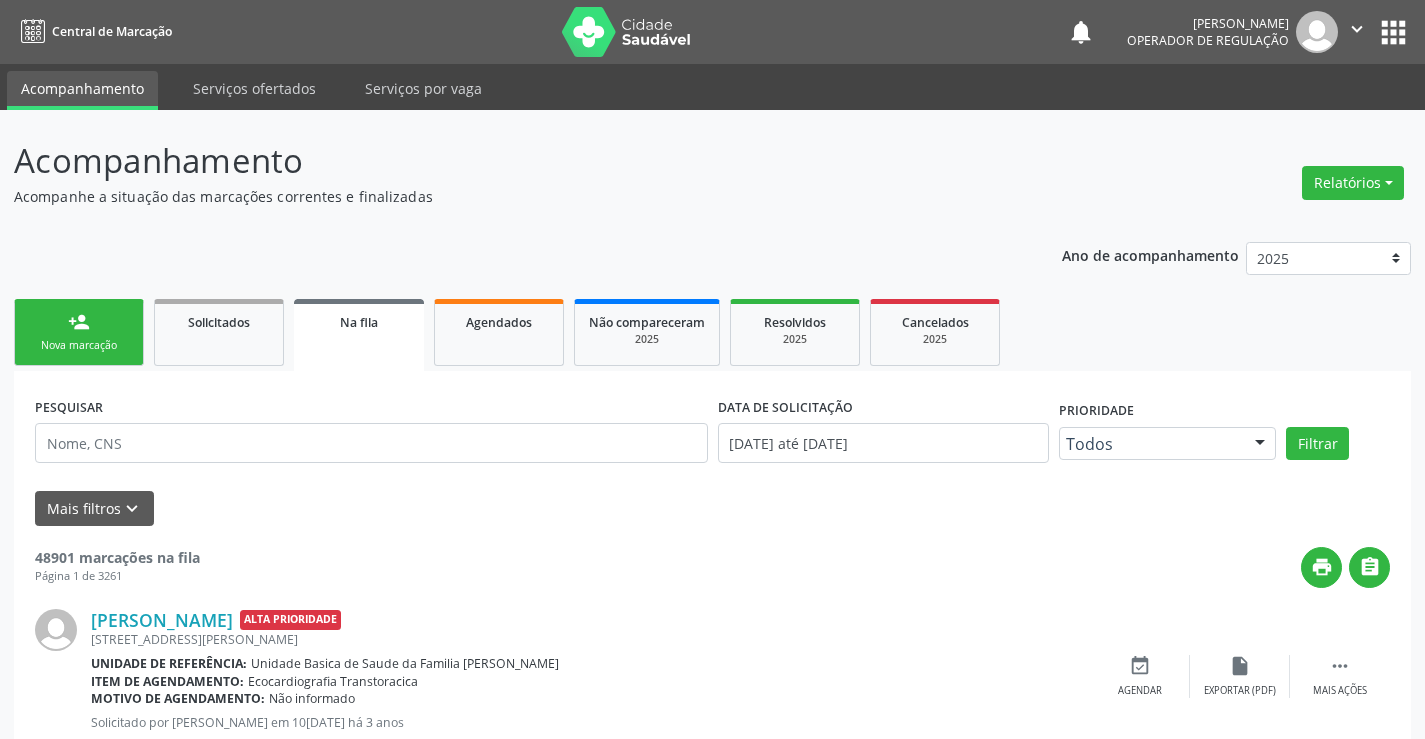 click on "person_add
Nova marcação" at bounding box center (79, 332) 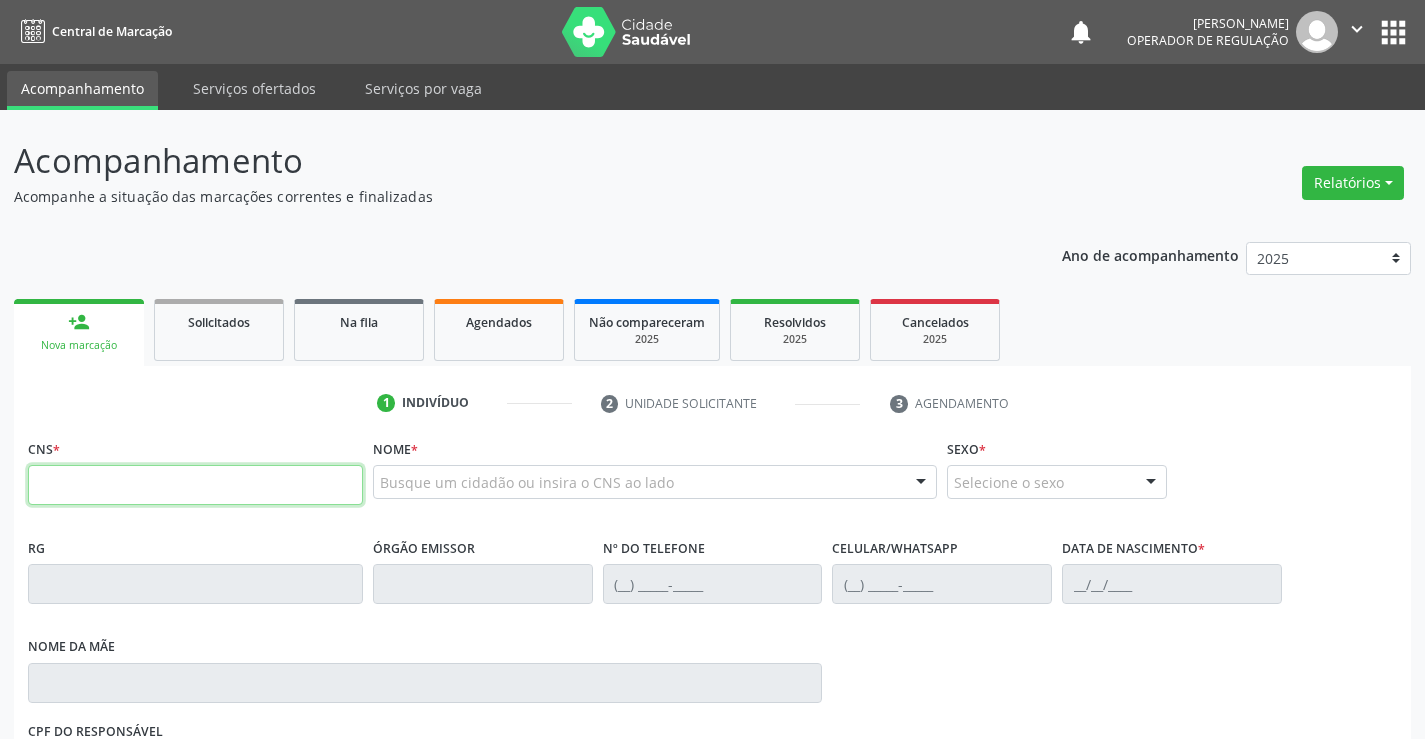 click at bounding box center [195, 485] 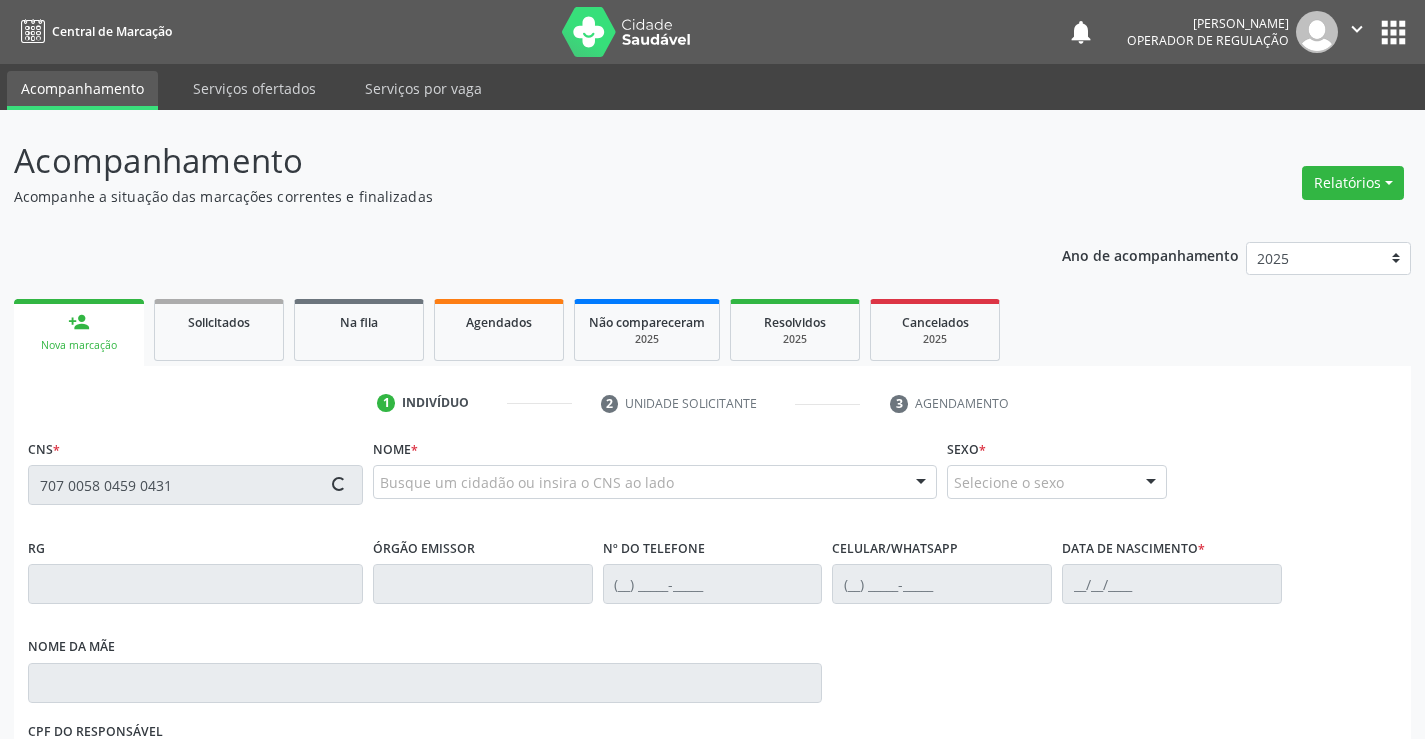 type on "707 0058 0459 0431" 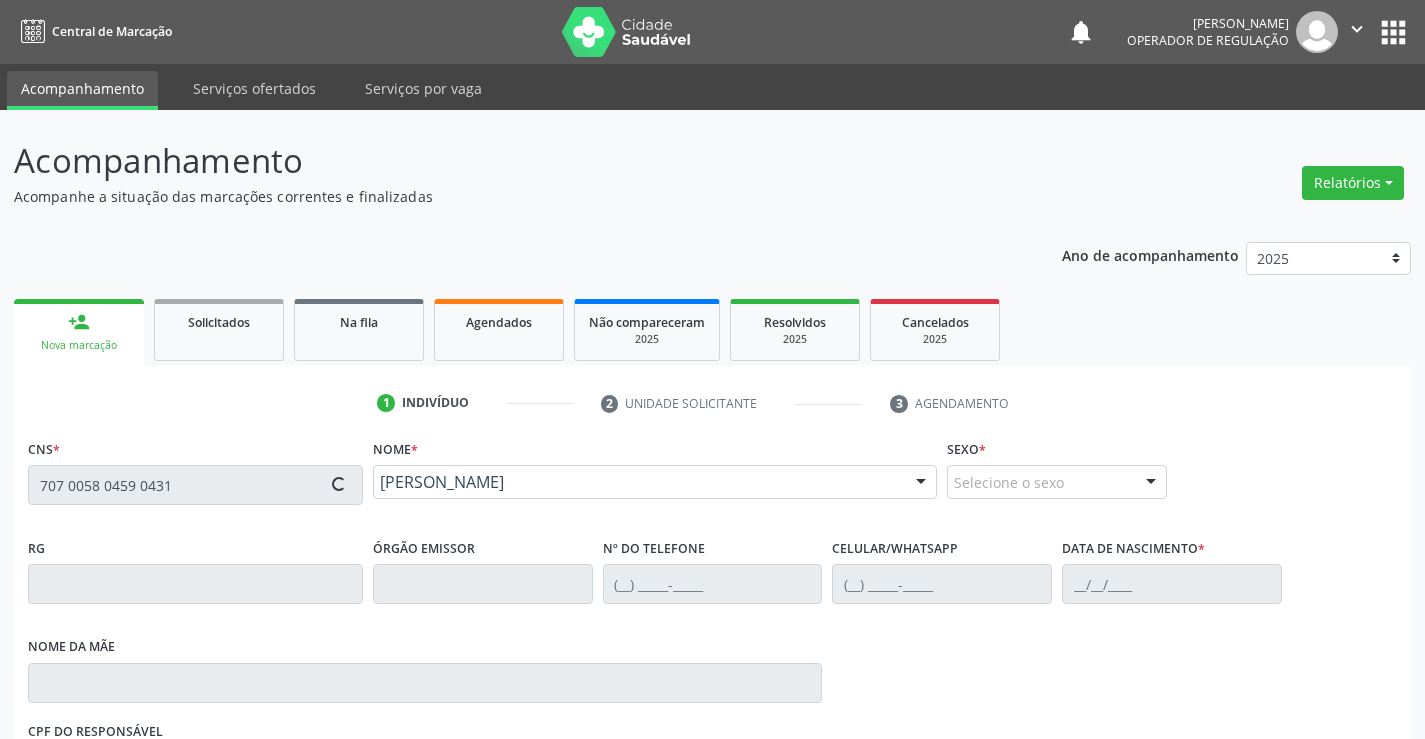 type on "0604451490" 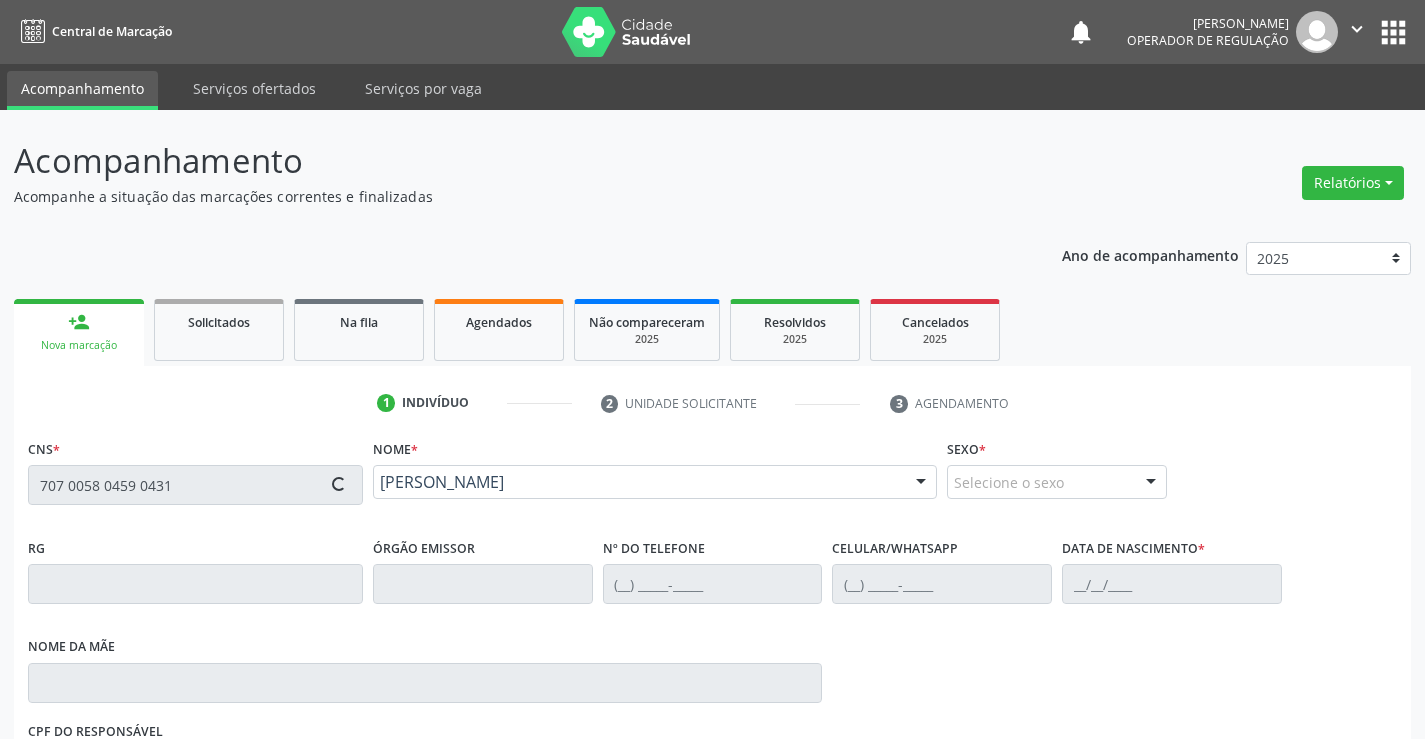 type on "(74) 98832-7658" 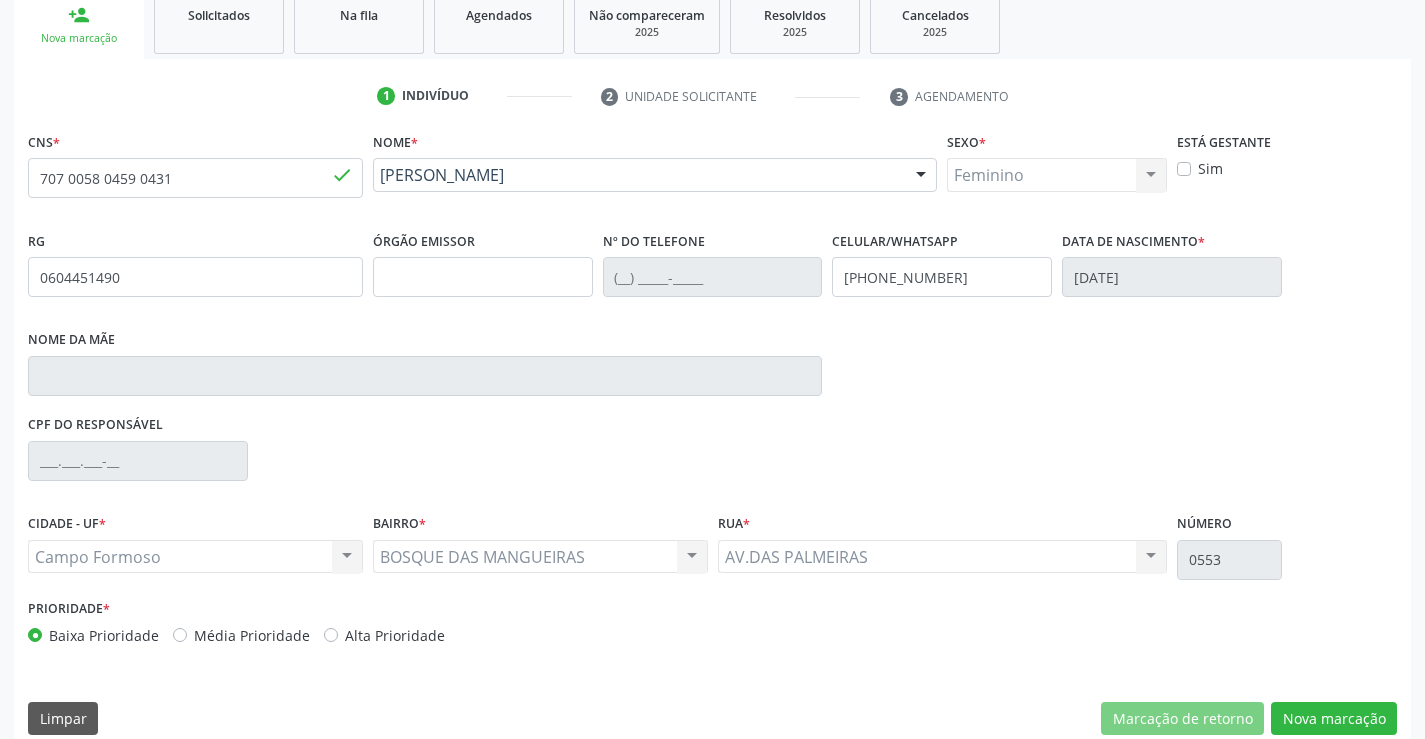 scroll, scrollTop: 331, scrollLeft: 0, axis: vertical 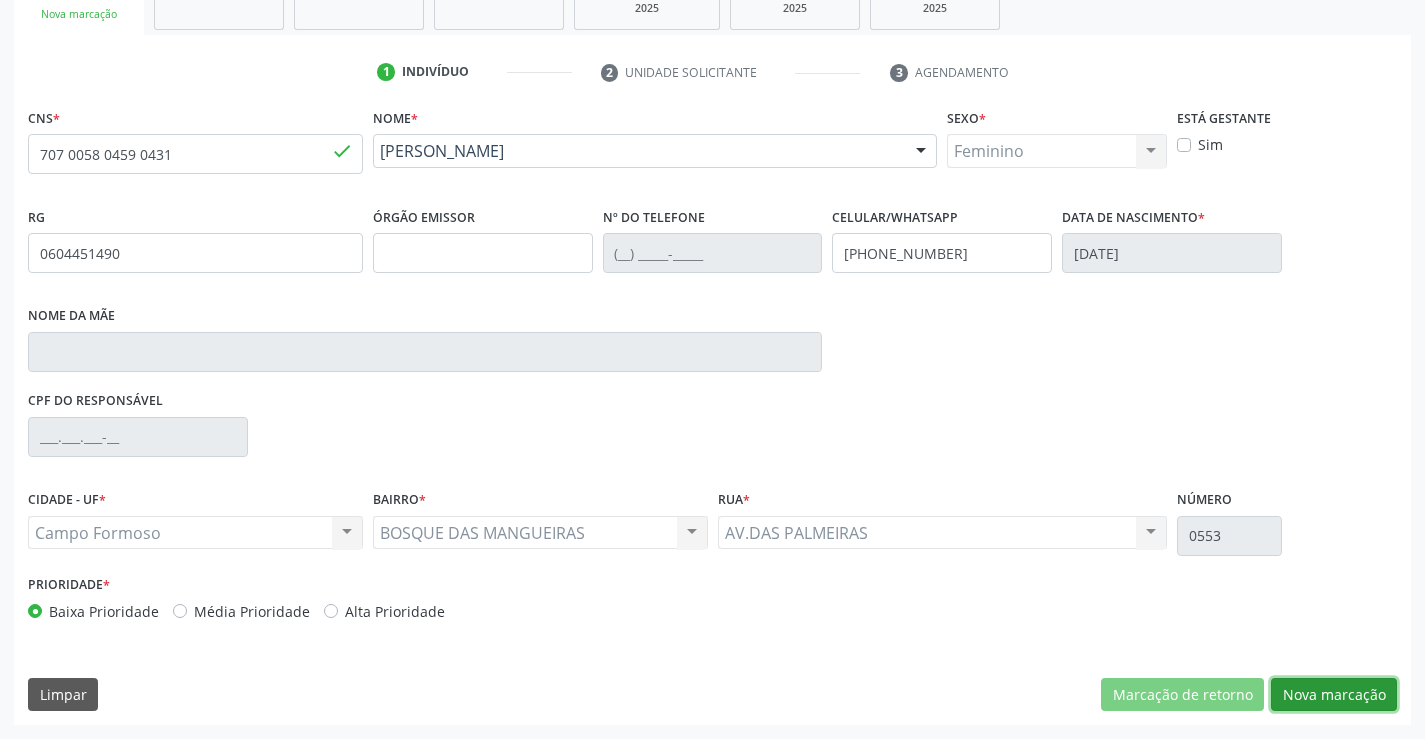 click on "Nova marcação" at bounding box center (1334, 695) 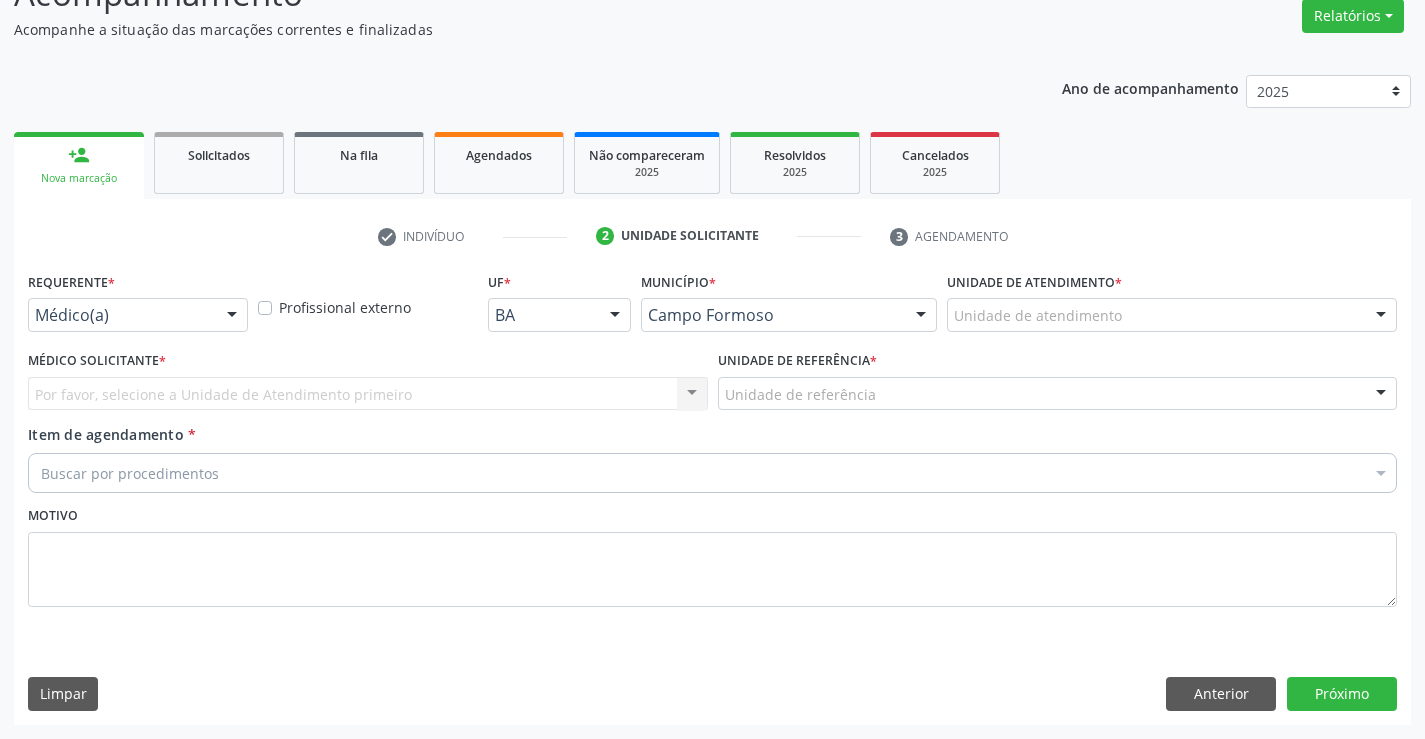scroll, scrollTop: 167, scrollLeft: 0, axis: vertical 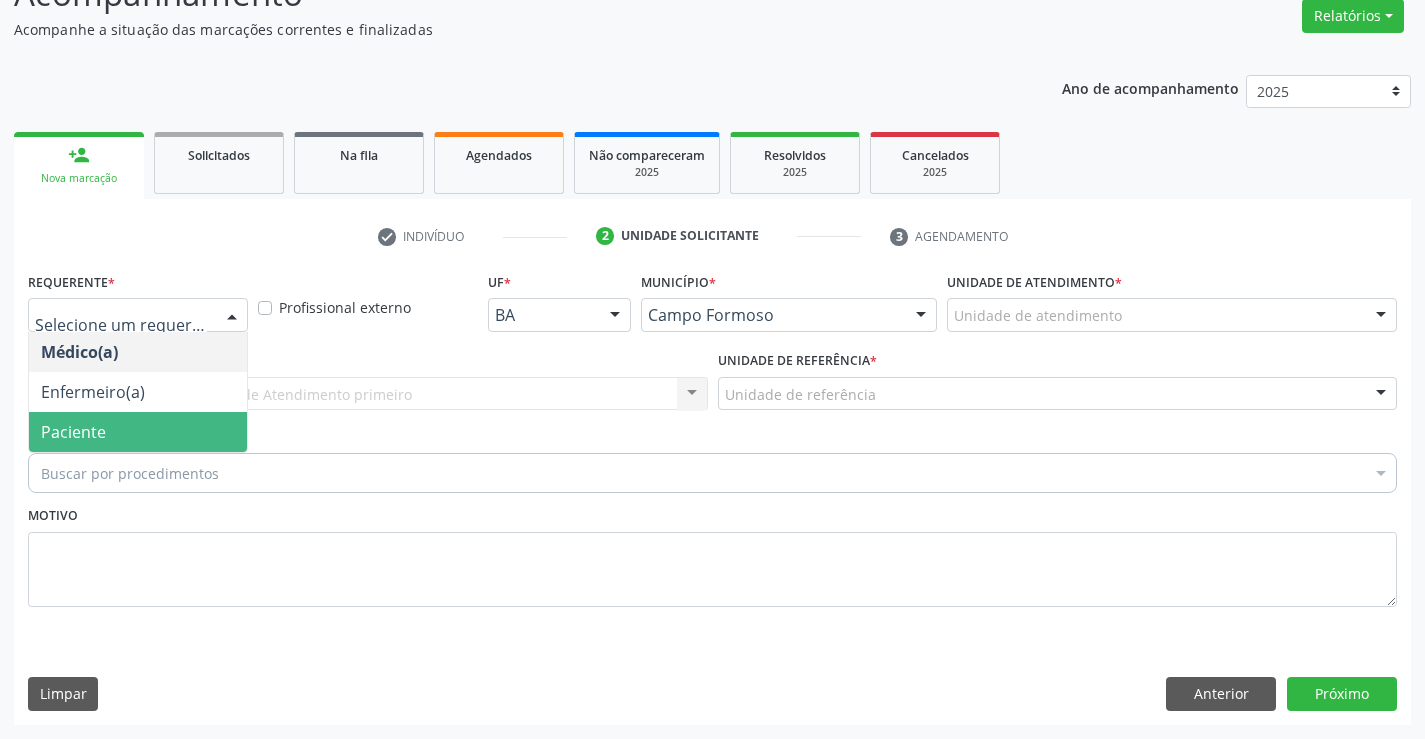 click on "Paciente" at bounding box center [138, 432] 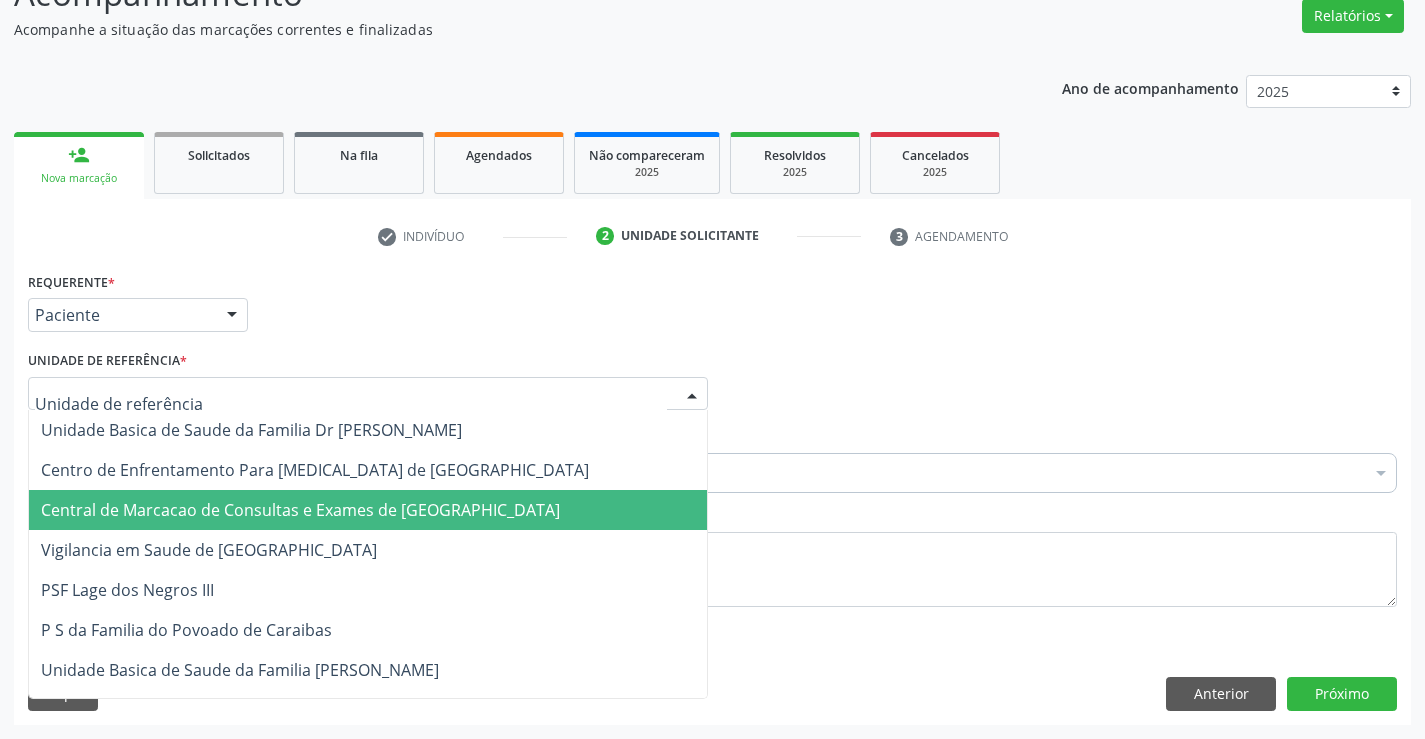 click on "Central de Marcacao de Consultas e Exames de [GEOGRAPHIC_DATA]" at bounding box center (368, 510) 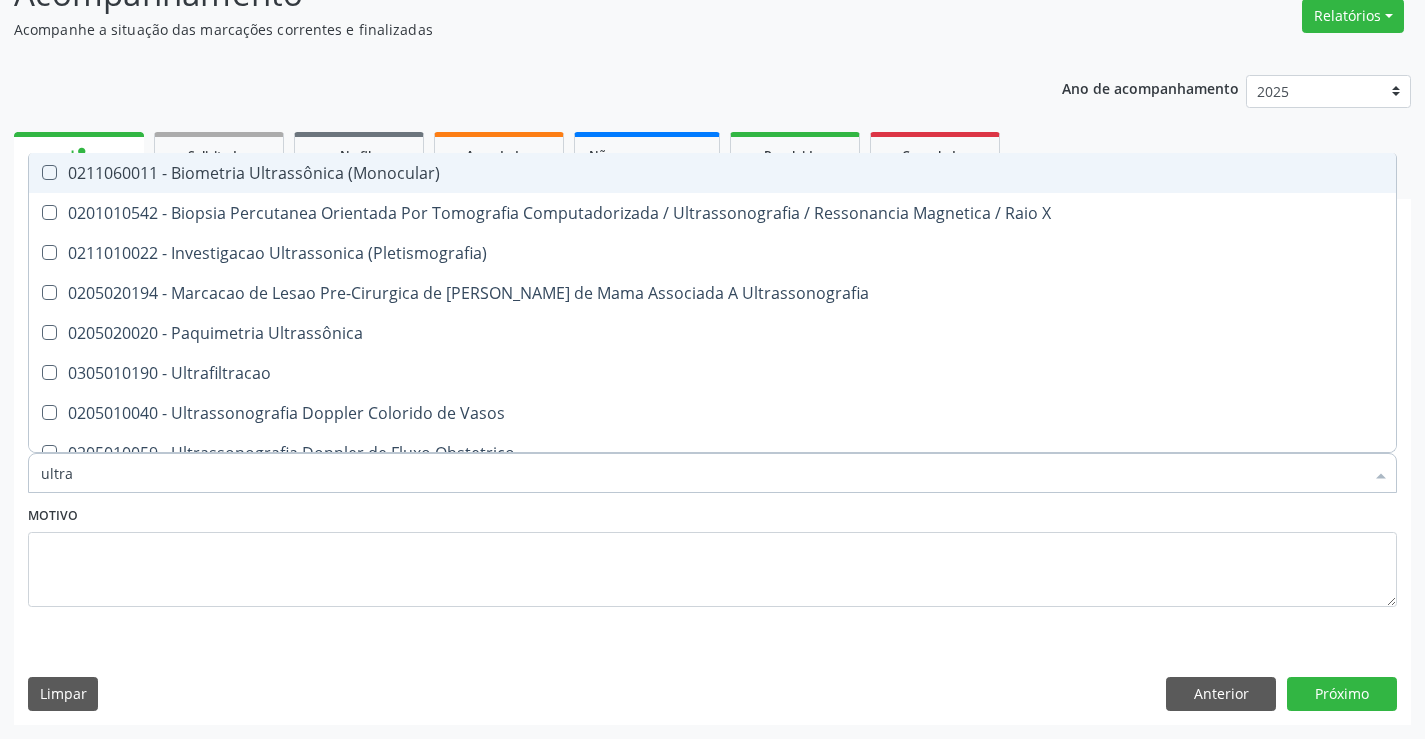 type on "ultras" 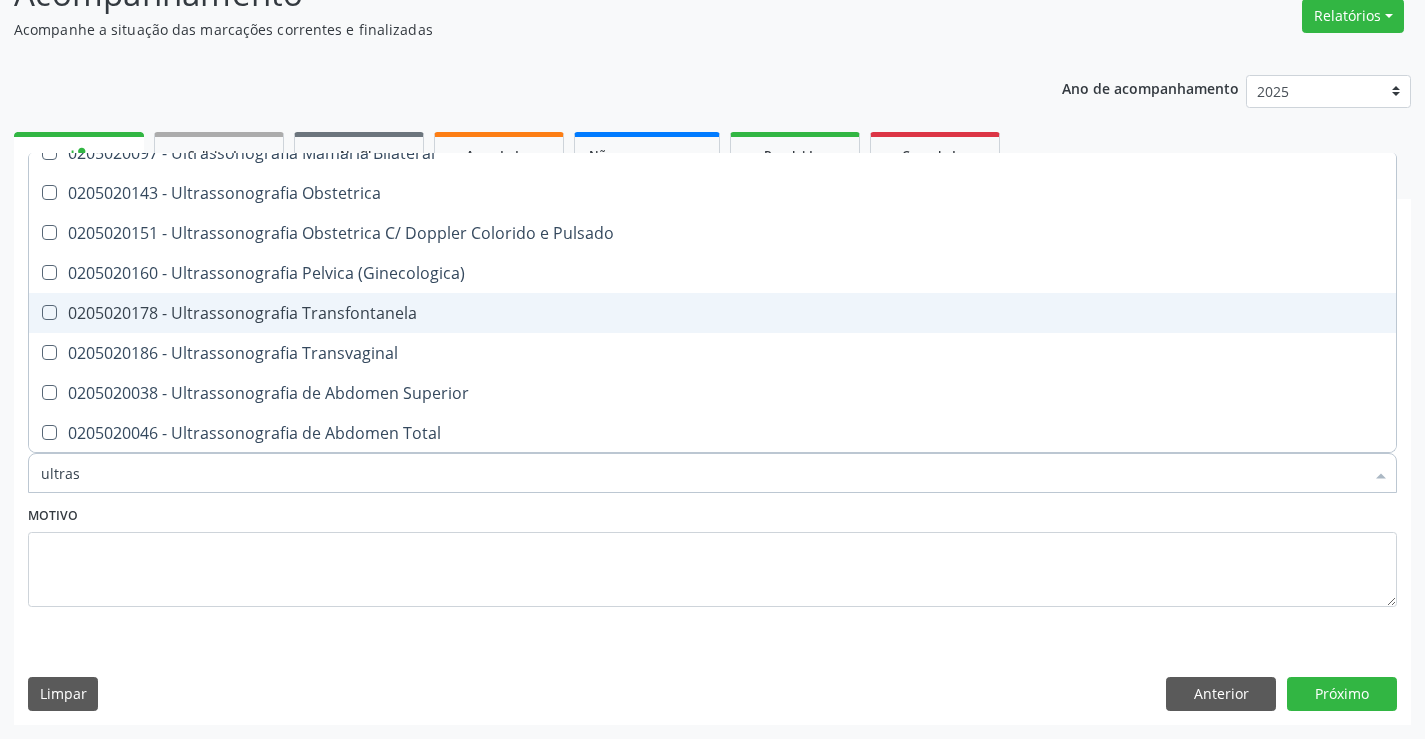 scroll, scrollTop: 400, scrollLeft: 0, axis: vertical 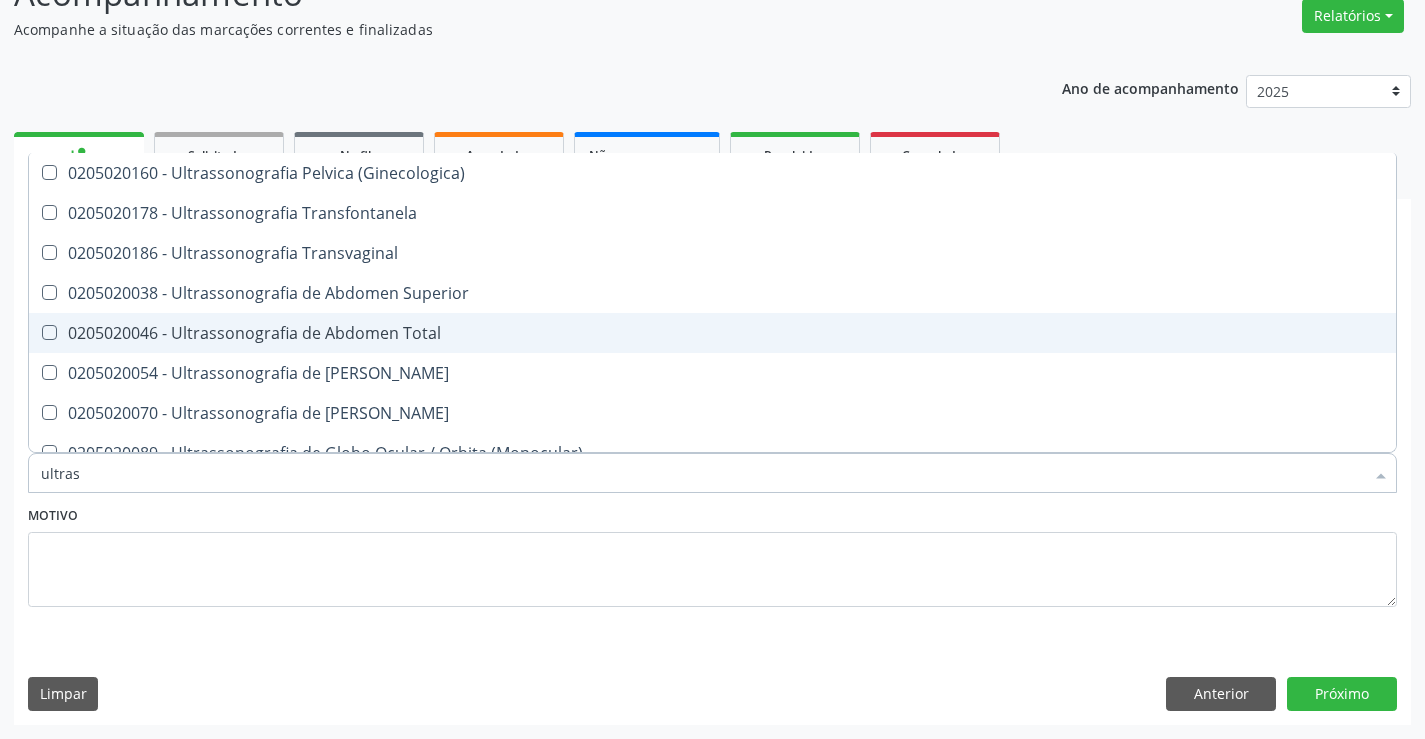 click on "0205020046 - Ultrassonografia de Abdomen Total" at bounding box center [712, 333] 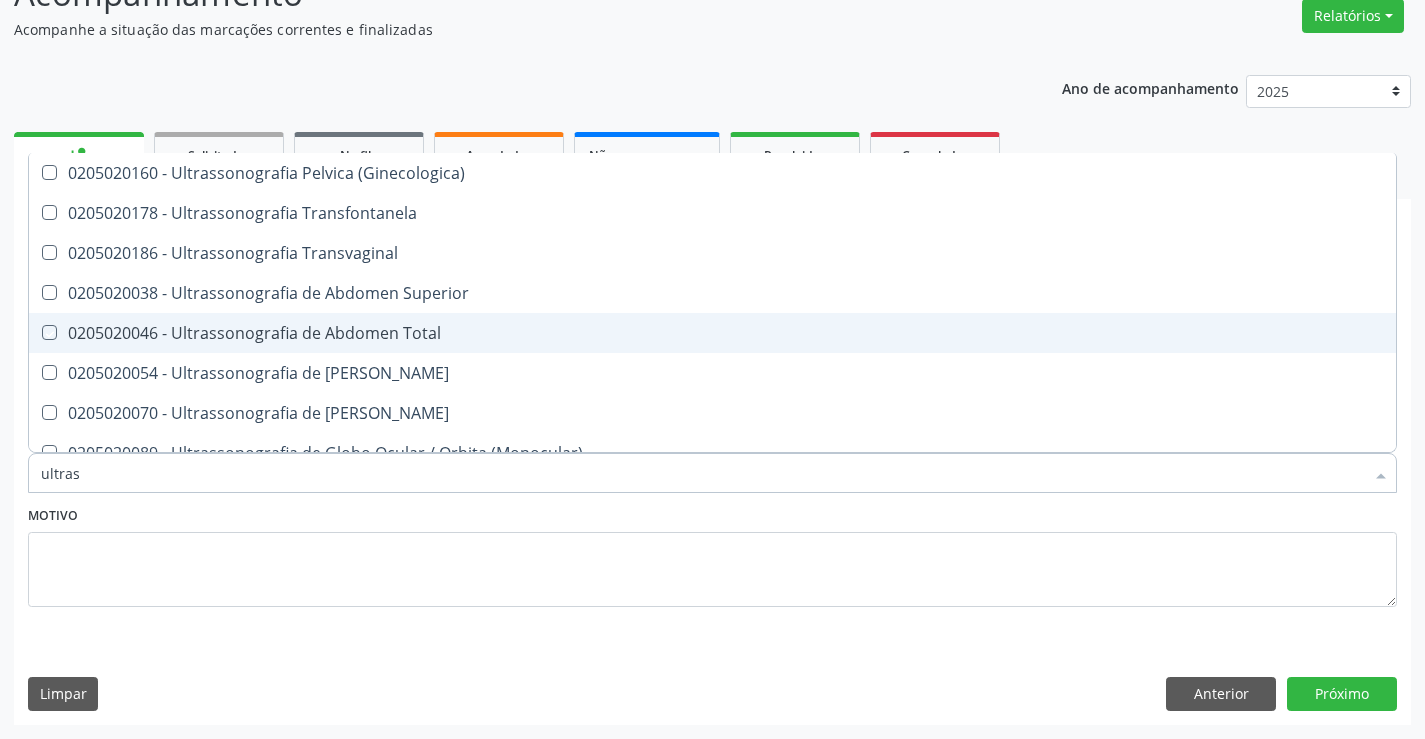 checkbox on "true" 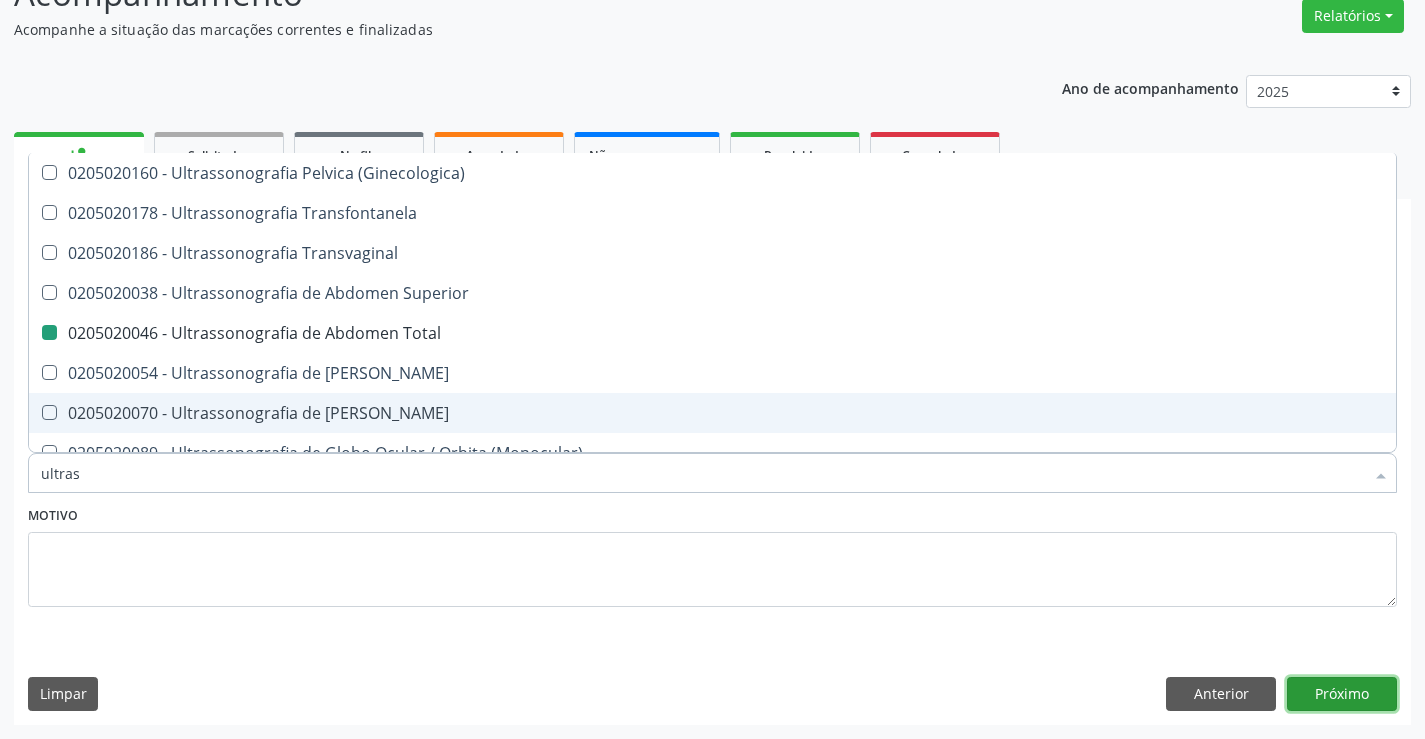 click on "Próximo" at bounding box center (1342, 694) 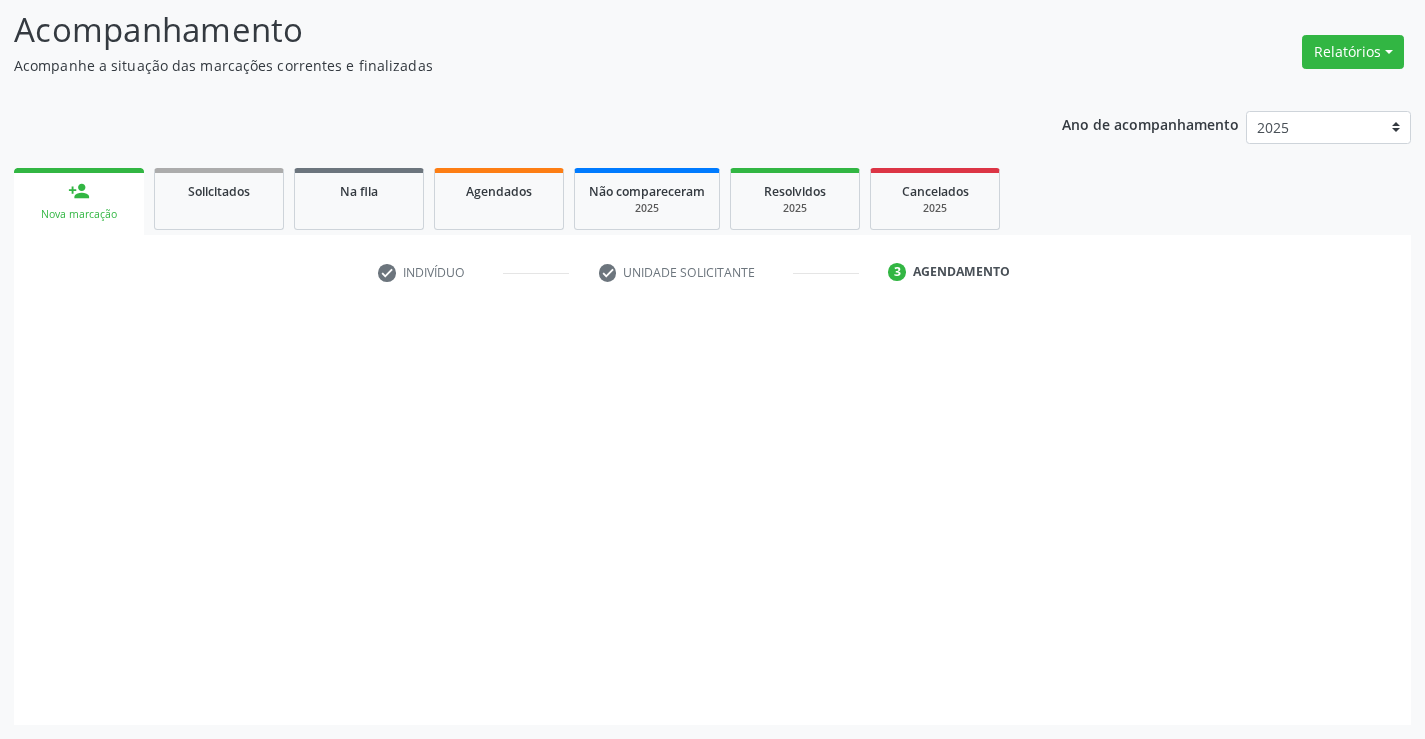 scroll, scrollTop: 131, scrollLeft: 0, axis: vertical 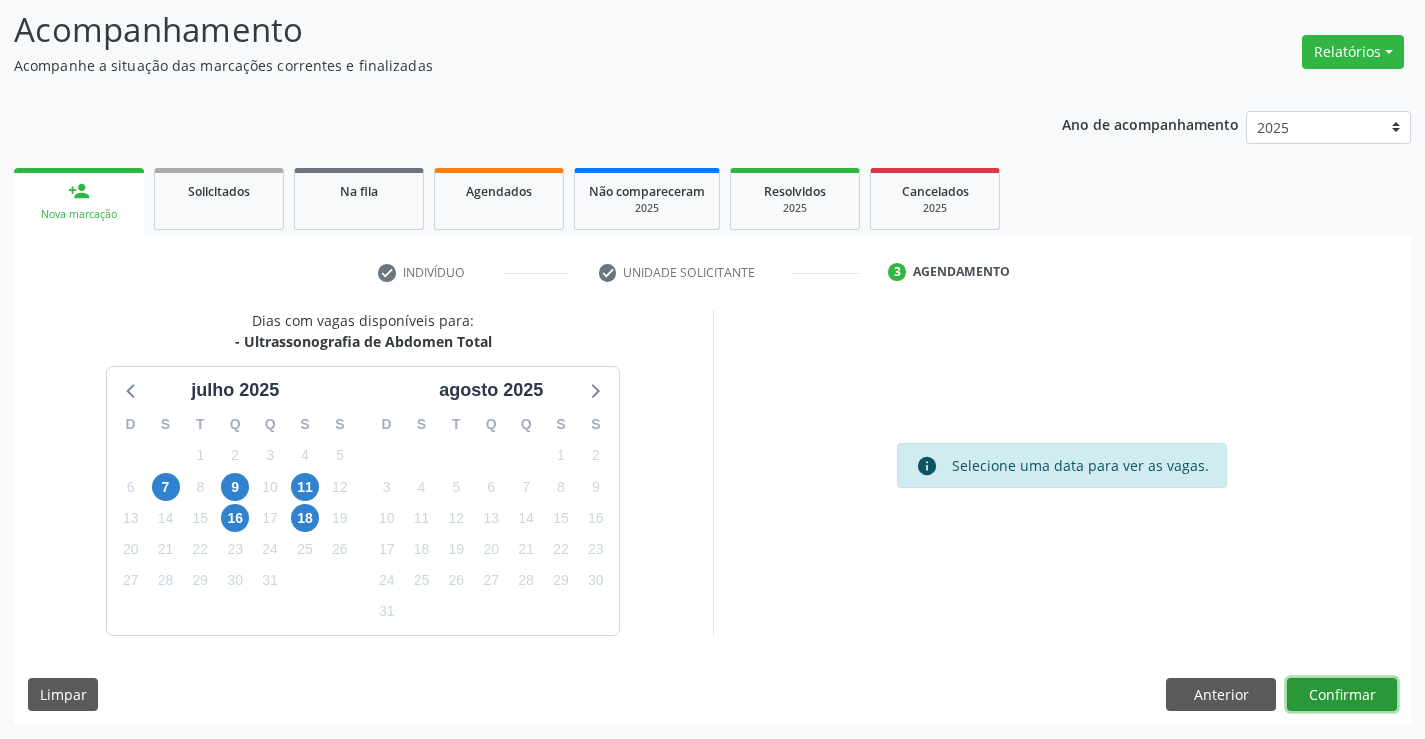 click on "Confirmar" at bounding box center [1342, 695] 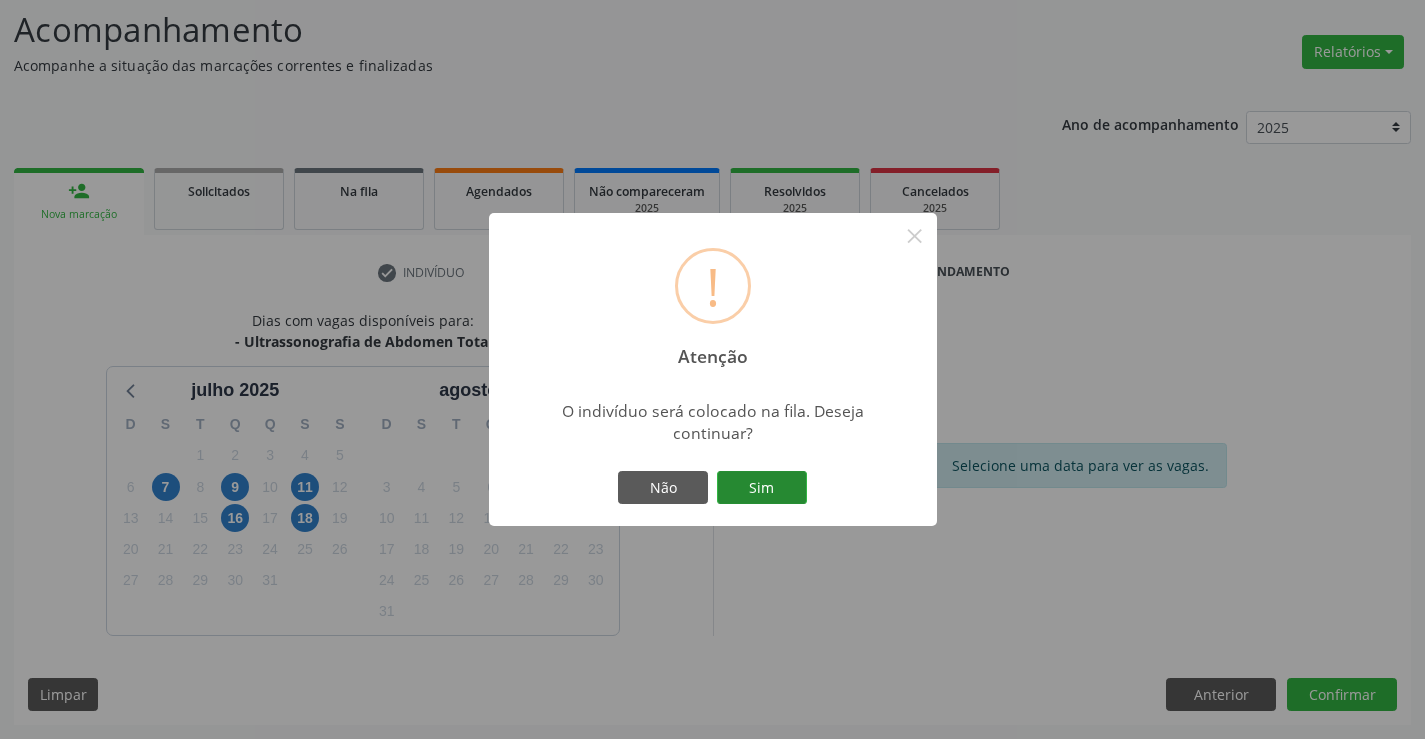 click on "Sim" at bounding box center [762, 488] 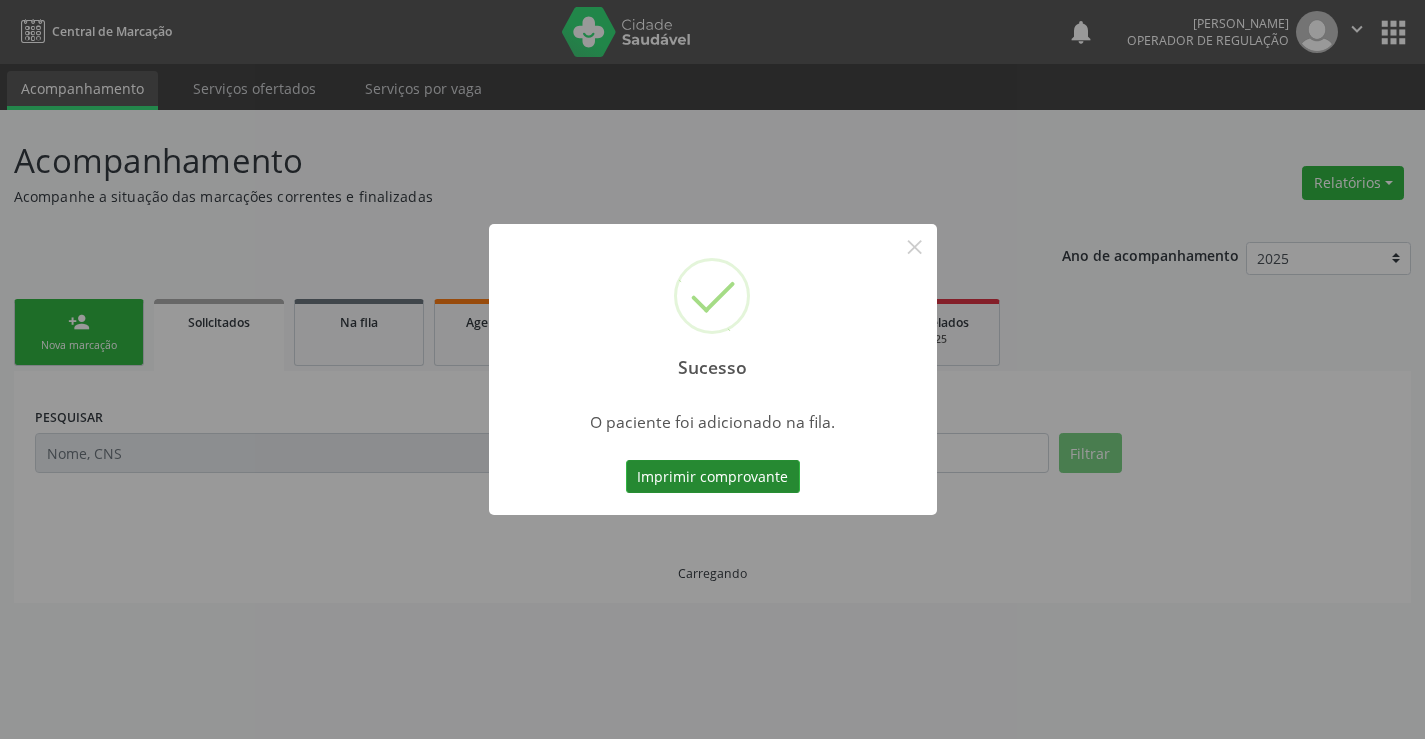 scroll, scrollTop: 0, scrollLeft: 0, axis: both 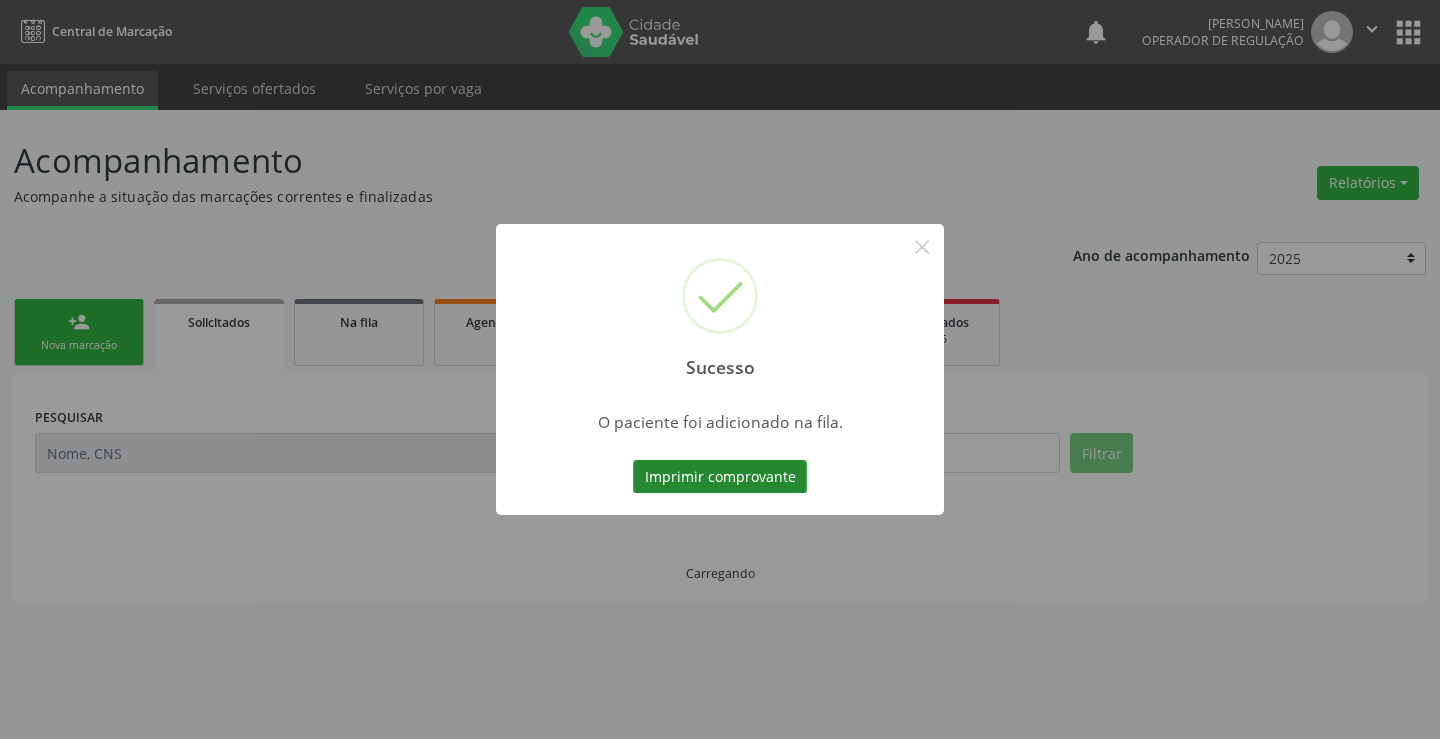 click on "Imprimir comprovante" at bounding box center (720, 477) 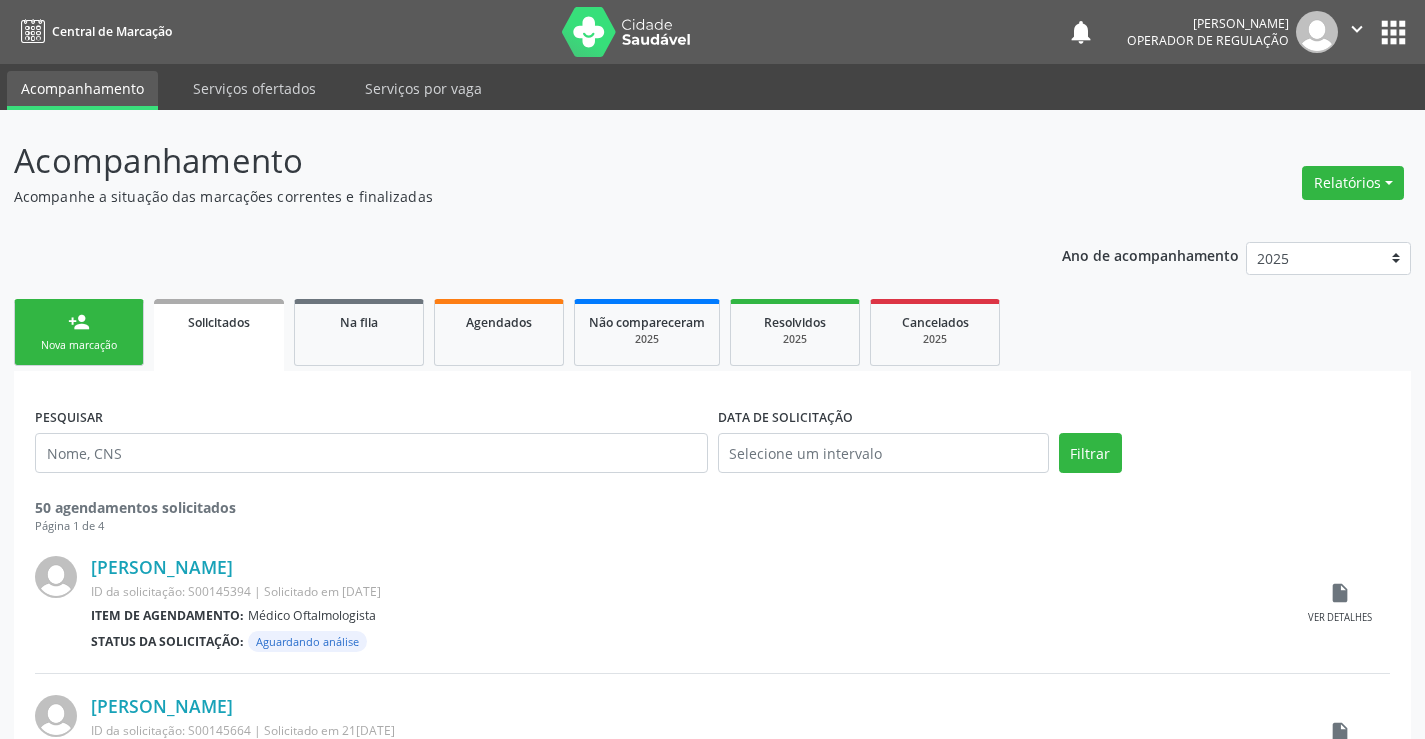 click on "Nova marcação" at bounding box center (79, 345) 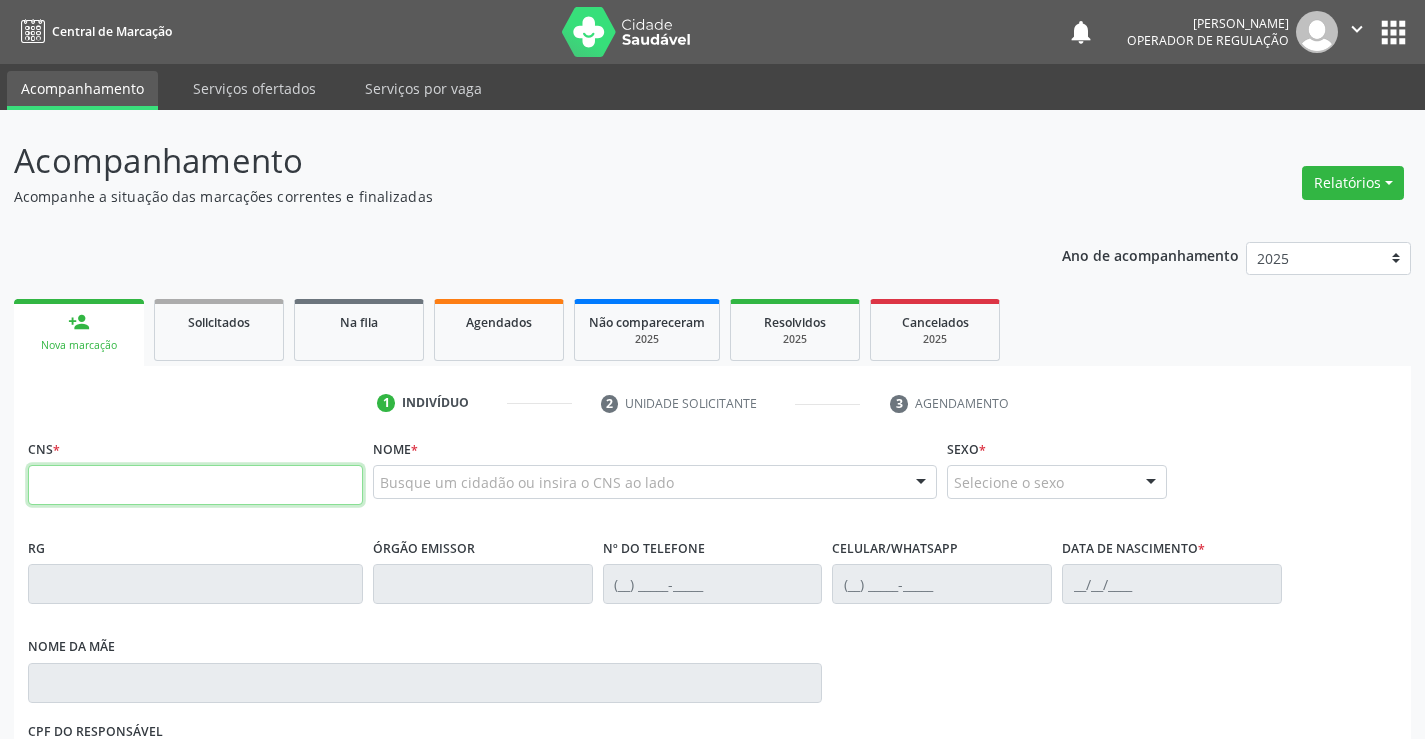 click at bounding box center (195, 485) 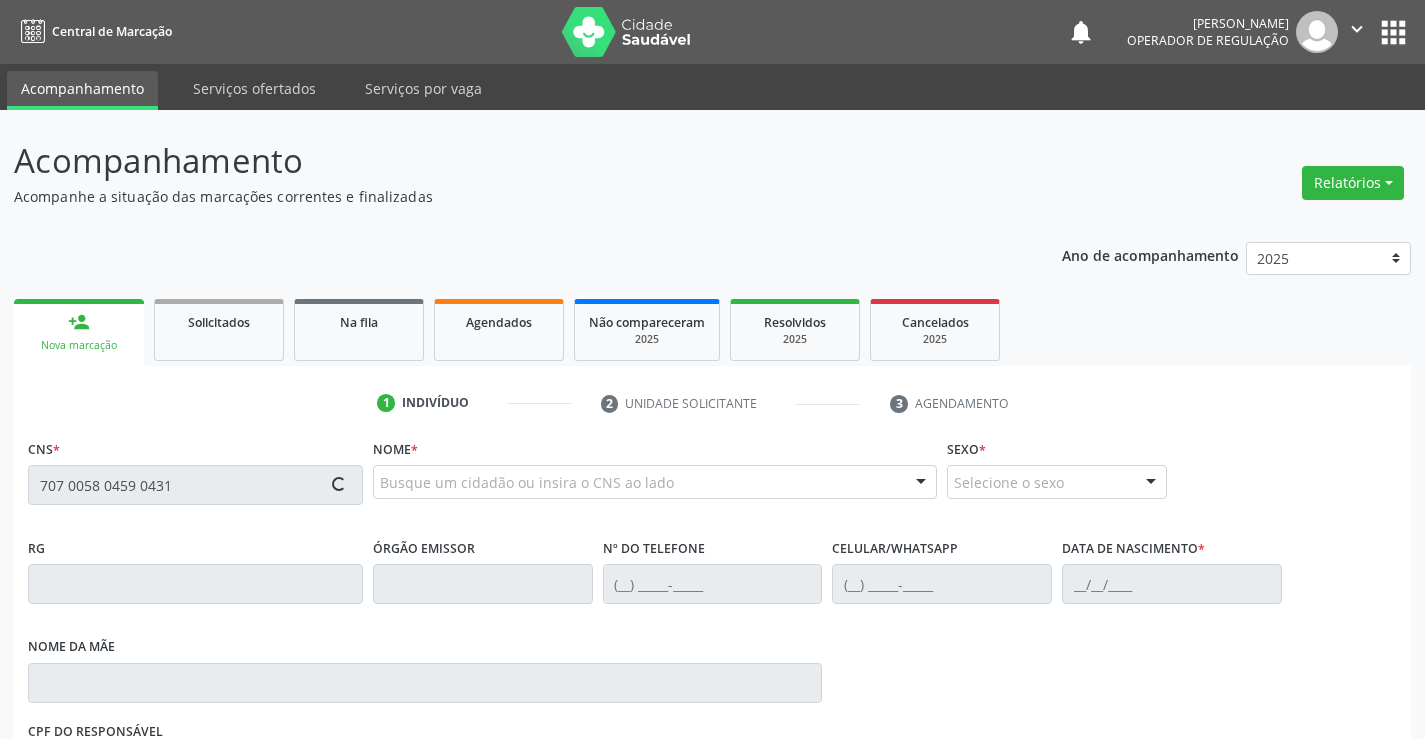 type on "707 0058 0459 0431" 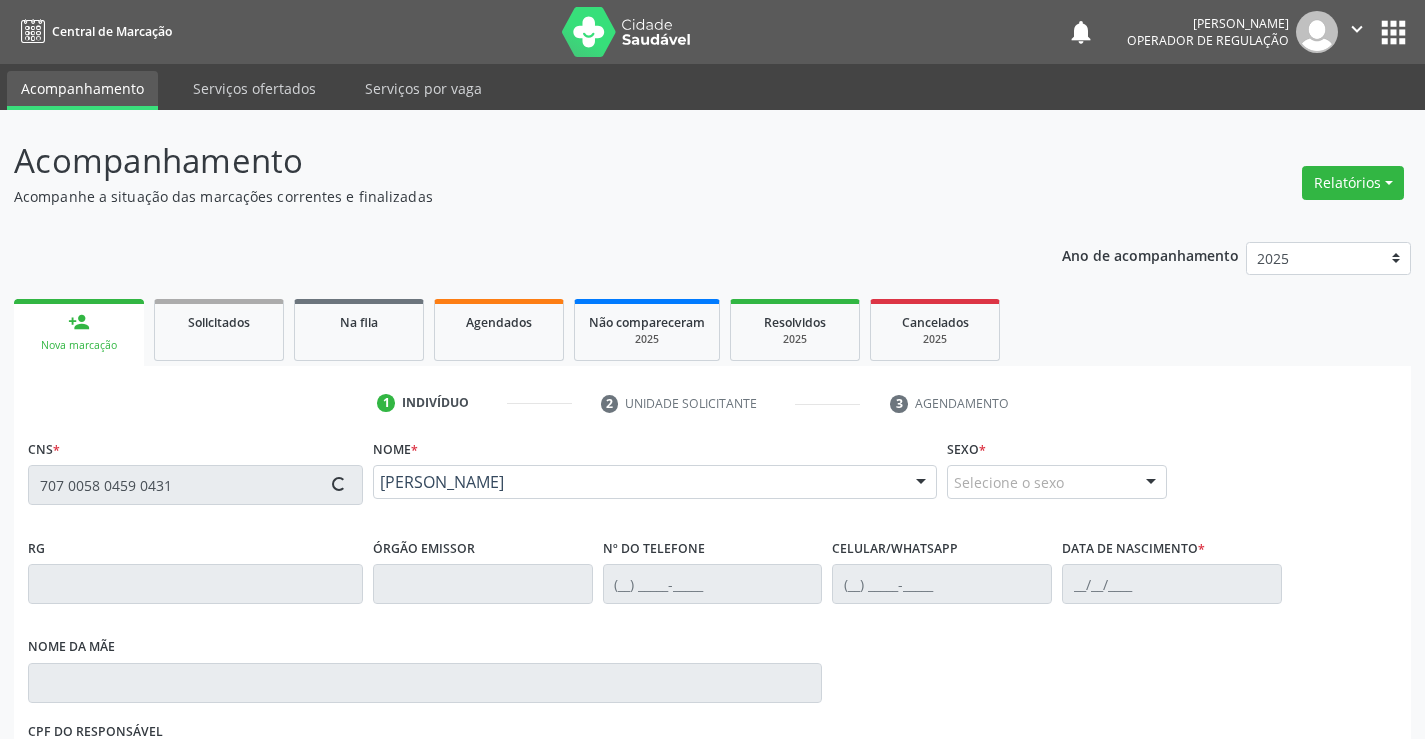 type on "0604451490" 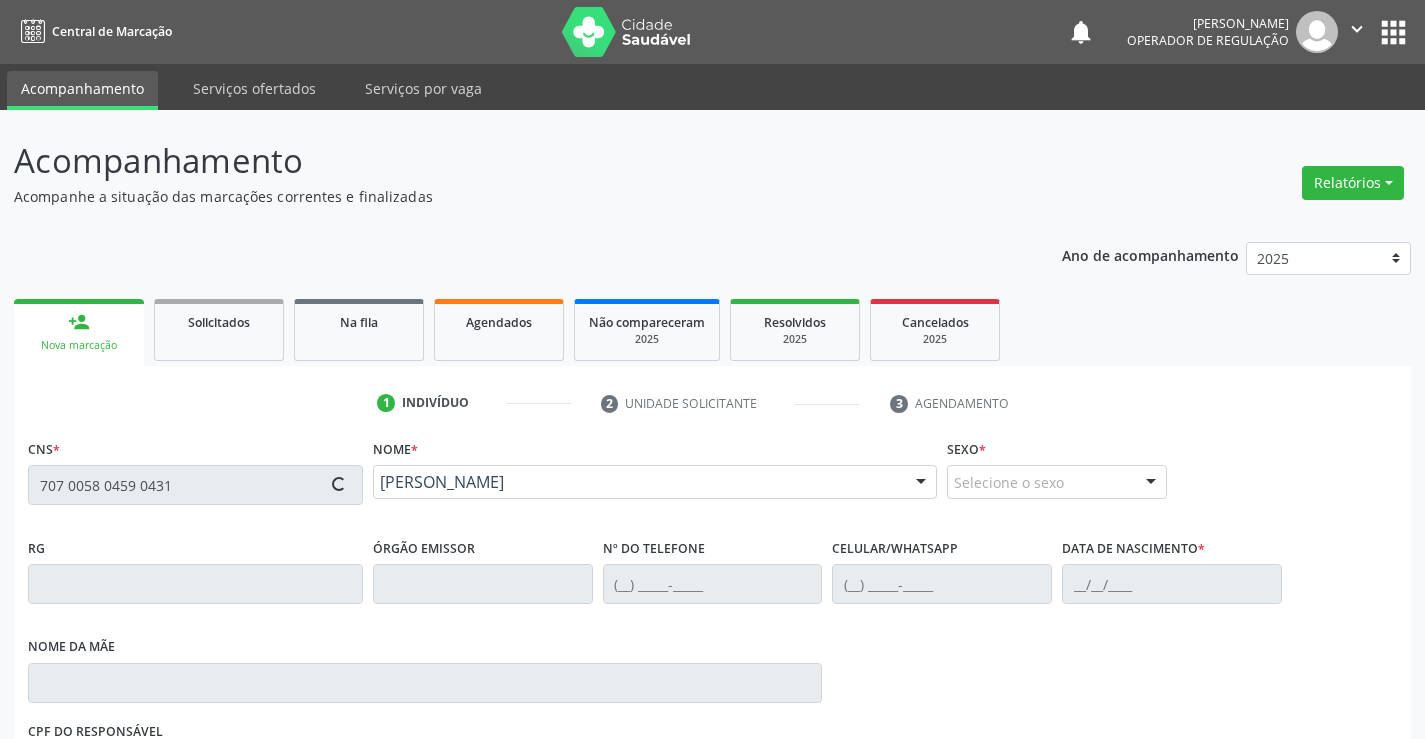 type on "(74) 98832-7658" 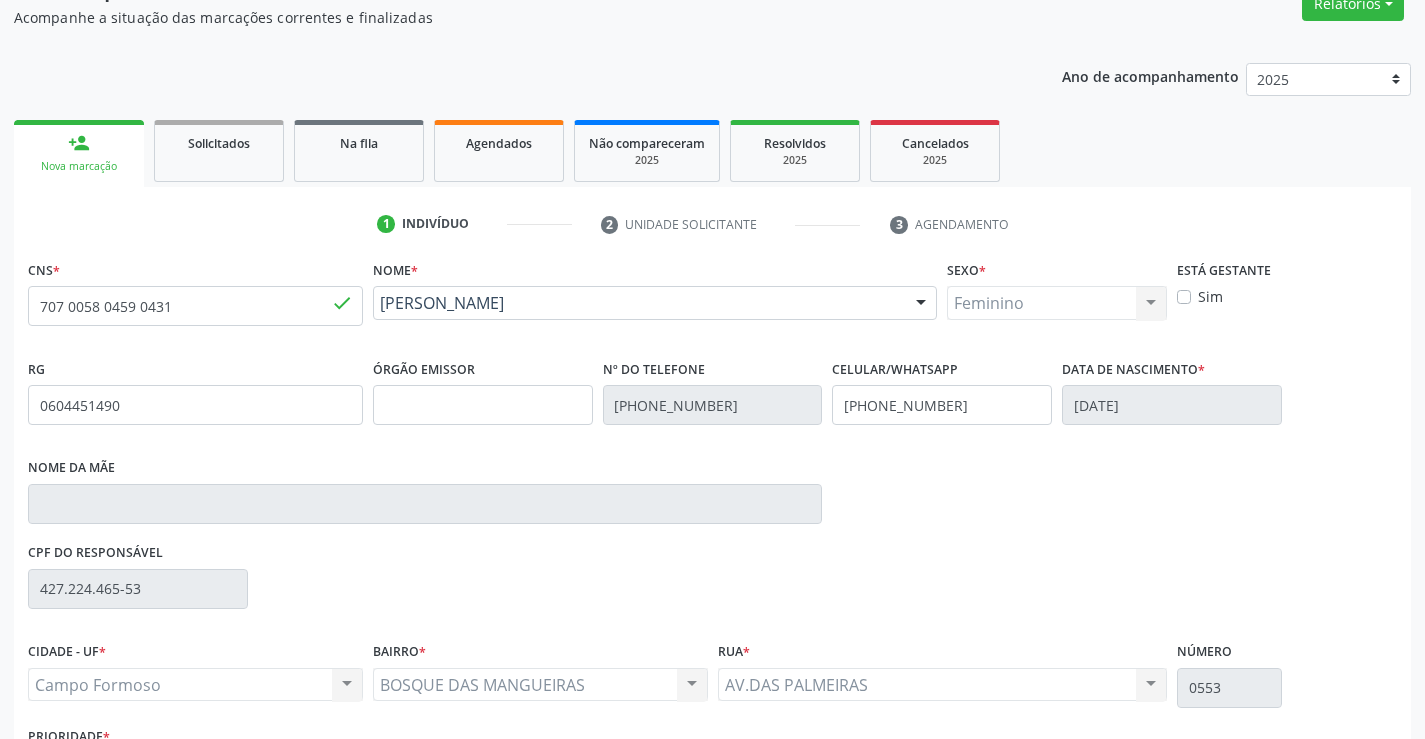 scroll, scrollTop: 331, scrollLeft: 0, axis: vertical 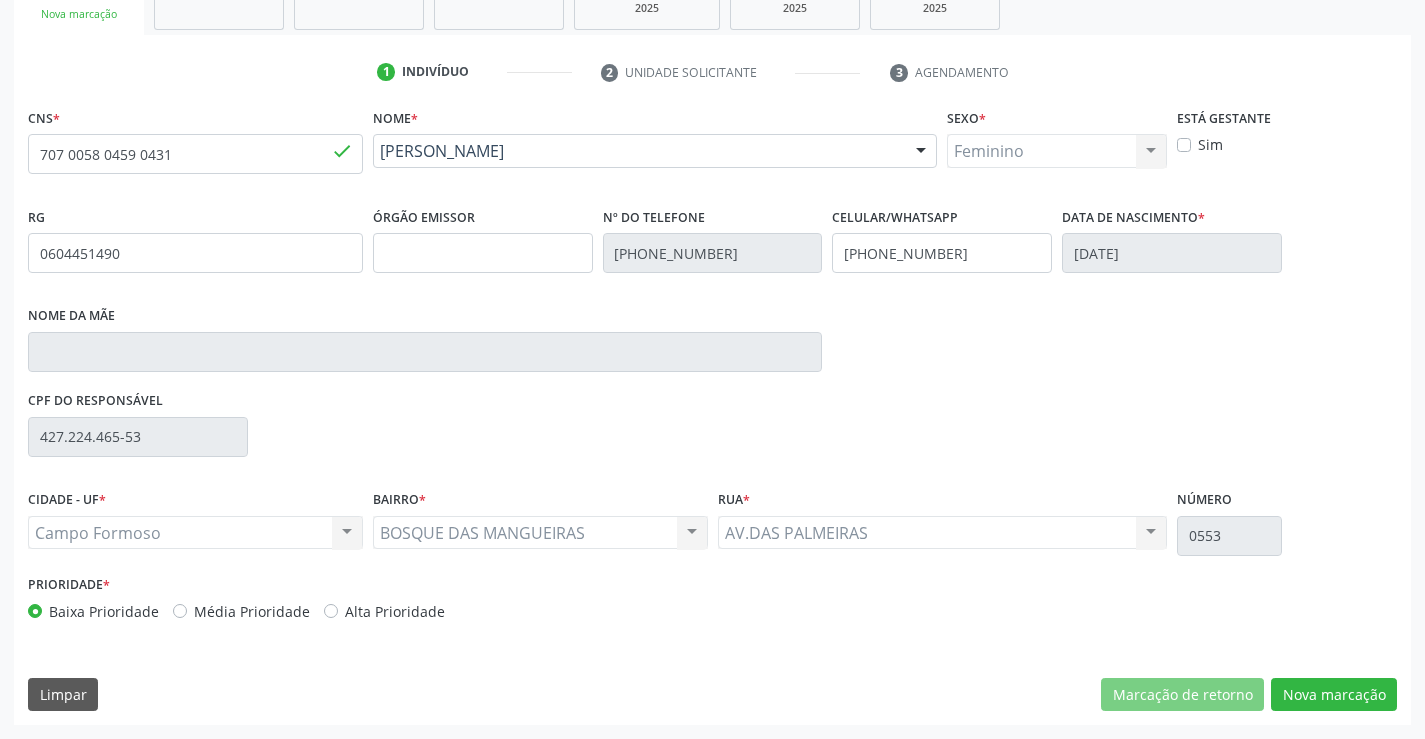 click on "CNS
*
707 0058 0459 0431       done
Nome
*
Helena Silva dos Santos
Helena Silva dos Santos
CNS:
707 0058 0459 0431
CPF:    --   Nascimento:
03/06/1963
Nenhum resultado encontrado para: "   "
Digite o nome ou CNS para buscar um indivíduo
Sexo
*
Feminino         Masculino   Feminino
Nenhum resultado encontrado para: "   "
Não há nenhuma opção para ser exibida.
Está gestante
Sim
RG
0604451490
Órgão emissor
Nº do Telefone
(74) 98832-7658
Celular/WhatsApp
(74) 98832-7658
Data de nascimento
*
03/06/1963
Nome da mãe
CPF do responsável
427.224.465-53
CIDADE - UF
*
Campo Formoso" at bounding box center (712, 414) 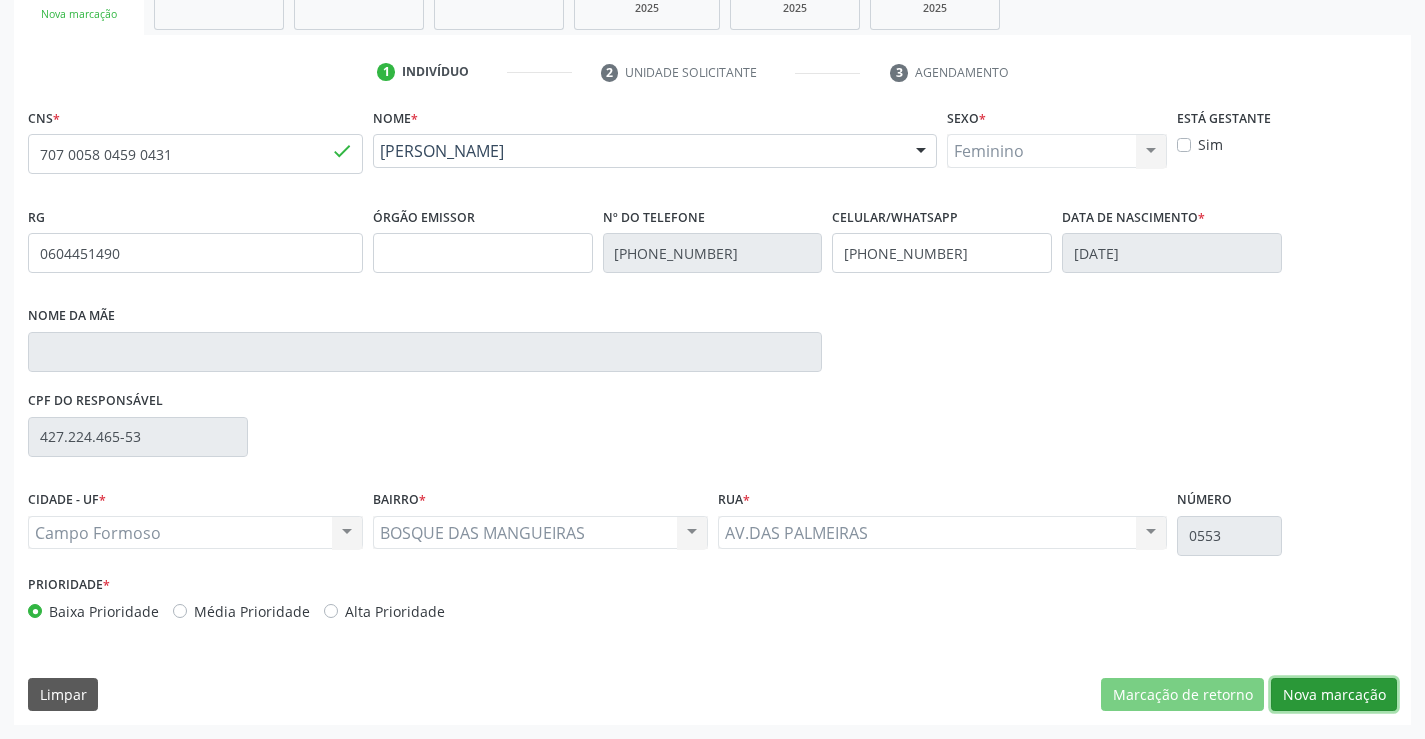 click on "Nova marcação" at bounding box center (1334, 695) 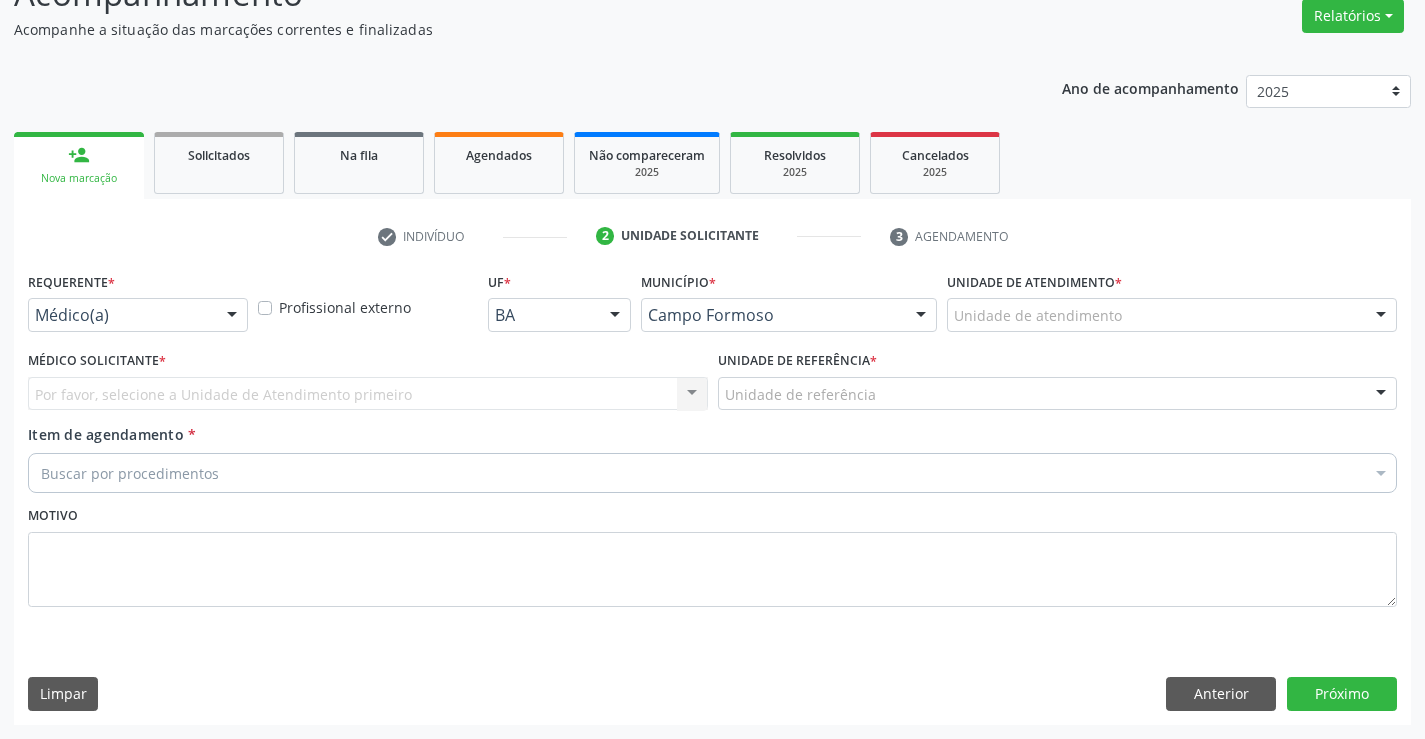 scroll, scrollTop: 167, scrollLeft: 0, axis: vertical 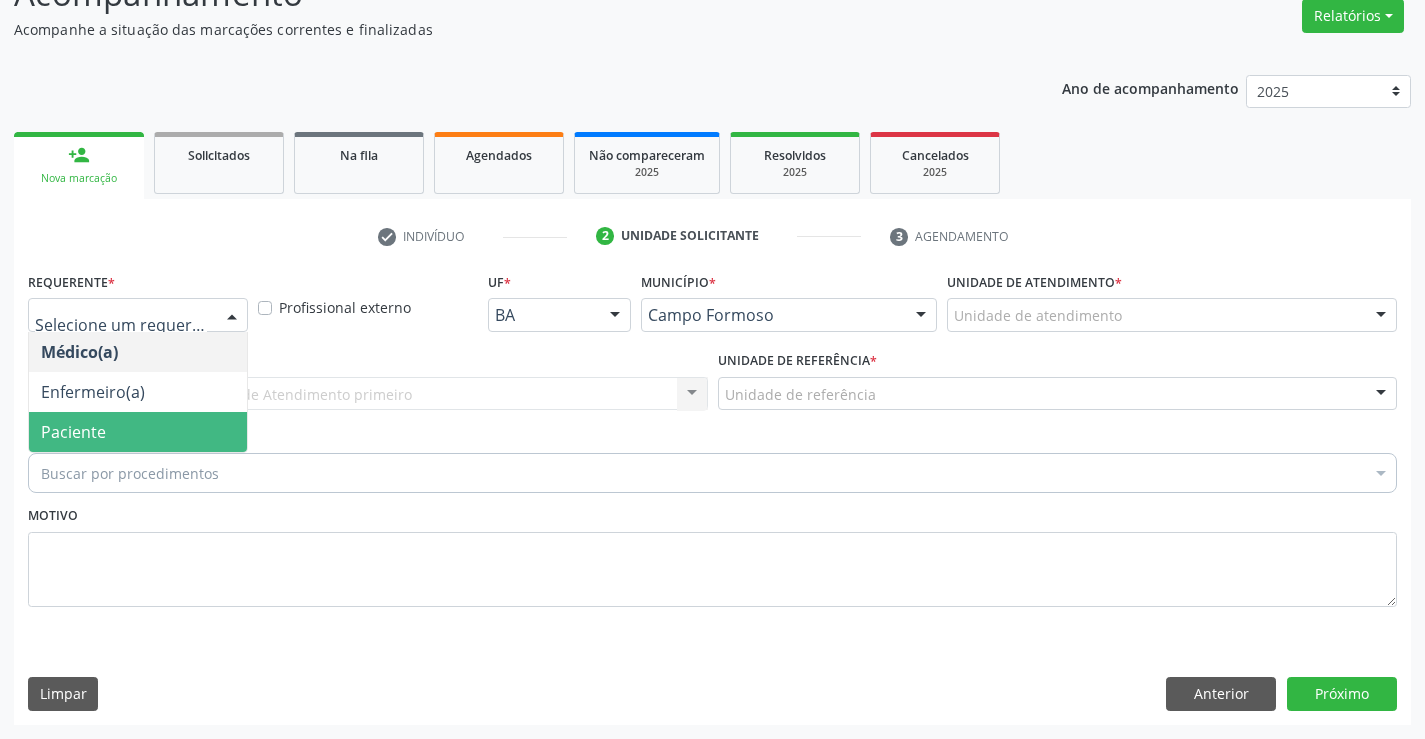 click on "Paciente" at bounding box center [138, 432] 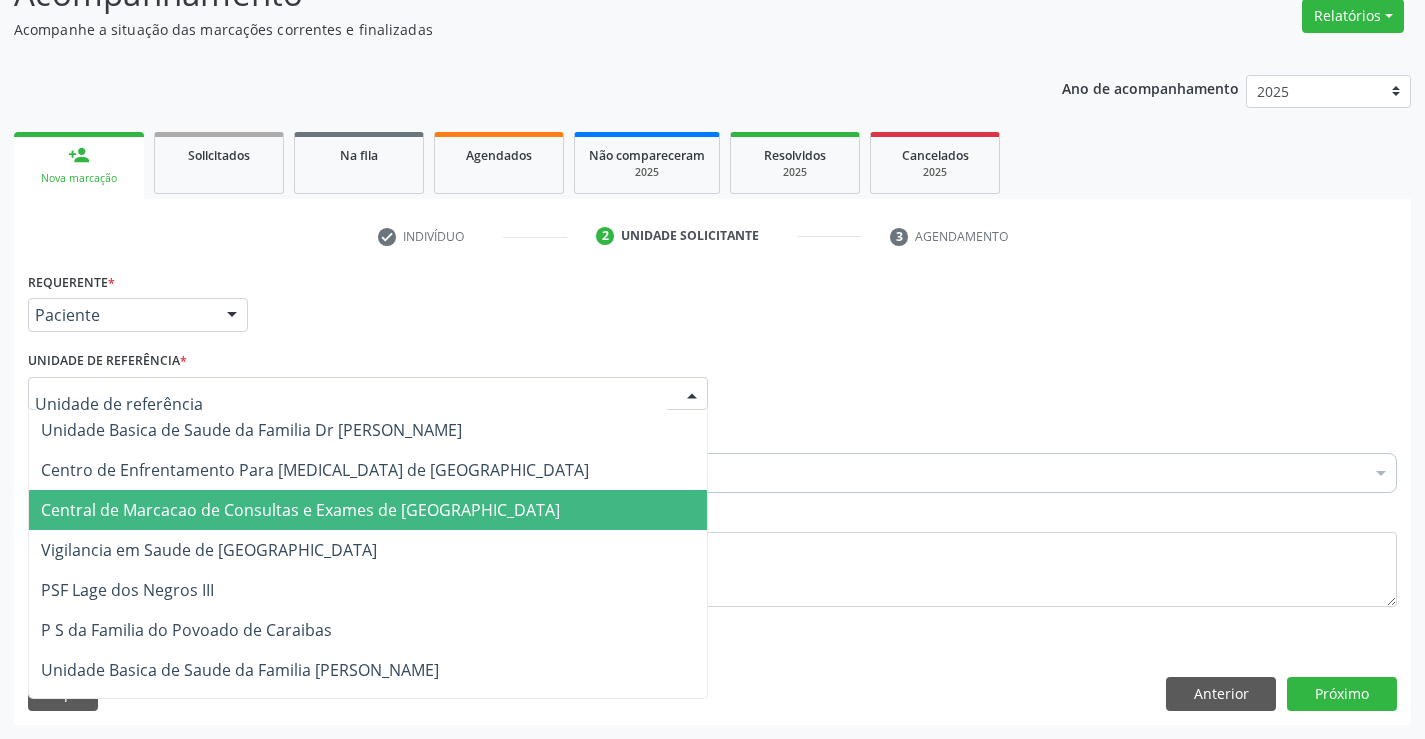 click on "Central de Marcacao de Consultas e Exames de [GEOGRAPHIC_DATA]" at bounding box center [368, 510] 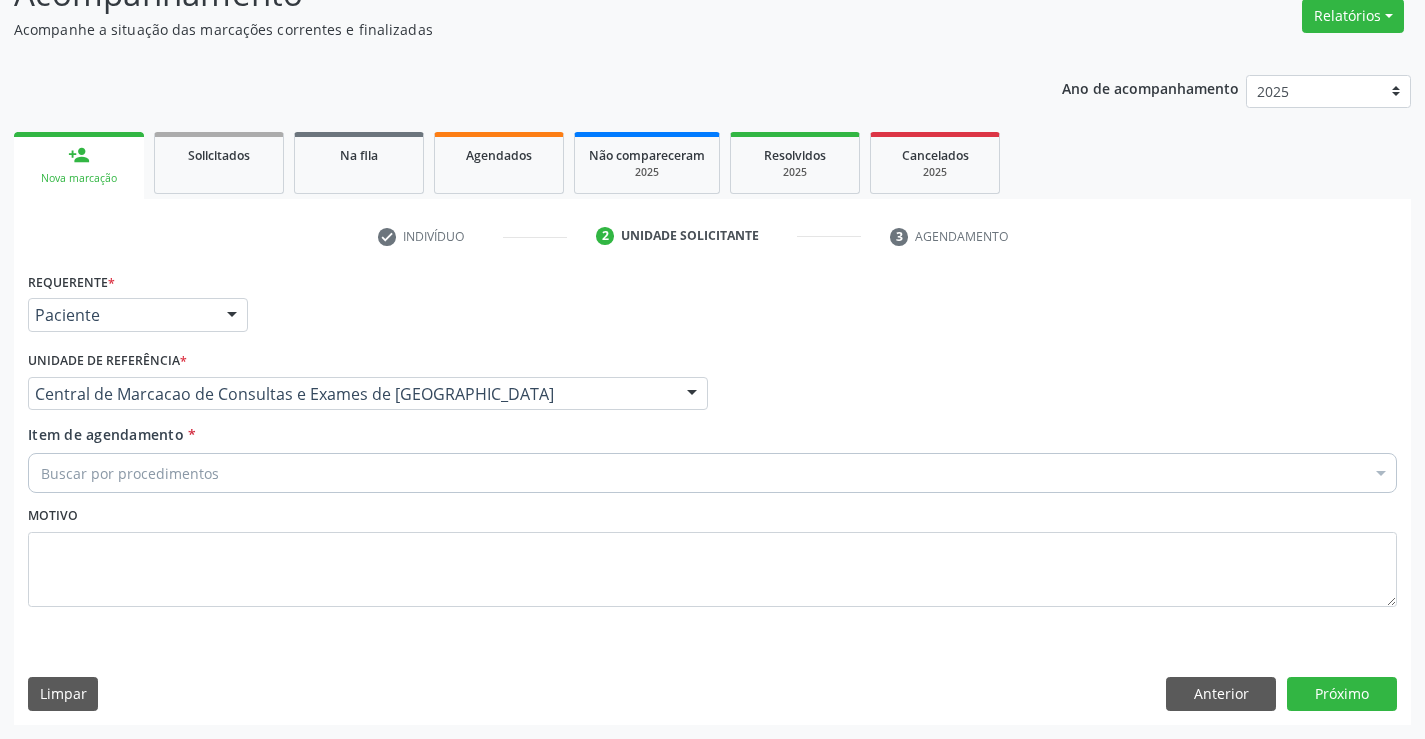 click on "Buscar por procedimentos" at bounding box center (712, 473) 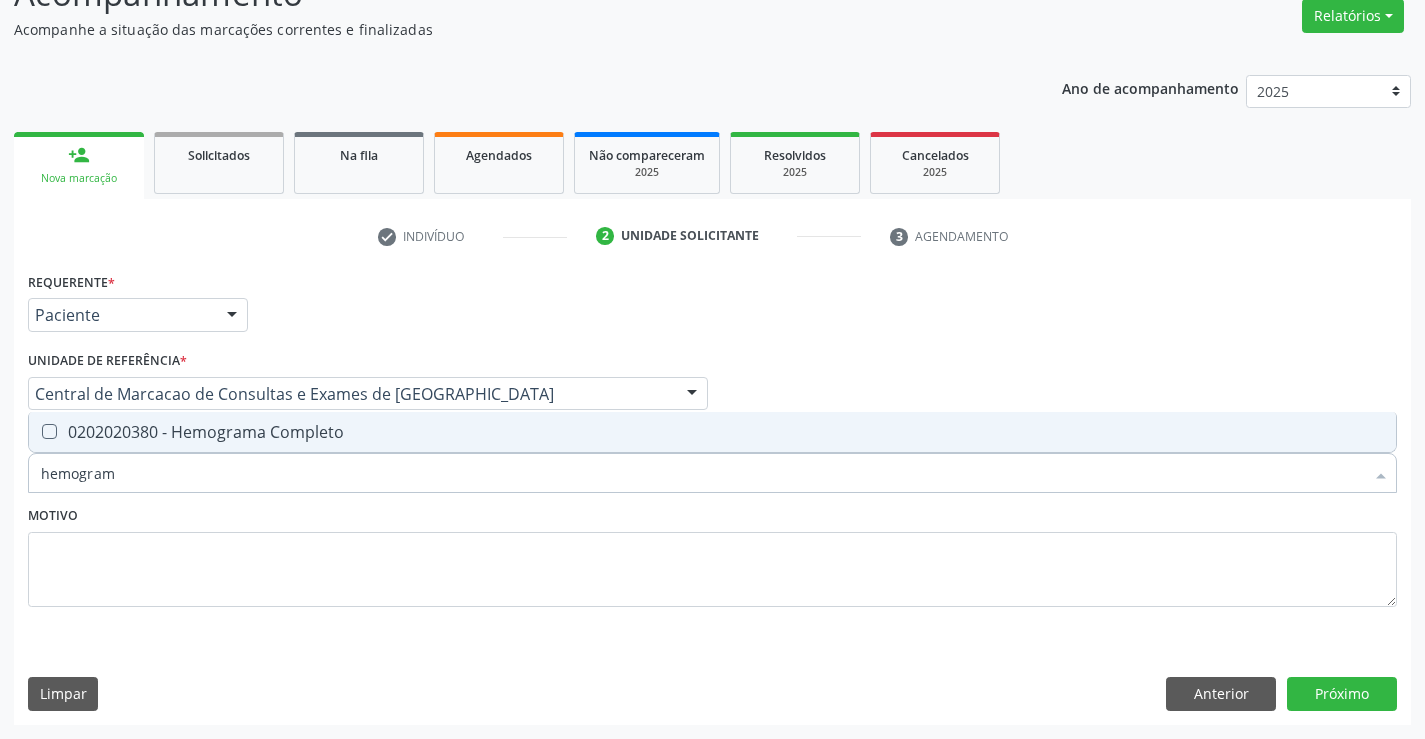 type on "hemograma" 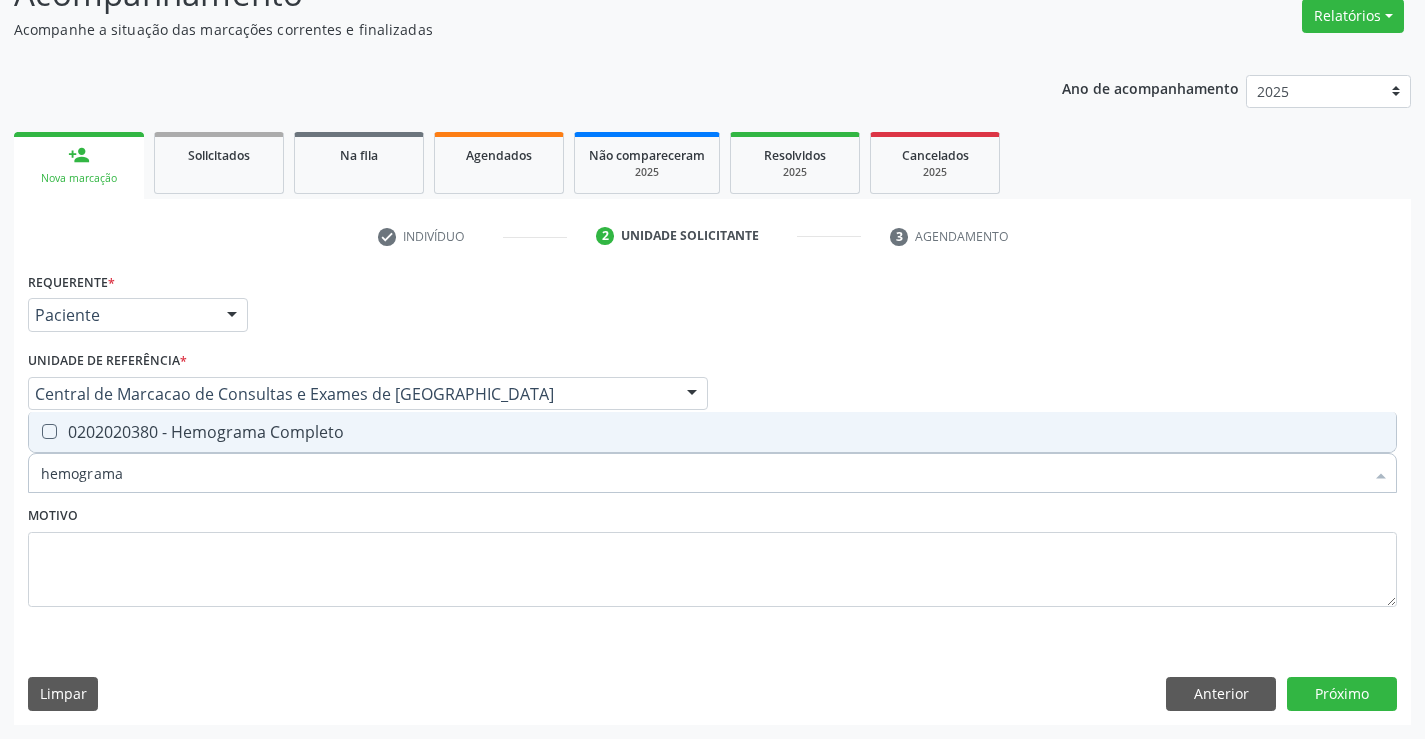 click on "0202020380 - Hemograma Completo" at bounding box center [712, 432] 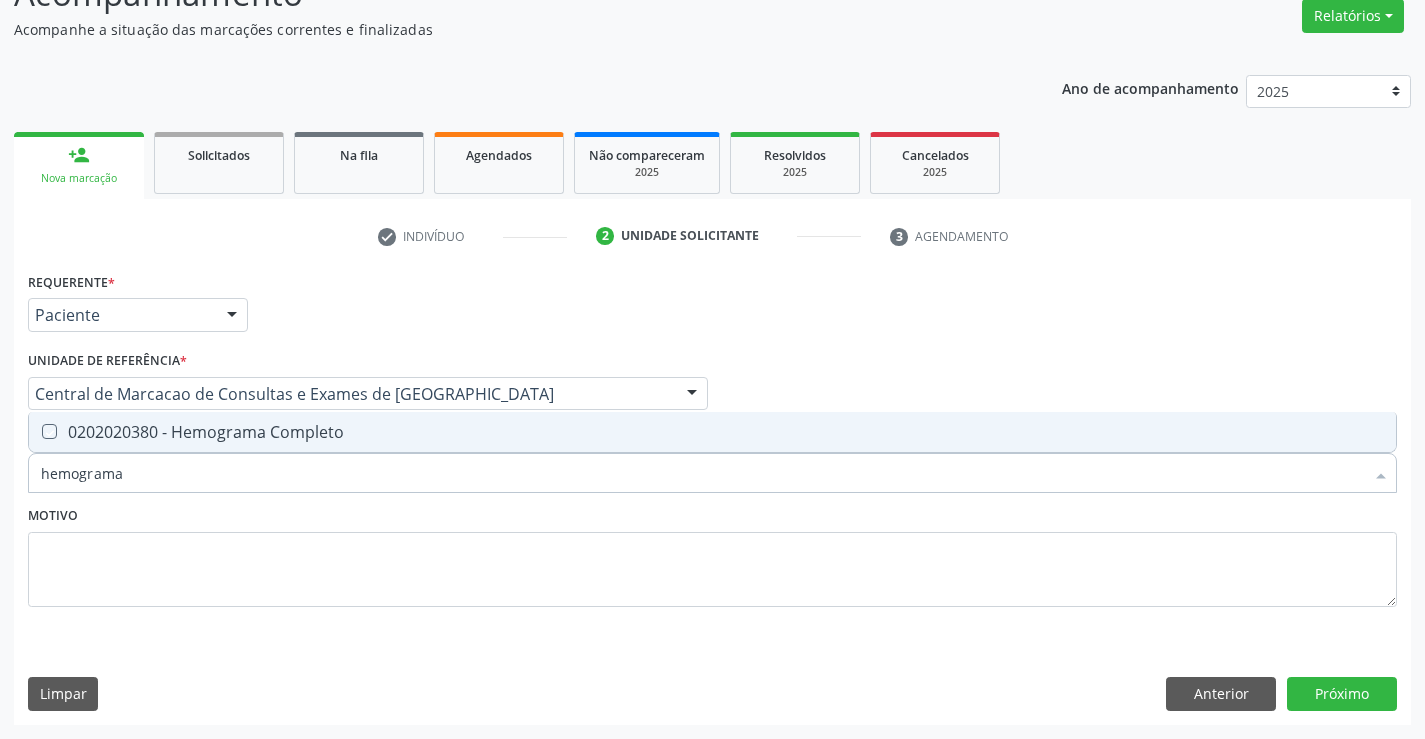 checkbox on "true" 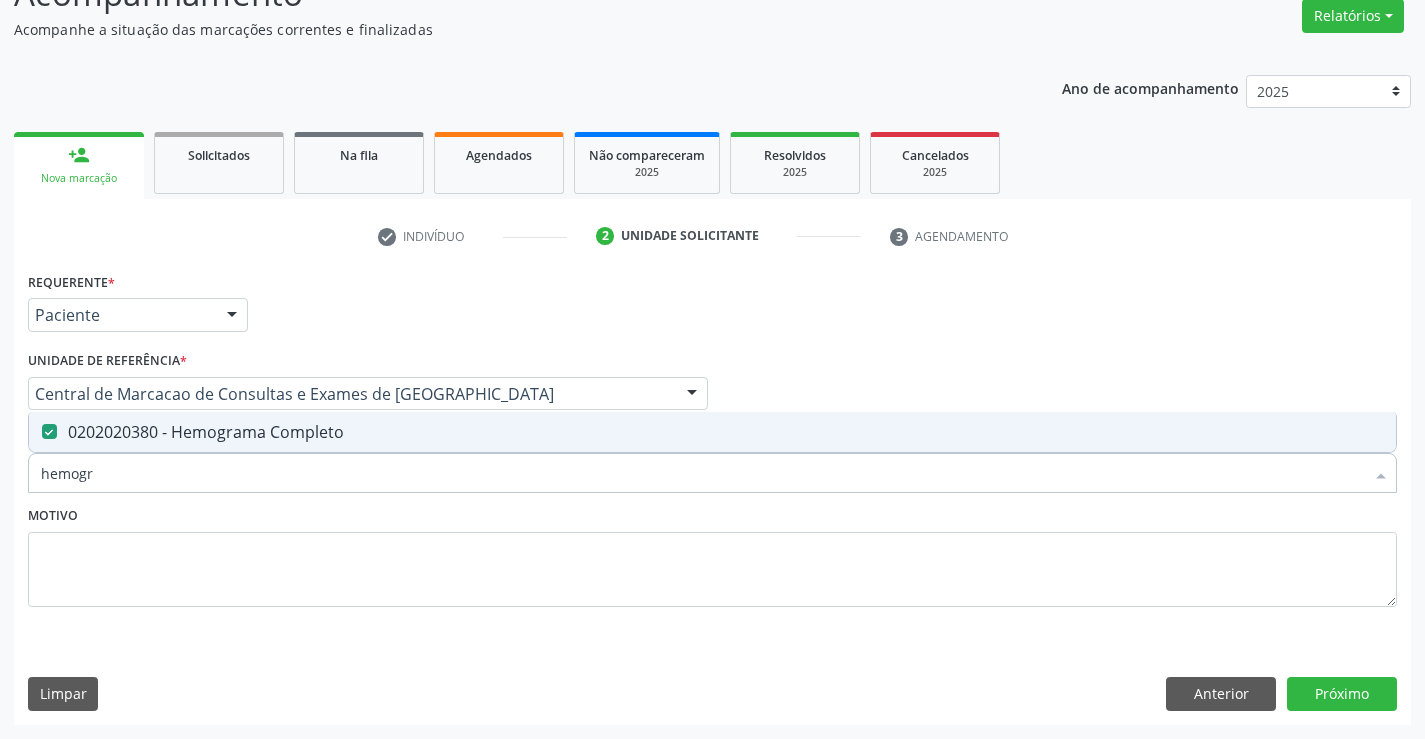 type on "hemog" 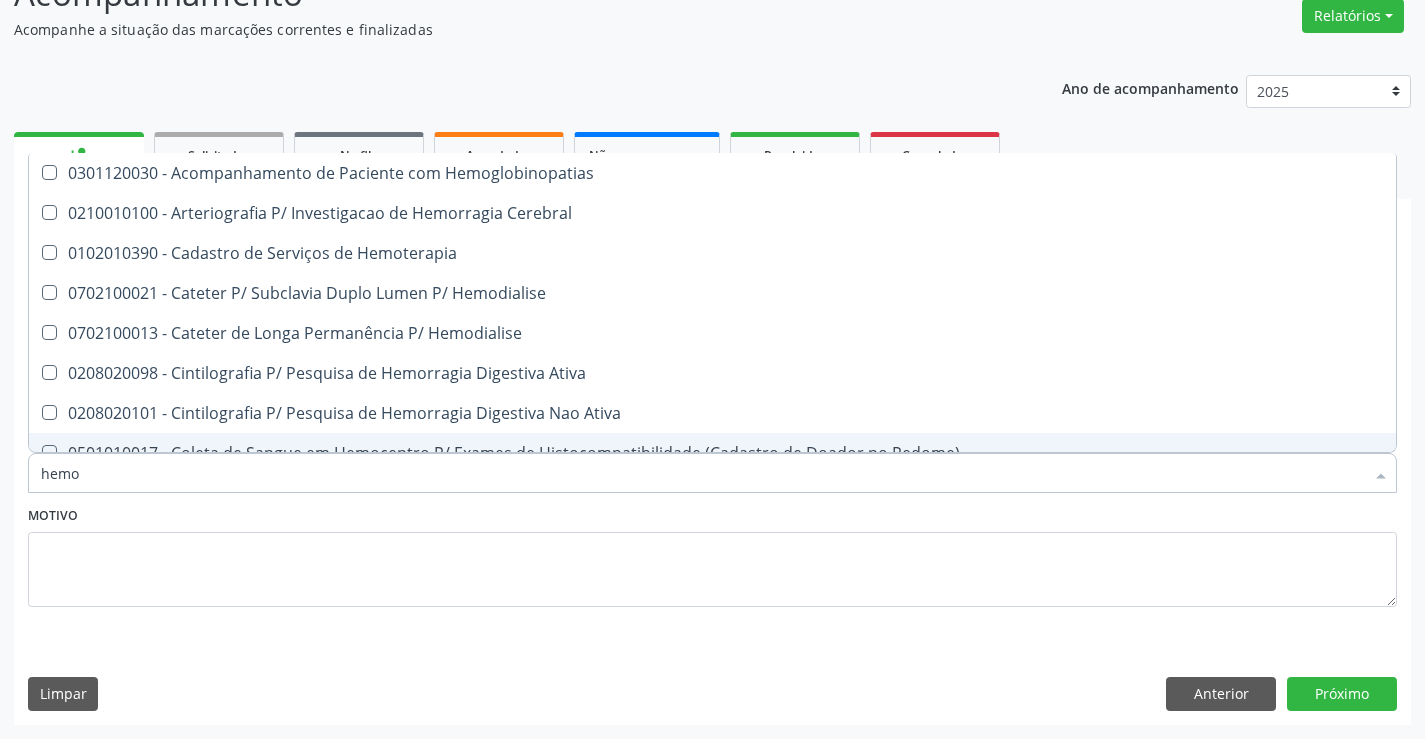 type on "hem" 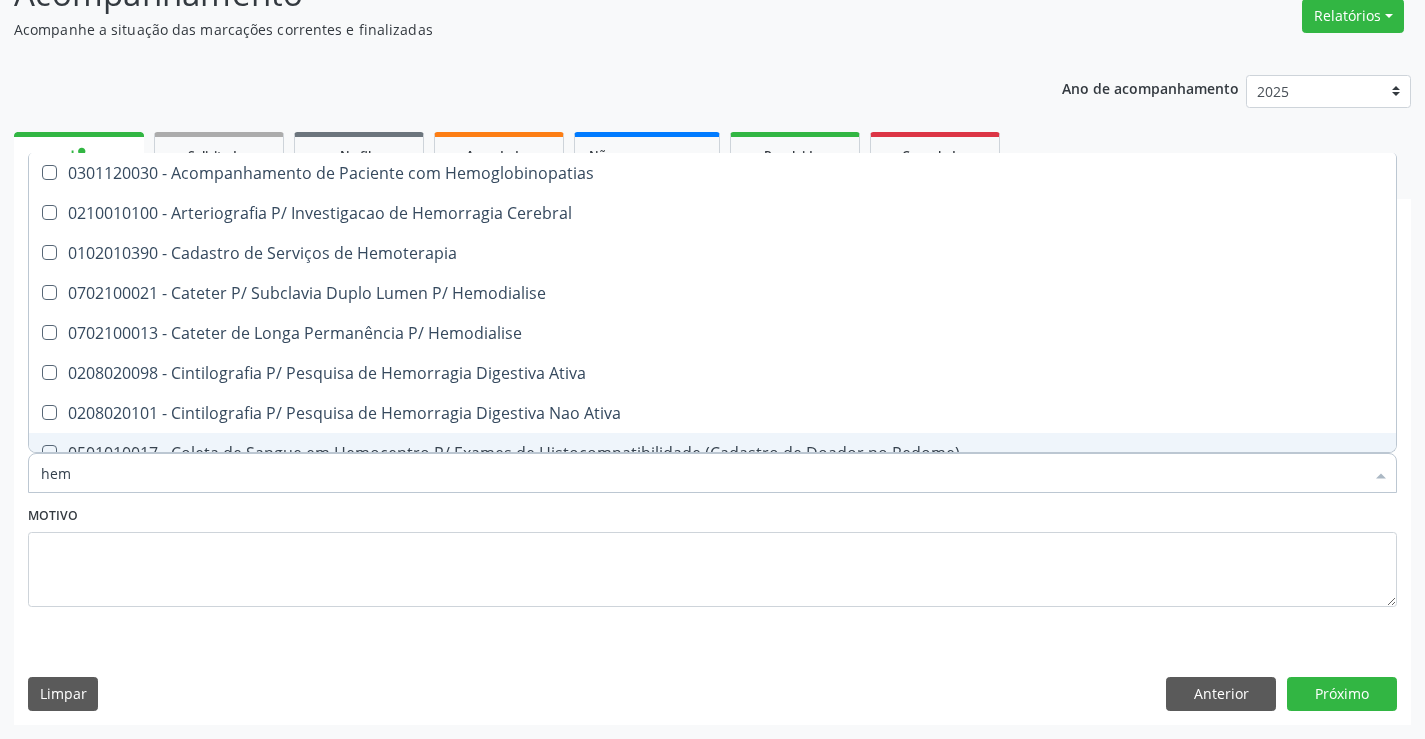 type on "he" 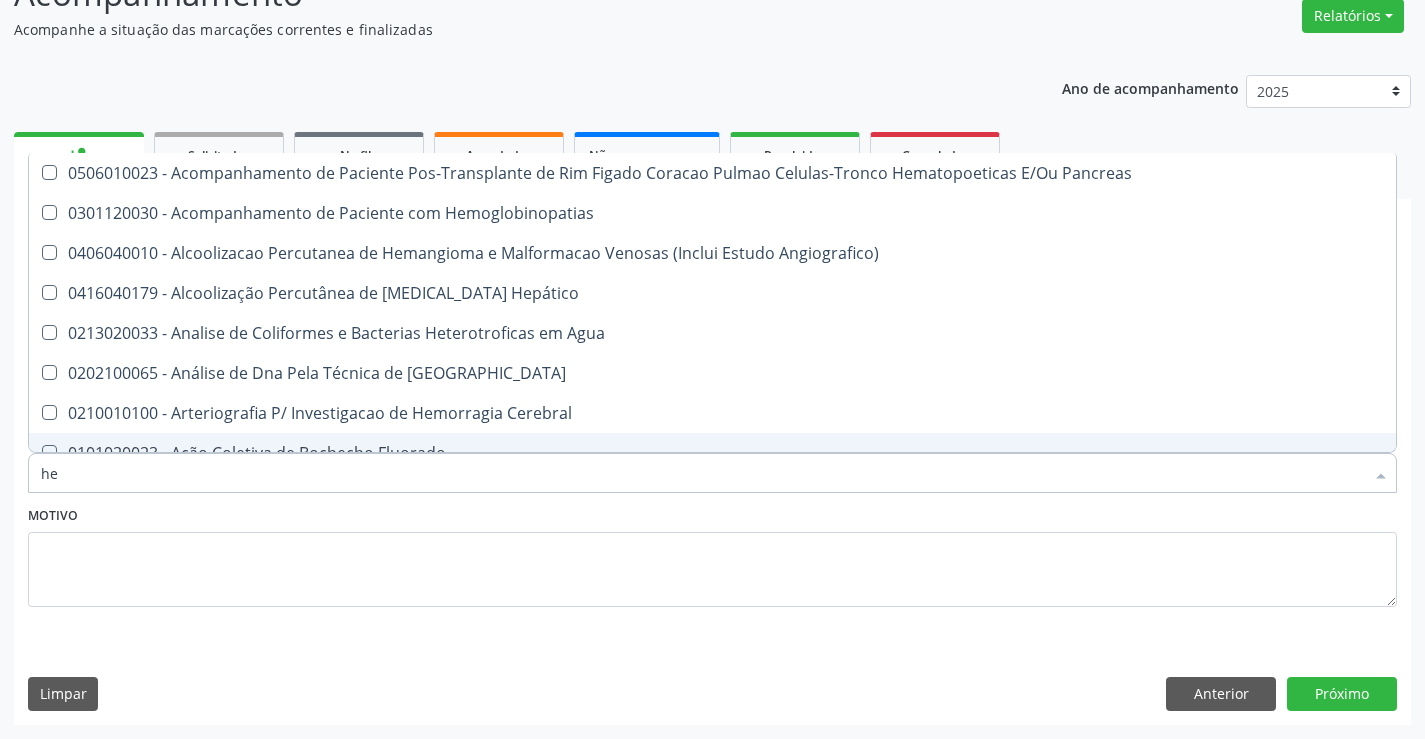 type on "h" 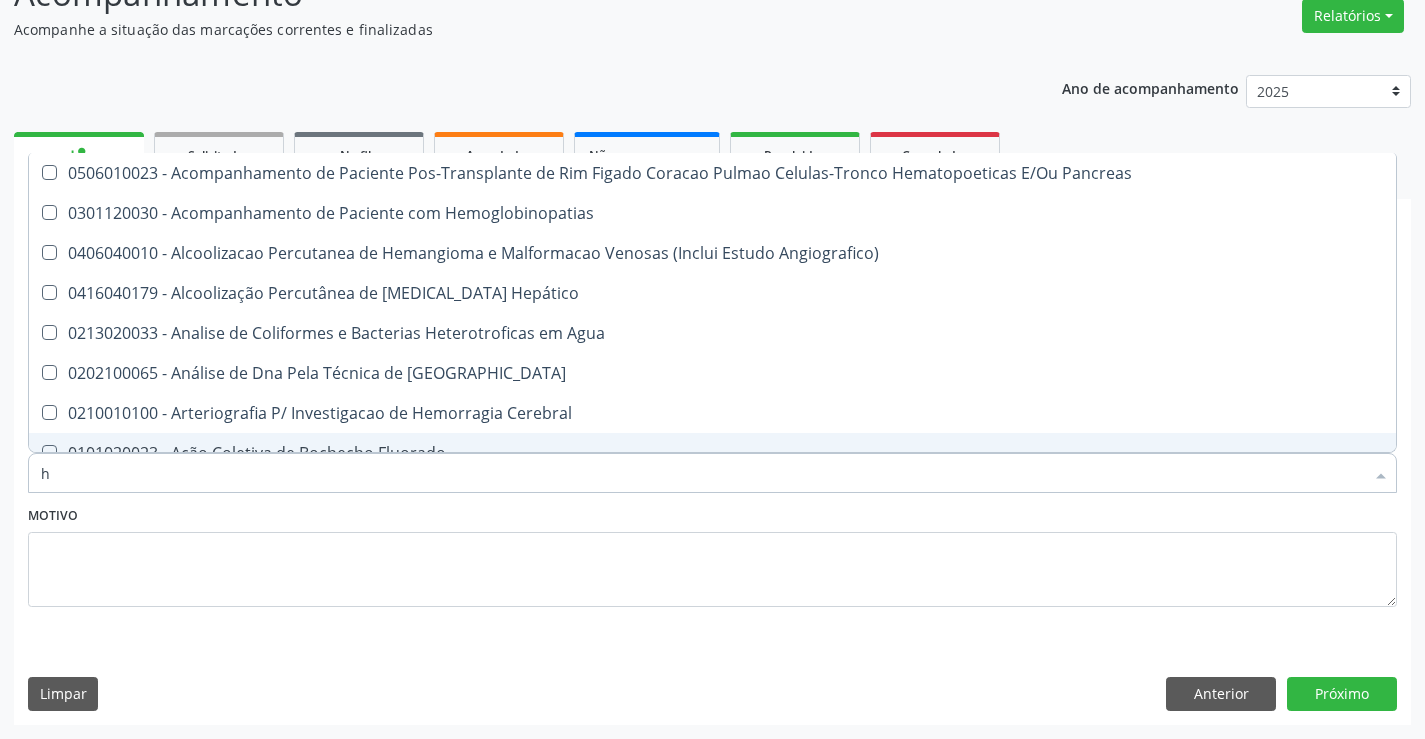 type 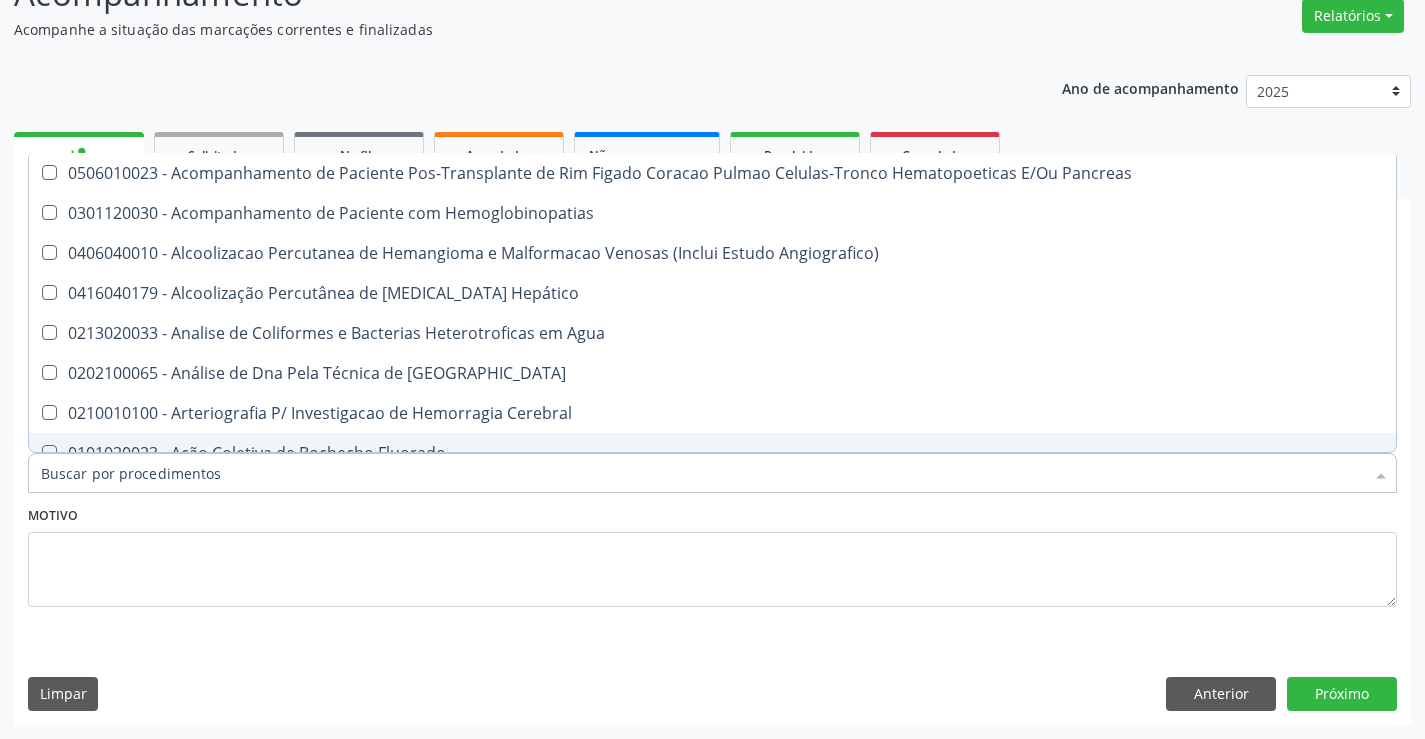 checkbox on "false" 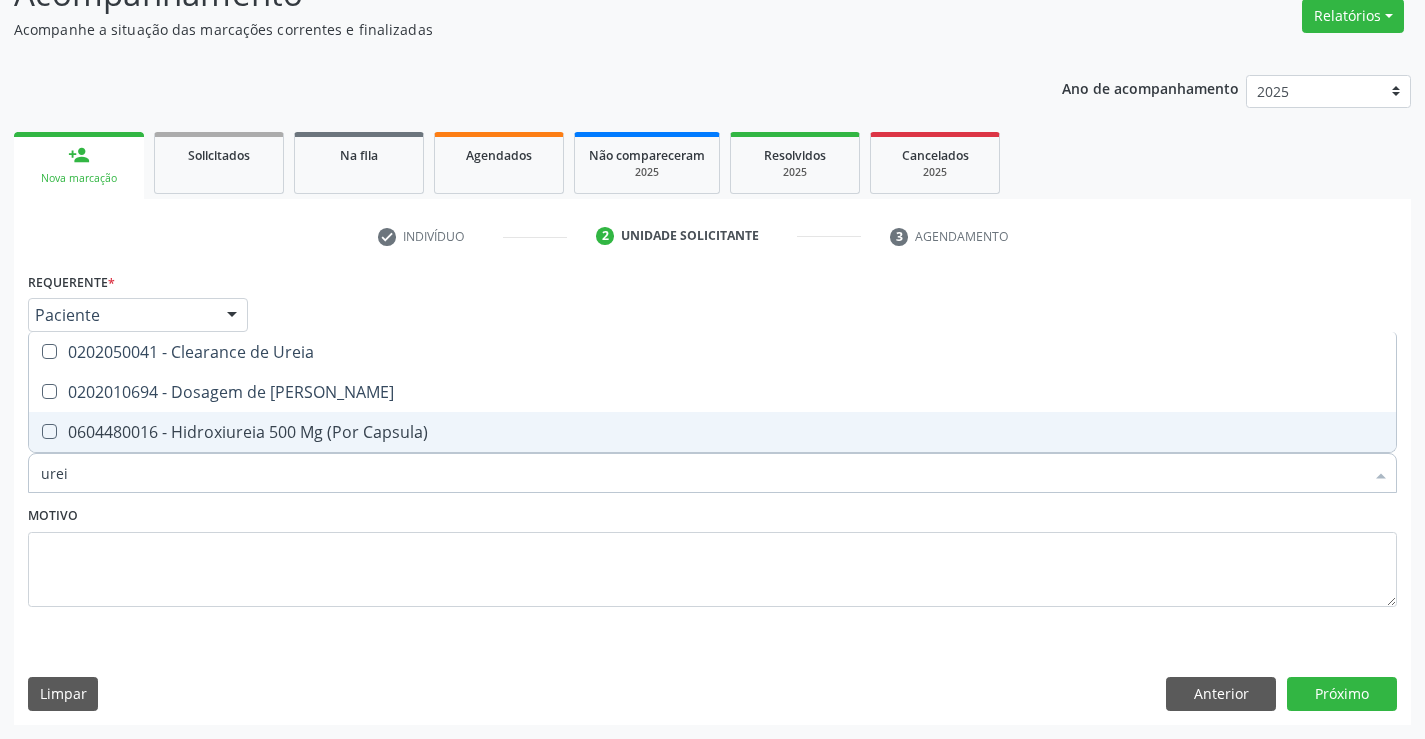 type on "ureia" 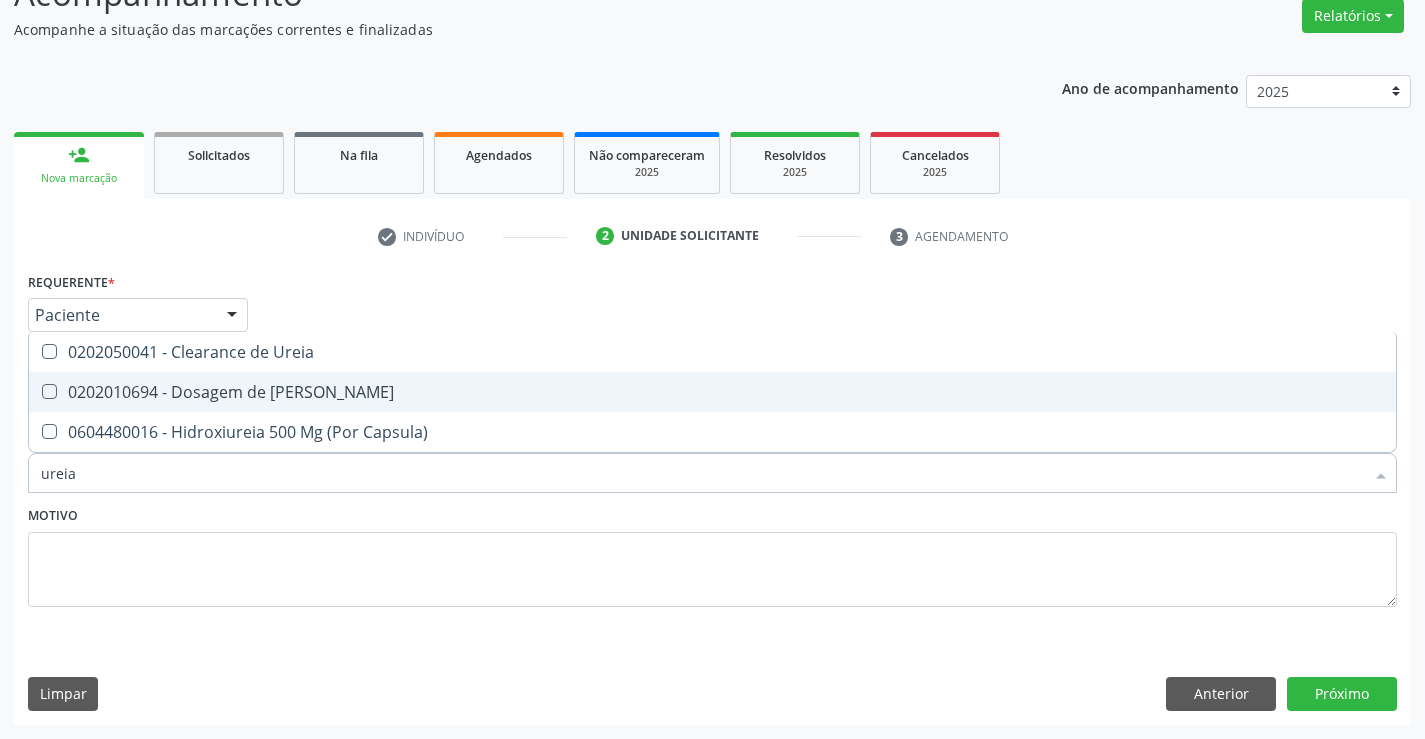 click on "0202010694 - Dosagem de [PERSON_NAME]" at bounding box center (712, 392) 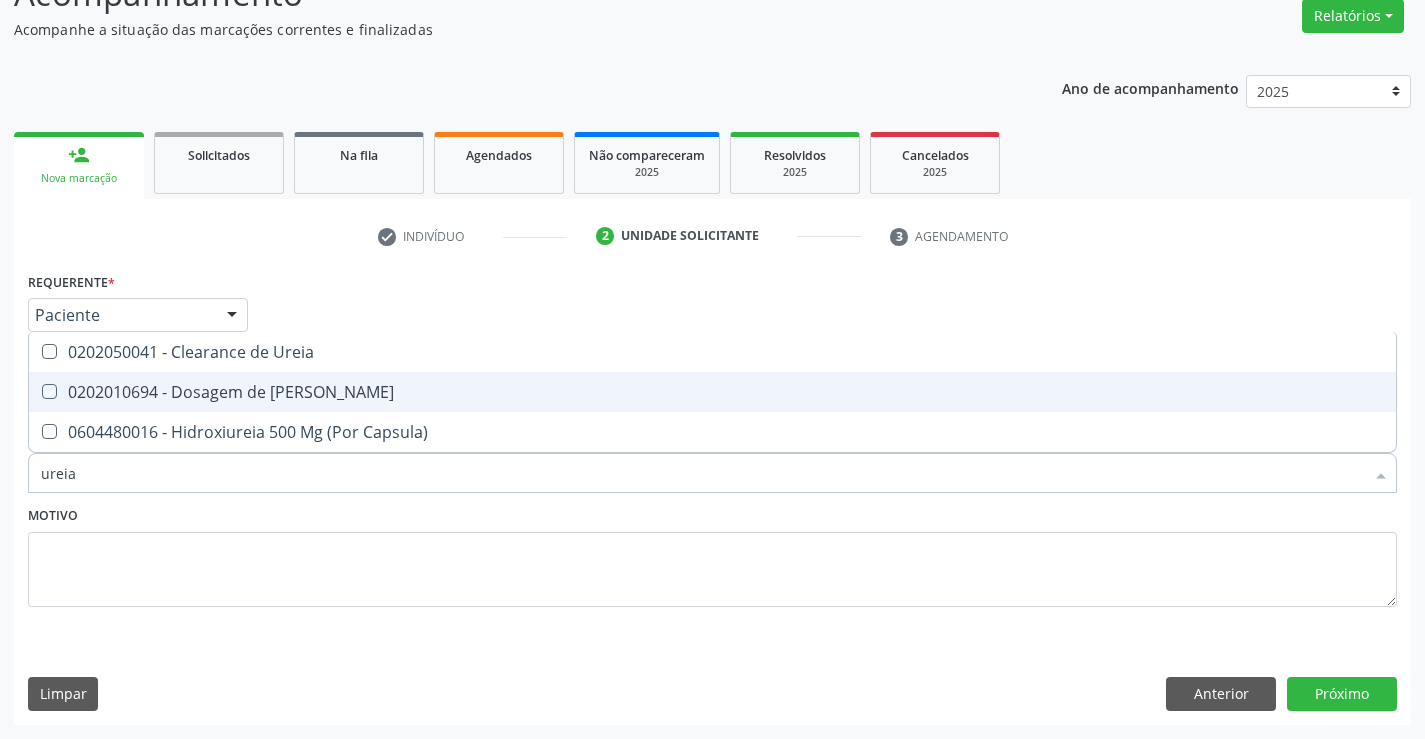 checkbox on "true" 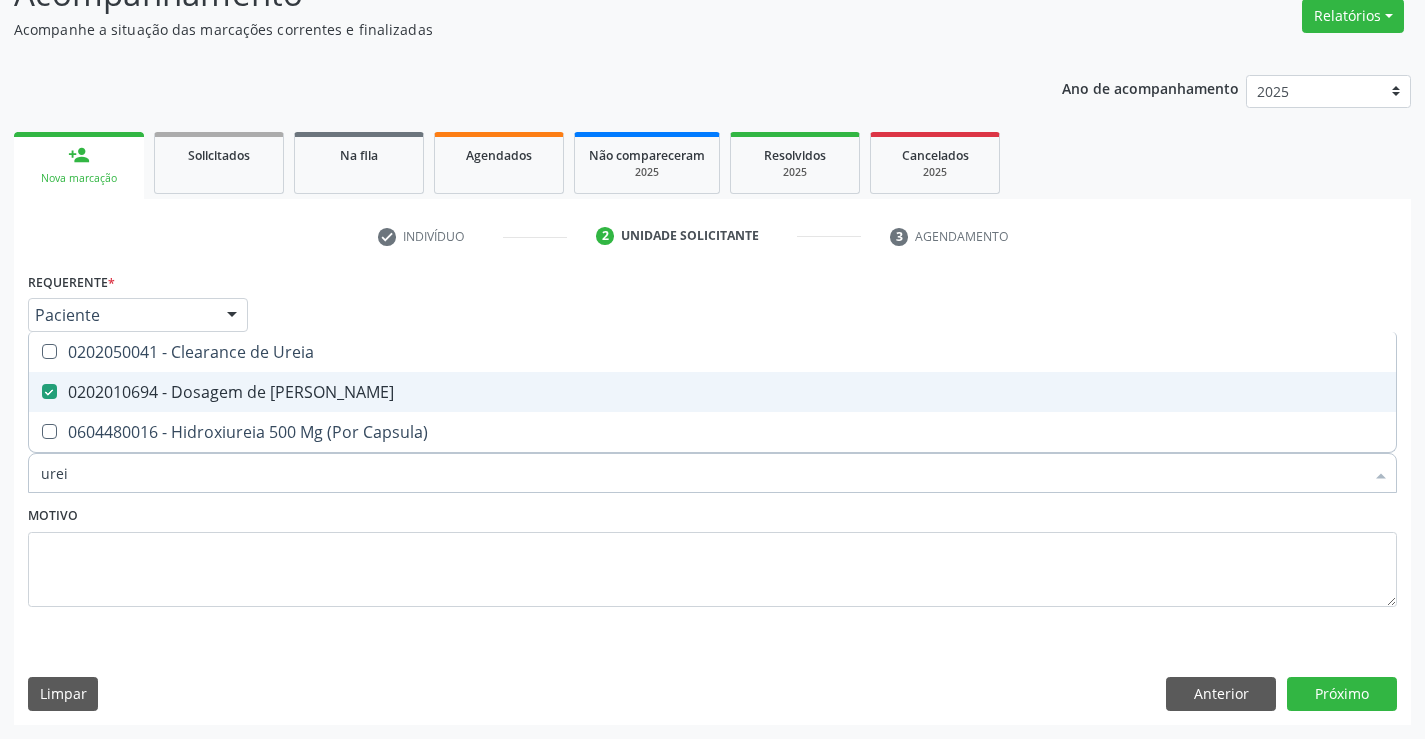 type on "ure" 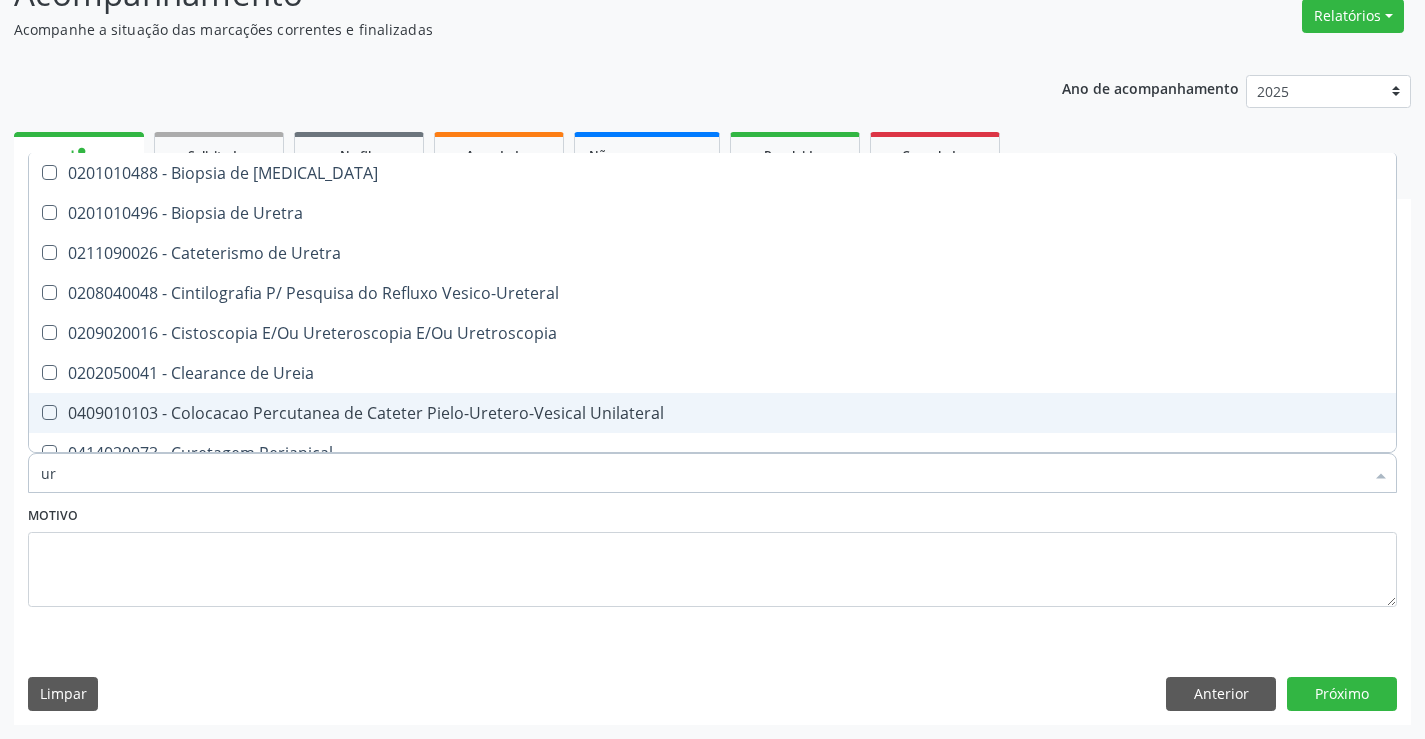 type on "u" 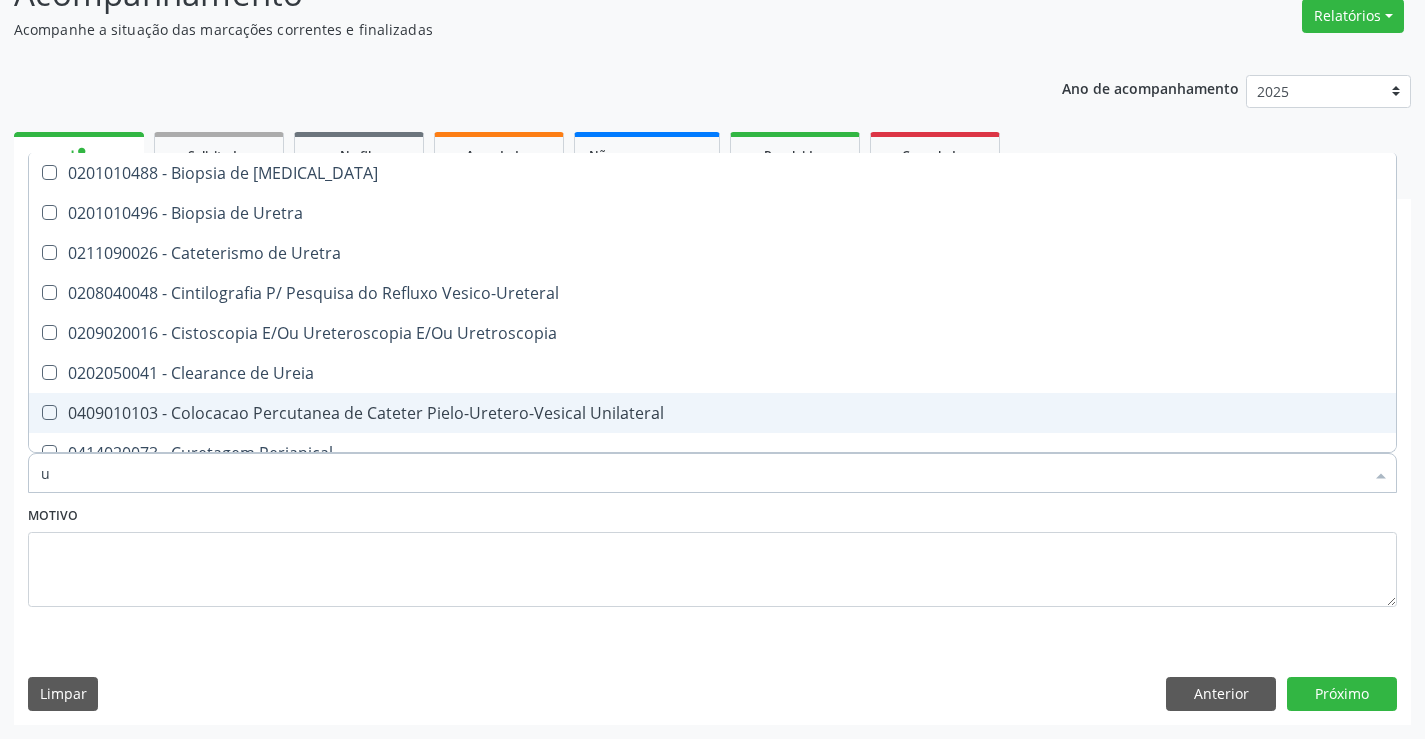 type 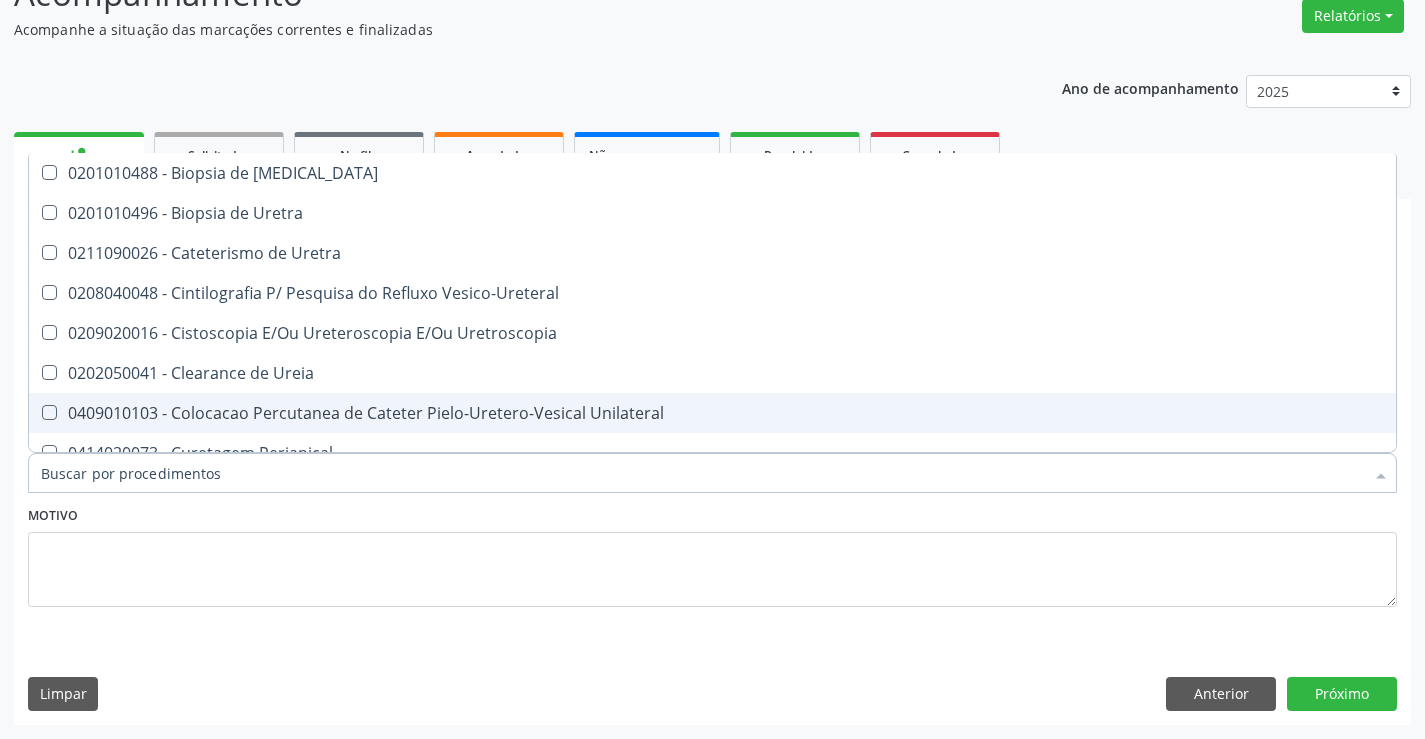 checkbox on "false" 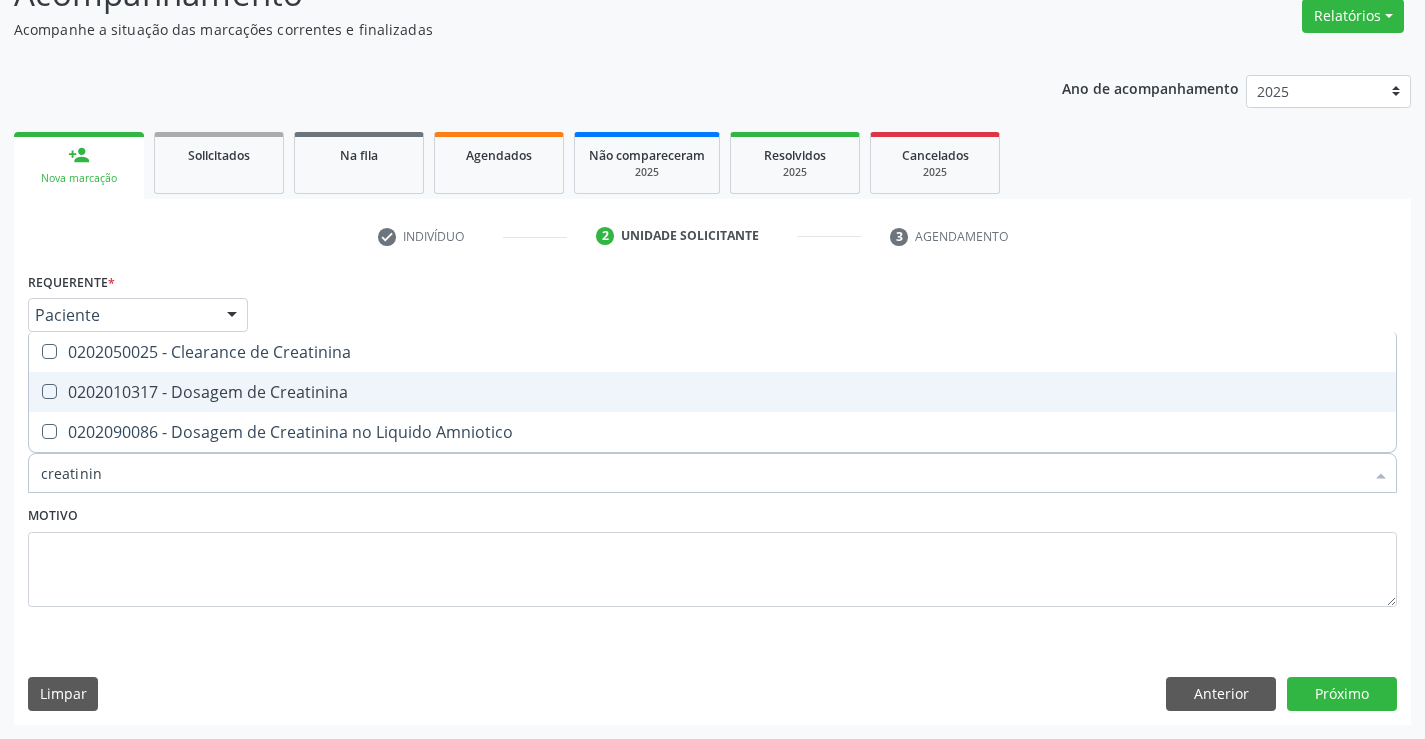type on "creatinina" 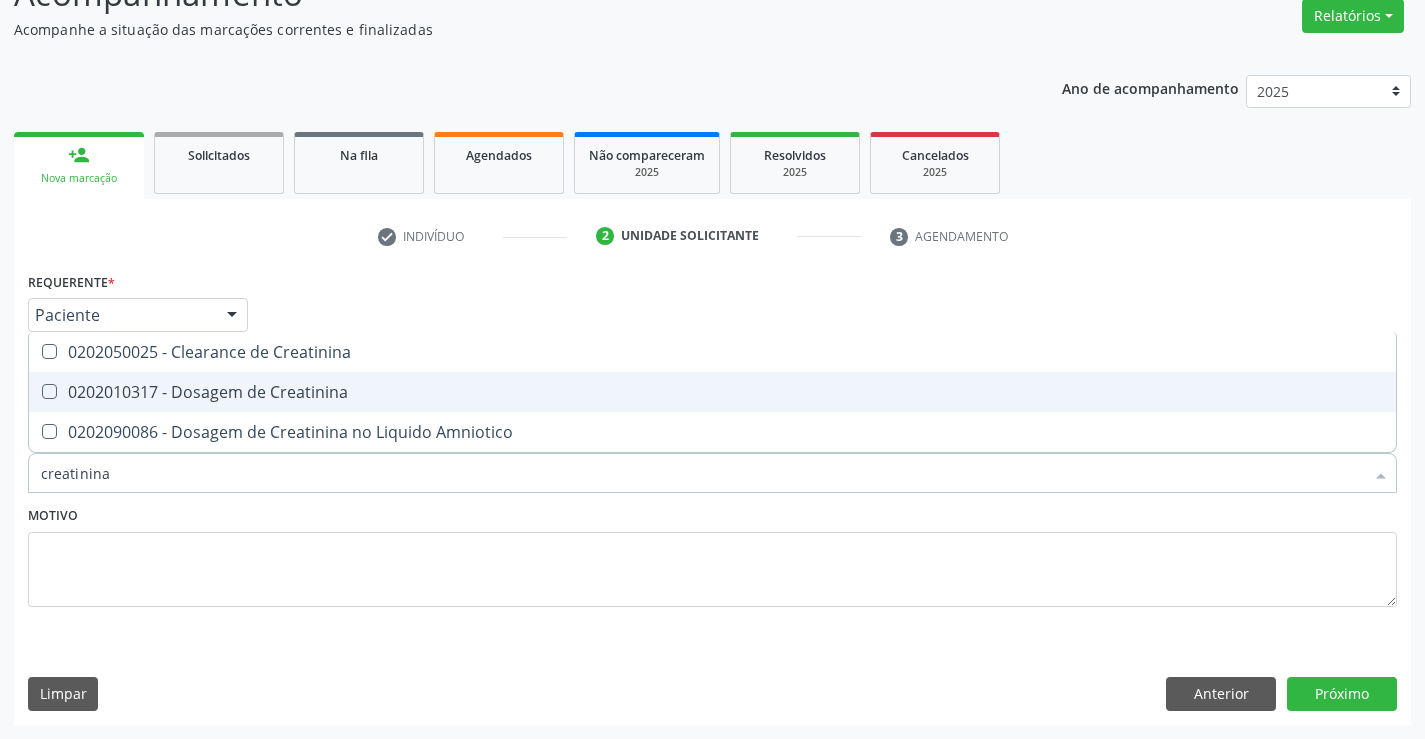 click on "0202010317 - Dosagem de Creatinina" at bounding box center (712, 392) 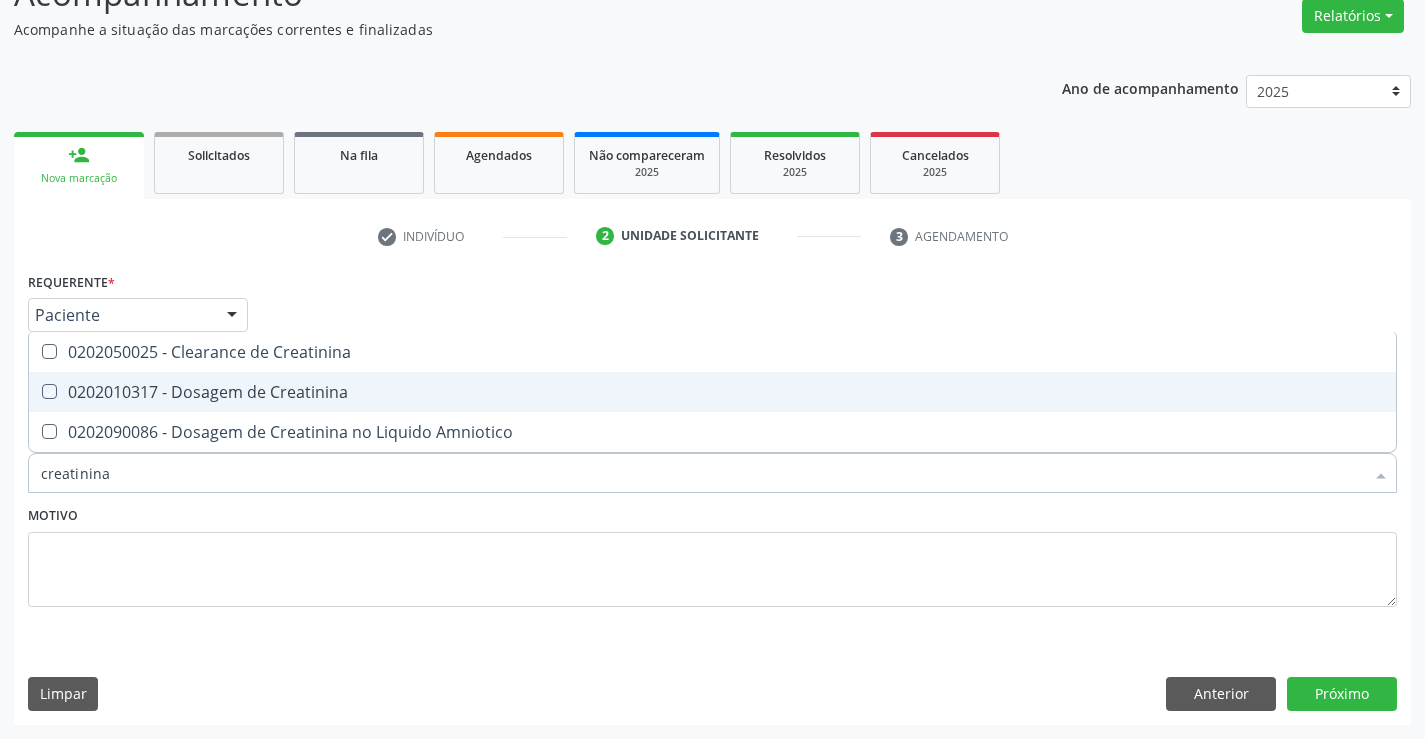 checkbox on "true" 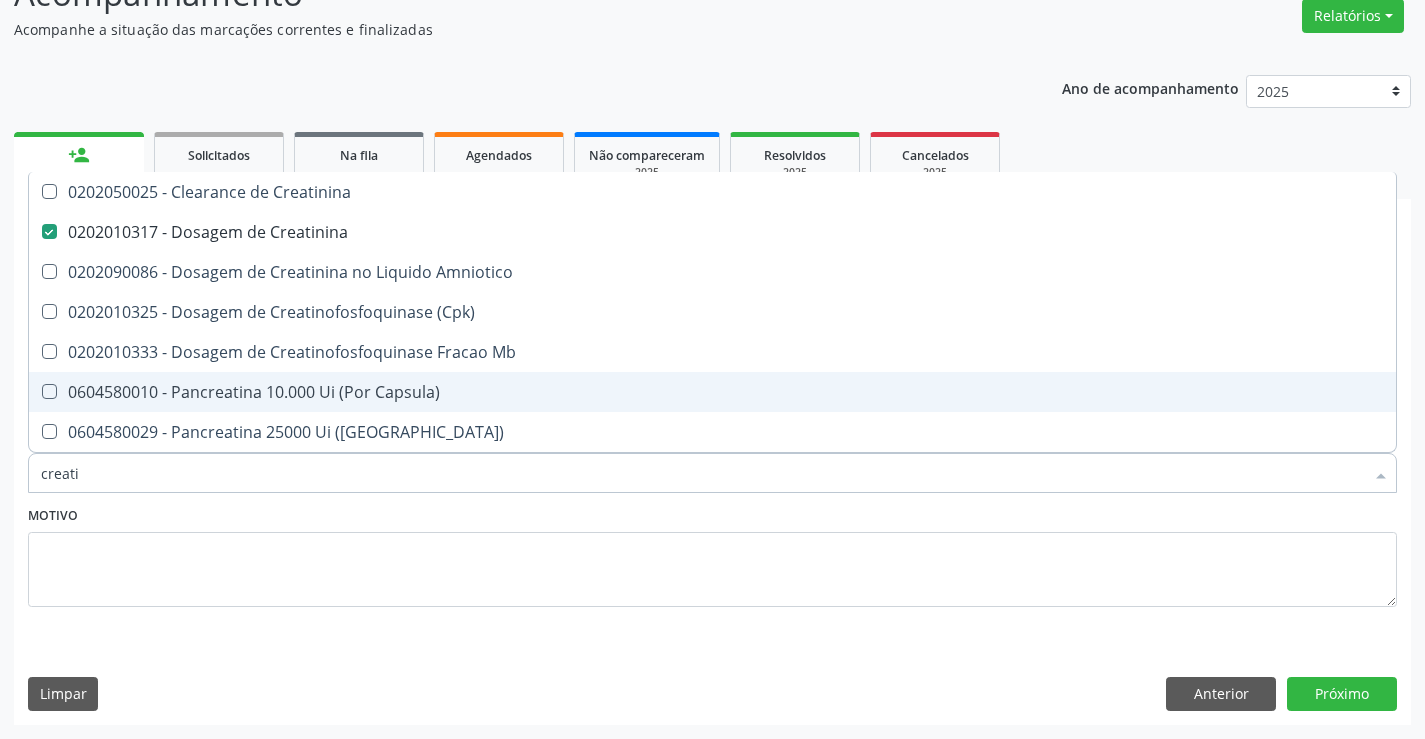 type on "creat" 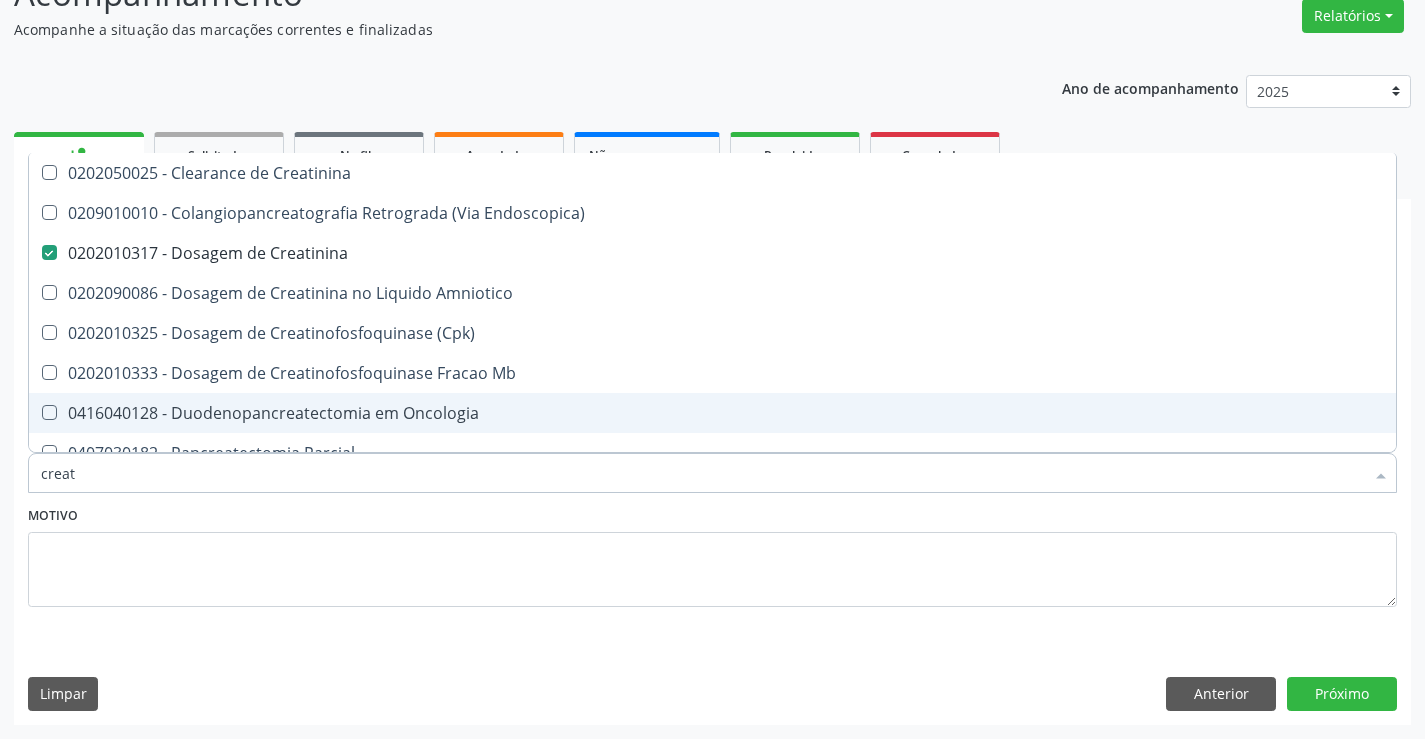 type on "crea" 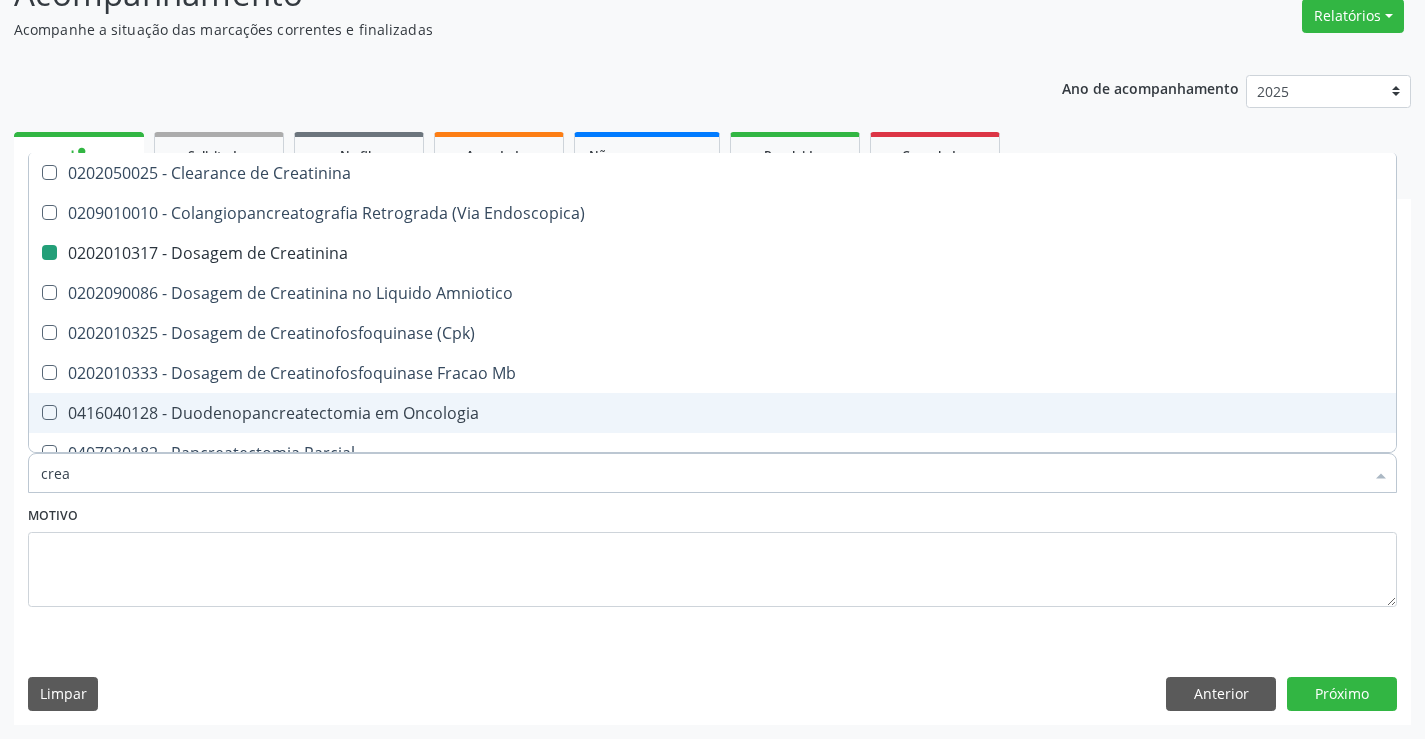 type on "cre" 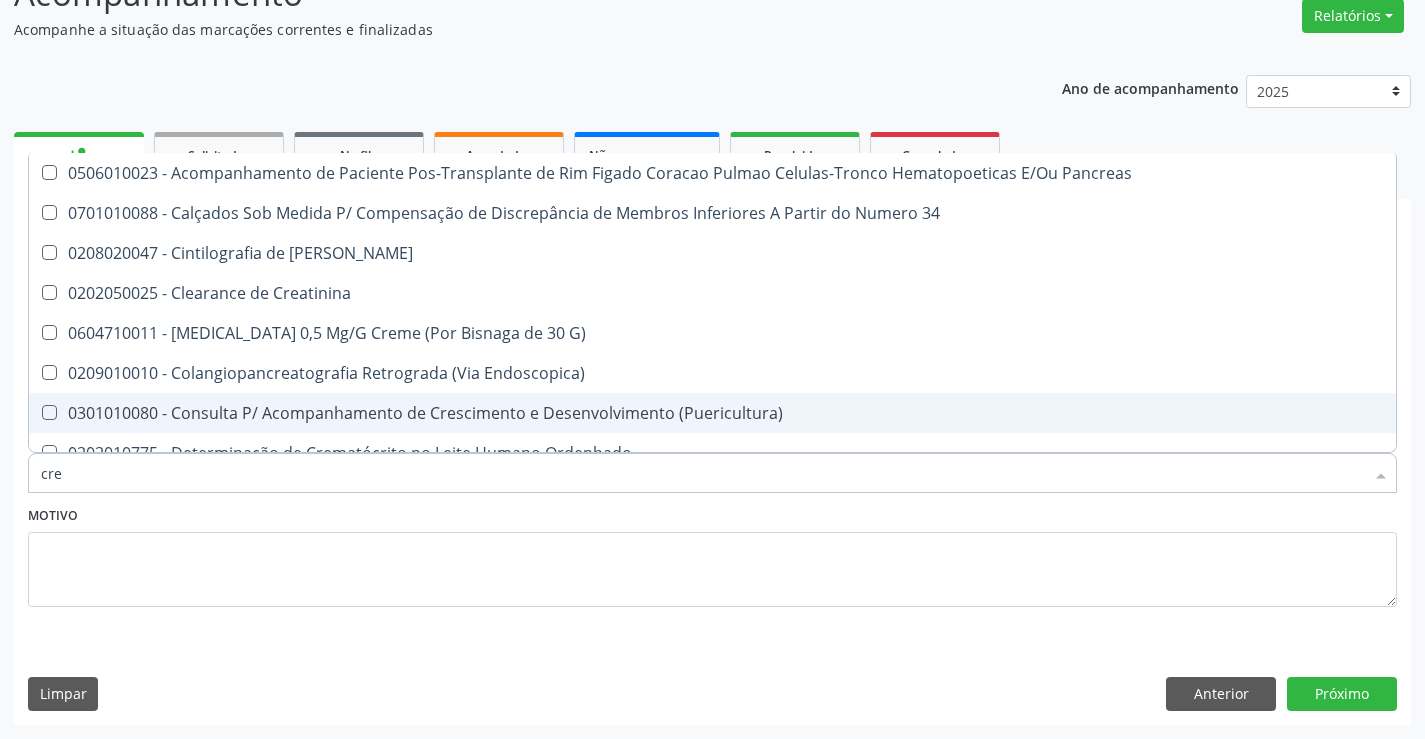 type on "cr" 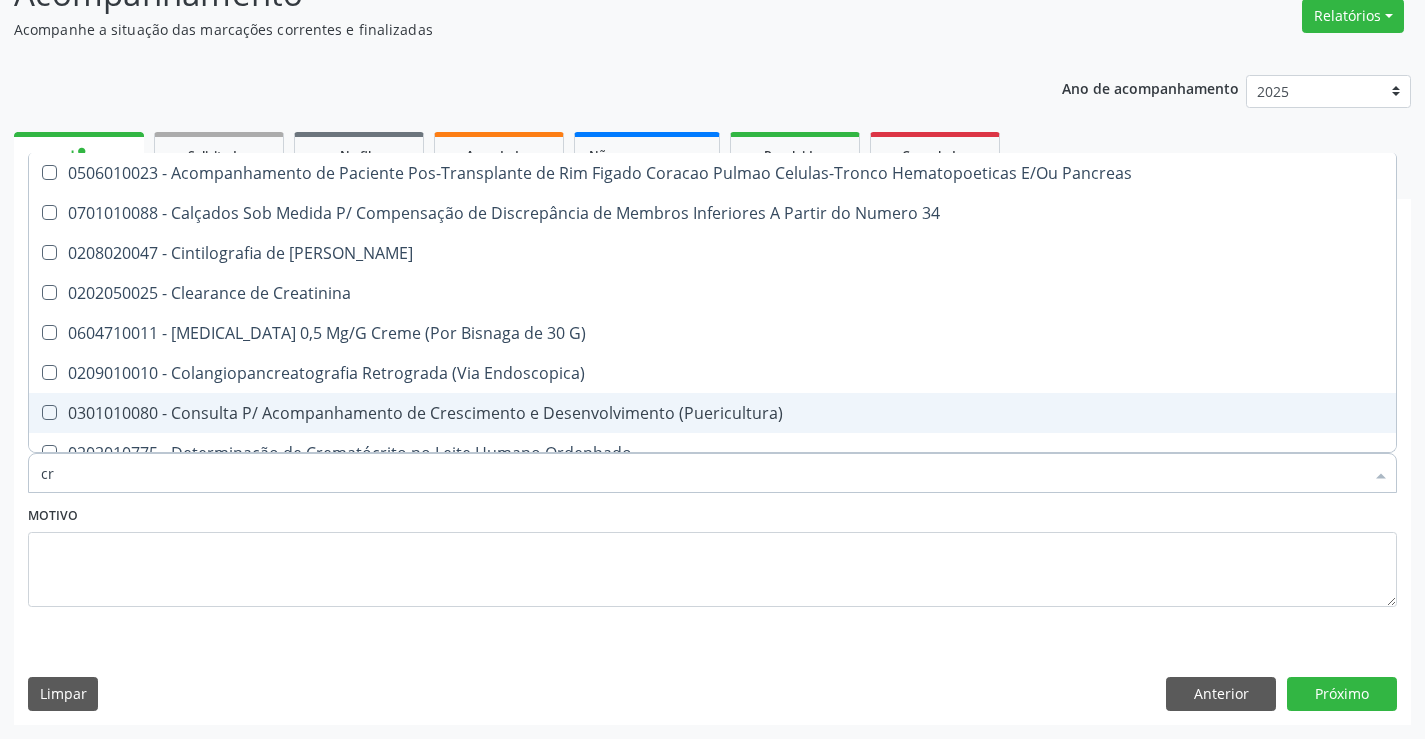 checkbox on "false" 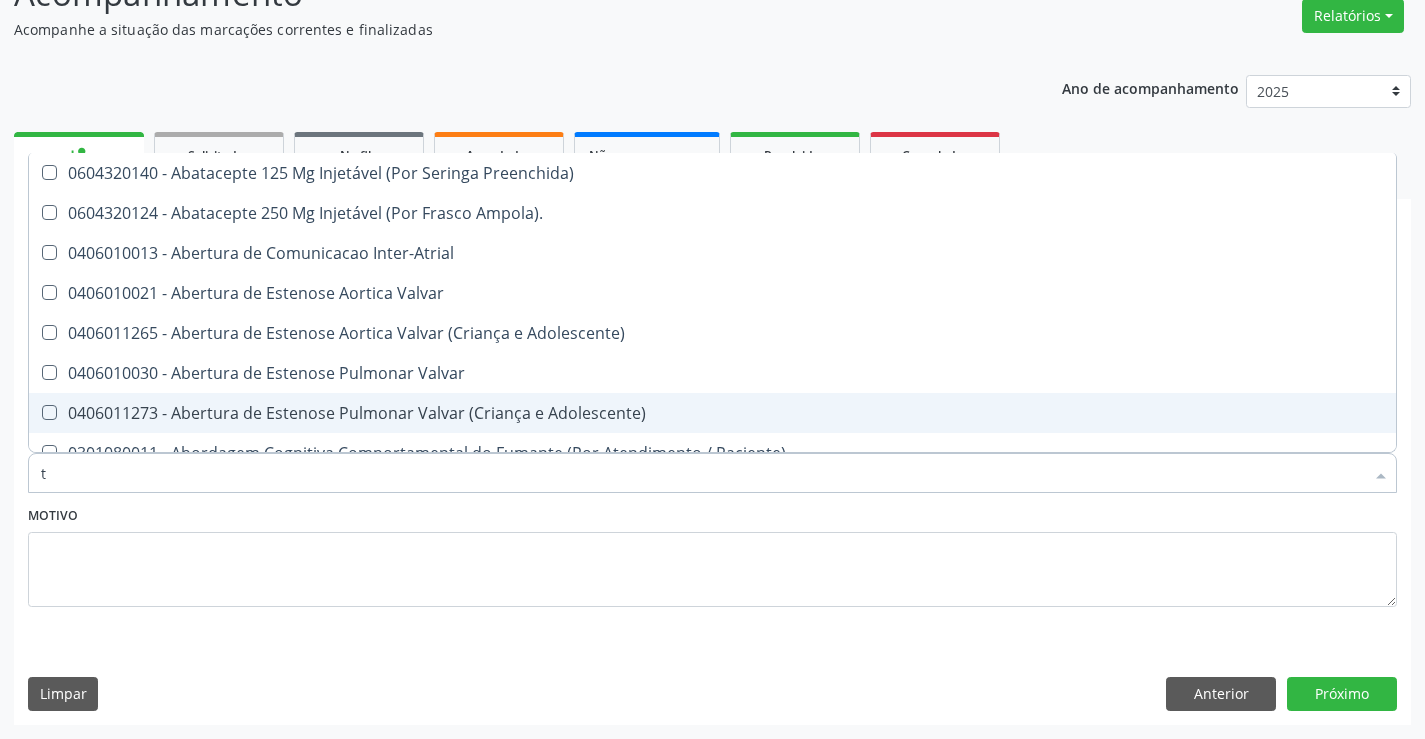 type on "tg" 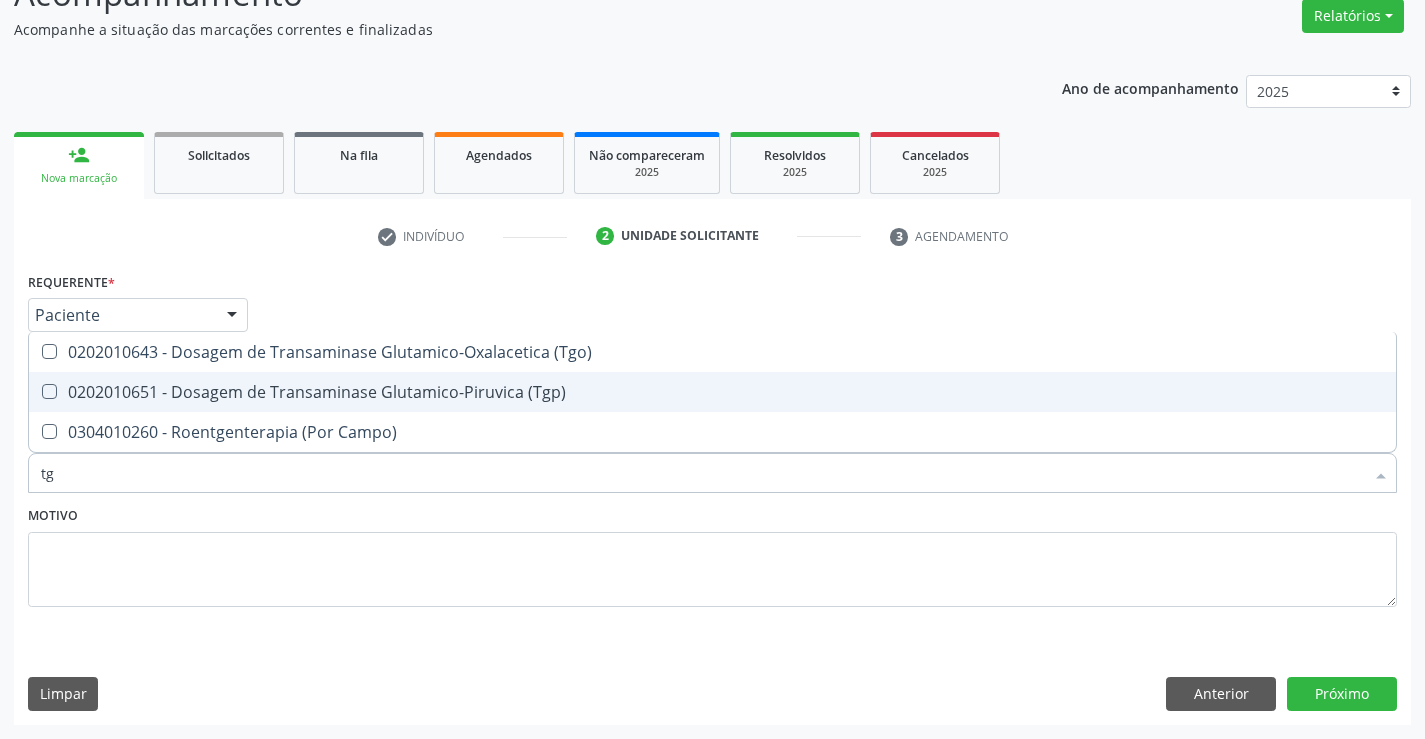 click on "0202010651 - Dosagem de Transaminase Glutamico-Piruvica (Tgp)" at bounding box center [712, 392] 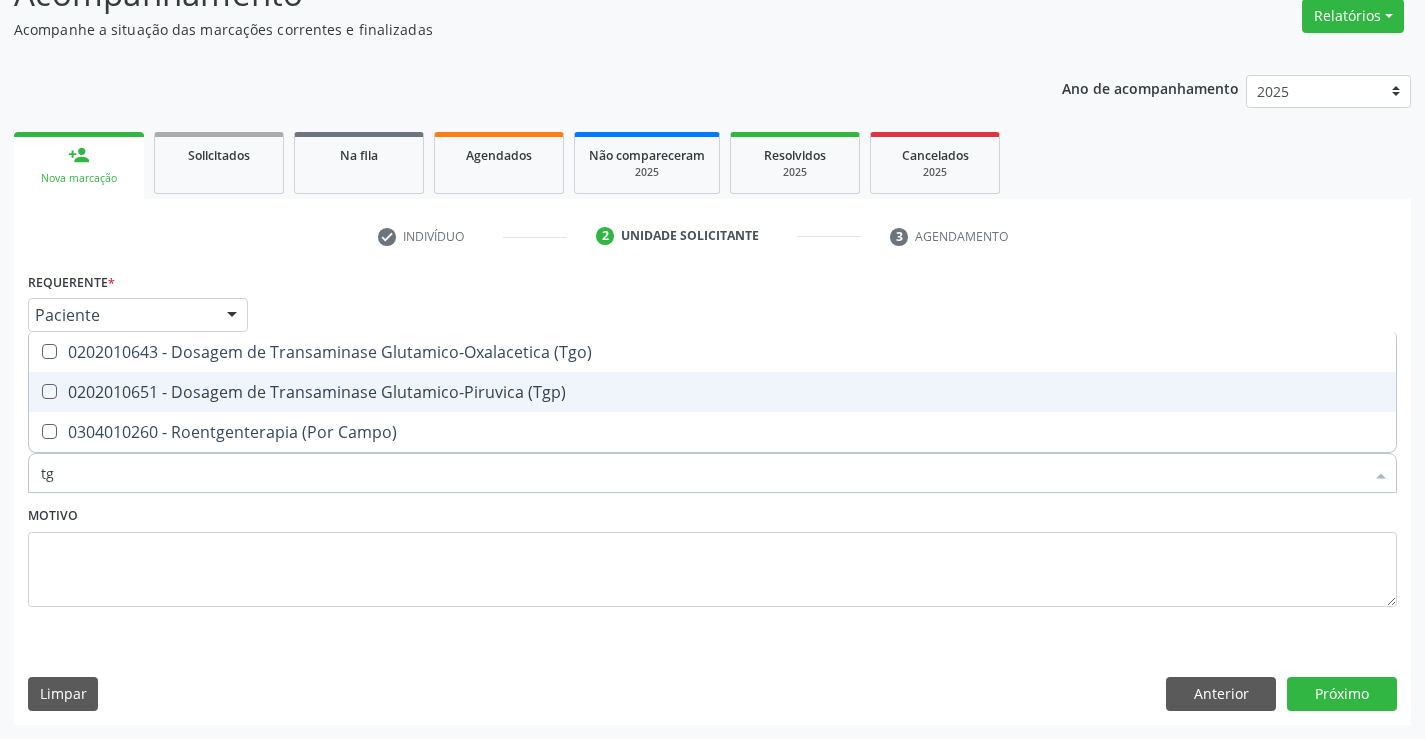 checkbox on "true" 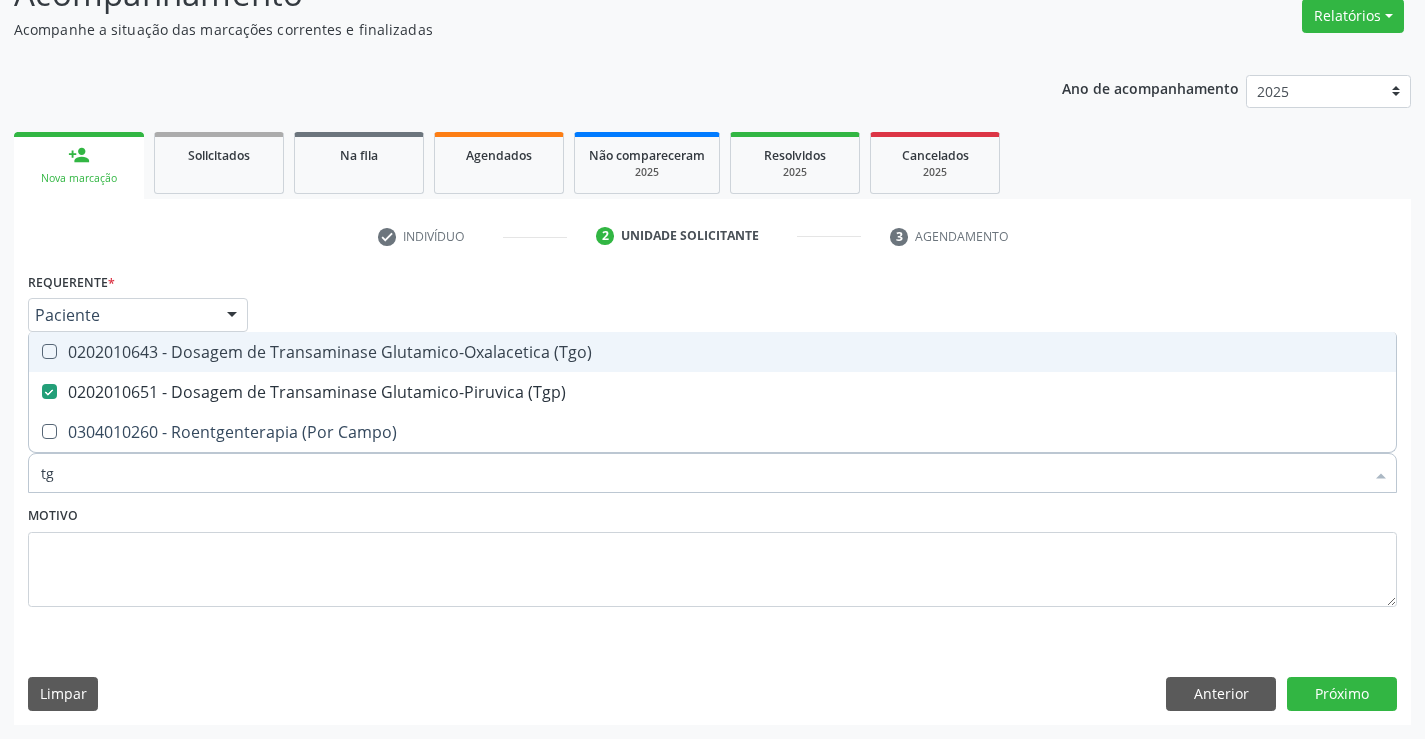 click on "0202010643 - Dosagem de Transaminase Glutamico-Oxalacetica (Tgo)" at bounding box center (712, 352) 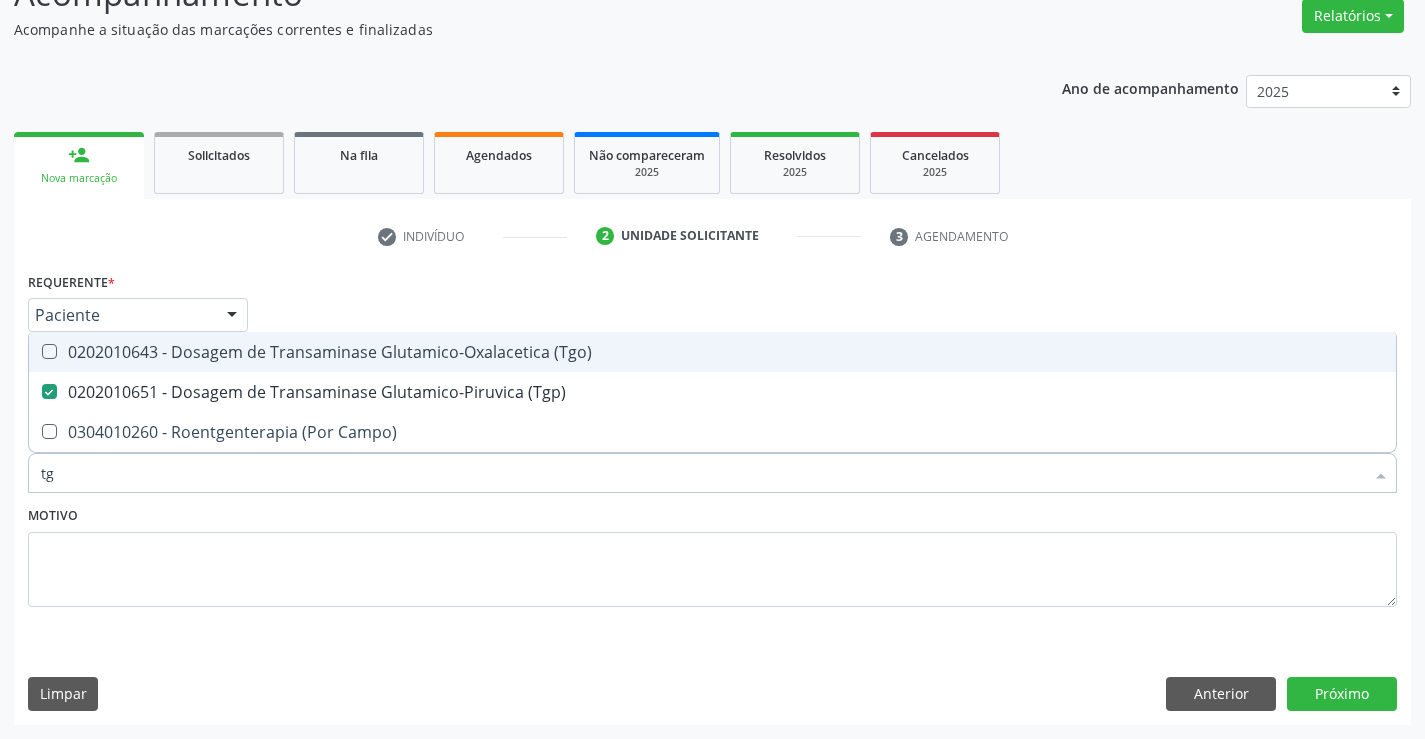 checkbox on "true" 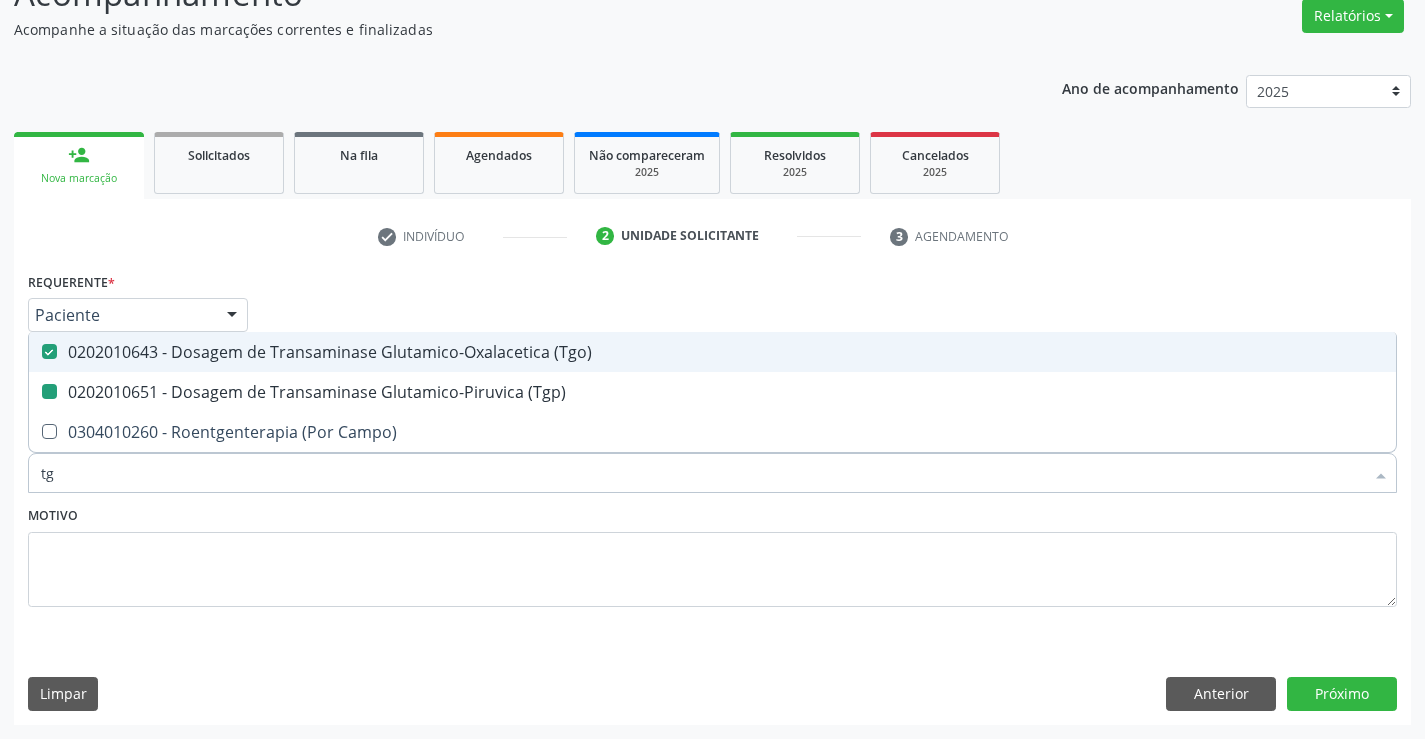 type on "t" 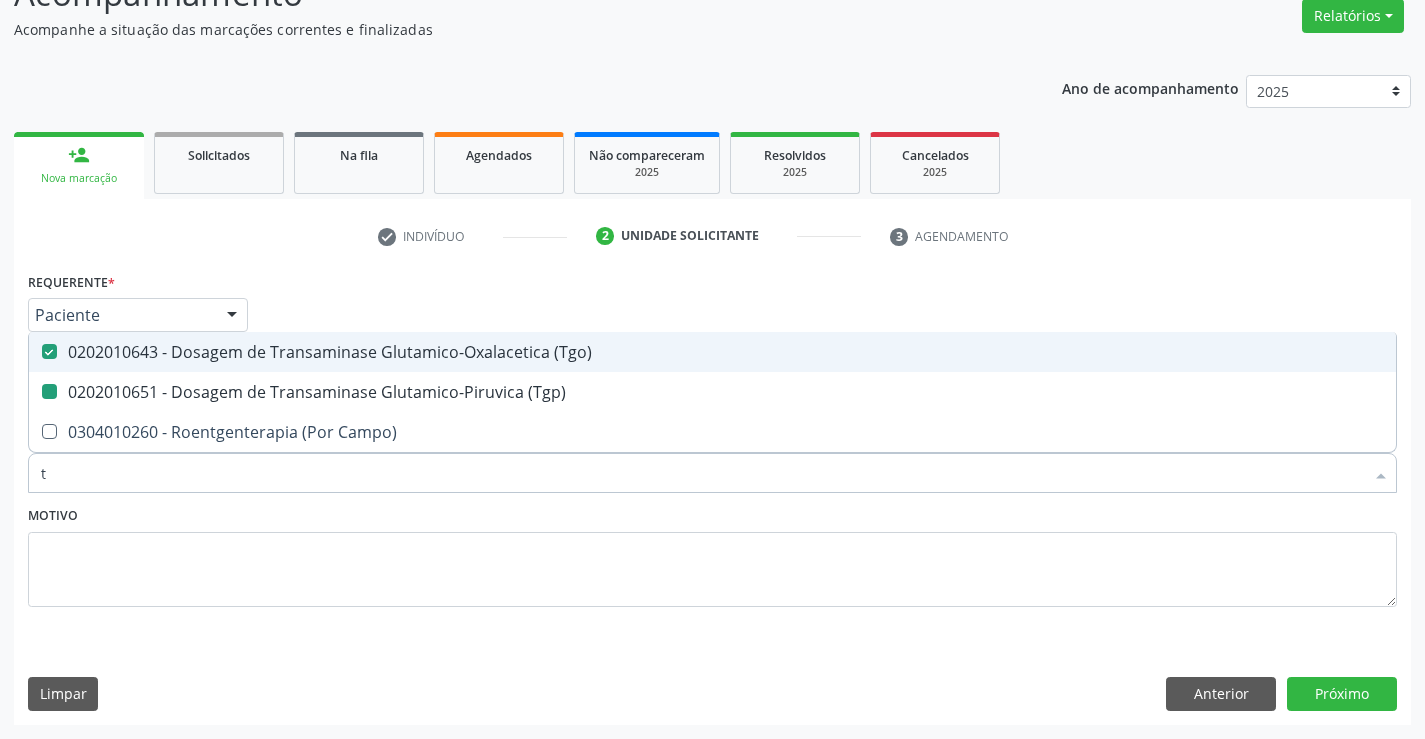 type 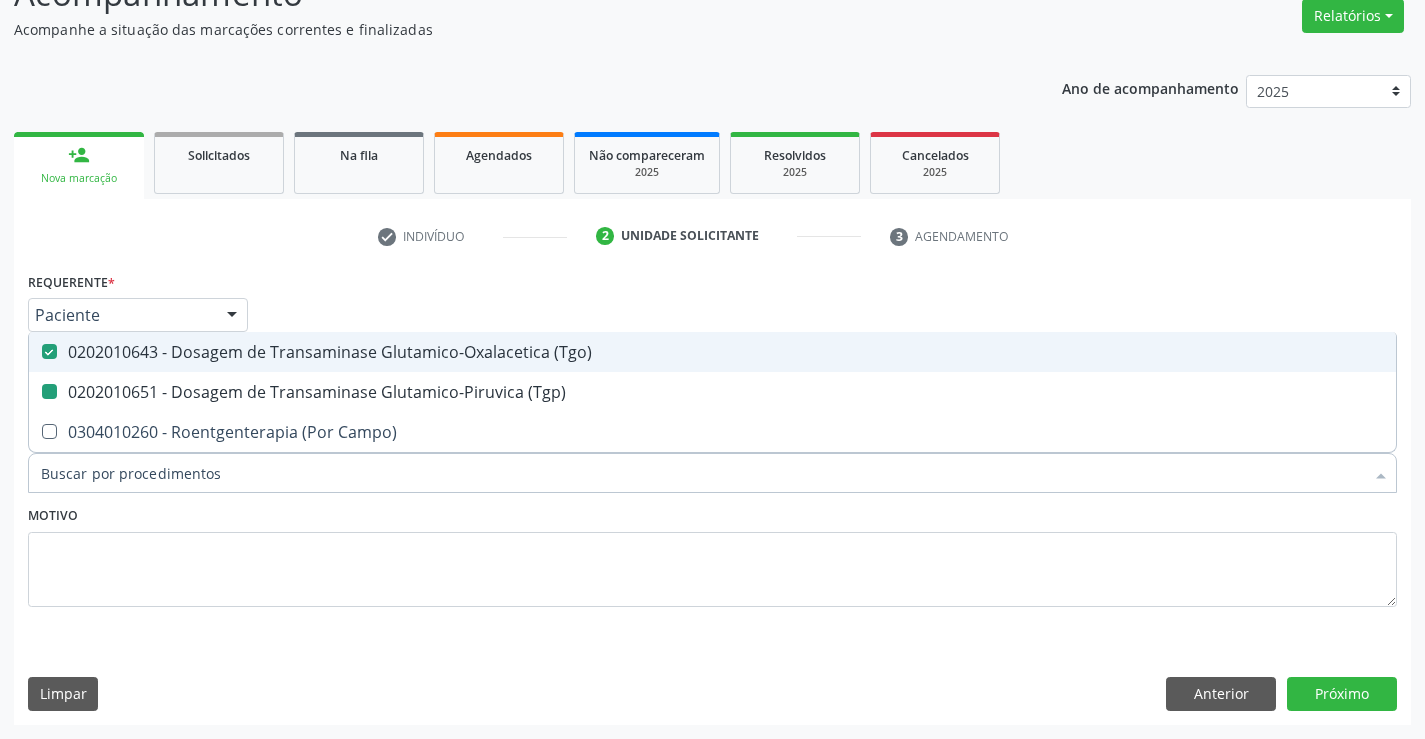 checkbox on "false" 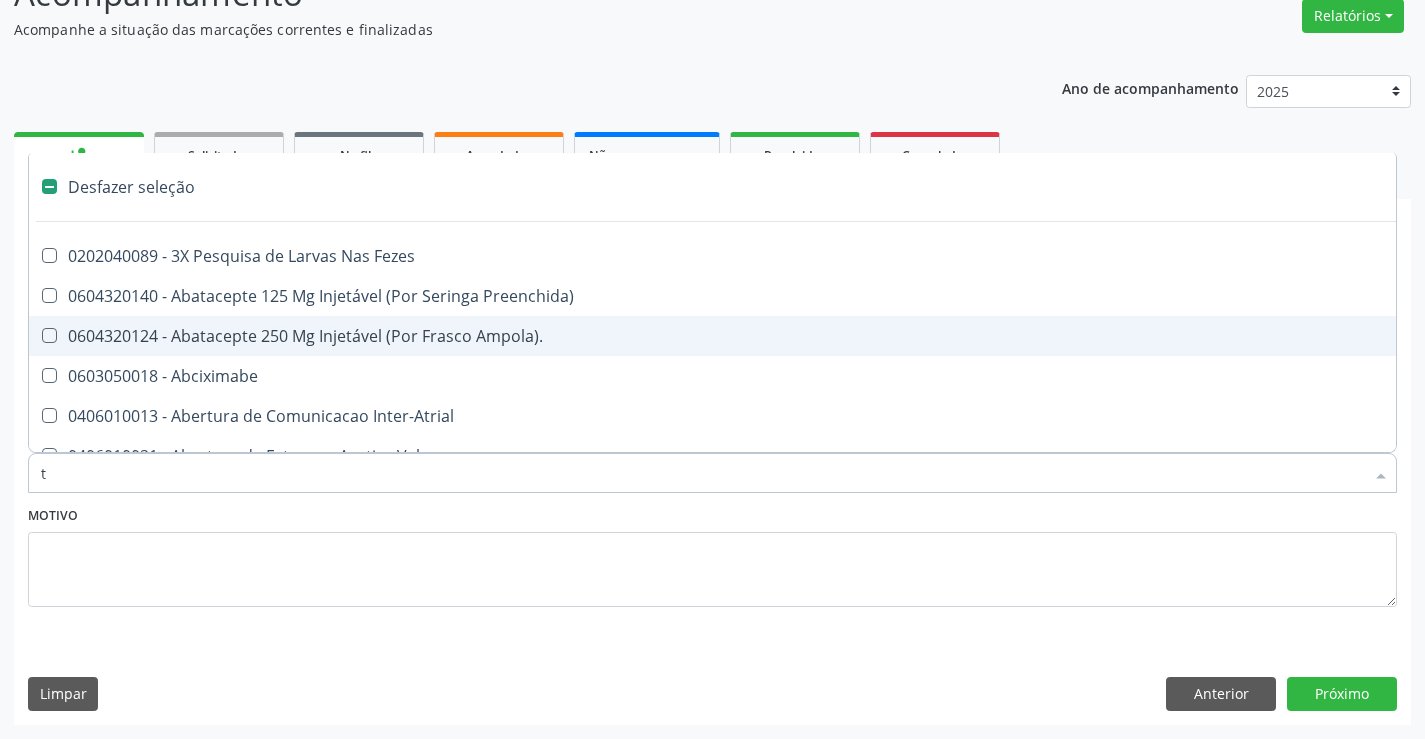 type on "tr" 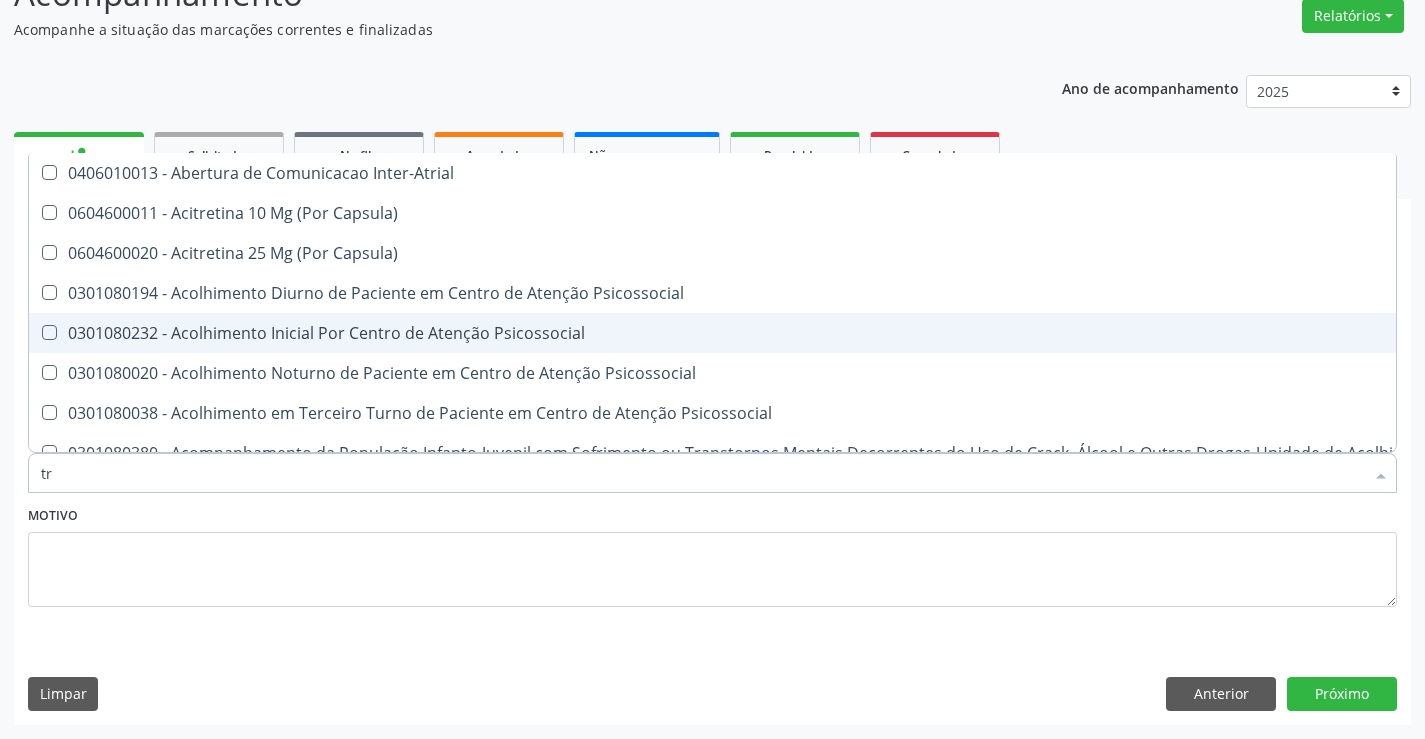 checkbox on "true" 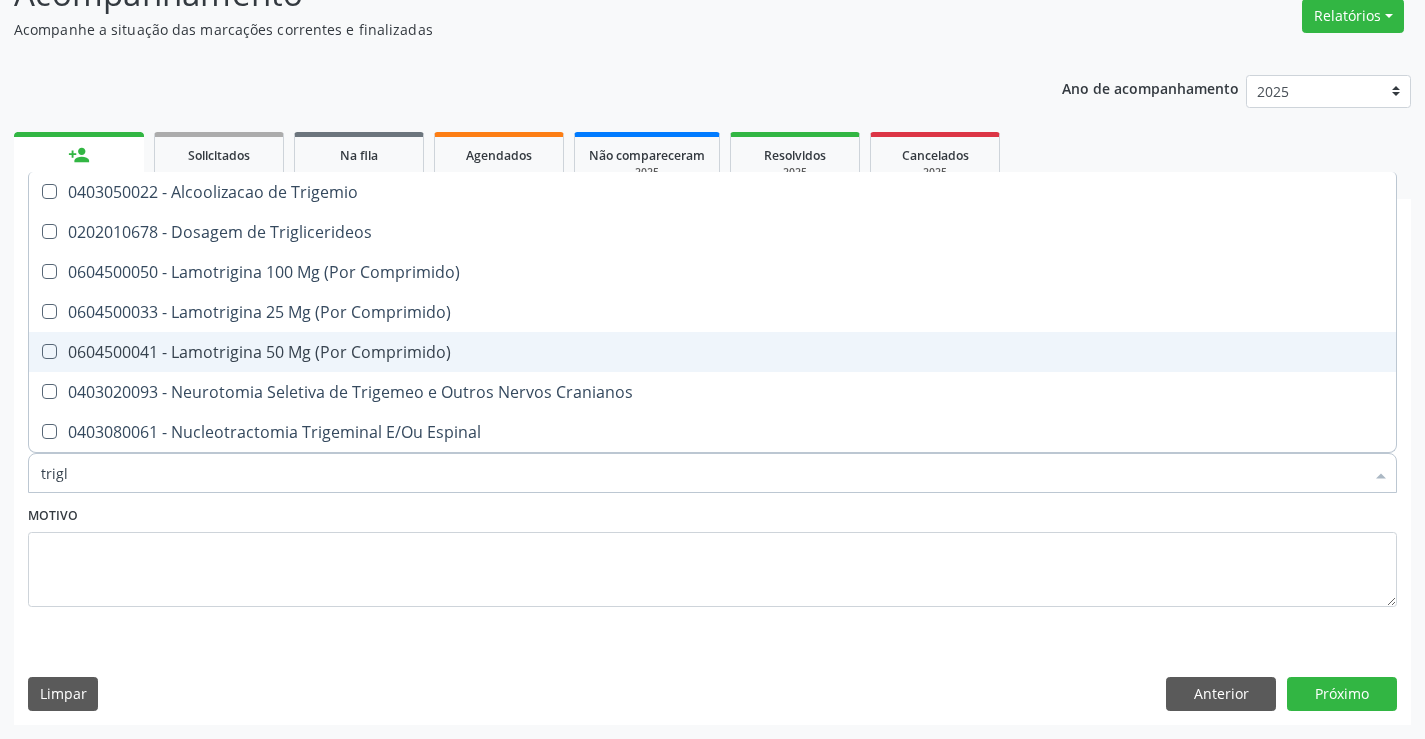 type on "trigli" 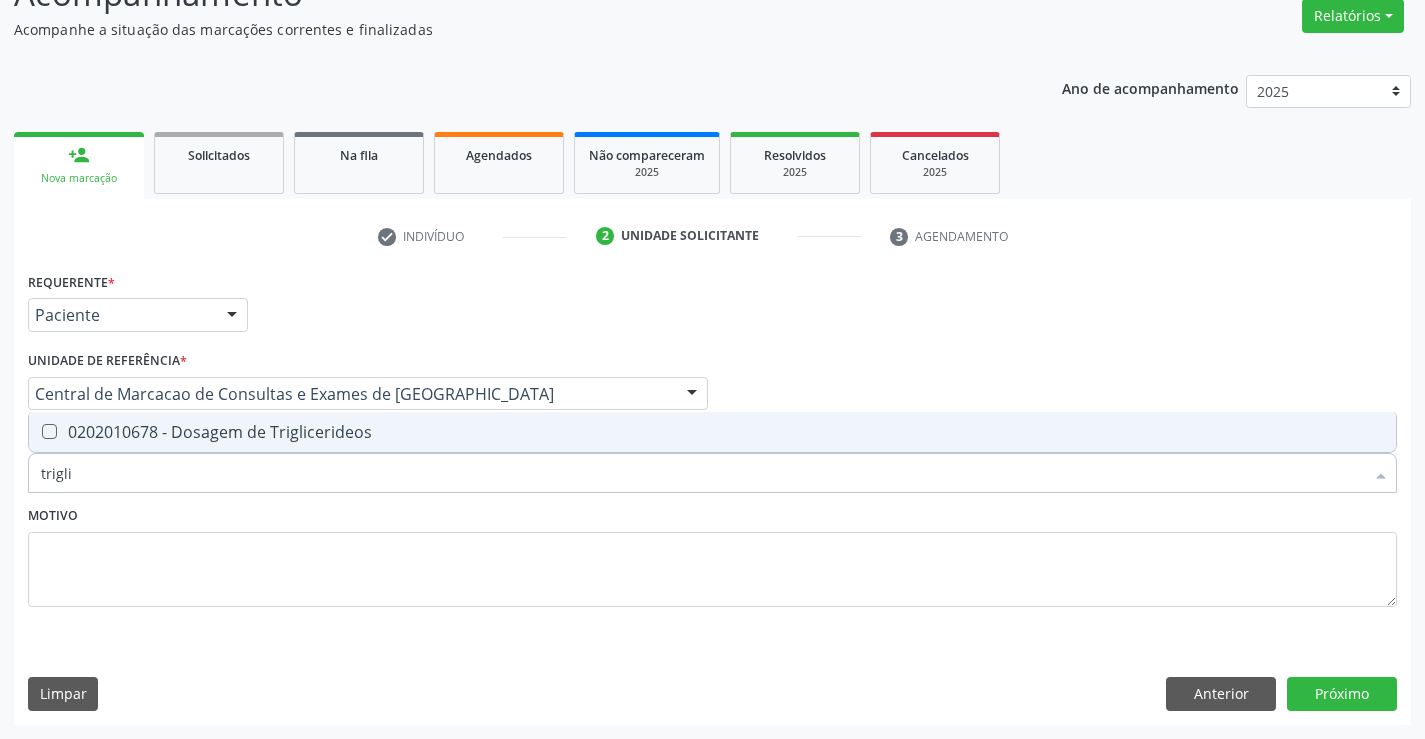 click on "0202010678 - Dosagem de Triglicerideos" at bounding box center (712, 432) 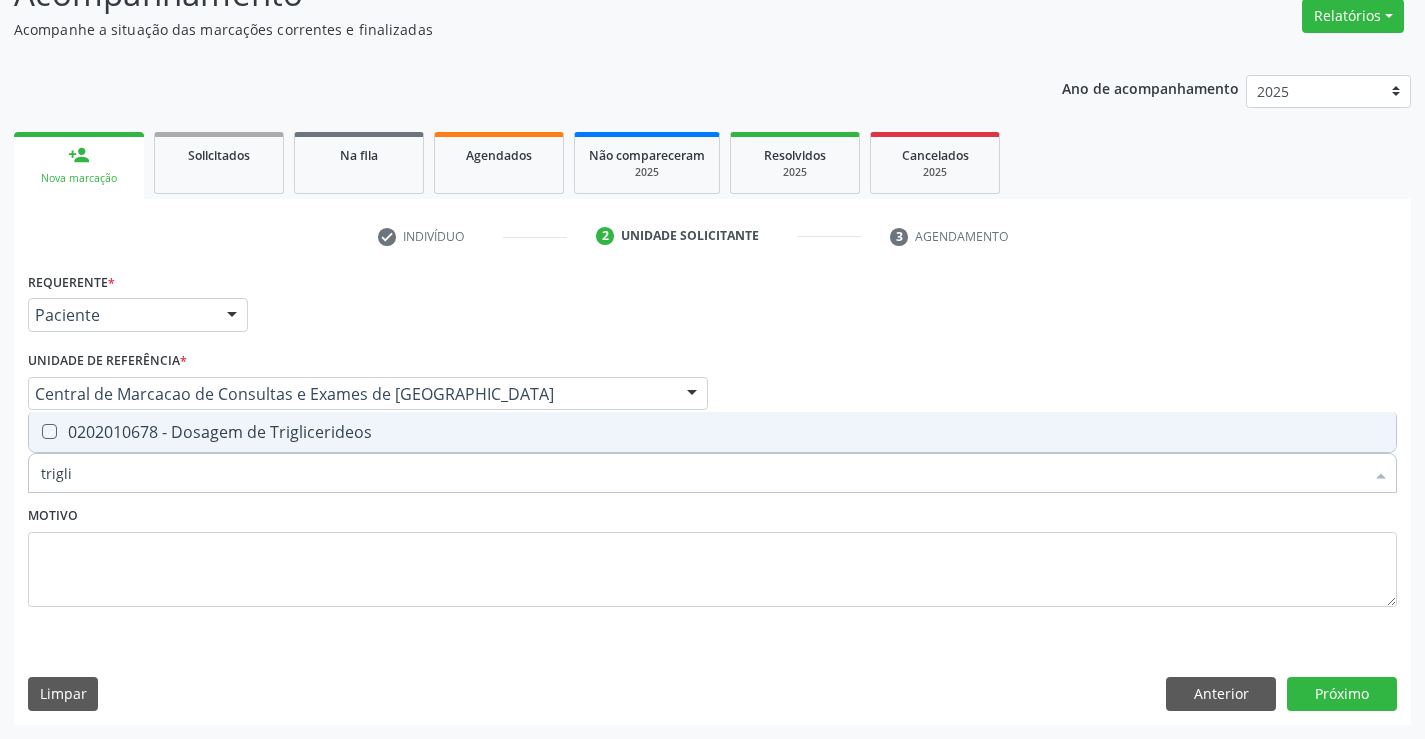checkbox on "true" 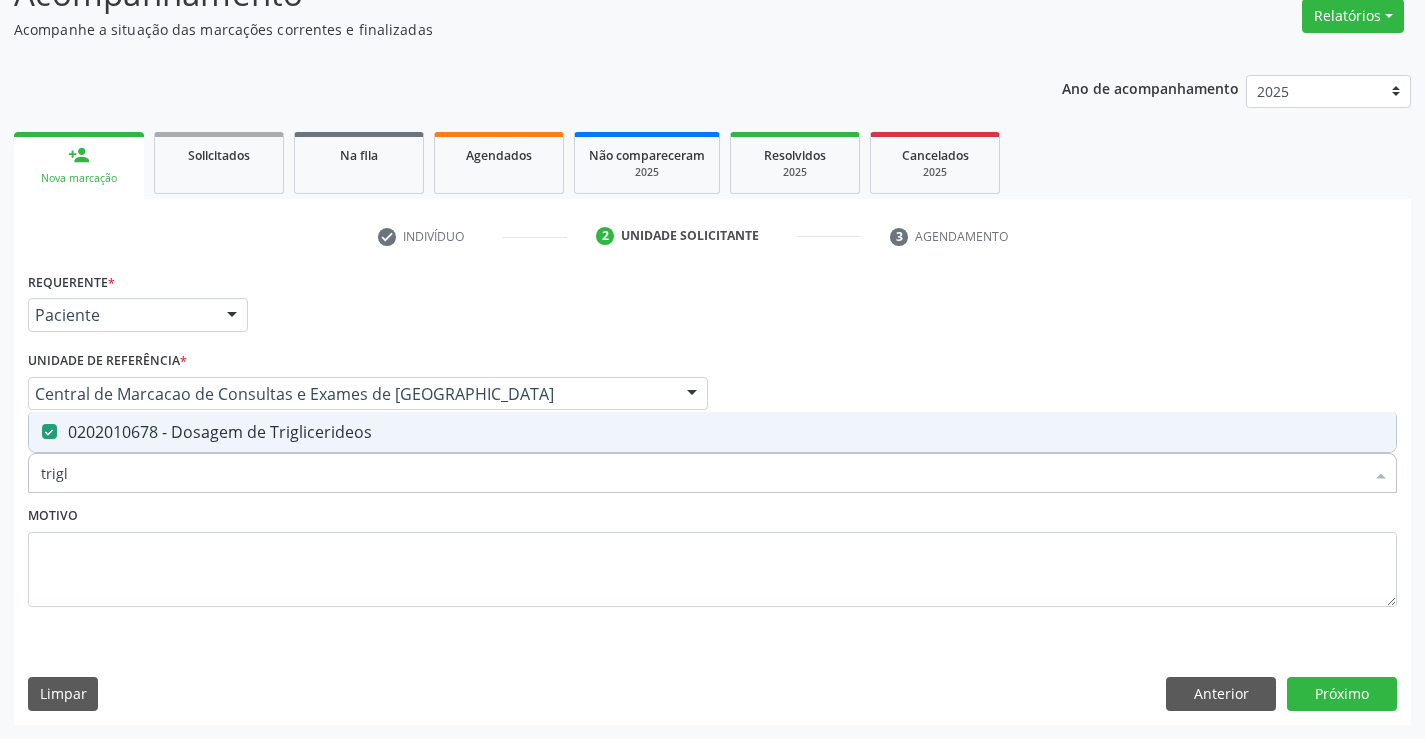 type on "trig" 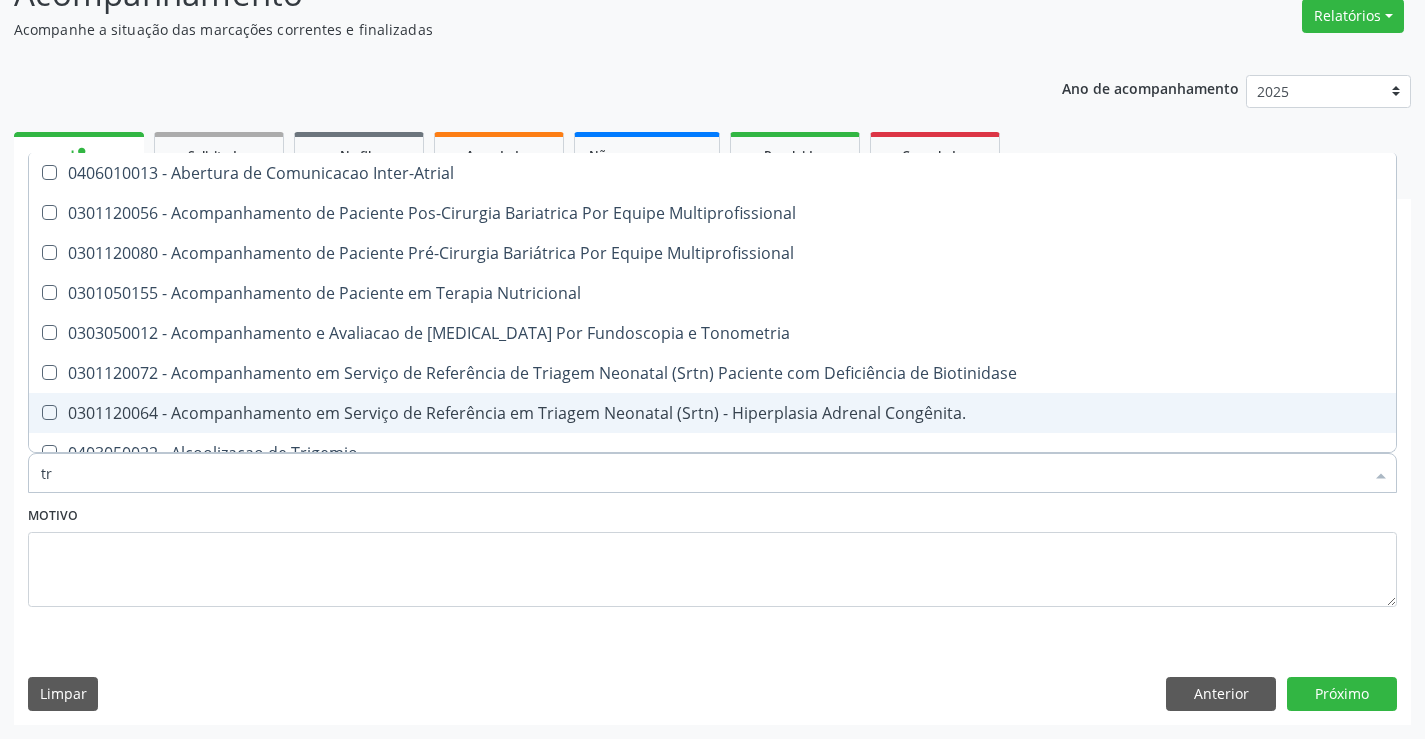 type on "t" 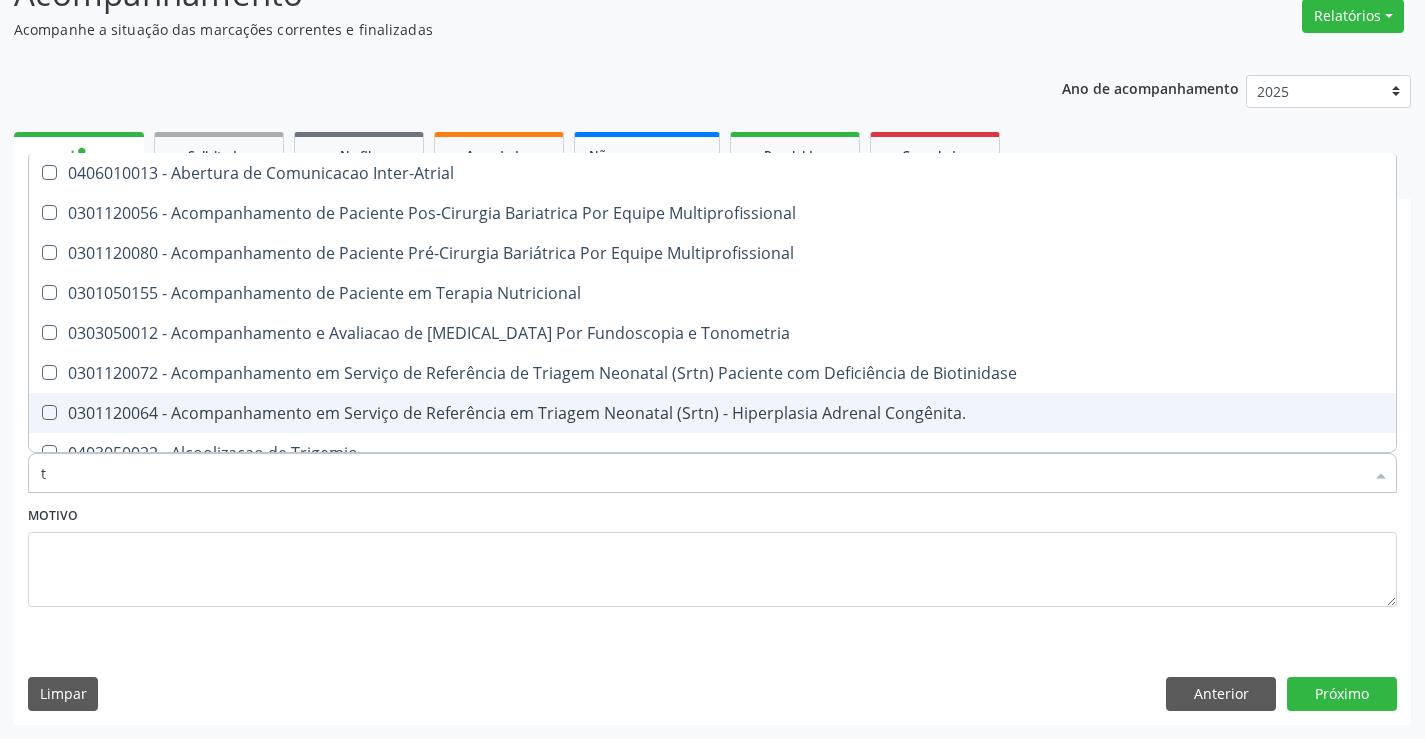 type 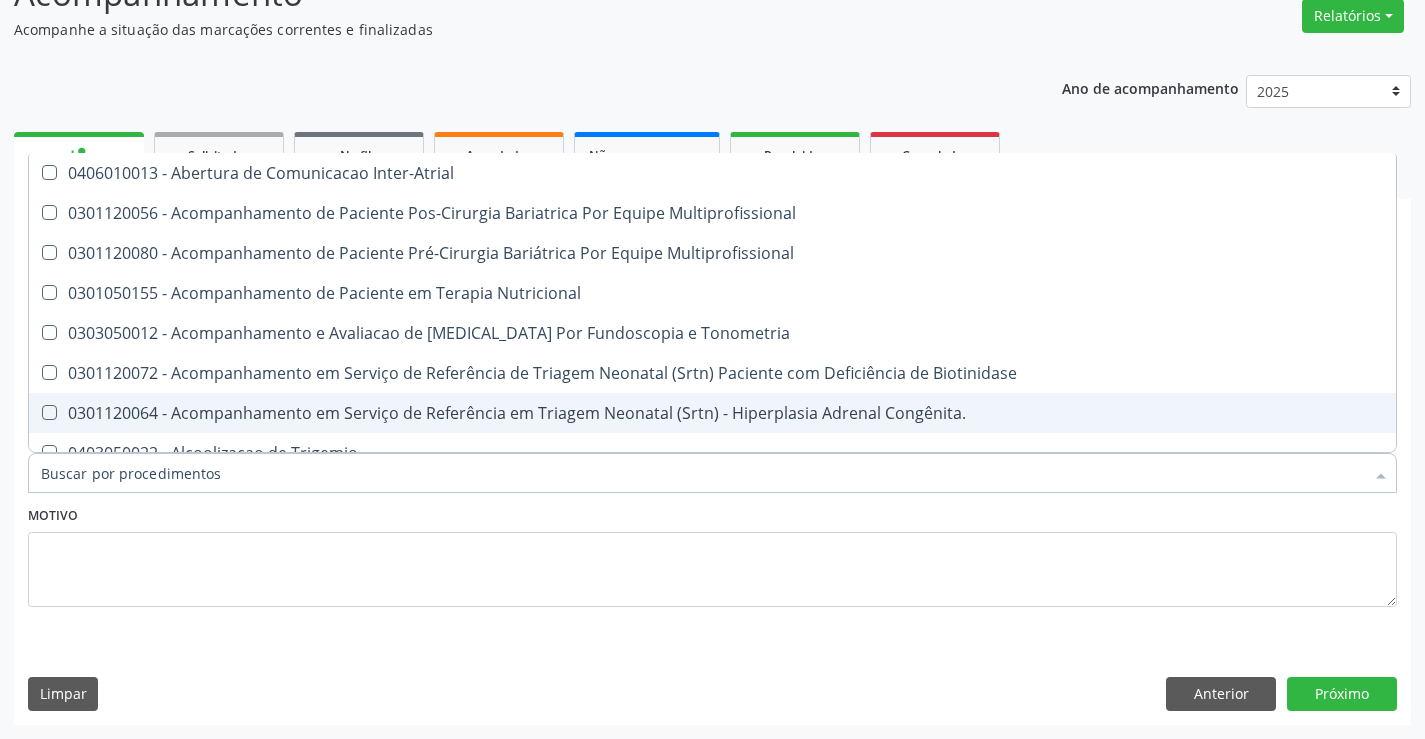 checkbox on "false" 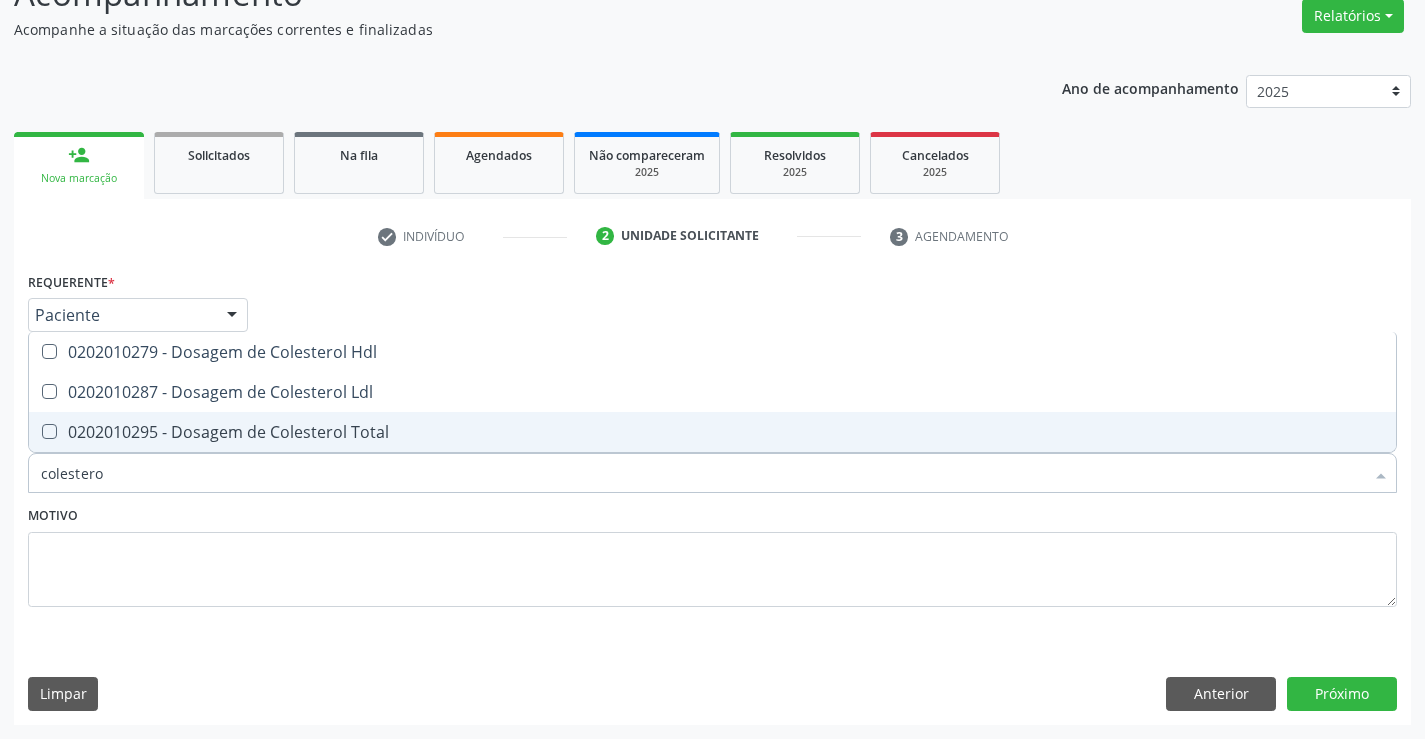 type on "colesterol" 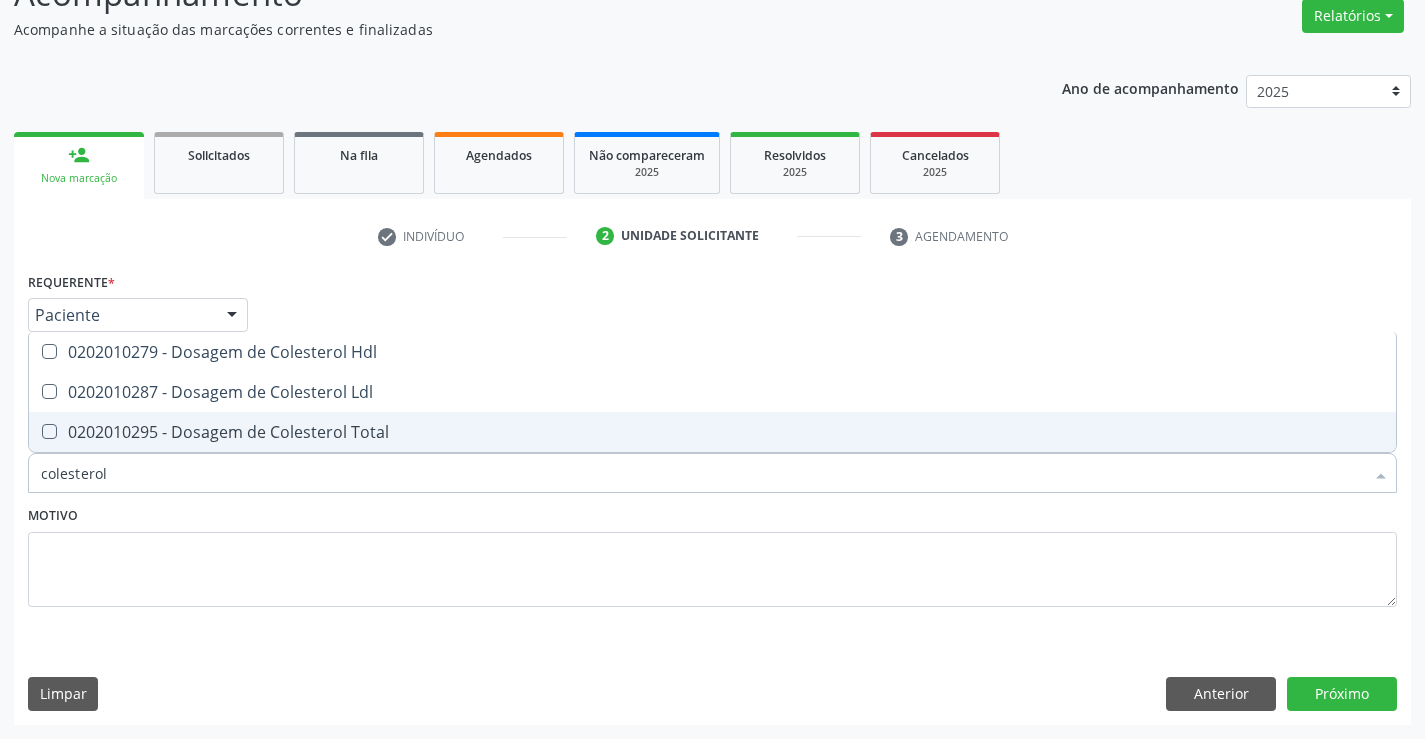 click on "0202010295 - Dosagem de Colesterol Total" at bounding box center [712, 432] 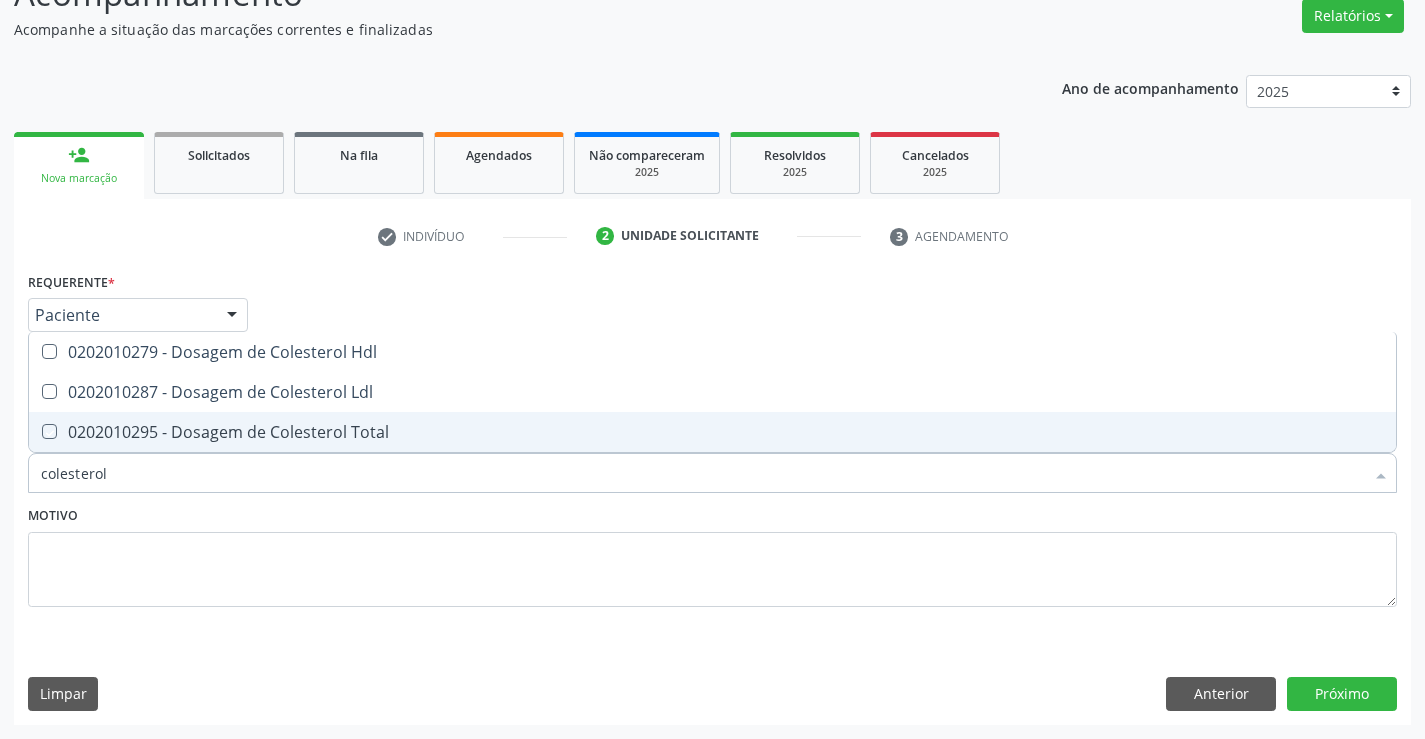 checkbox on "true" 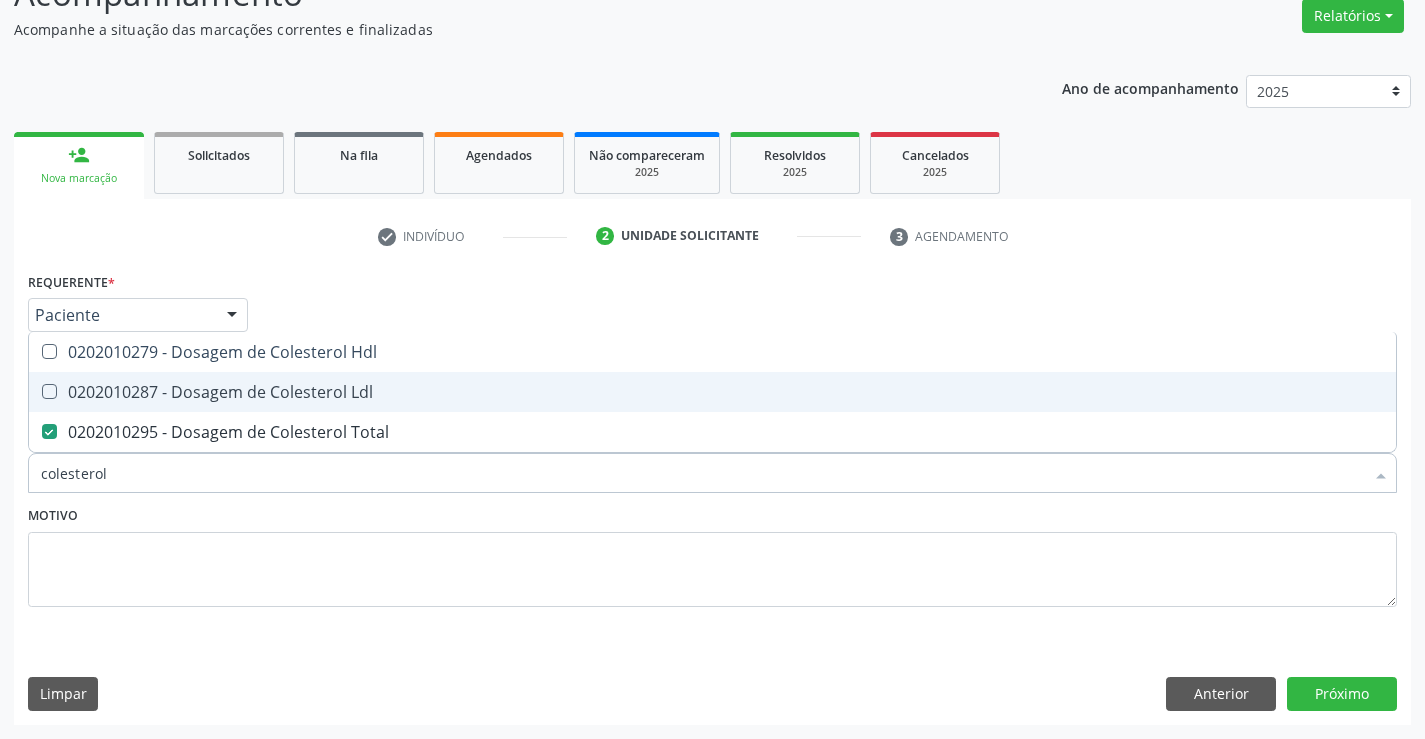 click on "0202010287 - Dosagem de Colesterol Ldl" at bounding box center [712, 392] 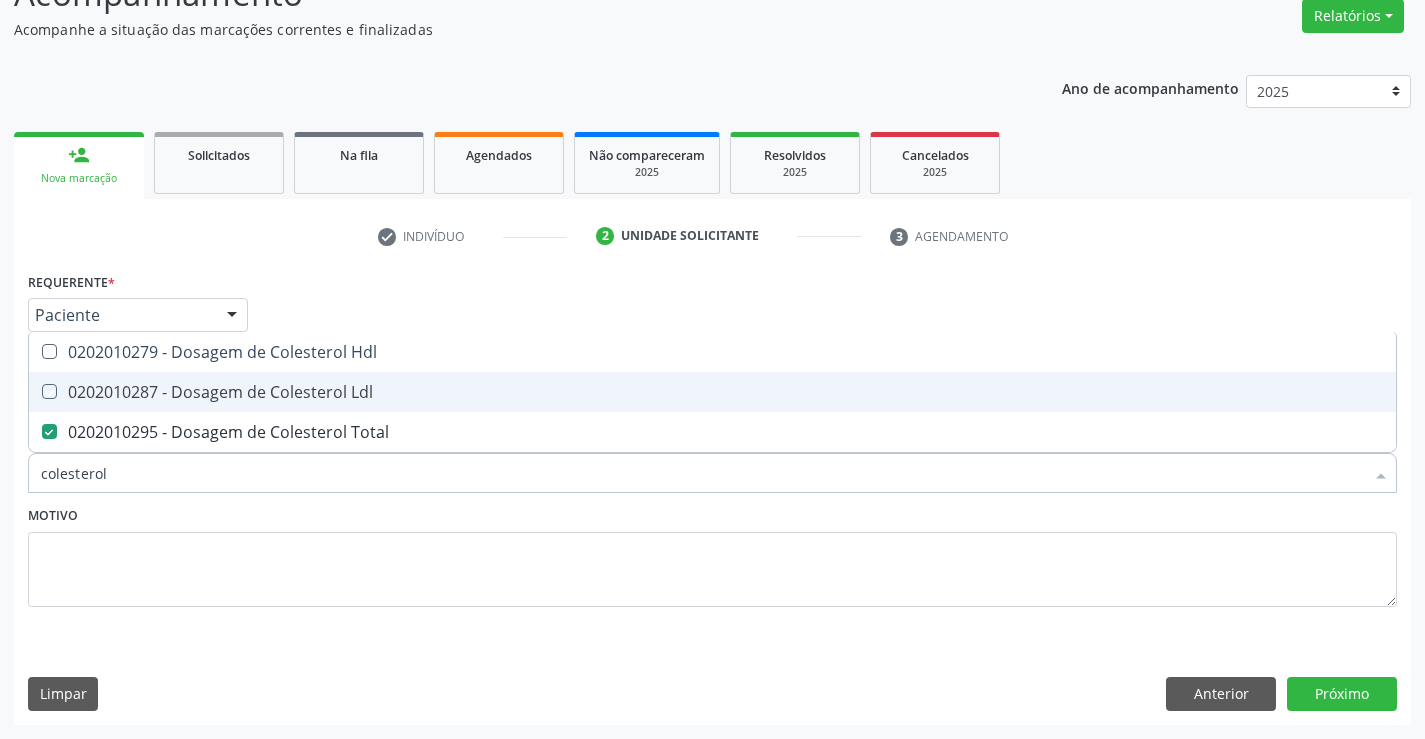 checkbox on "true" 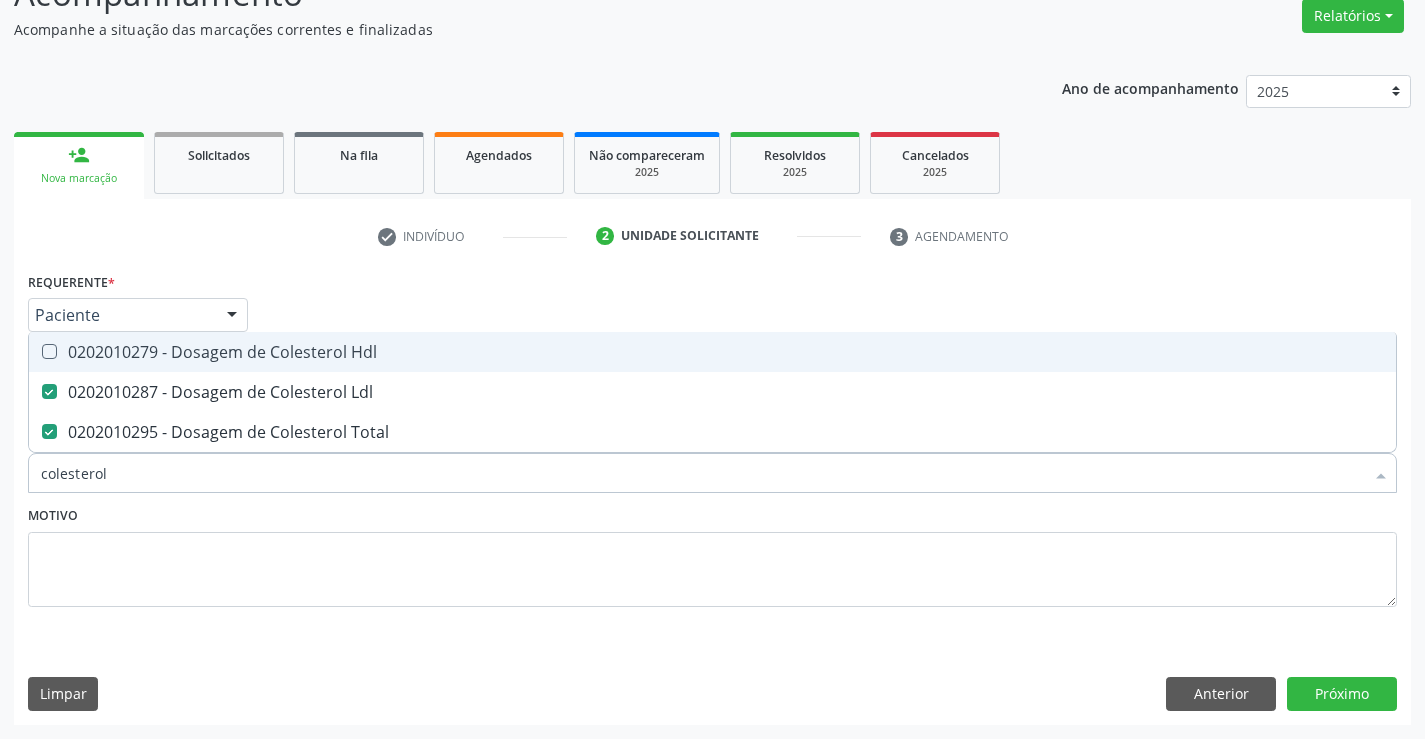 click on "0202010279 - Dosagem de Colesterol Hdl" at bounding box center (712, 352) 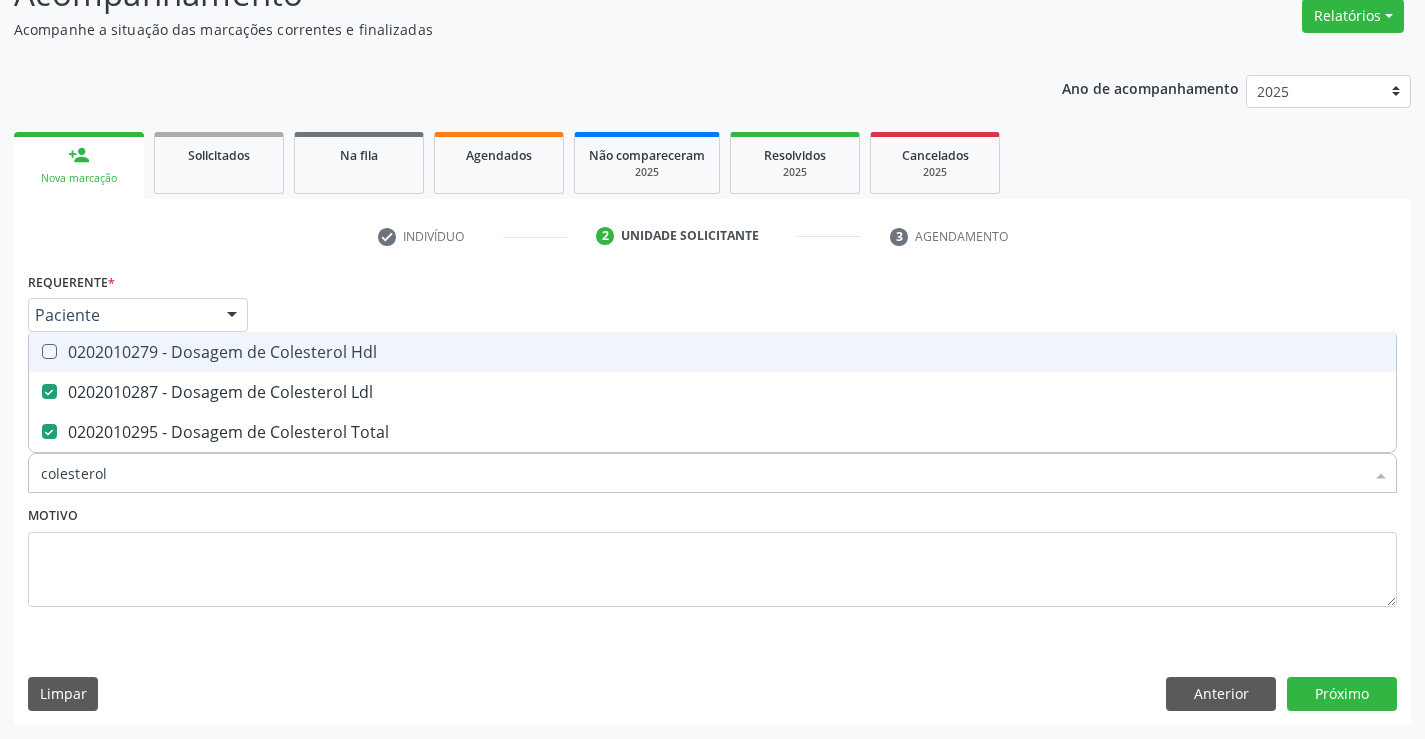 checkbox on "true" 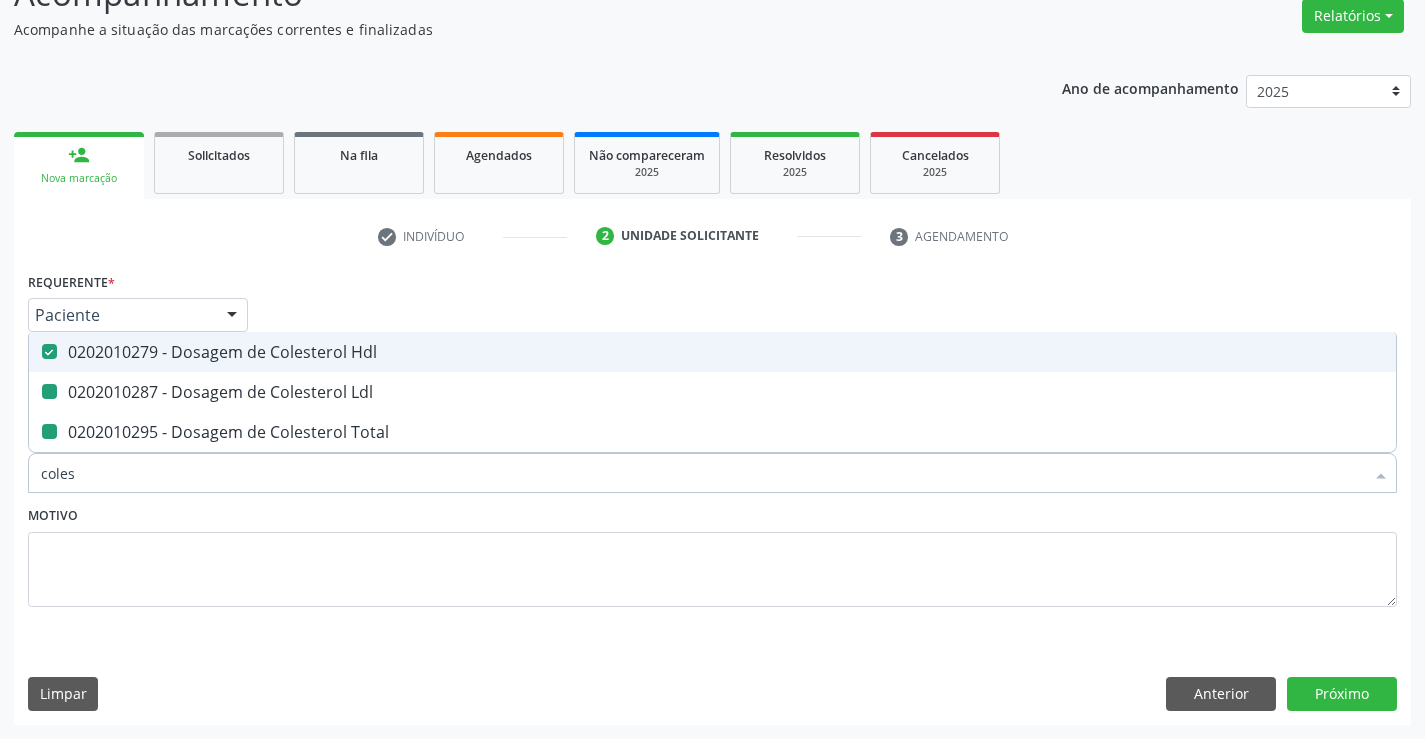 type on "cole" 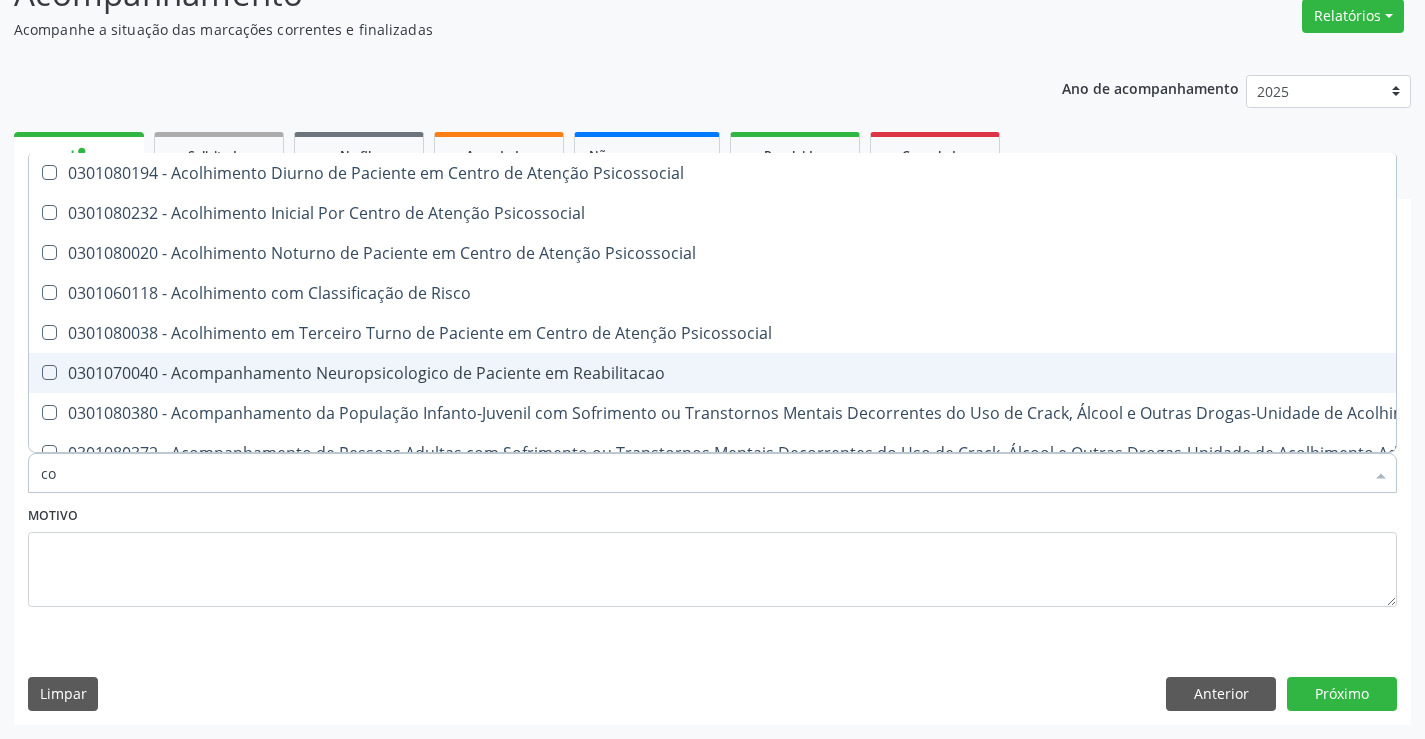 type on "c" 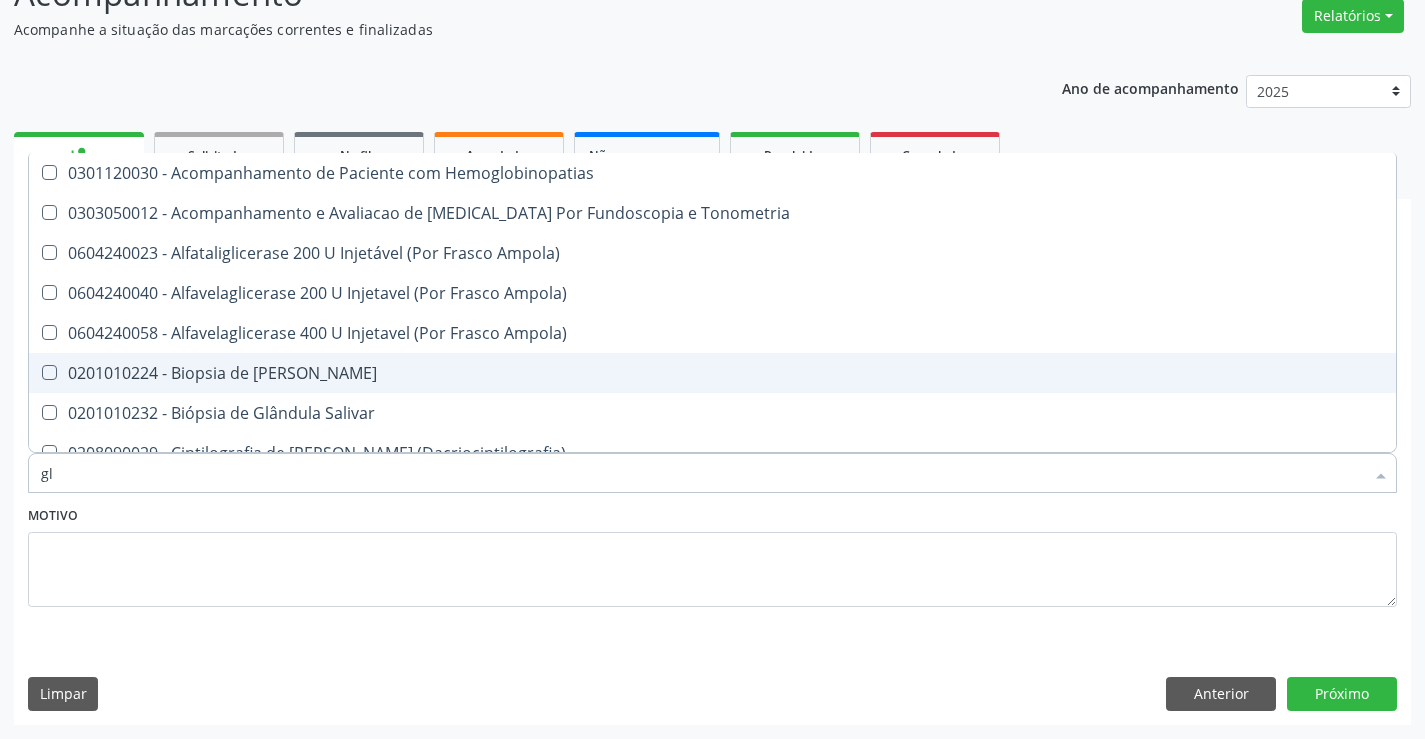 type on "gli" 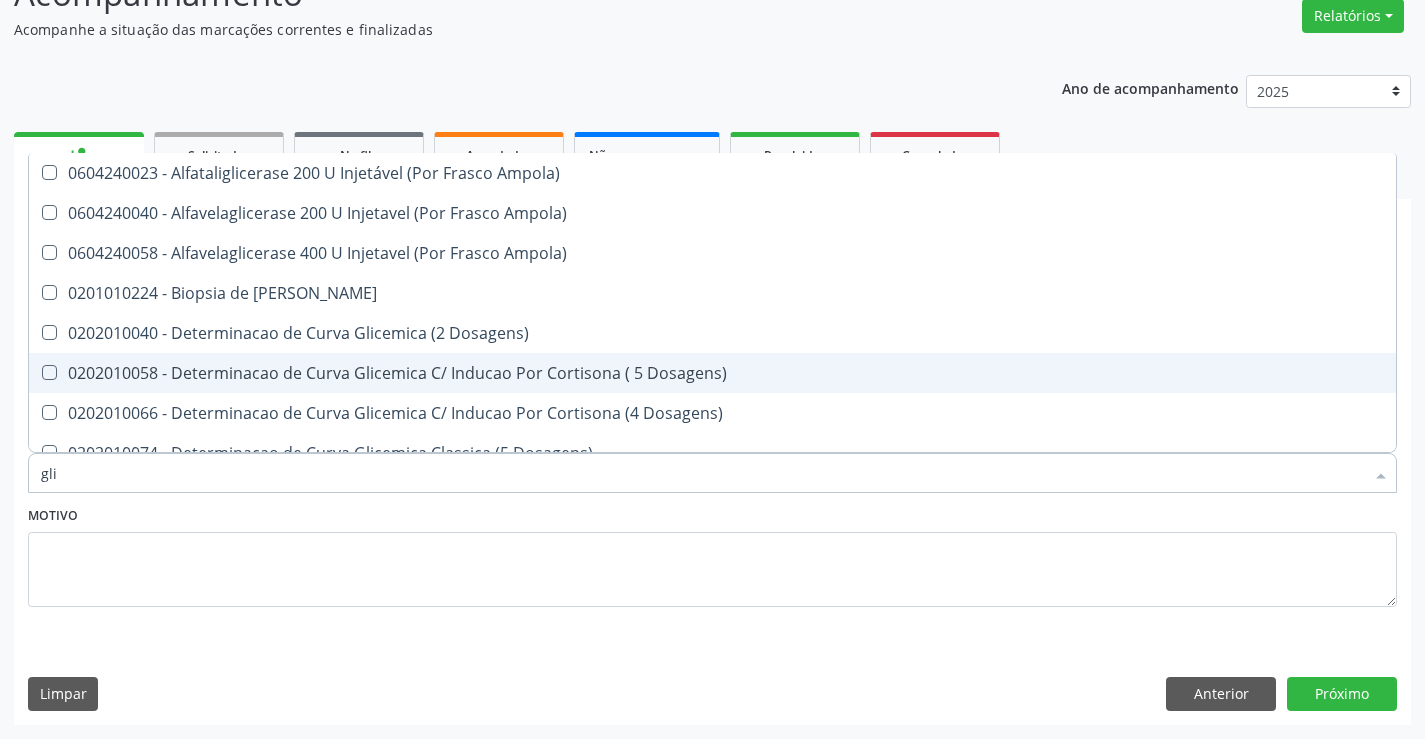 type on "glic" 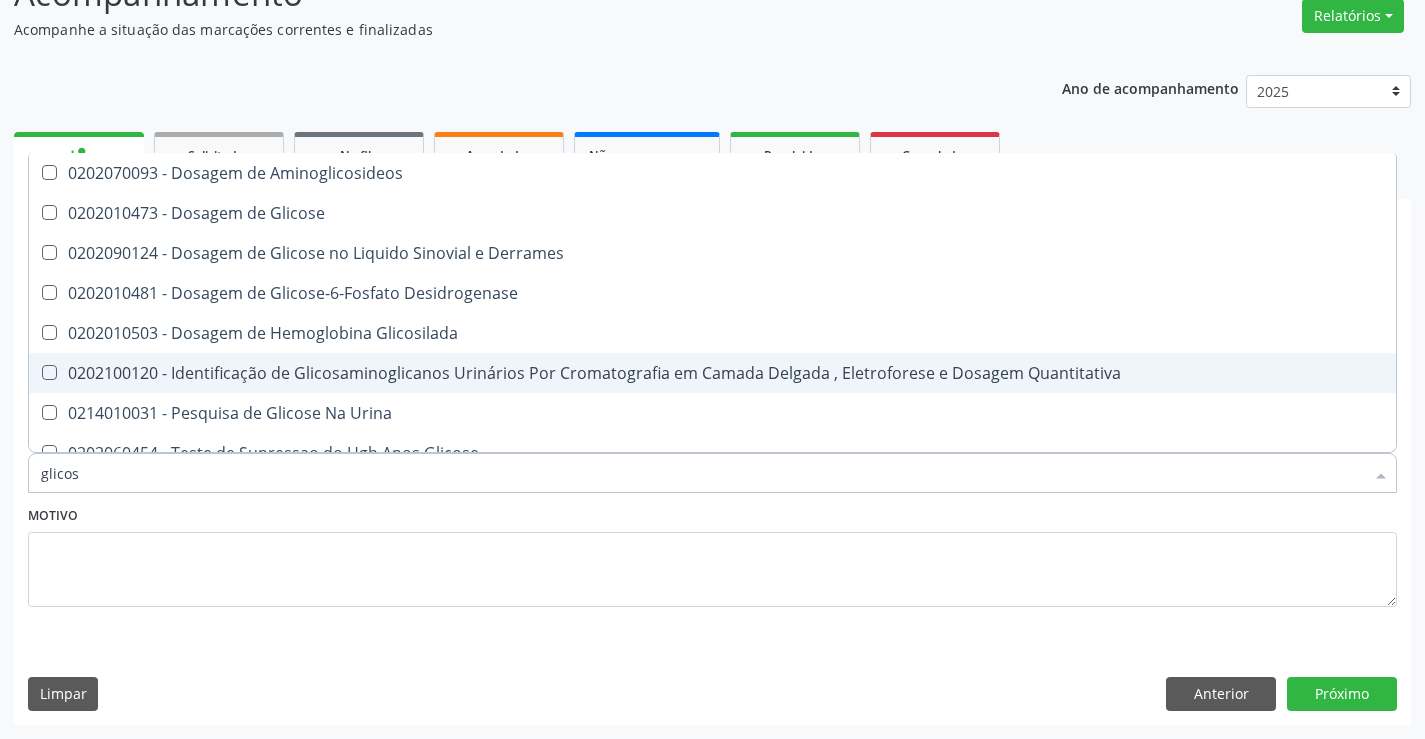 type on "glicose" 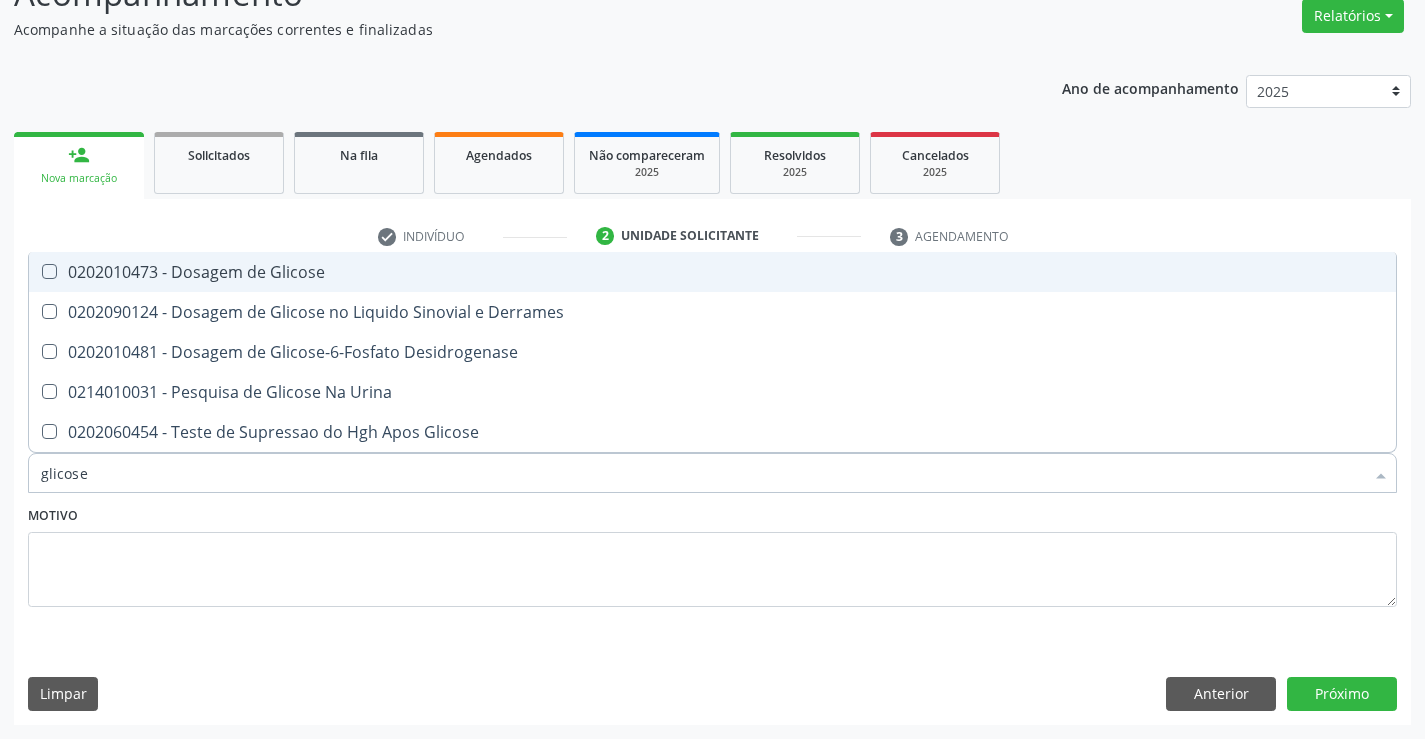 click on "0202010473 - Dosagem de Glicose" at bounding box center (712, 272) 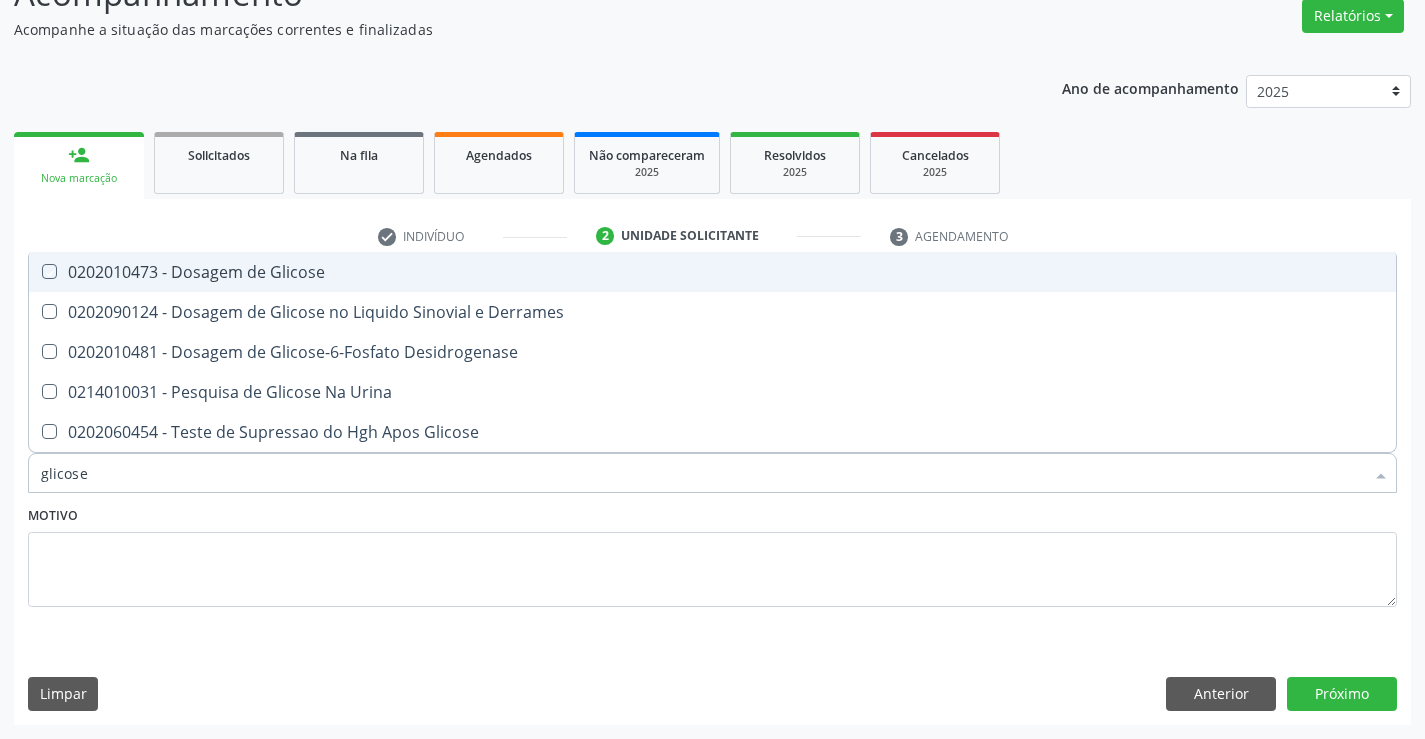 checkbox on "true" 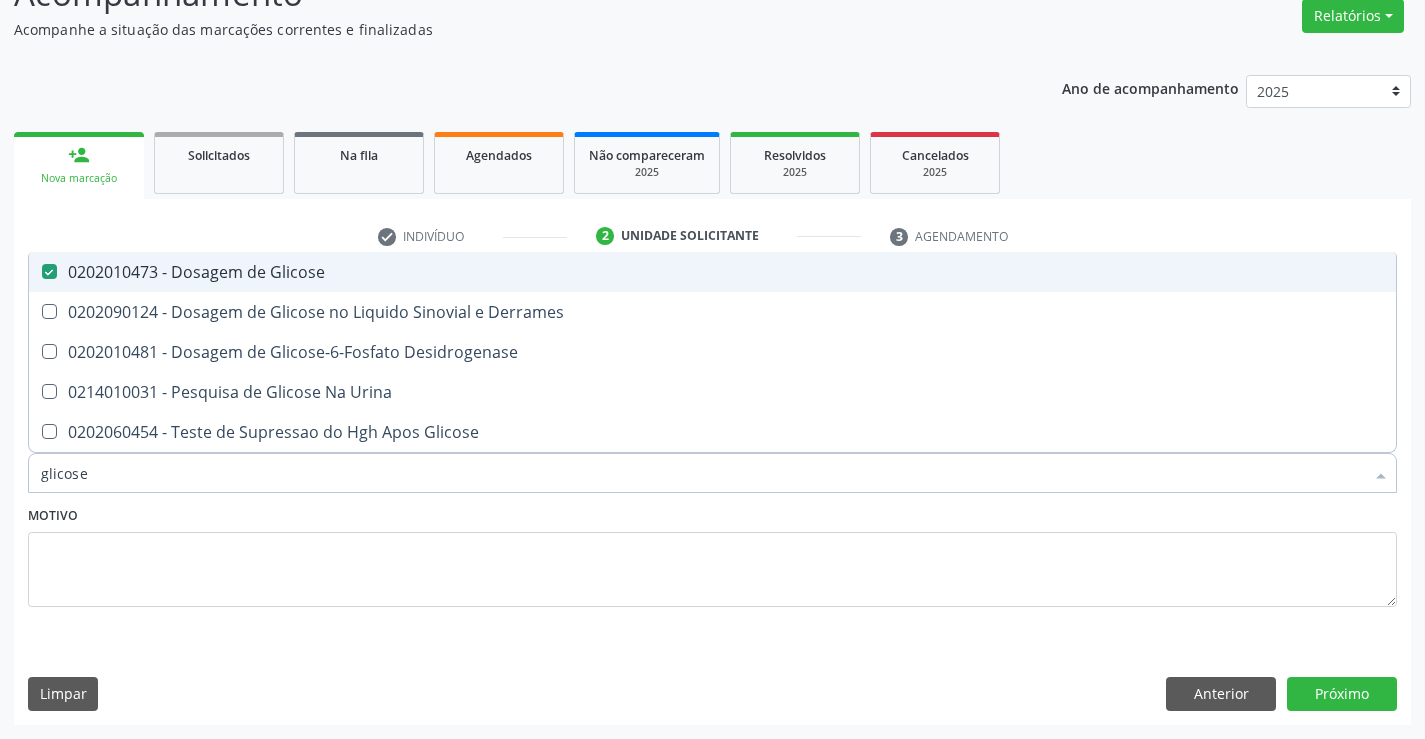 type on "glicos" 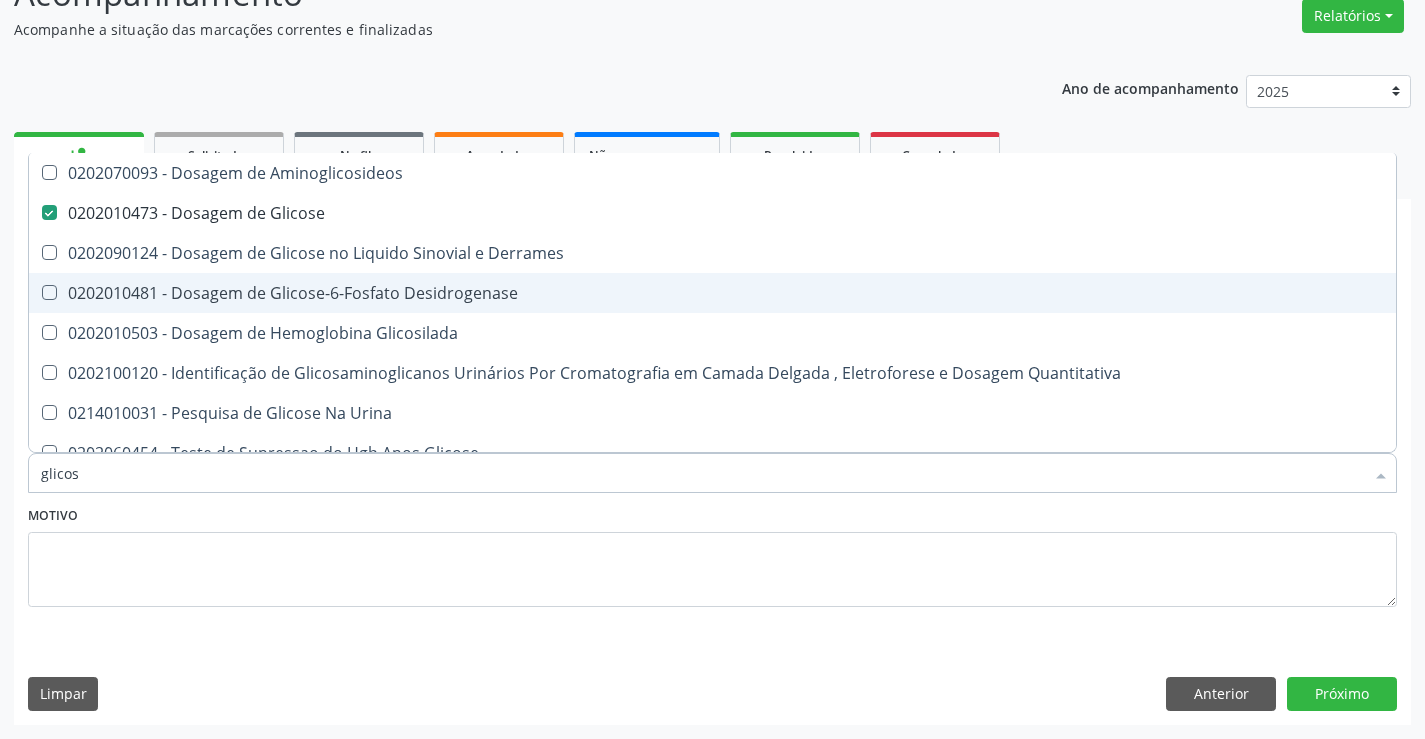 type on "glico" 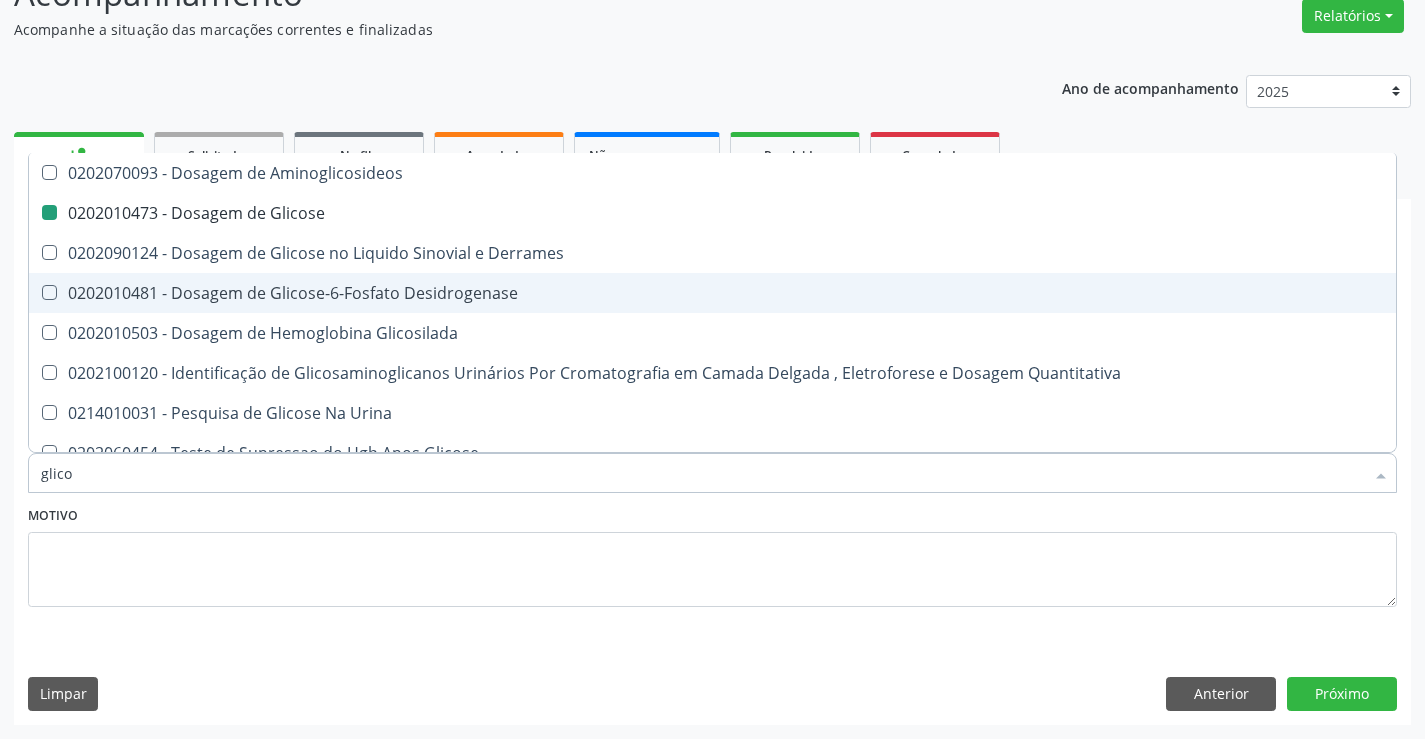 type on "glic" 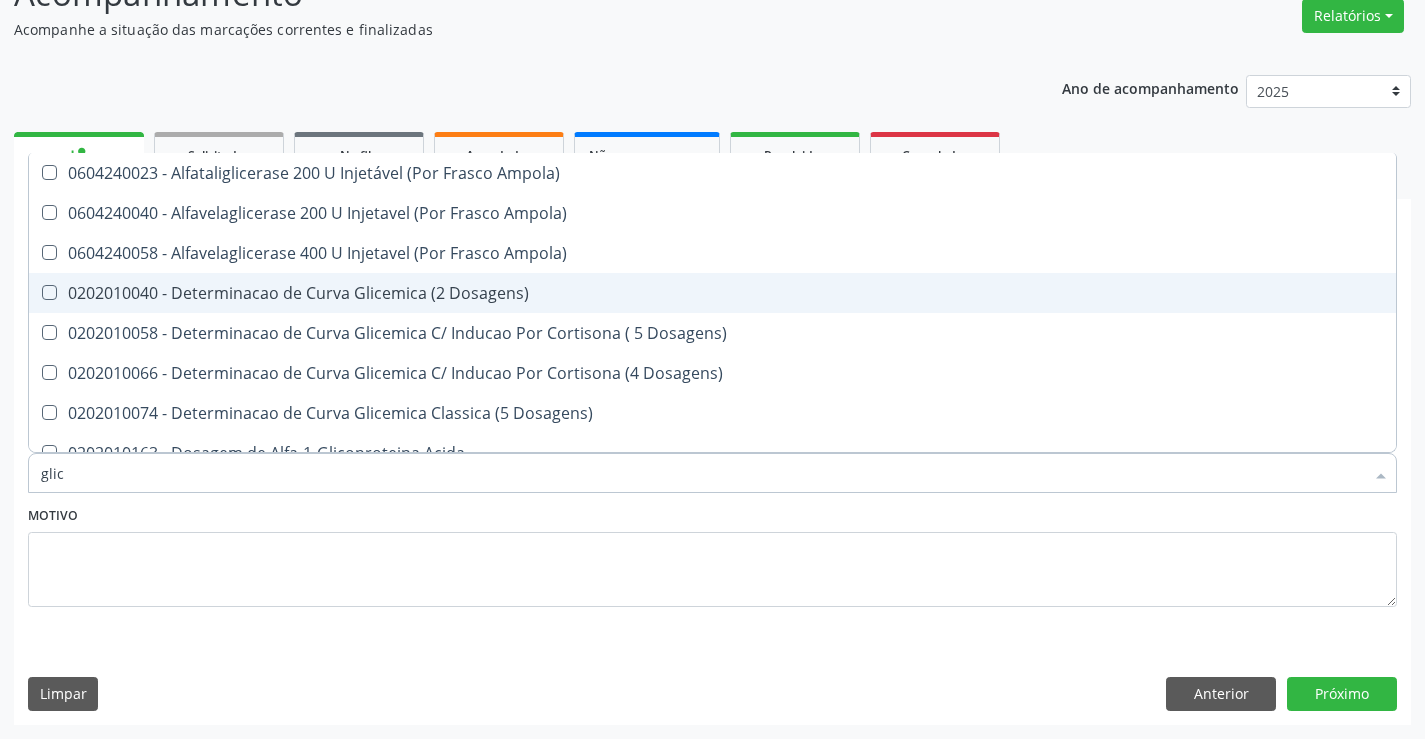type on "gli" 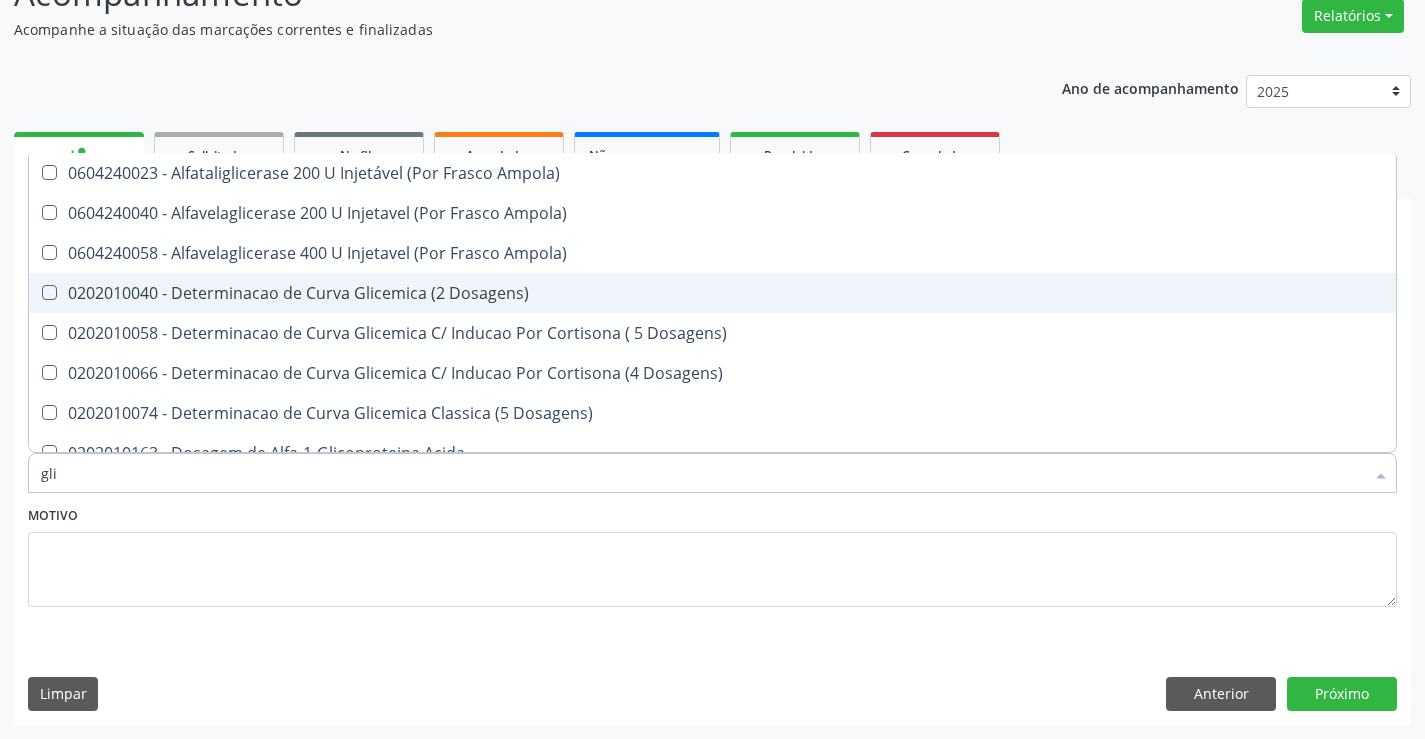 type on "gl" 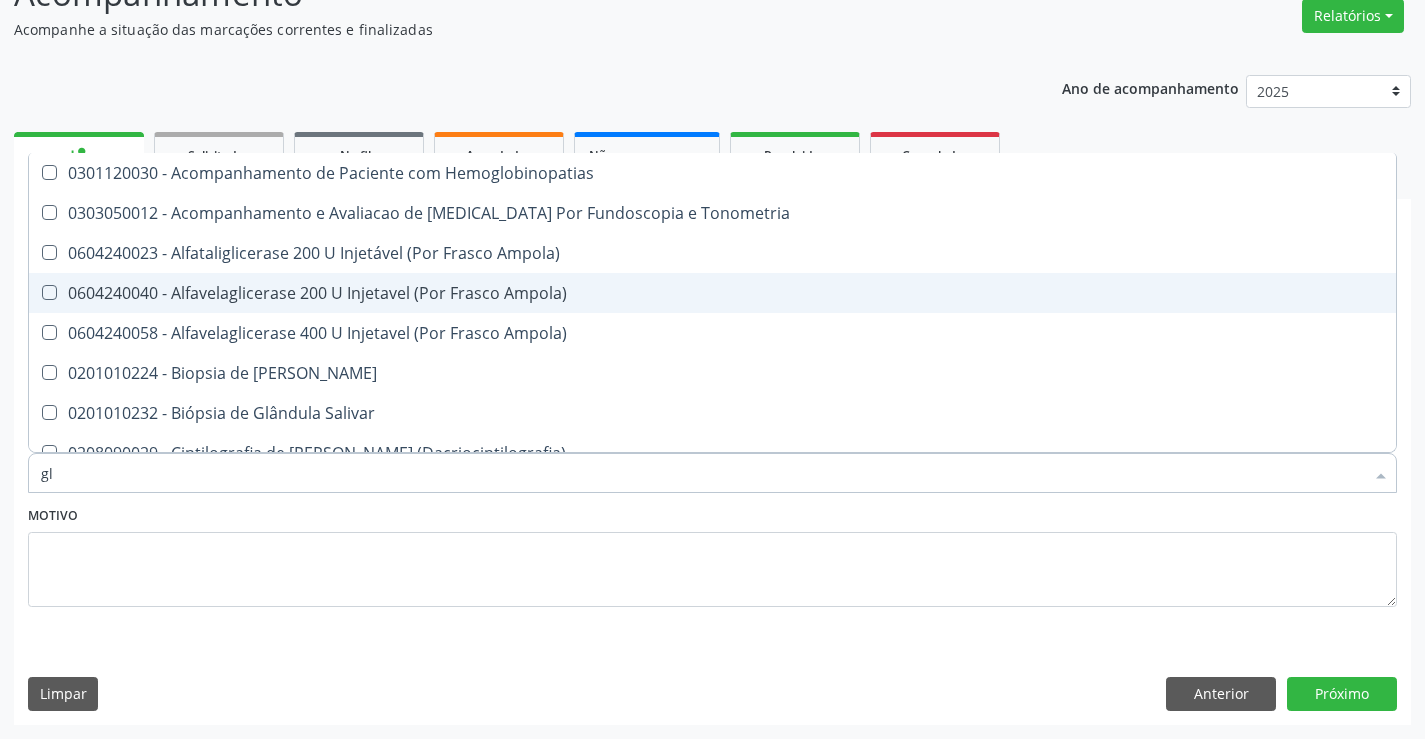 type on "g" 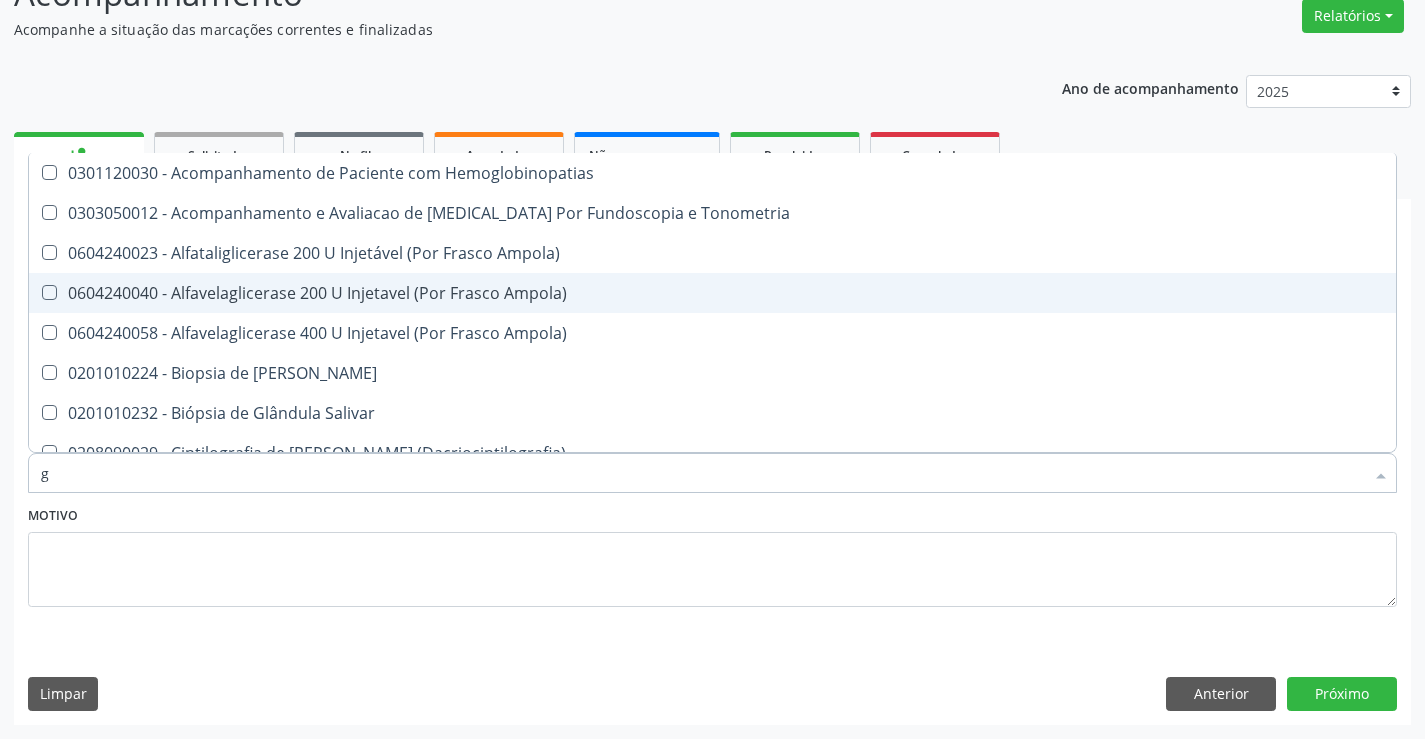 type 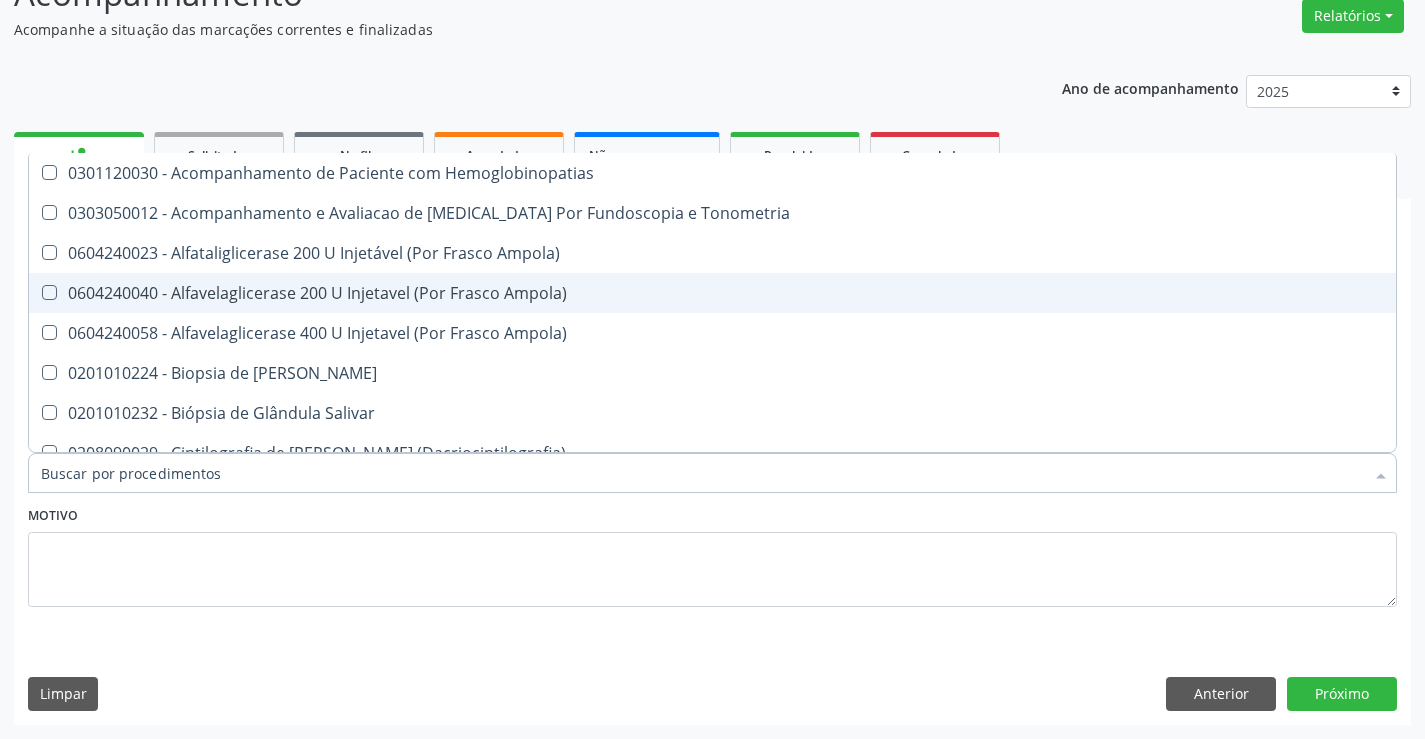 checkbox on "false" 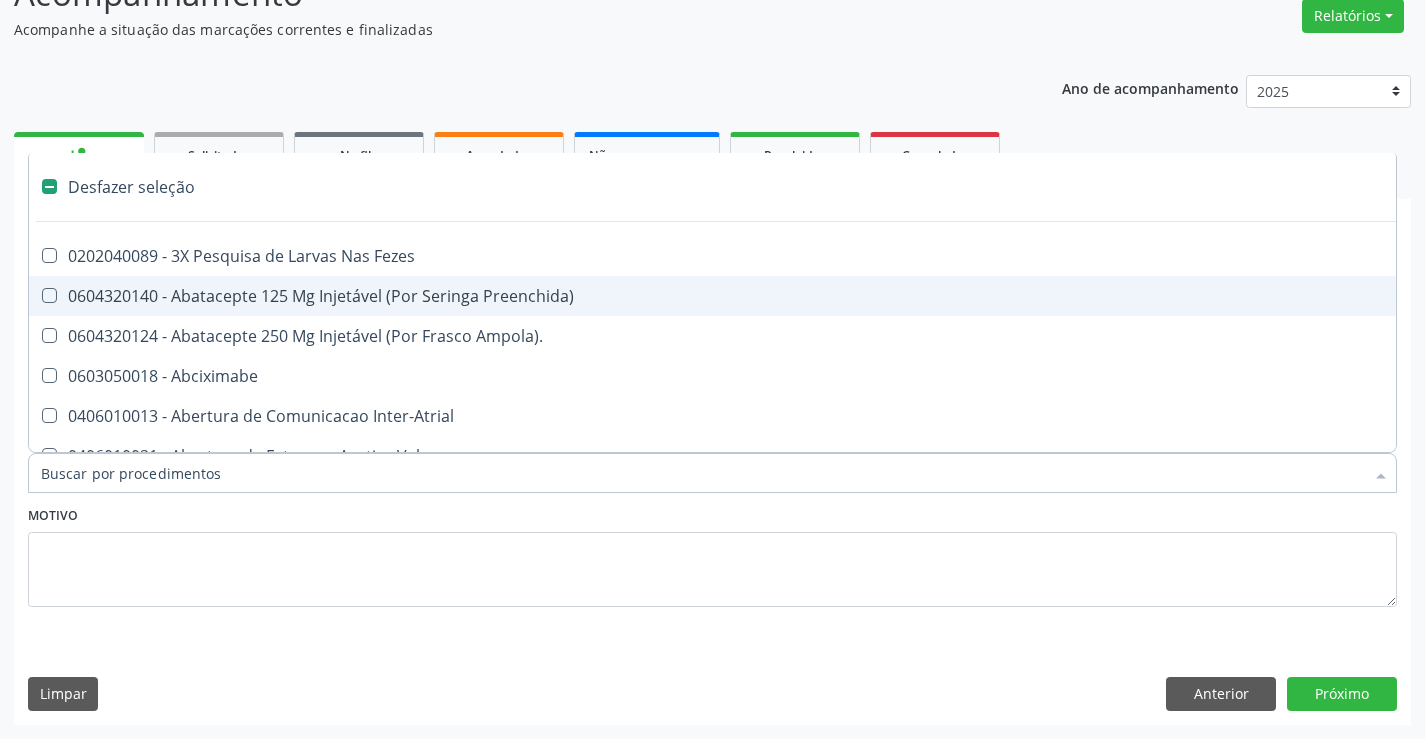 type on "u" 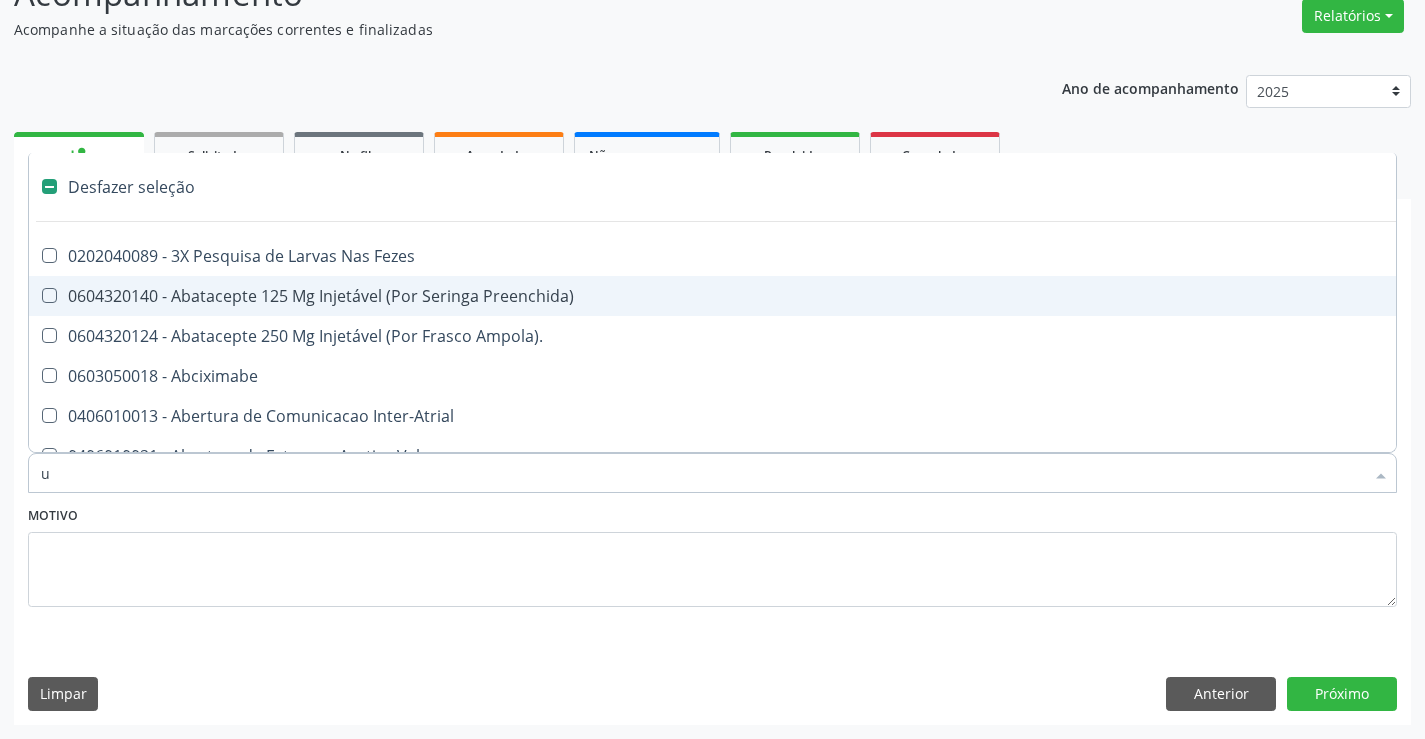 checkbox on "true" 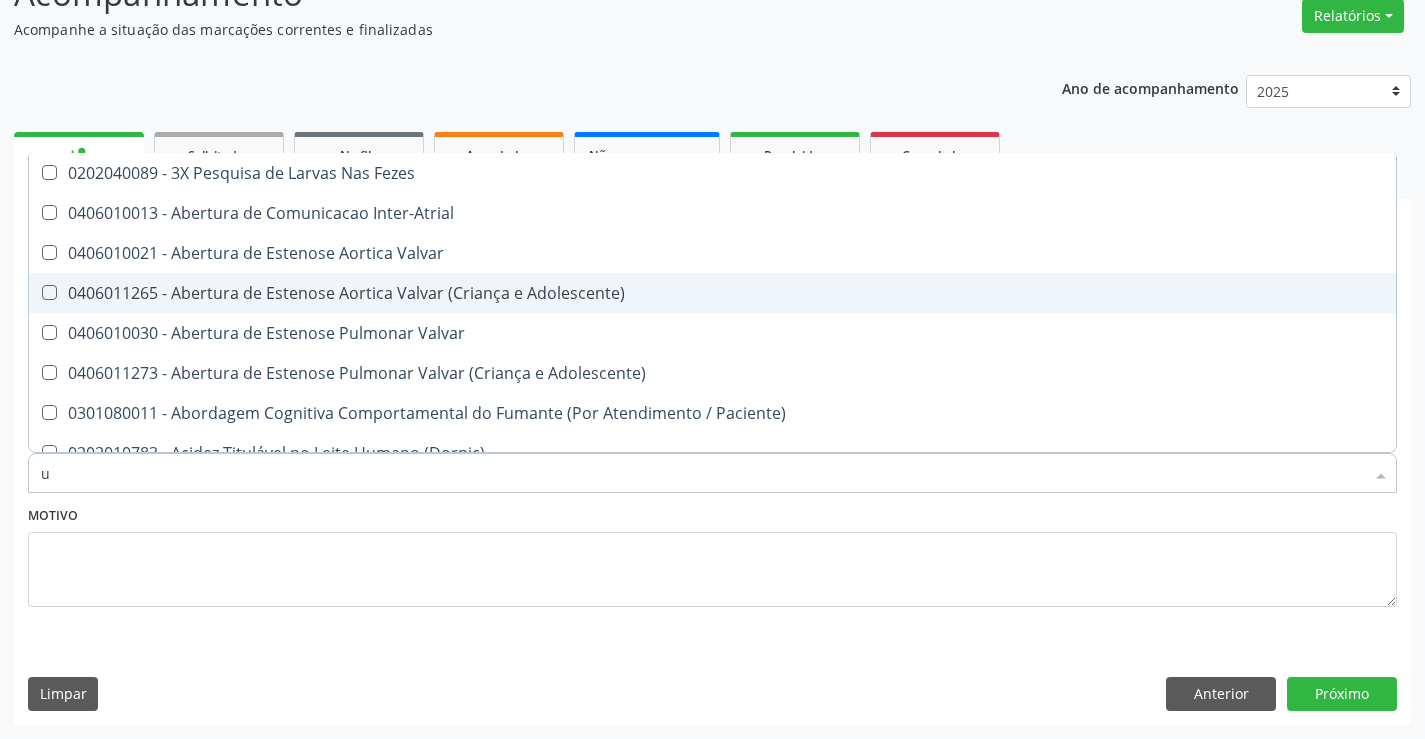 type on "ur" 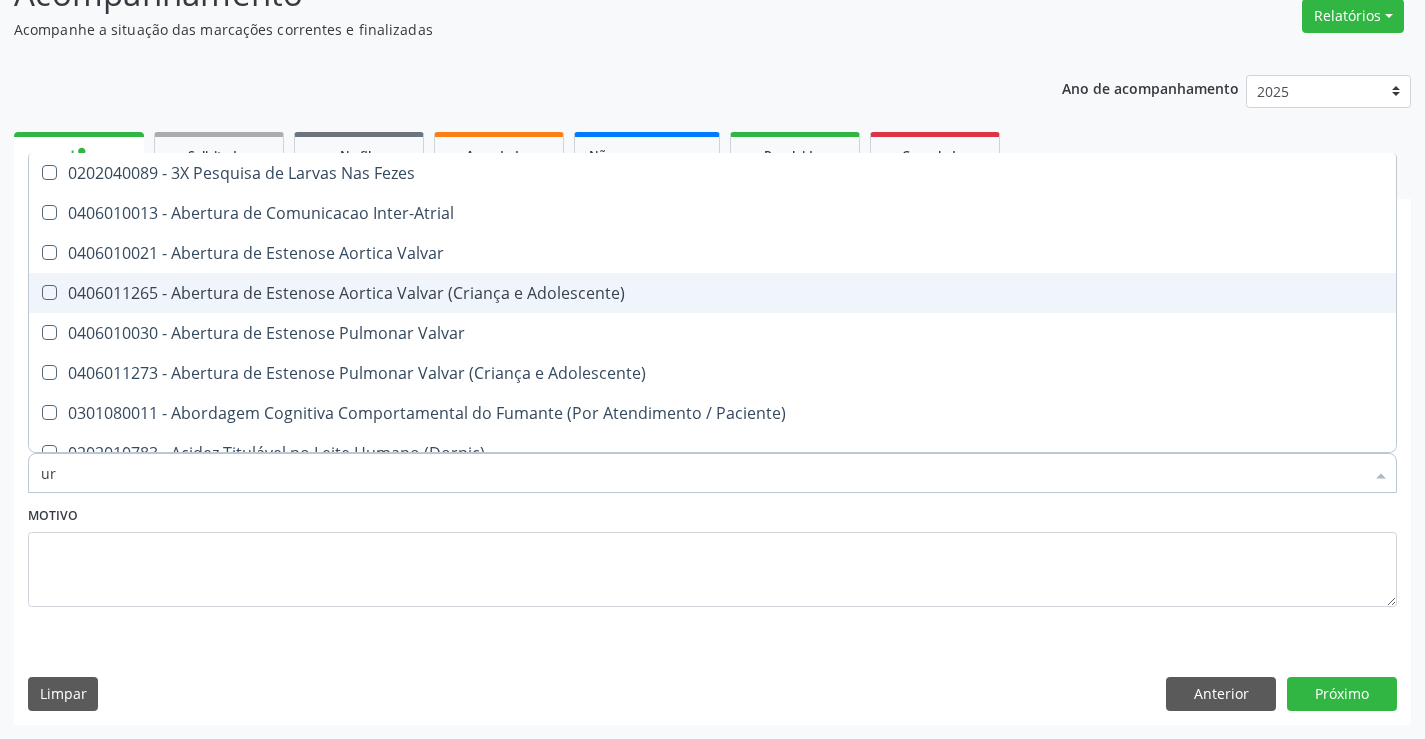 checkbox on "true" 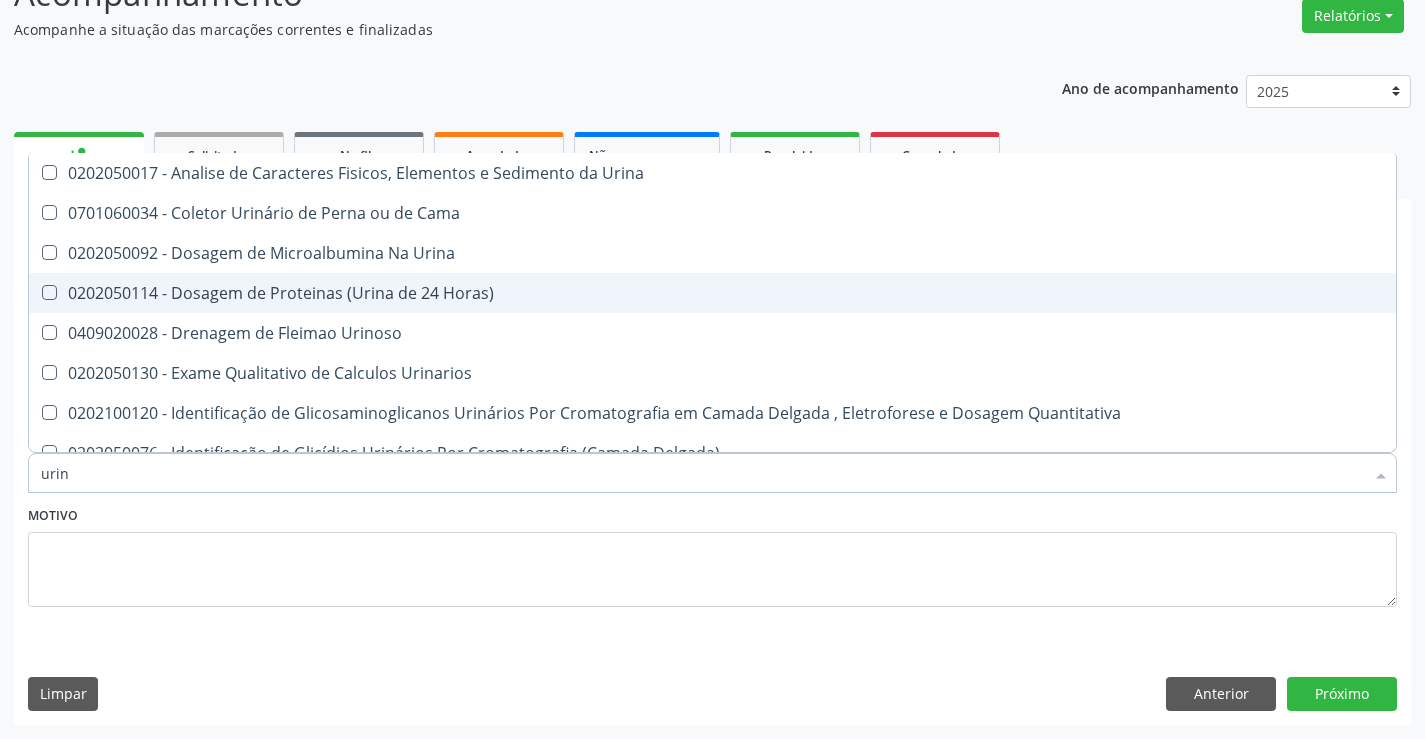 type on "urina" 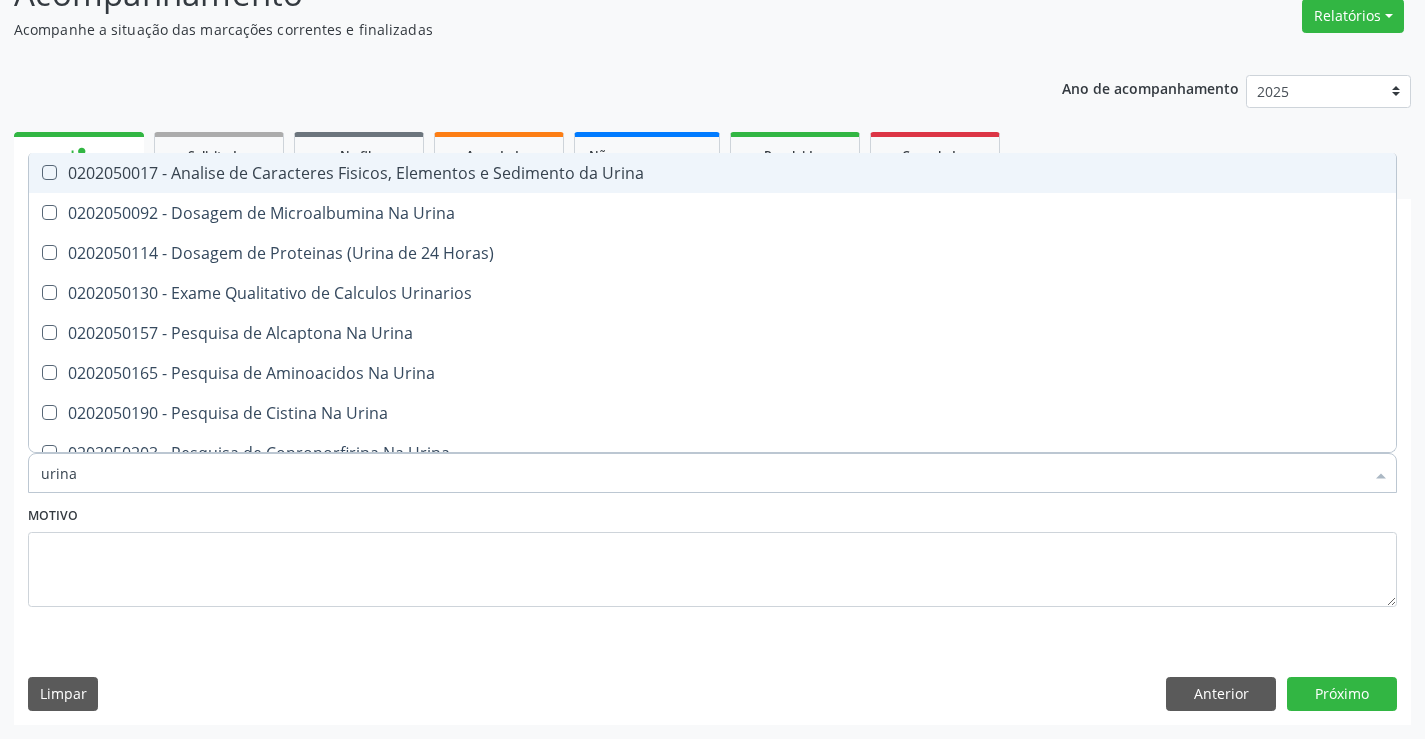 click on "0202050017 - Analise de Caracteres Fisicos, Elementos e Sedimento da Urina" at bounding box center (712, 173) 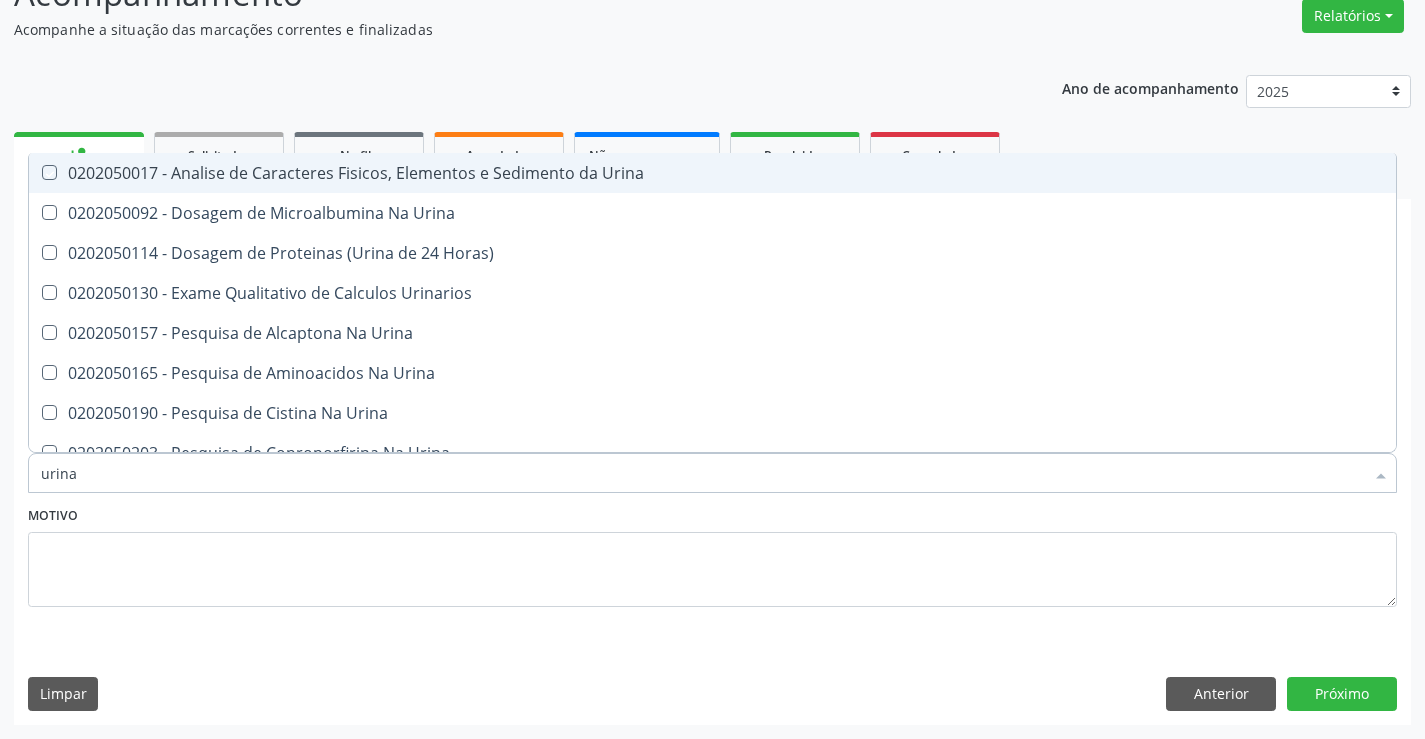 checkbox on "true" 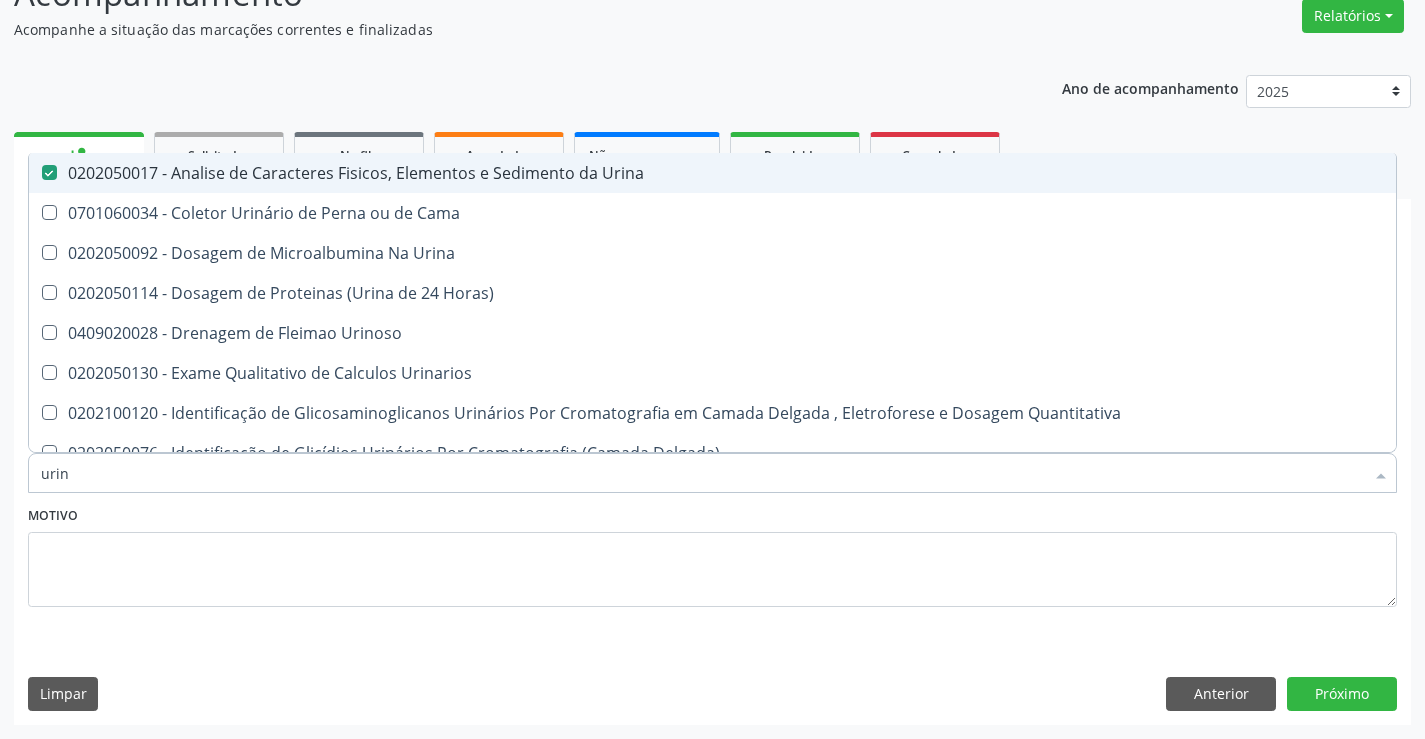 type on "uri" 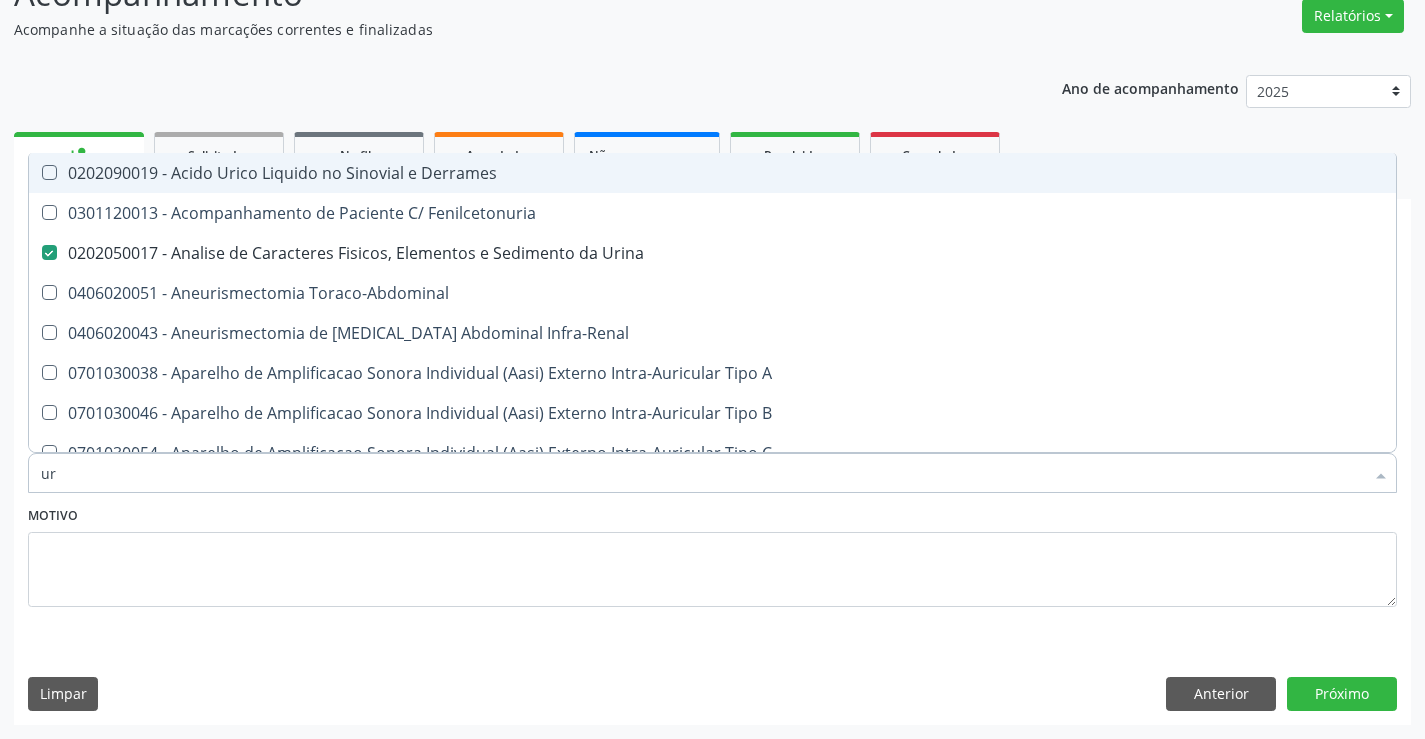 type on "u" 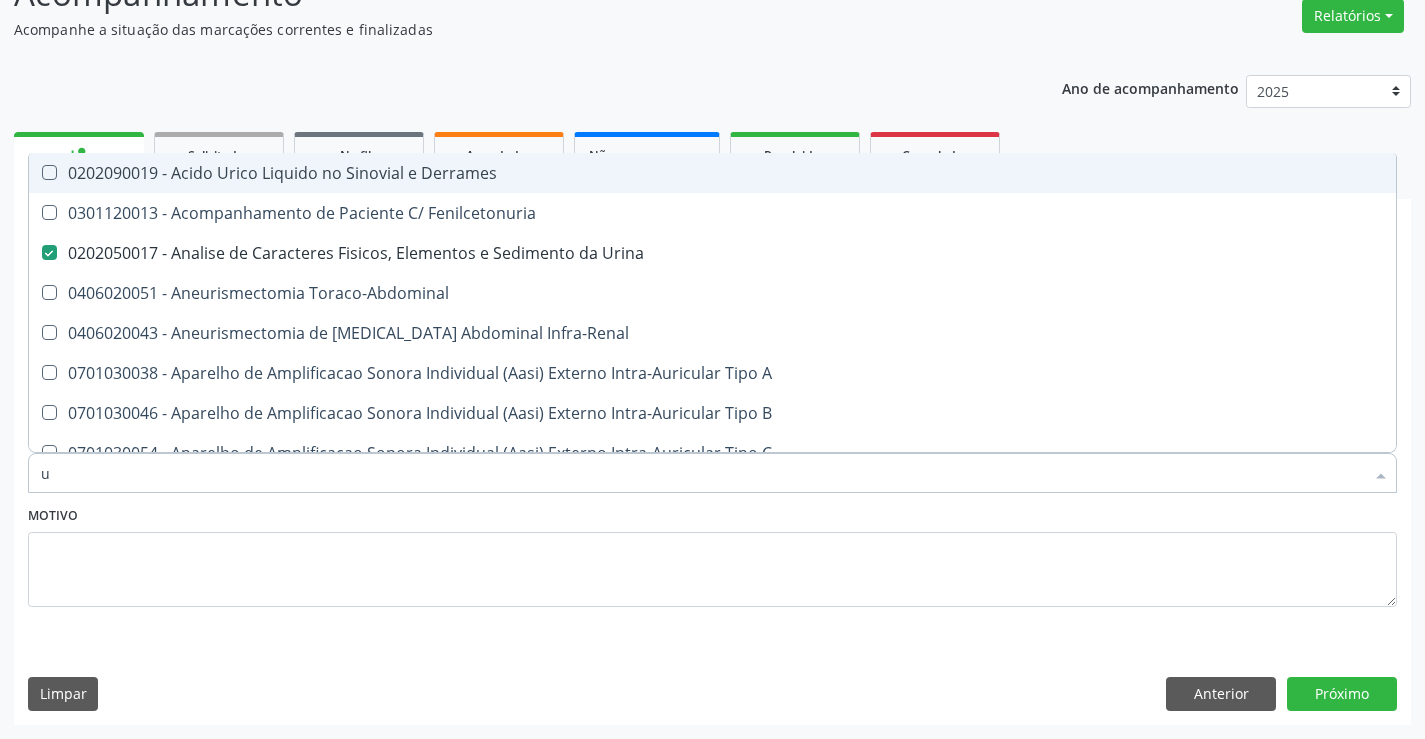 type 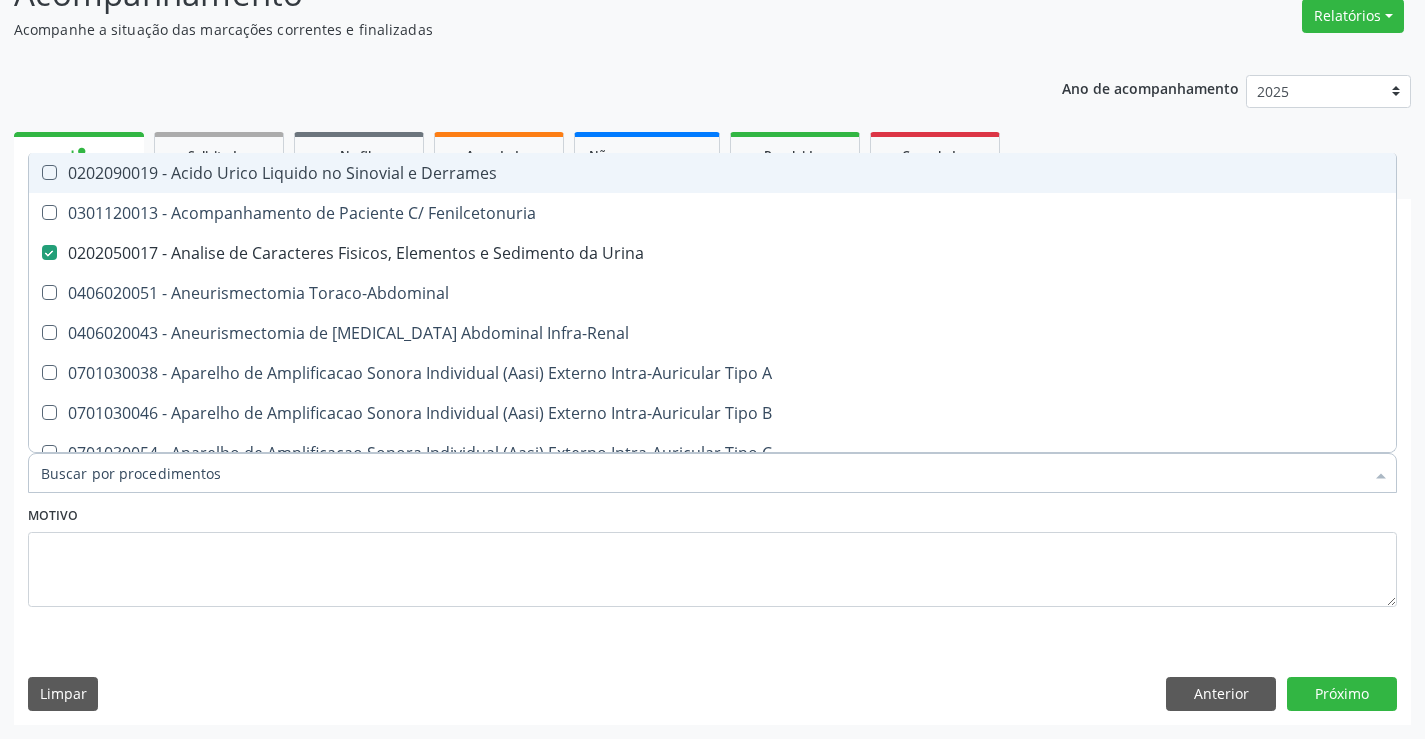 checkbox on "false" 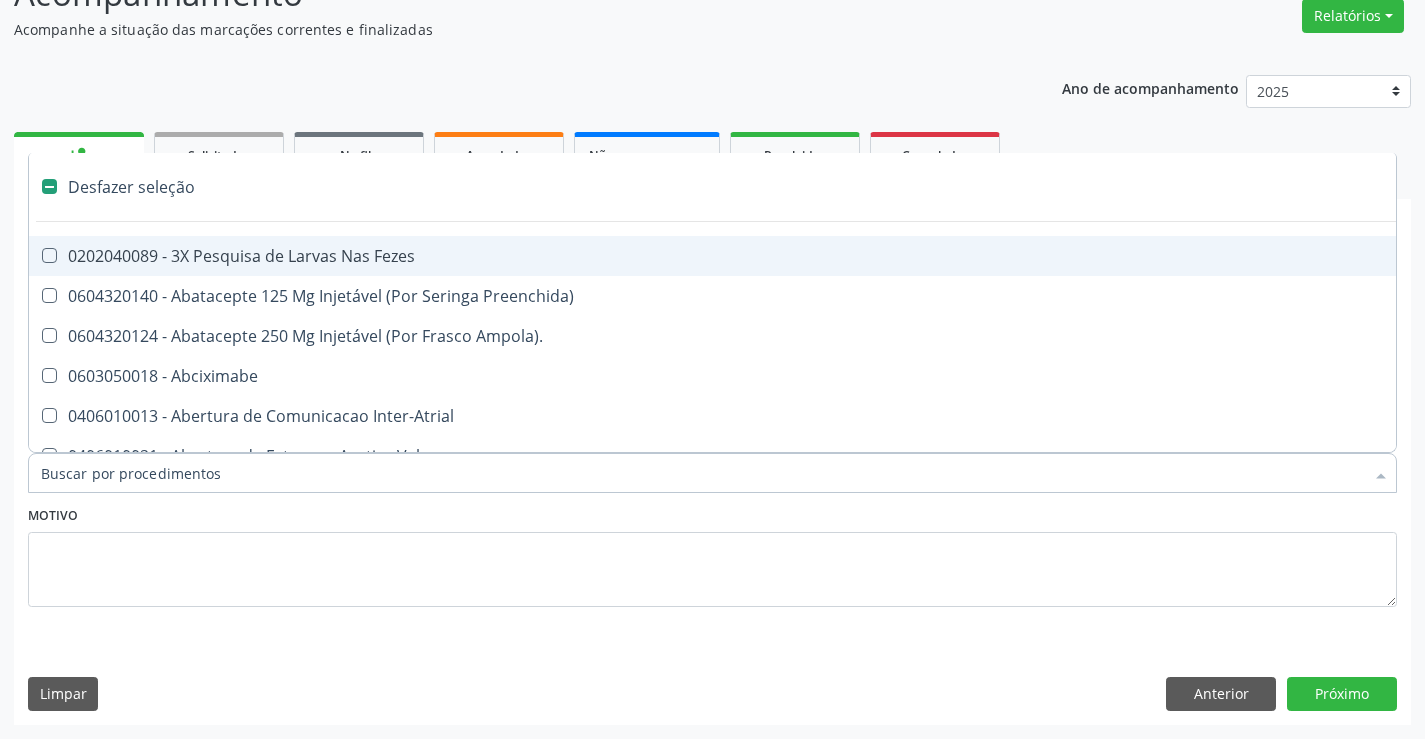 type on "f" 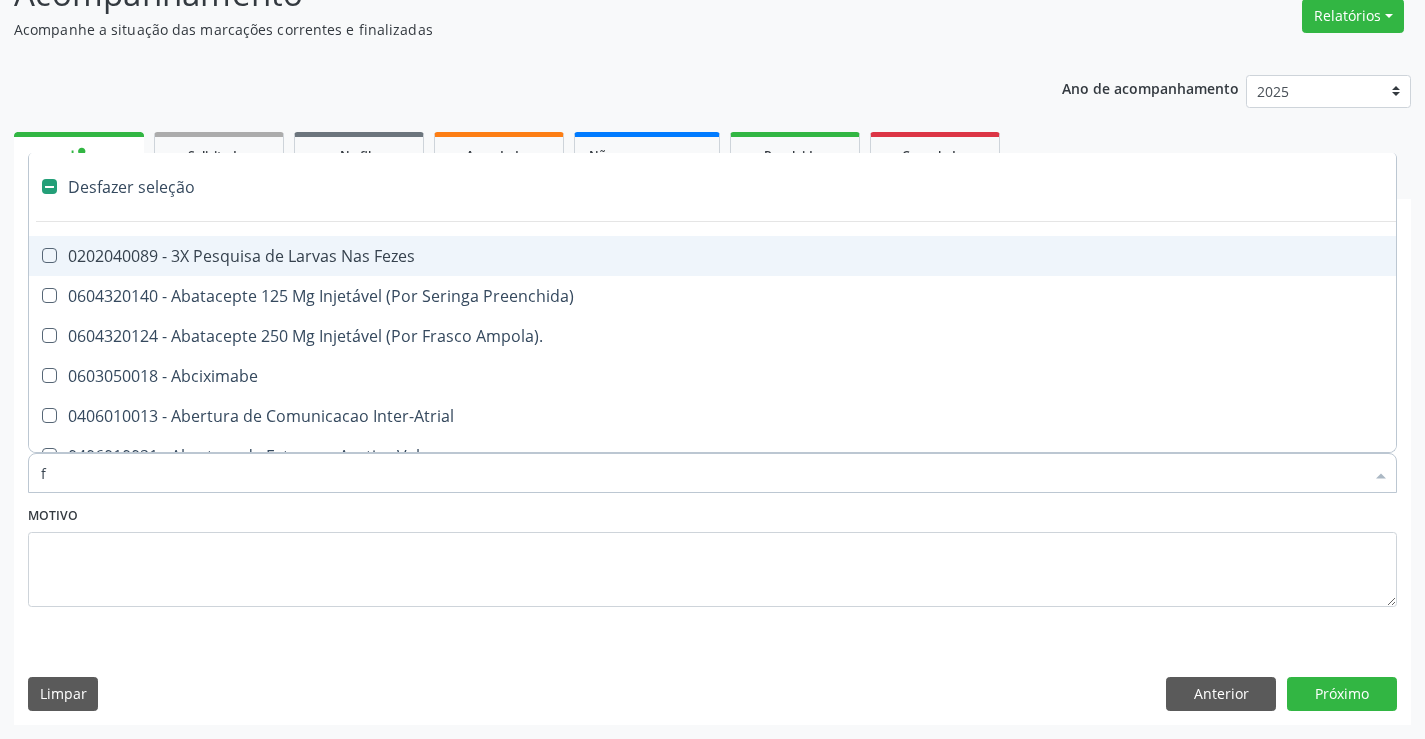 checkbox on "true" 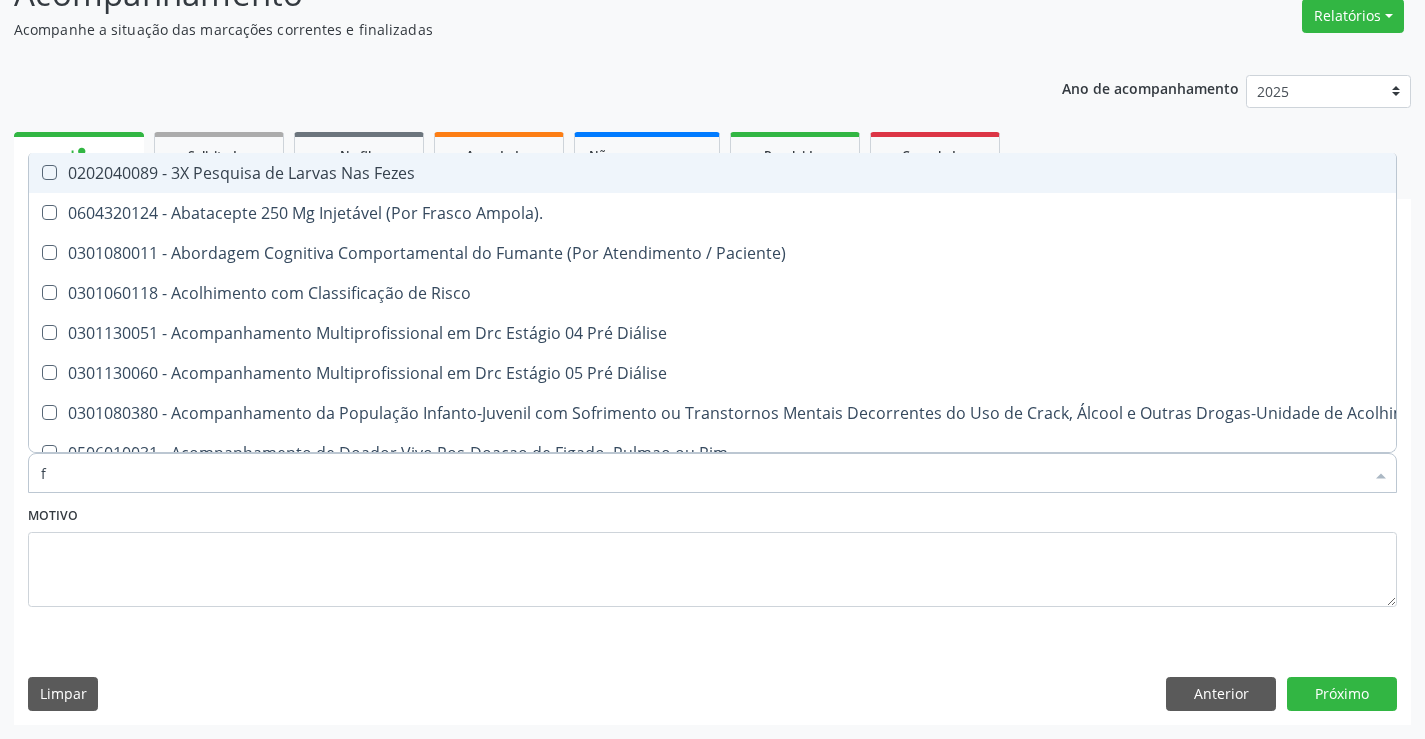 type on "fe" 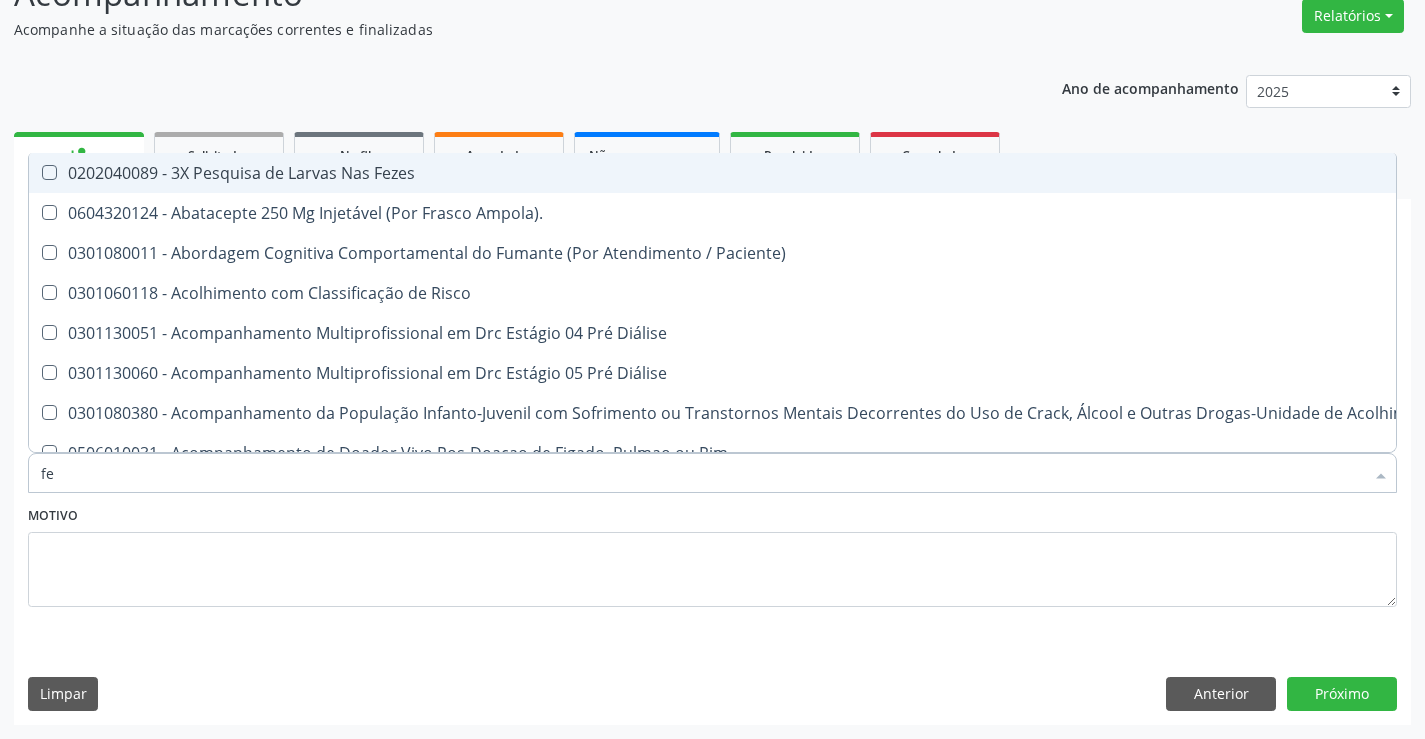 checkbox on "false" 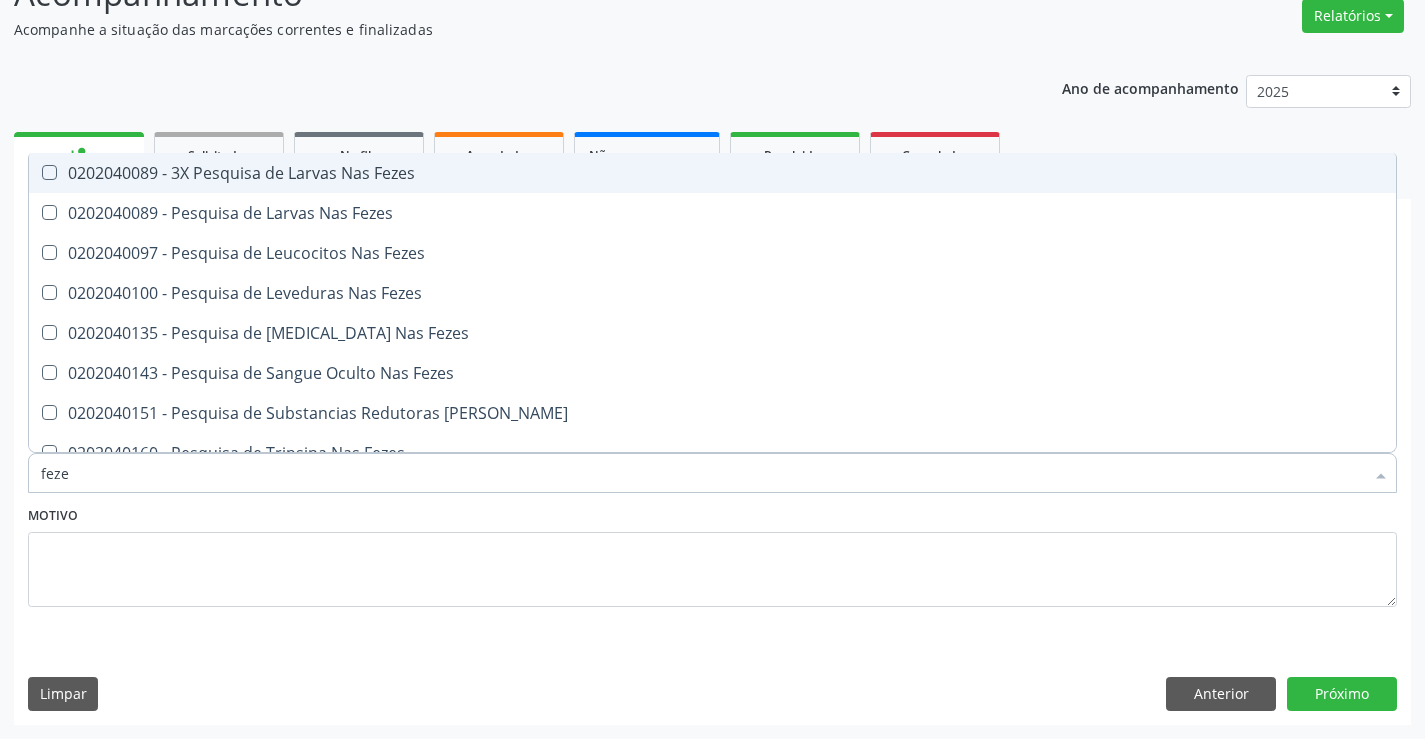 type on "fezes" 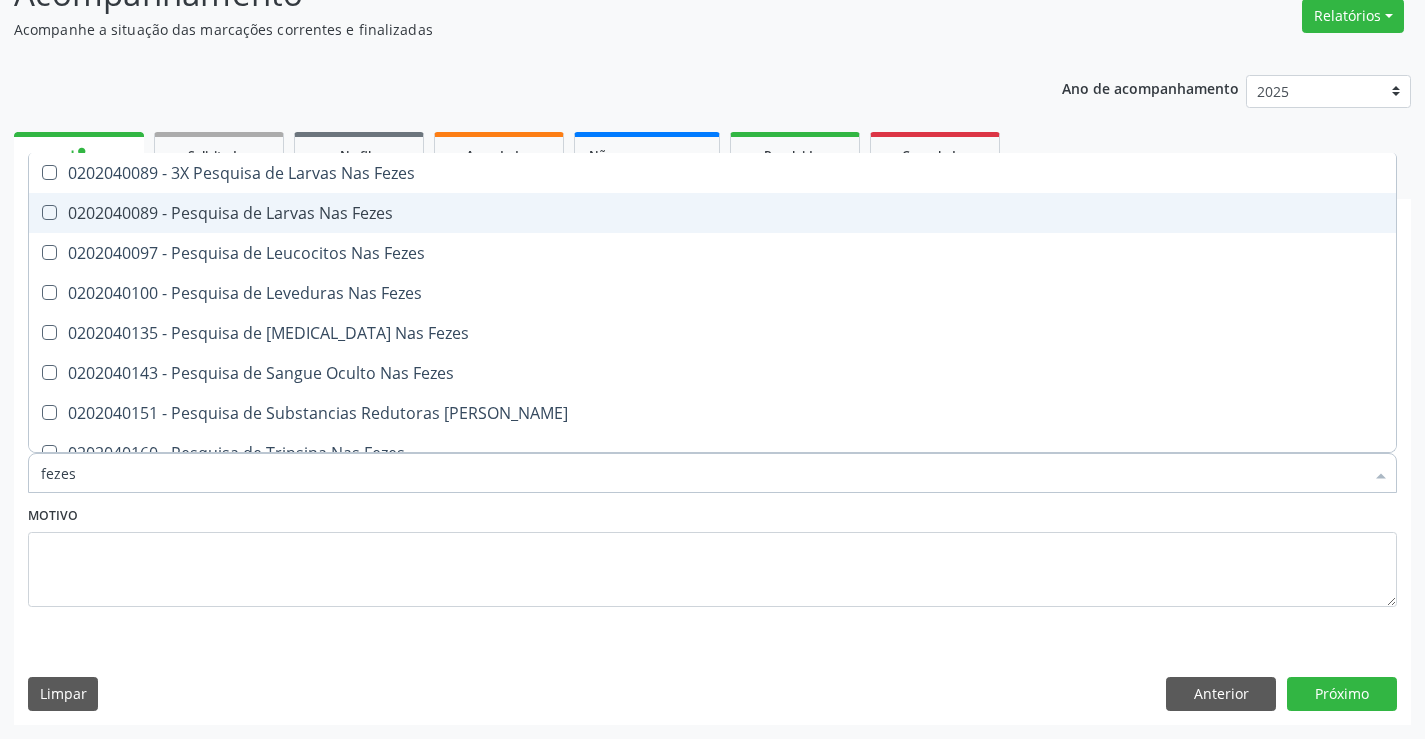 click on "0202040089 - Pesquisa de Larvas Nas Fezes" at bounding box center (712, 213) 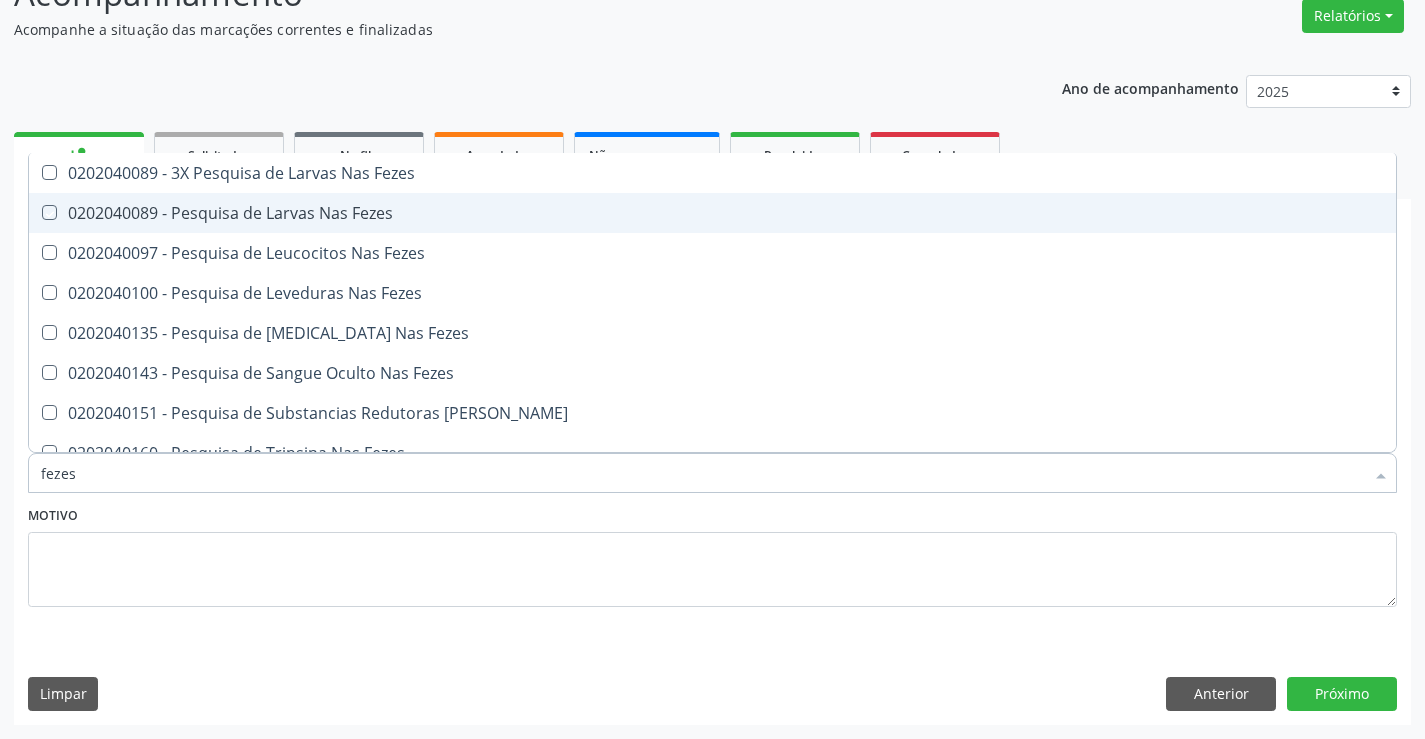 checkbox on "true" 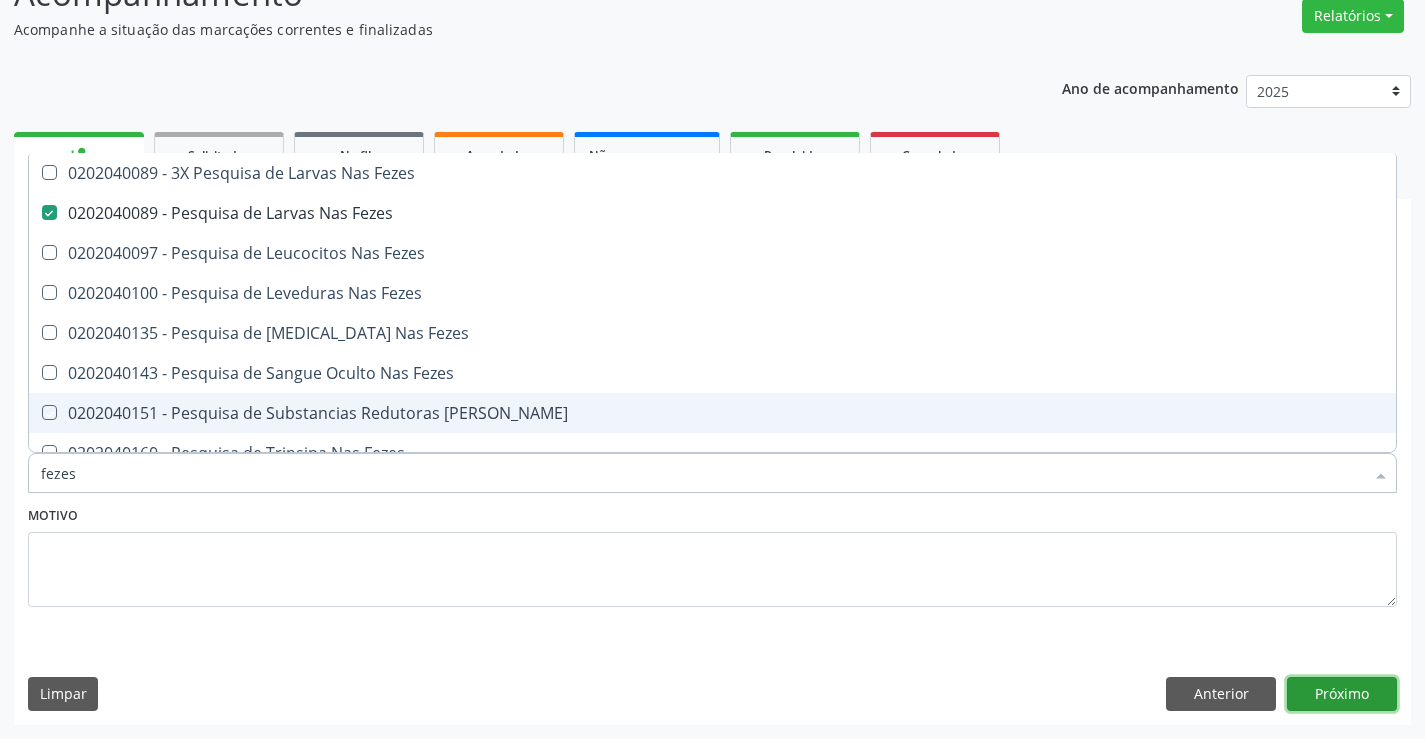 click on "Próximo" at bounding box center (1342, 694) 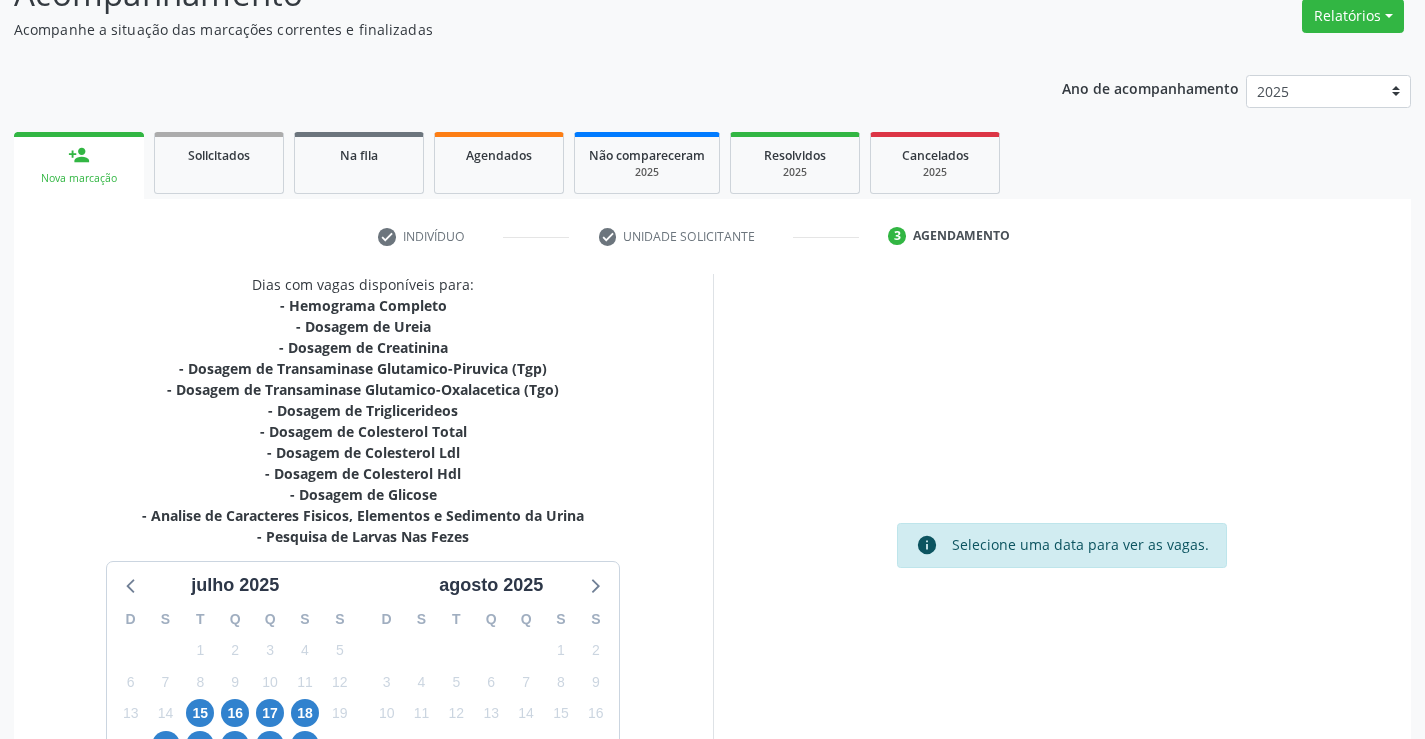 scroll, scrollTop: 362, scrollLeft: 0, axis: vertical 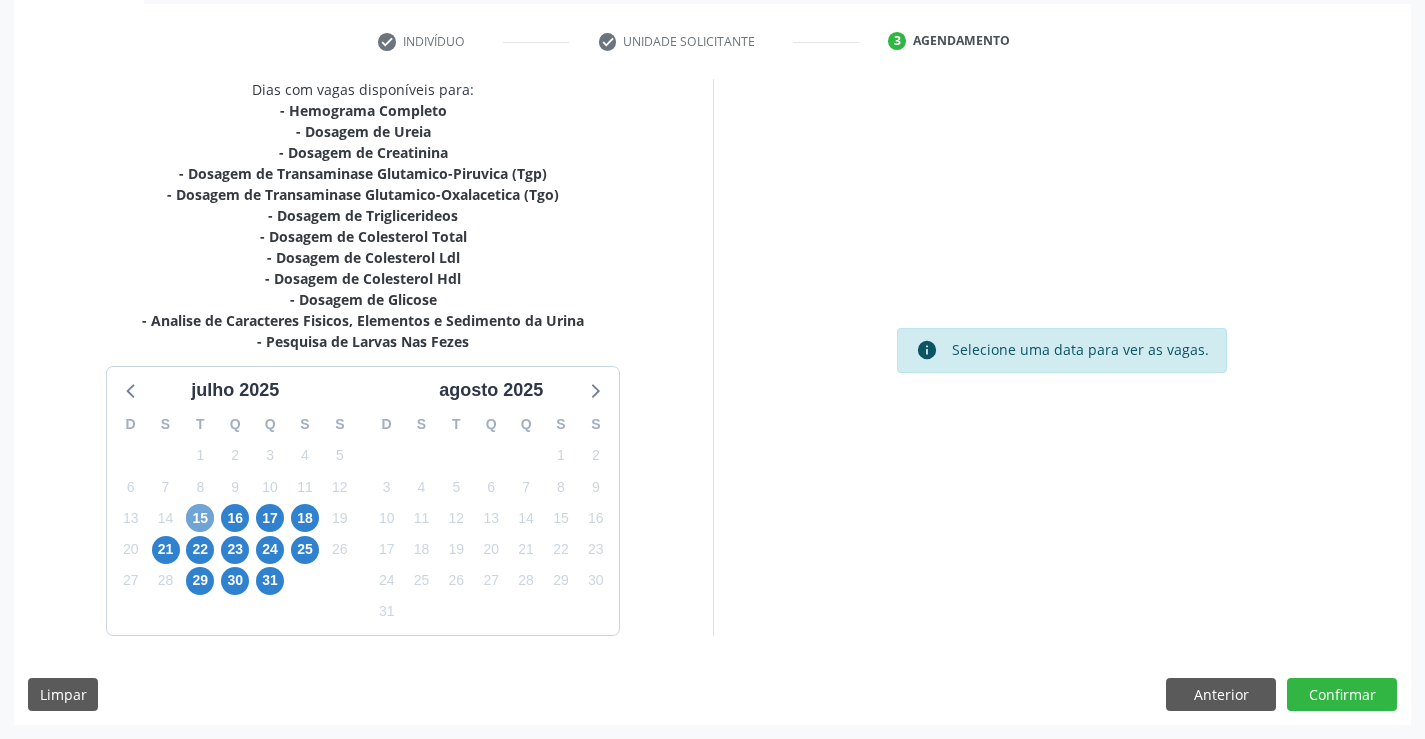 click on "15" at bounding box center [200, 518] 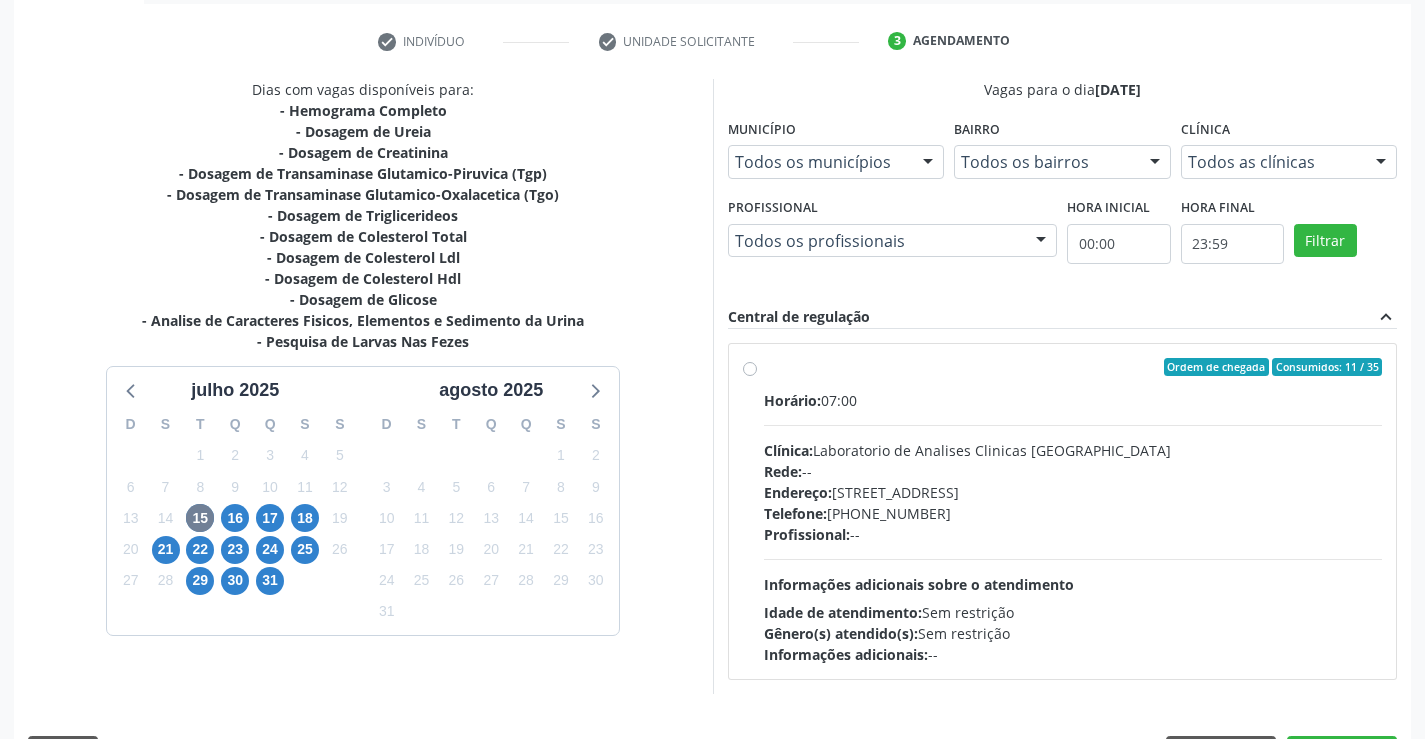 click on "Ordem de chegada
Consumidos: 11 / 35
Horário:   07:00
Clínica:  Laboratorio de Analises Clinicas Sao Francisco
Rede:
--
Endereço:   Terreo, nº 258, Centro, Campo Formoso - BA
Telefone:   (74) 36453588
Profissional:
--
Informações adicionais sobre o atendimento
Idade de atendimento:
Sem restrição
Gênero(s) atendido(s):
Sem restrição
Informações adicionais:
--" at bounding box center (1073, 511) 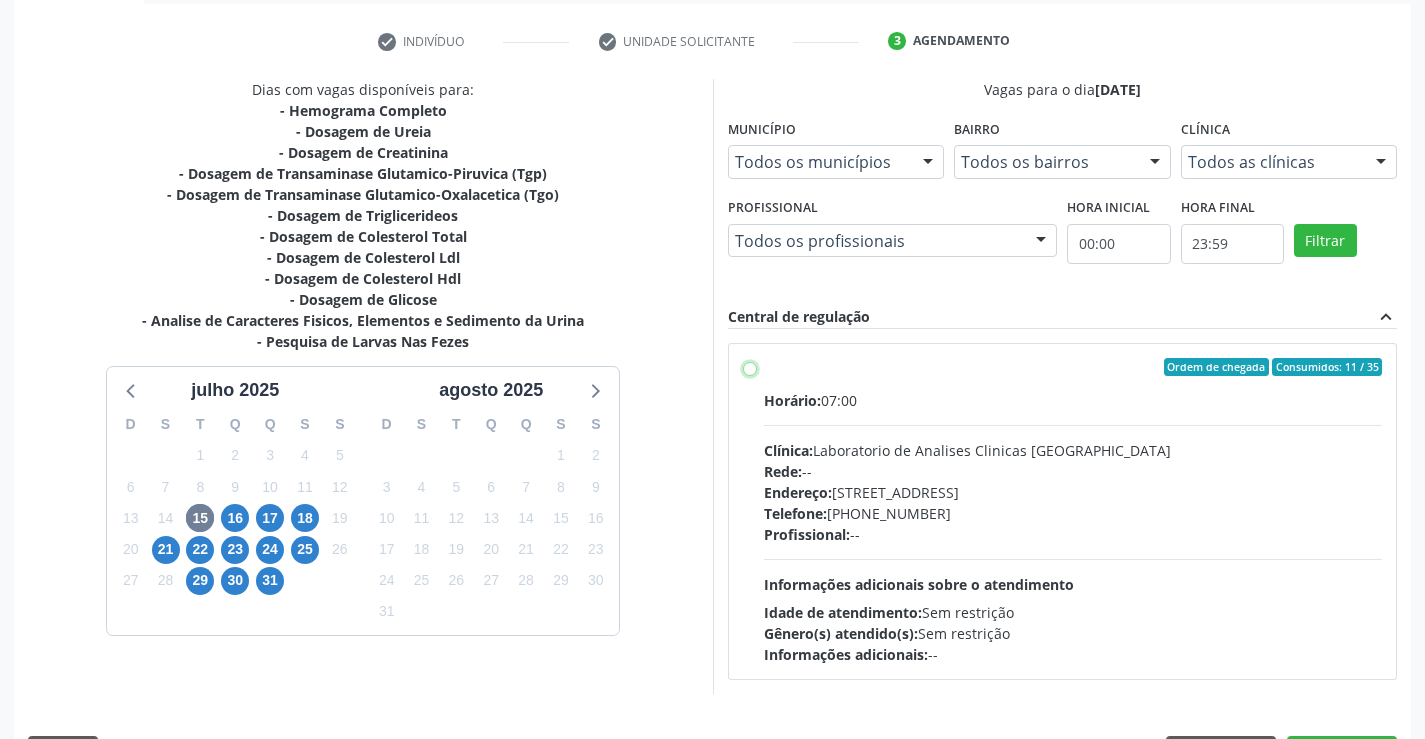 click on "Ordem de chegada
Consumidos: 11 / 35
Horário:   07:00
Clínica:  Laboratorio de Analises Clinicas Sao Francisco
Rede:
--
Endereço:   Terreo, nº 258, Centro, Campo Formoso - BA
Telefone:   (74) 36453588
Profissional:
--
Informações adicionais sobre o atendimento
Idade de atendimento:
Sem restrição
Gênero(s) atendido(s):
Sem restrição
Informações adicionais:
--" at bounding box center (750, 367) 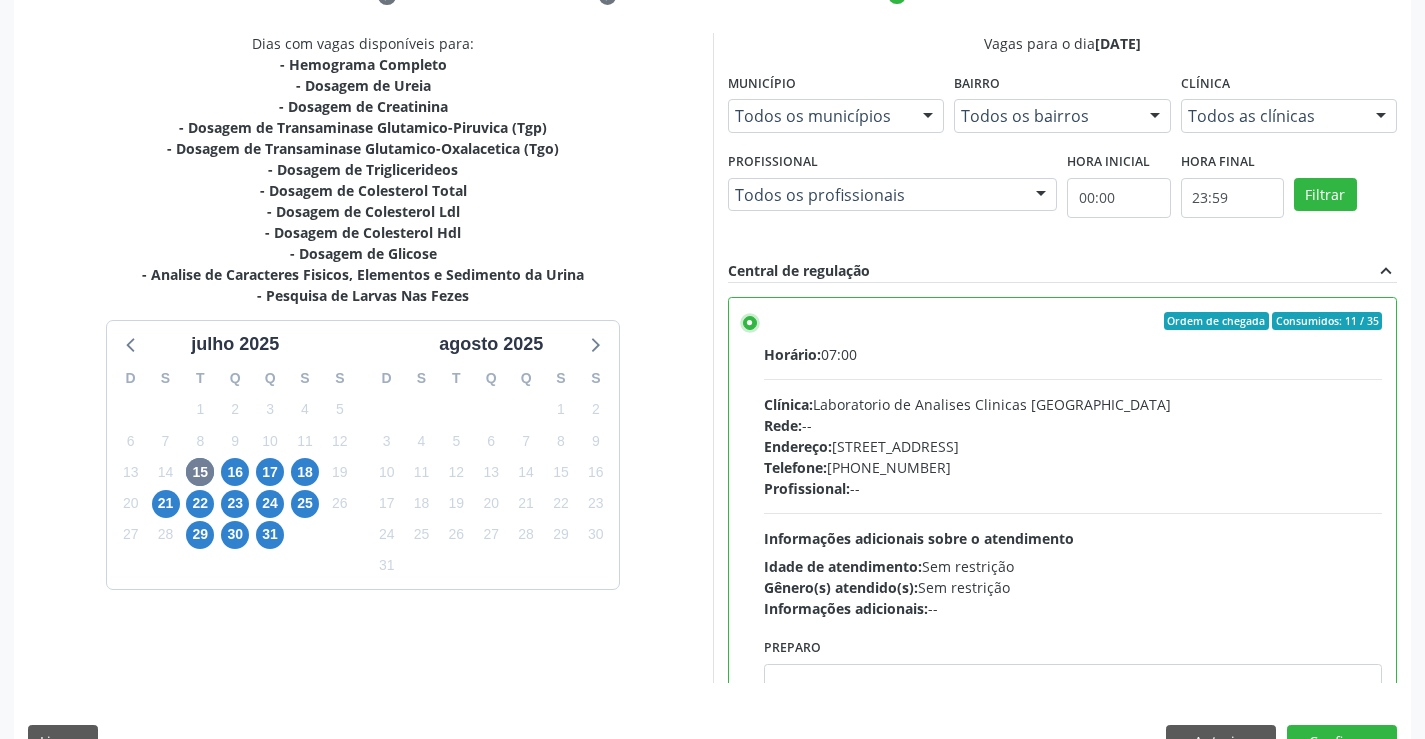 scroll, scrollTop: 456, scrollLeft: 0, axis: vertical 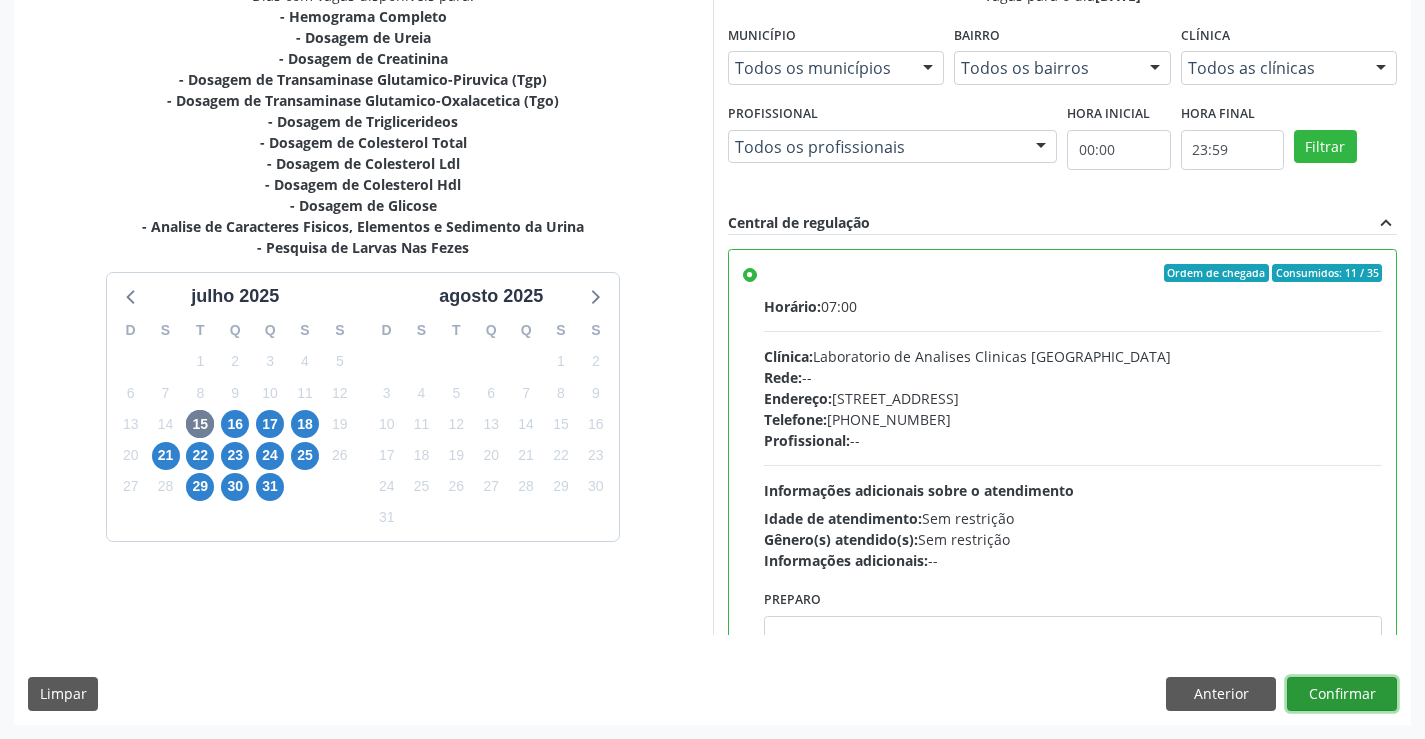 click on "Confirmar" at bounding box center (1342, 694) 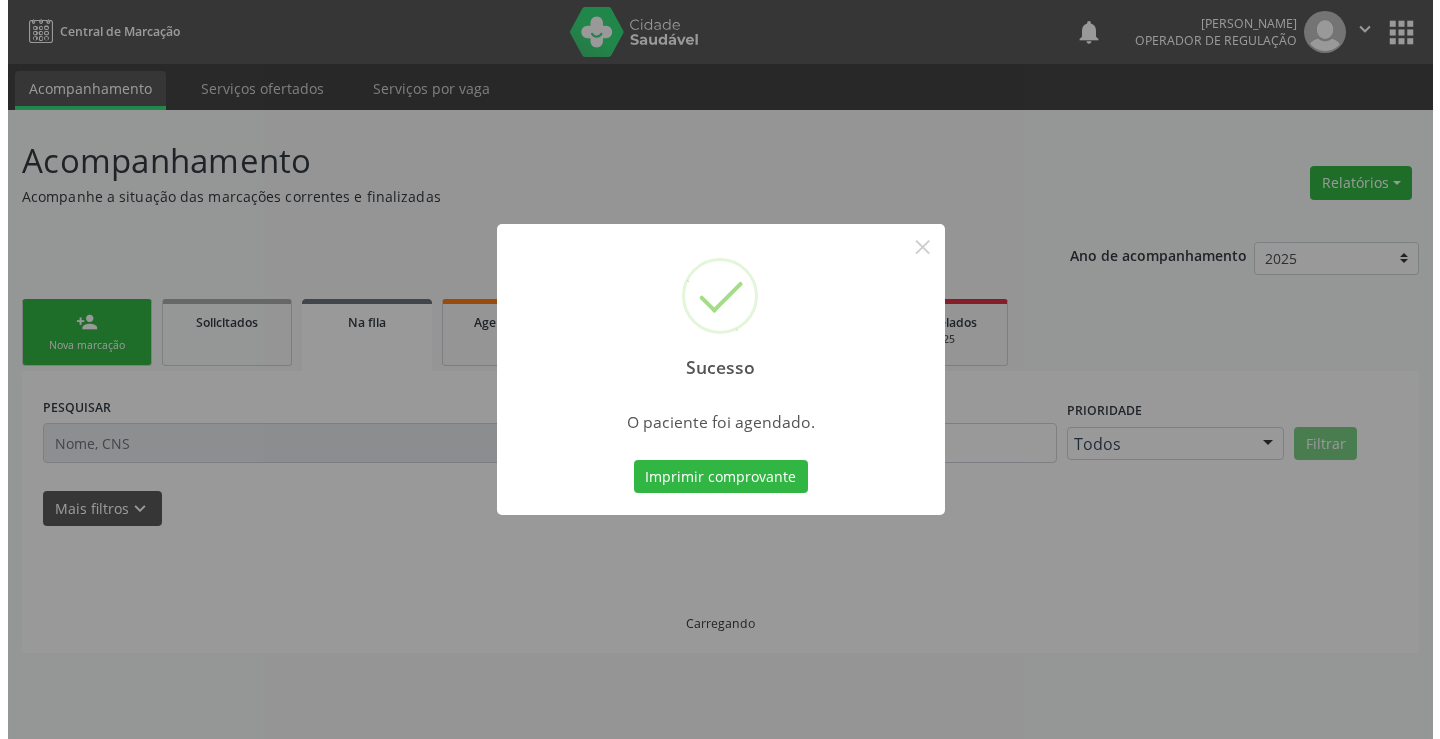 scroll, scrollTop: 0, scrollLeft: 0, axis: both 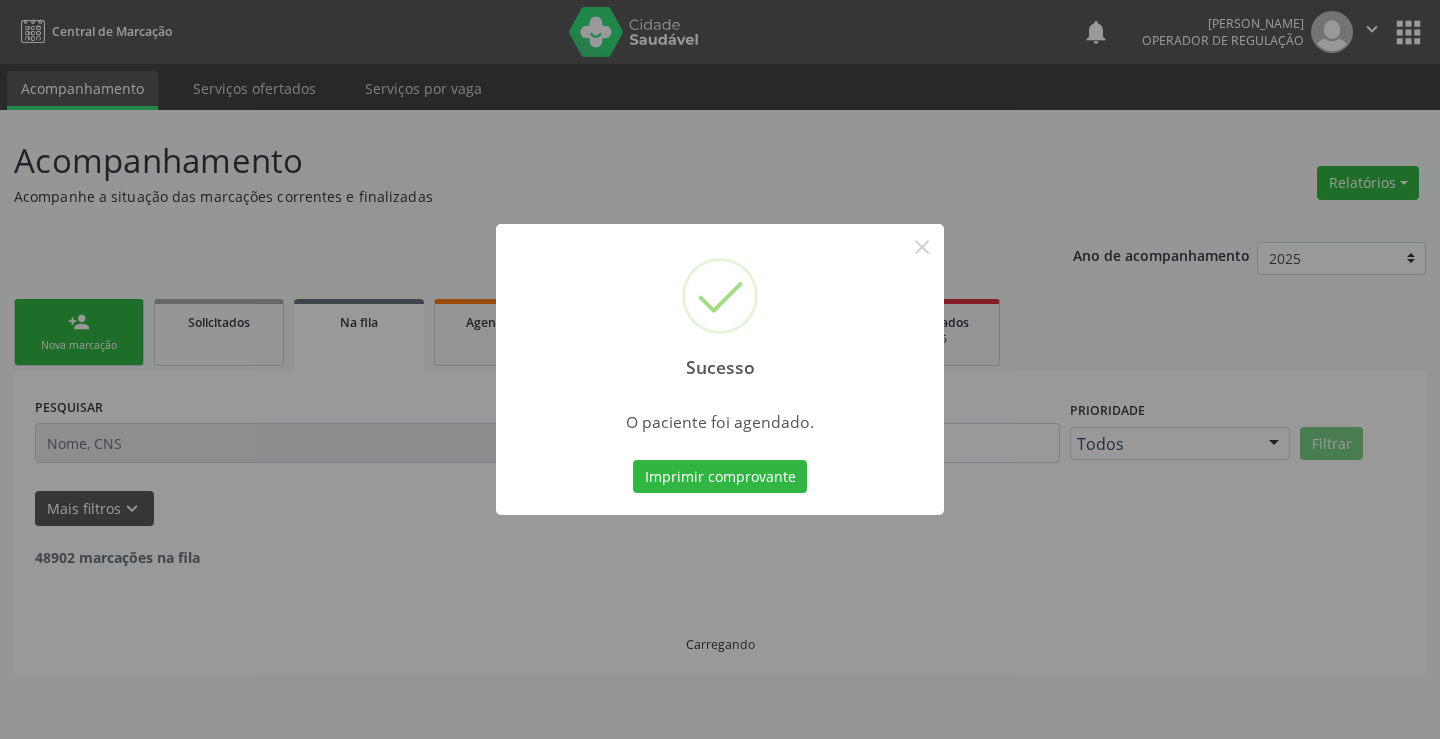 click on "Sucesso × O paciente foi agendado. Imprimir comprovante Cancel" at bounding box center [720, 370] 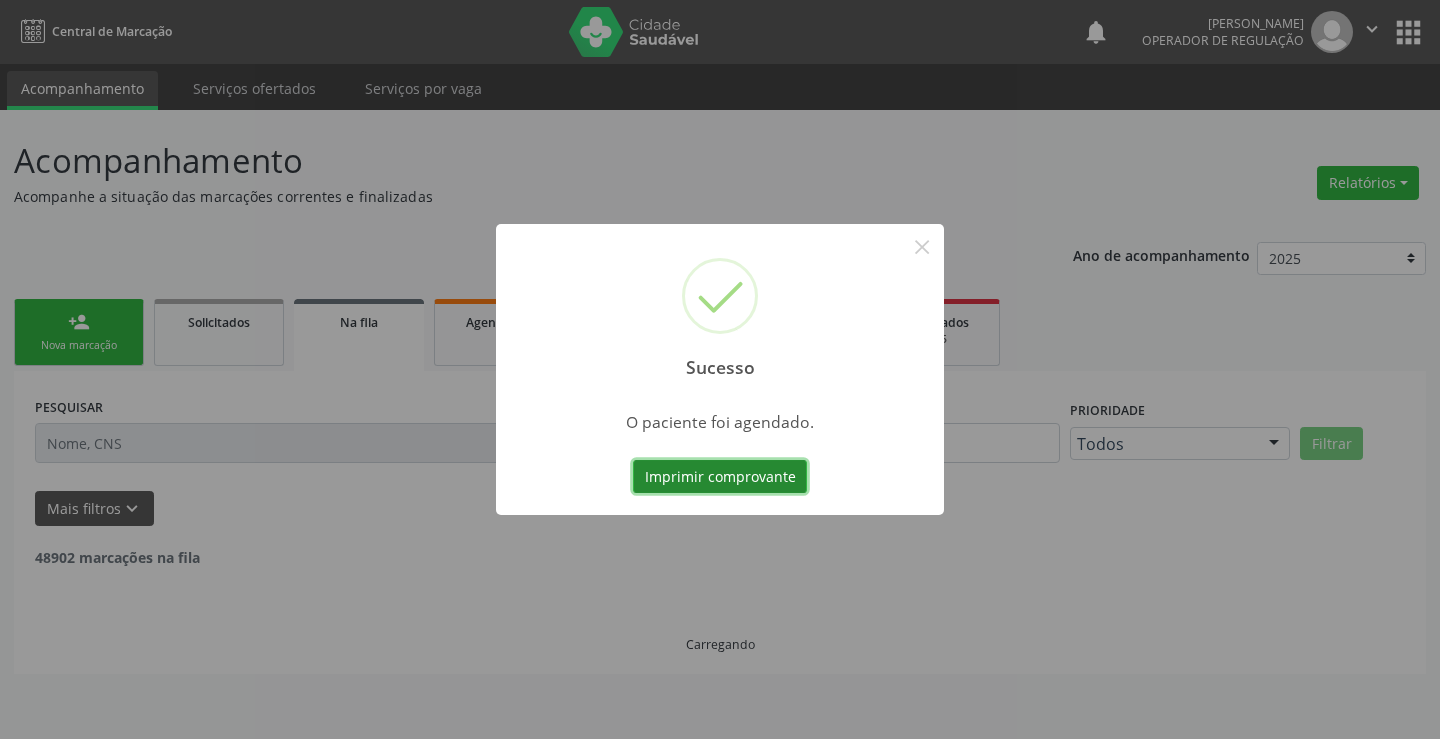click on "Imprimir comprovante" at bounding box center [720, 477] 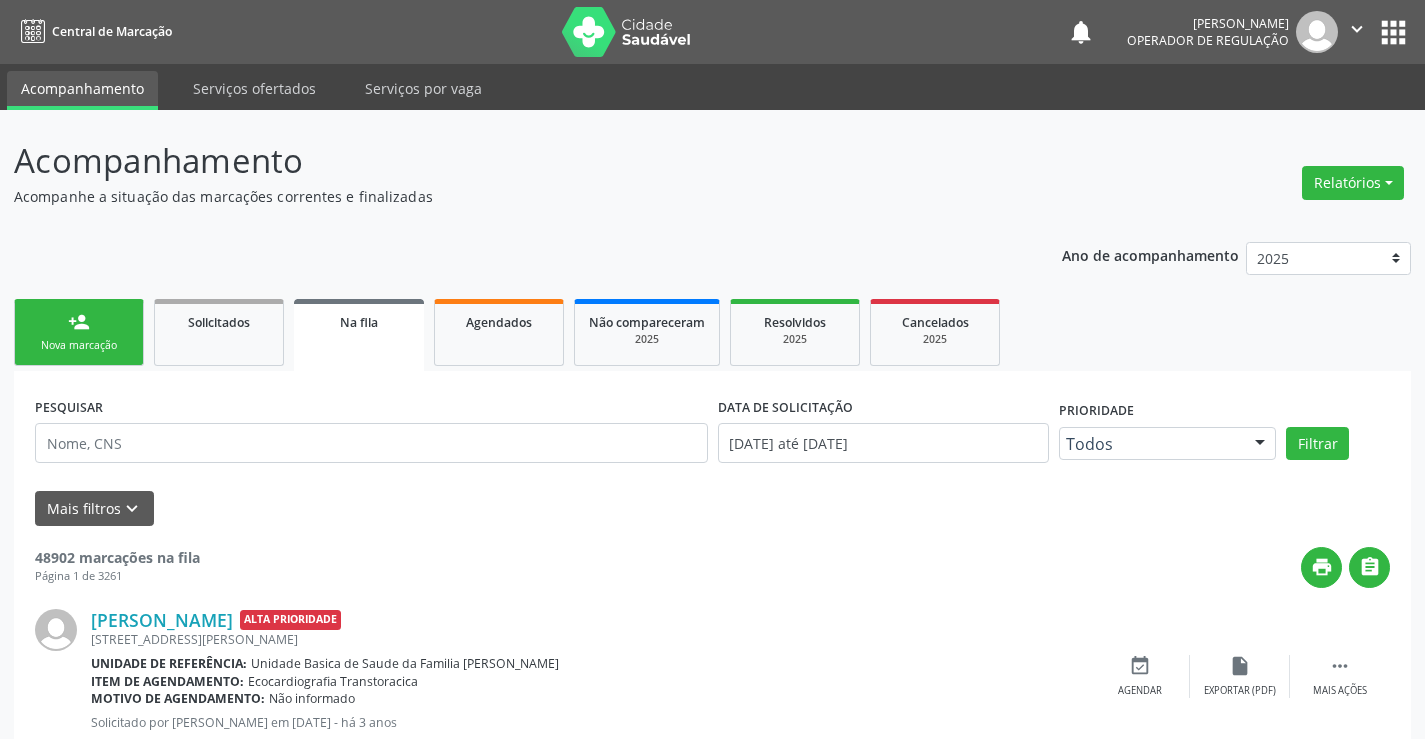 scroll, scrollTop: 0, scrollLeft: 0, axis: both 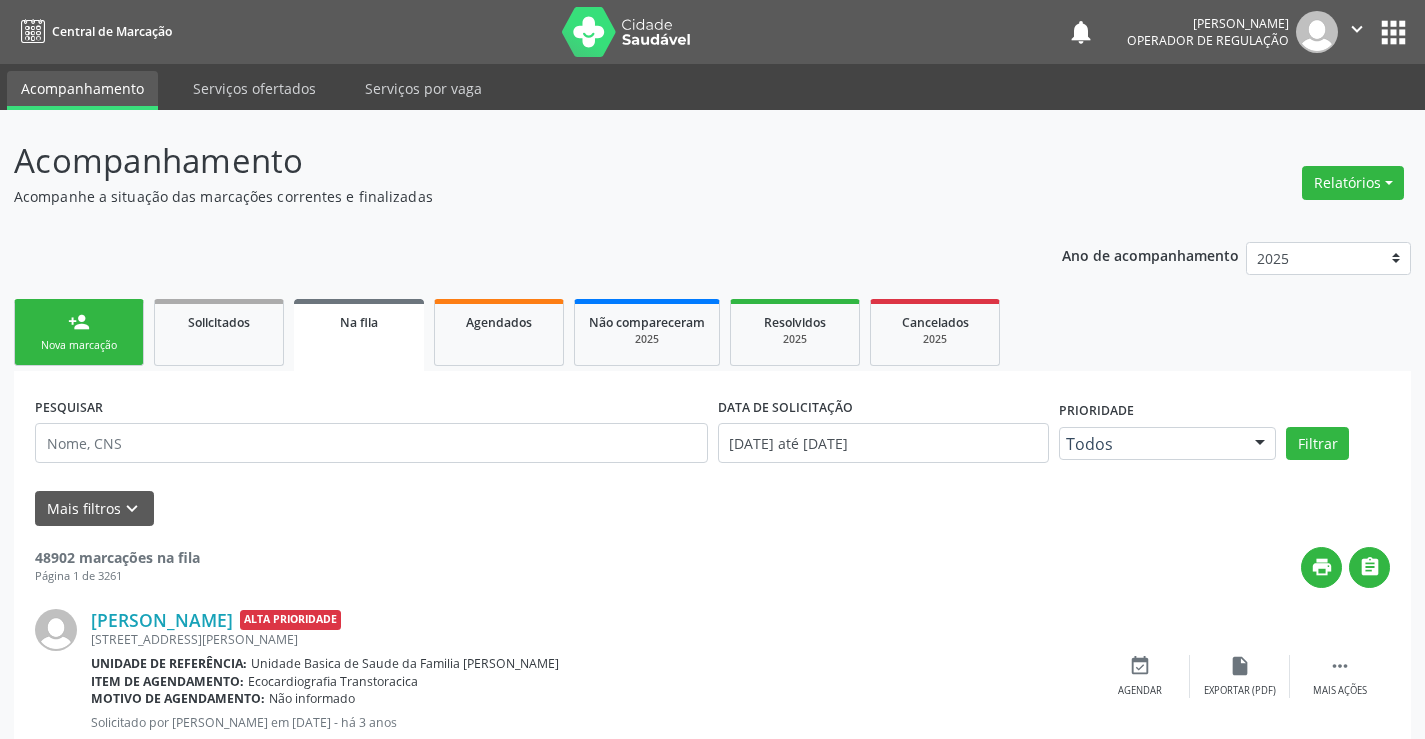 click on "person_add
Nova marcação" at bounding box center [79, 332] 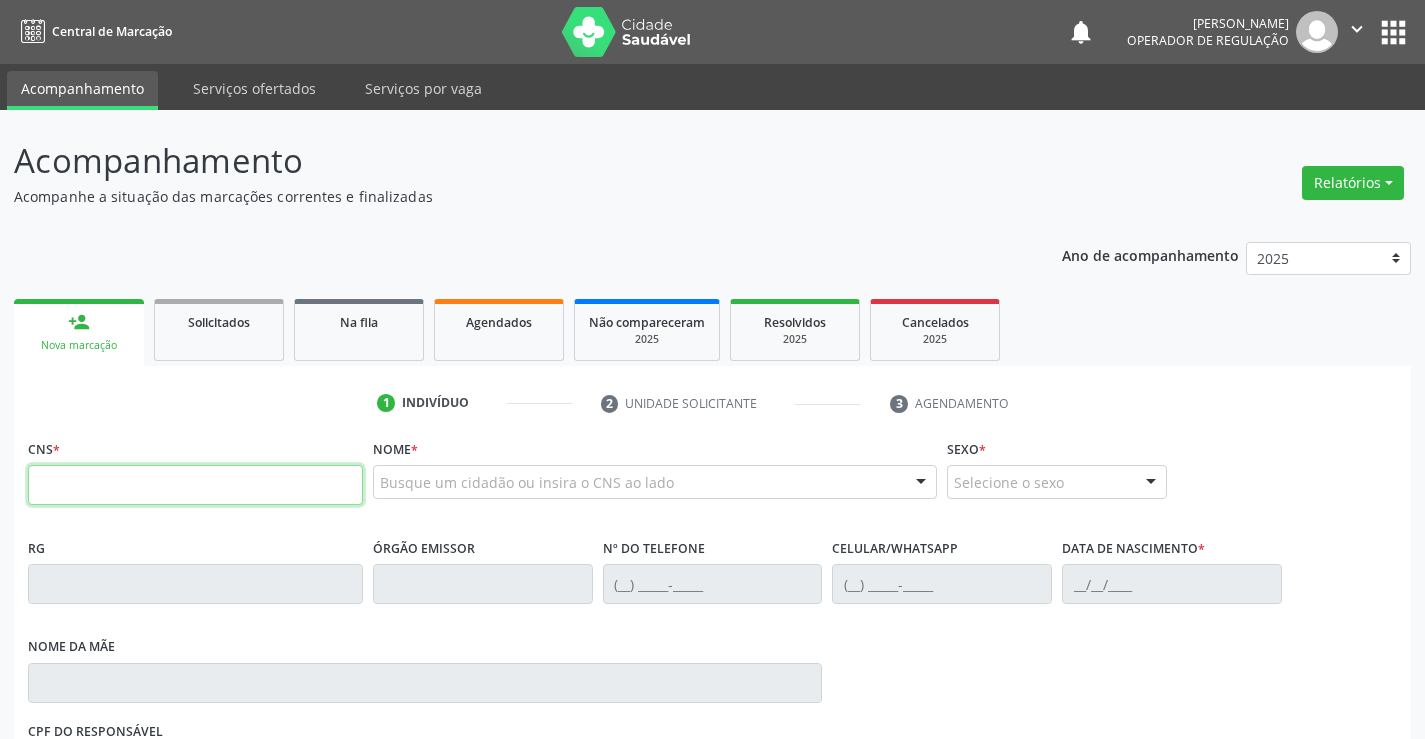 click at bounding box center [195, 485] 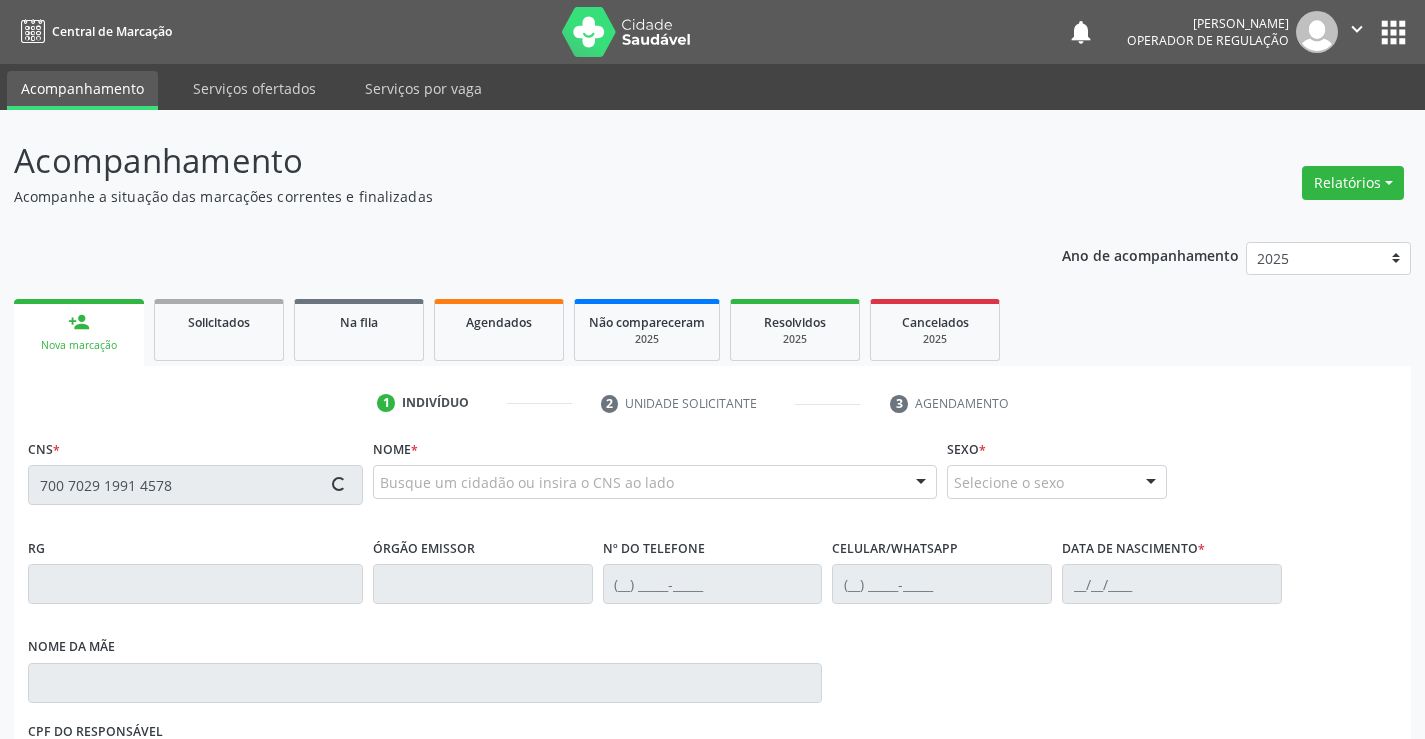 type on "700 7029 1991 4578" 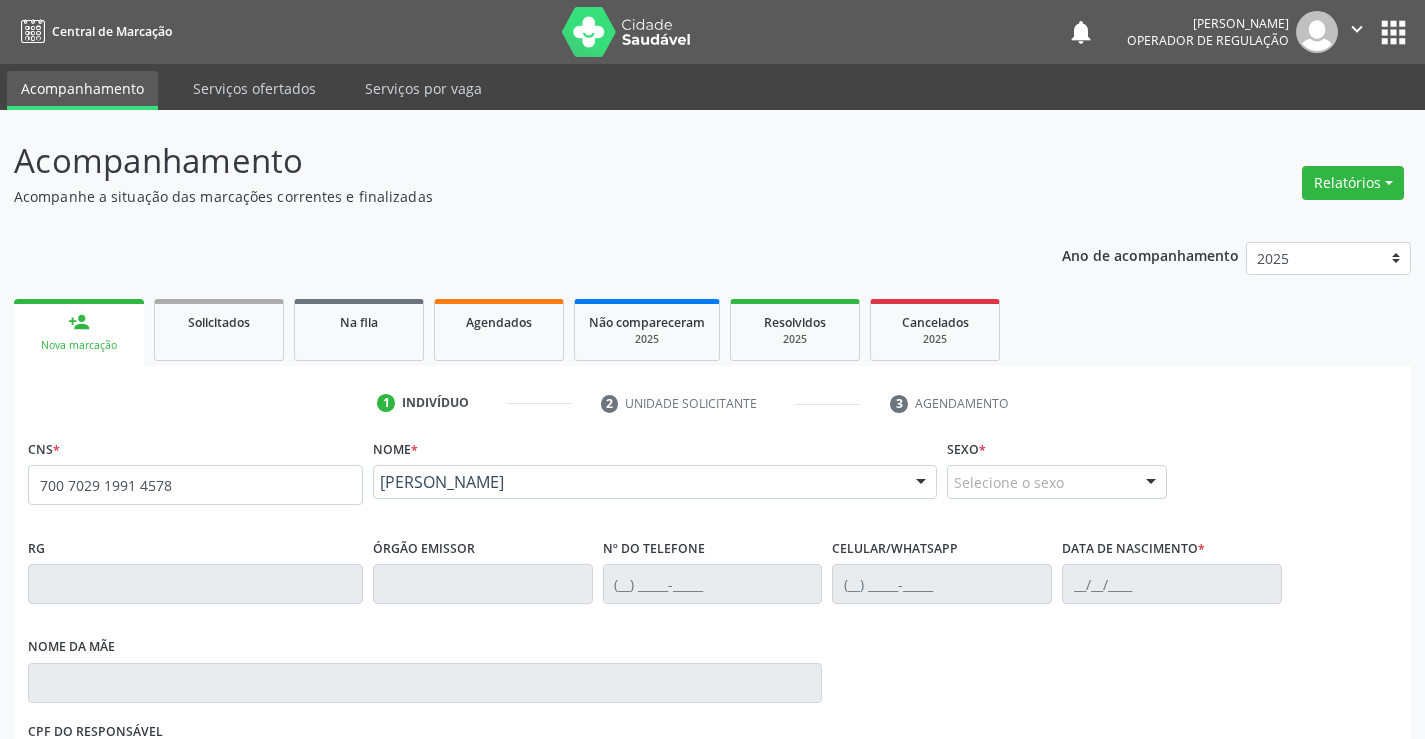 scroll, scrollTop: 331, scrollLeft: 0, axis: vertical 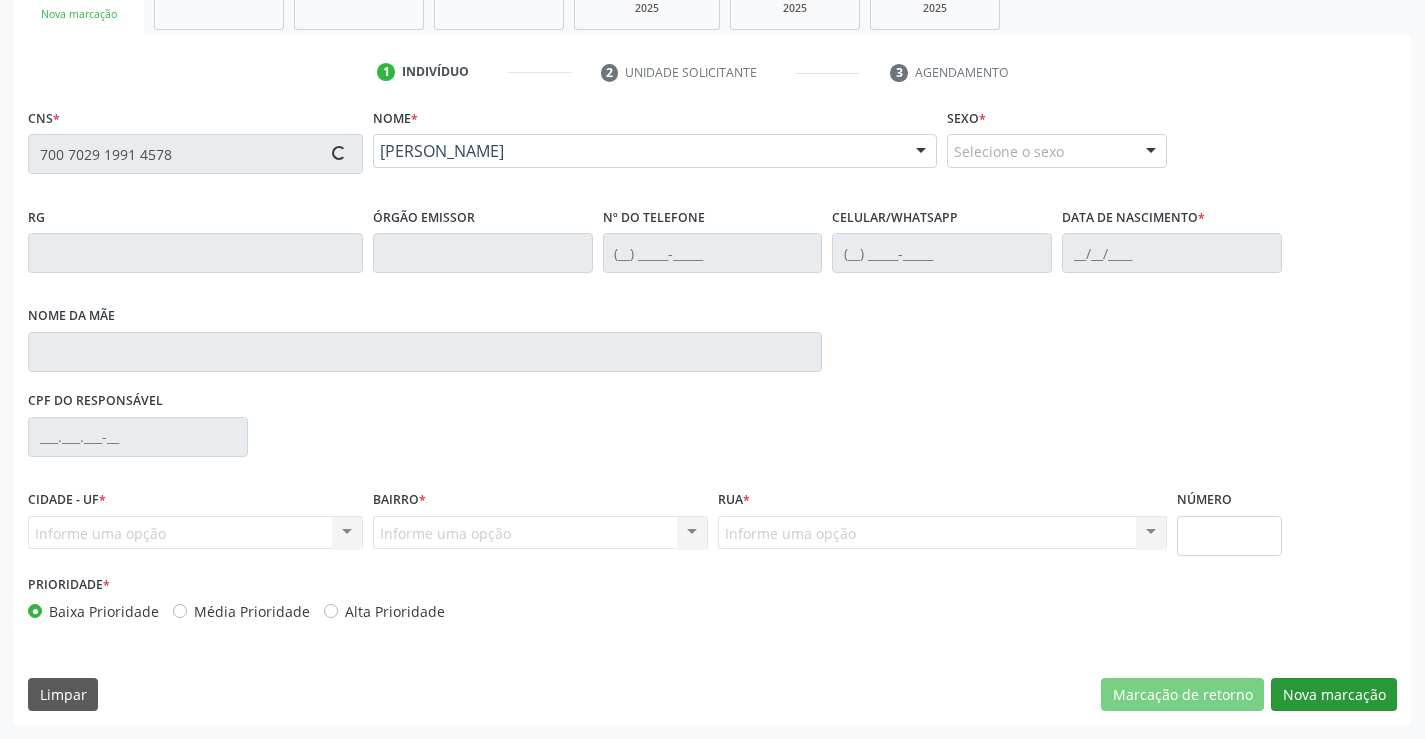 type on "2134072210" 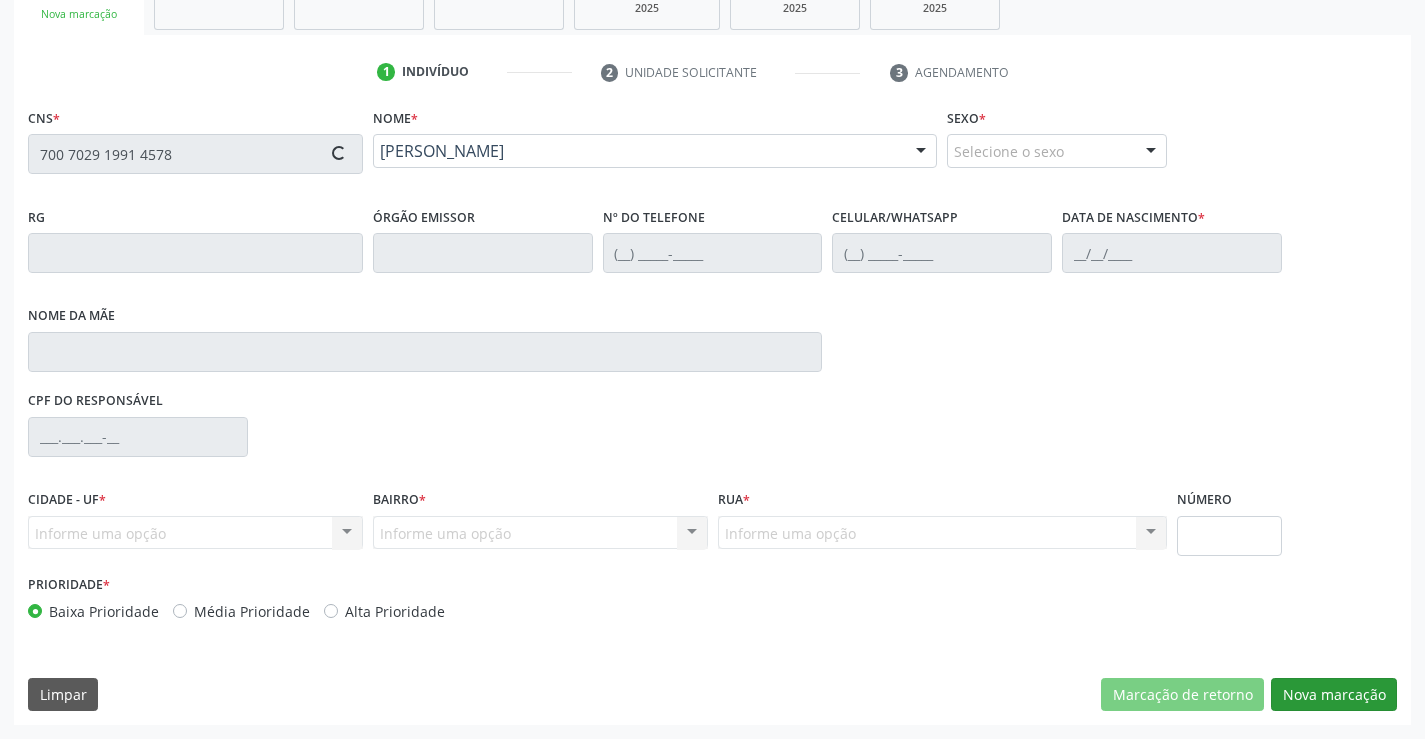 type on "SSPBA" 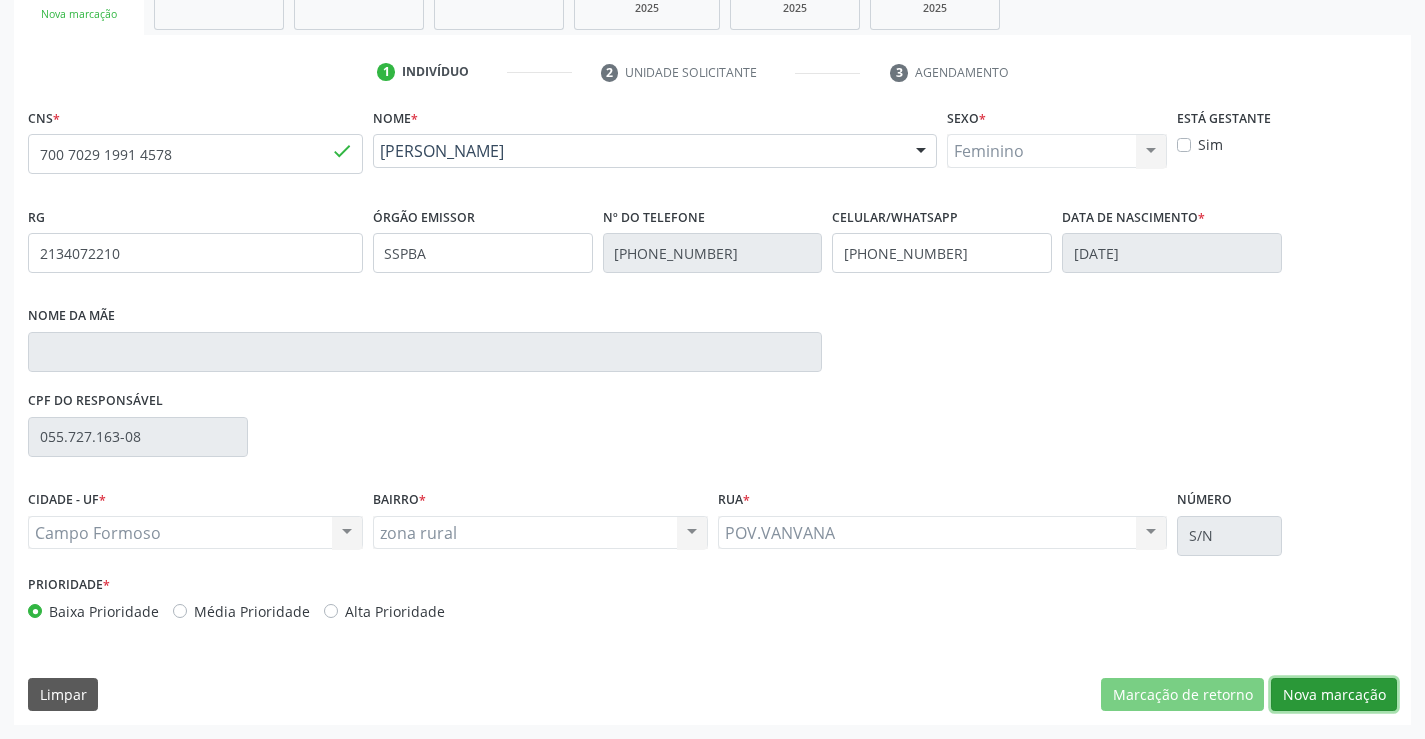 click on "Nova marcação" at bounding box center (1334, 695) 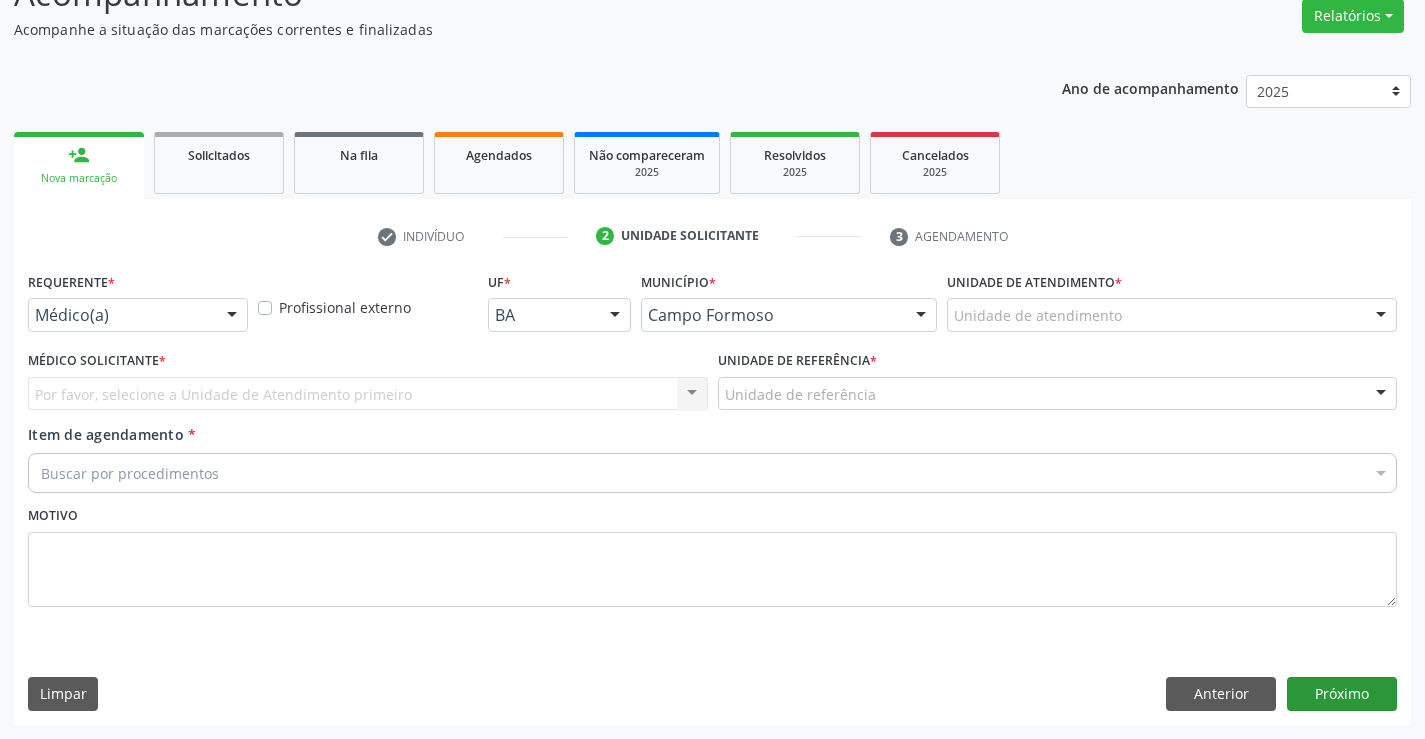 scroll, scrollTop: 167, scrollLeft: 0, axis: vertical 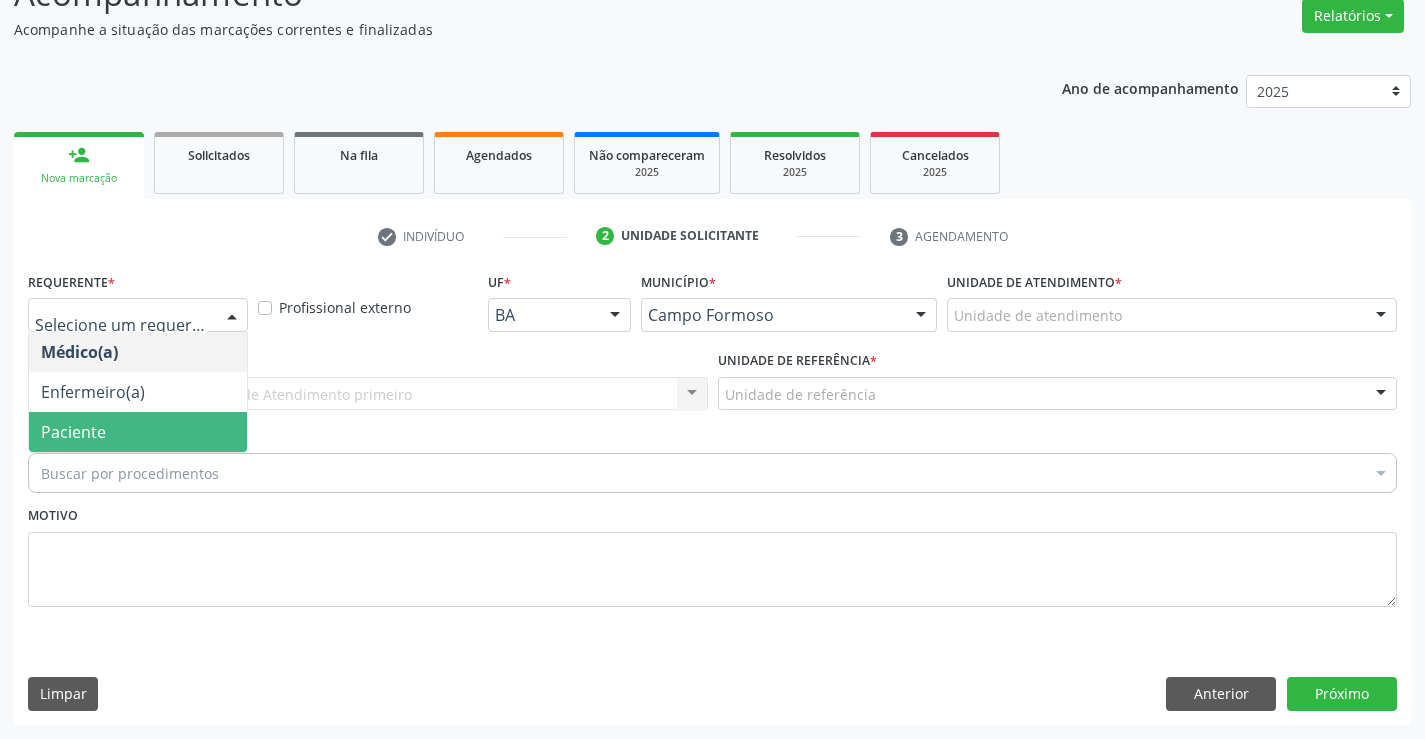 click on "Paciente" at bounding box center [138, 432] 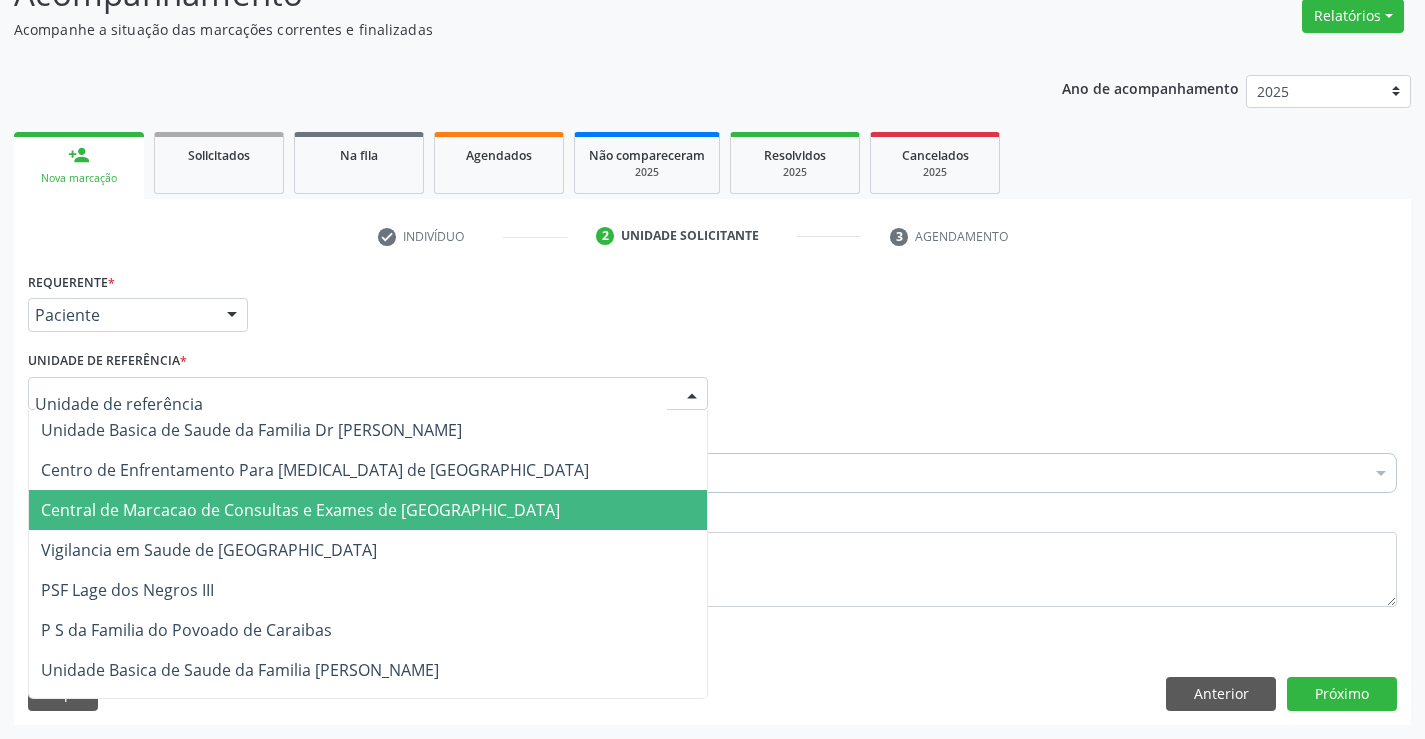 click on "Central de Marcacao de Consultas e Exames de [GEOGRAPHIC_DATA]" at bounding box center (300, 510) 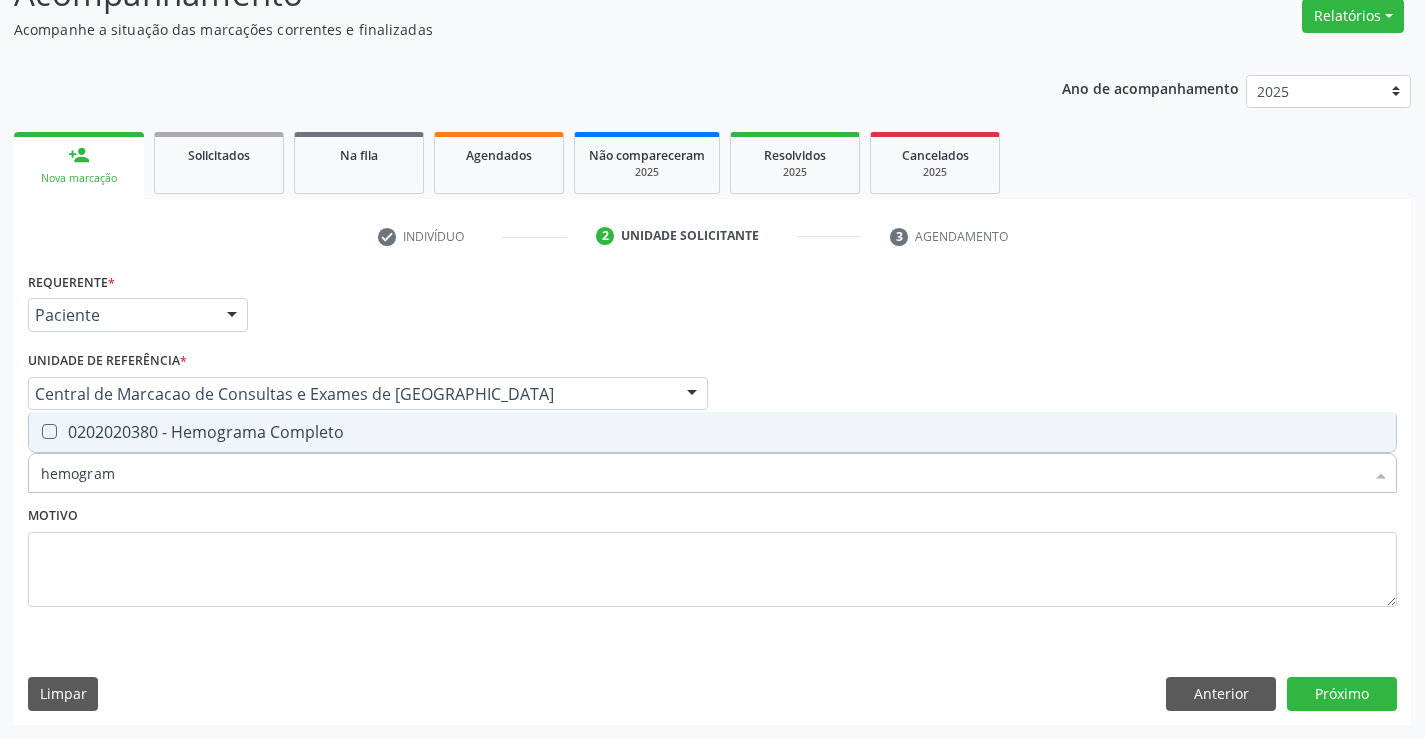 type on "hemograma" 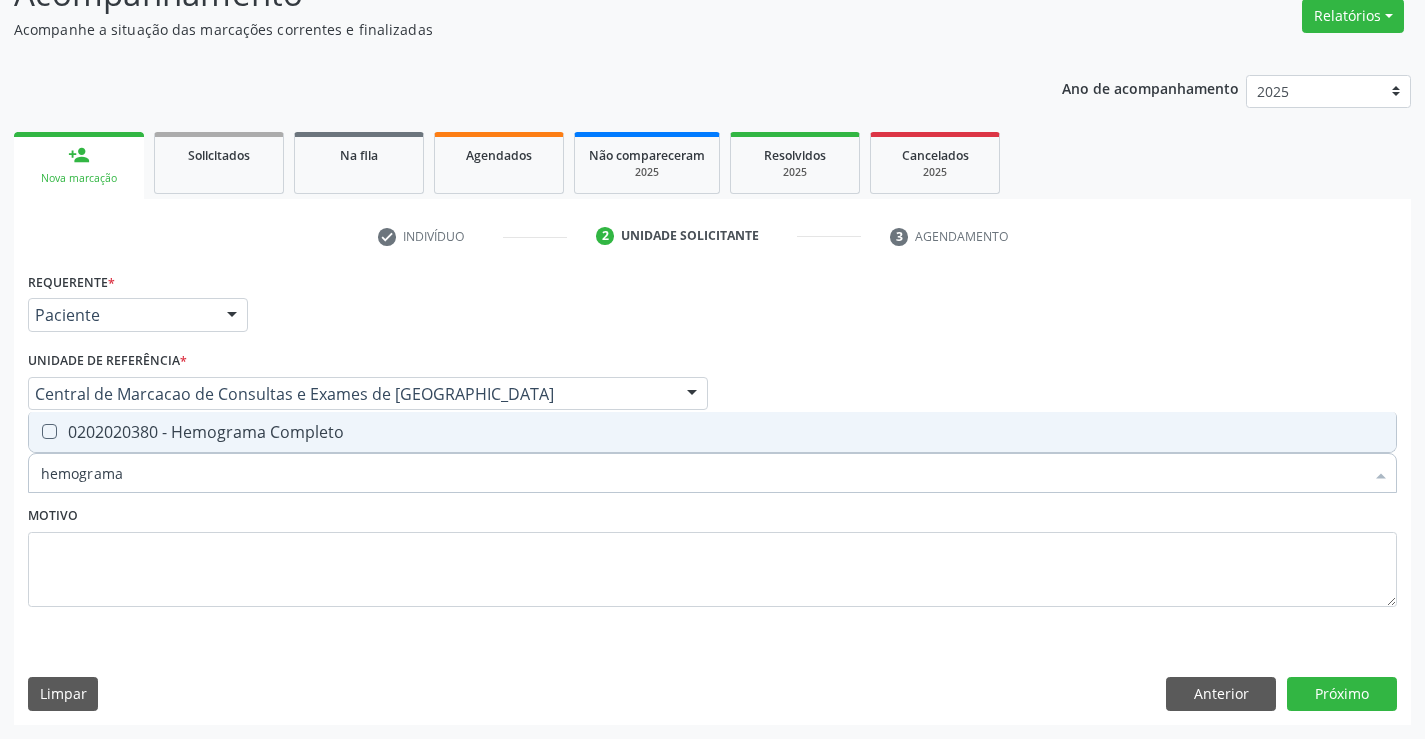 click on "0202020380 - Hemograma Completo" at bounding box center (712, 432) 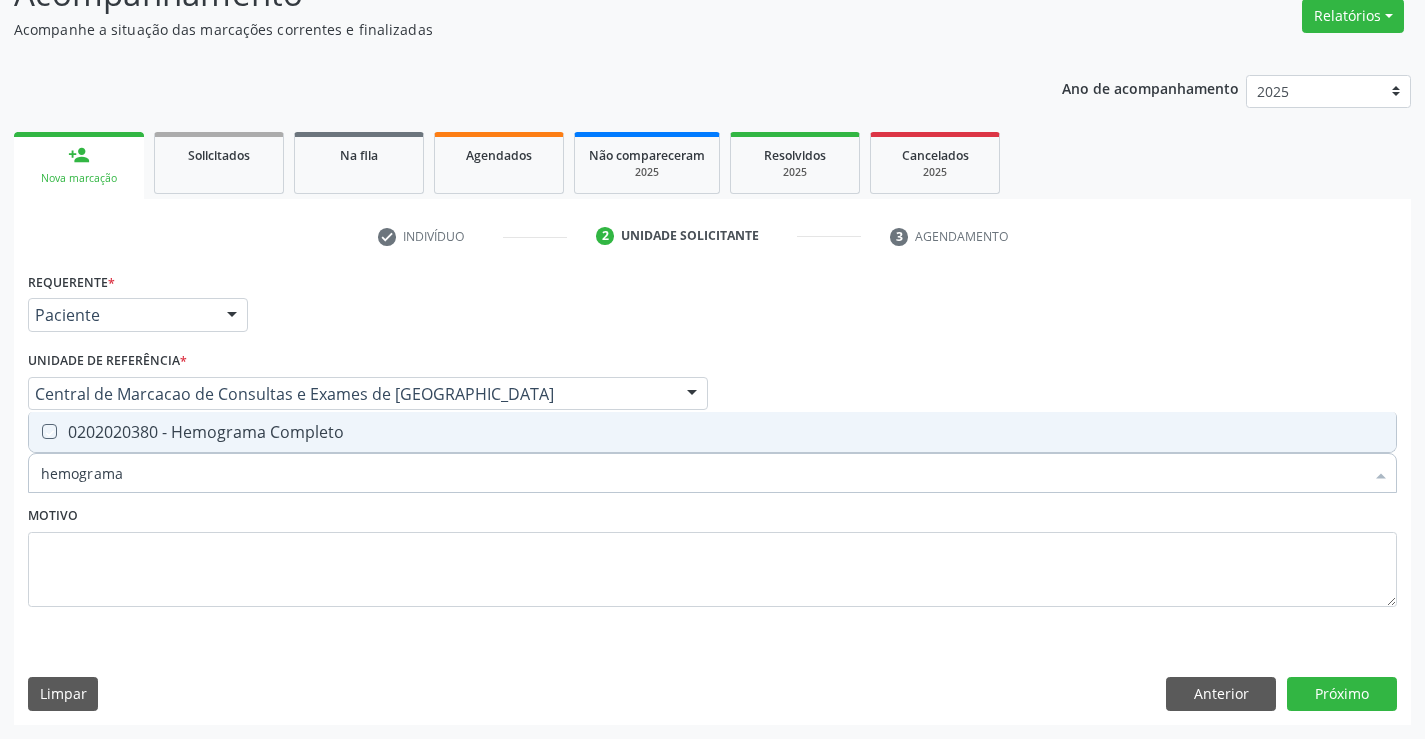checkbox on "true" 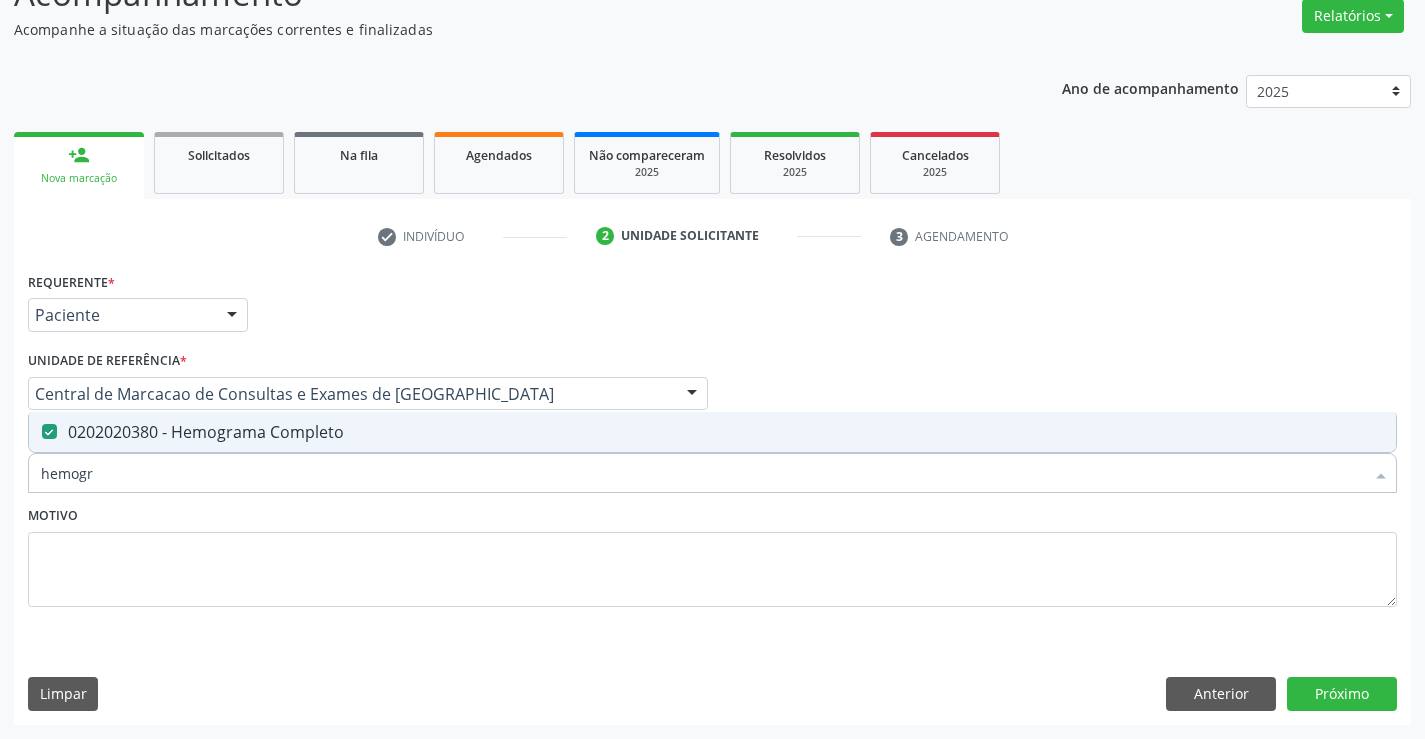 type on "hemog" 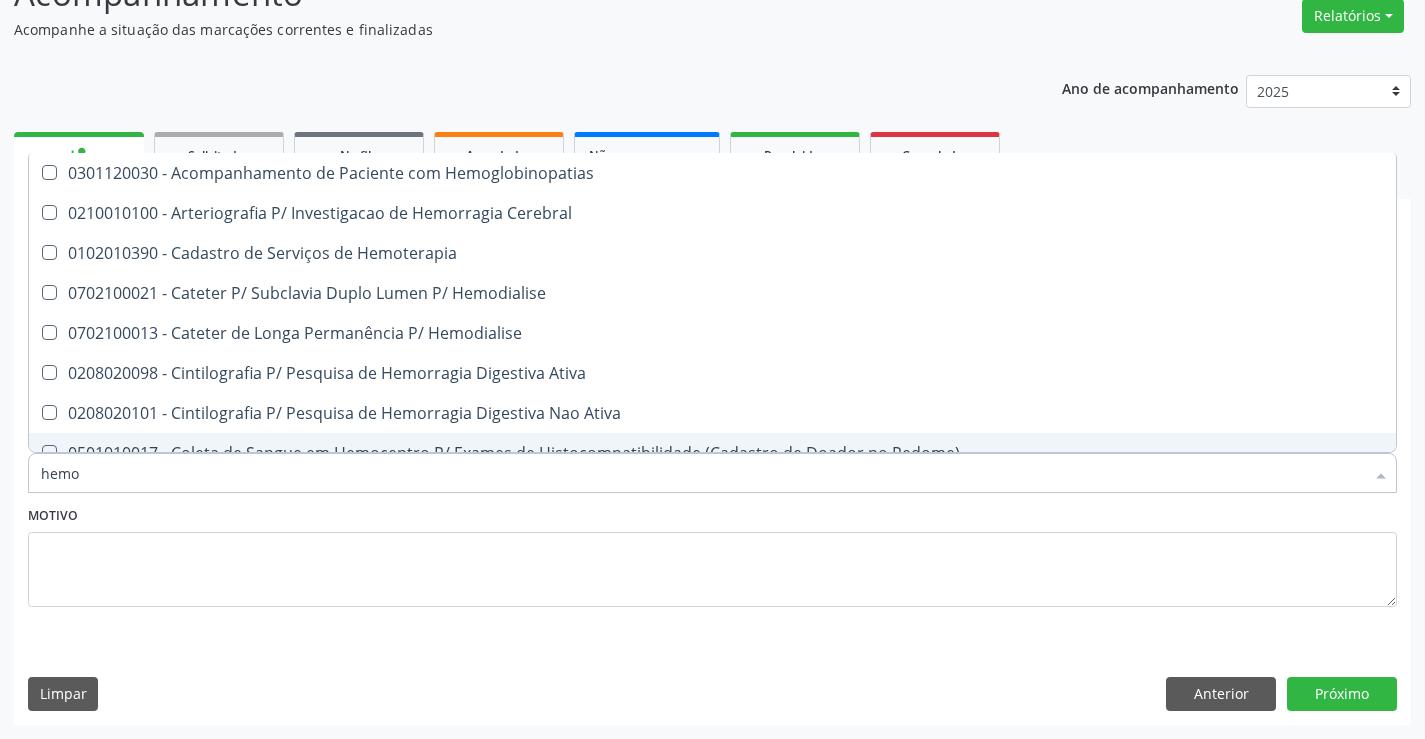 type on "hem" 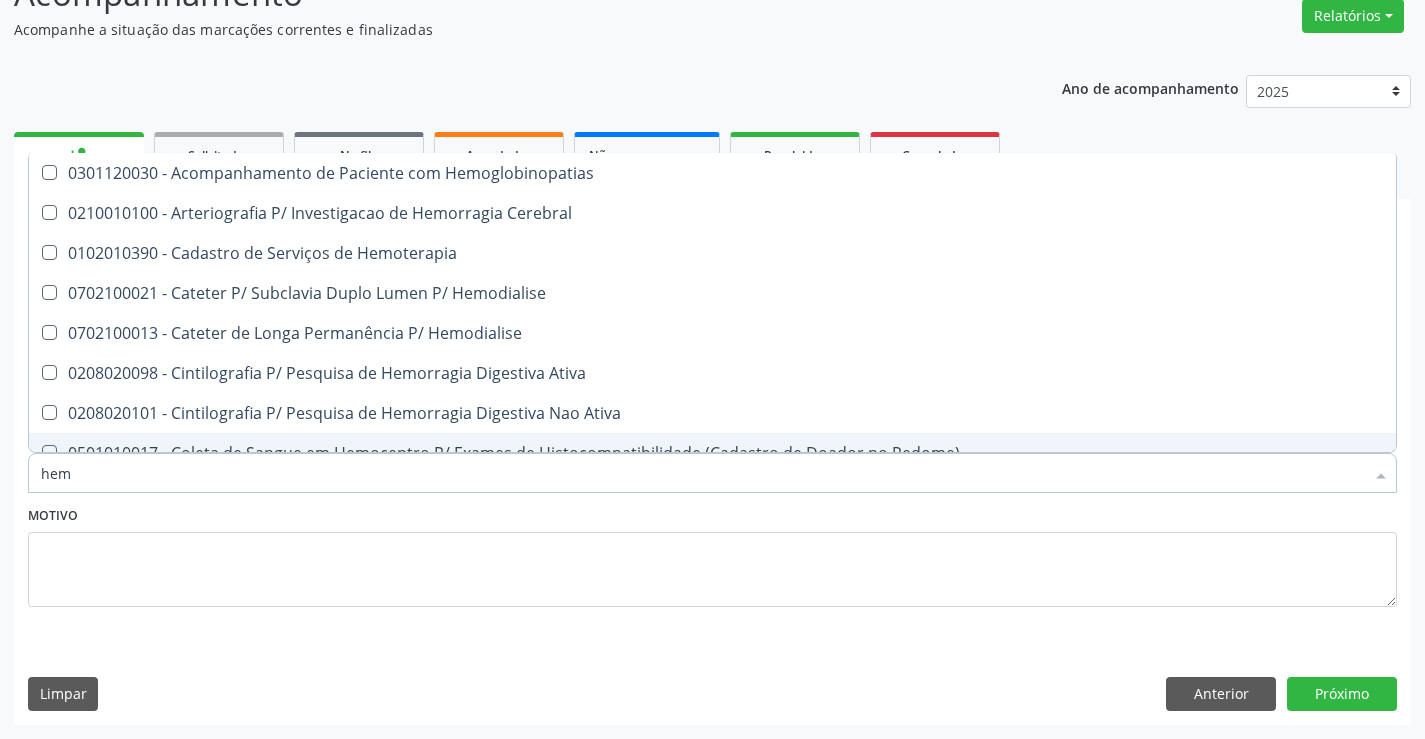 type on "he" 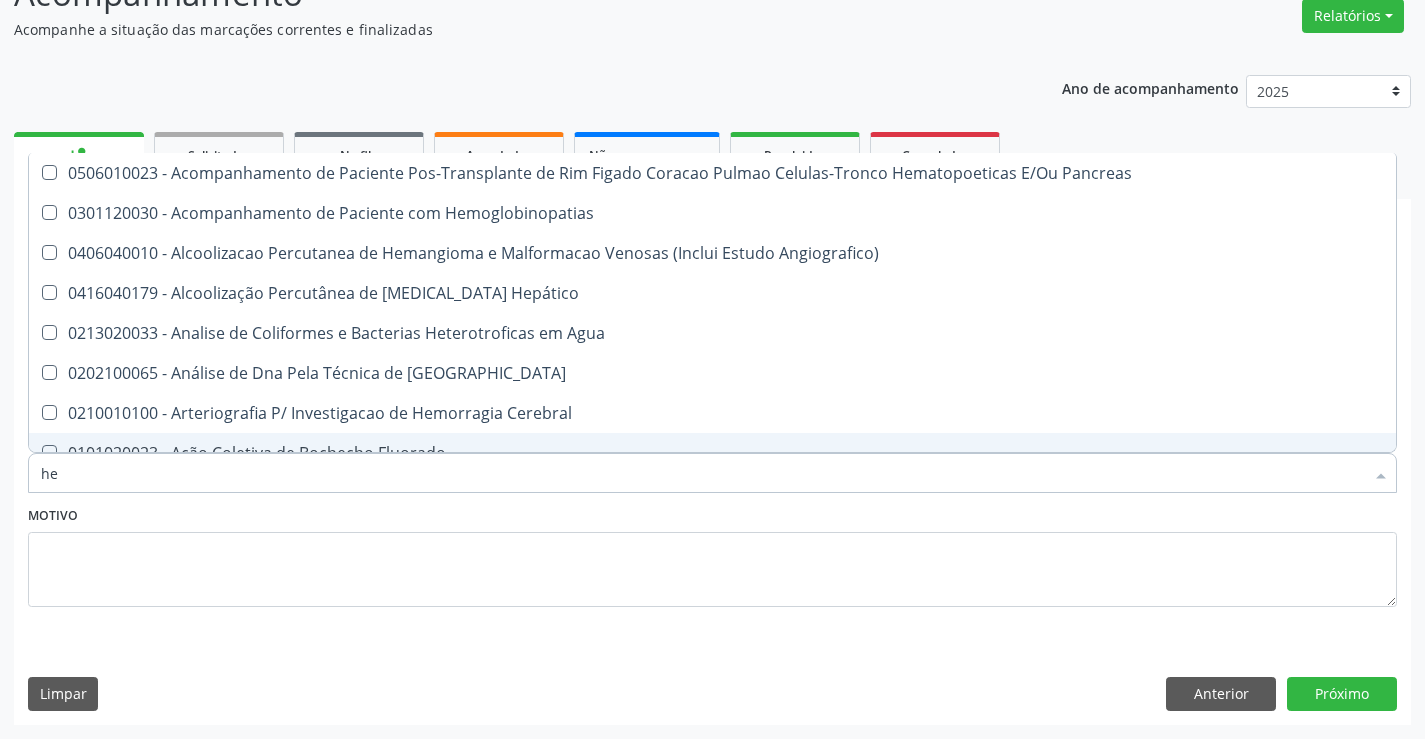 type on "h" 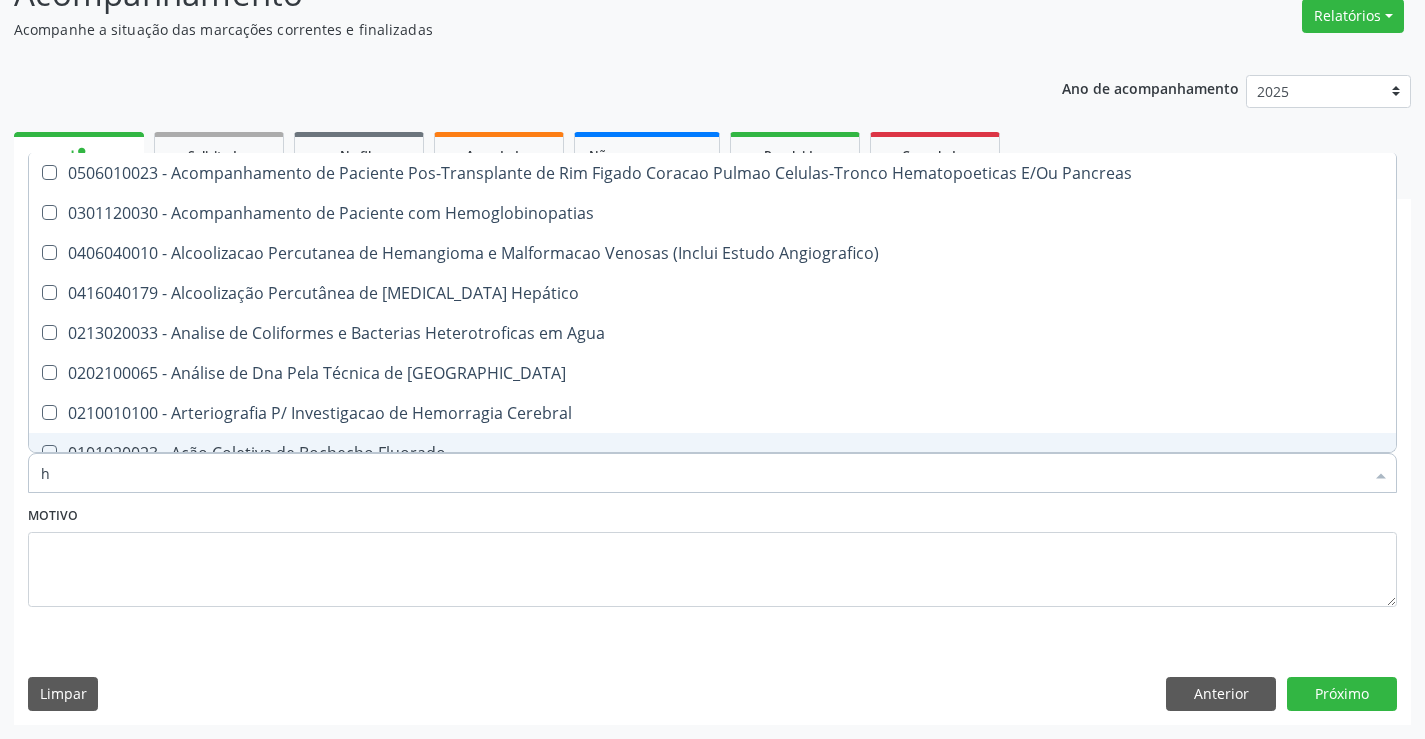 type 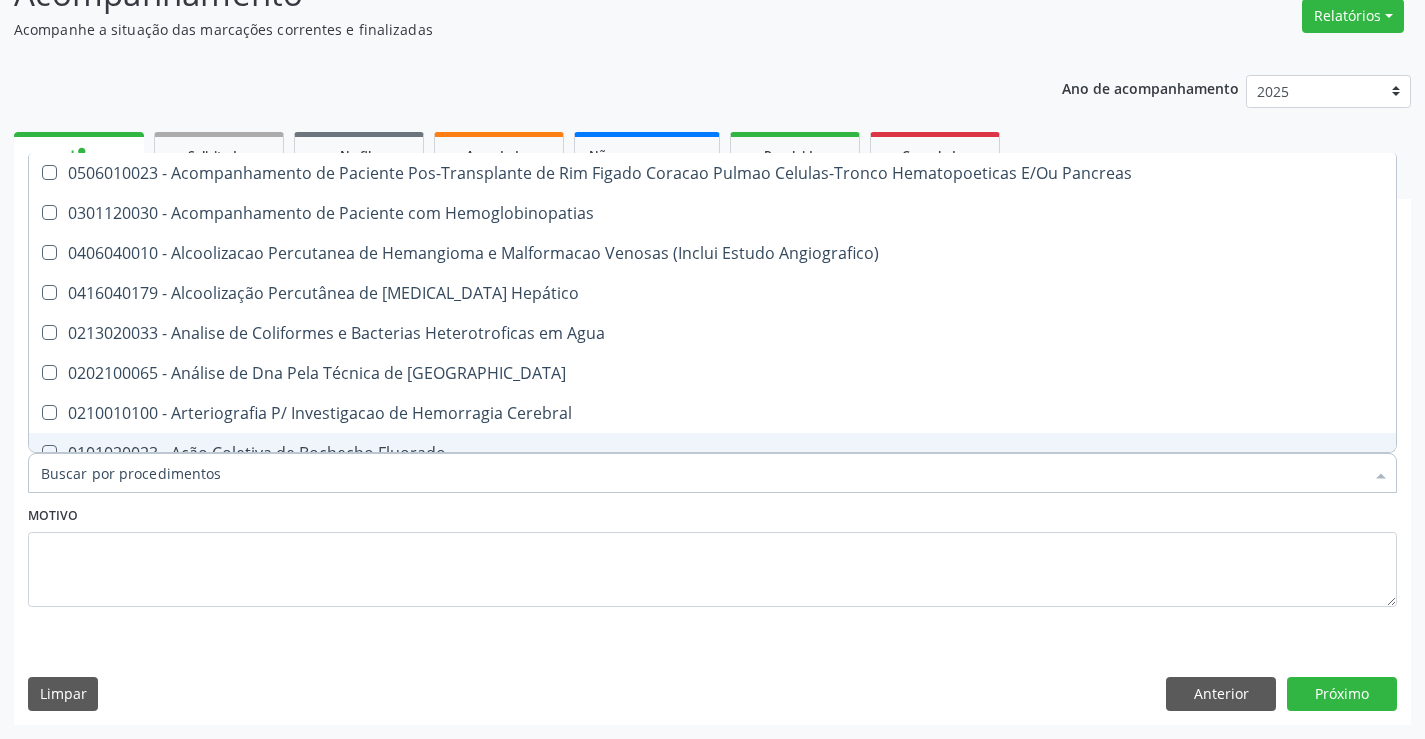 checkbox on "false" 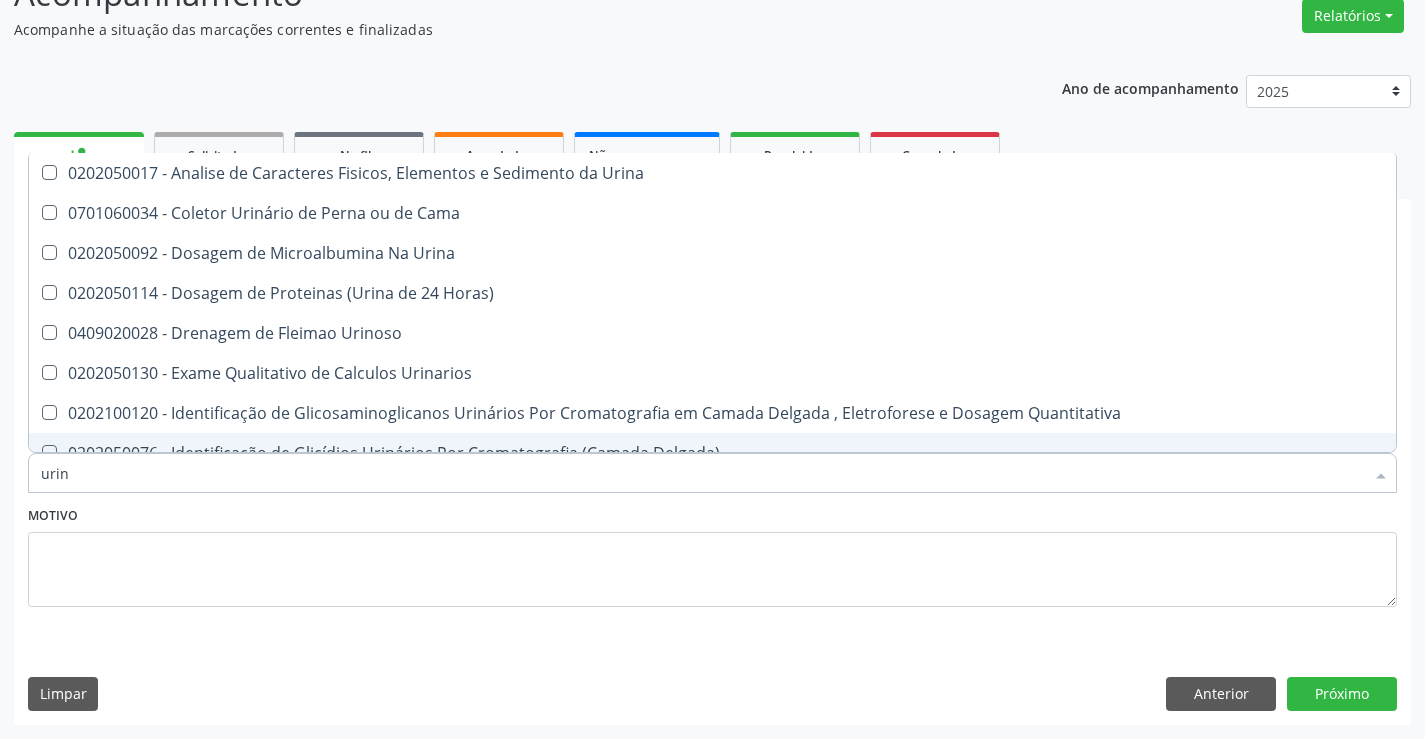 type on "urina" 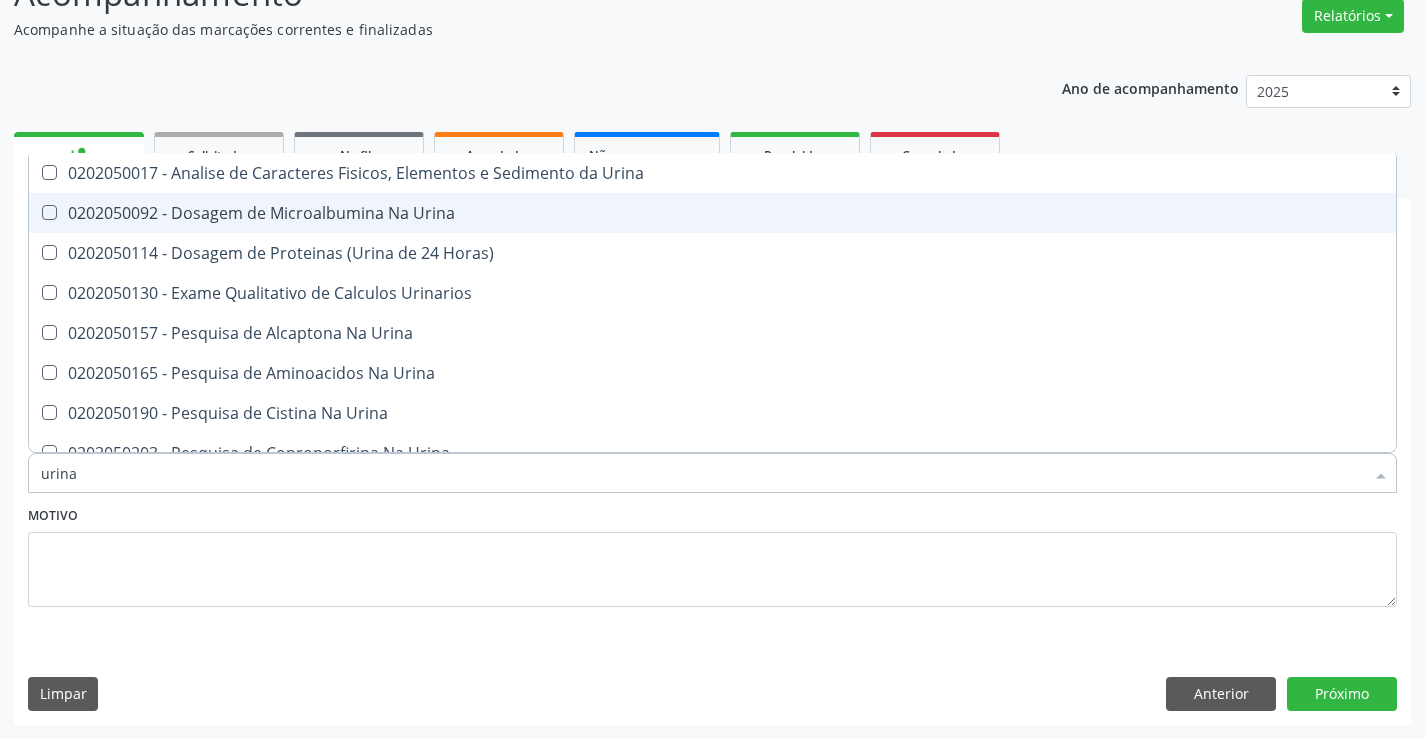 click on "0202050092 - Dosagem de Microalbumina Na Urina" at bounding box center (712, 213) 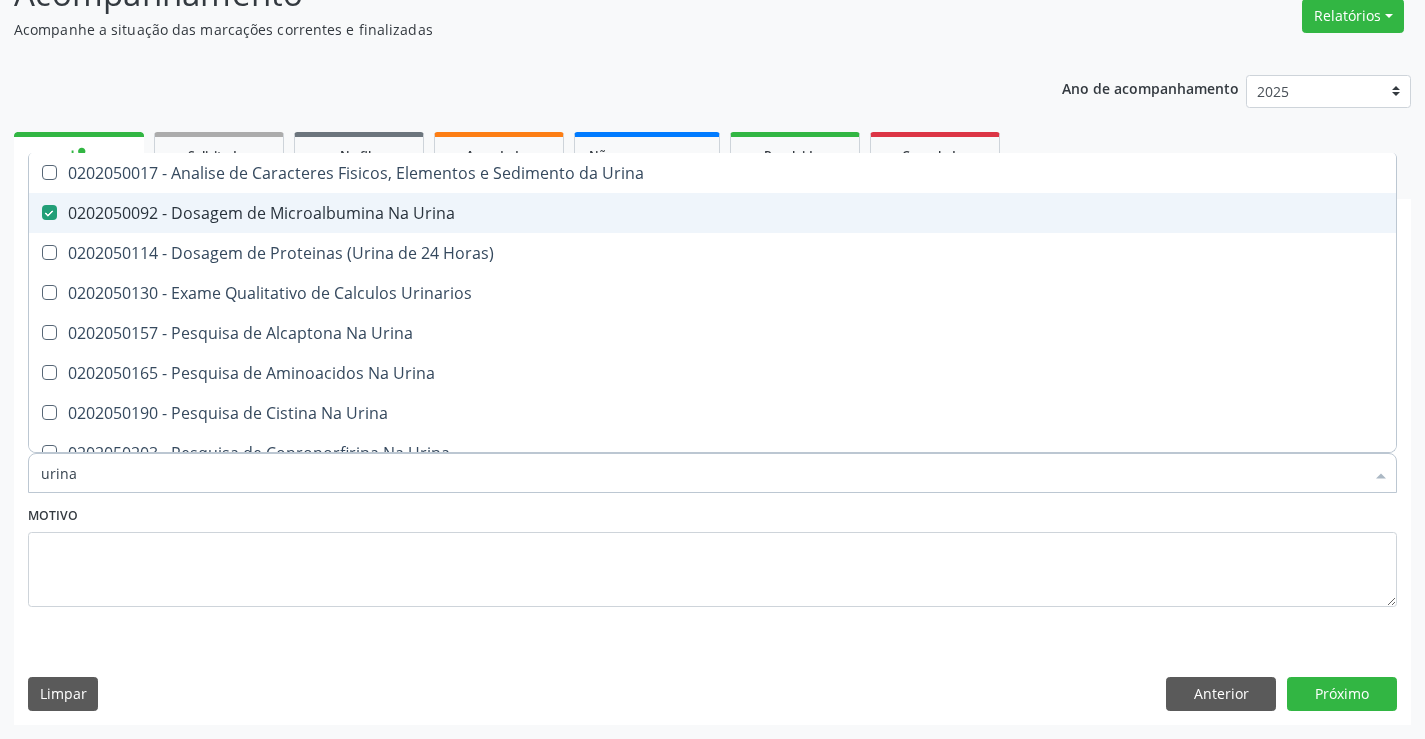 click on "0202050092 - Dosagem de Microalbumina Na Urina" at bounding box center (712, 213) 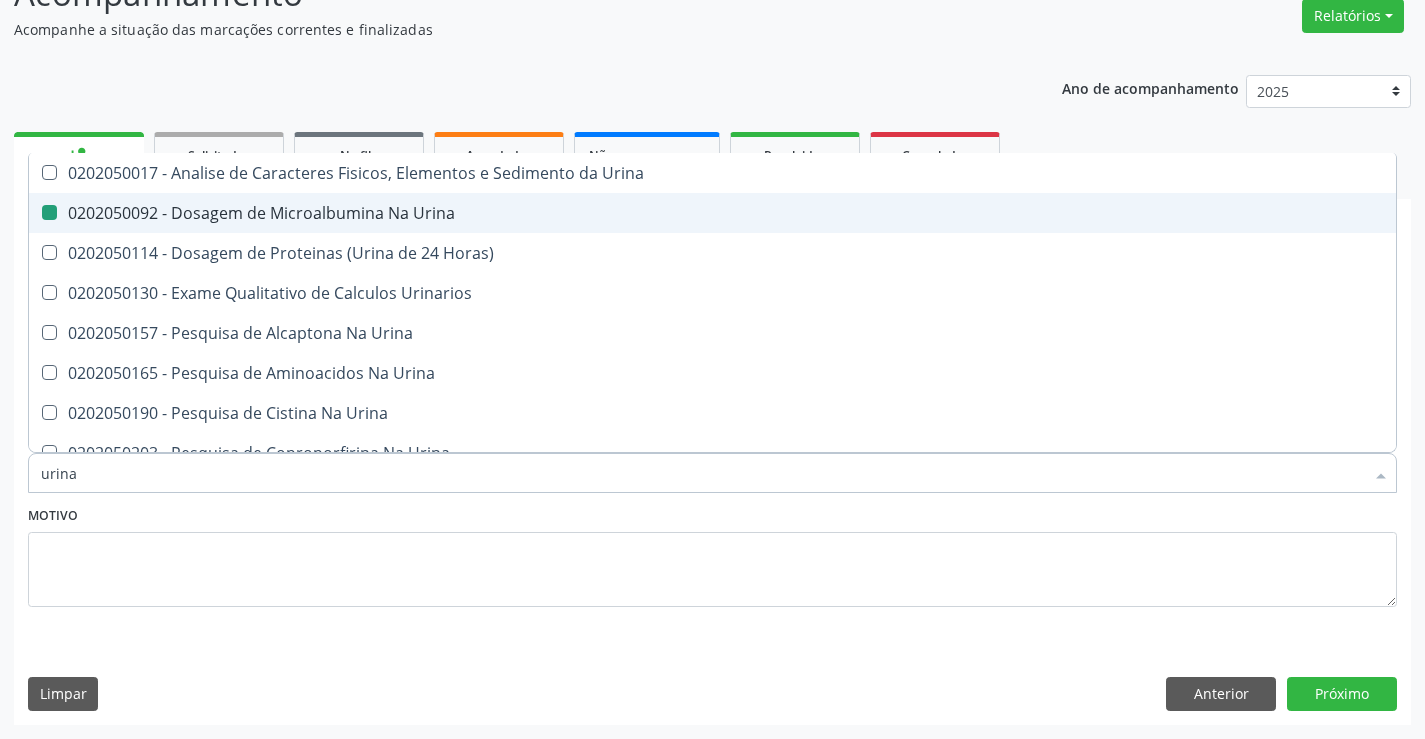 checkbox on "false" 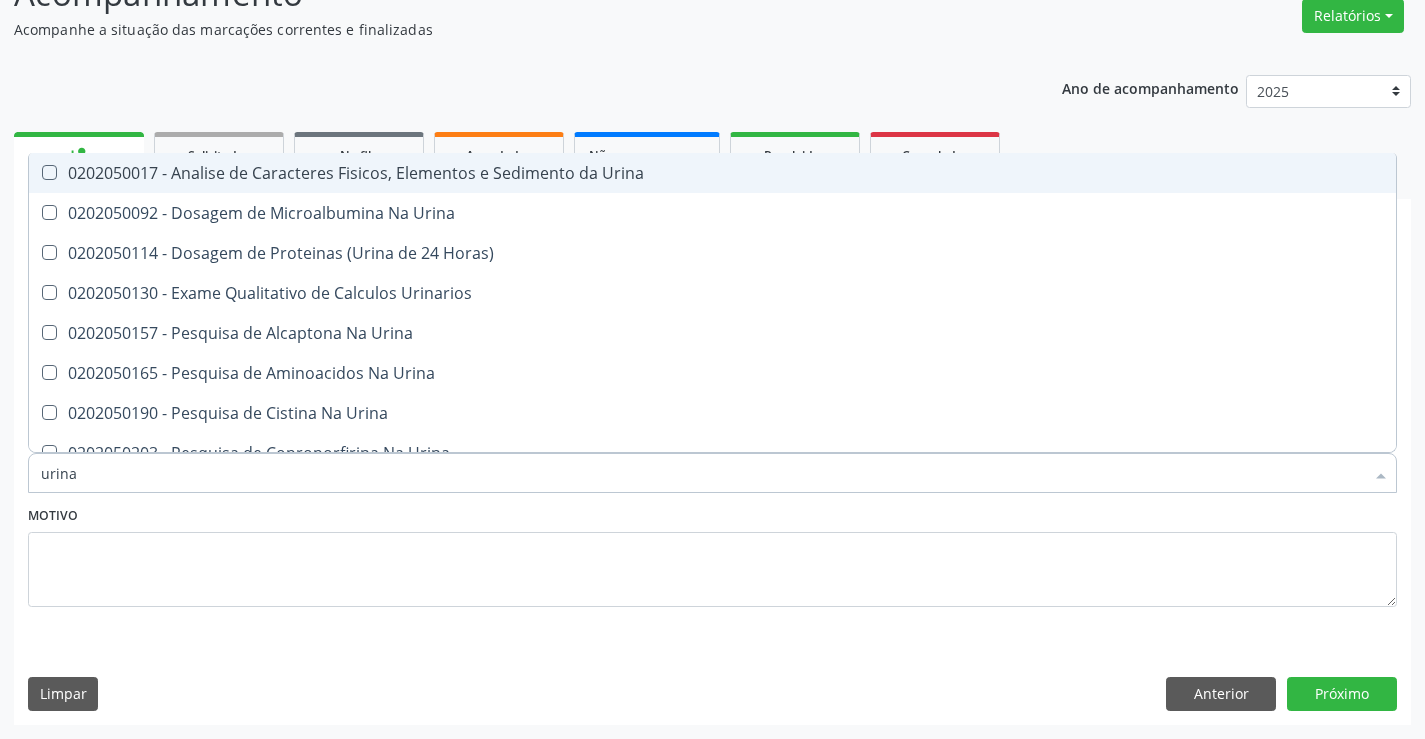 click on "0202050017 - Analise de Caracteres Fisicos, Elementos e Sedimento da Urina" at bounding box center [712, 173] 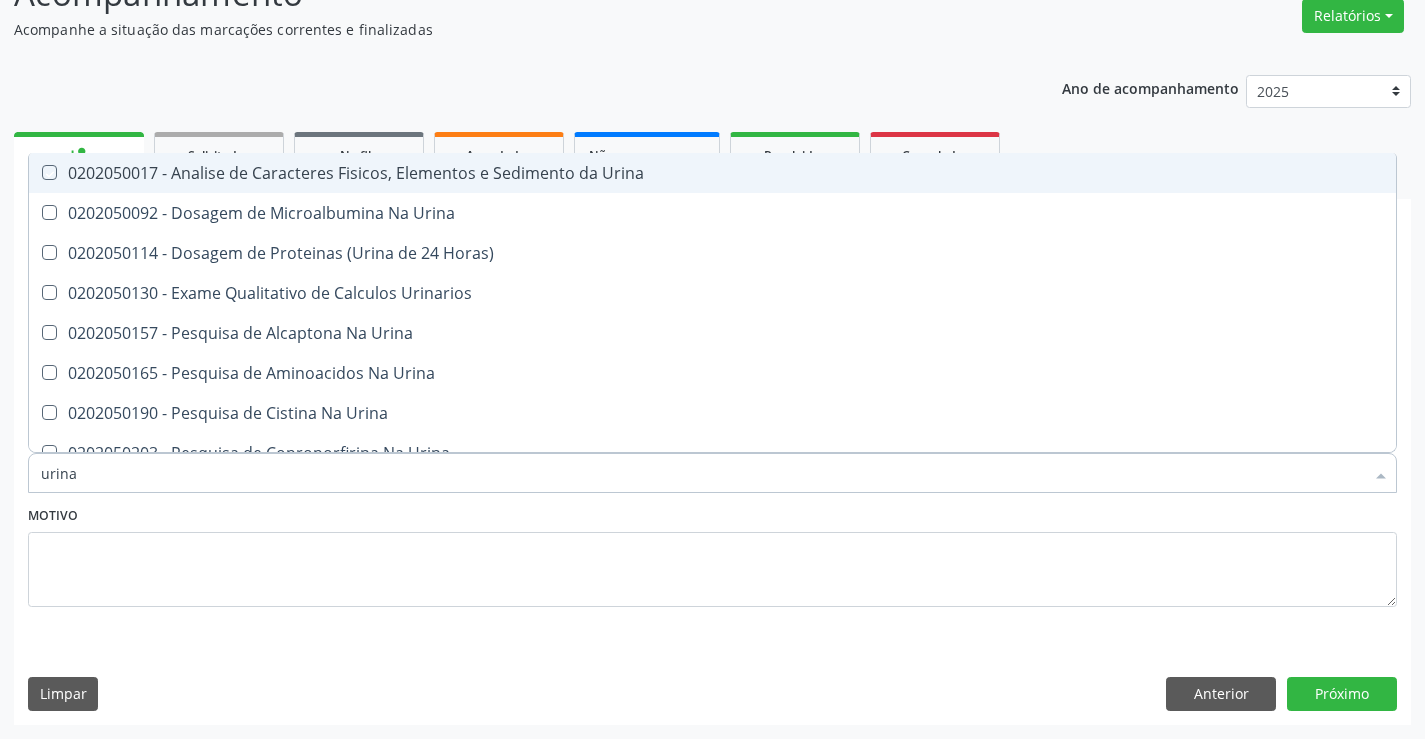 checkbox on "true" 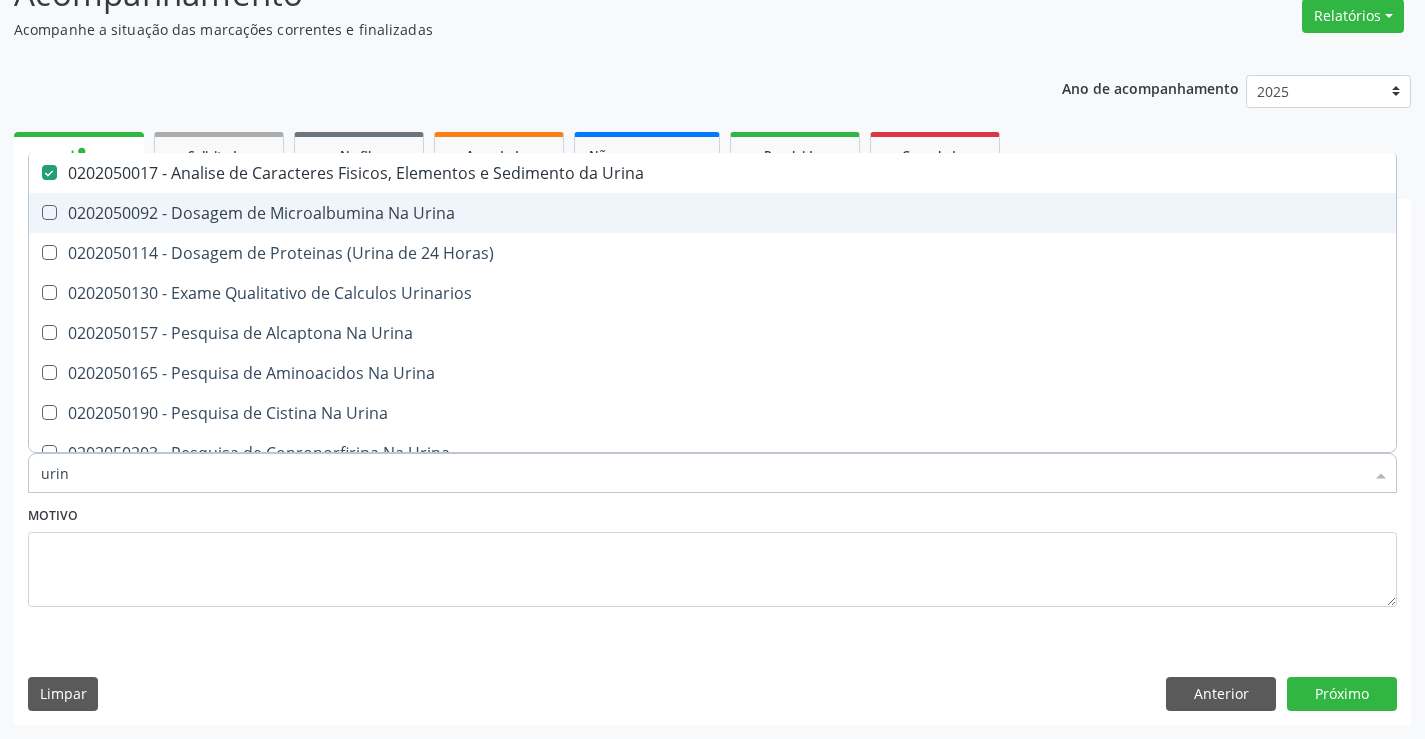 type on "uri" 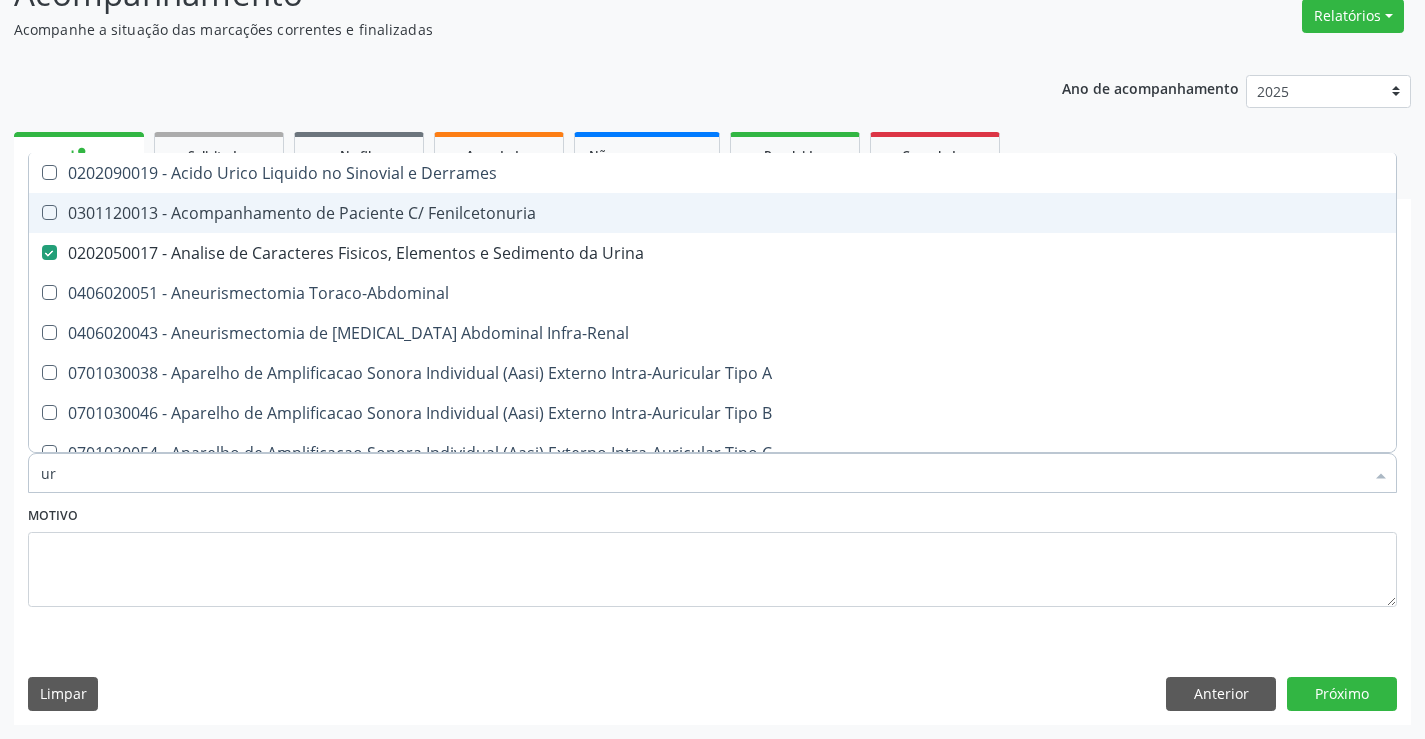 type on "u" 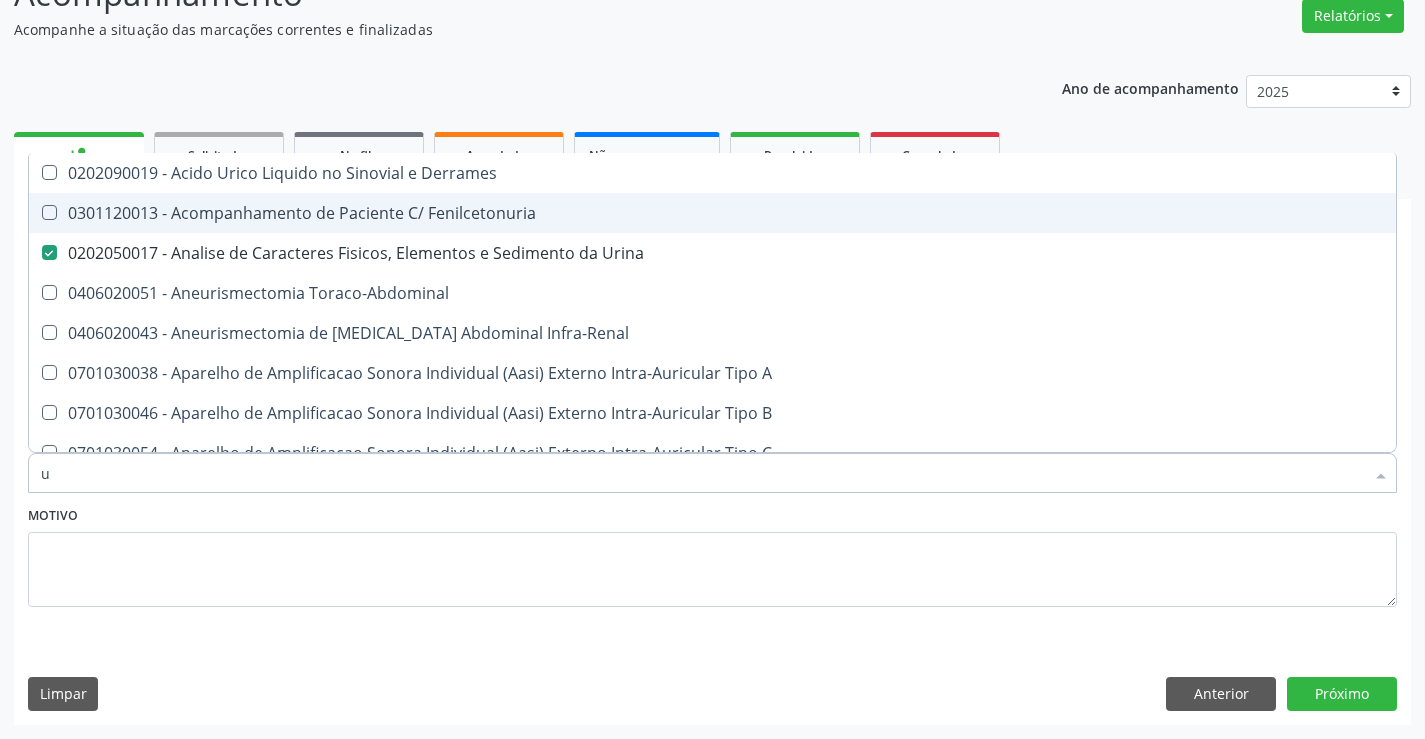 type 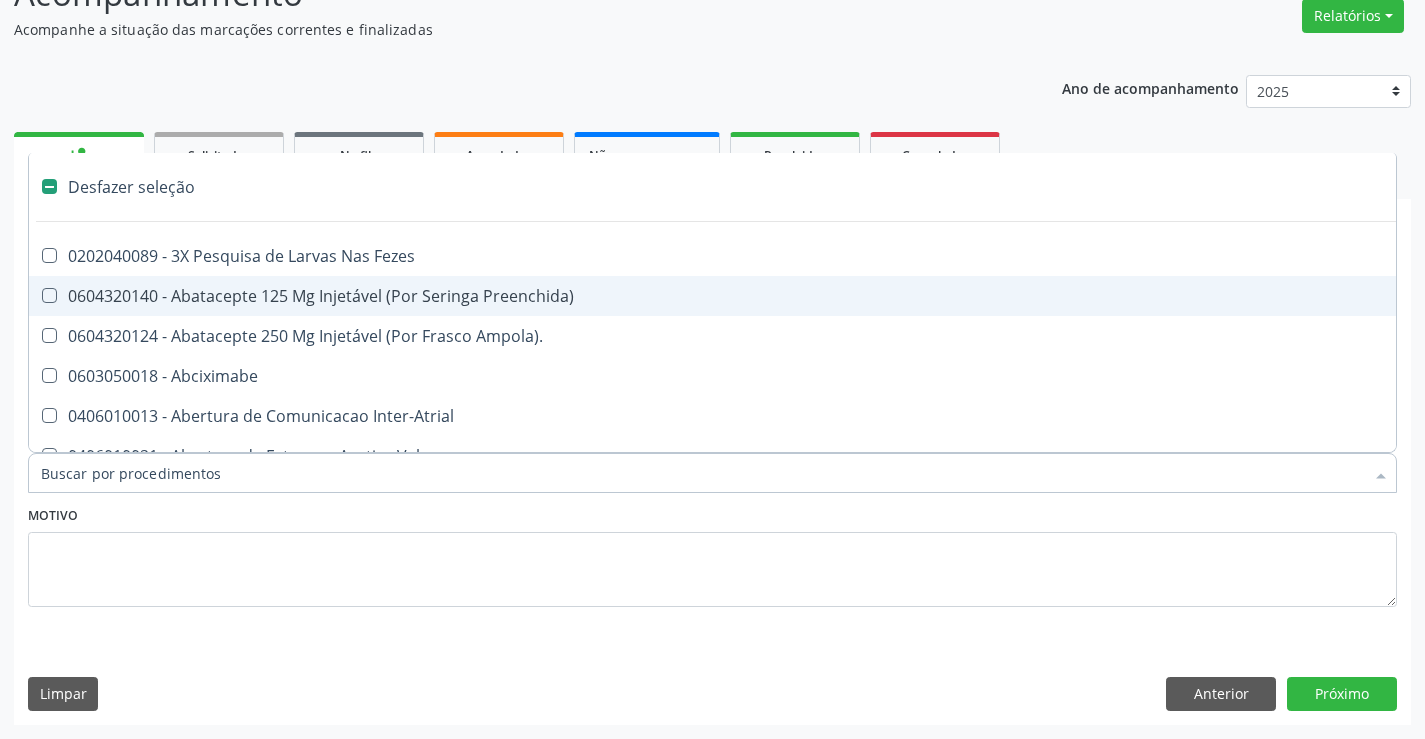 type on "g" 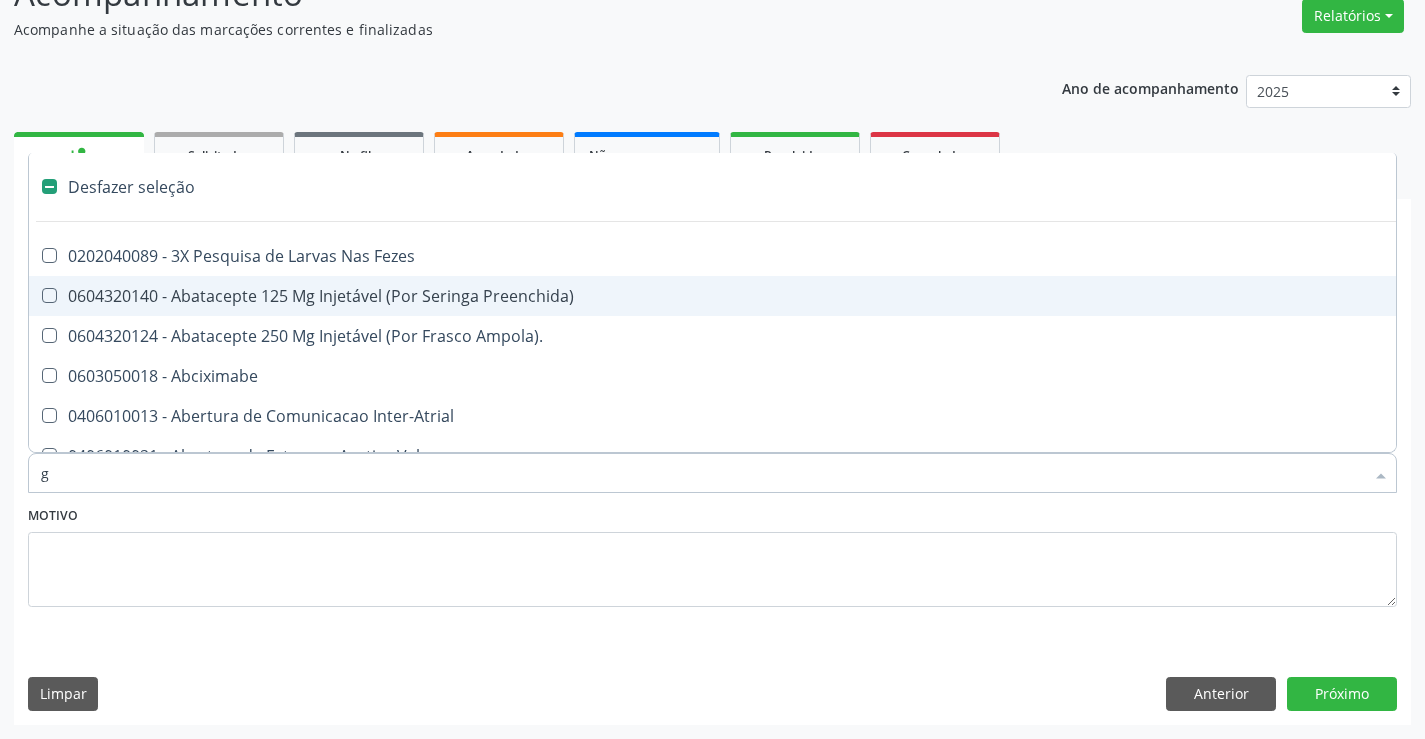 checkbox on "false" 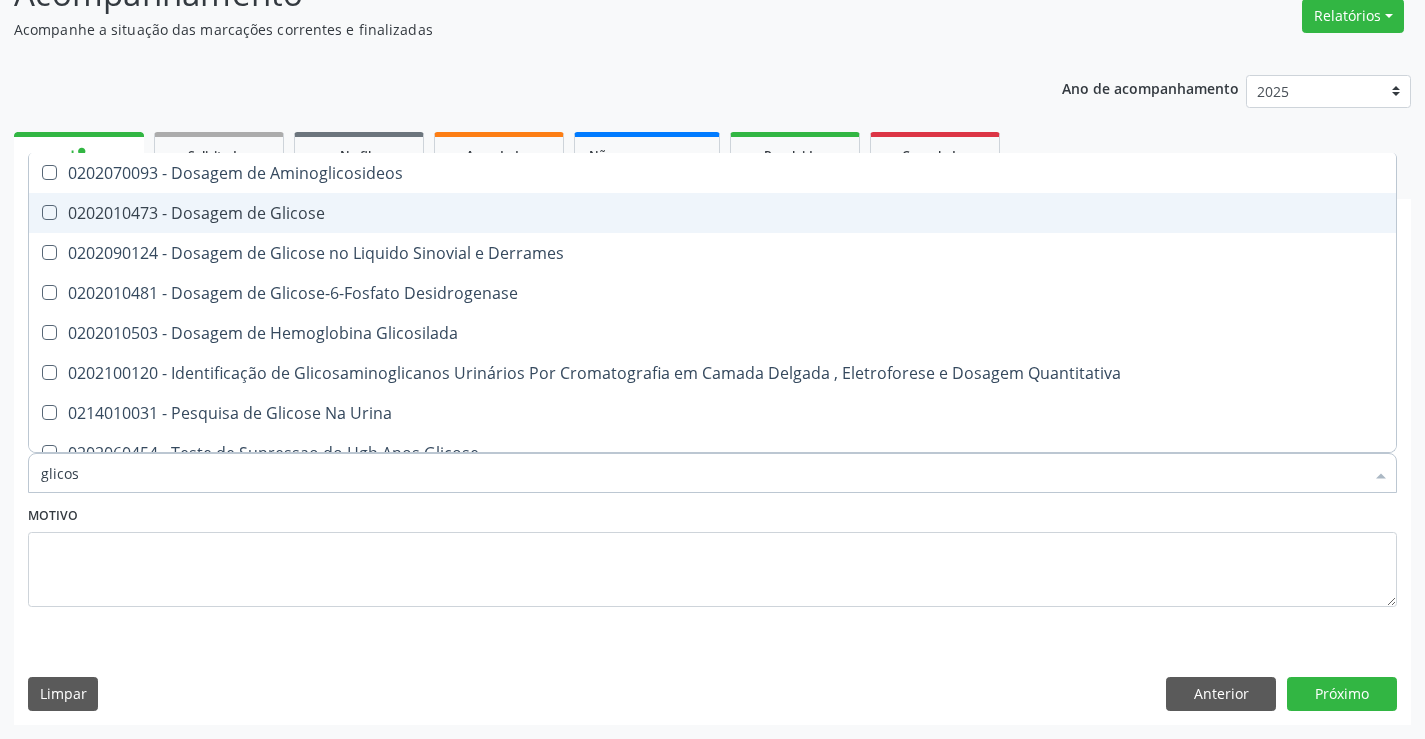 type on "glicose" 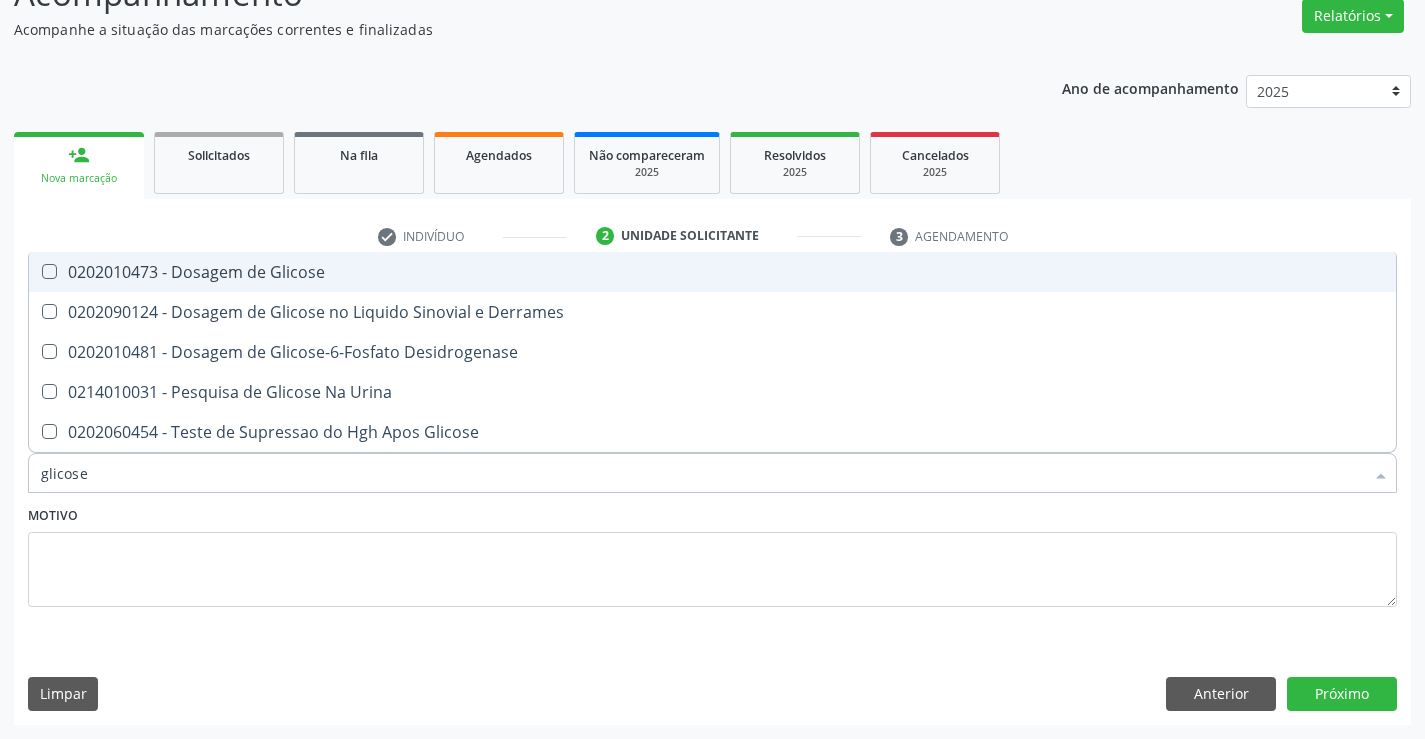click on "0202010473 - Dosagem de Glicose" at bounding box center (712, 272) 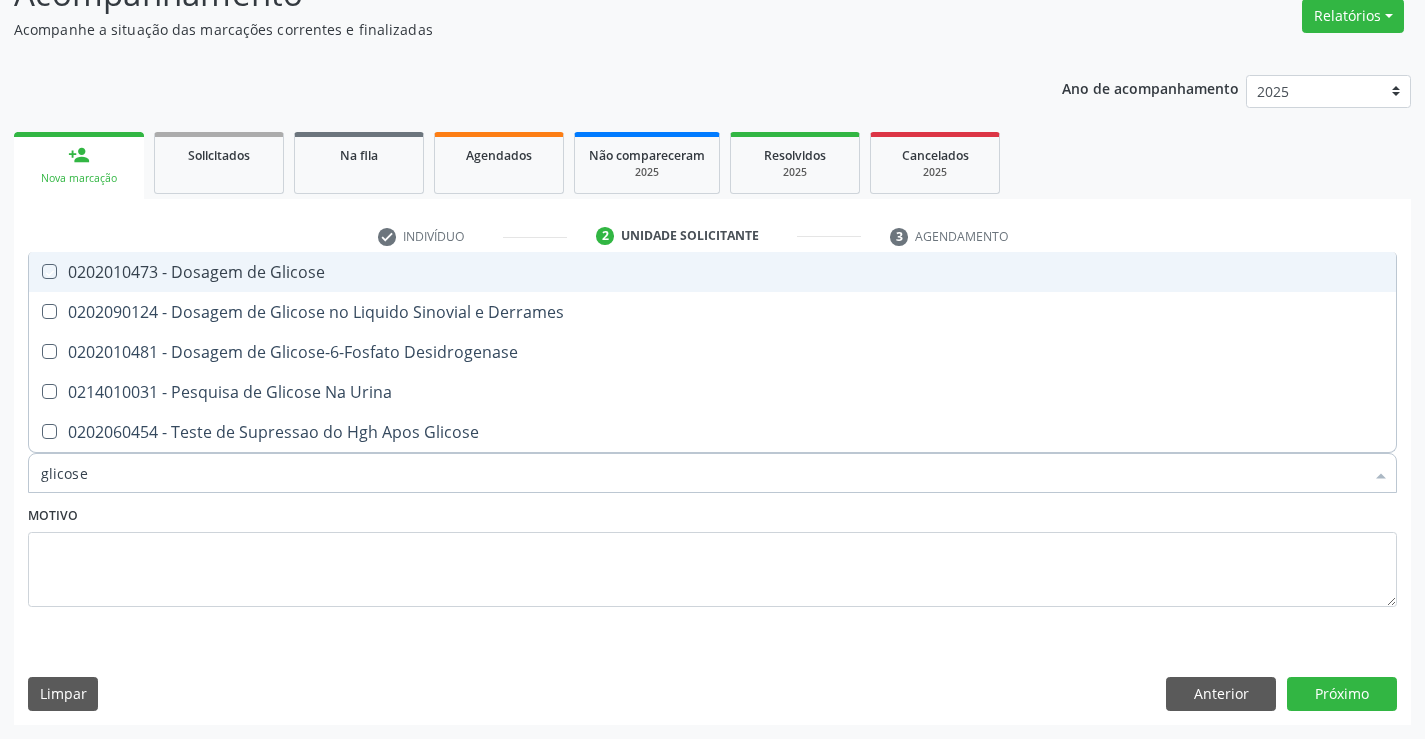 checkbox on "true" 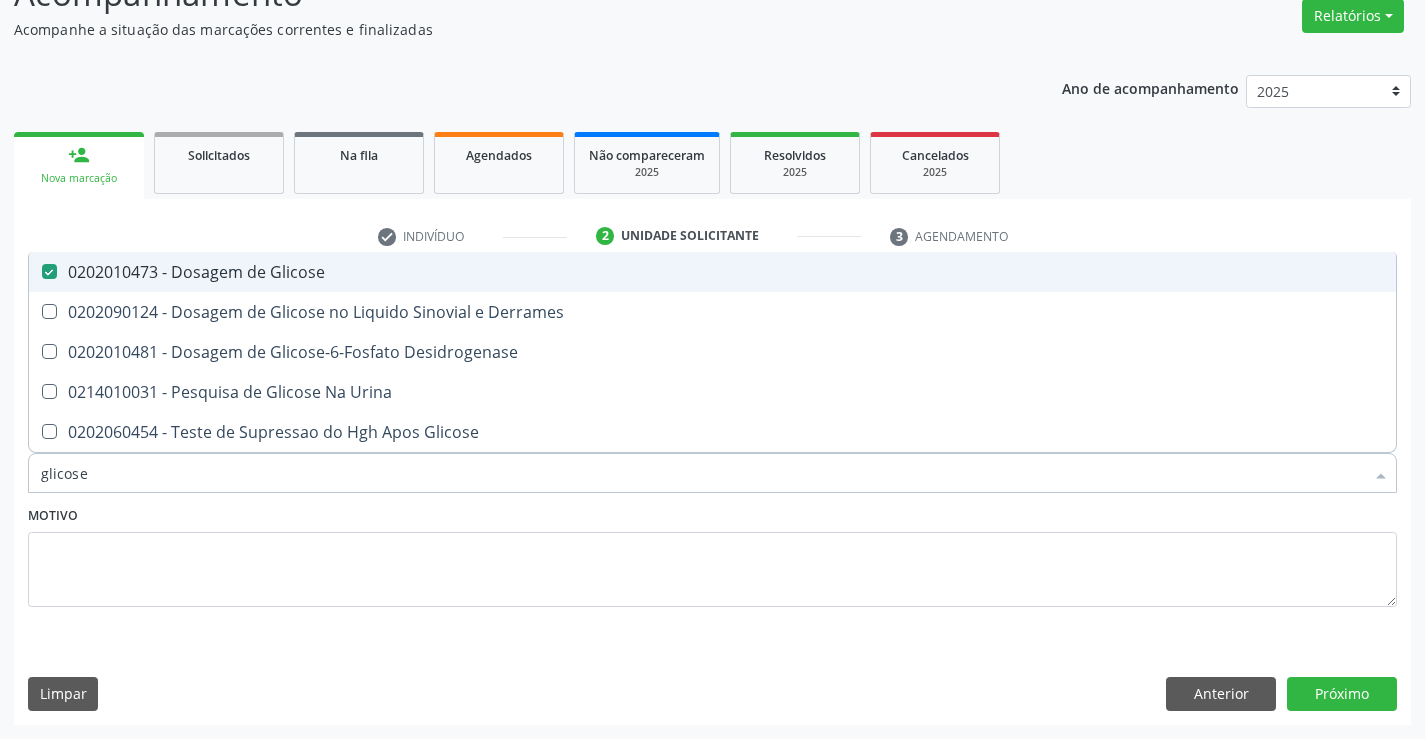 type on "glicos" 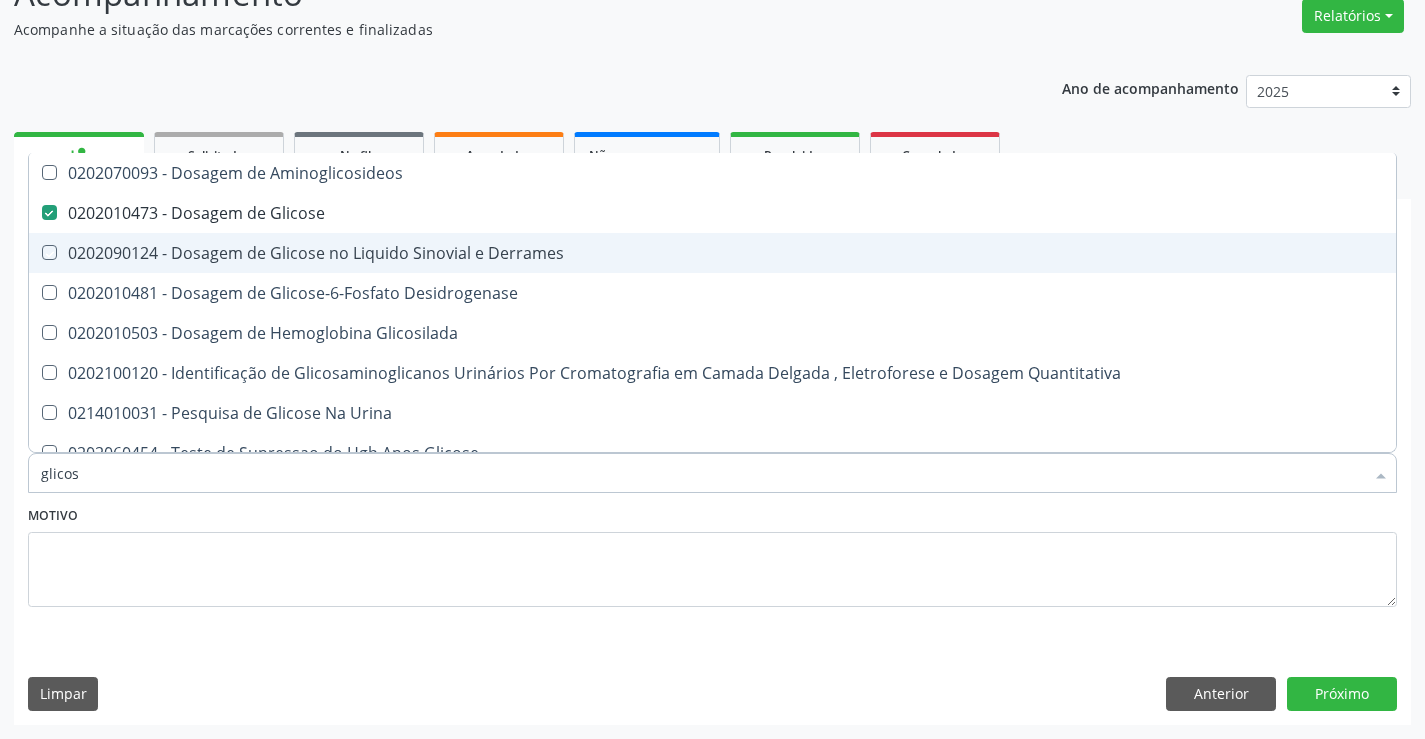type on "glico" 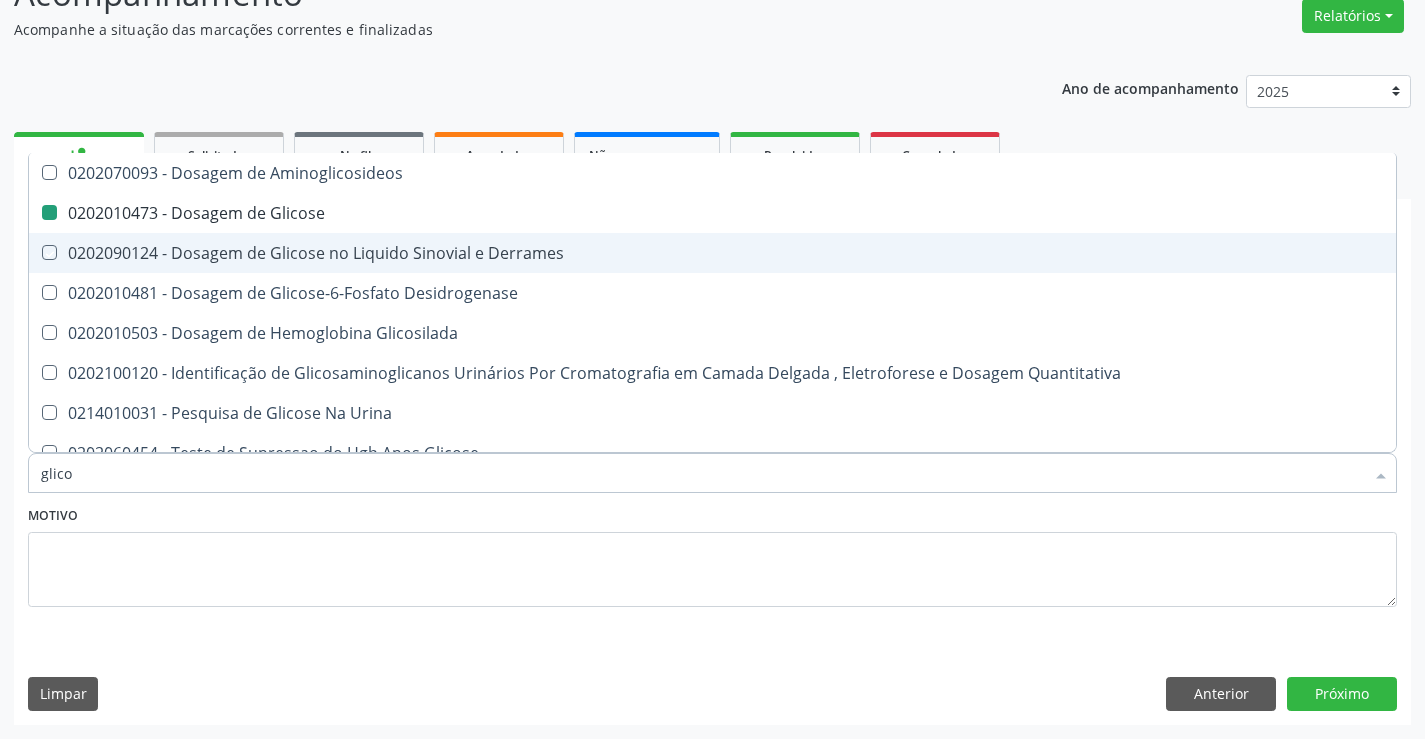 type on "glic" 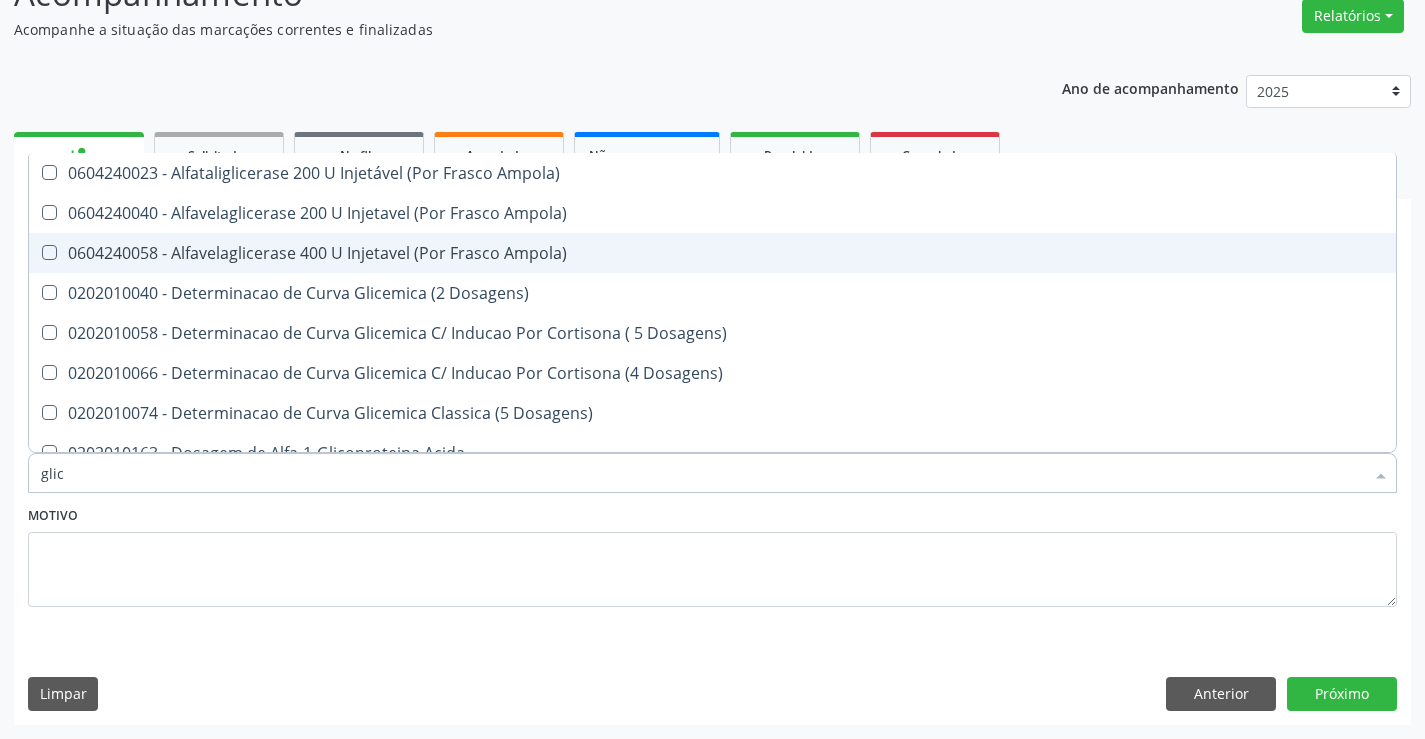 type on "gli" 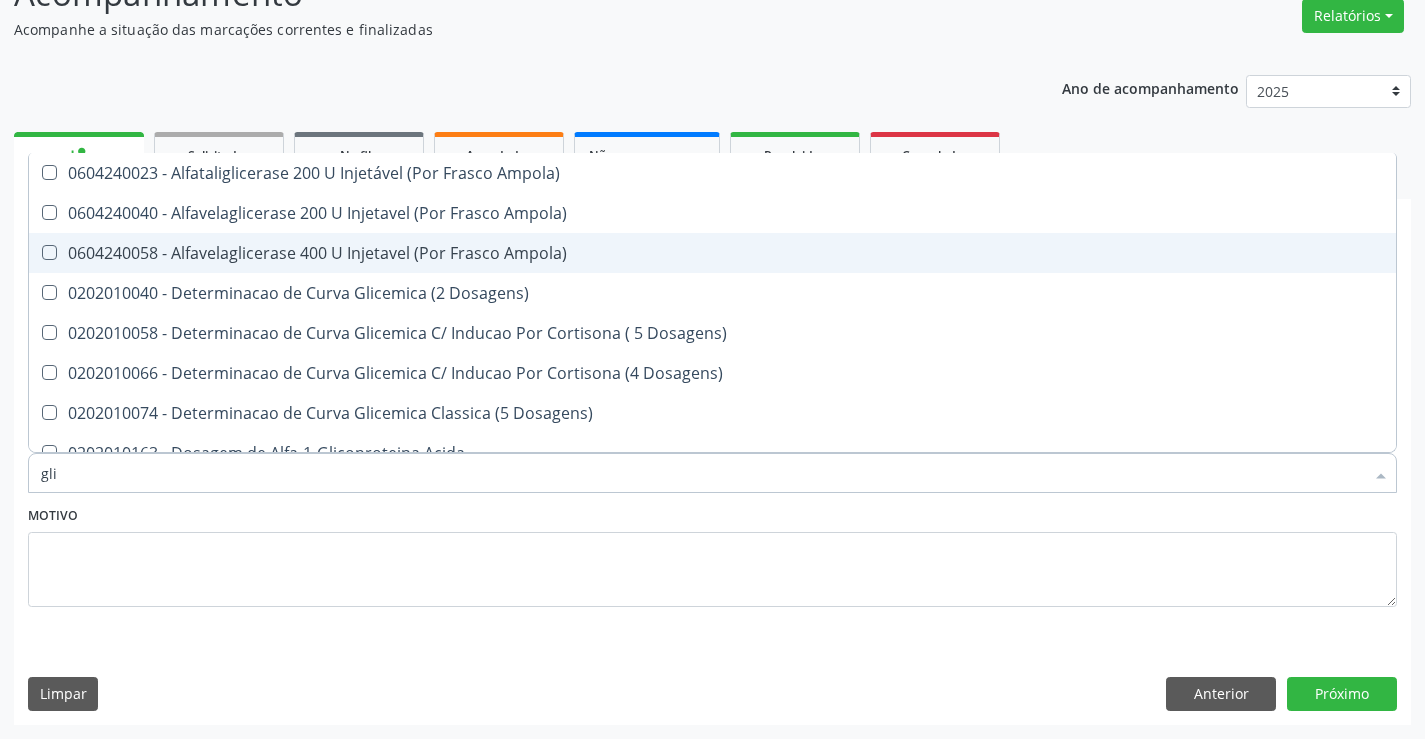 type on "gl" 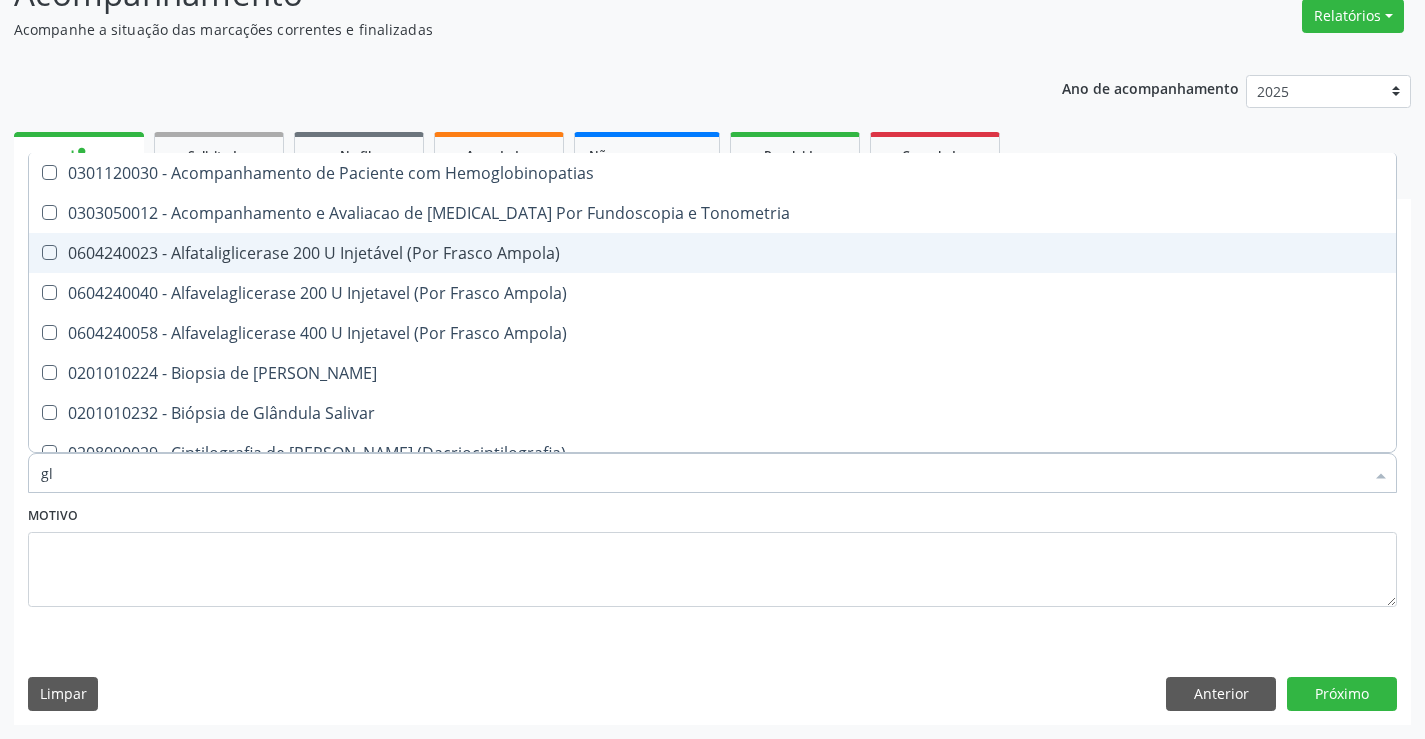 type on "g" 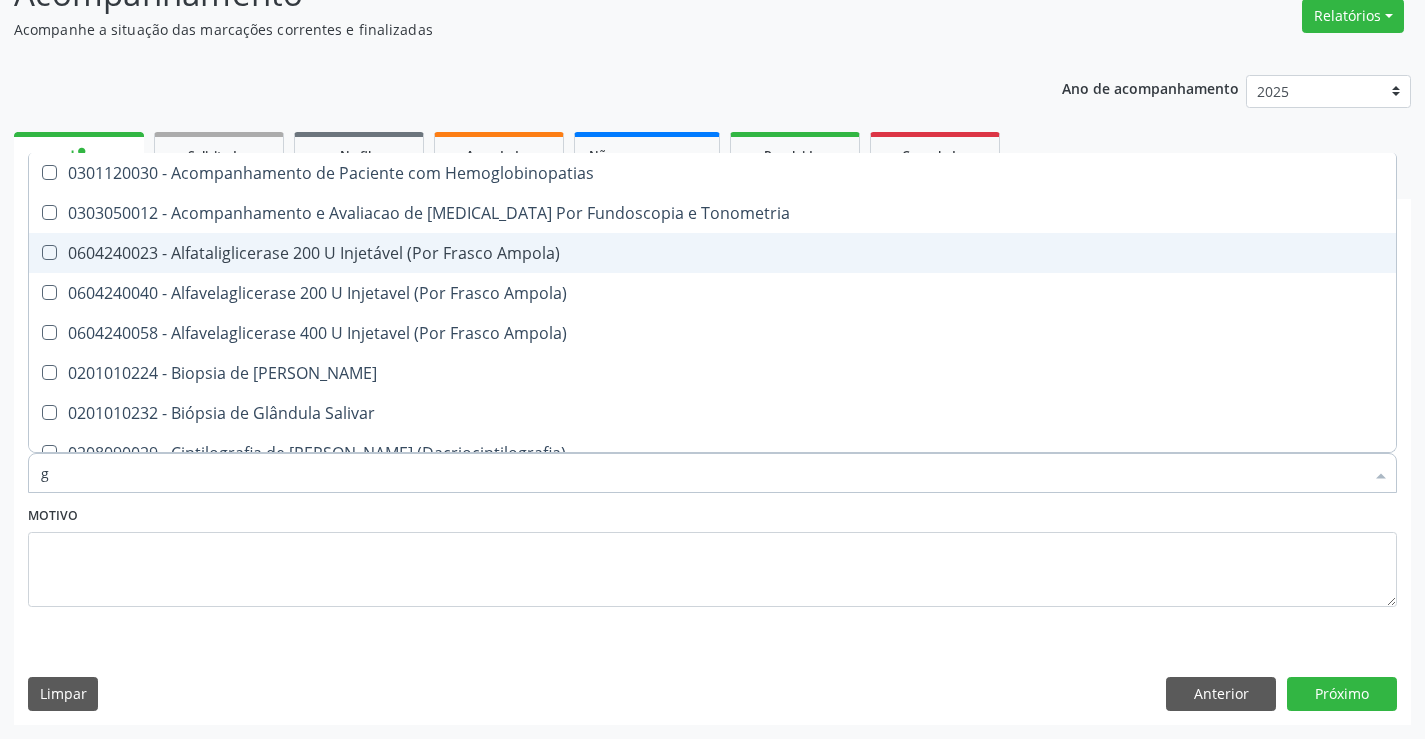 type 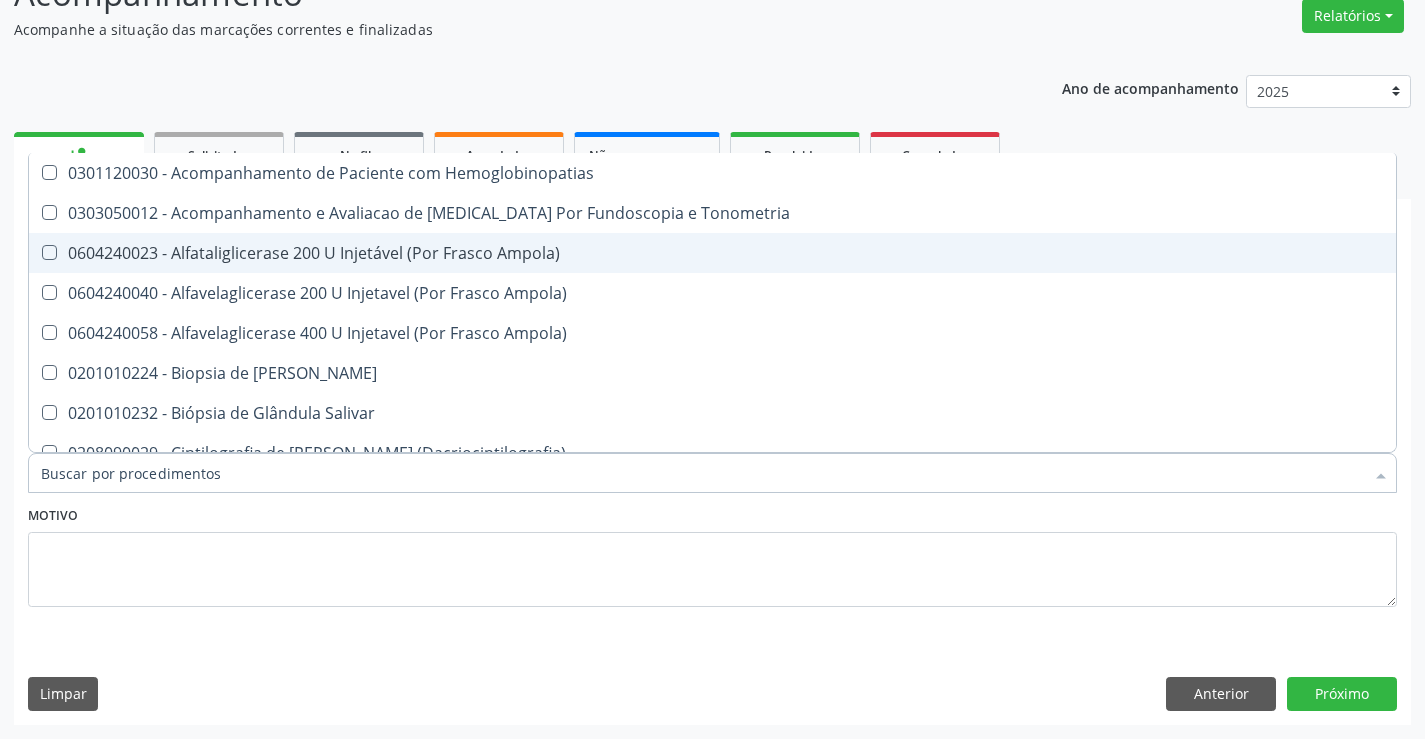 checkbox on "false" 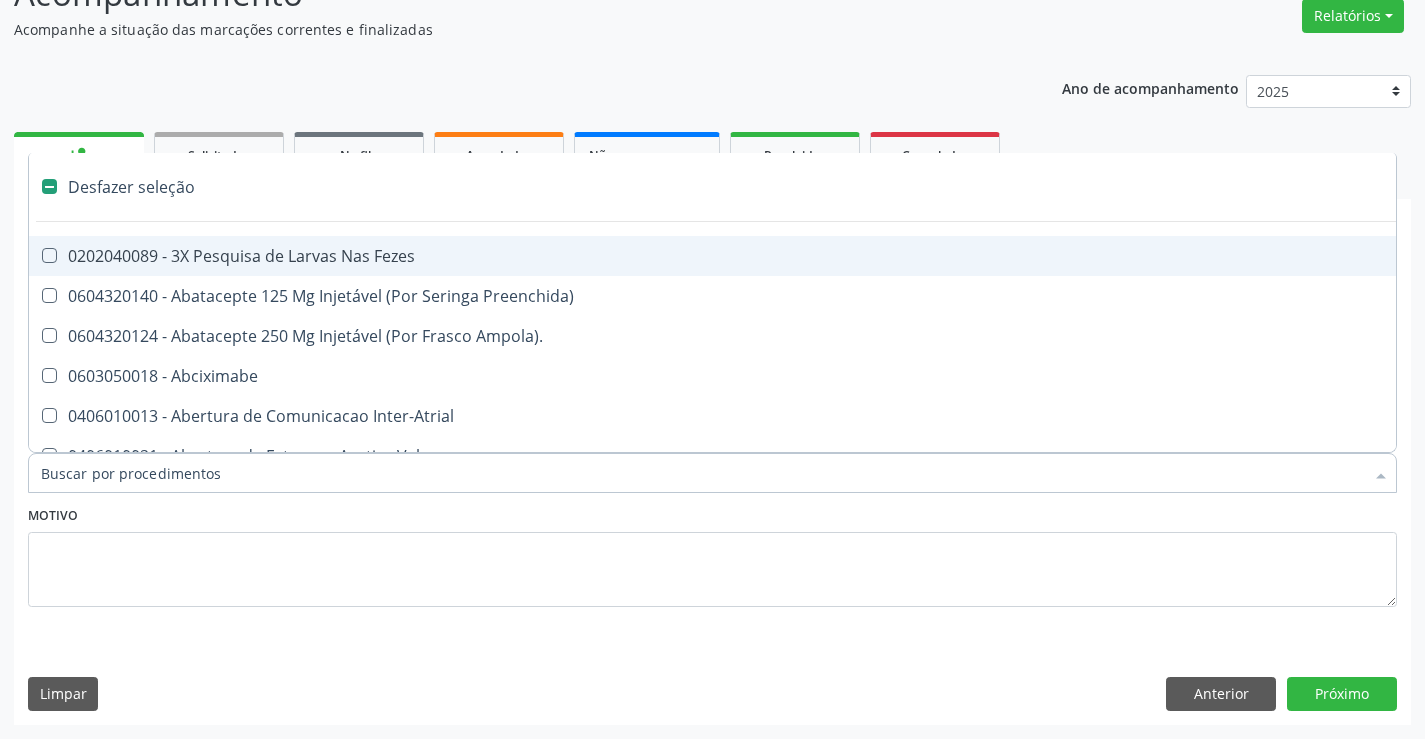 type on "g" 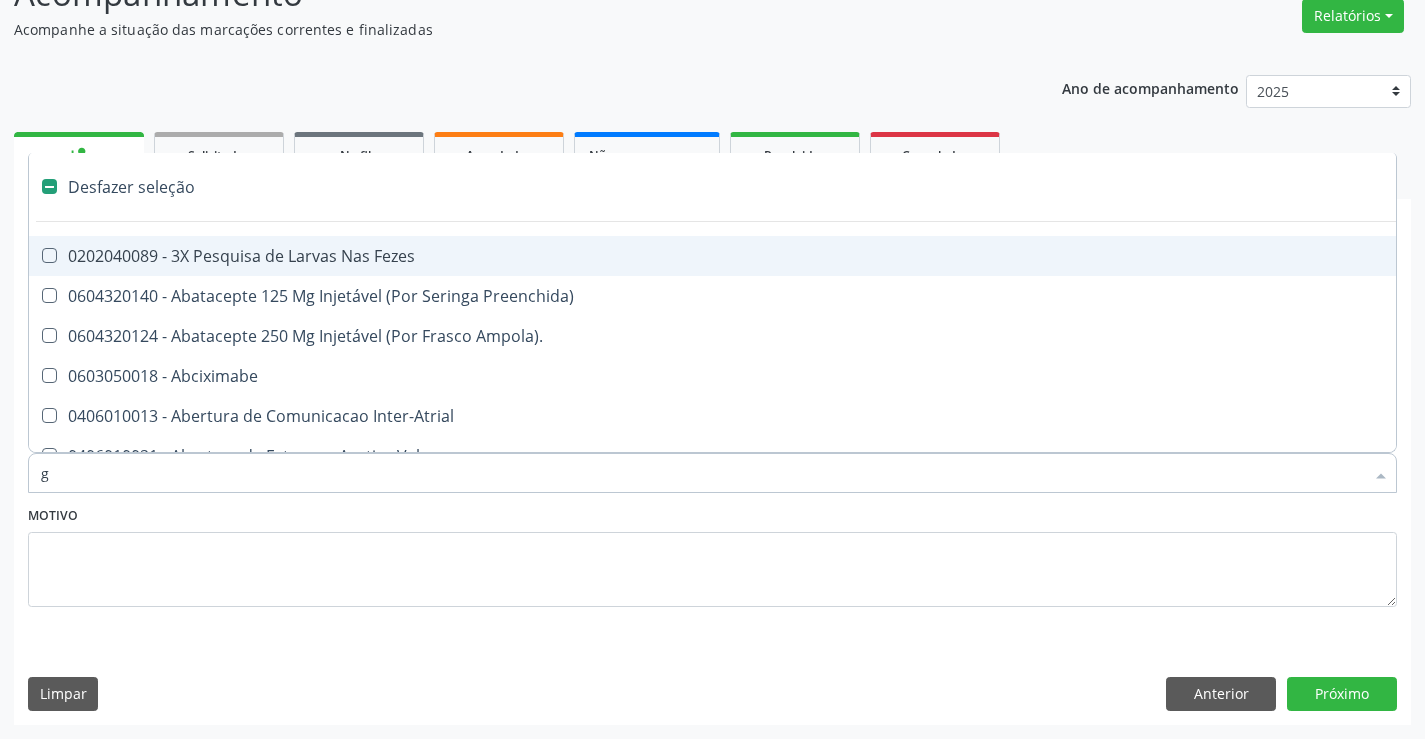 checkbox on "false" 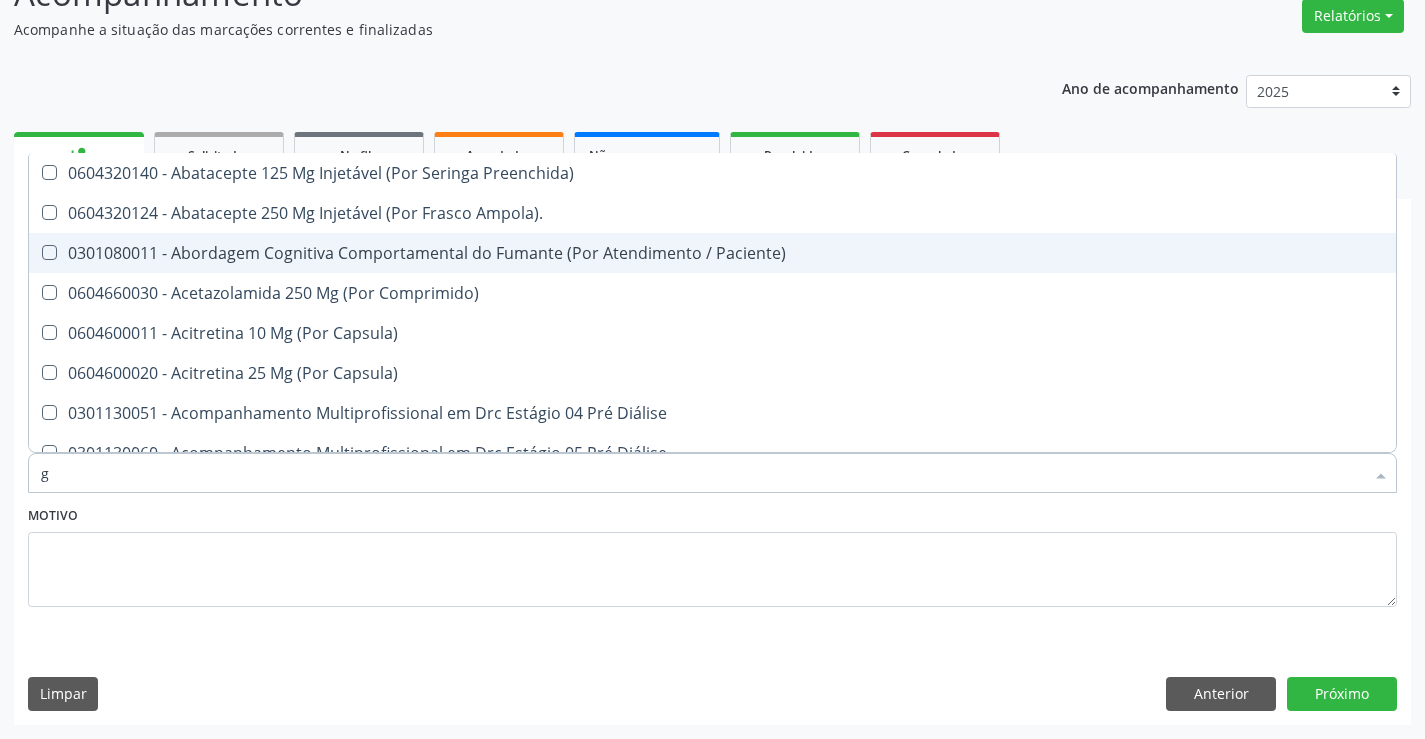 type on "gl" 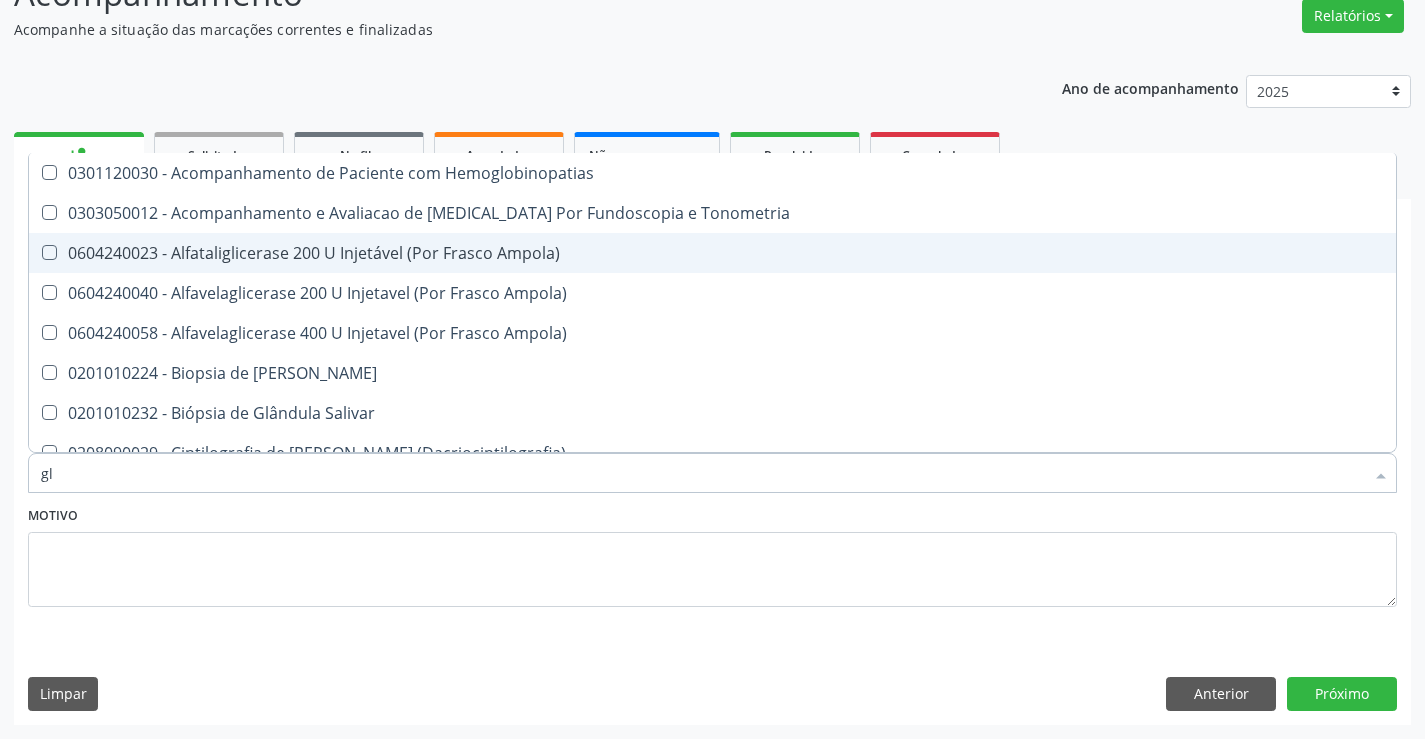 type on "gli" 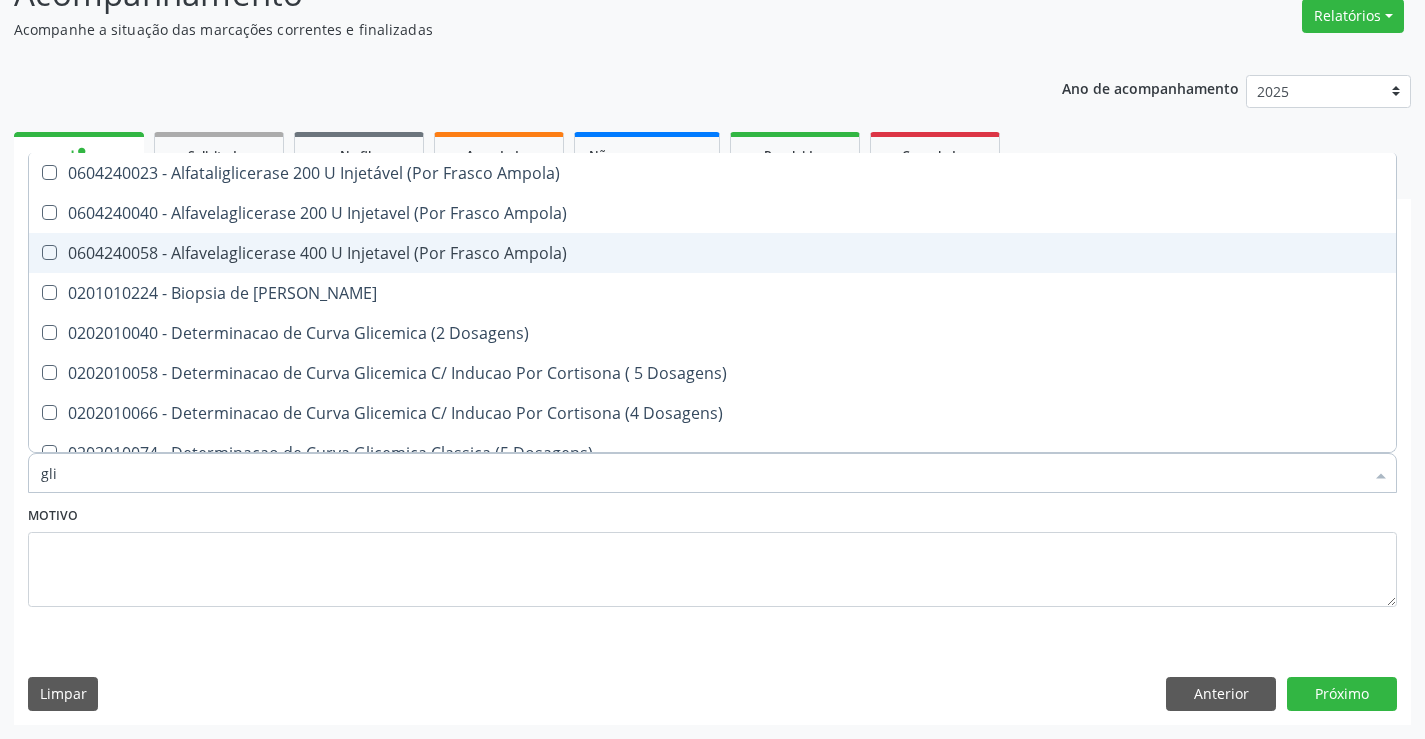 type on "glic" 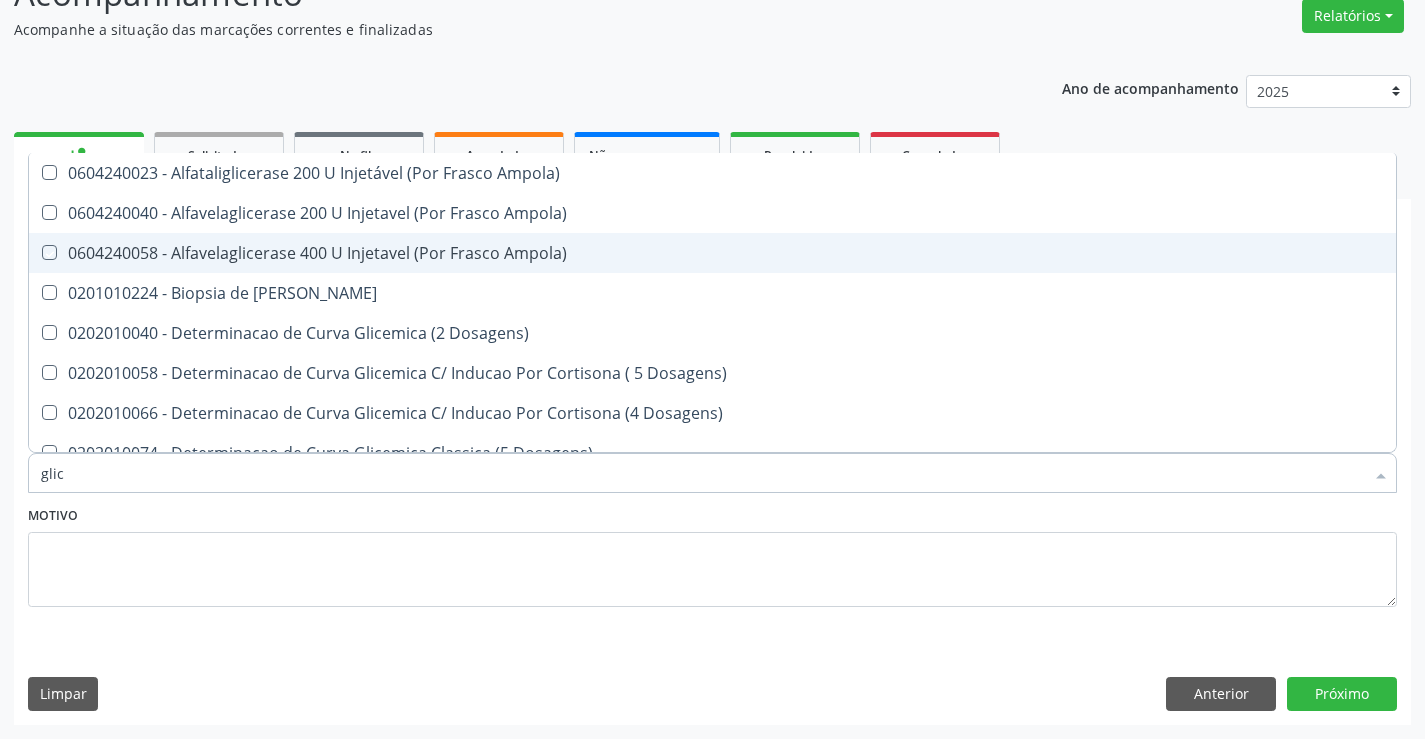 type on "glico" 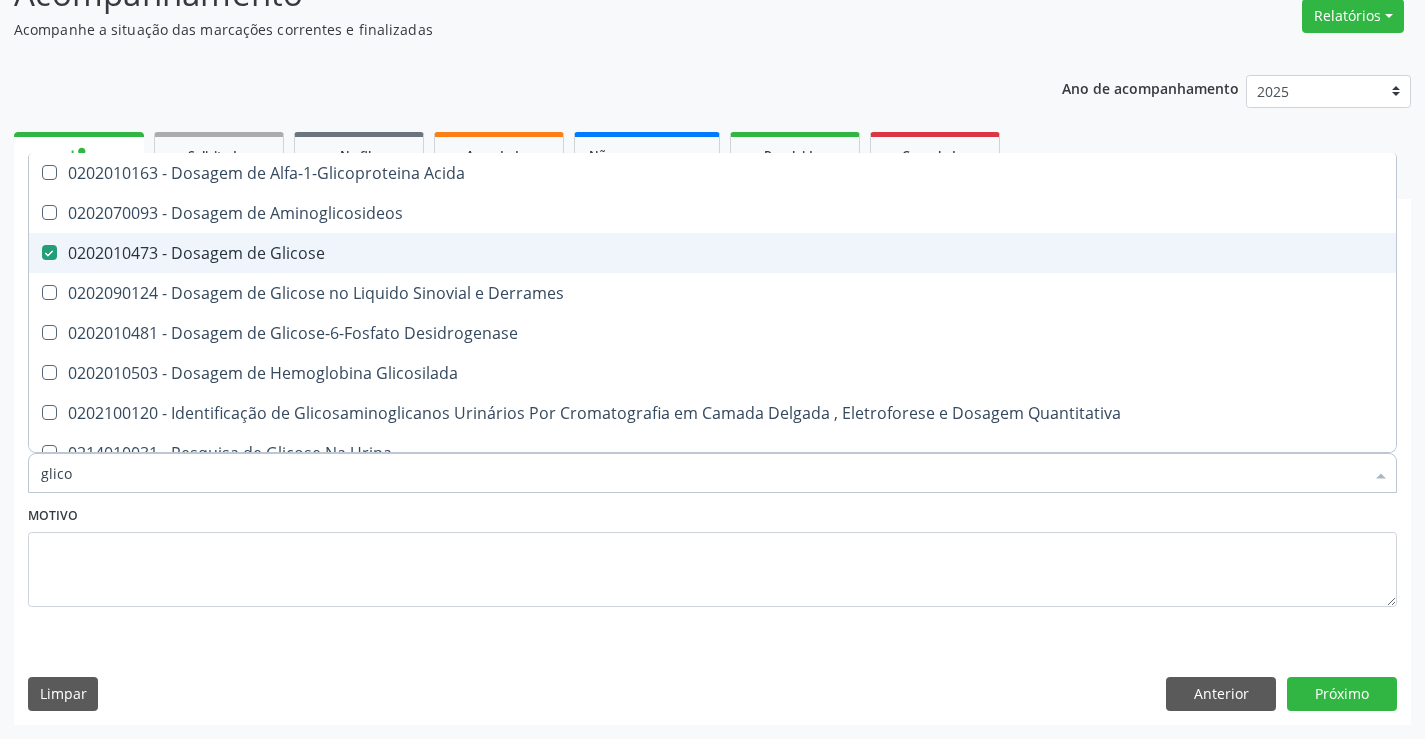 type on "glicos" 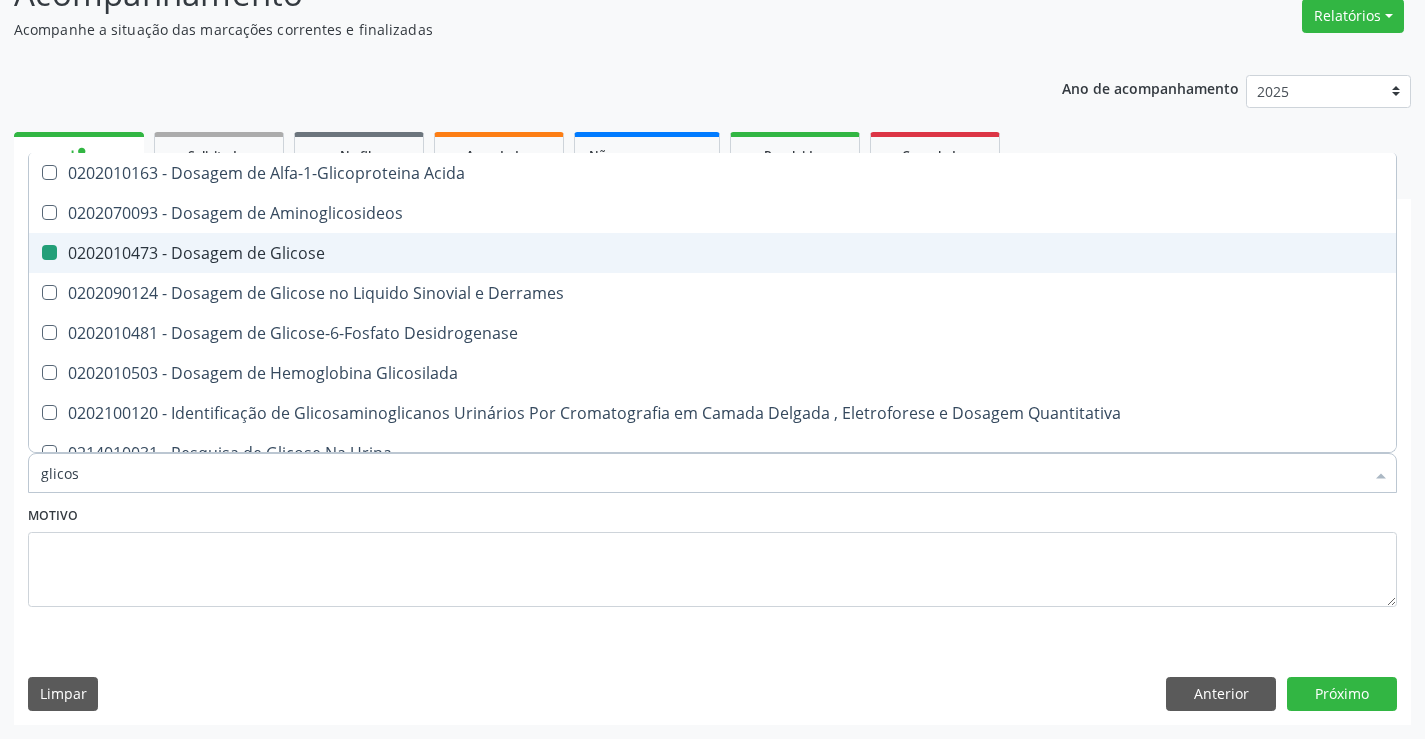 type on "glicose" 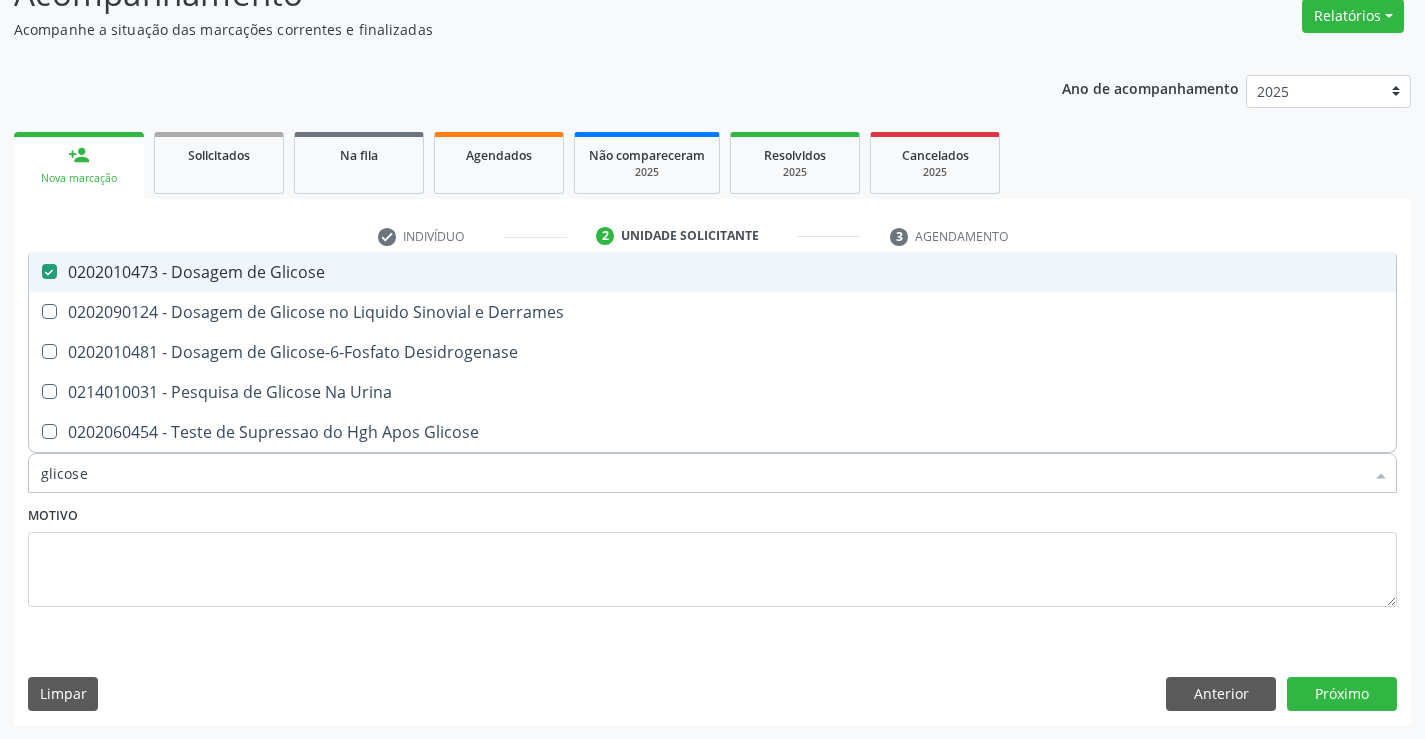 type on "glicos" 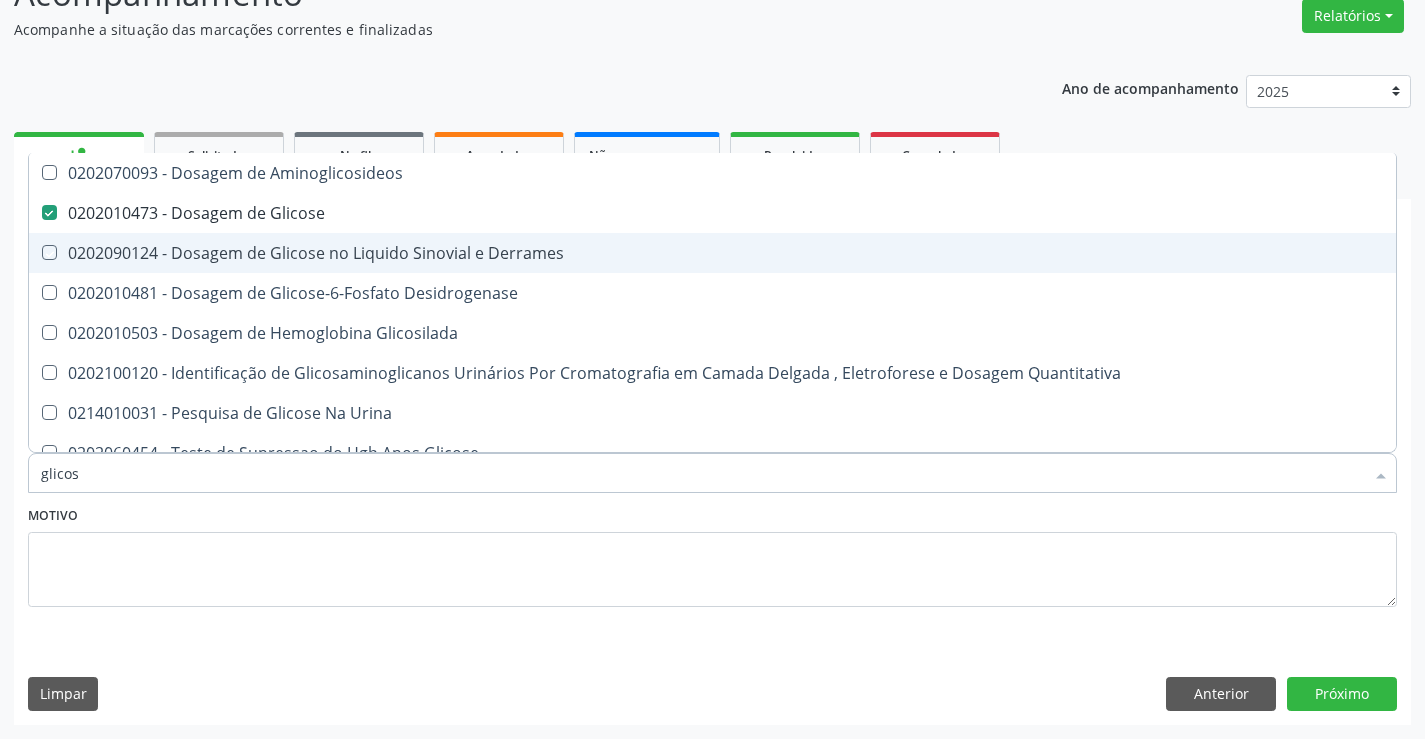 type on "glico" 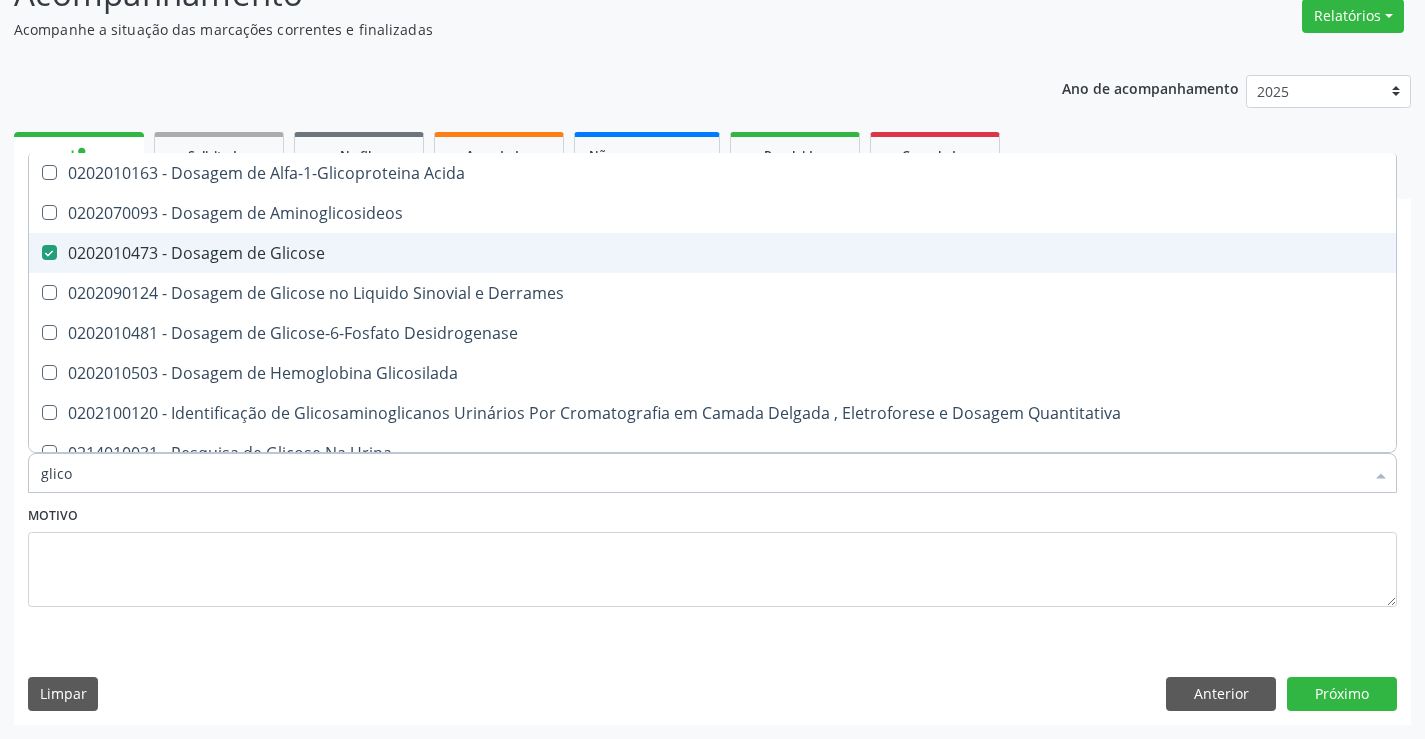 type on "glic" 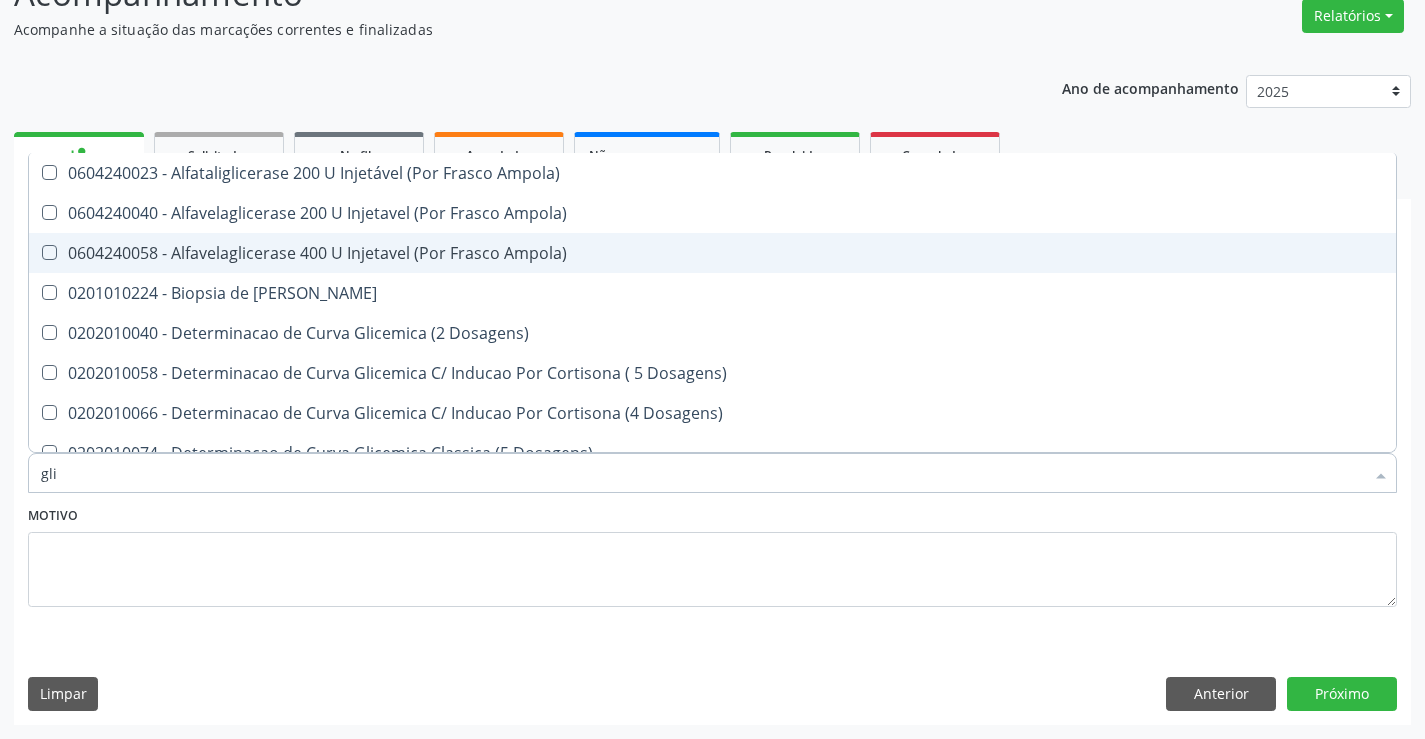 type on "gl" 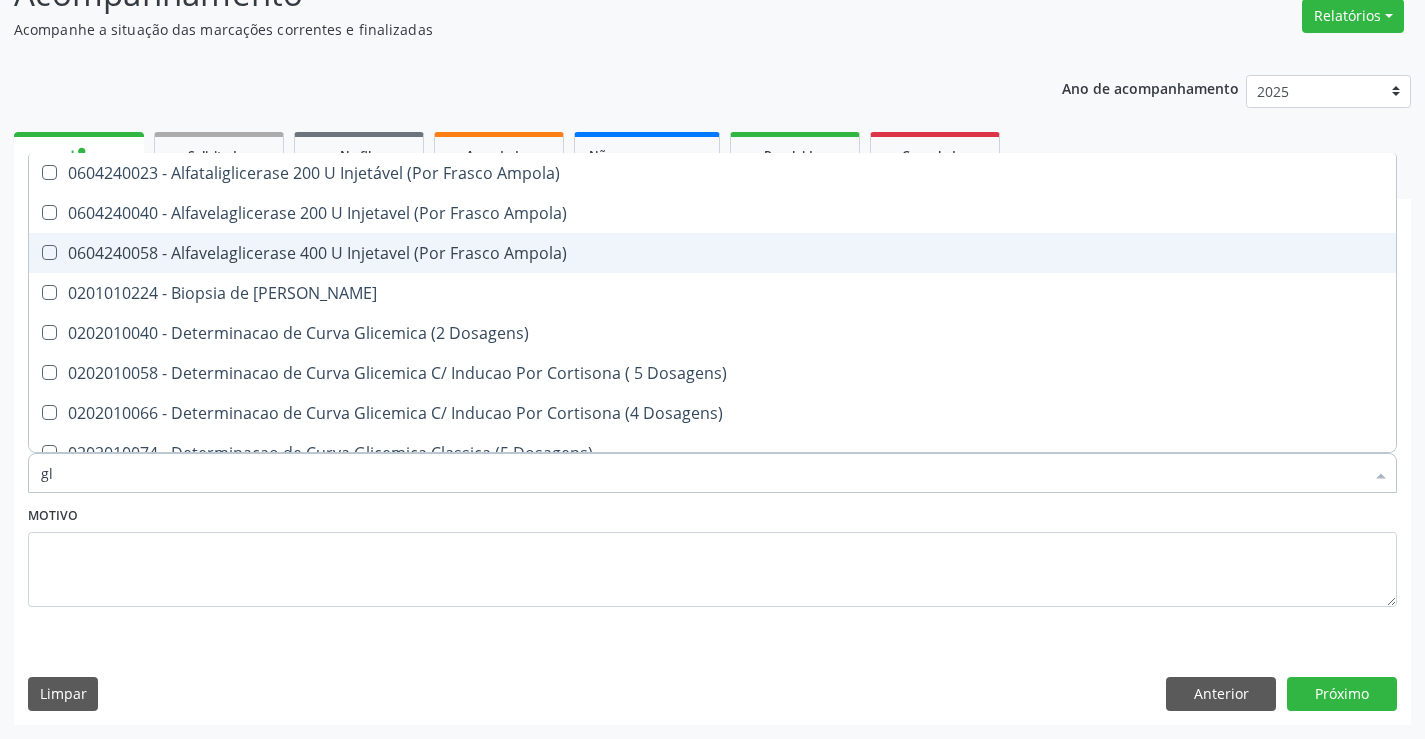 checkbox on "false" 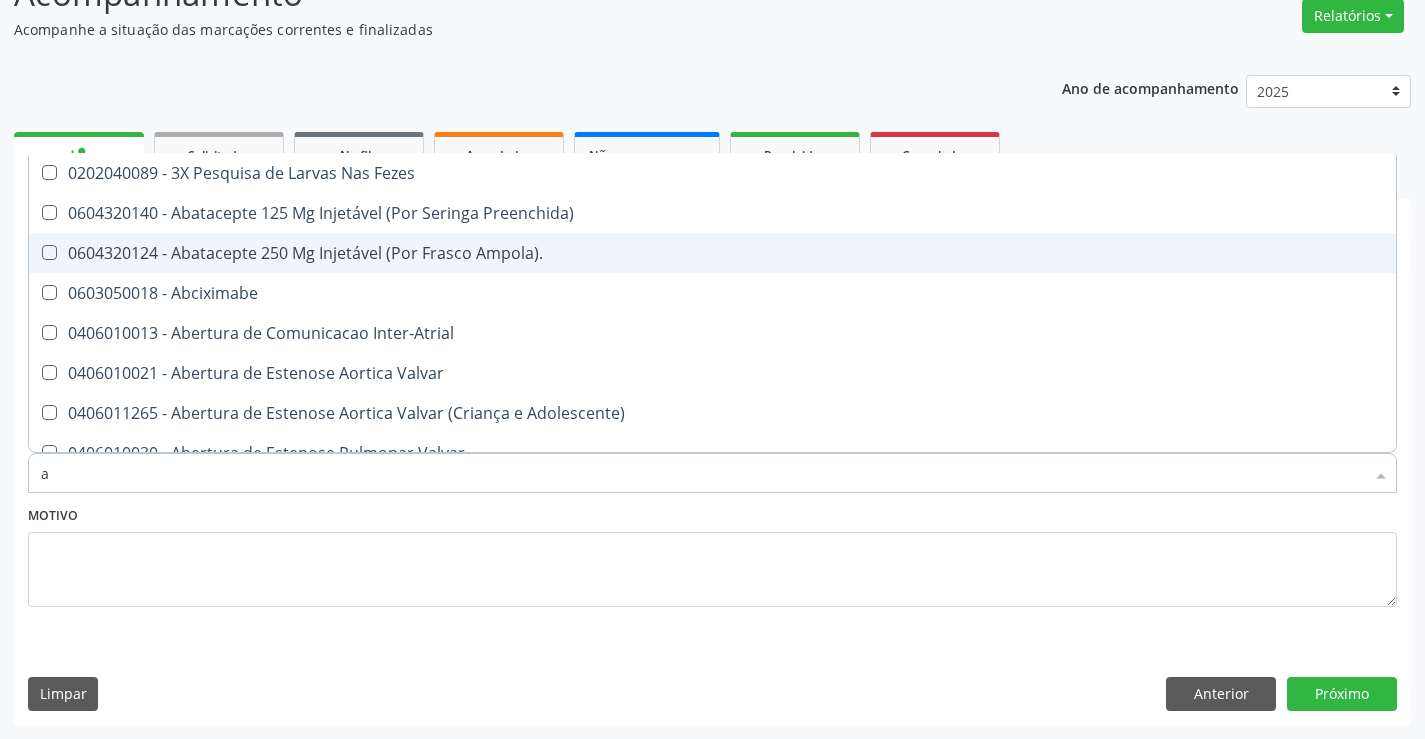 type on "ab" 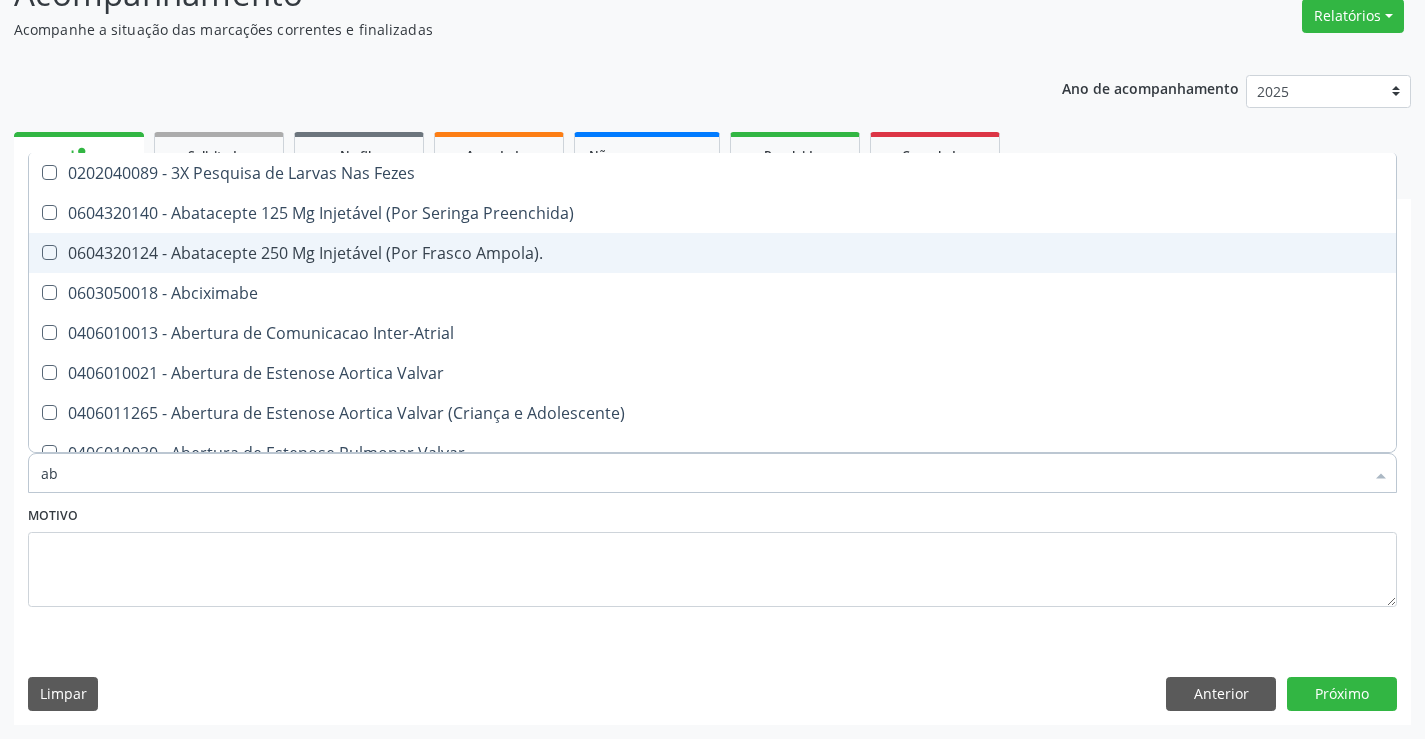 type on "abo" 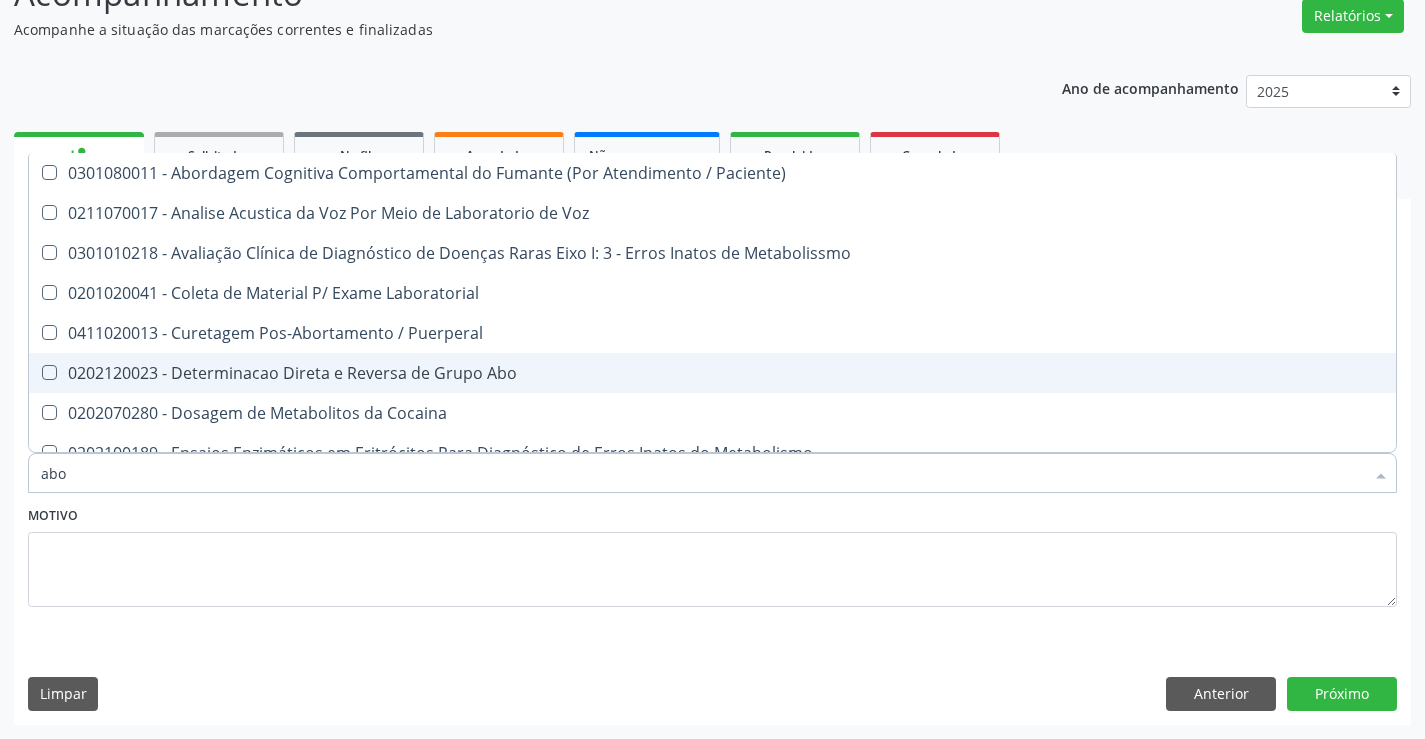 click on "0202120023 - Determinacao Direta e Reversa de Grupo Abo" at bounding box center [712, 373] 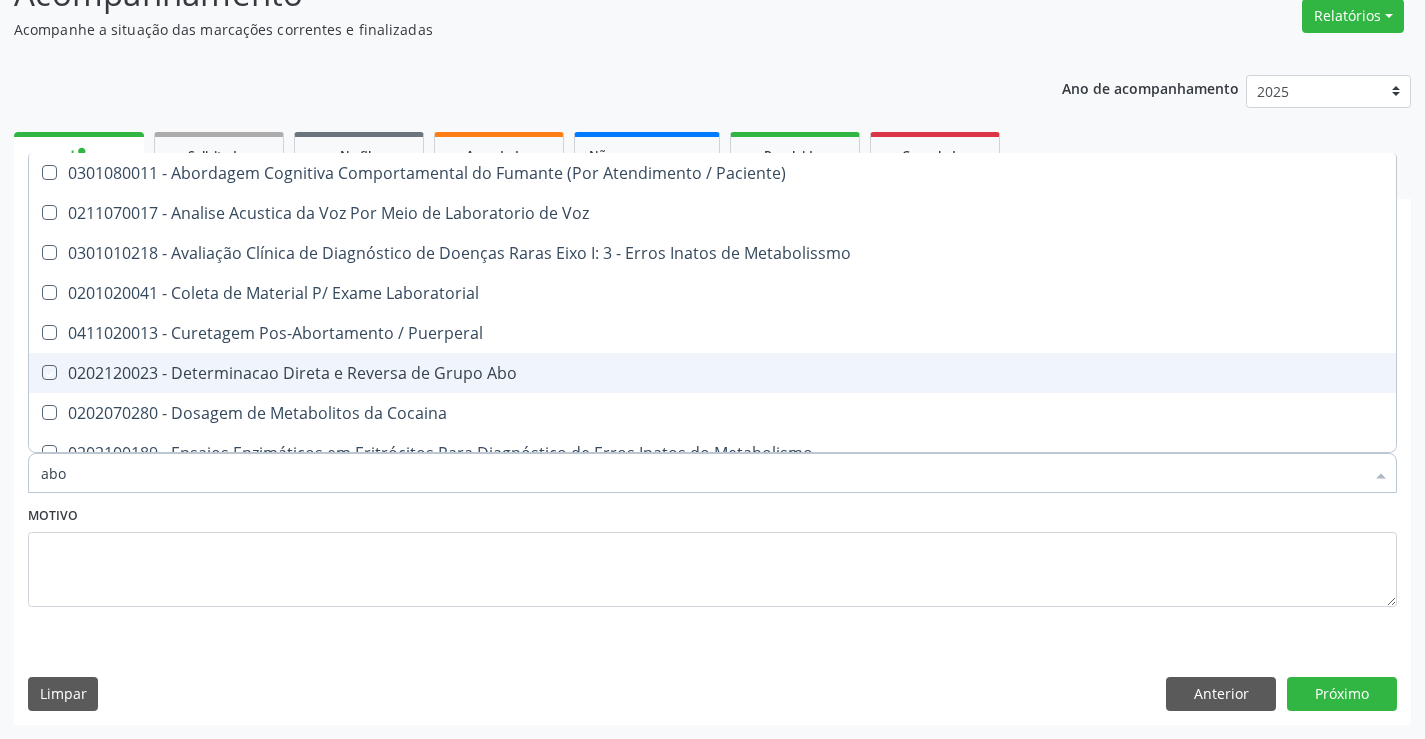 checkbox on "true" 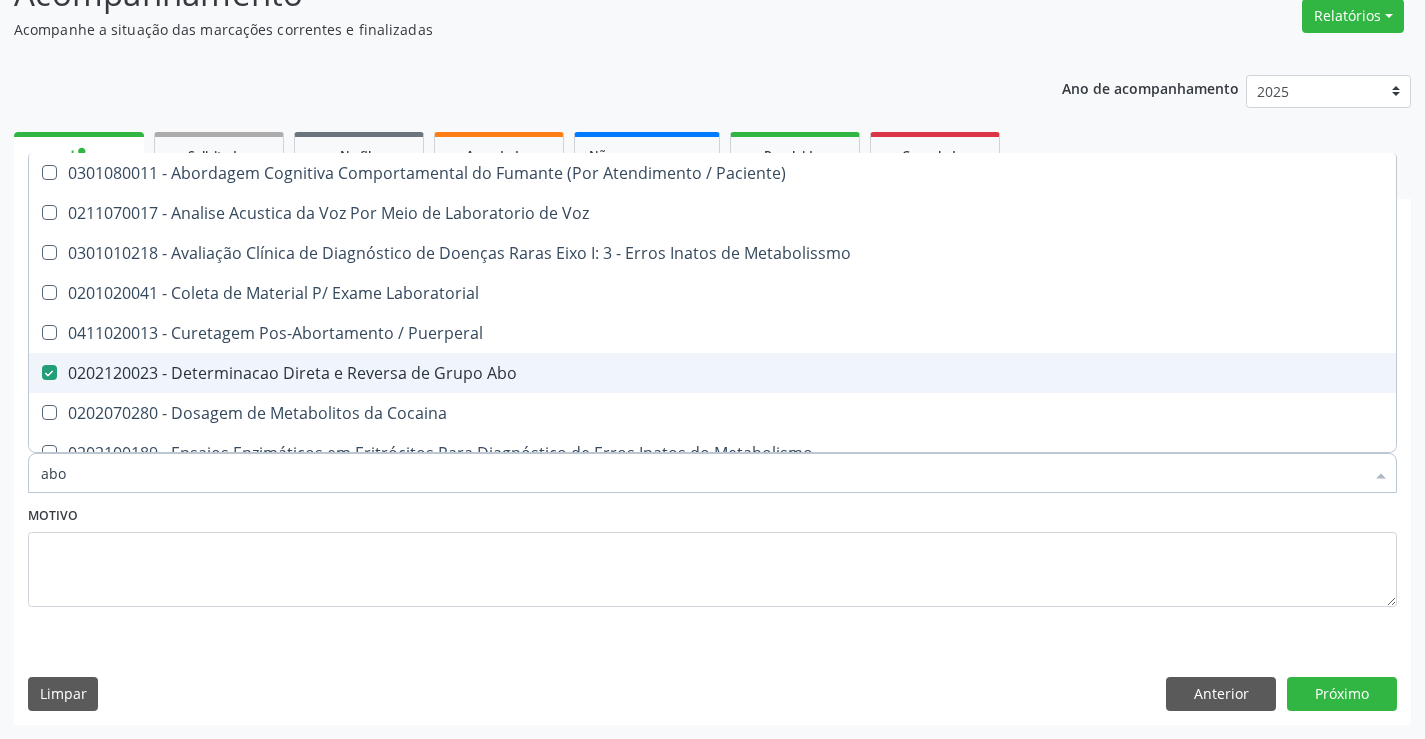 type on "ab" 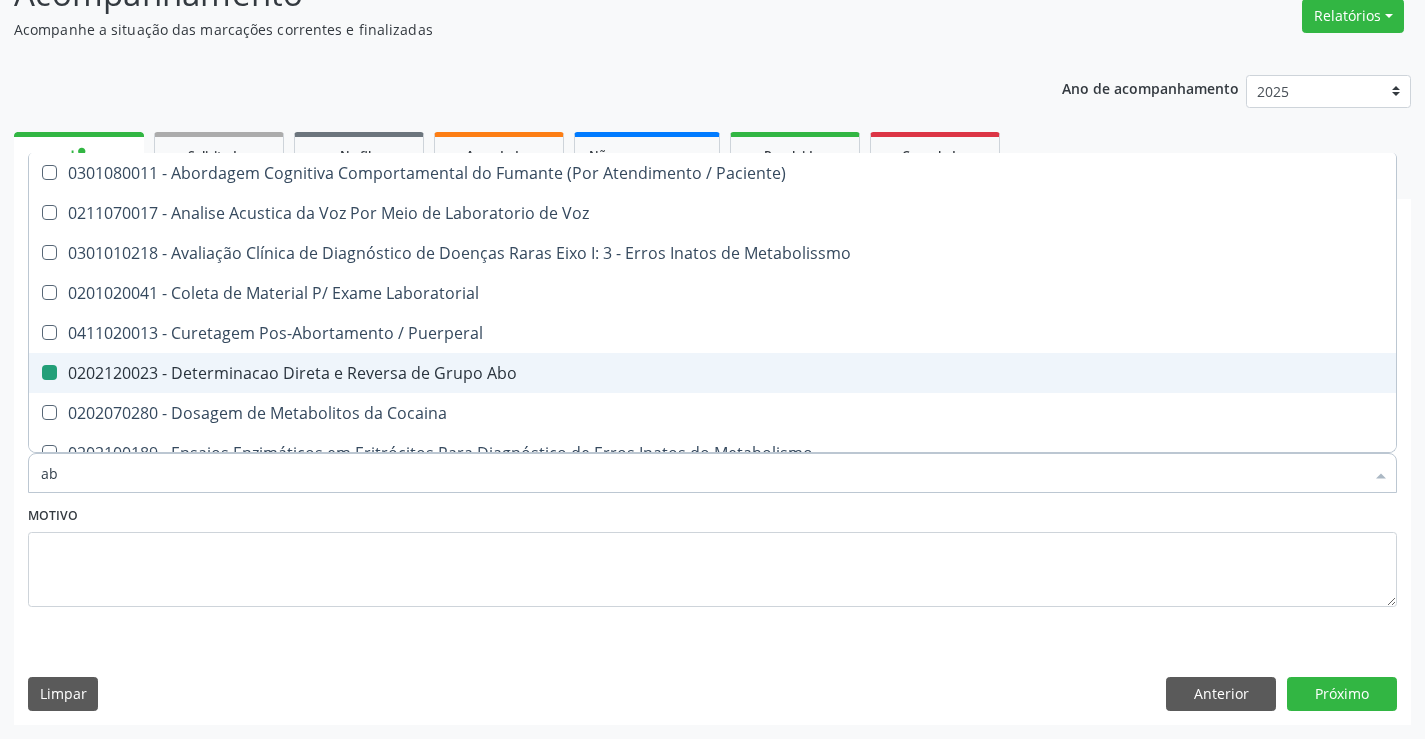type on "a" 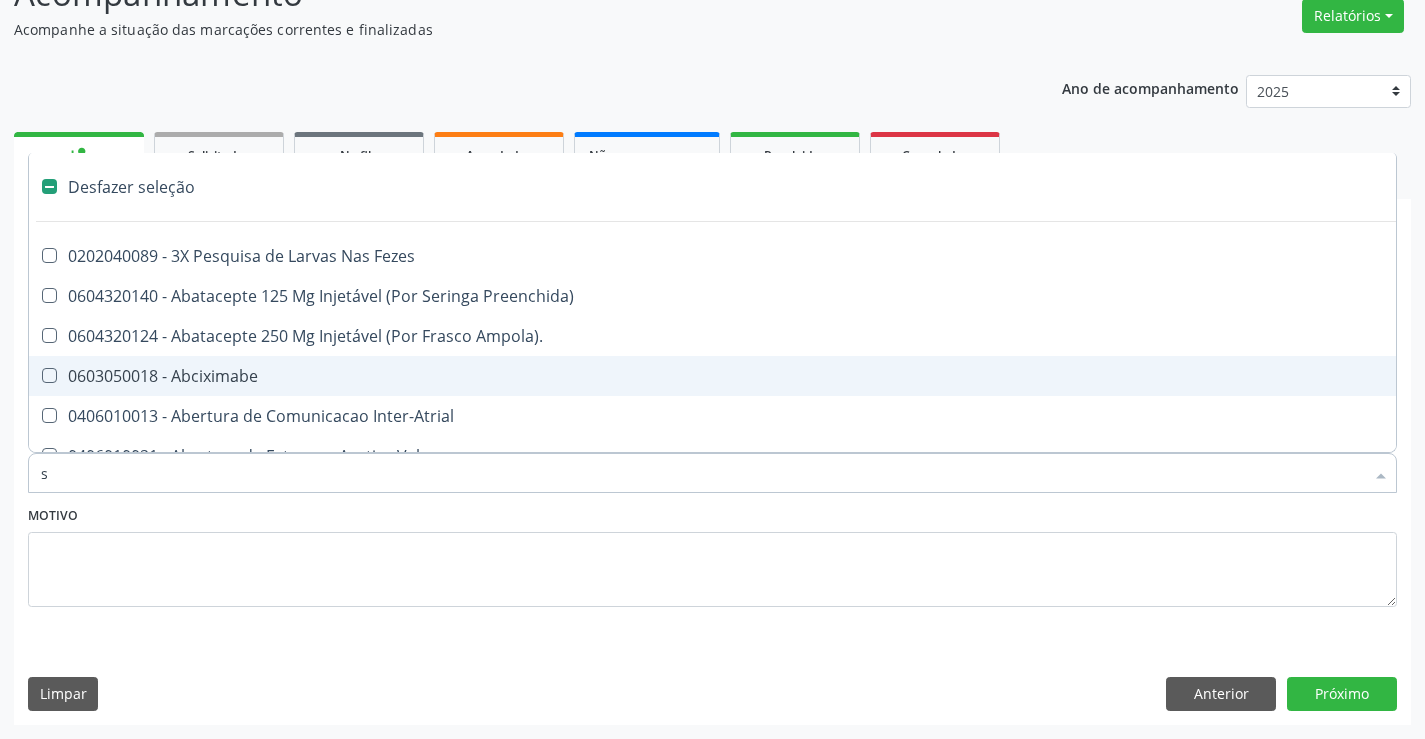 type on "si" 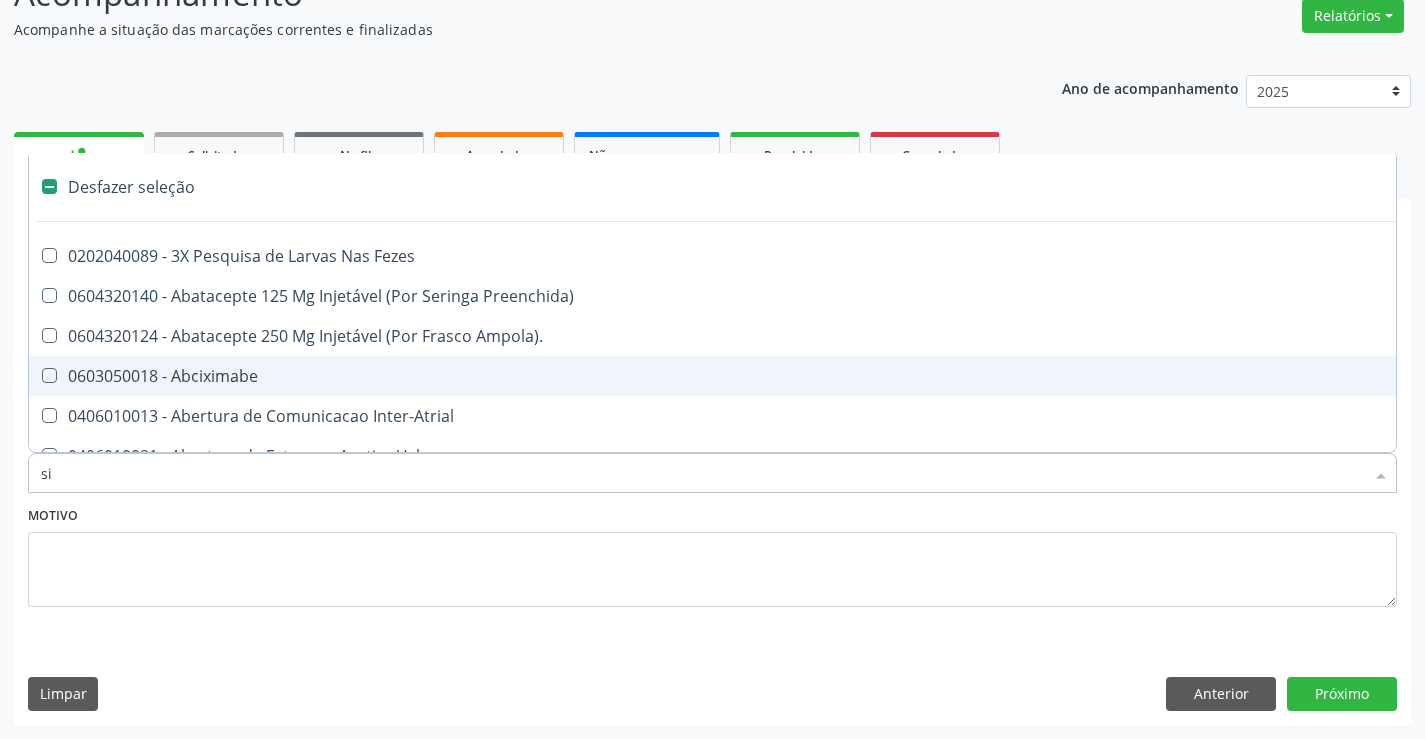checkbox on "true" 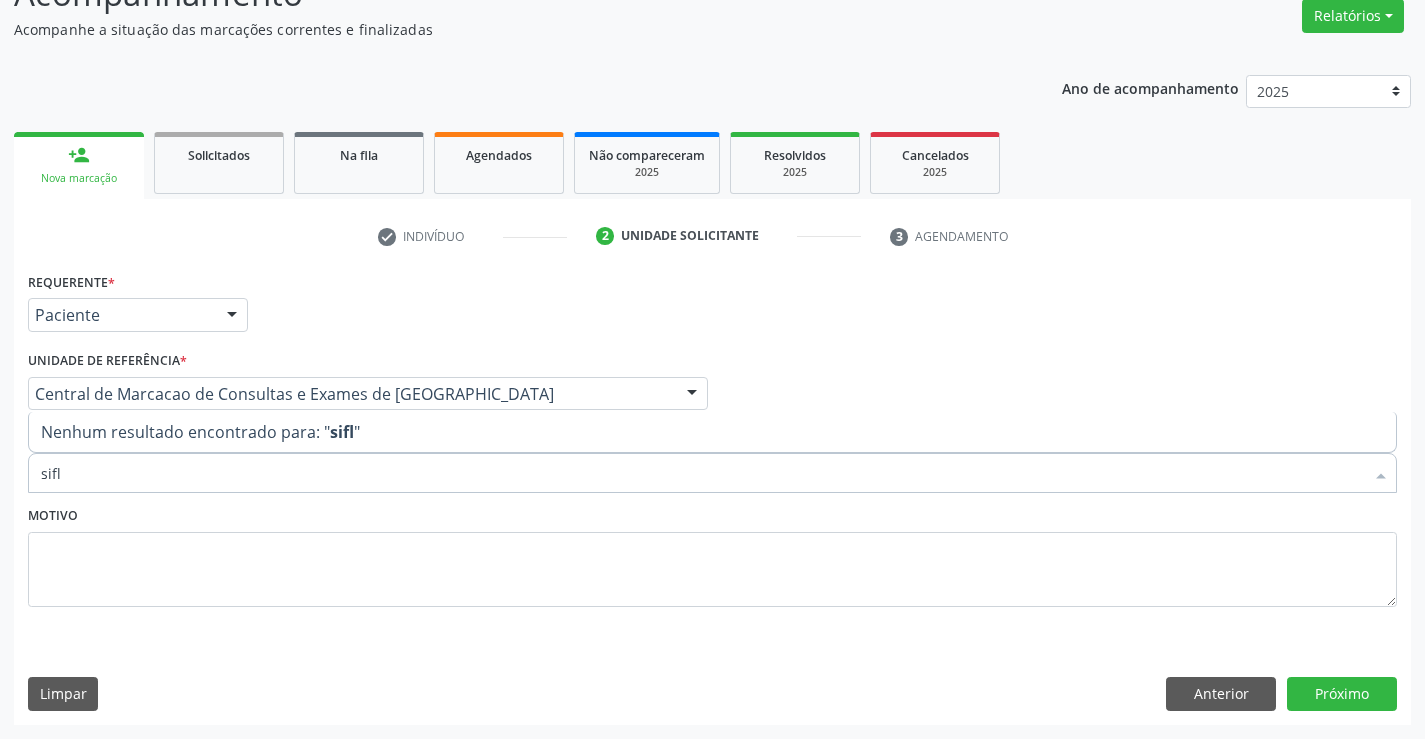 type on "sif" 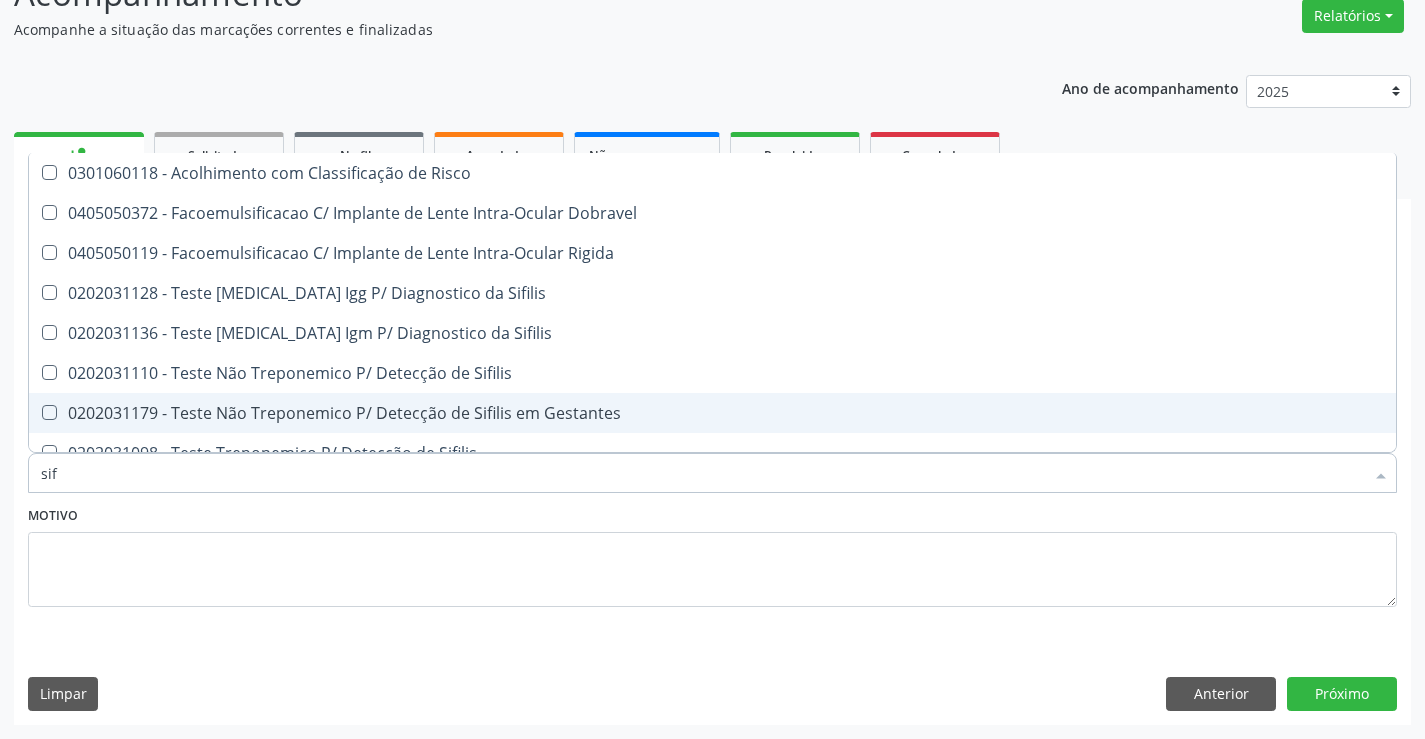 click on "0202031179 - Teste Não Treponemico P/ Detecção de Sifilis em Gestantes" at bounding box center (712, 413) 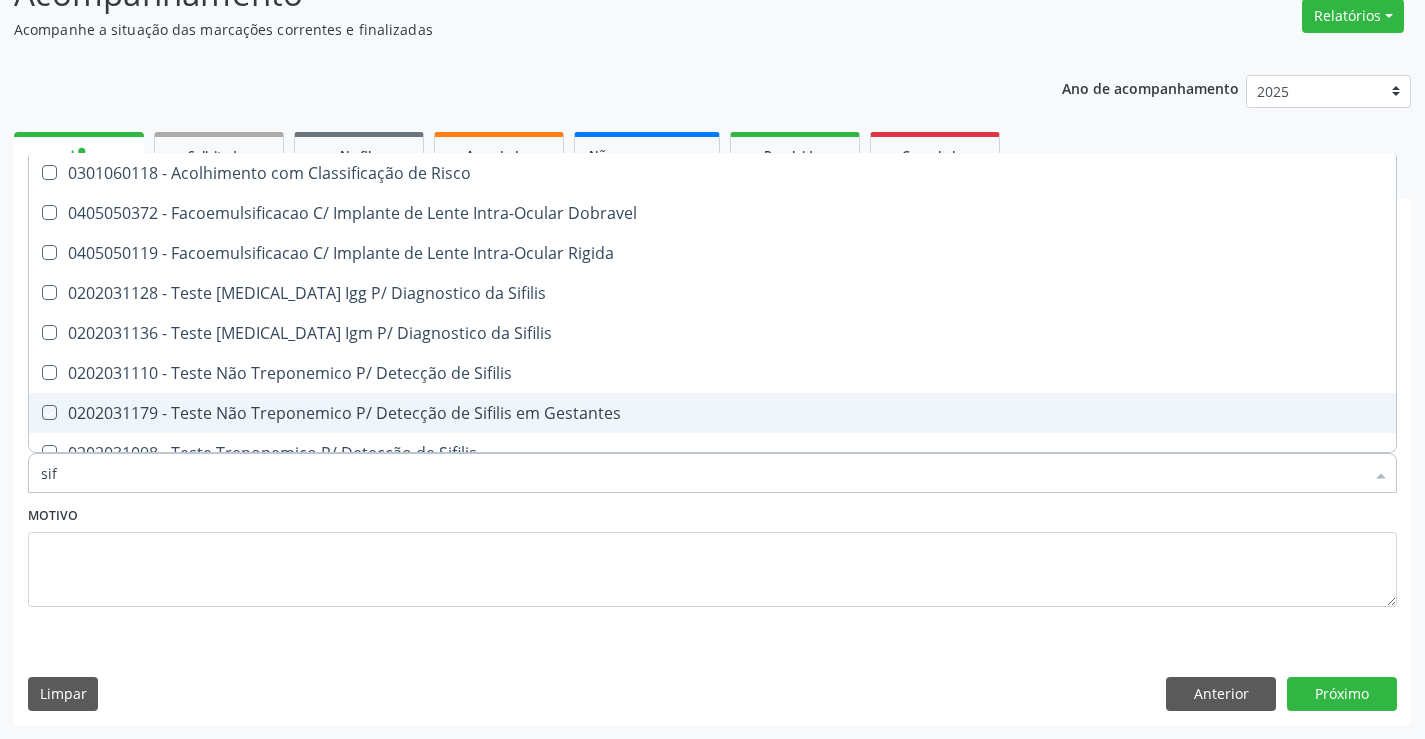 checkbox on "true" 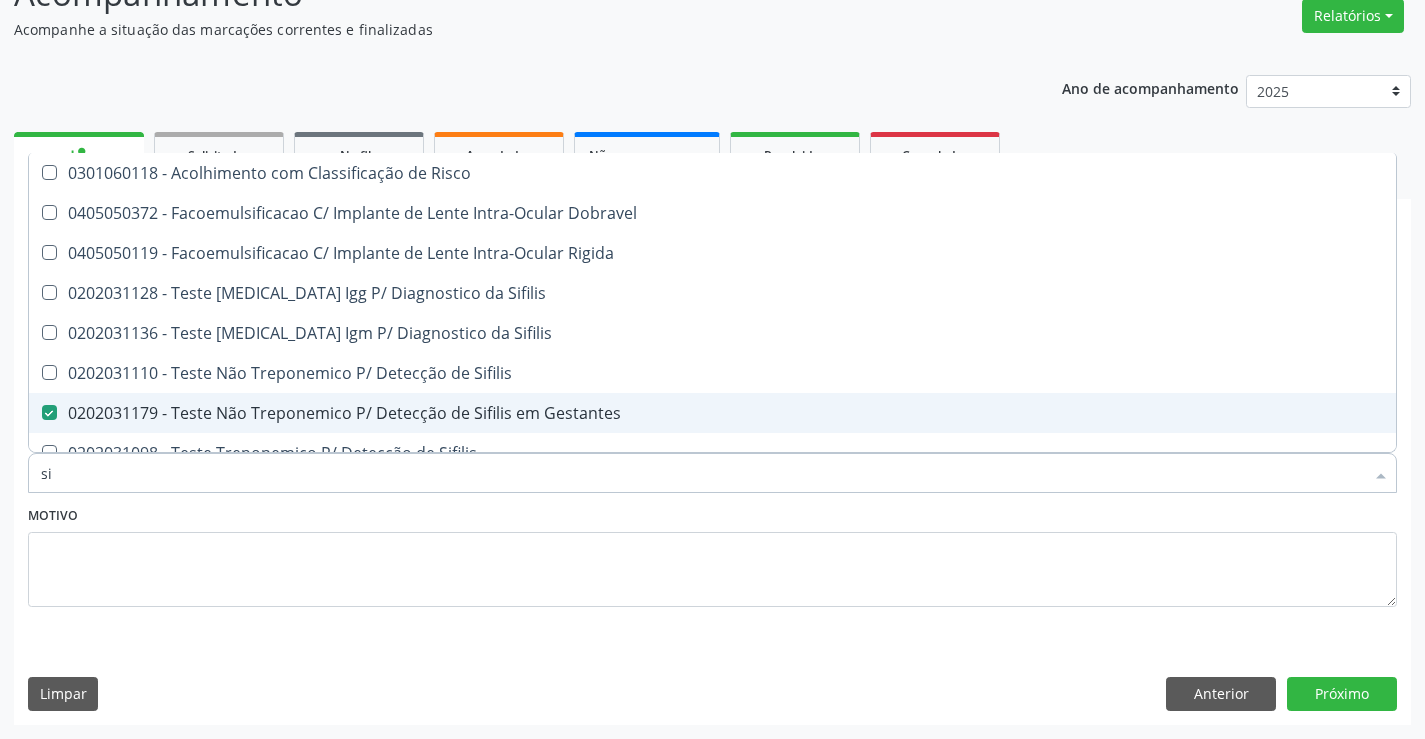 type on "s" 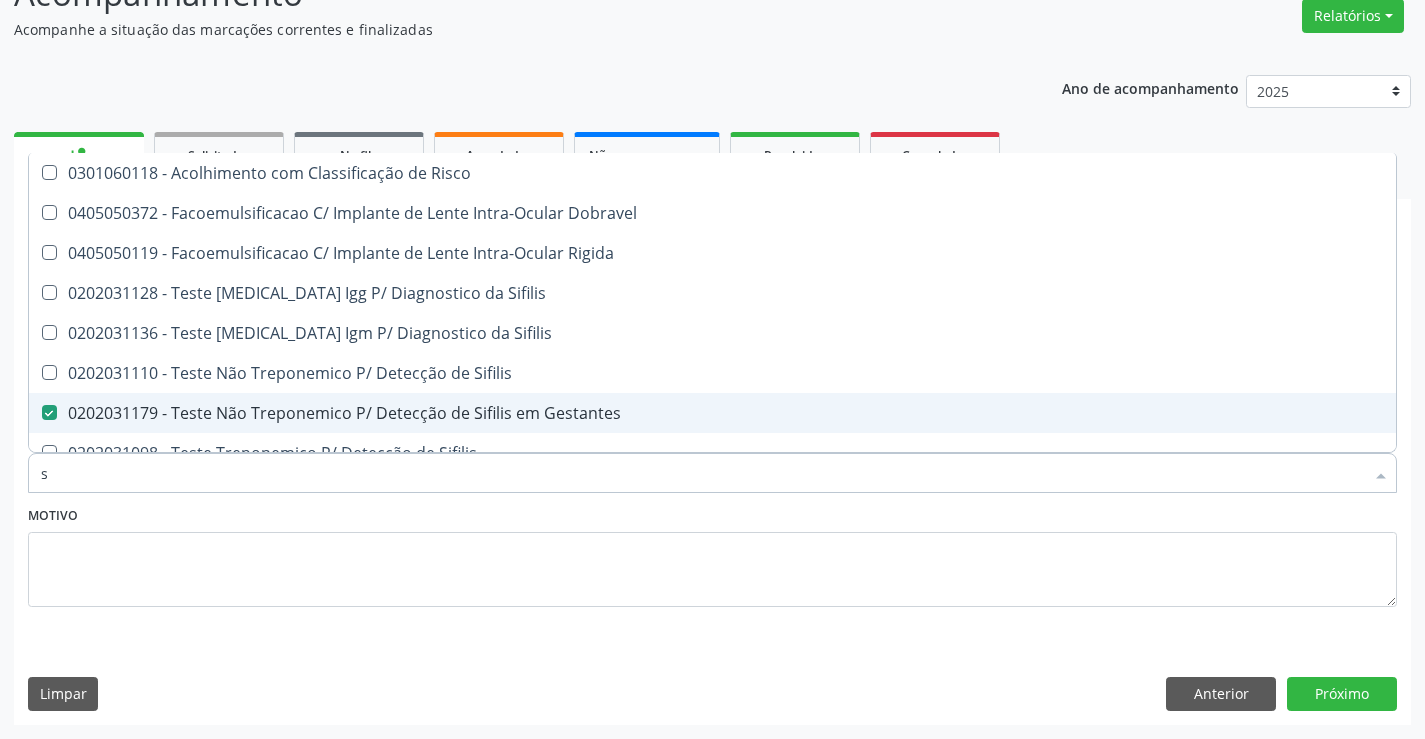 checkbox on "false" 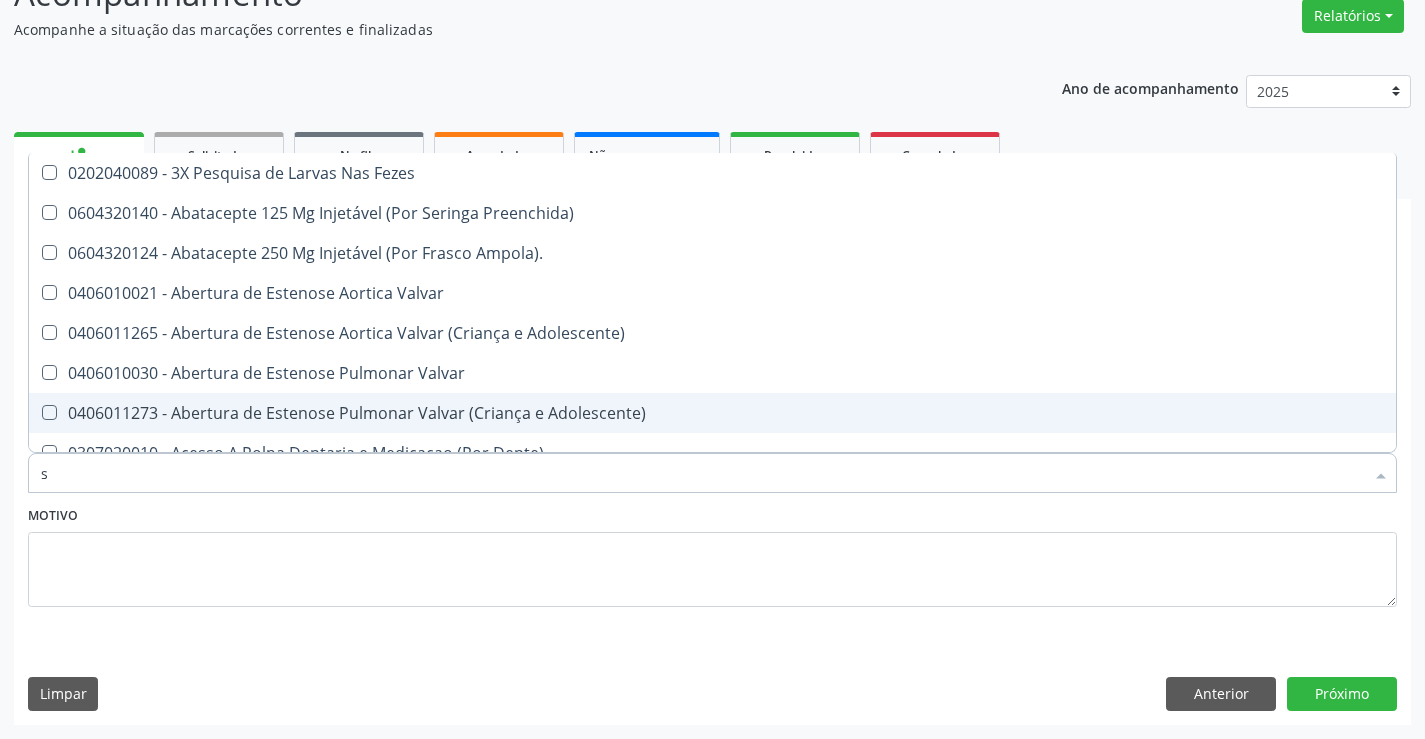 type 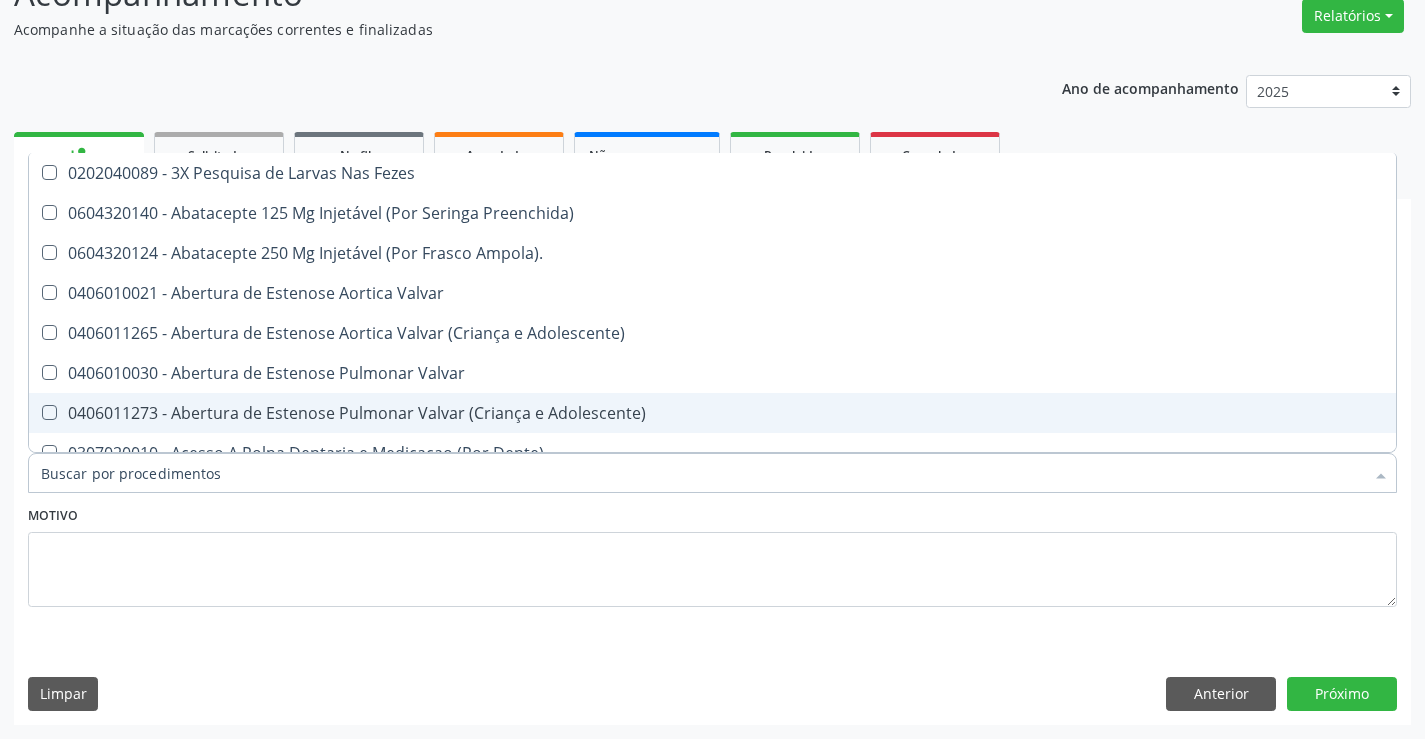 checkbox on "false" 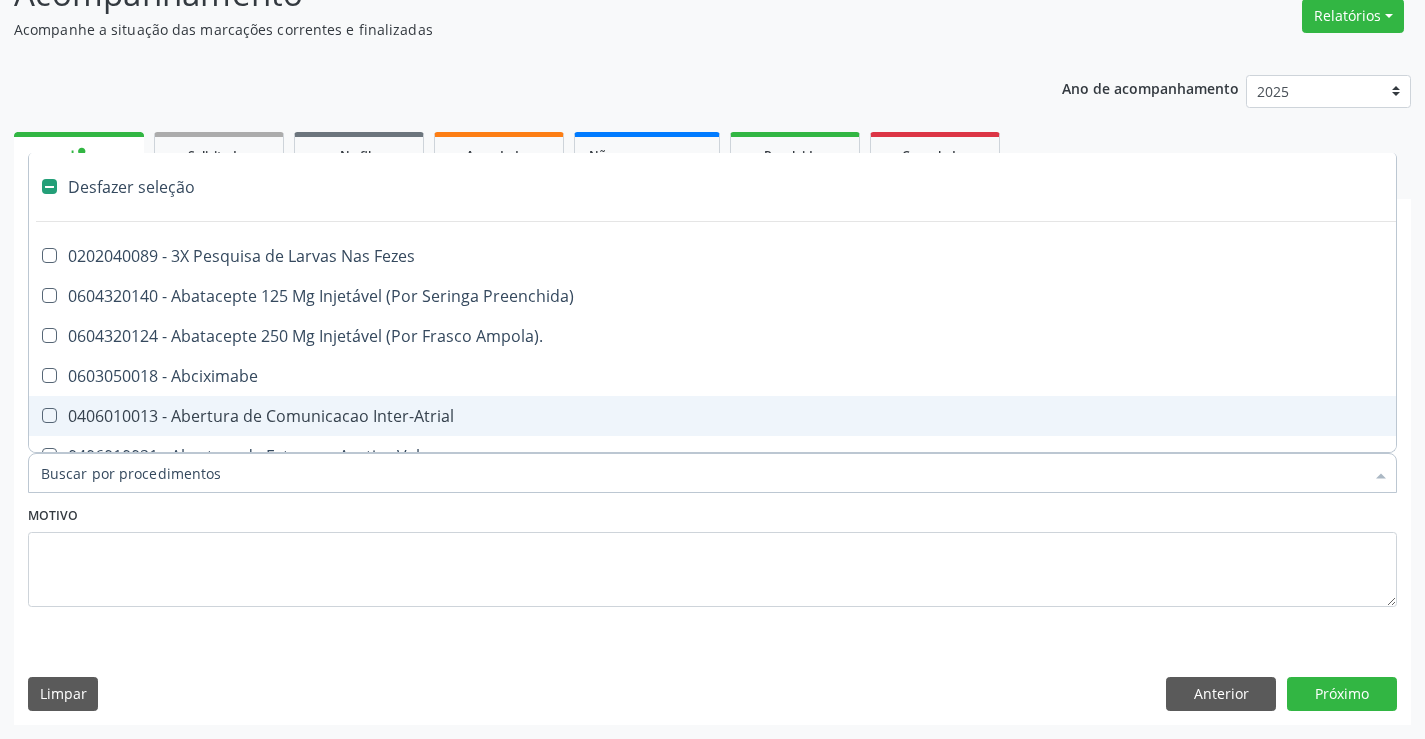 type on "r" 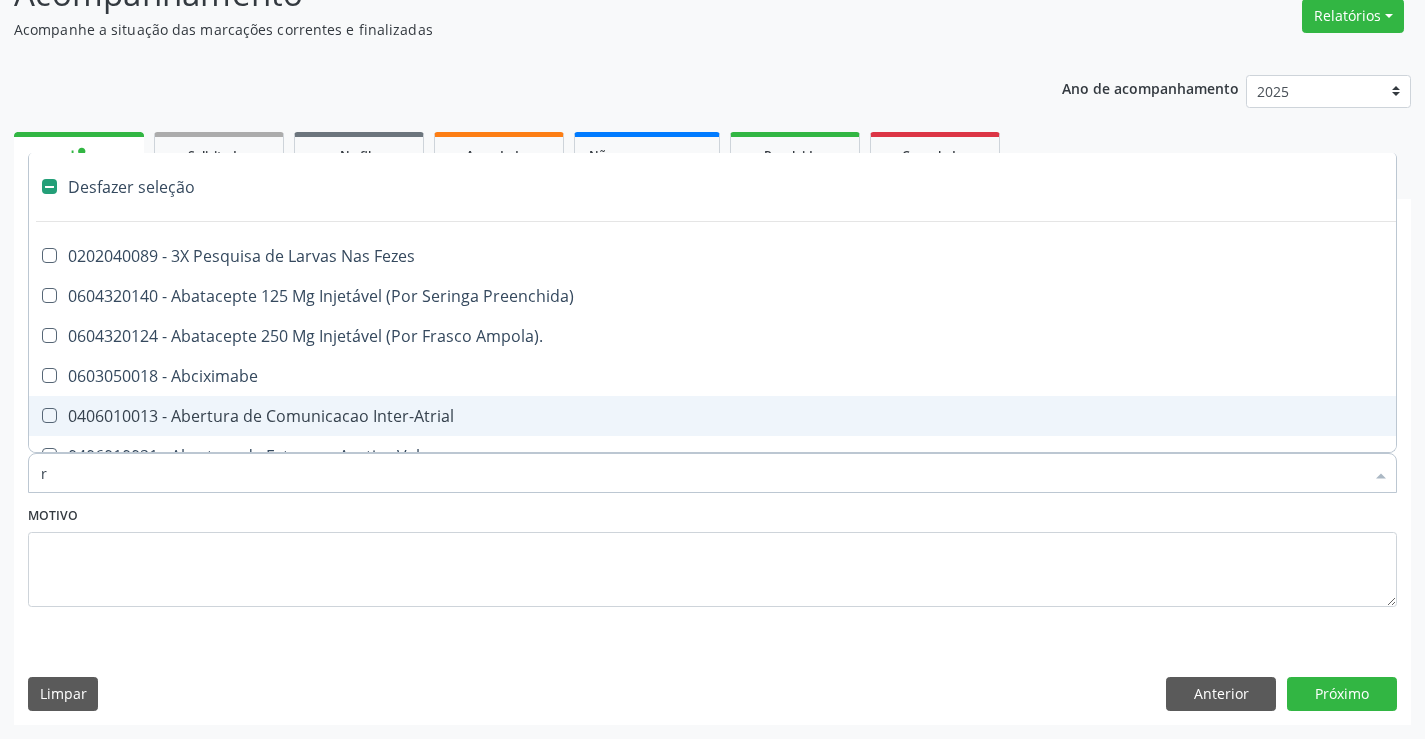 checkbox on "true" 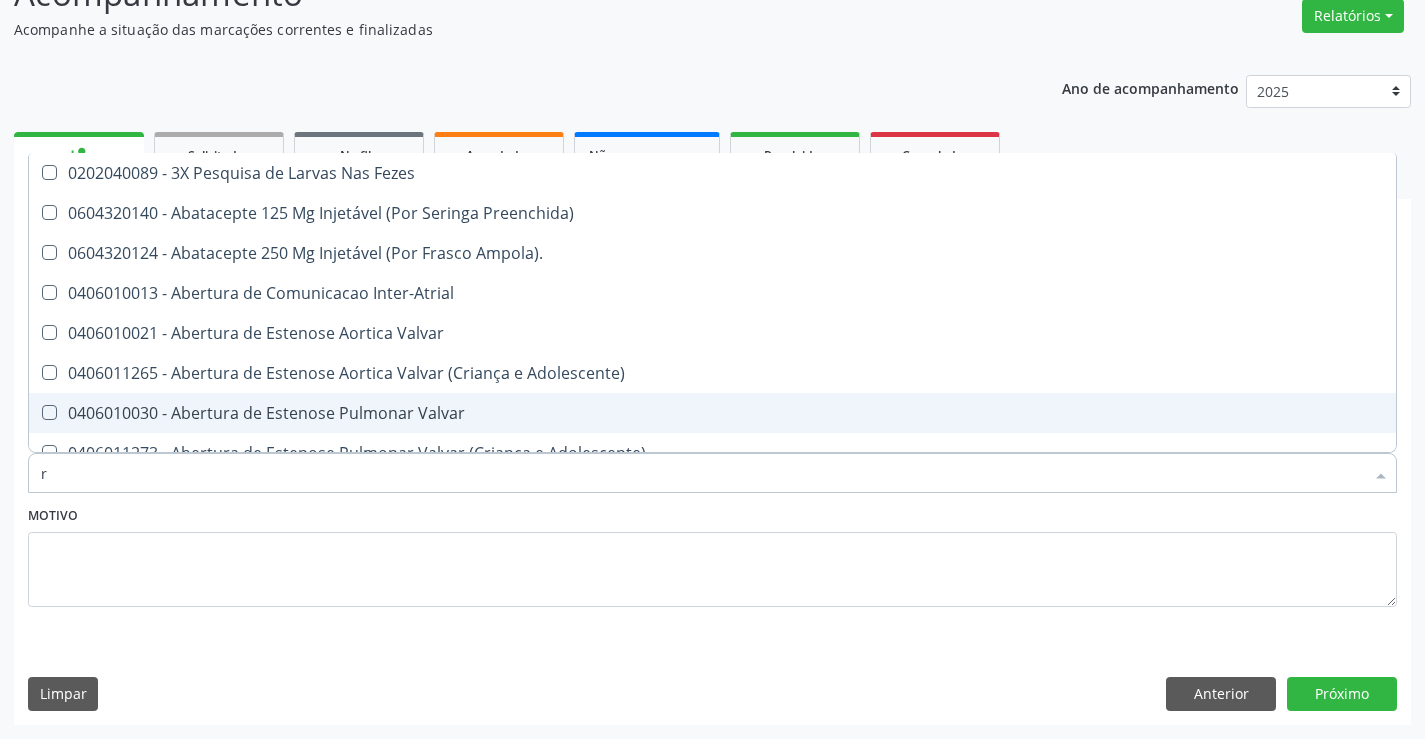 type on "rh" 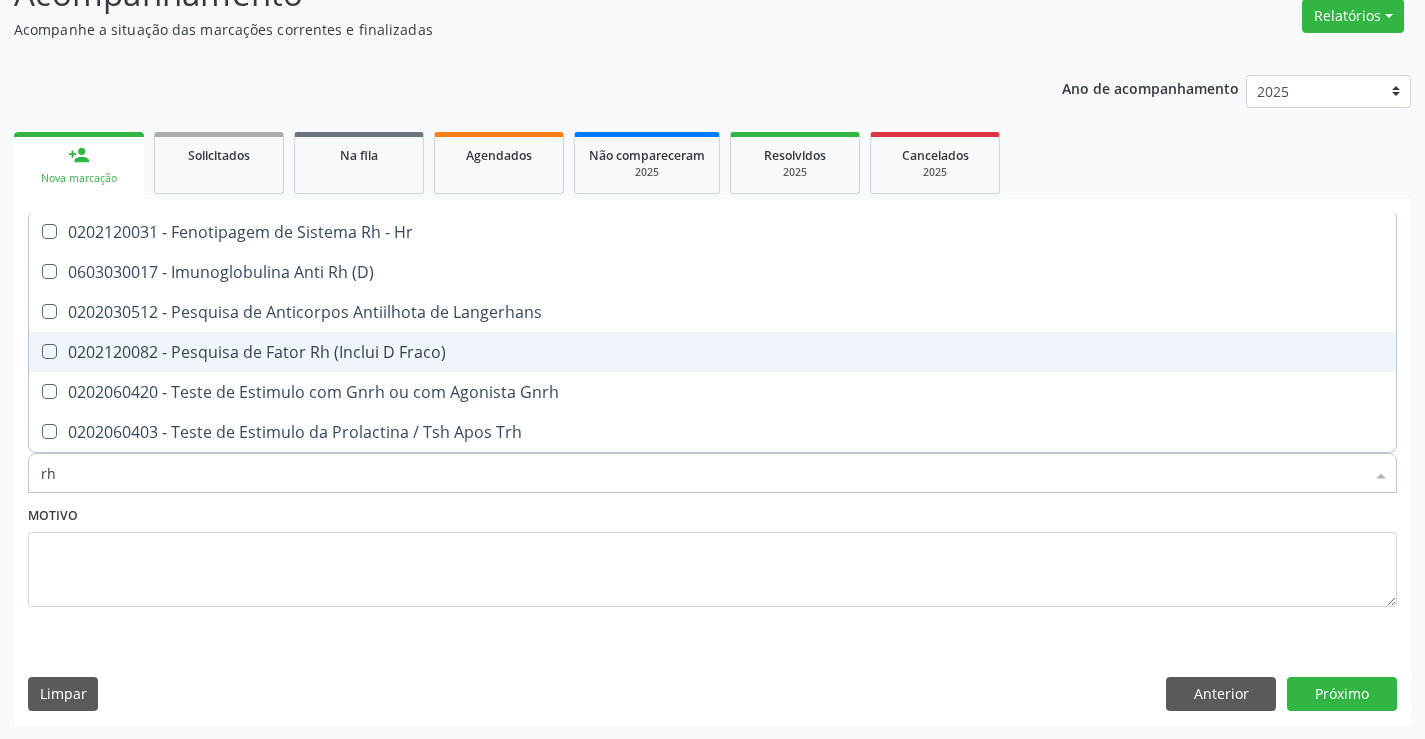 click on "0202120082 - Pesquisa de Fator Rh (Inclui D Fraco)" at bounding box center [712, 352] 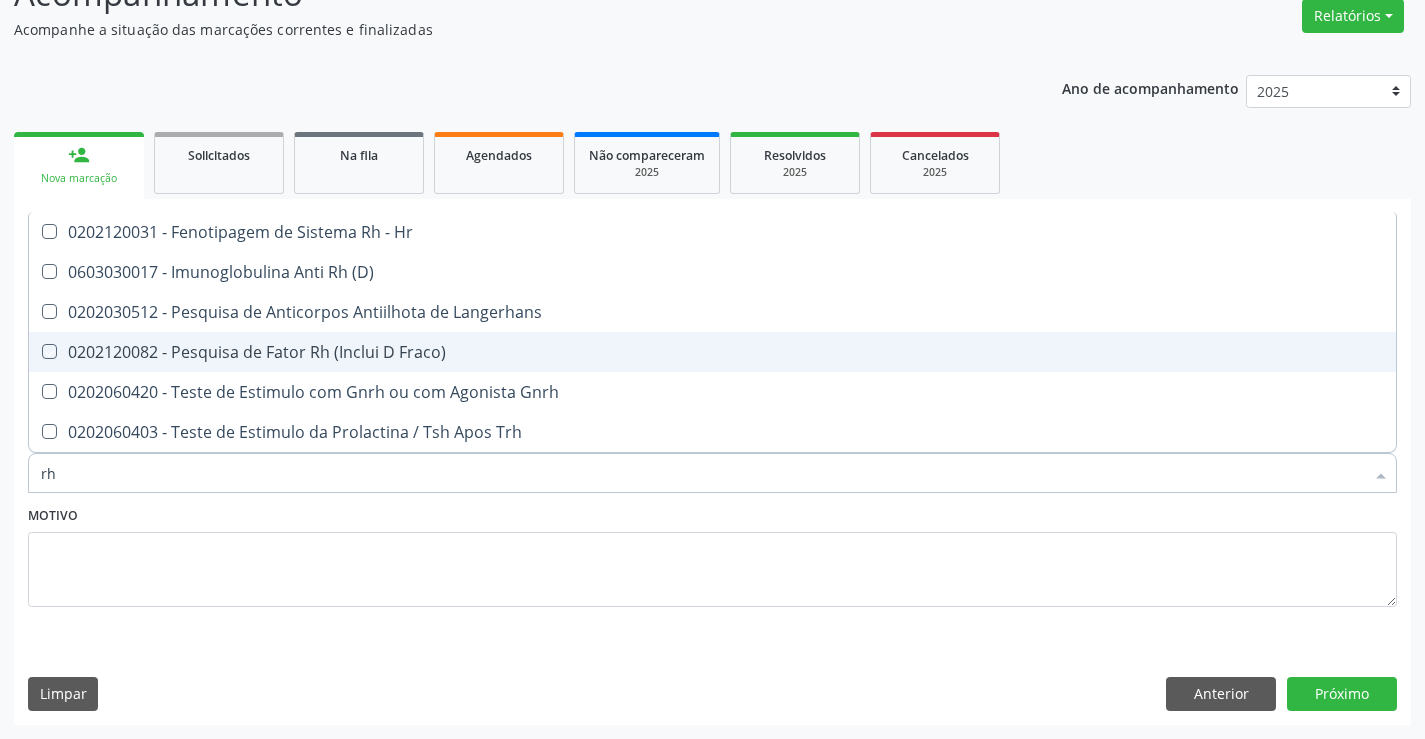 checkbox on "true" 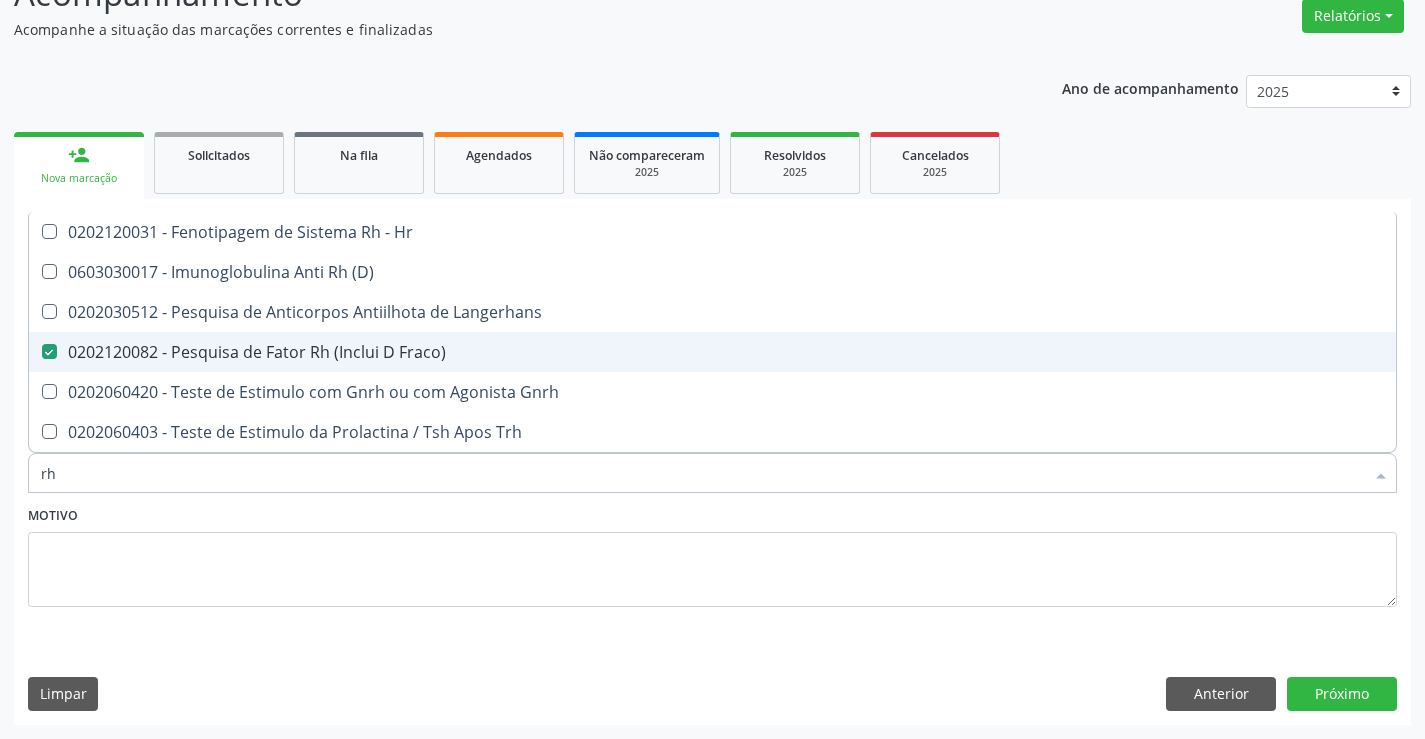 type on "r" 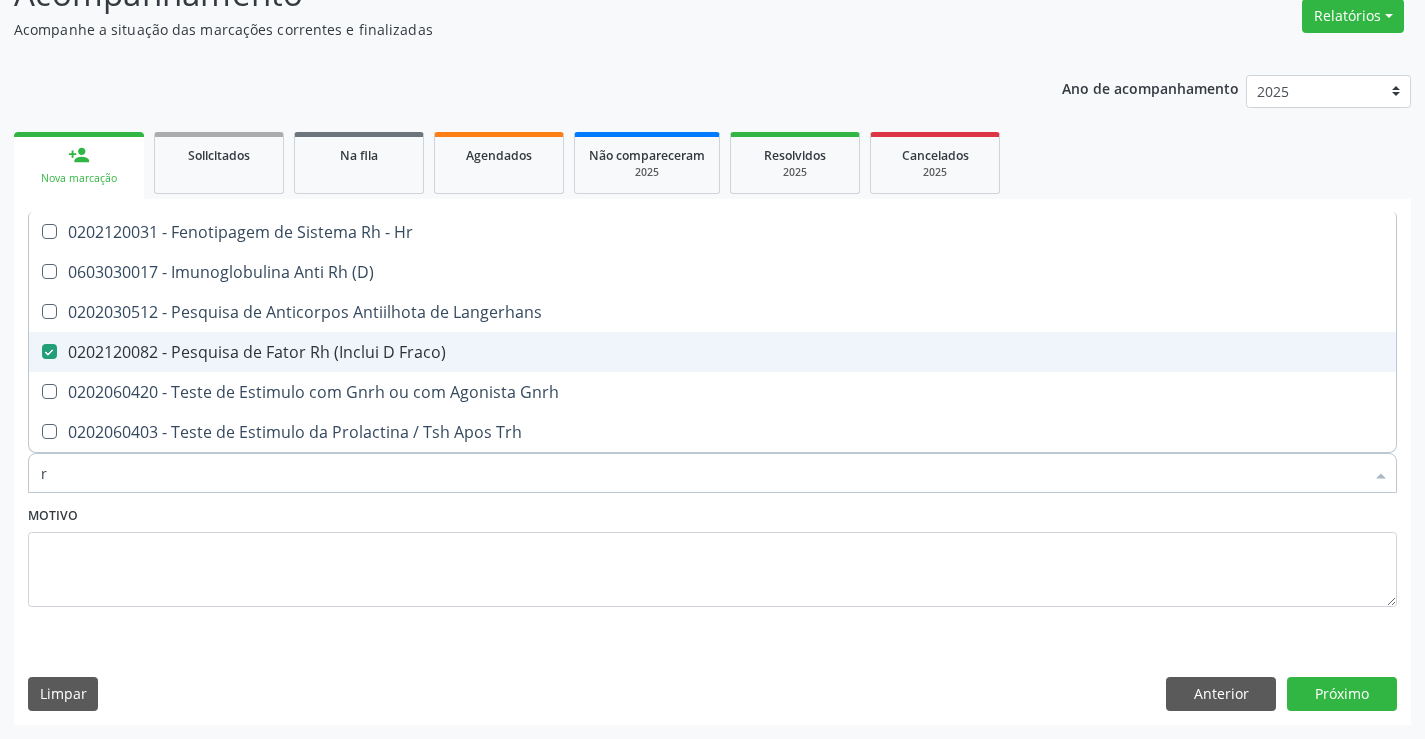 type 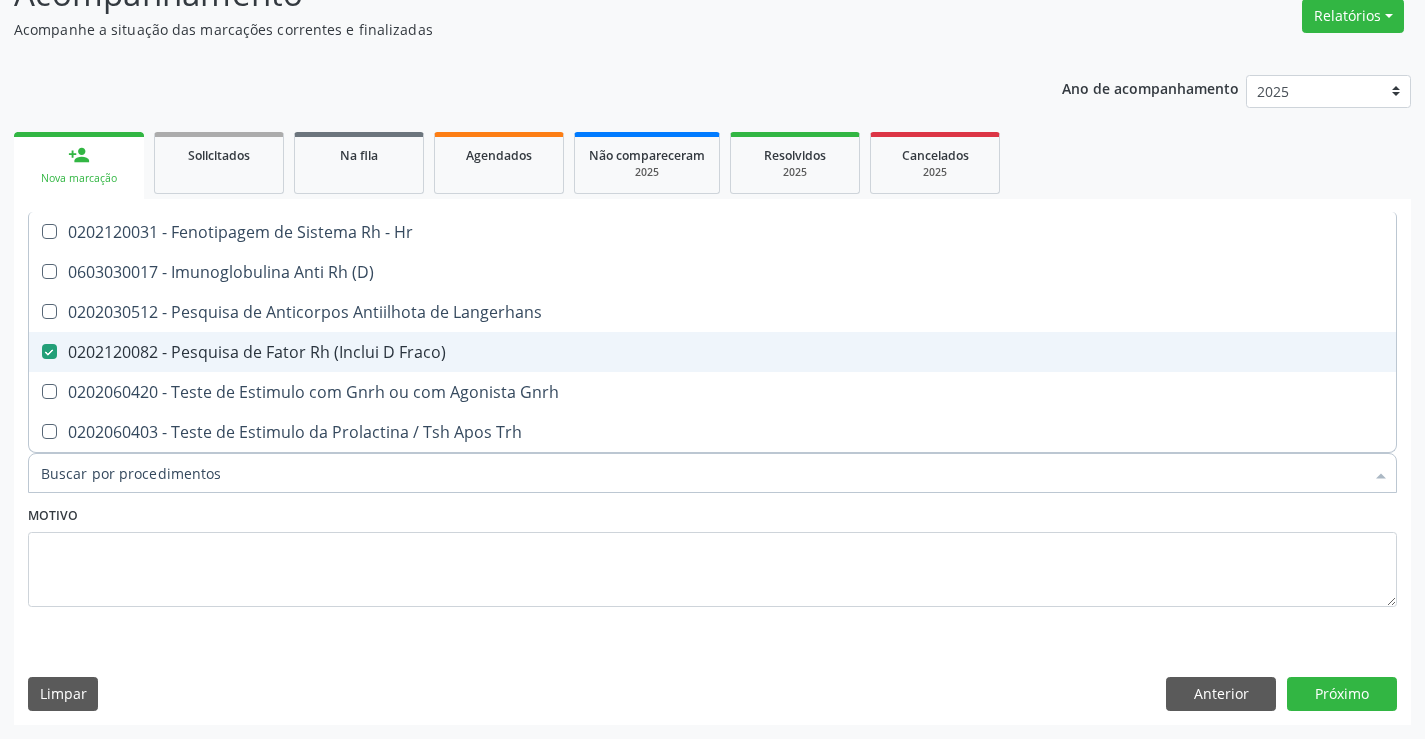 checkbox on "false" 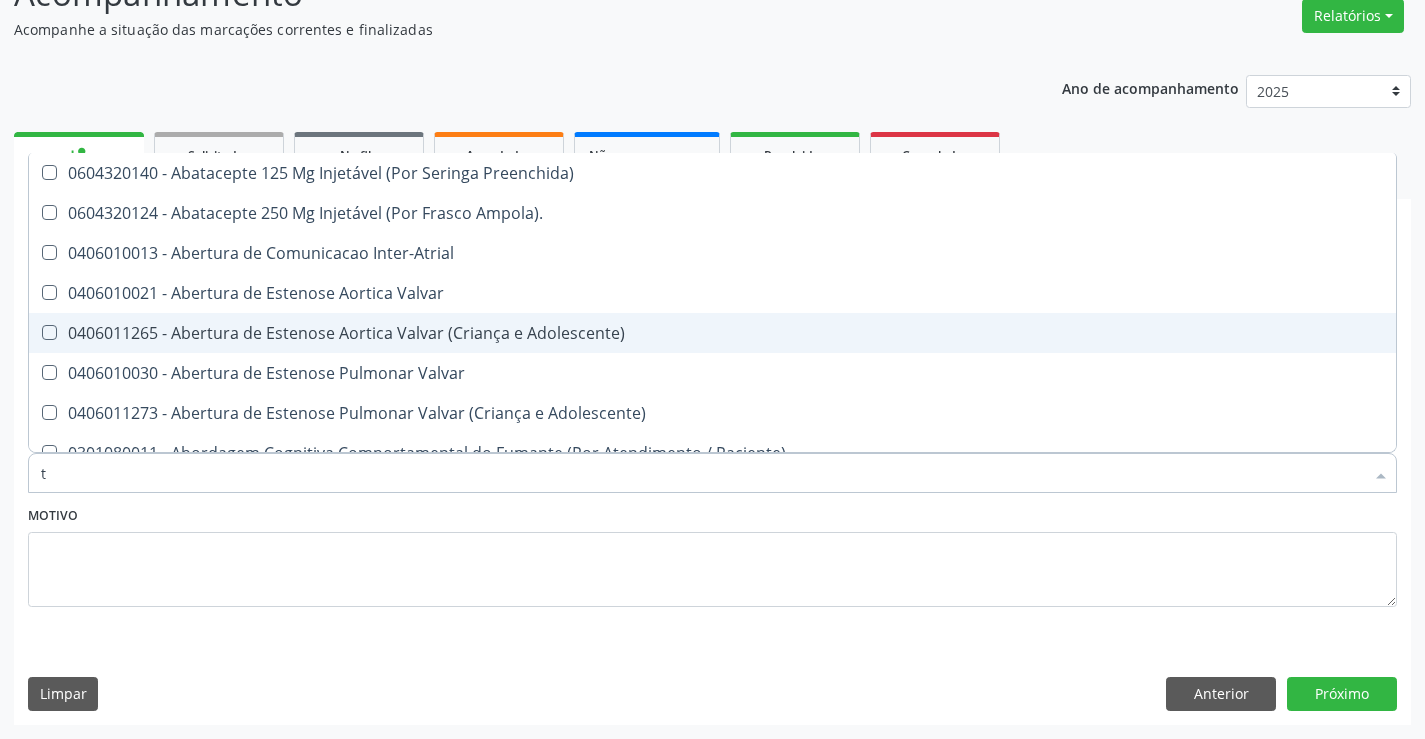 type on "tg" 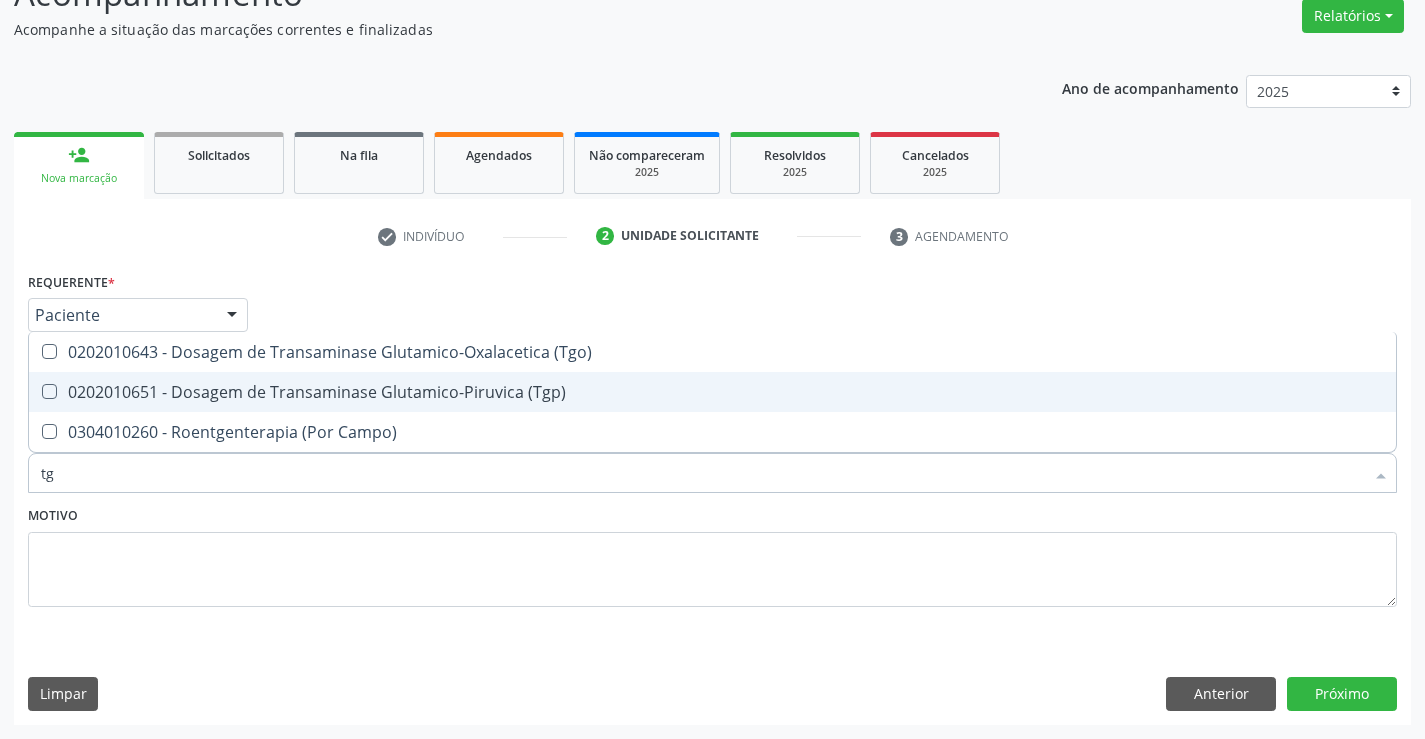 click on "0202010651 - Dosagem de Transaminase Glutamico-Piruvica (Tgp)" at bounding box center (712, 392) 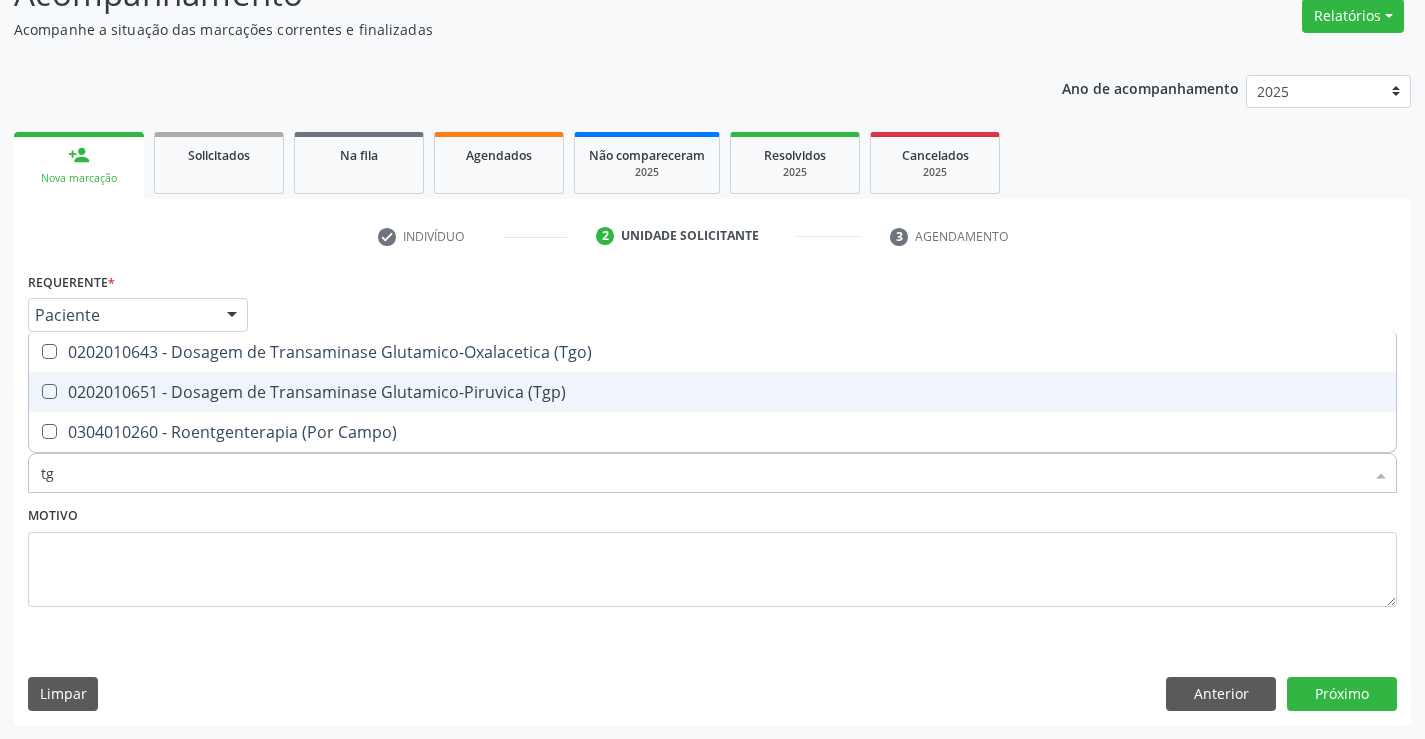 checkbox on "true" 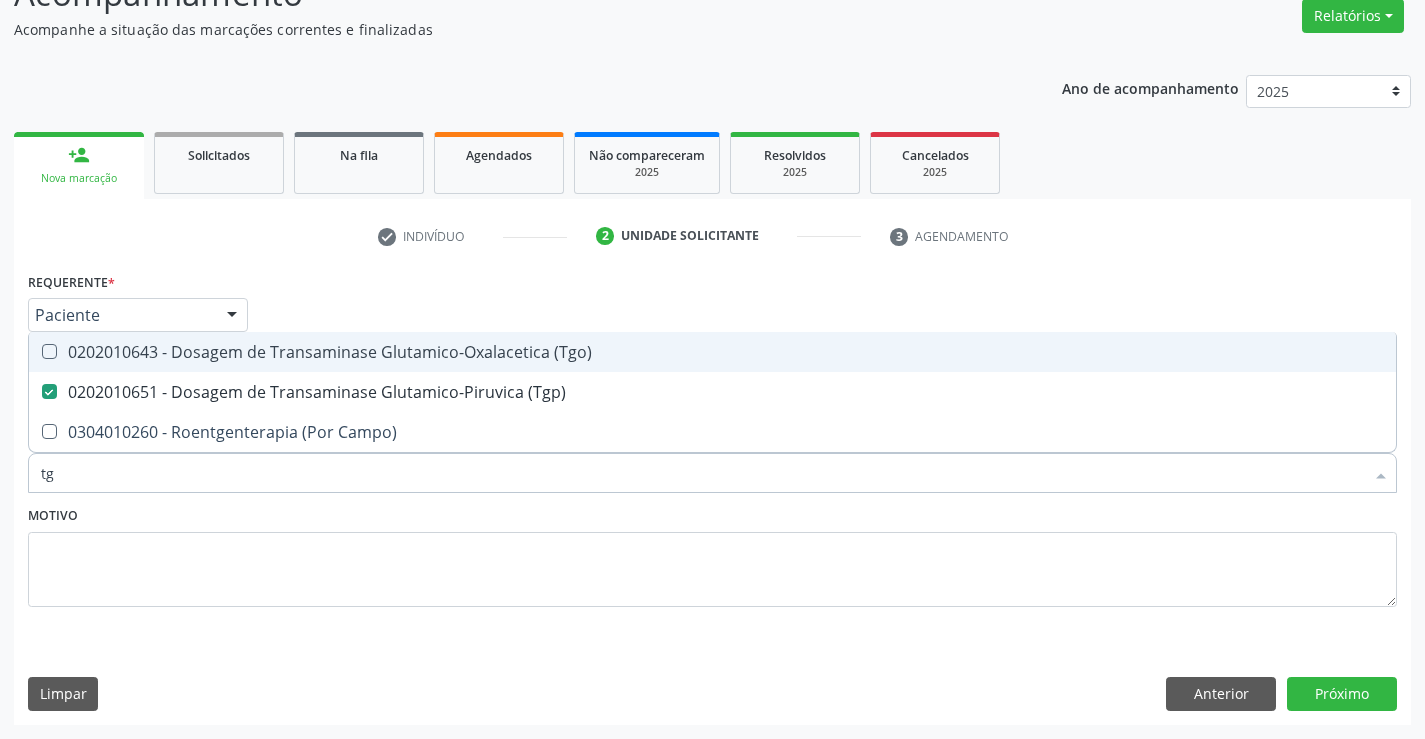 click on "0202010643 - Dosagem de Transaminase Glutamico-Oxalacetica (Tgo)" at bounding box center [712, 352] 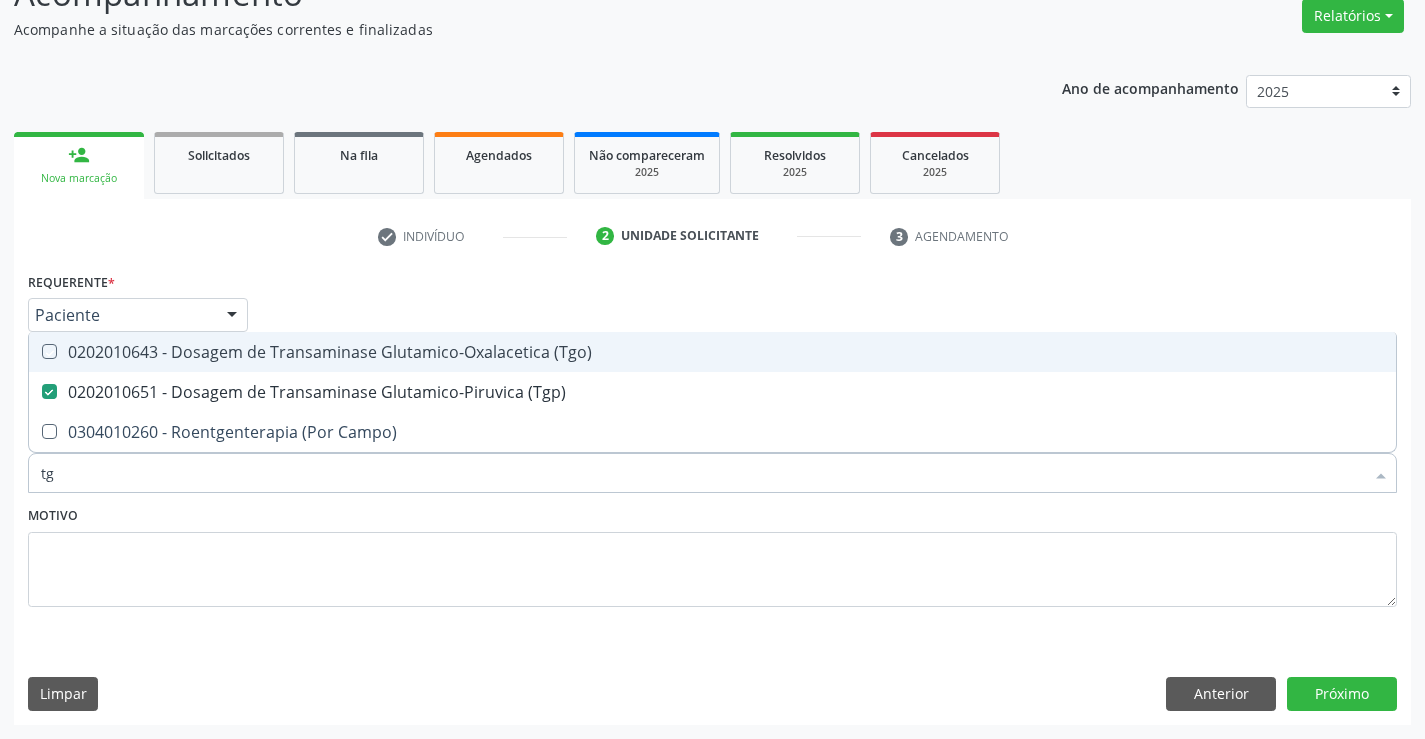 checkbox on "true" 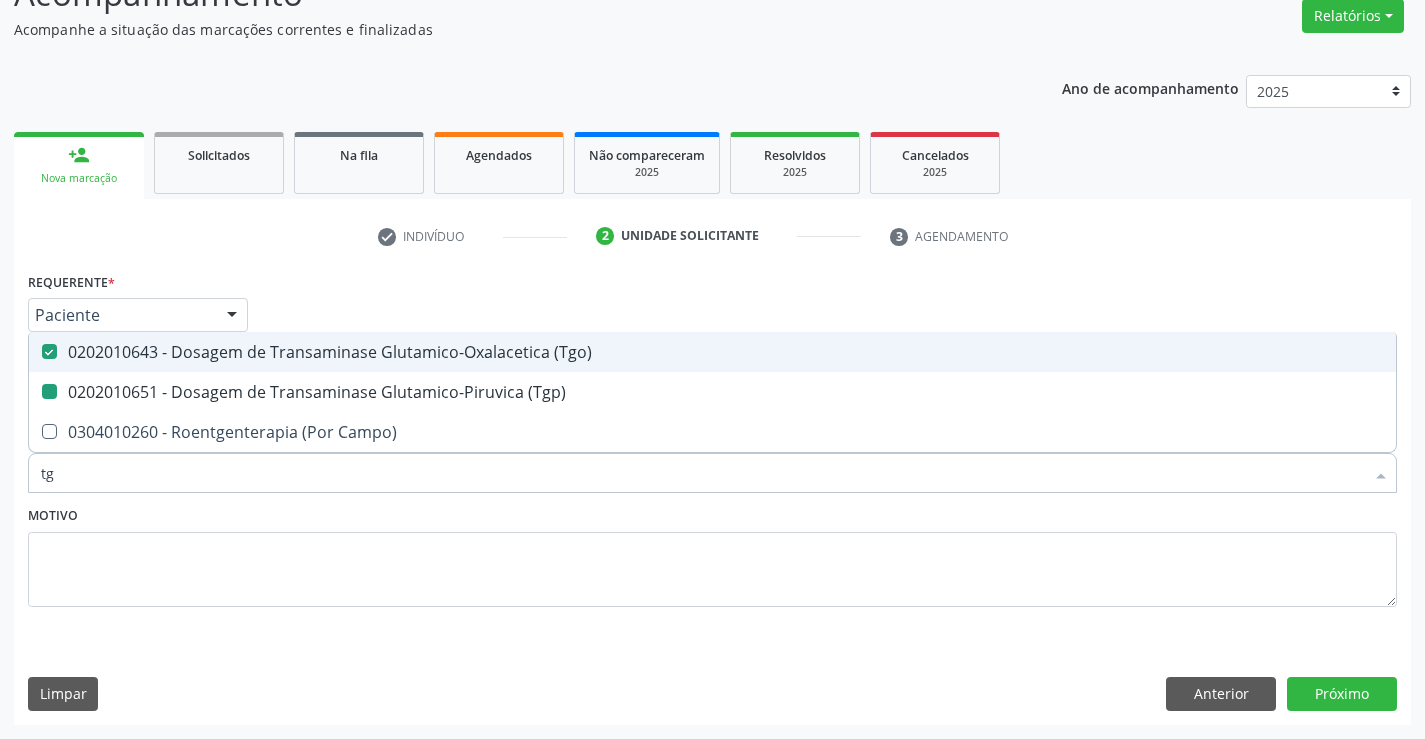 type on "t" 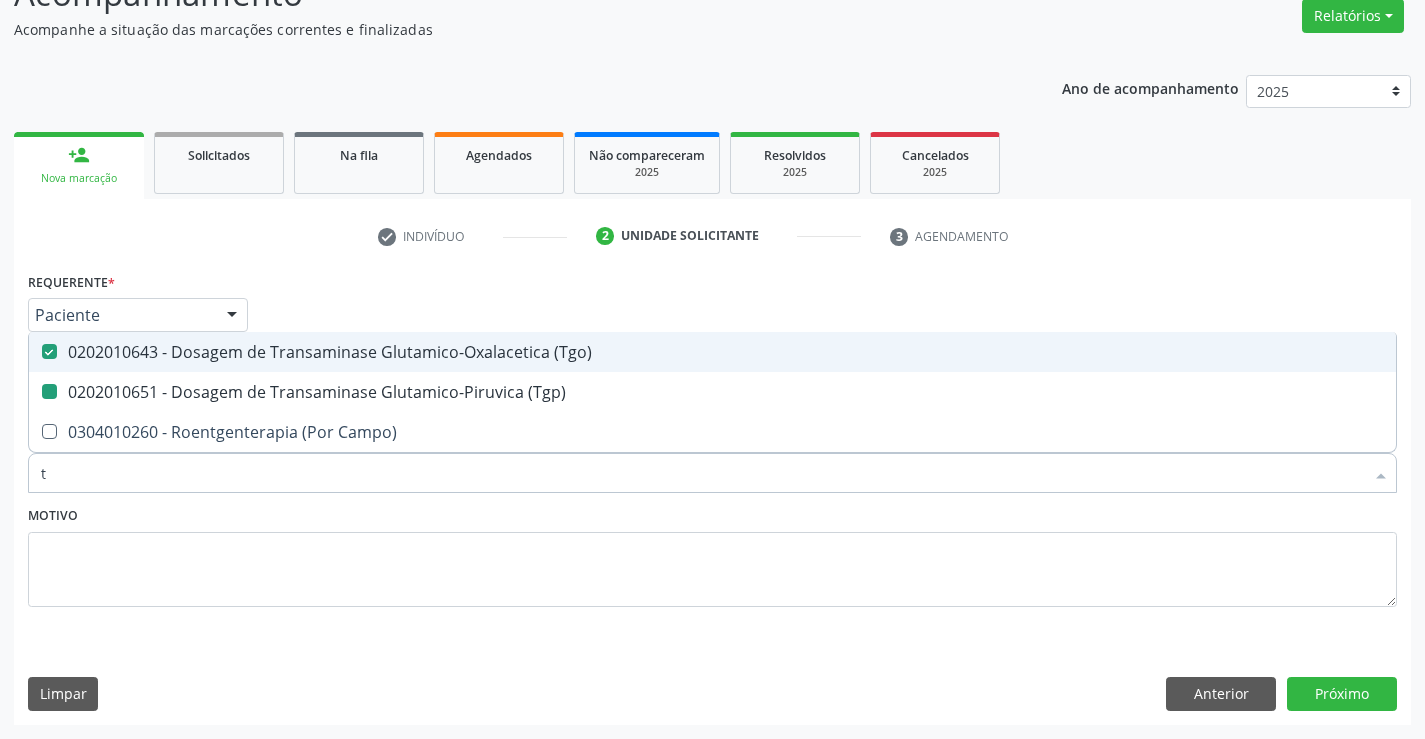 type 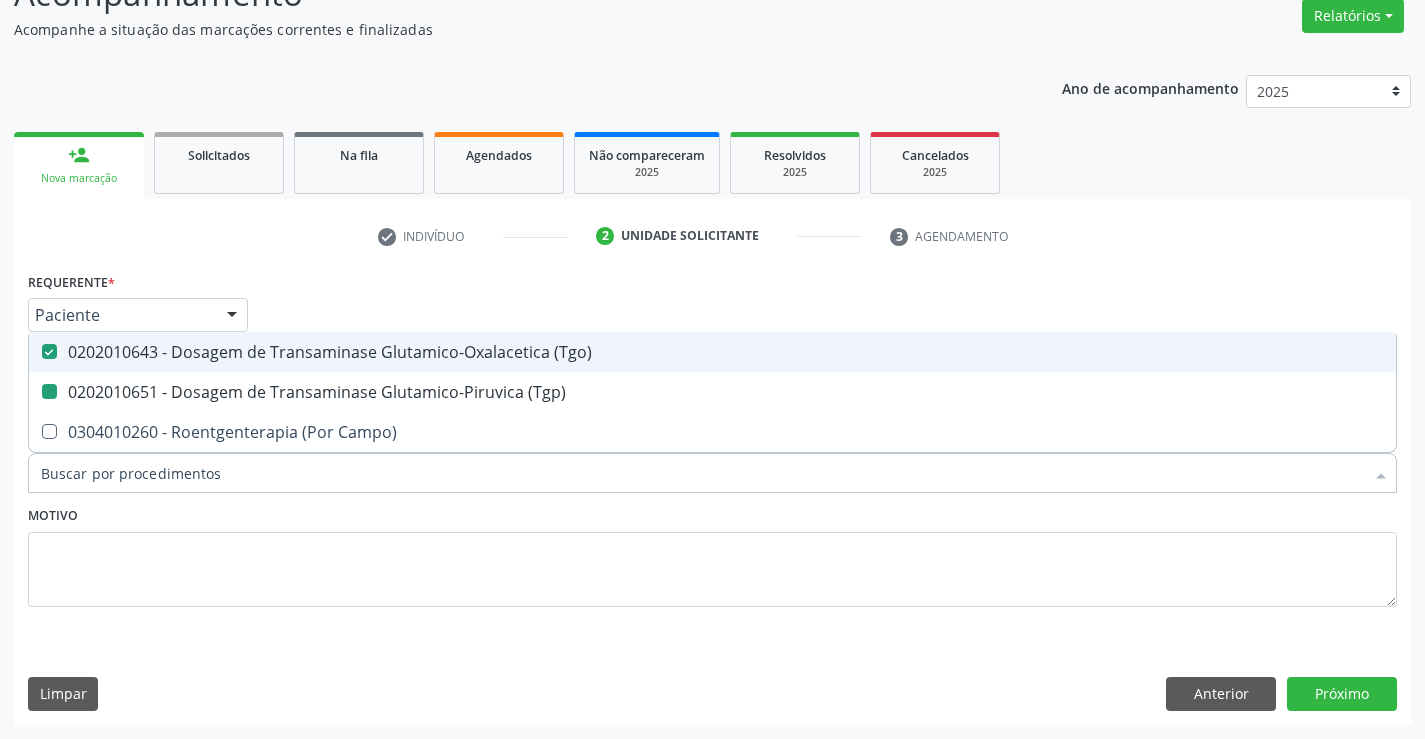 checkbox on "false" 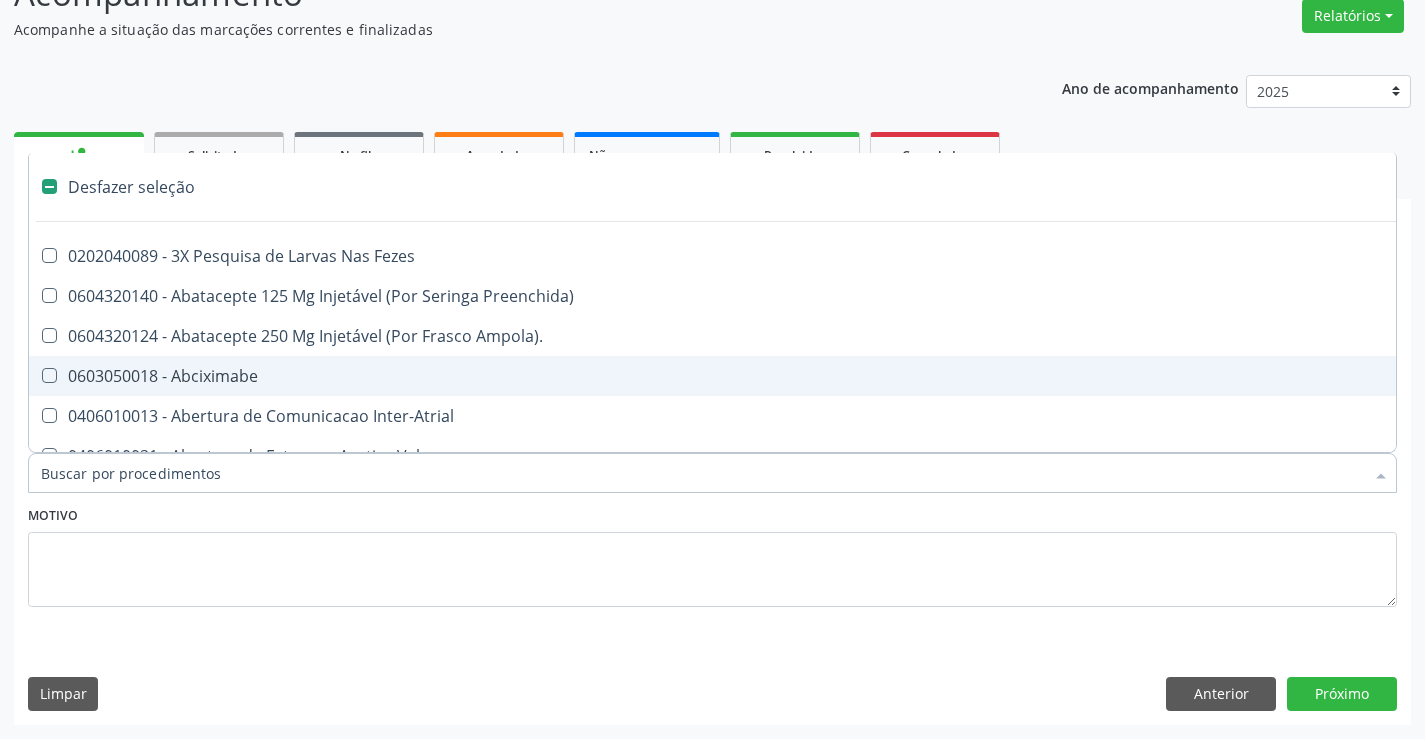 type on "g" 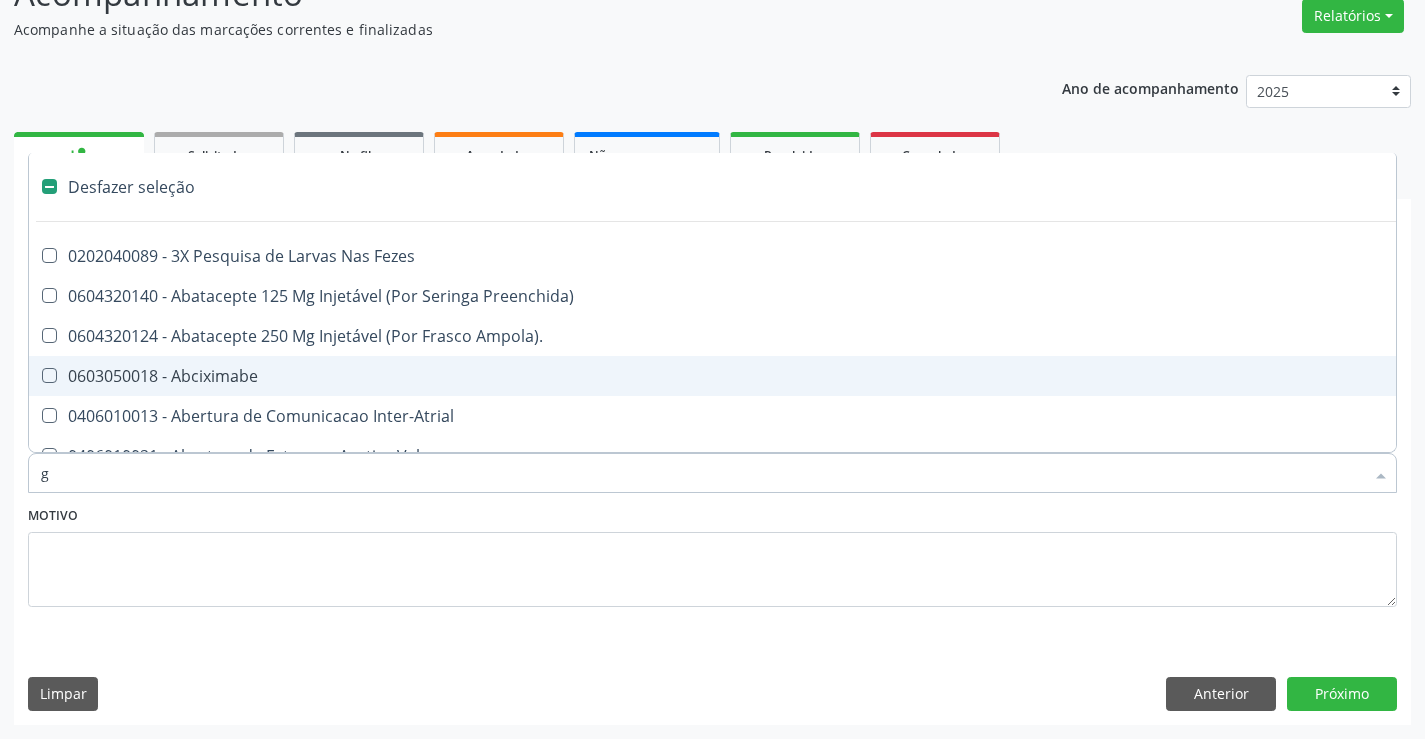 checkbox on "false" 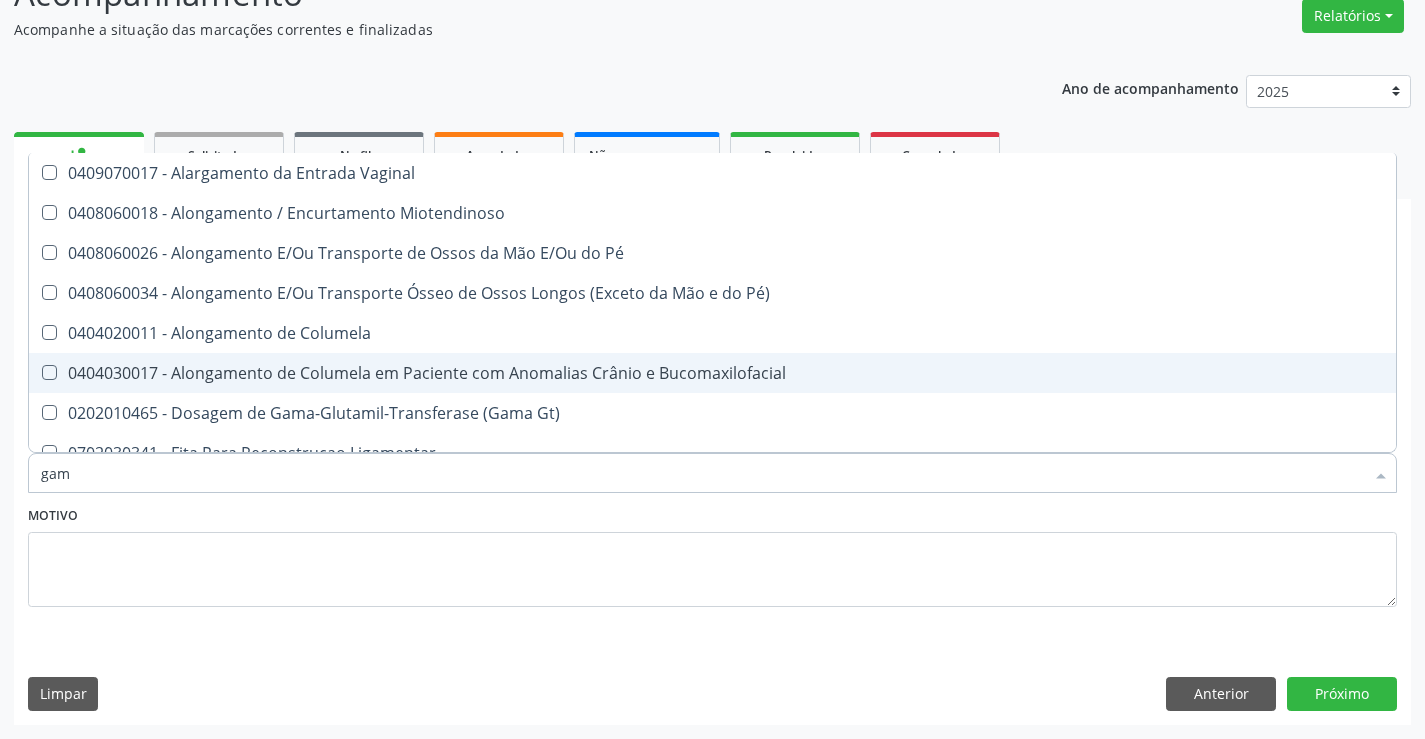 type on "gama" 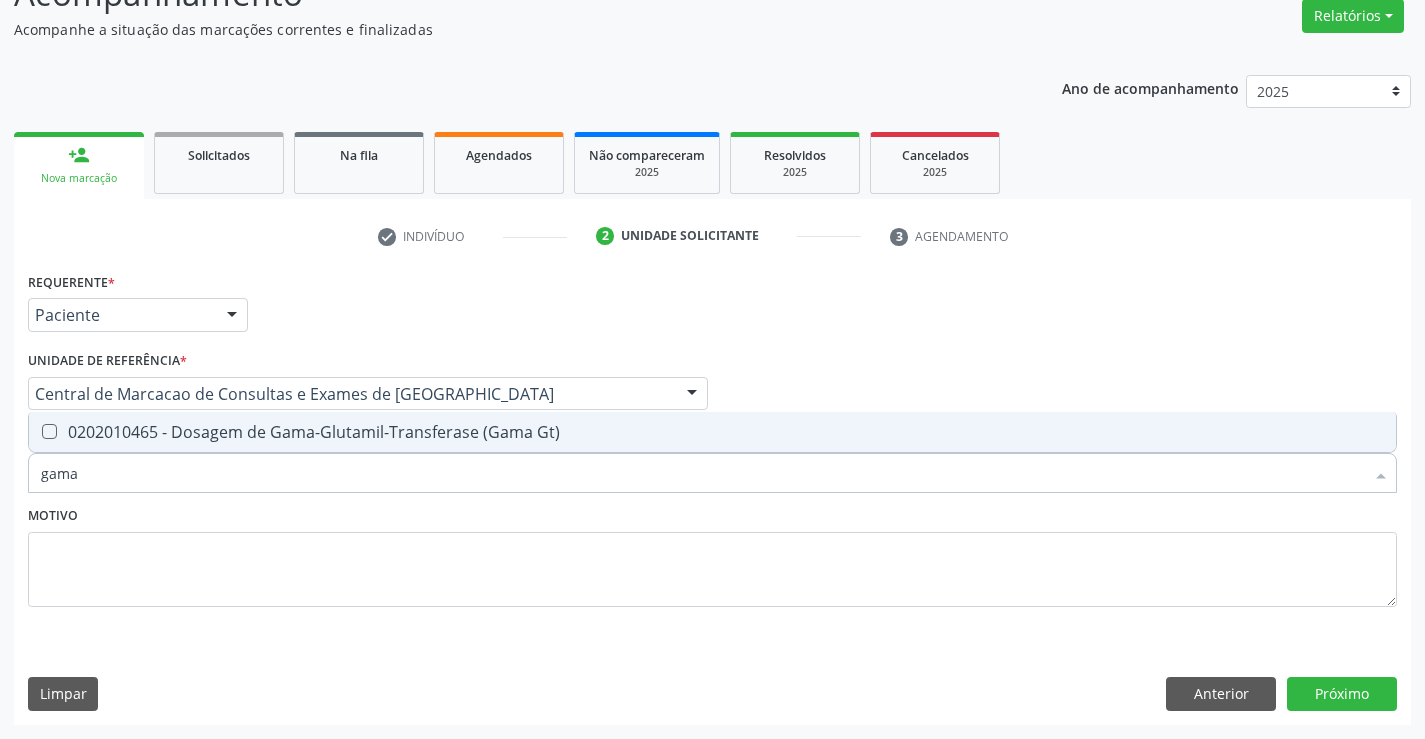 click on "0202010465 - Dosagem de Gama-Glutamil-Transferase (Gama Gt)" at bounding box center [712, 432] 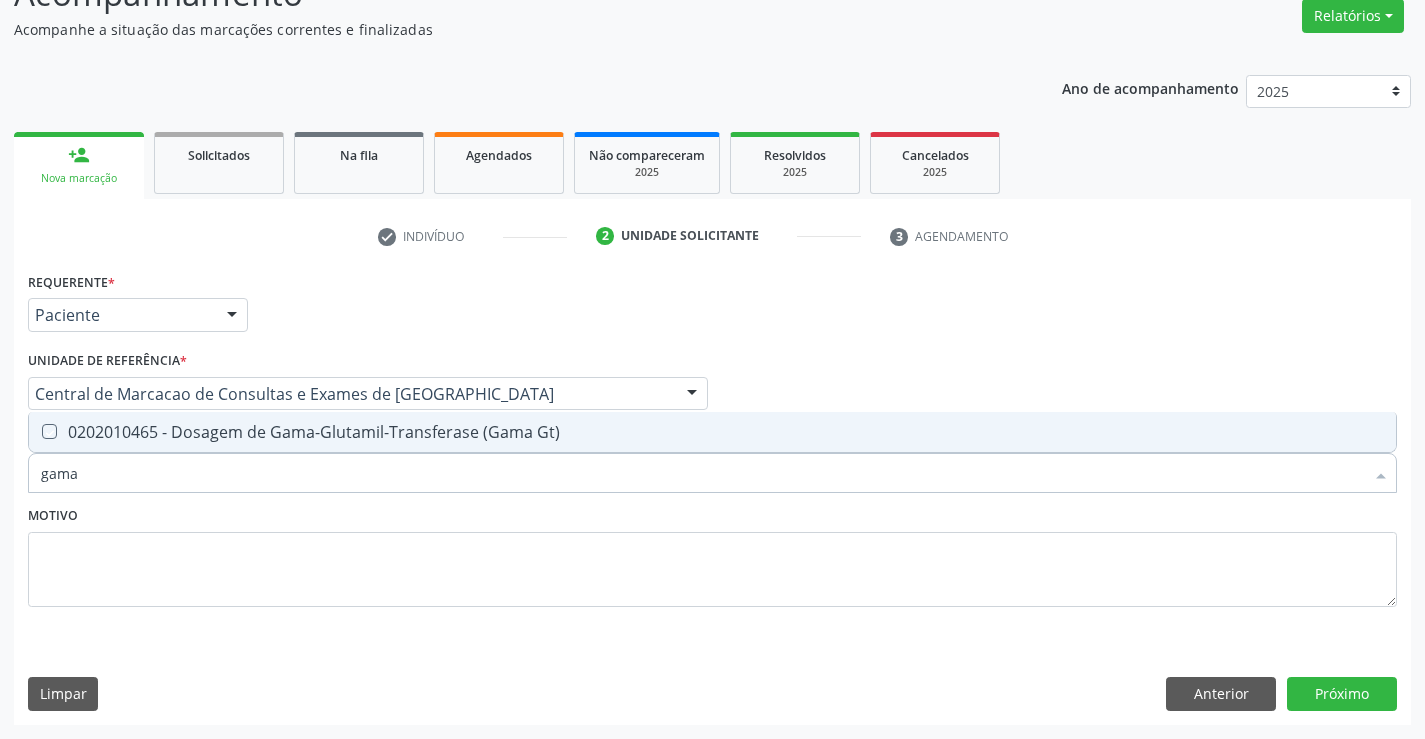 checkbox on "true" 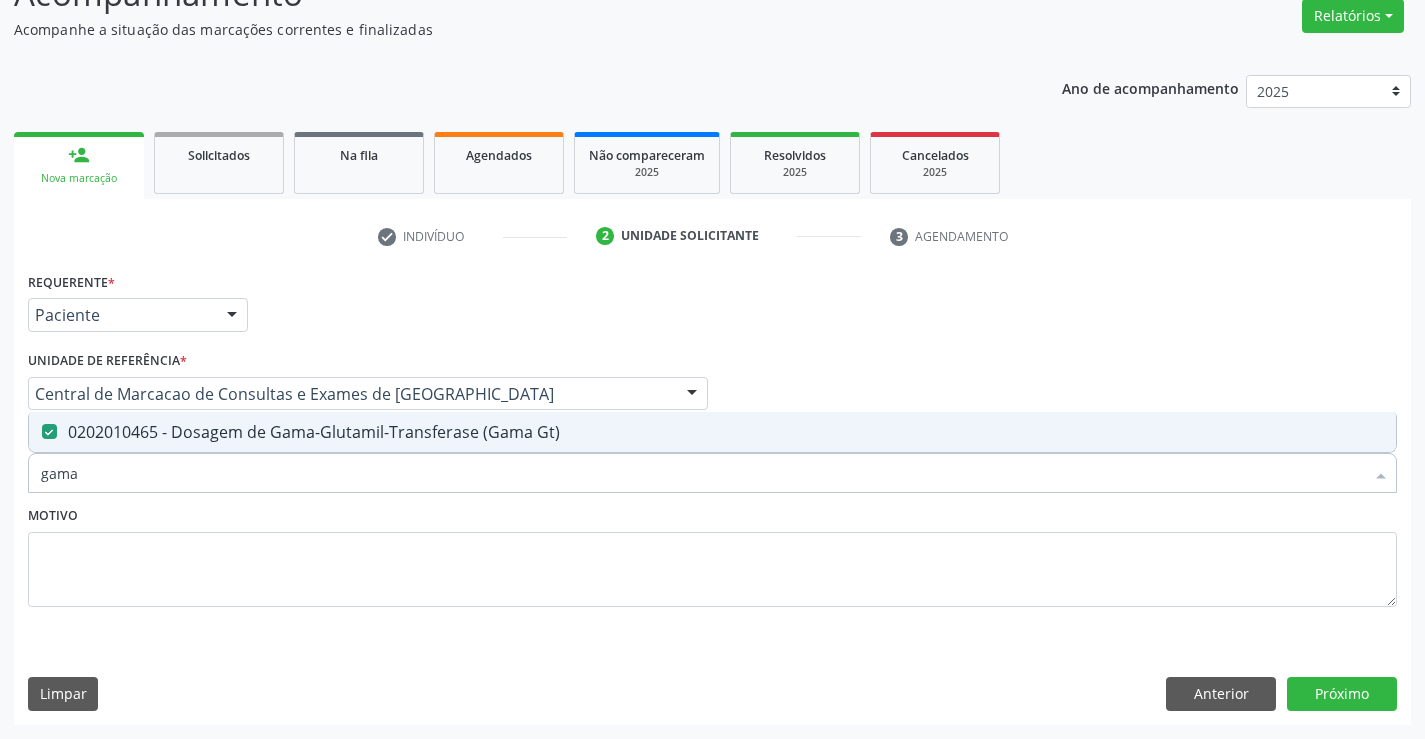 type on "gam" 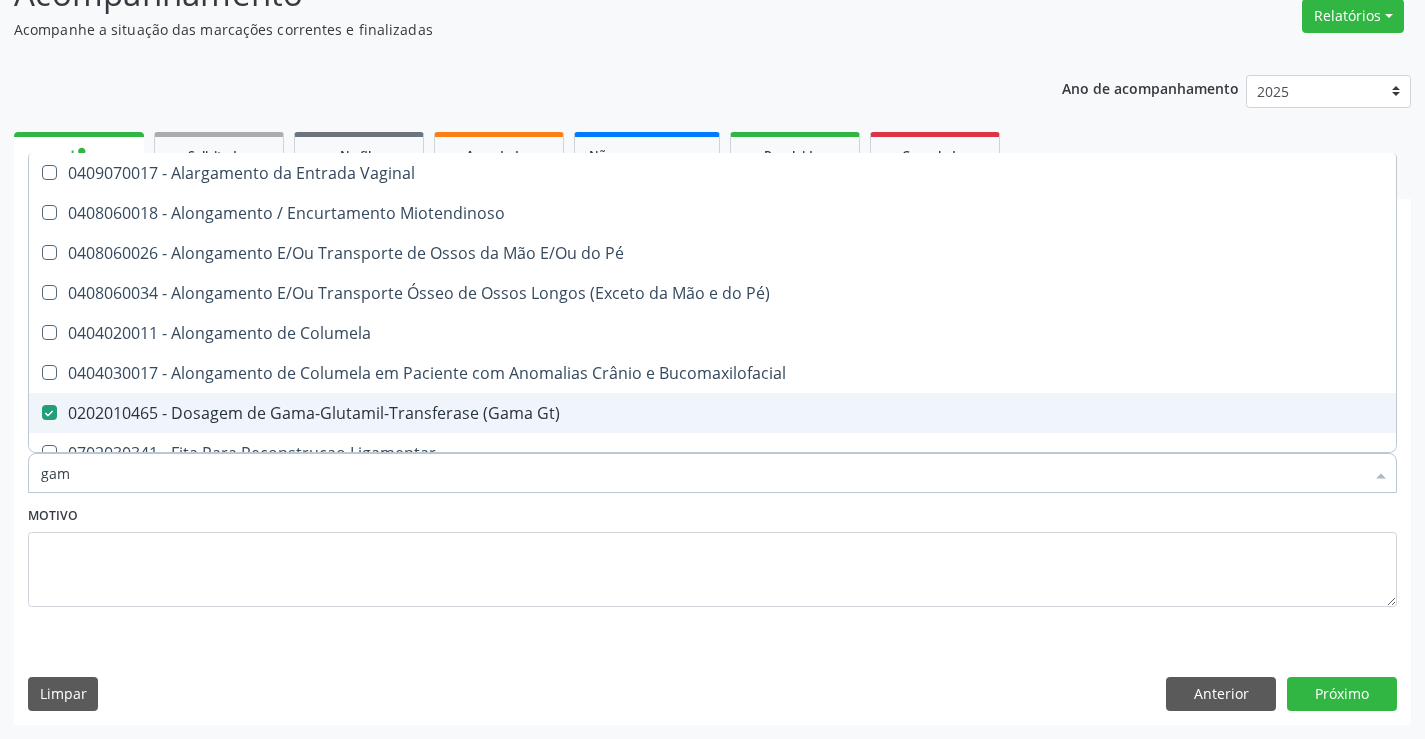type on "ga" 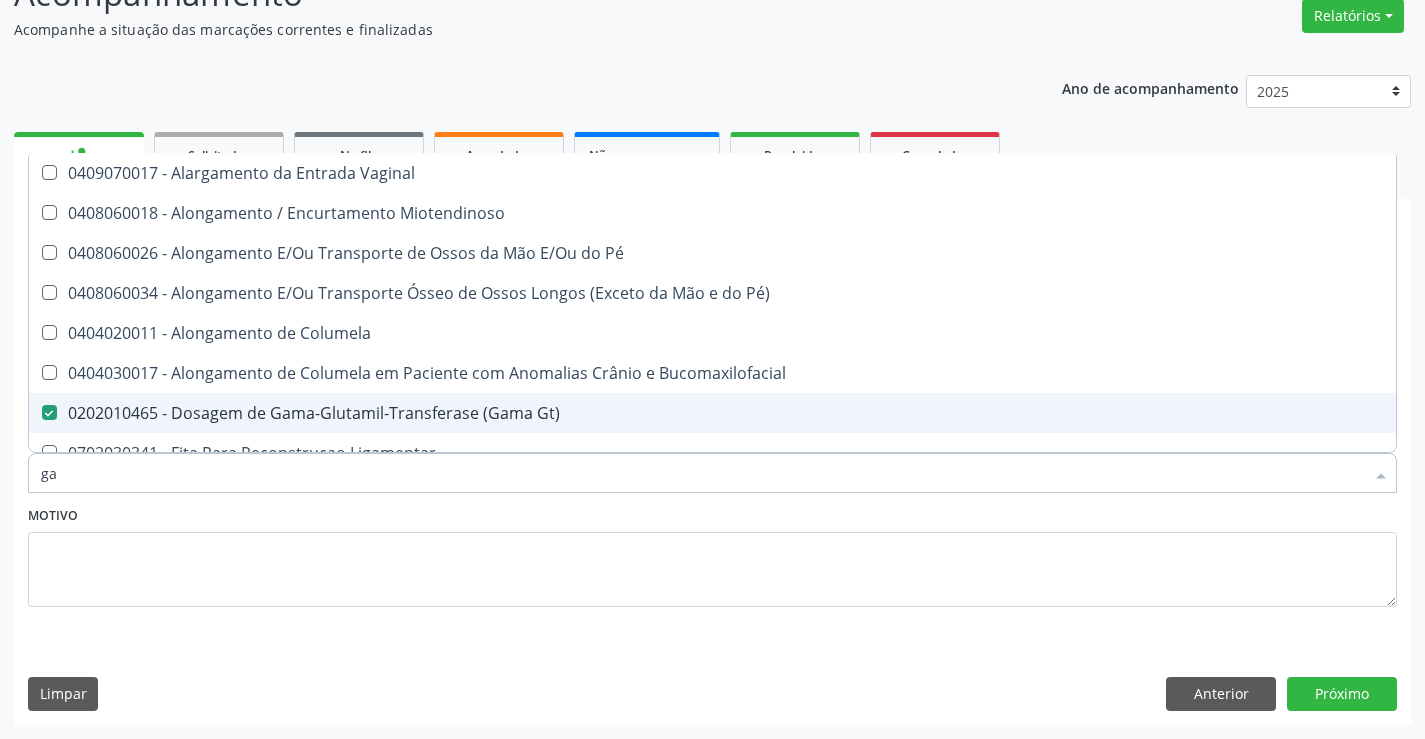 checkbox on "false" 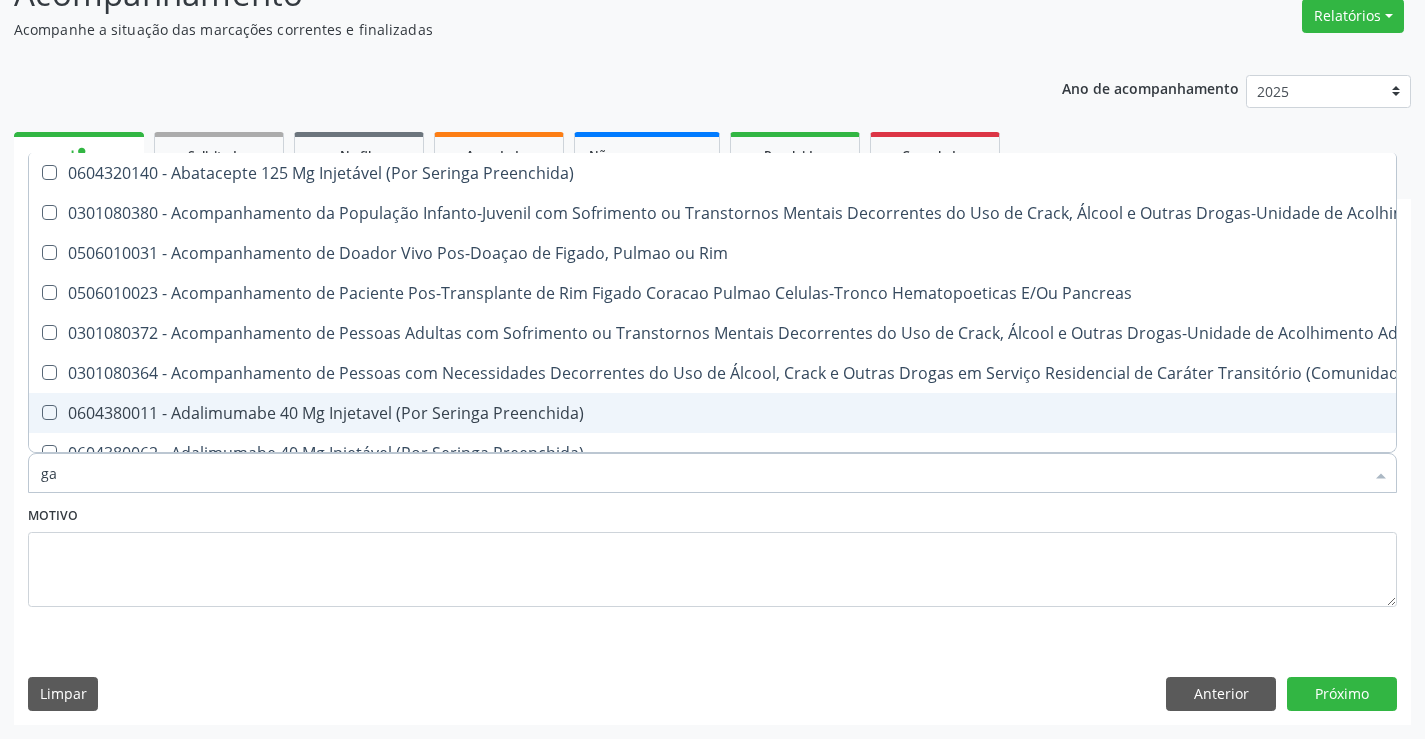 type on "g" 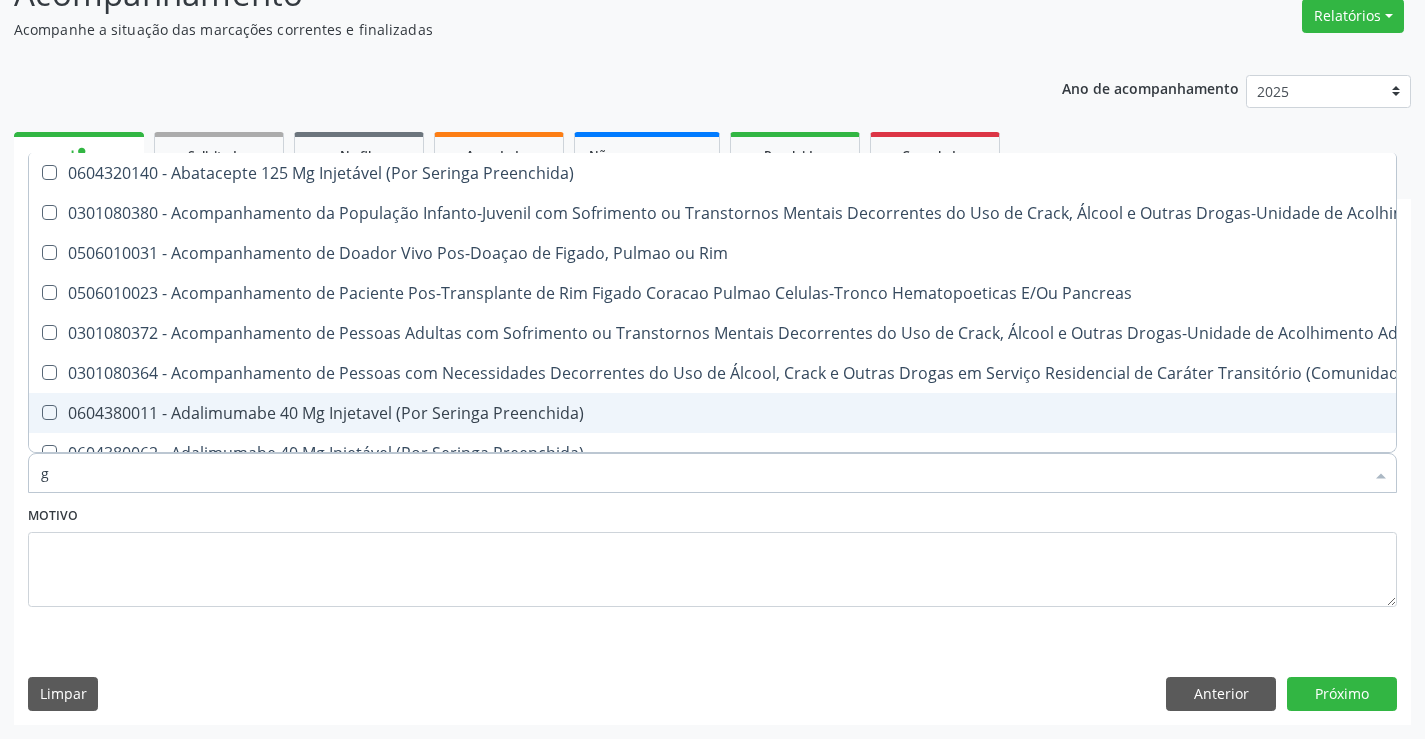 type 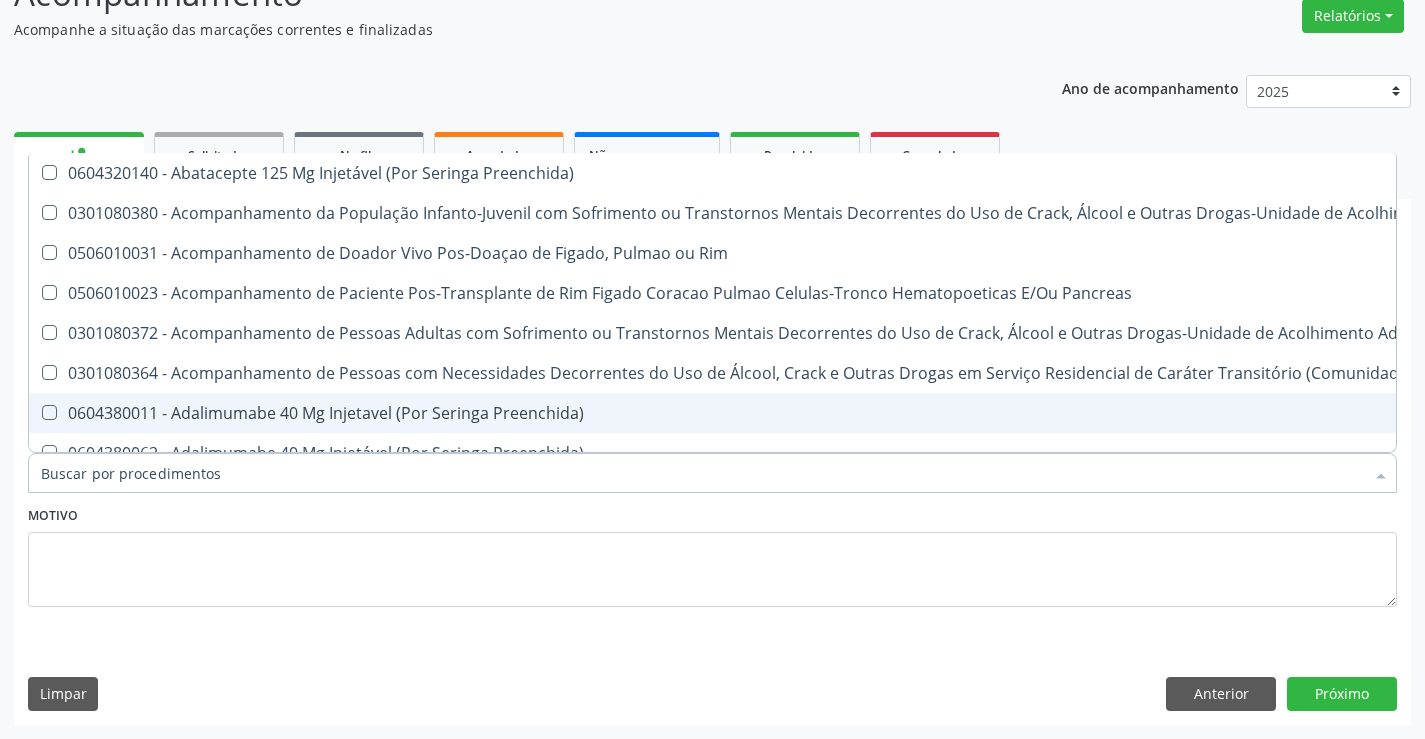 checkbox on "false" 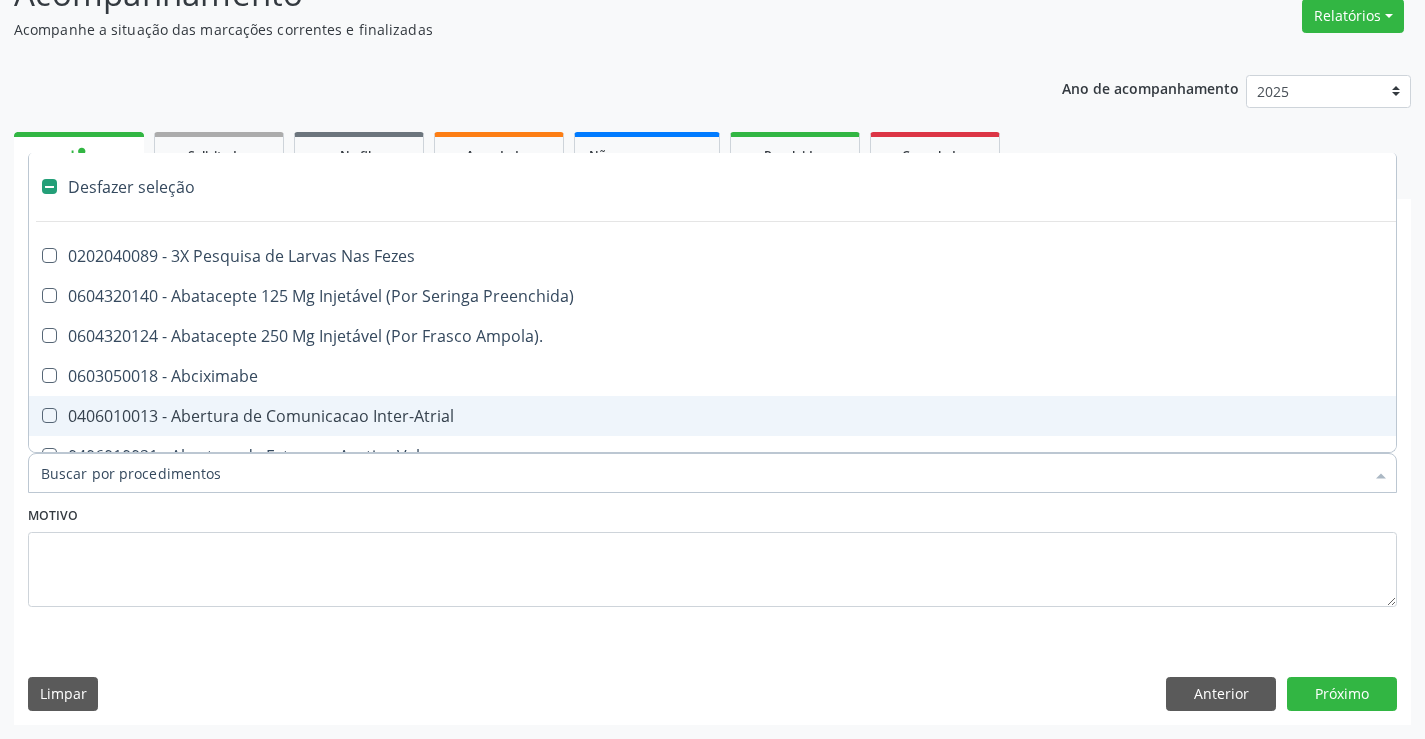 type on "u" 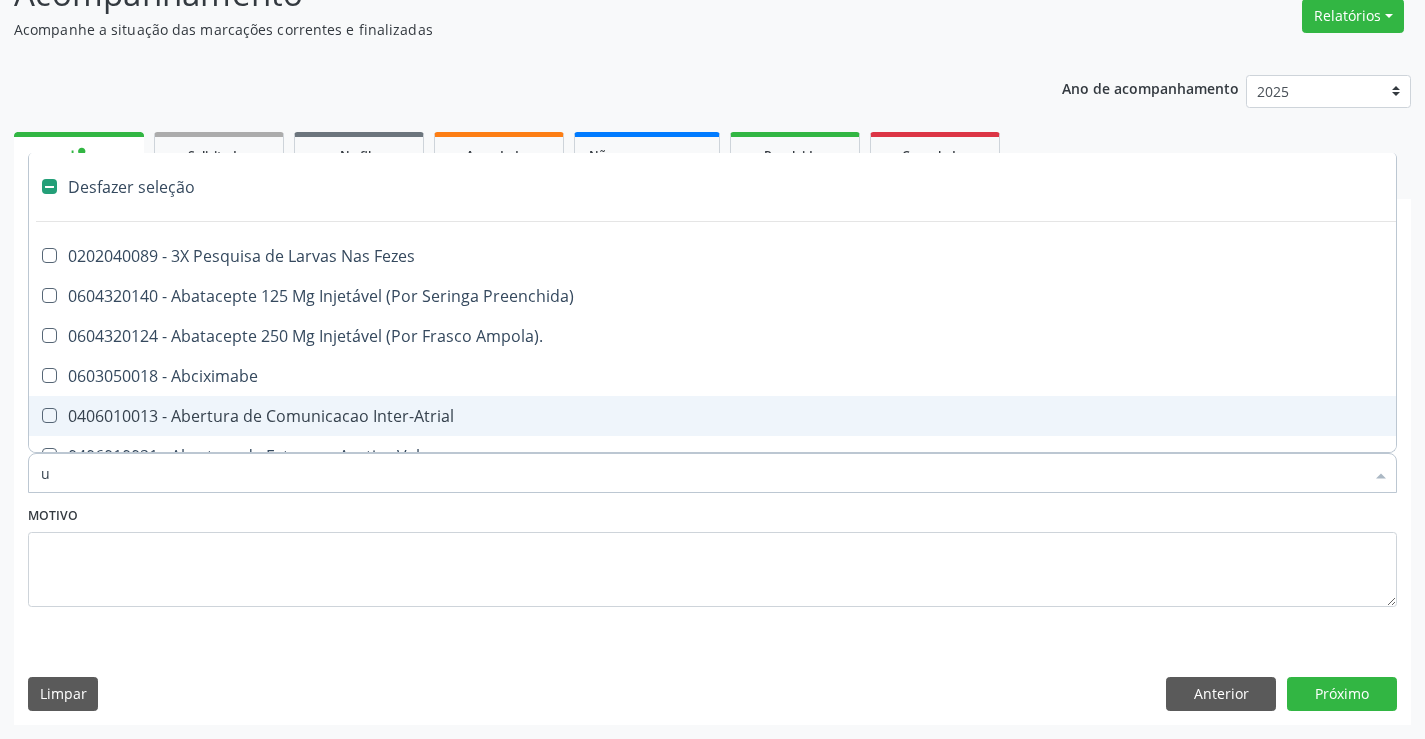 checkbox on "true" 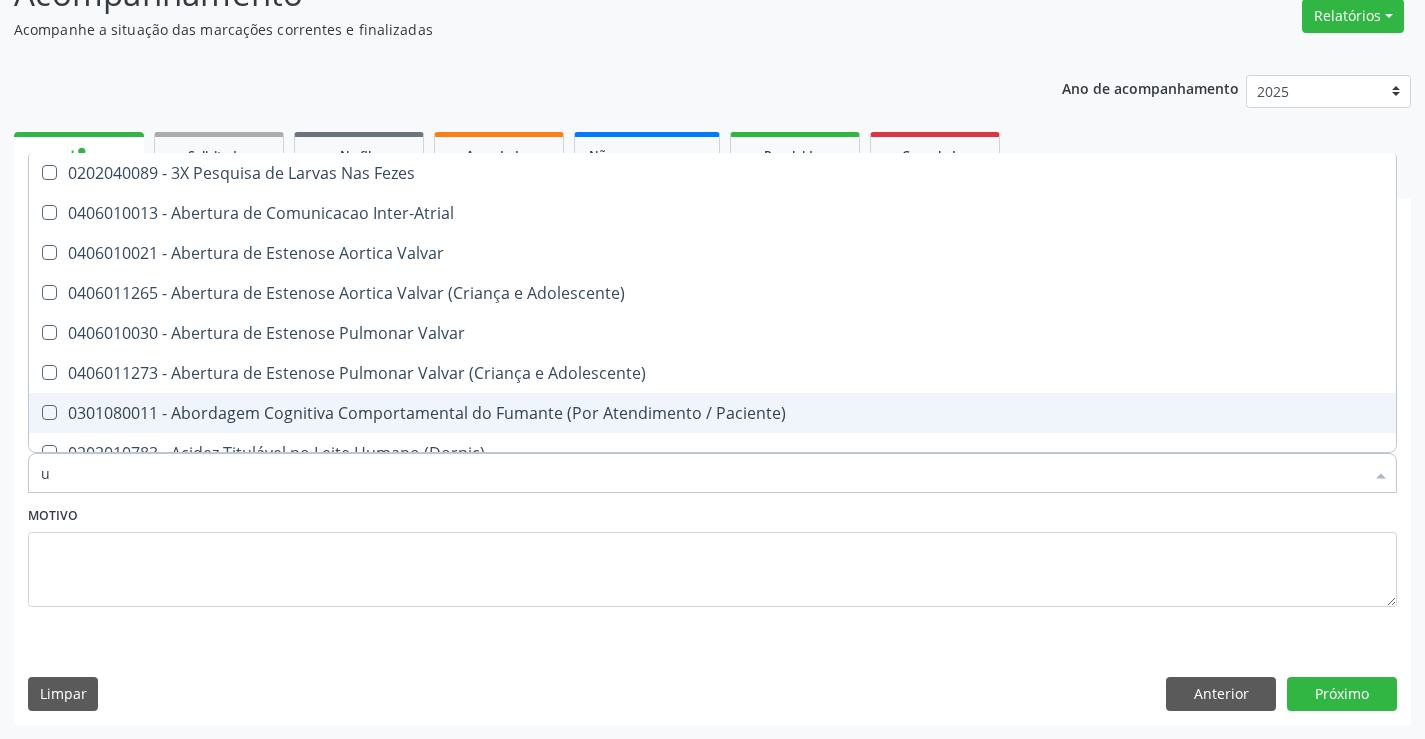 type on "ur" 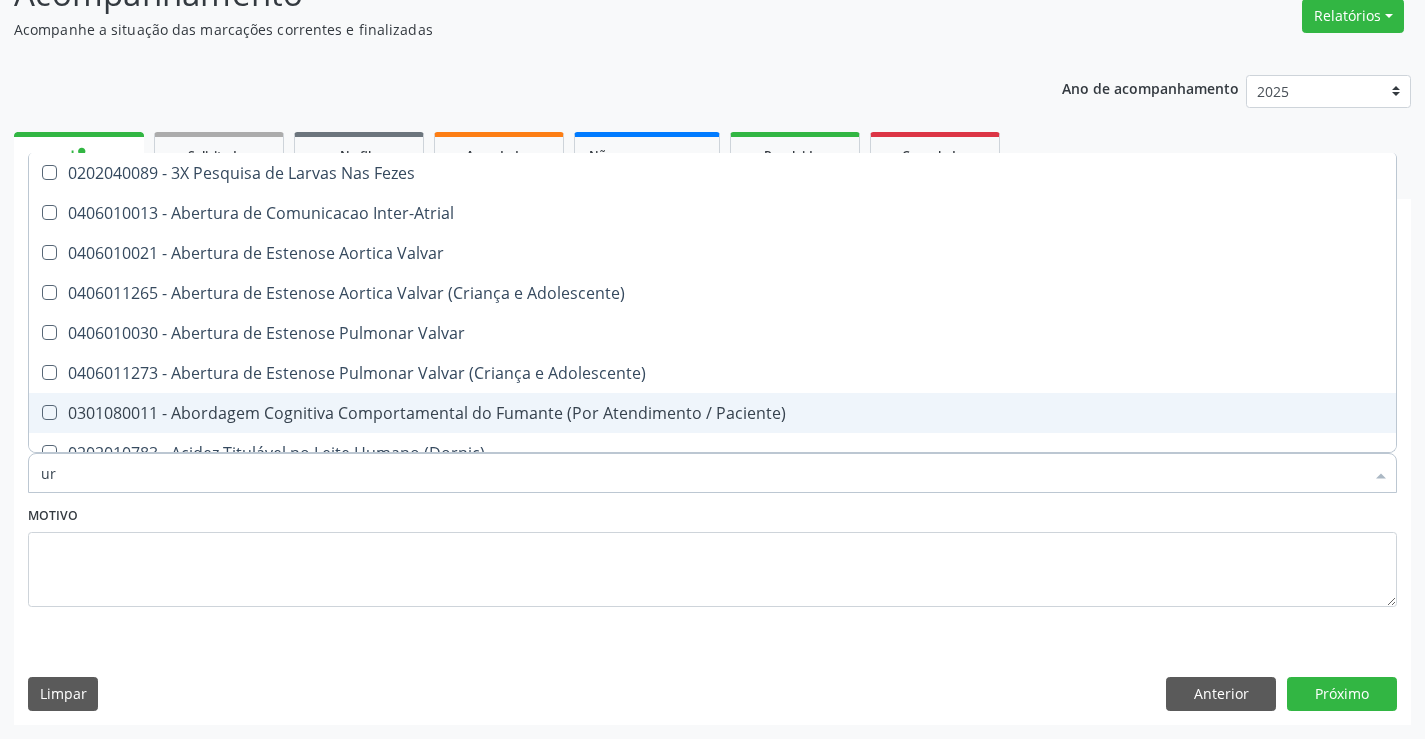 checkbox on "true" 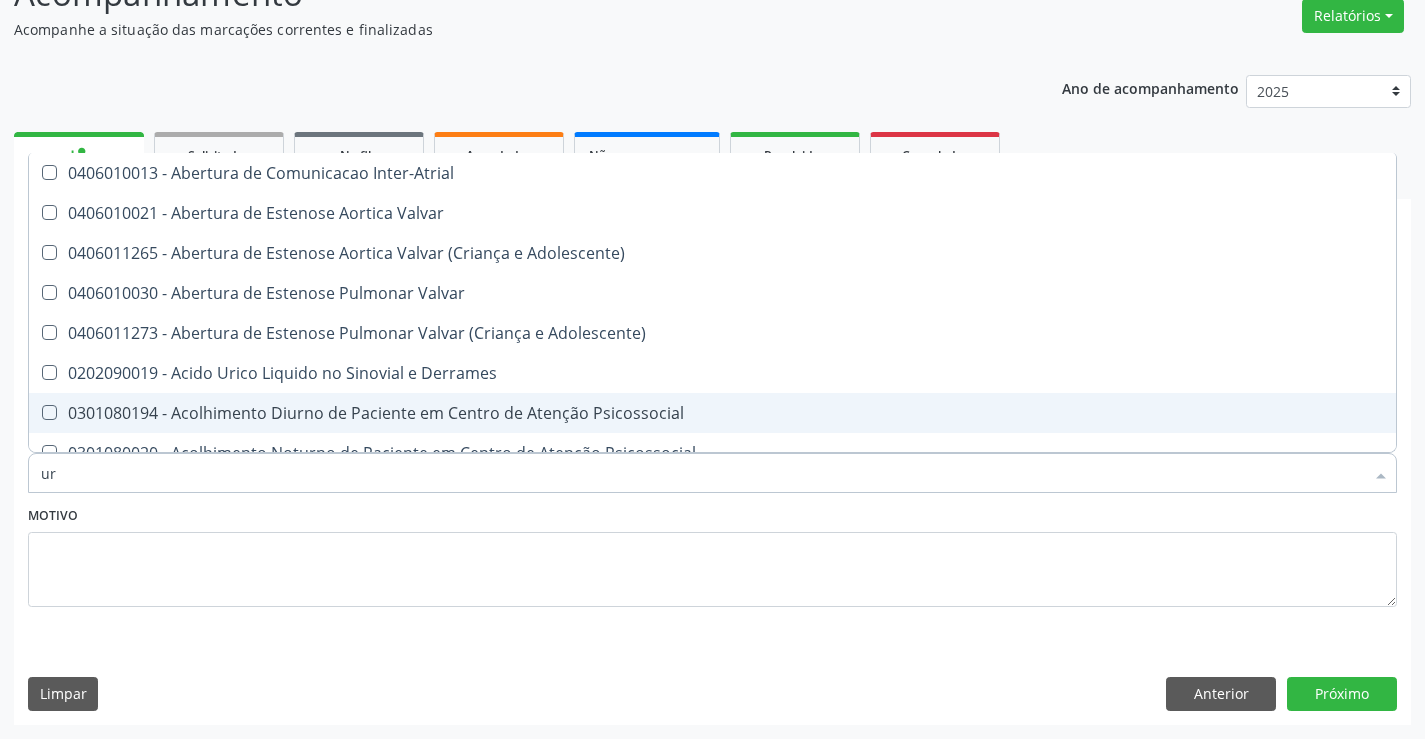 type on "ure" 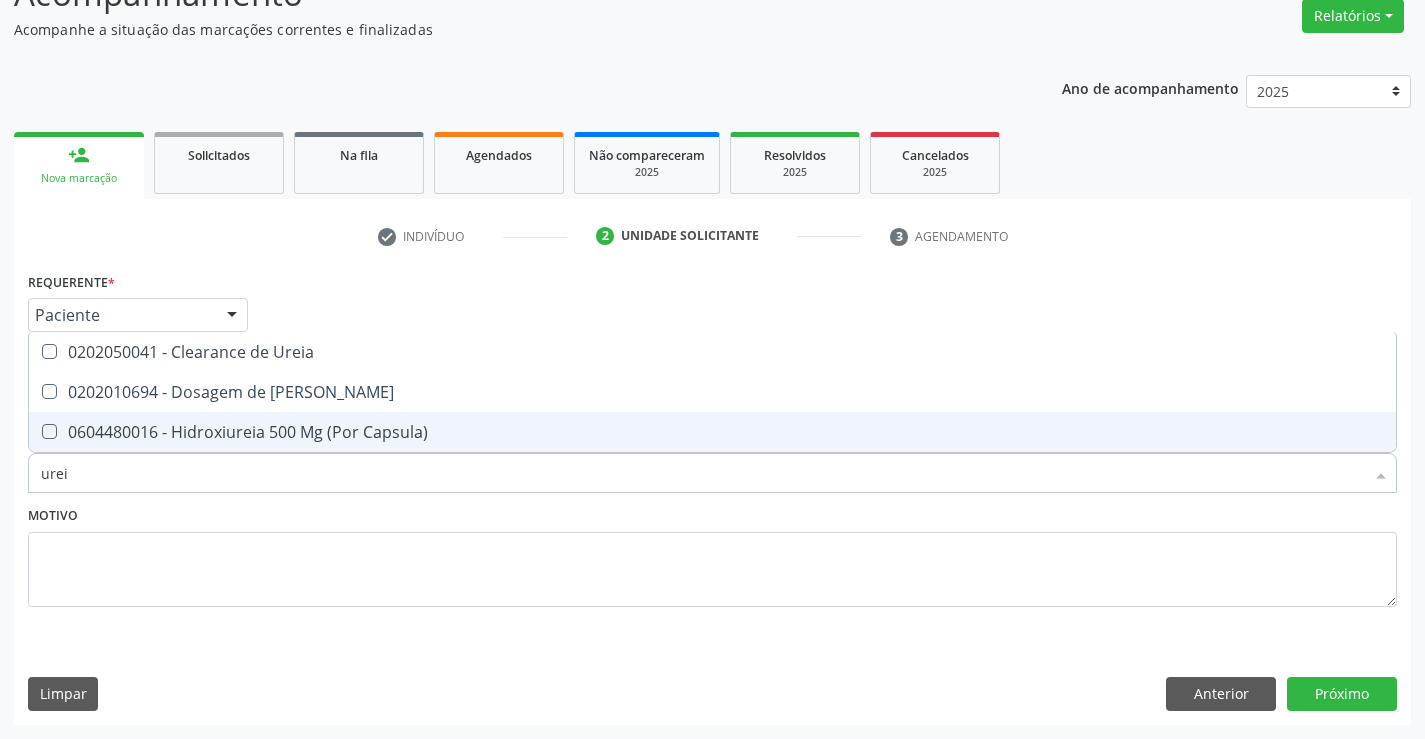 type on "ureia" 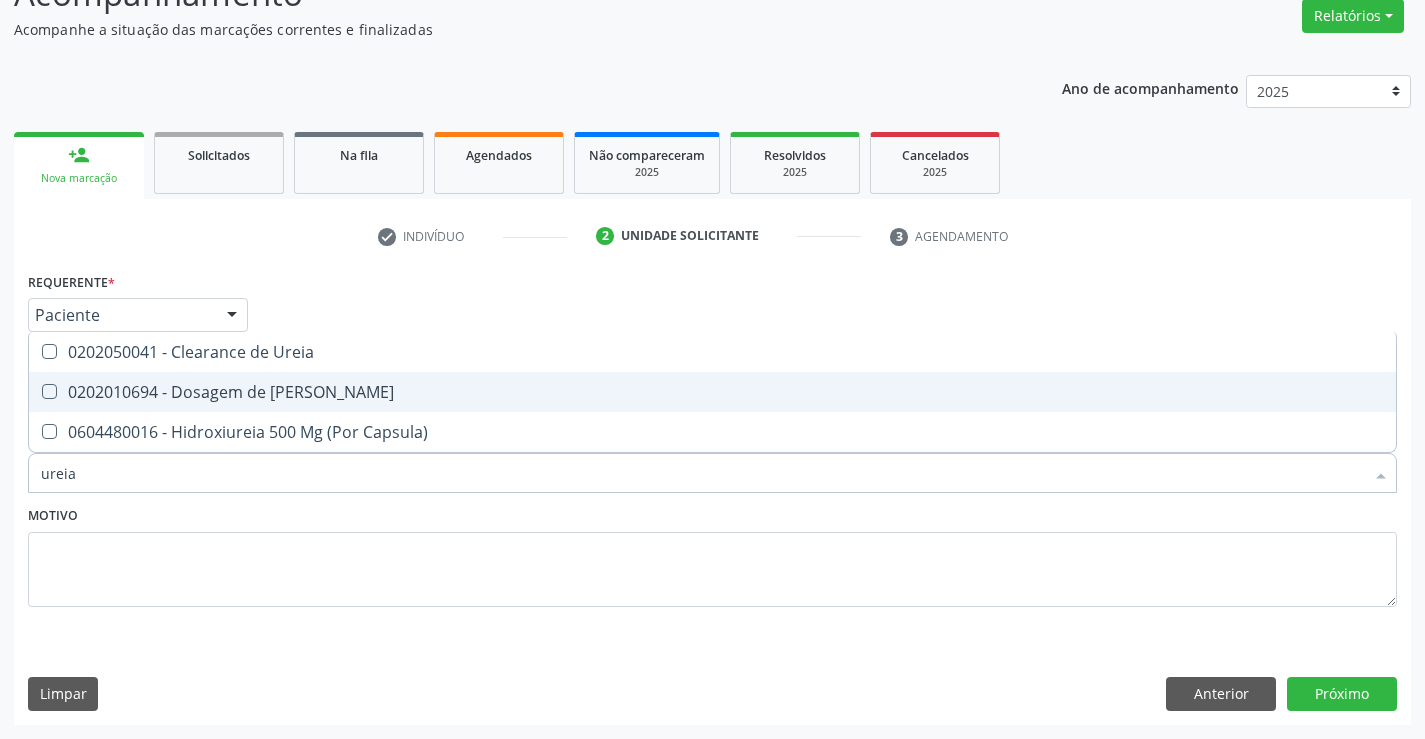 click on "0202010694 - Dosagem de [PERSON_NAME]" at bounding box center (712, 392) 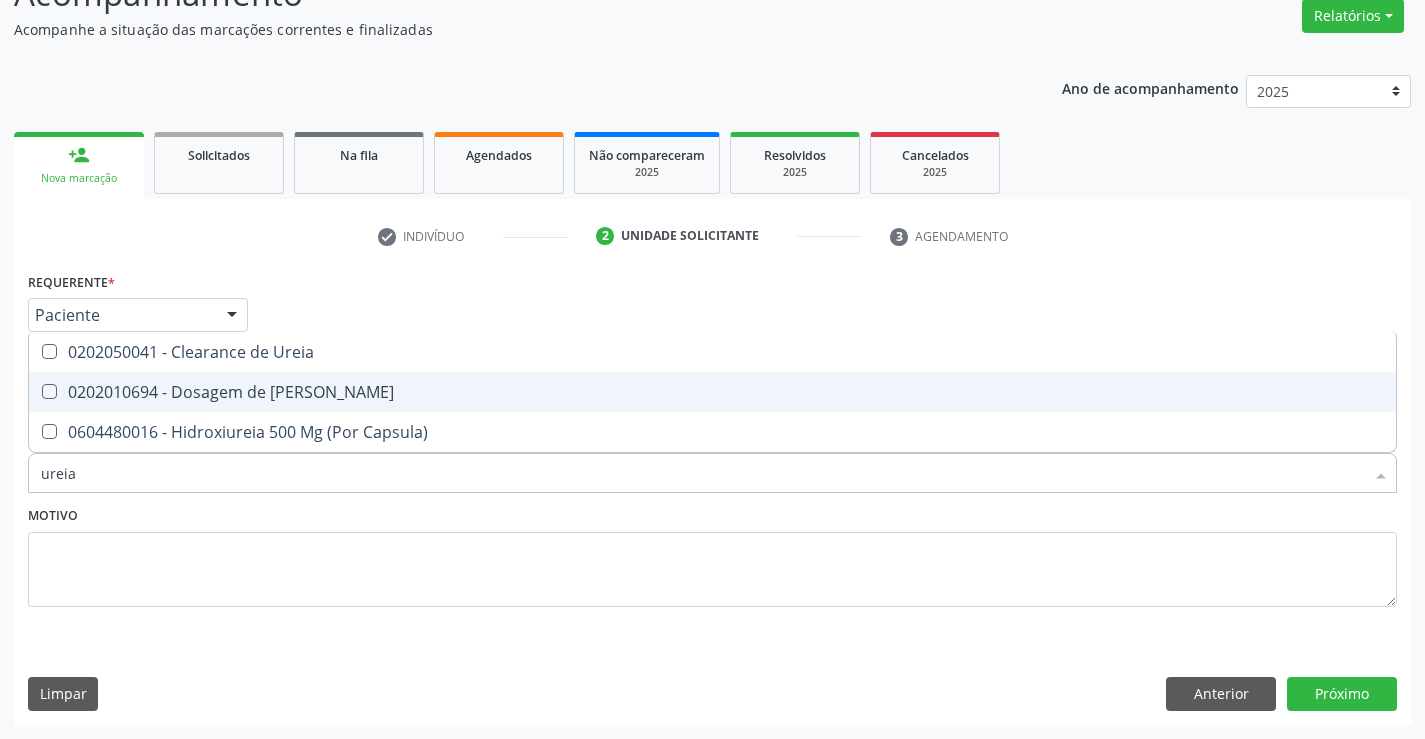 checkbox on "true" 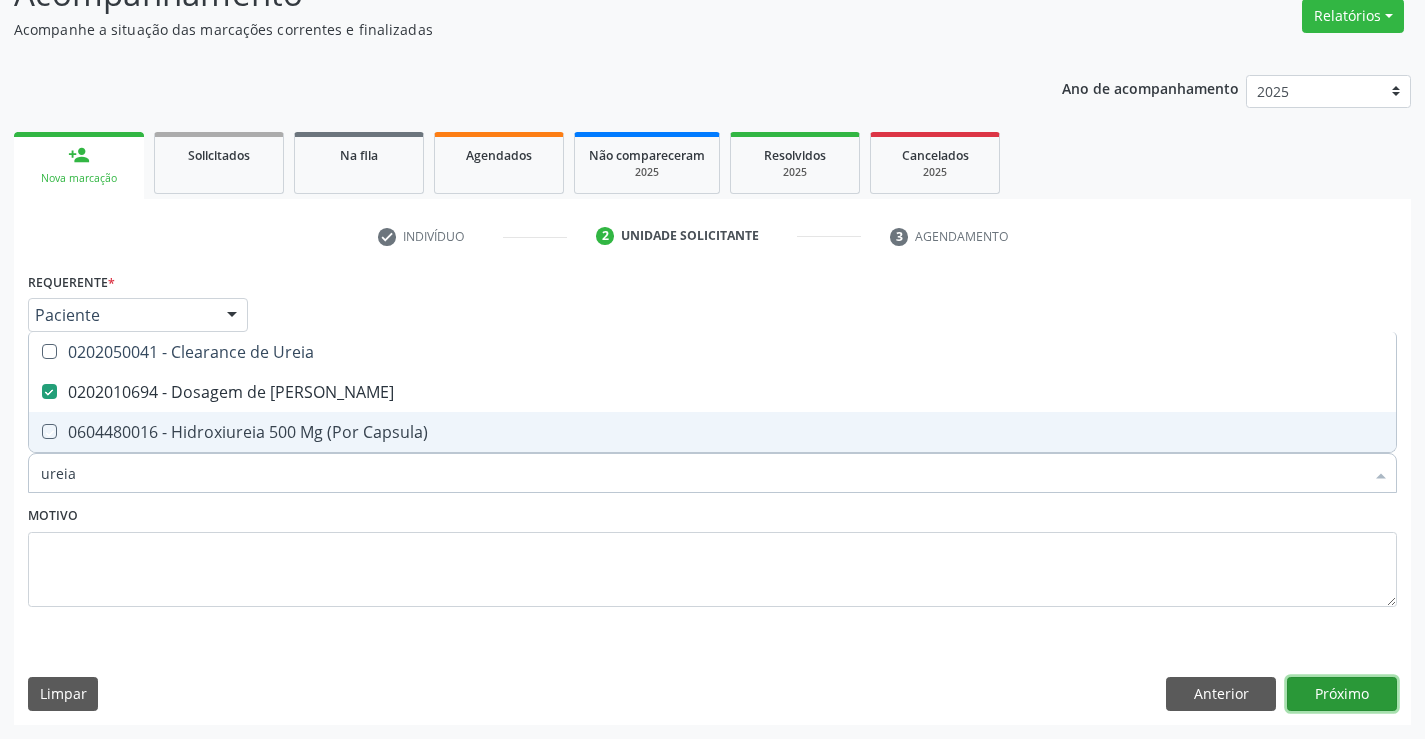 click on "Próximo" at bounding box center [1342, 694] 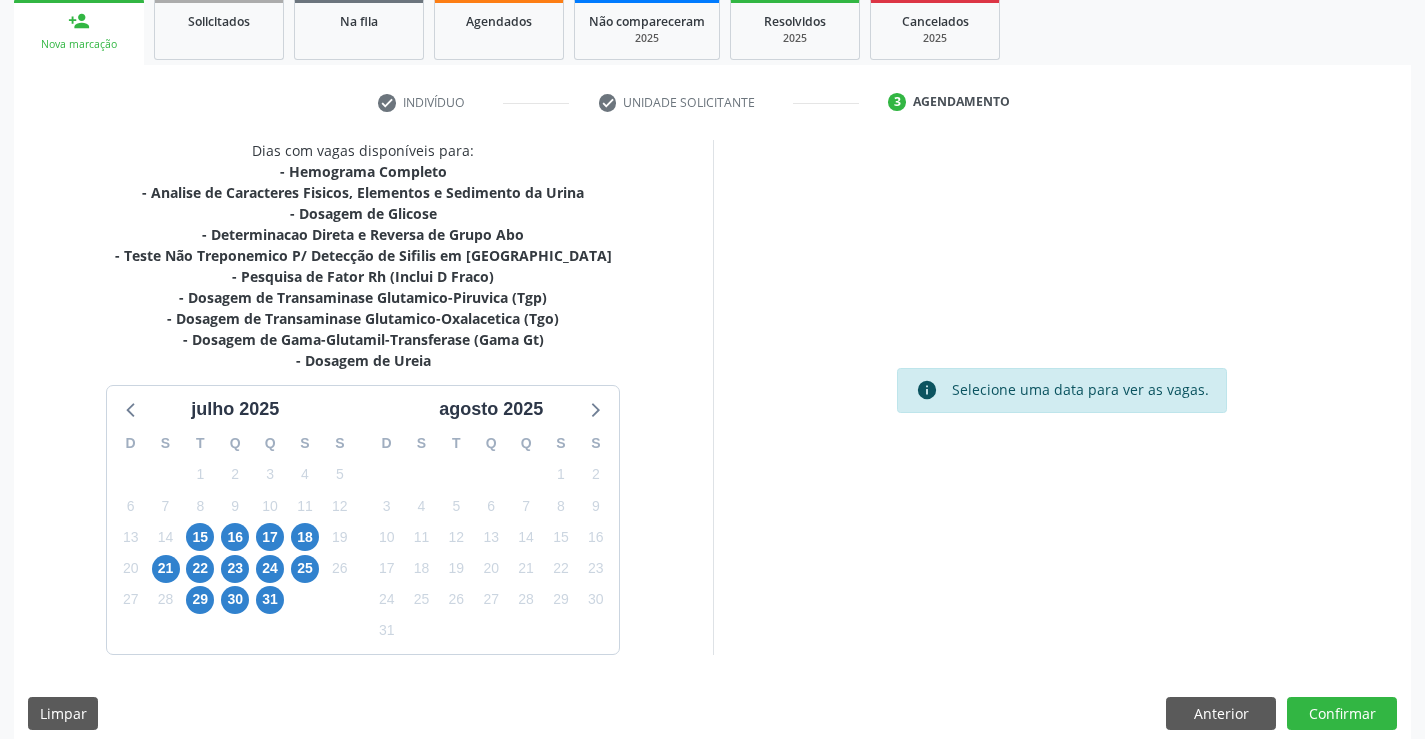 scroll, scrollTop: 320, scrollLeft: 0, axis: vertical 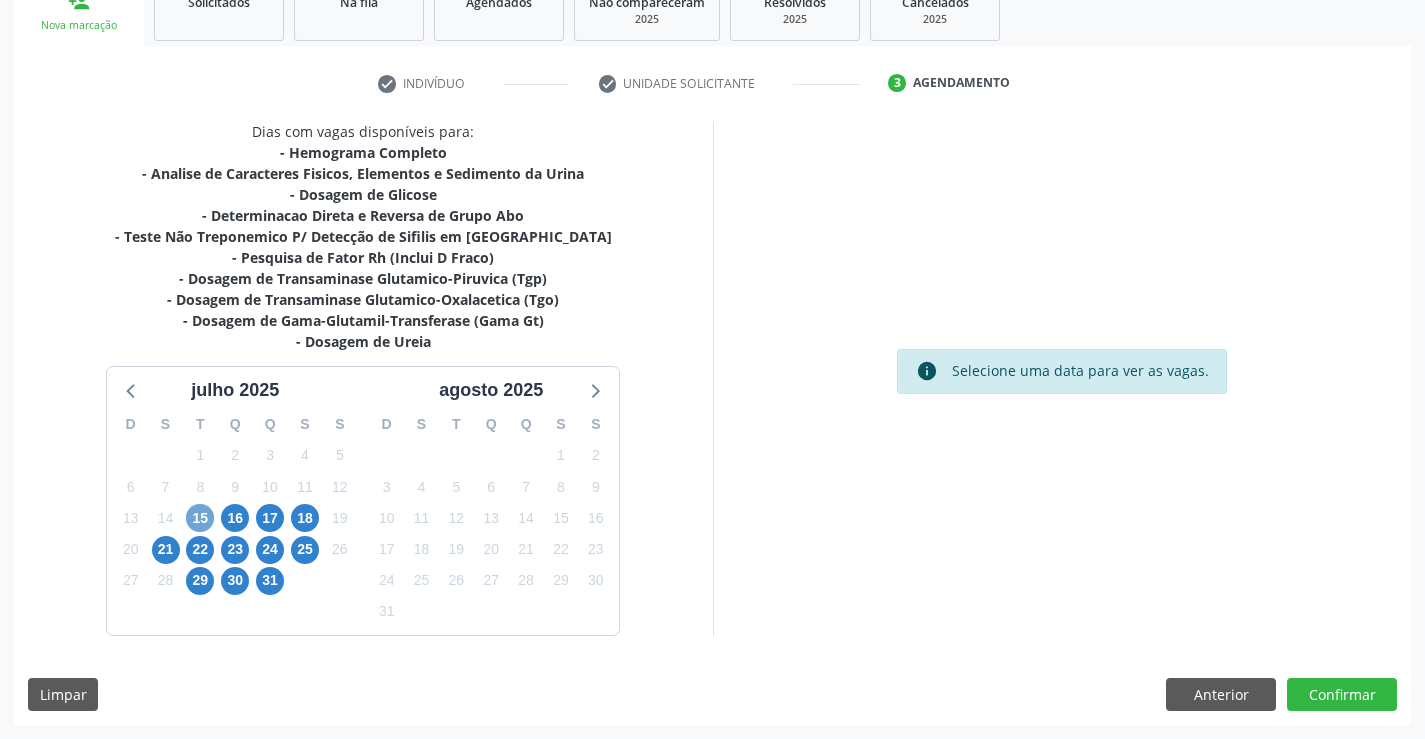 click on "15" at bounding box center [200, 518] 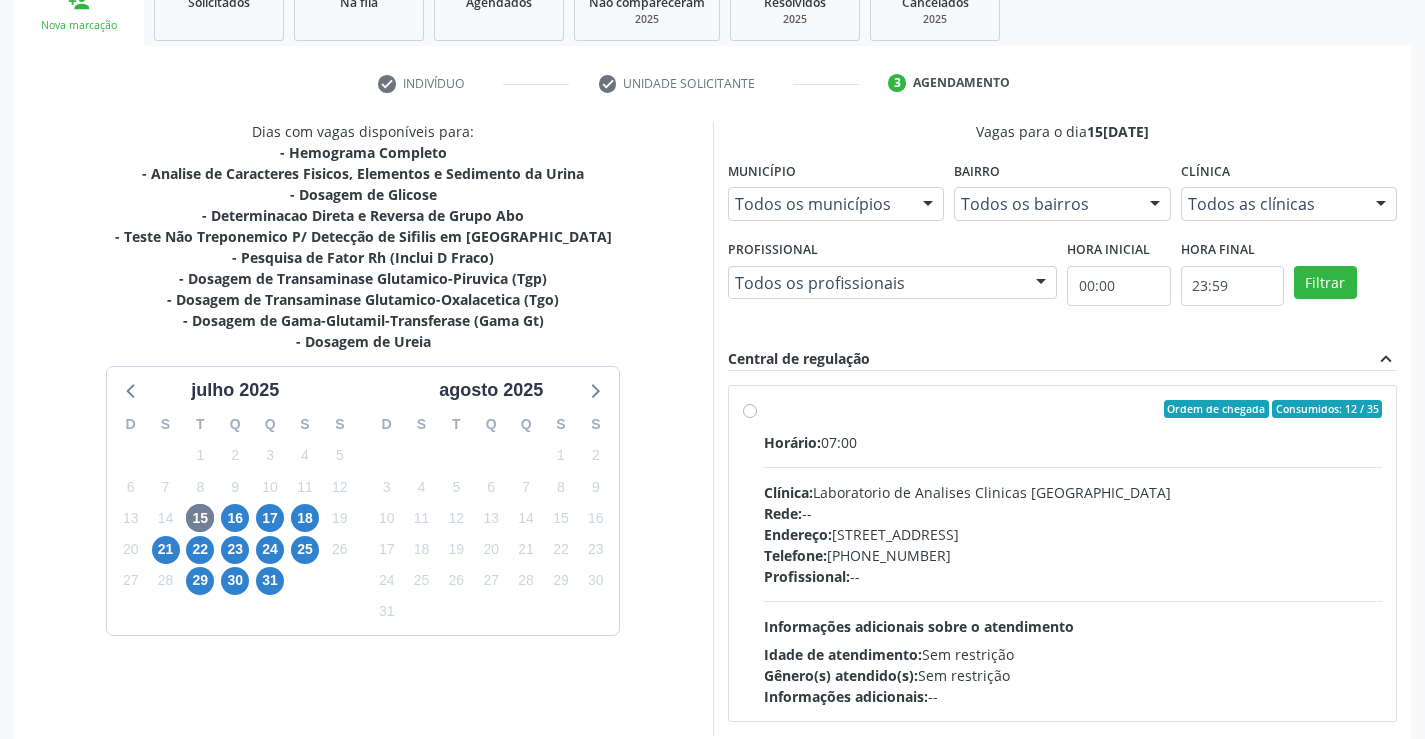 click on "Ordem de chegada
Consumidos: 12 / 35
Horário:   07:00
Clínica:  Laboratorio de Analises Clinicas Sao Francisco
Rede:
--
Endereço:   Terreo, nº 258, Centro, Campo Formoso - BA
Telefone:   (74) 36453588
Profissional:
--
Informações adicionais sobre o atendimento
Idade de atendimento:
Sem restrição
Gênero(s) atendido(s):
Sem restrição
Informações adicionais:
--" at bounding box center [1073, 553] 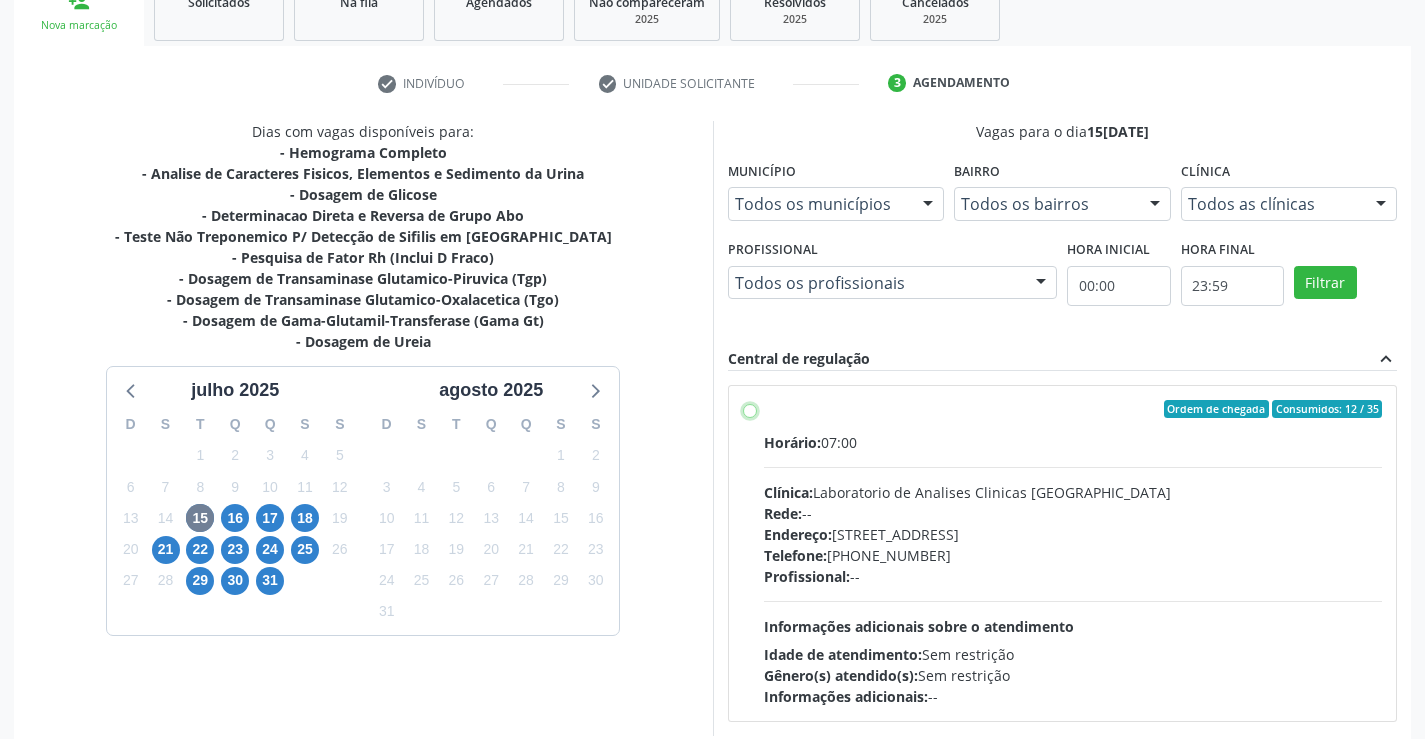click on "Ordem de chegada
Consumidos: 12 / 35
Horário:   07:00
Clínica:  Laboratorio de Analises Clinicas Sao Francisco
Rede:
--
Endereço:   Terreo, nº 258, Centro, Campo Formoso - BA
Telefone:   (74) 36453588
Profissional:
--
Informações adicionais sobre o atendimento
Idade de atendimento:
Sem restrição
Gênero(s) atendido(s):
Sem restrição
Informações adicionais:
--" at bounding box center [750, 409] 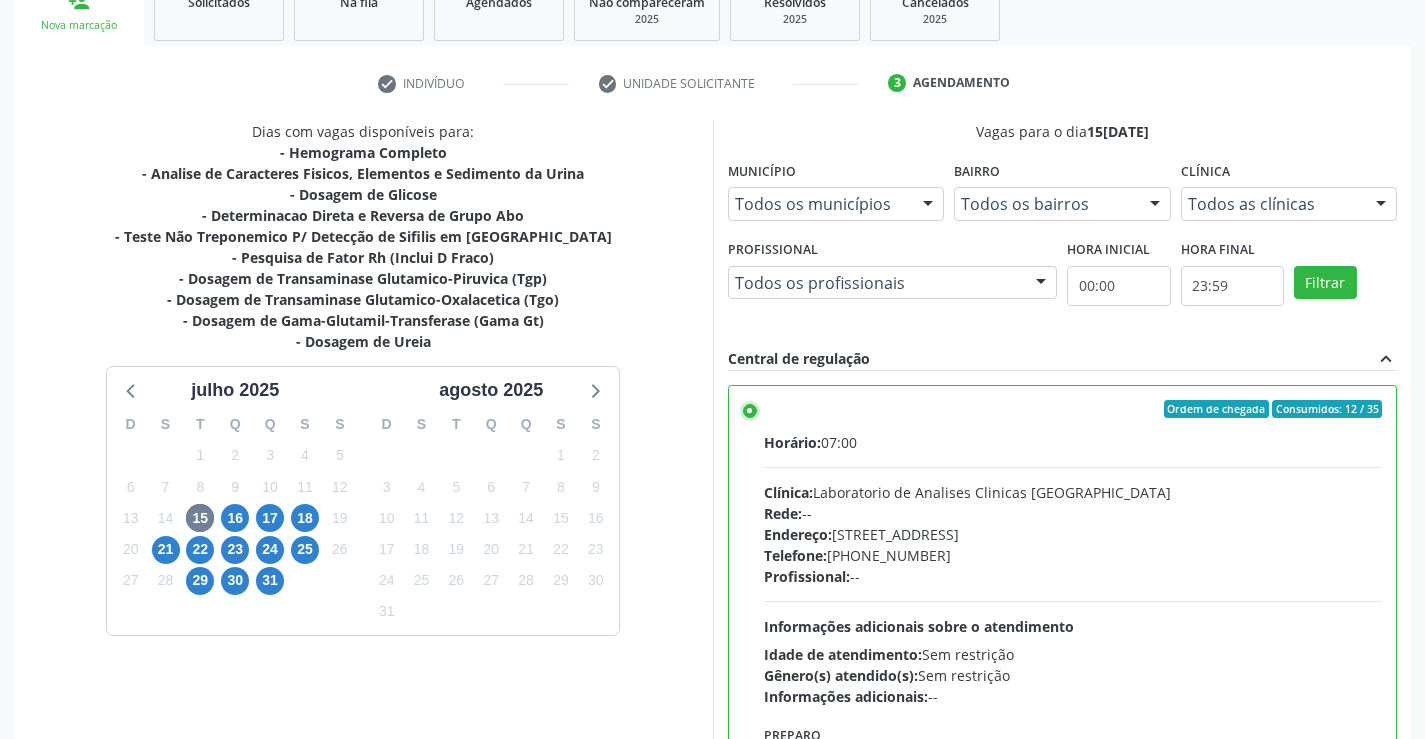 scroll, scrollTop: 456, scrollLeft: 0, axis: vertical 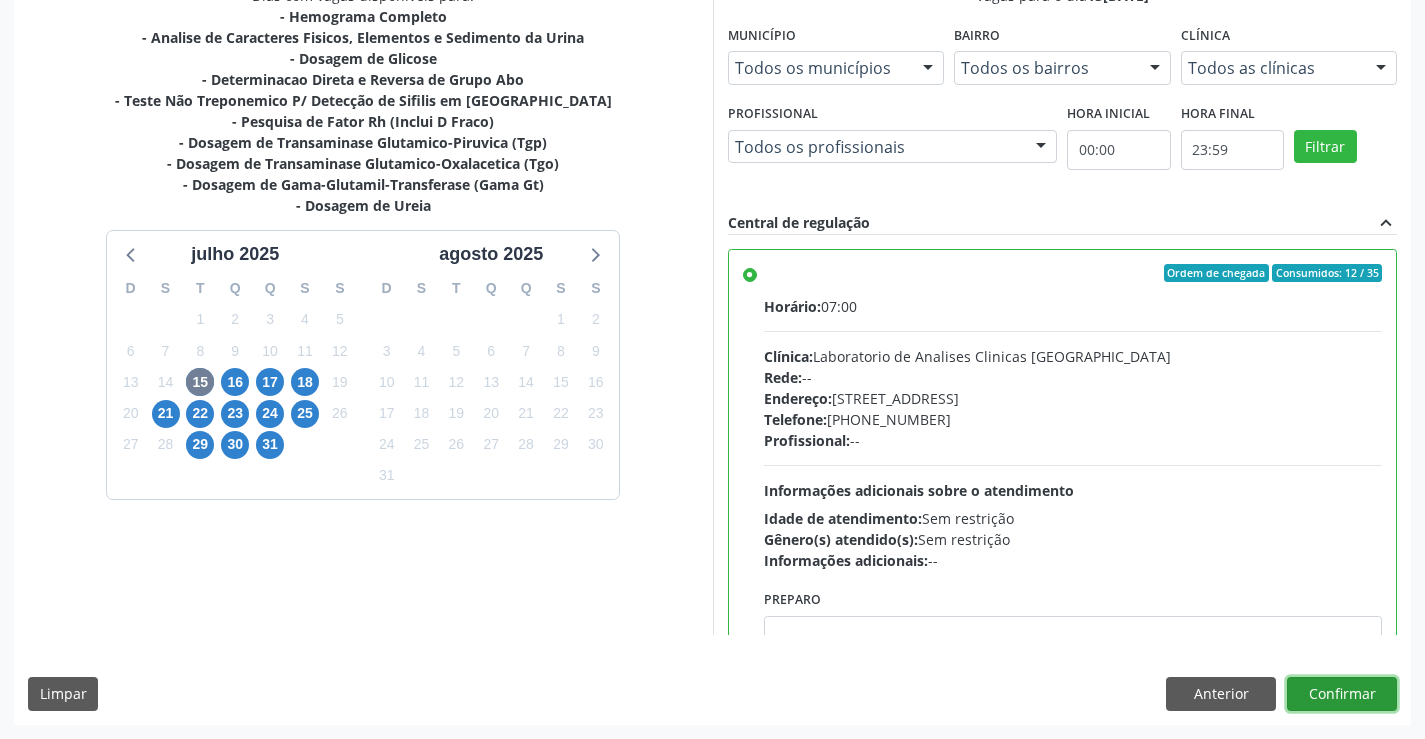 click on "Confirmar" at bounding box center (1342, 694) 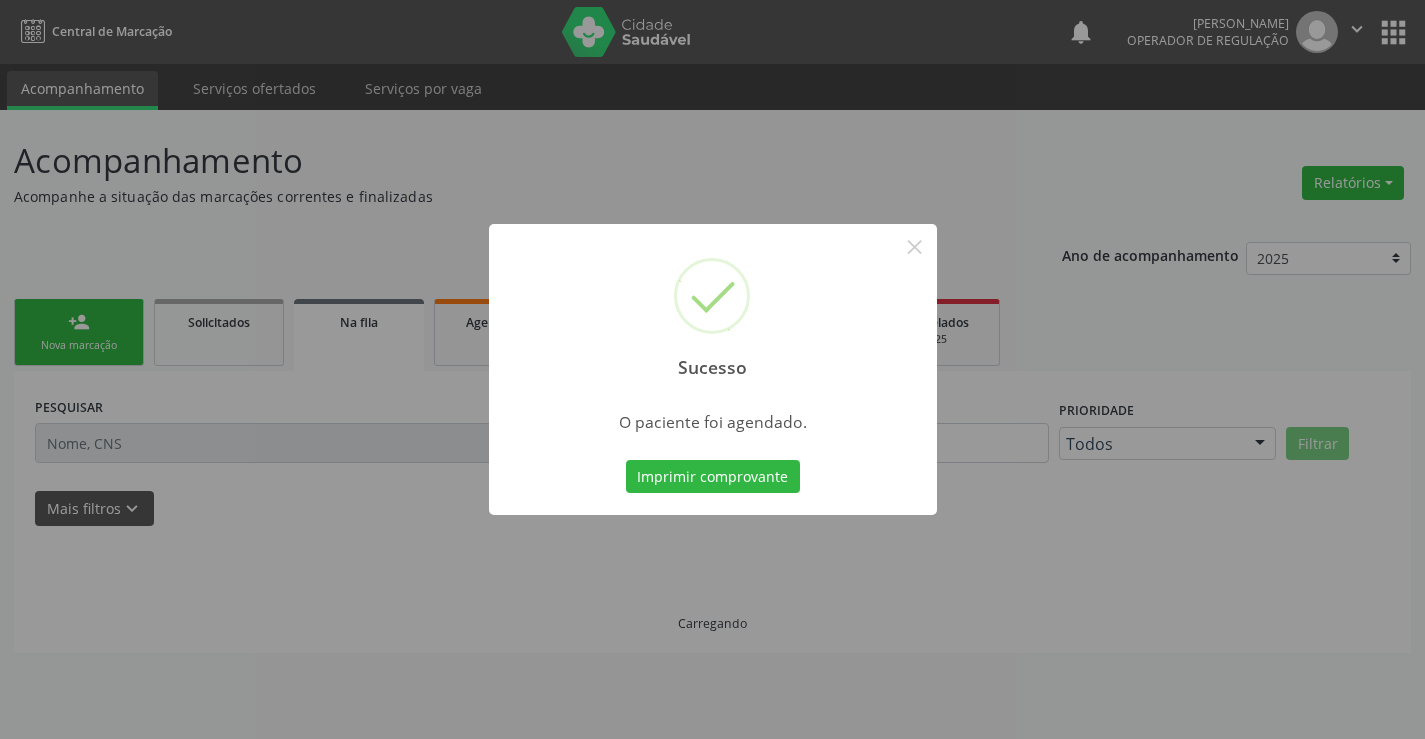scroll, scrollTop: 0, scrollLeft: 0, axis: both 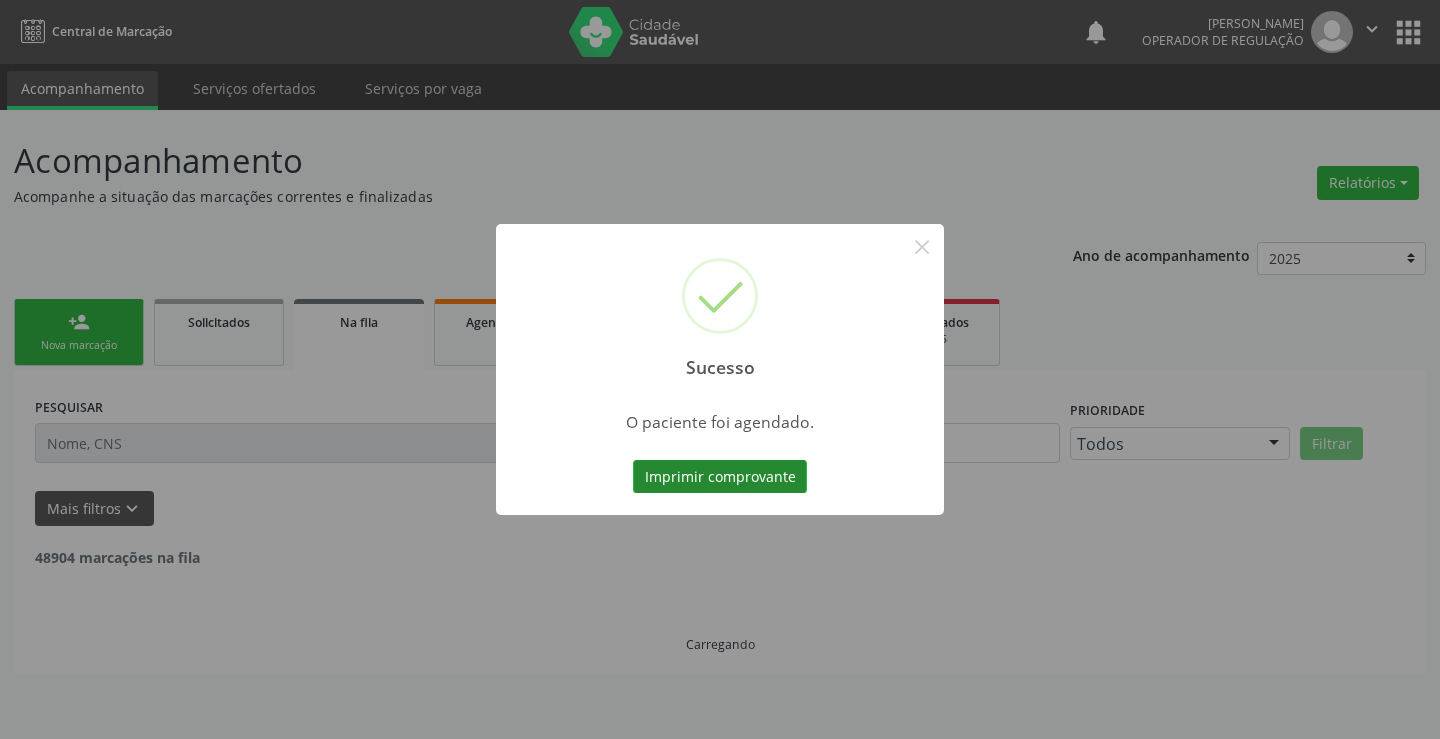 click on "Imprimir comprovante" at bounding box center [720, 477] 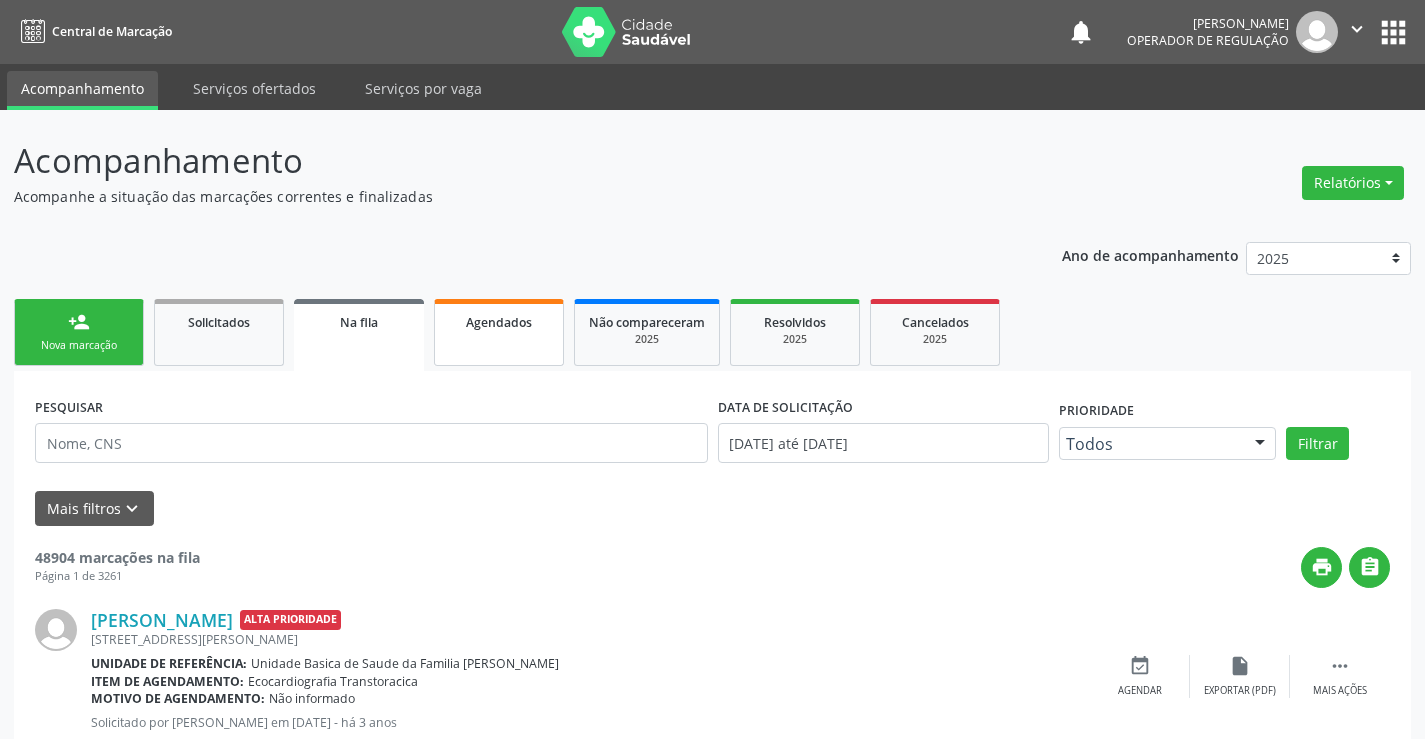click on "Agendados" at bounding box center (499, 322) 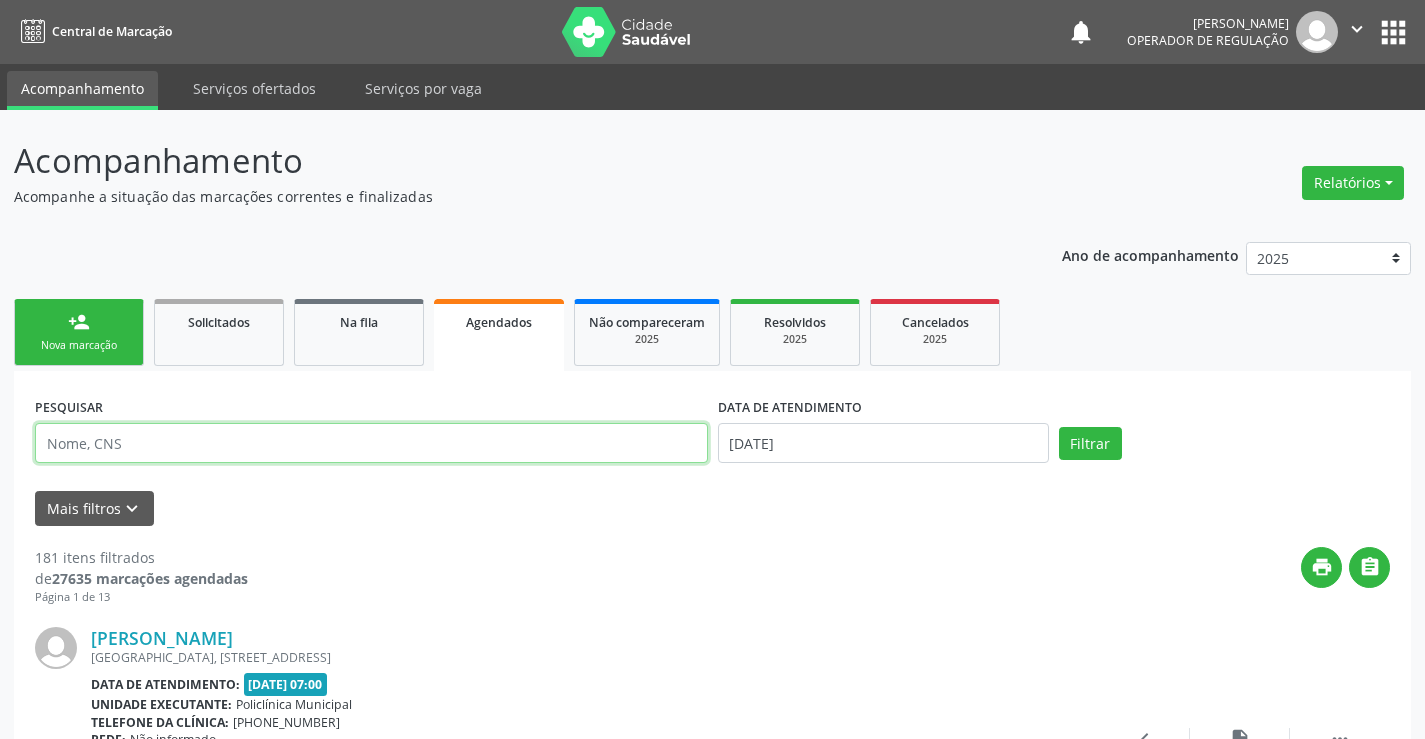 click at bounding box center (371, 443) 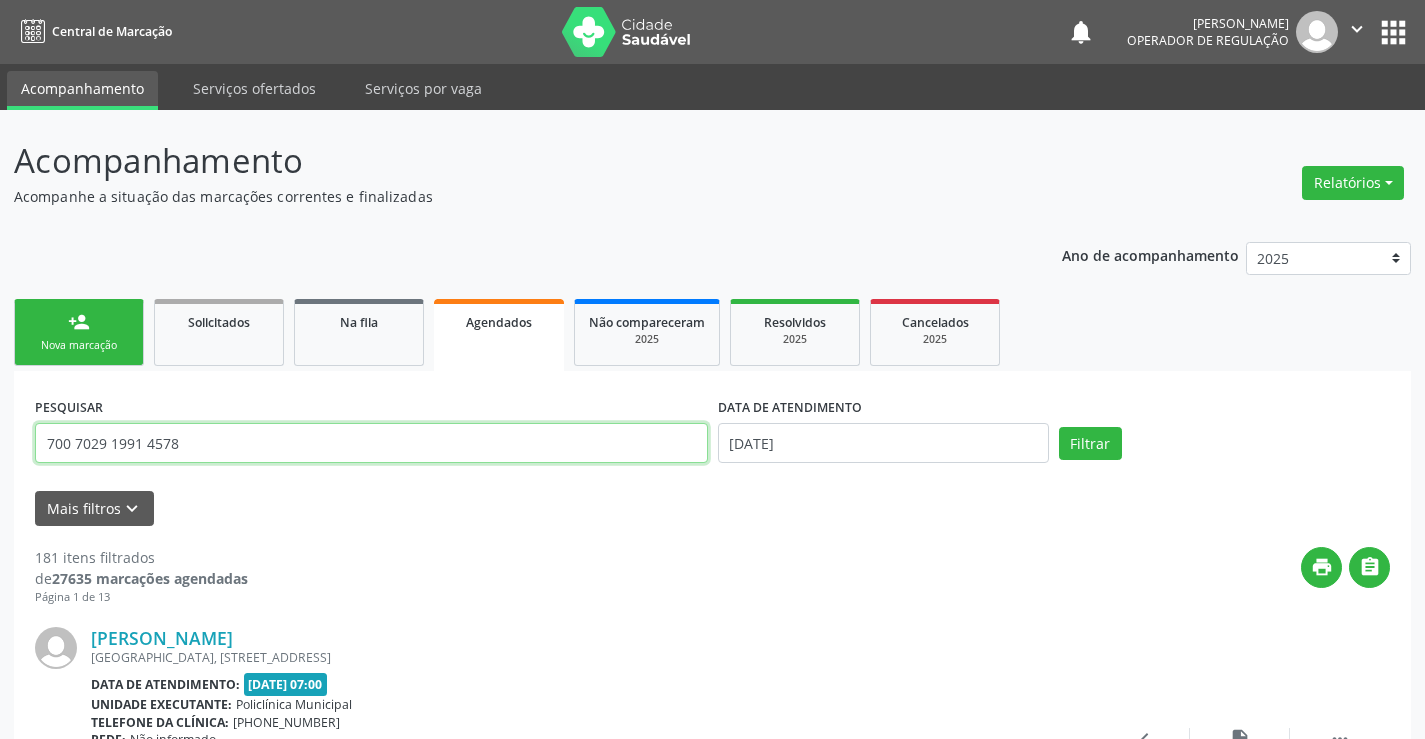 type on "700 7029 1991 4578" 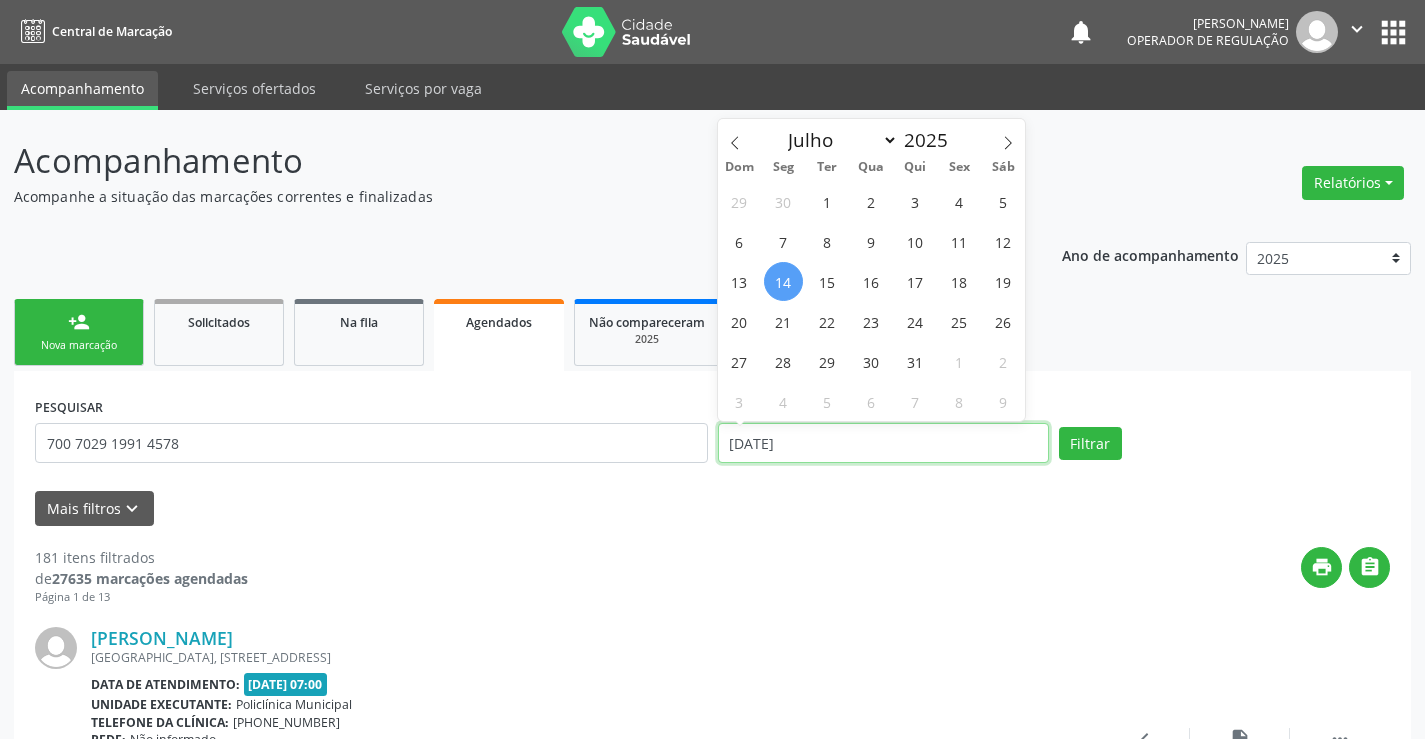 click on "14/07/2025" at bounding box center [883, 443] 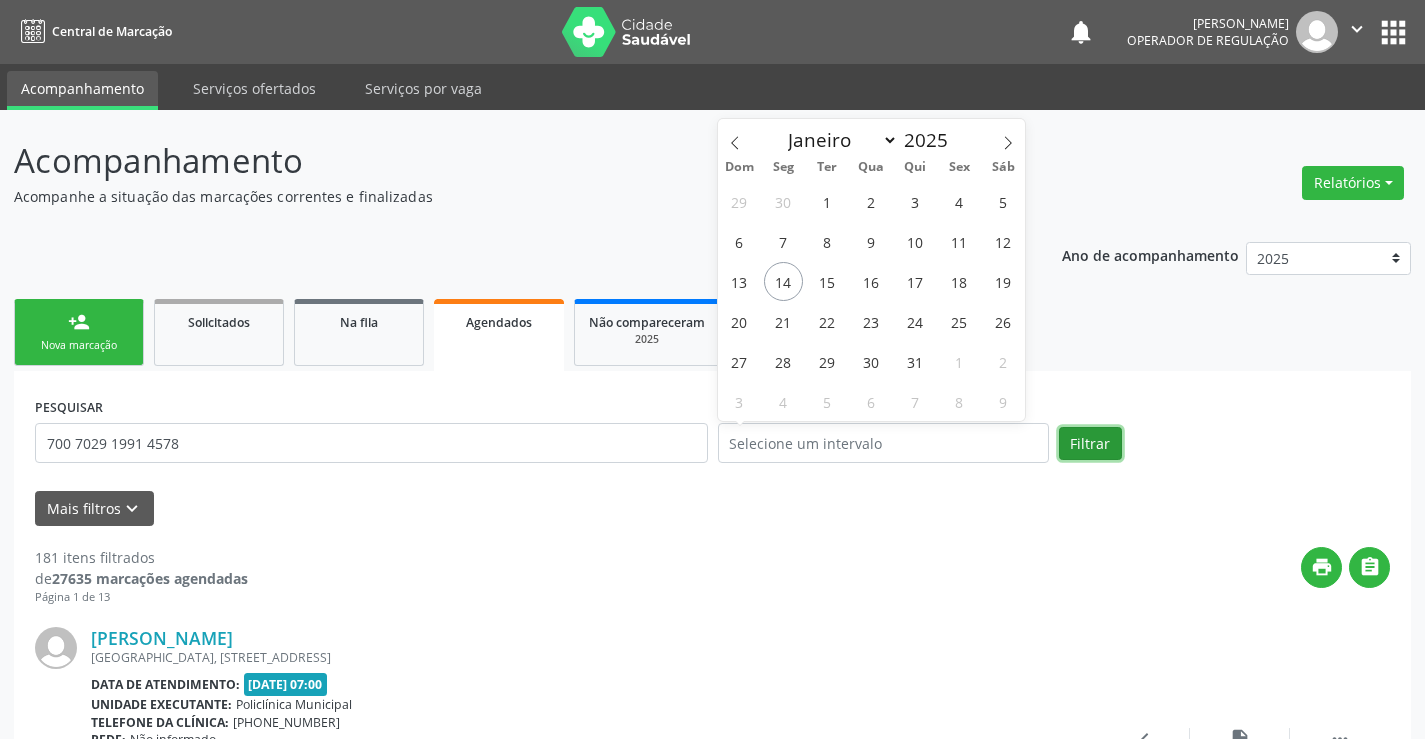 drag, startPoint x: 1109, startPoint y: 441, endPoint x: 1019, endPoint y: 494, distance: 104.44616 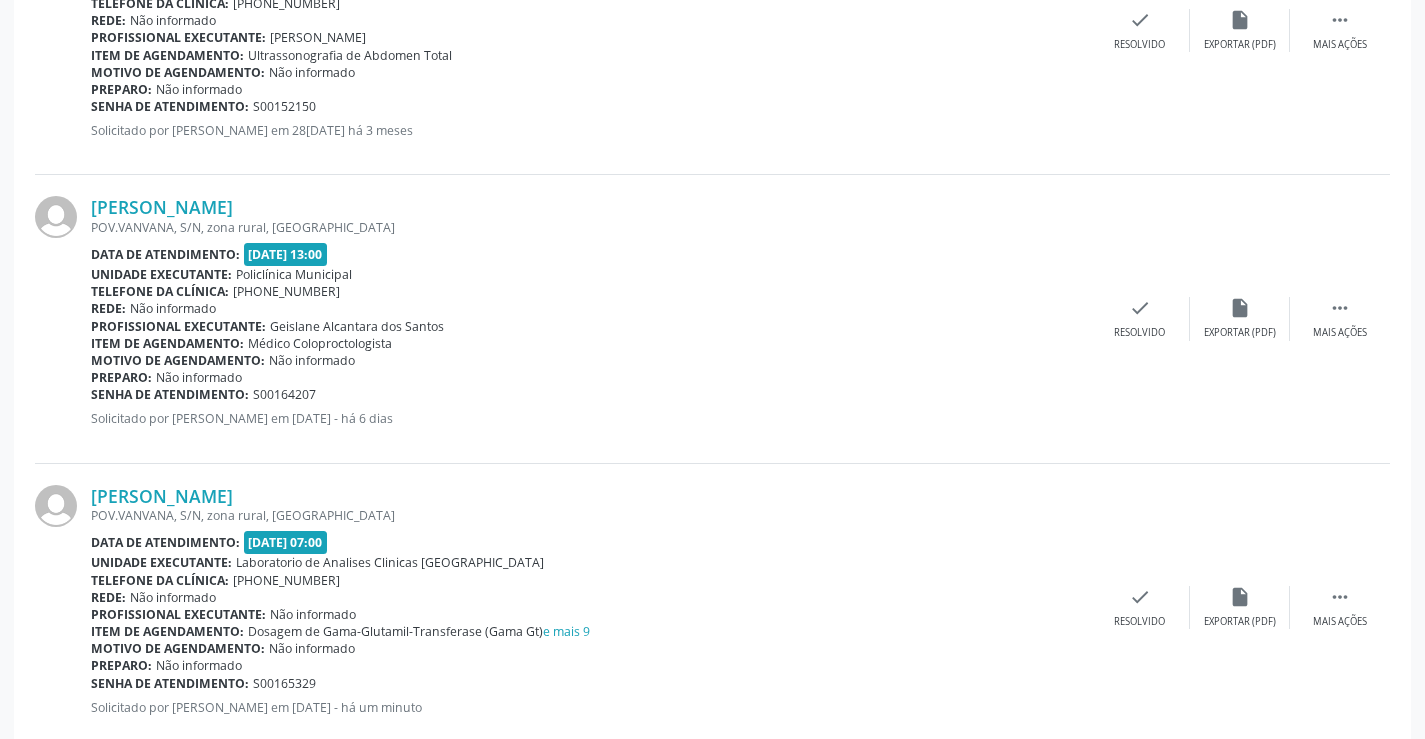 scroll, scrollTop: 2495, scrollLeft: 0, axis: vertical 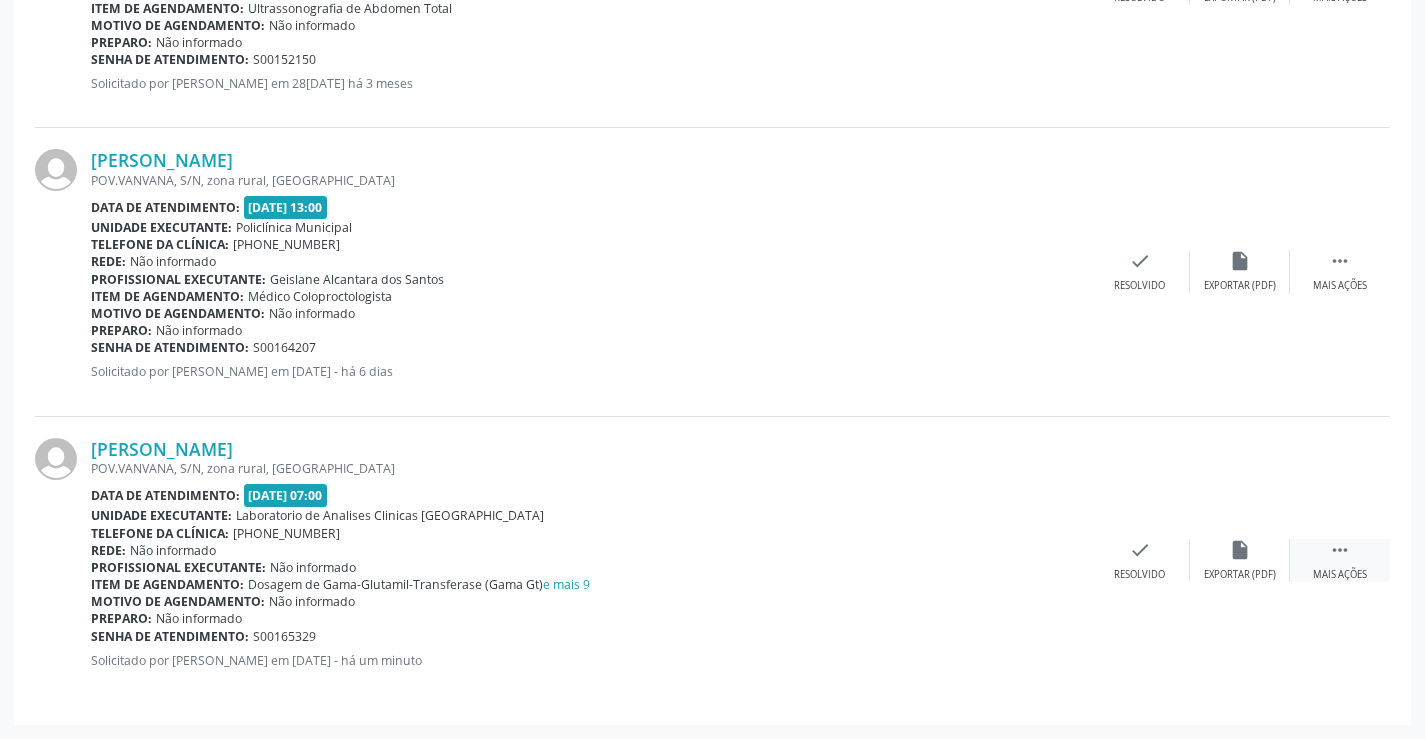 click on "" at bounding box center [1340, 550] 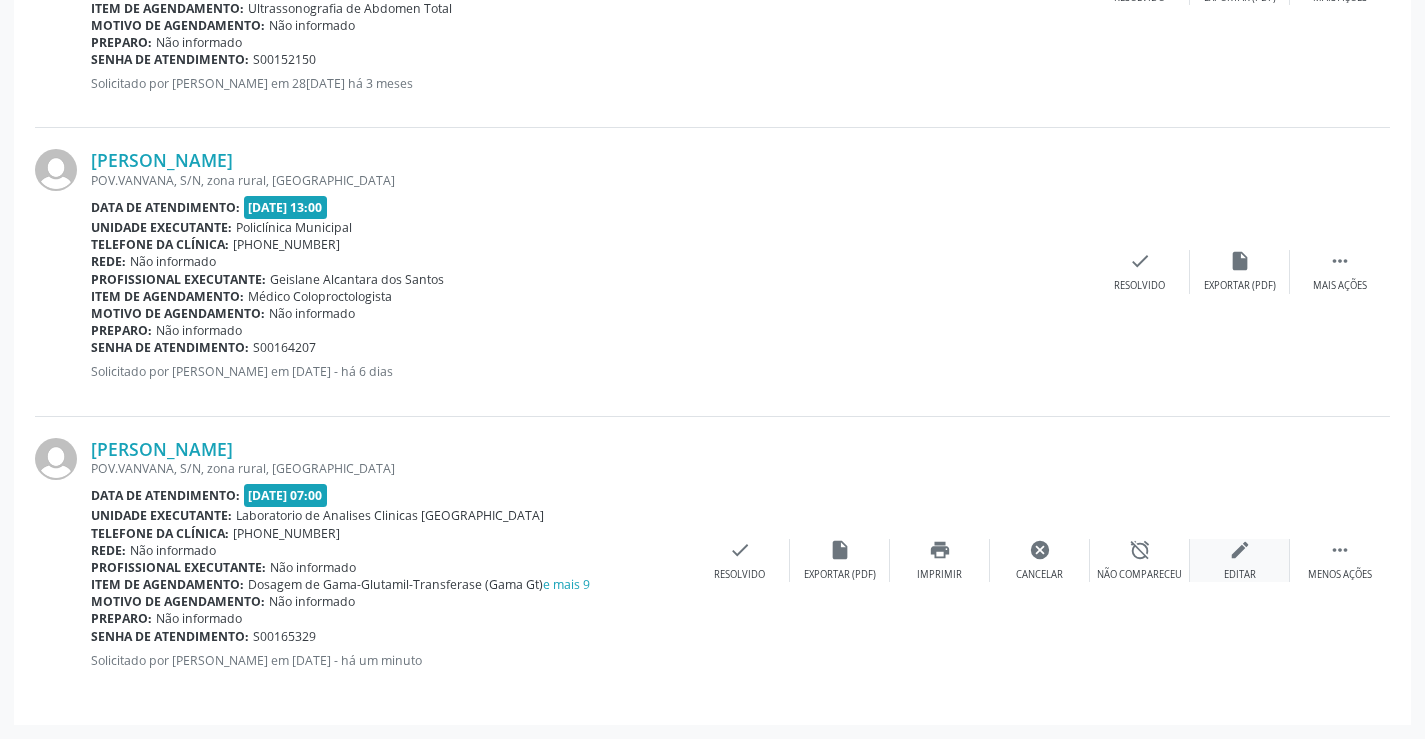 click on "edit" at bounding box center [1240, 550] 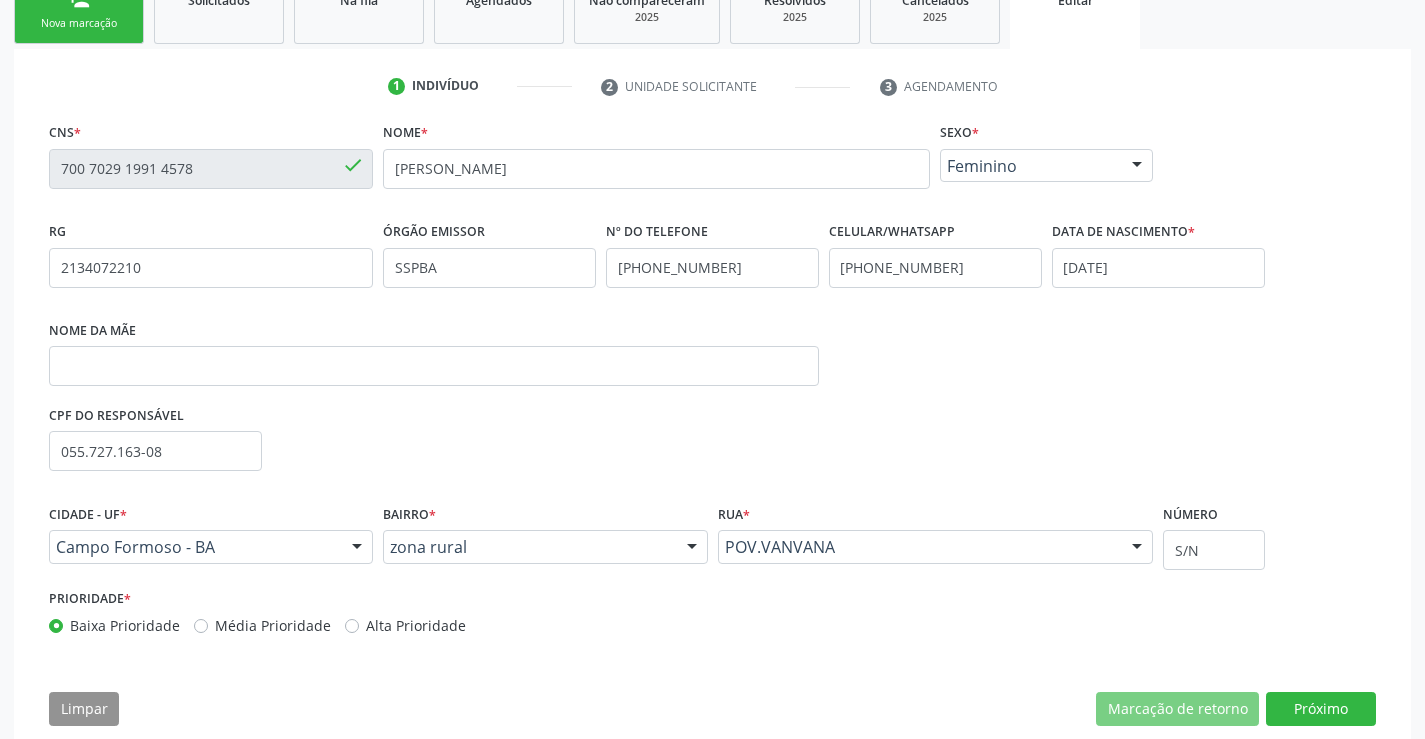 scroll, scrollTop: 358, scrollLeft: 0, axis: vertical 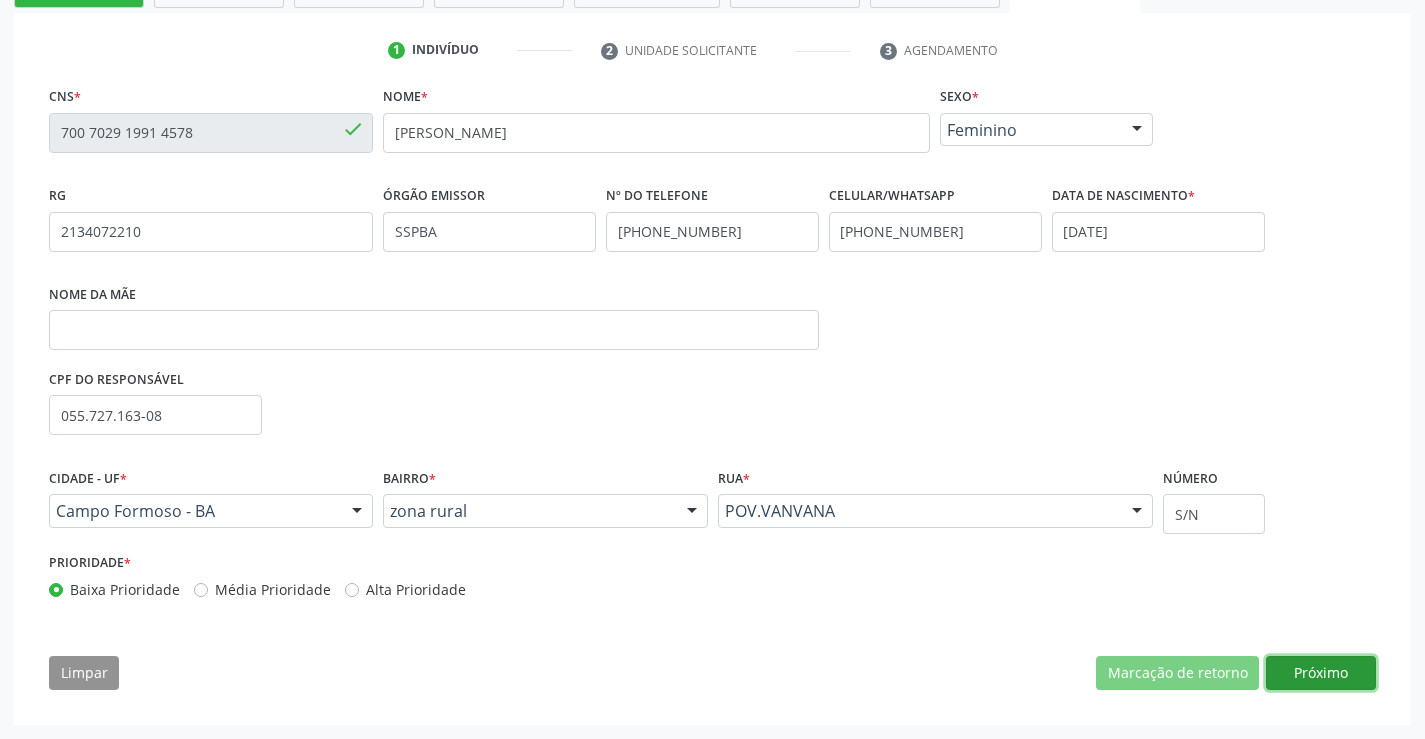 click on "Próximo" at bounding box center (1321, 673) 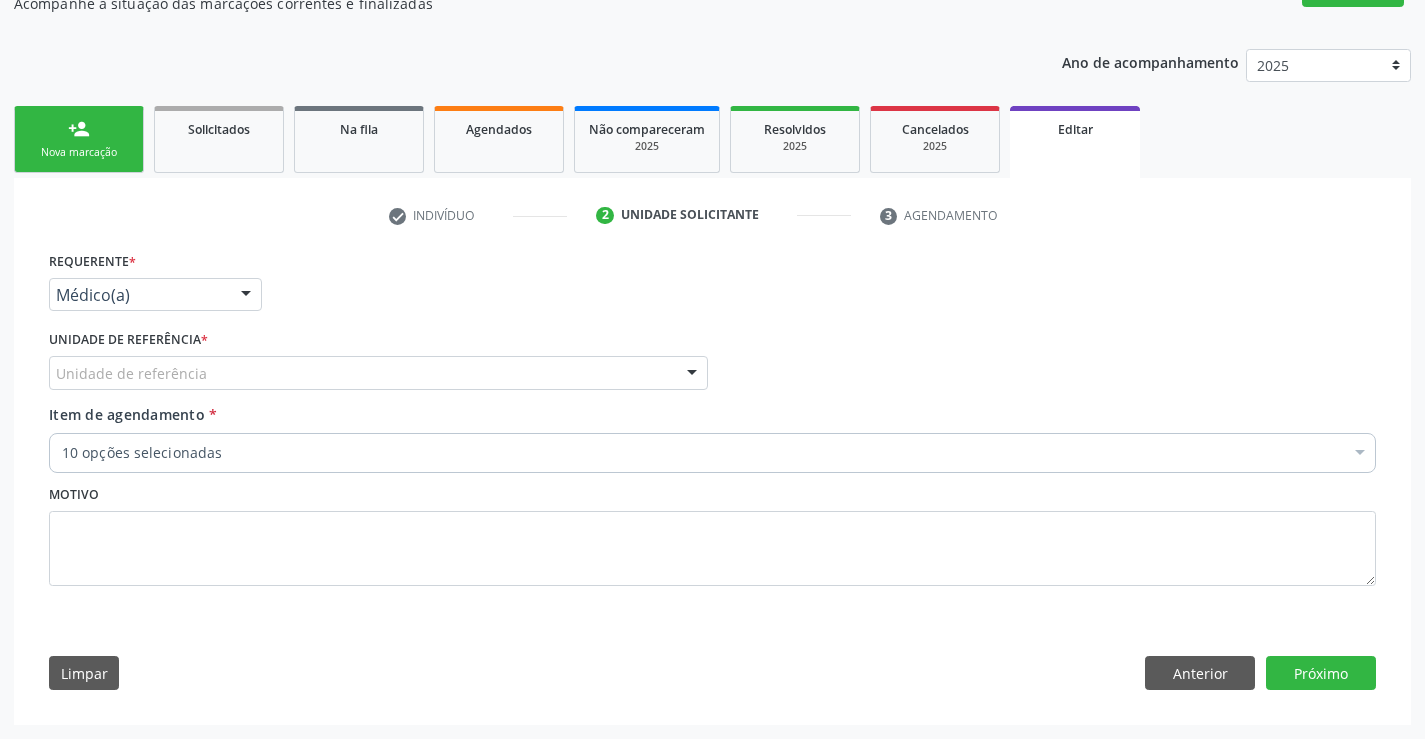 scroll, scrollTop: 193, scrollLeft: 0, axis: vertical 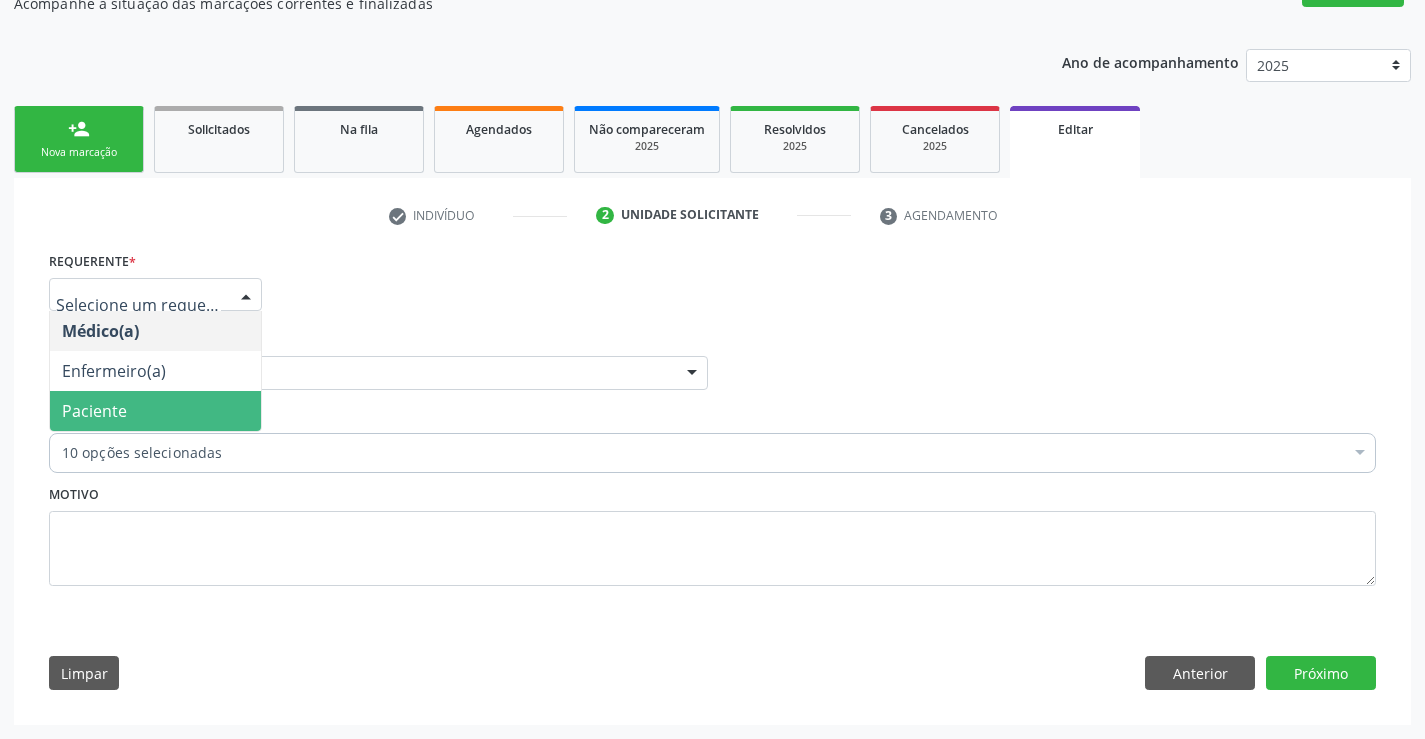 click on "Paciente" at bounding box center (155, 411) 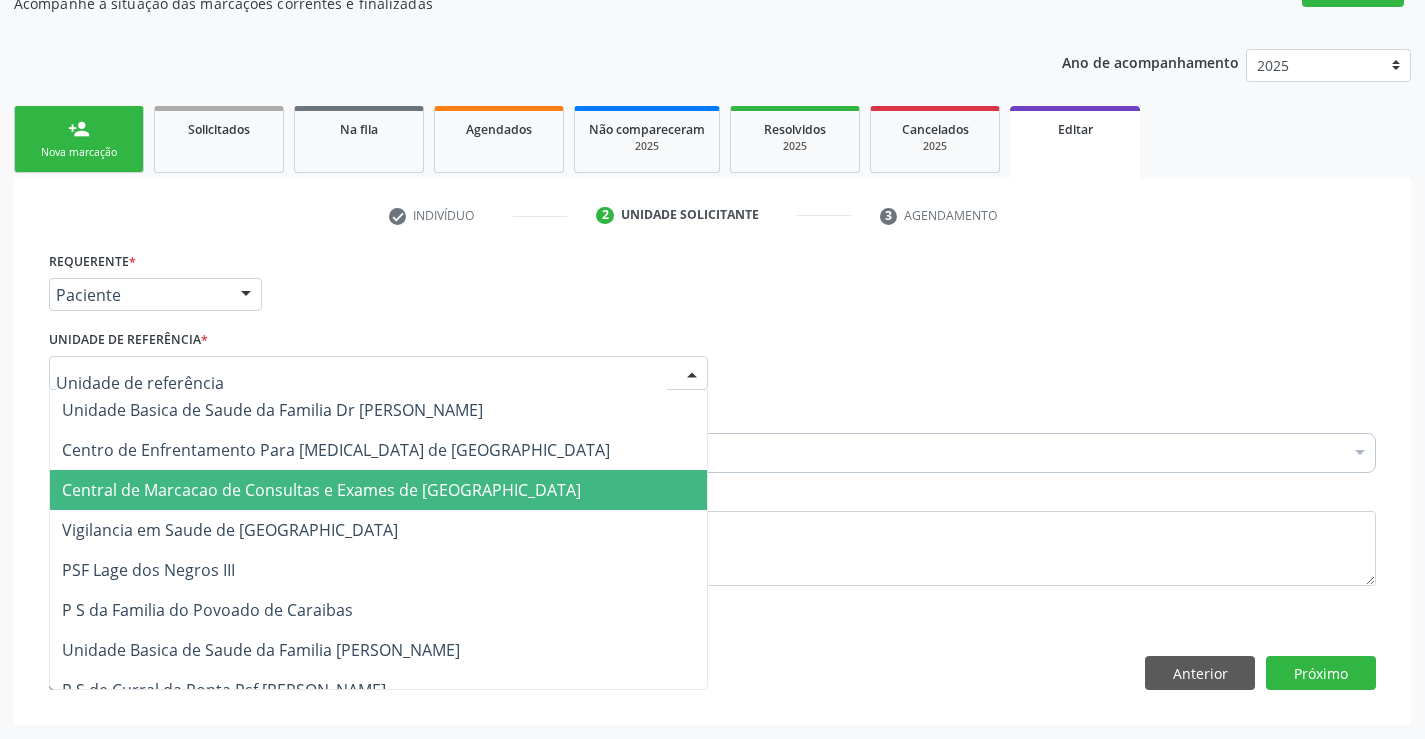 click on "Central de Marcacao de Consultas e Exames de [GEOGRAPHIC_DATA]" at bounding box center [321, 490] 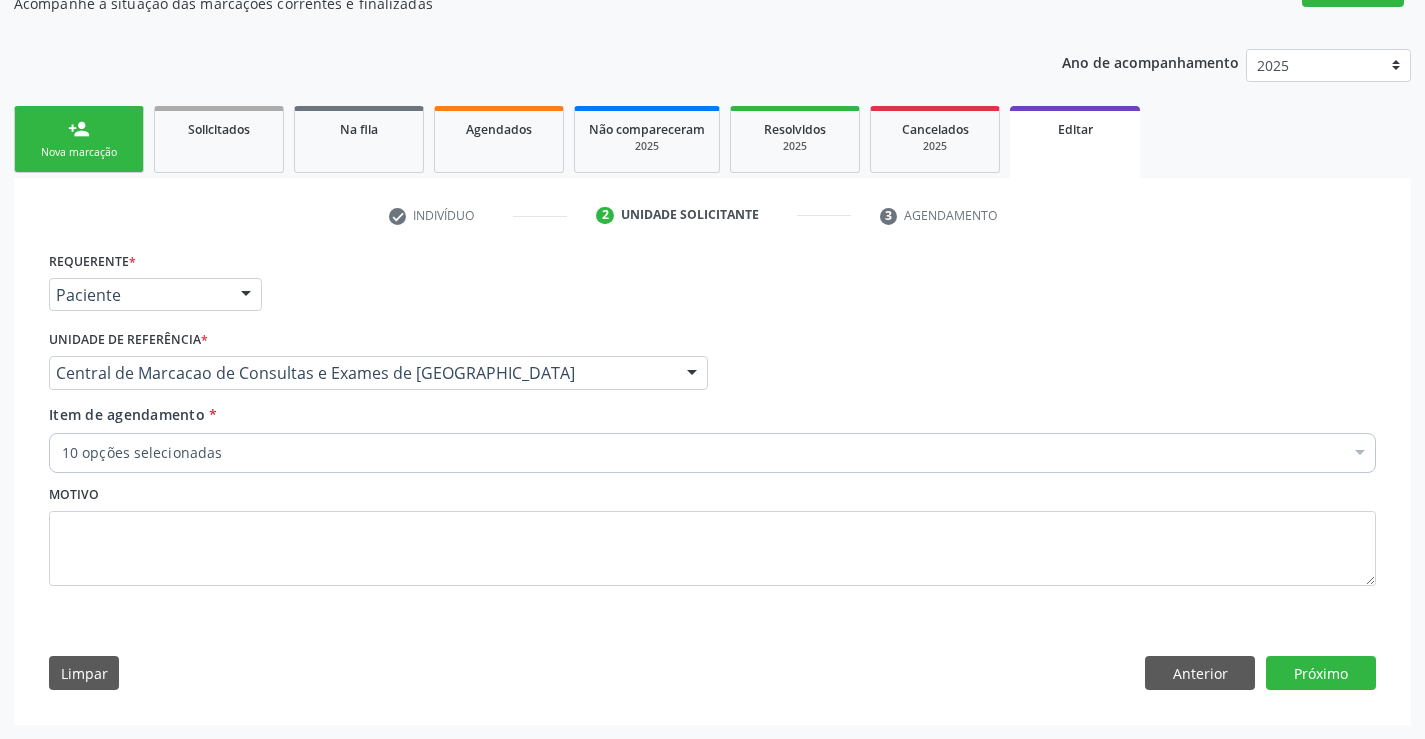 click on "10 opções selecionadas" at bounding box center [712, 453] 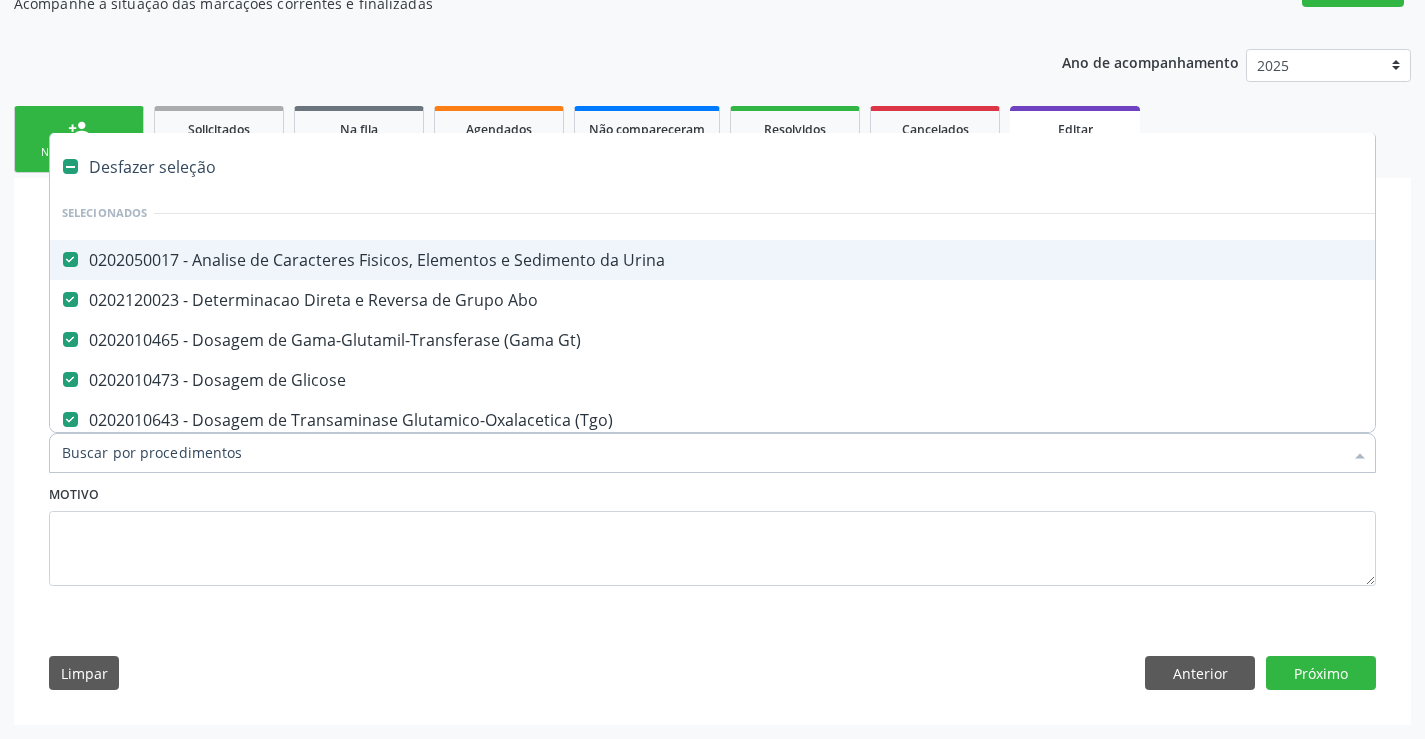 type on "c" 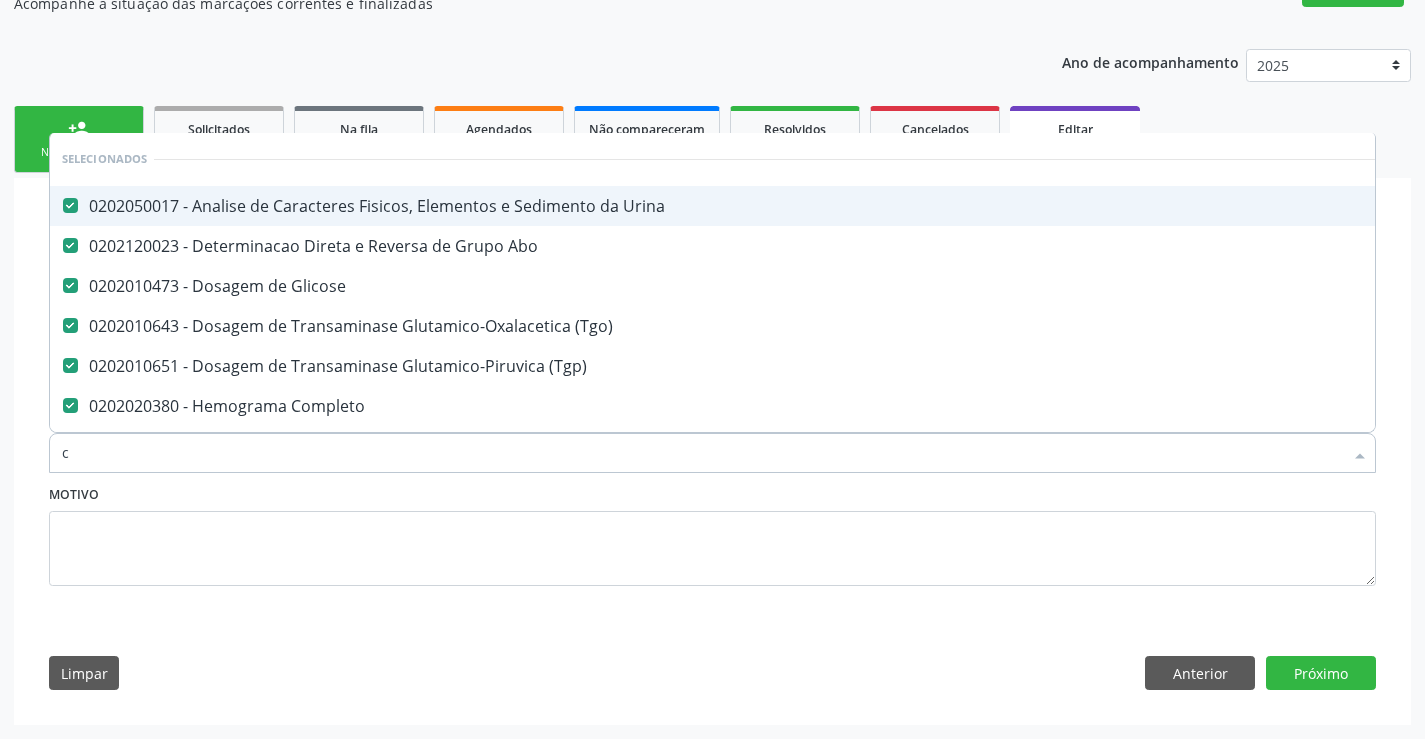 checkbox on "false" 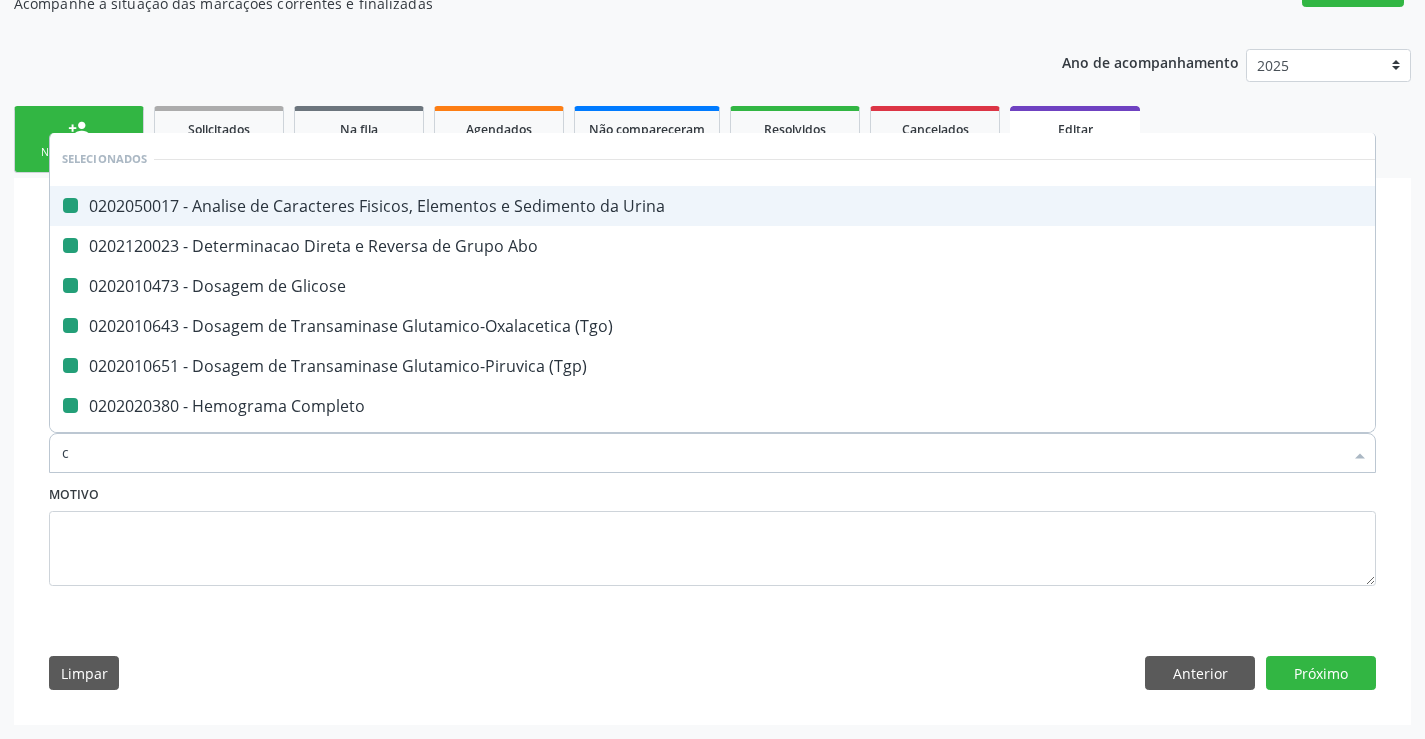 type on "cr" 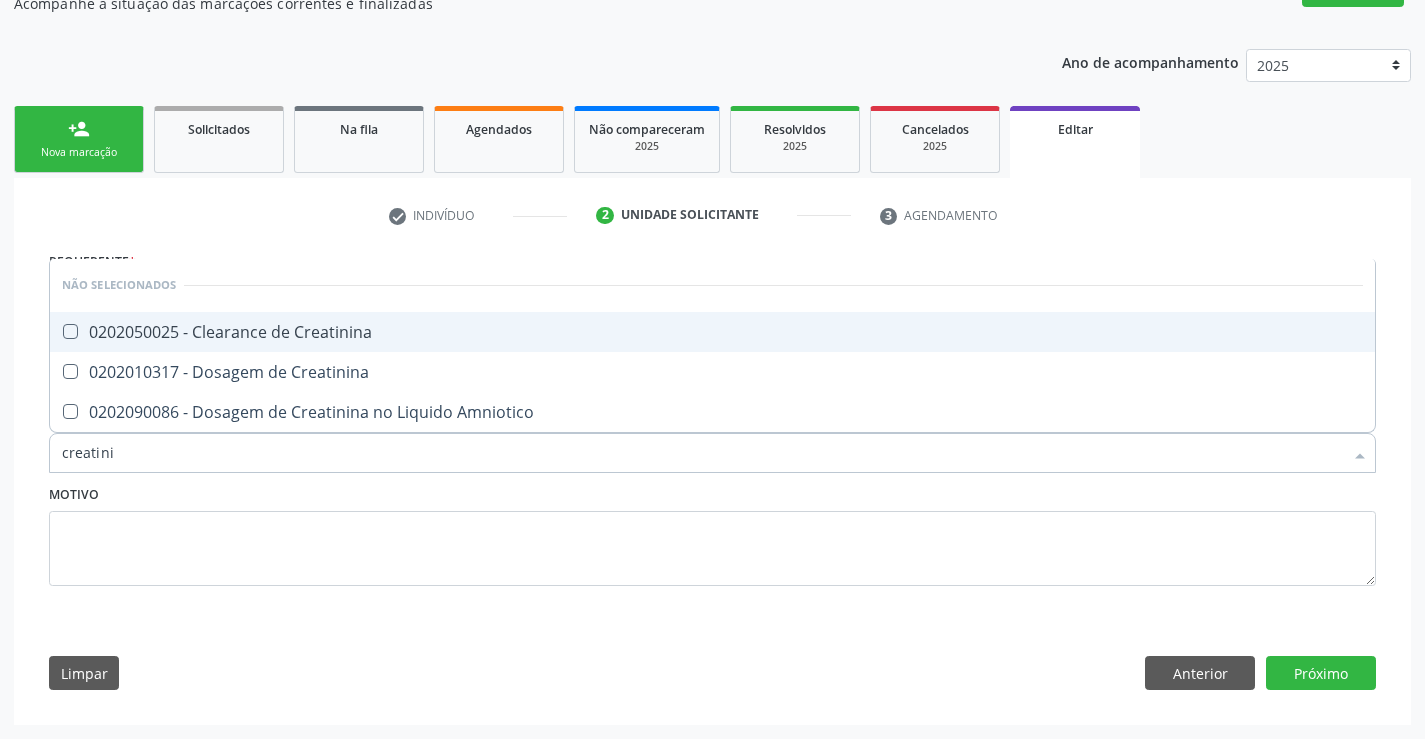 type on "creatinin" 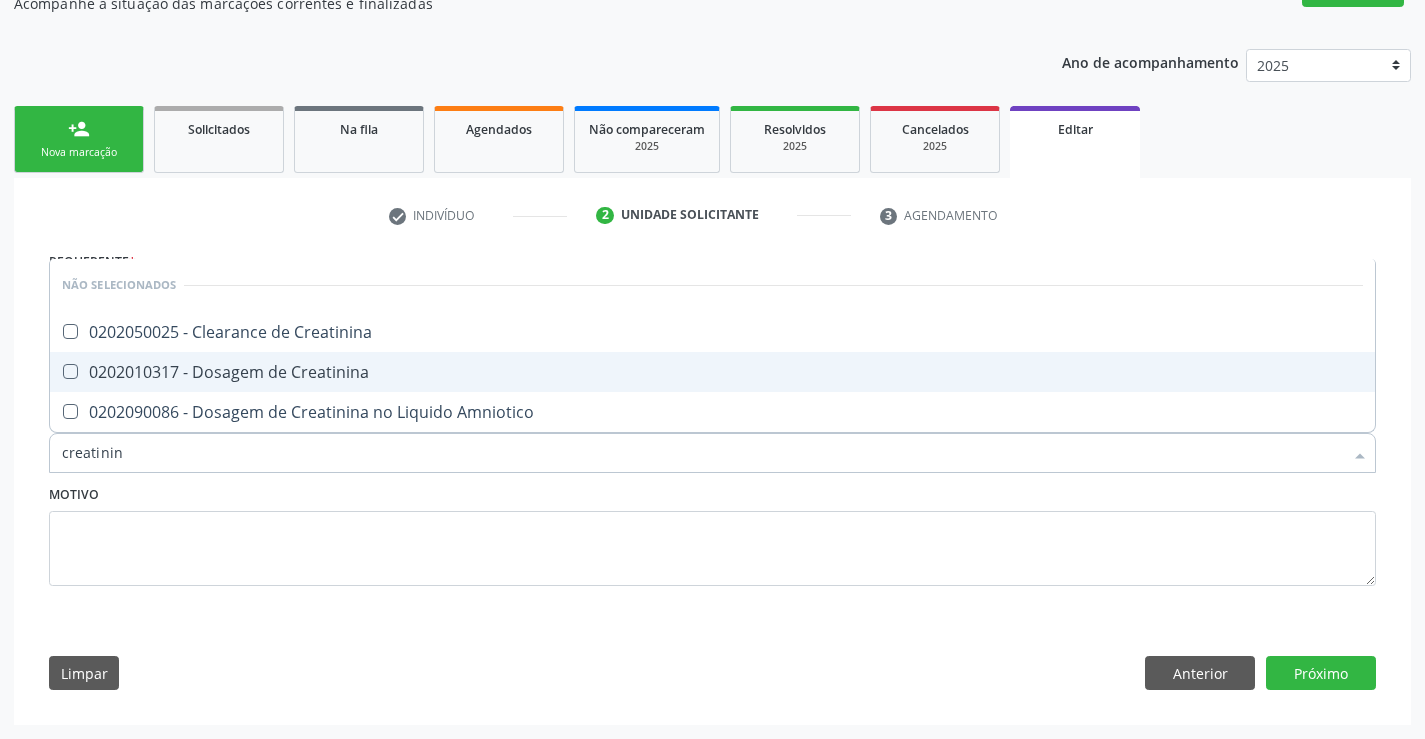 click on "0202010317 - Dosagem de Creatinina" at bounding box center (712, 372) 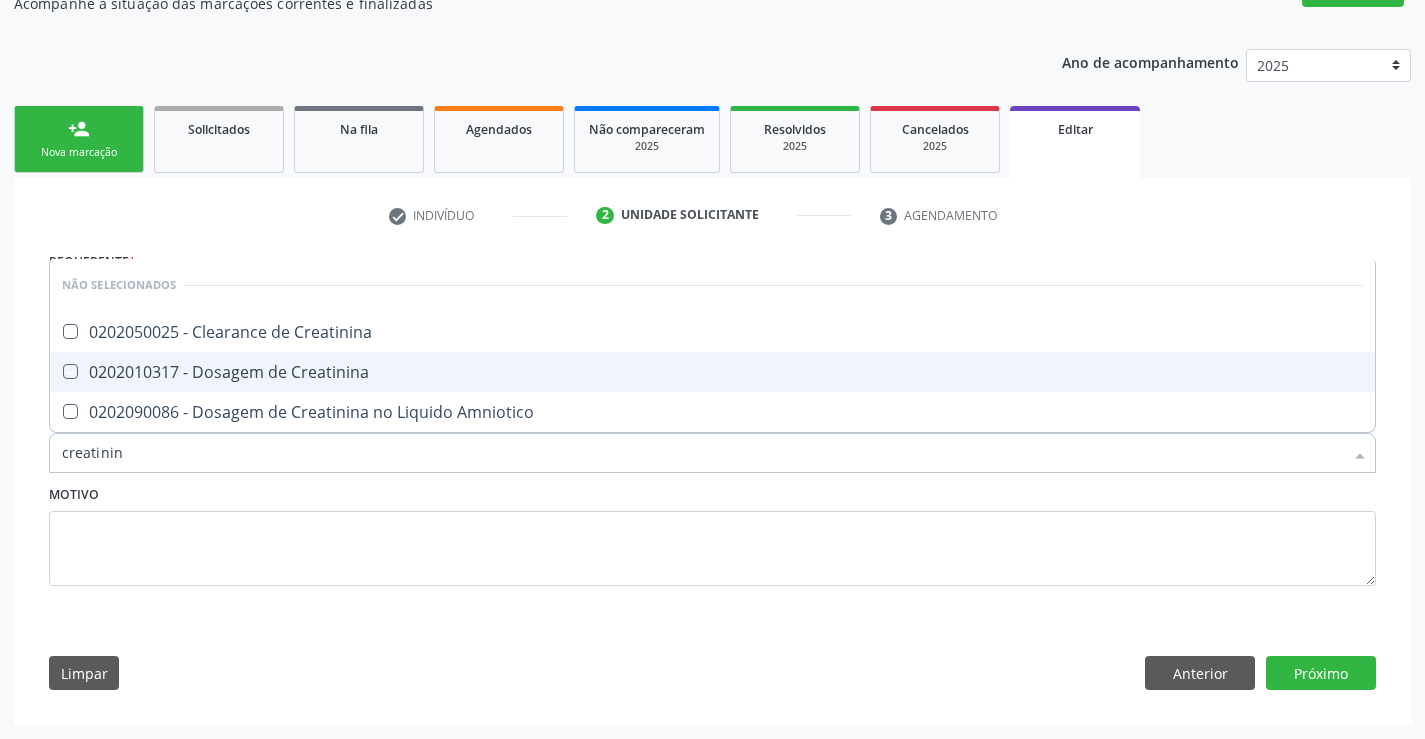 checkbox on "true" 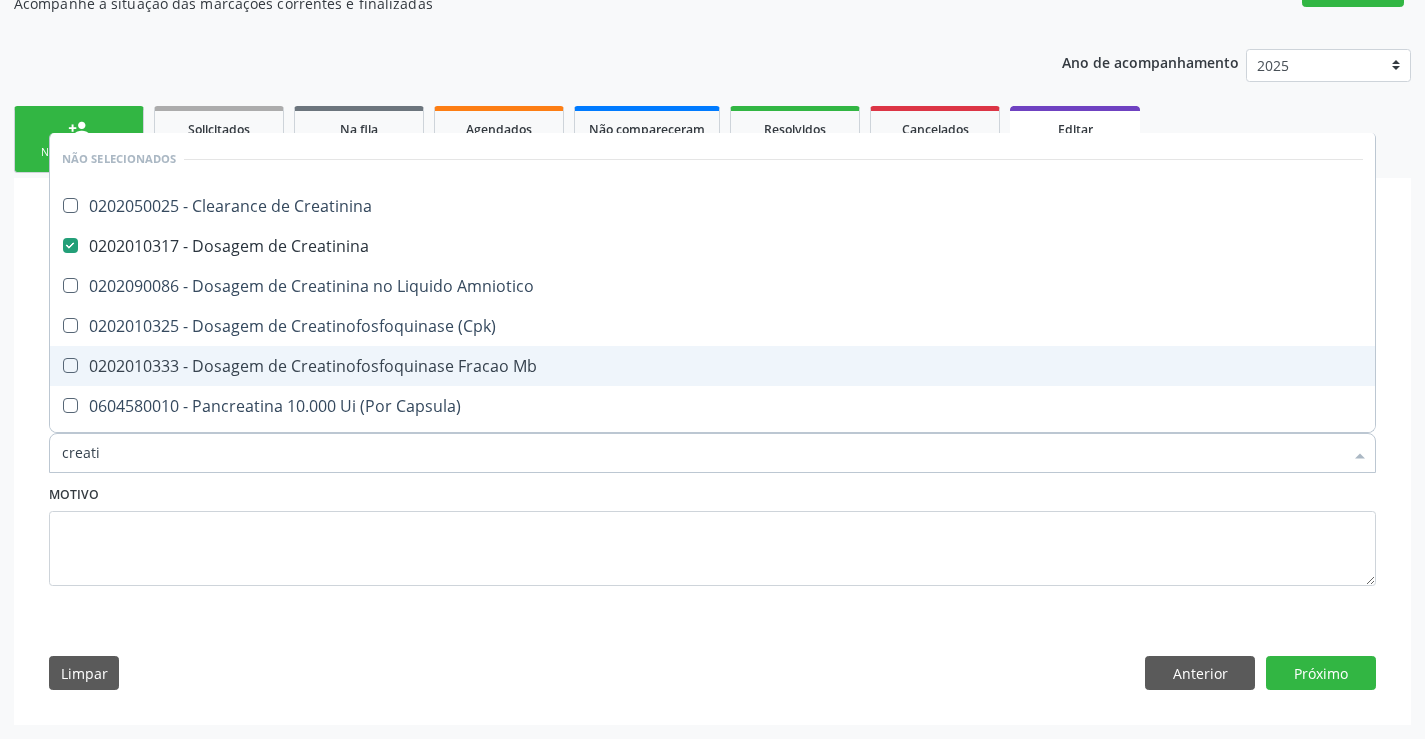 type on "creat" 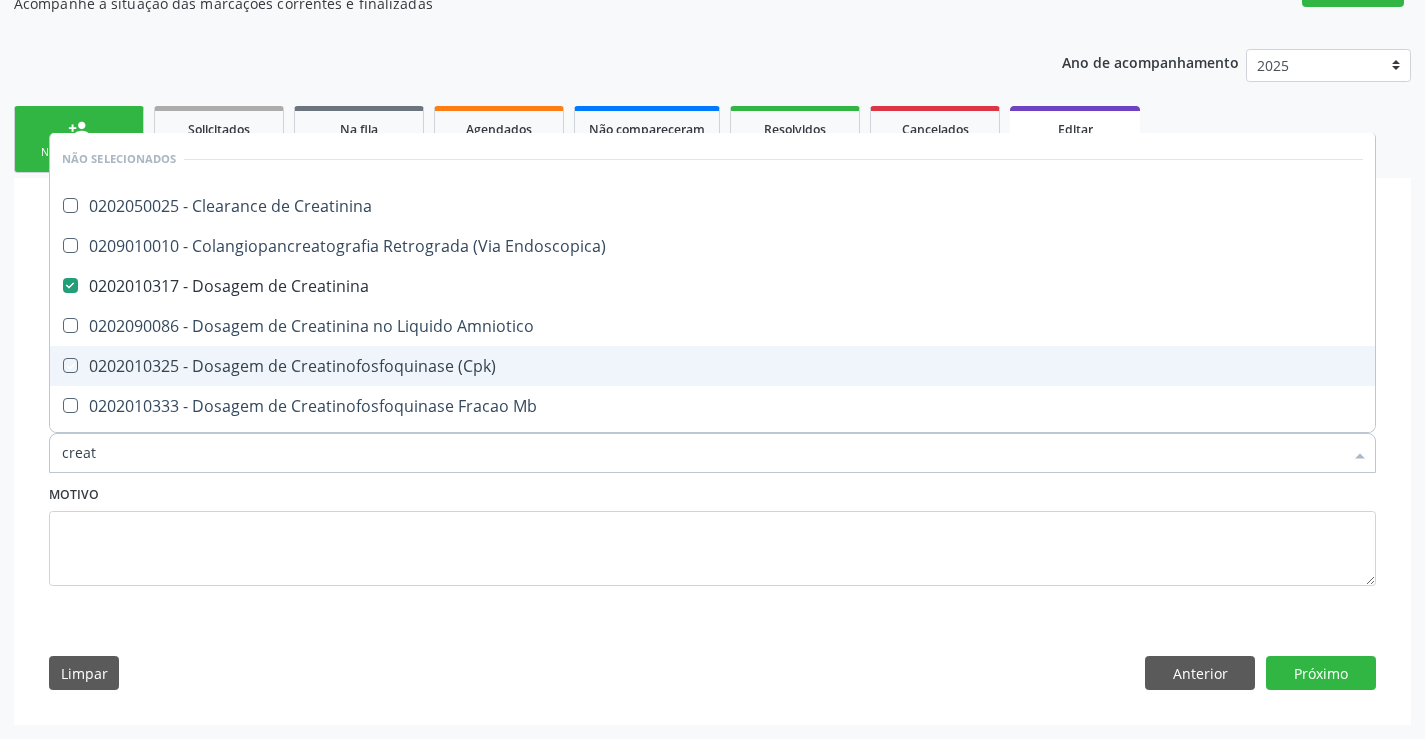 type on "crea" 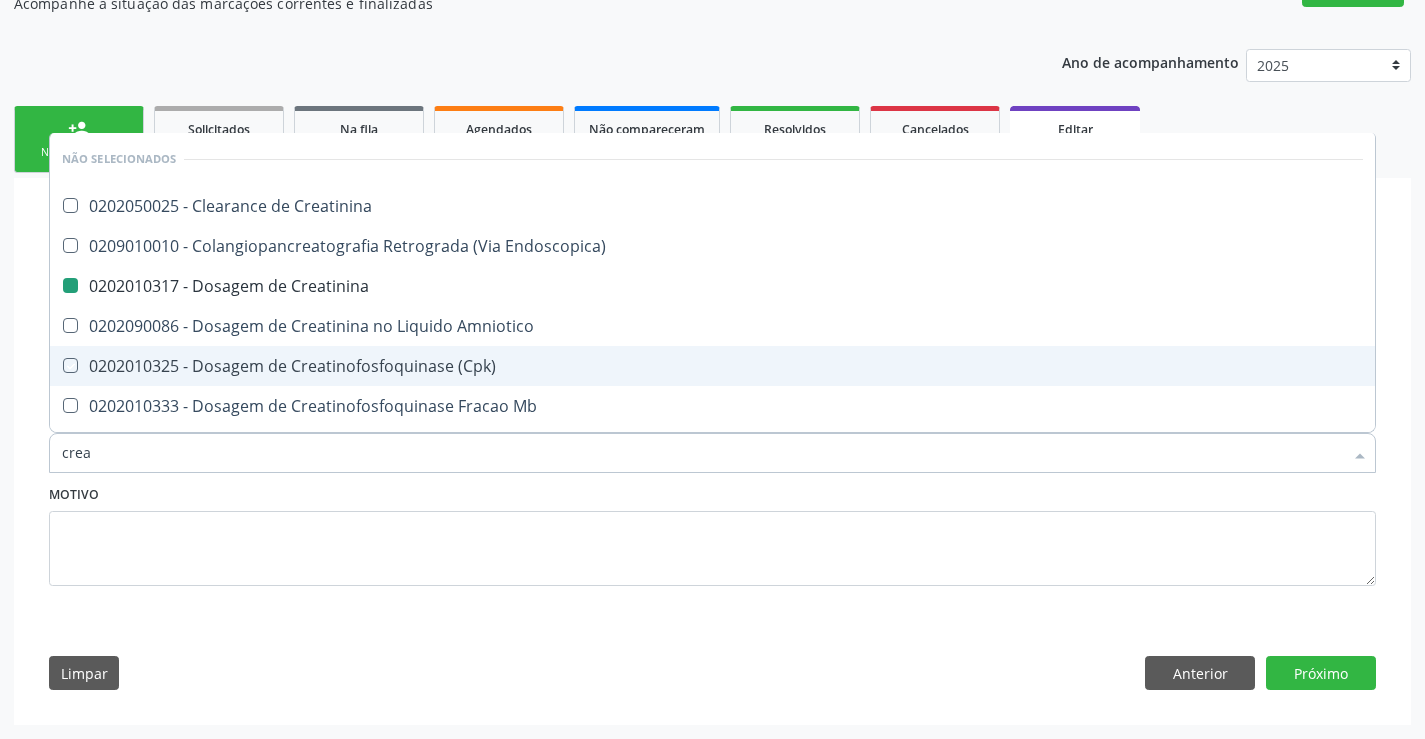 type on "cre" 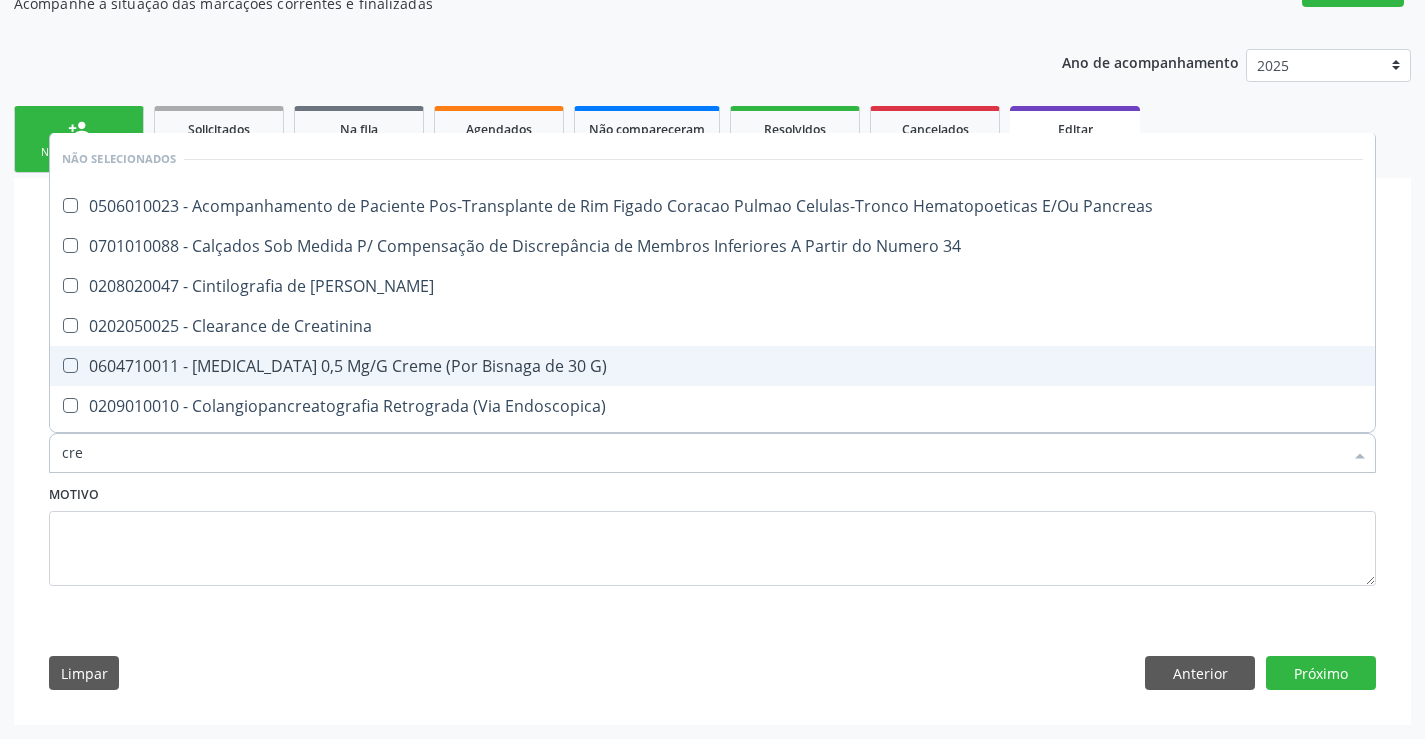 type on "cr" 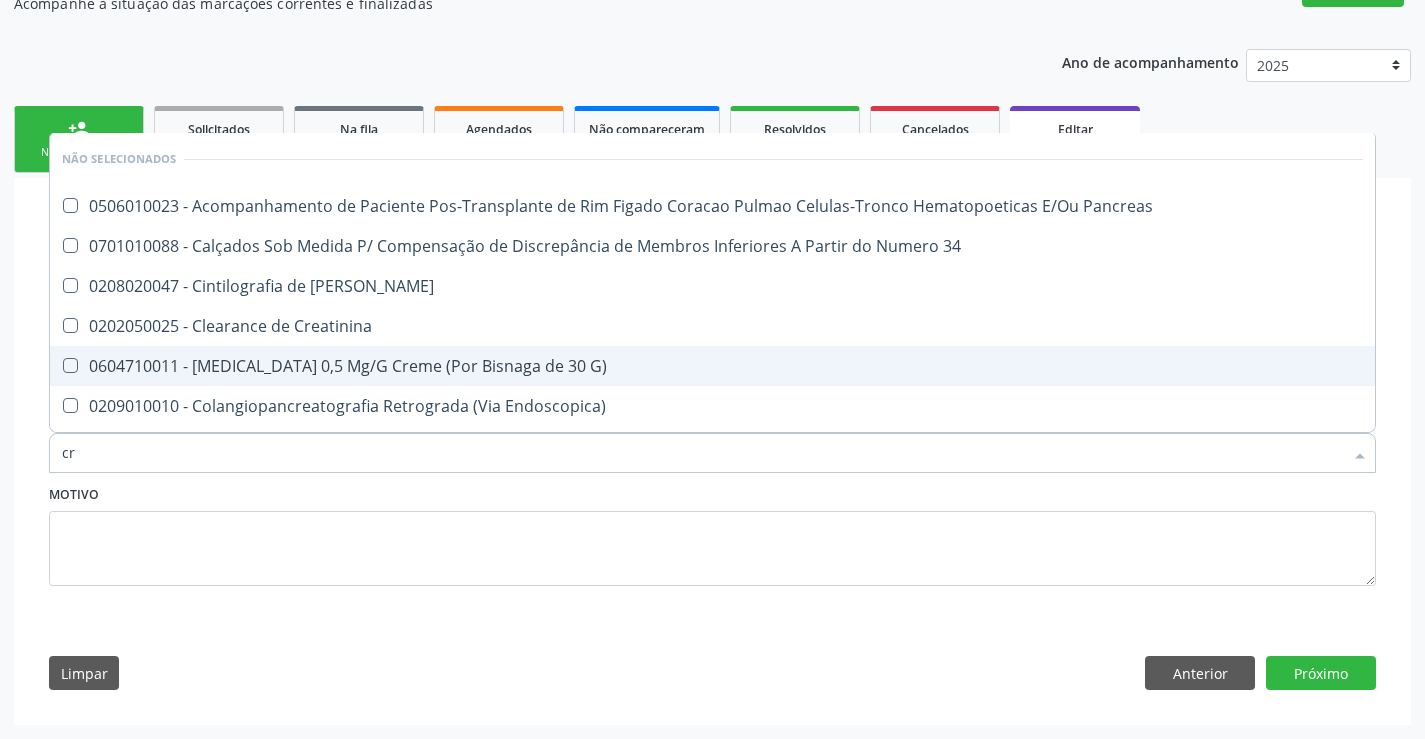 checkbox on "false" 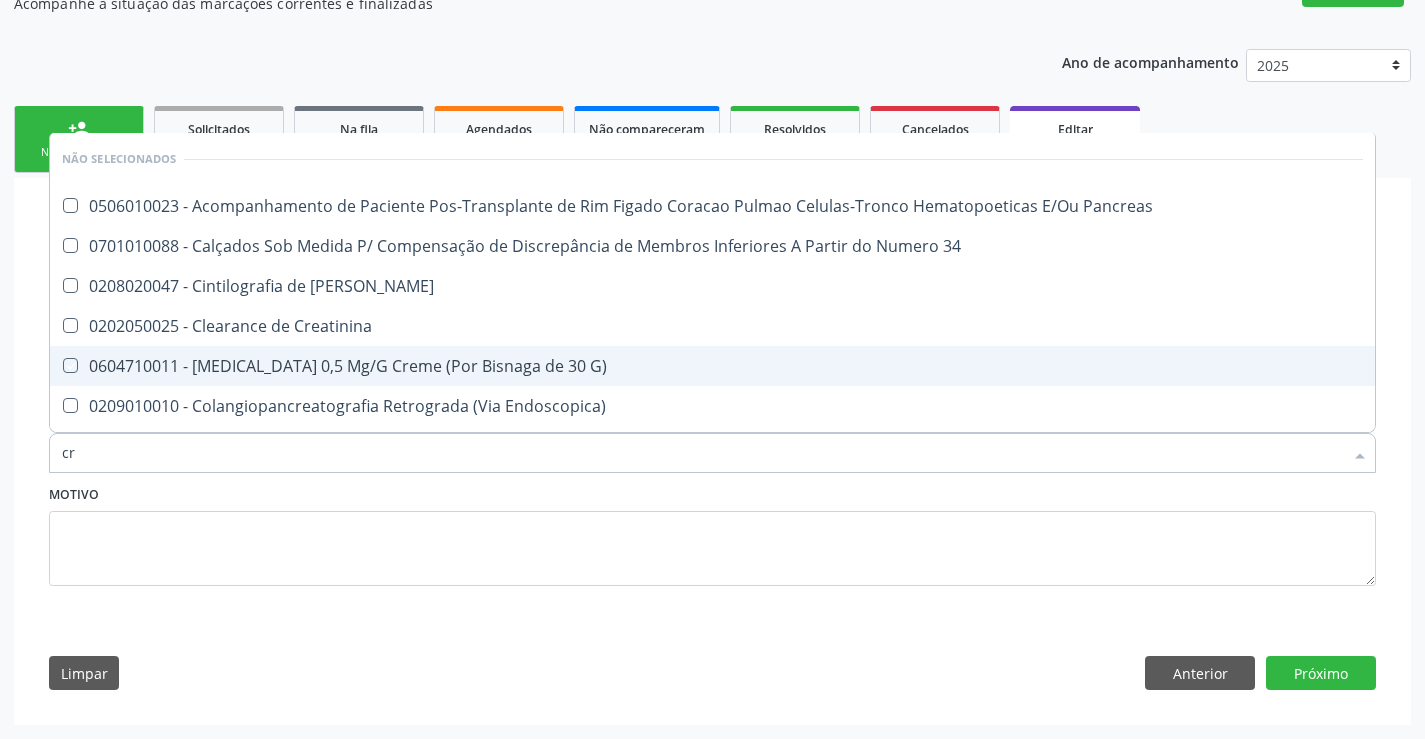 type on "c" 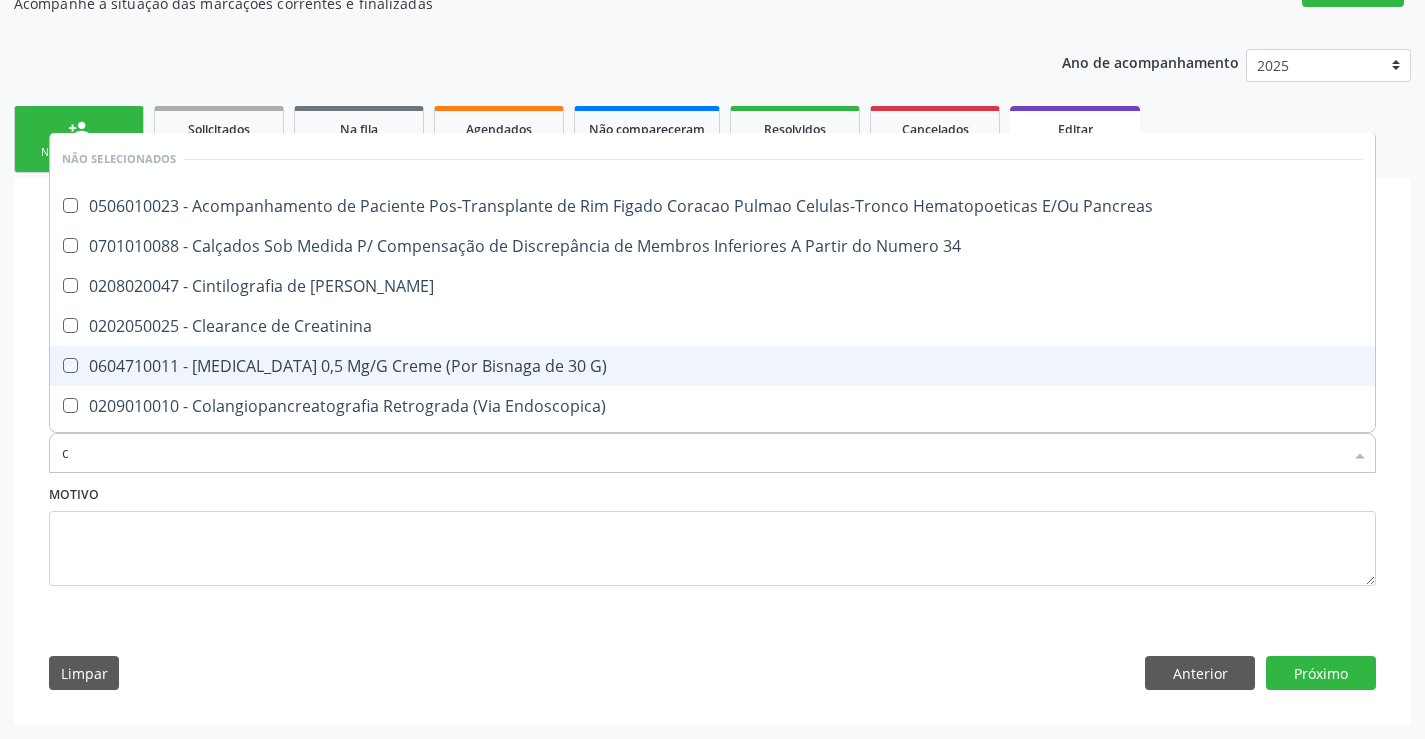 type 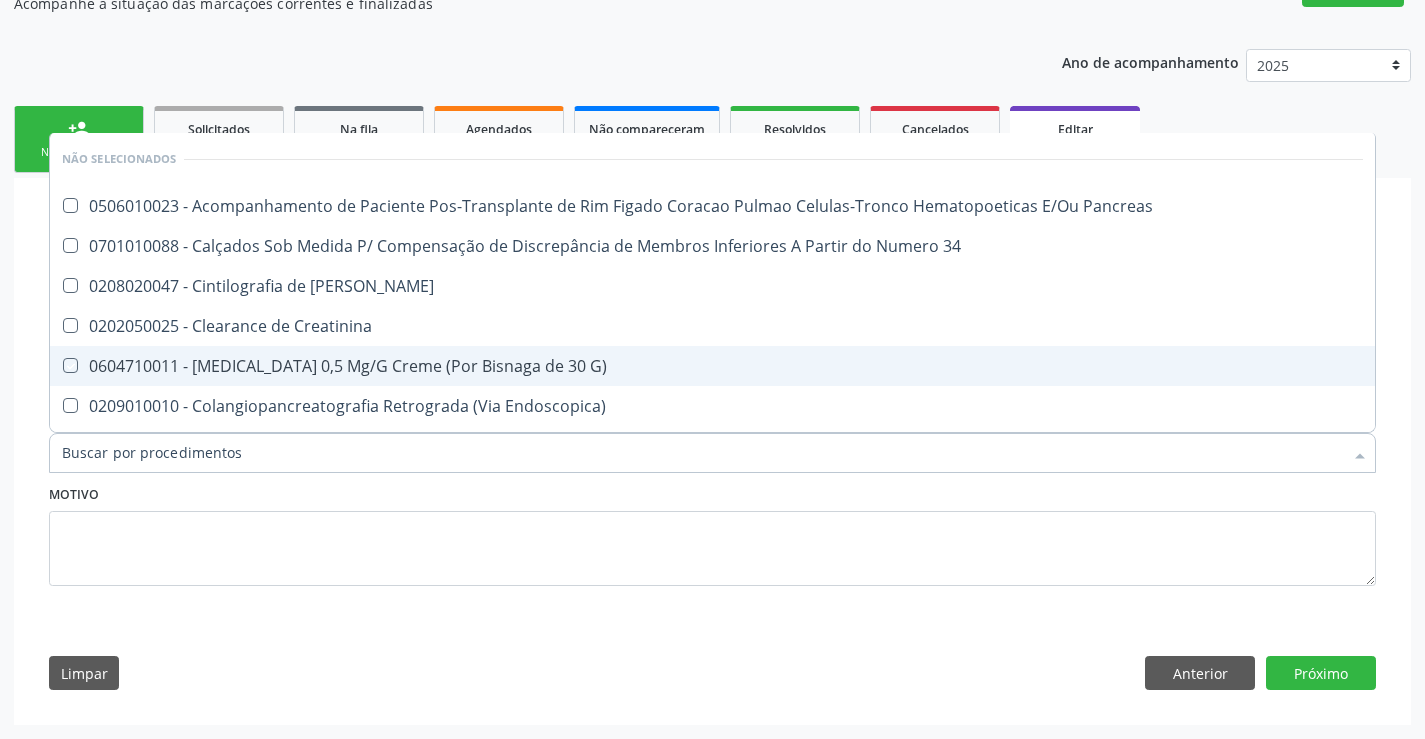 checkbox on "true" 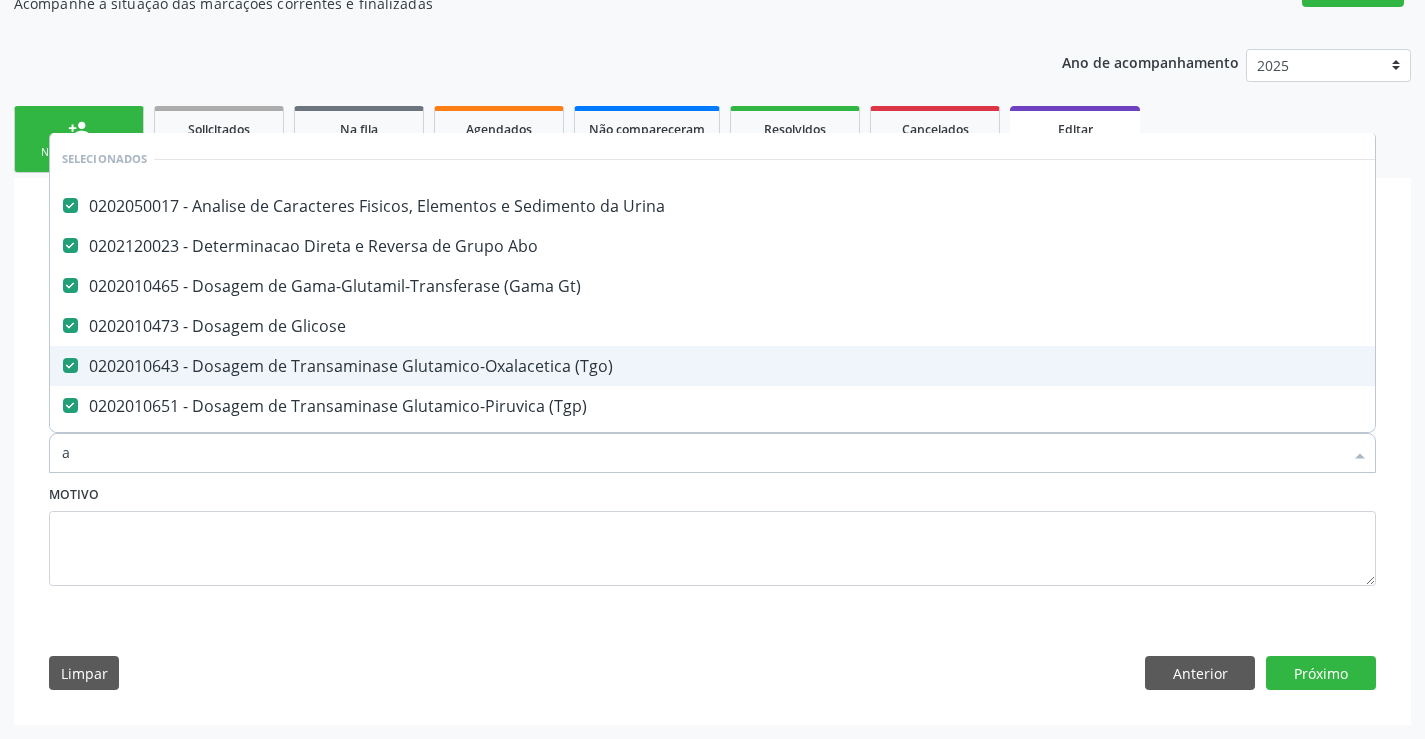 type on "ac" 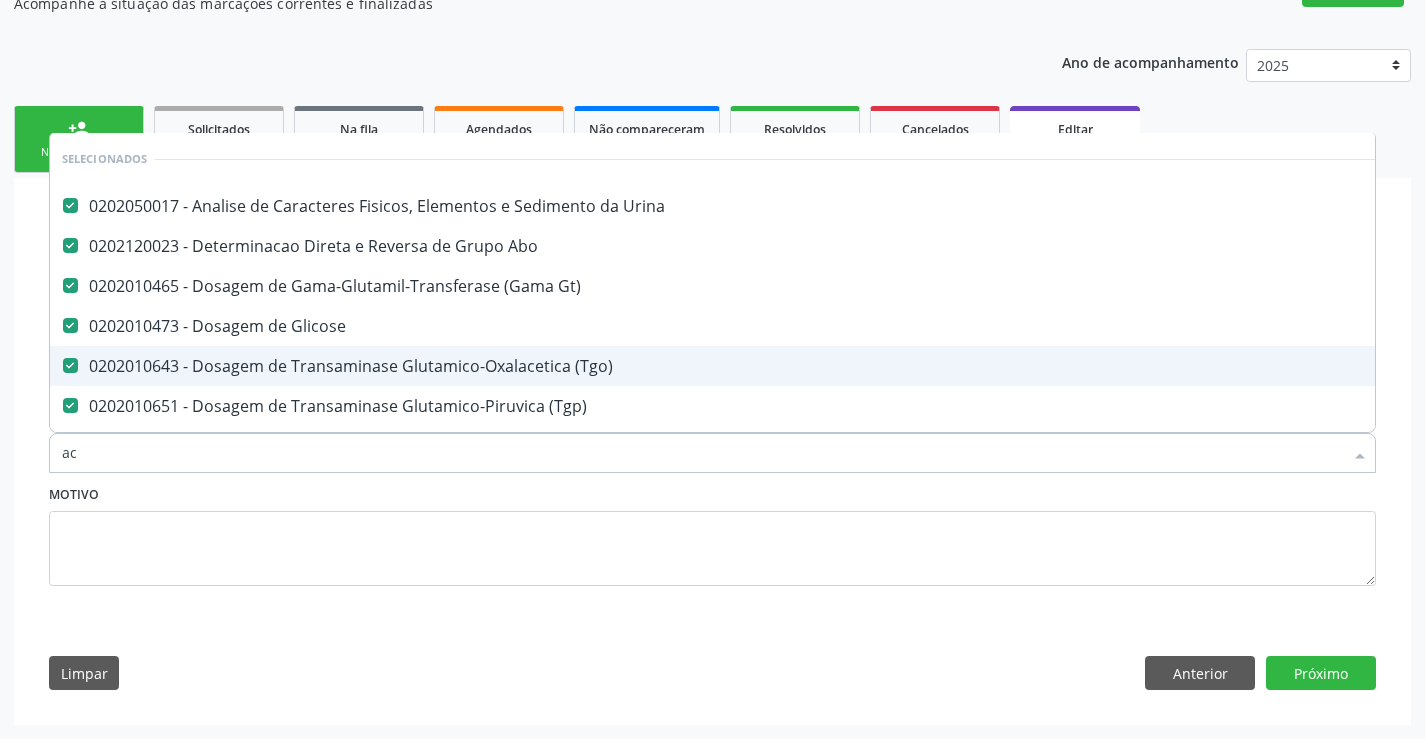 checkbox on "false" 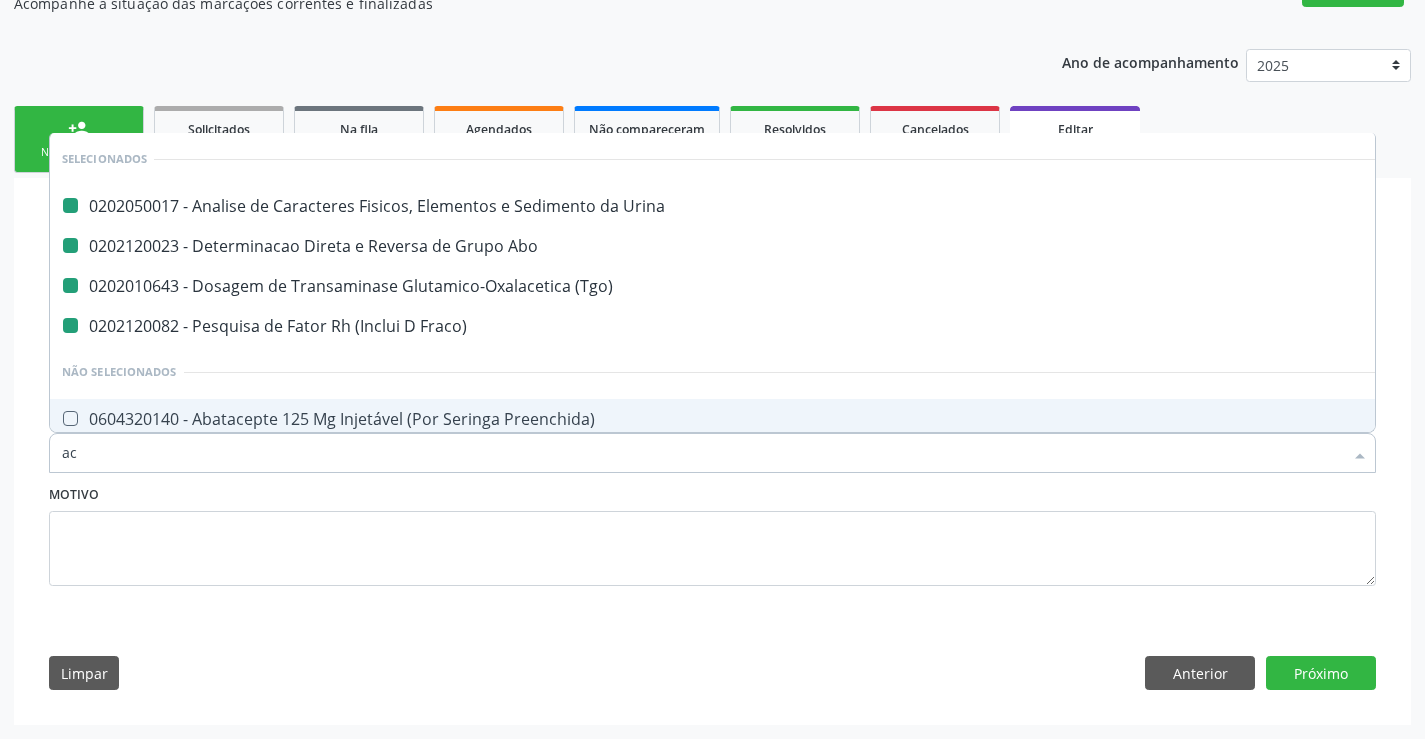 type on "aci" 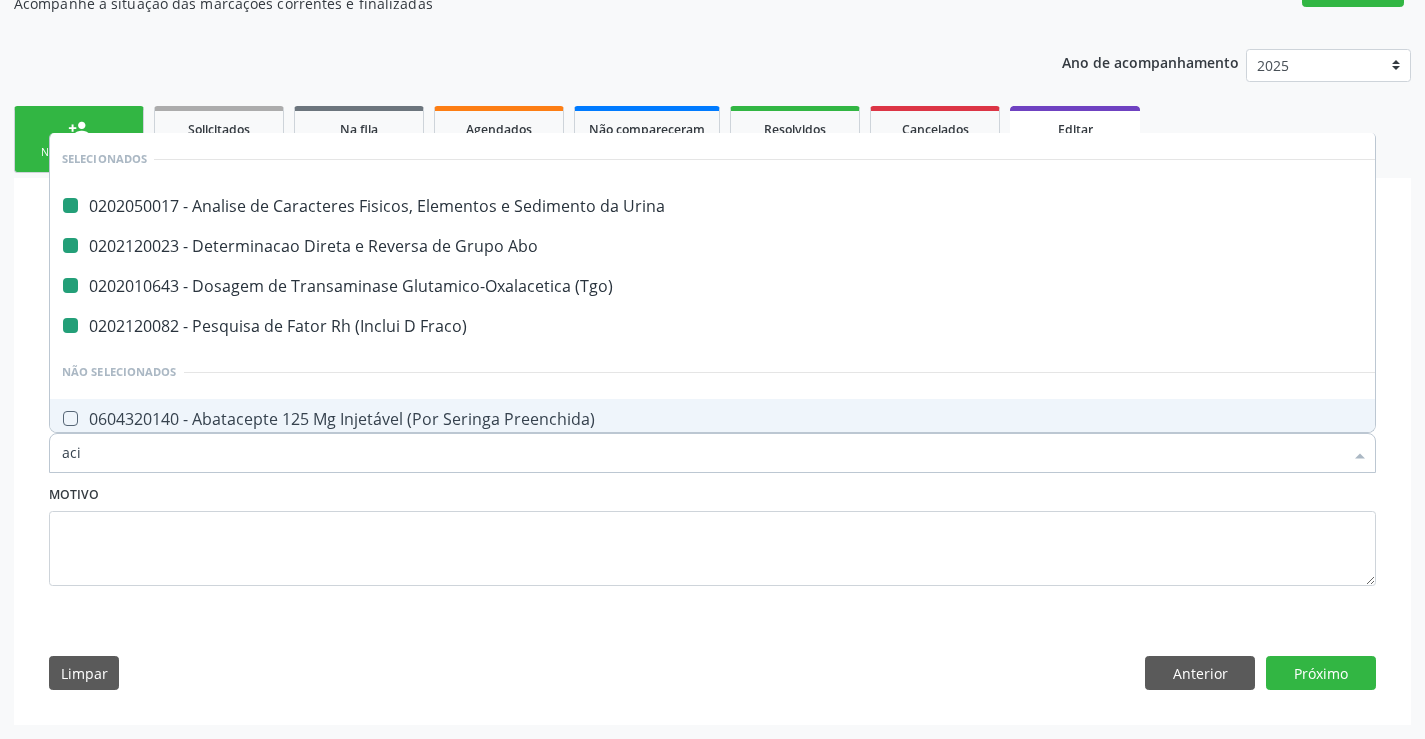 checkbox on "false" 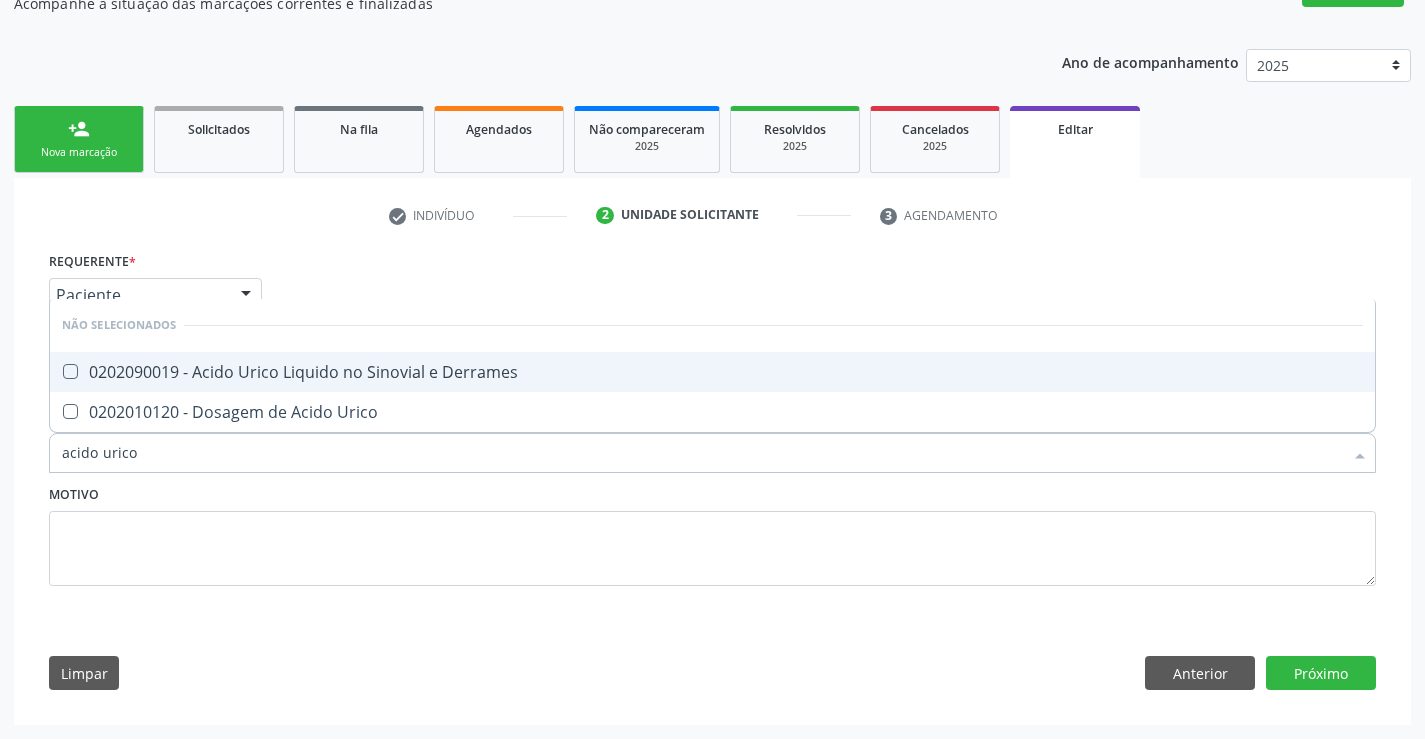 type on "acido urico" 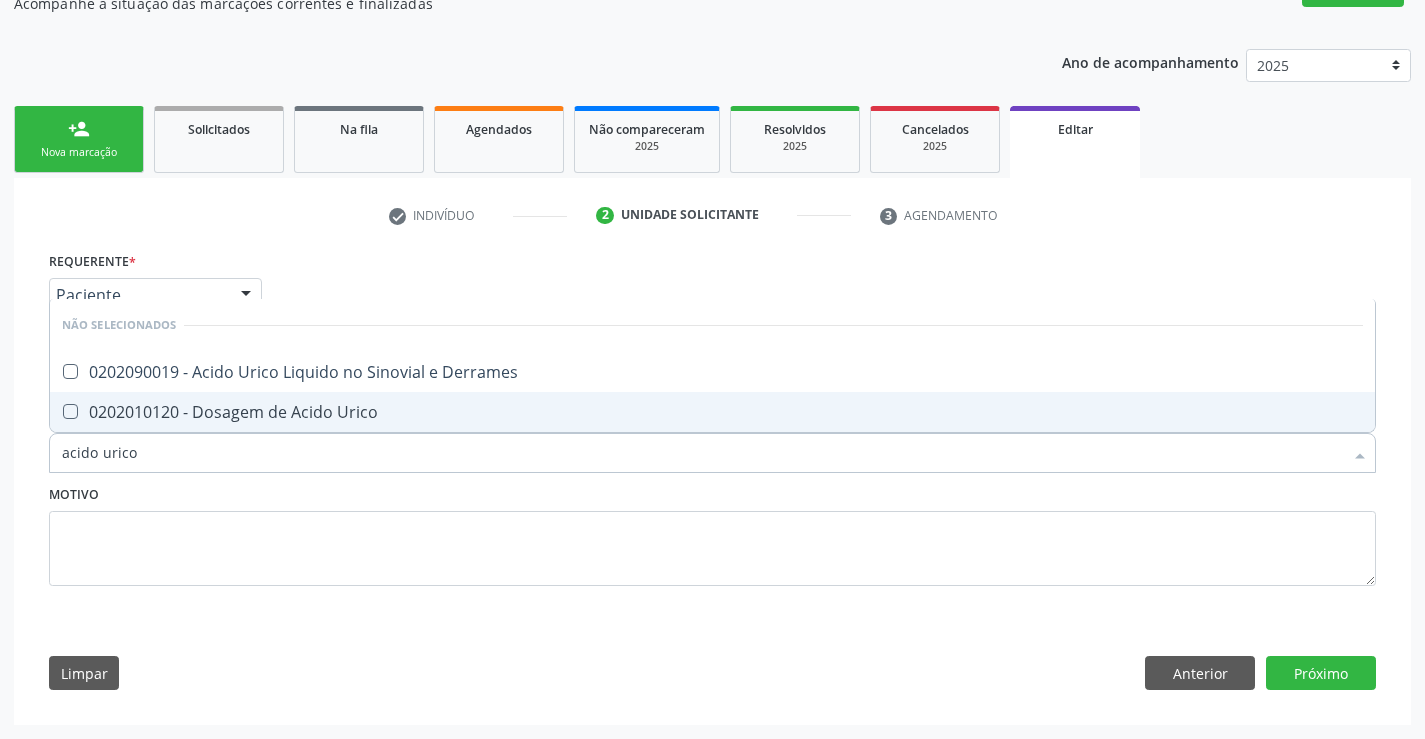 click on "0202010120 - Dosagem de Acido Urico" at bounding box center (712, 412) 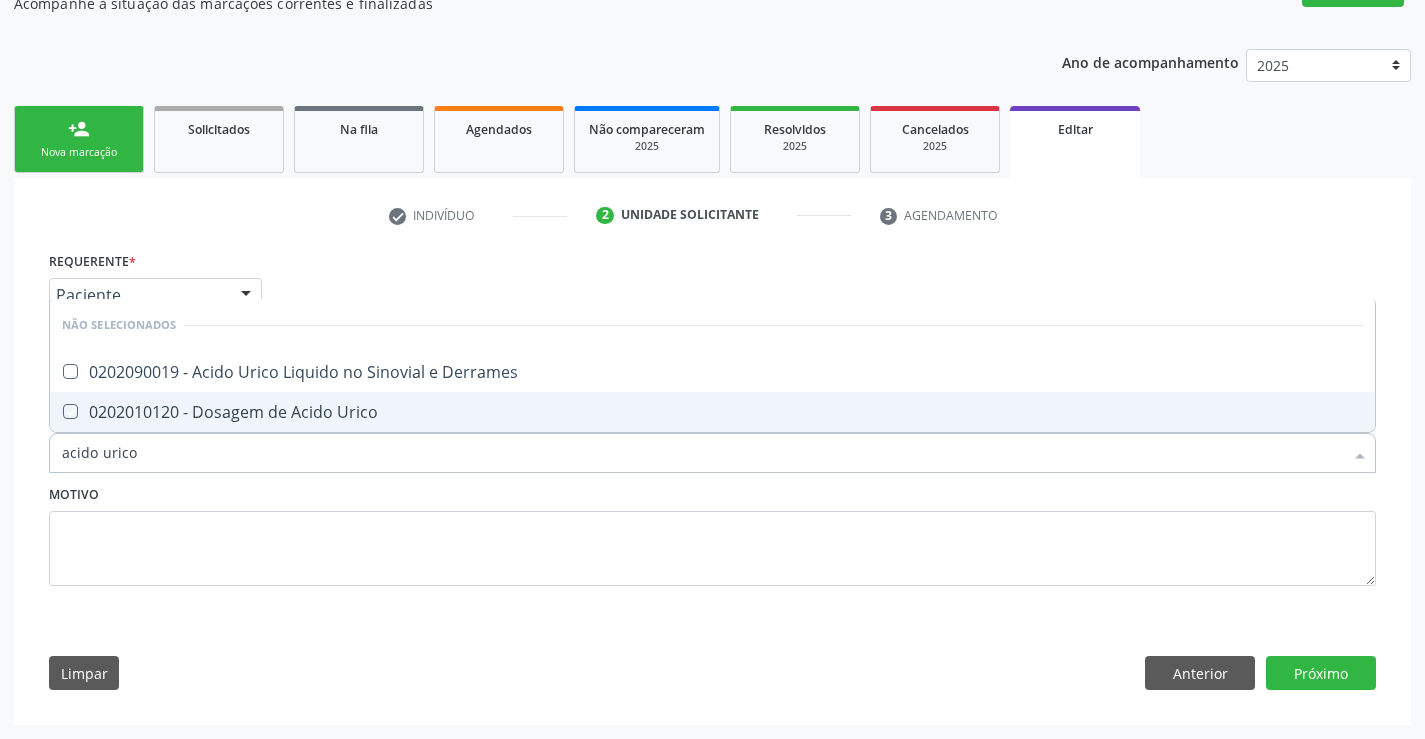 checkbox on "true" 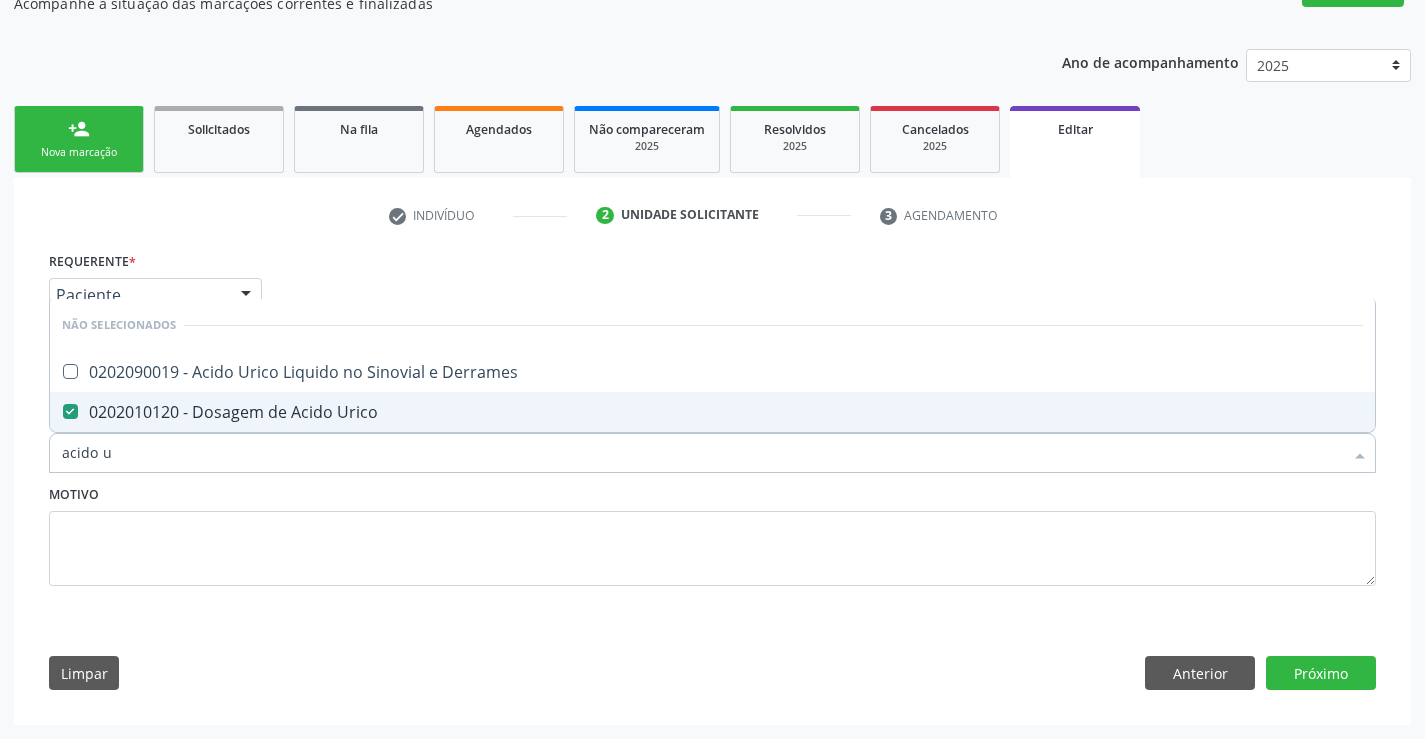 type on "acido" 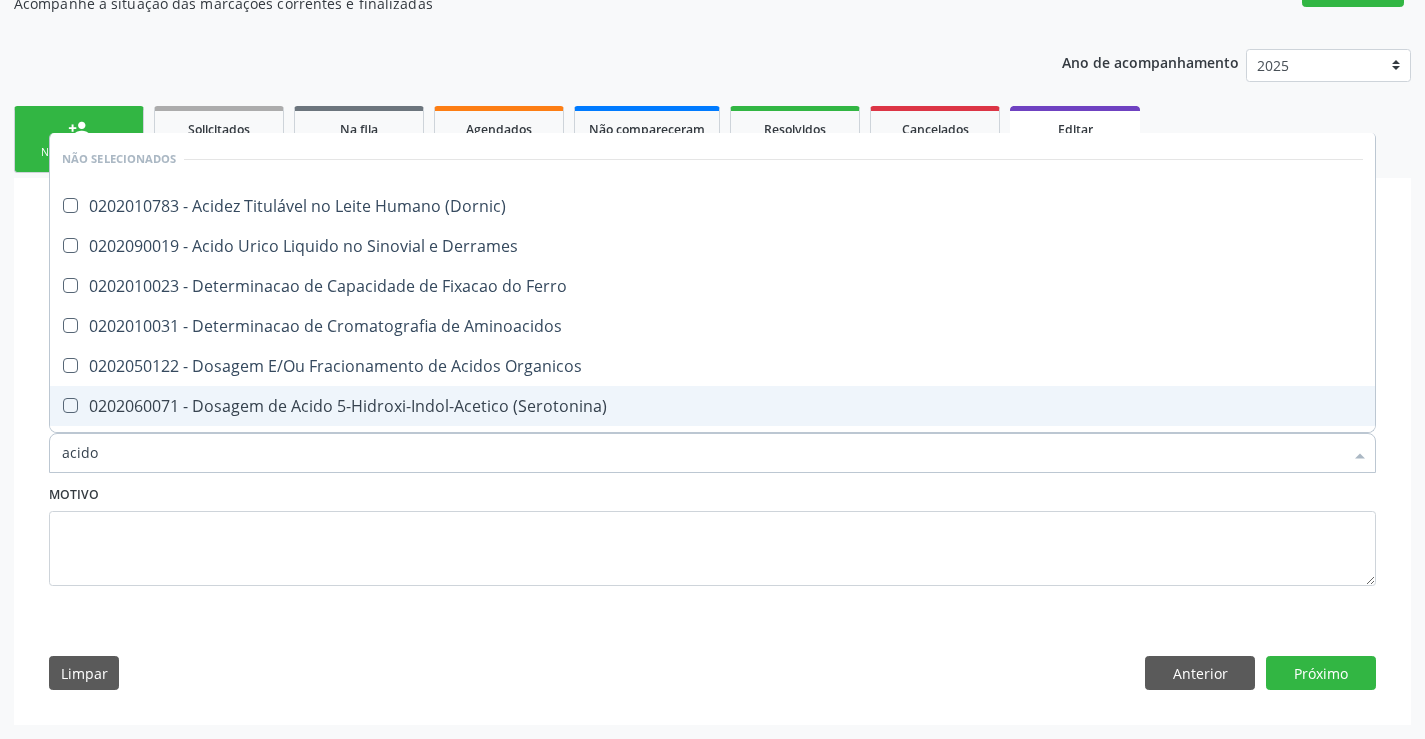 type on "acid" 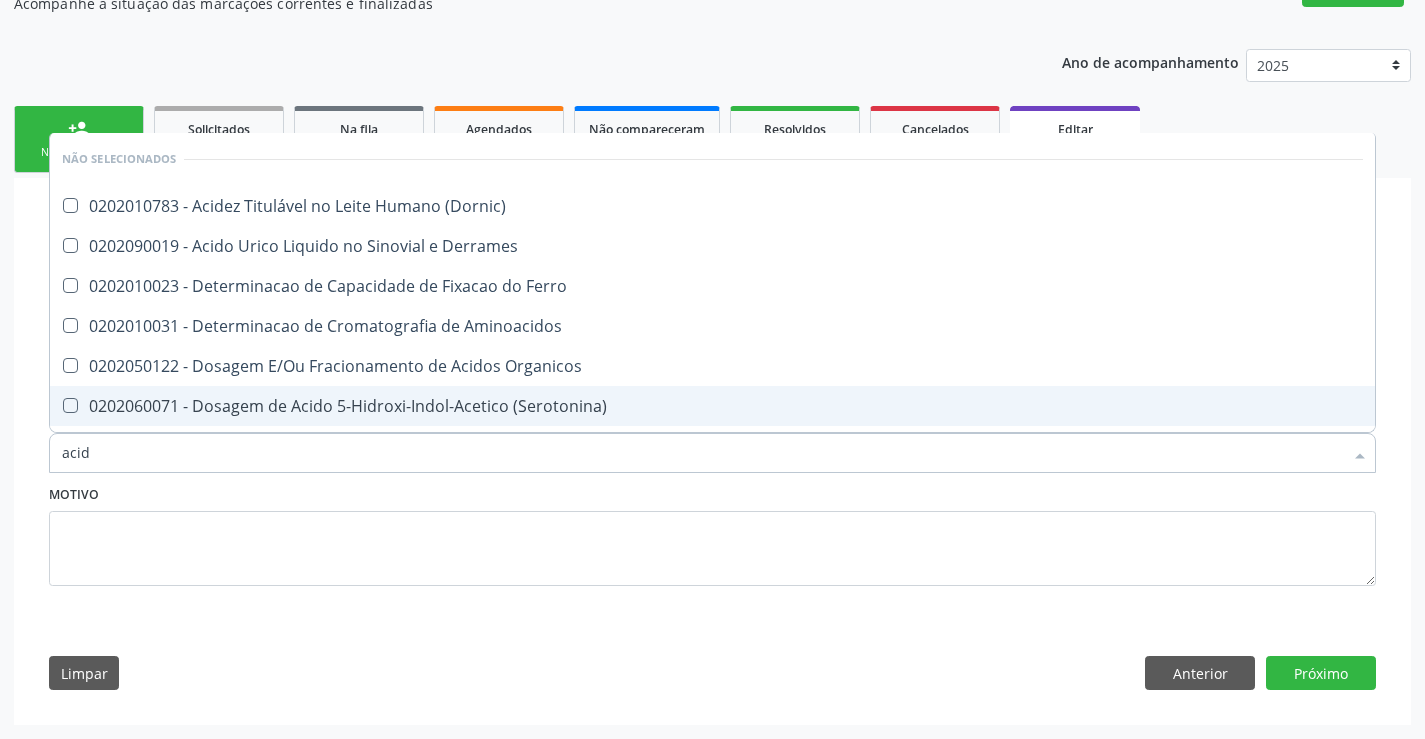checkbox on "true" 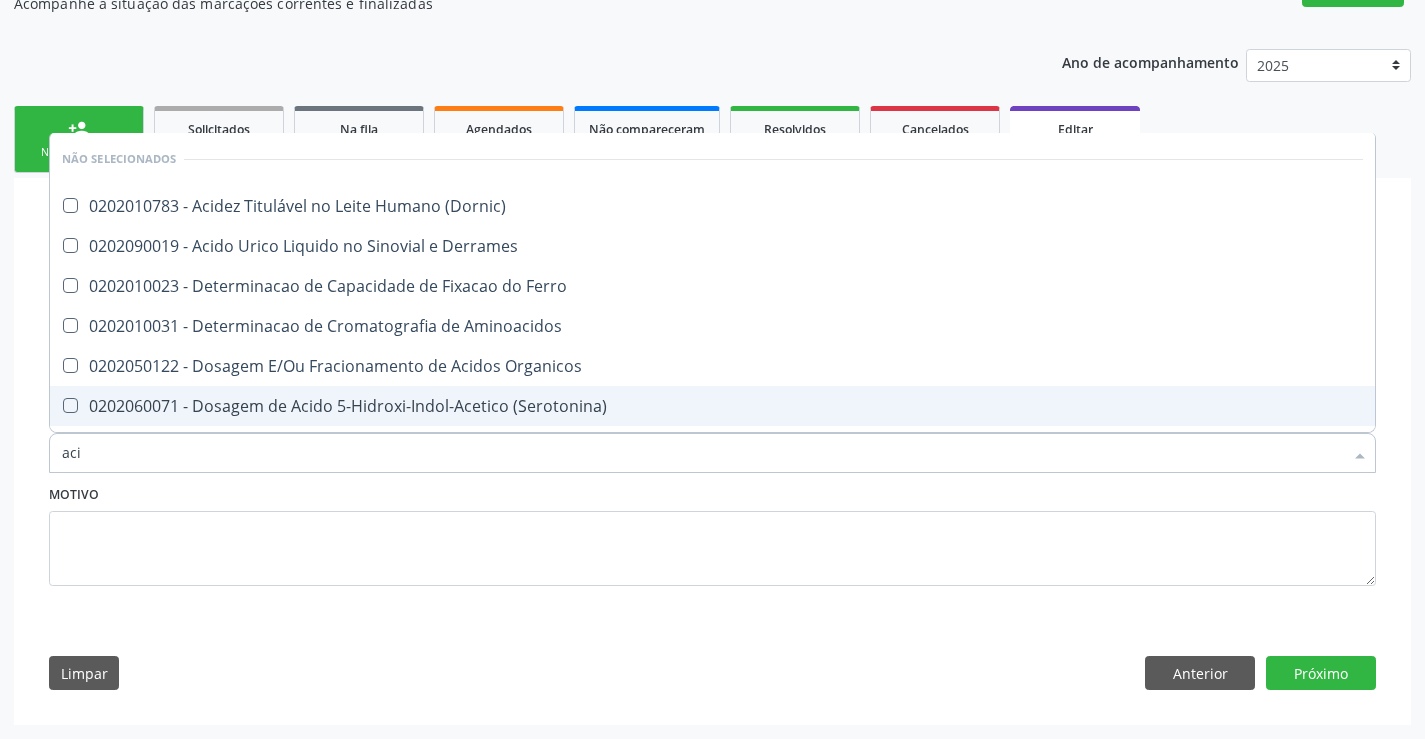 checkbox on "false" 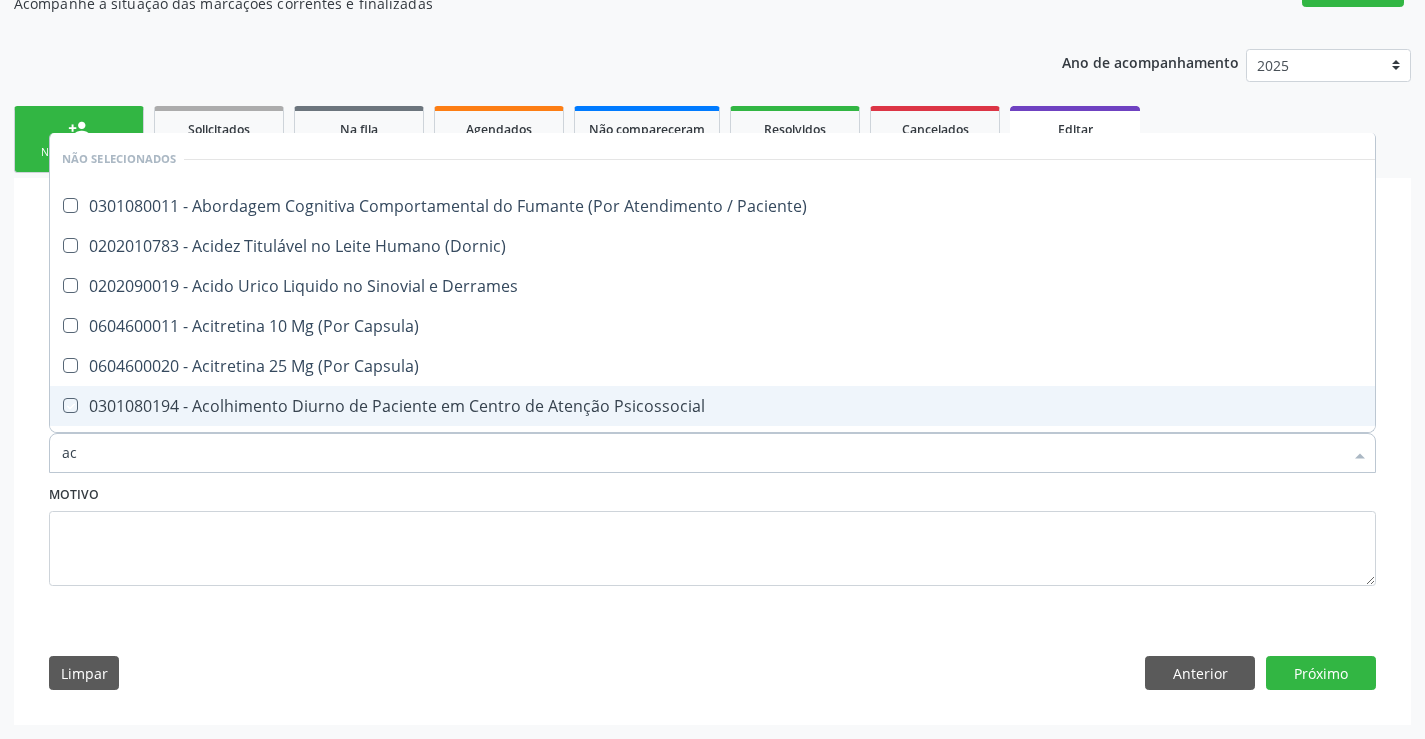 type on "a" 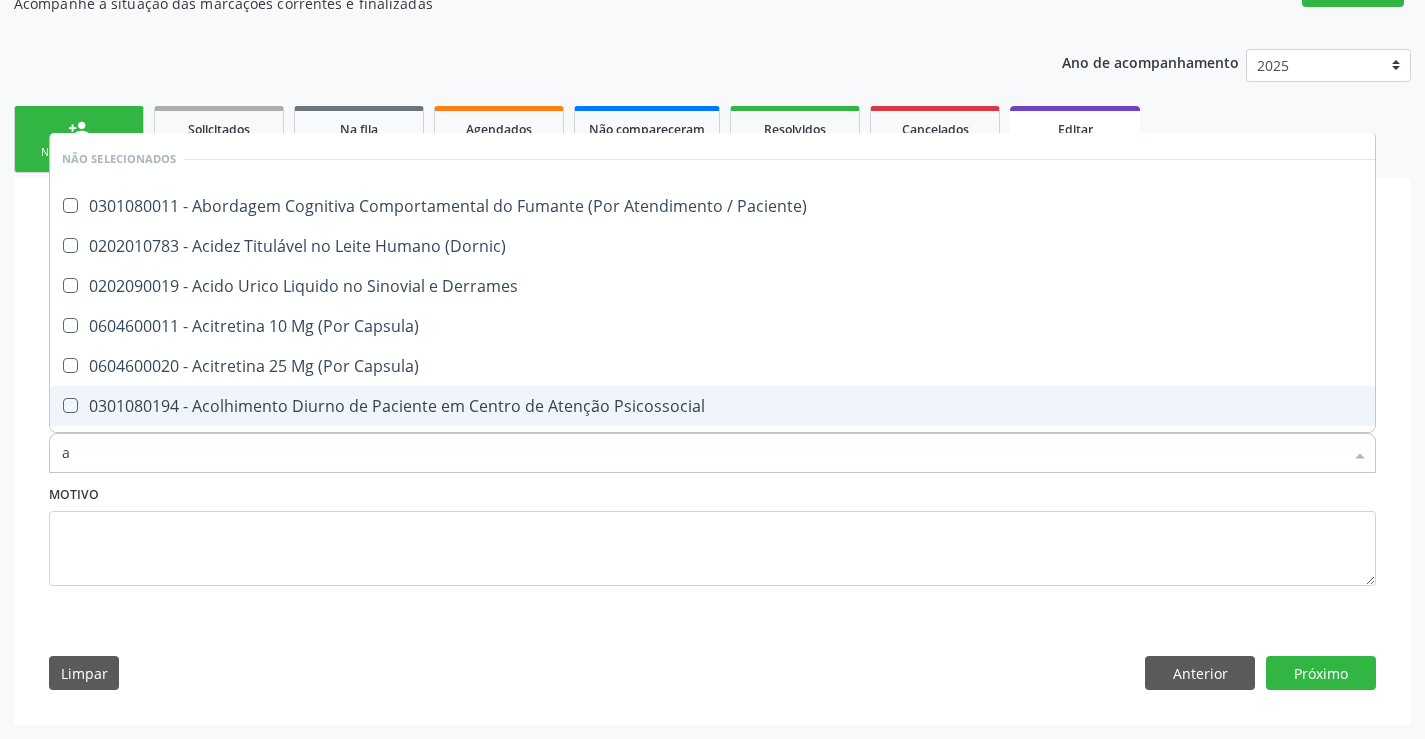 type 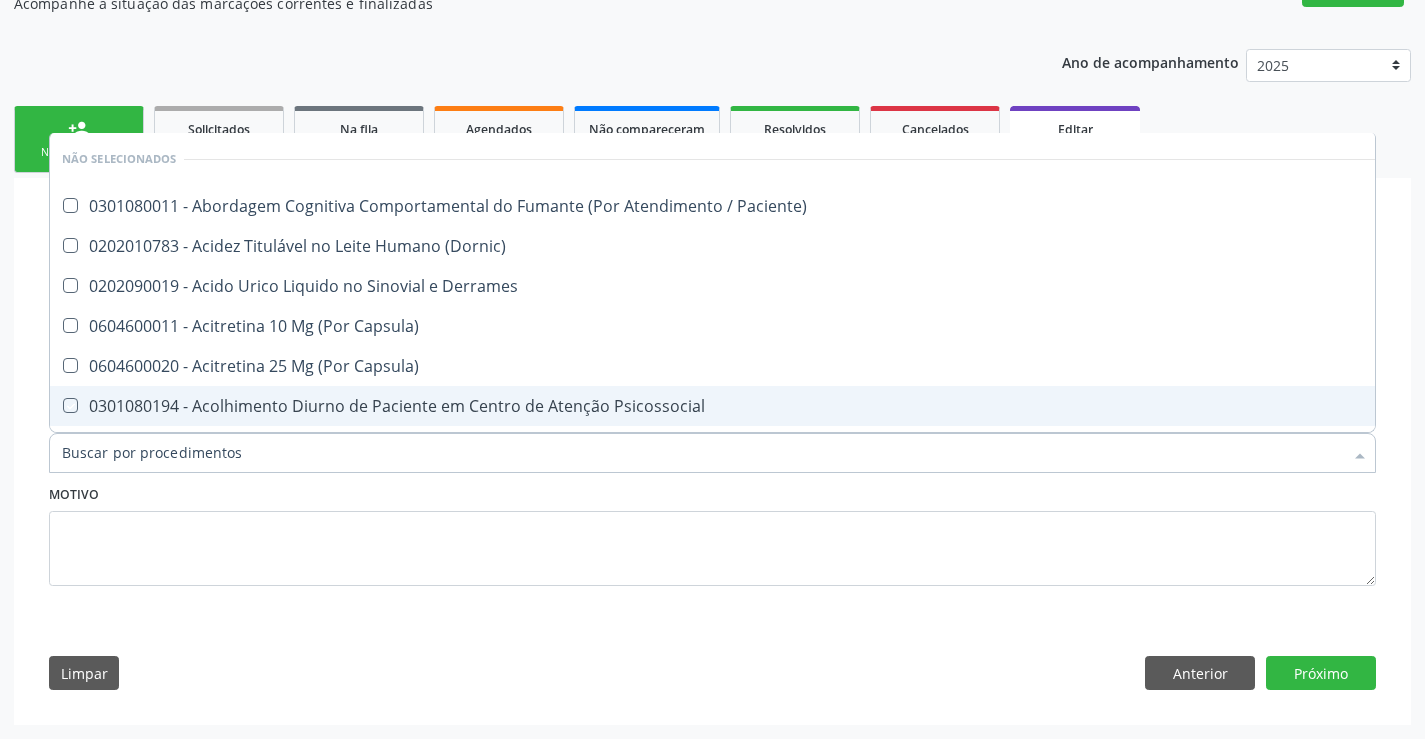 checkbox on "true" 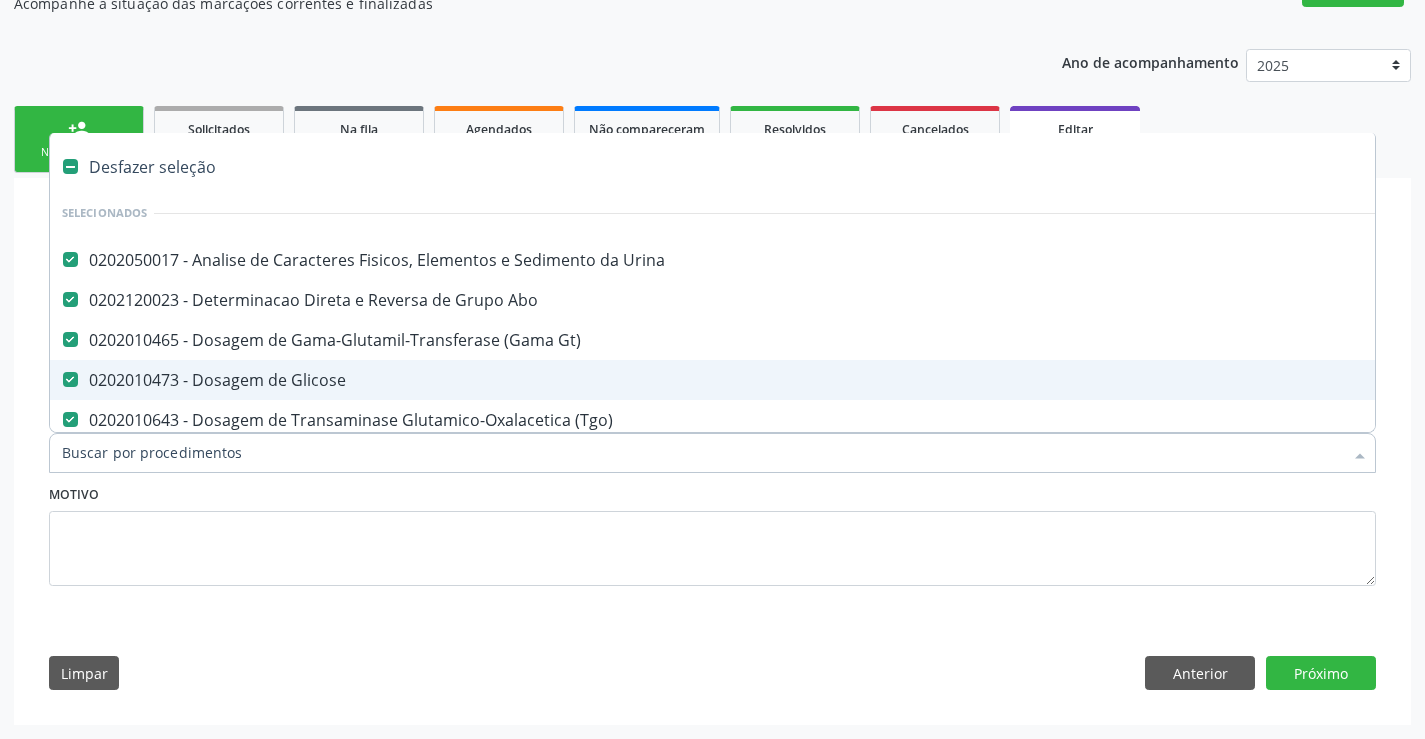 type on "c" 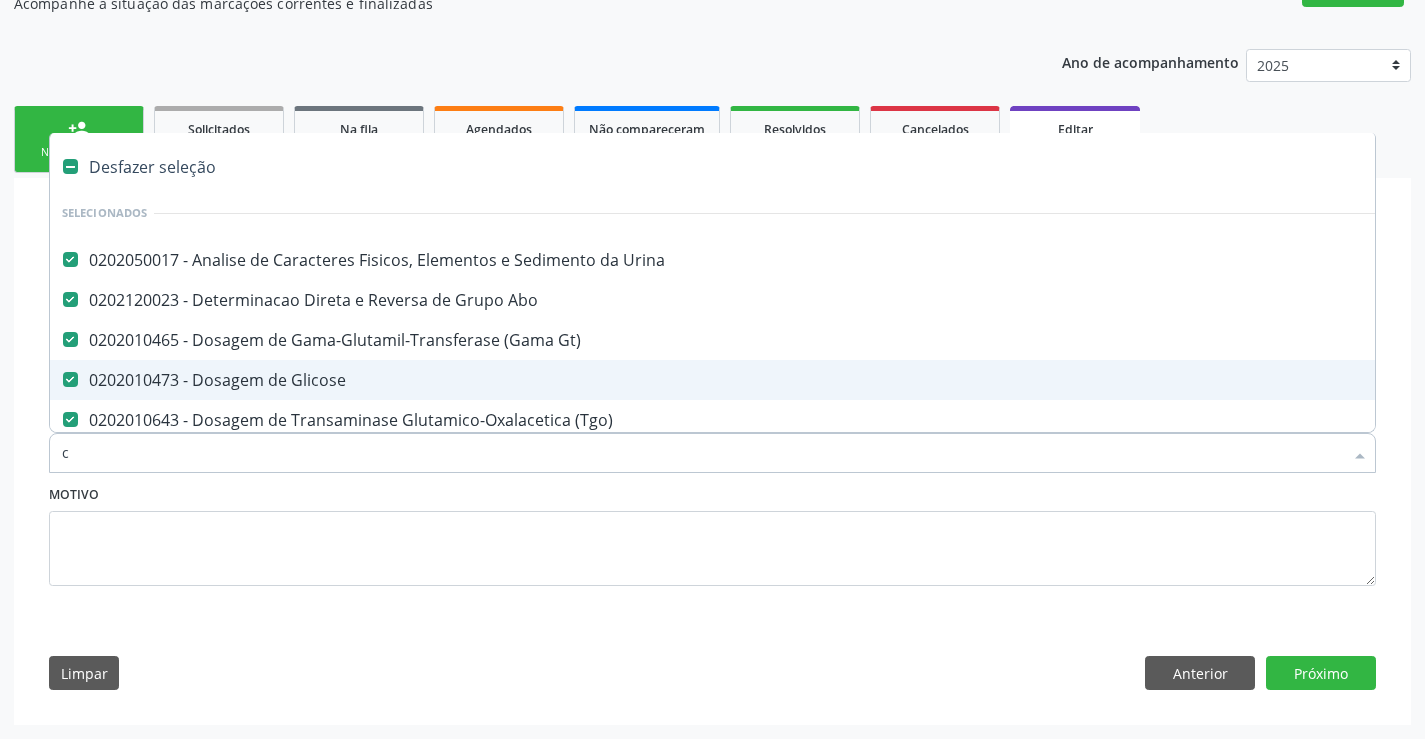 checkbox on "false" 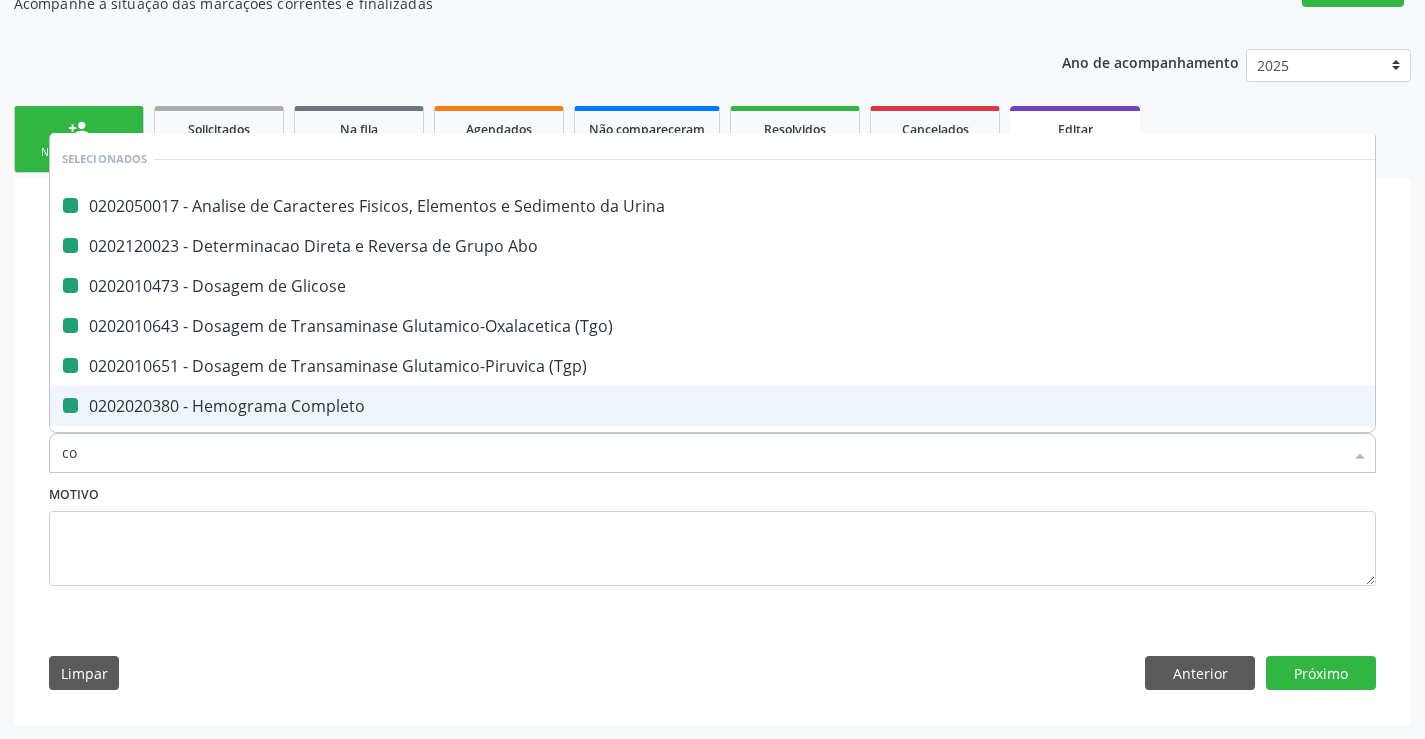 type on "col" 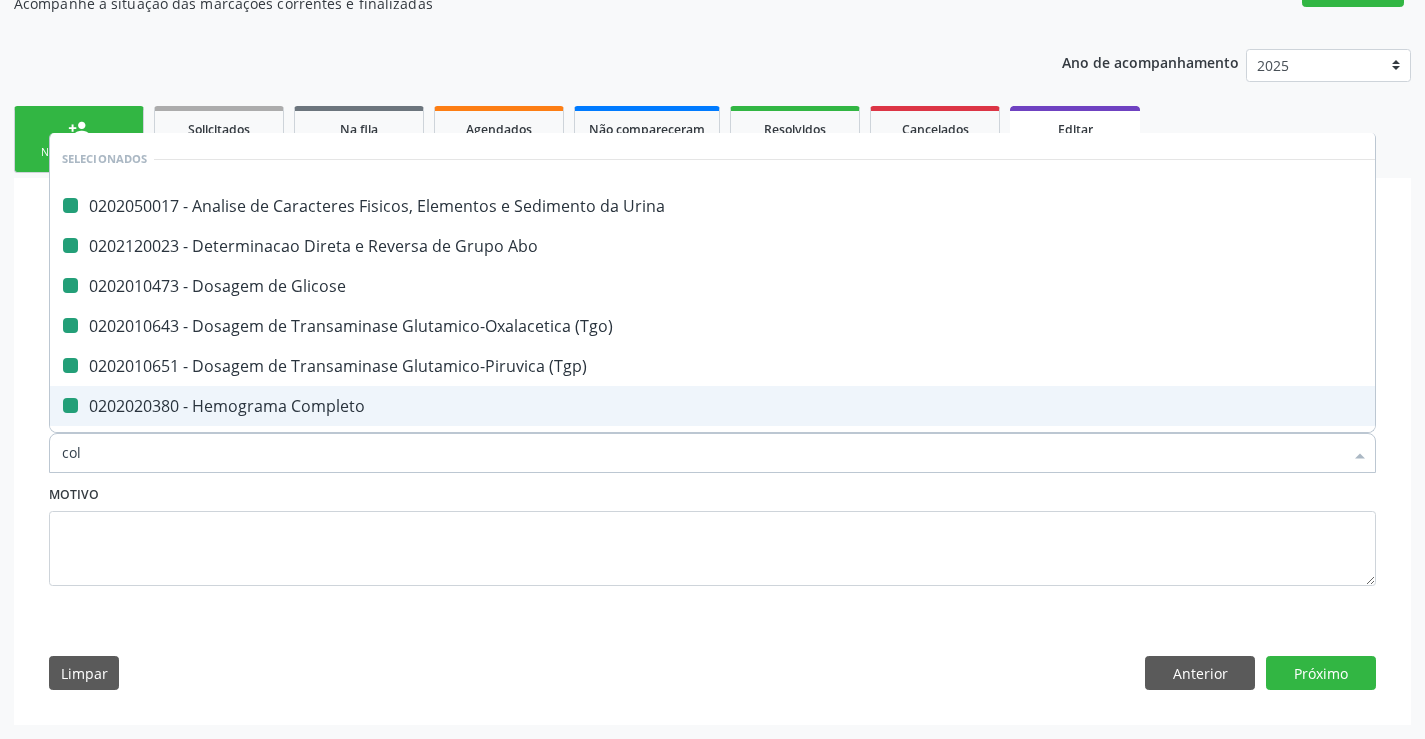 checkbox on "false" 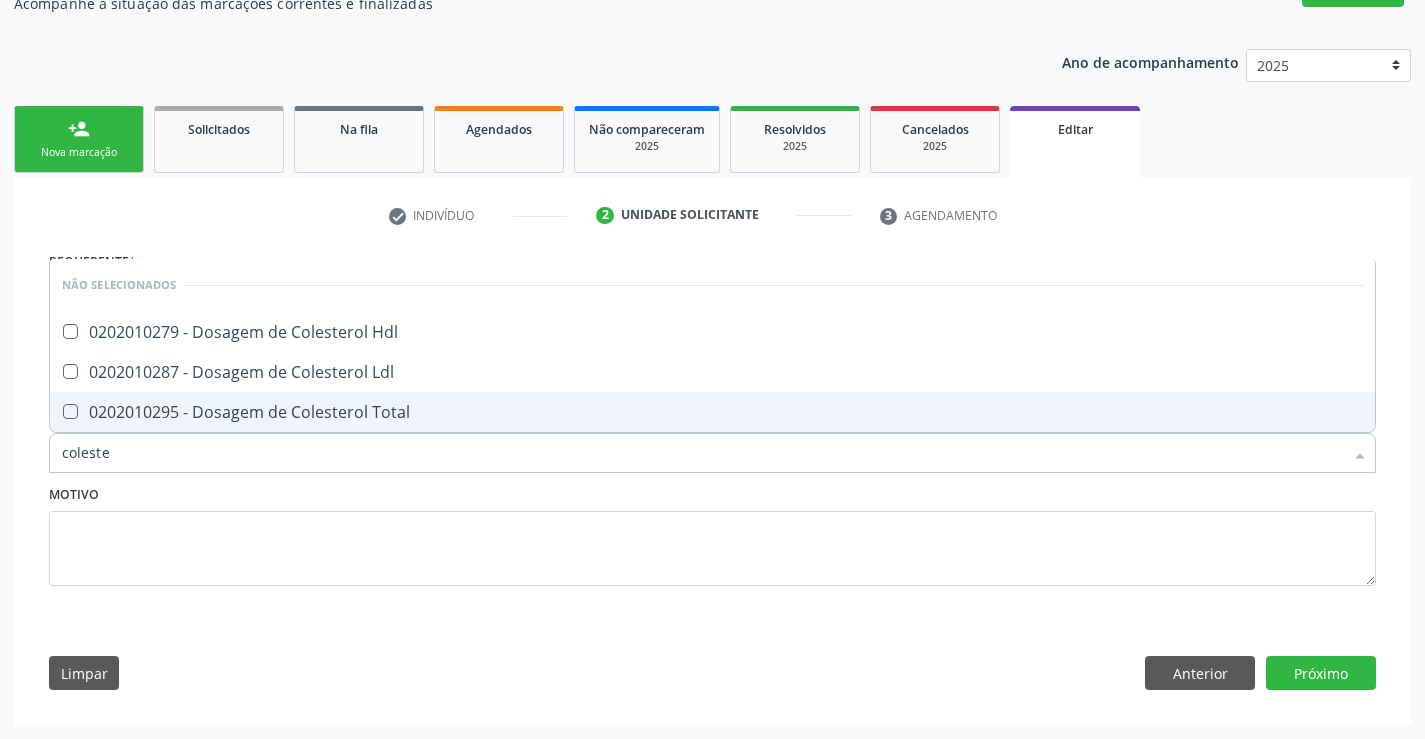 type on "colester" 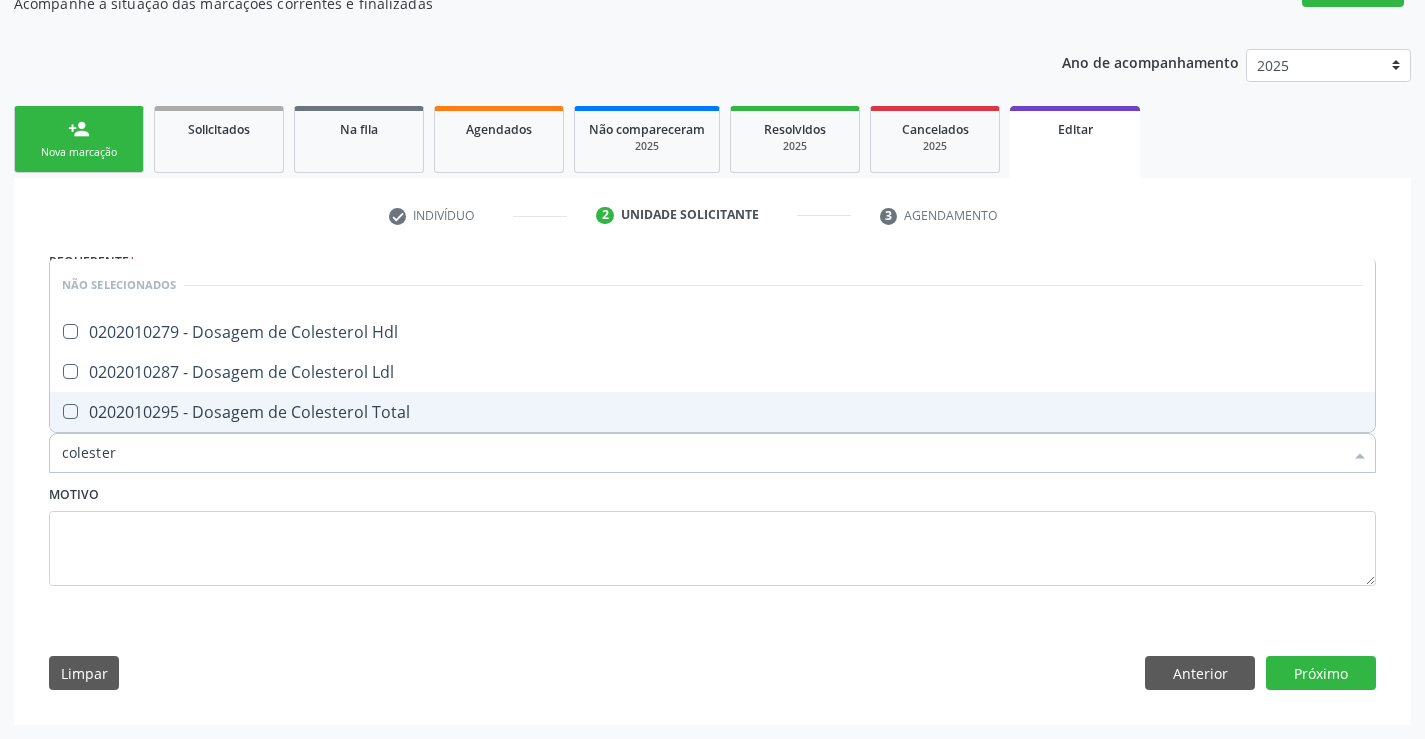 click on "0202010295 - Dosagem de Colesterol Total" at bounding box center (712, 412) 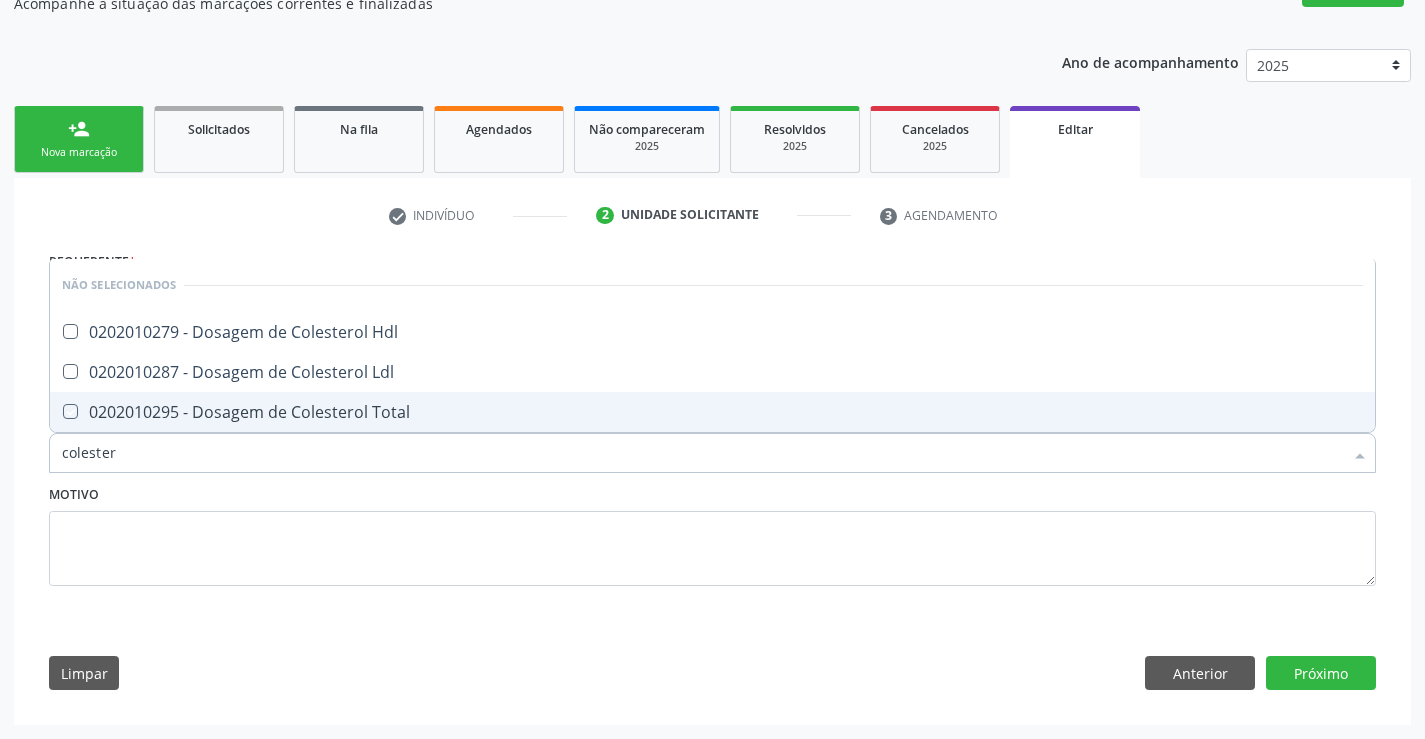 checkbox on "true" 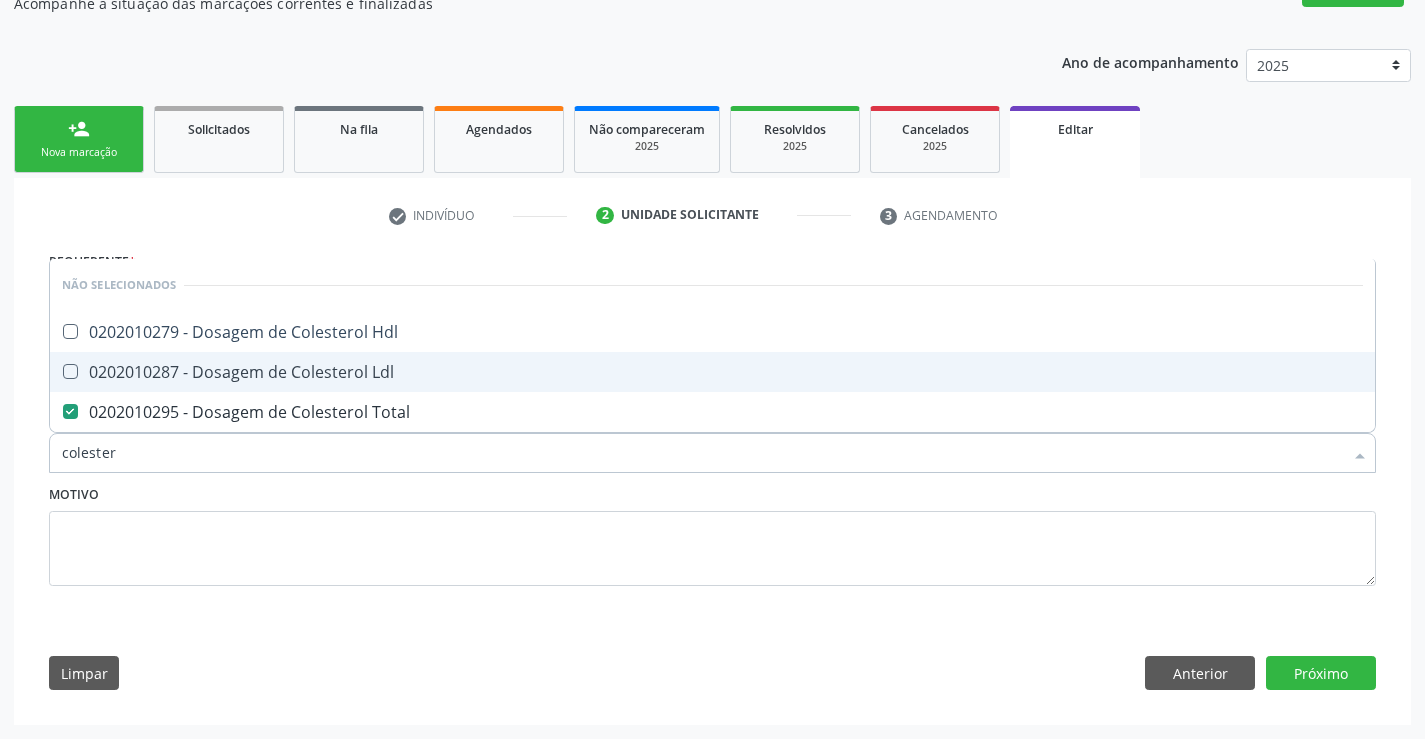 click on "0202010287 - Dosagem de Colesterol Ldl" at bounding box center [712, 372] 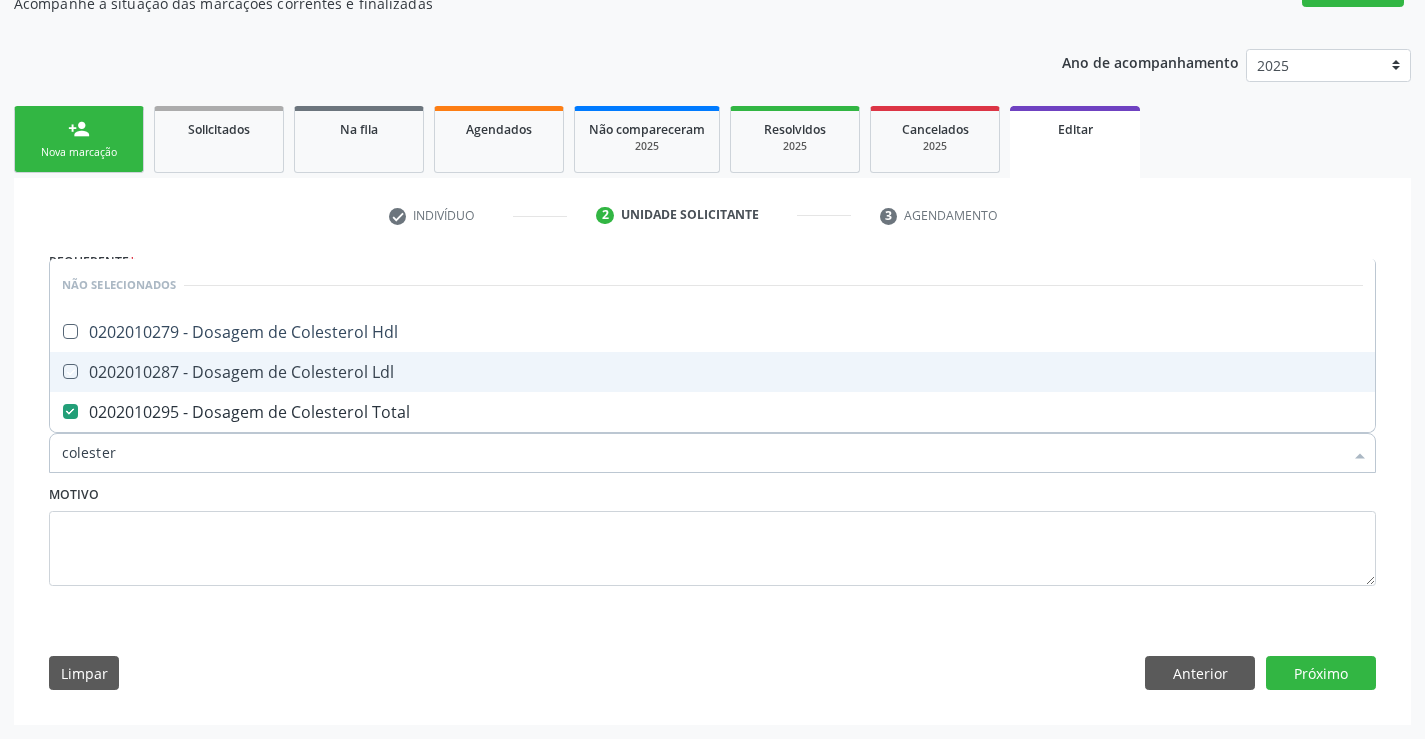 checkbox on "true" 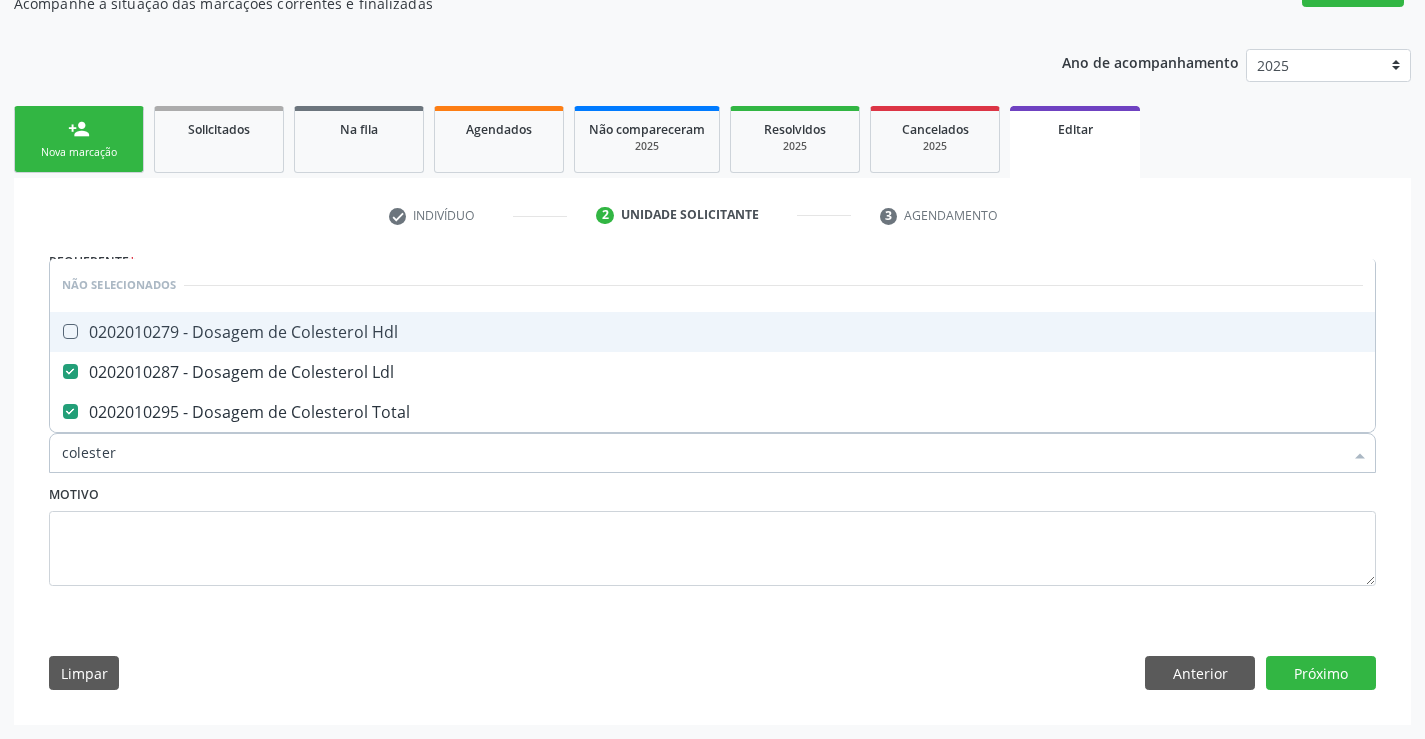 click on "0202010279 - Dosagem de Colesterol Hdl" at bounding box center [712, 332] 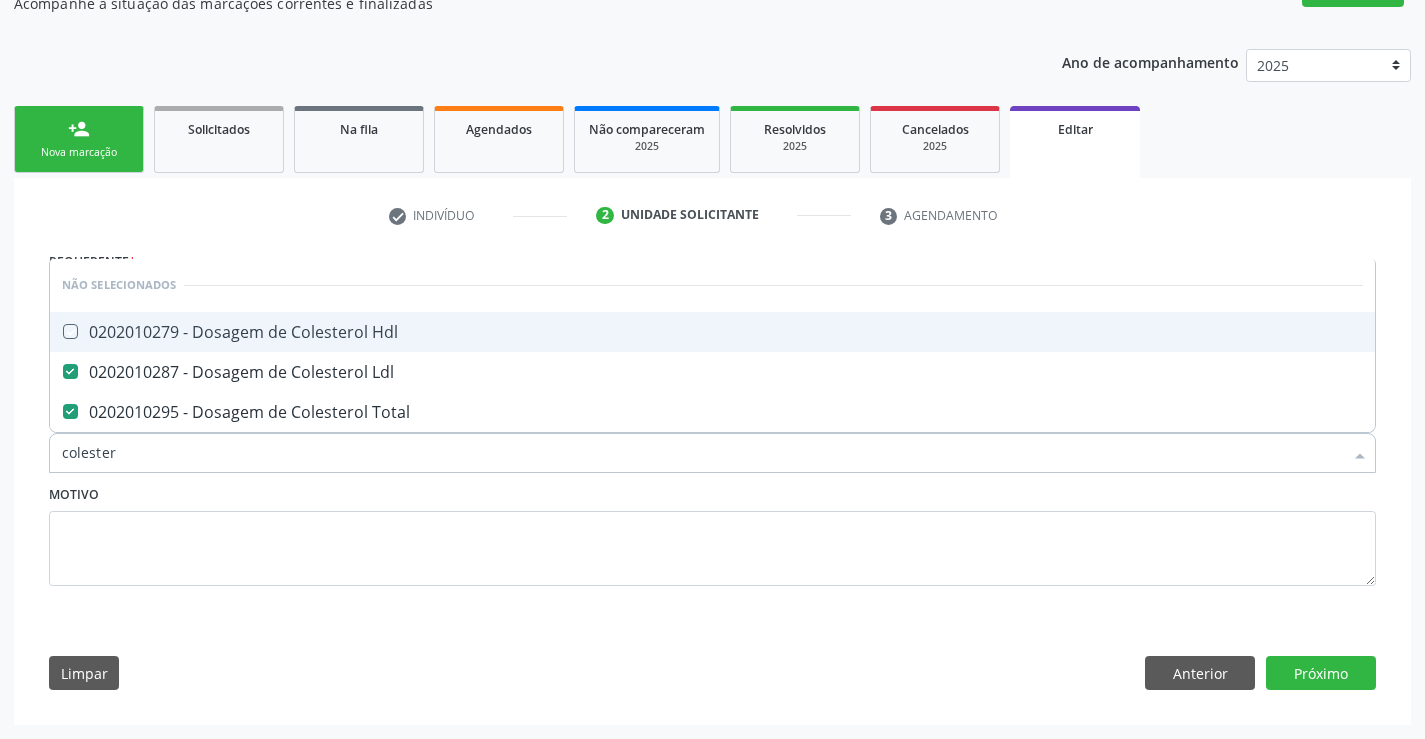 checkbox on "true" 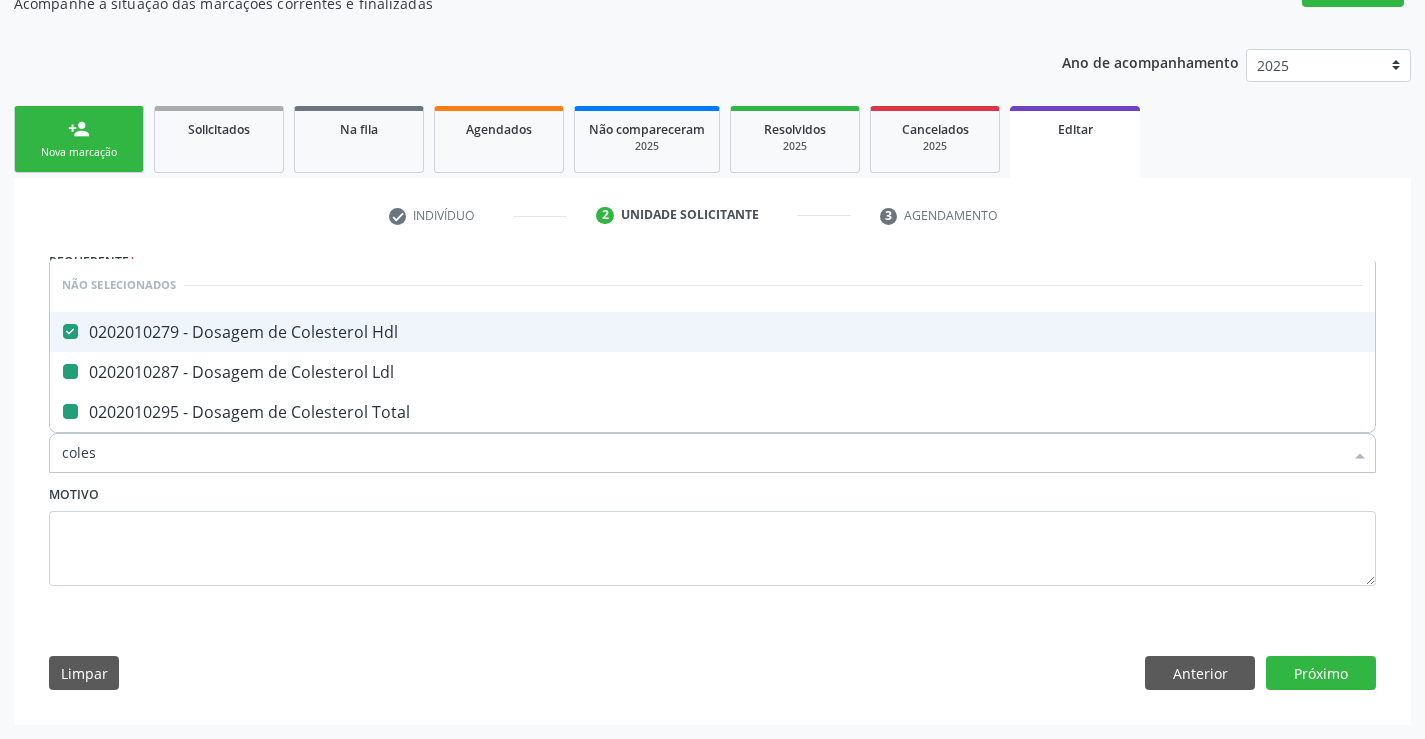 type on "cole" 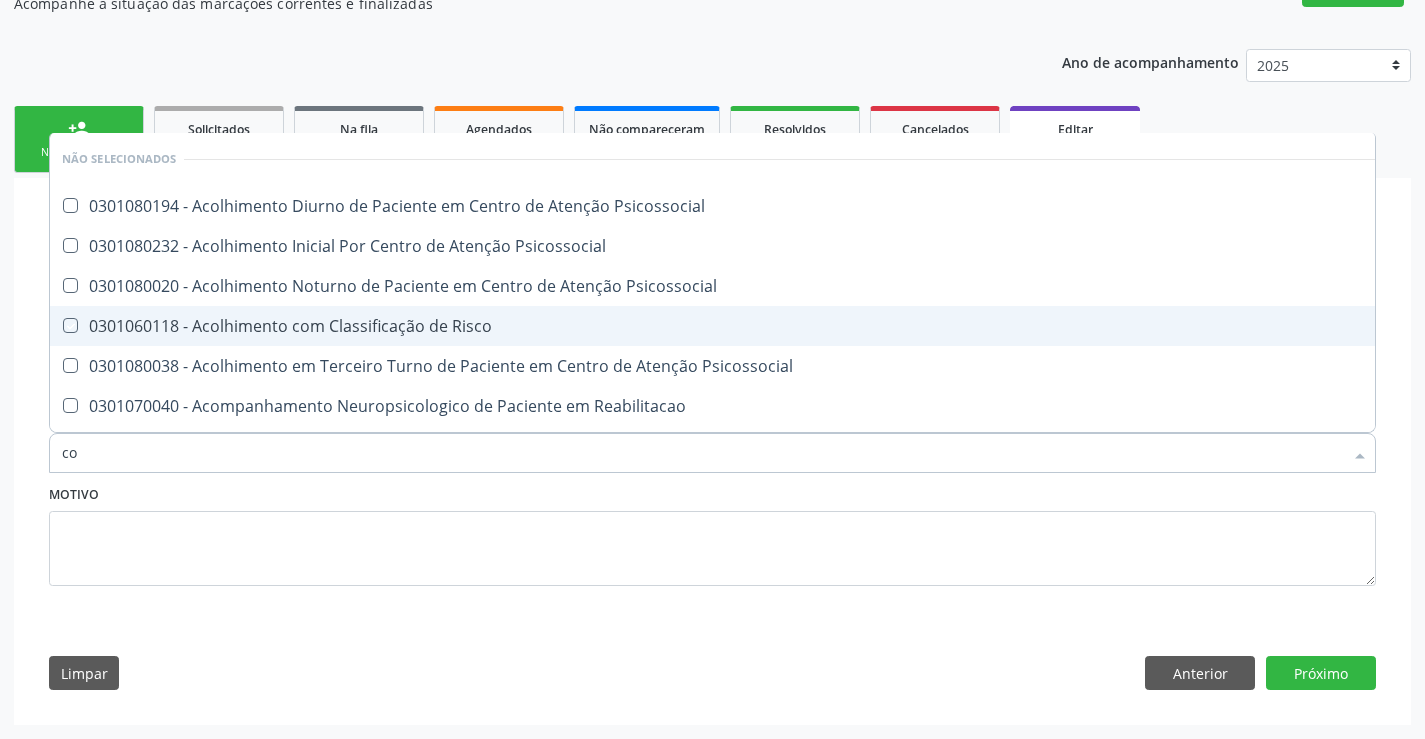 type on "c" 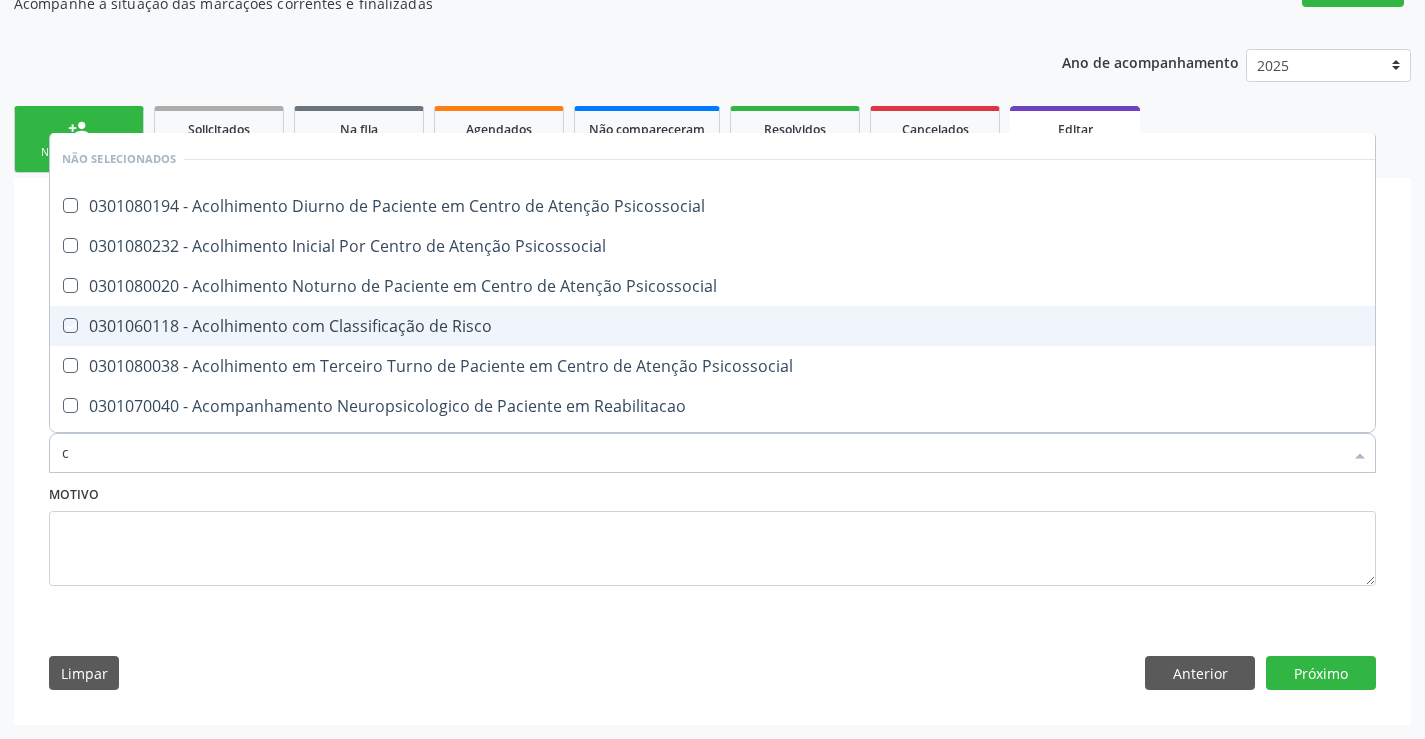 type 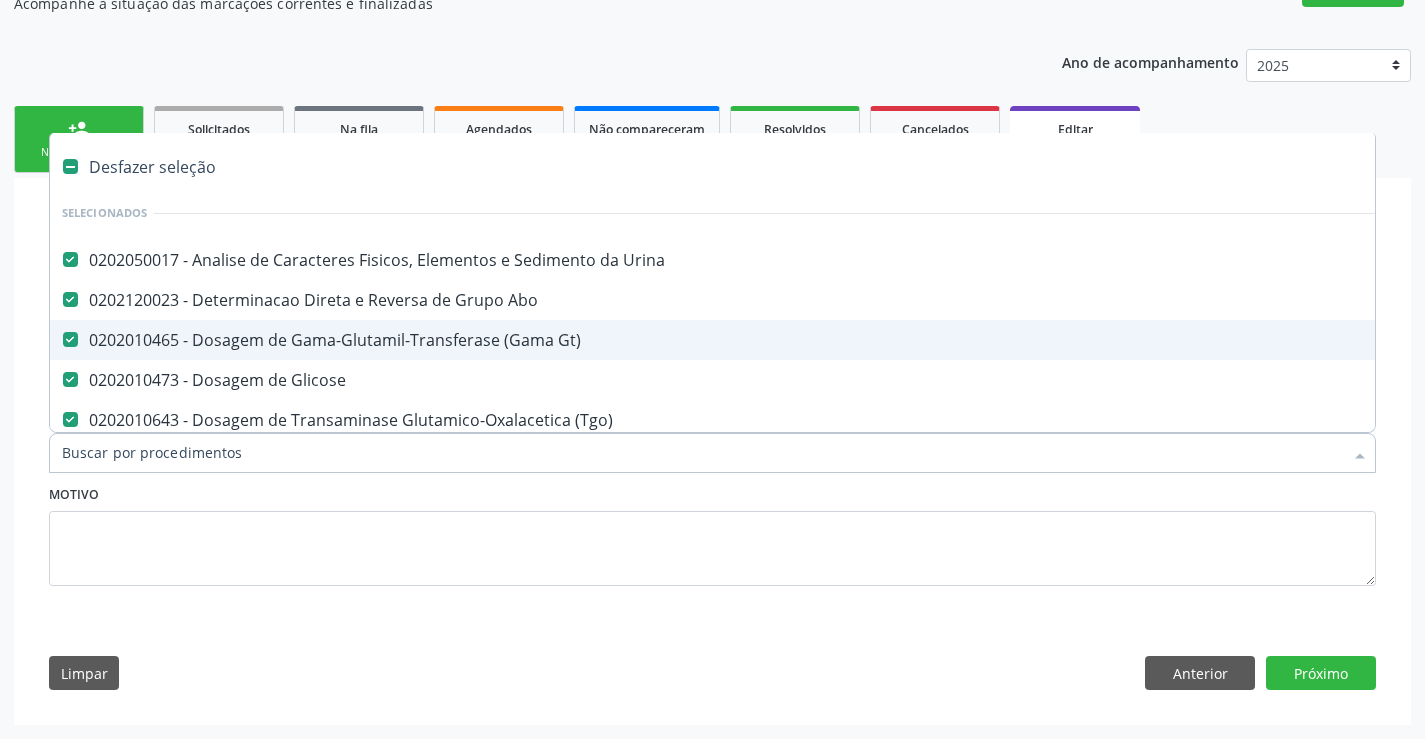 checkbox on "true" 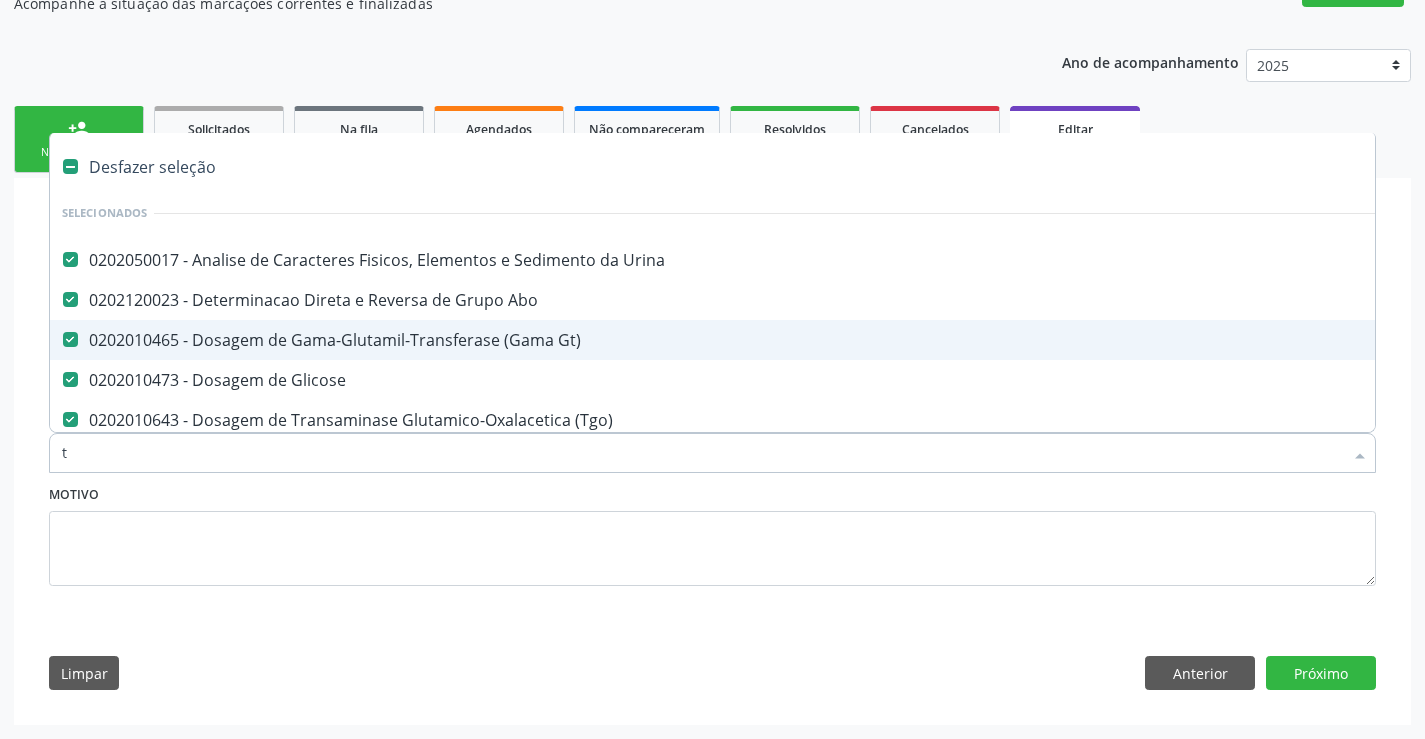 type on "tr" 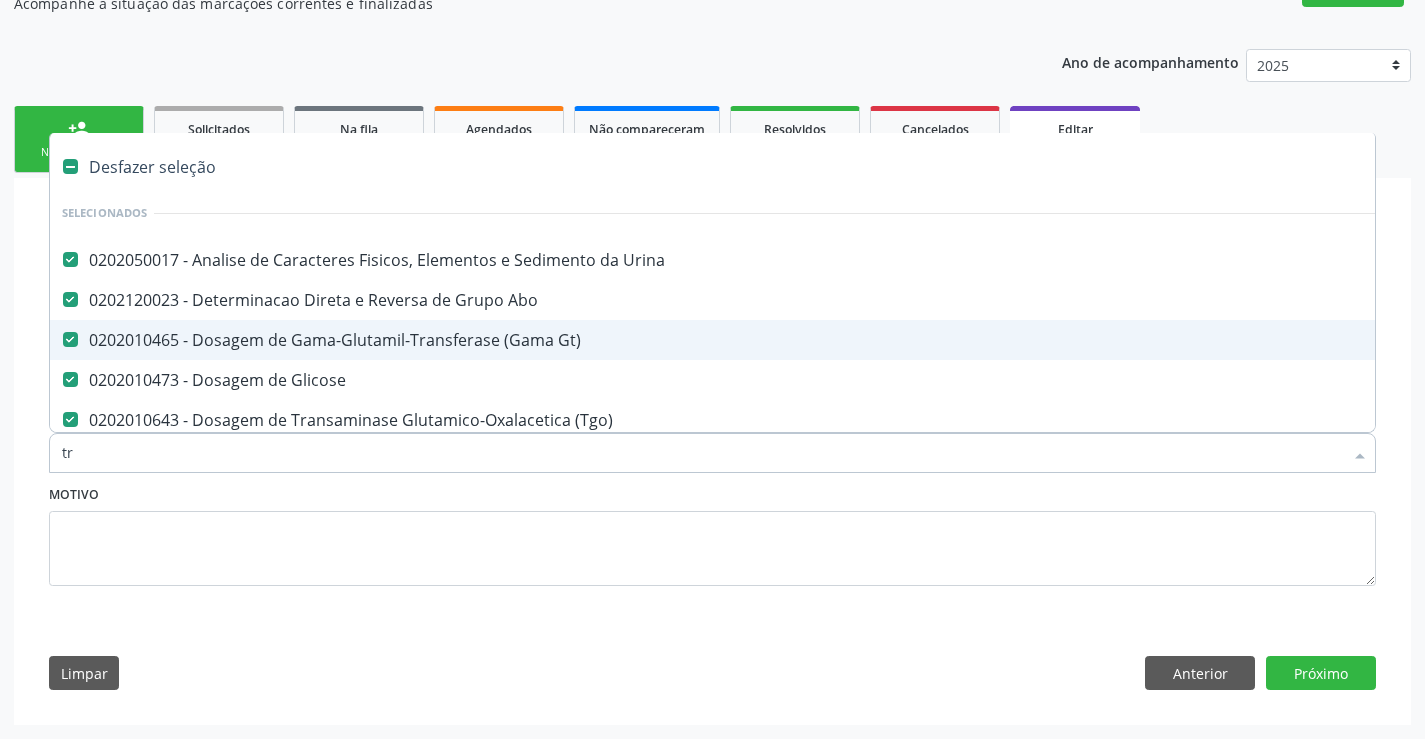 checkbox on "false" 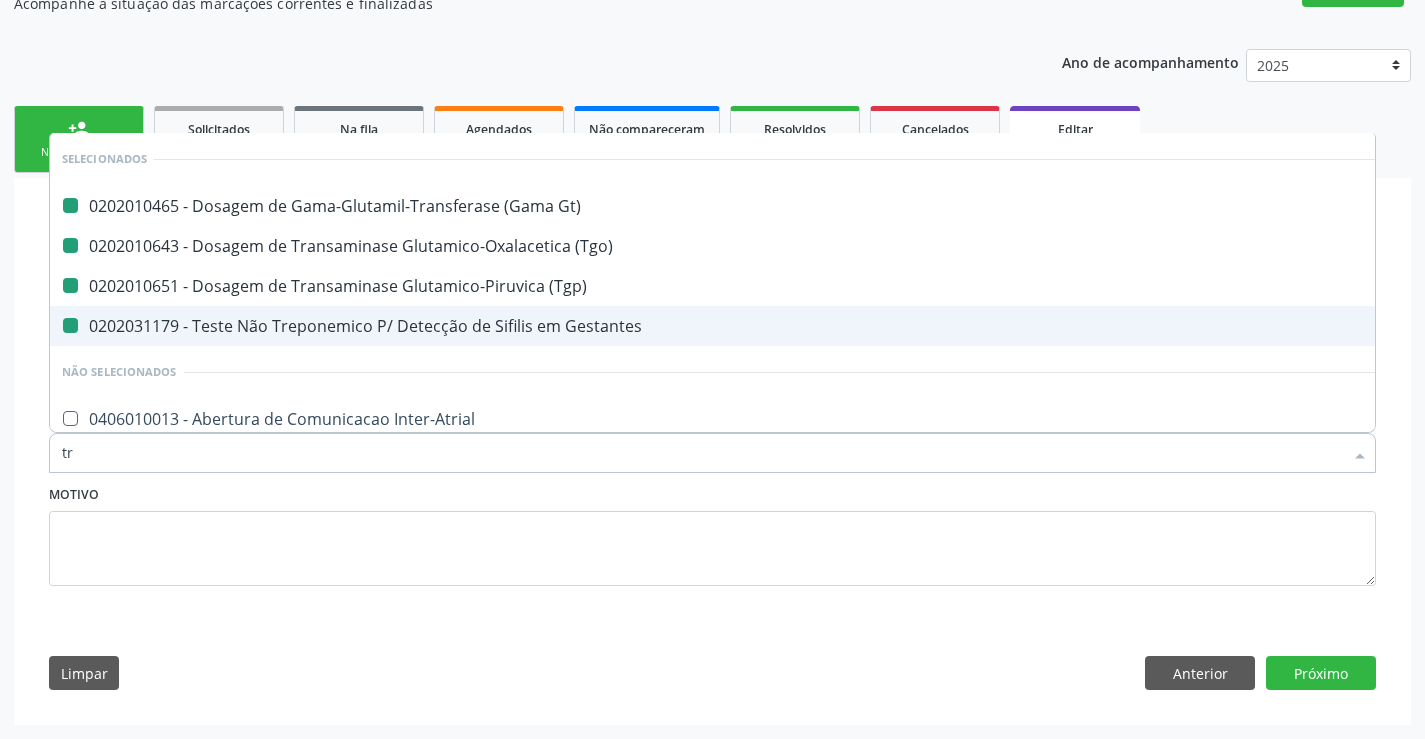 type on "tri" 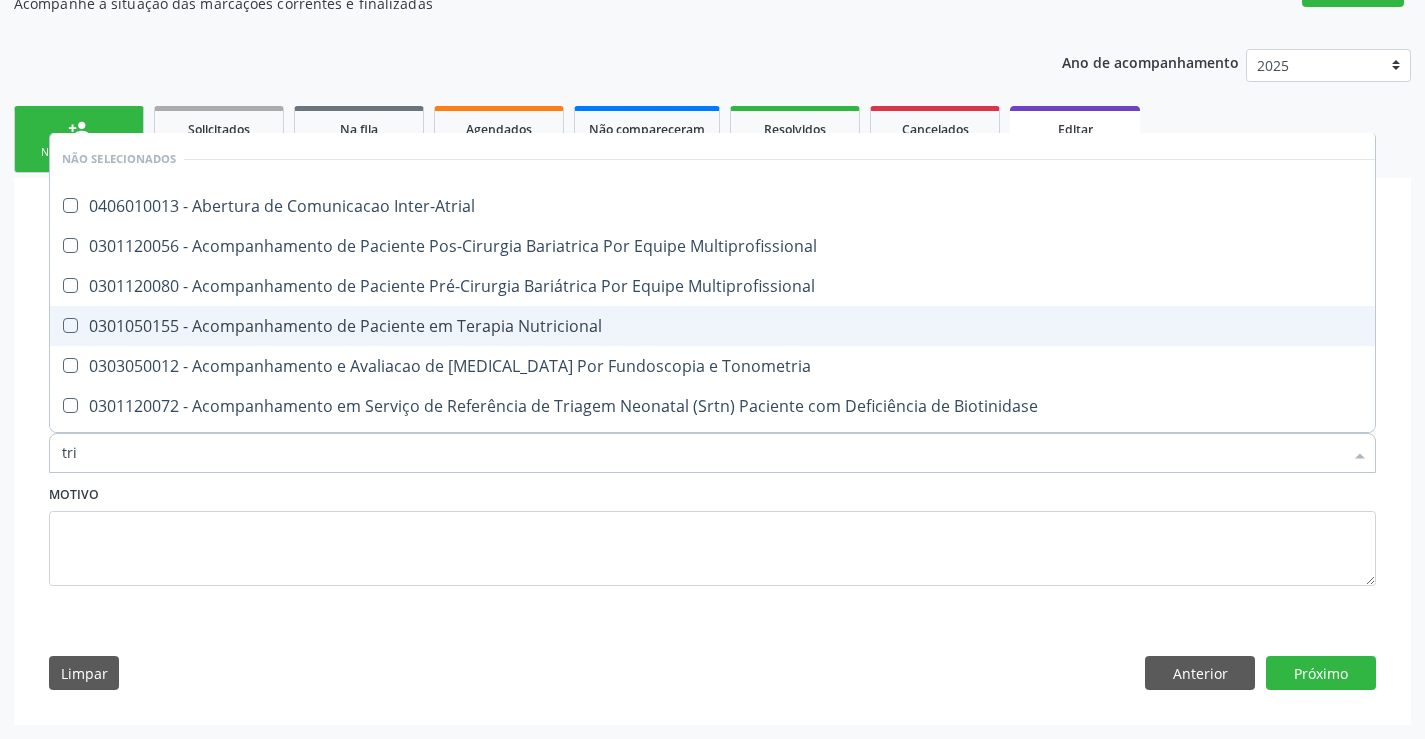 checkbox on "false" 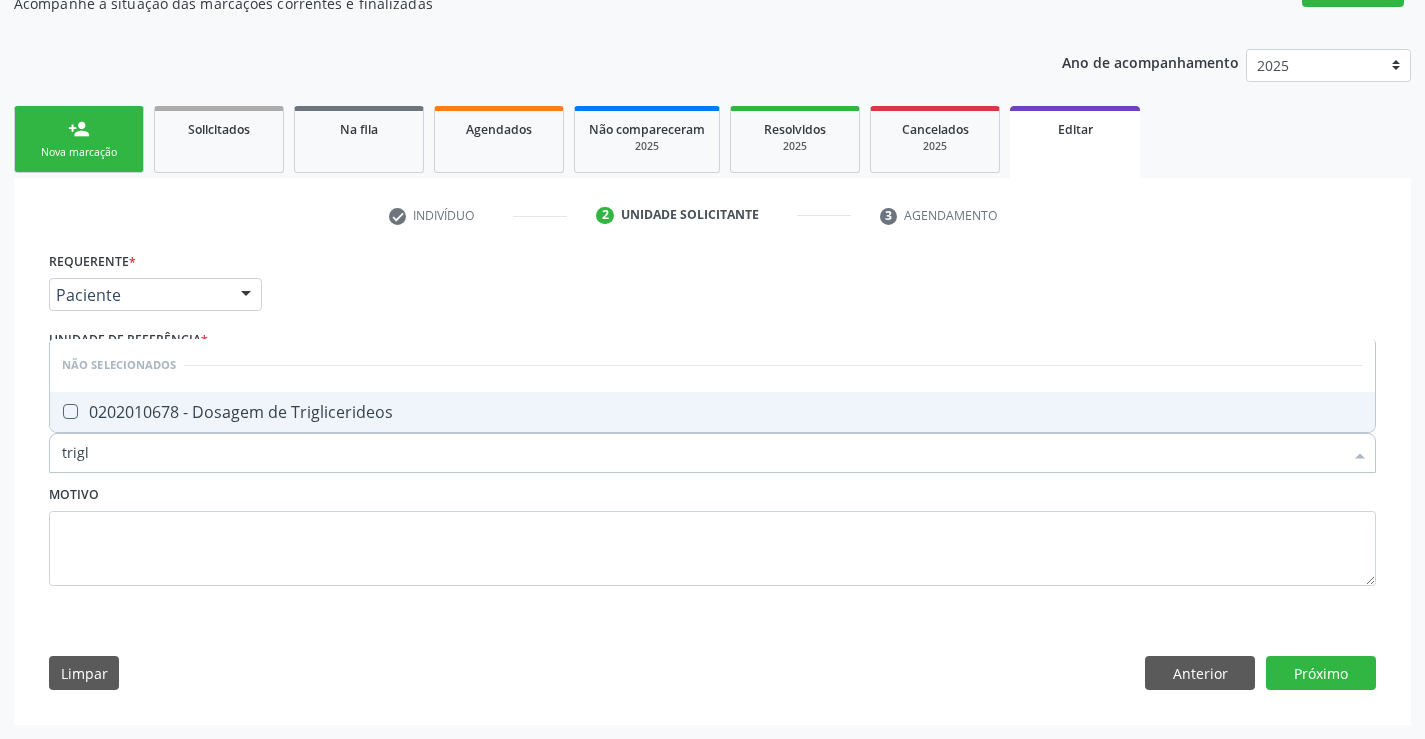 type on "trigli" 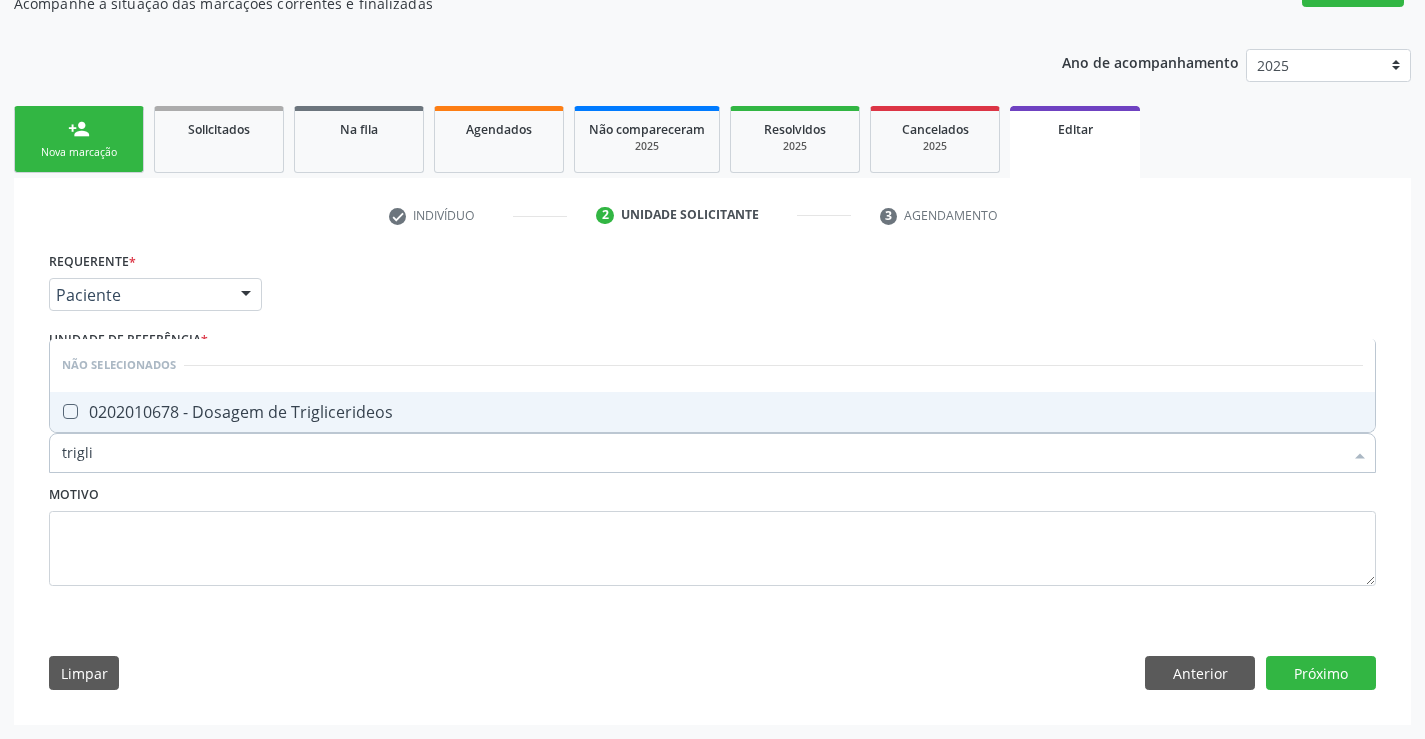 click on "0202010678 - Dosagem de Triglicerideos" at bounding box center (712, 412) 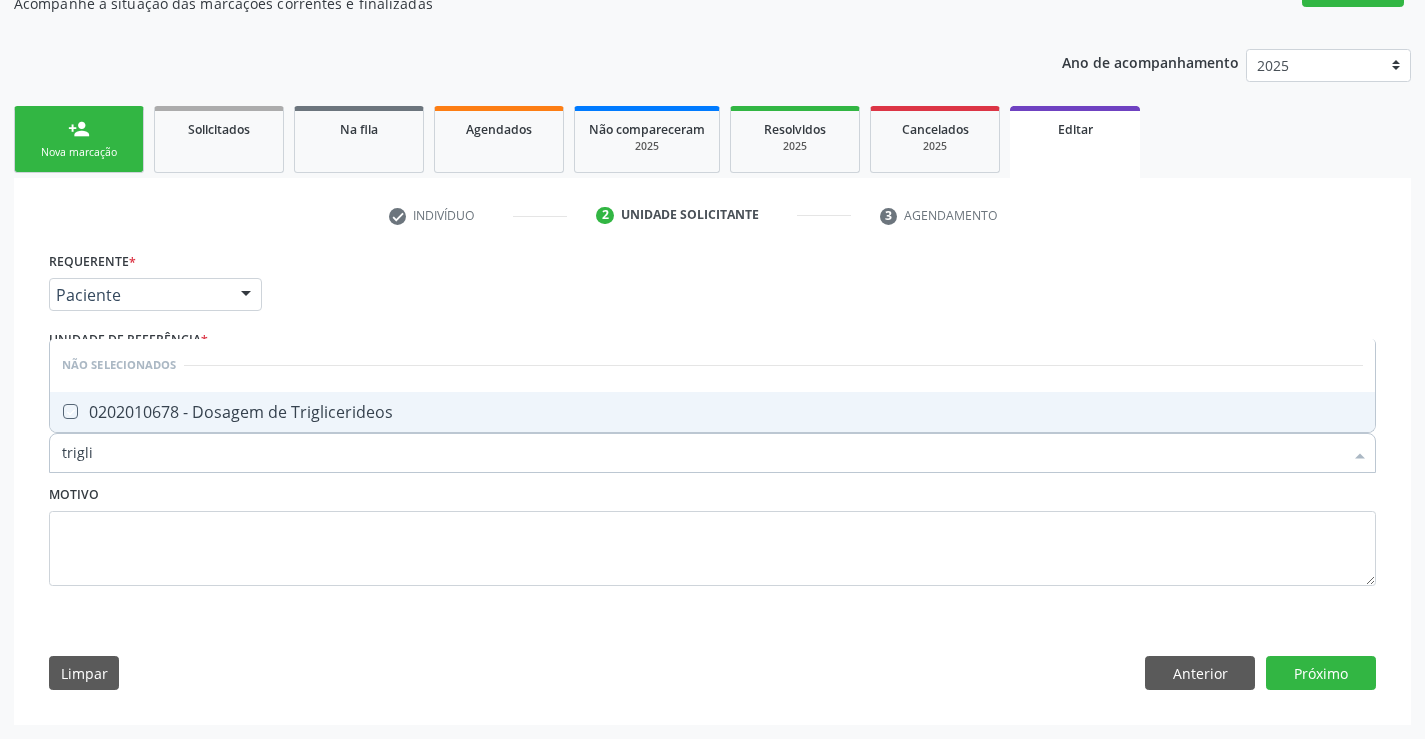 checkbox on "true" 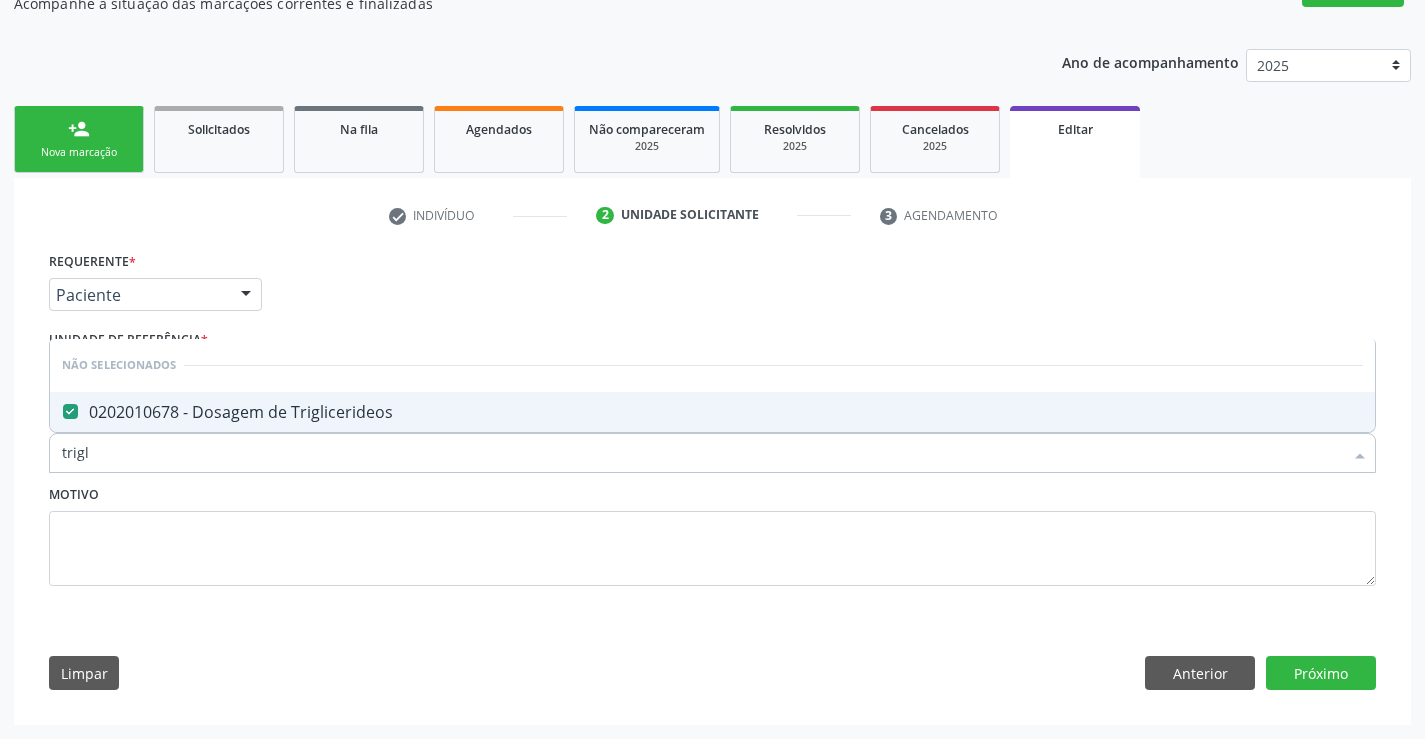 type on "trig" 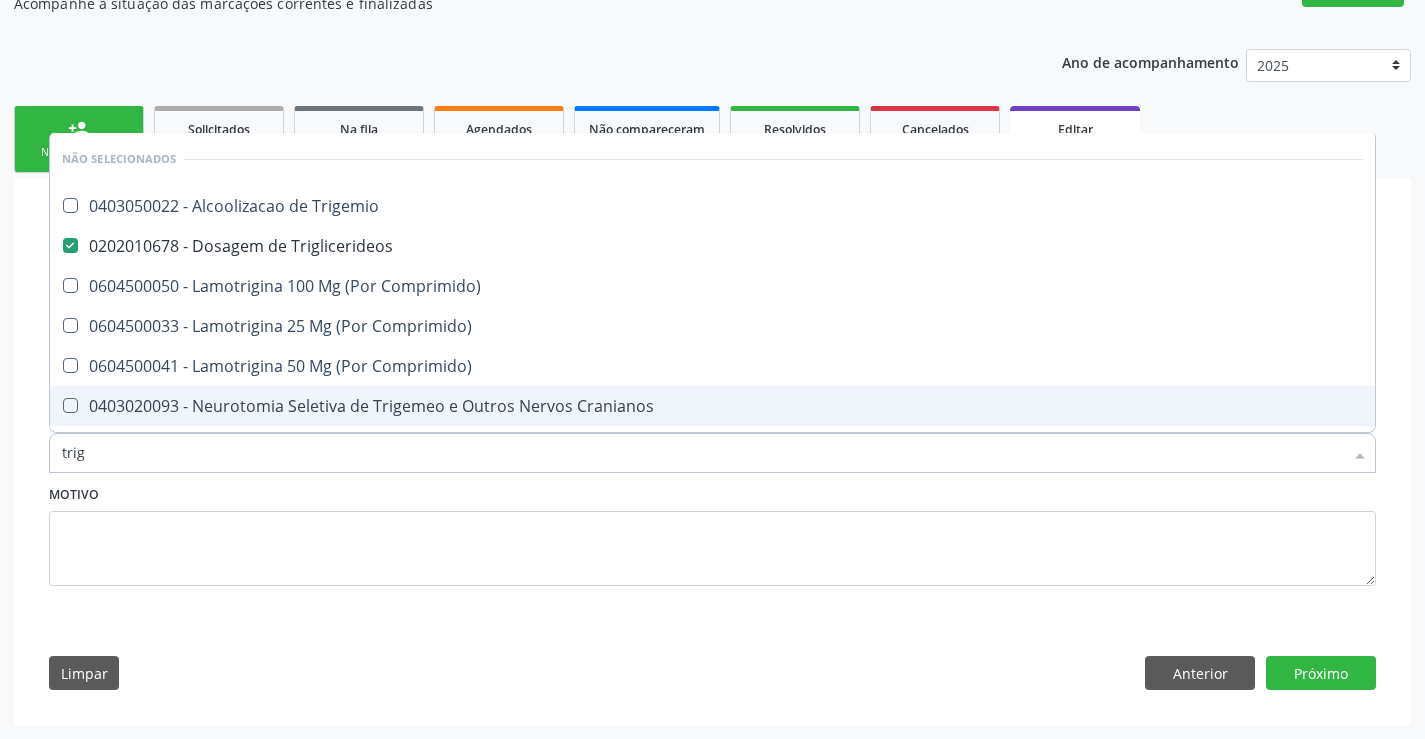 type on "tri" 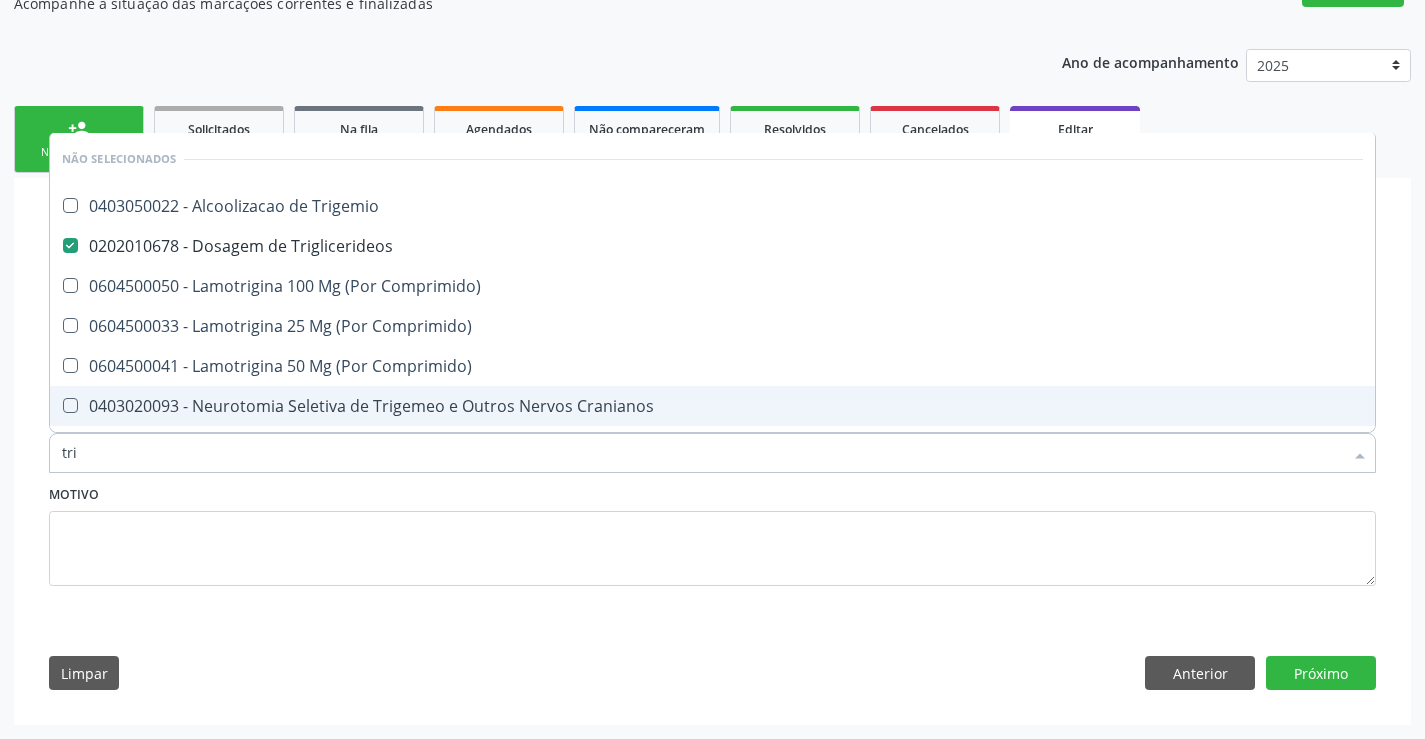 checkbox on "false" 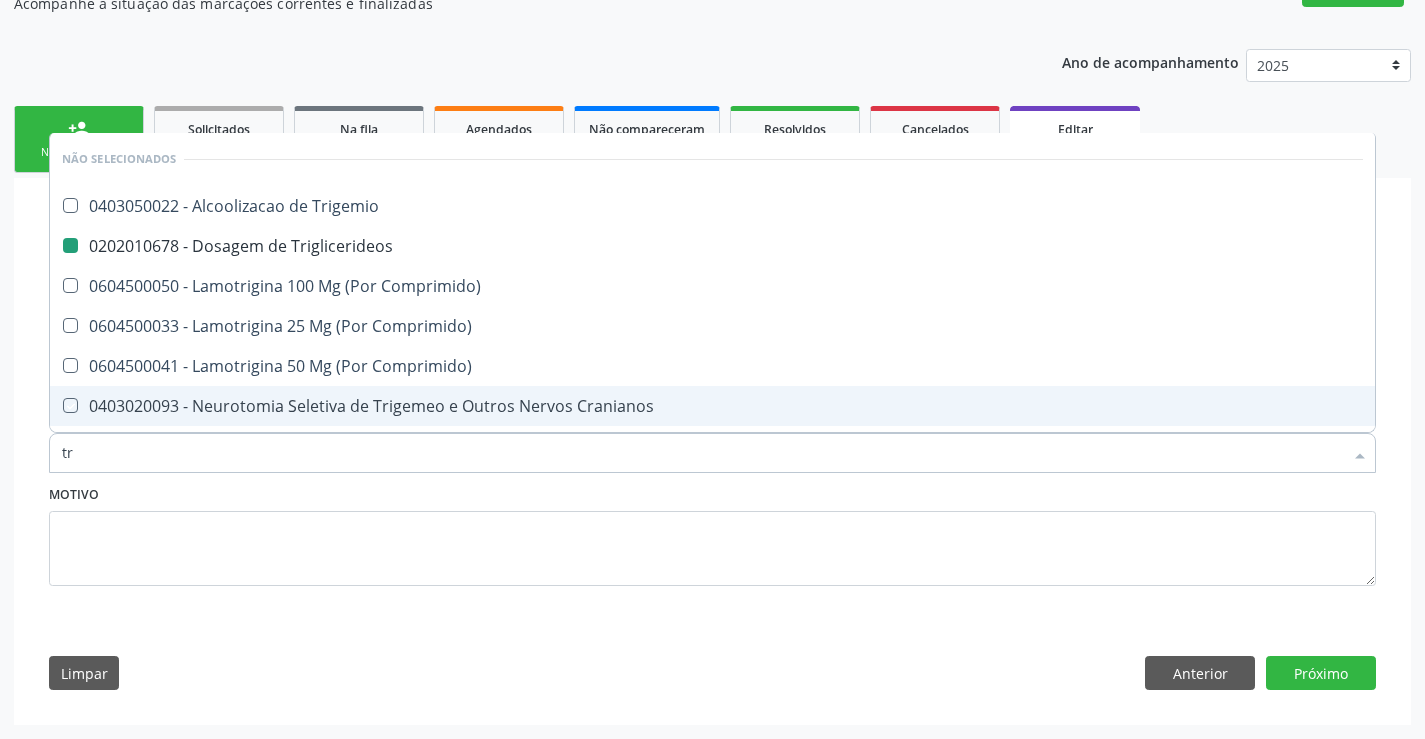 type on "t" 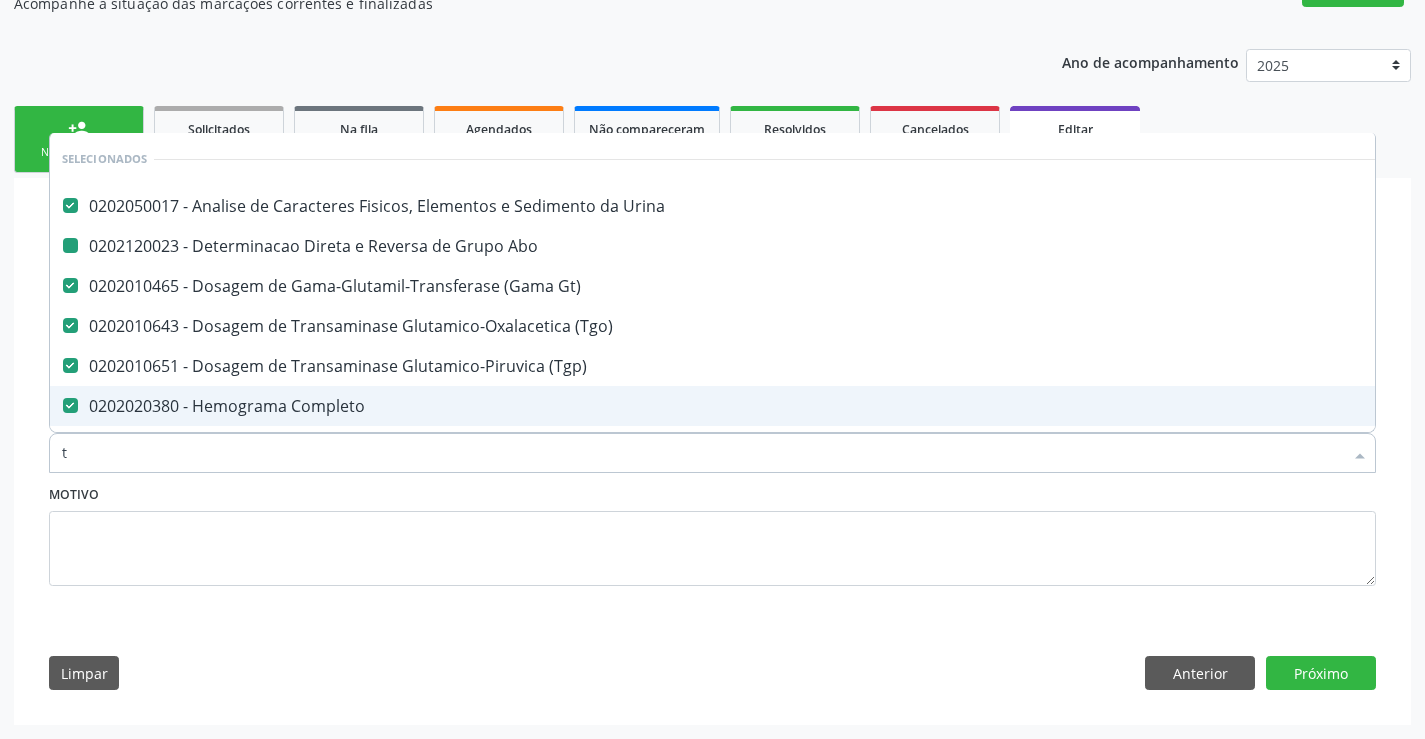 type 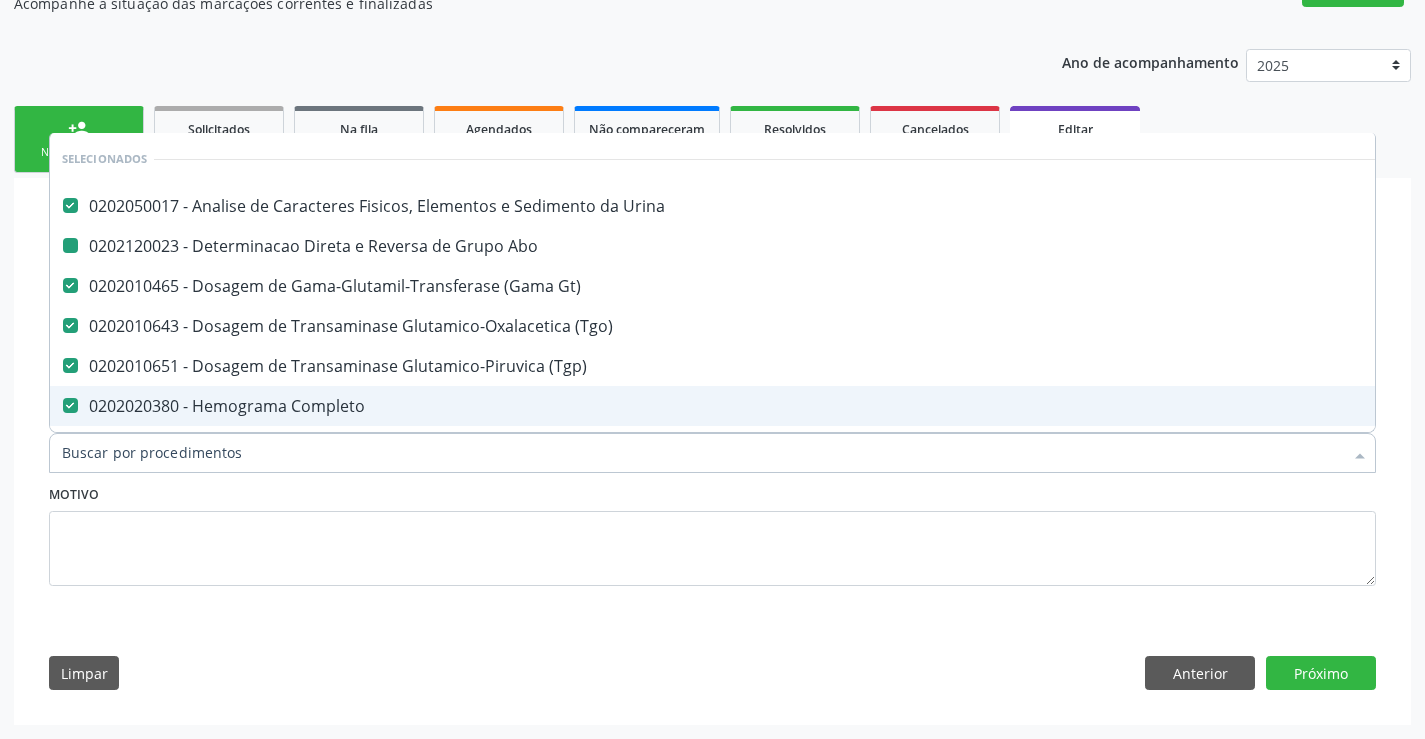 checkbox on "true" 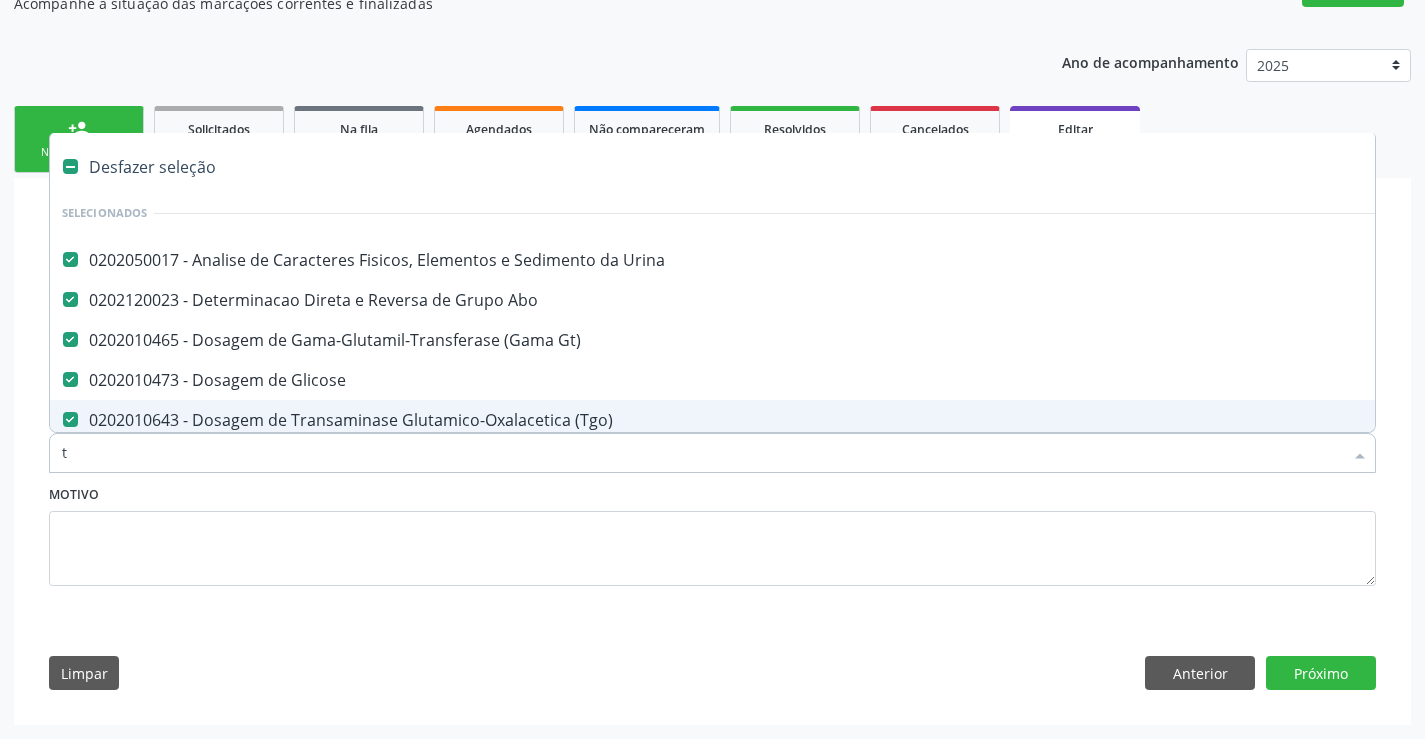 type on "tr" 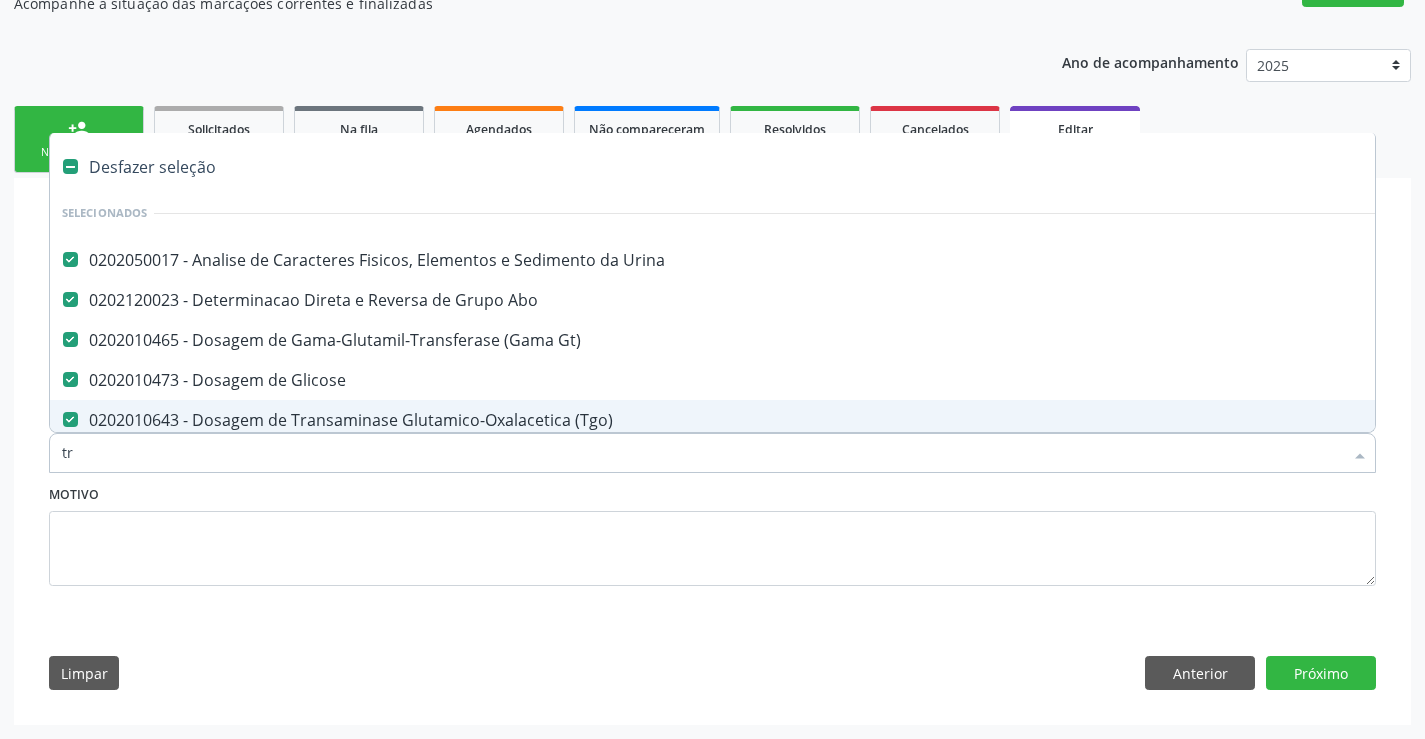 checkbox on "false" 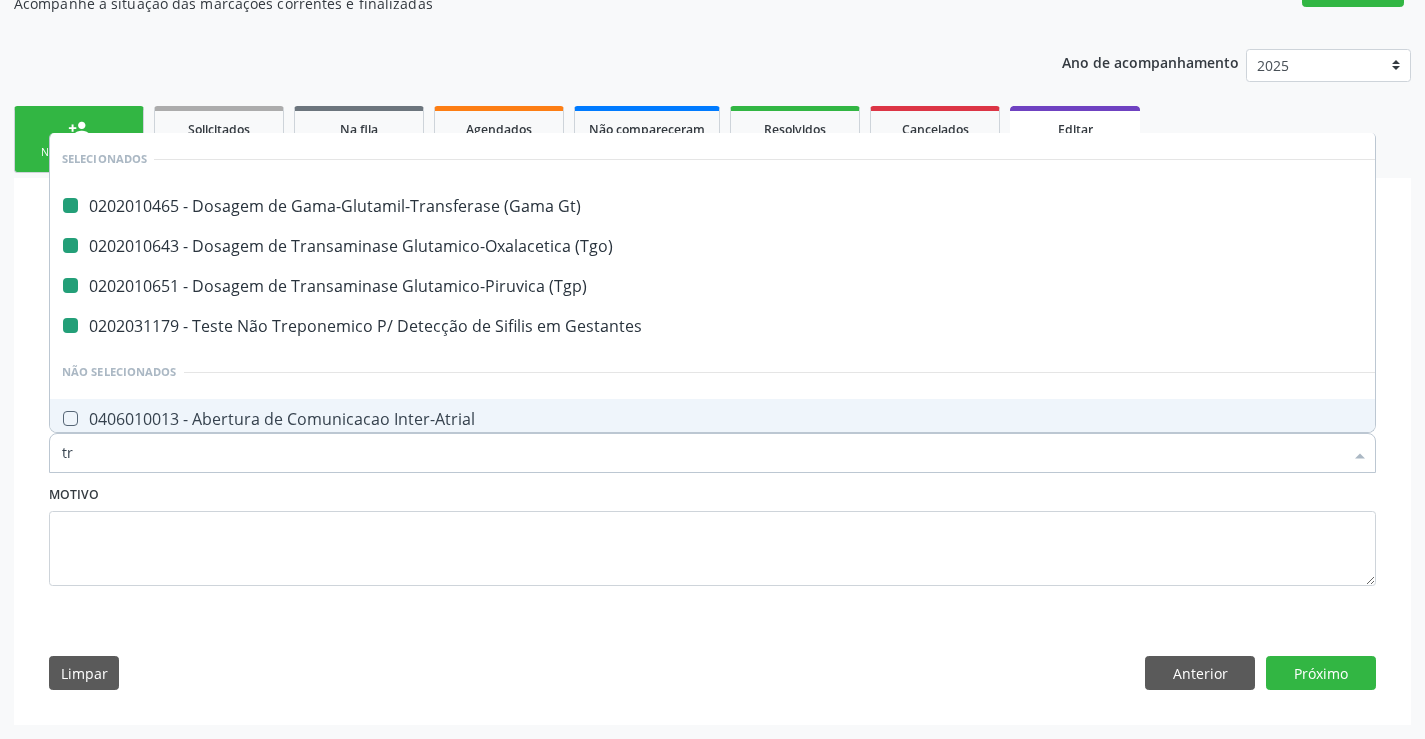 type on "tri" 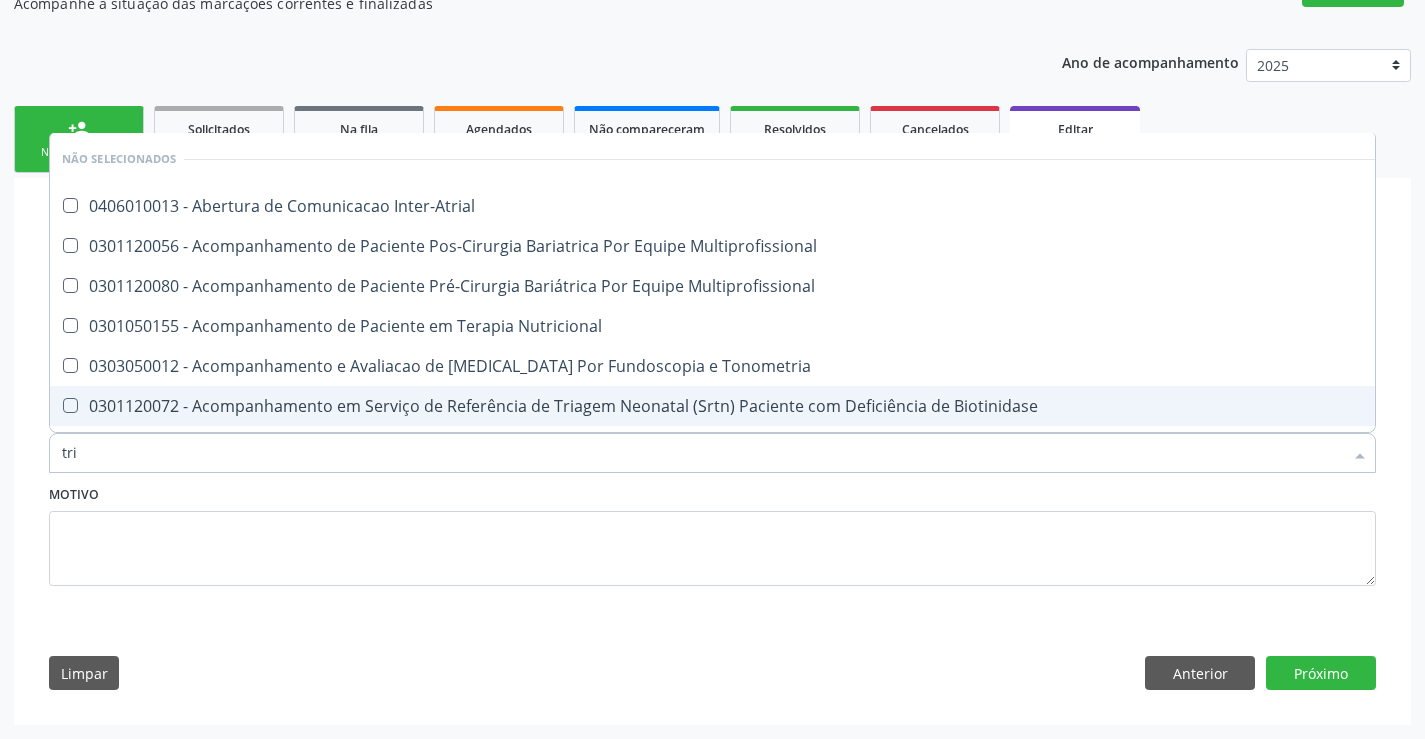 type on "trig" 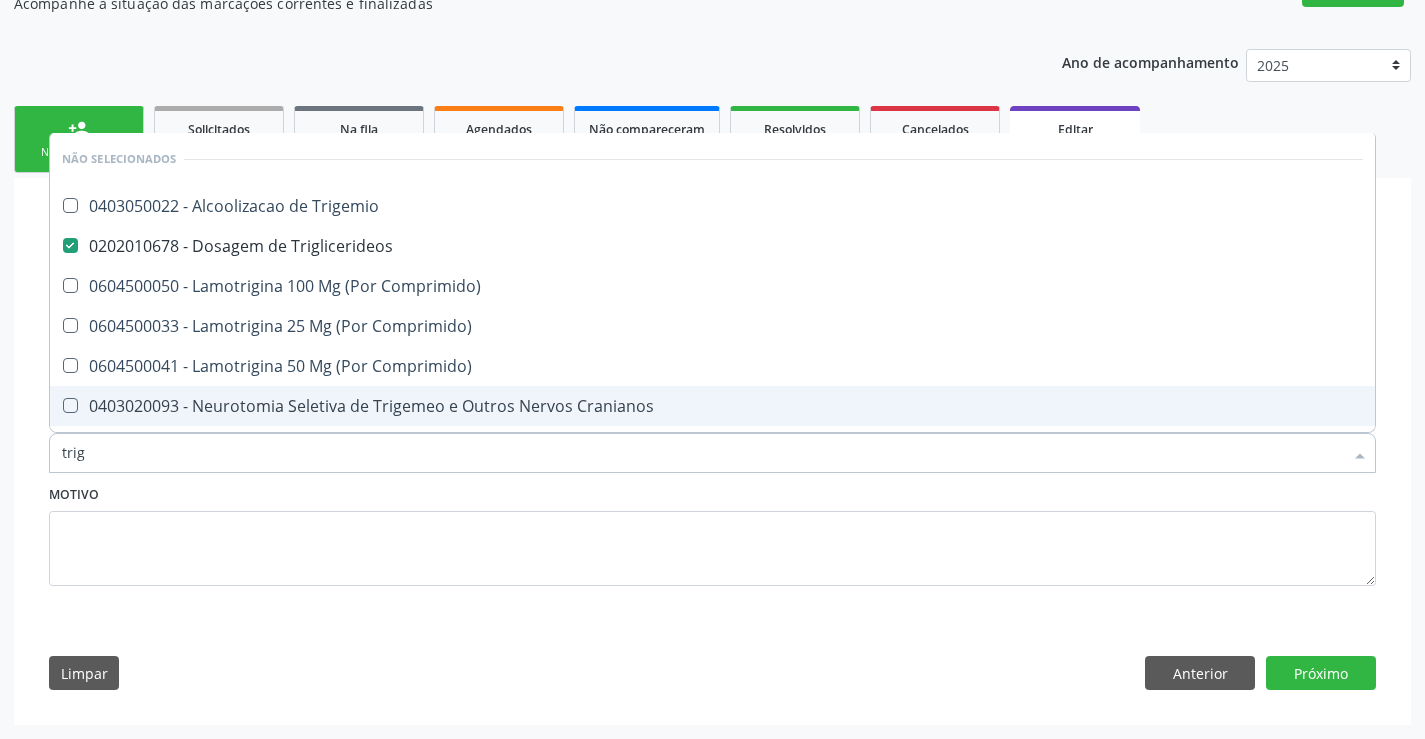 type on "trigl" 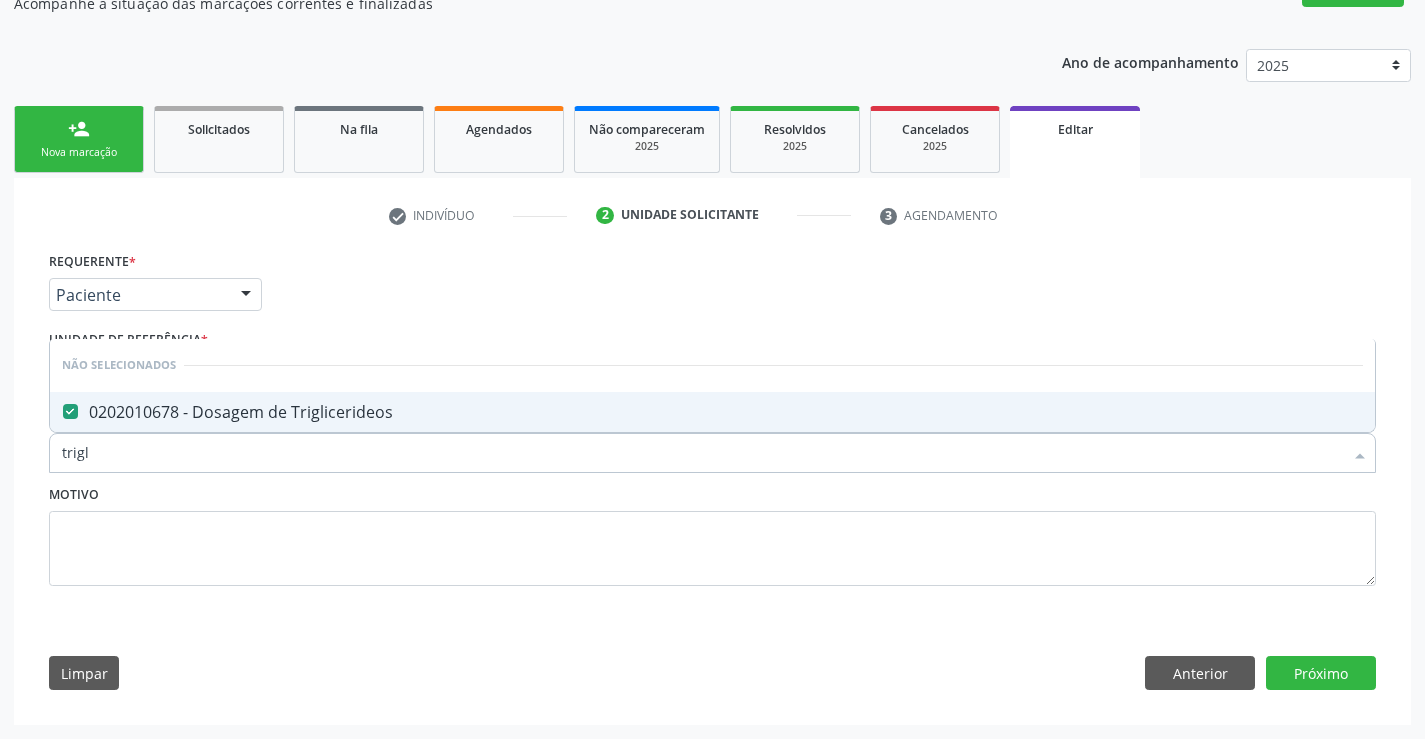 type on "trig" 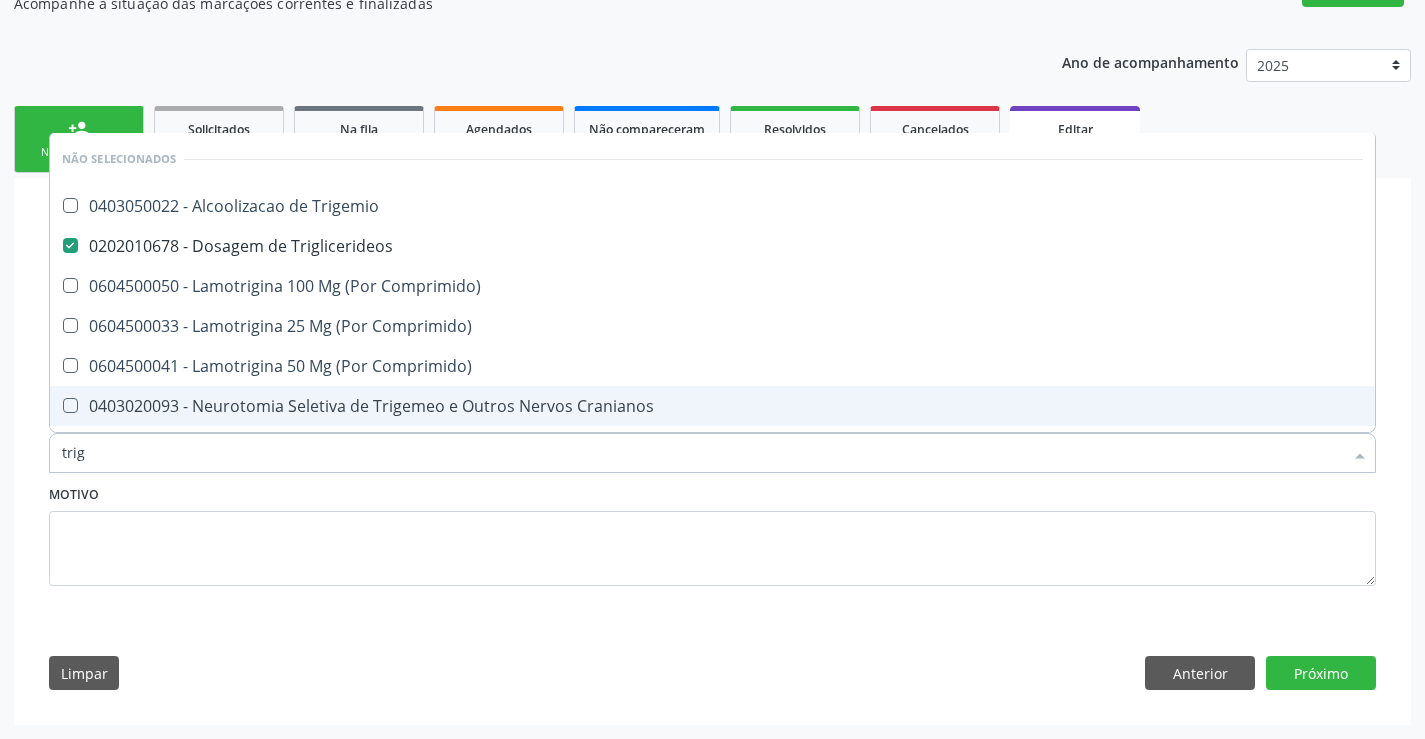 type on "tri" 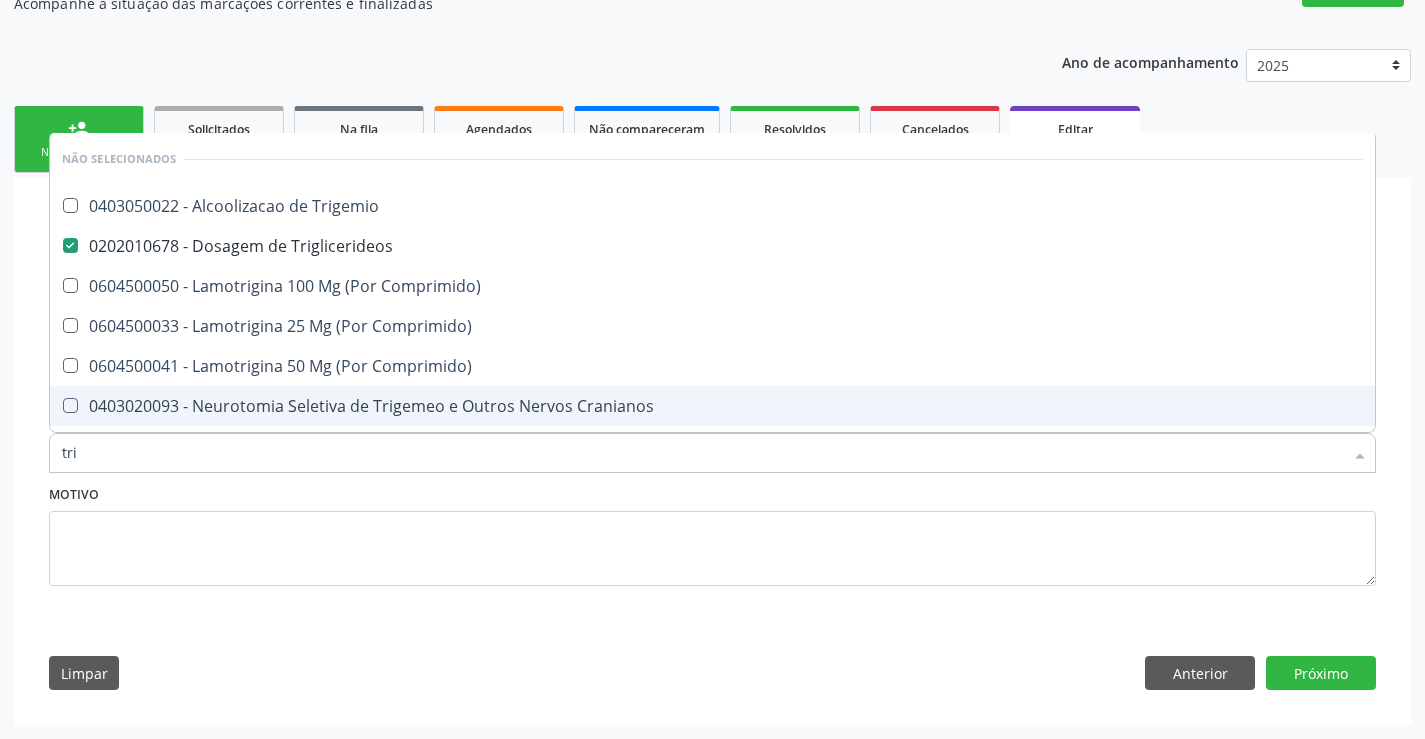 checkbox on "false" 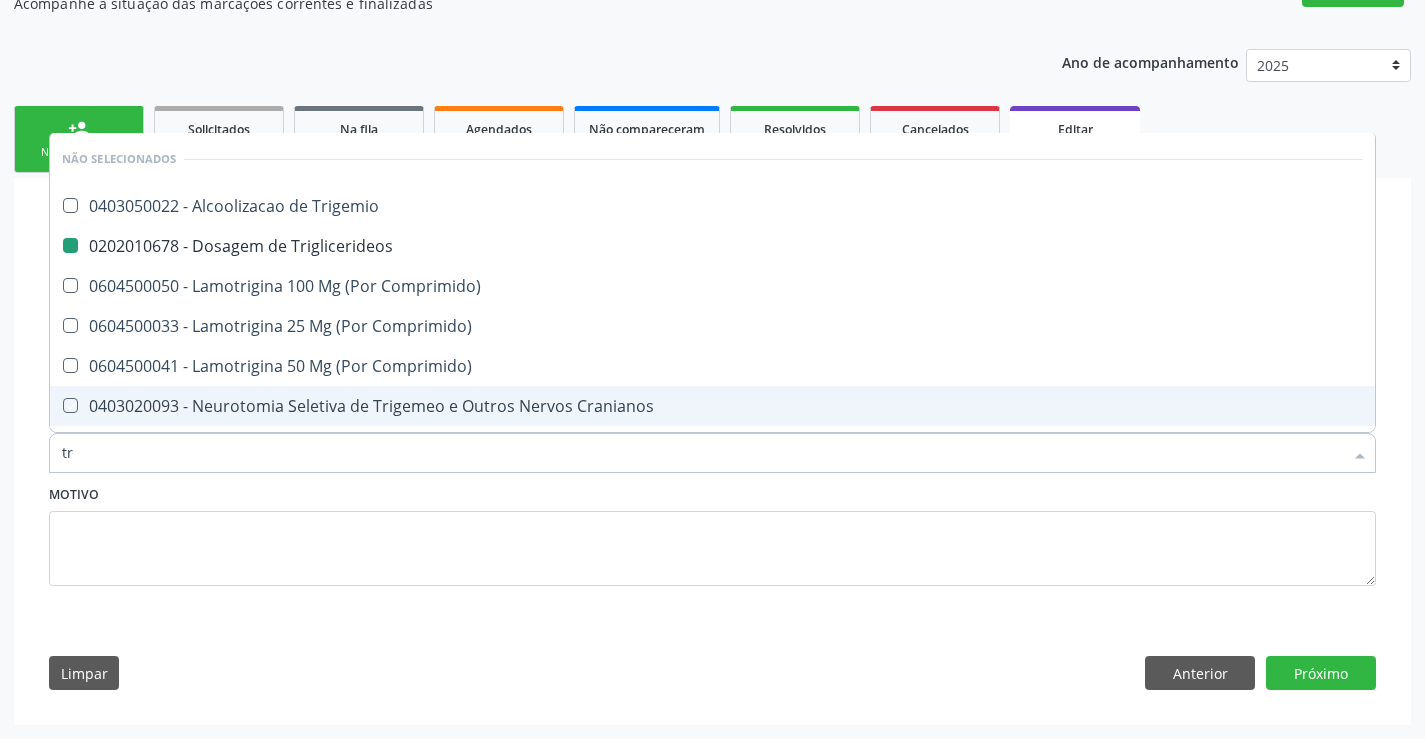 type on "t" 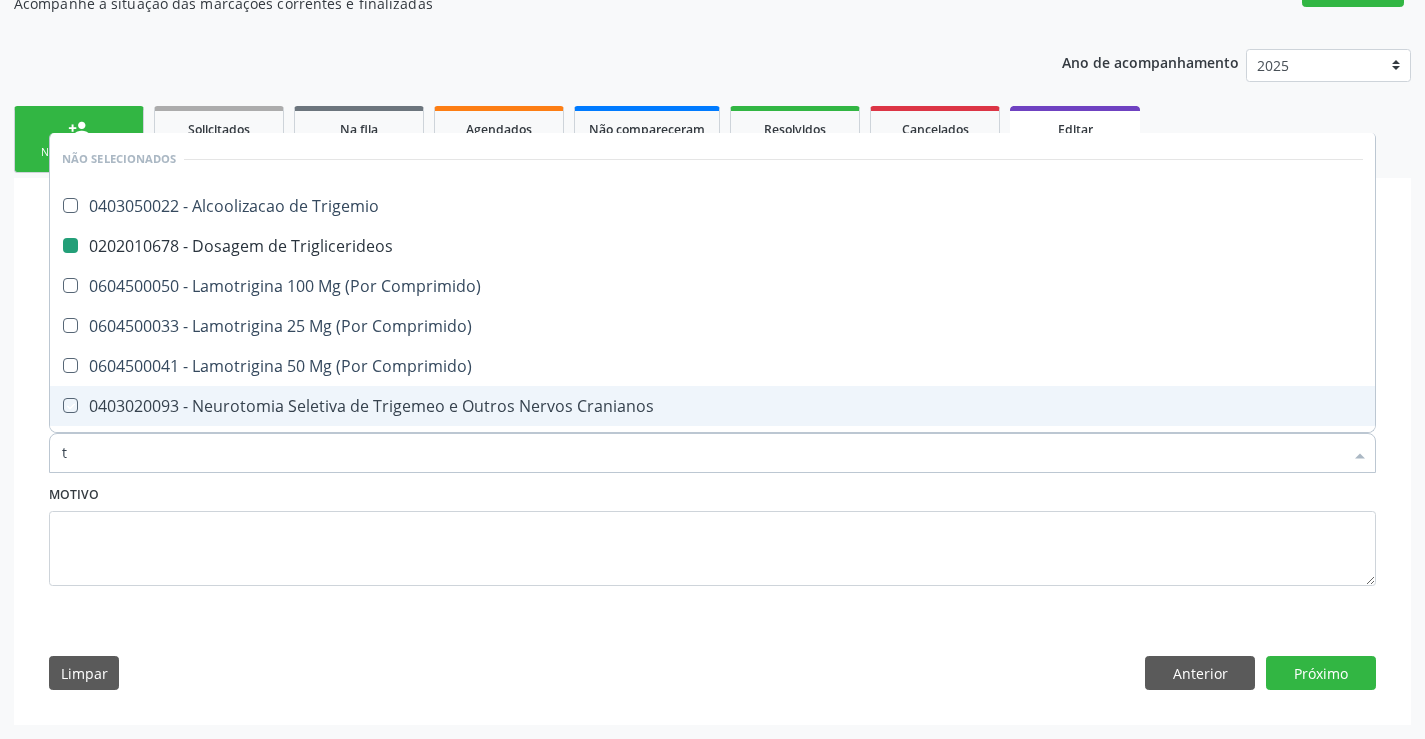 type 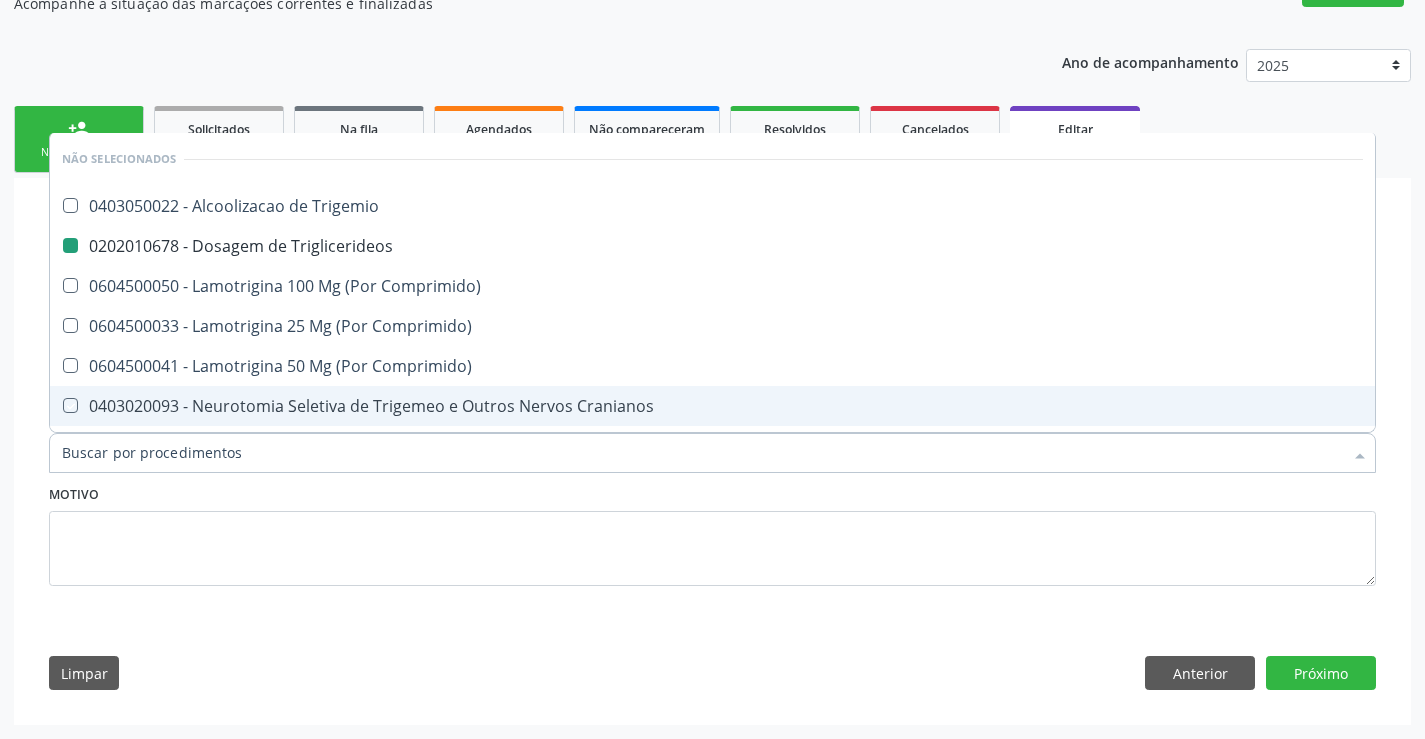 checkbox on "true" 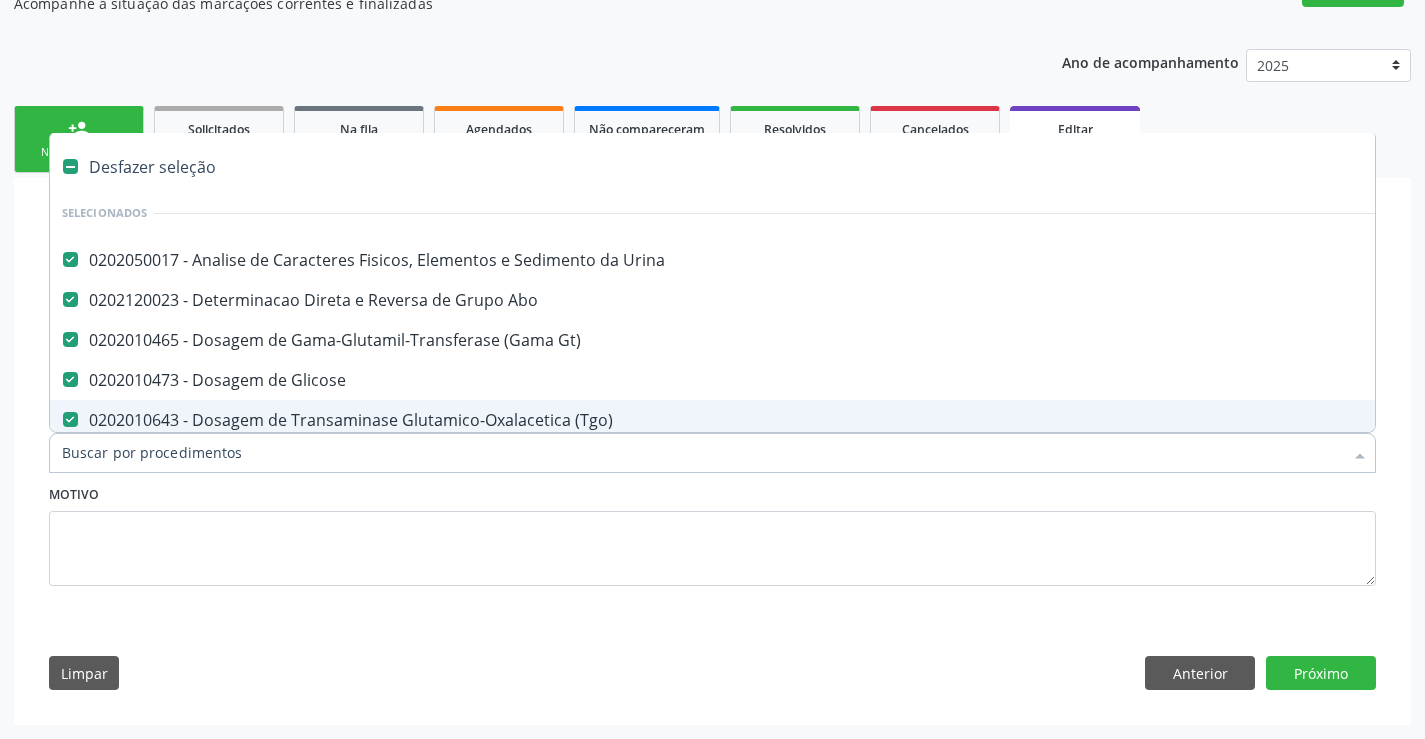 type on "c" 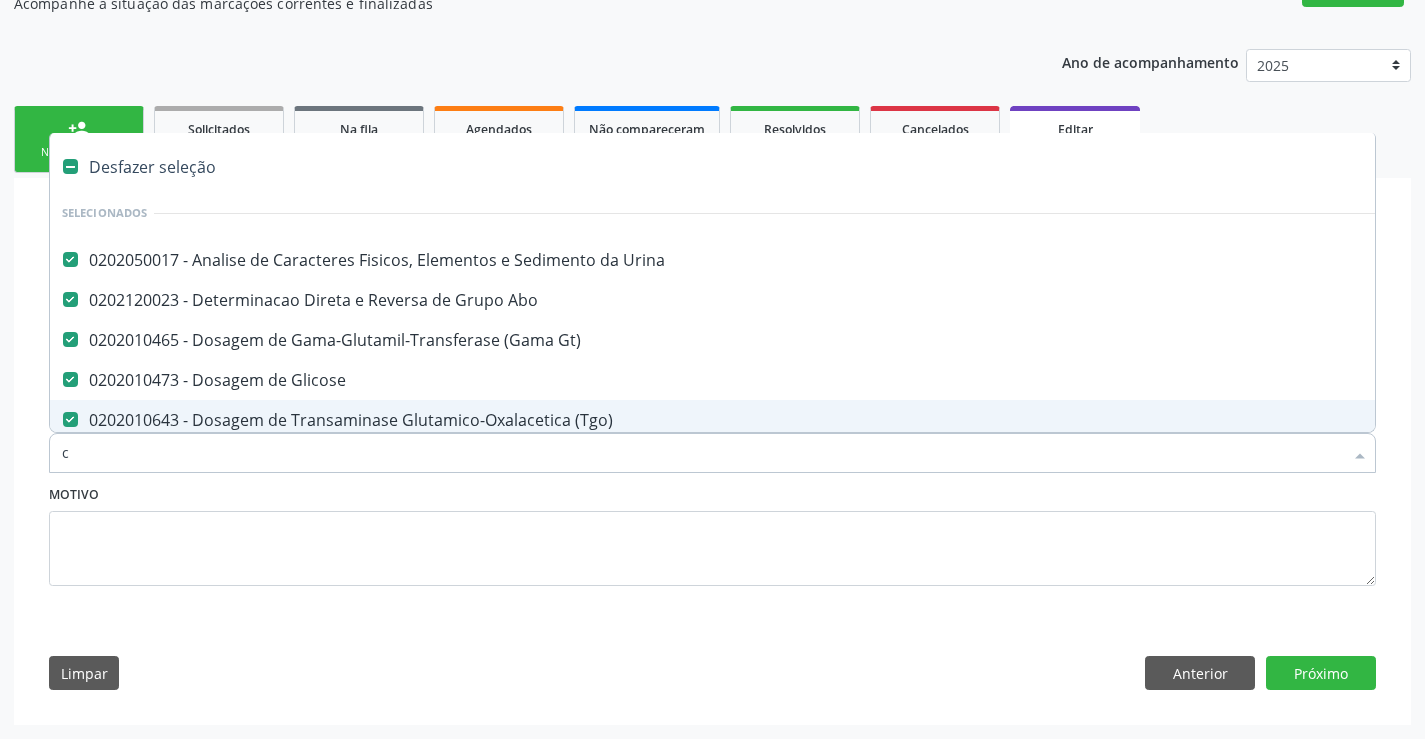 checkbox on "false" 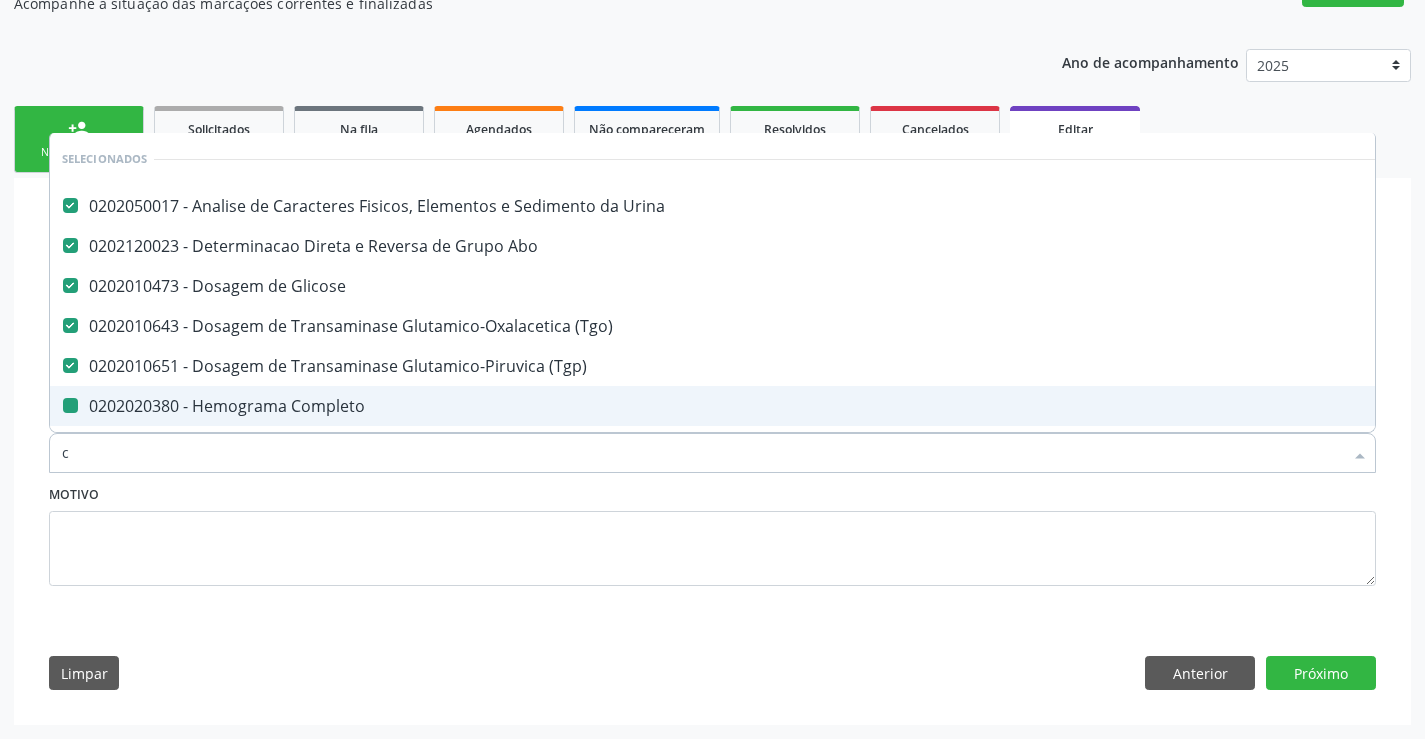 type on "ca" 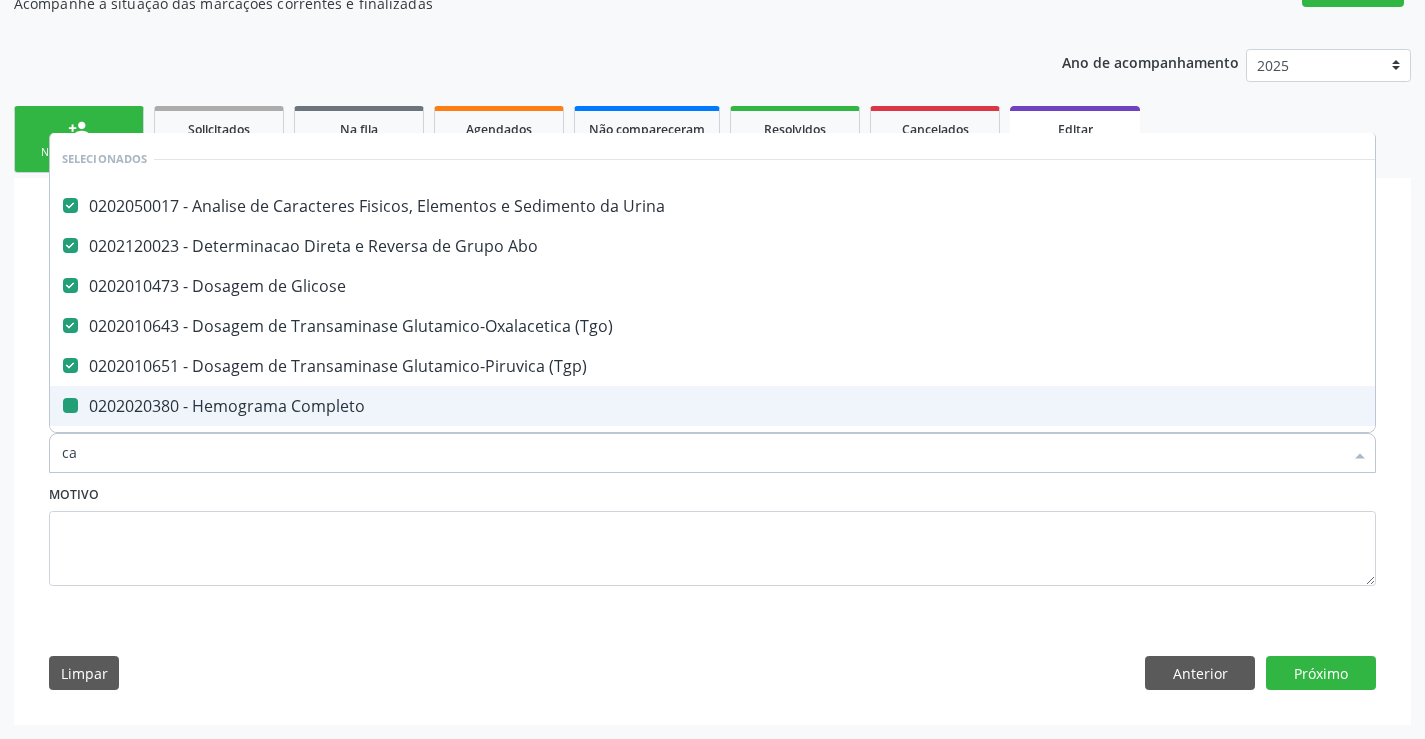 checkbox on "false" 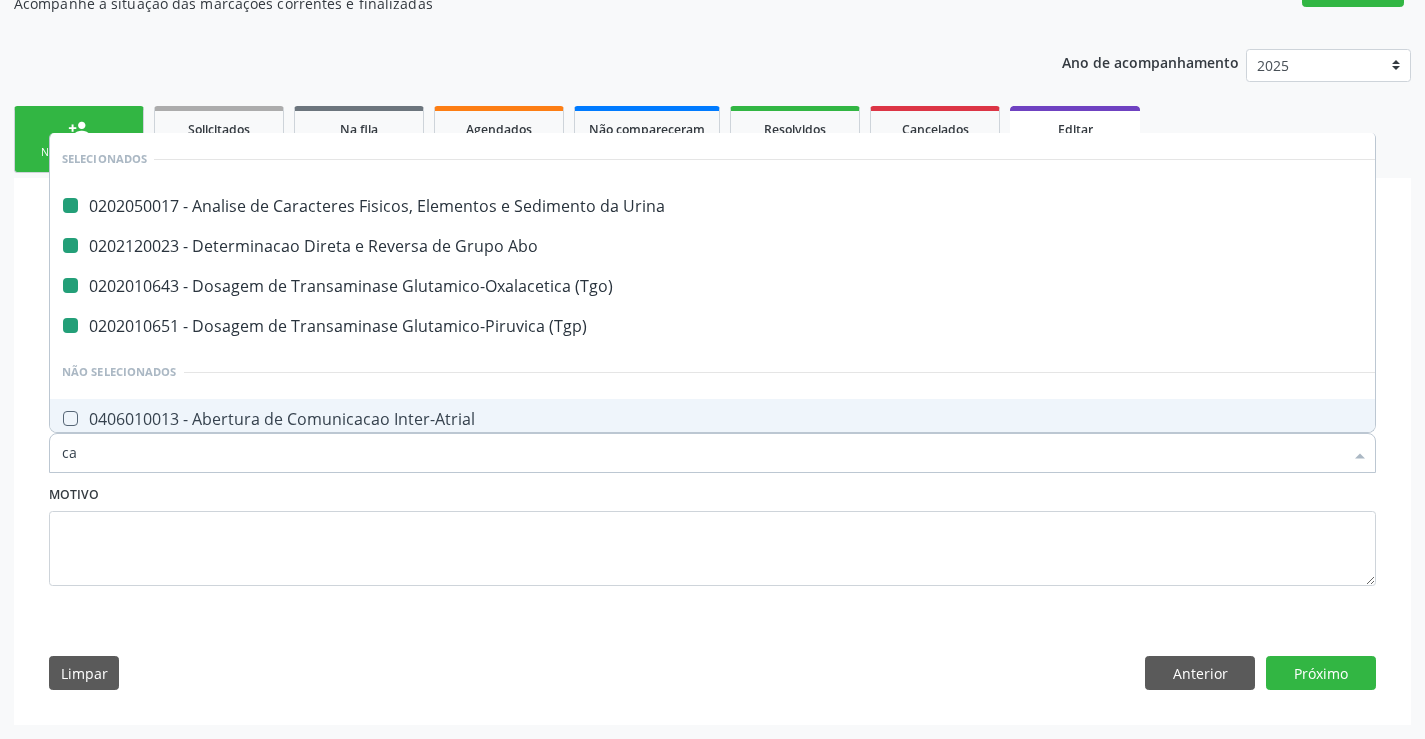 type on "cal" 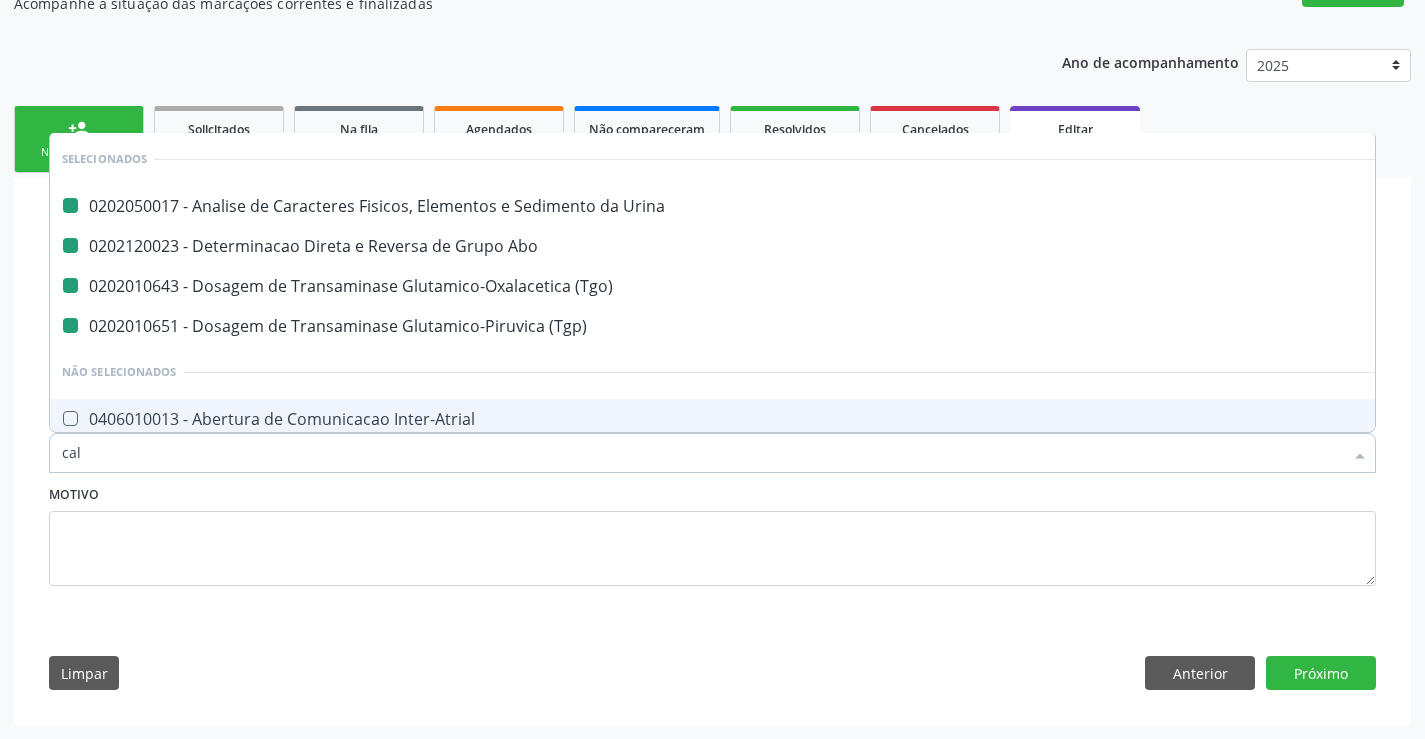 checkbox on "false" 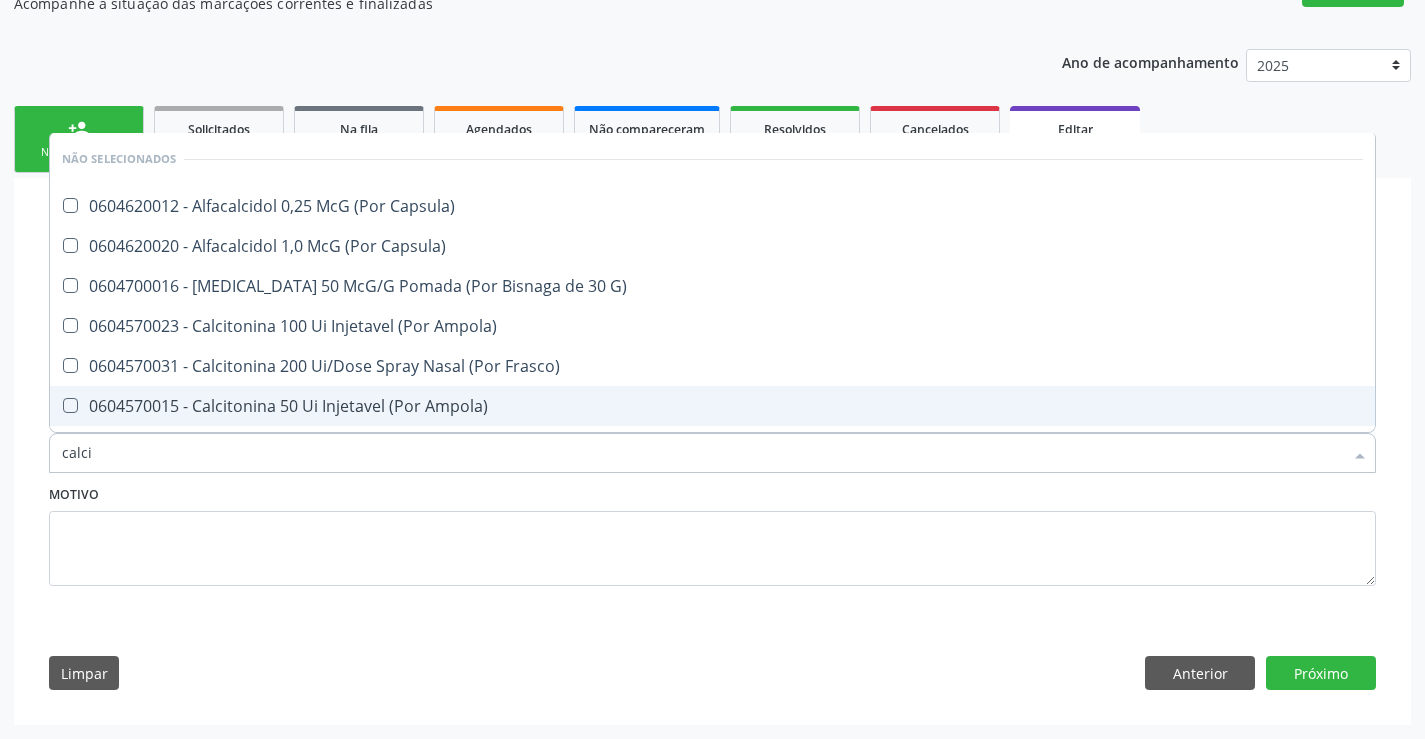 type on "calcio" 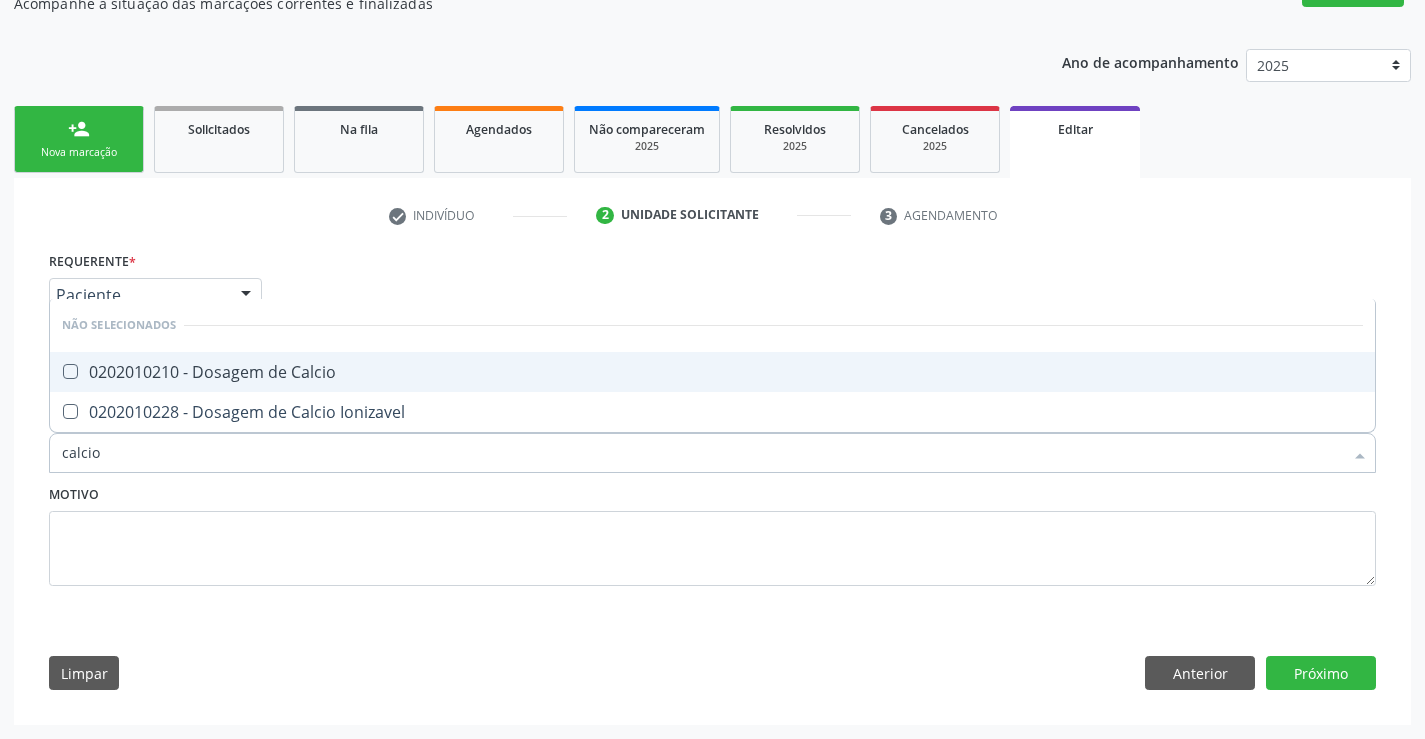click on "0202010210 - Dosagem de Calcio" at bounding box center [712, 372] 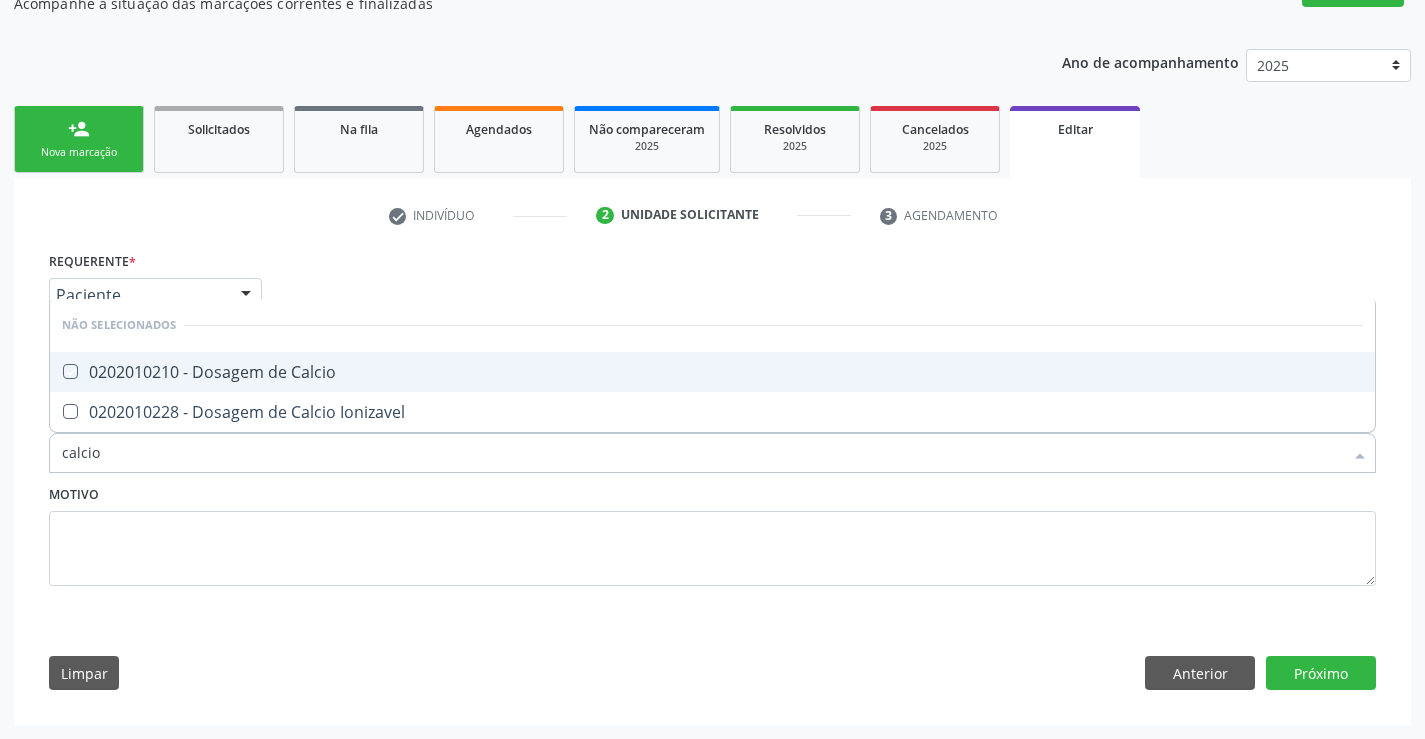 checkbox on "true" 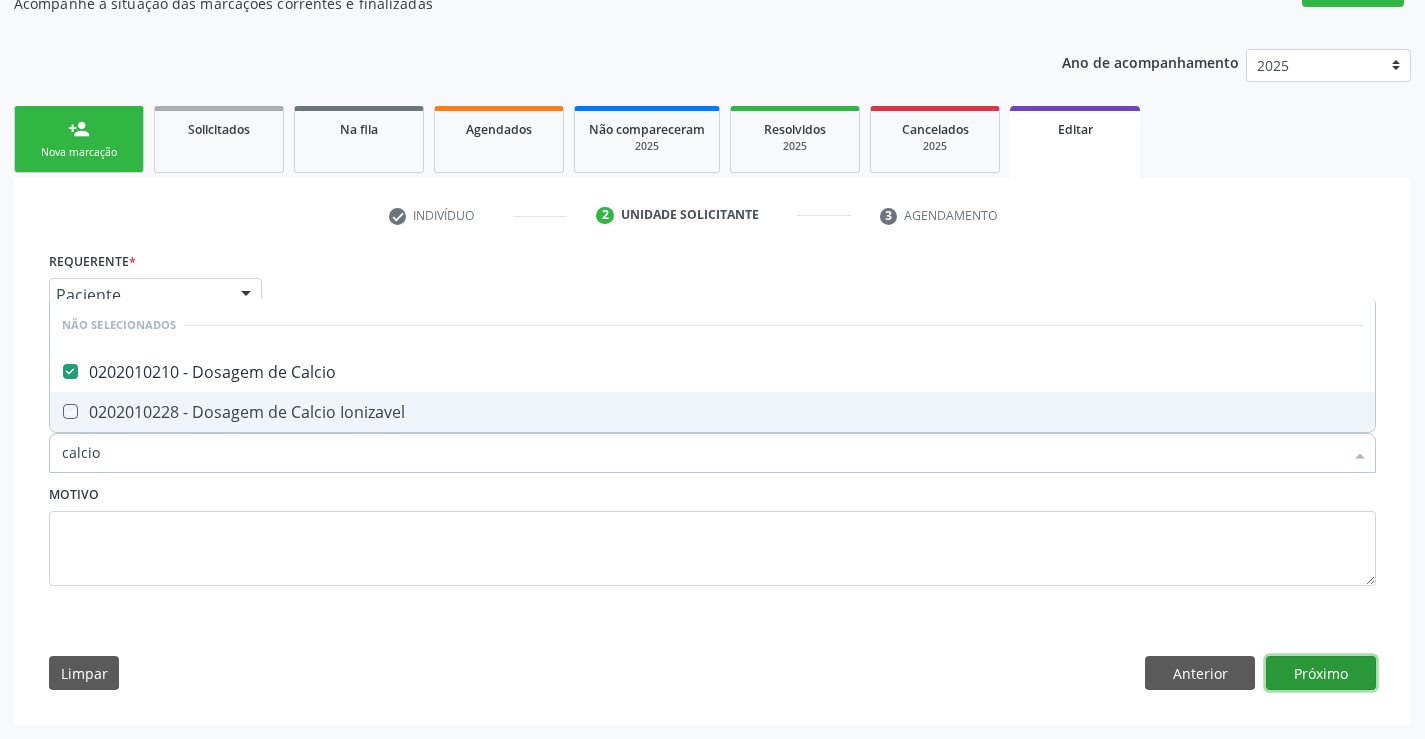 click on "Próximo" at bounding box center (1321, 673) 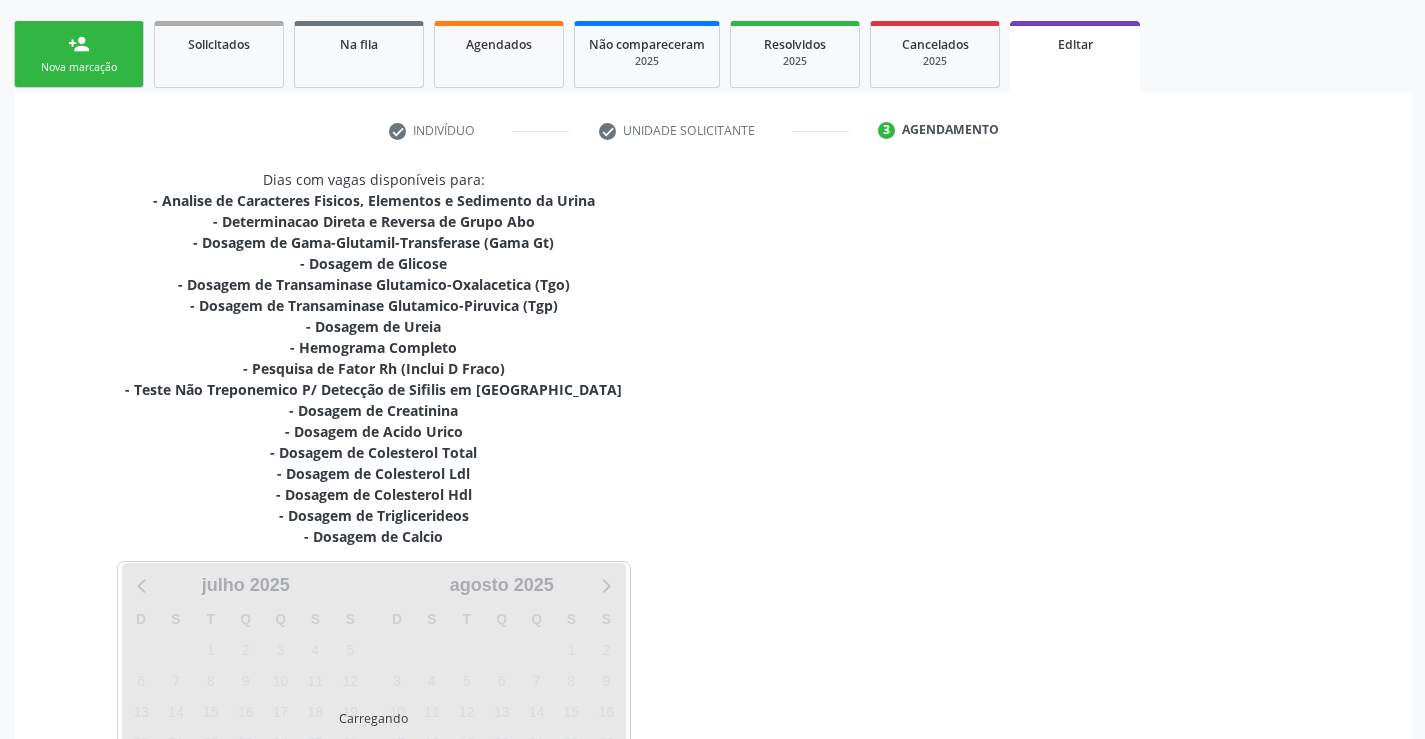 scroll, scrollTop: 493, scrollLeft: 0, axis: vertical 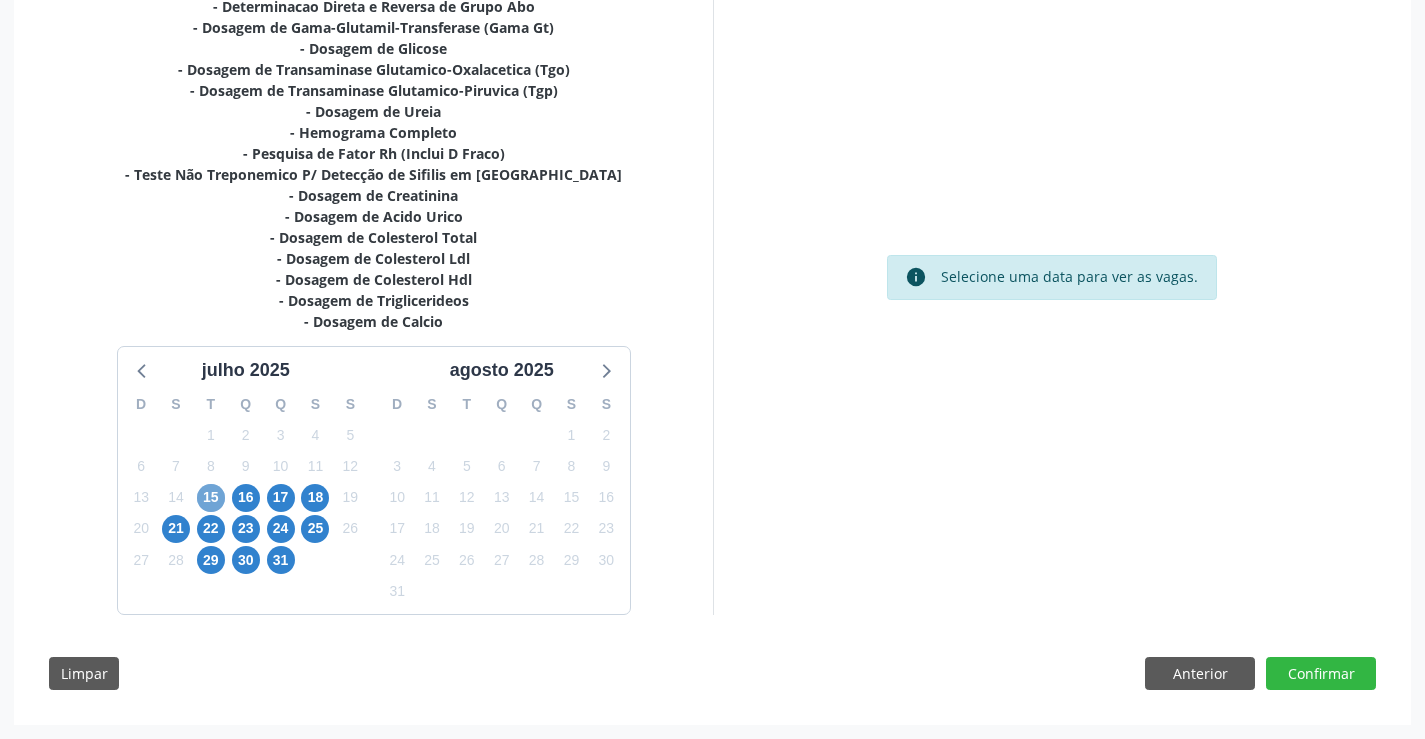 click on "15" at bounding box center (211, 498) 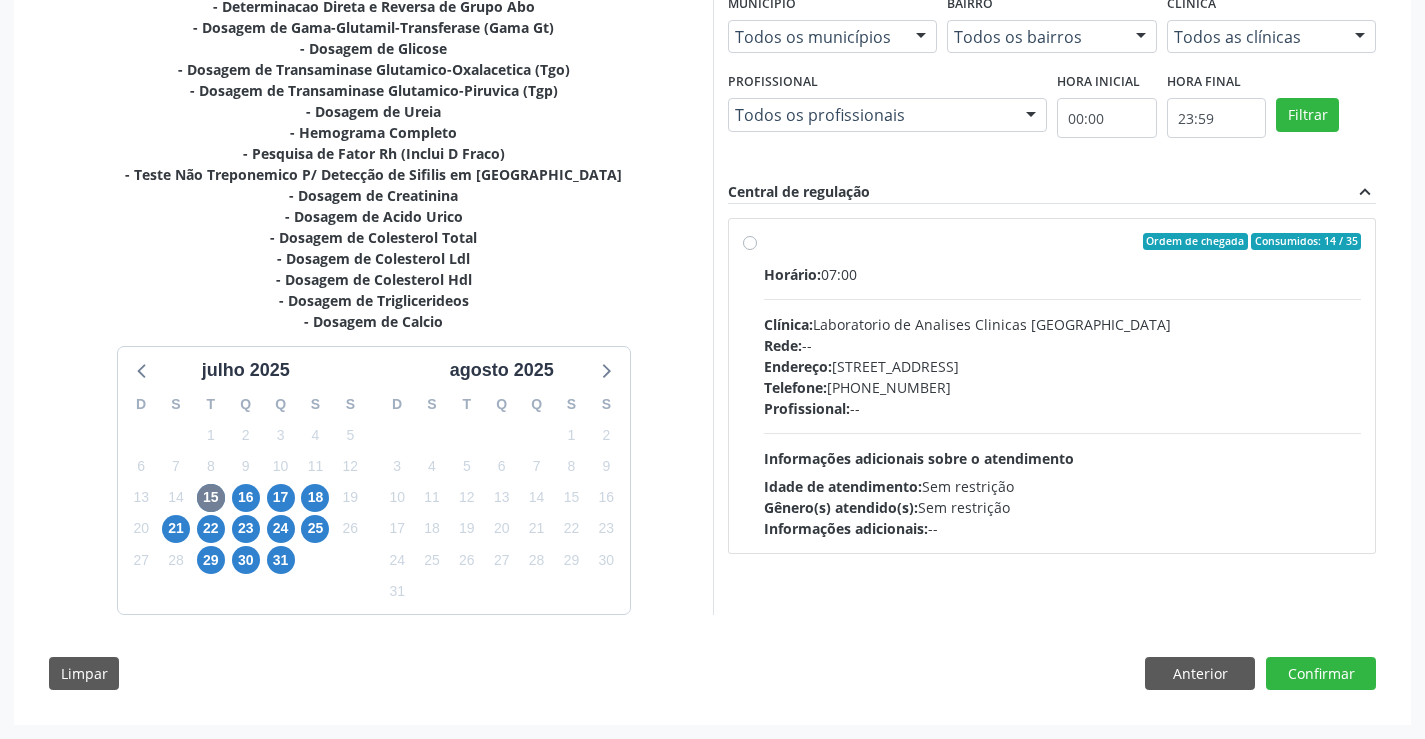click on "Ordem de chegada
Consumidos: 14 / 35
Horário:   07:00
Clínica:  Laboratorio de Analises Clinicas Sao Francisco
Rede:
--
Endereço:   Terreo, nº 258, Centro, Campo Formoso - BA
Telefone:   (74) 36453588
Profissional:
--
Informações adicionais sobre o atendimento
Idade de atendimento:
Sem restrição
Gênero(s) atendido(s):
Sem restrição
Informações adicionais:
--" at bounding box center [1052, 386] 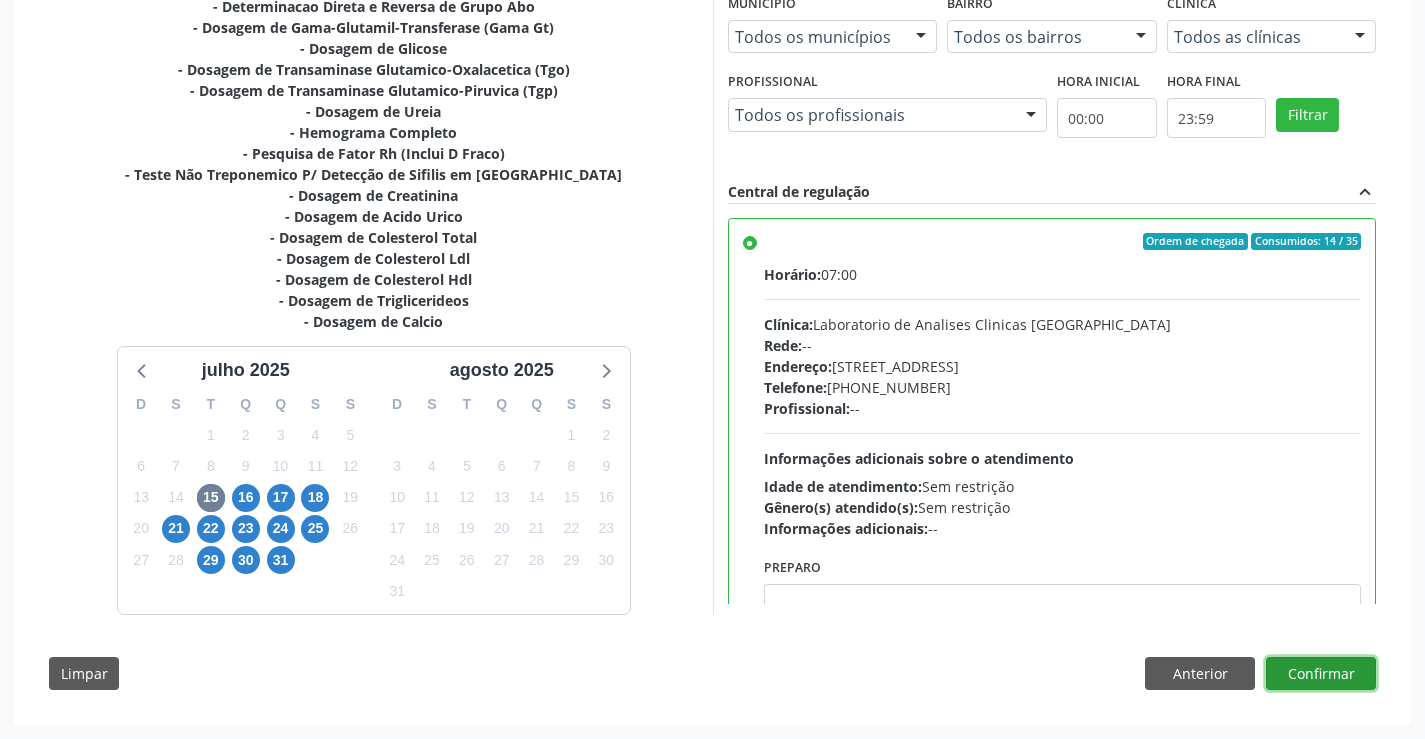 click on "Confirmar" at bounding box center (1321, 674) 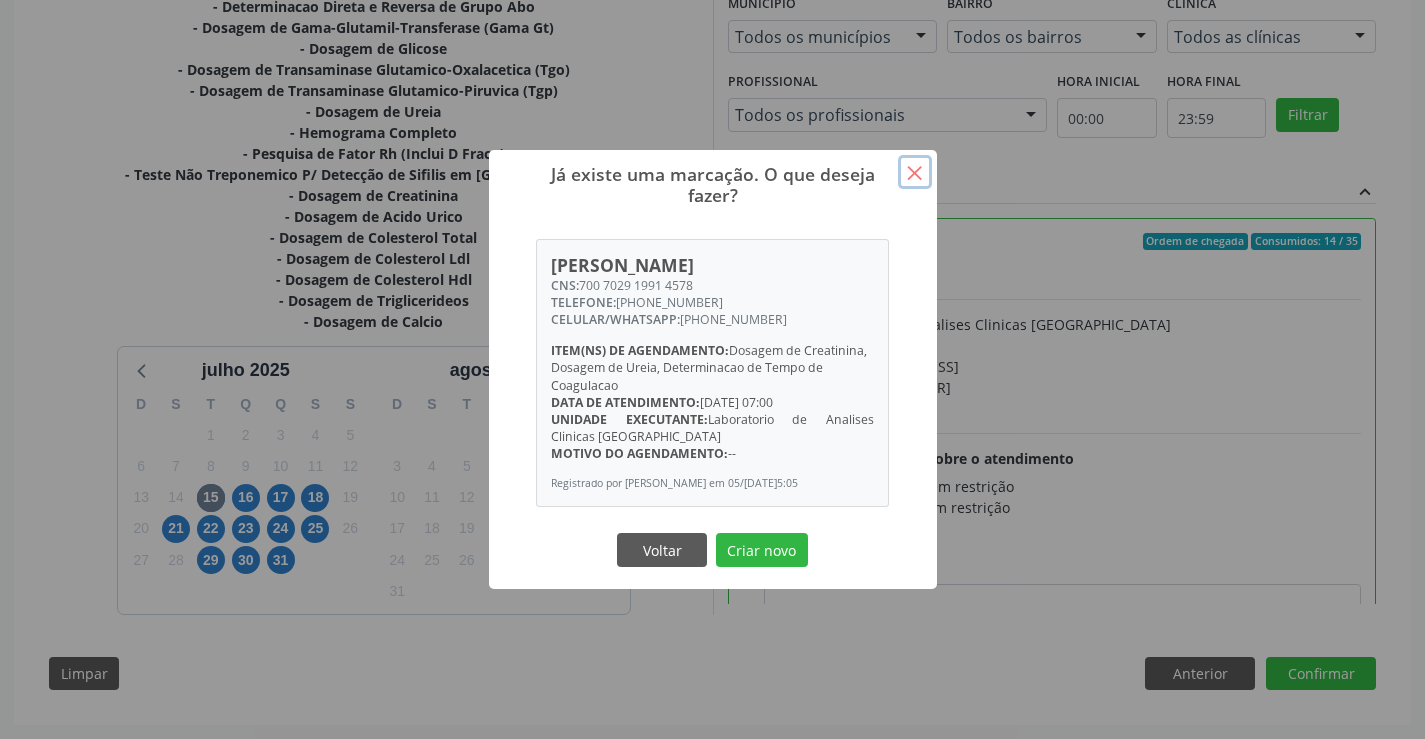 click on "×" at bounding box center (915, 172) 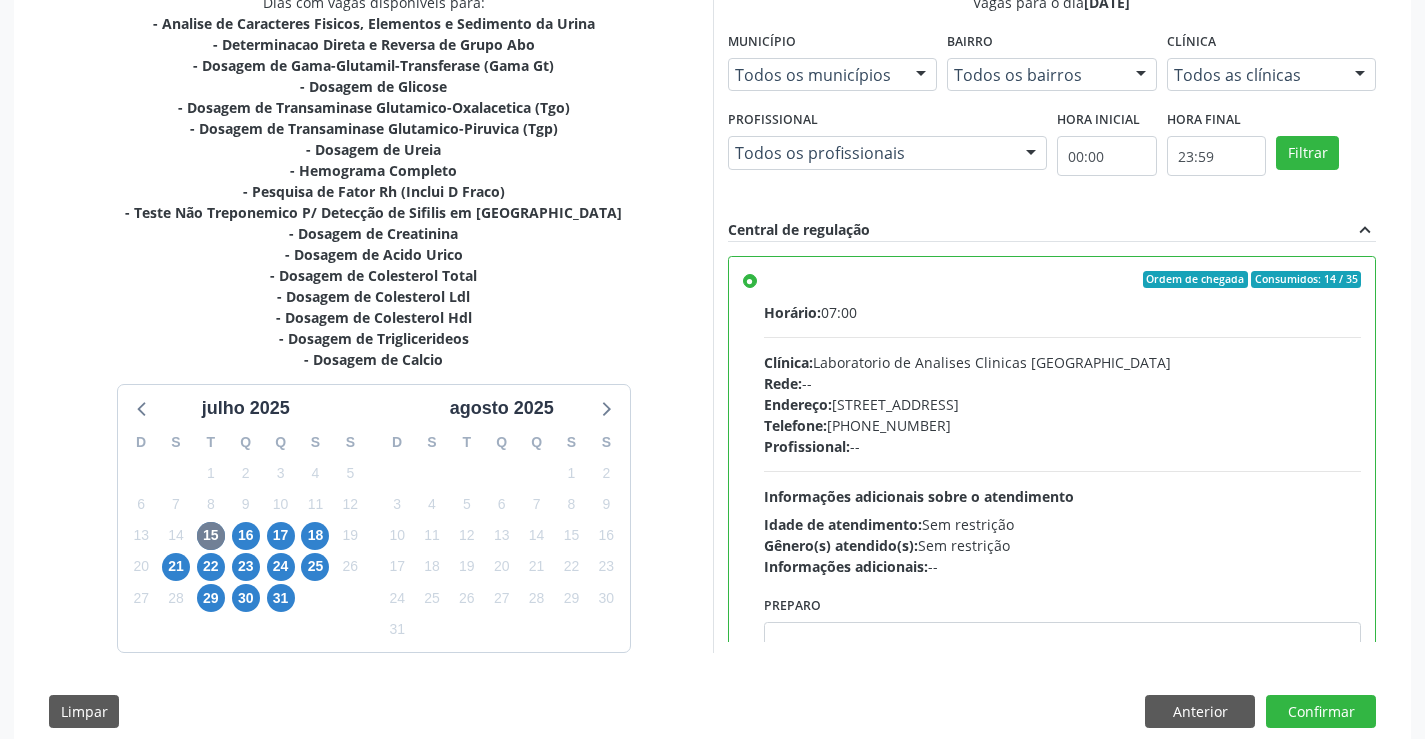 scroll, scrollTop: 493, scrollLeft: 0, axis: vertical 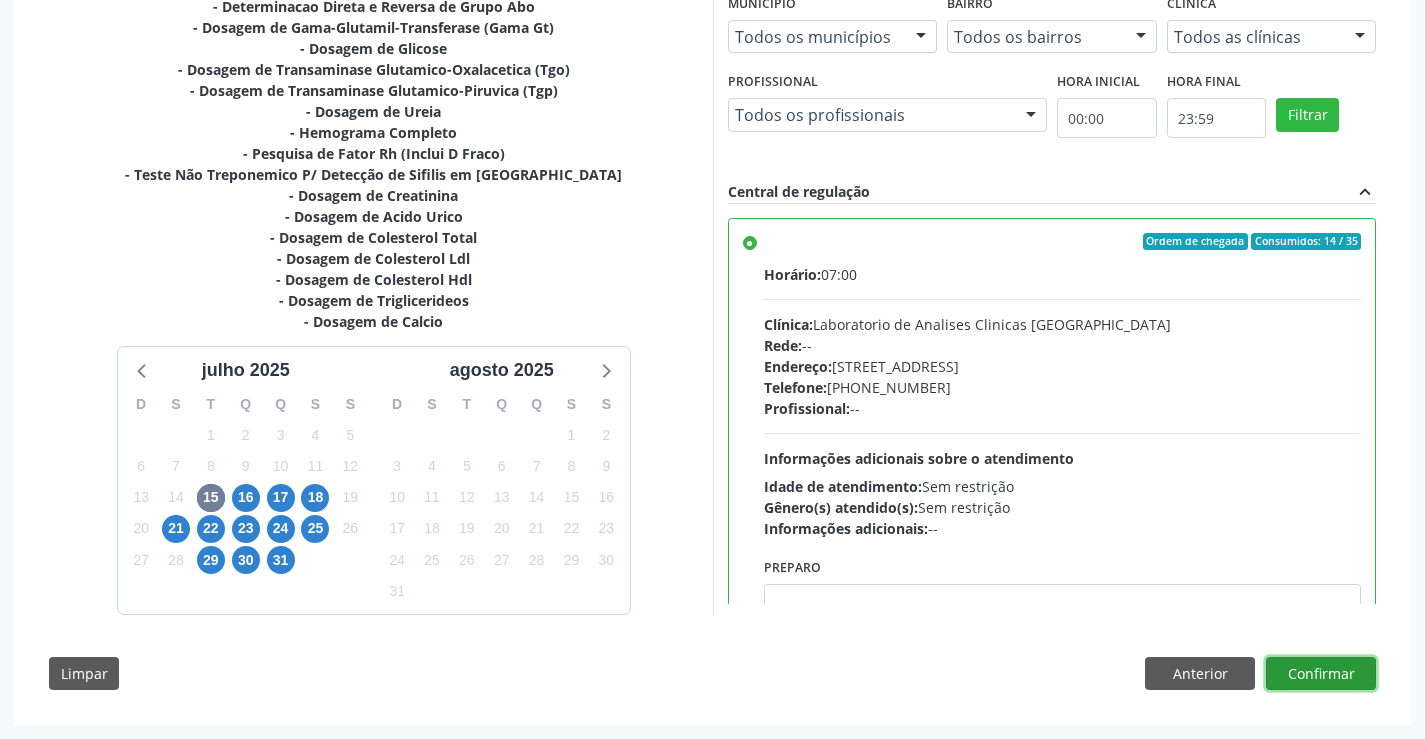 click on "Confirmar" at bounding box center (1321, 674) 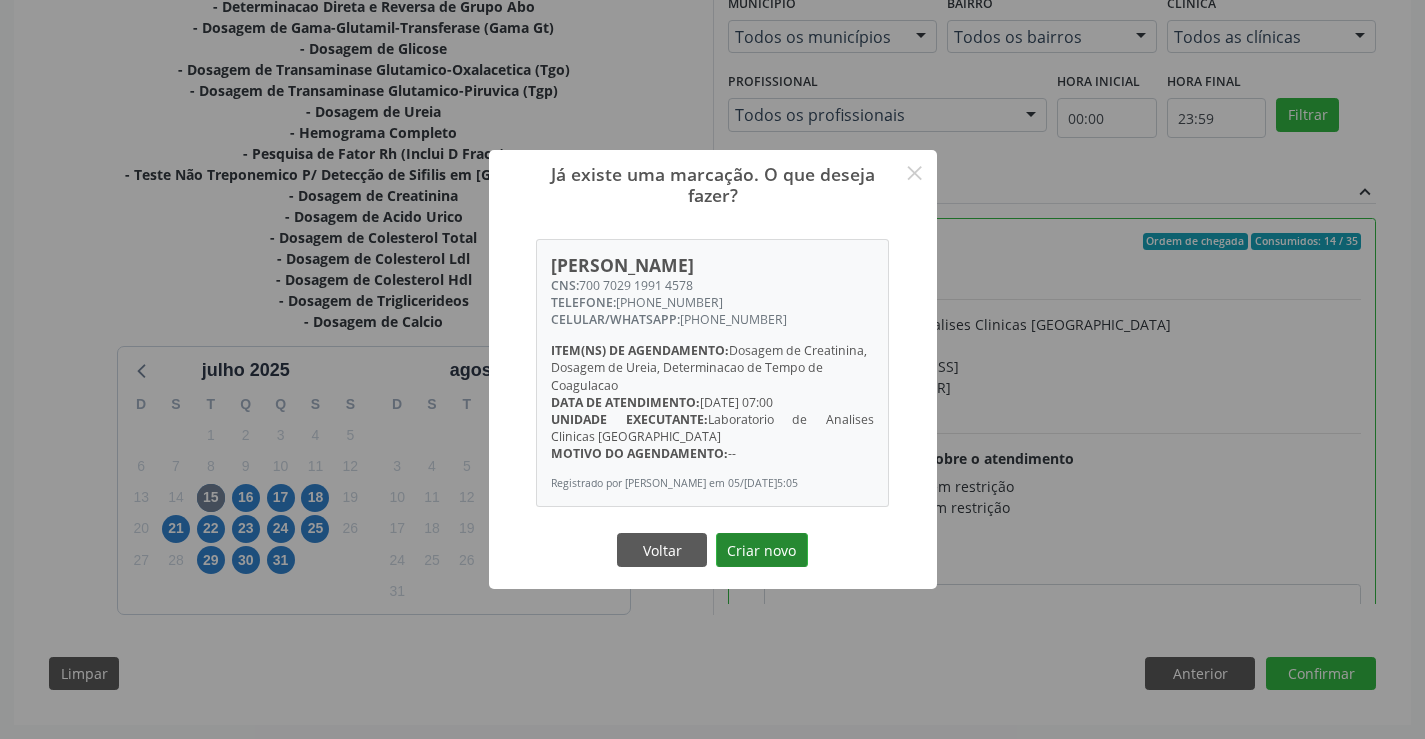 click on "Criar novo" at bounding box center [762, 550] 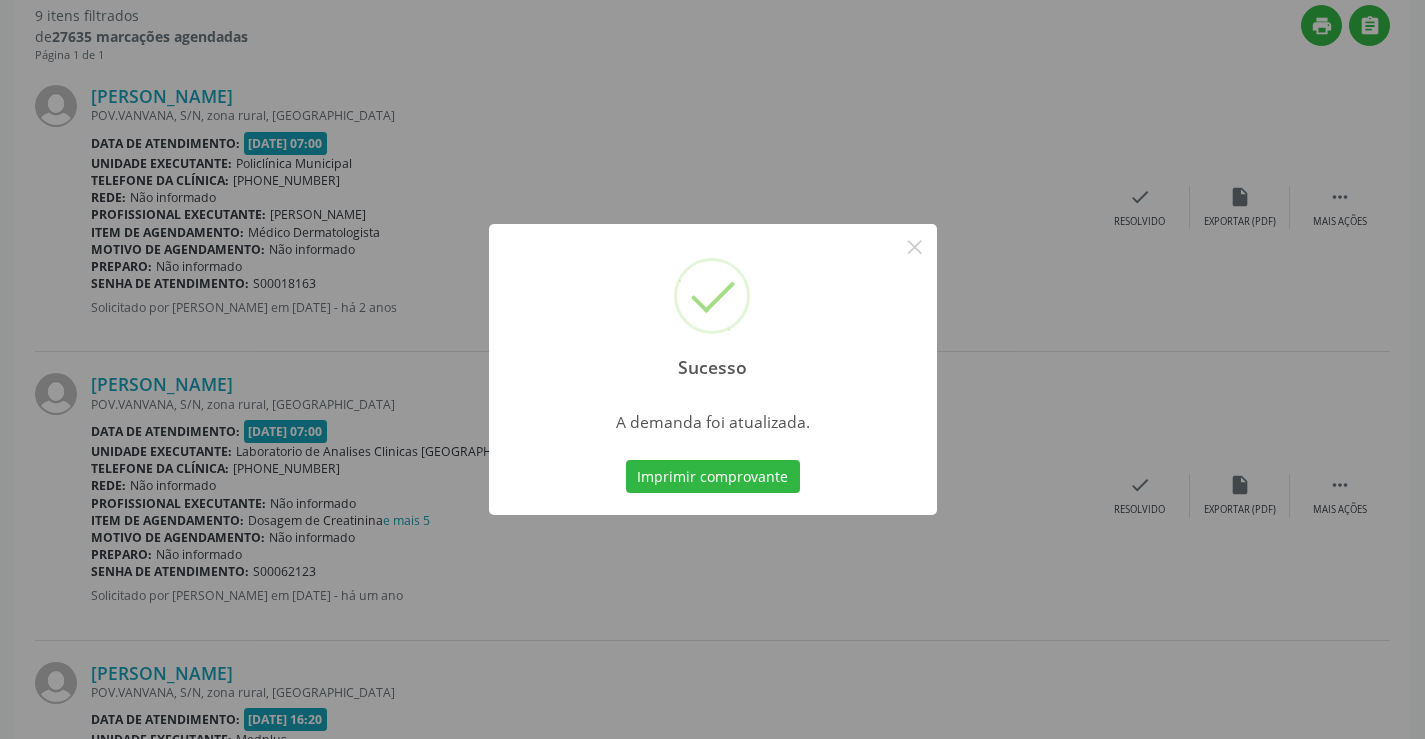 scroll, scrollTop: 0, scrollLeft: 0, axis: both 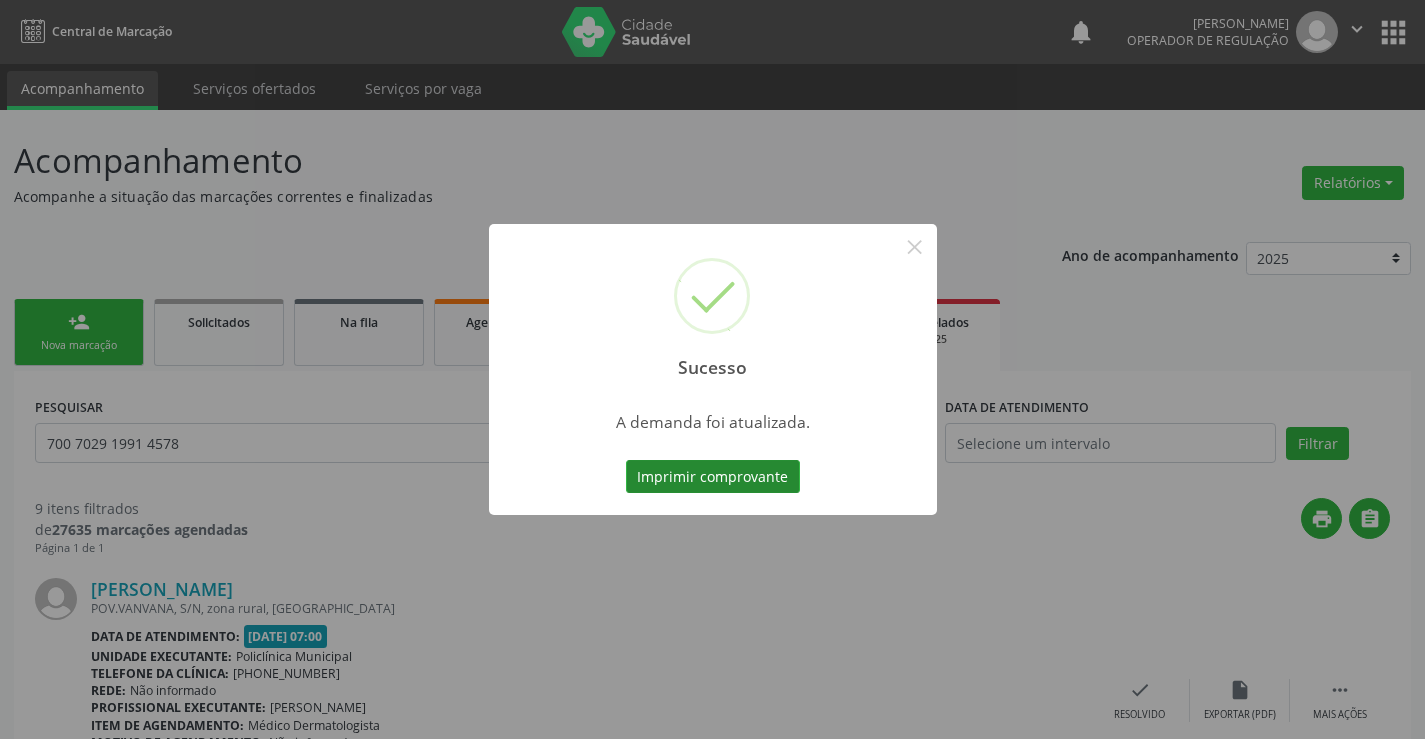 click on "Imprimir comprovante" at bounding box center (713, 477) 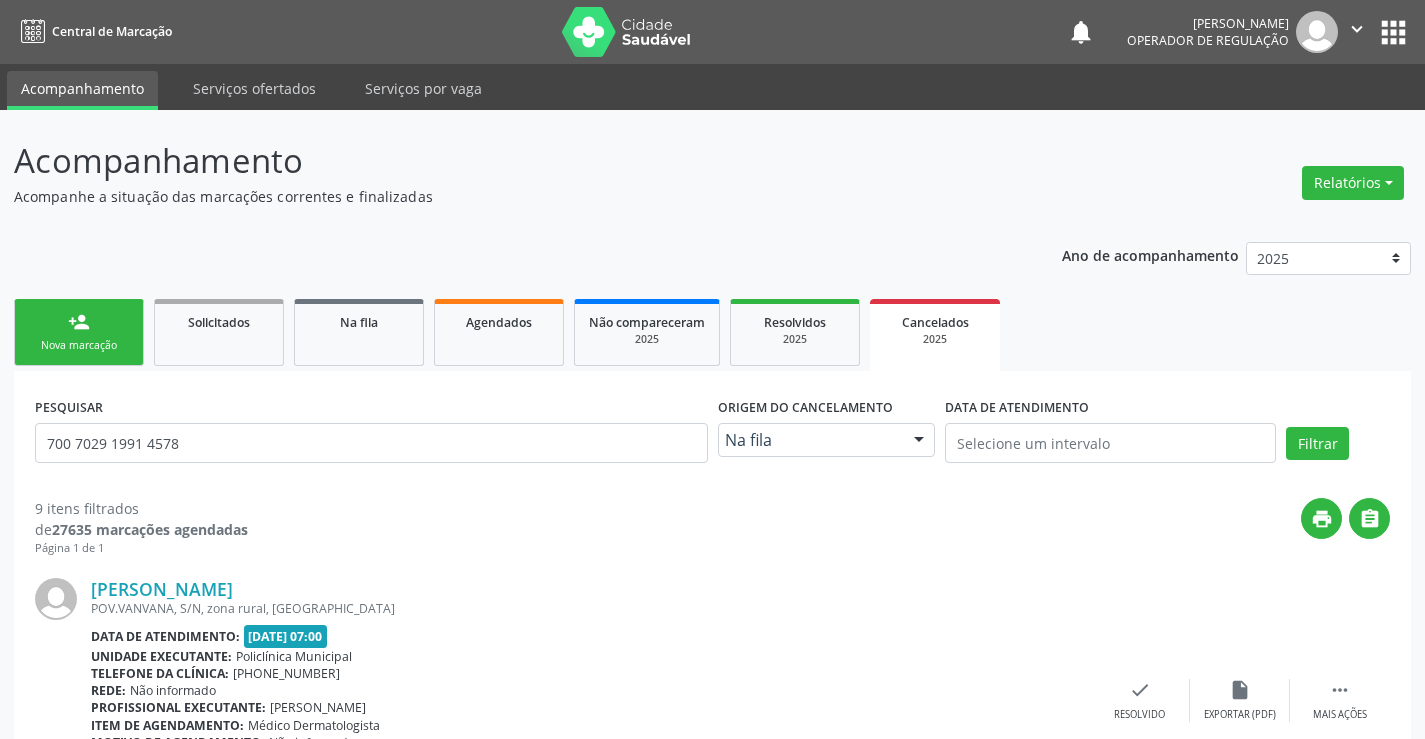click on "person_add
Nova marcação" at bounding box center [79, 332] 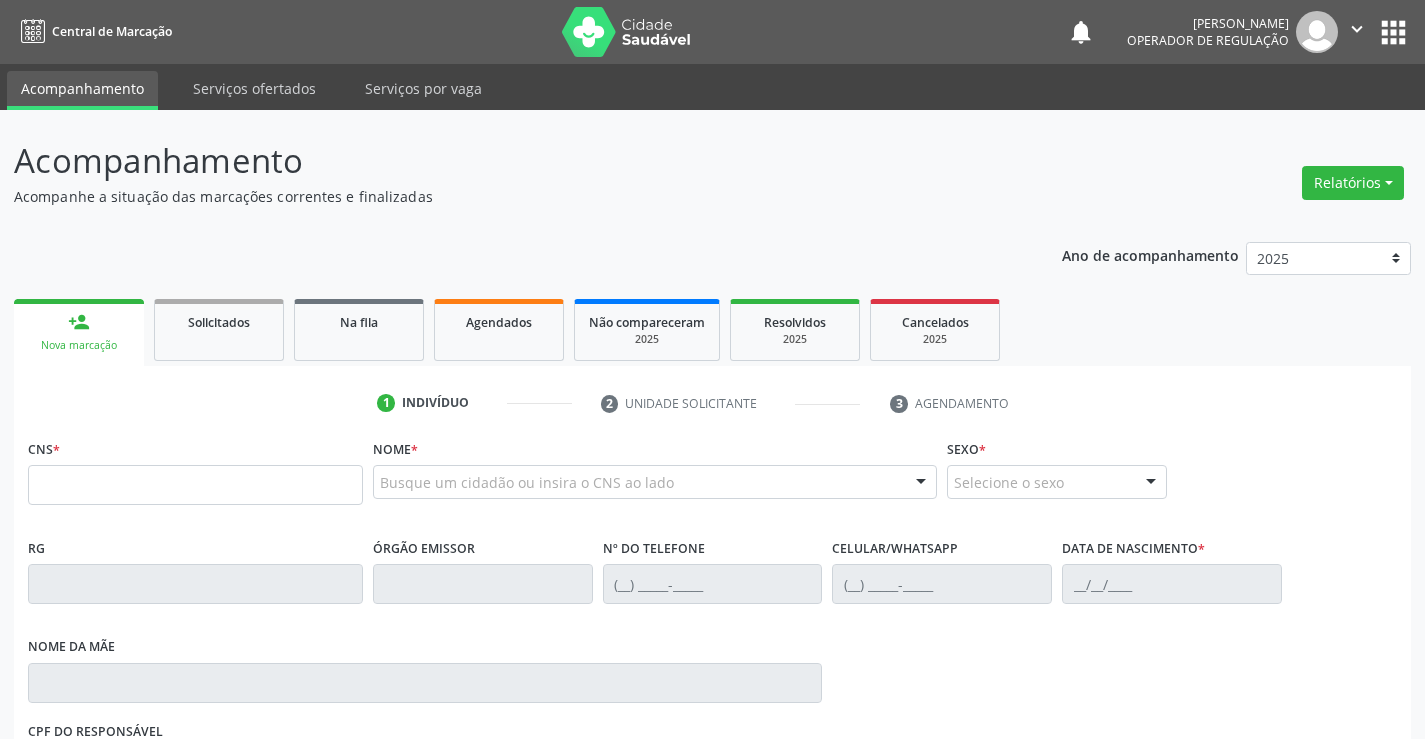 drag, startPoint x: 184, startPoint y: 449, endPoint x: 183, endPoint y: 488, distance: 39.012817 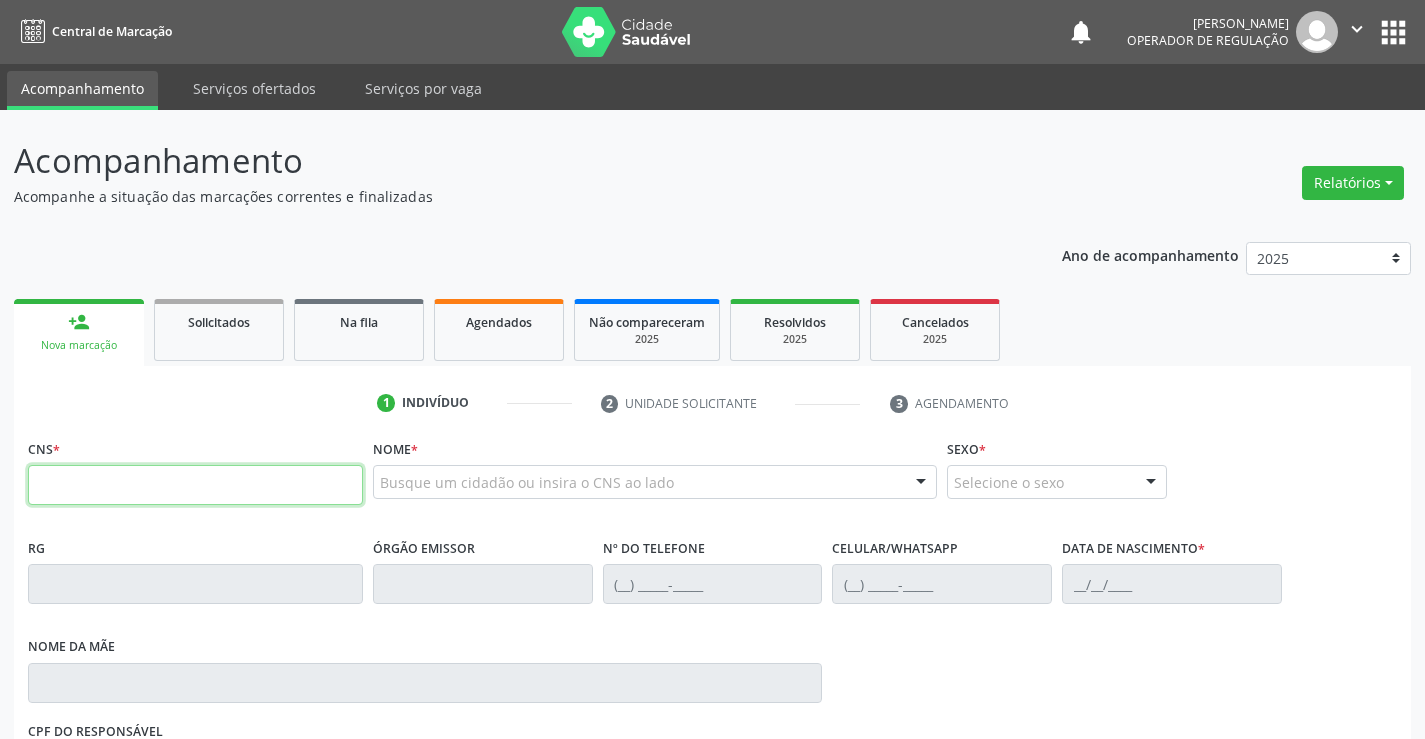 click at bounding box center [195, 485] 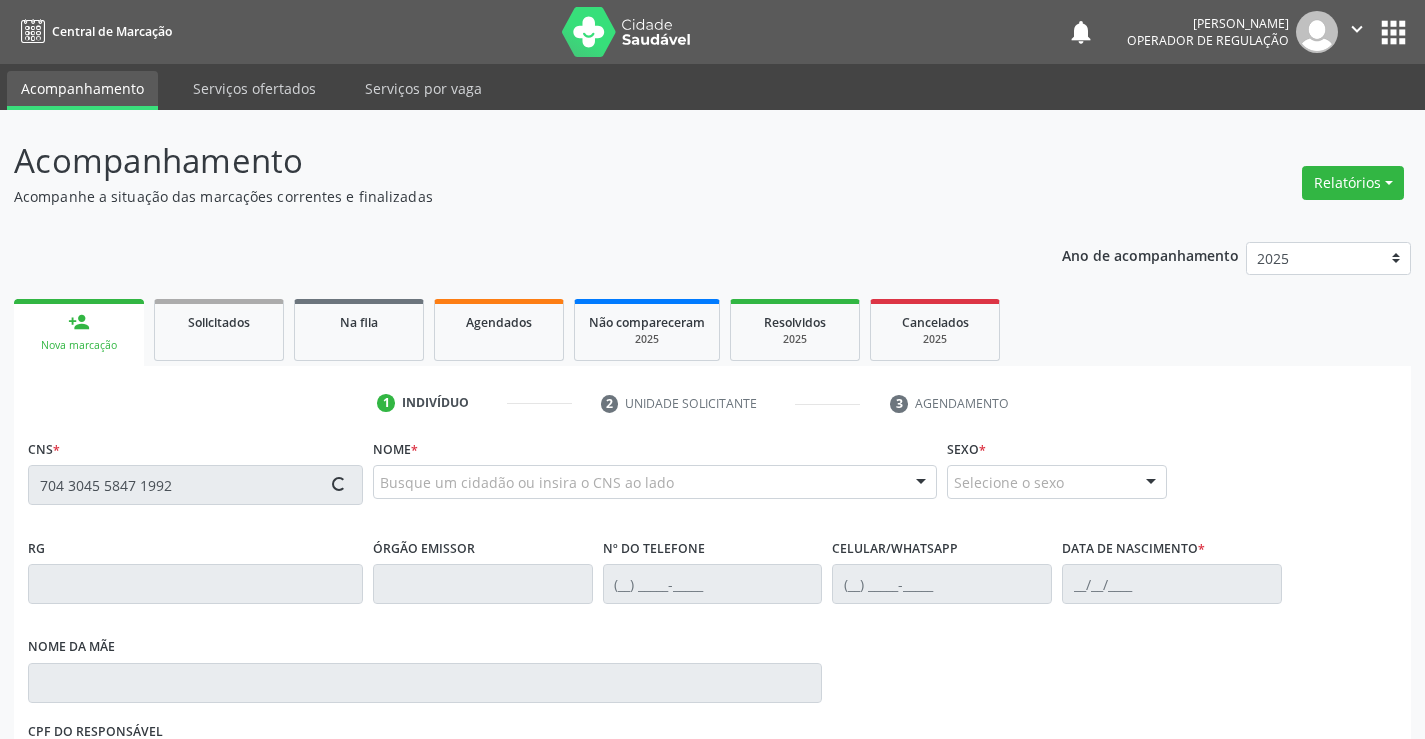 type on "704 3045 5847 1992" 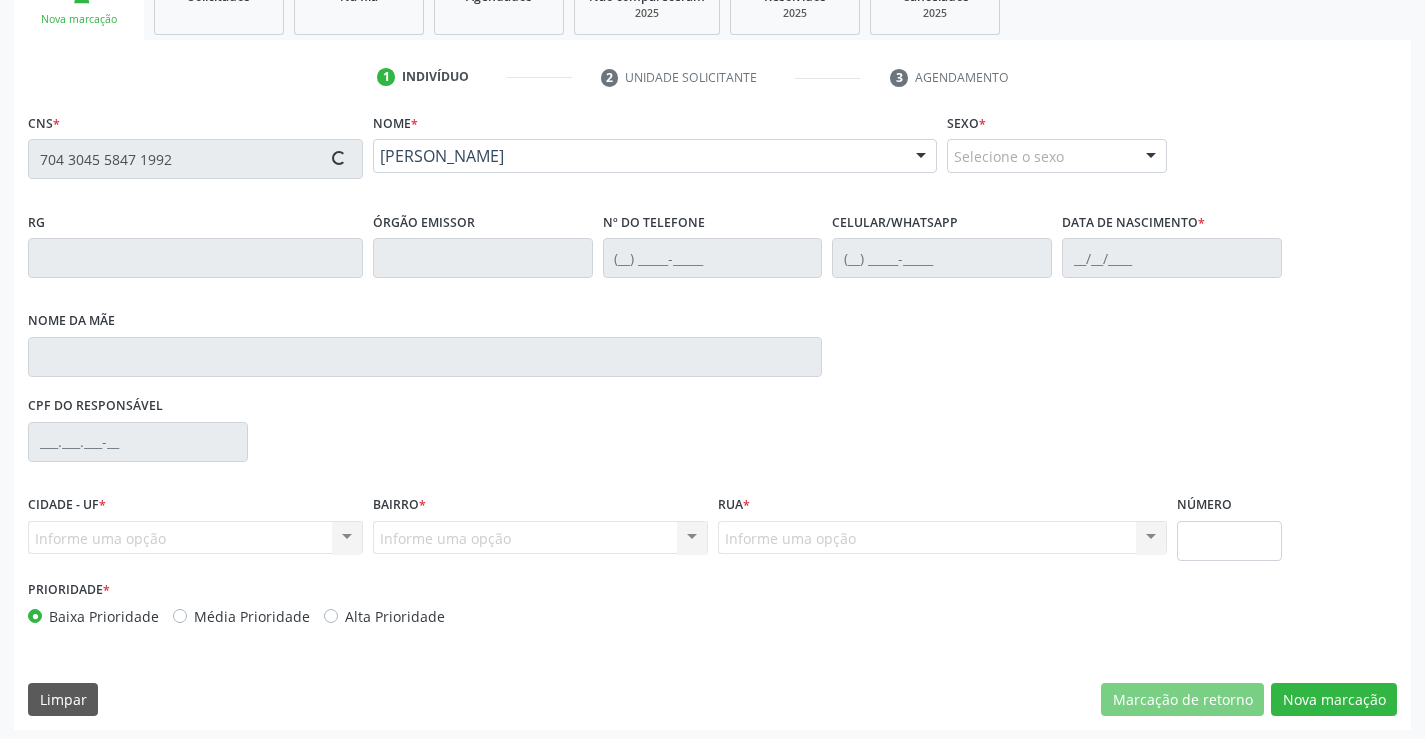 type on "0835174131" 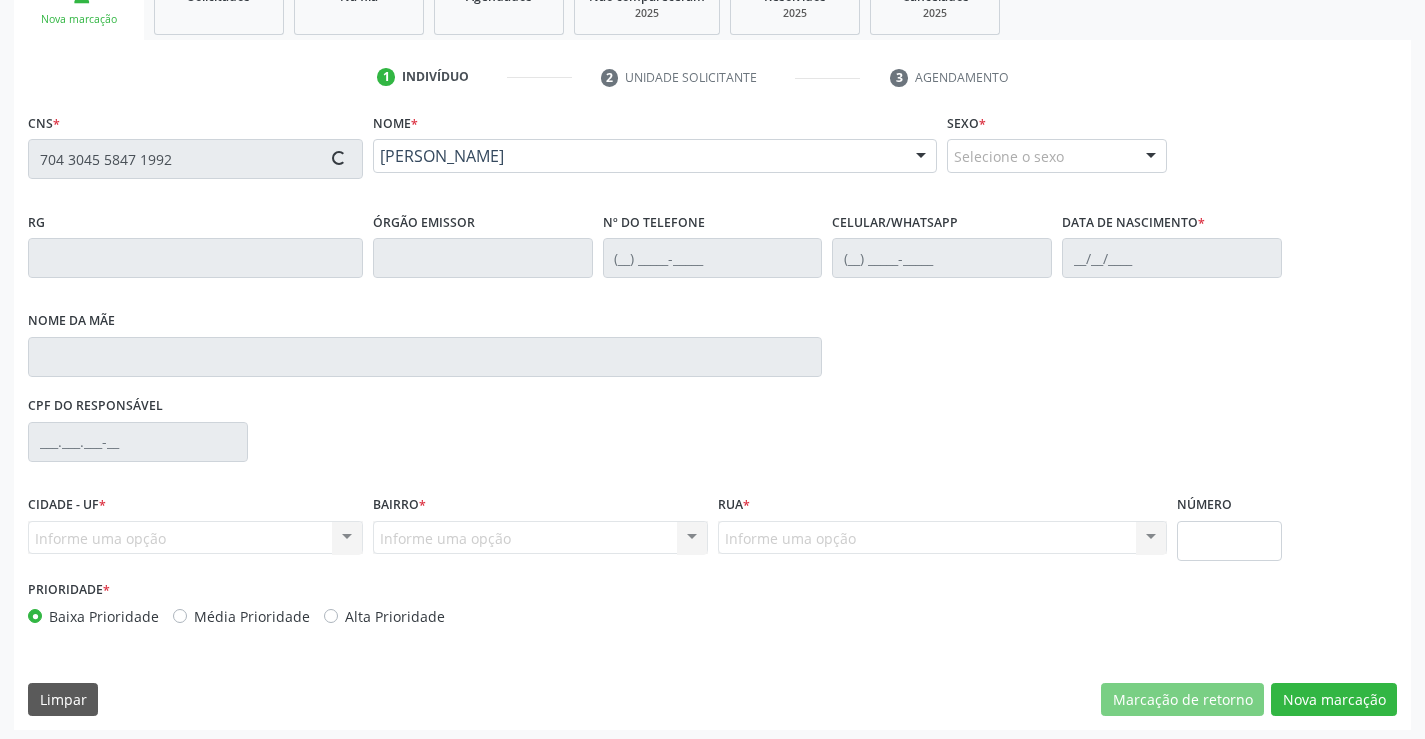 type on "03/03/1970" 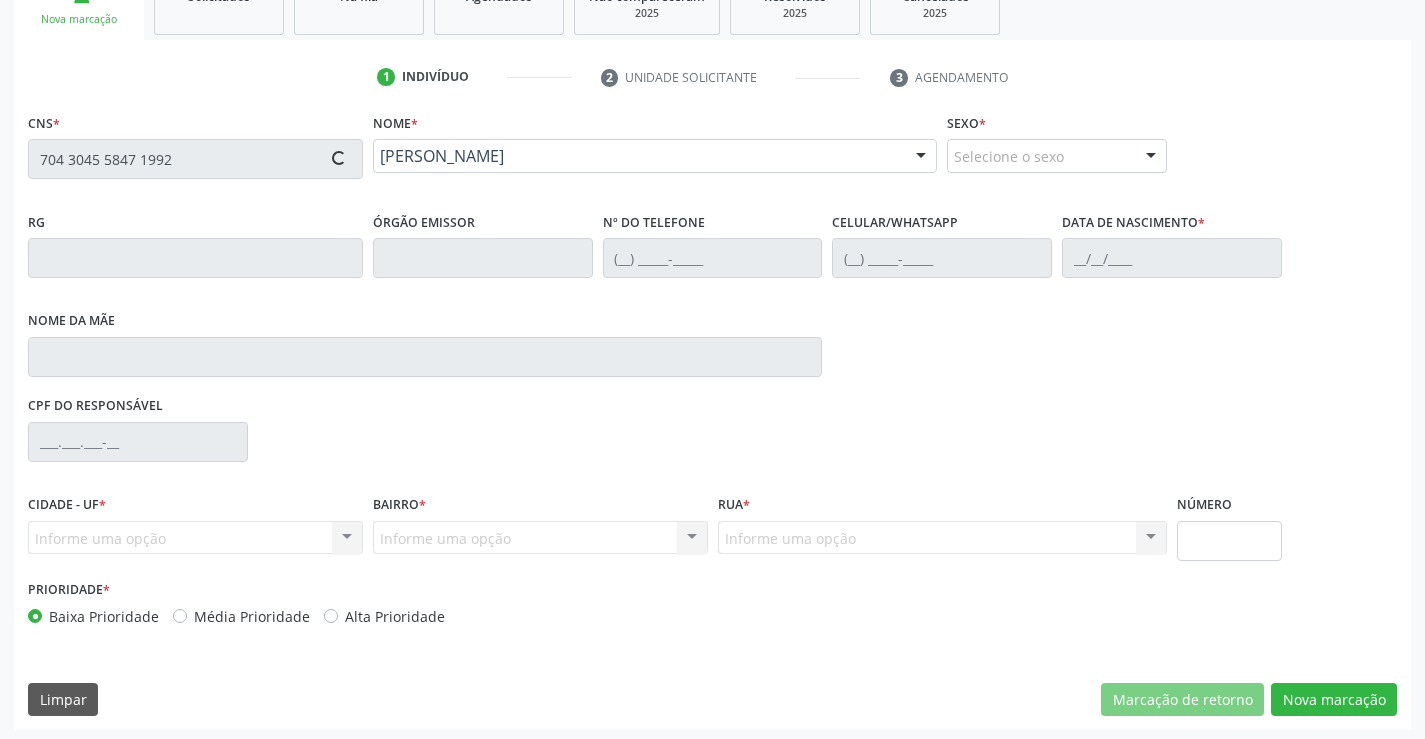 type on "S/N" 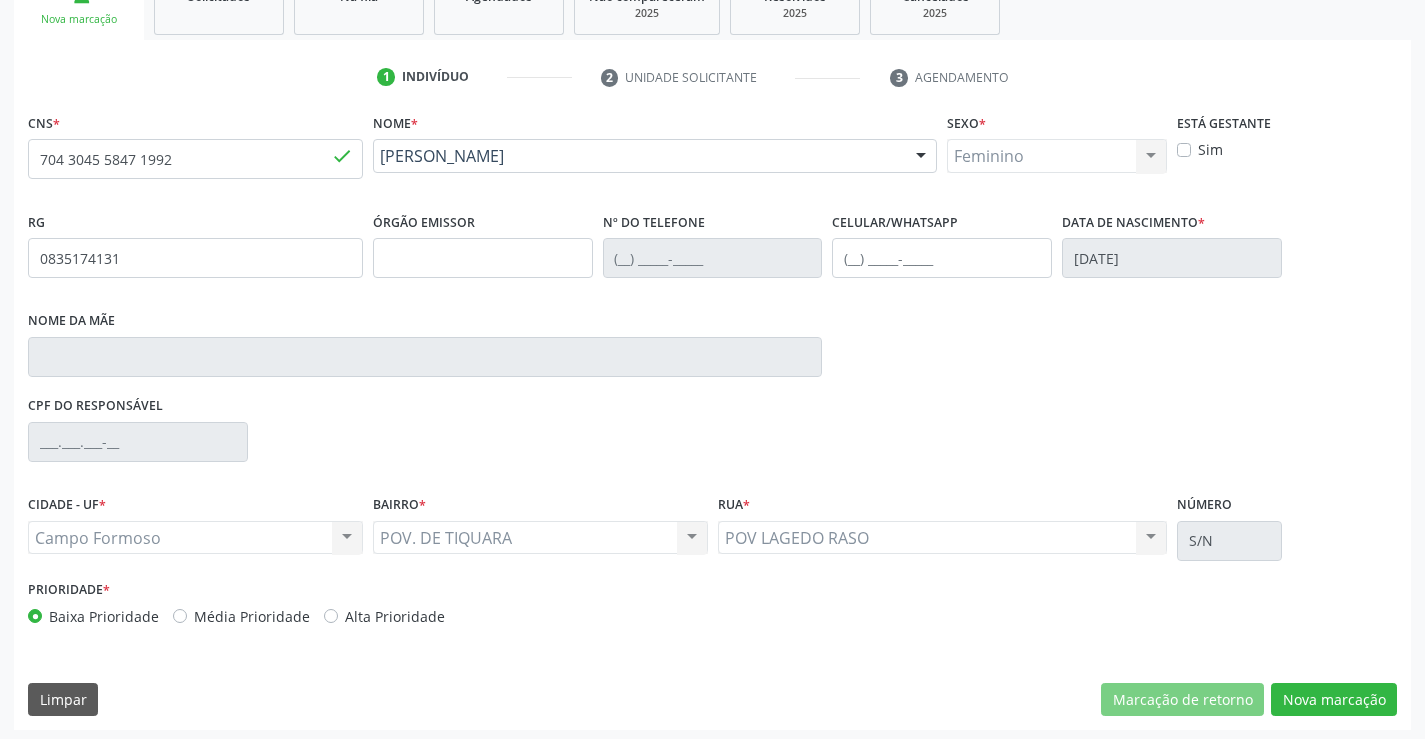 scroll, scrollTop: 331, scrollLeft: 0, axis: vertical 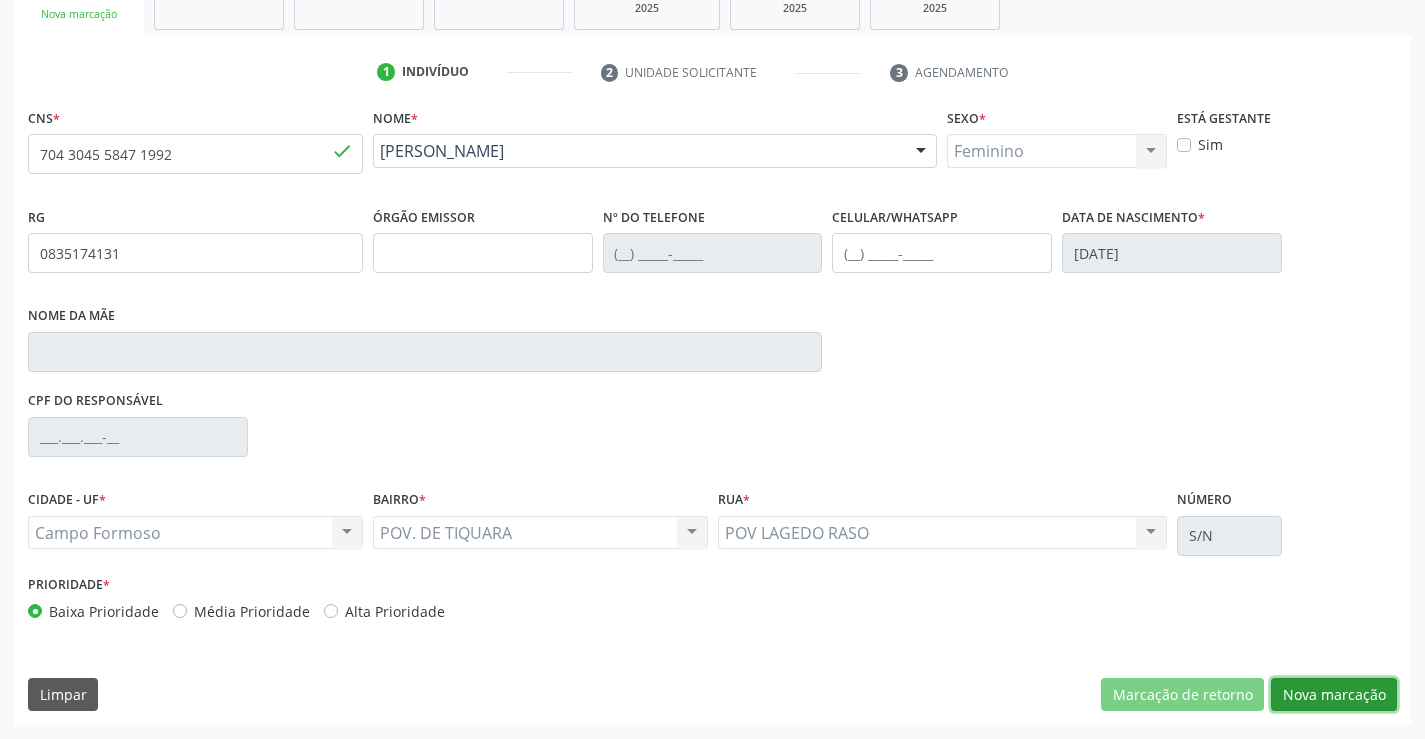 click on "Nova marcação" at bounding box center (1334, 695) 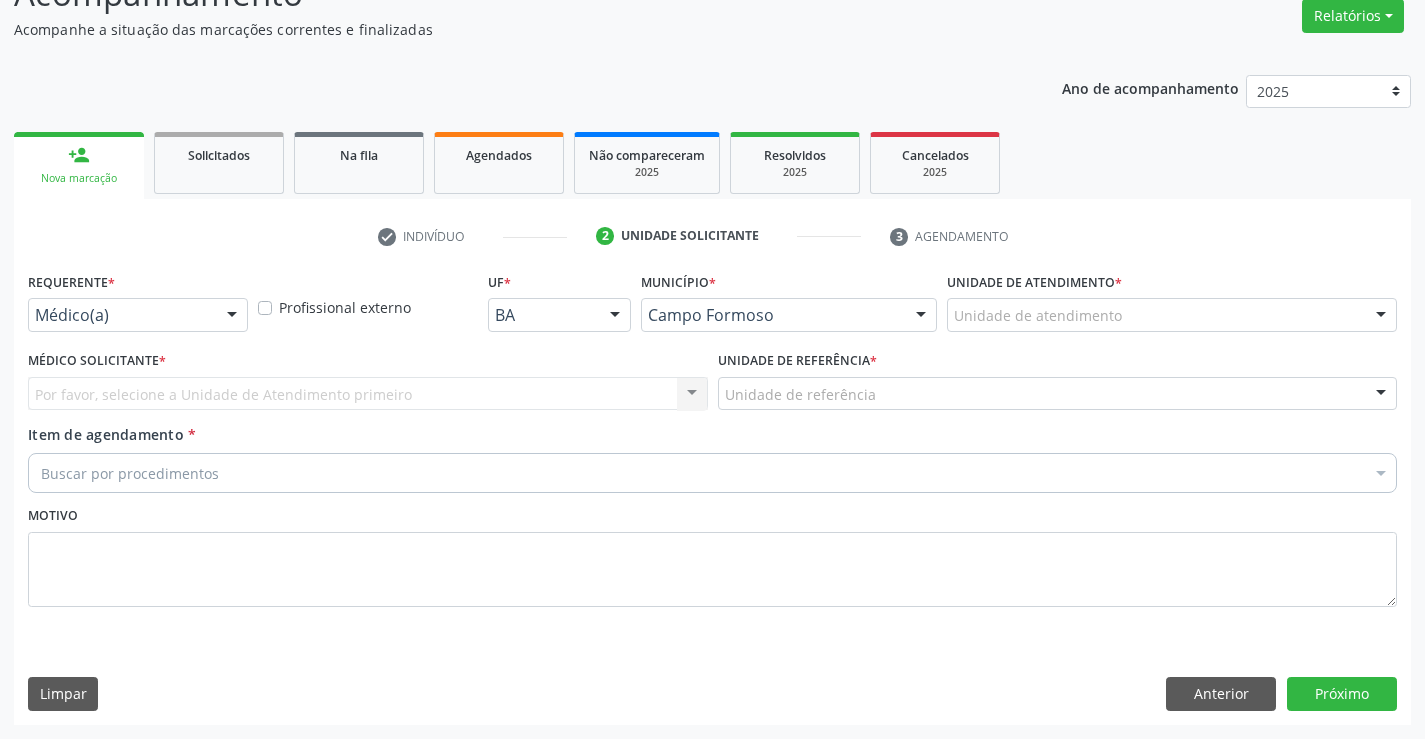 scroll, scrollTop: 167, scrollLeft: 0, axis: vertical 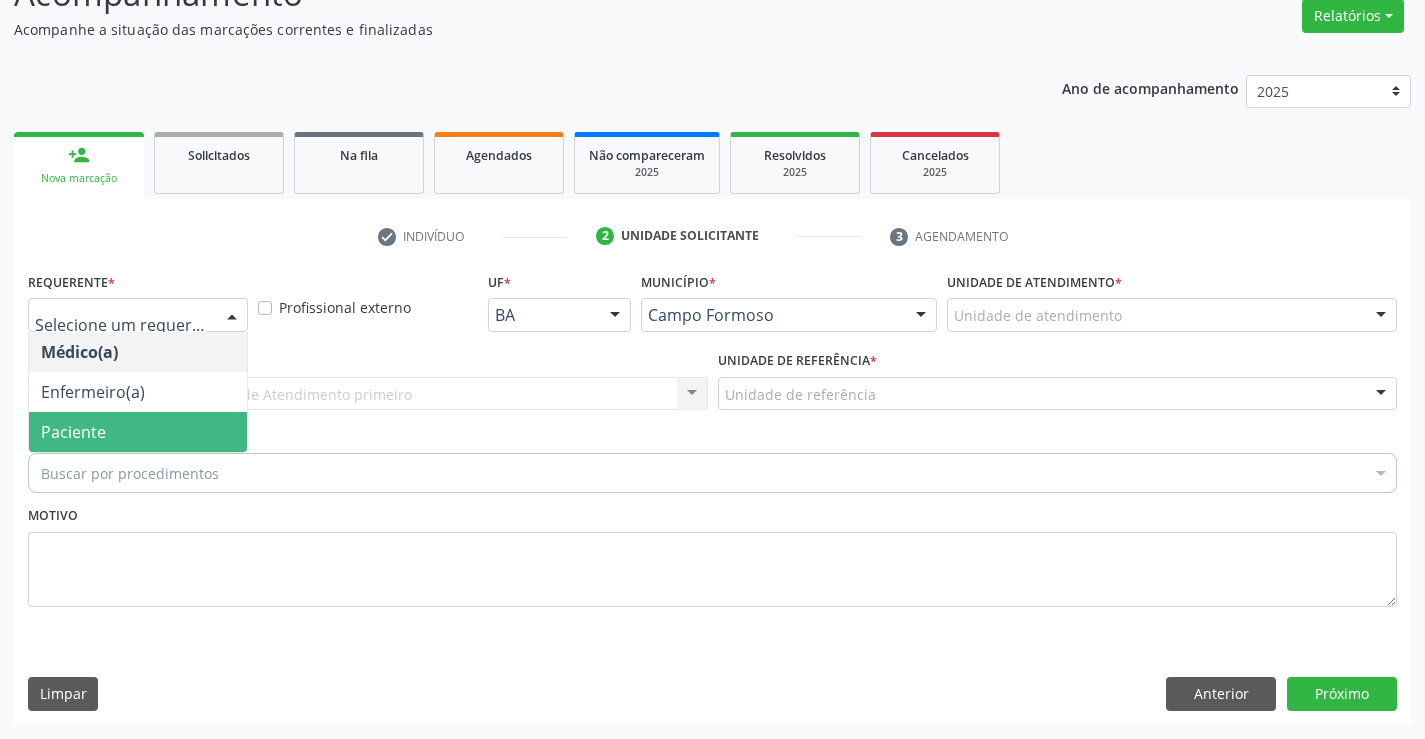click on "Paciente" at bounding box center (138, 432) 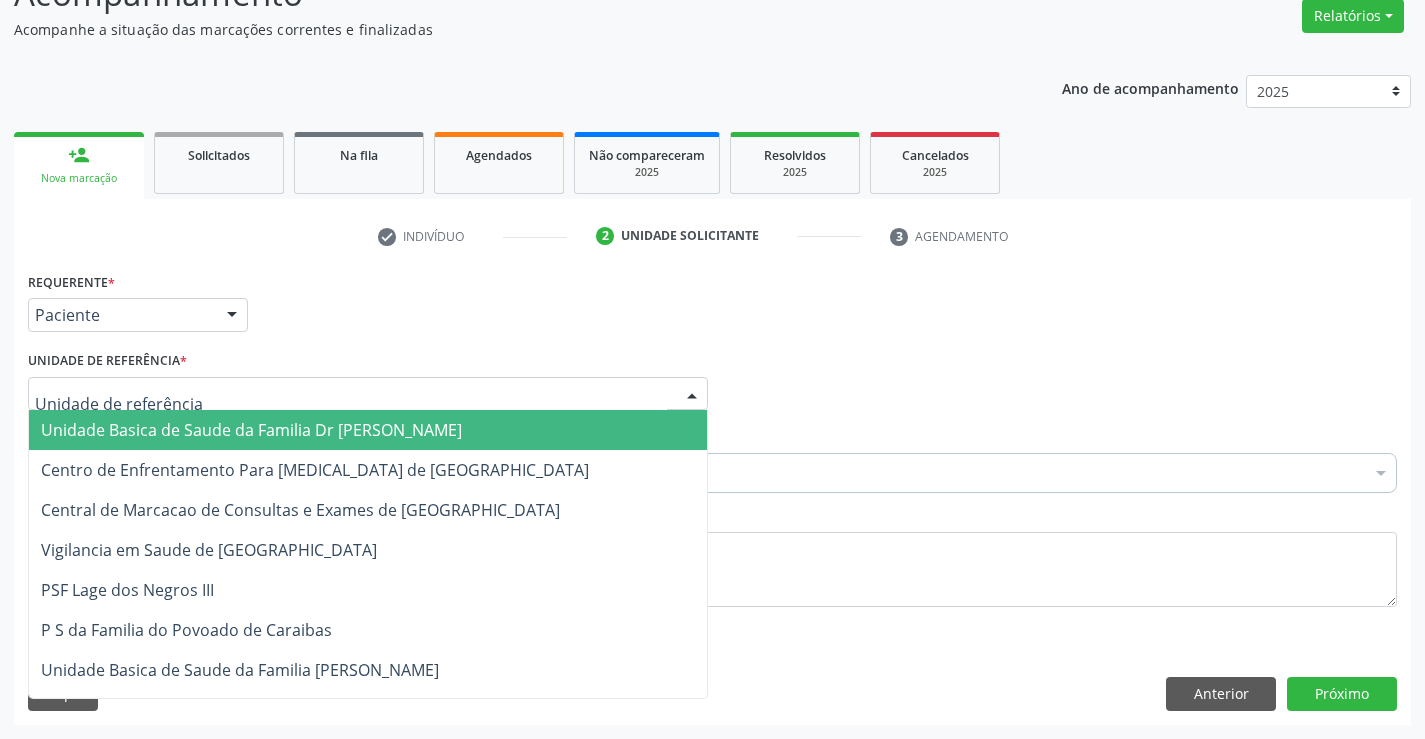click at bounding box center [368, 394] 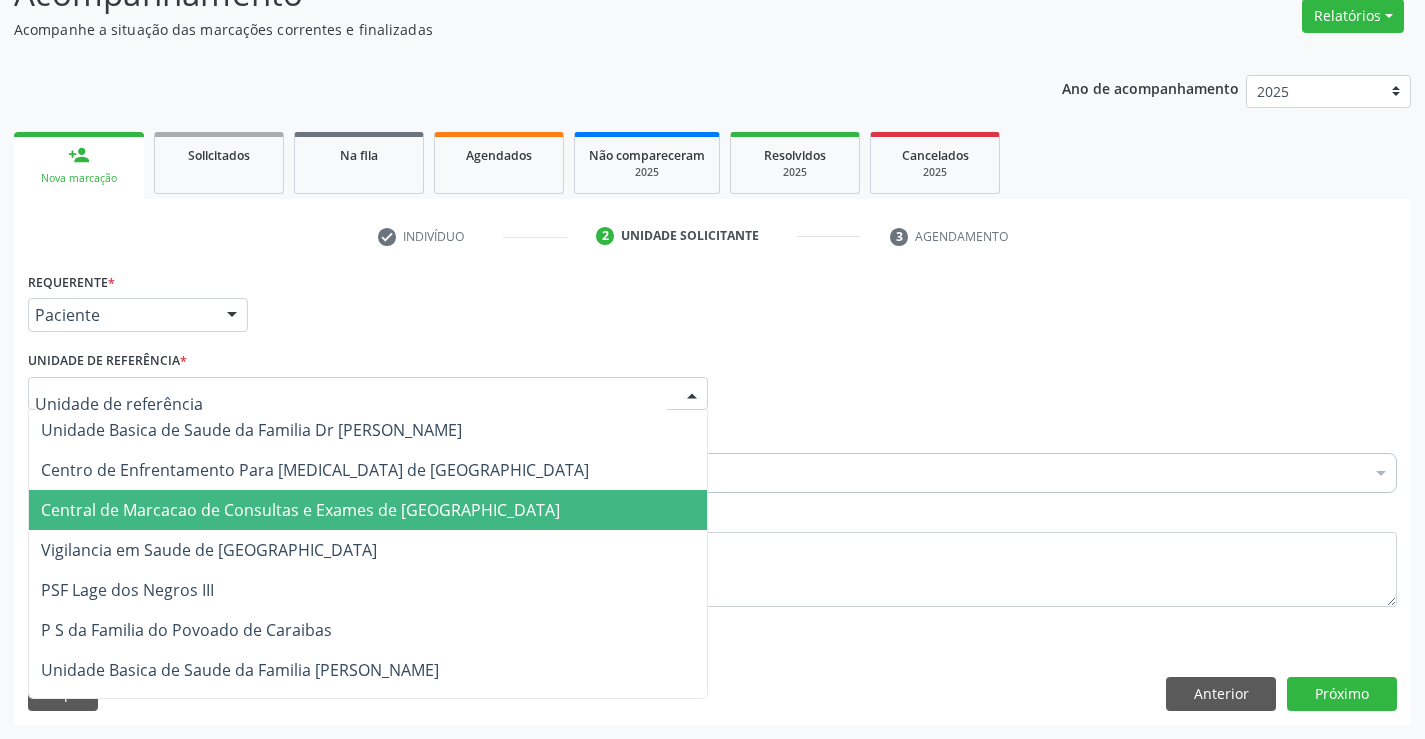 click on "Central de Marcacao de Consultas e Exames de [GEOGRAPHIC_DATA]" at bounding box center (300, 510) 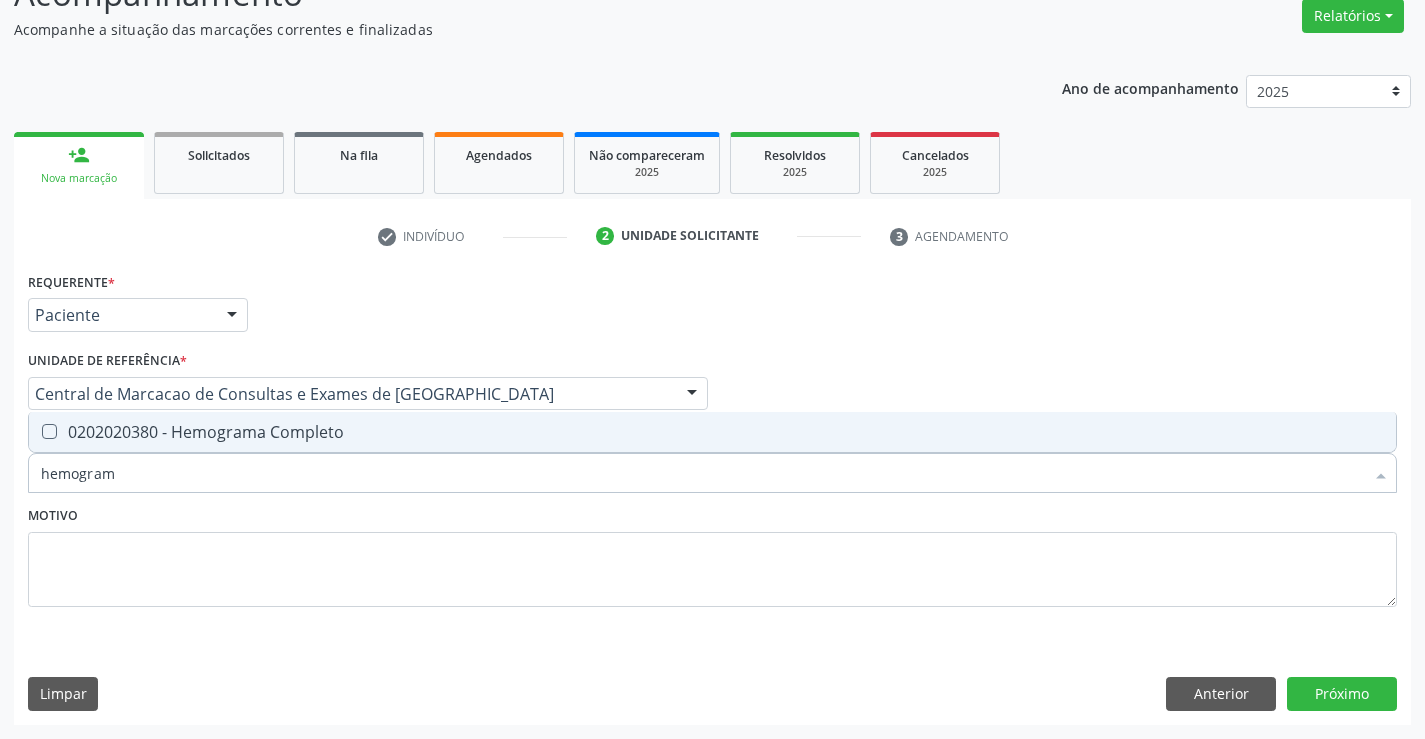 type on "hemograma" 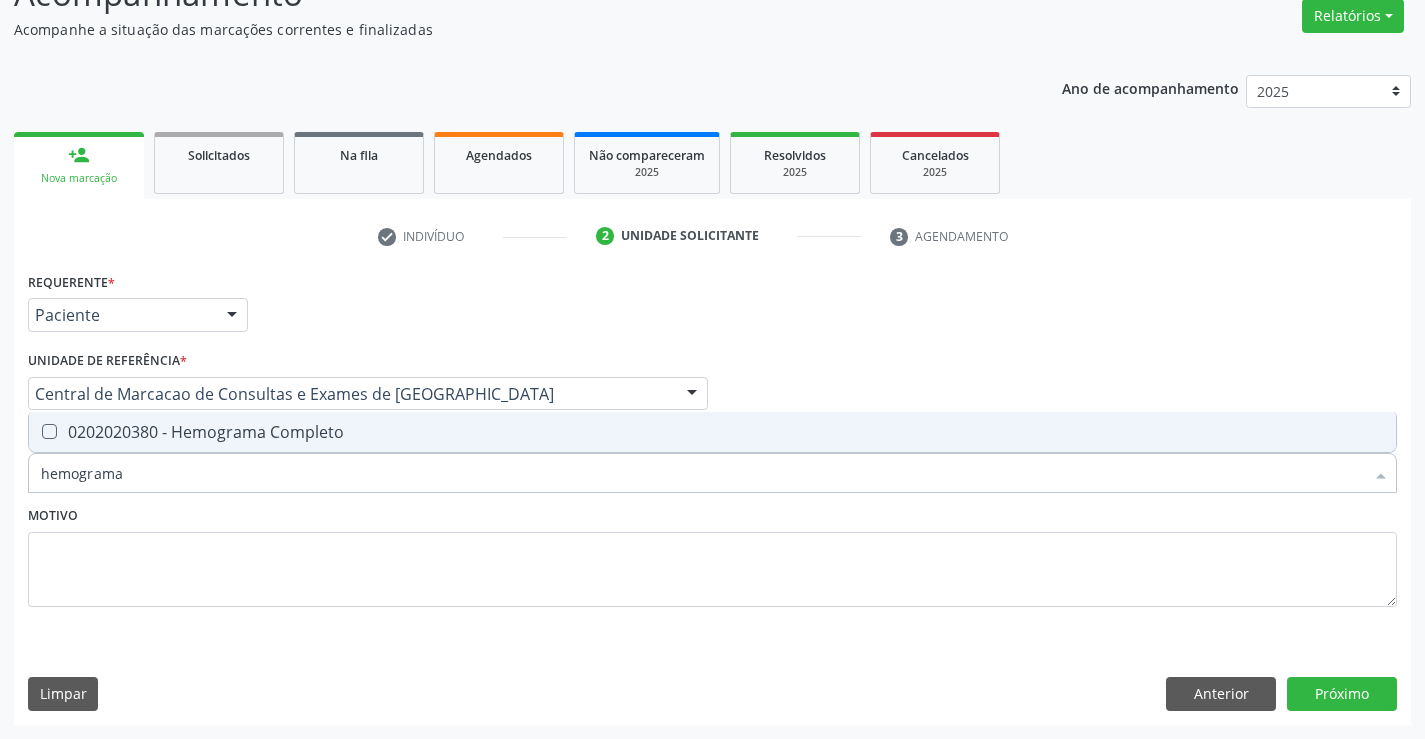 click on "0202020380 - Hemograma Completo" at bounding box center [712, 432] 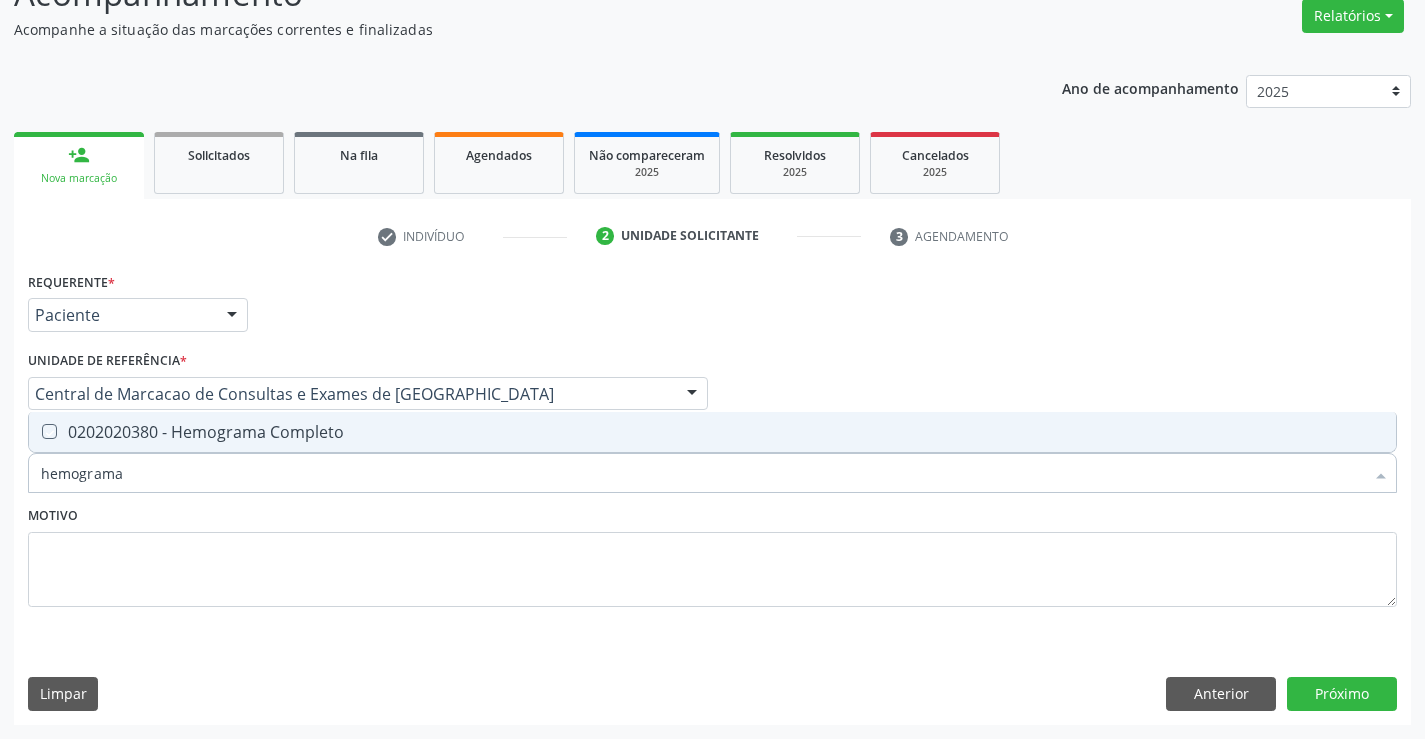 checkbox on "true" 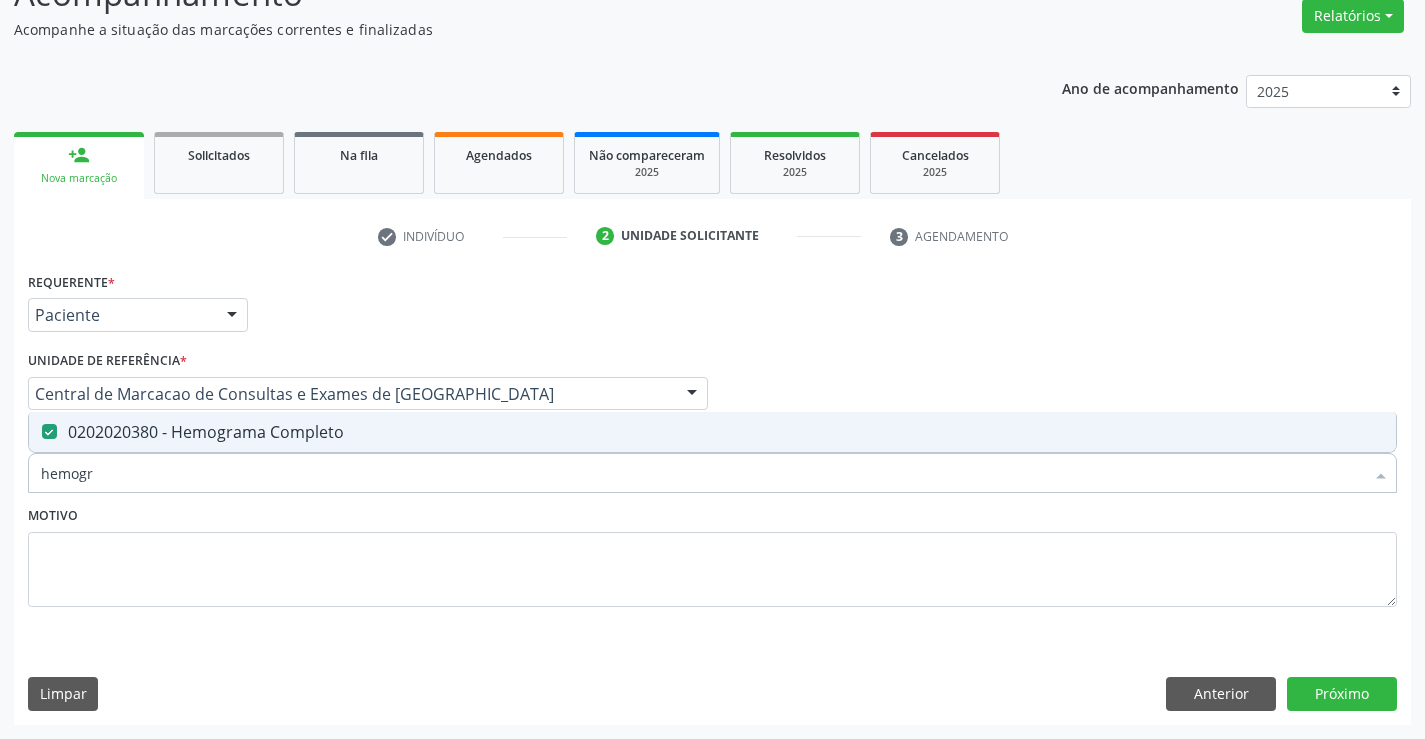 type on "hemog" 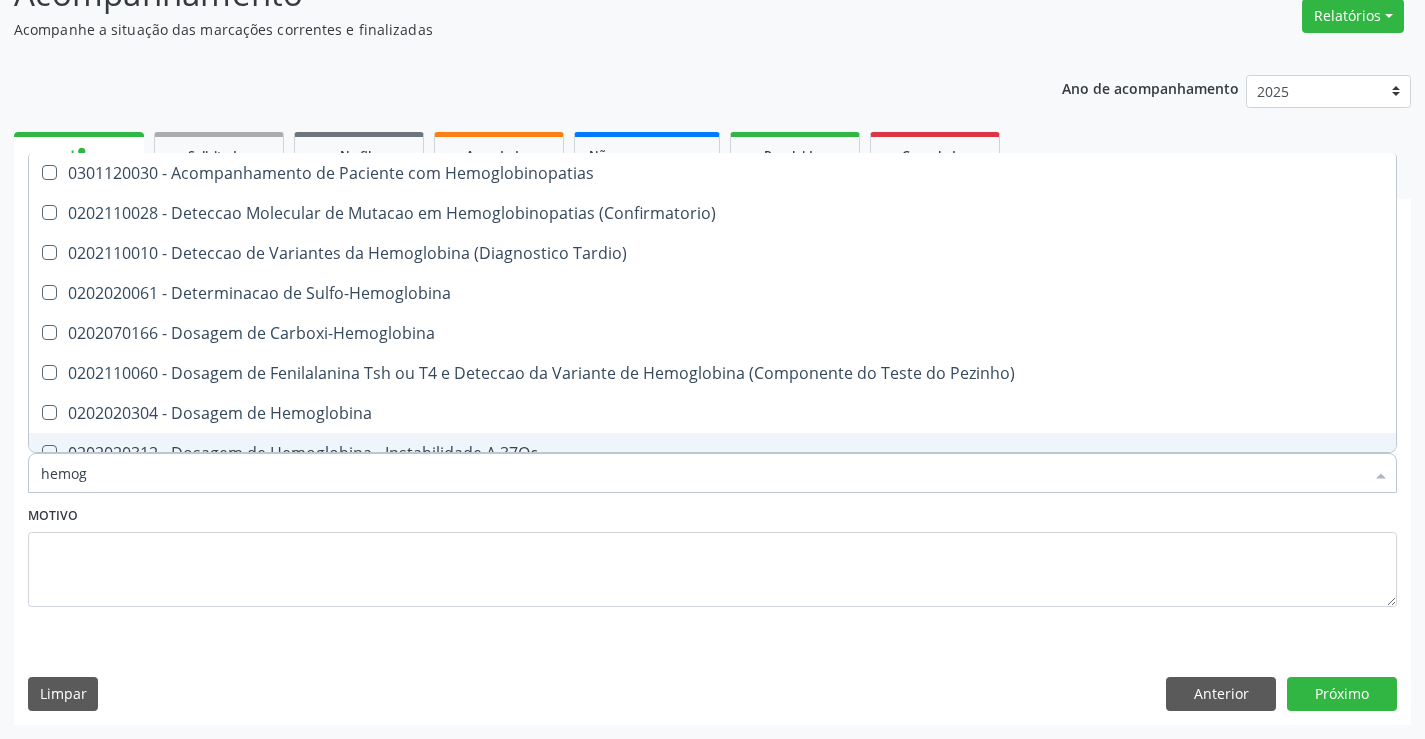 type on "hemo" 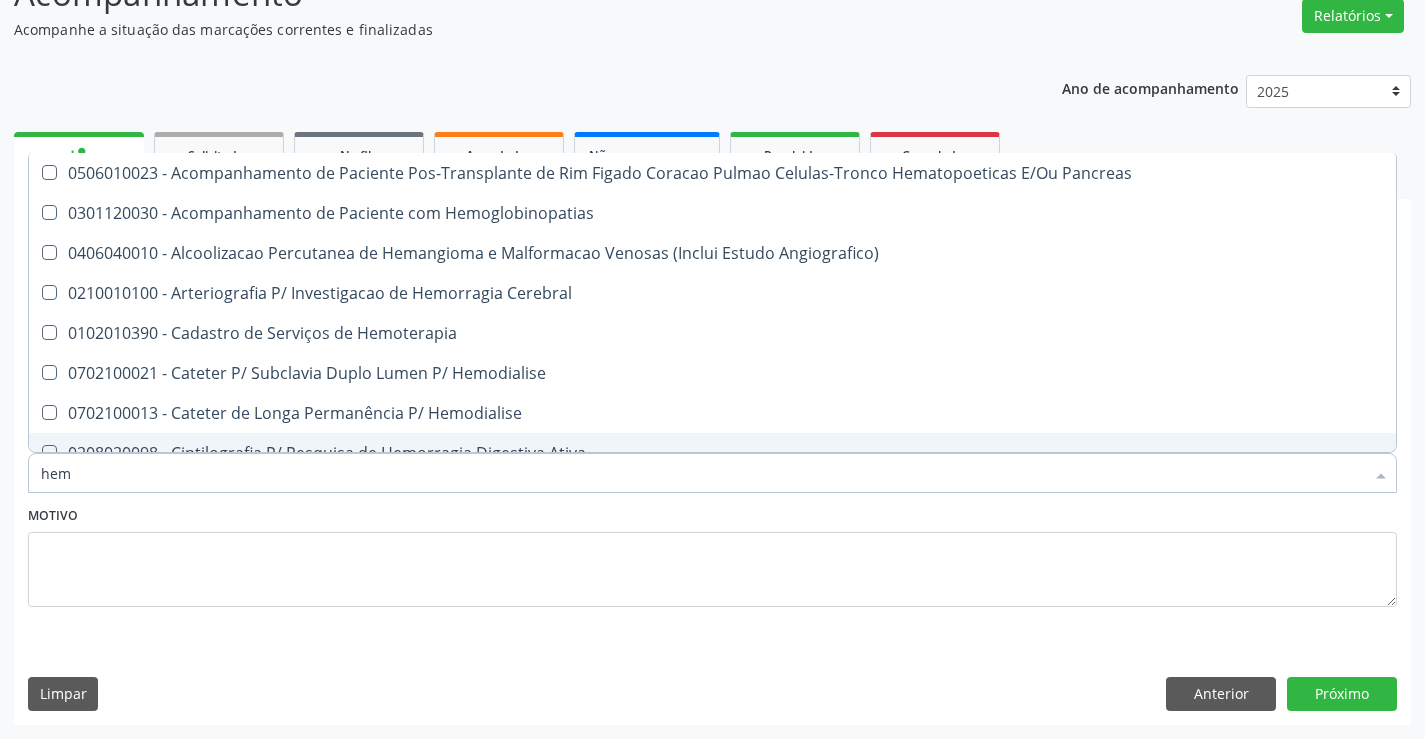 type on "he" 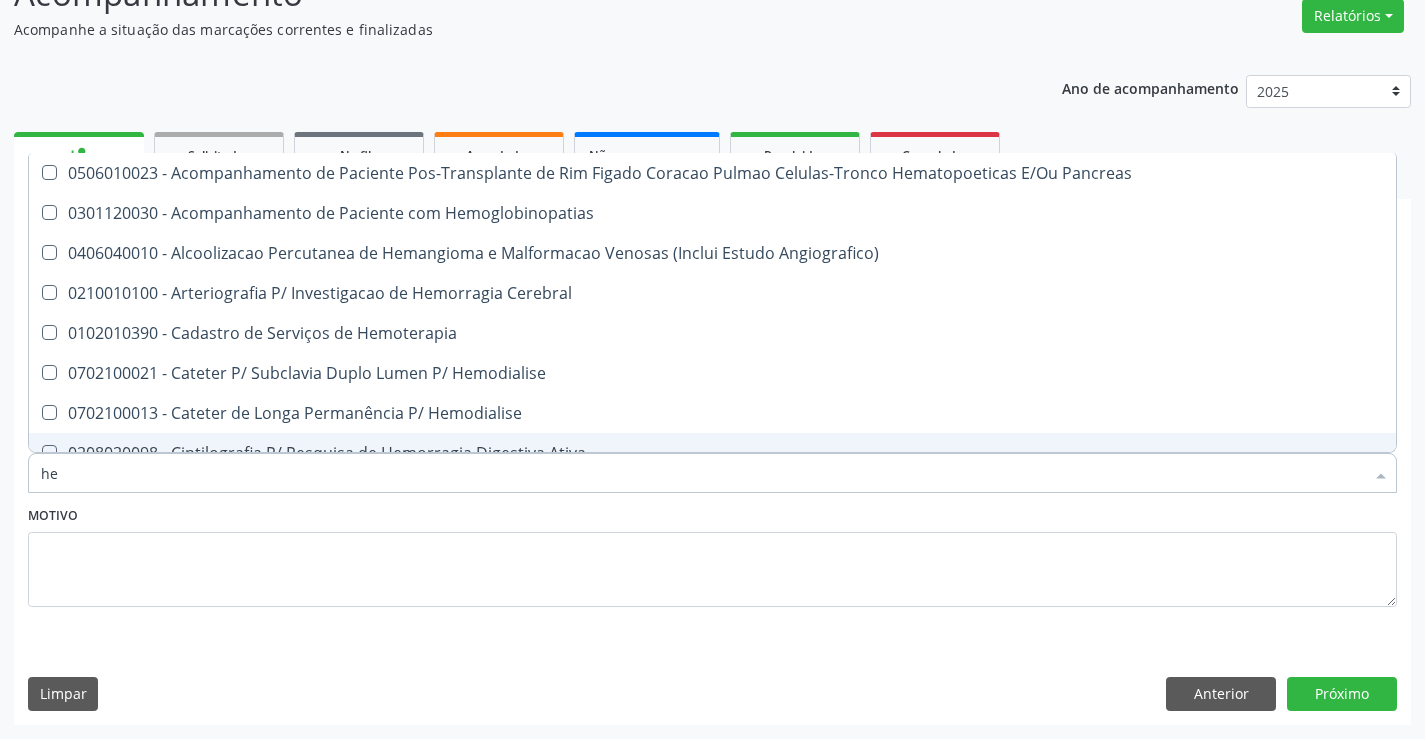 checkbox on "false" 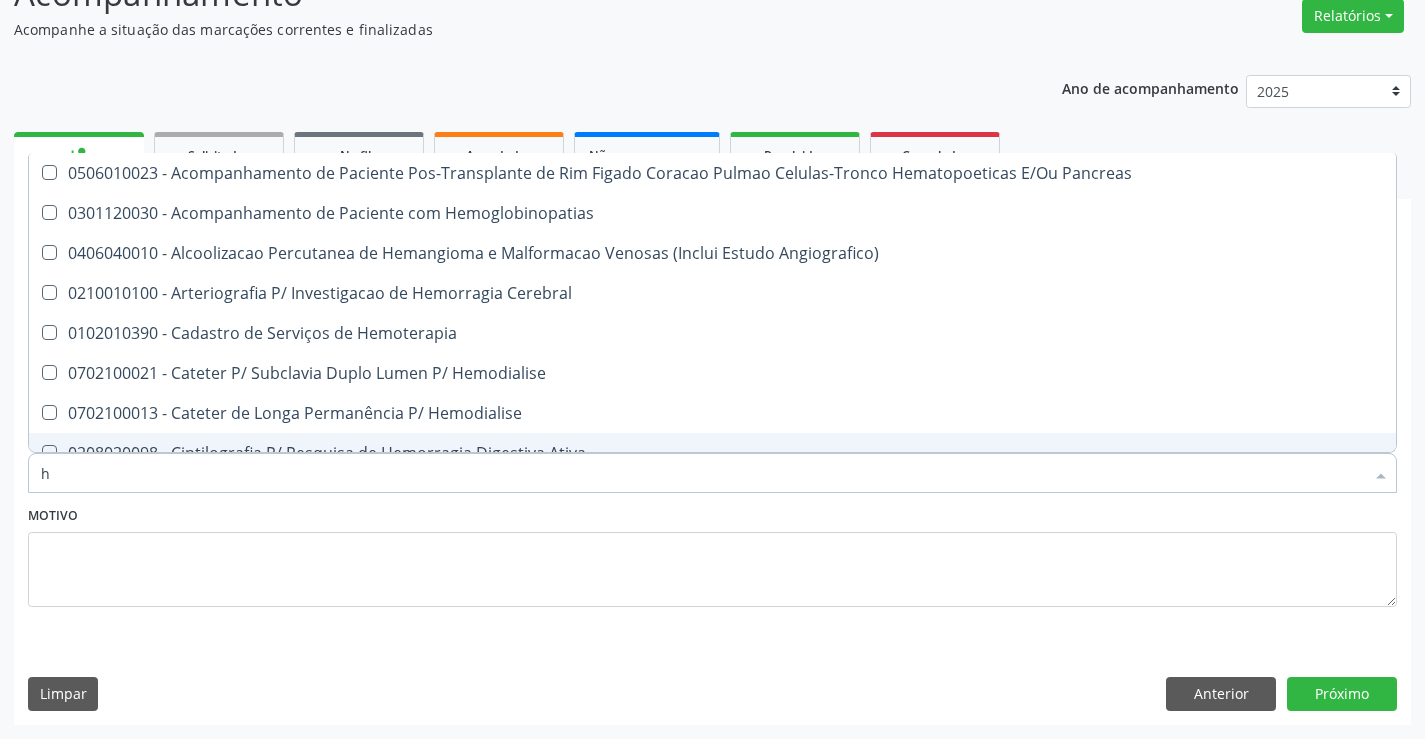 type 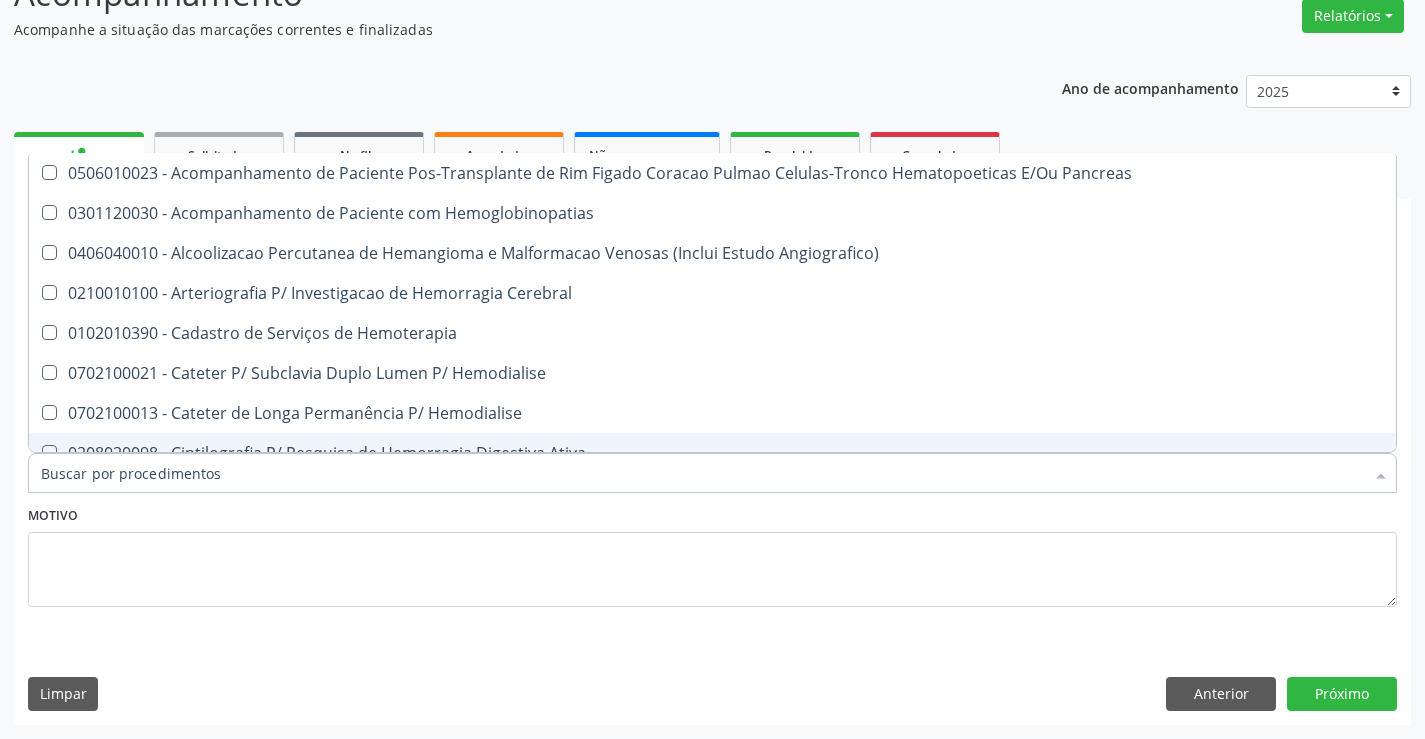 checkbox on "false" 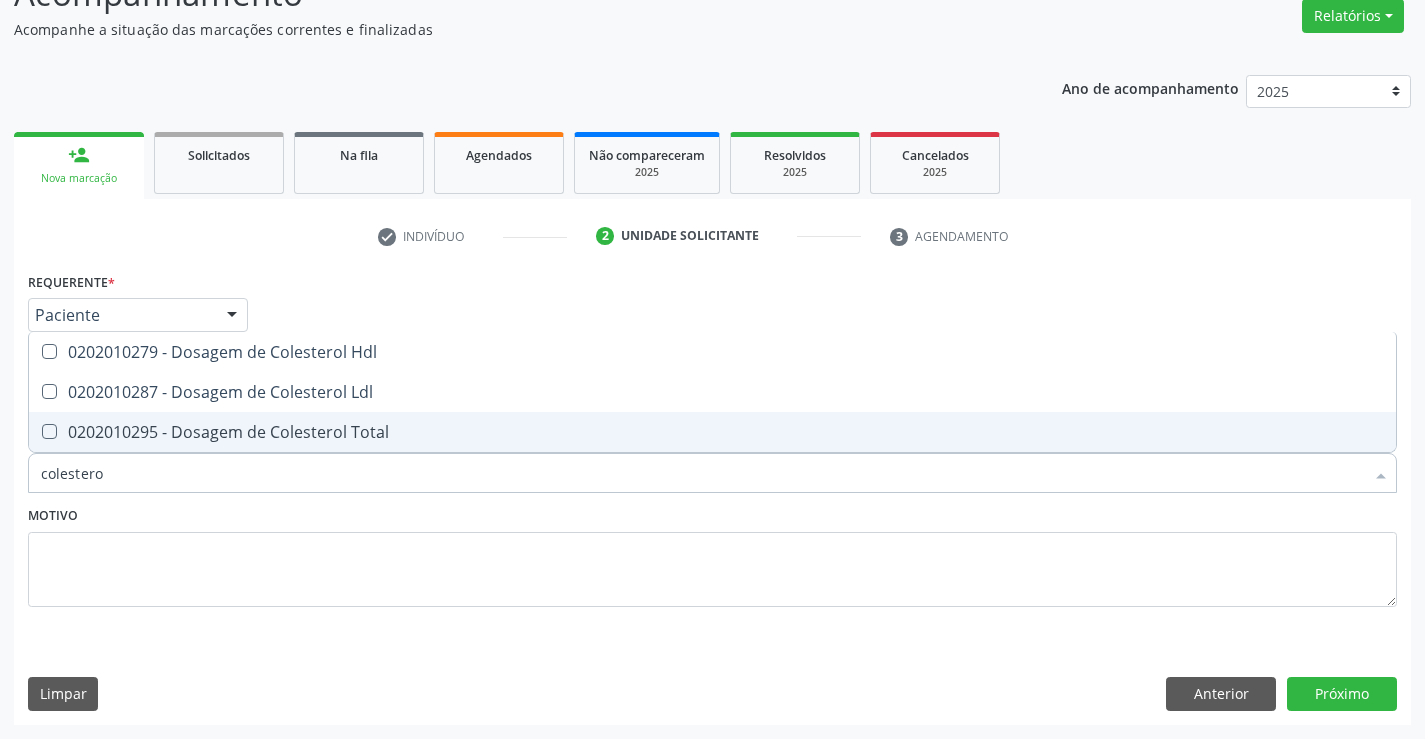 type on "colesterol" 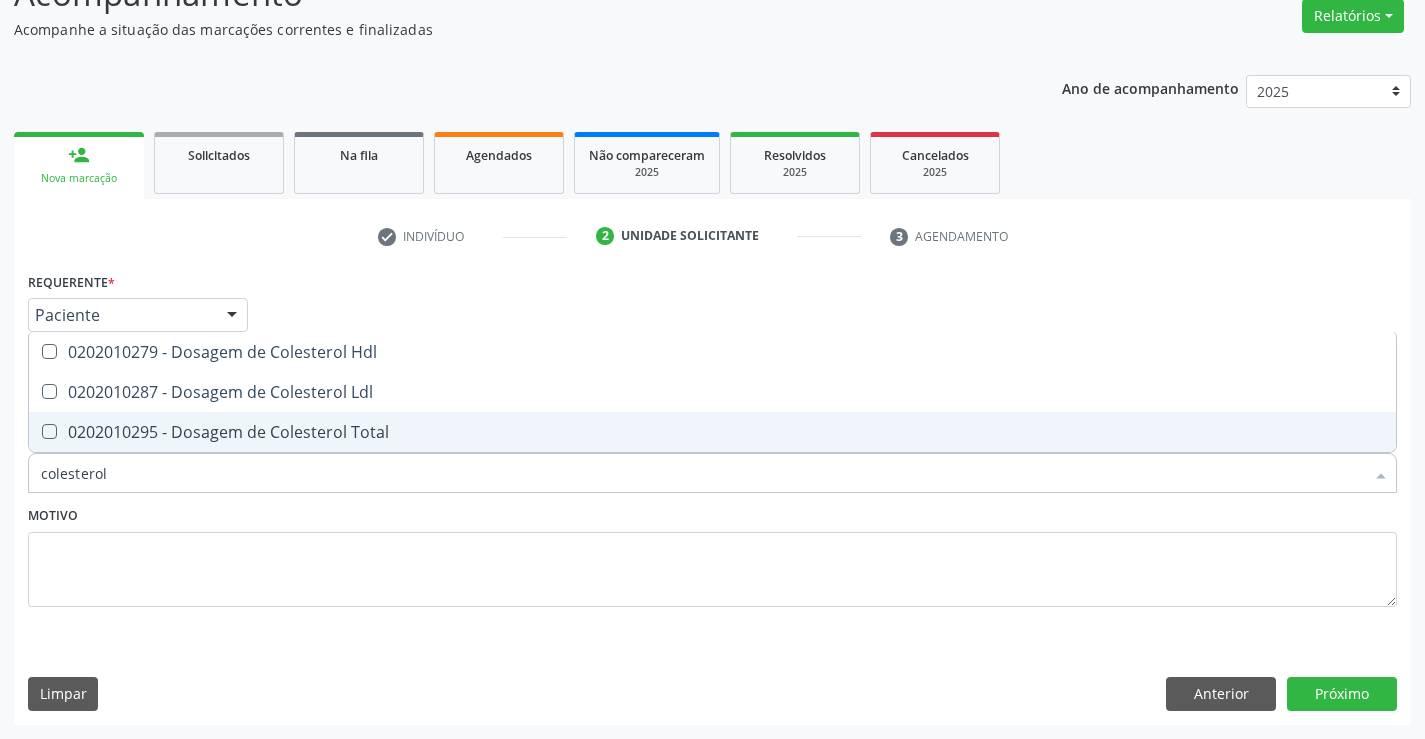 click on "0202010295 - Dosagem de Colesterol Total" at bounding box center (712, 432) 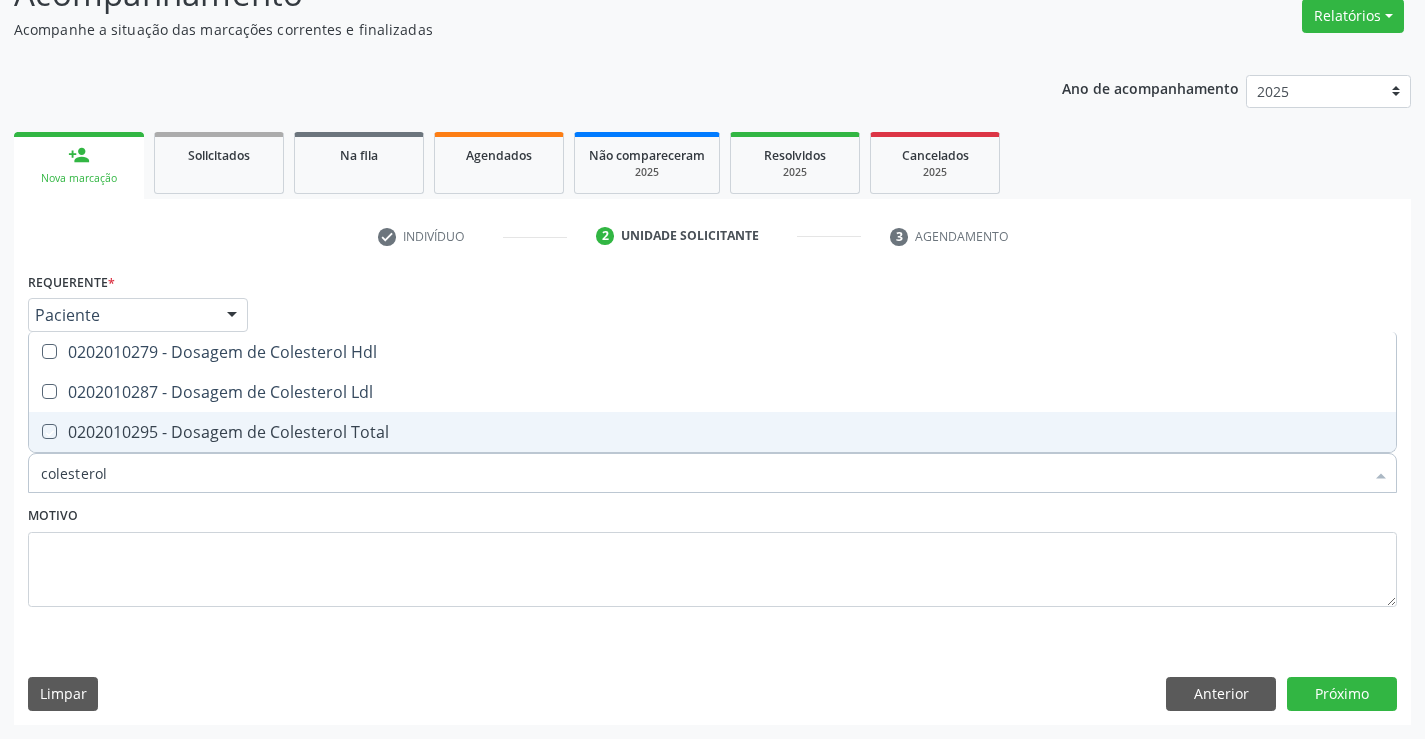 checkbox on "true" 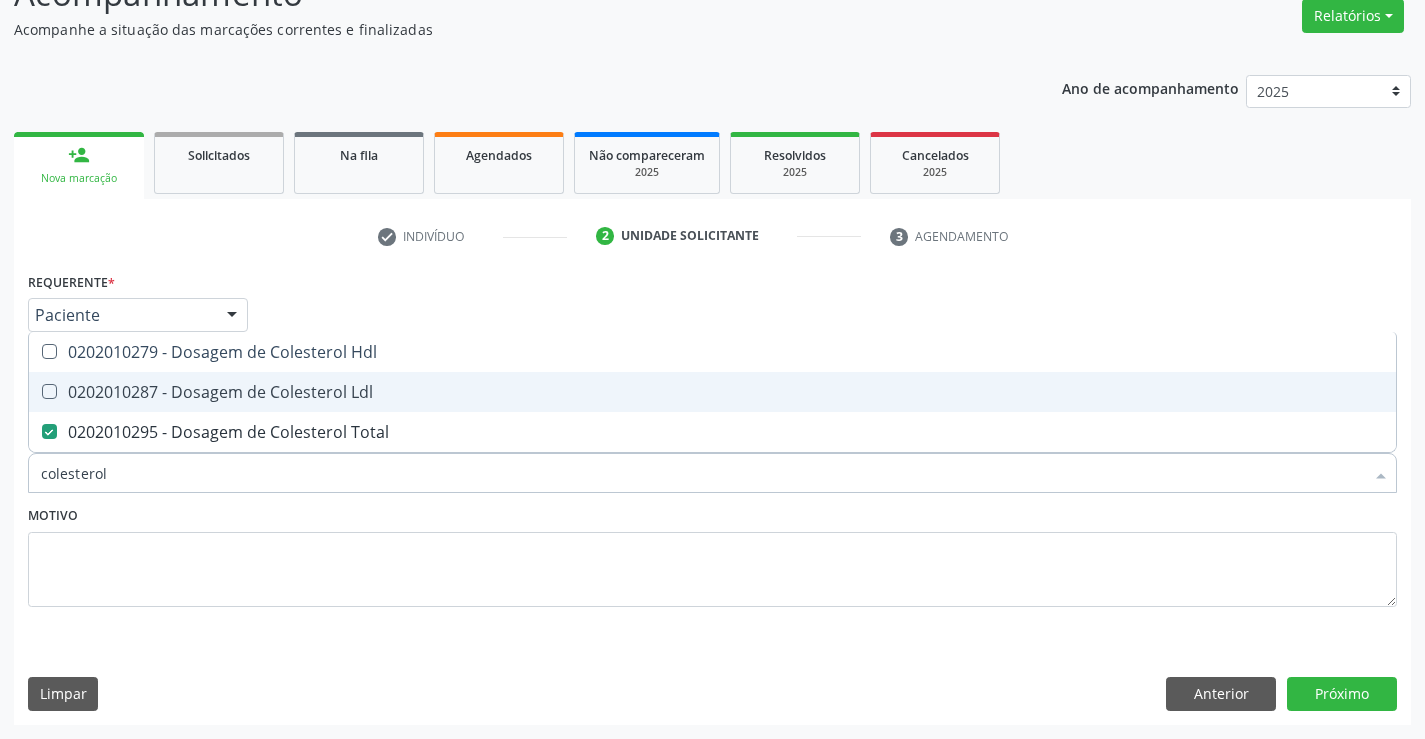 click on "0202010287 - Dosagem de Colesterol Ldl" at bounding box center (712, 392) 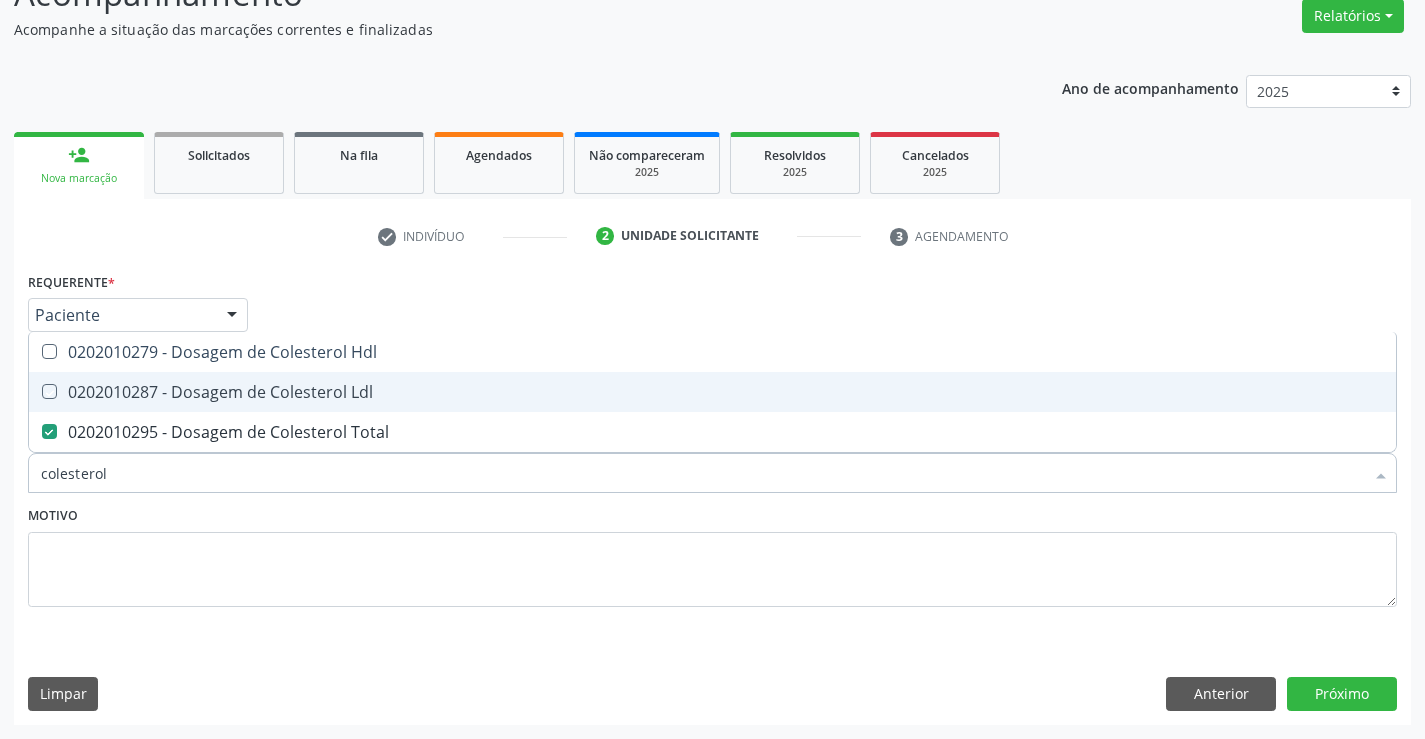 checkbox on "true" 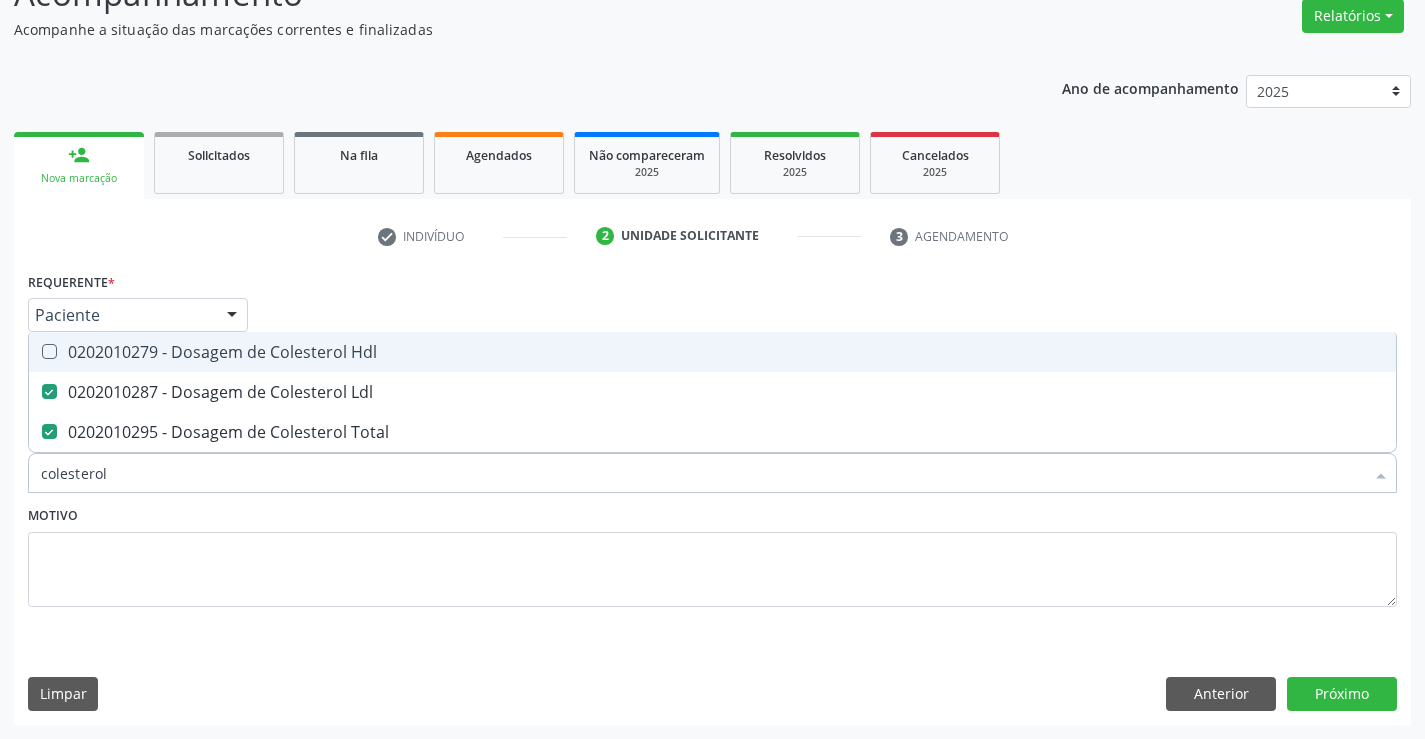 click on "0202010279 - Dosagem de Colesterol Hdl" at bounding box center (712, 352) 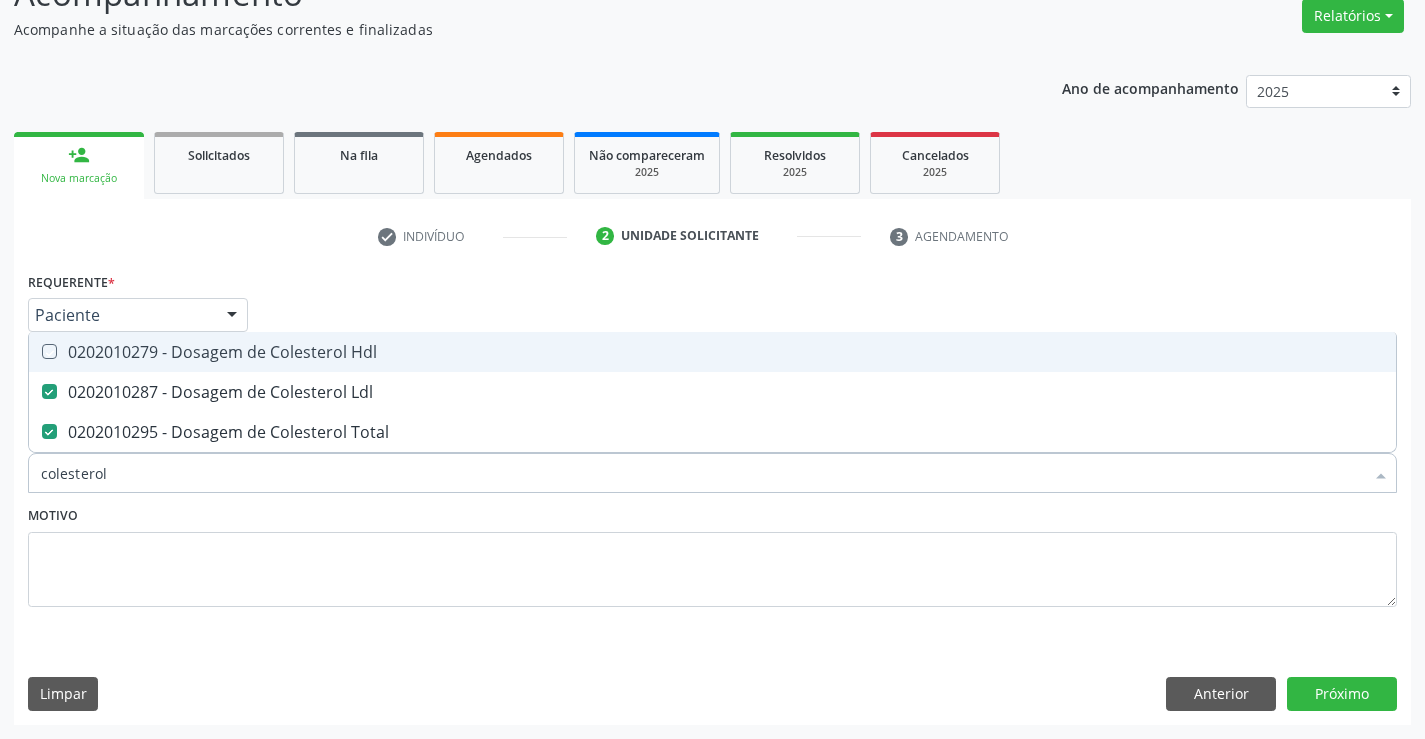 checkbox on "true" 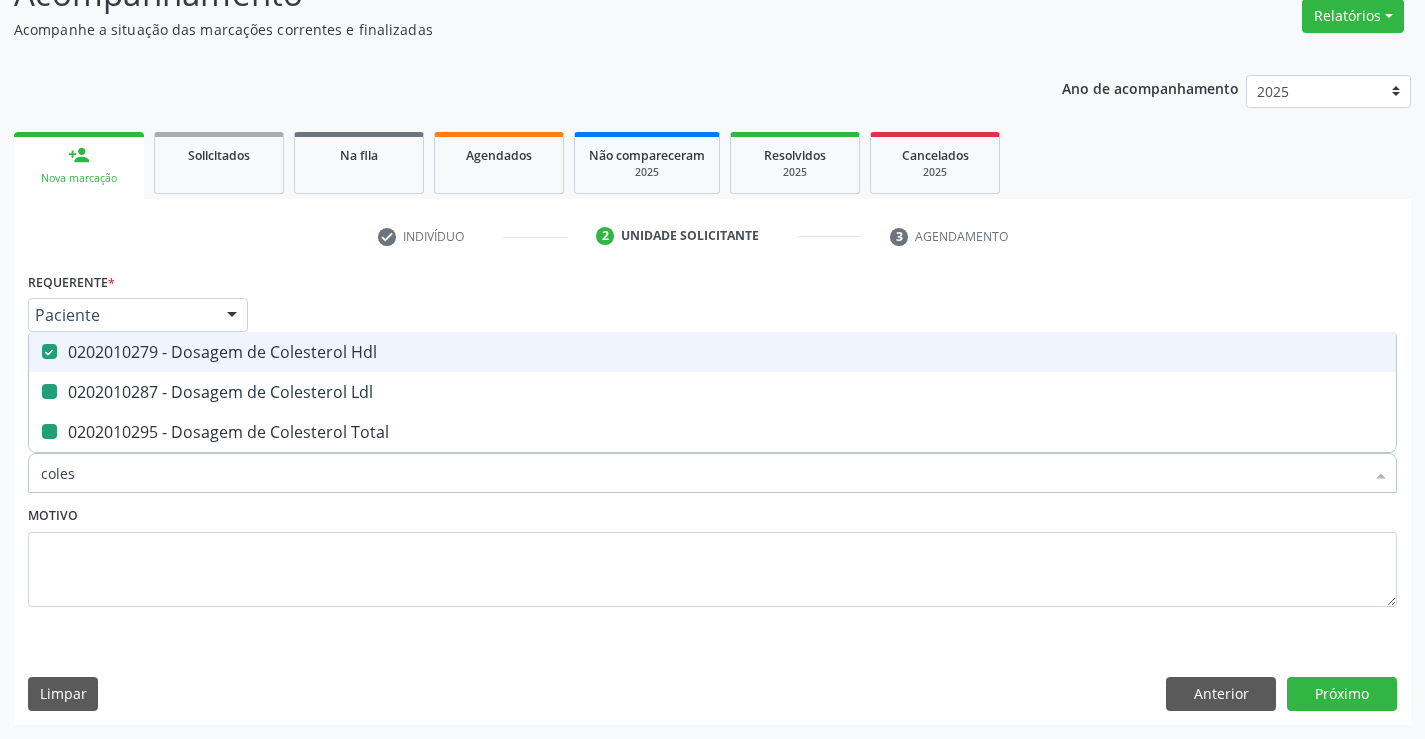 type on "cole" 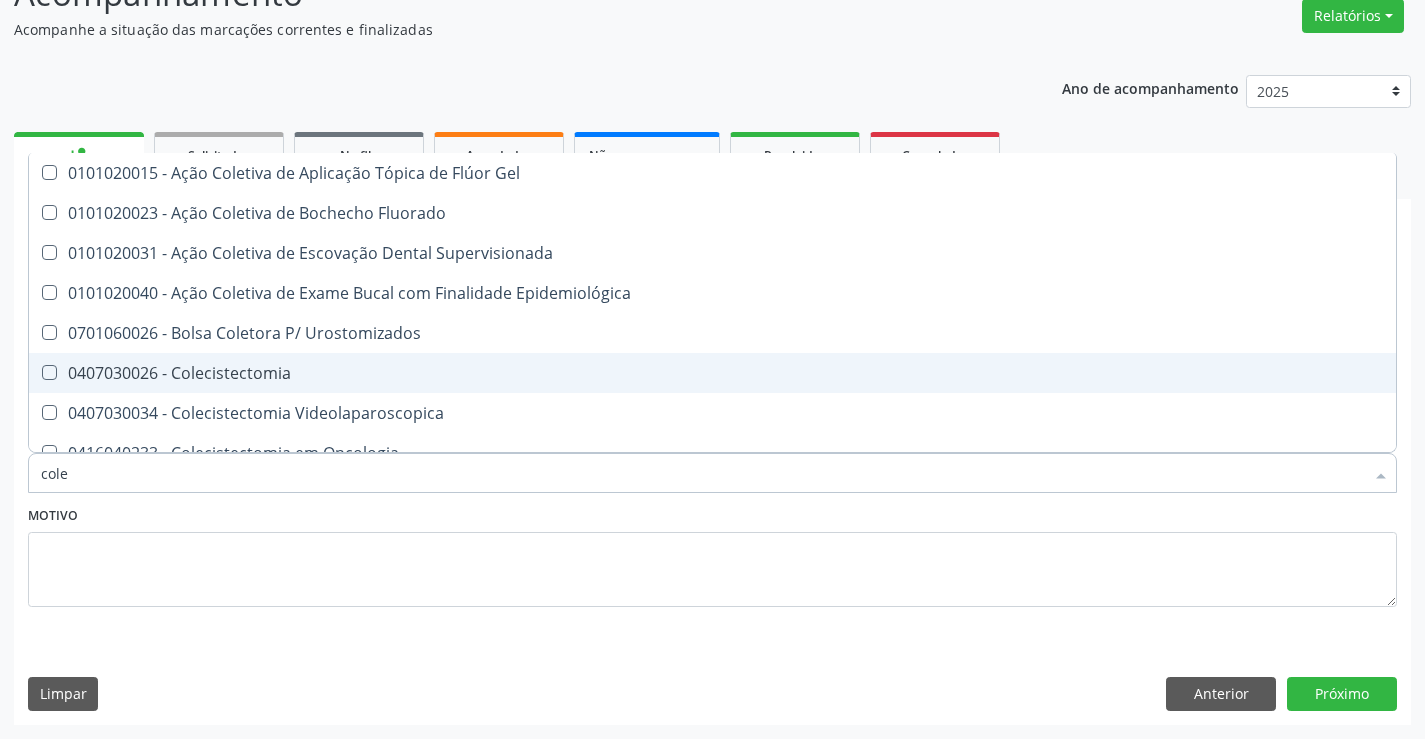 type on "col" 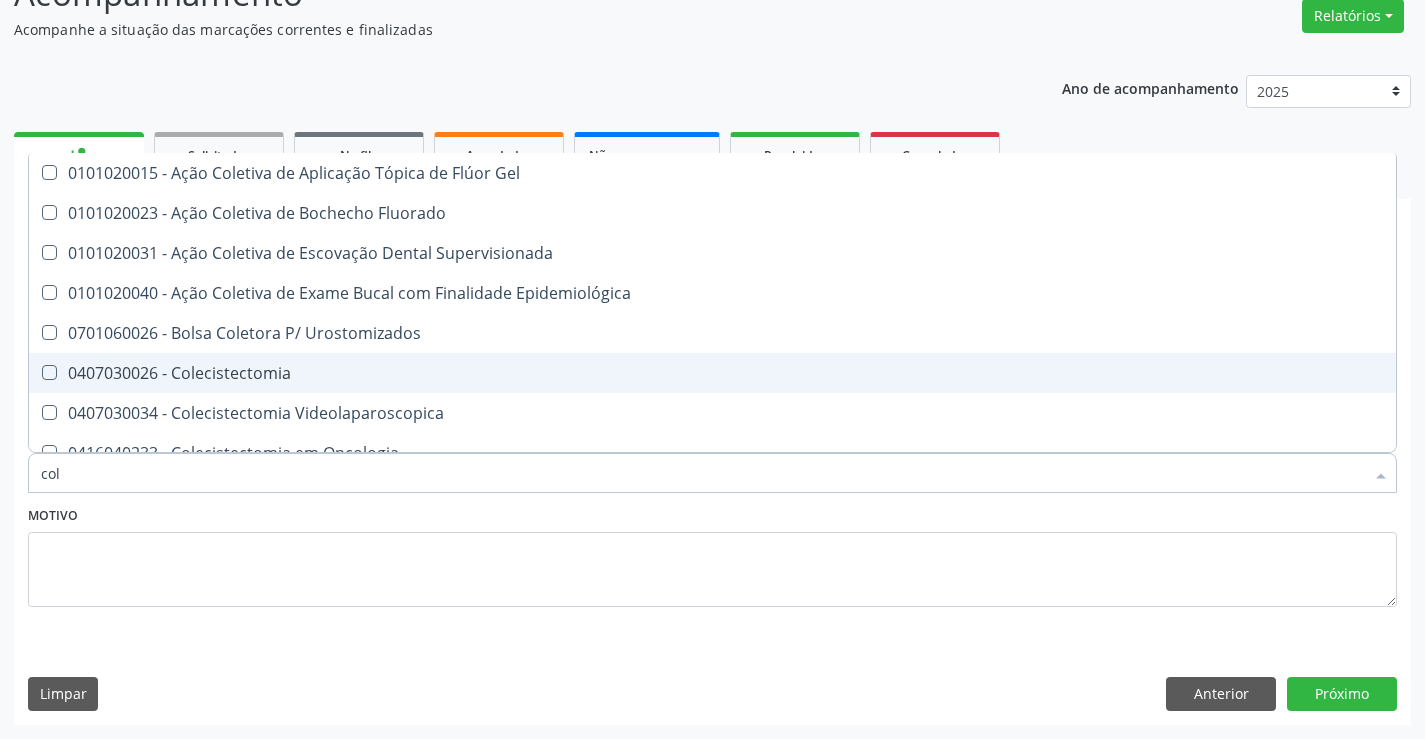 checkbox on "false" 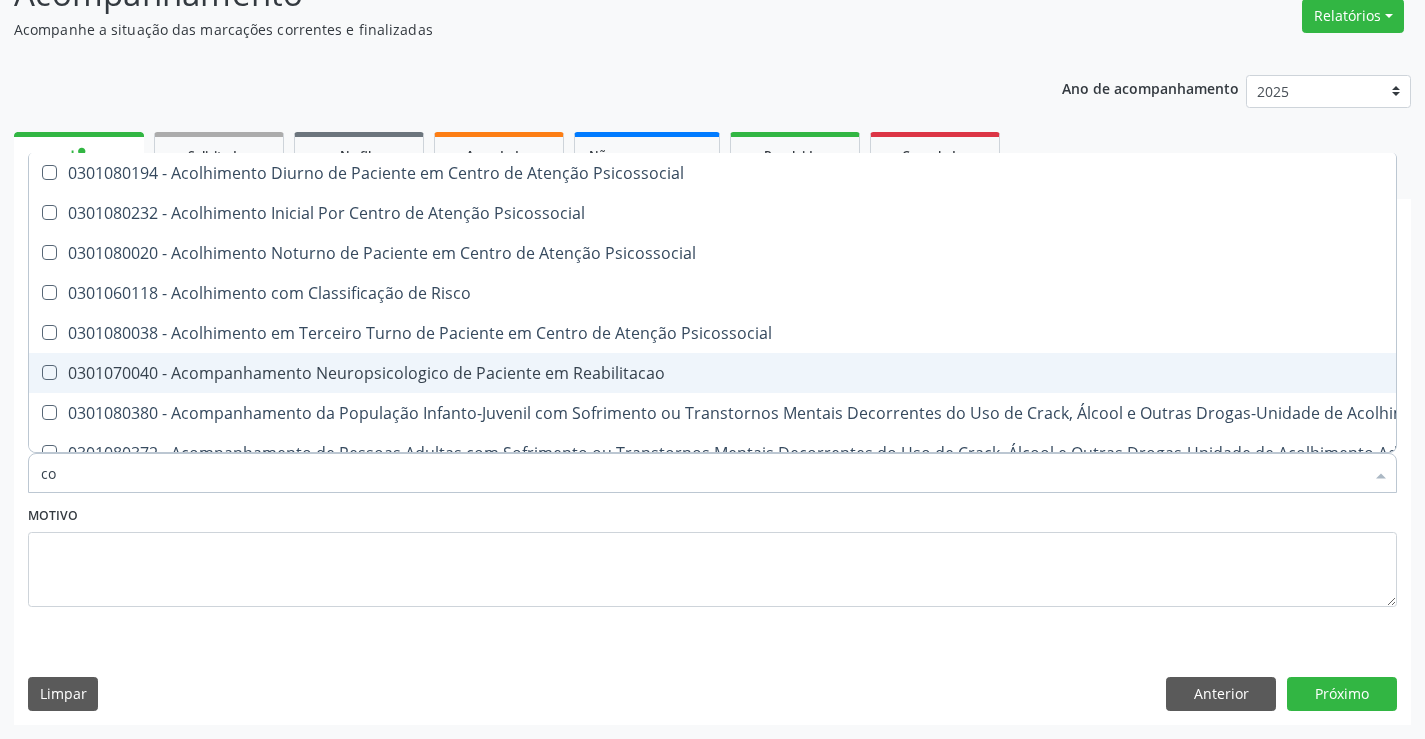 type on "c" 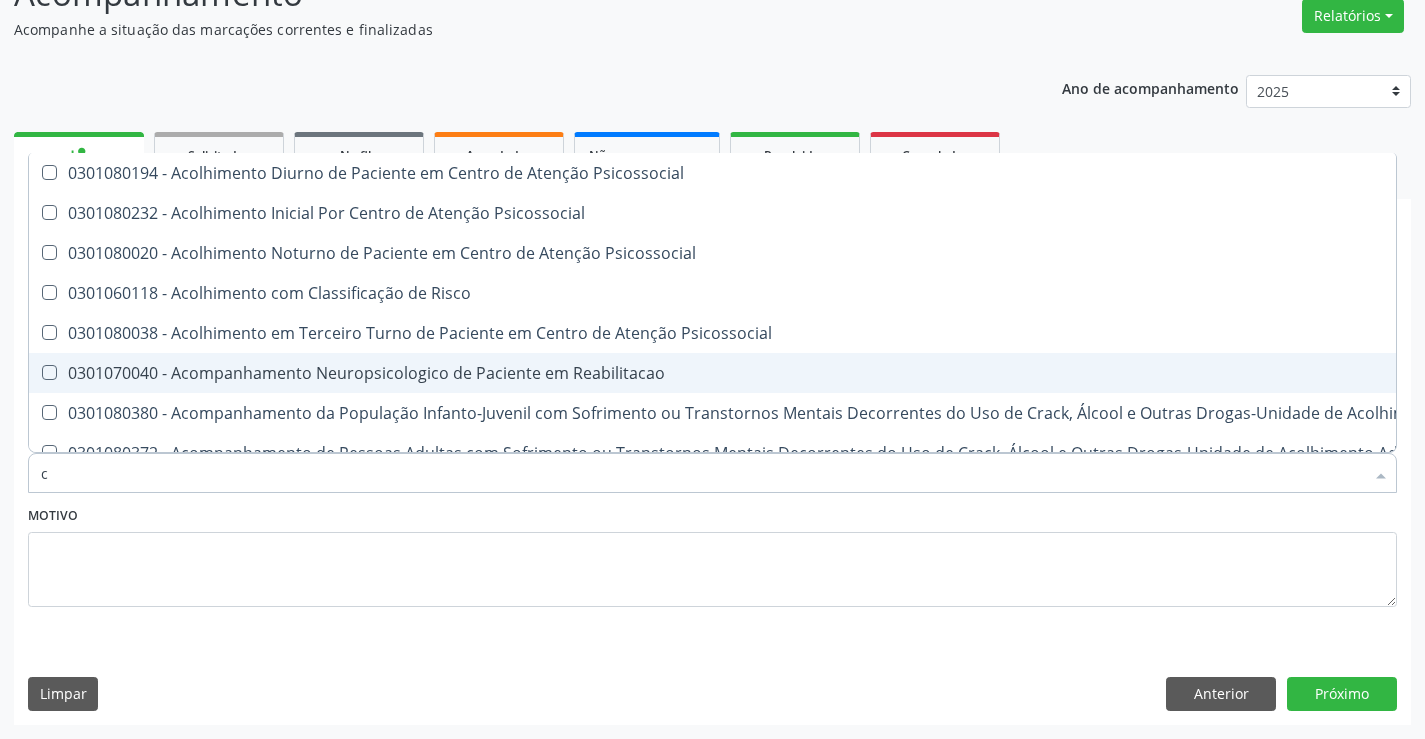 type 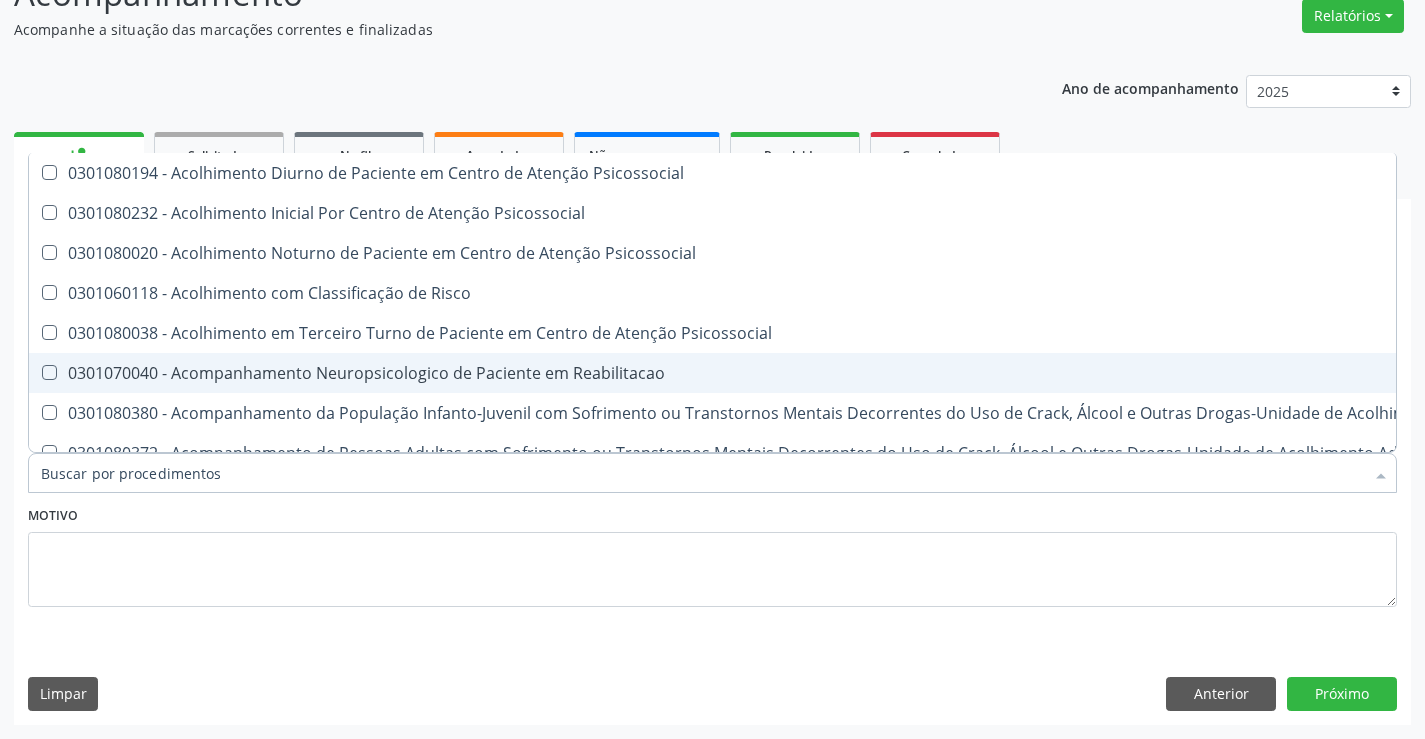 checkbox on "false" 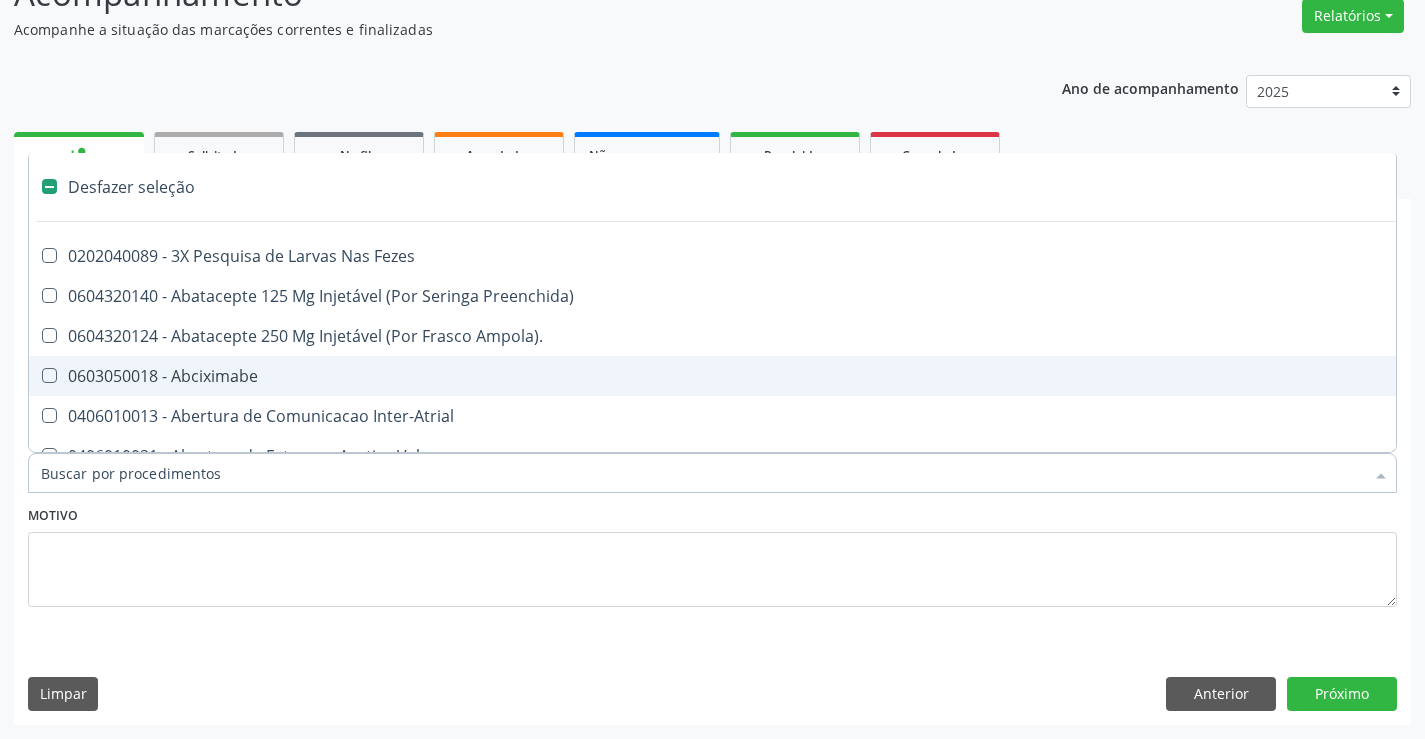 type on "t" 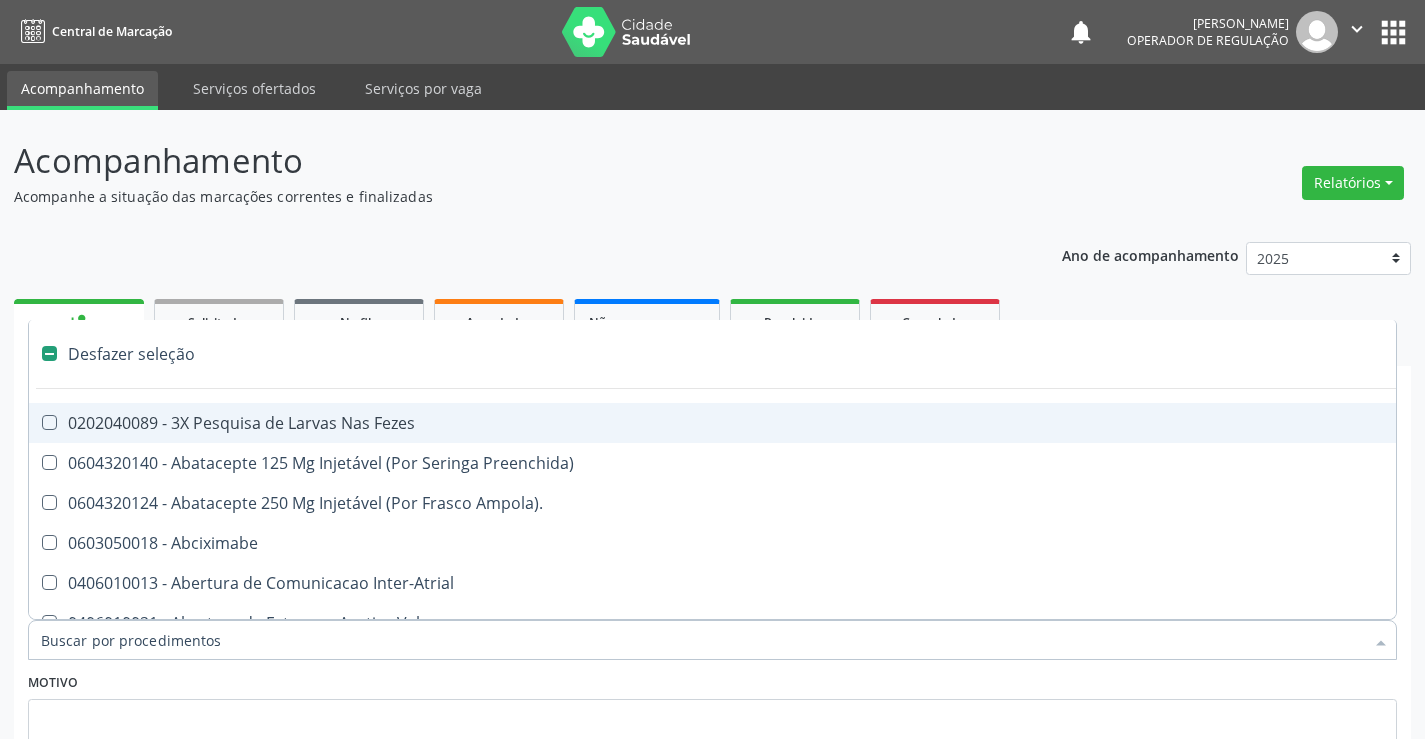 type on "u" 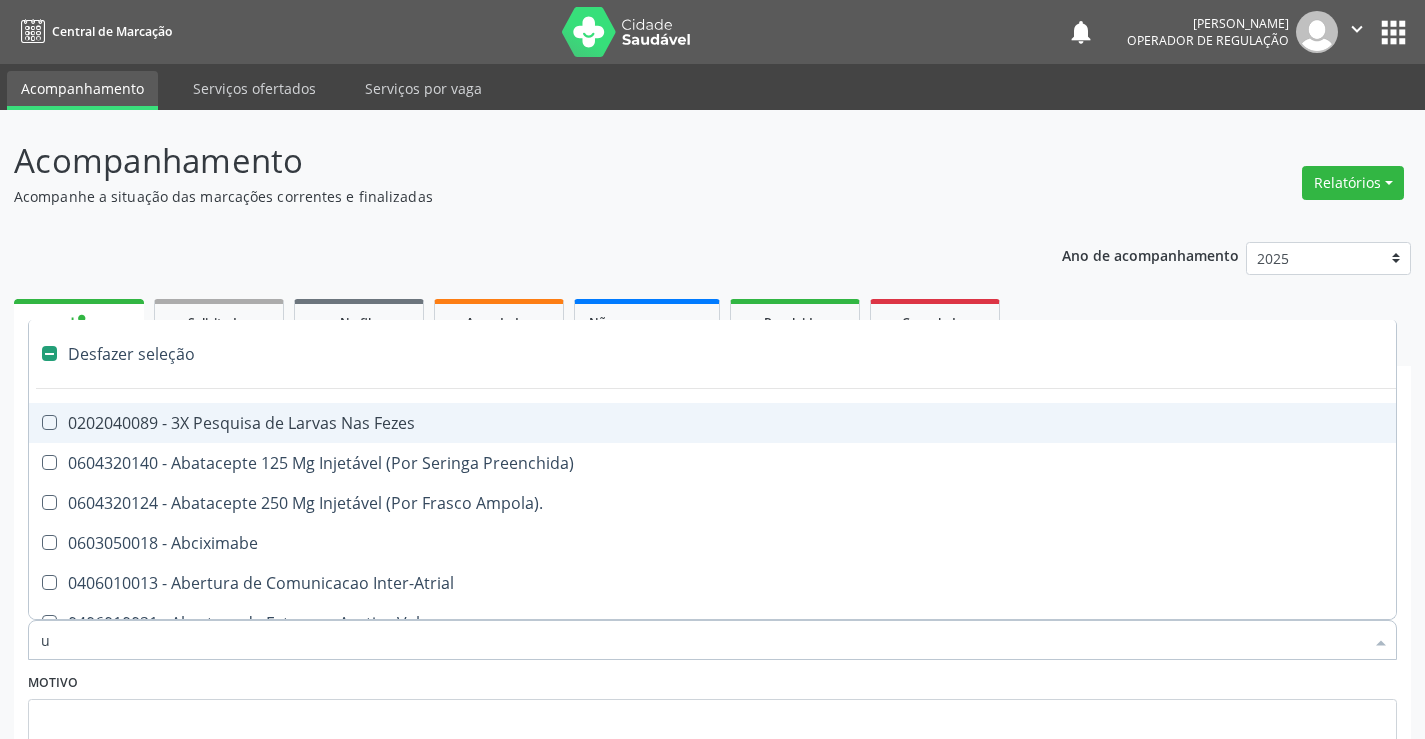 checkbox on "true" 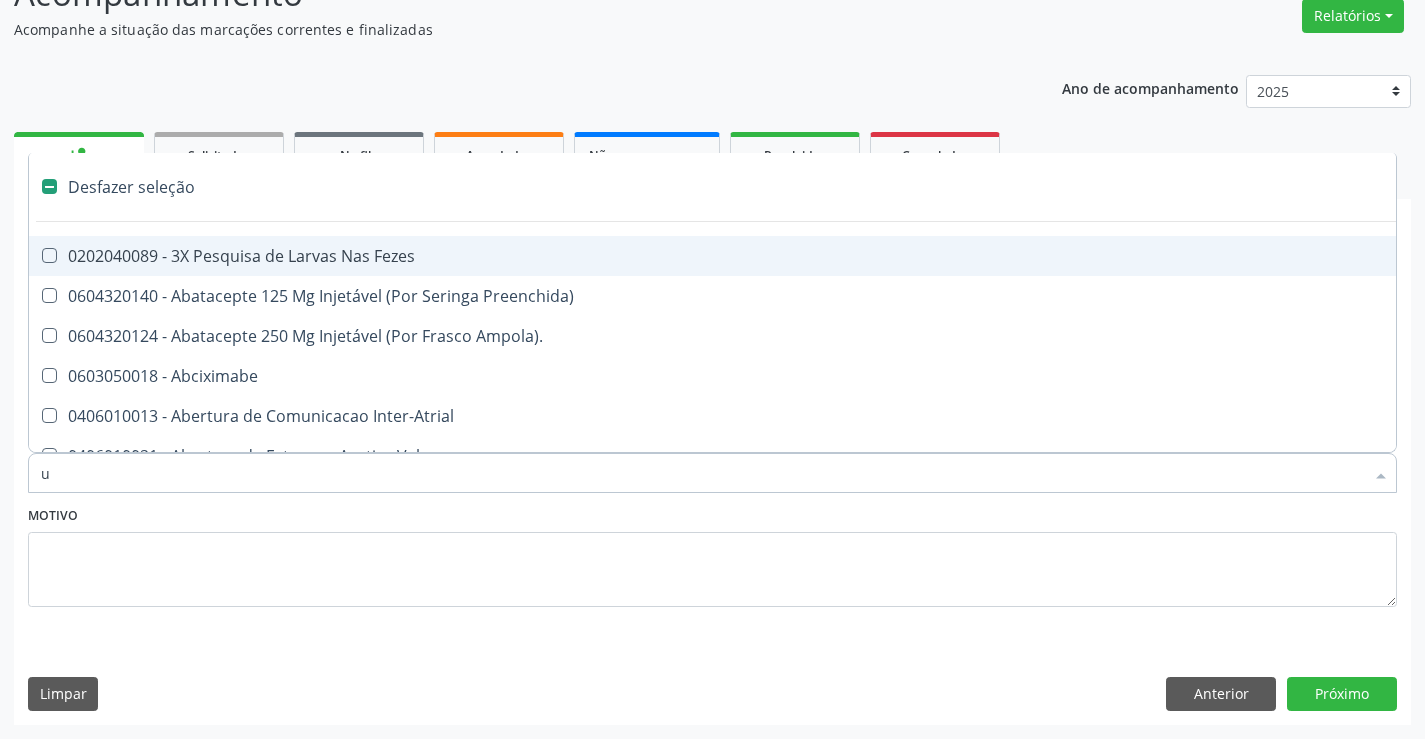 type on "ur" 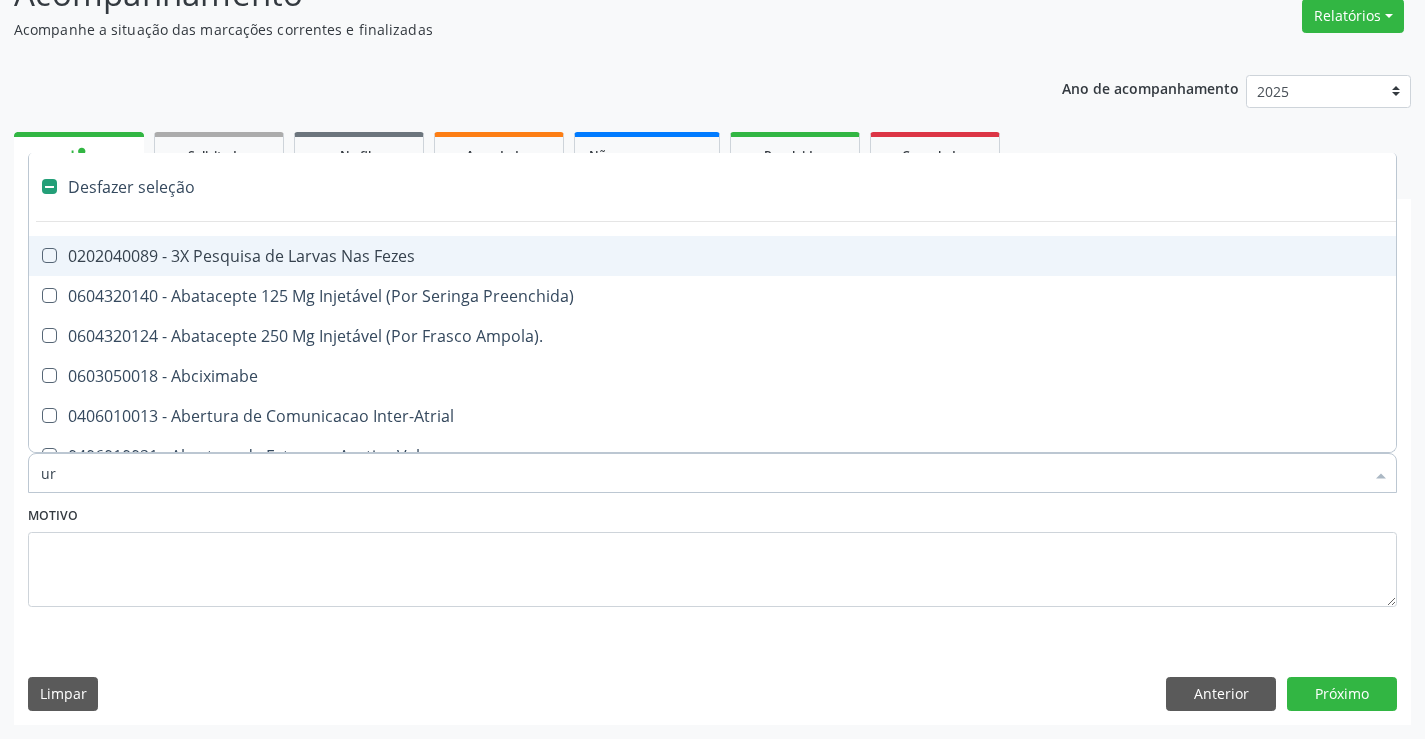 checkbox on "true" 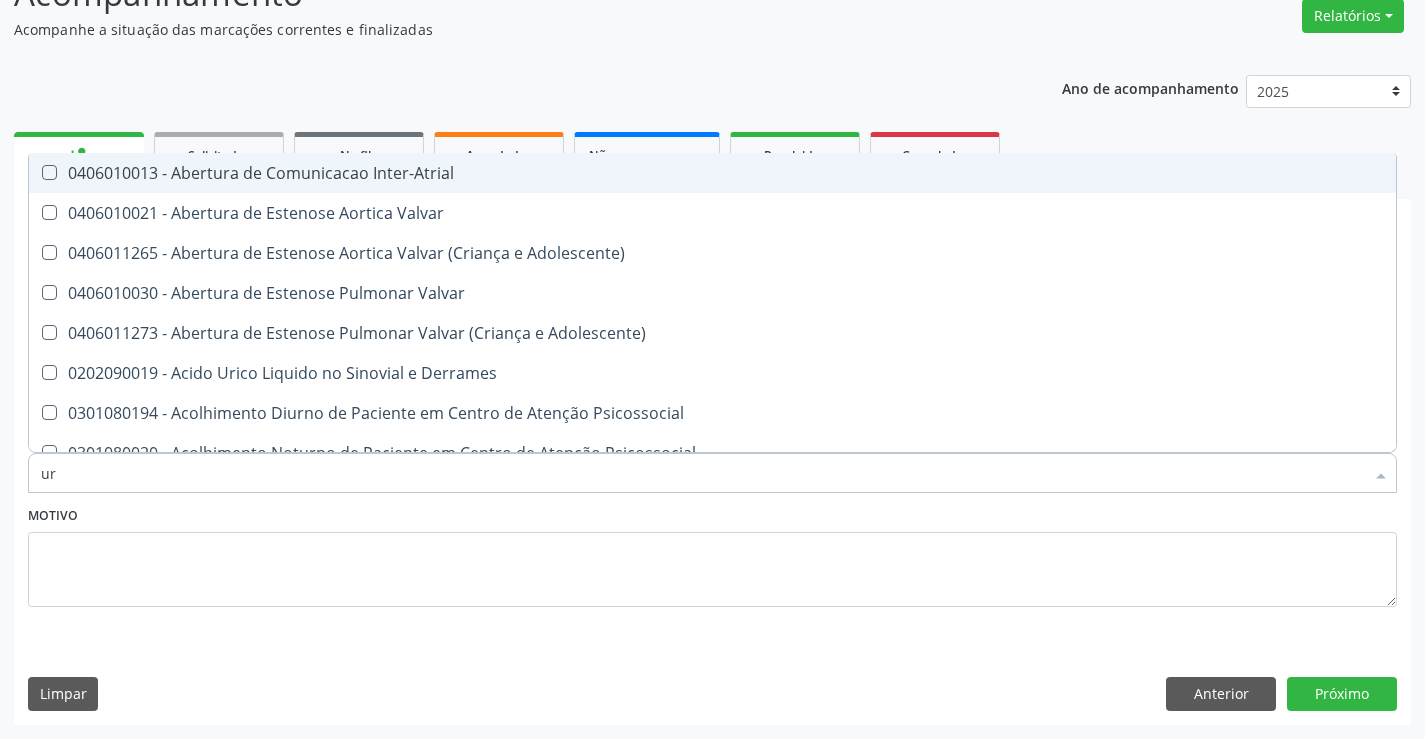 type on "ure" 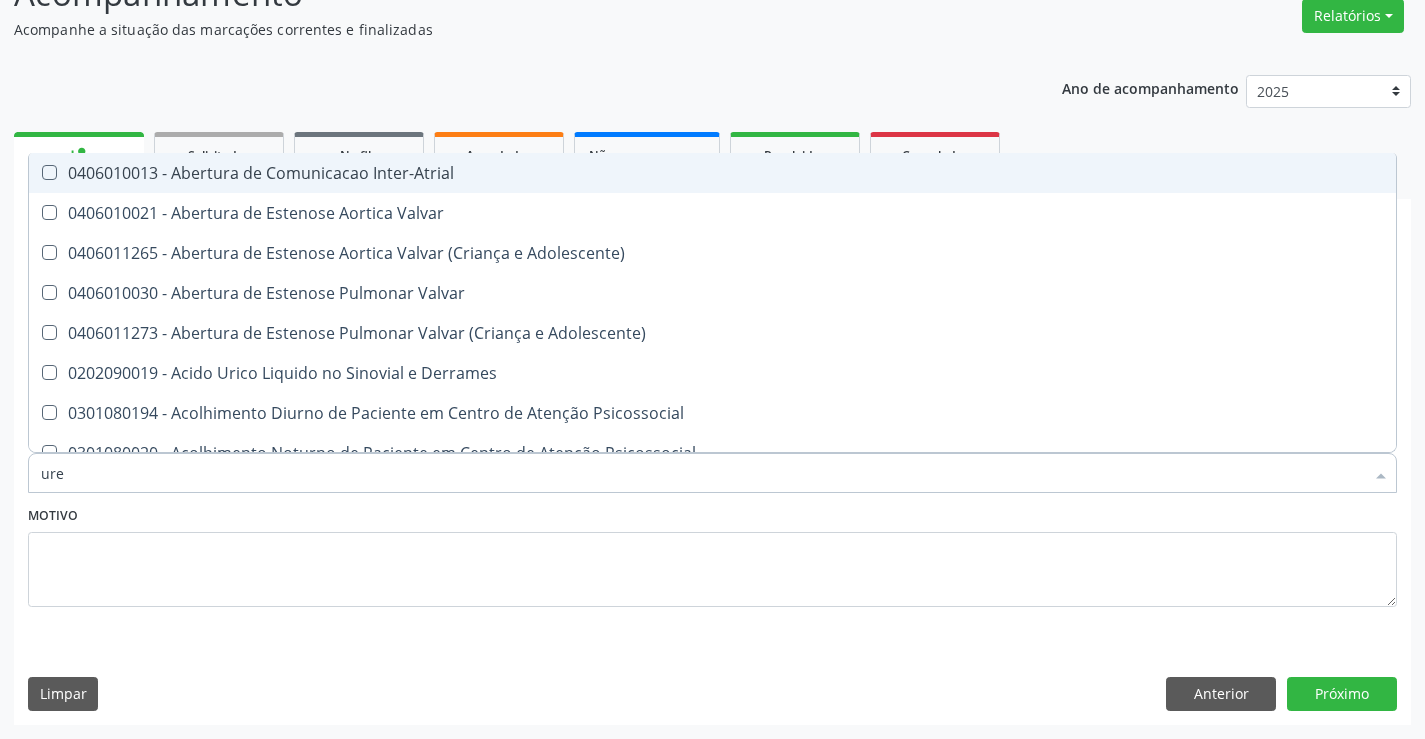 type on "urei" 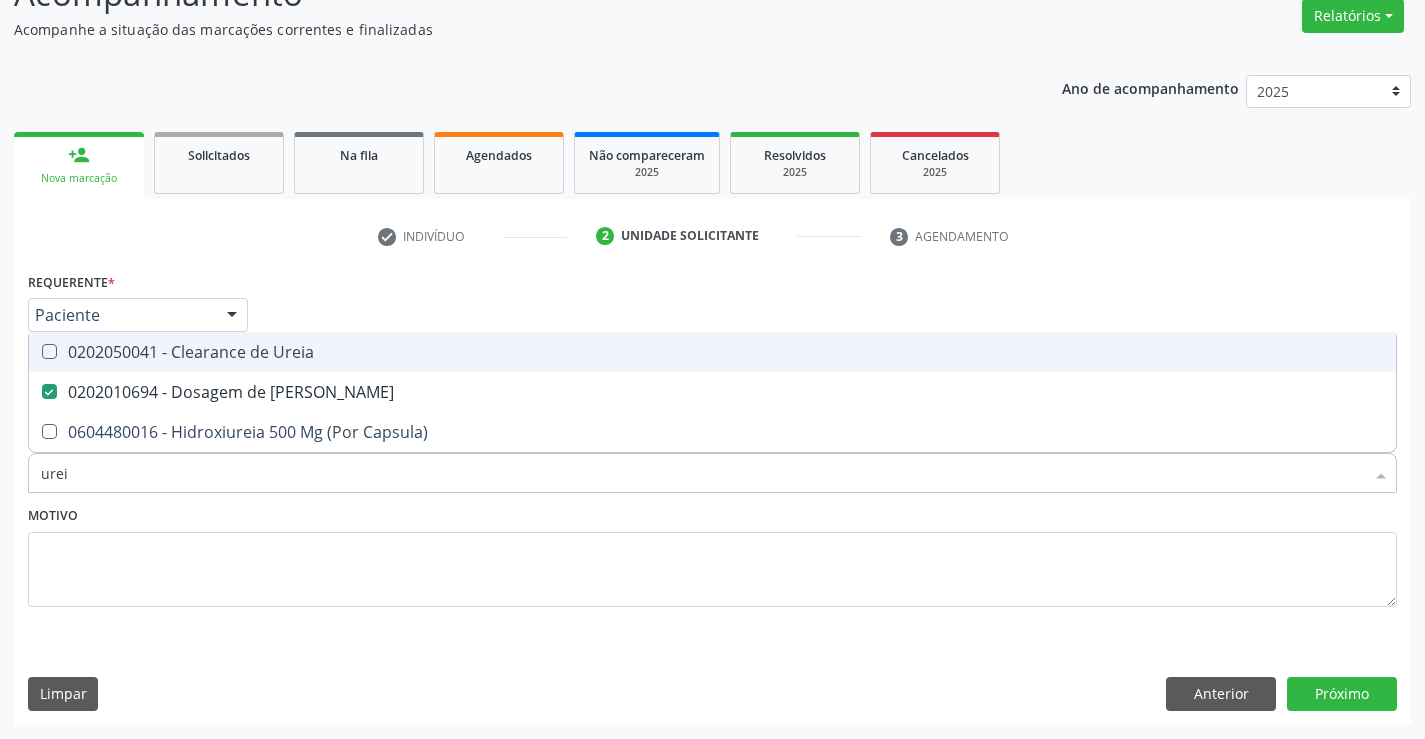 type on "ure" 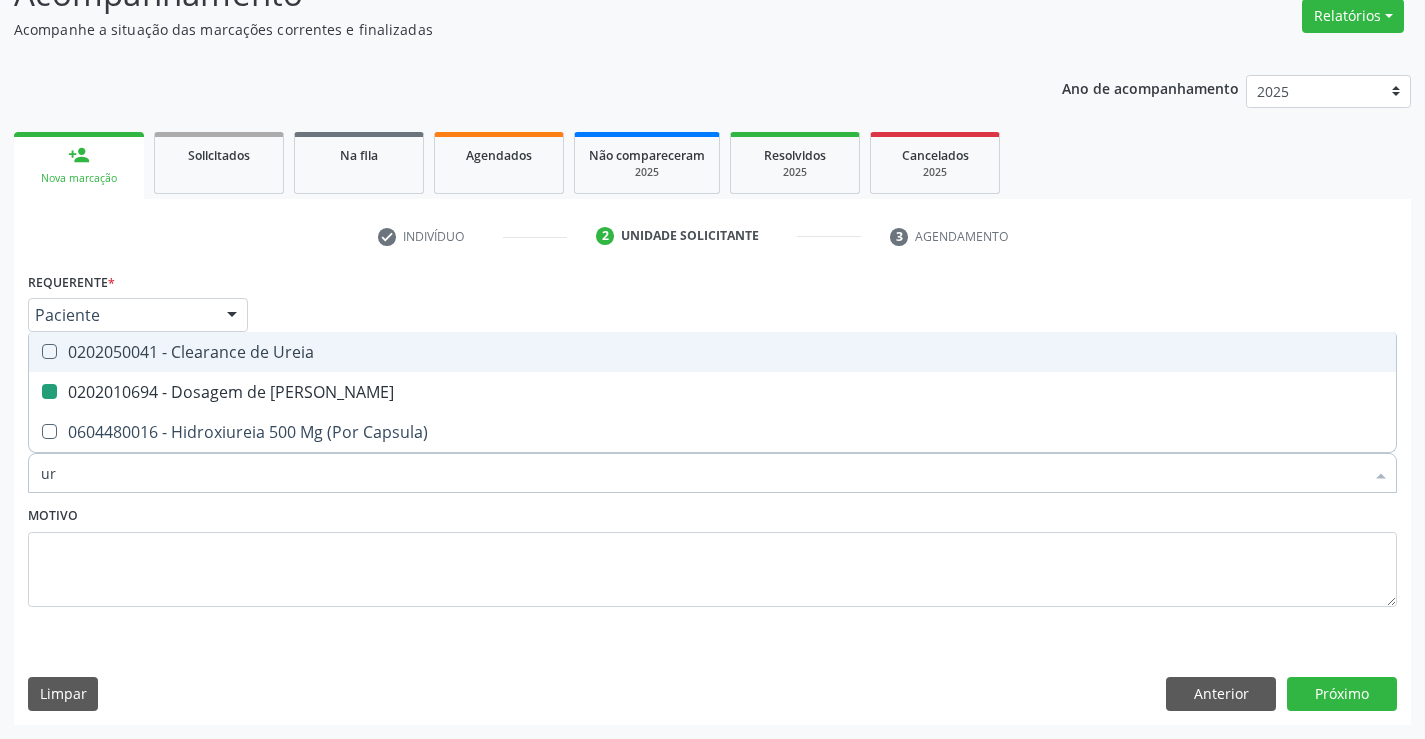 type on "u" 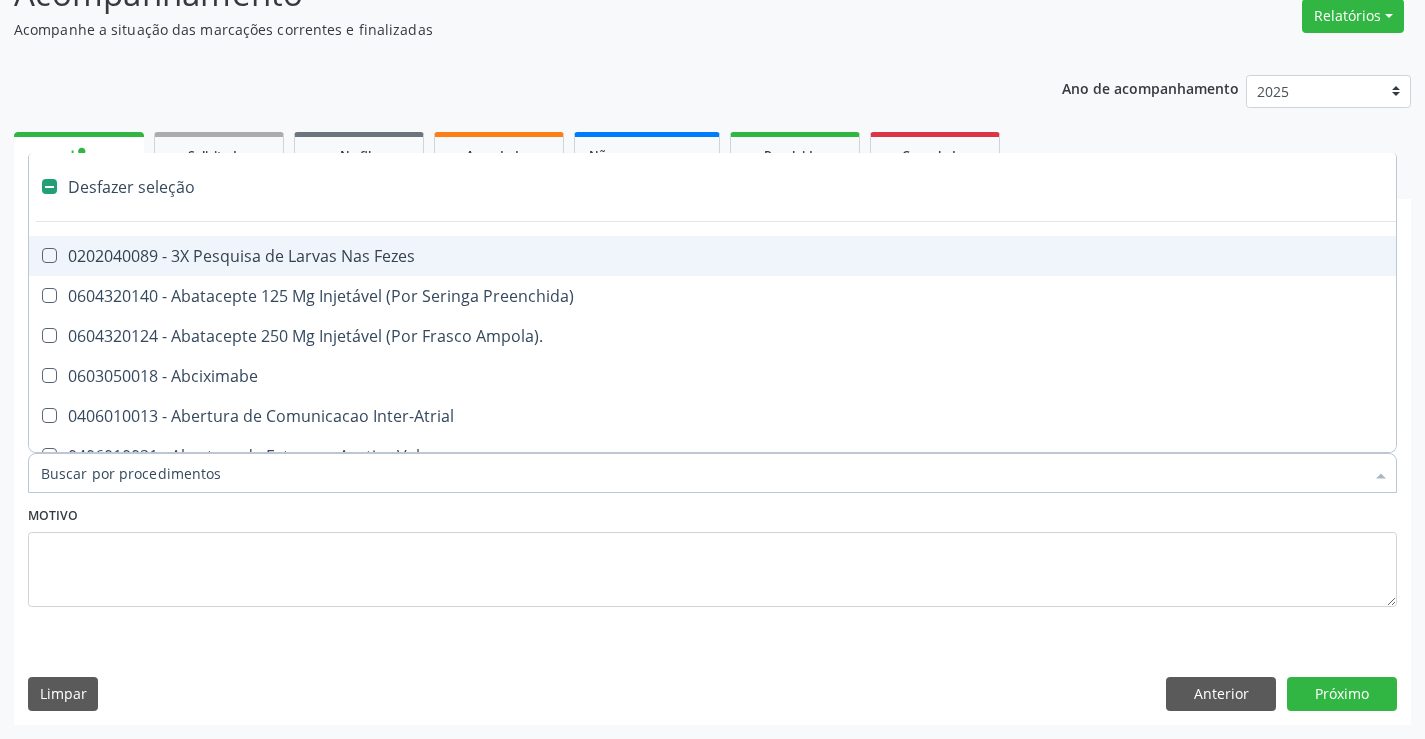 type on "f" 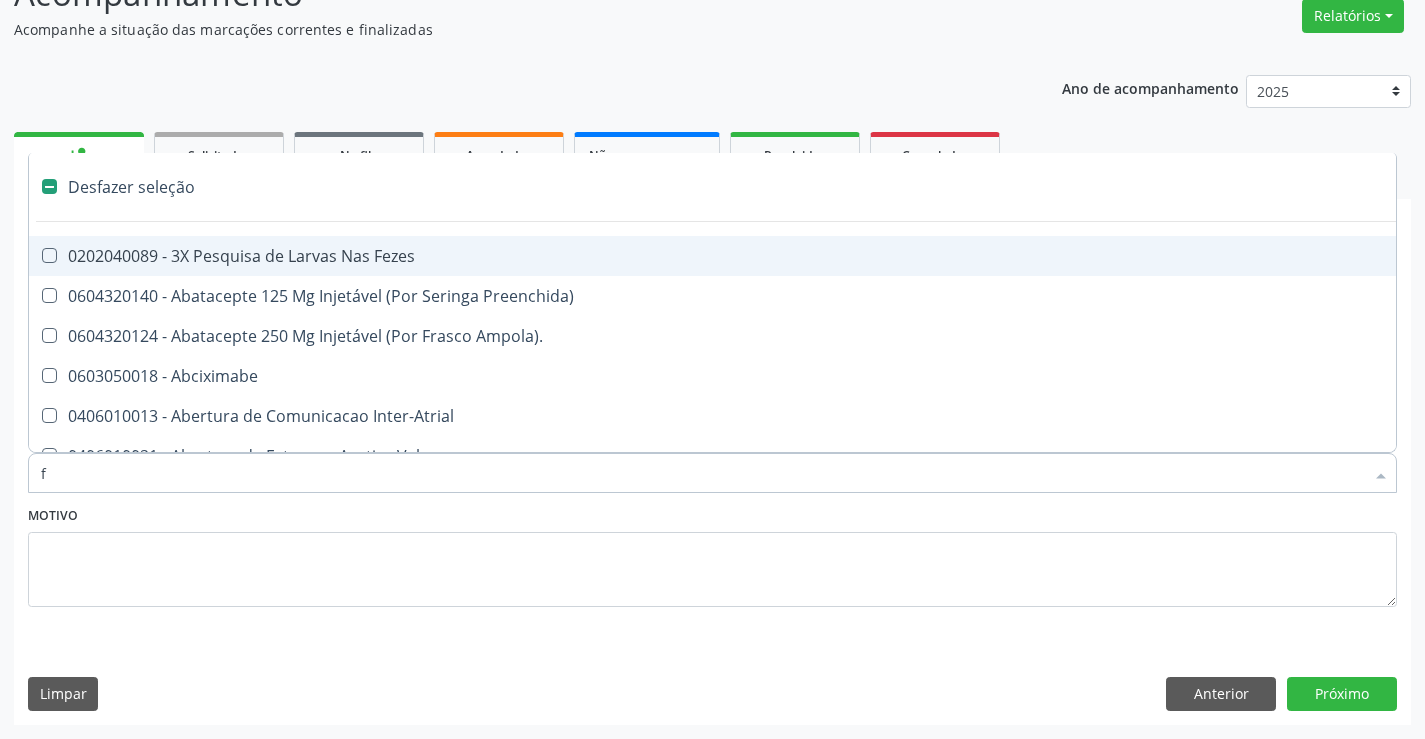 checkbox on "true" 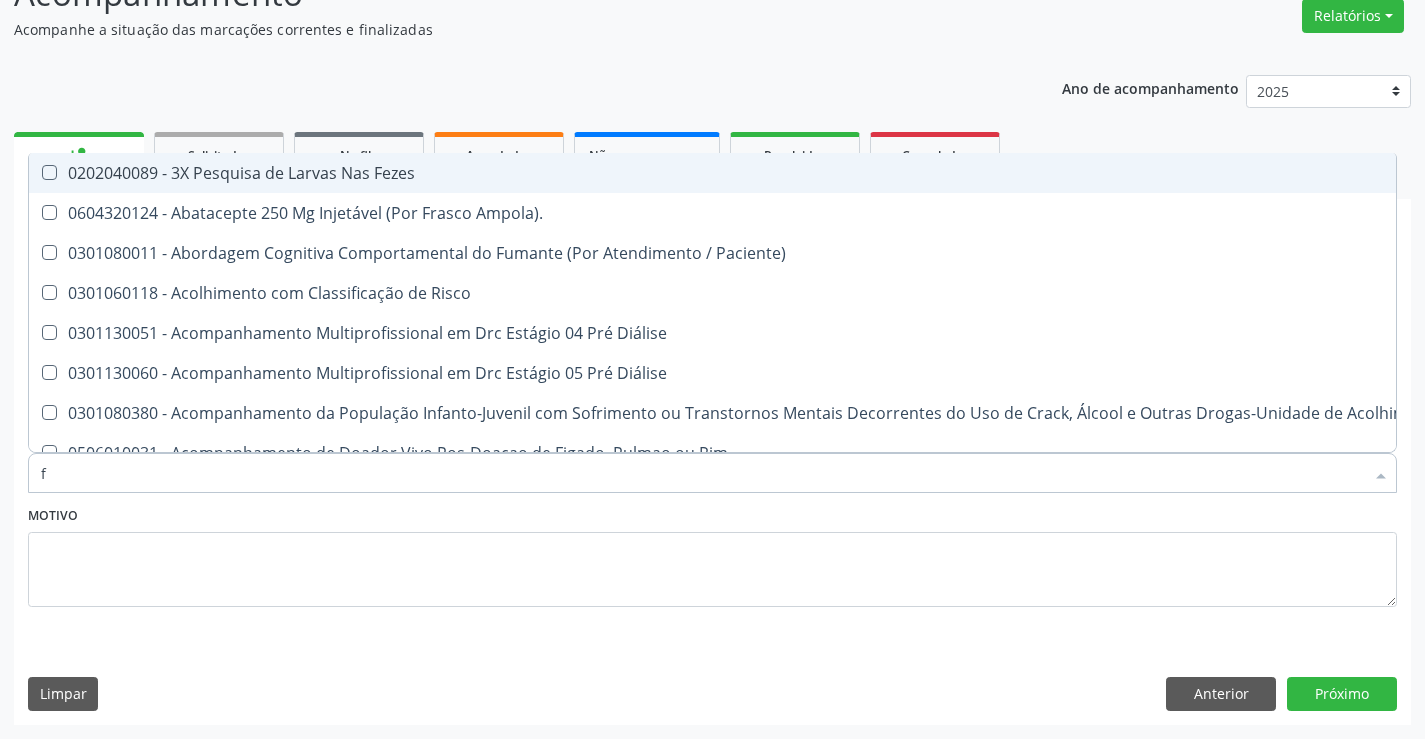 type on "fe" 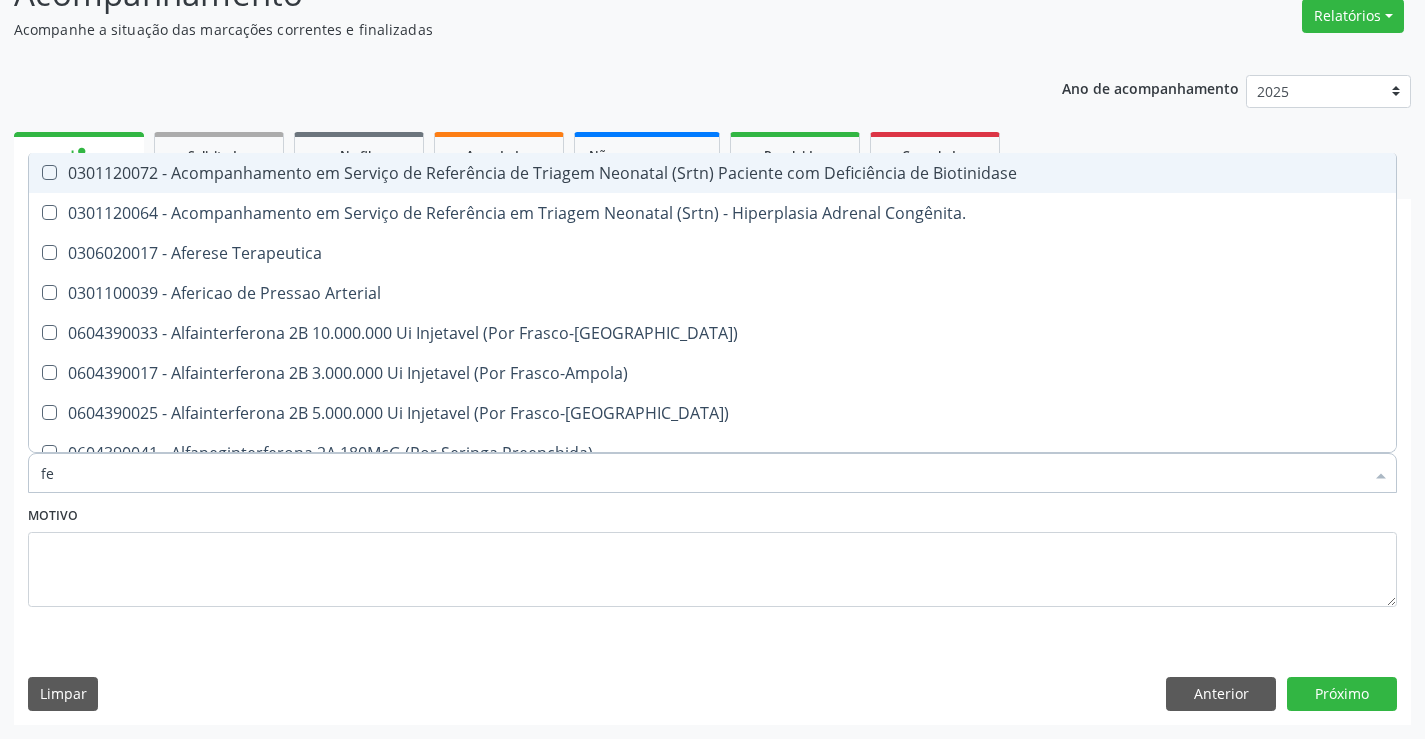 type on "fer" 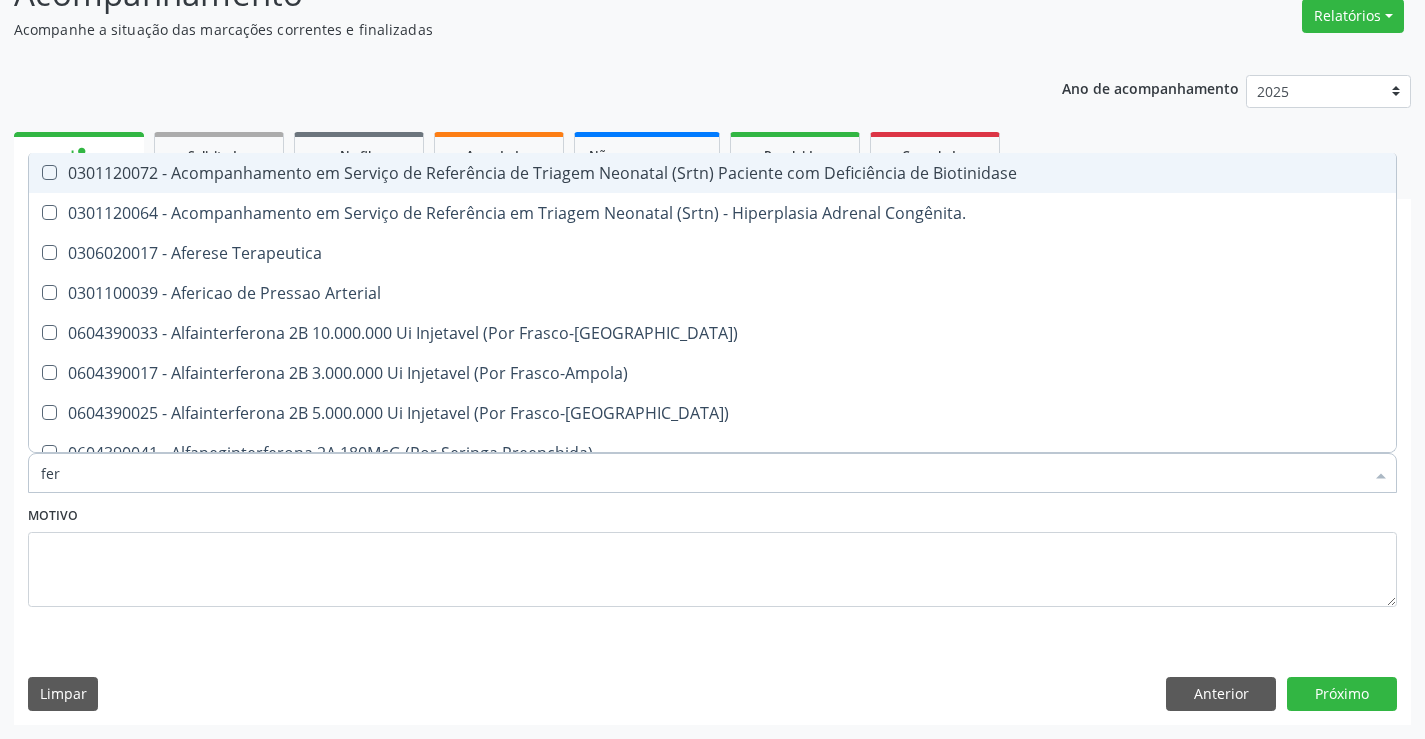checkbox on "true" 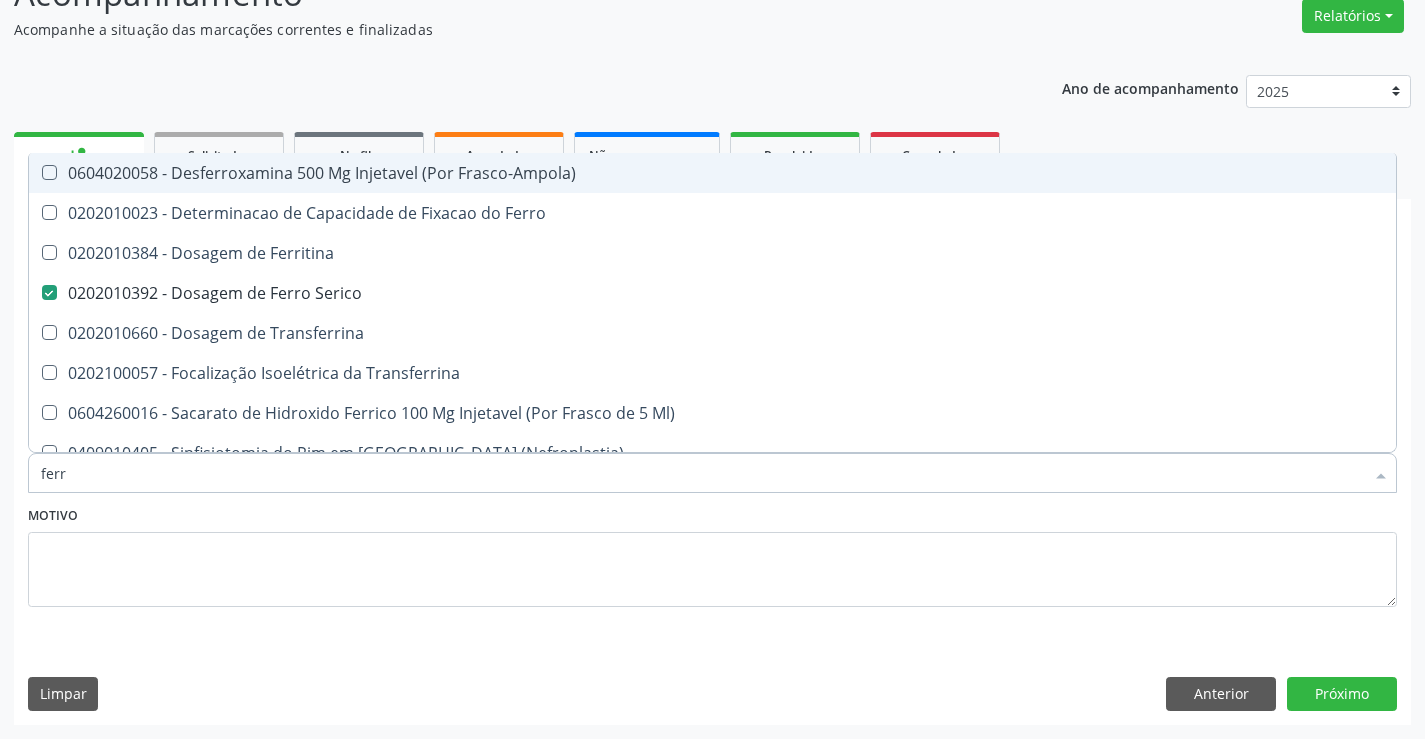 type on "fer" 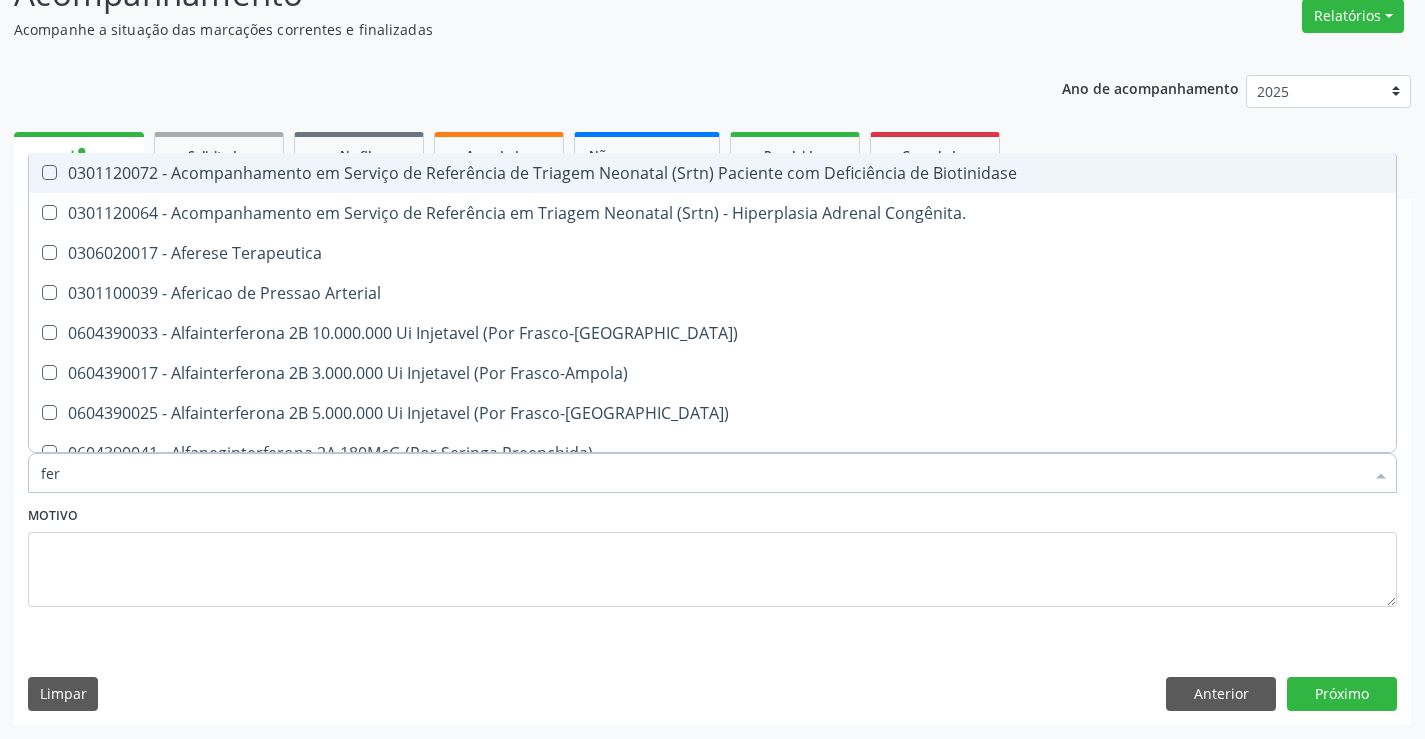 type on "fe" 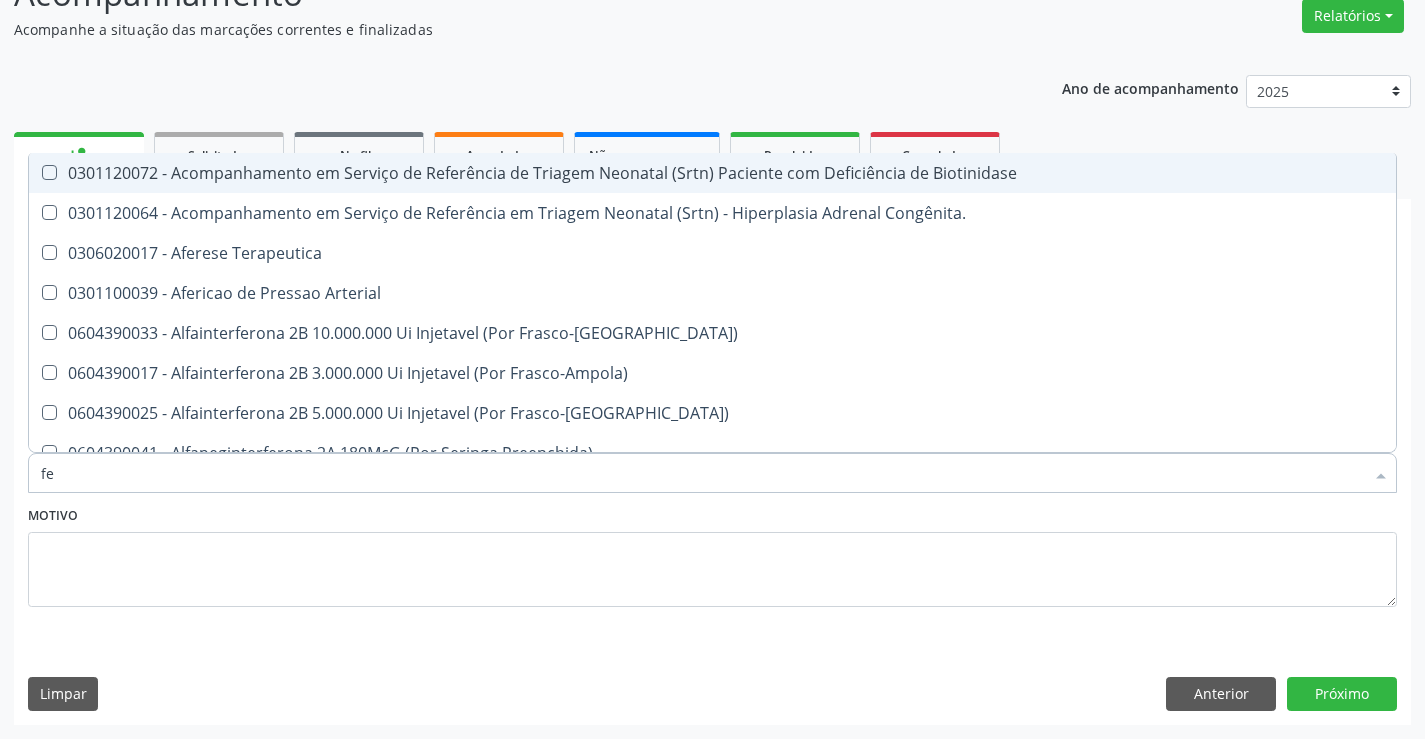checkbox on "false" 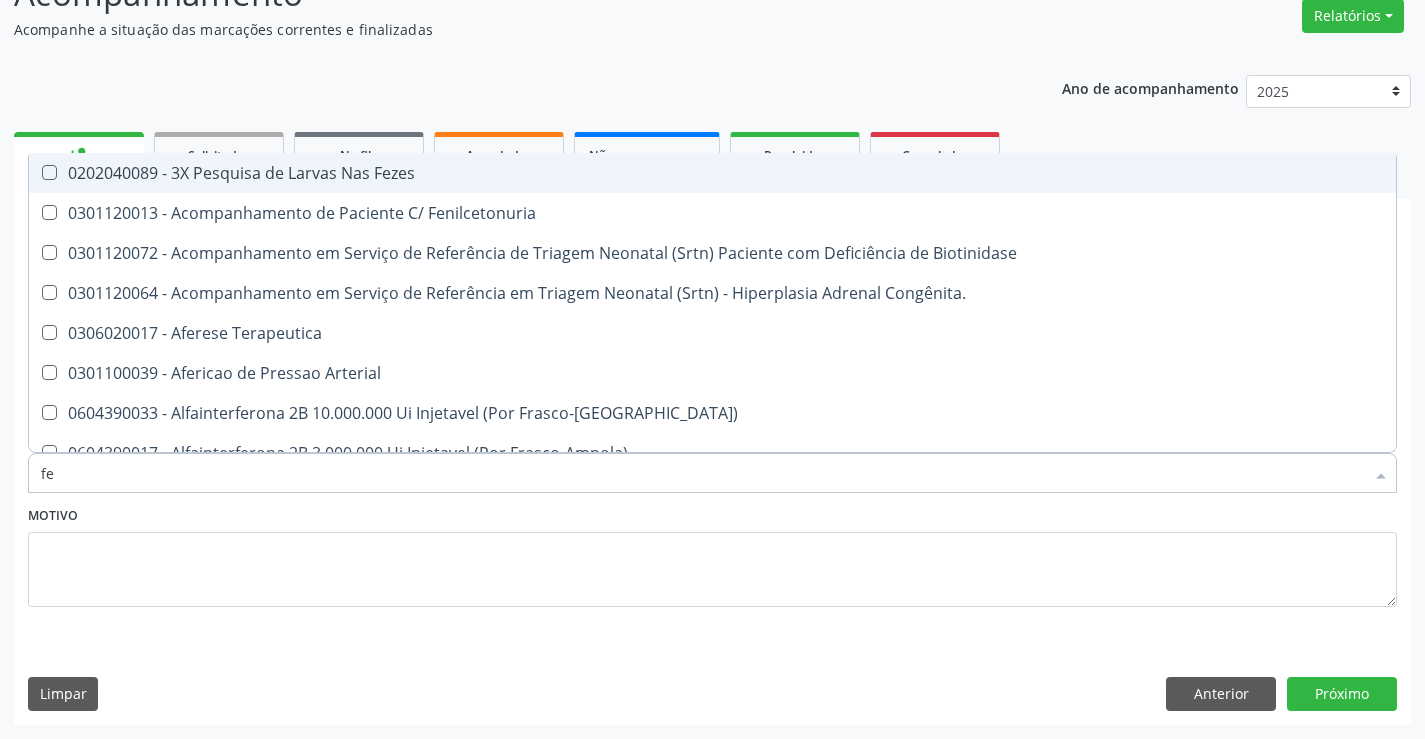 type on "f" 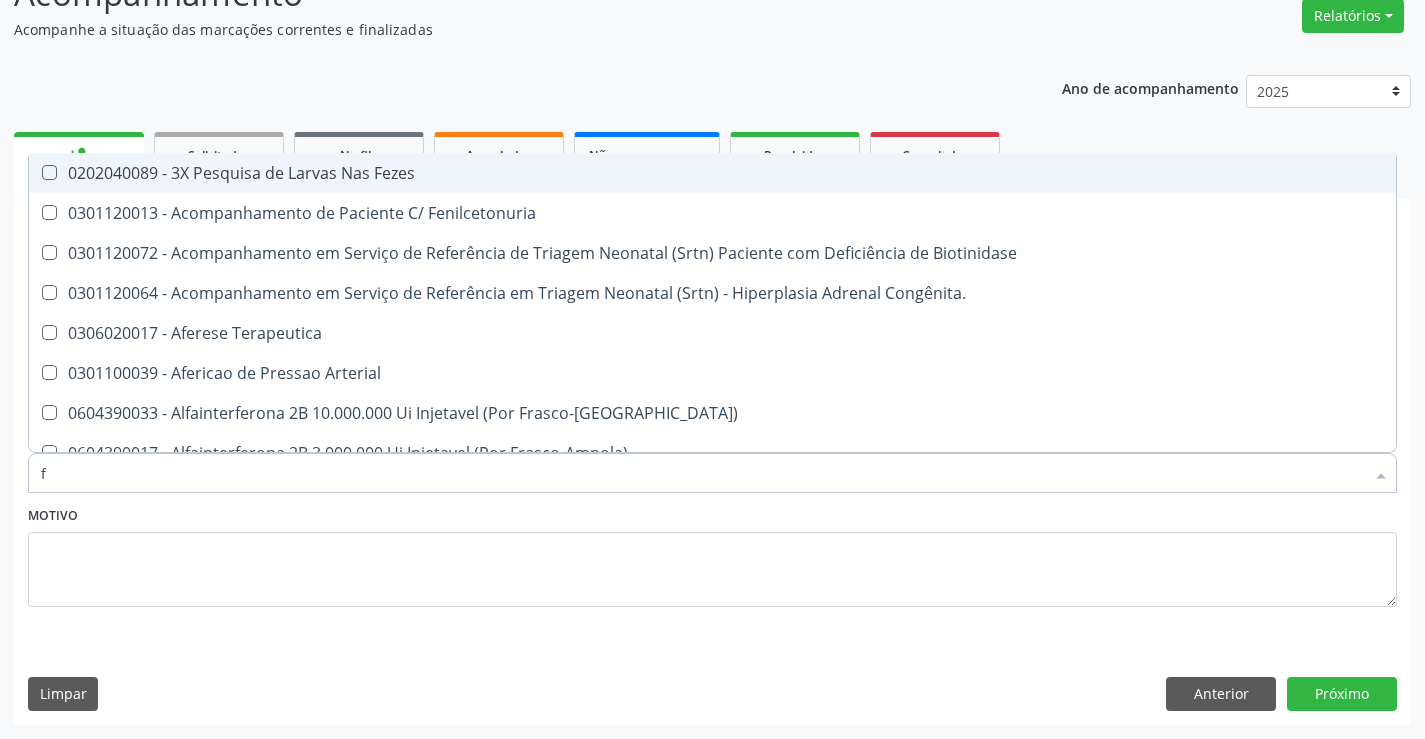 type 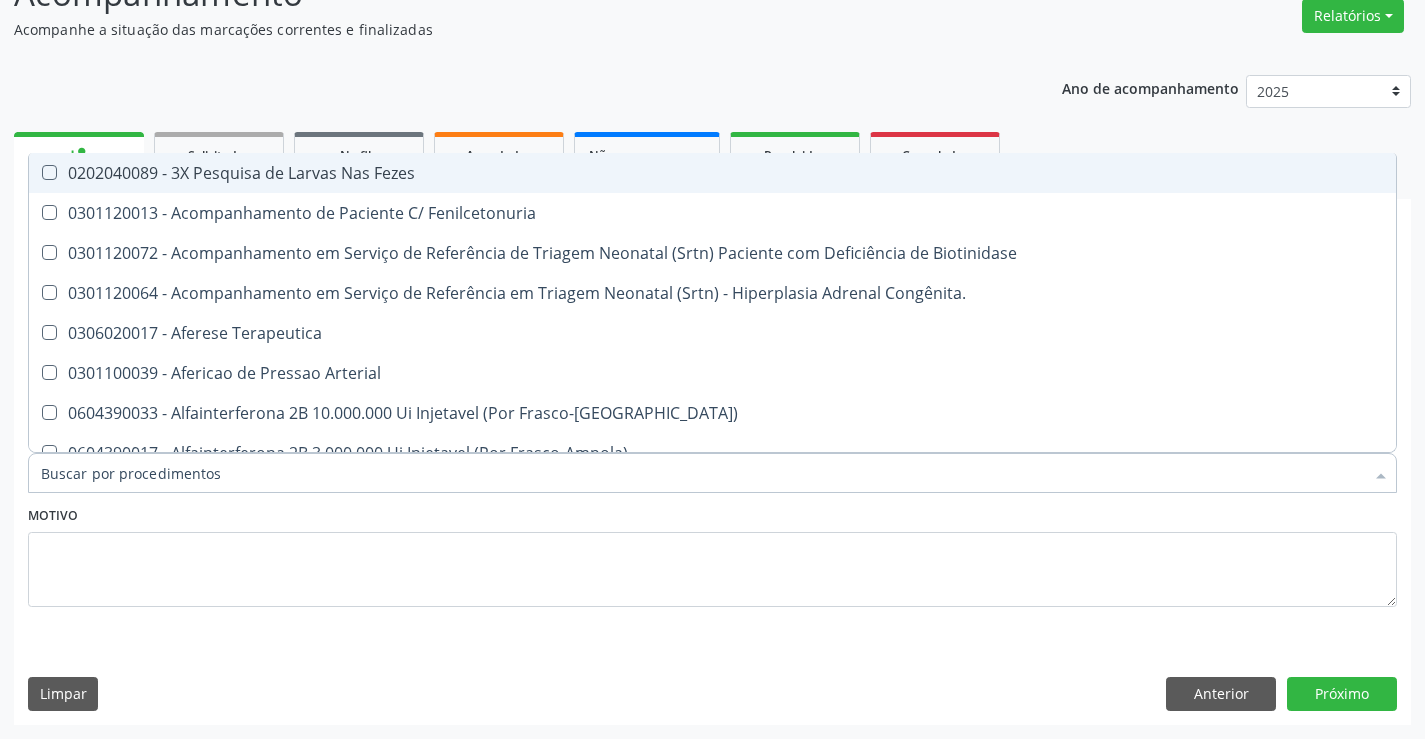 checkbox on "false" 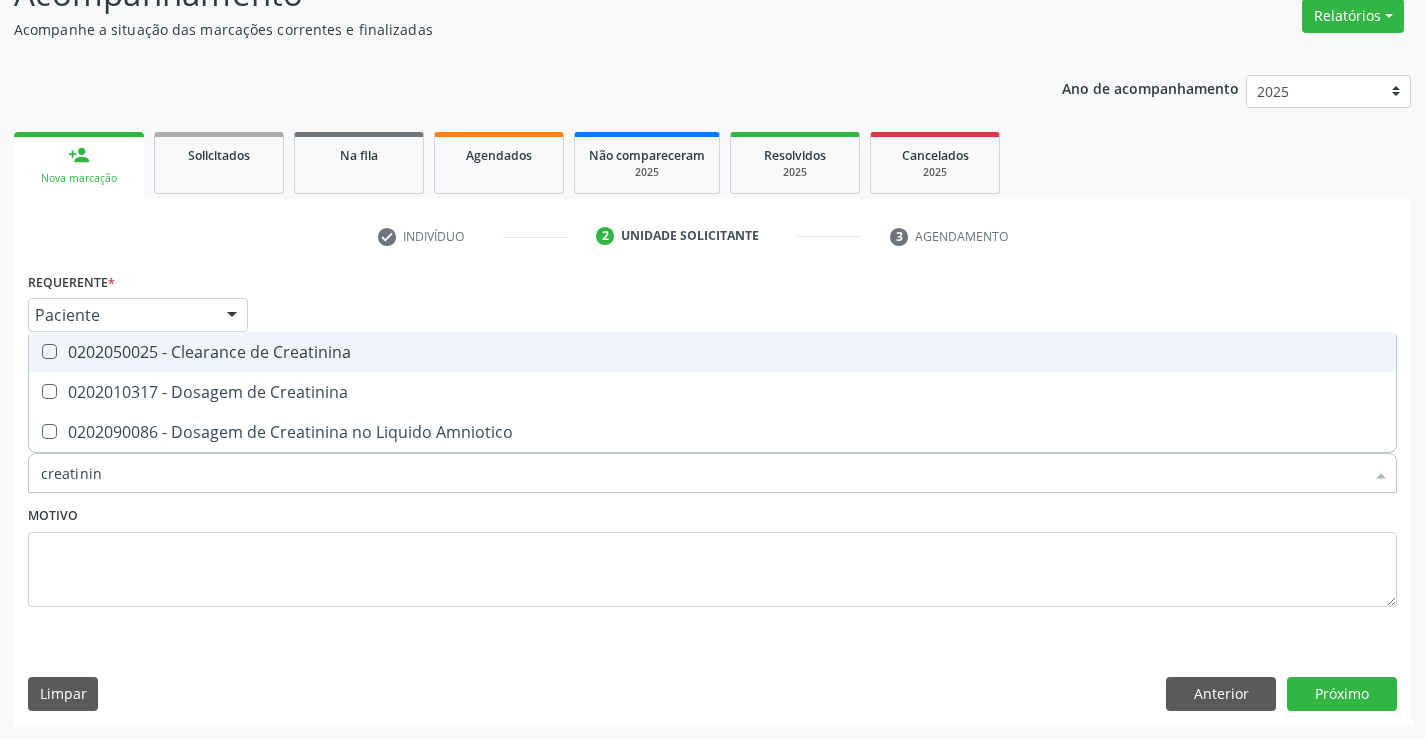 type on "creatinina" 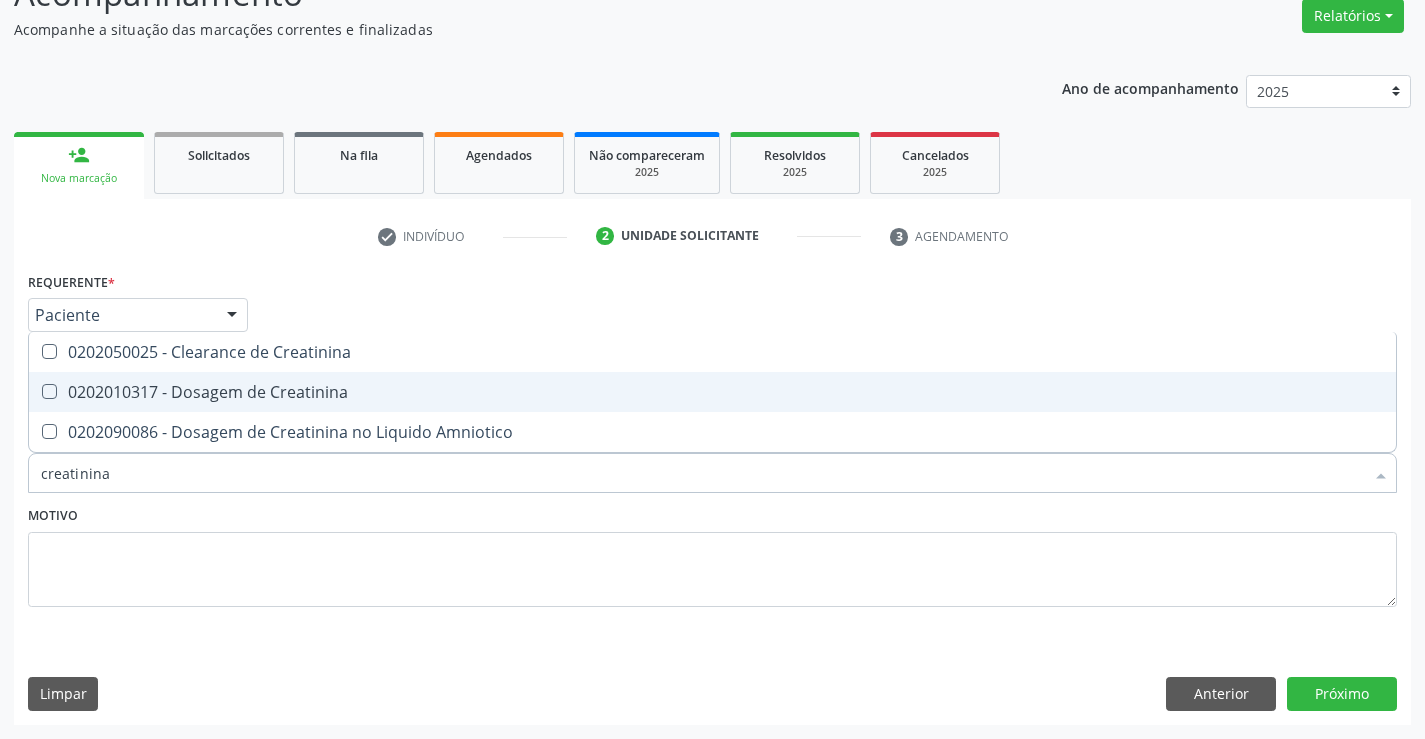 click on "0202010317 - Dosagem de Creatinina" at bounding box center [712, 392] 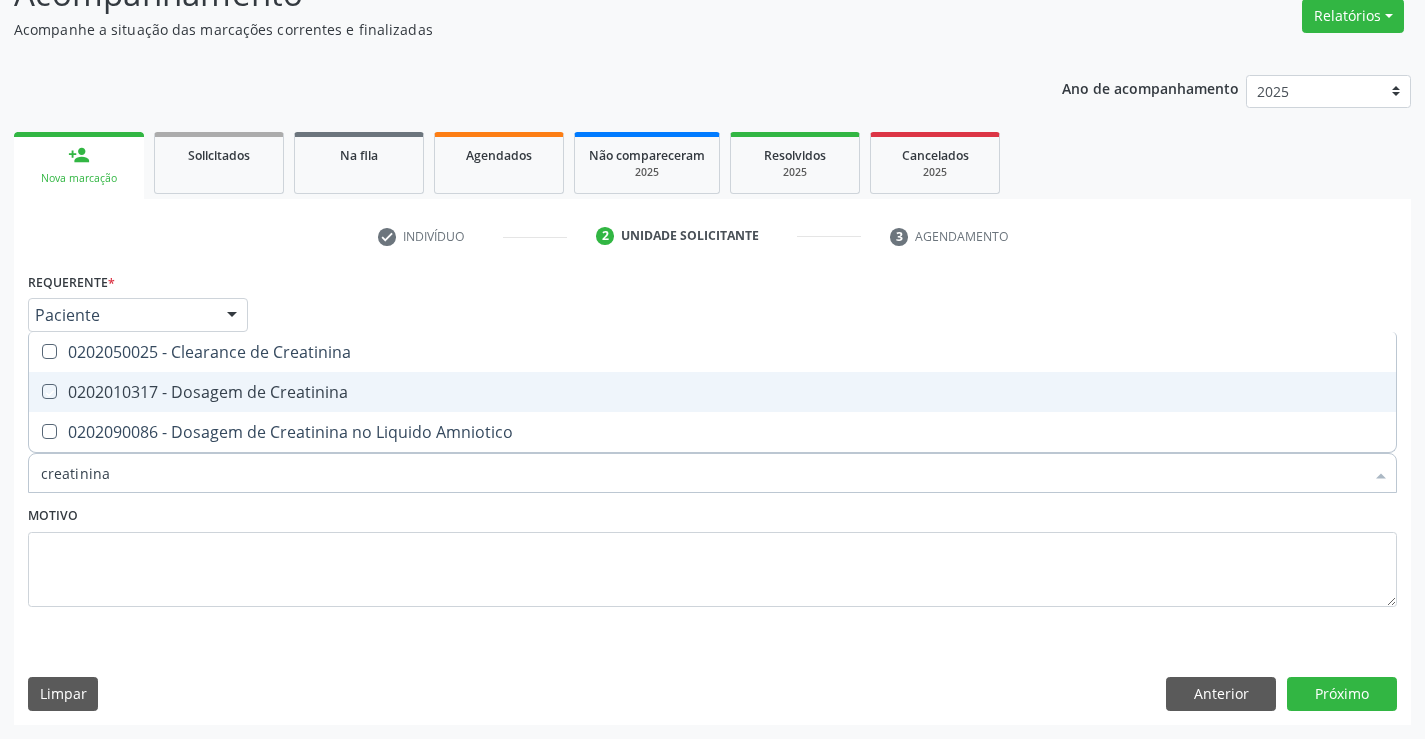checkbox on "true" 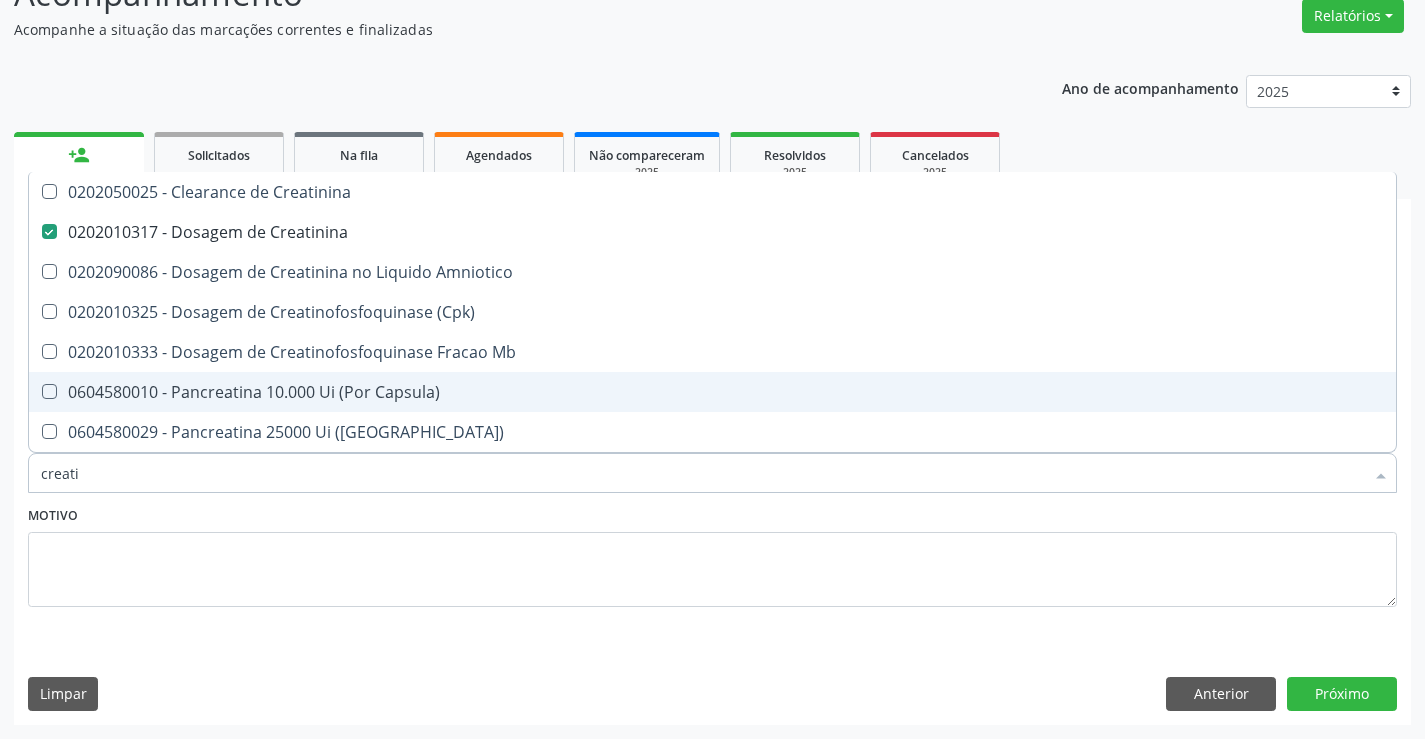 type on "creat" 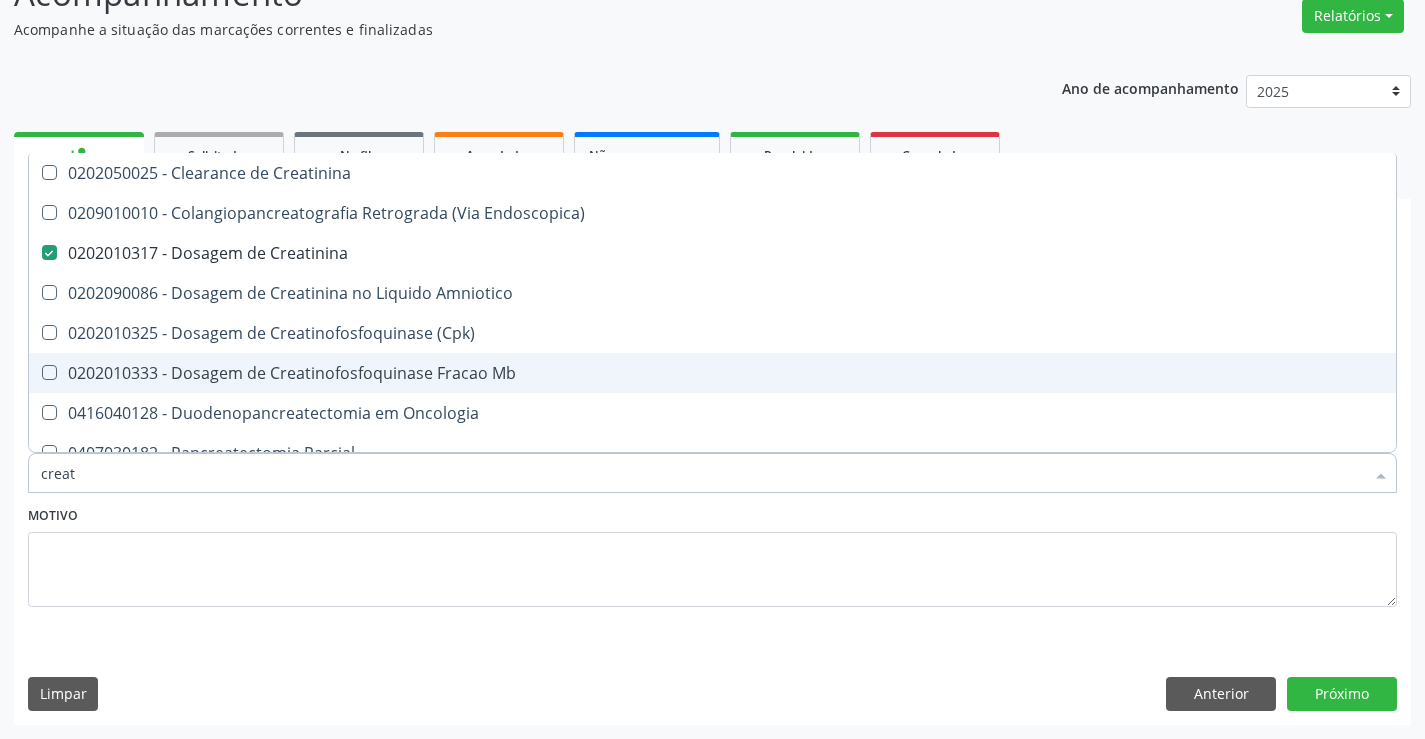 type on "crea" 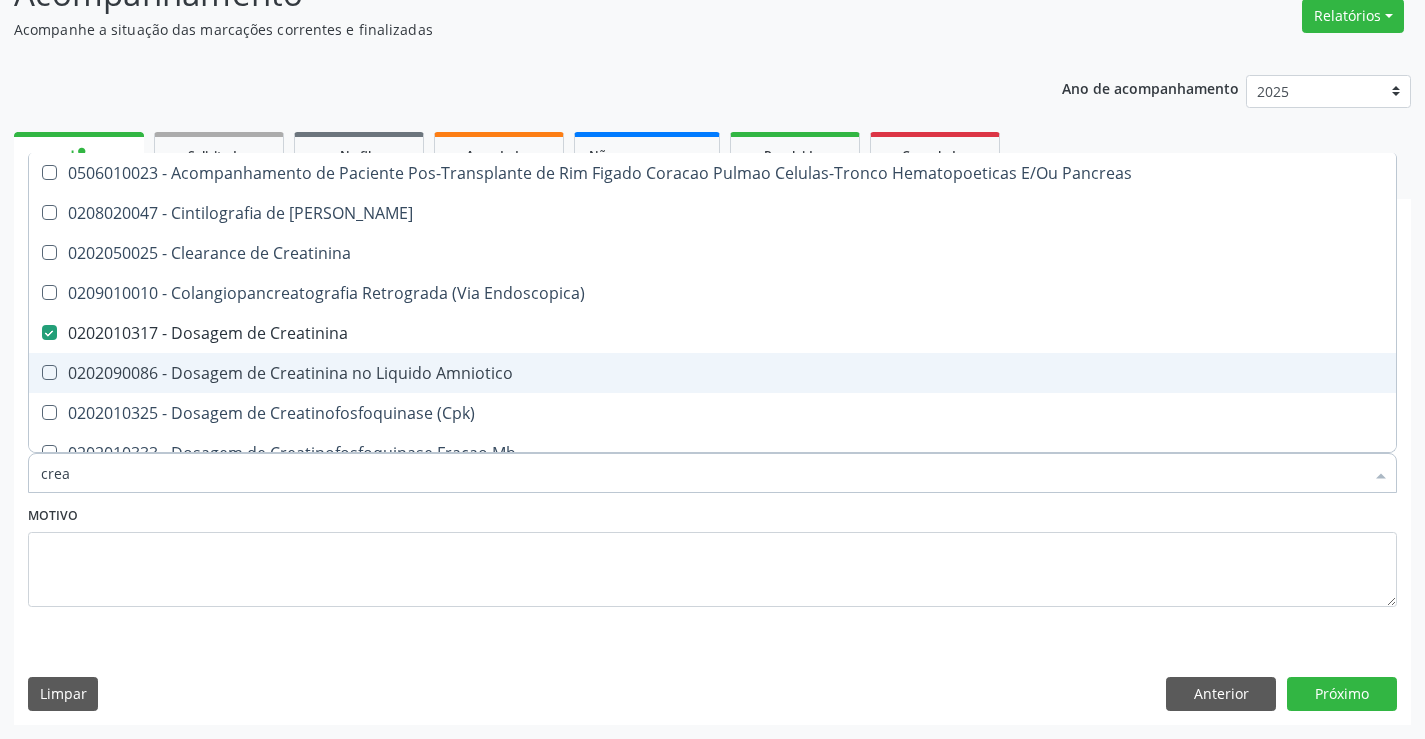 type on "cre" 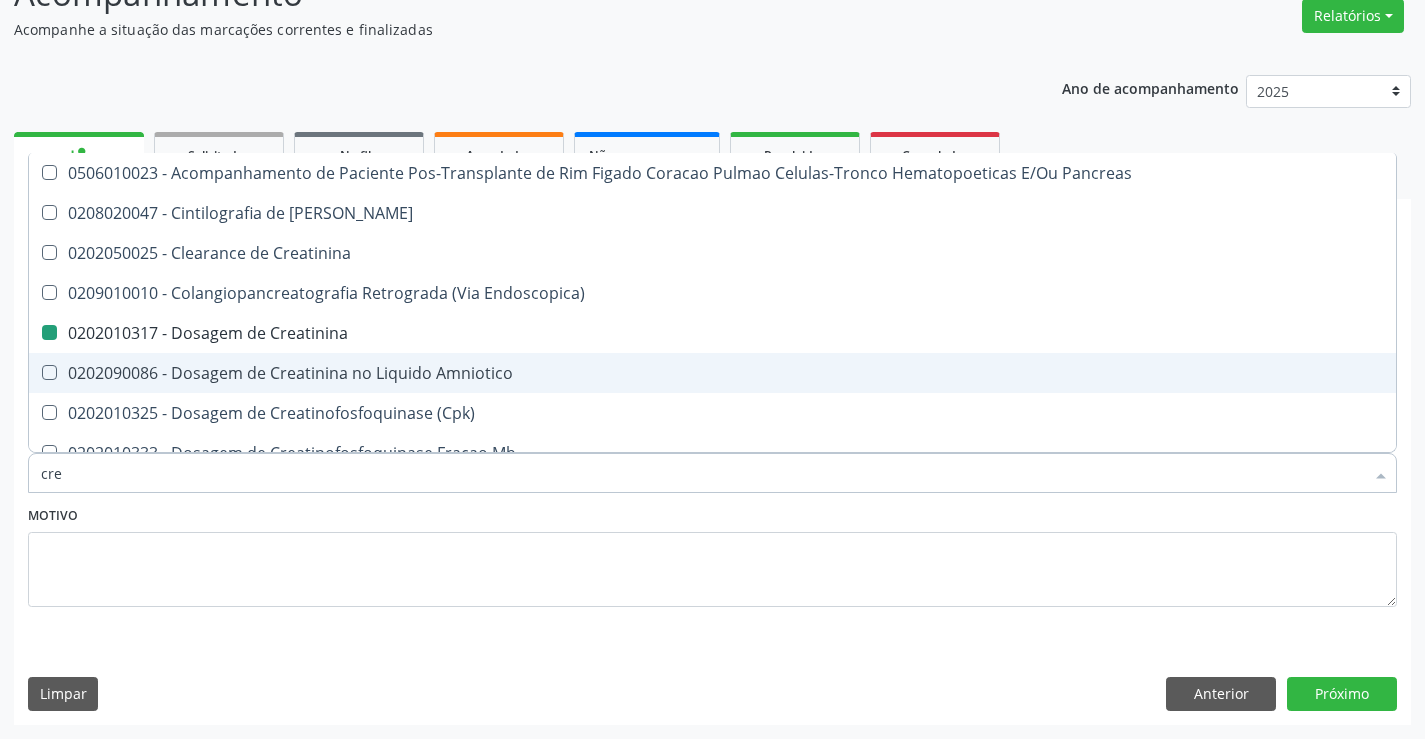 type on "cr" 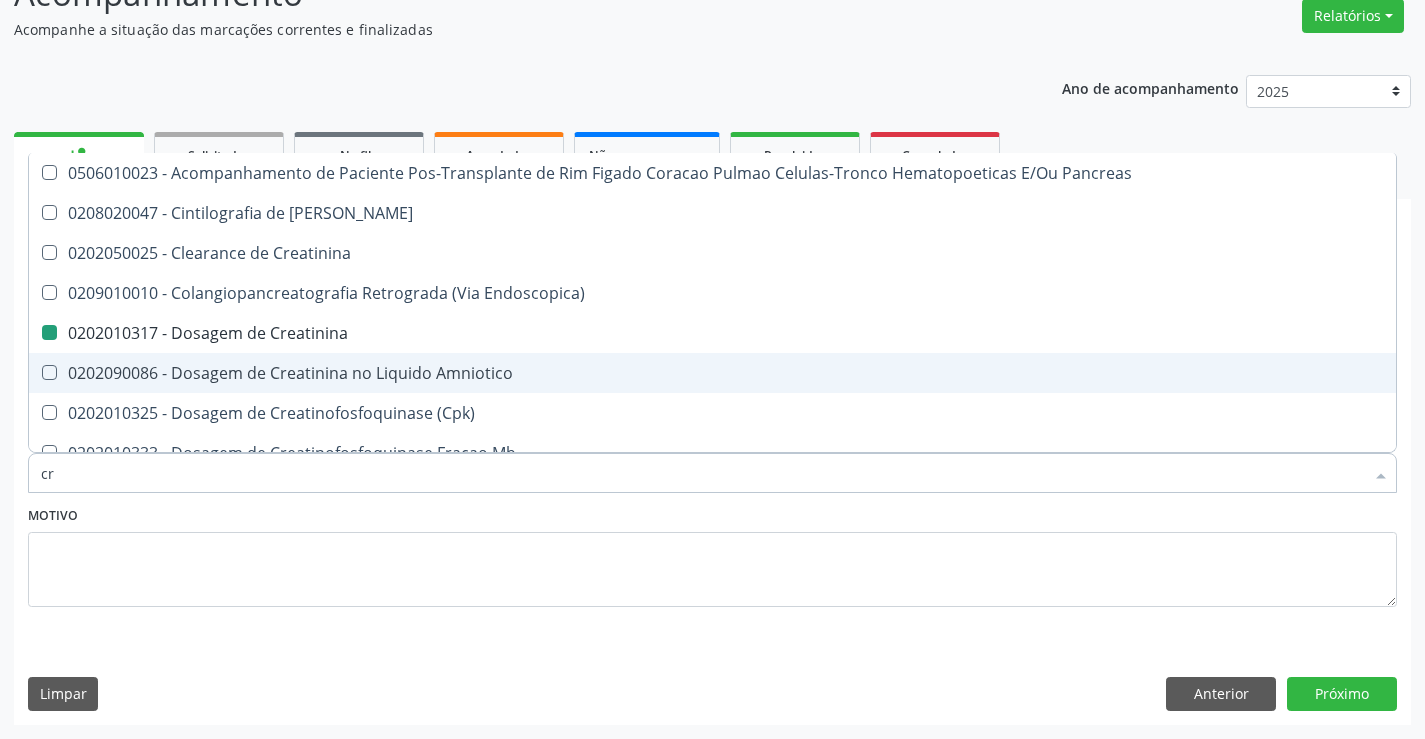 checkbox on "false" 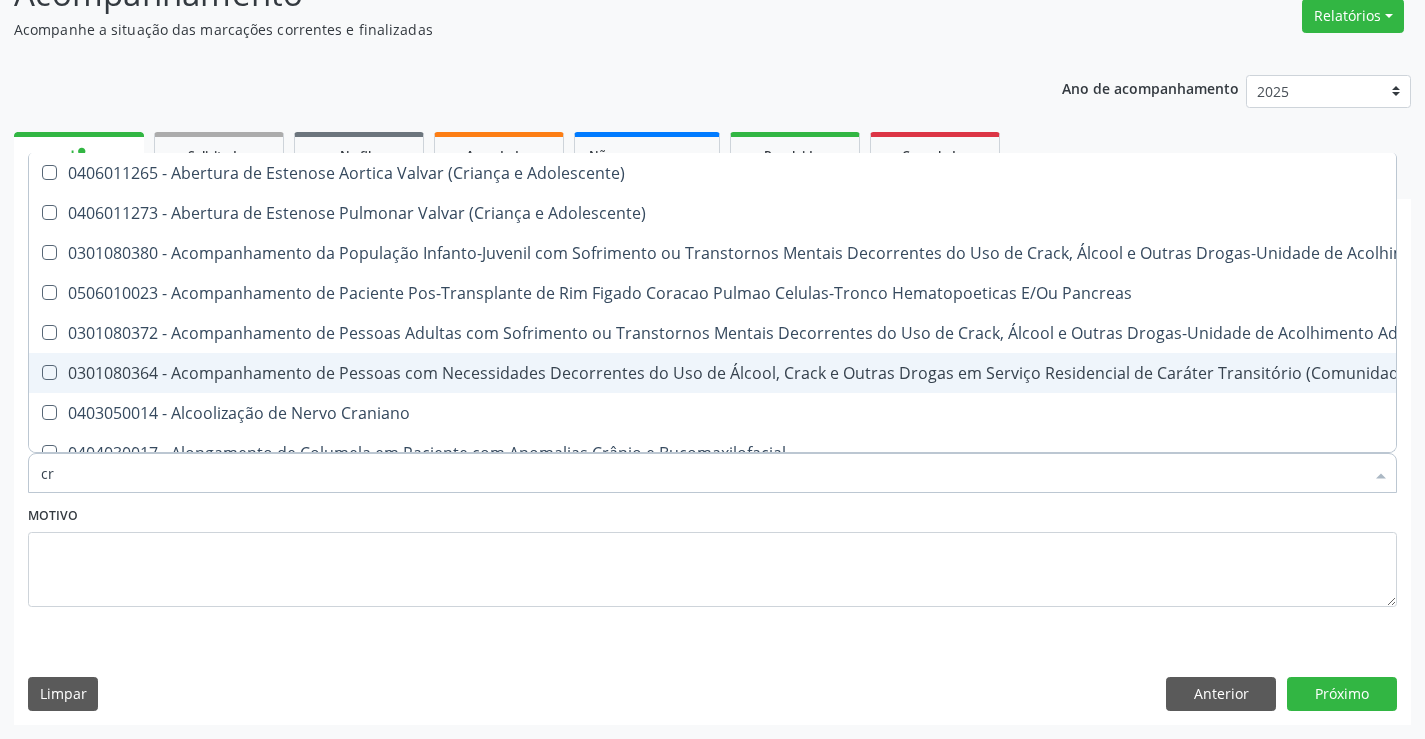 type on "c" 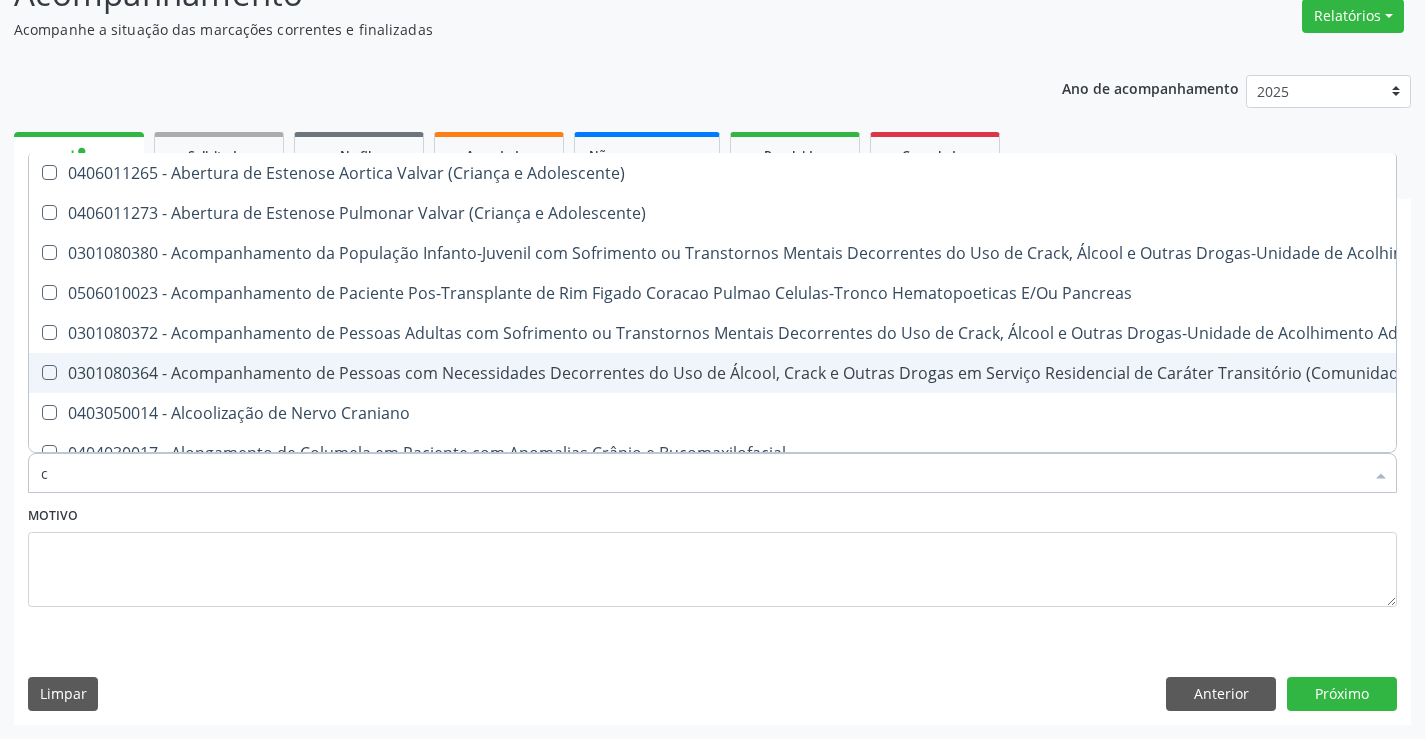 type 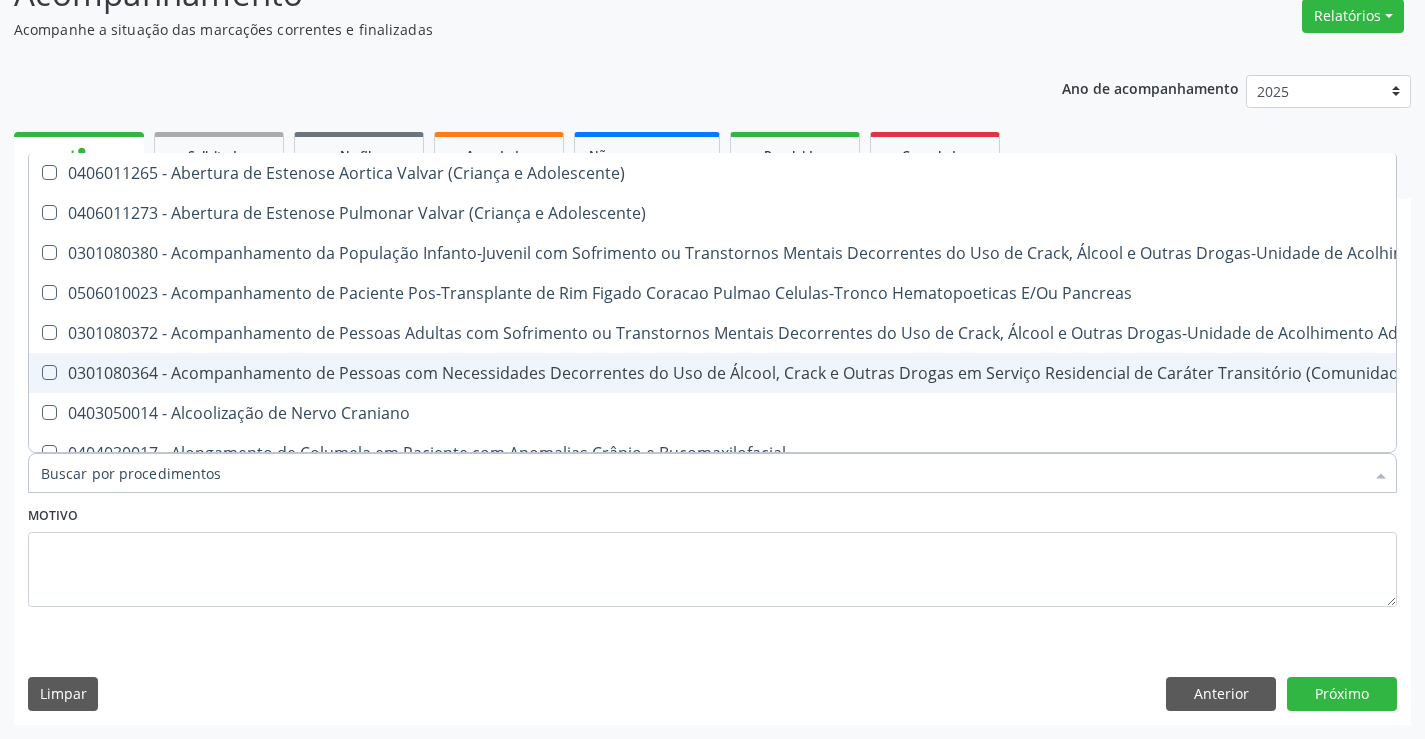 checkbox on "false" 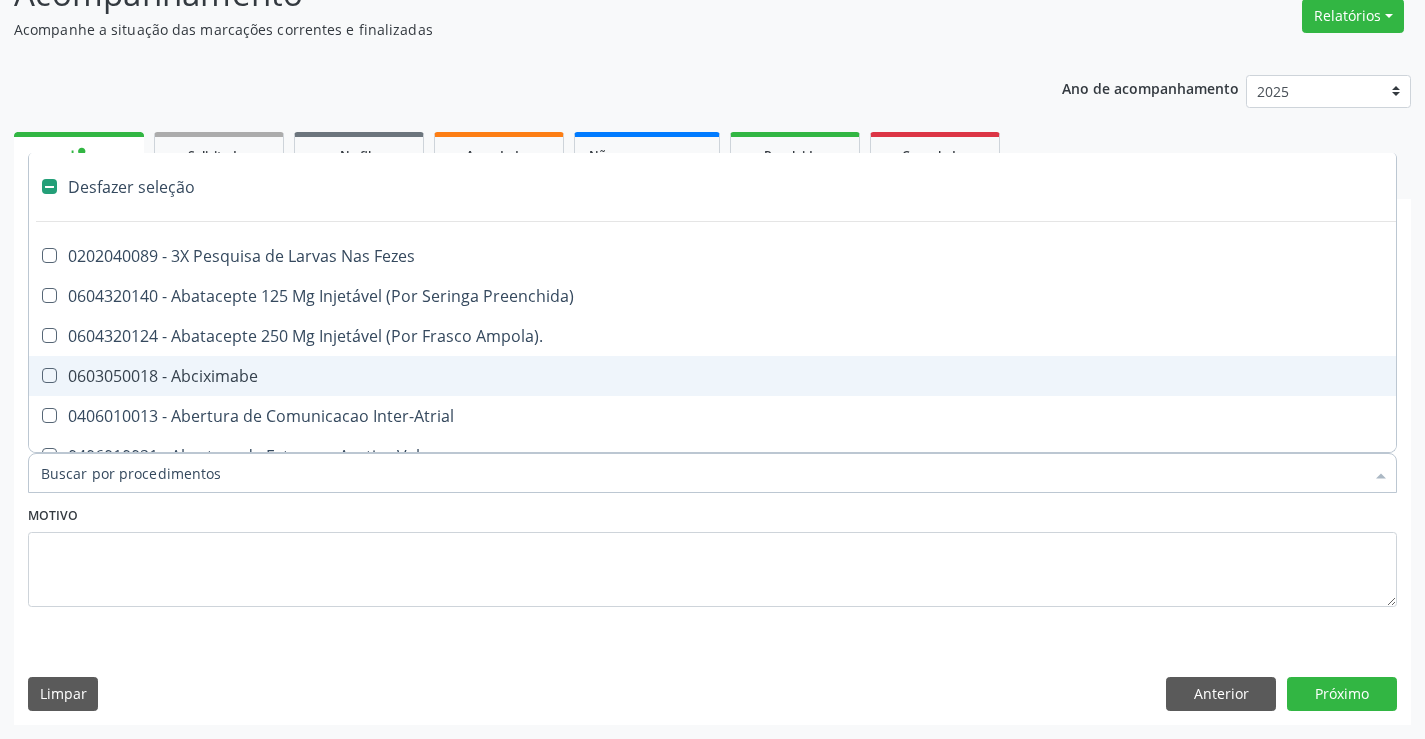 type on "u" 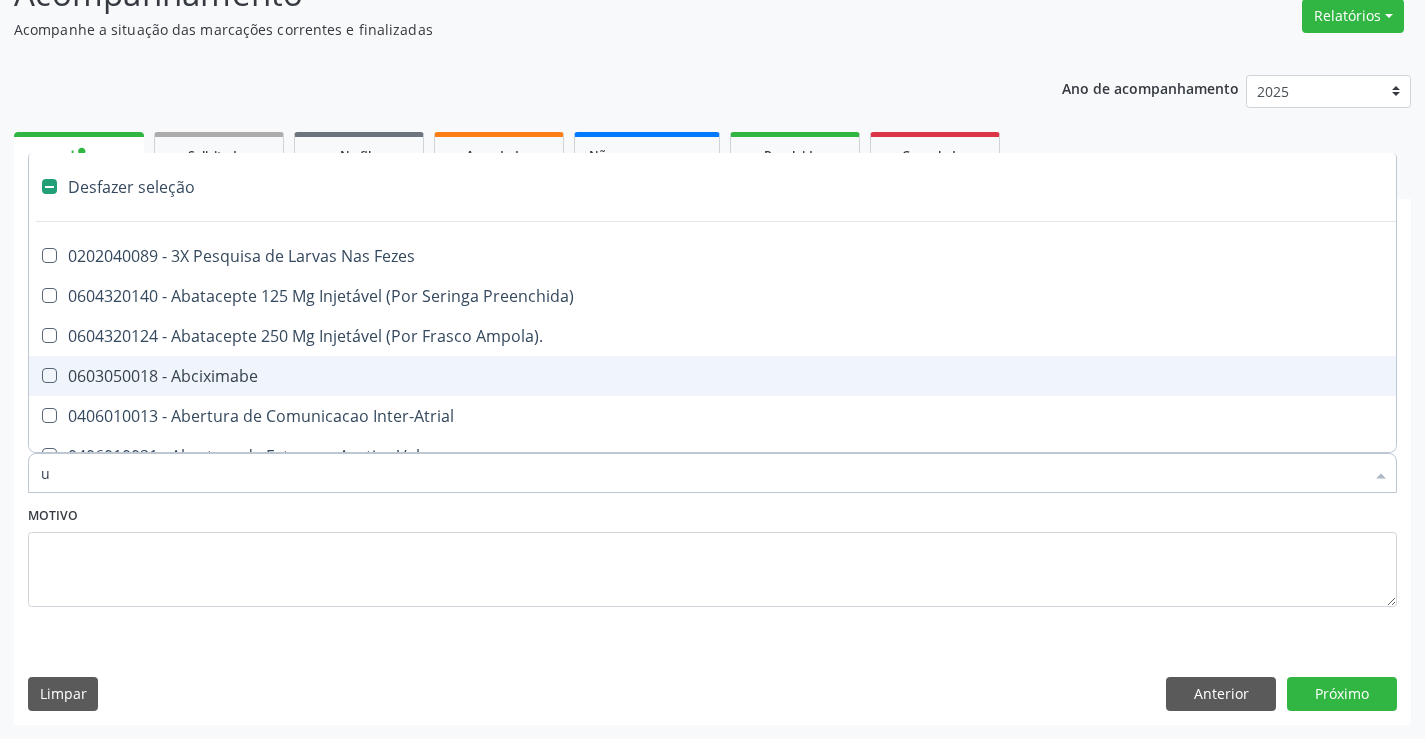 checkbox on "true" 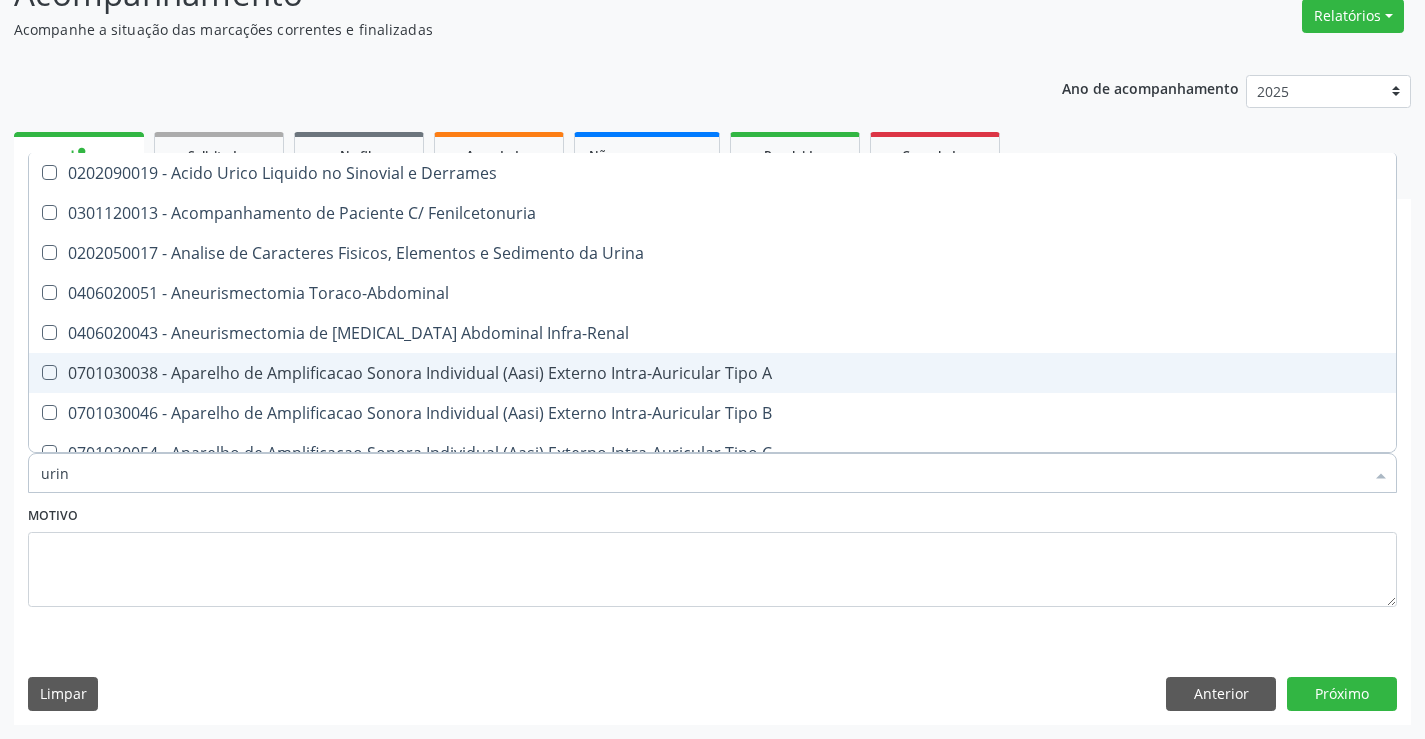 type on "urina" 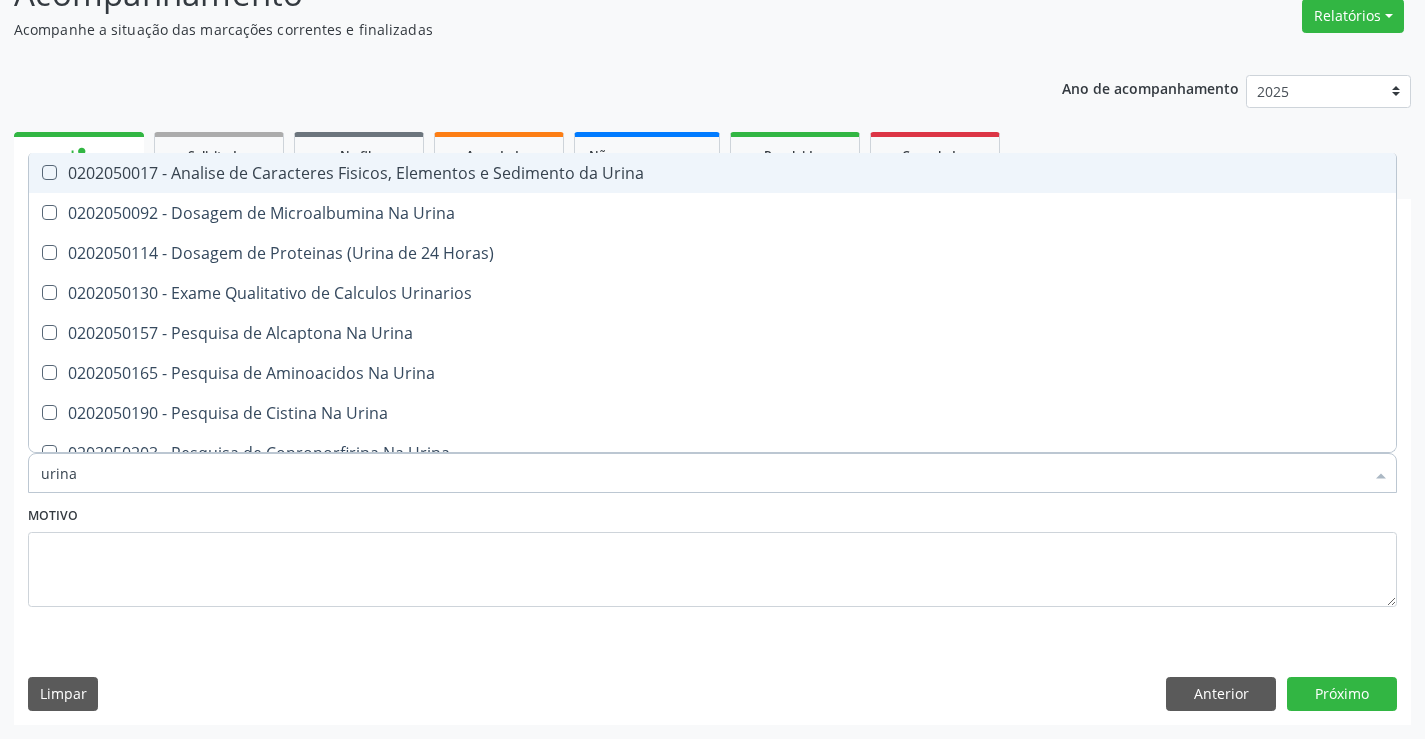 click on "0202050017 - Analise de Caracteres Fisicos, Elementos e Sedimento da Urina" at bounding box center (712, 173) 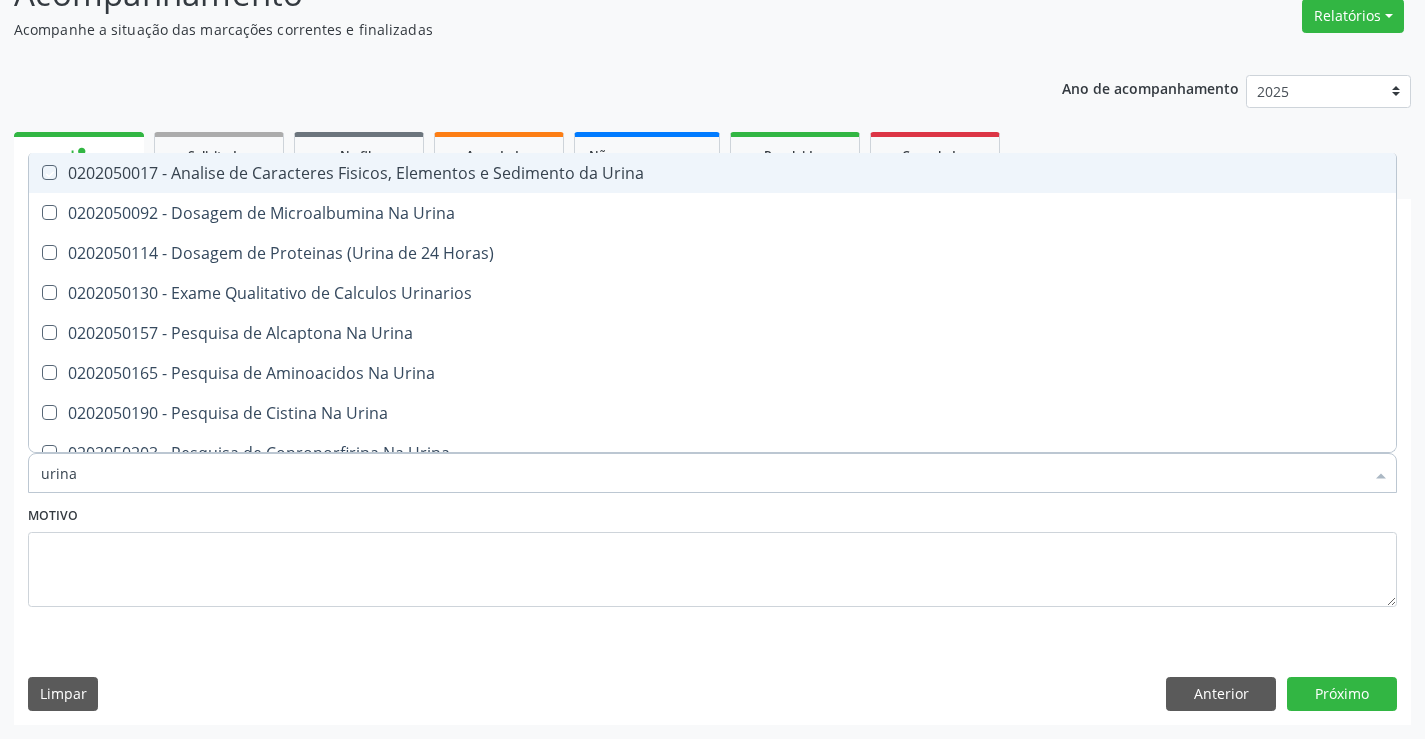 checkbox on "true" 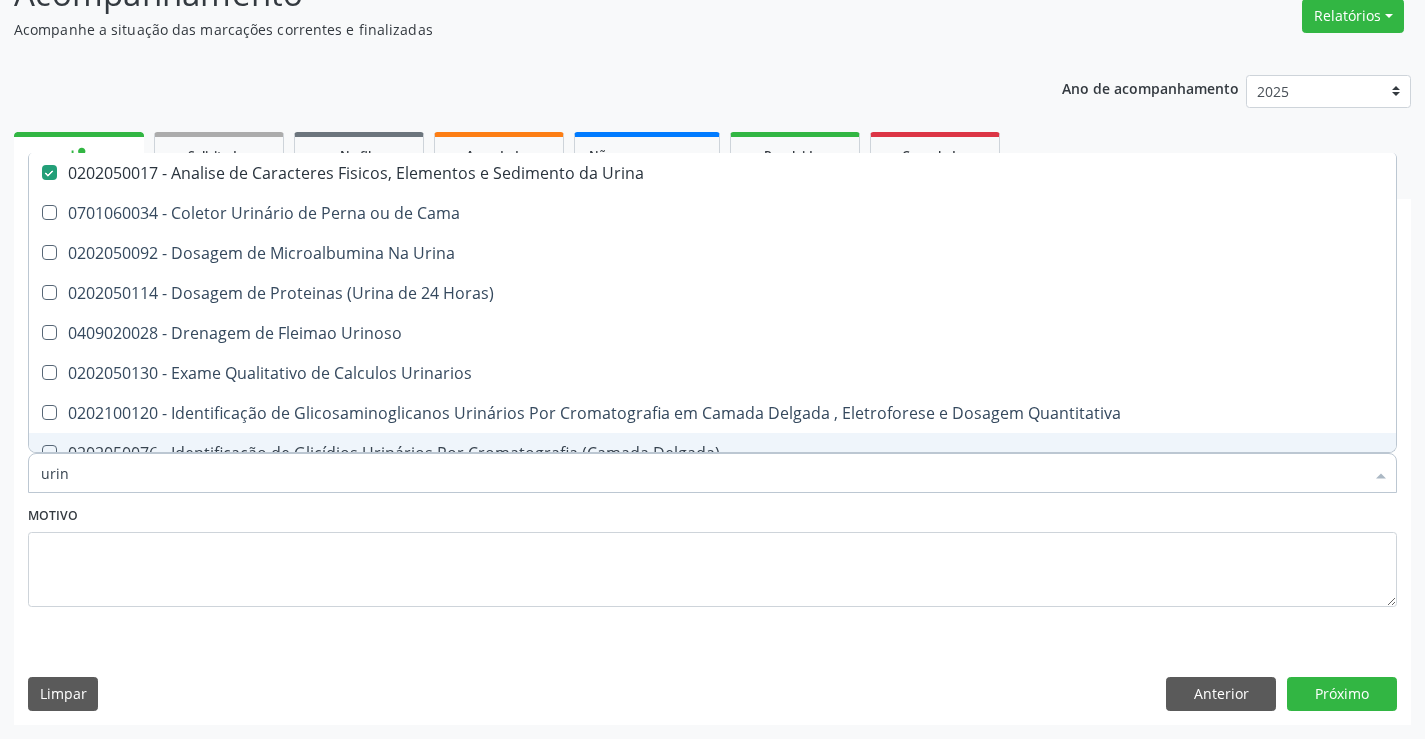 type on "uri" 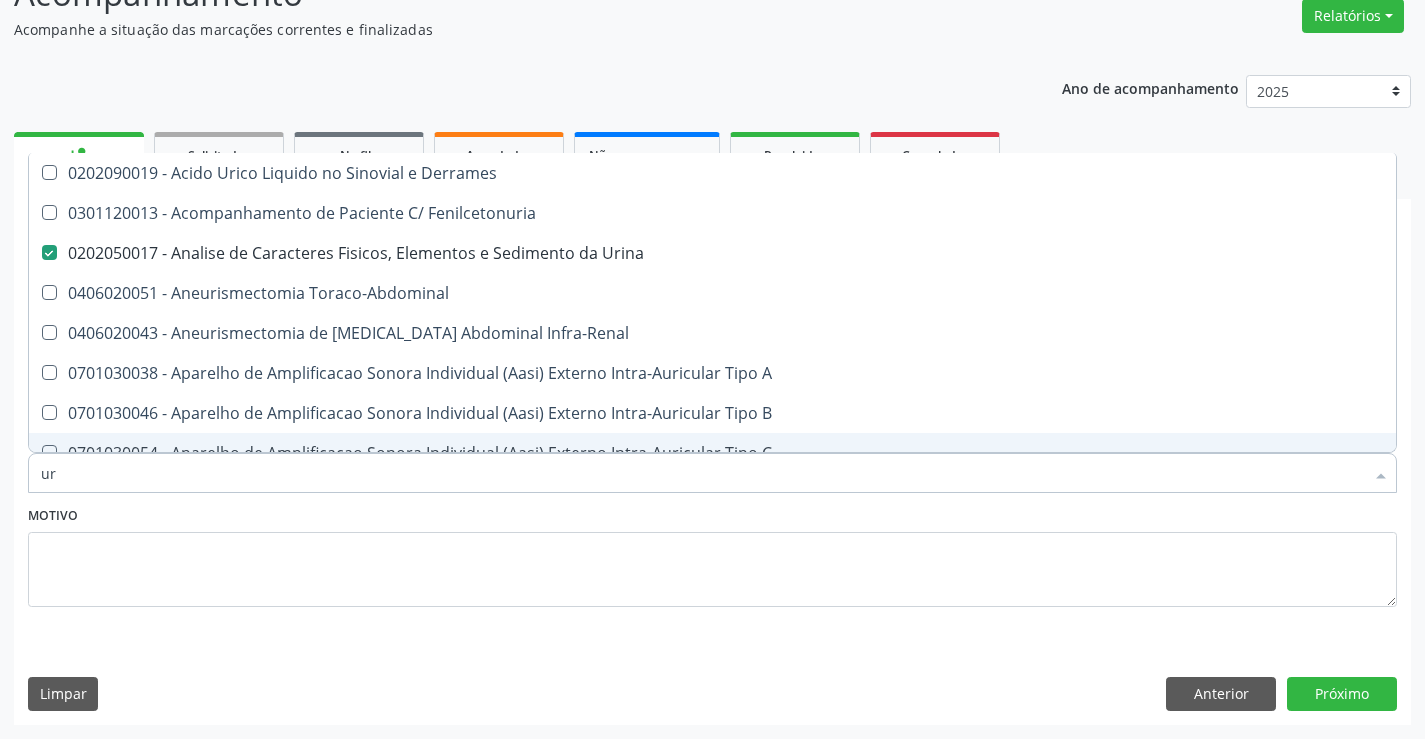 type on "u" 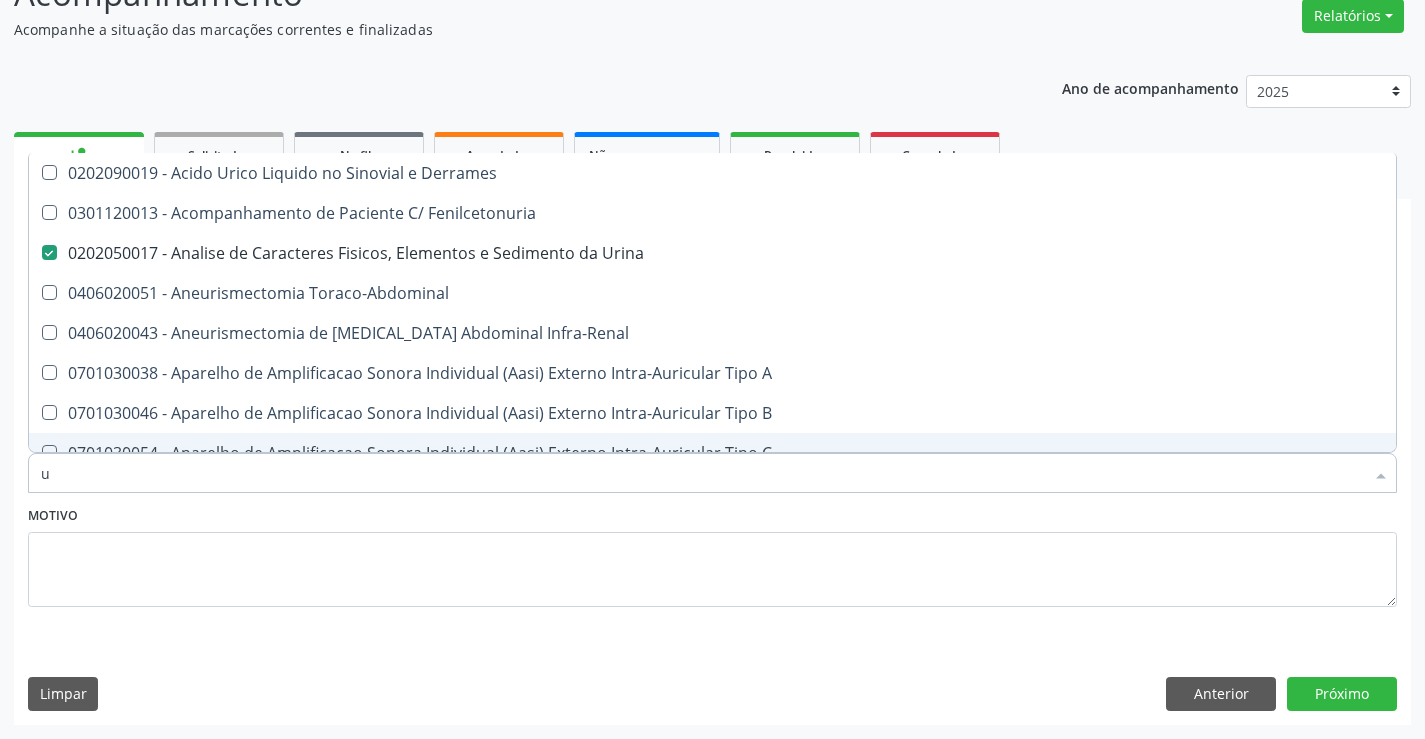type 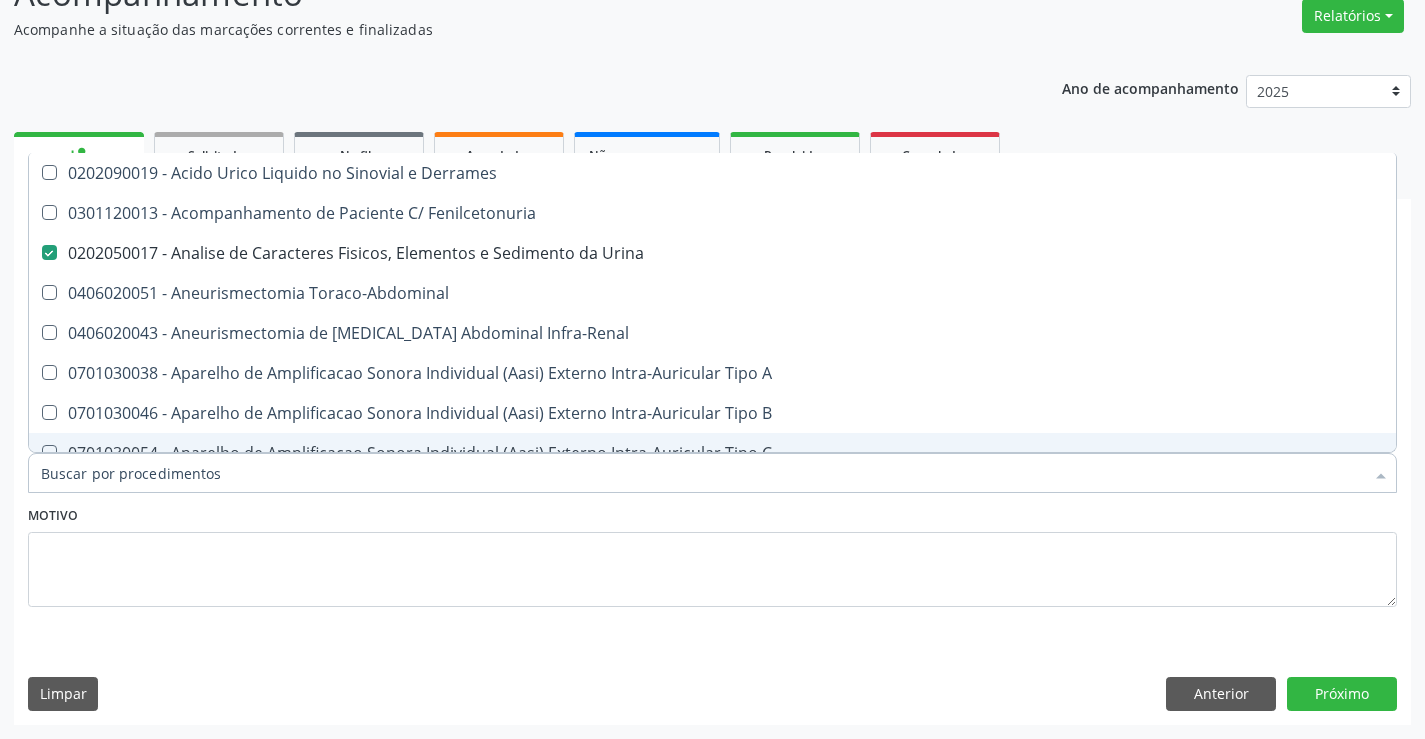 checkbox on "false" 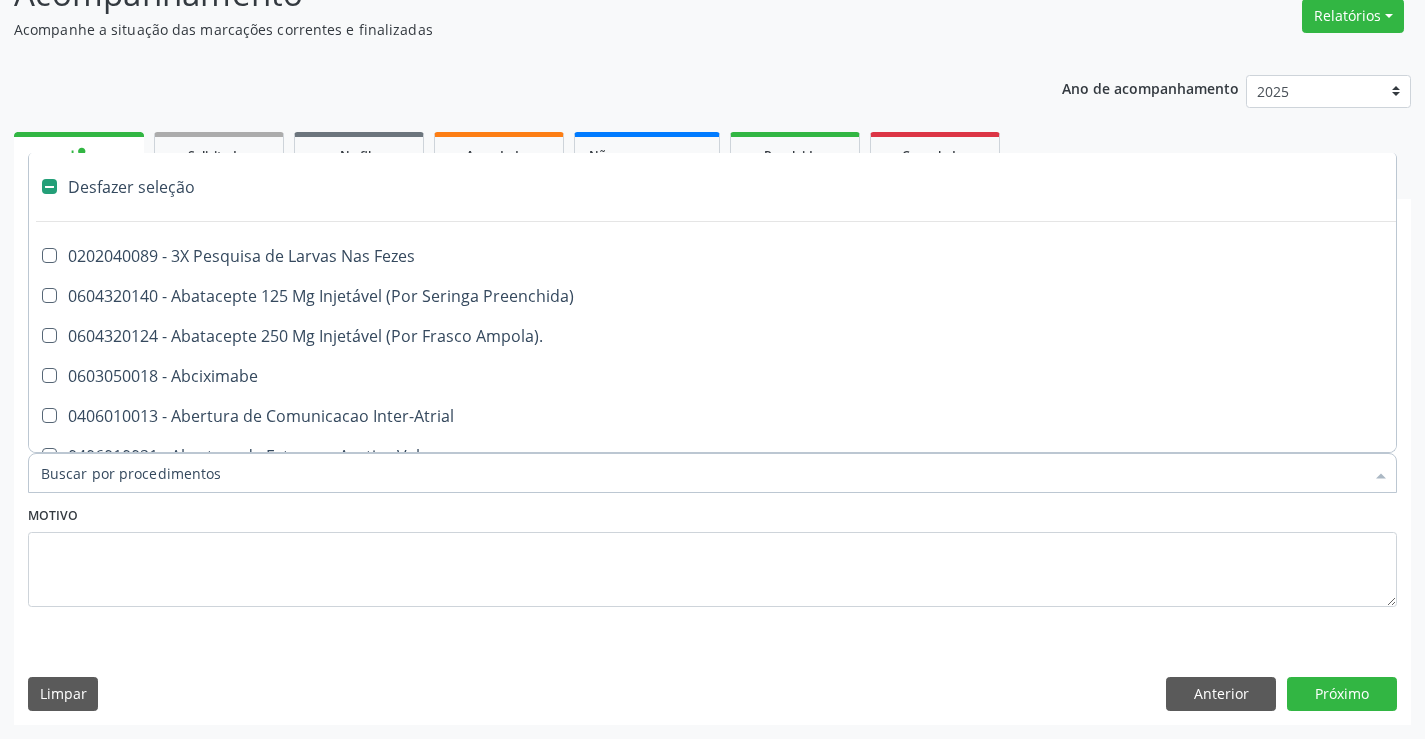 type on "t" 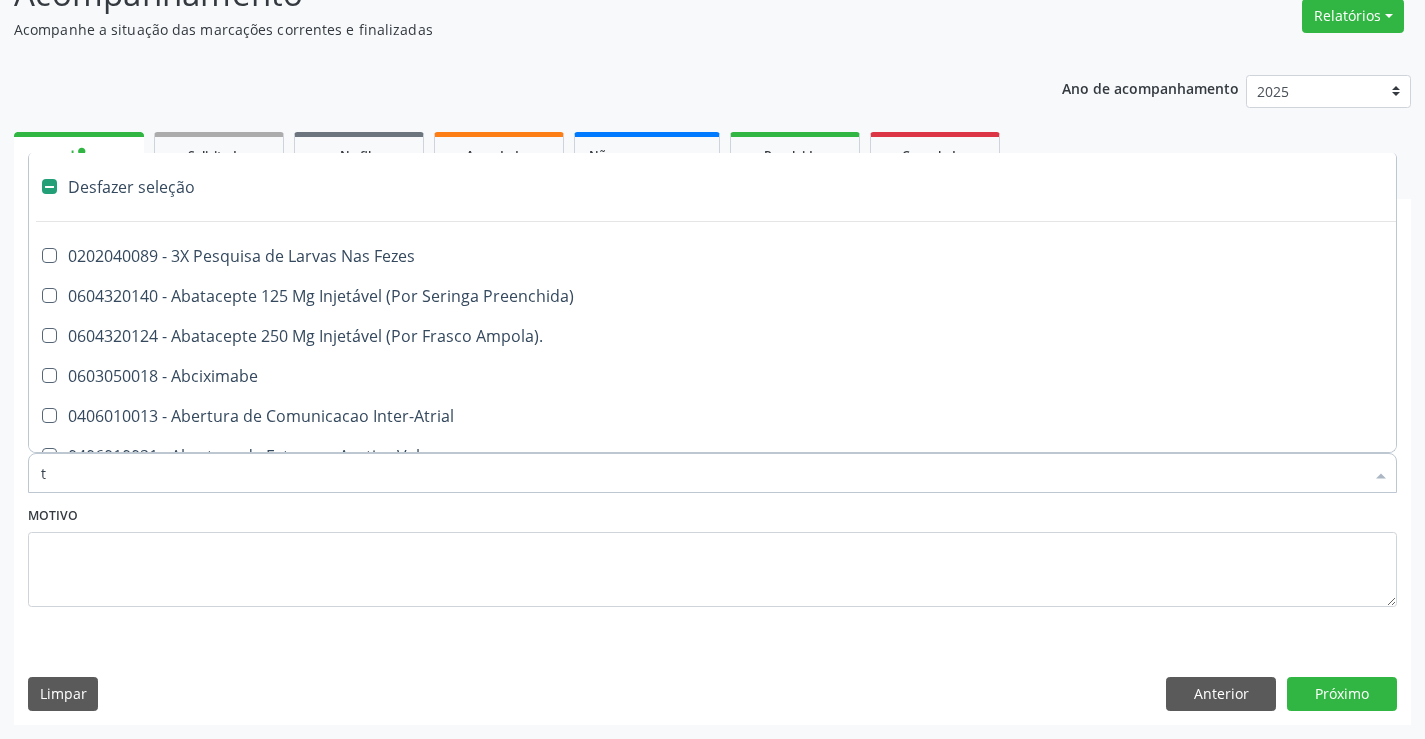checkbox on "true" 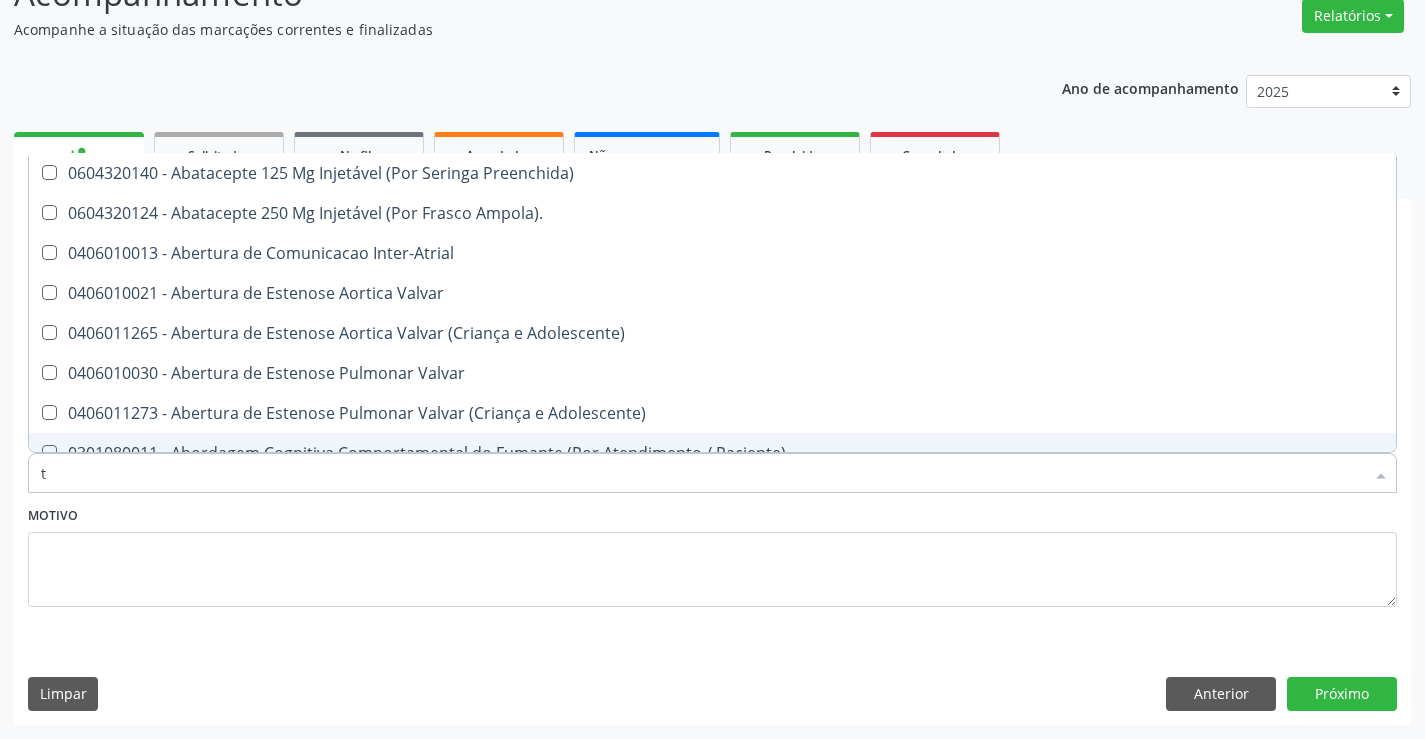 type on "tg" 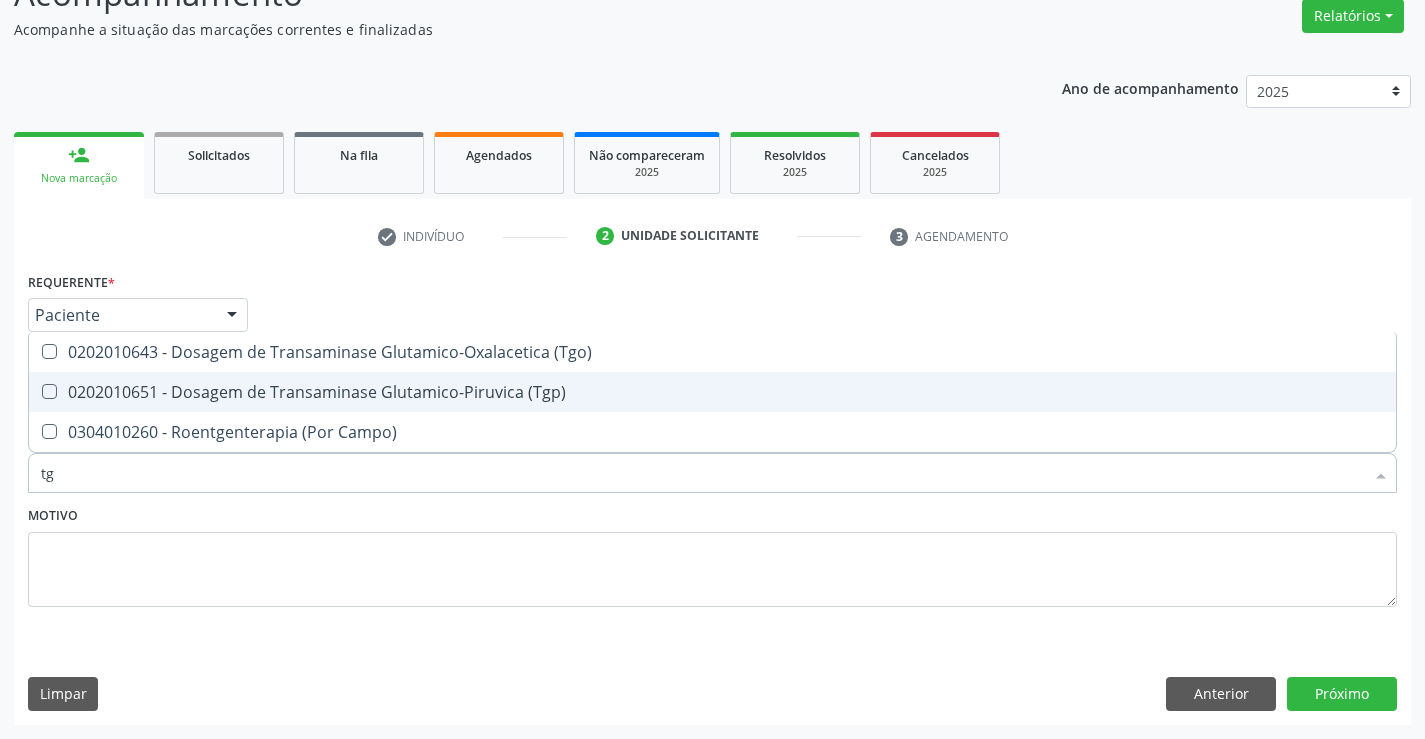 click on "0202010651 - Dosagem de Transaminase Glutamico-Piruvica (Tgp)" at bounding box center [712, 392] 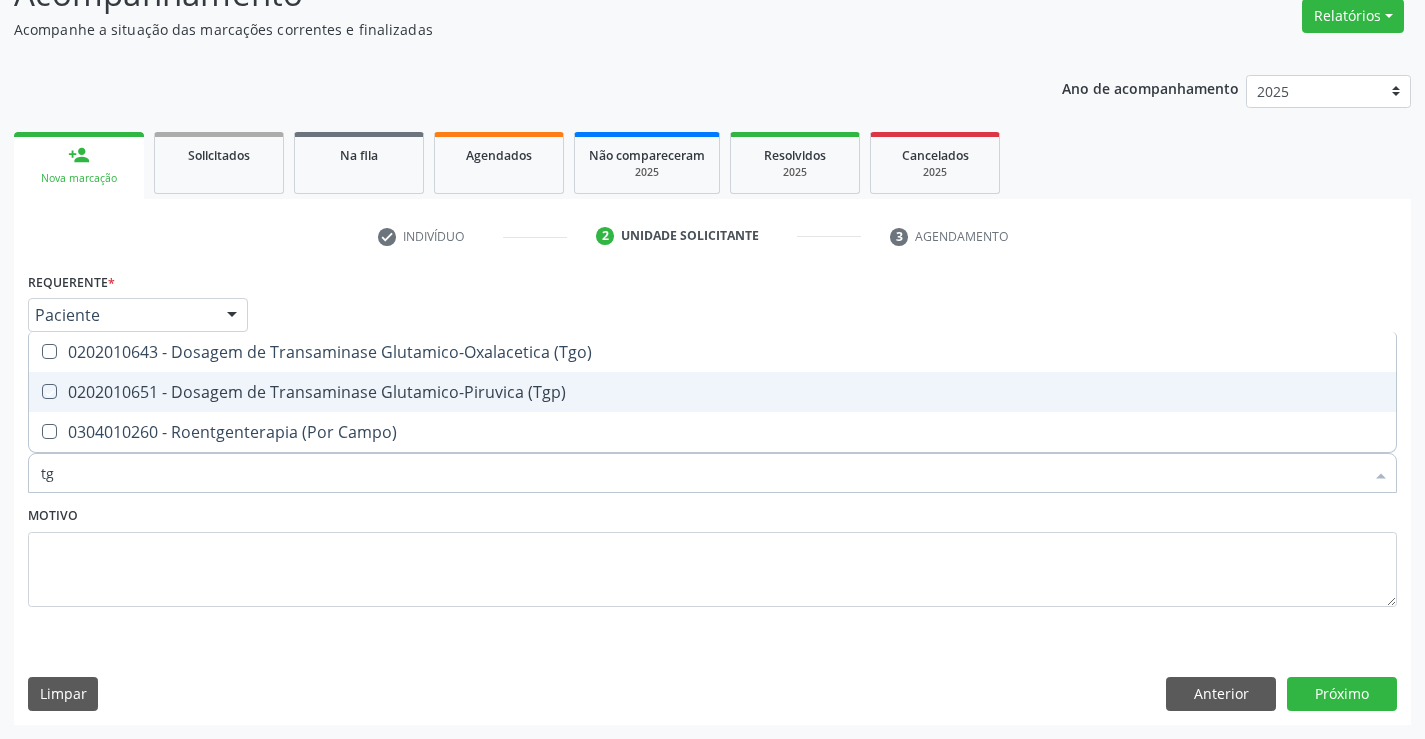 checkbox on "true" 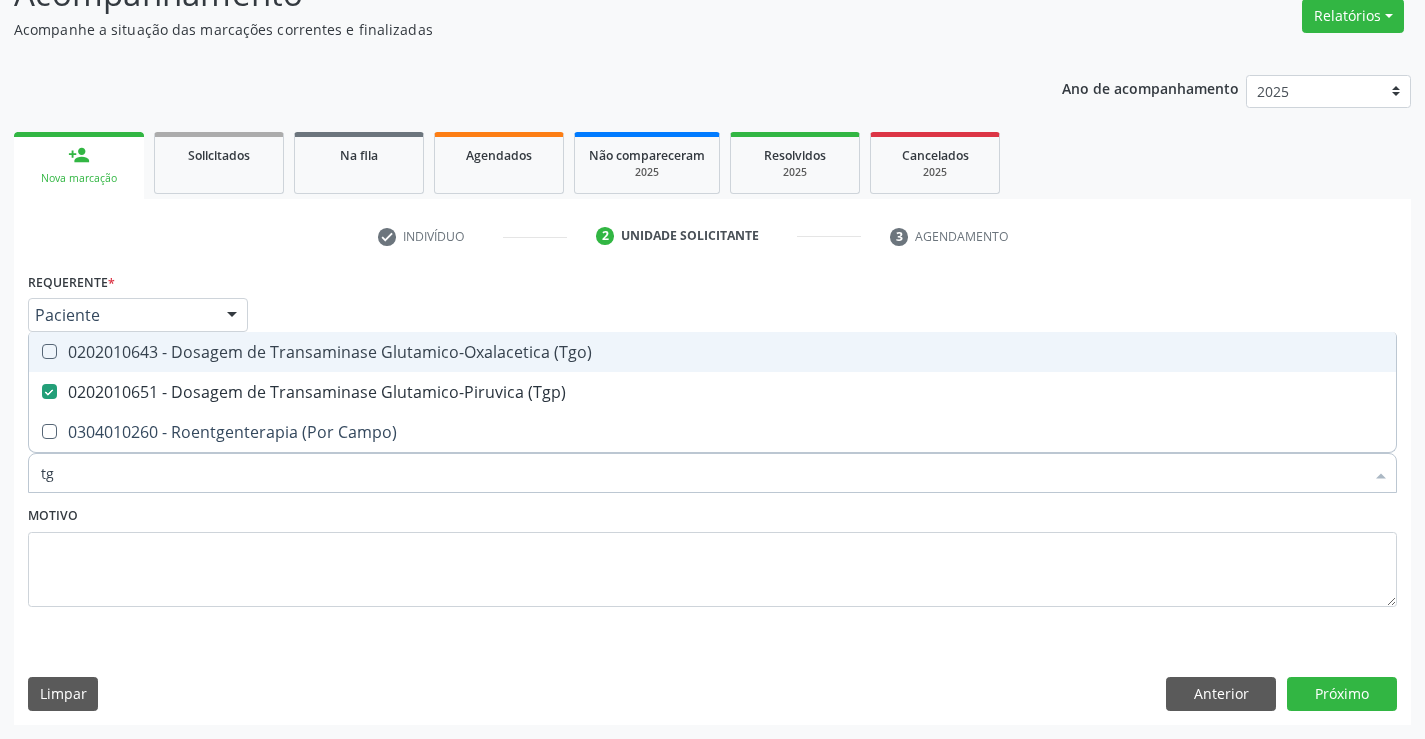 click on "0202010643 - Dosagem de Transaminase Glutamico-Oxalacetica (Tgo)" at bounding box center (712, 352) 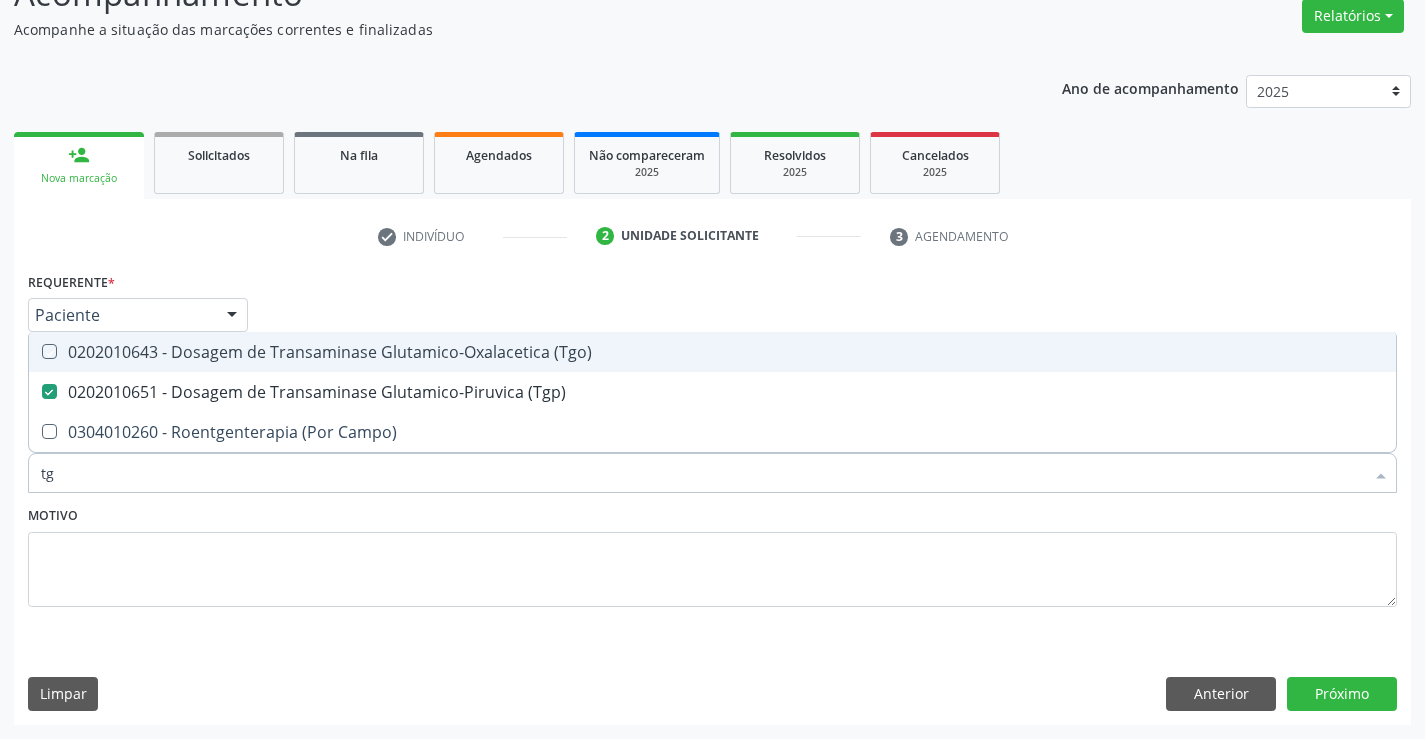 checkbox on "true" 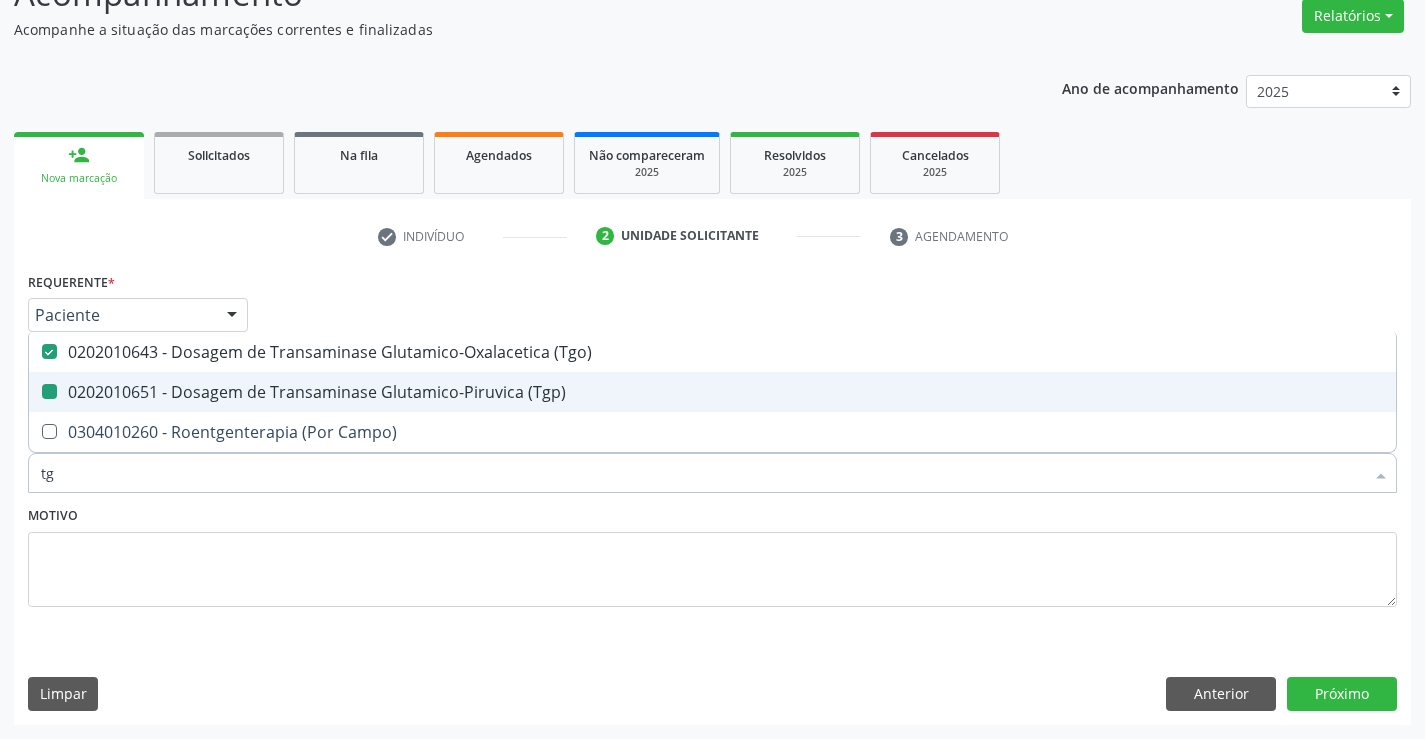 type on "t" 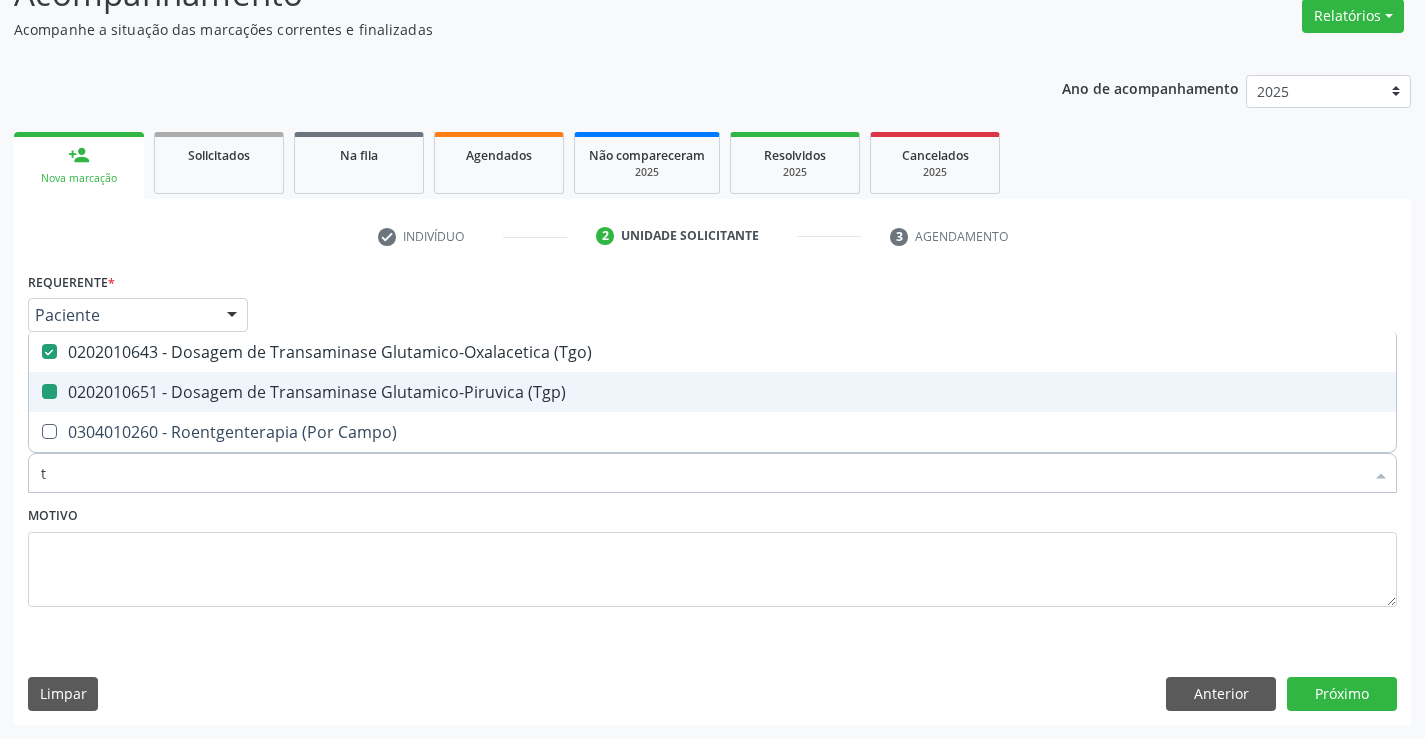 type 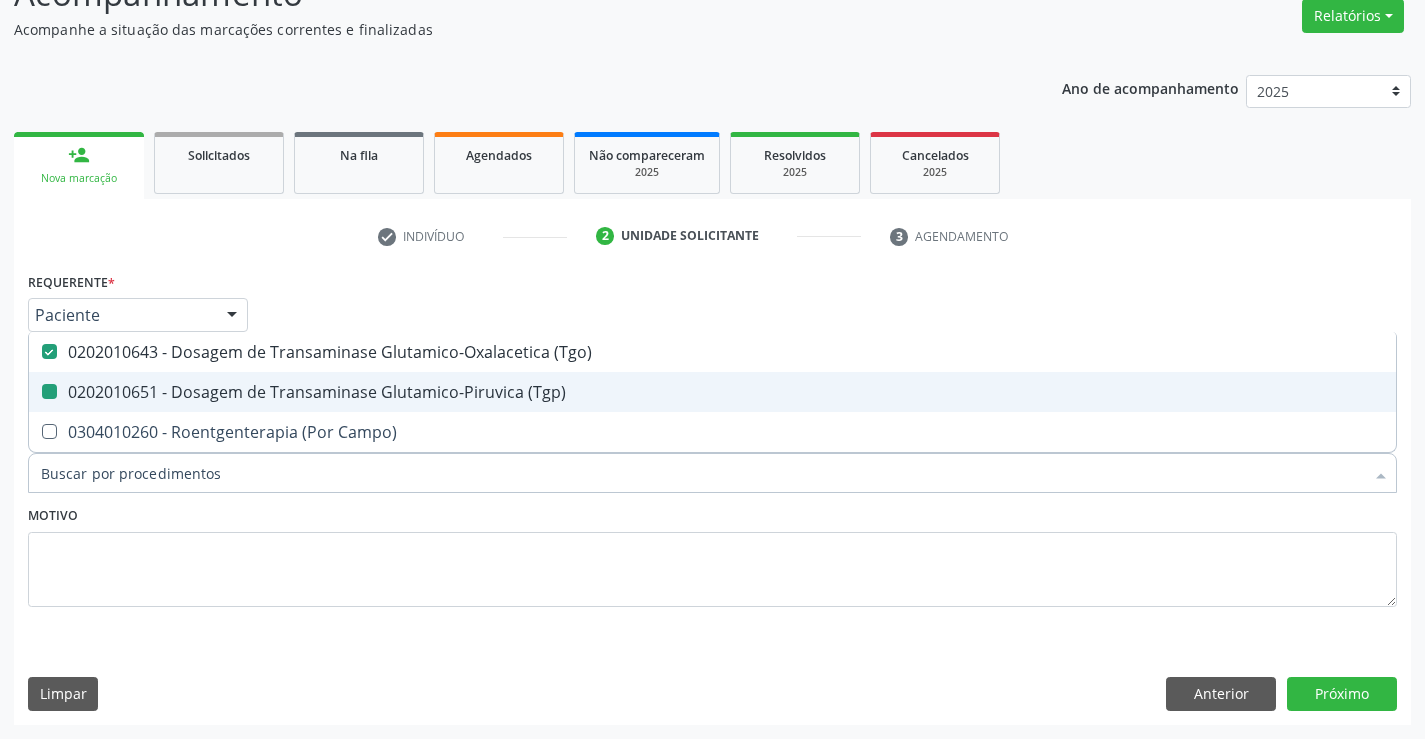 checkbox on "false" 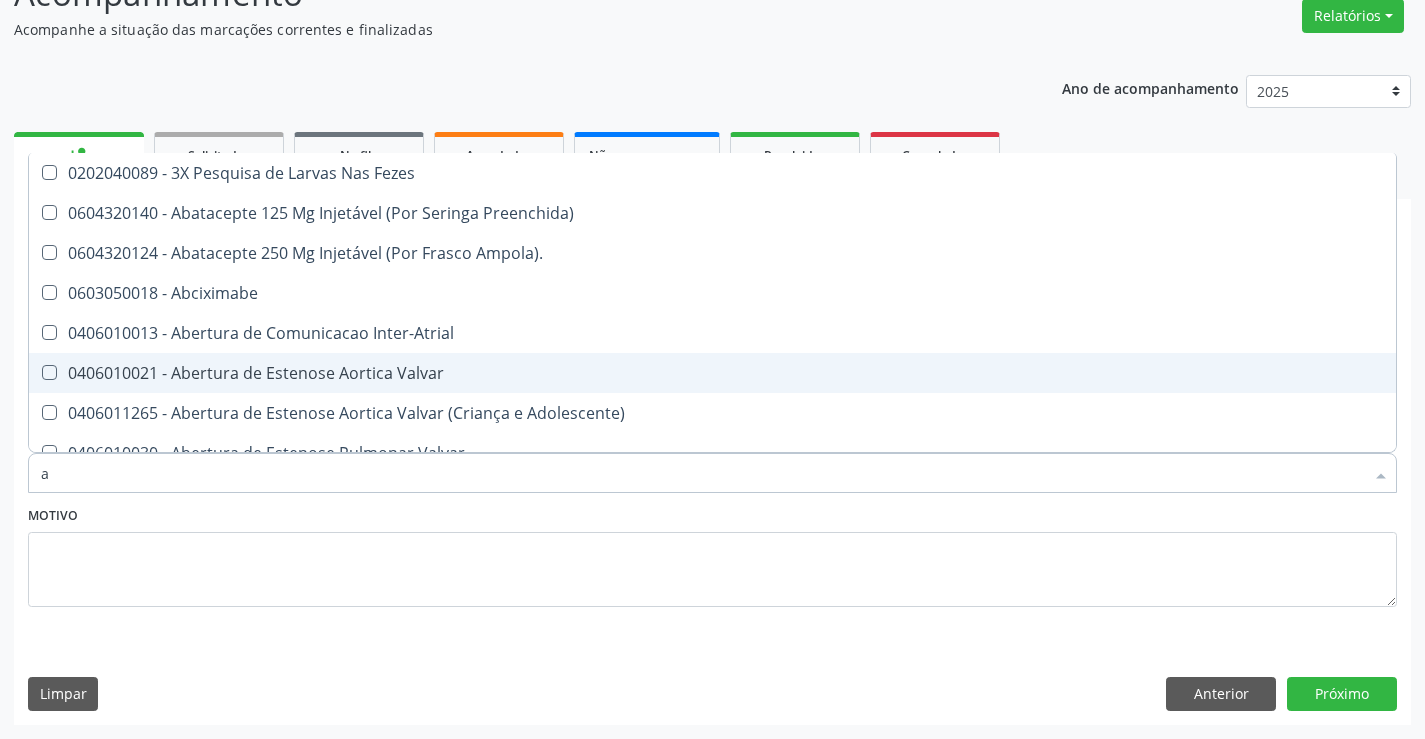 type on "ac" 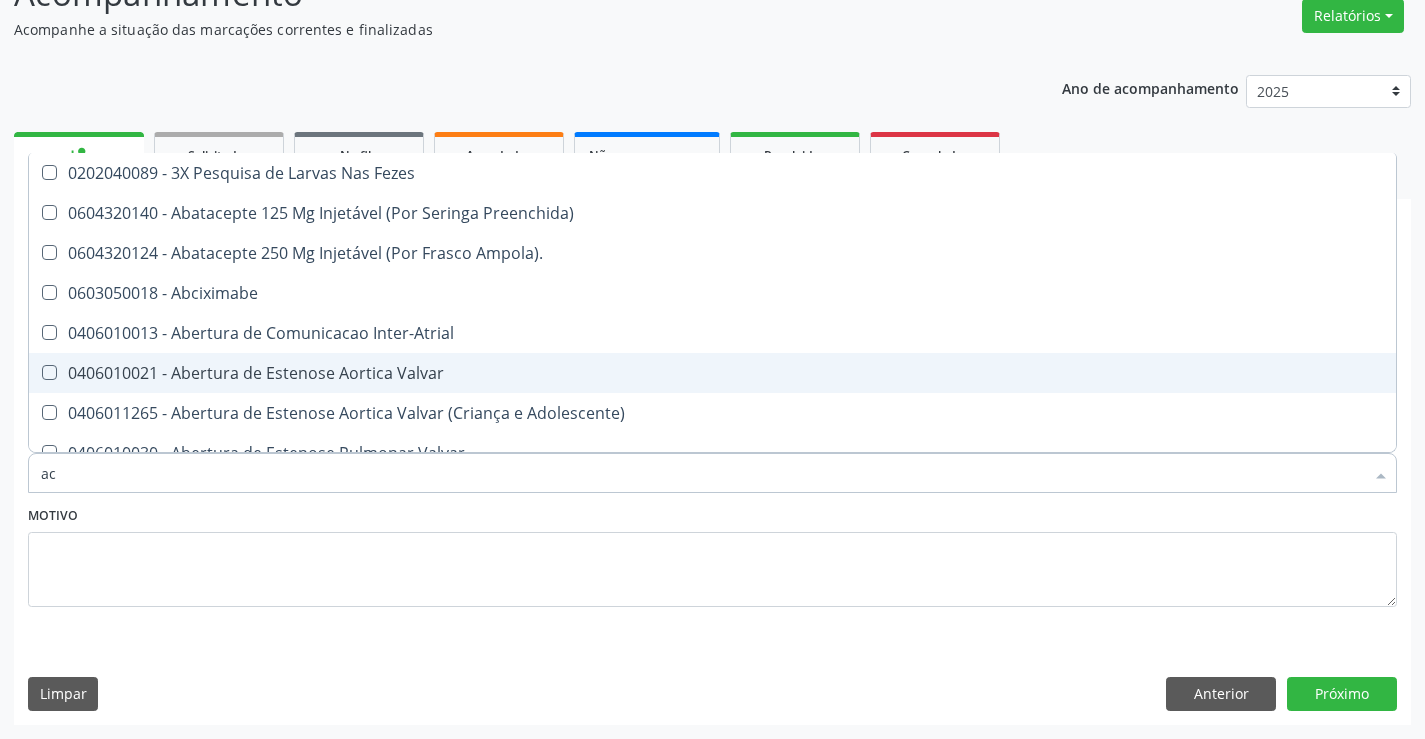 checkbox on "true" 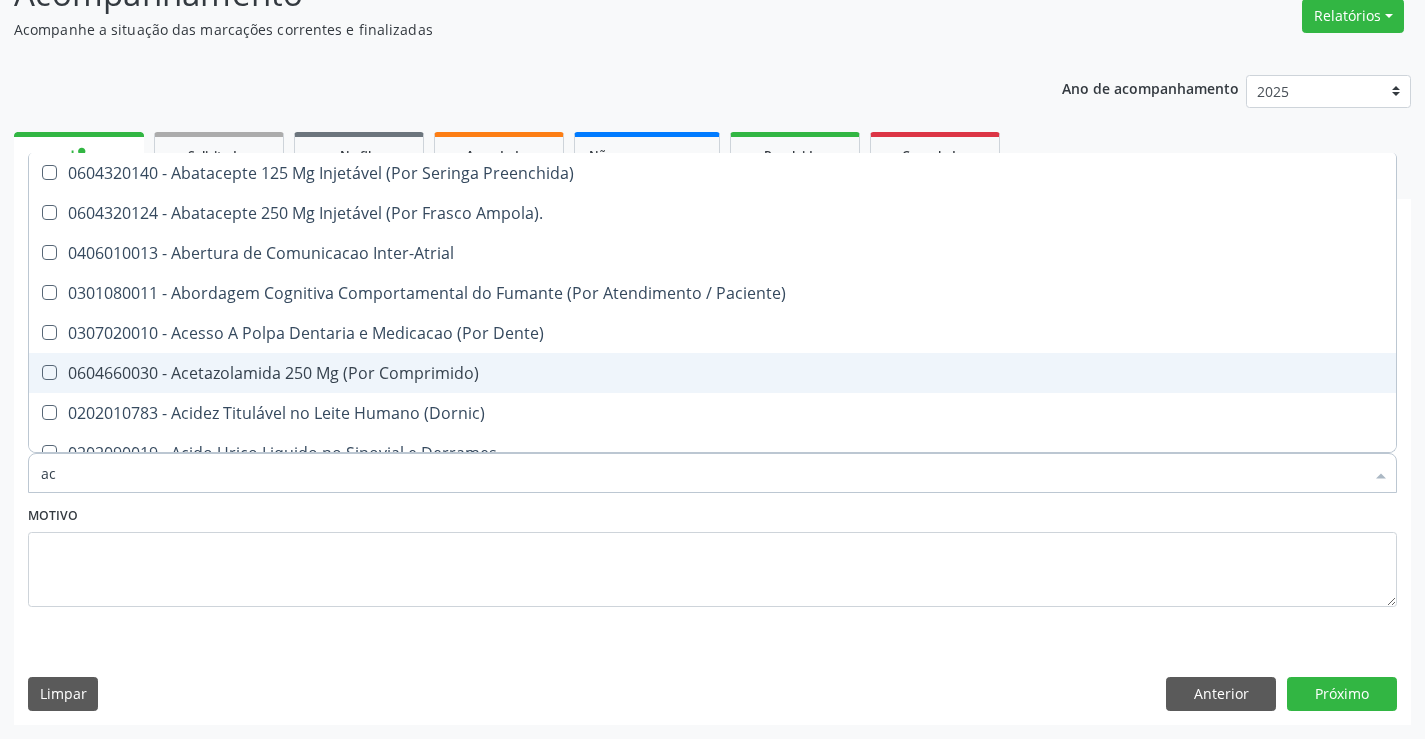 type on "aci" 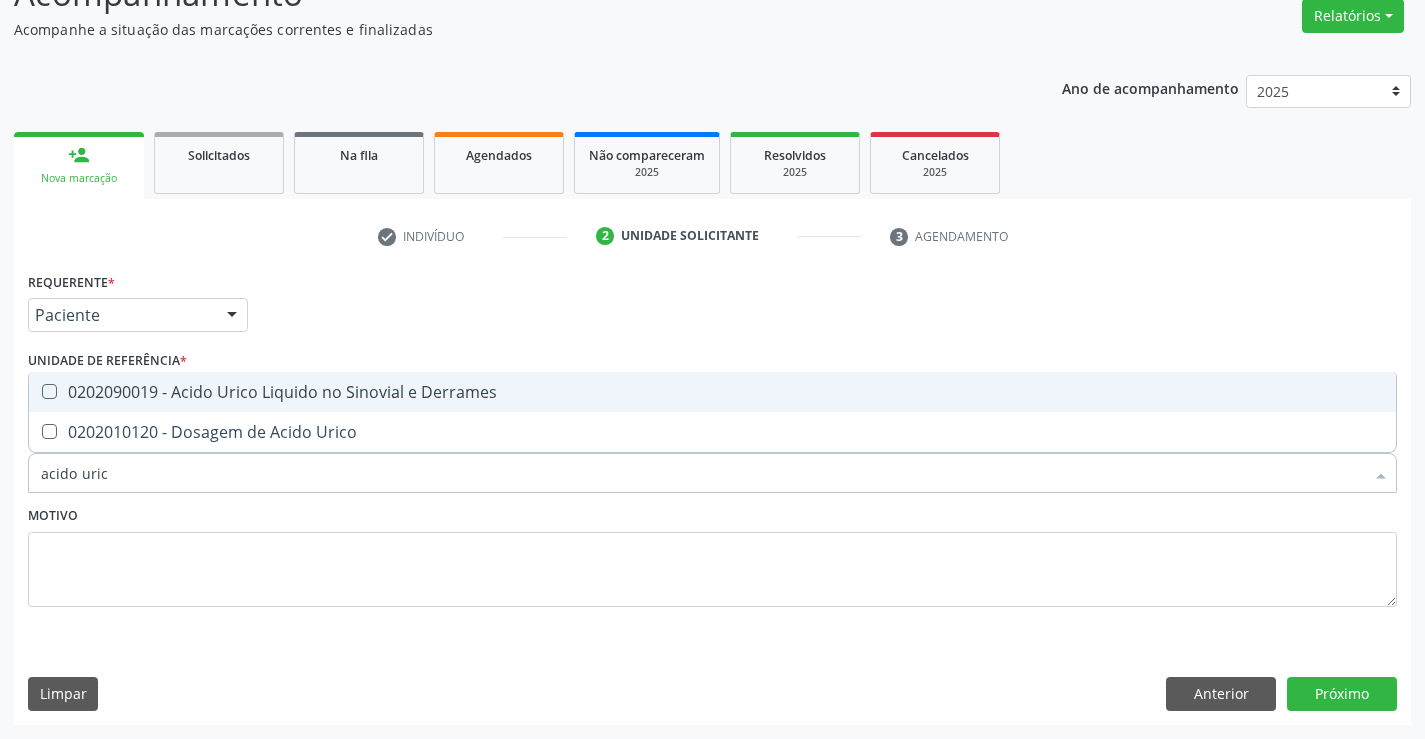 type on "acido urico" 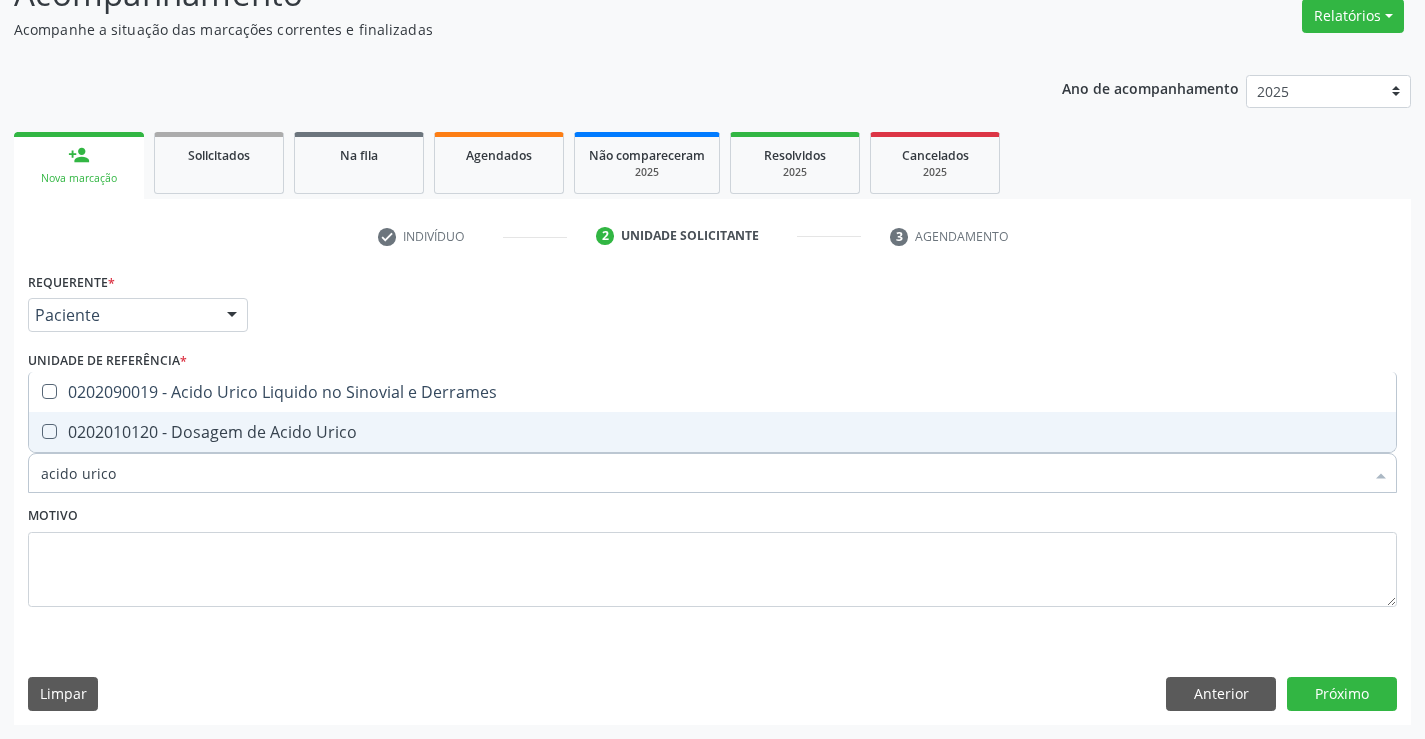 click on "0202010120 - Dosagem de Acido Urico" at bounding box center [712, 432] 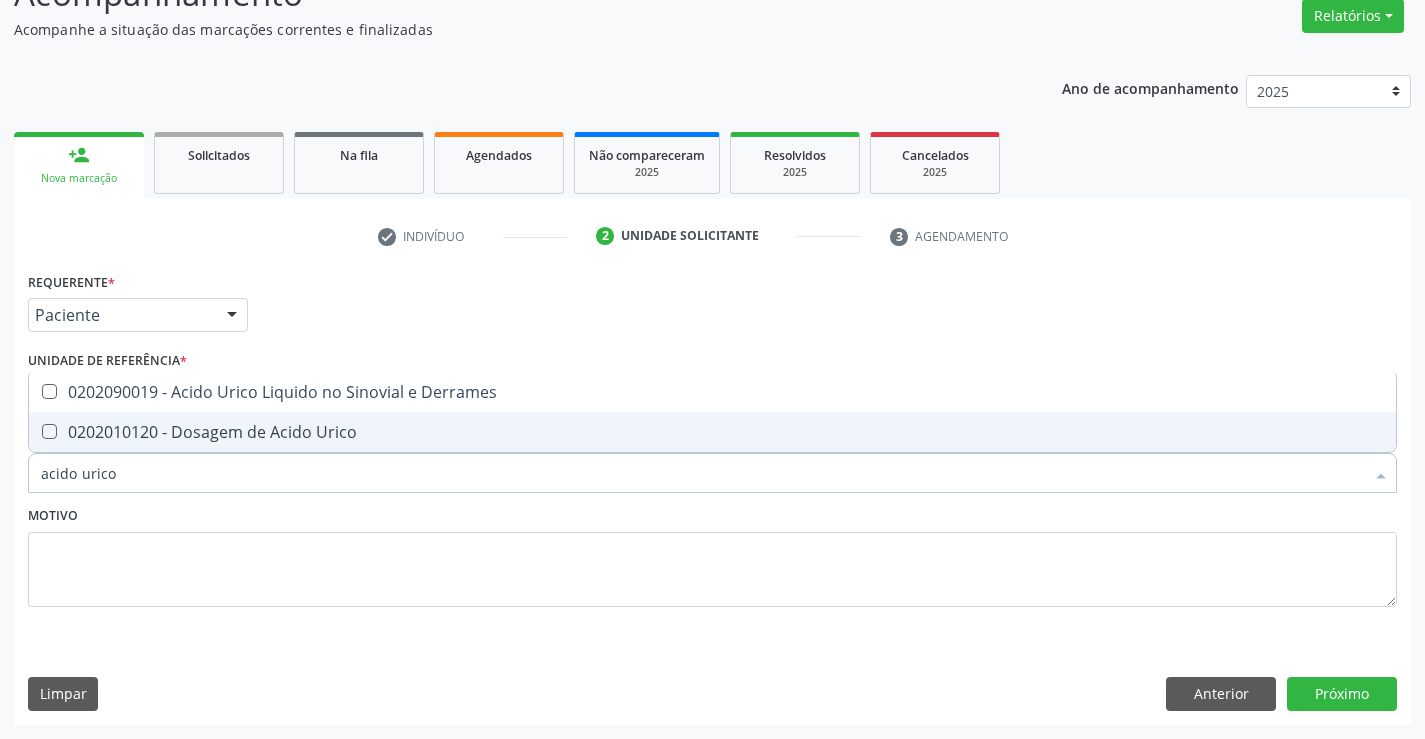 checkbox on "true" 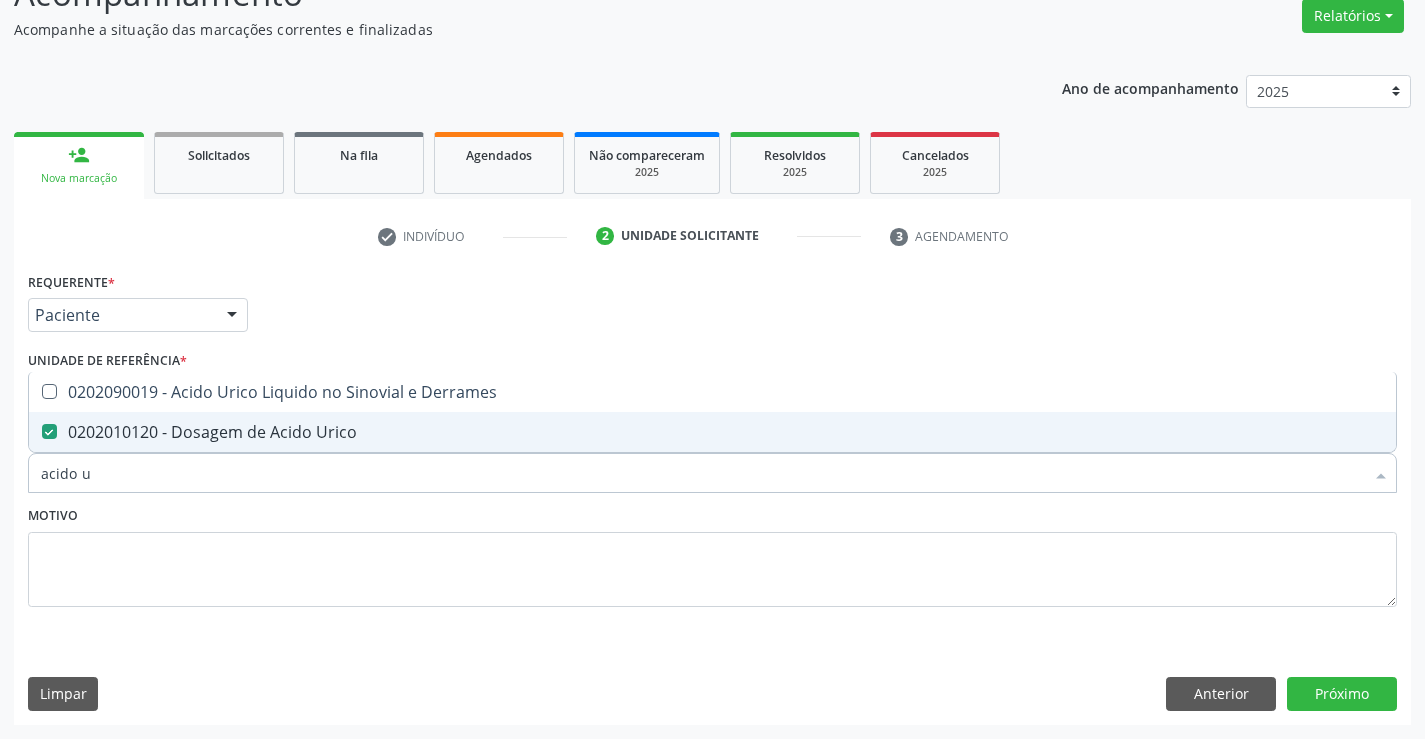 type on "acido" 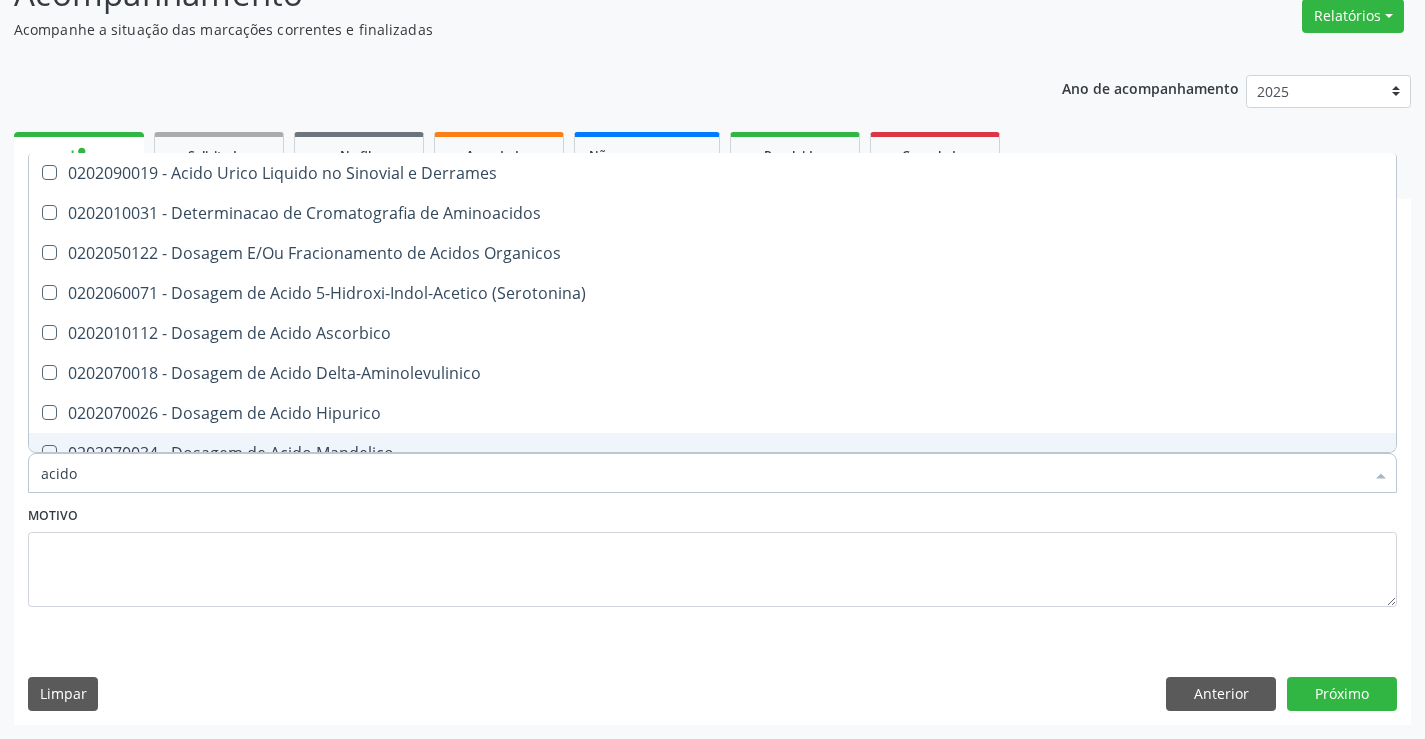 type on "acid" 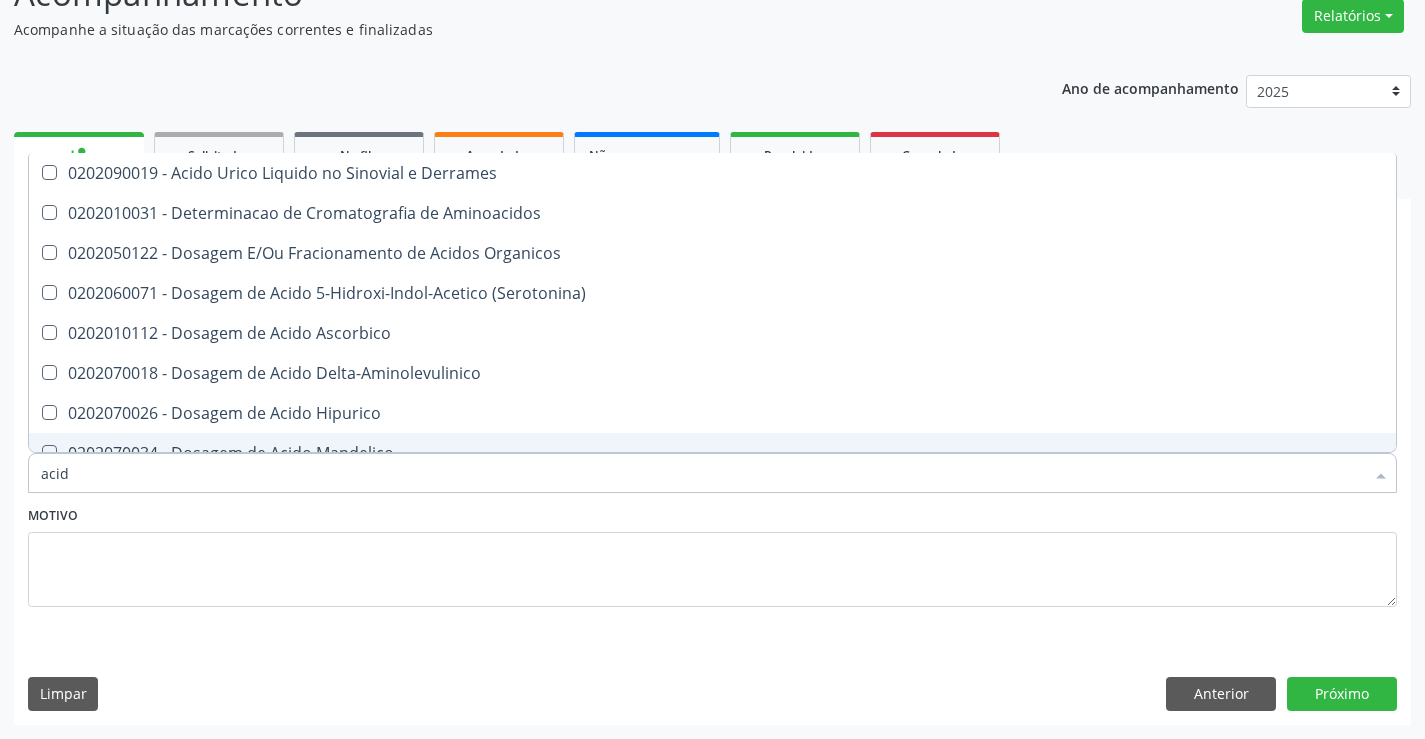 type on "aci" 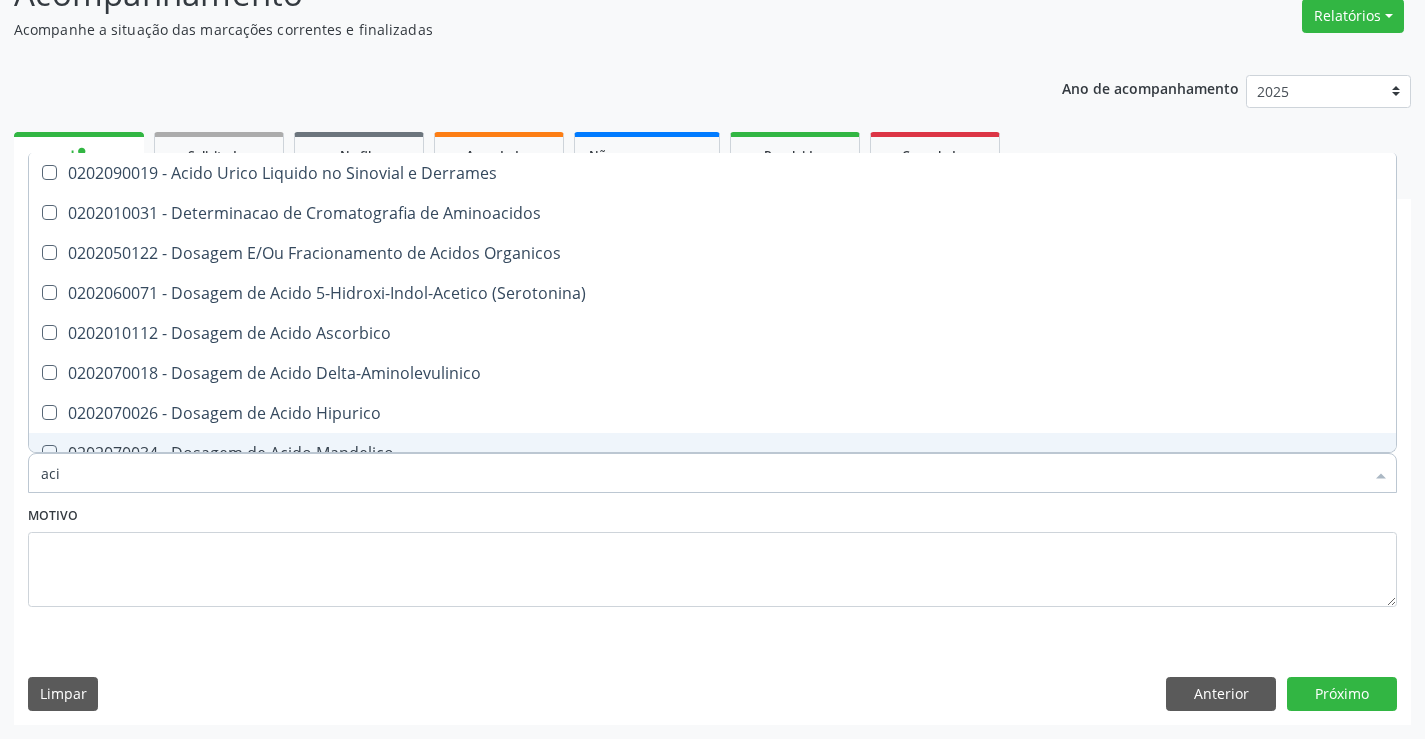 checkbox on "false" 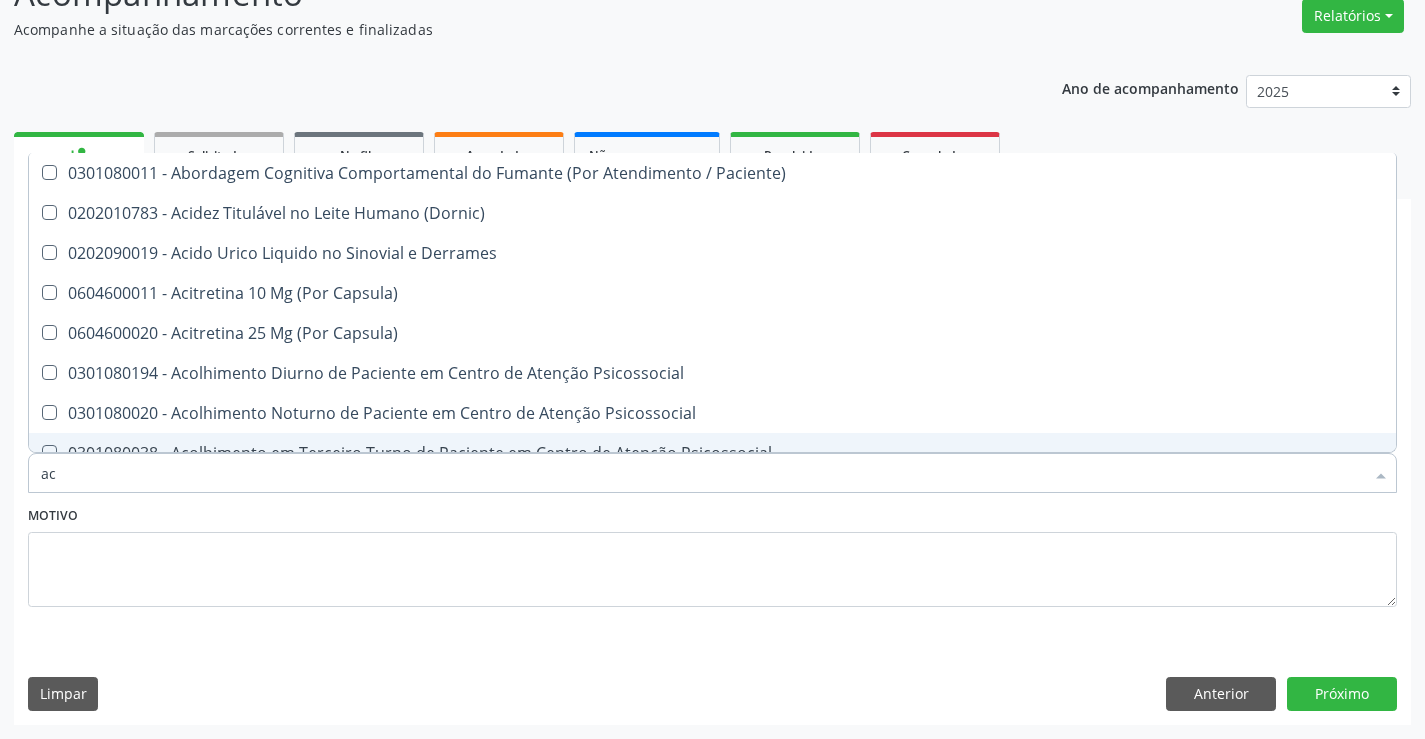 type on "a" 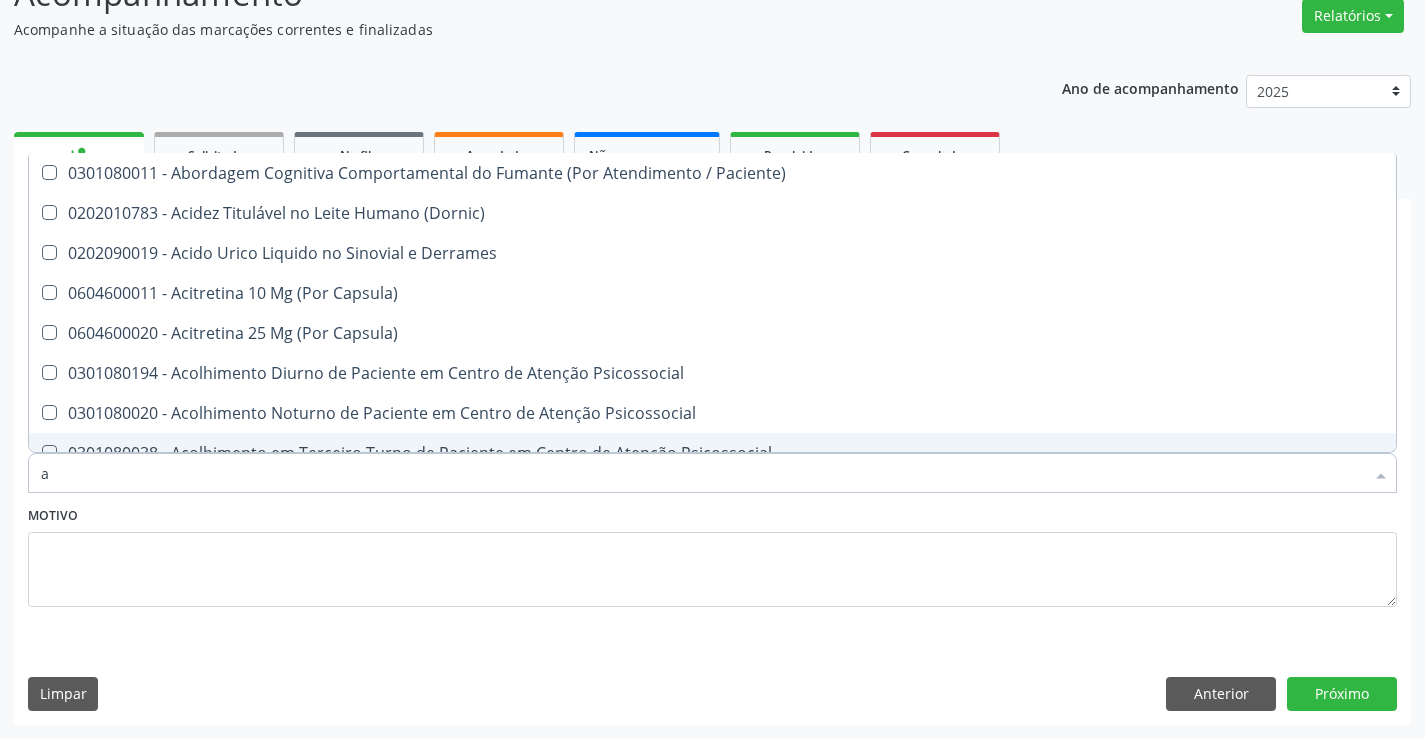 type 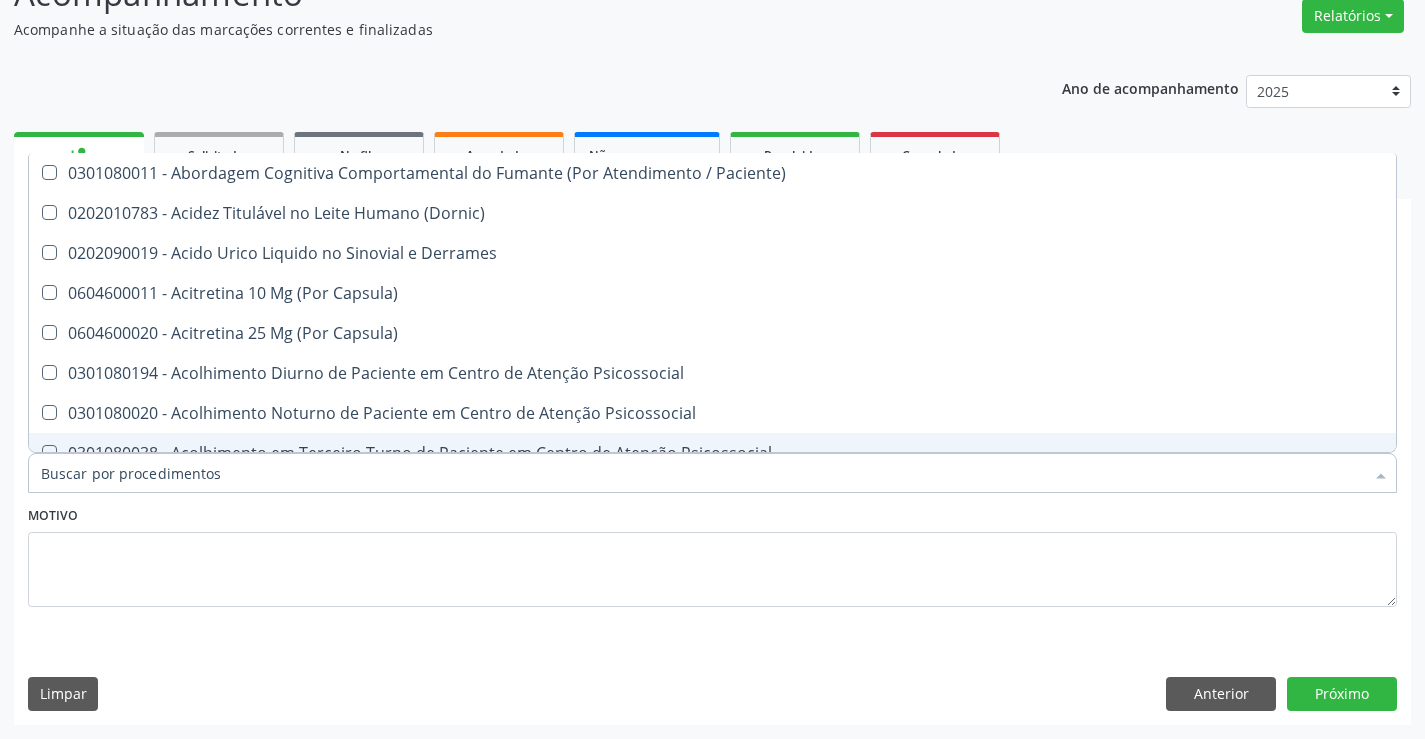 checkbox on "false" 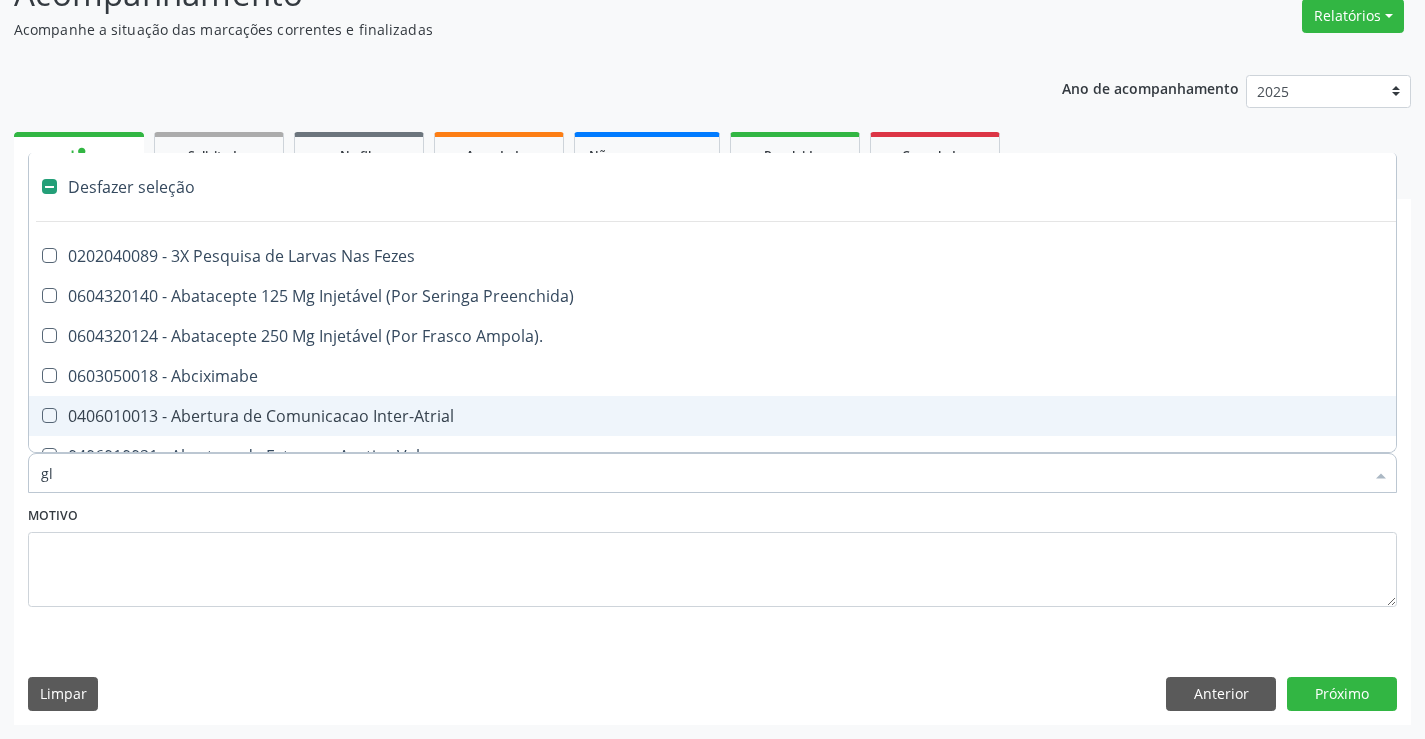 type on "gli" 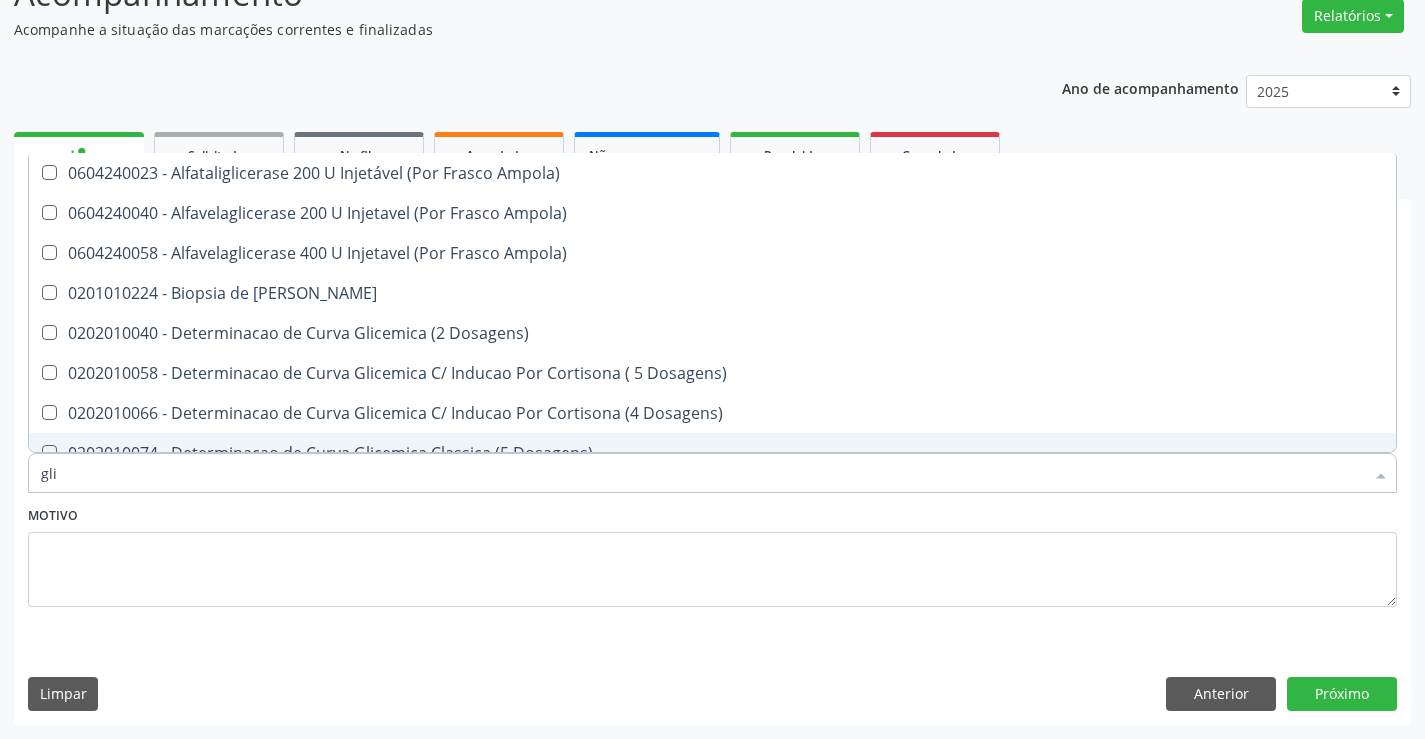 checkbox on "true" 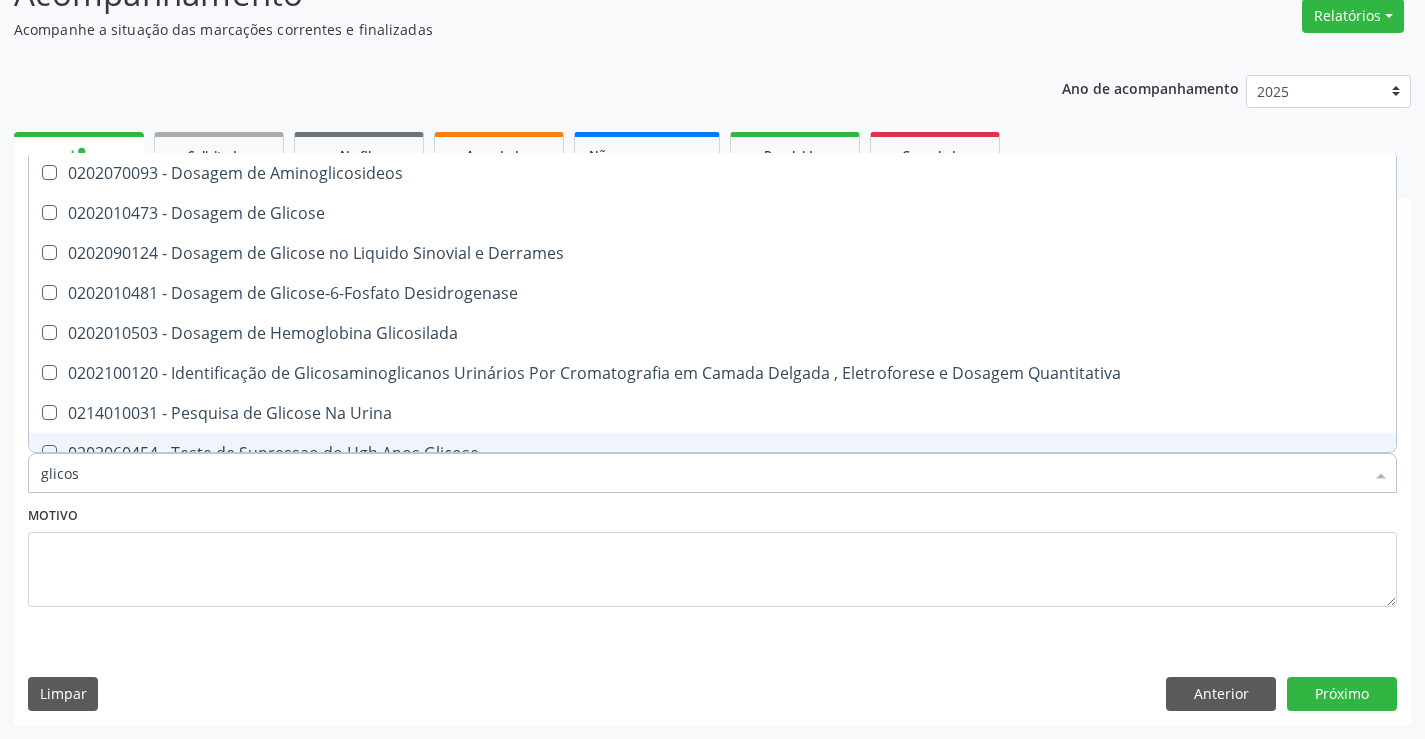 type on "glicose" 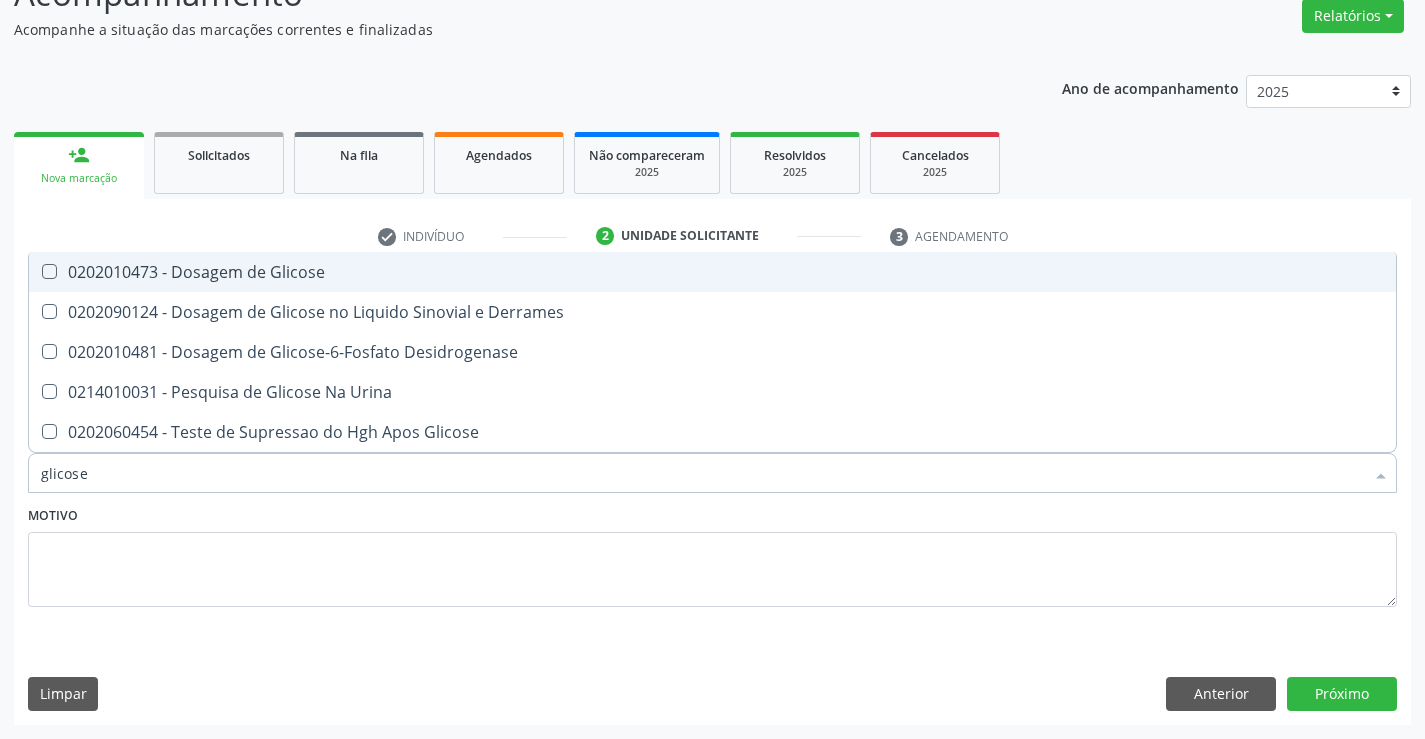 drag, startPoint x: 148, startPoint y: 262, endPoint x: 93, endPoint y: 402, distance: 150.41609 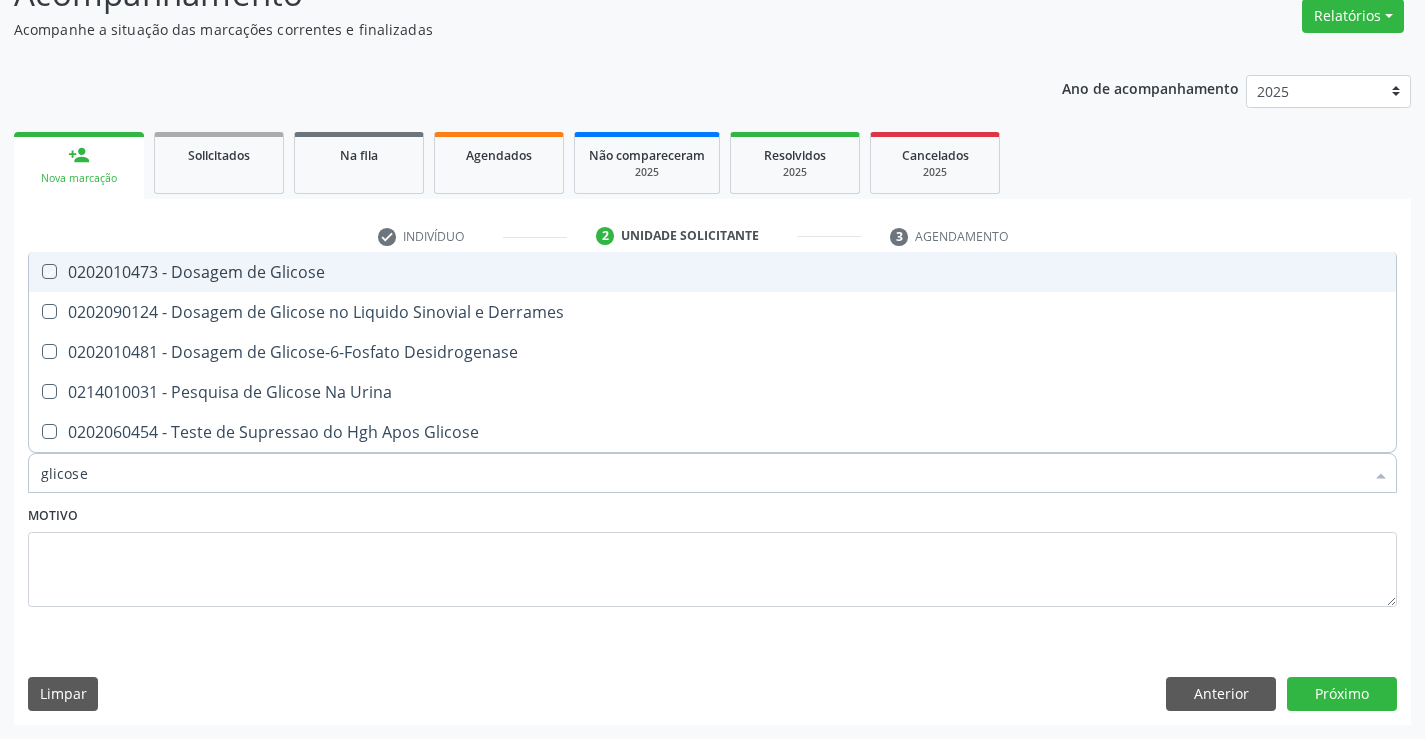 checkbox on "true" 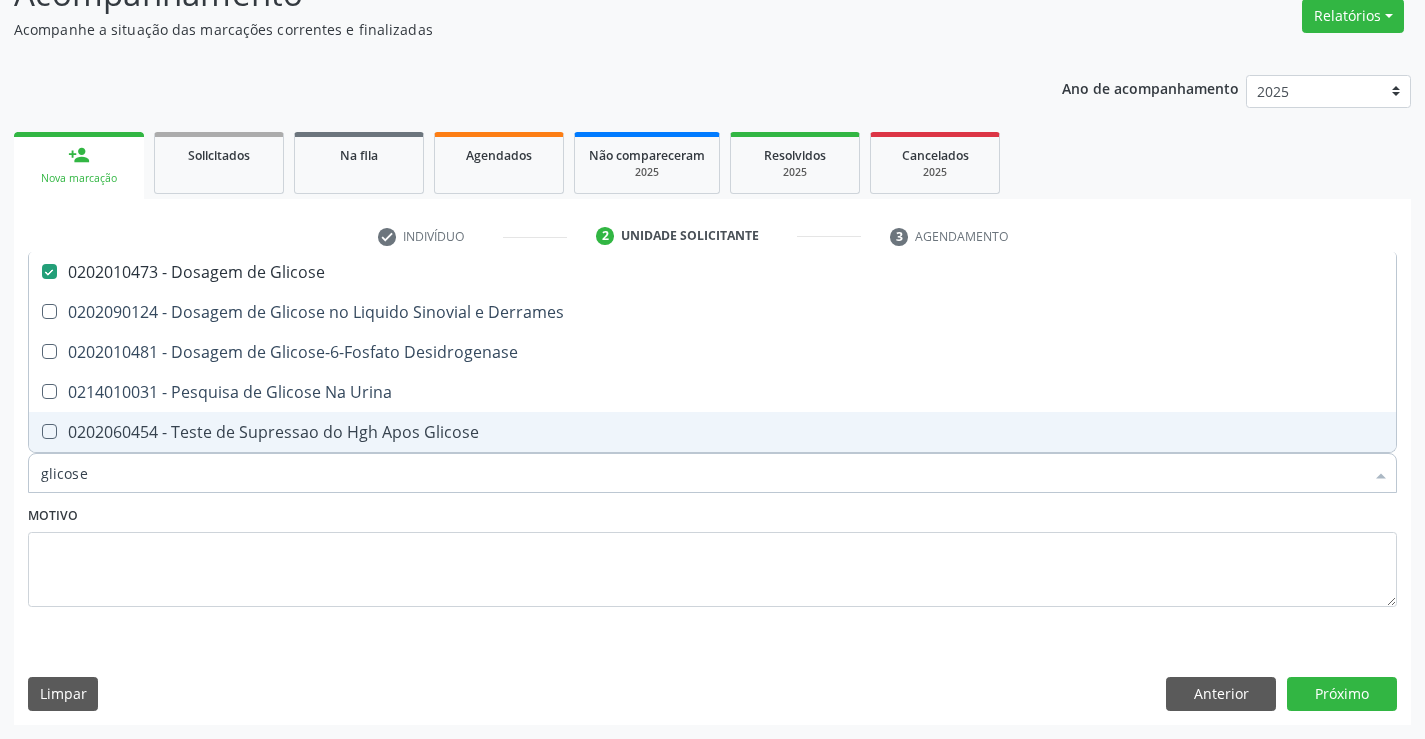 type on "glicos" 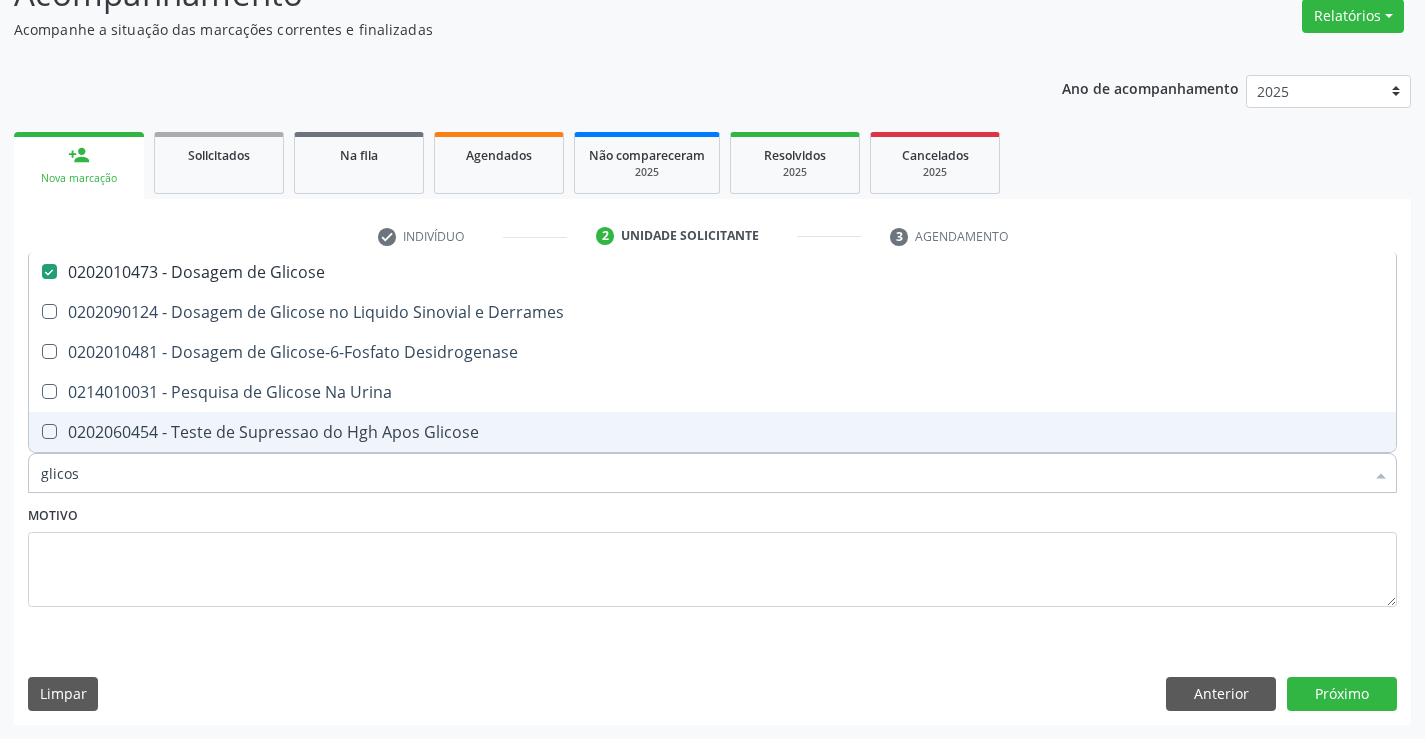 checkbox on "false" 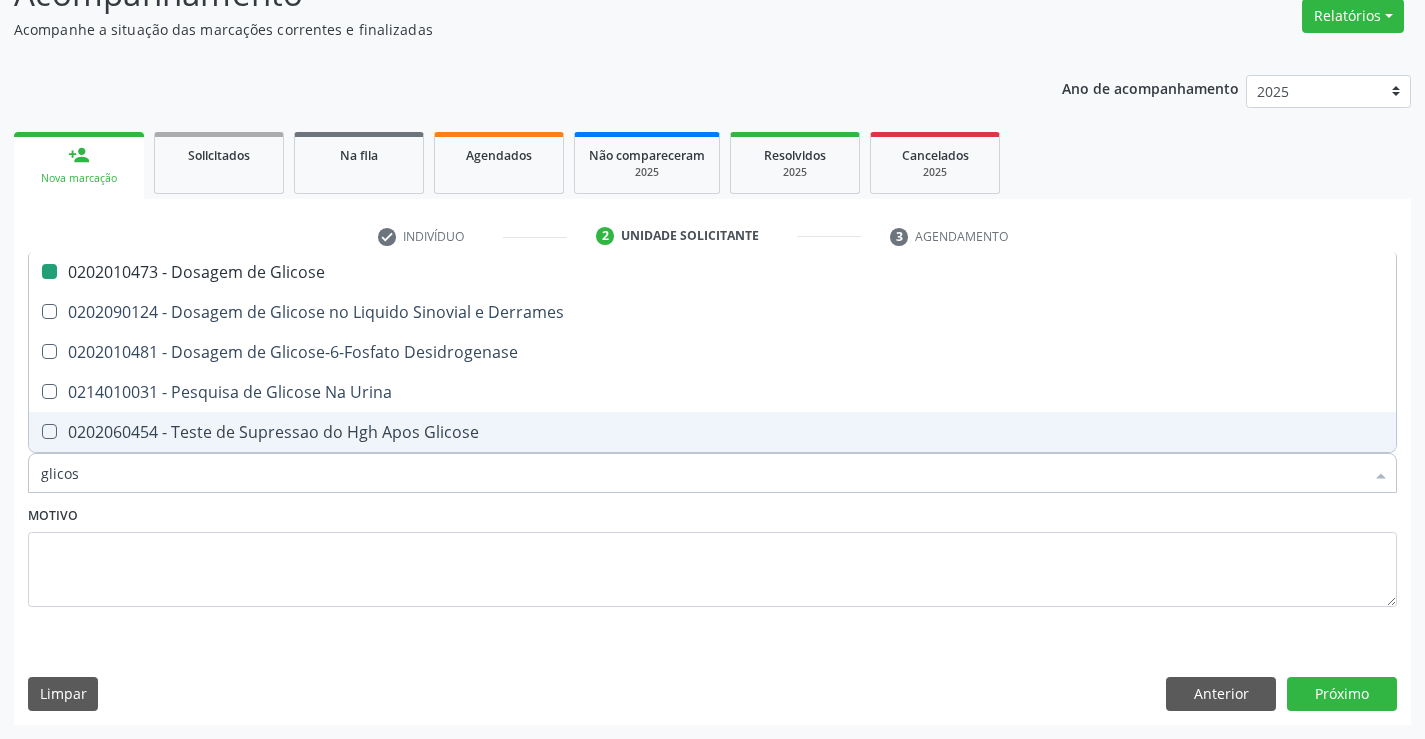 type on "glico" 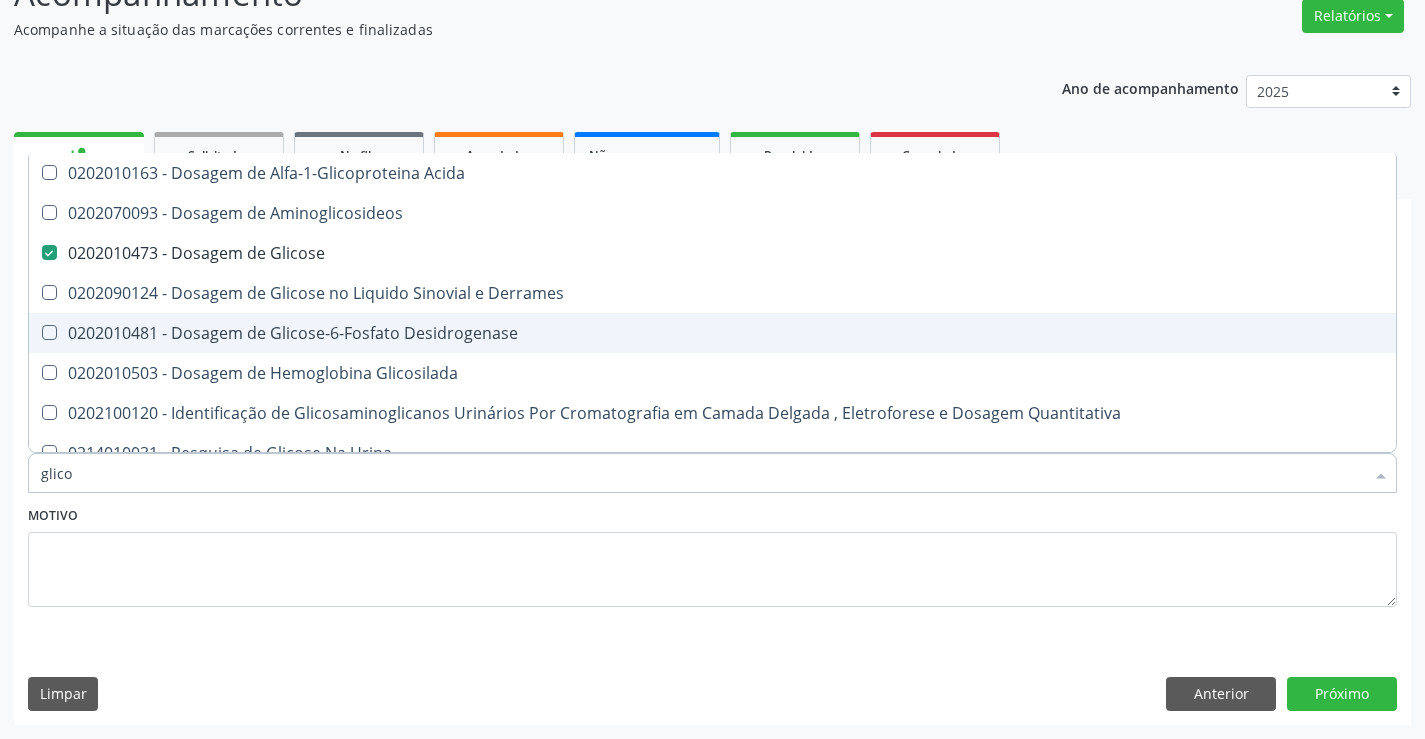 type on "glic" 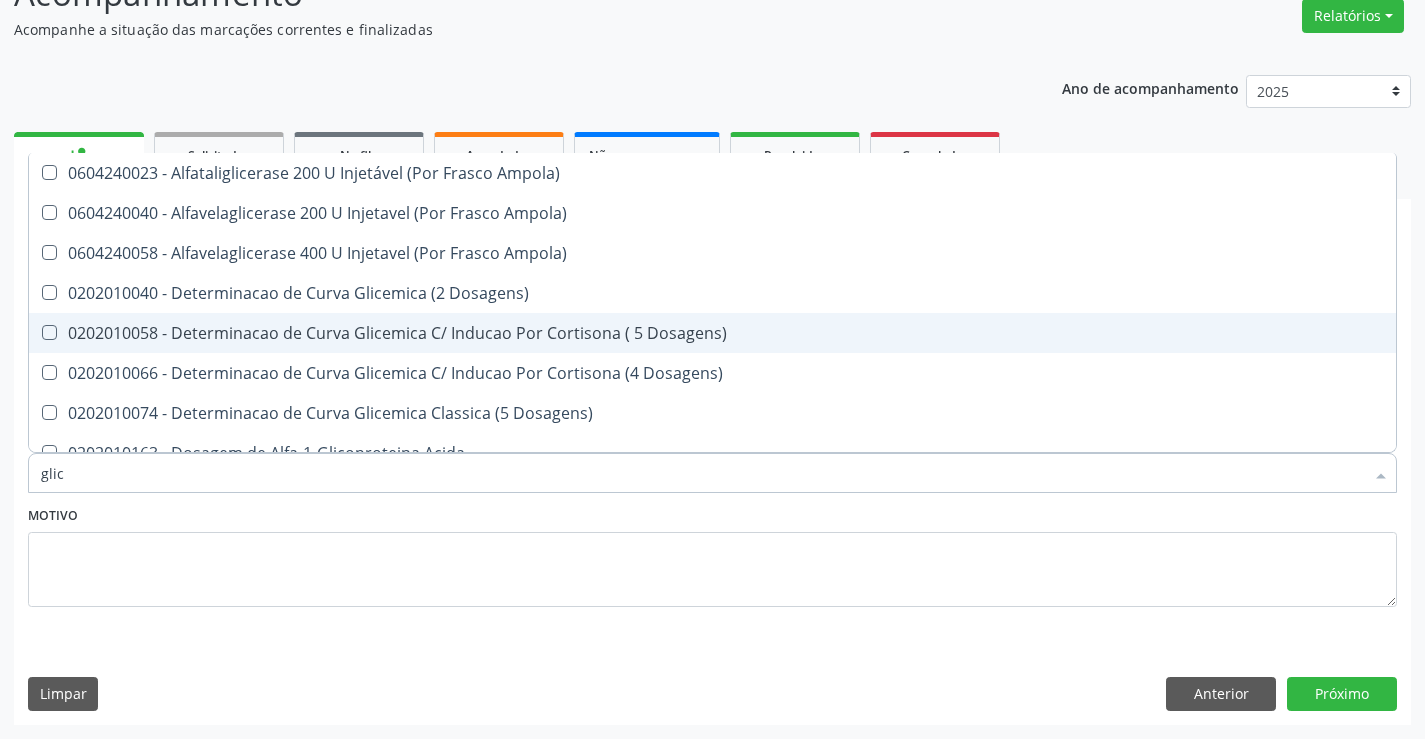 type on "gli" 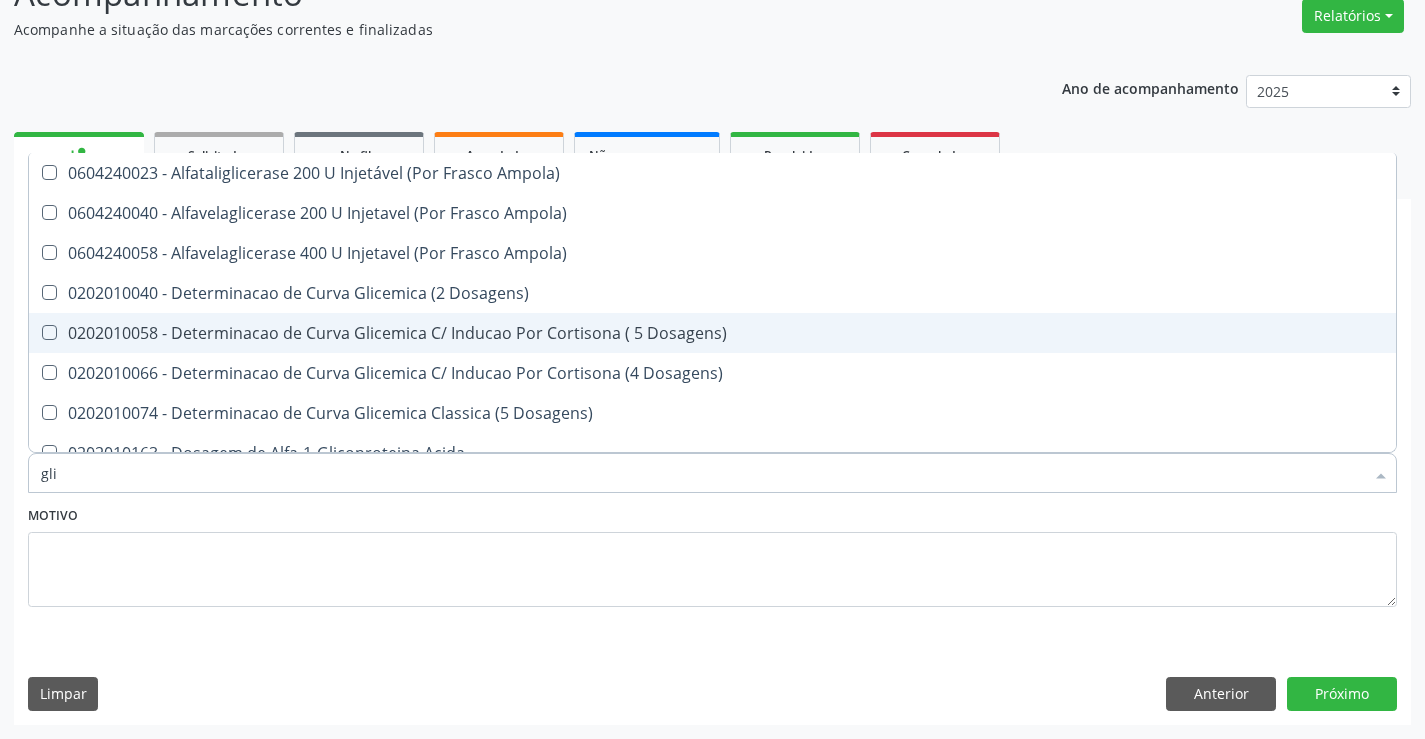 type on "gl" 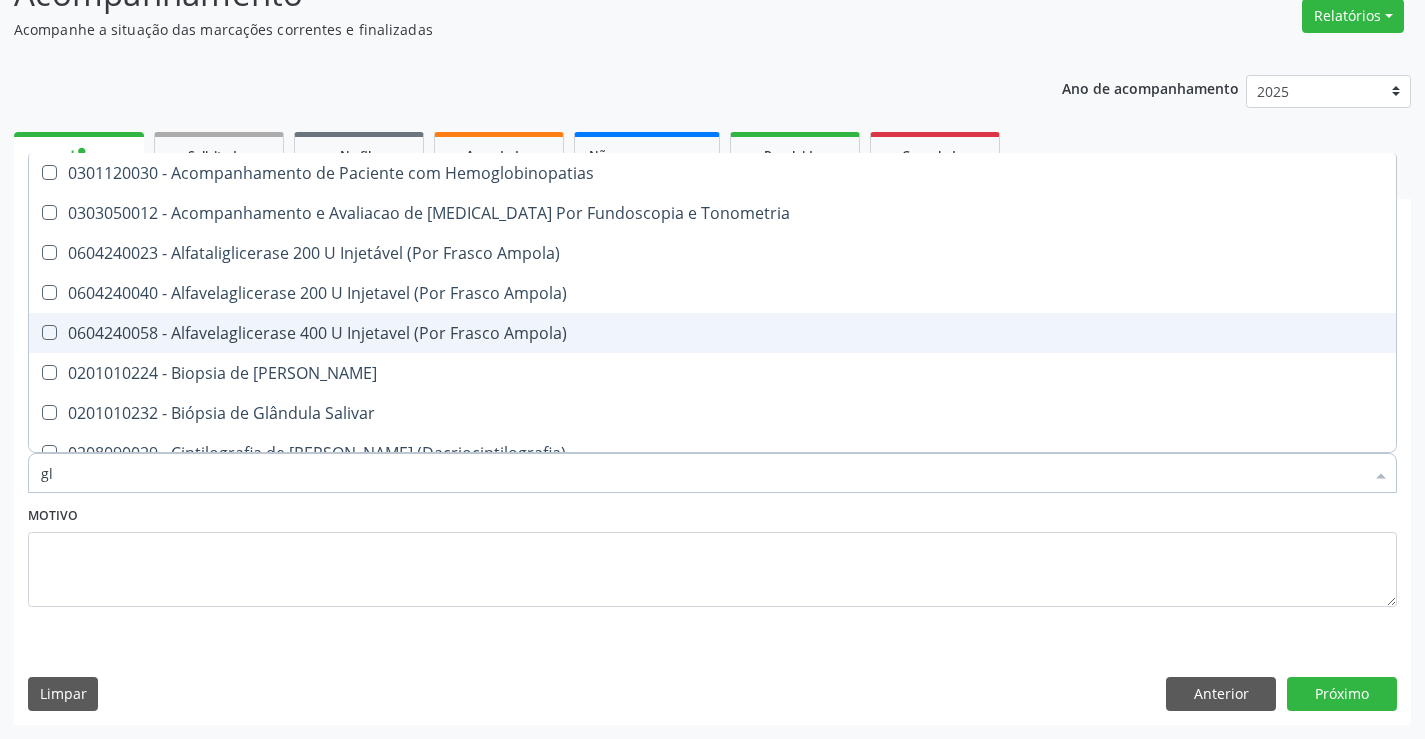 type on "g" 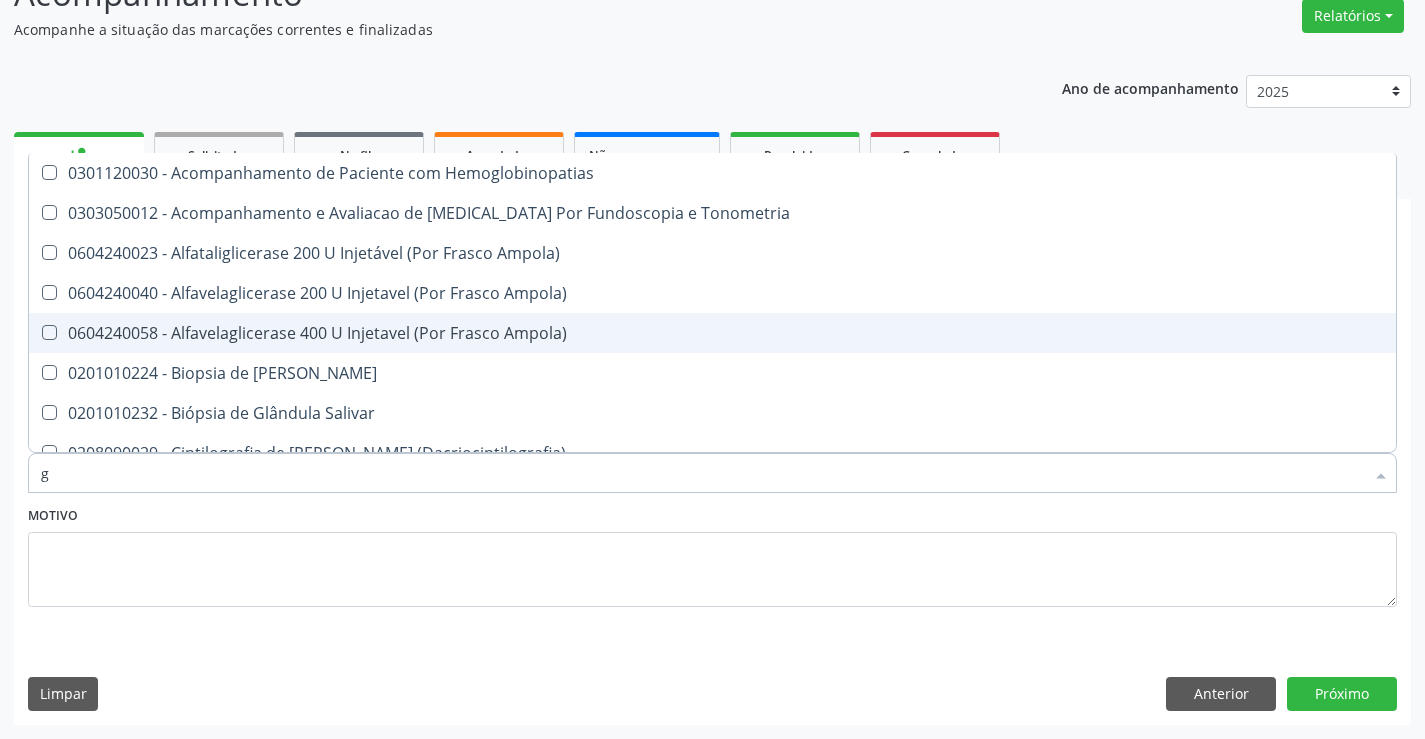 type 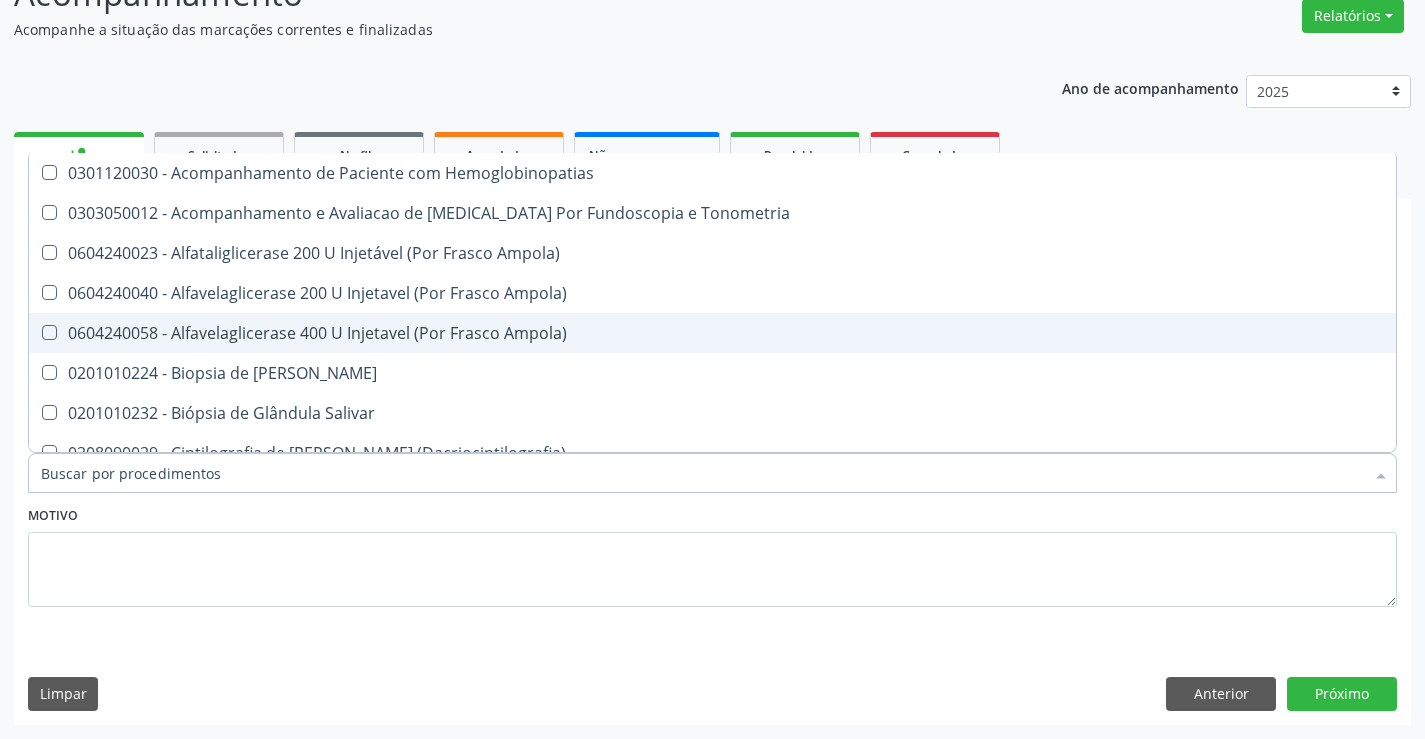 checkbox on "false" 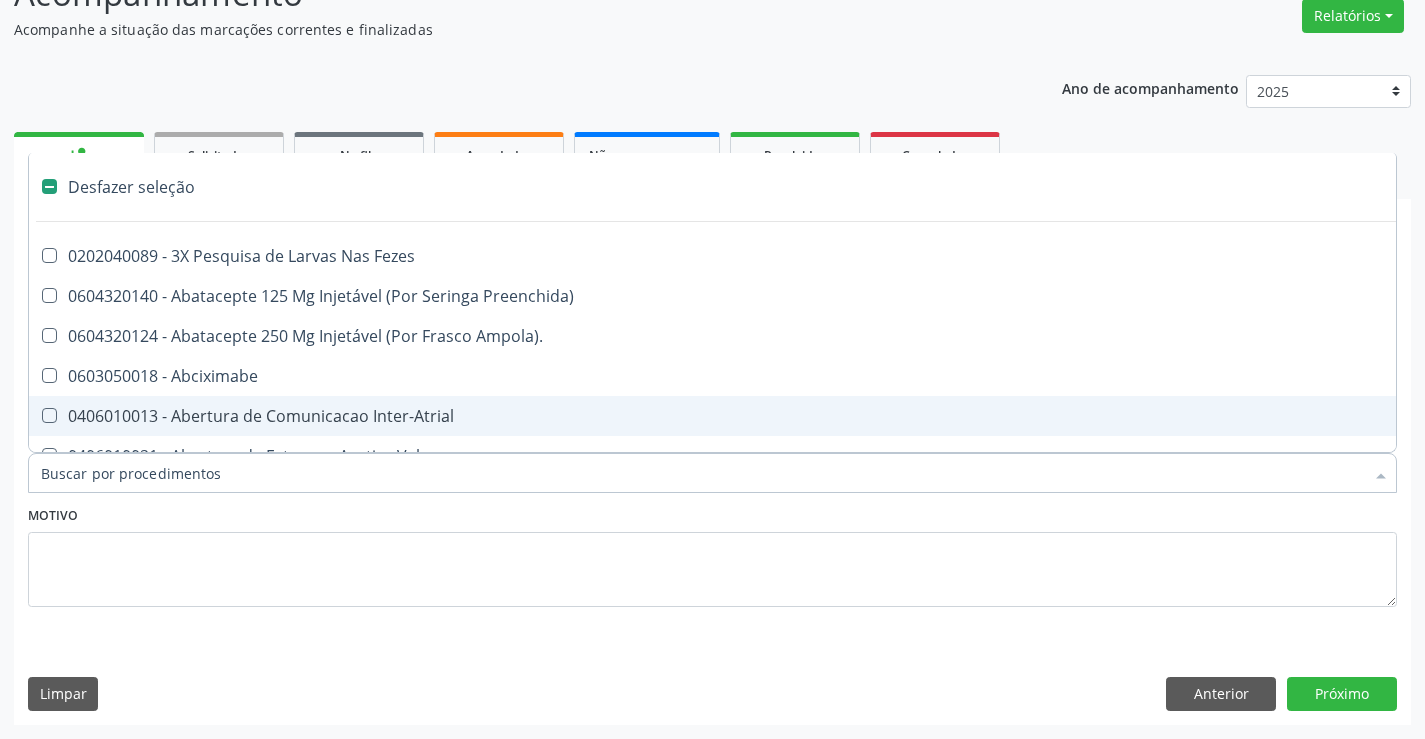 type on "f" 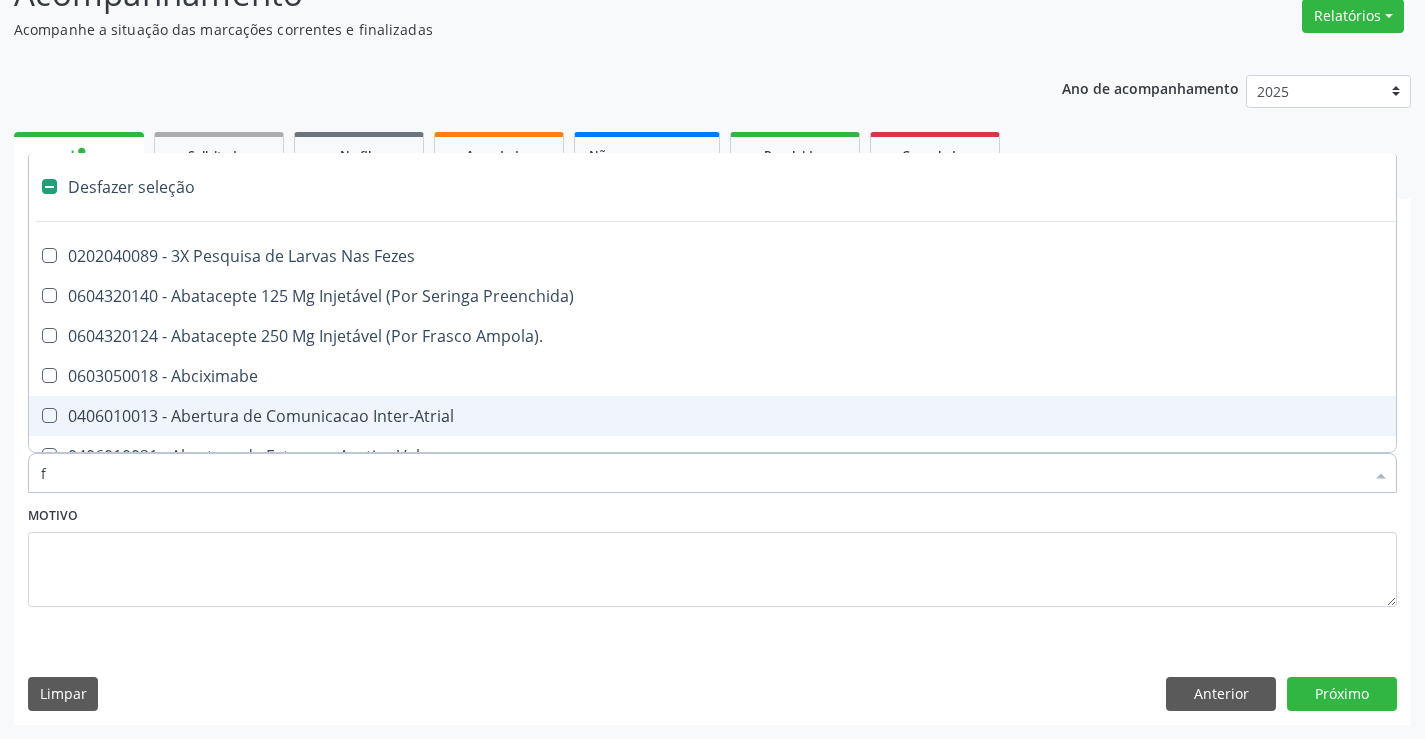 checkbox on "true" 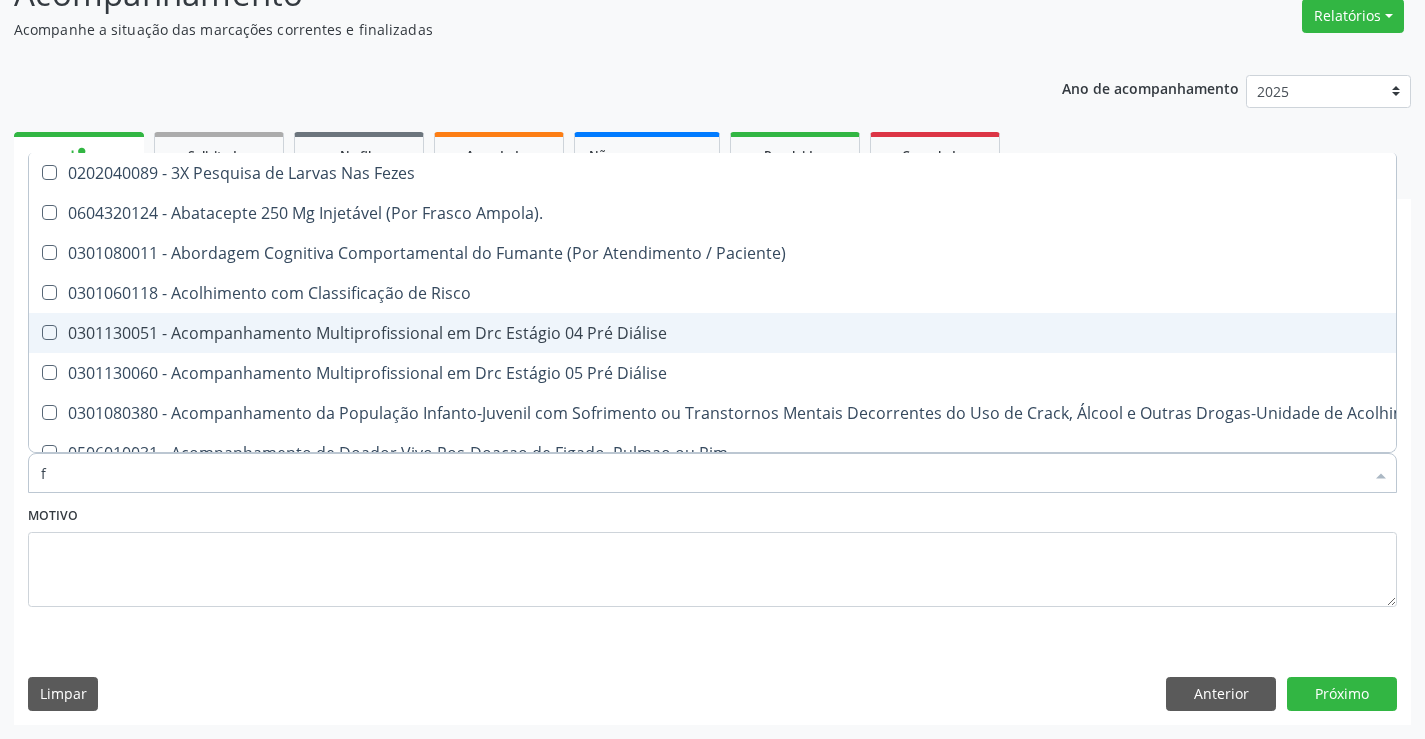 type on "fe" 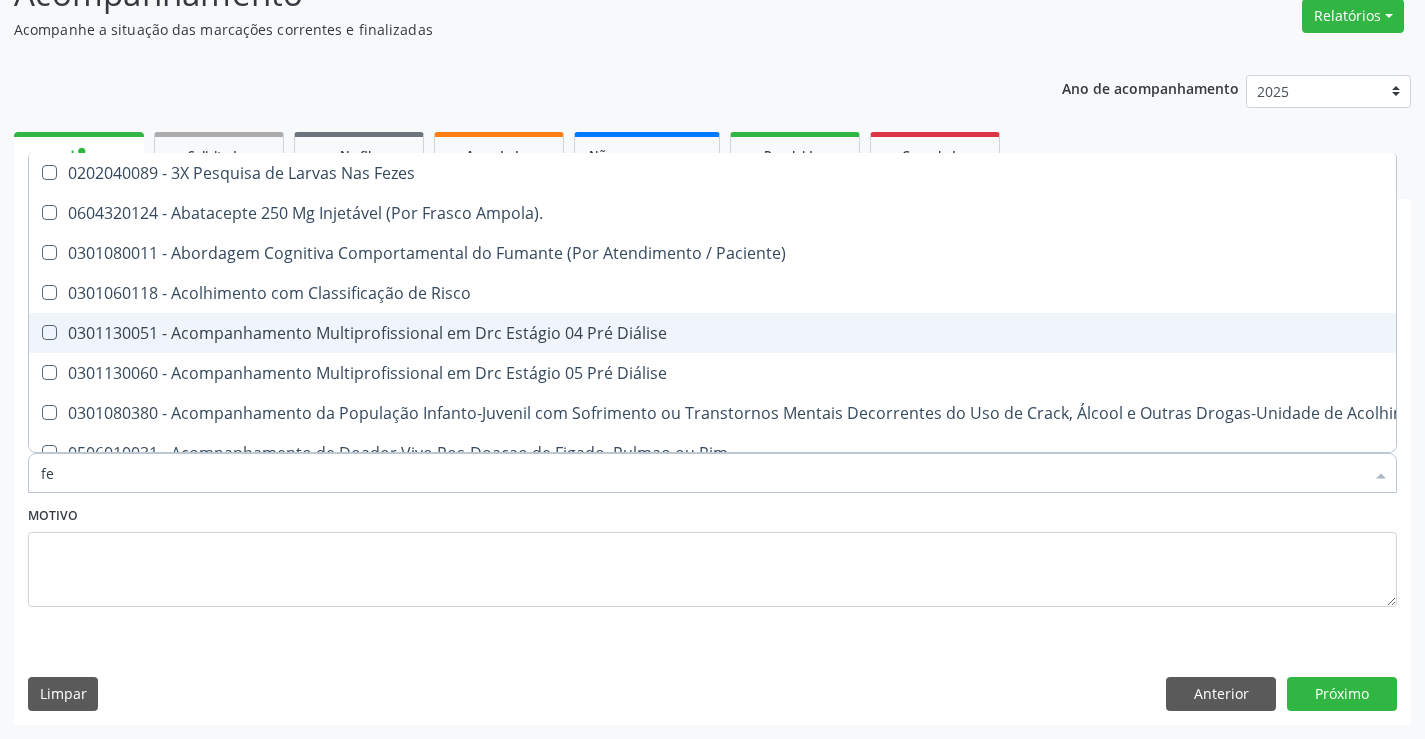 checkbox on "false" 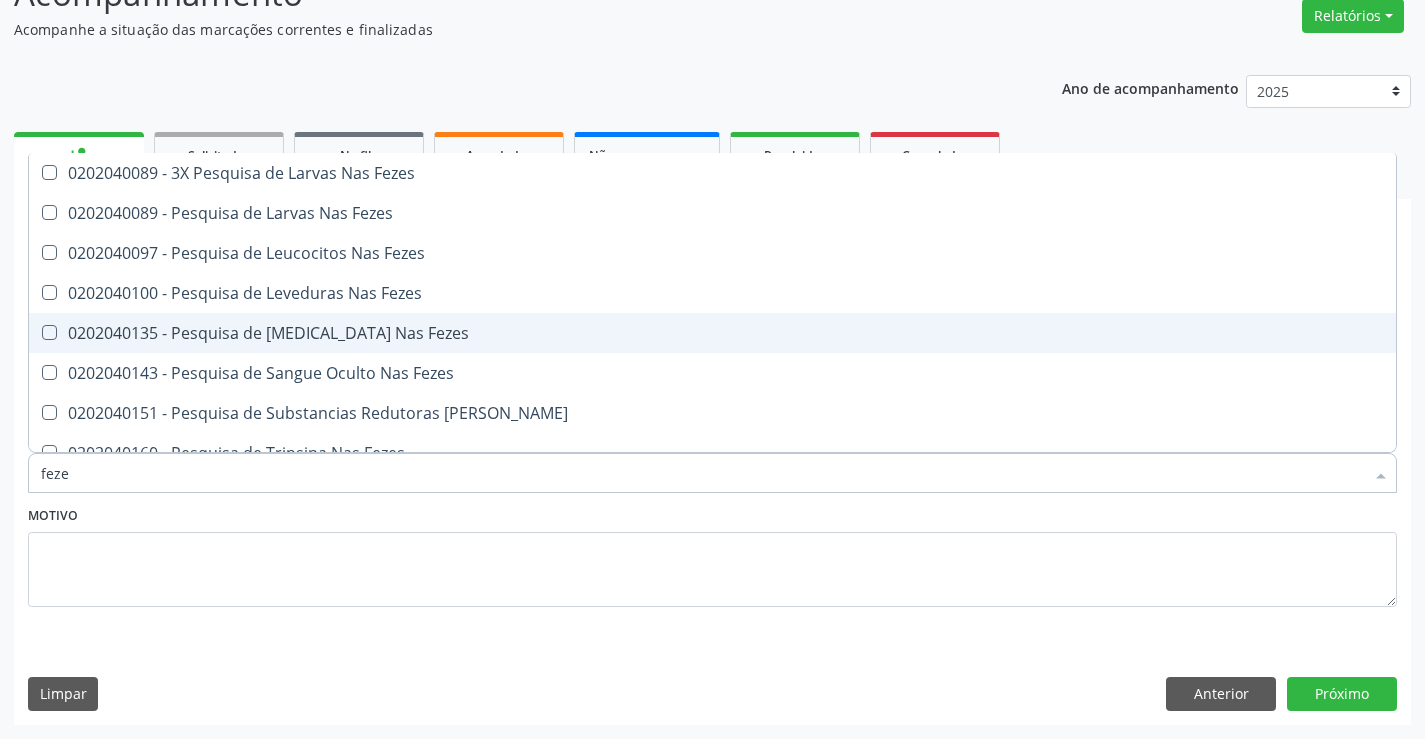 type on "fezes" 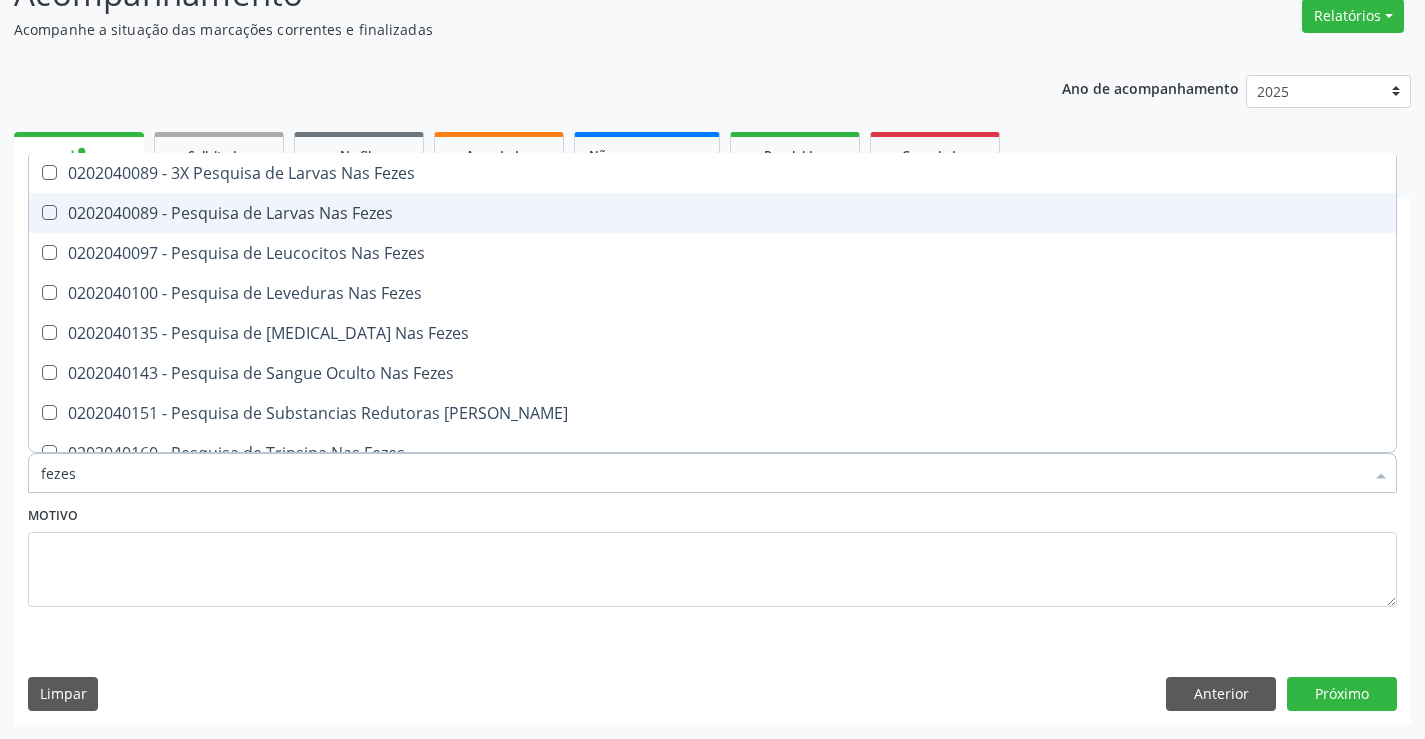 click on "0202040089 - Pesquisa de Larvas Nas Fezes" at bounding box center (712, 213) 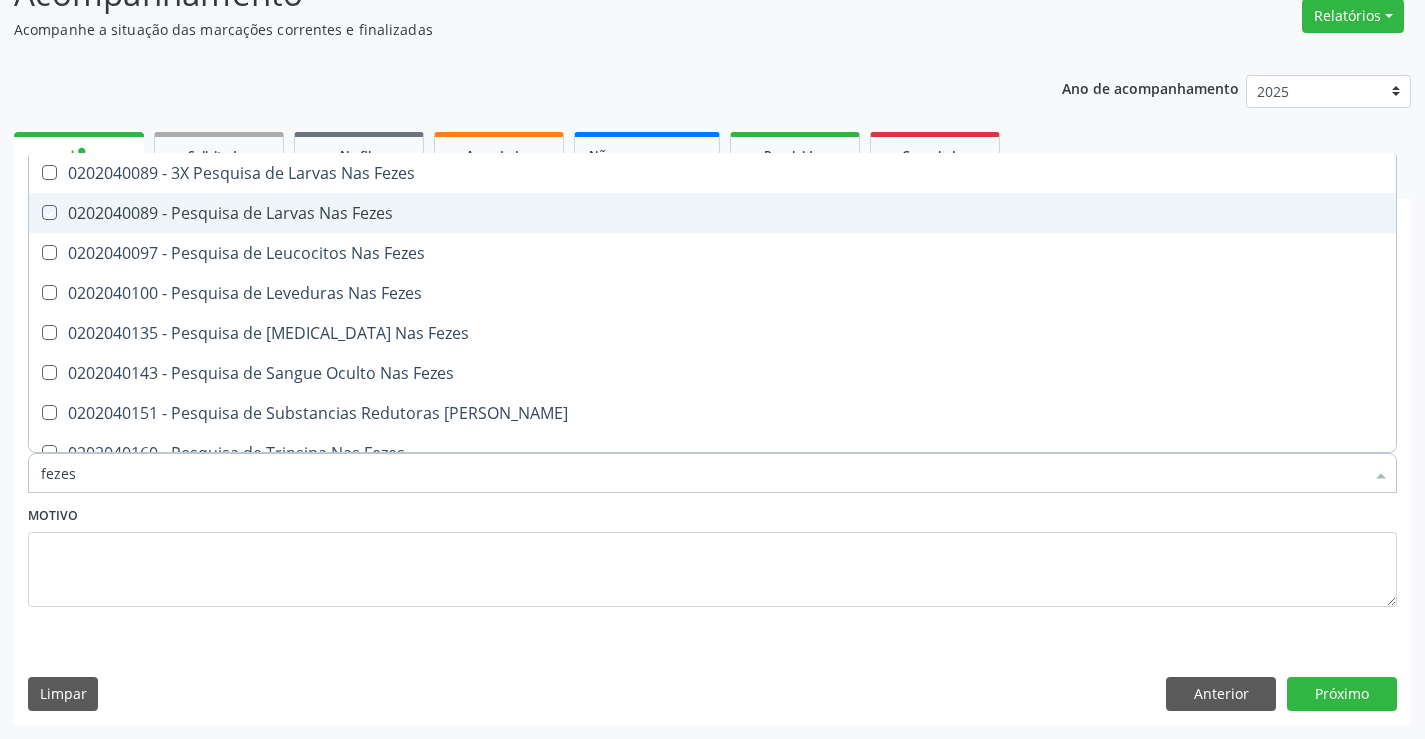 checkbox on "true" 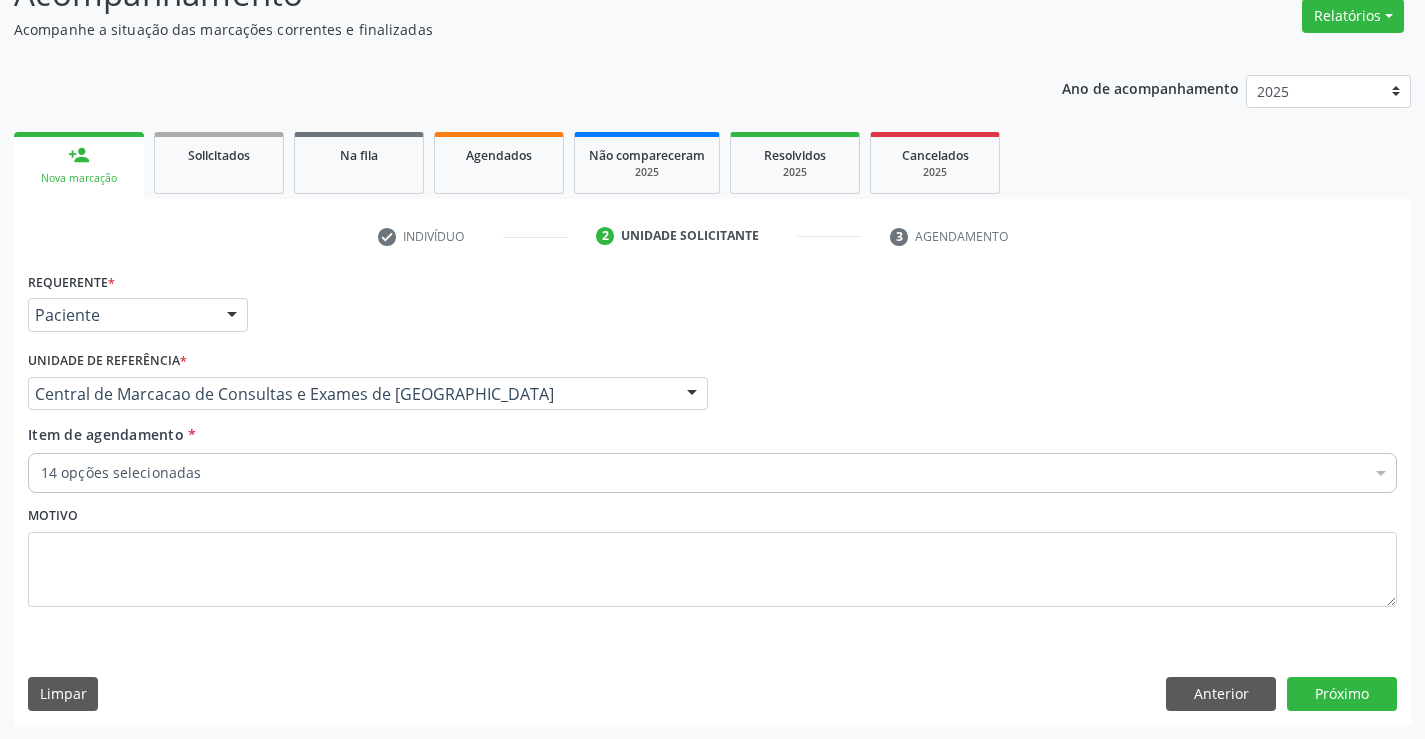 checkbox on "true" 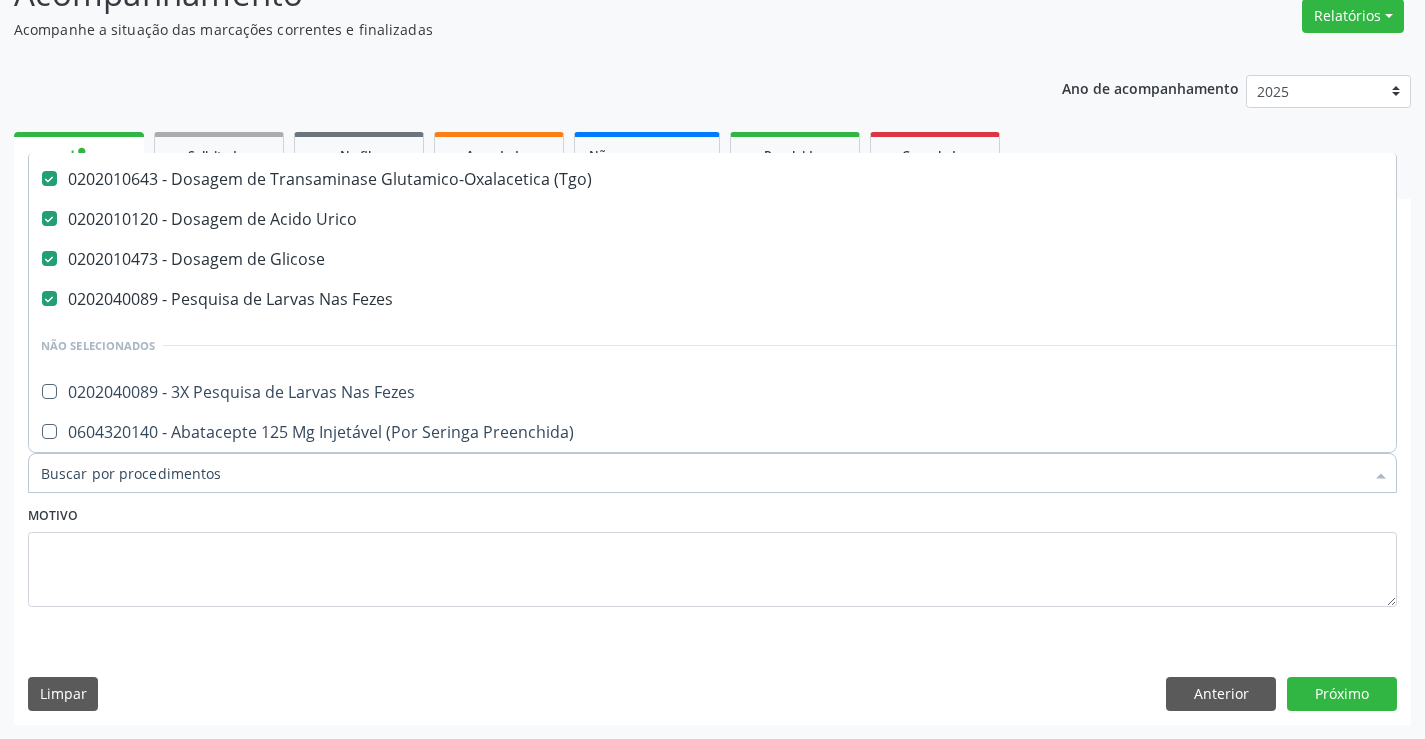 scroll, scrollTop: 500, scrollLeft: 0, axis: vertical 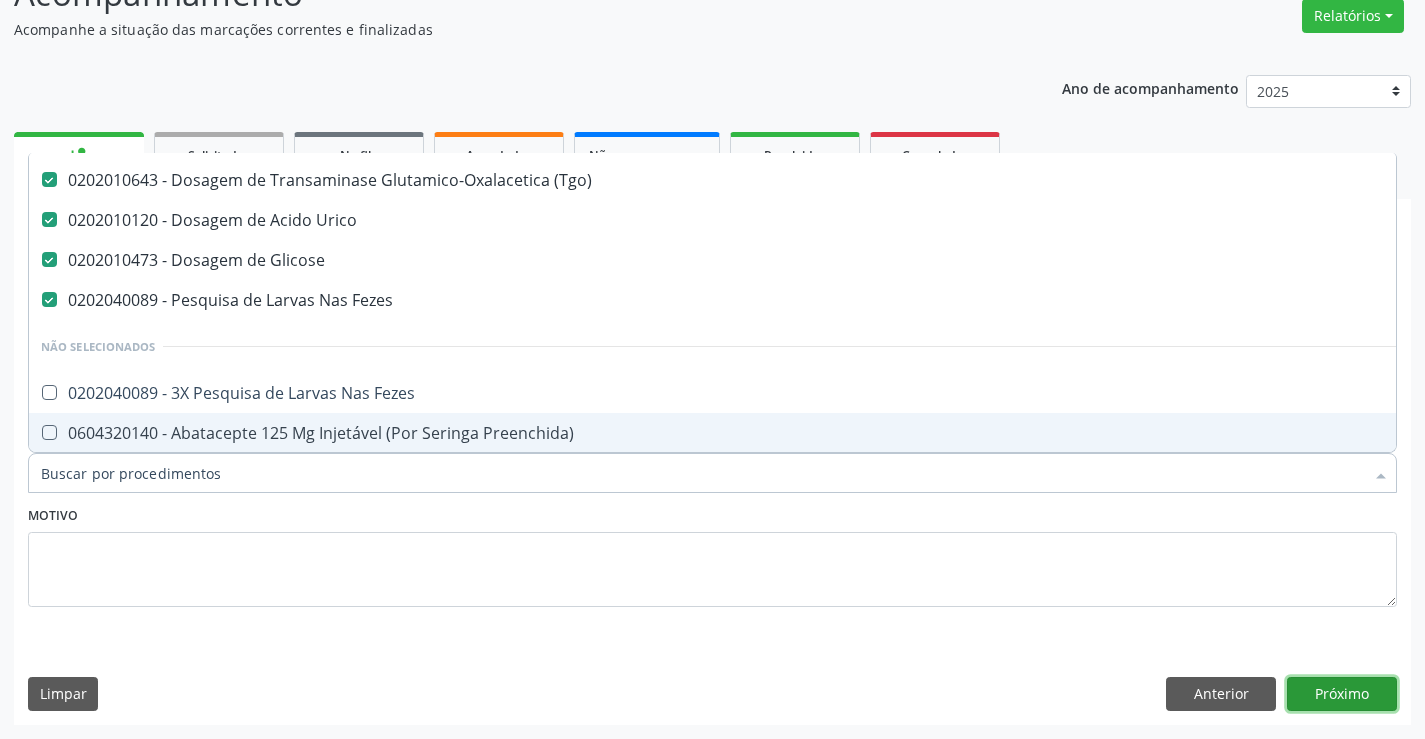 click on "Próximo" at bounding box center [1342, 694] 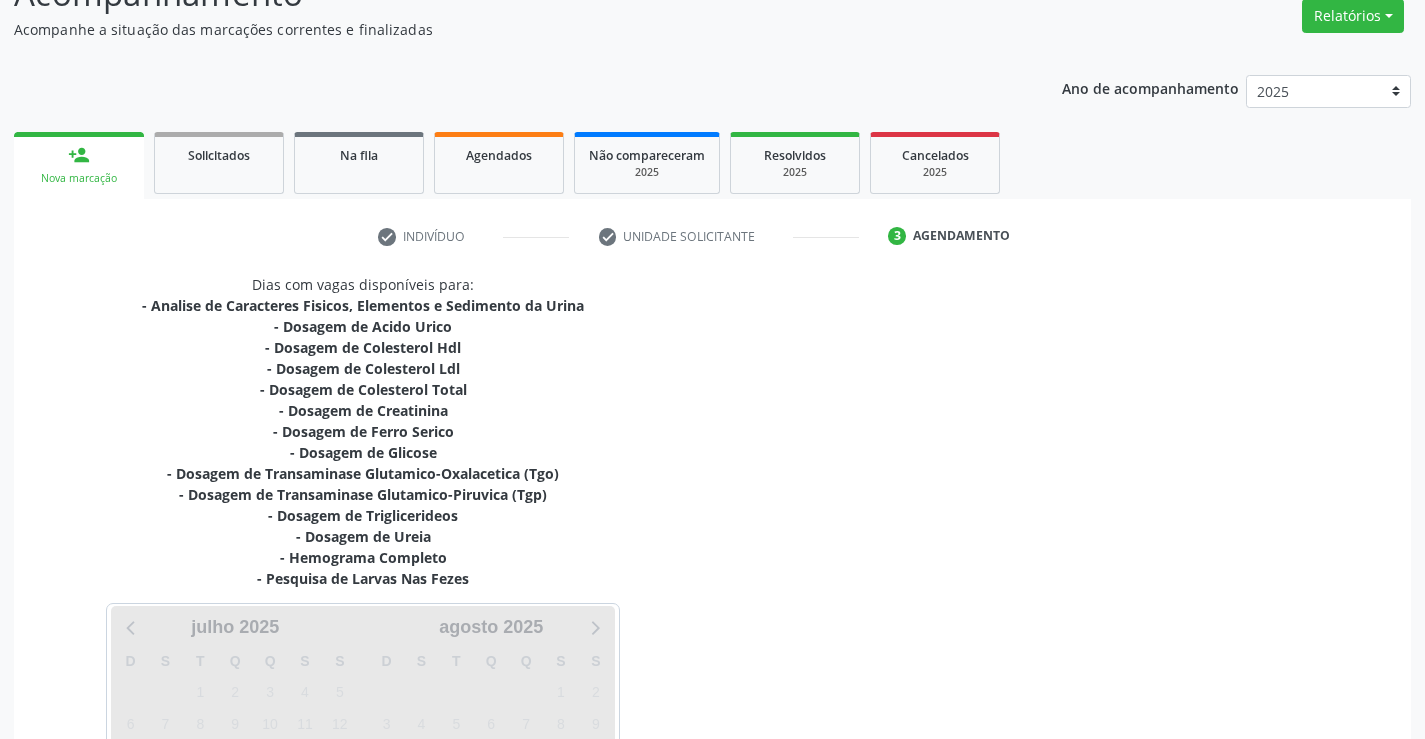 scroll, scrollTop: 0, scrollLeft: 0, axis: both 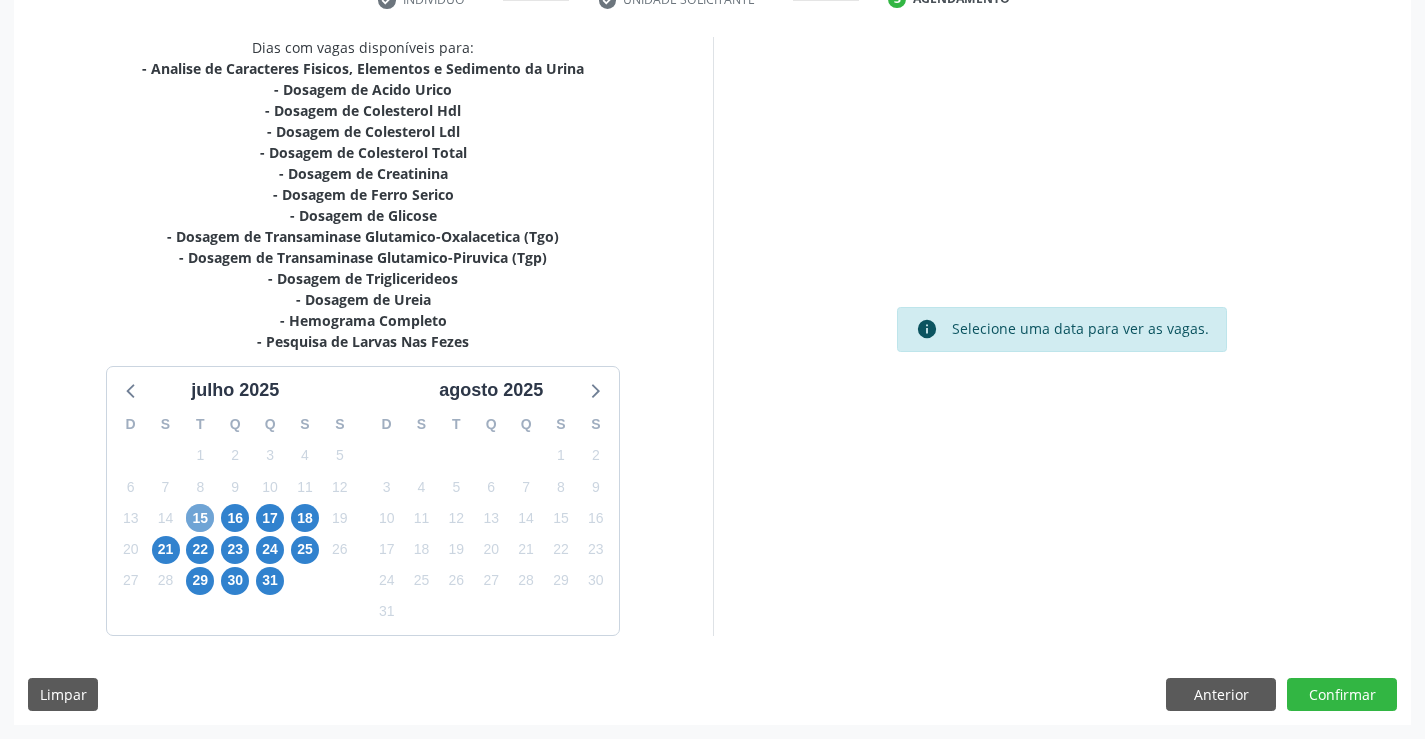 click on "15" at bounding box center [200, 518] 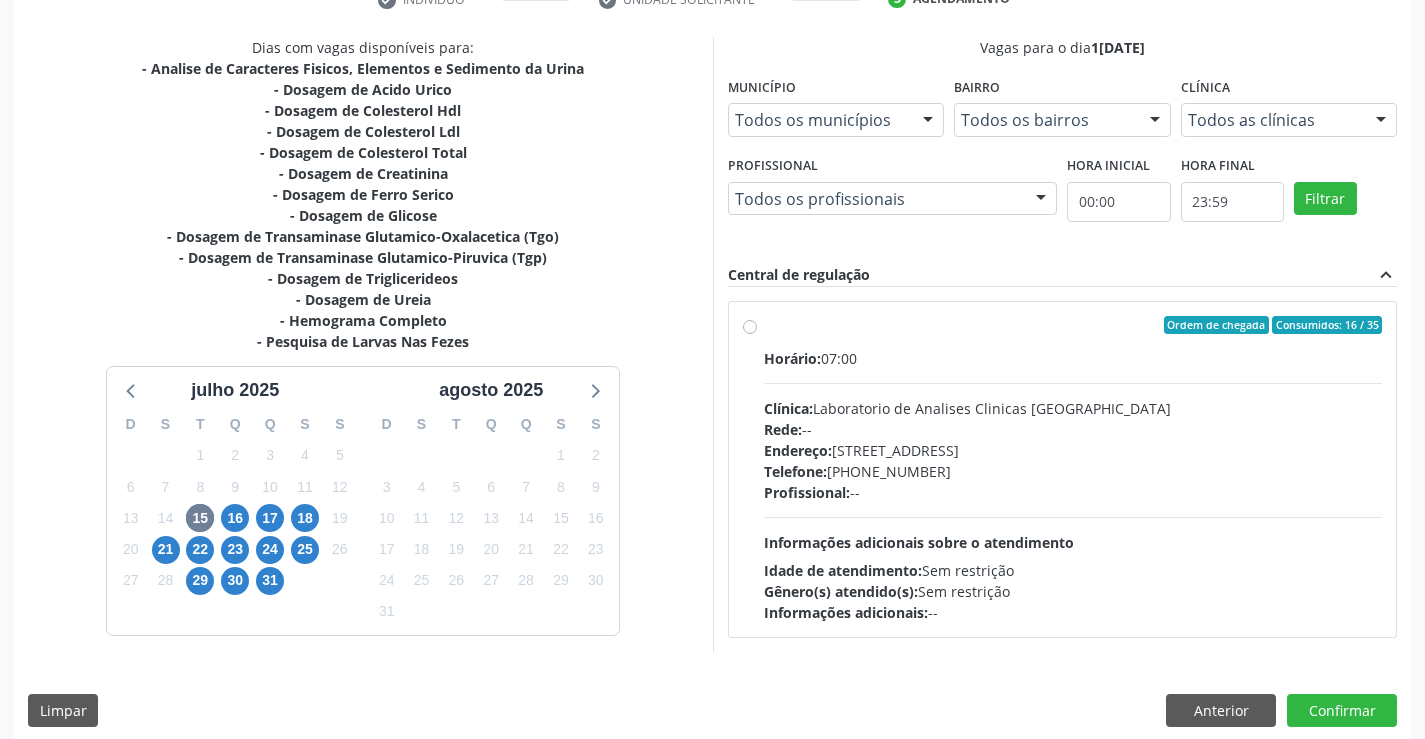 click on "Ordem de chegada
Consumidos: 16 / 35
Horário:   07:00
Clínica:  Laboratorio de Analises Clinicas Sao Francisco
Rede:
--
Endereço:   Terreo, nº 258, Centro, Campo Formoso - BA
Telefone:   (74) 36453588
Profissional:
--
Informações adicionais sobre o atendimento
Idade de atendimento:
Sem restrição
Gênero(s) atendido(s):
Sem restrição
Informações adicionais:
--" at bounding box center (1073, 469) 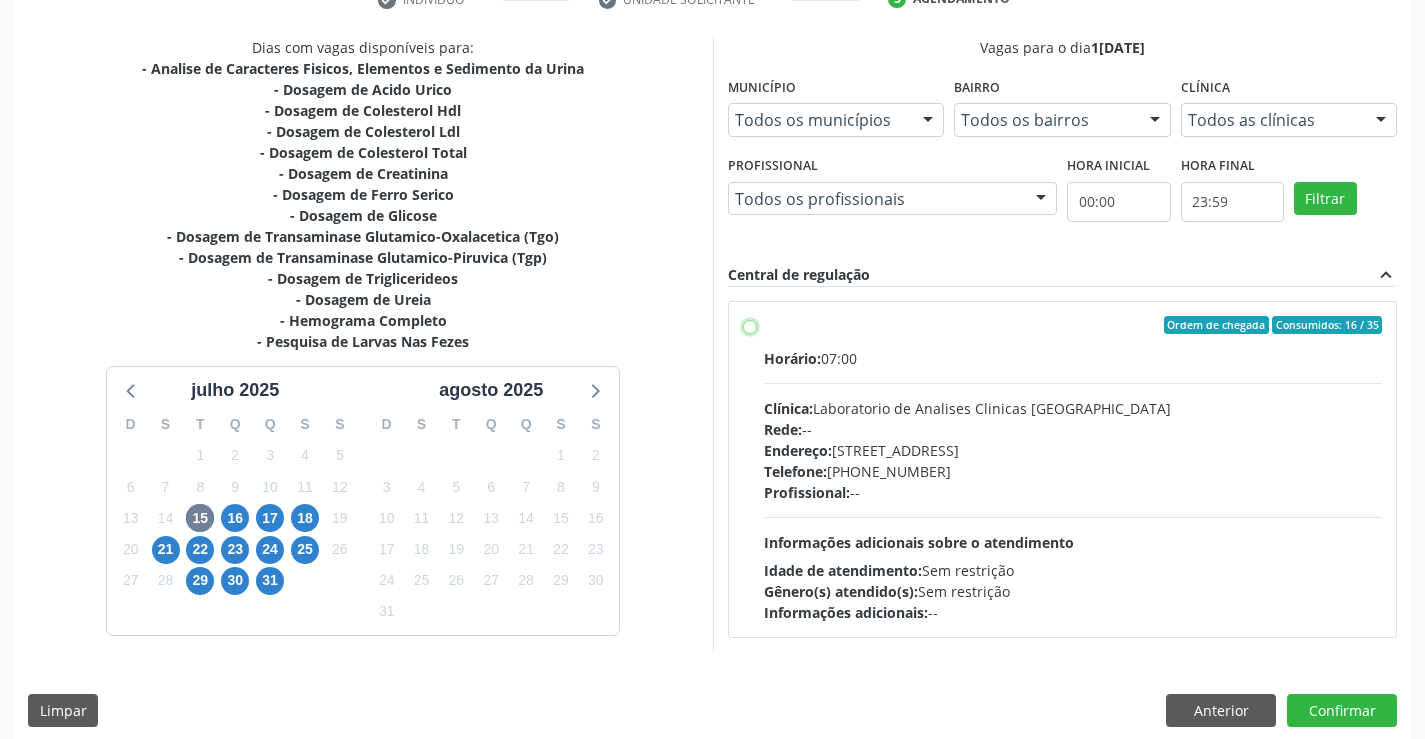 click on "Ordem de chegada
Consumidos: 16 / 35
Horário:   07:00
Clínica:  Laboratorio de Analises Clinicas Sao Francisco
Rede:
--
Endereço:   Terreo, nº 258, Centro, Campo Formoso - BA
Telefone:   (74) 36453588
Profissional:
--
Informações adicionais sobre o atendimento
Idade de atendimento:
Sem restrição
Gênero(s) atendido(s):
Sem restrição
Informações adicionais:
--" at bounding box center (750, 325) 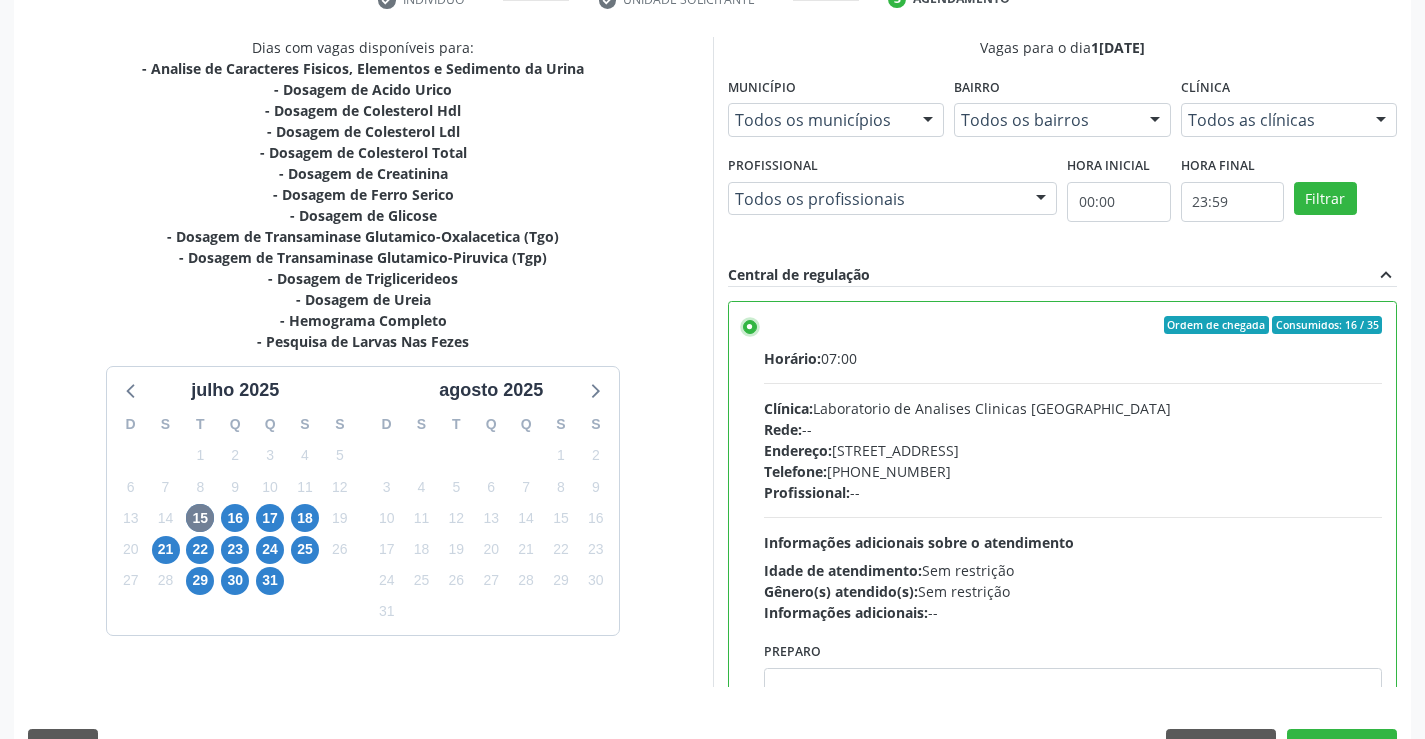 scroll, scrollTop: 456, scrollLeft: 0, axis: vertical 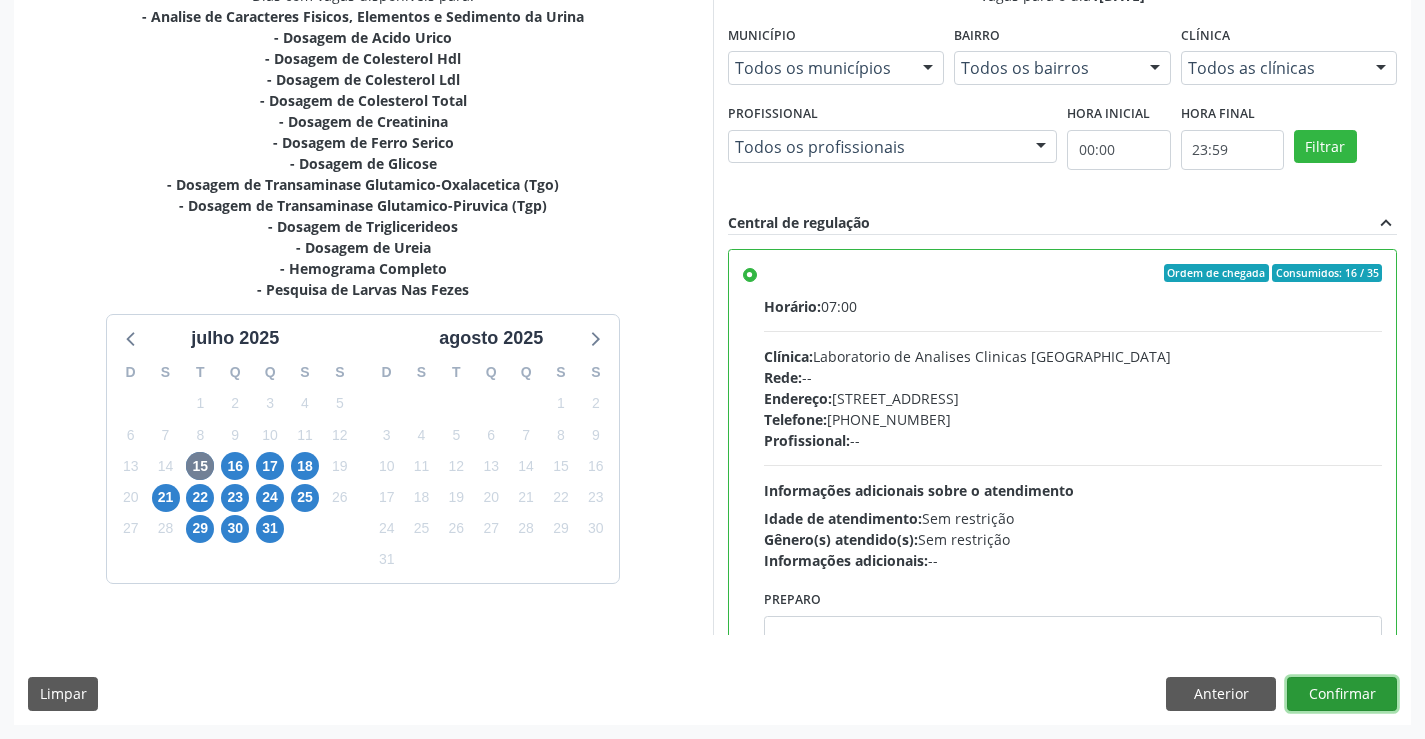 click on "Confirmar" at bounding box center (1342, 694) 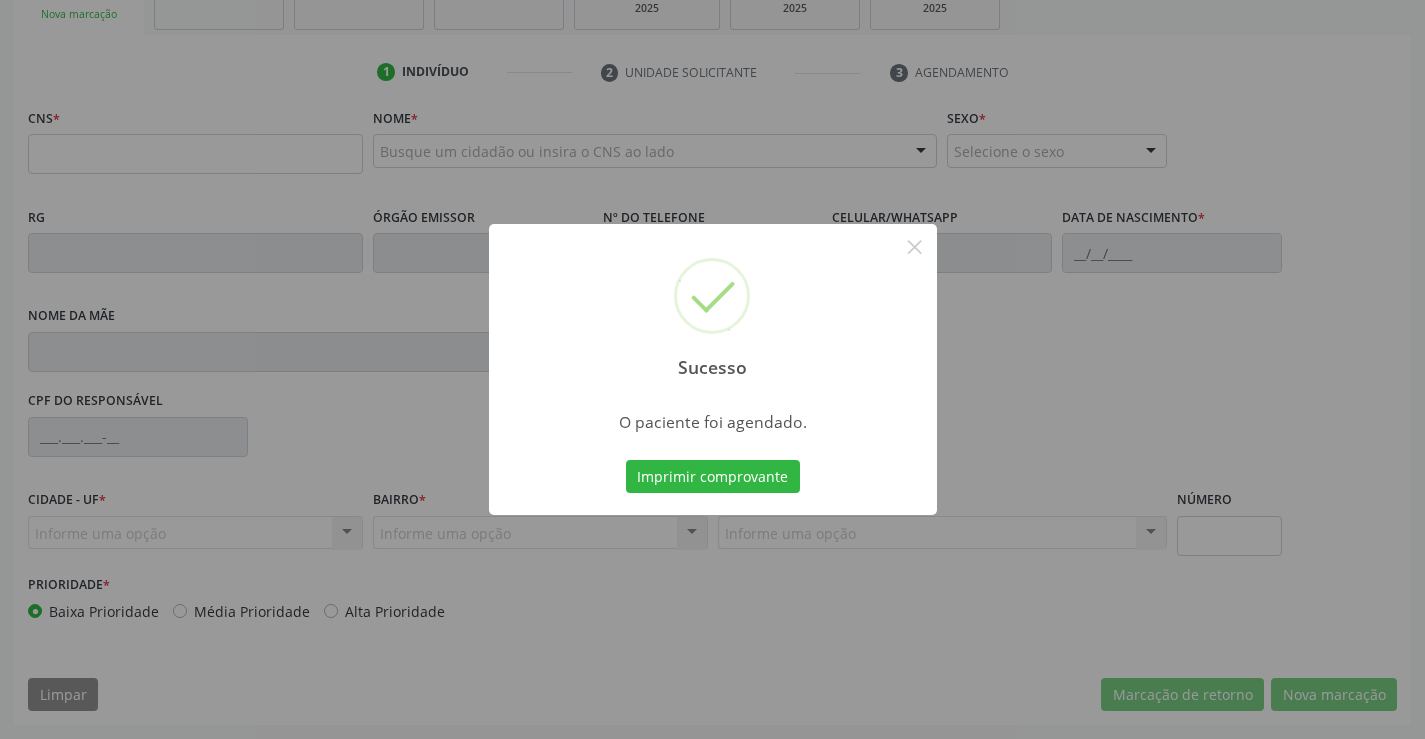 scroll, scrollTop: 331, scrollLeft: 0, axis: vertical 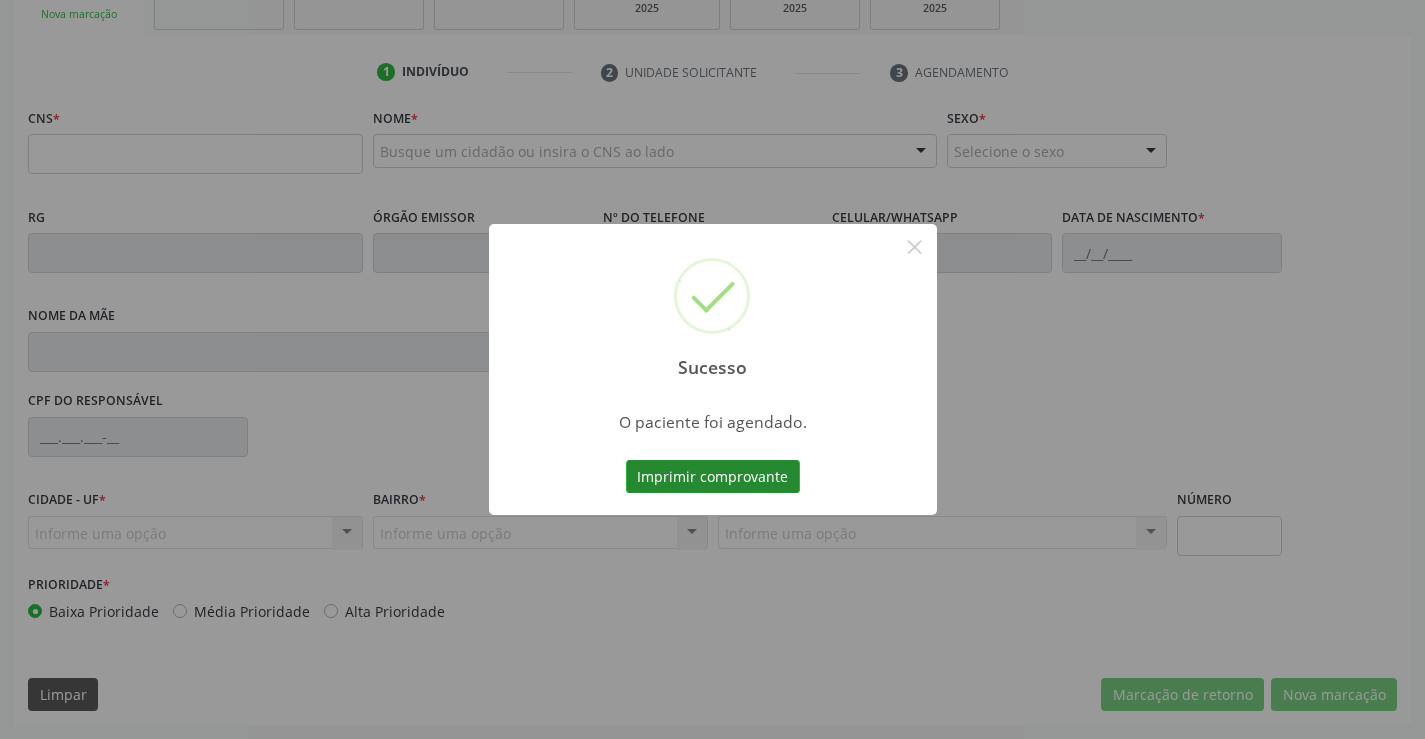 click on "Imprimir comprovante" at bounding box center [713, 477] 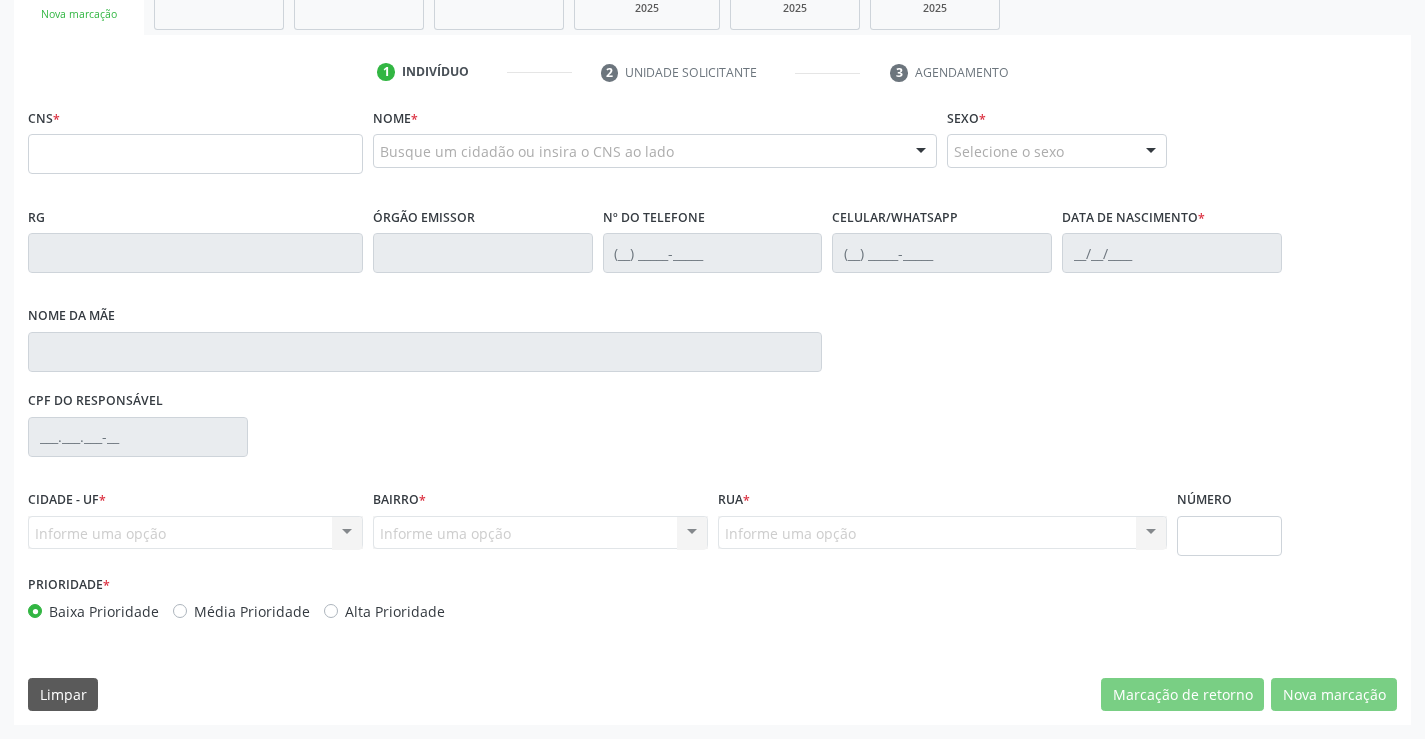 drag, startPoint x: 181, startPoint y: 175, endPoint x: 188, endPoint y: 152, distance: 24.04163 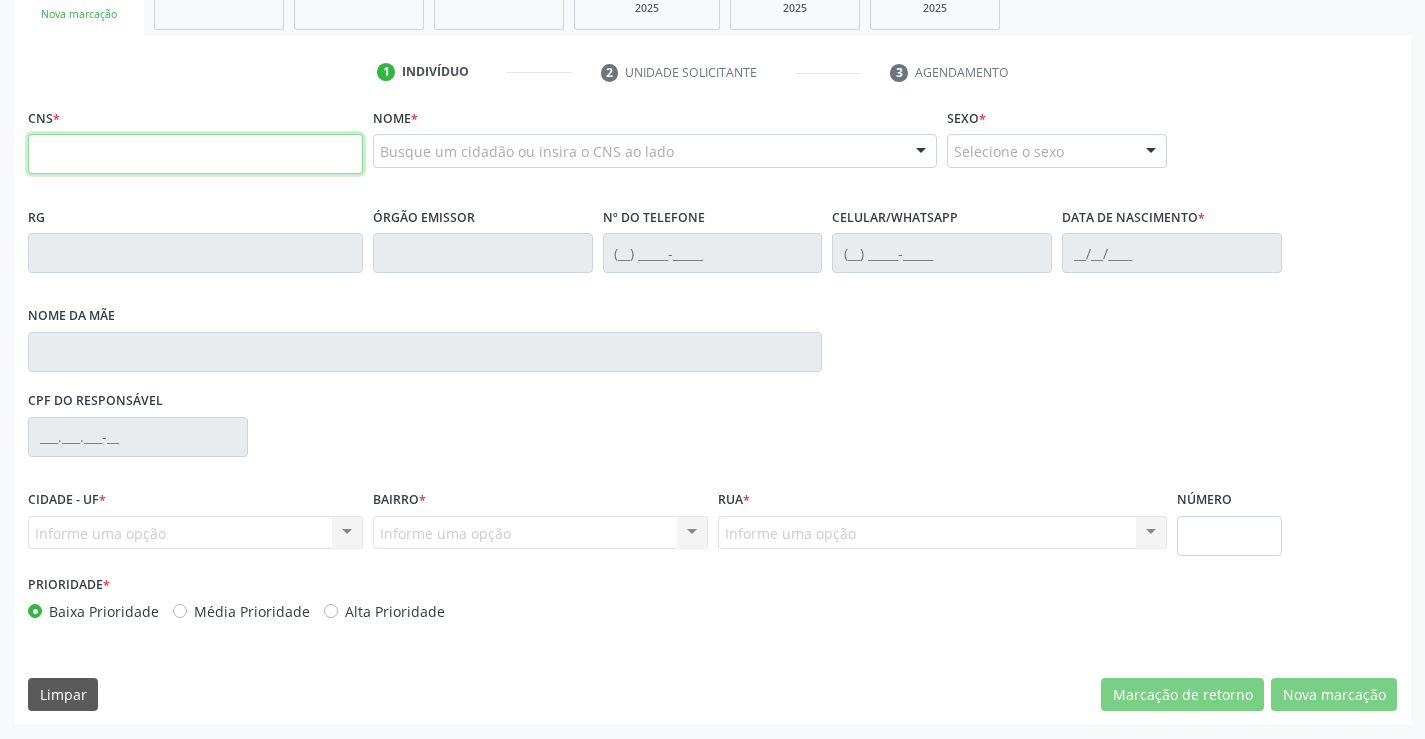 click at bounding box center [195, 154] 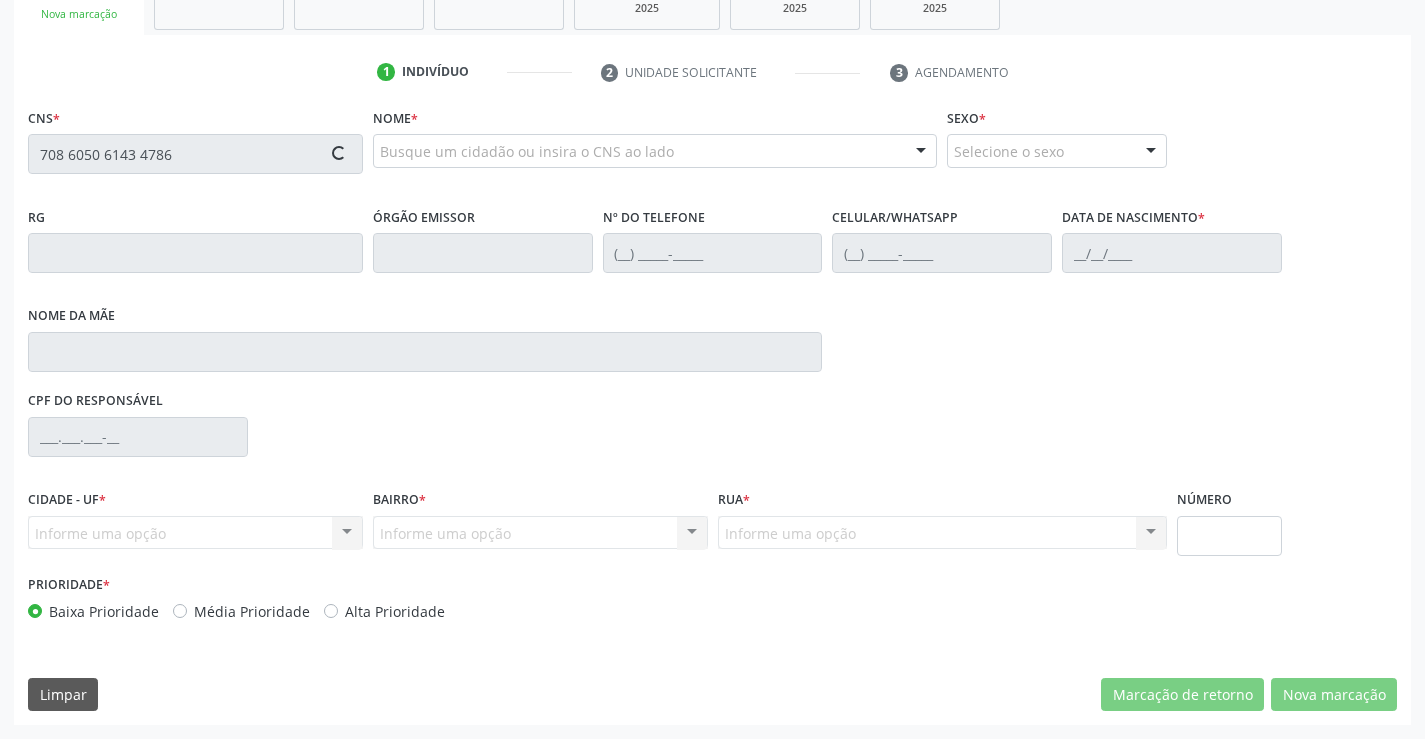 type on "708 6050 6143 4786" 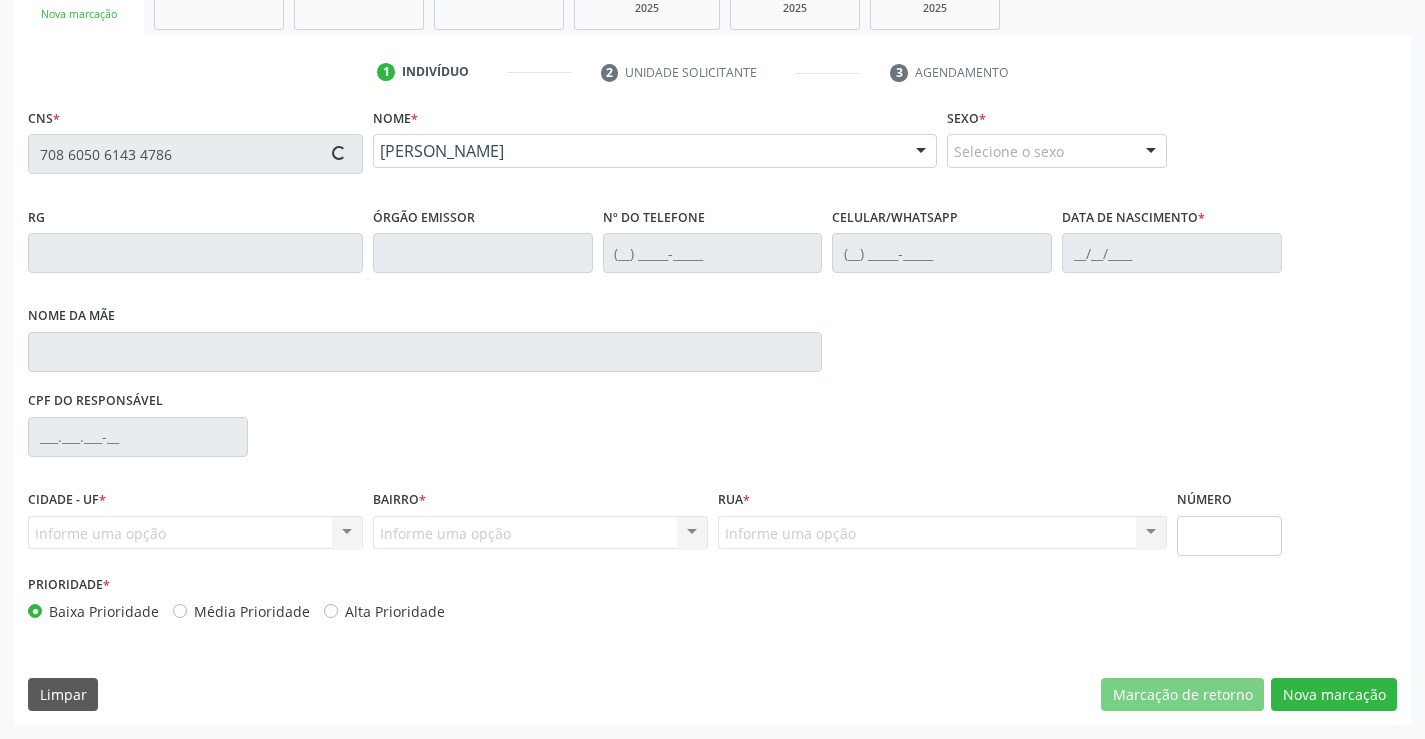 type on "2078260304" 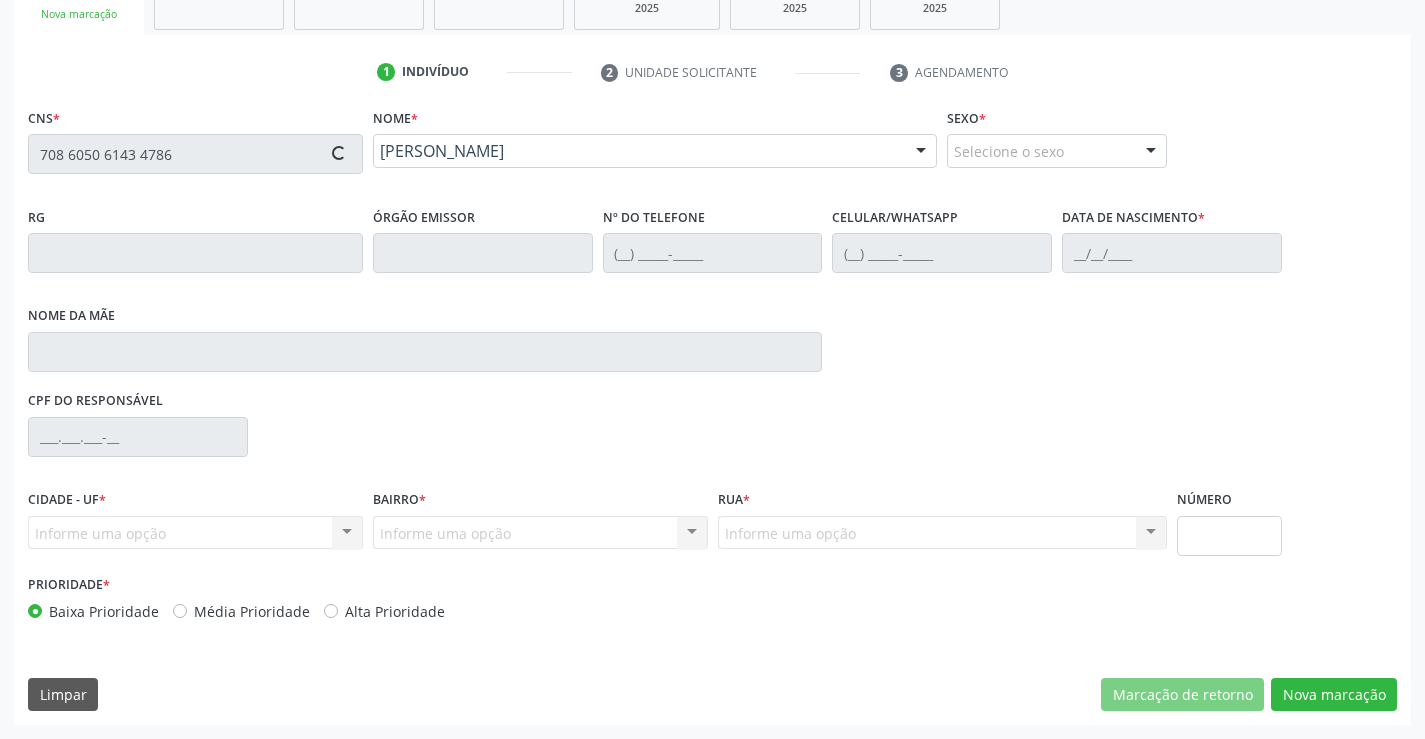 type on "(74) 99939-3791" 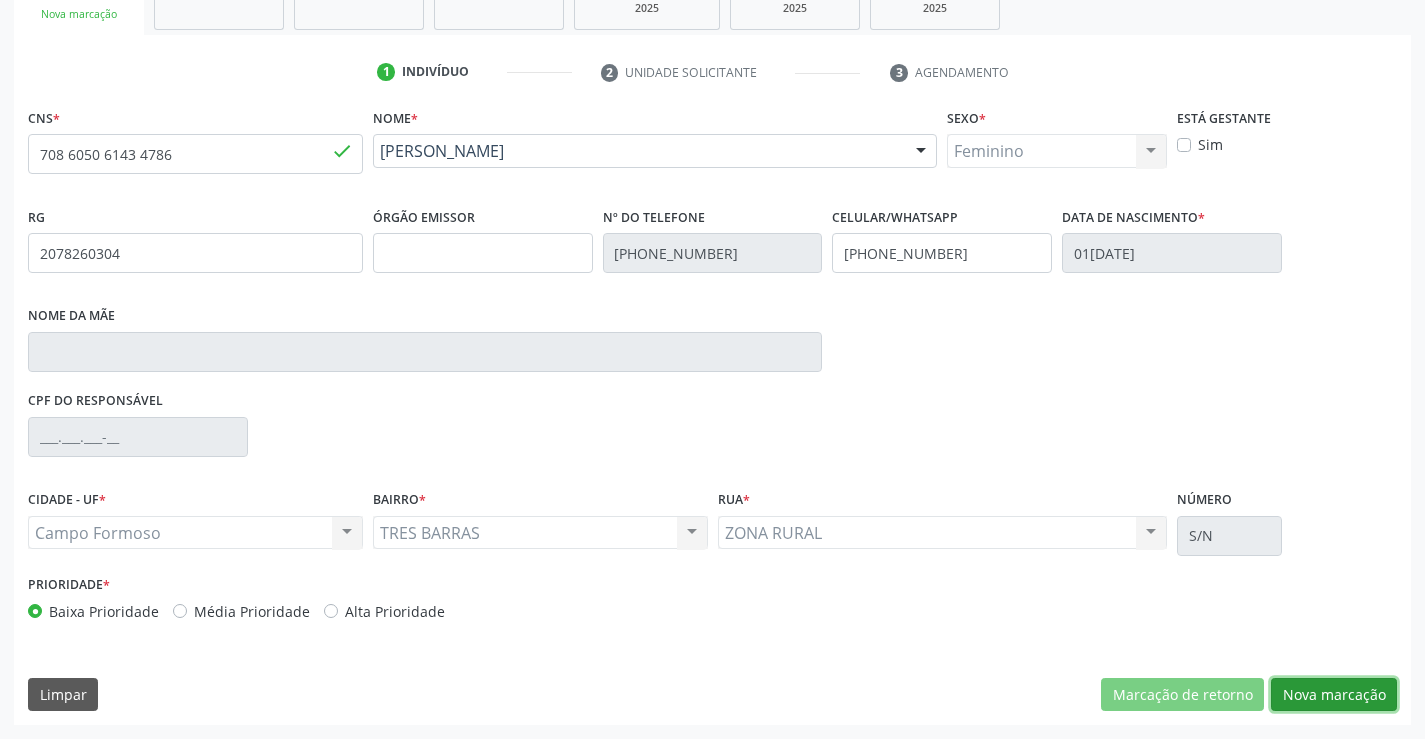 click on "Nova marcação" at bounding box center (1334, 695) 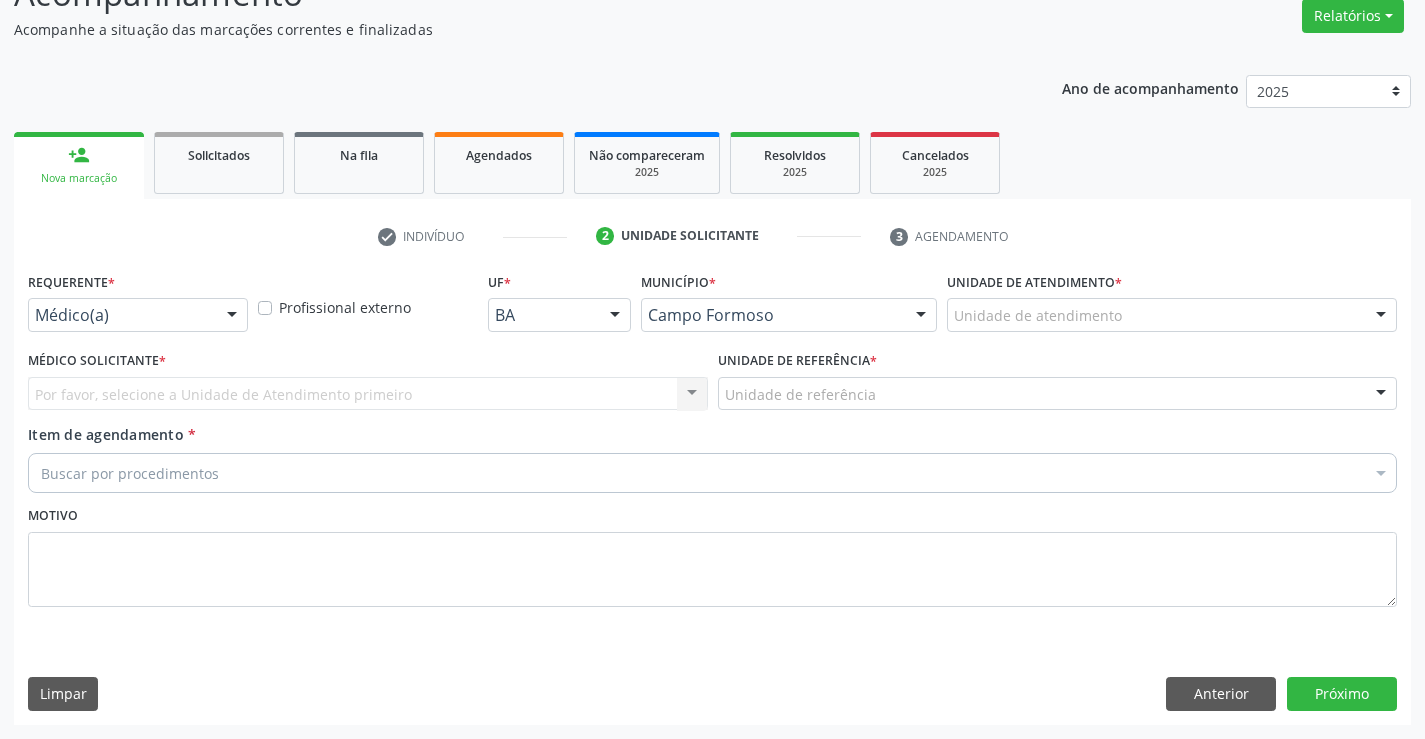 scroll, scrollTop: 167, scrollLeft: 0, axis: vertical 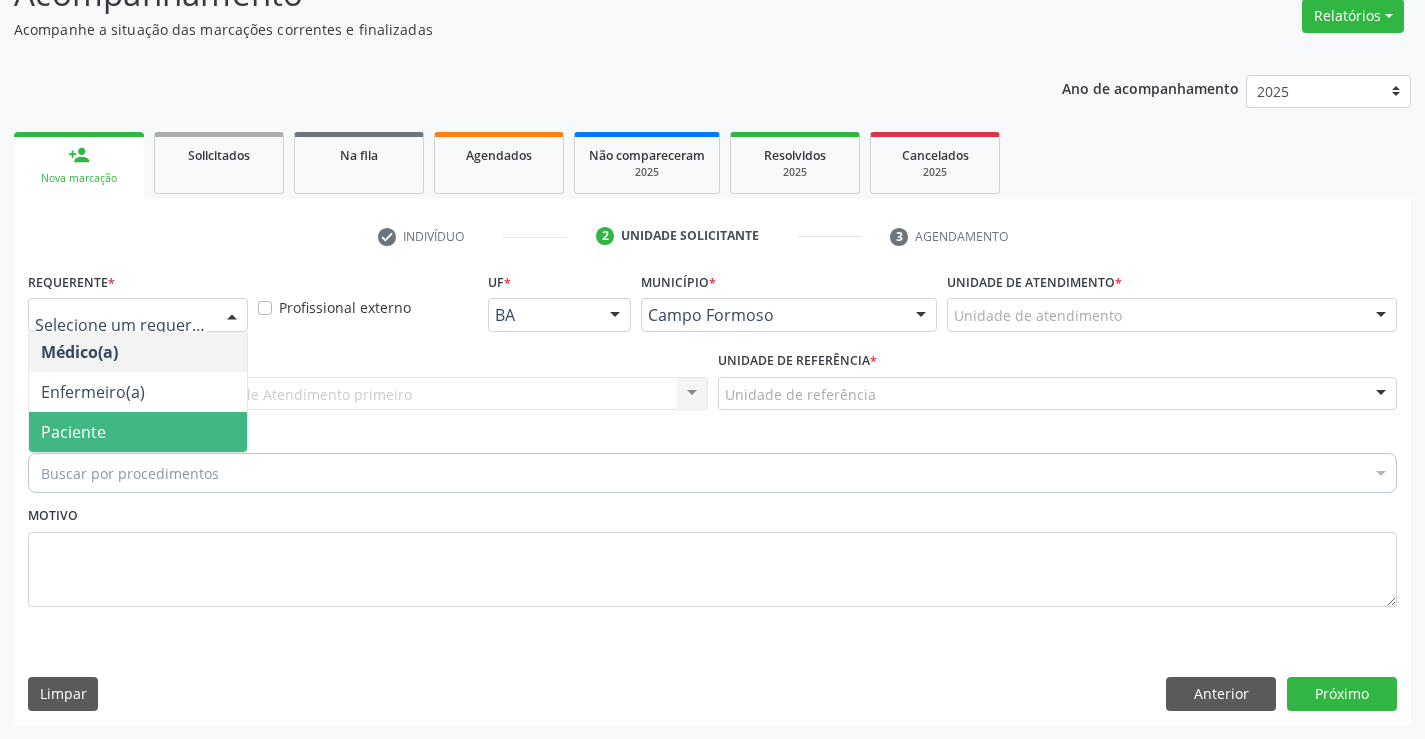 click on "Paciente" at bounding box center [138, 432] 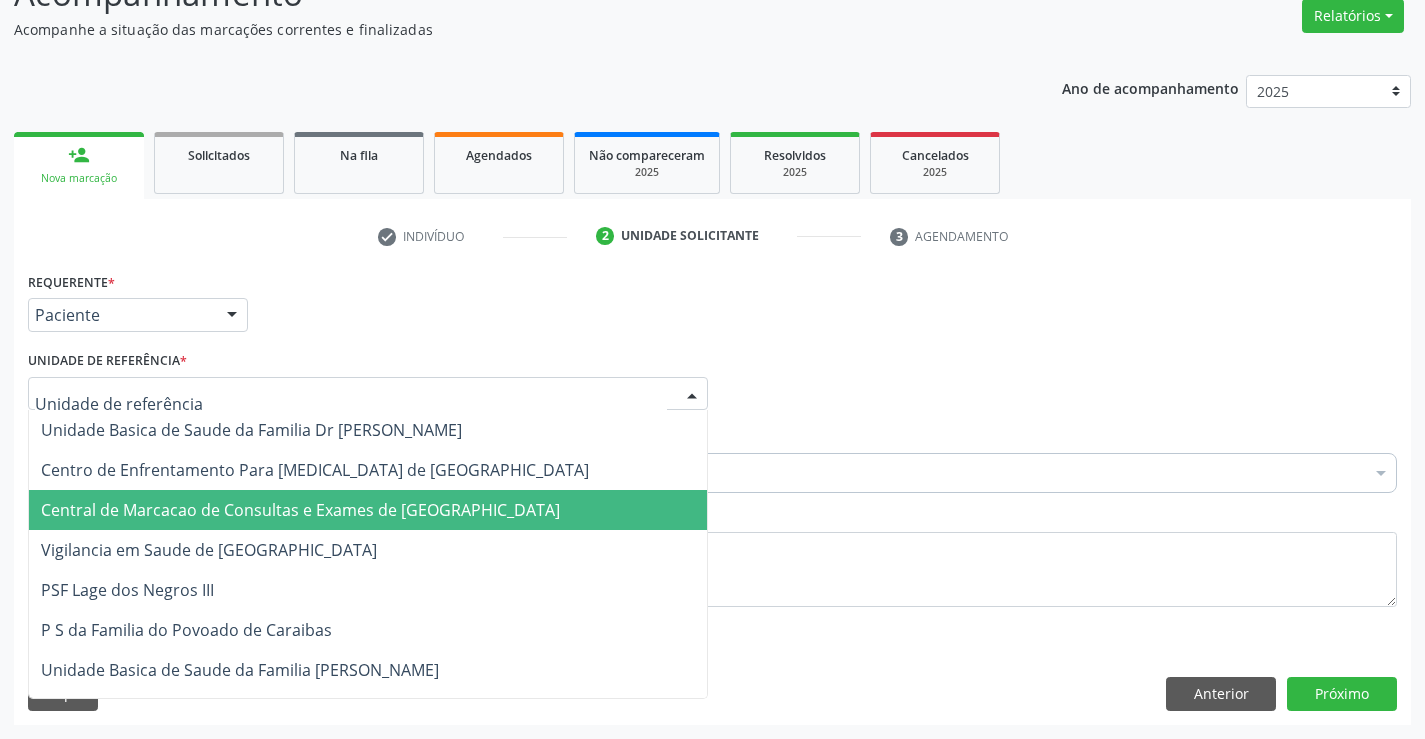 click on "Central de Marcacao de Consultas e Exames de [GEOGRAPHIC_DATA]" at bounding box center (368, 510) 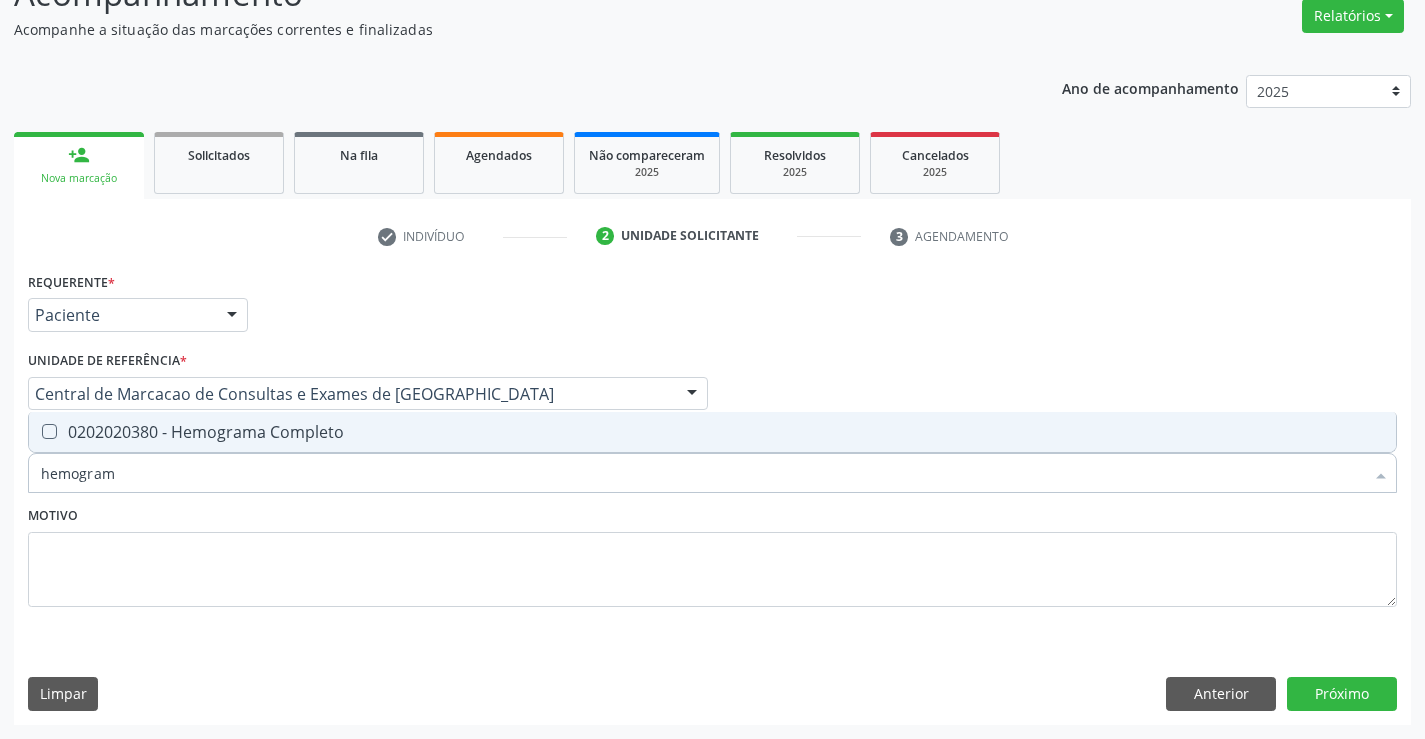 type on "hemograma" 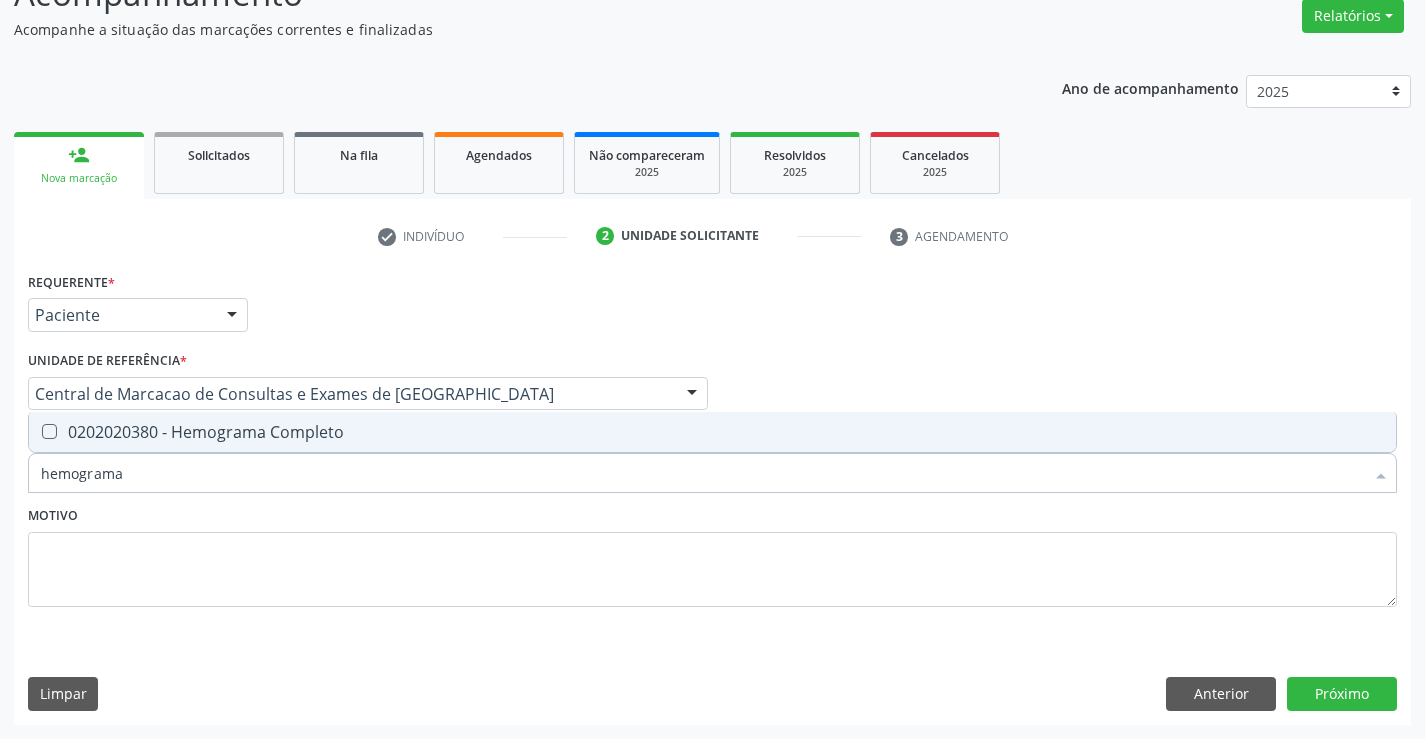 click on "0202020380 - Hemograma Completo" at bounding box center [712, 432] 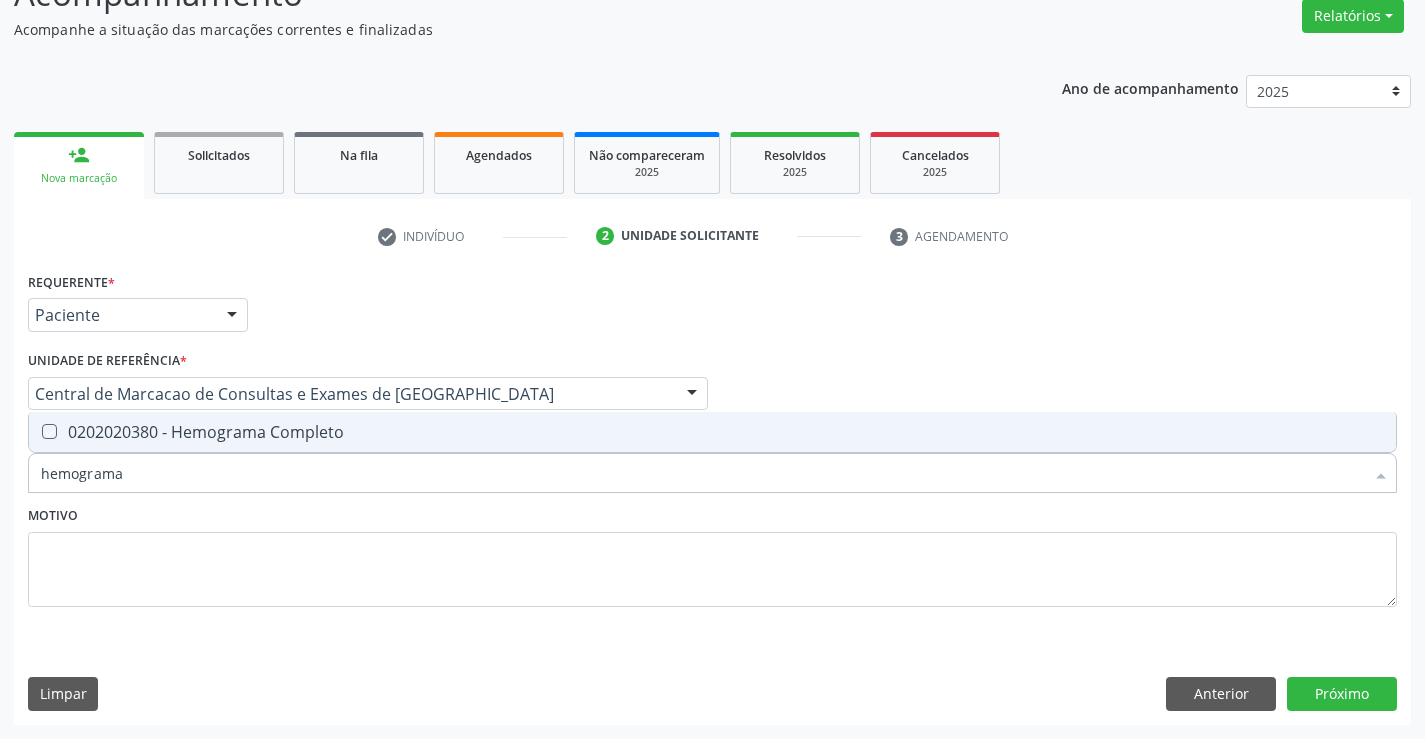 checkbox on "true" 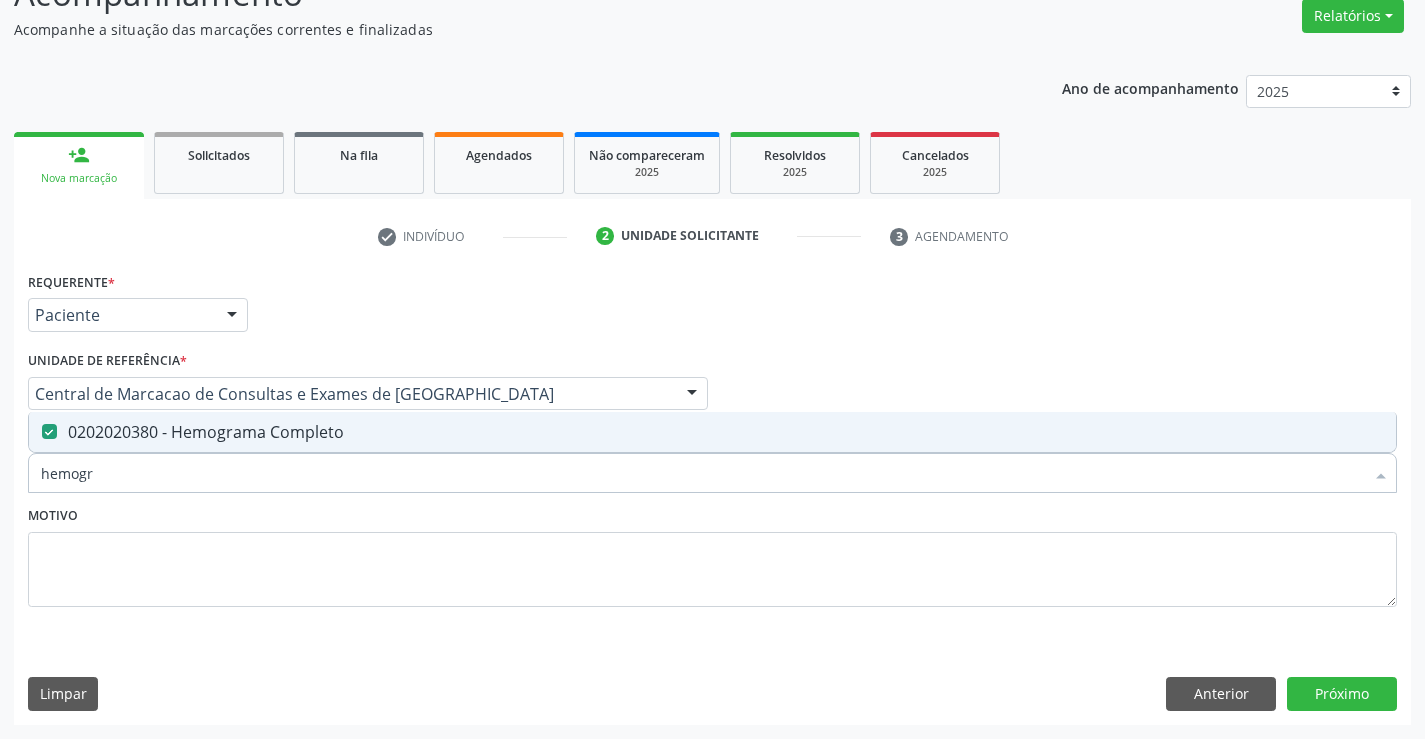 type on "hemog" 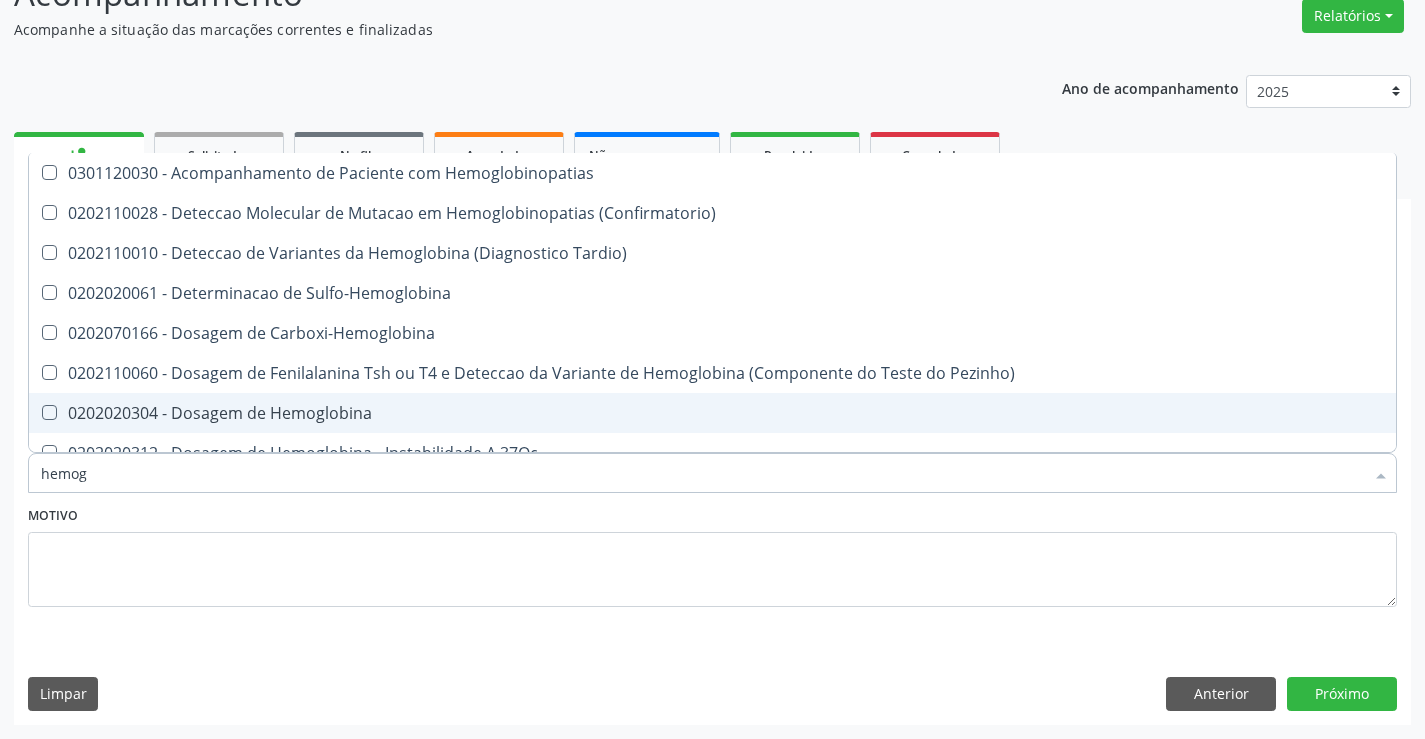type on "hemo" 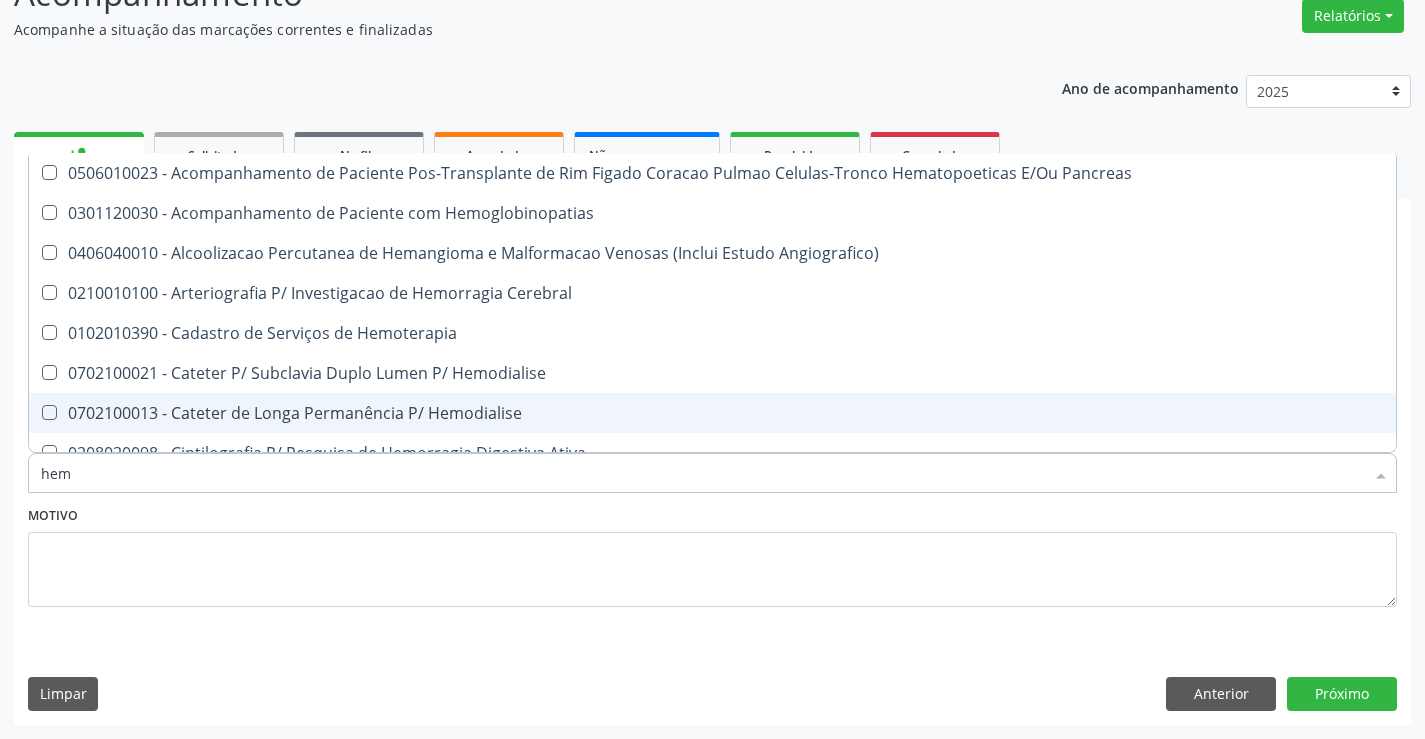type on "he" 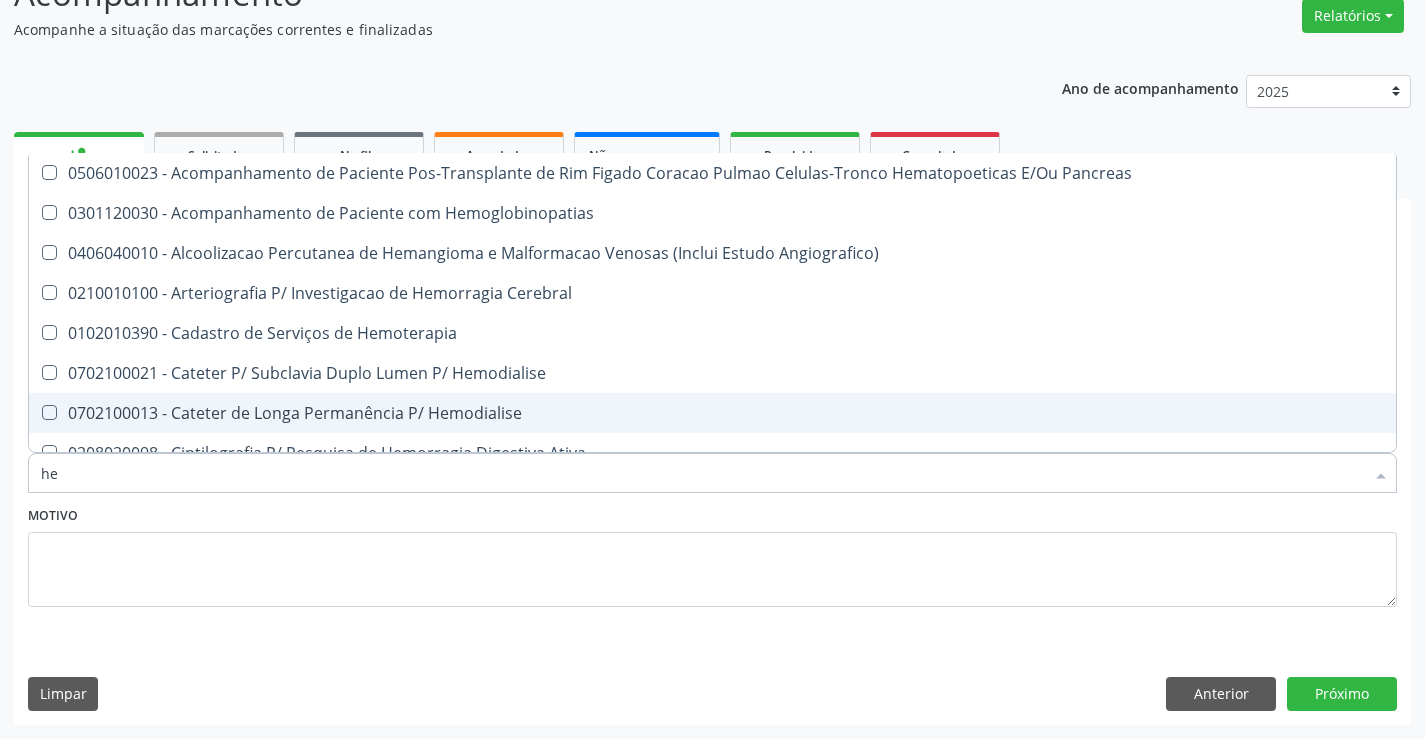type on "h" 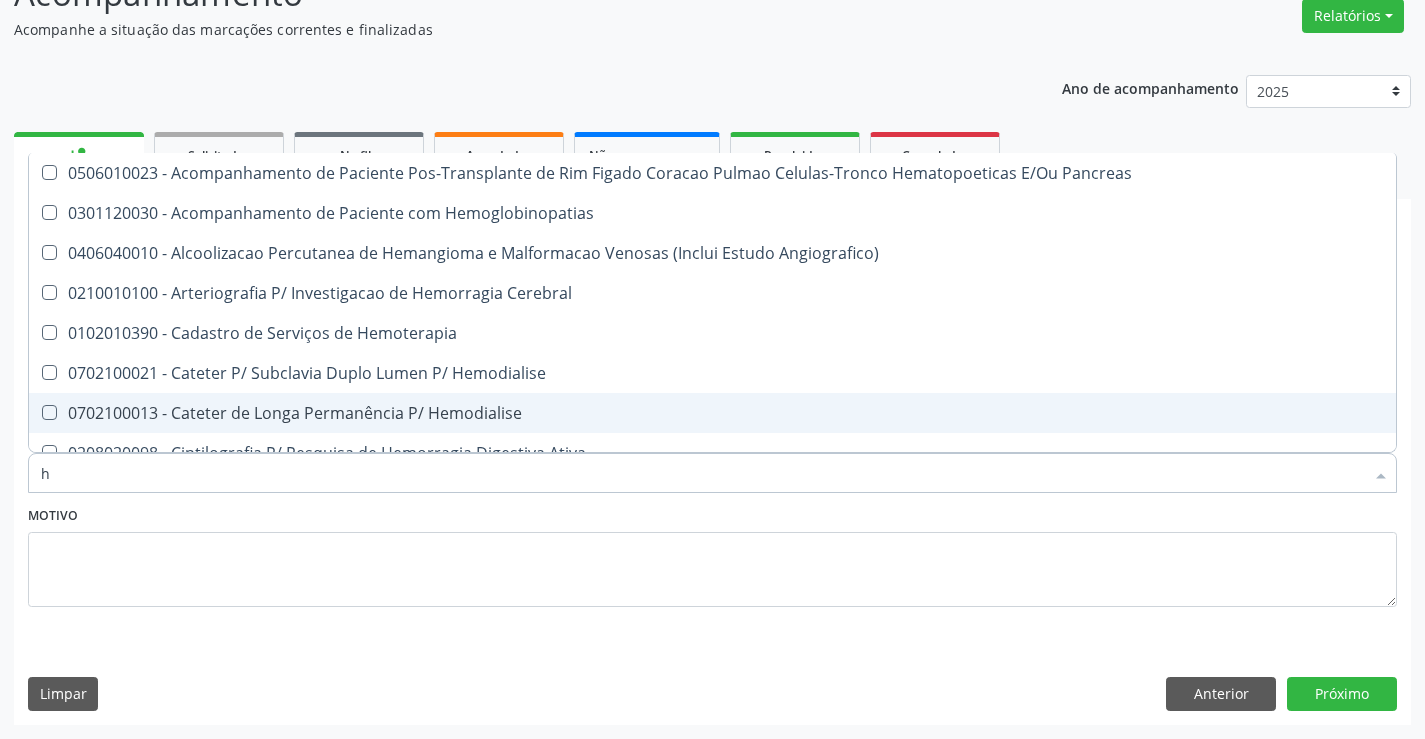 type 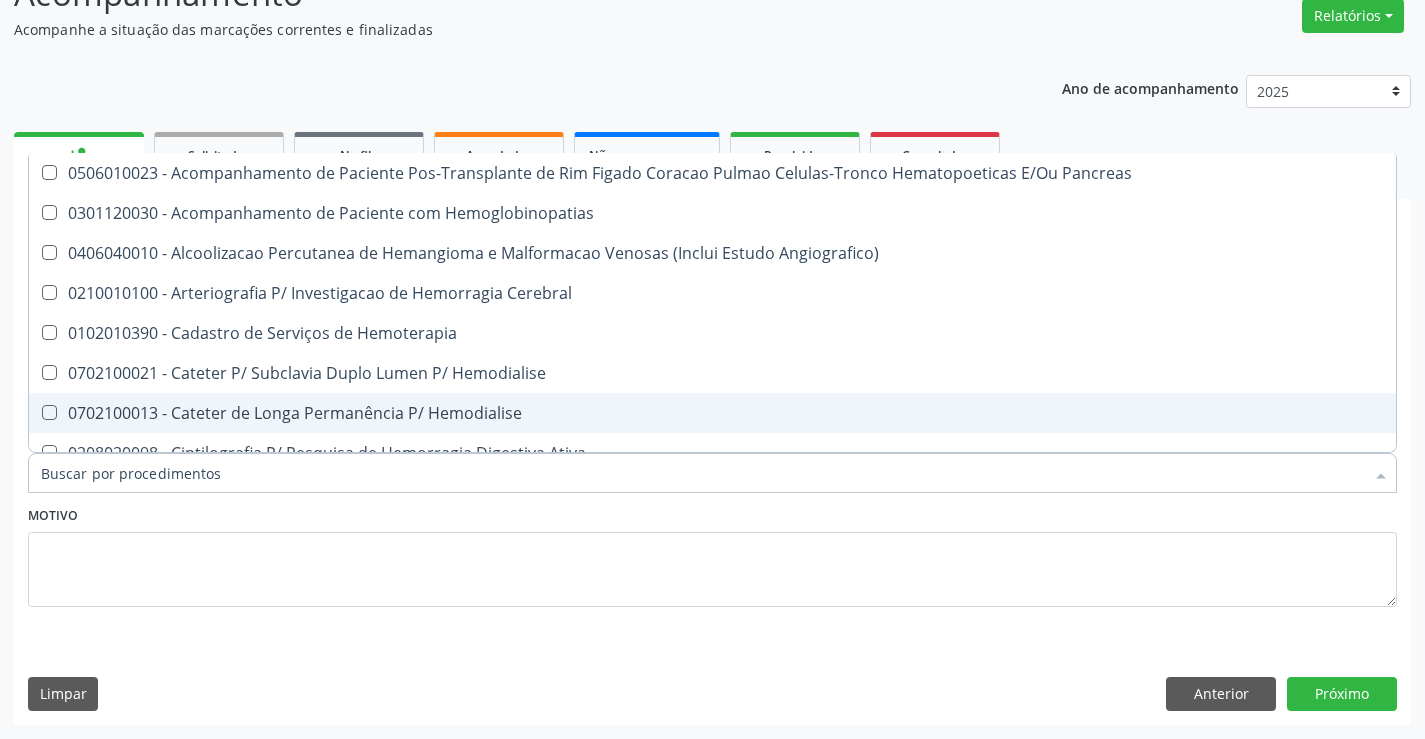 checkbox on "false" 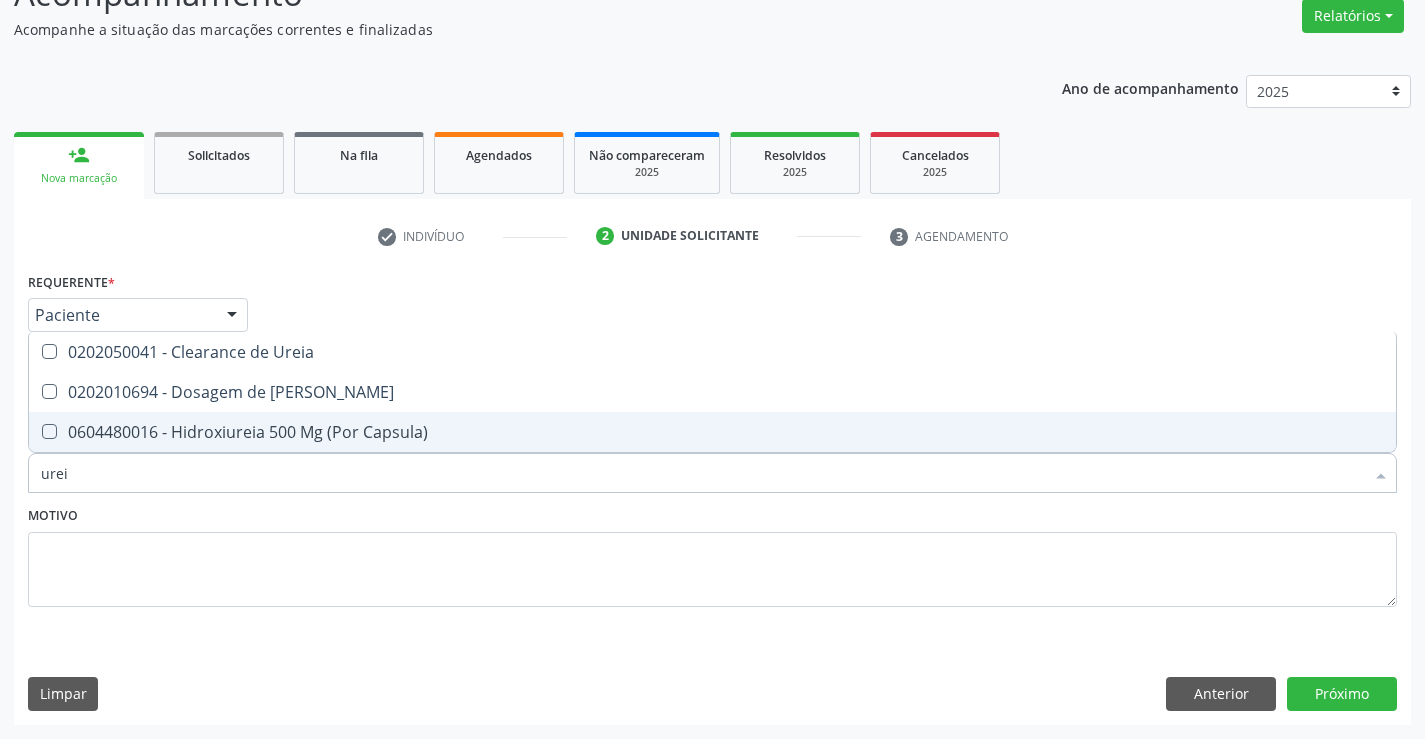 type on "ureia" 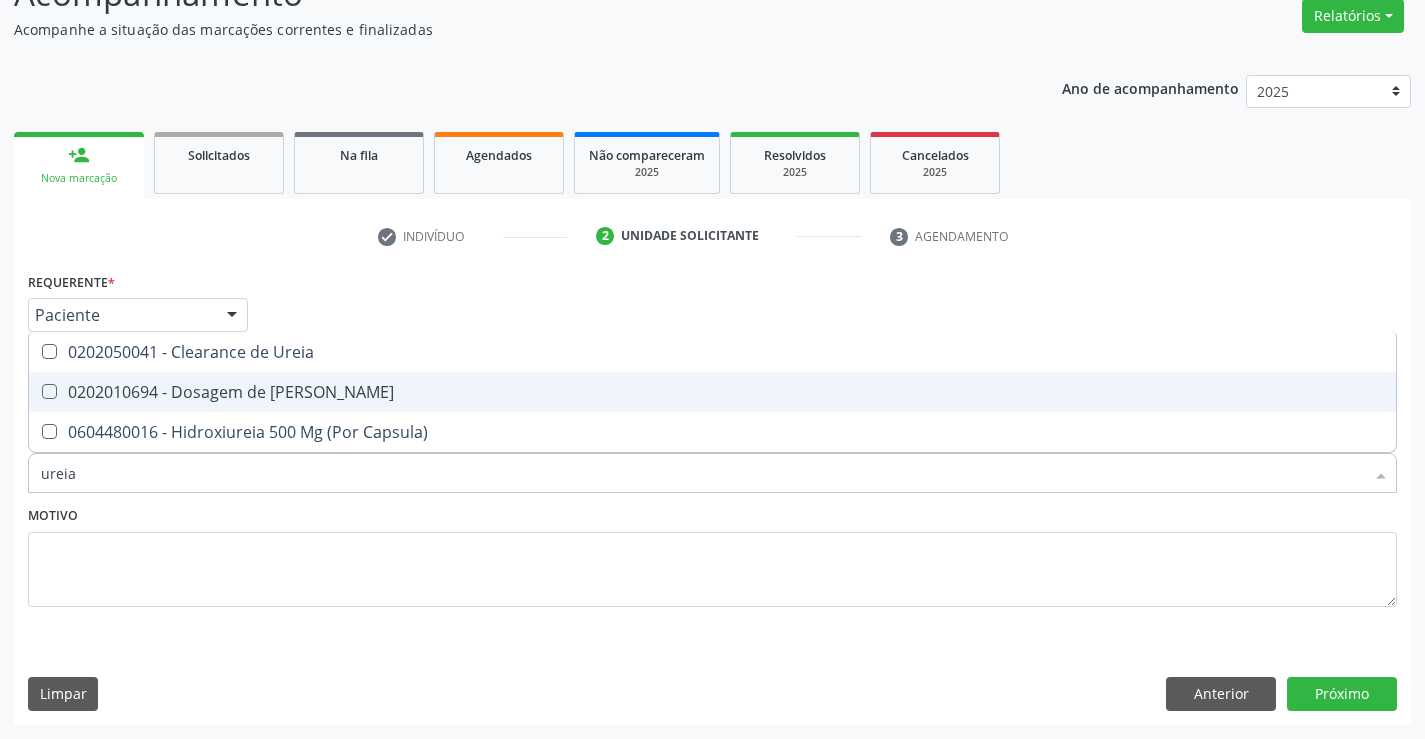 click on "0202010694 - Dosagem de [PERSON_NAME]" at bounding box center (712, 392) 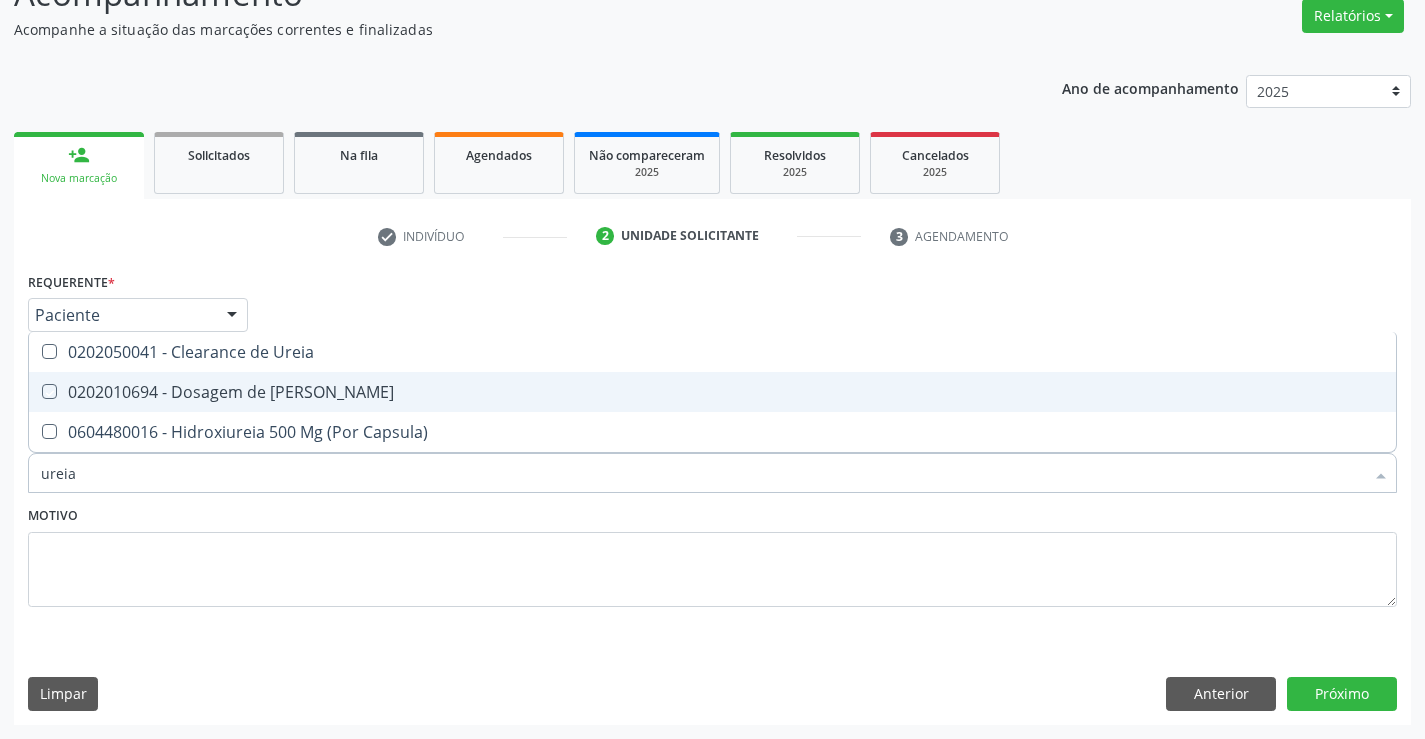 checkbox on "true" 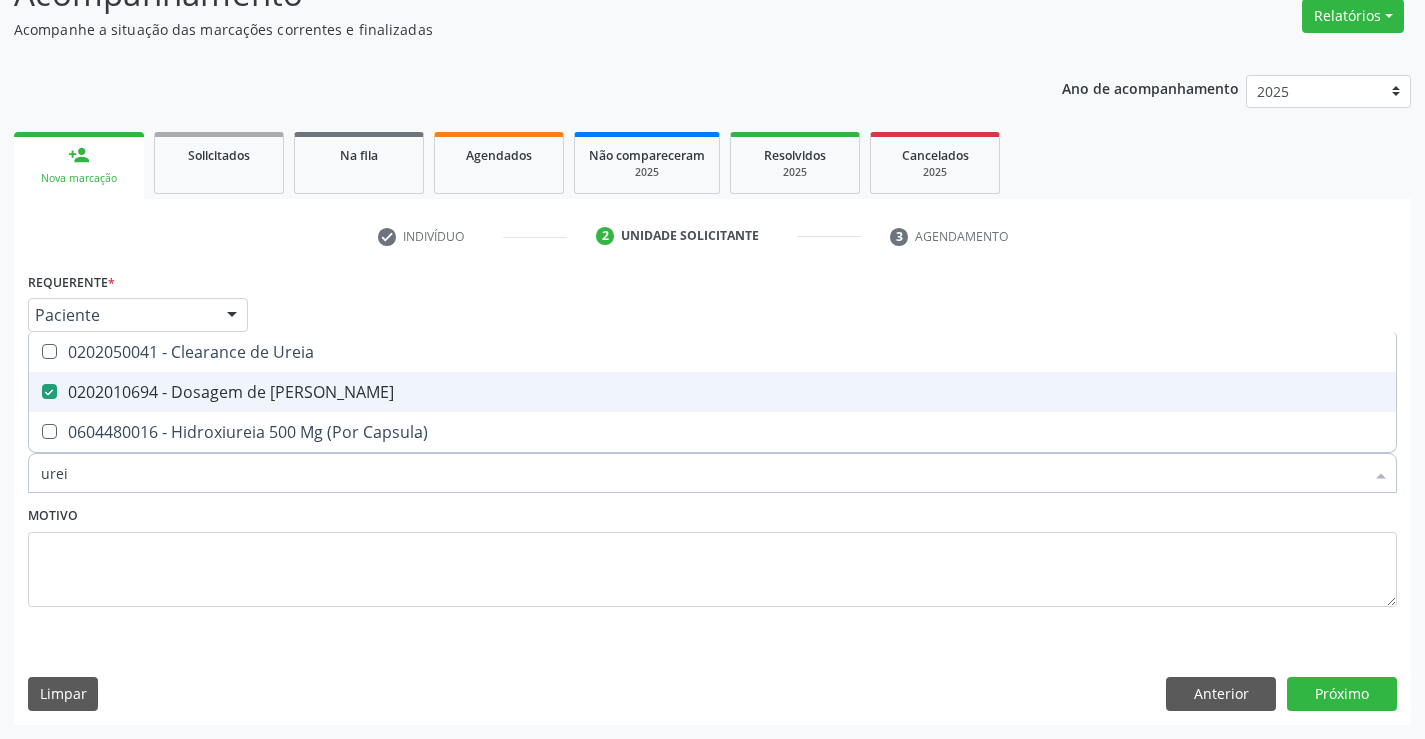 type on "ure" 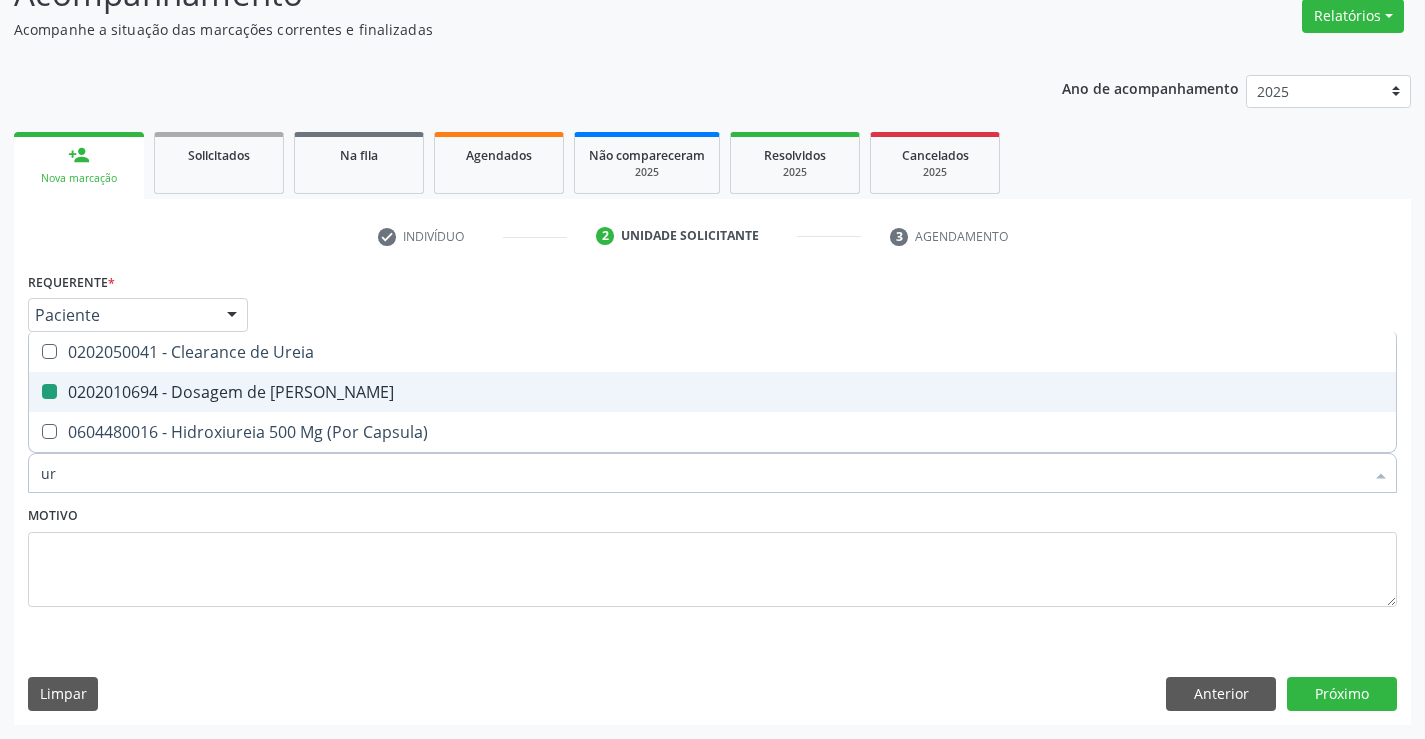 type on "u" 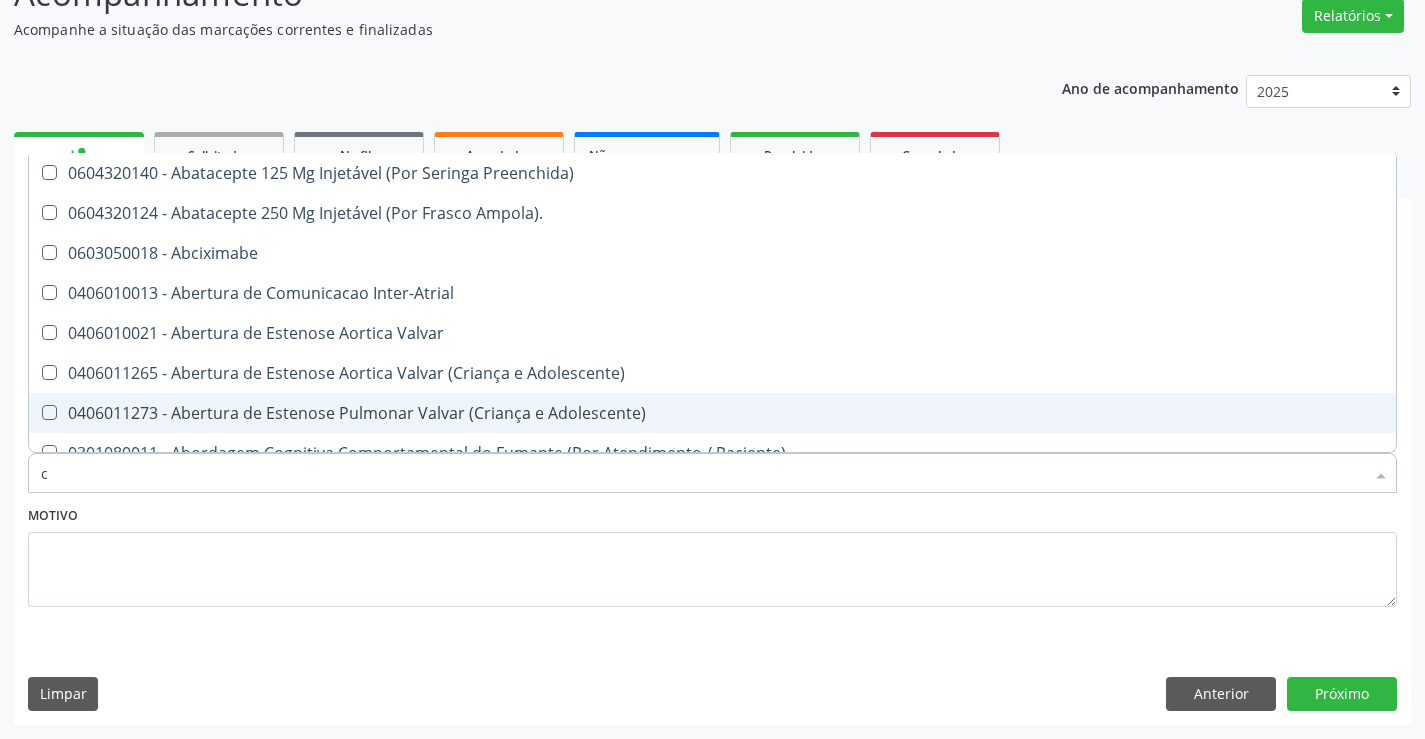 type on "cr" 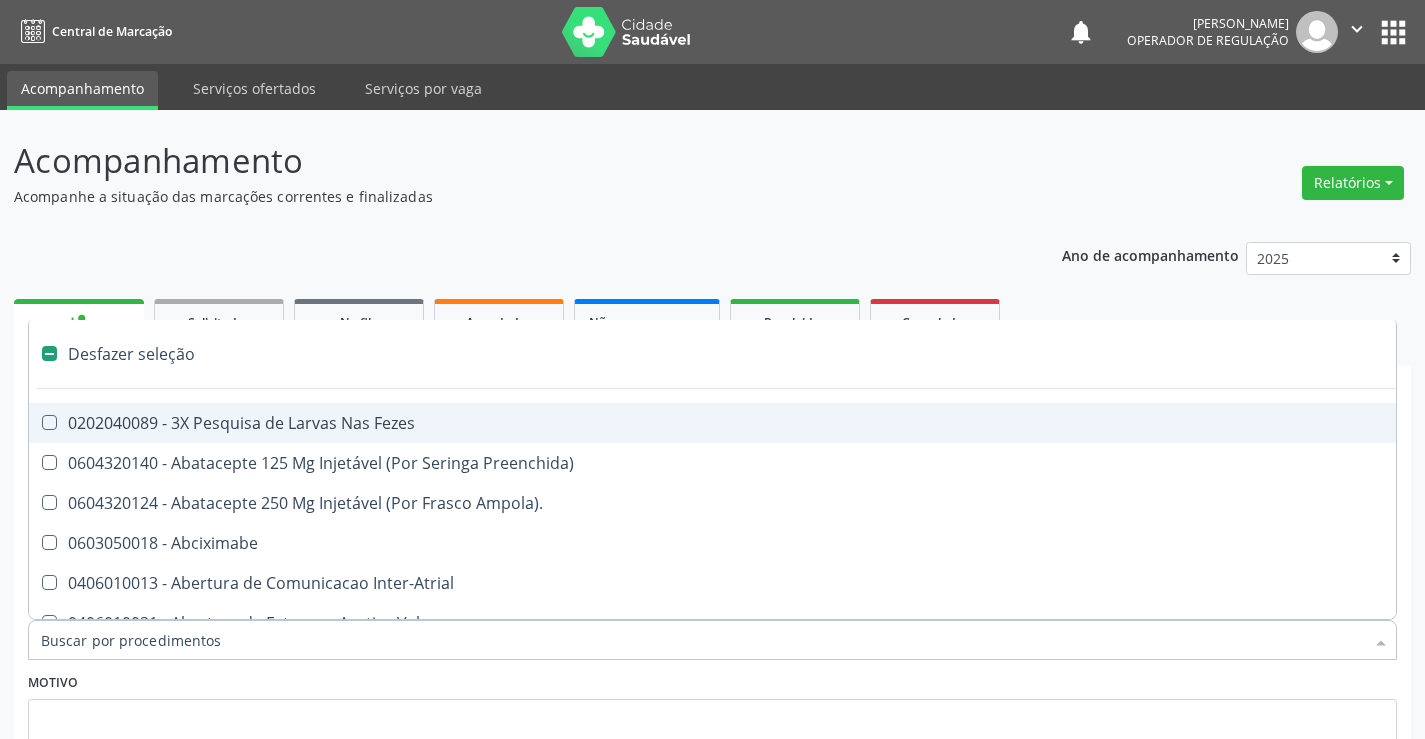 scroll, scrollTop: 167, scrollLeft: 0, axis: vertical 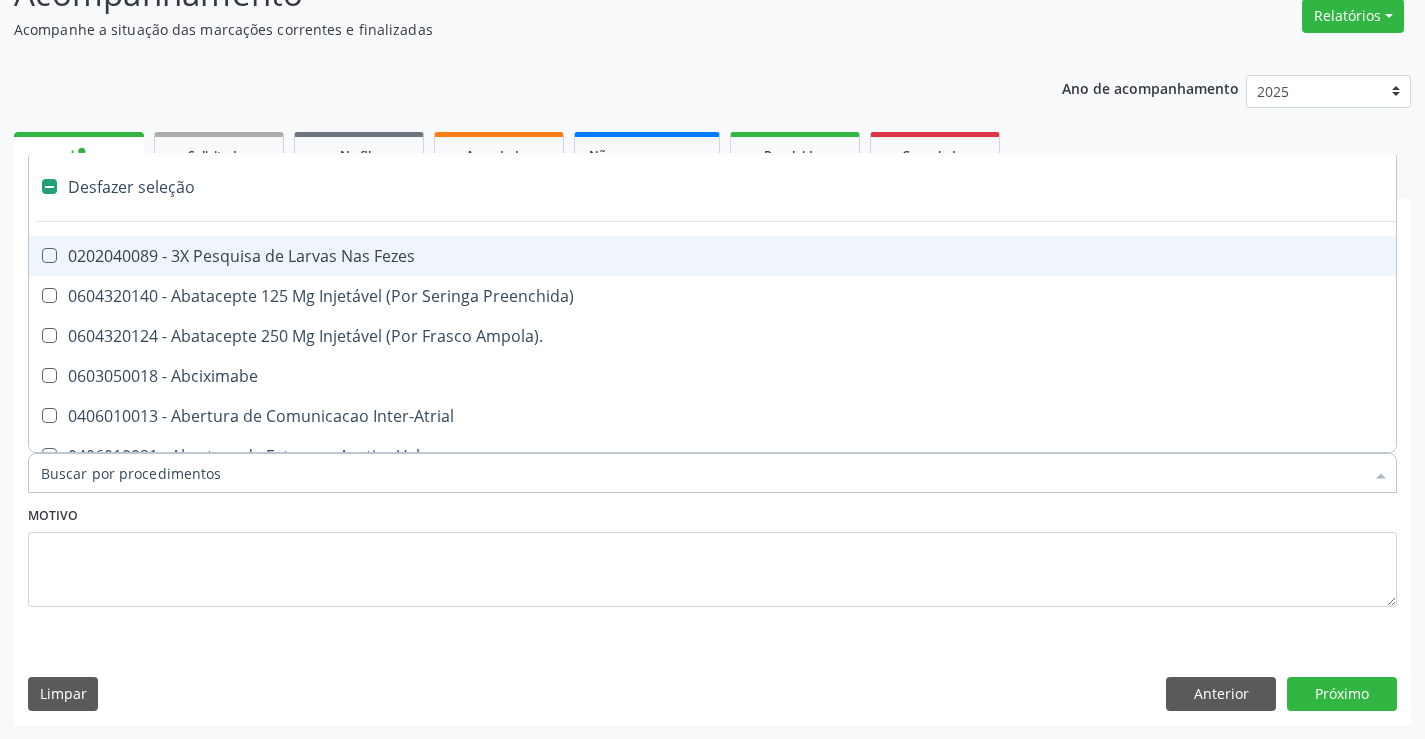 type on "f" 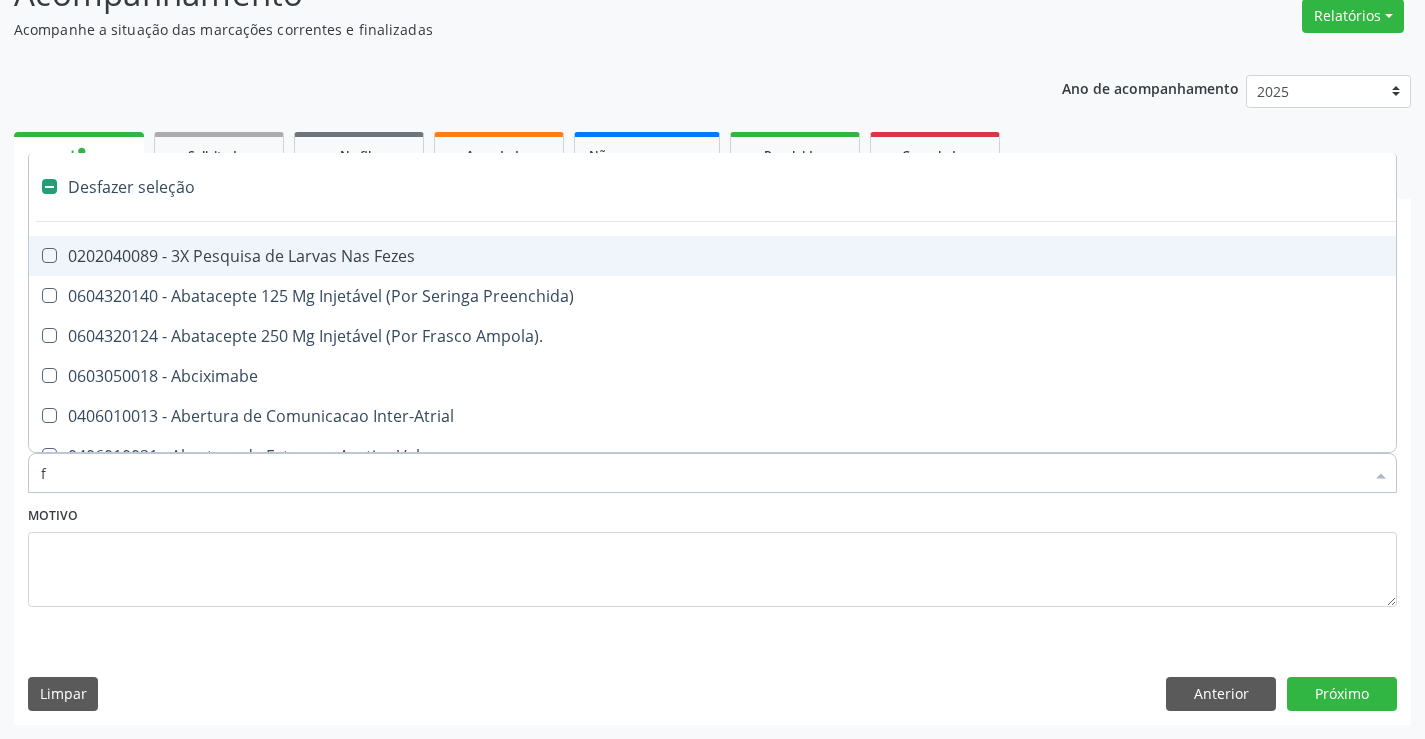 checkbox on "true" 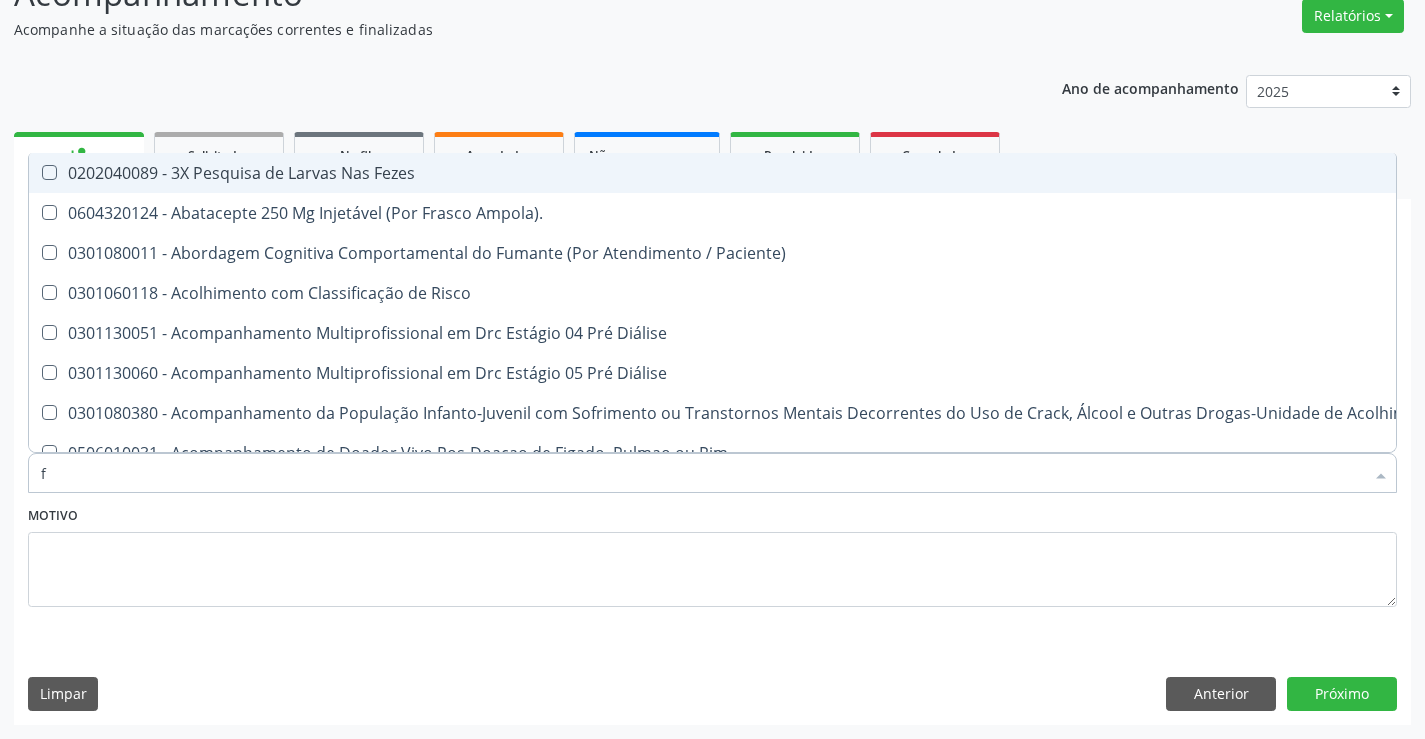 type on "fo" 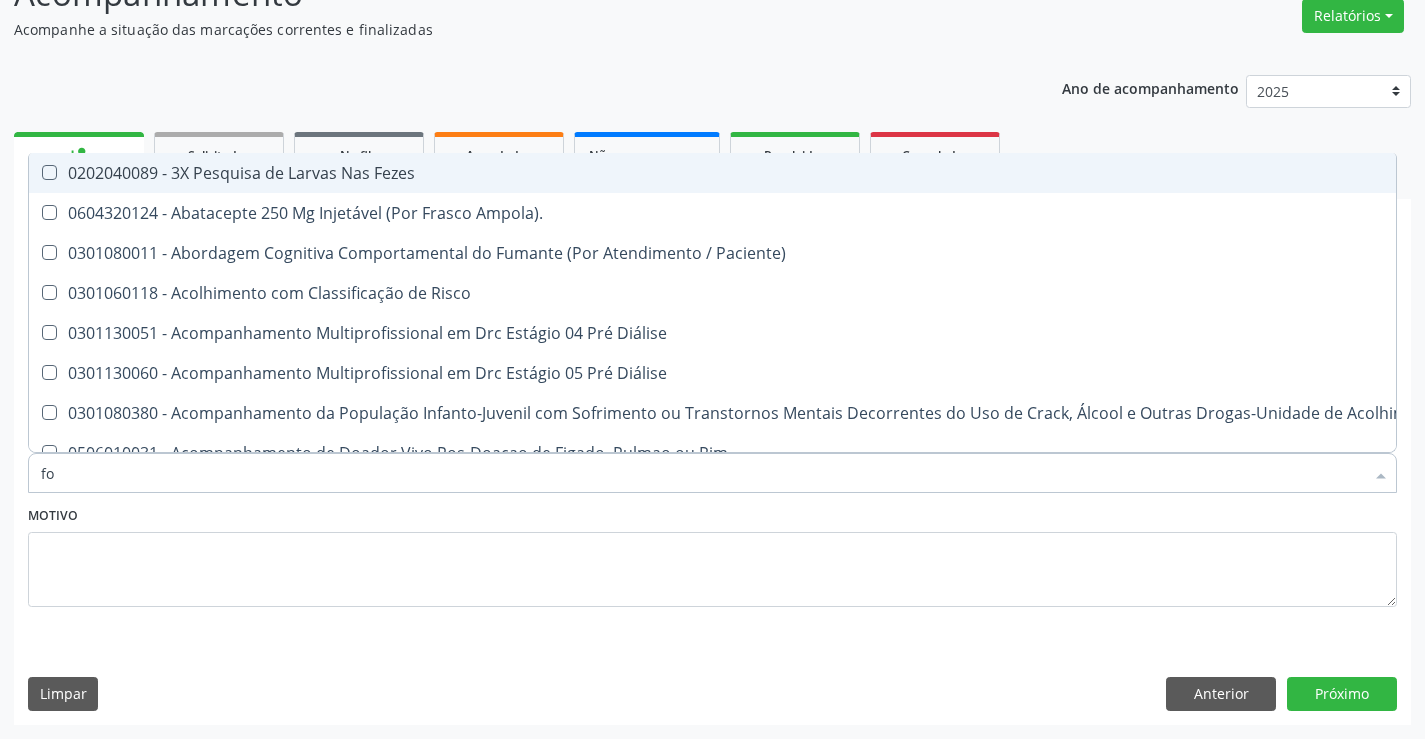 checkbox on "false" 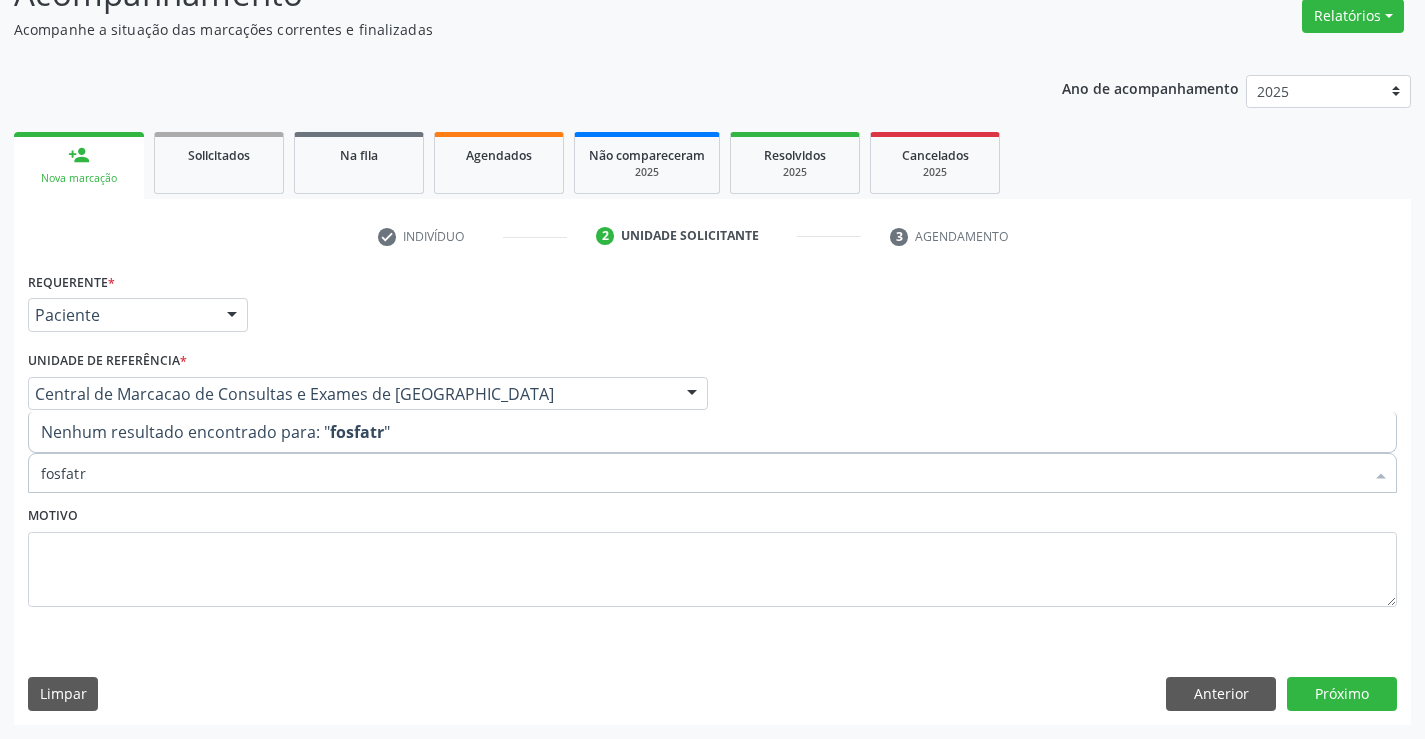 type on "fosfat" 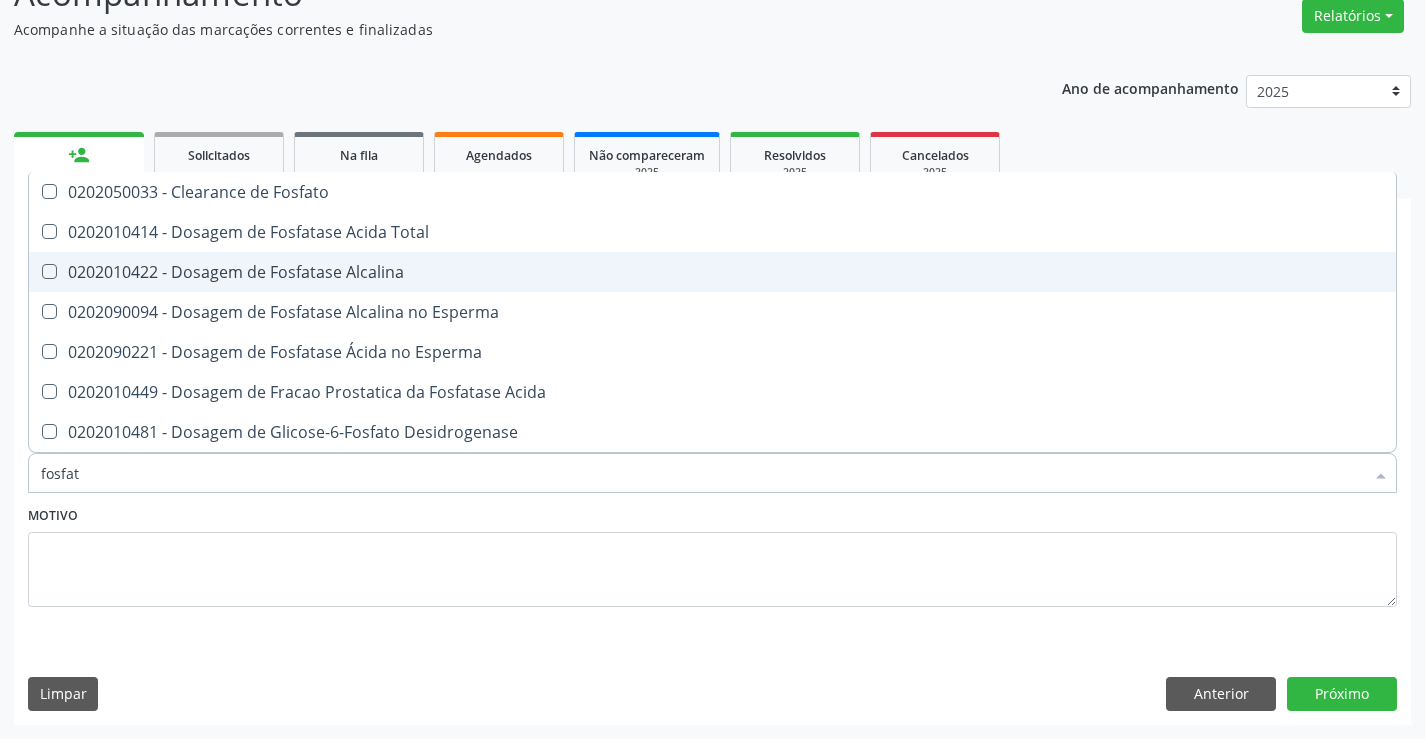 click on "0202010422 - Dosagem de Fosfatase Alcalina" at bounding box center (712, 272) 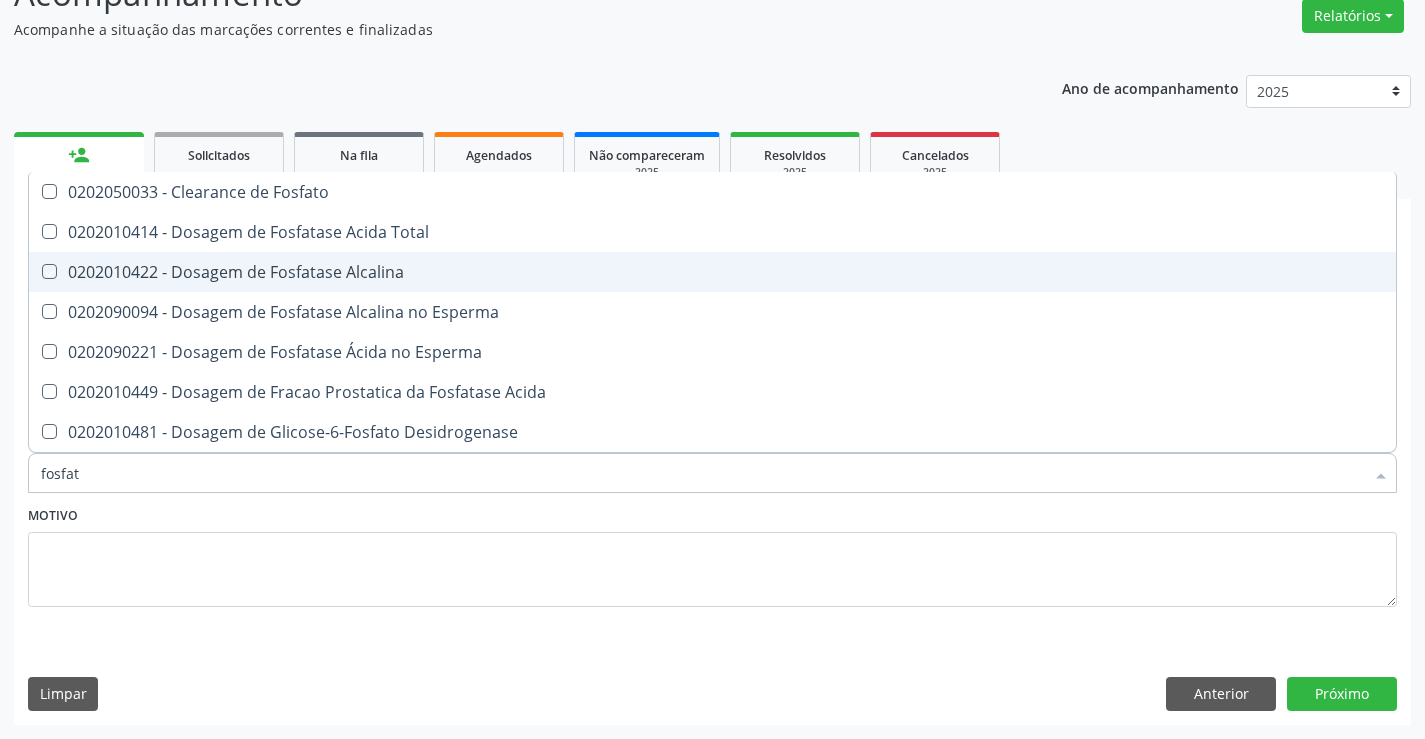 checkbox on "true" 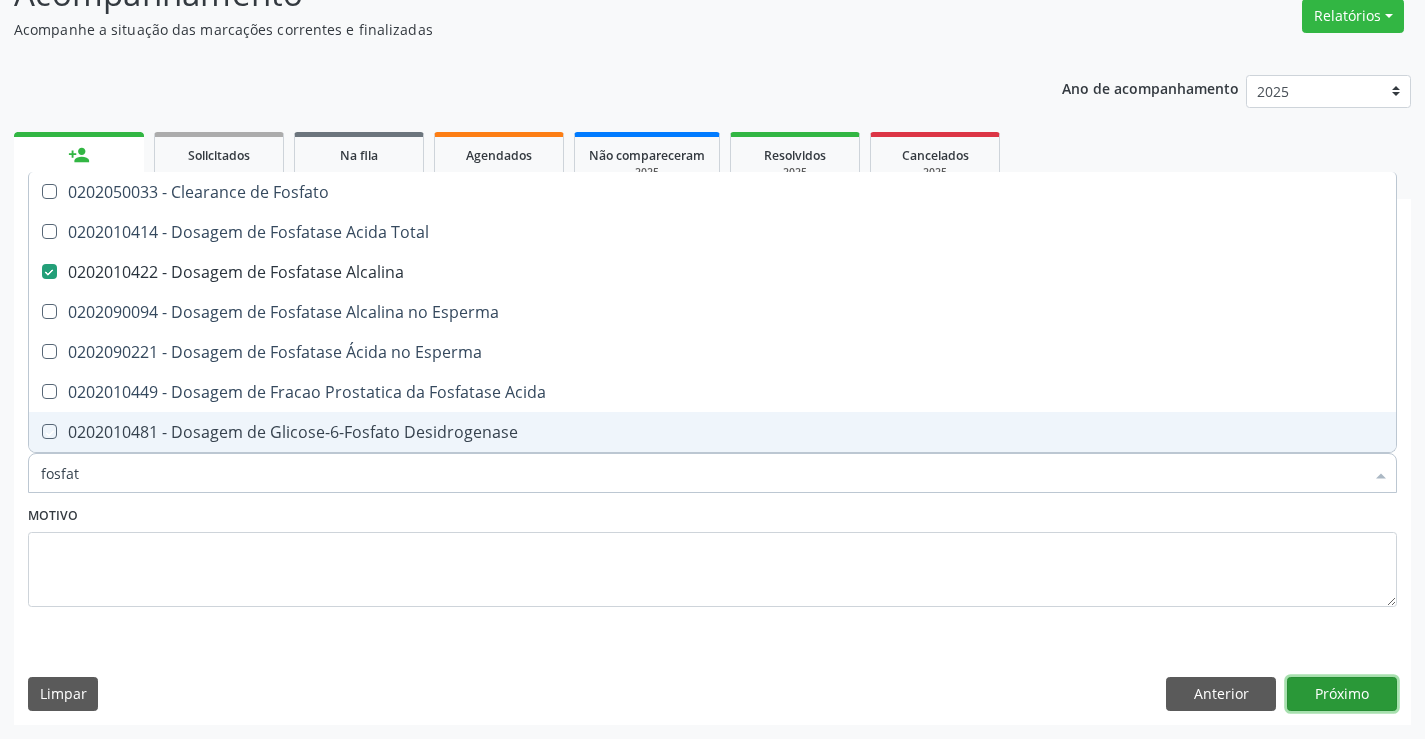 click on "Próximo" at bounding box center [1342, 694] 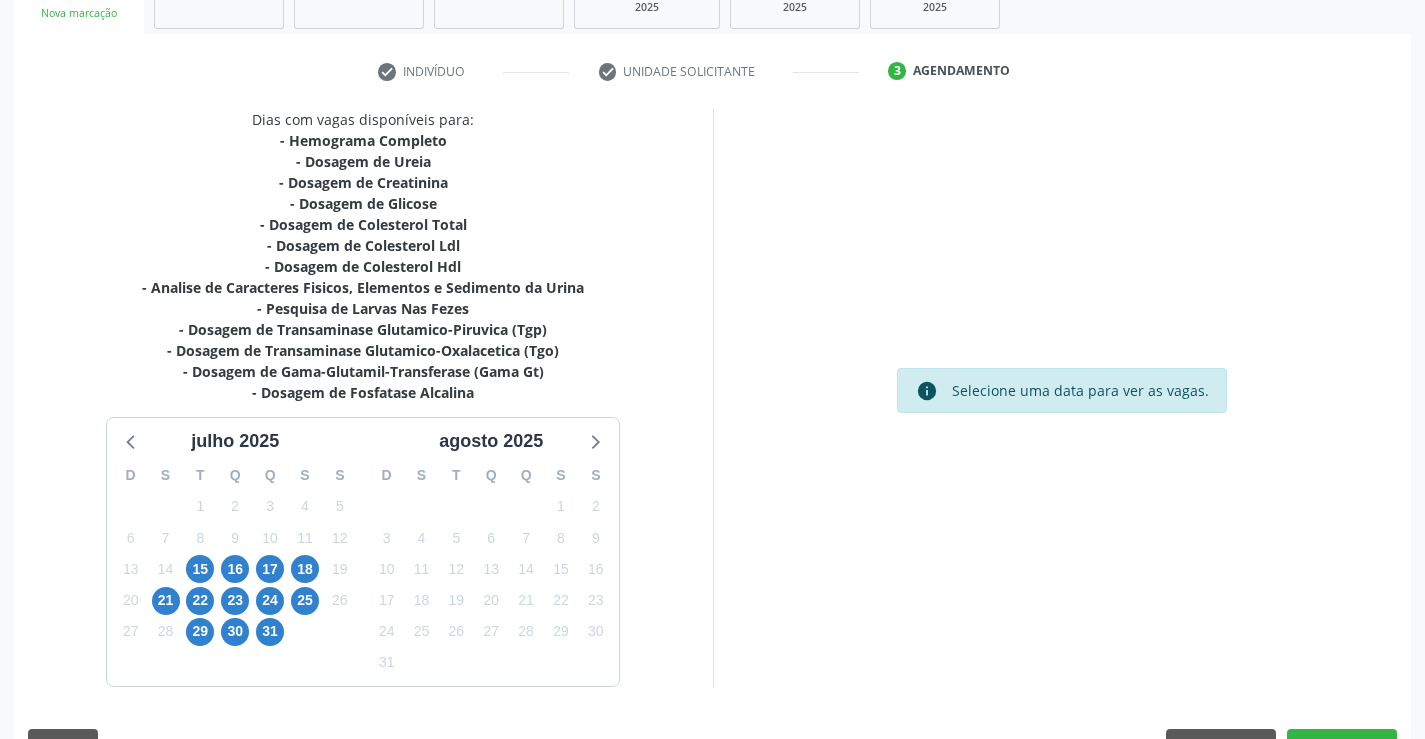 scroll, scrollTop: 383, scrollLeft: 0, axis: vertical 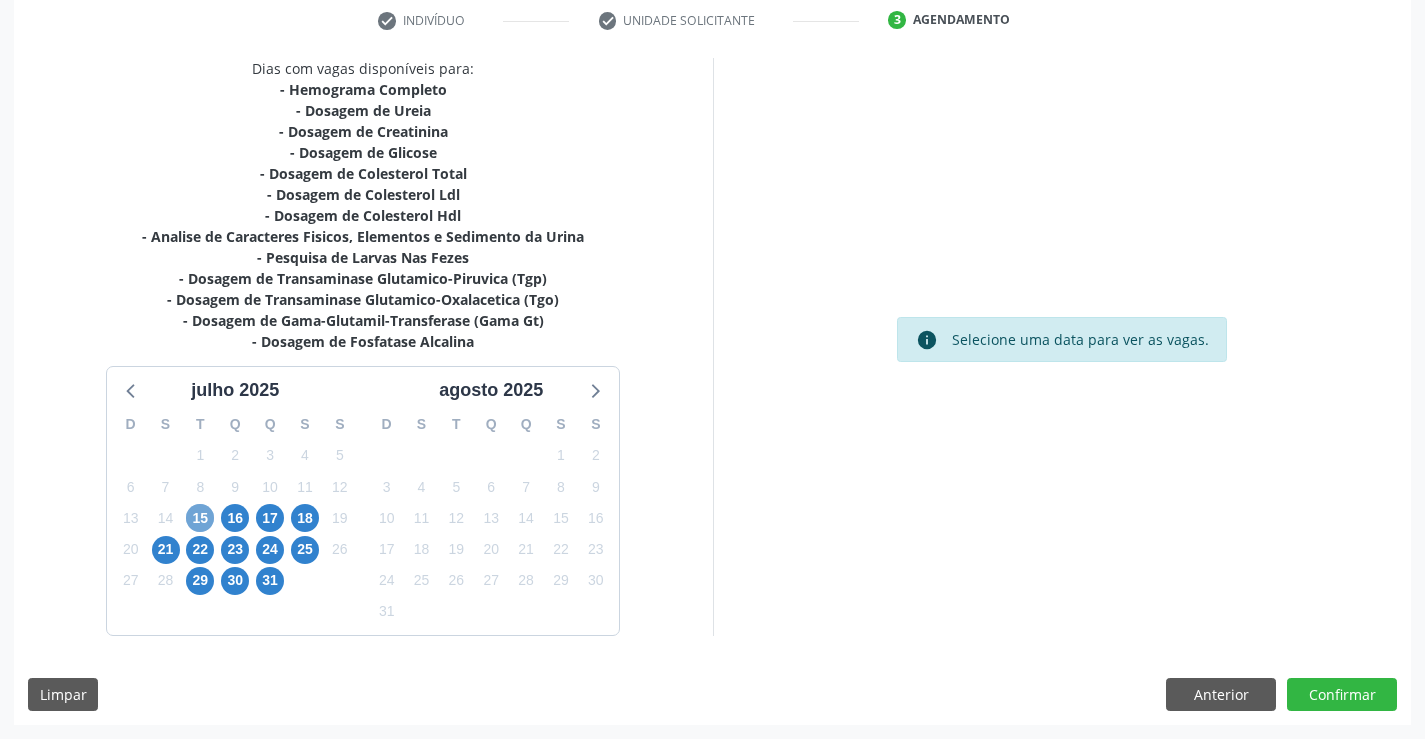 click on "15" at bounding box center (200, 518) 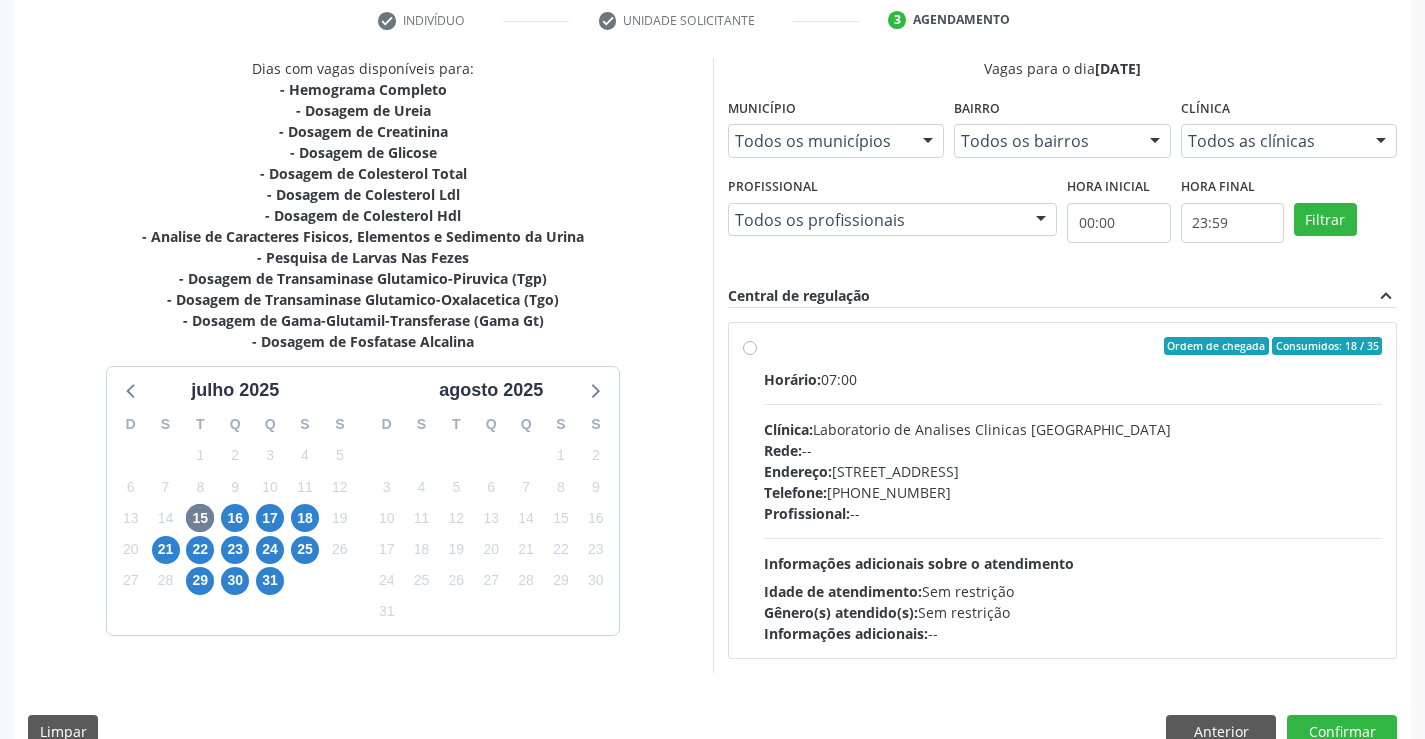 click on "Ordem de chegada
Consumidos: 18 / 35
Horário:   07:00
Clínica:  Laboratorio de Analises Clinicas [GEOGRAPHIC_DATA]
Rede:
--
Endereço:   [STREET_ADDRESS]
Telefone:   [PHONE_NUMBER]
Profissional:
--
Informações adicionais sobre o atendimento
Idade de atendimento:
Sem restrição
Gênero(s) atendido(s):
Sem restrição
Informações adicionais:
--" at bounding box center [1073, 490] 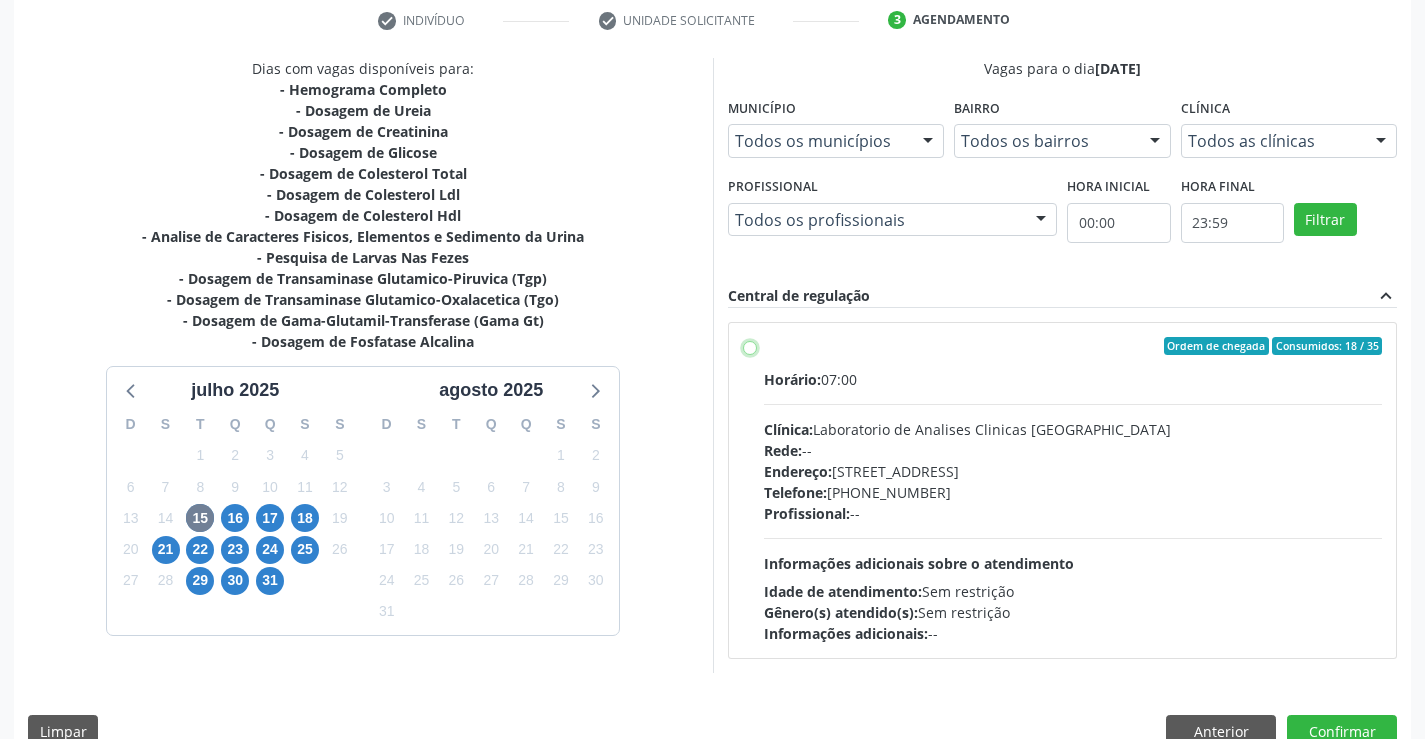 click on "Ordem de chegada
Consumidos: 18 / 35
Horário:   07:00
Clínica:  Laboratorio de Analises Clinicas [GEOGRAPHIC_DATA]
Rede:
--
Endereço:   [STREET_ADDRESS]
Telefone:   [PHONE_NUMBER]
Profissional:
--
Informações adicionais sobre o atendimento
Idade de atendimento:
Sem restrição
Gênero(s) atendido(s):
Sem restrição
Informações adicionais:
--" at bounding box center (750, 346) 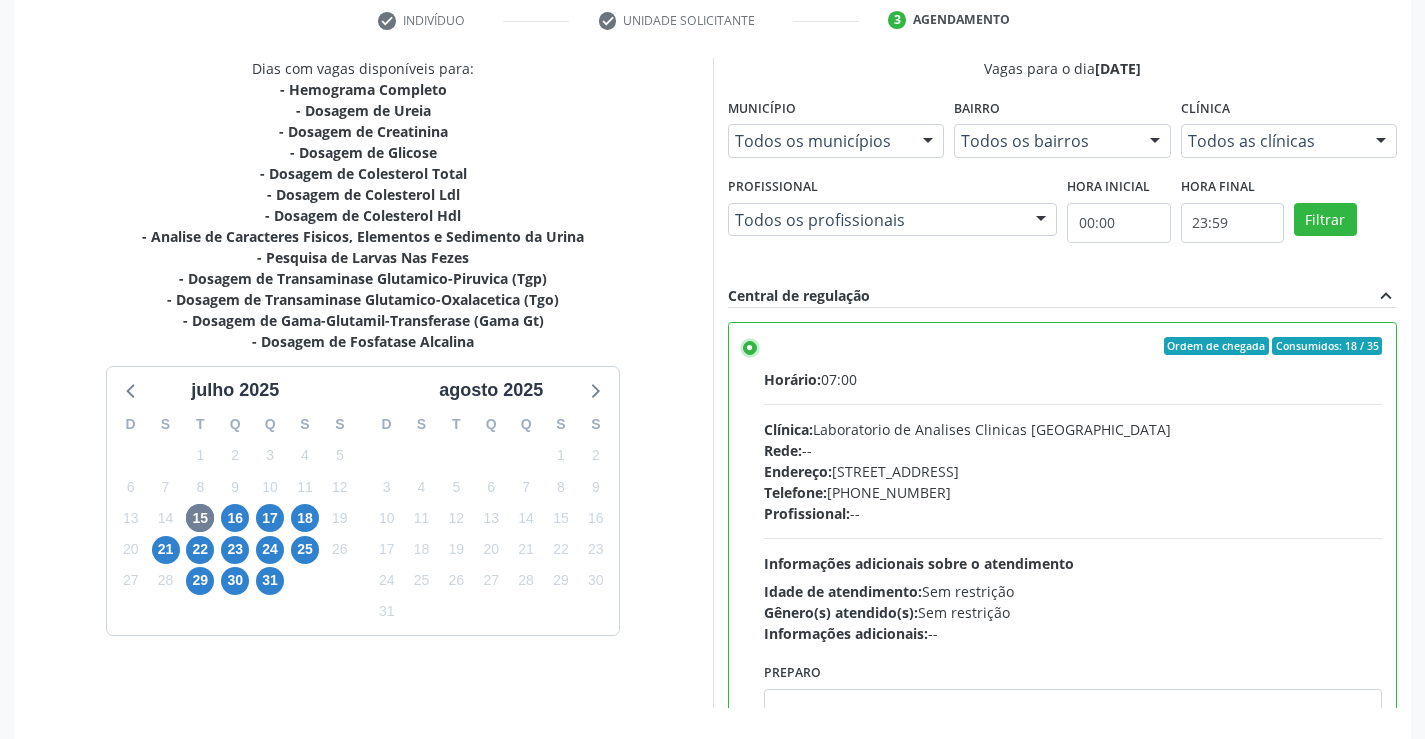 scroll, scrollTop: 99, scrollLeft: 0, axis: vertical 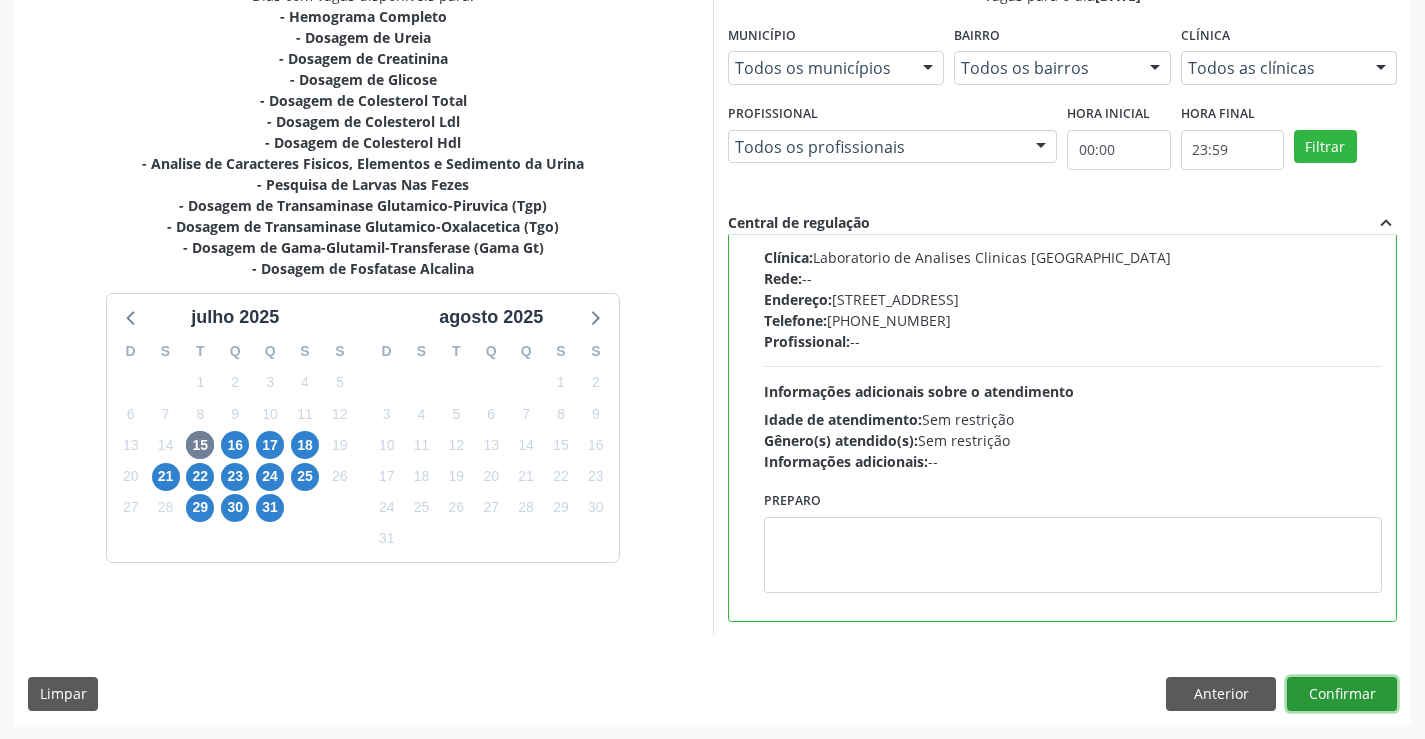 click on "Confirmar" at bounding box center (1342, 694) 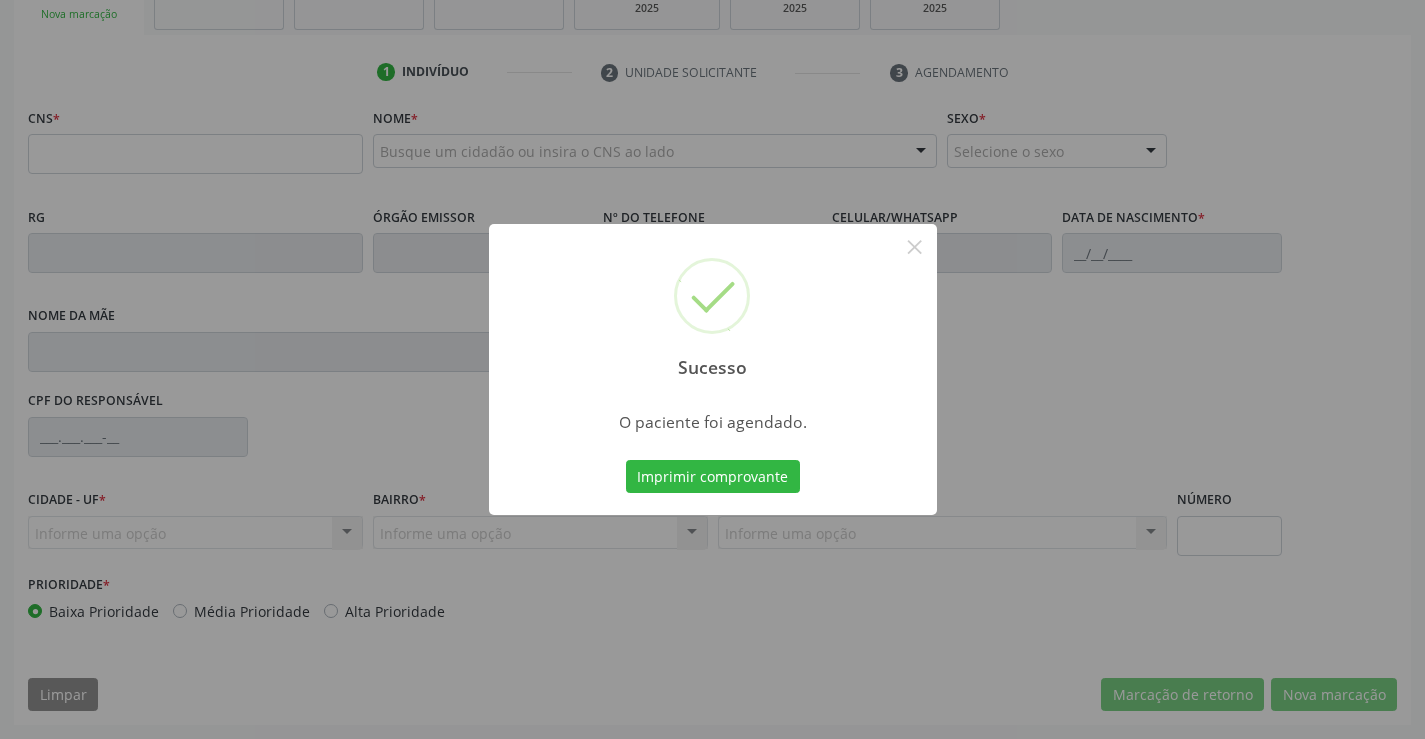 scroll, scrollTop: 331, scrollLeft: 0, axis: vertical 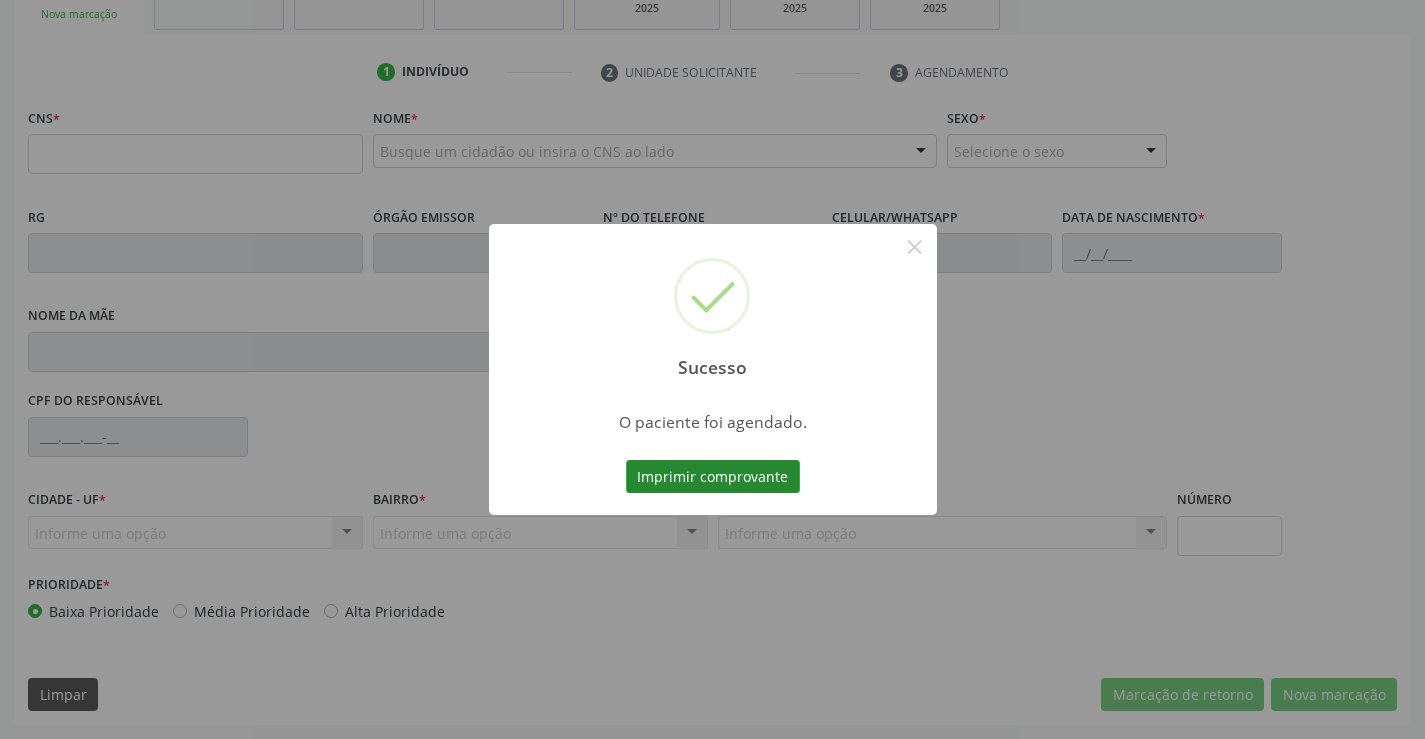 click on "Imprimir comprovante" at bounding box center [713, 477] 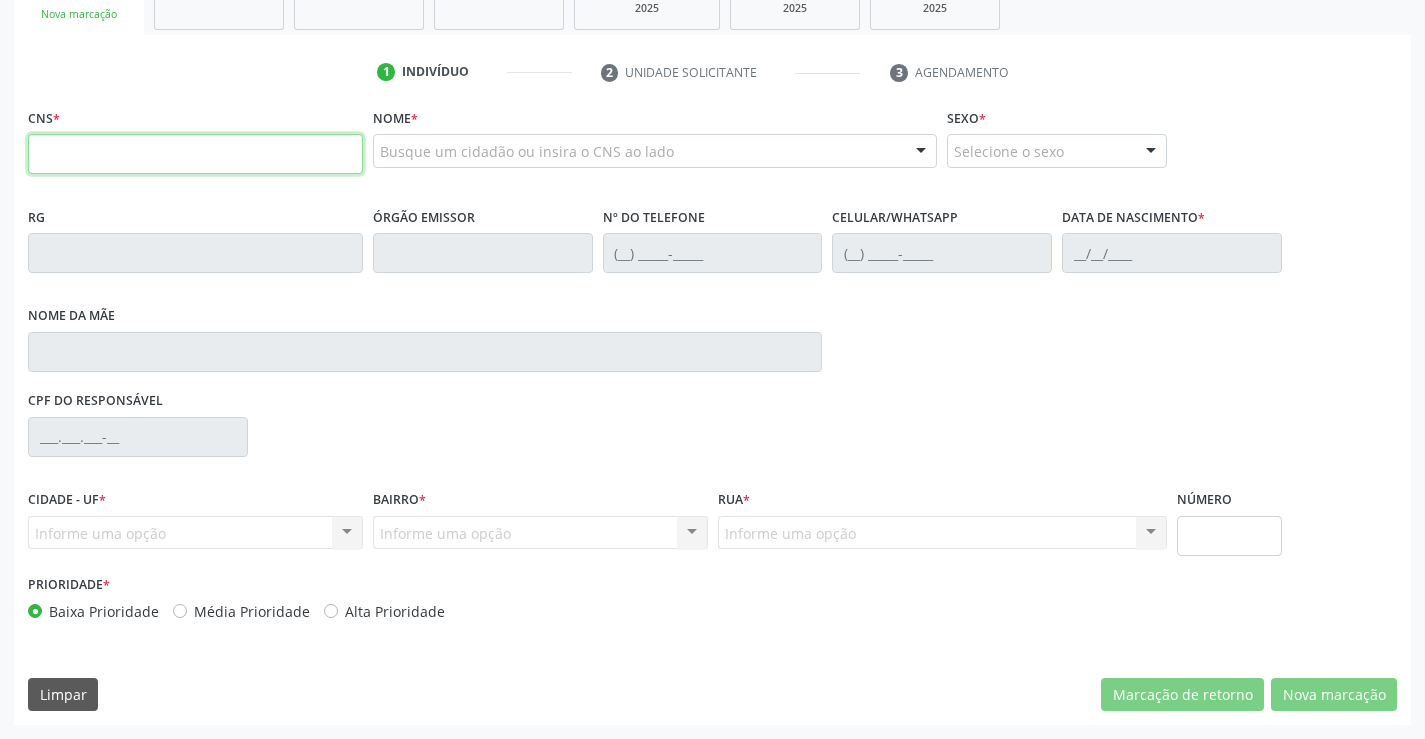 click at bounding box center (195, 154) 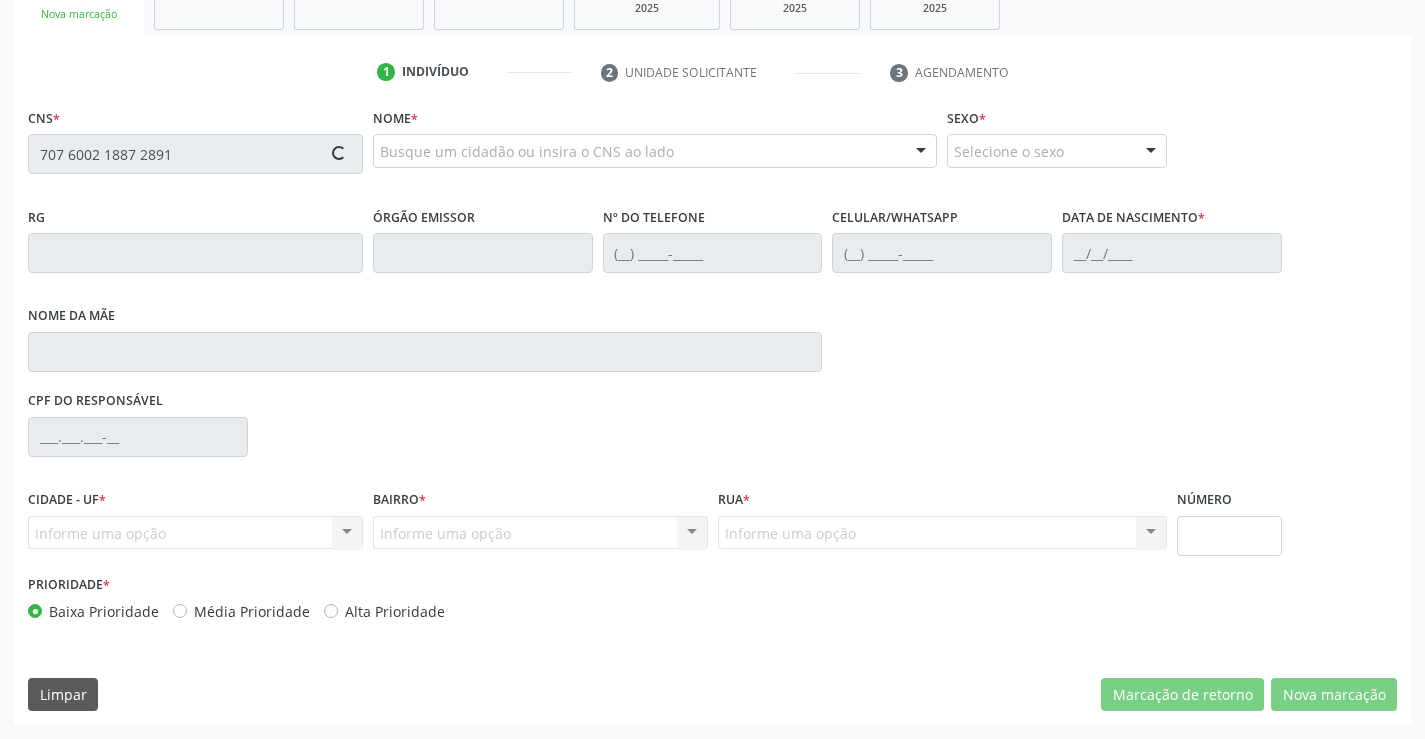 type on "707 6002 1887 2891" 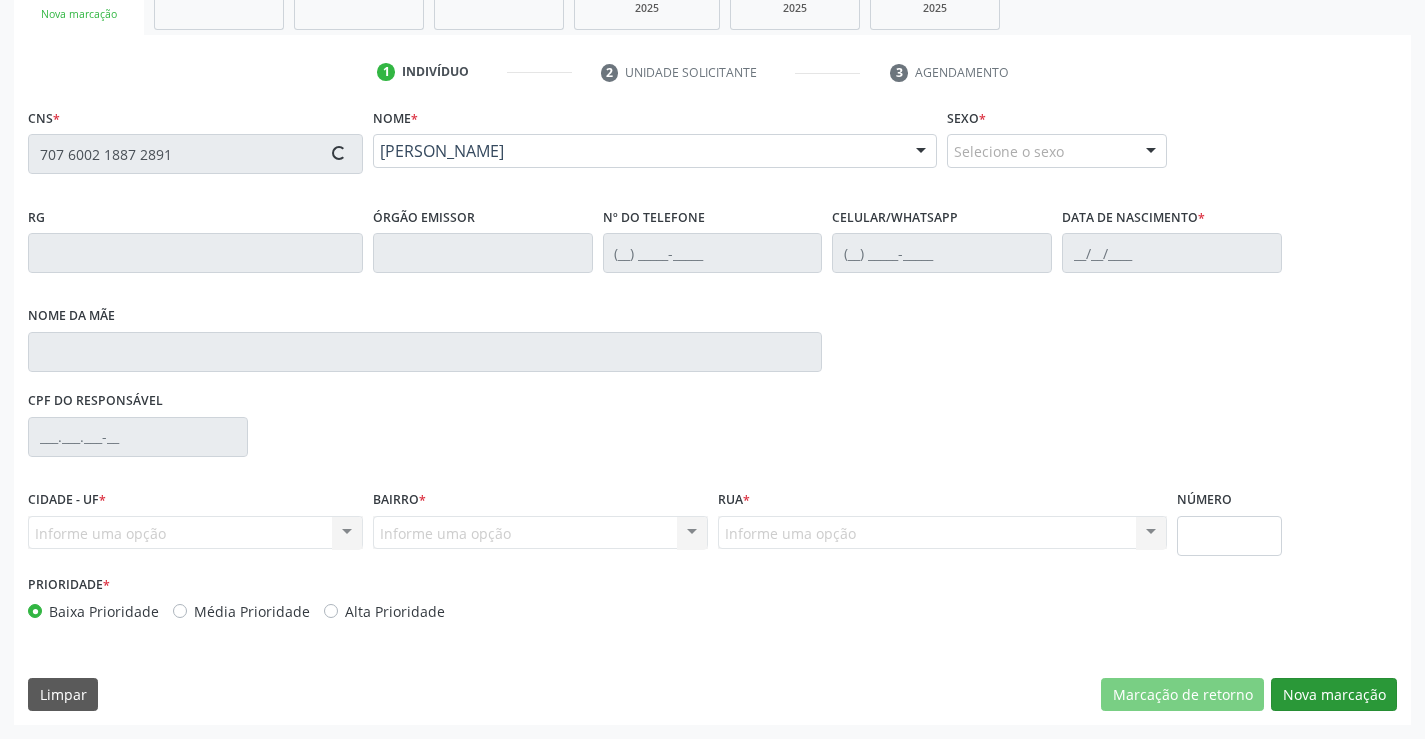 type on "[PHONE_NUMBER]" 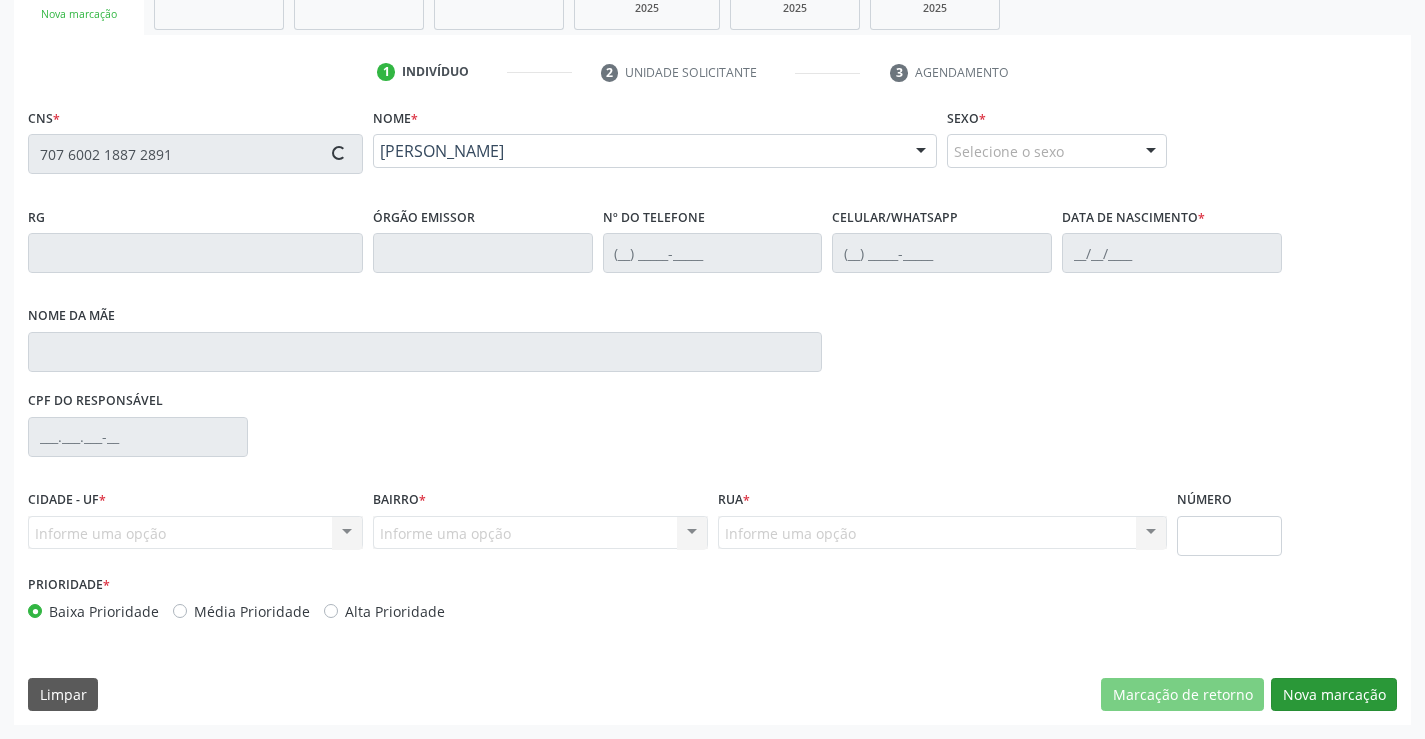 type on "[DATE]" 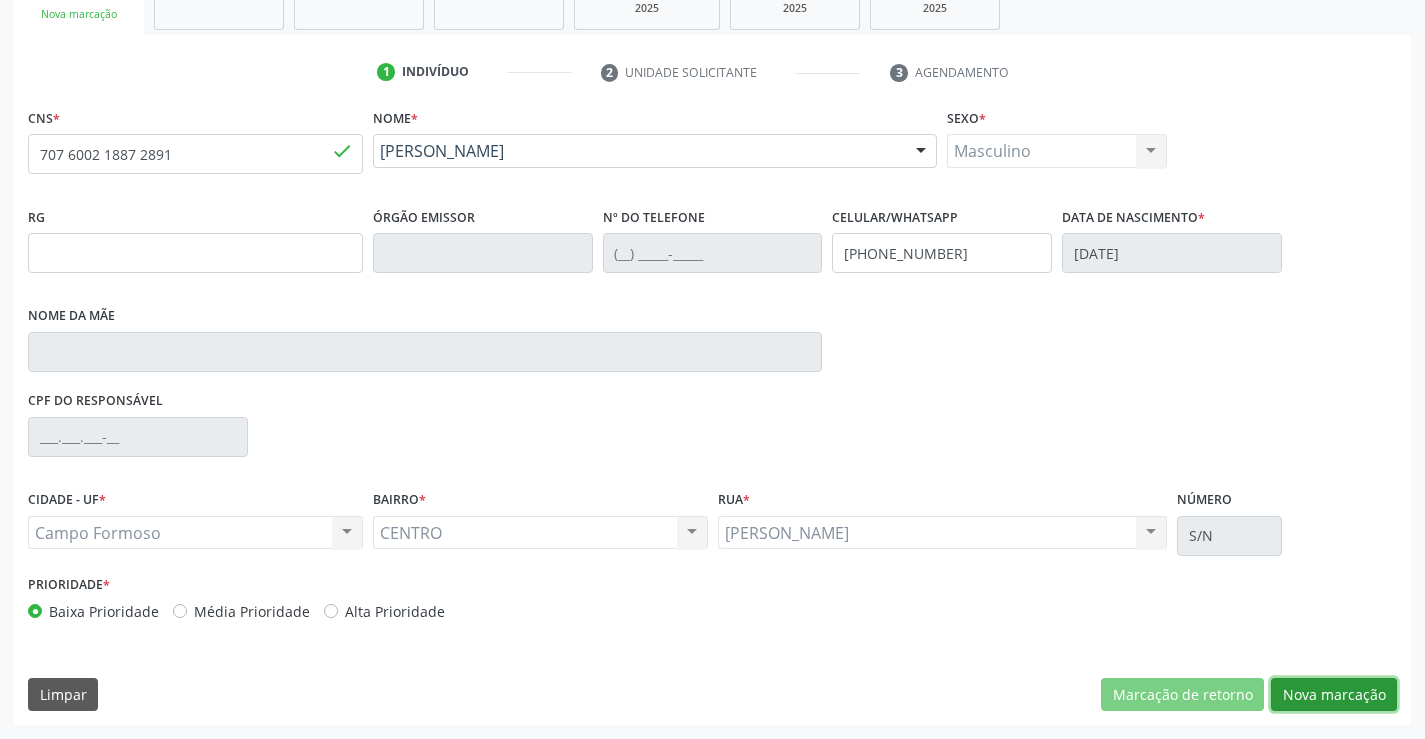 click on "Nova marcação" at bounding box center [1334, 695] 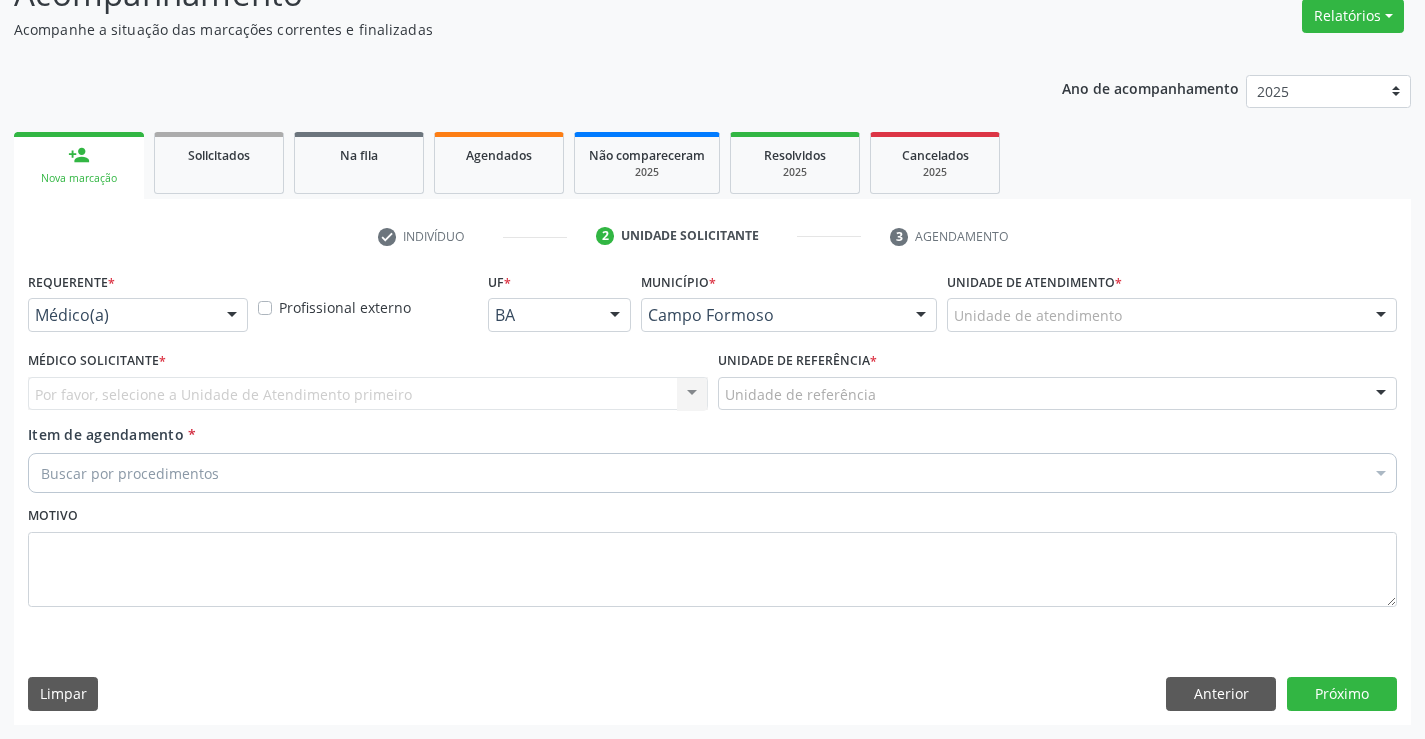 scroll, scrollTop: 167, scrollLeft: 0, axis: vertical 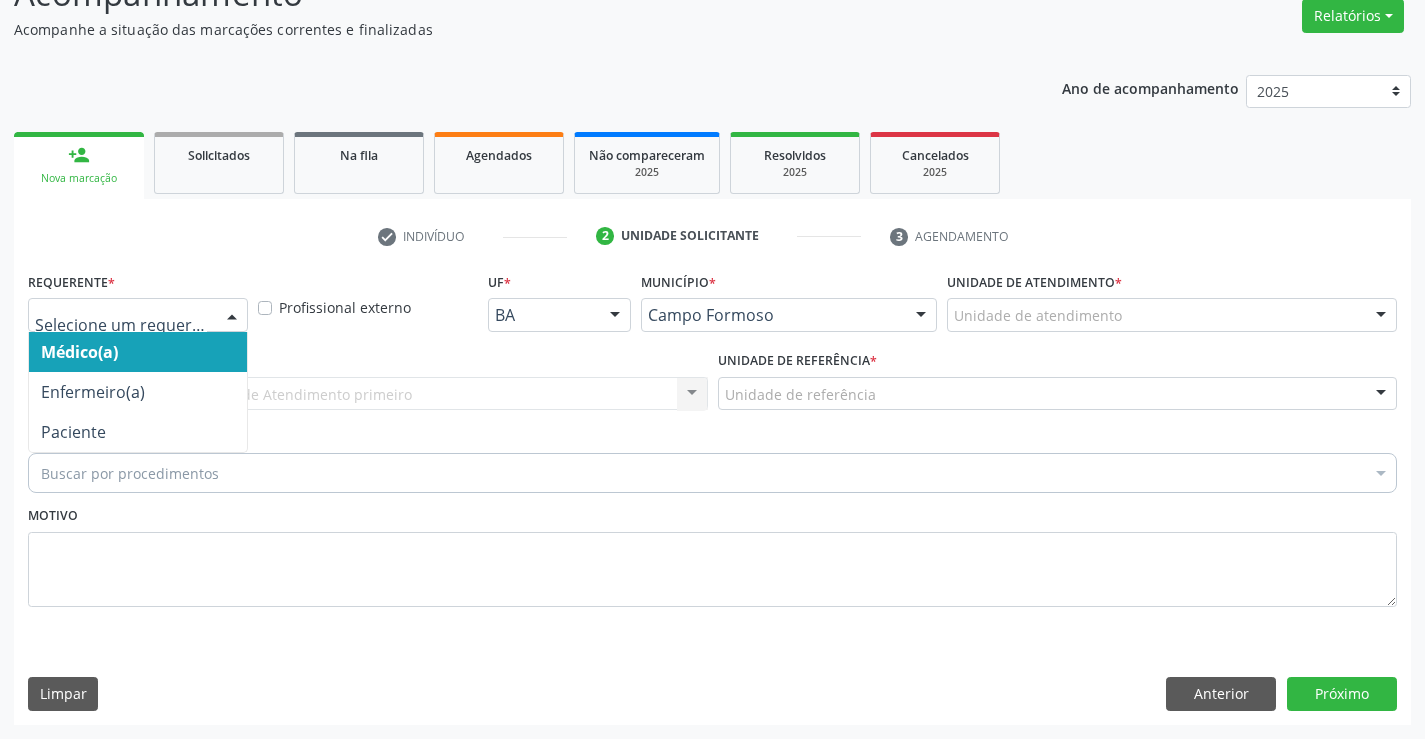click at bounding box center [138, 315] 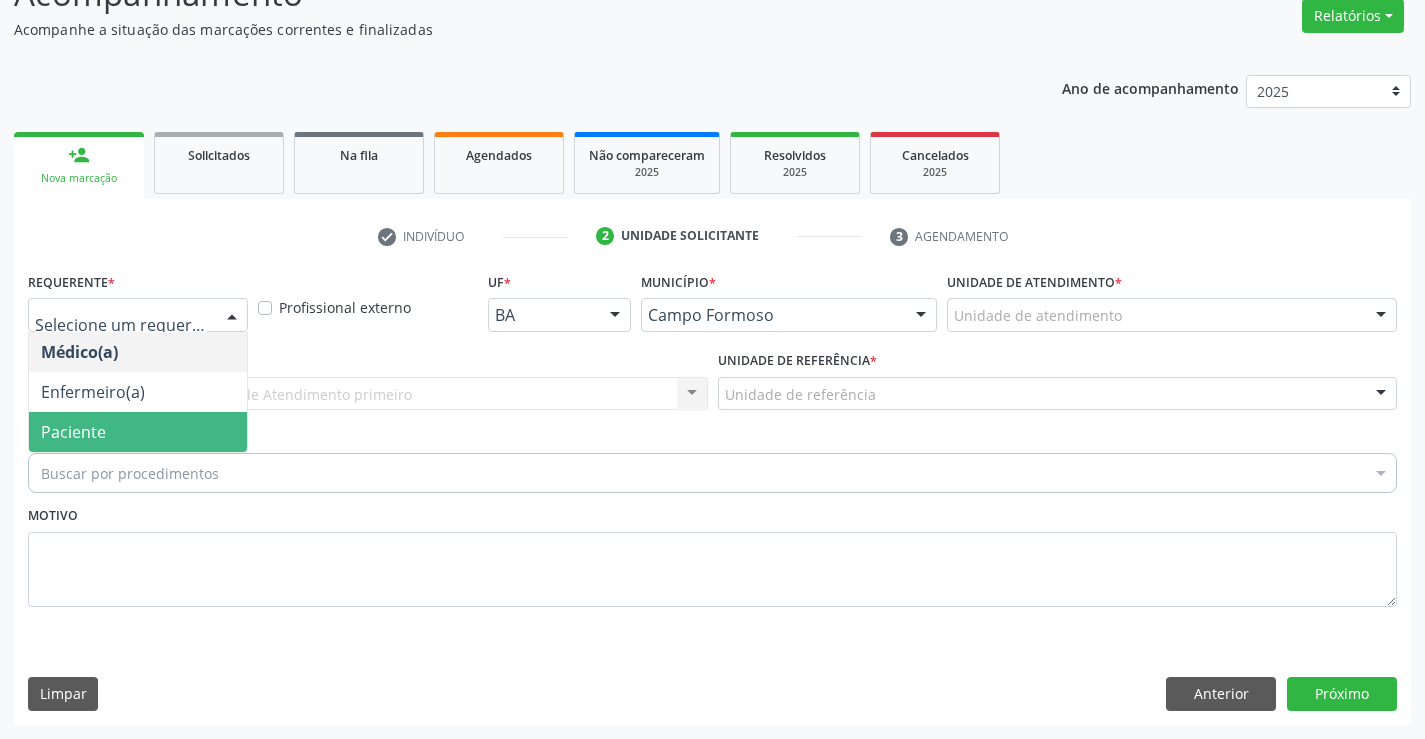 click on "Paciente" at bounding box center [138, 432] 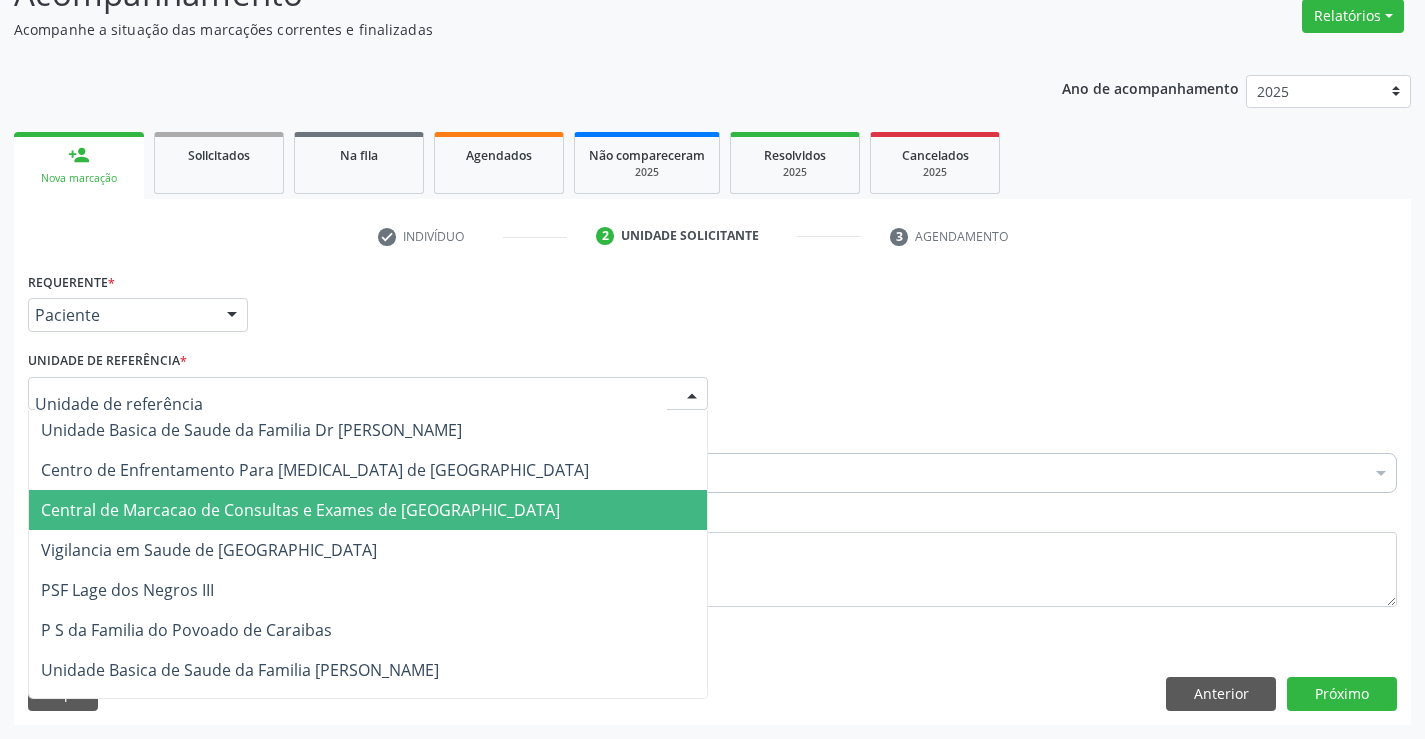 click on "Central de Marcacao de Consultas e Exames de [GEOGRAPHIC_DATA]" at bounding box center (300, 510) 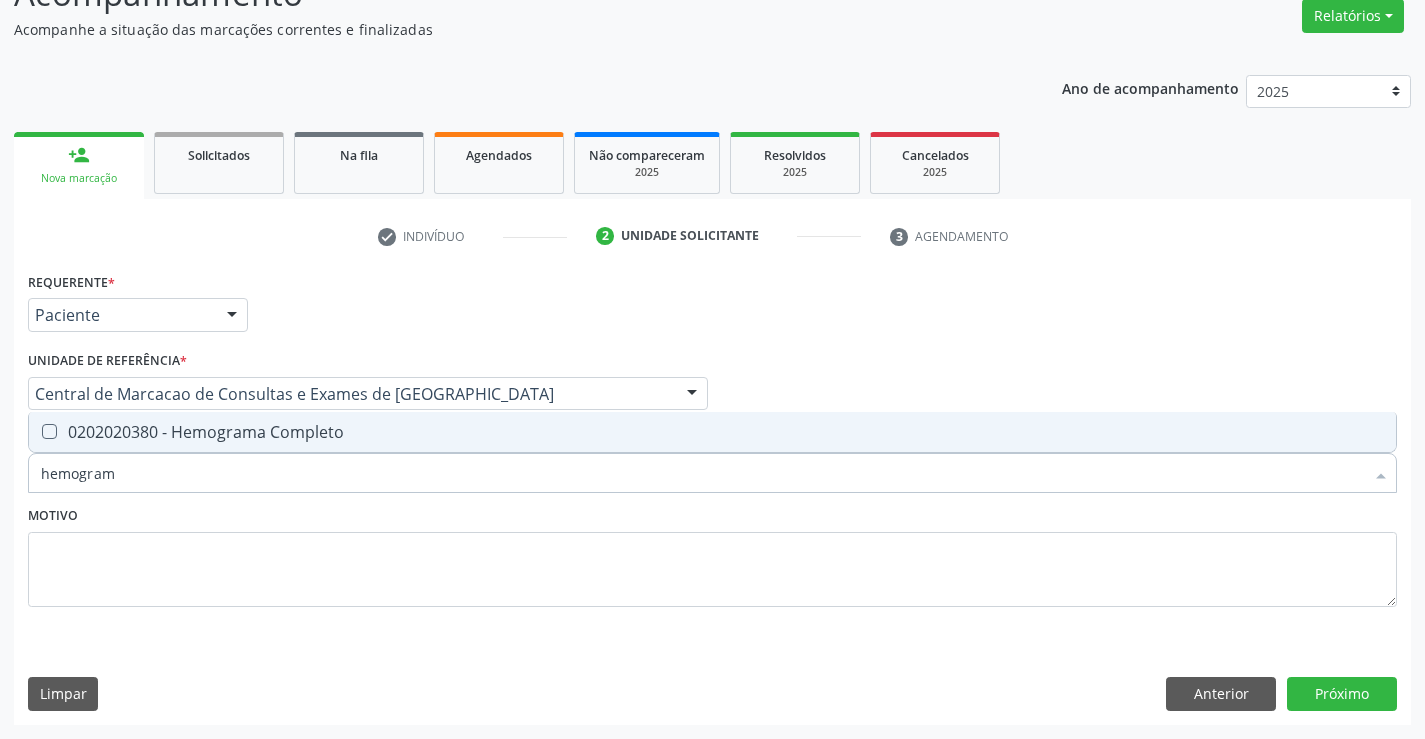 type on "hemograma" 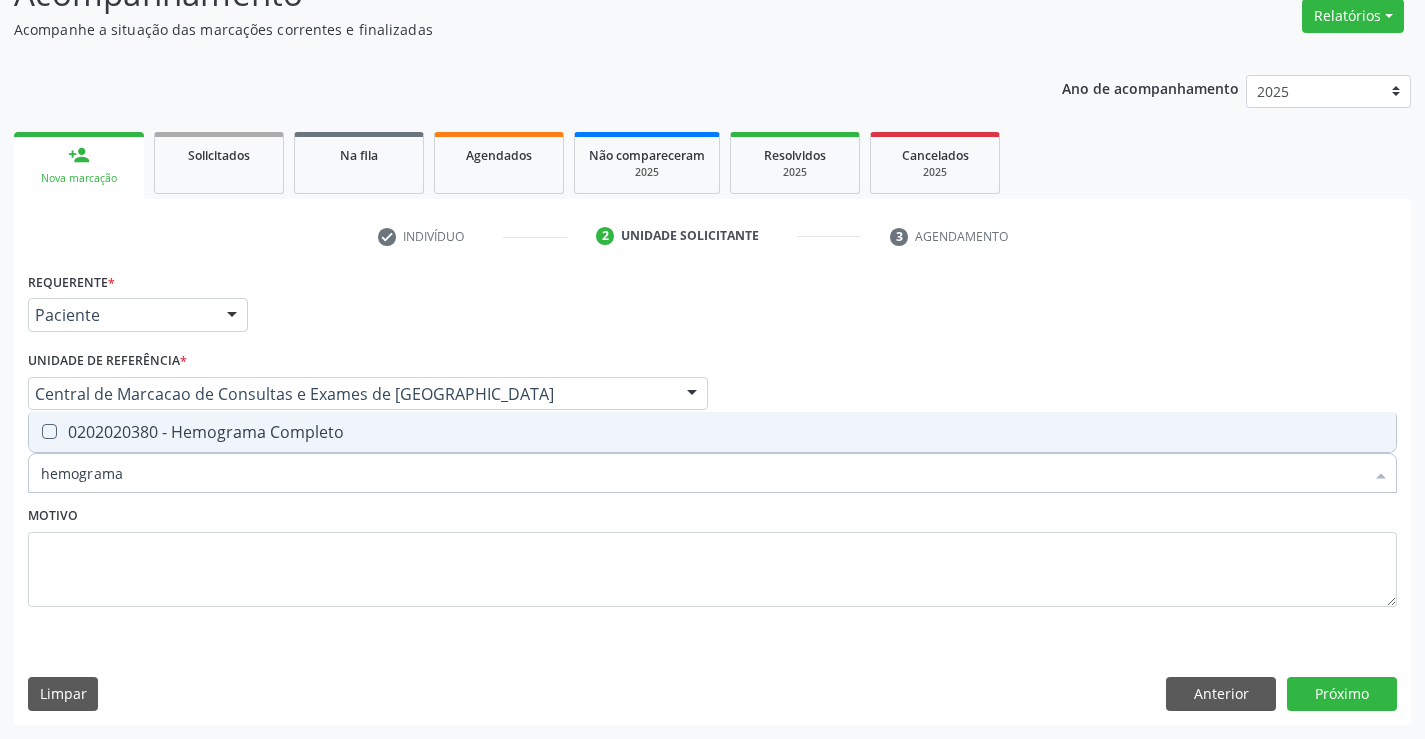 click on "0202020380 - Hemograma Completo" at bounding box center (712, 432) 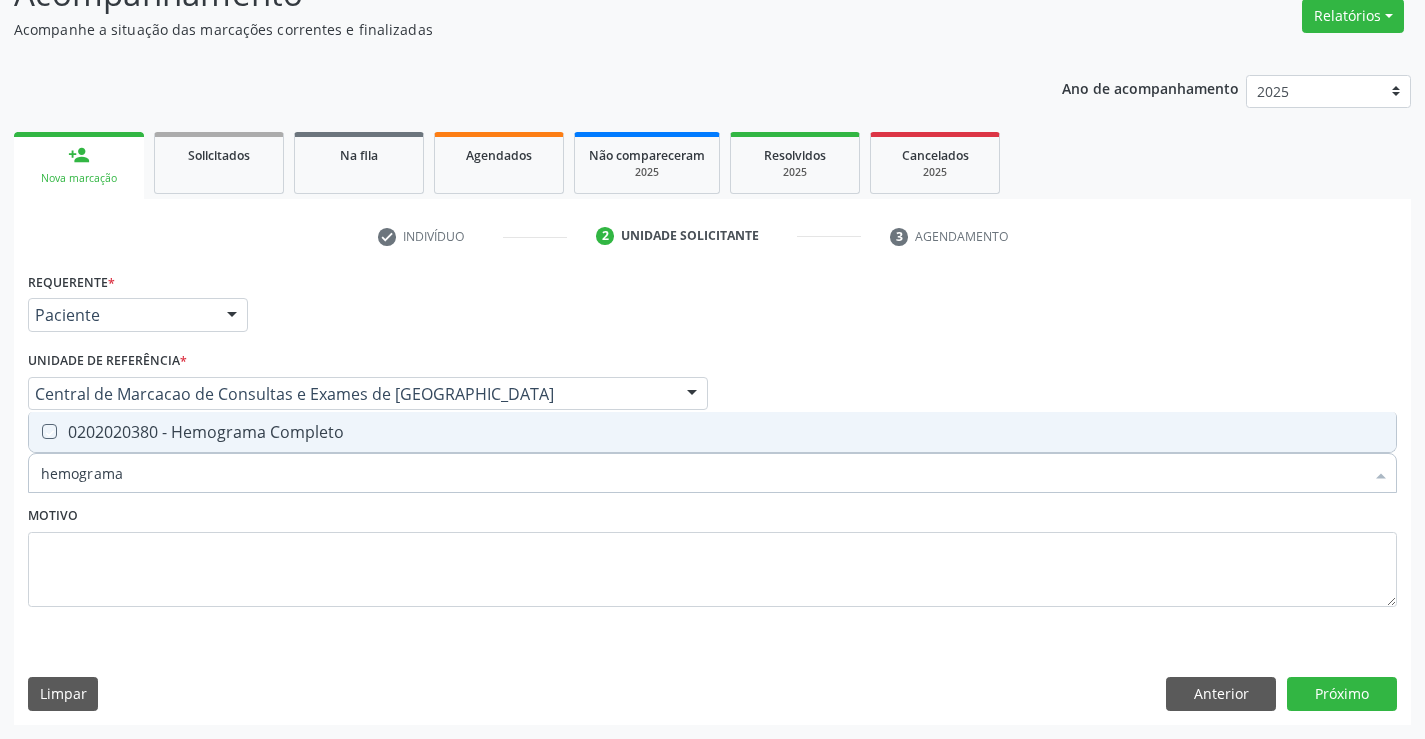 checkbox on "true" 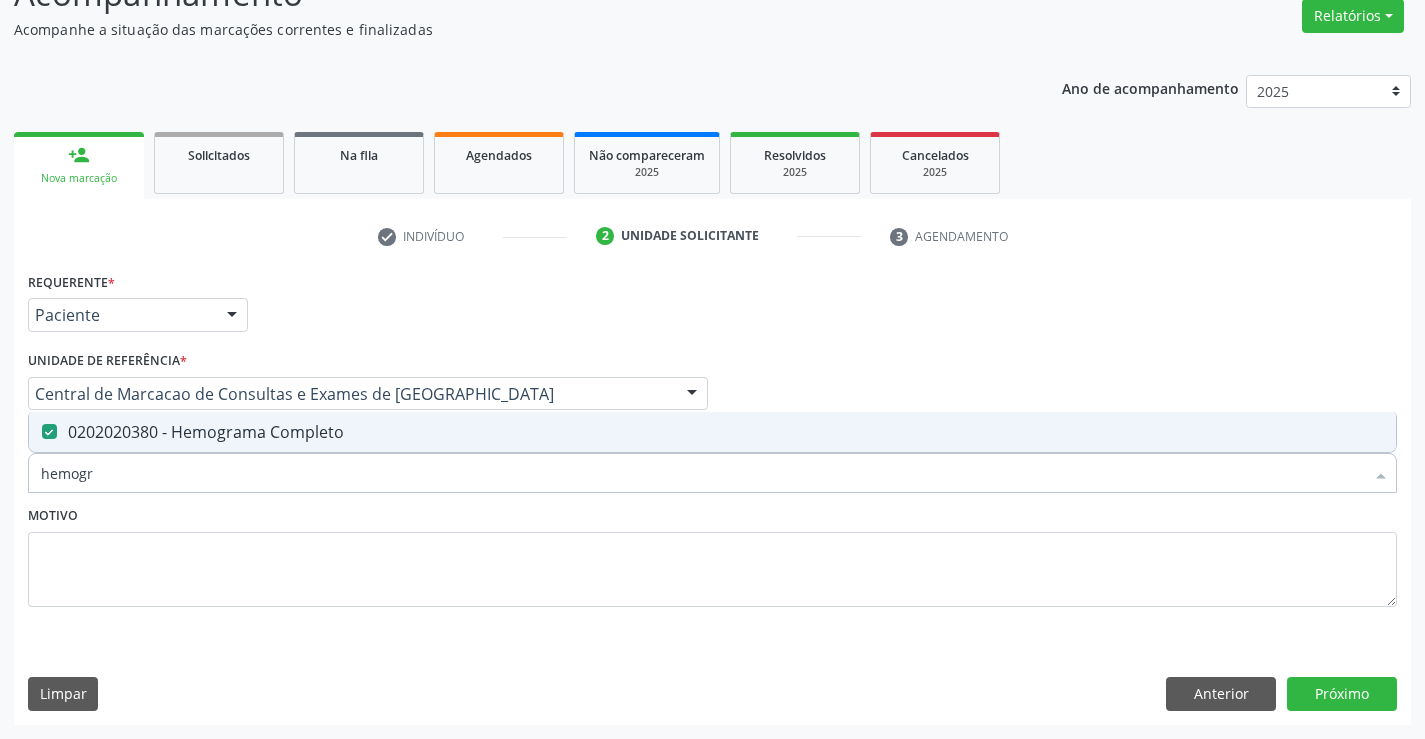 type on "hemog" 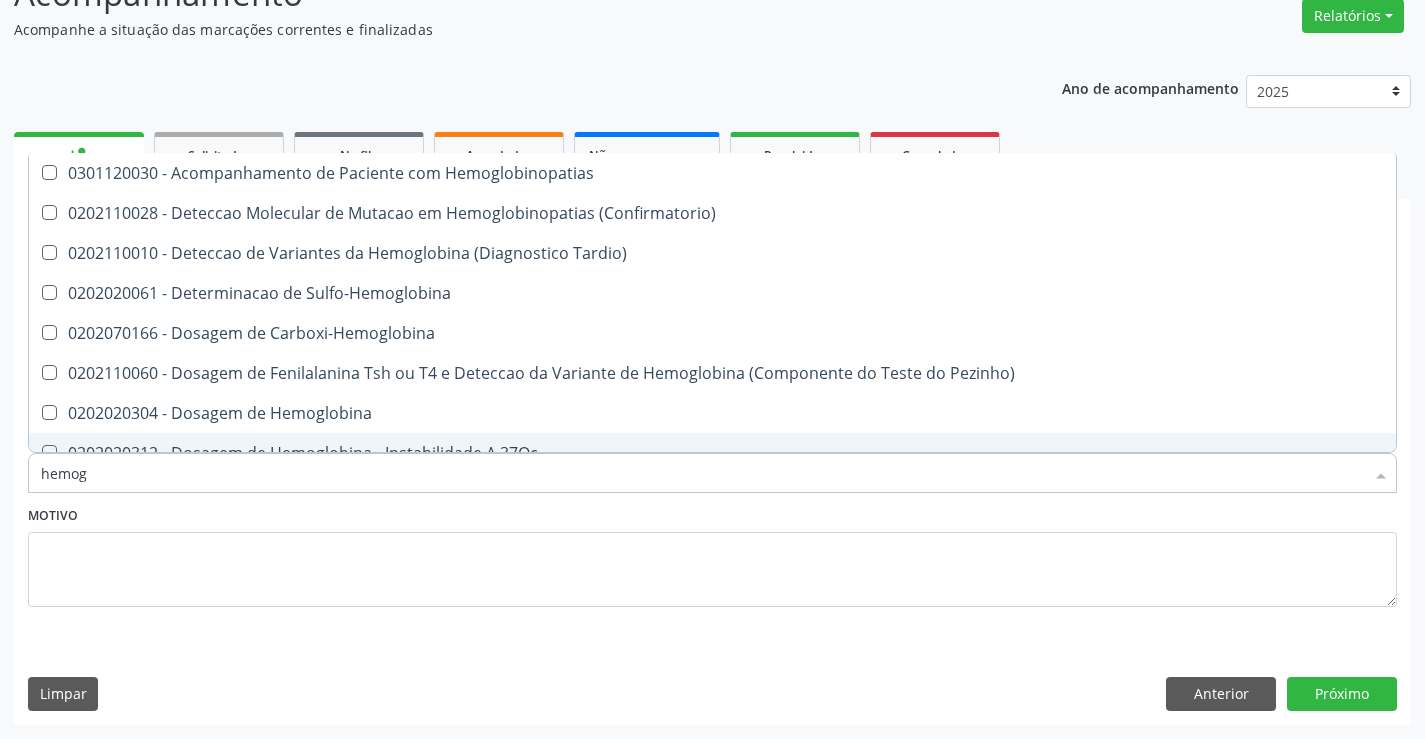 type on "hemo" 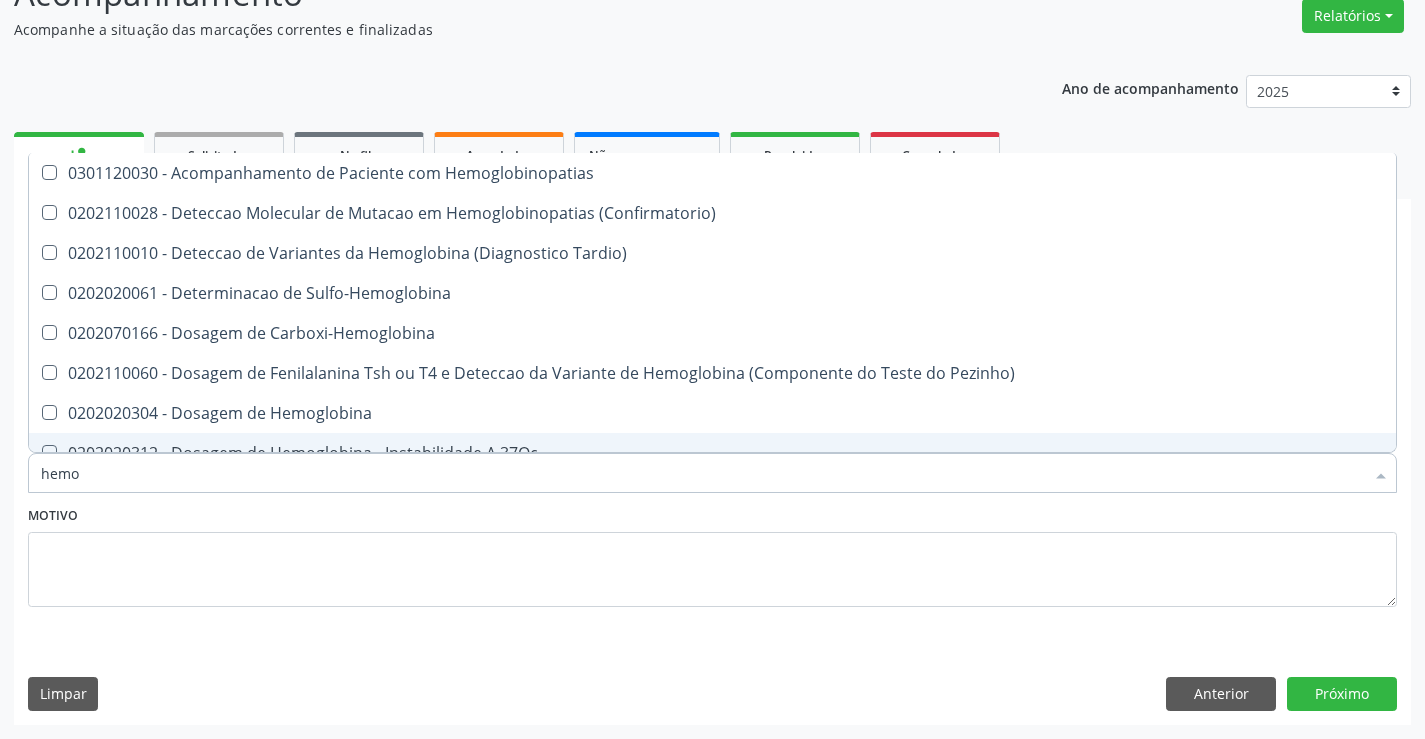 checkbox on "false" 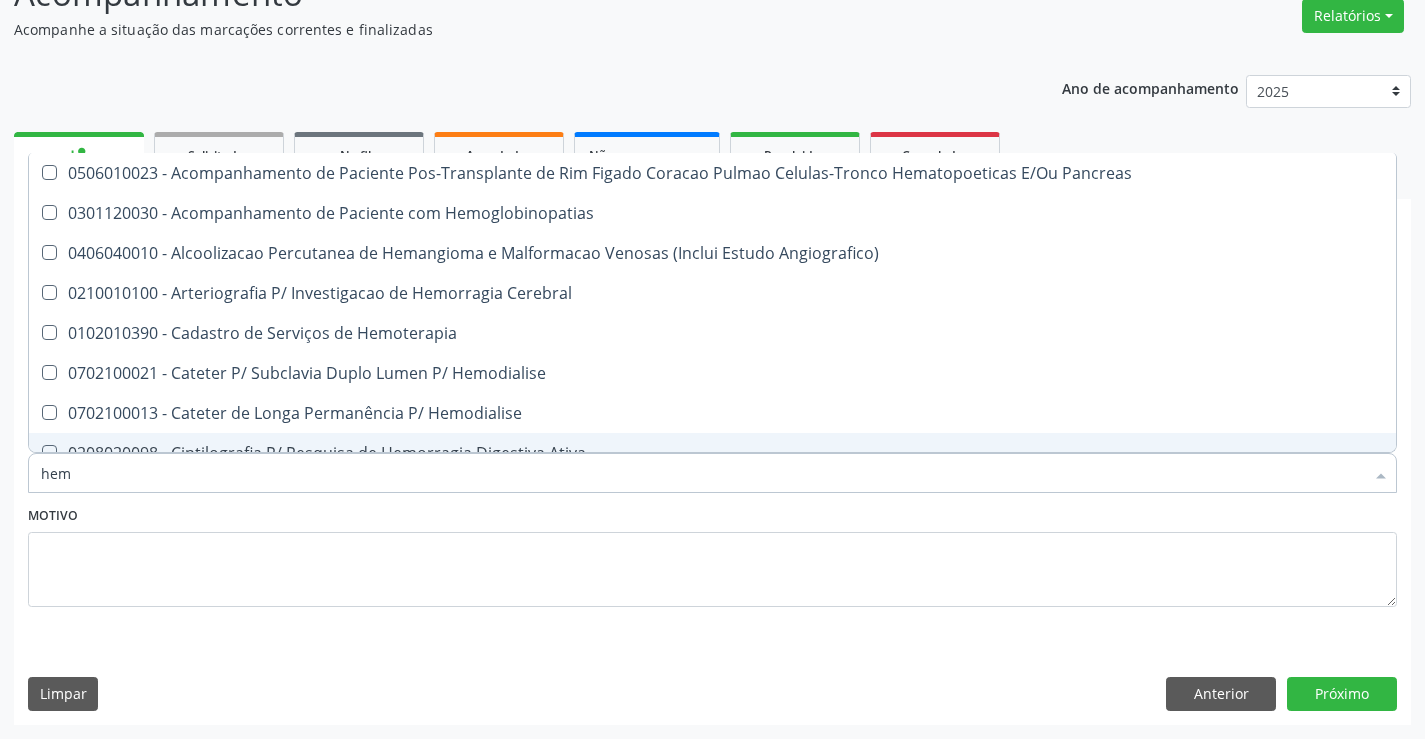 type on "he" 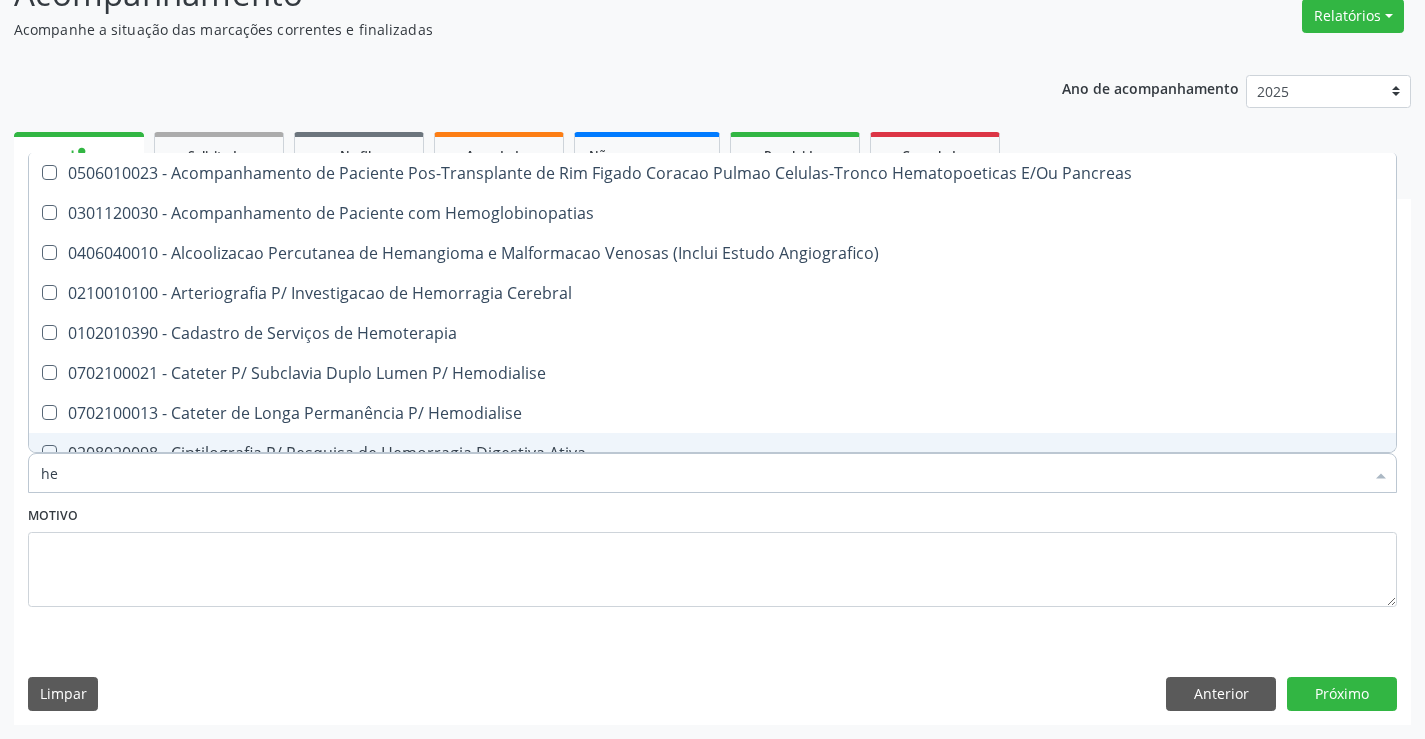 type on "h" 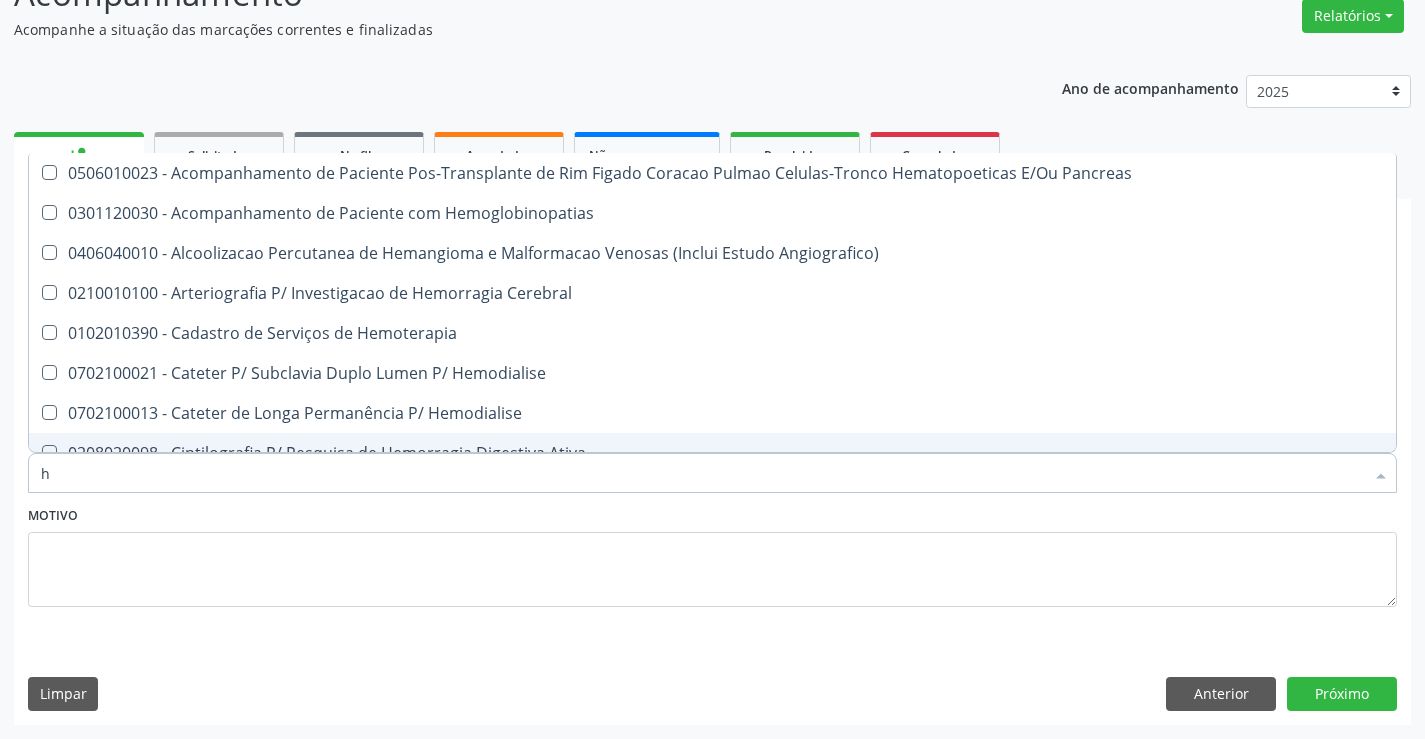 checkbox on "false" 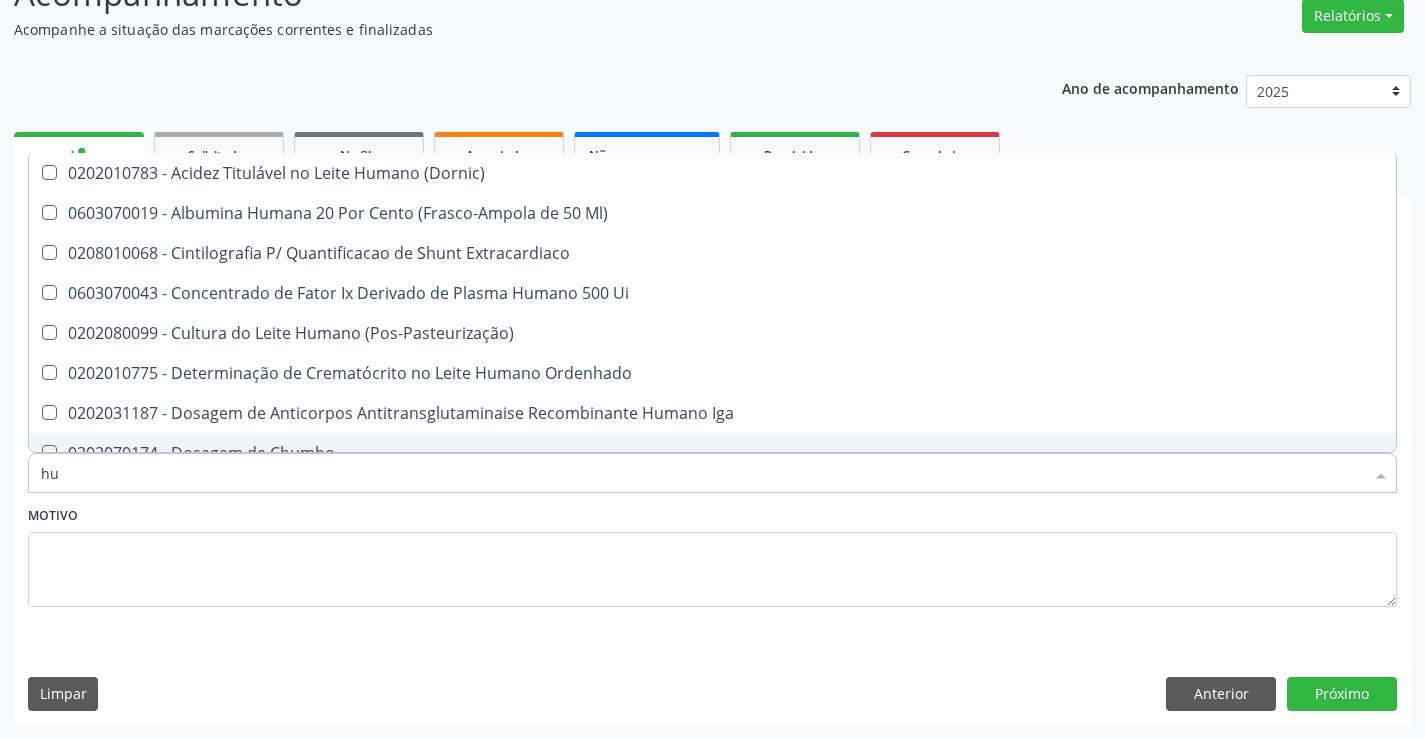 type on "h" 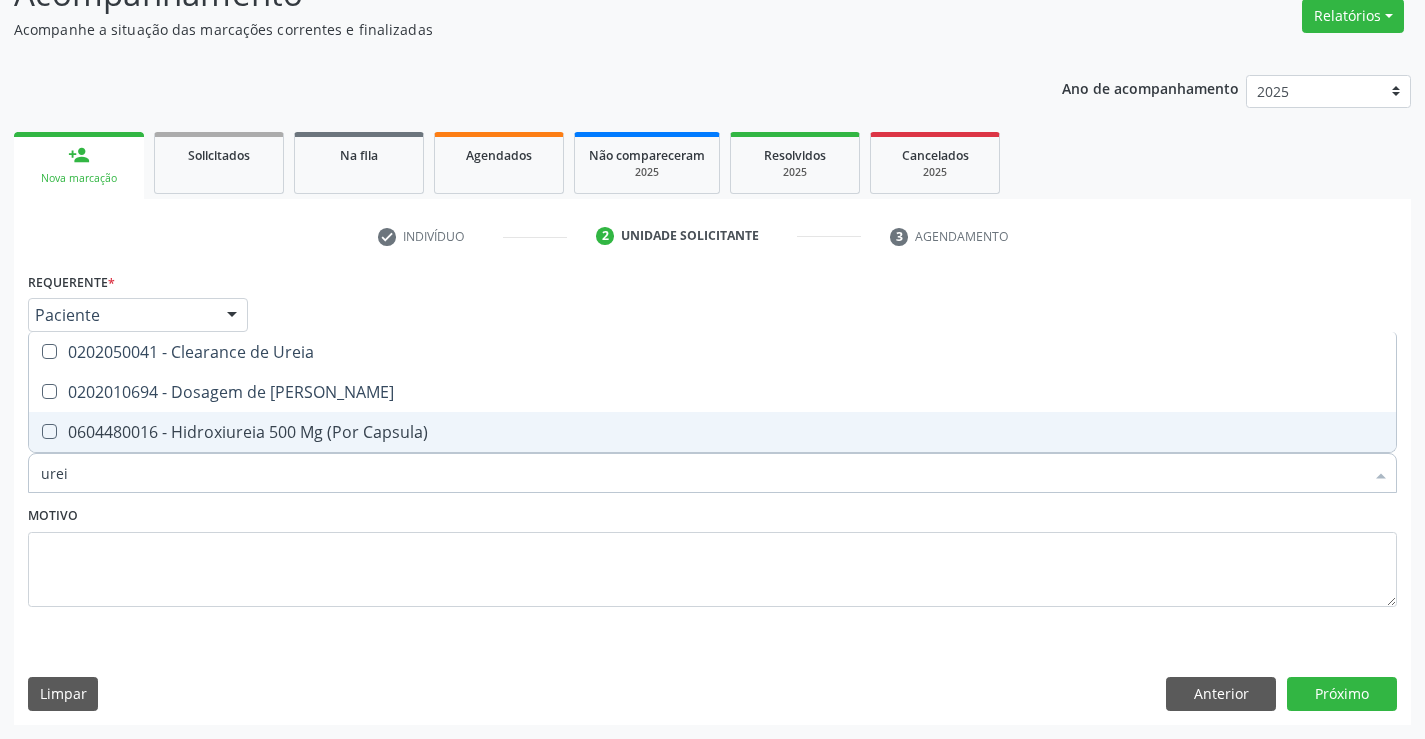type on "ureia" 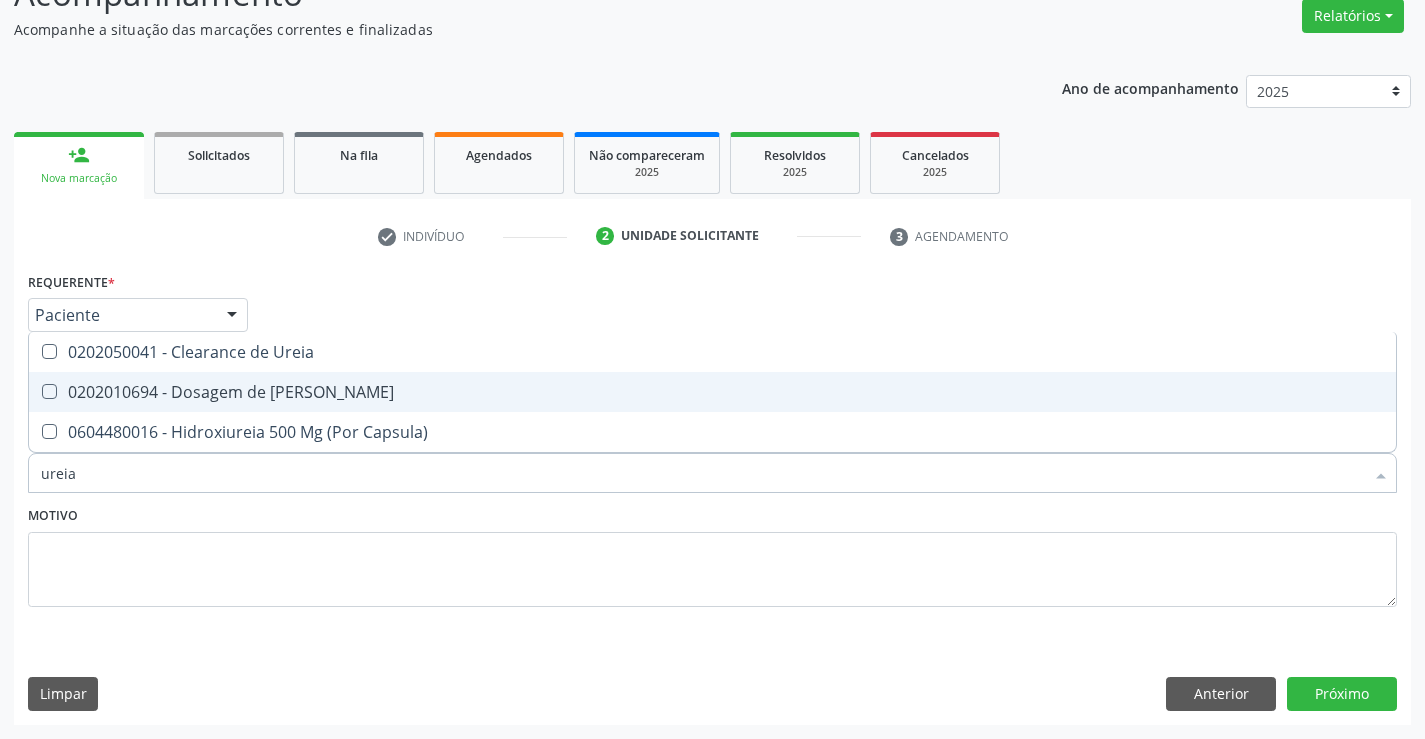 click on "0202010694 - Dosagem de [PERSON_NAME]" at bounding box center [712, 392] 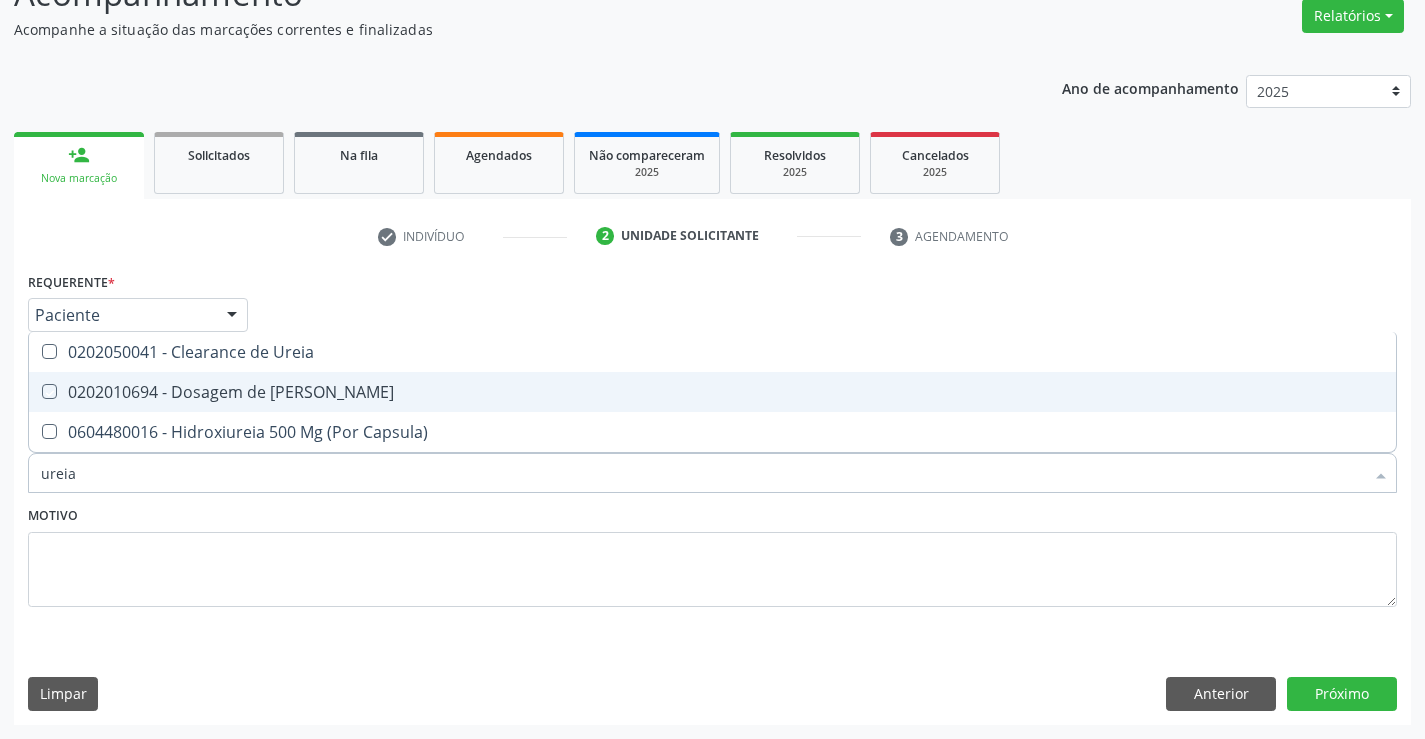 checkbox on "true" 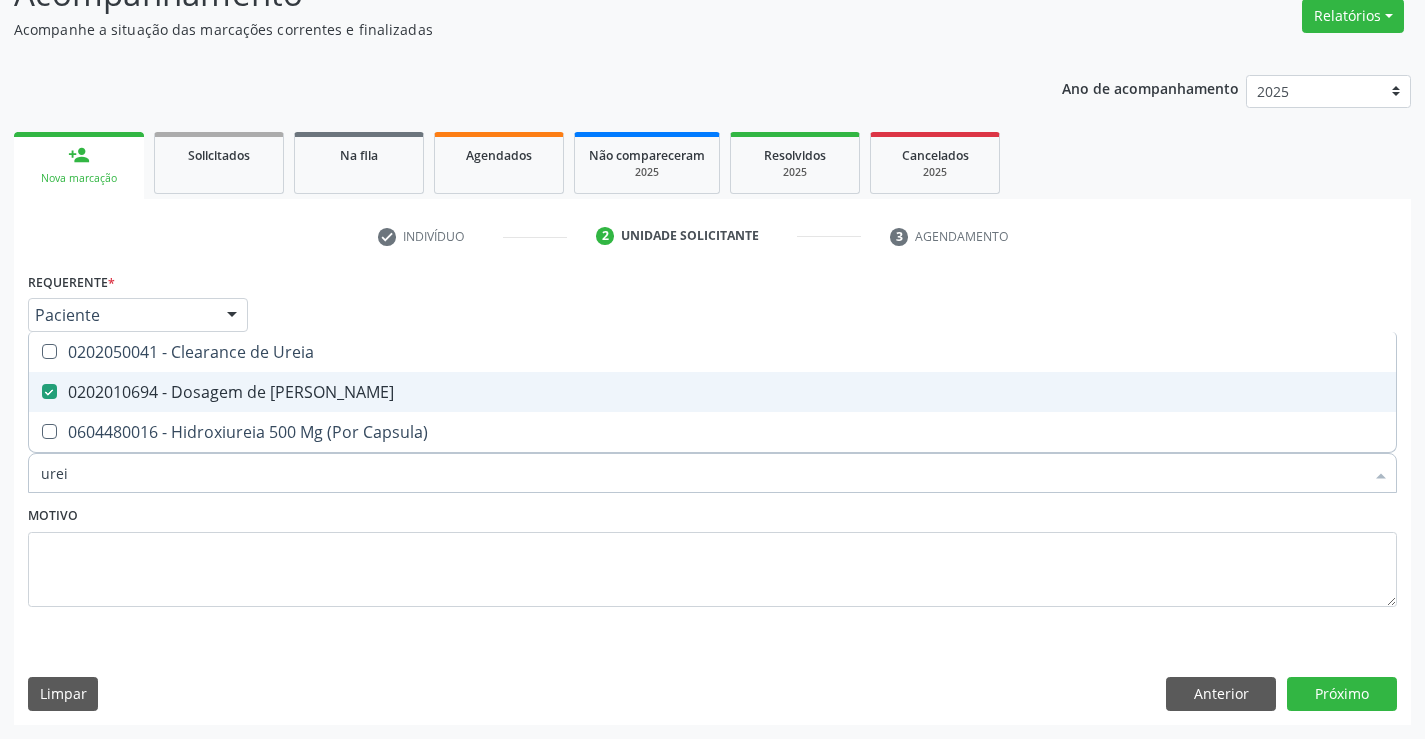 type on "ure" 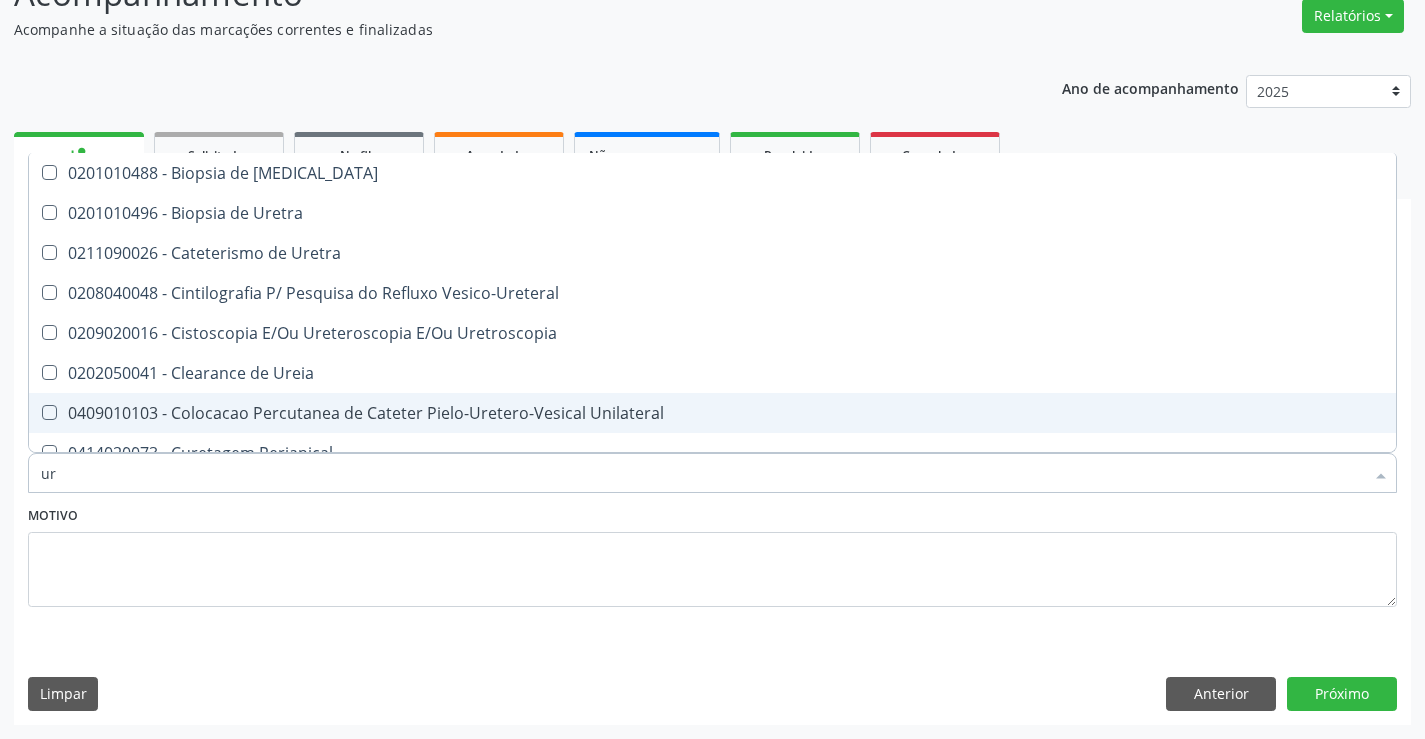 type on "u" 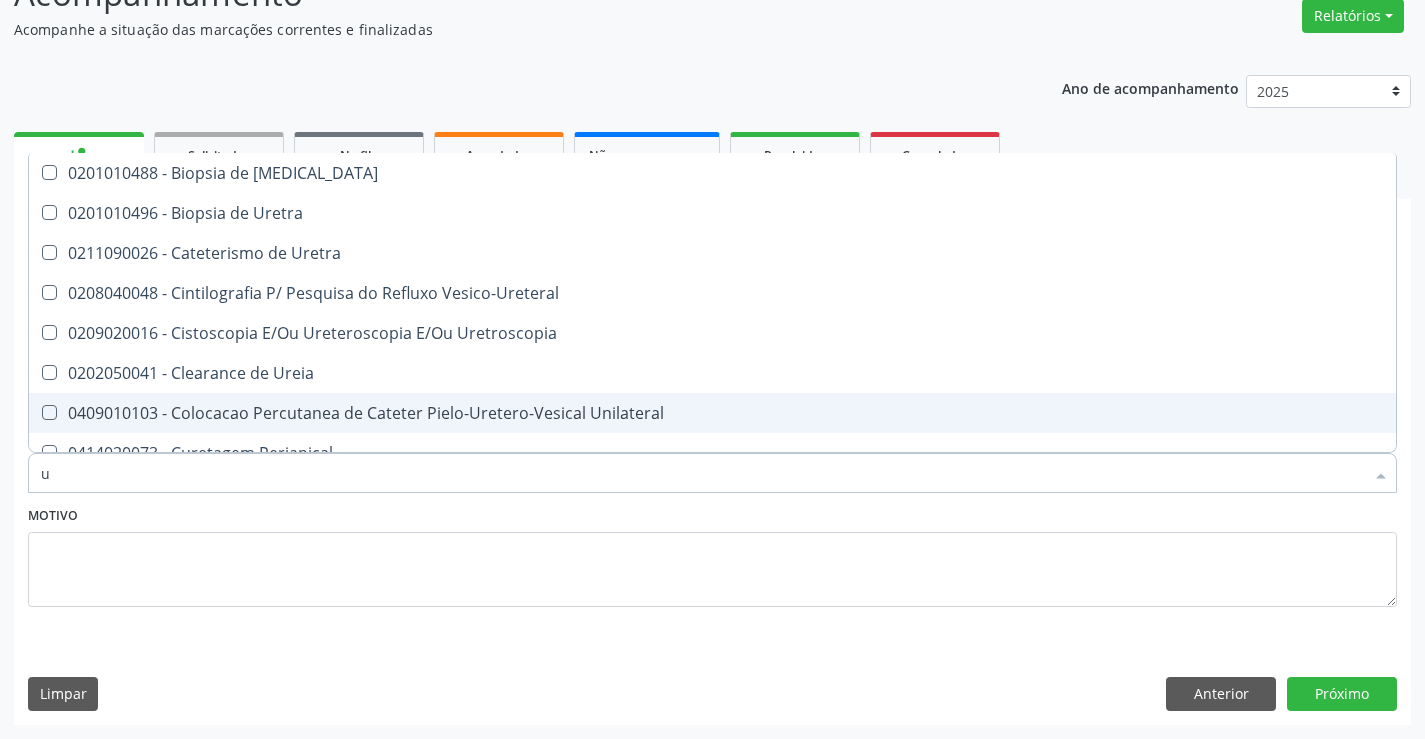 type 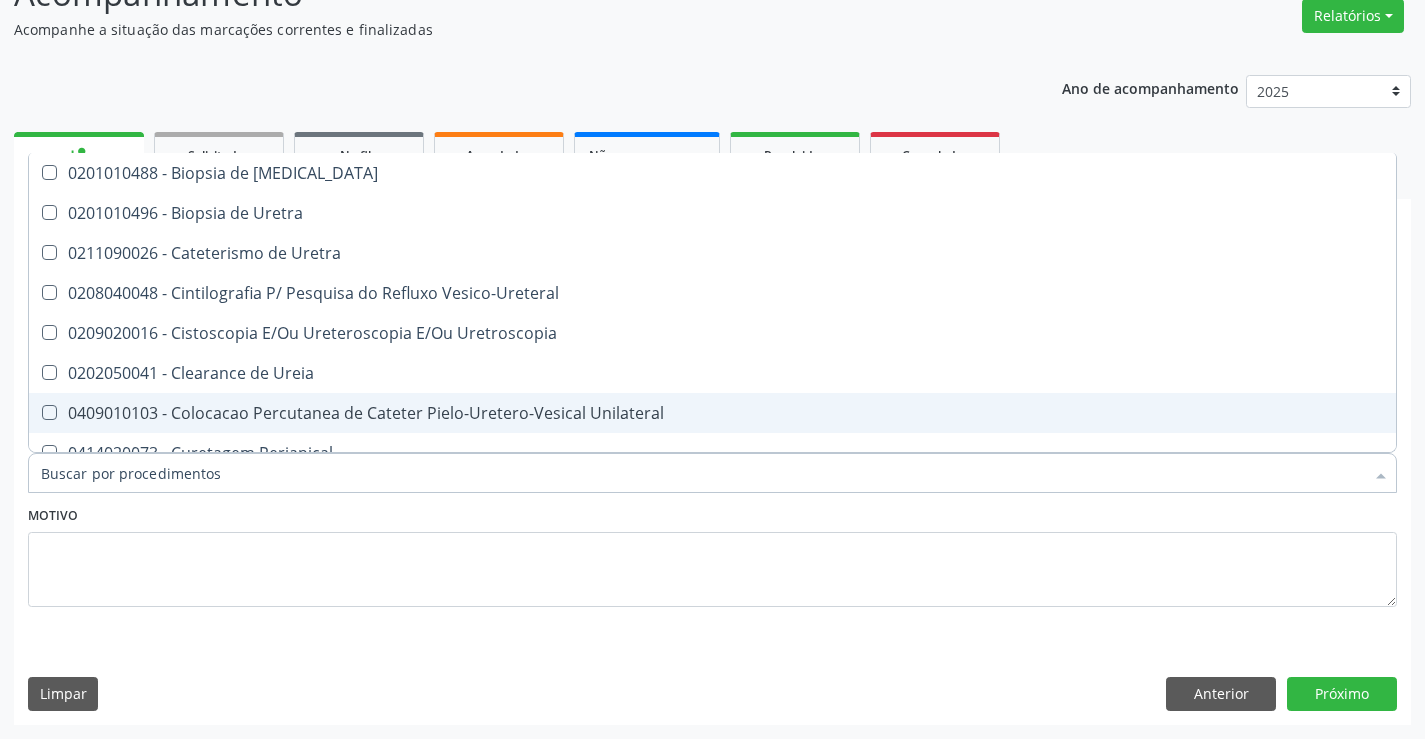 checkbox on "false" 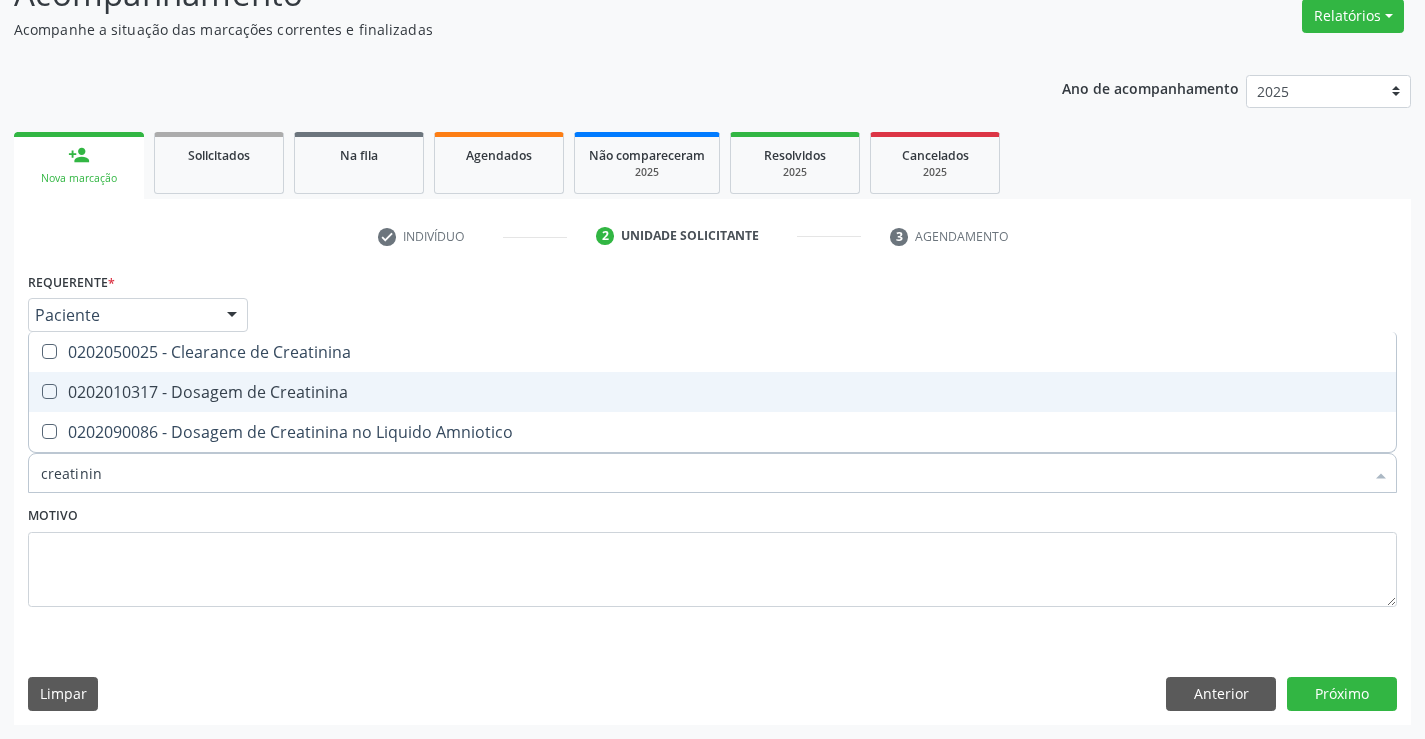 type on "creatinina" 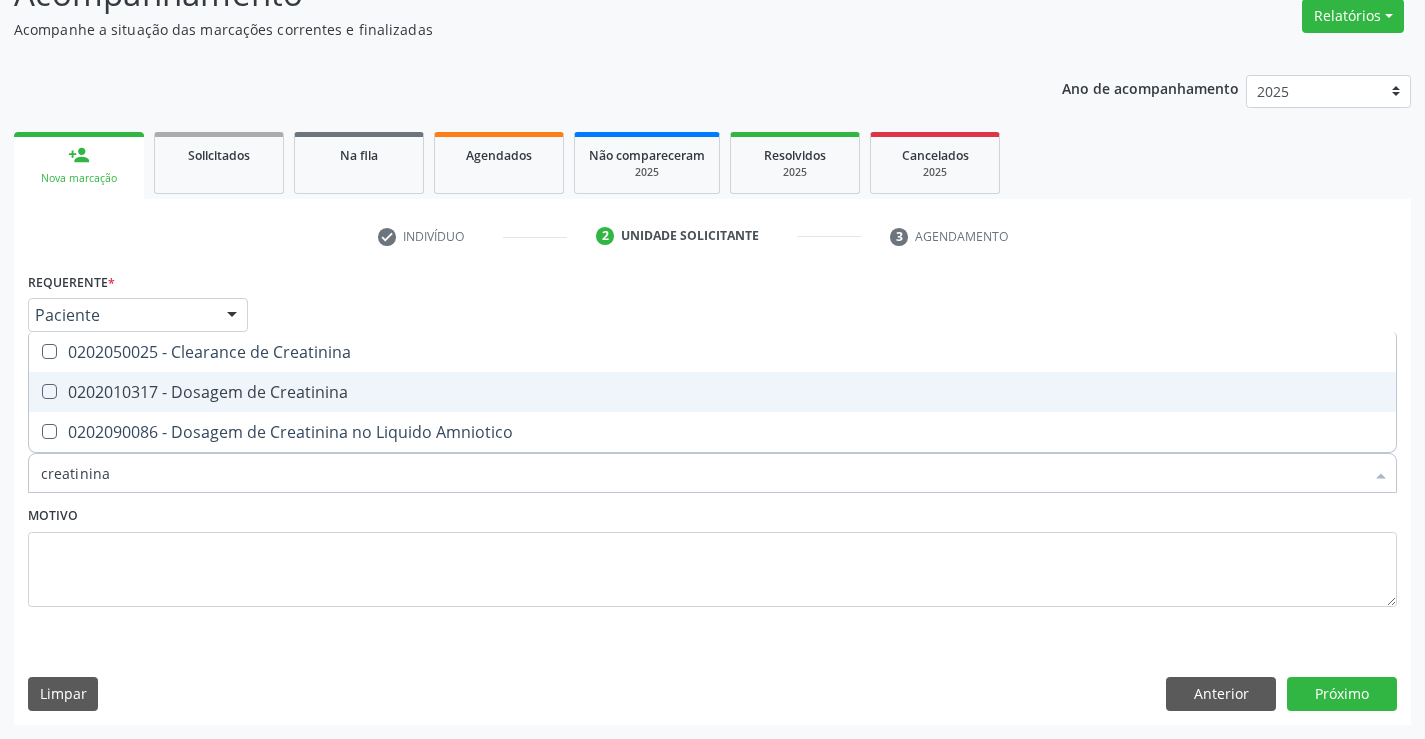 click on "0202010317 - Dosagem de Creatinina" at bounding box center [712, 392] 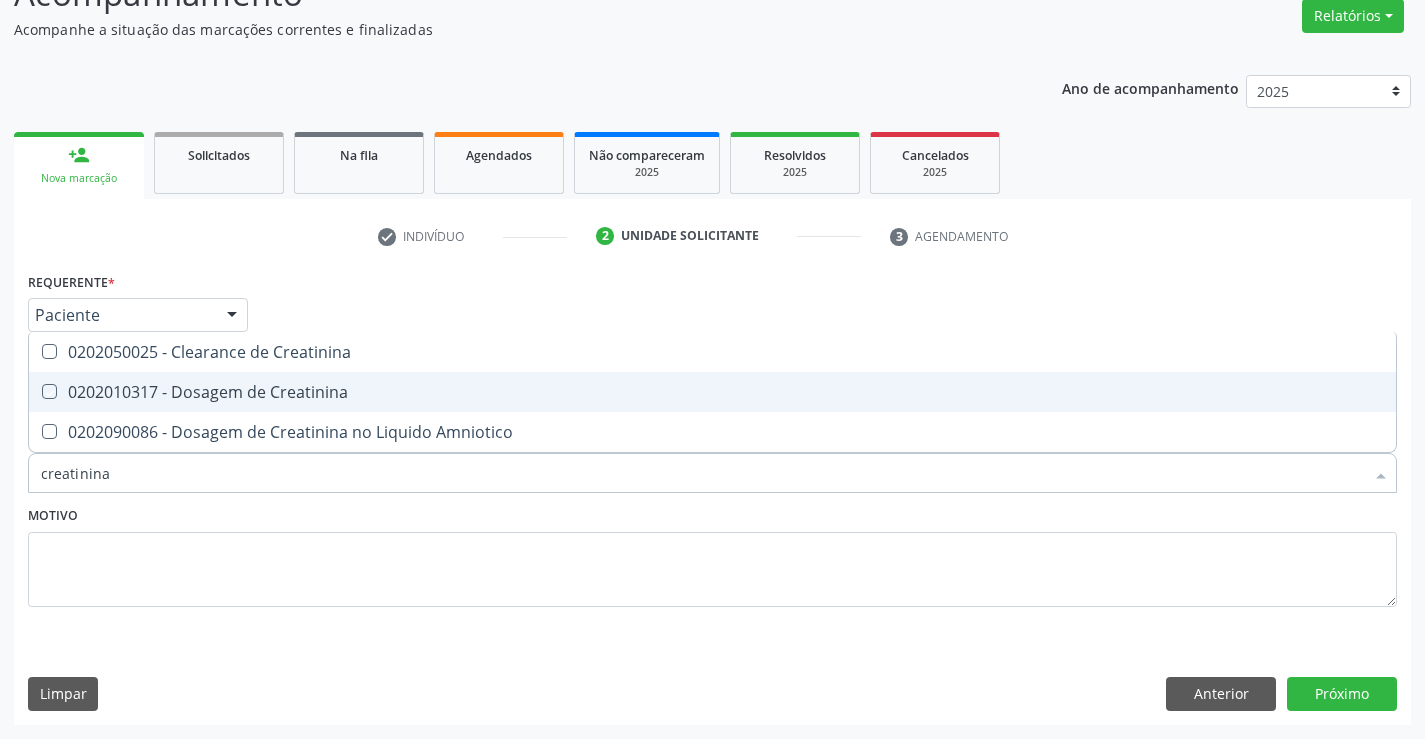 checkbox on "true" 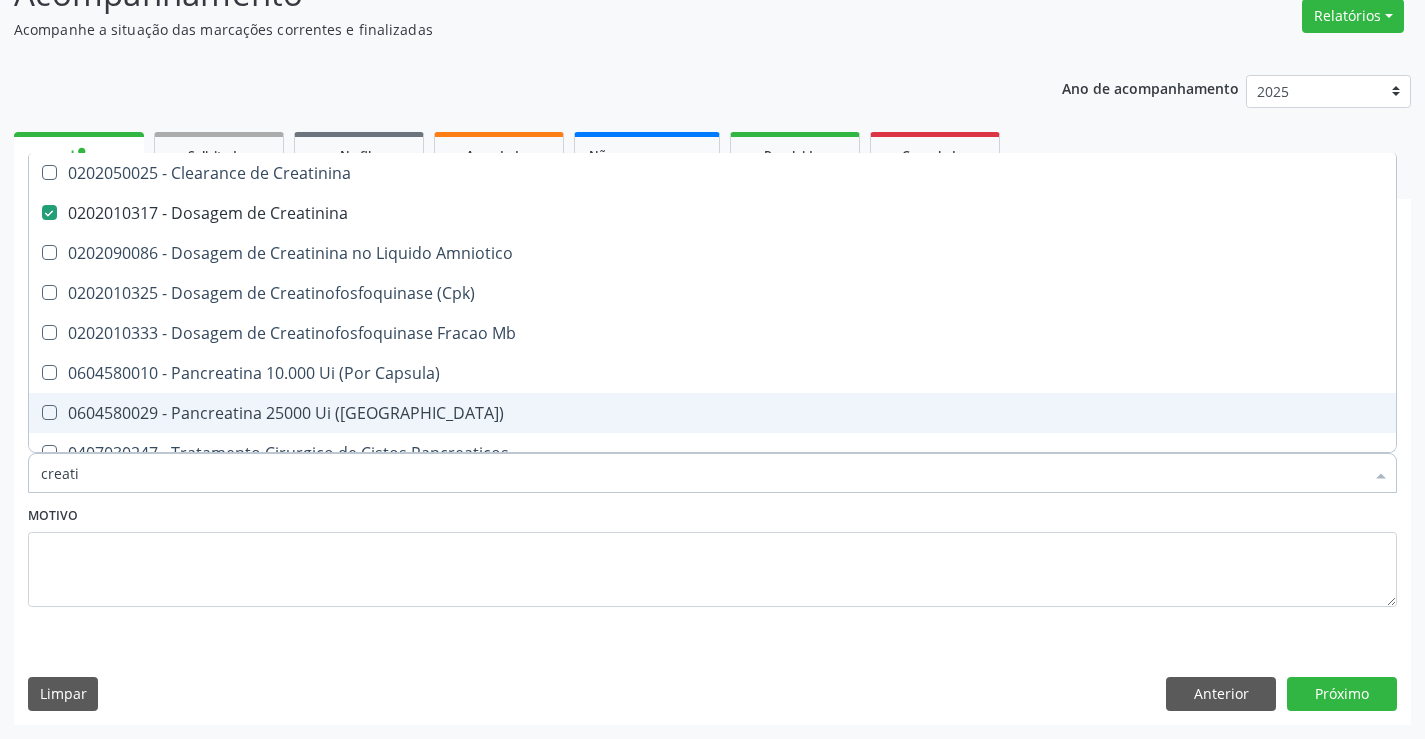 type on "creat" 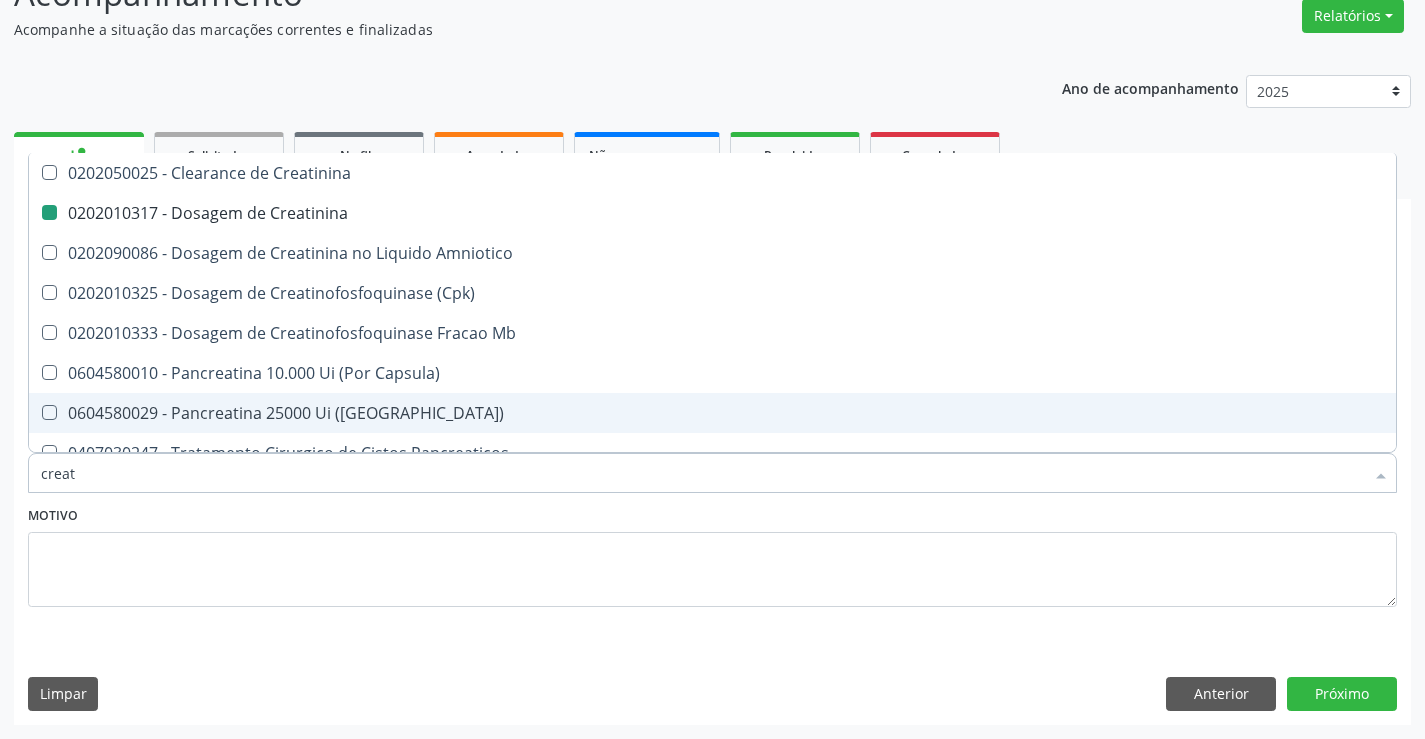 type on "crea" 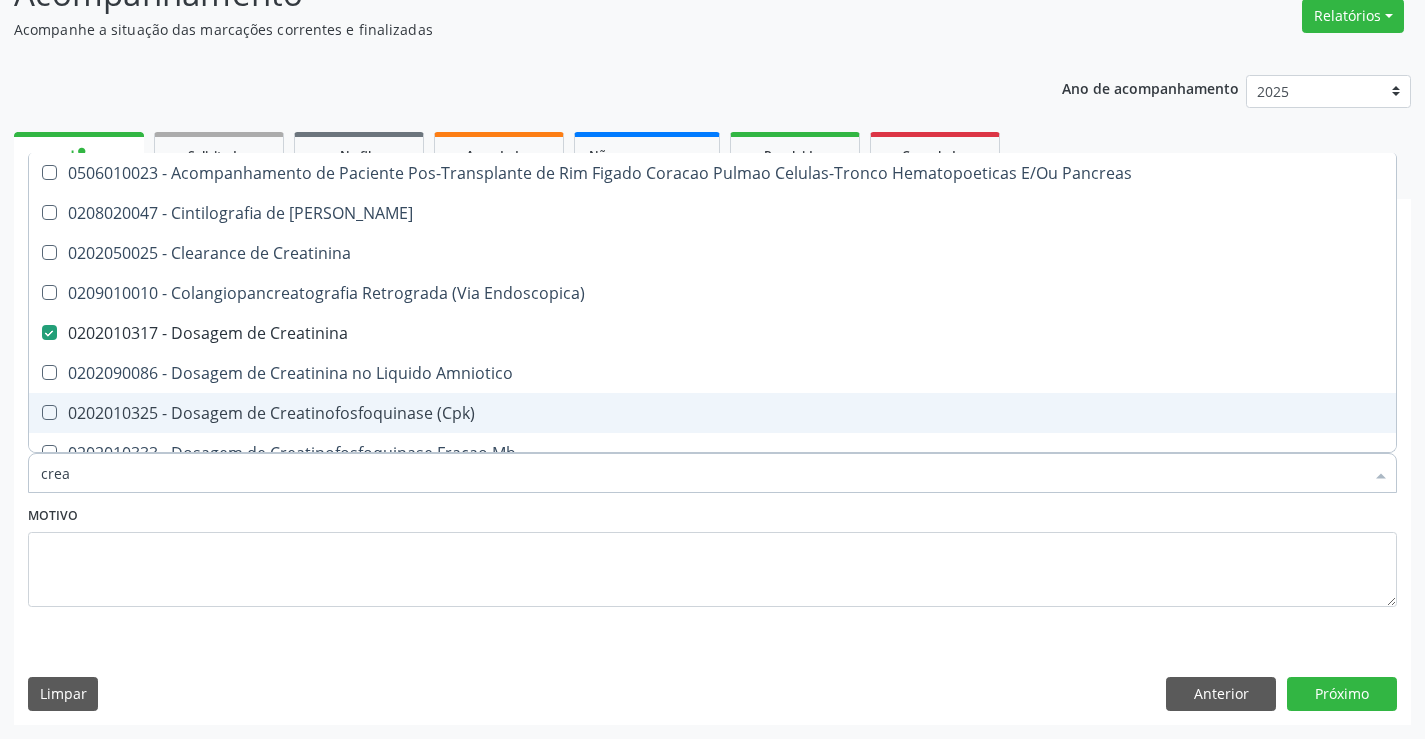 type on "cre" 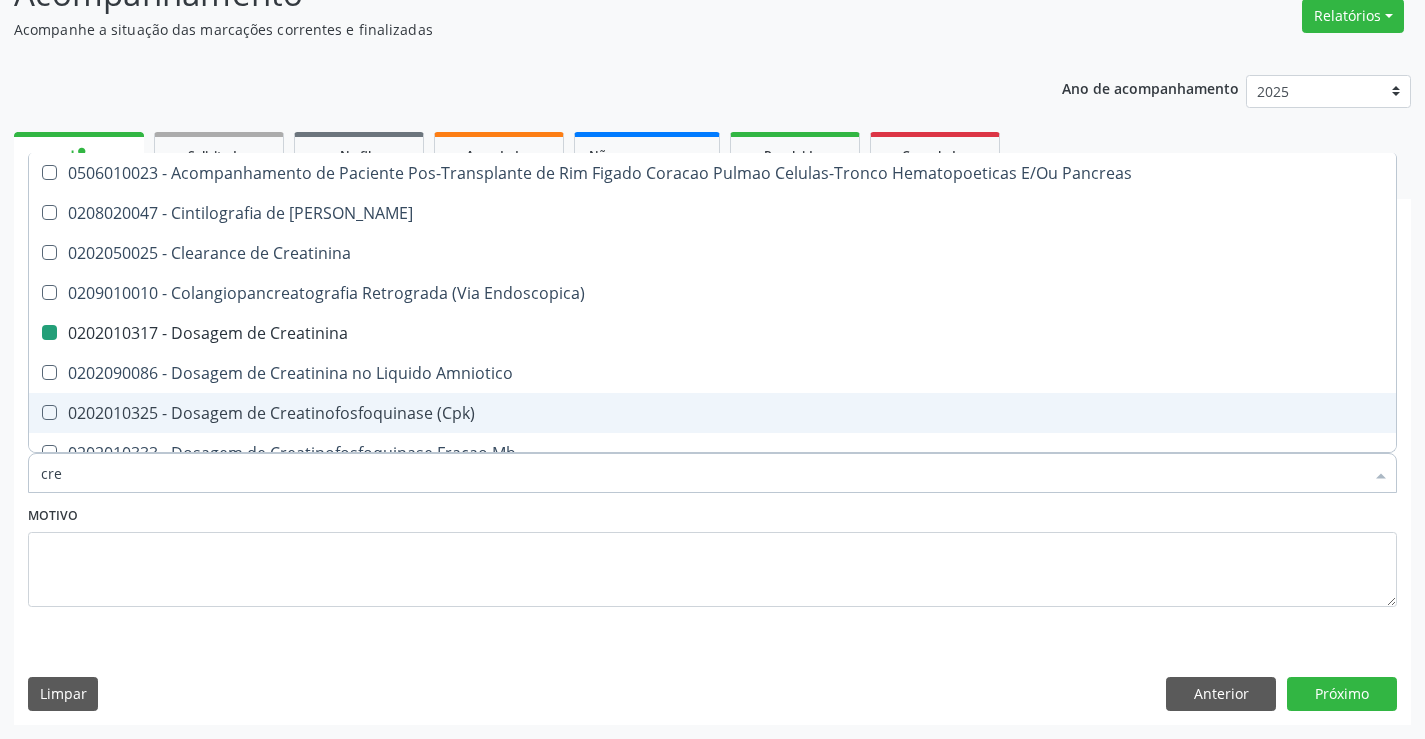 type on "cr" 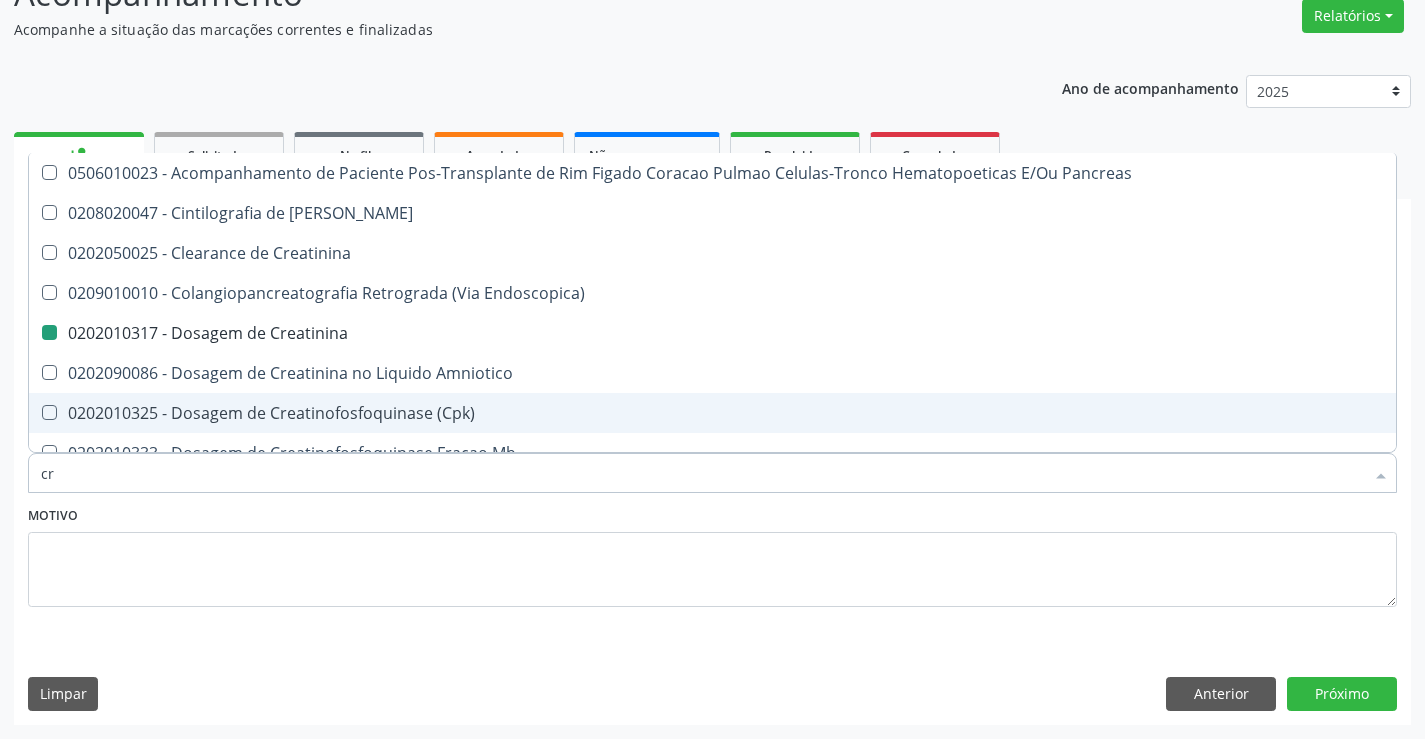checkbox on "false" 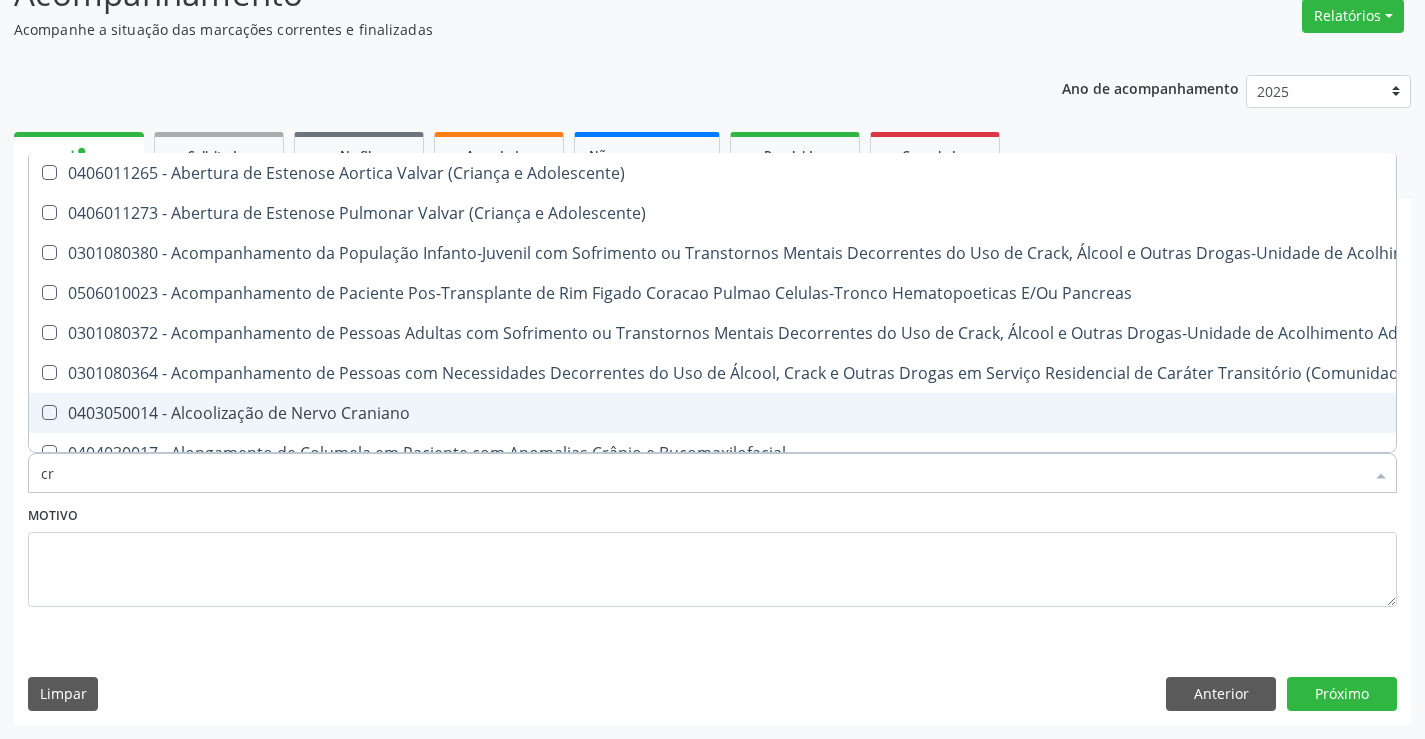 type on "c" 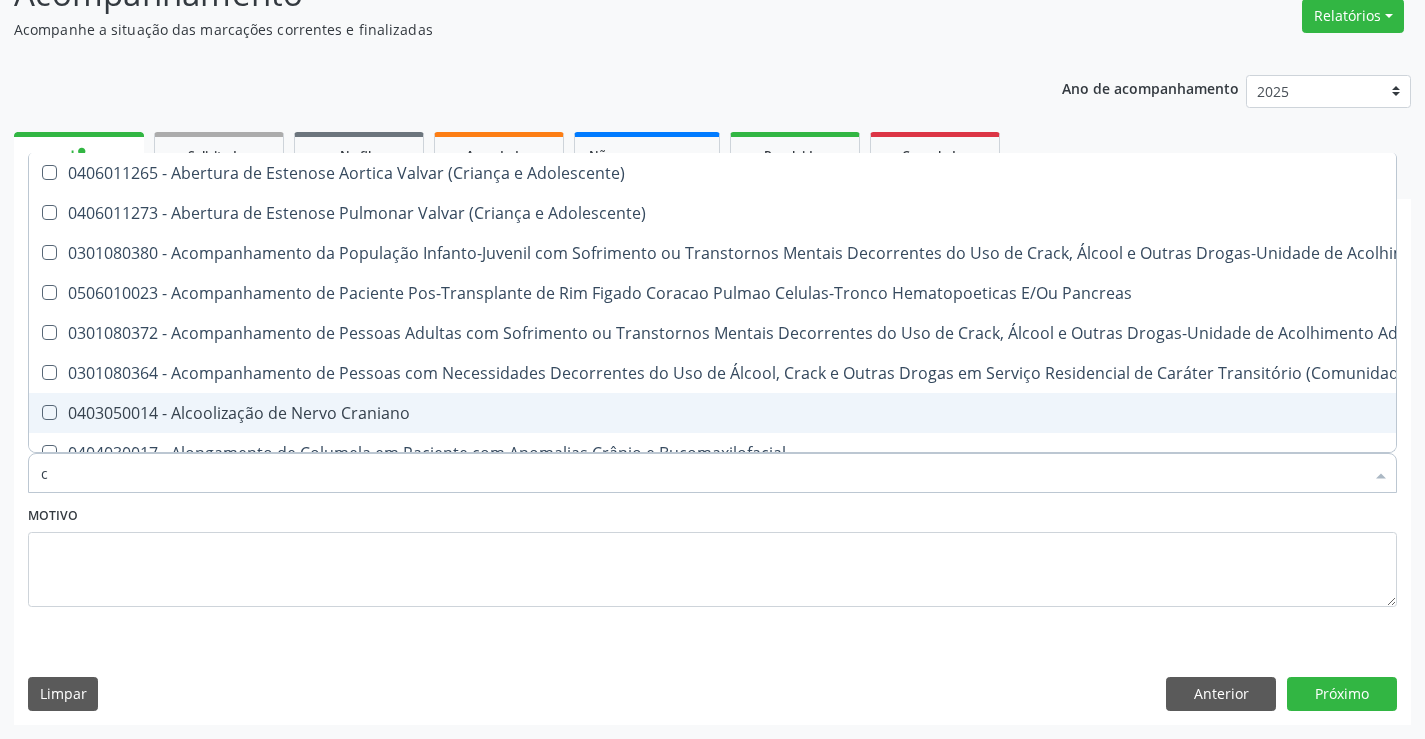 type 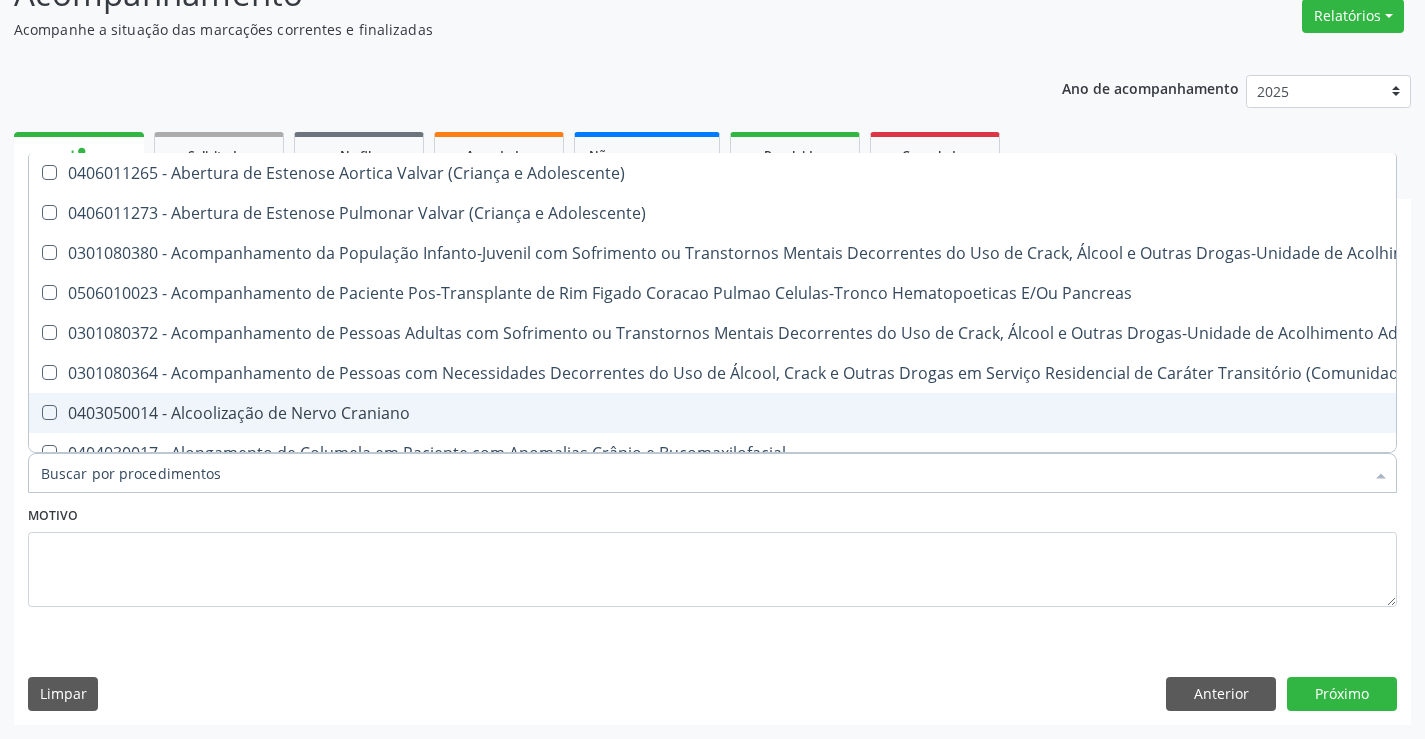 checkbox on "false" 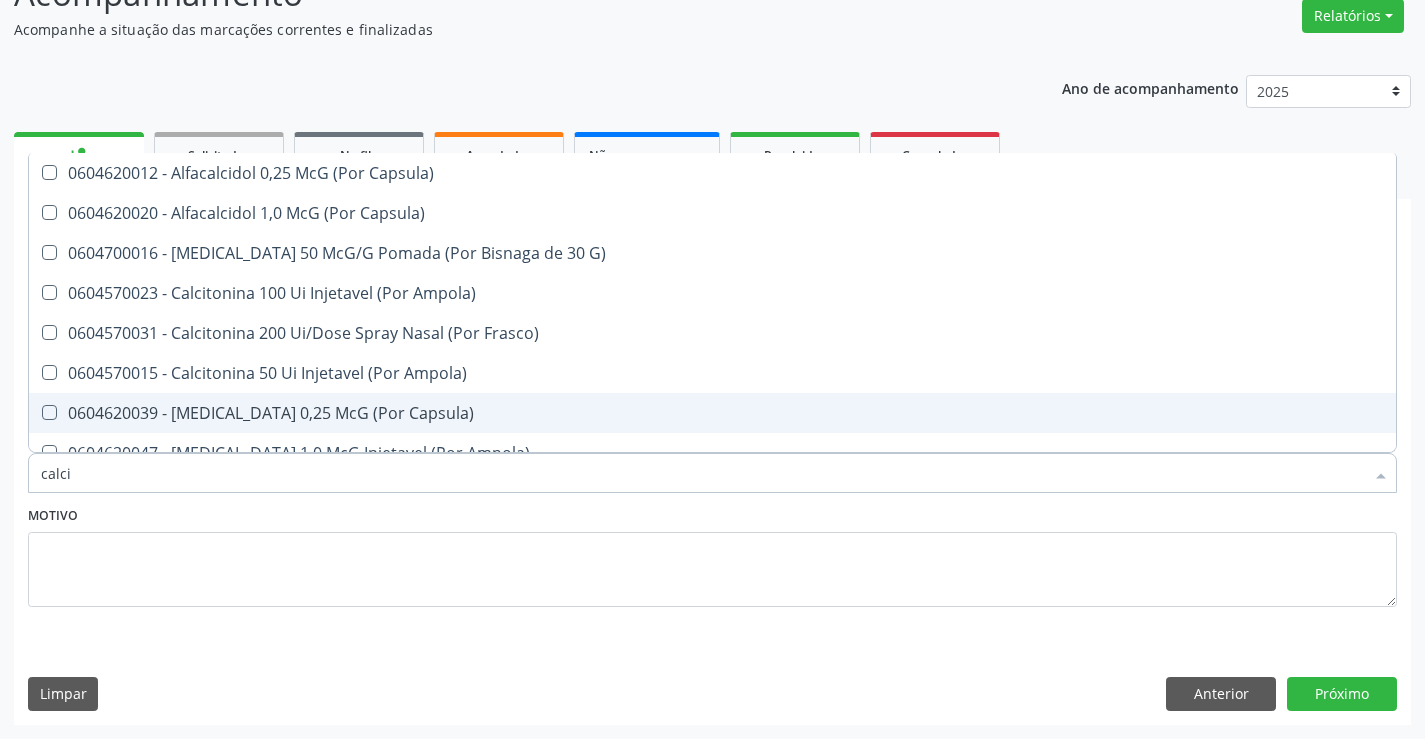 type on "calcio" 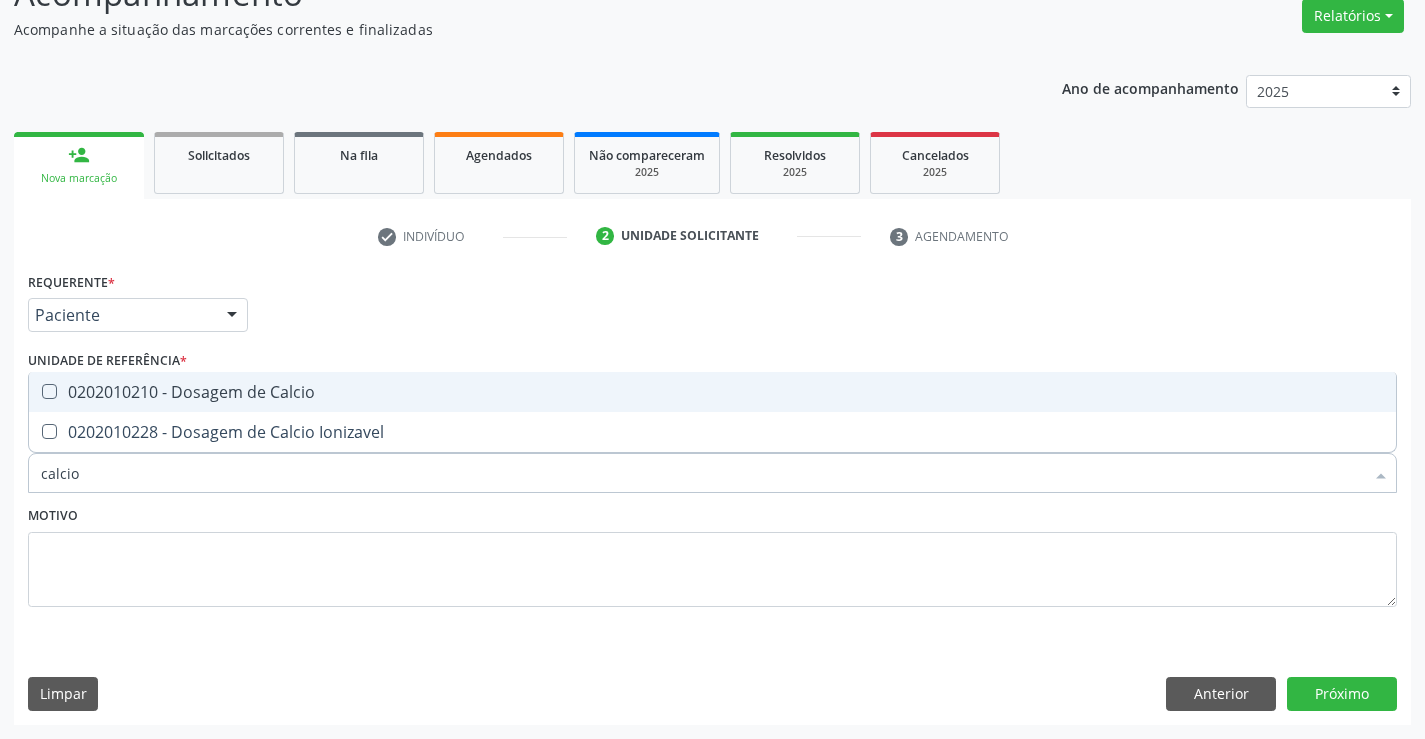 click on "0202010210 - Dosagem de Calcio" at bounding box center [712, 392] 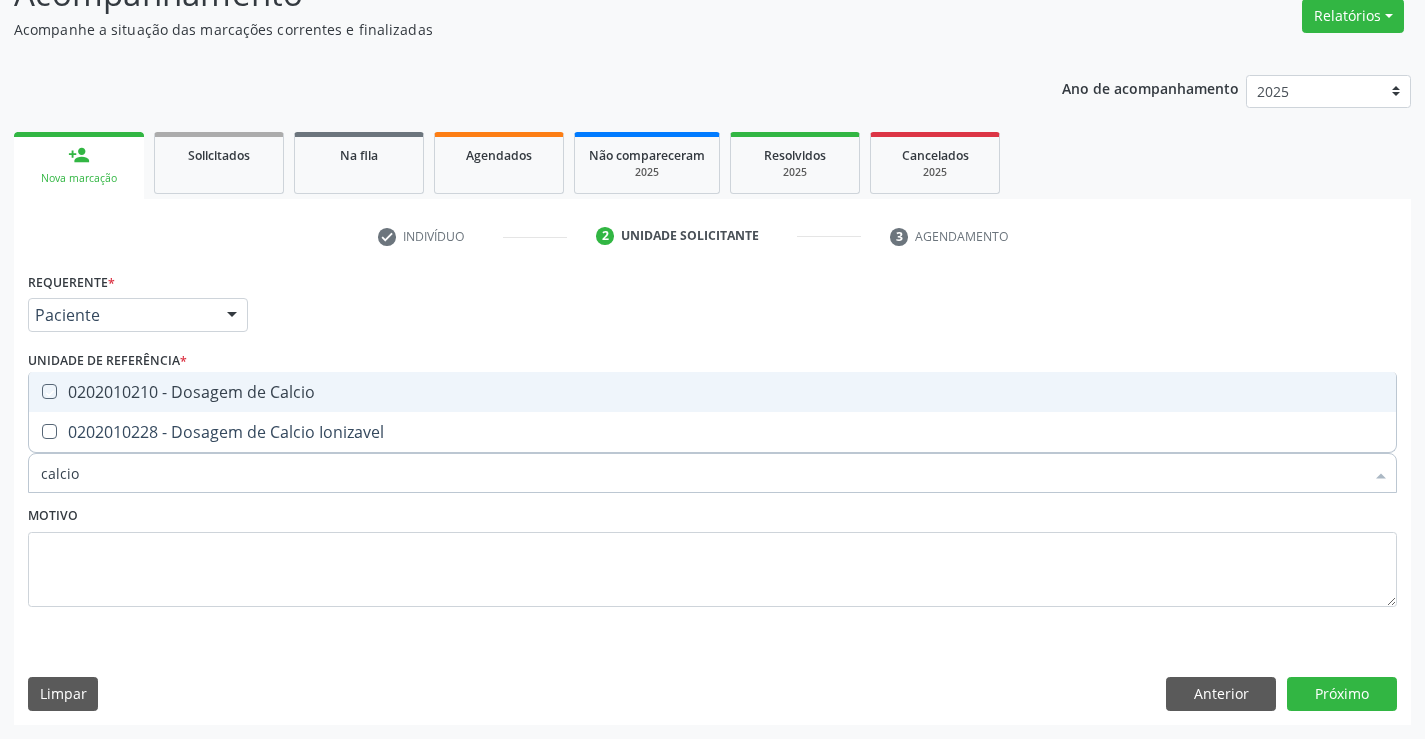 checkbox on "true" 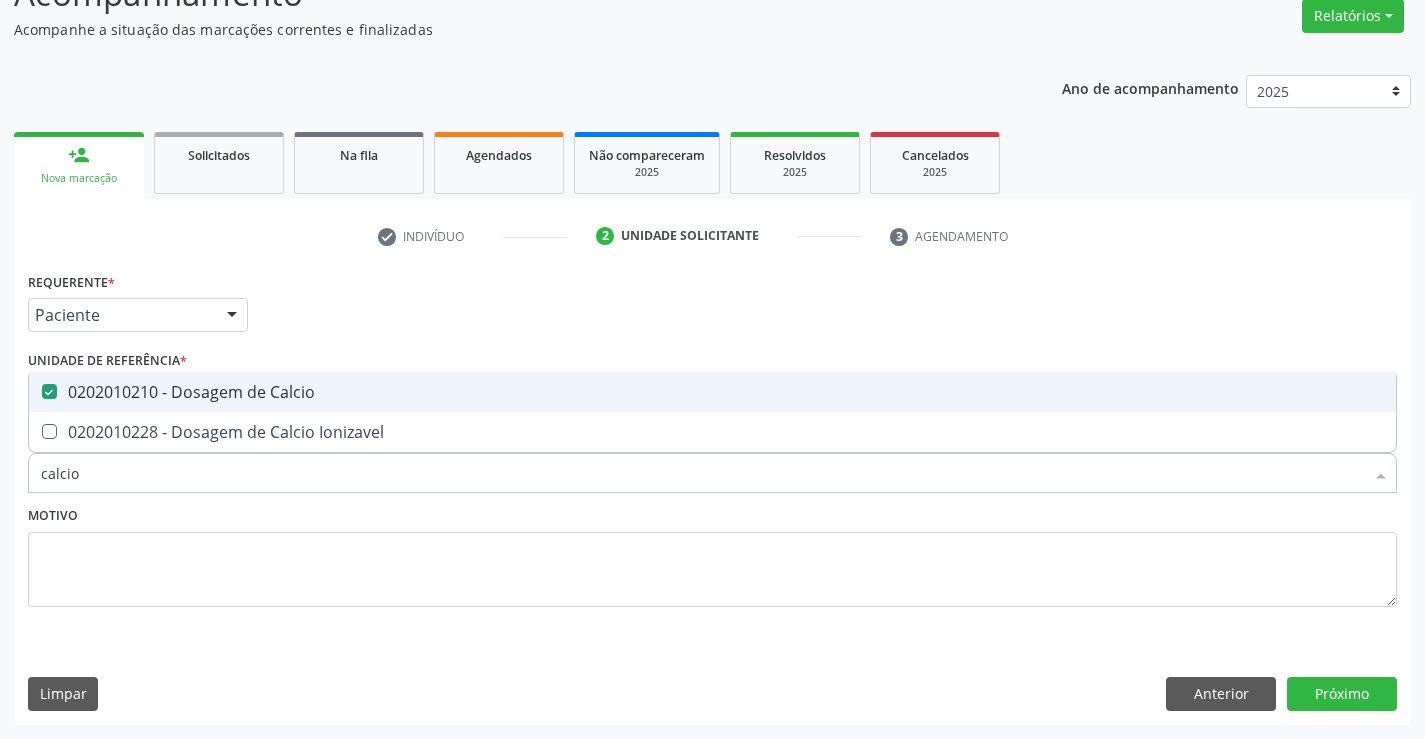 type on "calci" 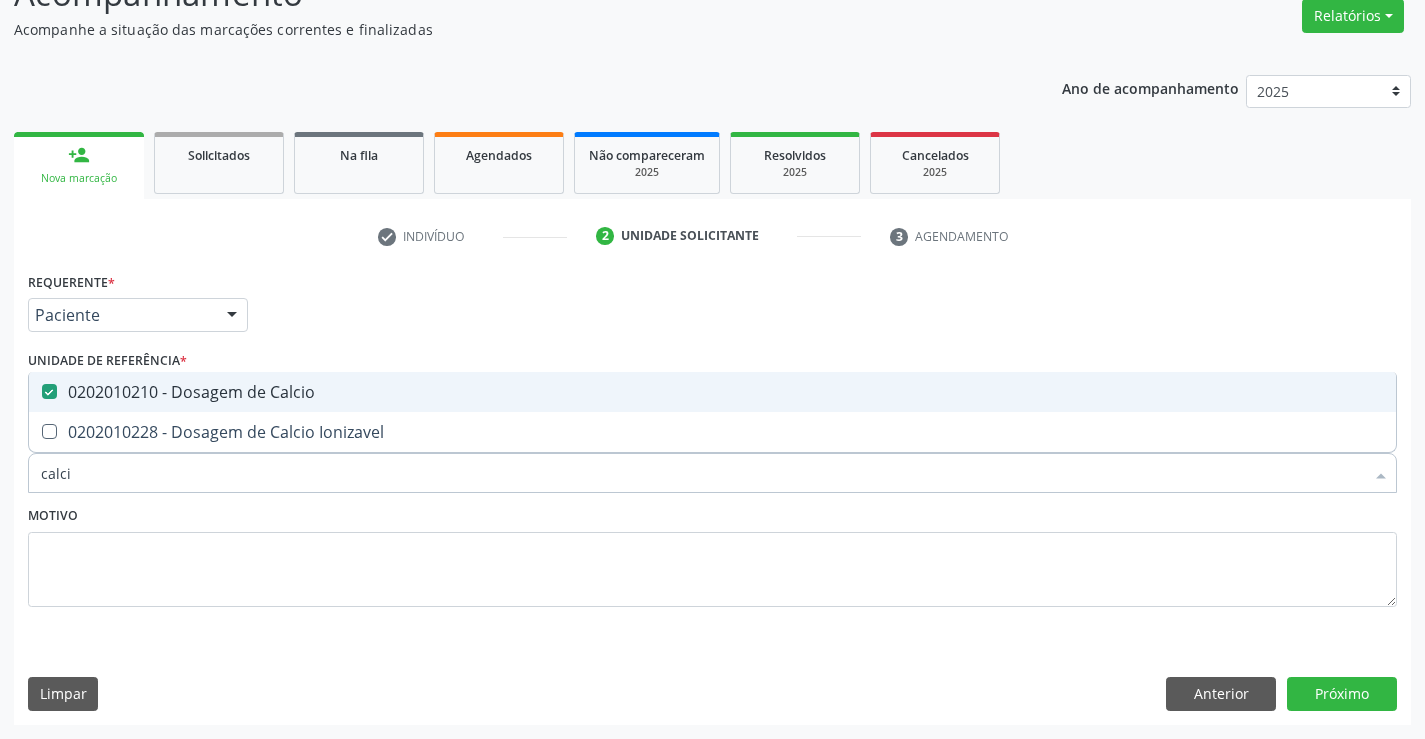 checkbox on "false" 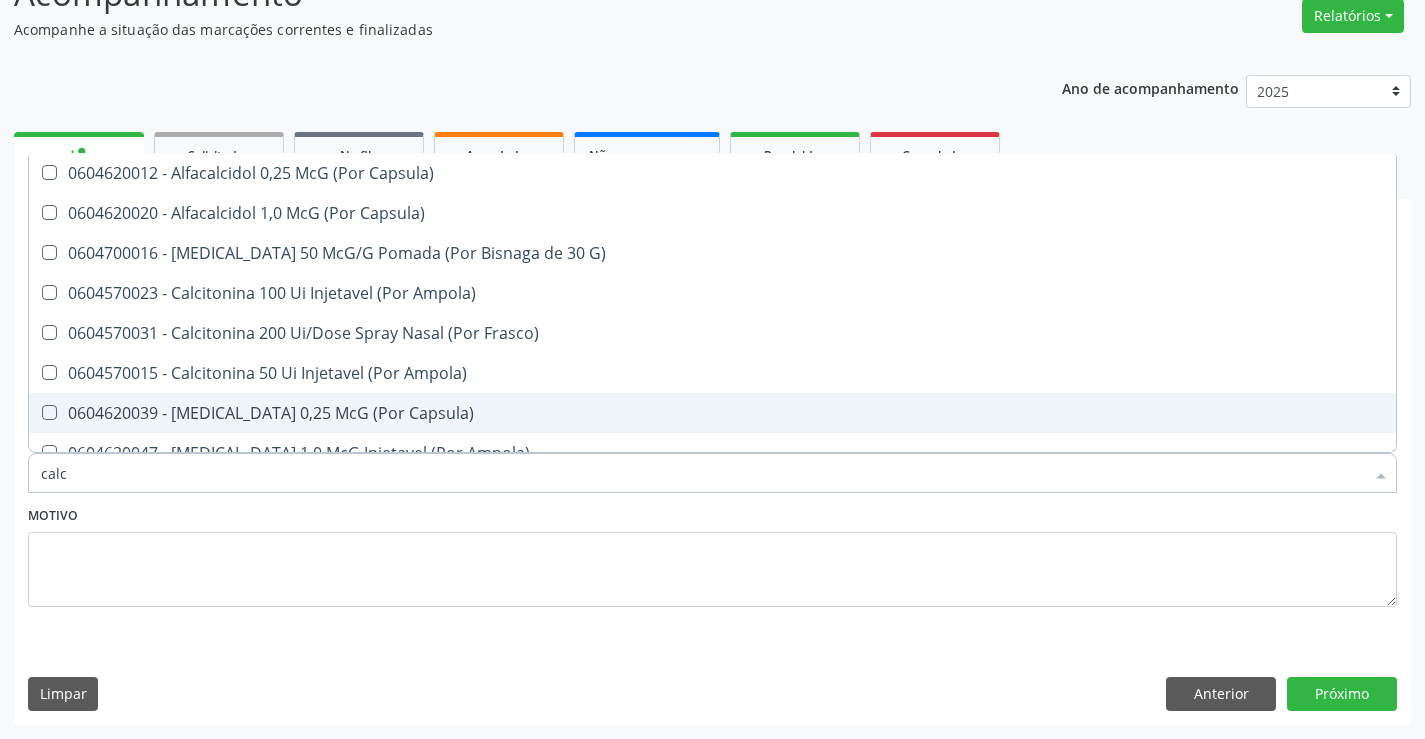 type on "cal" 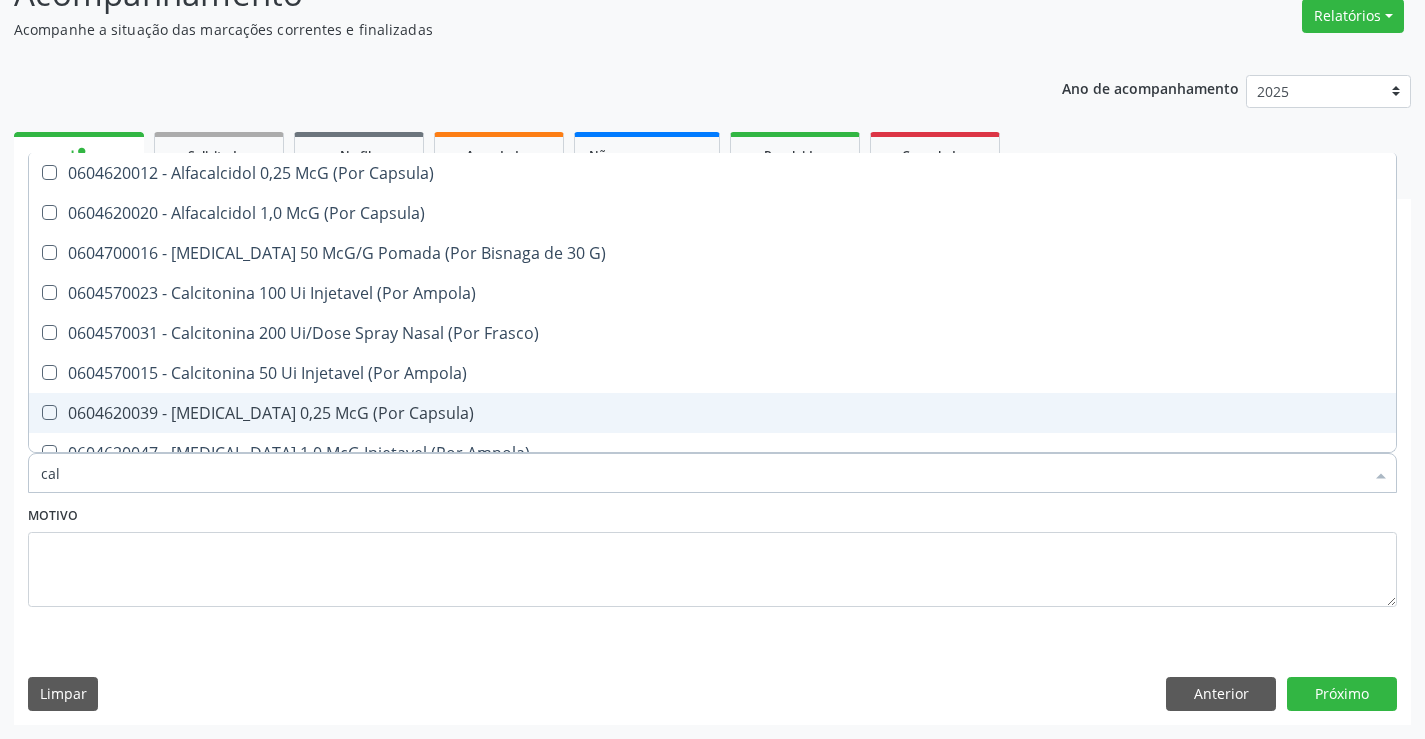 checkbox on "false" 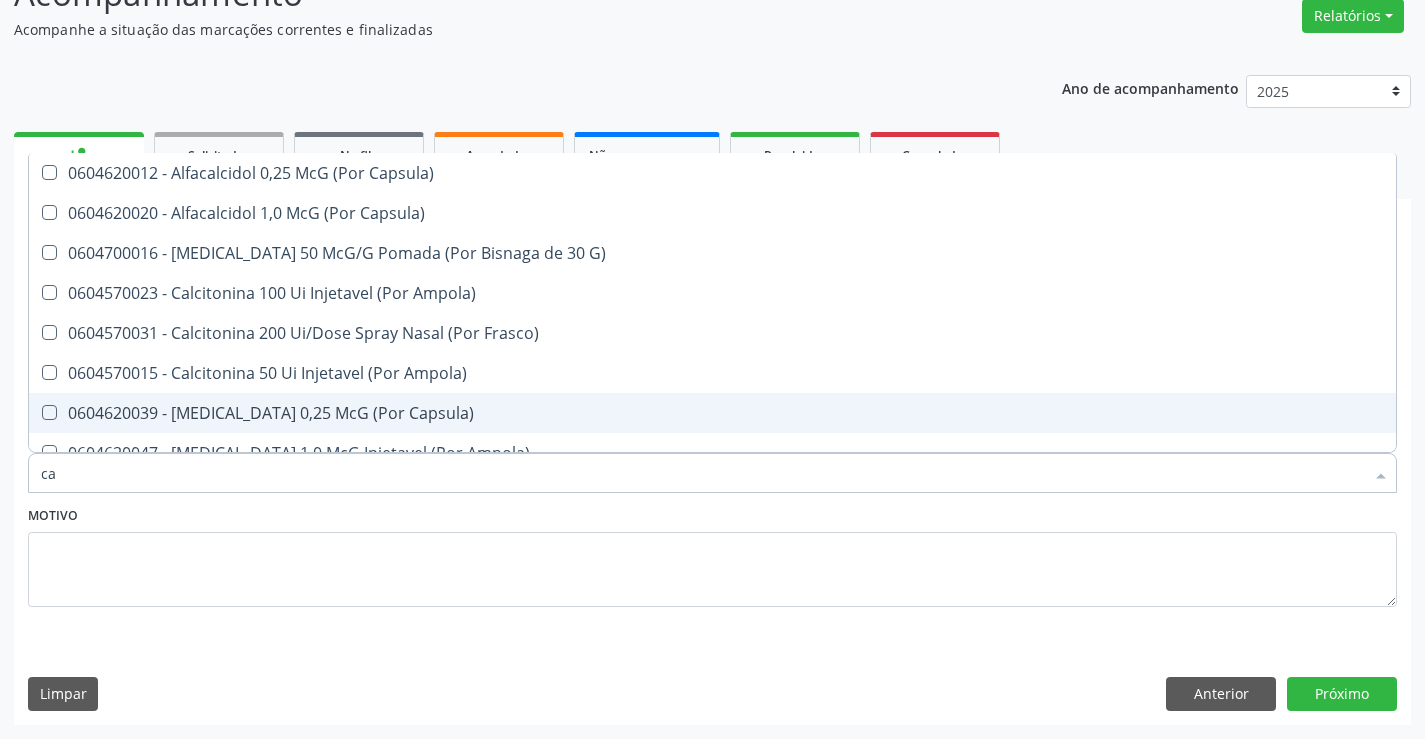 type on "c" 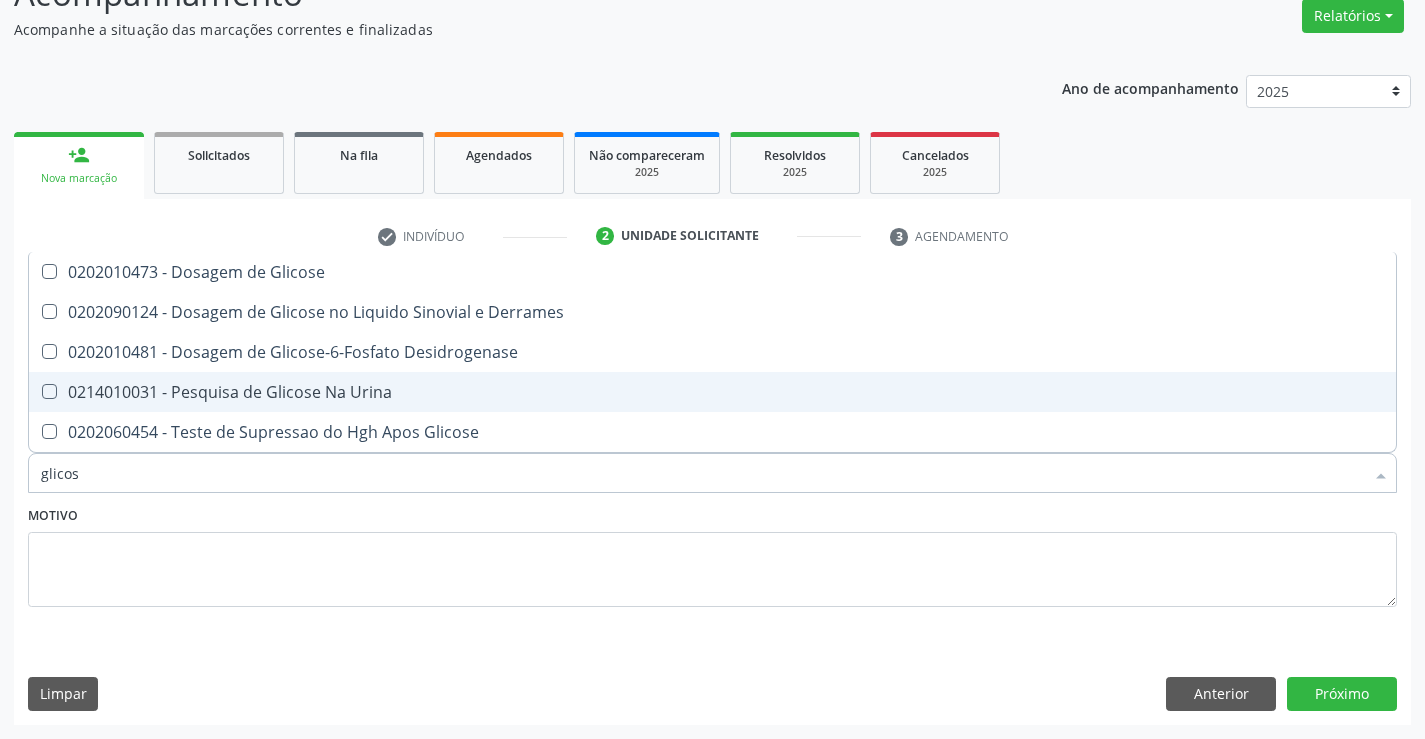 type on "glicose" 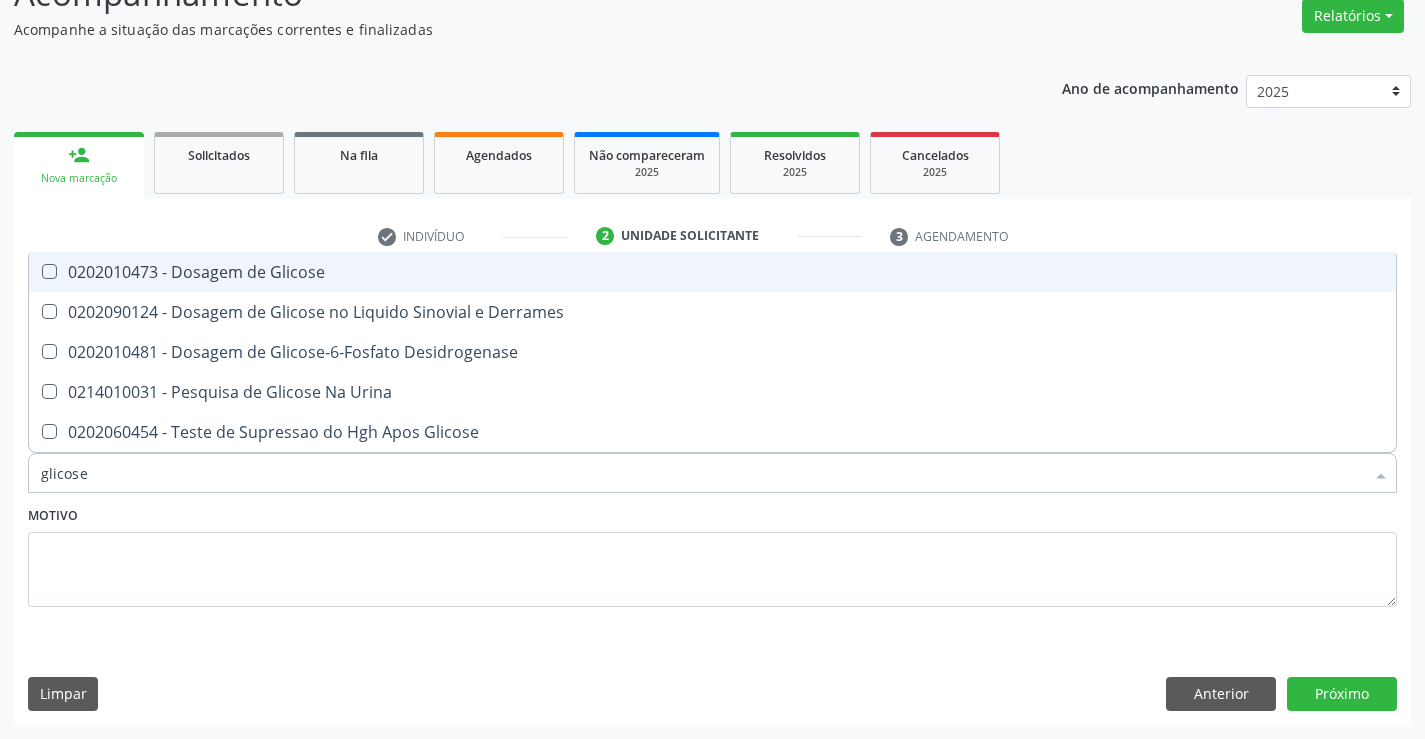 click on "0202010473 - Dosagem de Glicose" at bounding box center (712, 272) 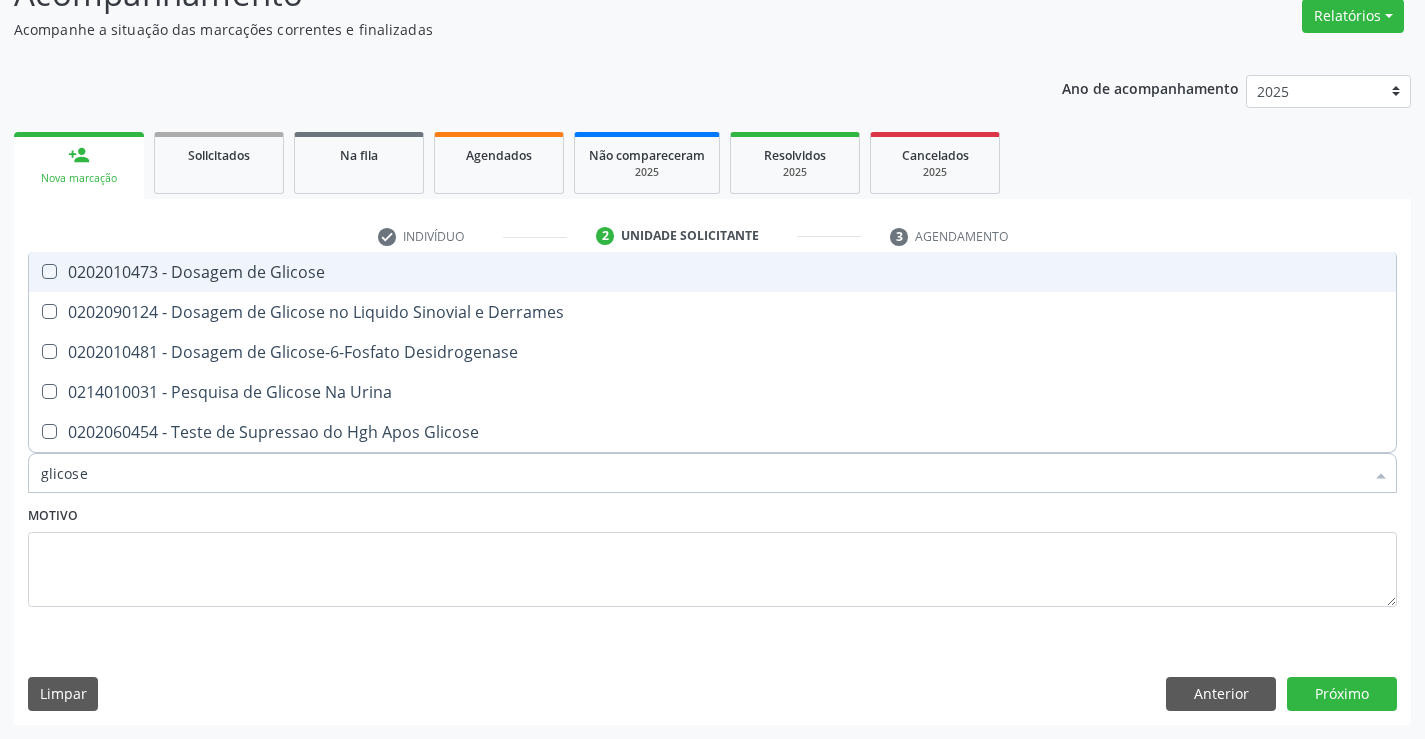 checkbox on "true" 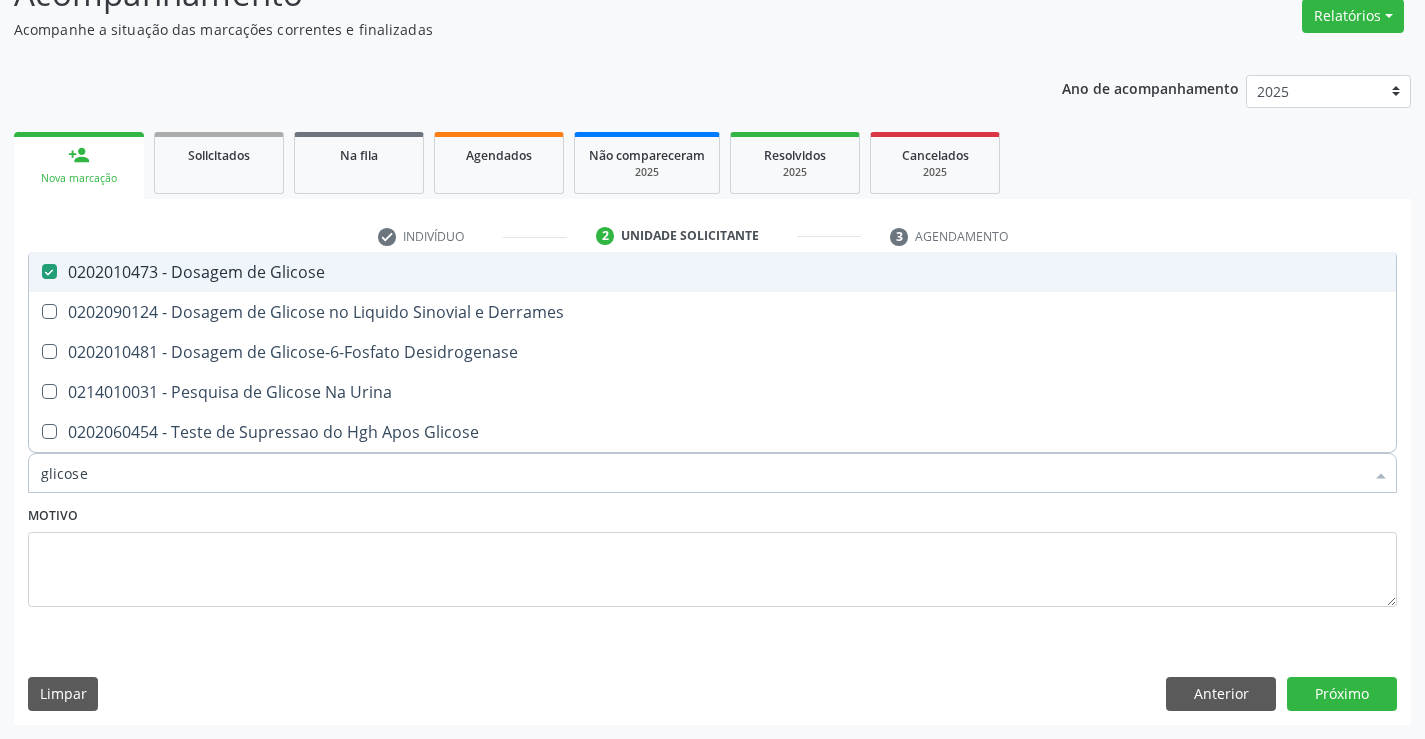 type on "glicos" 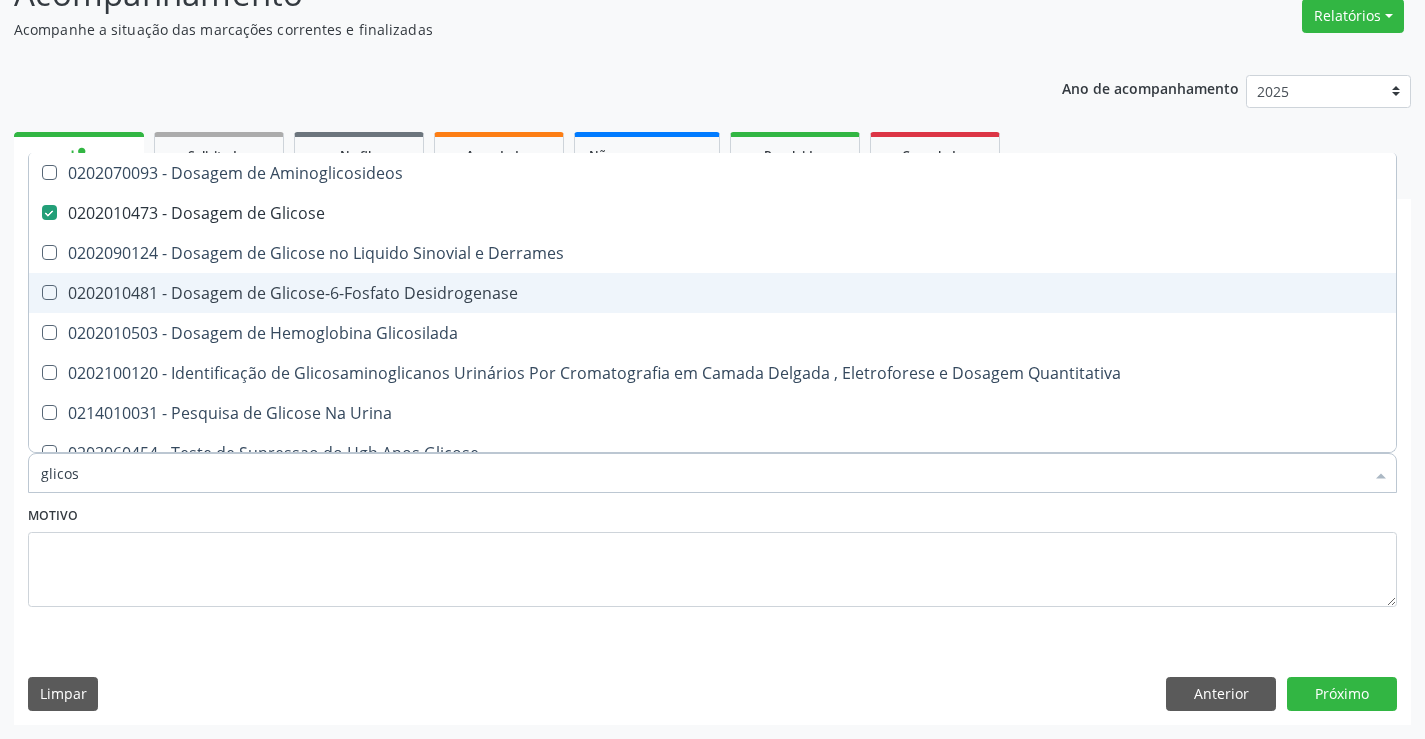 type on "glico" 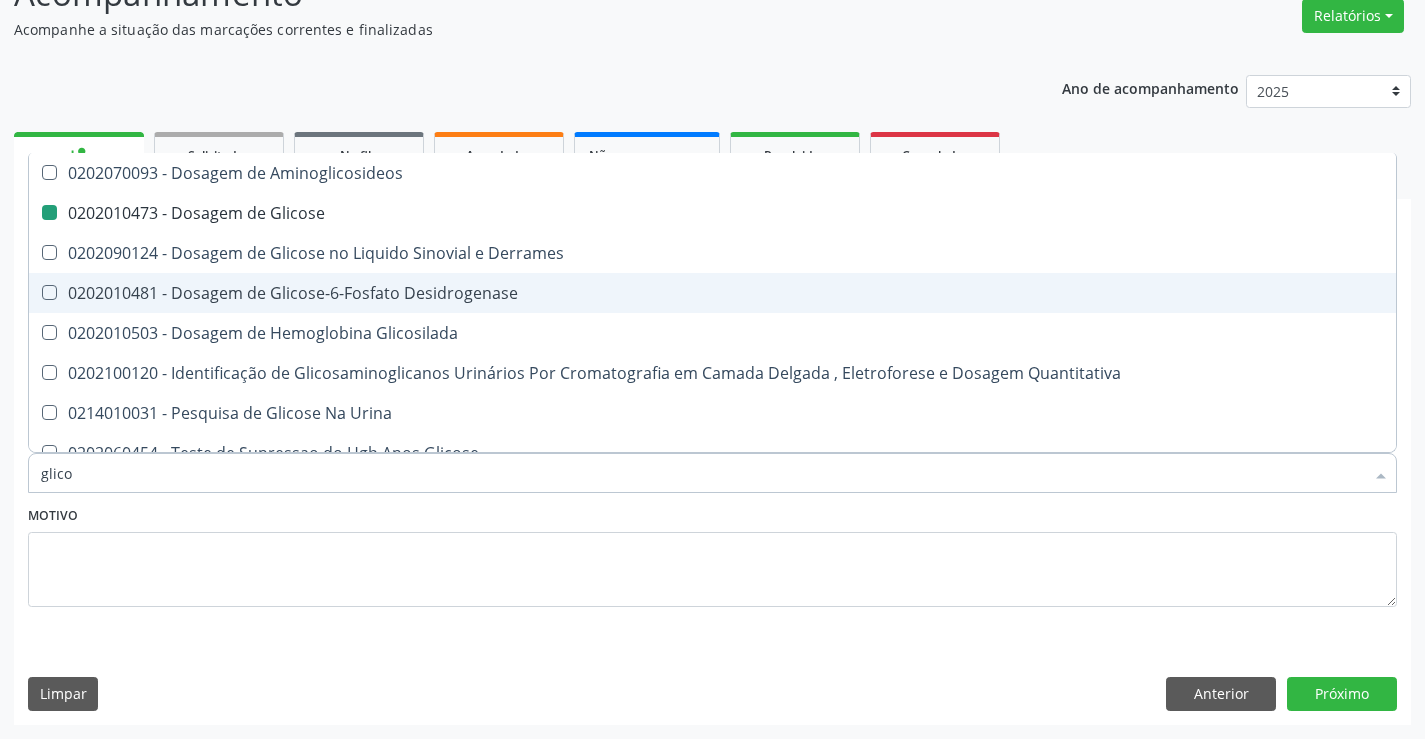 type on "glic" 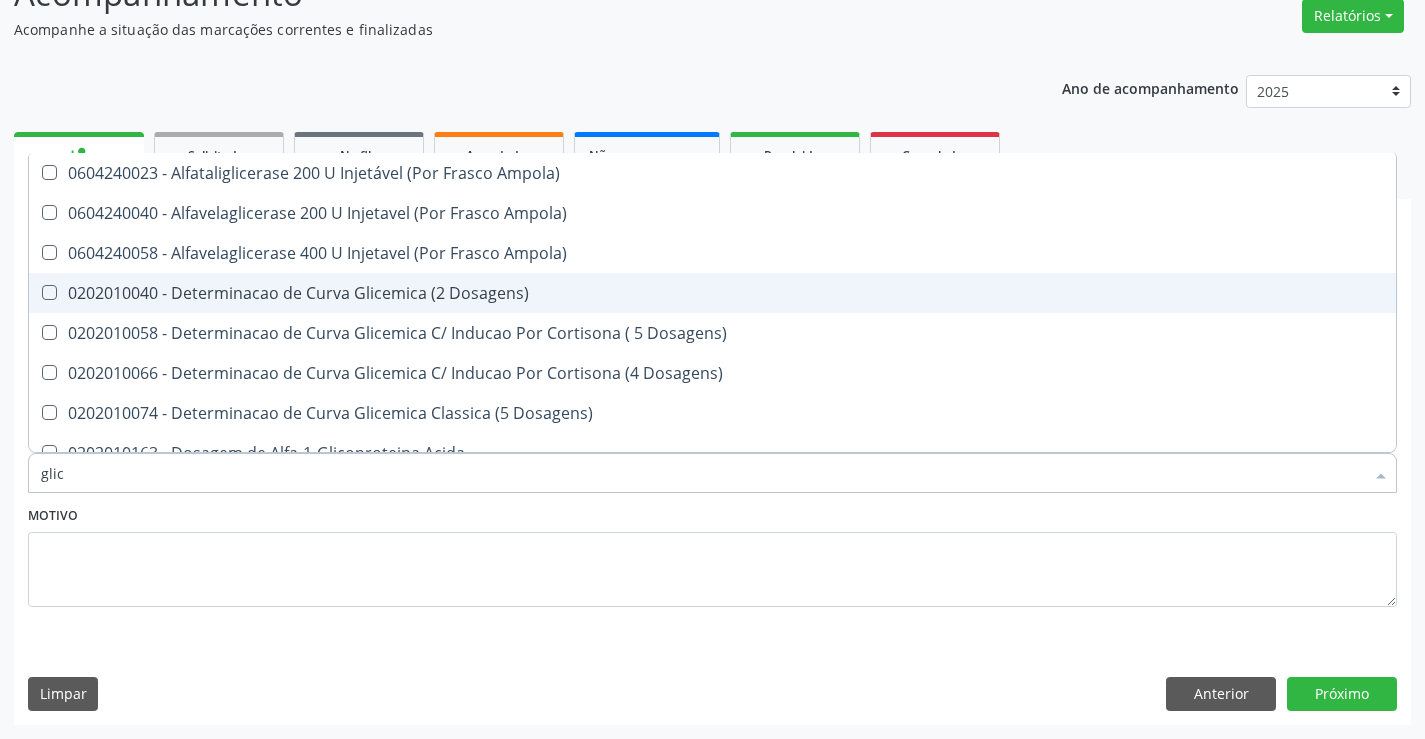 type on "gli" 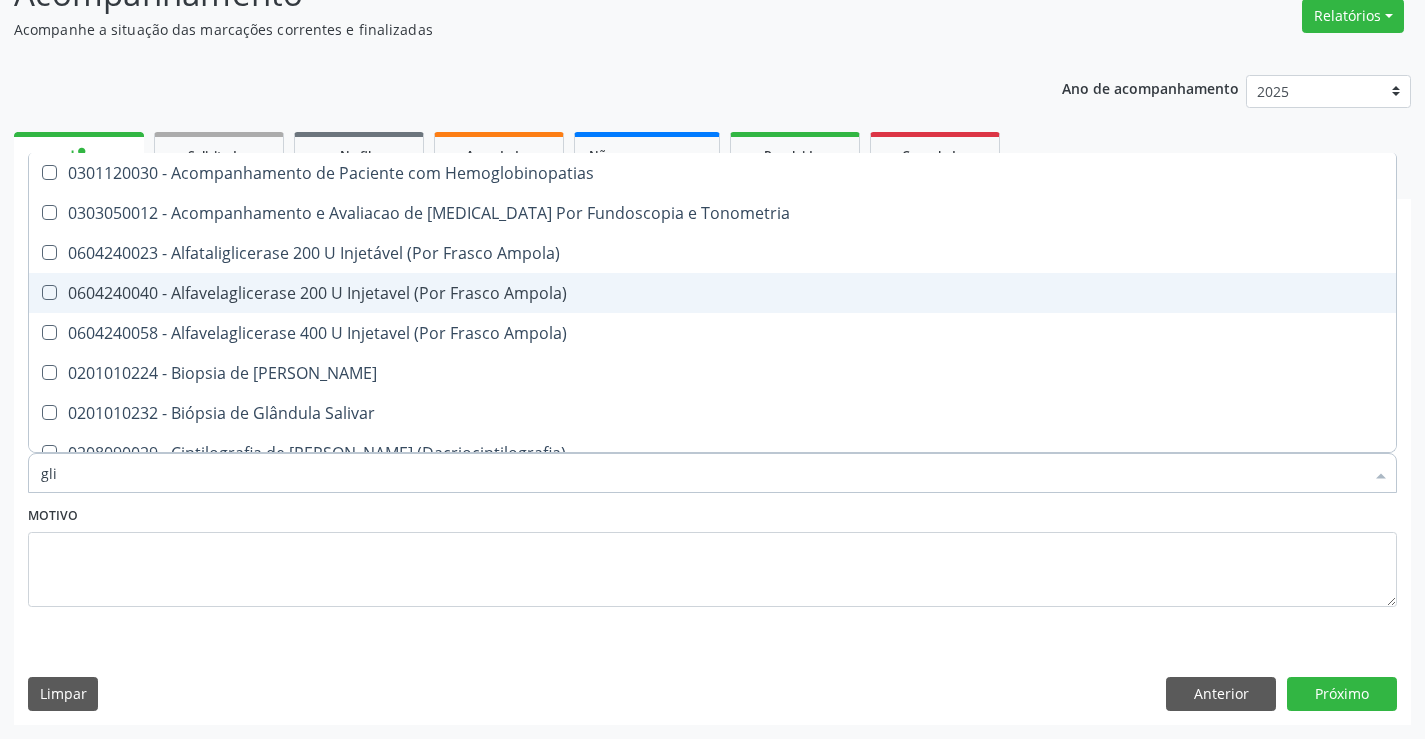 type on "gl" 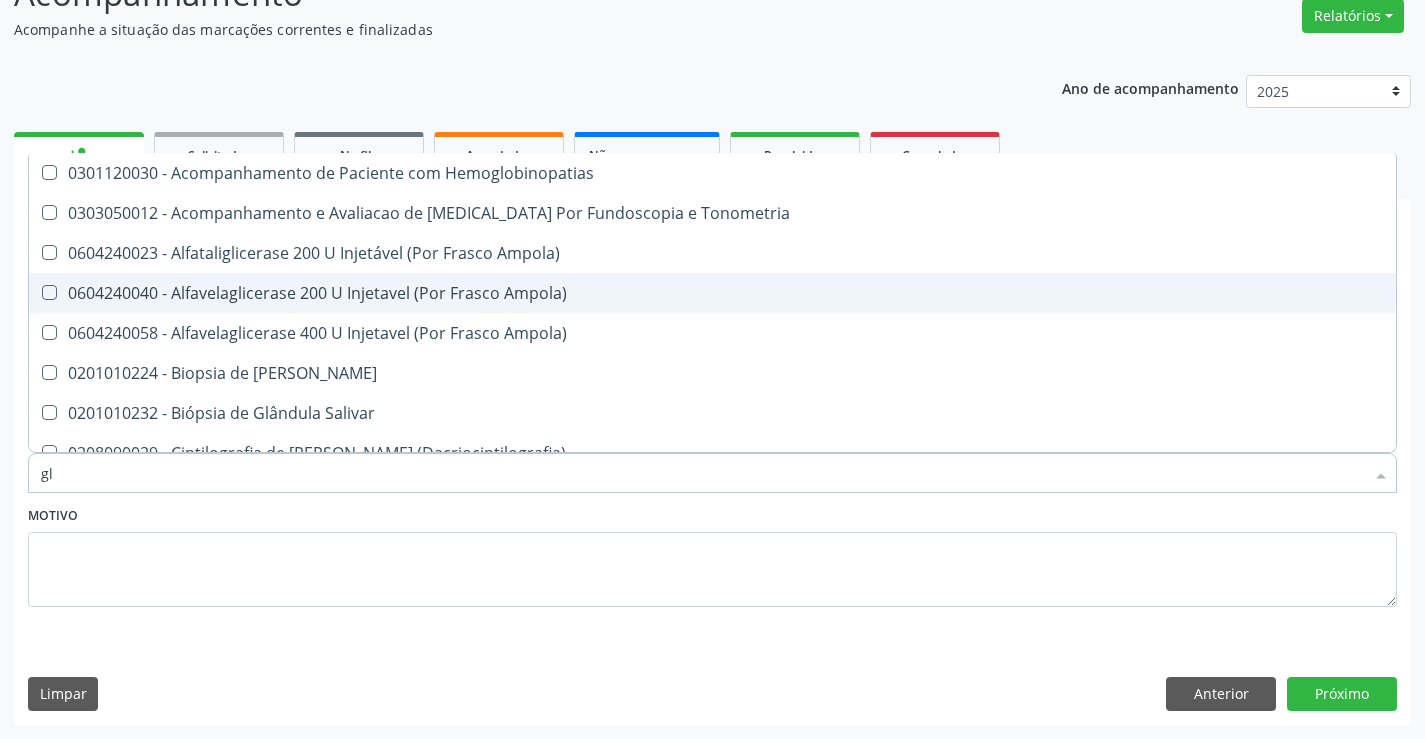 checkbox on "false" 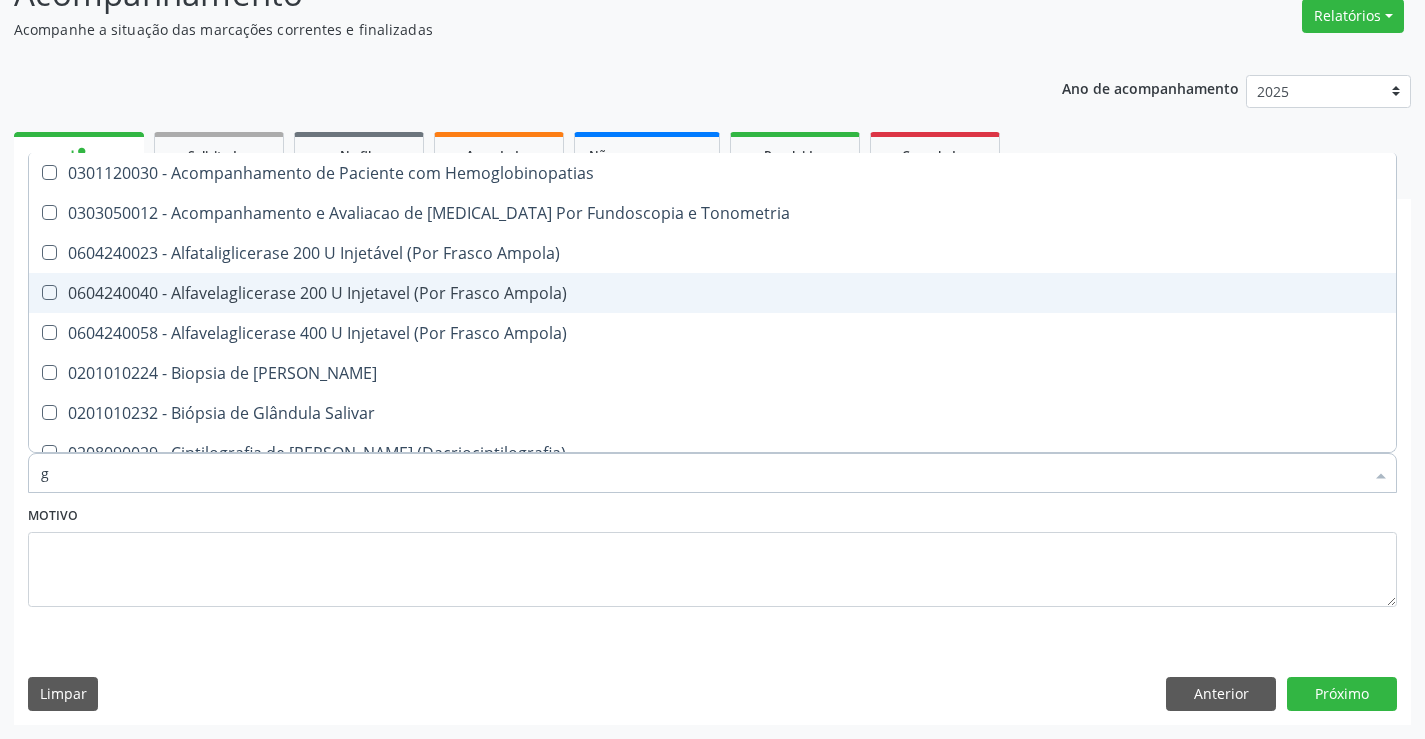 type 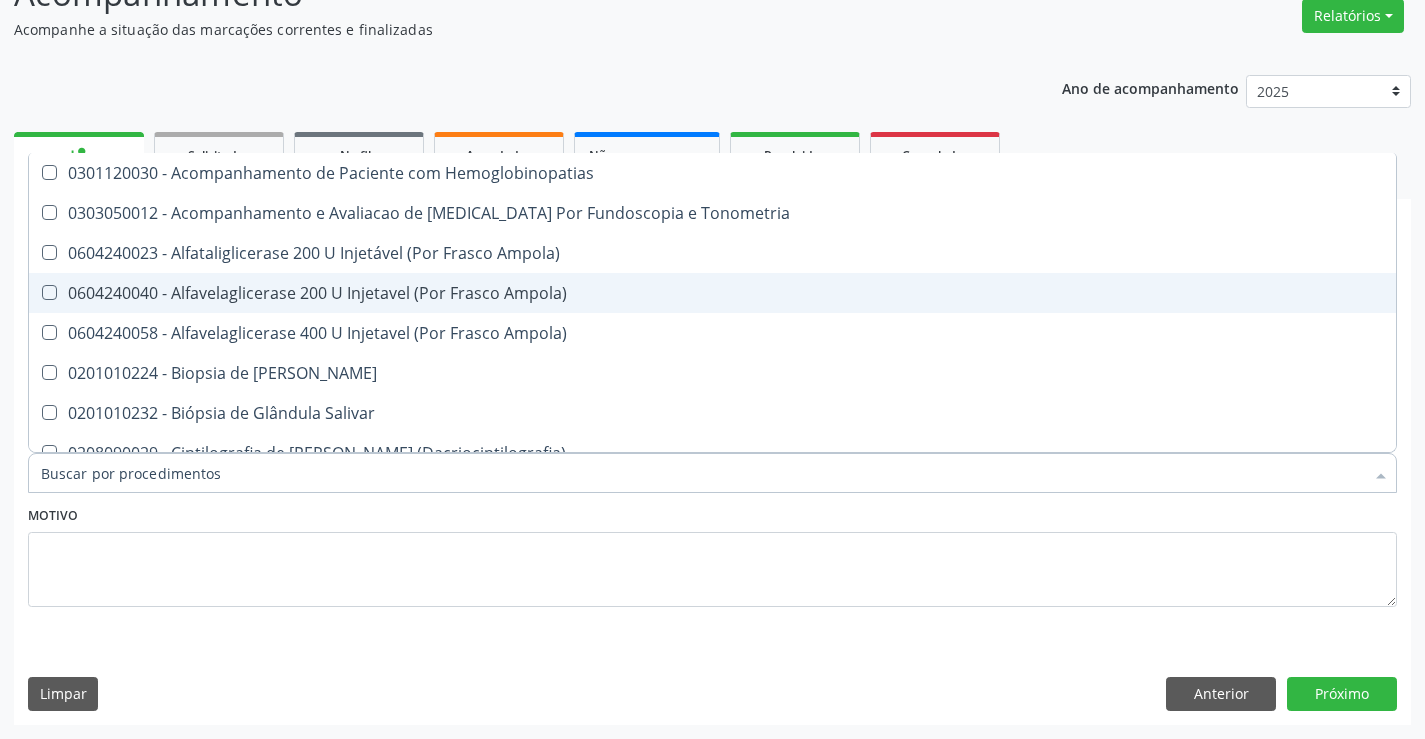 checkbox on "false" 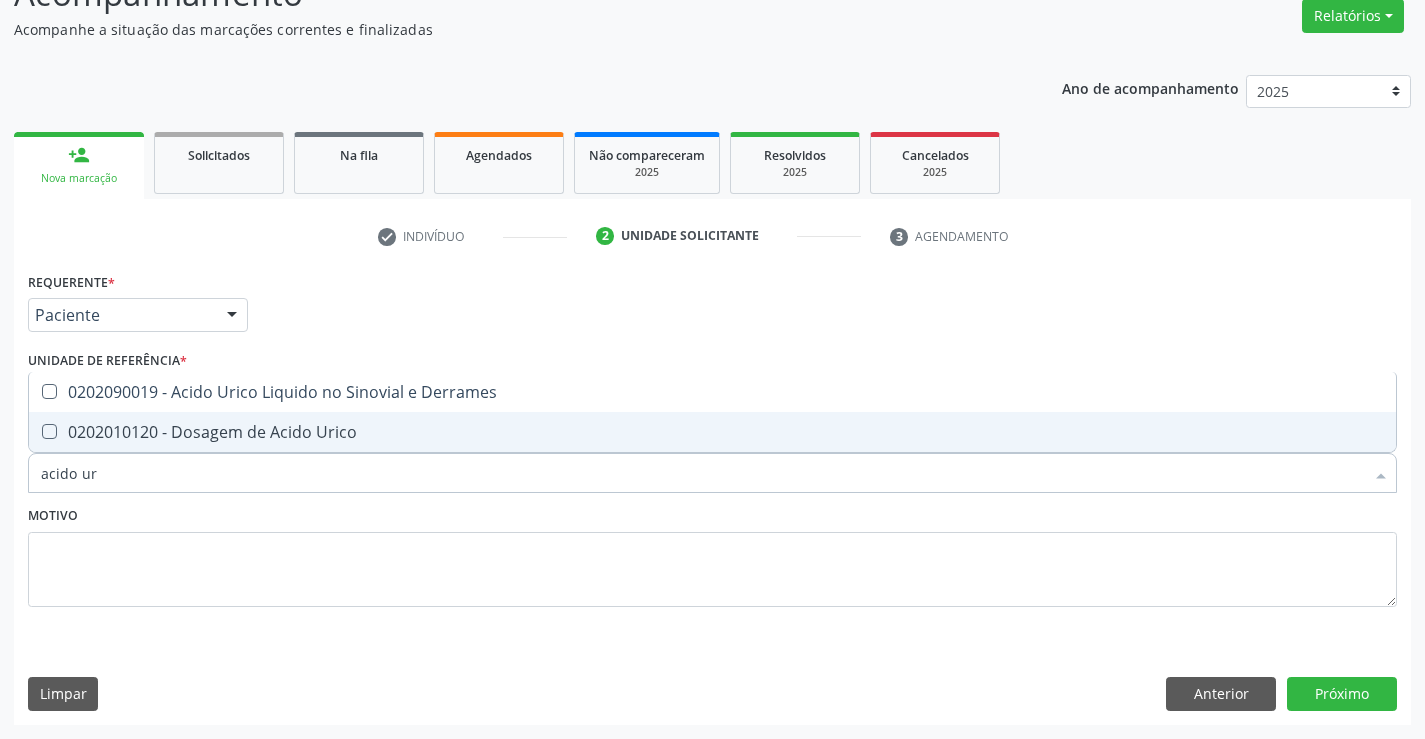 type on "acido uri" 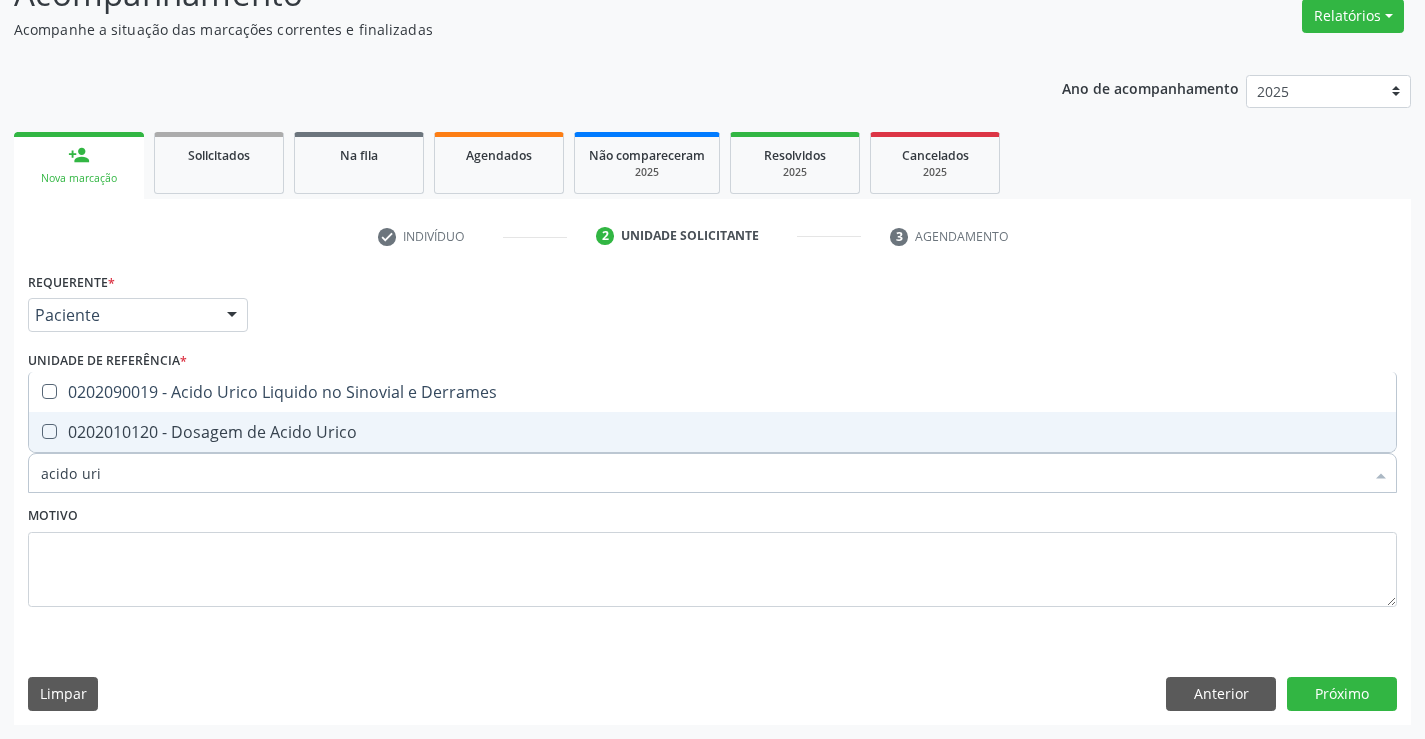 click on "0202010120 - Dosagem de Acido Urico" at bounding box center (712, 432) 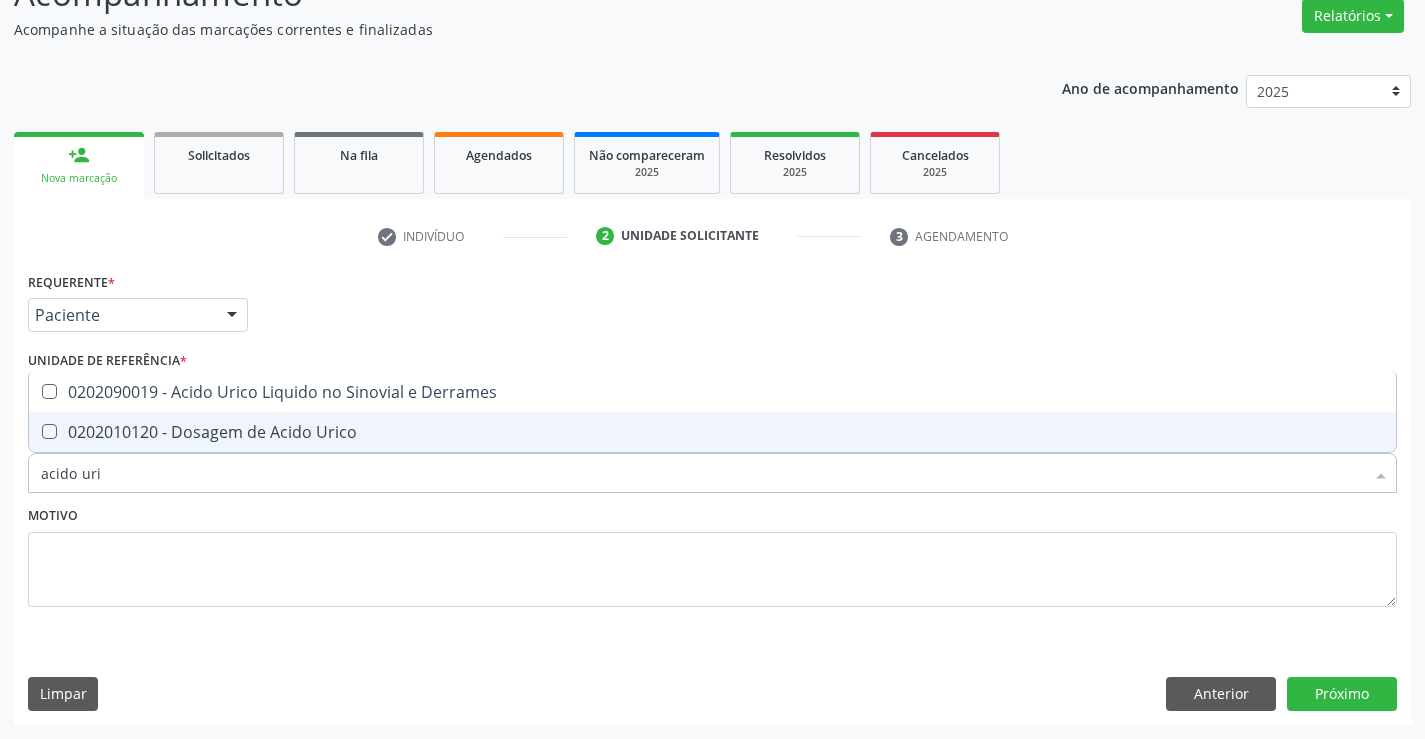 checkbox on "true" 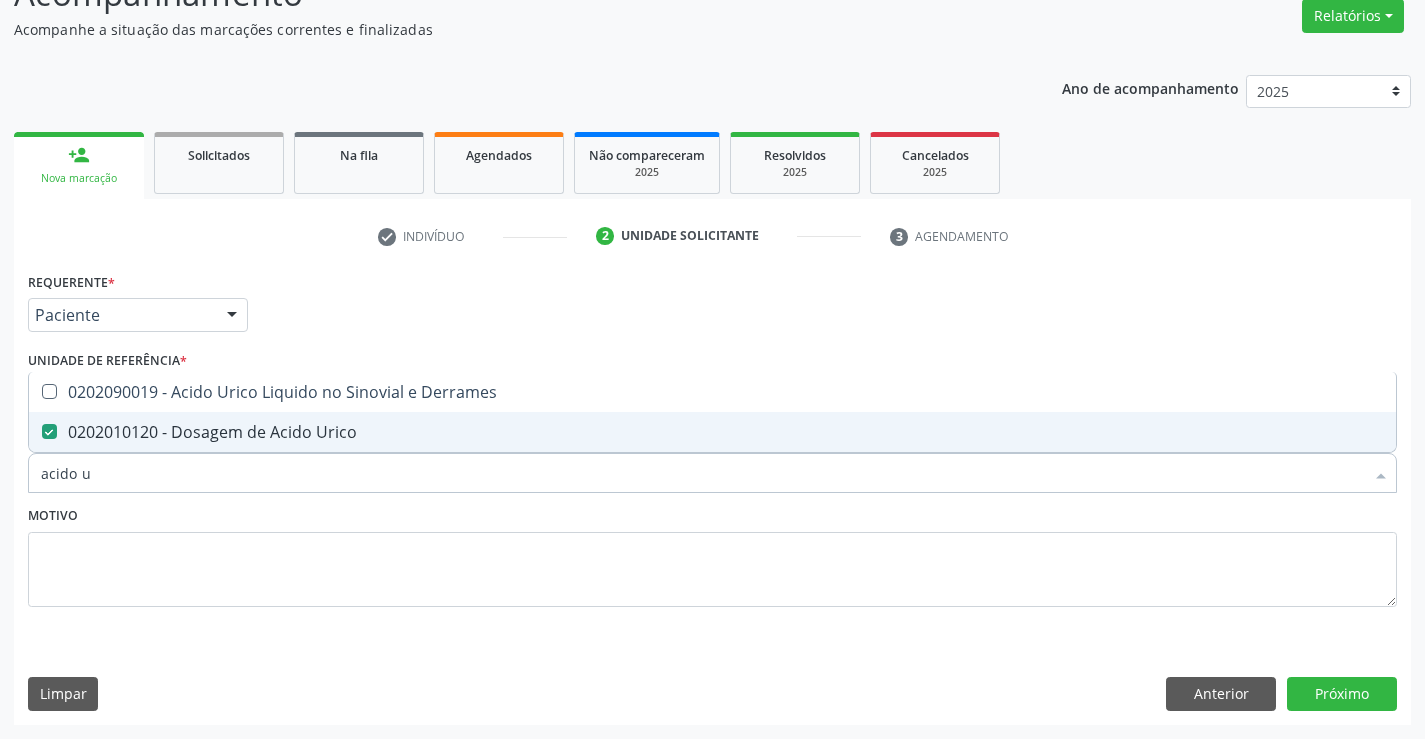 type on "acido" 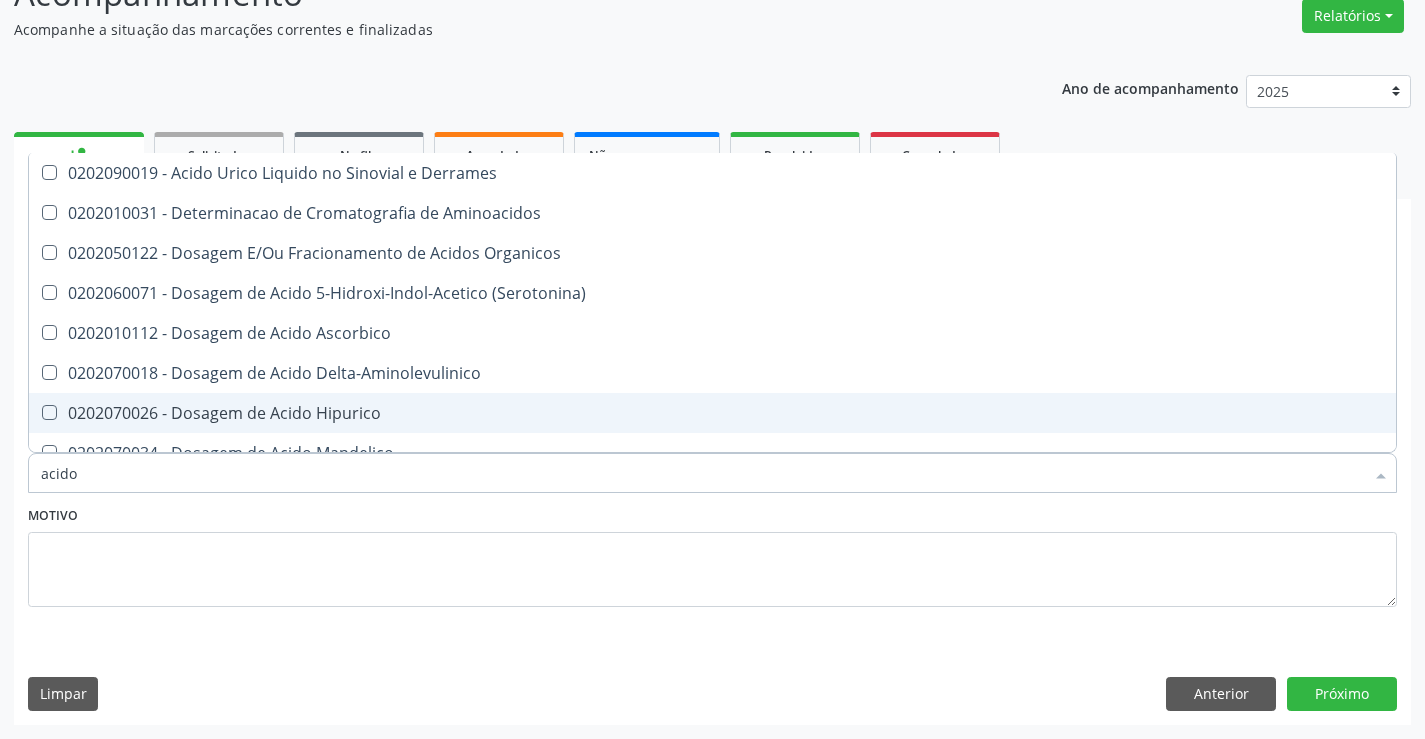 type on "acid" 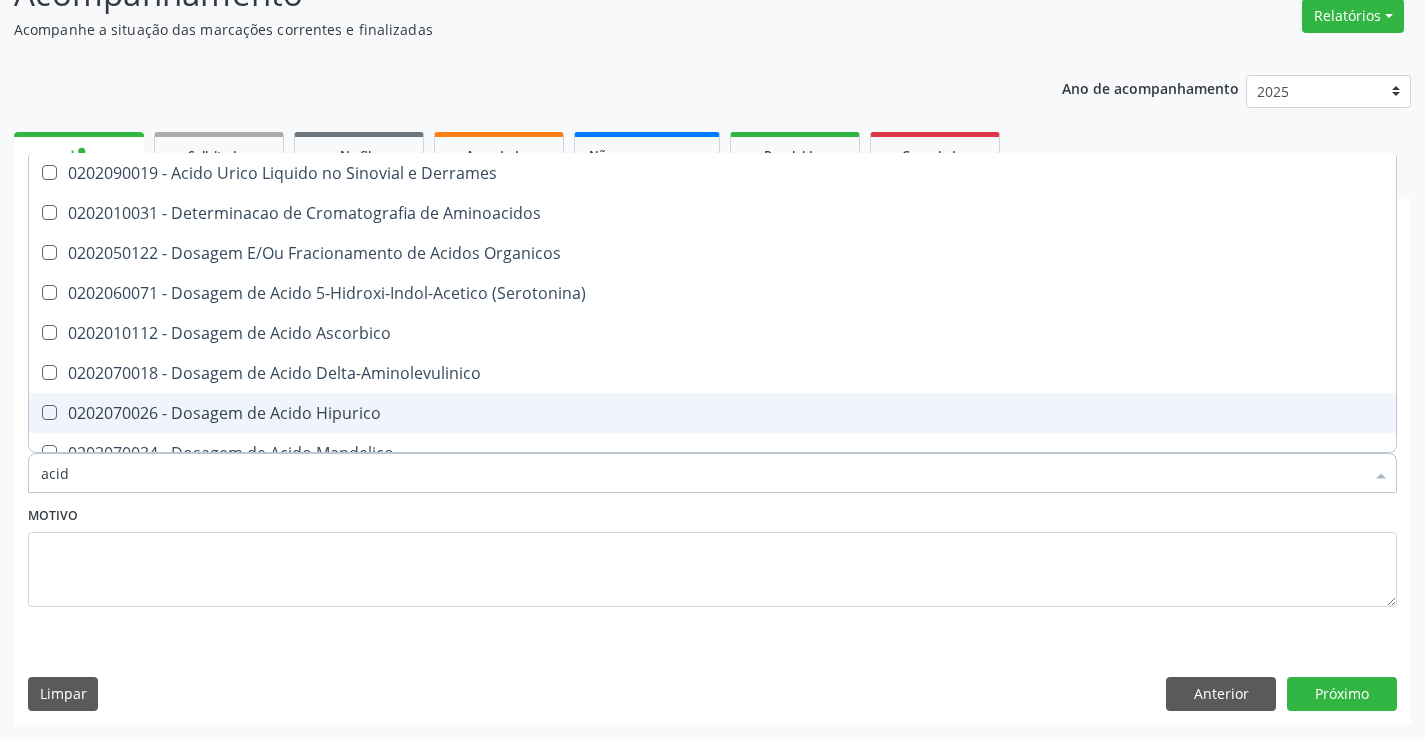 type on "aci" 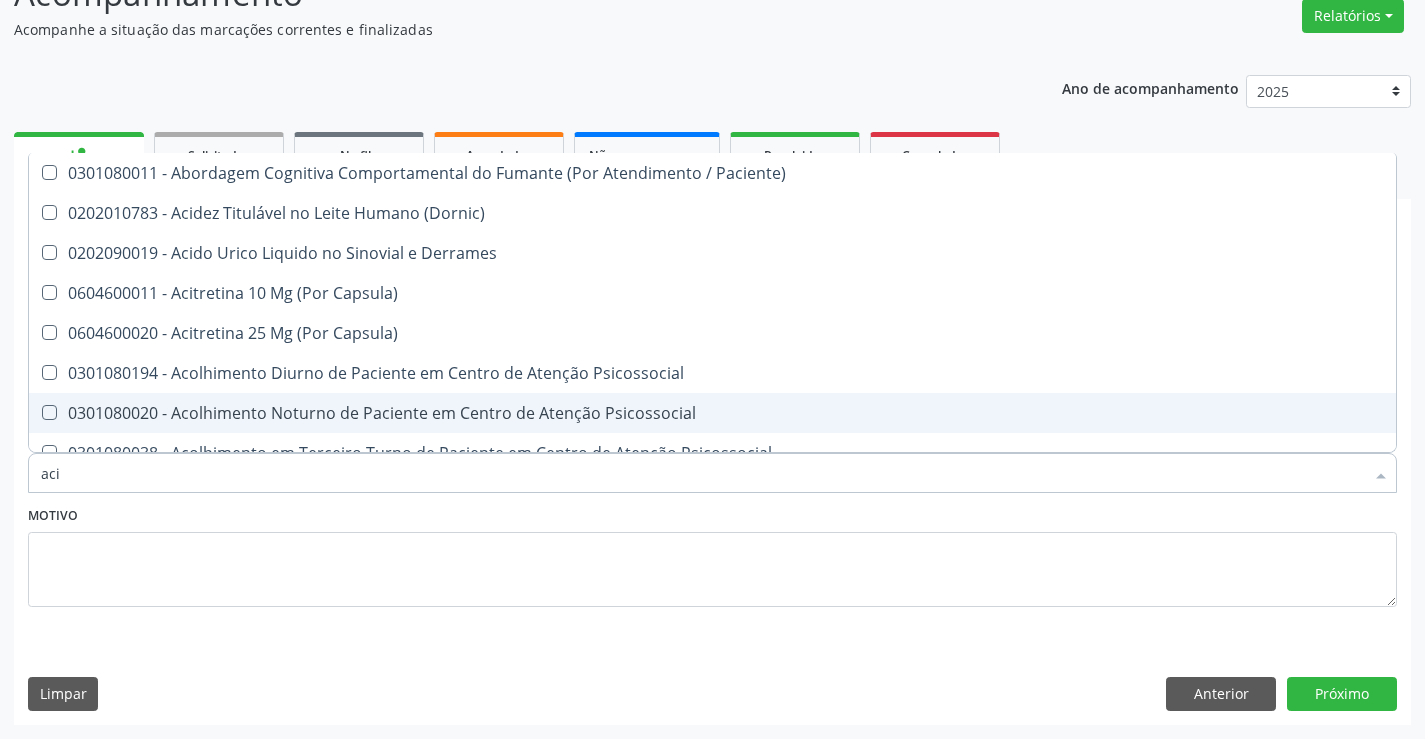 checkbox on "false" 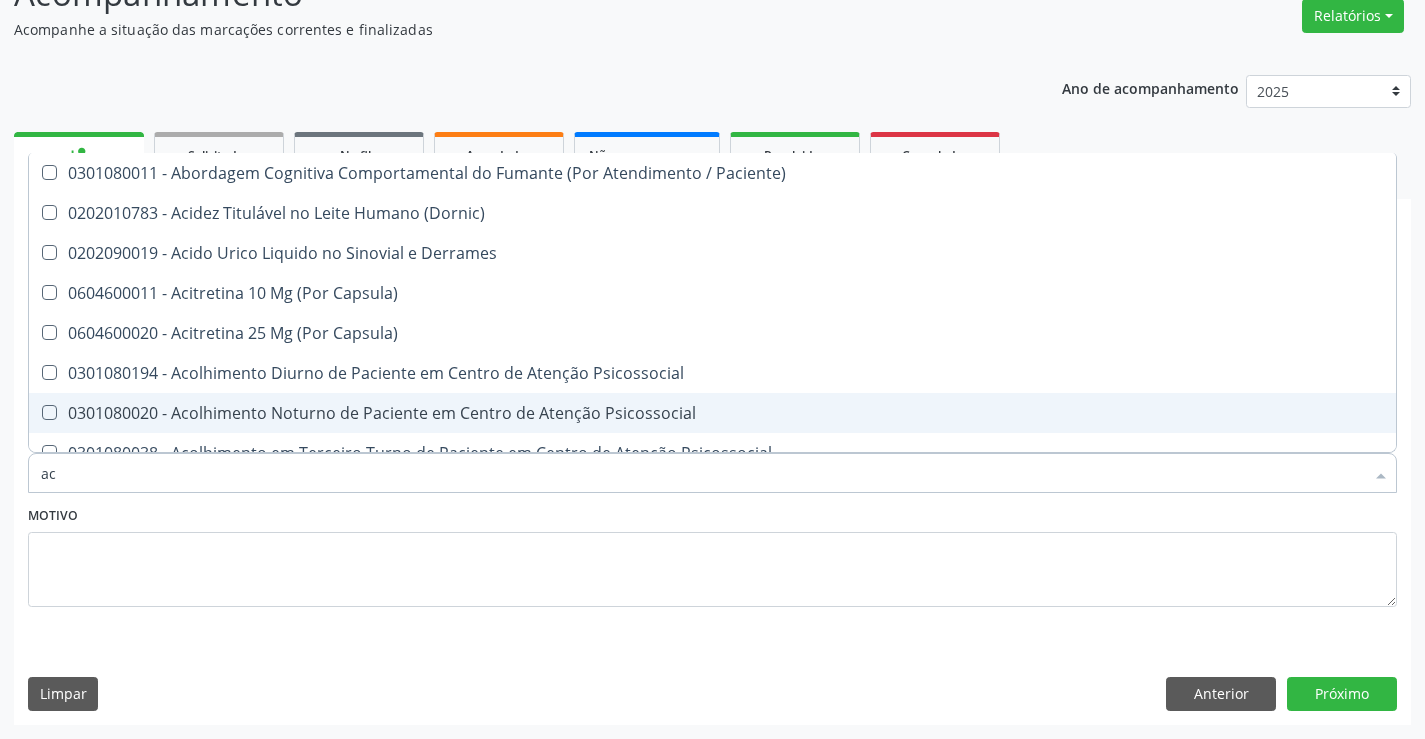 type on "a" 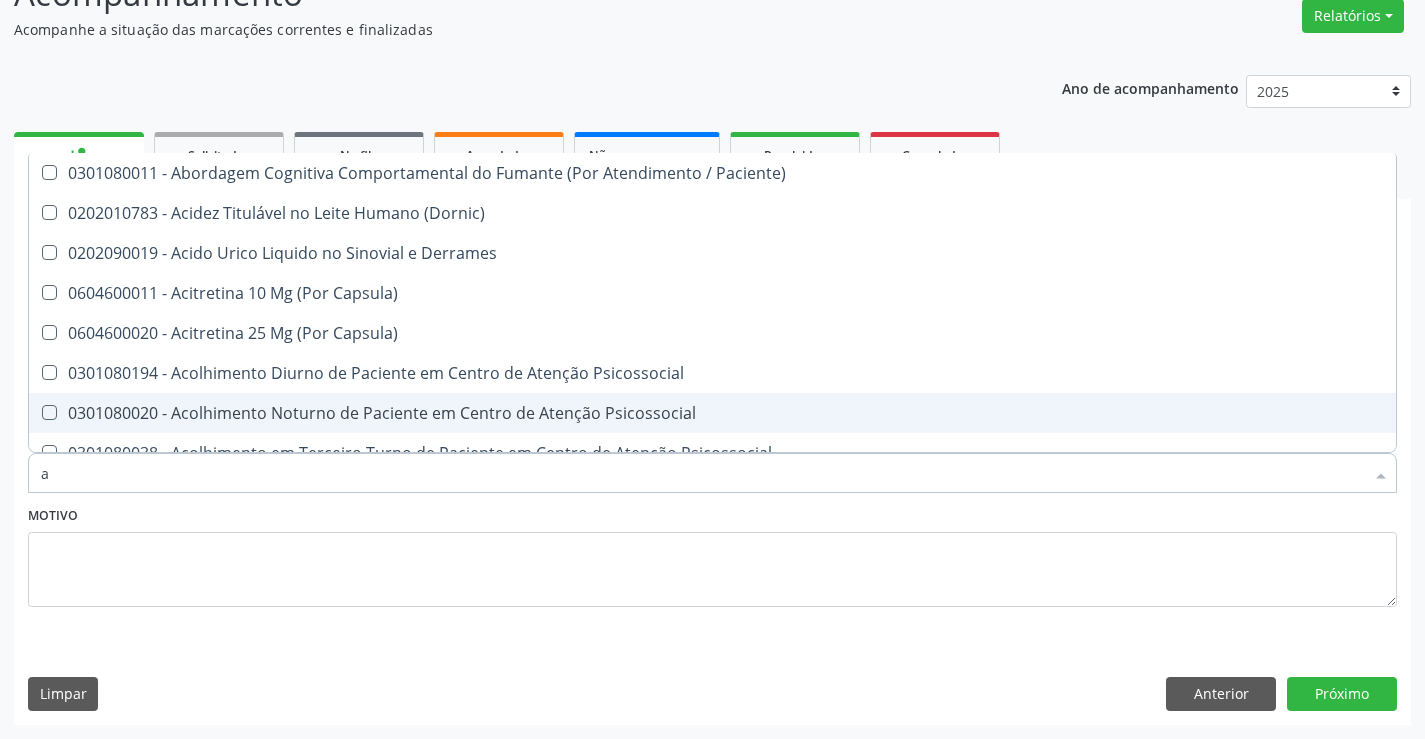 type 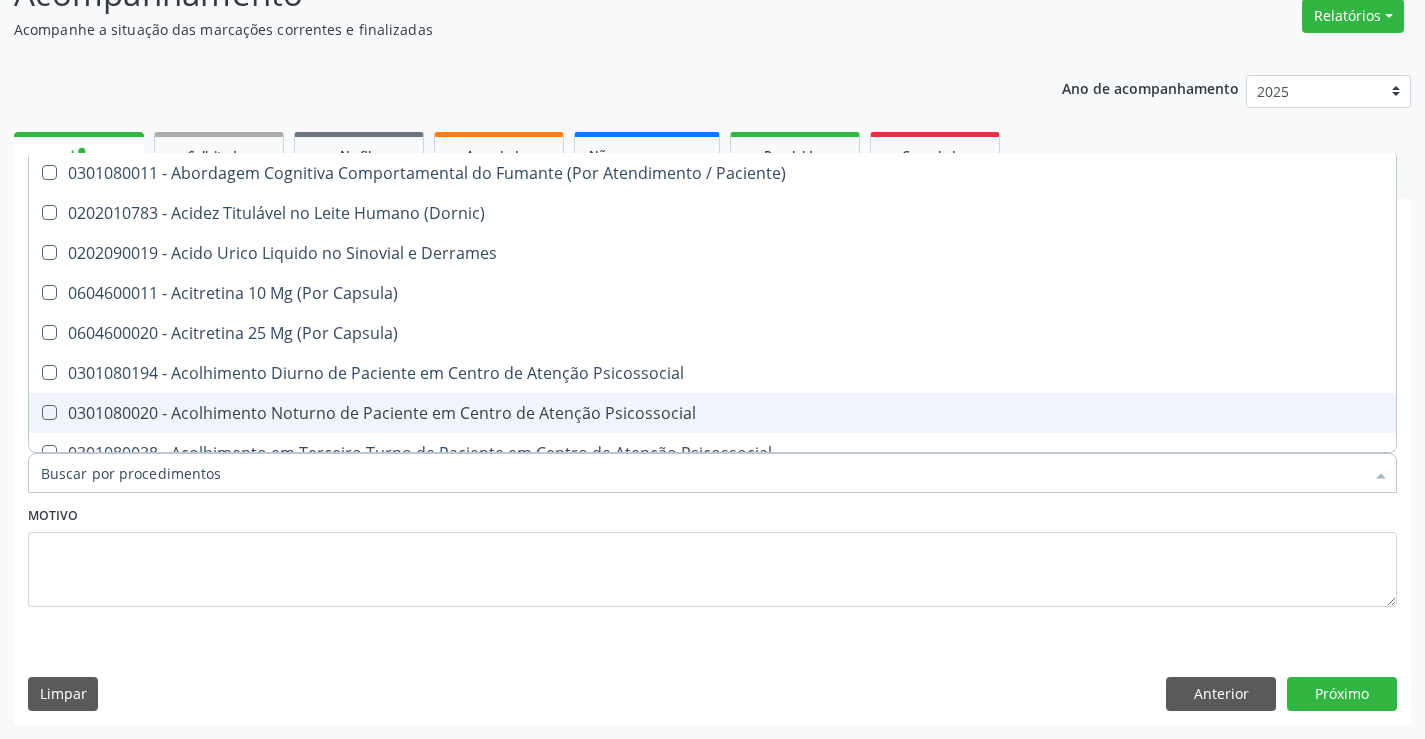 checkbox on "false" 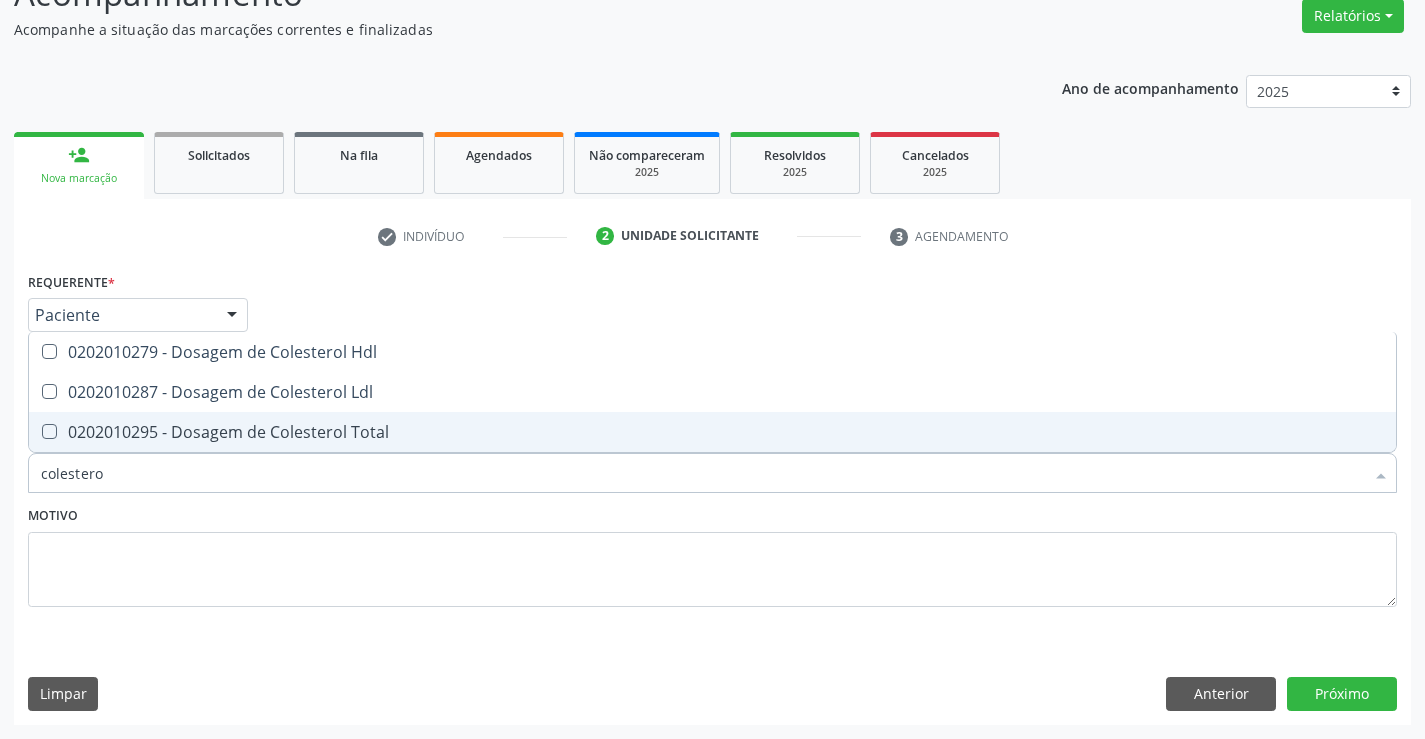 type on "colesterol" 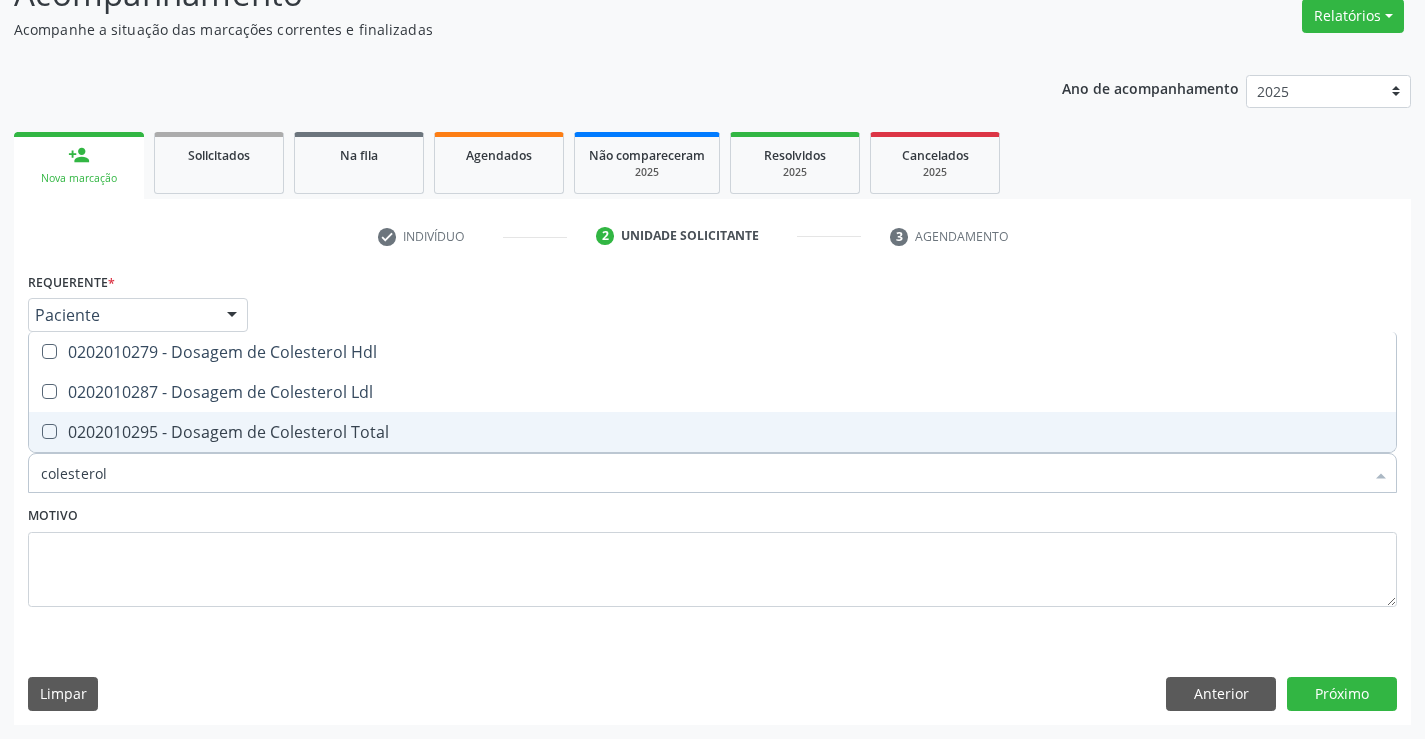 click on "0202010295 - Dosagem de Colesterol Total" at bounding box center [712, 432] 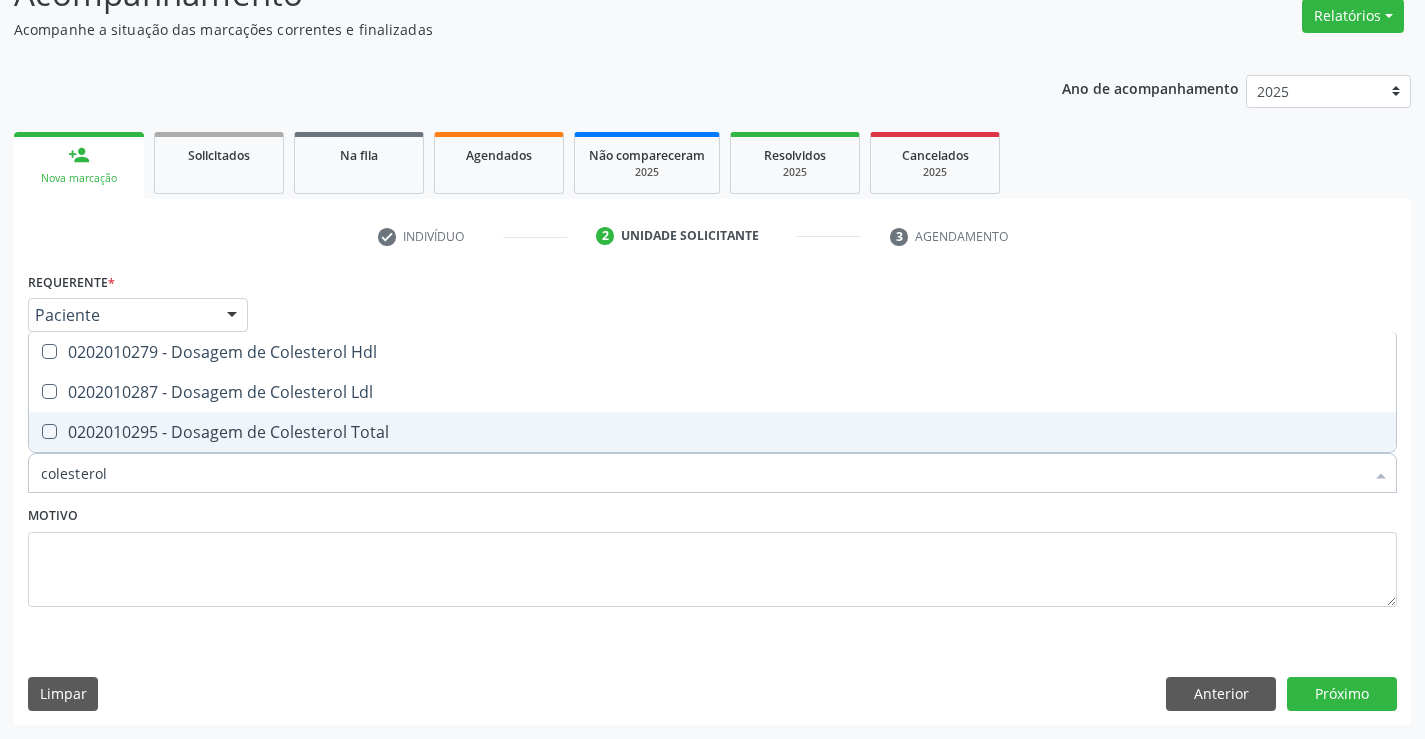 checkbox on "true" 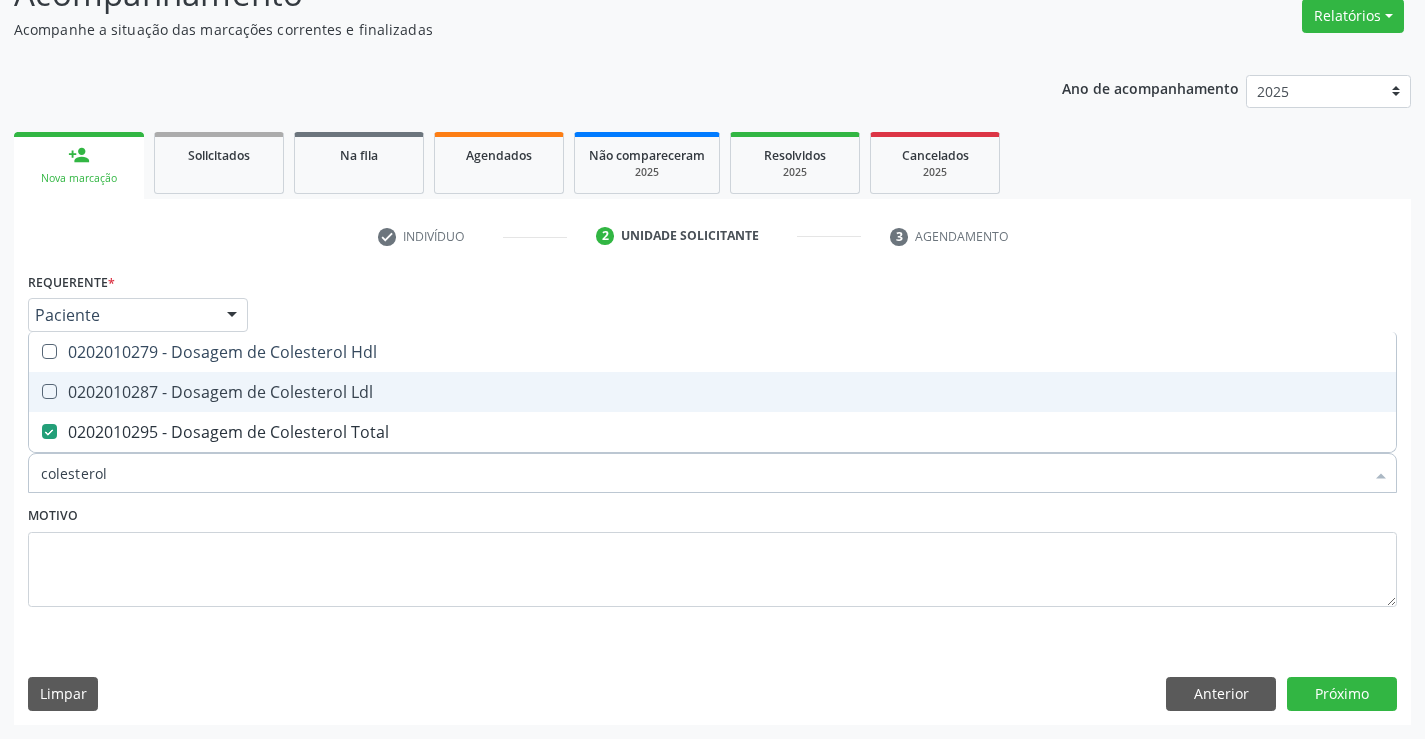 click on "0202010287 - Dosagem de Colesterol Ldl" at bounding box center (712, 392) 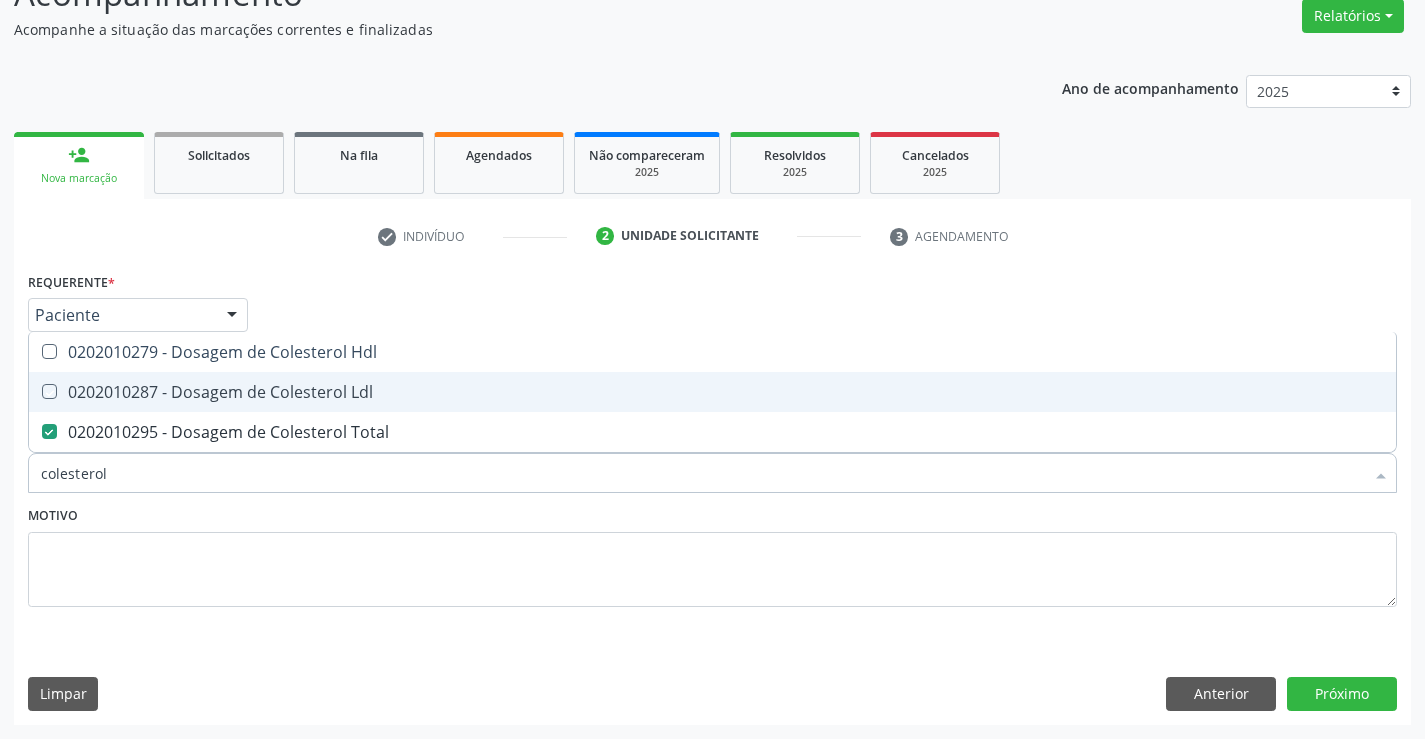 checkbox on "true" 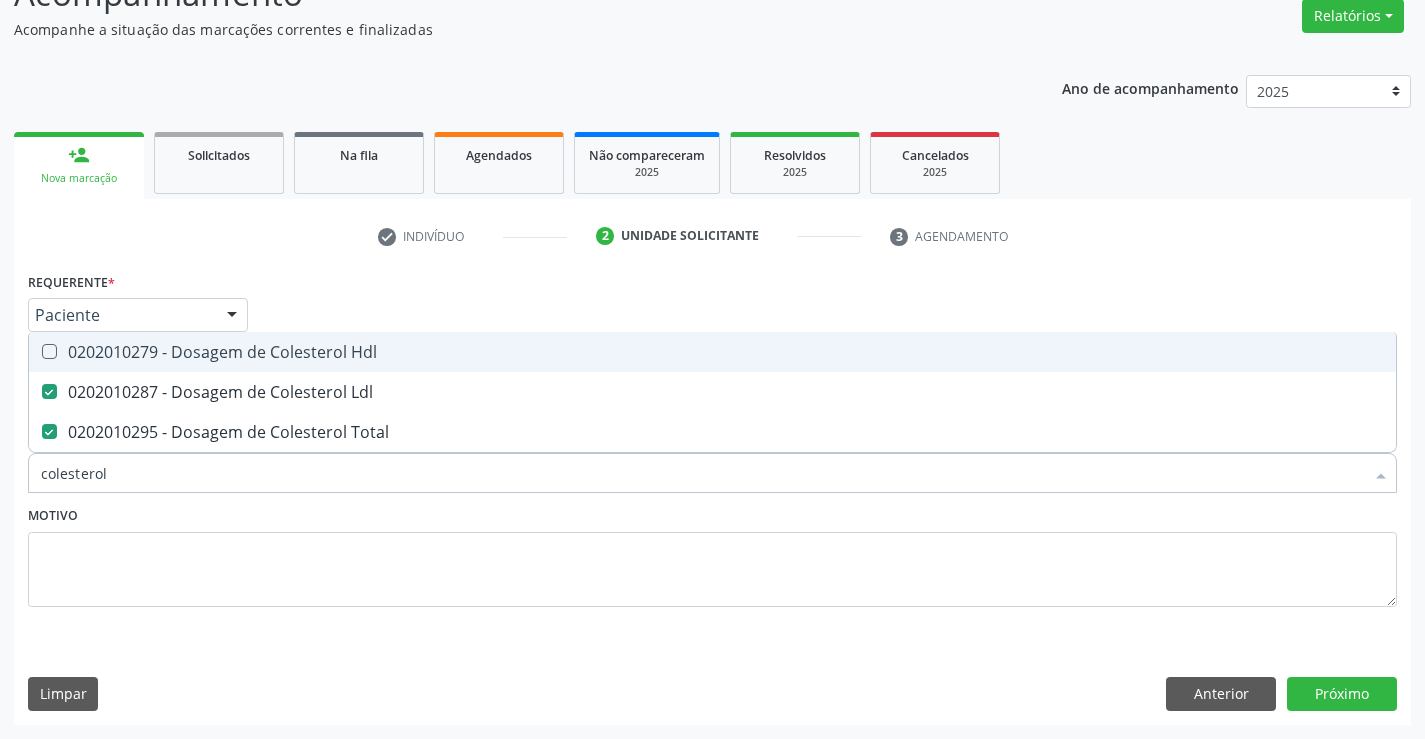 click on "0202010279 - Dosagem de Colesterol Hdl" at bounding box center (712, 352) 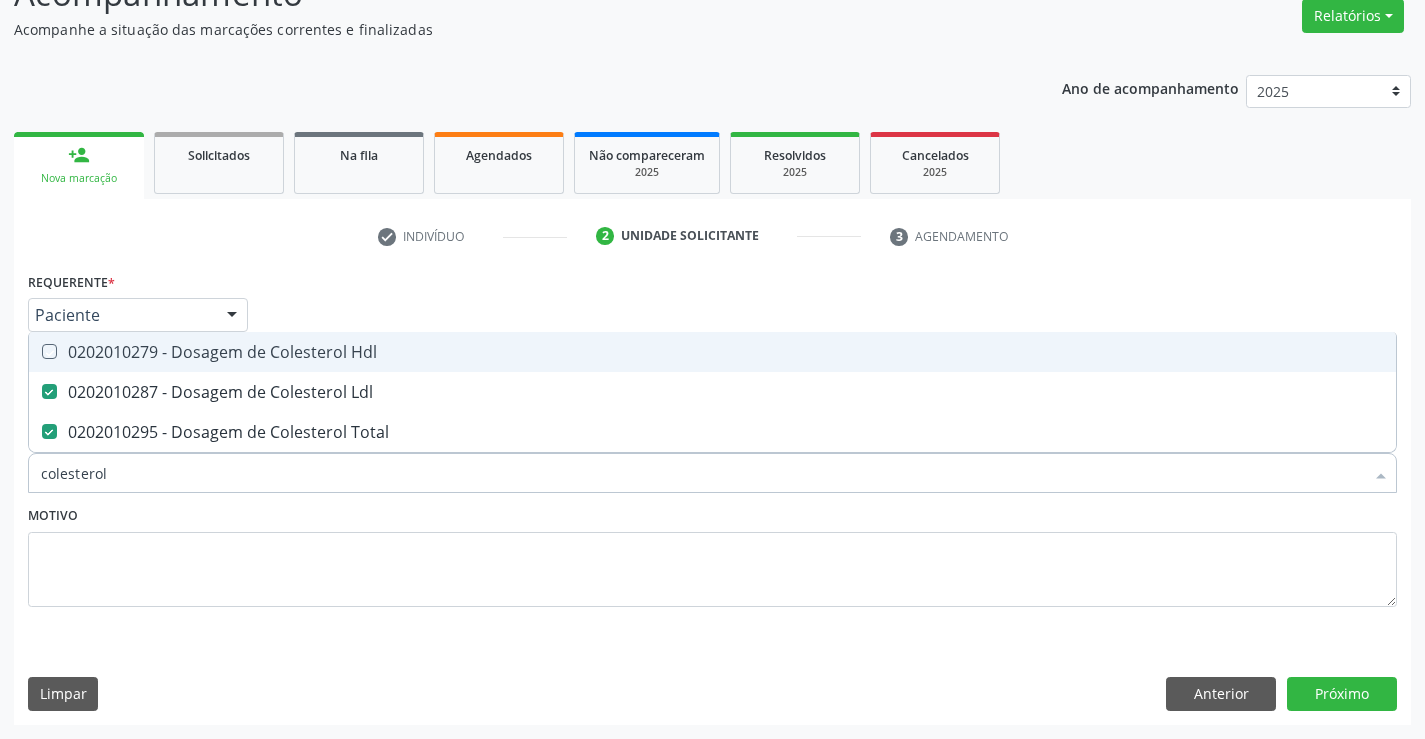 checkbox on "true" 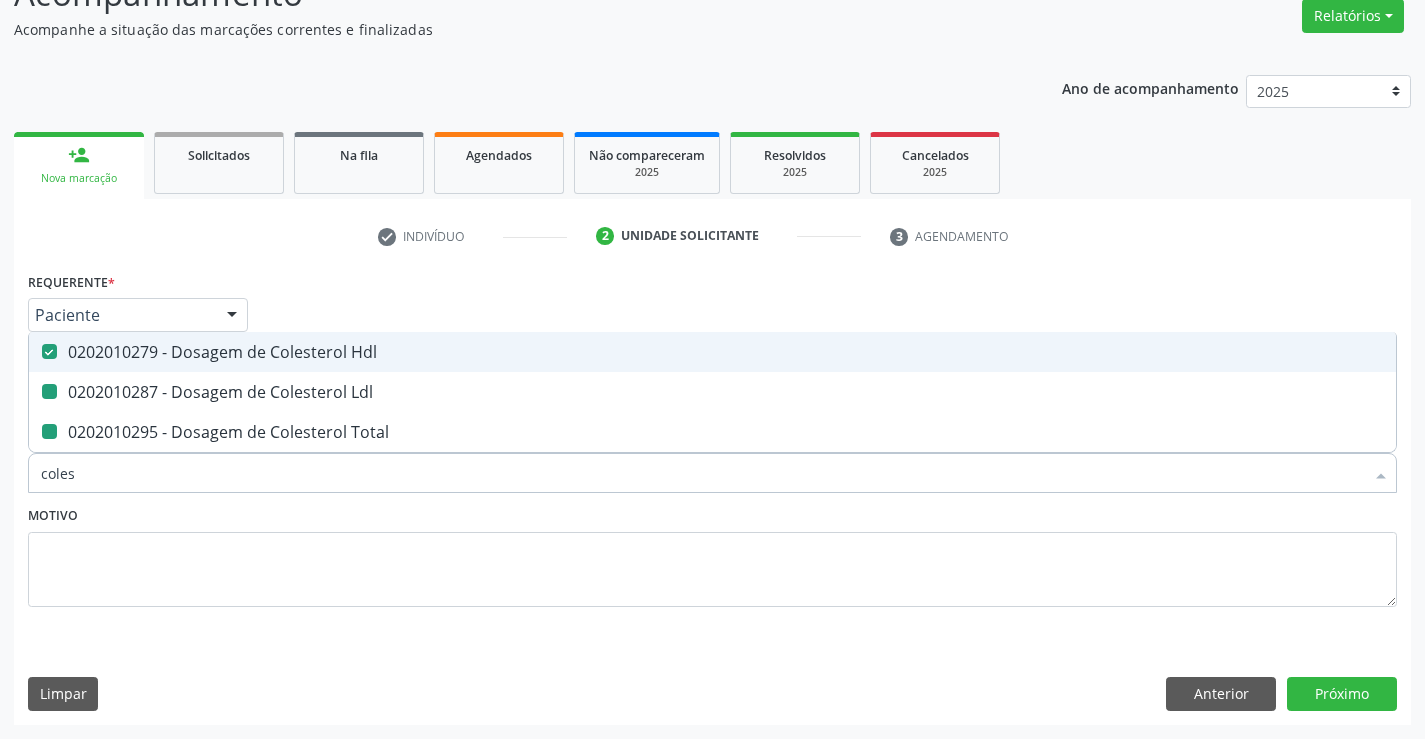 type on "cole" 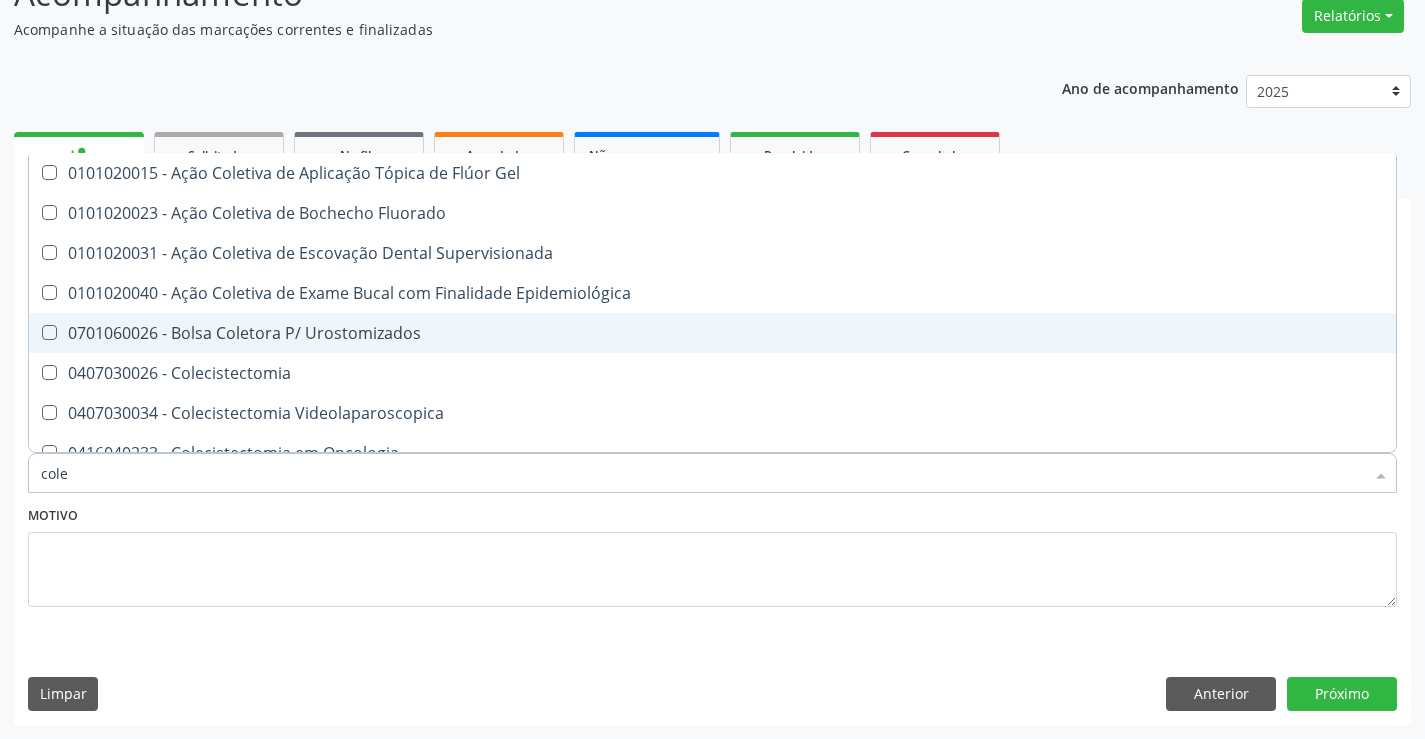 type on "col" 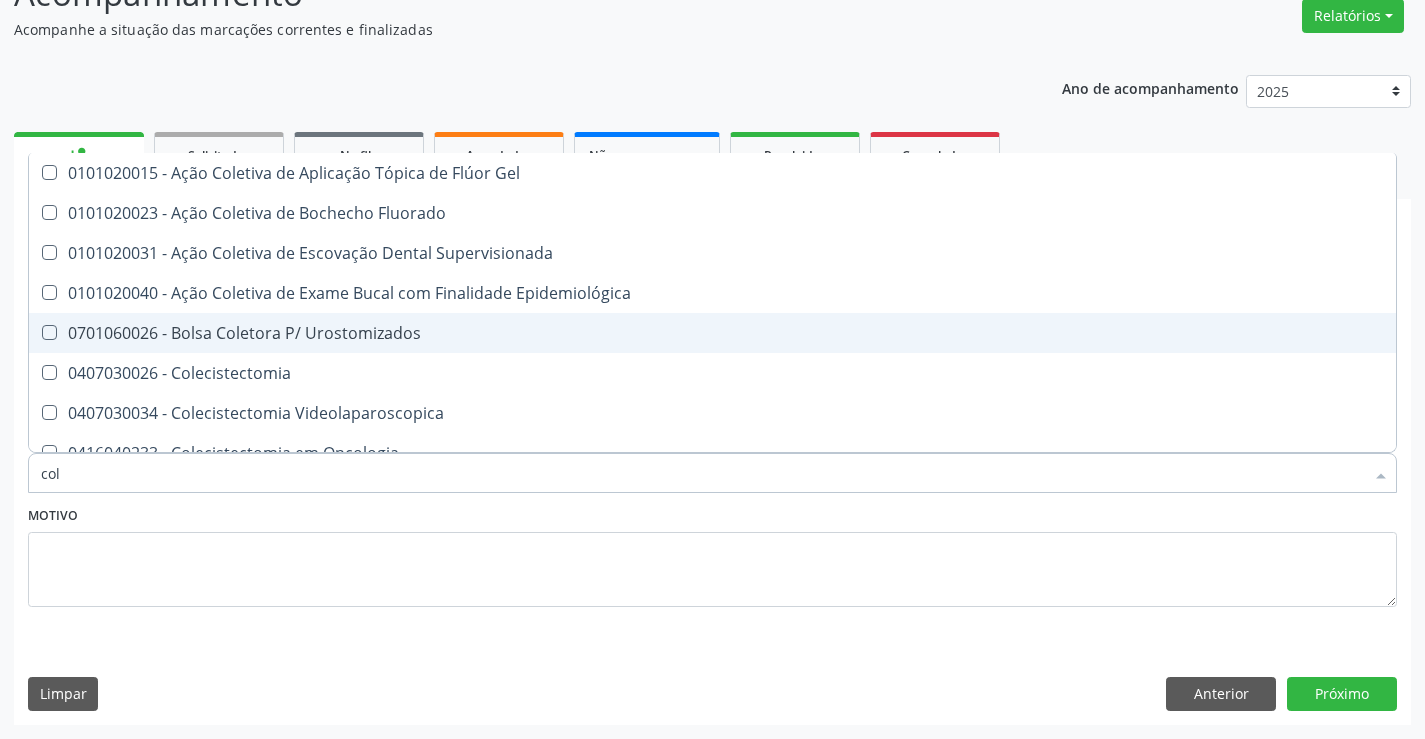 checkbox on "false" 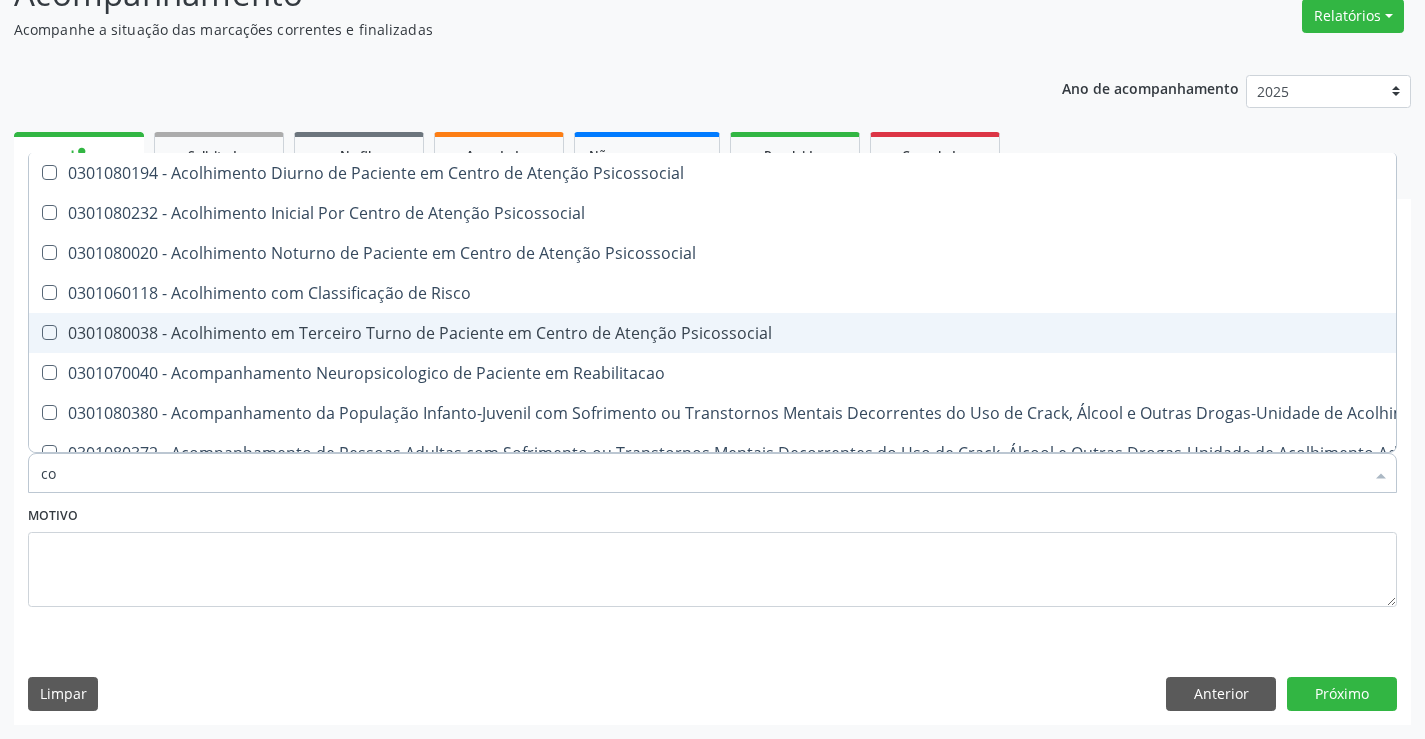 type on "c" 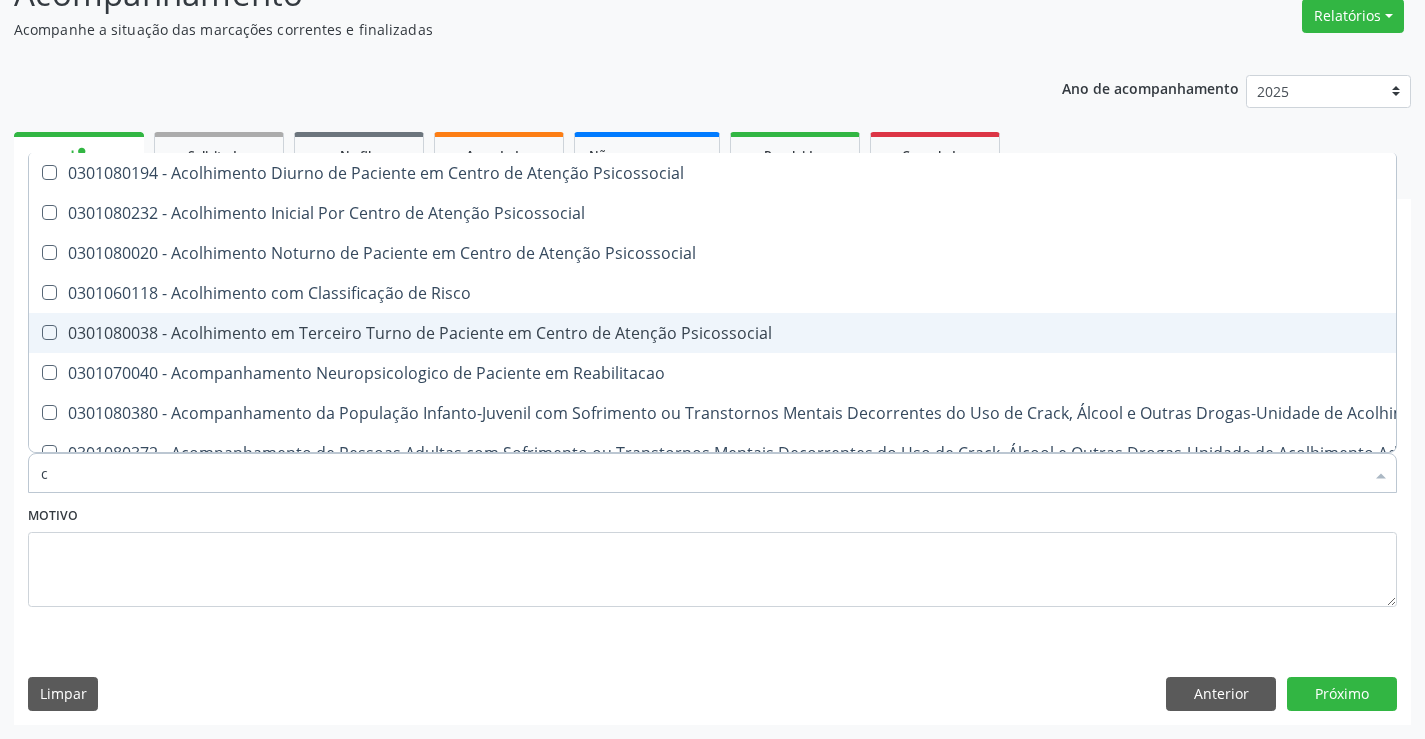 type 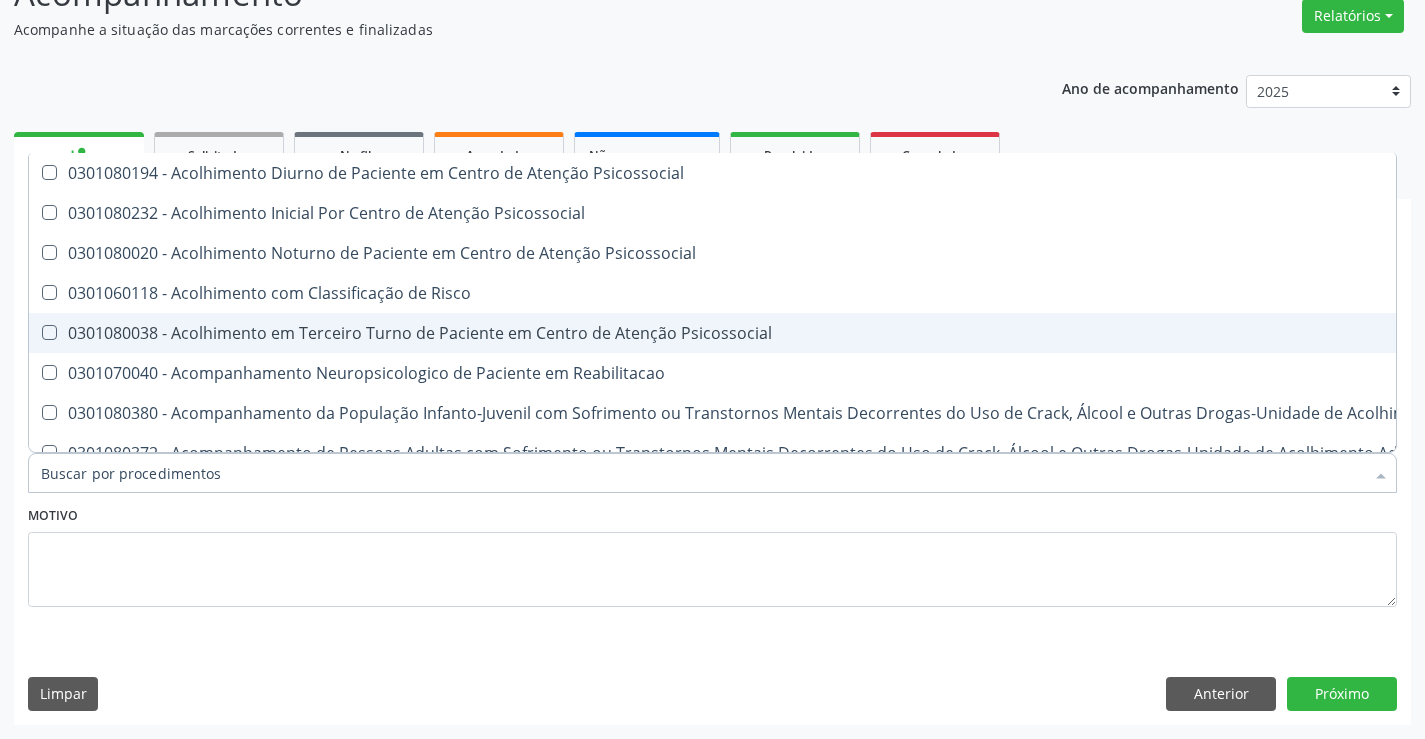 checkbox on "false" 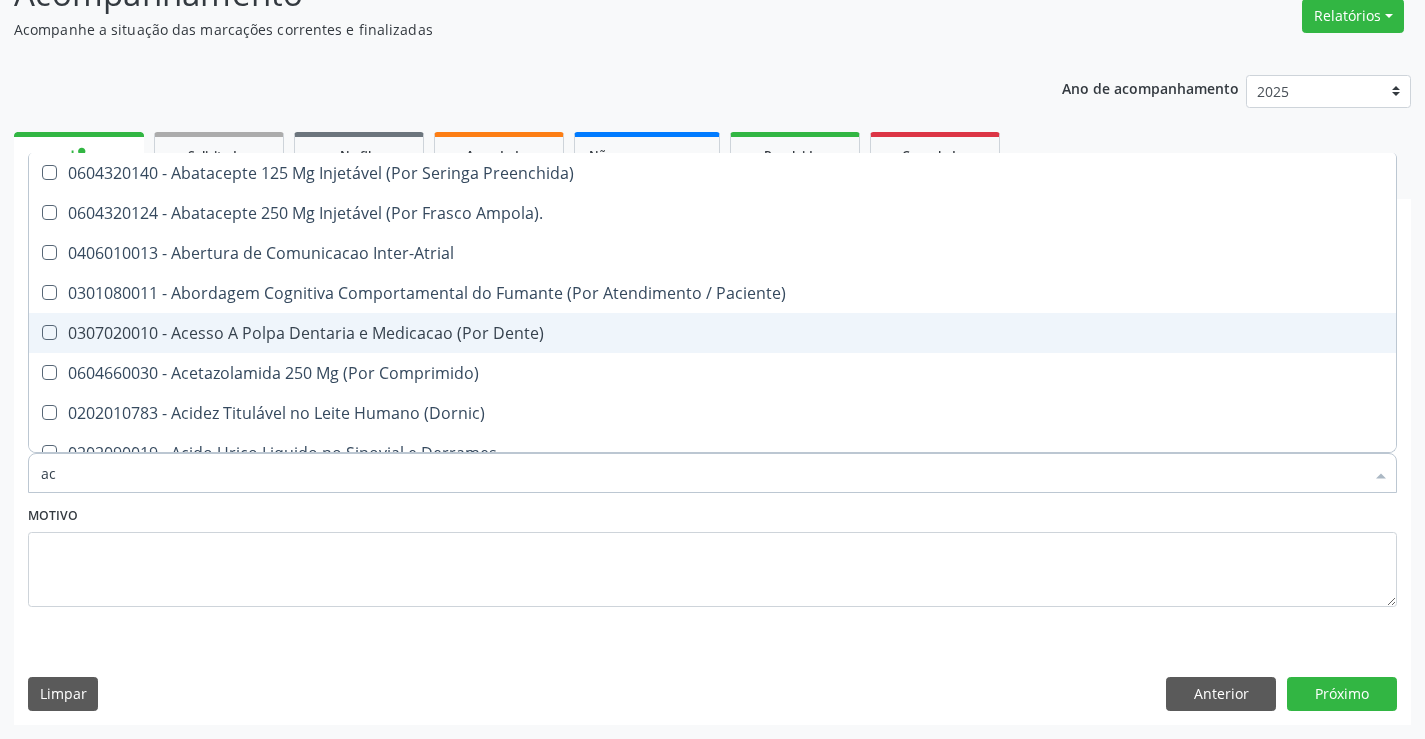 type on "aci" 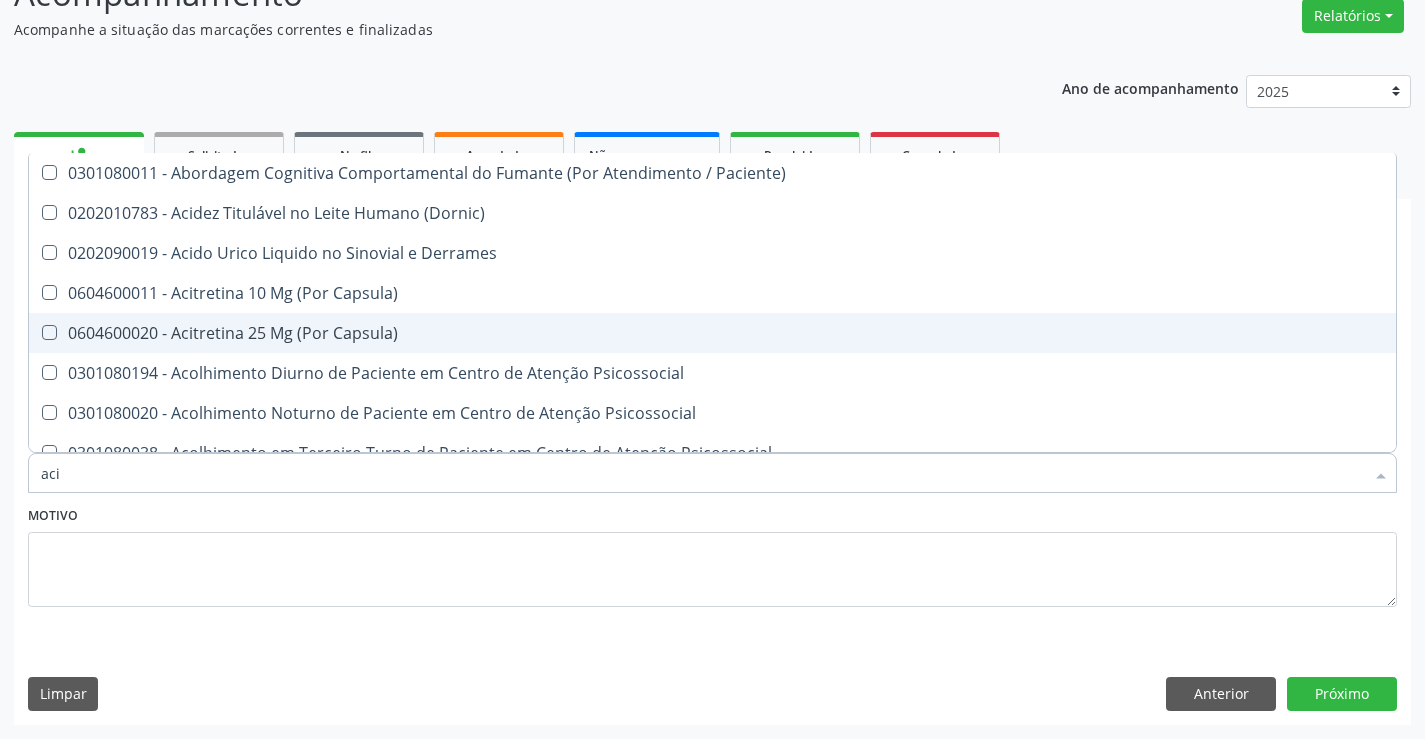 type on "acid" 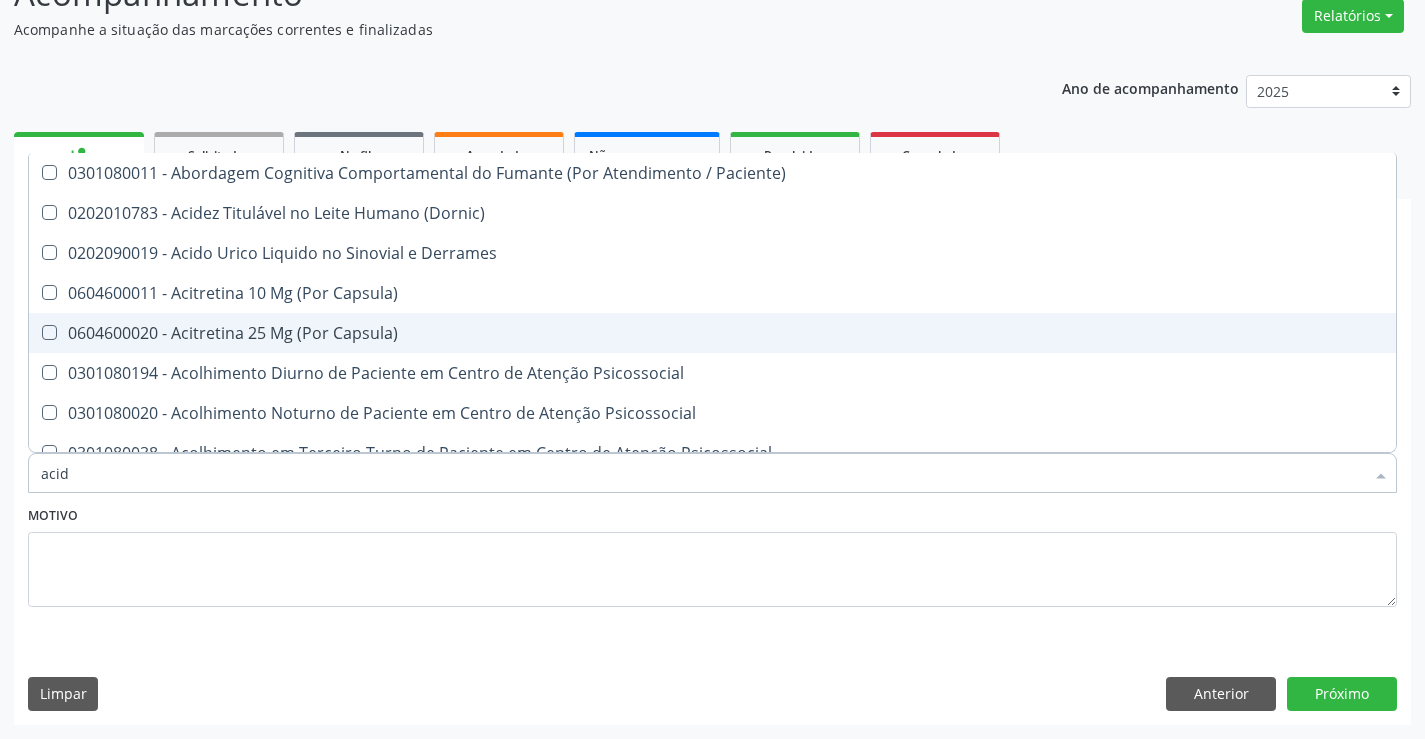 type on "acido" 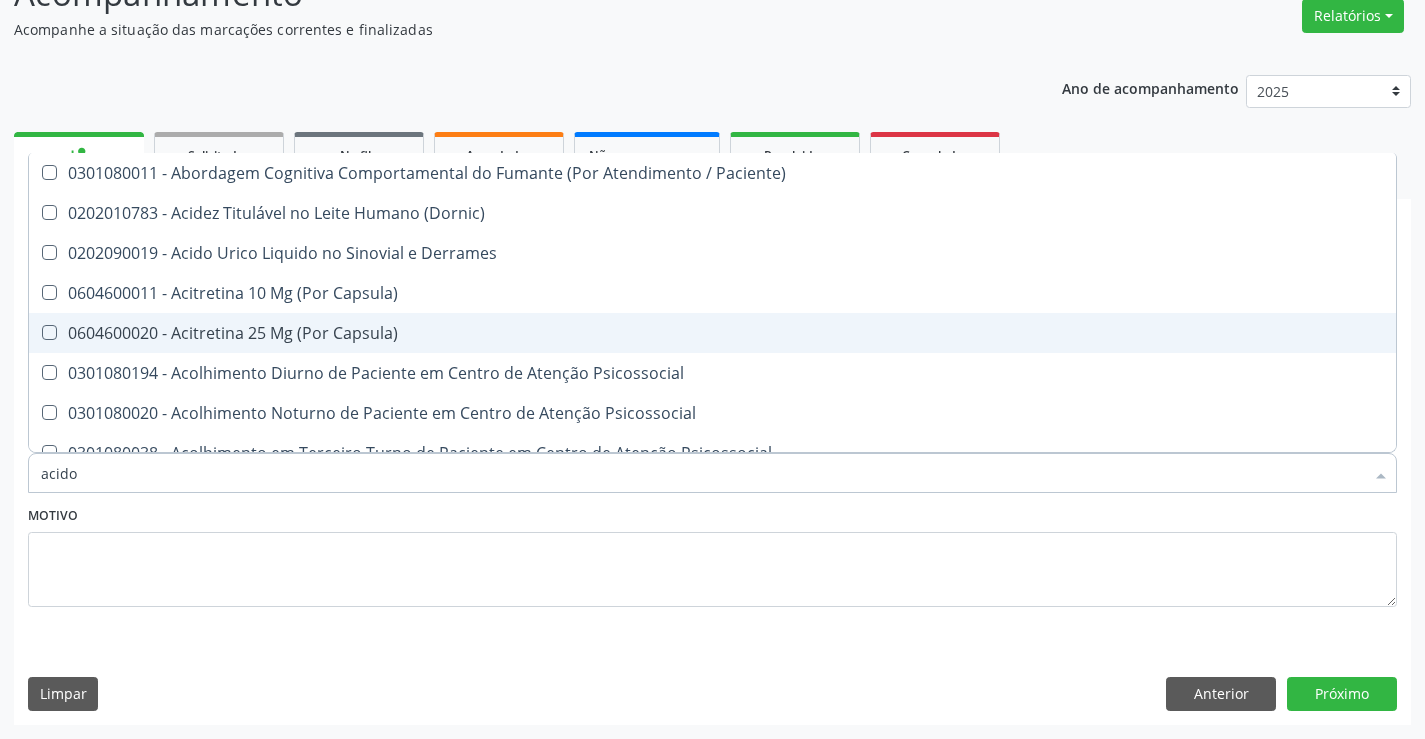 checkbox on "true" 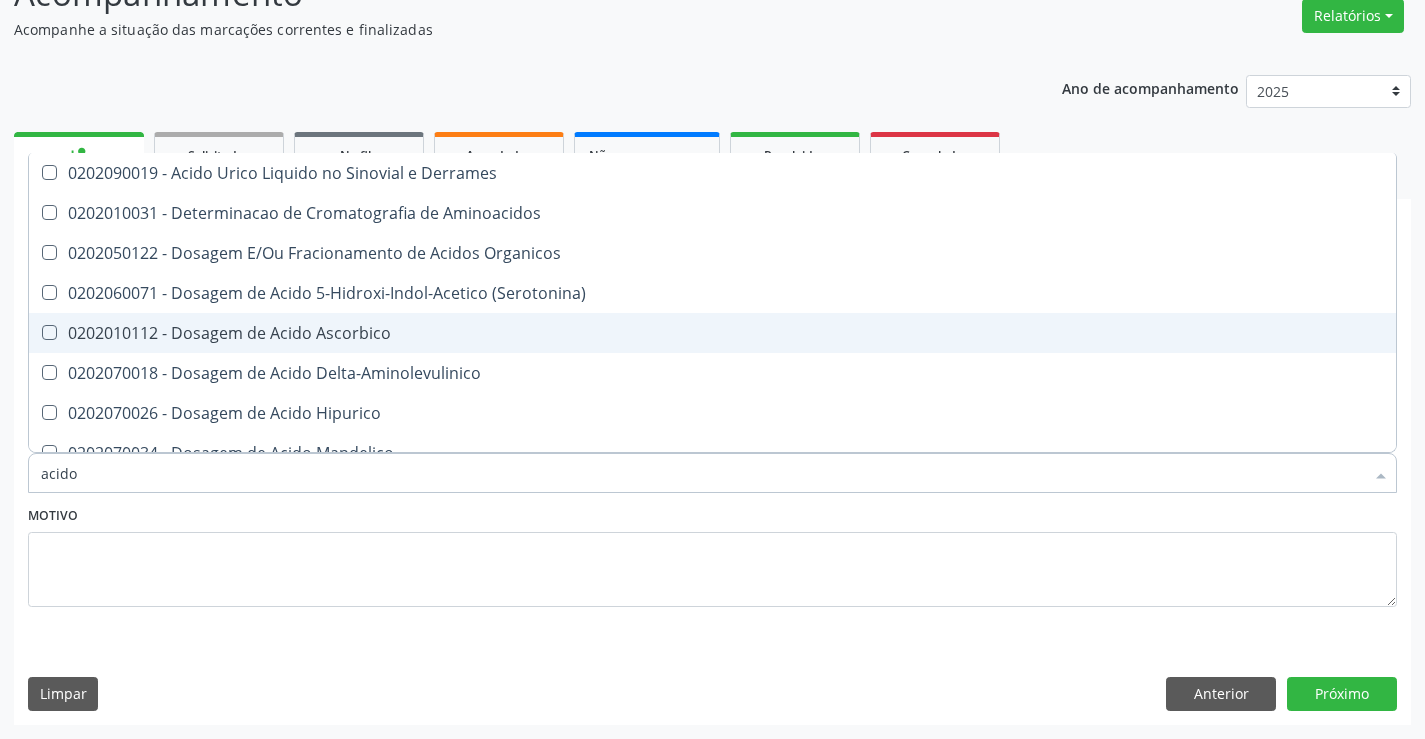type on "acido u" 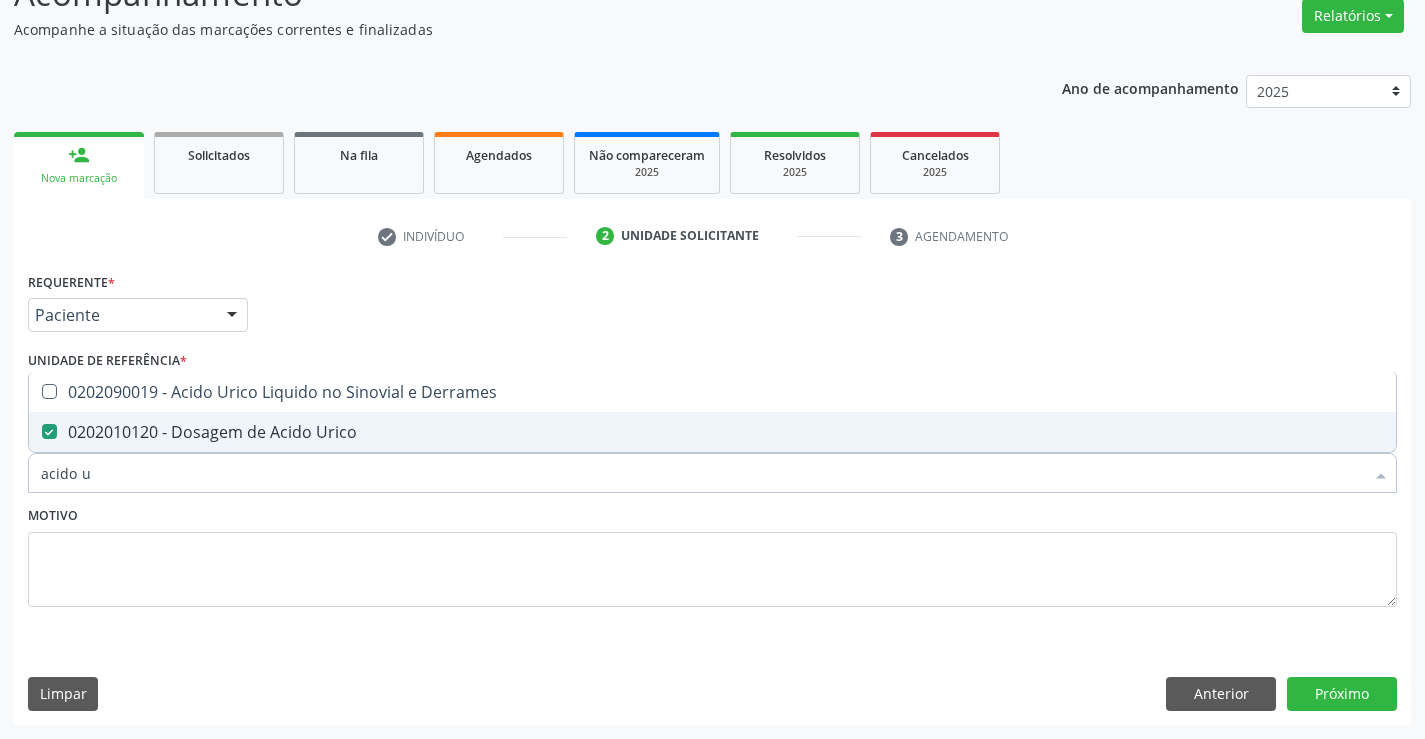 type on "acido" 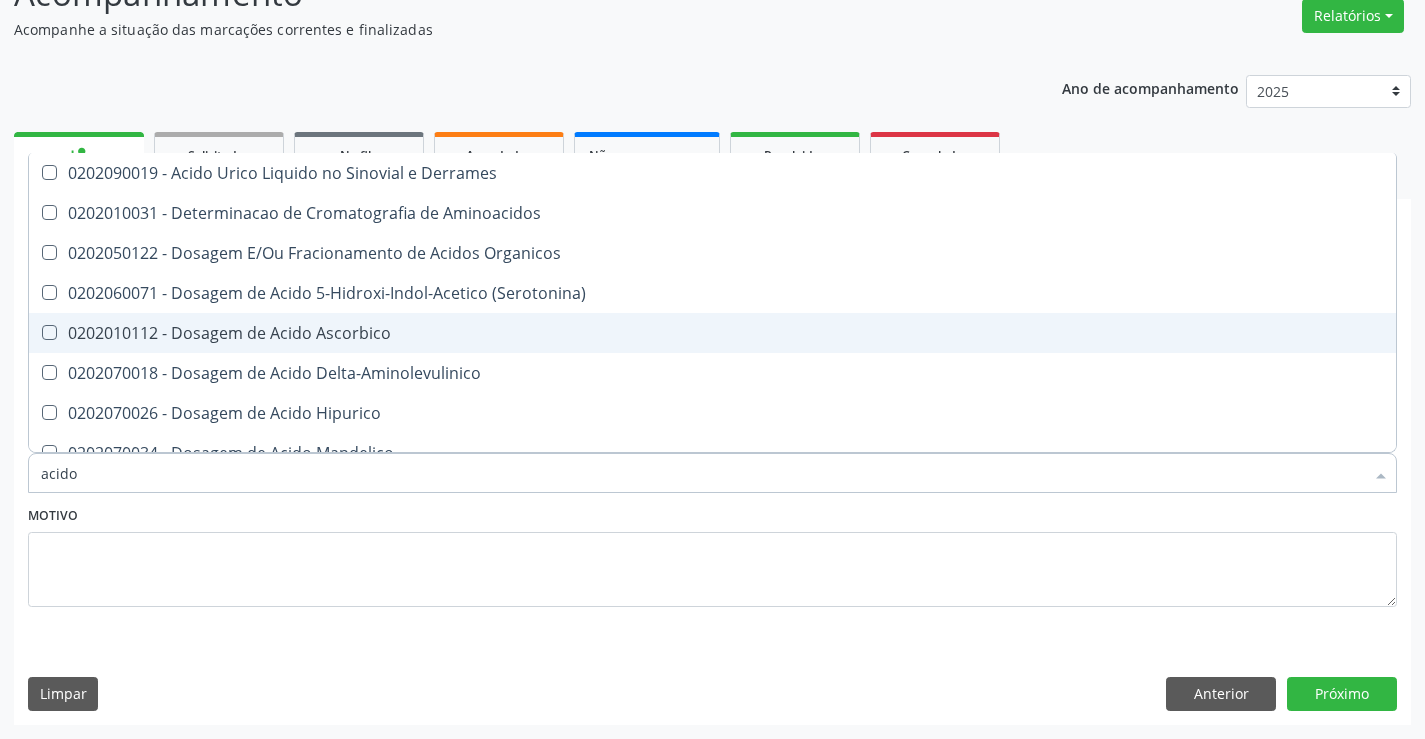 type on "acid" 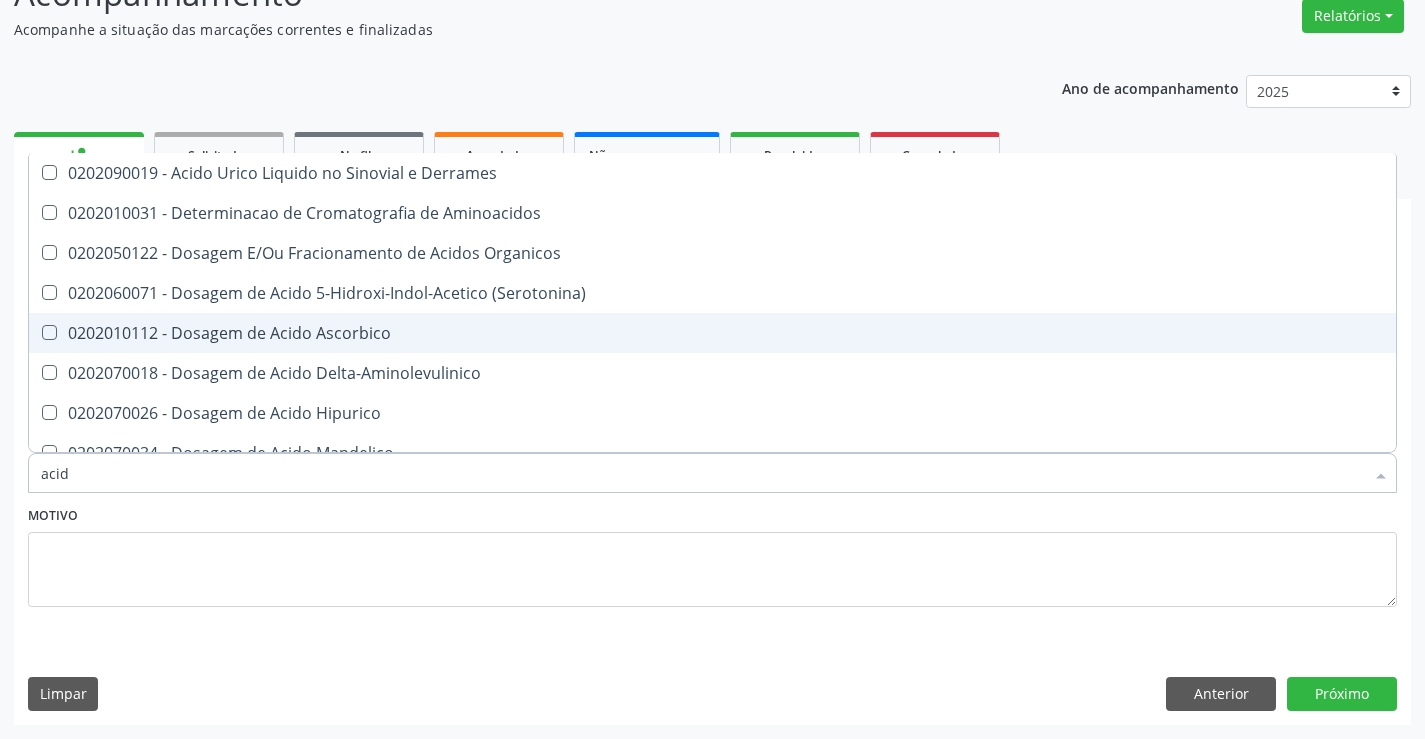 checkbox on "false" 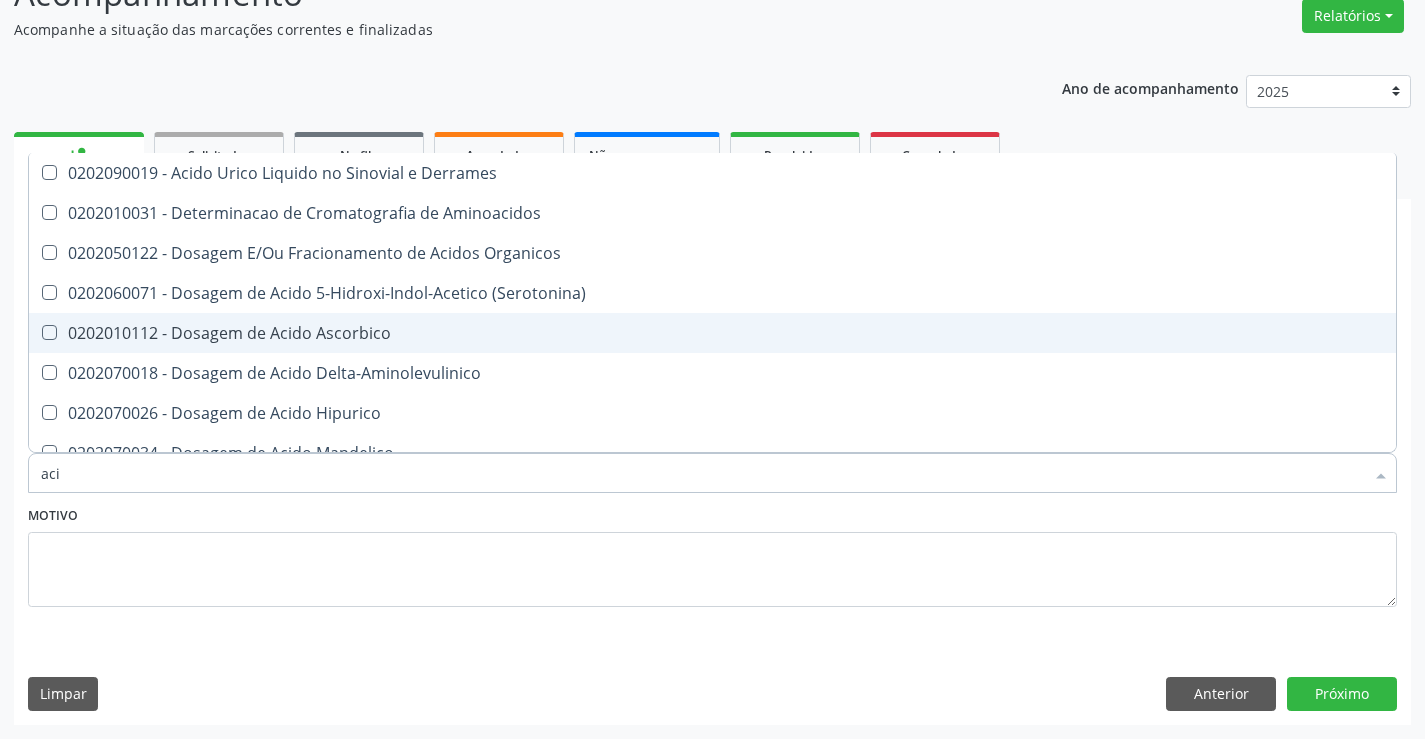 checkbox on "false" 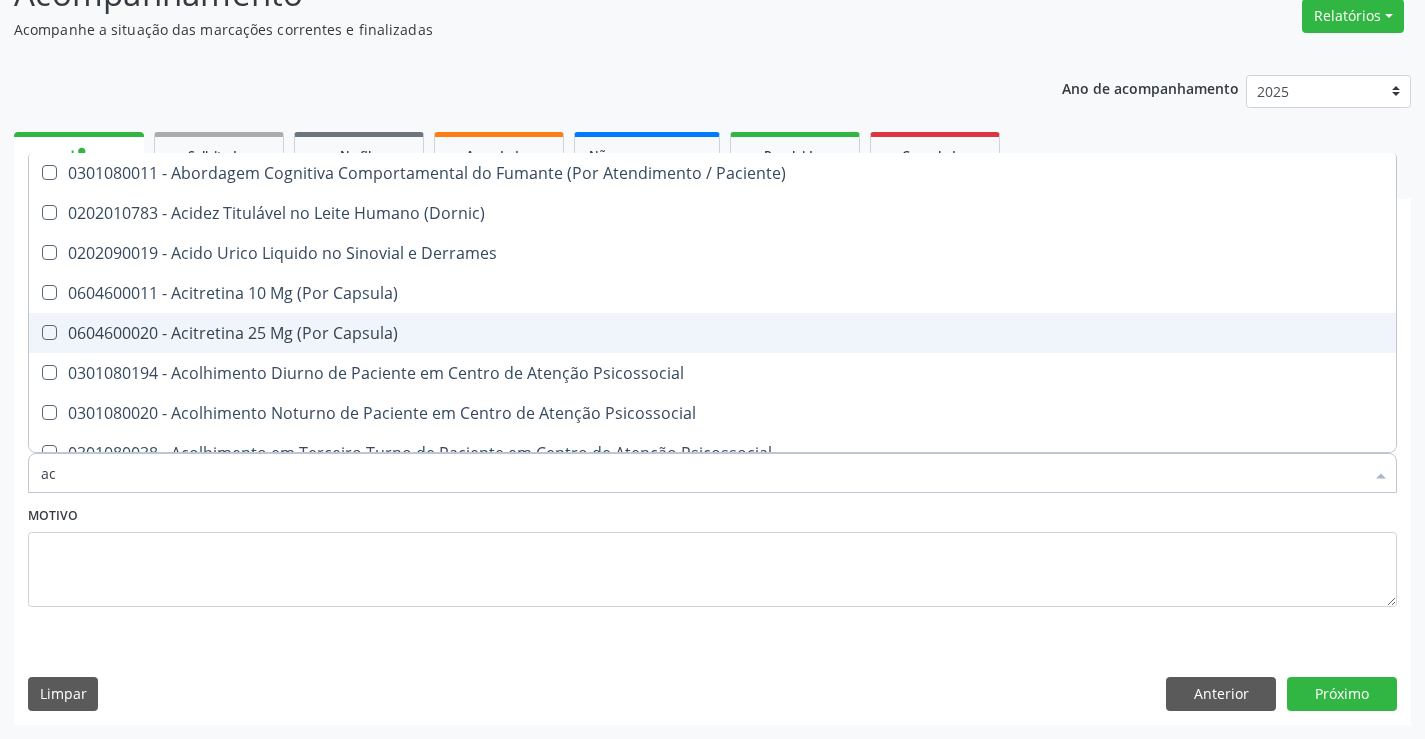 type on "a" 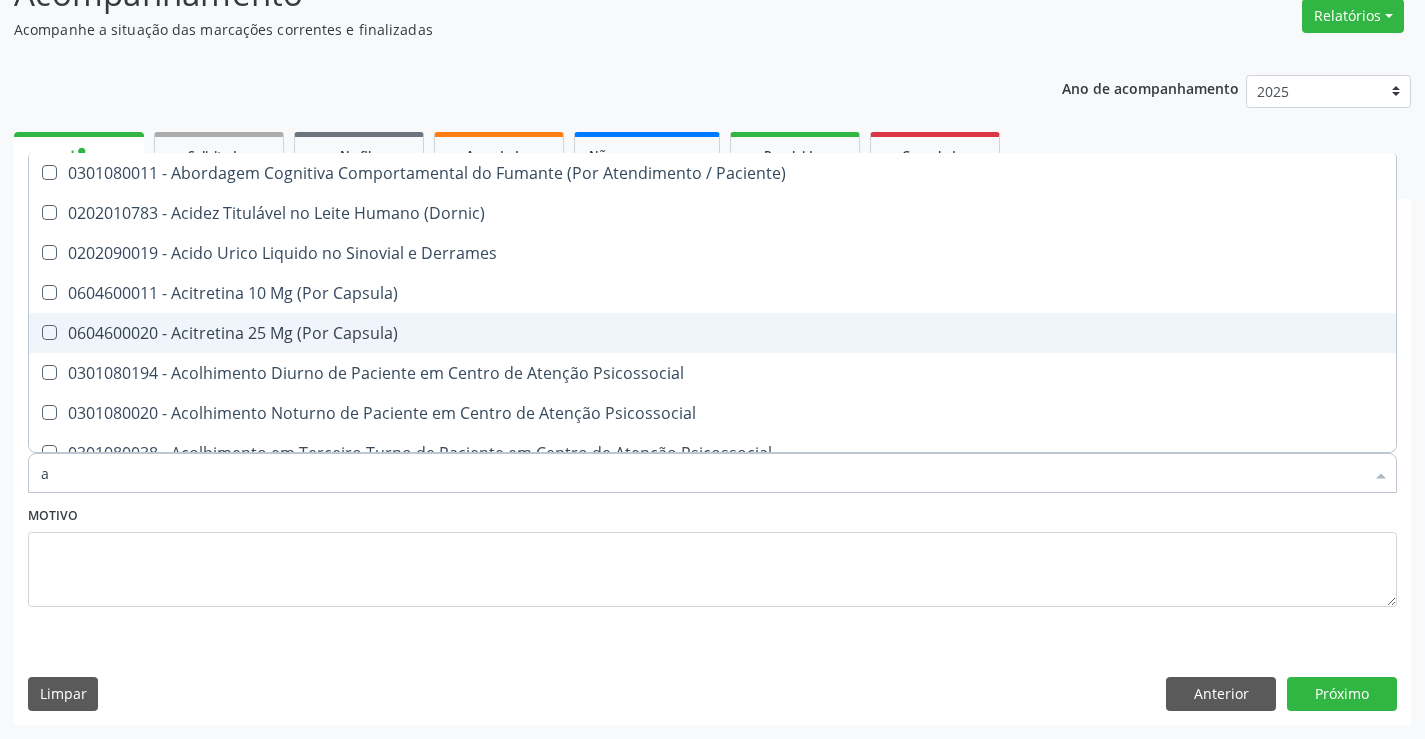 type 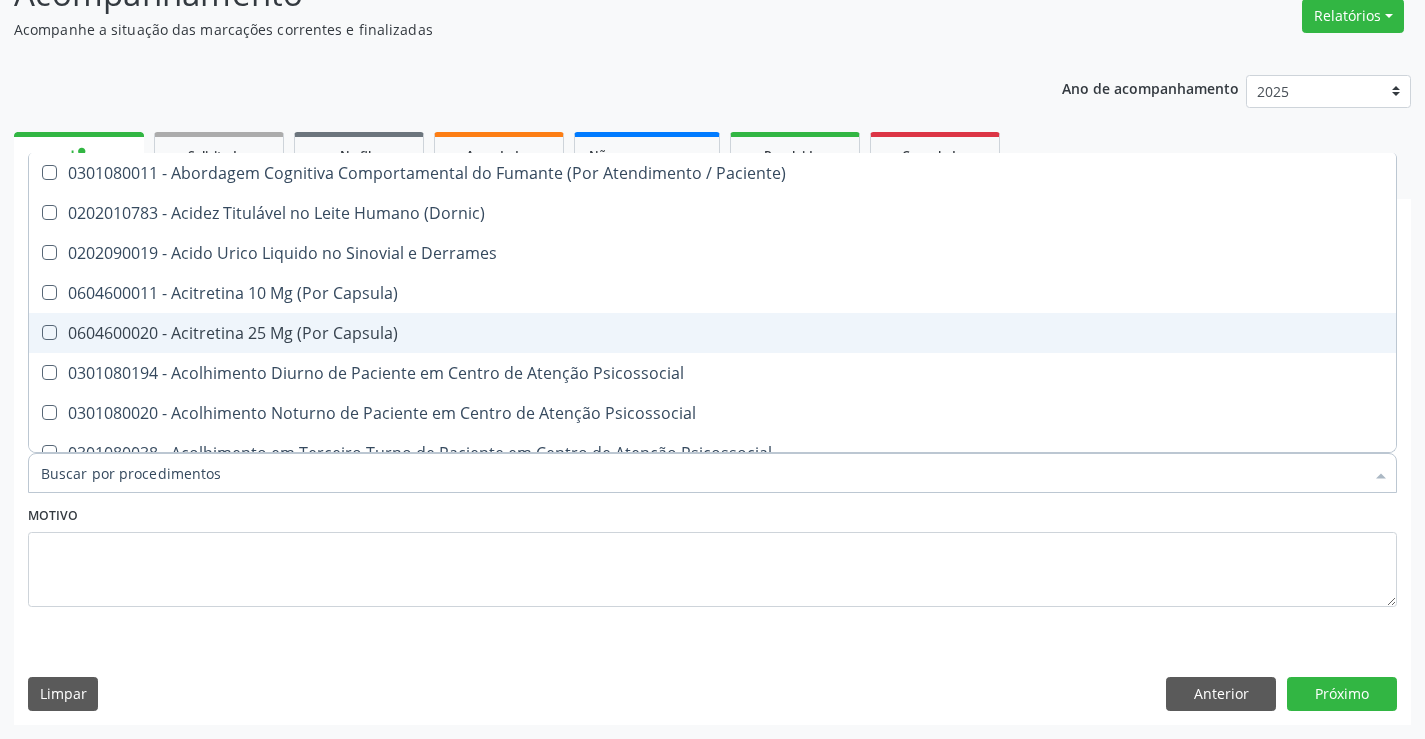 checkbox on "false" 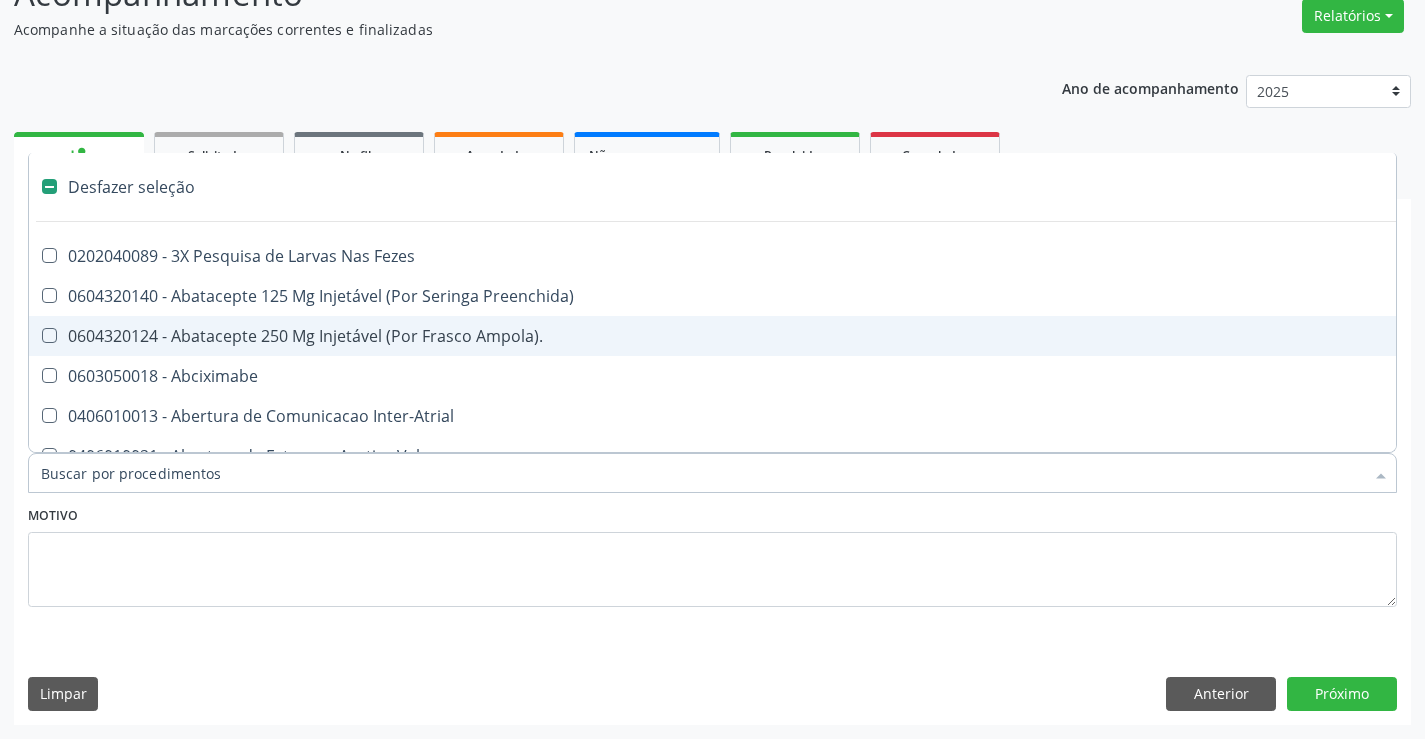 type on "u" 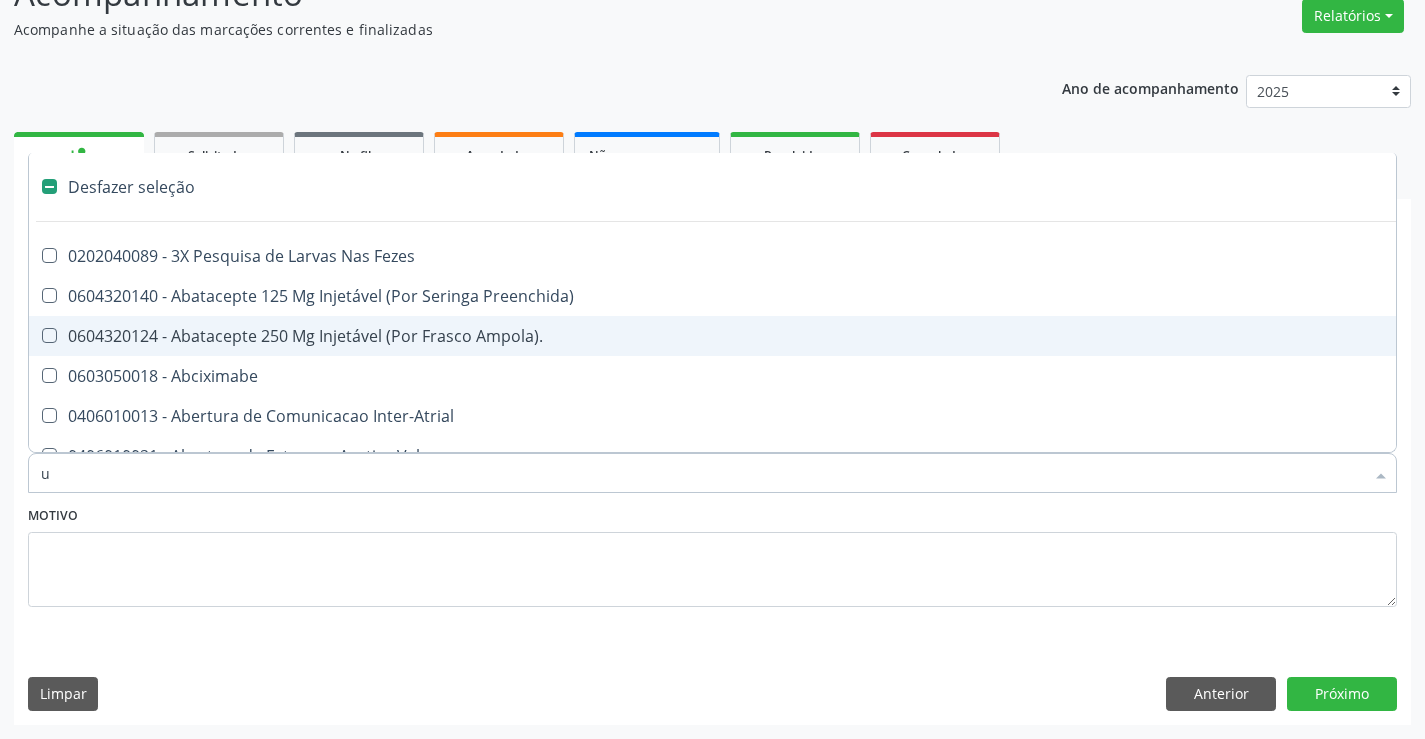 checkbox on "true" 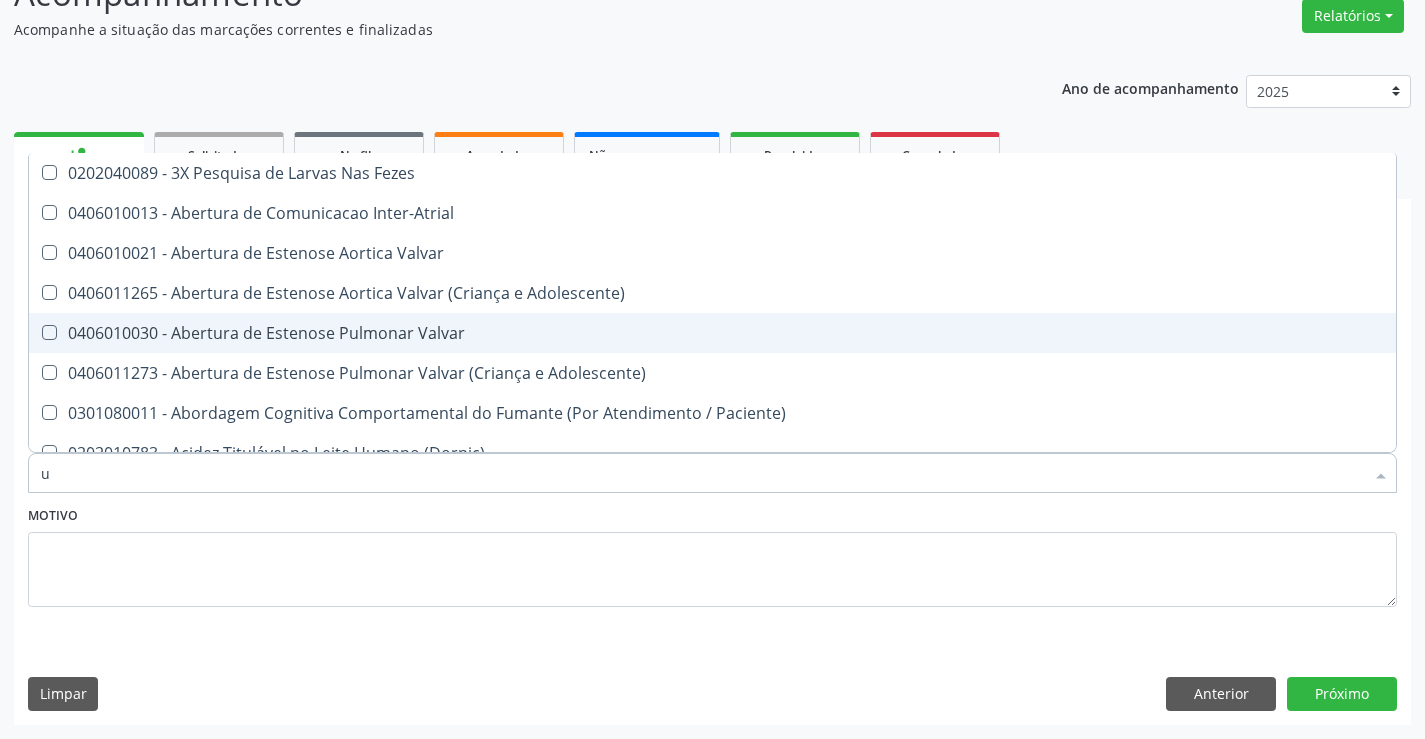 type on "ur" 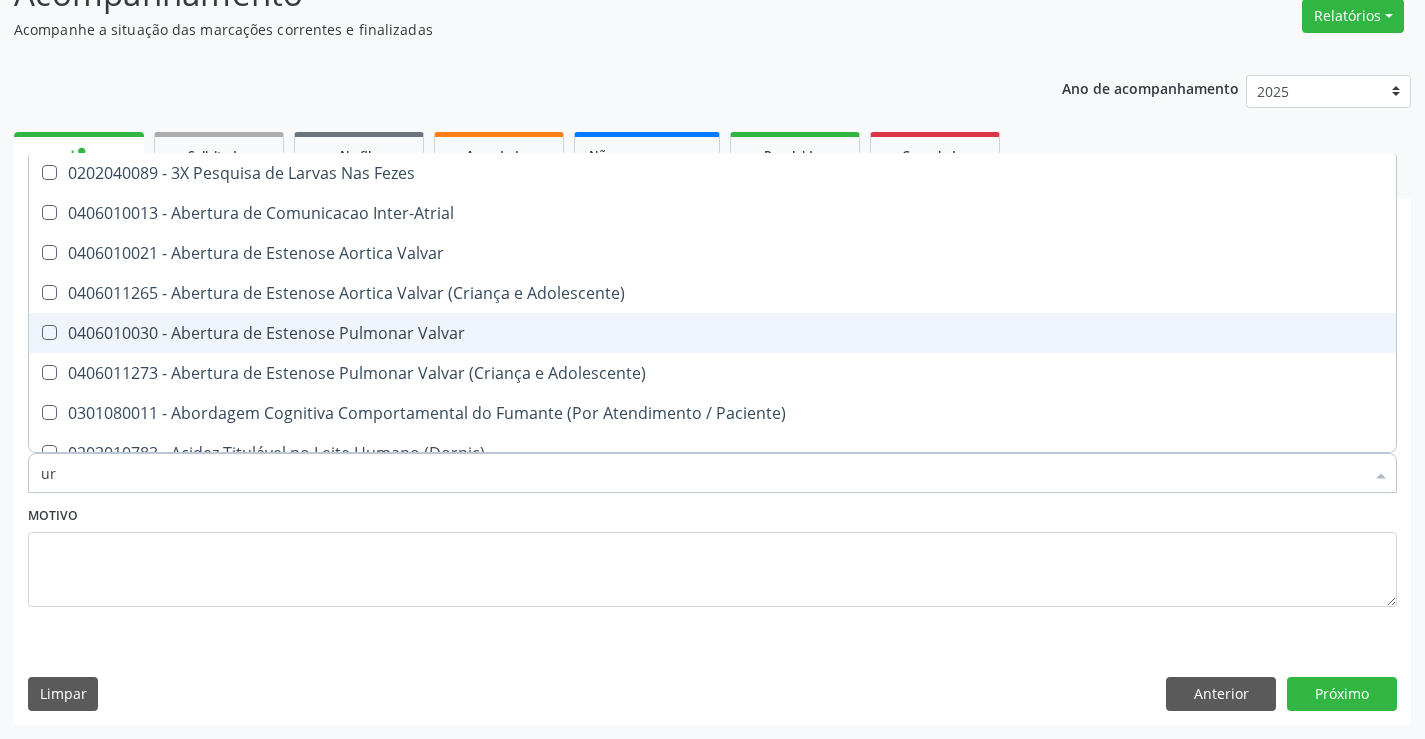 checkbox on "true" 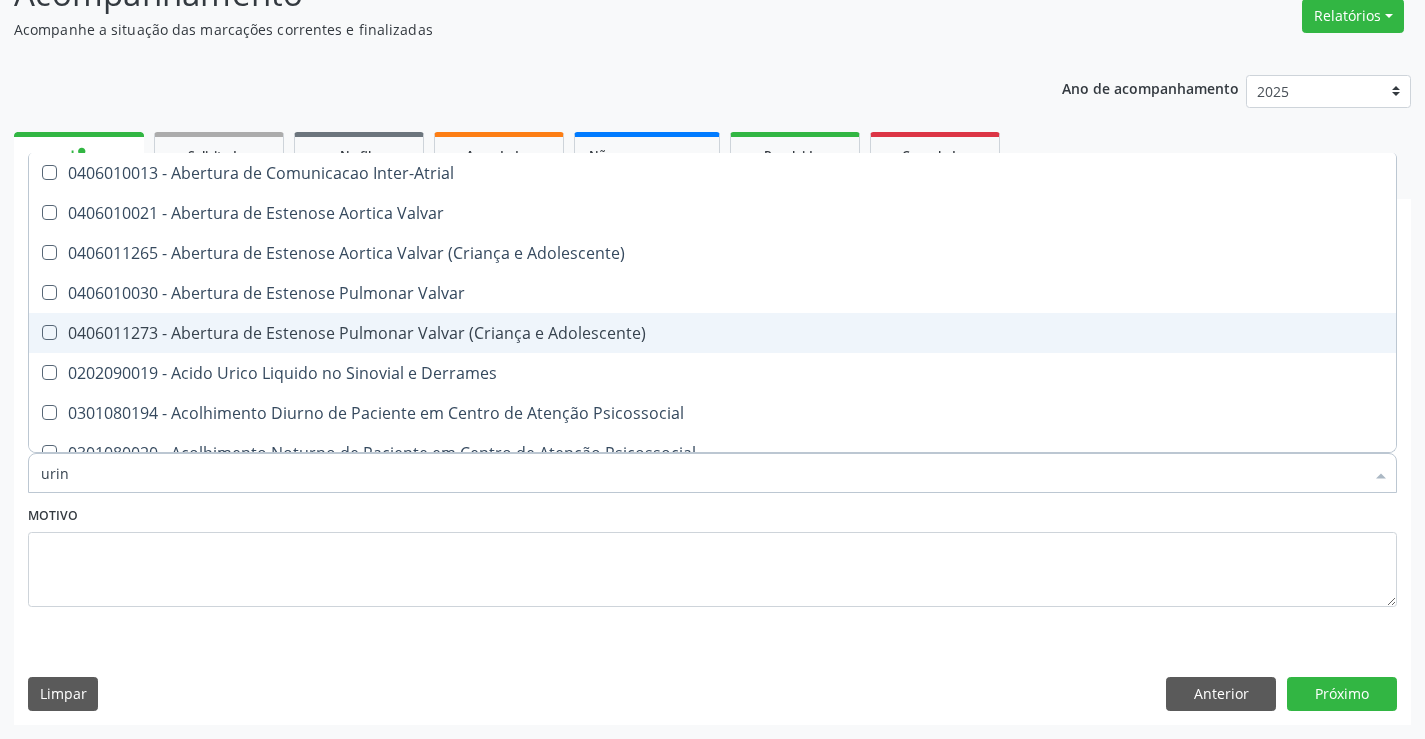 type on "urina" 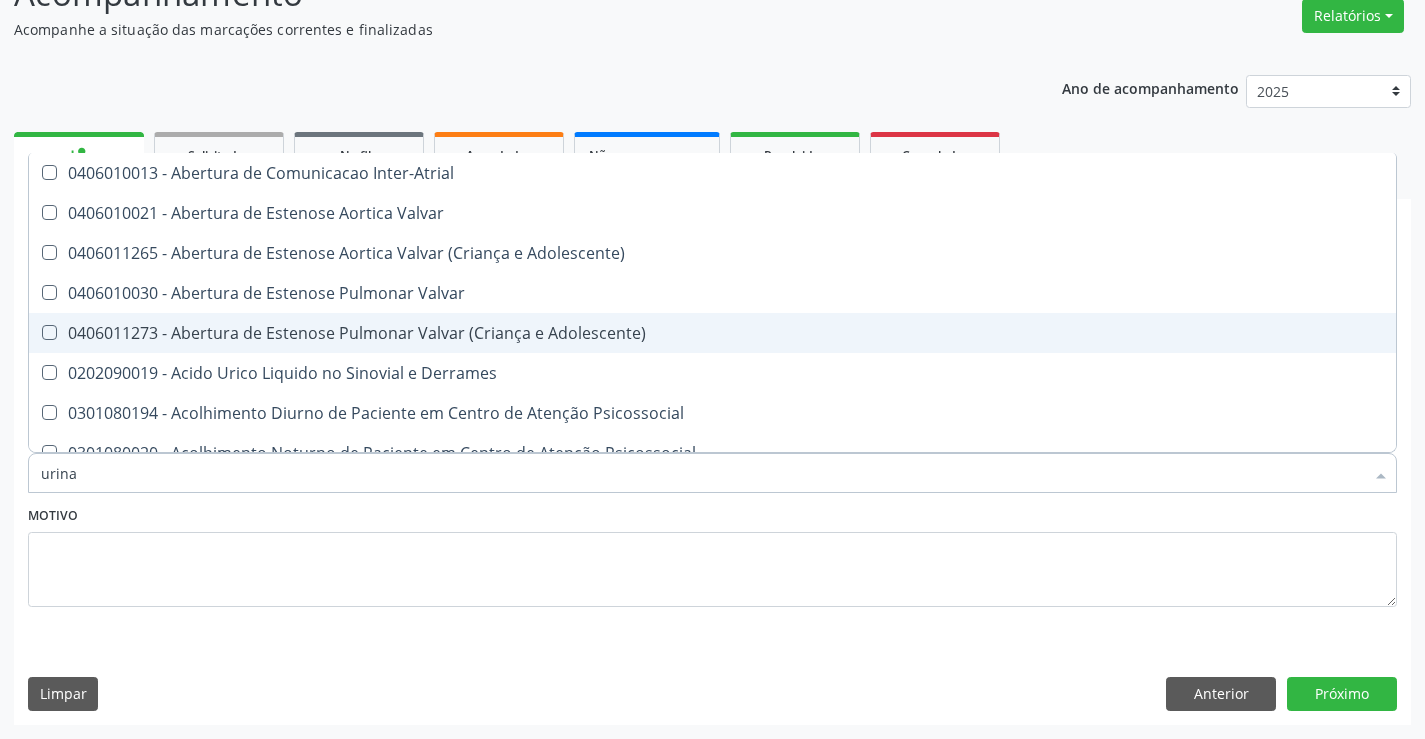 checkbox on "false" 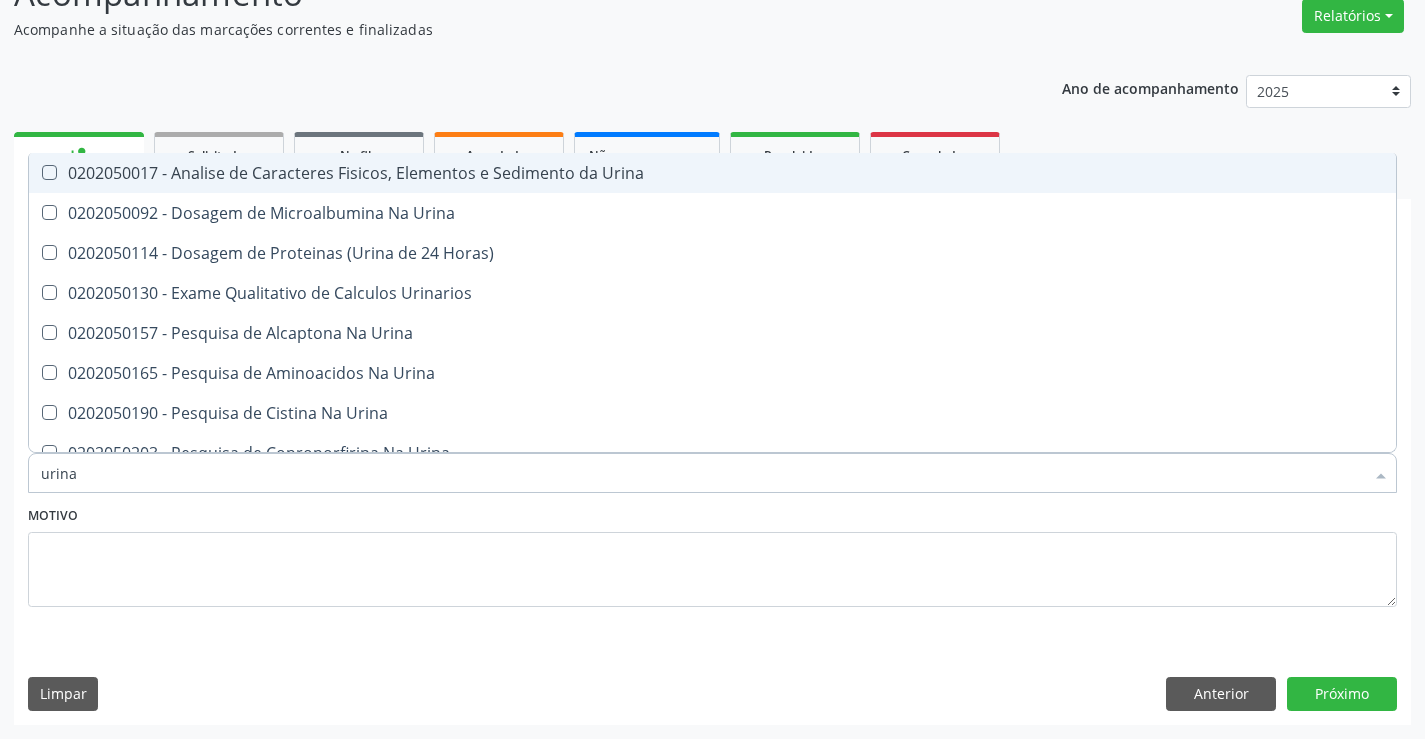 click on "0202050017 - Analise de Caracteres Fisicos, Elementos e Sedimento da Urina" at bounding box center (712, 173) 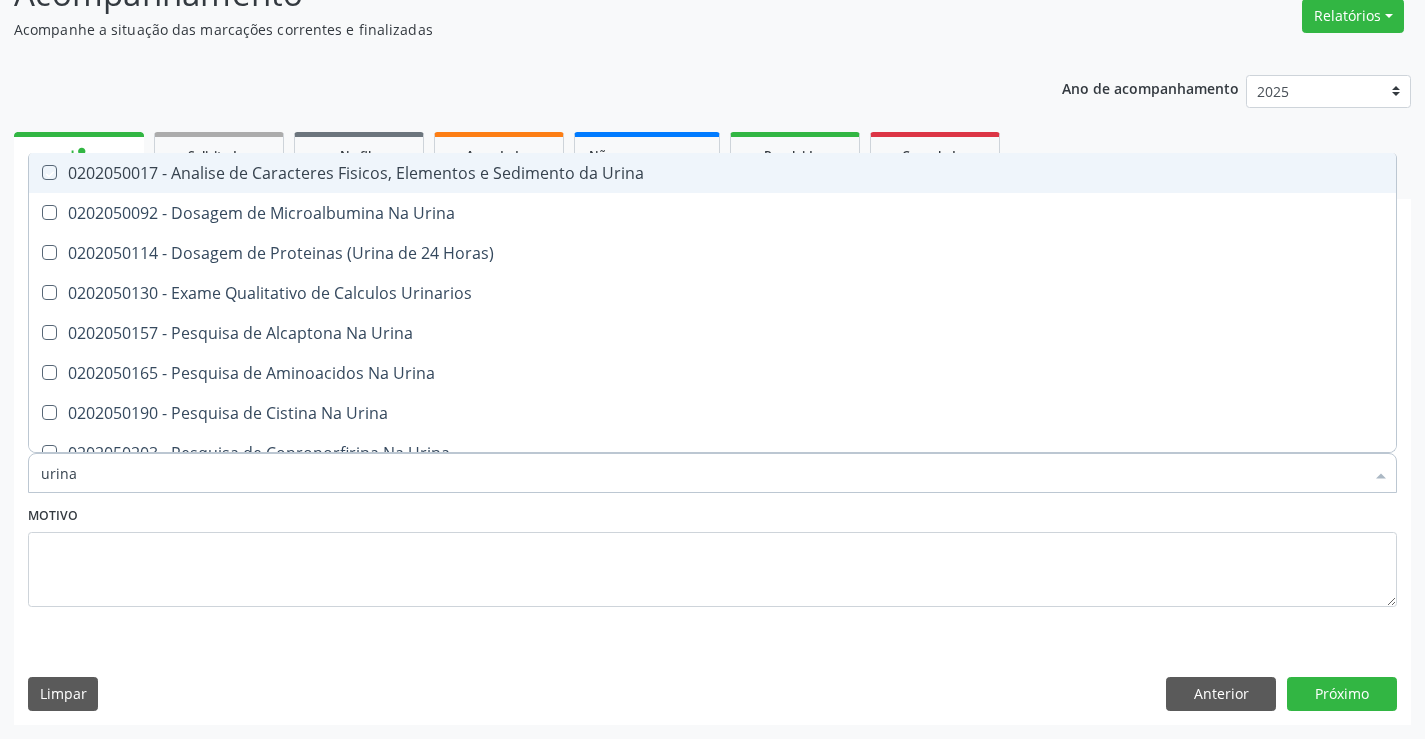 checkbox on "true" 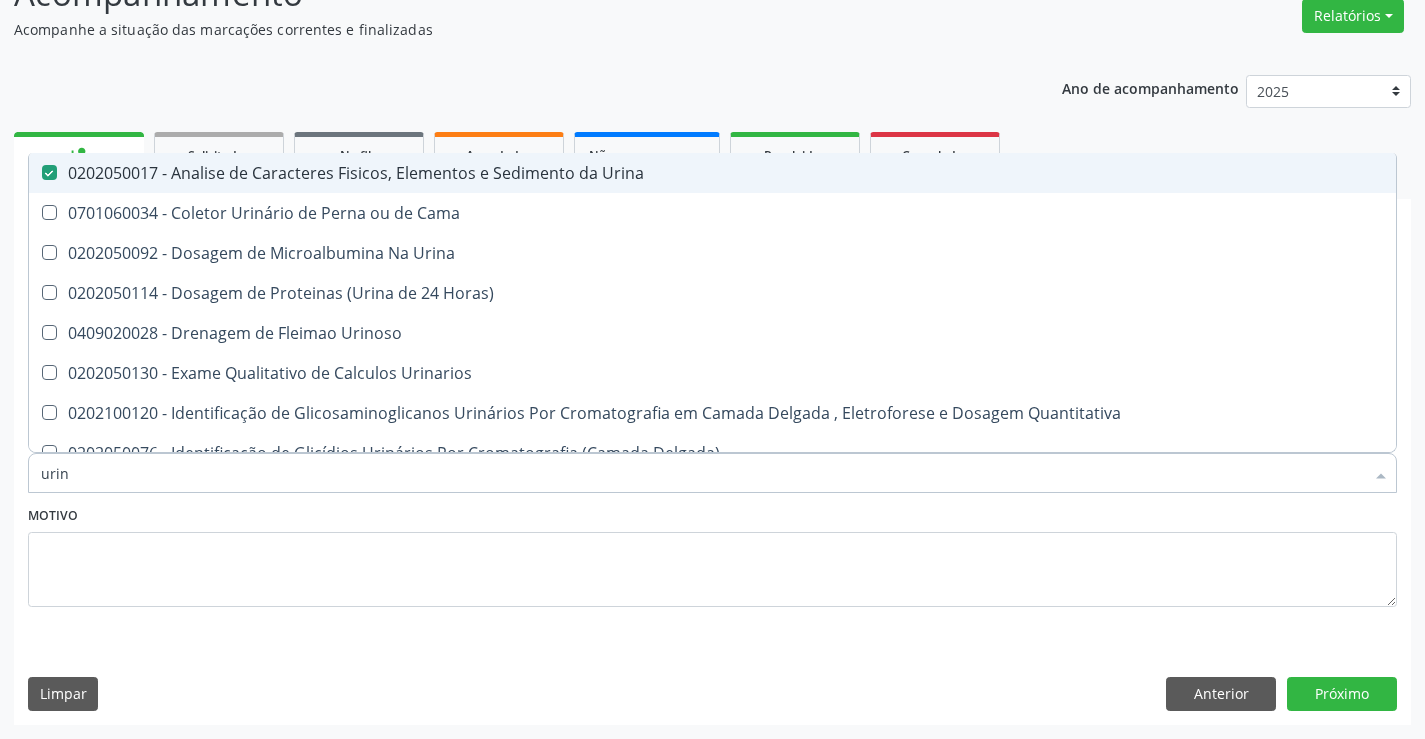 type on "uri" 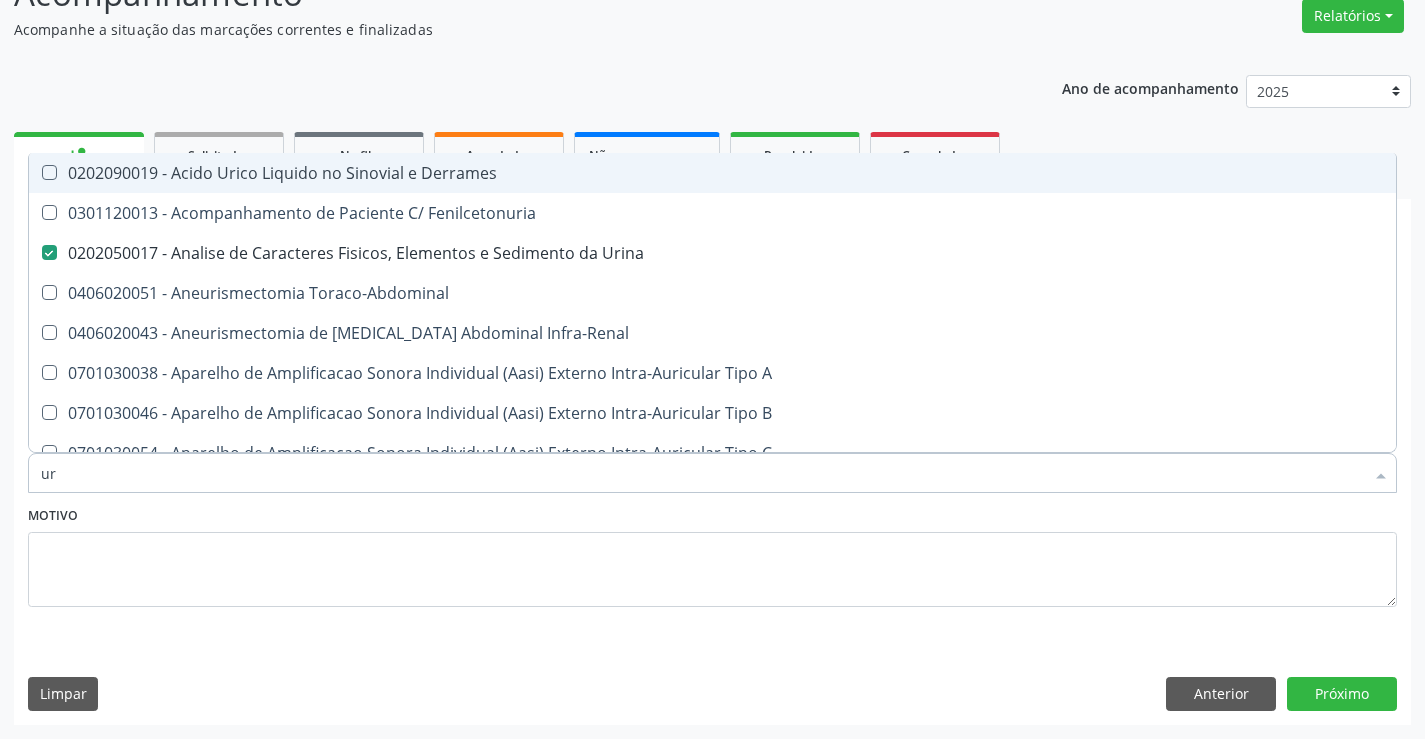 type on "u" 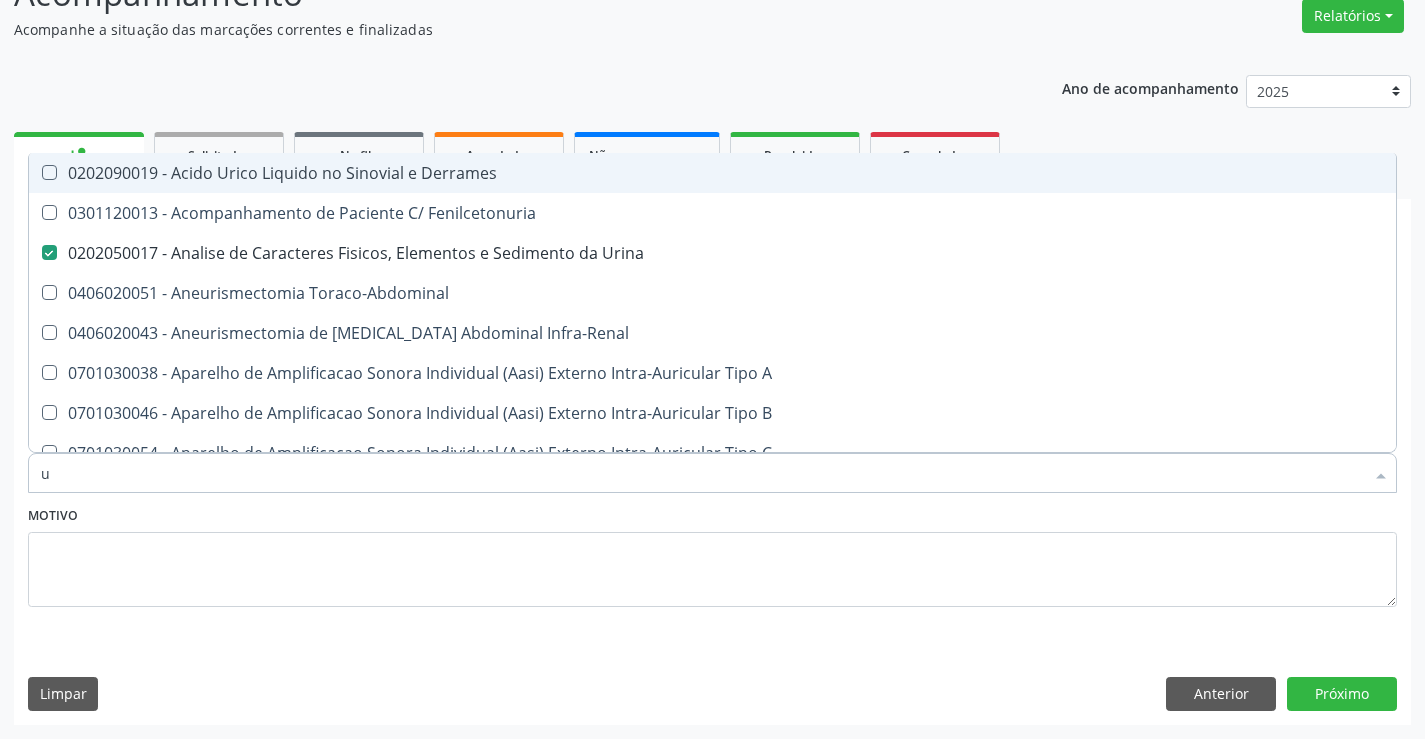 type 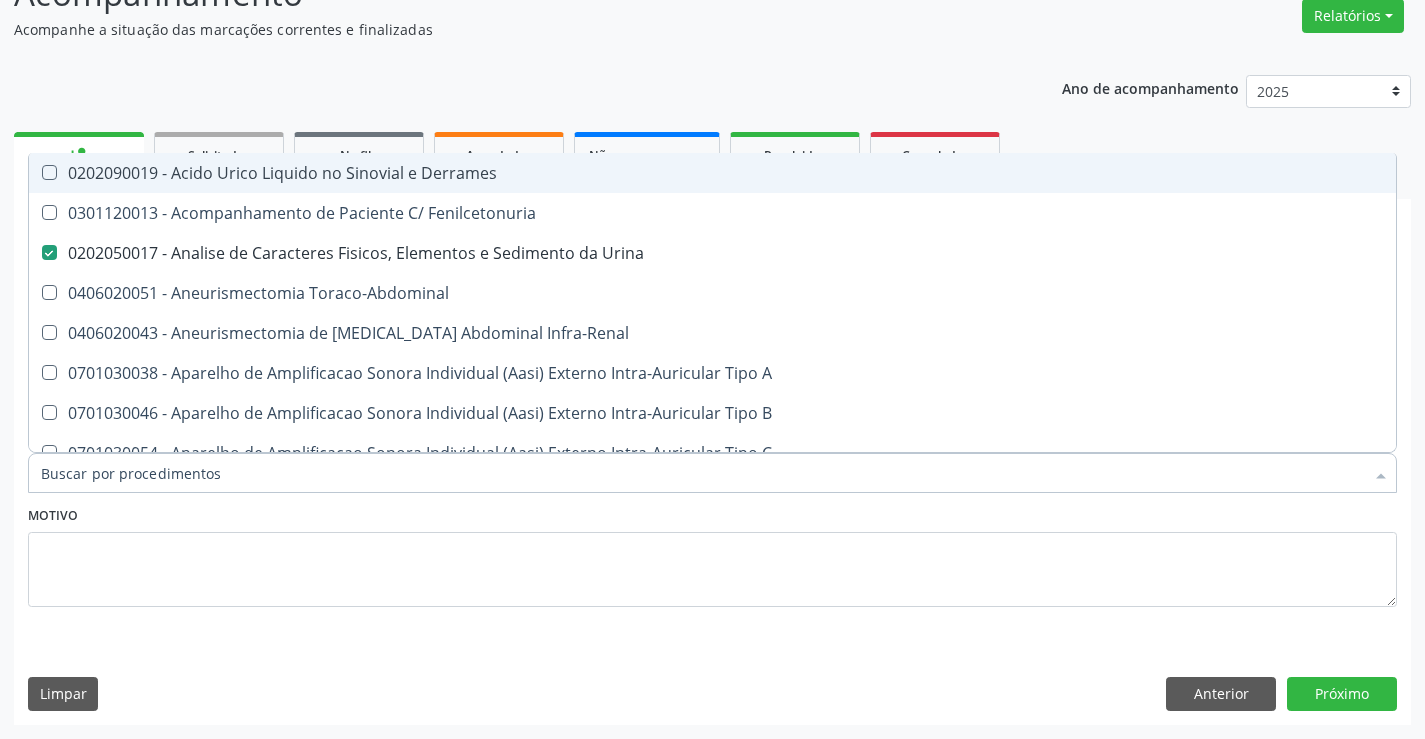 checkbox on "false" 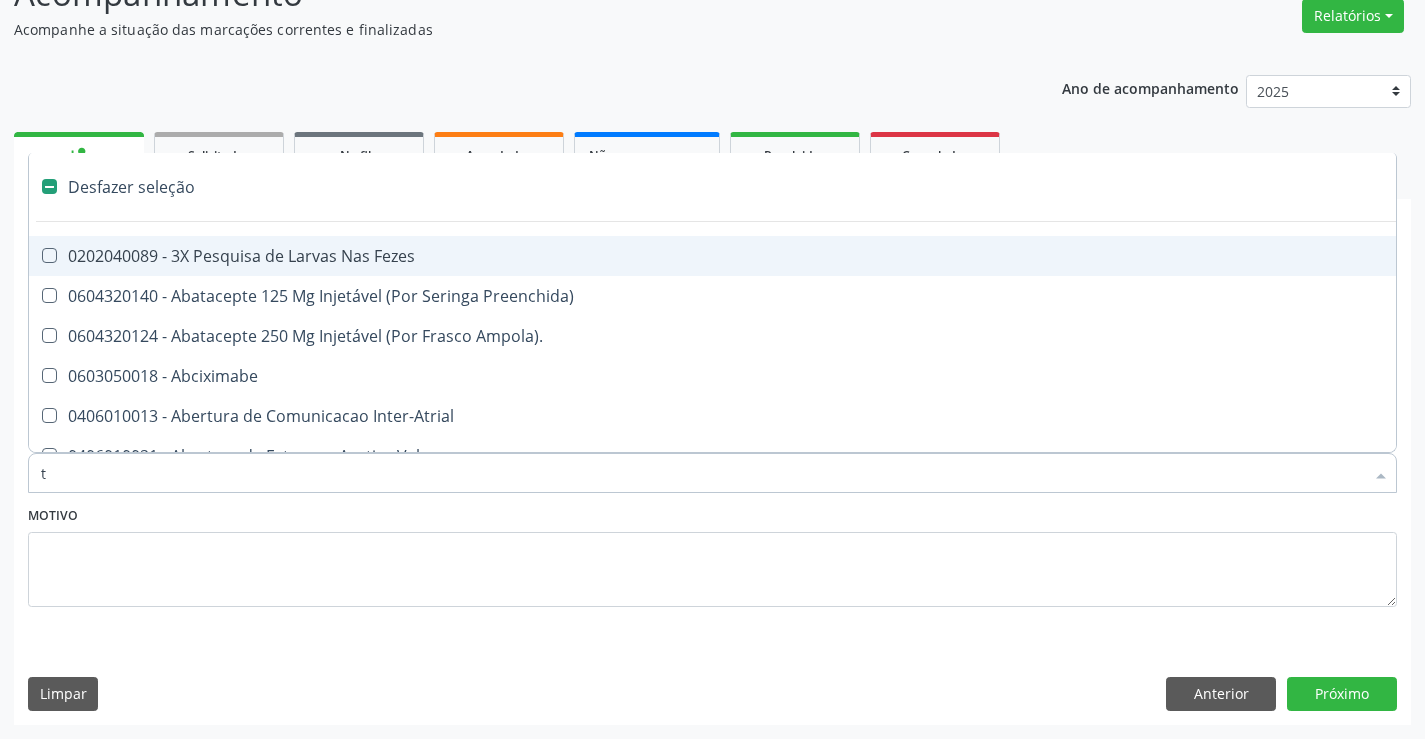 type on "tg" 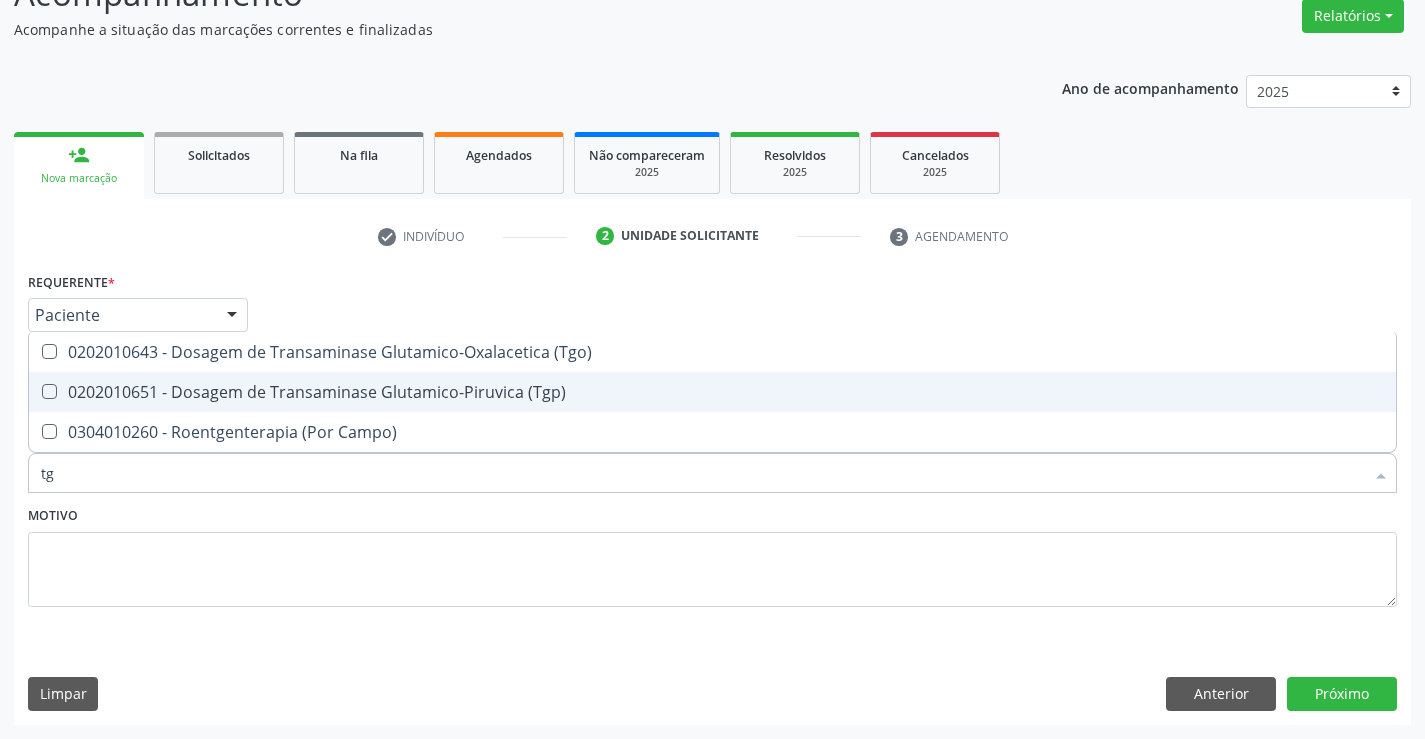 click on "0202010651 - Dosagem de Transaminase Glutamico-Piruvica (Tgp)" at bounding box center [712, 392] 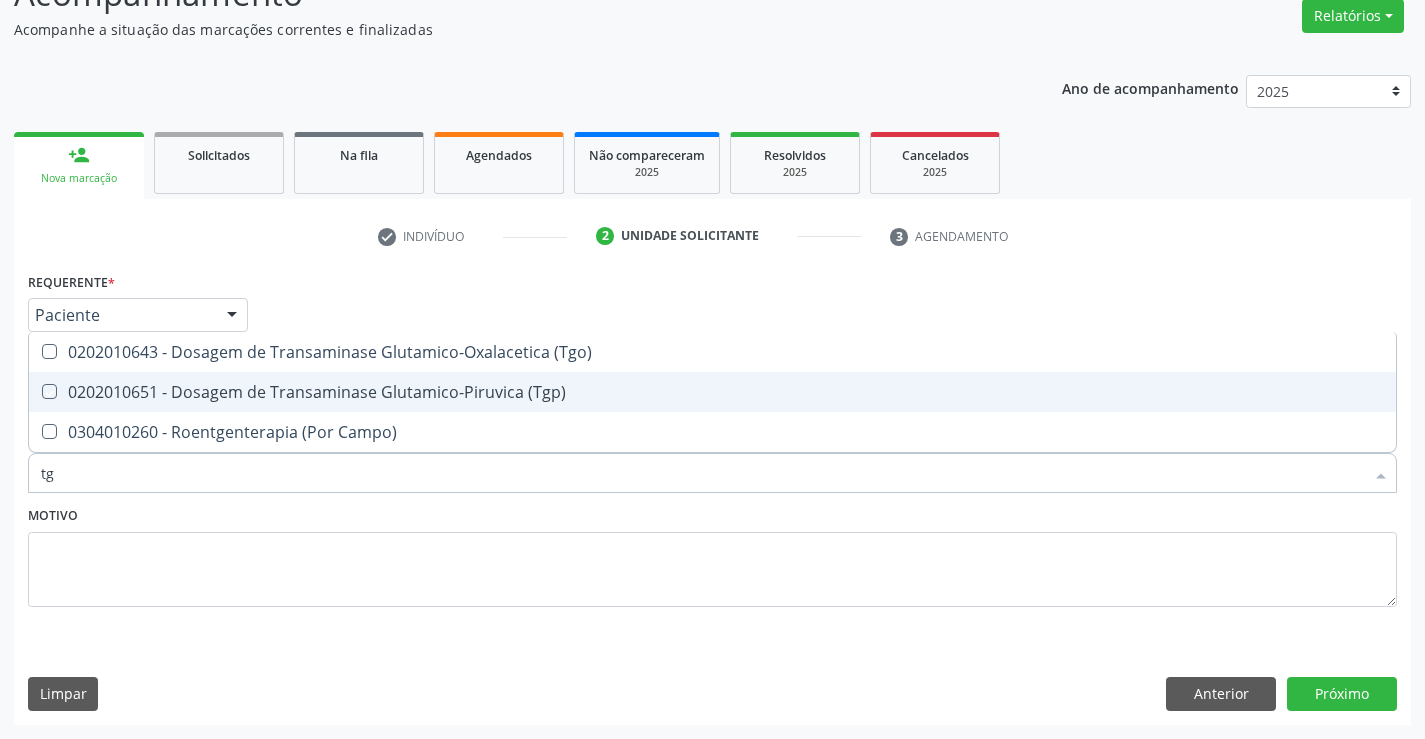 checkbox on "true" 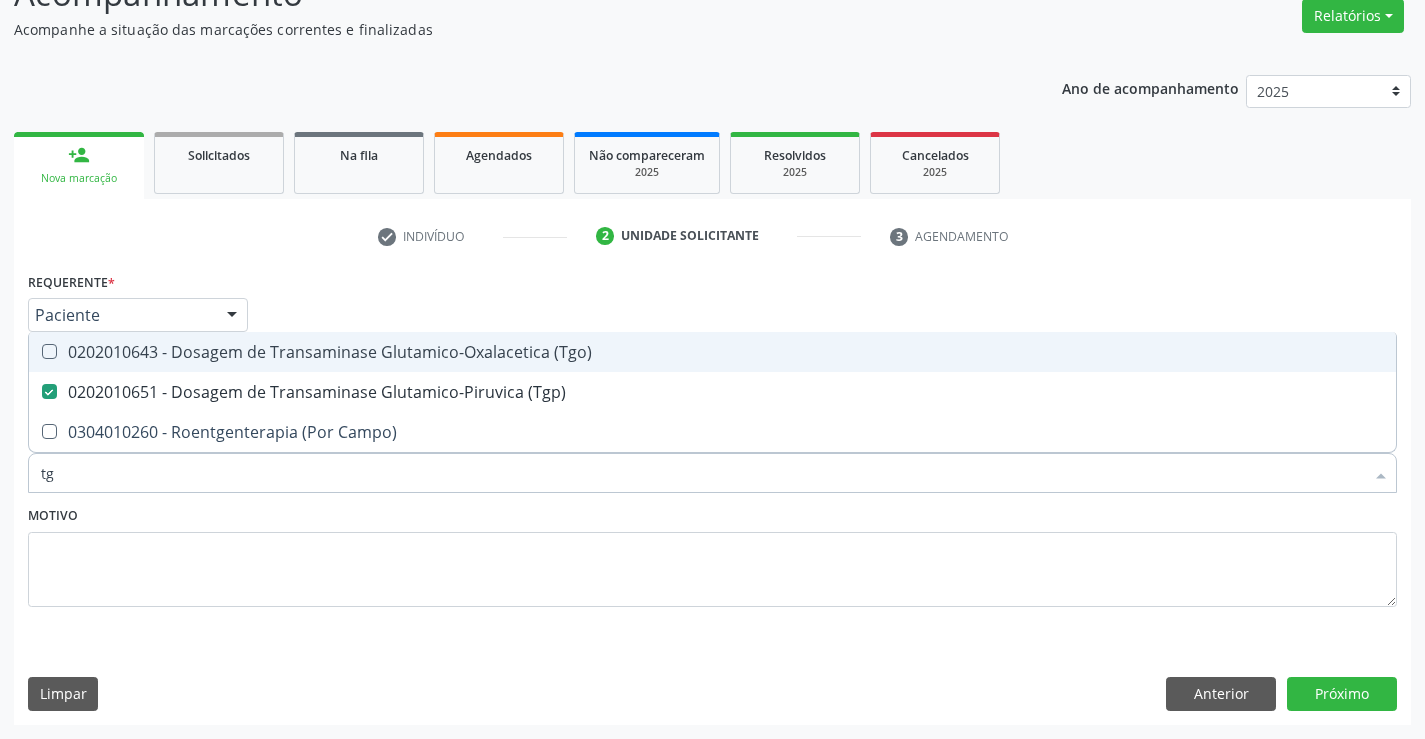 click on "0202010643 - Dosagem de Transaminase Glutamico-Oxalacetica (Tgo)" at bounding box center (712, 352) 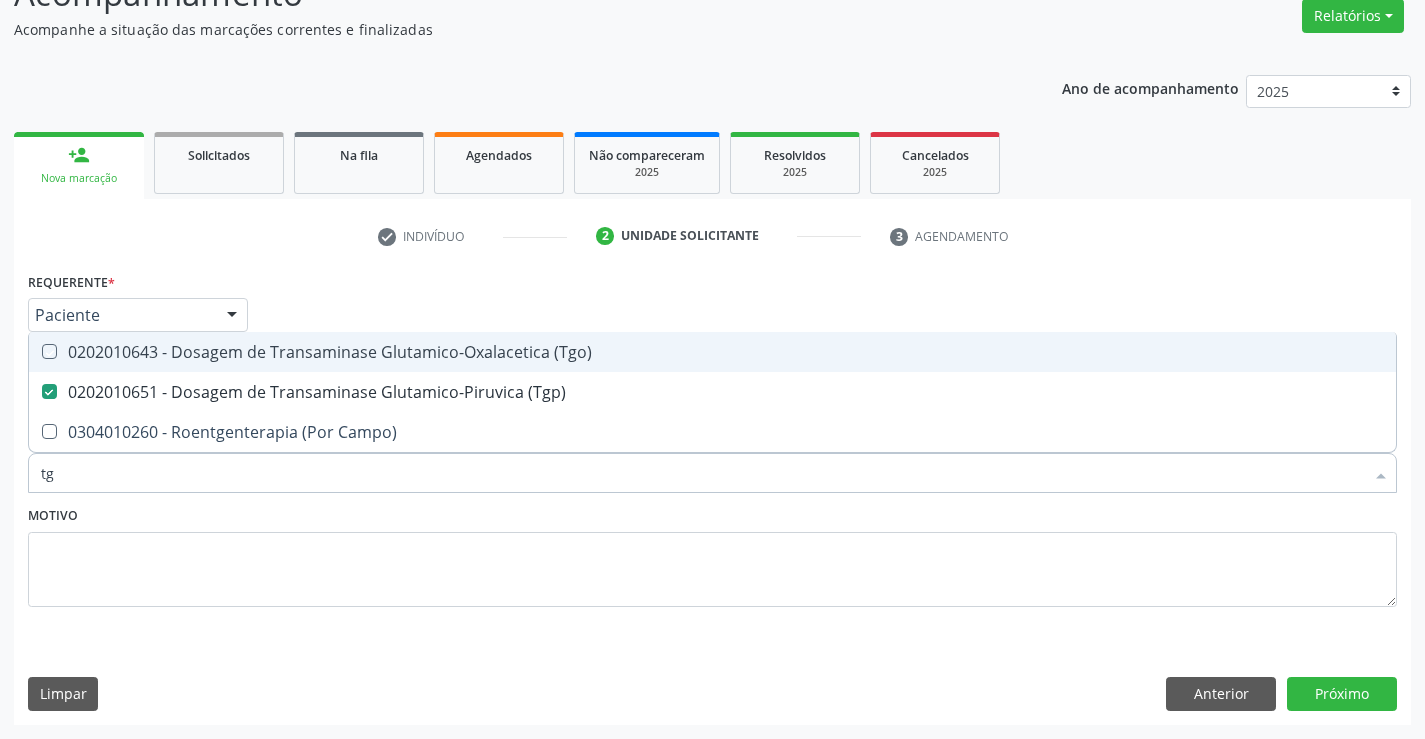 checkbox on "true" 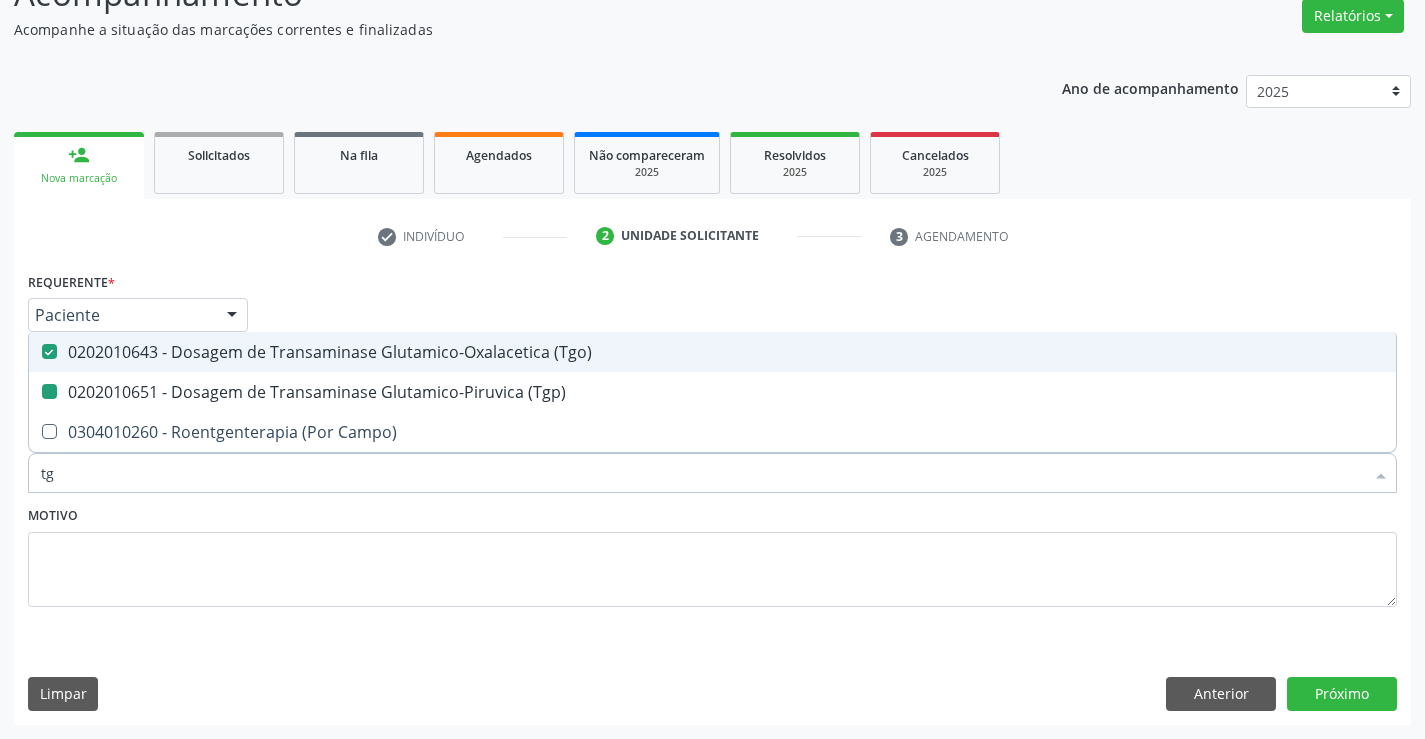 type on "t" 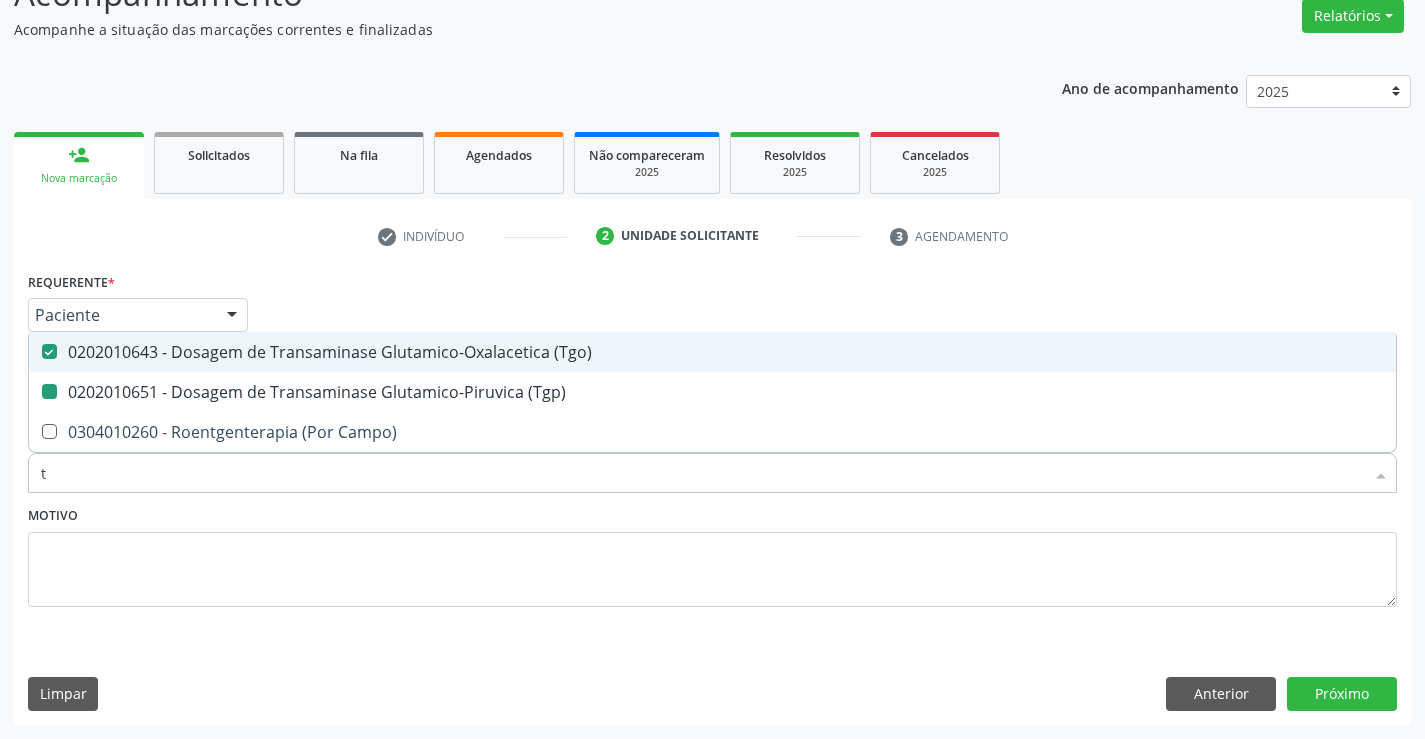 type 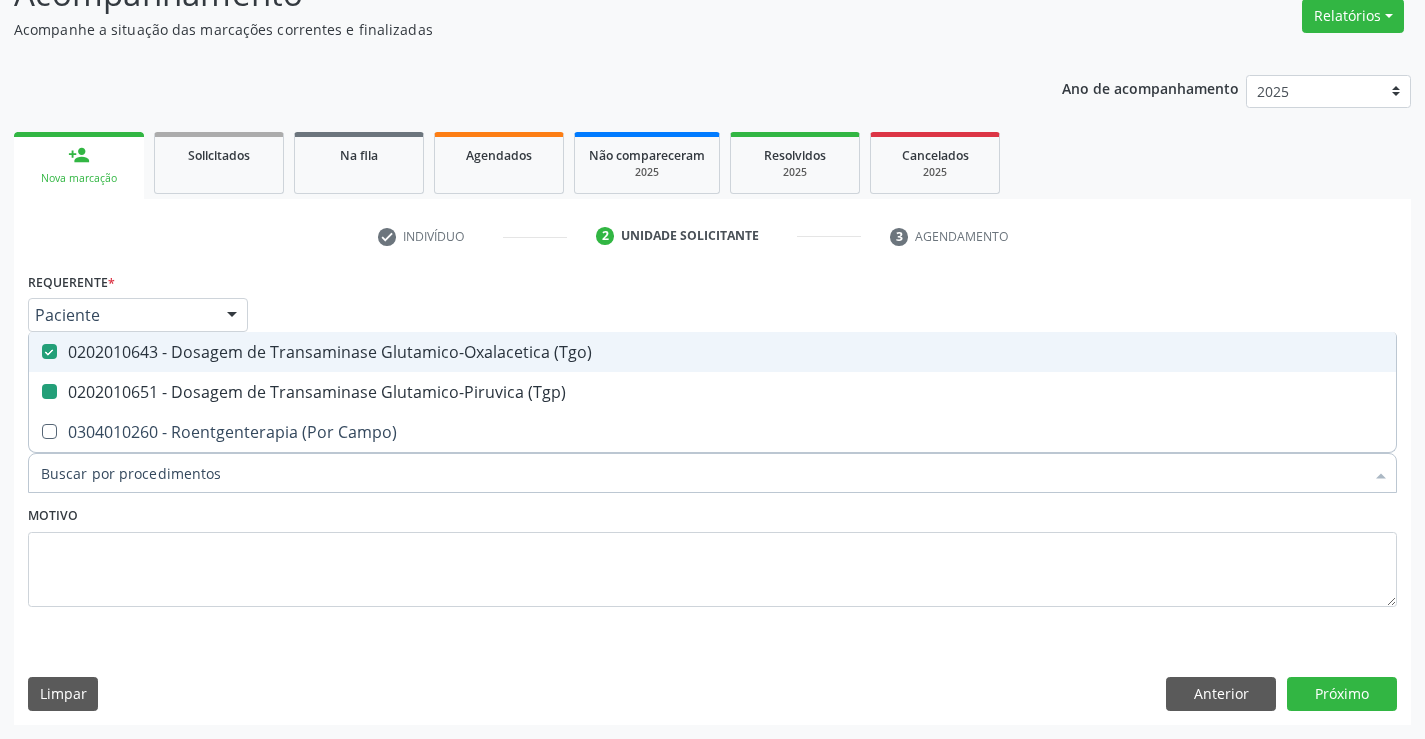 checkbox on "false" 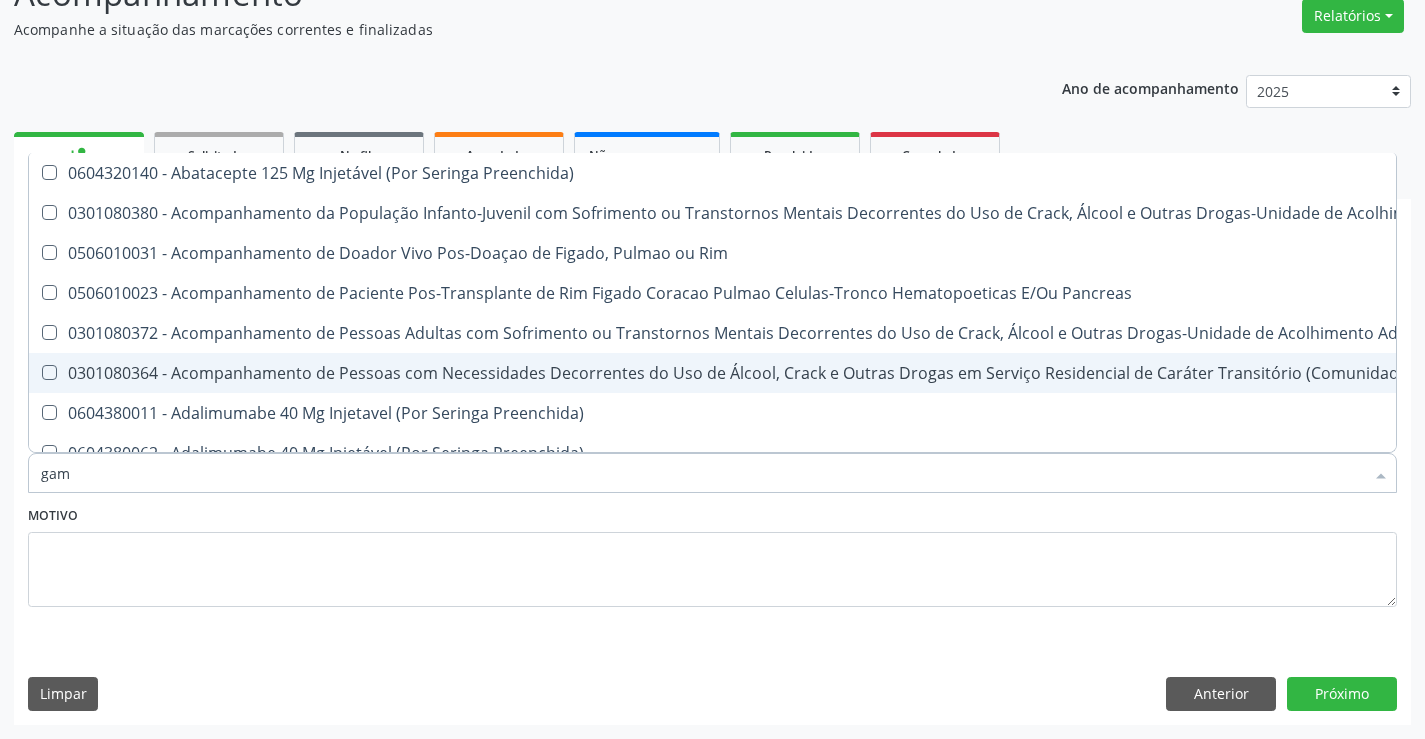type on "gama" 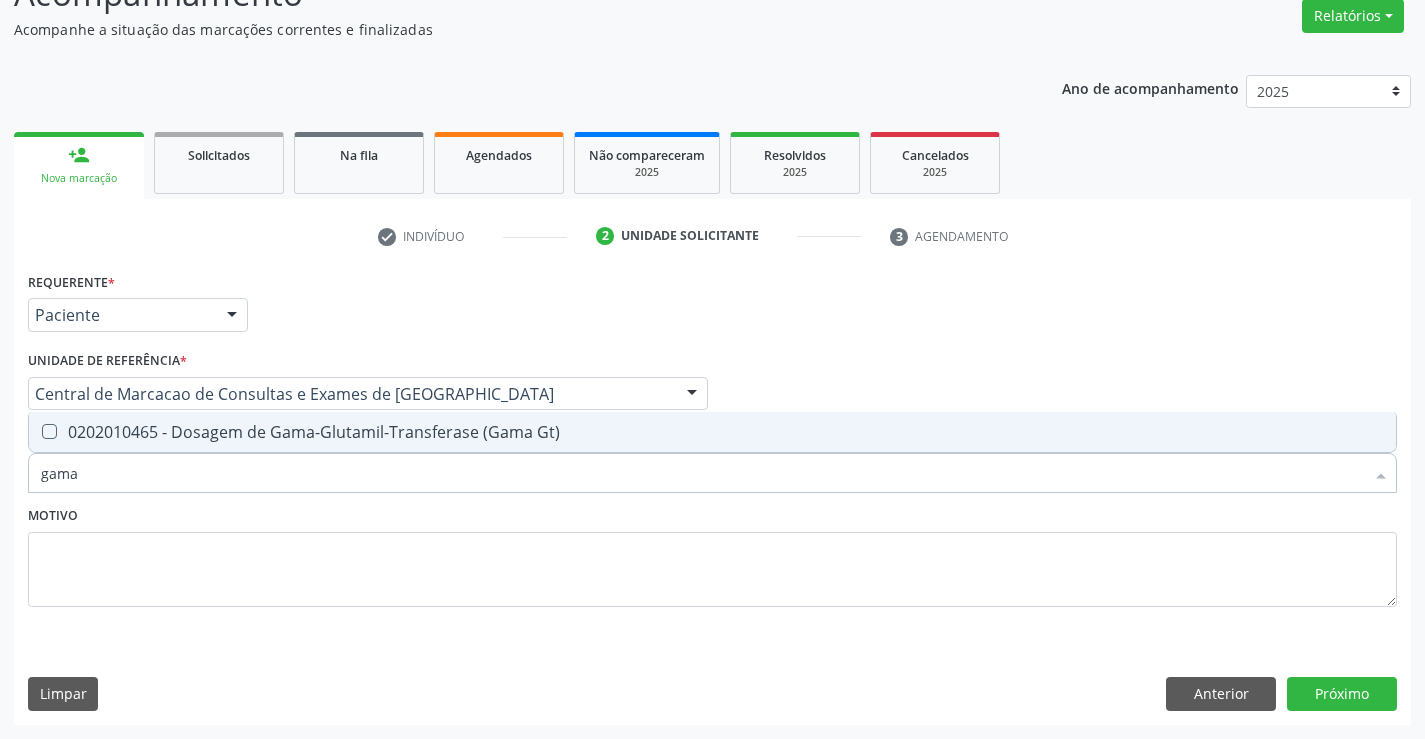 click on "0202010465 - Dosagem de Gama-Glutamil-Transferase (Gama Gt)" at bounding box center [712, 432] 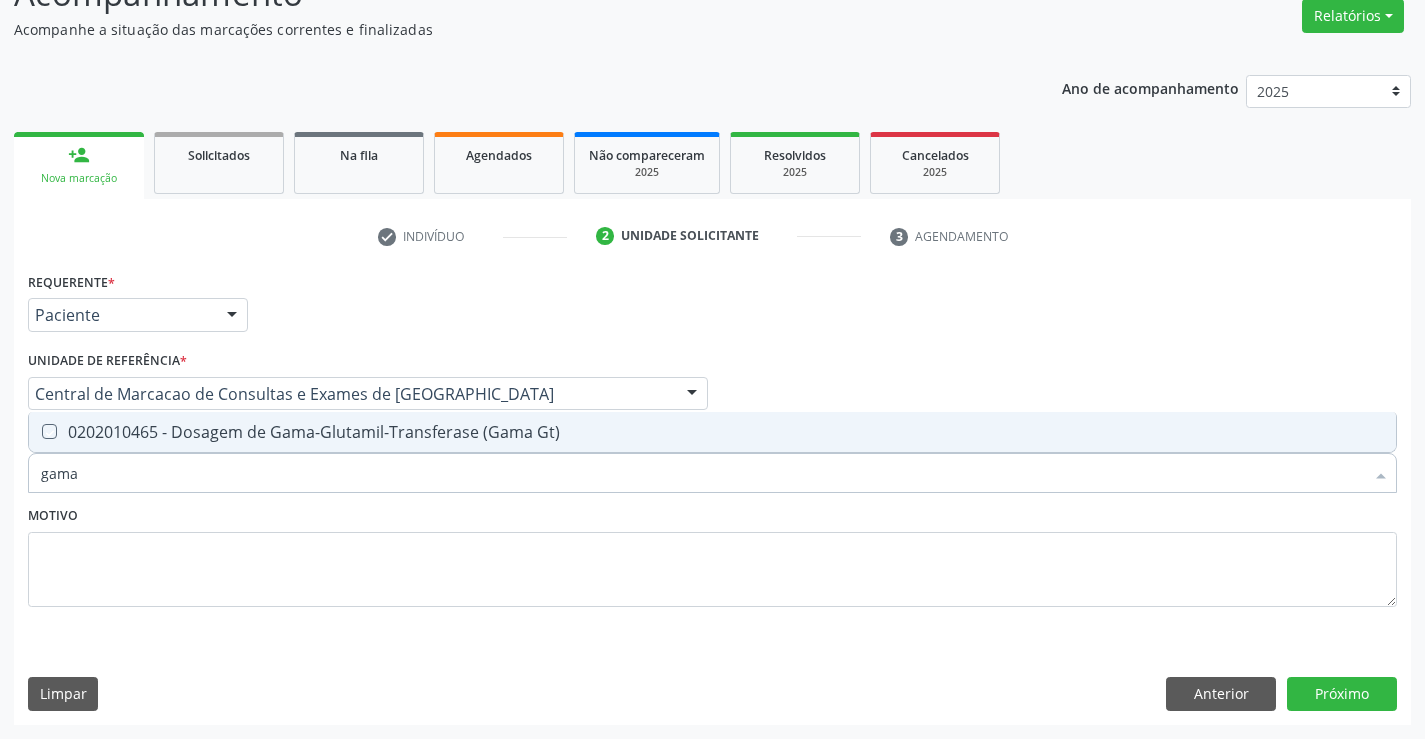 checkbox on "true" 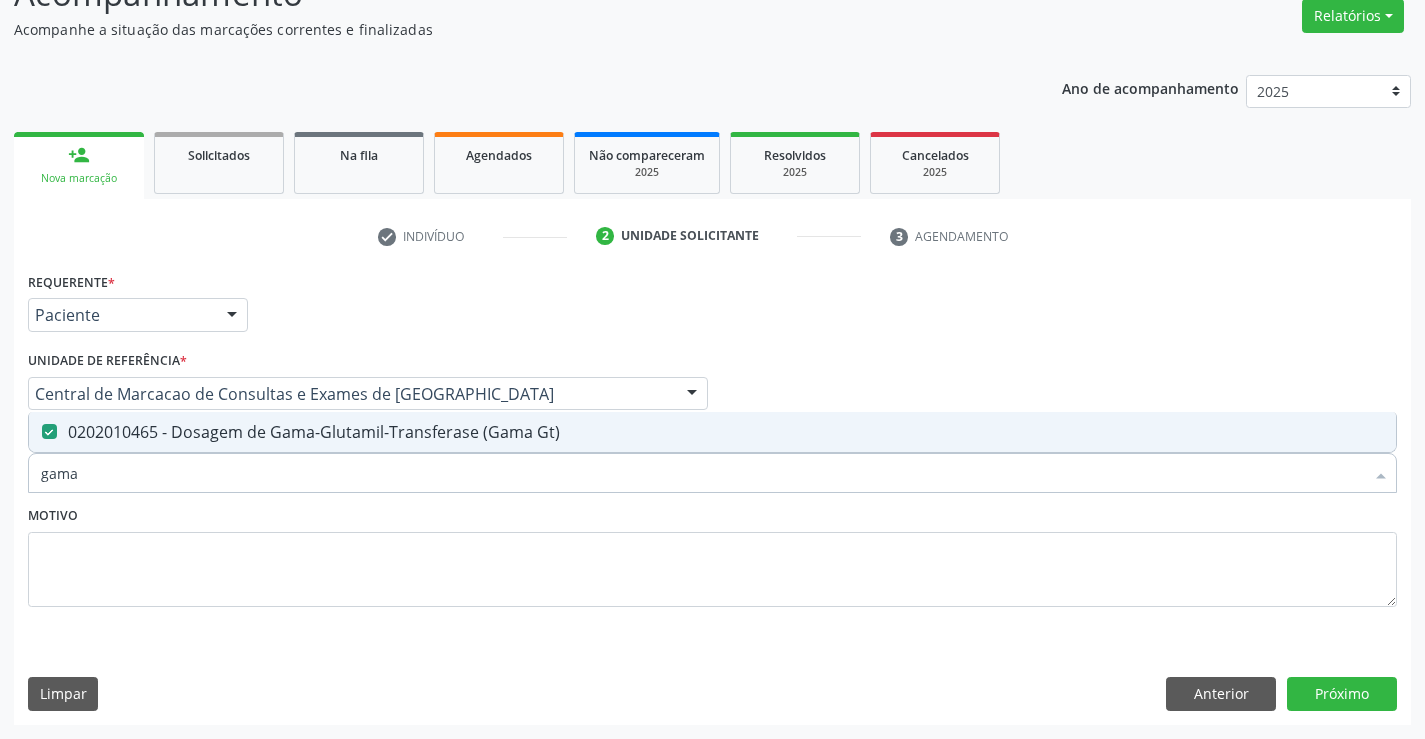 type on "gam" 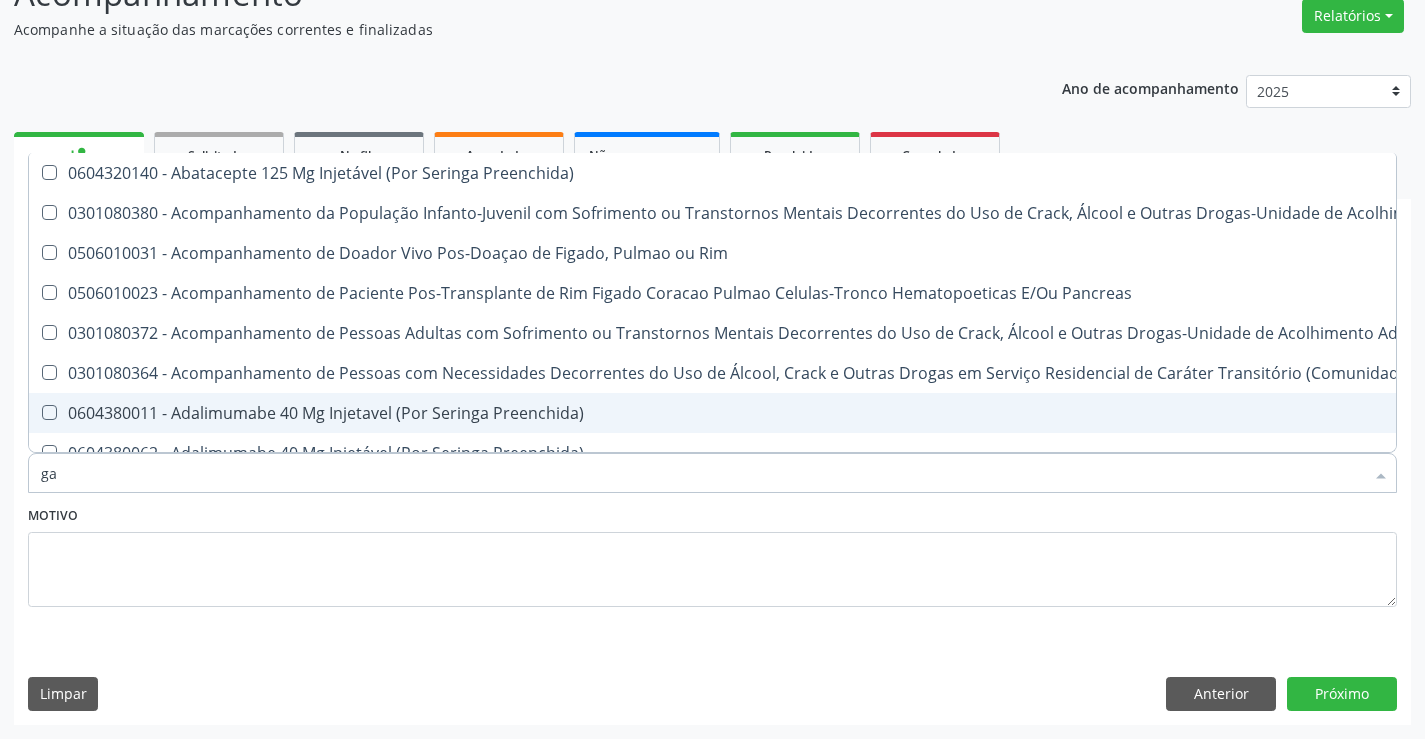 type on "g" 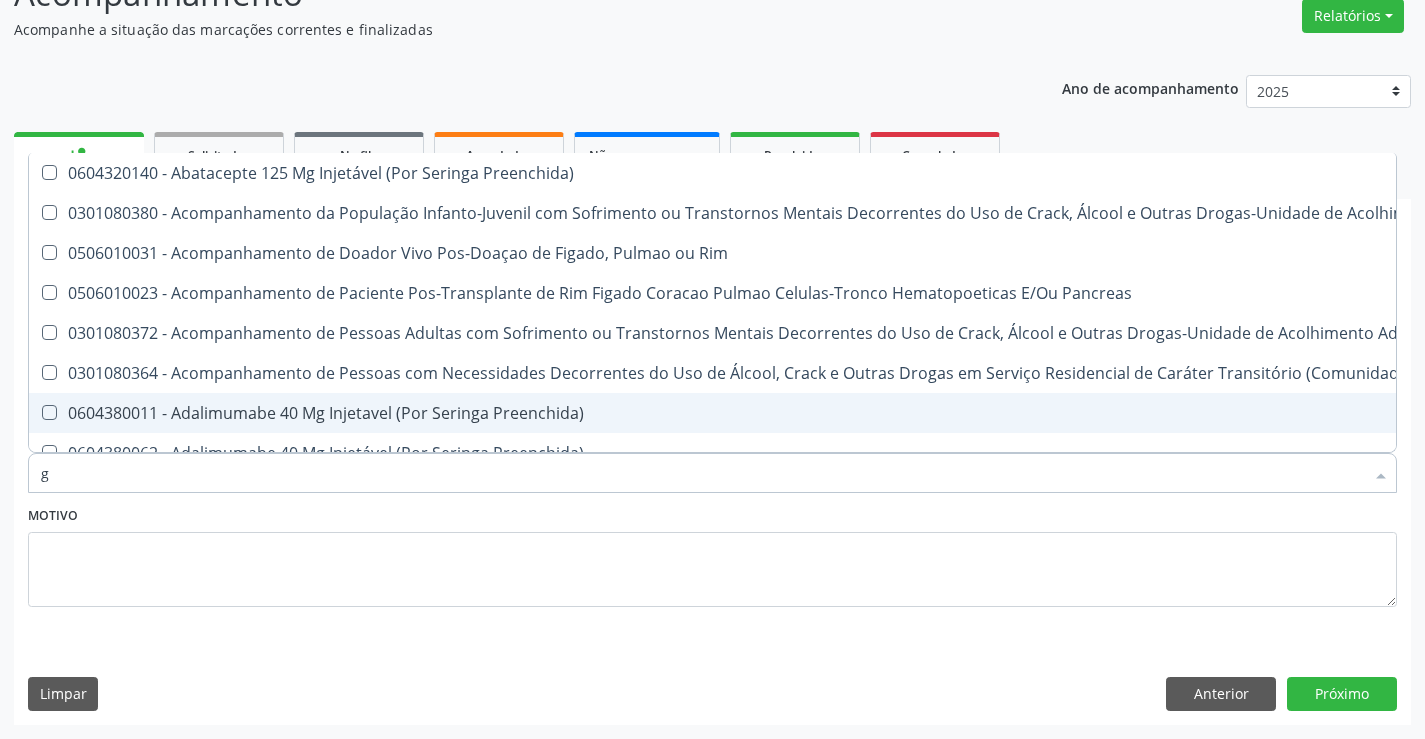 type 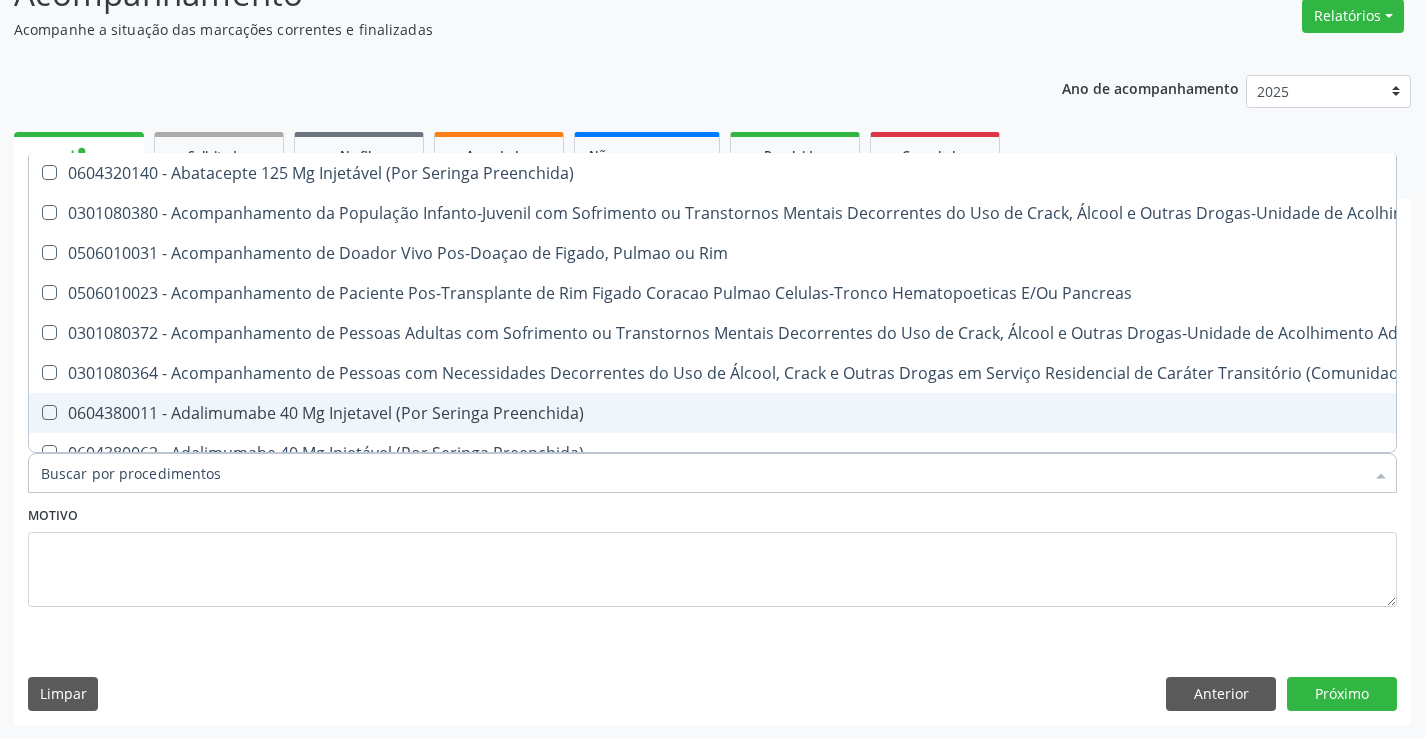 checkbox on "false" 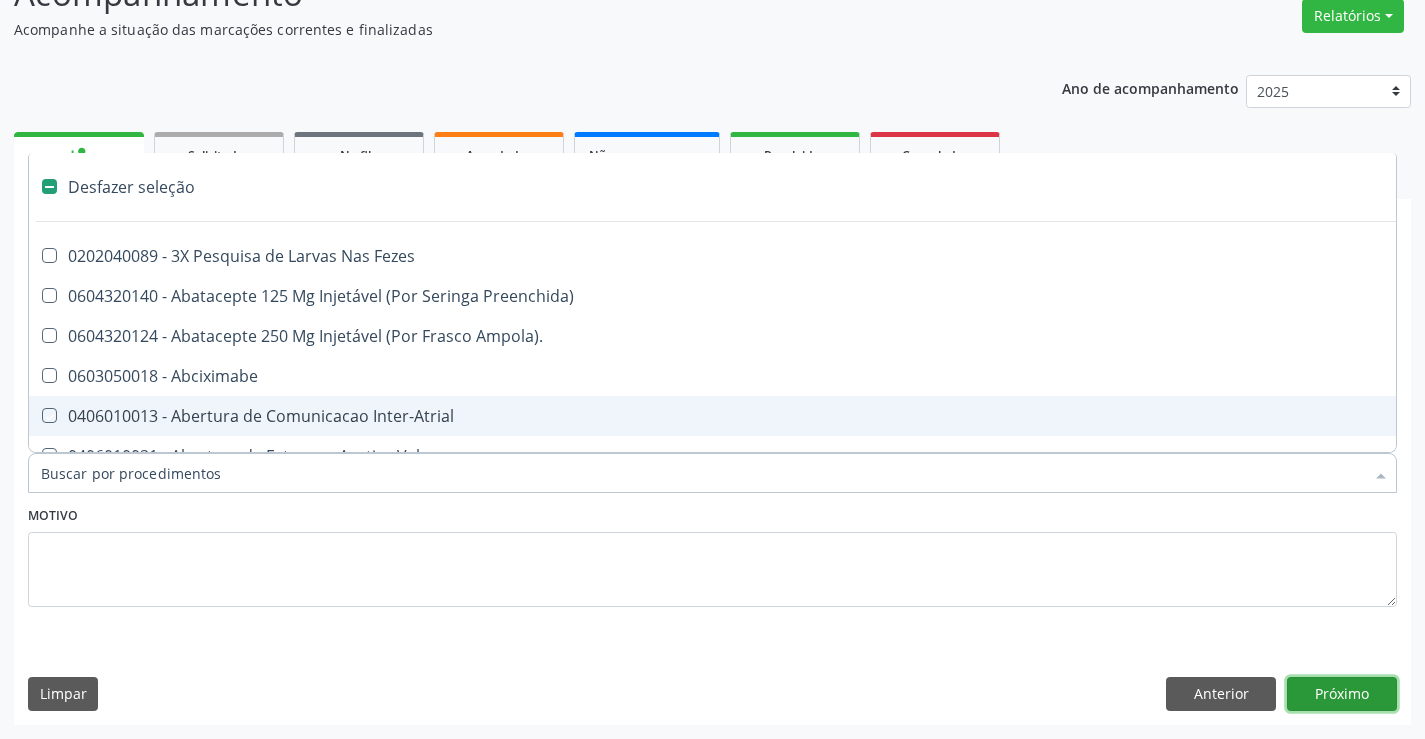click on "Próximo" at bounding box center [1342, 694] 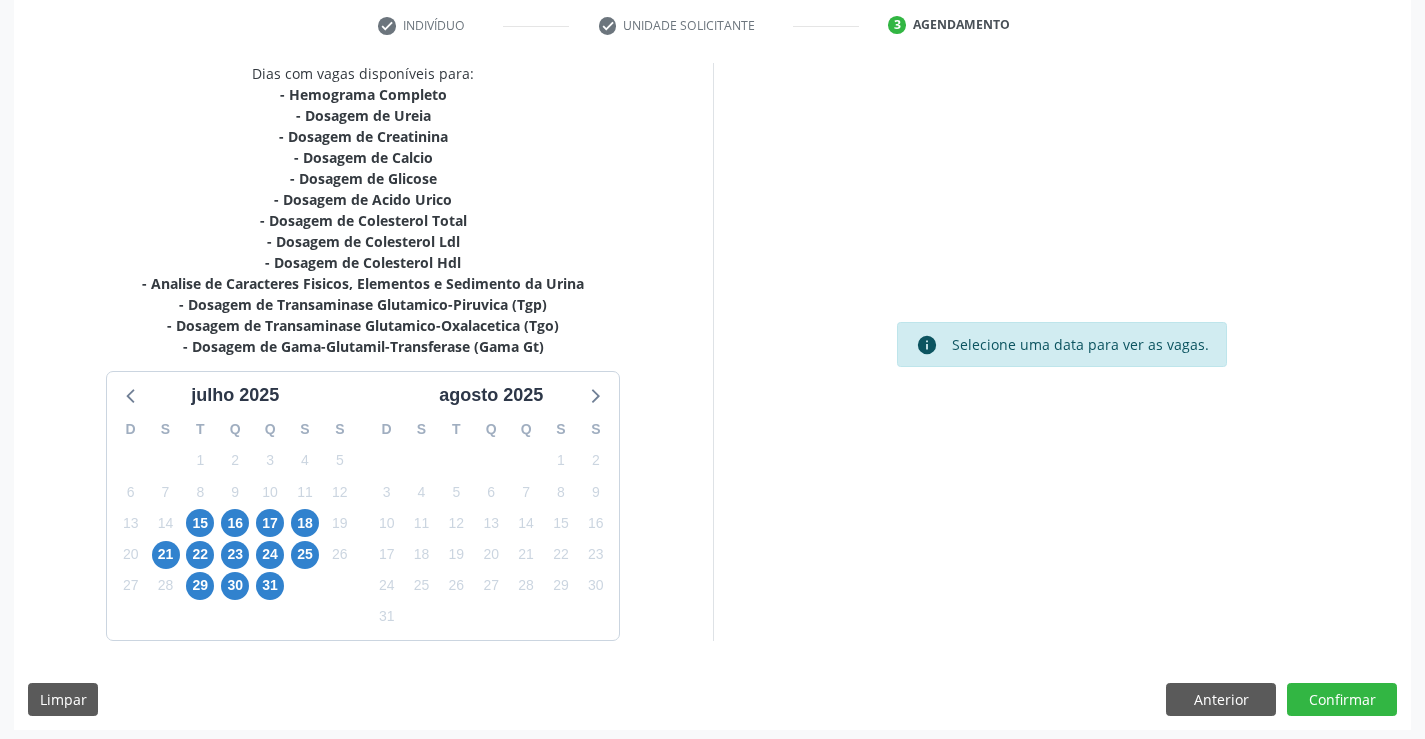scroll, scrollTop: 383, scrollLeft: 0, axis: vertical 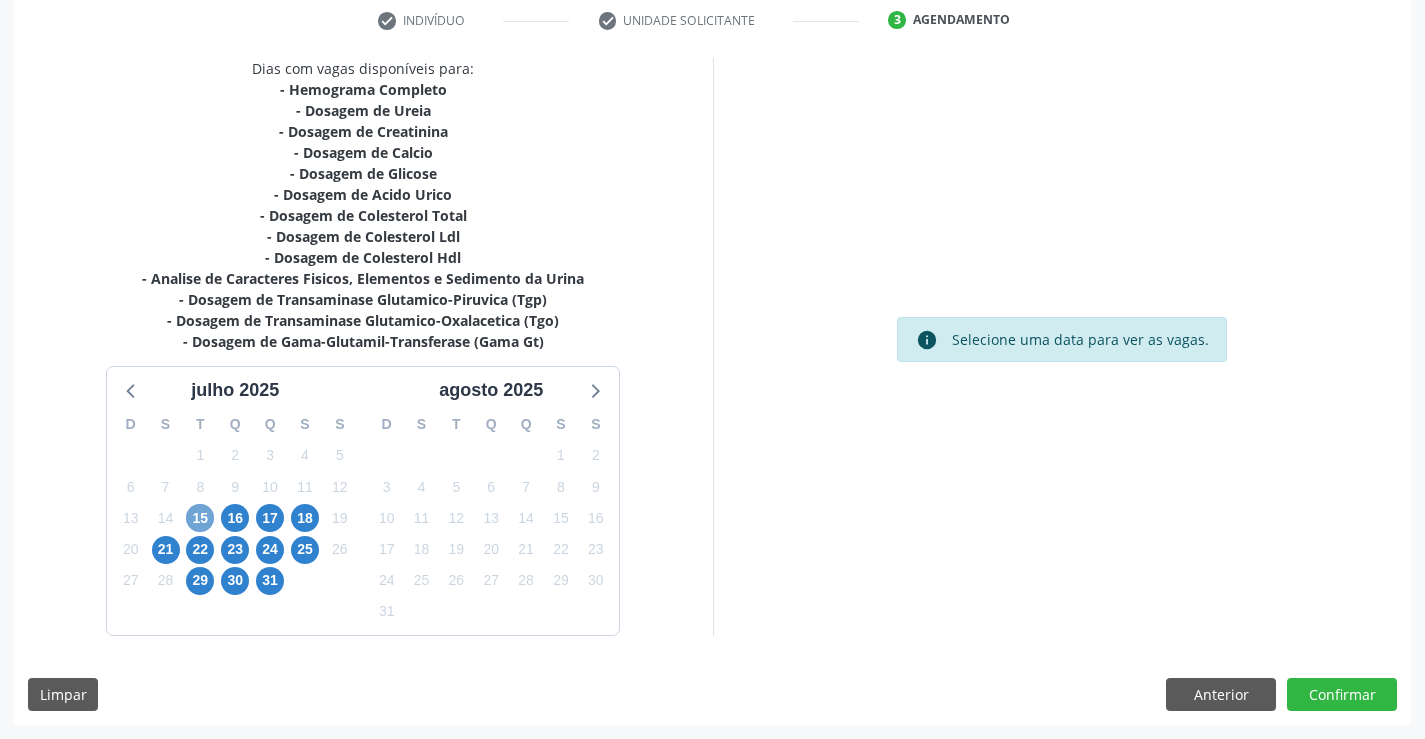 click on "15" at bounding box center [200, 518] 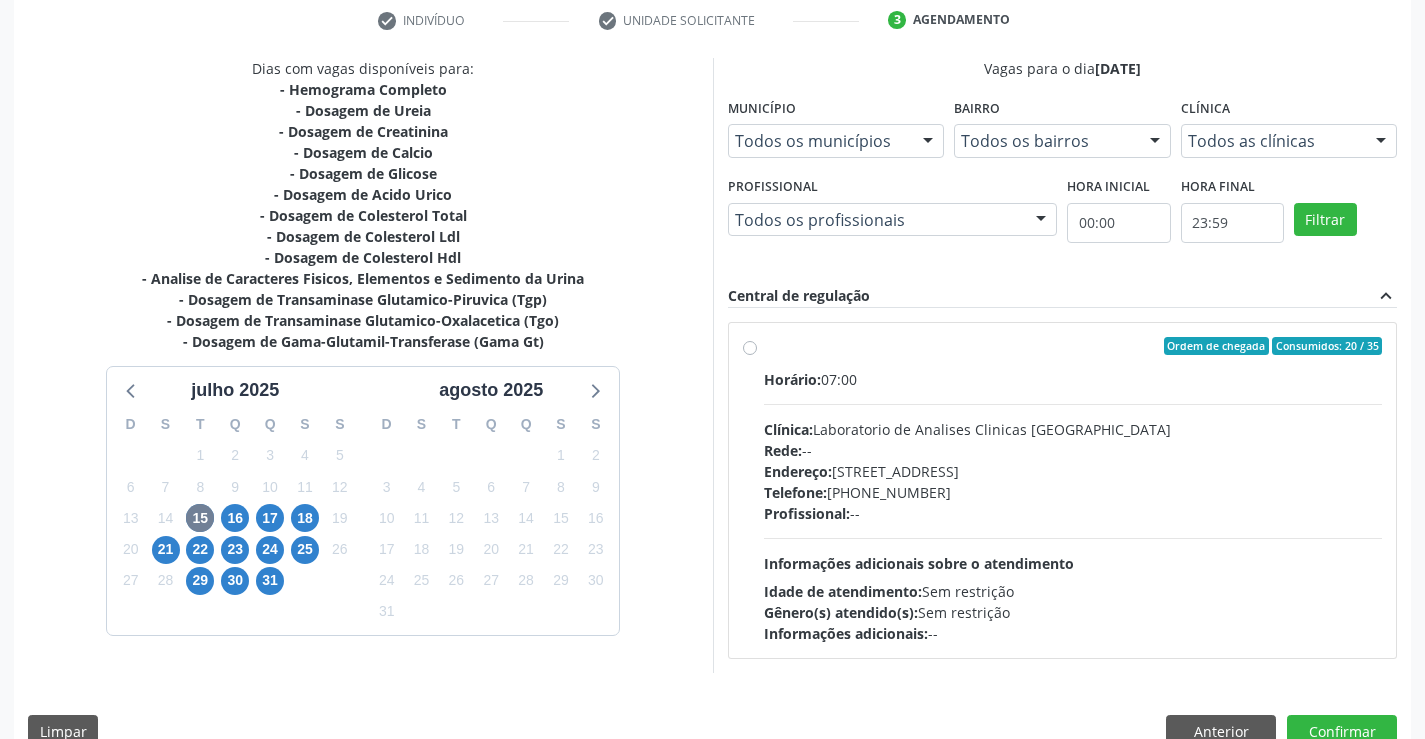 drag, startPoint x: 738, startPoint y: 349, endPoint x: 751, endPoint y: 348, distance: 13.038404 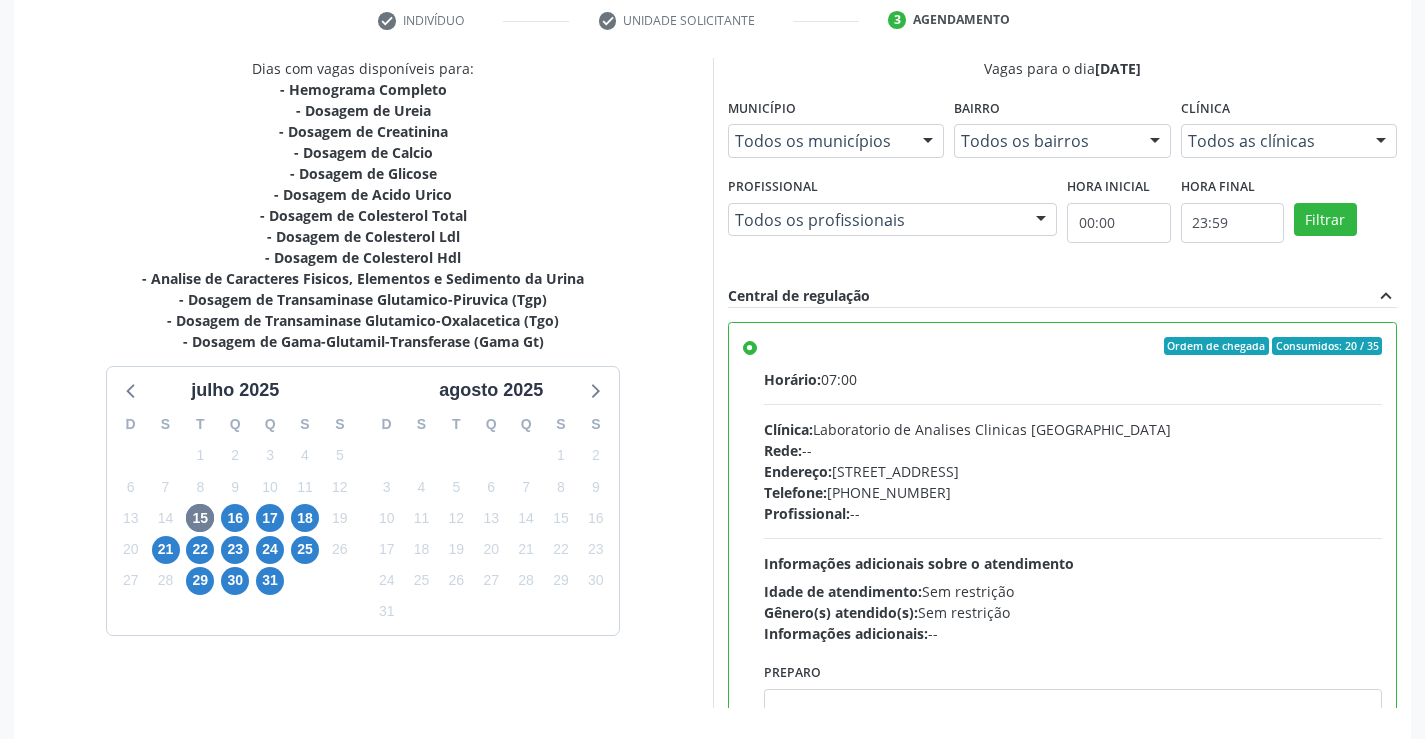 scroll, scrollTop: 456, scrollLeft: 0, axis: vertical 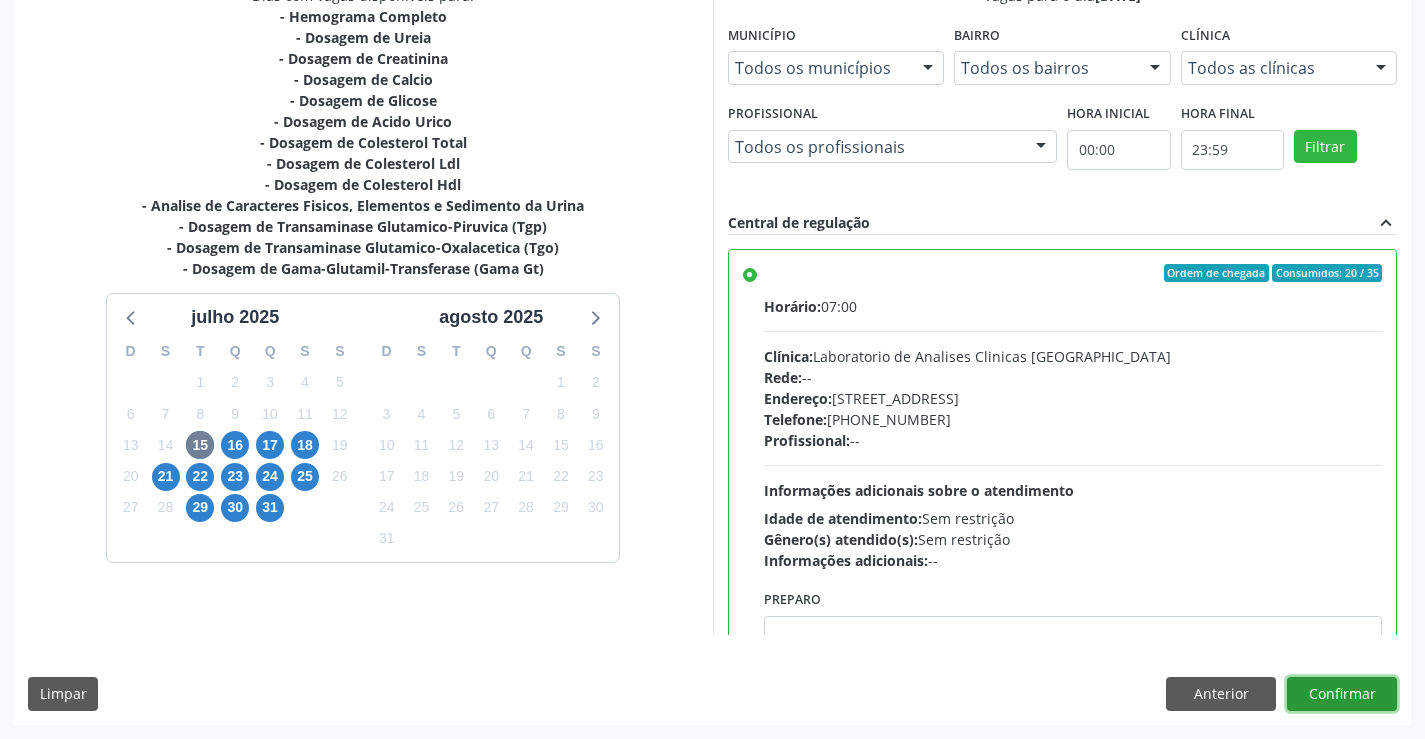 click on "Confirmar" at bounding box center [1342, 694] 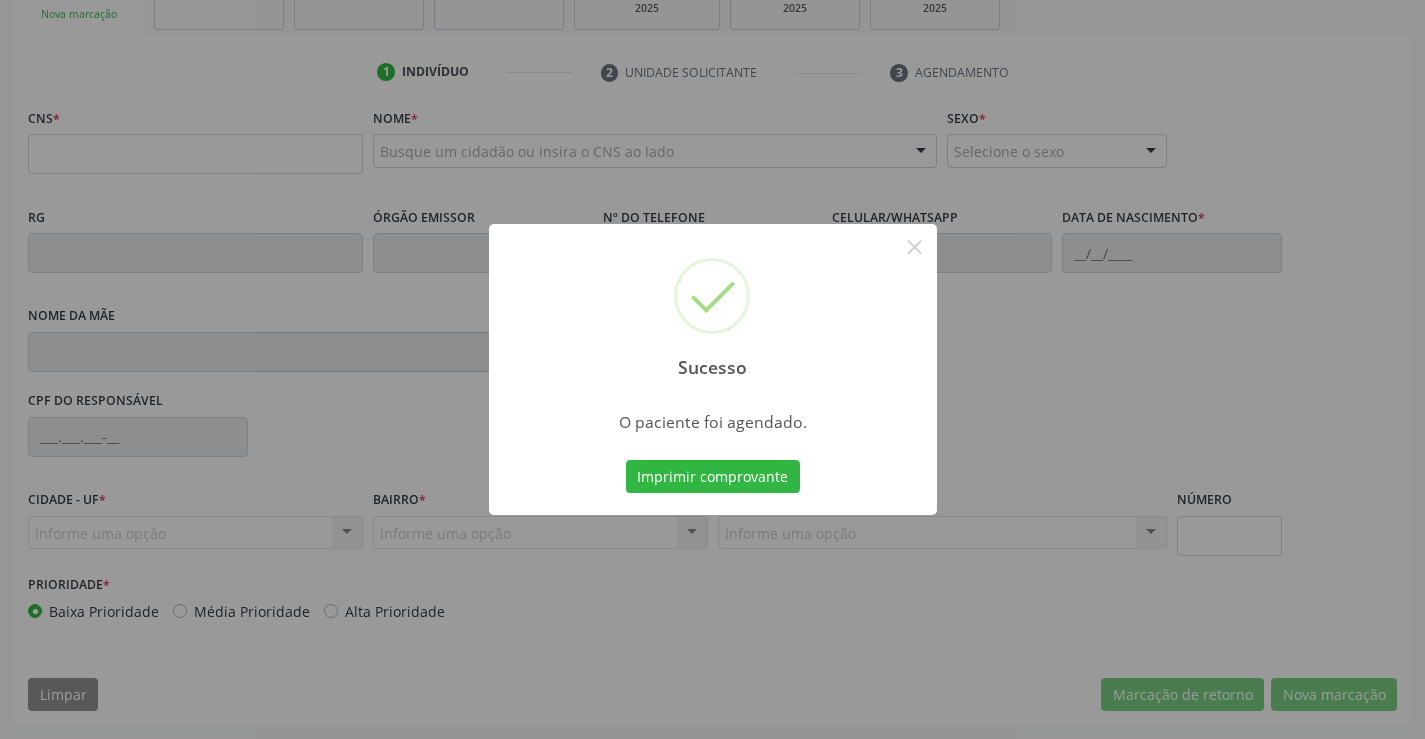 scroll, scrollTop: 331, scrollLeft: 0, axis: vertical 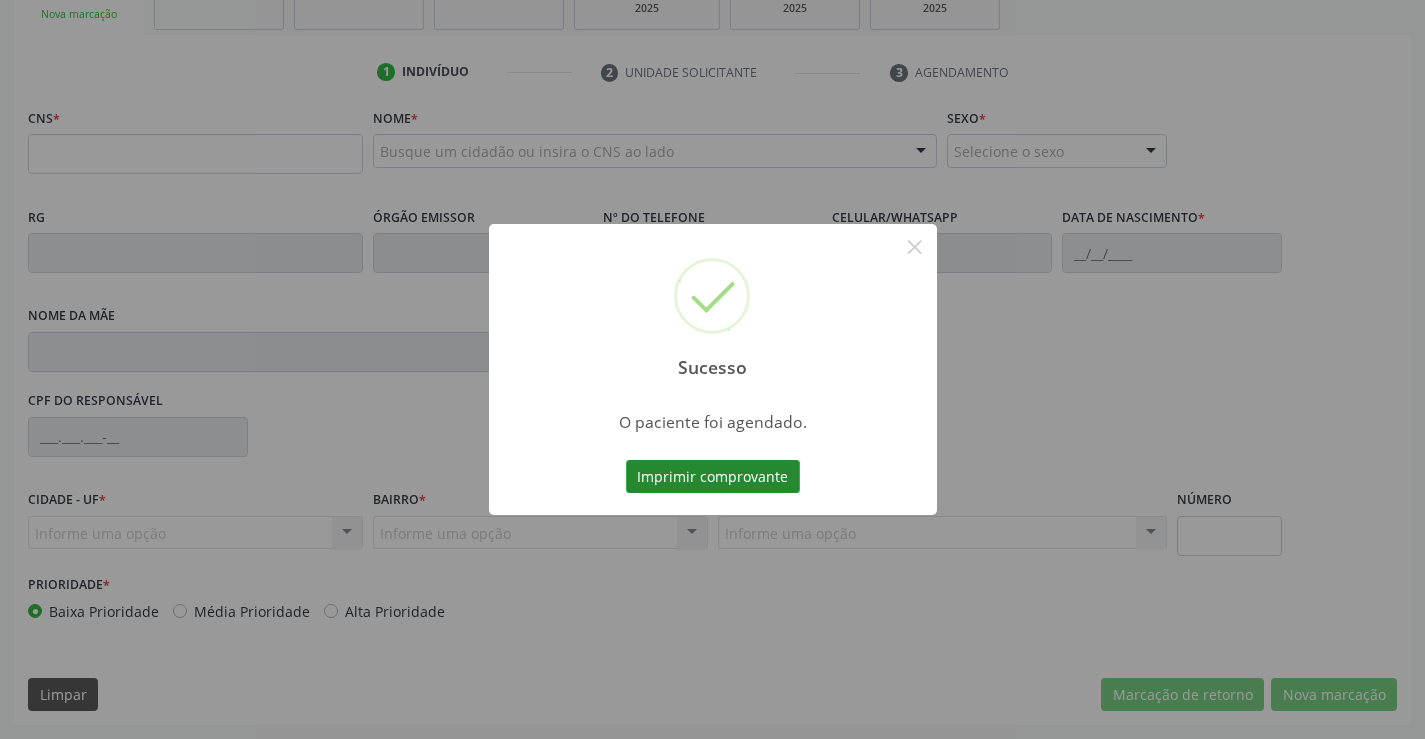 click on "Imprimir comprovante" at bounding box center (713, 477) 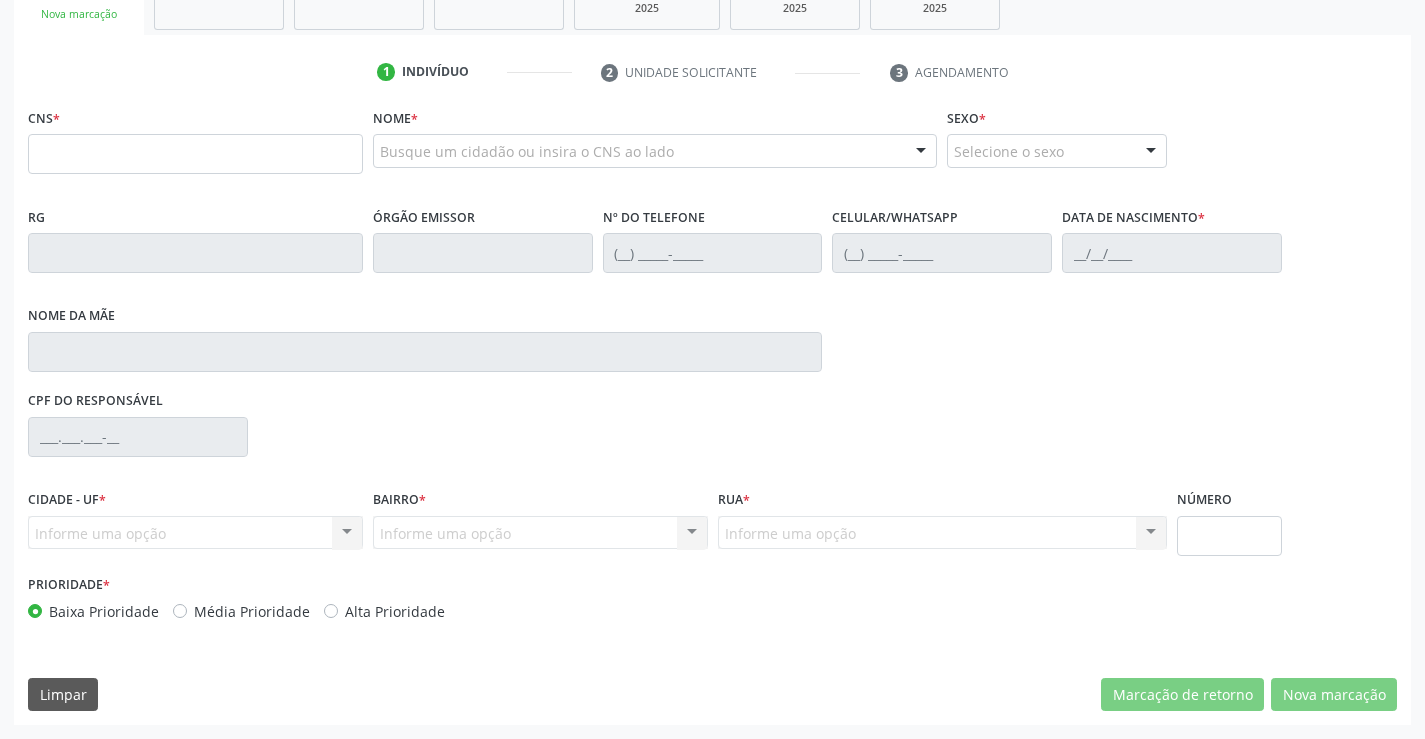 scroll, scrollTop: 331, scrollLeft: 0, axis: vertical 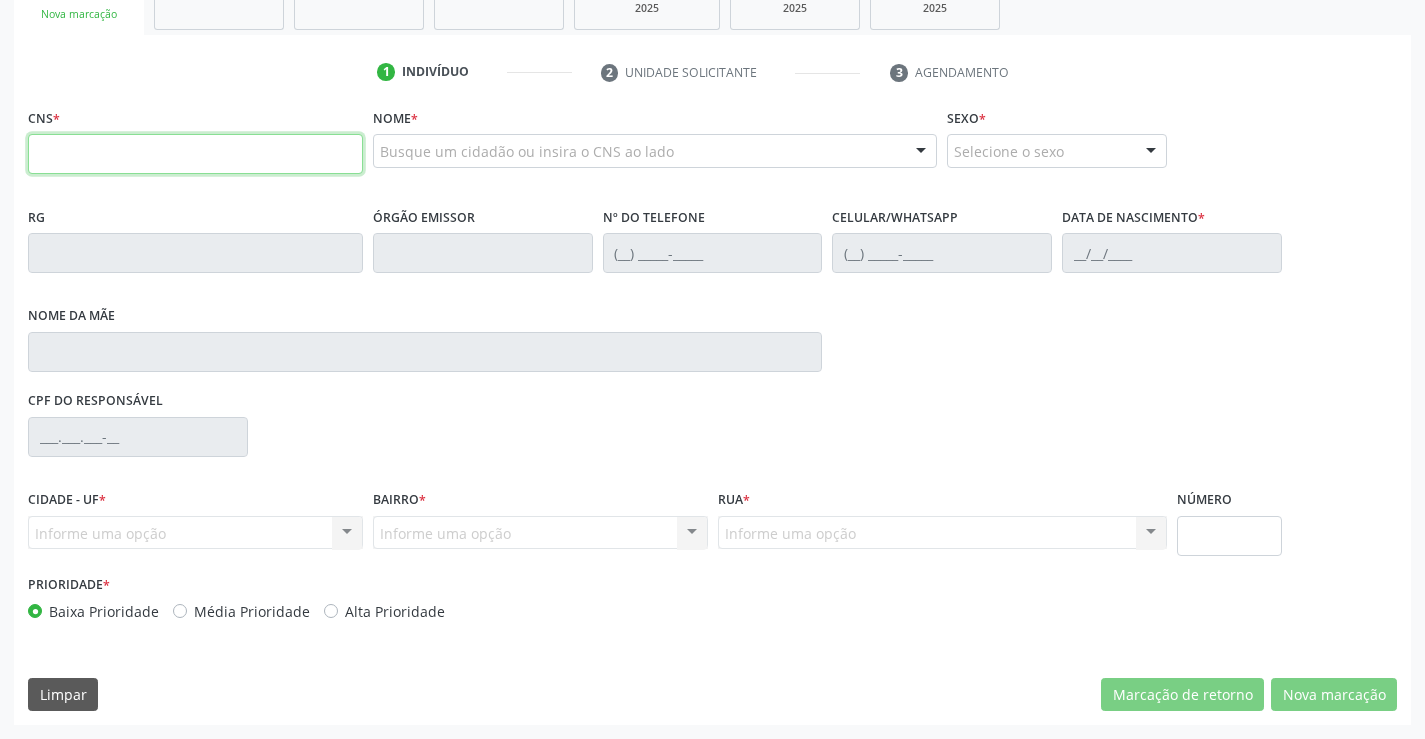 click at bounding box center (195, 154) 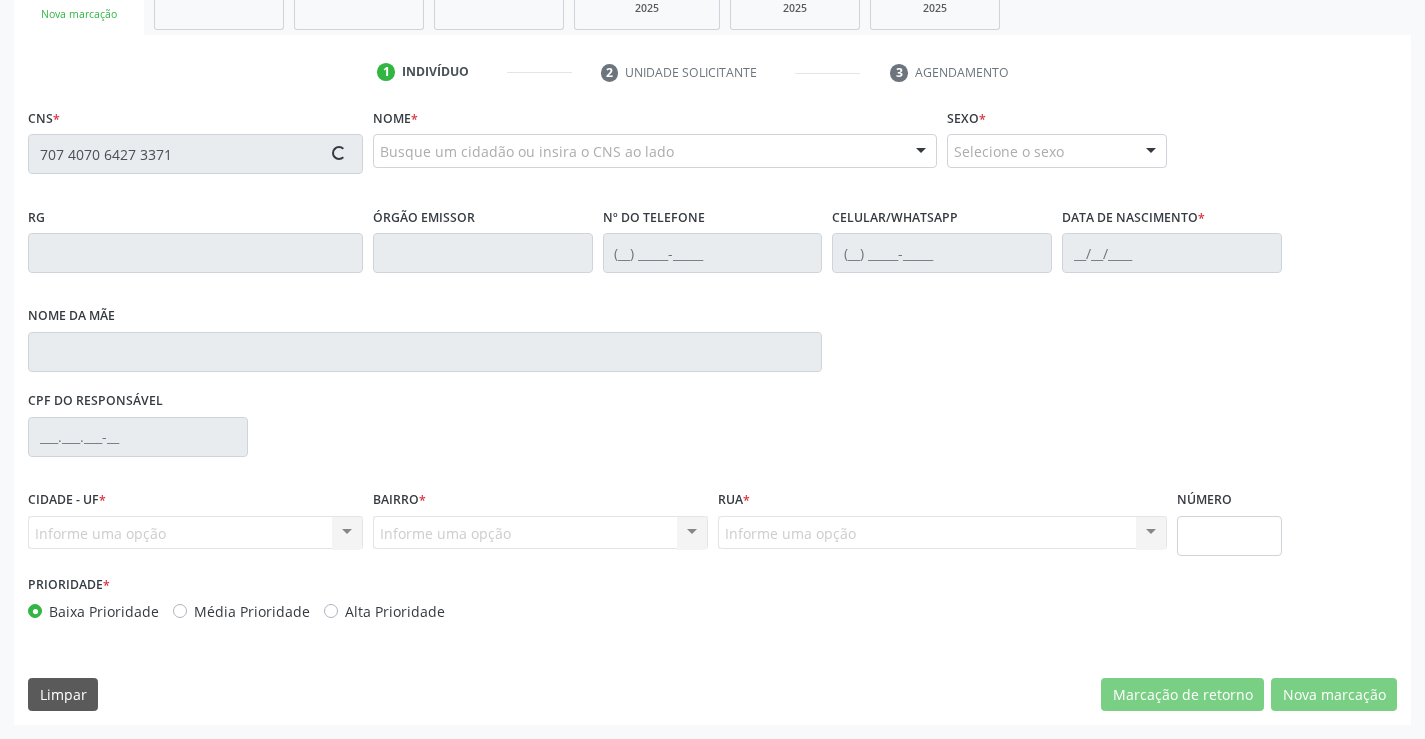 type on "707 4070 6427 3371" 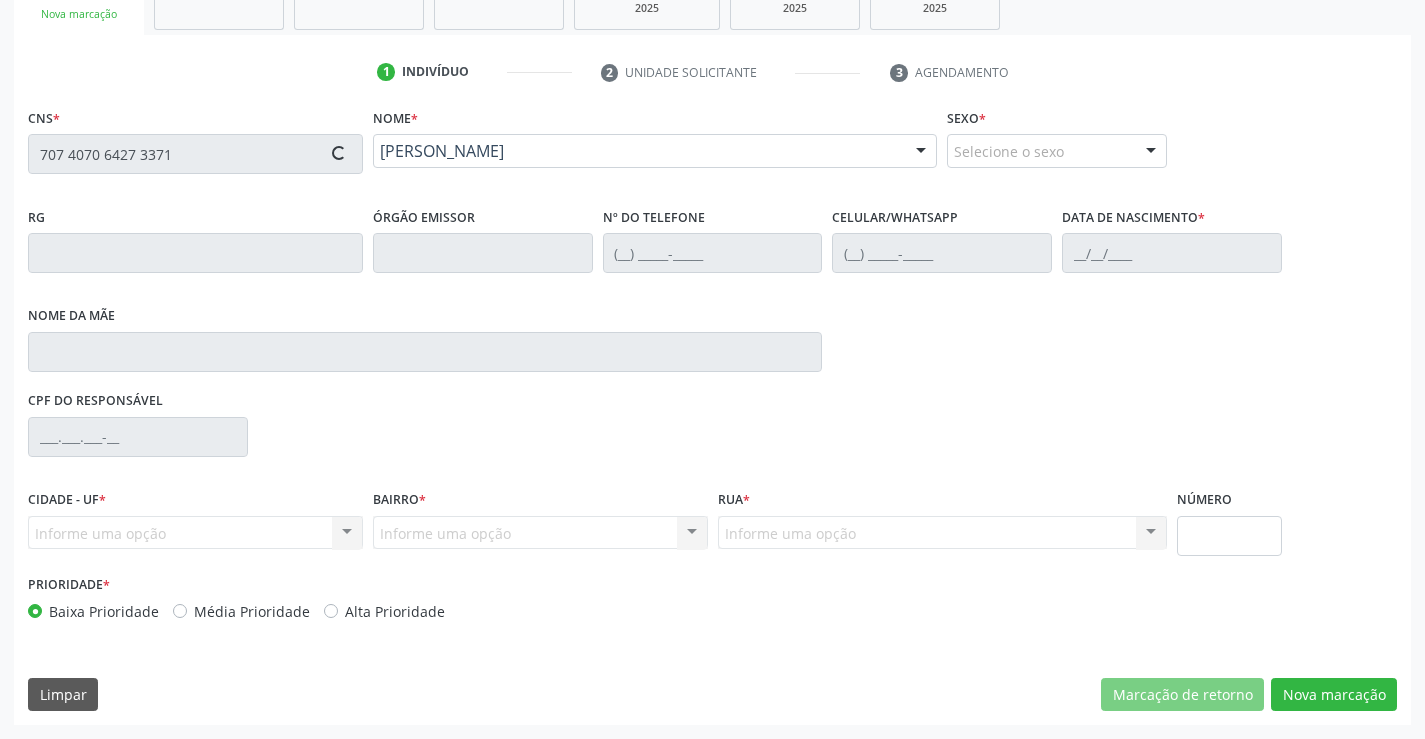 type on "1152984950" 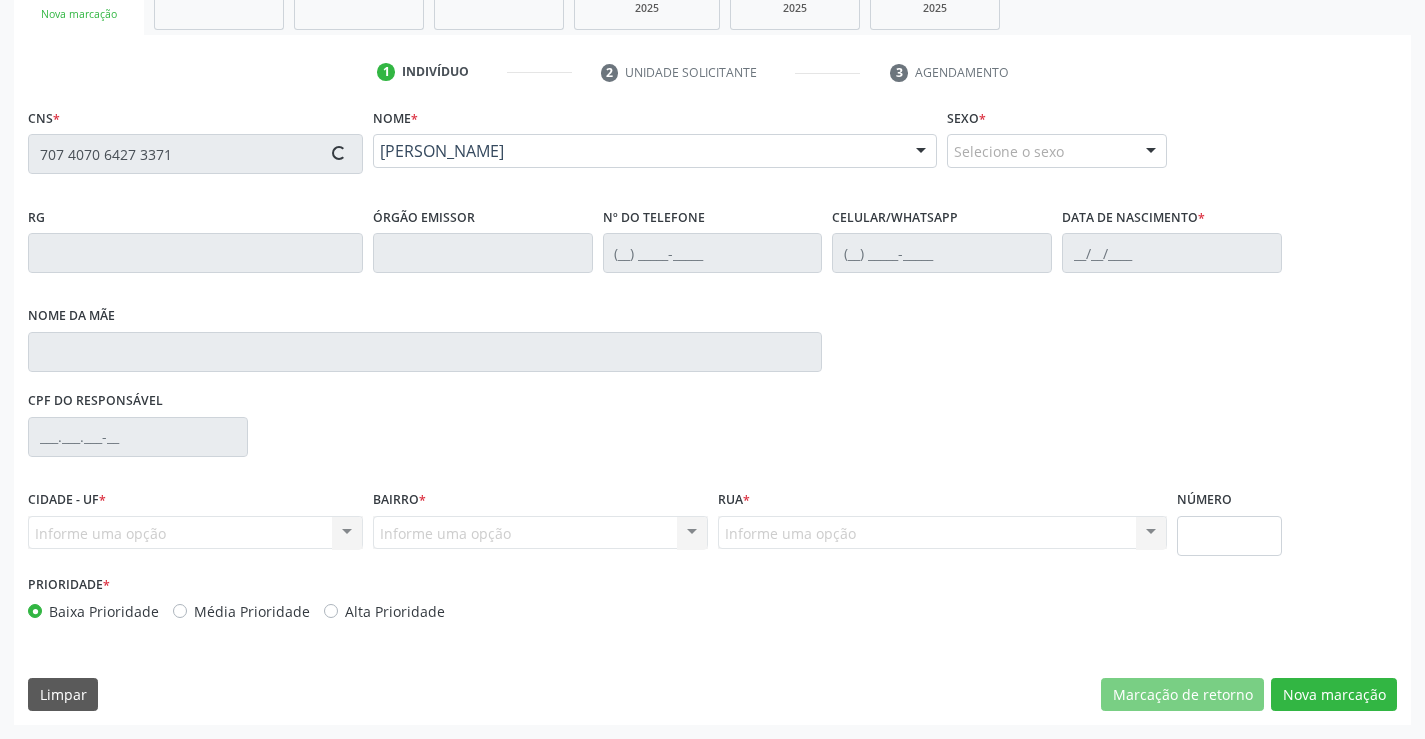 type on "[PHONE_NUMBER]" 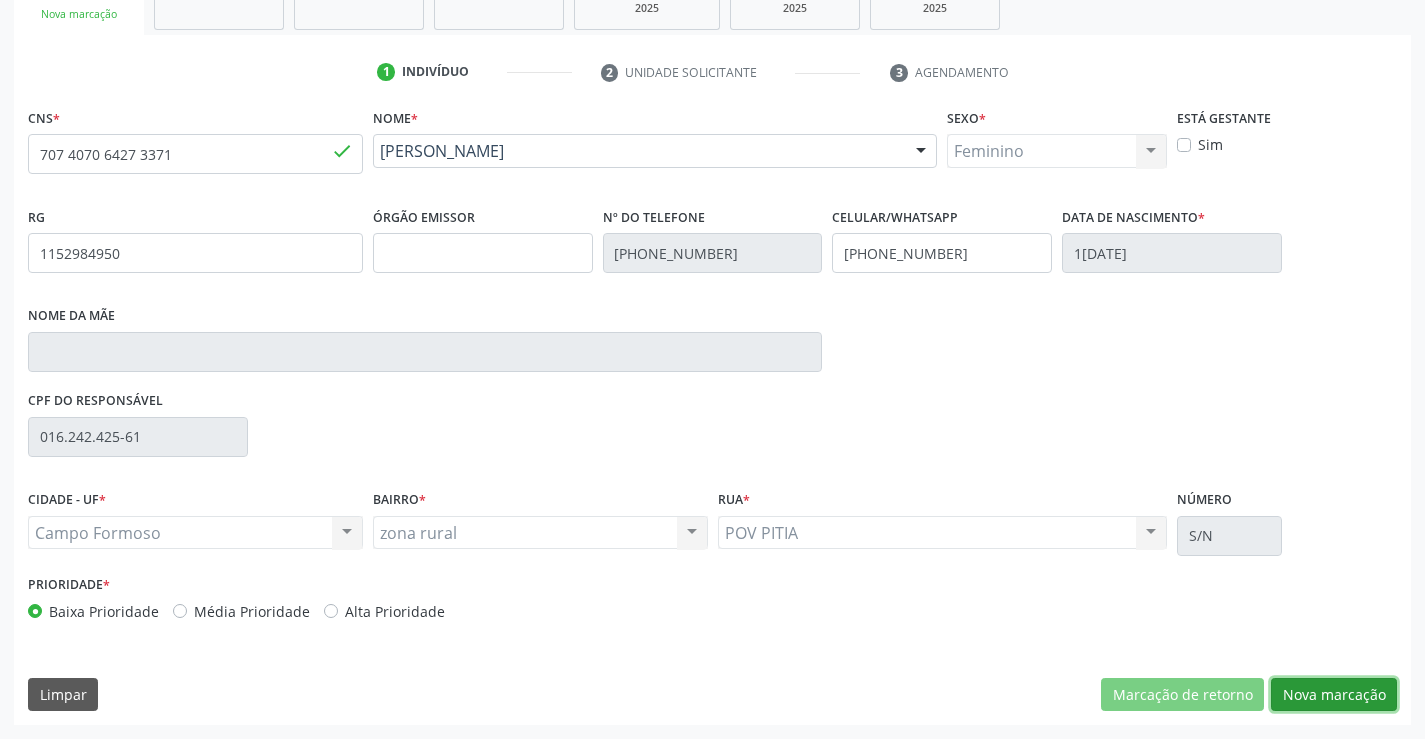 click on "Nova marcação" at bounding box center (1334, 695) 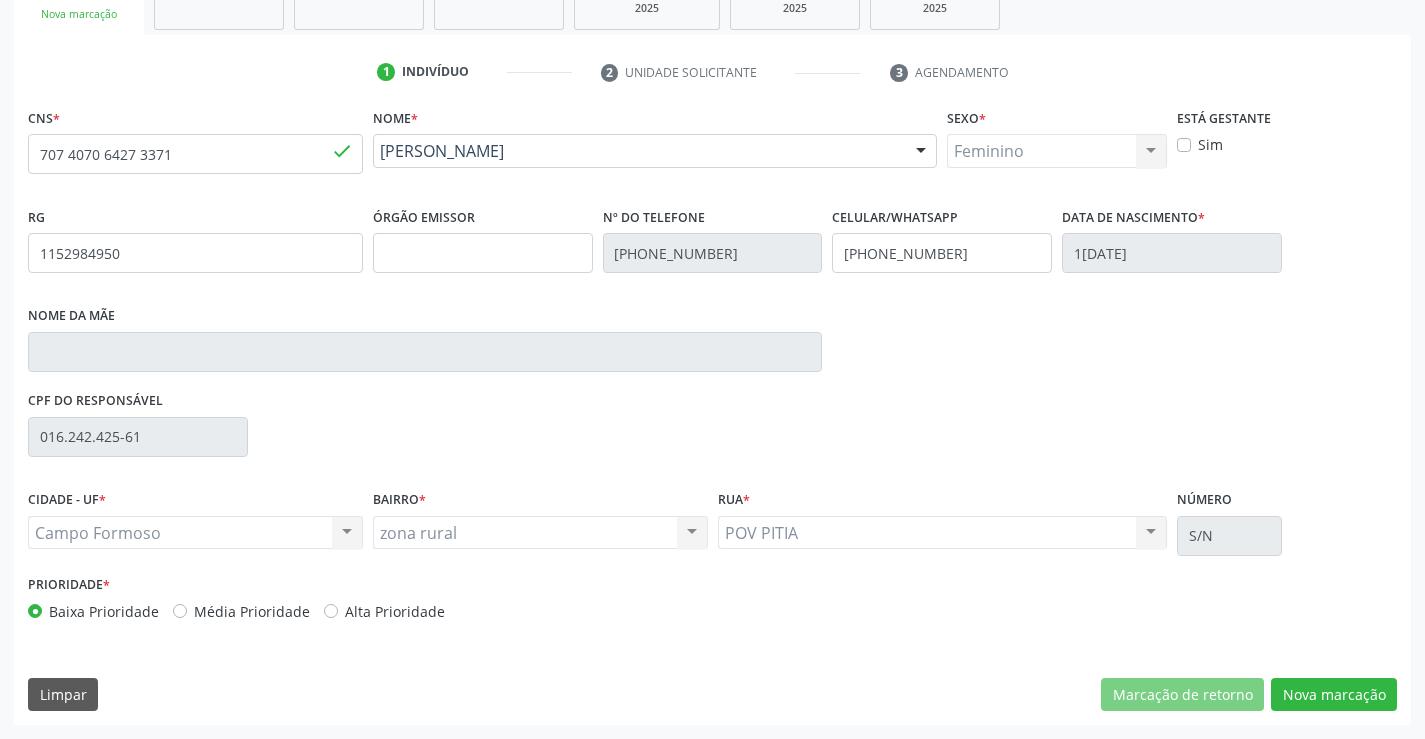 scroll, scrollTop: 167, scrollLeft: 0, axis: vertical 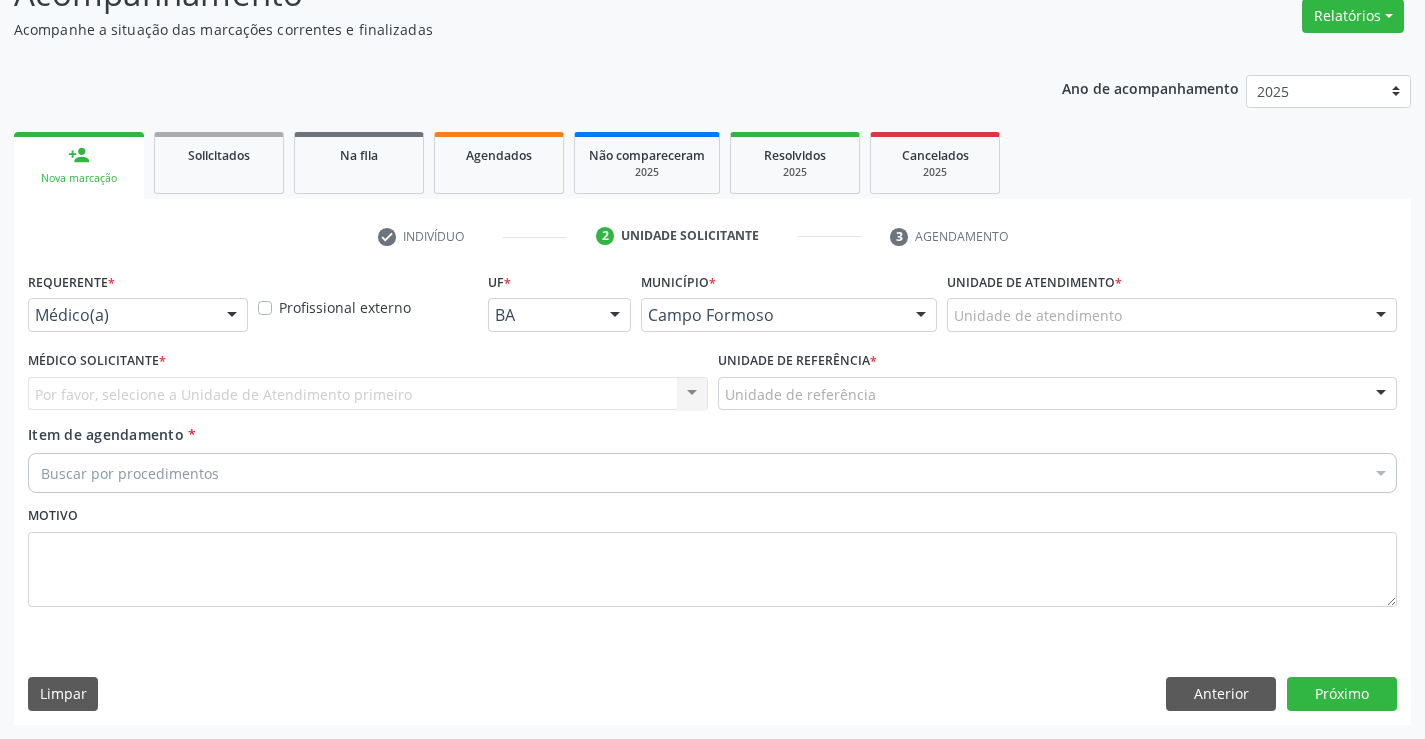 click on "Médico(a)" at bounding box center (138, 315) 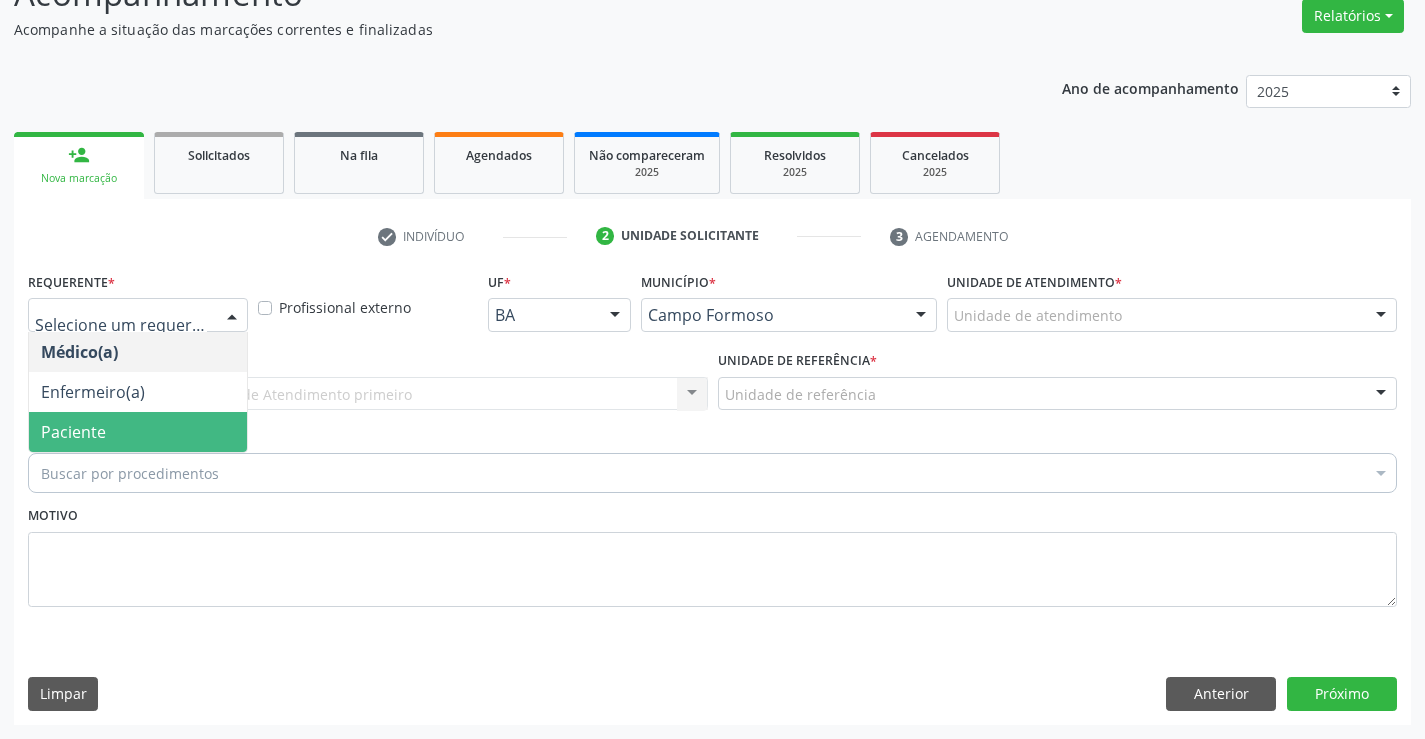 click on "Paciente" at bounding box center [138, 432] 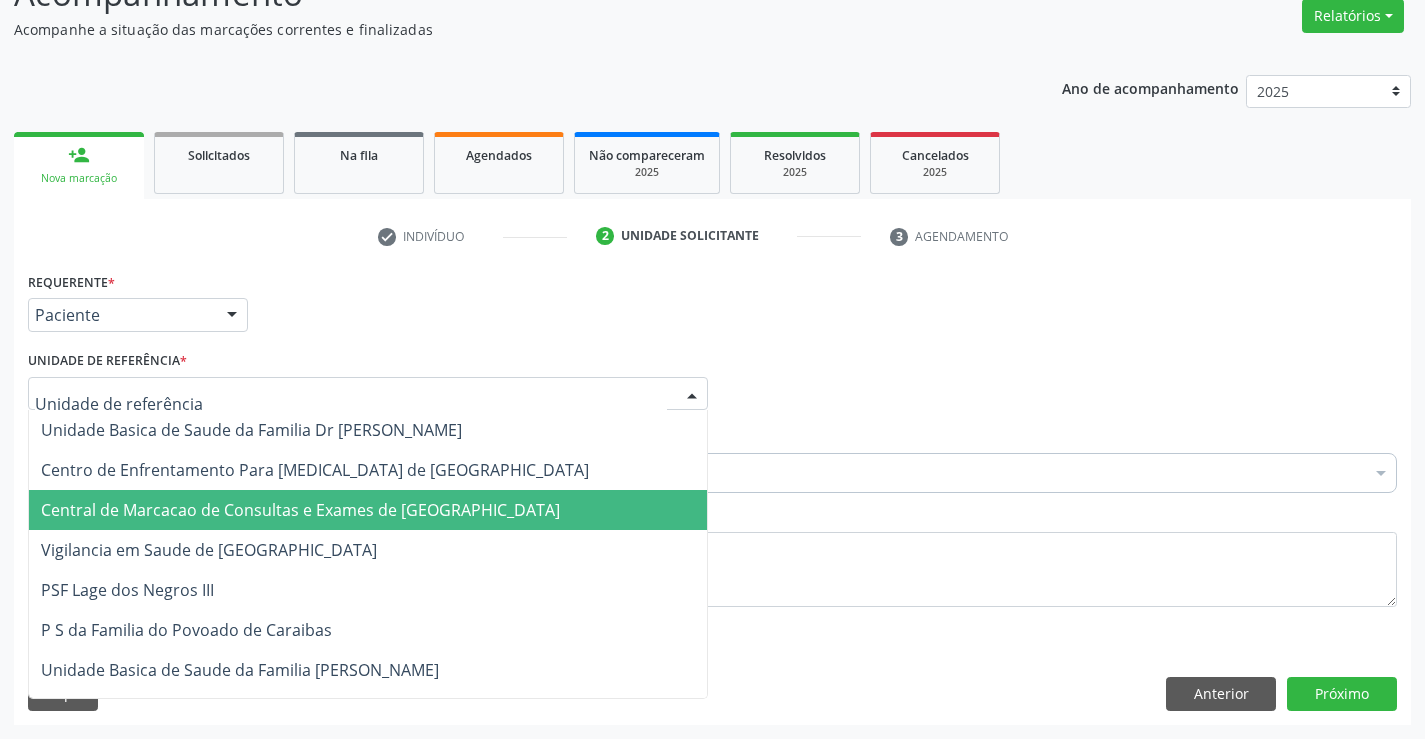 click on "Central de Marcacao de Consultas e Exames de [GEOGRAPHIC_DATA]" at bounding box center (300, 510) 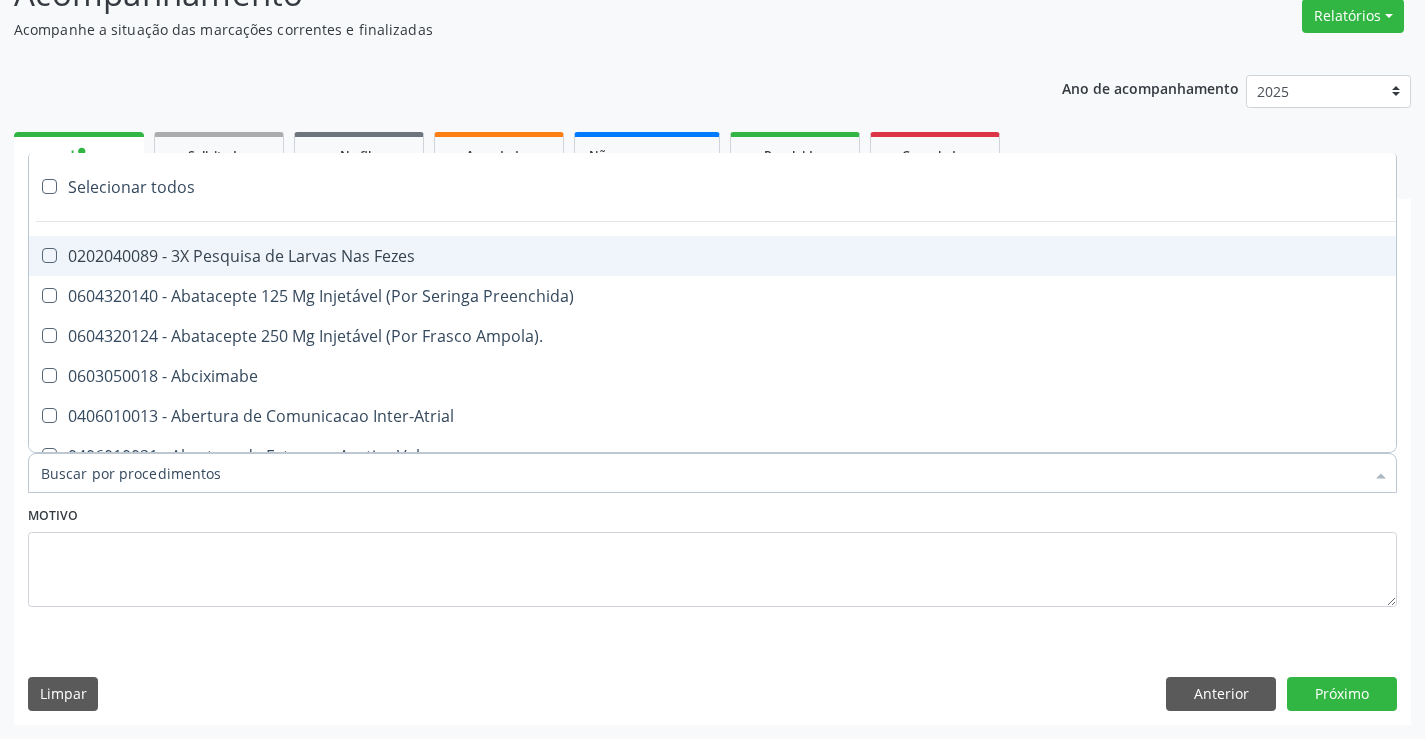 type on "f" 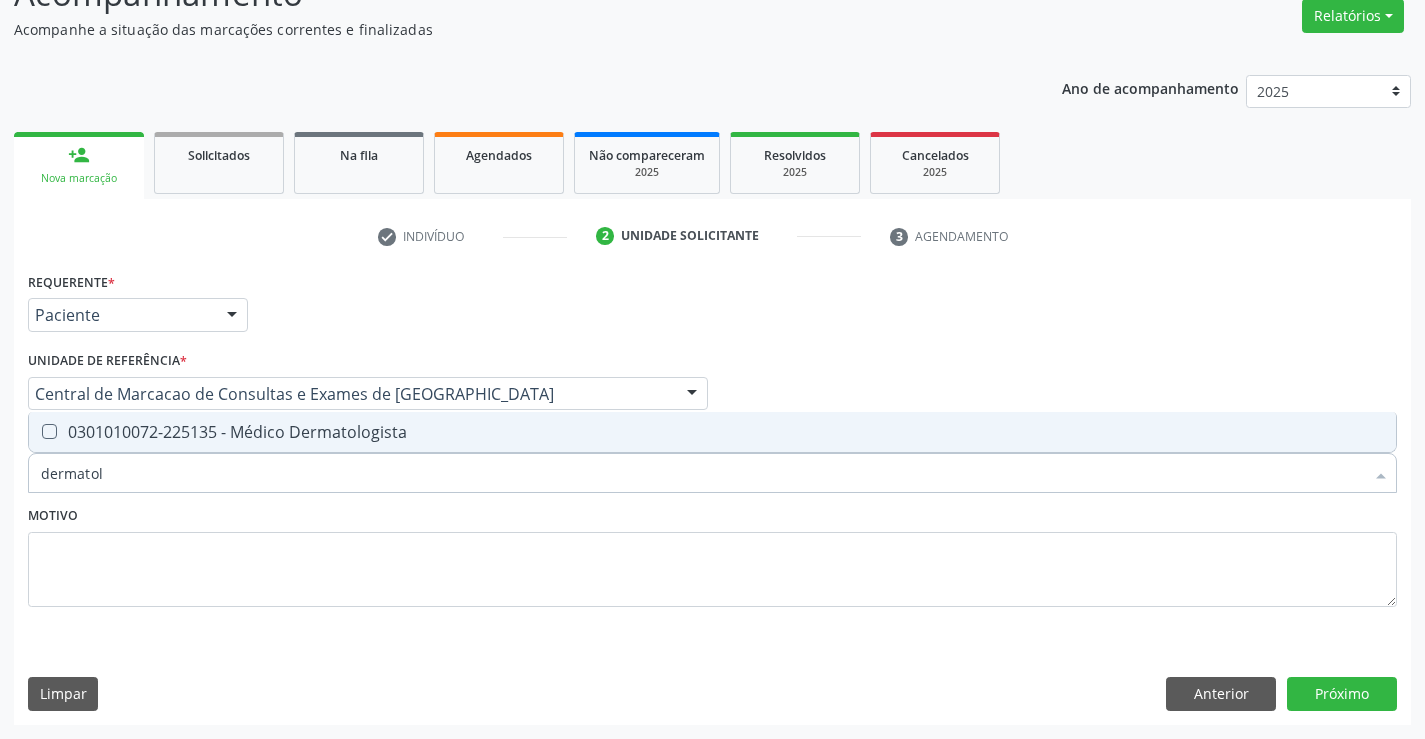 type on "dermatolo" 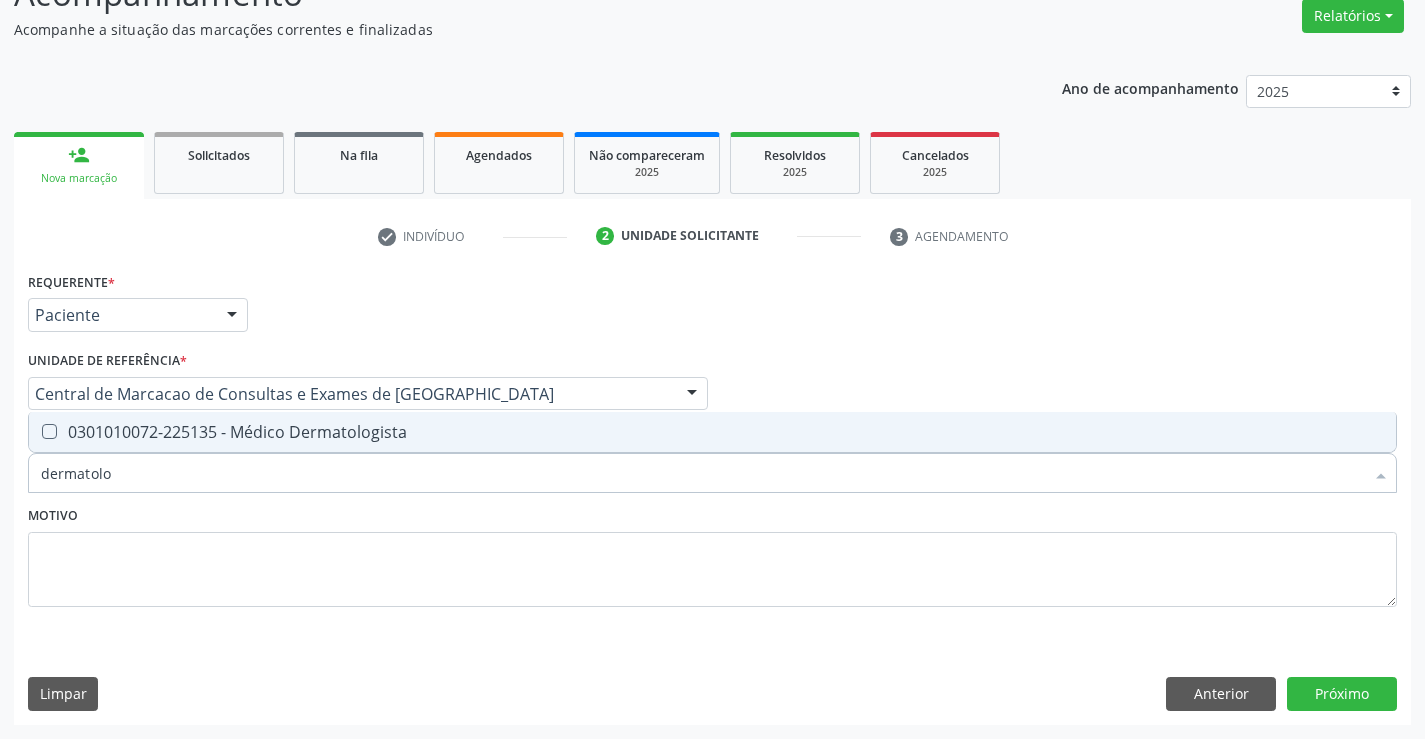 click on "0301010072-225135 - Médico Dermatologista" at bounding box center (712, 432) 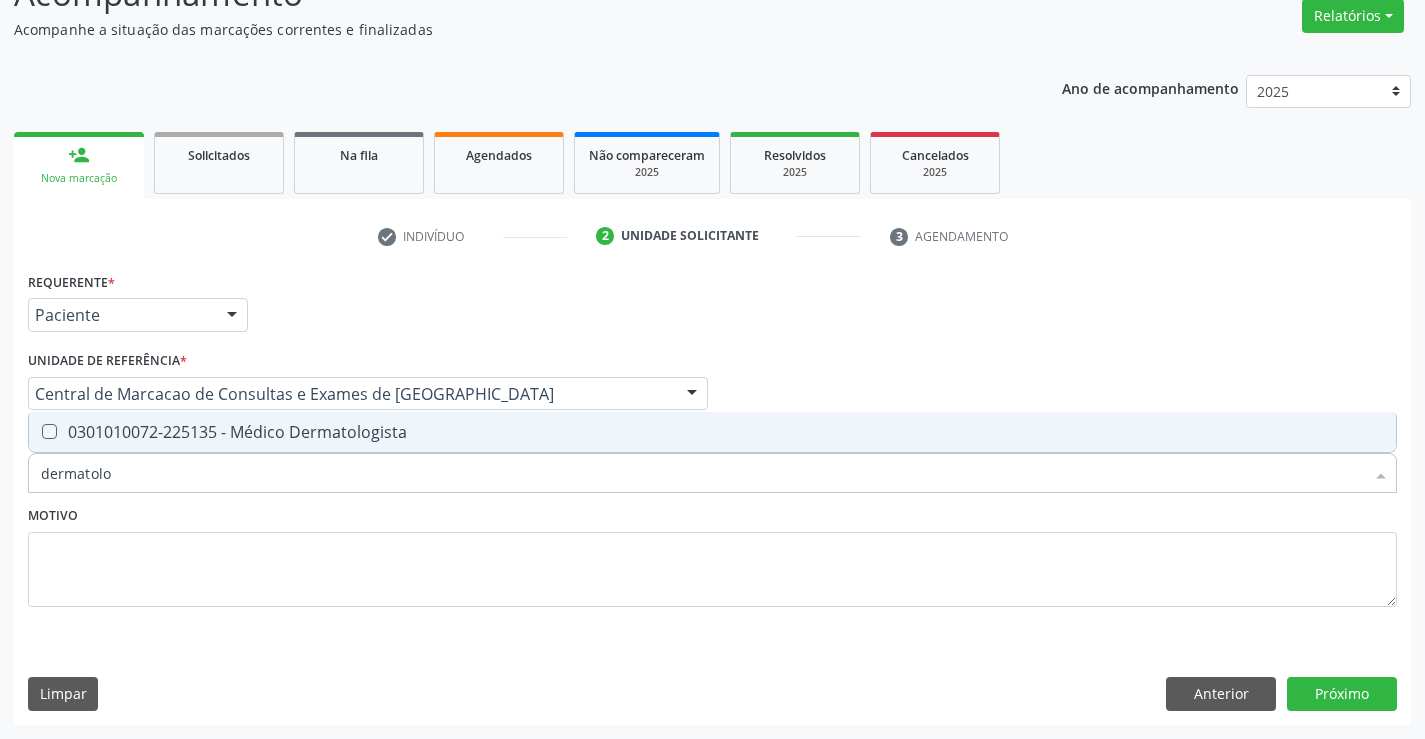 checkbox on "true" 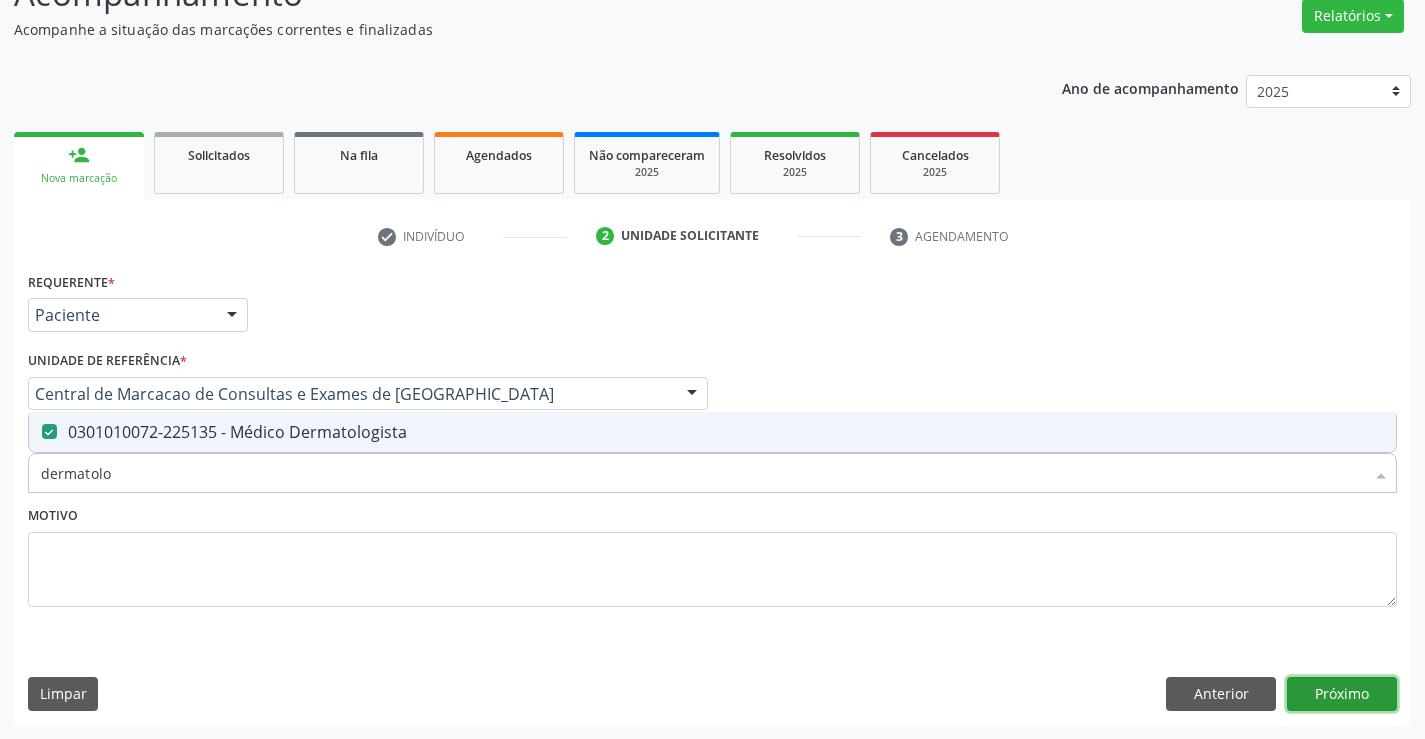 click on "Próximo" at bounding box center (1342, 694) 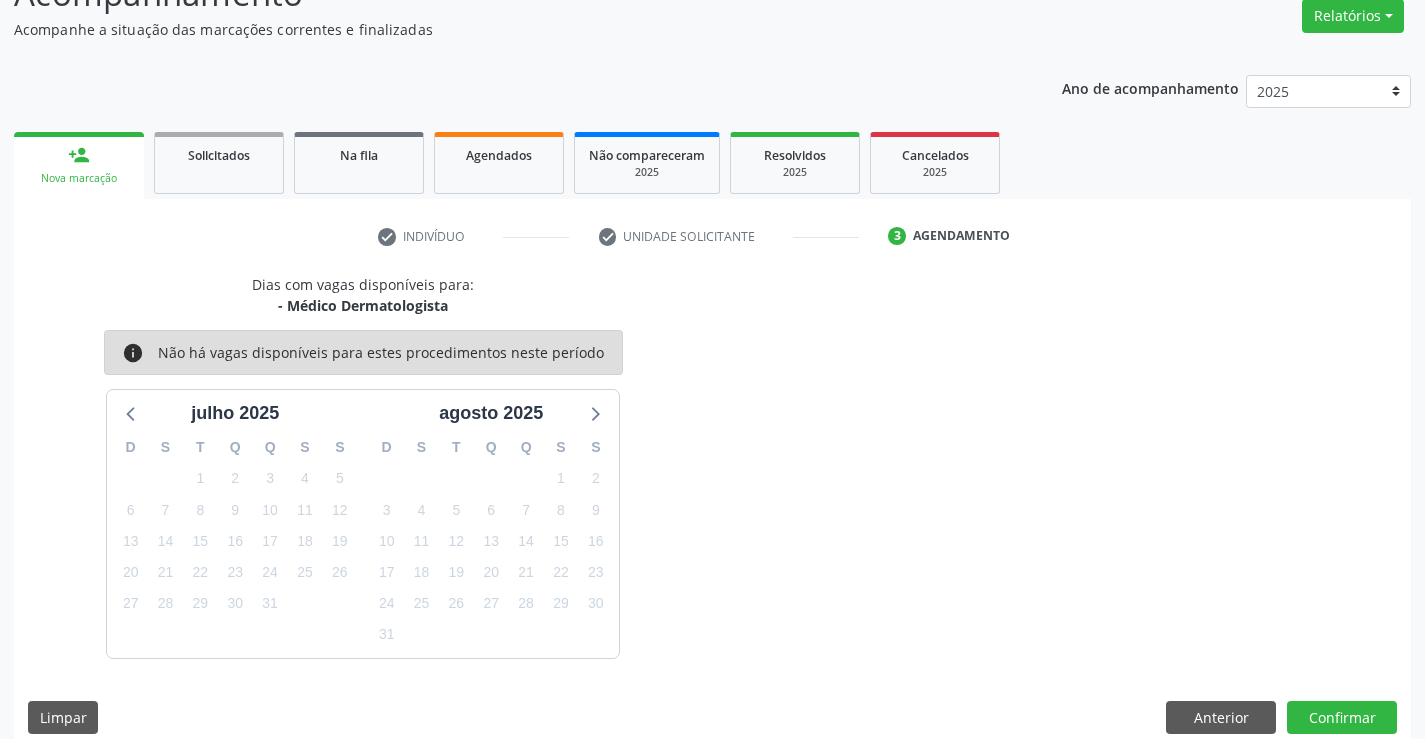 scroll, scrollTop: 190, scrollLeft: 0, axis: vertical 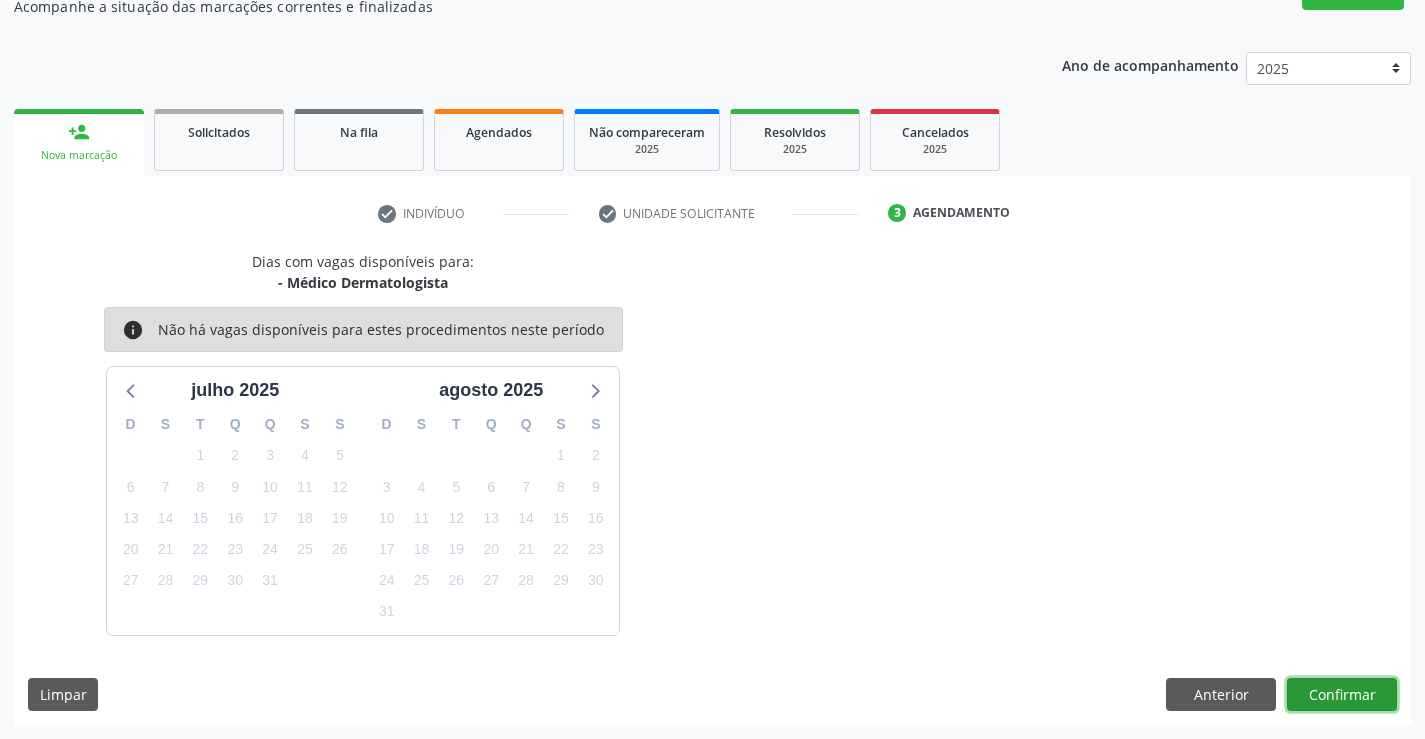 click on "Confirmar" at bounding box center [1342, 695] 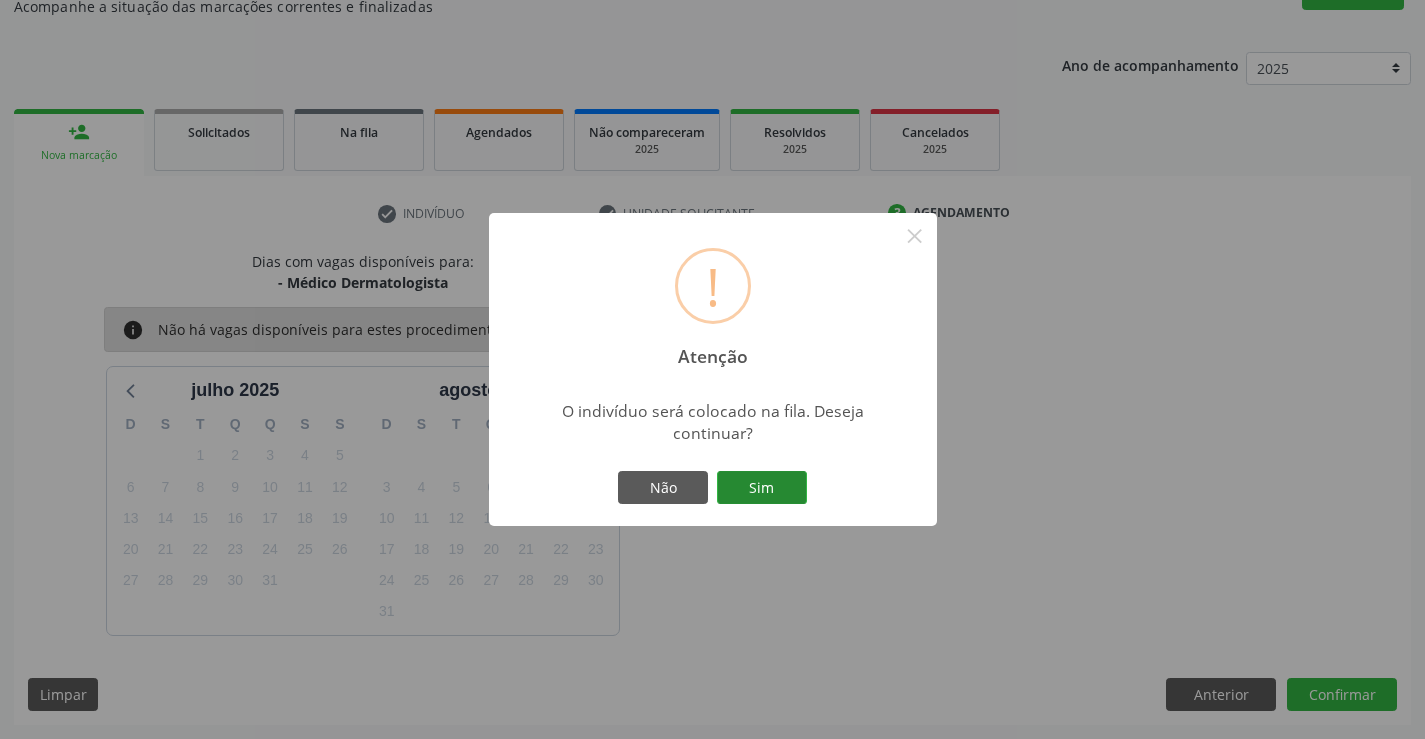 click on "Sim" at bounding box center (762, 488) 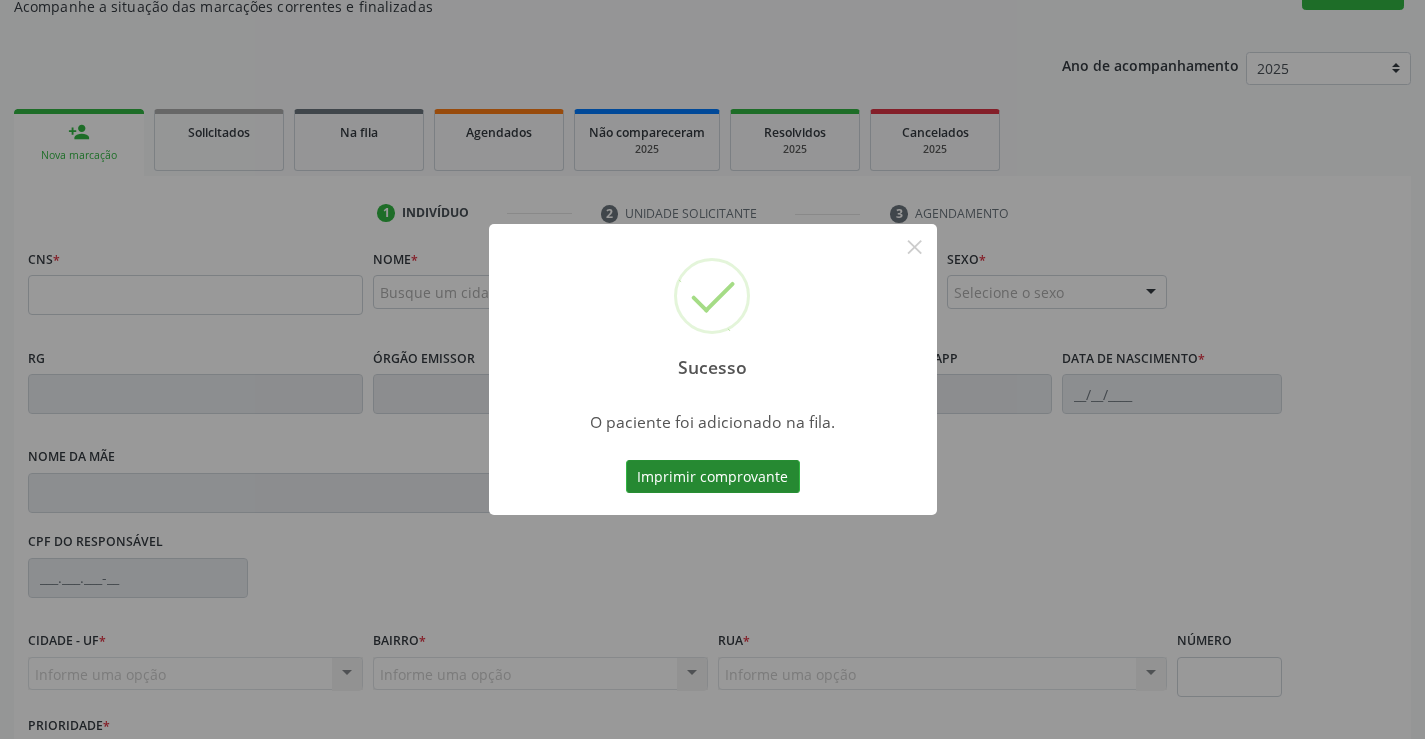 click on "Imprimir comprovante" at bounding box center [713, 477] 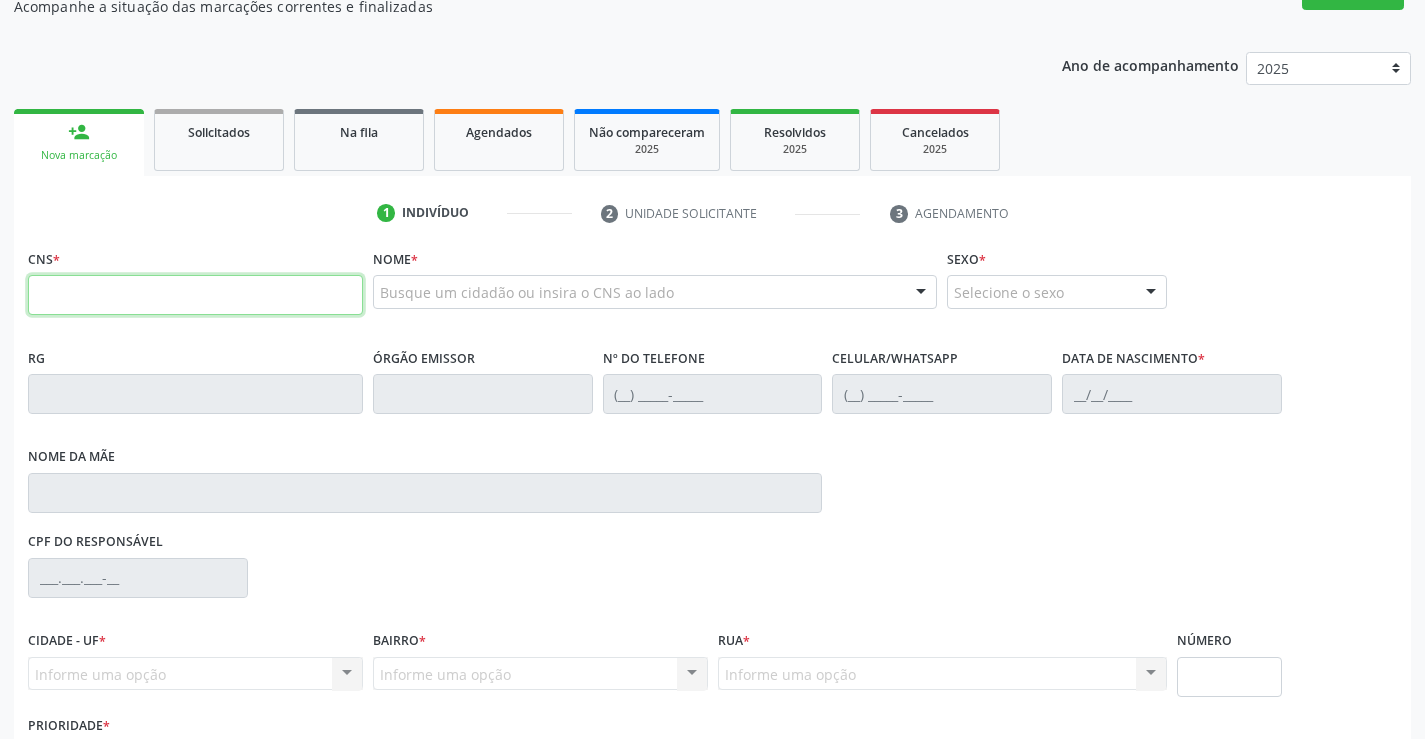 click at bounding box center (195, 295) 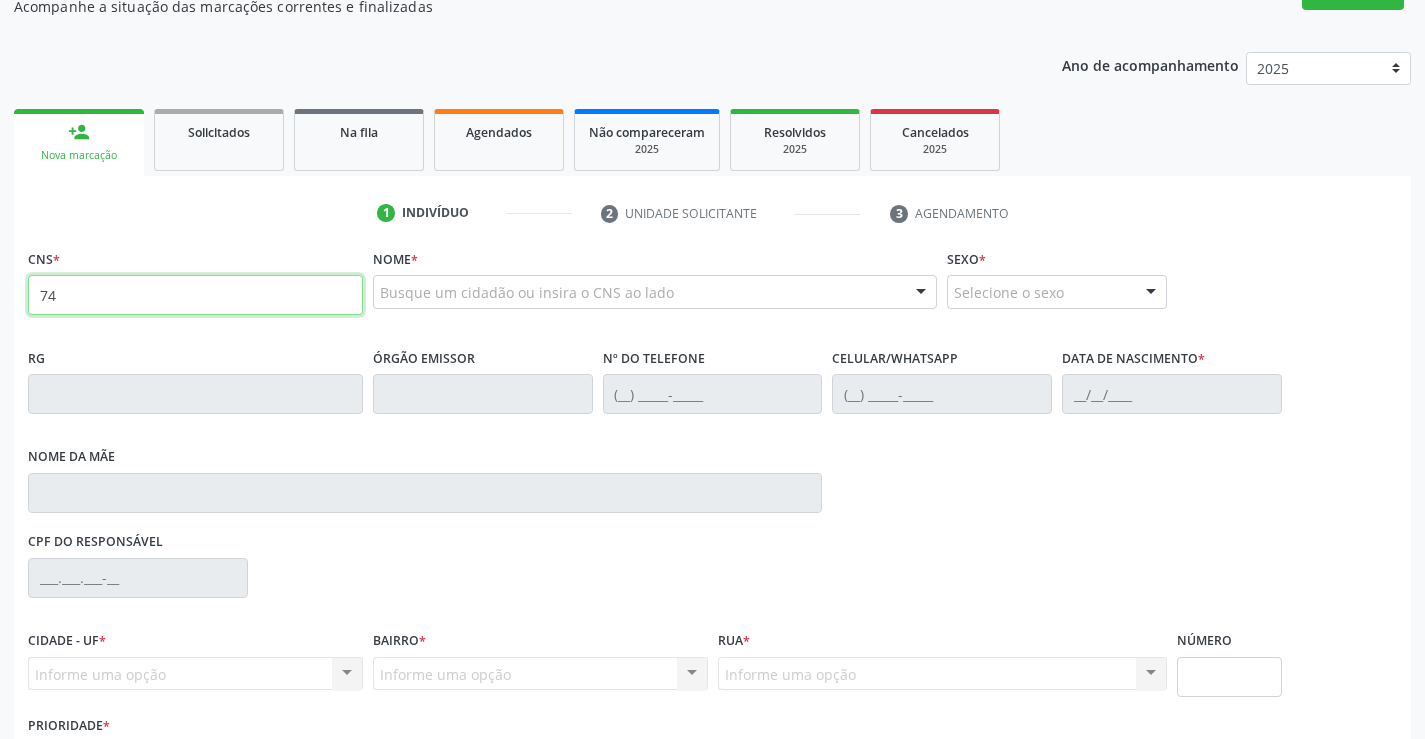 type on "7" 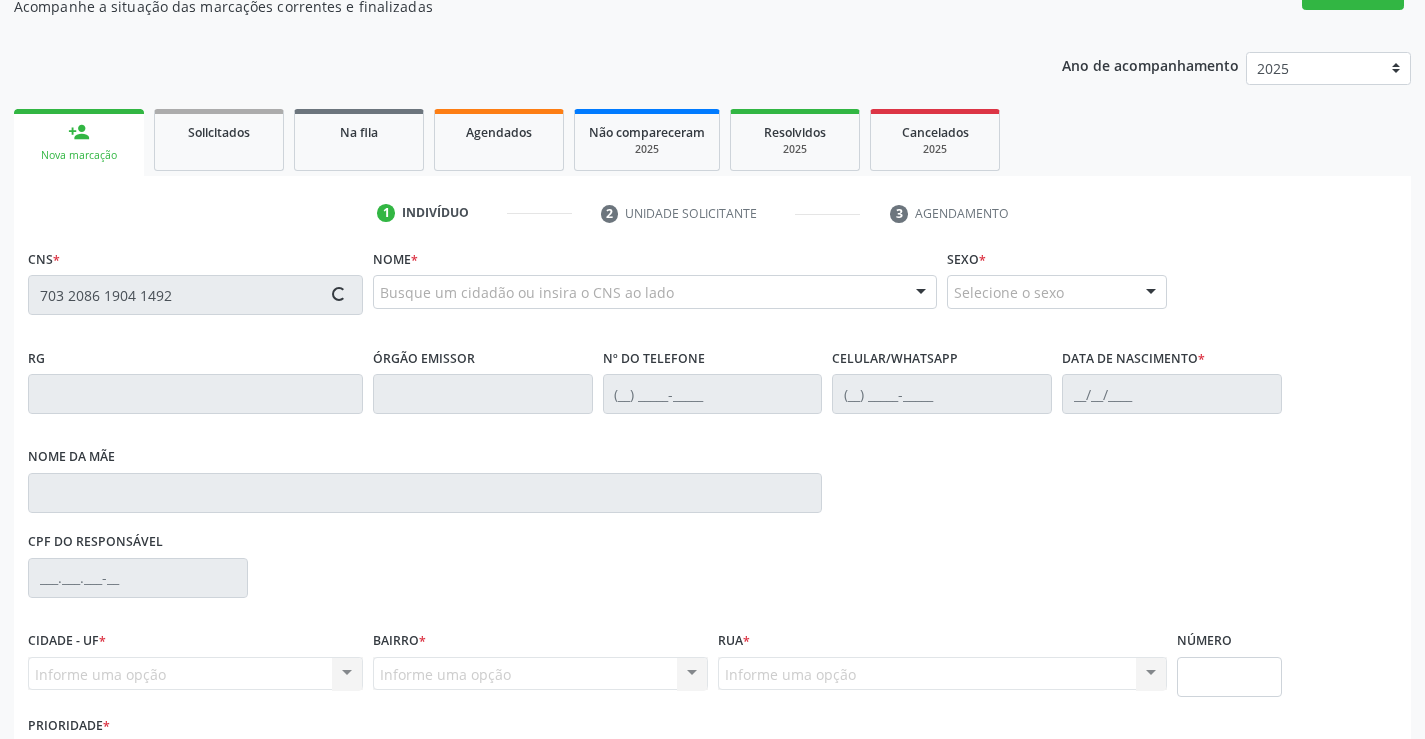 type on "703 2086 1904 1492" 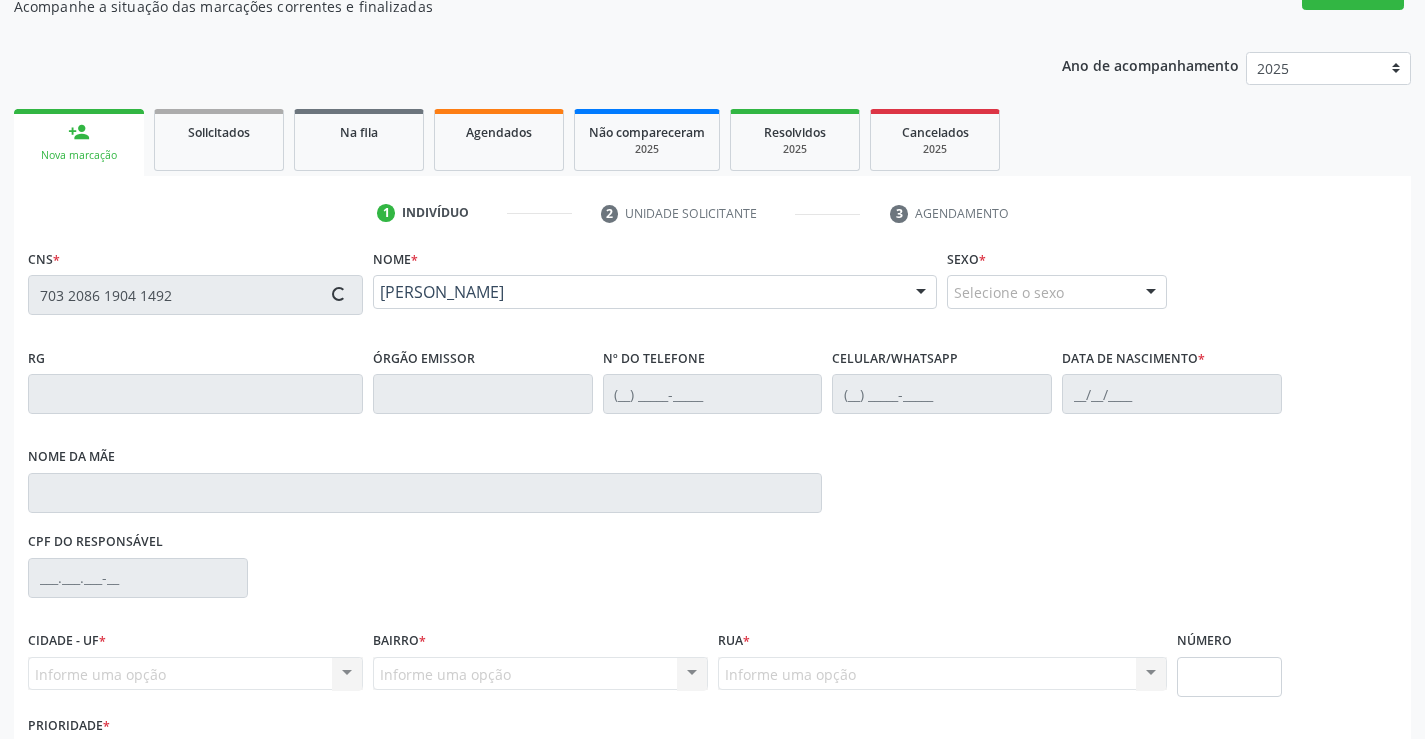 type on "2052359567" 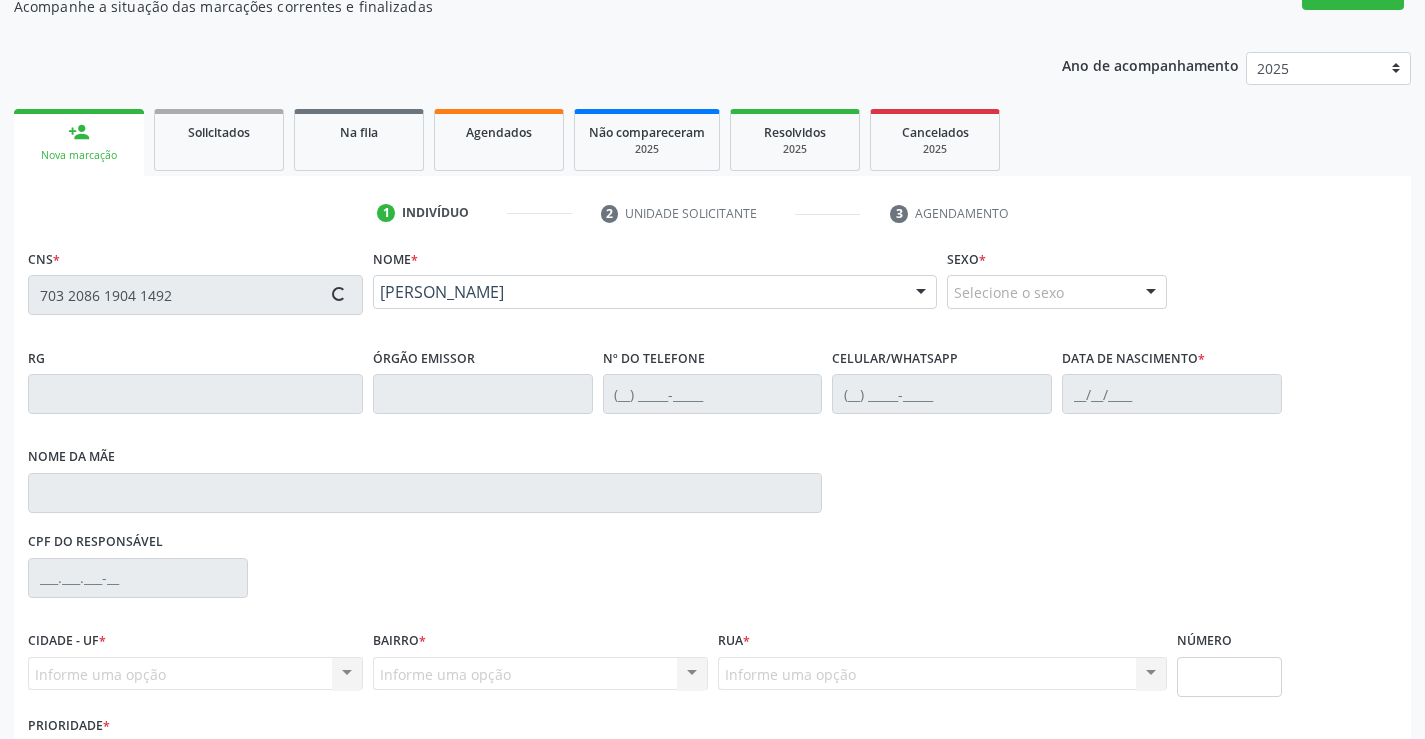 type on "[PHONE_NUMBER]" 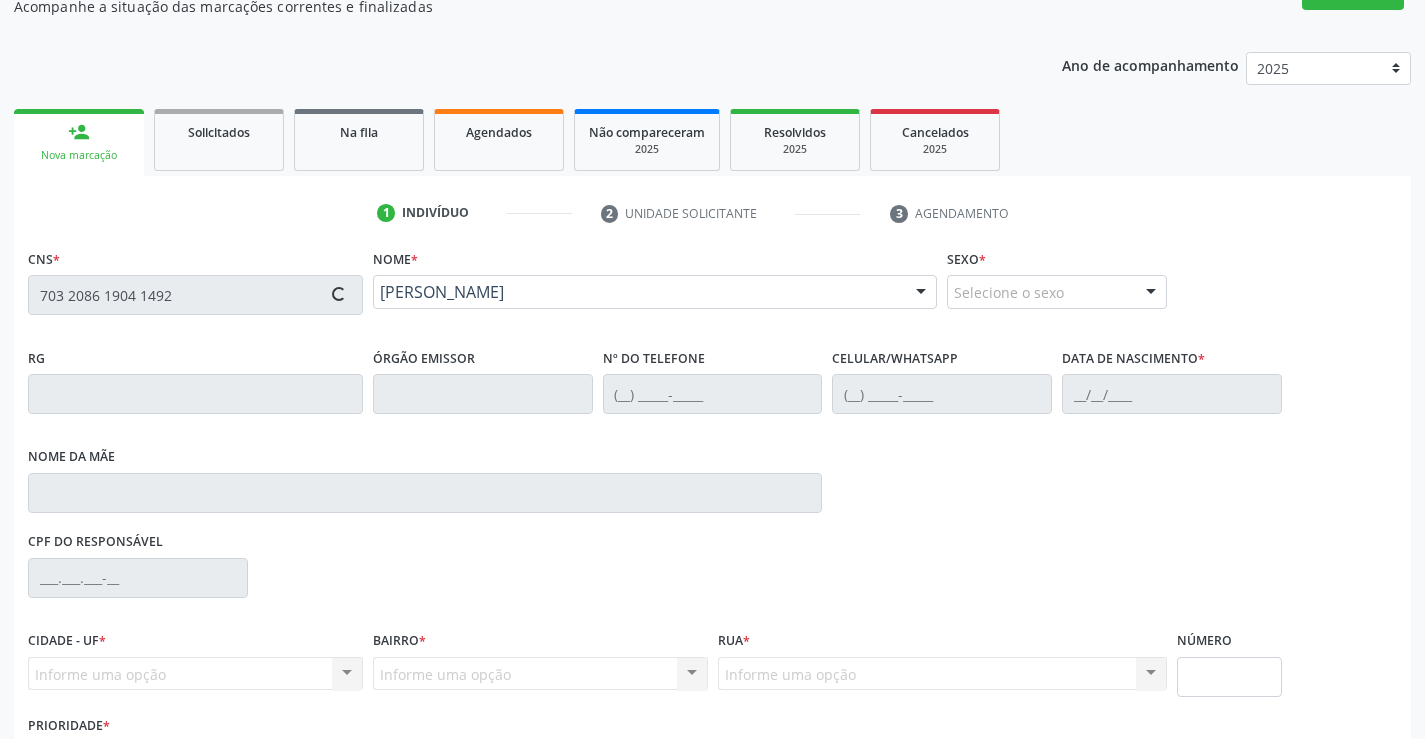 type on "[PHONE_NUMBER]" 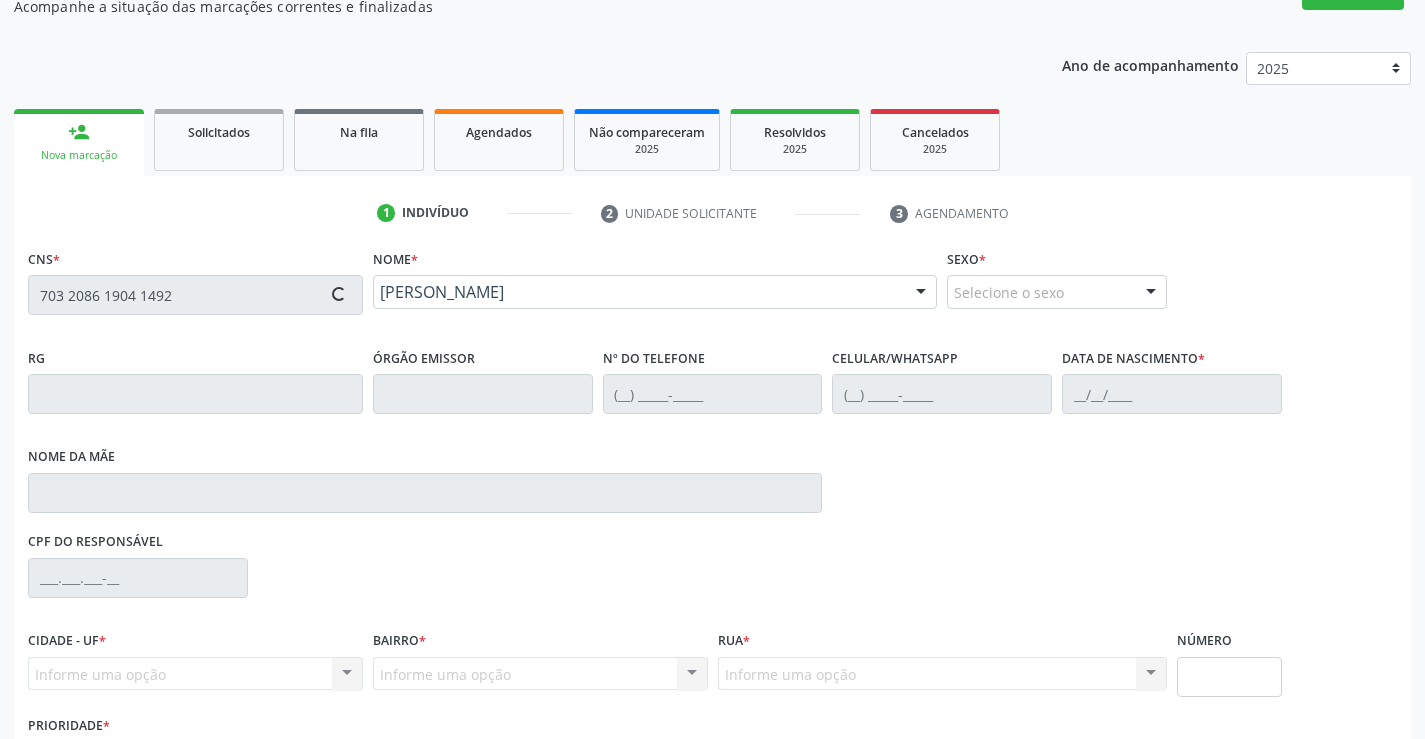 type on "SN" 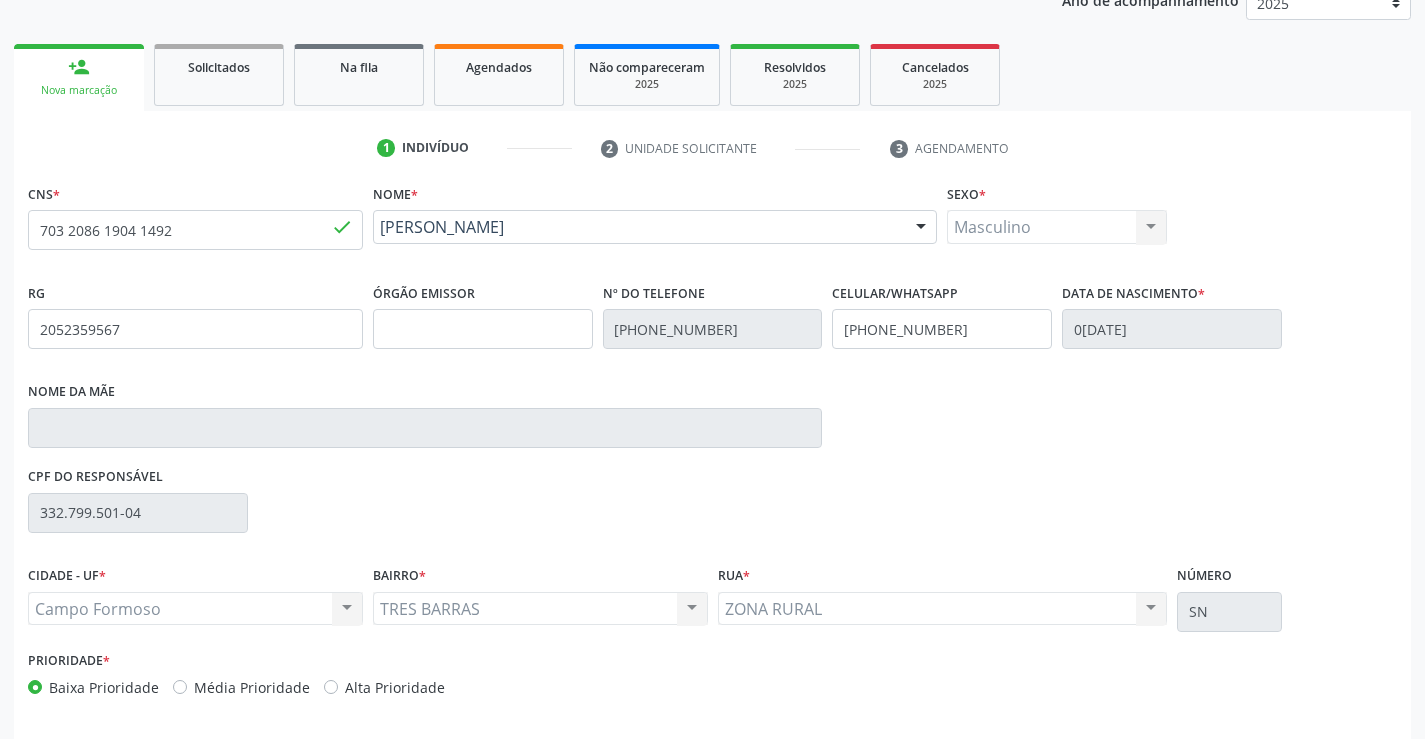 scroll, scrollTop: 331, scrollLeft: 0, axis: vertical 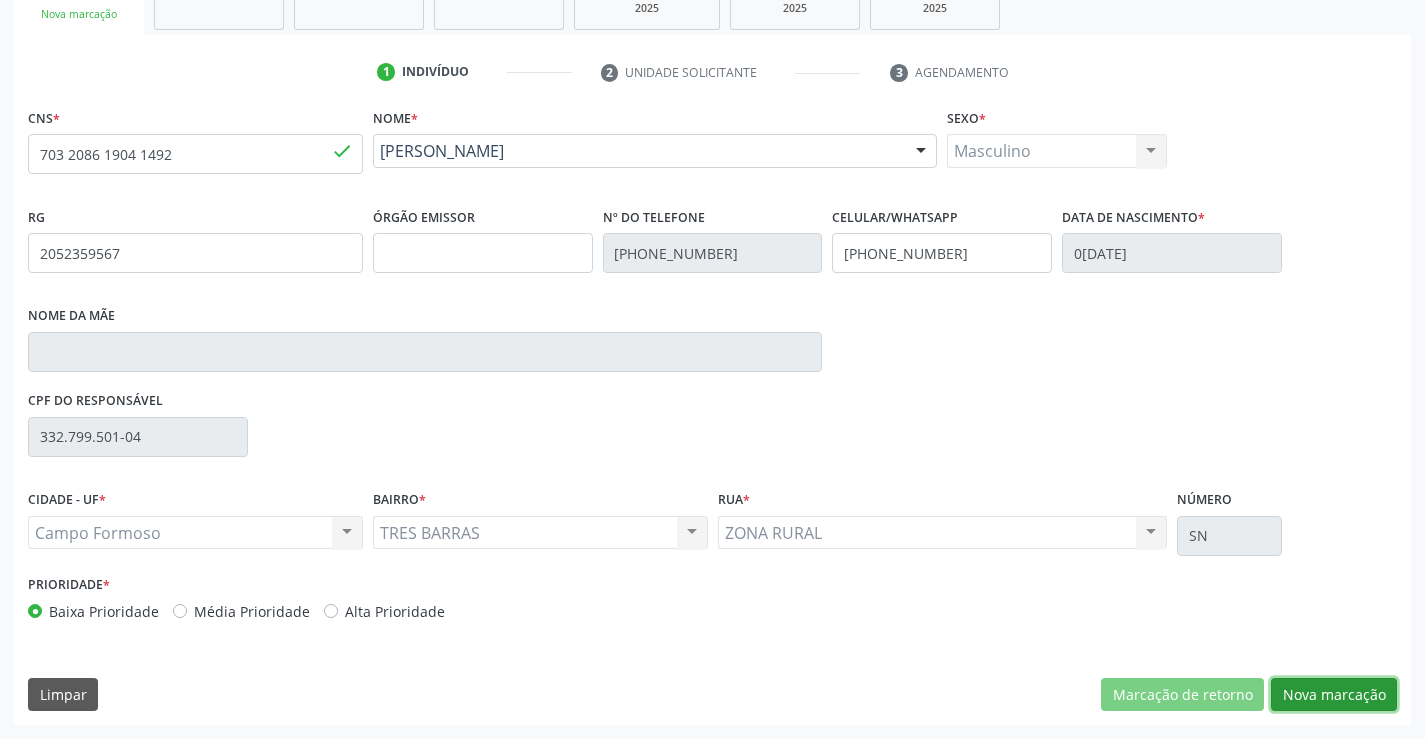click on "Nova marcação" at bounding box center (1334, 695) 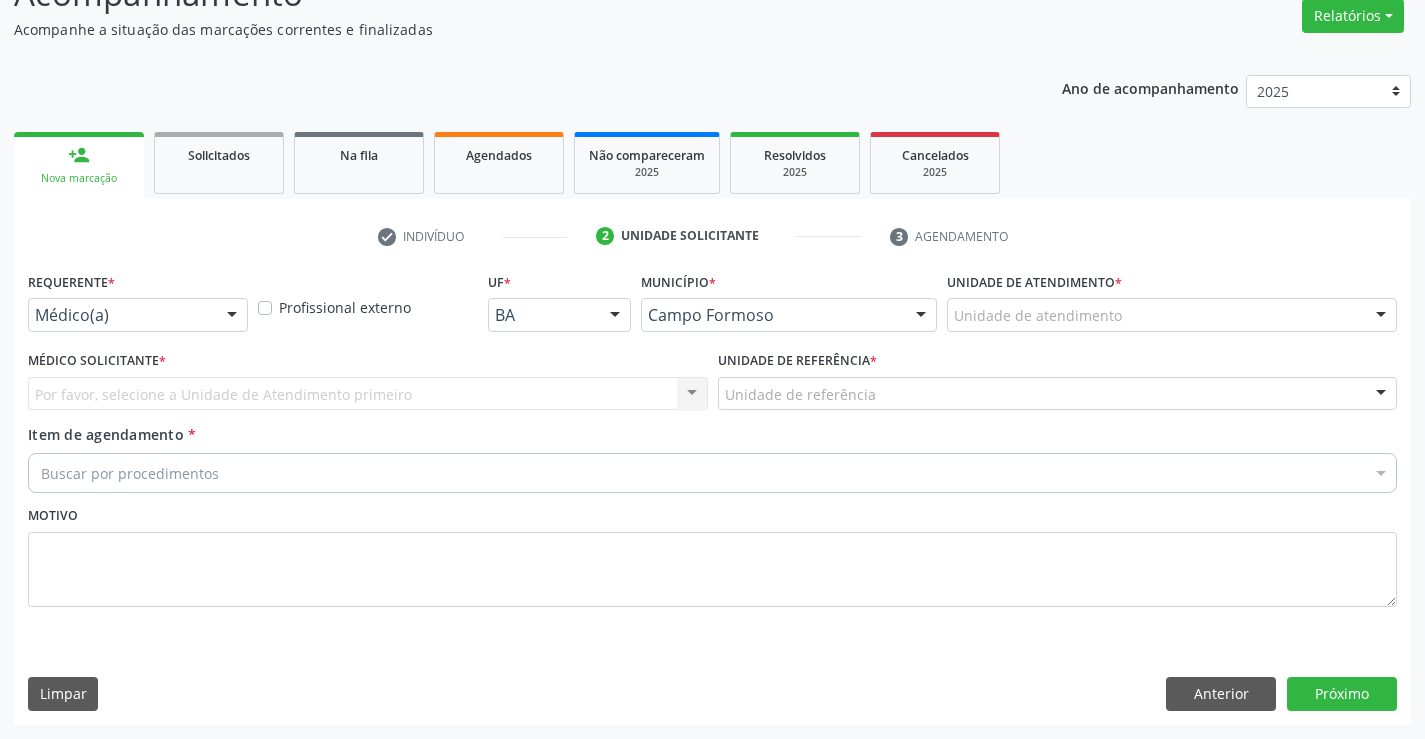 scroll, scrollTop: 167, scrollLeft: 0, axis: vertical 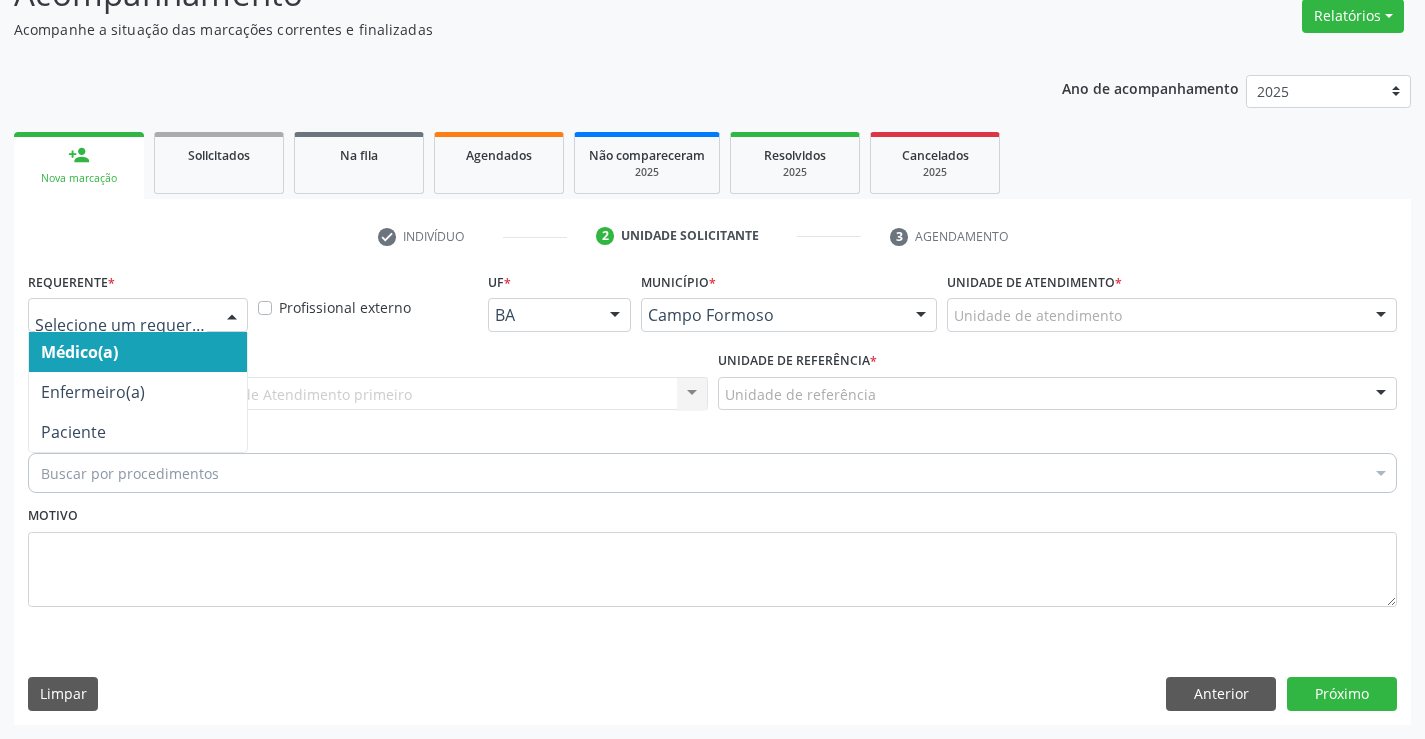 click at bounding box center [138, 315] 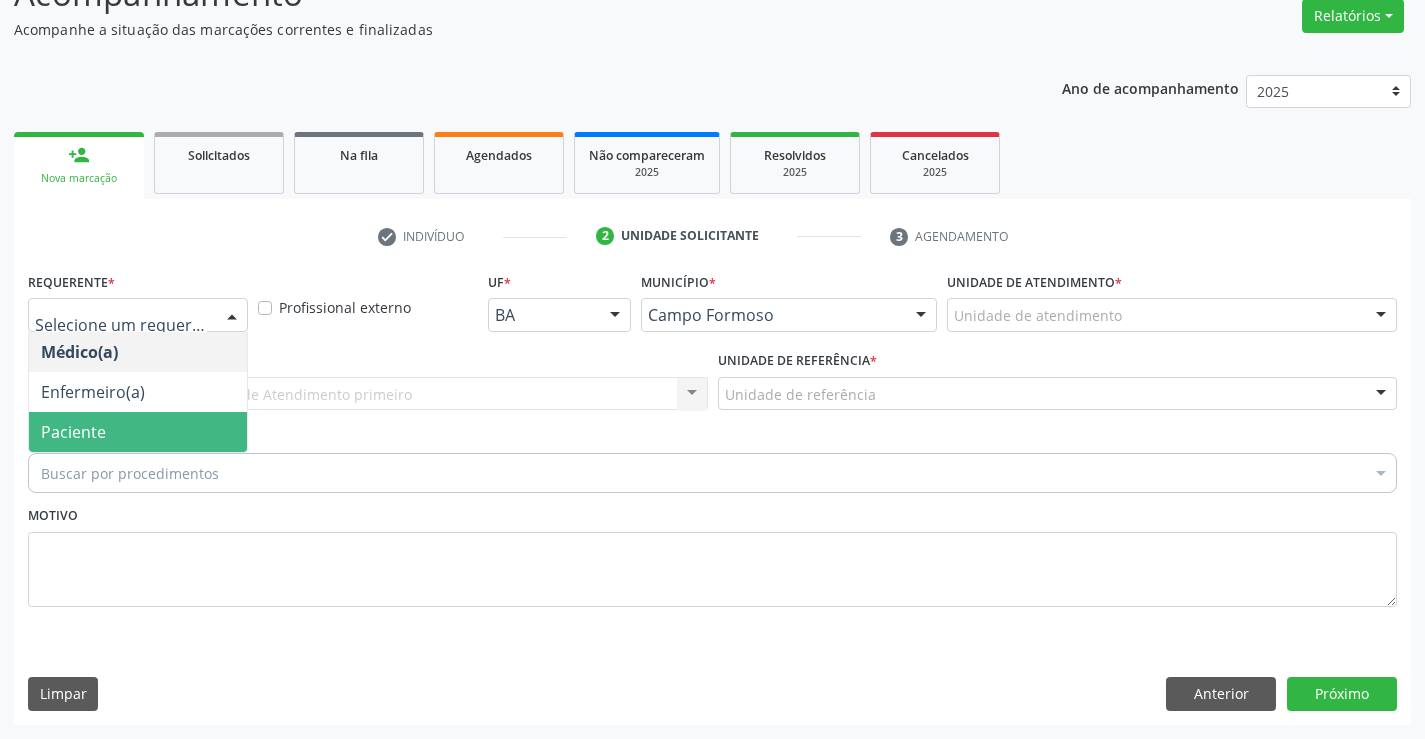 click on "Paciente" at bounding box center (138, 432) 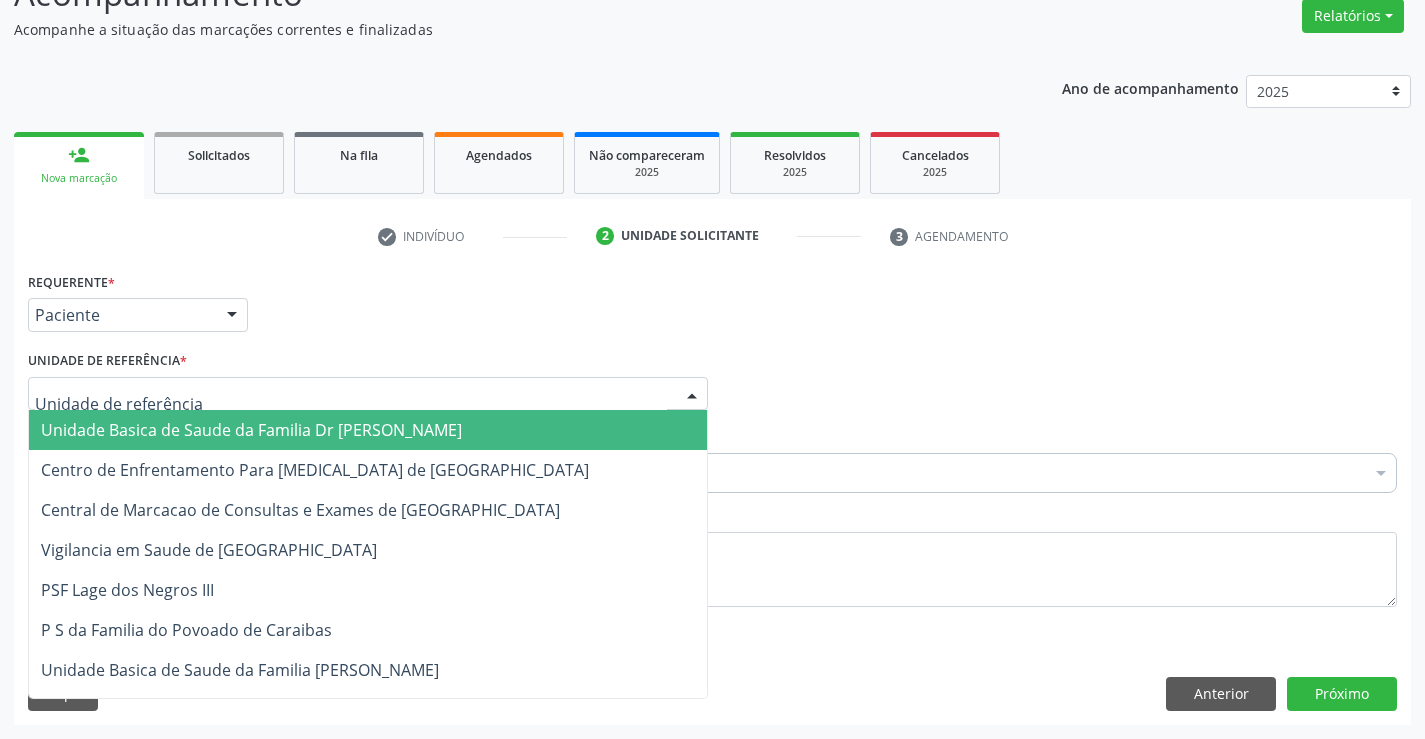 click at bounding box center (368, 394) 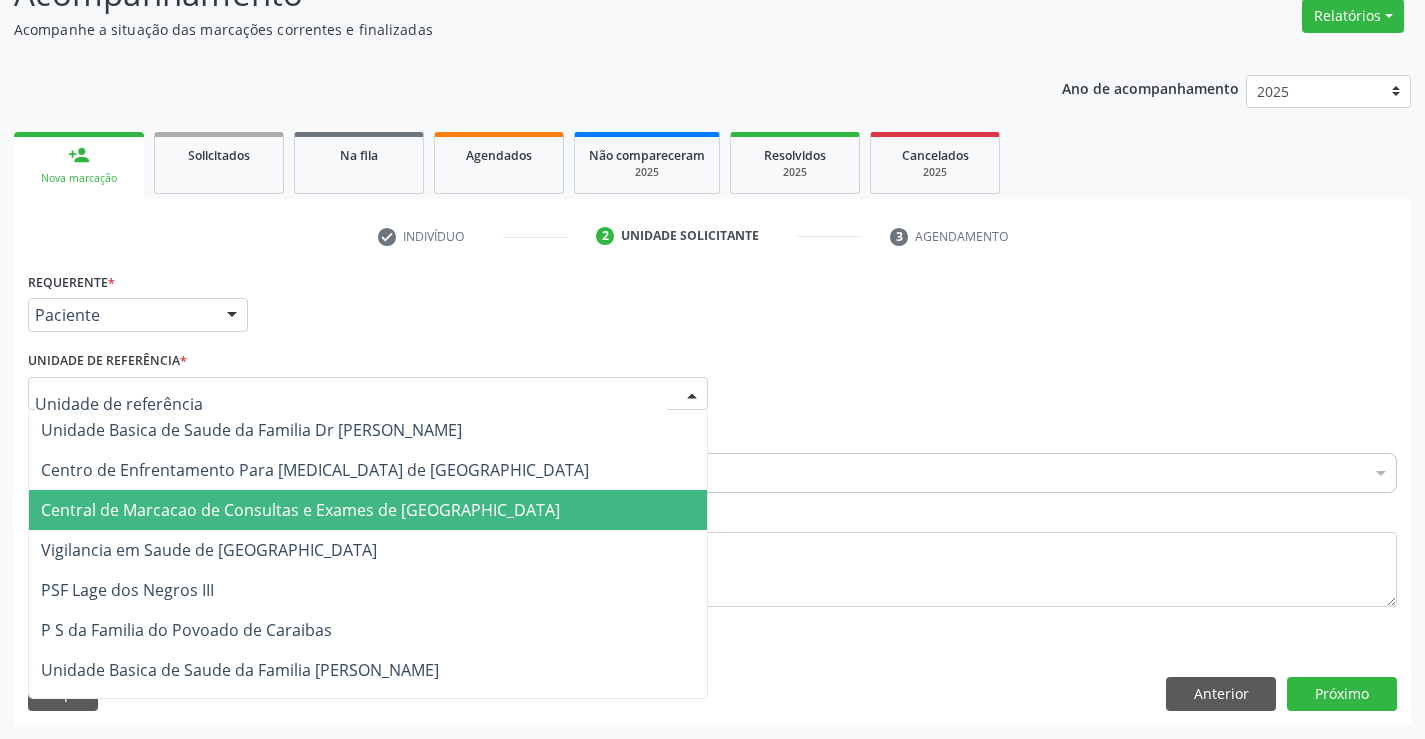 click on "Central de Marcacao de Consultas e Exames de [GEOGRAPHIC_DATA]" at bounding box center [300, 510] 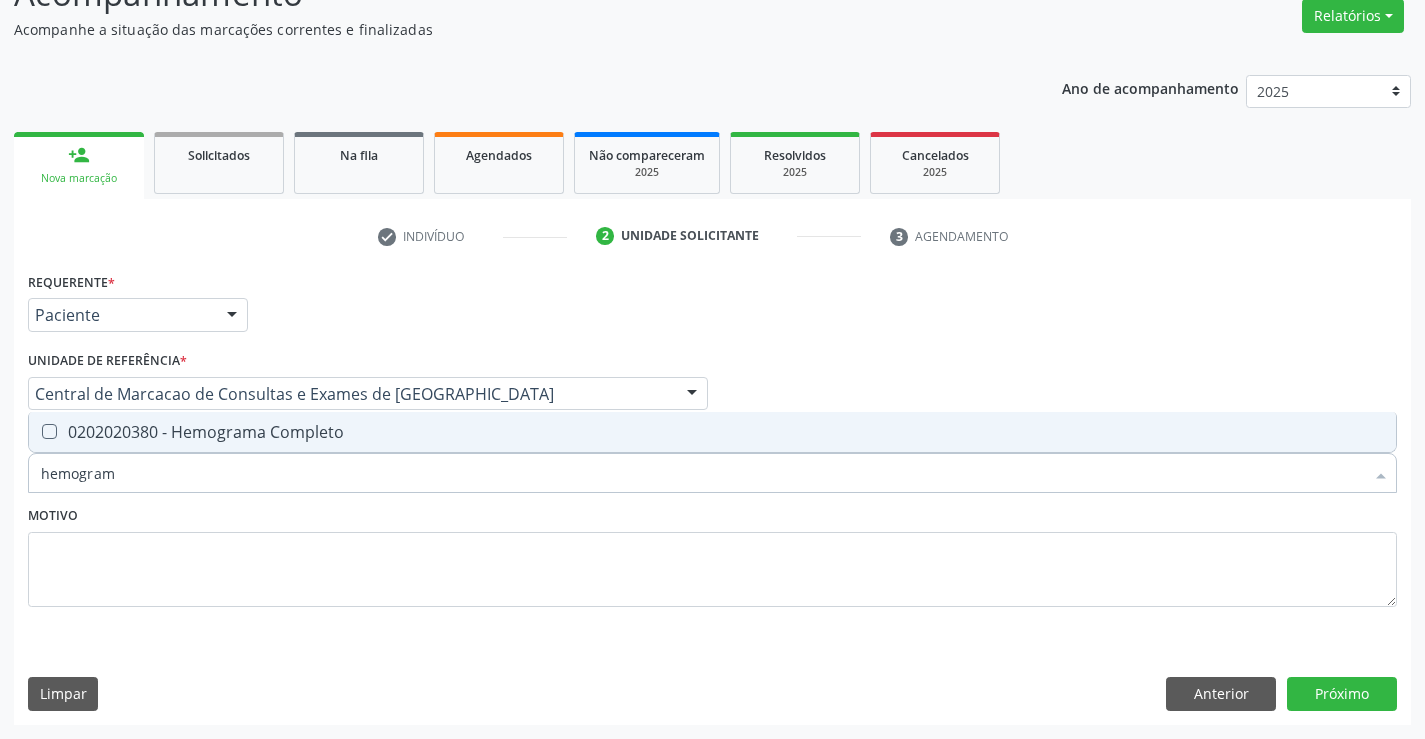 type on "hemograma" 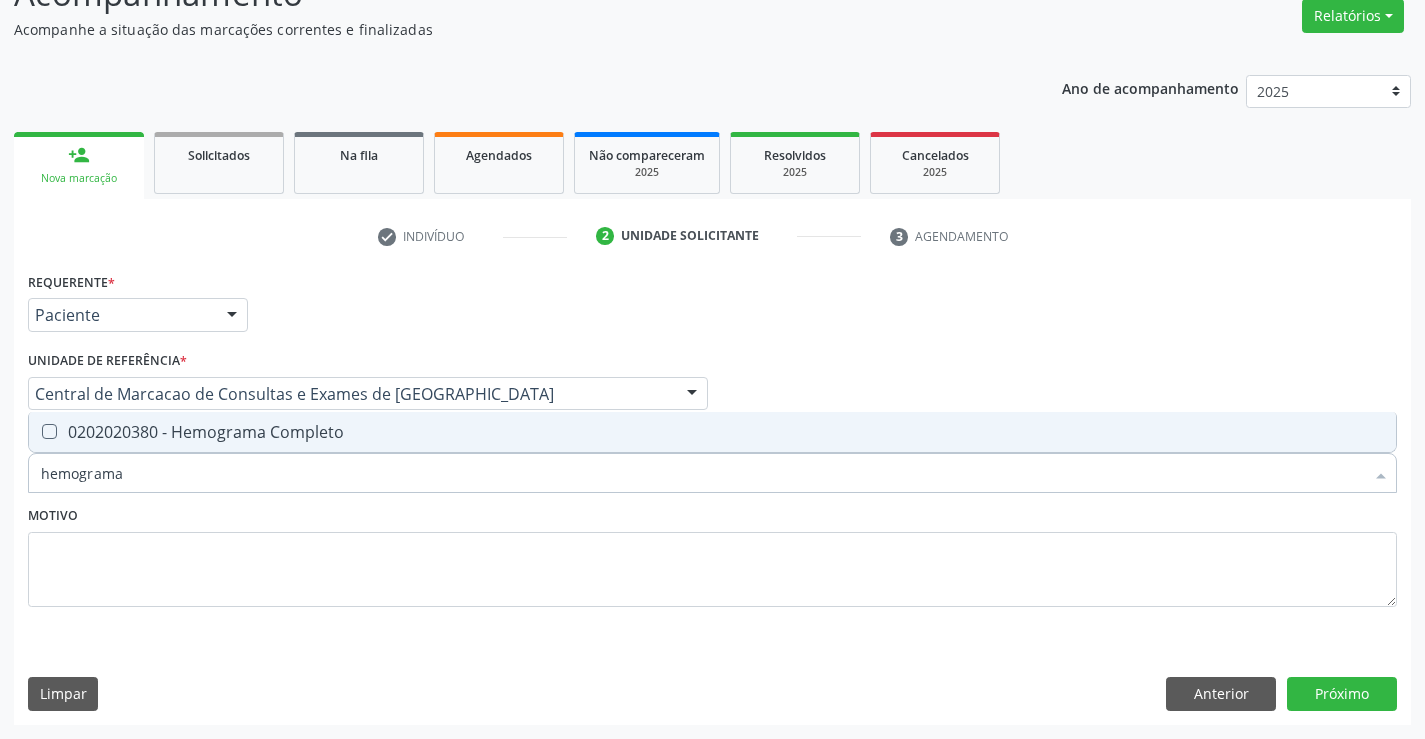 click on "0202020380 - Hemograma Completo" at bounding box center (712, 432) 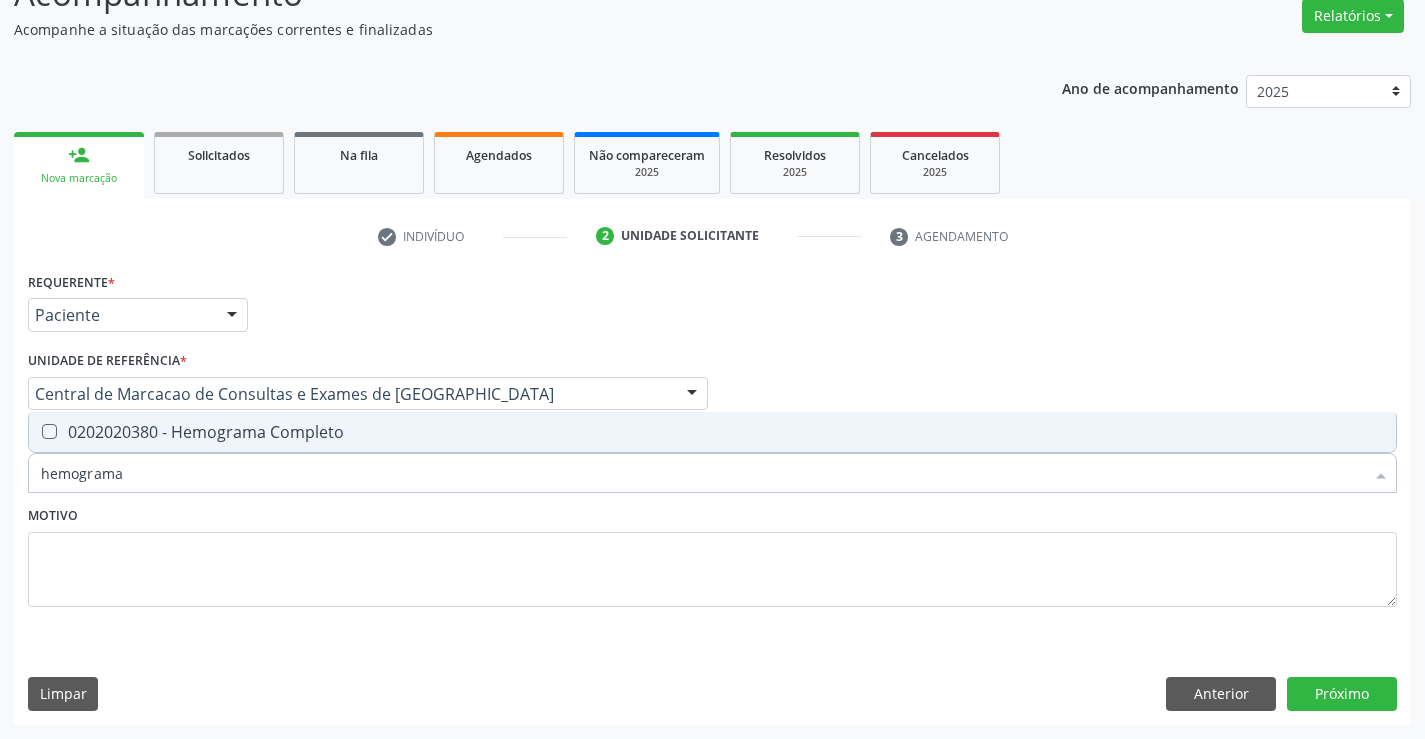 checkbox on "true" 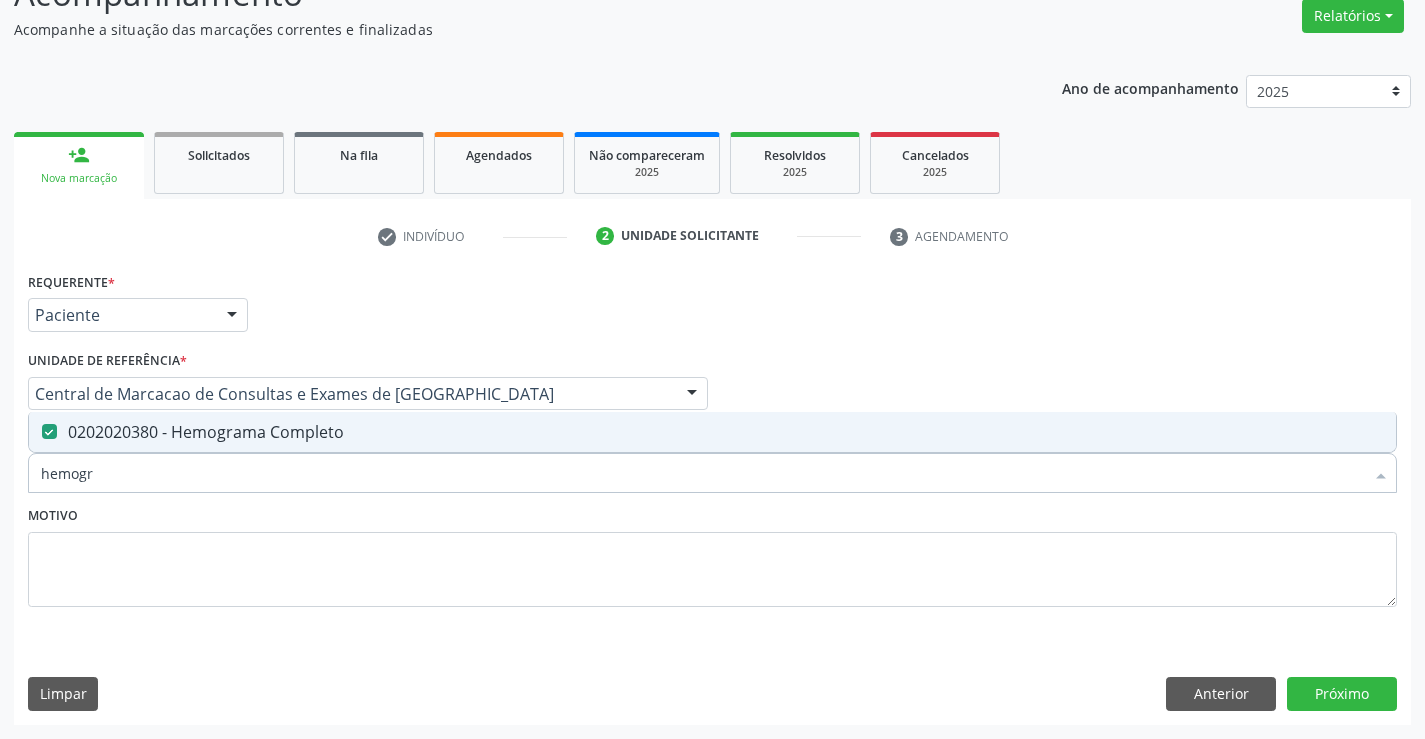 type on "hemog" 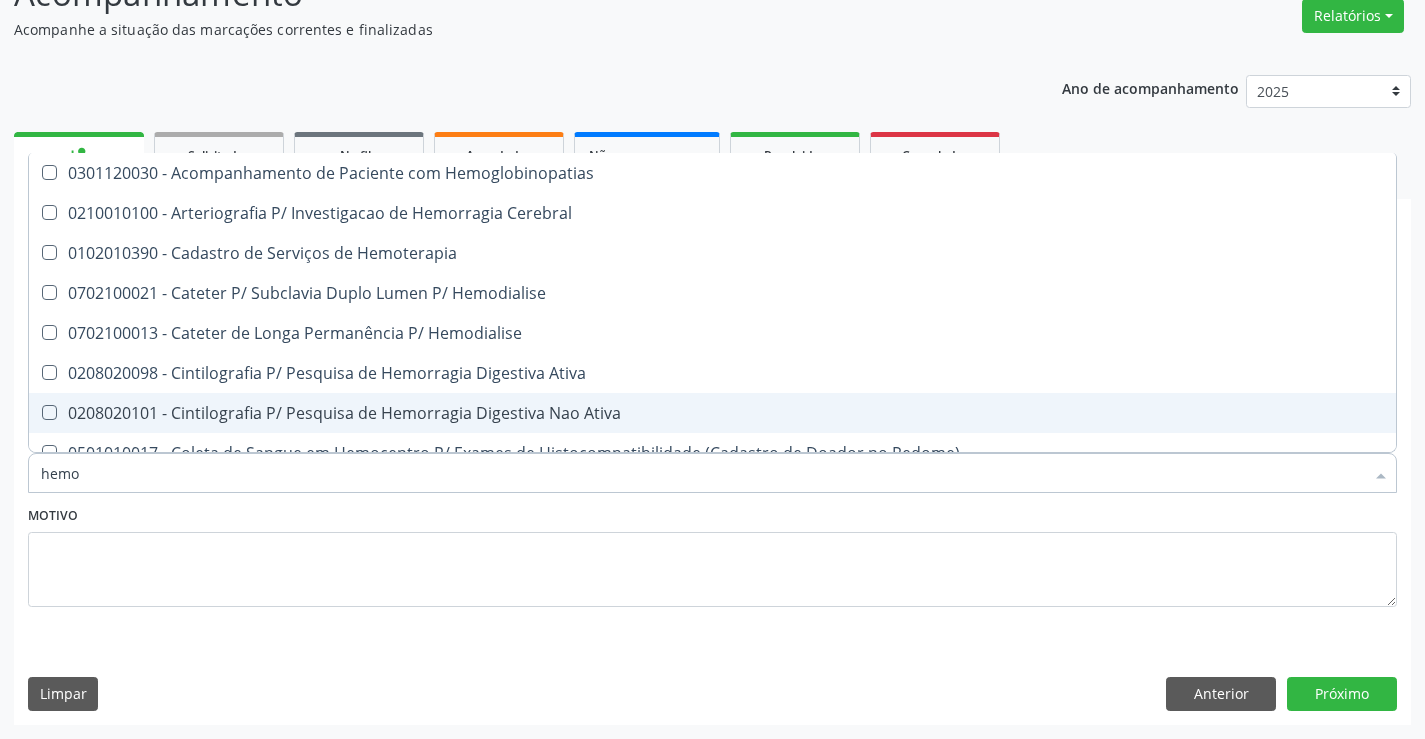 type on "hem" 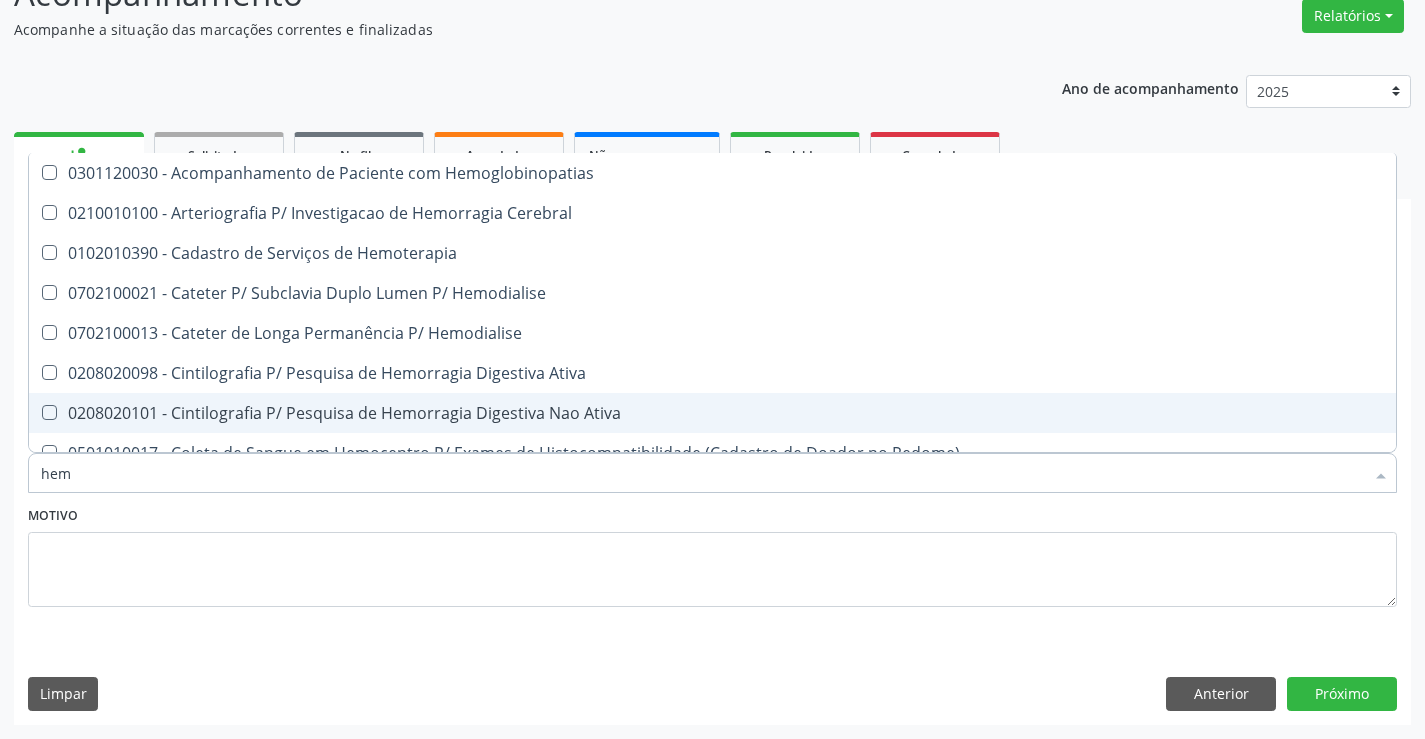 type on "he" 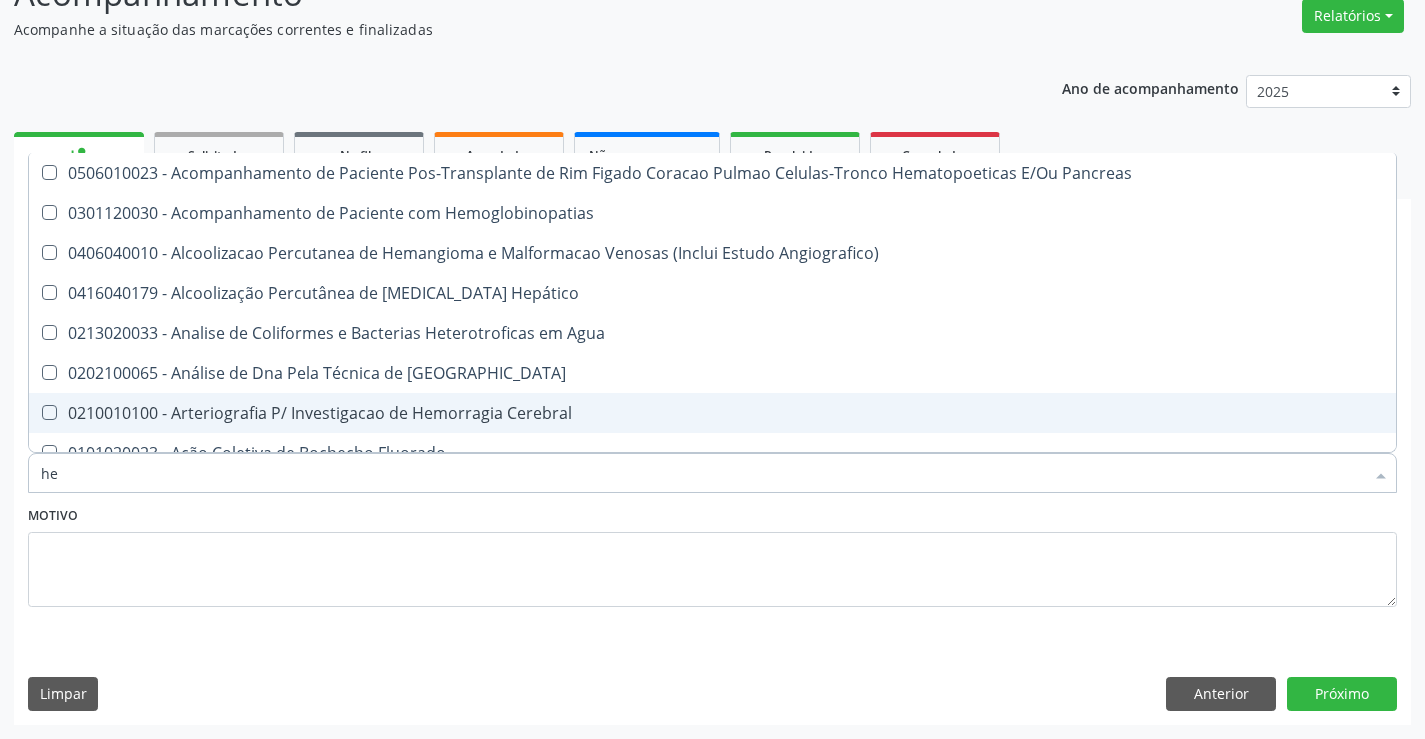 type on "h" 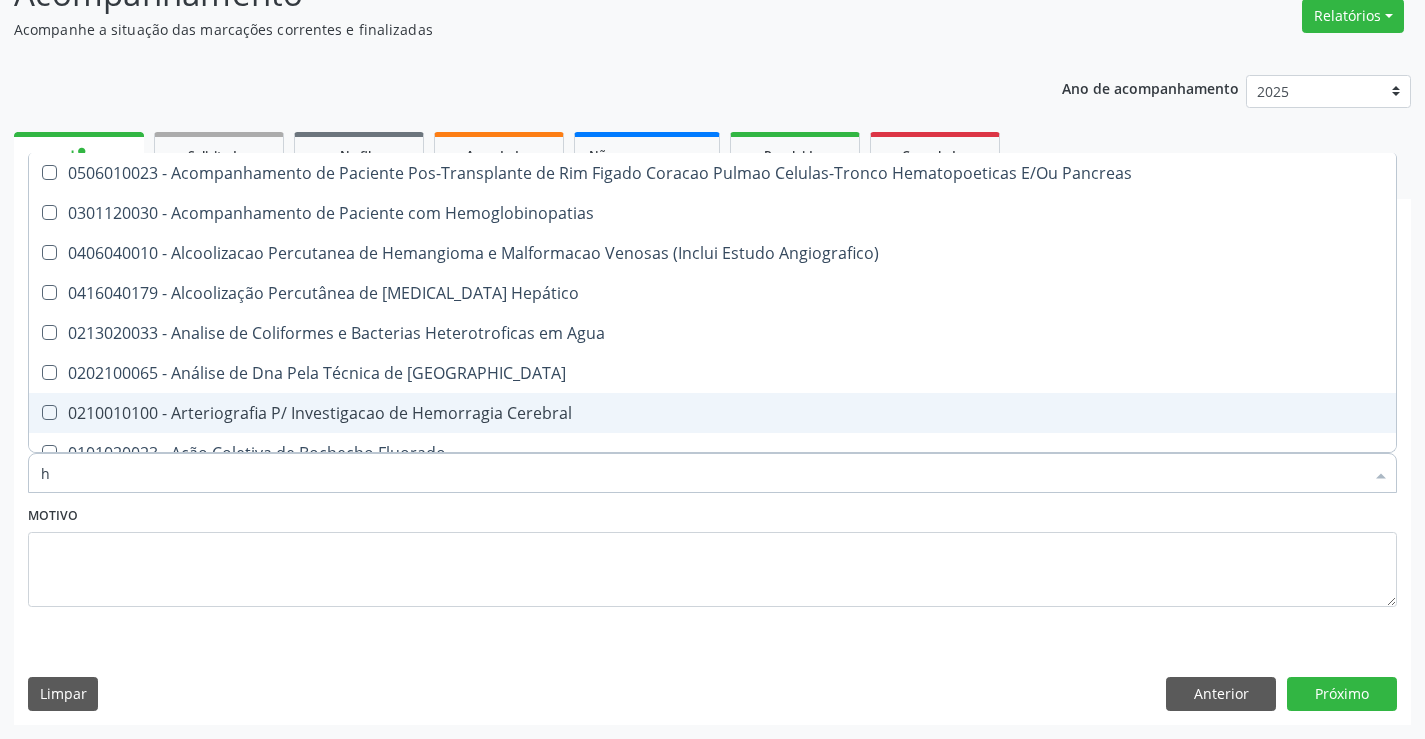 type 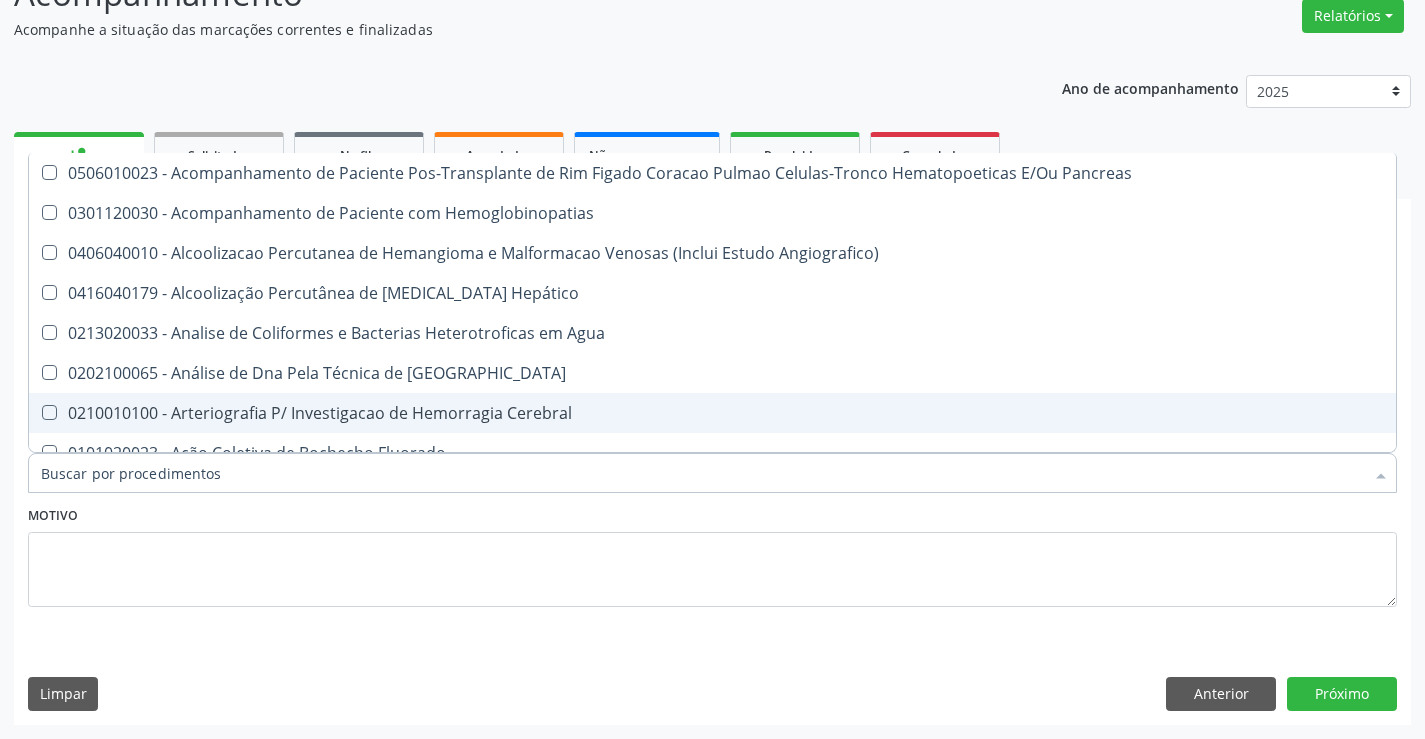 checkbox on "false" 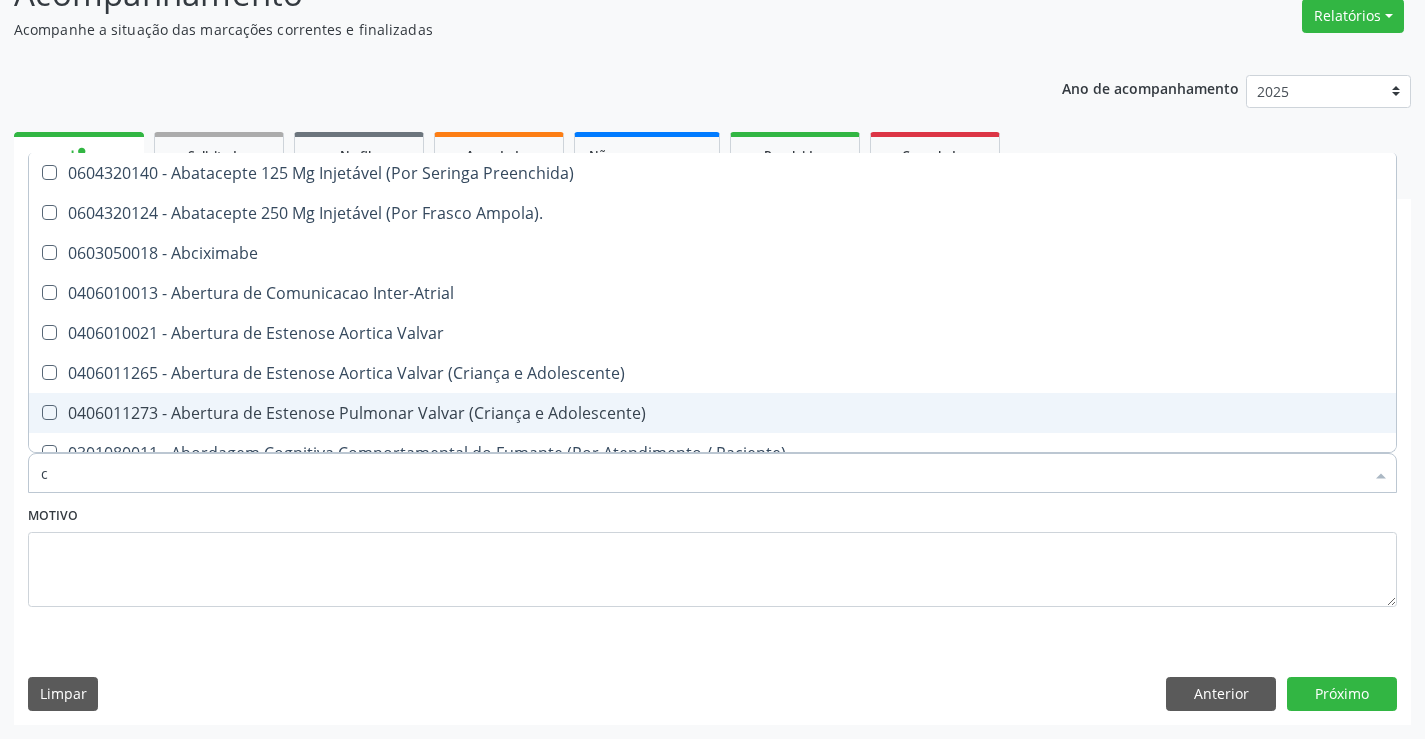 type on "co" 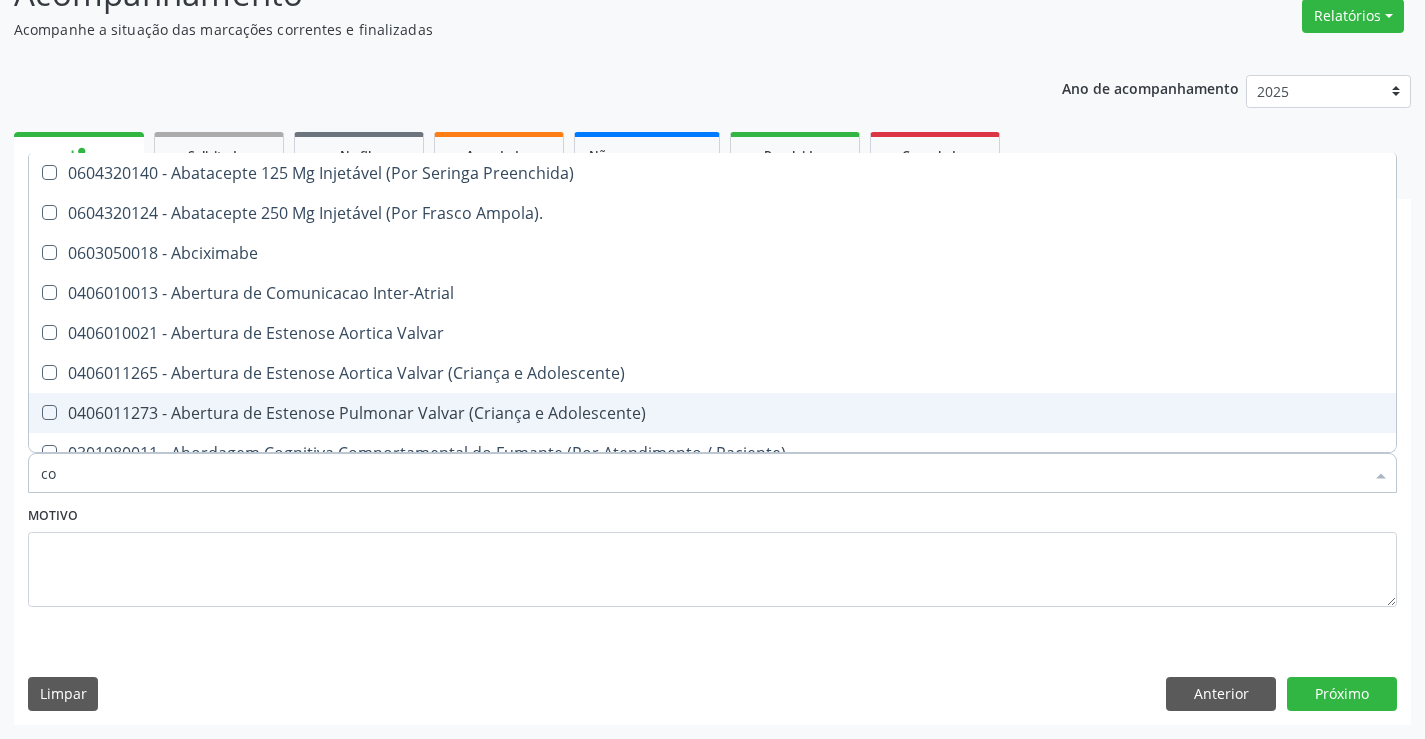 checkbox on "true" 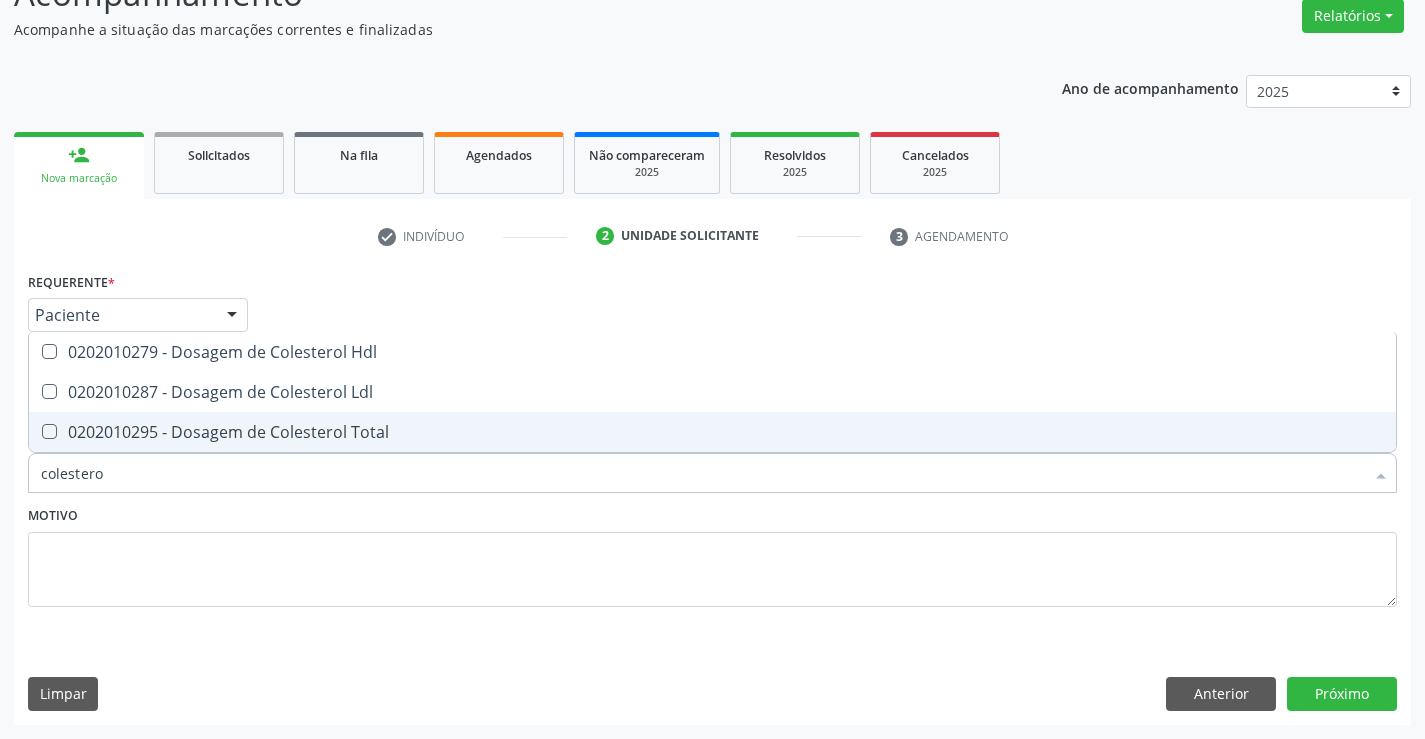 type on "colesterol" 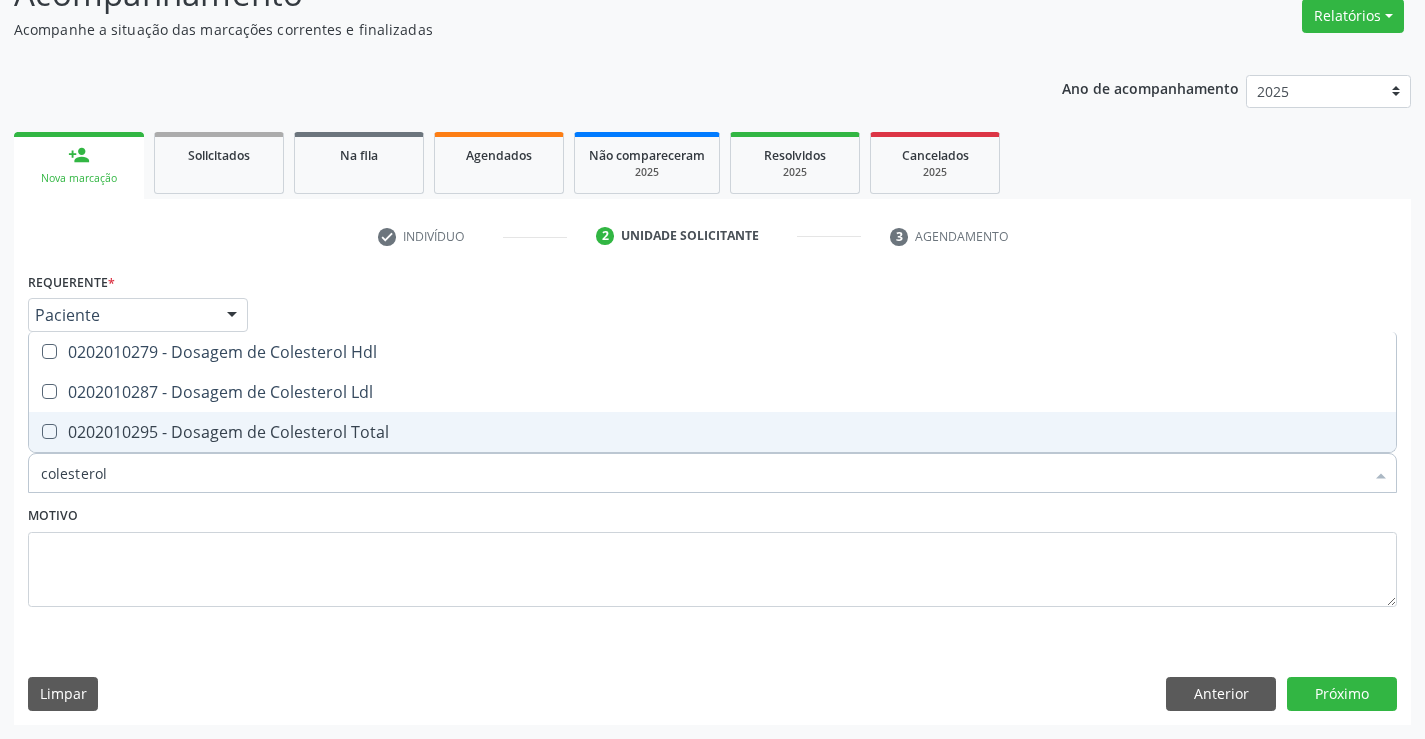 click on "0202010295 - Dosagem de Colesterol Total" at bounding box center (712, 432) 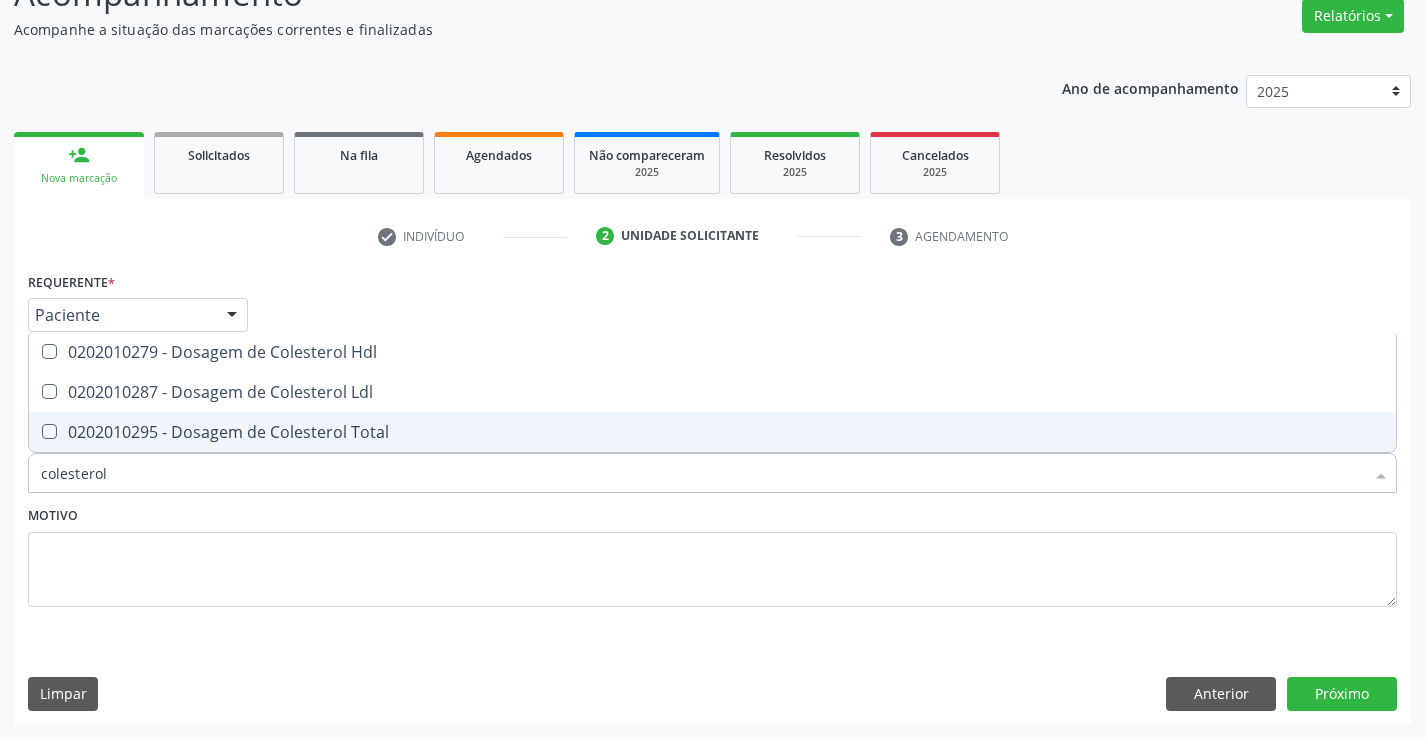 checkbox on "true" 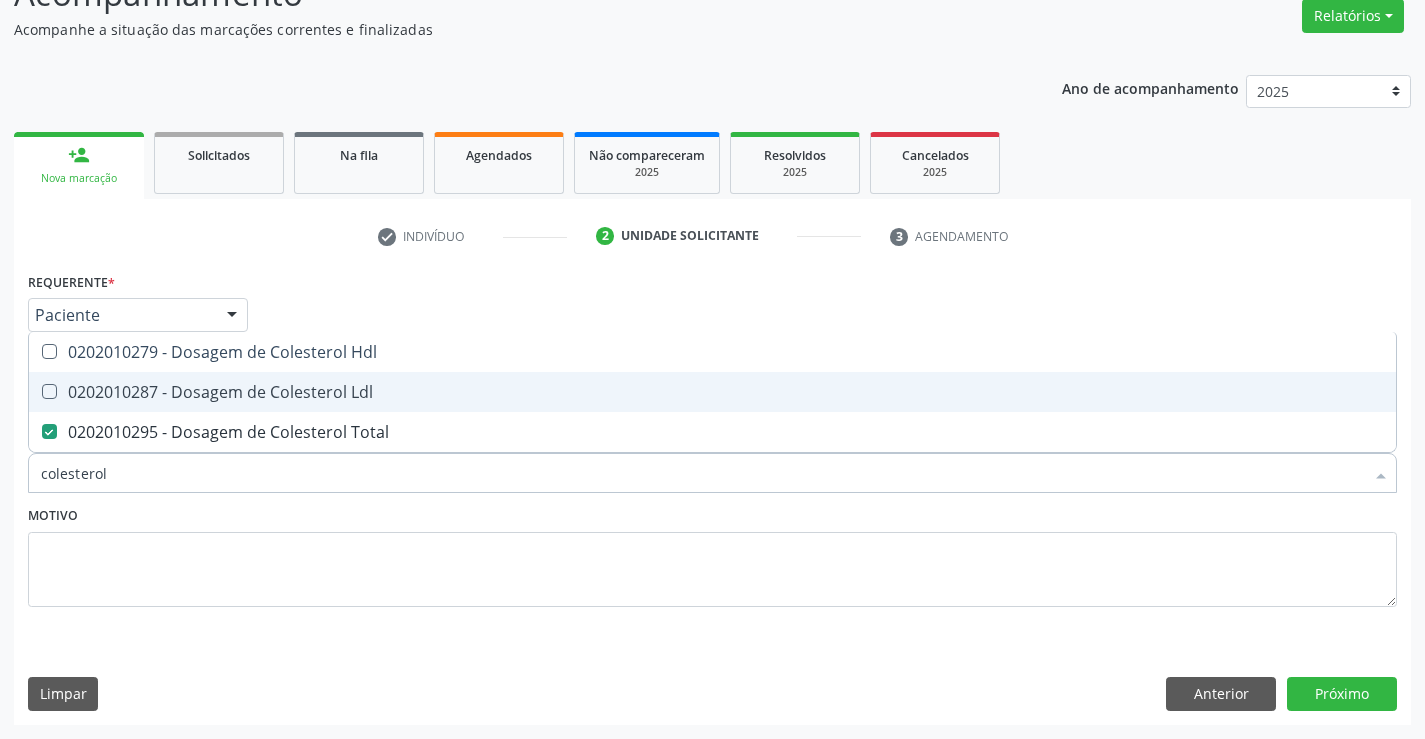 drag, startPoint x: 219, startPoint y: 404, endPoint x: 215, endPoint y: 343, distance: 61.13101 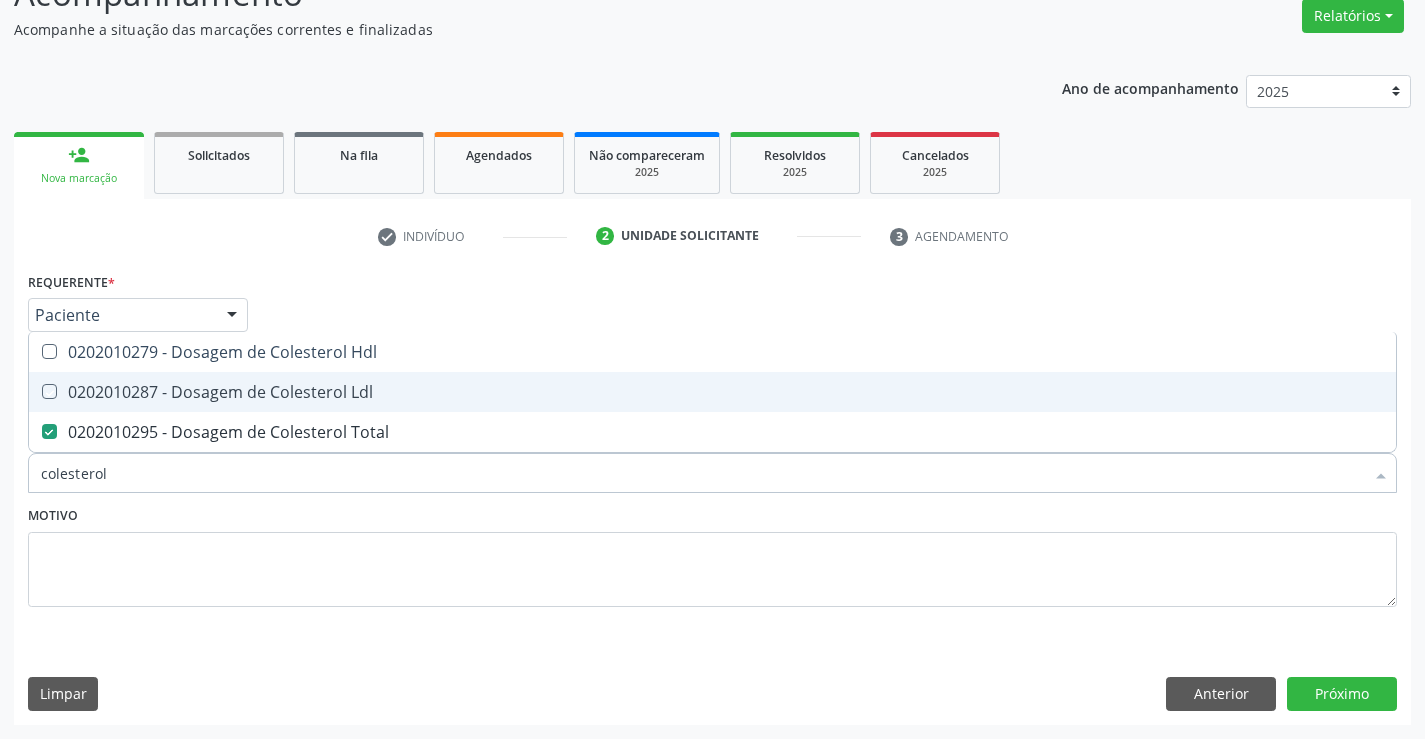 checkbox on "true" 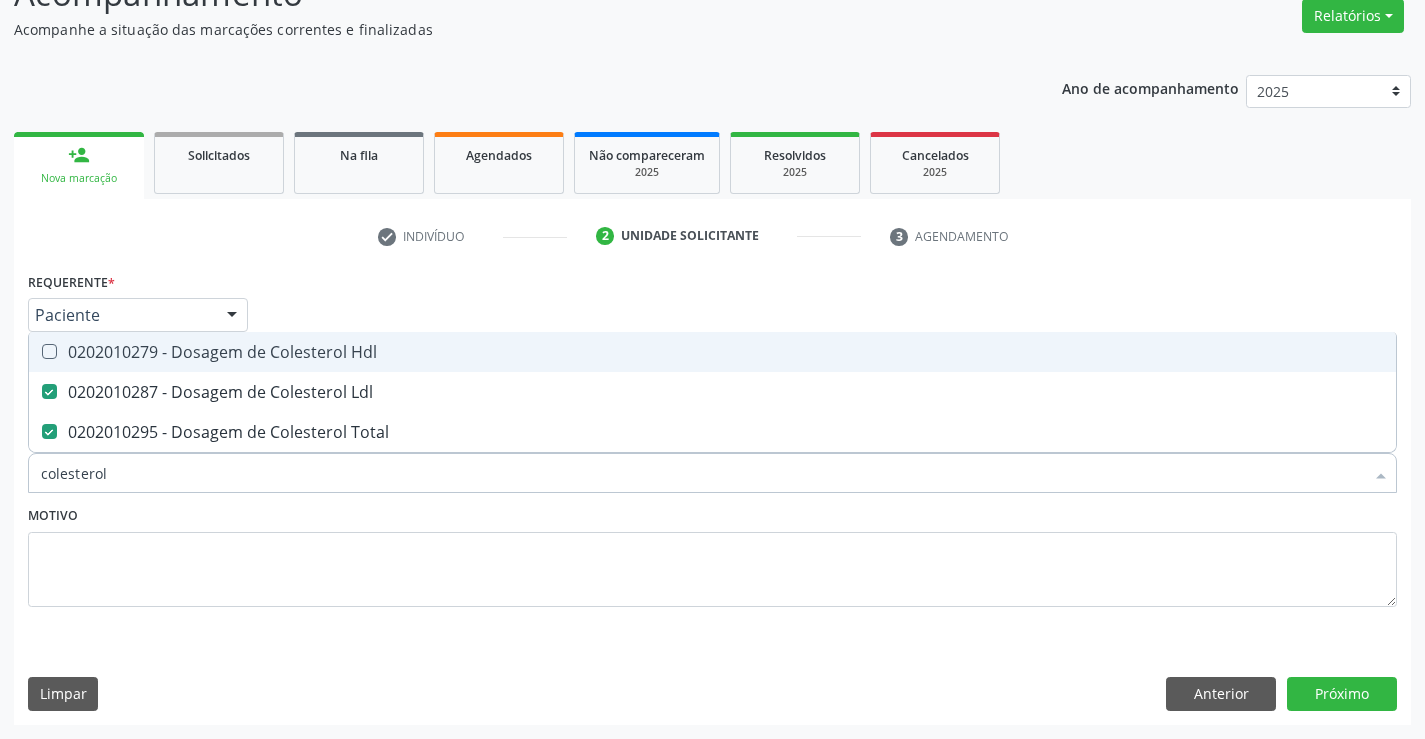 click on "0202010279 - Dosagem de Colesterol Hdl" at bounding box center [712, 352] 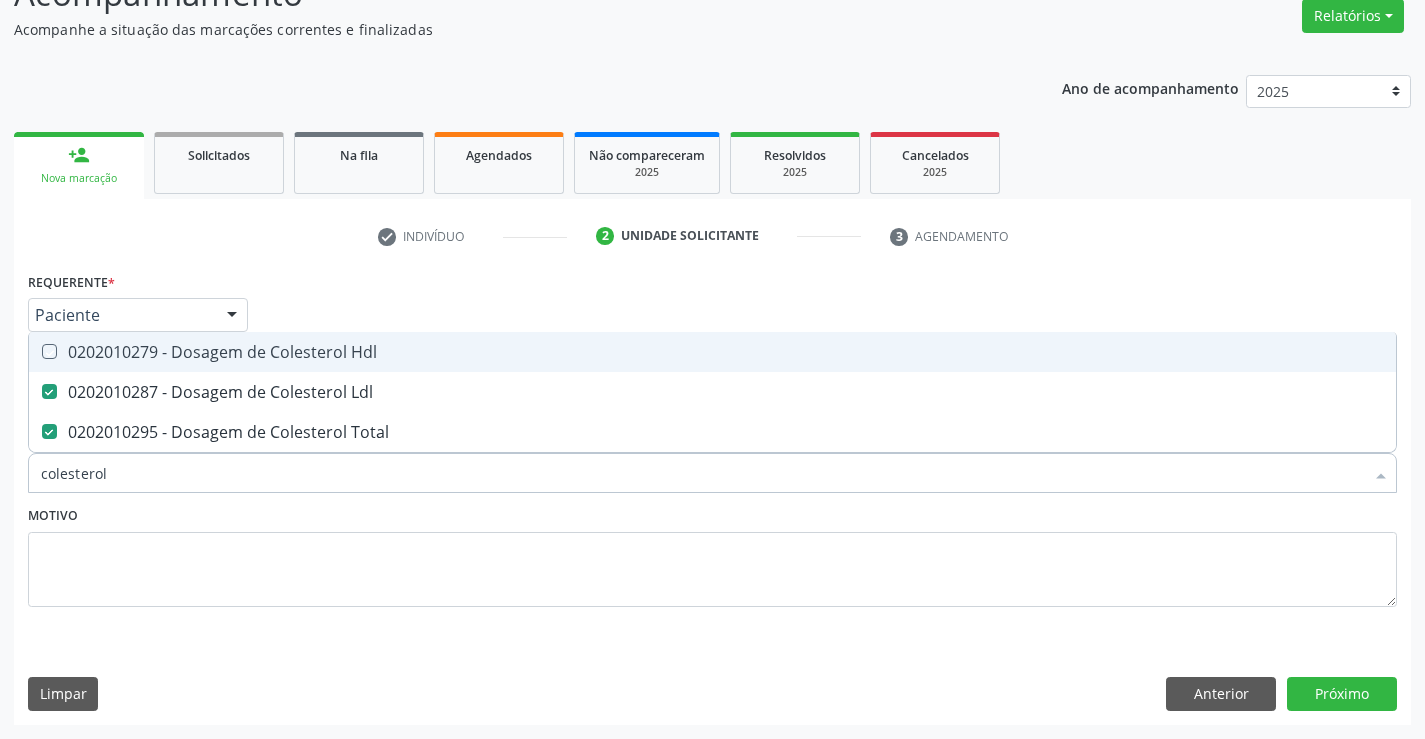 checkbox on "true" 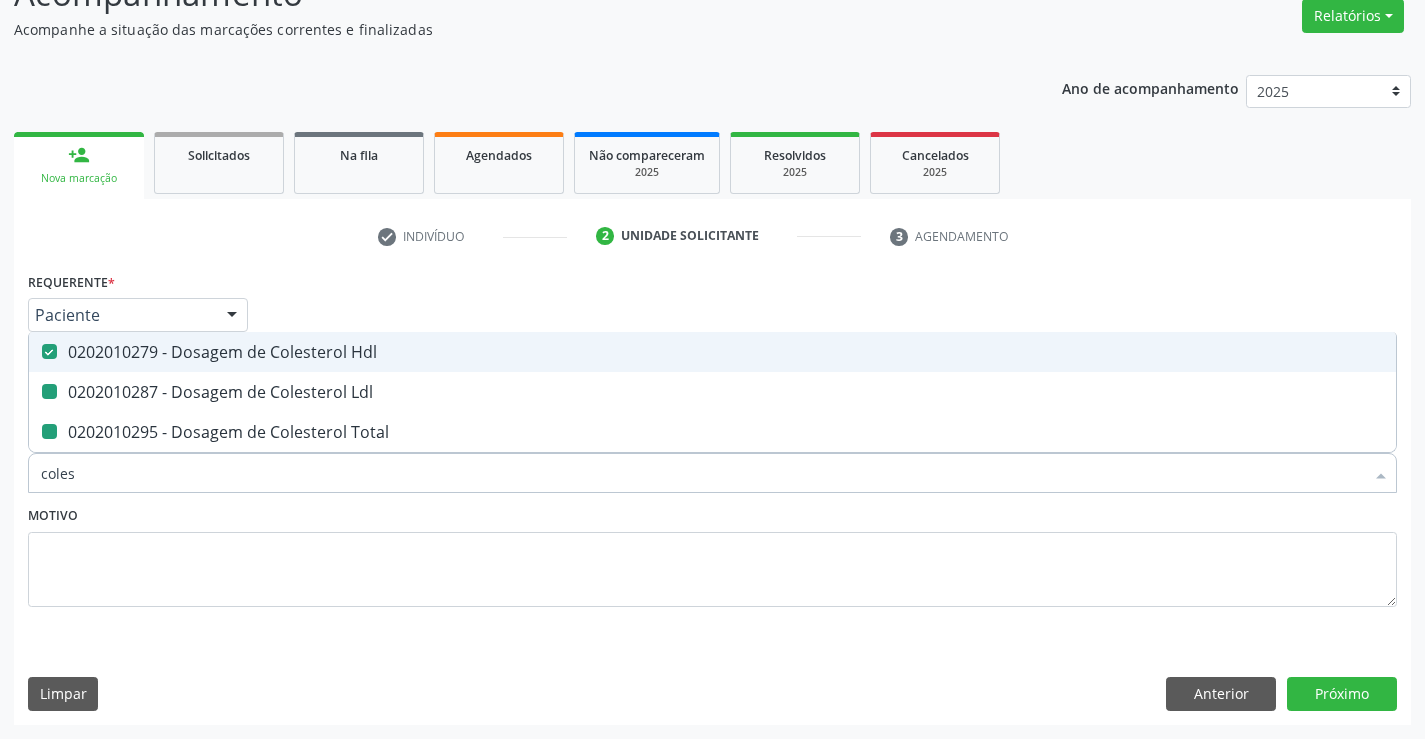 type on "cole" 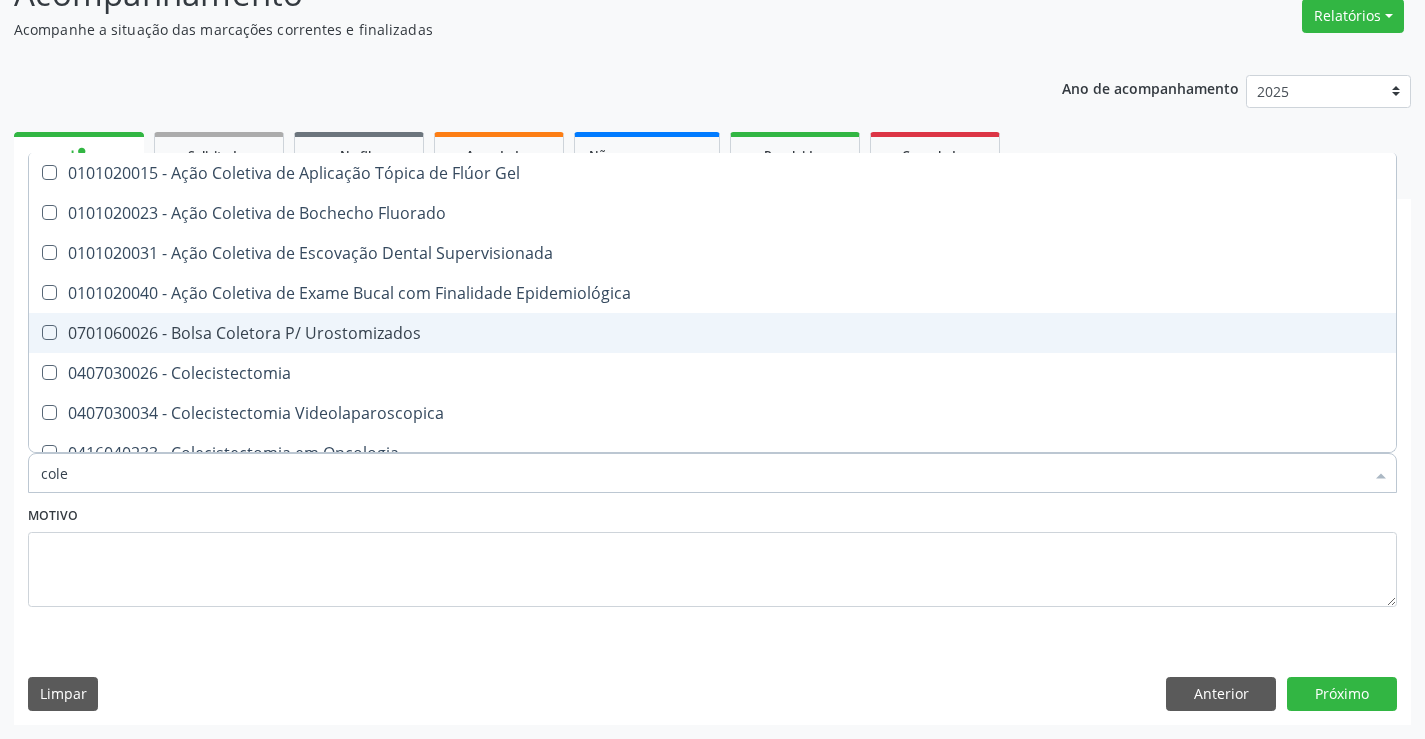 type on "col" 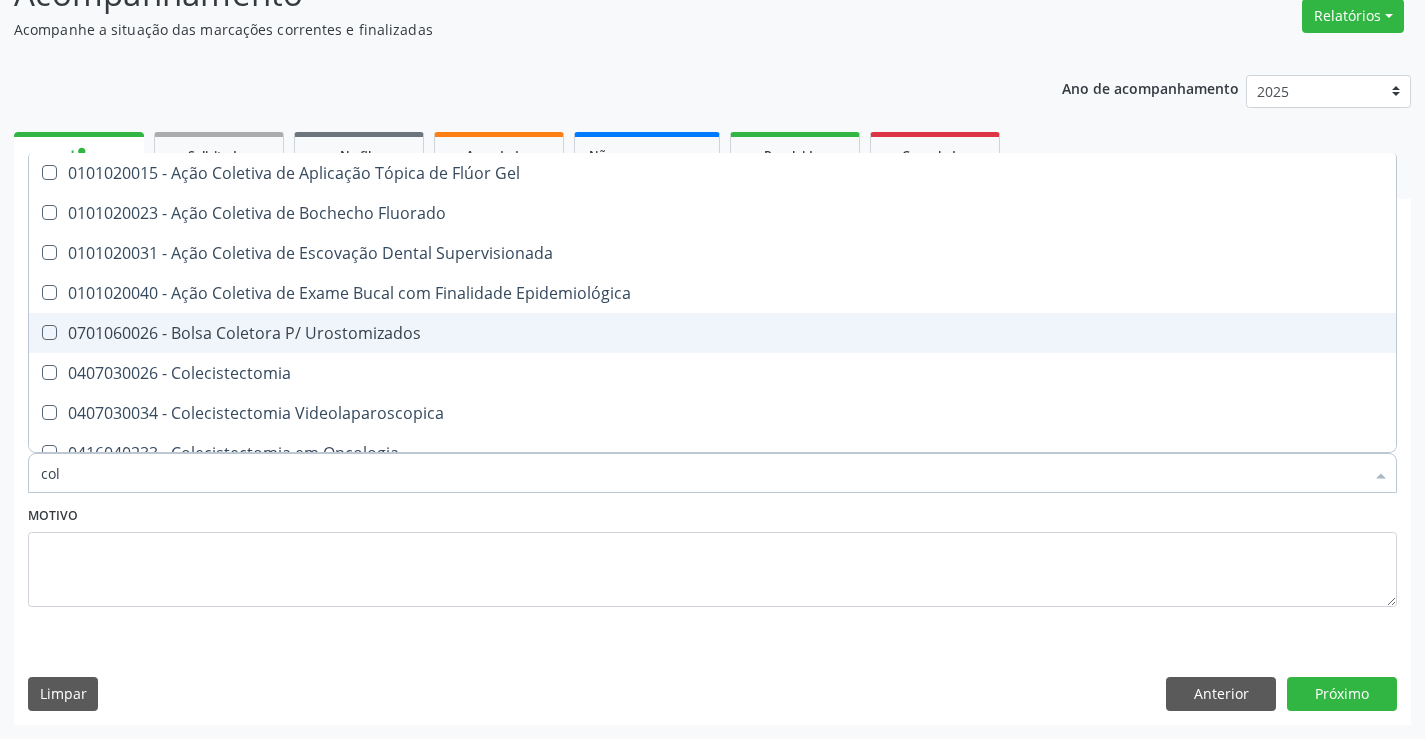 checkbox on "false" 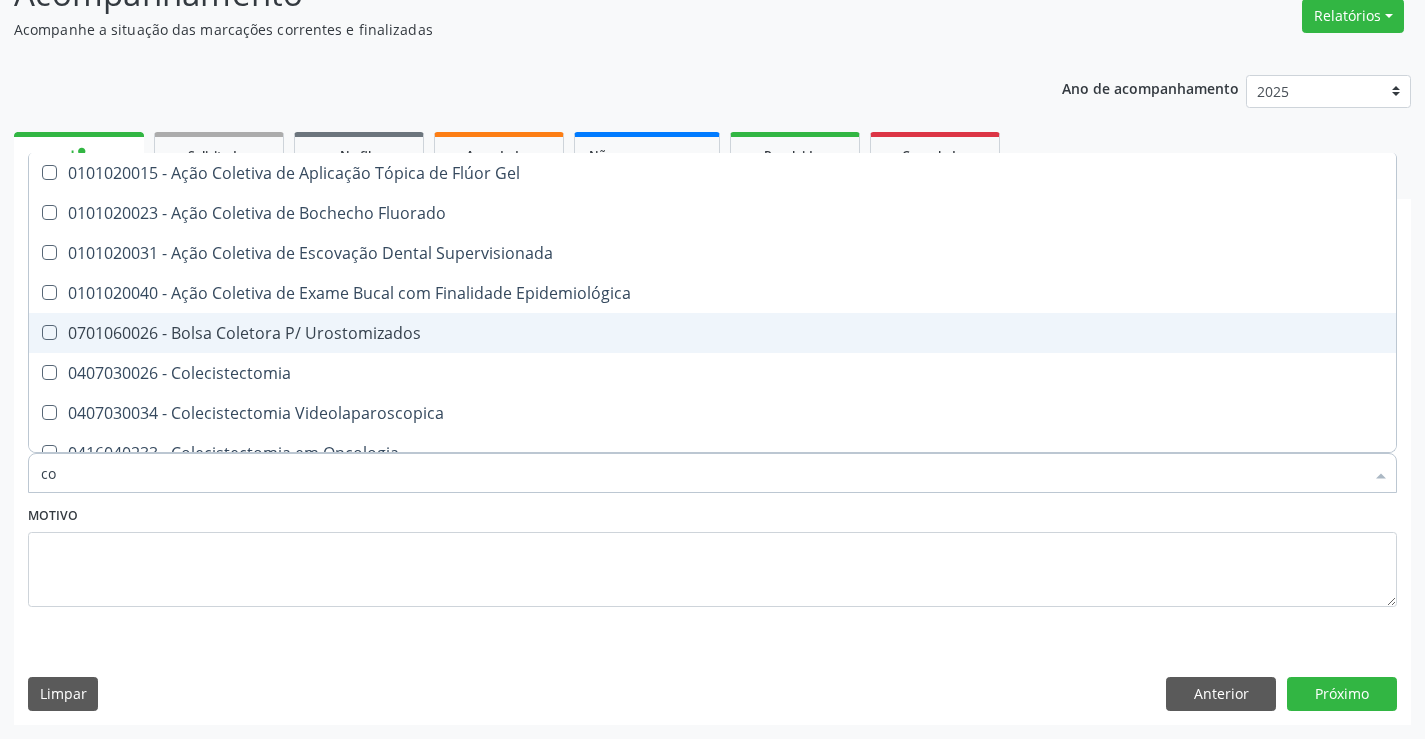 type on "c" 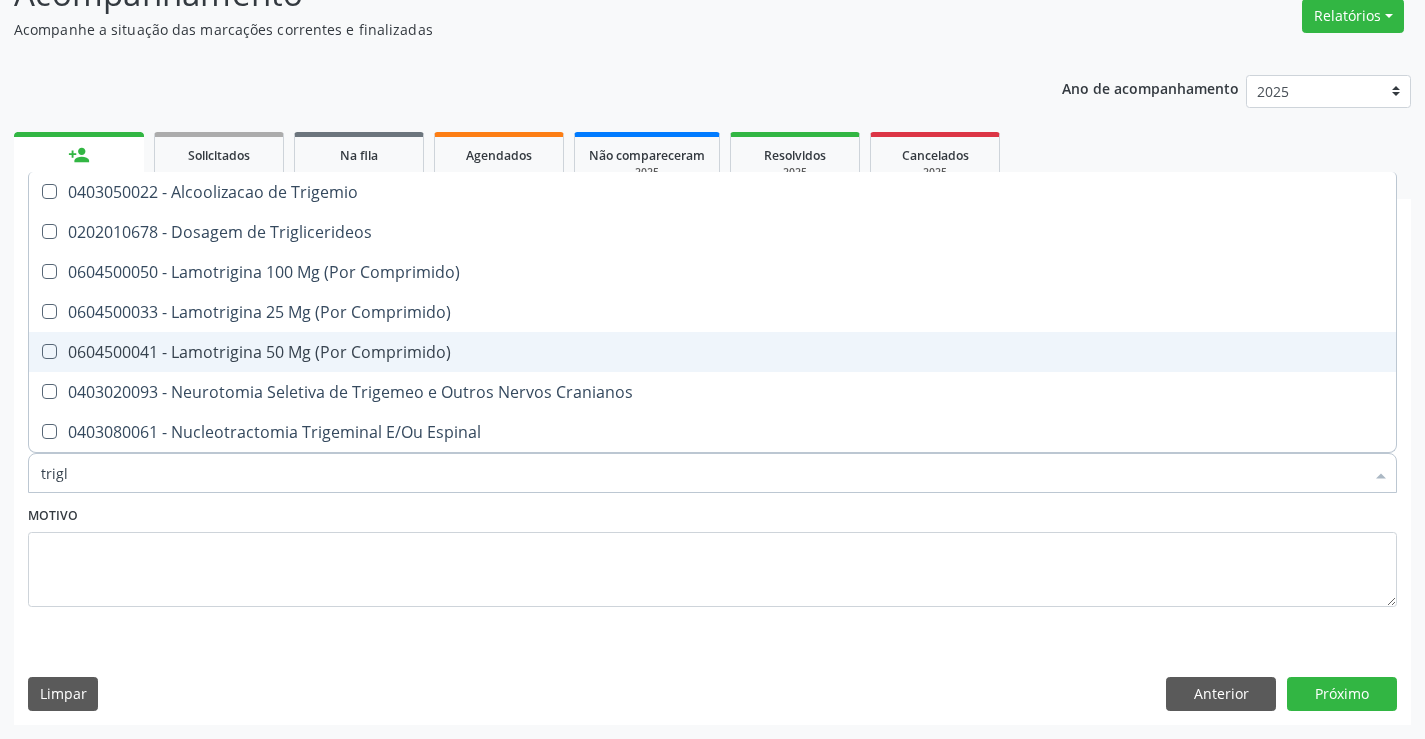 type on "trigli" 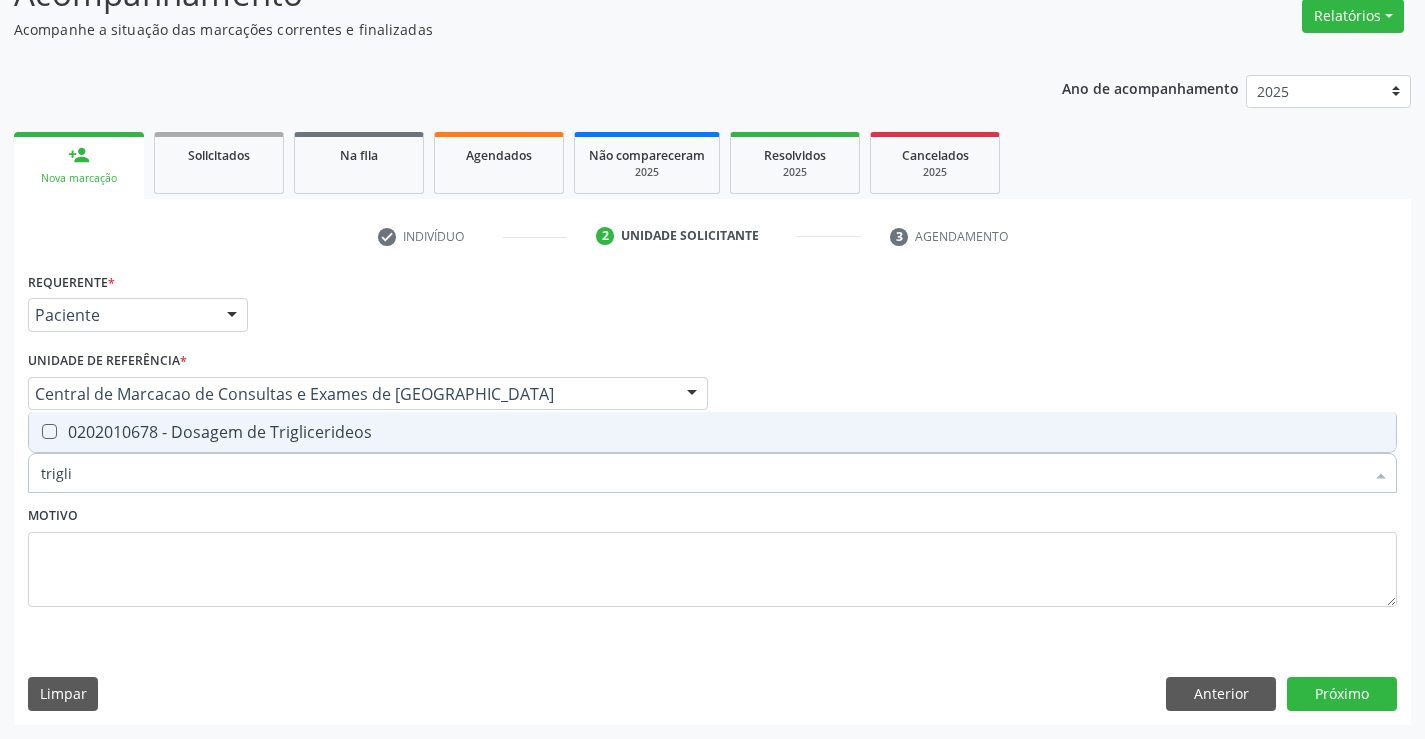 click on "0202010678 - Dosagem de Triglicerideos" at bounding box center (712, 432) 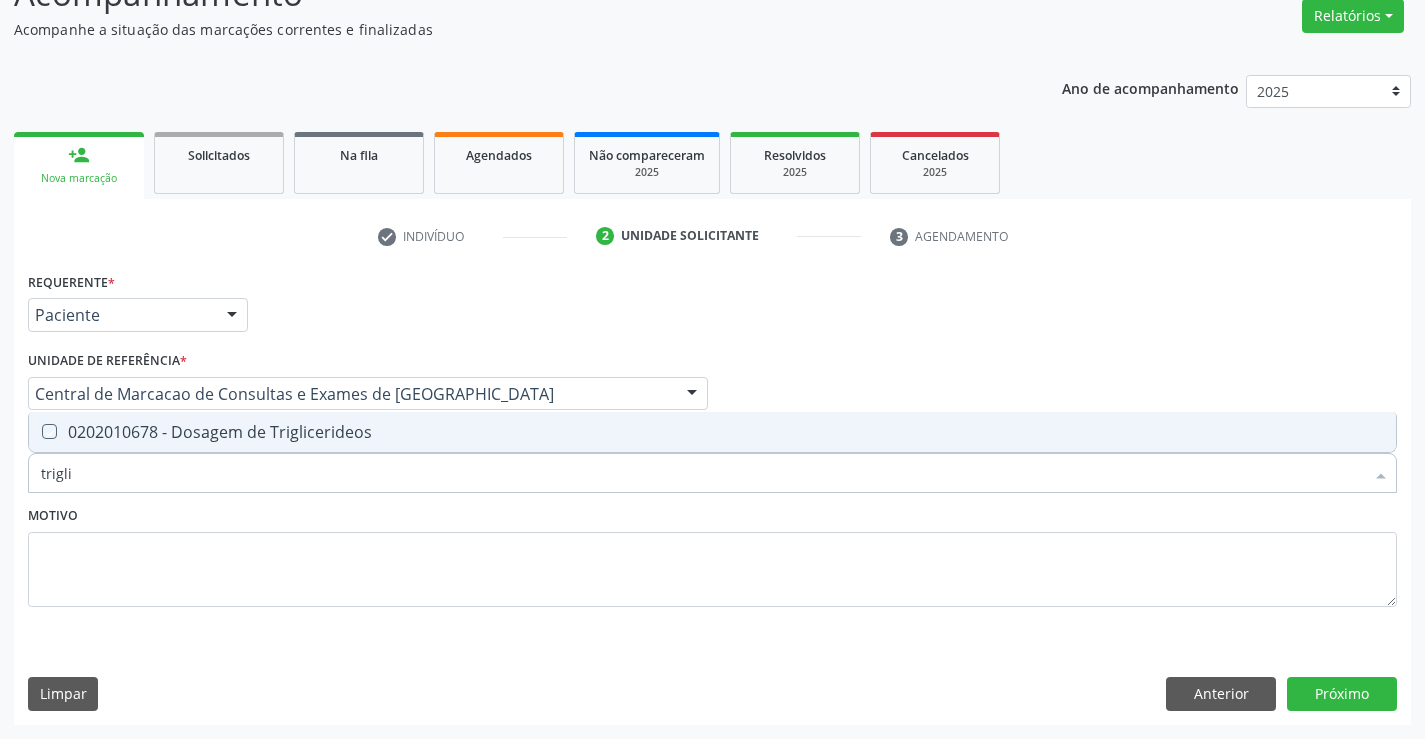 checkbox on "true" 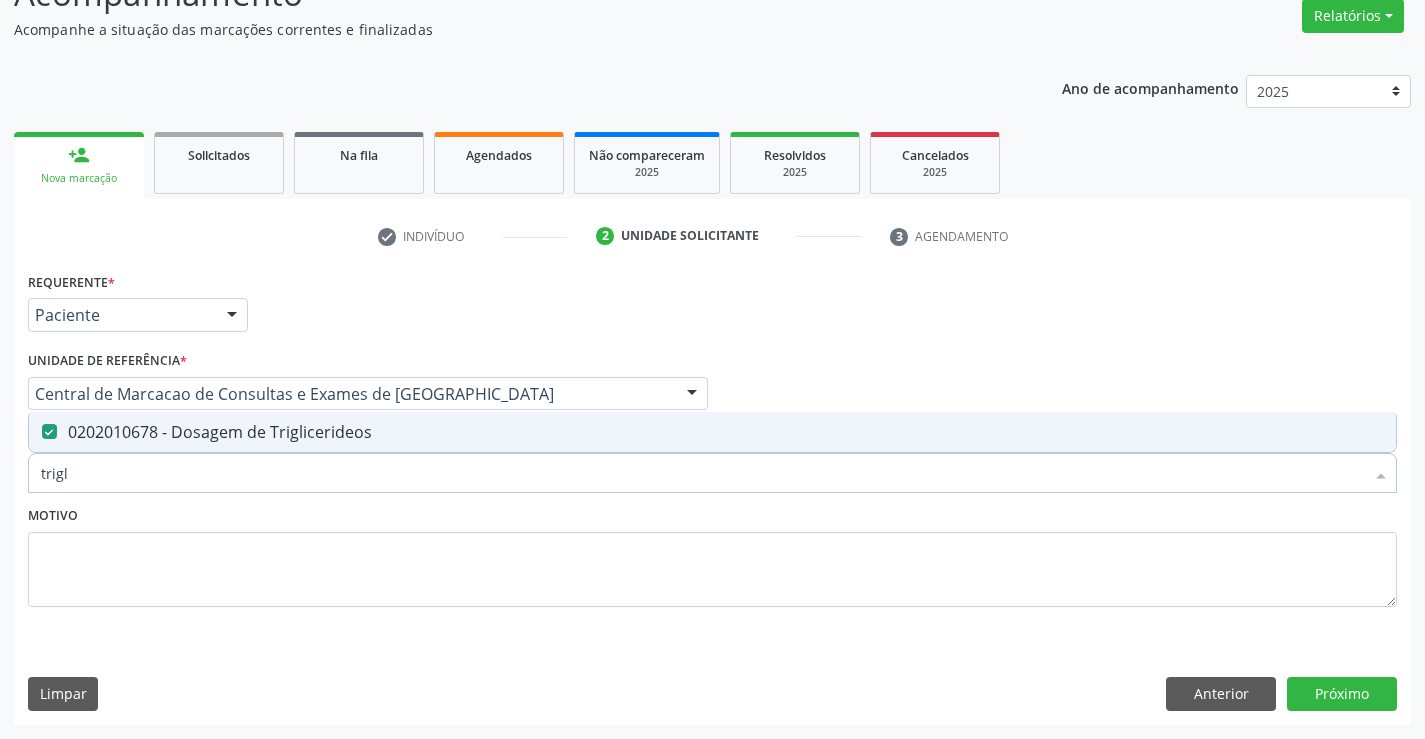 type on "trig" 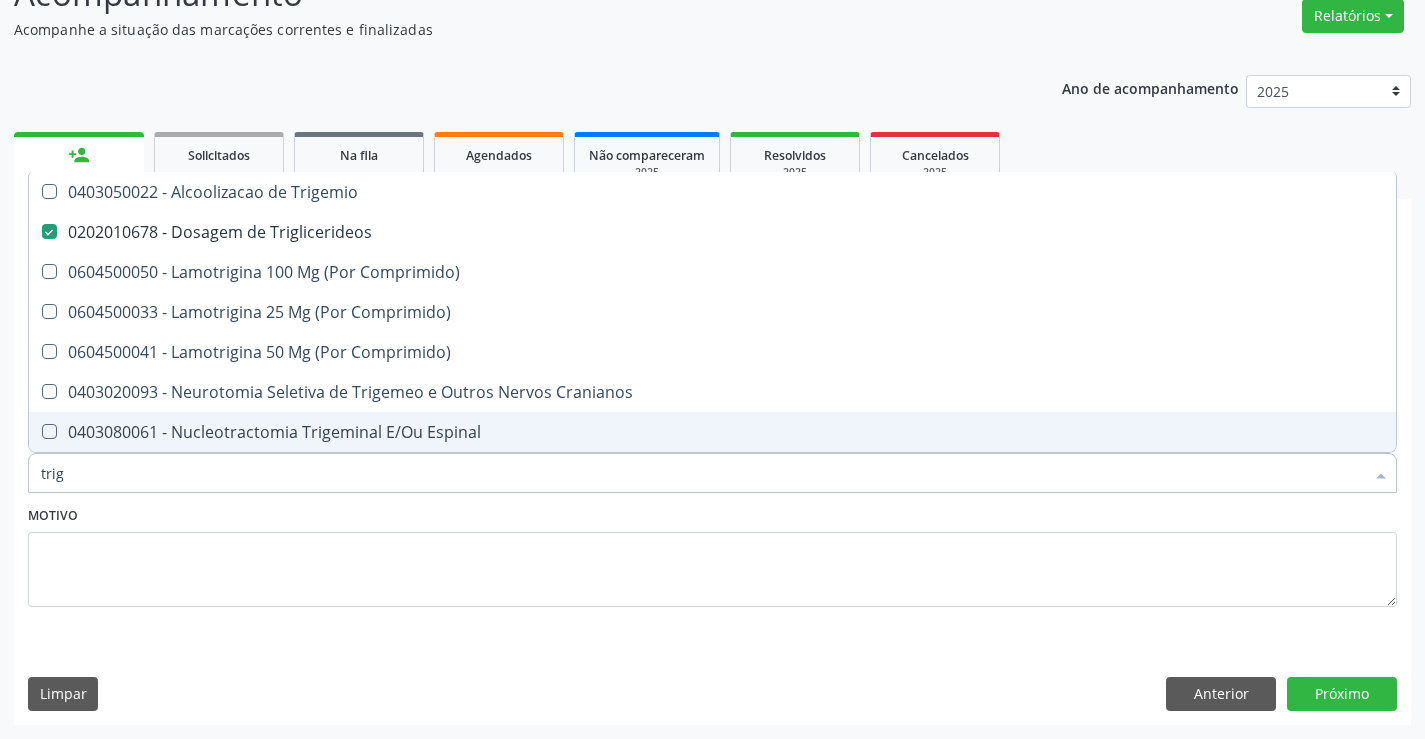 type on "tri" 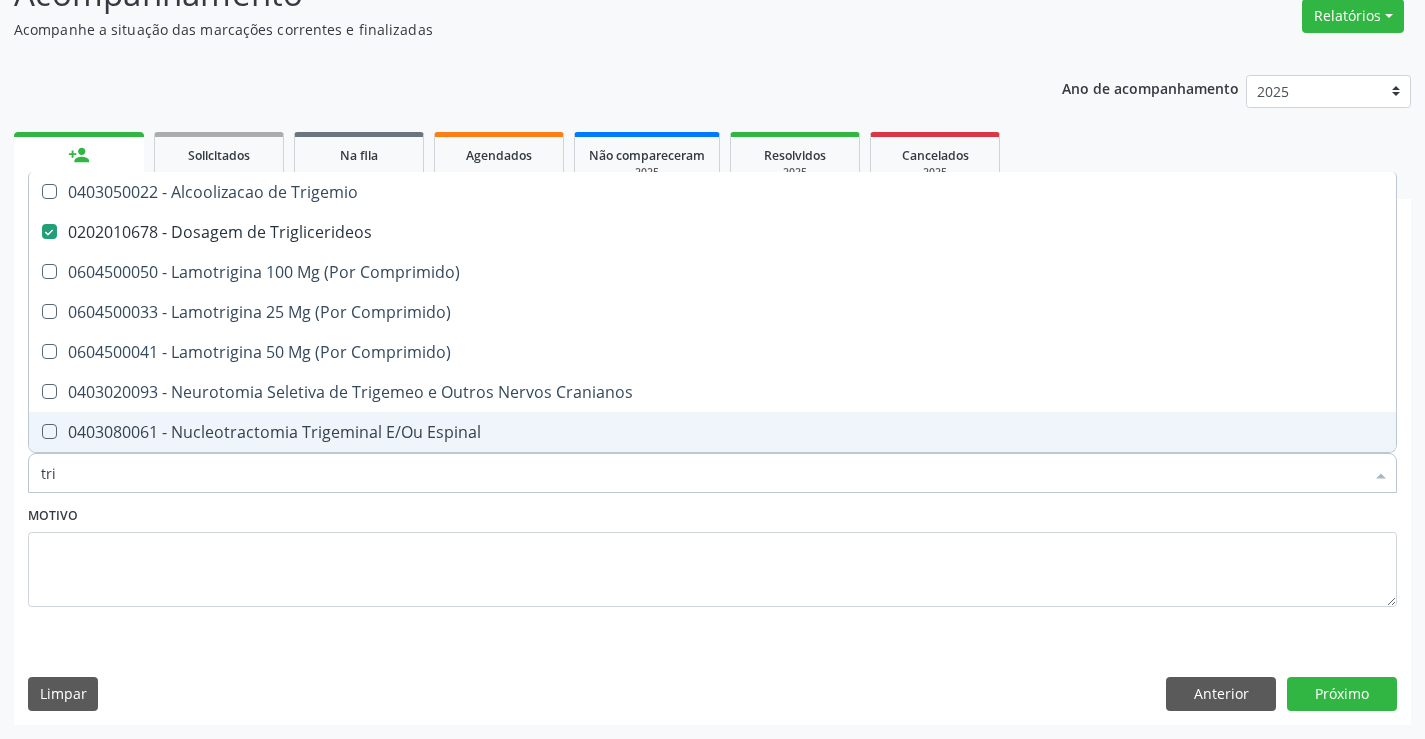 checkbox on "false" 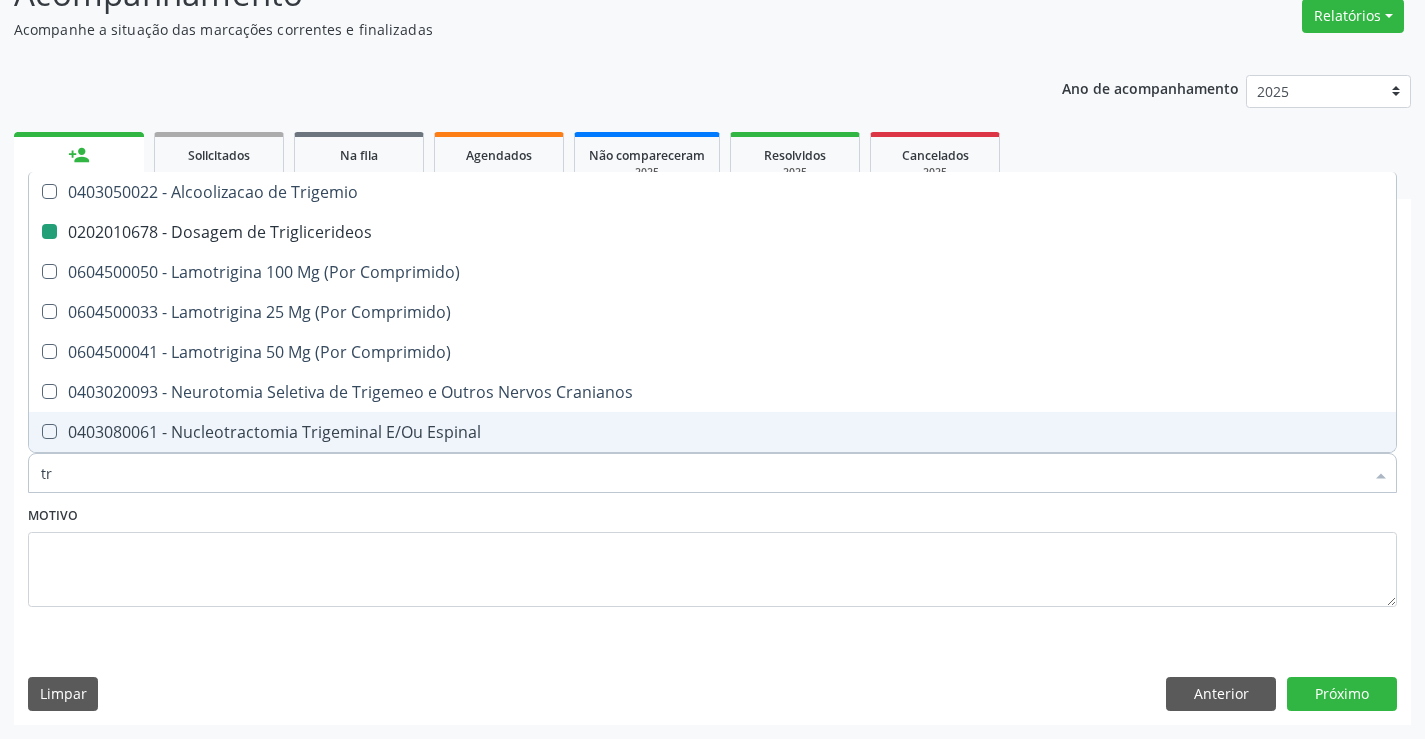 type on "t" 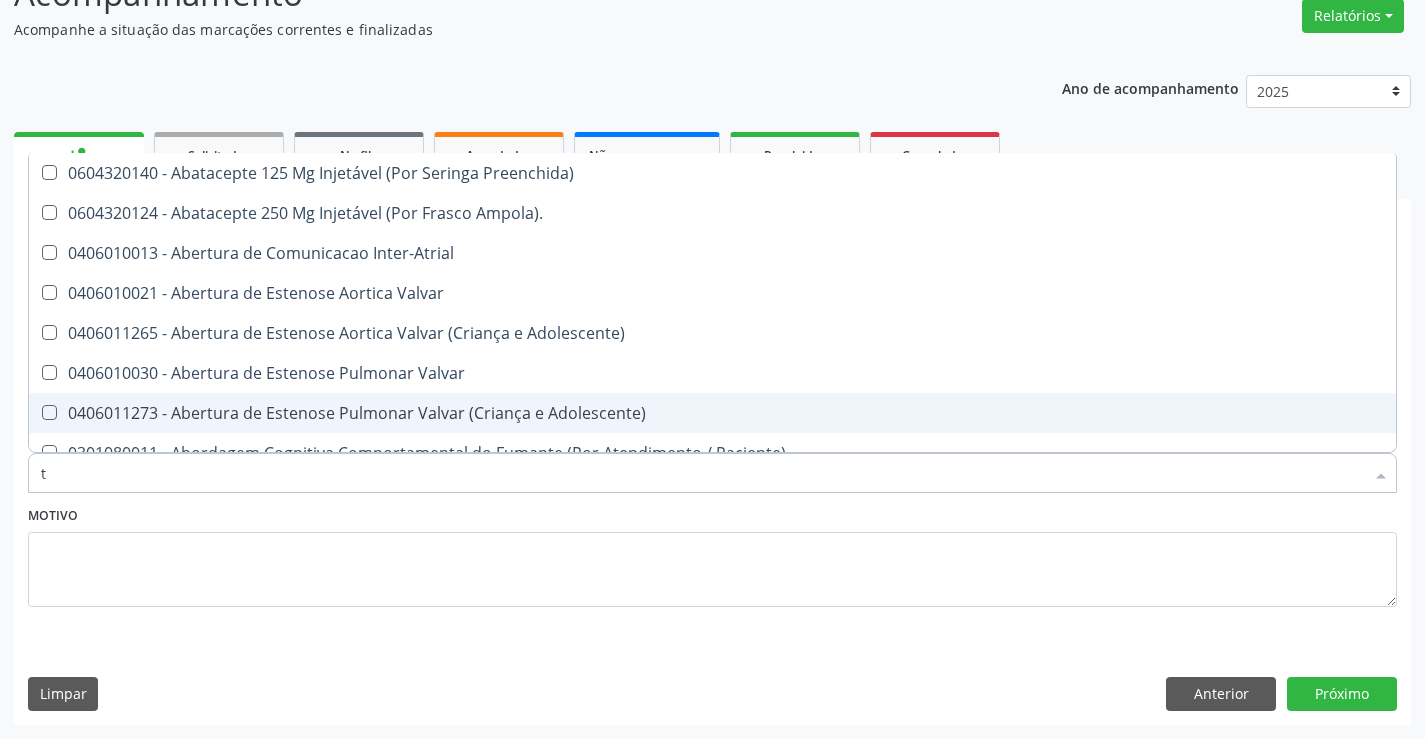 type on "tg" 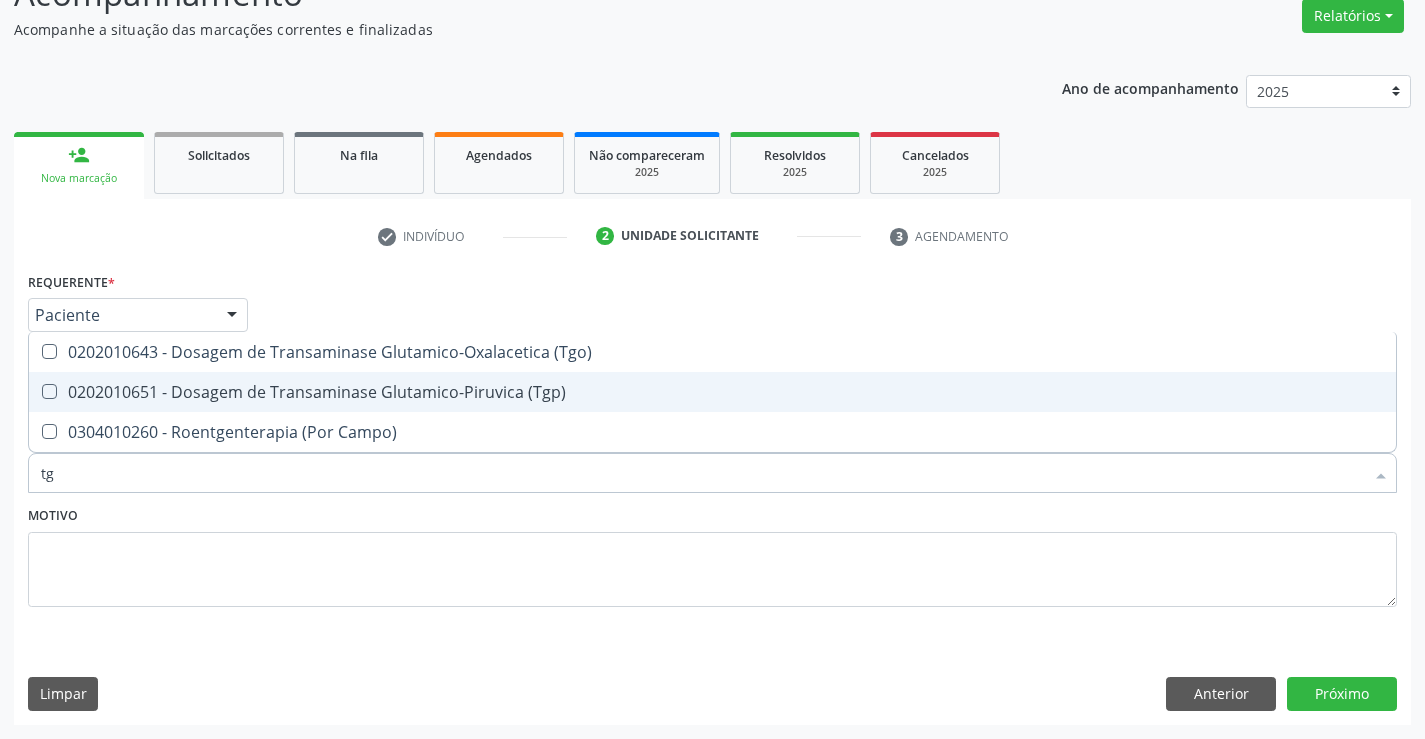 drag, startPoint x: 202, startPoint y: 380, endPoint x: 210, endPoint y: 348, distance: 32.984844 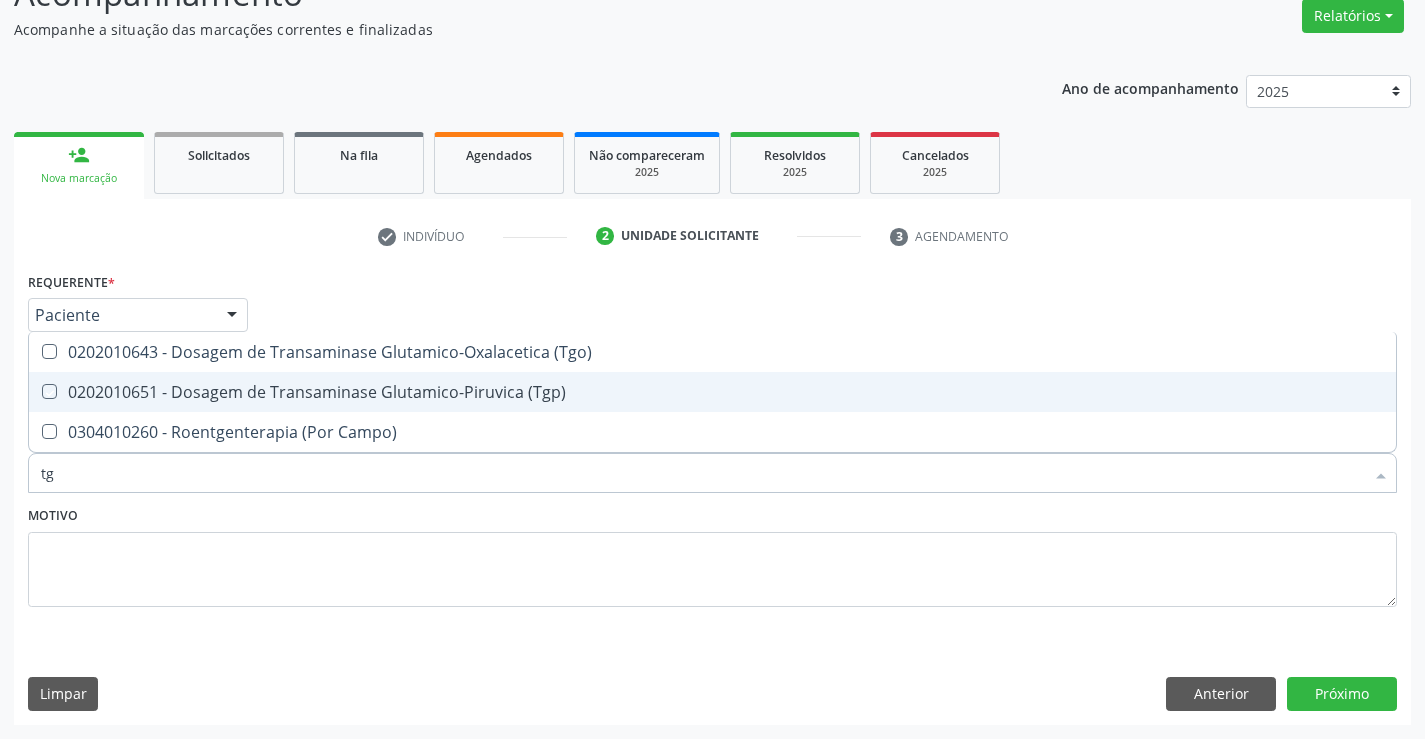 checkbox on "true" 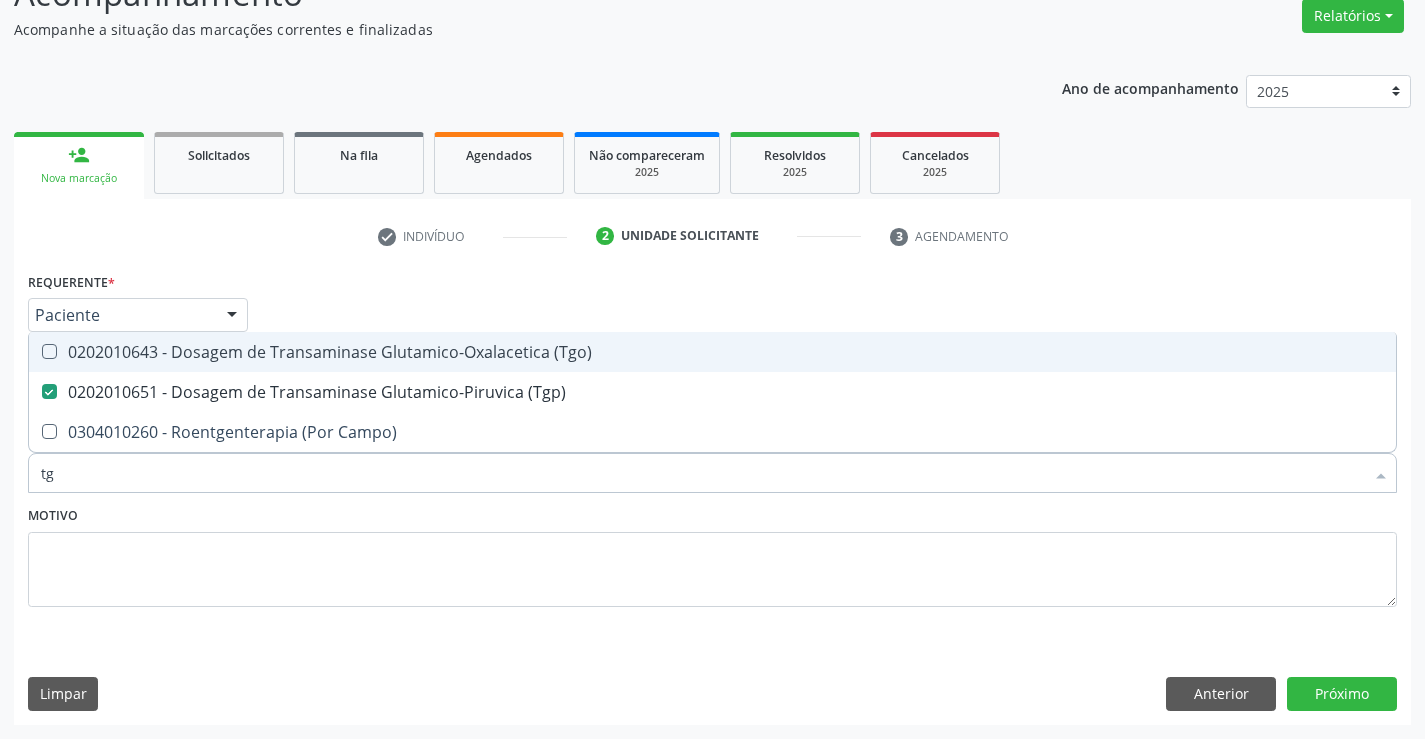 click on "0202010643 - Dosagem de Transaminase Glutamico-Oxalacetica (Tgo)" at bounding box center (712, 352) 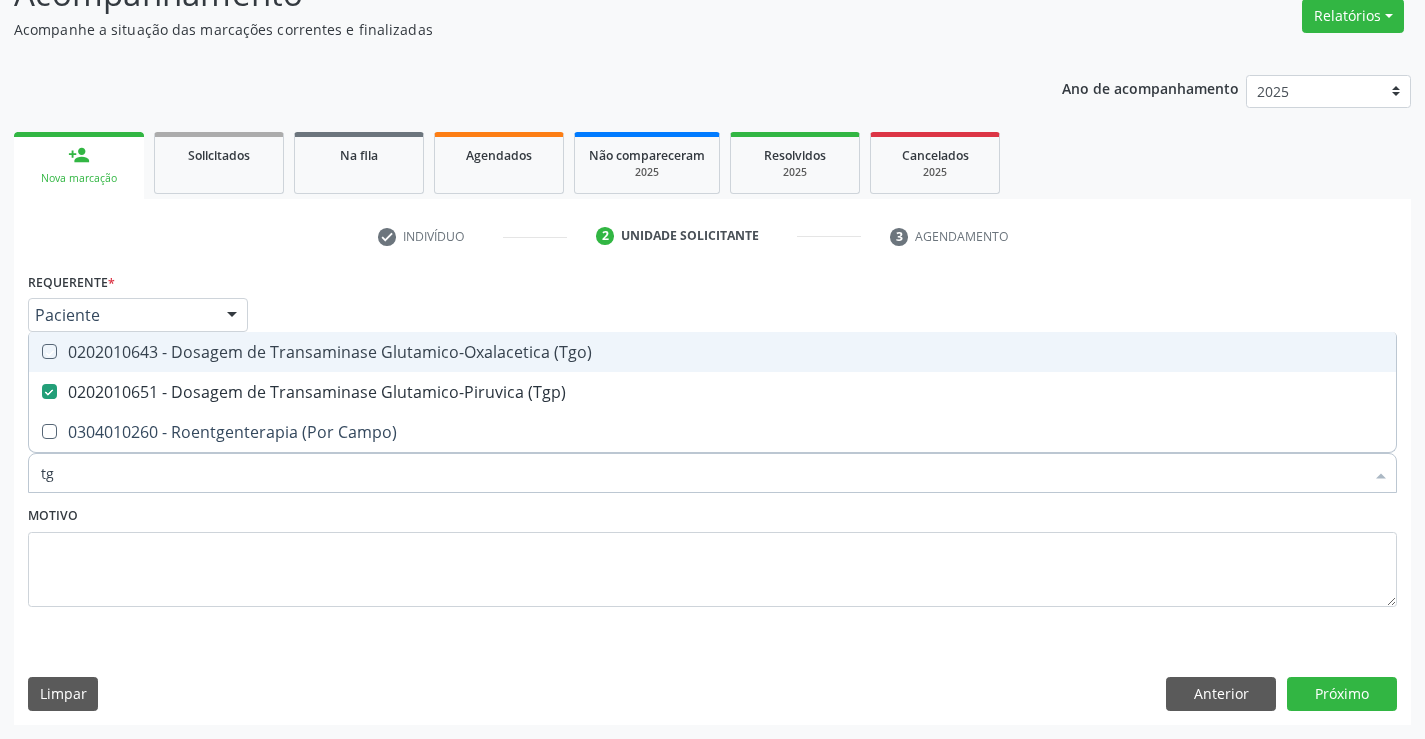 checkbox on "true" 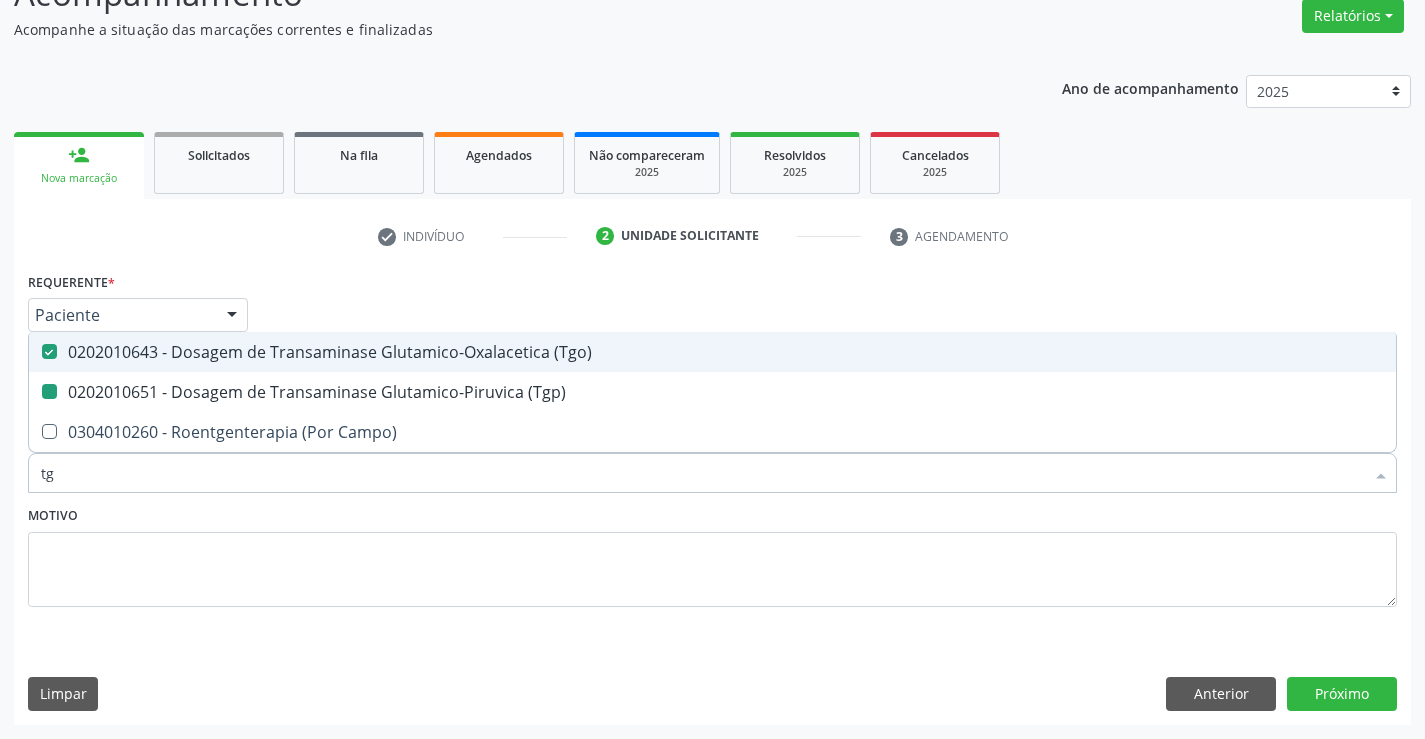 type on "t" 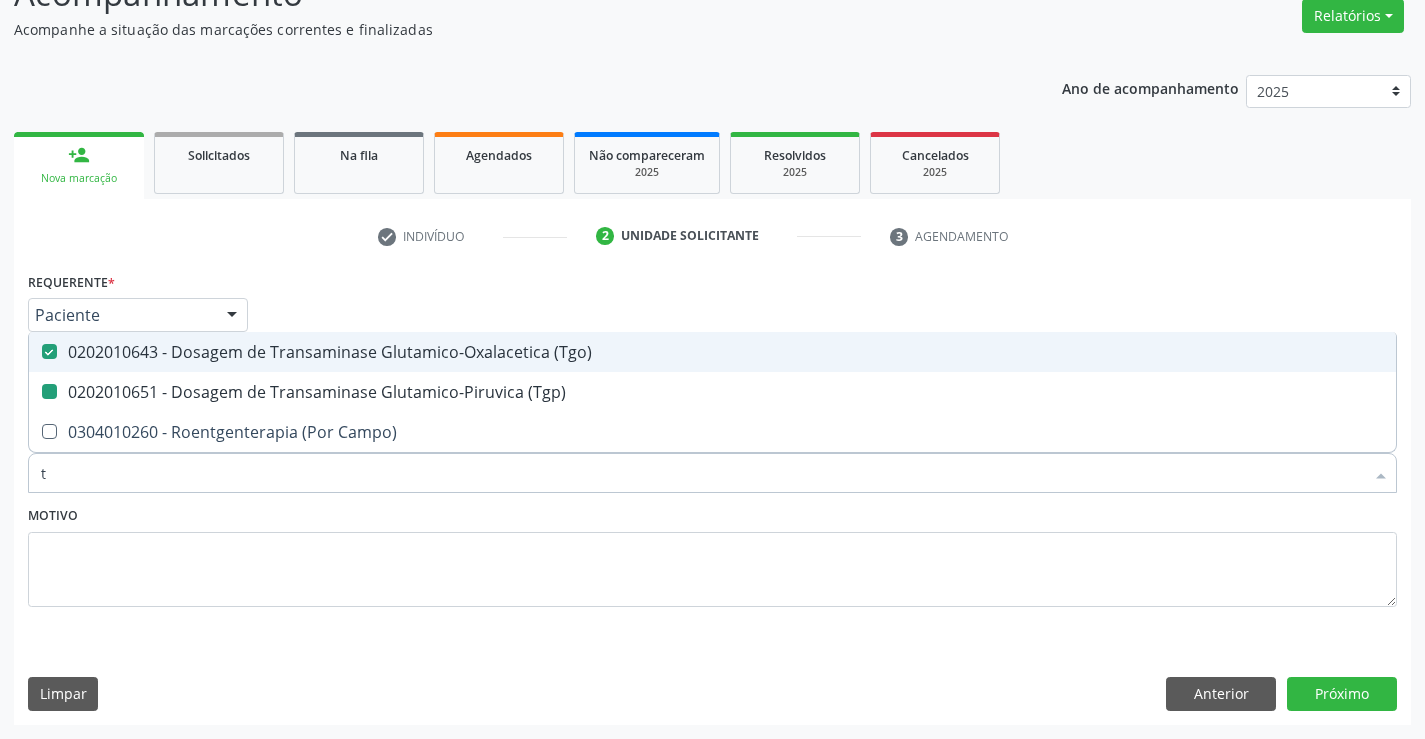 type 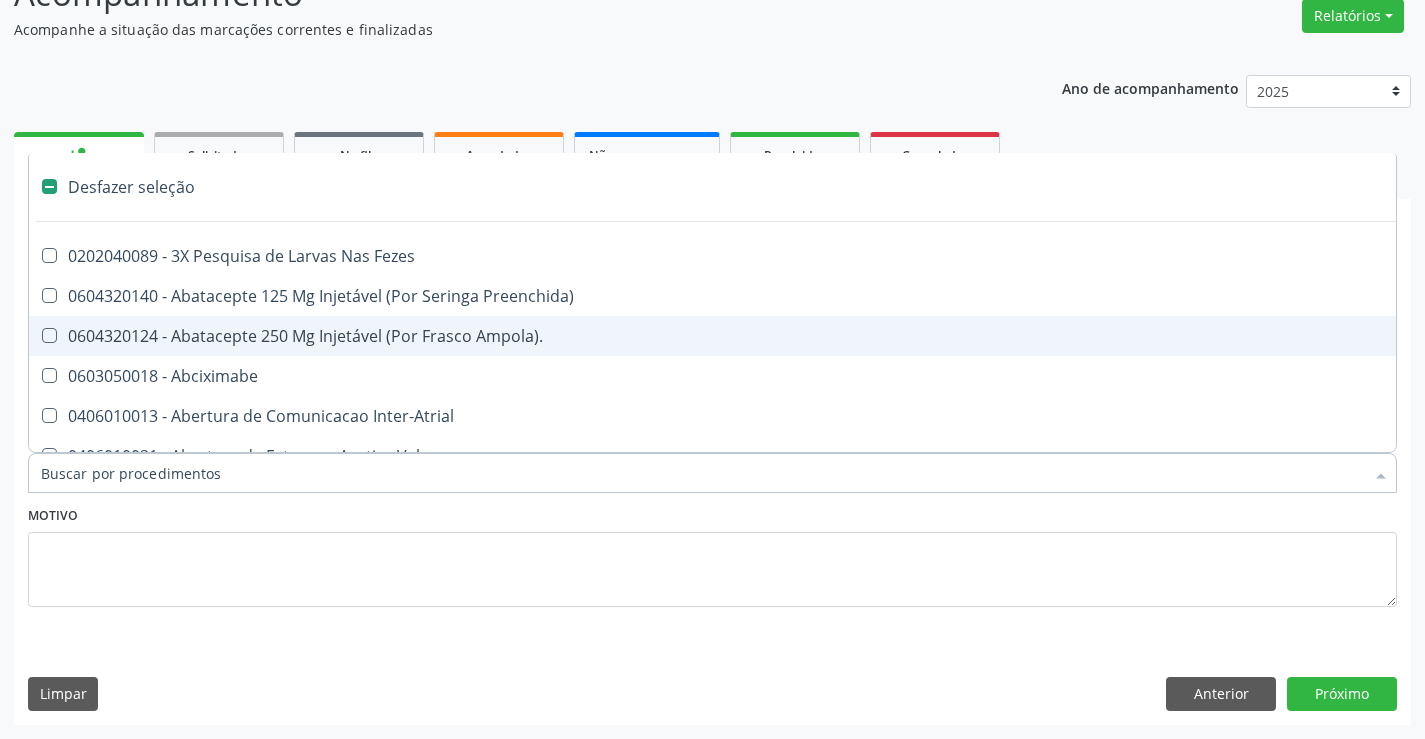 type on "u" 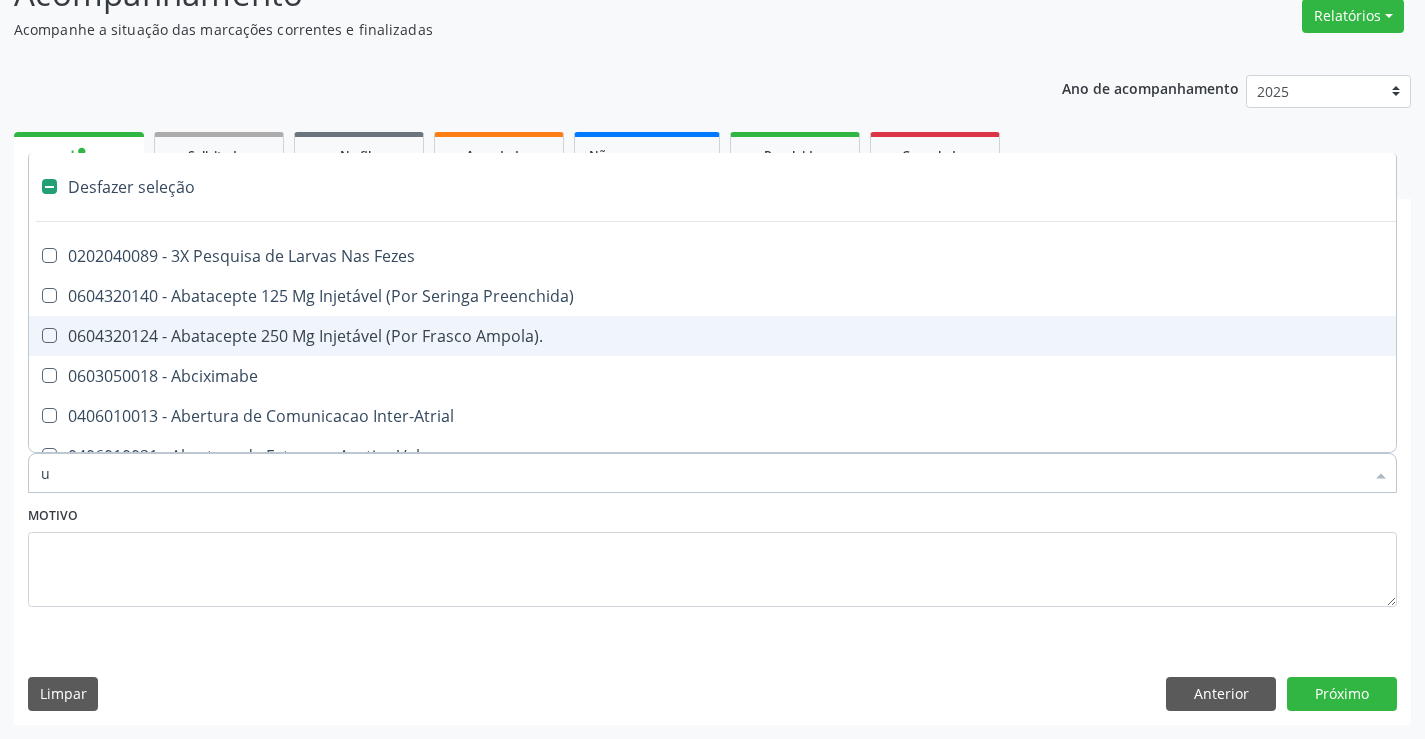 checkbox on "true" 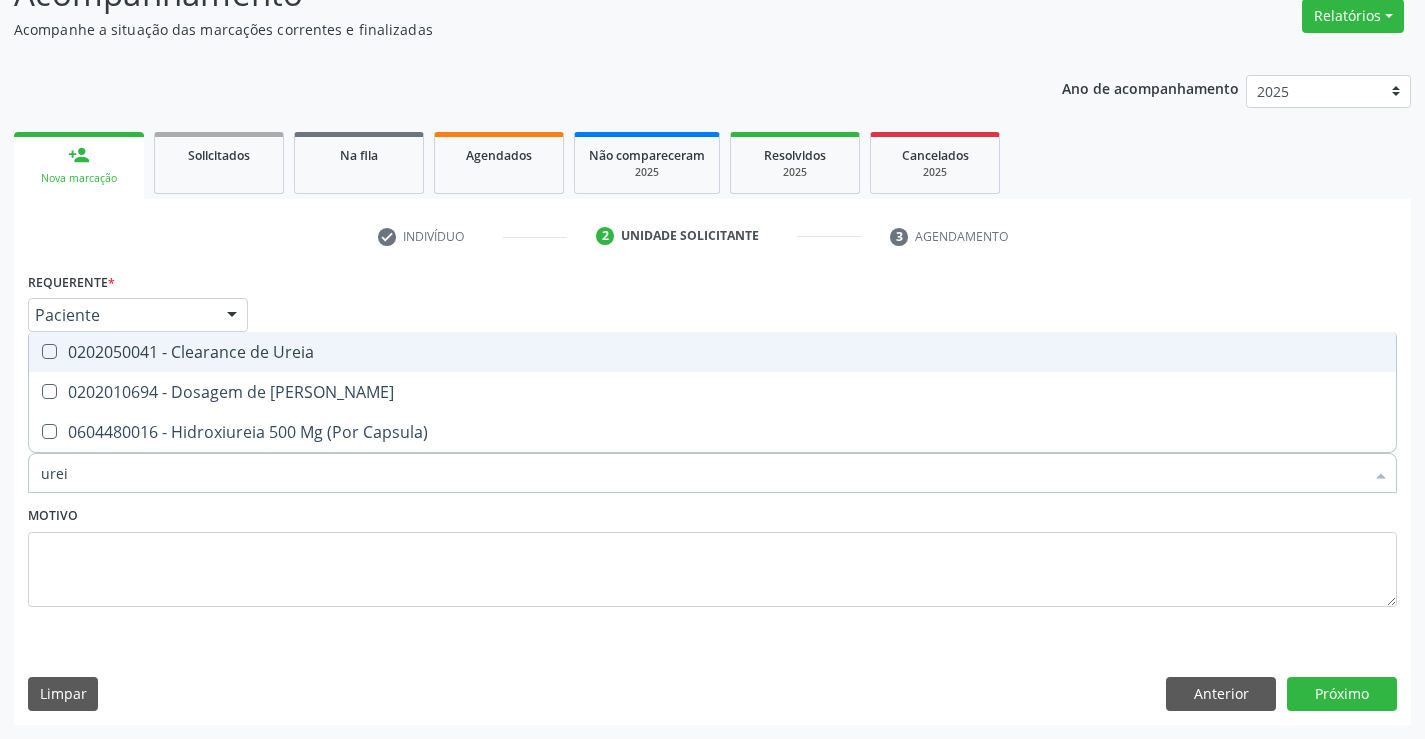 type on "ureia" 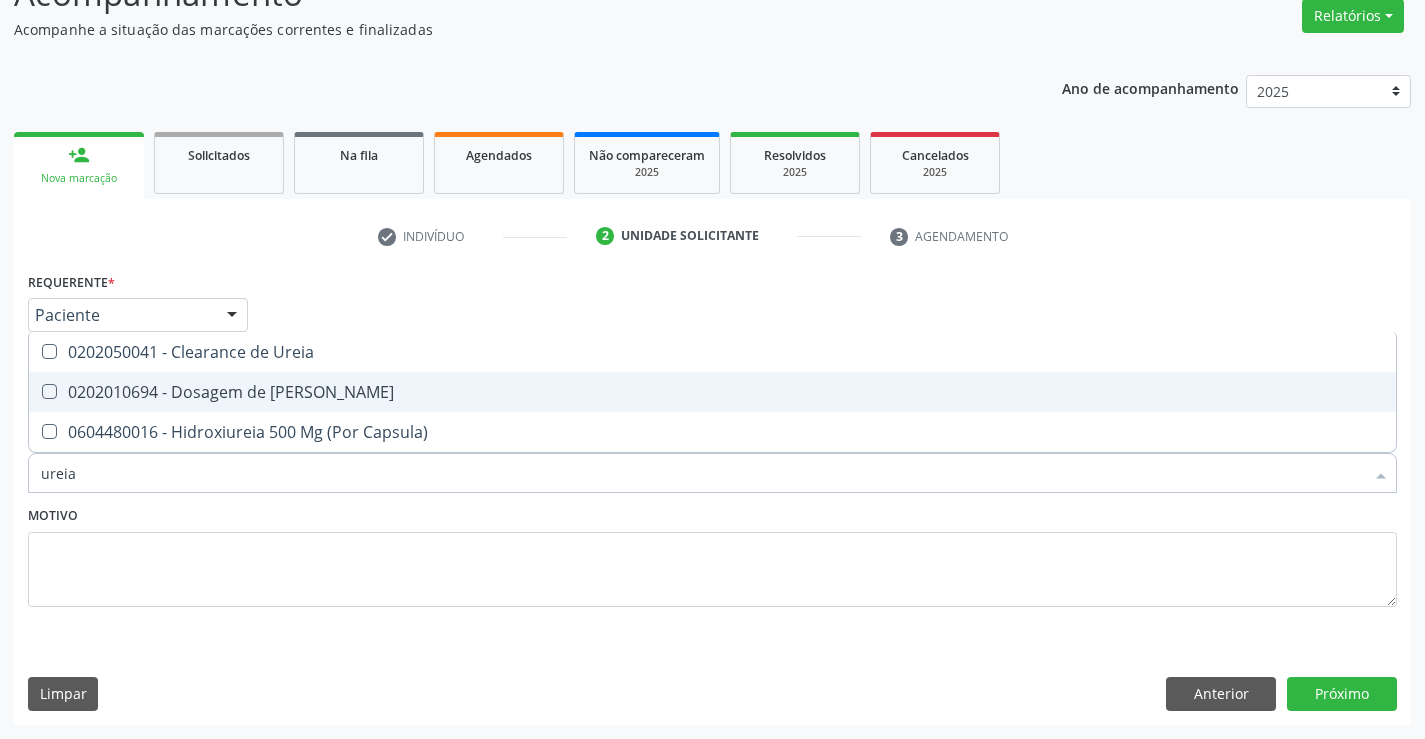 click on "0202010694 - Dosagem de [PERSON_NAME]" at bounding box center (712, 392) 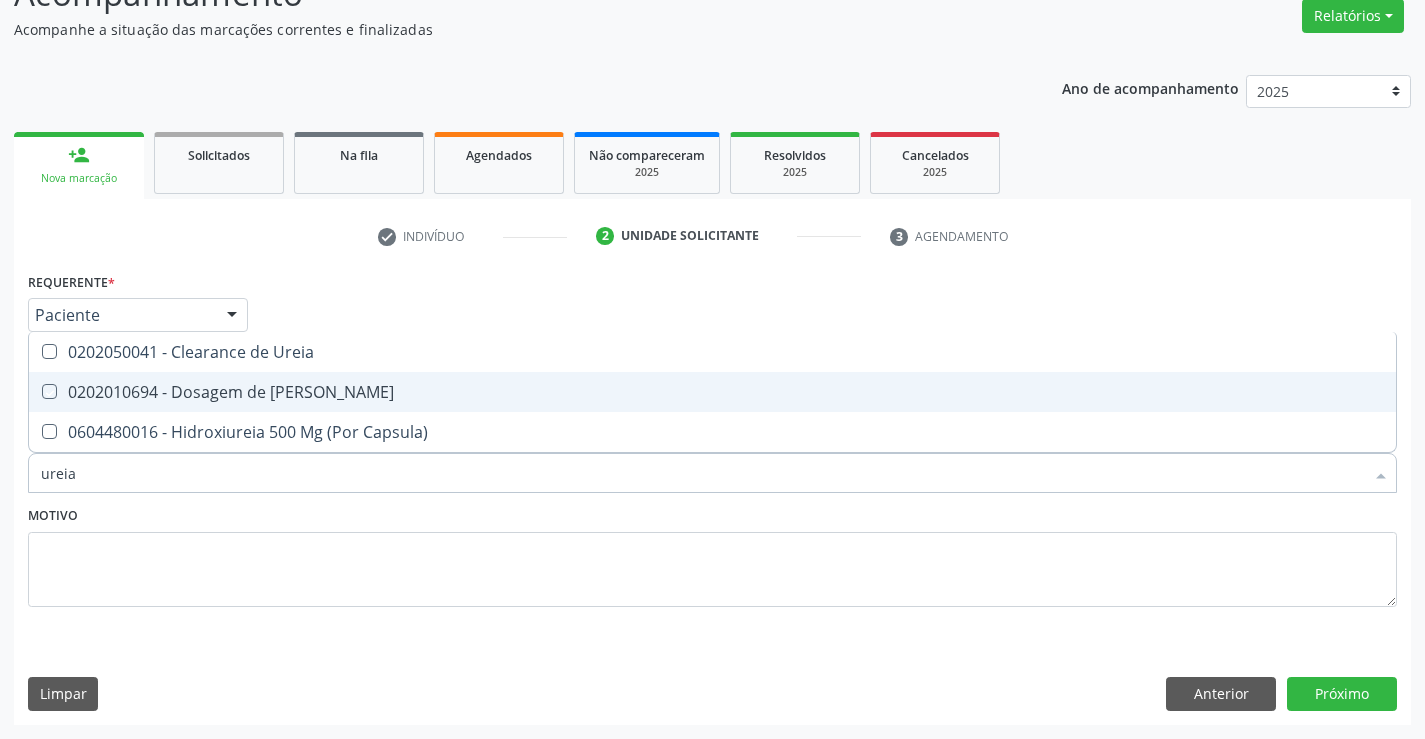 checkbox on "true" 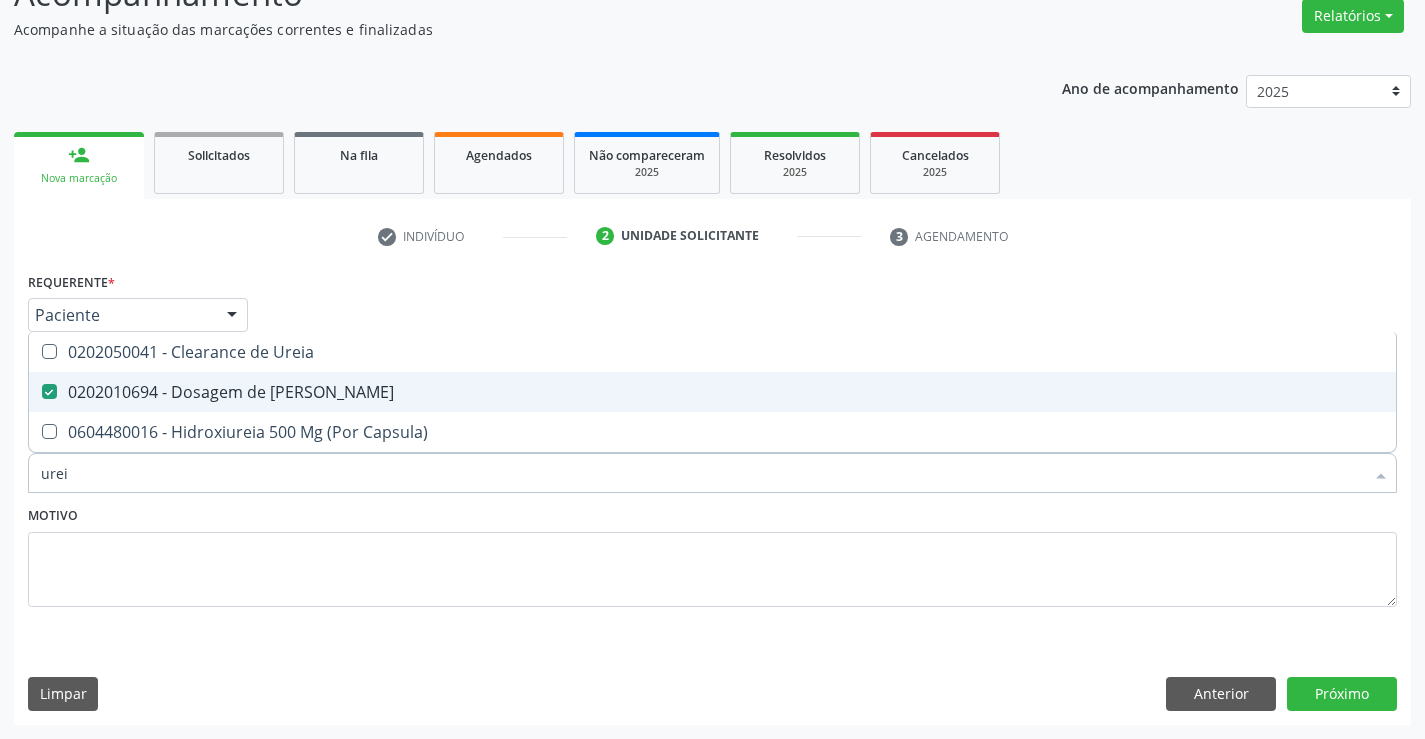 type on "ure" 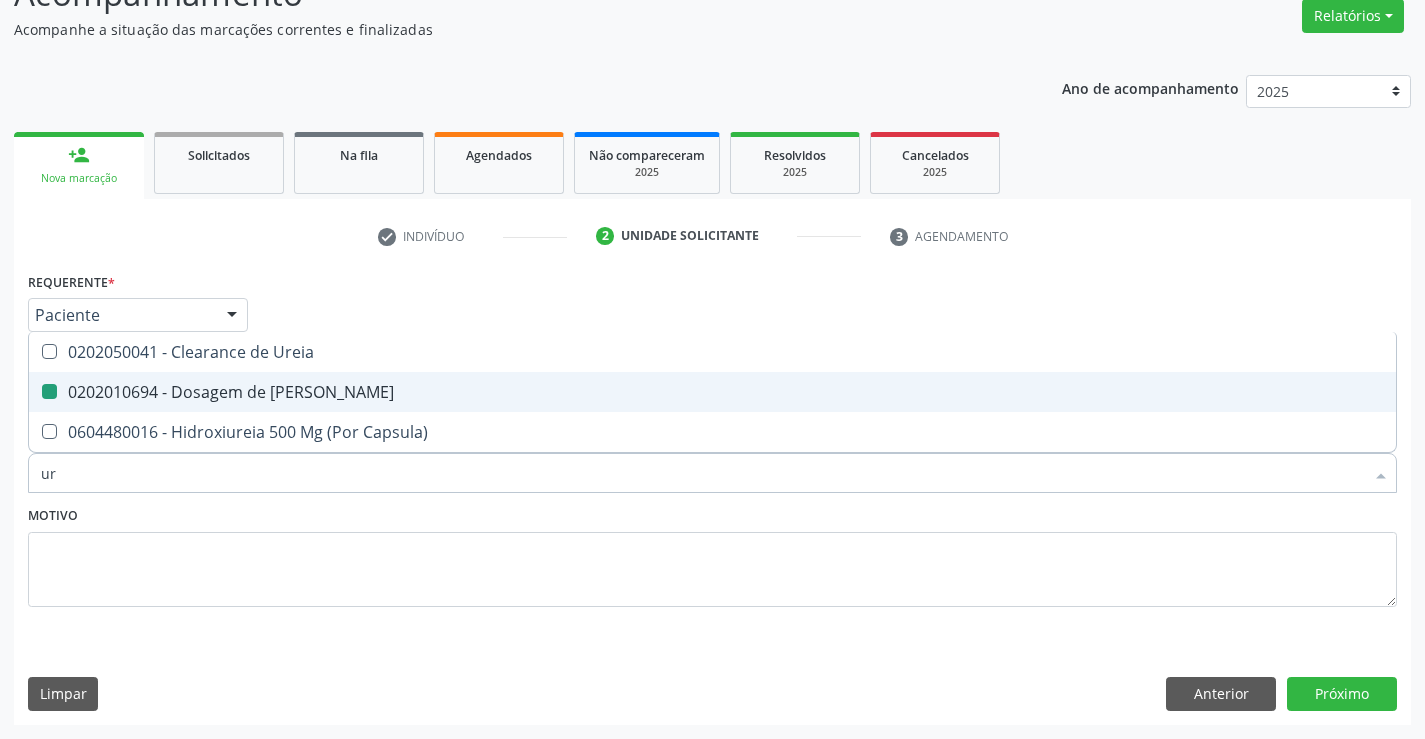 type on "u" 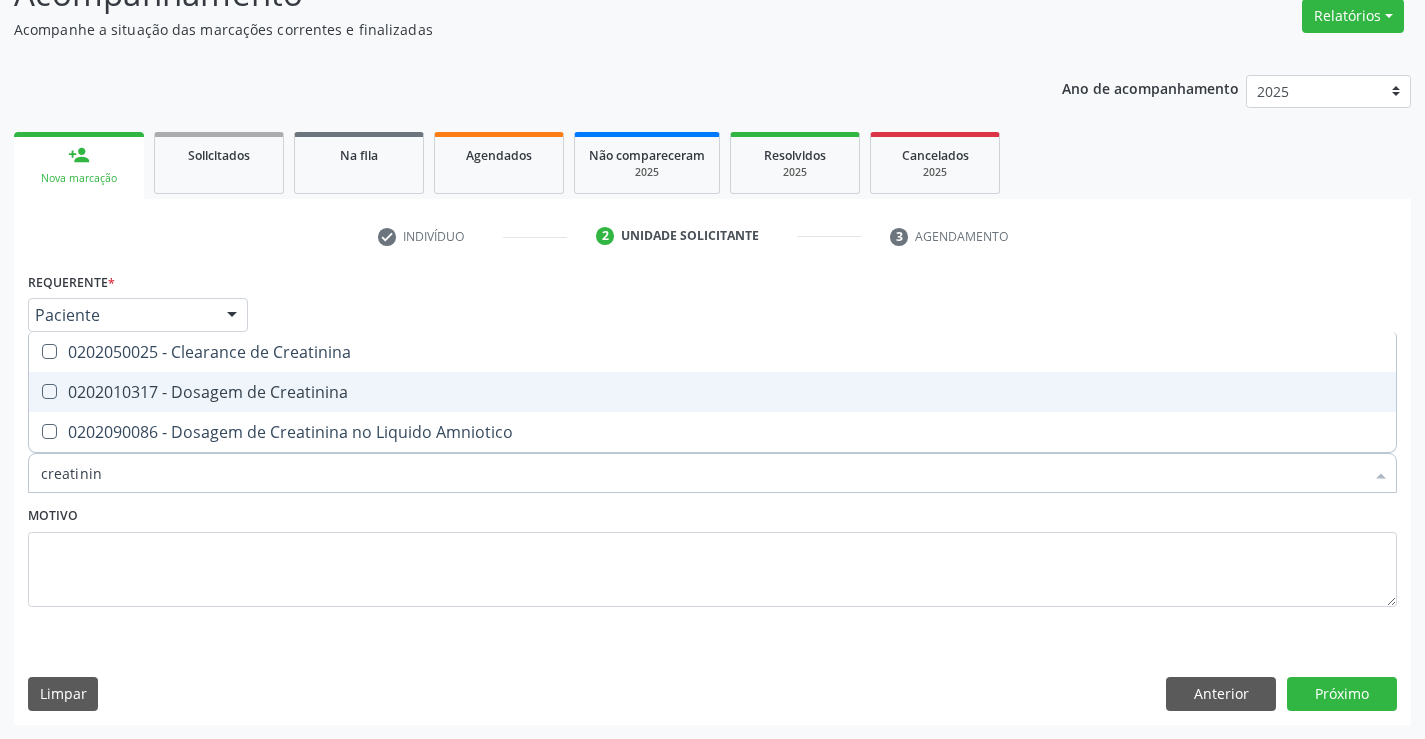 type on "creatinina" 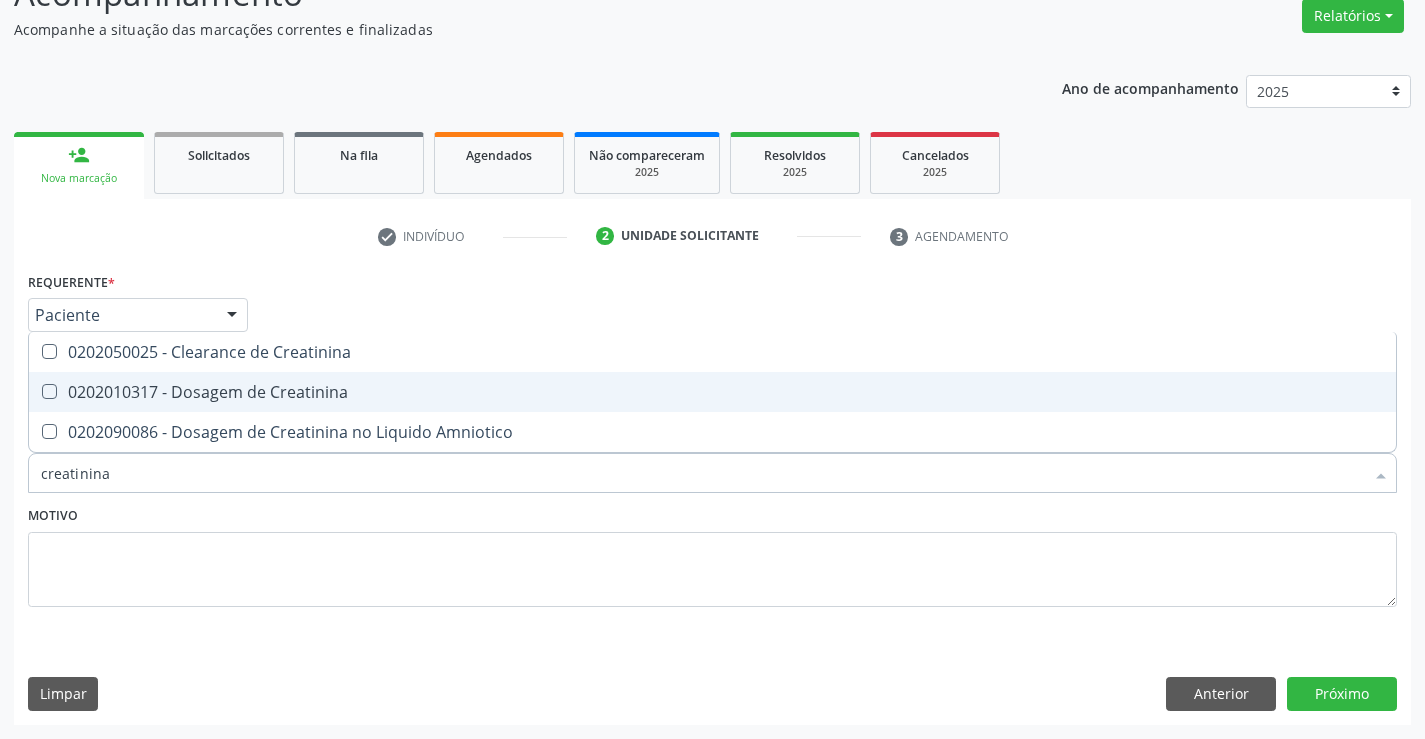 click on "0202010317 - Dosagem de Creatinina" at bounding box center (712, 392) 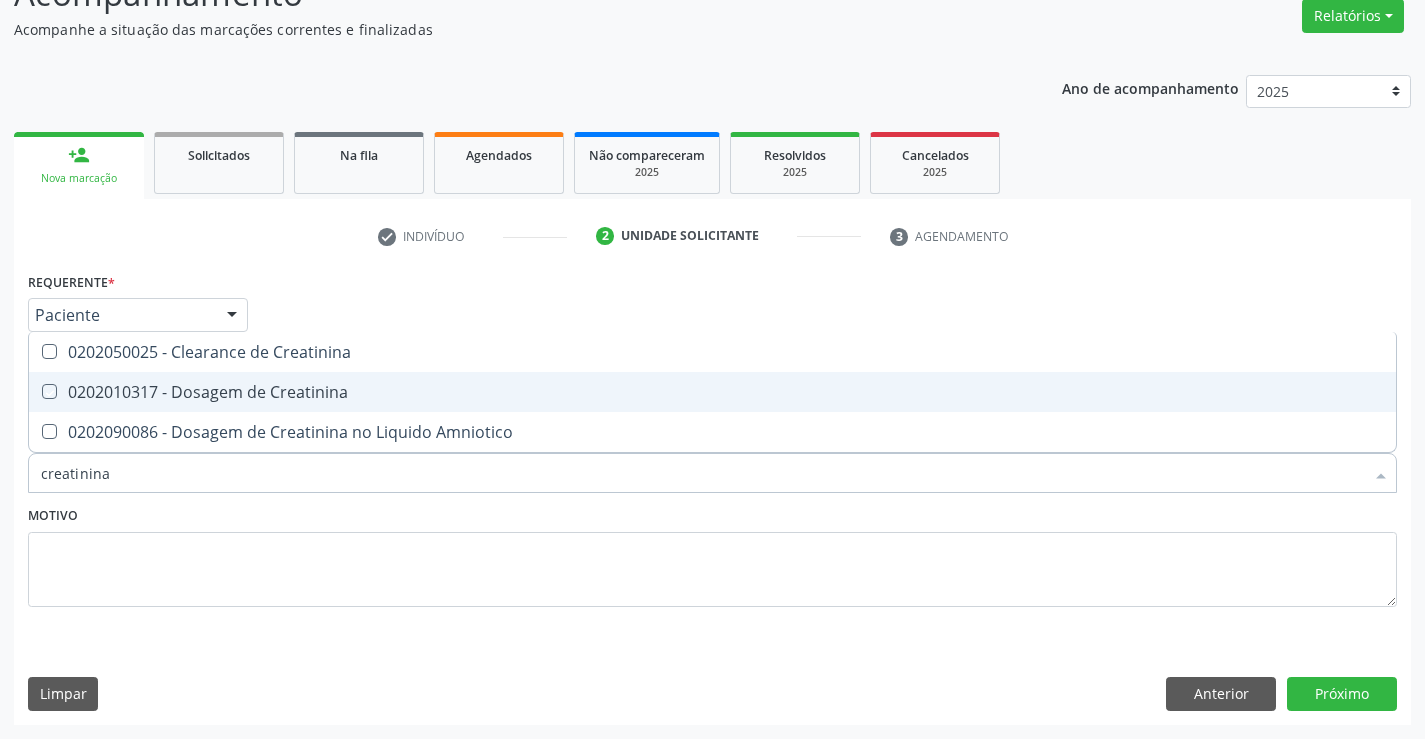 checkbox on "true" 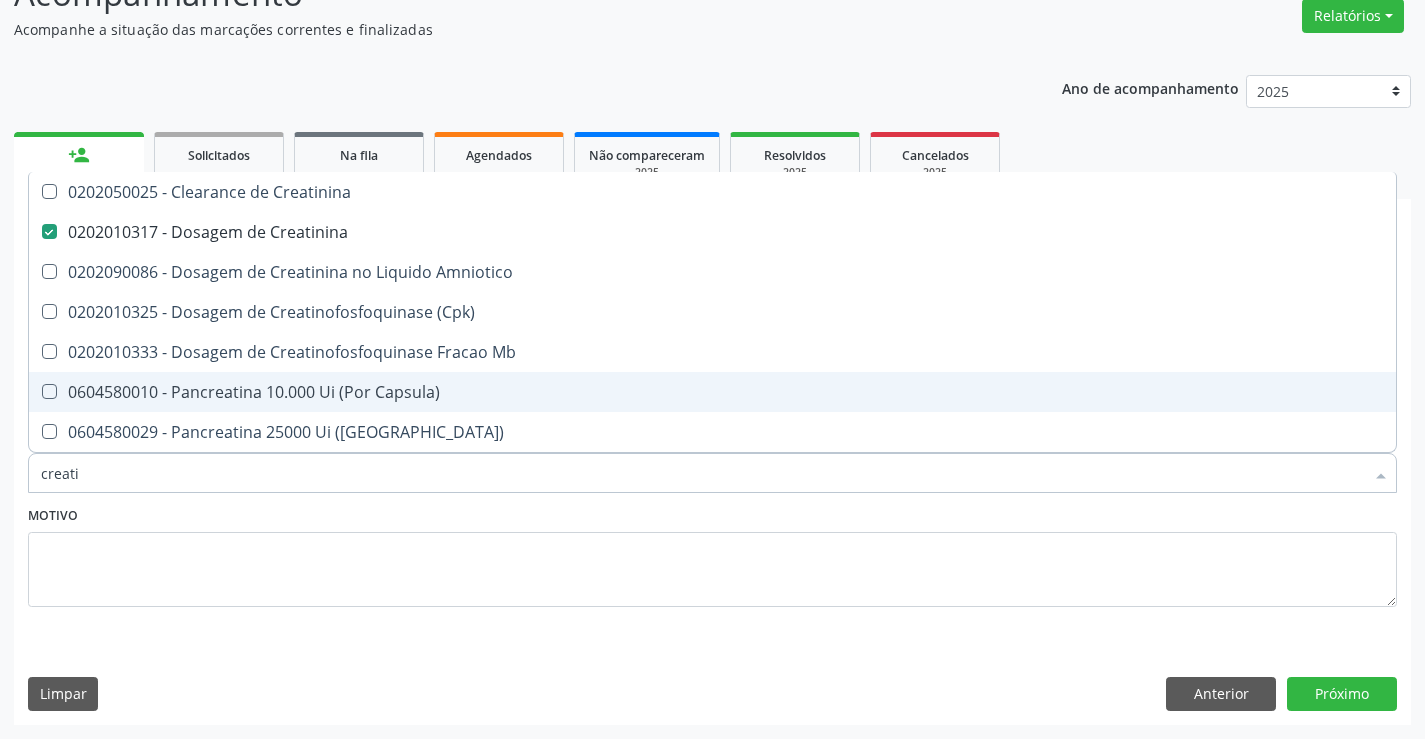 type on "creat" 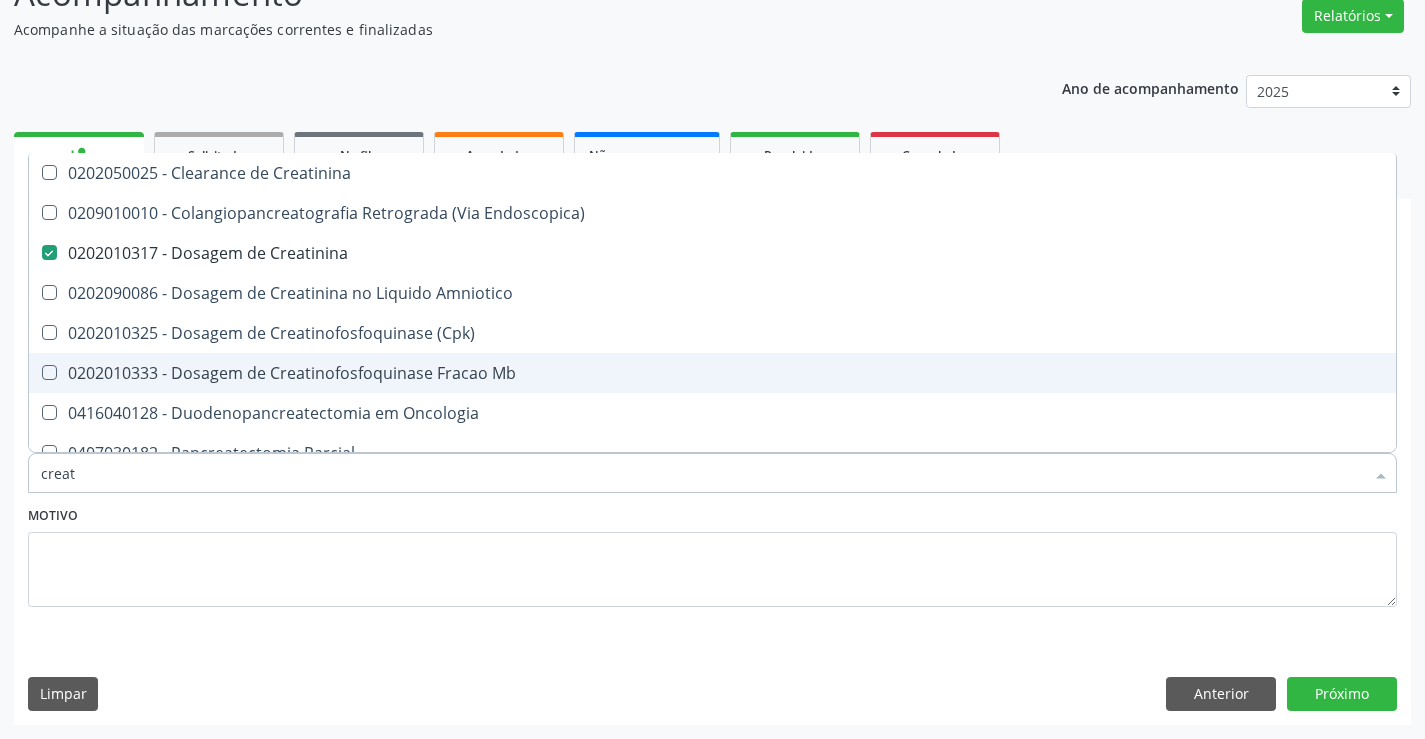 type on "crea" 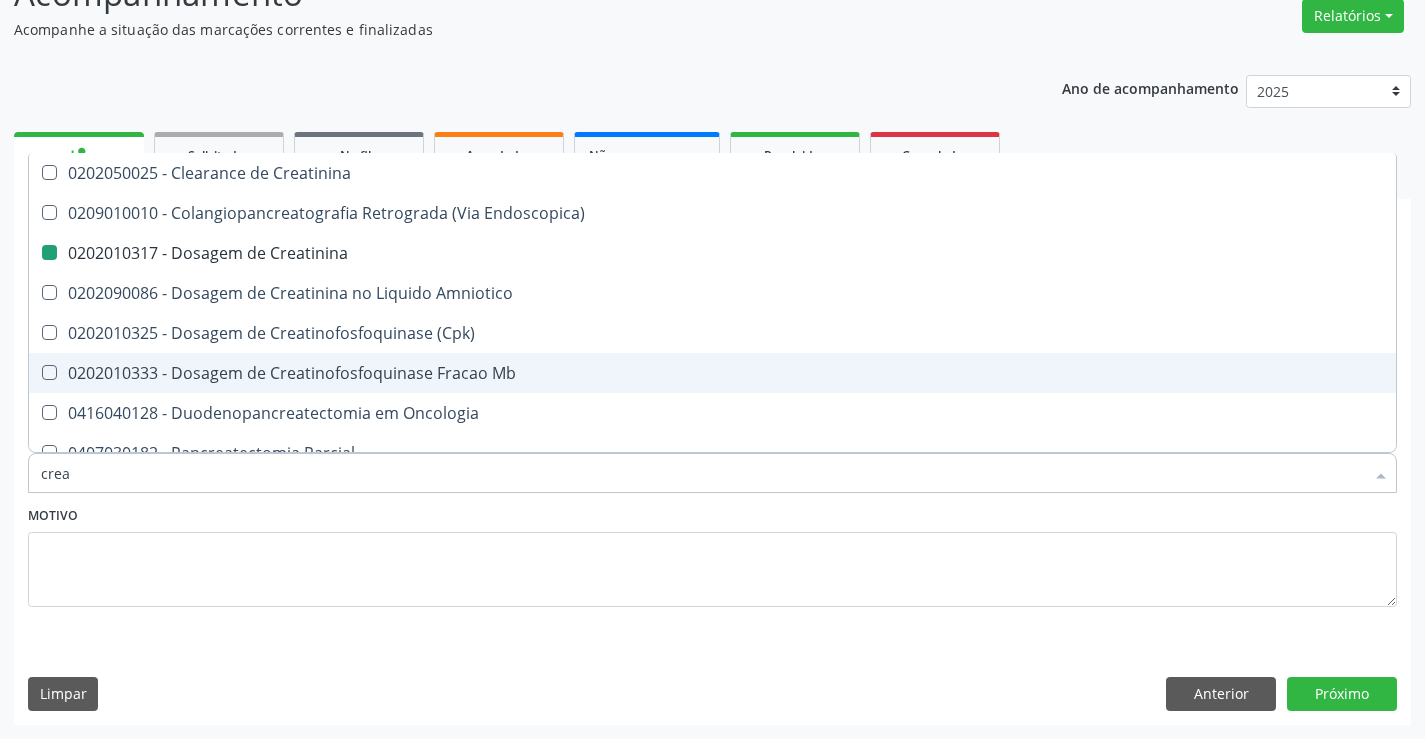 type on "cre" 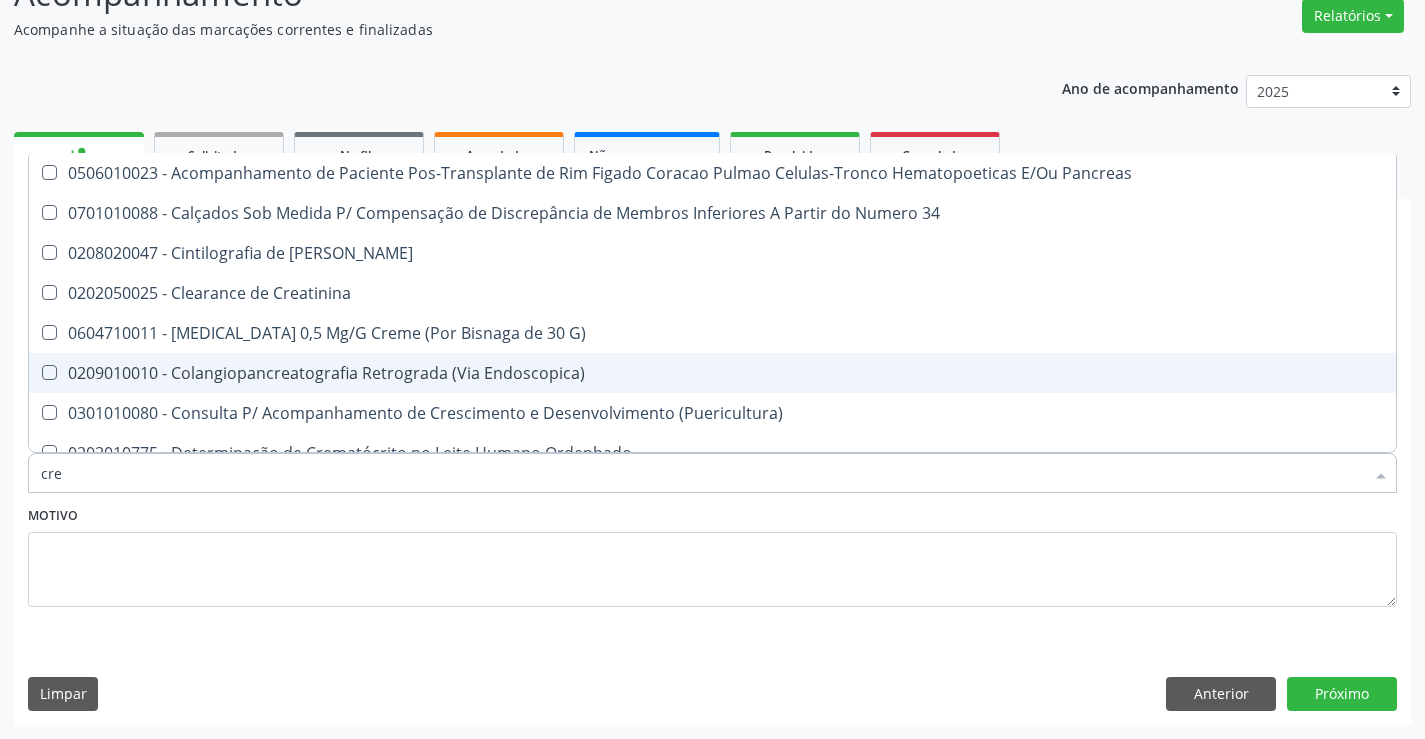 type on "cr" 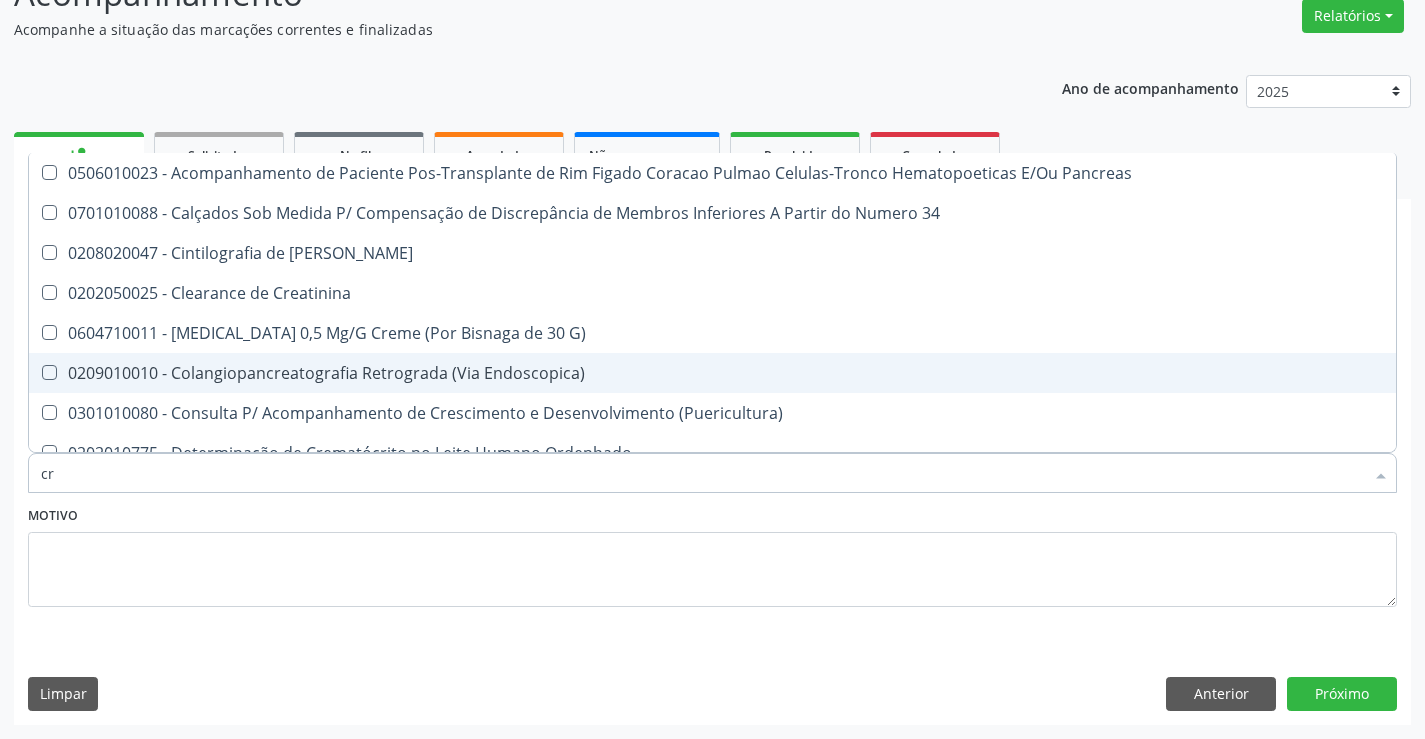checkbox on "false" 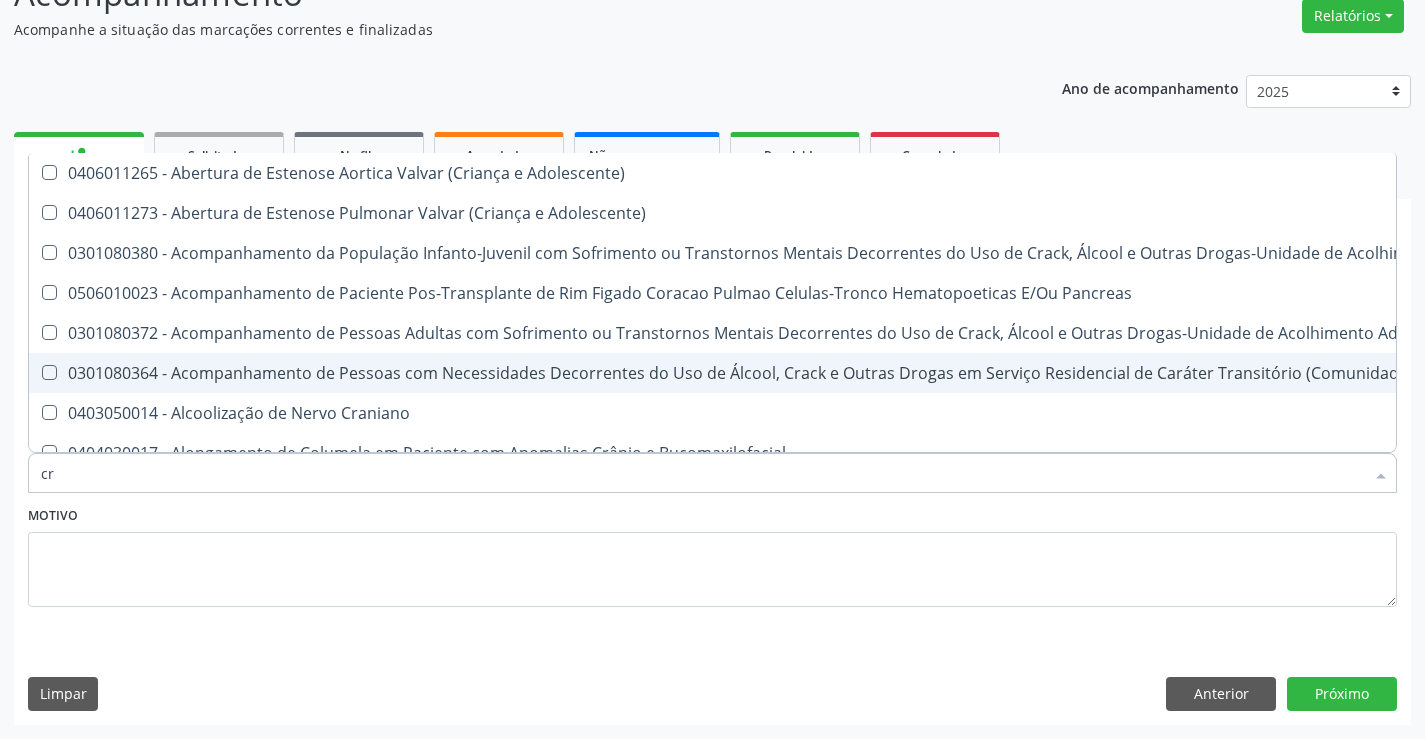 type on "c" 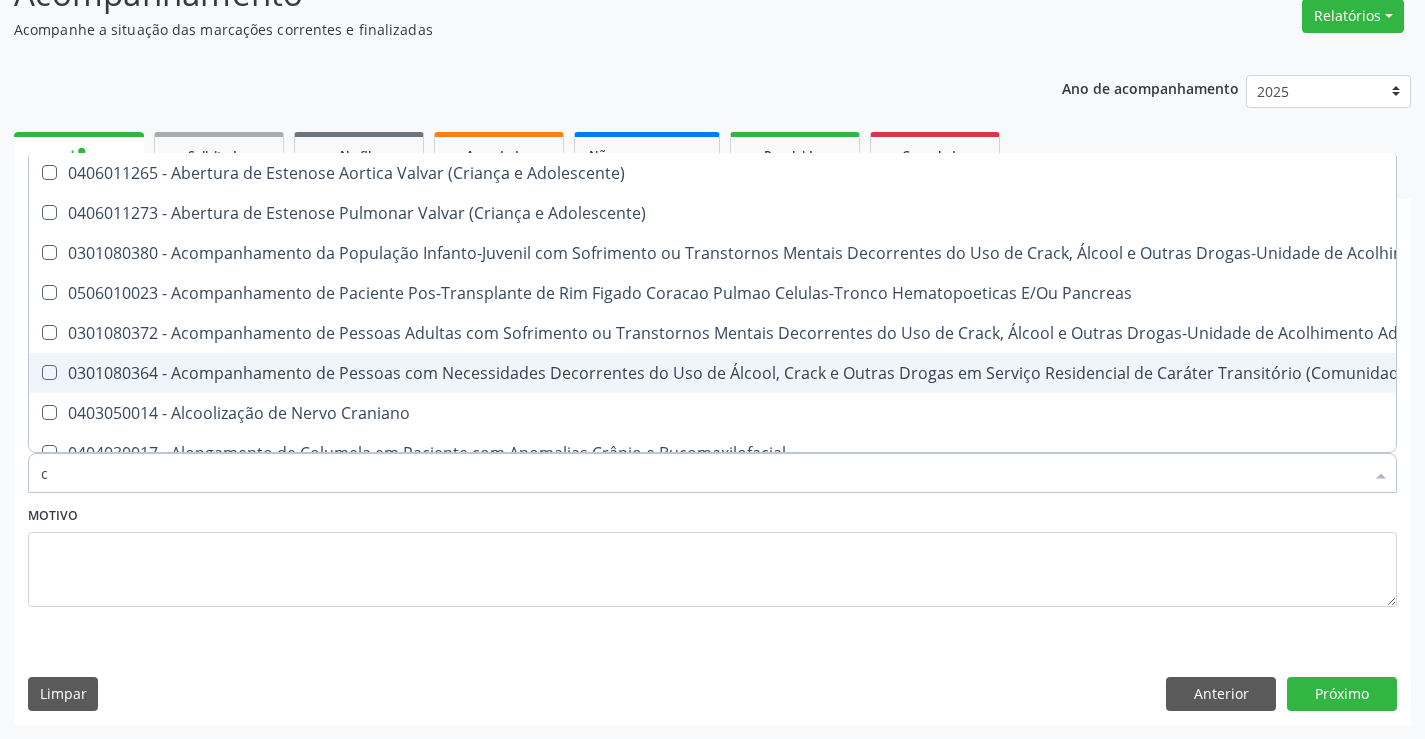 type 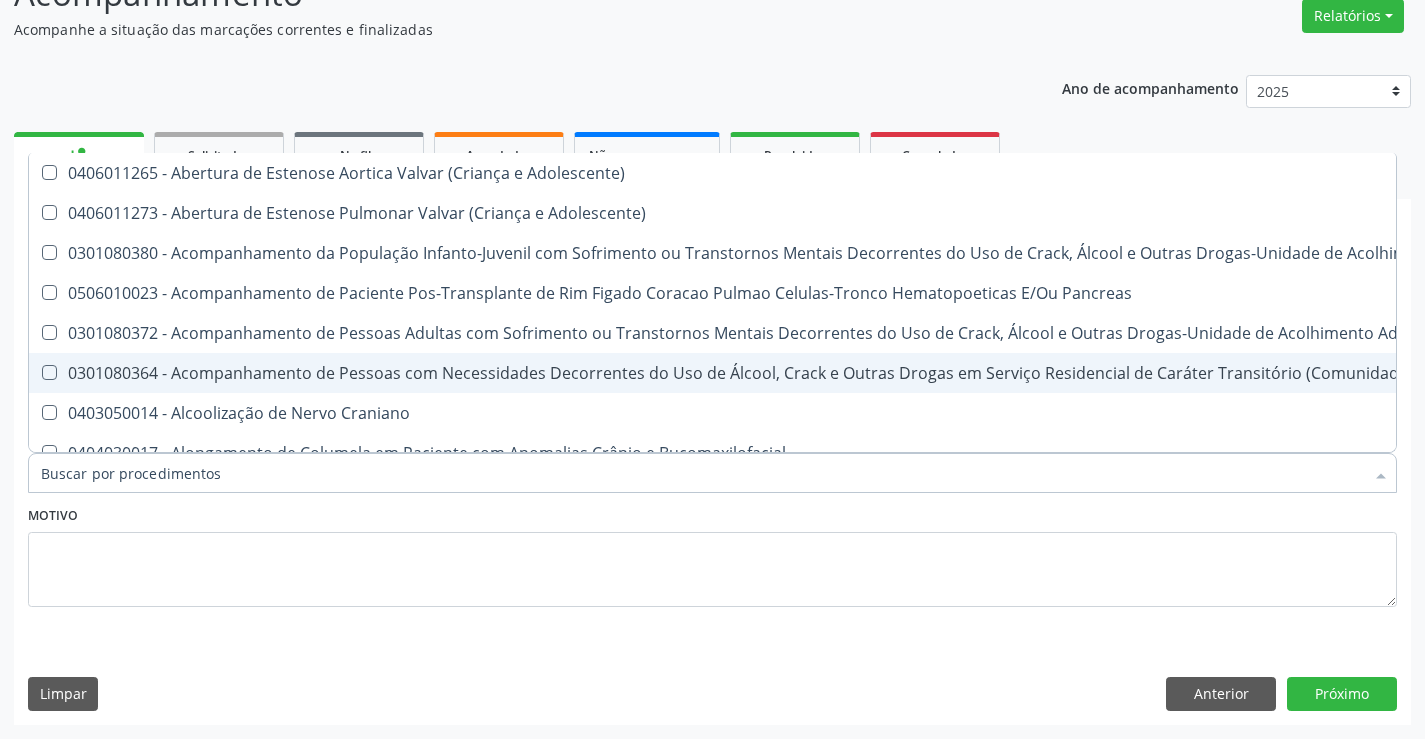 checkbox on "false" 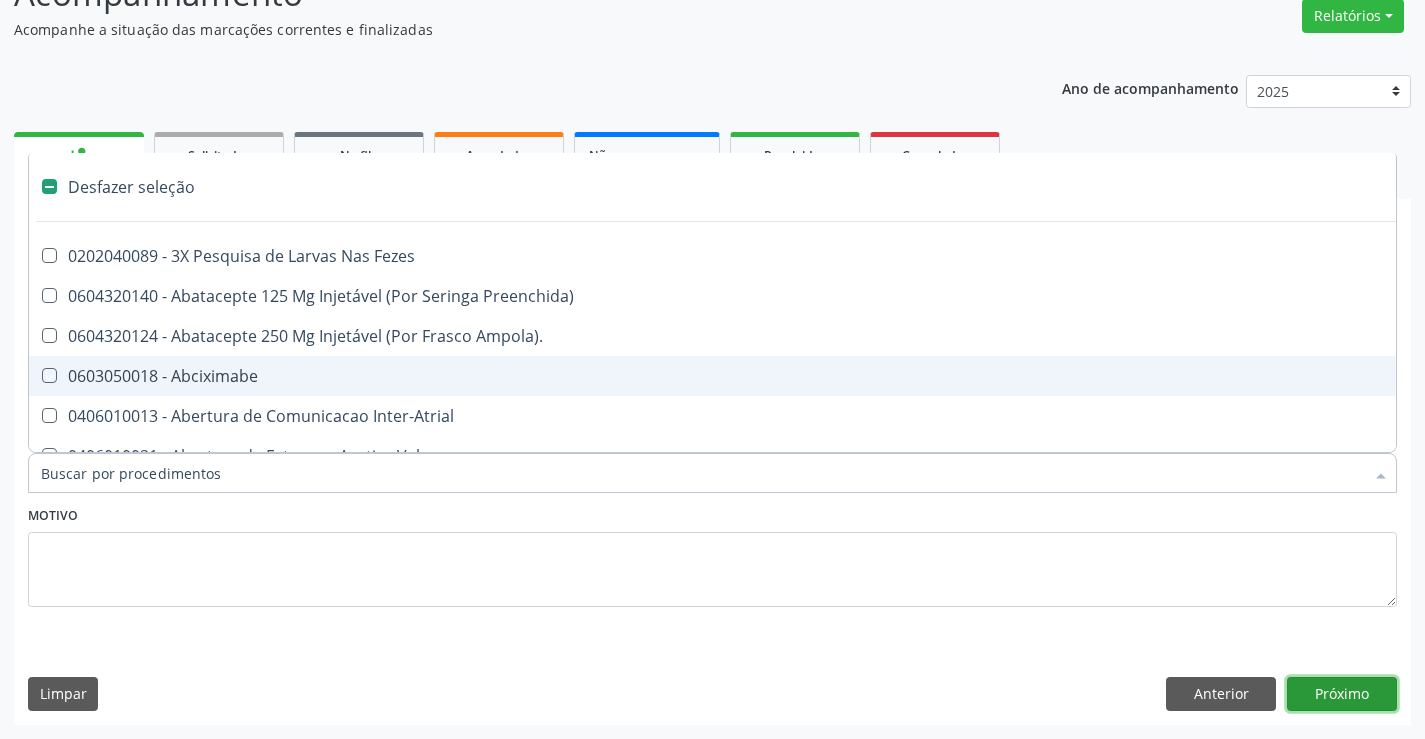 click on "Próximo" at bounding box center [1342, 694] 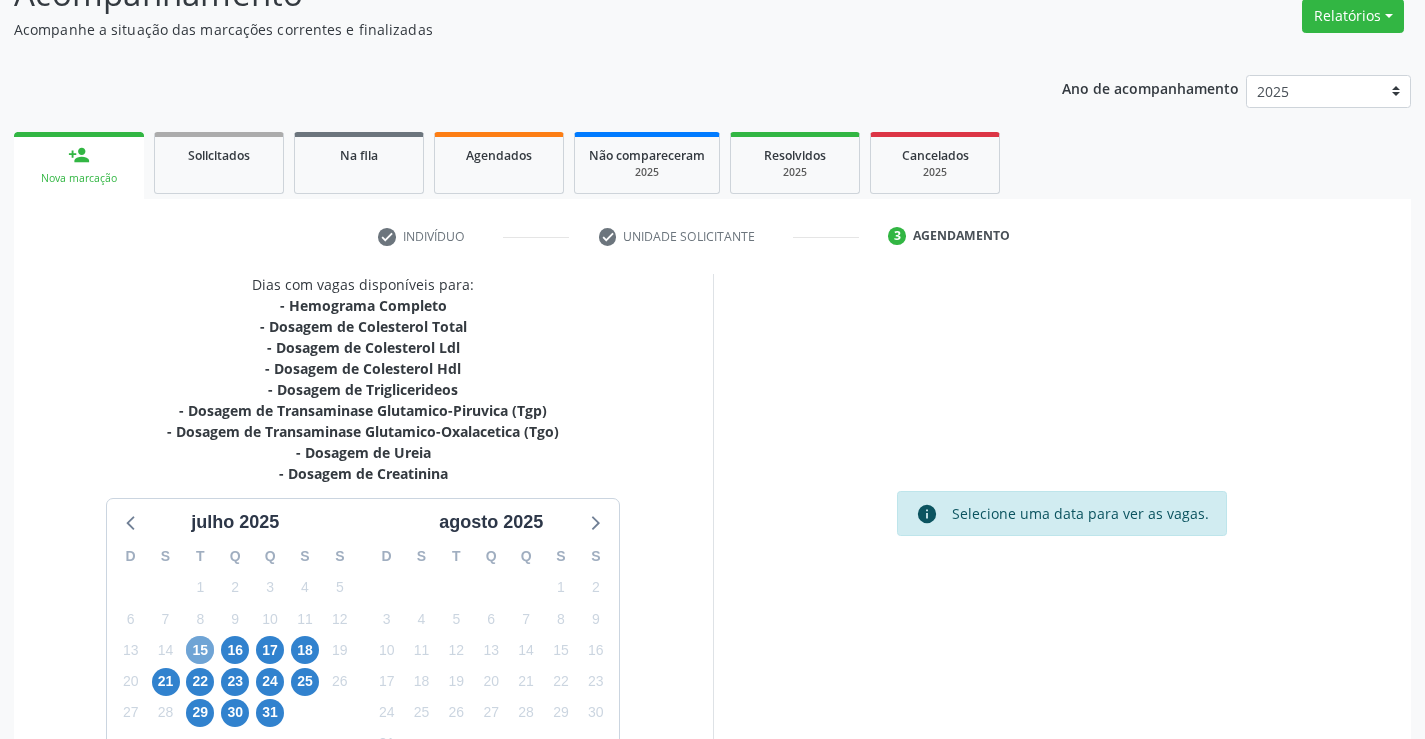 click on "15" at bounding box center [200, 650] 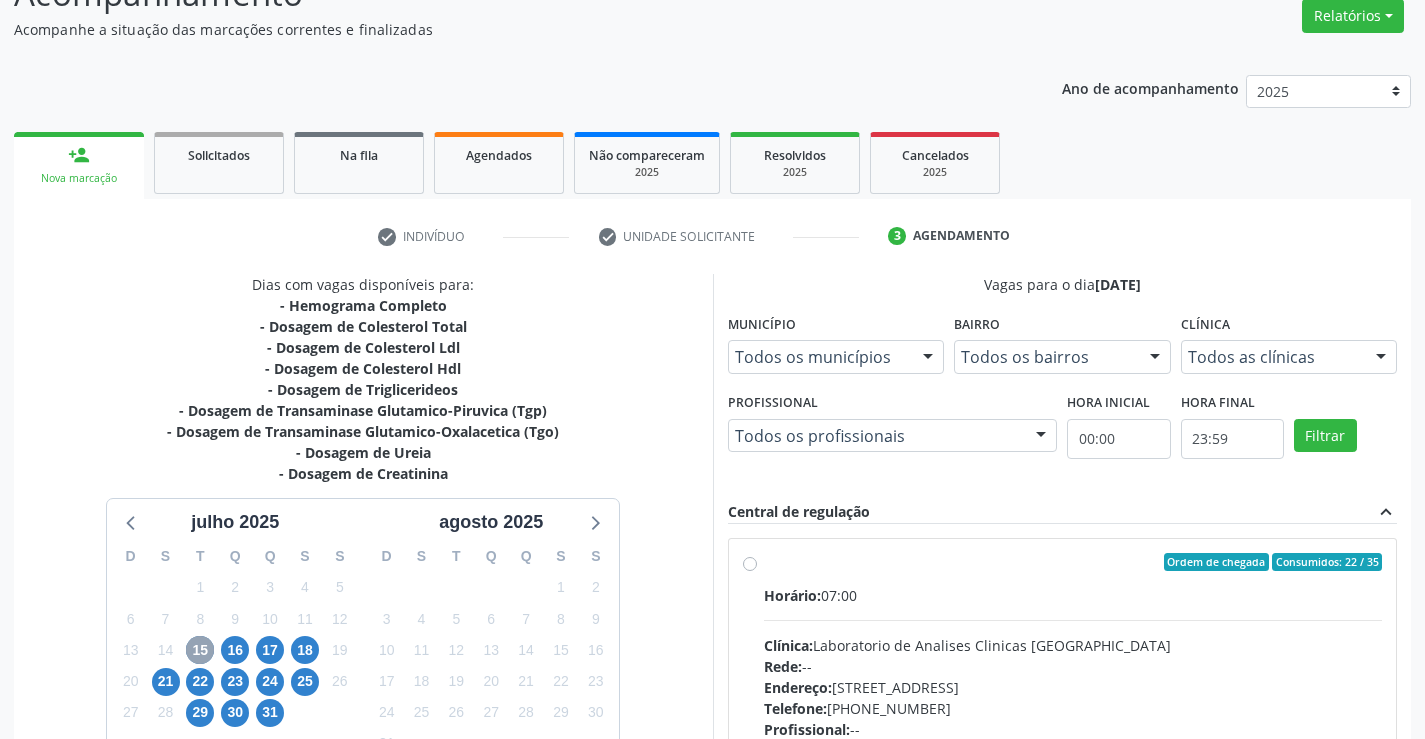 scroll, scrollTop: 420, scrollLeft: 0, axis: vertical 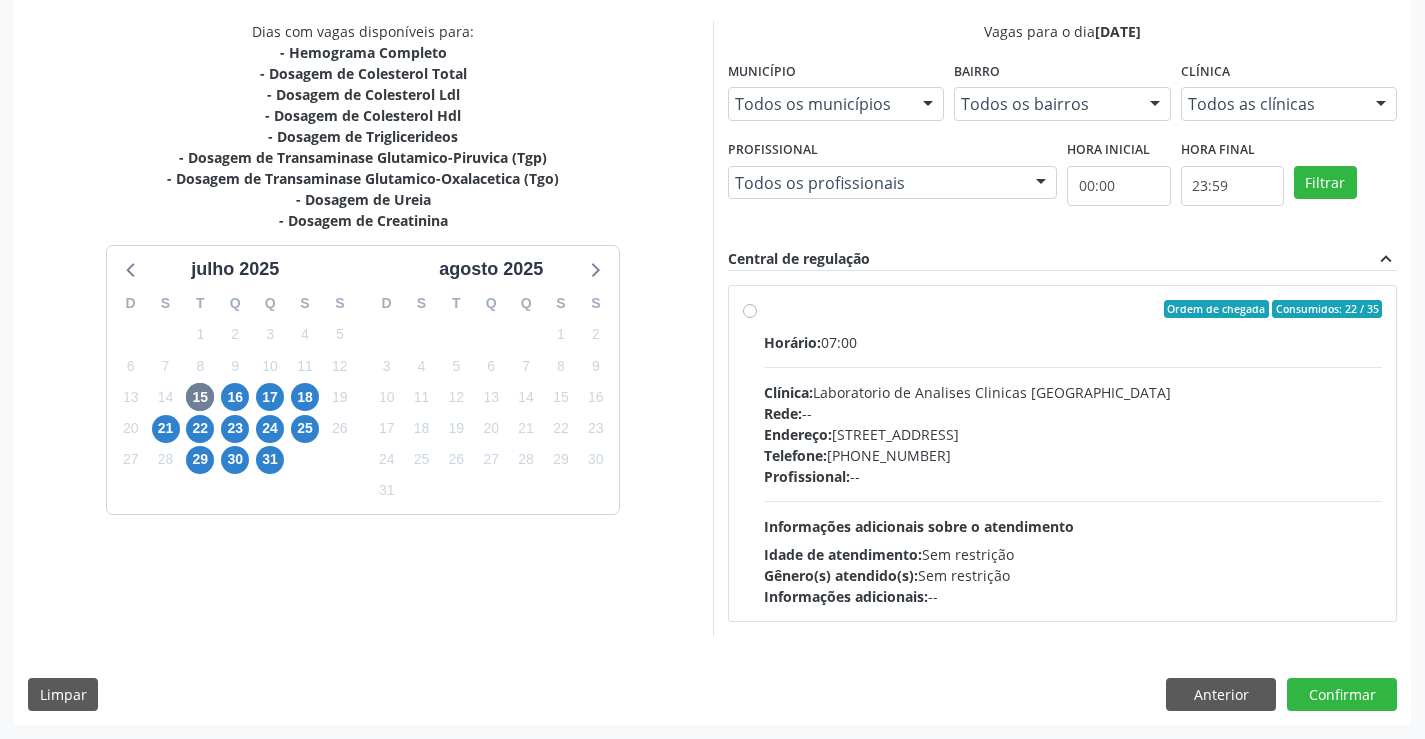 click on "Ordem de chegada
Consumidos: 22 / 35
Horário:   07:00
Clínica:  Laboratorio de Analises Clinicas Sao Francisco
Rede:
--
Endereço:   Terreo, nº 258, Centro, Campo Formoso - BA
Telefone:   (74) 36453588
Profissional:
--
Informações adicionais sobre o atendimento
Idade de atendimento:
Sem restrição
Gênero(s) atendido(s):
Sem restrição
Informações adicionais:
--" at bounding box center [1073, 453] 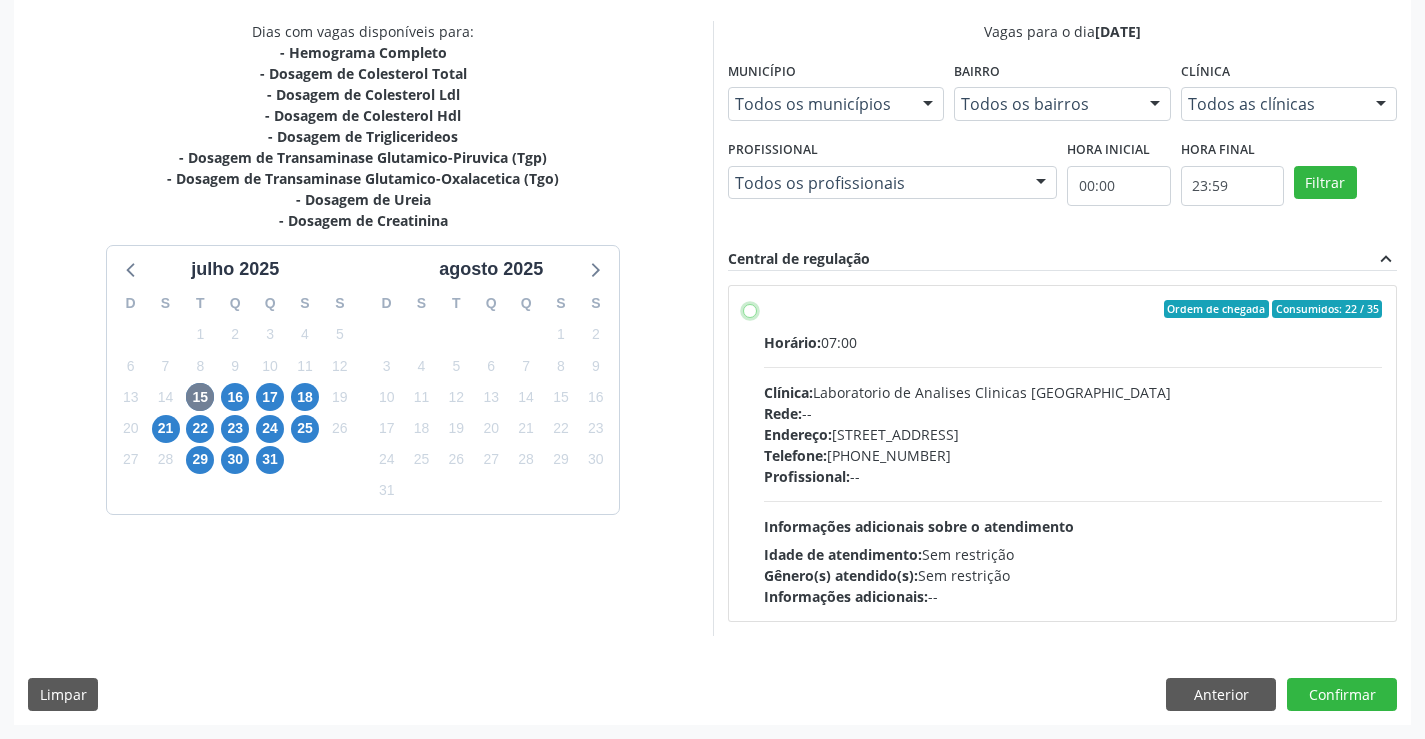 click on "Ordem de chegada
Consumidos: 22 / 35
Horário:   07:00
Clínica:  Laboratorio de Analises Clinicas Sao Francisco
Rede:
--
Endereço:   Terreo, nº 258, Centro, Campo Formoso - BA
Telefone:   (74) 36453588
Profissional:
--
Informações adicionais sobre o atendimento
Idade de atendimento:
Sem restrição
Gênero(s) atendido(s):
Sem restrição
Informações adicionais:
--" at bounding box center (750, 309) 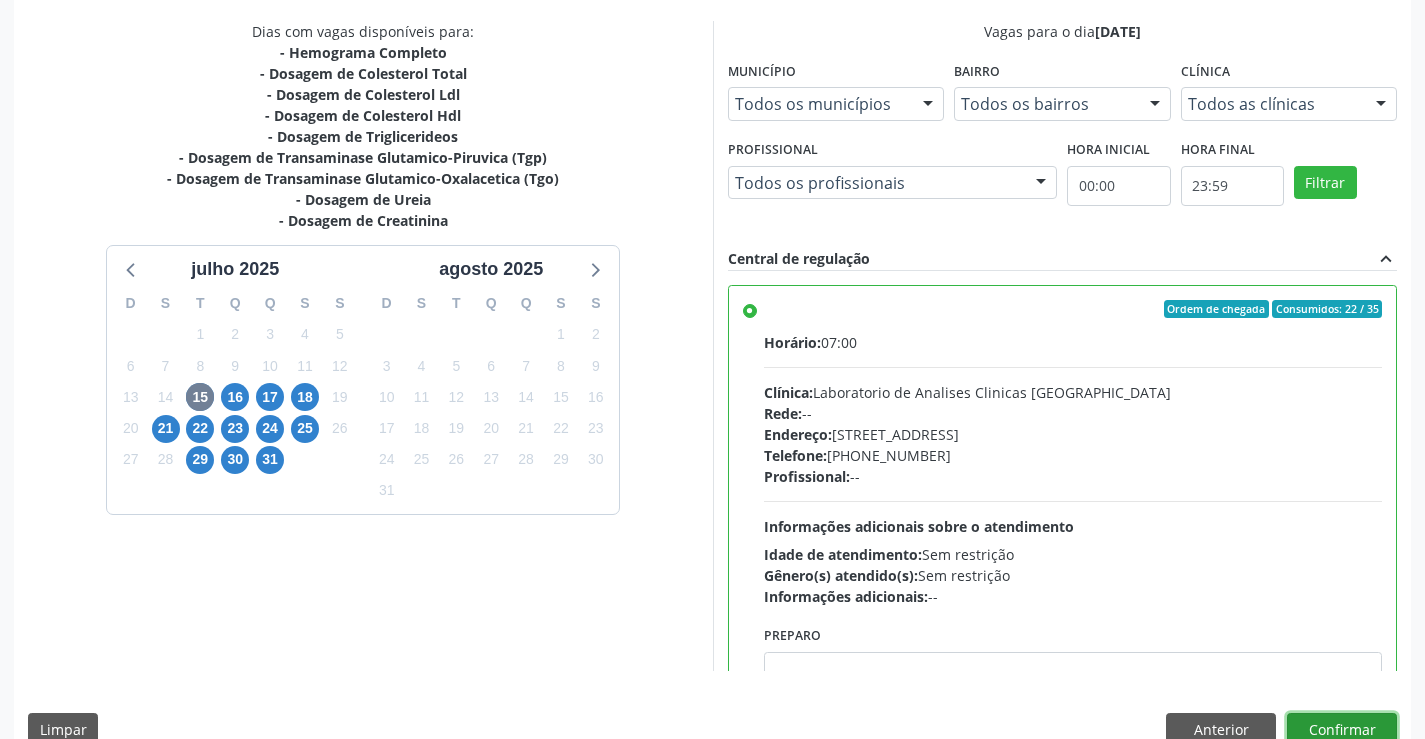 click on "Confirmar" at bounding box center (1342, 730) 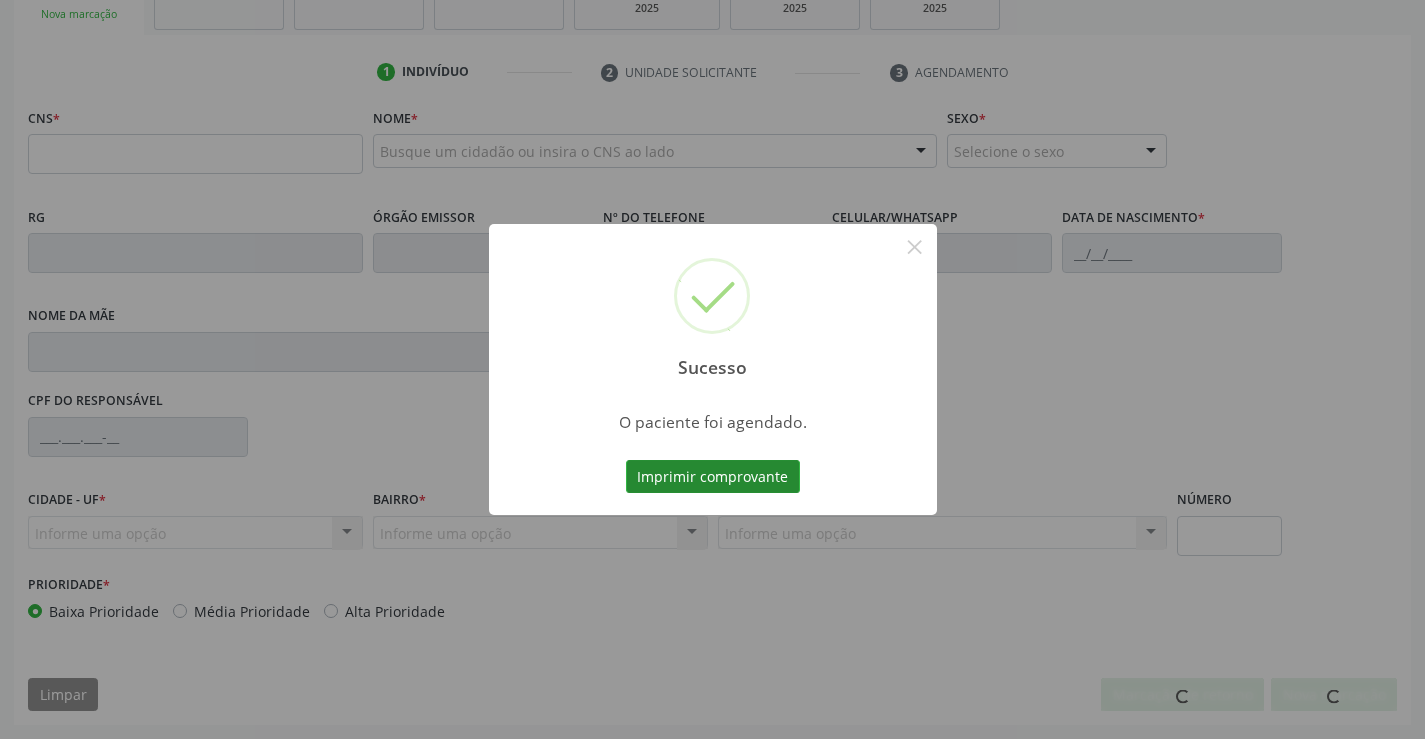 scroll, scrollTop: 331, scrollLeft: 0, axis: vertical 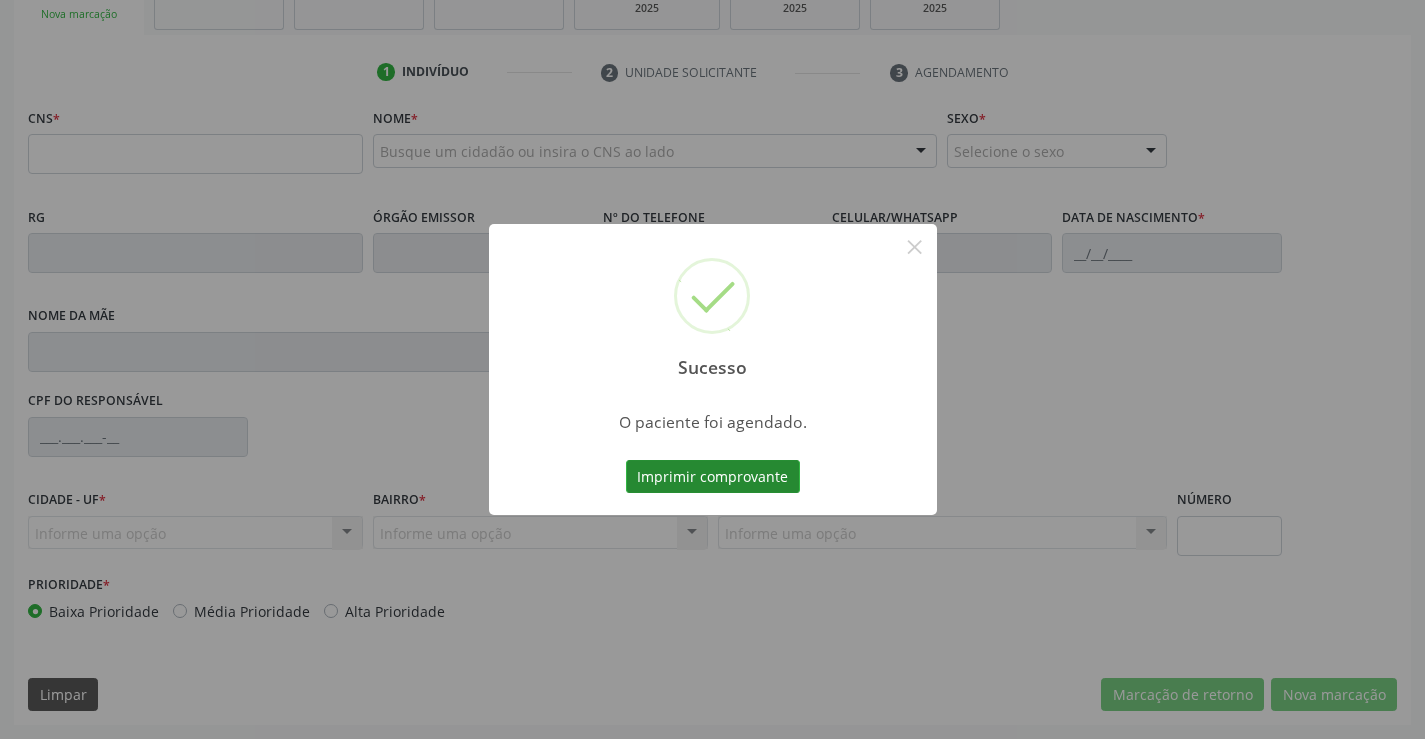 click on "Imprimir comprovante" at bounding box center (713, 477) 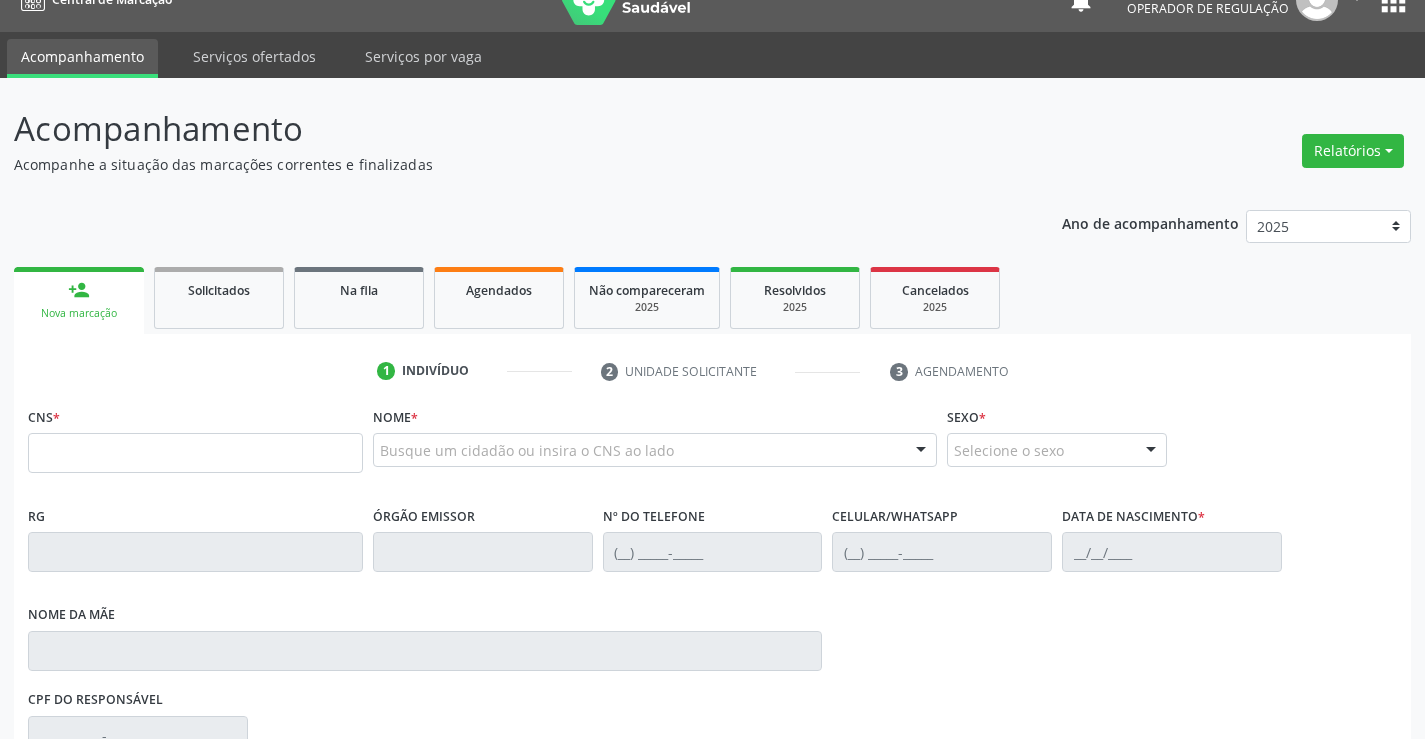 scroll, scrollTop: 0, scrollLeft: 0, axis: both 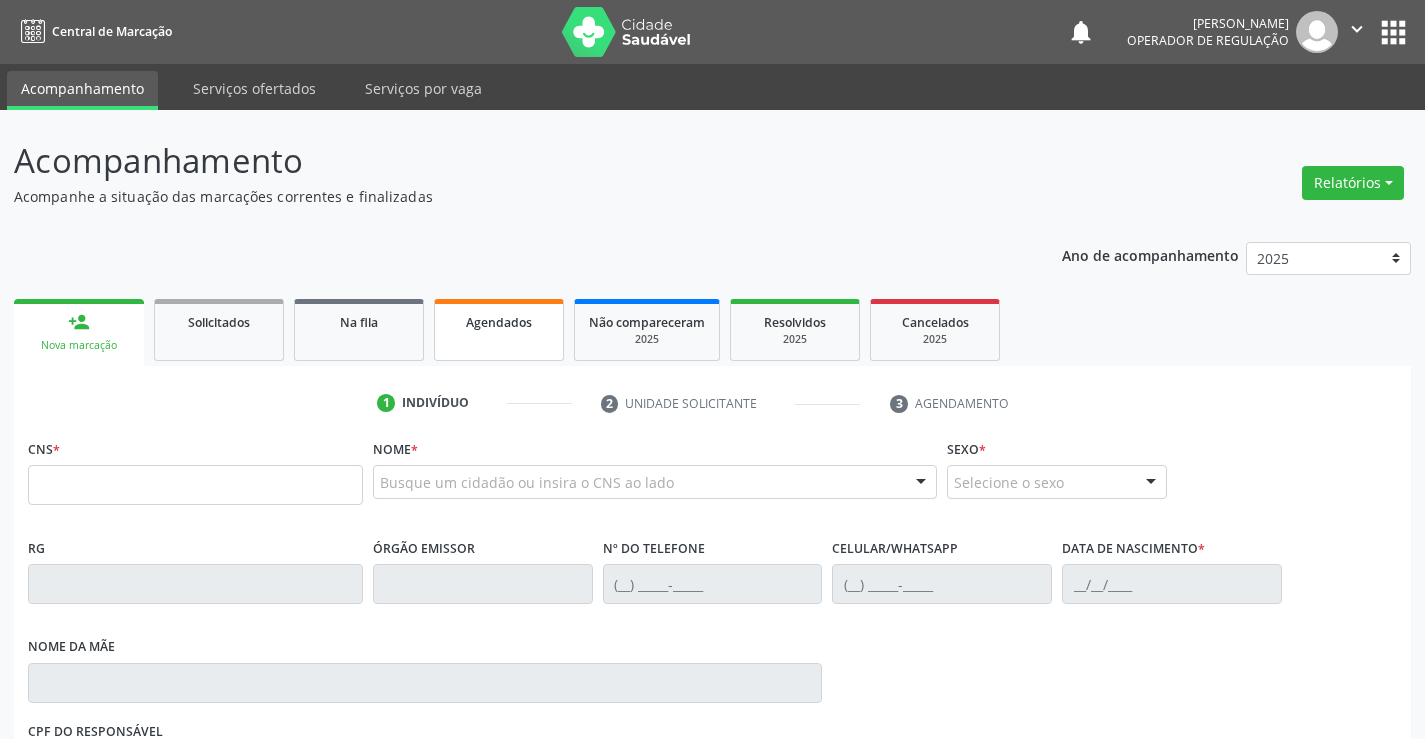 click on "Agendados" at bounding box center (499, 322) 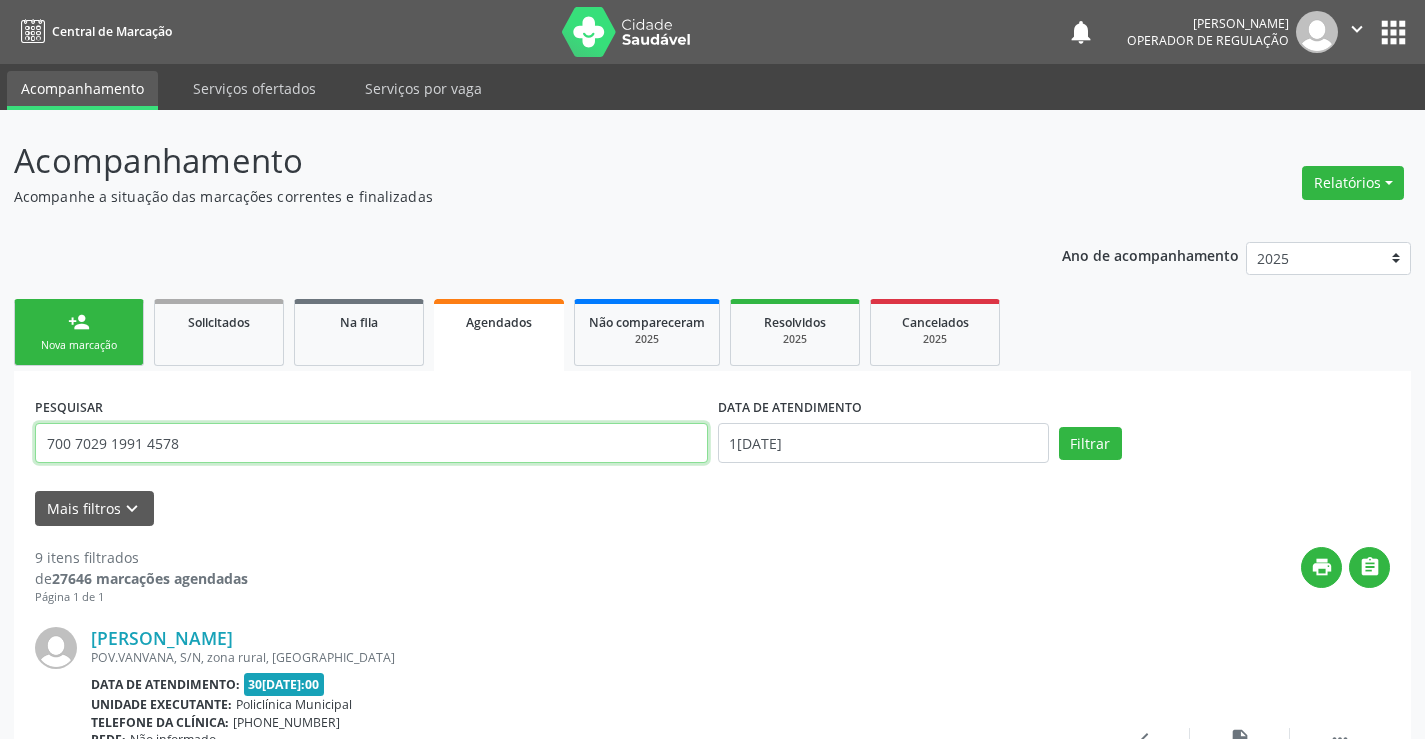 click on "700 7029 1991 4578" at bounding box center [371, 443] 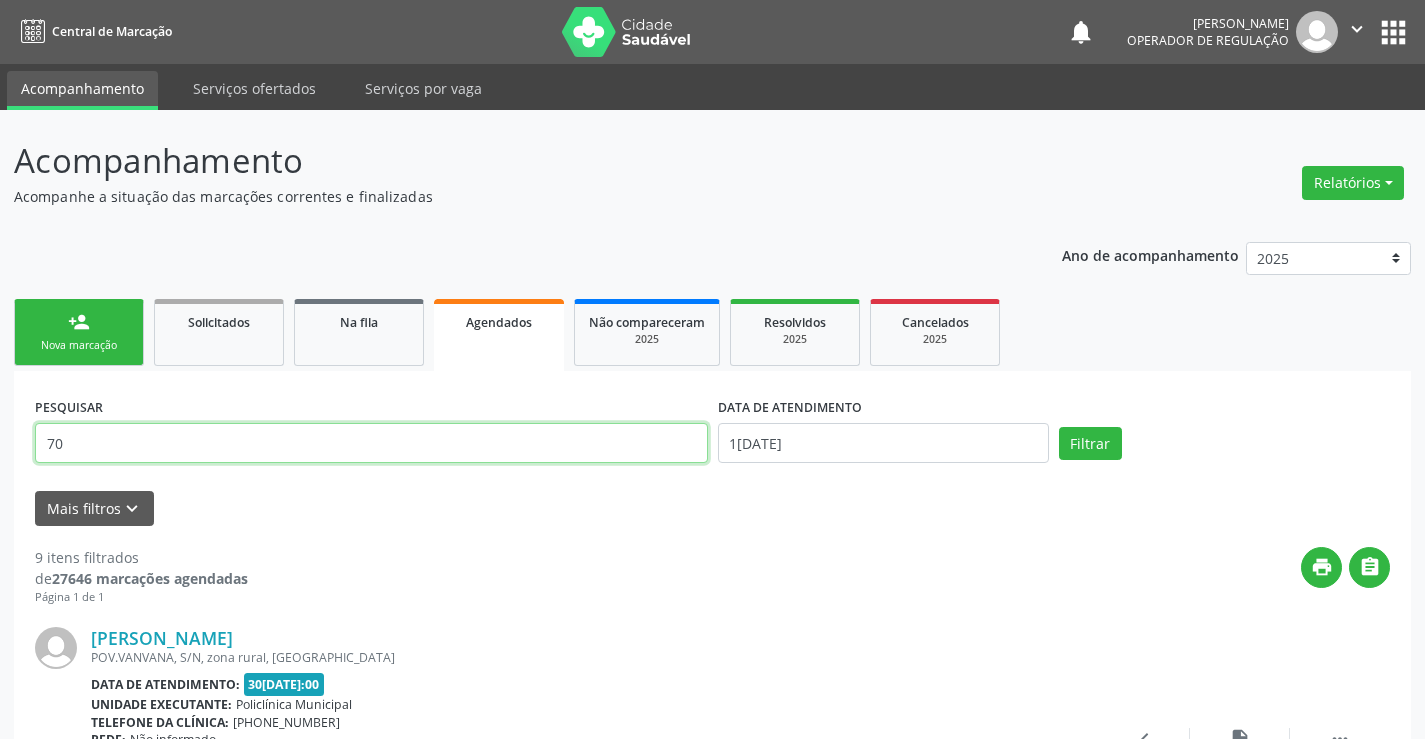 type on "7" 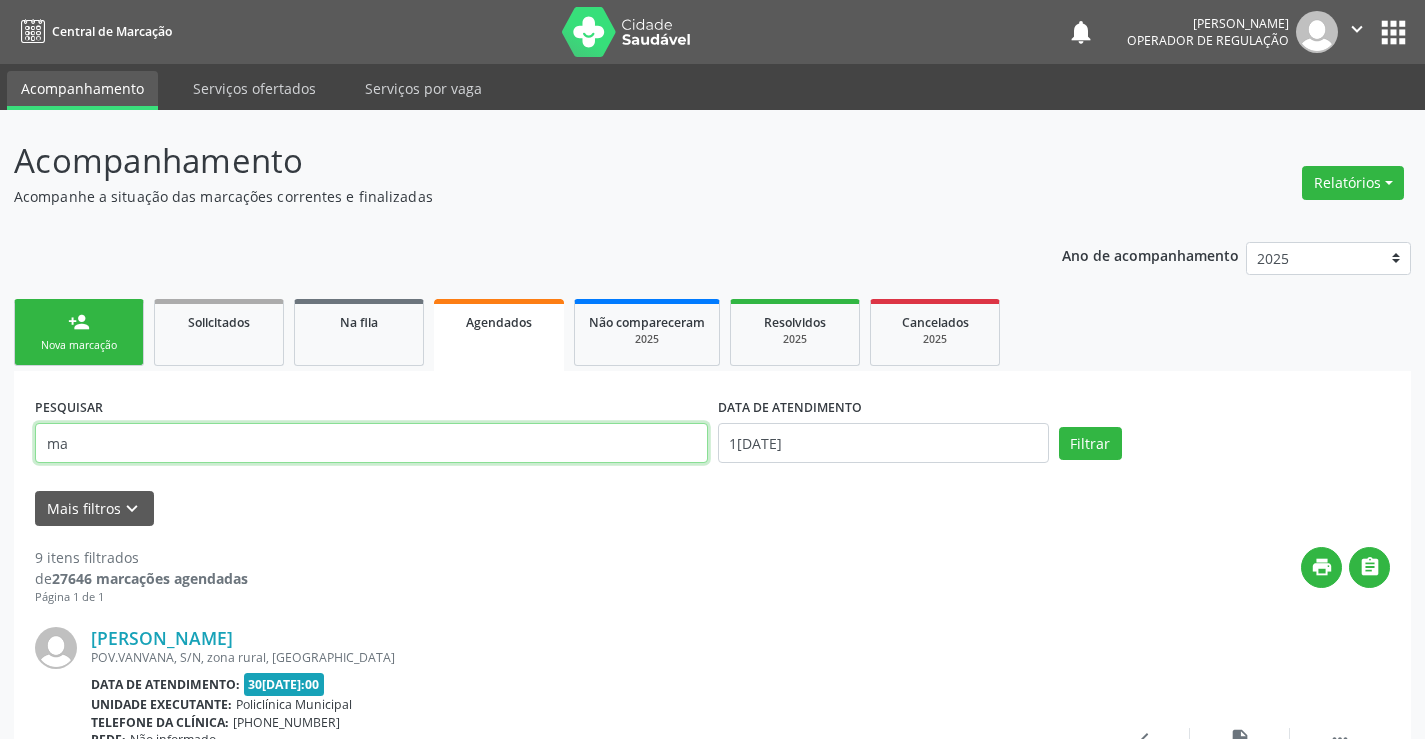 type on "m" 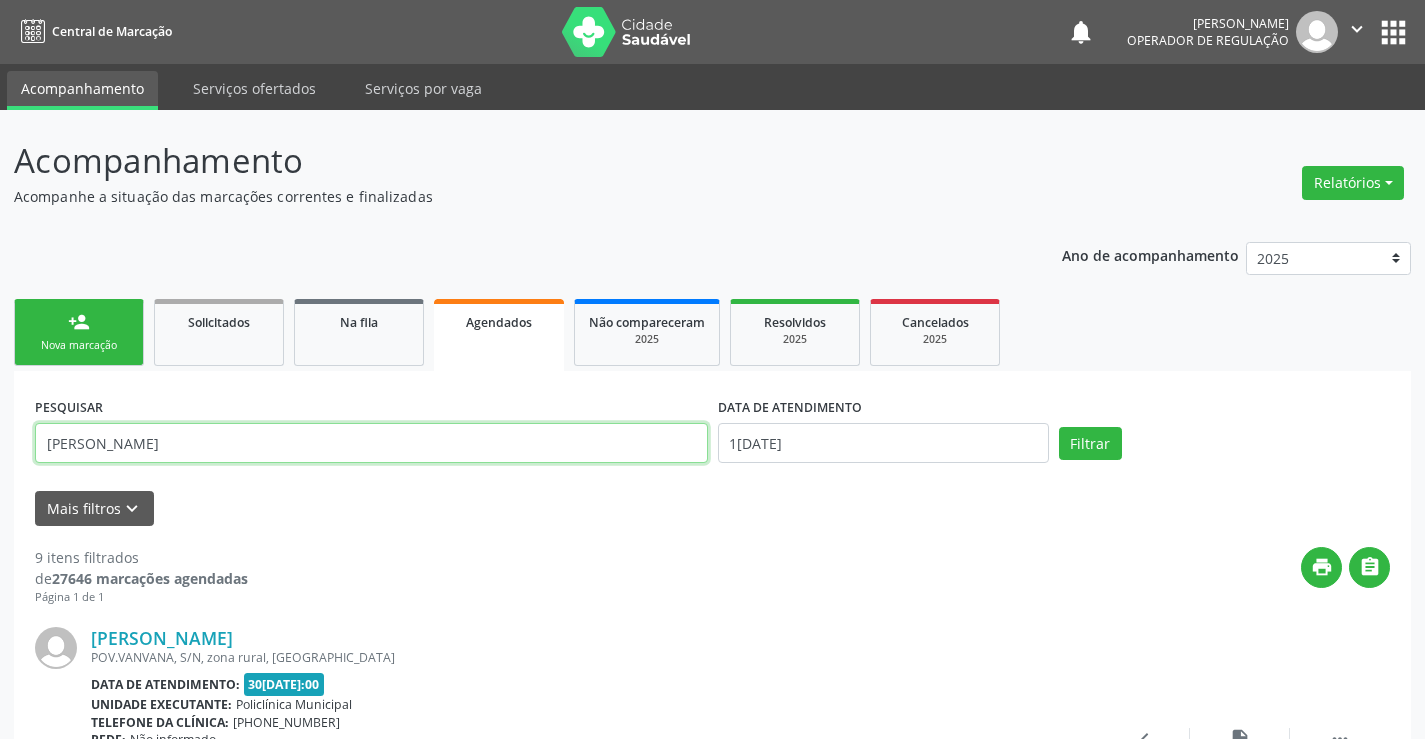 type on "maria alice reis jesus" 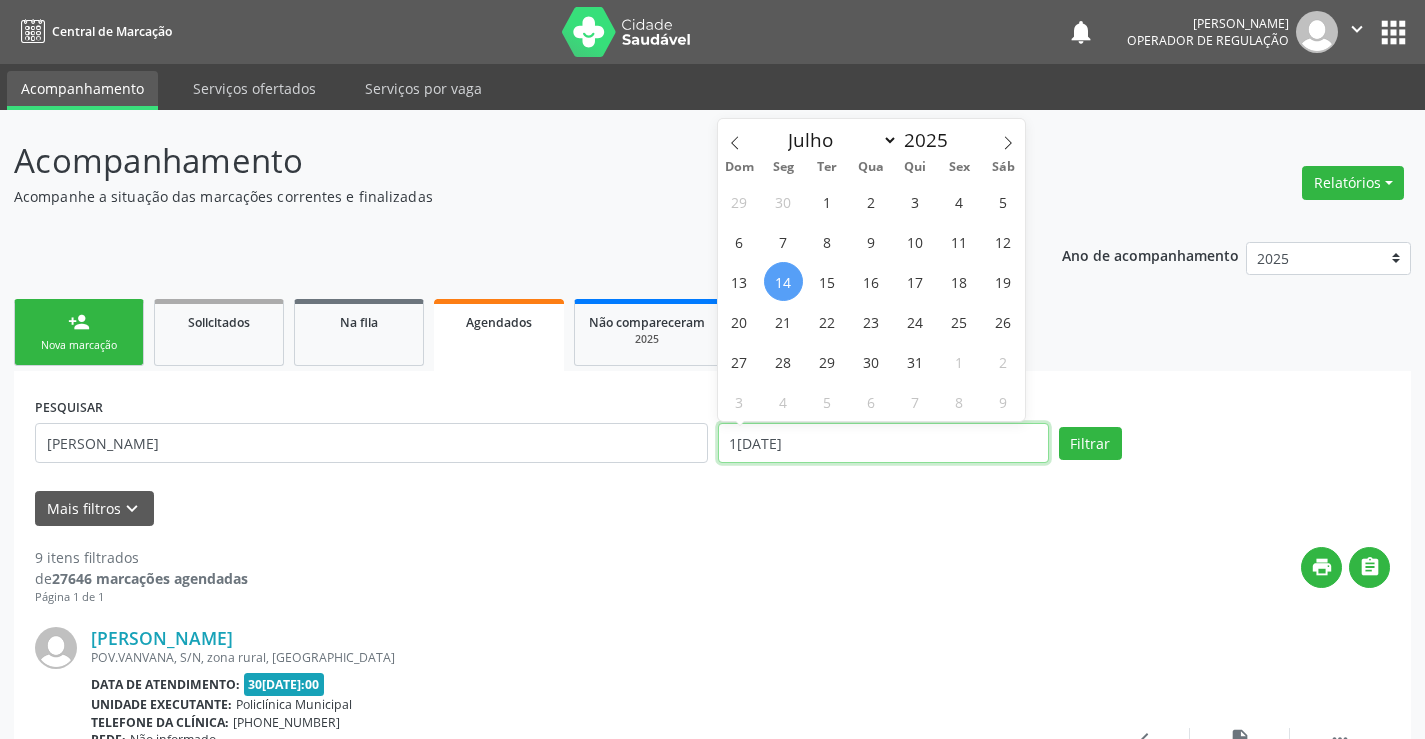 click on "[DATE]" at bounding box center [883, 443] 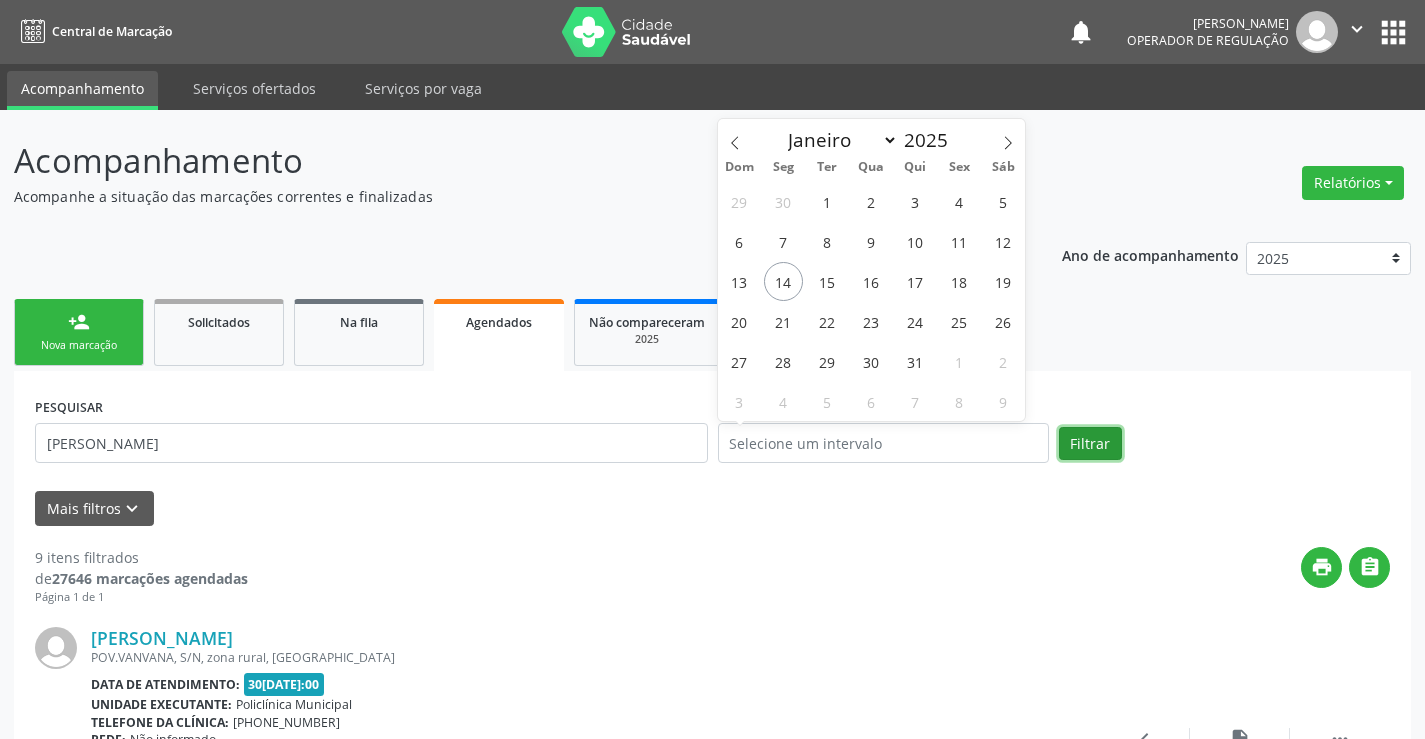 click on "Filtrar" at bounding box center [1090, 444] 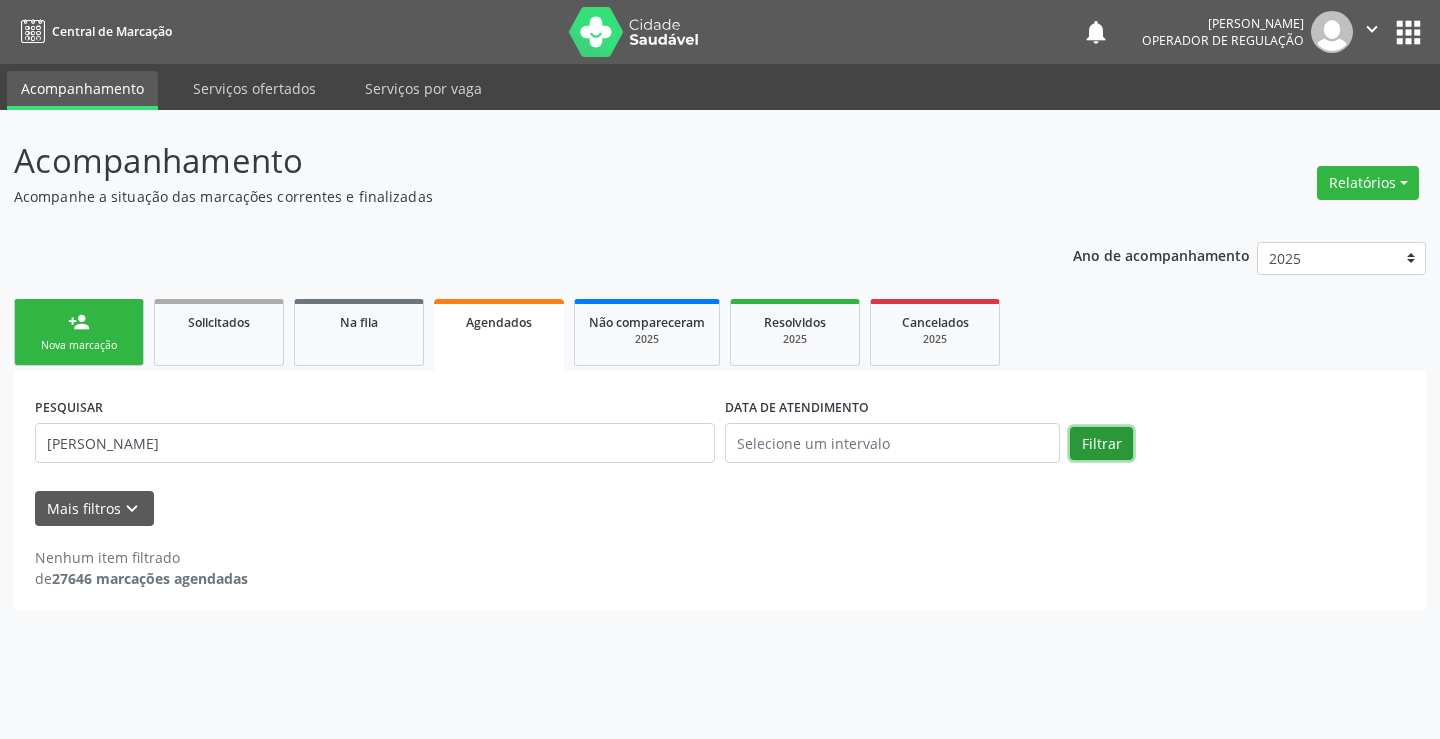 click on "Filtrar" at bounding box center (1101, 444) 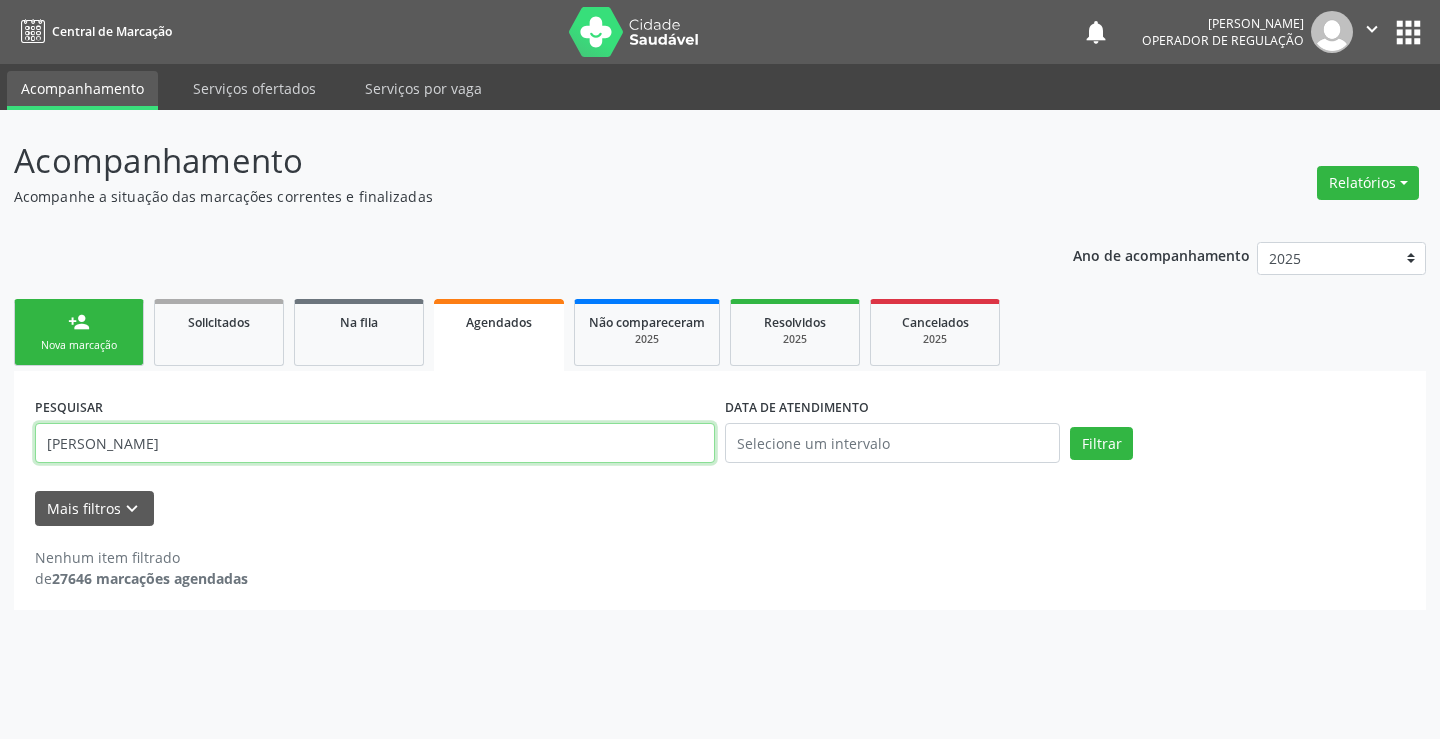 click on "maria alice reis jesus" at bounding box center [375, 443] 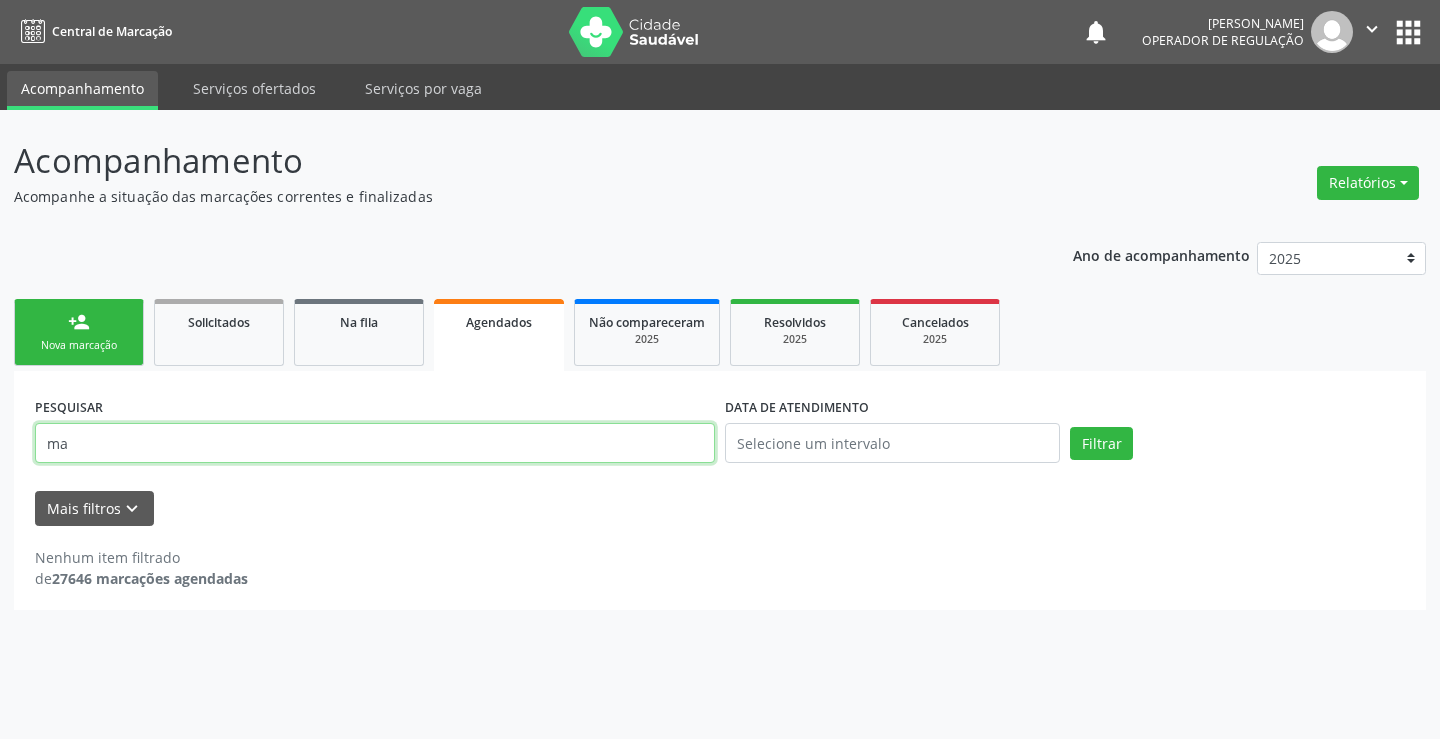 type on "m" 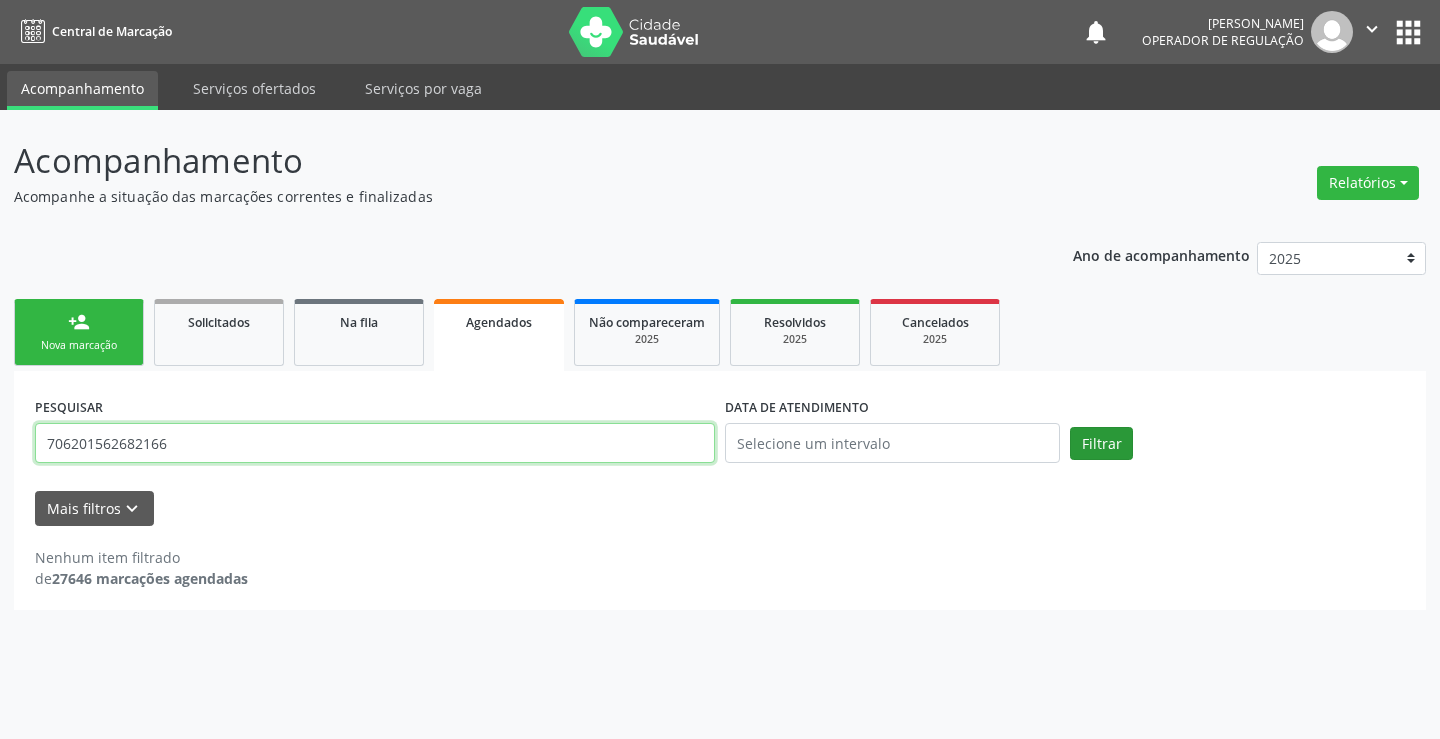 type on "706201562682166" 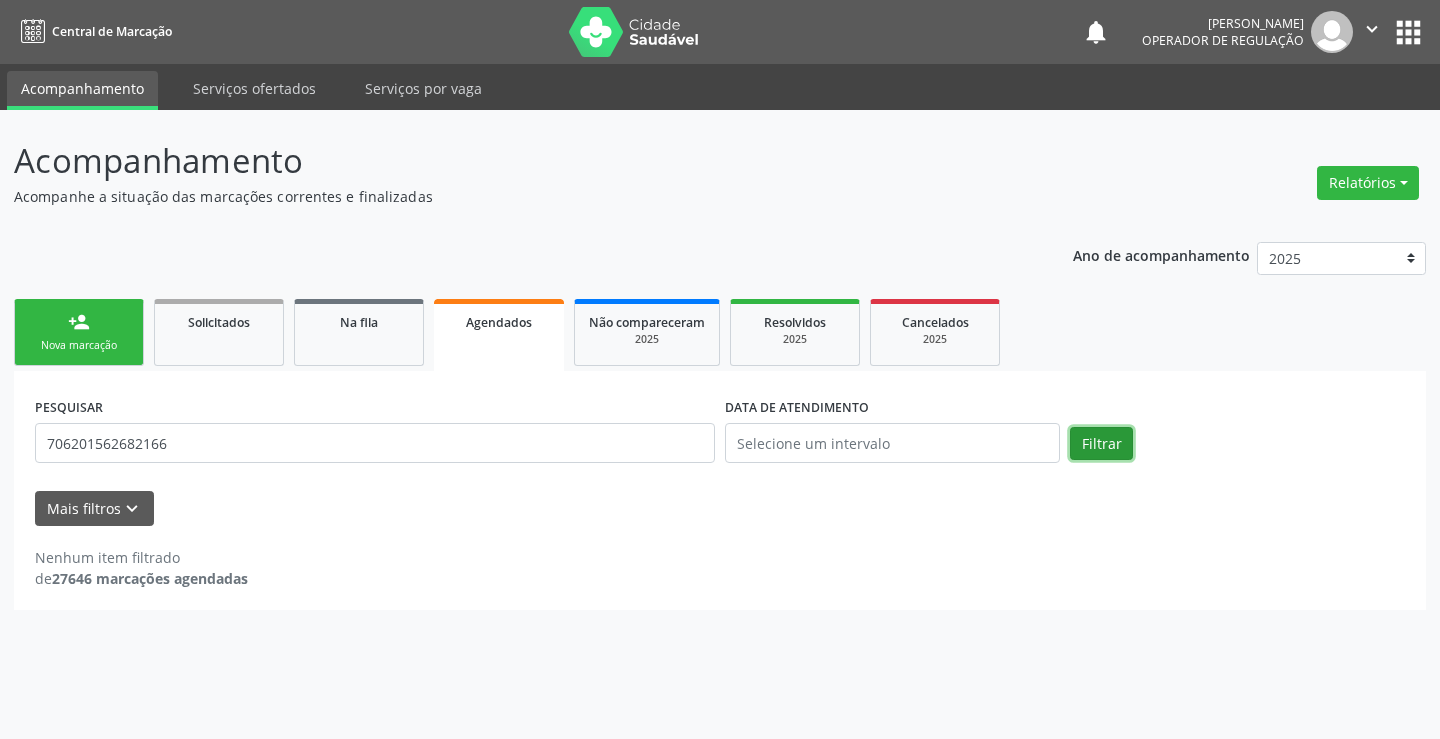 click on "Filtrar" at bounding box center (1101, 444) 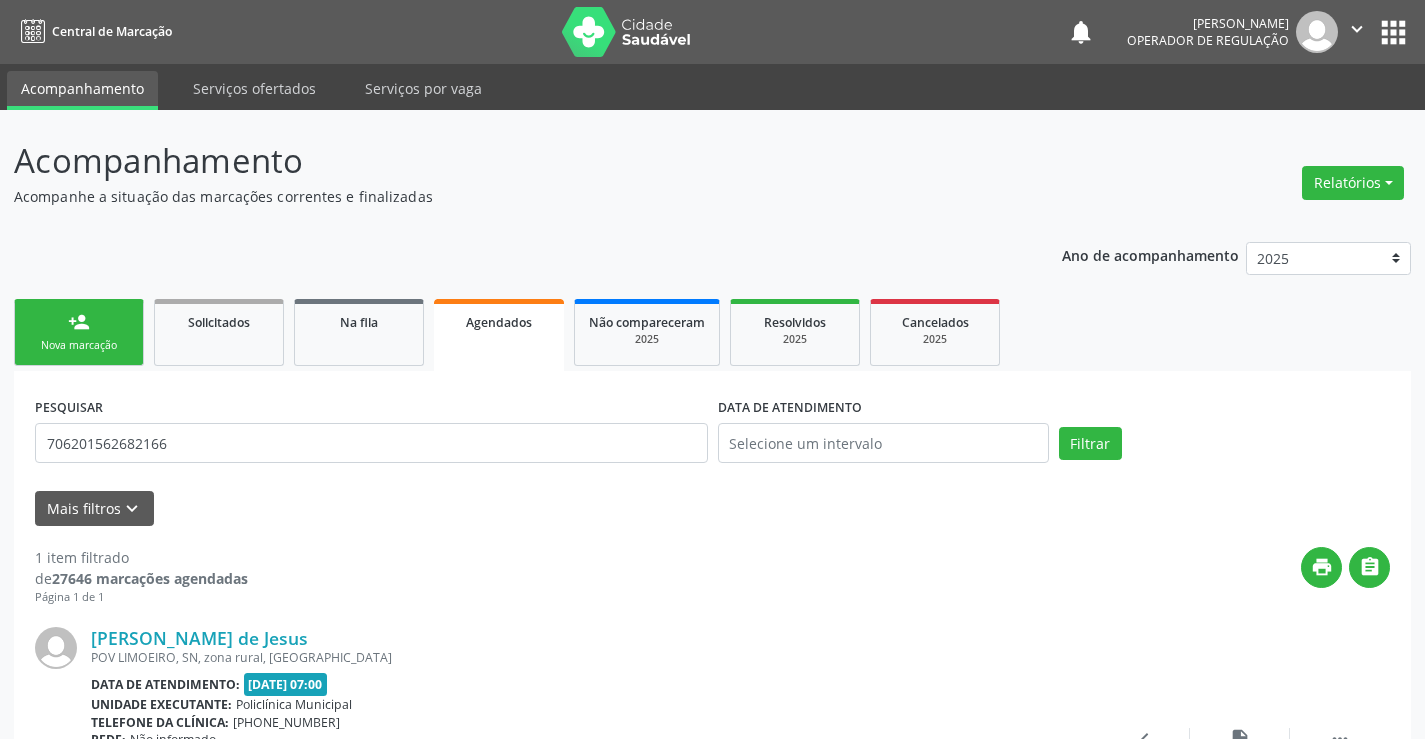 scroll, scrollTop: 189, scrollLeft: 0, axis: vertical 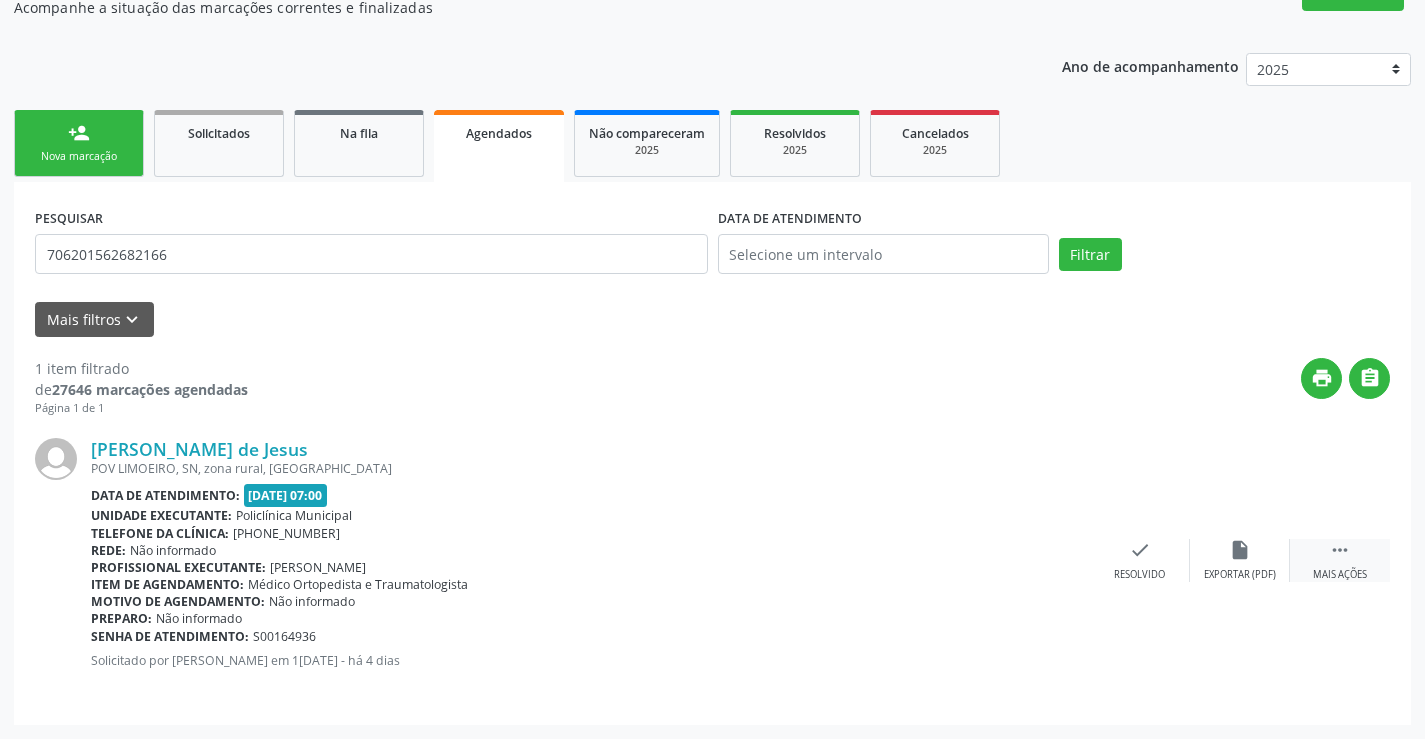 click on "" at bounding box center [1340, 550] 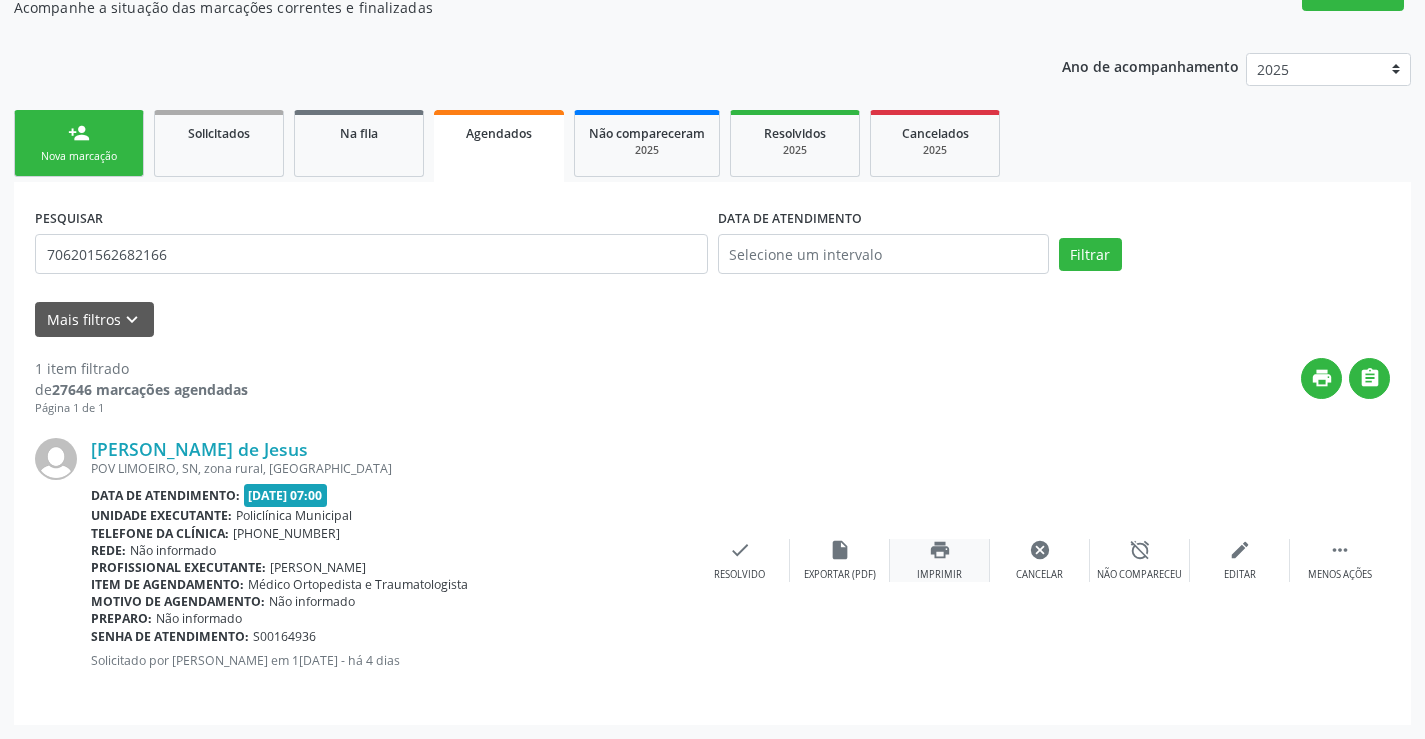 click on "print" at bounding box center [940, 550] 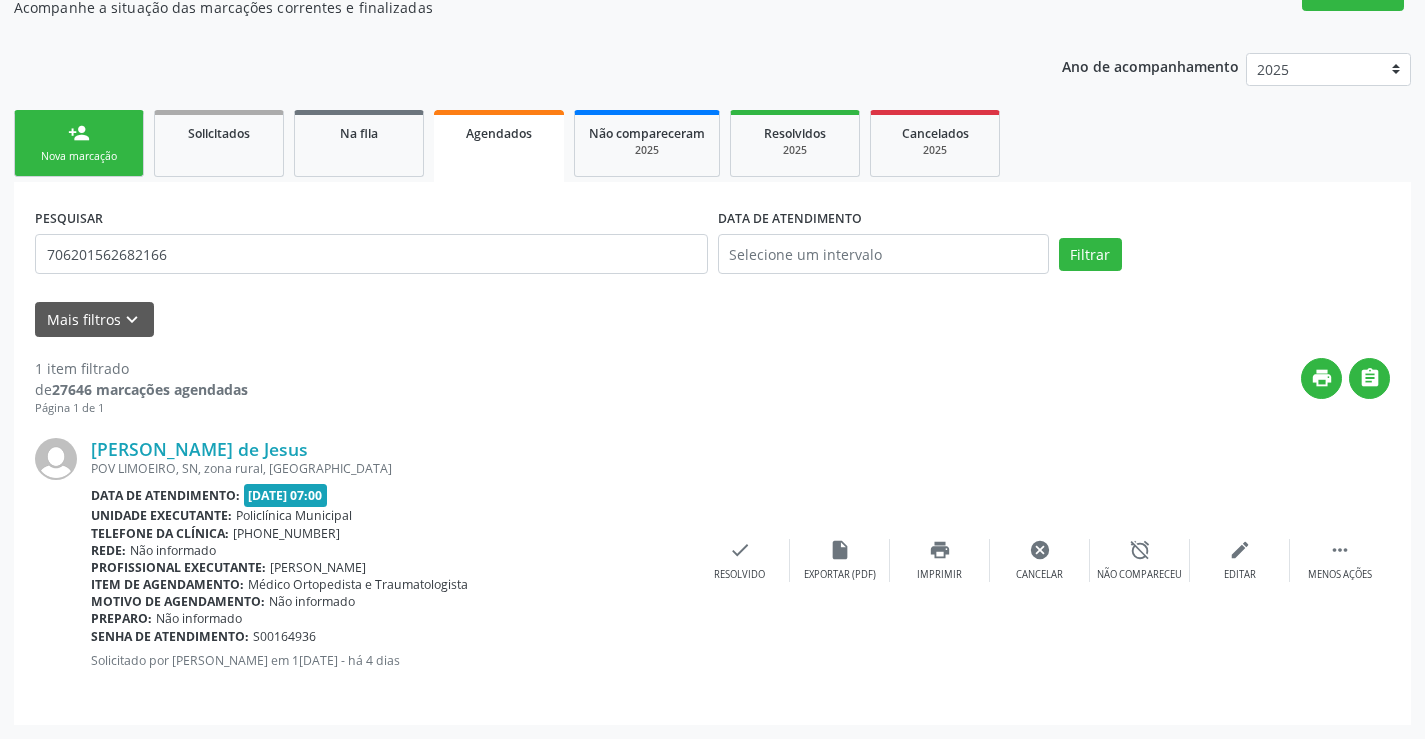 click on "person_add
Nova marcação" at bounding box center [79, 143] 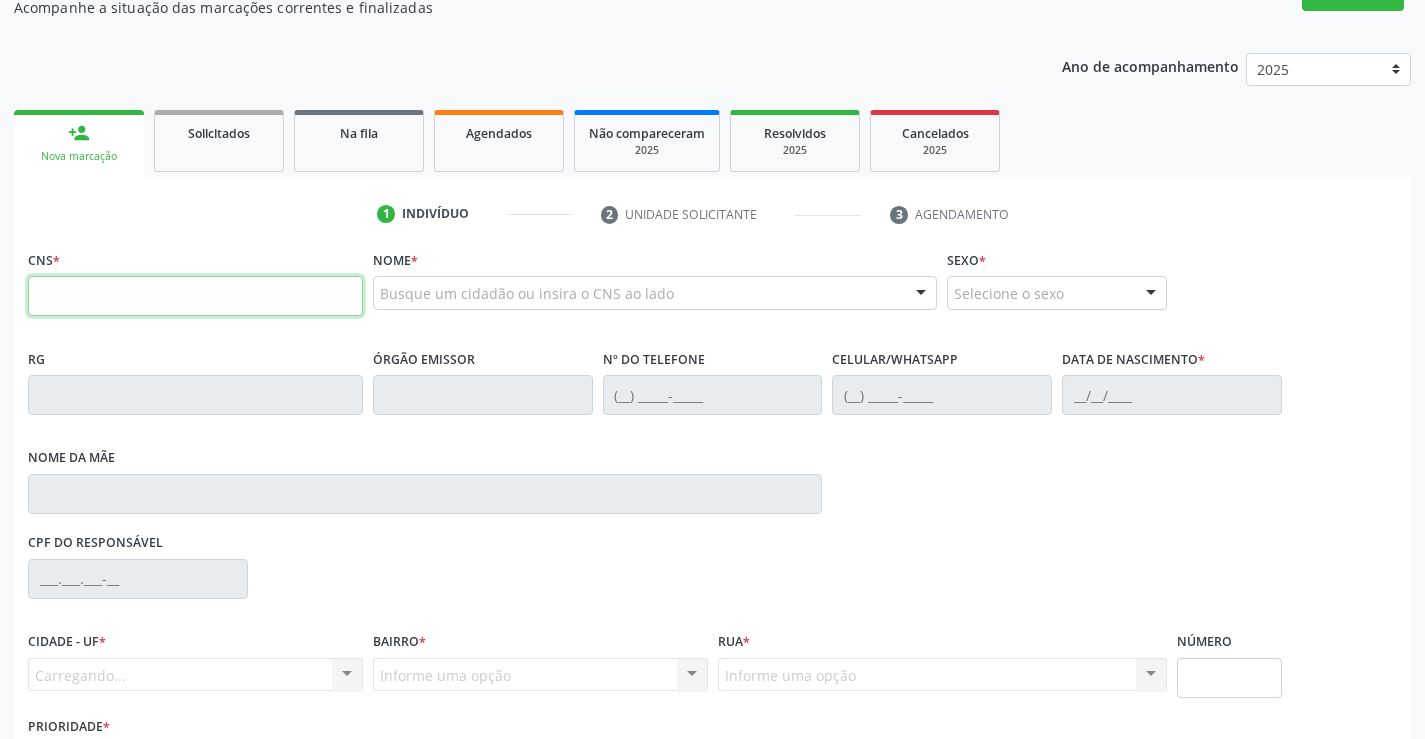 click at bounding box center [195, 296] 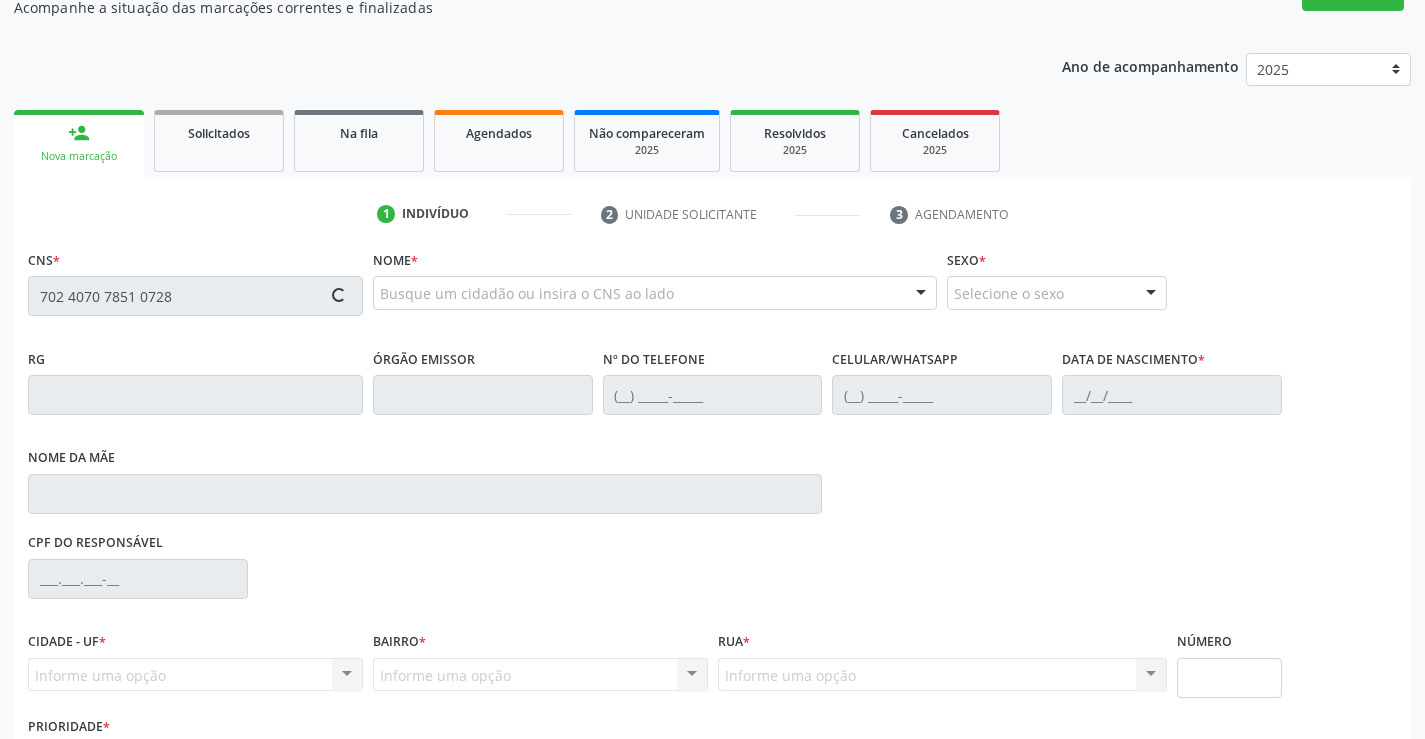 type on "702 4070 7851 0728" 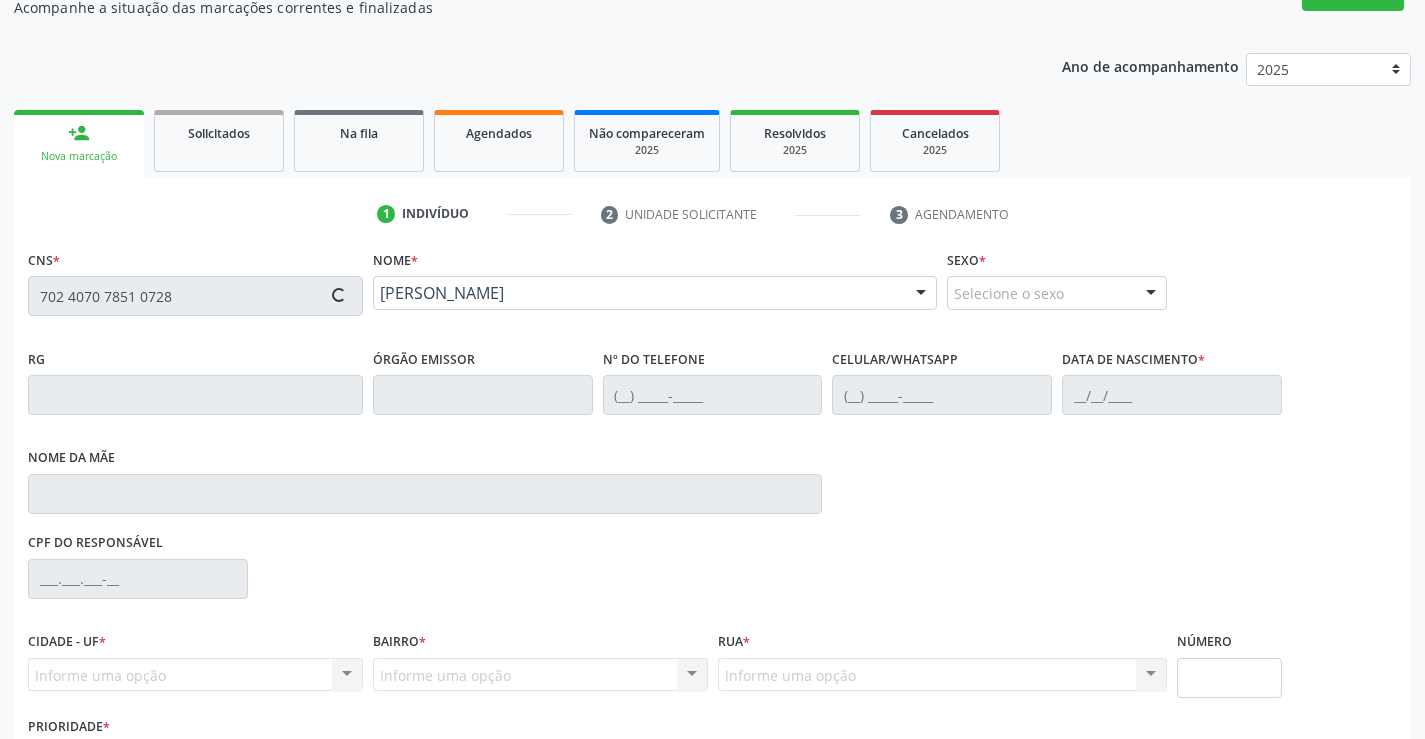 scroll, scrollTop: 331, scrollLeft: 0, axis: vertical 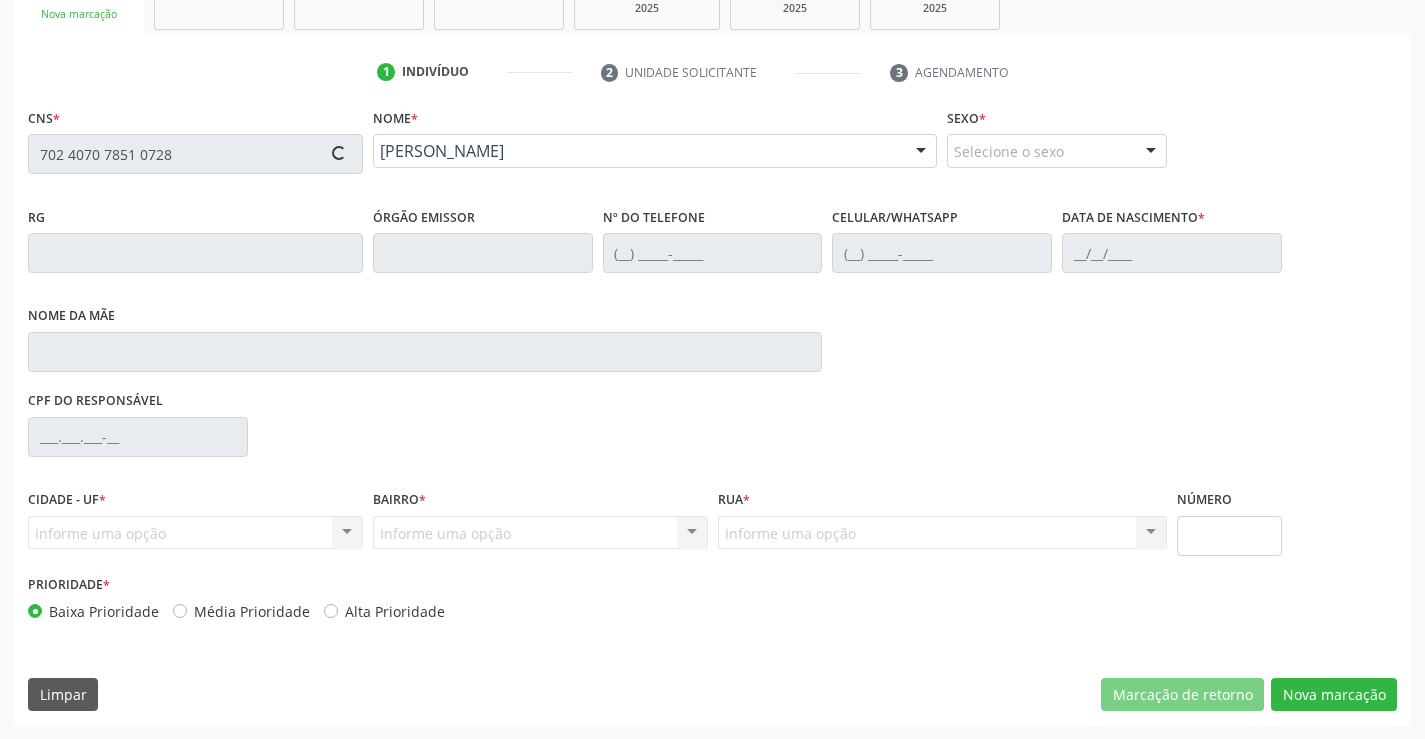 type on "1193760321" 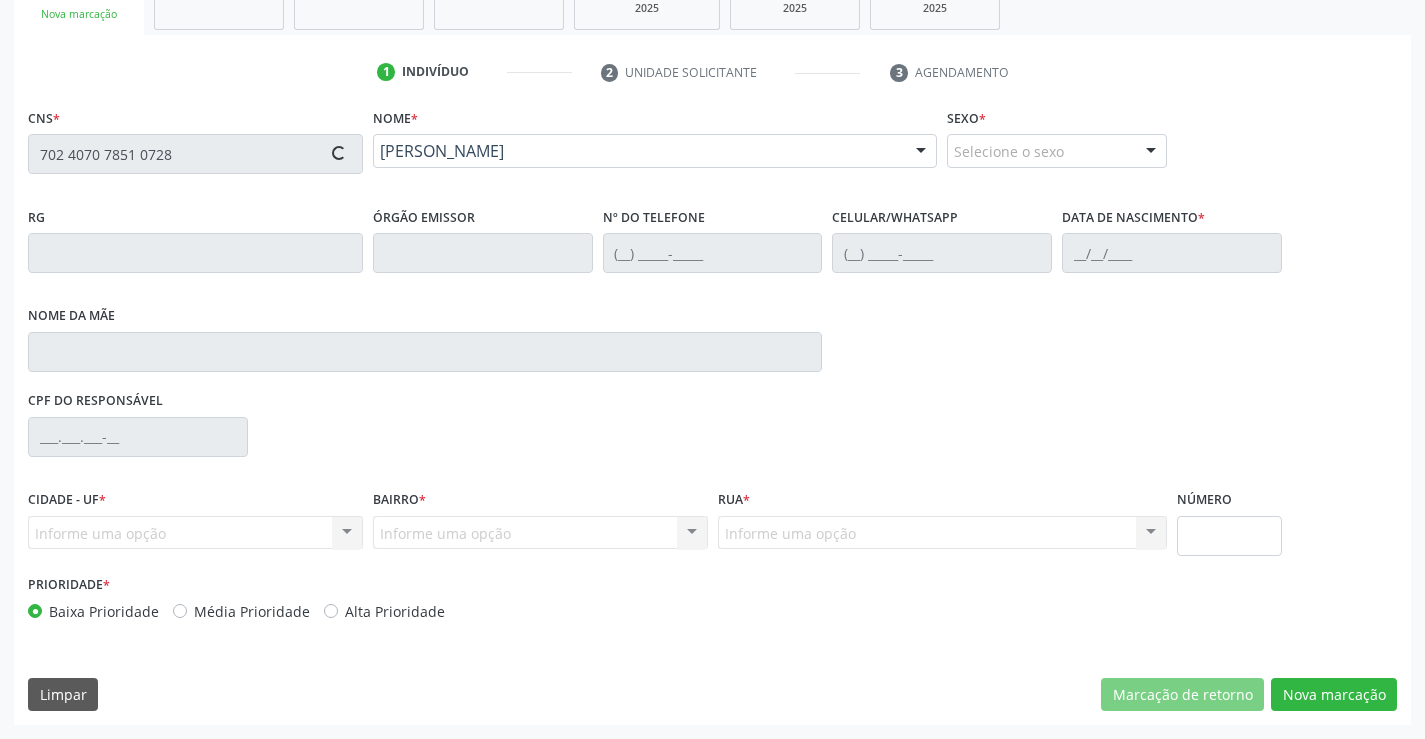 type on "(74) 98863-5096" 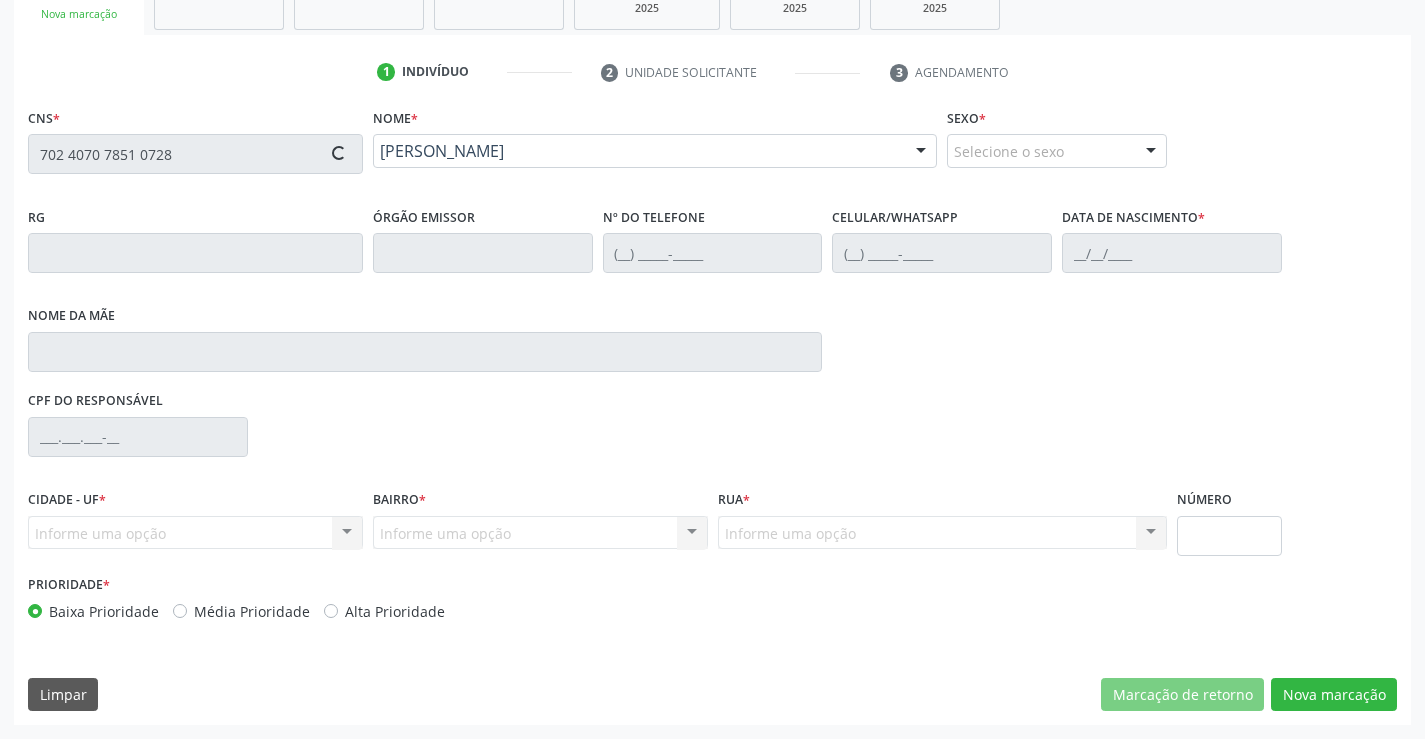 type on "s/n" 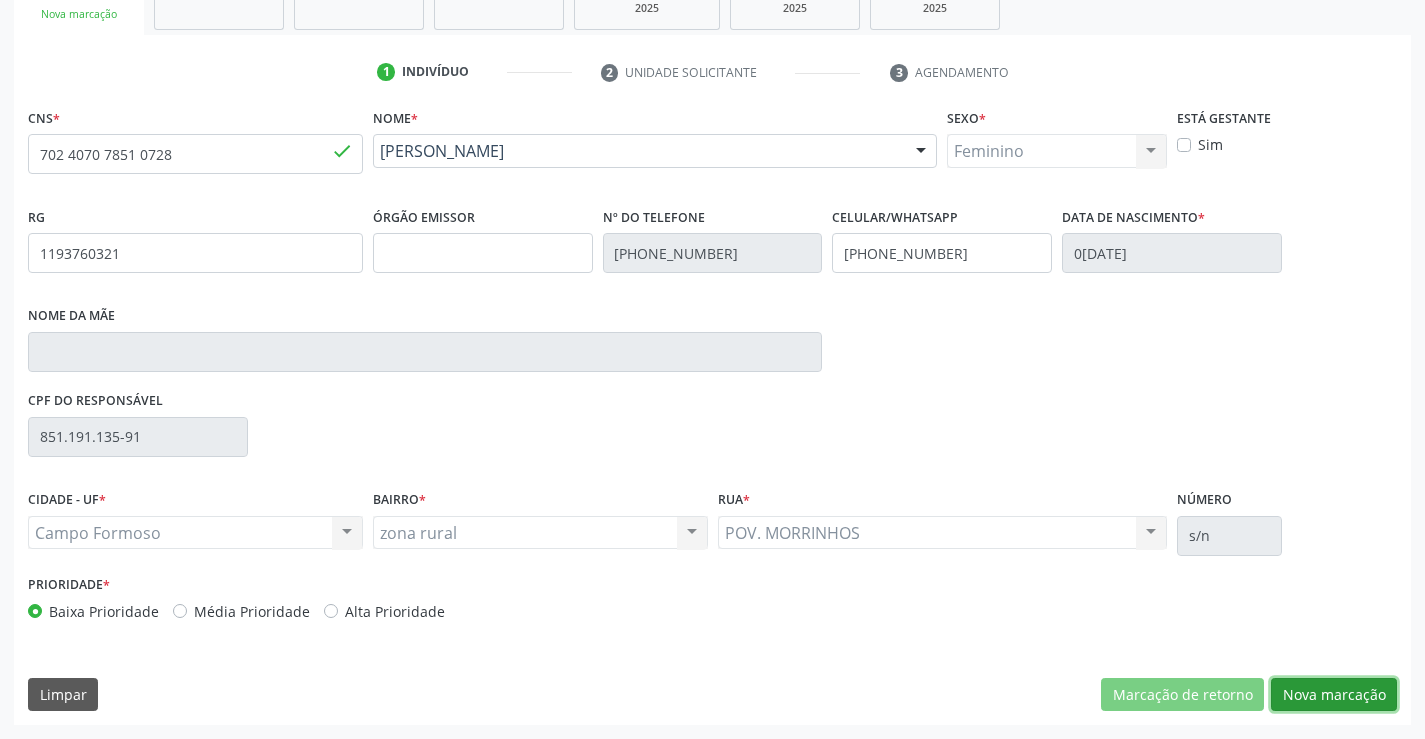 drag, startPoint x: 1331, startPoint y: 704, endPoint x: 1131, endPoint y: 657, distance: 205.44829 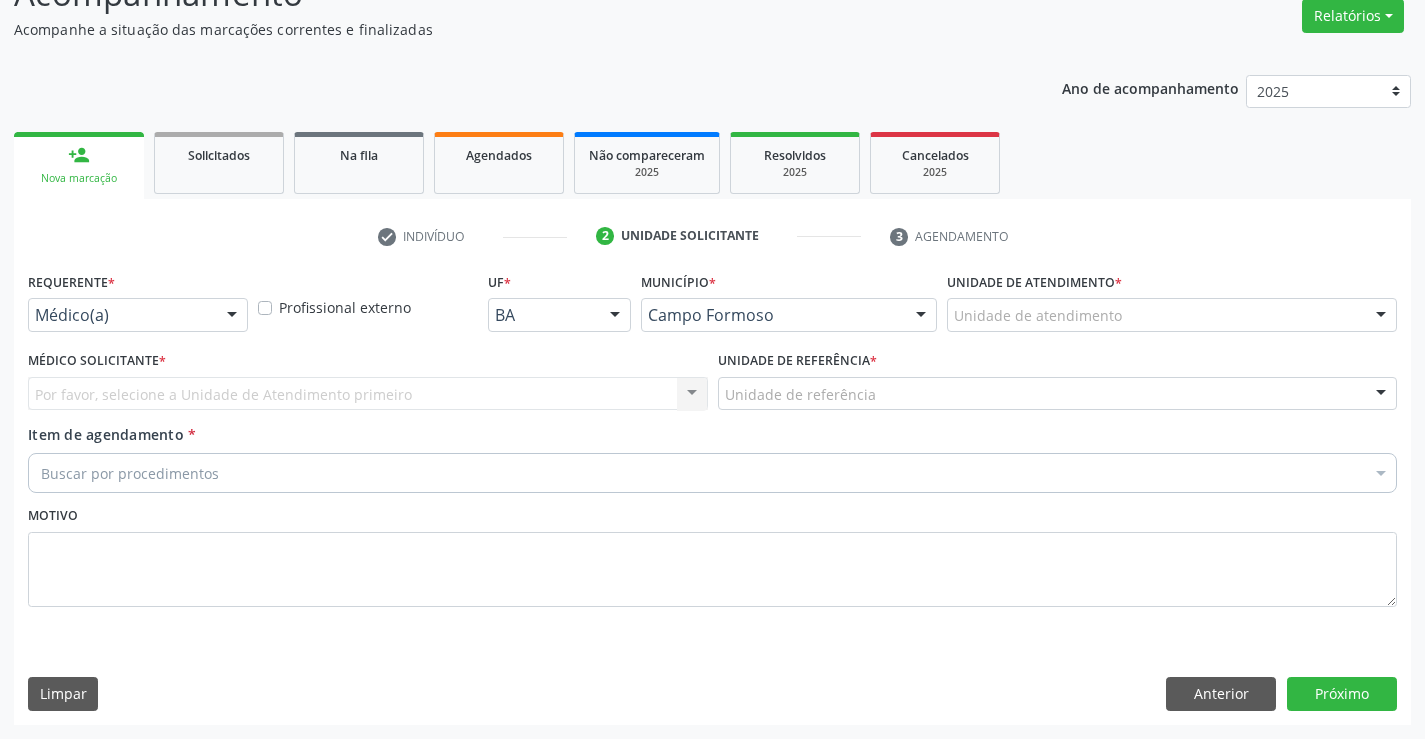 scroll, scrollTop: 167, scrollLeft: 0, axis: vertical 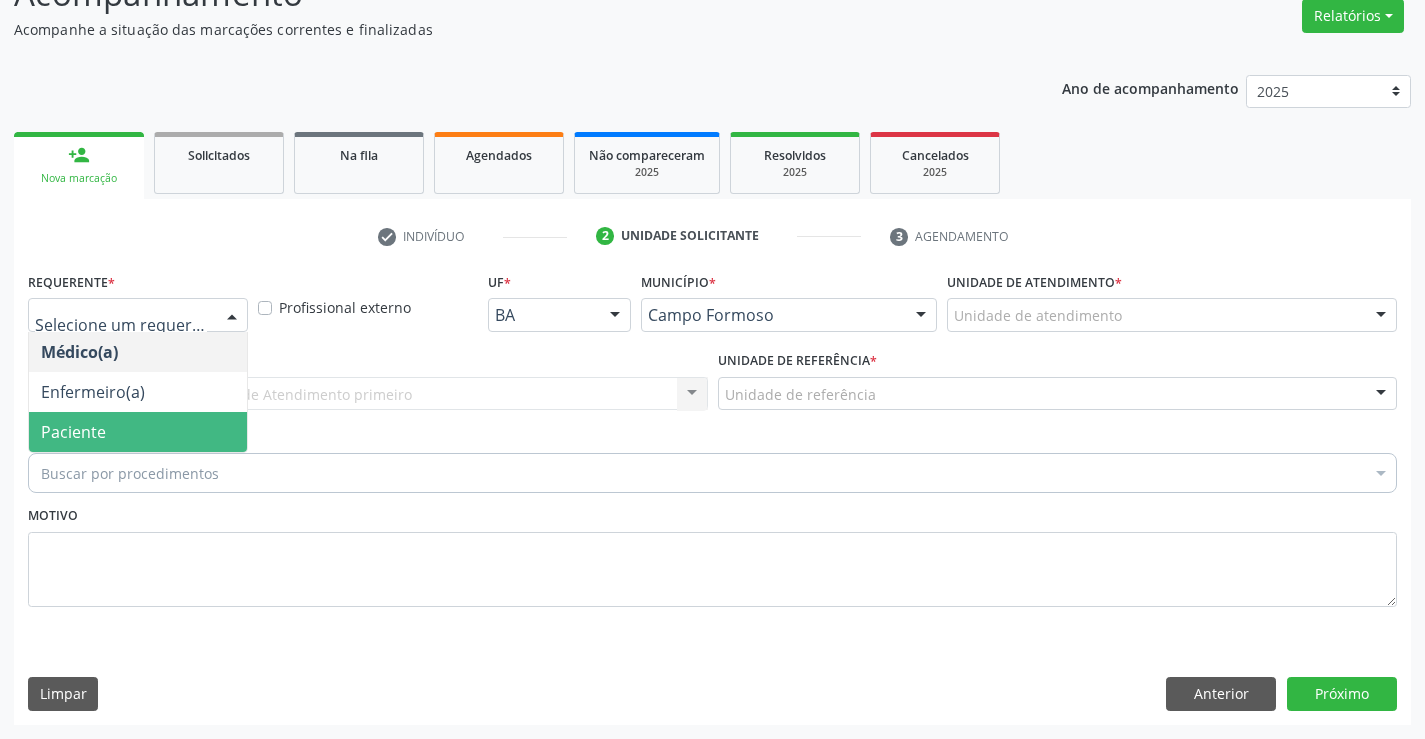 click on "Paciente" at bounding box center [138, 432] 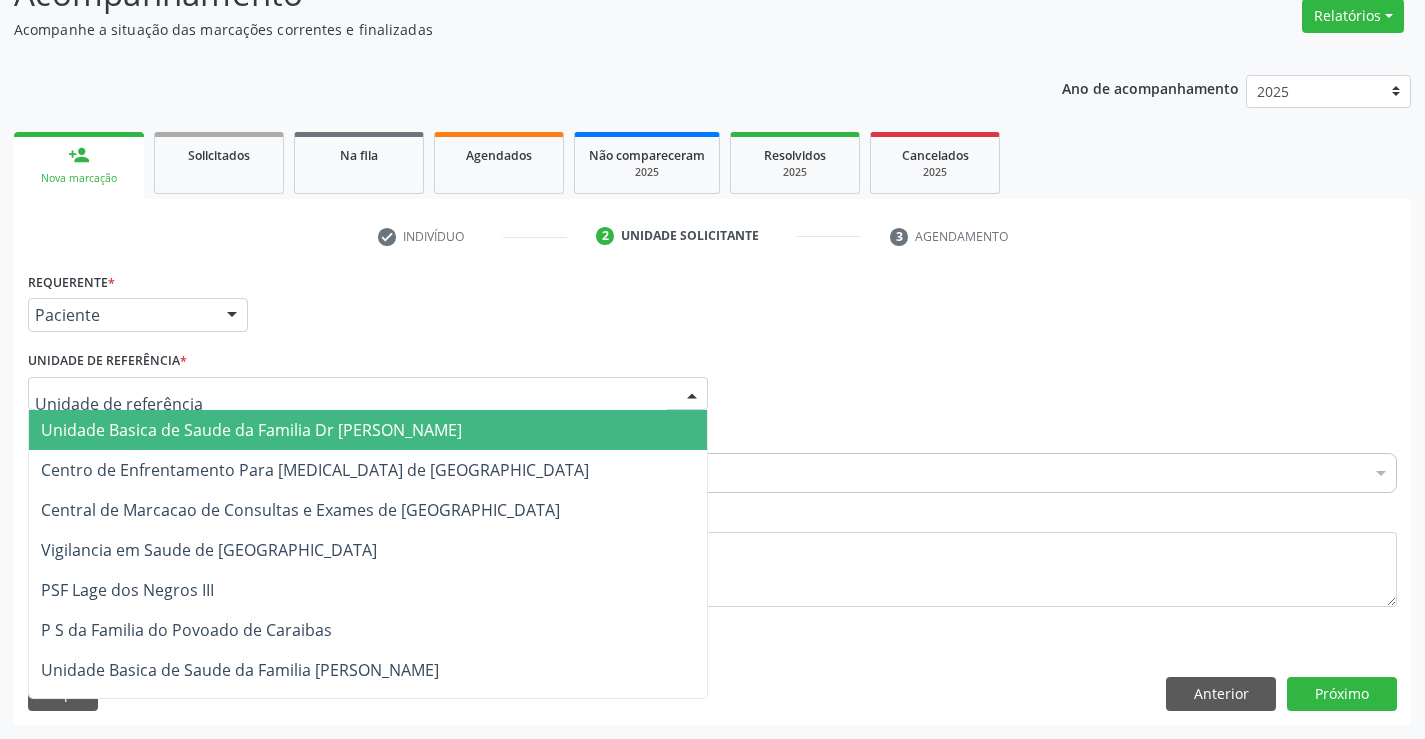 click at bounding box center [368, 394] 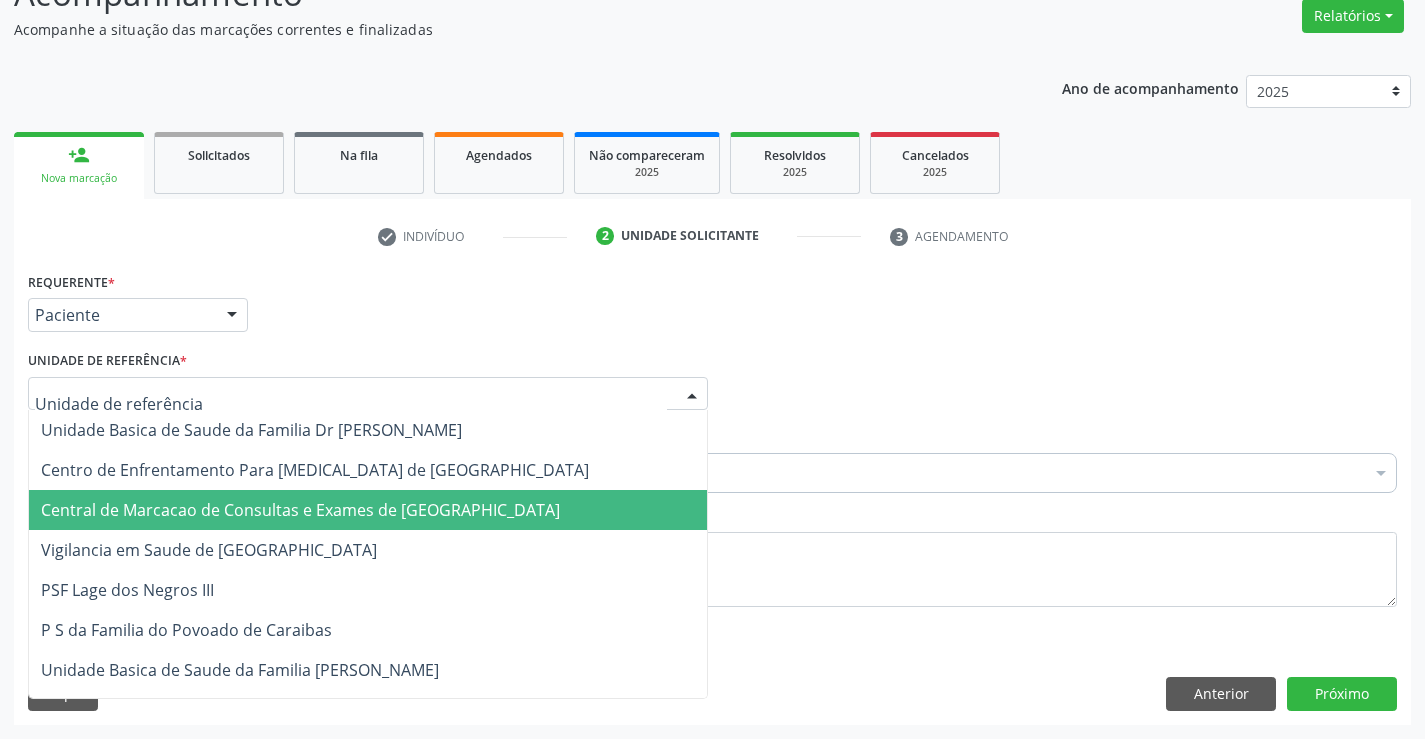 click on "Central de Marcacao de Consultas e Exames de [GEOGRAPHIC_DATA]" at bounding box center (300, 510) 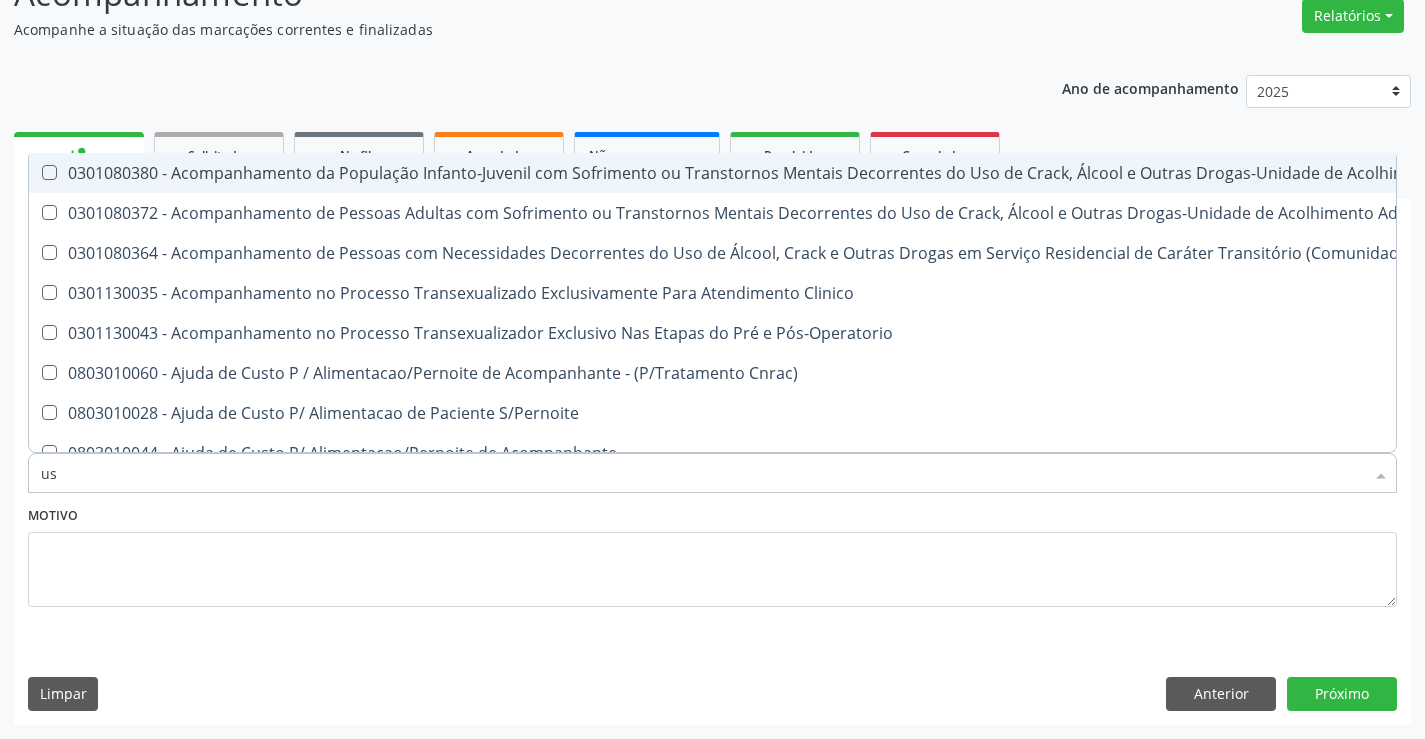 type on "usg" 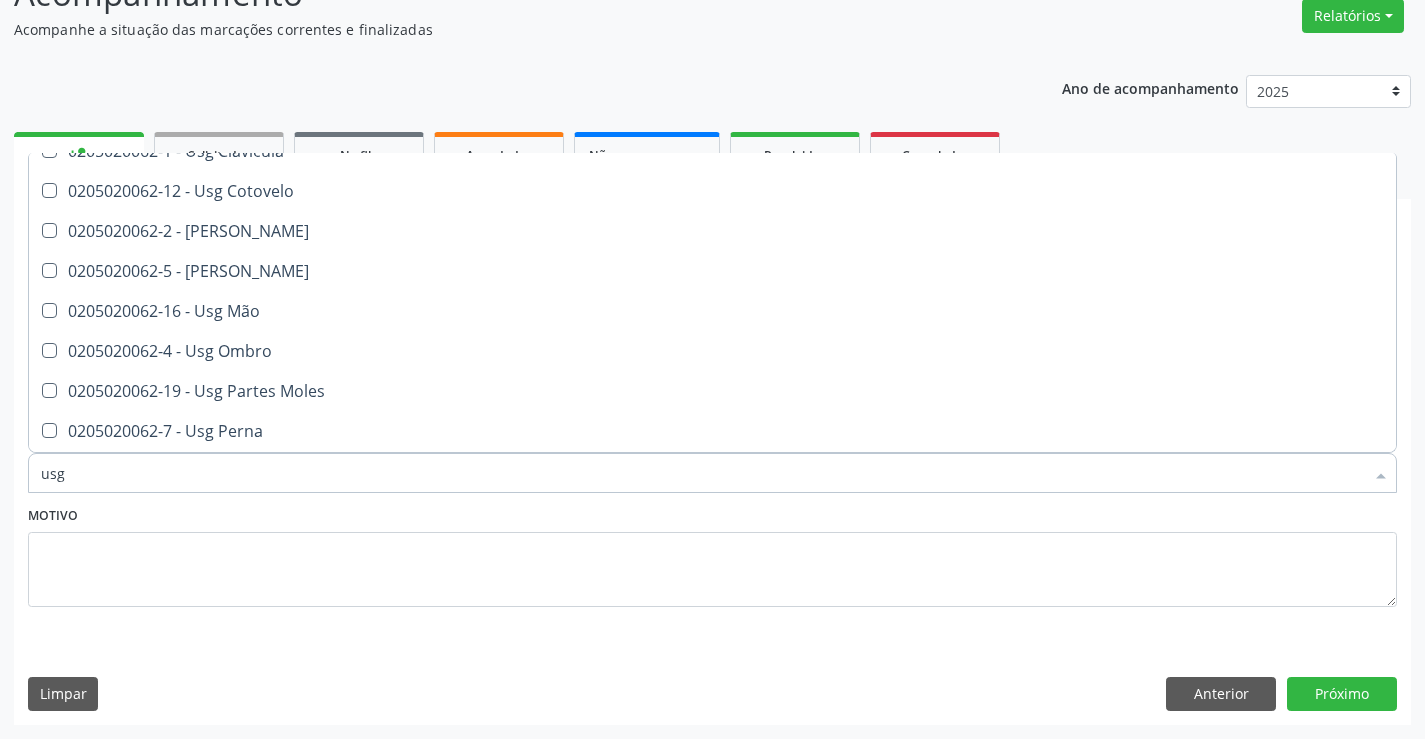 scroll, scrollTop: 200, scrollLeft: 0, axis: vertical 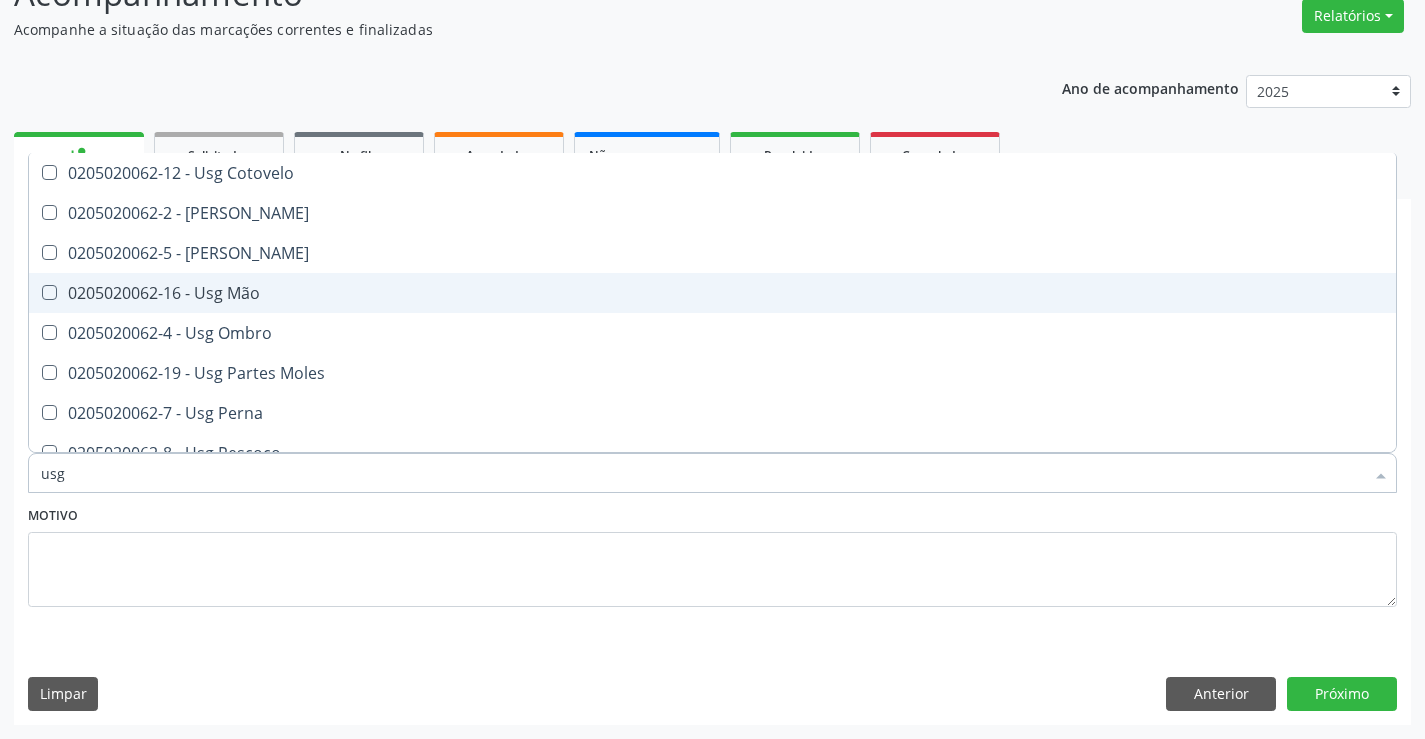 click on "0205020062-16 - Usg Mão" at bounding box center [712, 293] 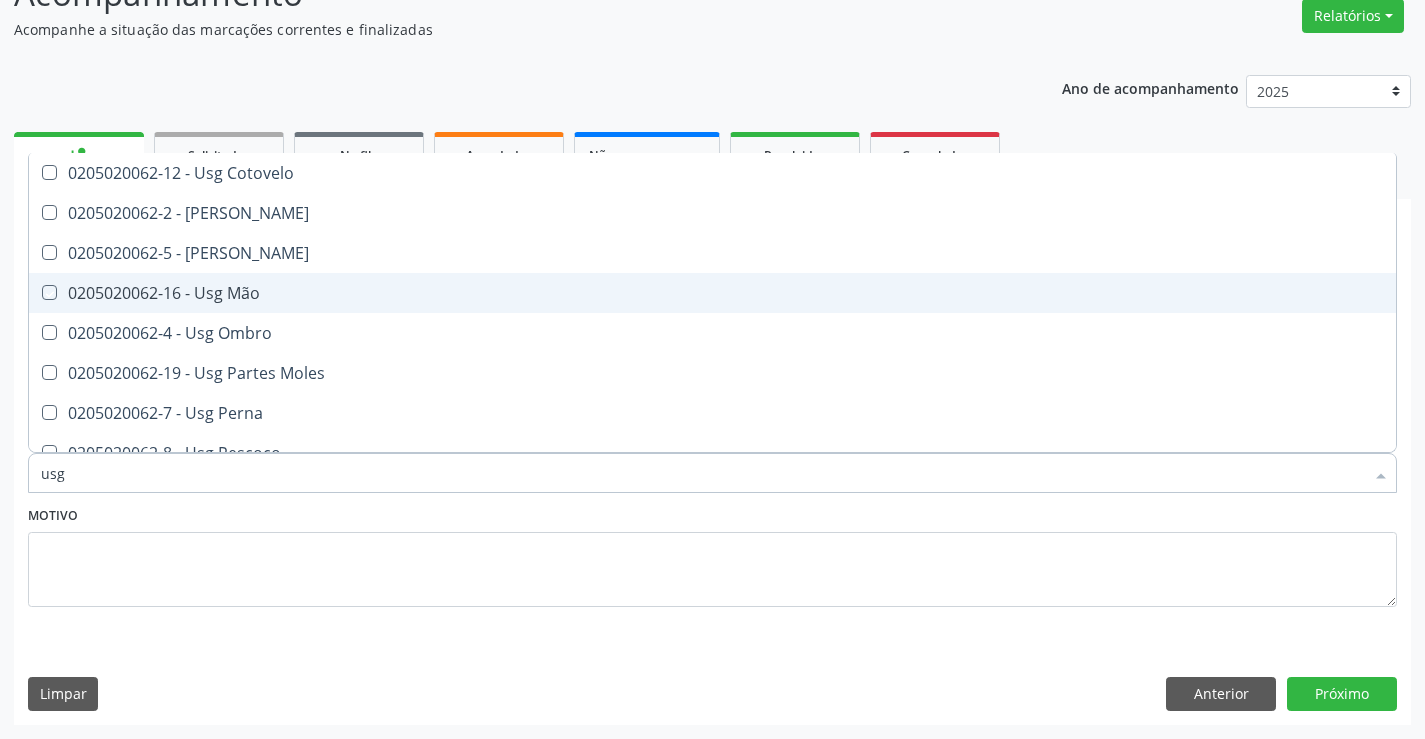 checkbox on "true" 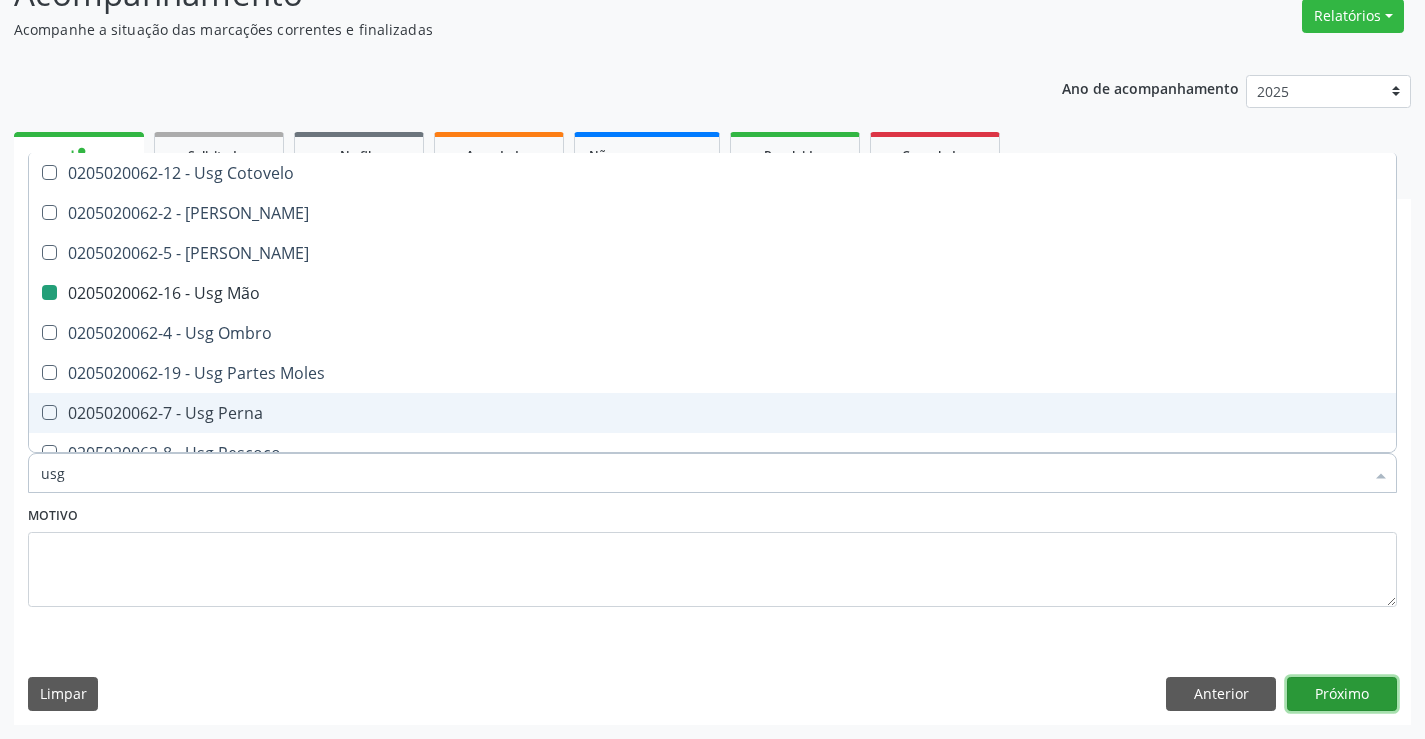 click on "Próximo" at bounding box center [1342, 694] 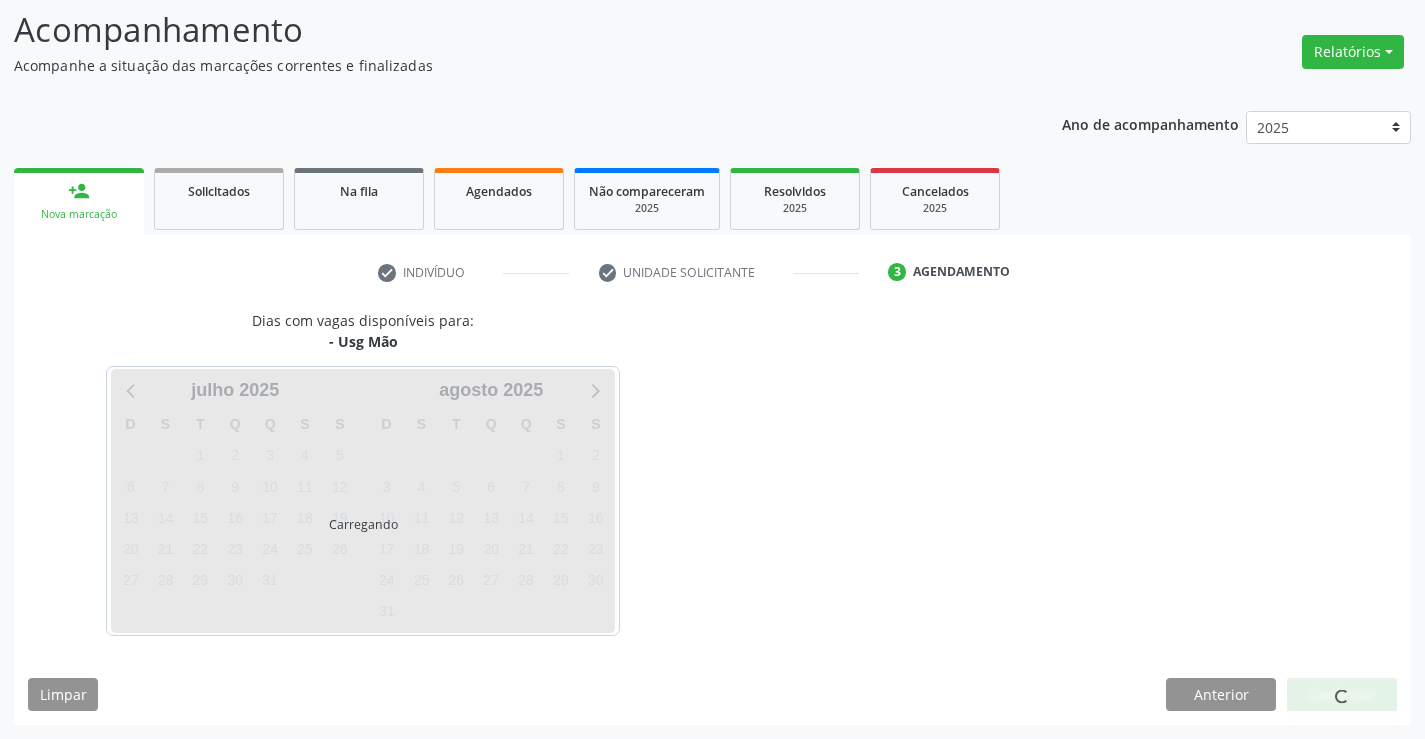 scroll, scrollTop: 131, scrollLeft: 0, axis: vertical 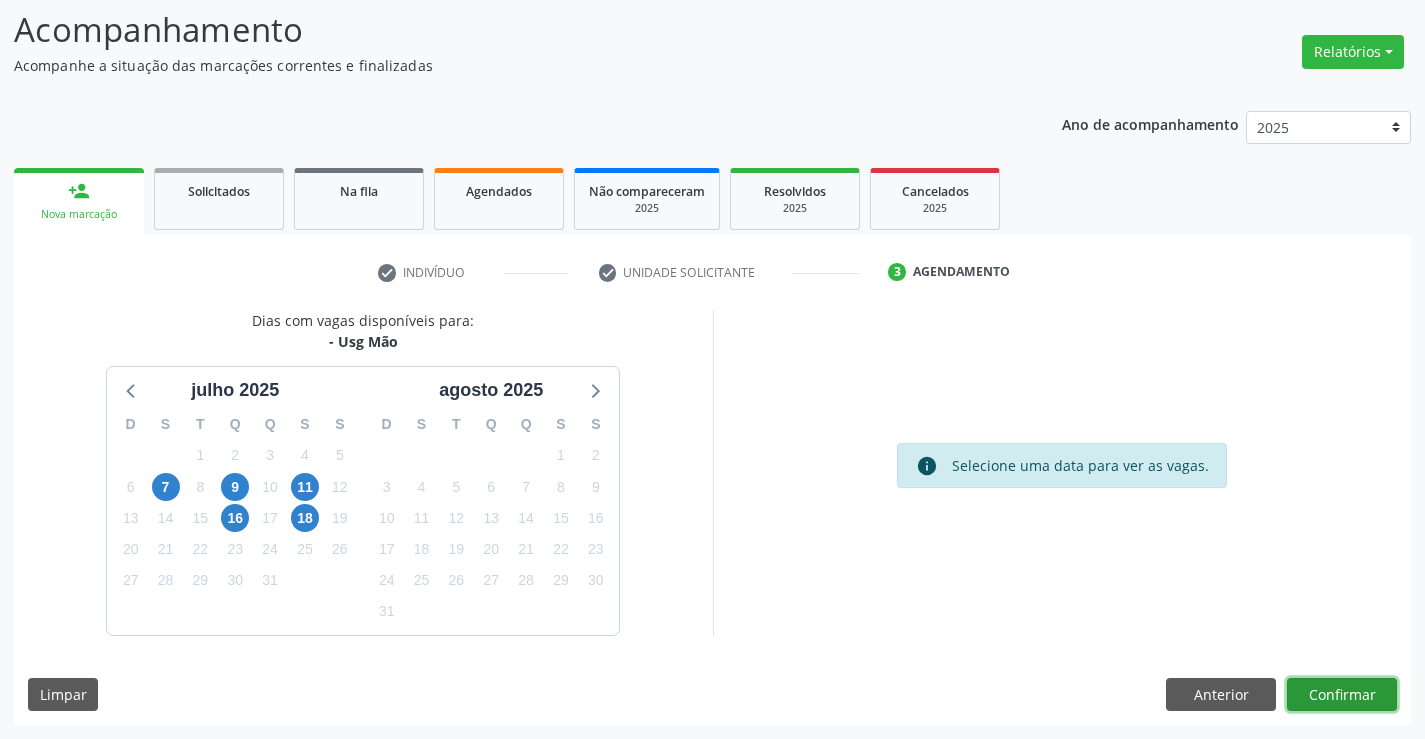 click on "Confirmar" at bounding box center [1342, 695] 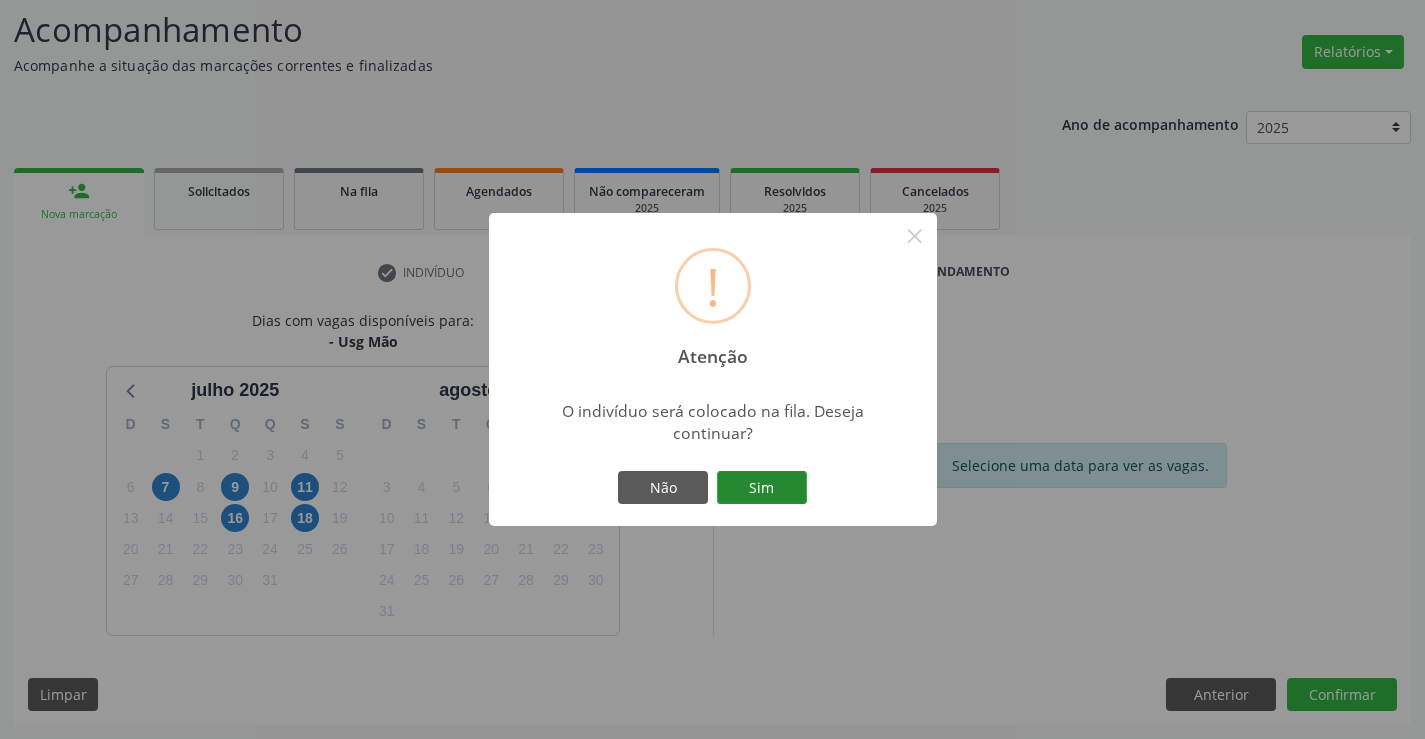 click on "Sim" at bounding box center [762, 488] 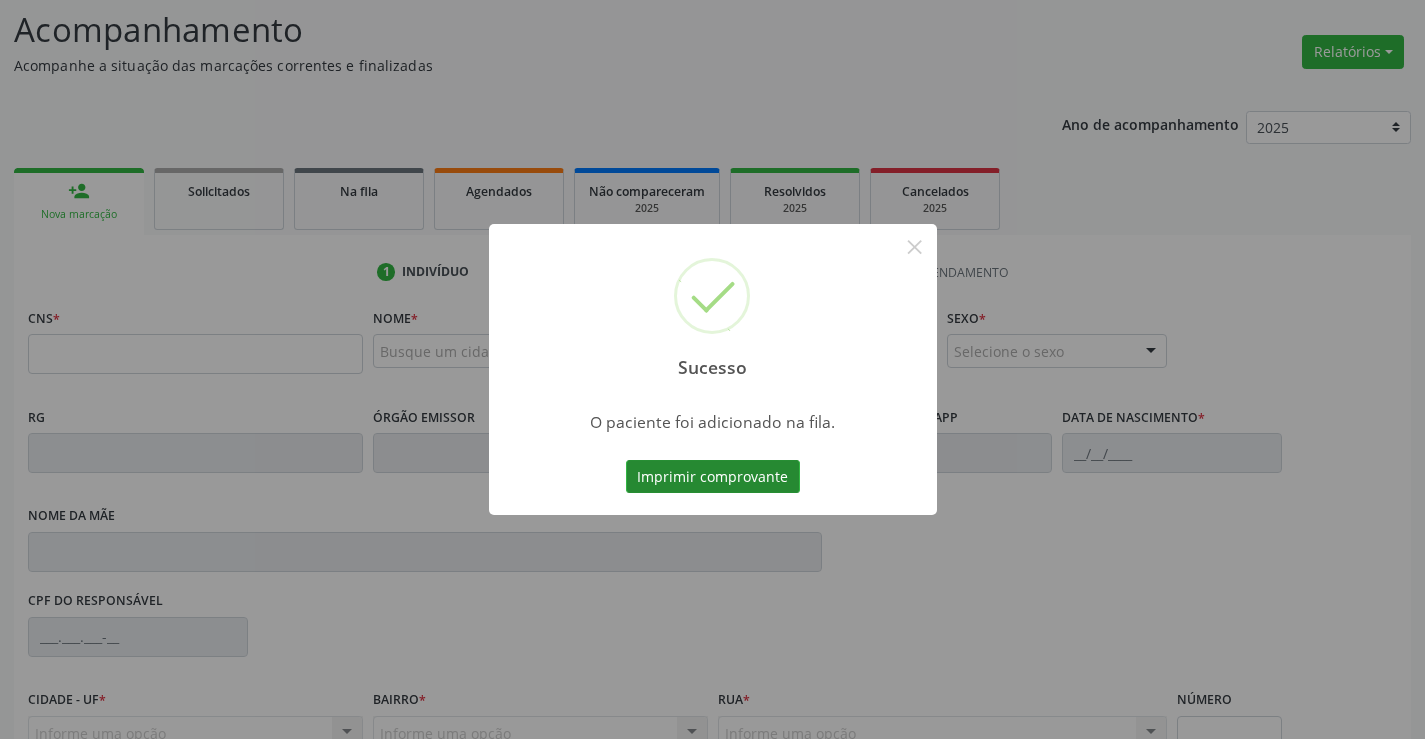 click on "Imprimir comprovante" at bounding box center (713, 477) 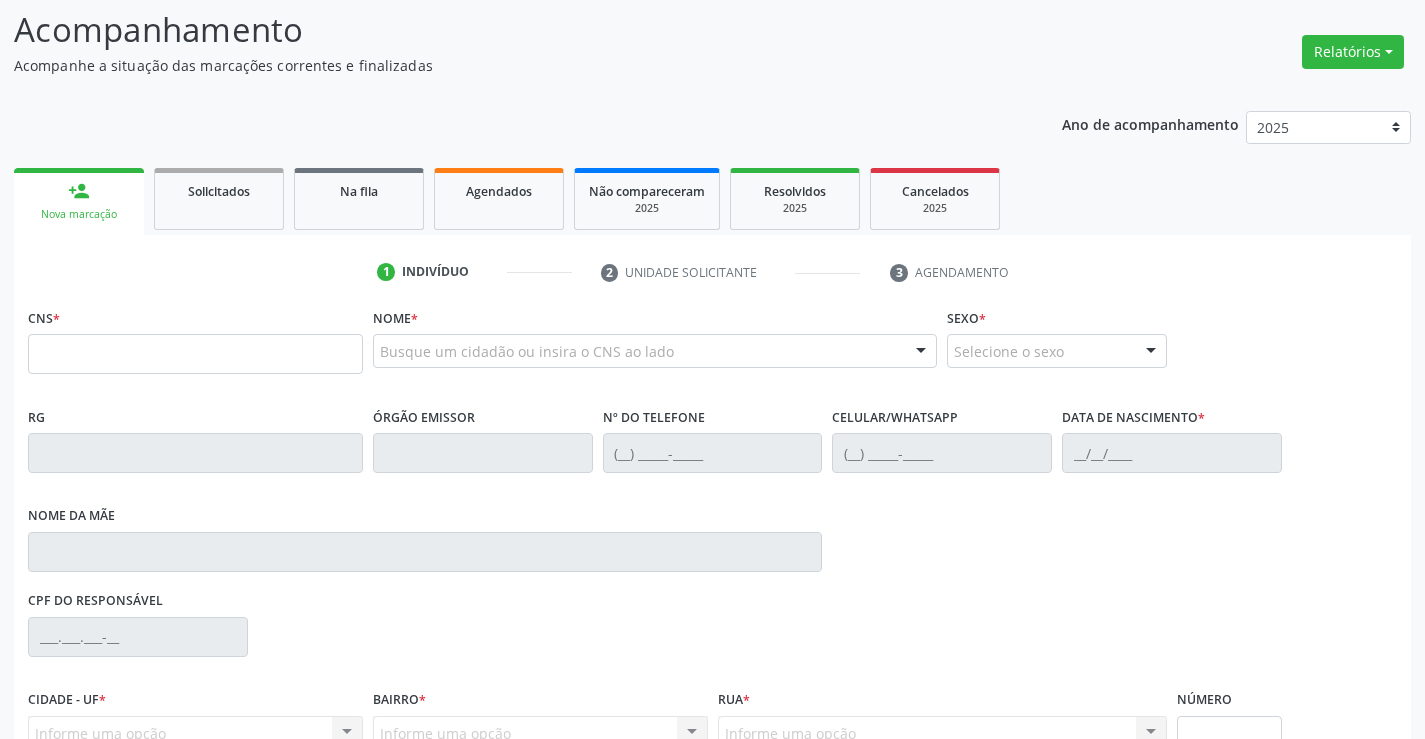 scroll, scrollTop: 131, scrollLeft: 0, axis: vertical 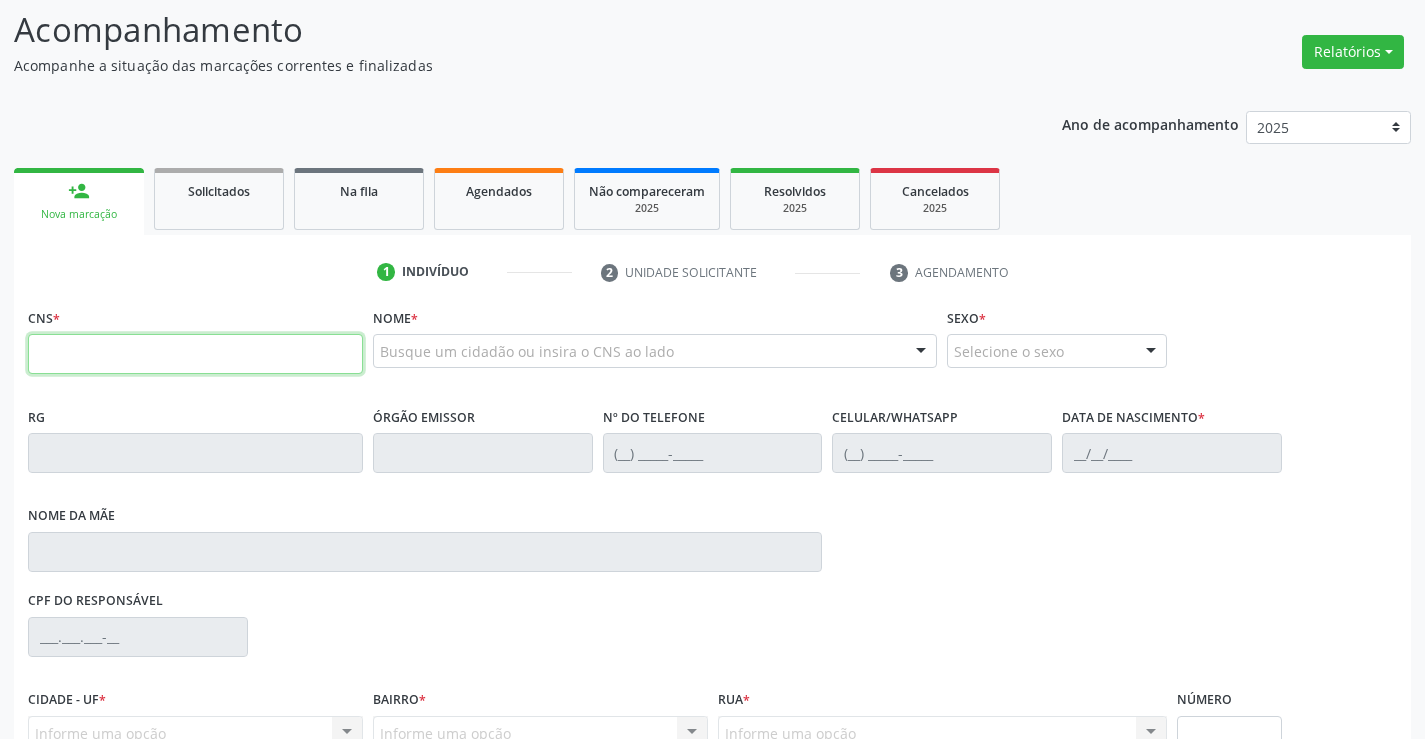 click at bounding box center (195, 354) 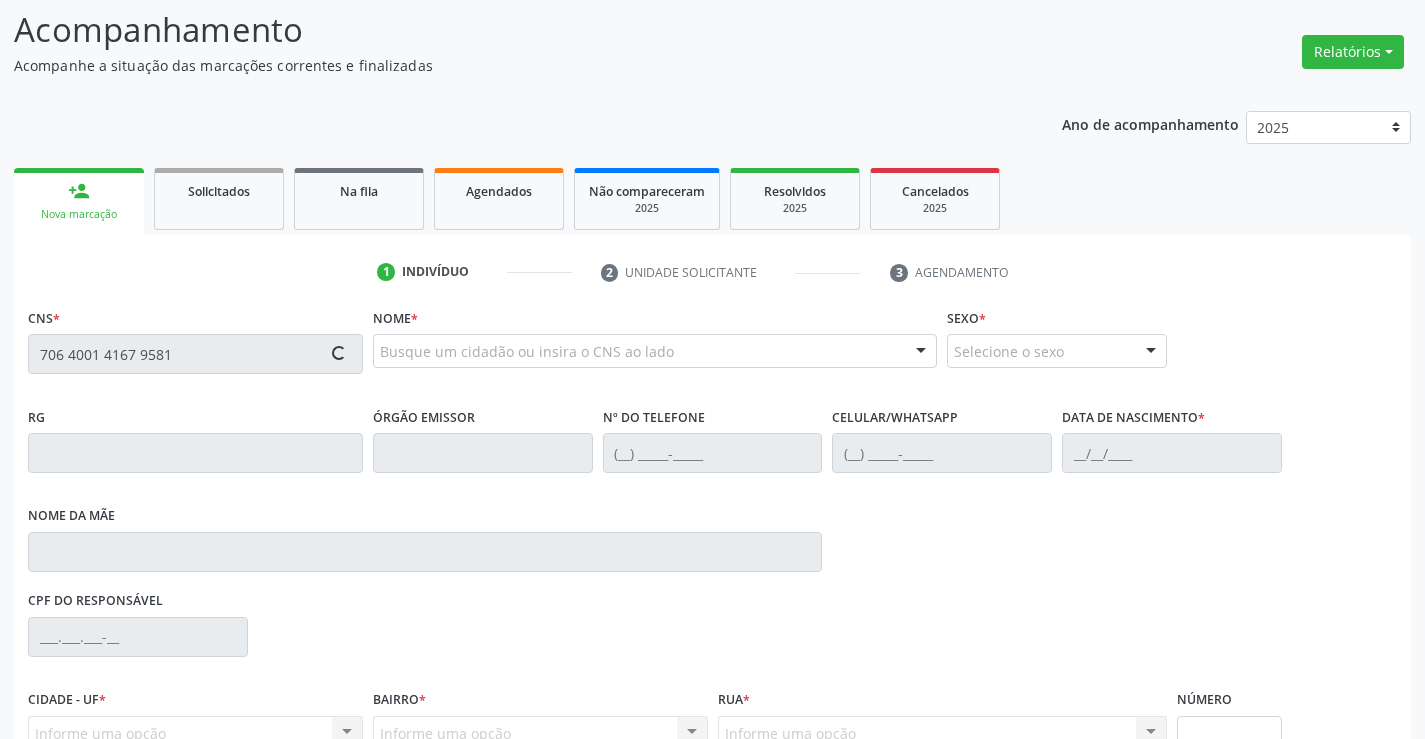 type on "706 4001 4167 9581" 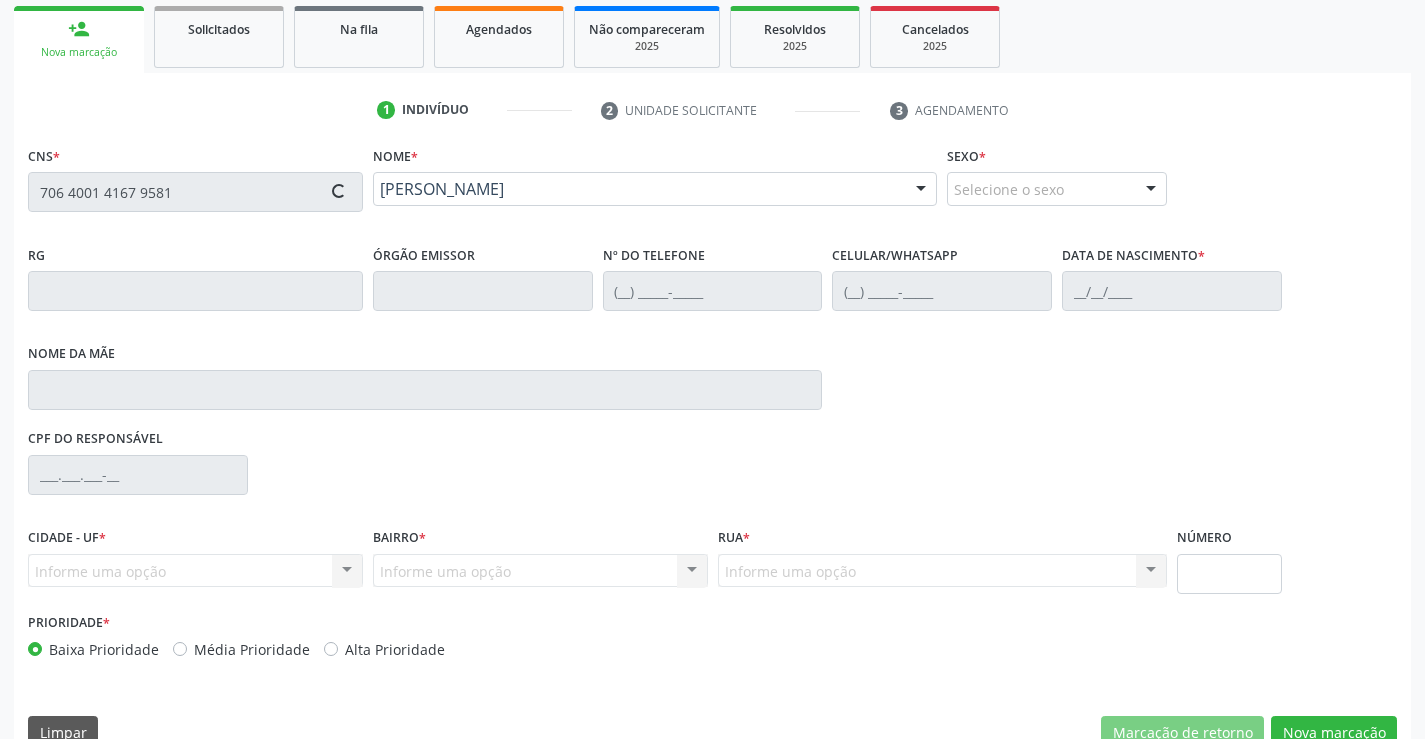 scroll, scrollTop: 331, scrollLeft: 0, axis: vertical 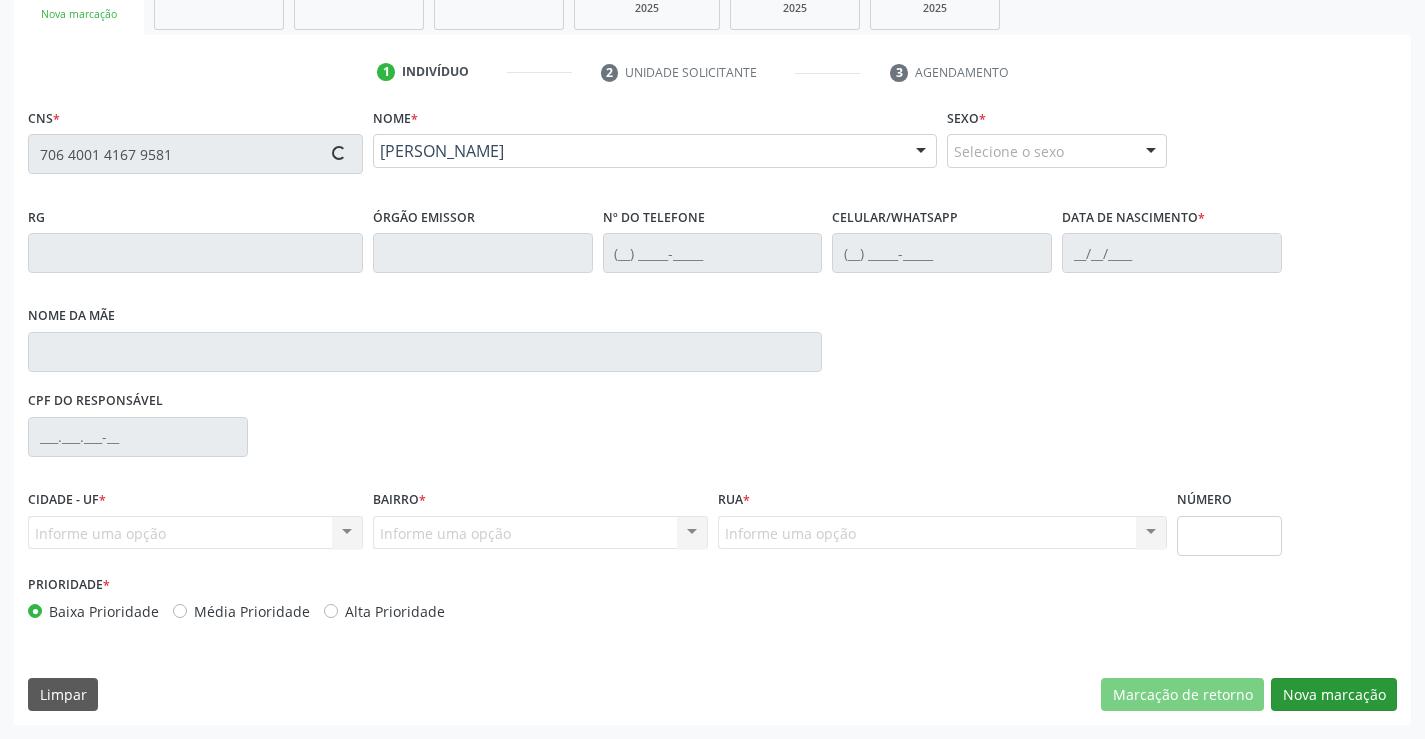 type on "0669662488" 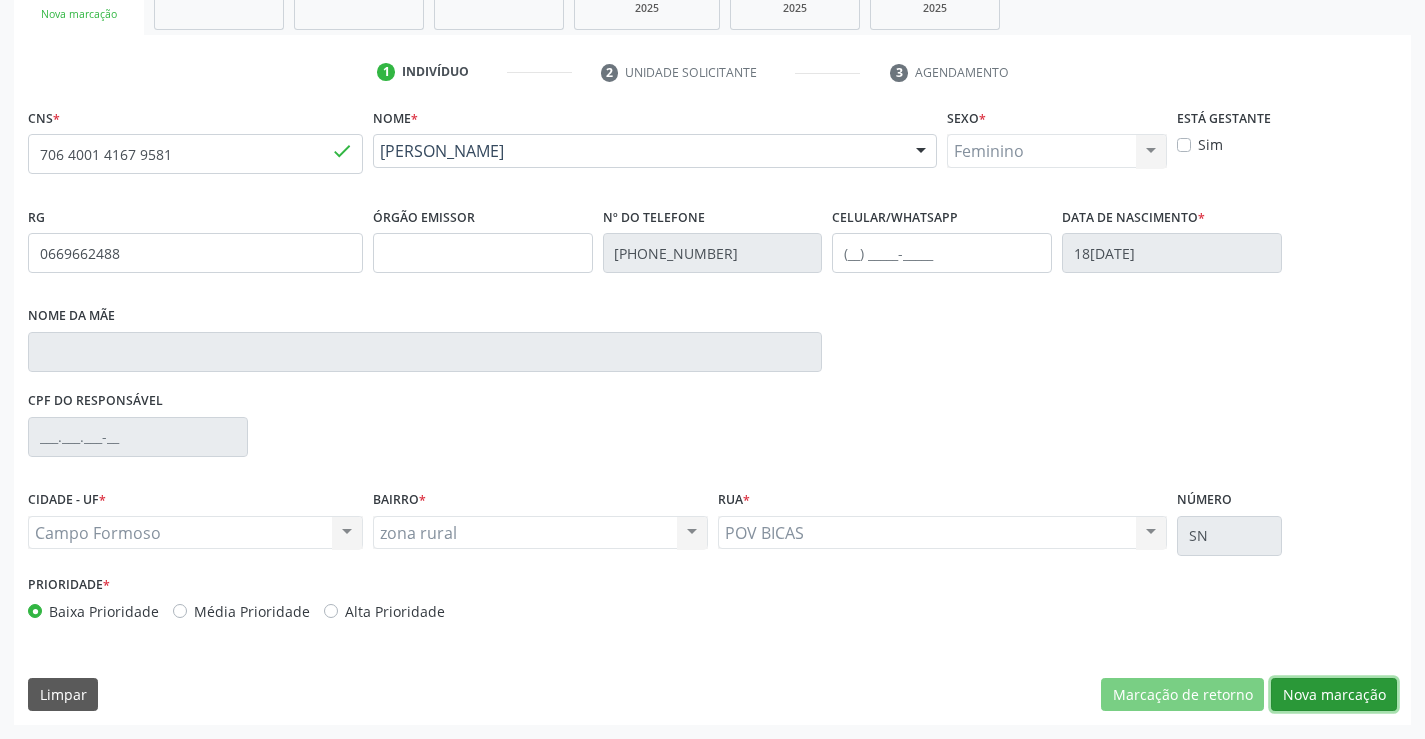 click on "Nova marcação" at bounding box center [1334, 695] 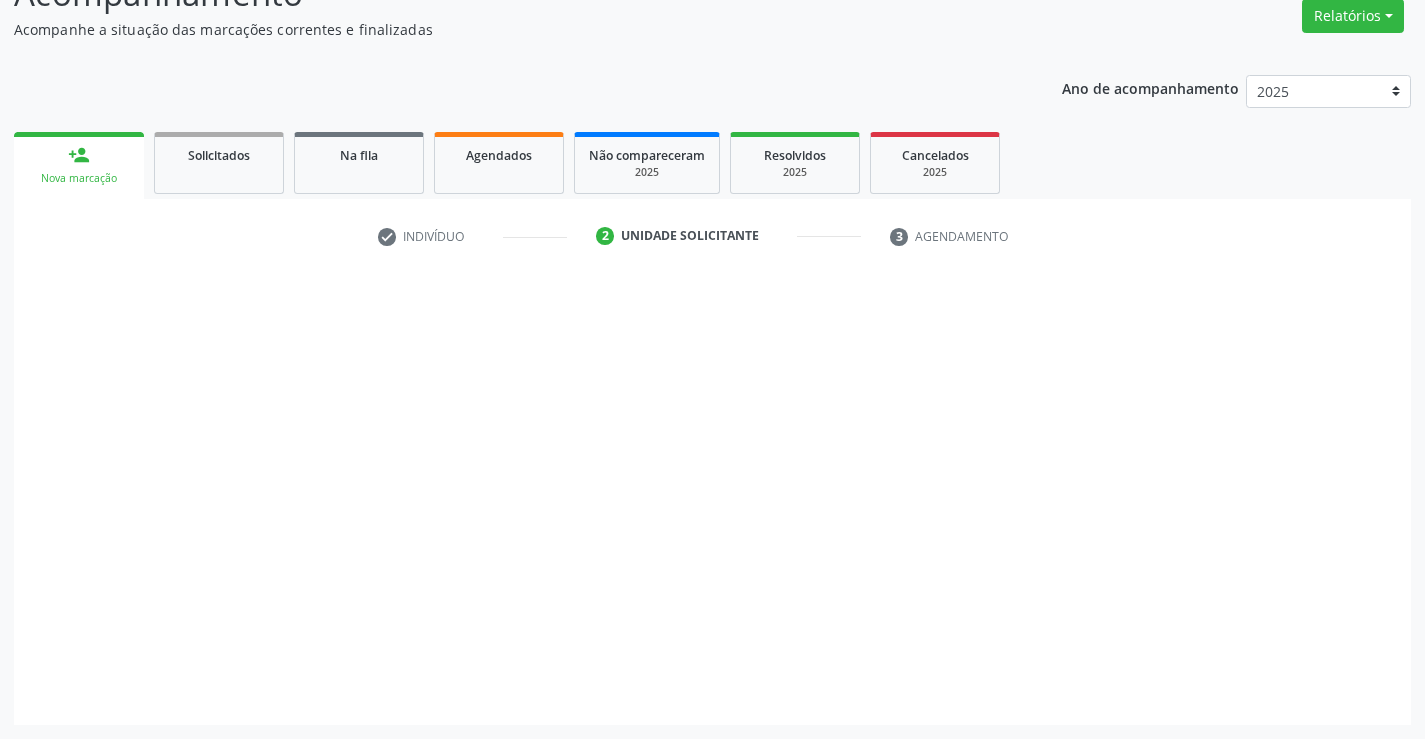 scroll, scrollTop: 167, scrollLeft: 0, axis: vertical 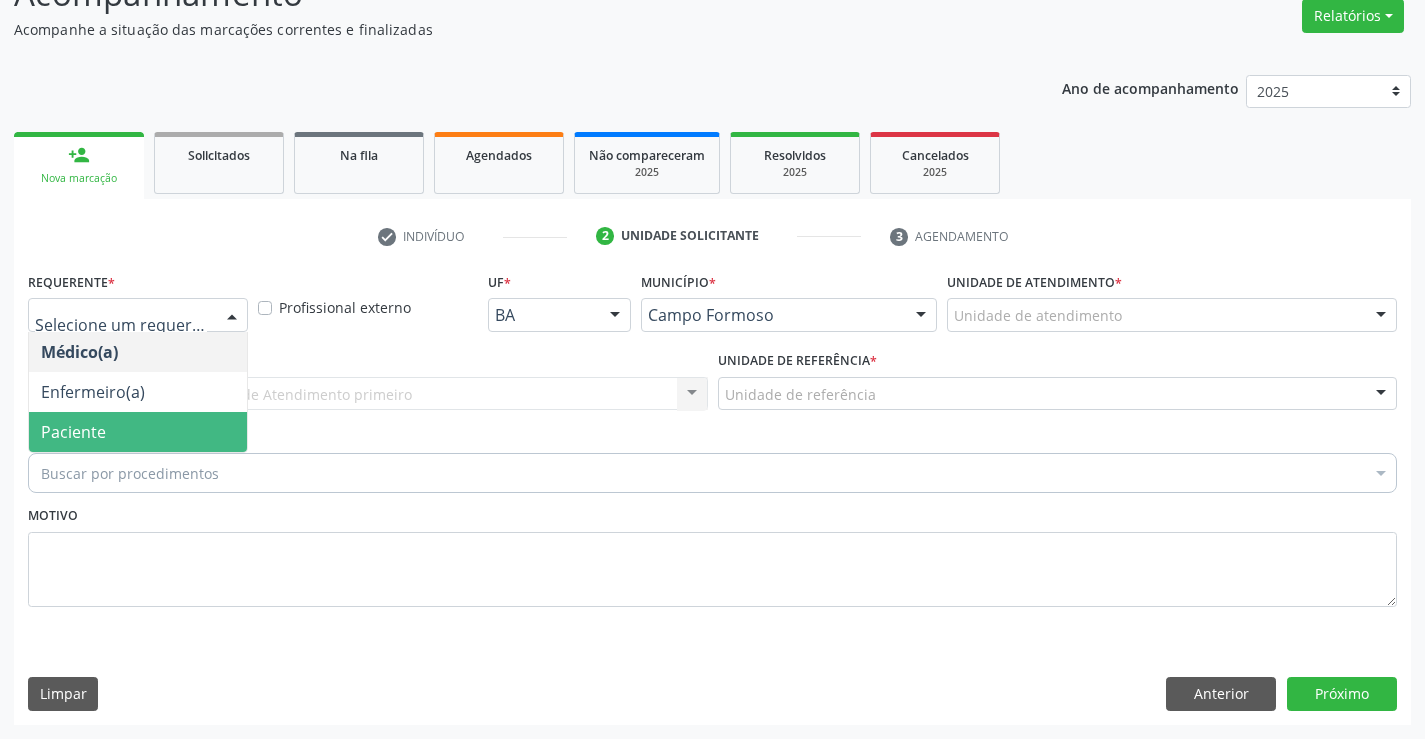 click on "Paciente" at bounding box center (138, 432) 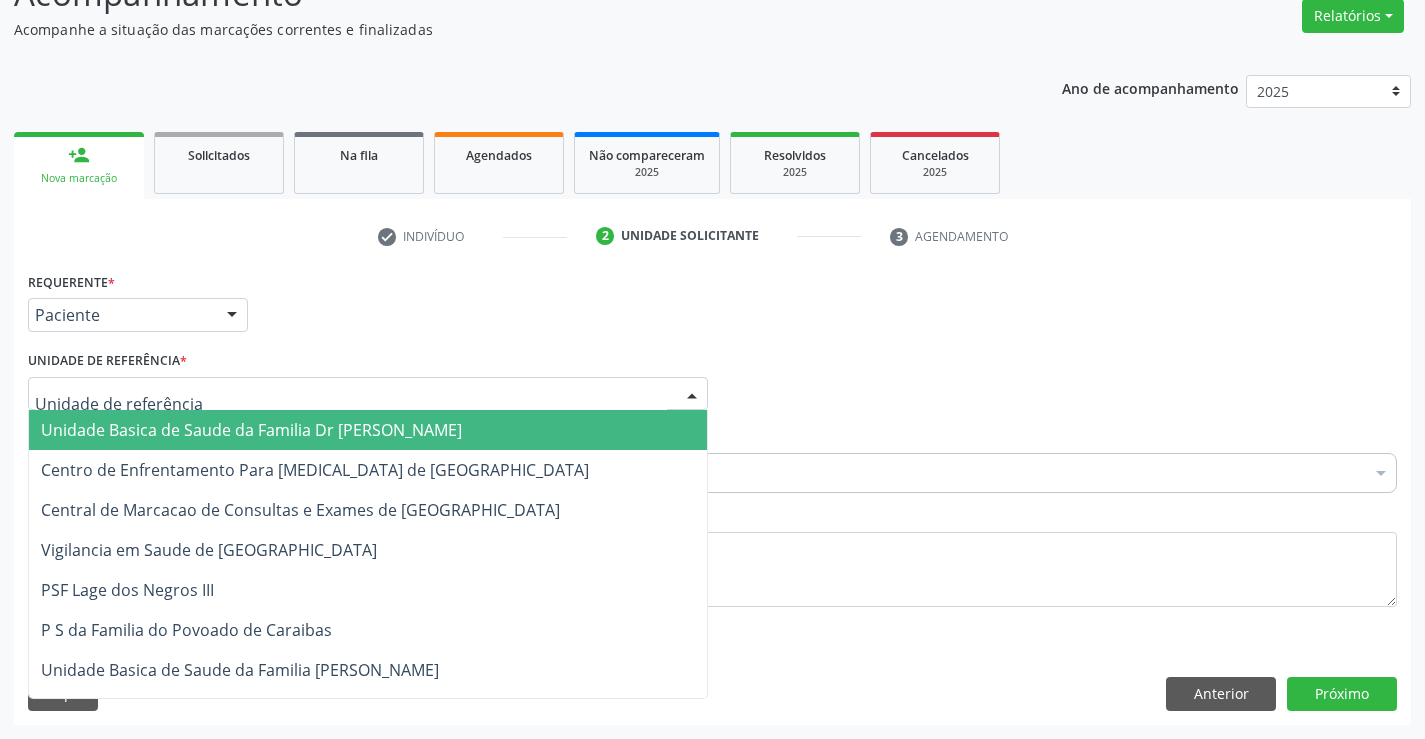 click at bounding box center [368, 394] 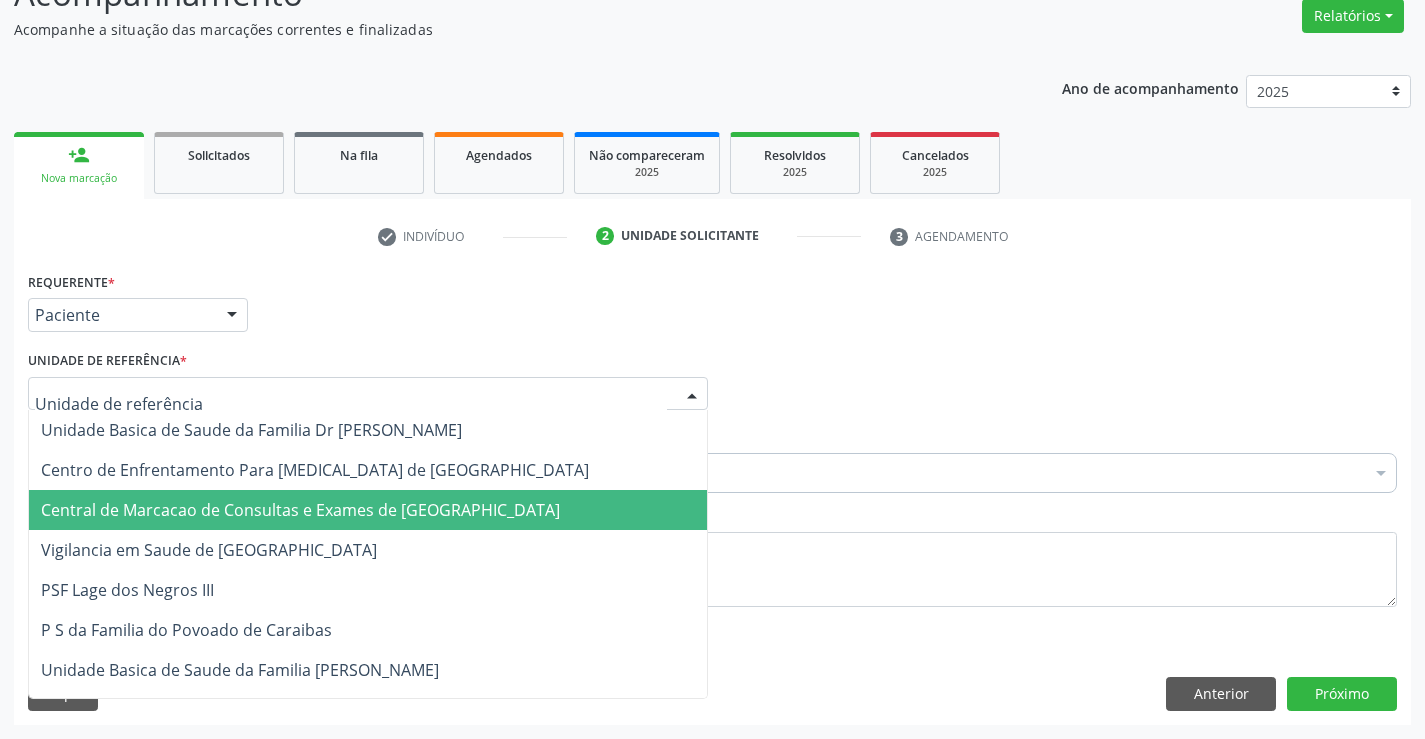click on "Central de Marcacao de Consultas e Exames de [GEOGRAPHIC_DATA]" at bounding box center [300, 510] 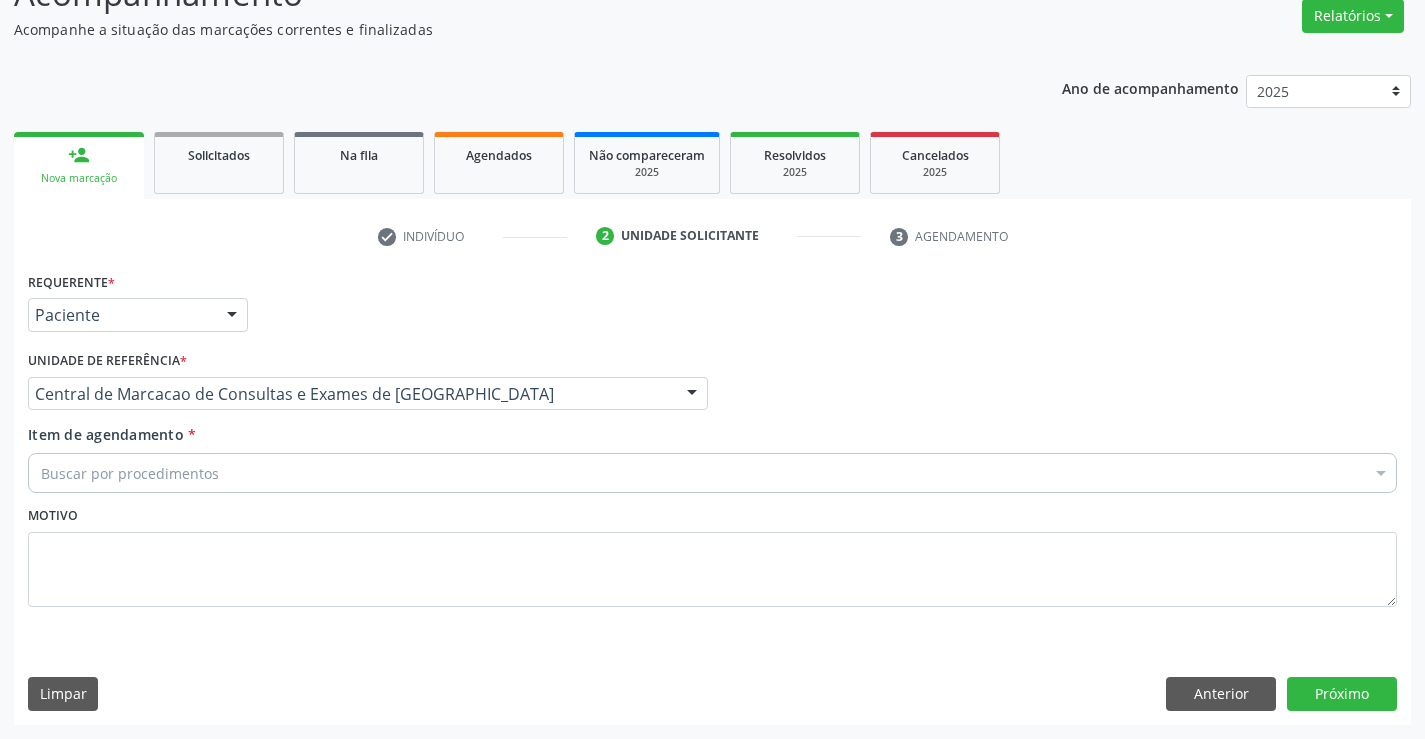 click on "Buscar por procedimentos" at bounding box center (712, 473) 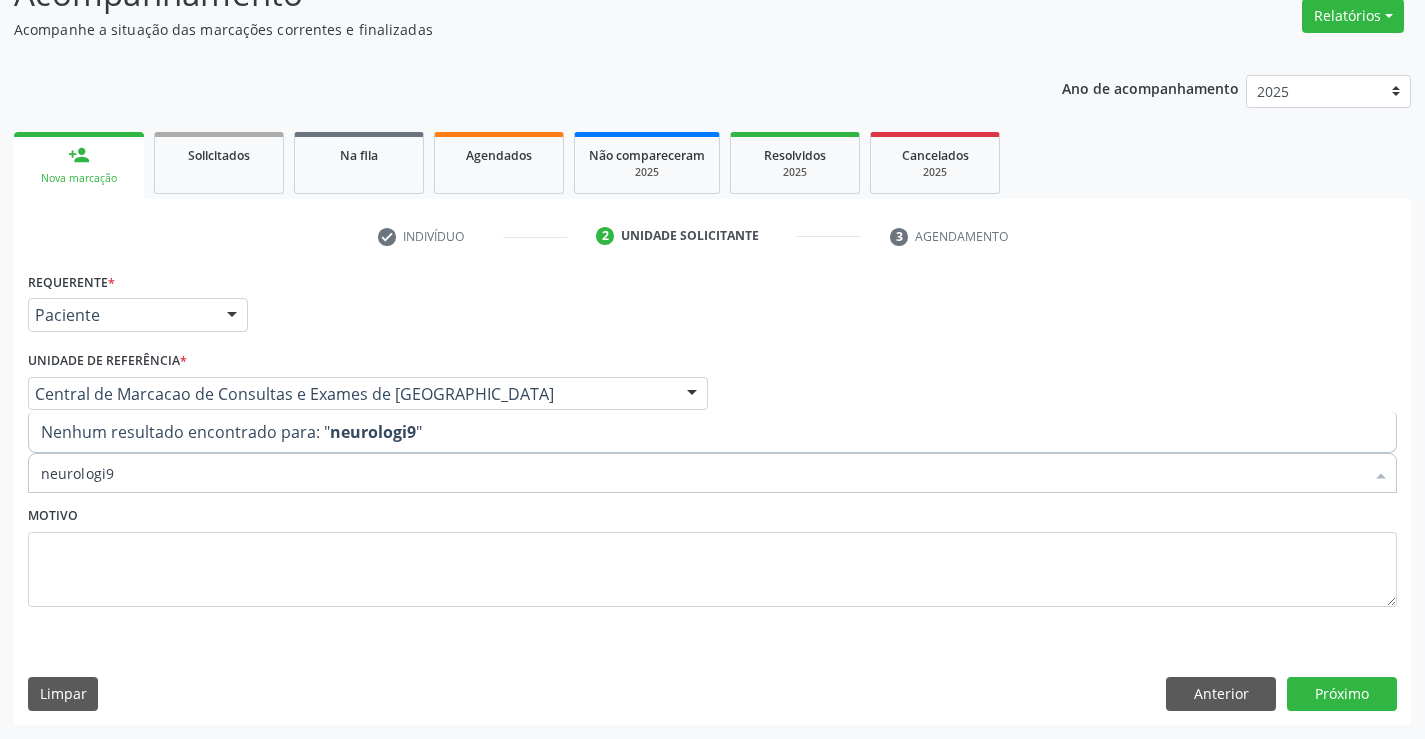 type on "neurologi" 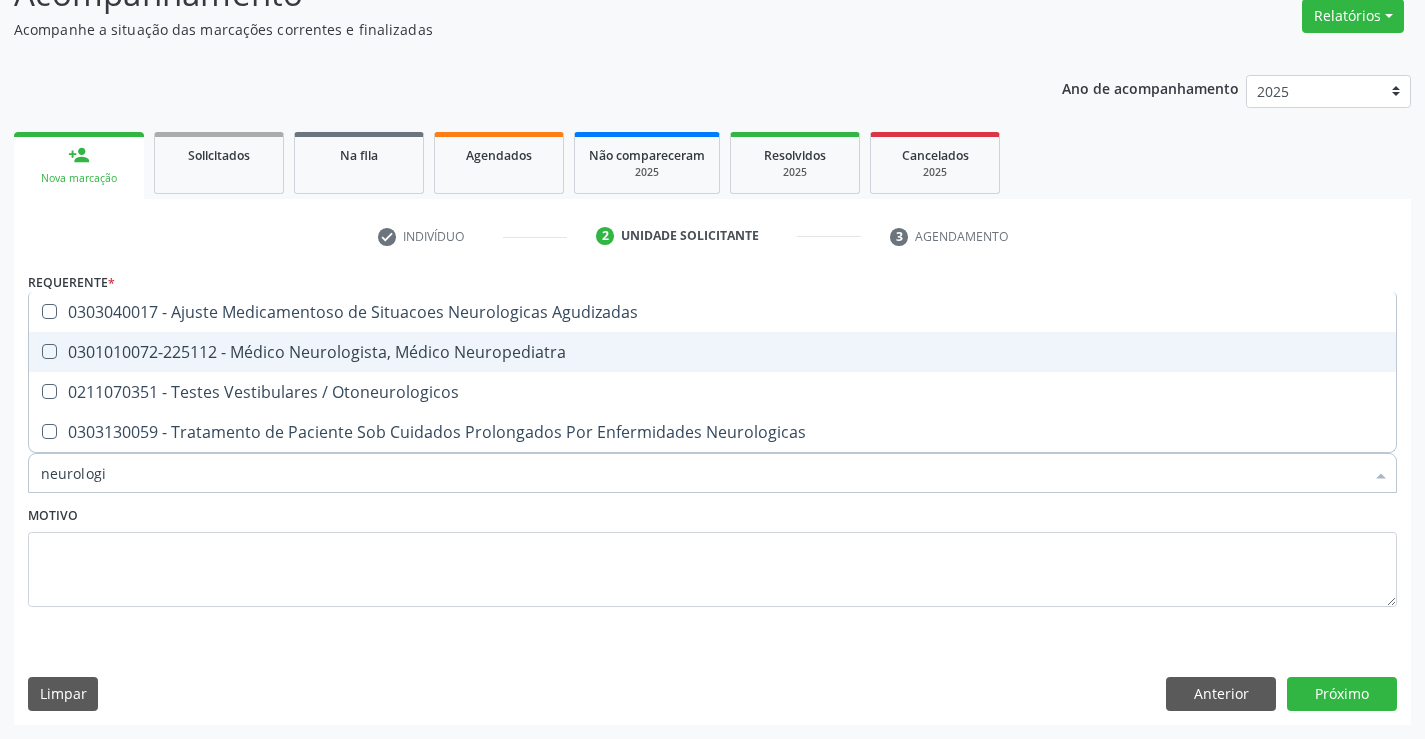 click on "0301010072-225112 - Médico Neurologista, Médico Neuropediatra" at bounding box center (712, 352) 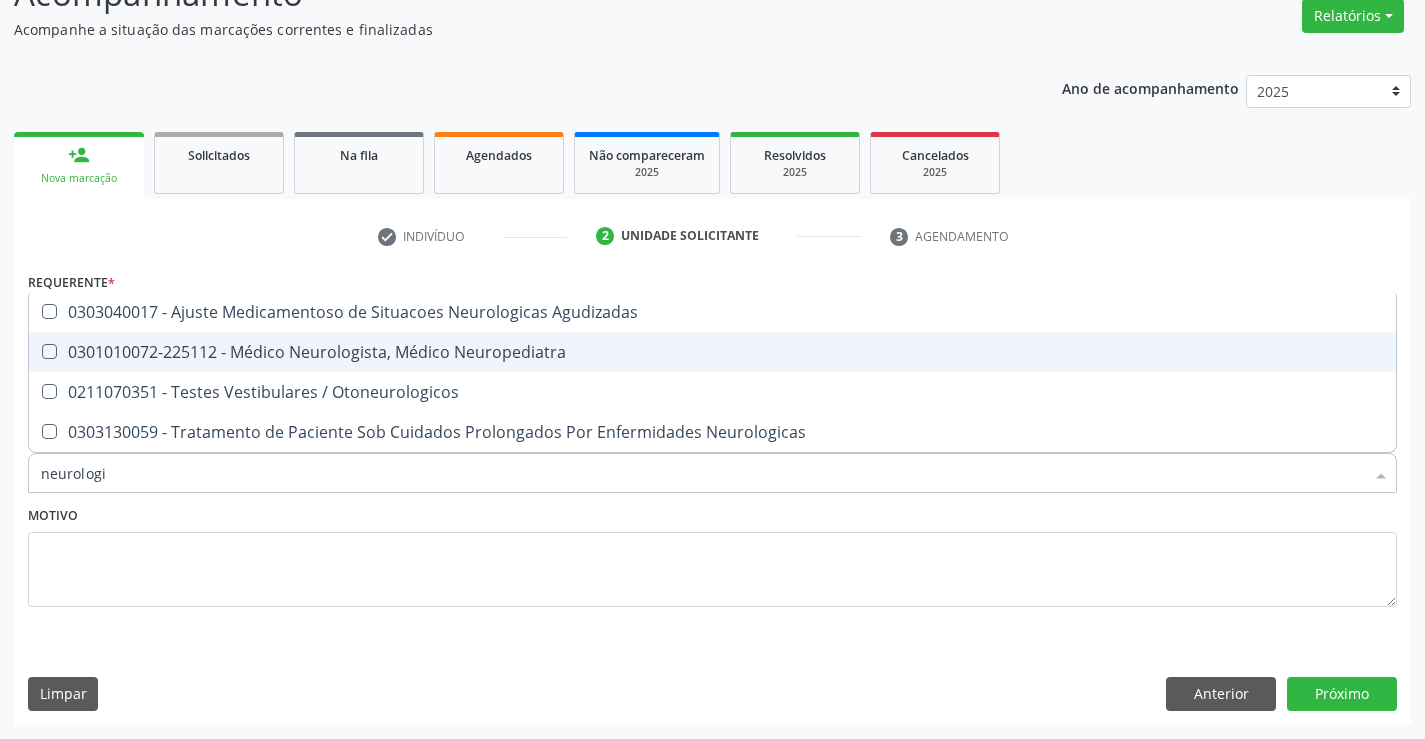 checkbox on "true" 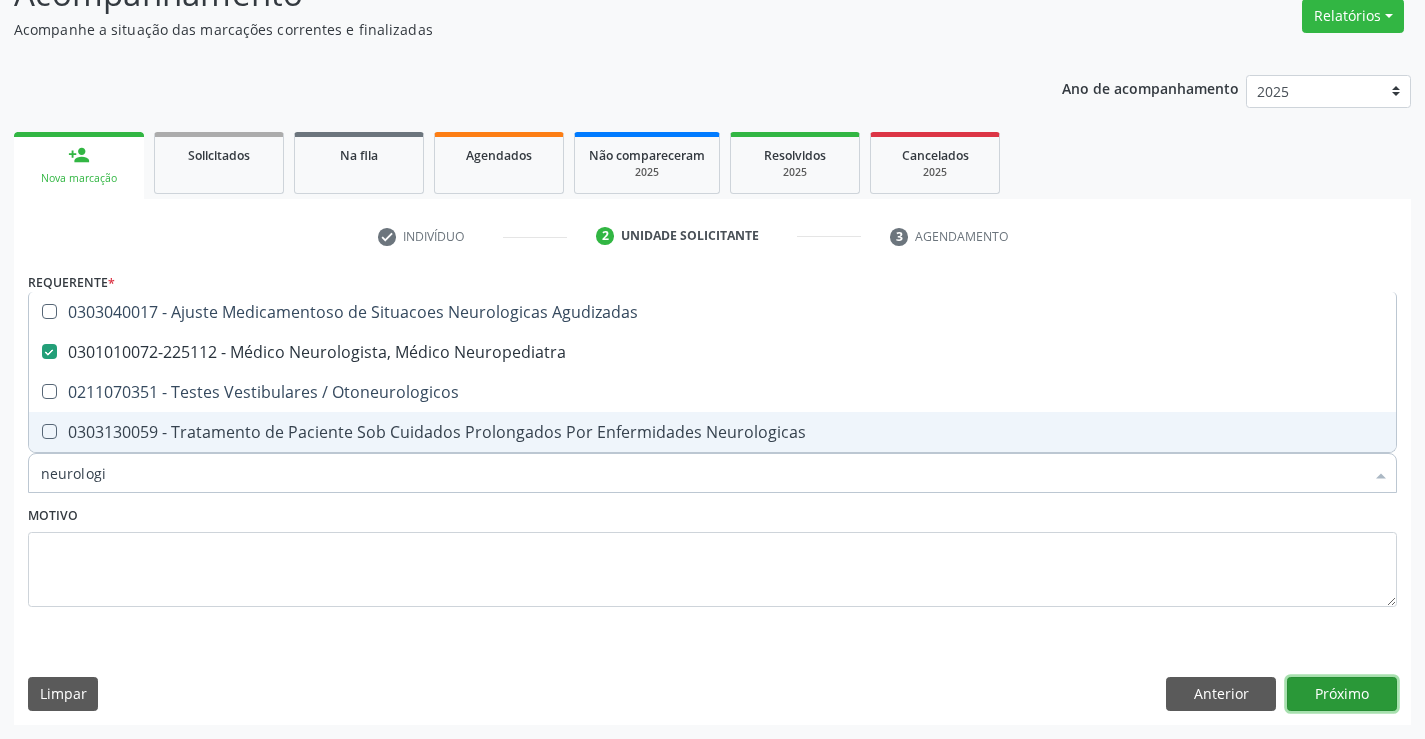 click on "Próximo" at bounding box center (1342, 694) 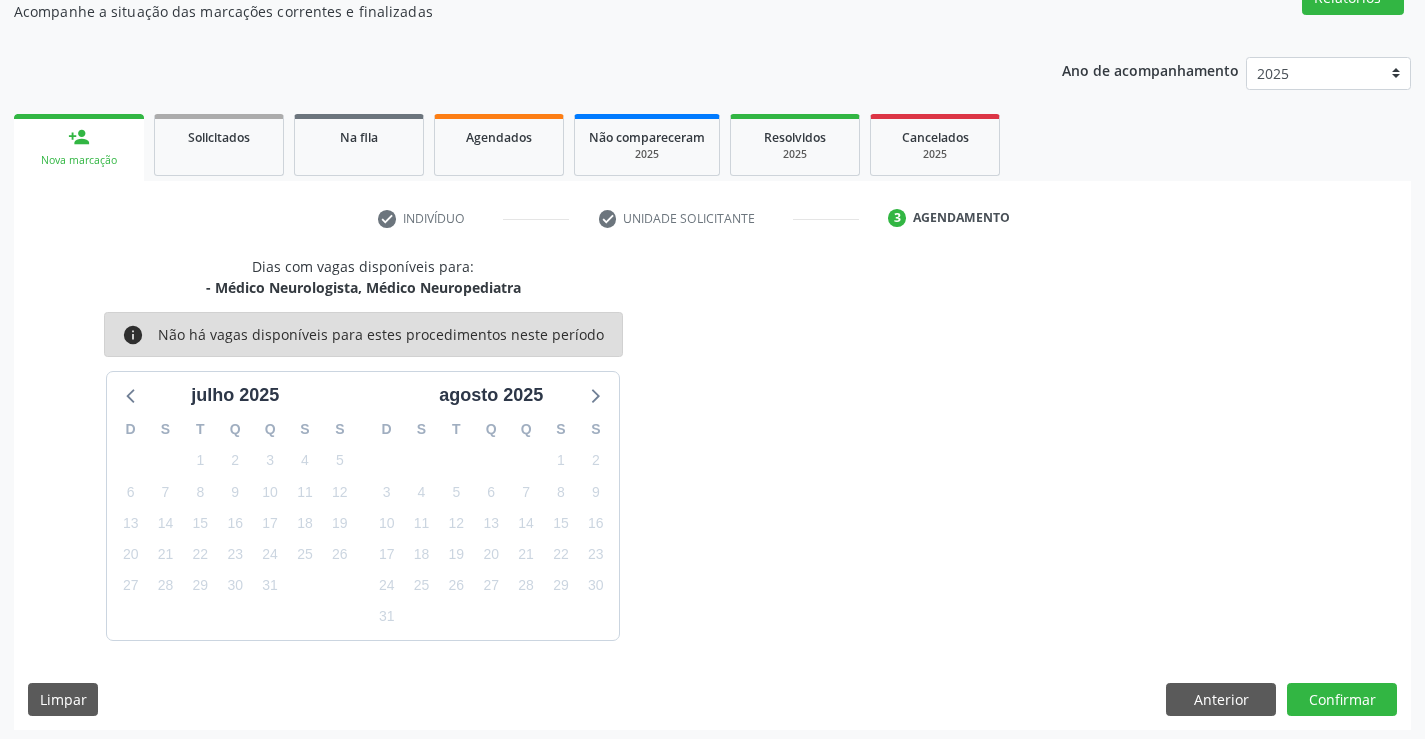 scroll, scrollTop: 190, scrollLeft: 0, axis: vertical 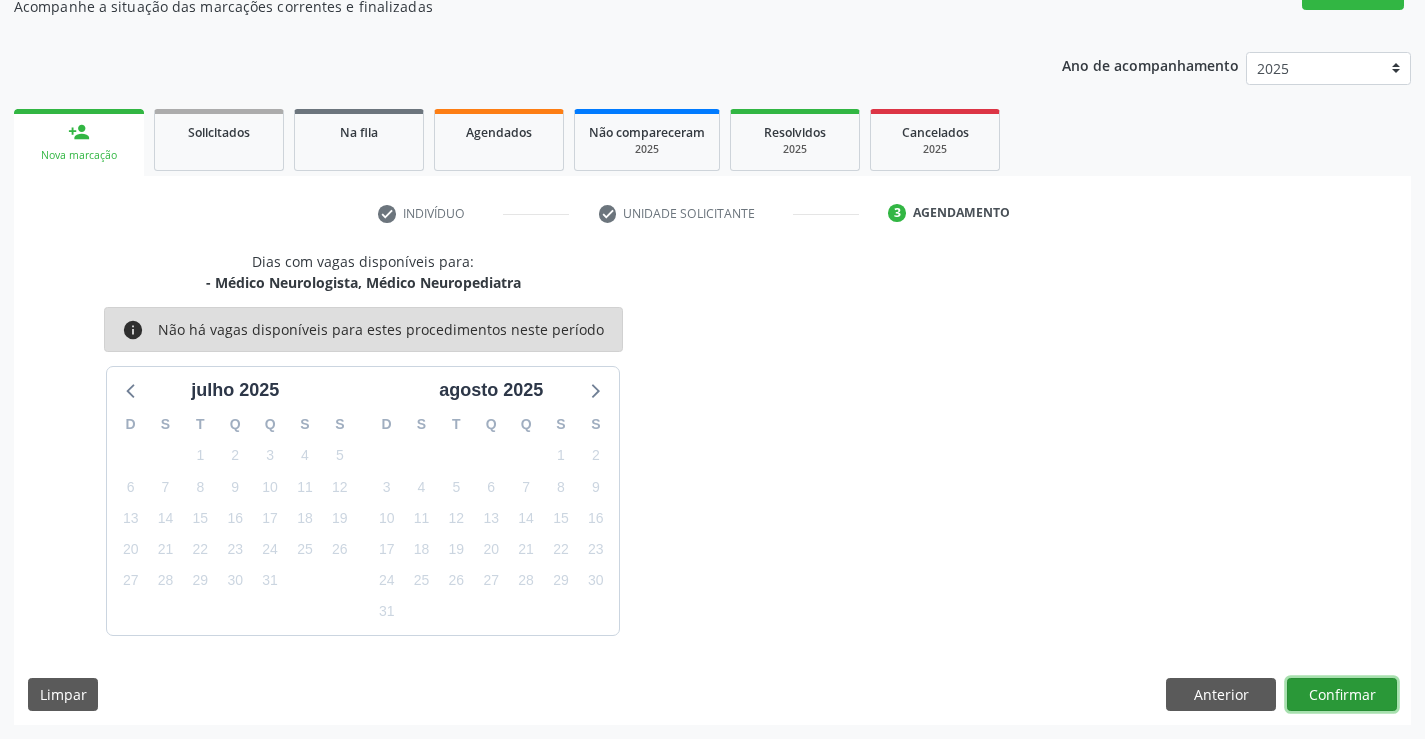 click on "Confirmar" at bounding box center (1342, 695) 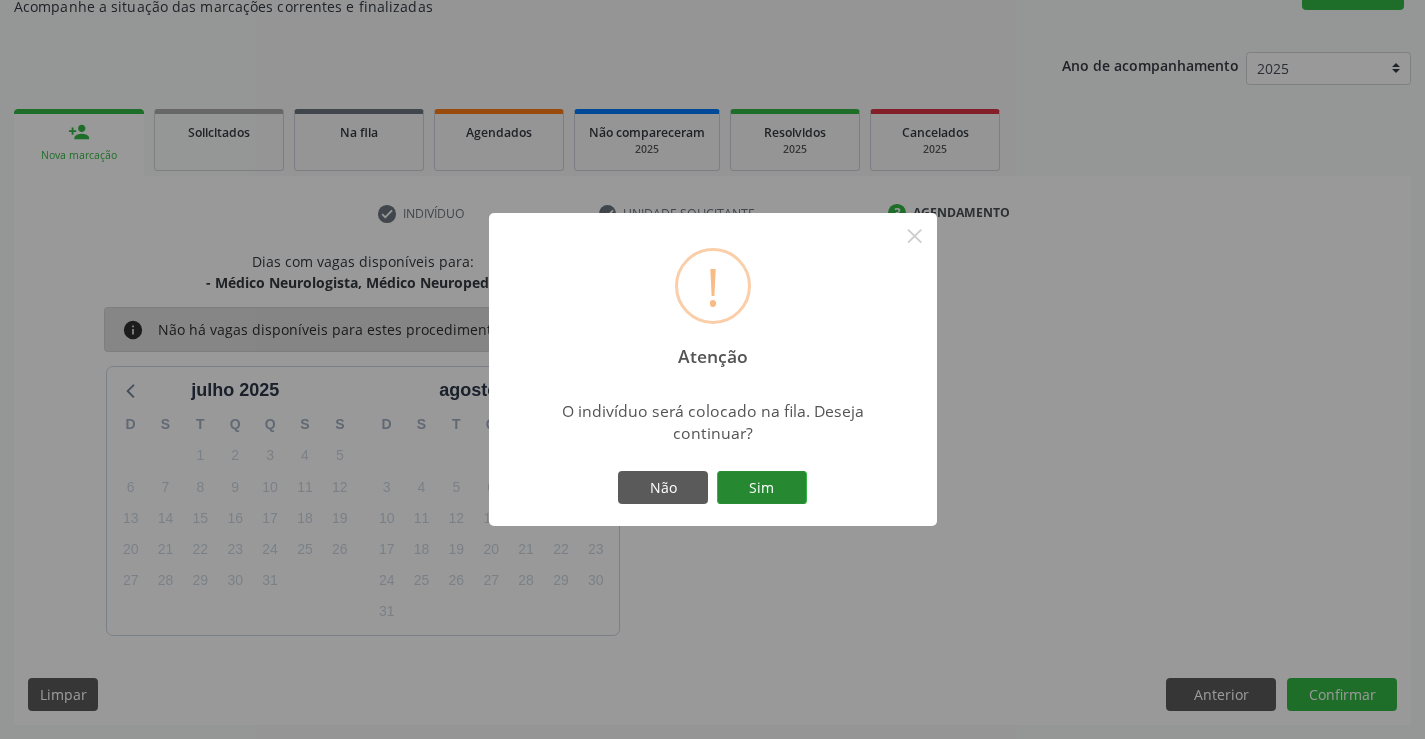 click on "Sim" at bounding box center [762, 488] 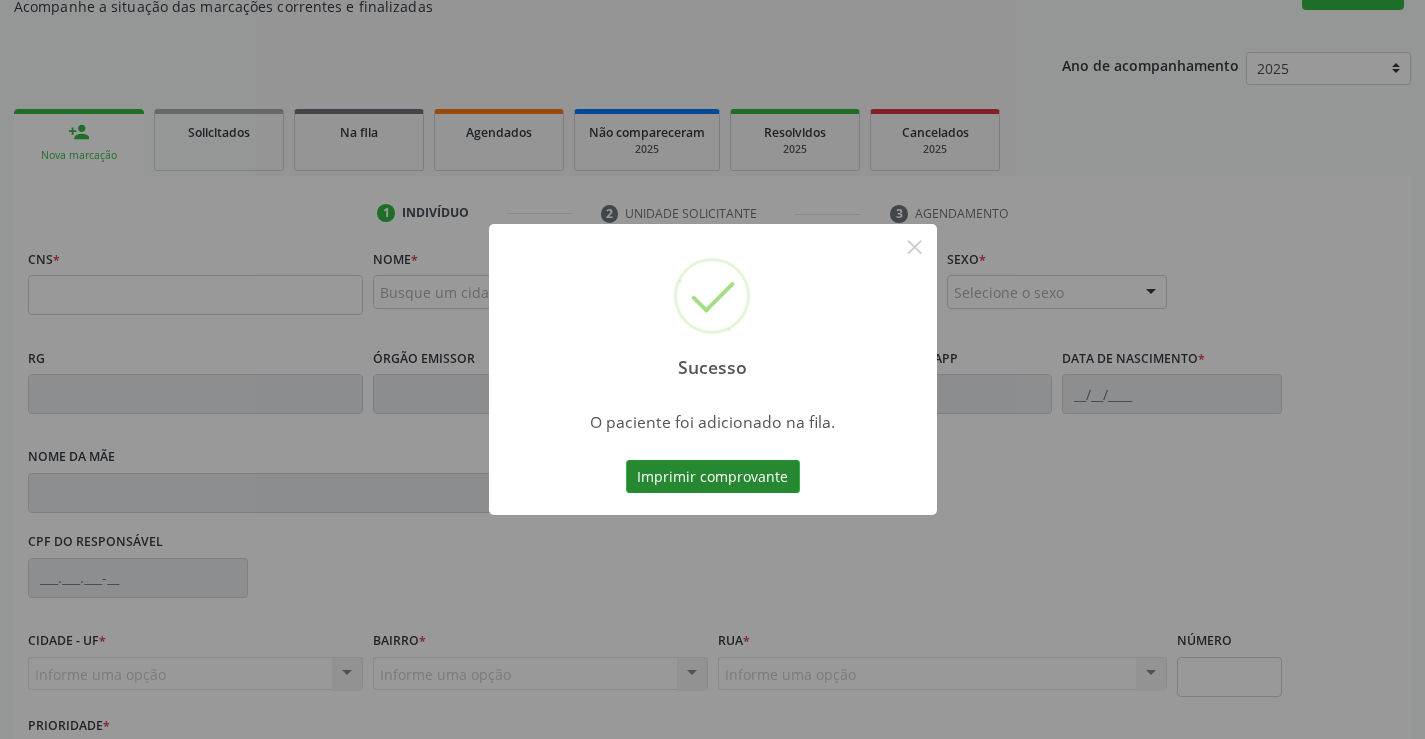 click on "Imprimir comprovante" at bounding box center (713, 477) 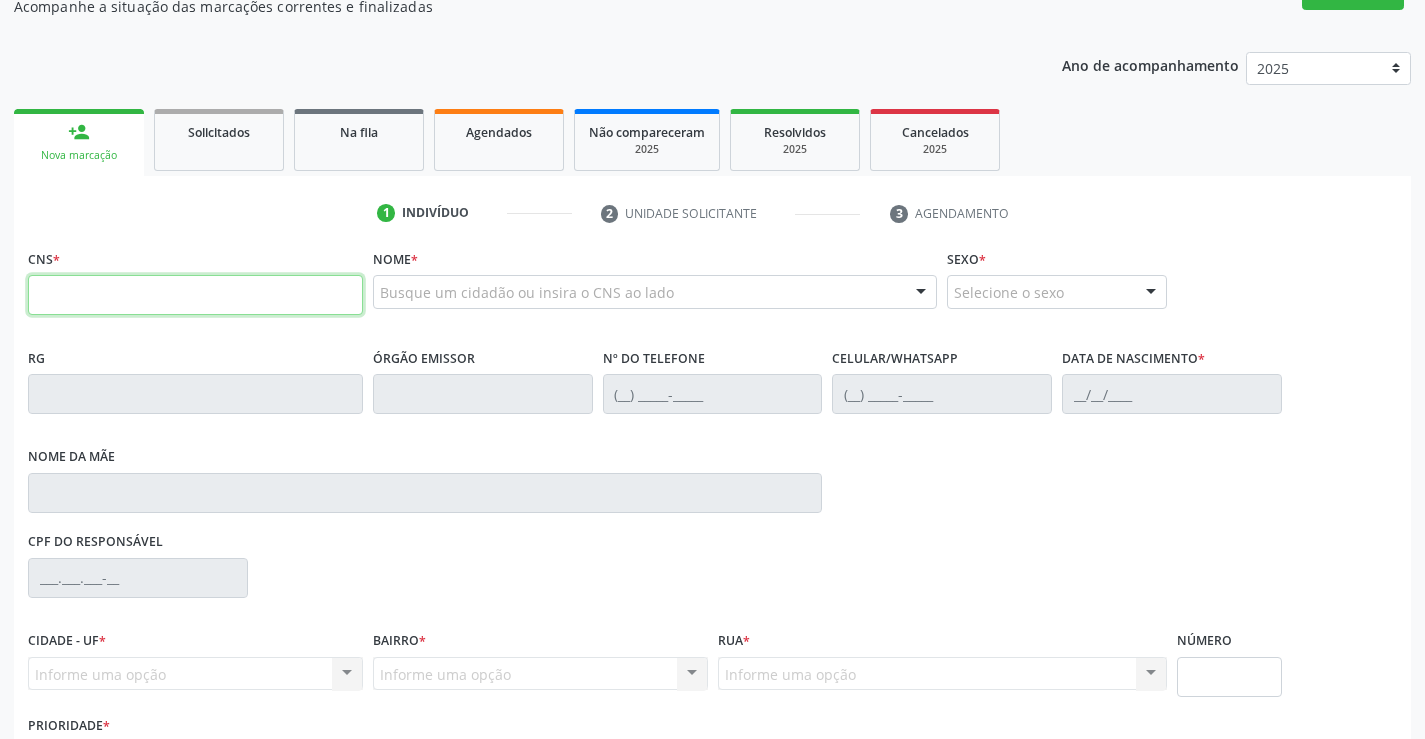 click at bounding box center [195, 295] 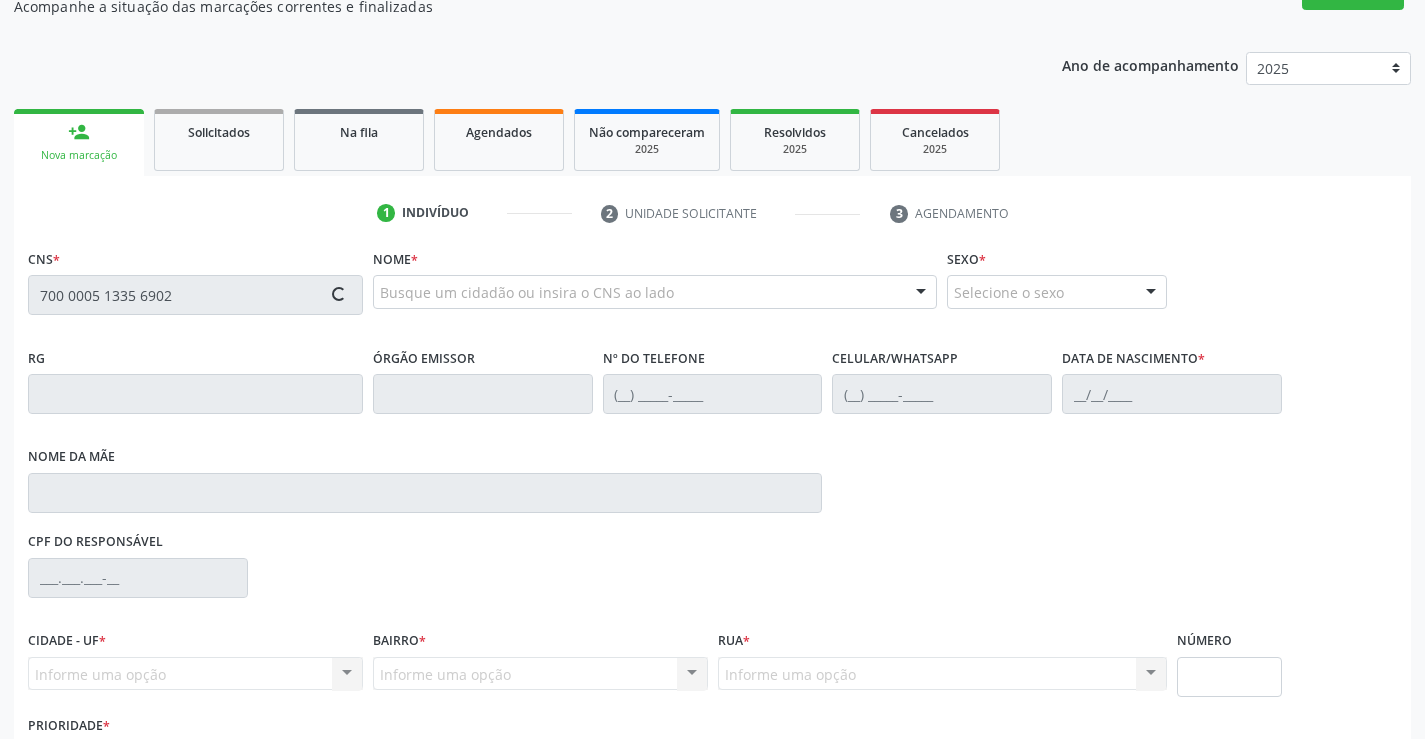 type on "700 0005 1335 6902" 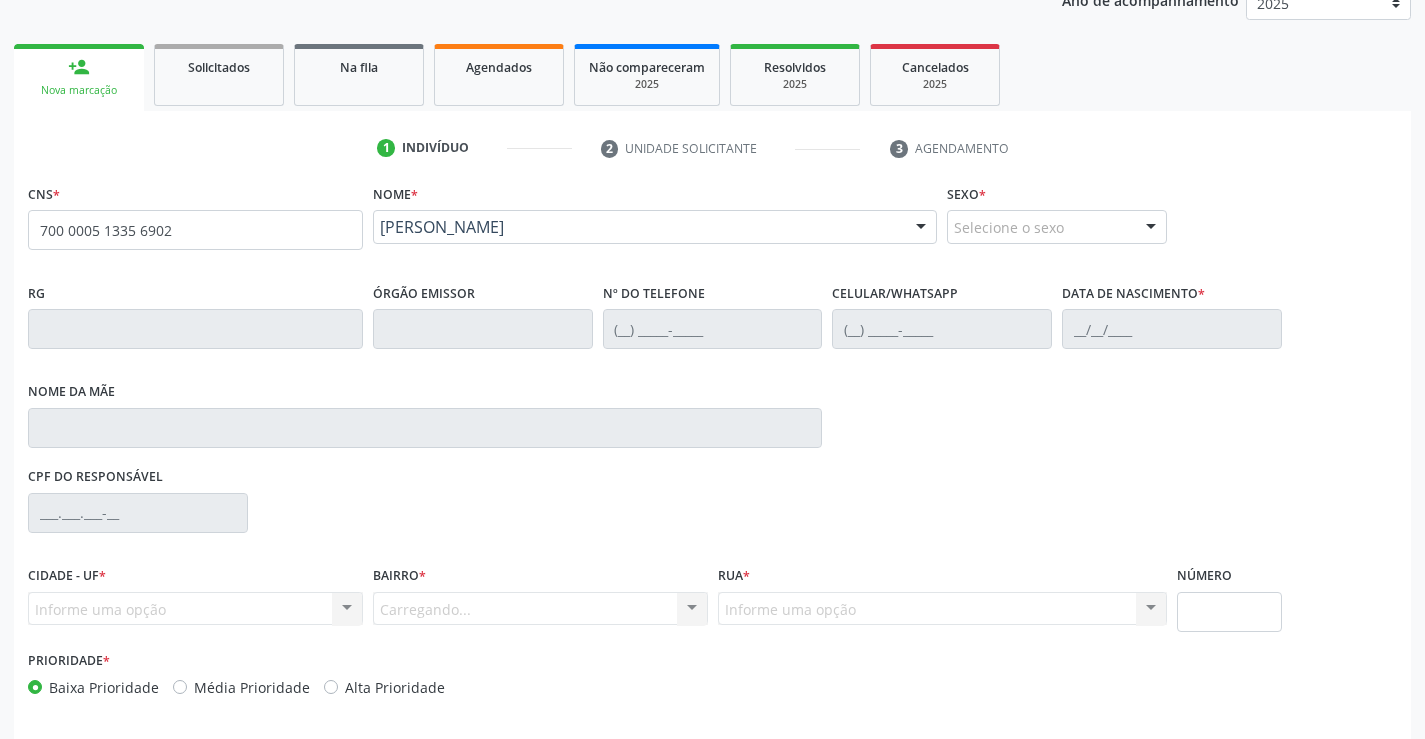scroll, scrollTop: 331, scrollLeft: 0, axis: vertical 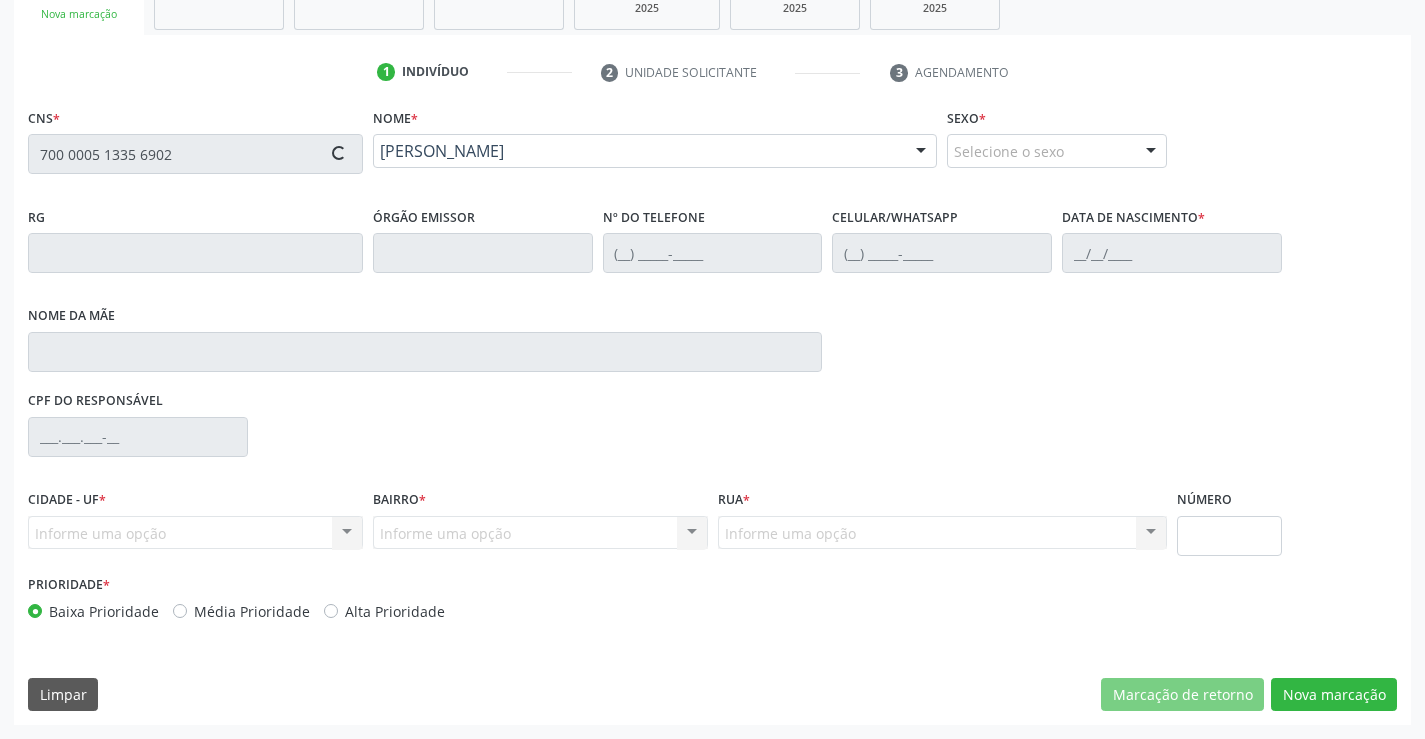 type on "0353525405" 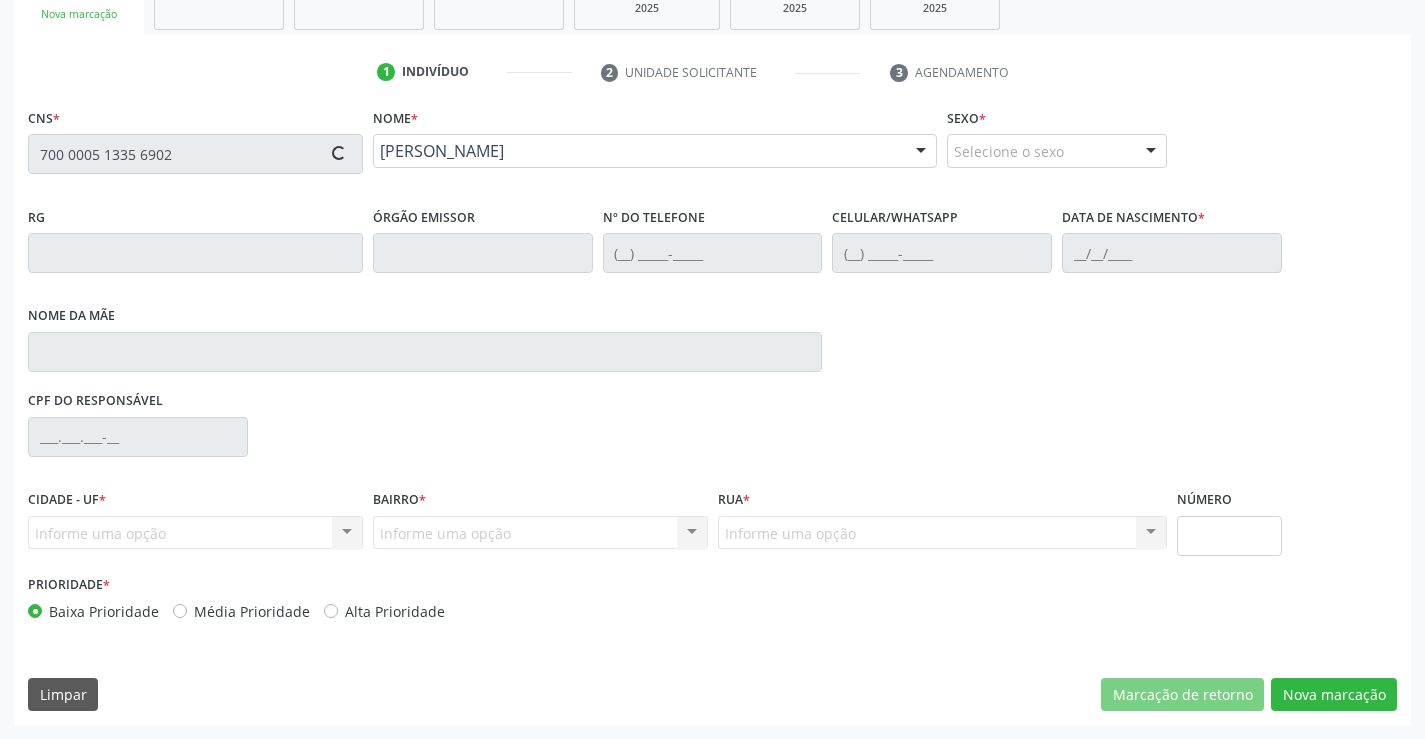 type on "(74) 9808-8039" 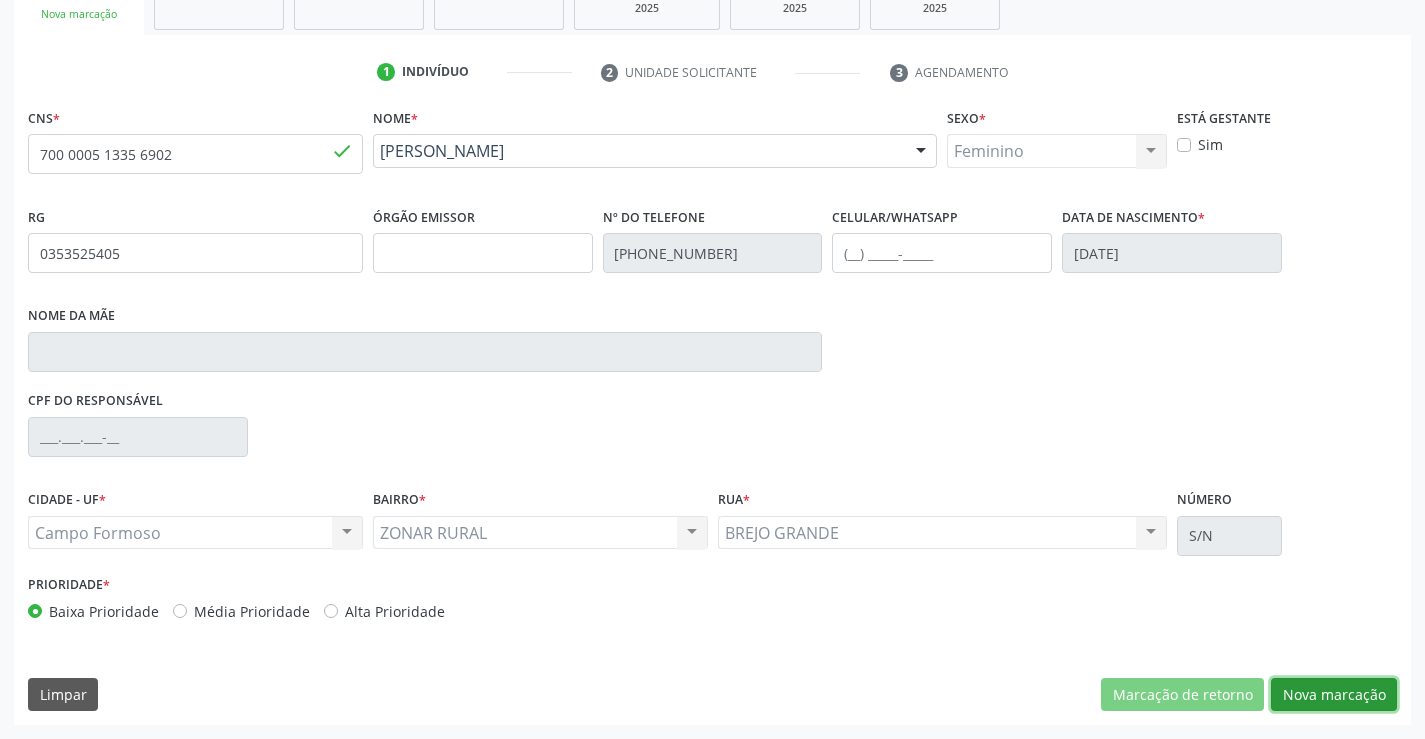 click on "Nova marcação" at bounding box center [1334, 695] 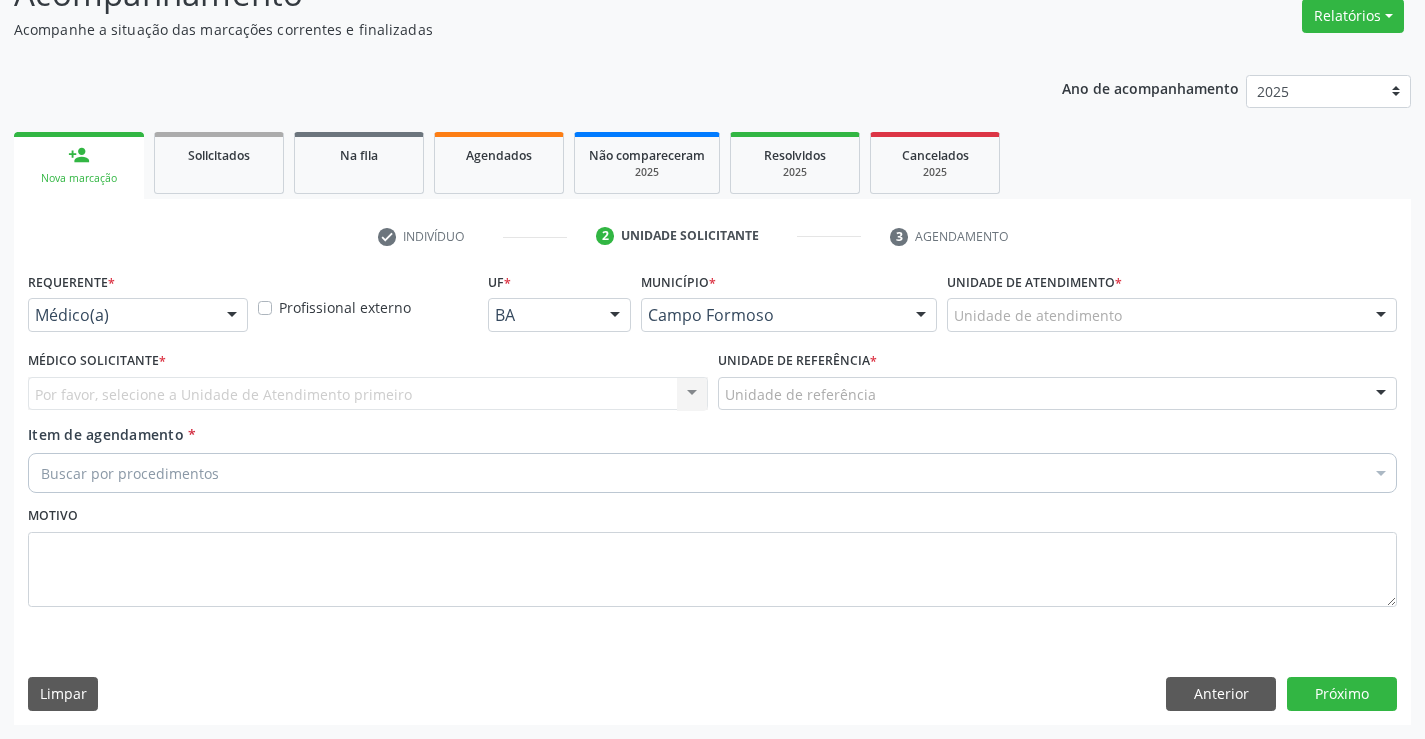 scroll, scrollTop: 167, scrollLeft: 0, axis: vertical 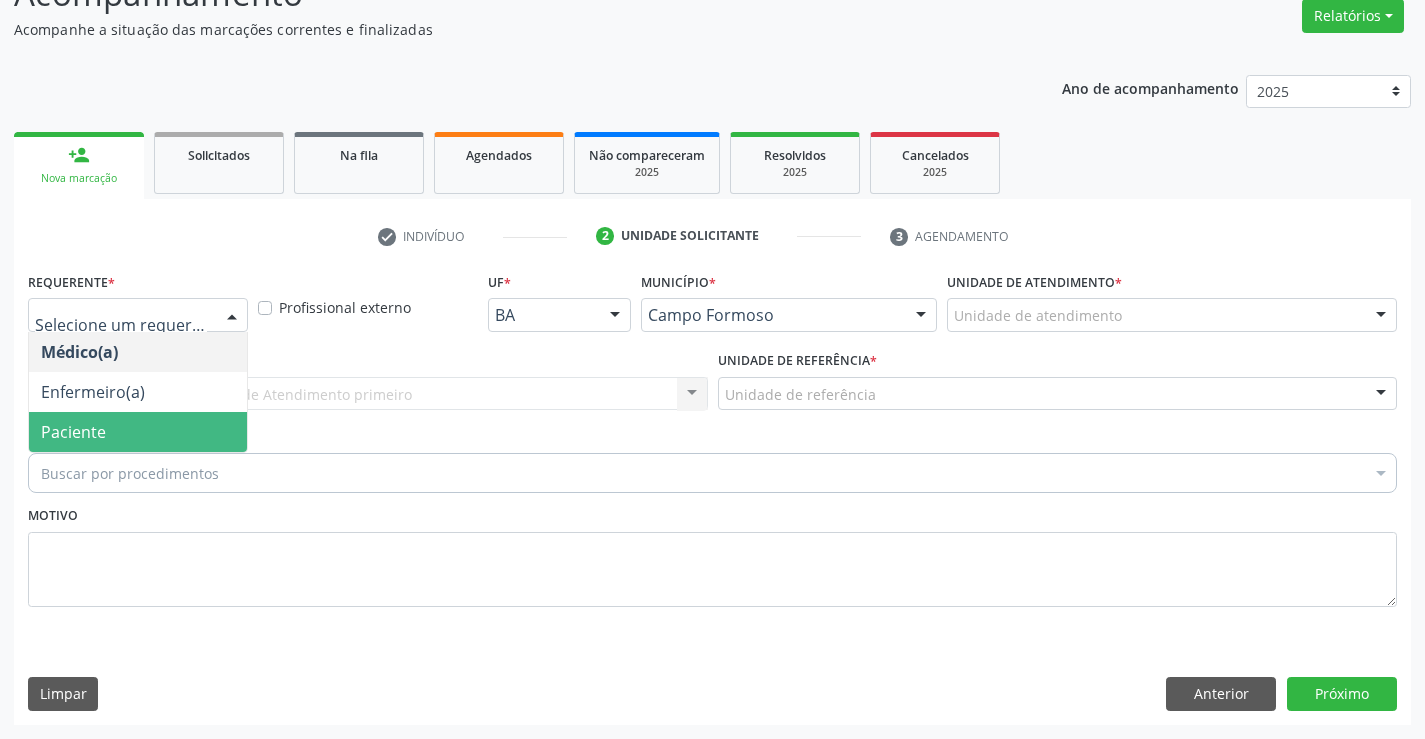 click on "Paciente" at bounding box center (138, 432) 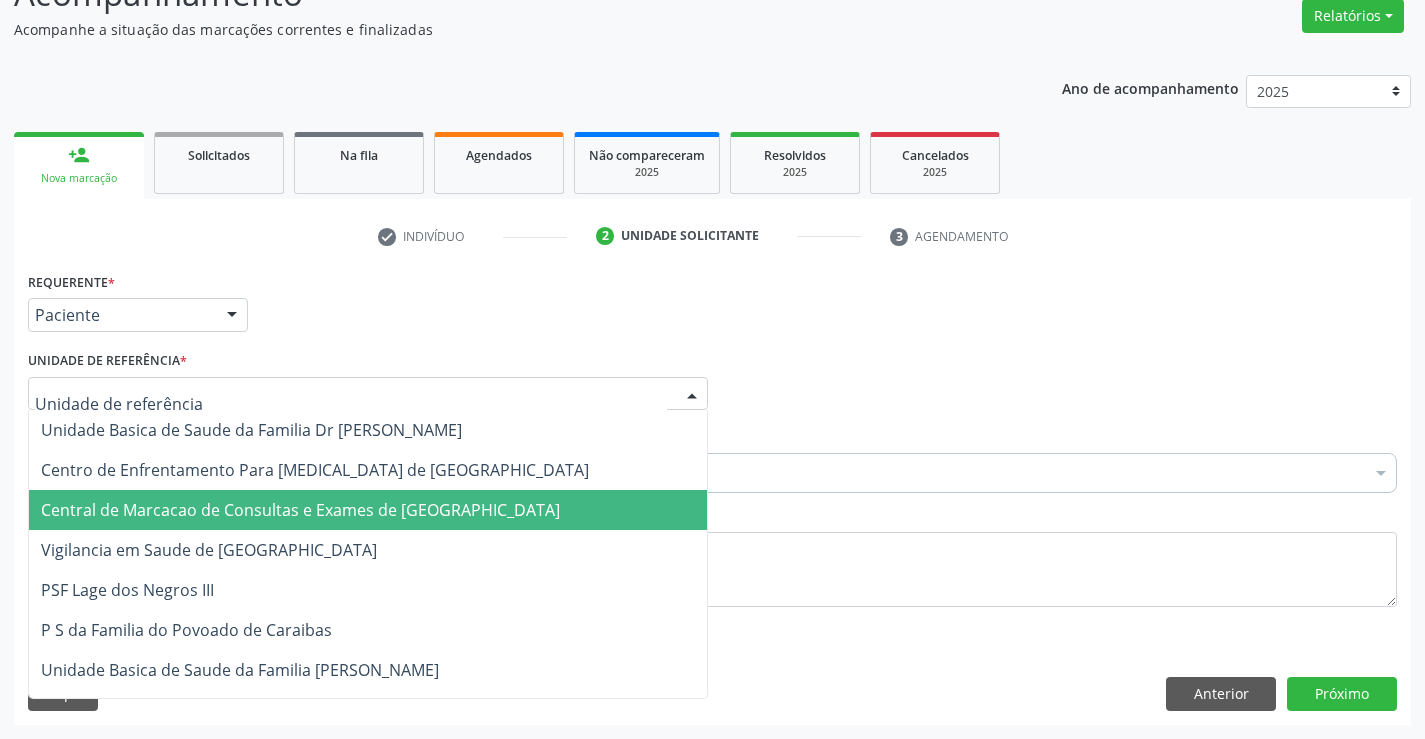 click on "Central de Marcacao de Consultas e Exames de [GEOGRAPHIC_DATA]" at bounding box center [368, 510] 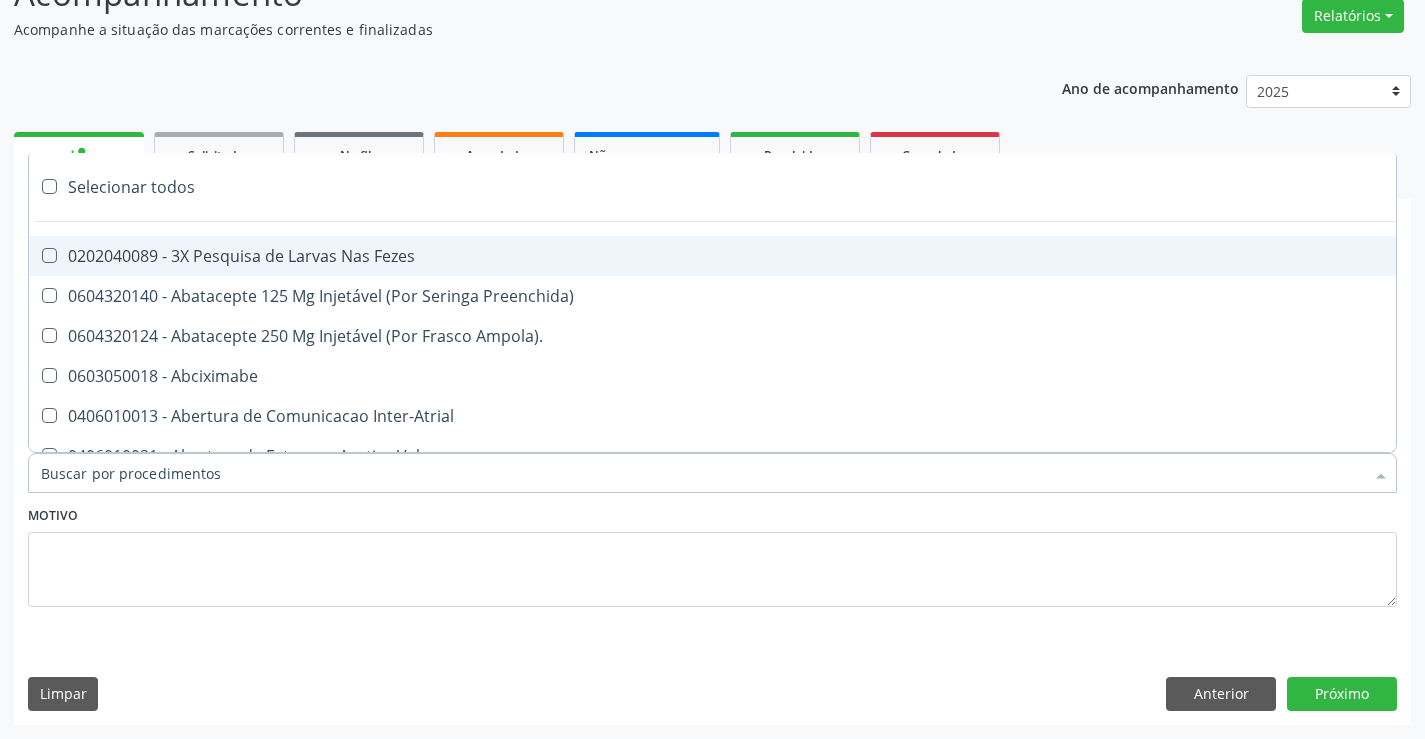 type on "g" 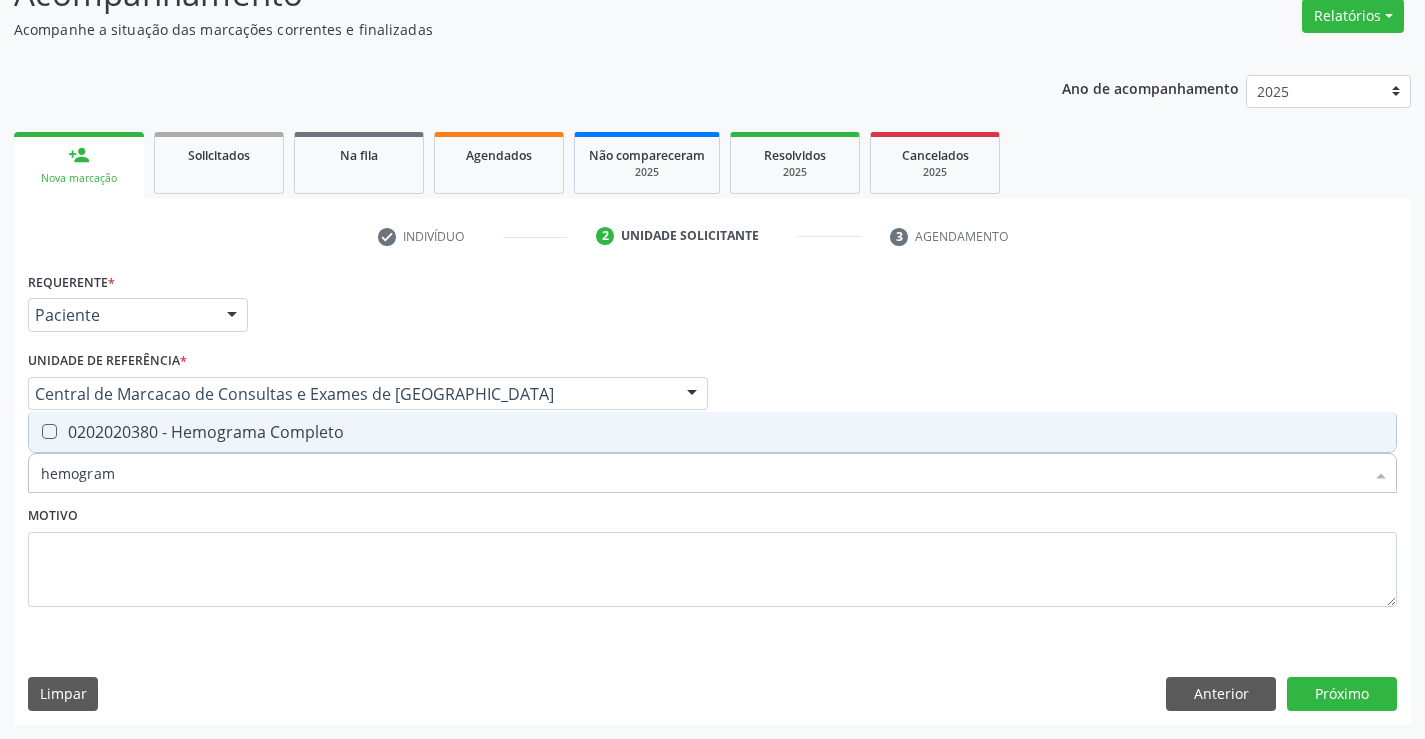type on "hemograma" 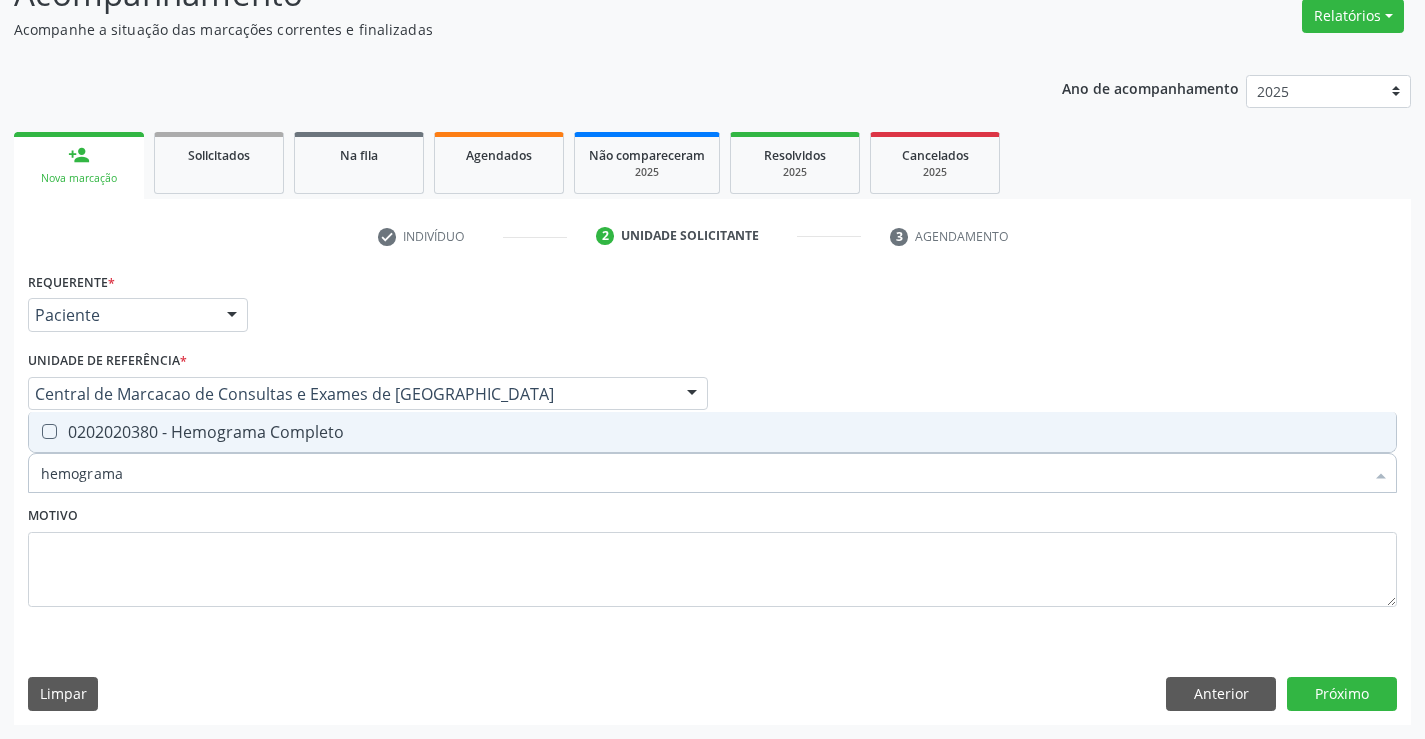 click on "0202020380 - Hemograma Completo" at bounding box center (712, 432) 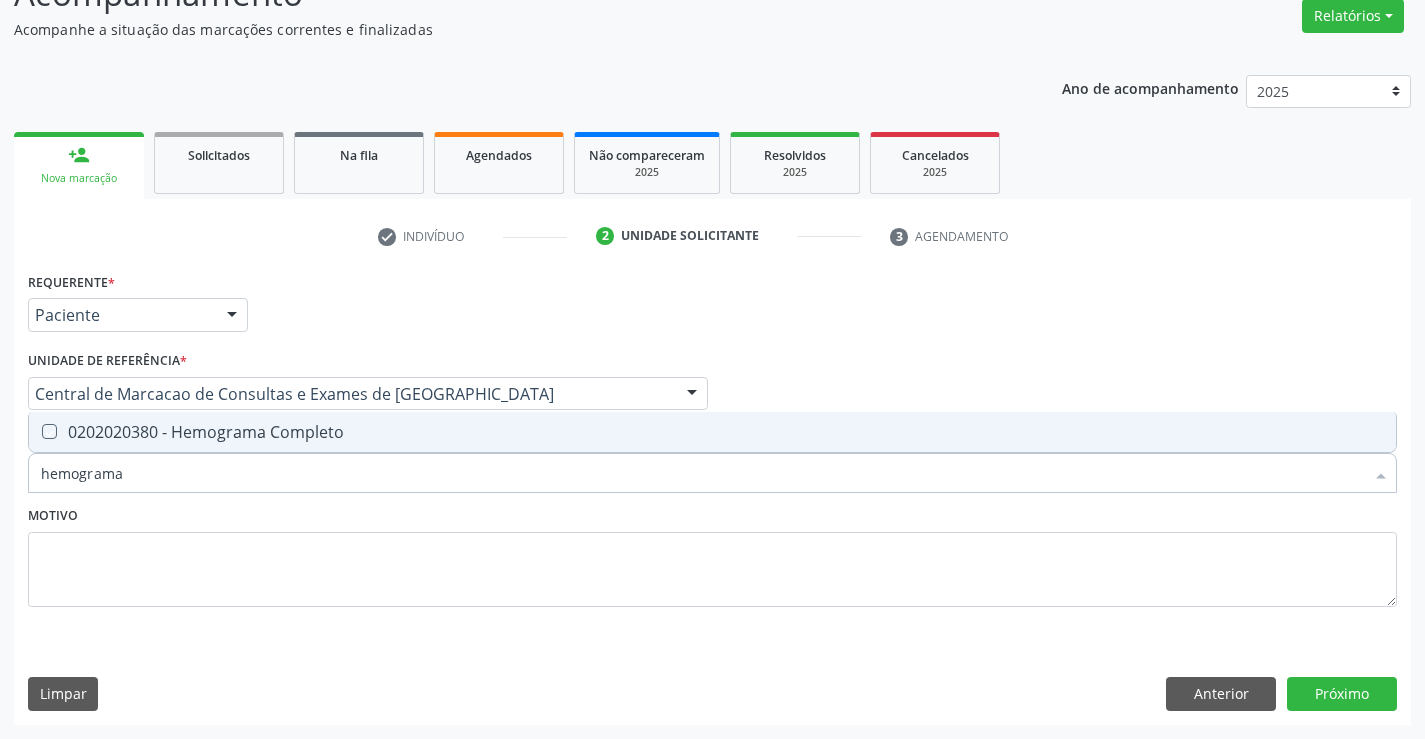 checkbox on "true" 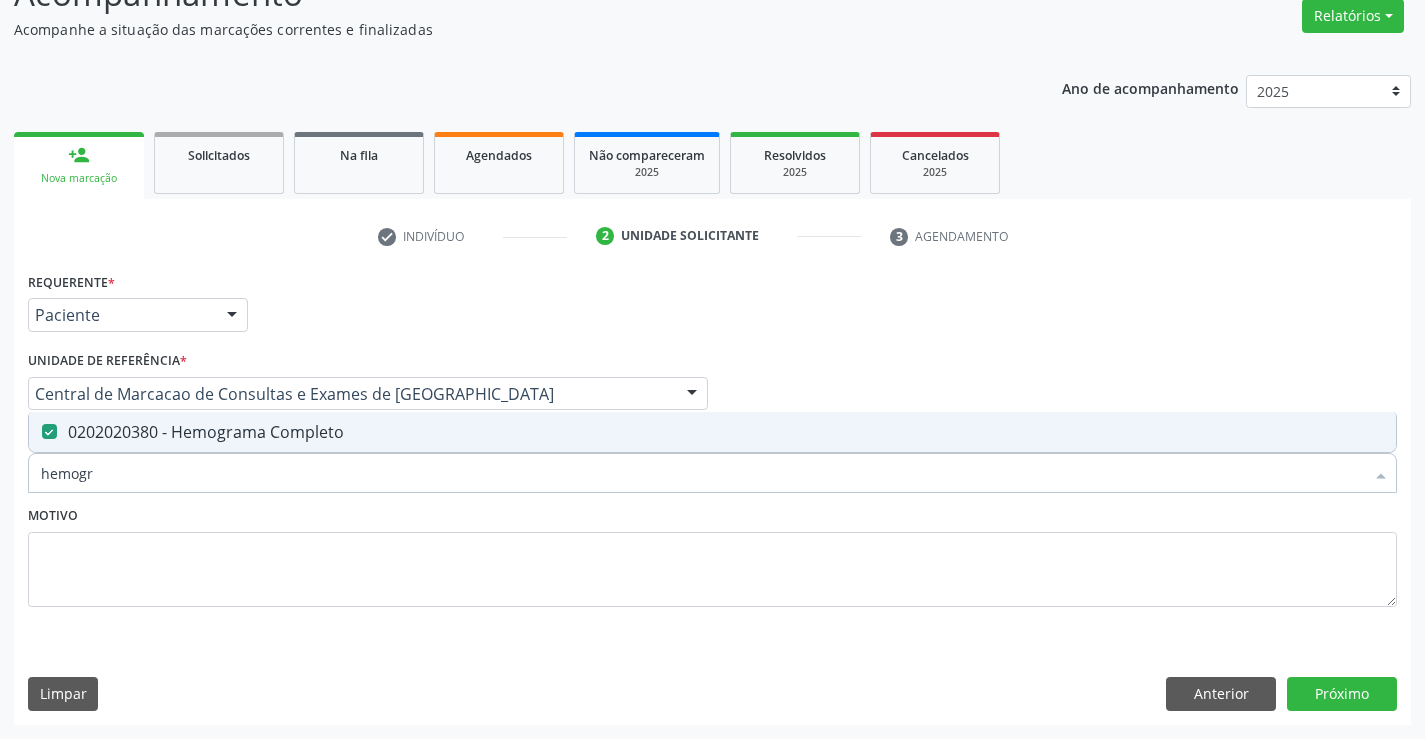 type on "hemog" 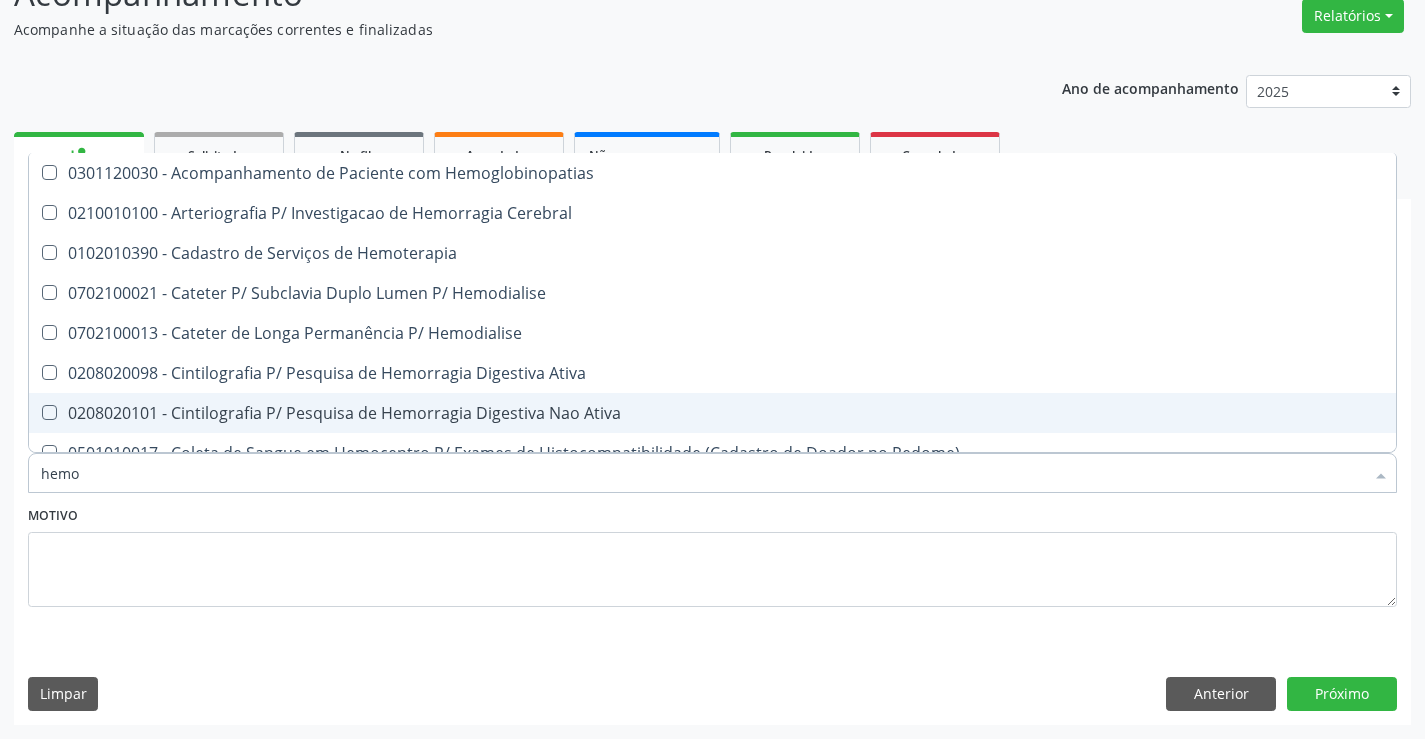 type on "hem" 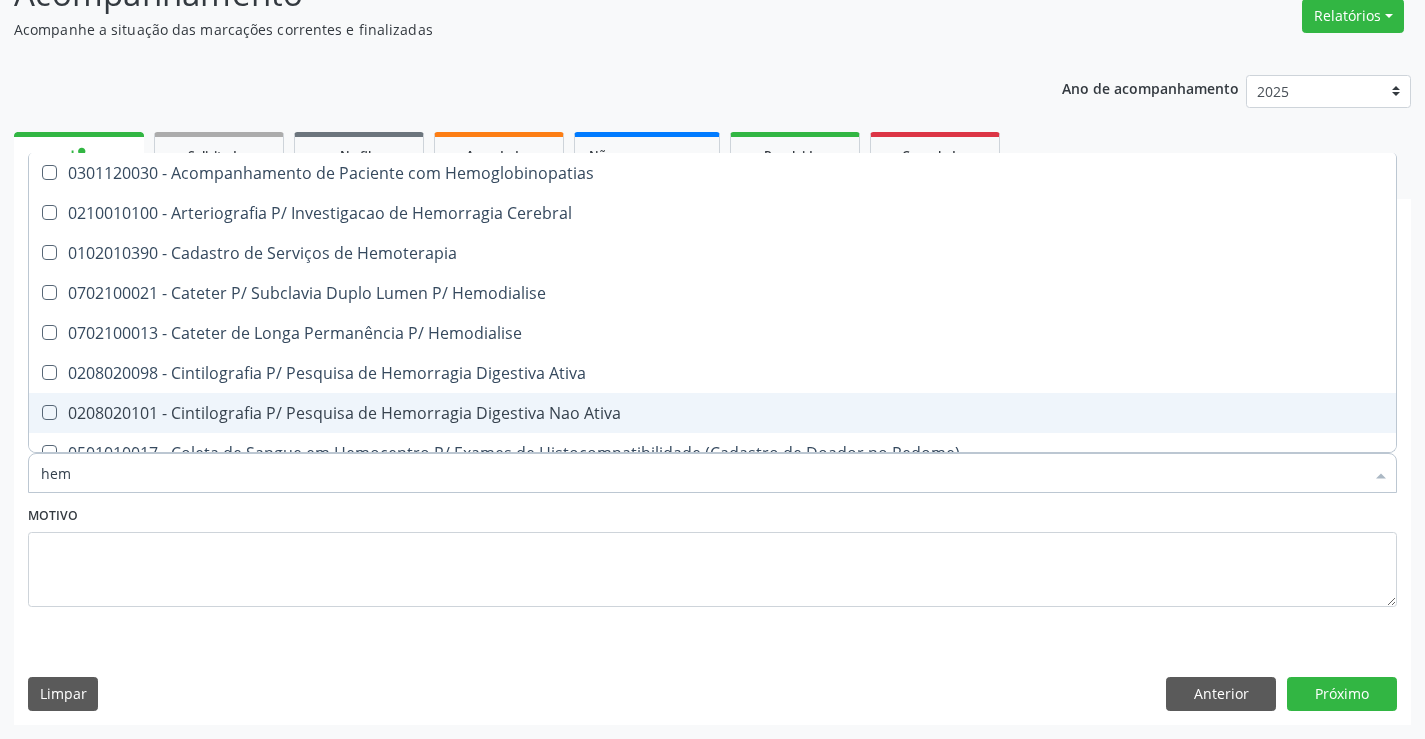 type on "he" 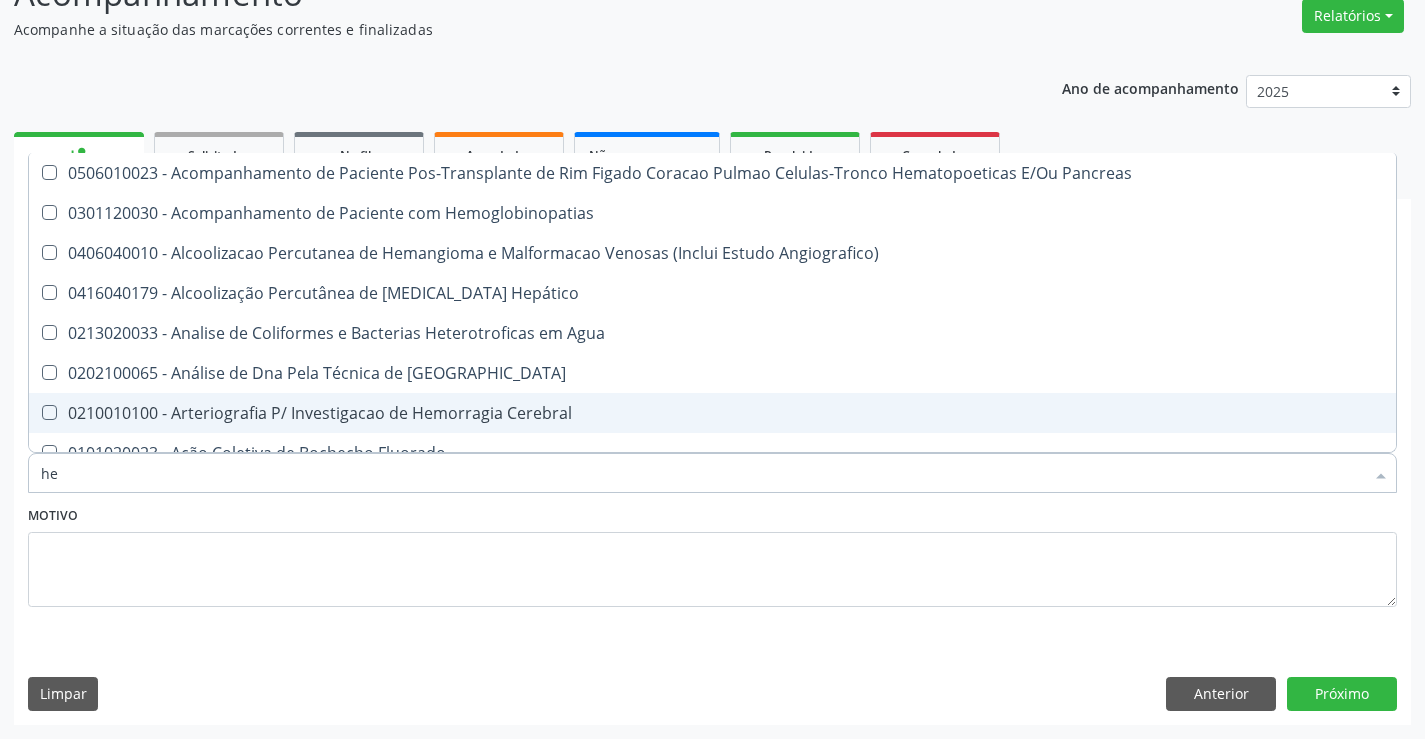 type on "h" 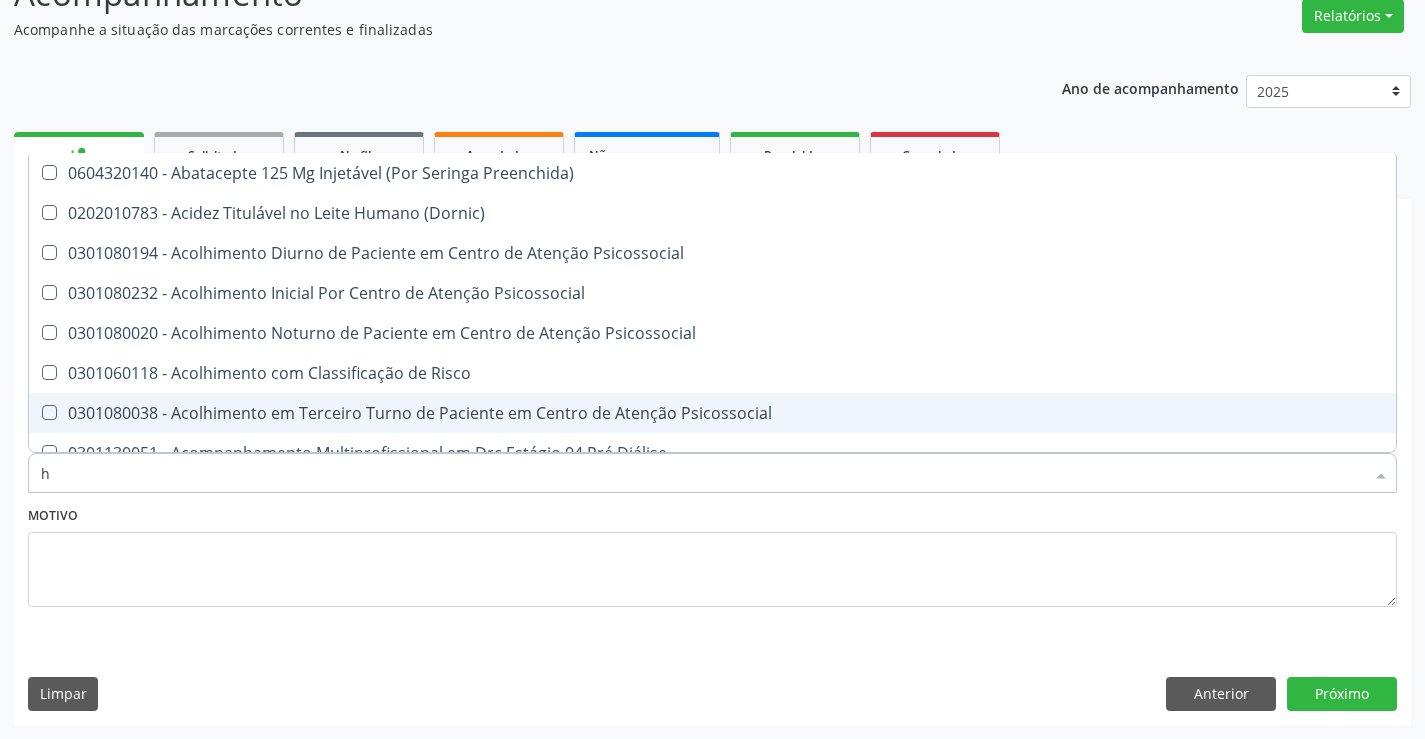 type 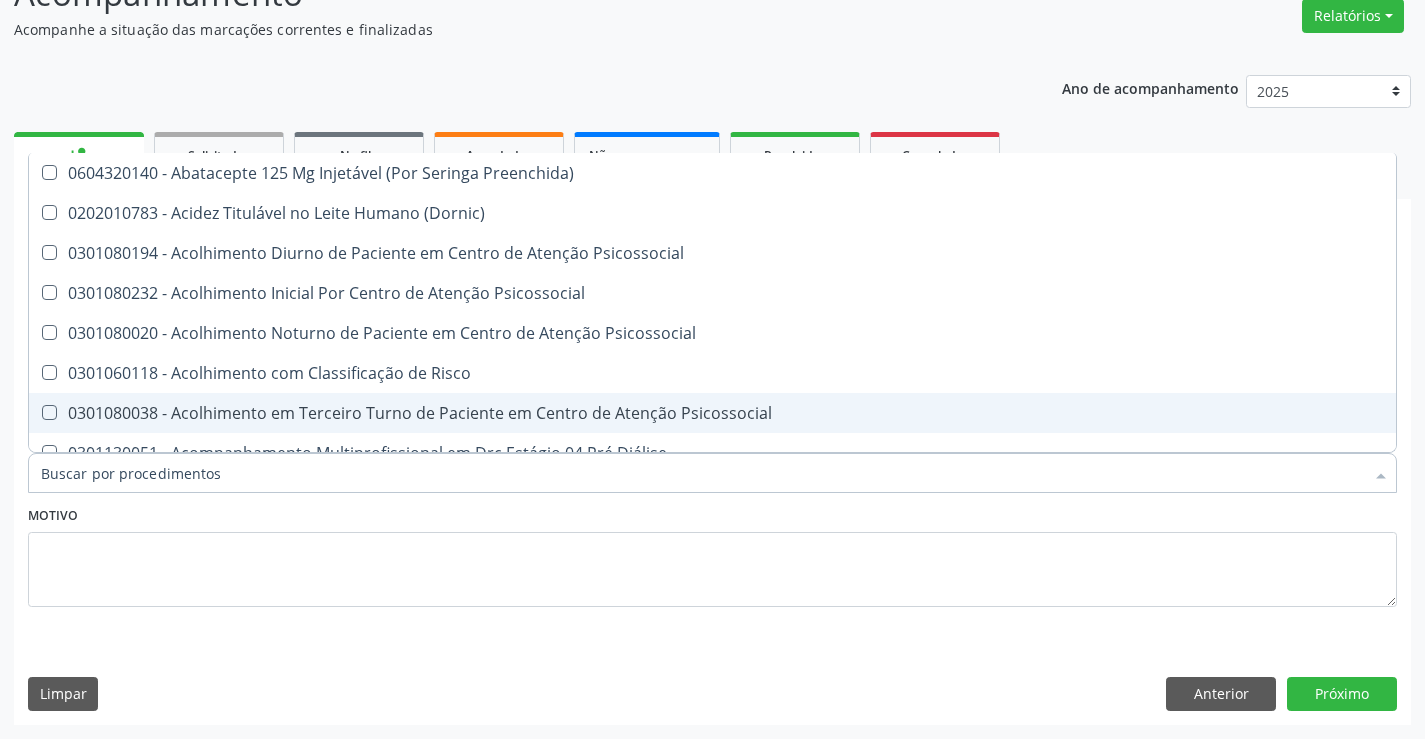 checkbox on "false" 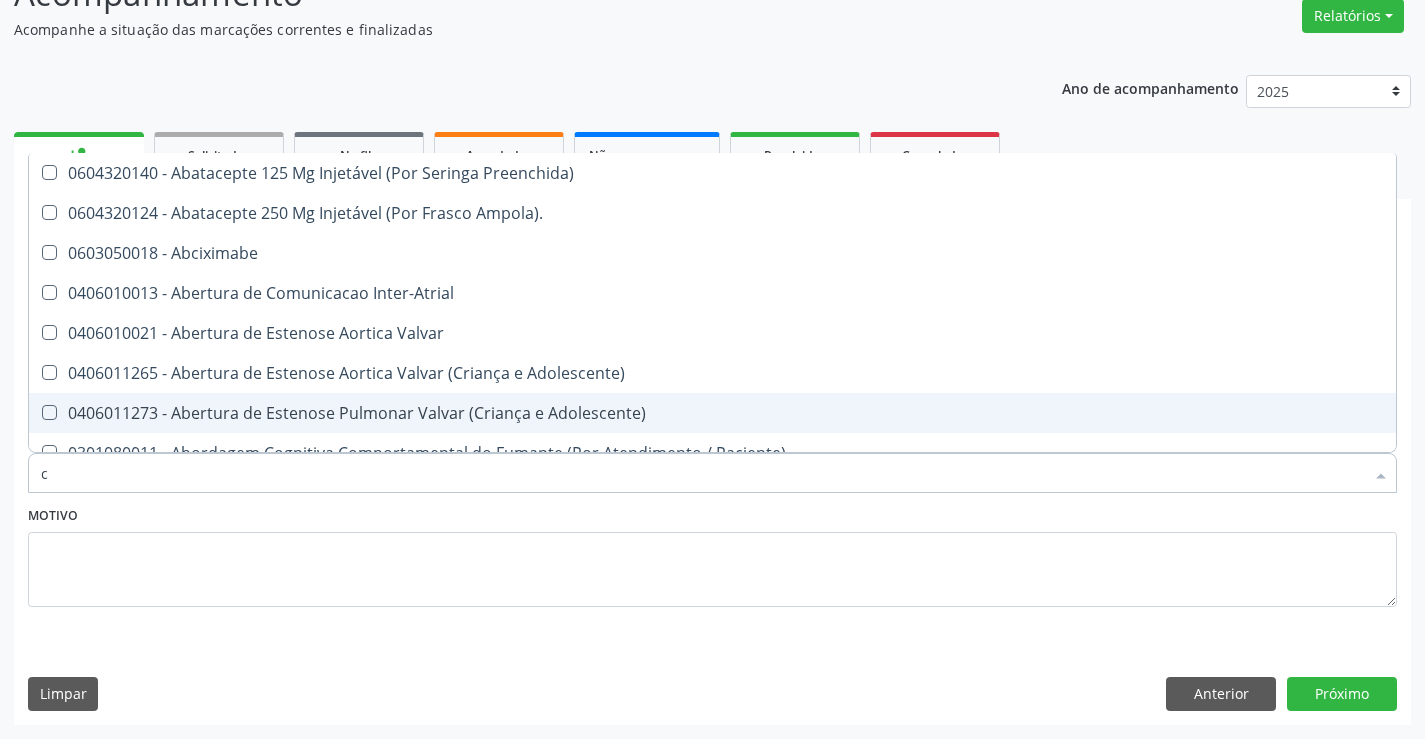 type on "co" 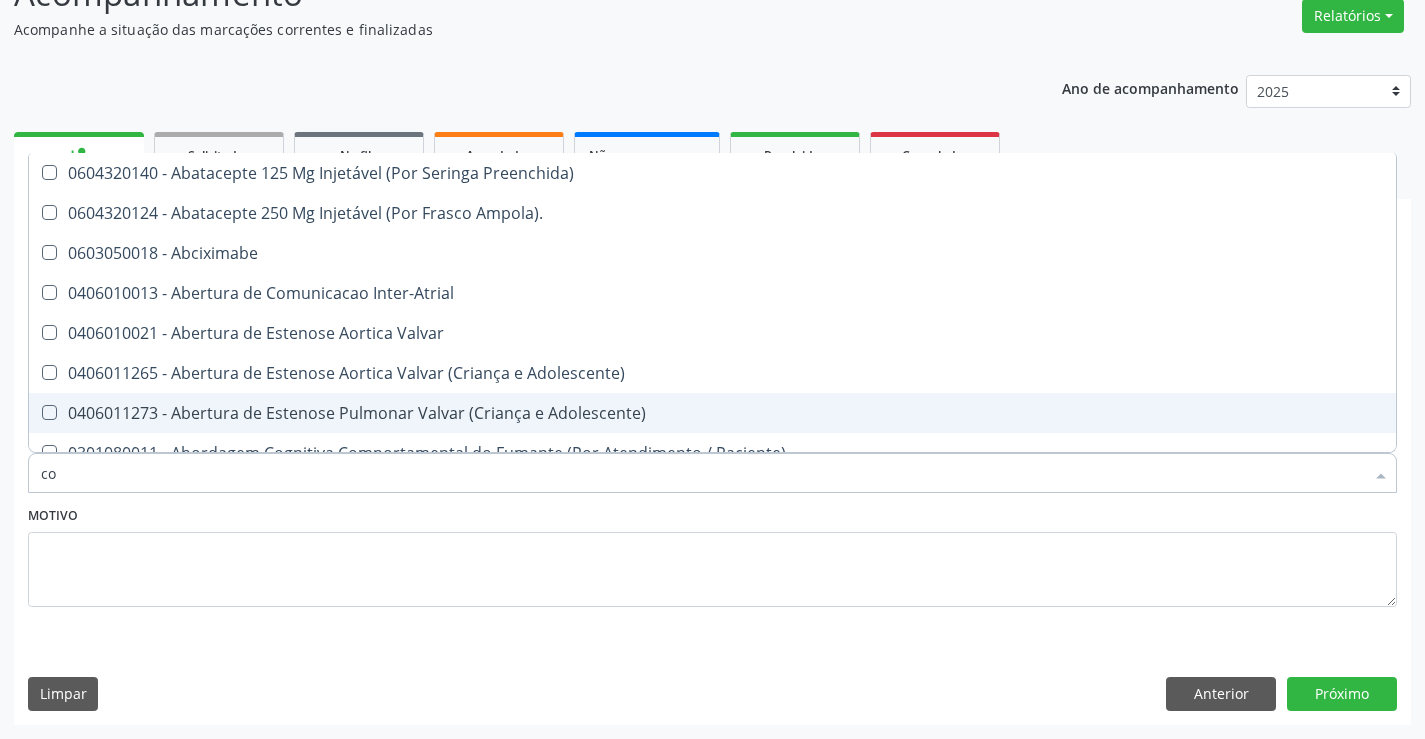 checkbox on "true" 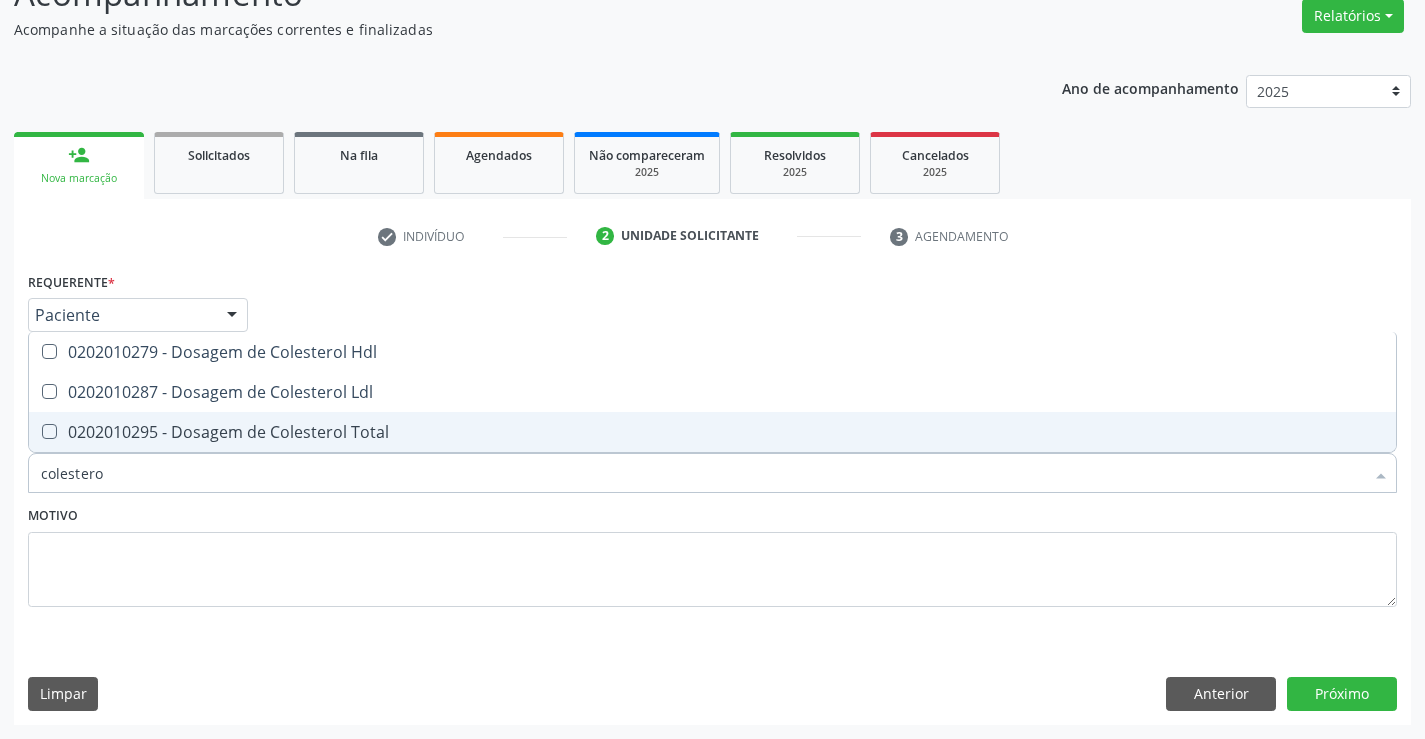 type on "colesterol" 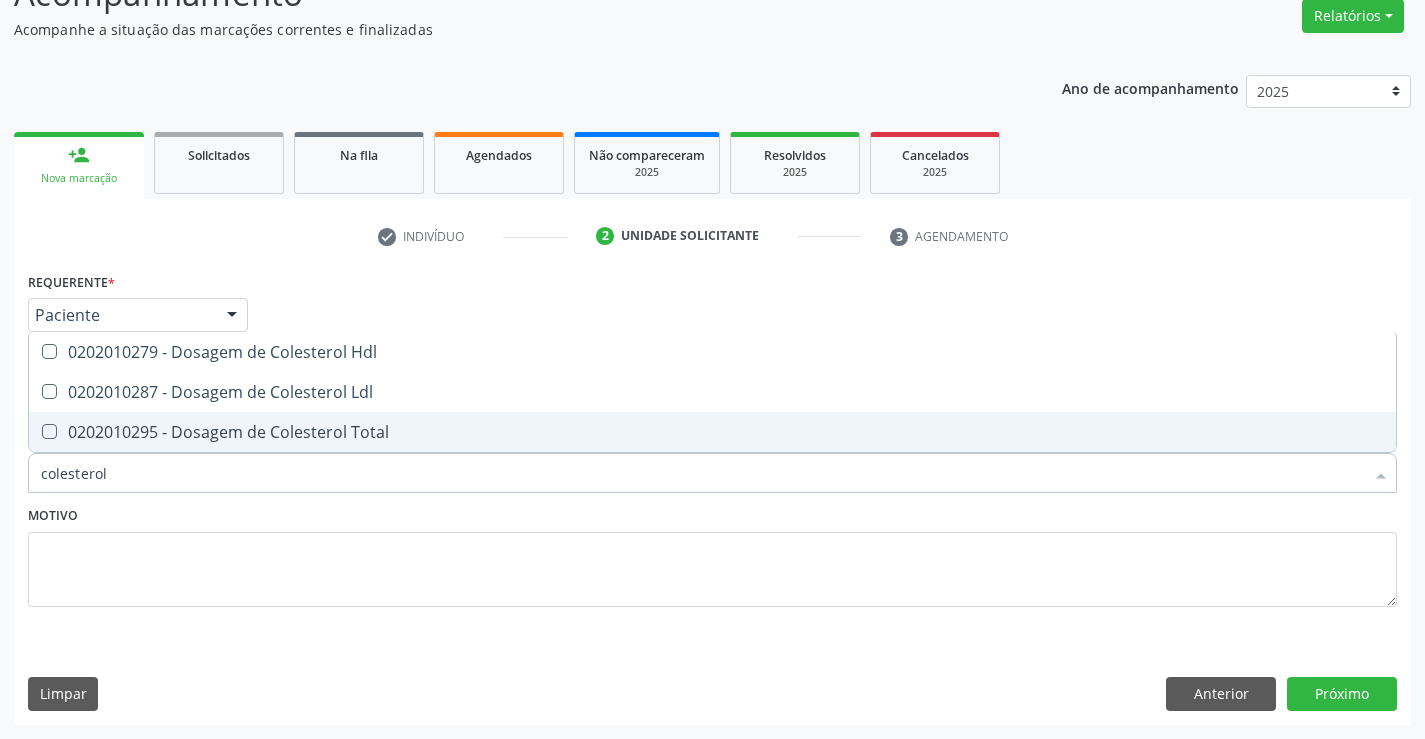 click on "0202010295 - Dosagem de Colesterol Total" at bounding box center [712, 432] 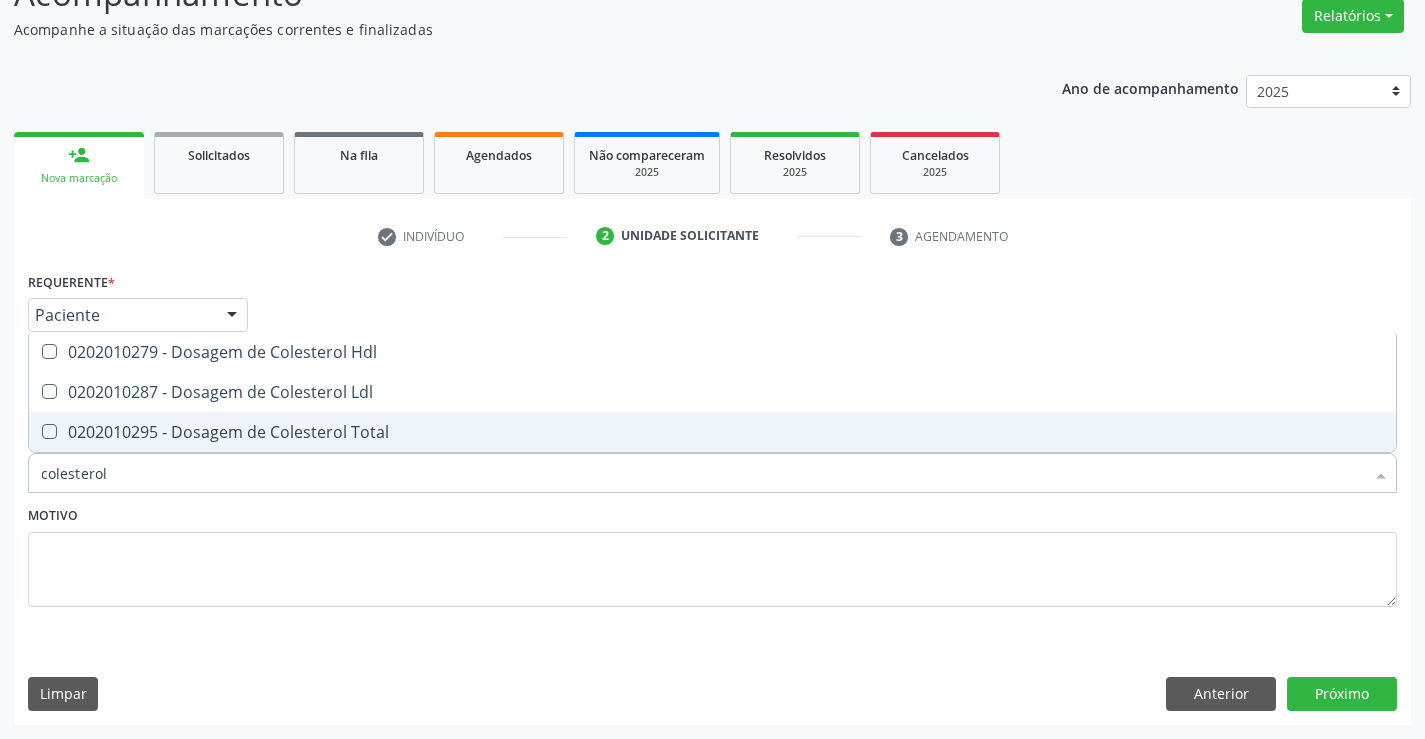 checkbox on "true" 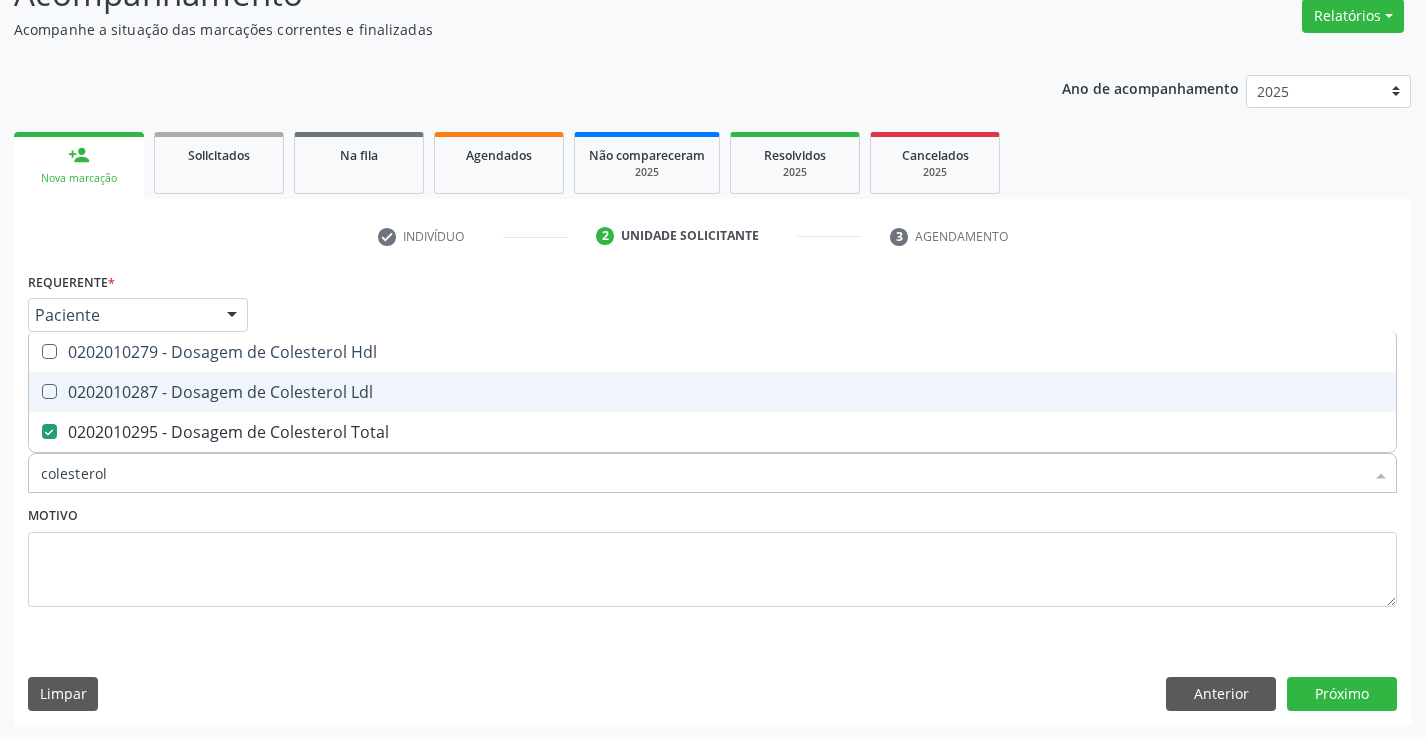 drag, startPoint x: 206, startPoint y: 399, endPoint x: 213, endPoint y: 355, distance: 44.553337 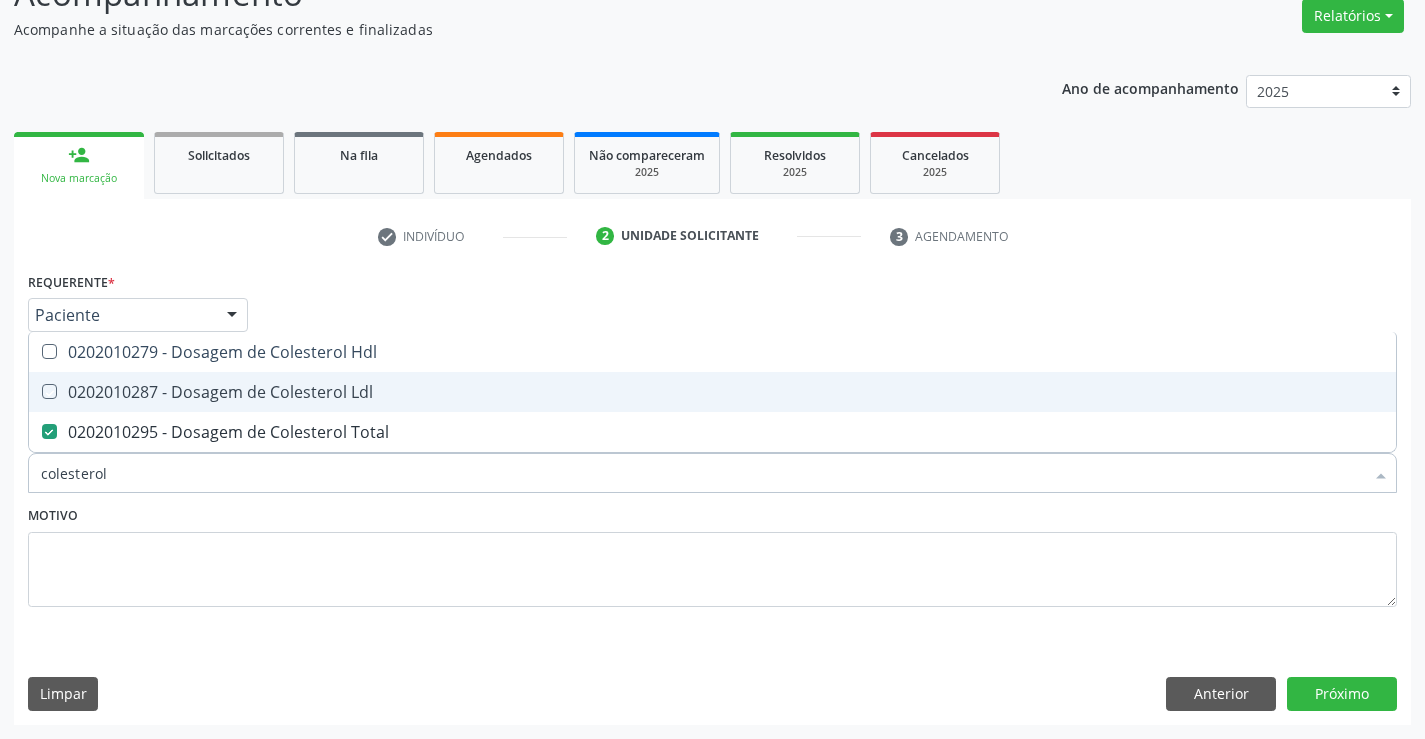 checkbox on "true" 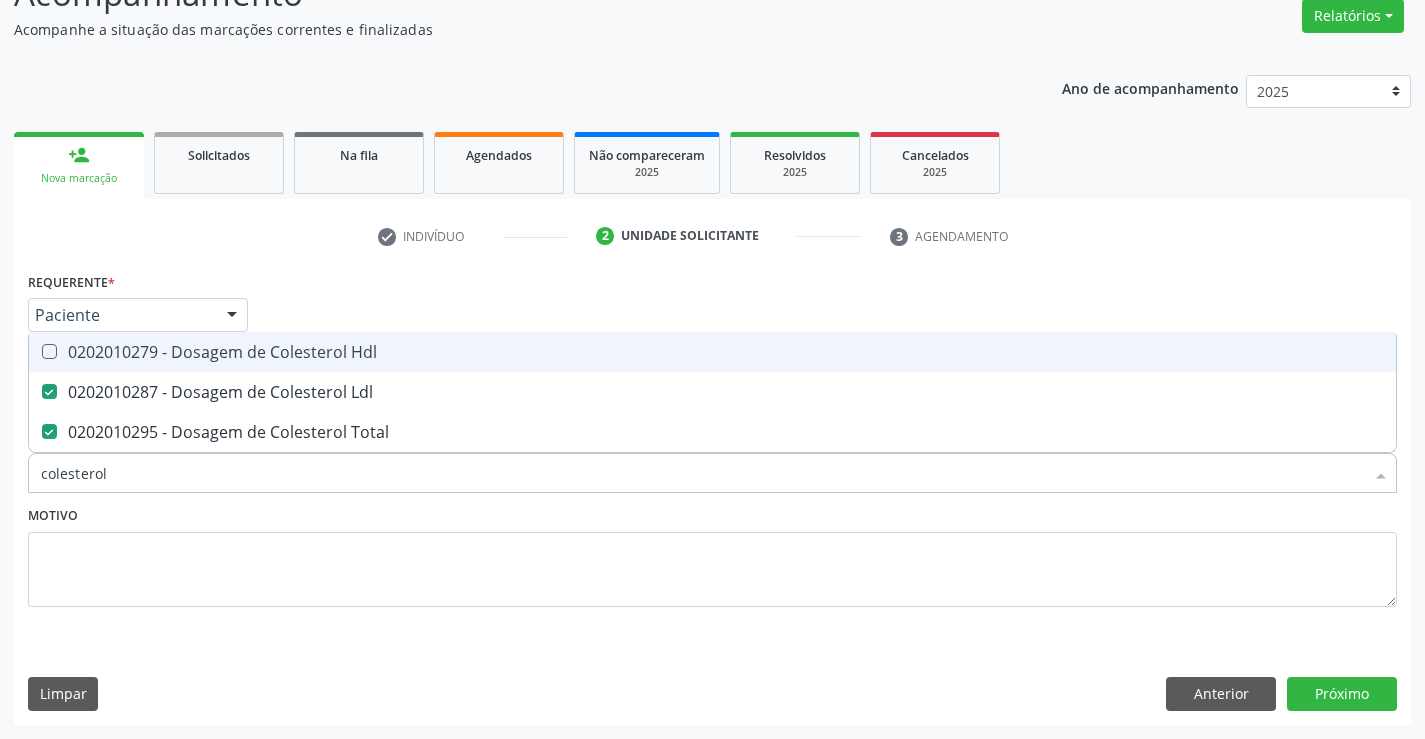 click on "0202010279 - Dosagem de Colesterol Hdl" at bounding box center [712, 352] 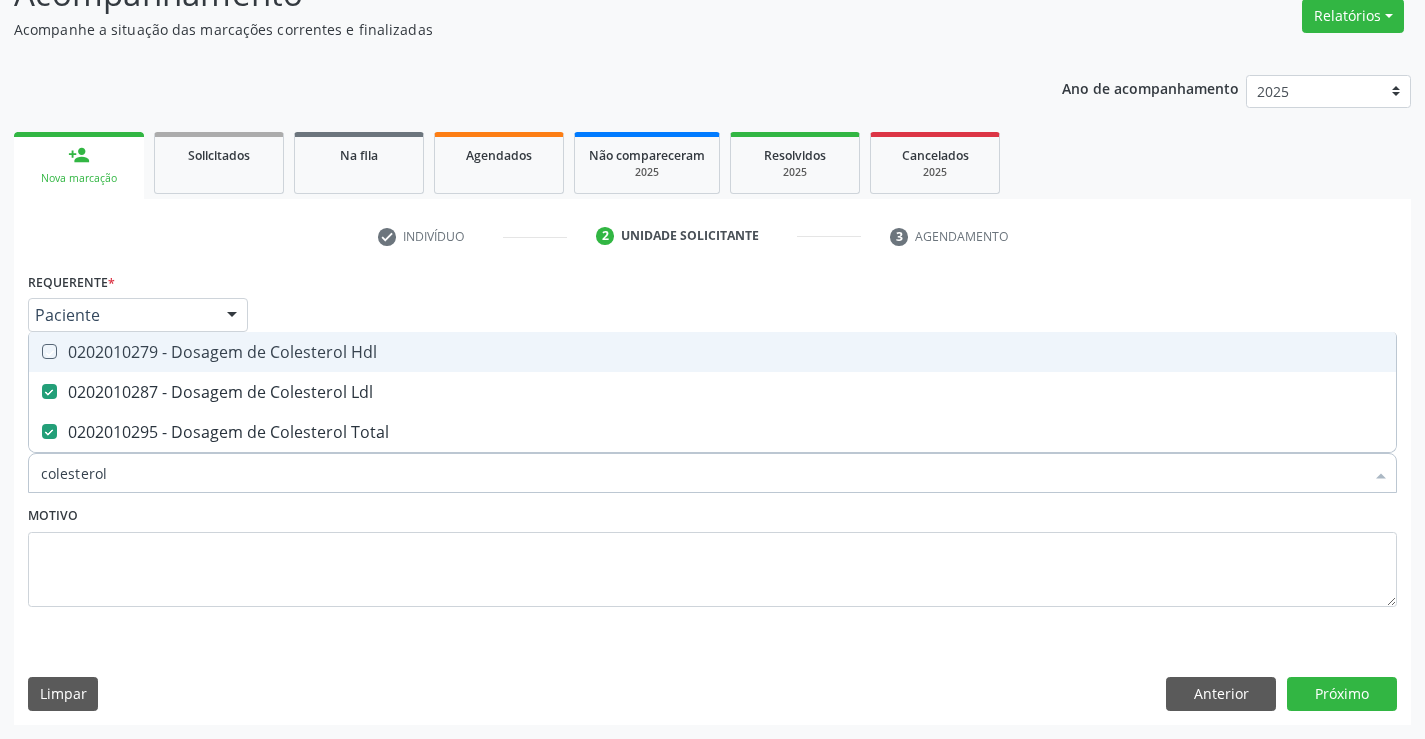 checkbox on "true" 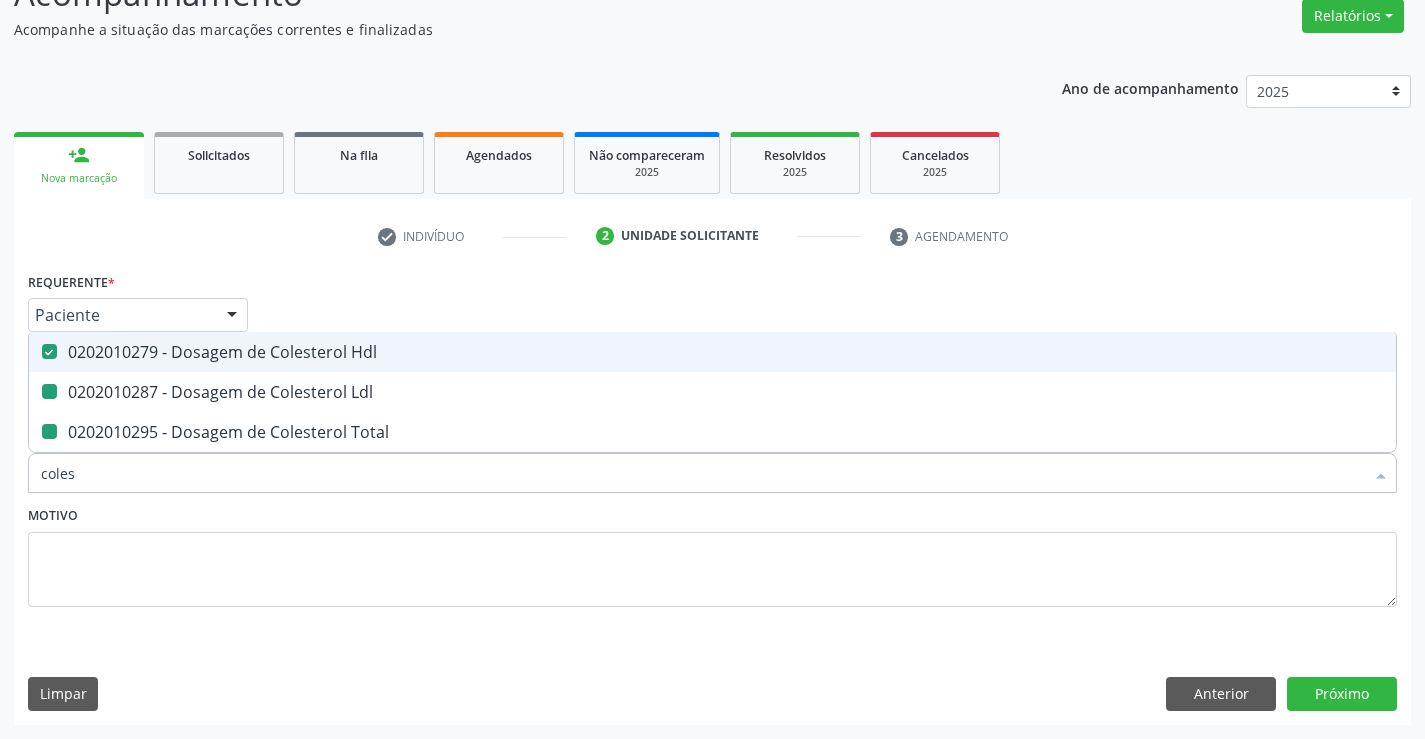 type on "cole" 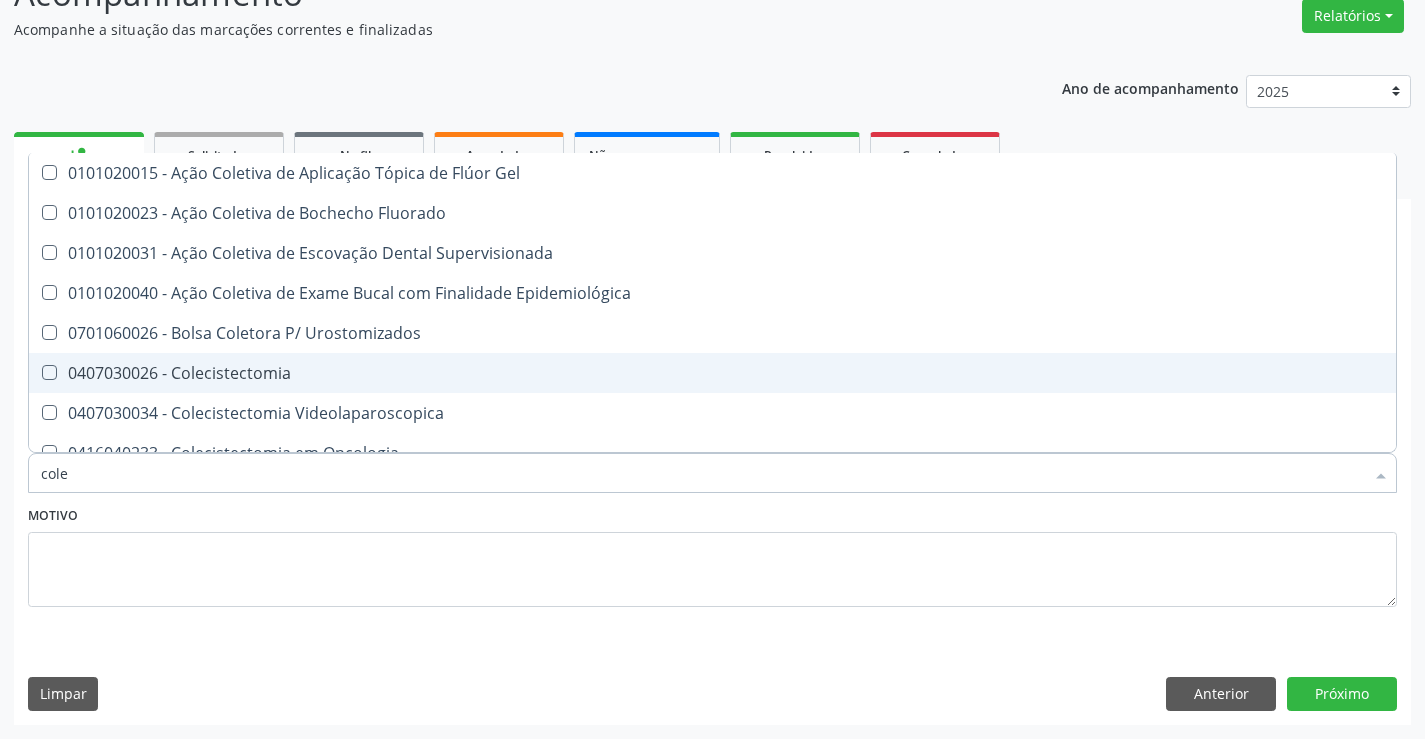 type on "col" 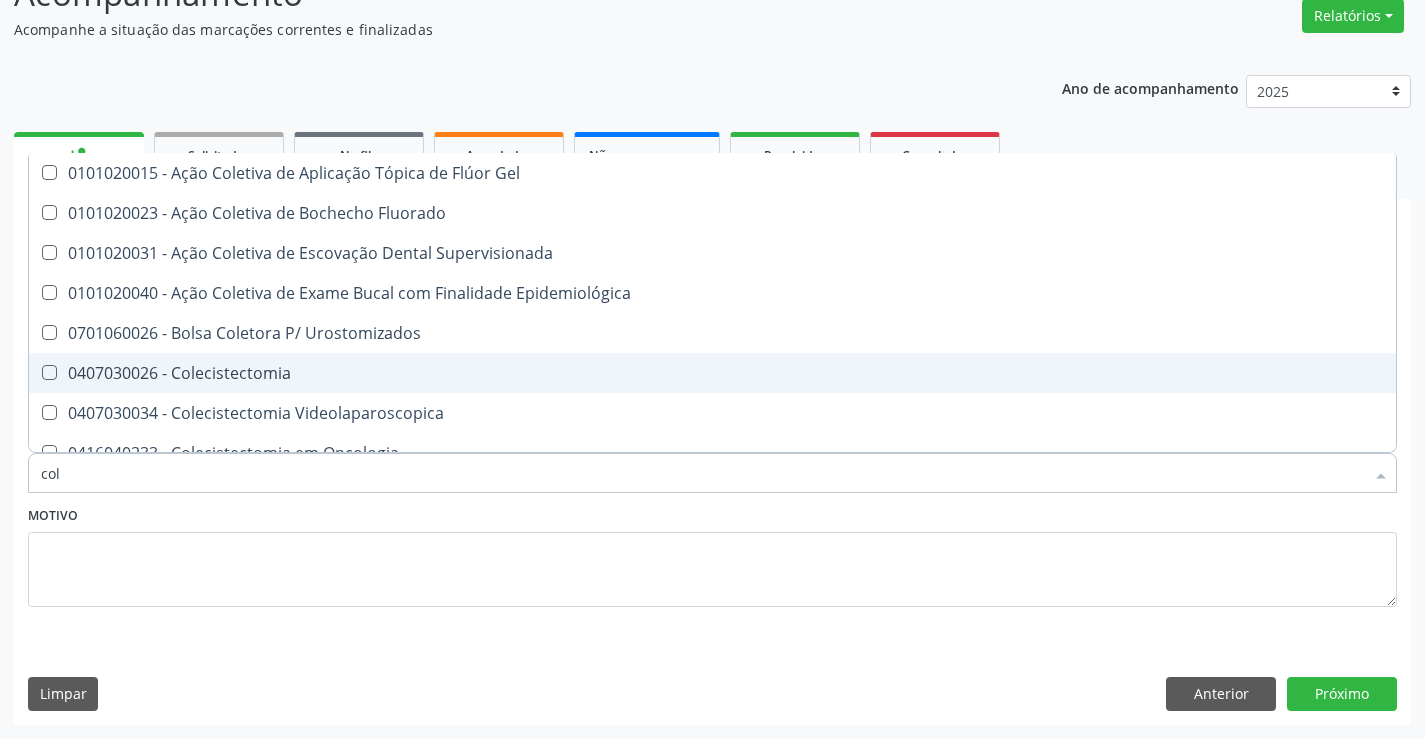 checkbox on "false" 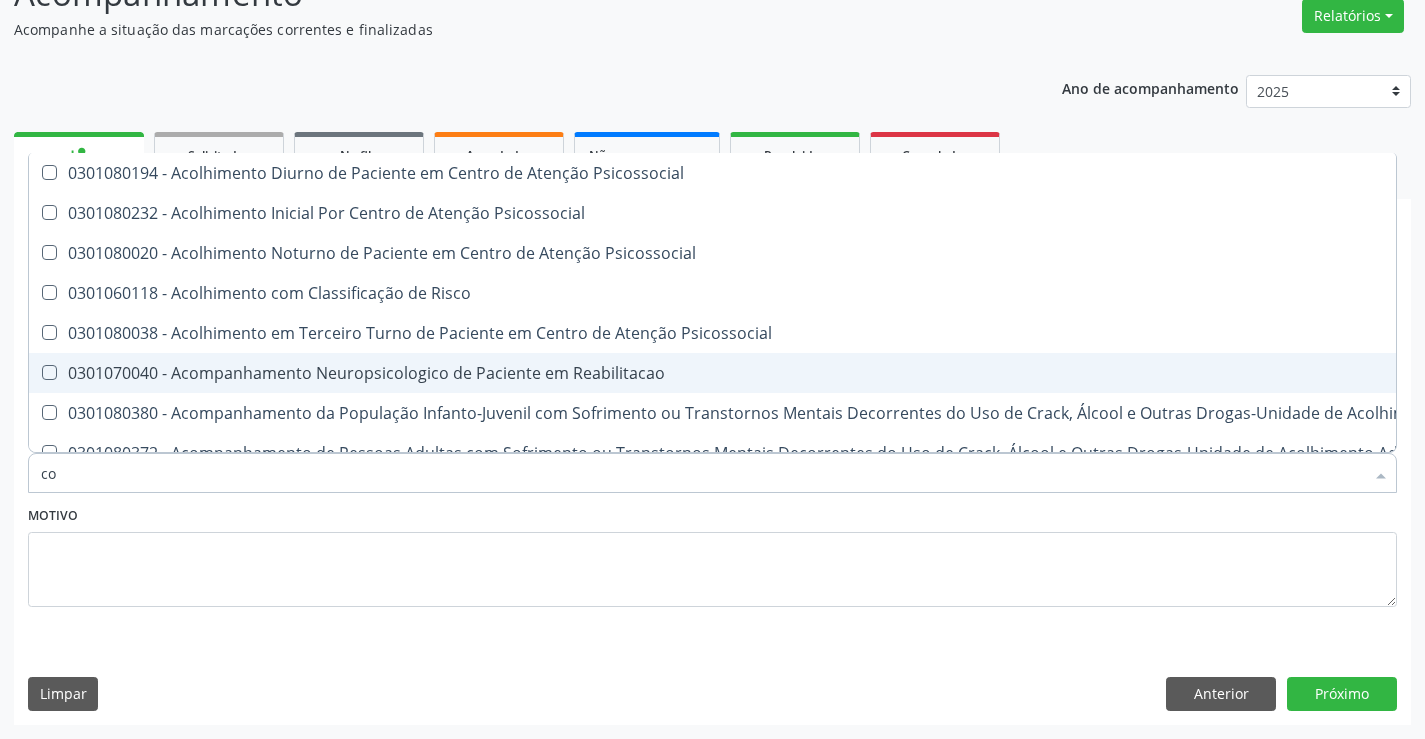 type on "c" 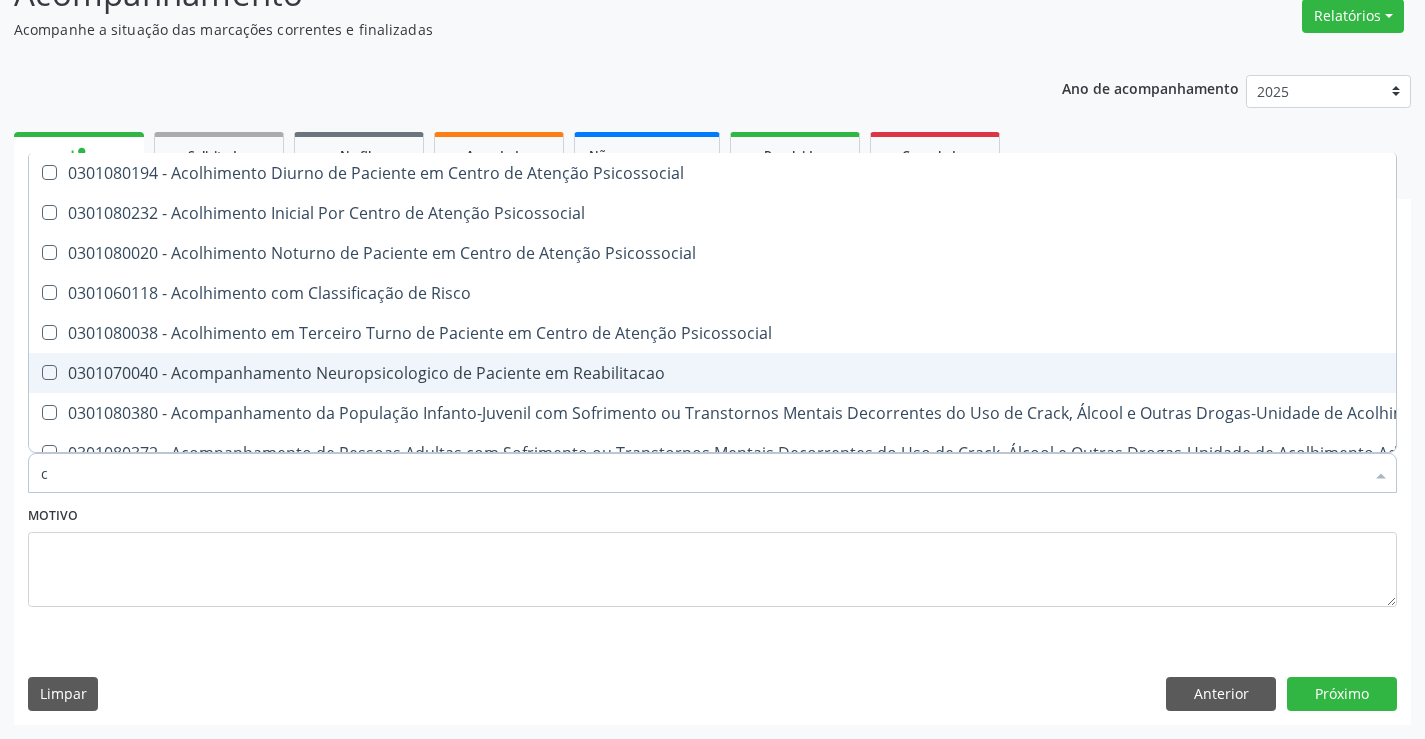 type 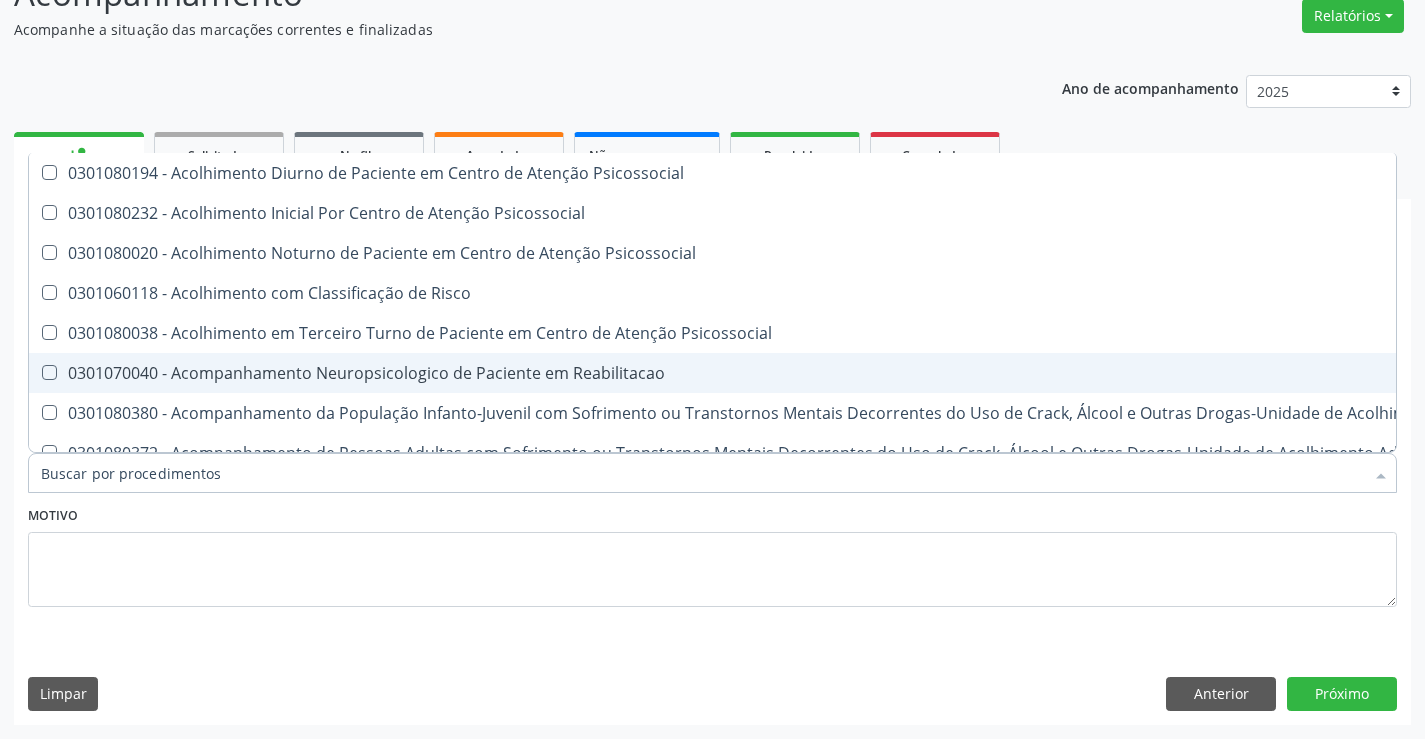 checkbox on "false" 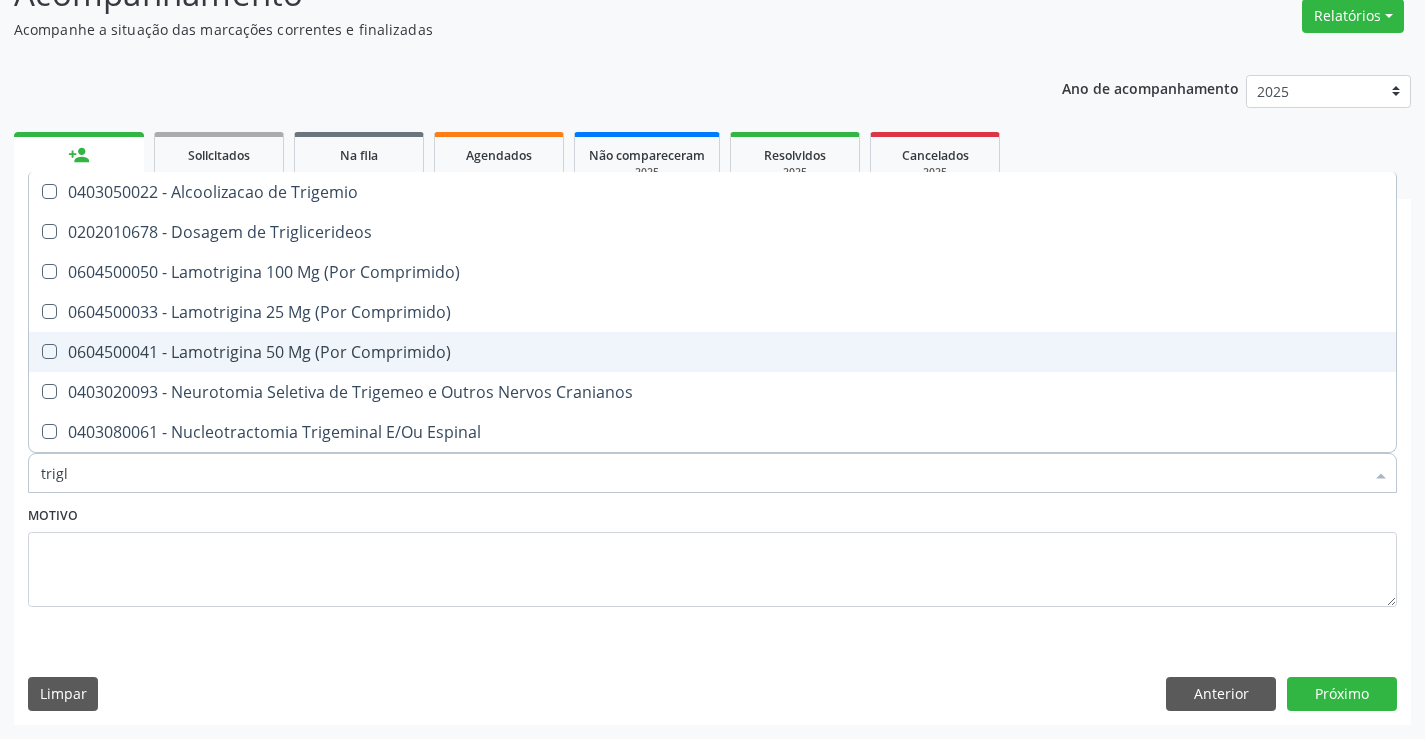 type on "trigli" 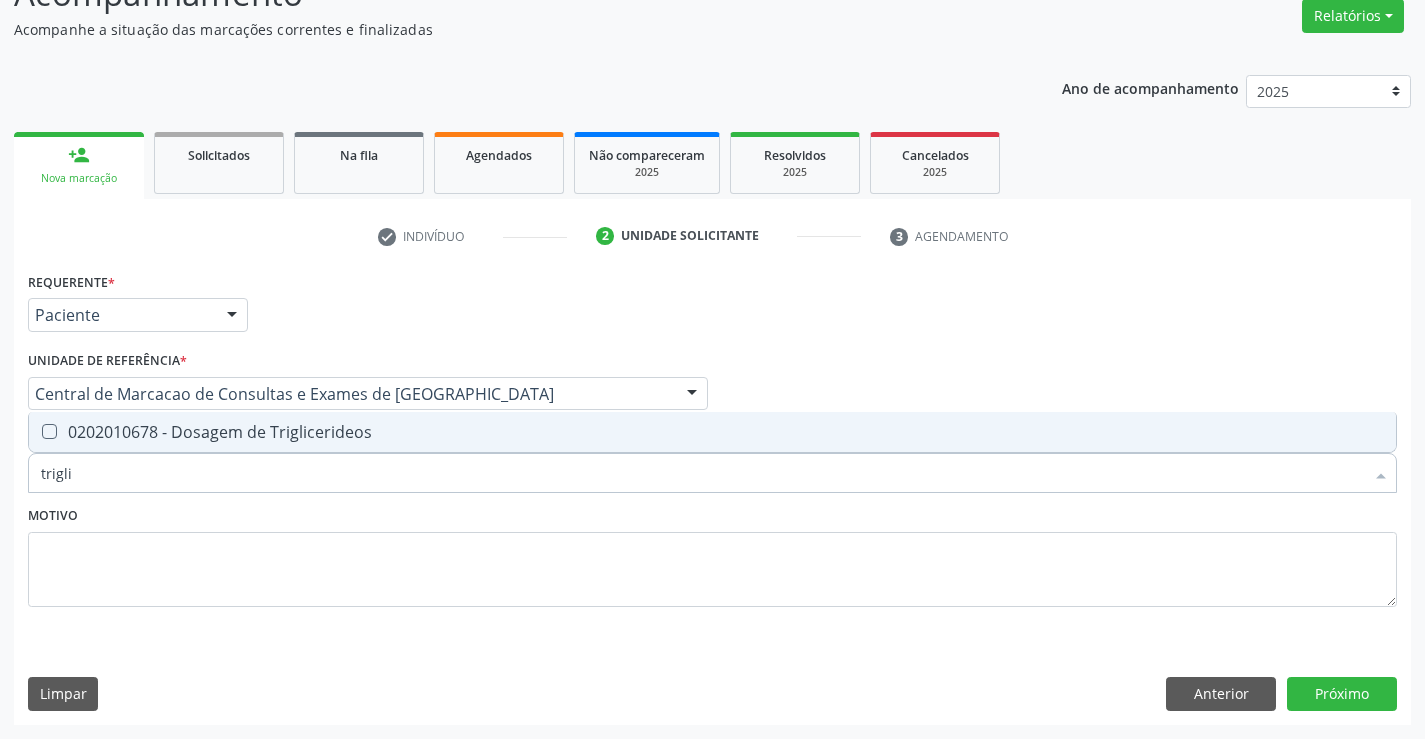 click on "0202010678 - Dosagem de Triglicerideos" at bounding box center [712, 432] 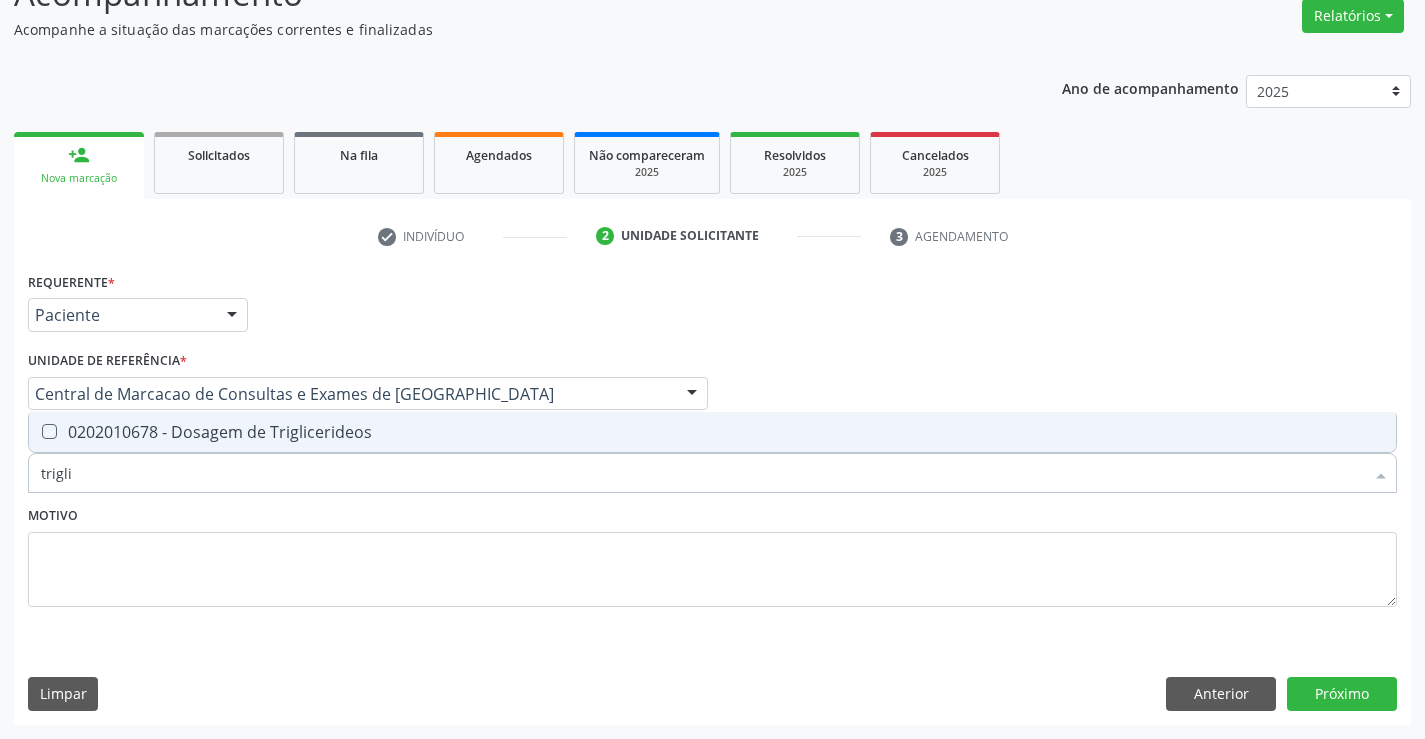 checkbox on "true" 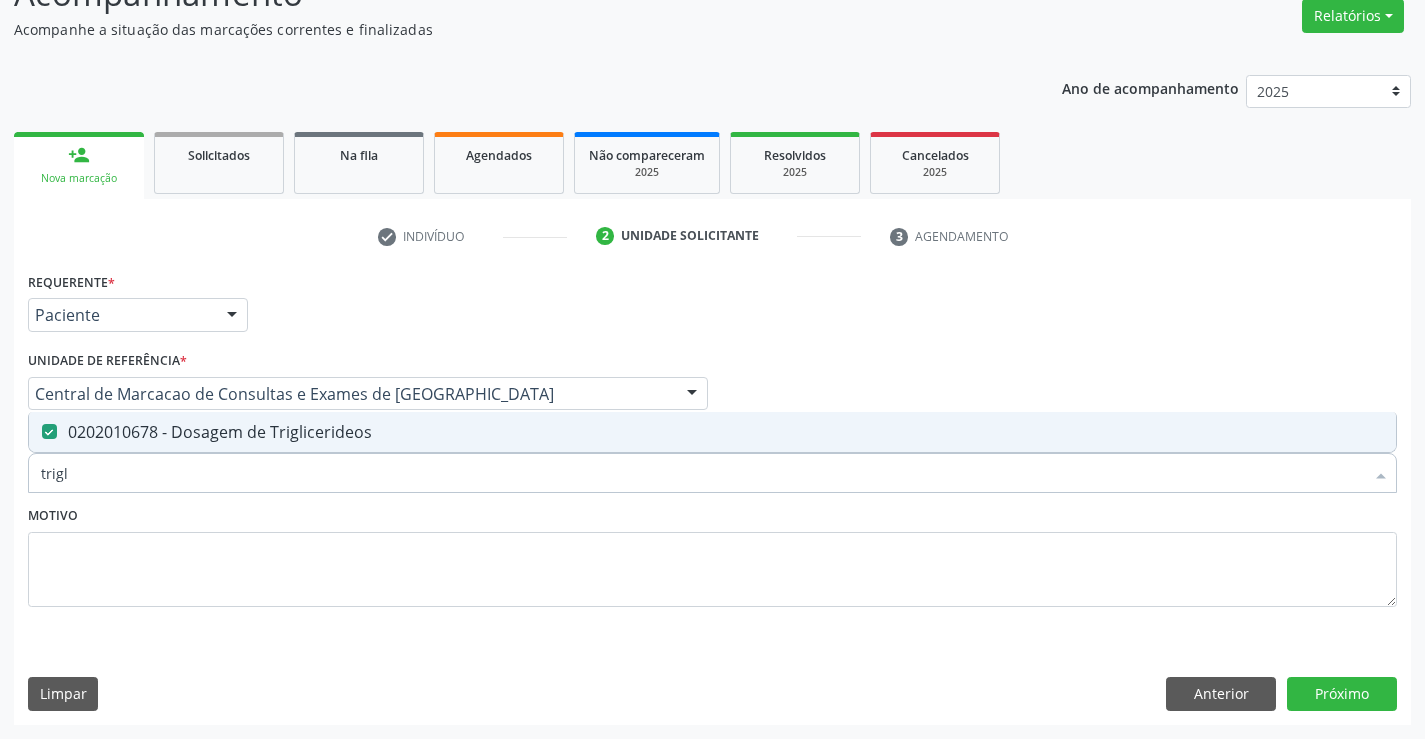 type on "trig" 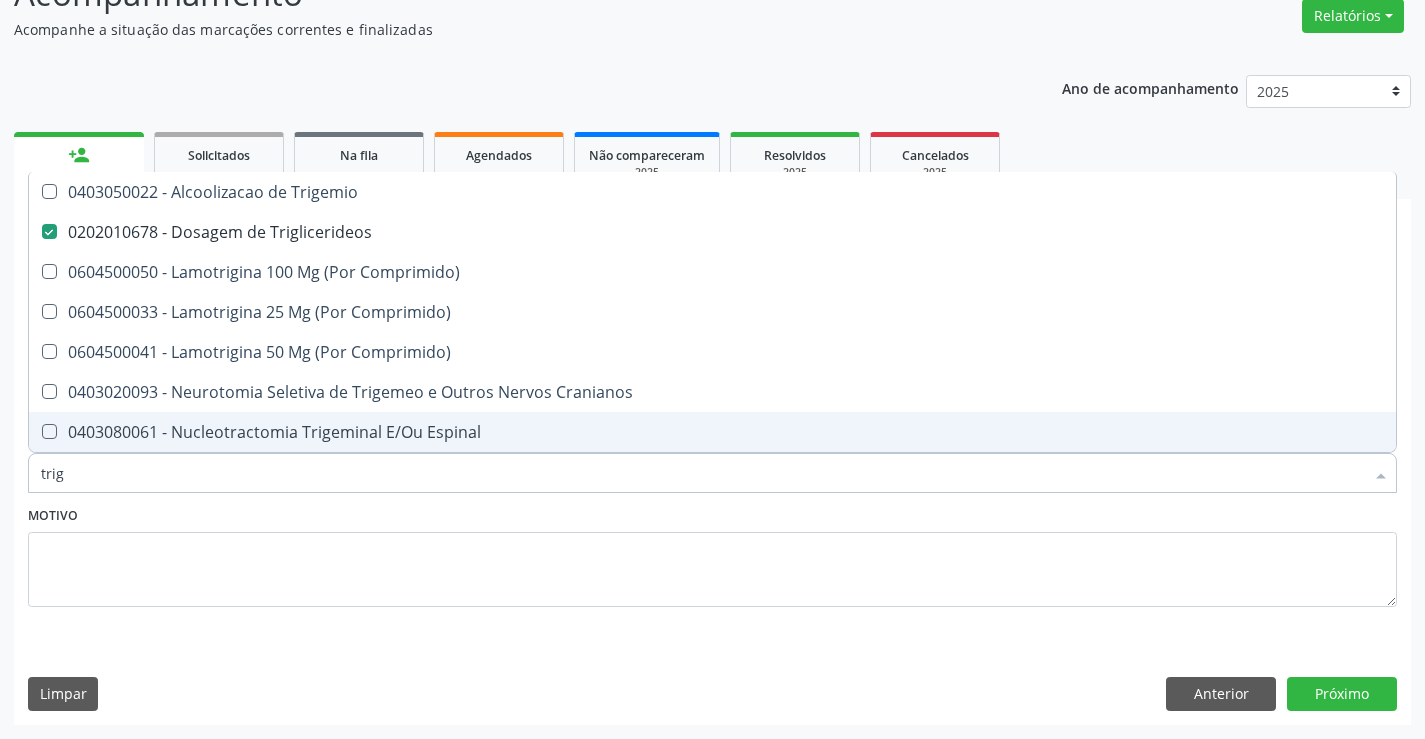 type on "tri" 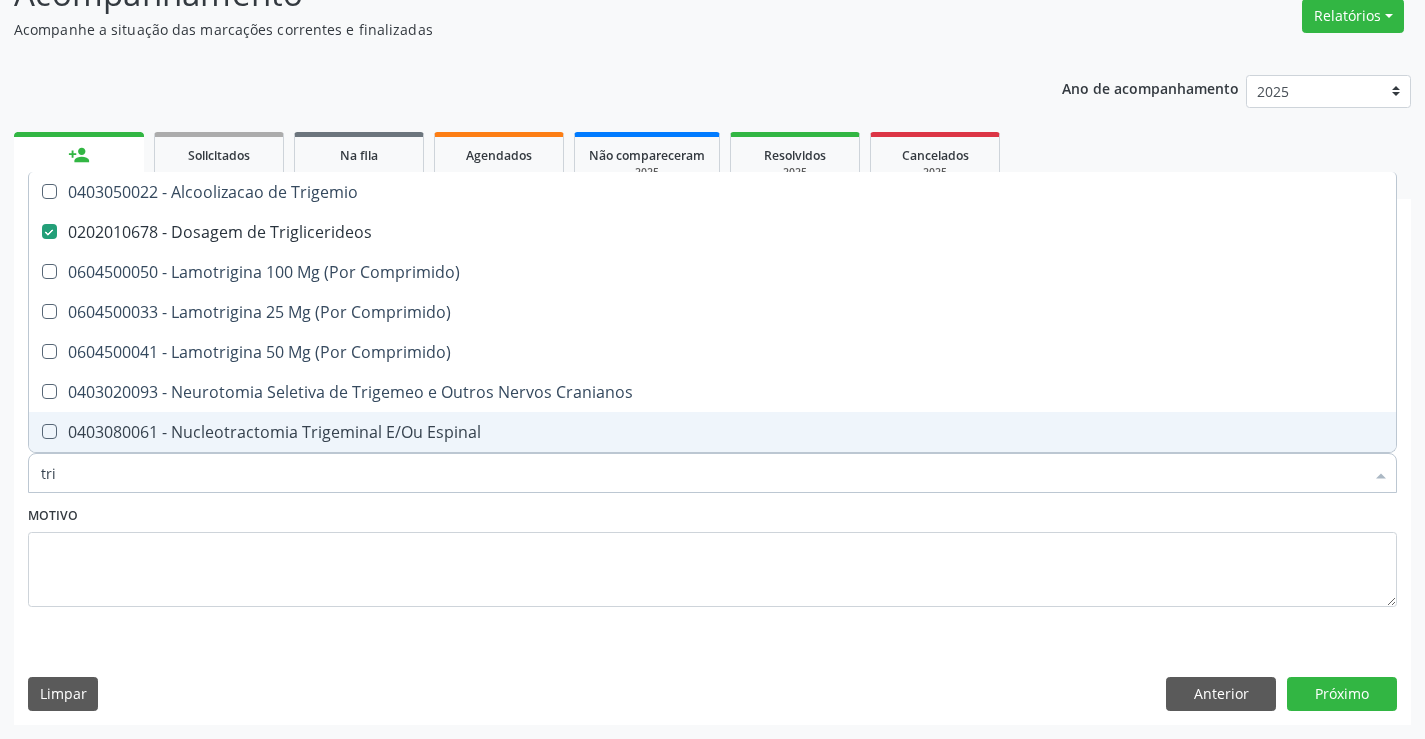 checkbox on "false" 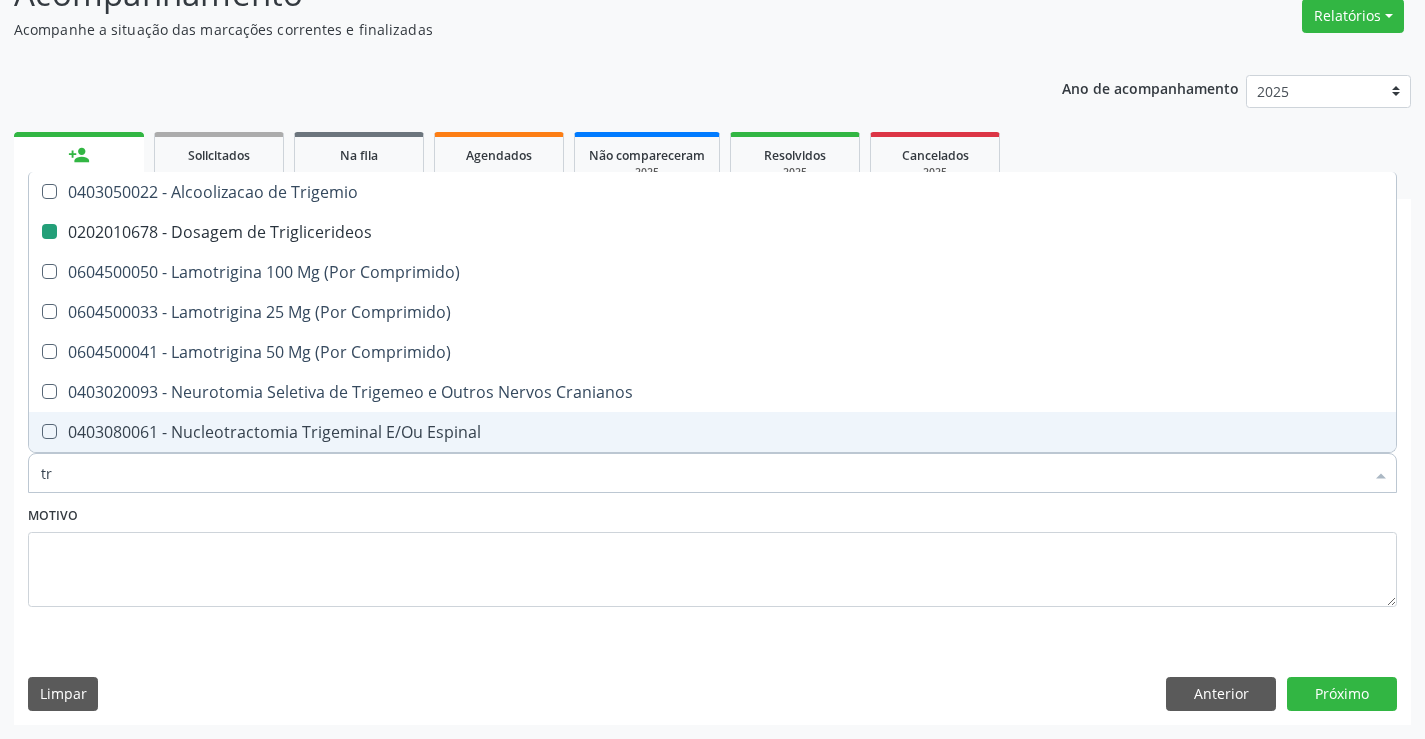 type on "t" 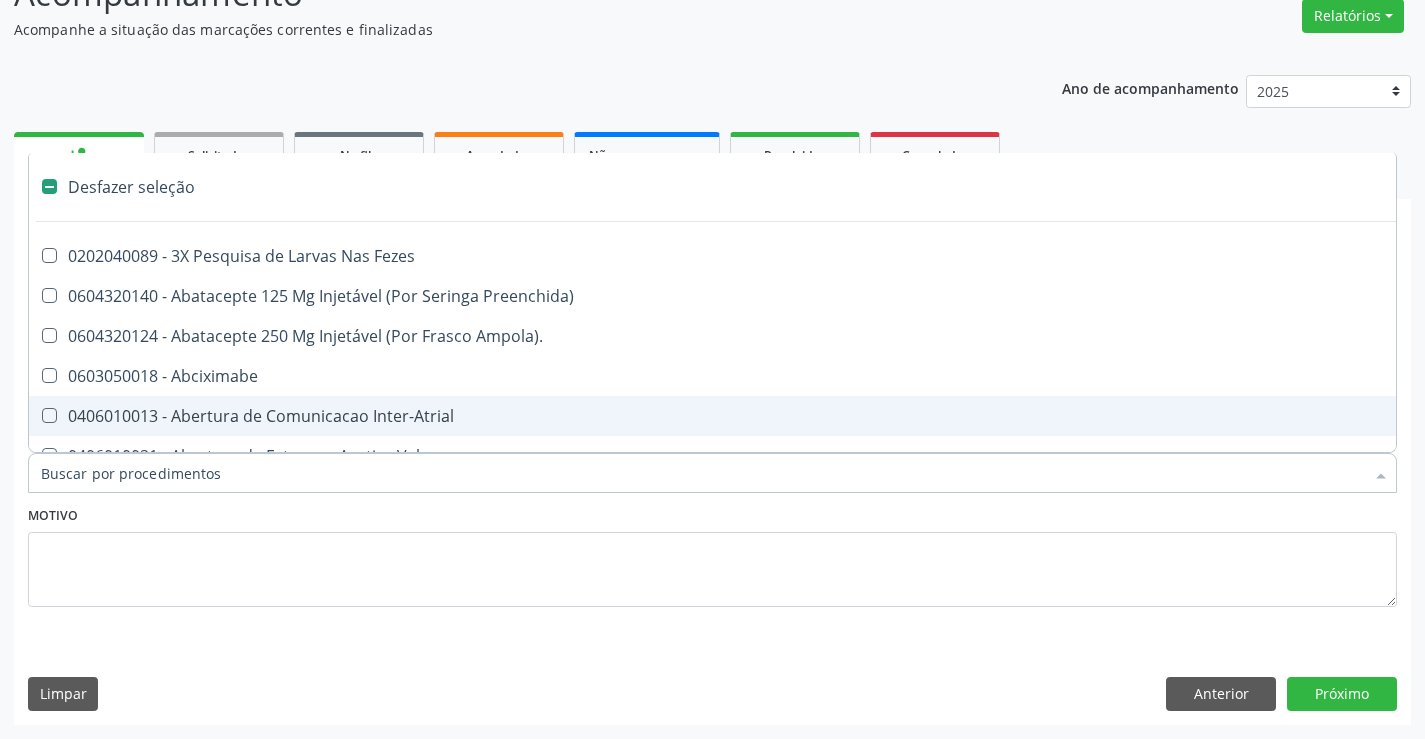 type on "g" 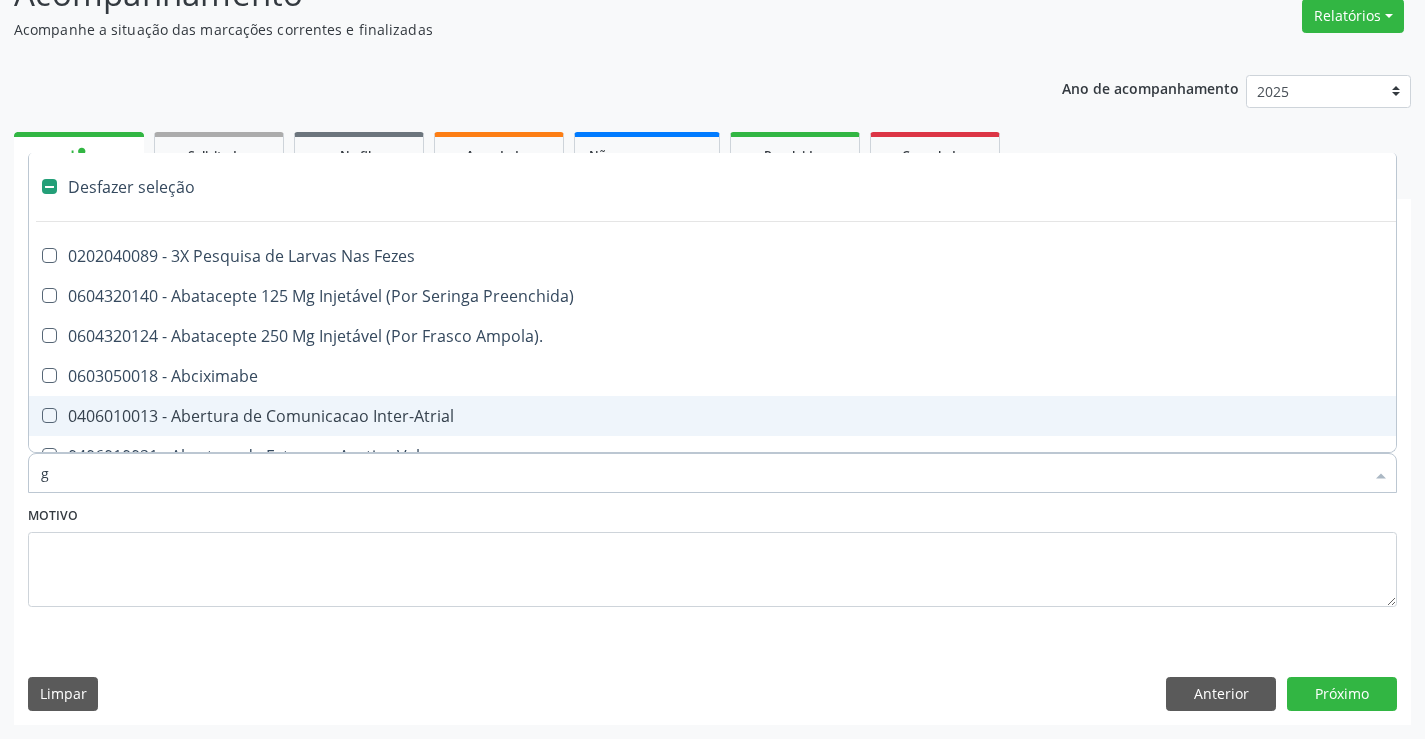 checkbox on "true" 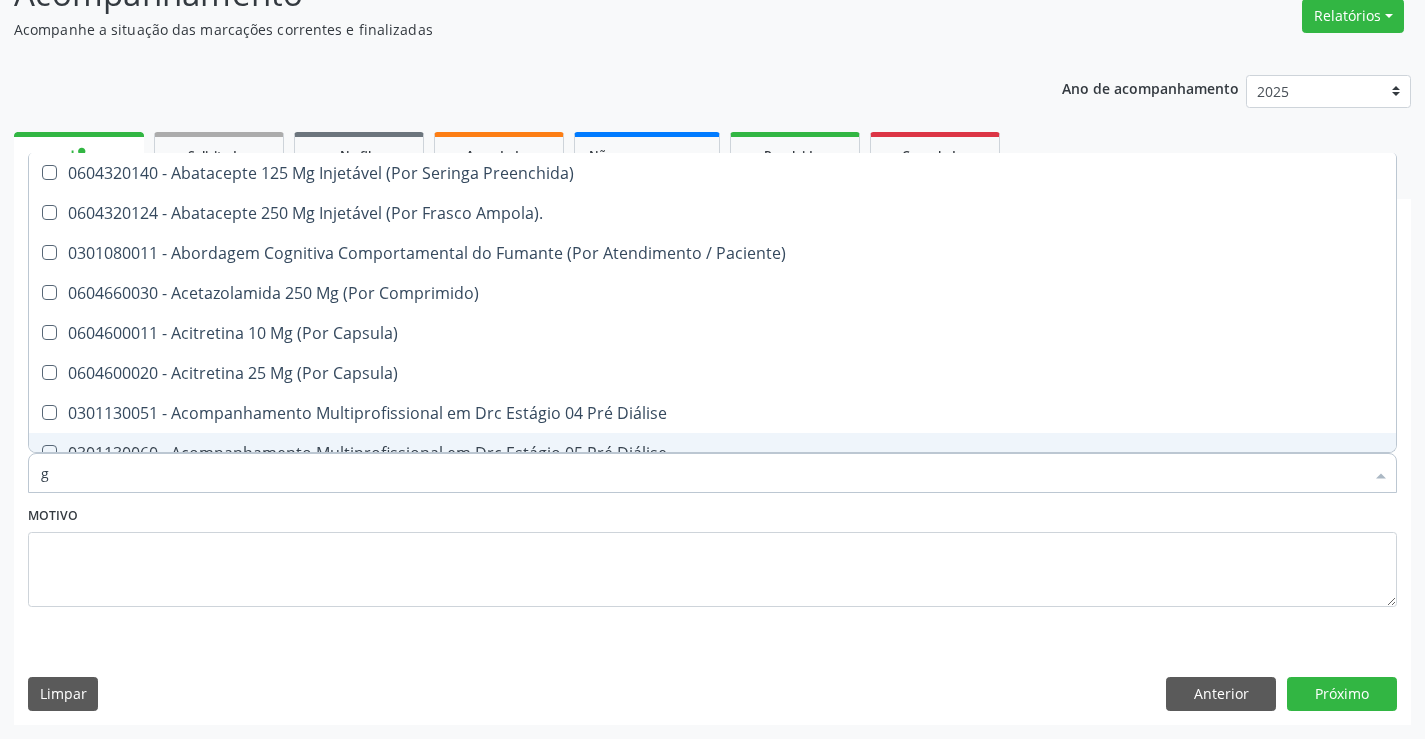 type on "gl" 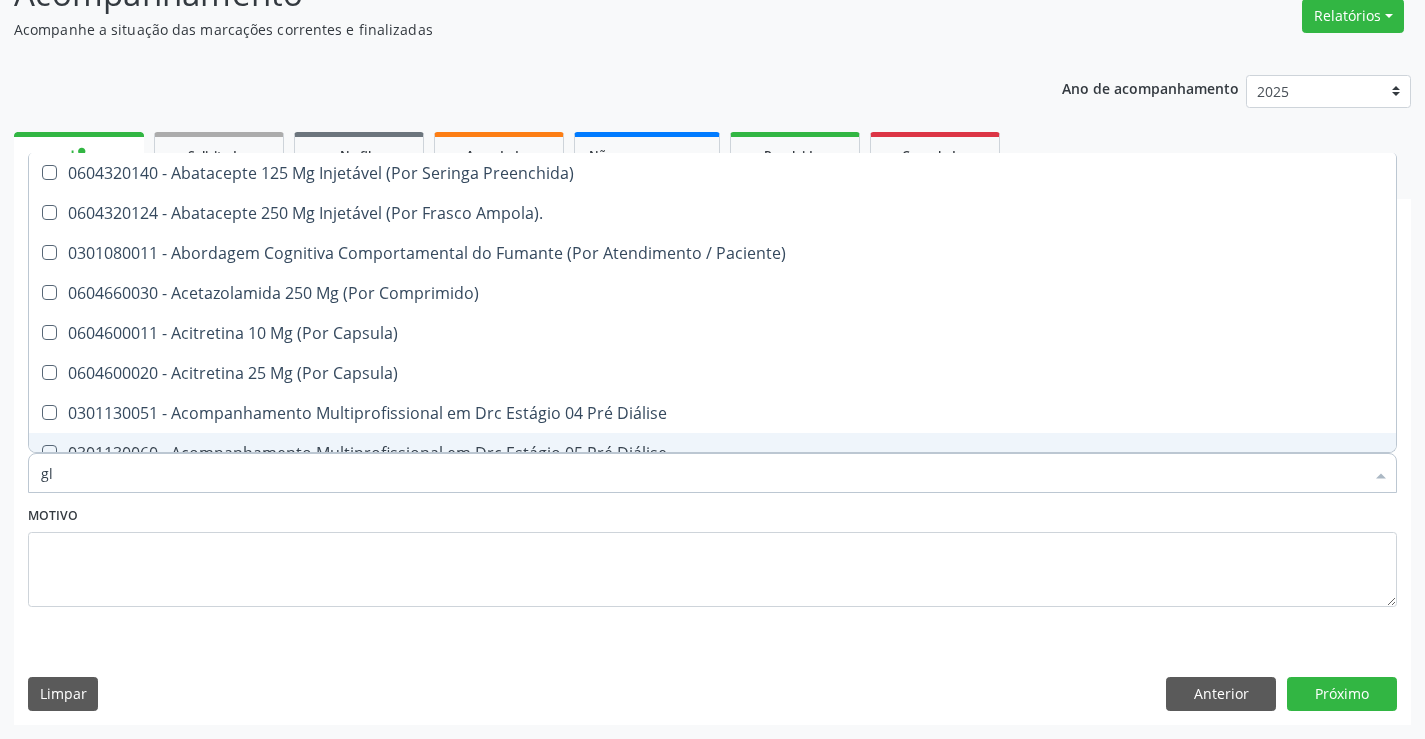 checkbox on "true" 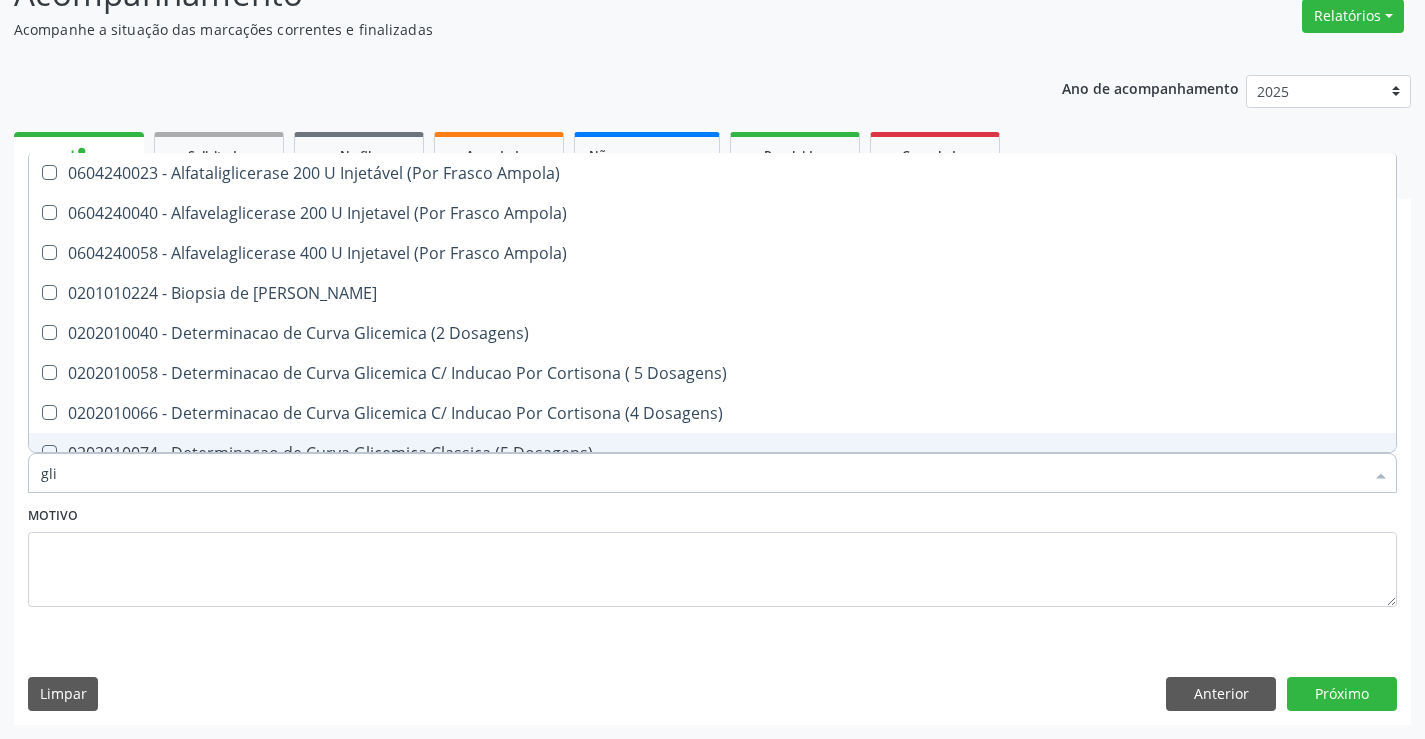 type on "glic" 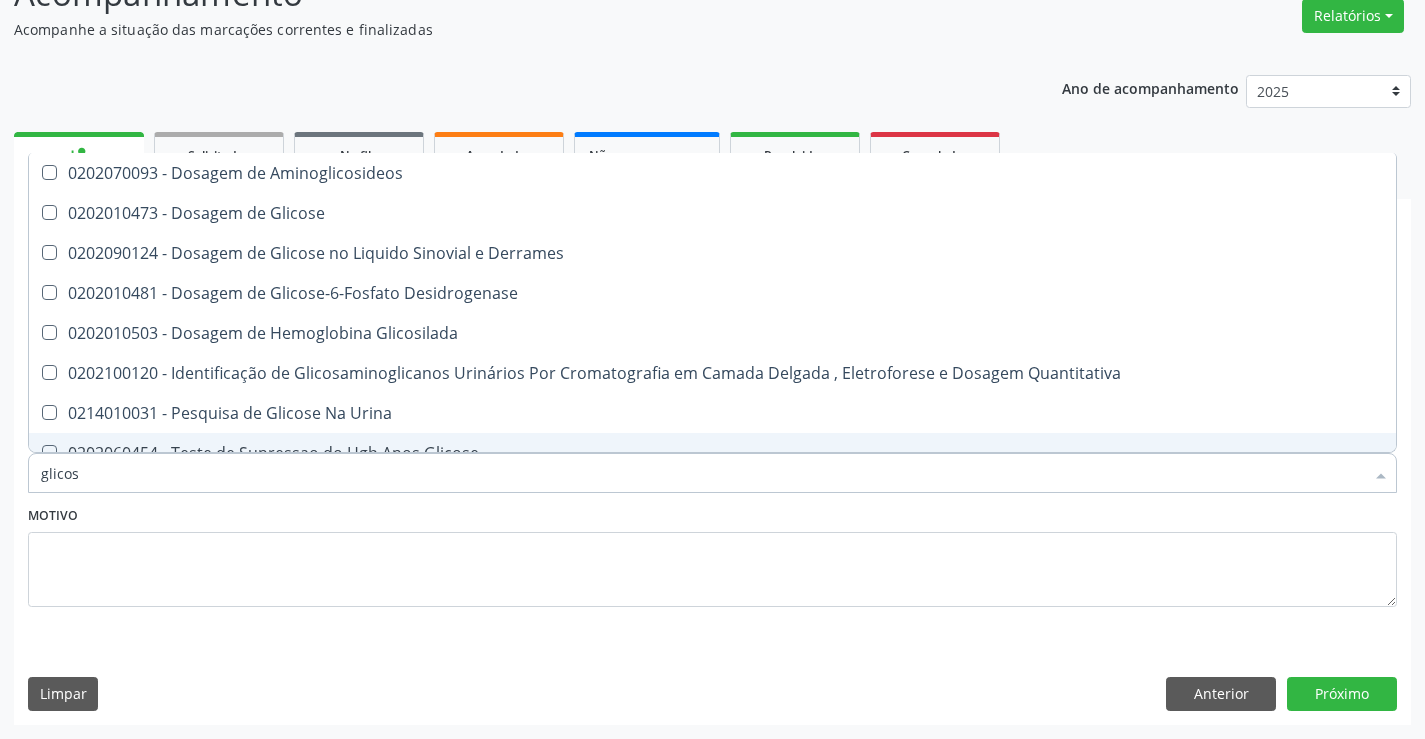 type on "glicose" 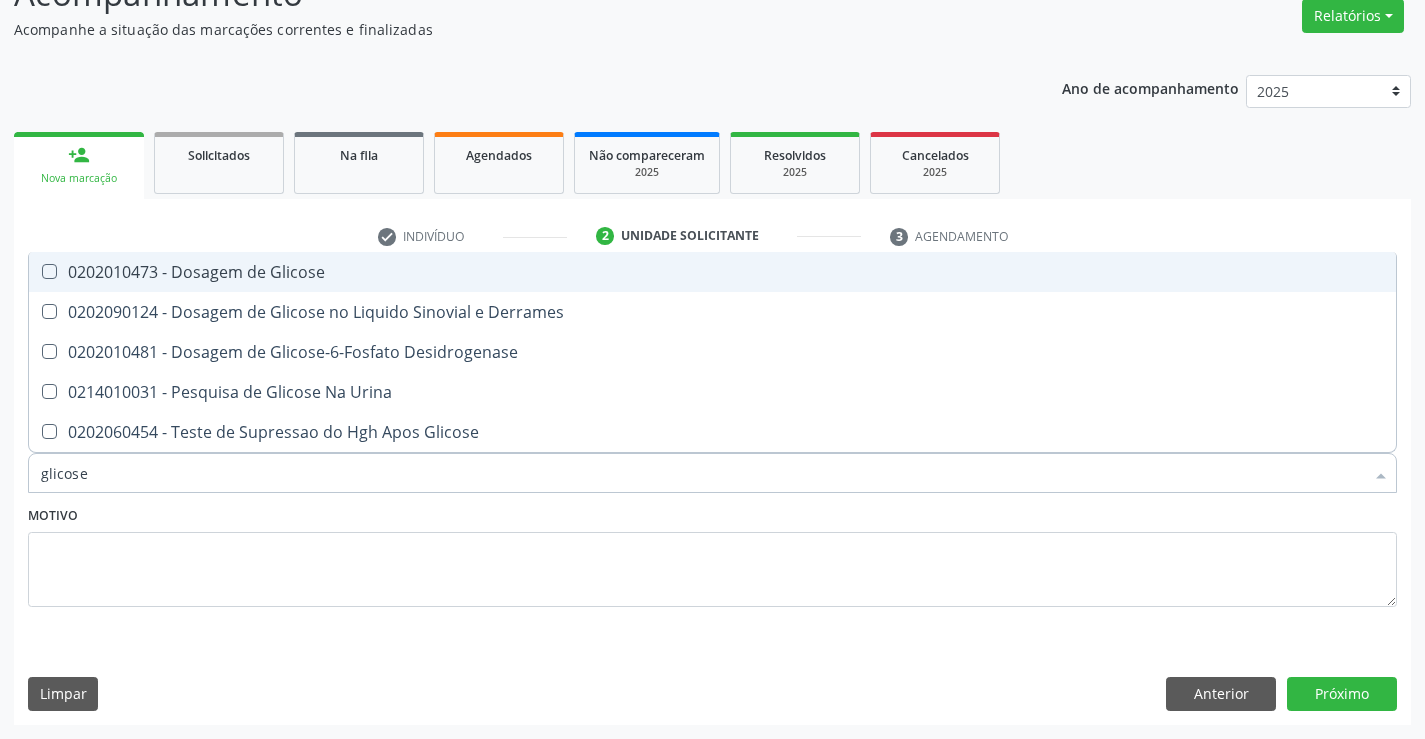 click on "0202010473 - Dosagem de Glicose" at bounding box center (712, 272) 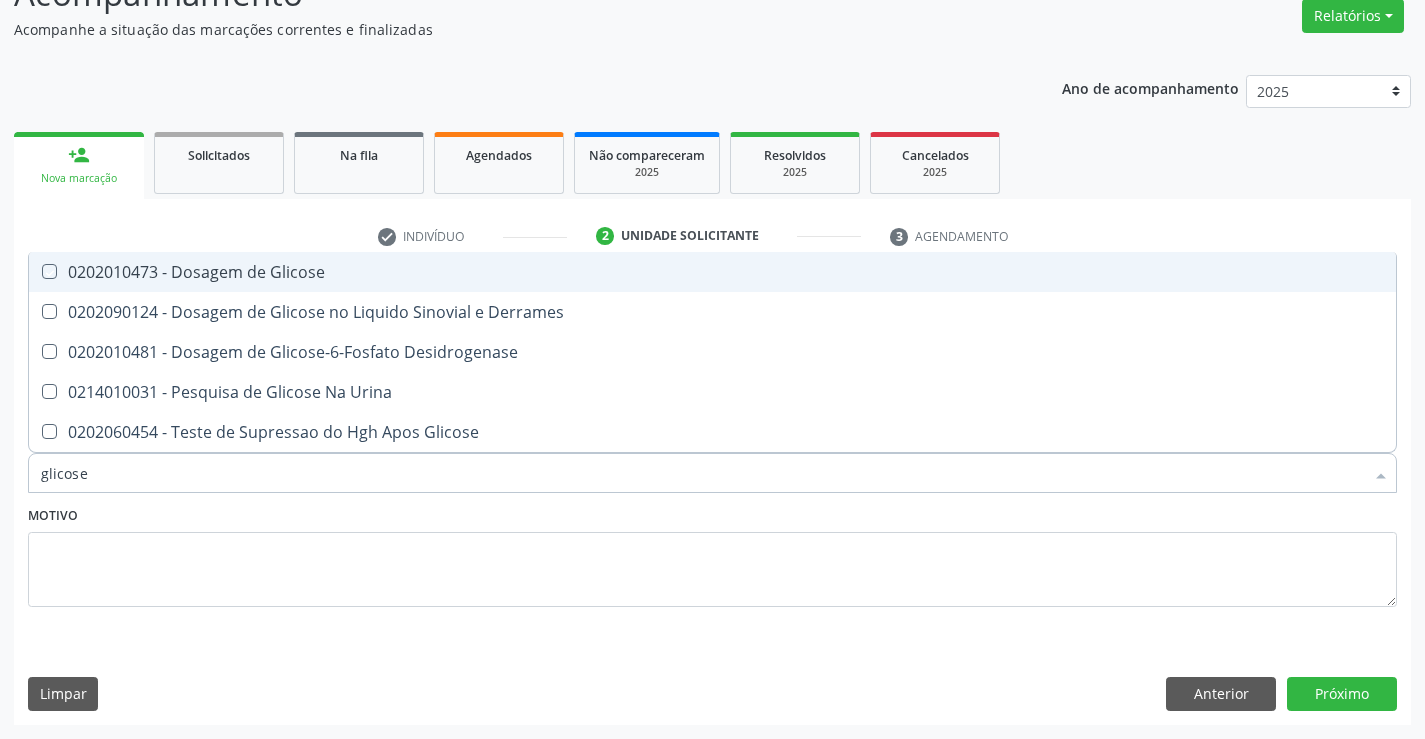 checkbox on "true" 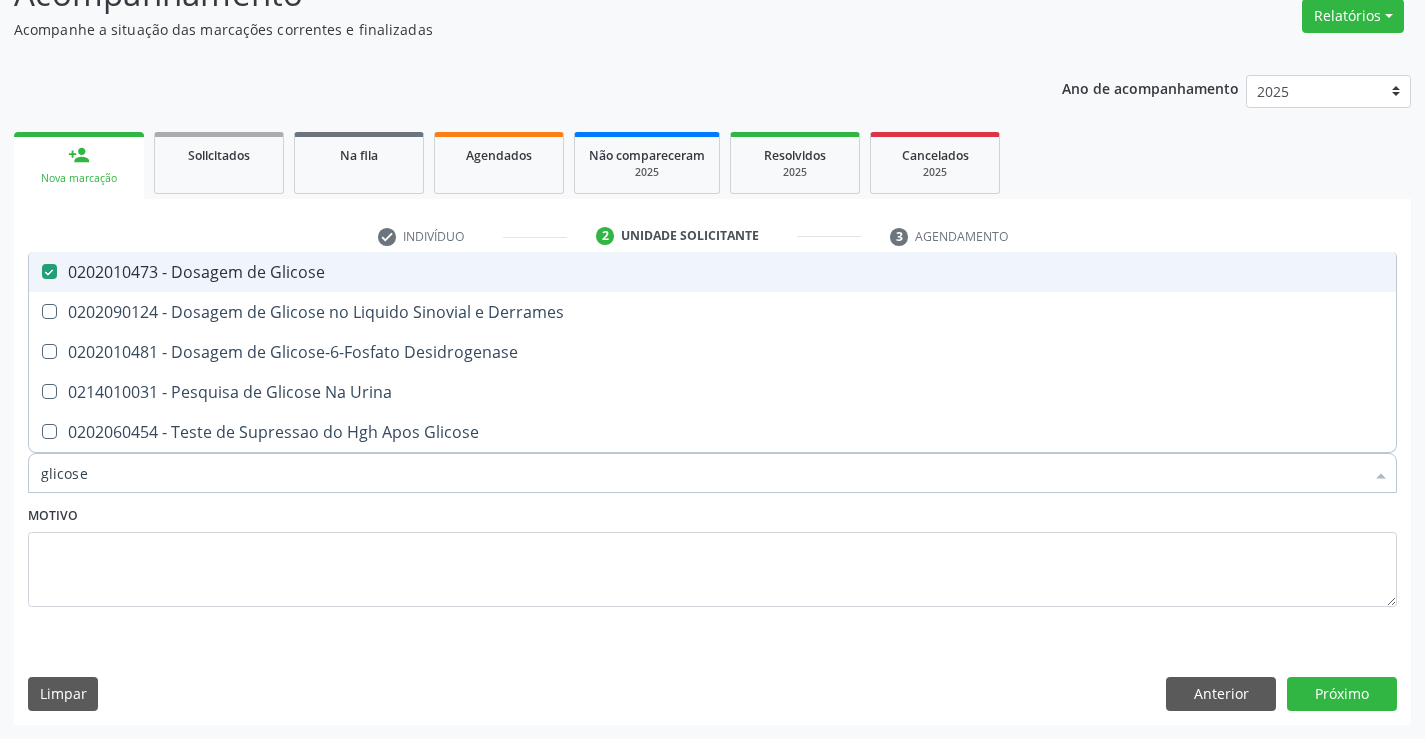 type on "glicos" 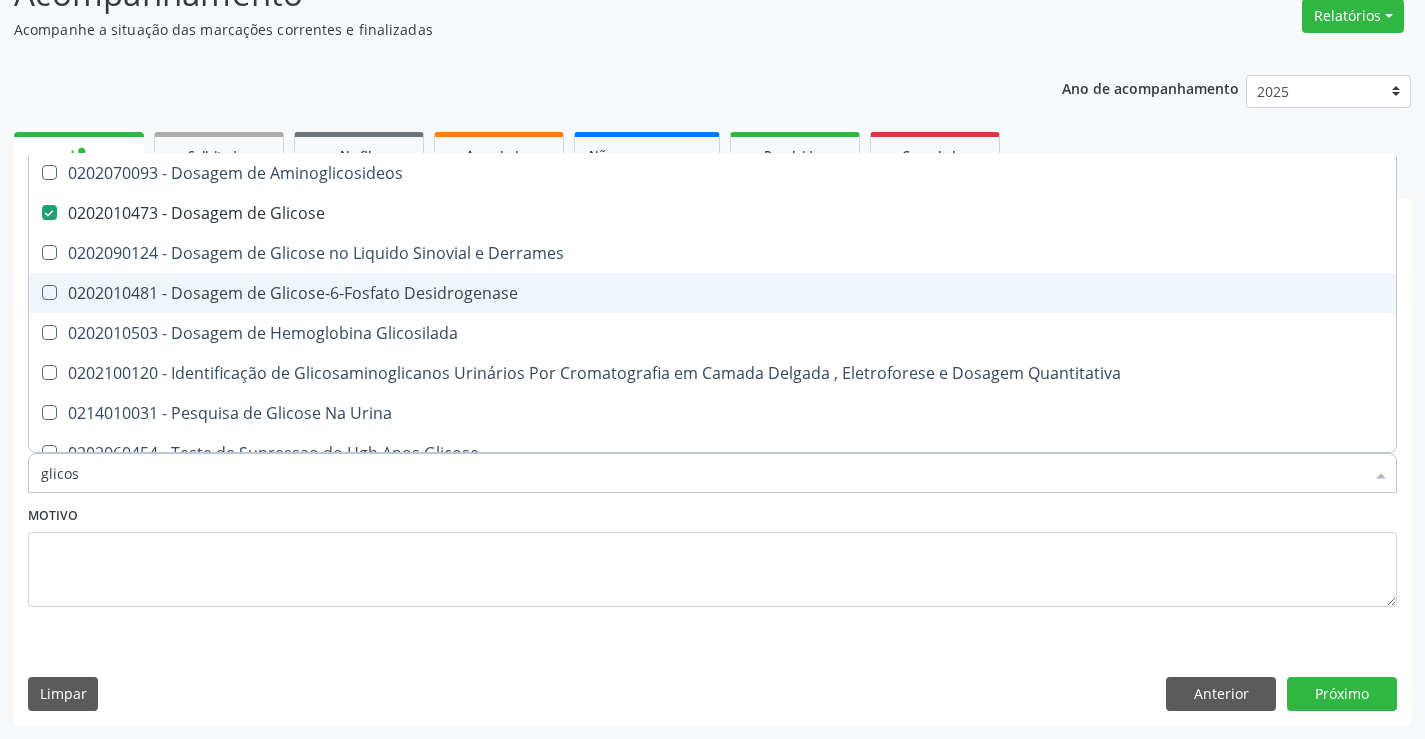 type on "glico" 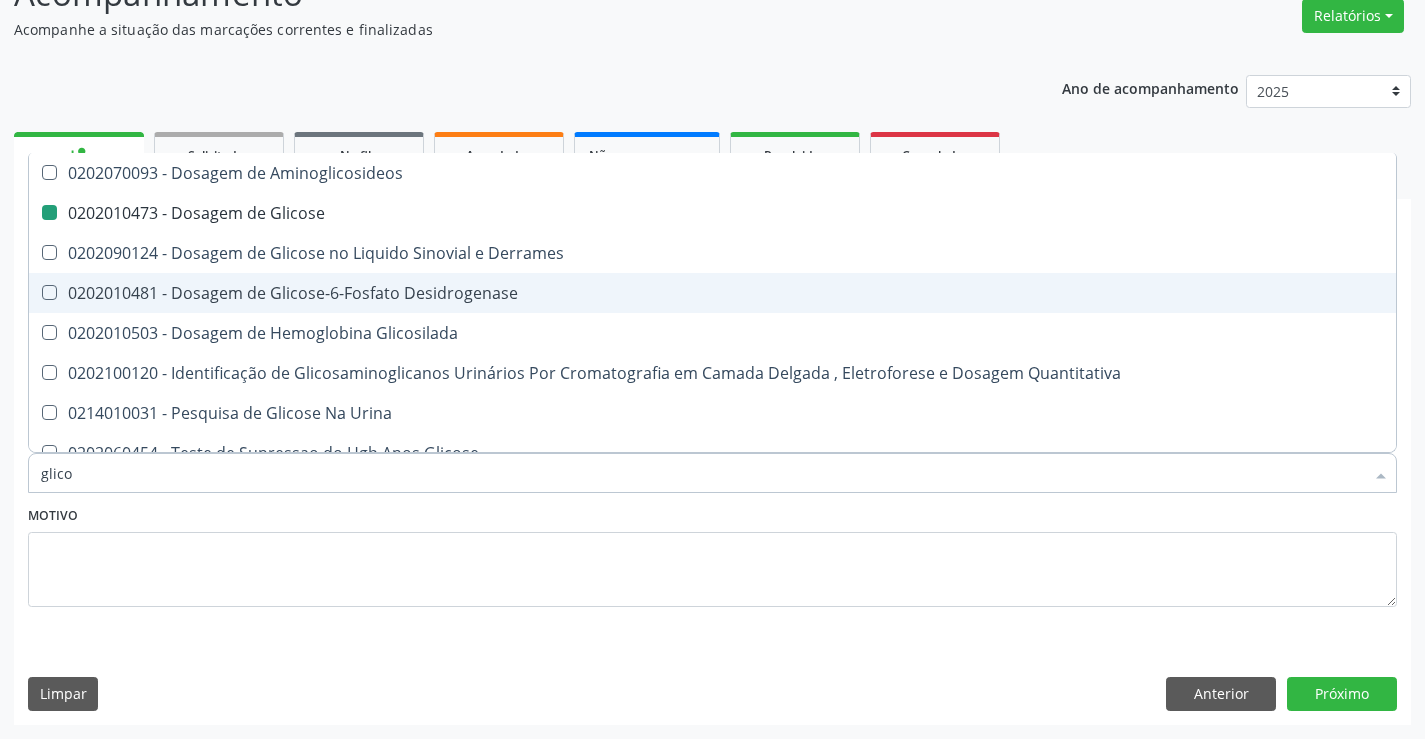 type on "glic" 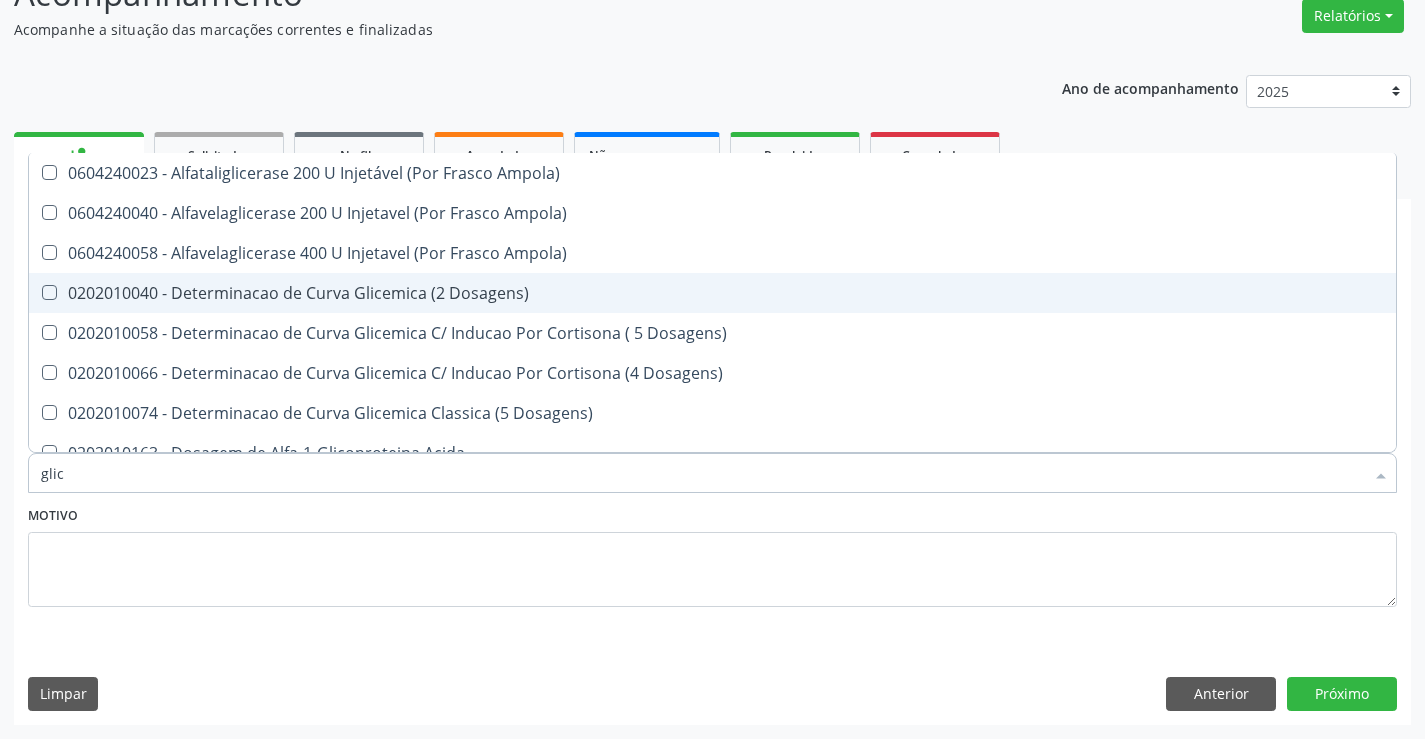 type on "gli" 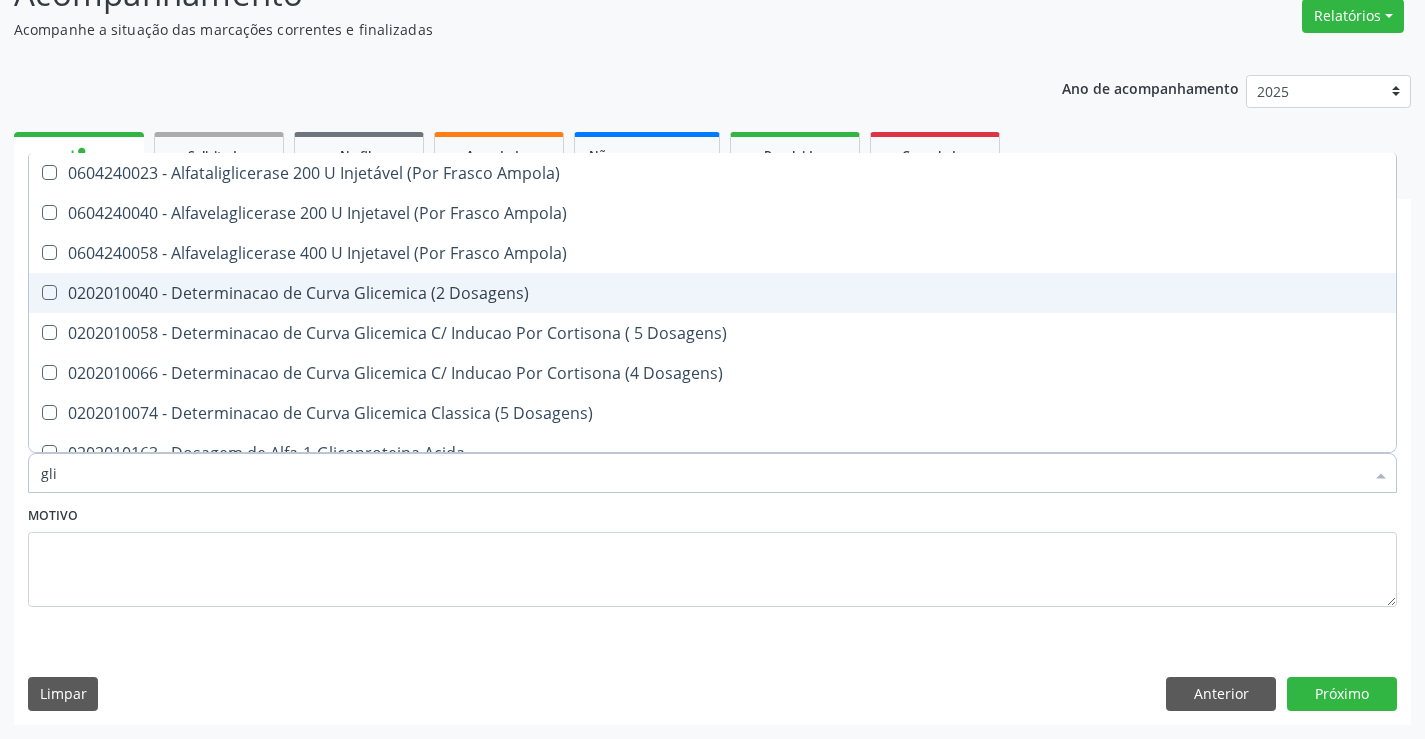 type on "gl" 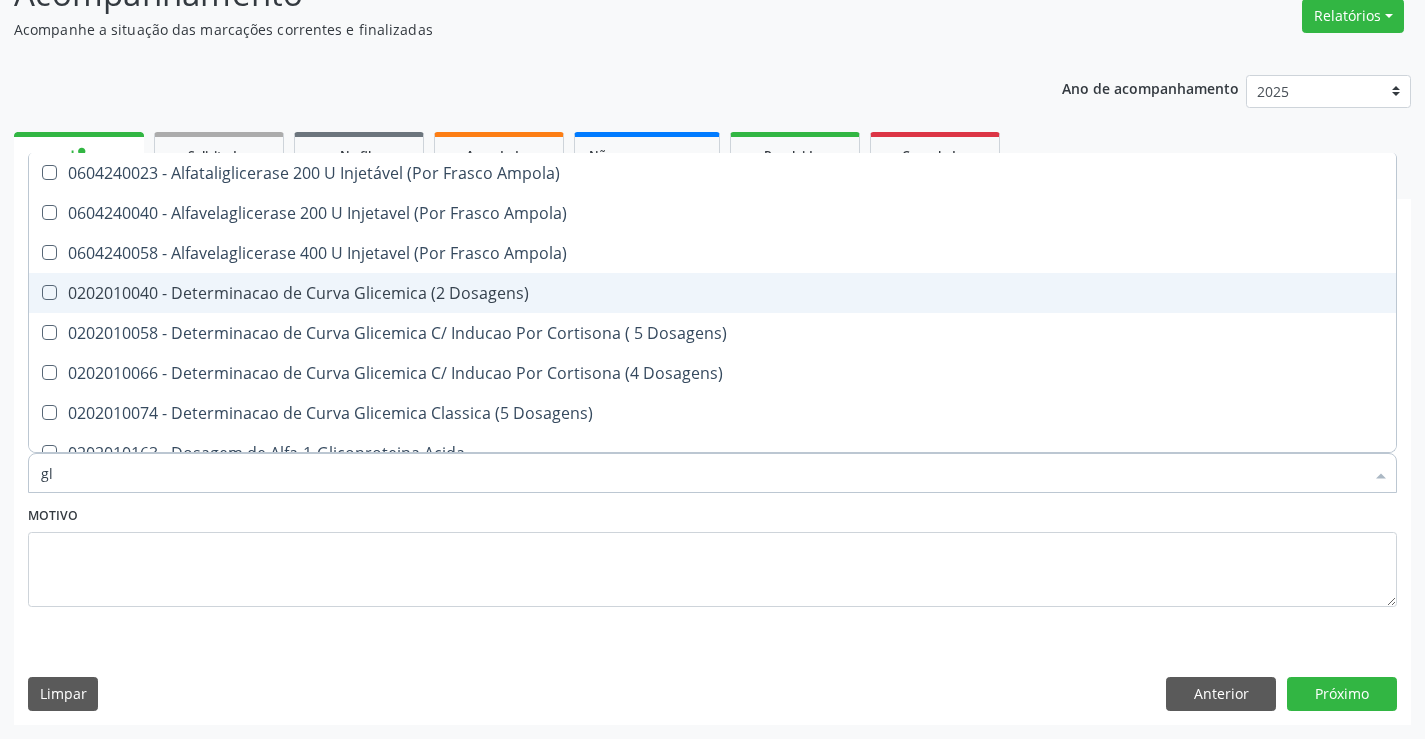 checkbox on "false" 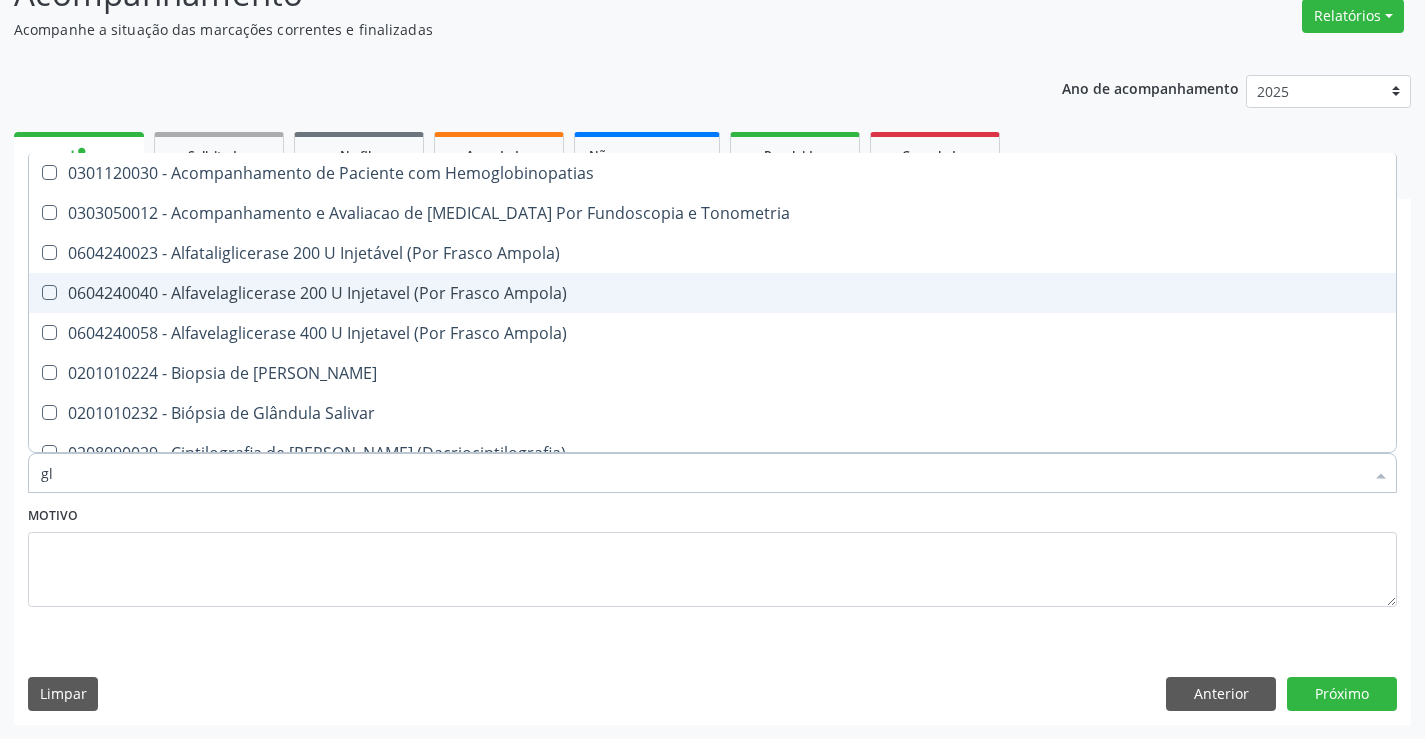 type on "g" 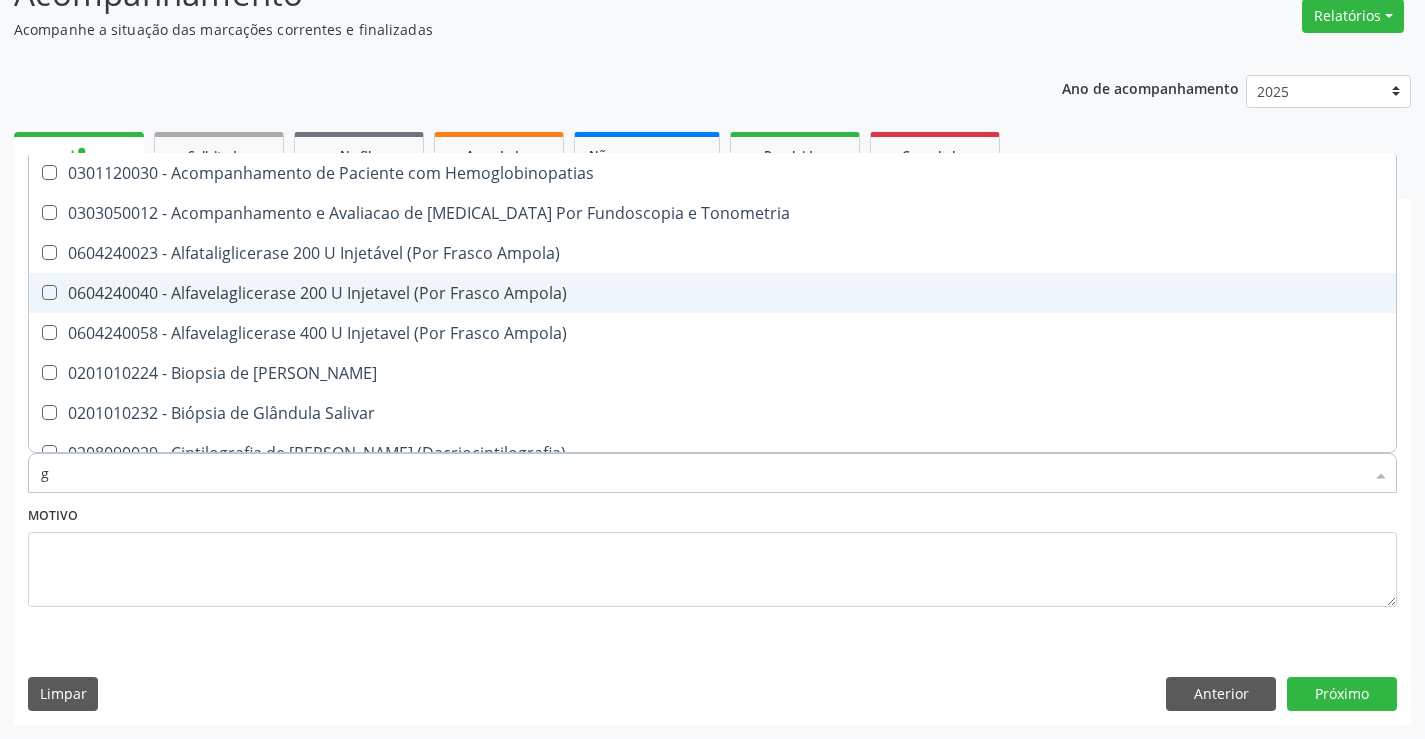 type 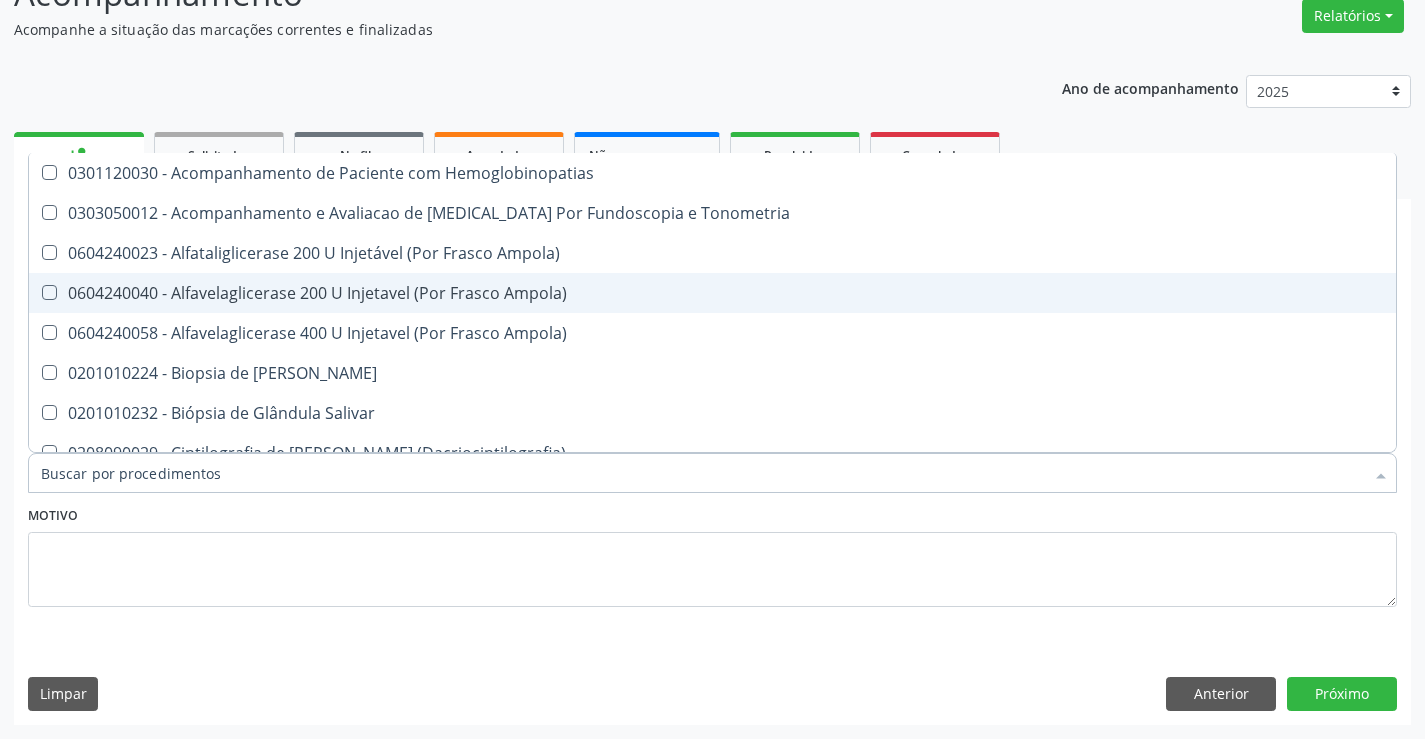 checkbox on "false" 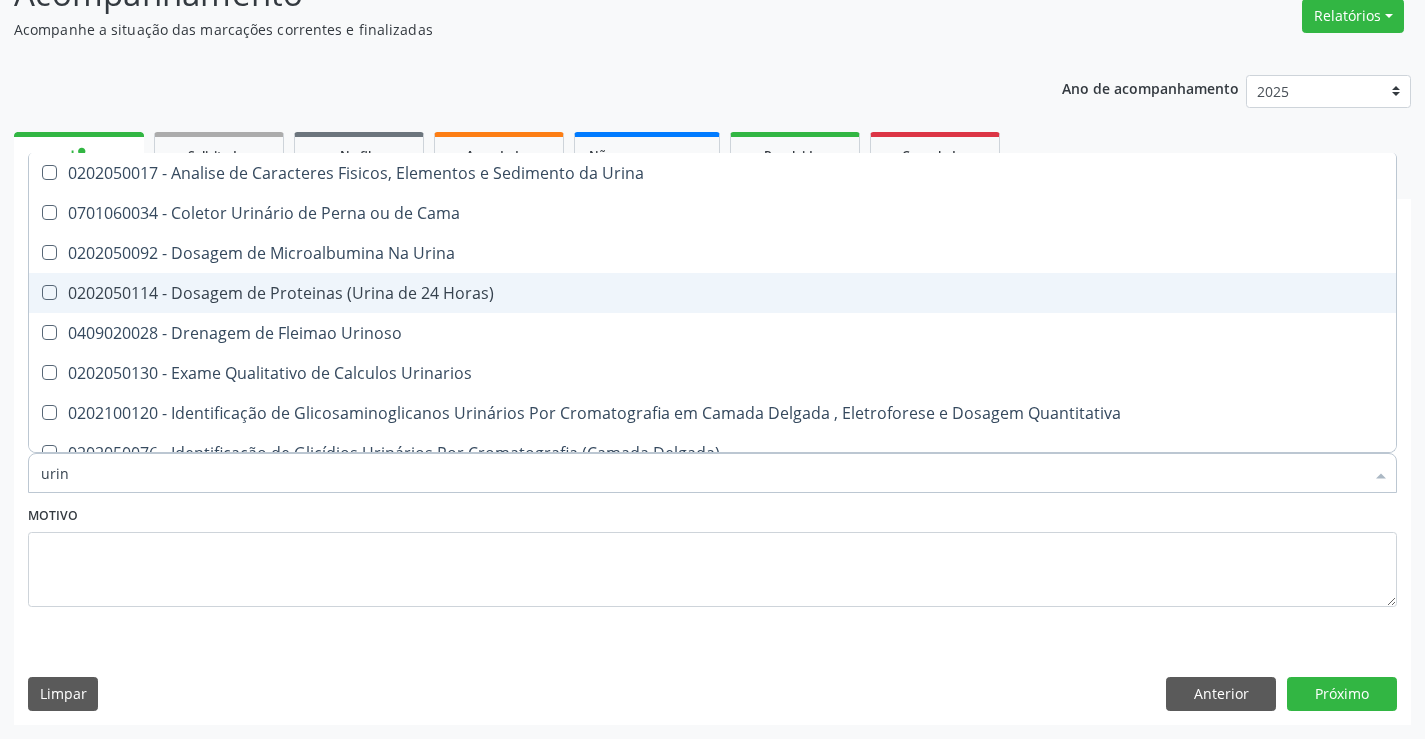 type on "urina" 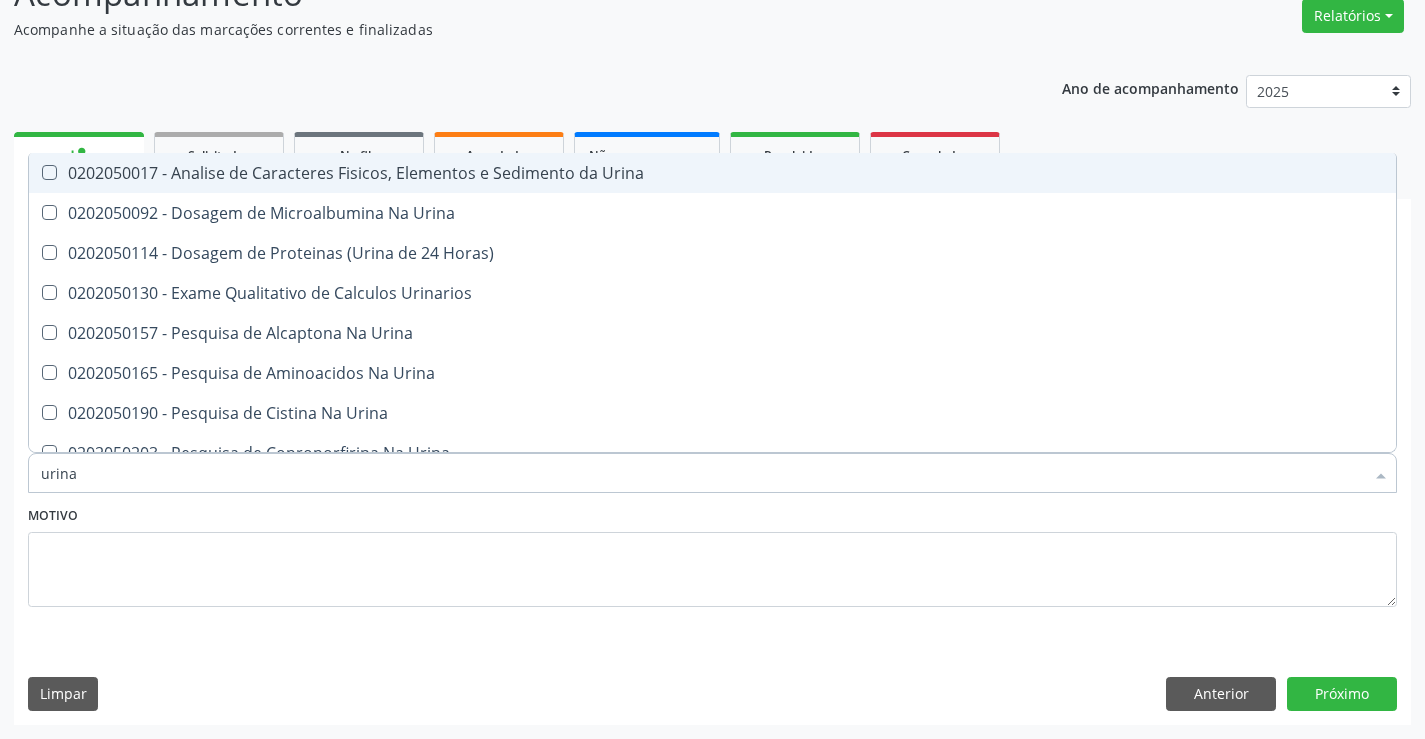 click on "0202050017 - Analise de Caracteres Fisicos, Elementos e Sedimento da Urina" at bounding box center (712, 173) 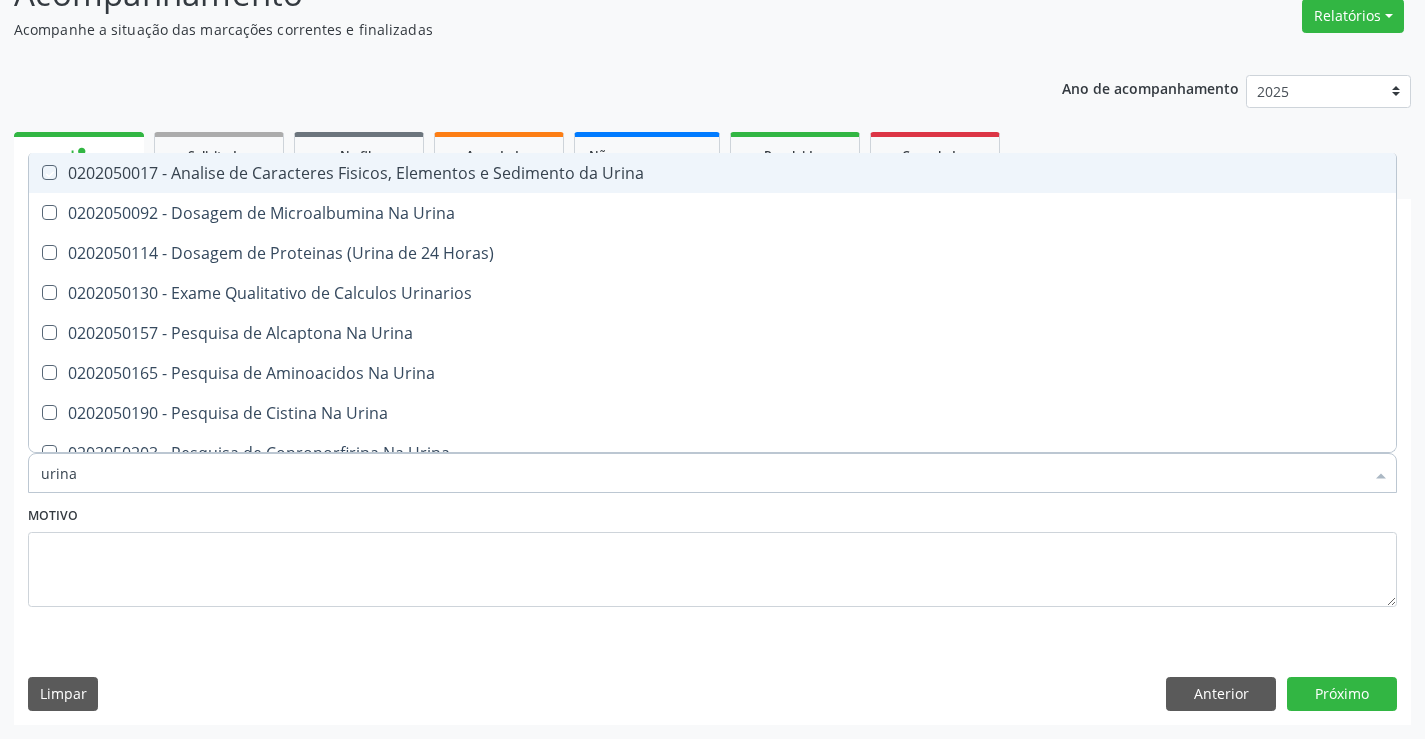 checkbox on "true" 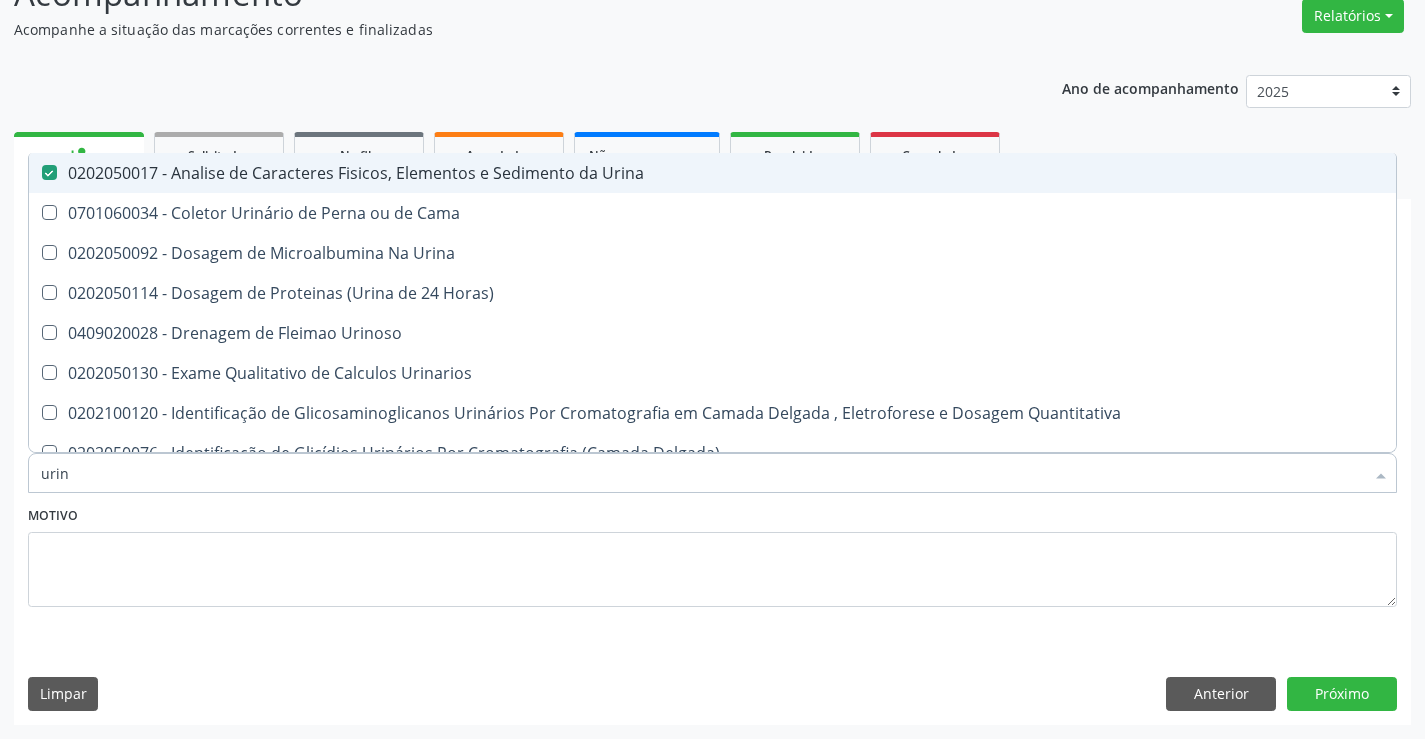 type on "uri" 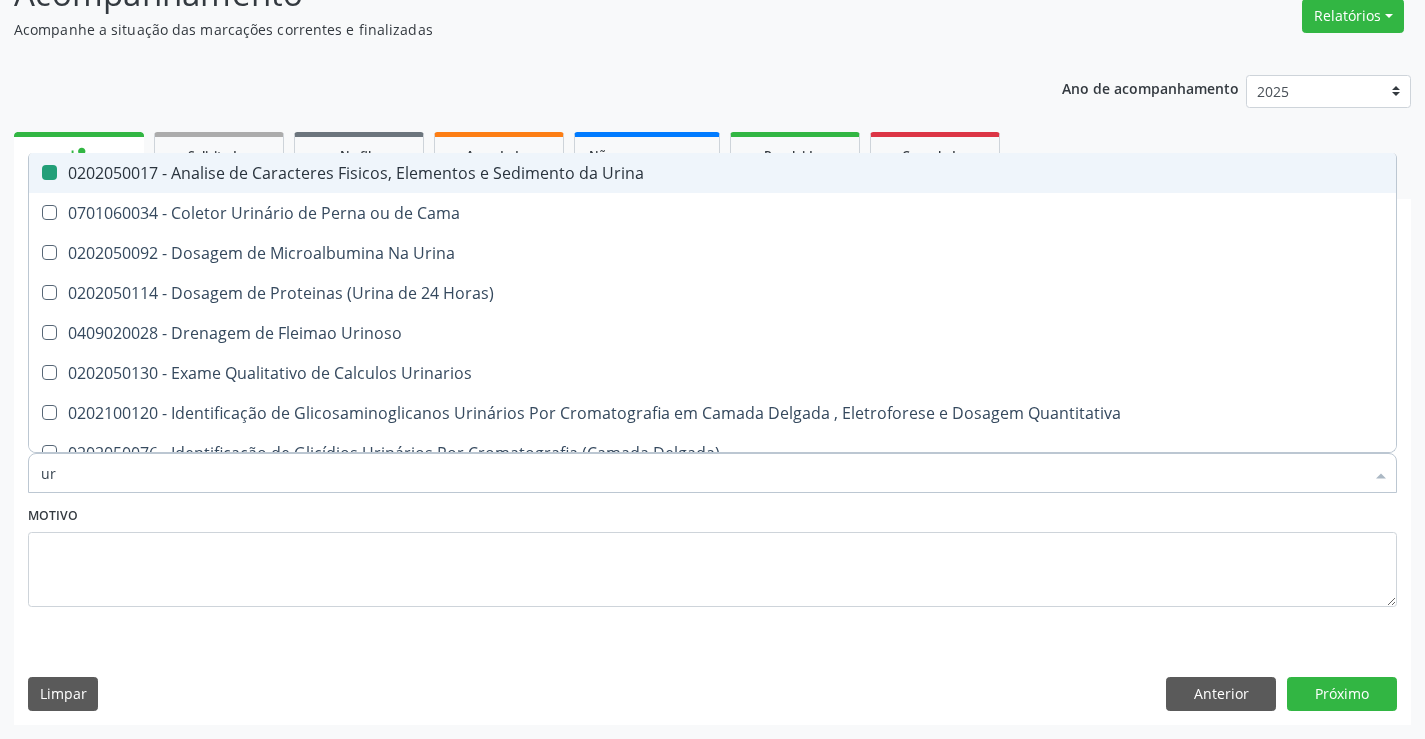 type on "u" 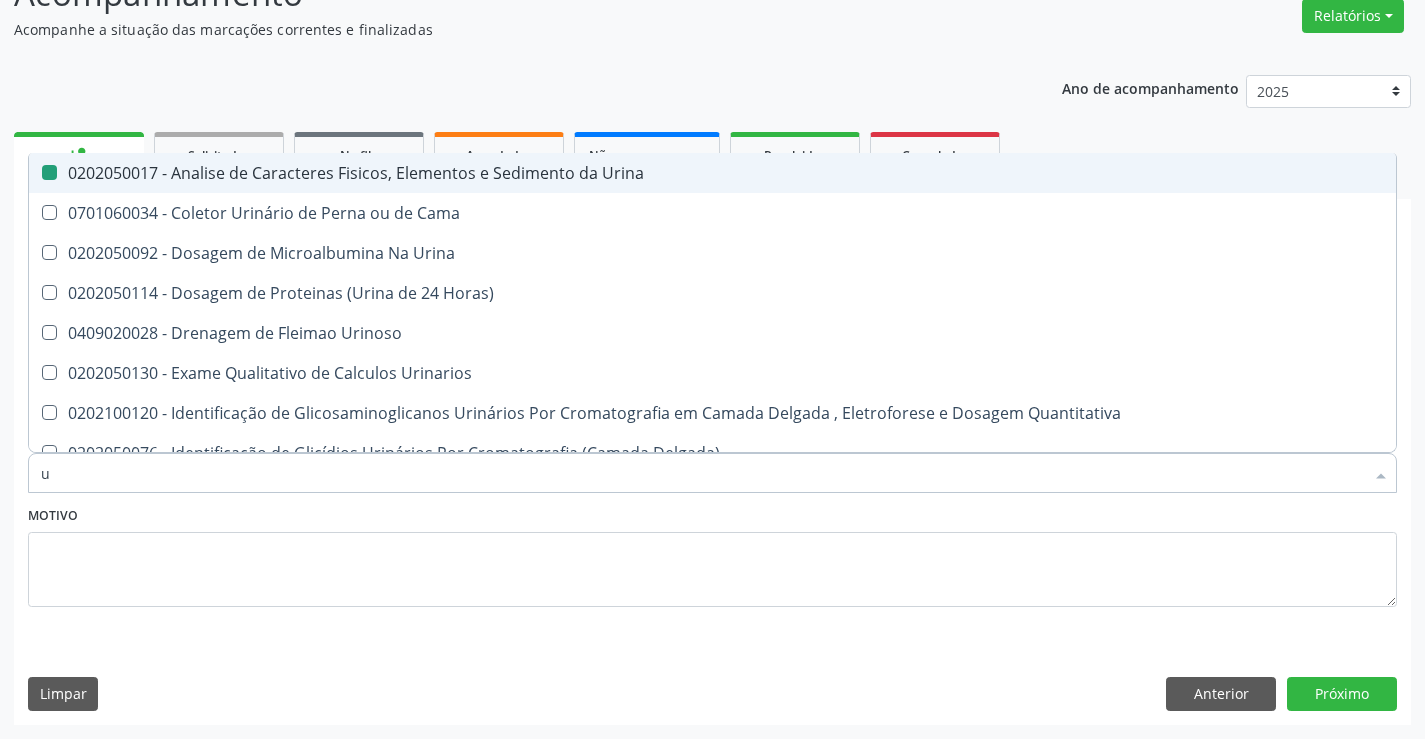 type 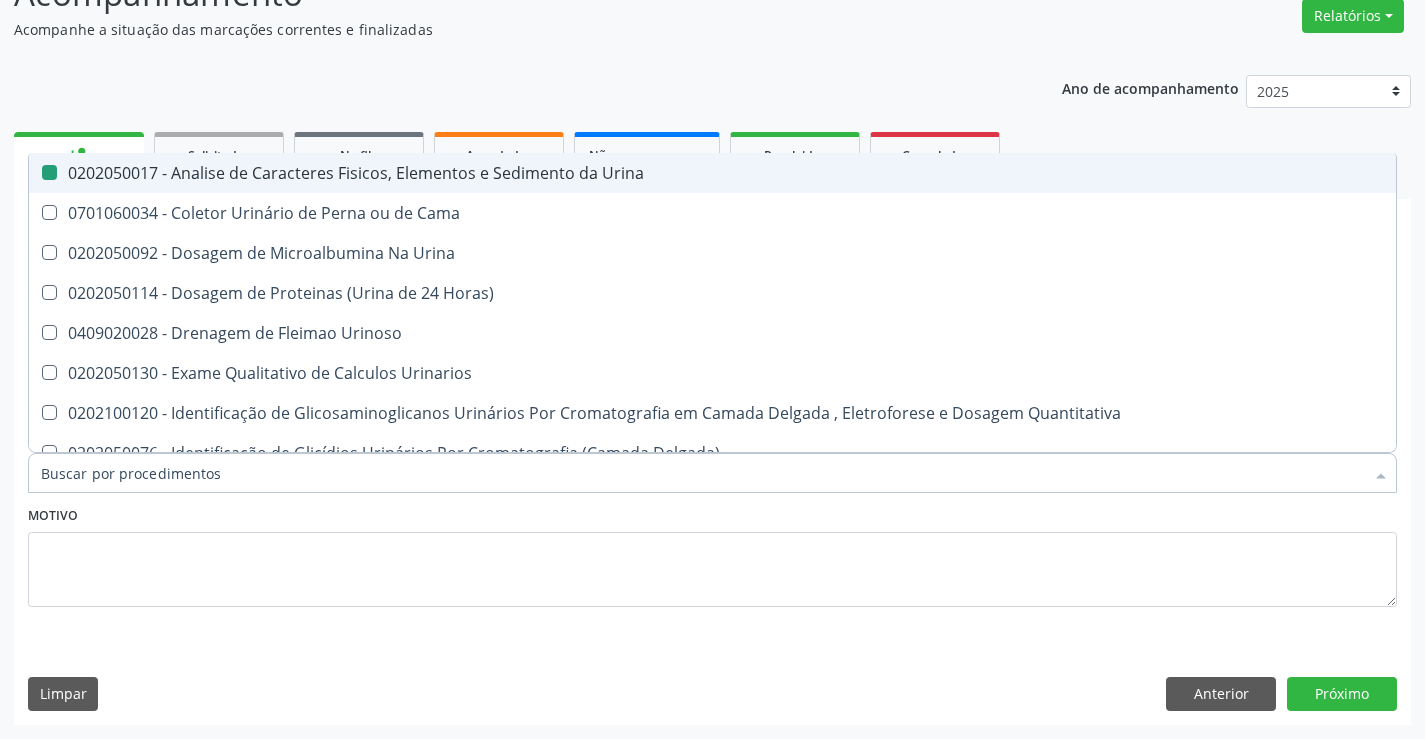 checkbox on "false" 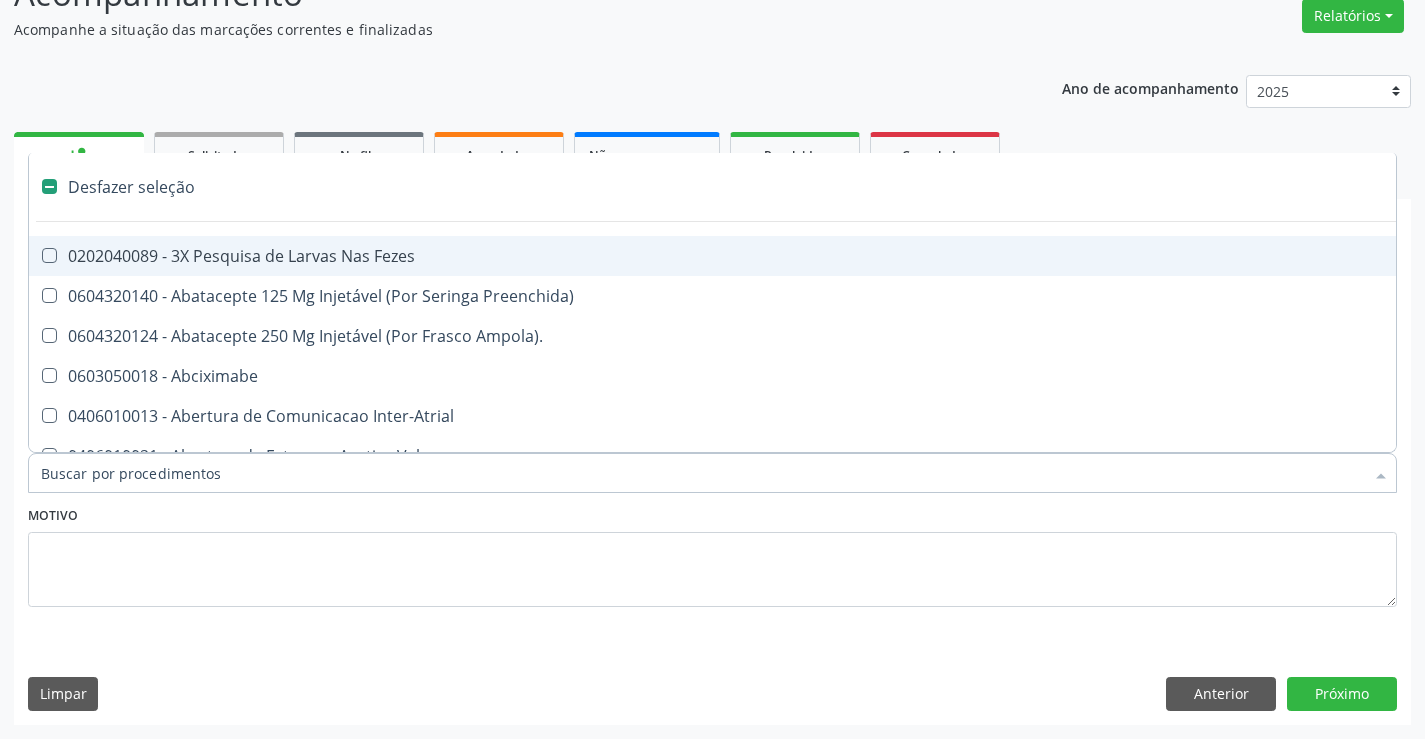 type on "f" 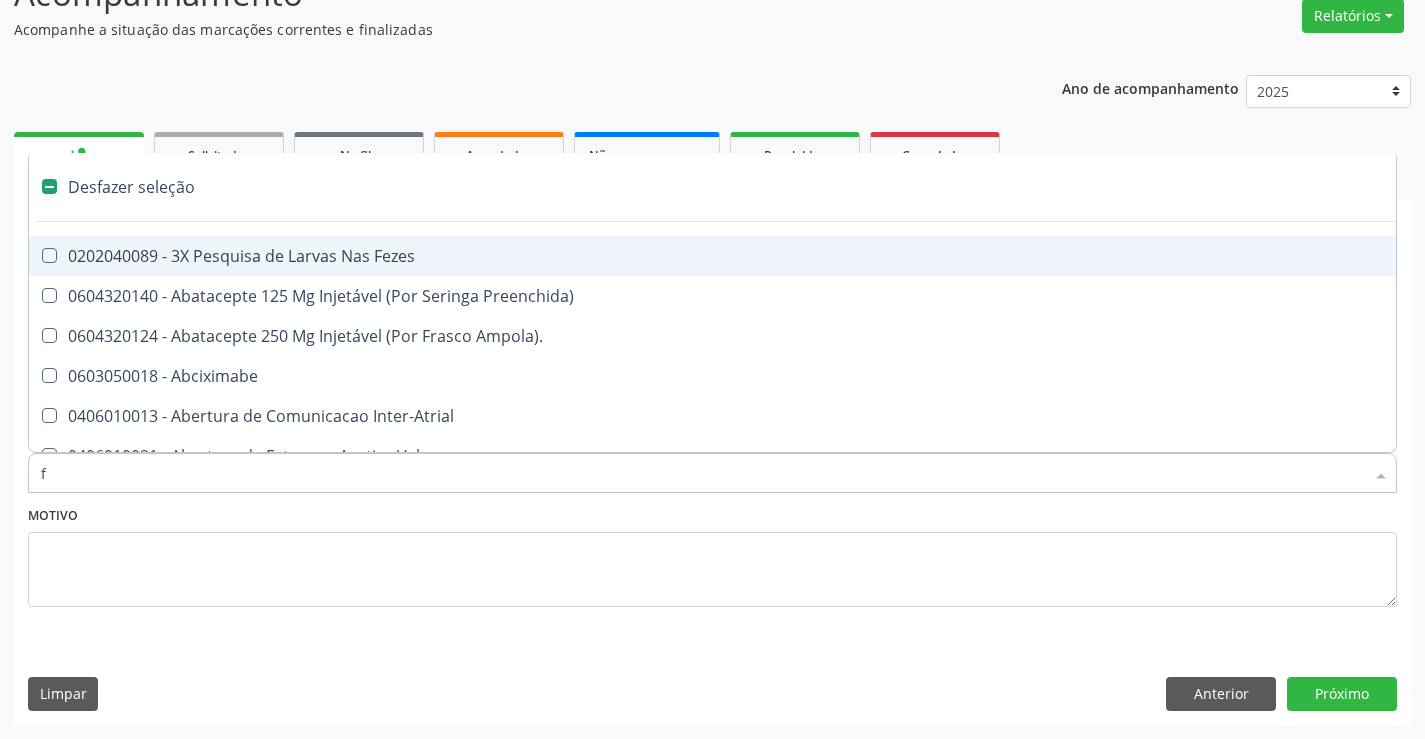 checkbox on "true" 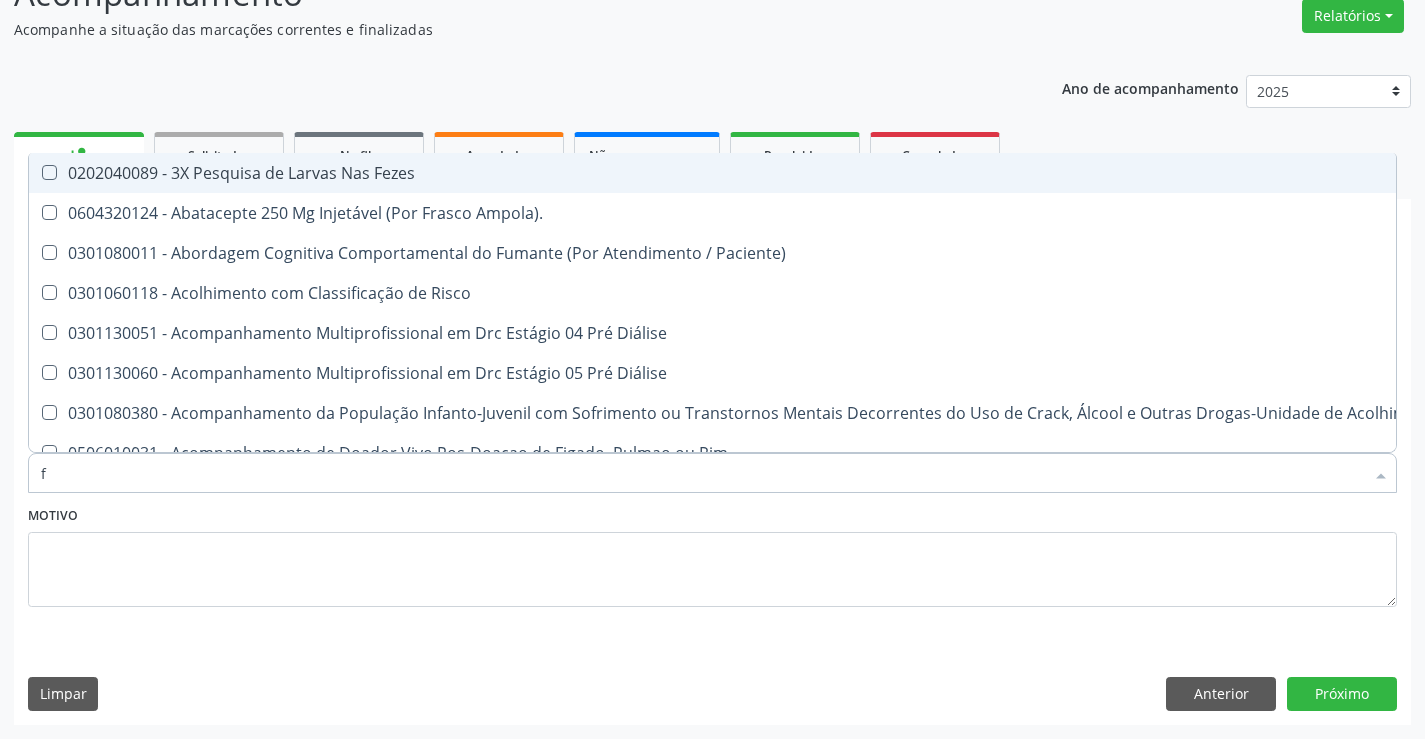type on "fe" 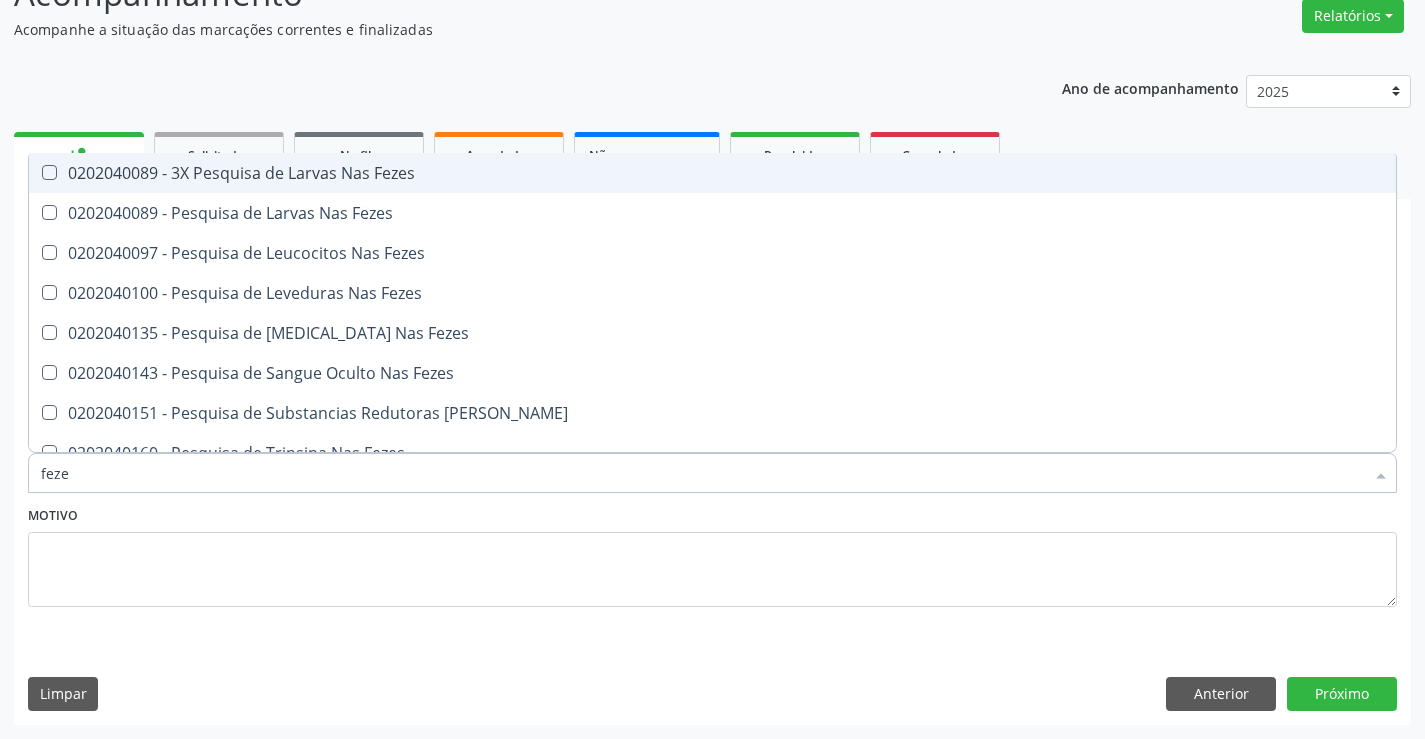 type on "fezes" 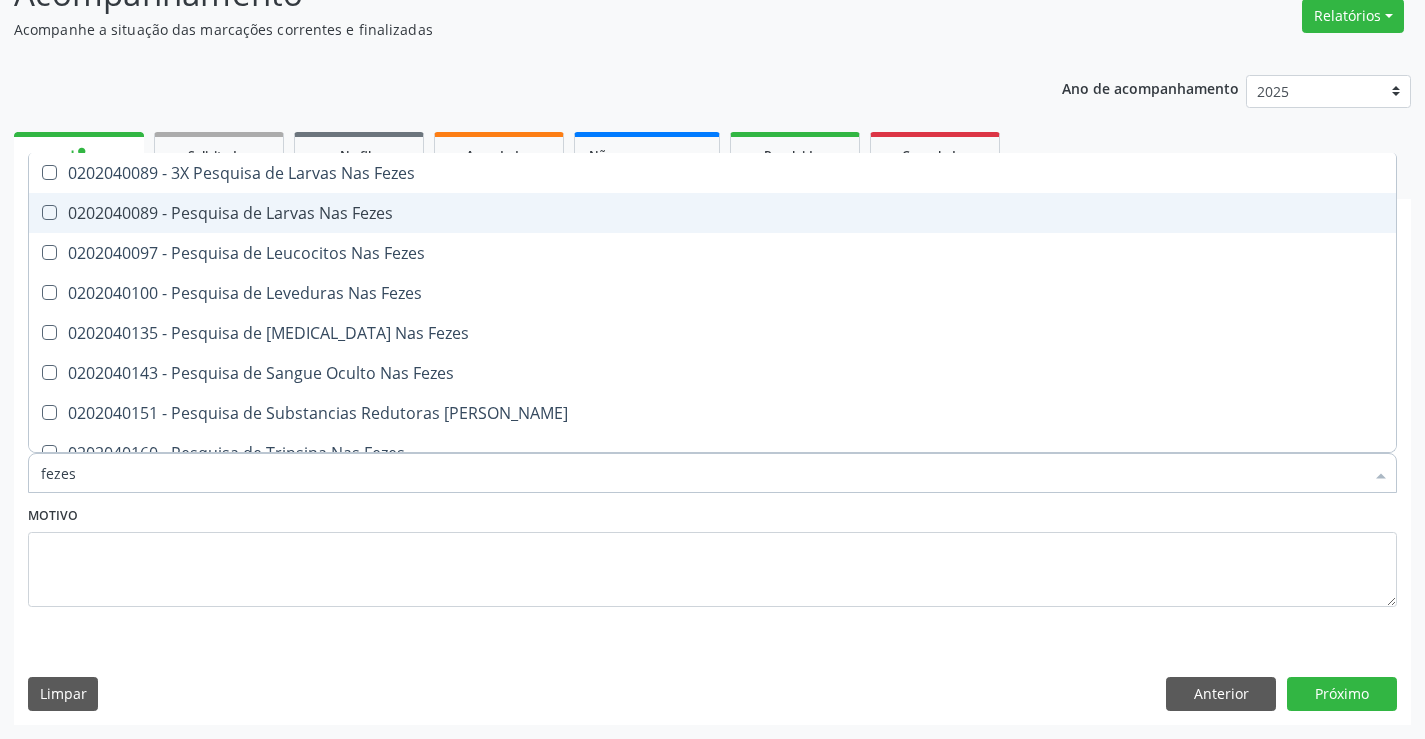 click on "0202040089 - Pesquisa de Larvas Nas Fezes" at bounding box center (712, 213) 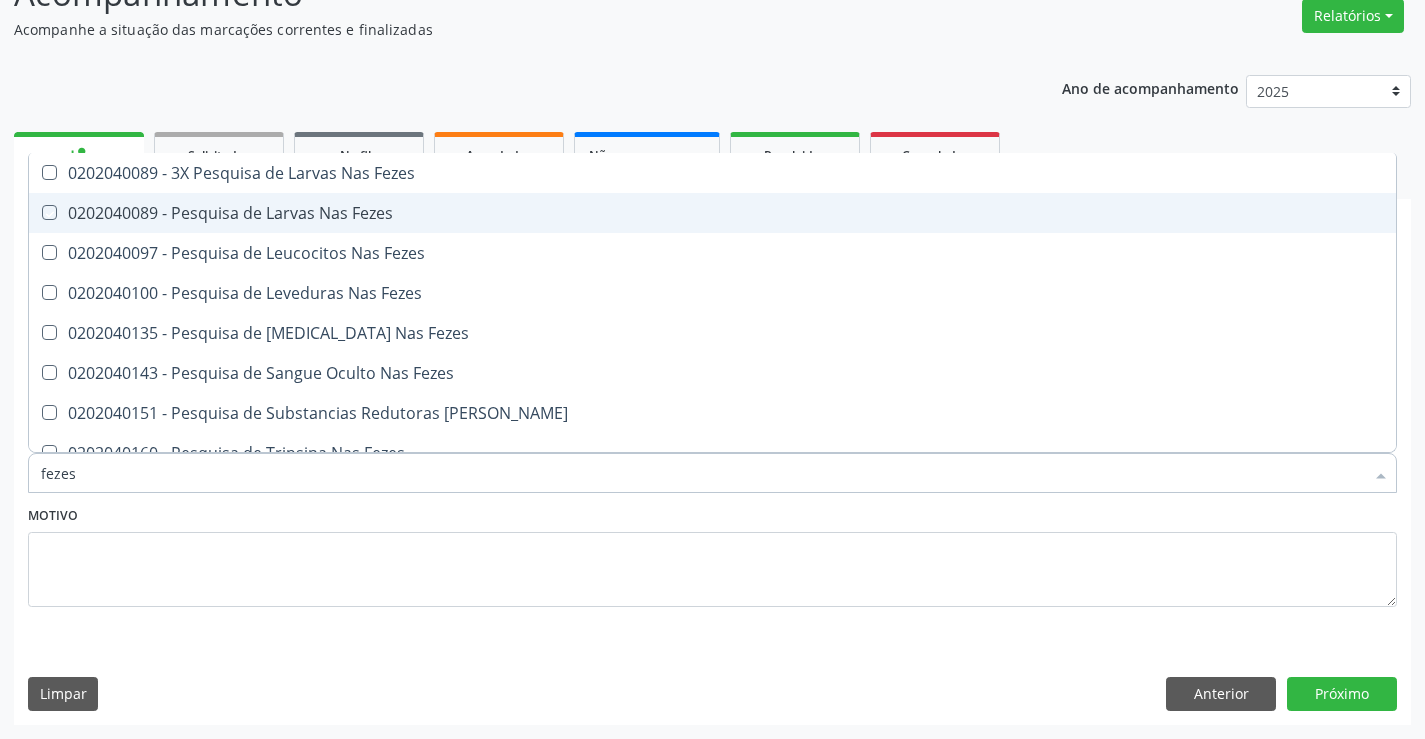 checkbox on "true" 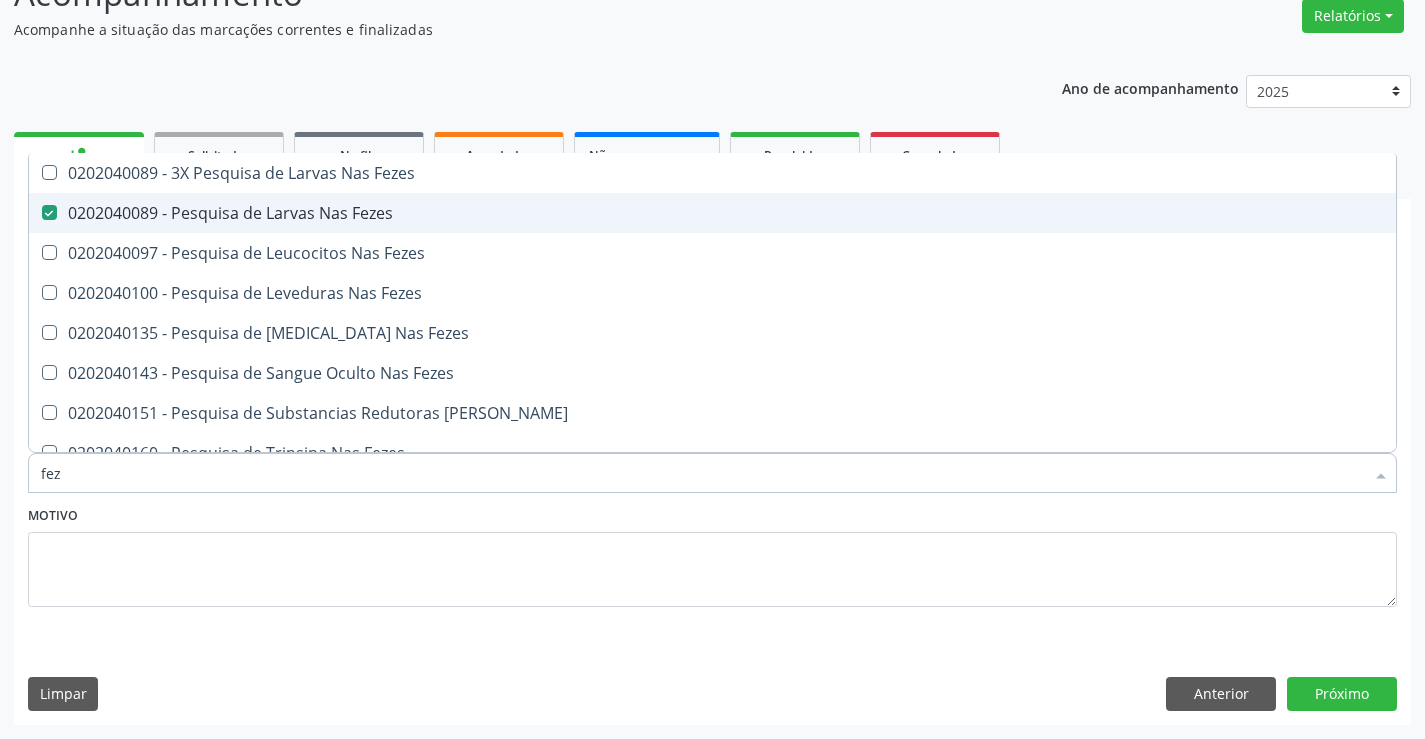 type on "fe" 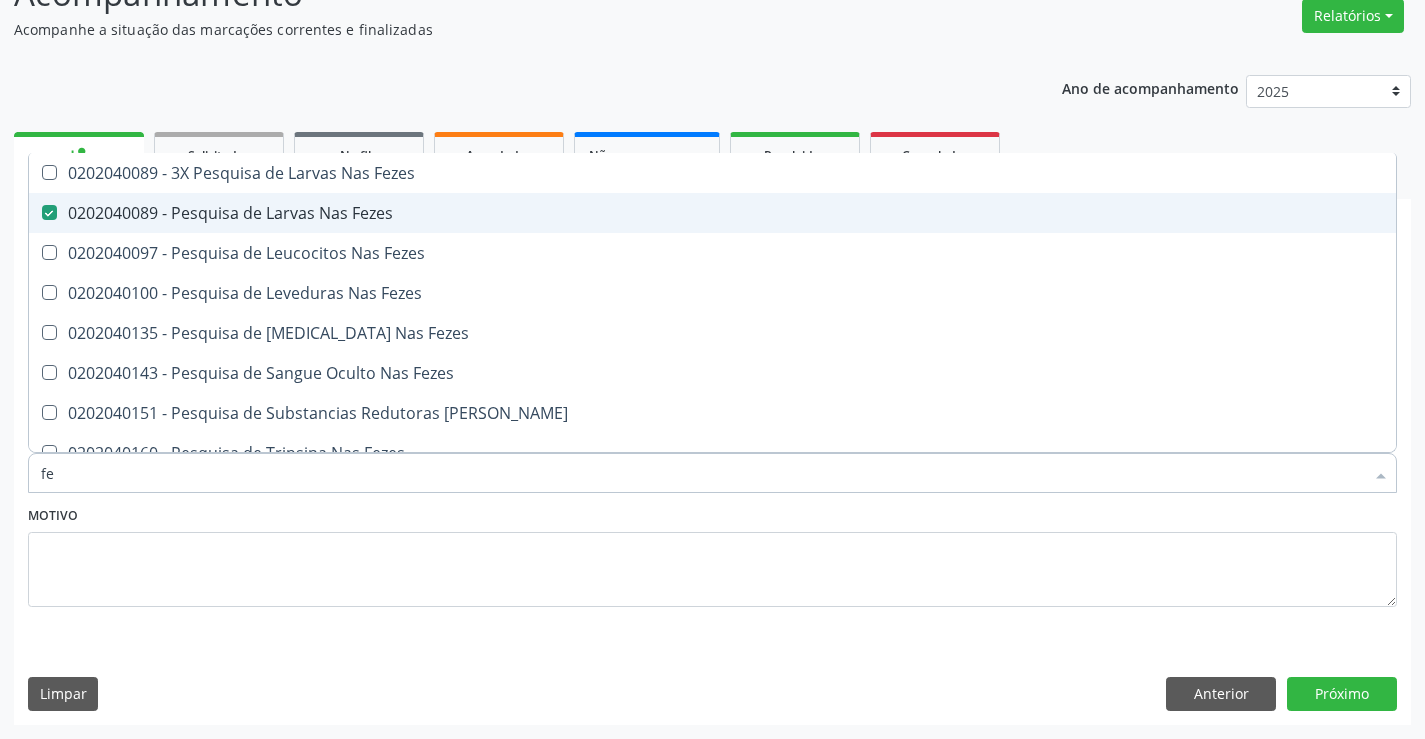 checkbox on "false" 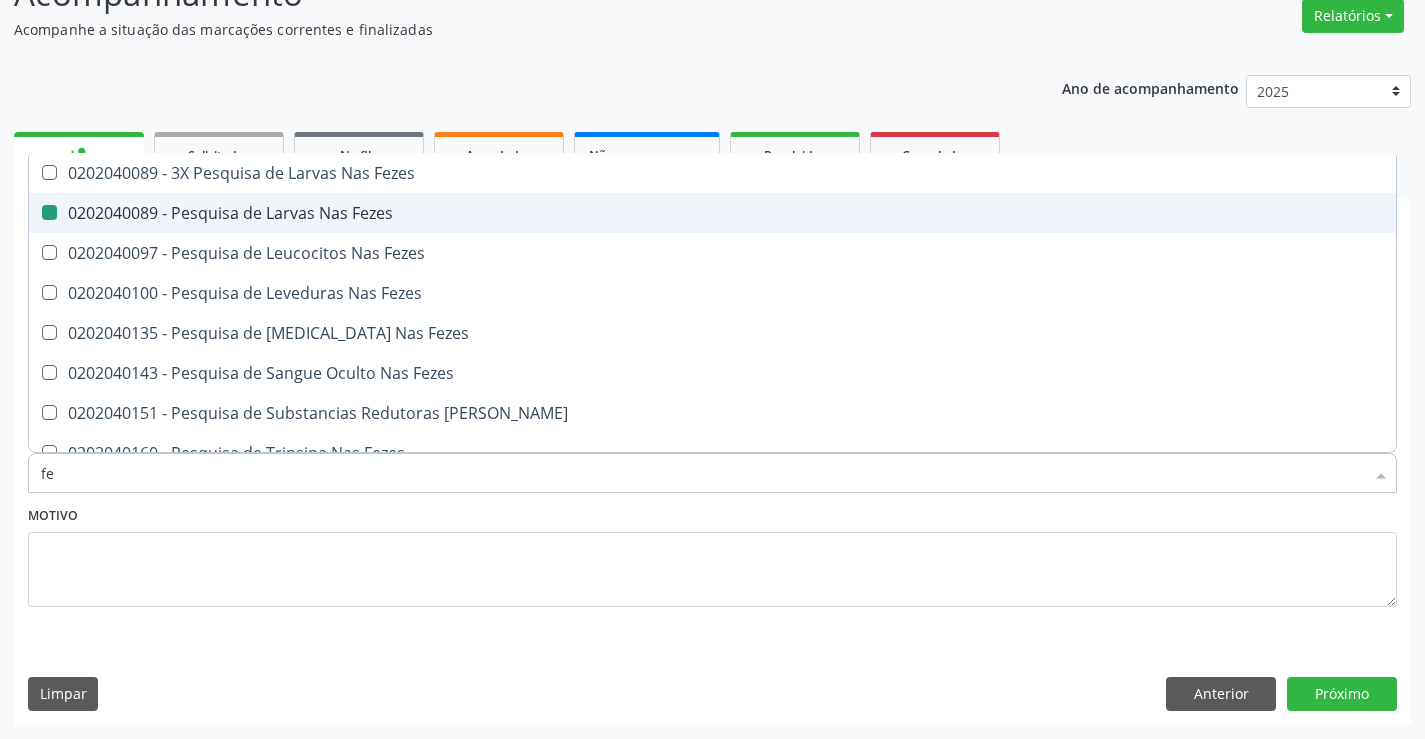 type on "f" 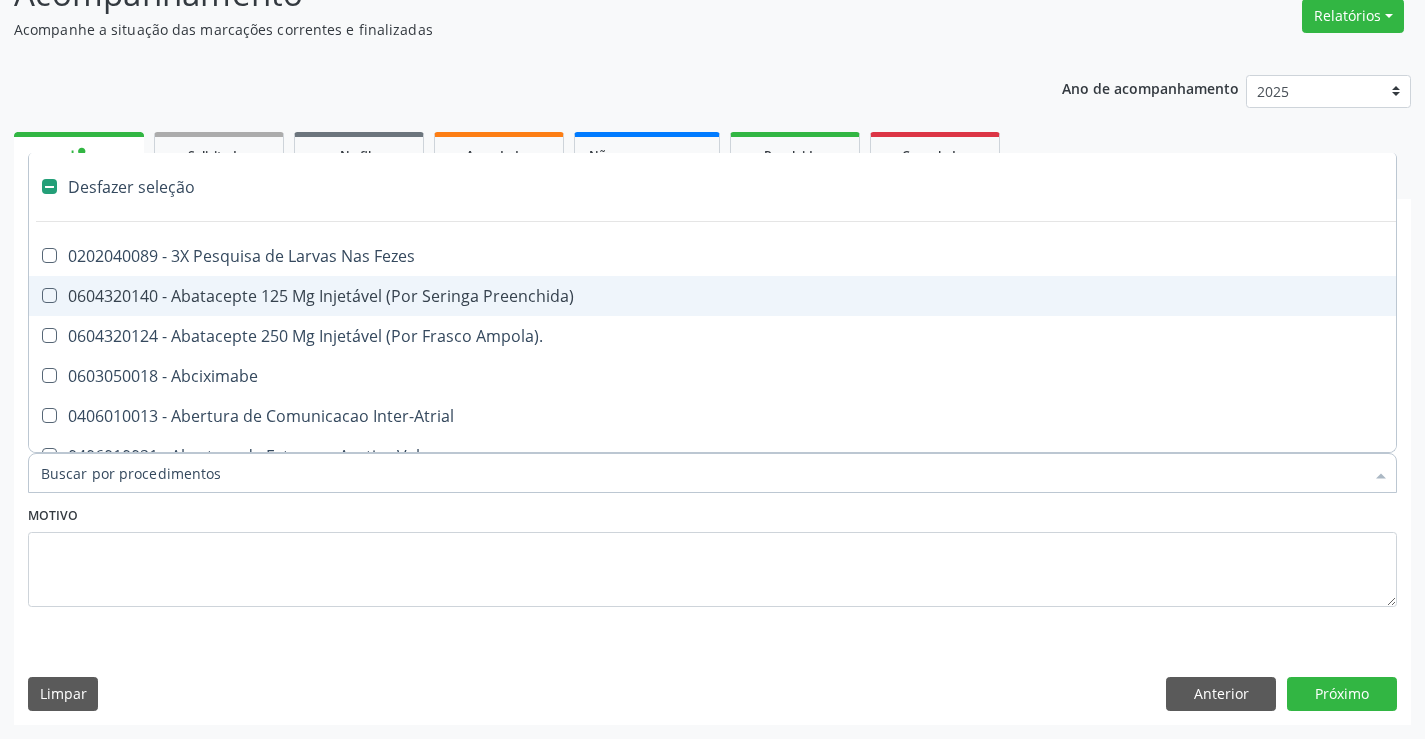 type on "u" 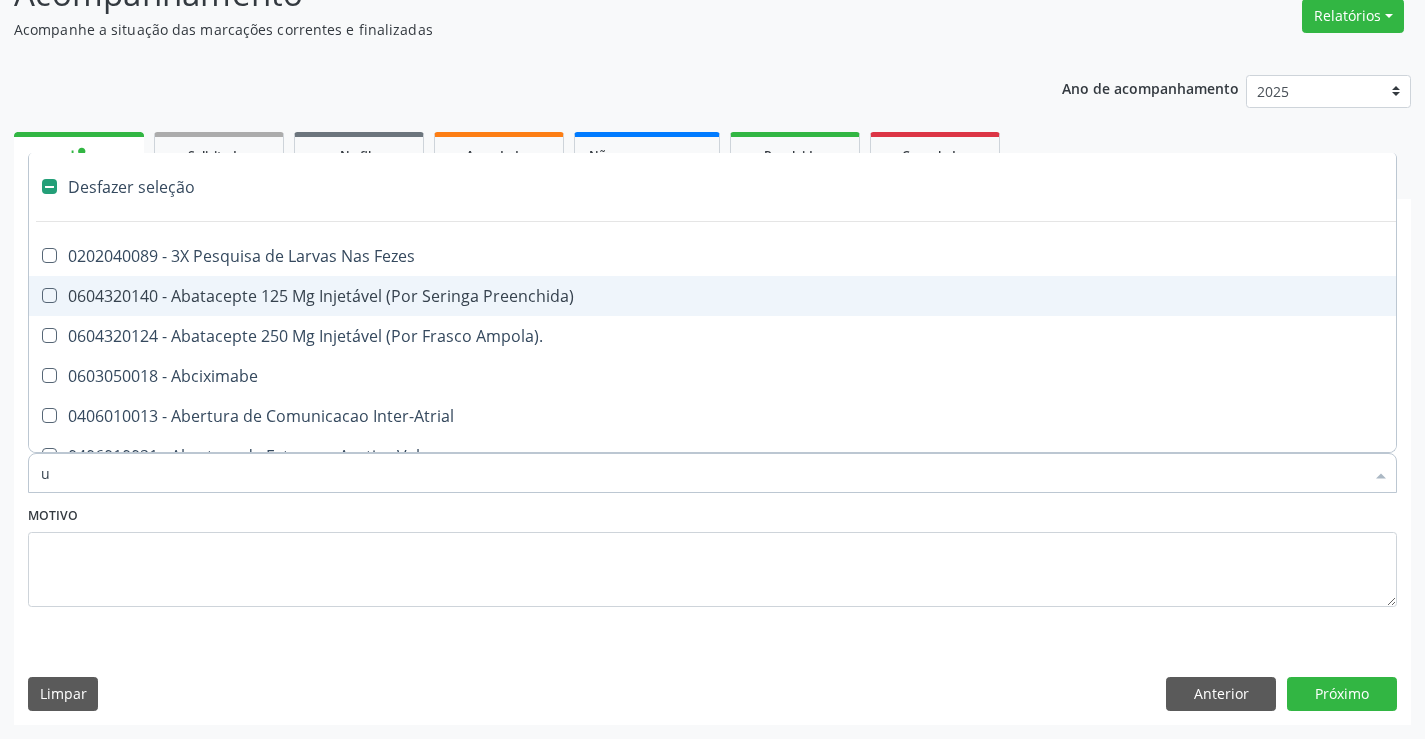 checkbox on "true" 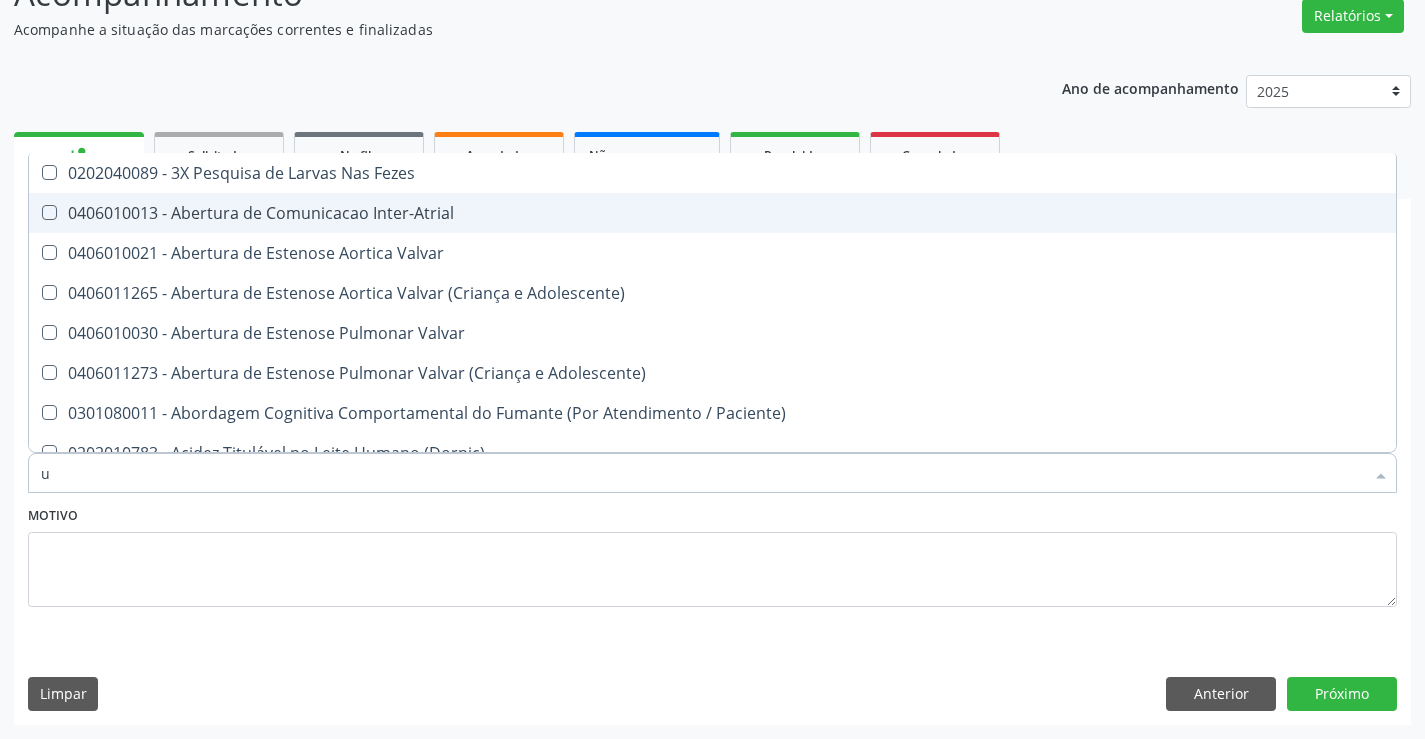 type on "ur" 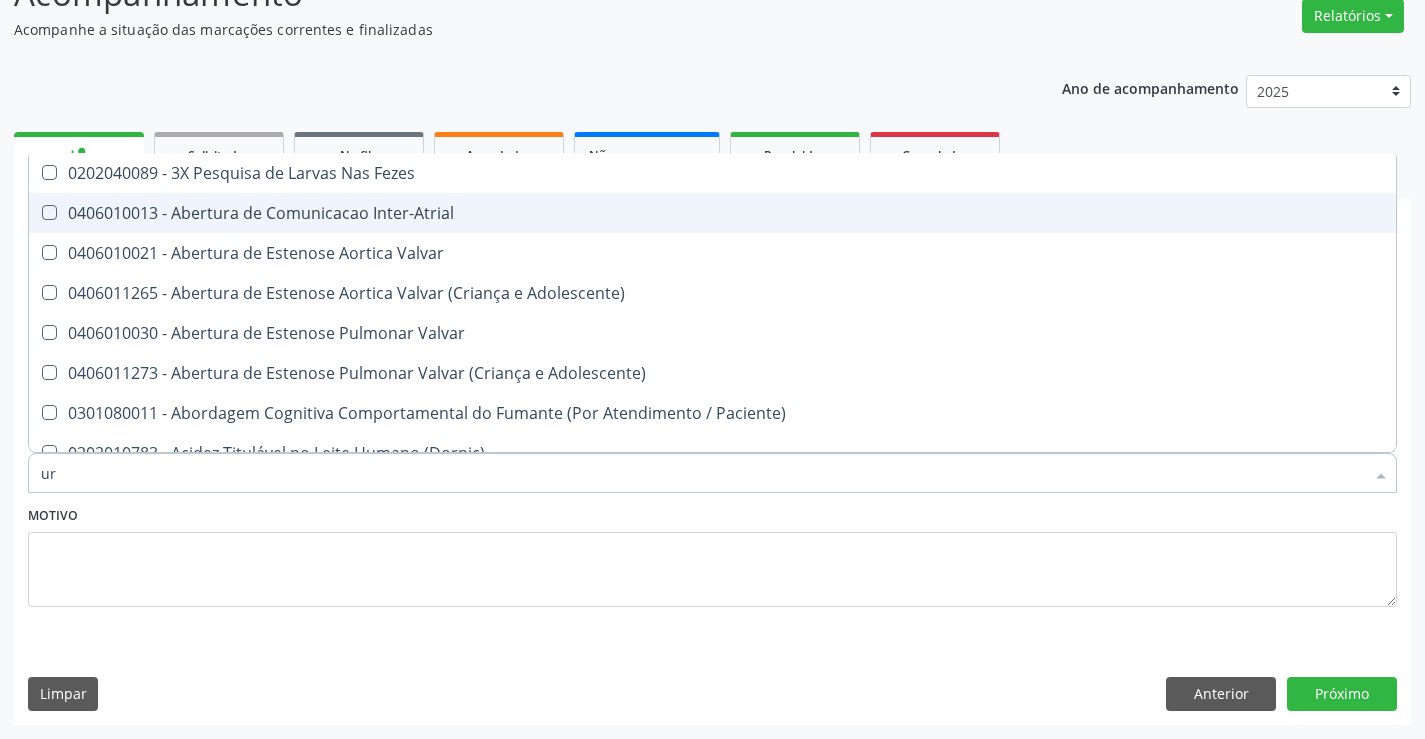 checkbox on "true" 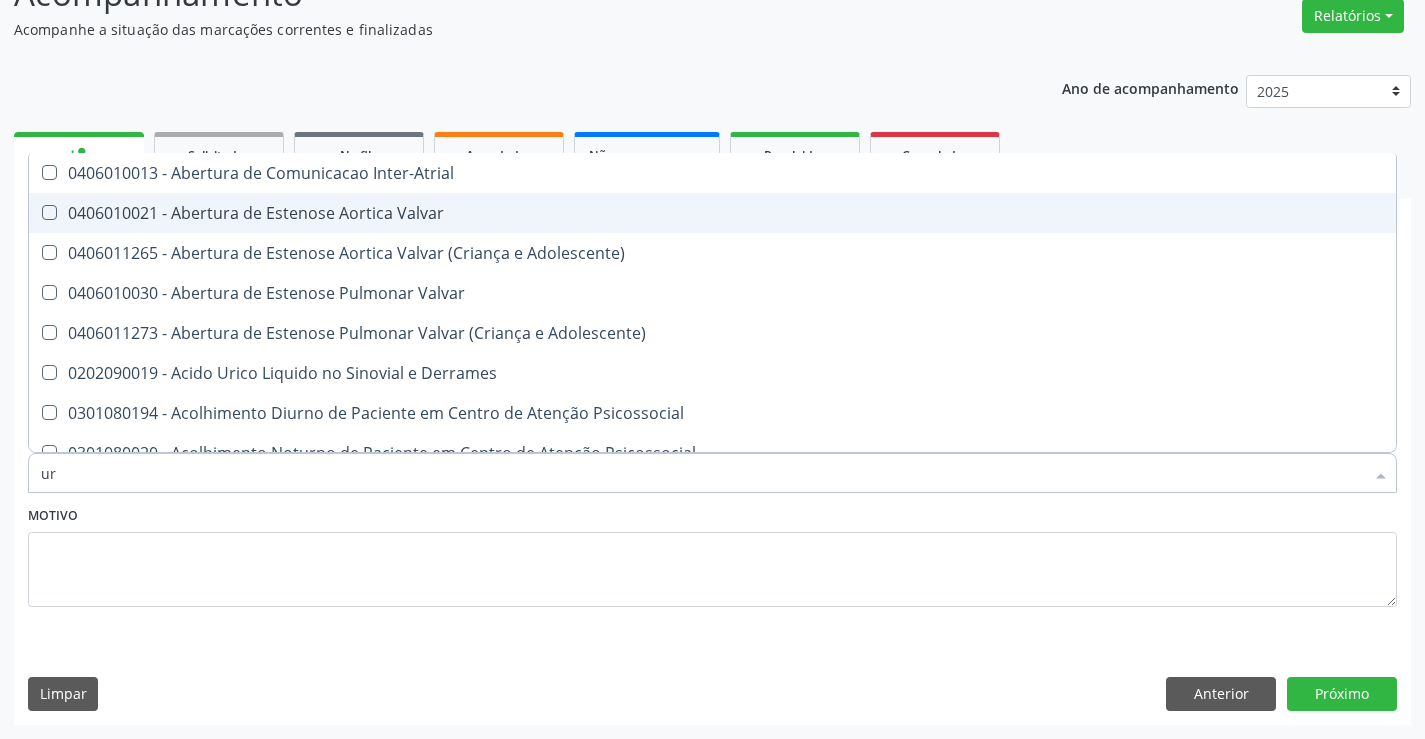 type on "ure" 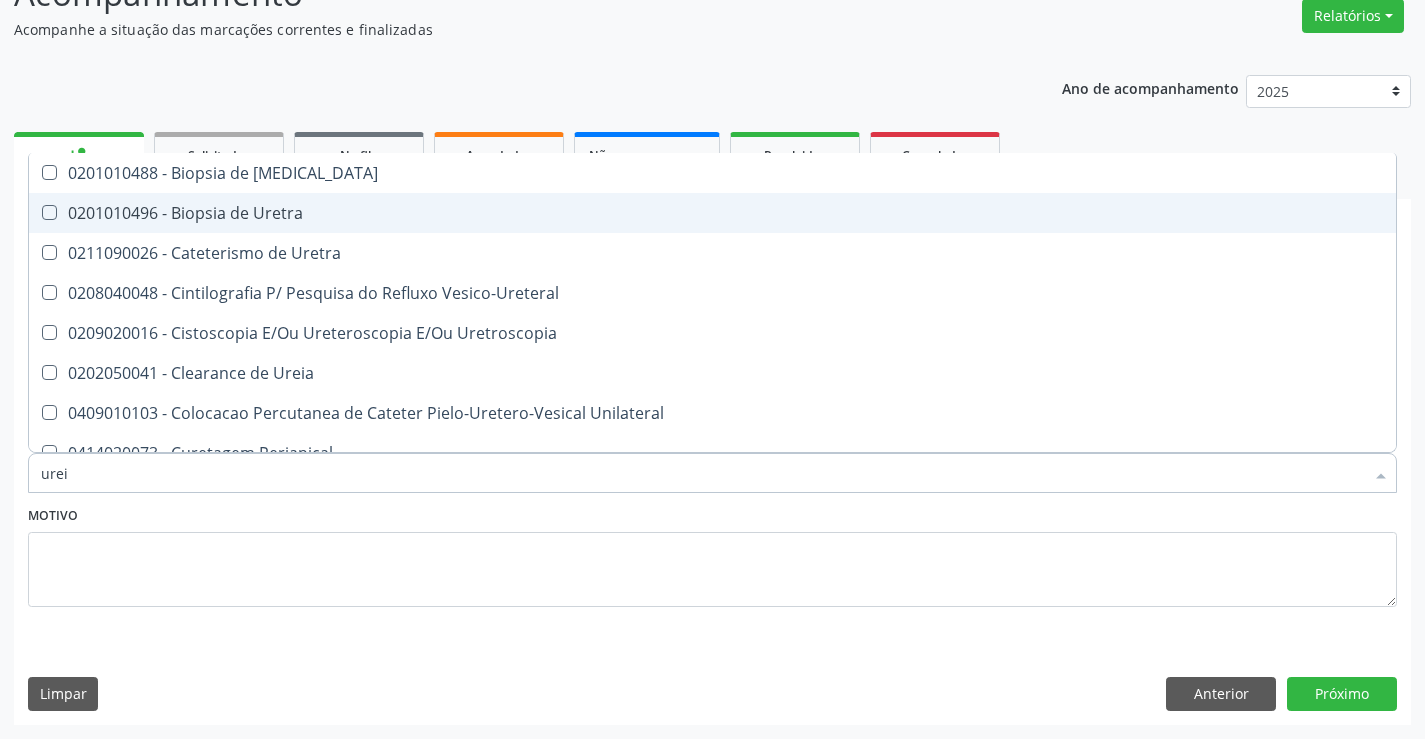 type on "ureia" 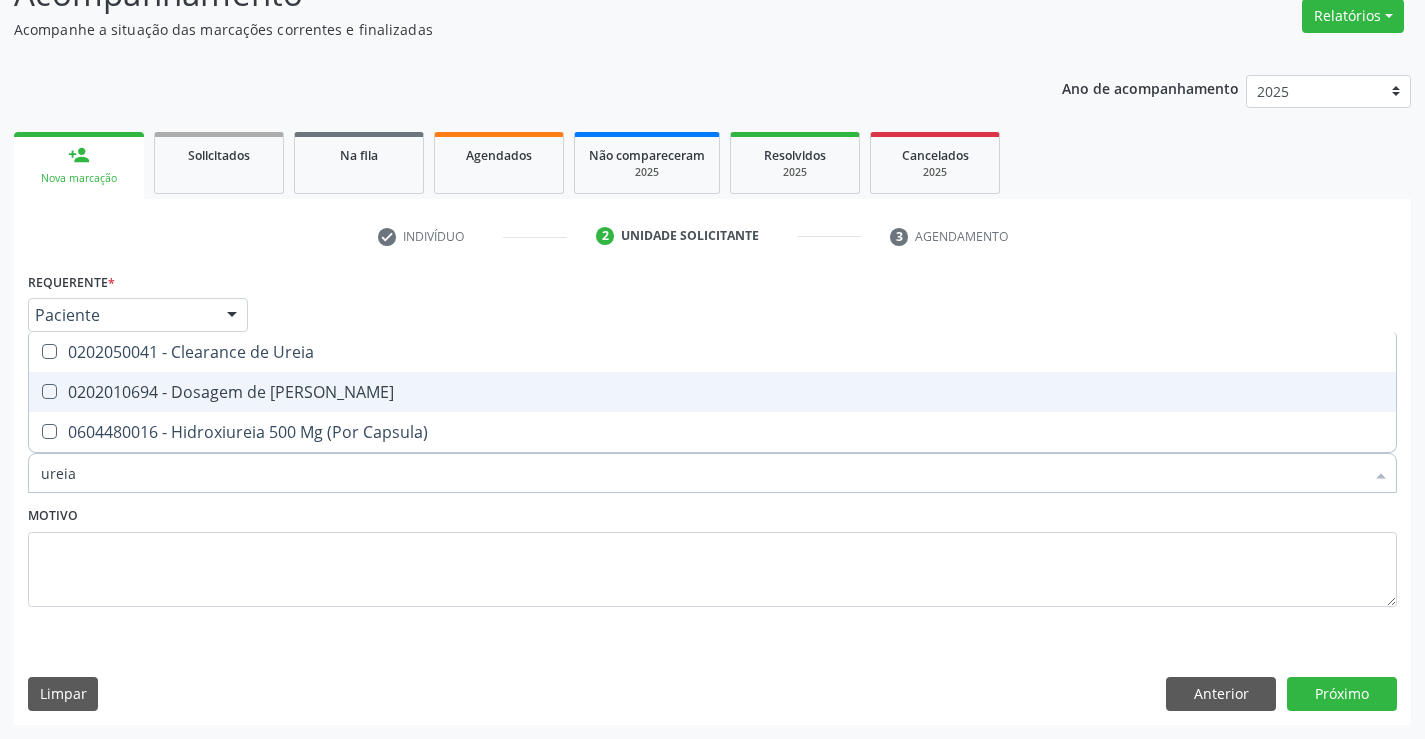 click on "0202010694 - Dosagem de [PERSON_NAME]" at bounding box center (712, 392) 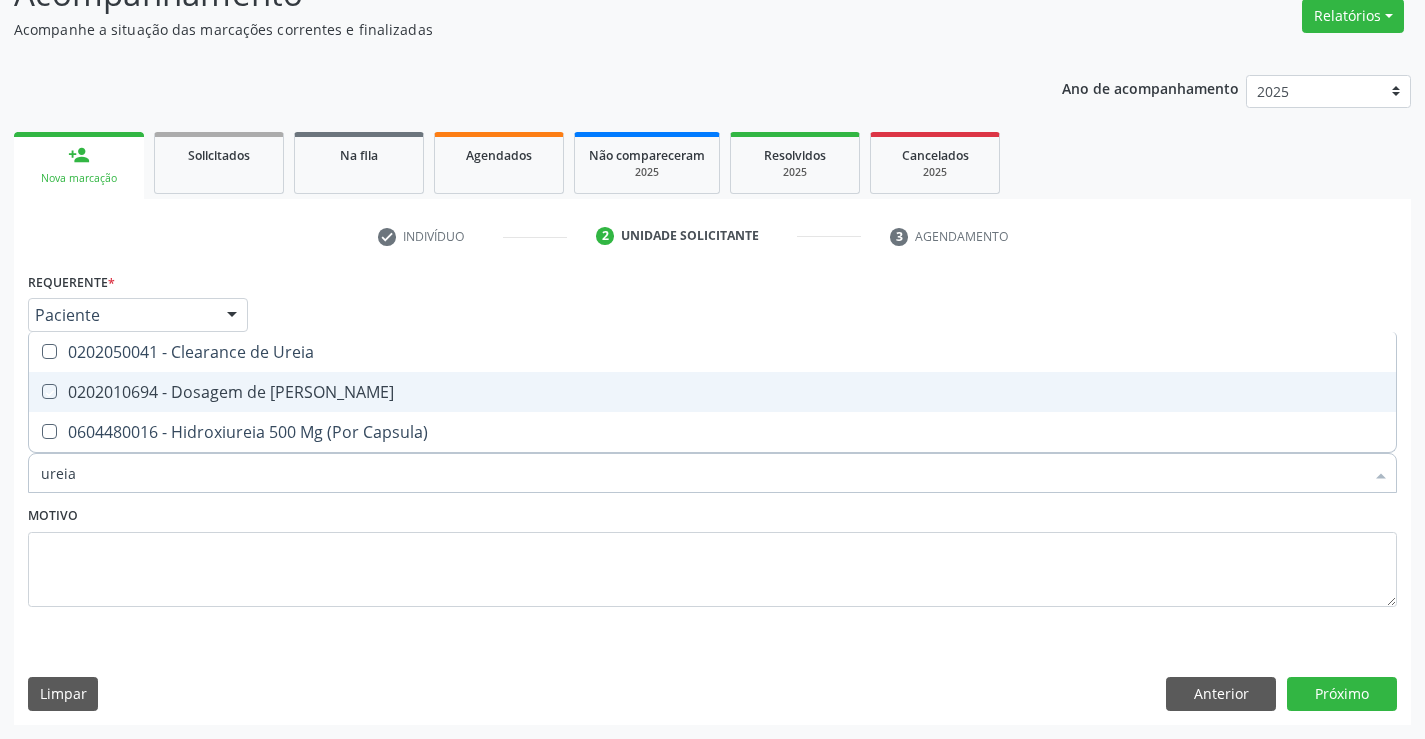 checkbox on "true" 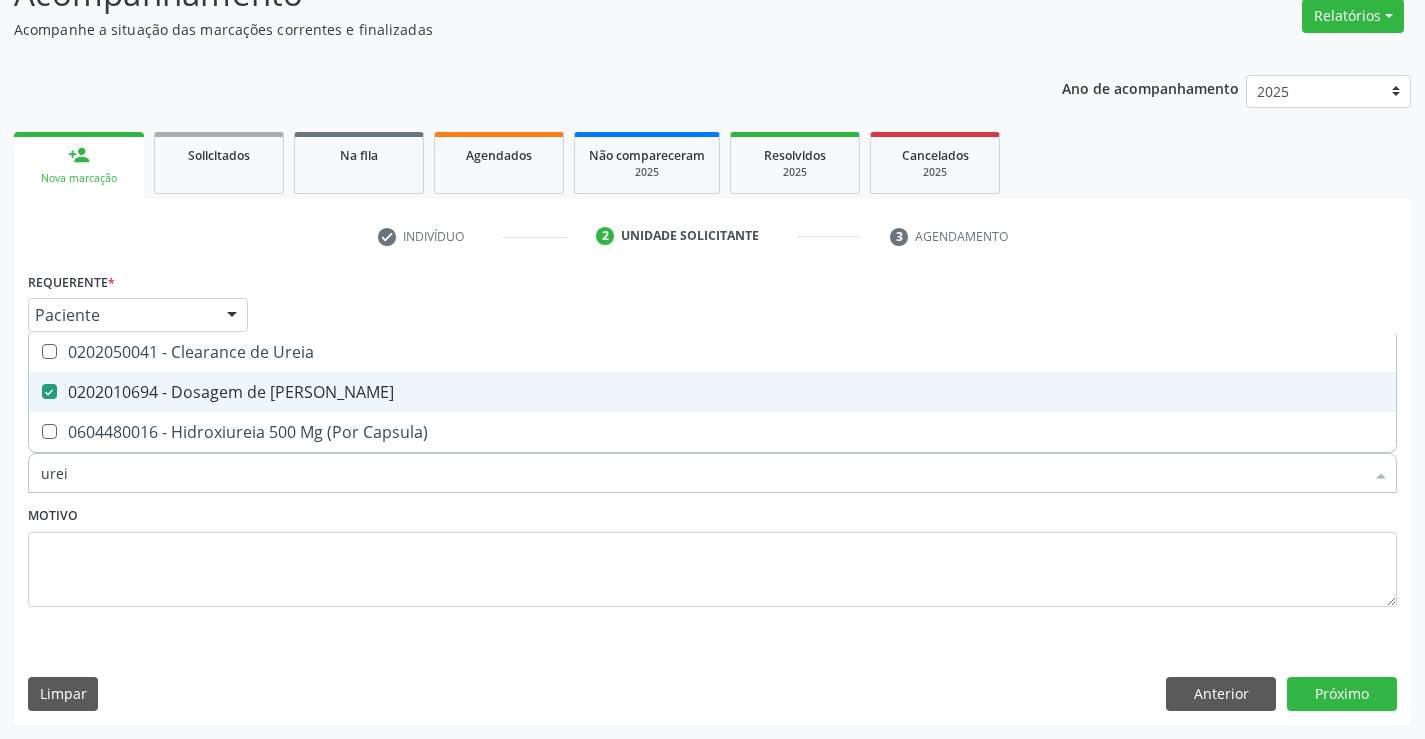 type on "ure" 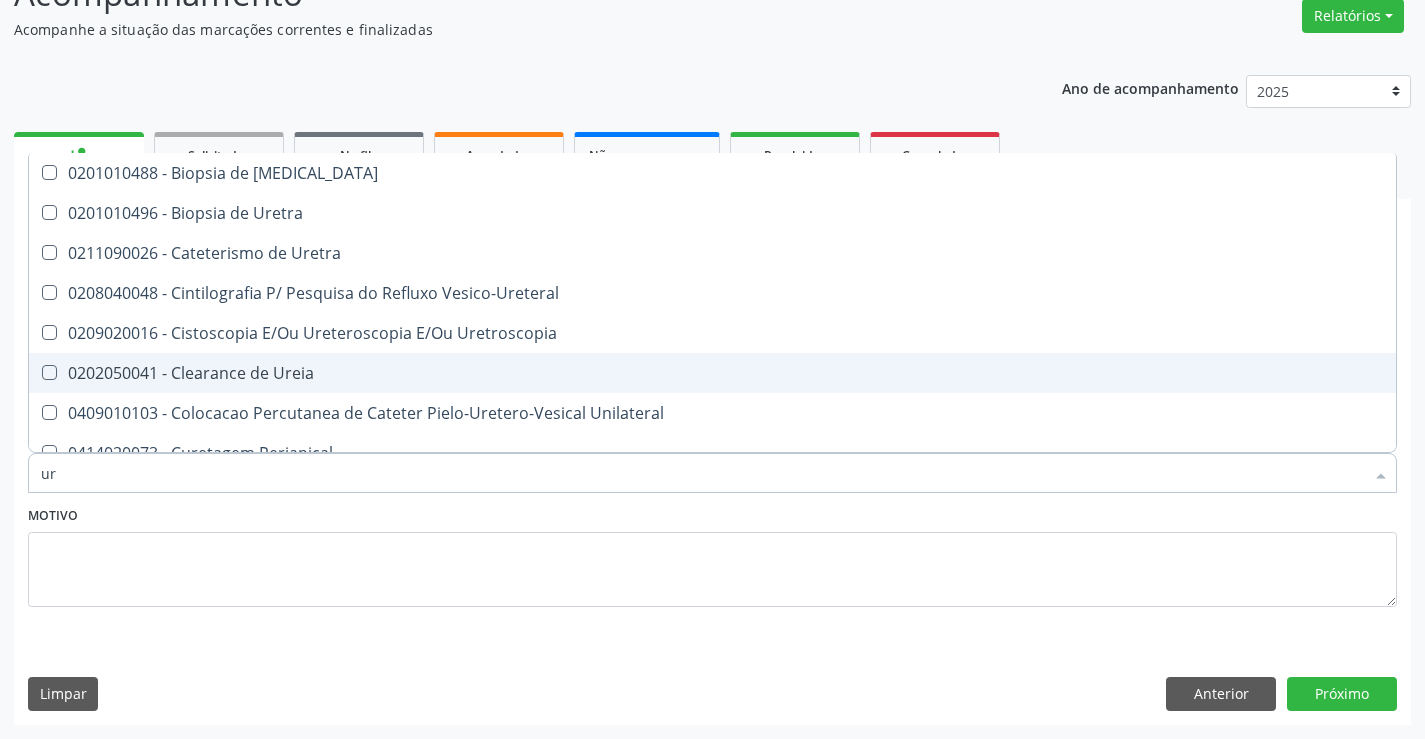 type on "u" 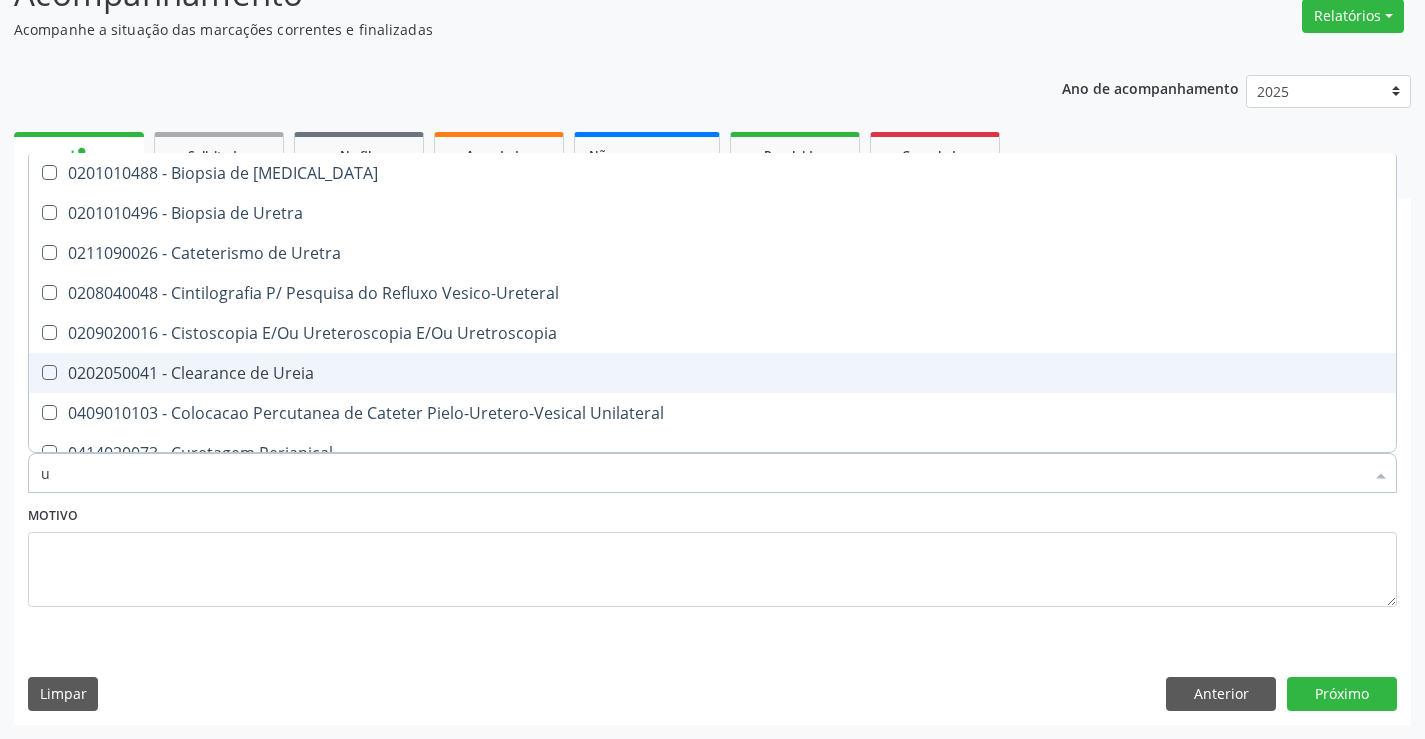 type 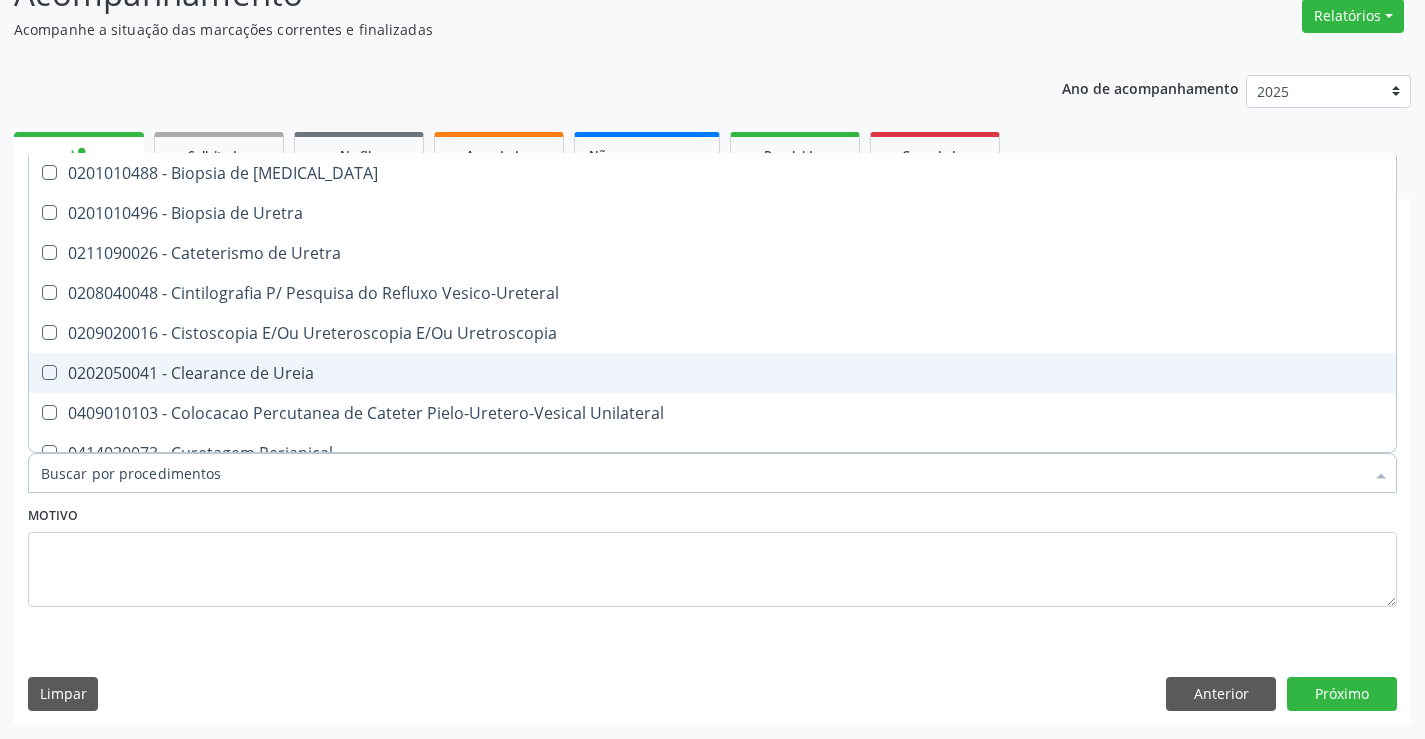 checkbox on "false" 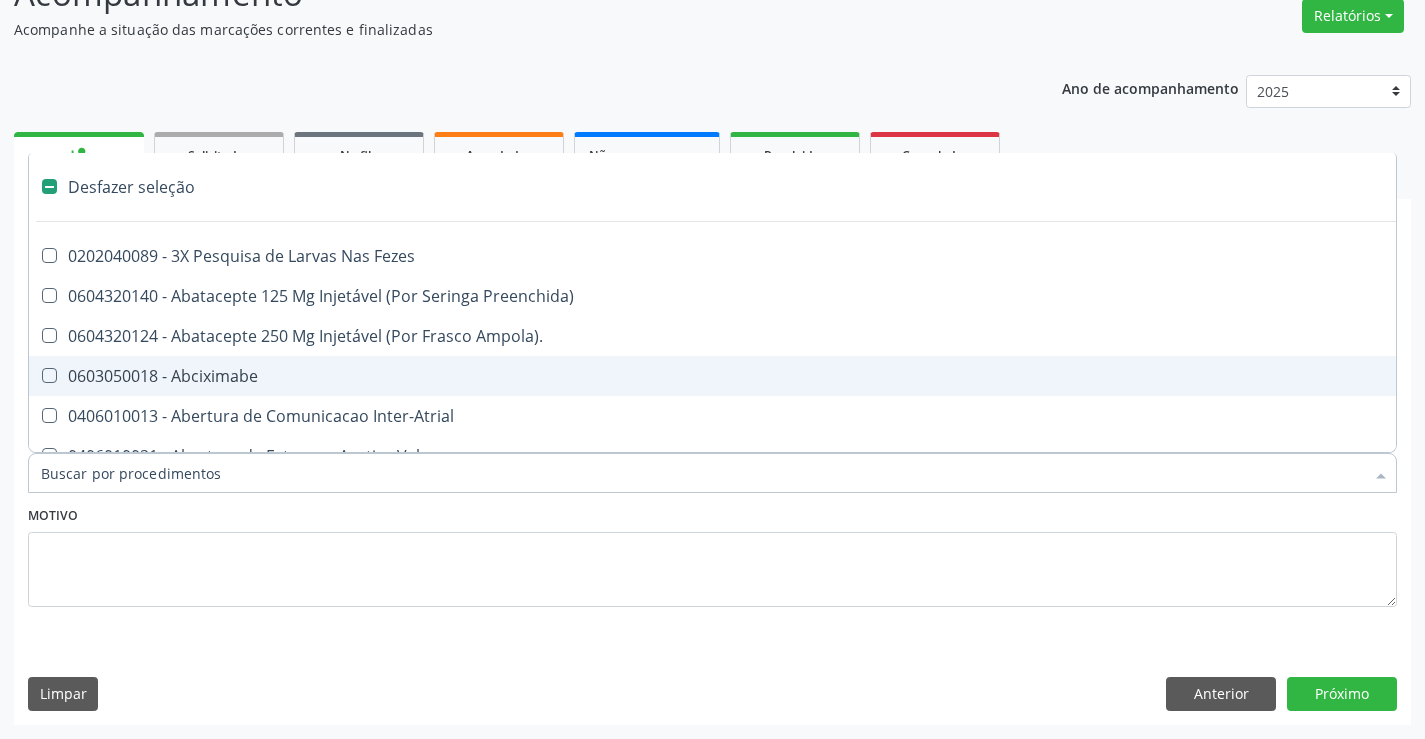 type on "c" 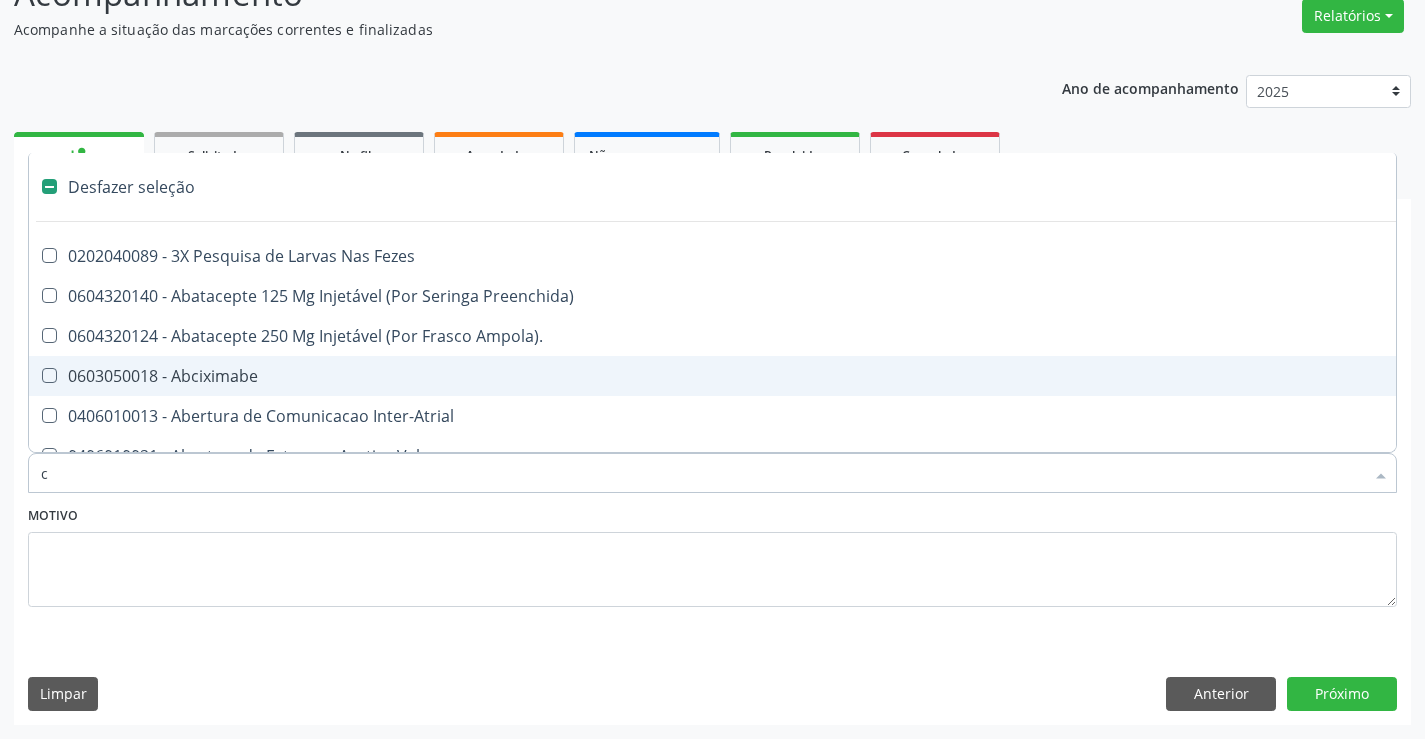 checkbox on "true" 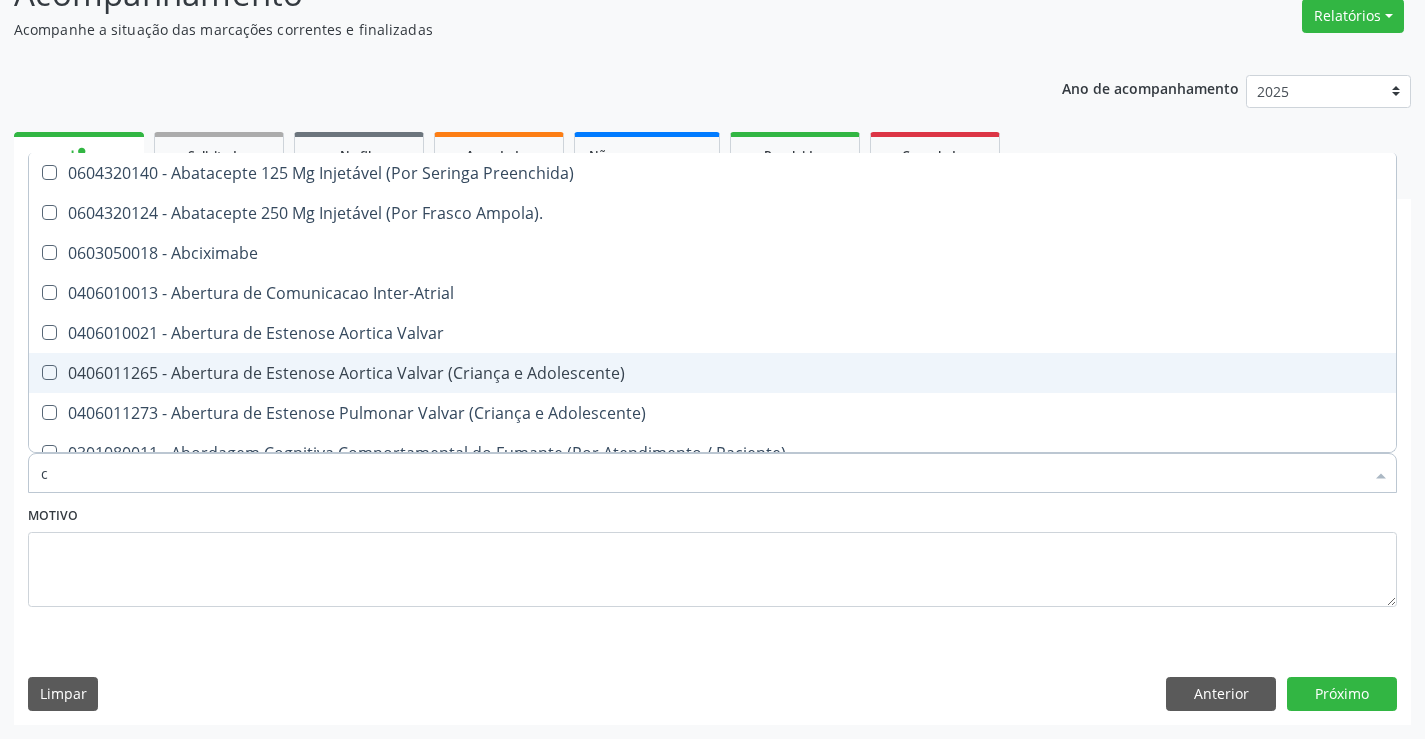 type on "cr" 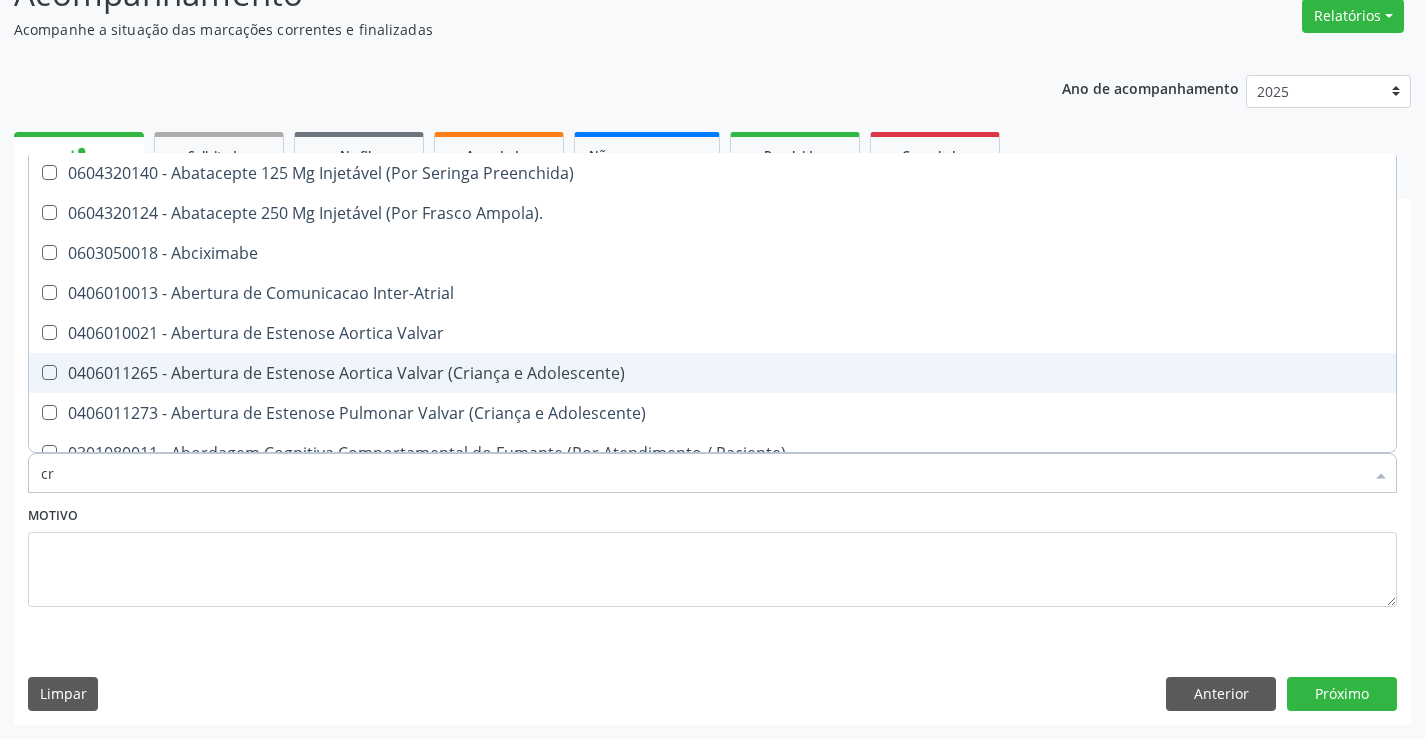 checkbox on "false" 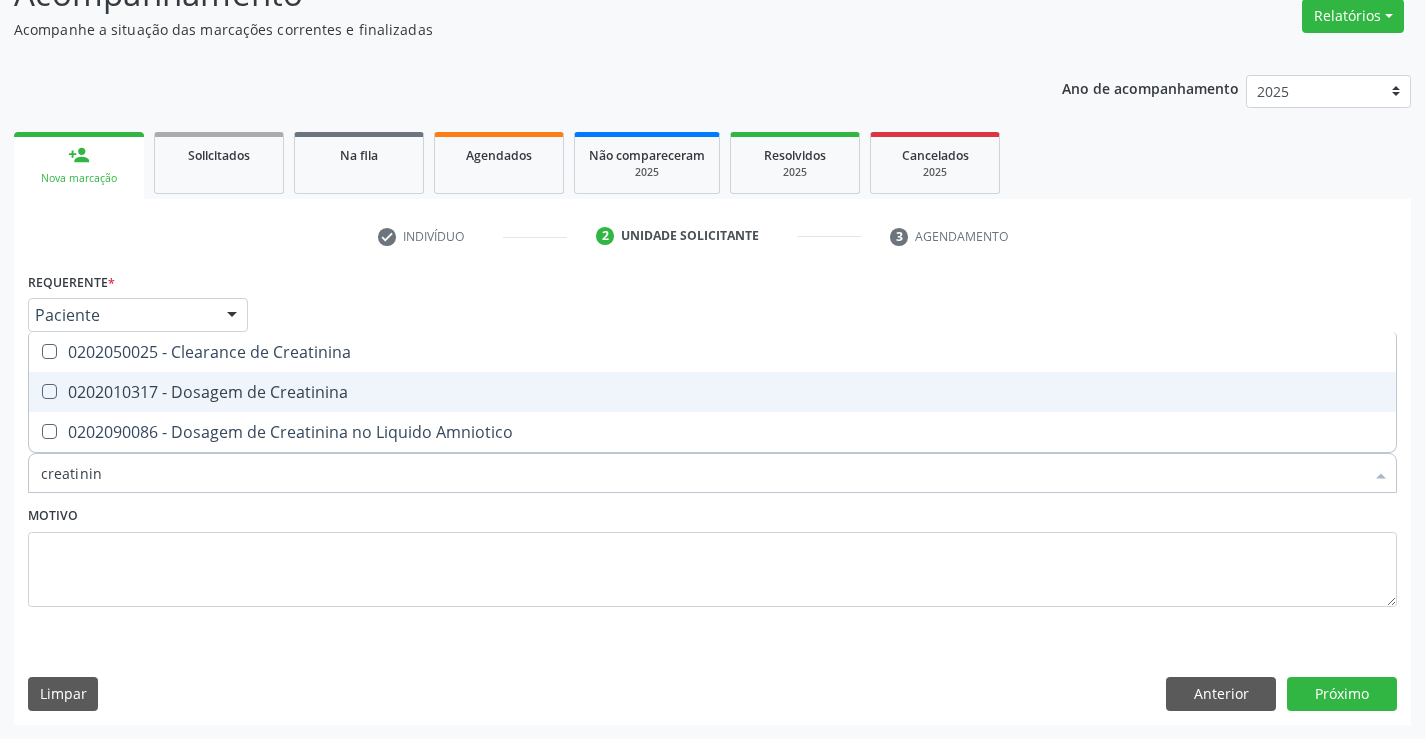 type on "creatinina" 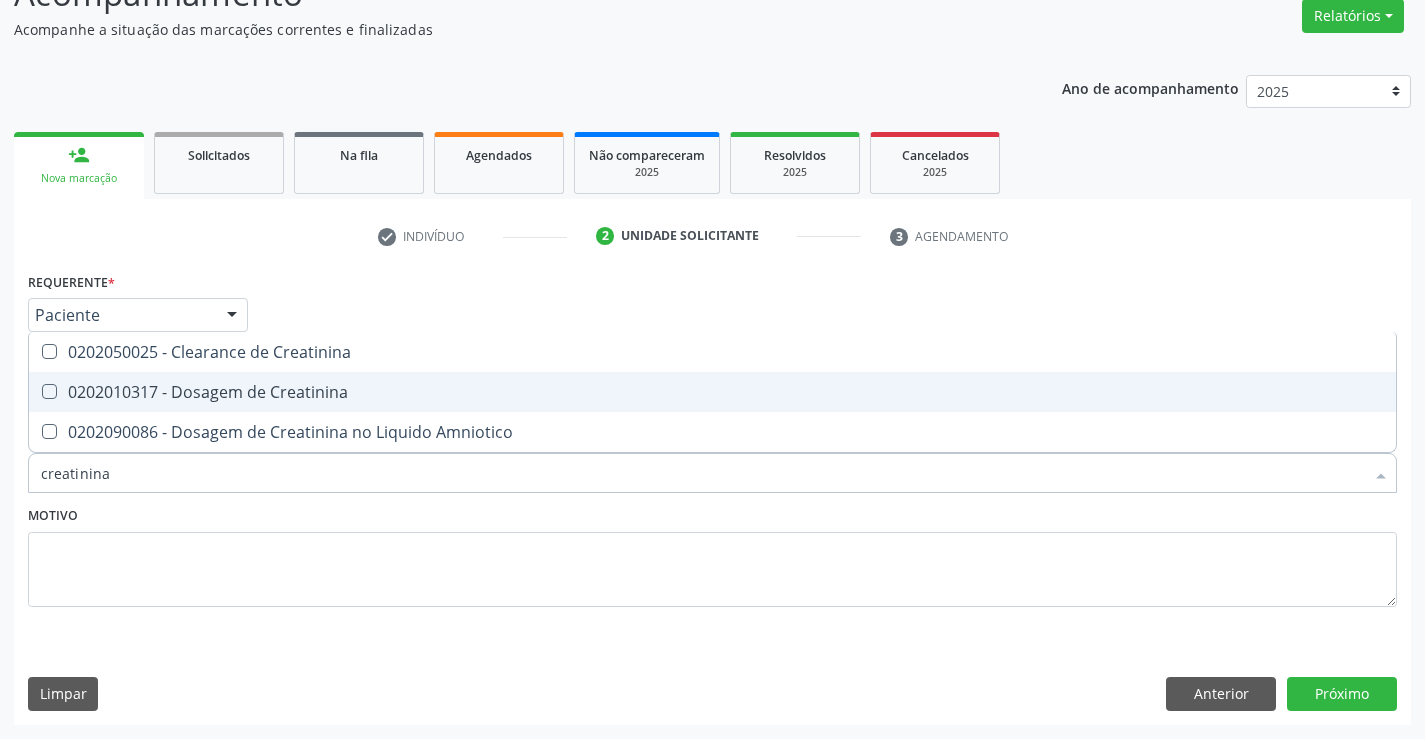 click on "0202010317 - Dosagem de Creatinina" at bounding box center [712, 392] 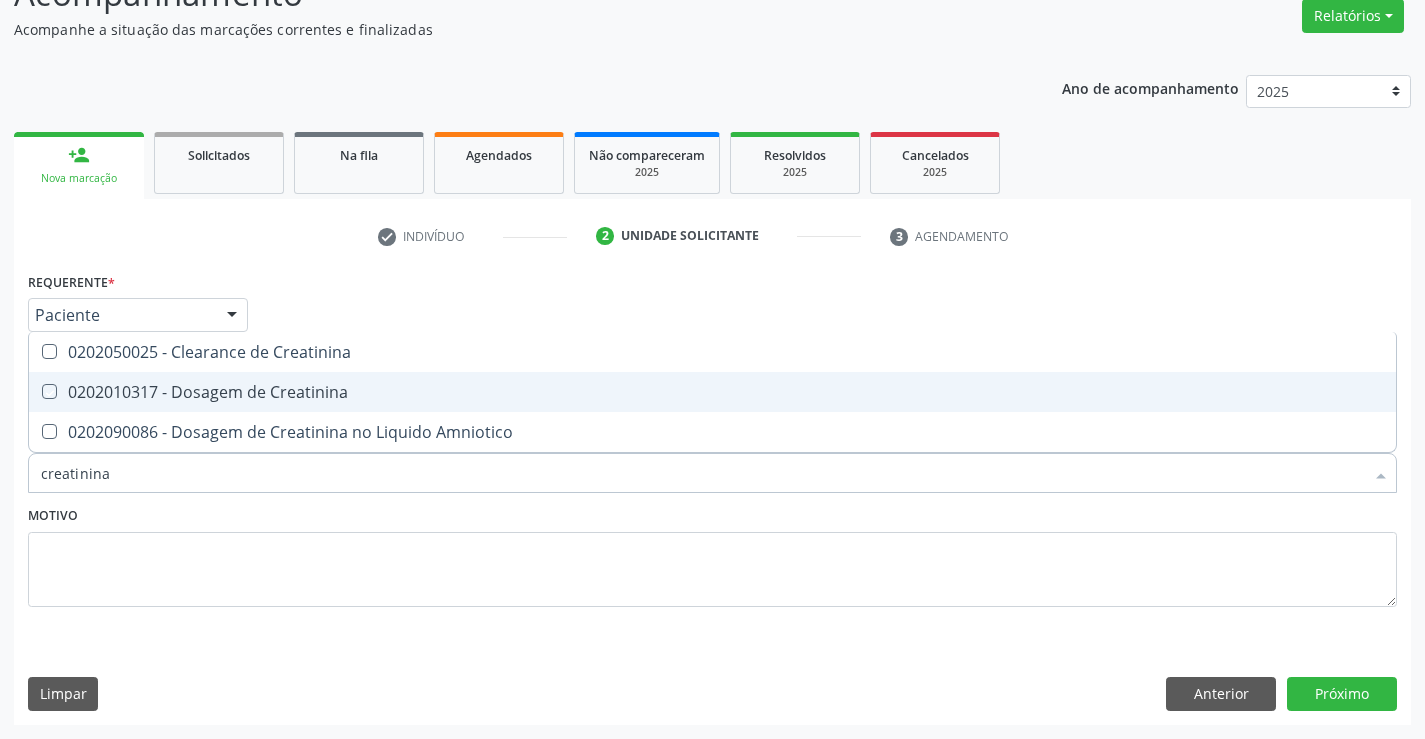 checkbox on "true" 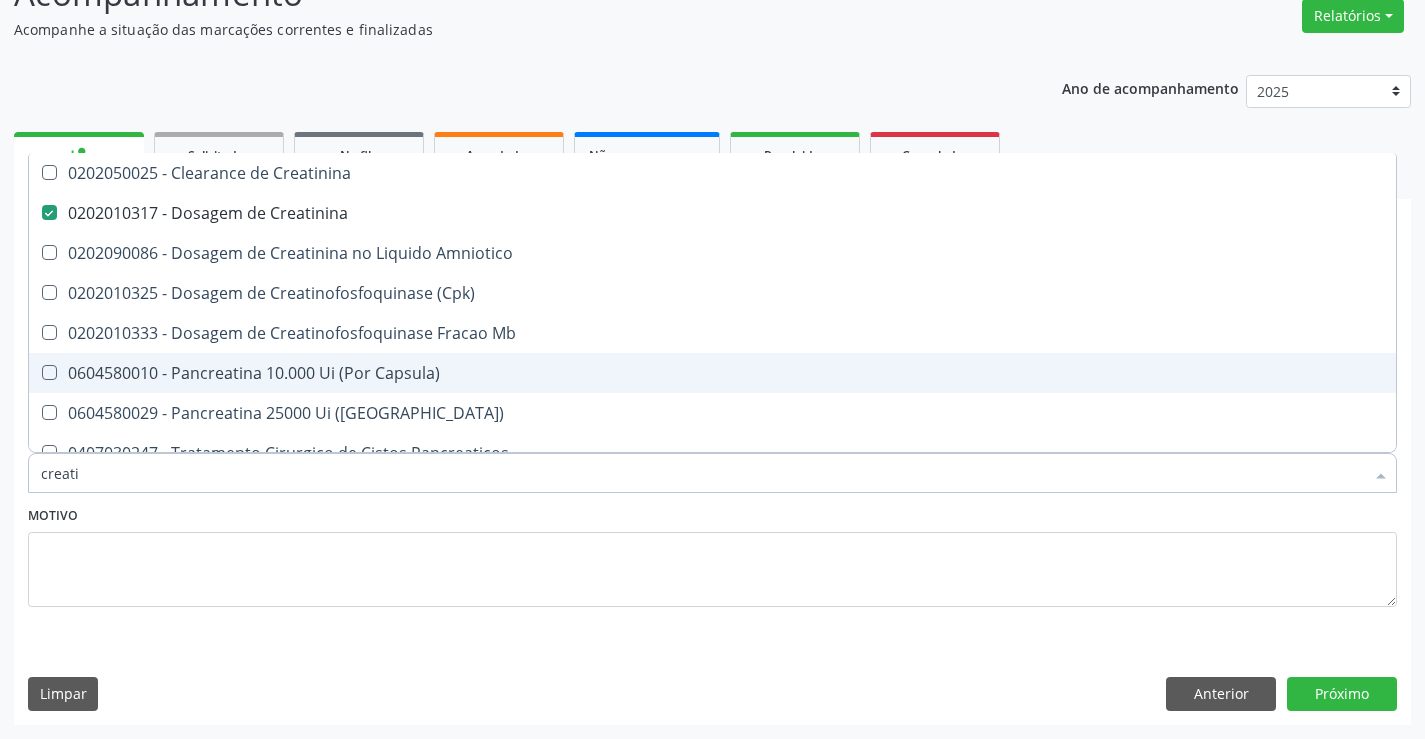 type on "creat" 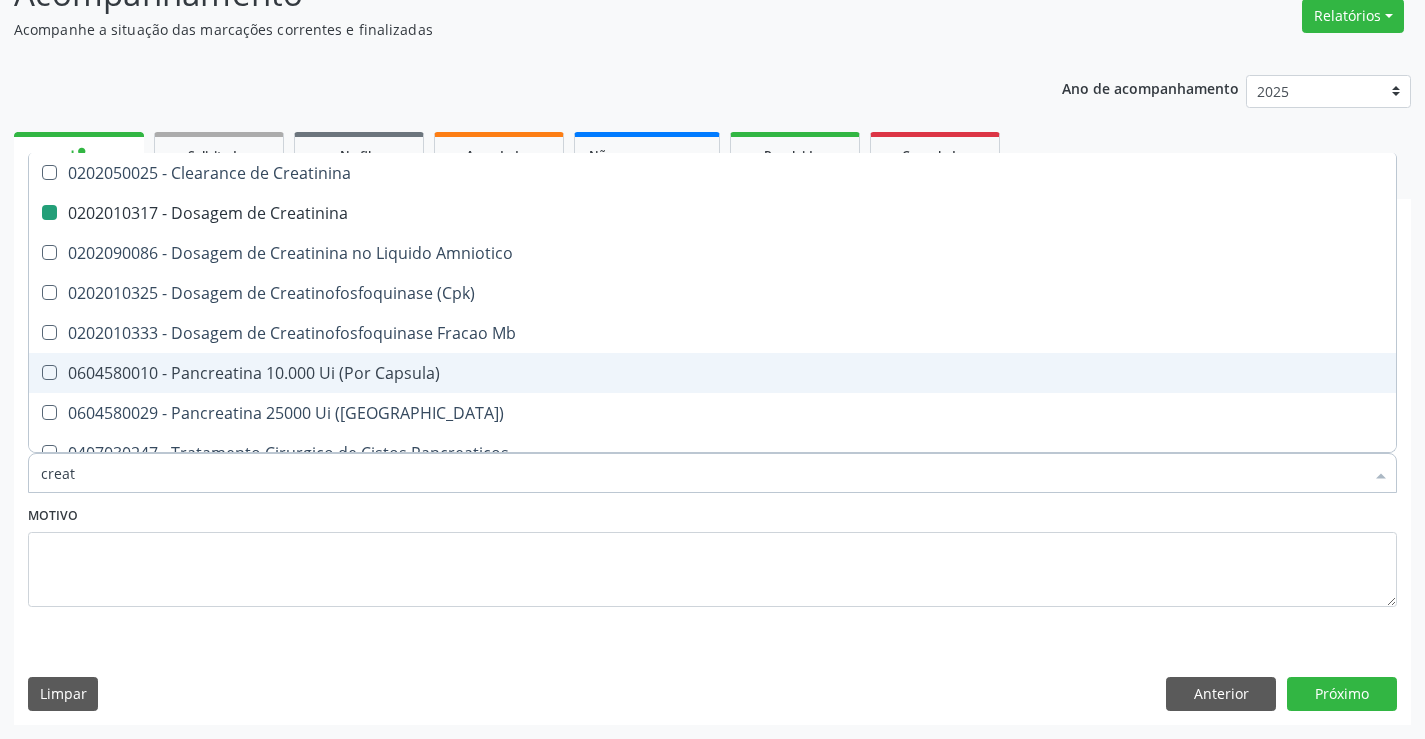 type on "crea" 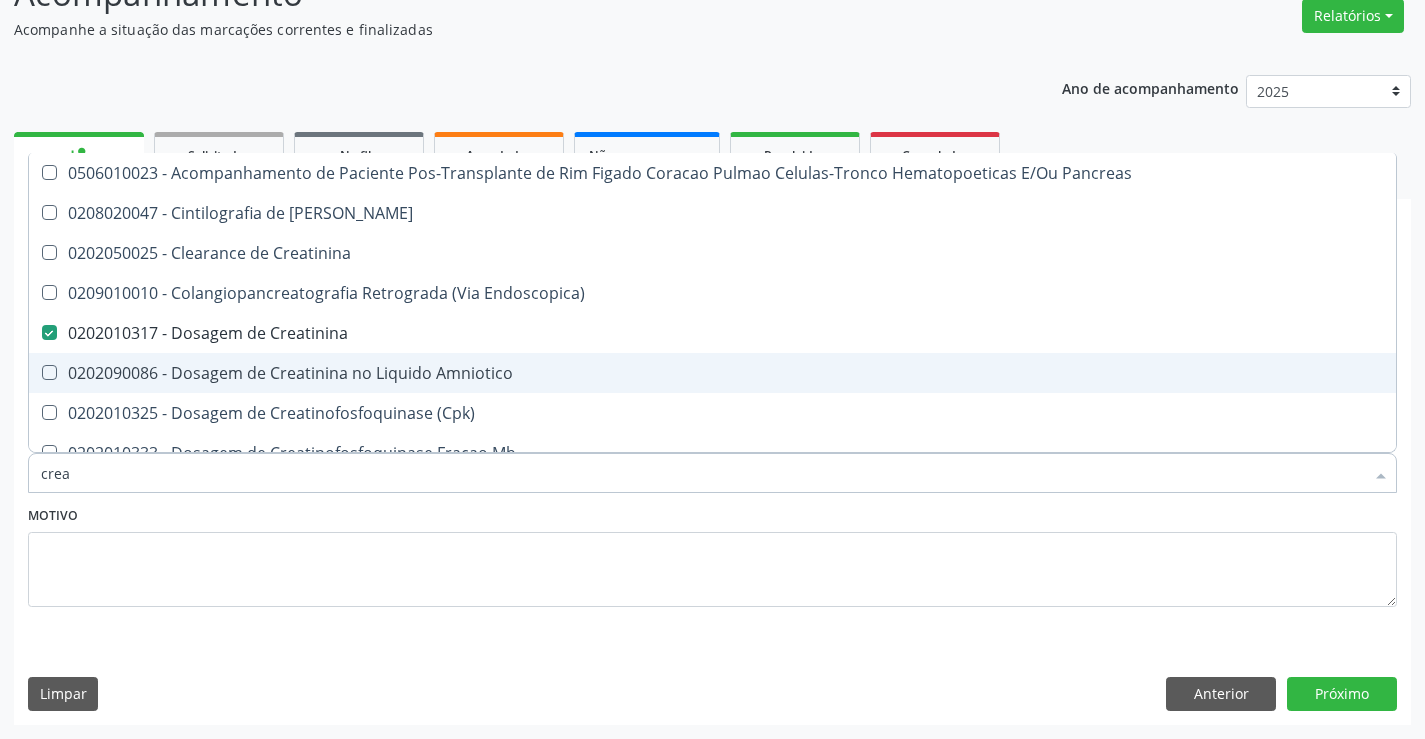 type on "cre" 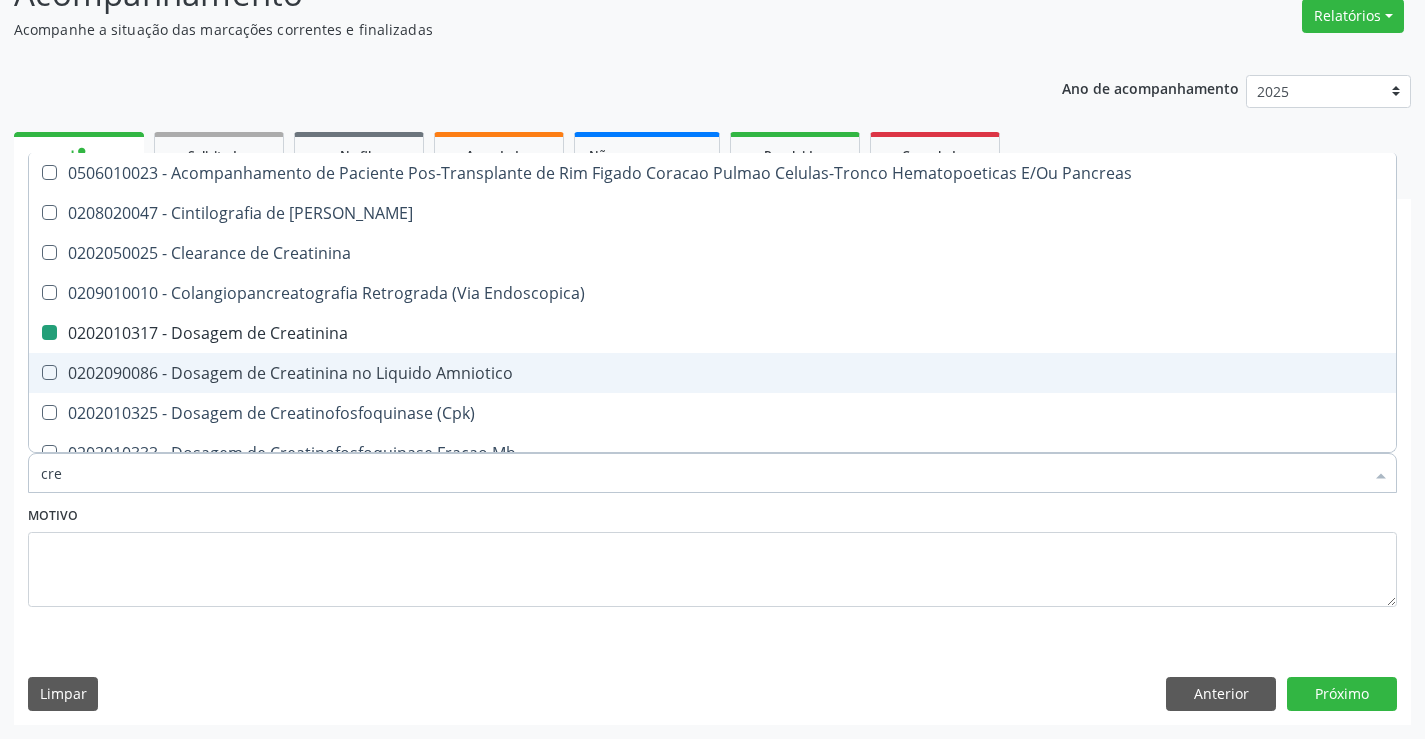 type on "cr" 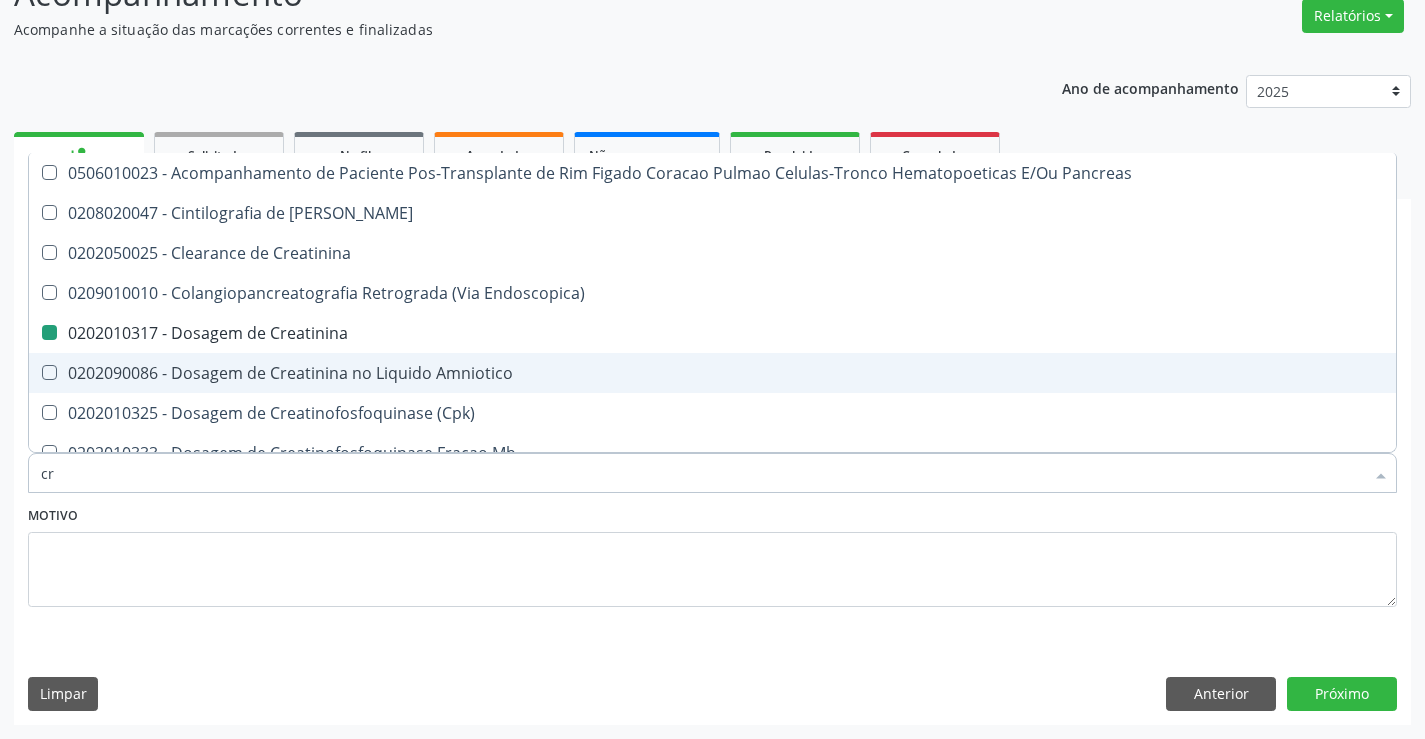 checkbox on "false" 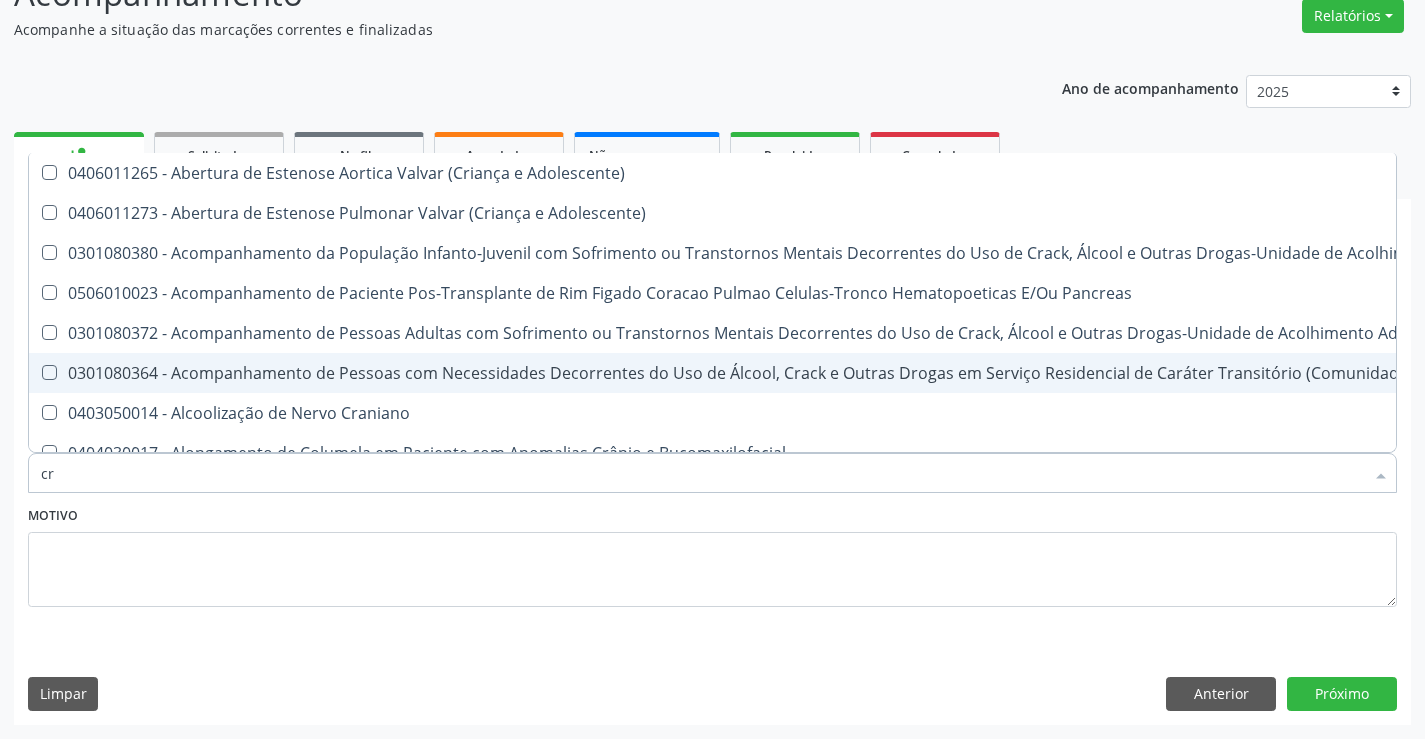 type on "c" 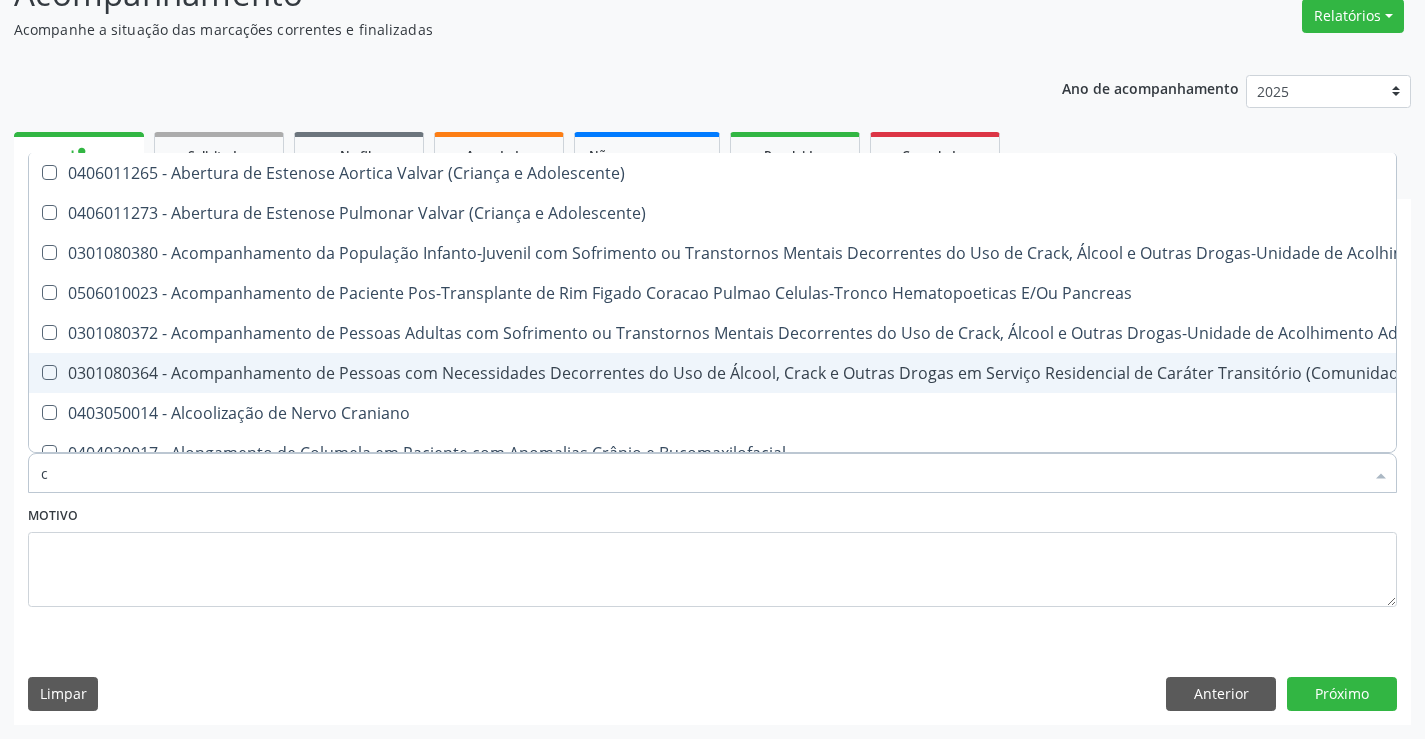 type 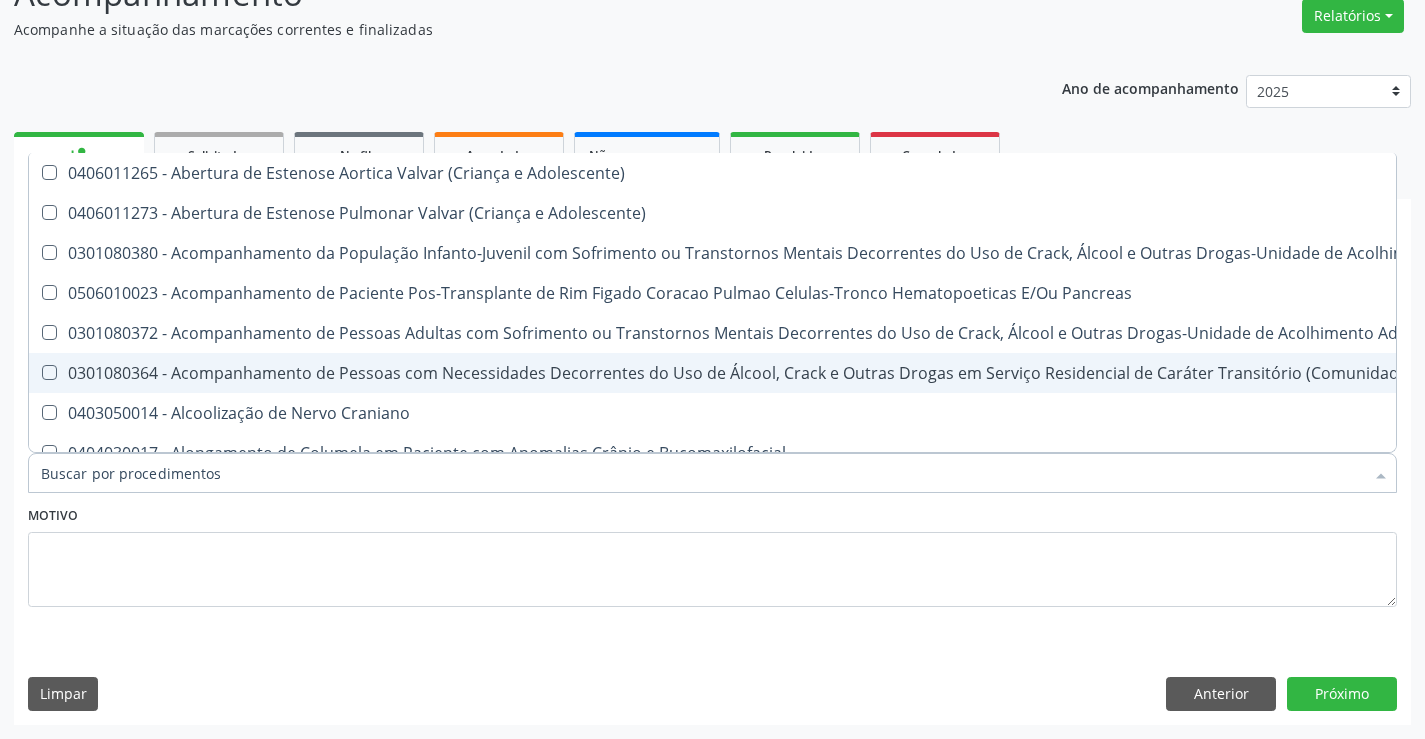 checkbox on "false" 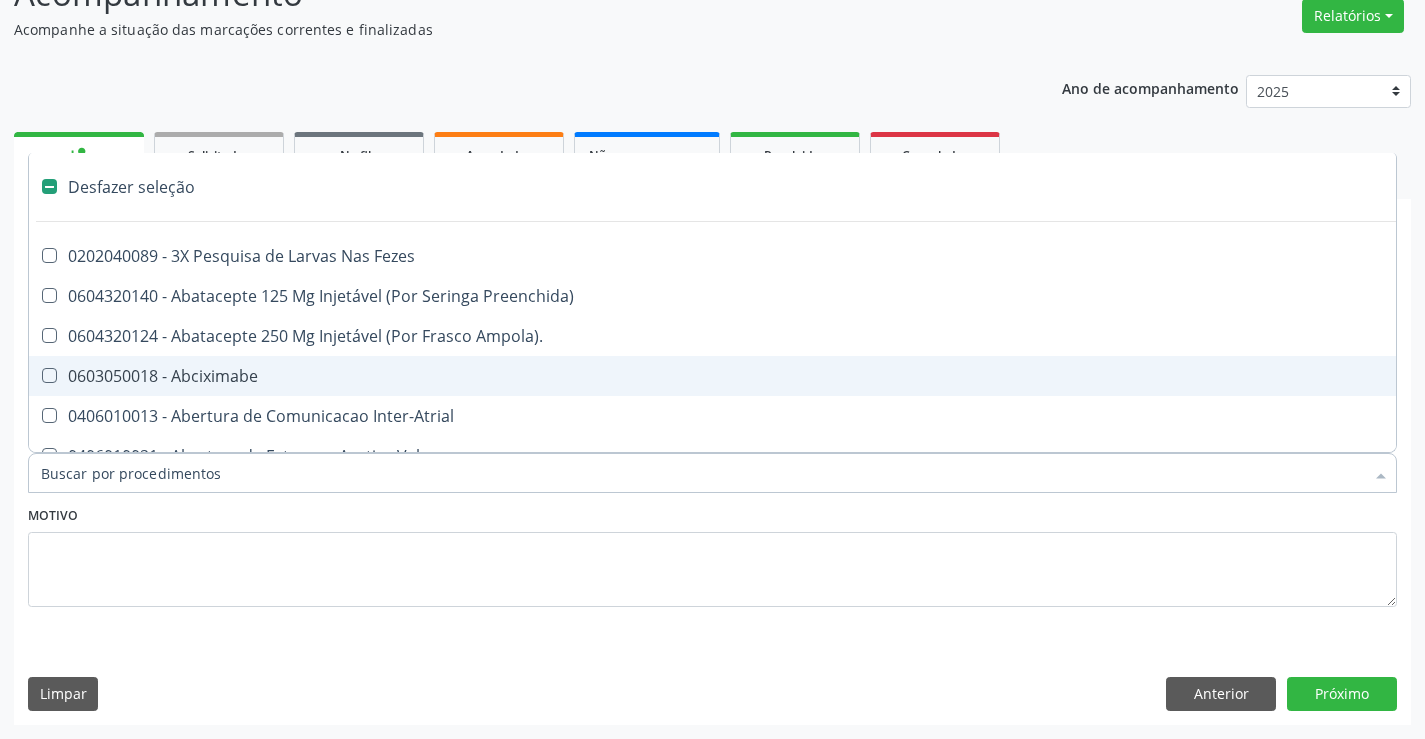 type on "t" 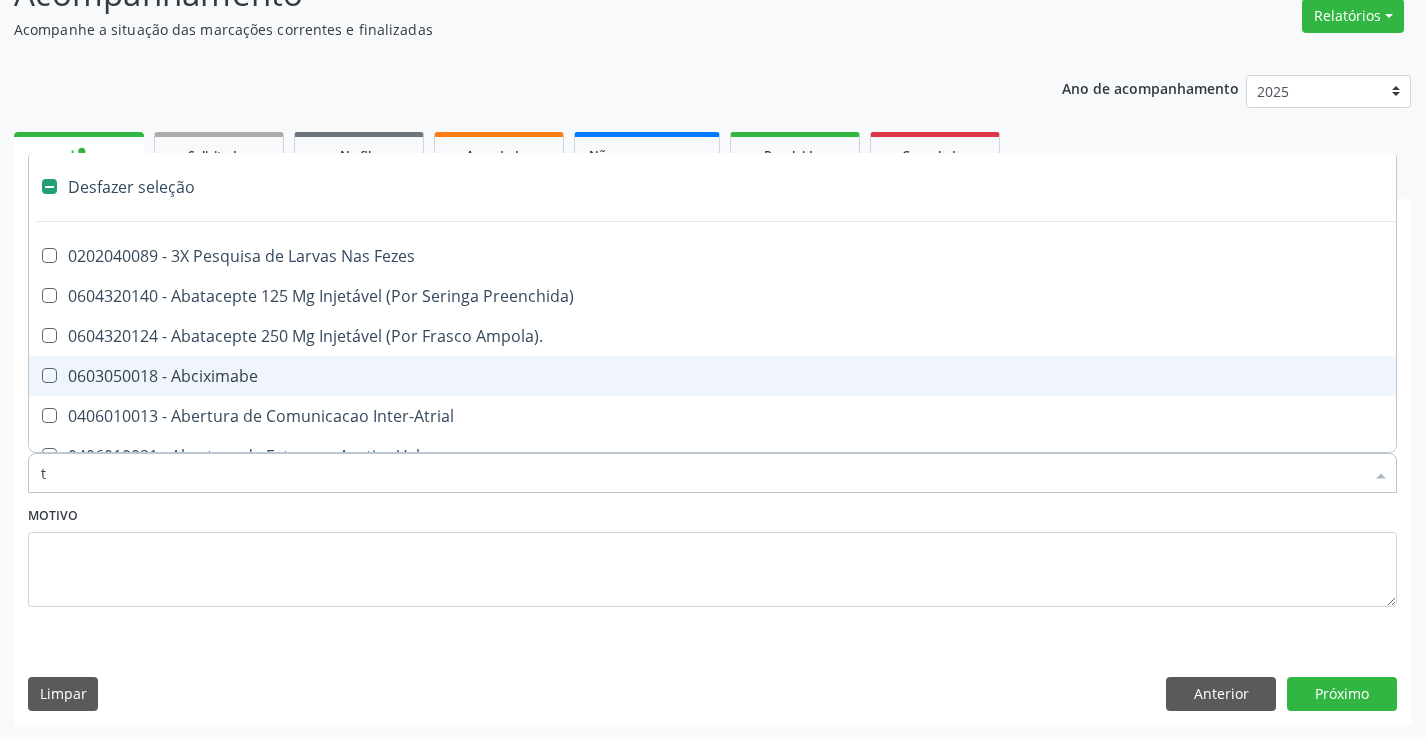 checkbox on "true" 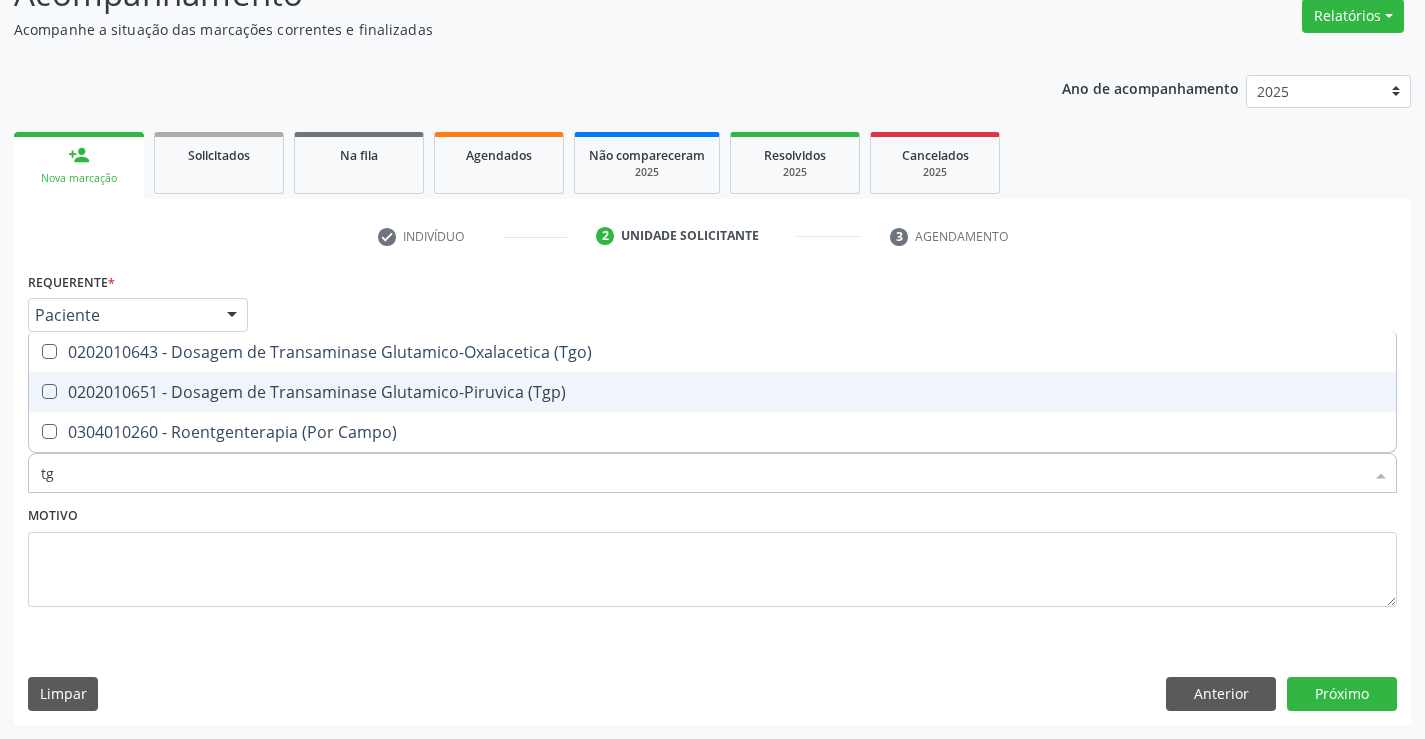 click on "0202010651 - Dosagem de Transaminase Glutamico-Piruvica (Tgp)" at bounding box center [712, 392] 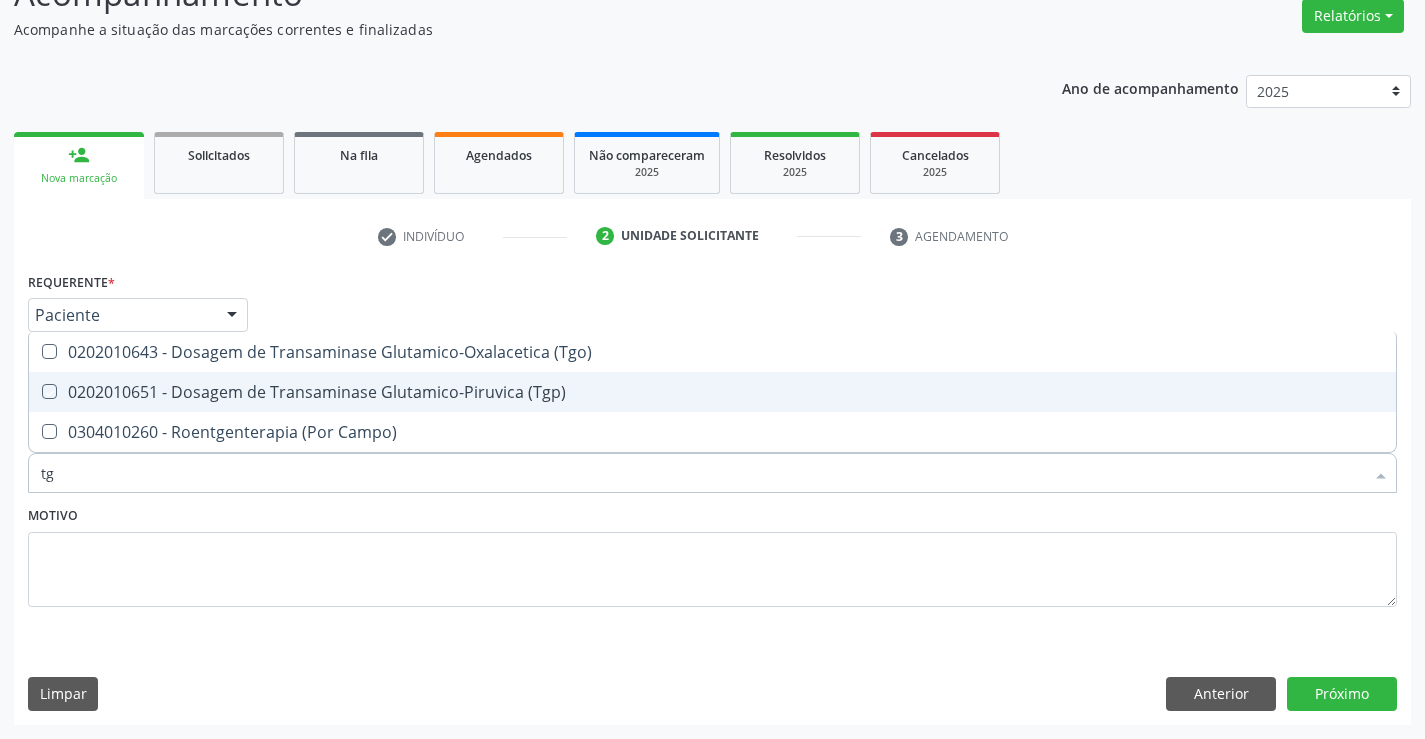 checkbox on "true" 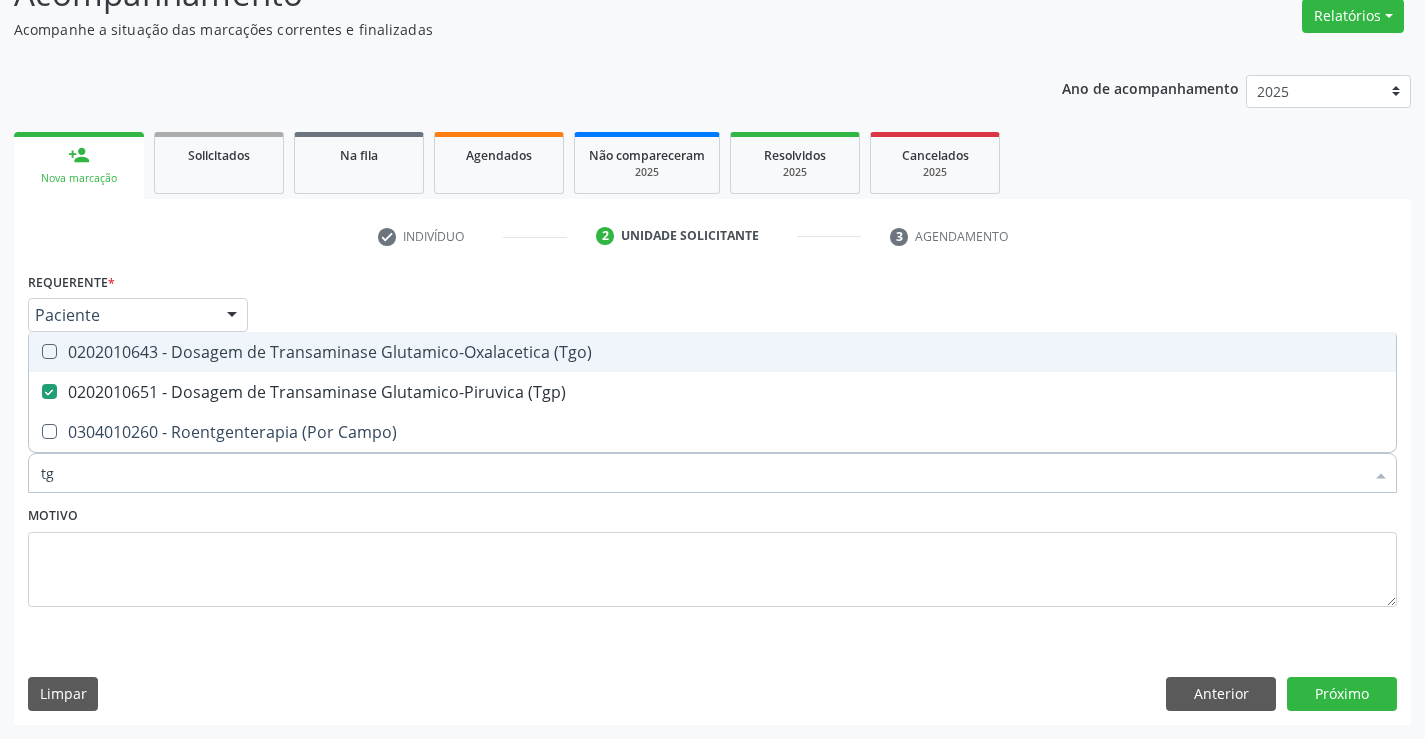 click on "0202010643 - Dosagem de Transaminase Glutamico-Oxalacetica (Tgo)" at bounding box center (712, 352) 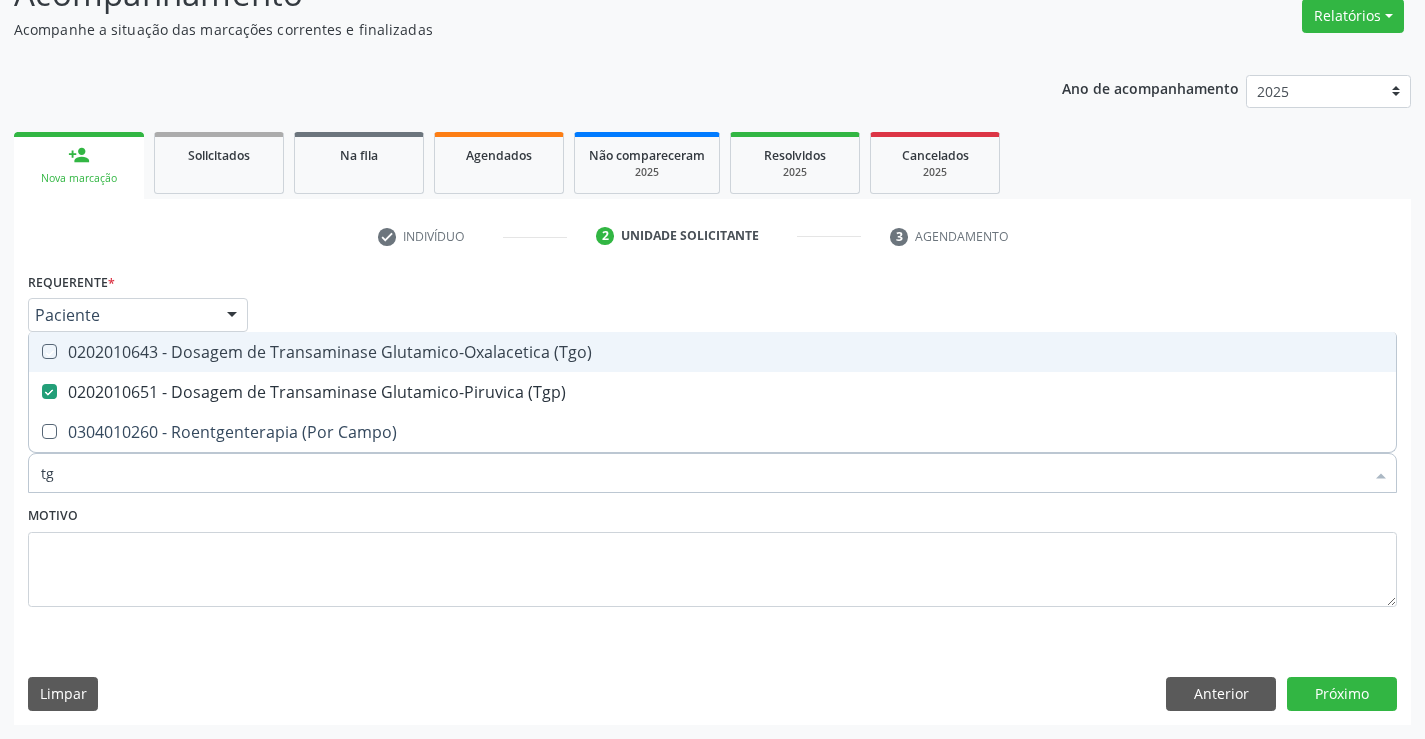 checkbox on "true" 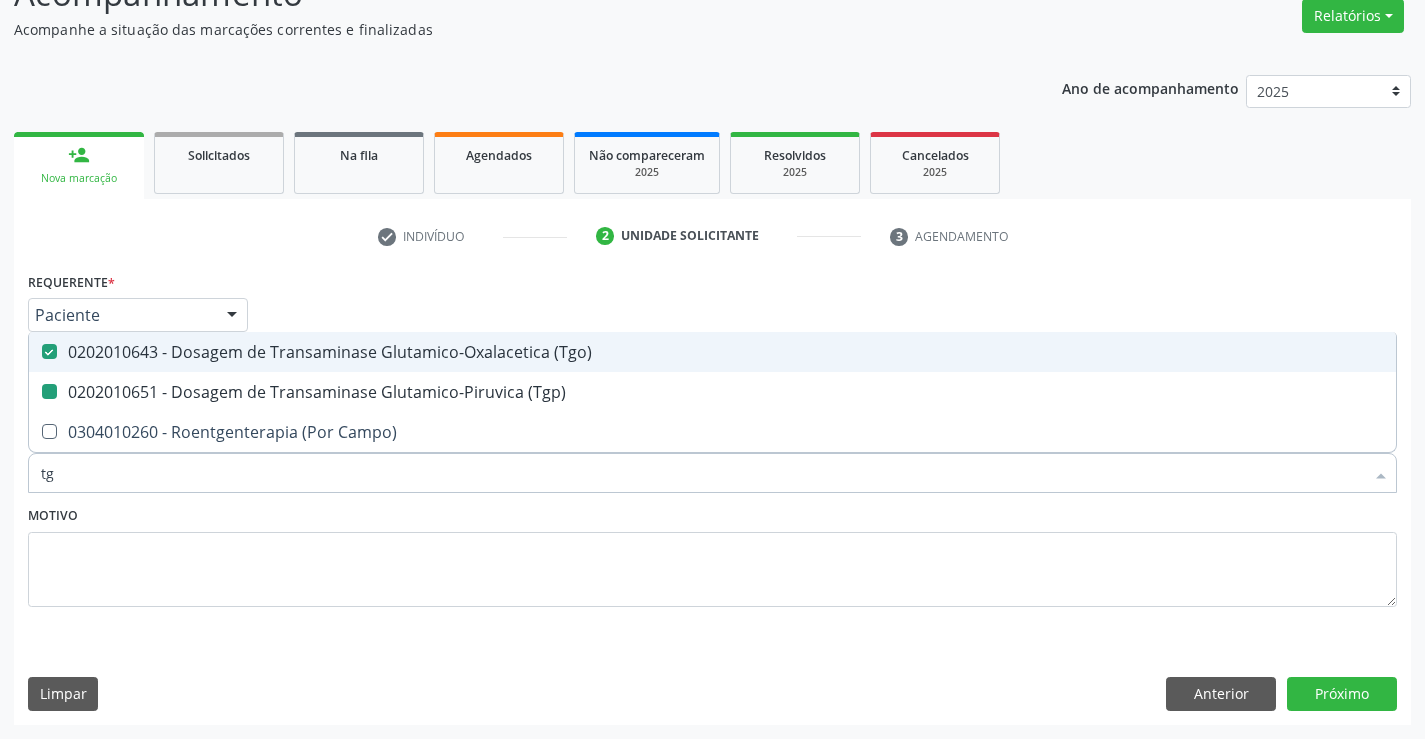 type on "t" 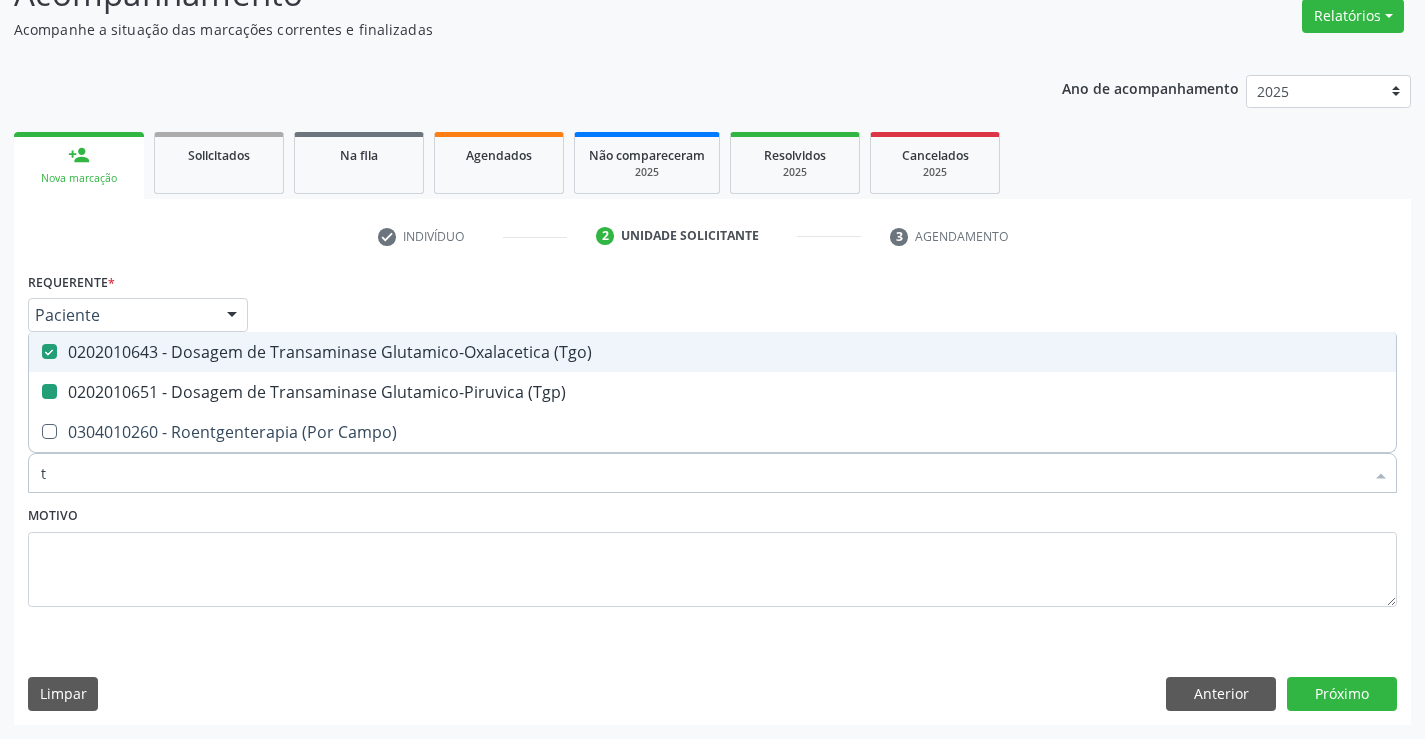 type 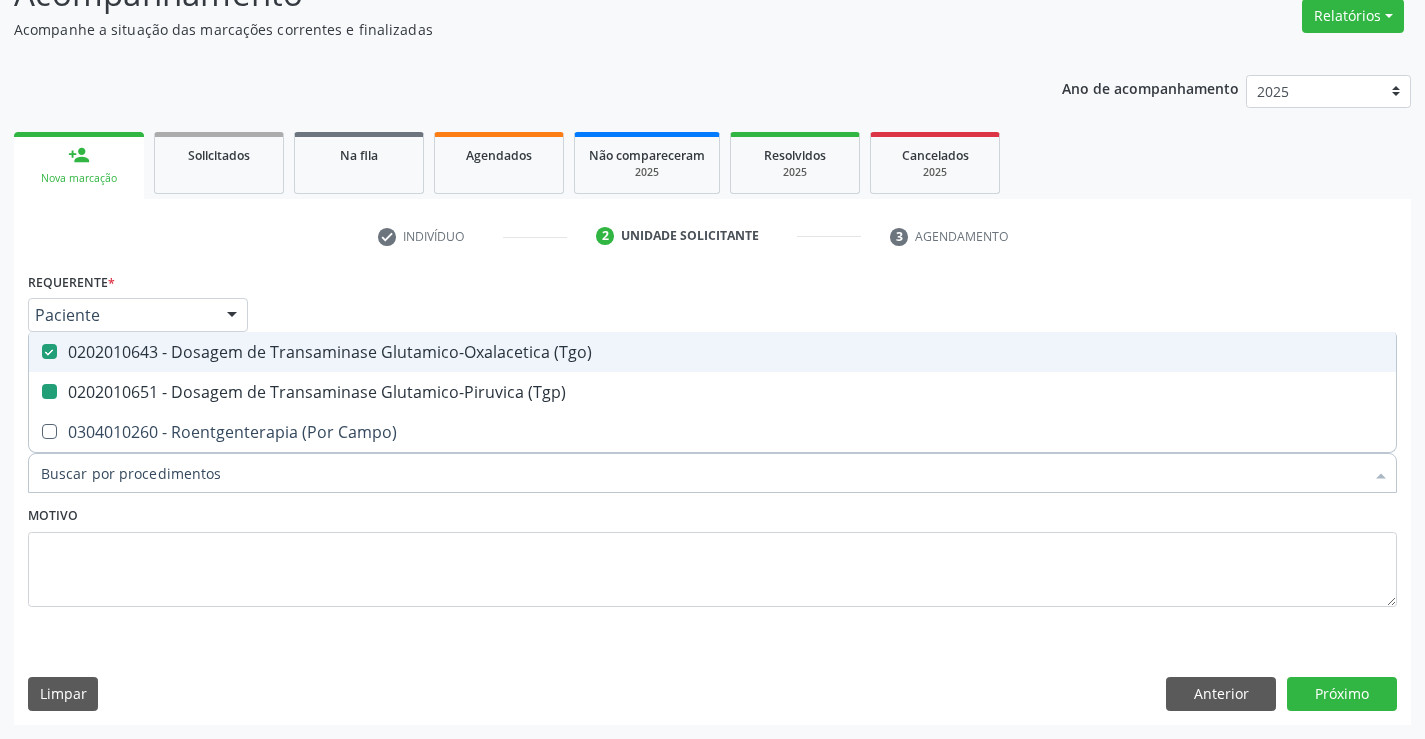 checkbox on "false" 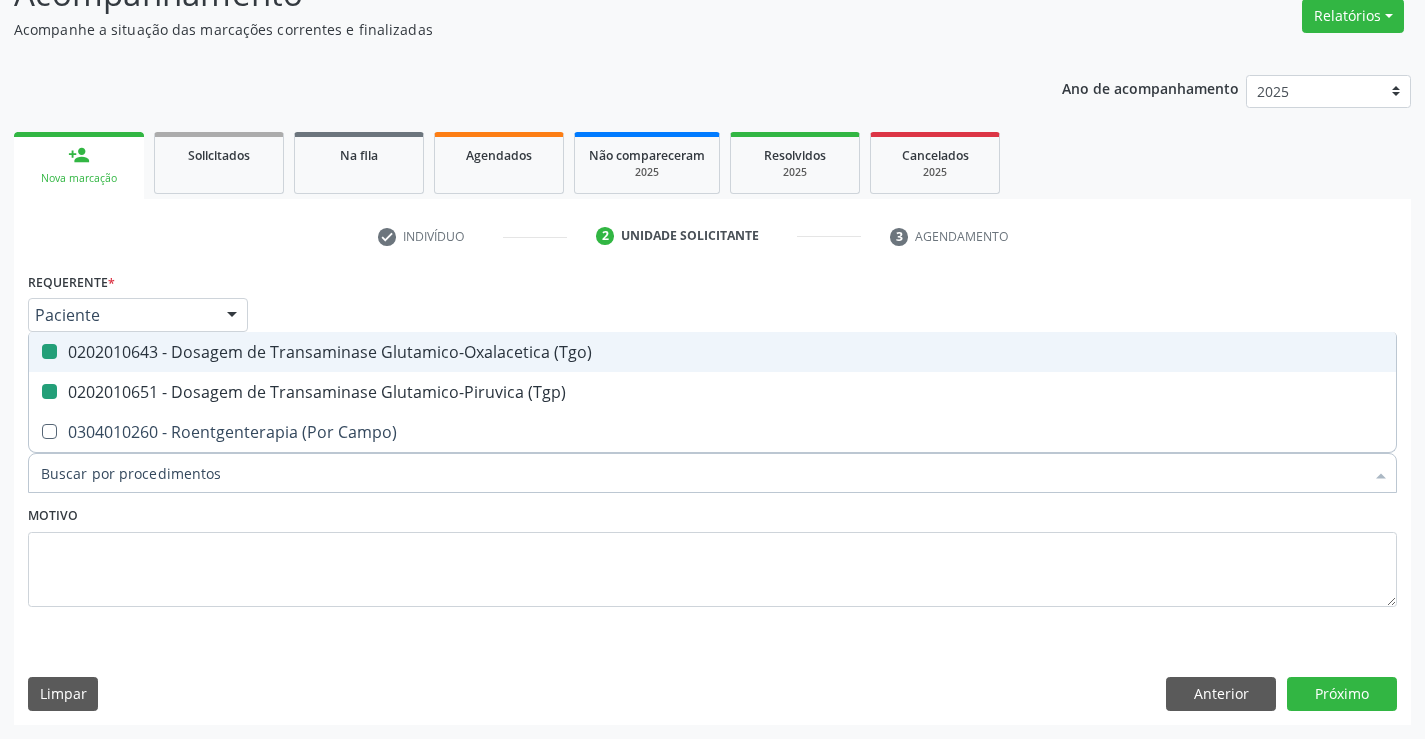checkbox on "false" 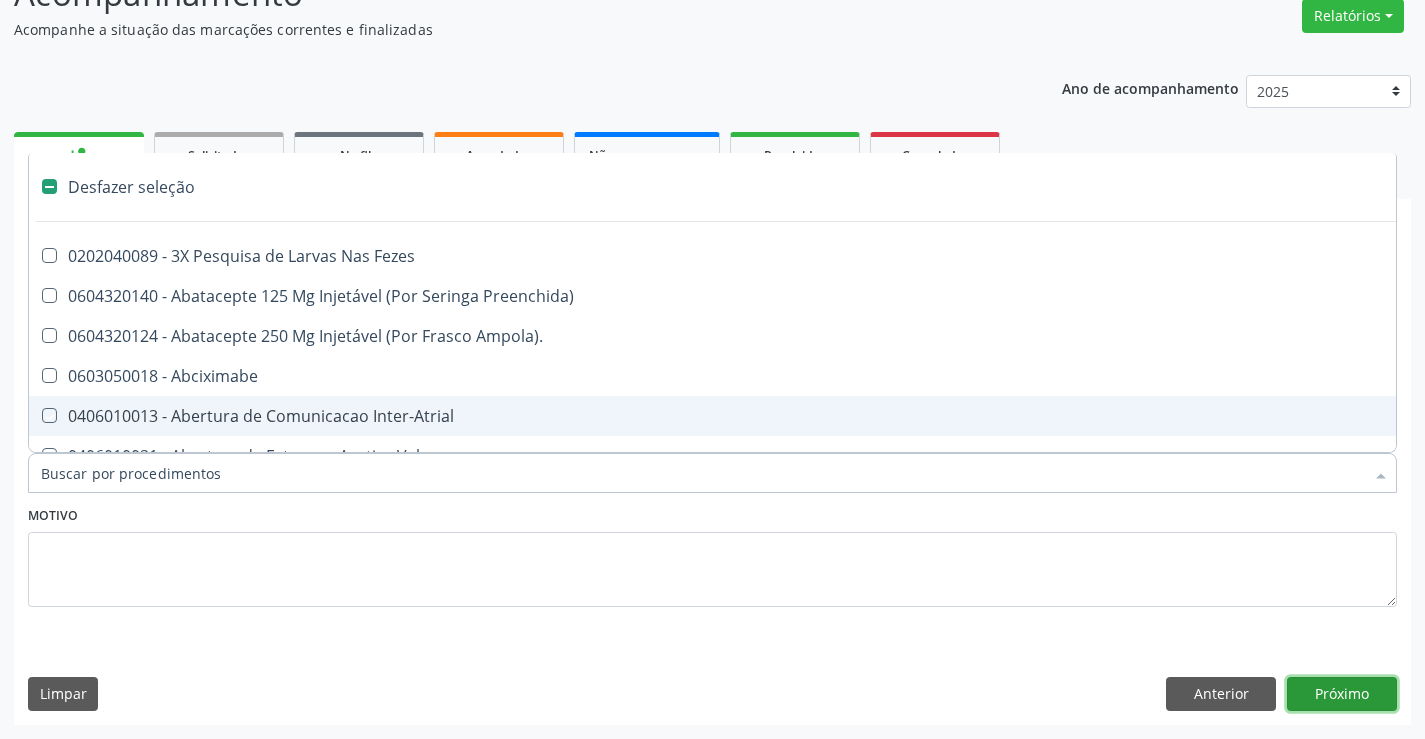 click on "Próximo" at bounding box center [1342, 694] 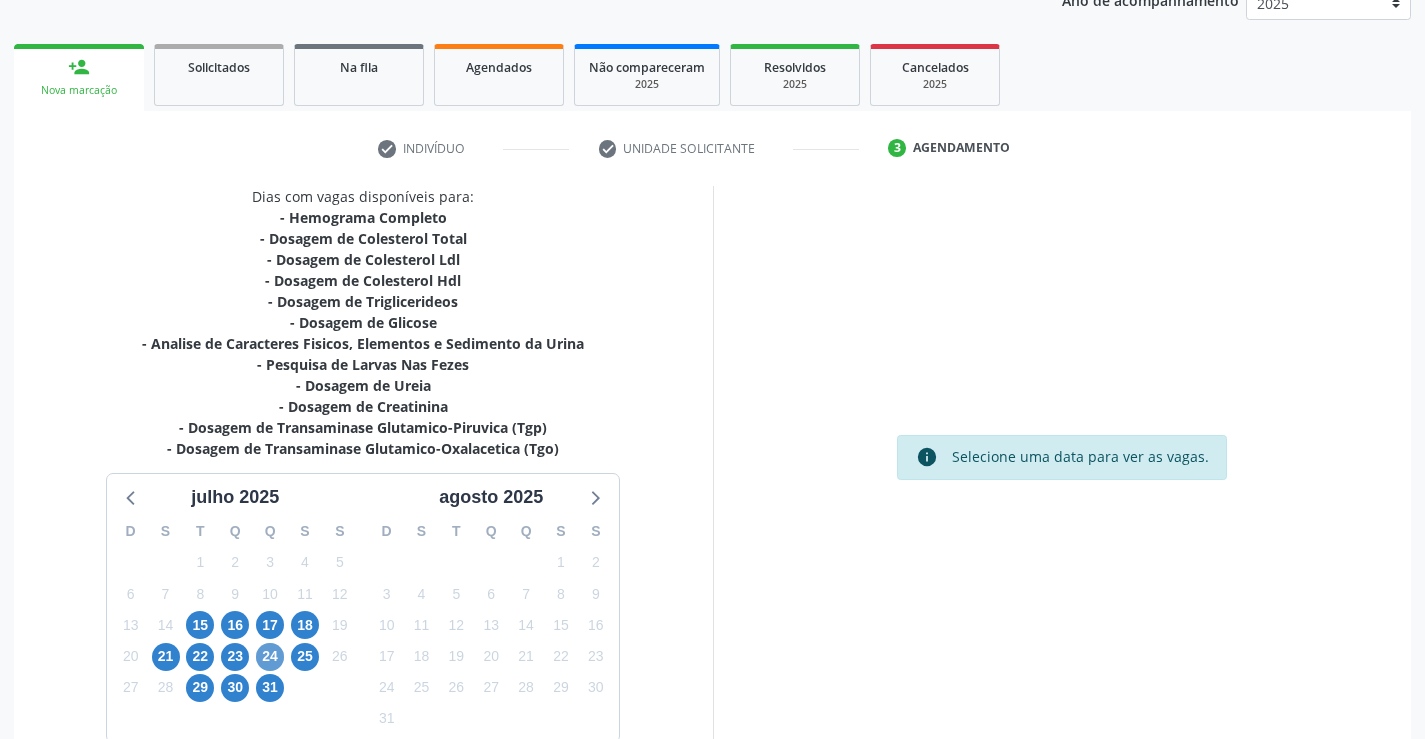 scroll, scrollTop: 362, scrollLeft: 0, axis: vertical 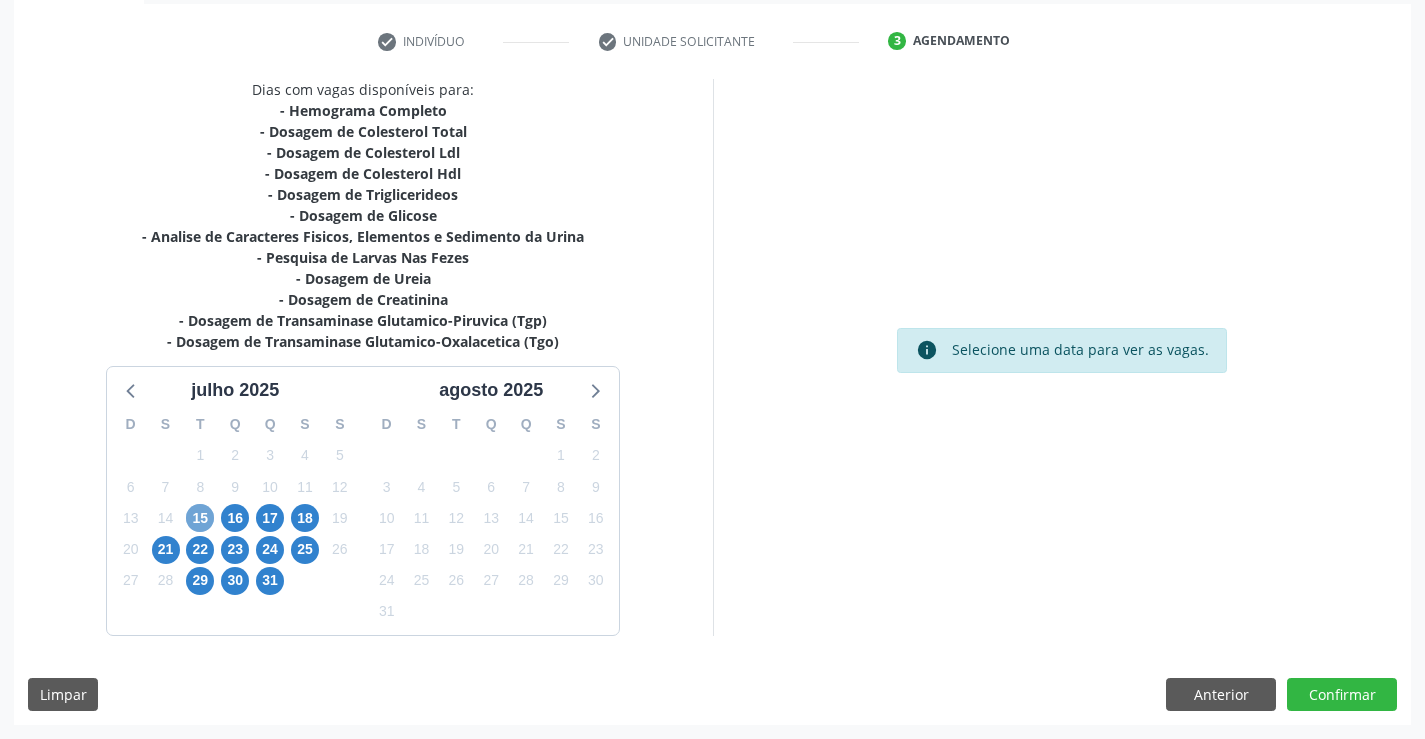 click on "15" at bounding box center [200, 518] 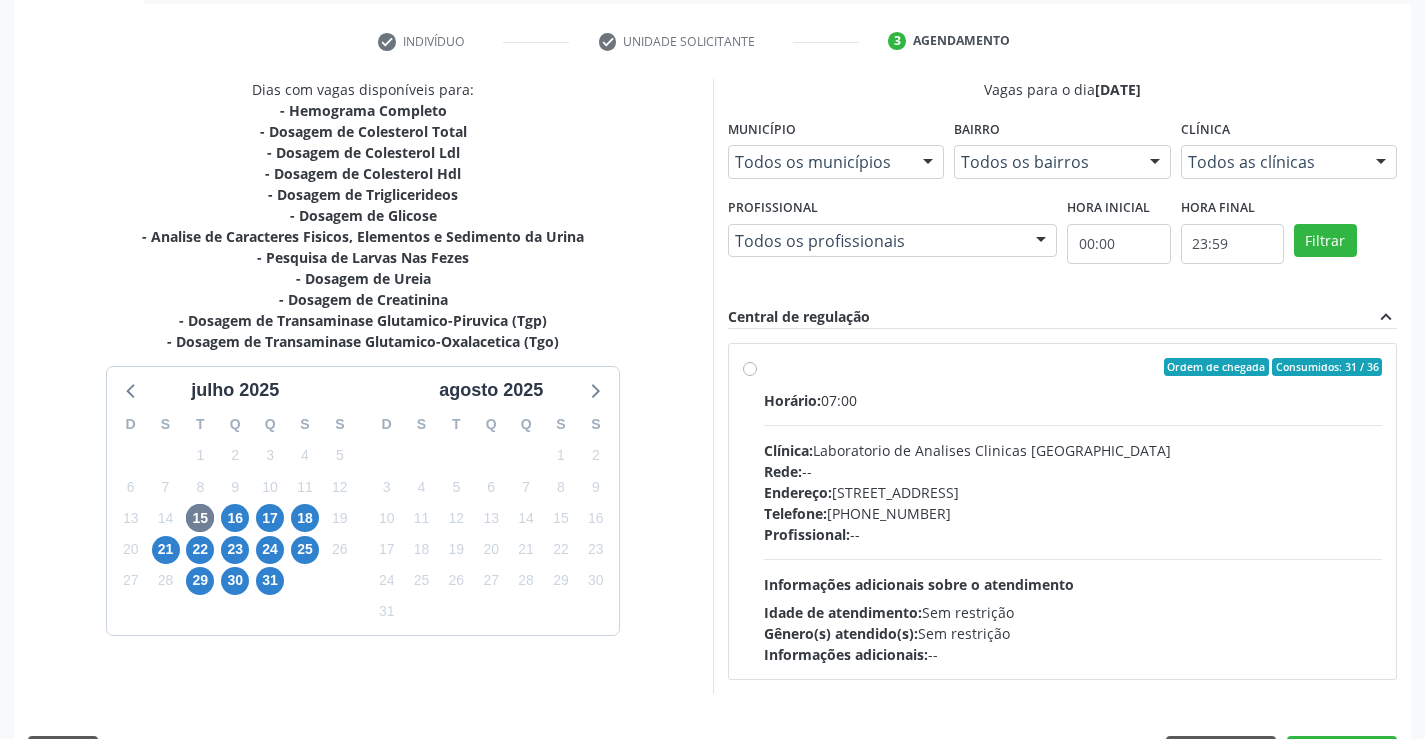 click on "Ordem de chegada
Consumidos: 31 / 36
Horário:   07:00
Clínica:  Laboratorio de Analises Clinicas Sao Francisco
Rede:
--
Endereço:   Terreo, nº 258, Centro, Campo Formoso - BA
Telefone:   (74) 36453588
Profissional:
--
Informações adicionais sobre o atendimento
Idade de atendimento:
Sem restrição
Gênero(s) atendido(s):
Sem restrição
Informações adicionais:
--" at bounding box center [1063, 511] 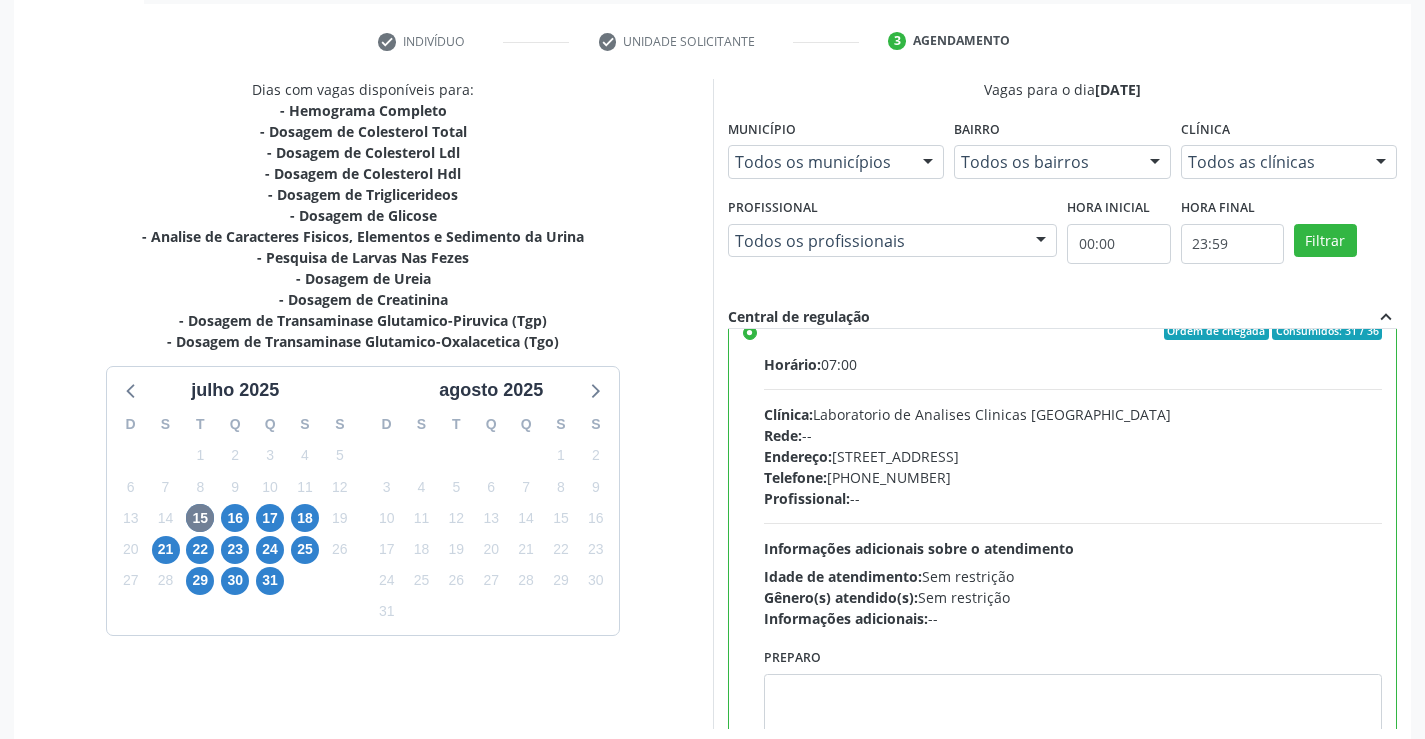 scroll, scrollTop: 99, scrollLeft: 0, axis: vertical 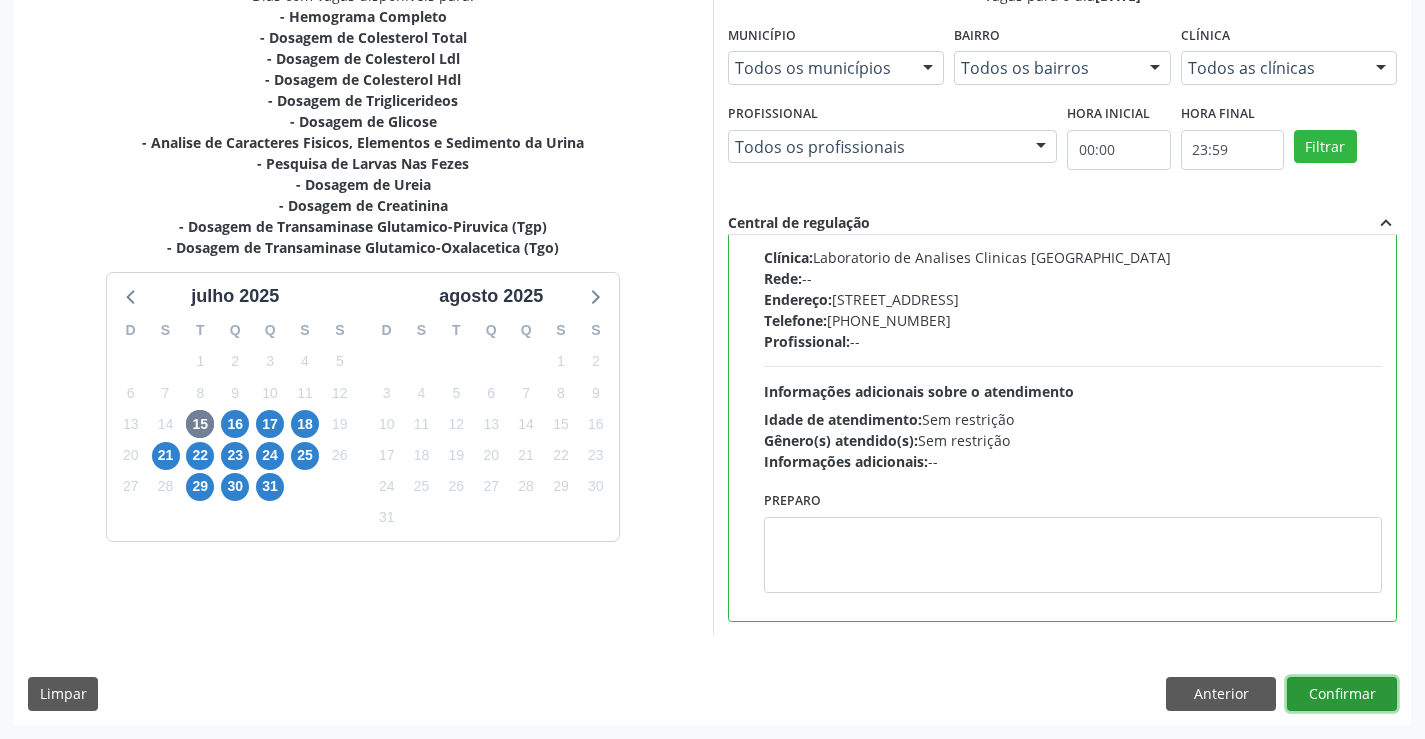 click on "Confirmar" at bounding box center [1342, 694] 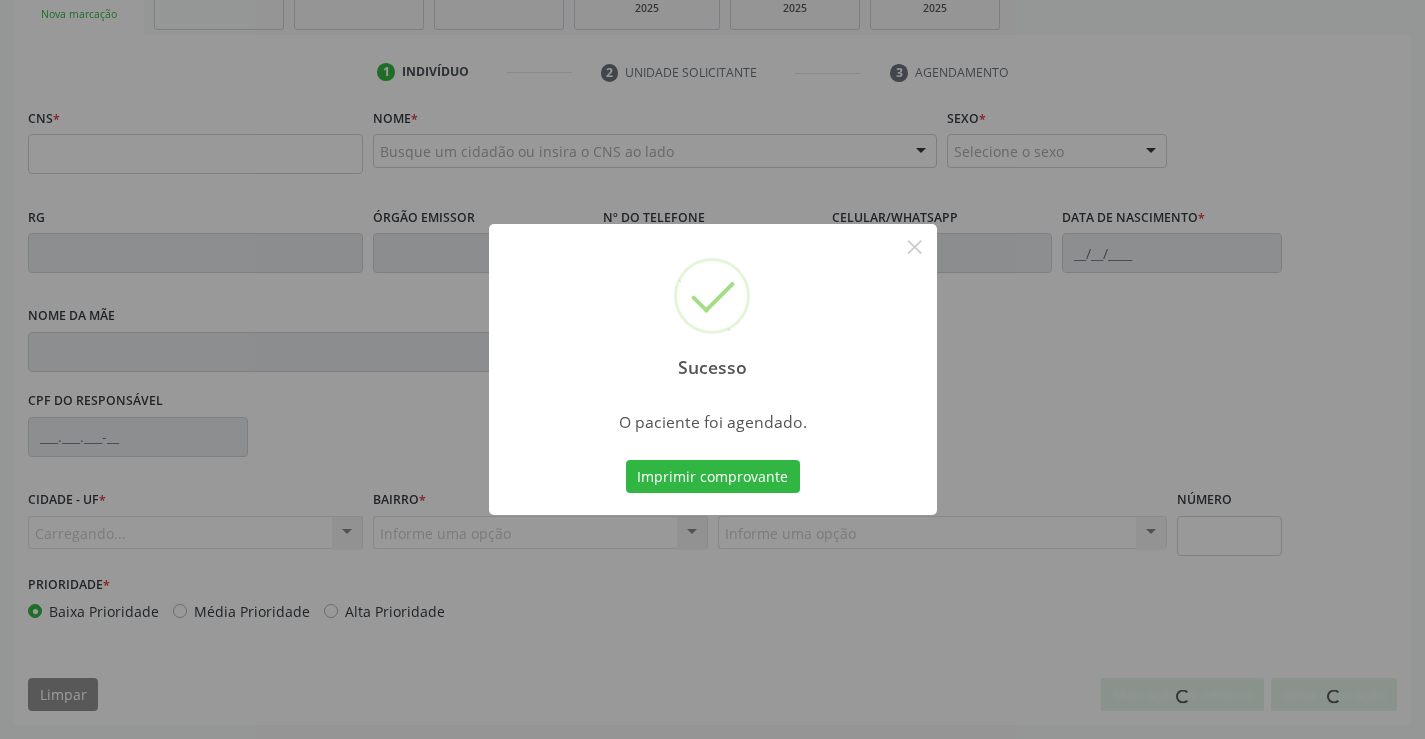 scroll, scrollTop: 331, scrollLeft: 0, axis: vertical 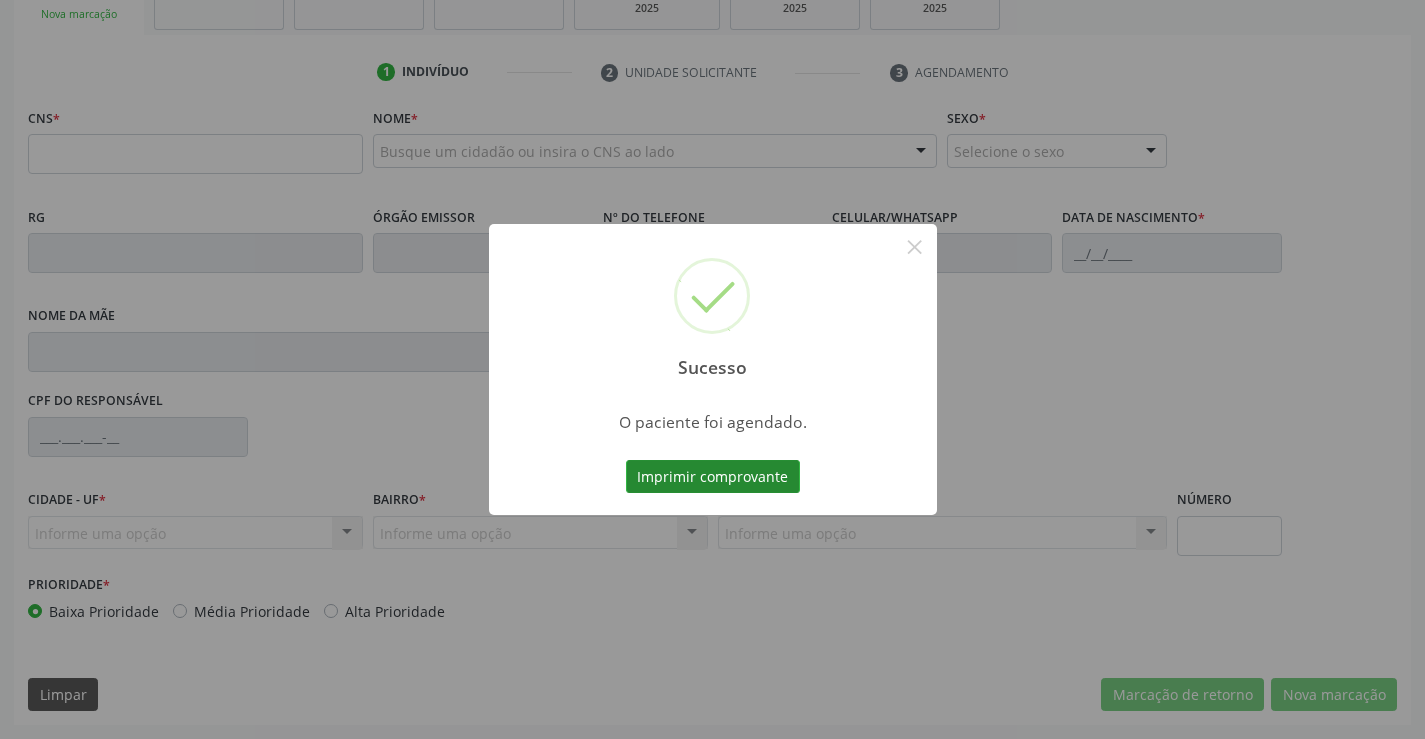 click on "Imprimir comprovante" at bounding box center (713, 477) 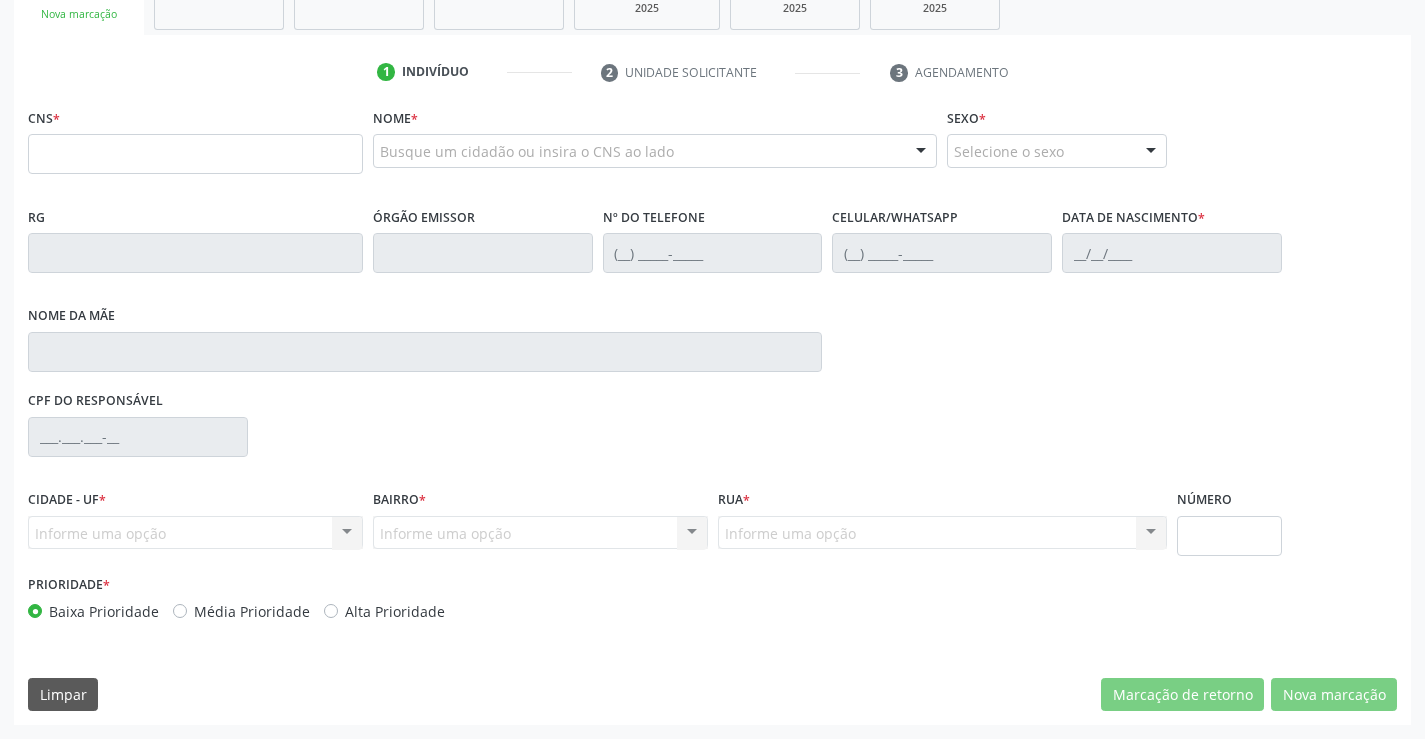 scroll, scrollTop: 331, scrollLeft: 0, axis: vertical 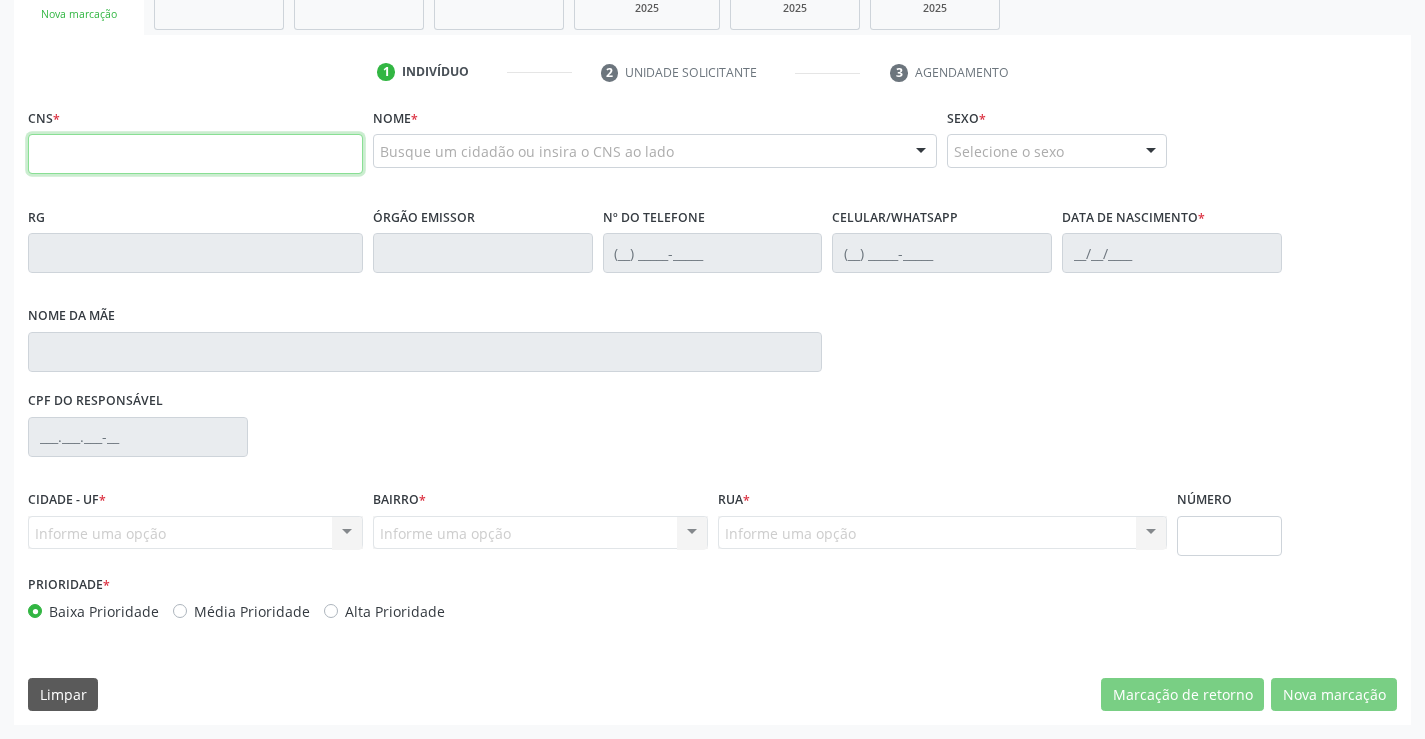 click at bounding box center [195, 154] 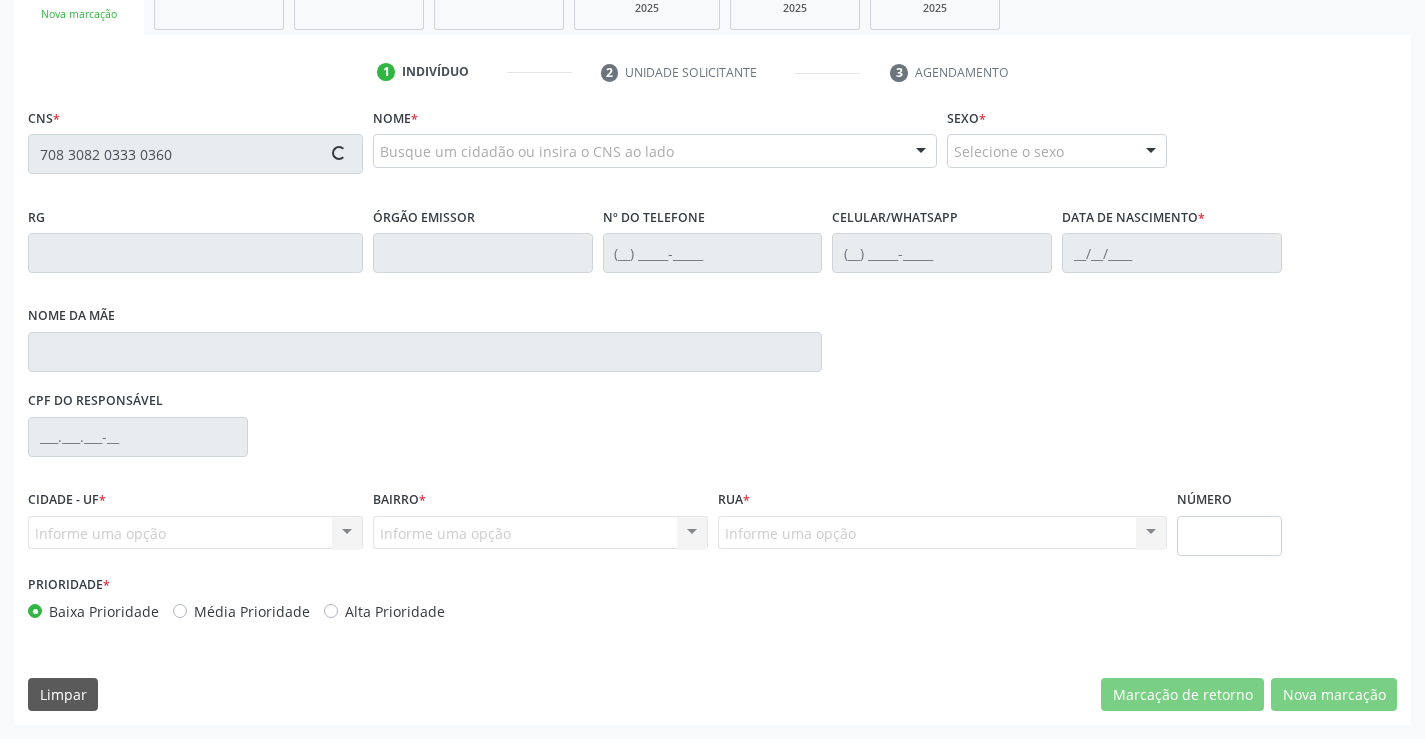 type on "708 3082 0333 0360" 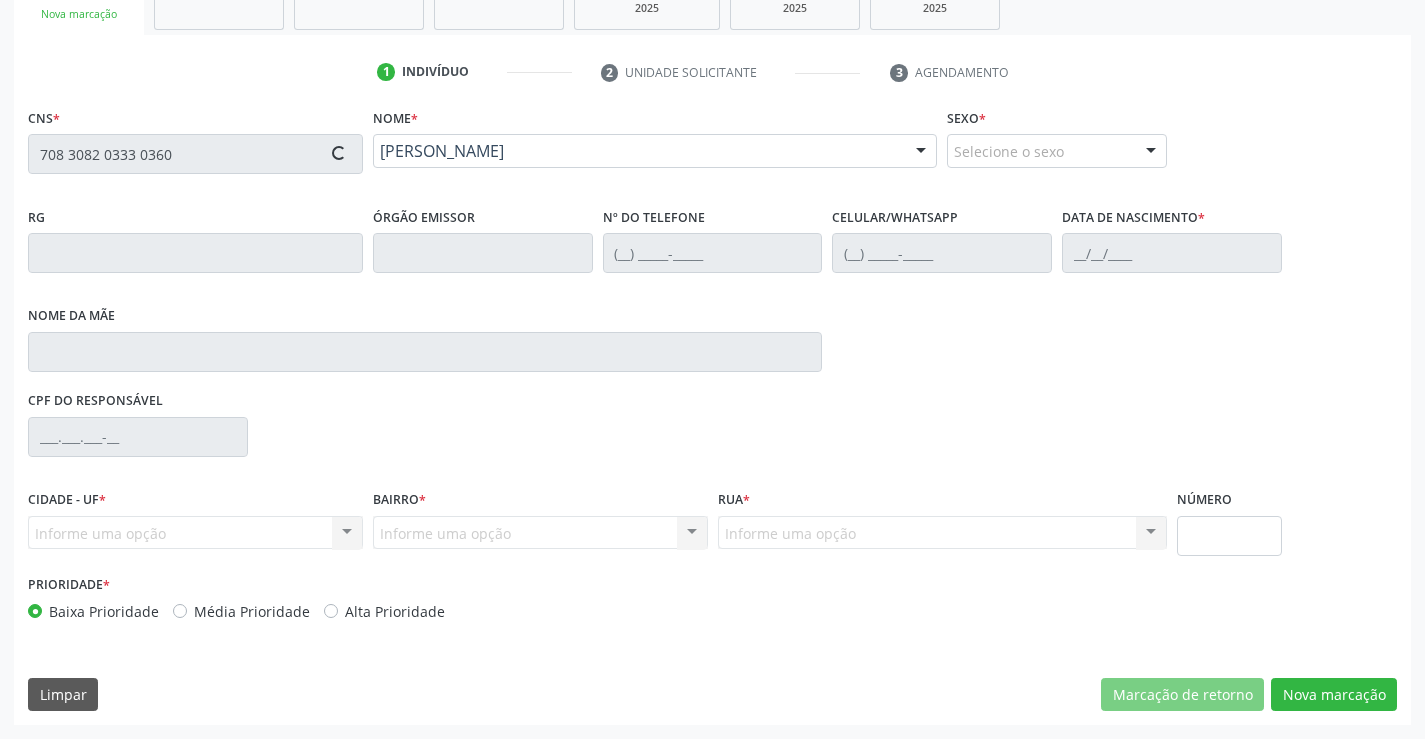 type on "30784538281" 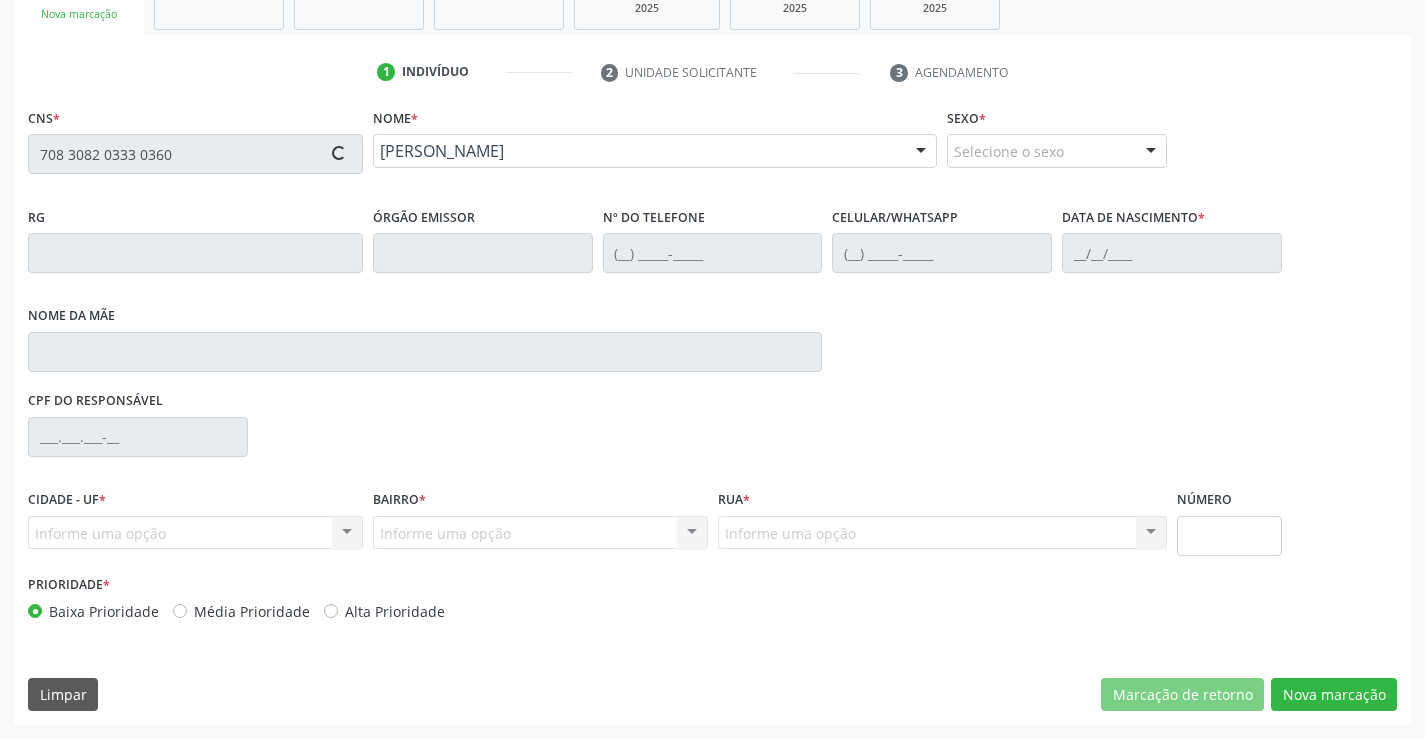 type on "[PHONE_NUMBER]" 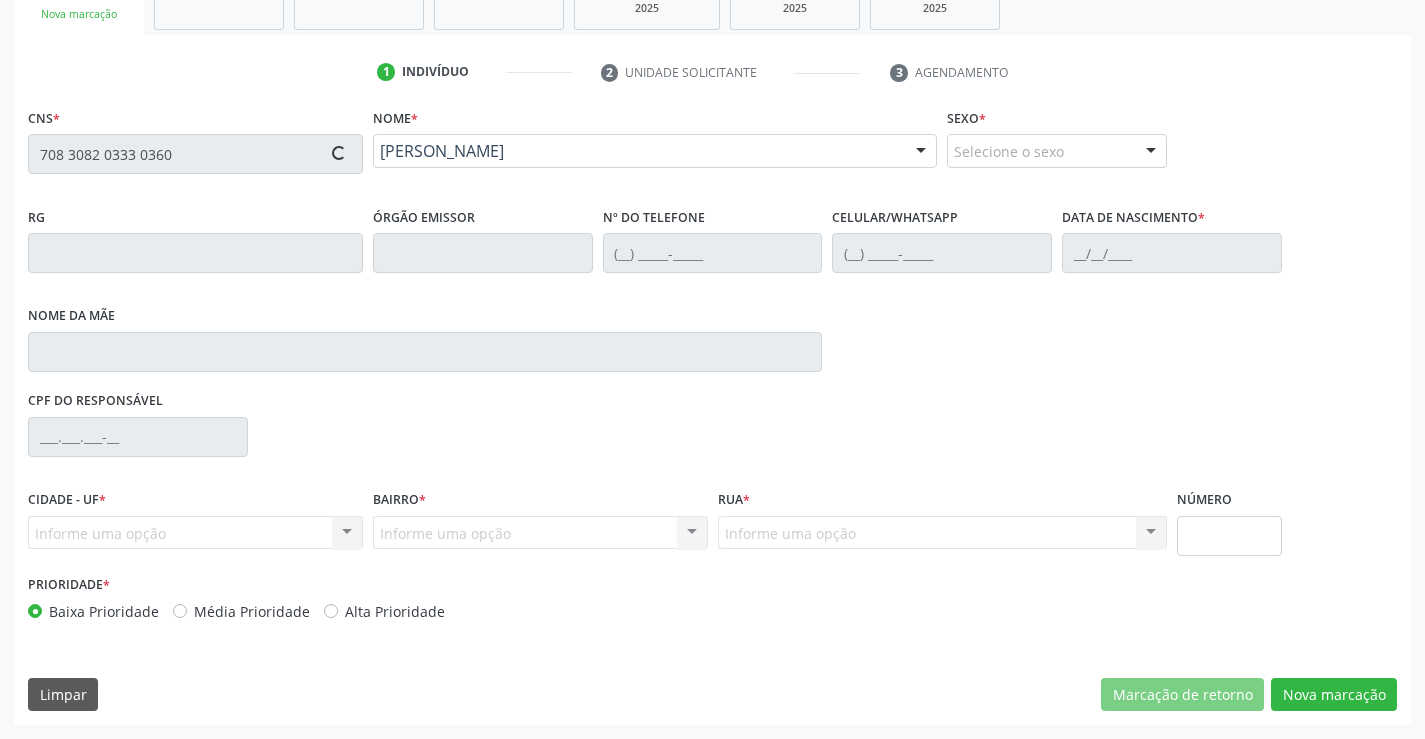 type on "SN" 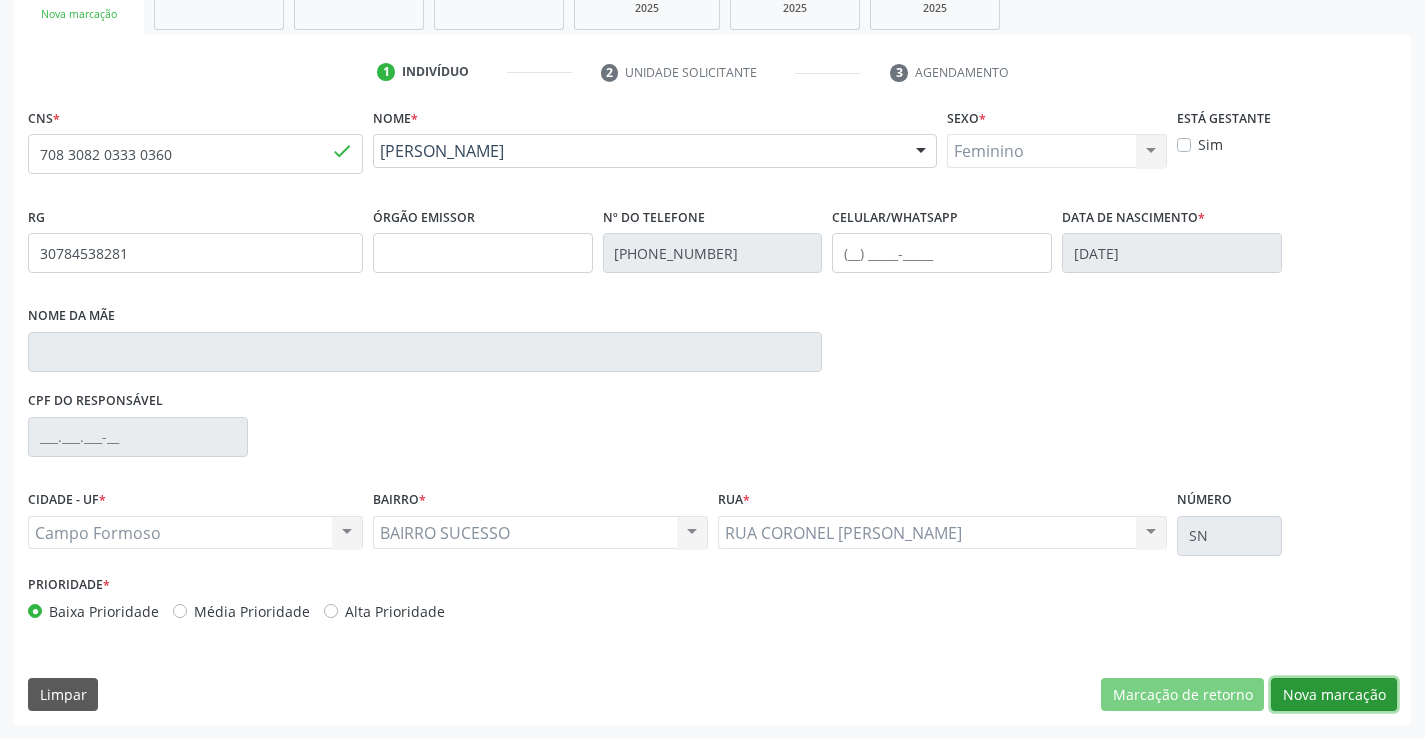 click on "Nova marcação" at bounding box center [1334, 695] 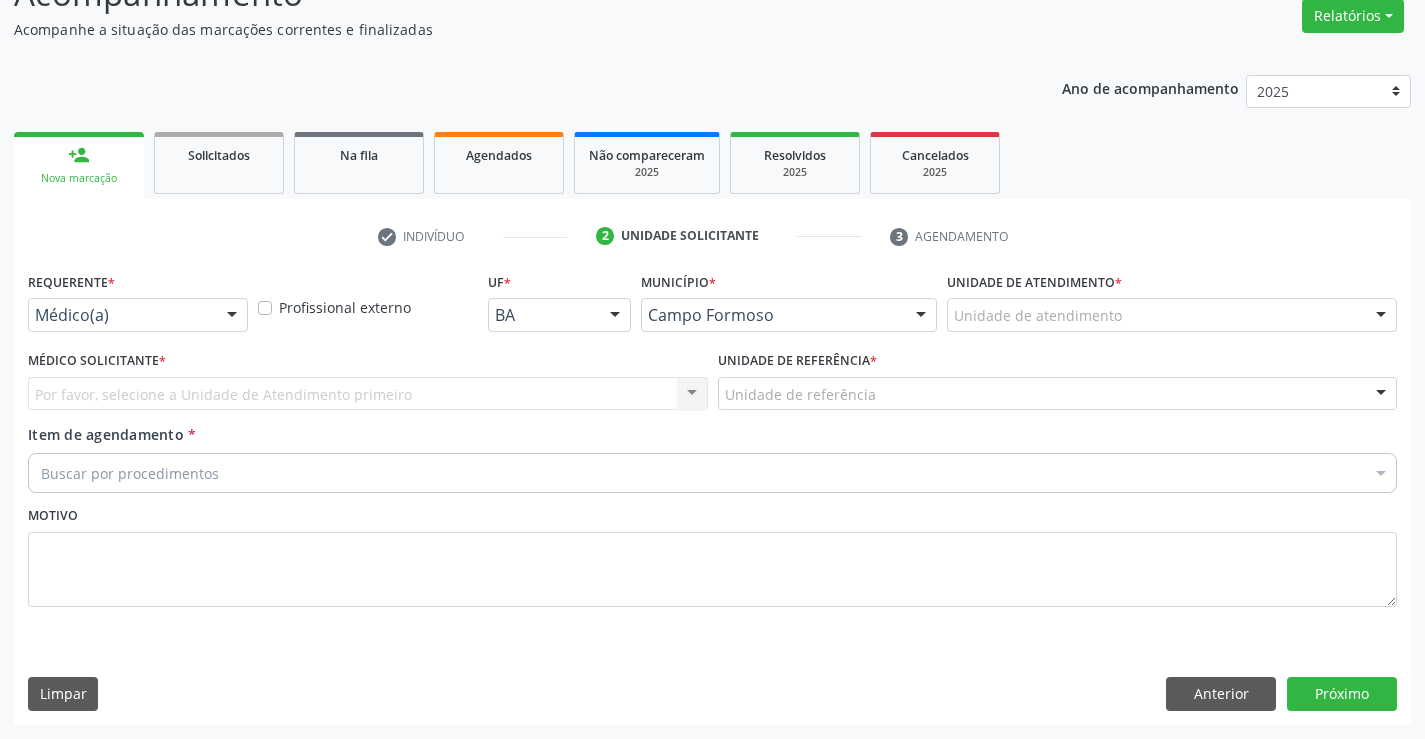 scroll, scrollTop: 167, scrollLeft: 0, axis: vertical 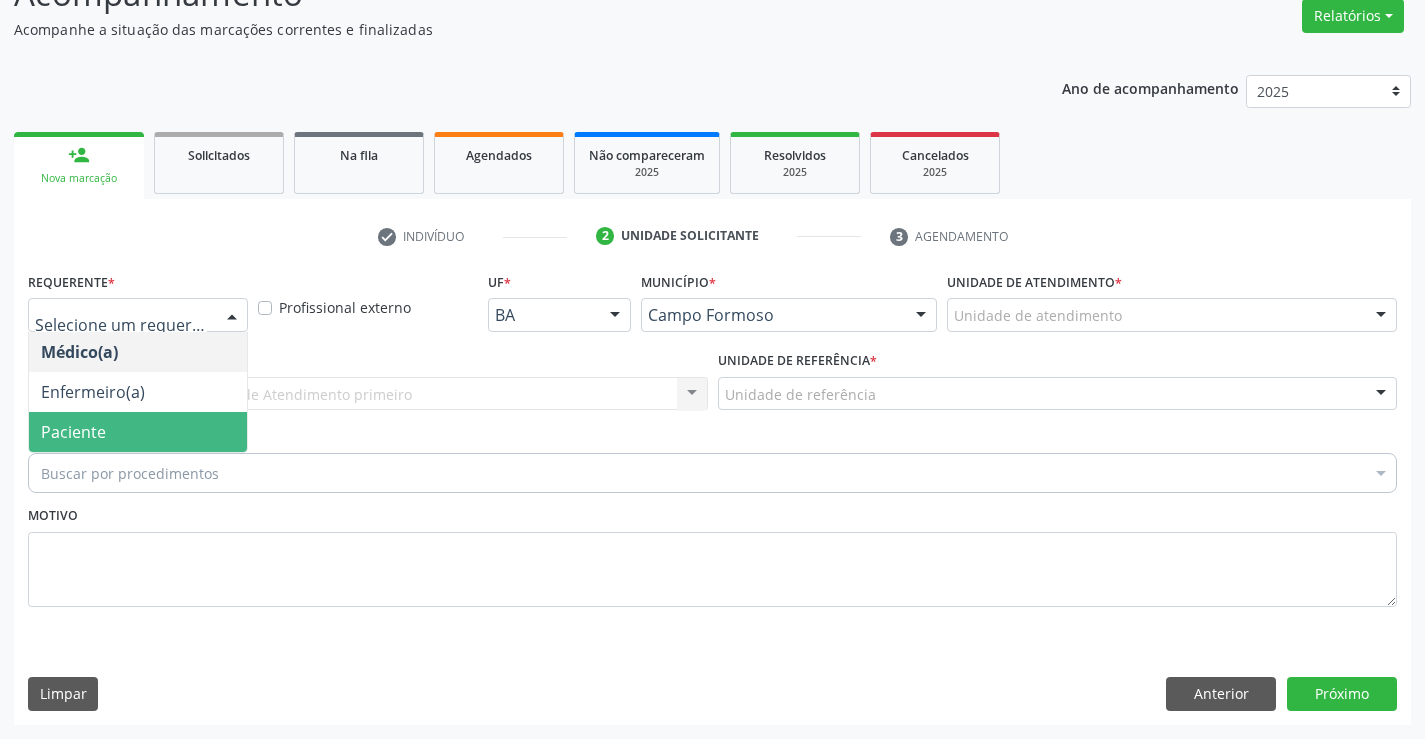 click on "Paciente" at bounding box center [138, 432] 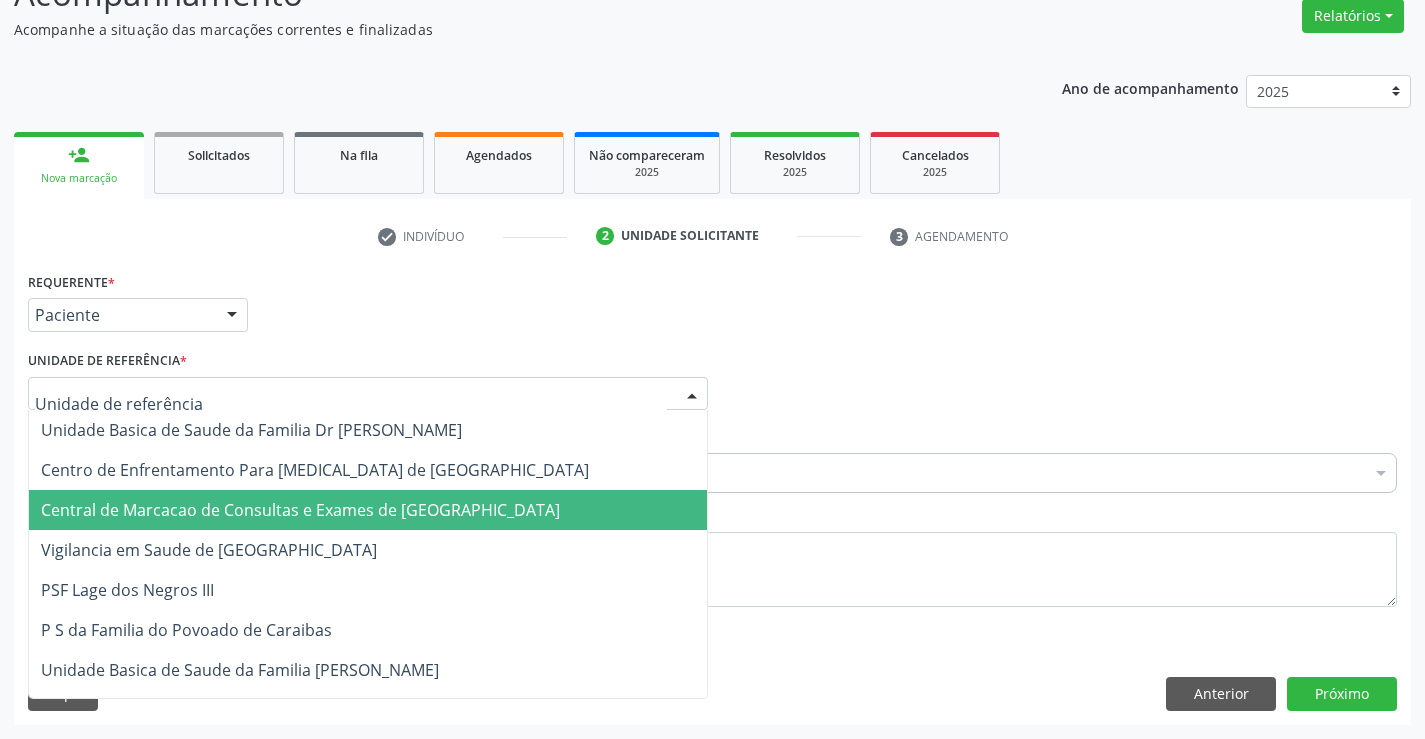 click on "Central de Marcacao de Consultas e Exames de [GEOGRAPHIC_DATA]" at bounding box center (300, 510) 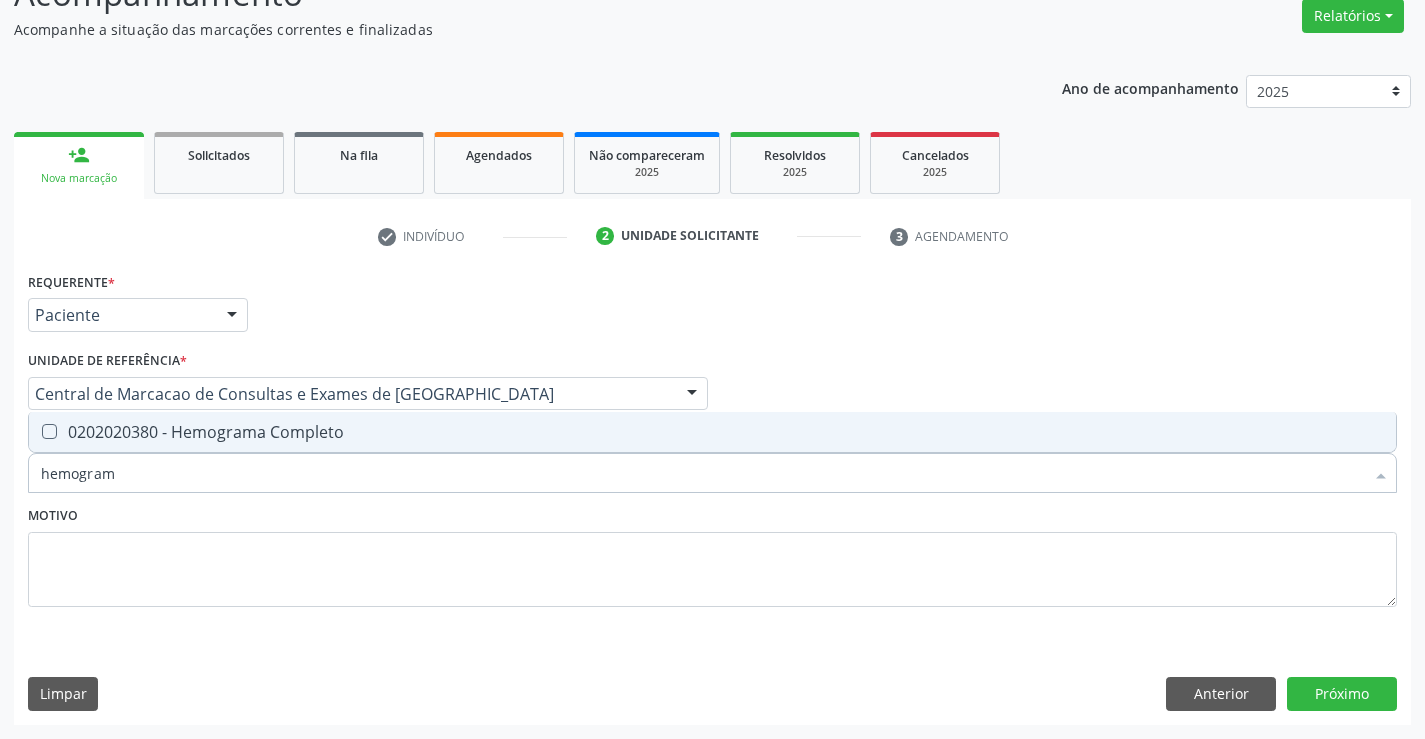 type on "hemograma" 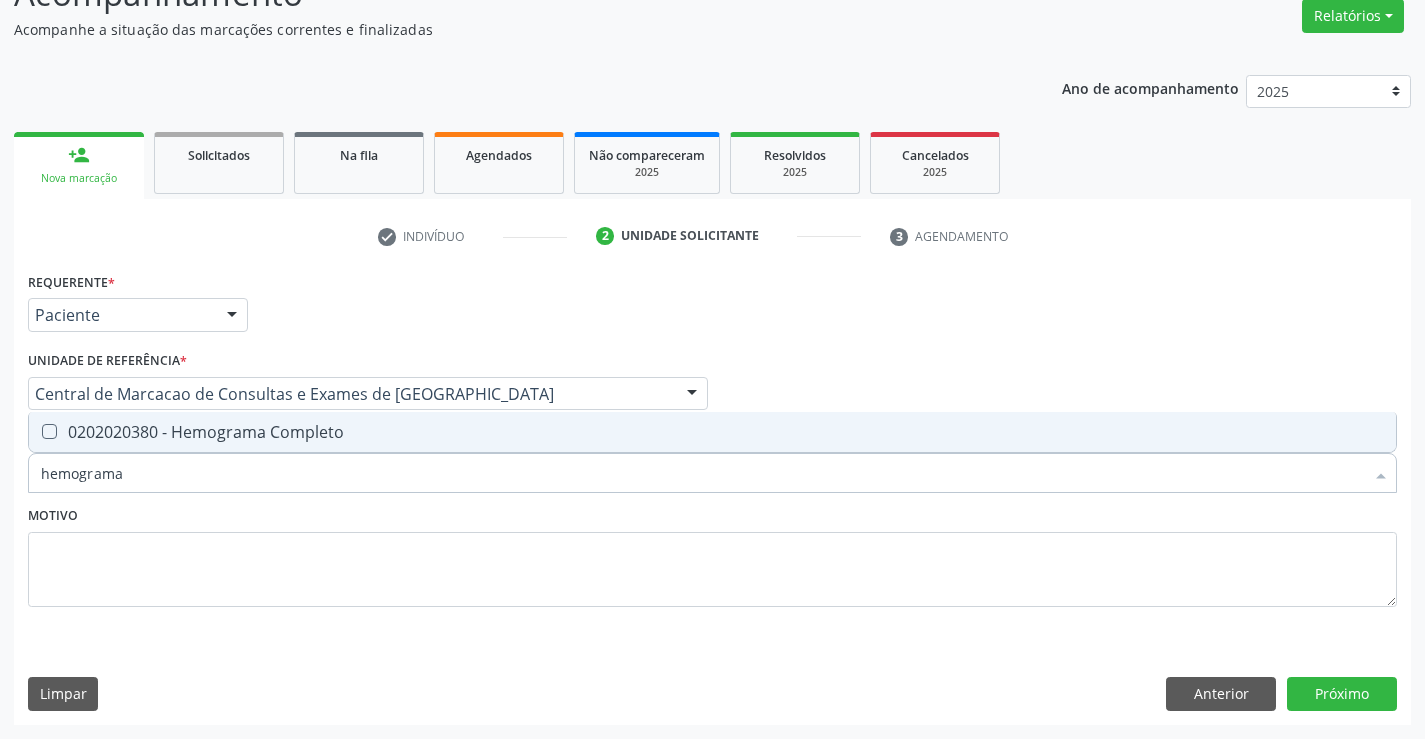 click on "0202020380 - Hemograma Completo" at bounding box center [712, 432] 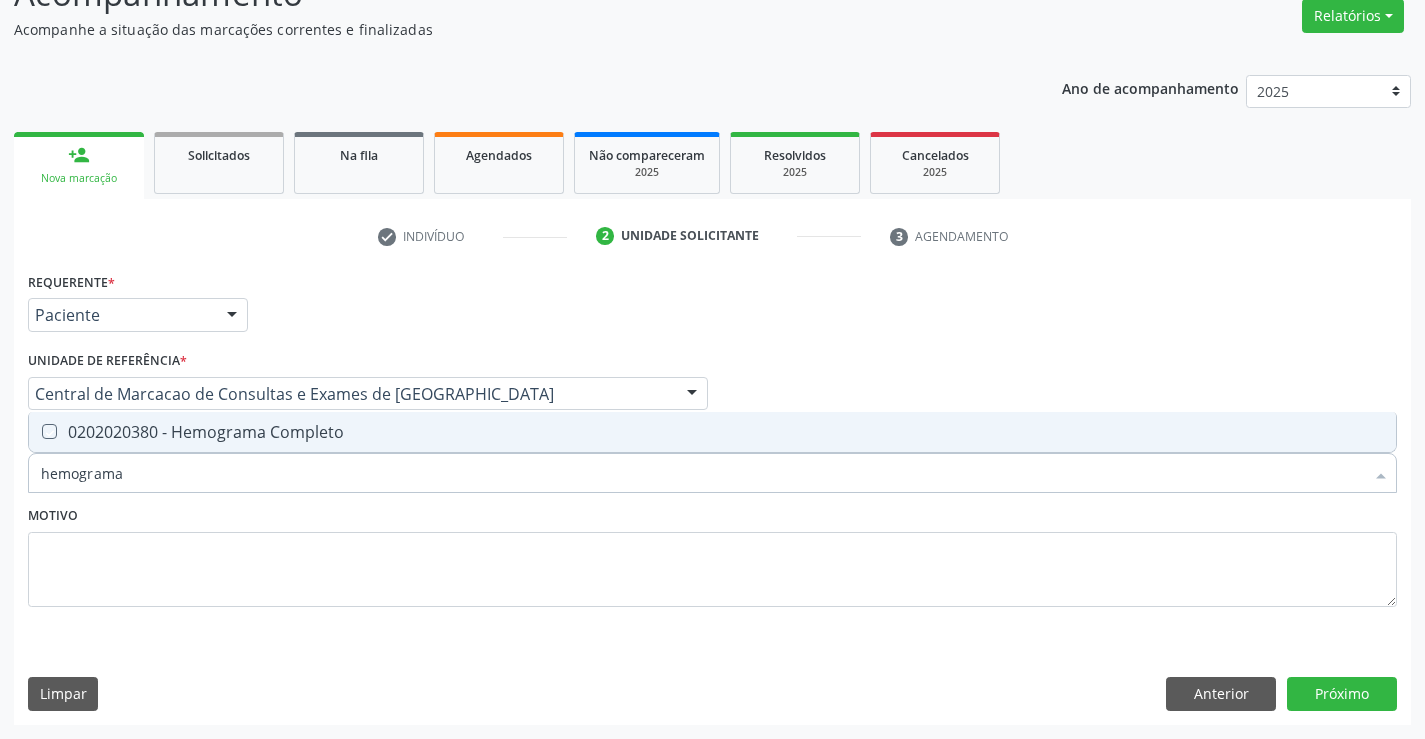 checkbox on "true" 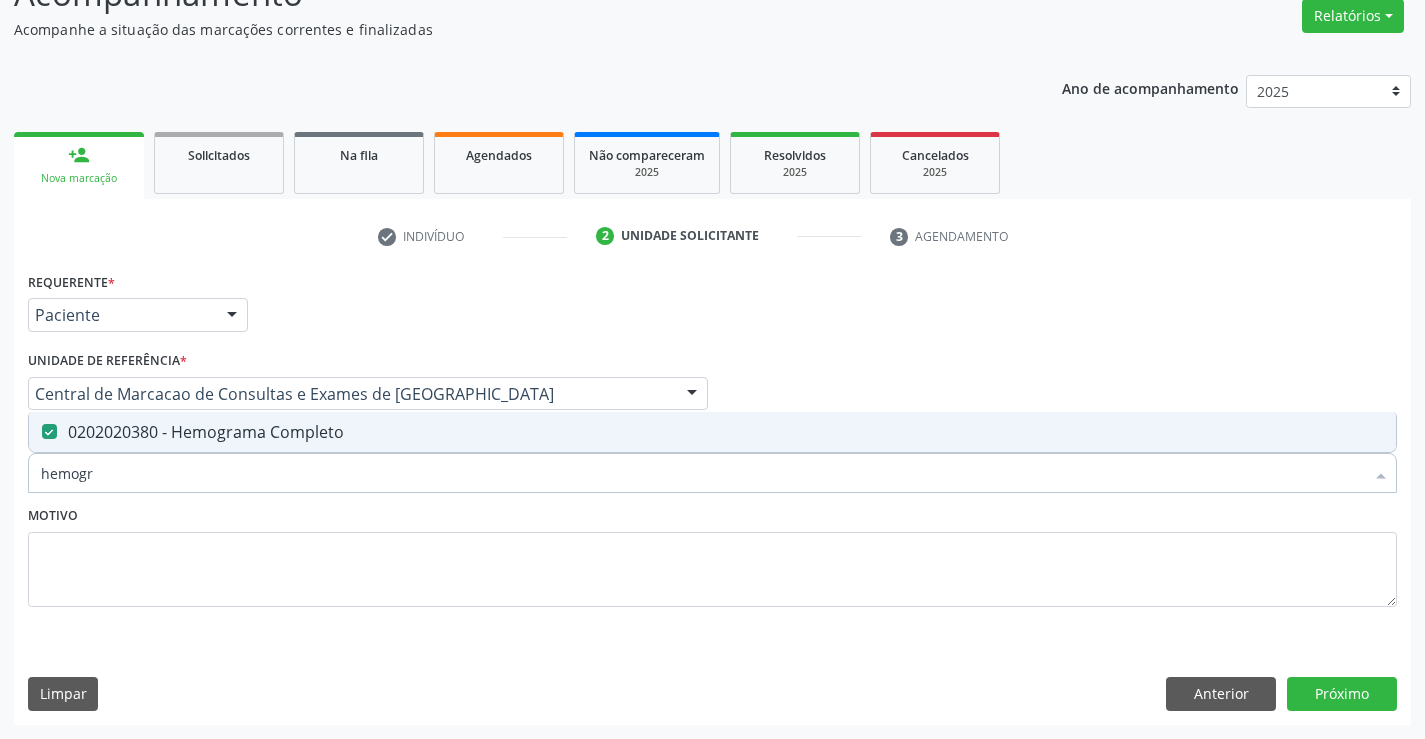 type on "hemog" 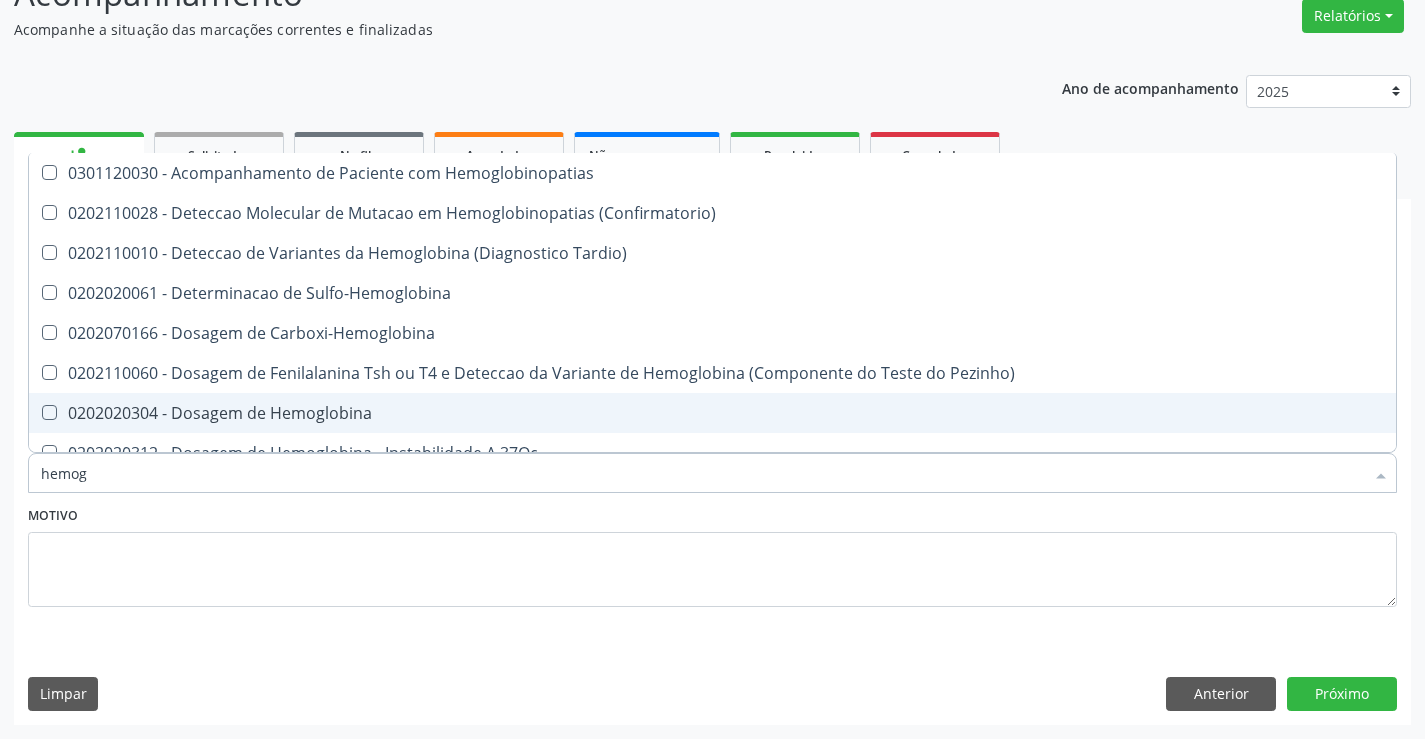 type on "hemo" 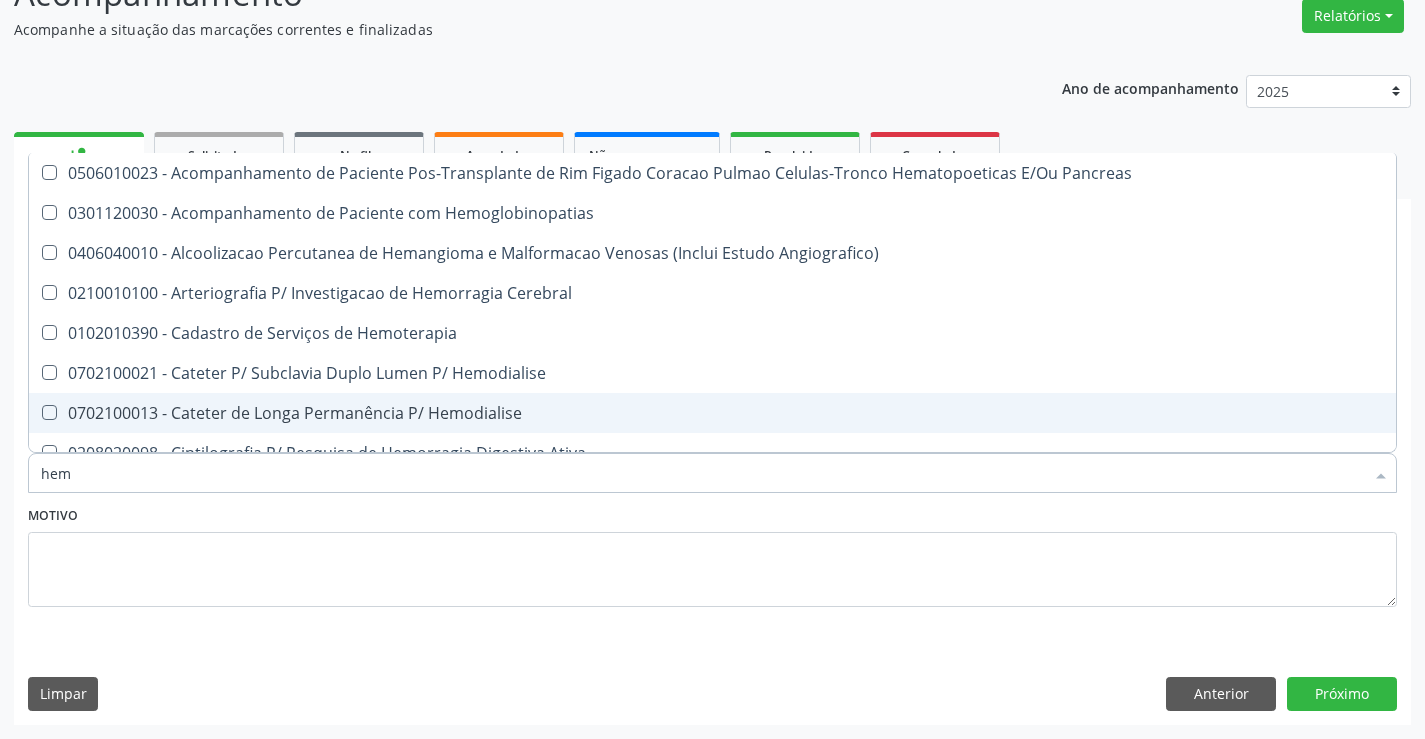 type on "he" 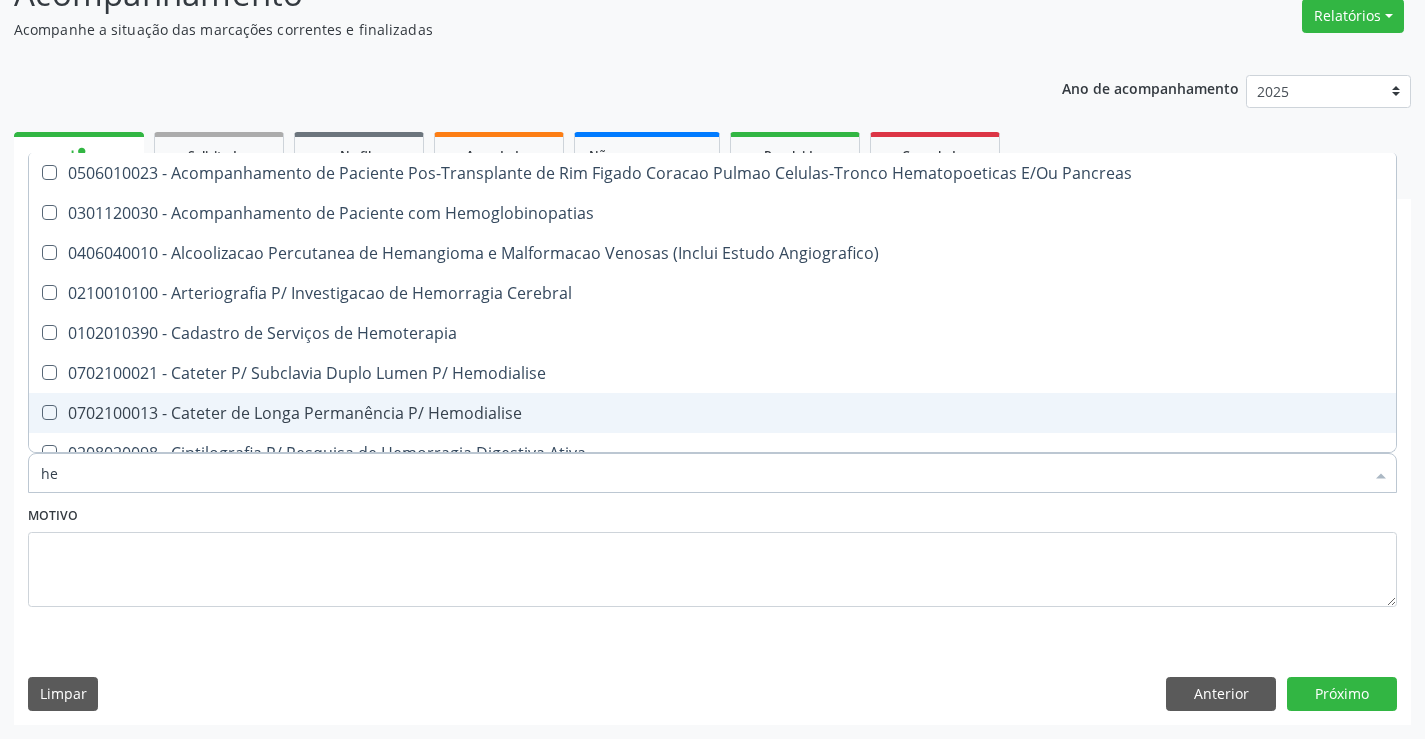 type on "h" 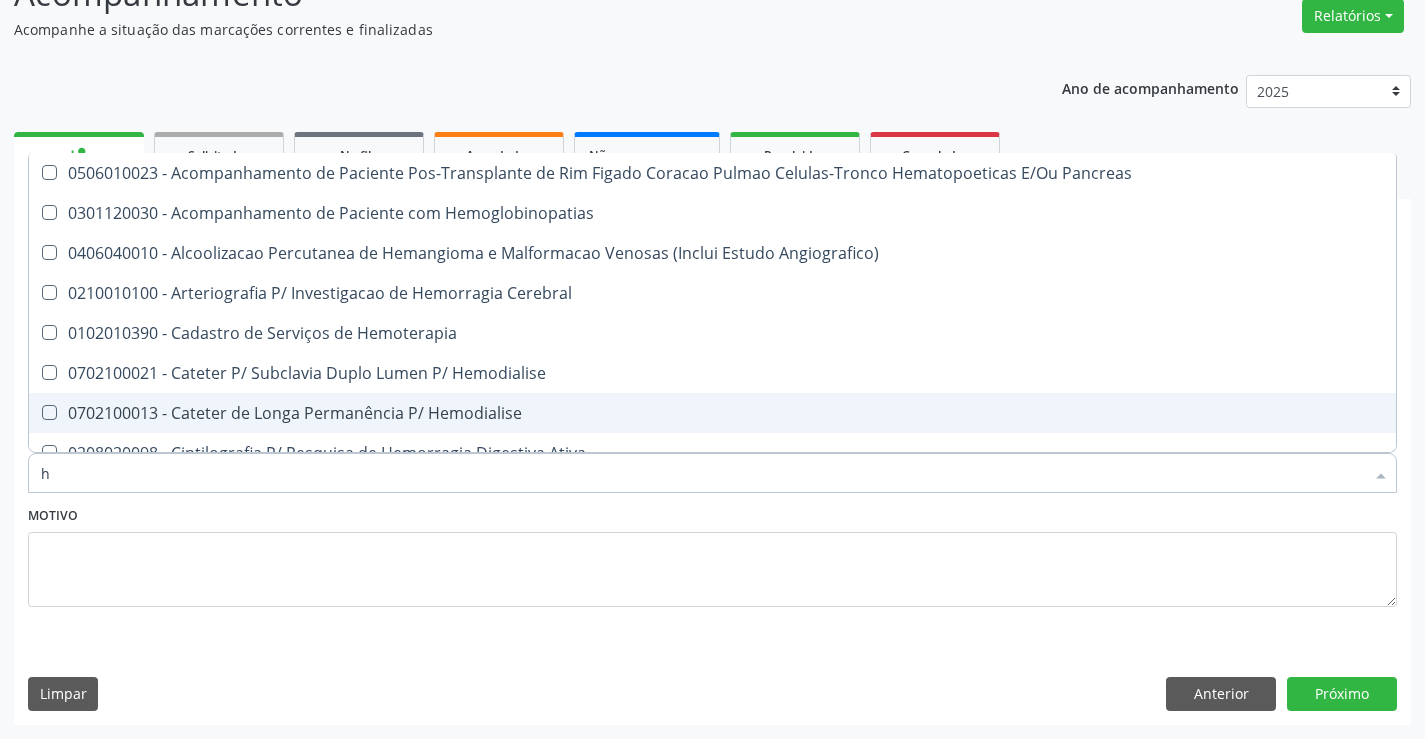 type 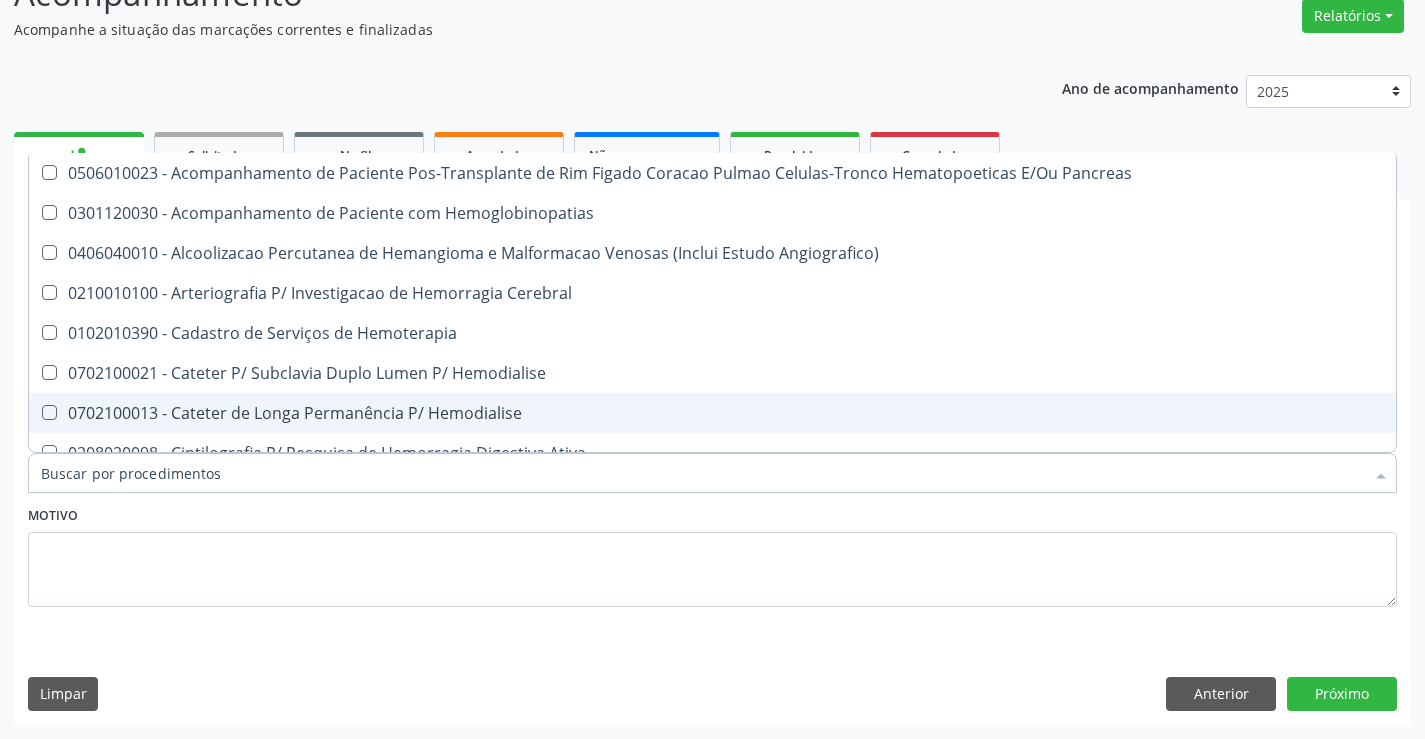 checkbox on "false" 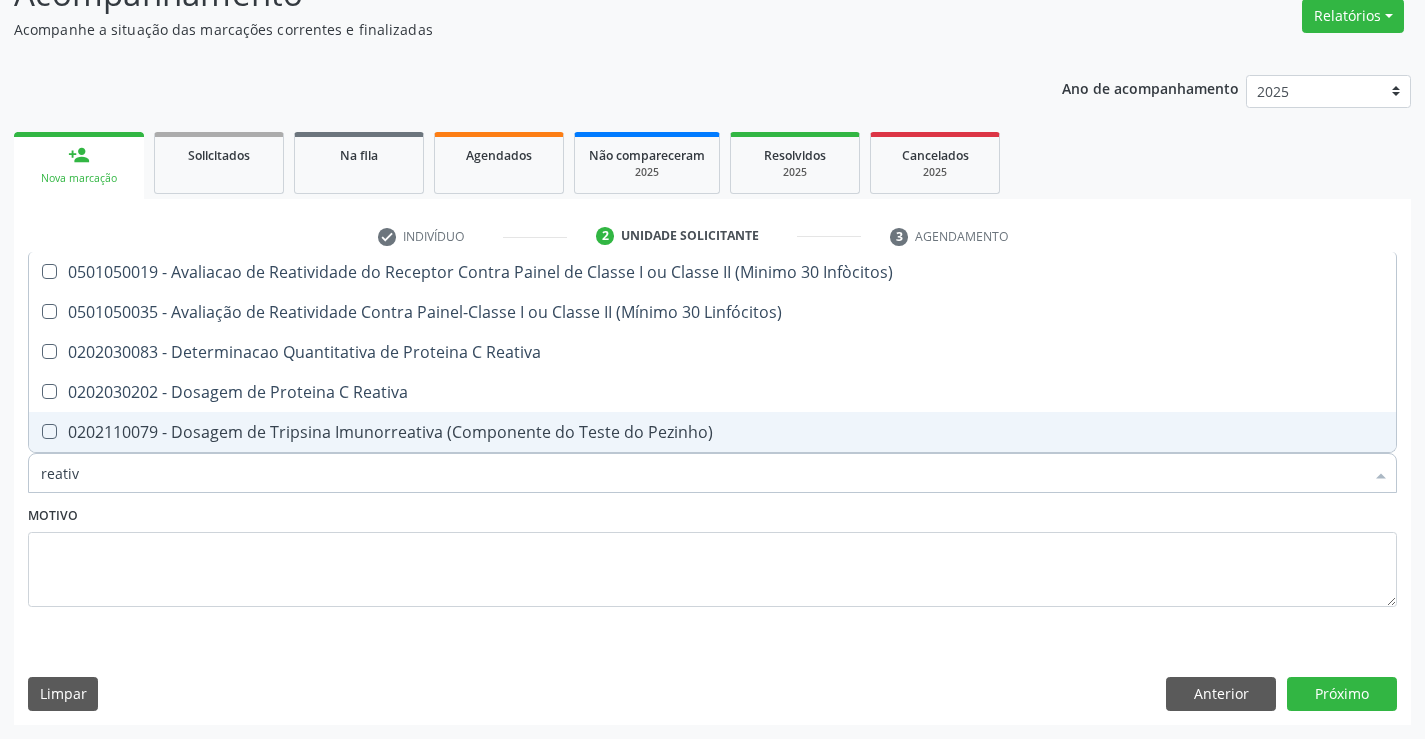 type on "reativa" 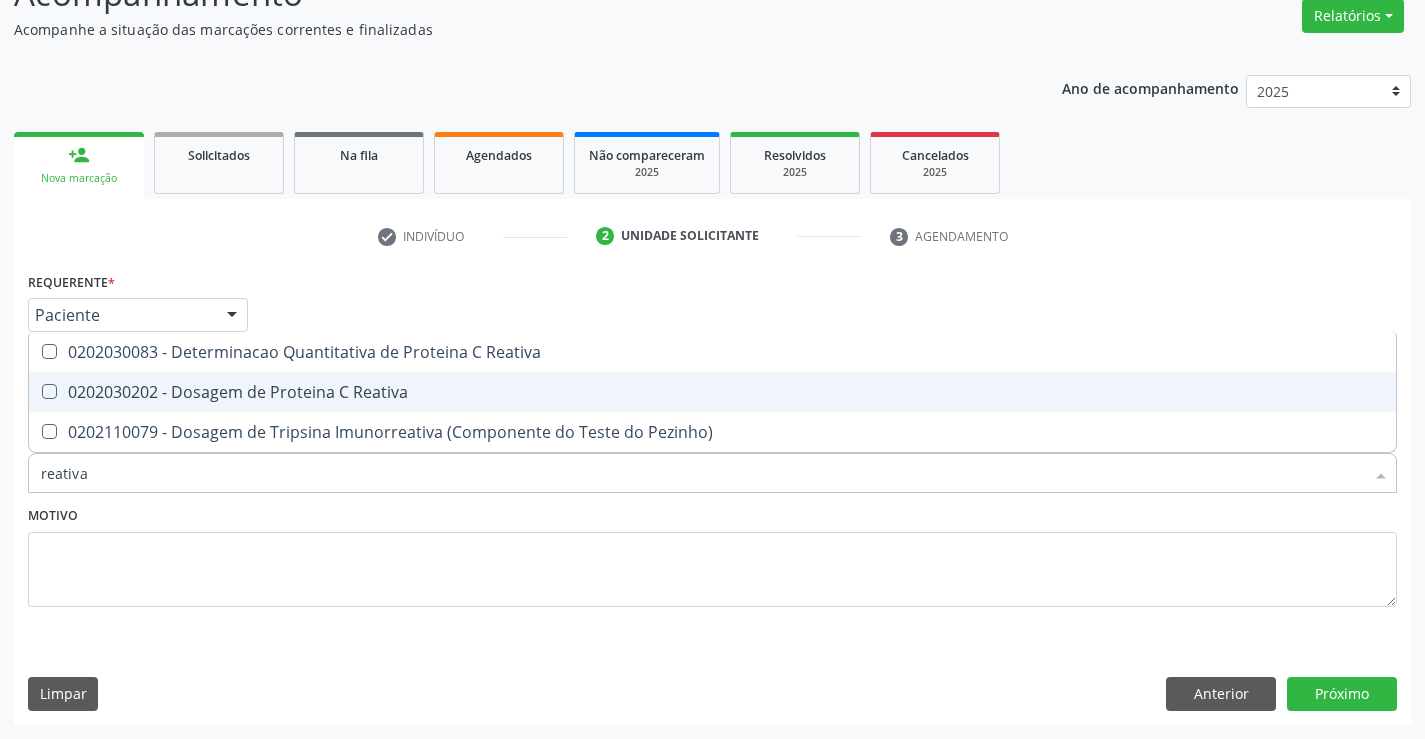 click on "0202030202 - Dosagem de Proteina C Reativa" at bounding box center (712, 392) 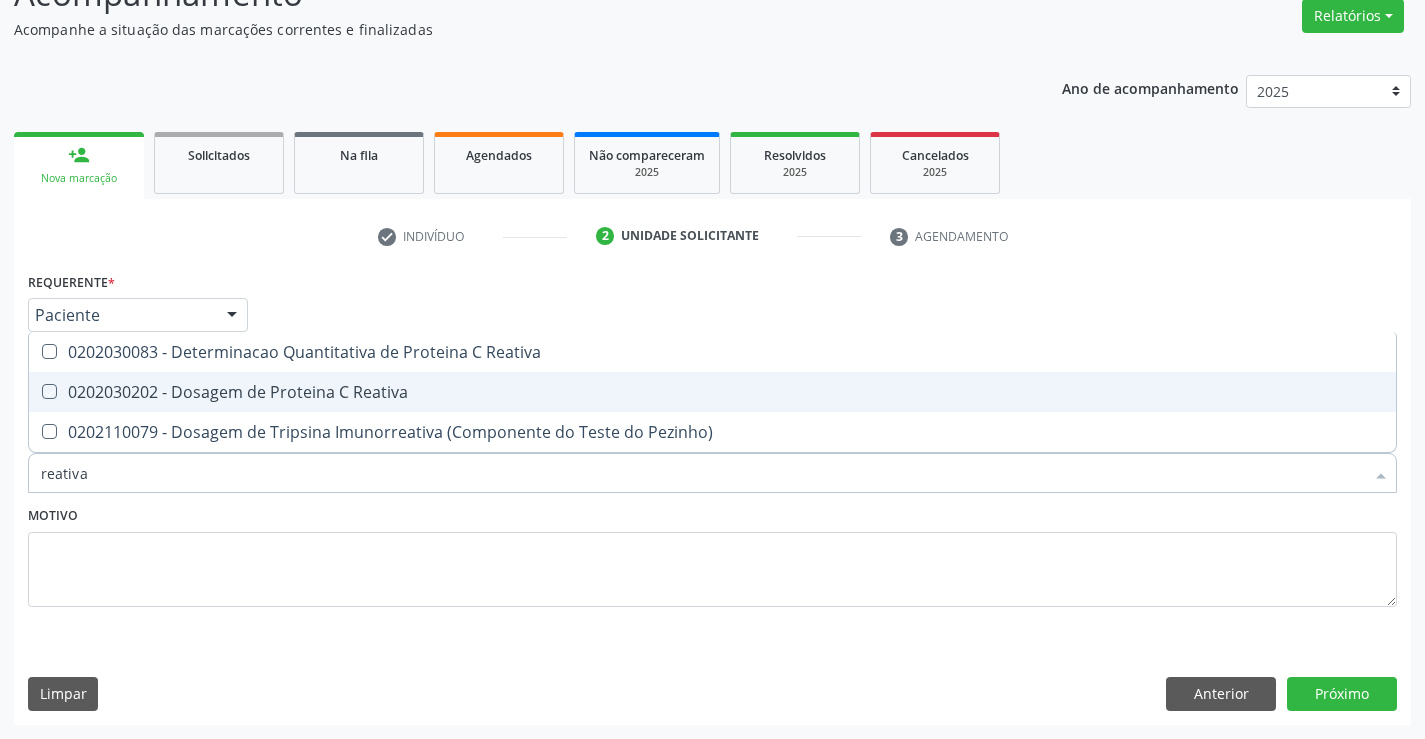 checkbox on "true" 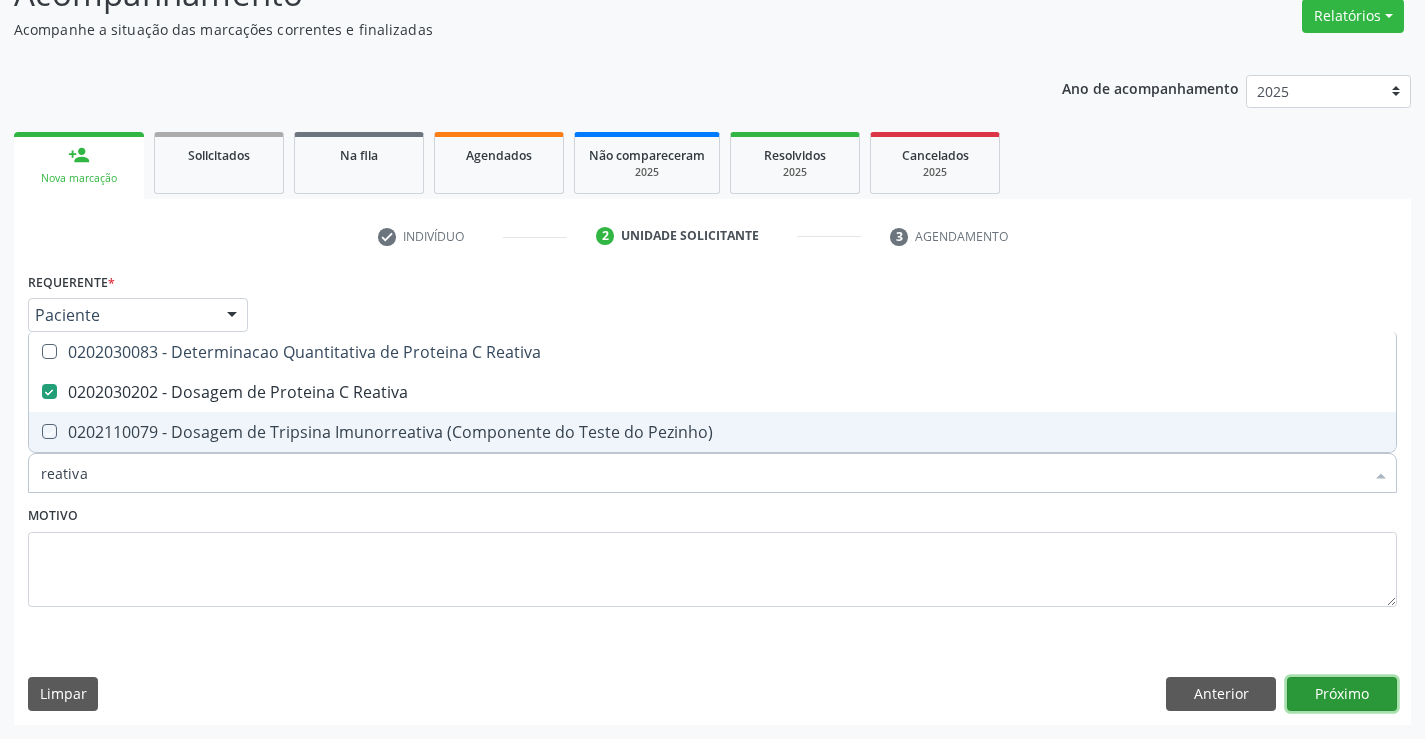 click on "Próximo" at bounding box center (1342, 694) 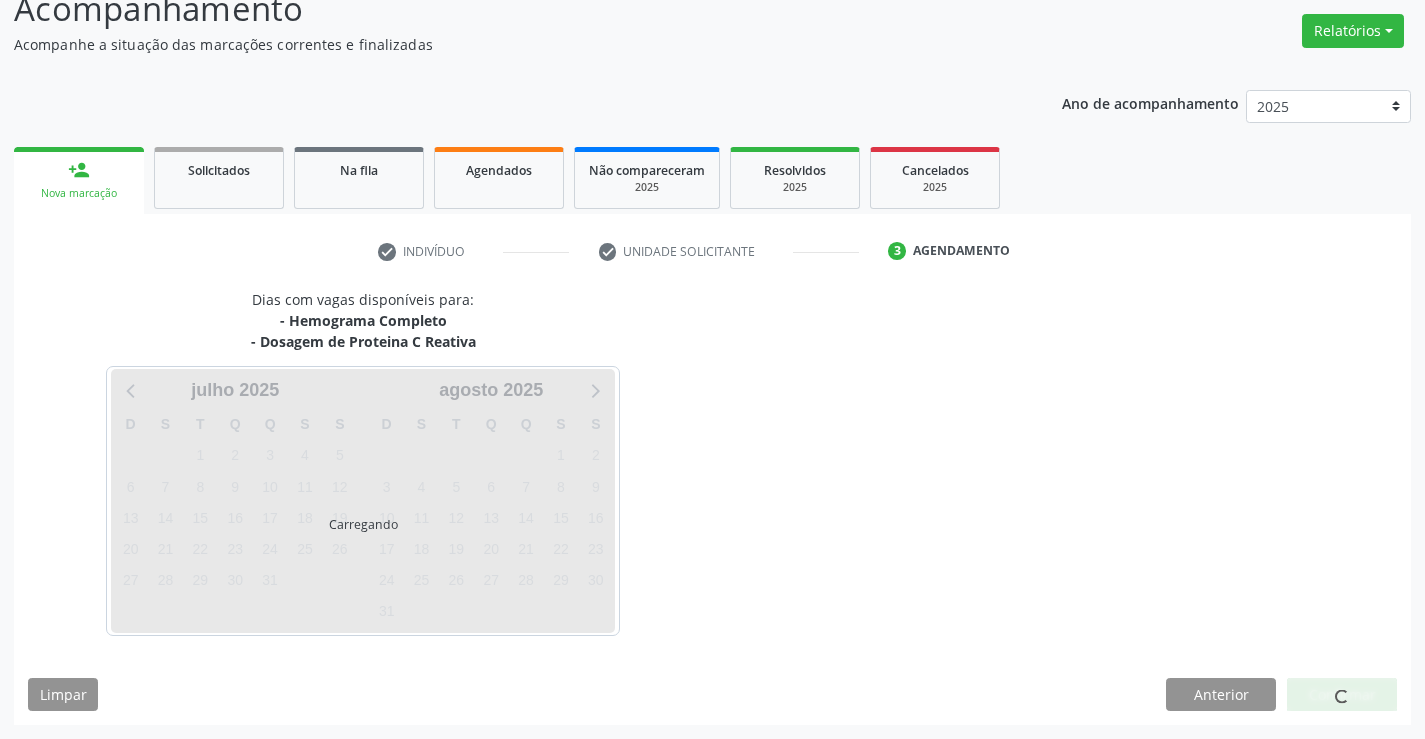 scroll, scrollTop: 152, scrollLeft: 0, axis: vertical 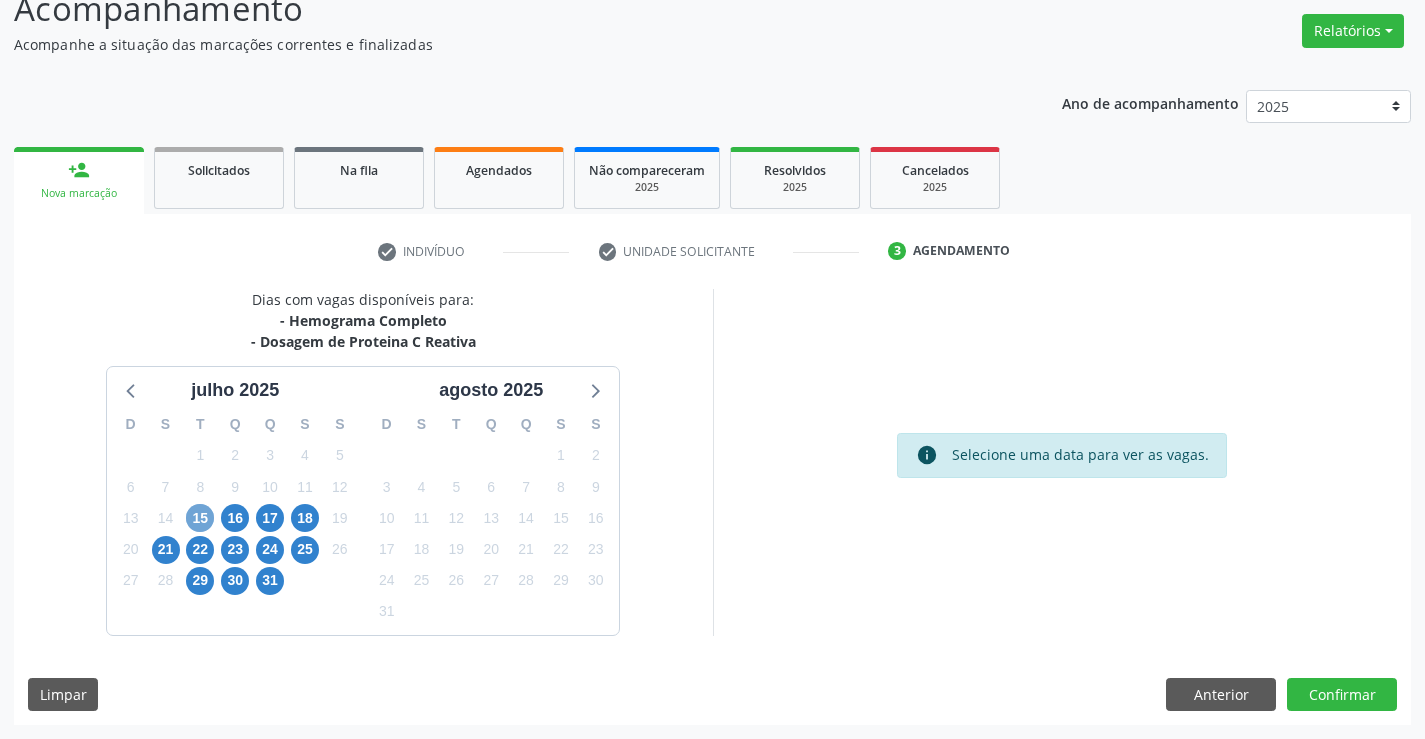 click on "15" at bounding box center (200, 518) 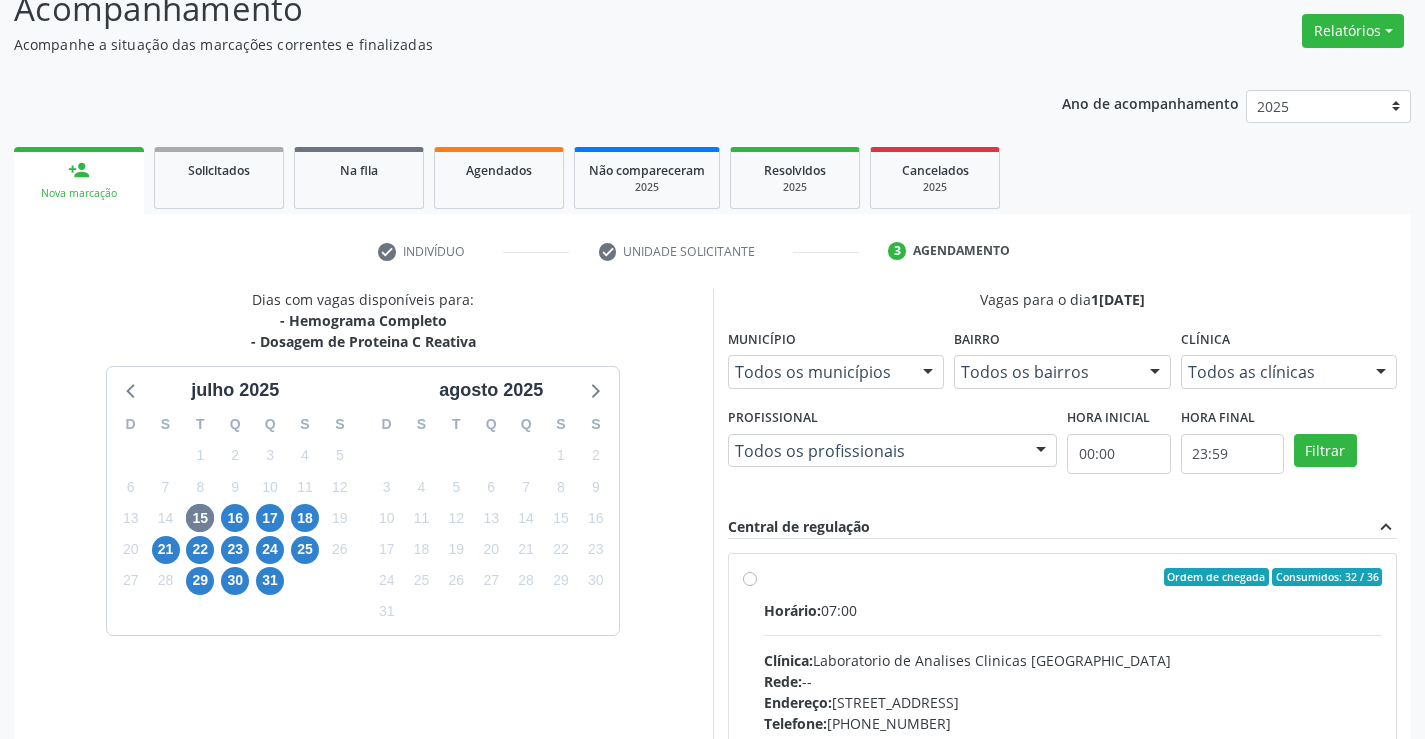 click on "Ordem de chegada
Consumidos: 32 / 36
Horário:   07:00
Clínica:  Laboratorio de Analises Clinicas [GEOGRAPHIC_DATA]
Rede:
--
Endereço:   [STREET_ADDRESS]
Telefone:   [PHONE_NUMBER]
Profissional:
--
Informações adicionais sobre o atendimento
Idade de atendimento:
Sem restrição
Gênero(s) atendido(s):
Sem restrição
Informações adicionais:
--" at bounding box center (1073, 721) 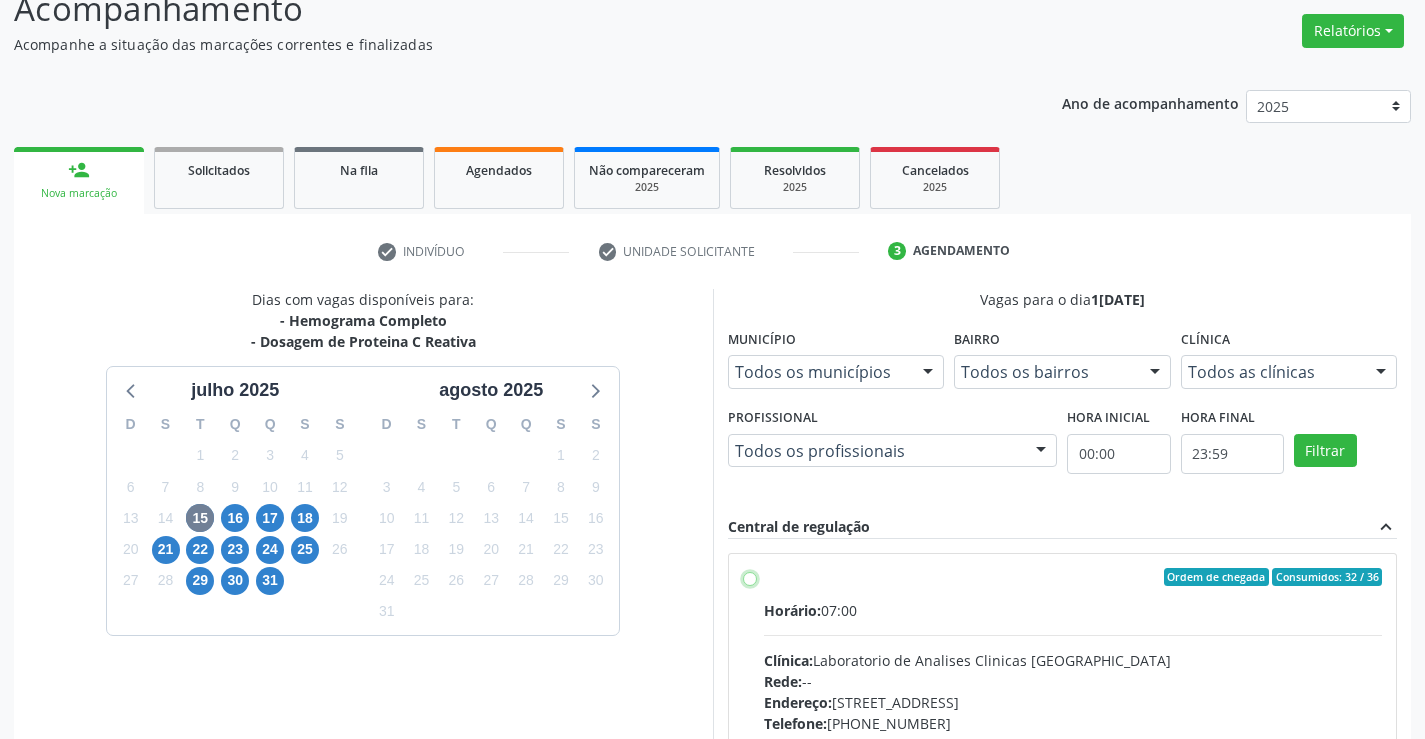 click on "Ordem de chegada
Consumidos: 32 / 36
Horário:   07:00
Clínica:  Laboratorio de Analises Clinicas [GEOGRAPHIC_DATA]
Rede:
--
Endereço:   [STREET_ADDRESS]
Telefone:   [PHONE_NUMBER]
Profissional:
--
Informações adicionais sobre o atendimento
Idade de atendimento:
Sem restrição
Gênero(s) atendido(s):
Sem restrição
Informações adicionais:
--" at bounding box center (750, 577) 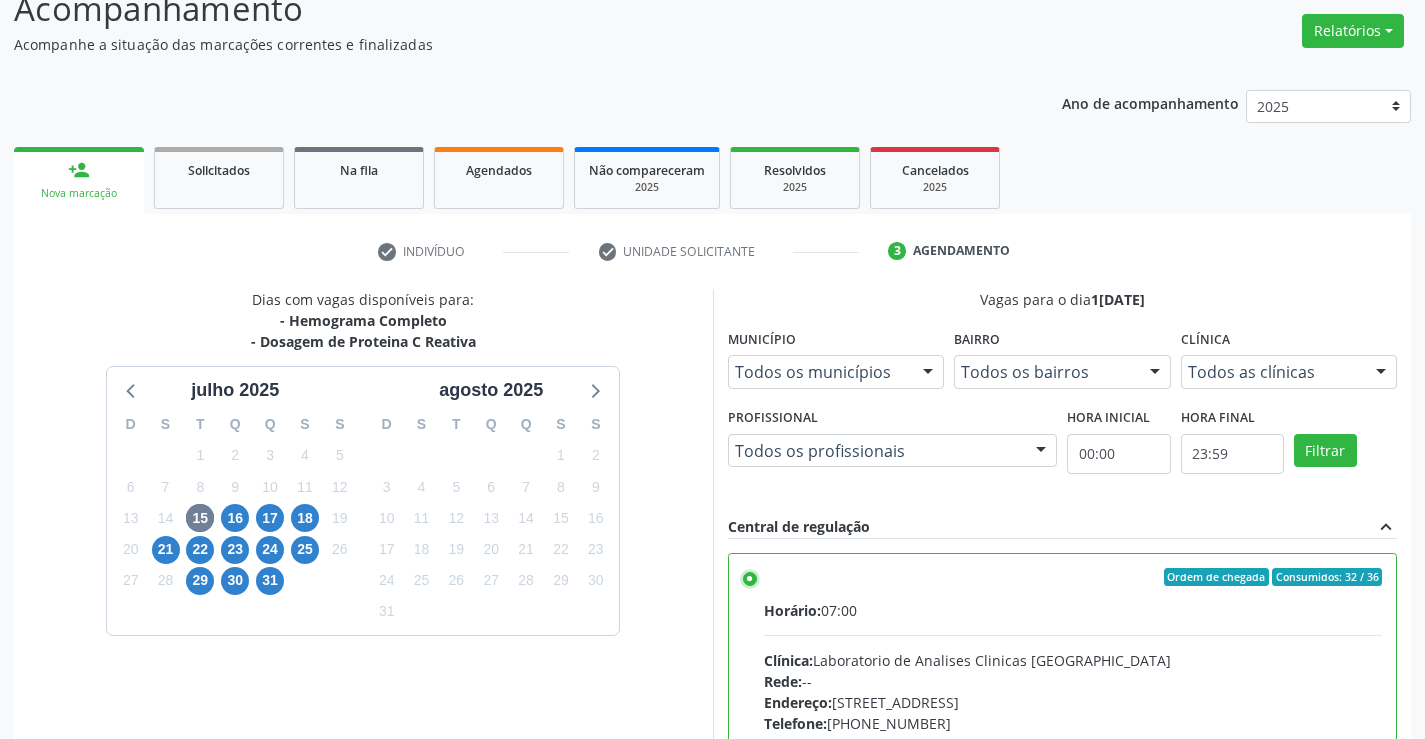 scroll, scrollTop: 99, scrollLeft: 0, axis: vertical 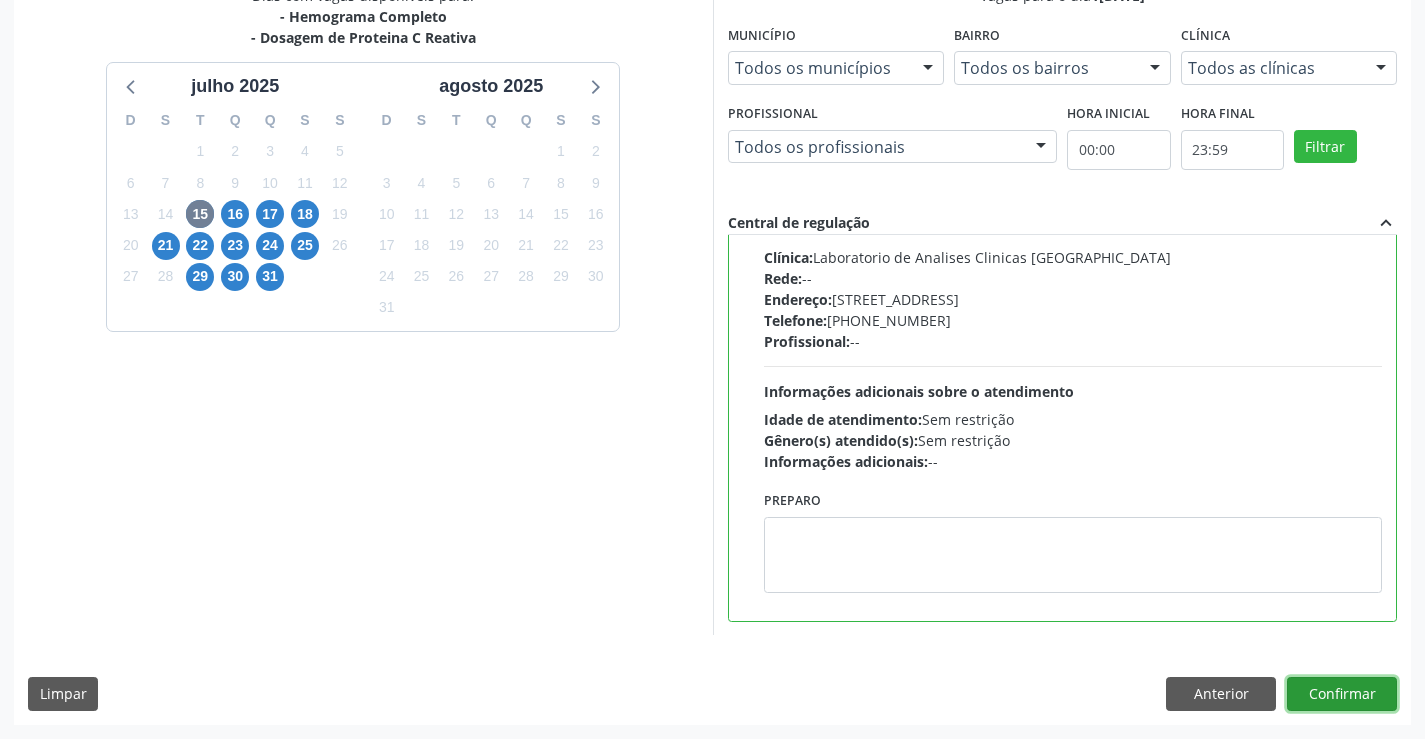 click on "Confirmar" at bounding box center (1342, 694) 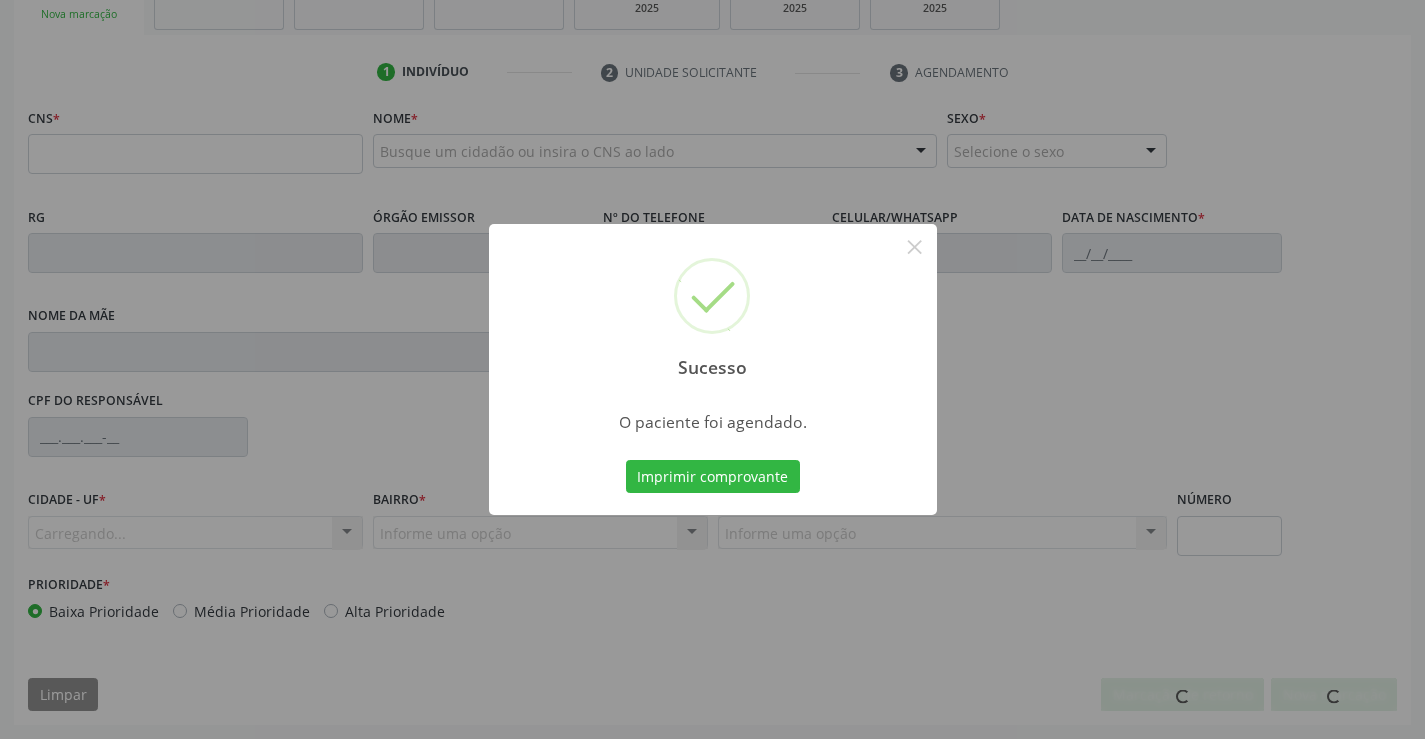 scroll, scrollTop: 331, scrollLeft: 0, axis: vertical 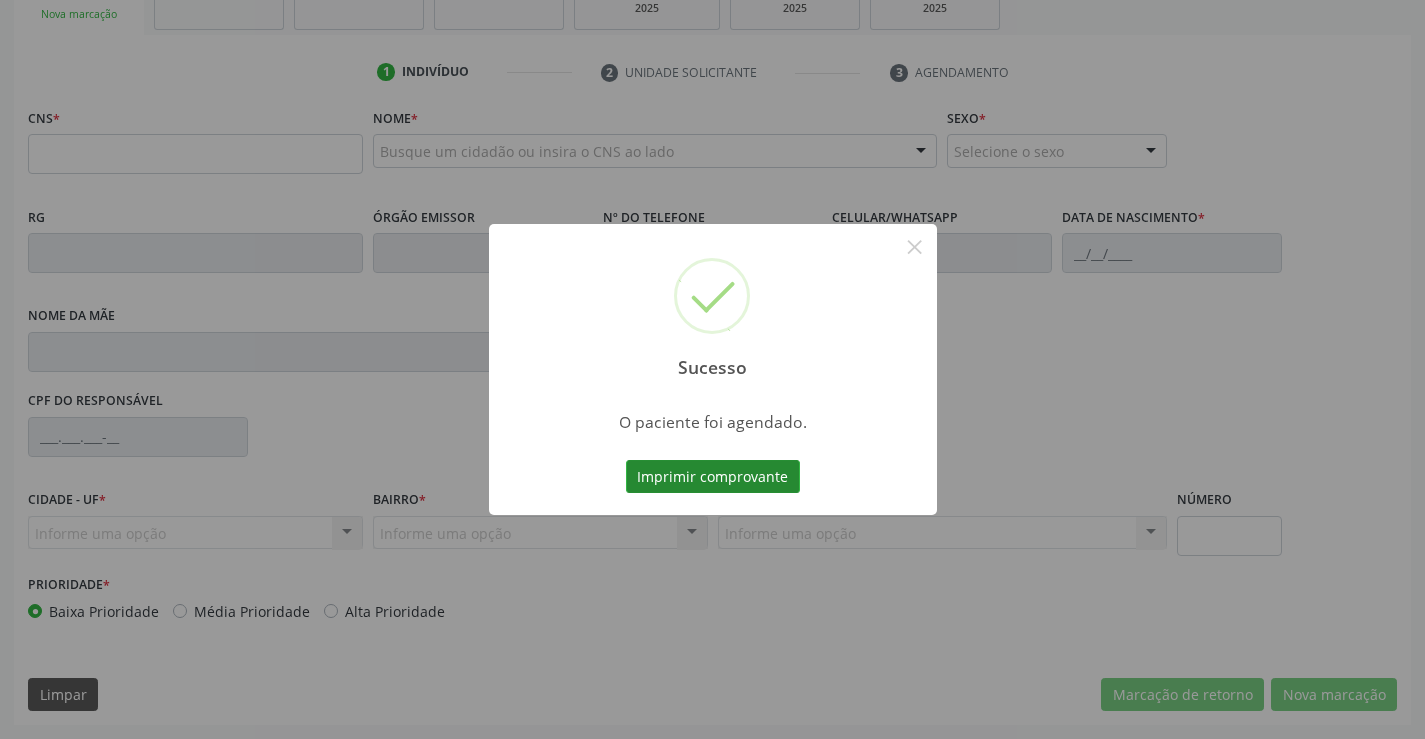 click on "Imprimir comprovante" at bounding box center [713, 477] 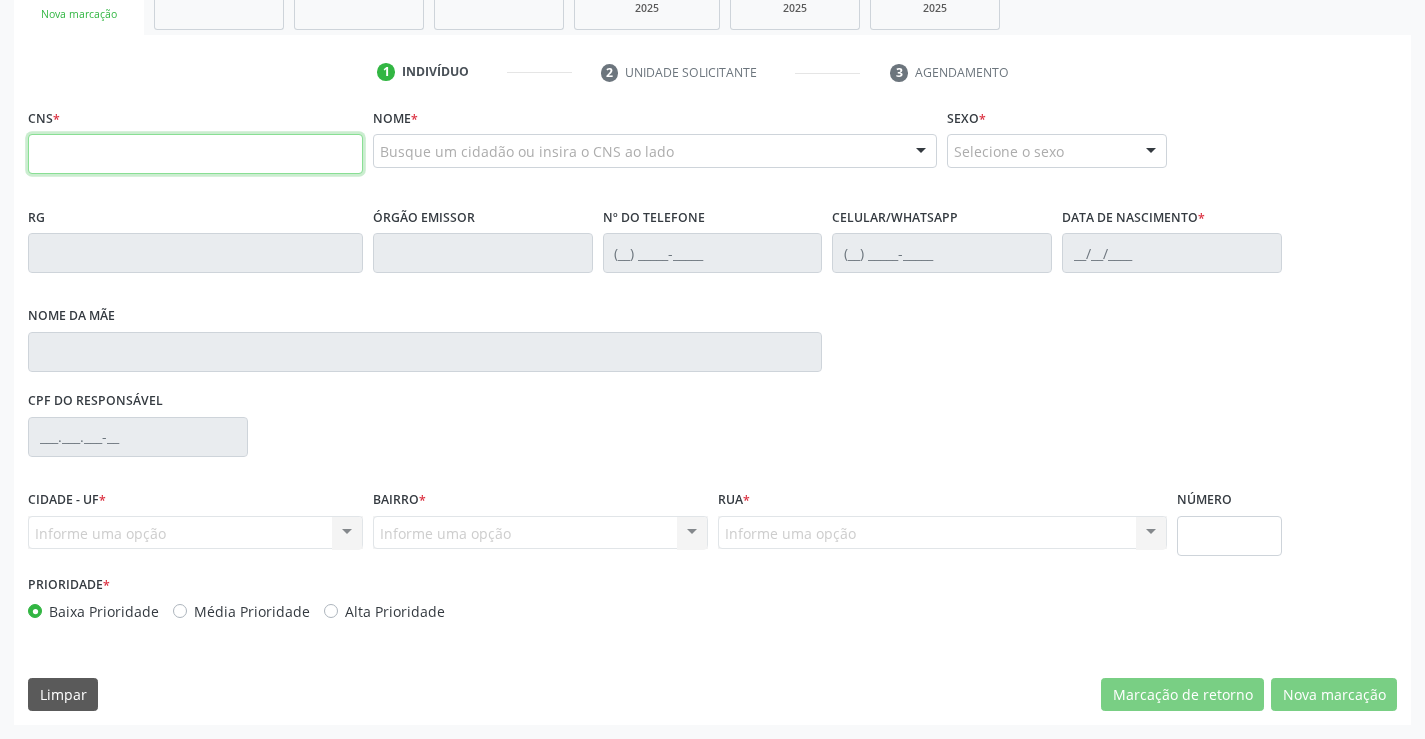 click at bounding box center [195, 154] 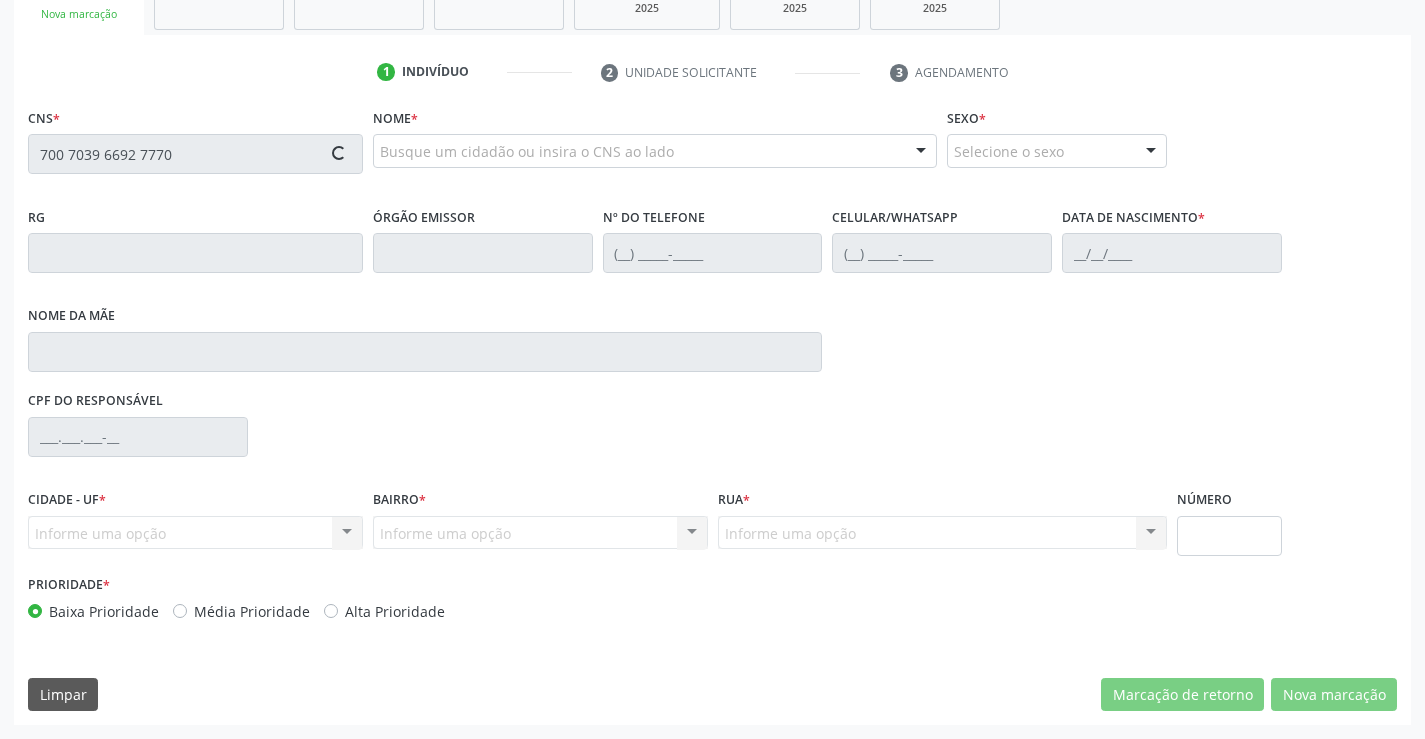 type on "700 7039 6692 7770" 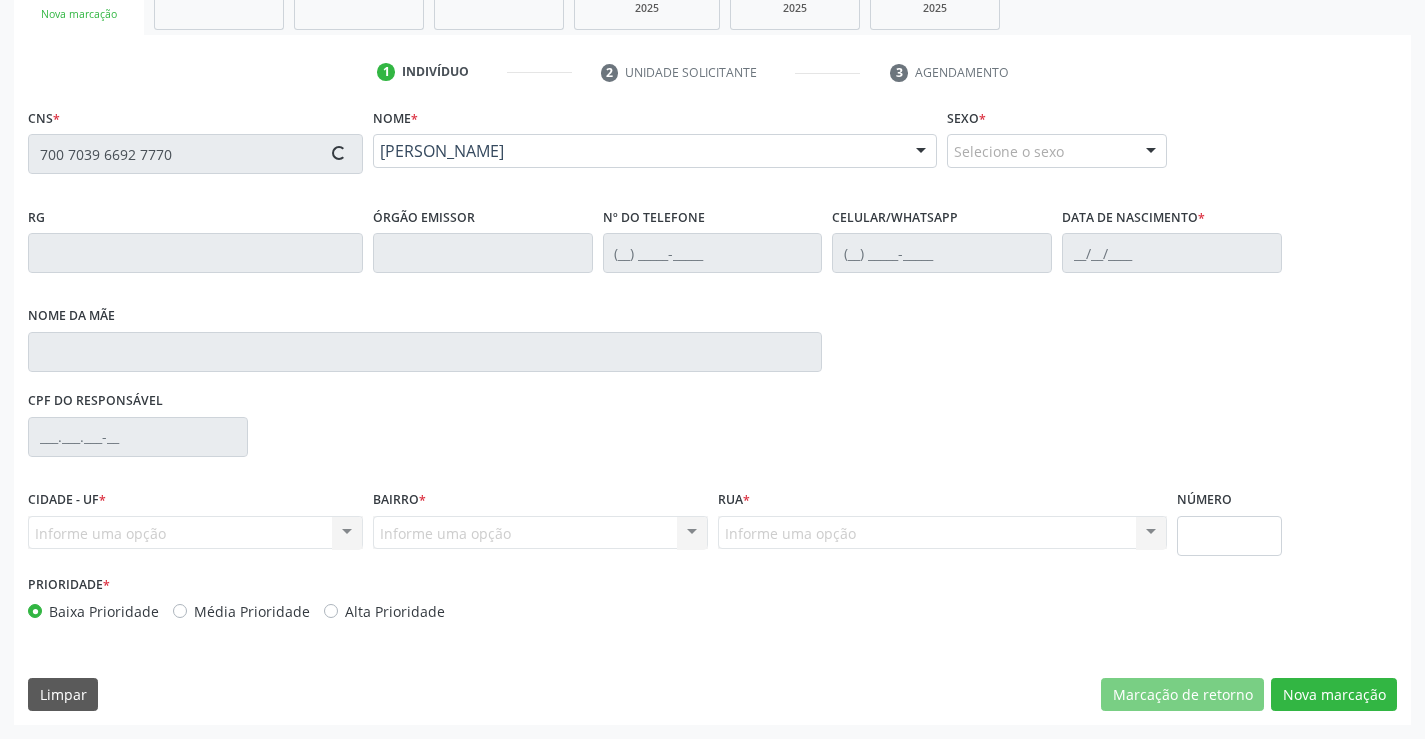 type on "2302155726" 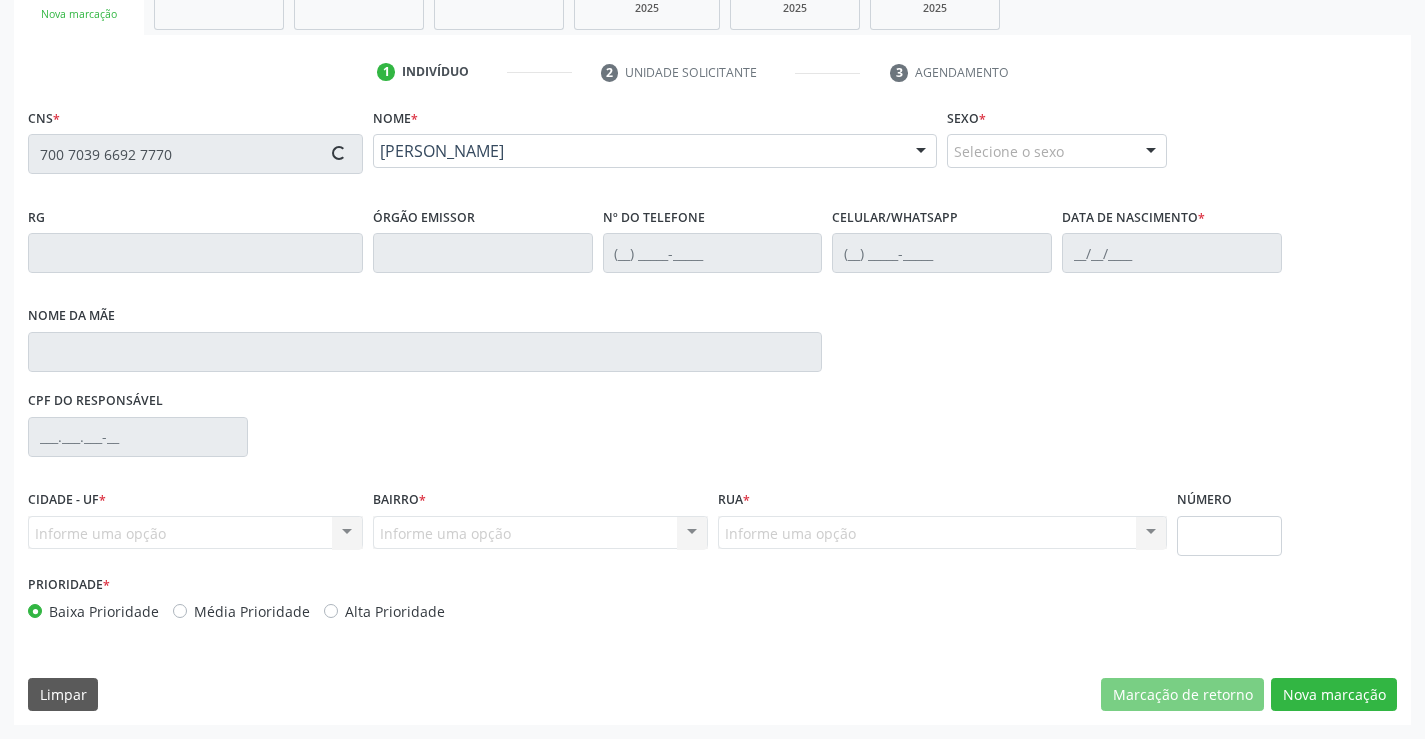 type on "[PHONE_NUMBER]" 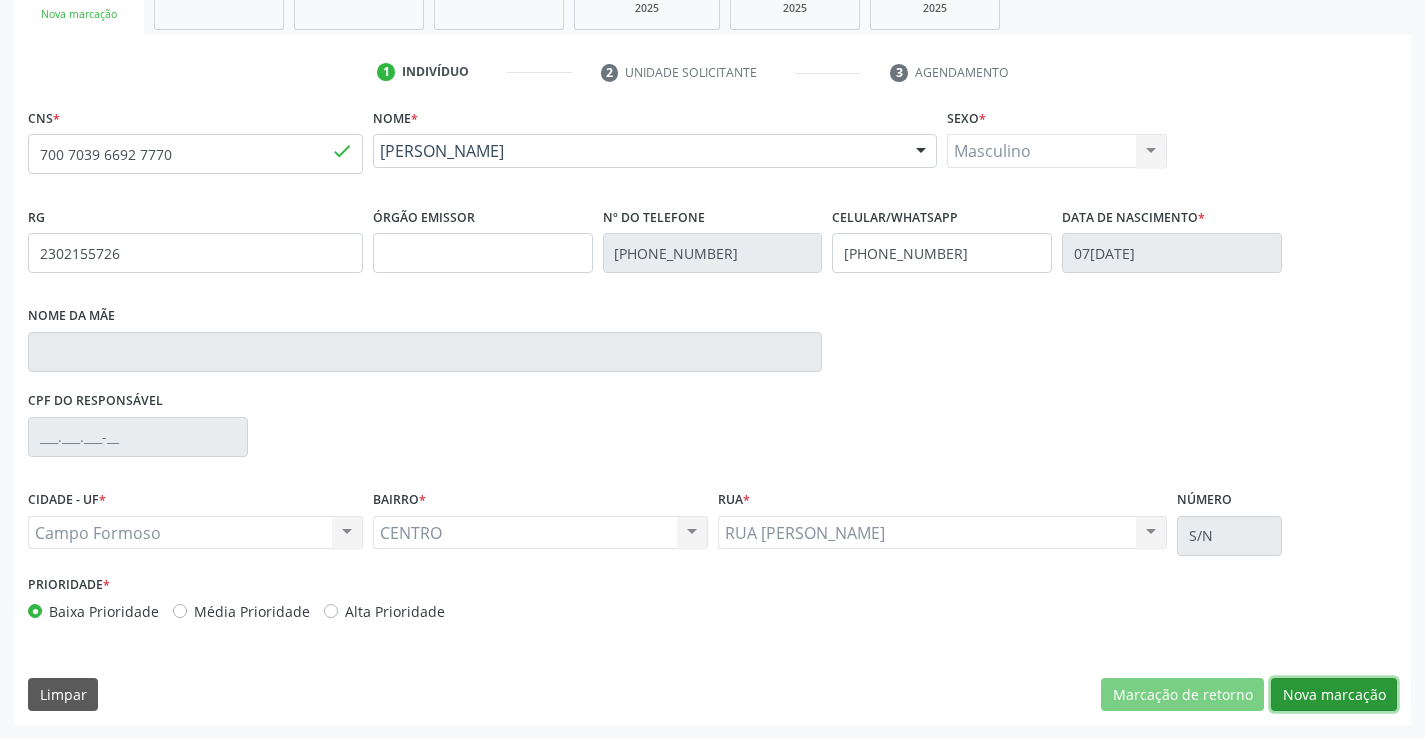 click on "Nova marcação" at bounding box center [1334, 695] 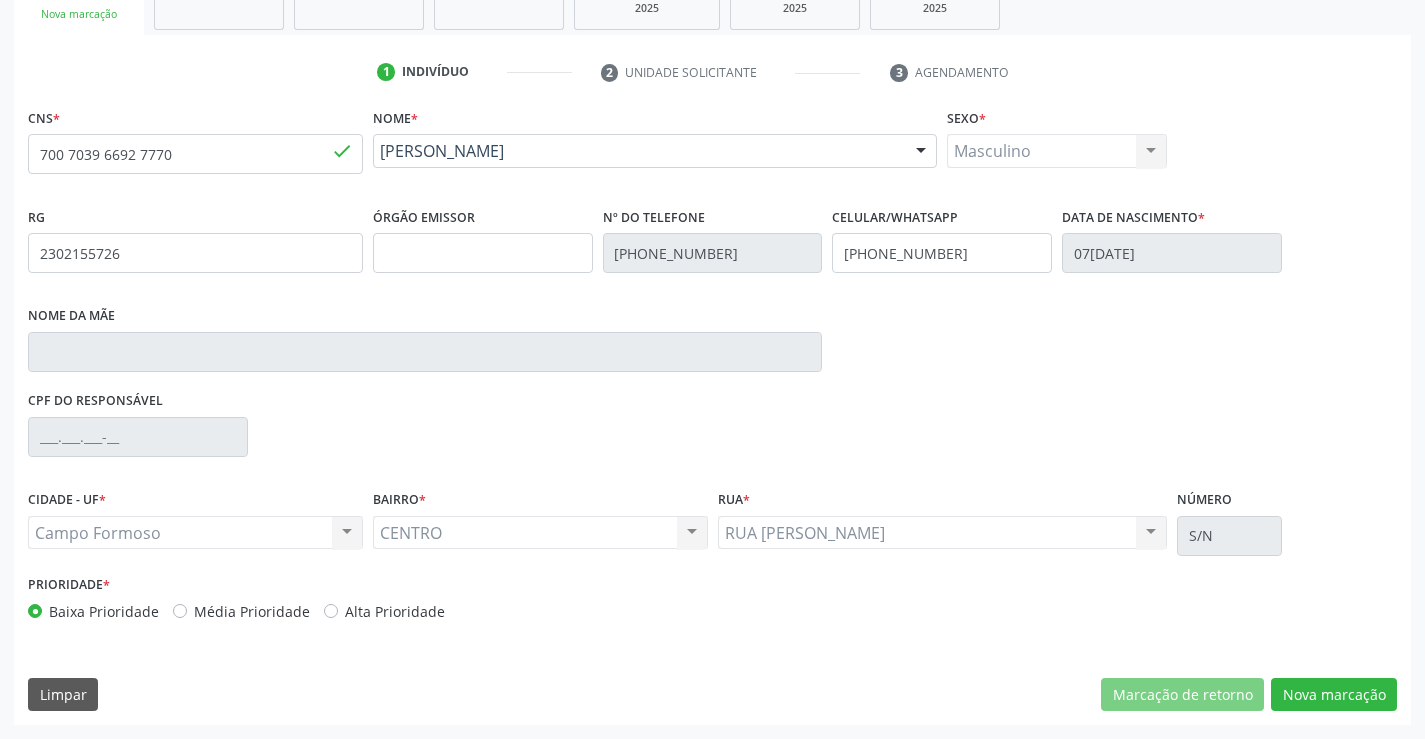 scroll, scrollTop: 167, scrollLeft: 0, axis: vertical 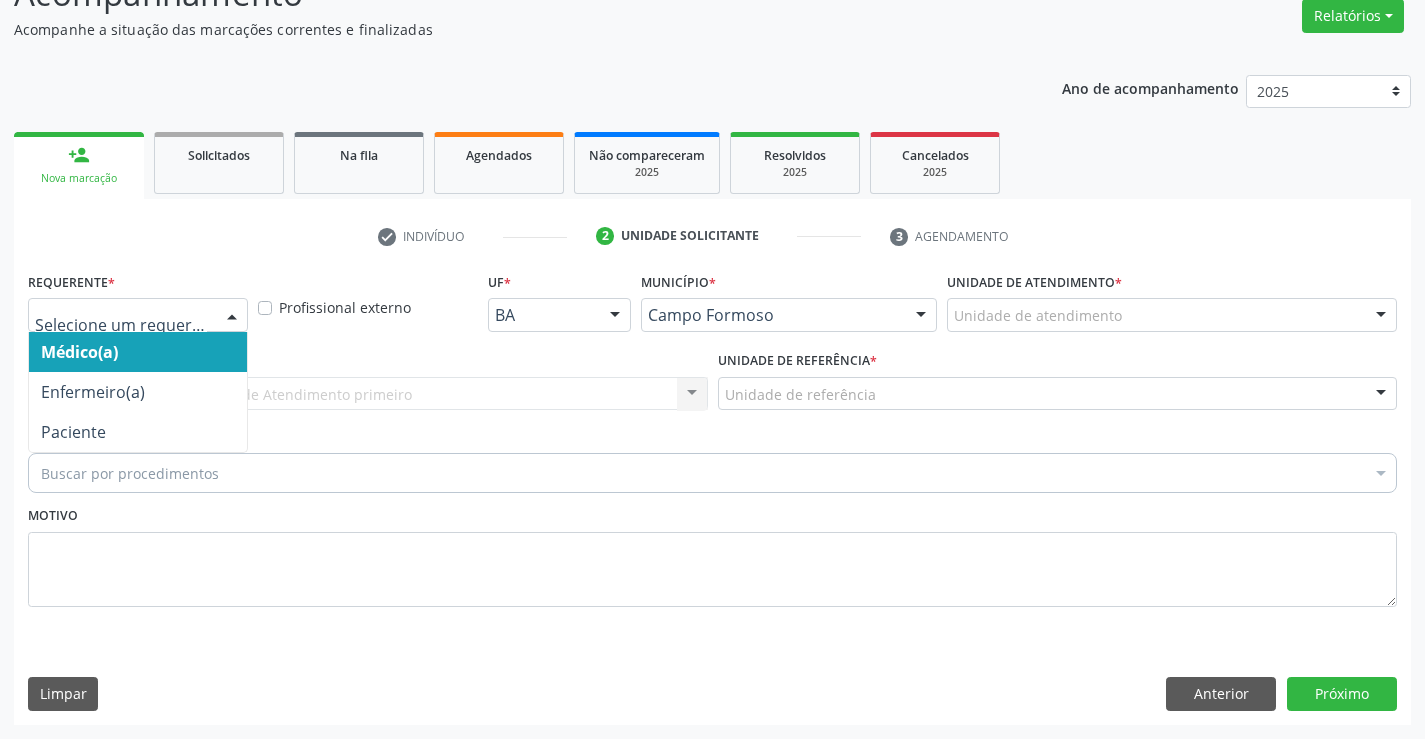 click at bounding box center (138, 315) 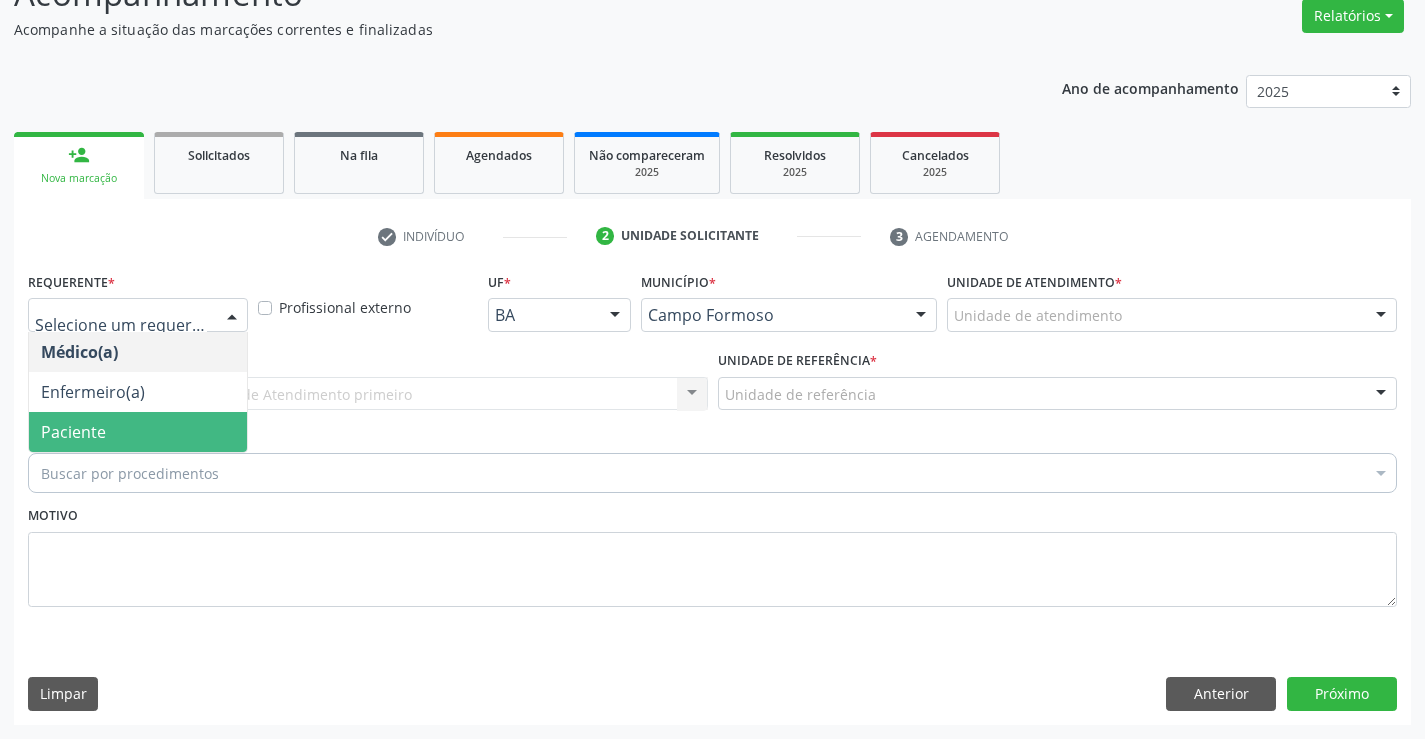 click on "Paciente" at bounding box center (138, 432) 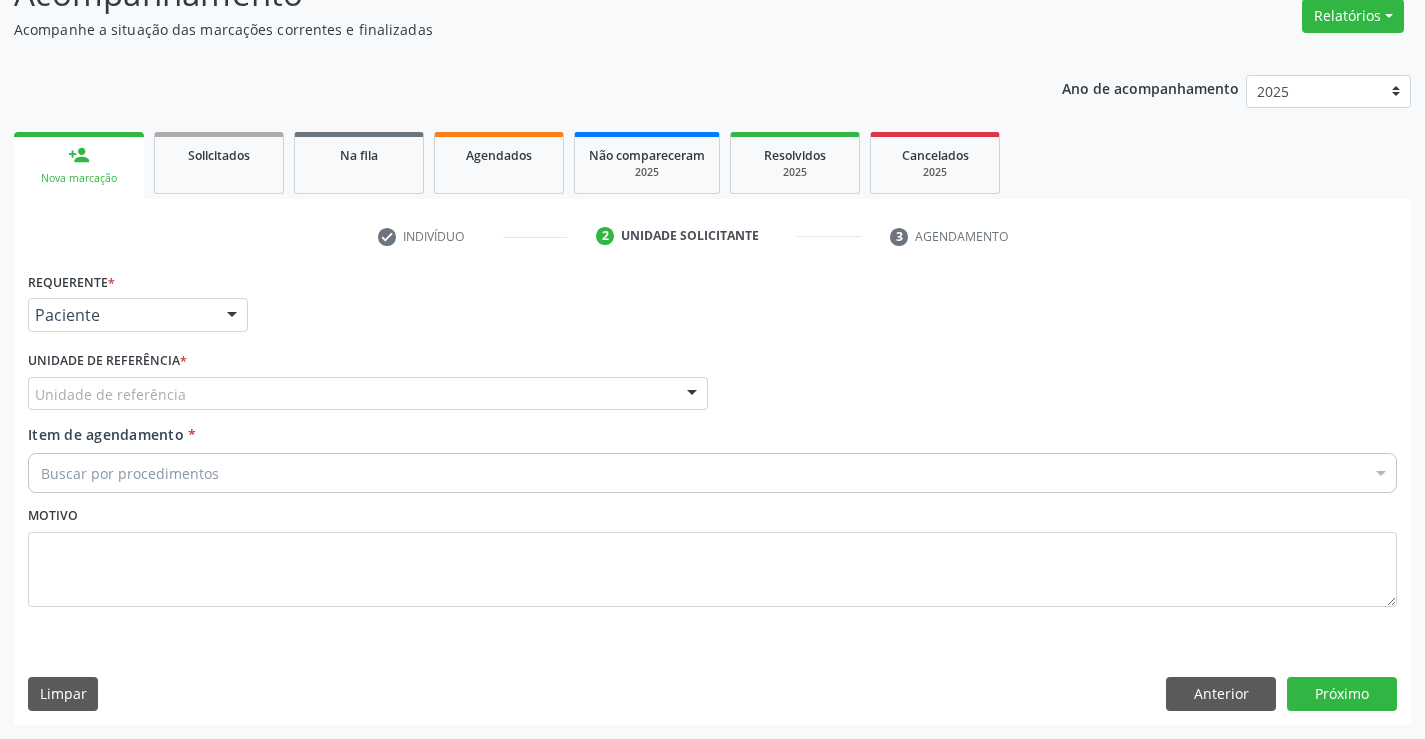 click on "Unidade de referência
*" at bounding box center (107, 361) 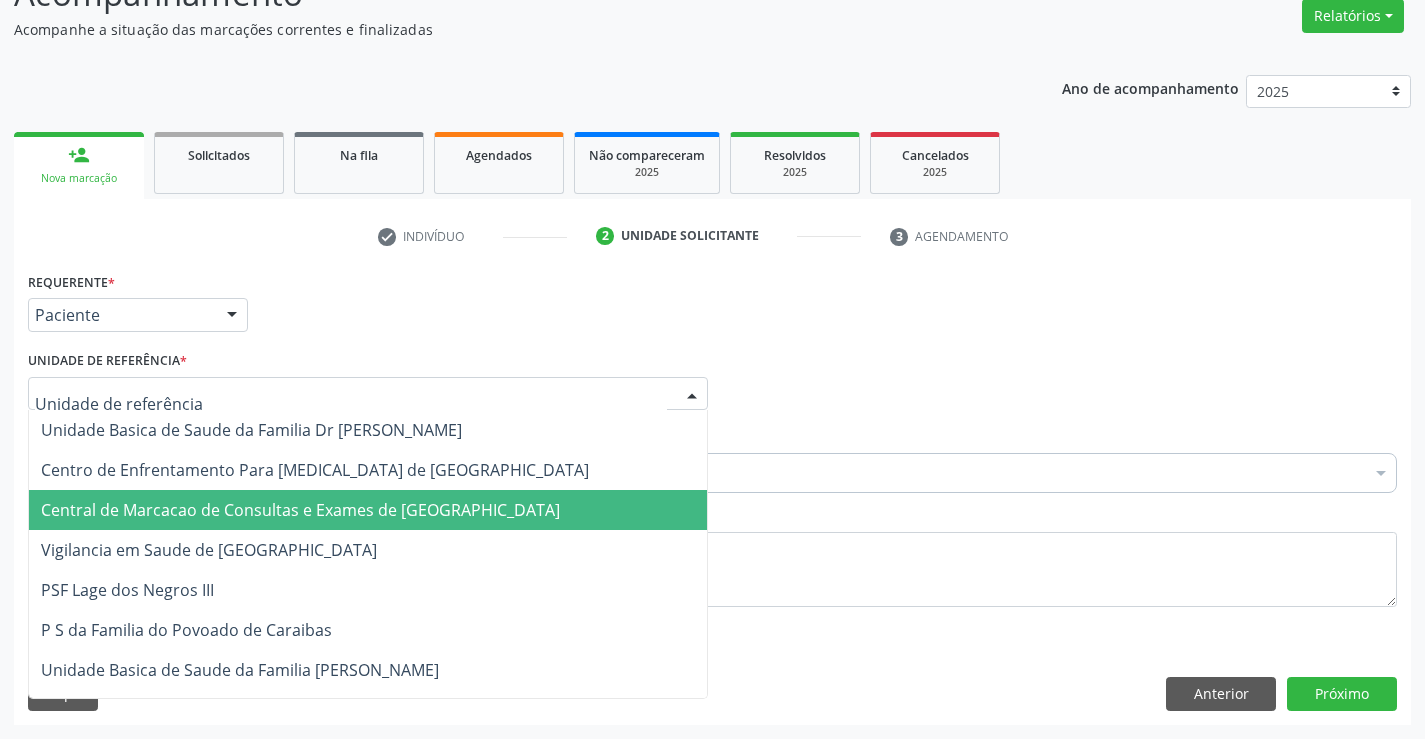 click on "Central de Marcacao de Consultas e Exames de [GEOGRAPHIC_DATA]" at bounding box center [368, 510] 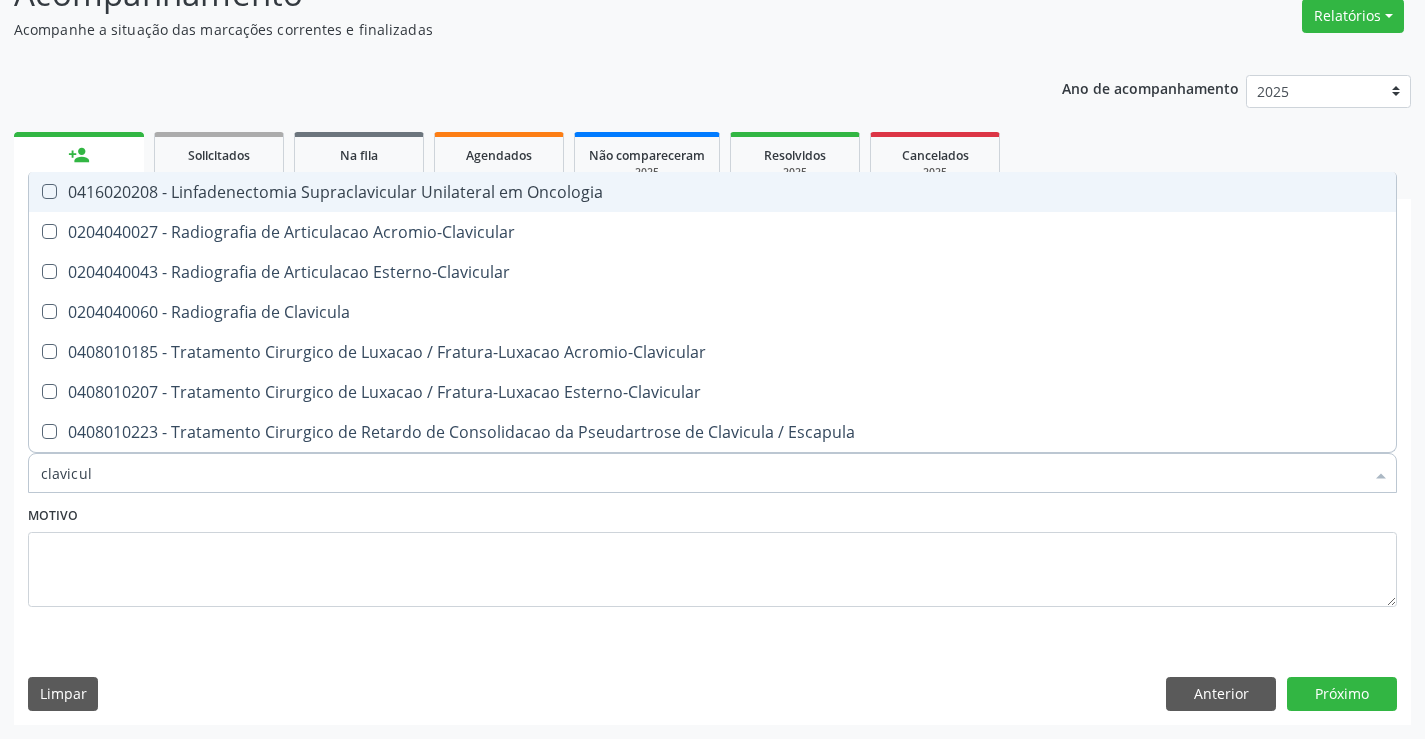 type on "clavicula" 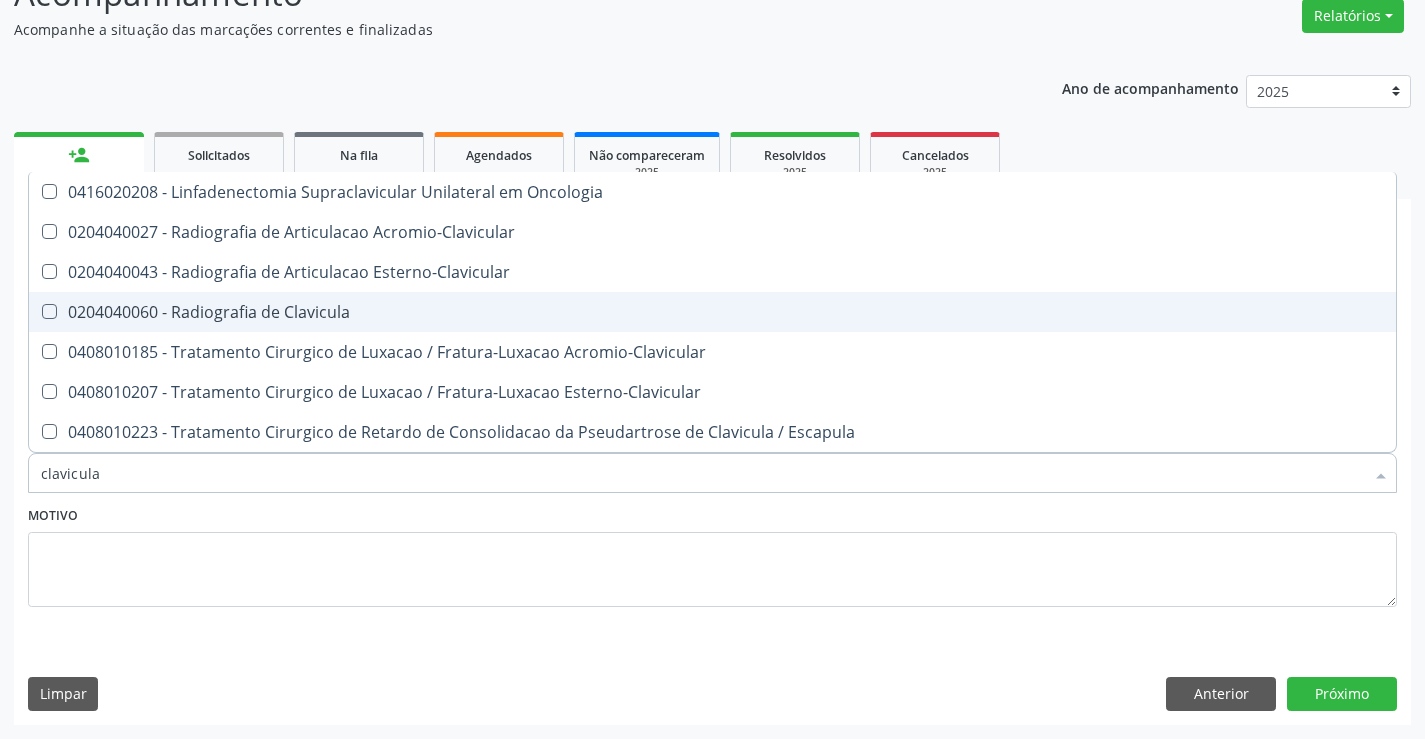 click on "0204040060 - Radiografia de Clavicula" at bounding box center [712, 312] 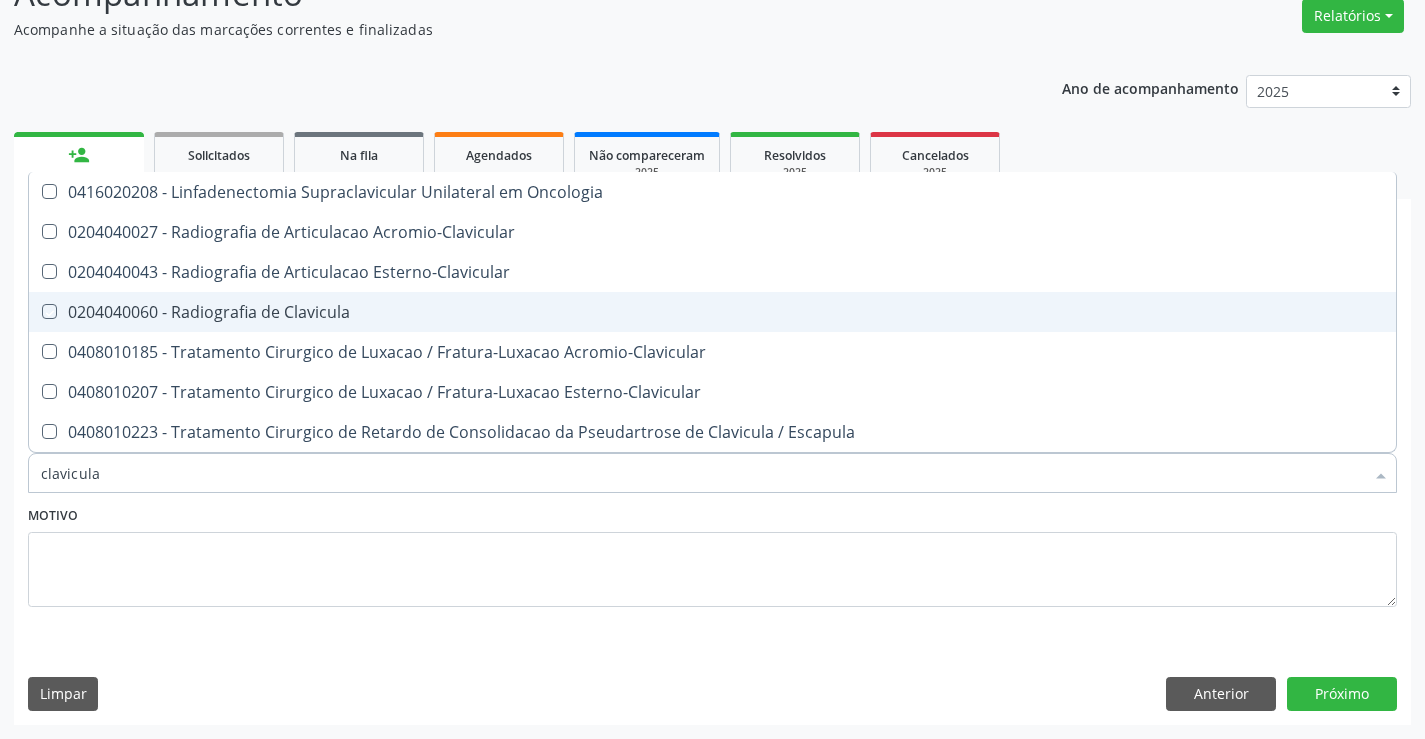 checkbox on "true" 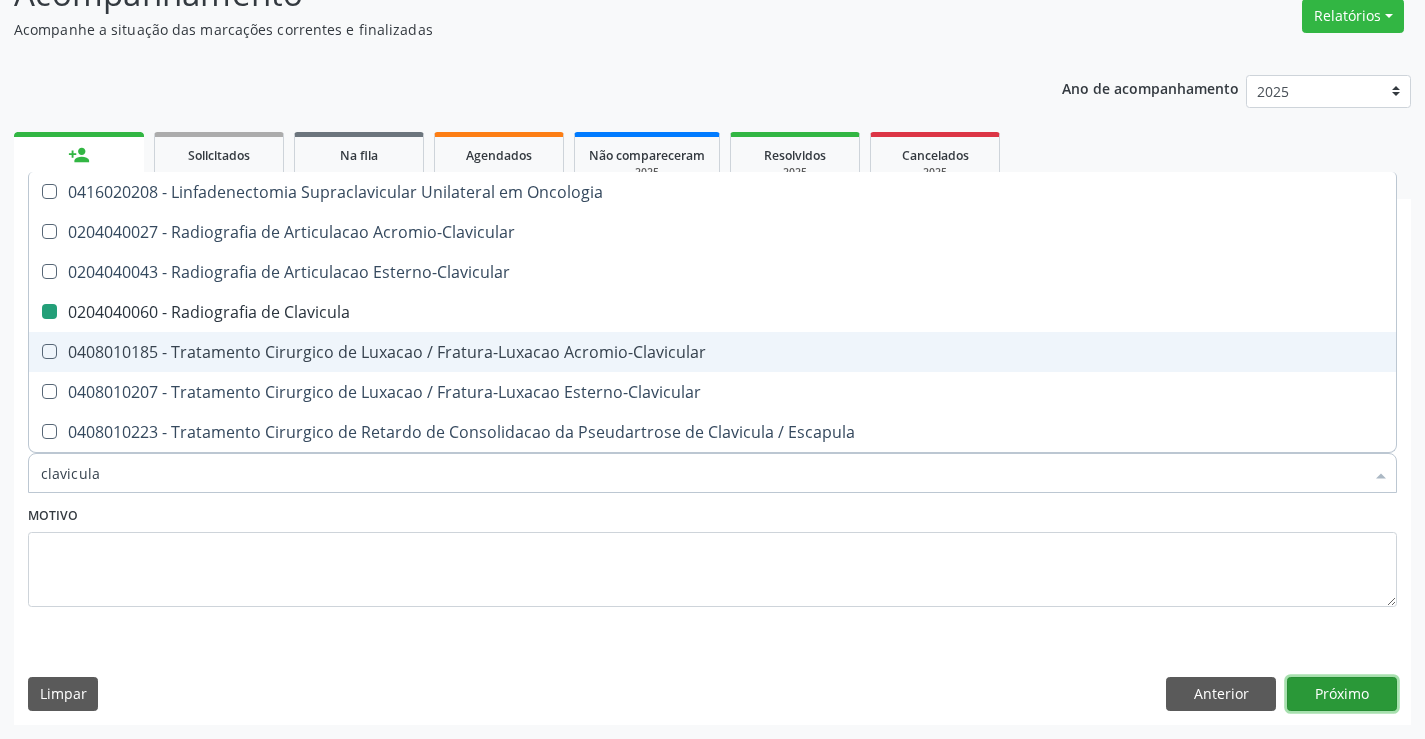 click on "Próximo" at bounding box center (1342, 694) 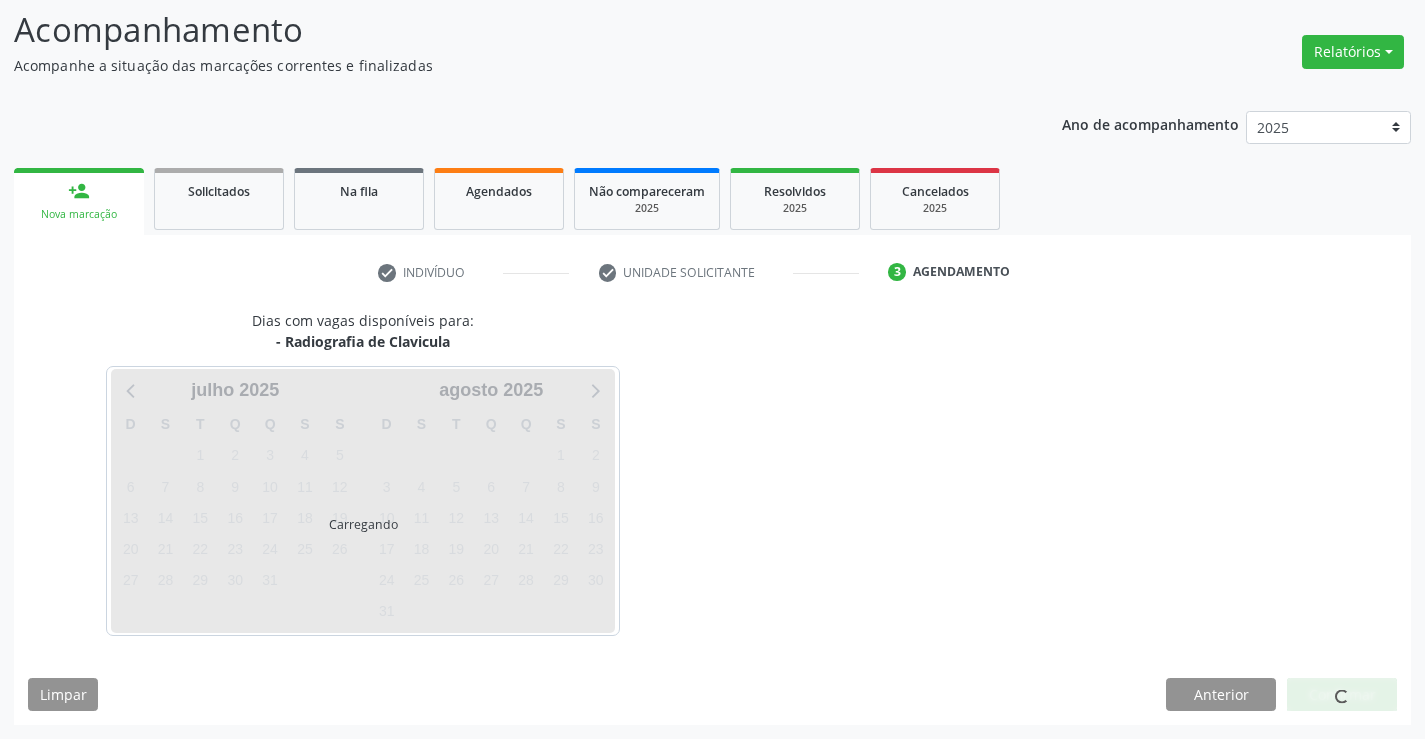 scroll, scrollTop: 131, scrollLeft: 0, axis: vertical 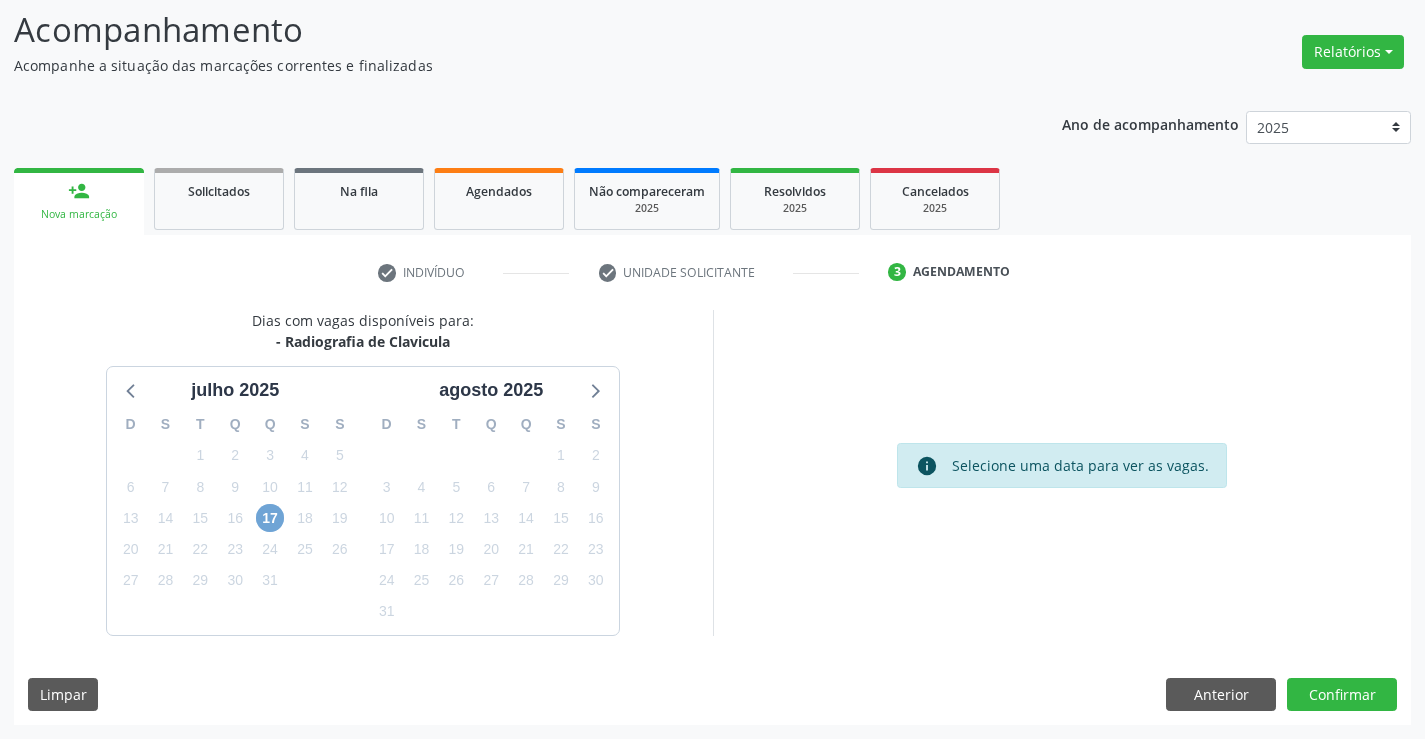click on "17" at bounding box center [270, 518] 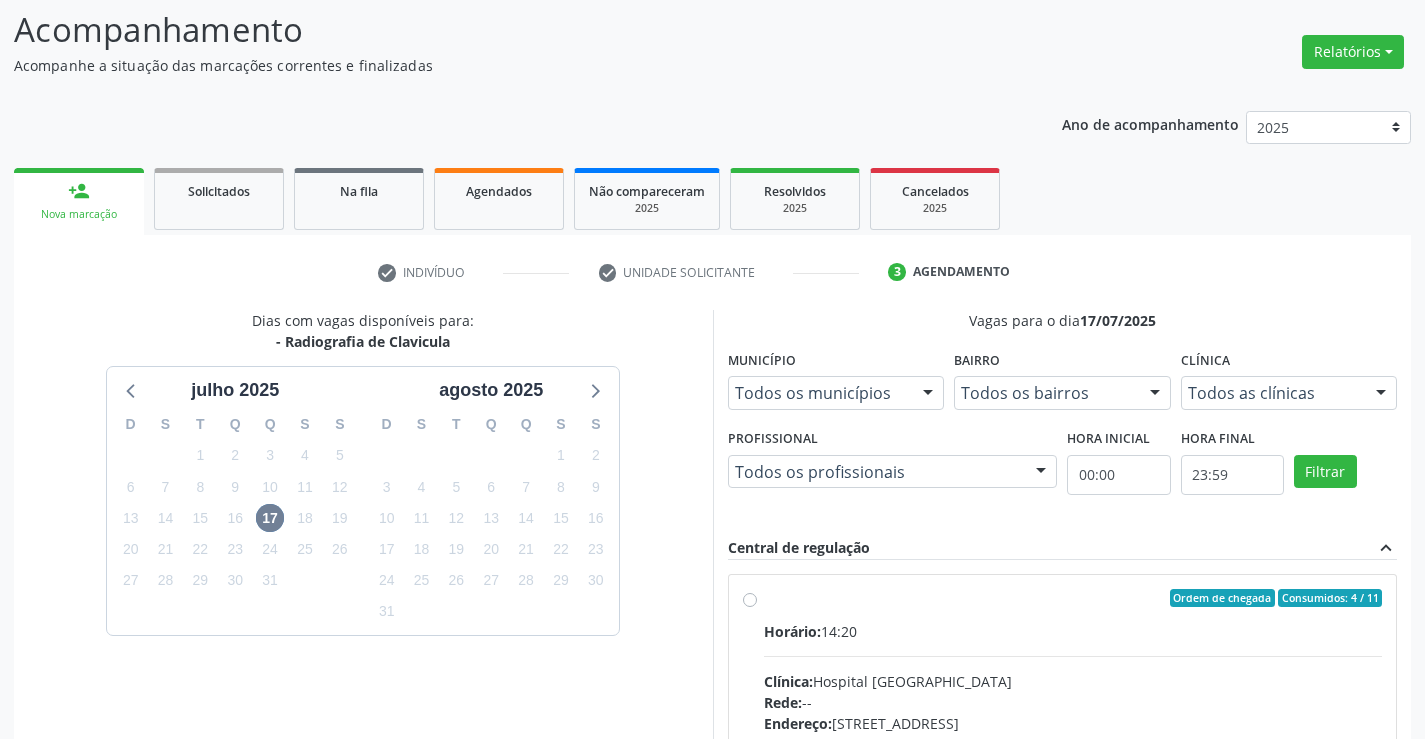 click on "Ordem de chegada
Consumidos: 4 / 11
Horário:   14:20
Clínica:  Hospital [GEOGRAPHIC_DATA]
Rede:
--
Endereço:   [STREET_ADDRESS]
Telefone:   [PHONE_NUMBER]
Profissional:
[PERSON_NAME]
Informações adicionais sobre o atendimento
Idade de atendimento:
de 0 a 120 anos
Gênero(s) atendido(s):
Masculino e Feminino
Informações adicionais:
--" at bounding box center (1073, 742) 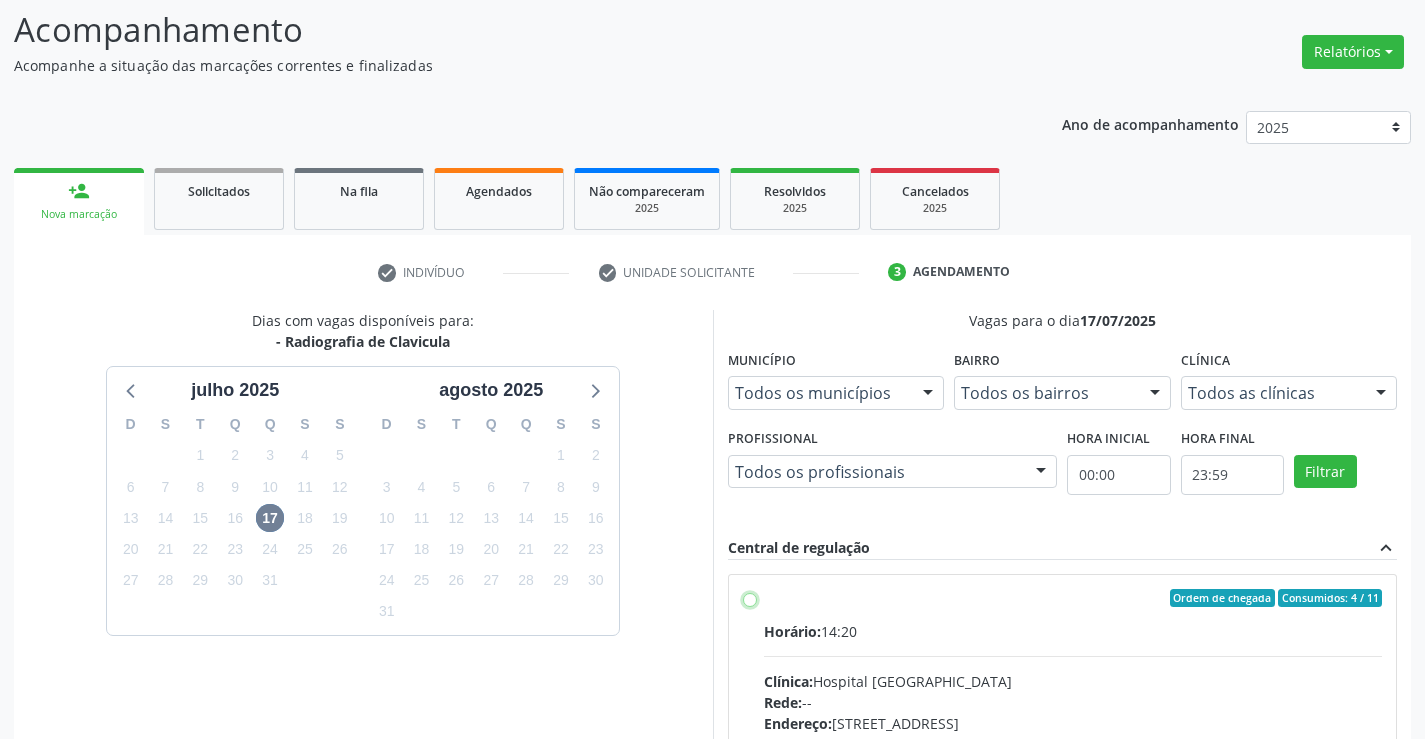 click on "Ordem de chegada
Consumidos: 4 / 11
Horário:   14:20
Clínica:  Hospital Sao Francisco
Rede:
--
Endereço:   Blocos, nº 258, Centro, Campo Formoso - BA
Telefone:   (74) 36451217
Profissional:
Joel da Rocha Almeida
Informações adicionais sobre o atendimento
Idade de atendimento:
de 0 a 120 anos
Gênero(s) atendido(s):
Masculino e Feminino
Informações adicionais:
--" at bounding box center [750, 598] 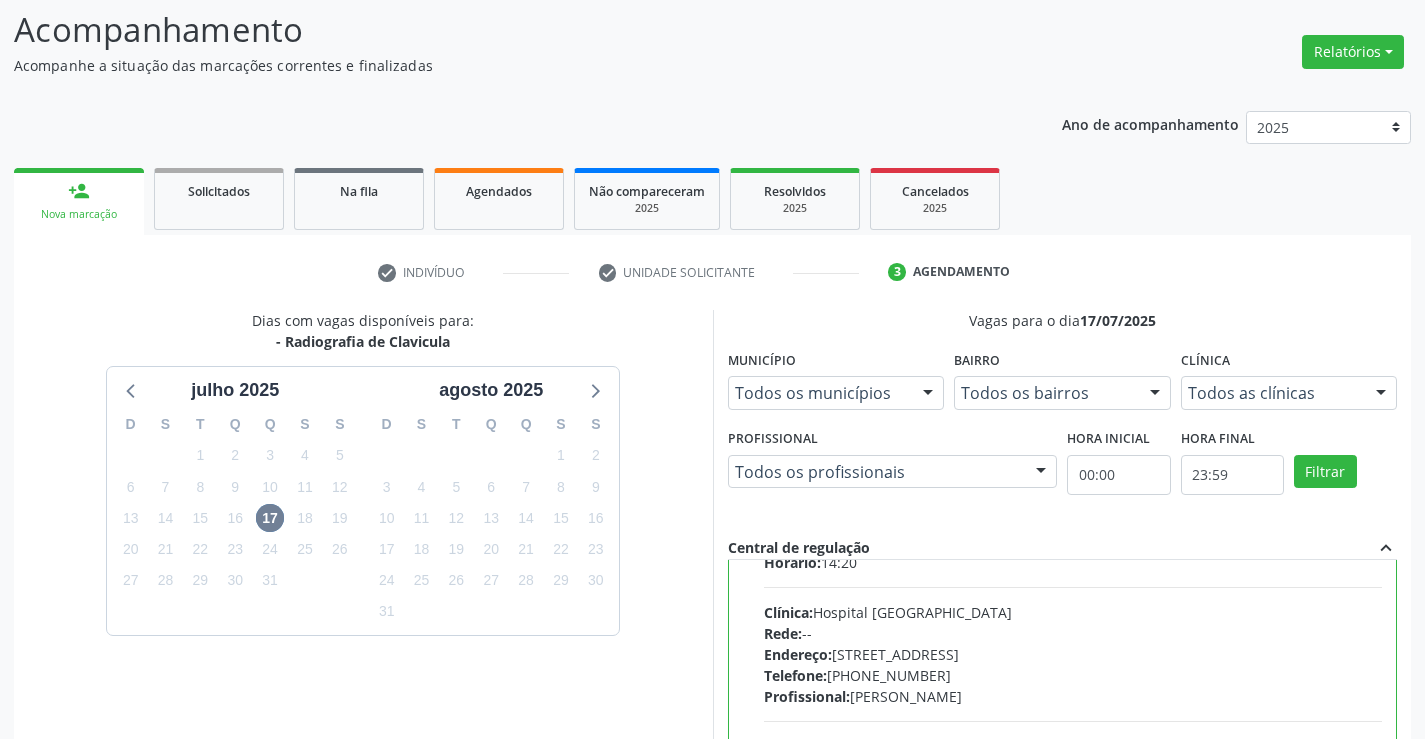 scroll, scrollTop: 99, scrollLeft: 0, axis: vertical 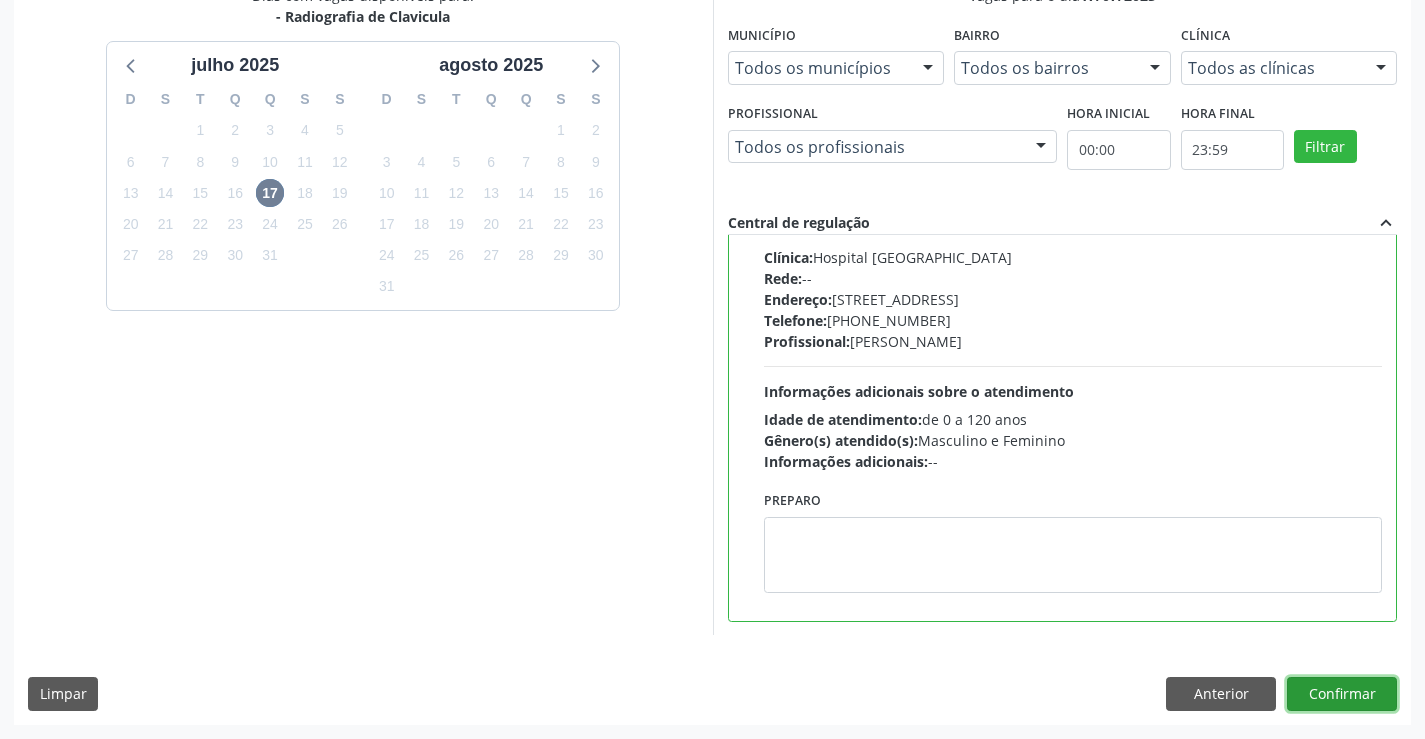 click on "Confirmar" at bounding box center (1342, 694) 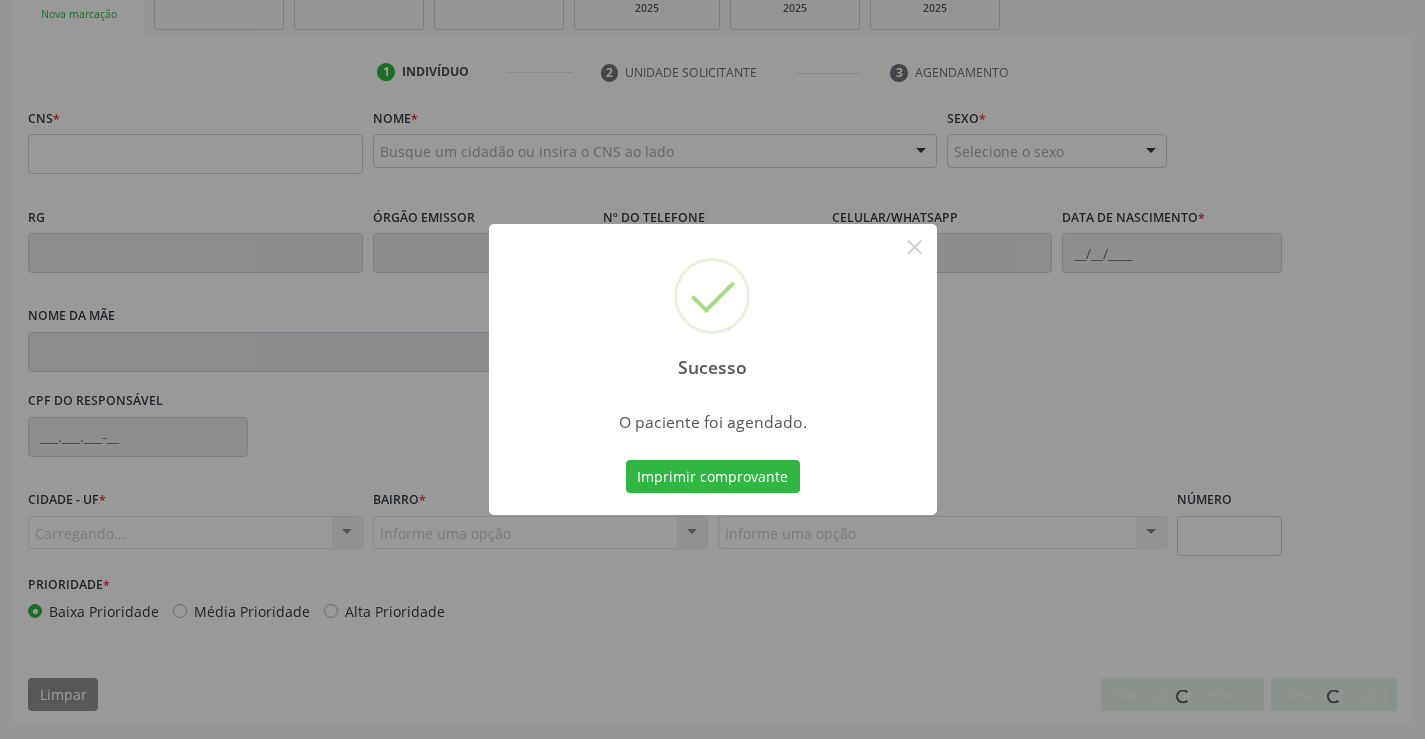 scroll, scrollTop: 331, scrollLeft: 0, axis: vertical 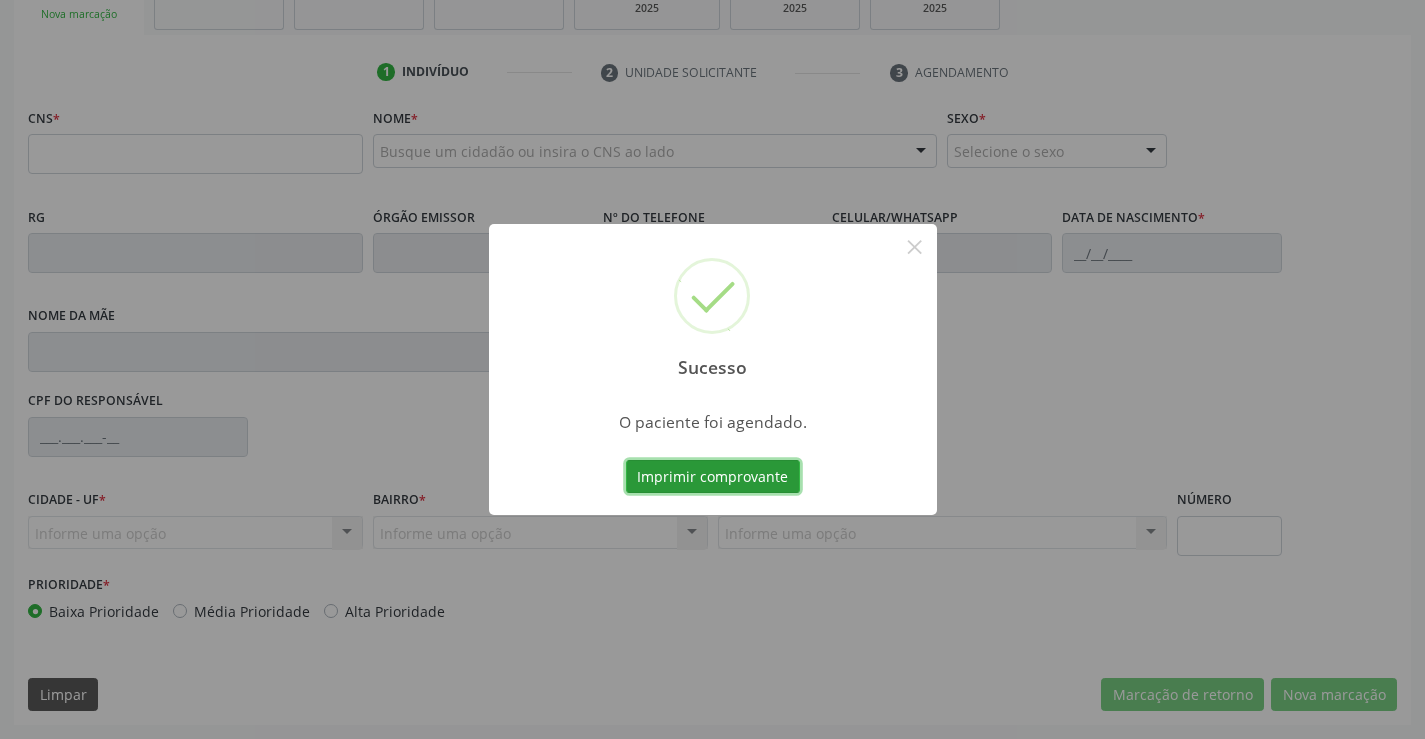click on "Imprimir comprovante" at bounding box center (713, 477) 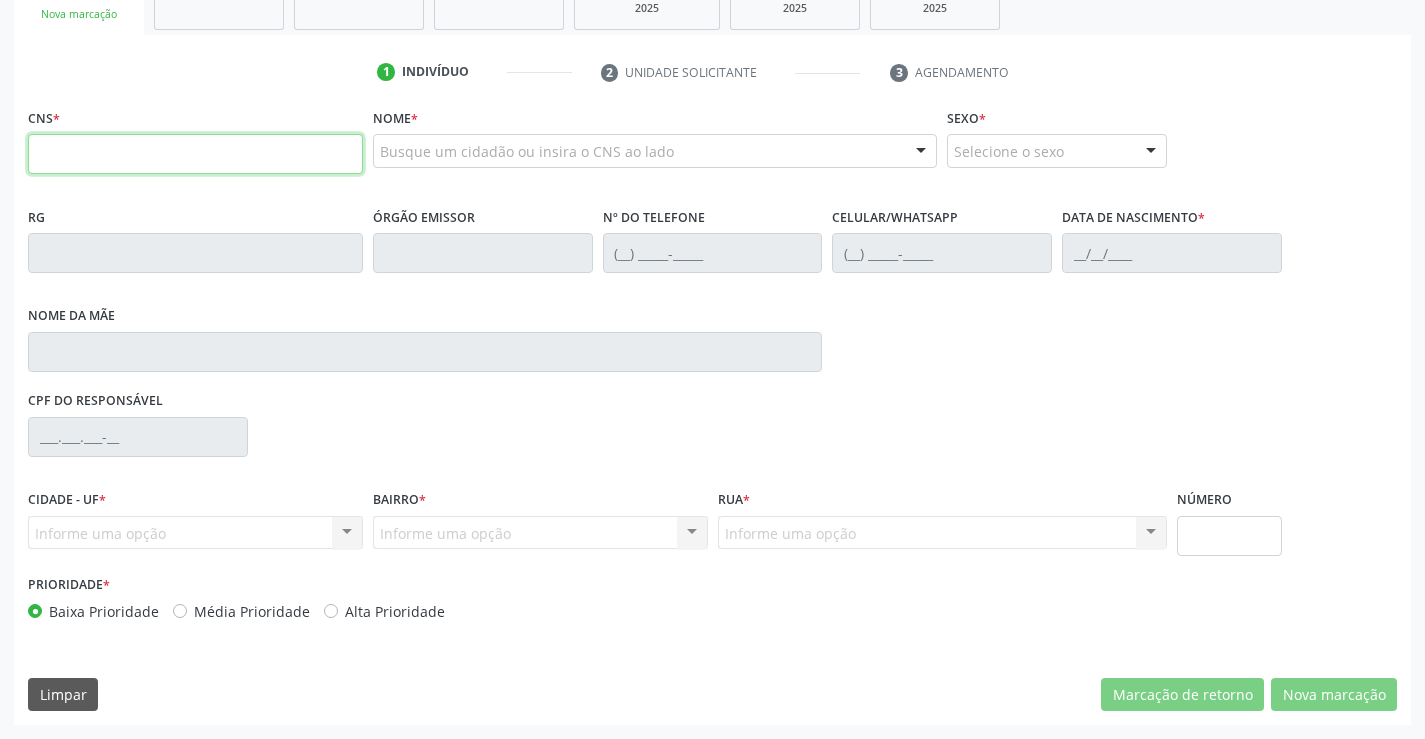 click at bounding box center (195, 154) 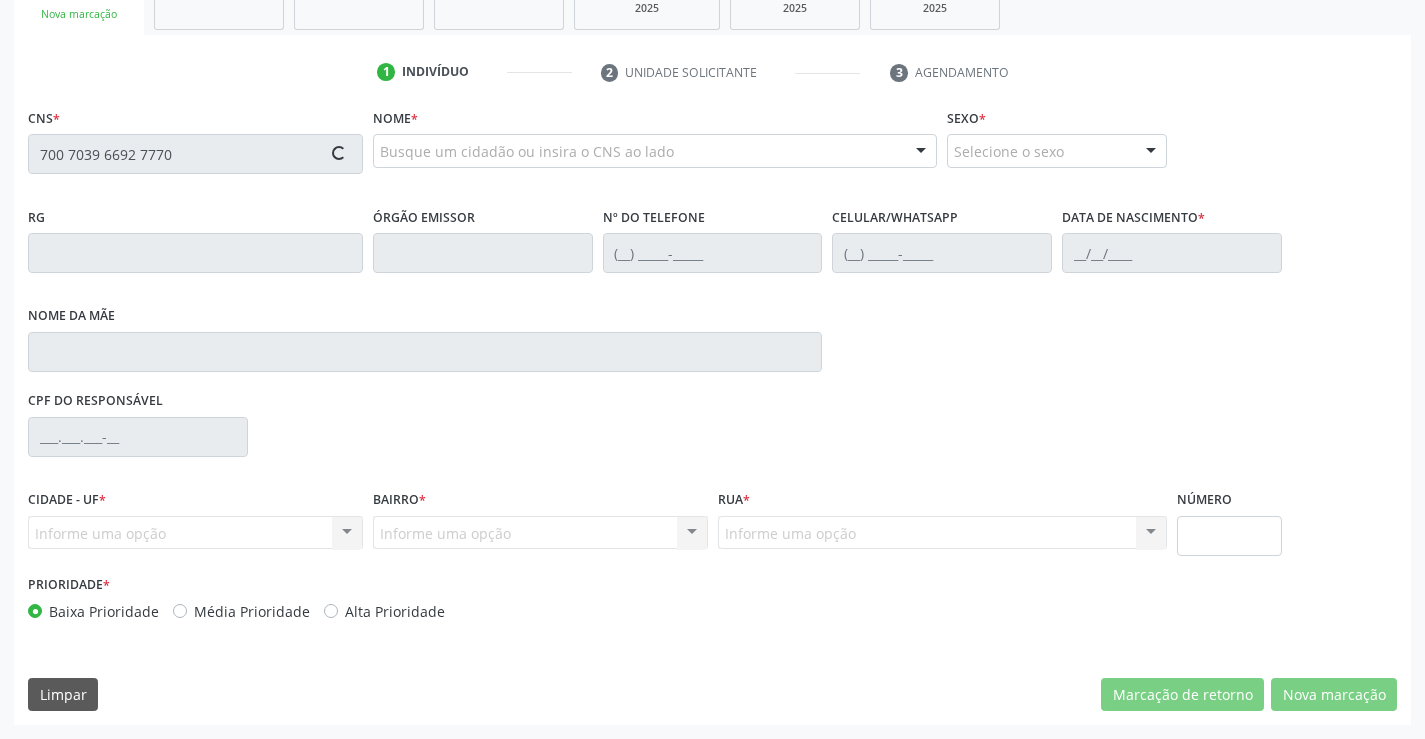 type on "700 7039 6692 7770" 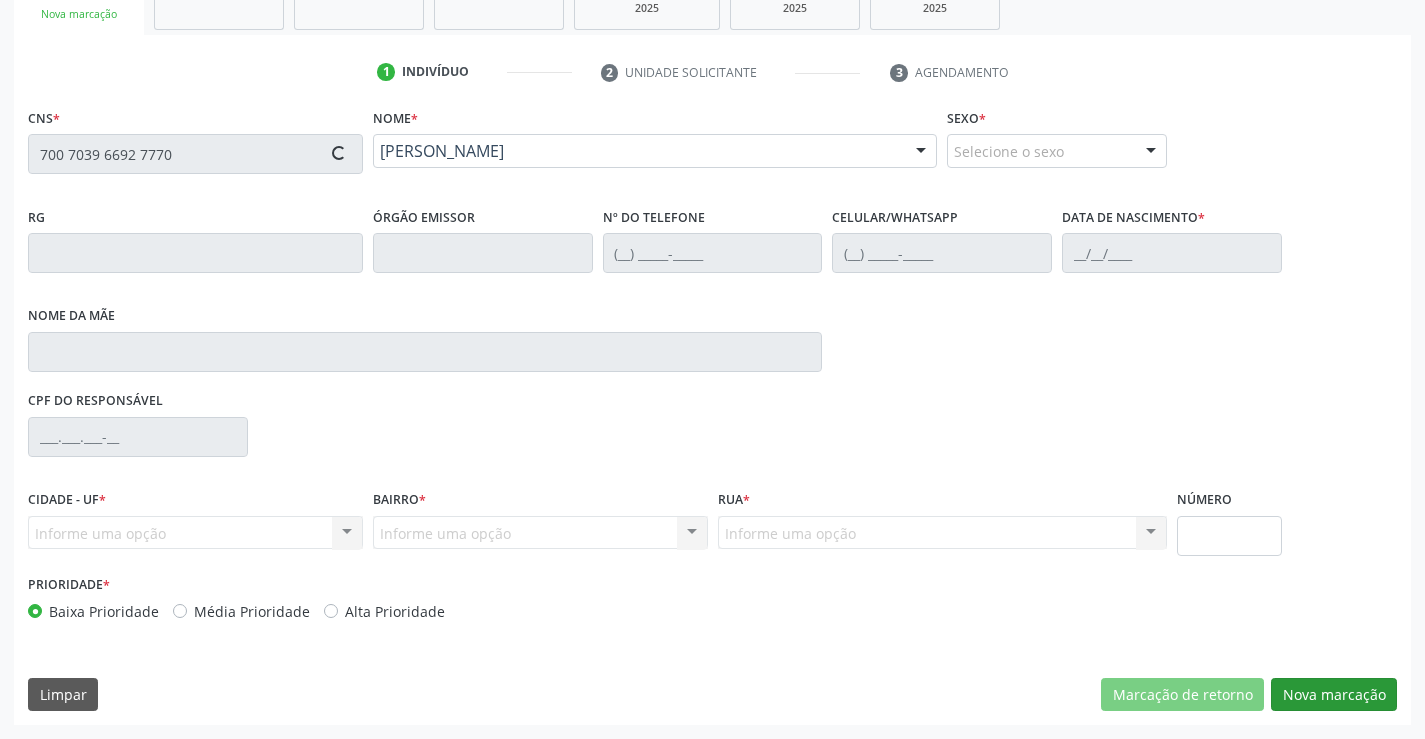 type on "2302155726" 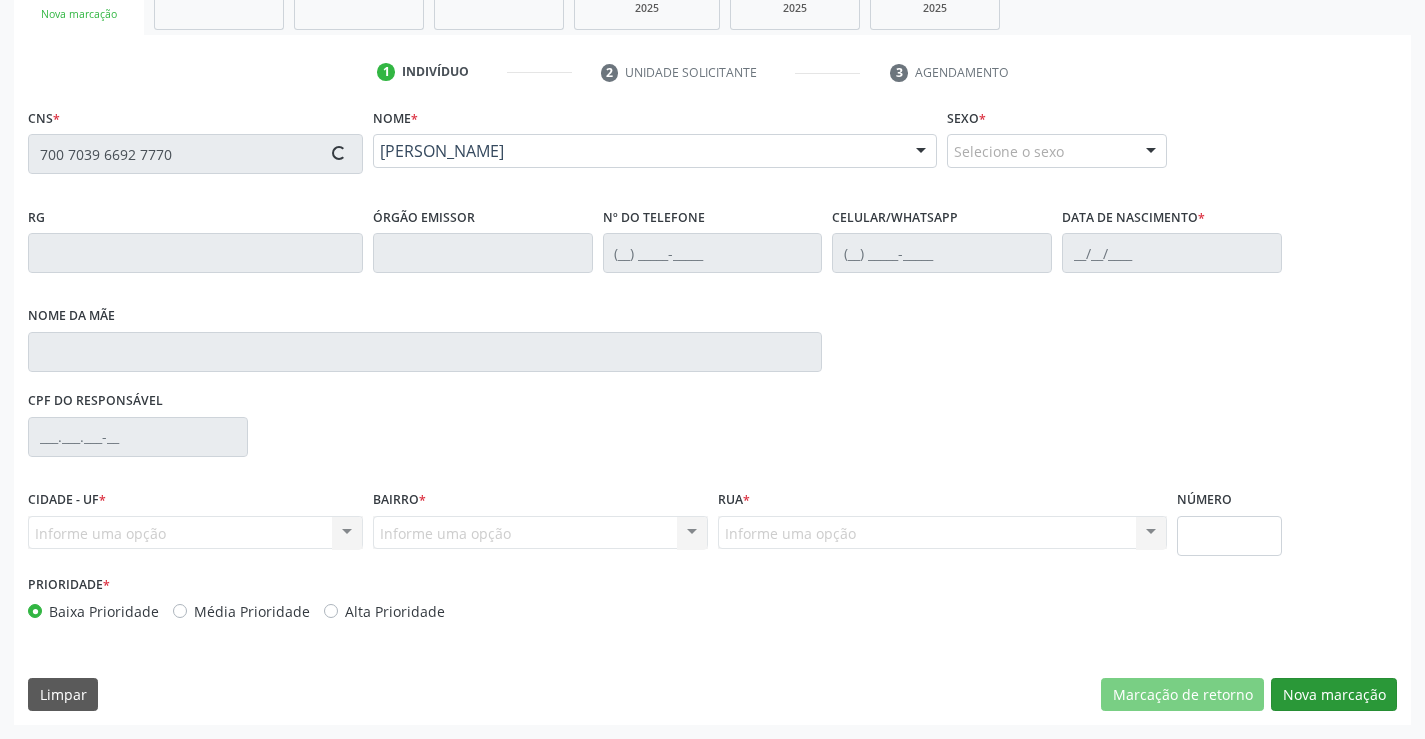 type on "(74) 98826-2650" 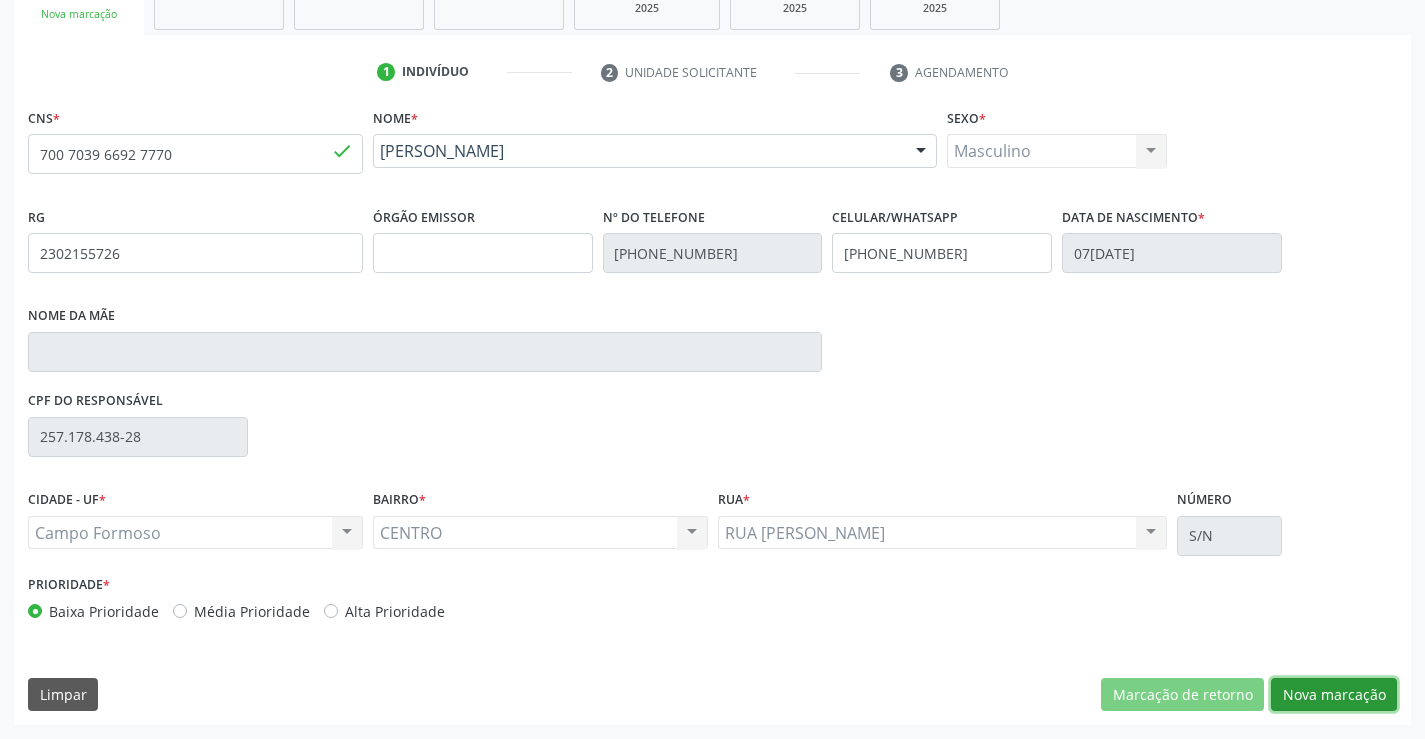 drag, startPoint x: 1326, startPoint y: 687, endPoint x: 1193, endPoint y: 657, distance: 136.34148 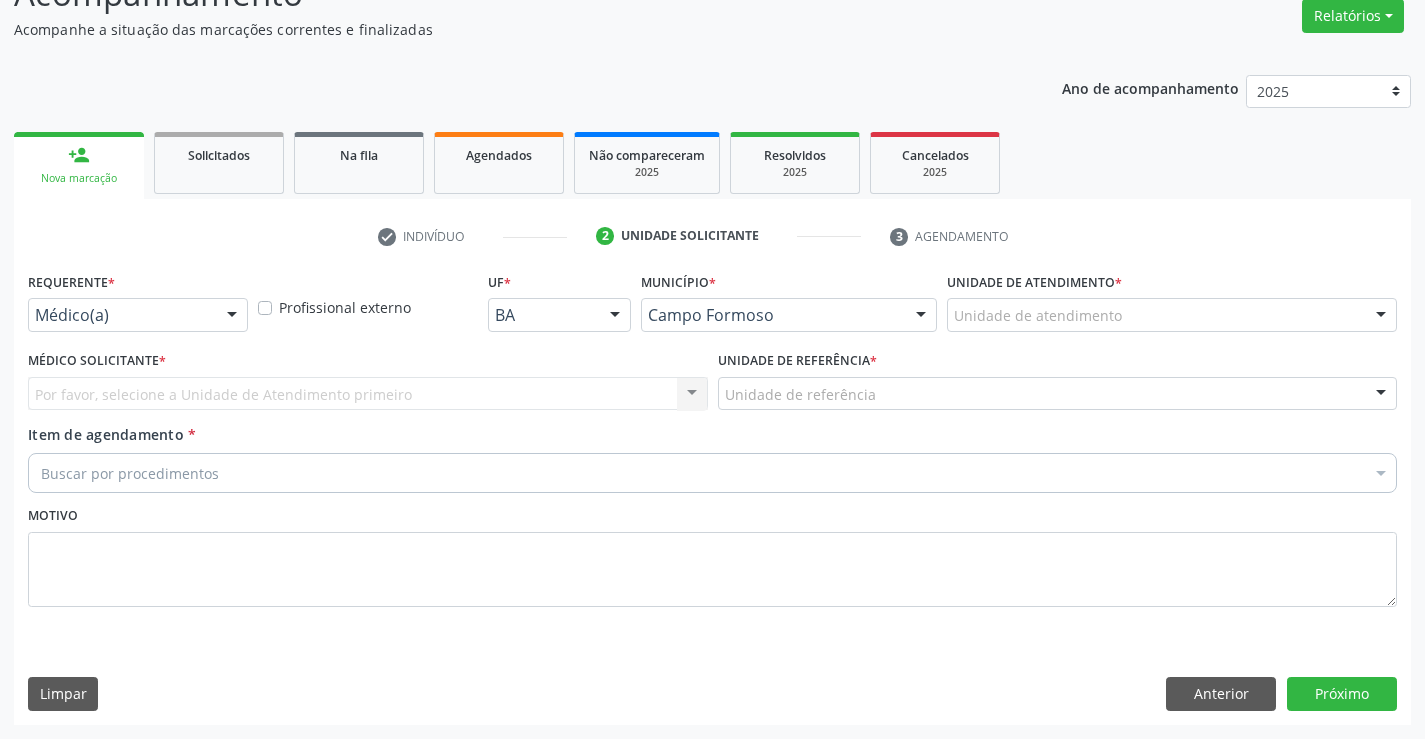 scroll, scrollTop: 167, scrollLeft: 0, axis: vertical 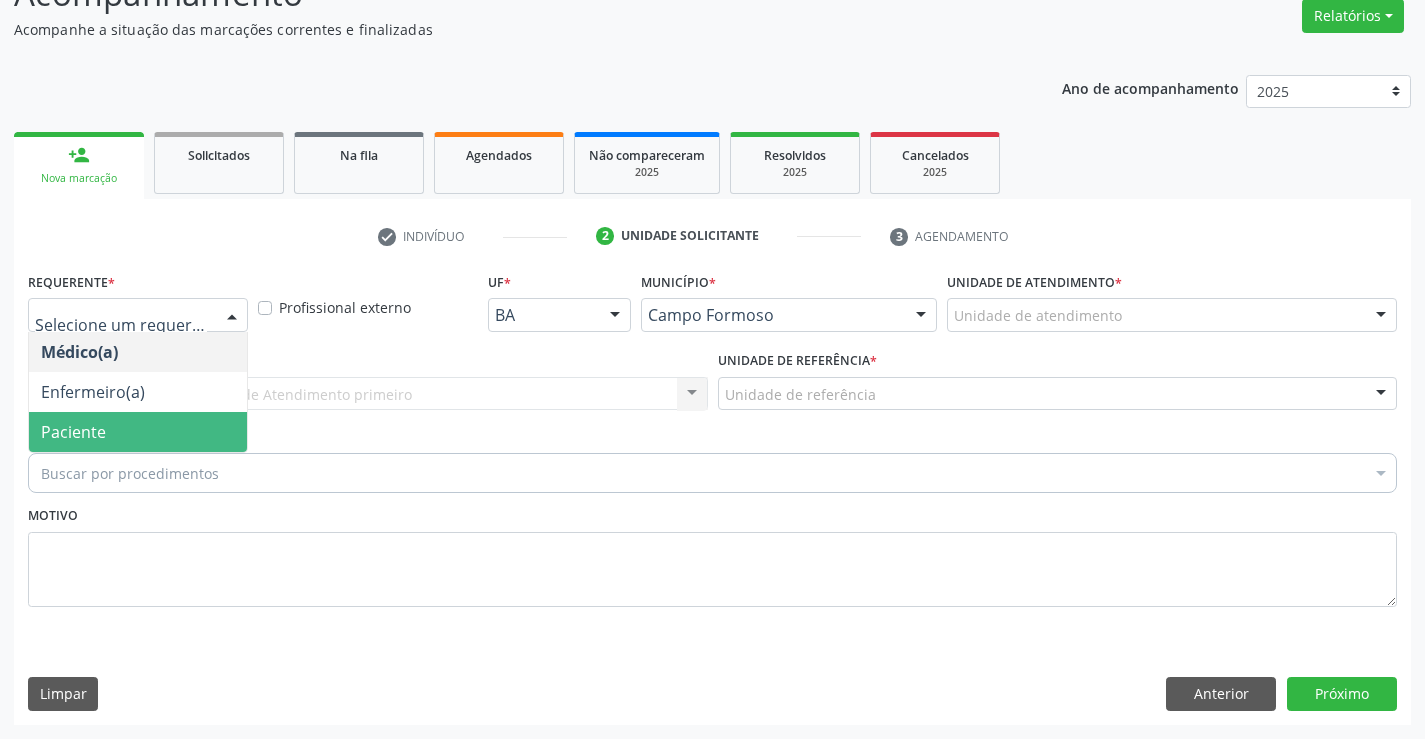 click on "Paciente" at bounding box center (138, 432) 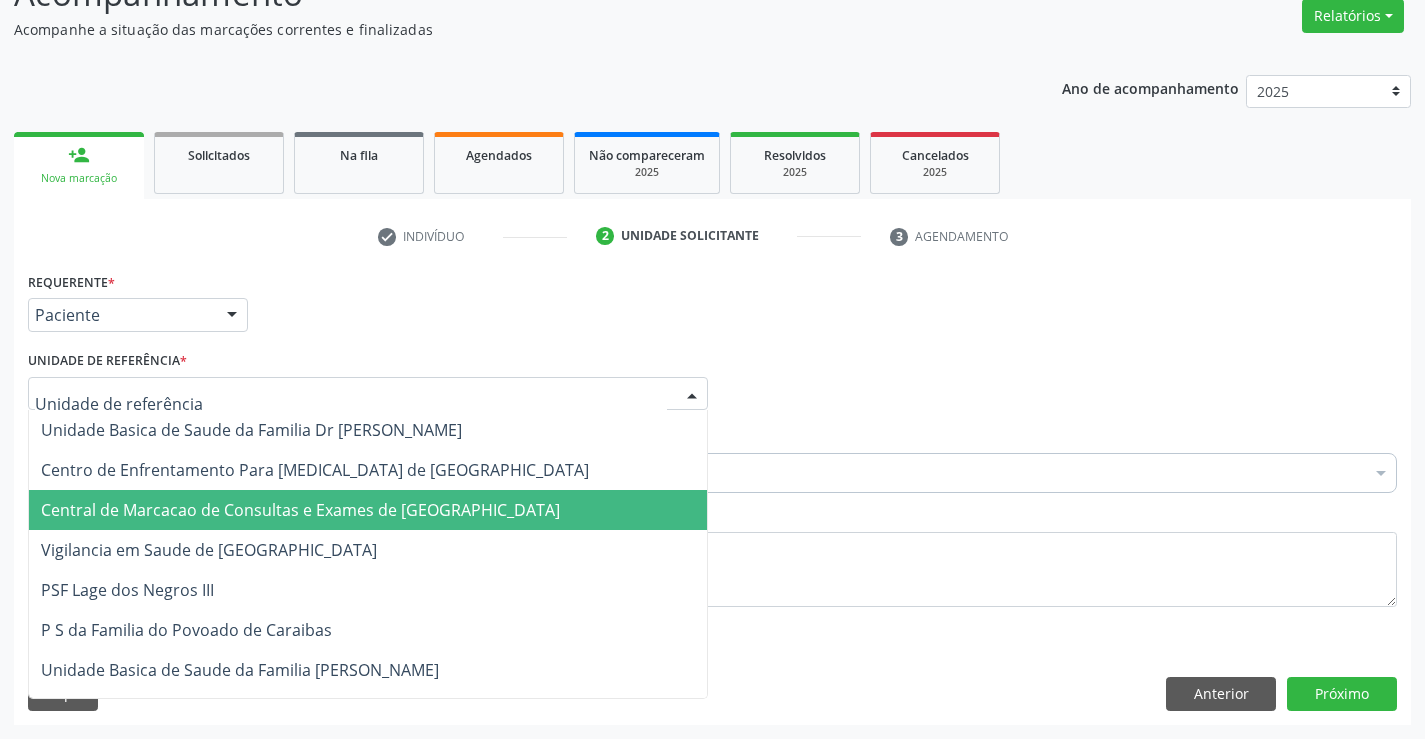 click on "Central de Marcacao de Consultas e Exames de [GEOGRAPHIC_DATA]" at bounding box center (300, 510) 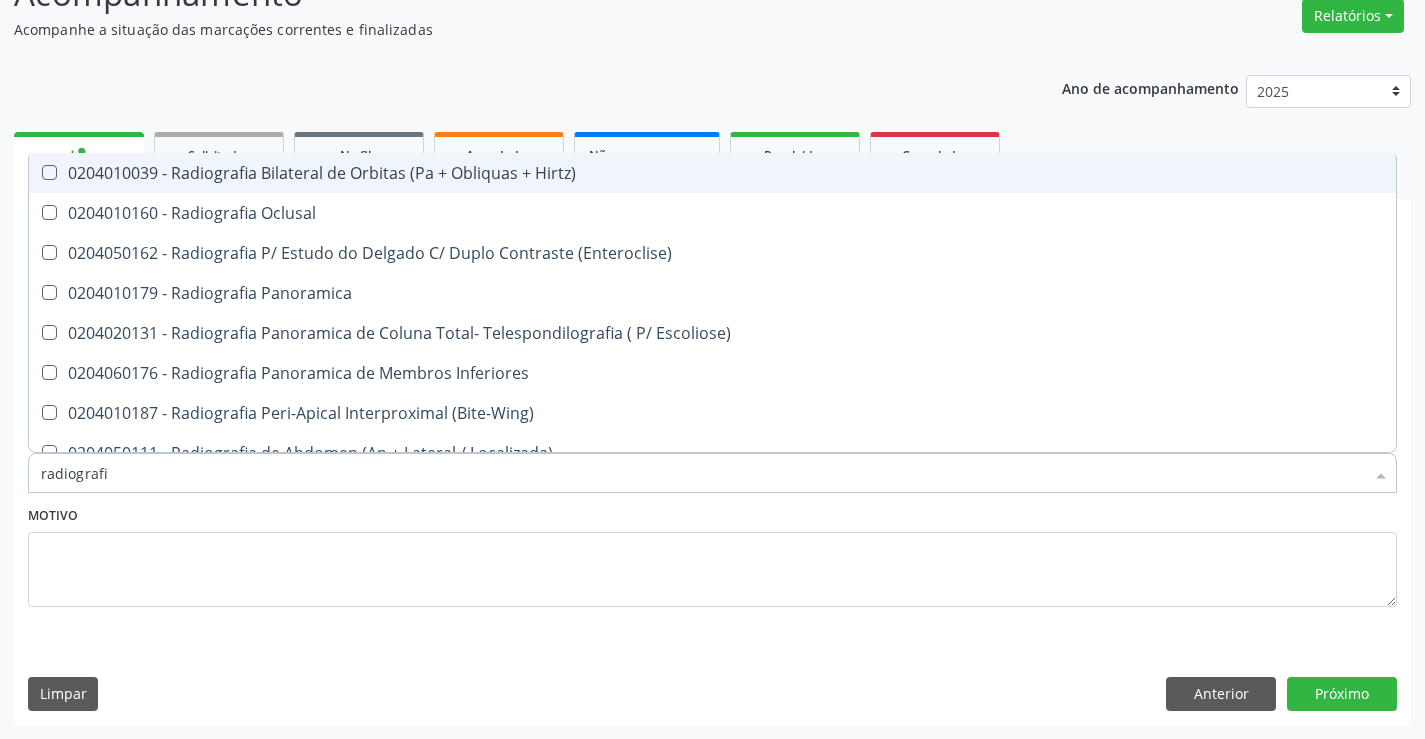 type on "radiografia" 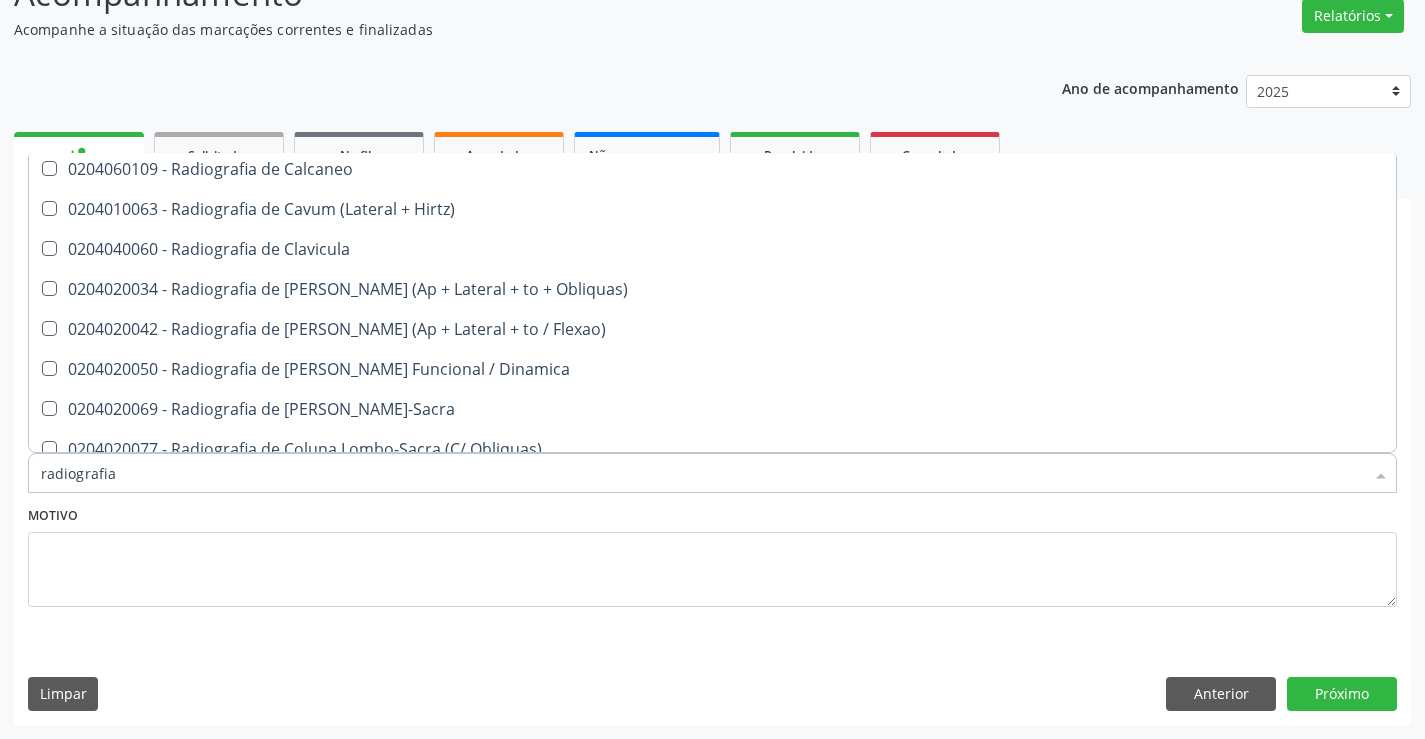 scroll, scrollTop: 900, scrollLeft: 0, axis: vertical 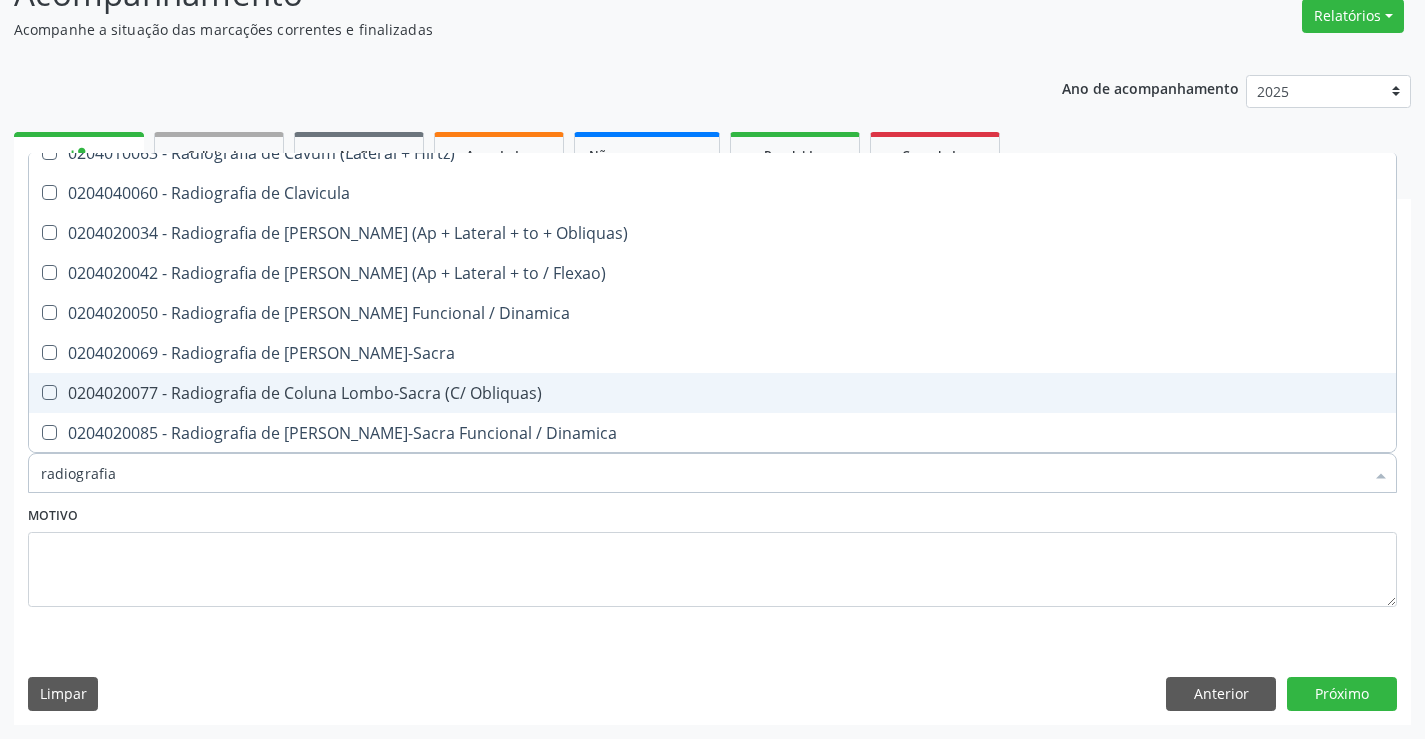 click on "0204020077 - Radiografia de Coluna Lombo-Sacra (C/ Obliquas)" at bounding box center [712, 393] 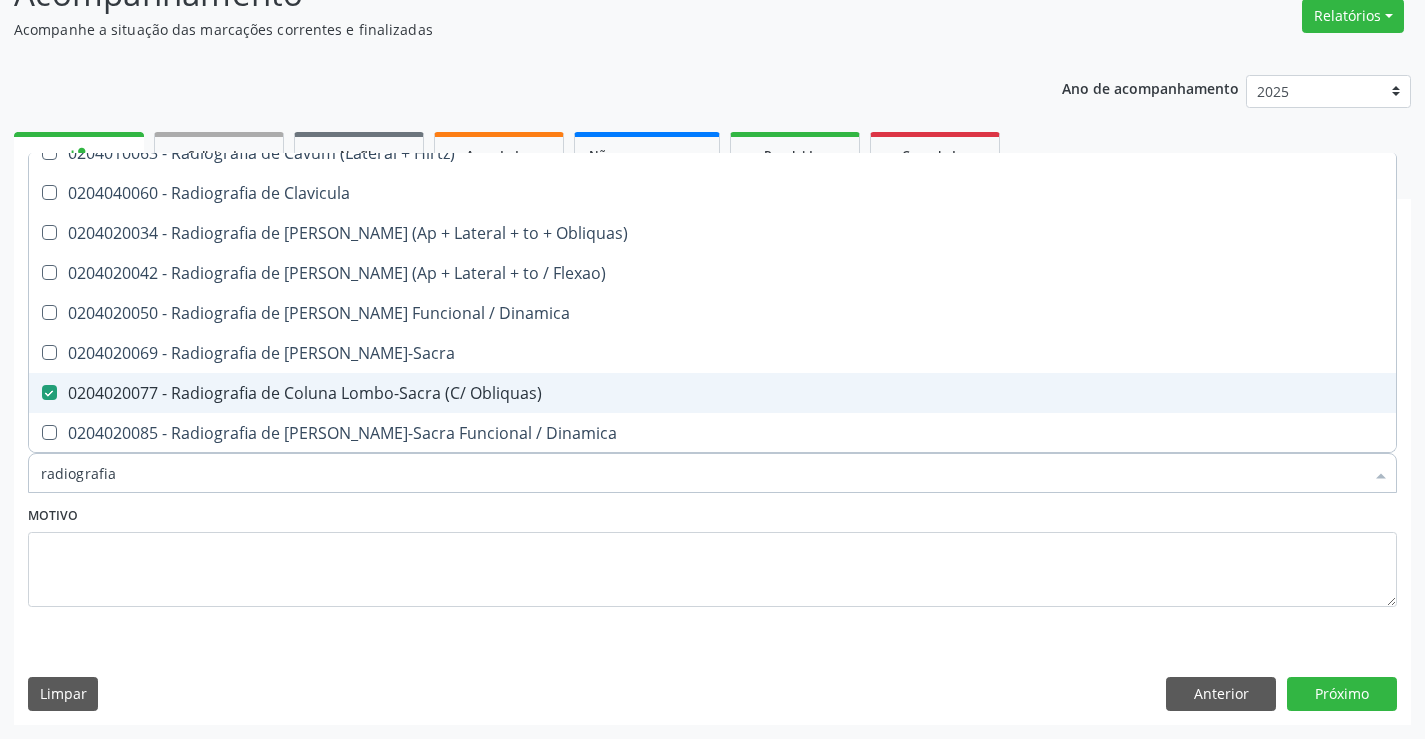 click on "0204020077 - Radiografia de Coluna Lombo-Sacra (C/ Obliquas)" at bounding box center (712, 393) 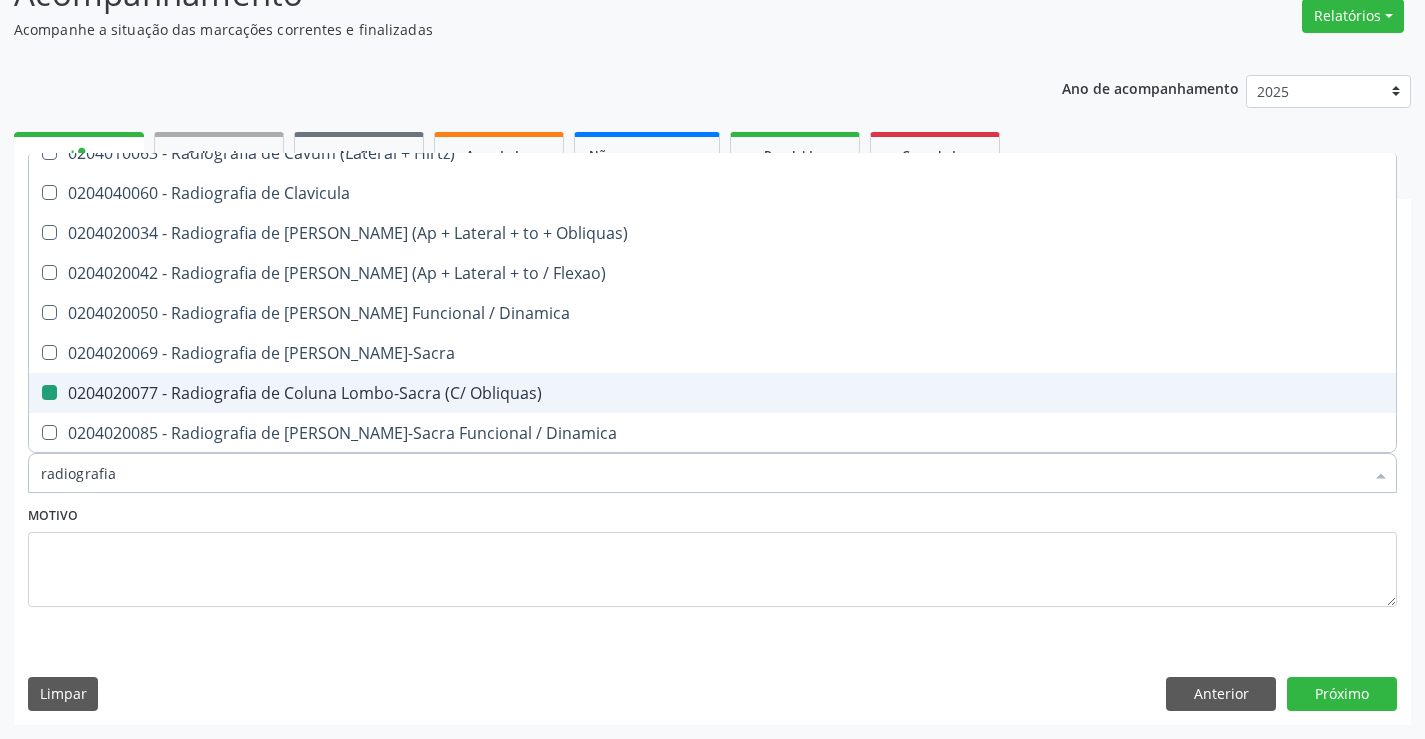 checkbox on "false" 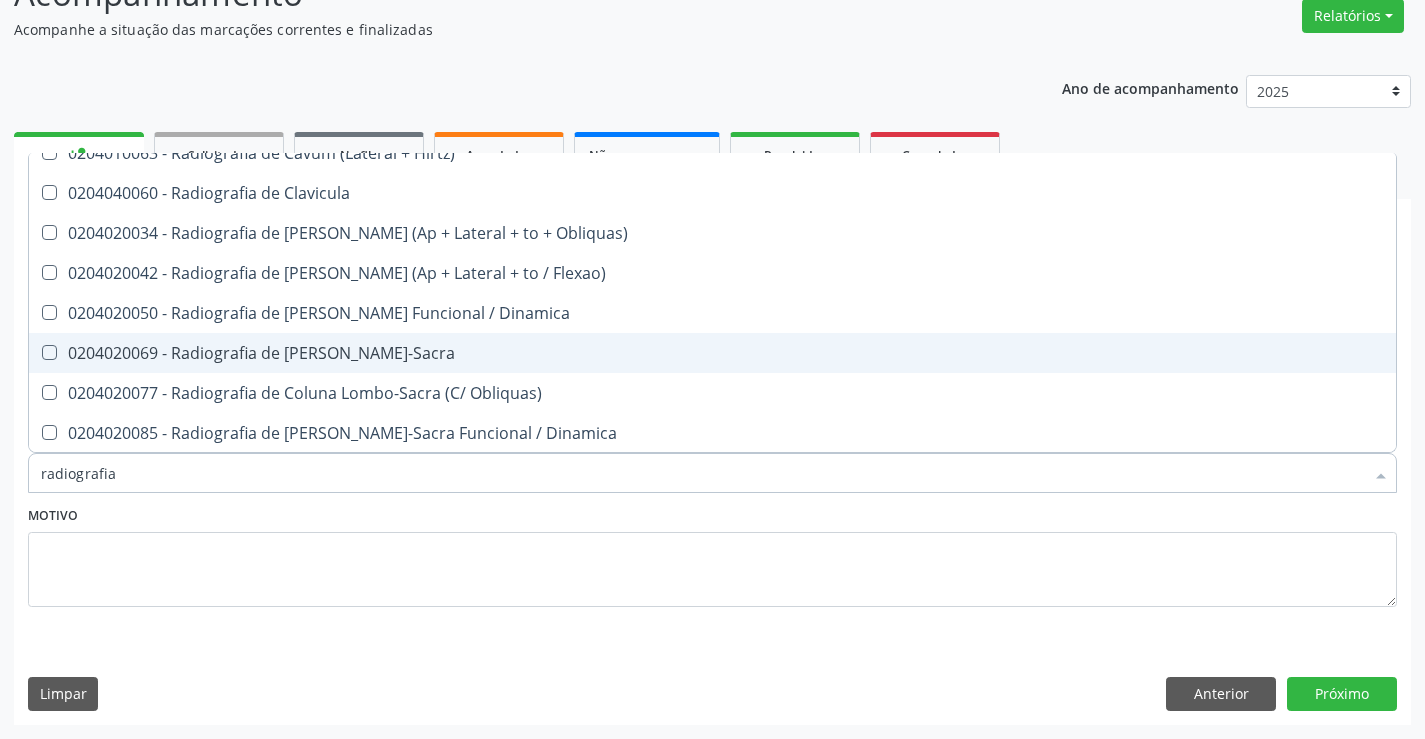 click on "0204020069 - Radiografia de Coluna Lombo-Sacra" at bounding box center (712, 353) 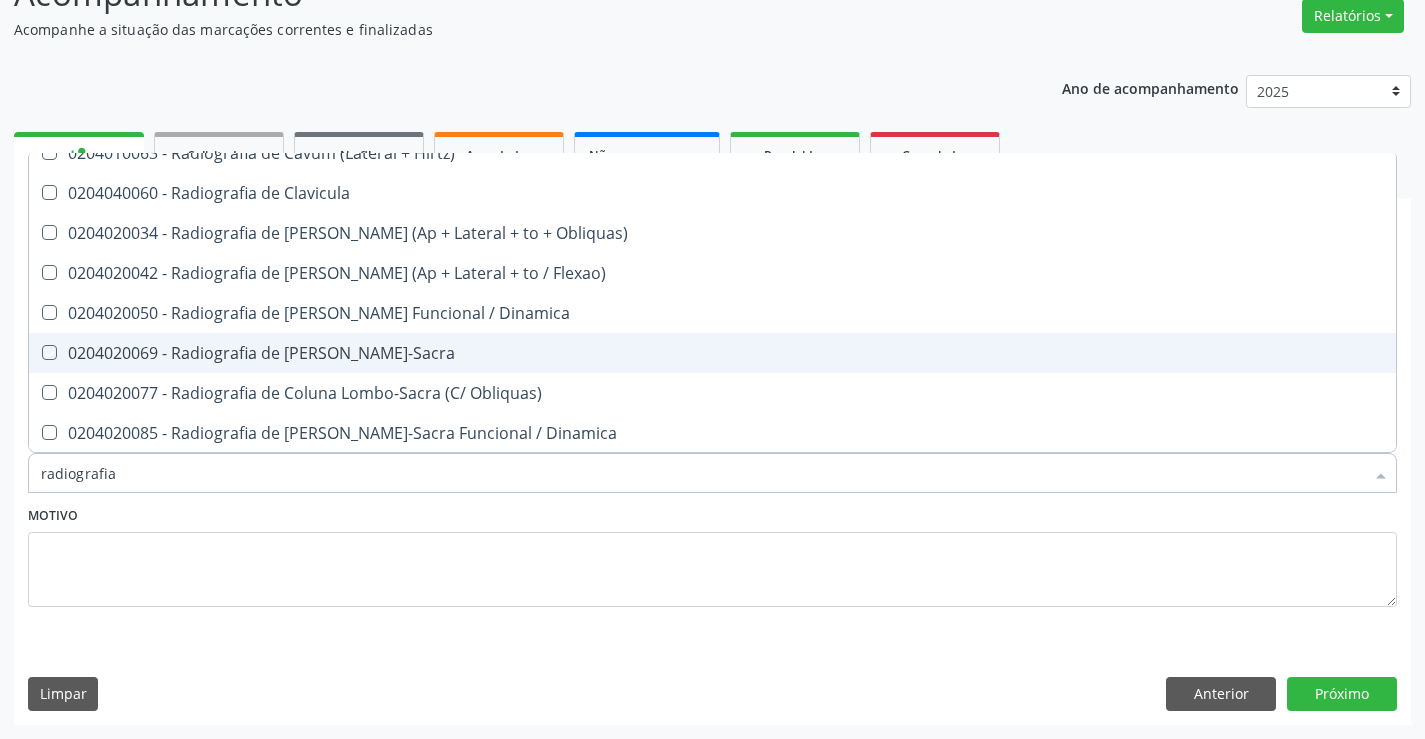 checkbox on "true" 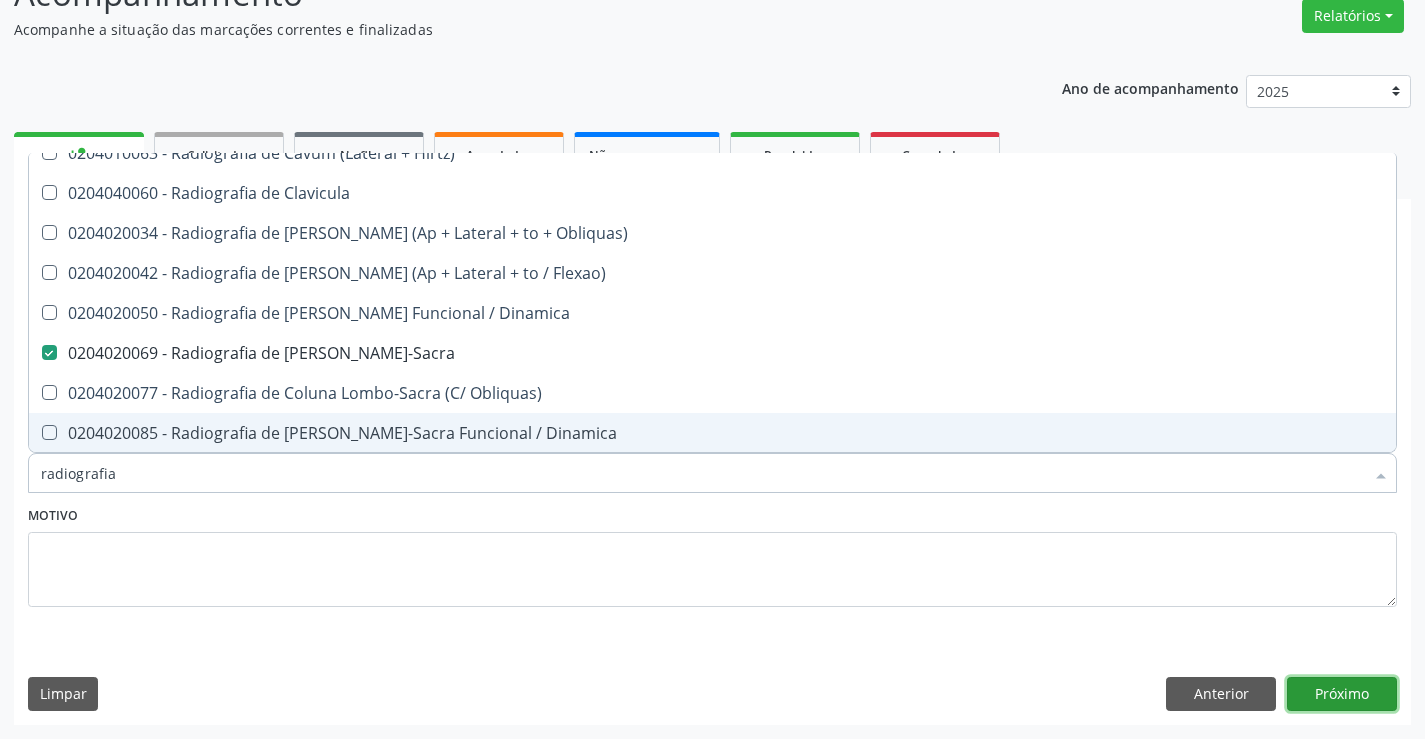 click on "Próximo" at bounding box center [1342, 694] 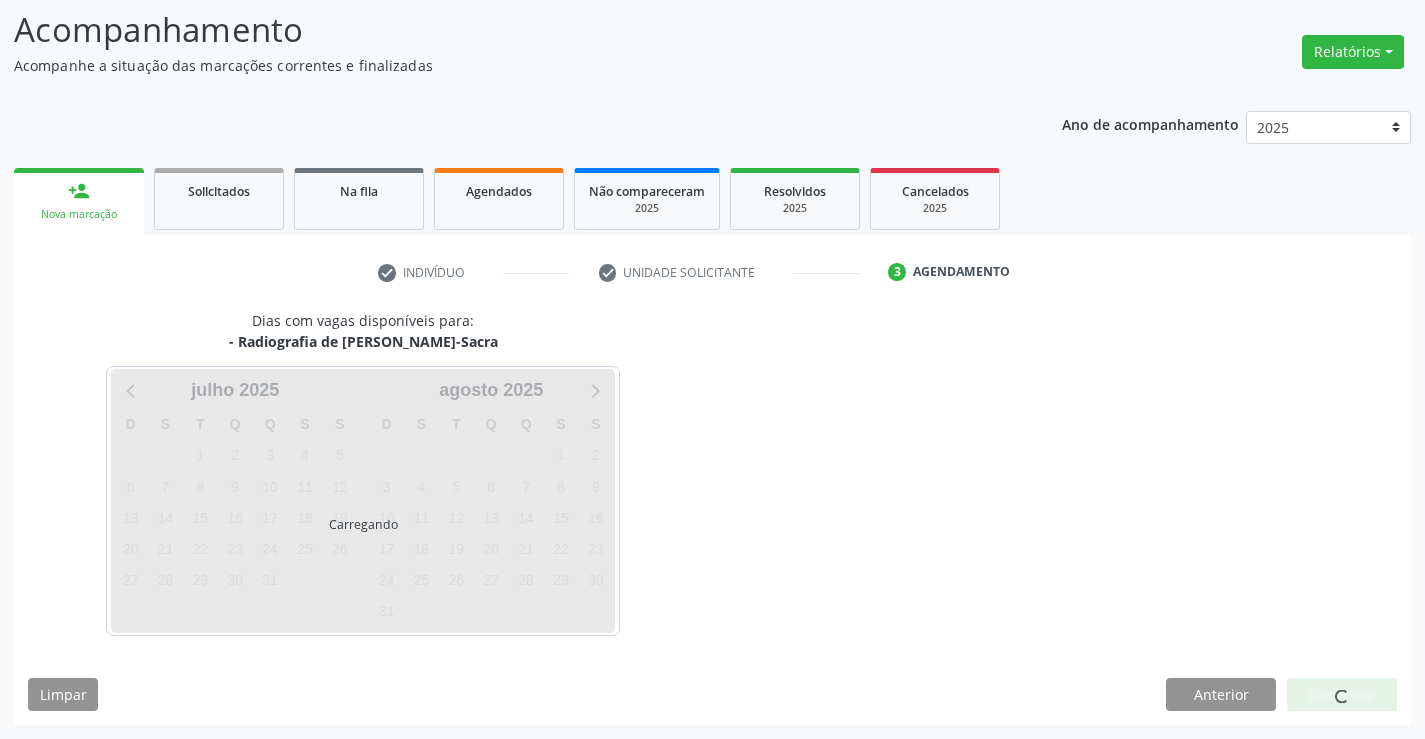 scroll, scrollTop: 131, scrollLeft: 0, axis: vertical 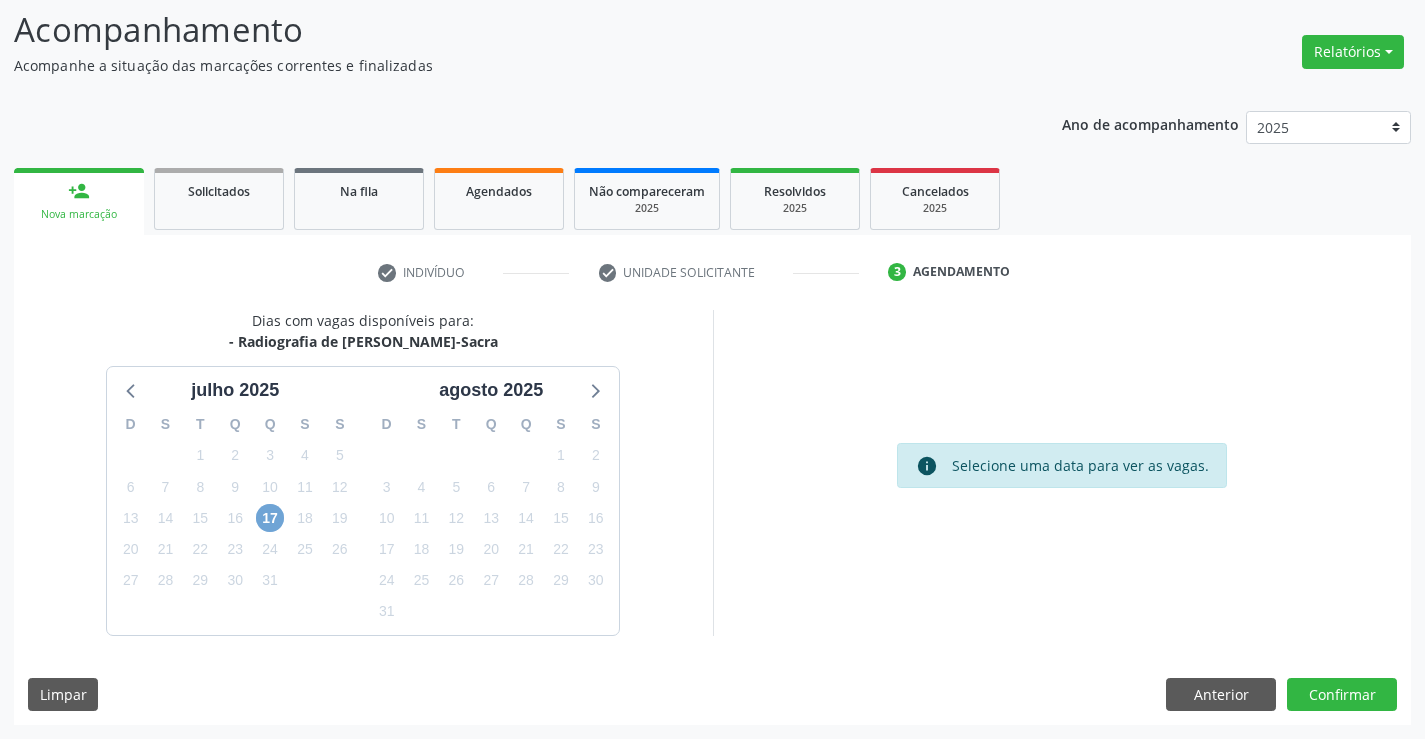 click on "17" at bounding box center [270, 518] 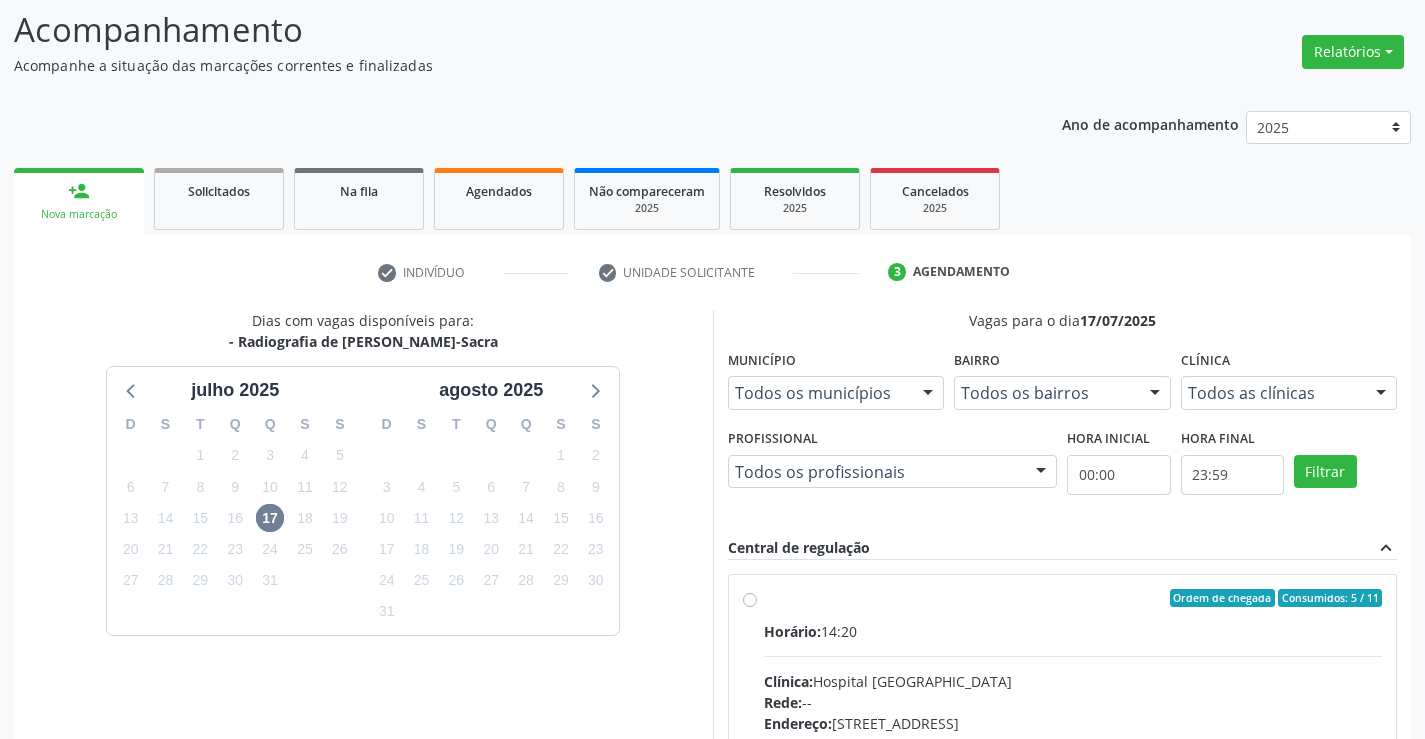 click on "Ordem de chegada
Consumidos: 5 / 11
Horário:   14:20
Clínica:  Hospital Sao Francisco
Rede:
--
Endereço:   Blocos, nº 258, Centro, Campo Formoso - BA
Telefone:   (74) 36451217
Profissional:
Joel da Rocha Almeida
Informações adicionais sobre o atendimento
Idade de atendimento:
de 0 a 120 anos
Gênero(s) atendido(s):
Masculino e Feminino
Informações adicionais:
--" at bounding box center [1073, 742] 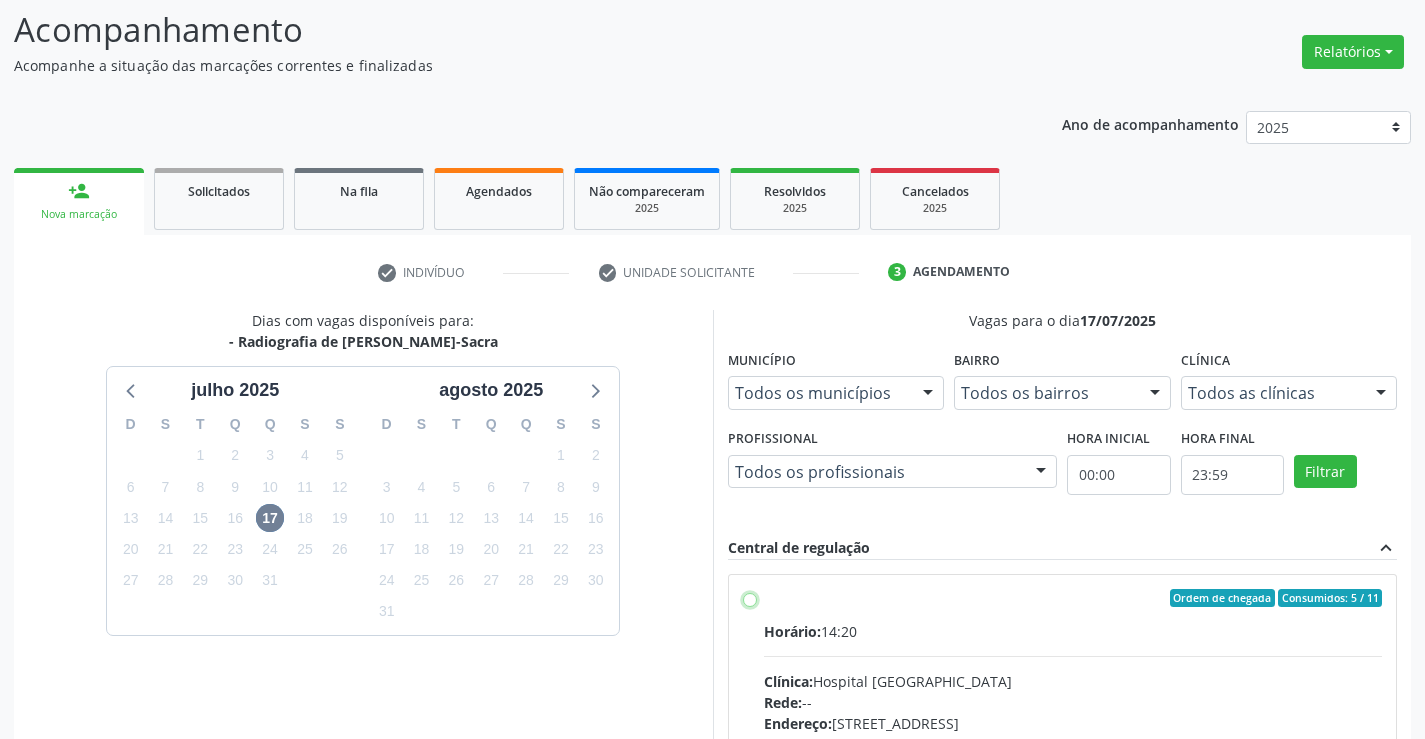 click on "Ordem de chegada
Consumidos: 5 / 11
Horário:   14:20
Clínica:  Hospital Sao Francisco
Rede:
--
Endereço:   Blocos, nº 258, Centro, Campo Formoso - BA
Telefone:   (74) 36451217
Profissional:
Joel da Rocha Almeida
Informações adicionais sobre o atendimento
Idade de atendimento:
de 0 a 120 anos
Gênero(s) atendido(s):
Masculino e Feminino
Informações adicionais:
--" at bounding box center [750, 598] 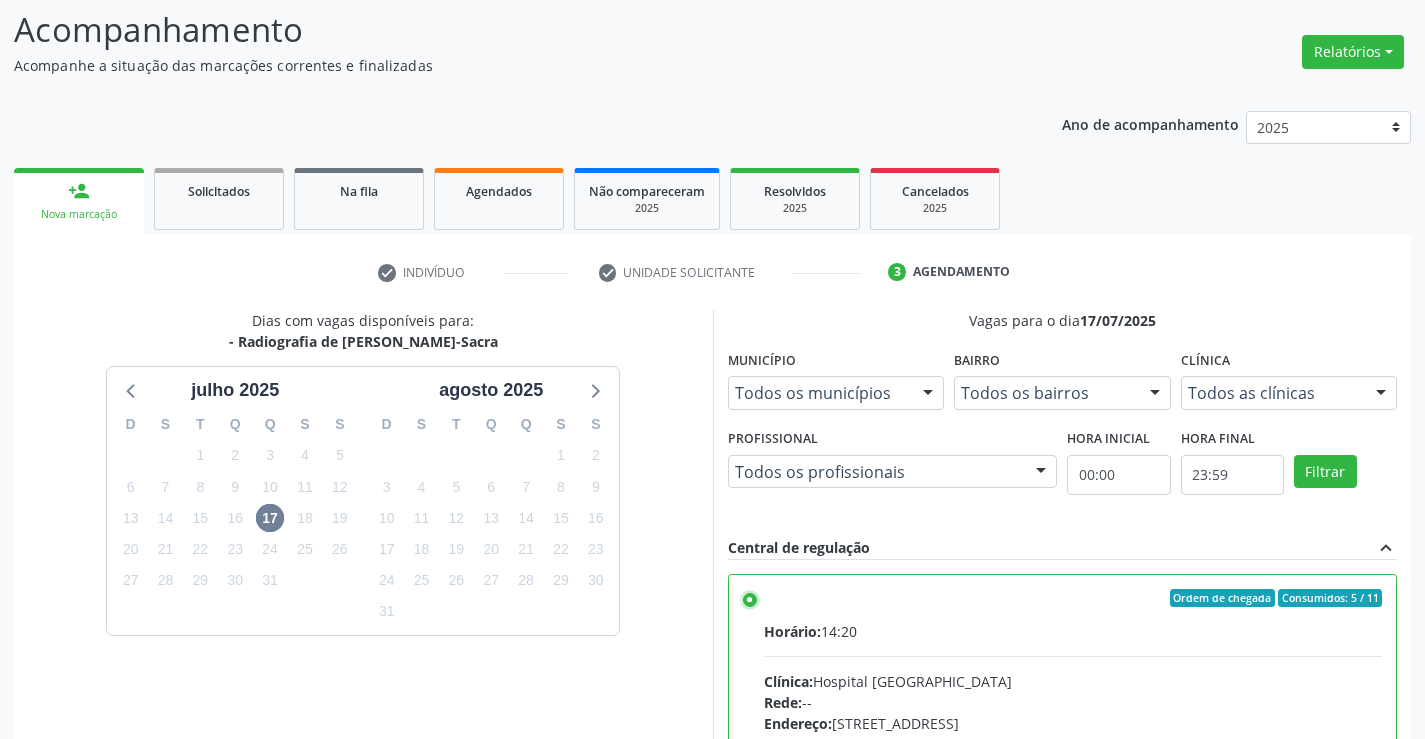 scroll, scrollTop: 456, scrollLeft: 0, axis: vertical 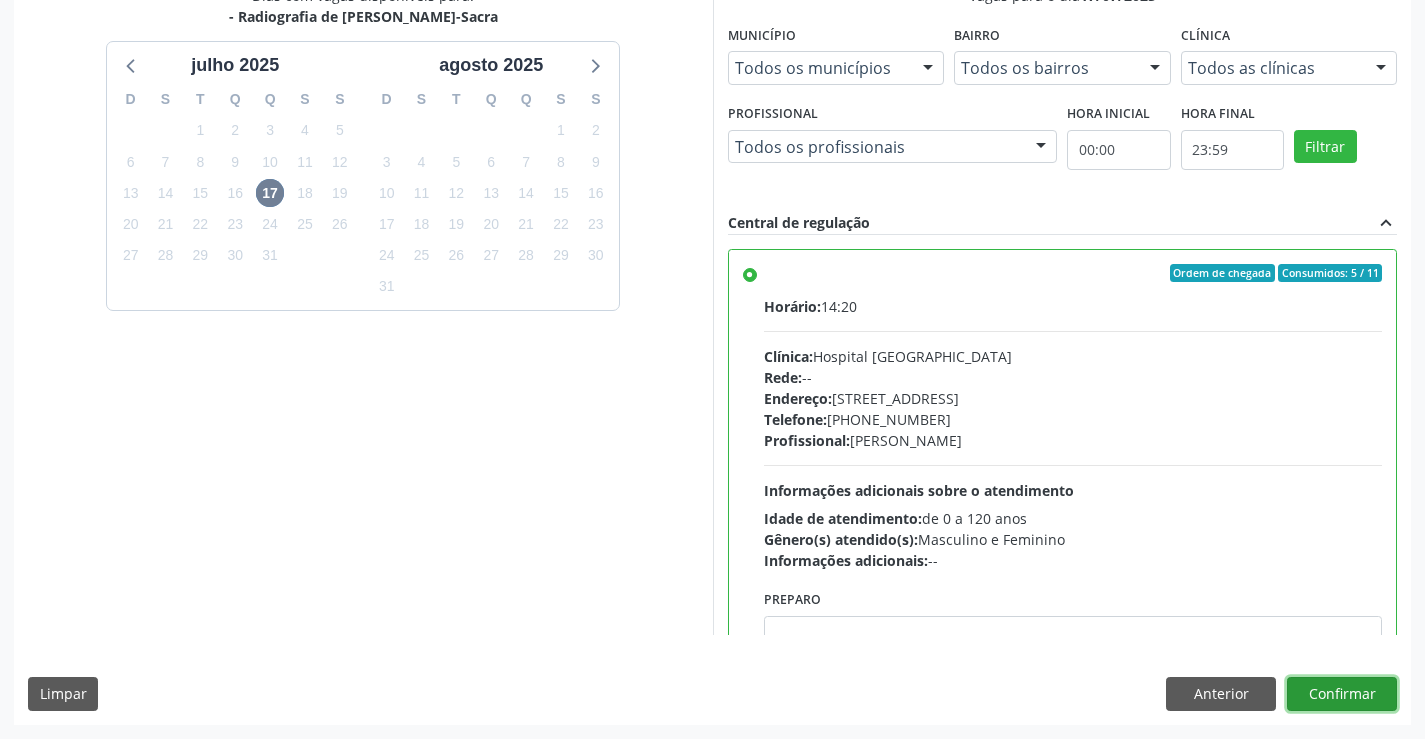 click on "Confirmar" at bounding box center (1342, 694) 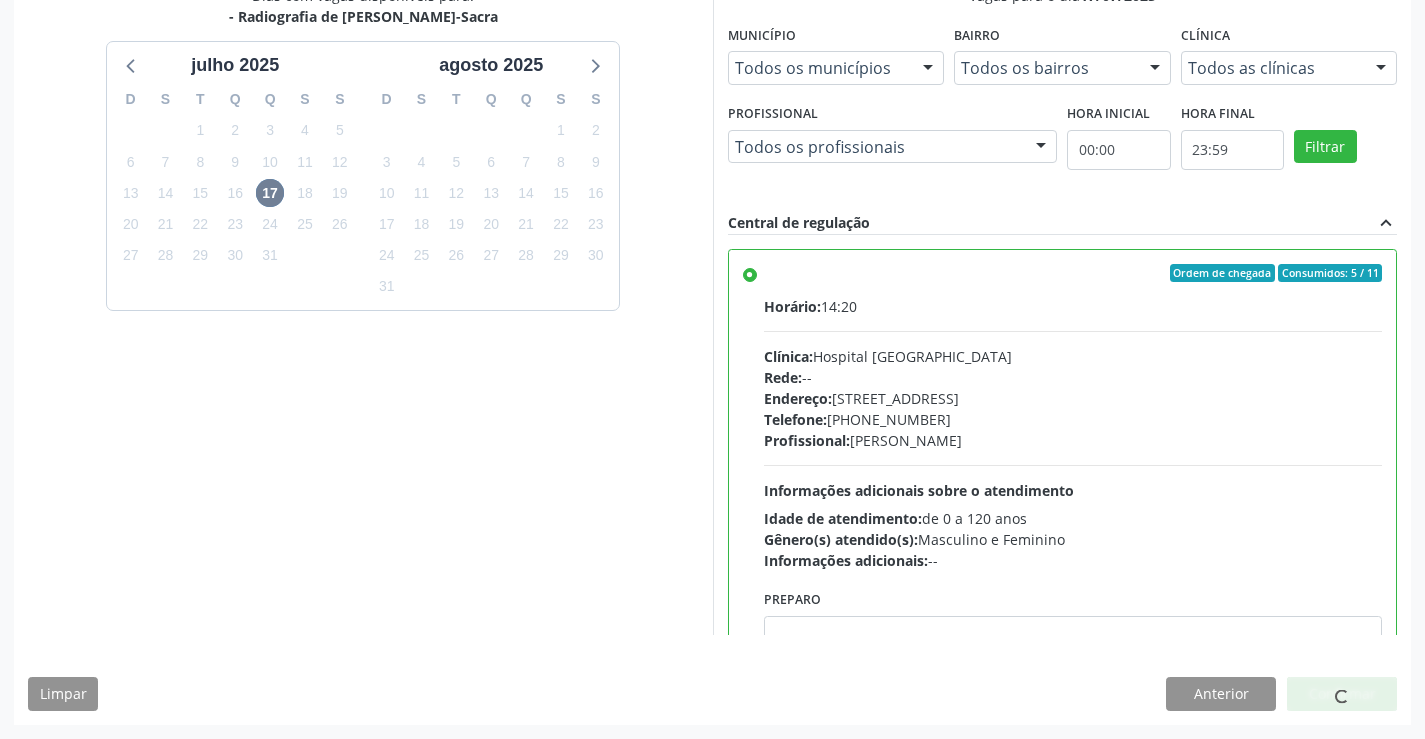 scroll, scrollTop: 331, scrollLeft: 0, axis: vertical 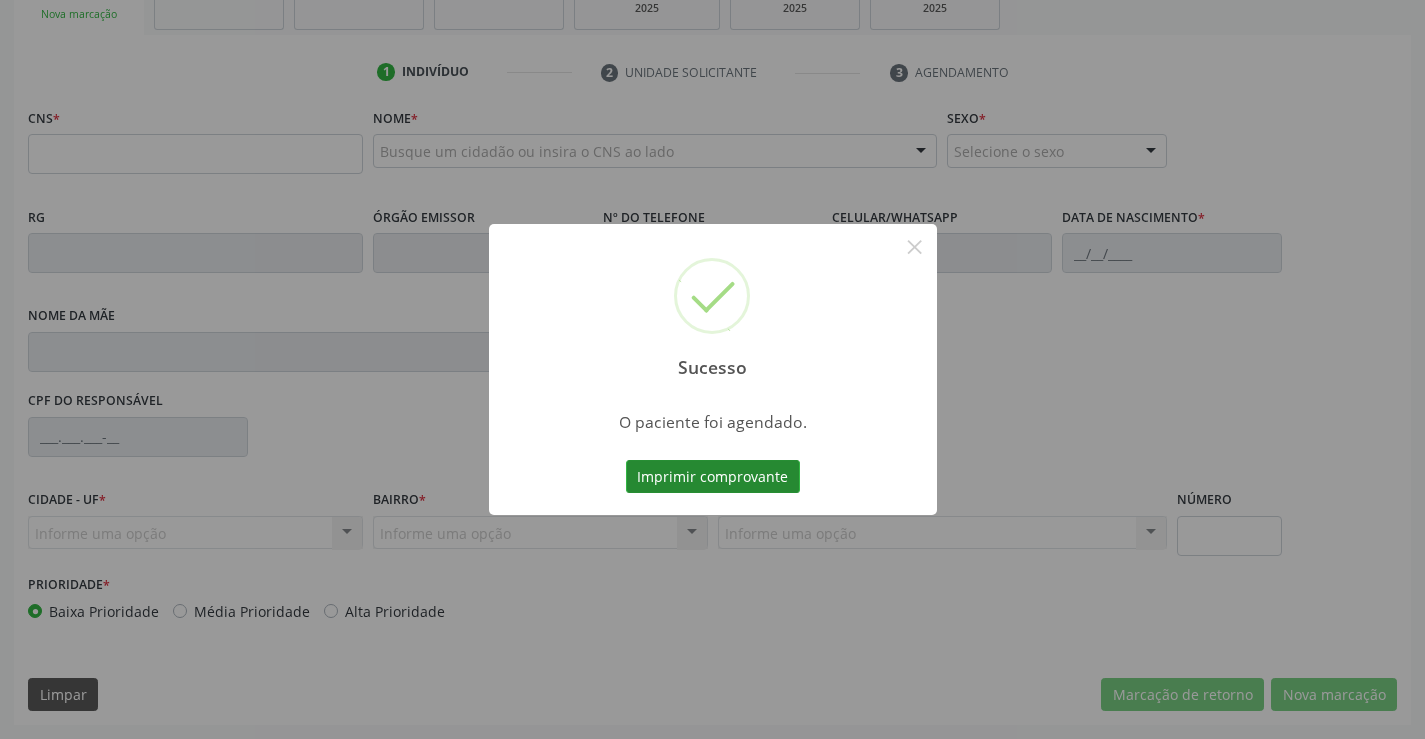click on "Imprimir comprovante" at bounding box center [713, 477] 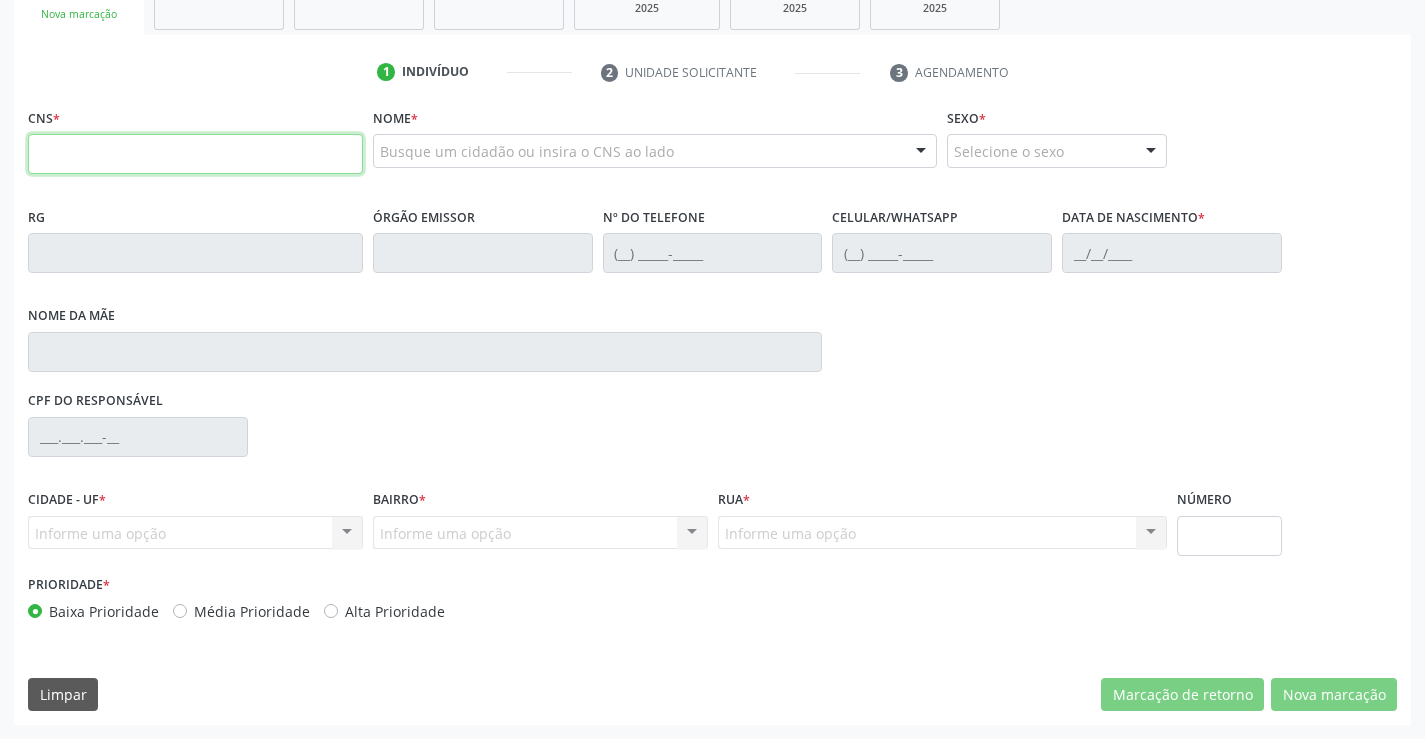 click at bounding box center [195, 154] 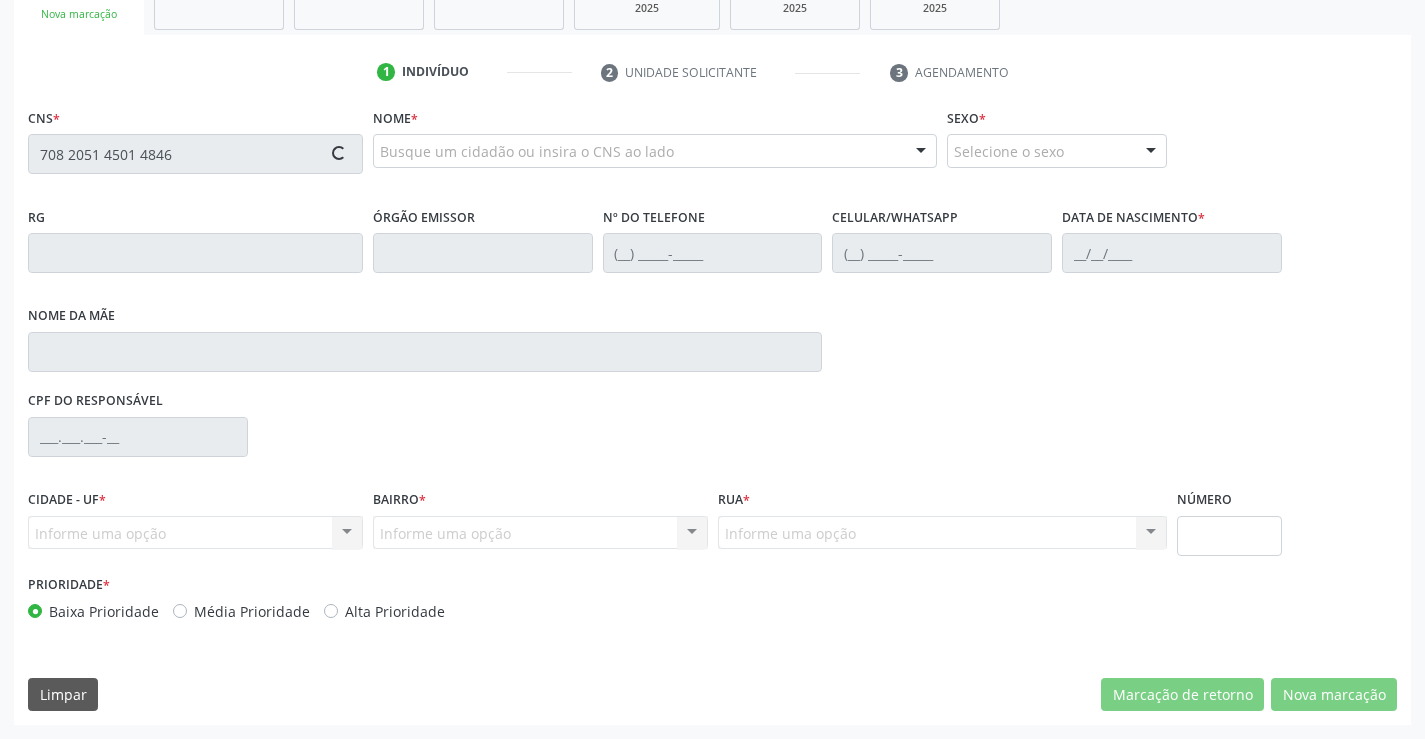 type on "708 2051 4501 4846" 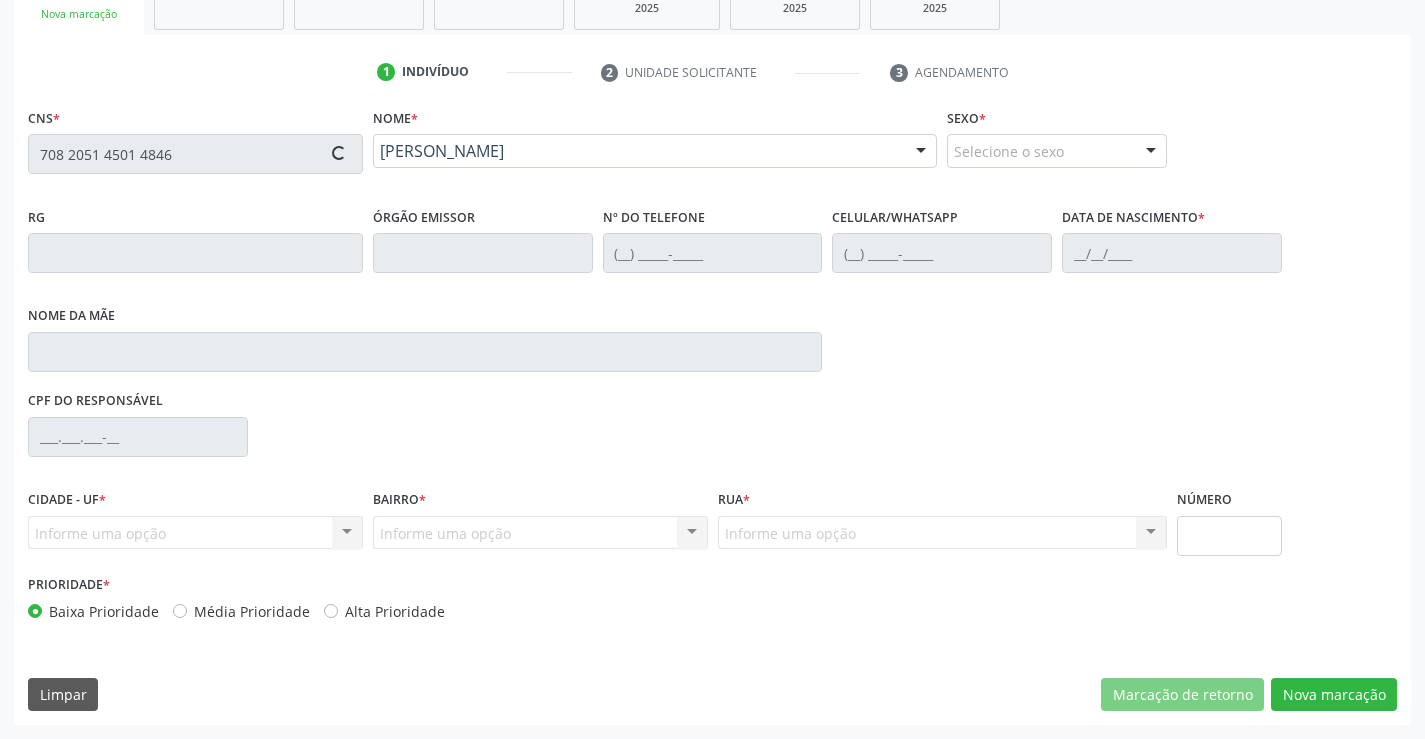 type on "1305653939" 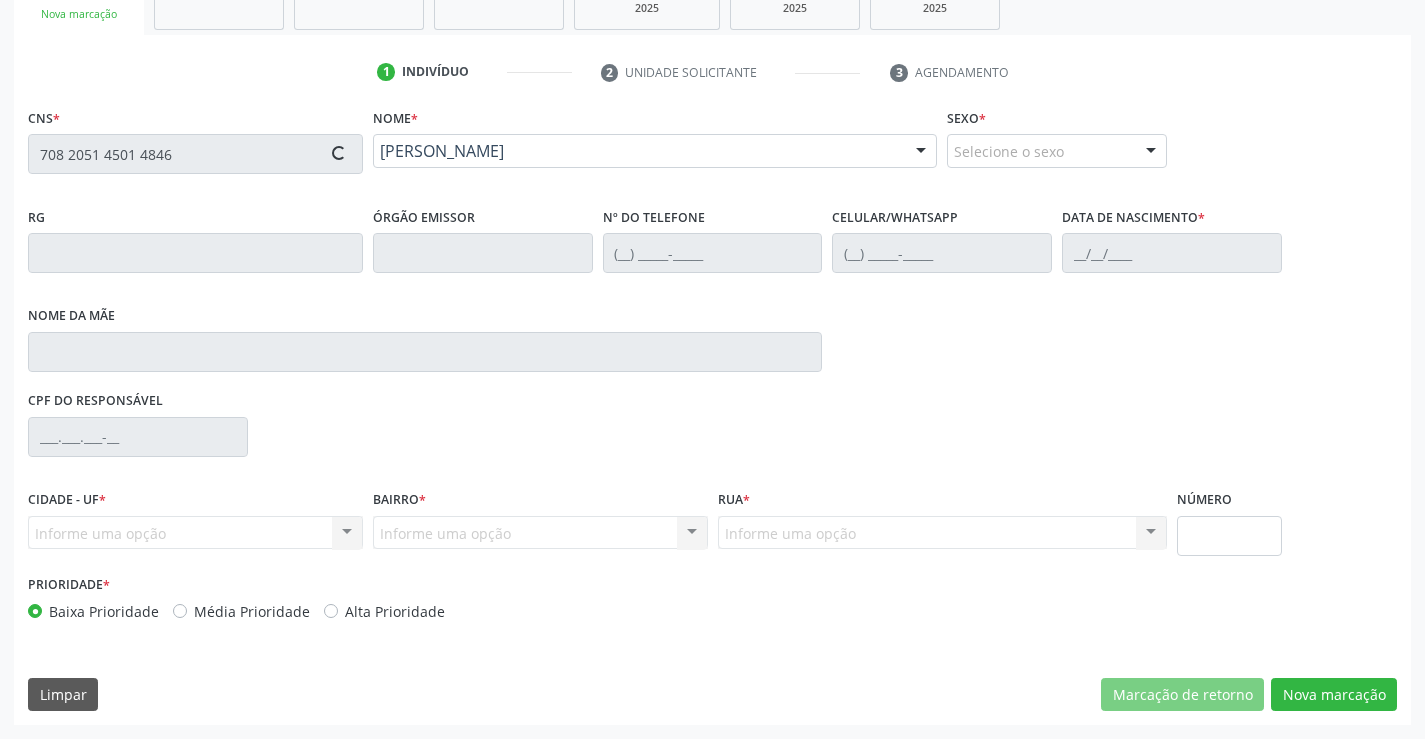 type on "(74) 98847-6366" 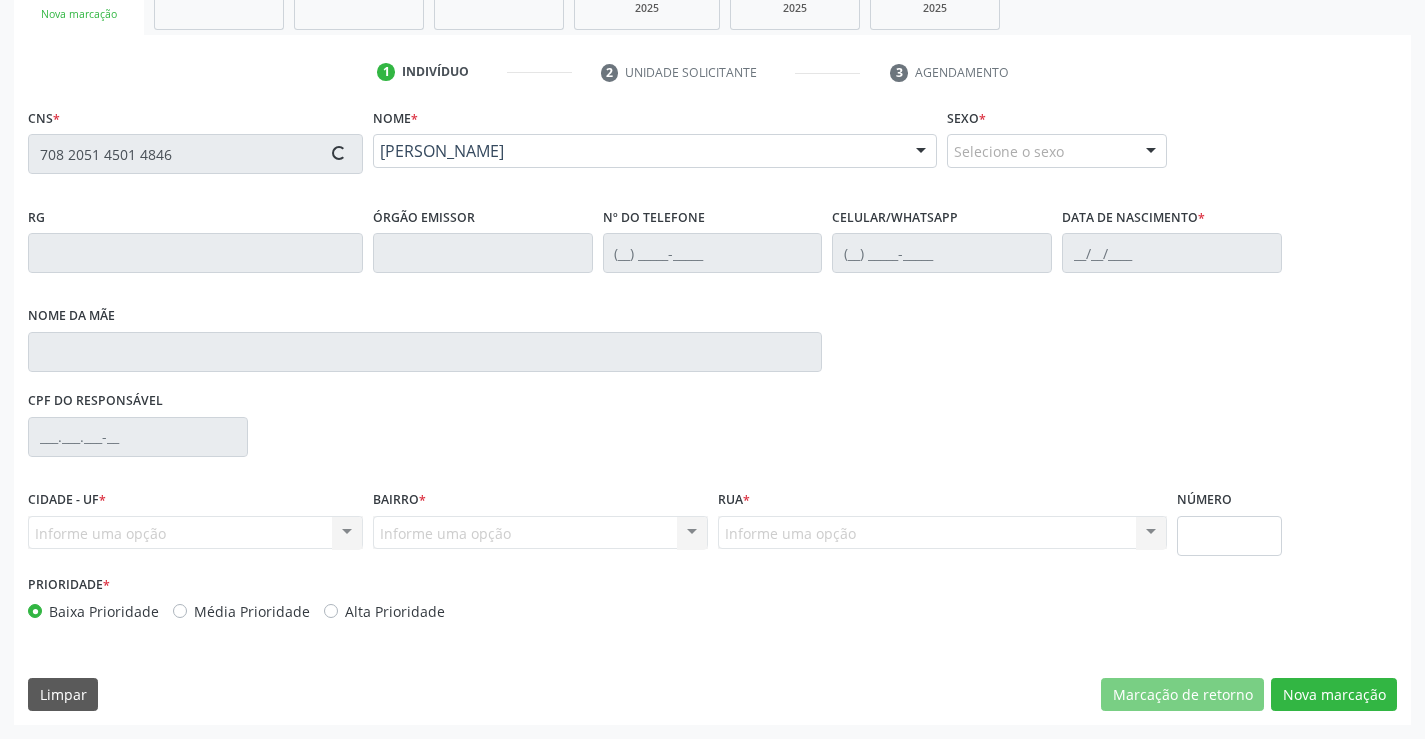 type on "(74) 98847-6366" 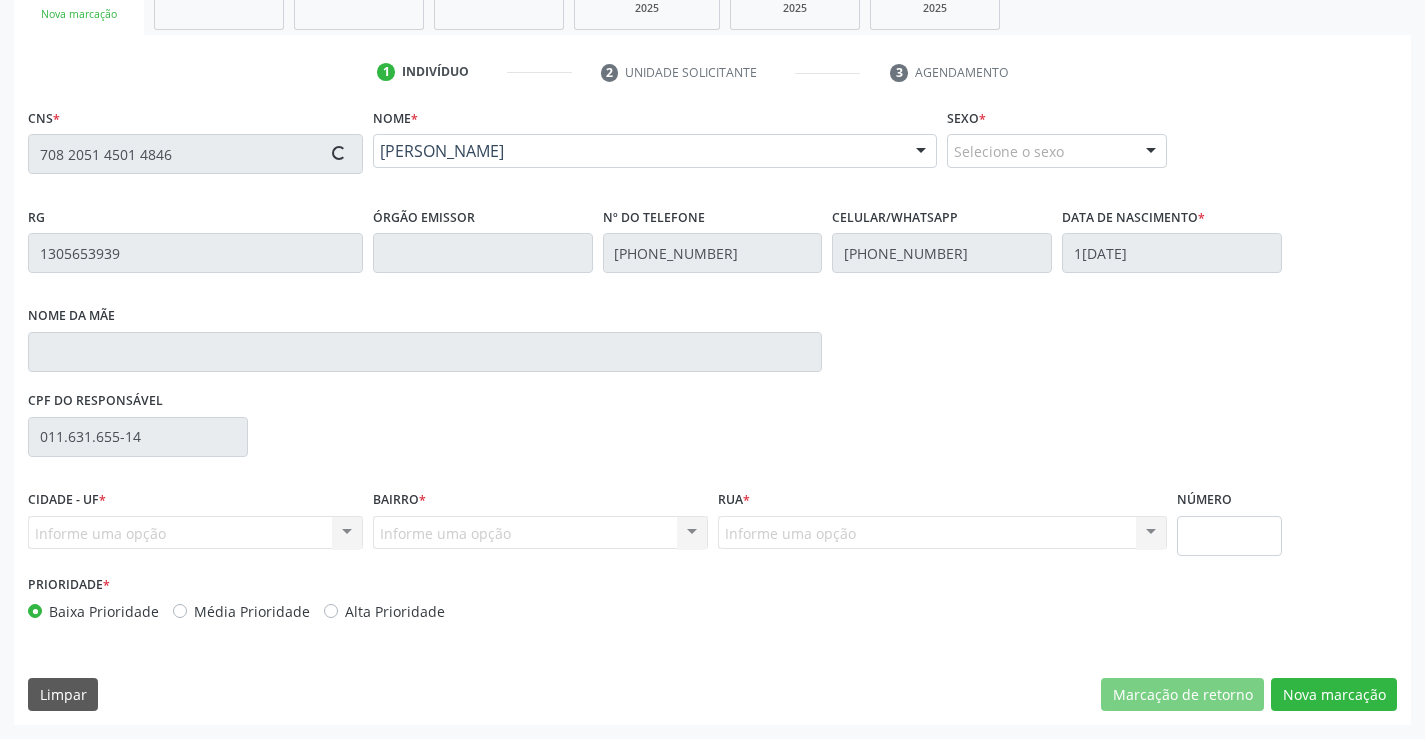 type on "S/N" 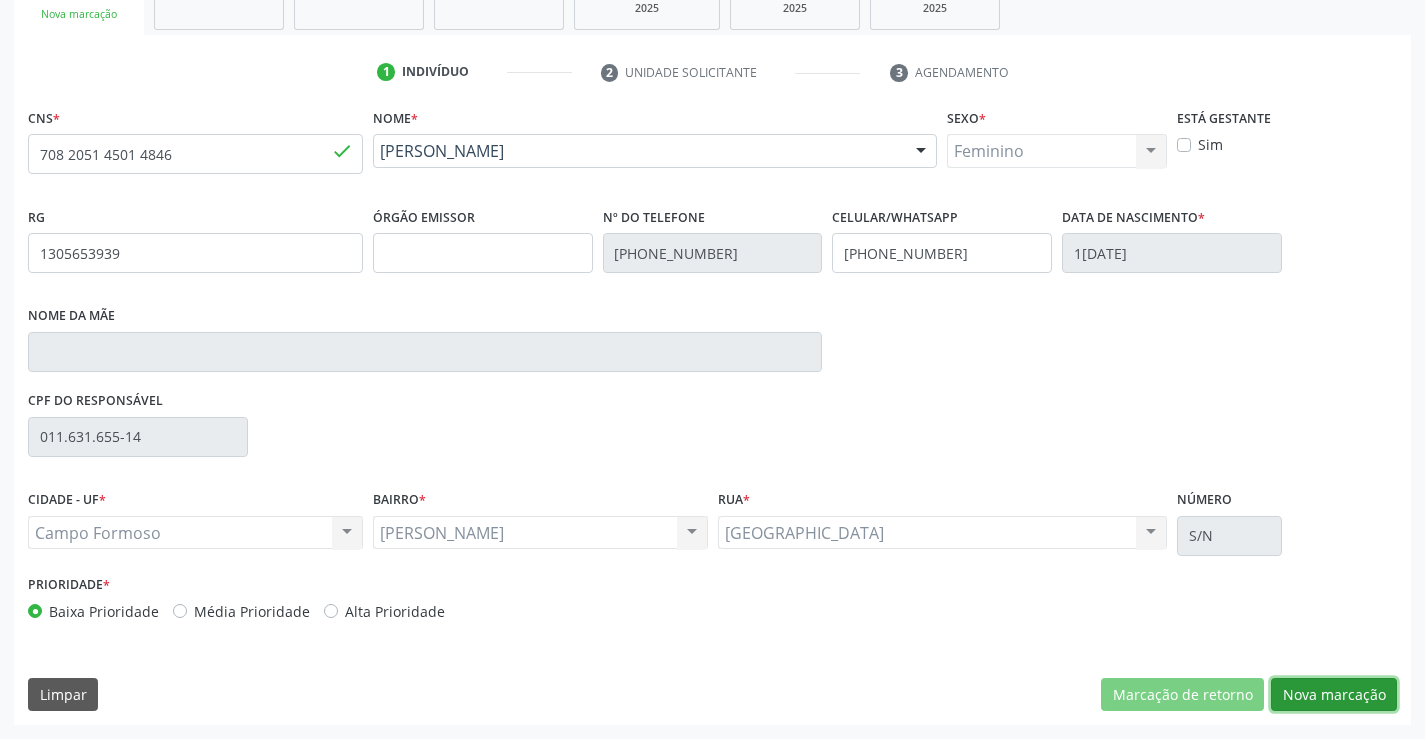click on "Nova marcação" at bounding box center (1334, 695) 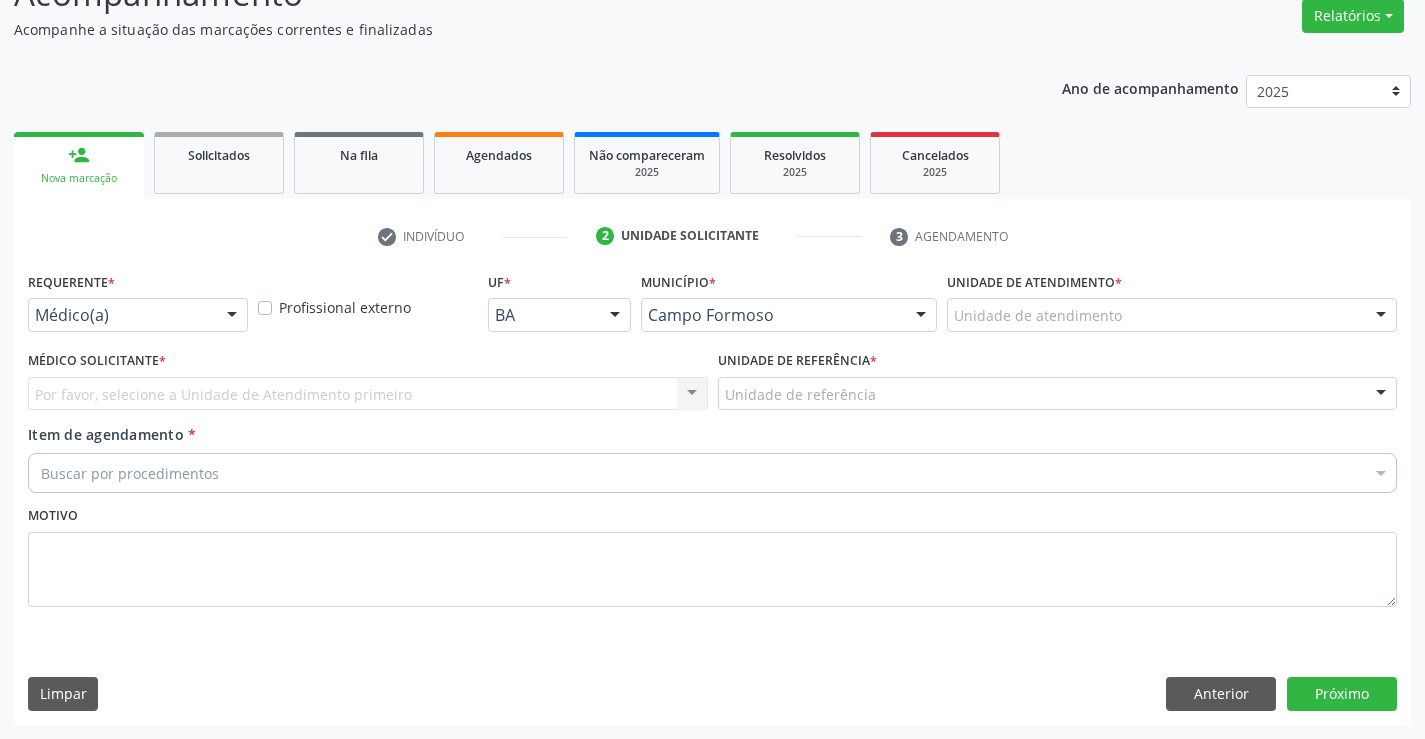 scroll, scrollTop: 167, scrollLeft: 0, axis: vertical 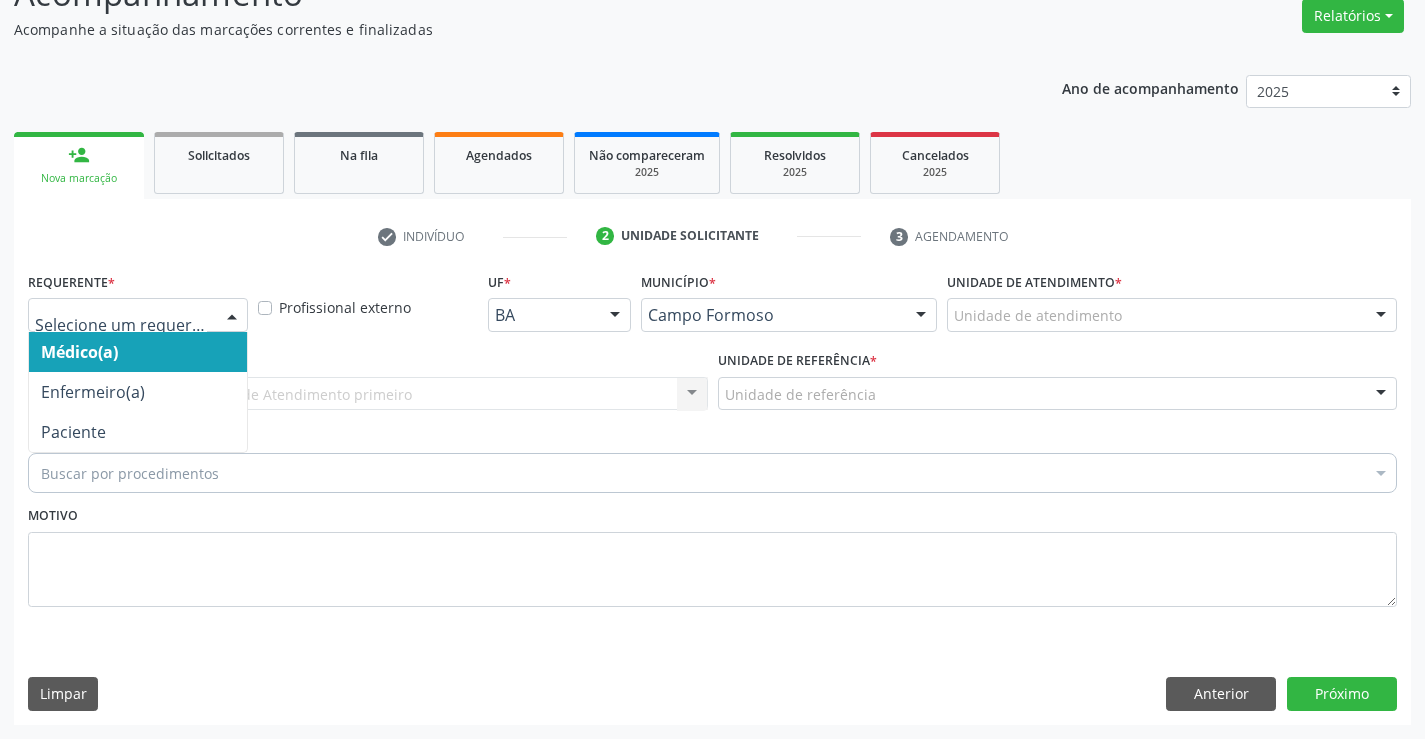 click at bounding box center [138, 315] 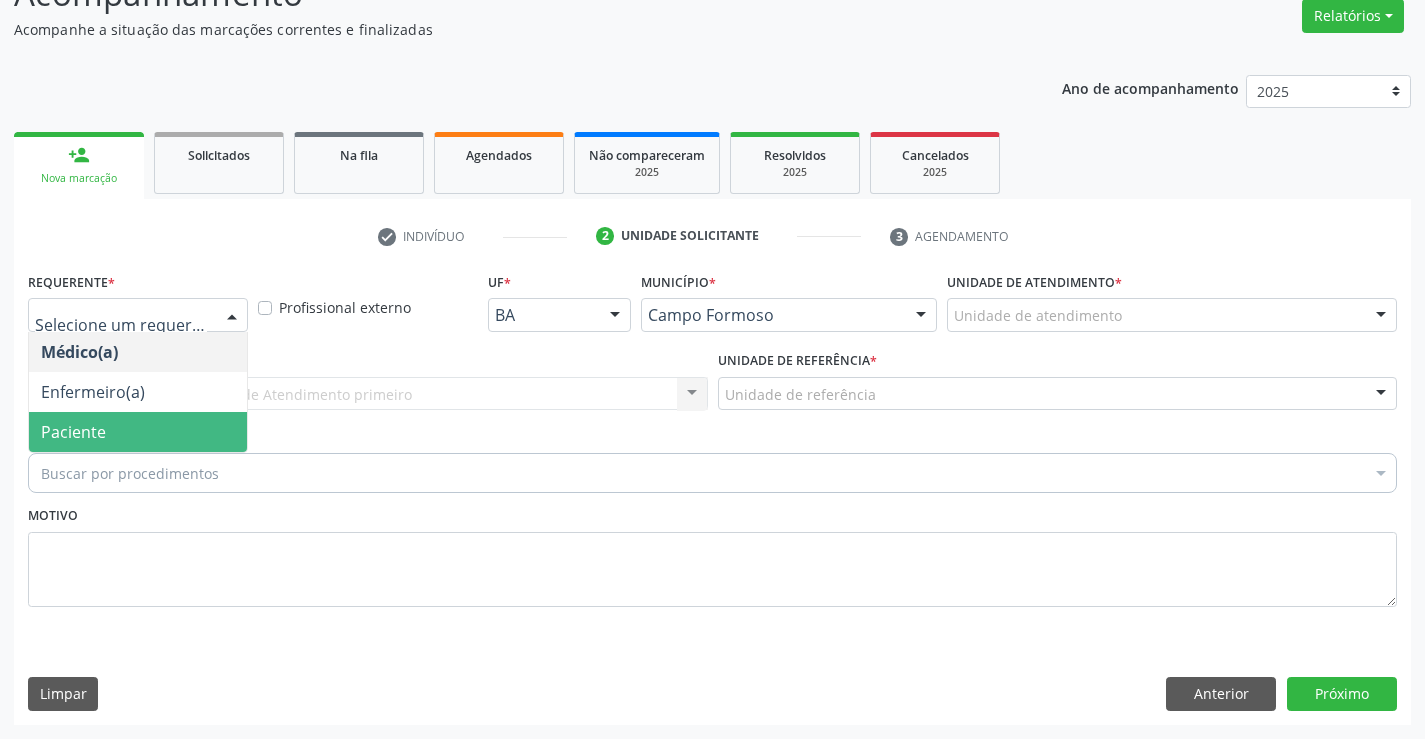 click on "Paciente" at bounding box center (138, 432) 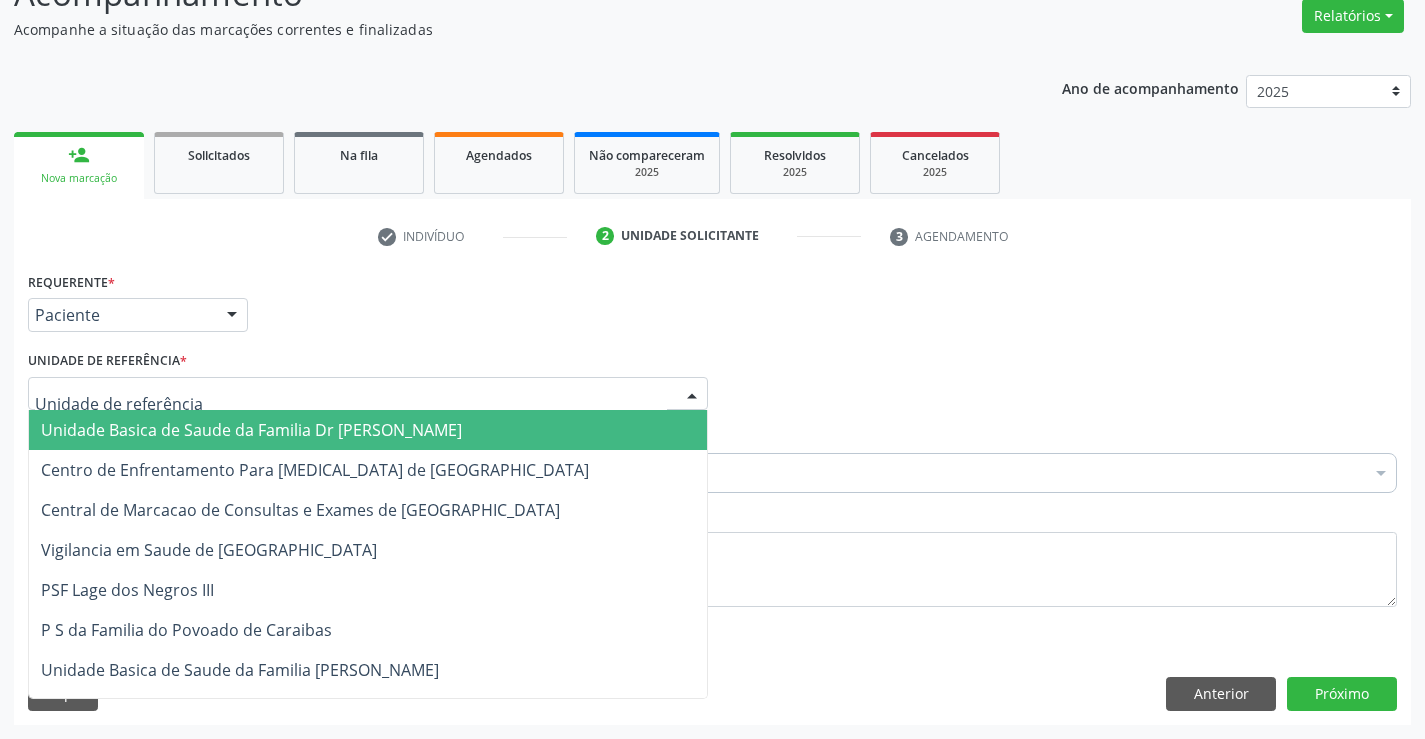 click at bounding box center [368, 394] 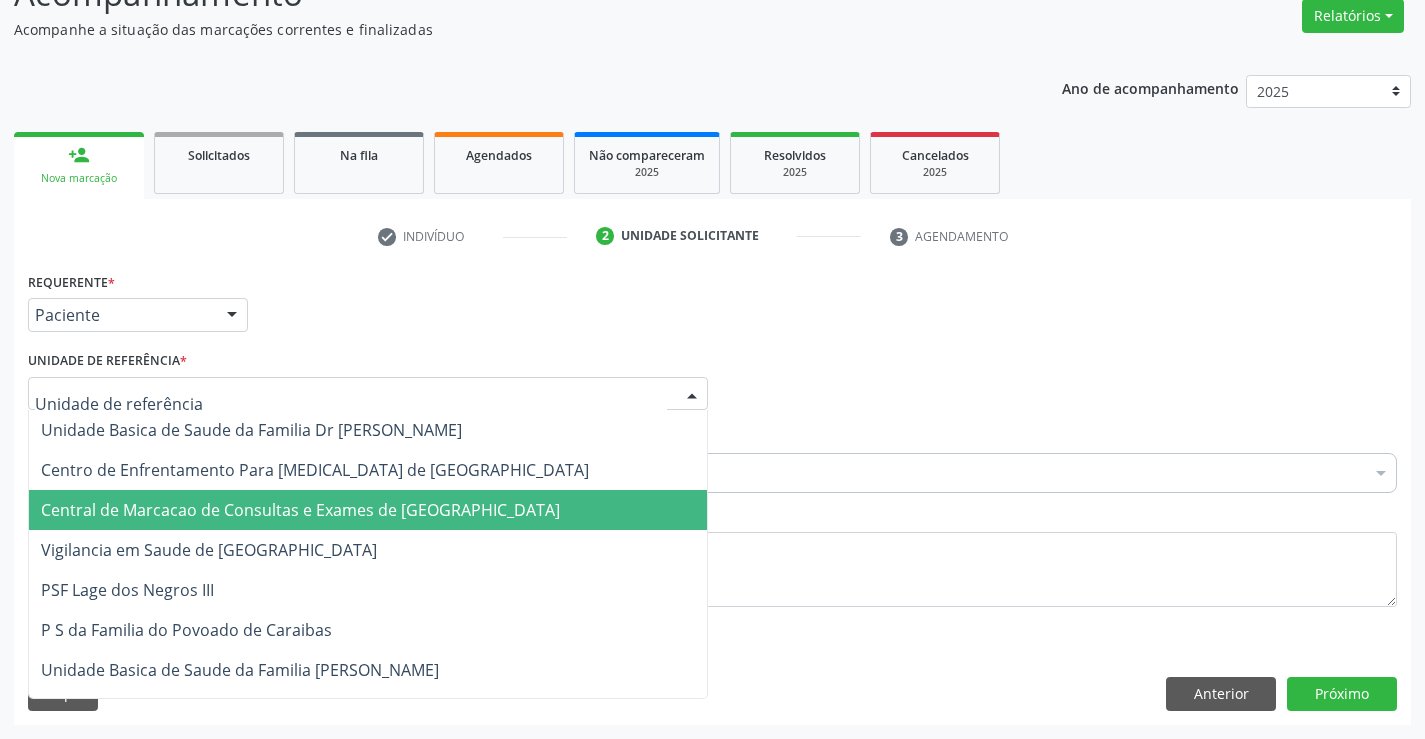 click on "Central de Marcacao de Consultas e Exames de [GEOGRAPHIC_DATA]" at bounding box center [368, 510] 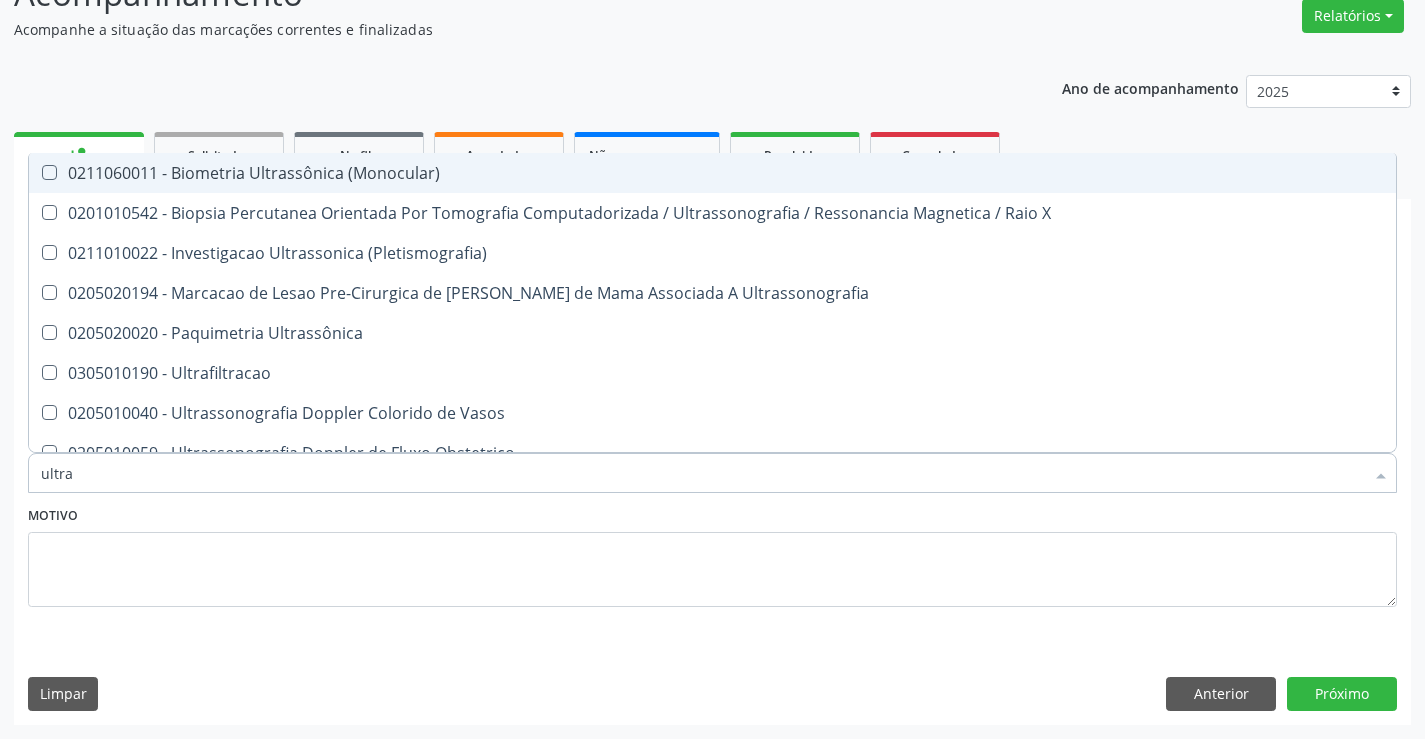 type on "ultras" 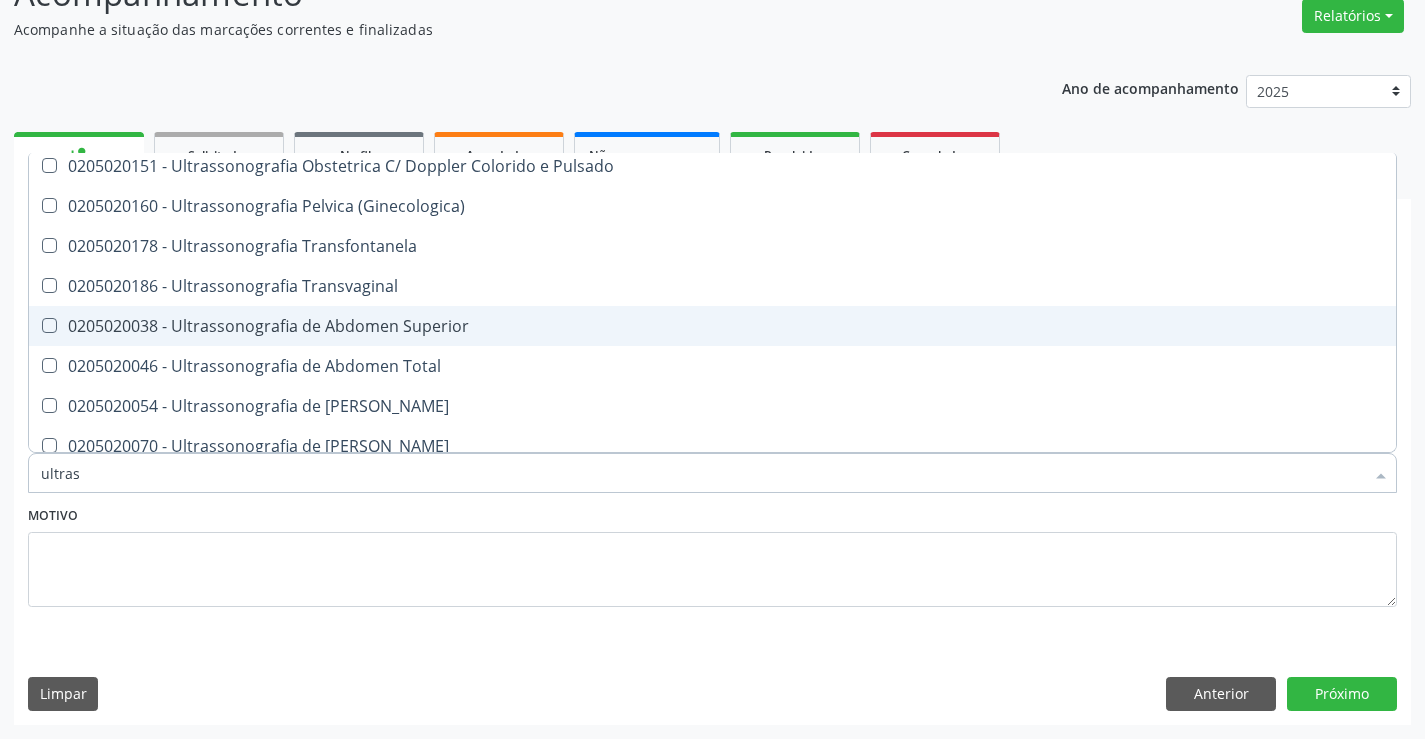 scroll, scrollTop: 321, scrollLeft: 0, axis: vertical 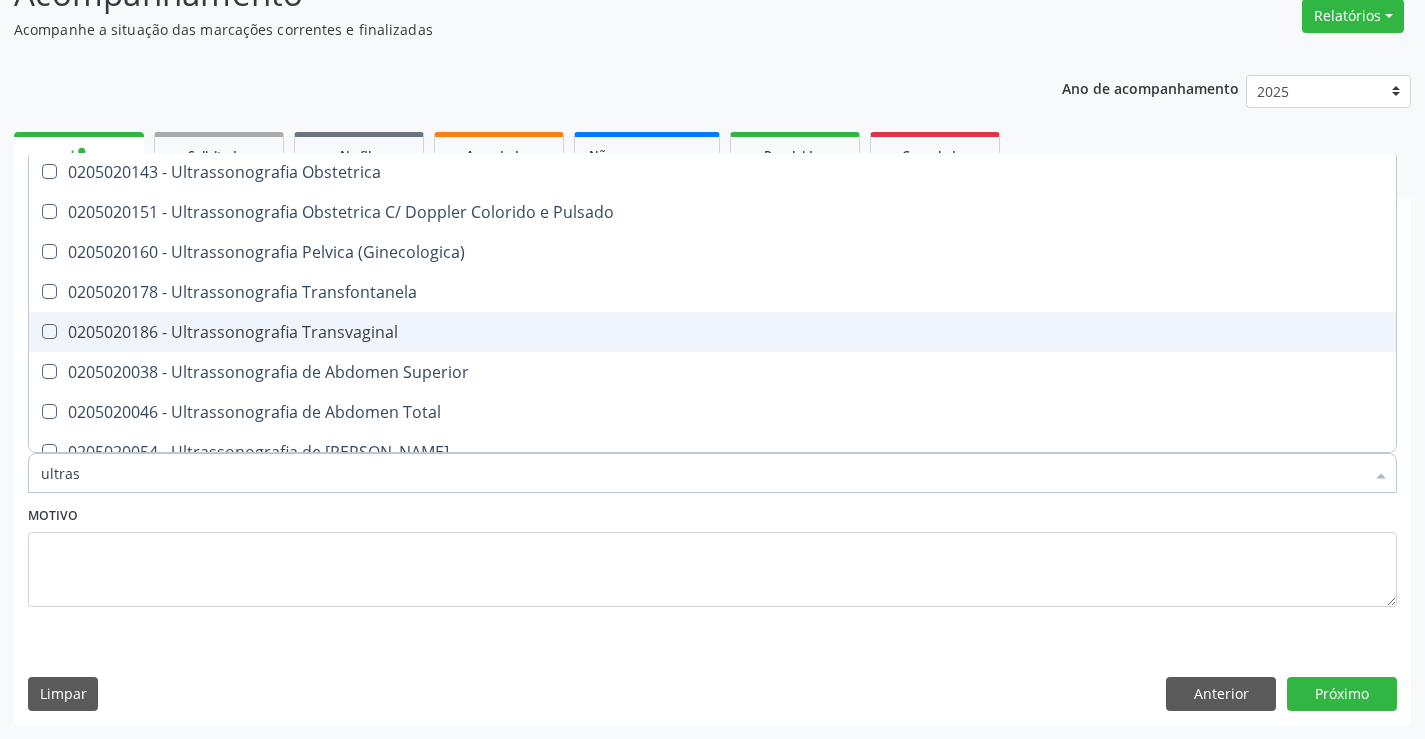 drag, startPoint x: 409, startPoint y: 327, endPoint x: 396, endPoint y: 332, distance: 13.928389 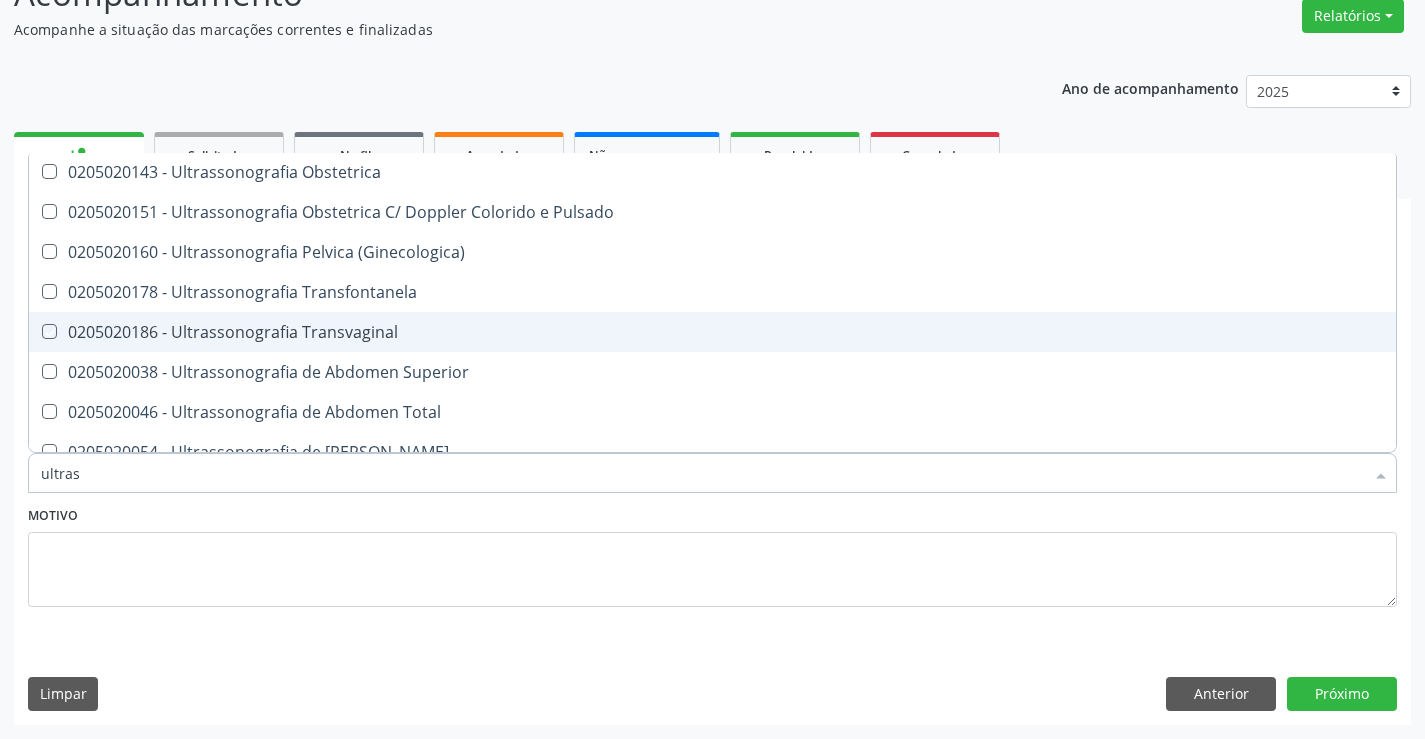 checkbox on "true" 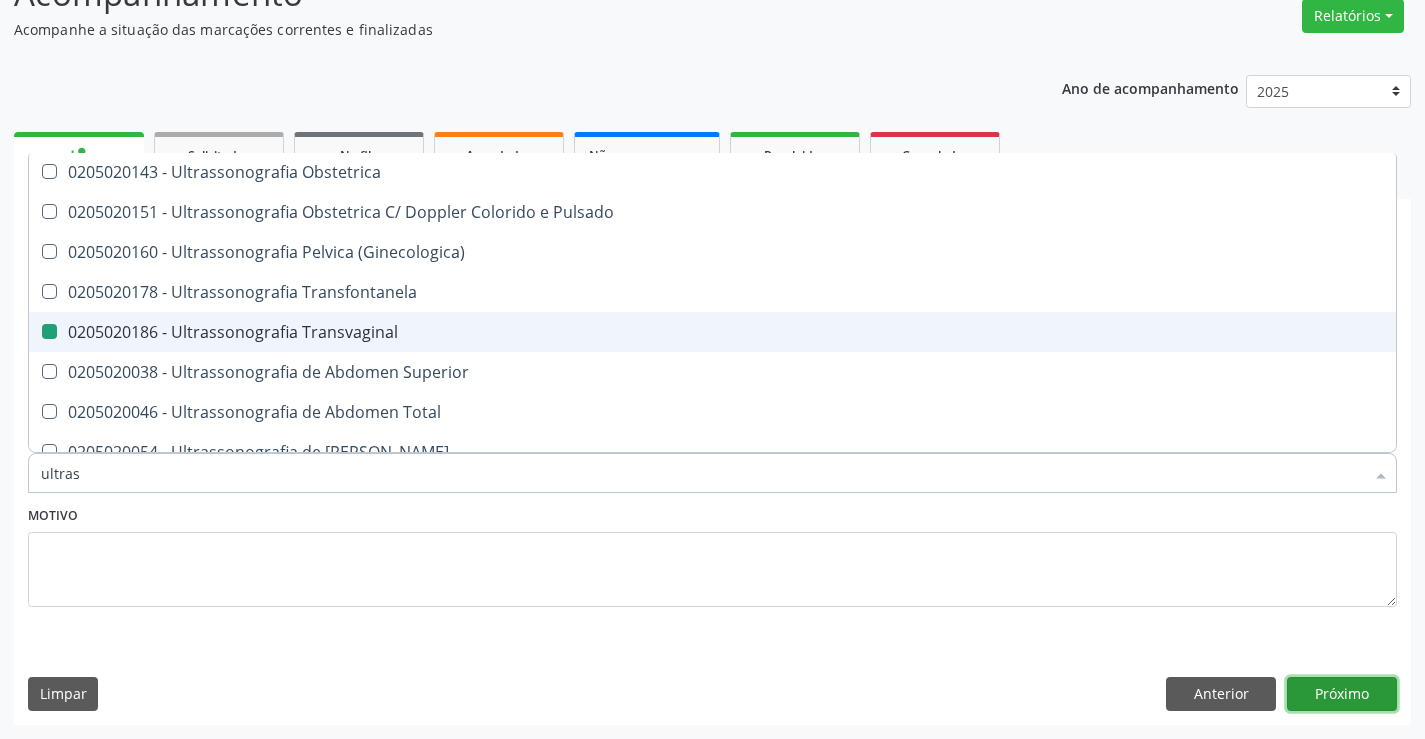 click on "Próximo" at bounding box center (1342, 694) 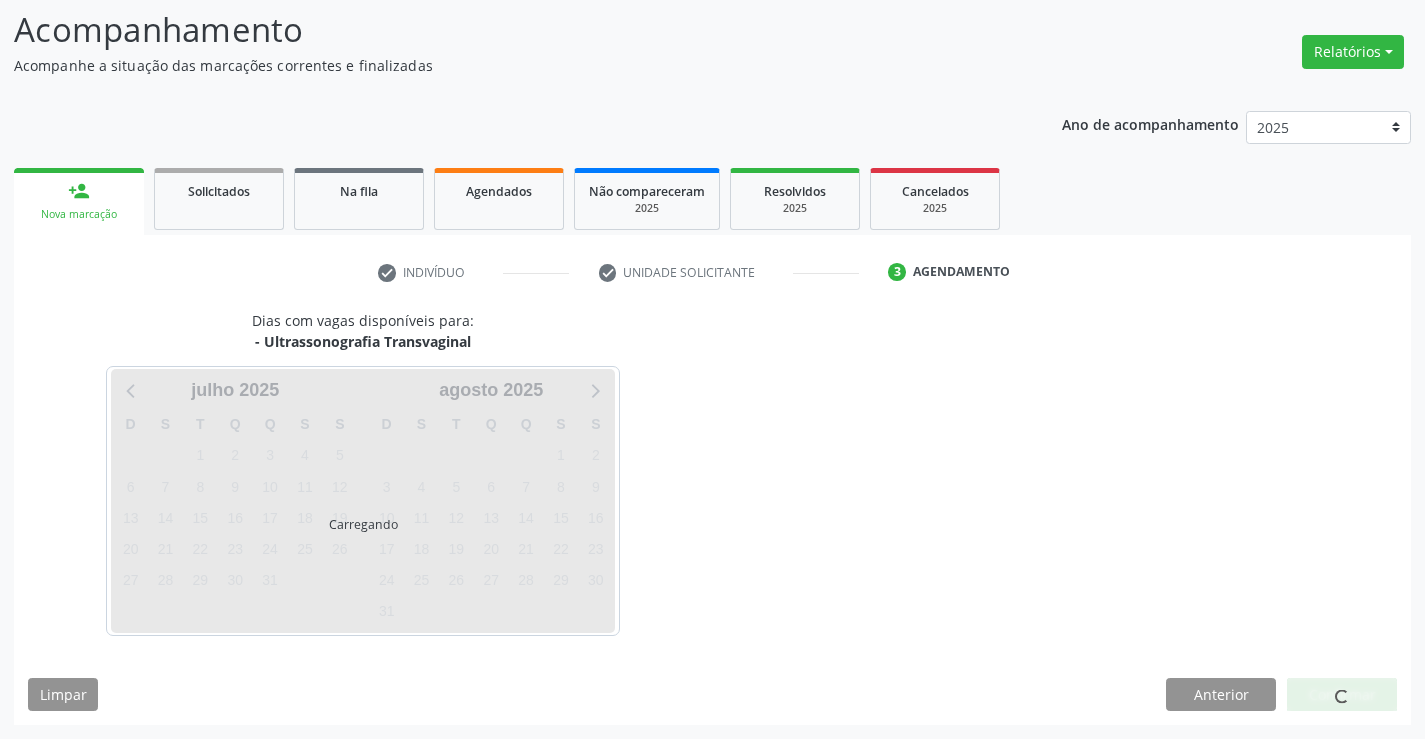 scroll, scrollTop: 131, scrollLeft: 0, axis: vertical 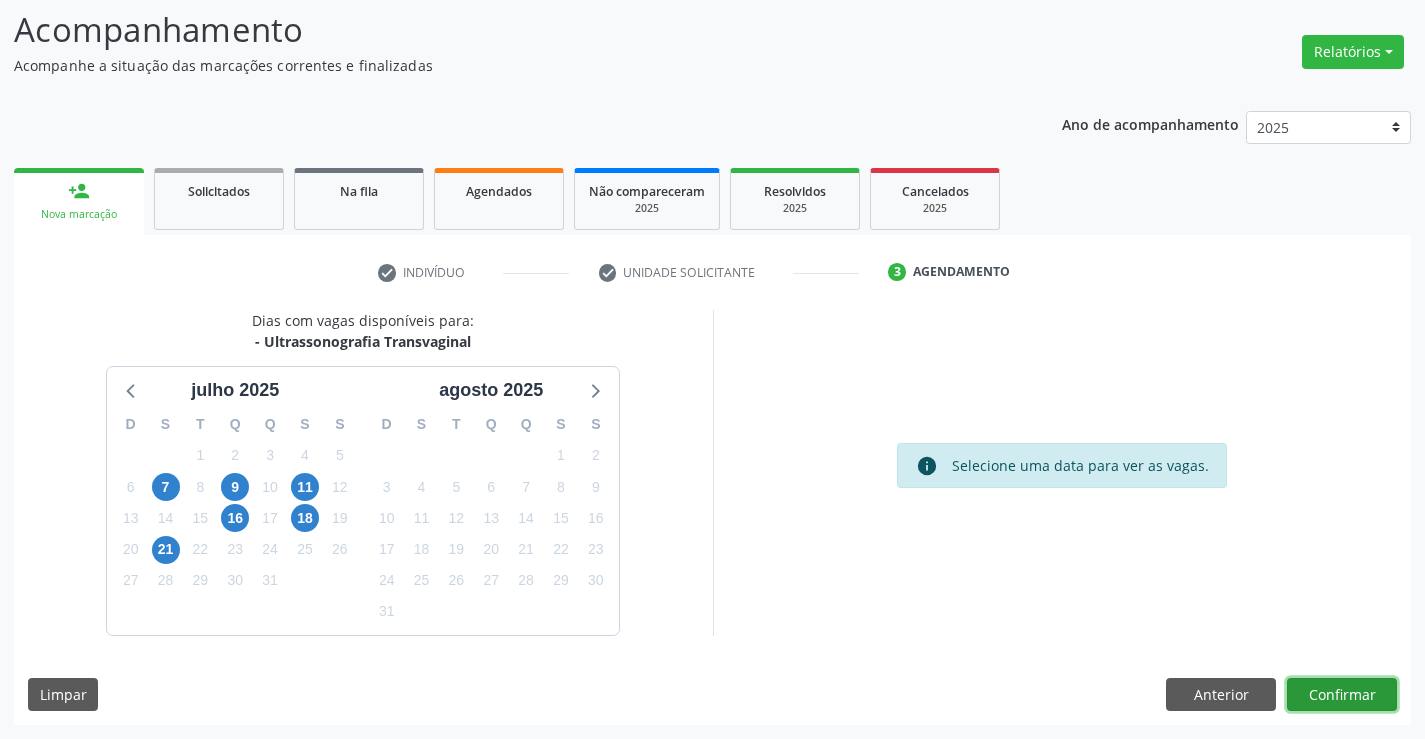 click on "Confirmar" at bounding box center (1342, 695) 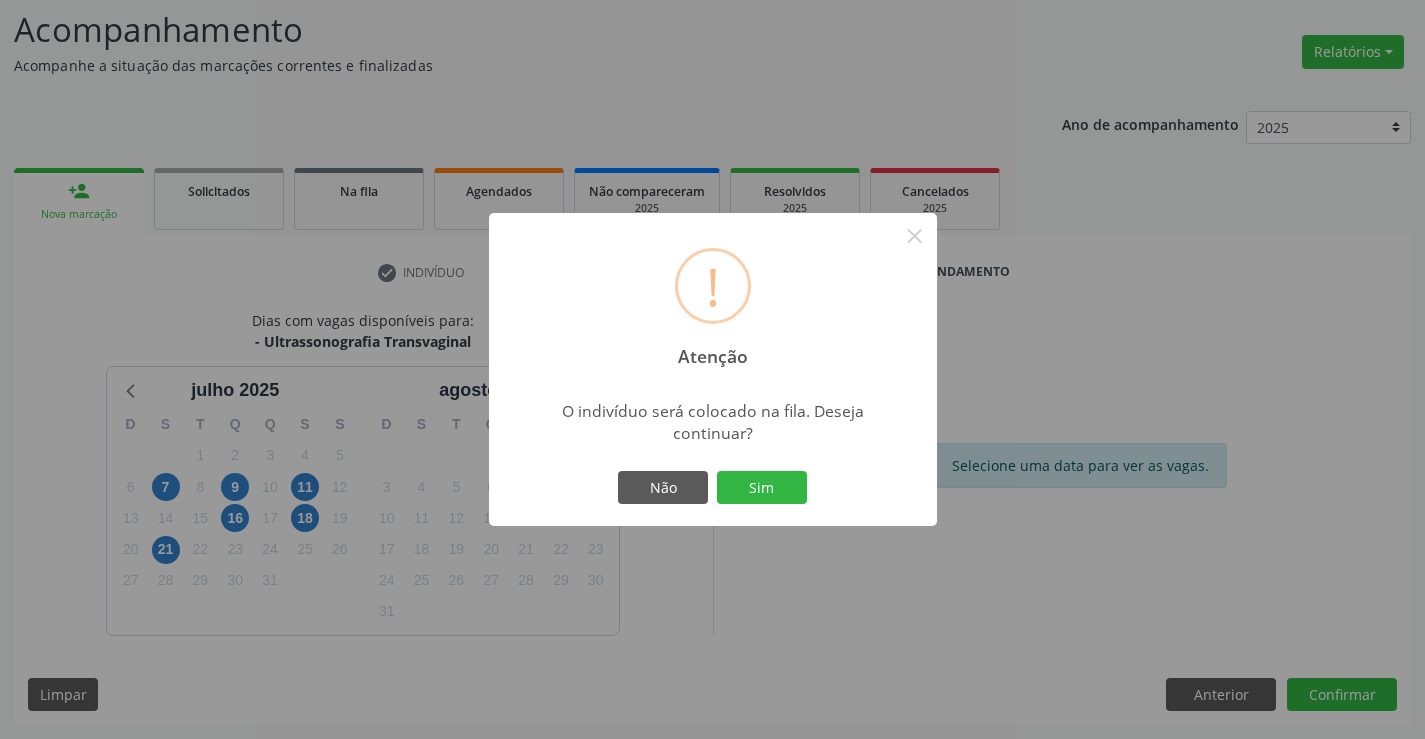 click on "Não Sim" at bounding box center [713, 488] 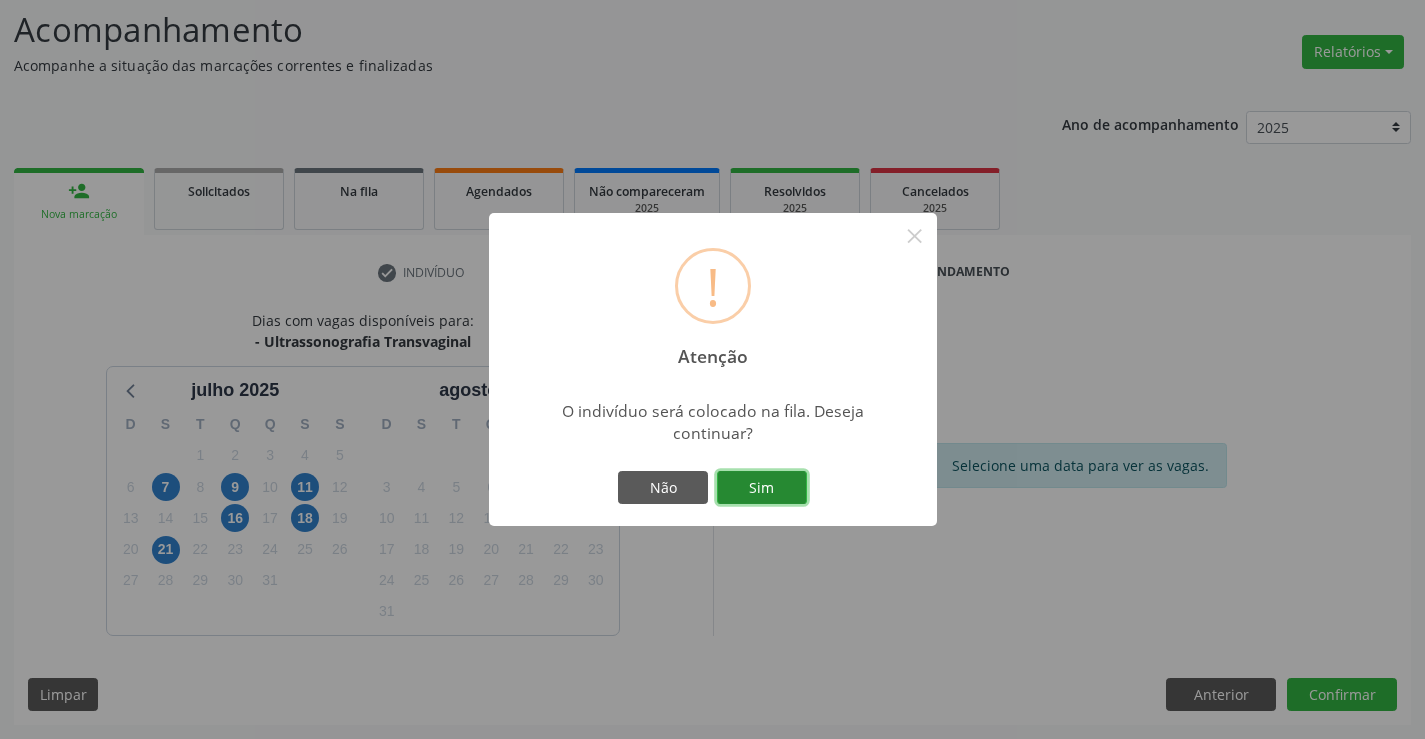 click on "Sim" at bounding box center [762, 488] 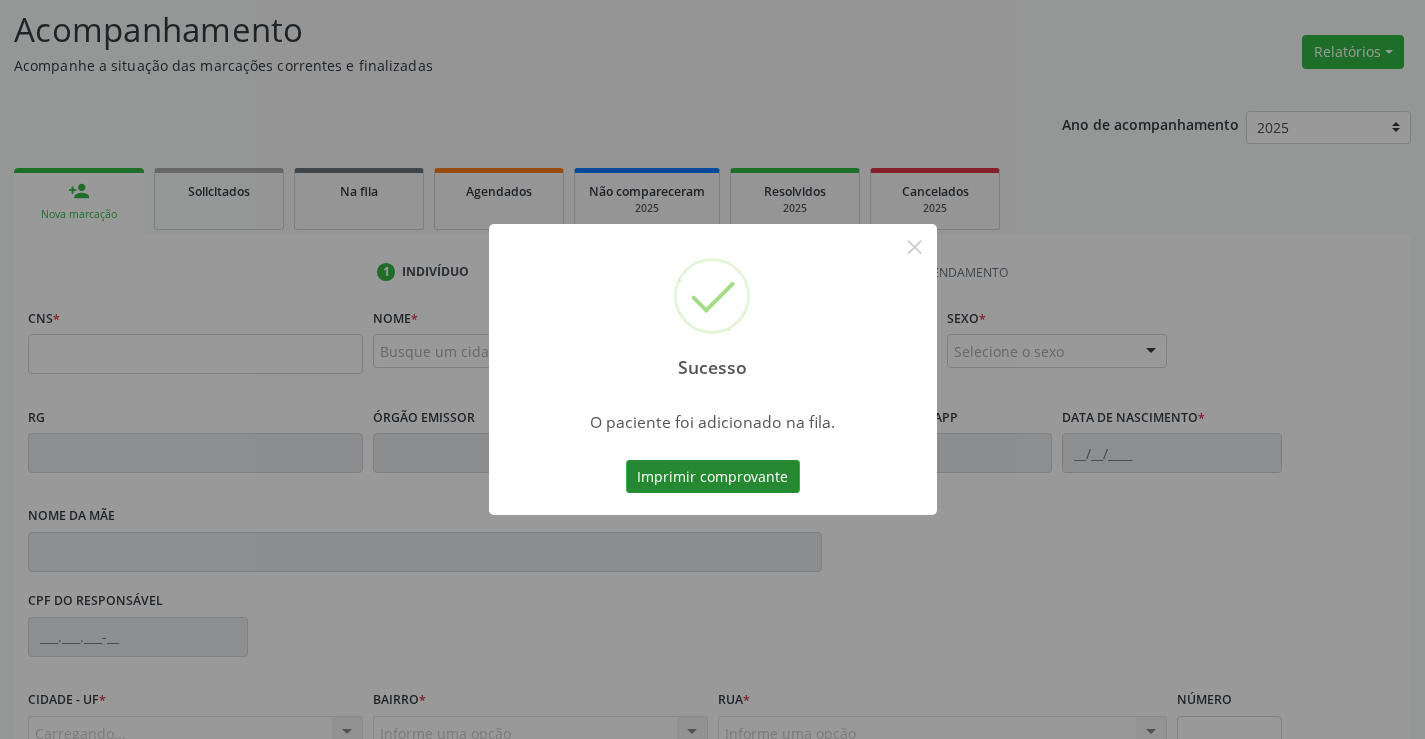 click on "Imprimir comprovante" at bounding box center [713, 477] 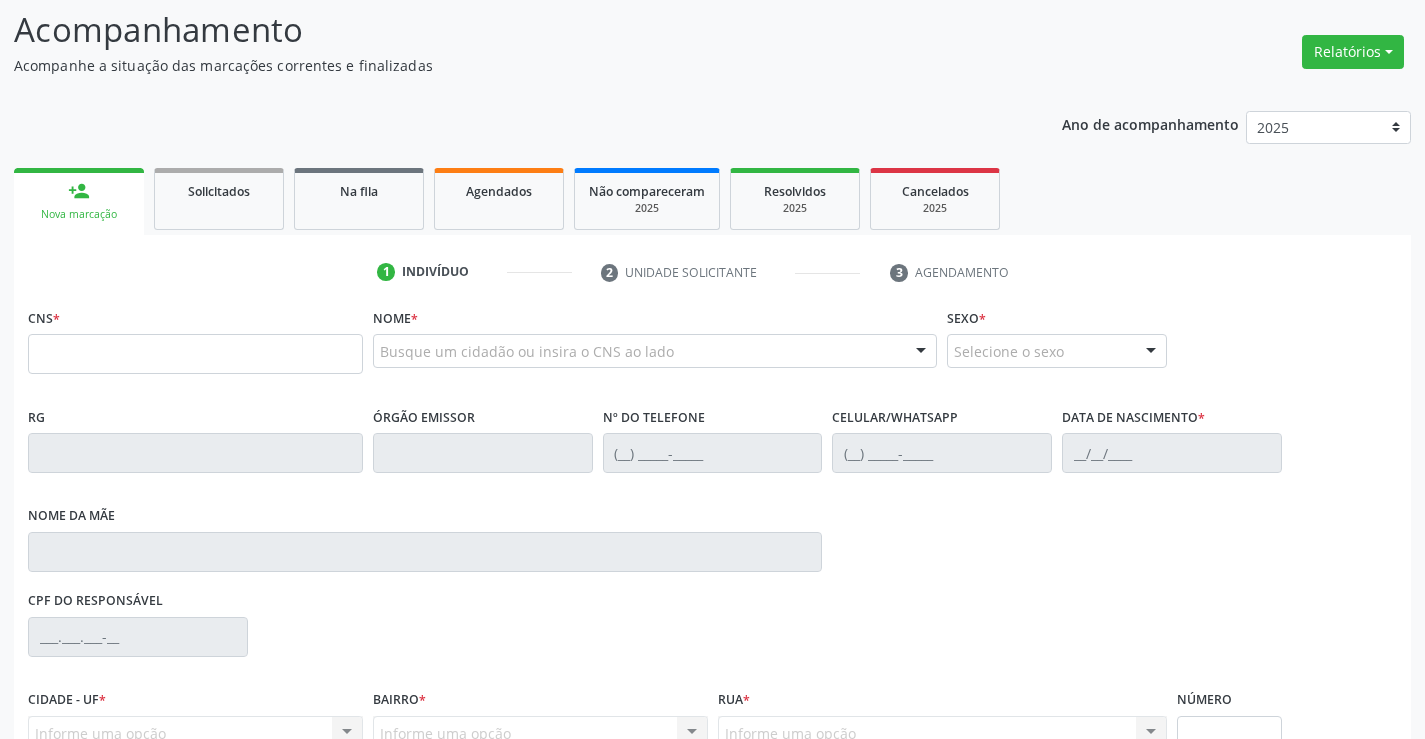 click on "CNS
*" at bounding box center (195, 338) 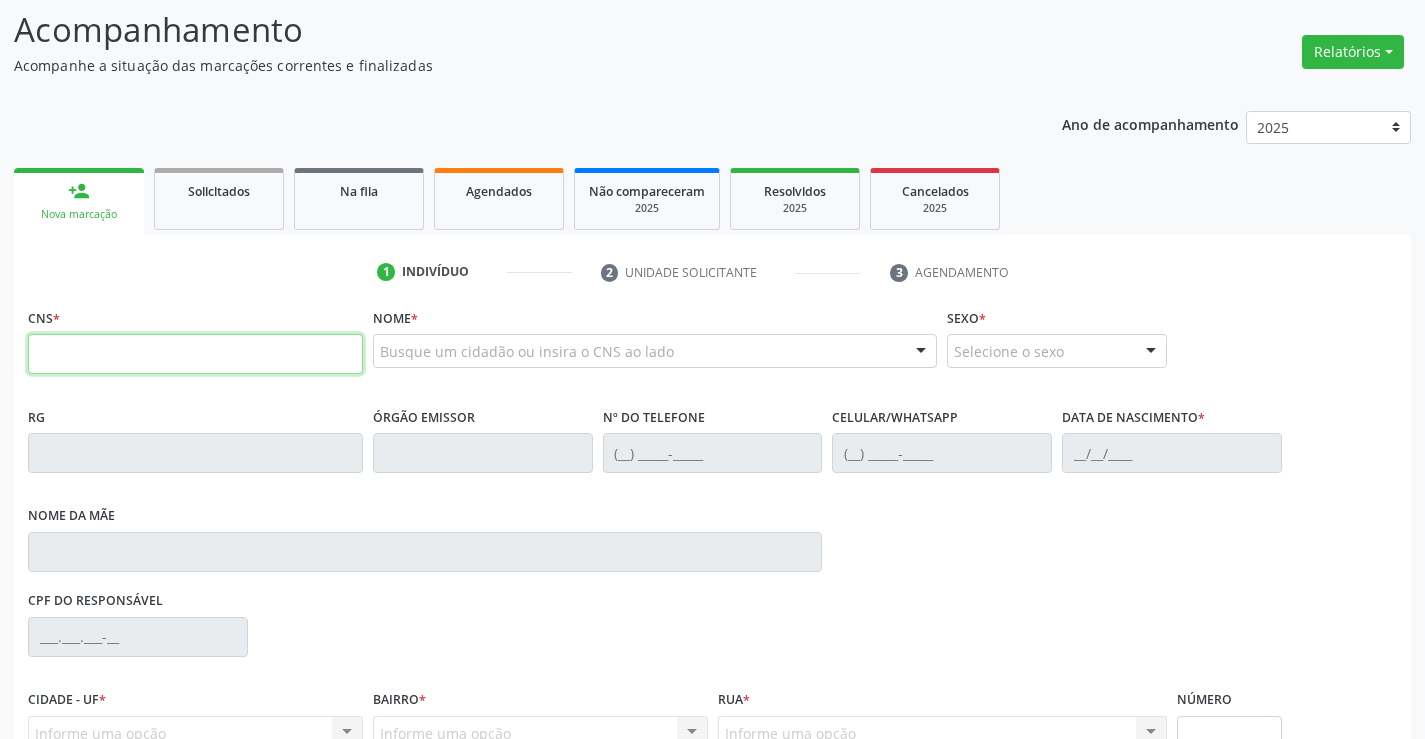 click at bounding box center (195, 354) 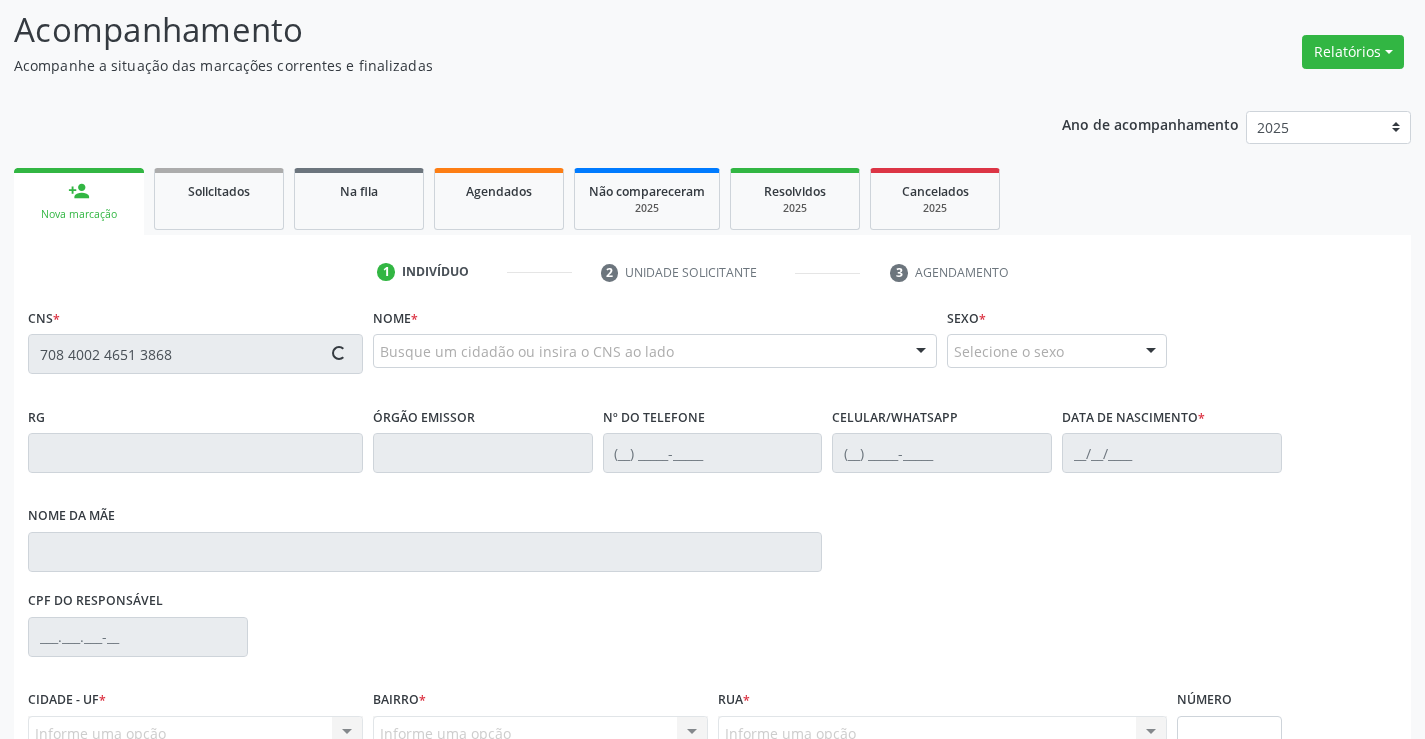 type on "708 4002 4651 3868" 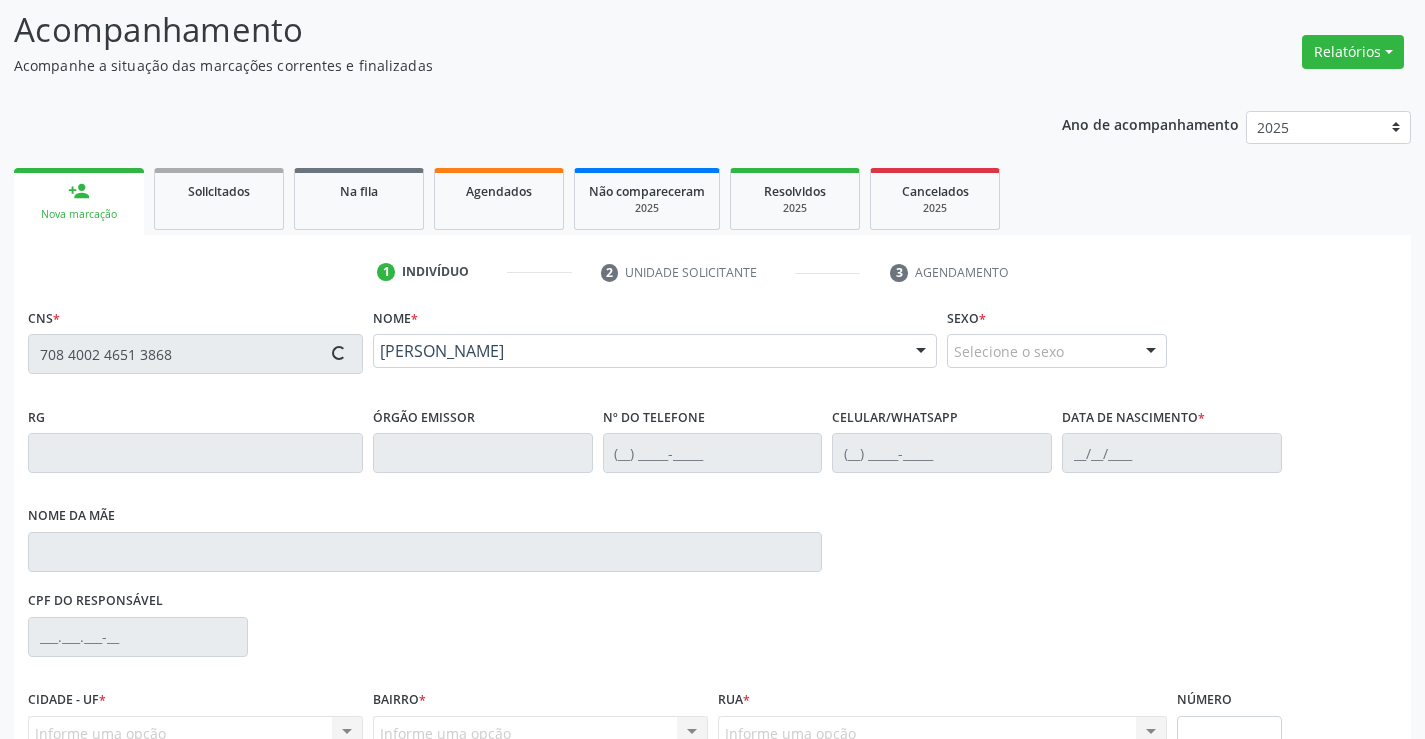 scroll, scrollTop: 331, scrollLeft: 0, axis: vertical 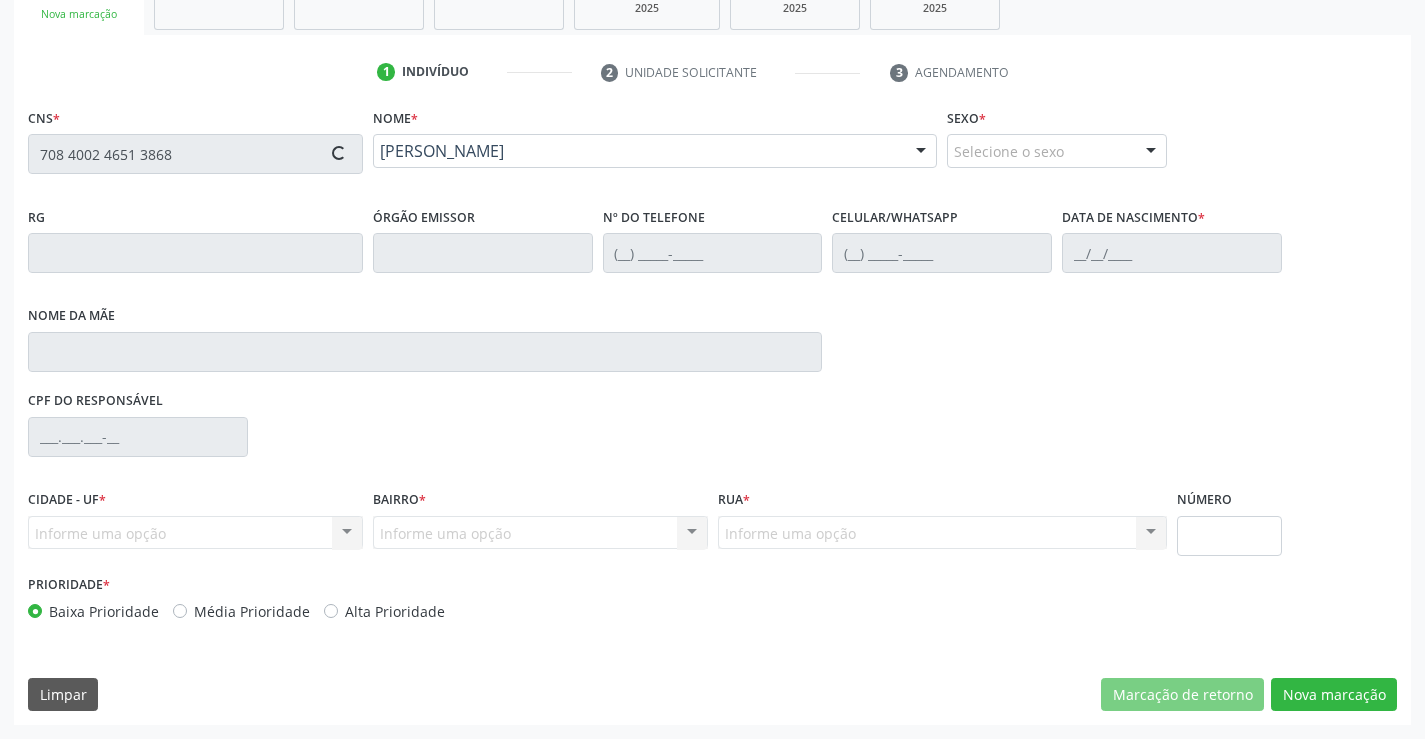 type on "(74) 98806-5806" 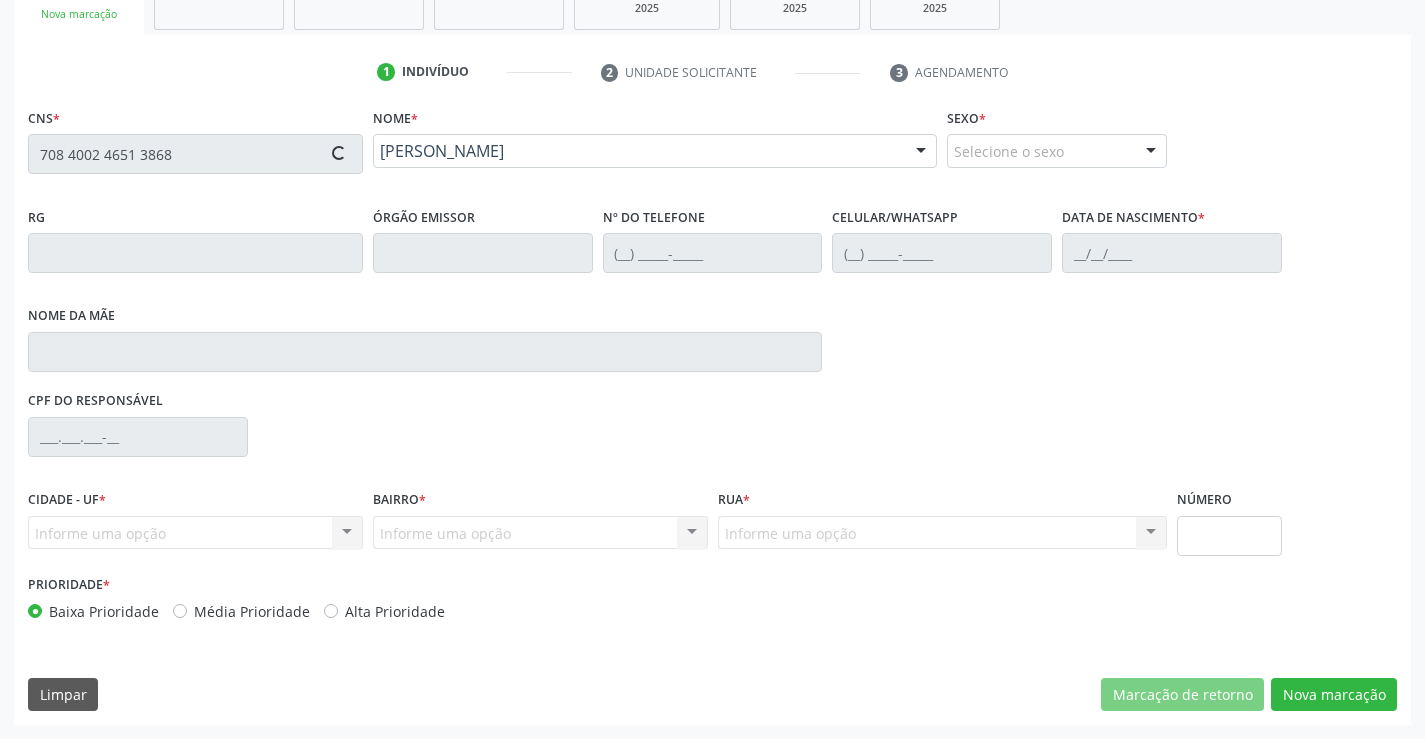 type on "(74) 98806-5806" 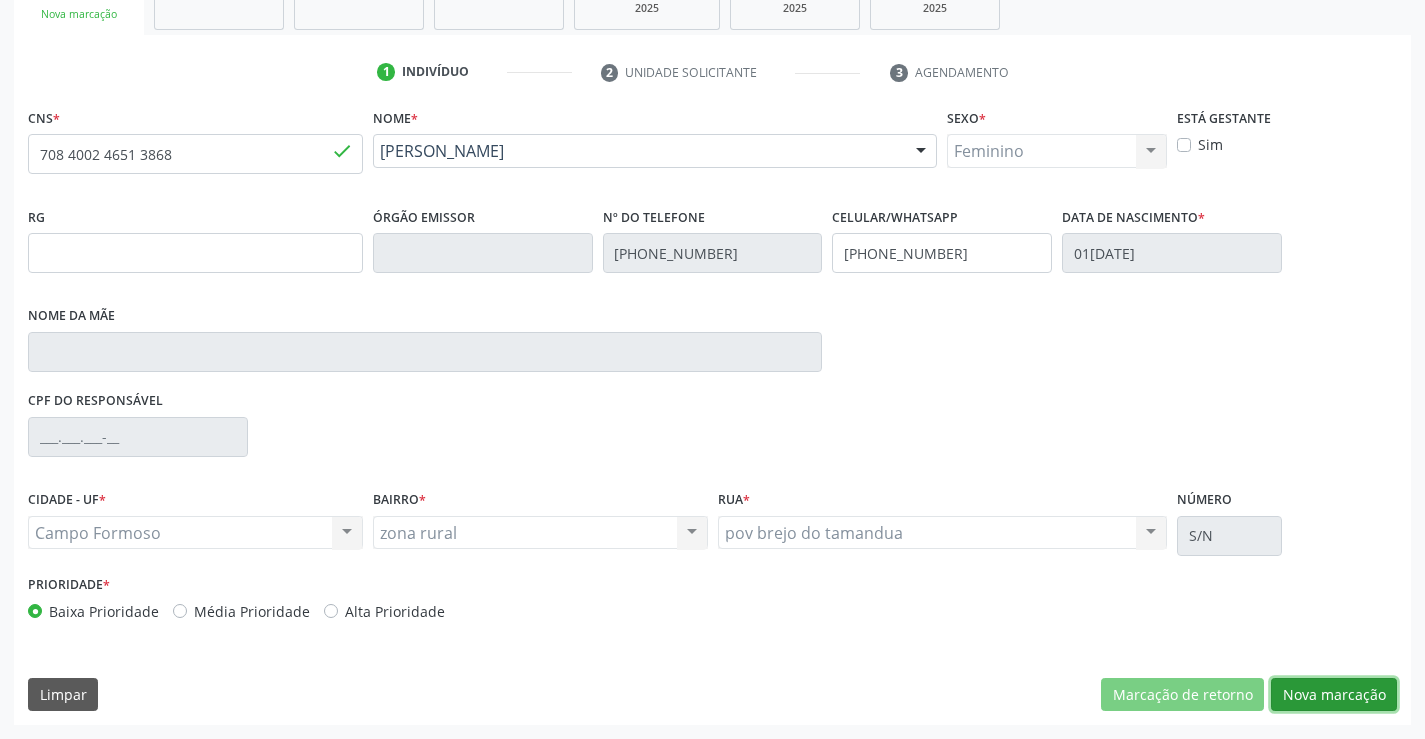 click on "Nova marcação" at bounding box center [1334, 695] 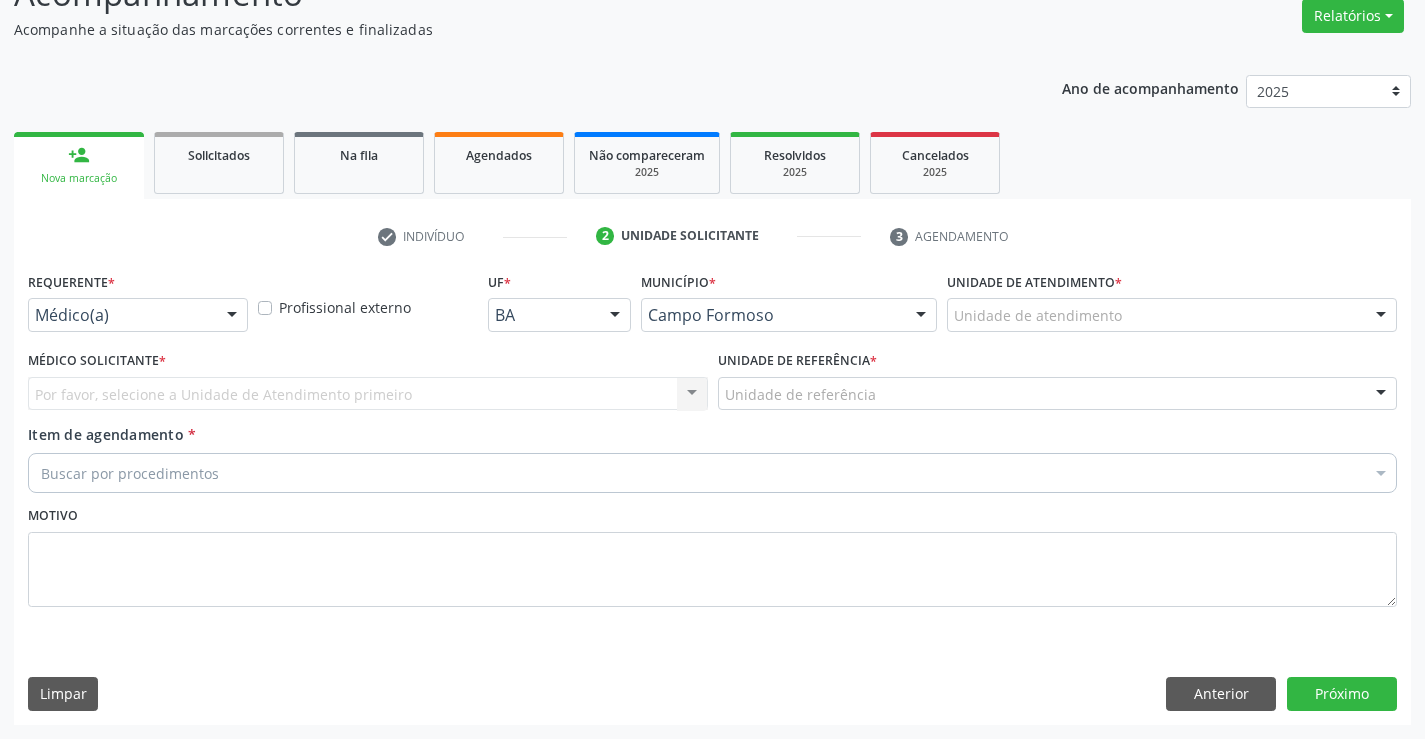 scroll, scrollTop: 167, scrollLeft: 0, axis: vertical 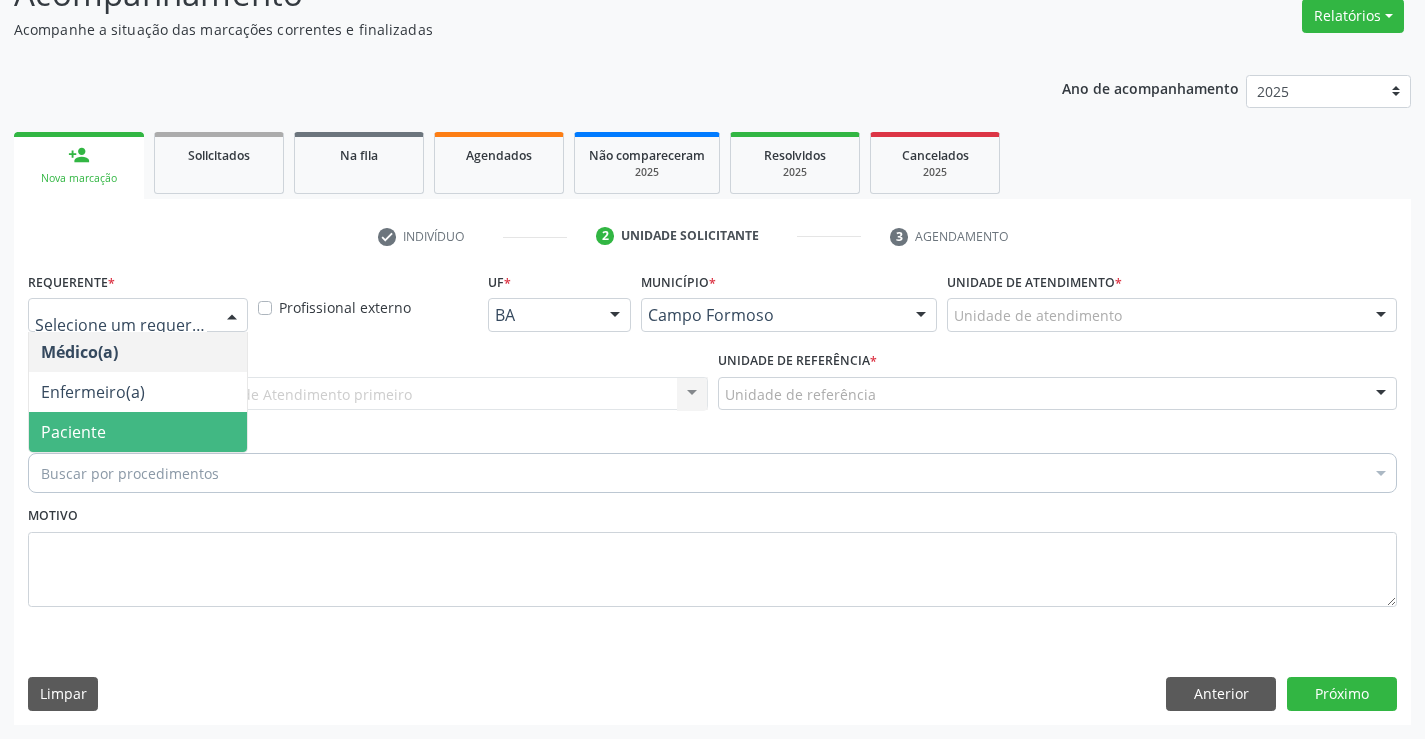 click on "Paciente" at bounding box center [138, 432] 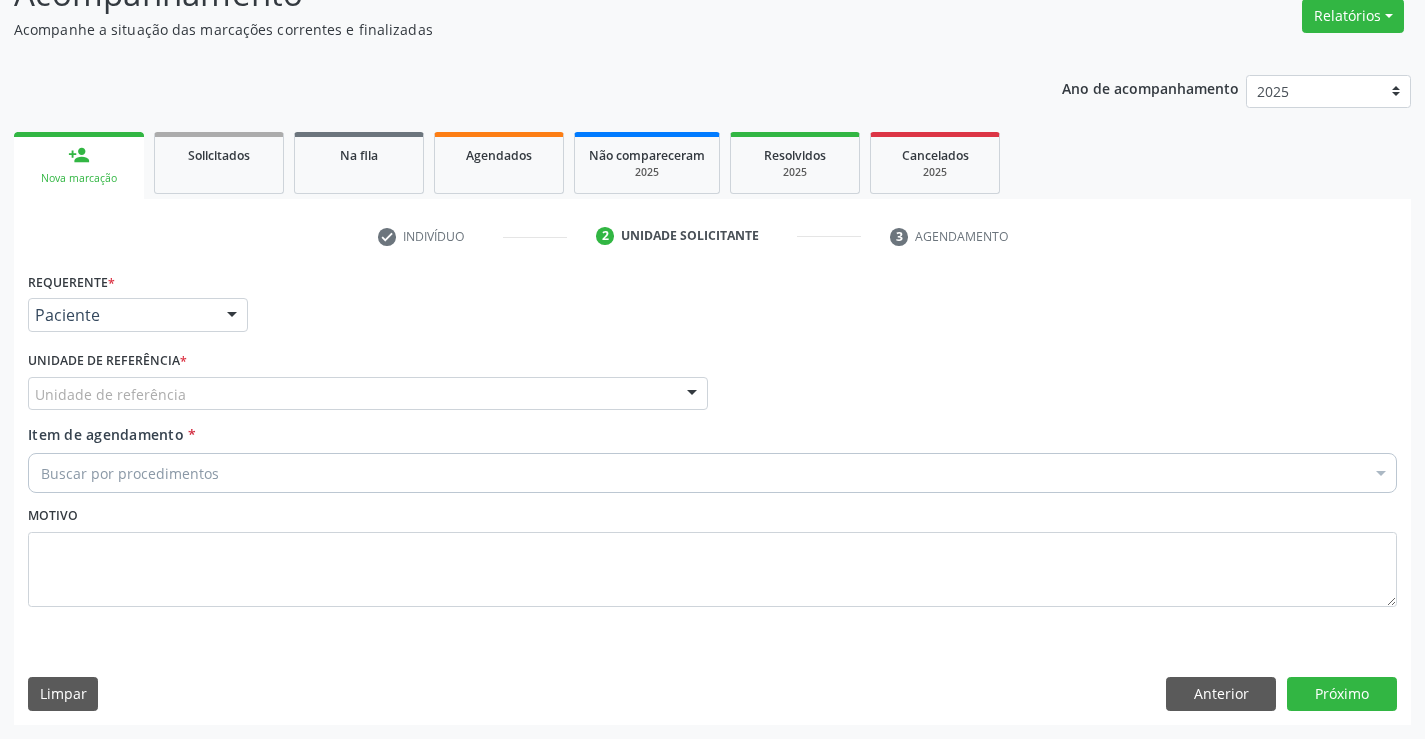 click on "Unidade de referência
*" at bounding box center [107, 361] 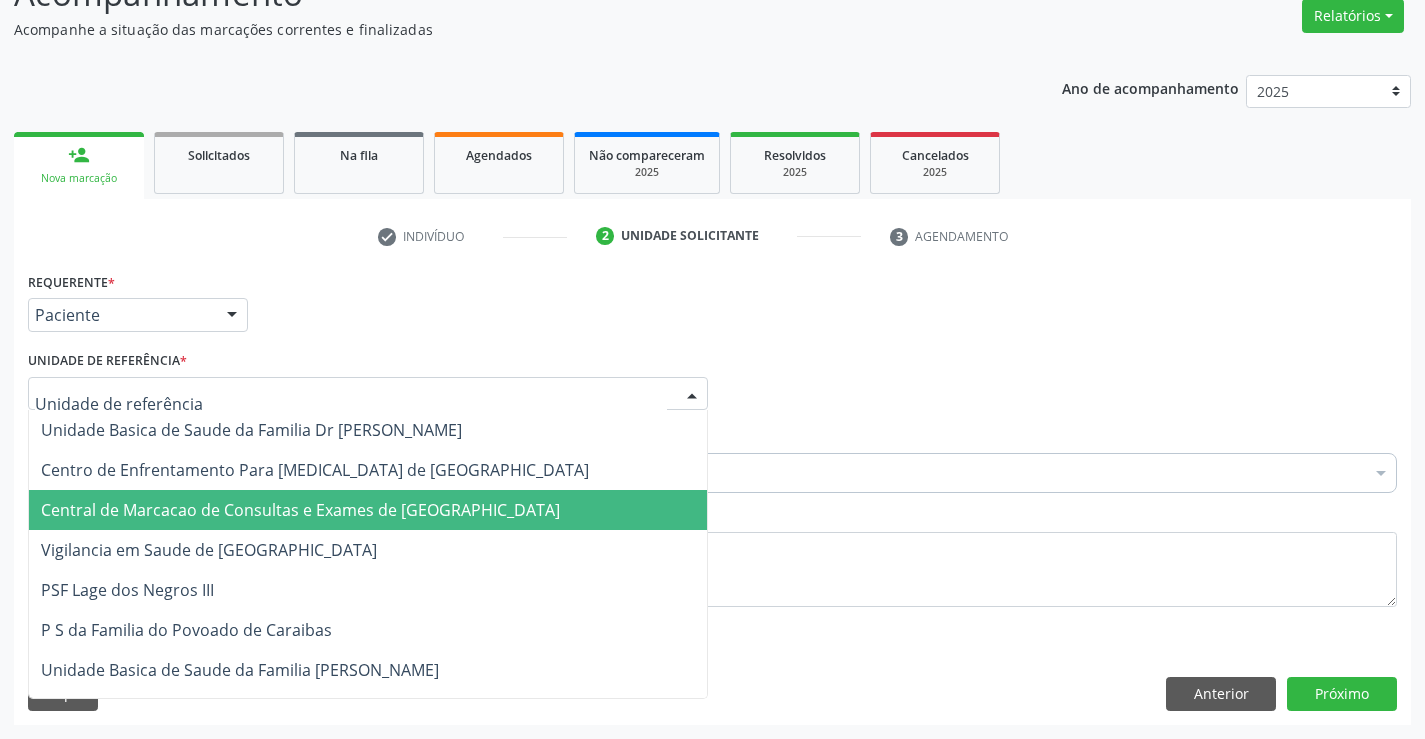 click on "Central de Marcacao de Consultas e Exames de [GEOGRAPHIC_DATA]" at bounding box center [300, 510] 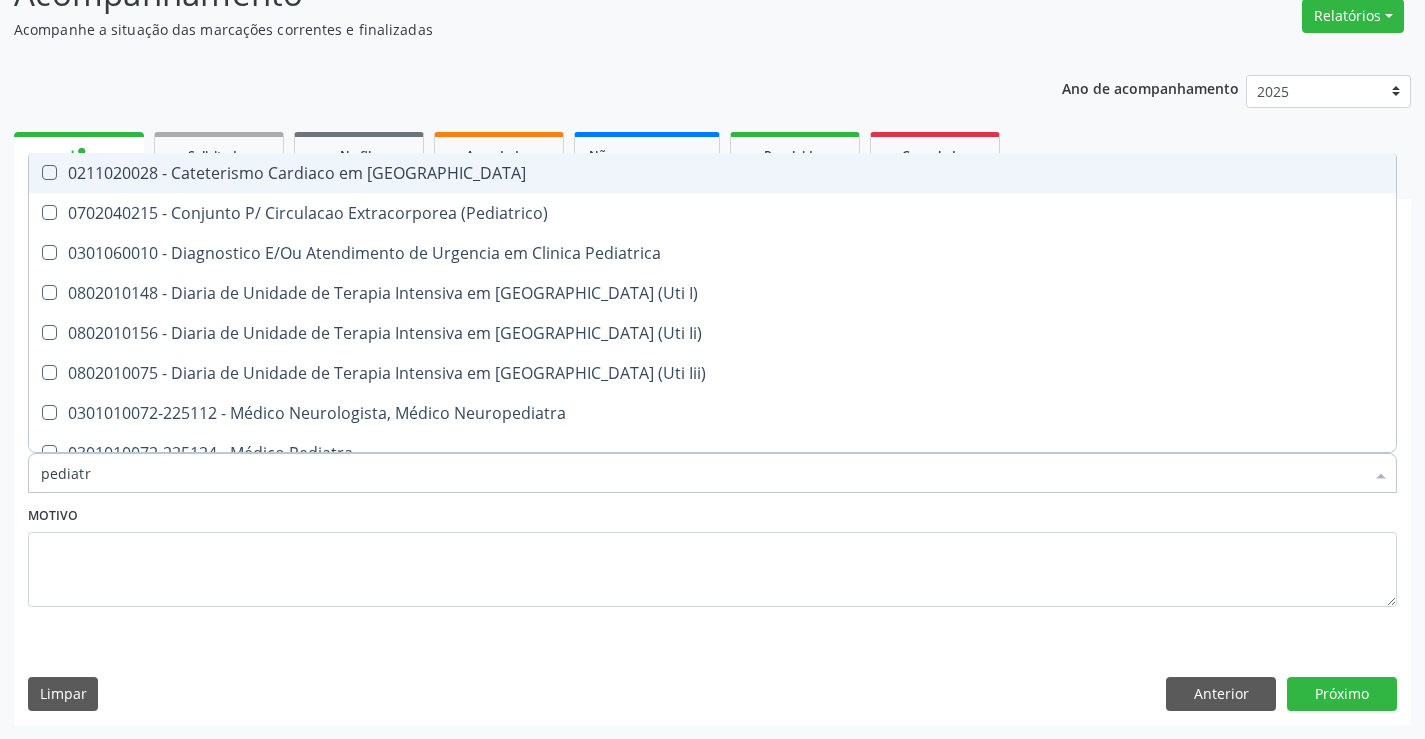 type on "pediatra" 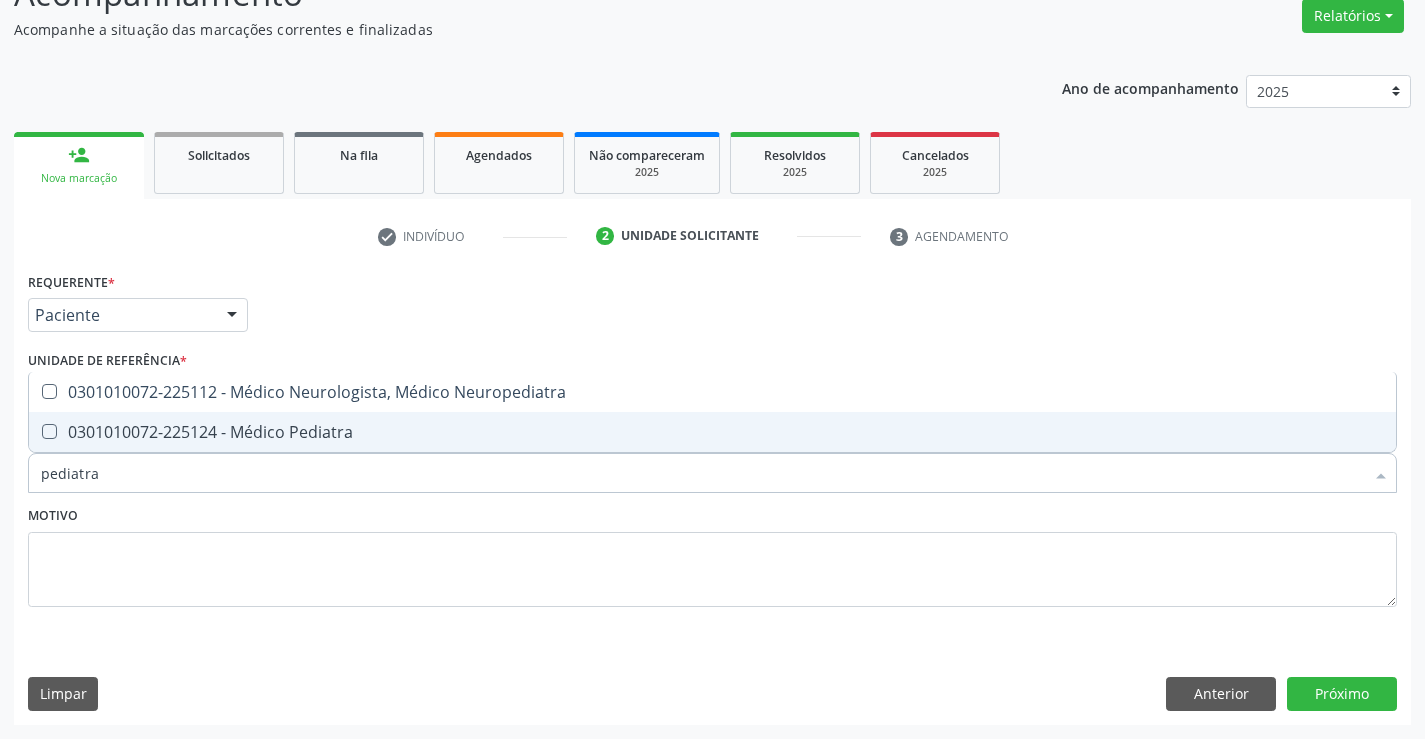 click on "0301010072-225124 - Médico Pediatra" at bounding box center (712, 432) 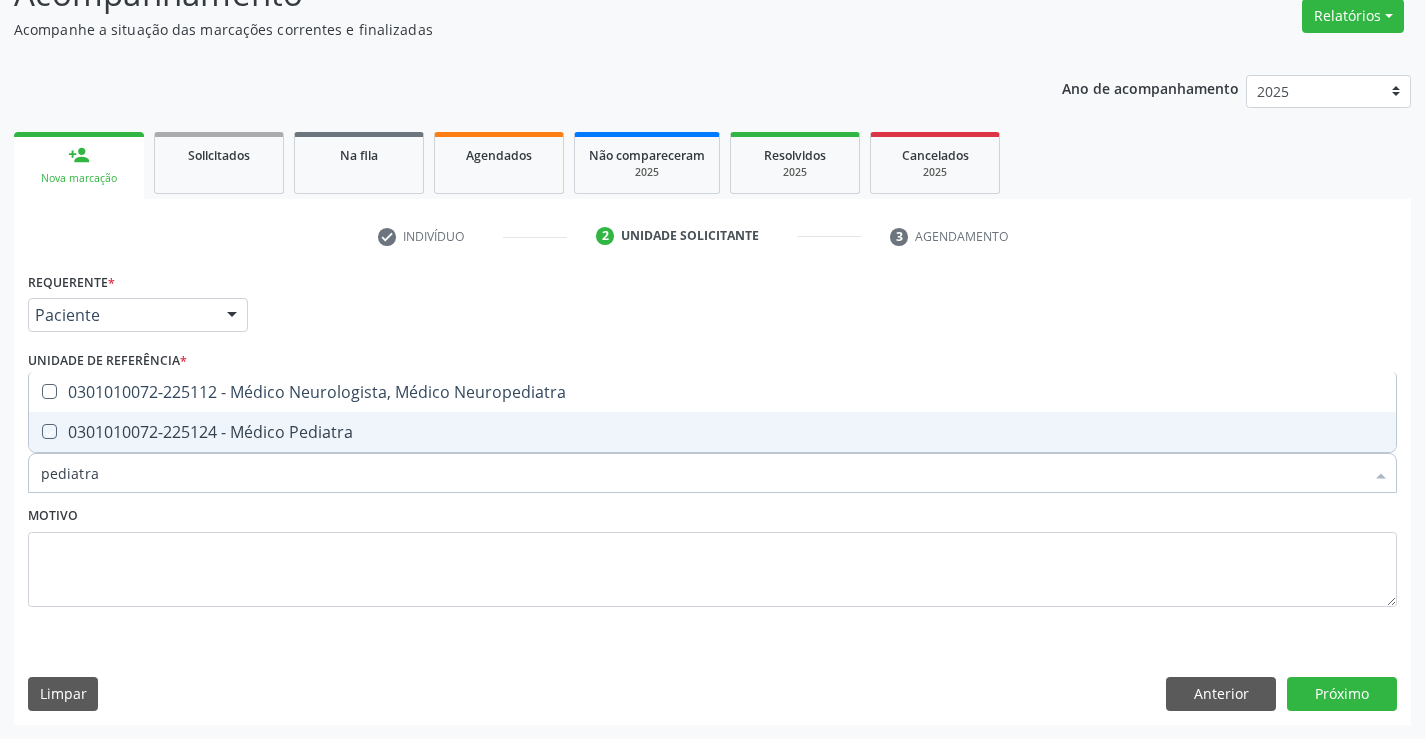 checkbox on "true" 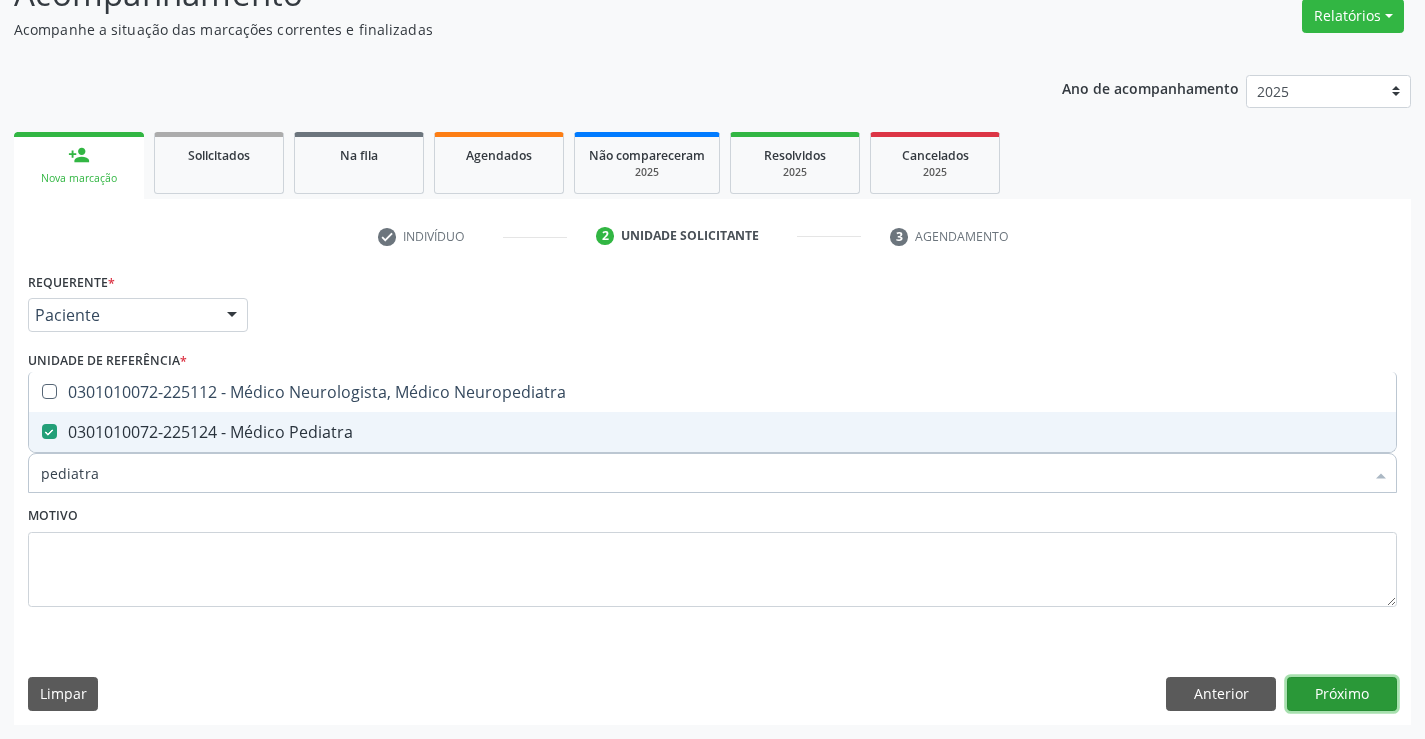 click on "Próximo" at bounding box center (1342, 694) 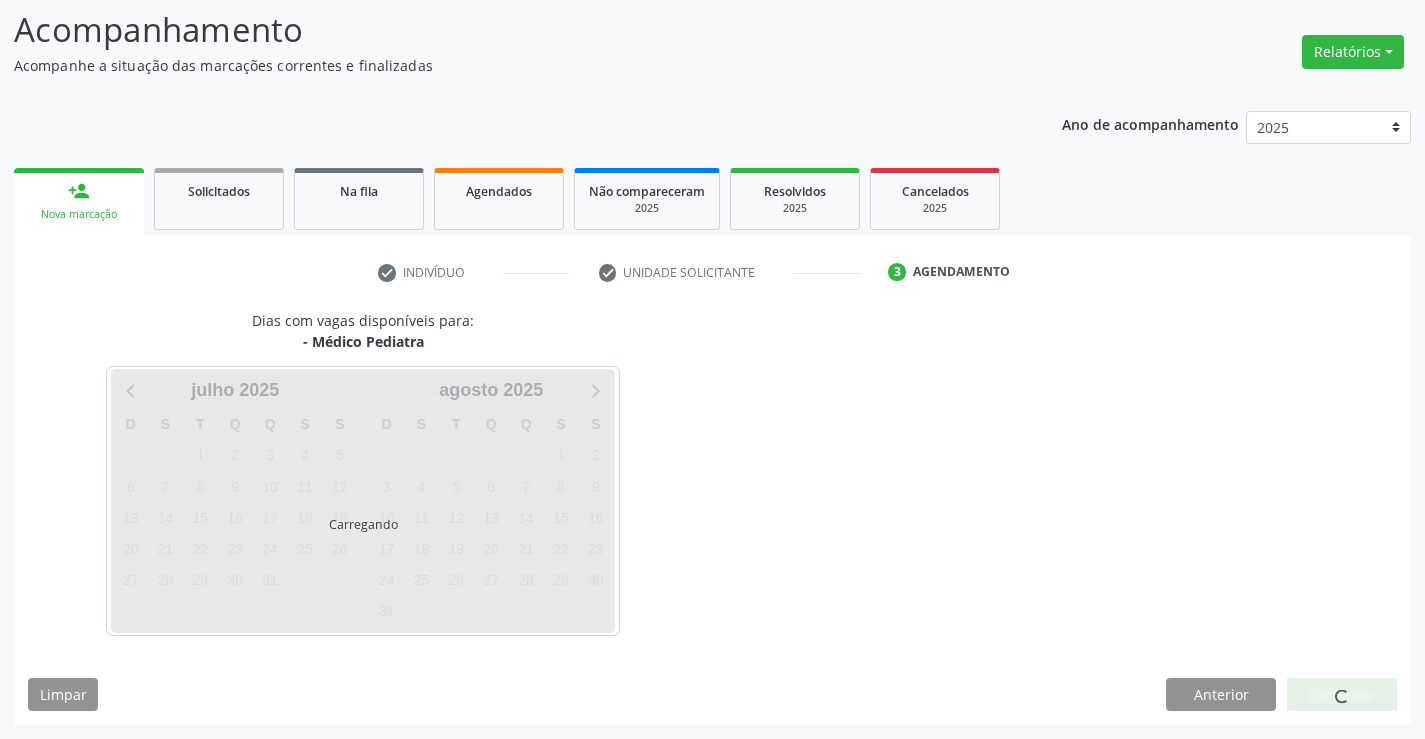 scroll, scrollTop: 131, scrollLeft: 0, axis: vertical 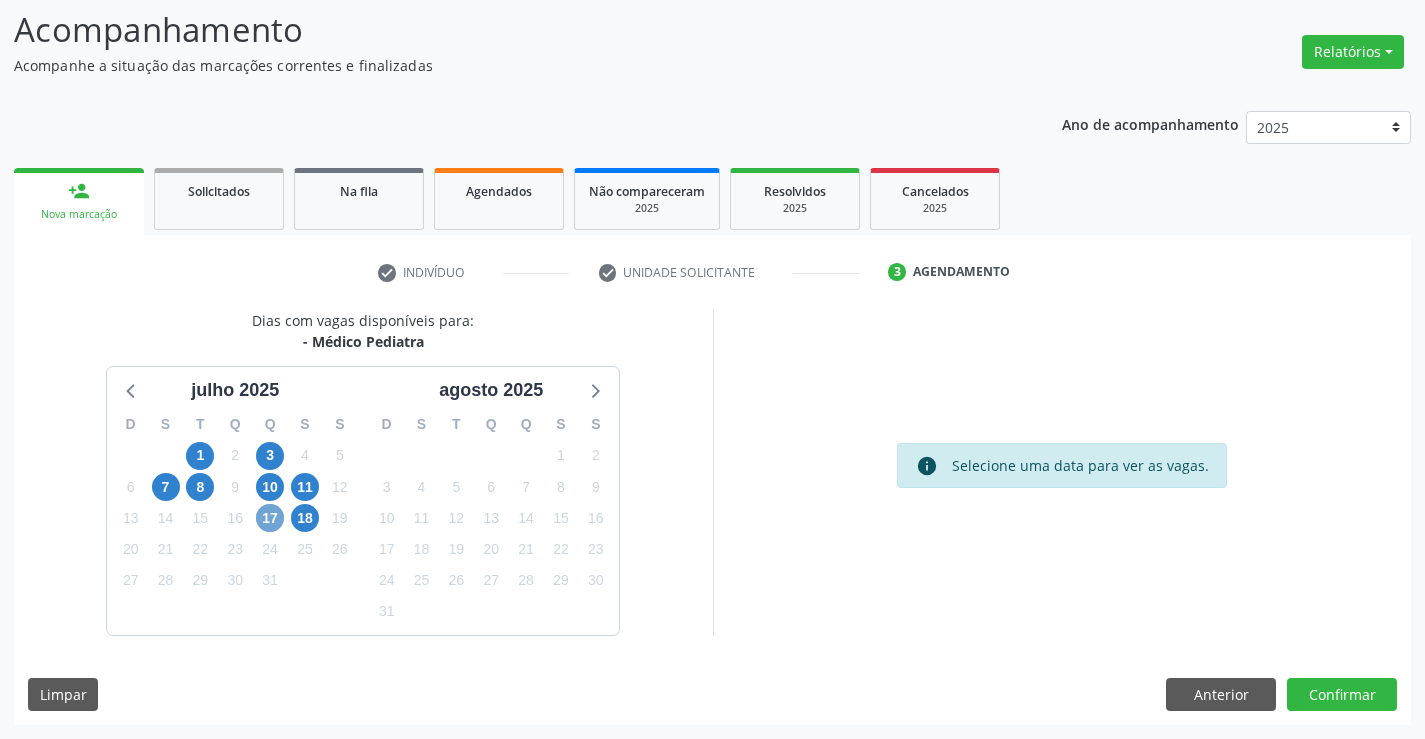click on "17" at bounding box center [270, 518] 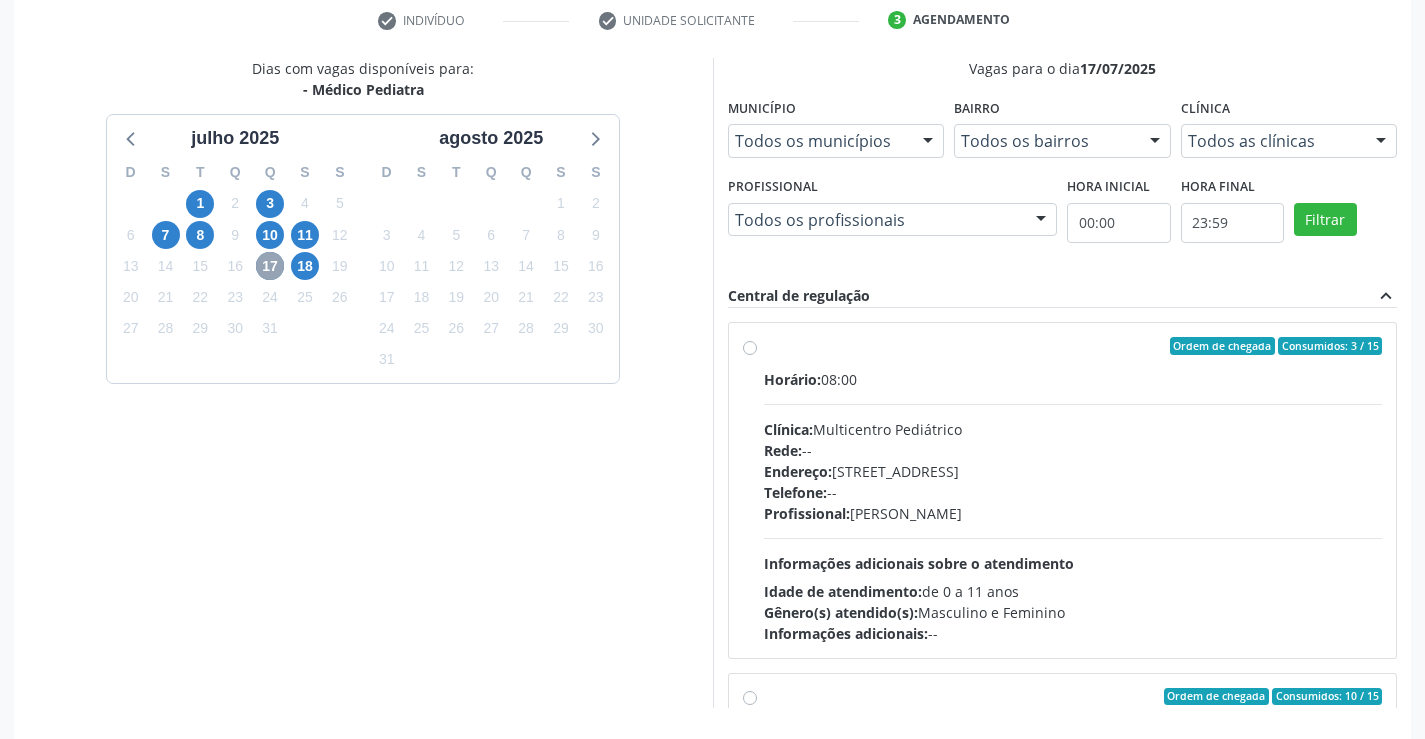 scroll, scrollTop: 456, scrollLeft: 0, axis: vertical 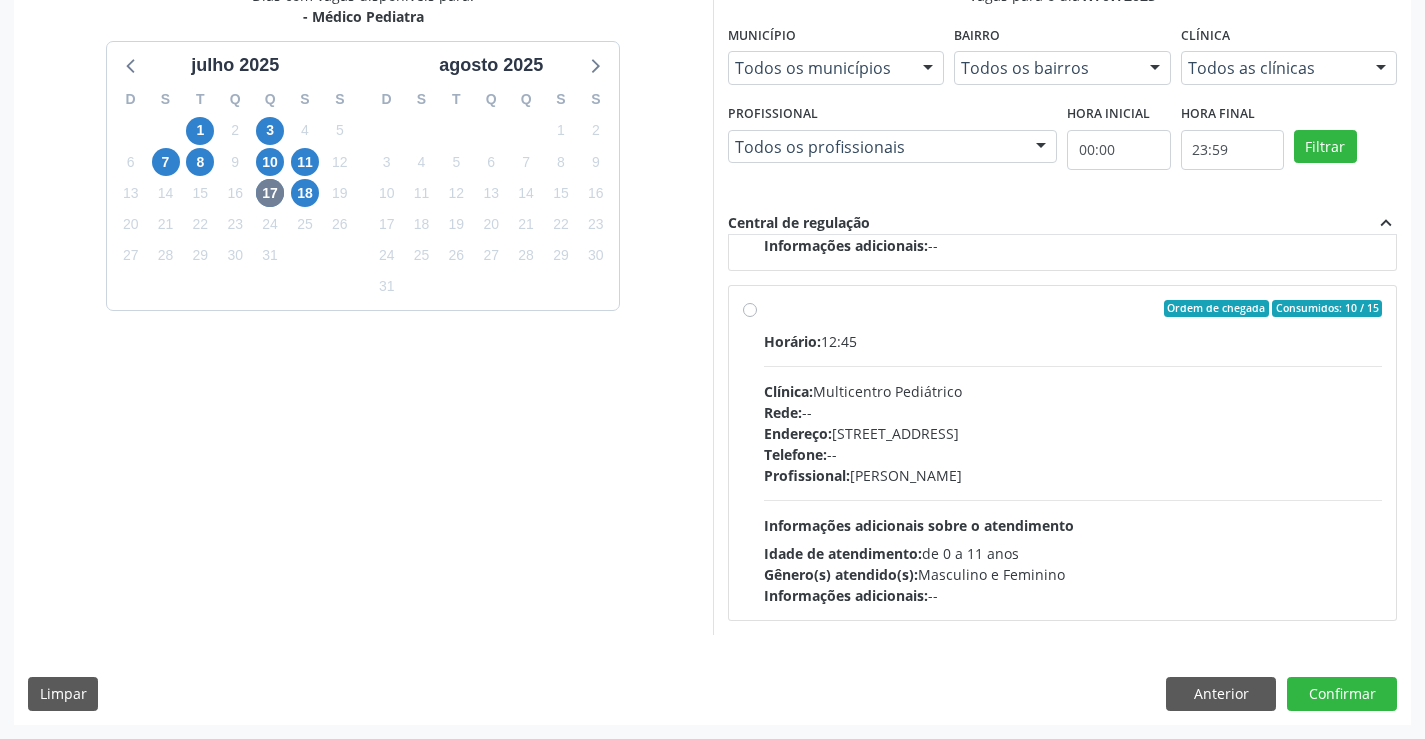 click on "Ordem de chegada
Consumidos: 10 / 15
Horário:   12:45
Clínica:  Multicentro Pediátrico
Rede:
--
Endereço:   Antigo Casa Grande, nº 37, Centro, Campo Formoso - BA
Telefone:   --
Profissional:
Maria Ubaldina Silva Calixto Sobreira
Informações adicionais sobre o atendimento
Idade de atendimento:
de 0 a 11 anos
Gênero(s) atendido(s):
Masculino e Feminino
Informações adicionais:
--" at bounding box center [1073, 453] 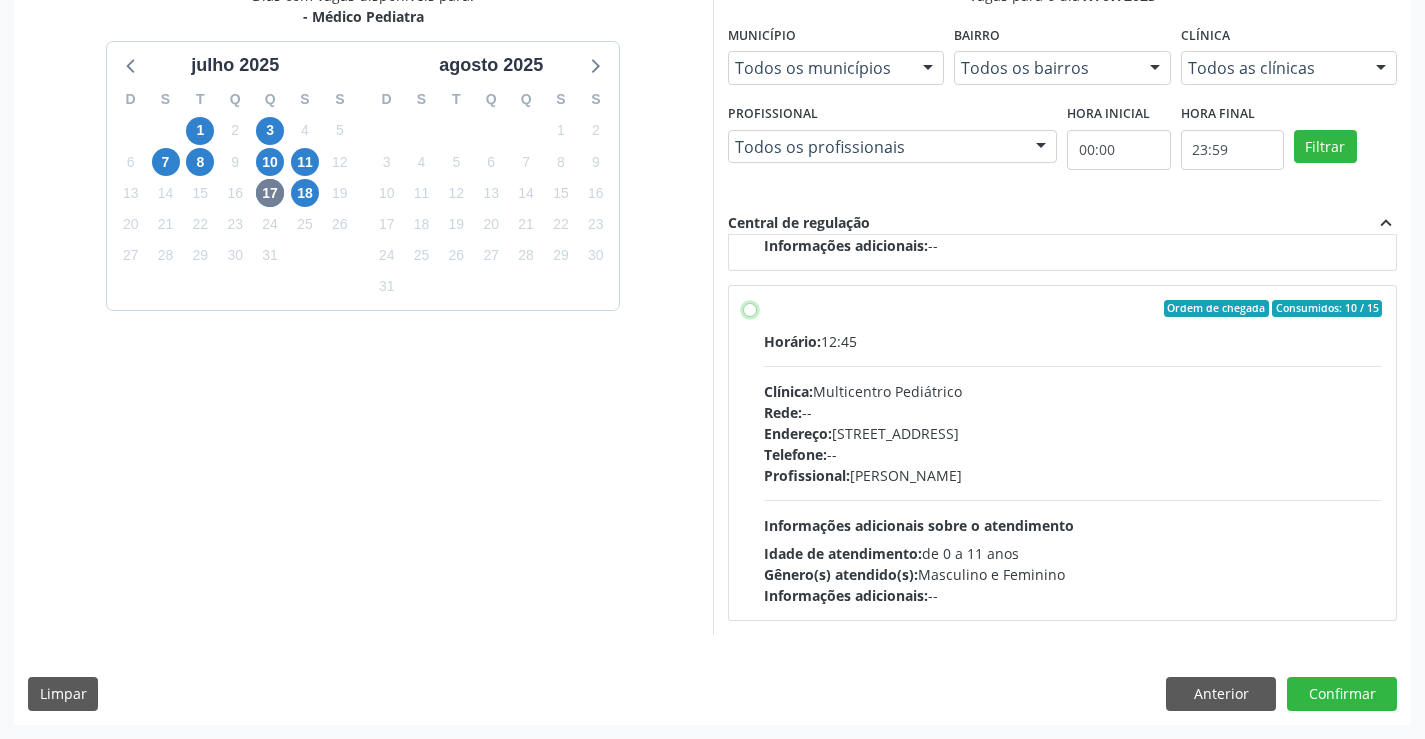 click on "Ordem de chegada
Consumidos: 10 / 15
Horário:   12:45
Clínica:  Multicentro Pediátrico
Rede:
--
Endereço:   Antigo Casa Grande, nº 37, Centro, Campo Formoso - BA
Telefone:   --
Profissional:
Maria Ubaldina Silva Calixto Sobreira
Informações adicionais sobre o atendimento
Idade de atendimento:
de 0 a 11 anos
Gênero(s) atendido(s):
Masculino e Feminino
Informações adicionais:
--" at bounding box center [750, 309] 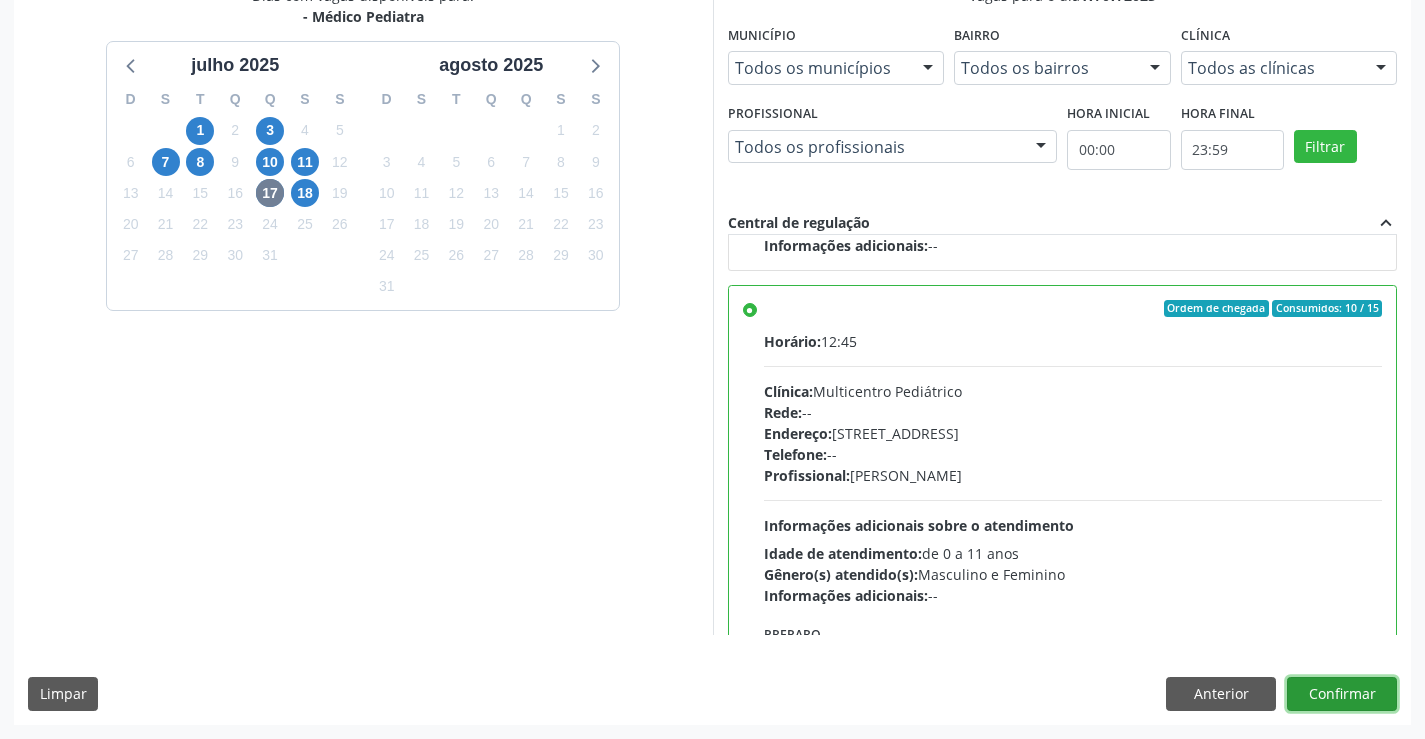 click on "Confirmar" at bounding box center (1342, 694) 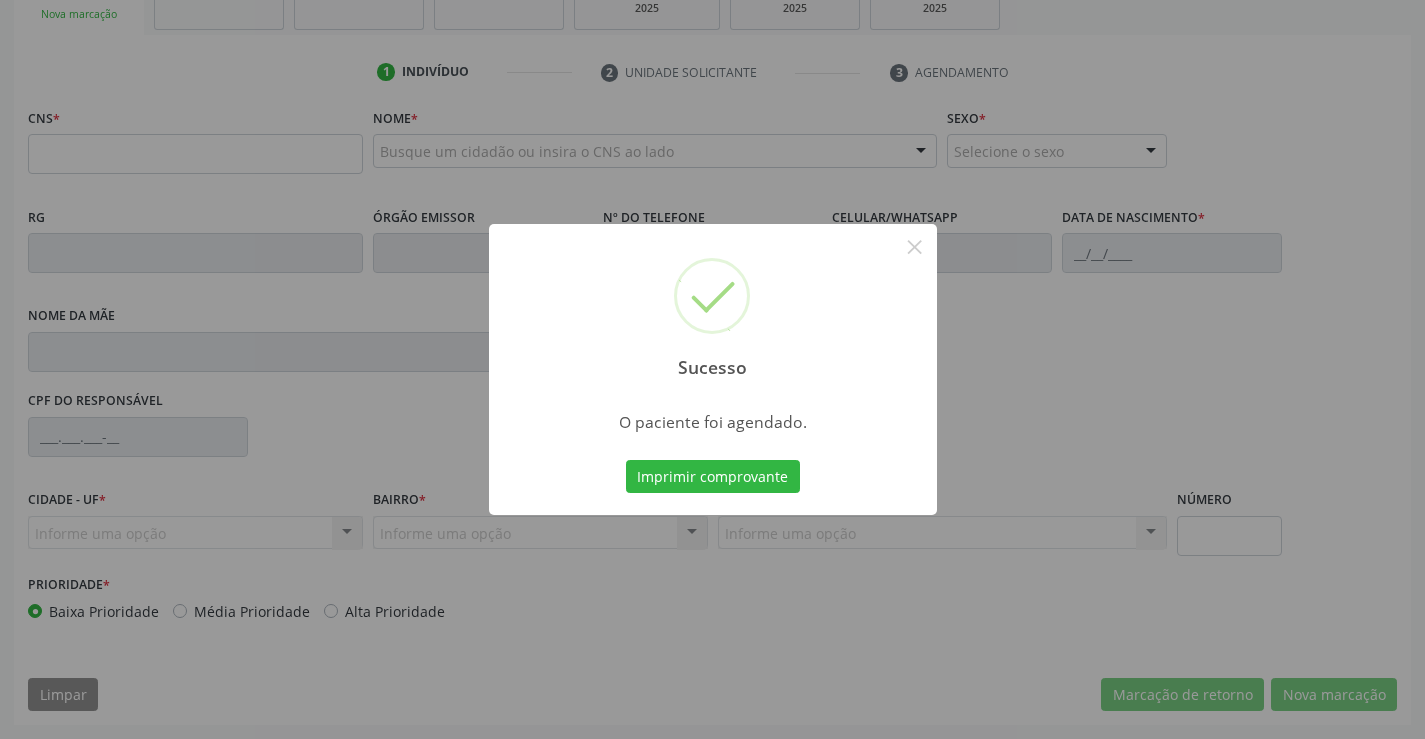 scroll, scrollTop: 331, scrollLeft: 0, axis: vertical 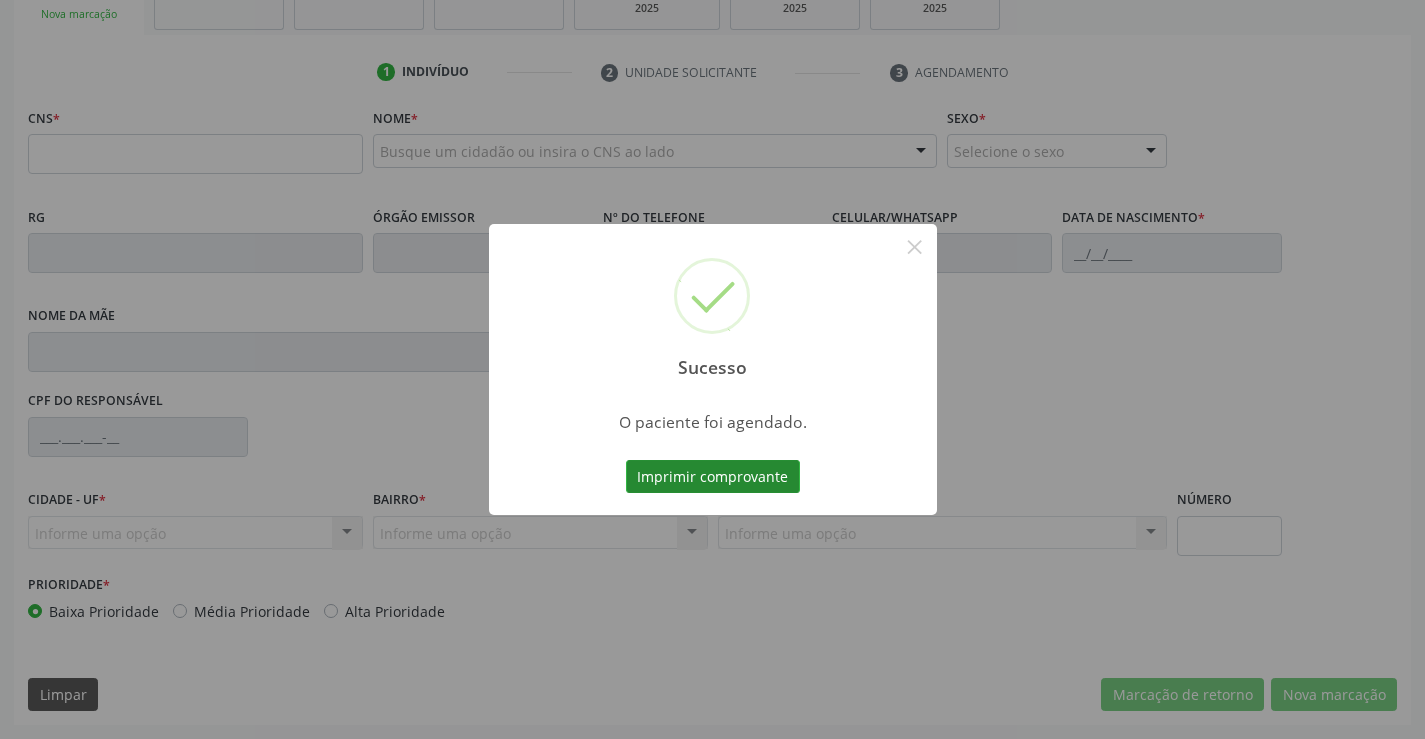 click on "Imprimir comprovante" at bounding box center [713, 477] 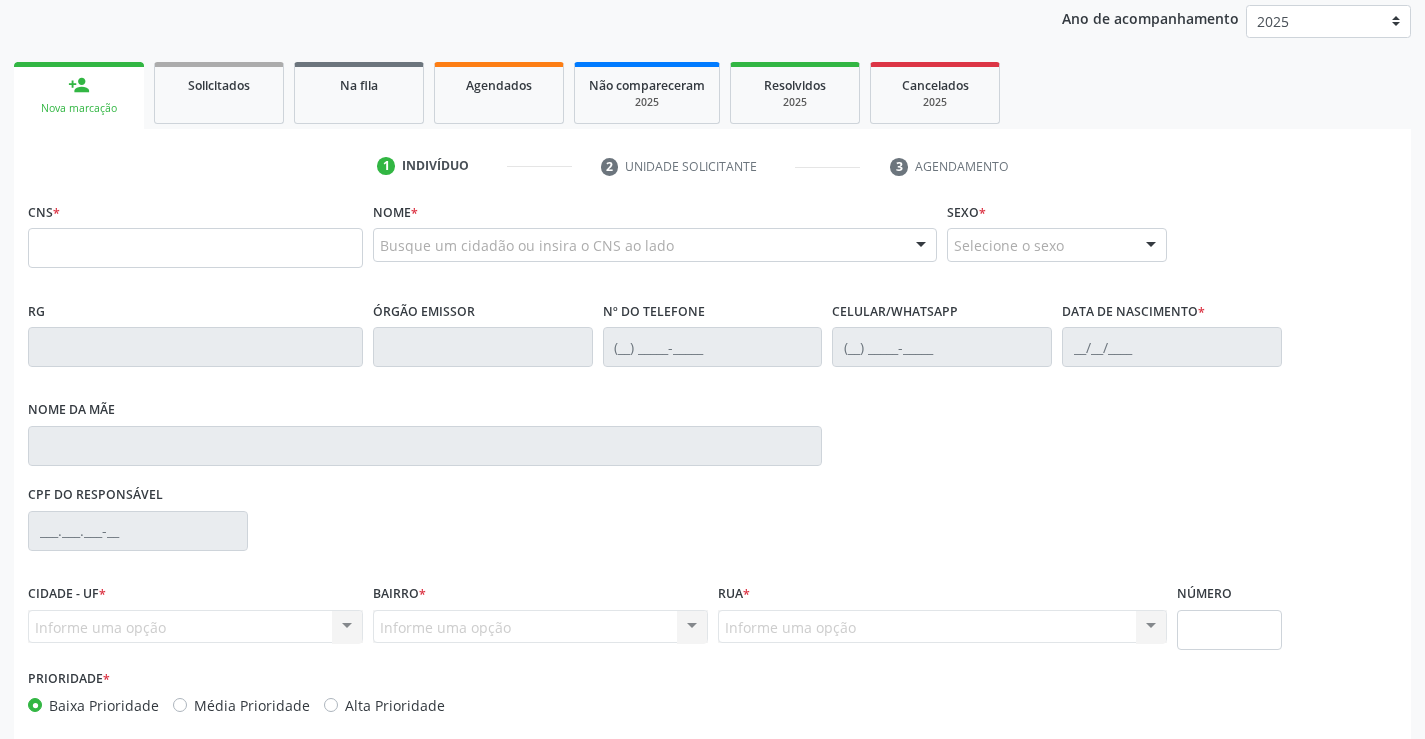 scroll, scrollTop: 0, scrollLeft: 0, axis: both 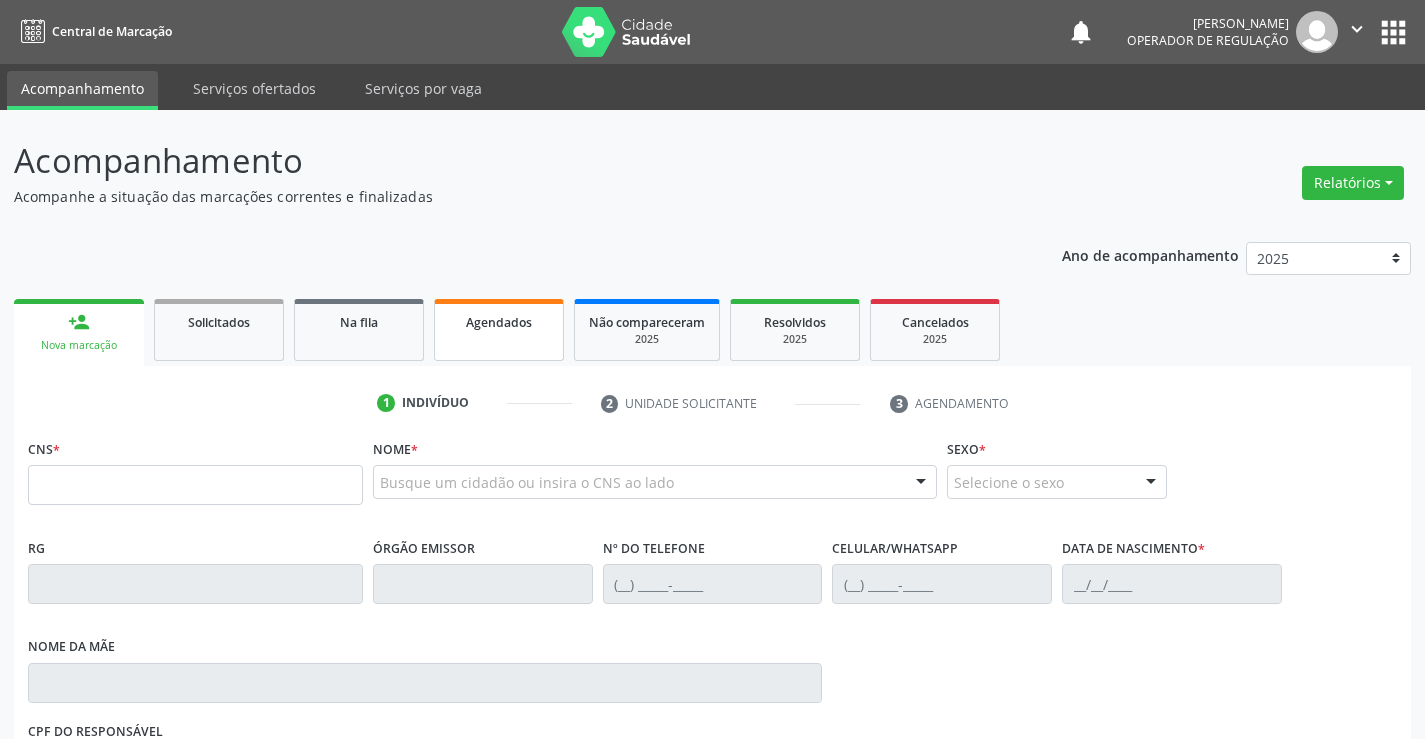 click on "Agendados" at bounding box center (499, 330) 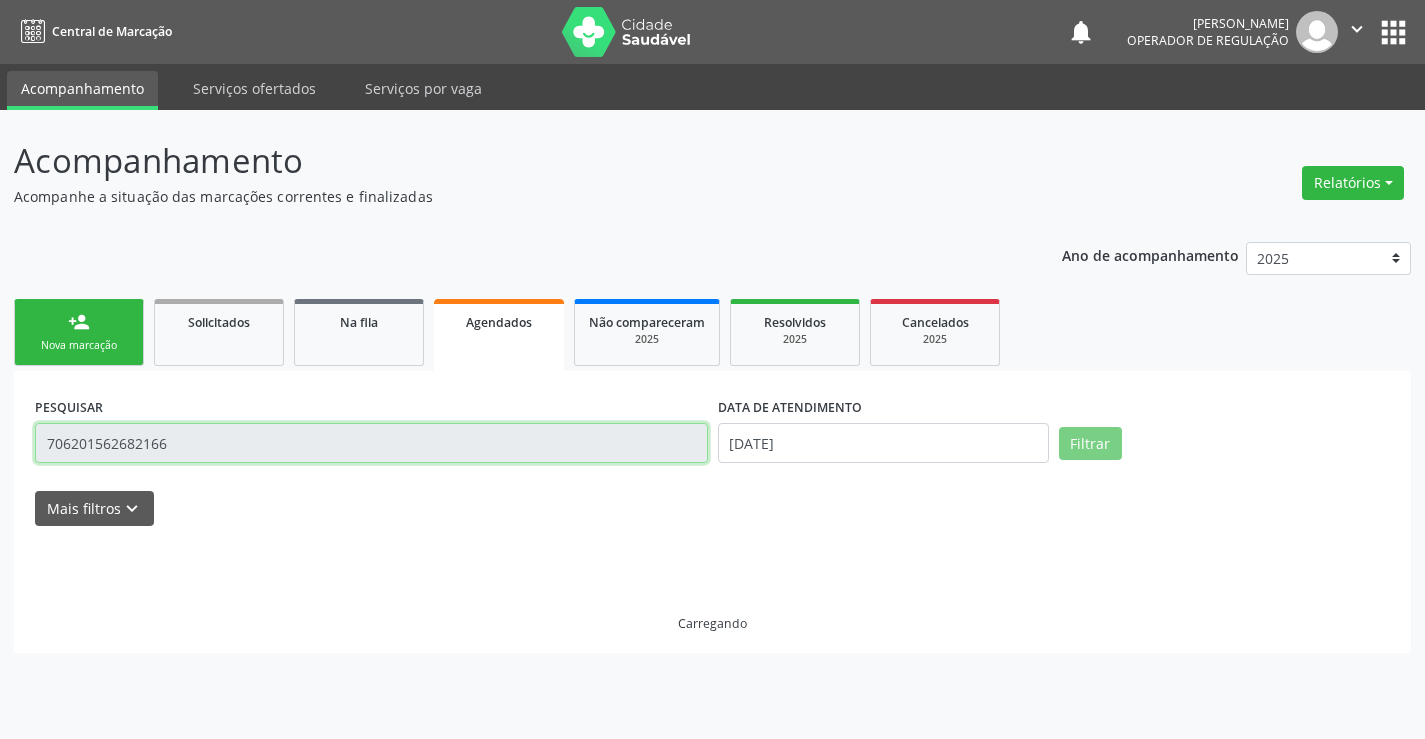 click on "706201562682166" at bounding box center [371, 443] 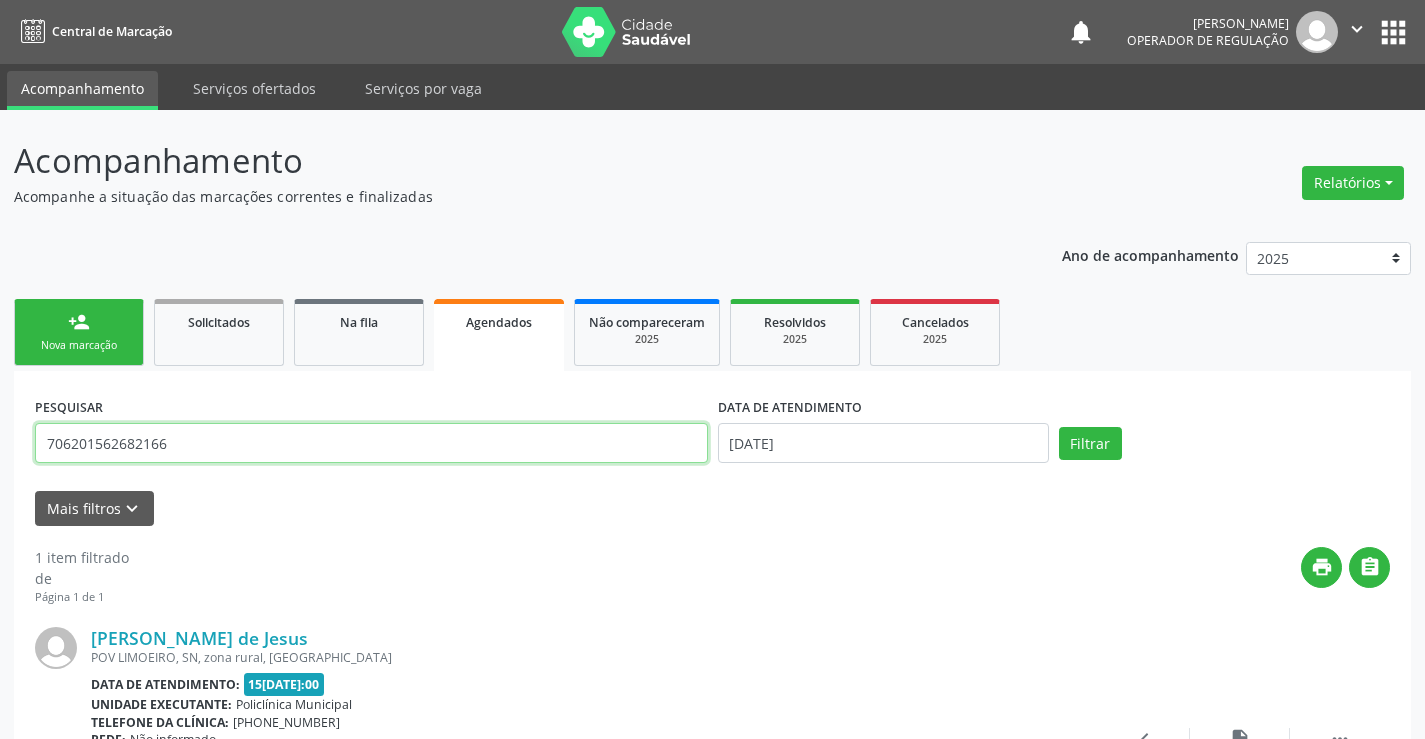 click on "706201562682166" at bounding box center [371, 443] 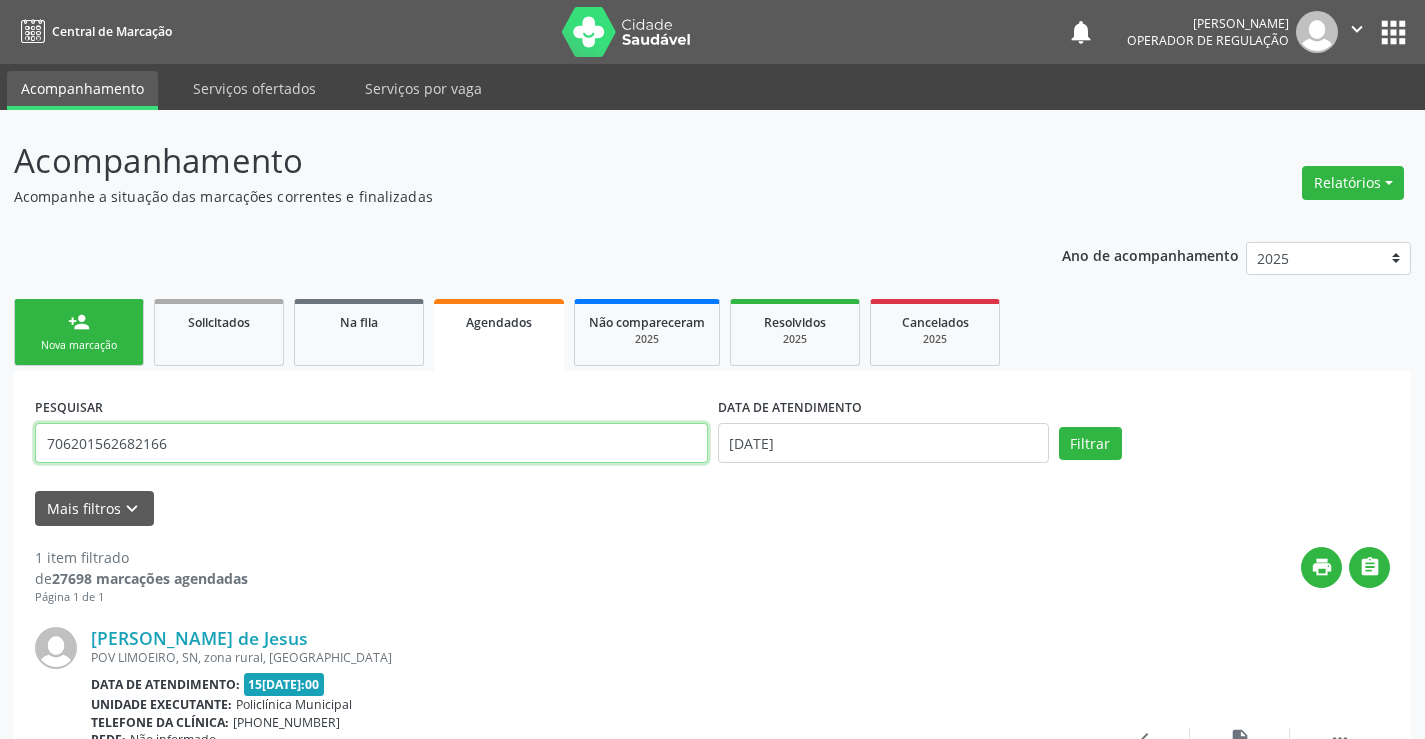 click on "706201562682166" at bounding box center (371, 443) 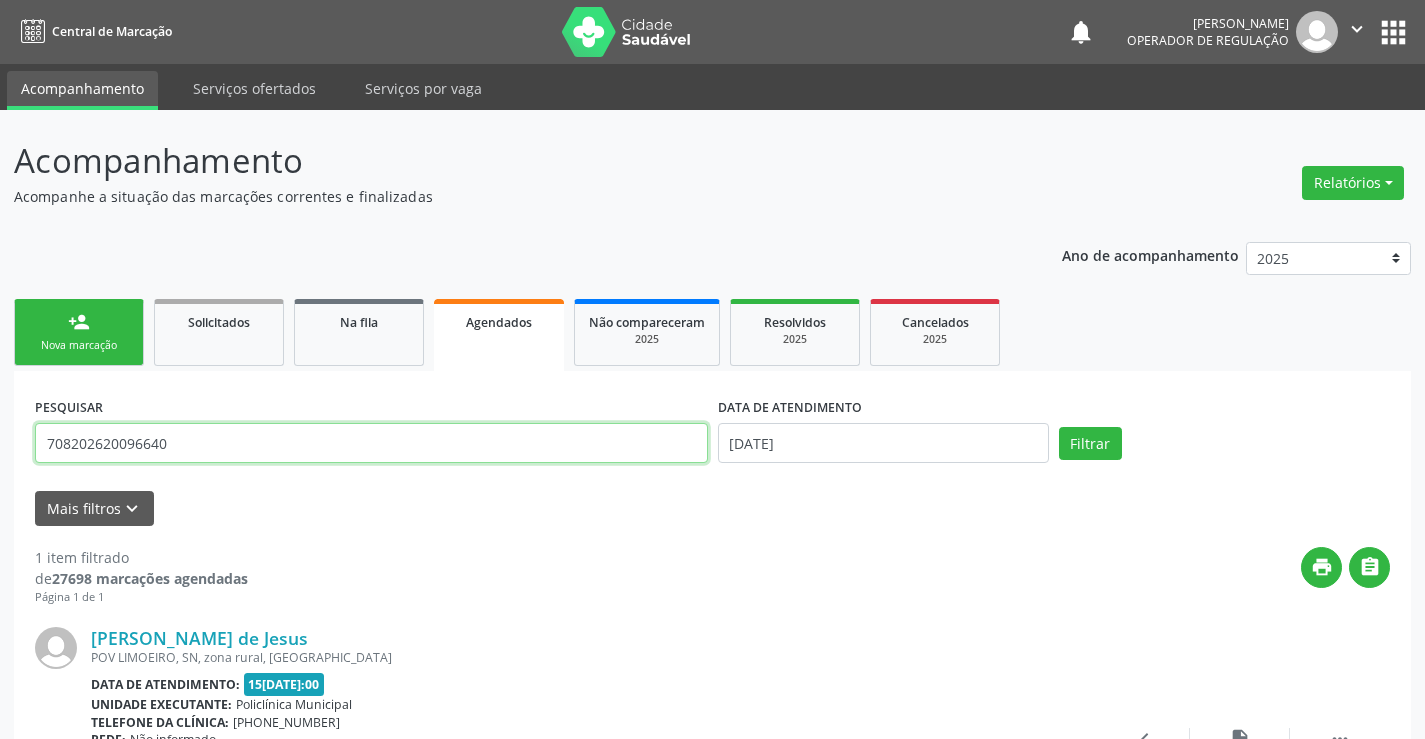 type on "708202620096640" 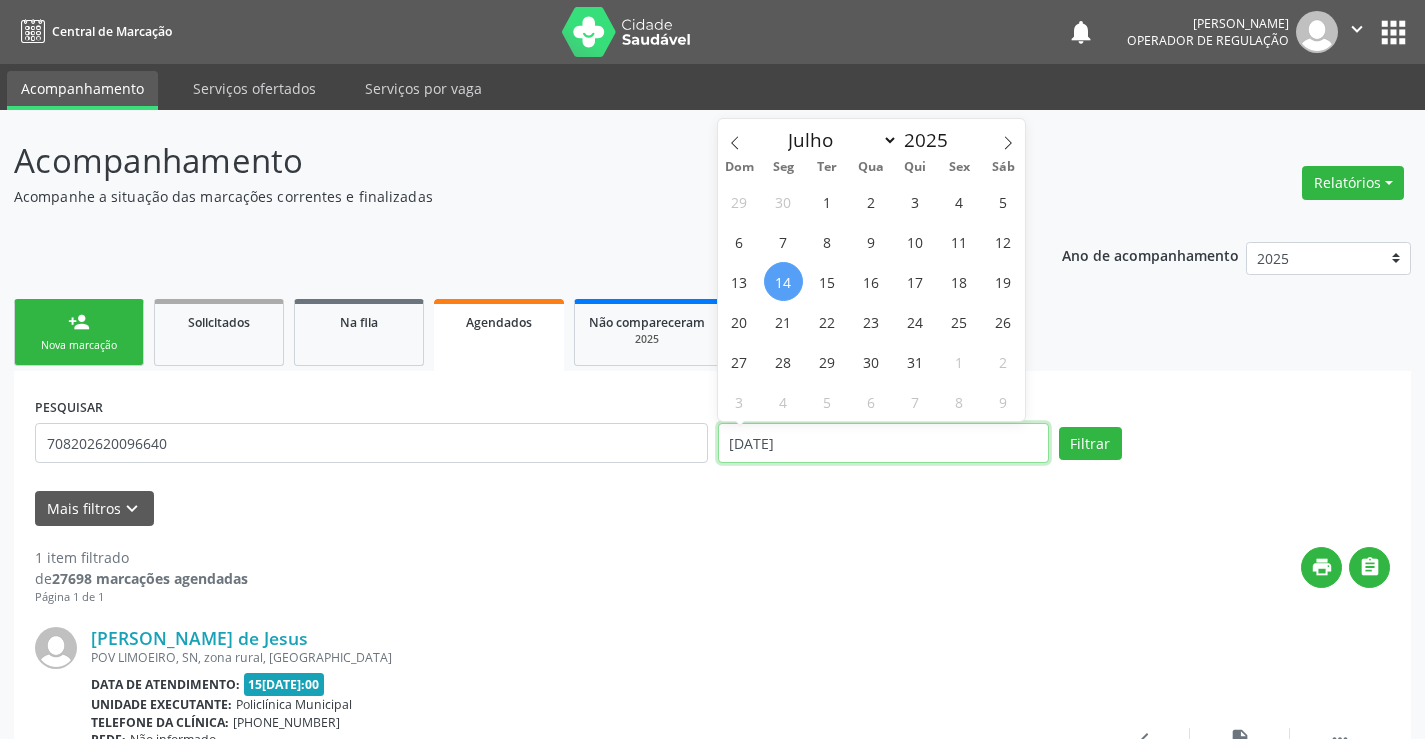click on "[DATE]" at bounding box center (883, 443) 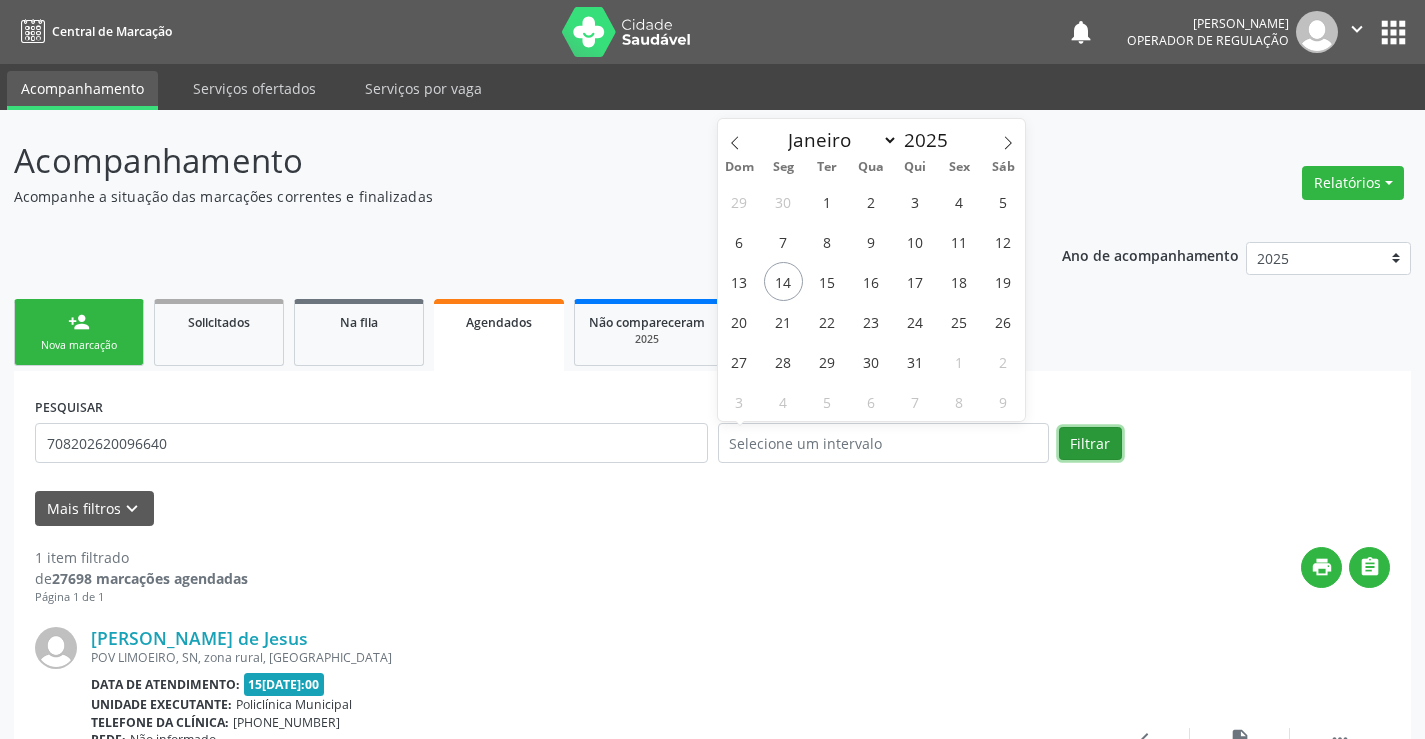click on "Filtrar" at bounding box center (1090, 444) 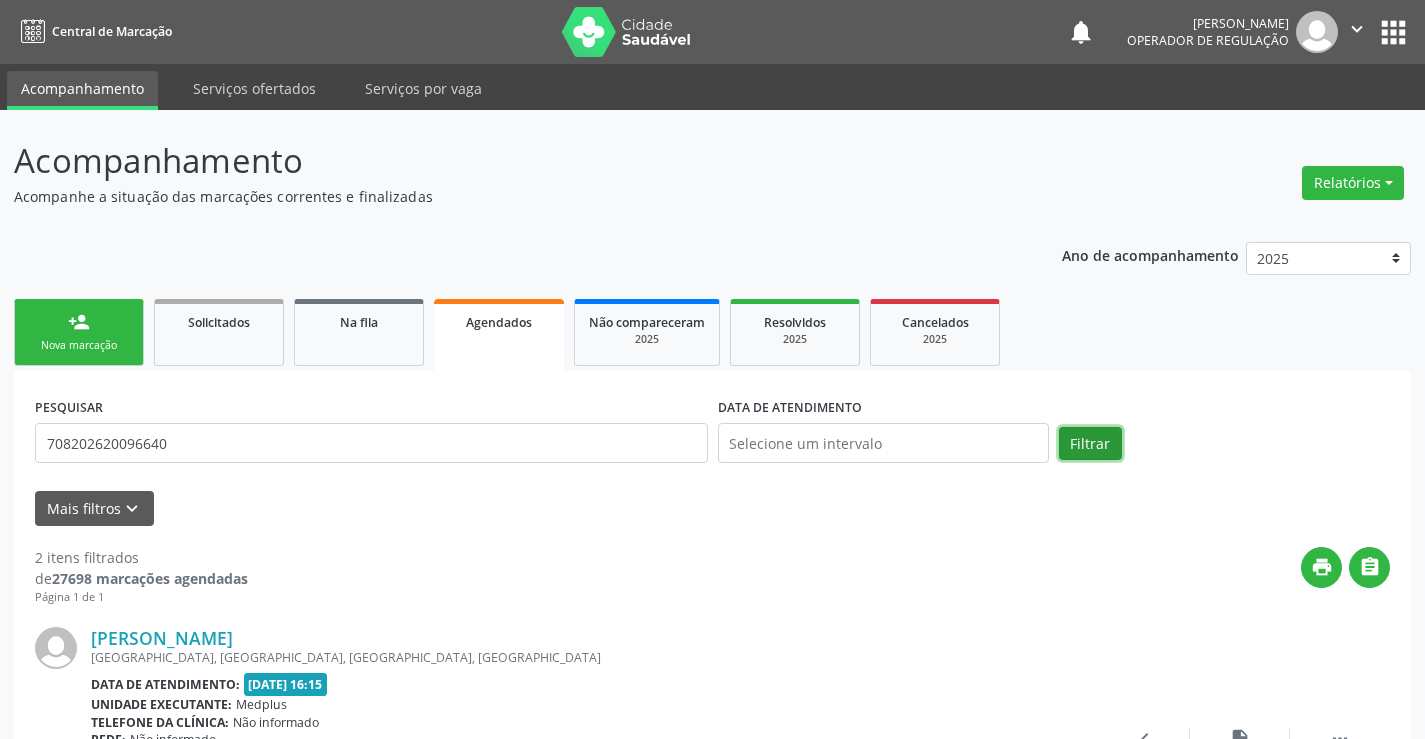 click on "Filtrar" at bounding box center [1090, 444] 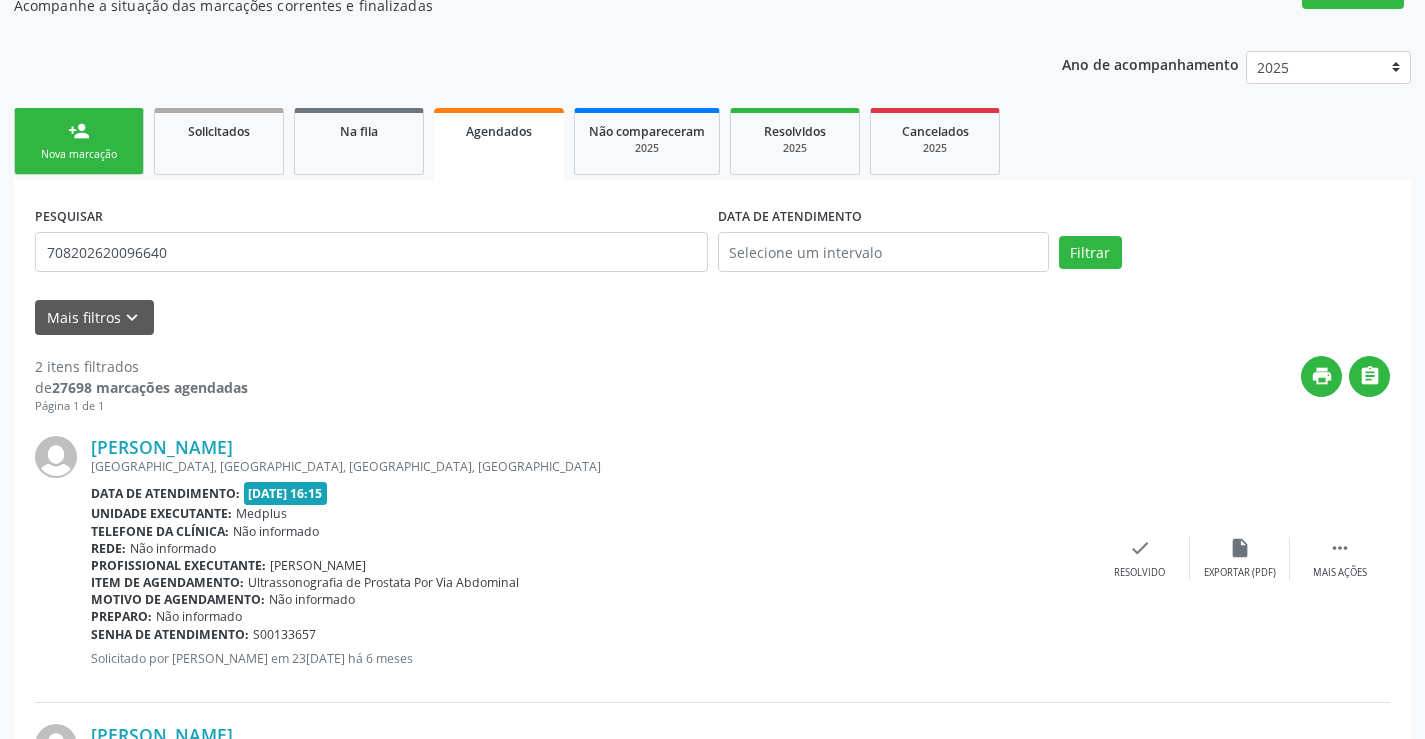 scroll, scrollTop: 0, scrollLeft: 0, axis: both 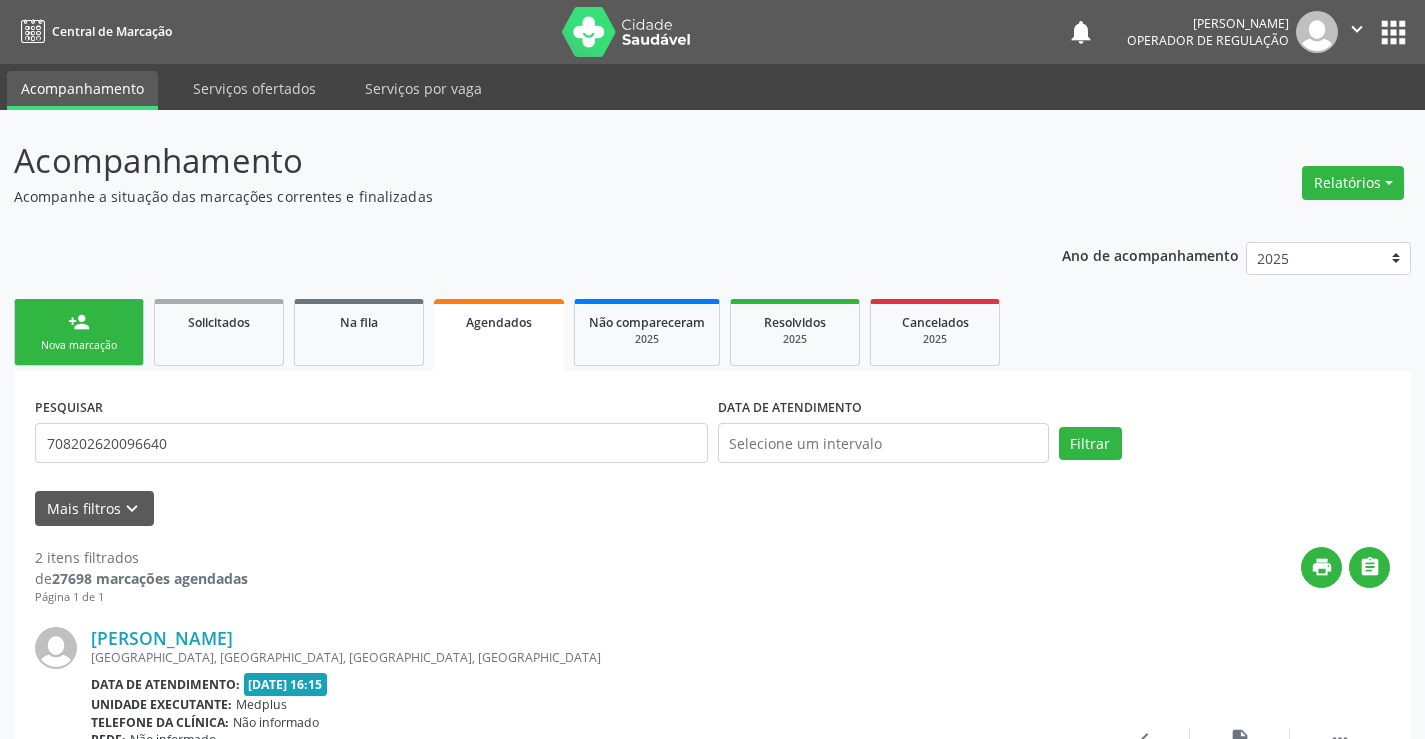click on "Nova marcação" at bounding box center (79, 345) 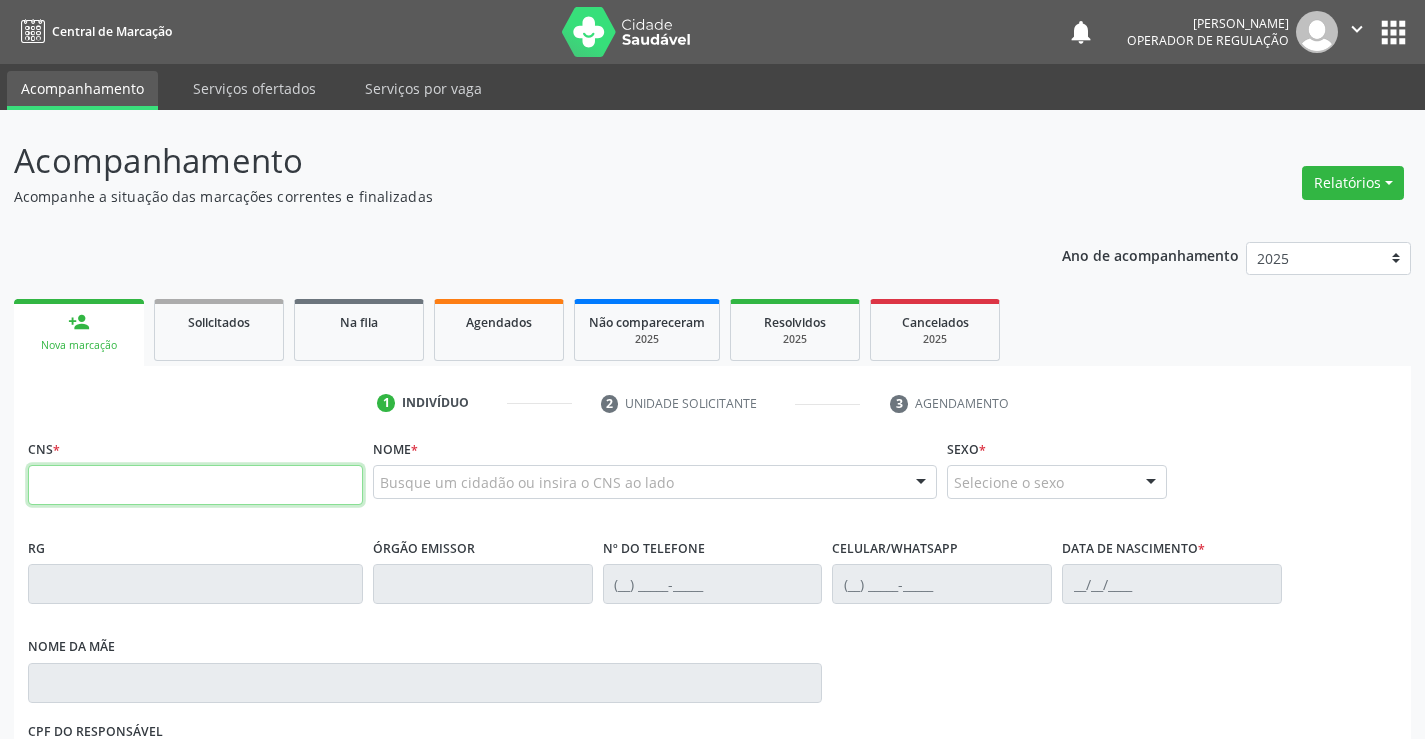 click at bounding box center [195, 485] 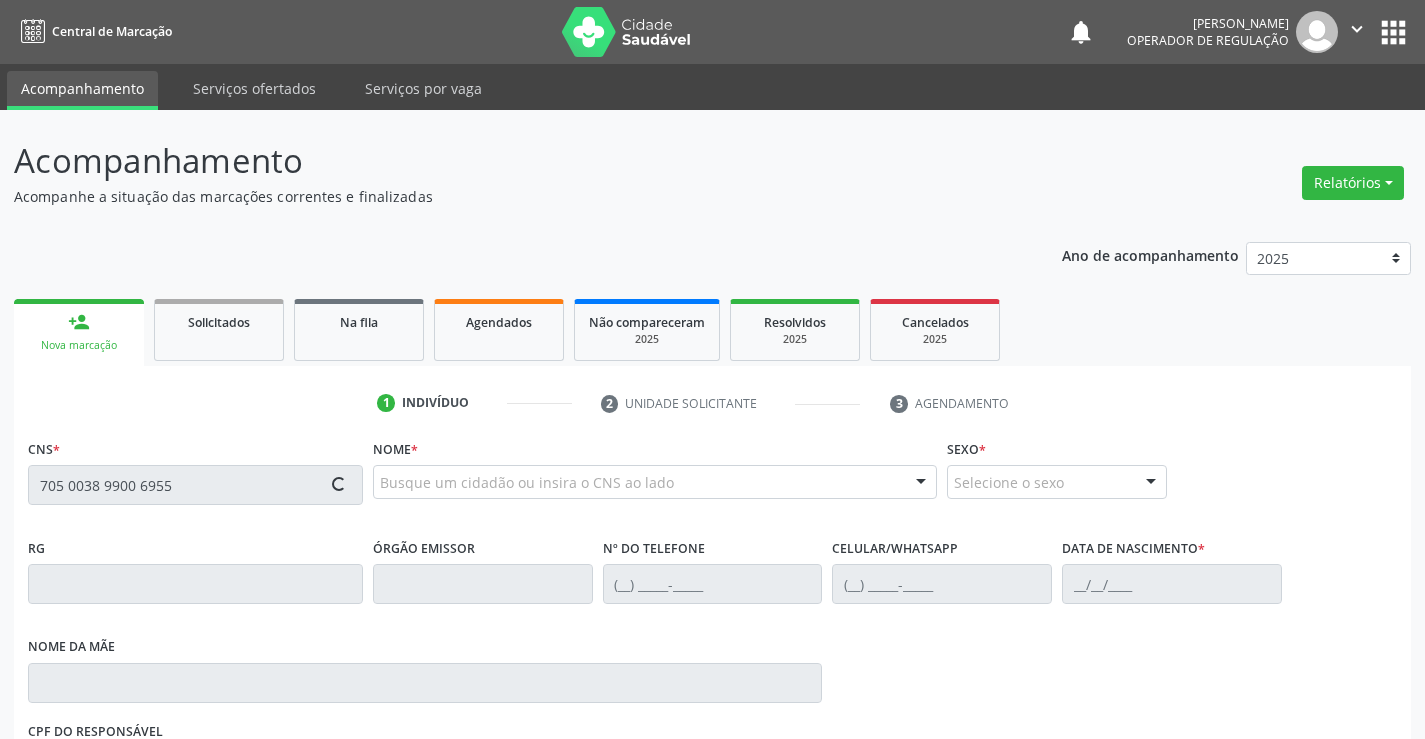 type on "705 0038 9900 6955" 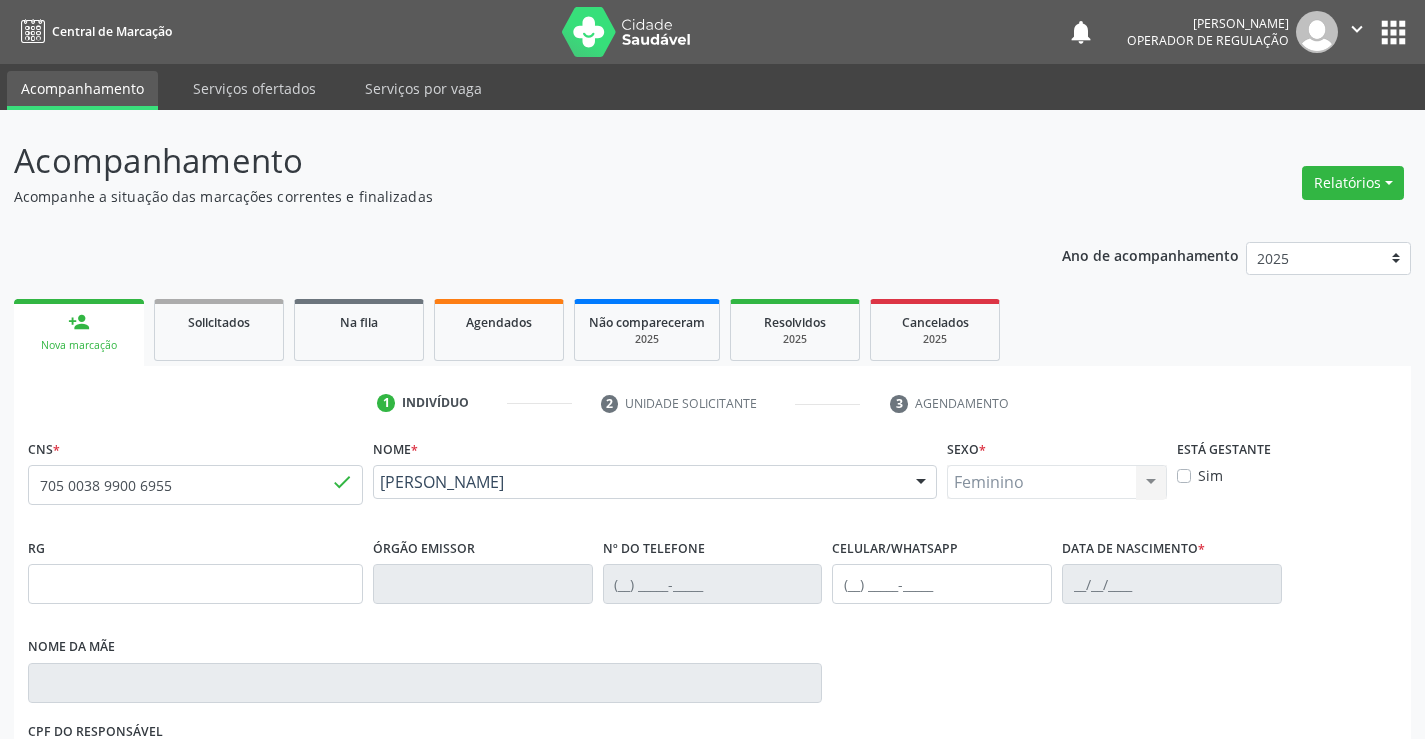 type on "(74) 99196-1604" 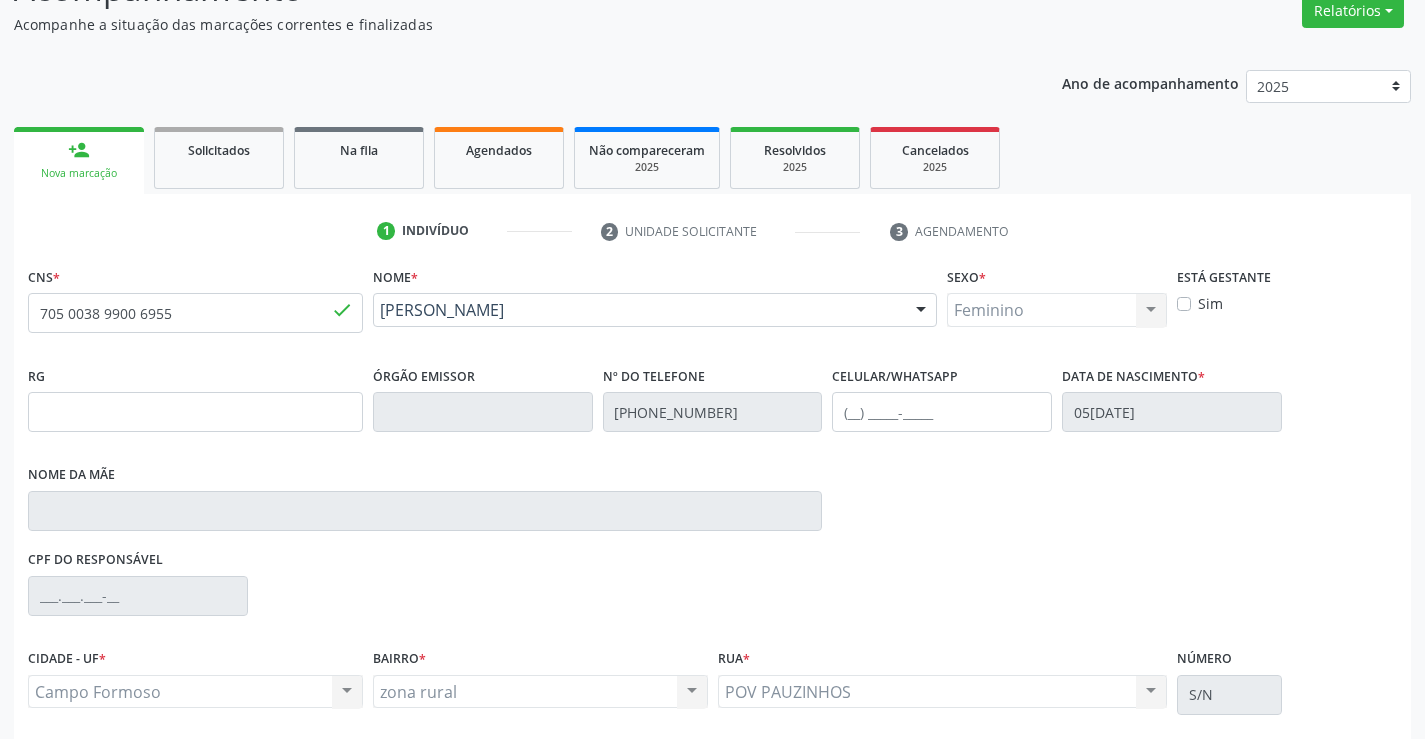 scroll, scrollTop: 331, scrollLeft: 0, axis: vertical 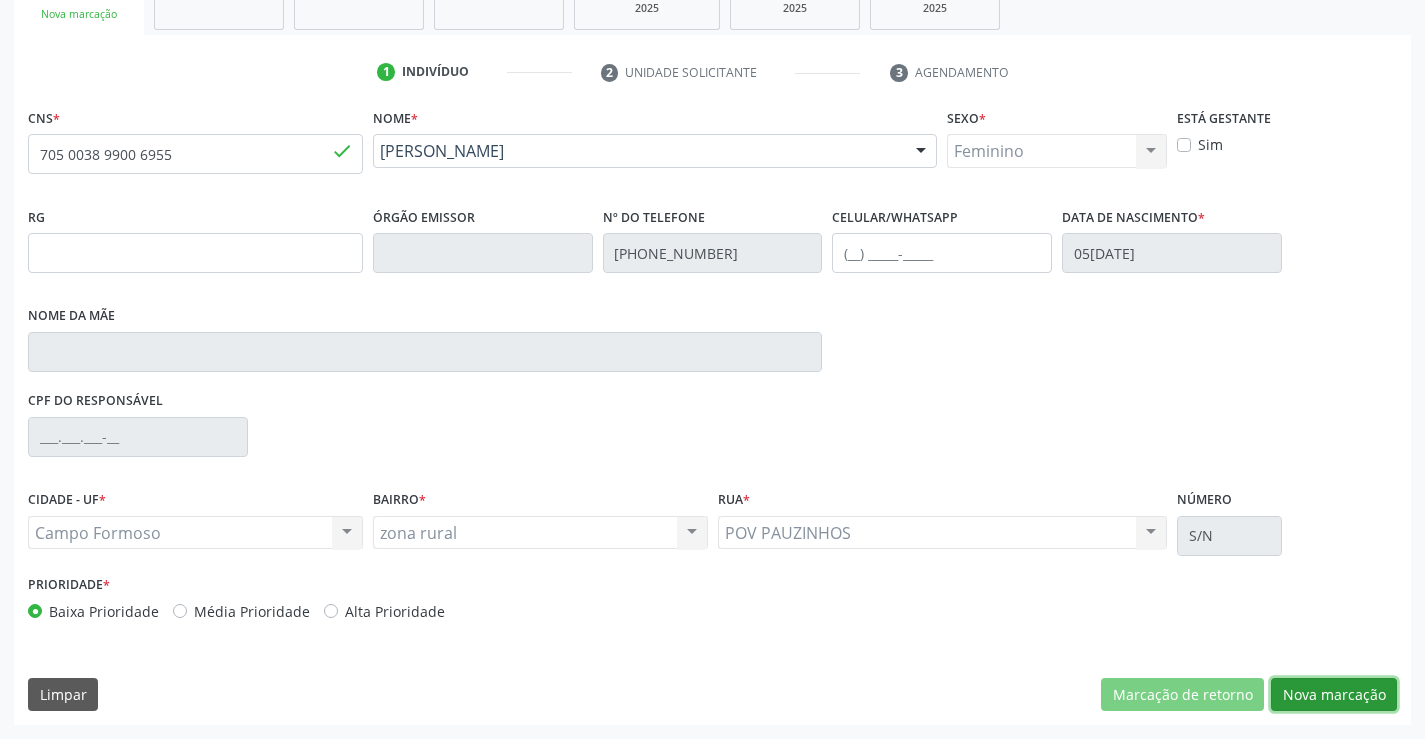 click on "Nova marcação" at bounding box center (1334, 695) 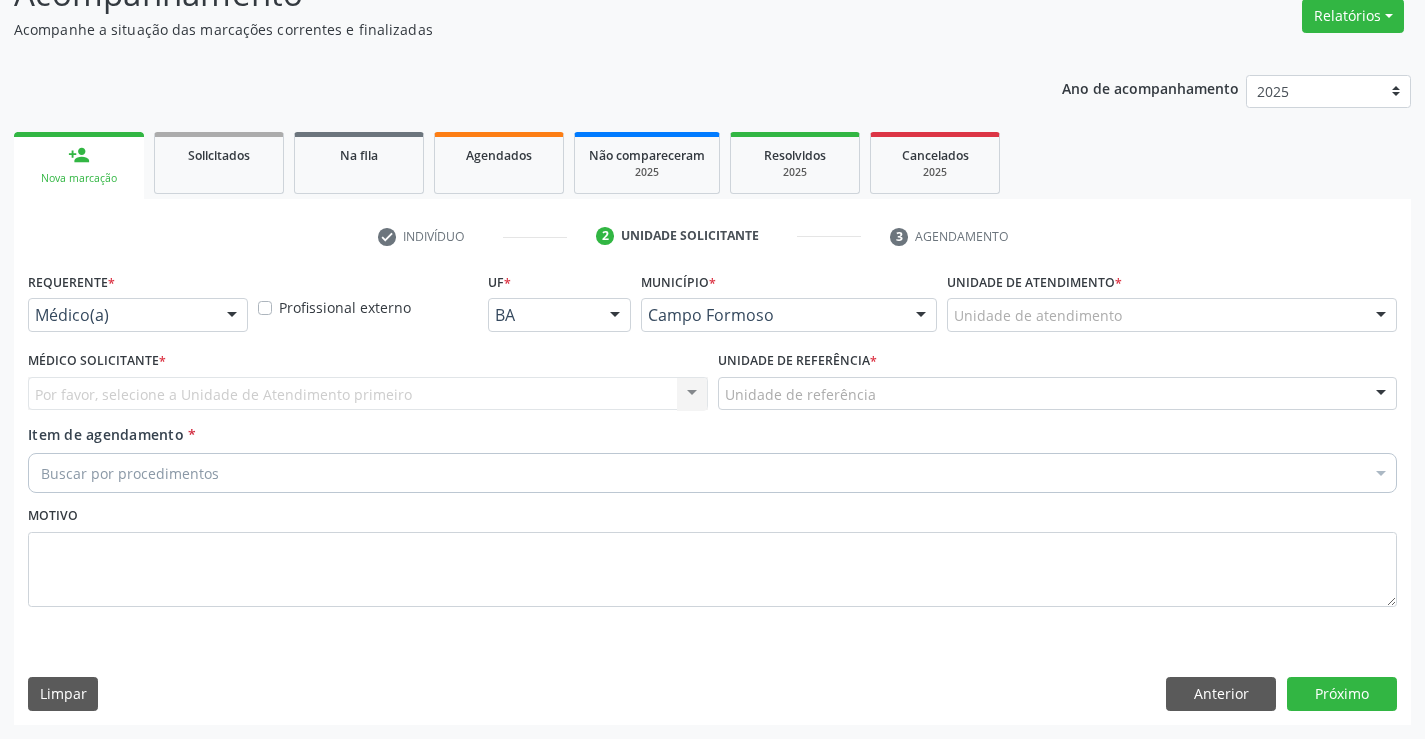 scroll, scrollTop: 167, scrollLeft: 0, axis: vertical 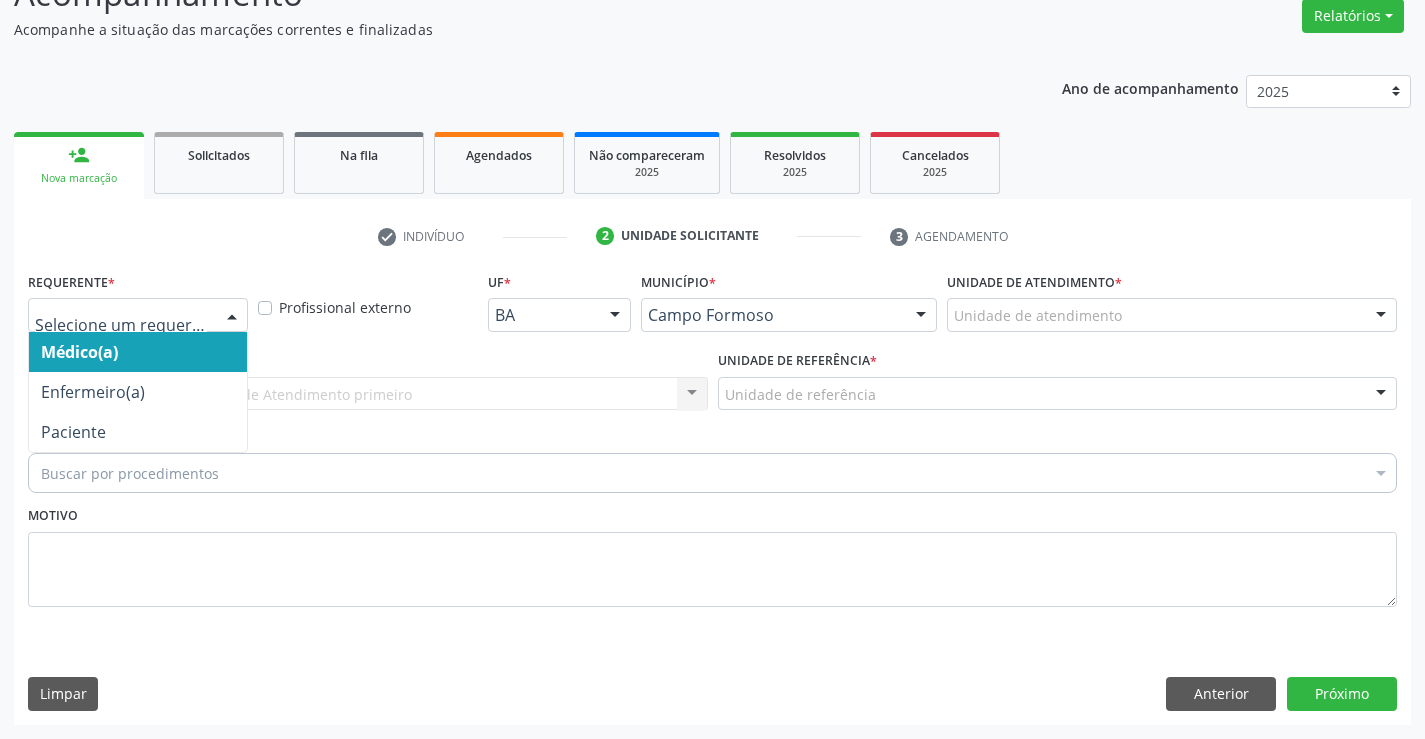 click at bounding box center (138, 315) 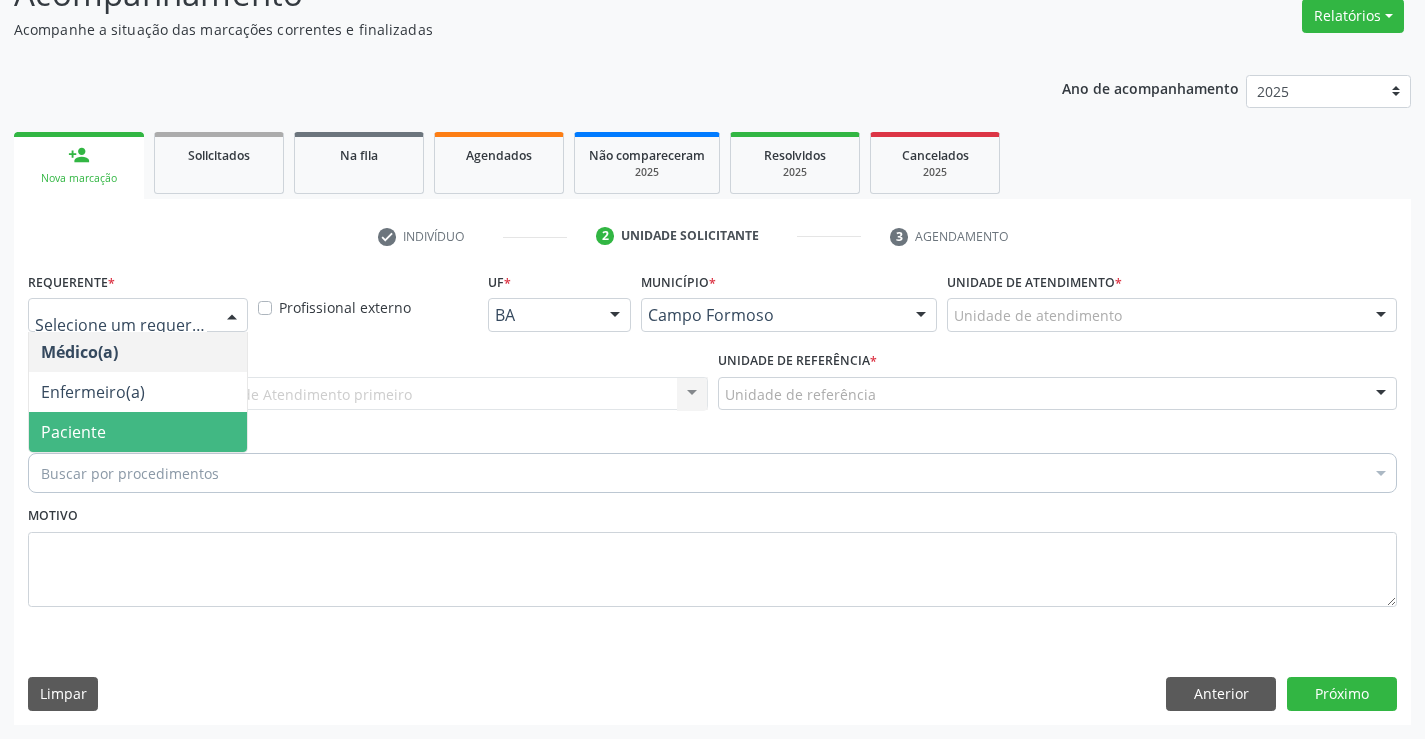 click on "Paciente" at bounding box center [138, 432] 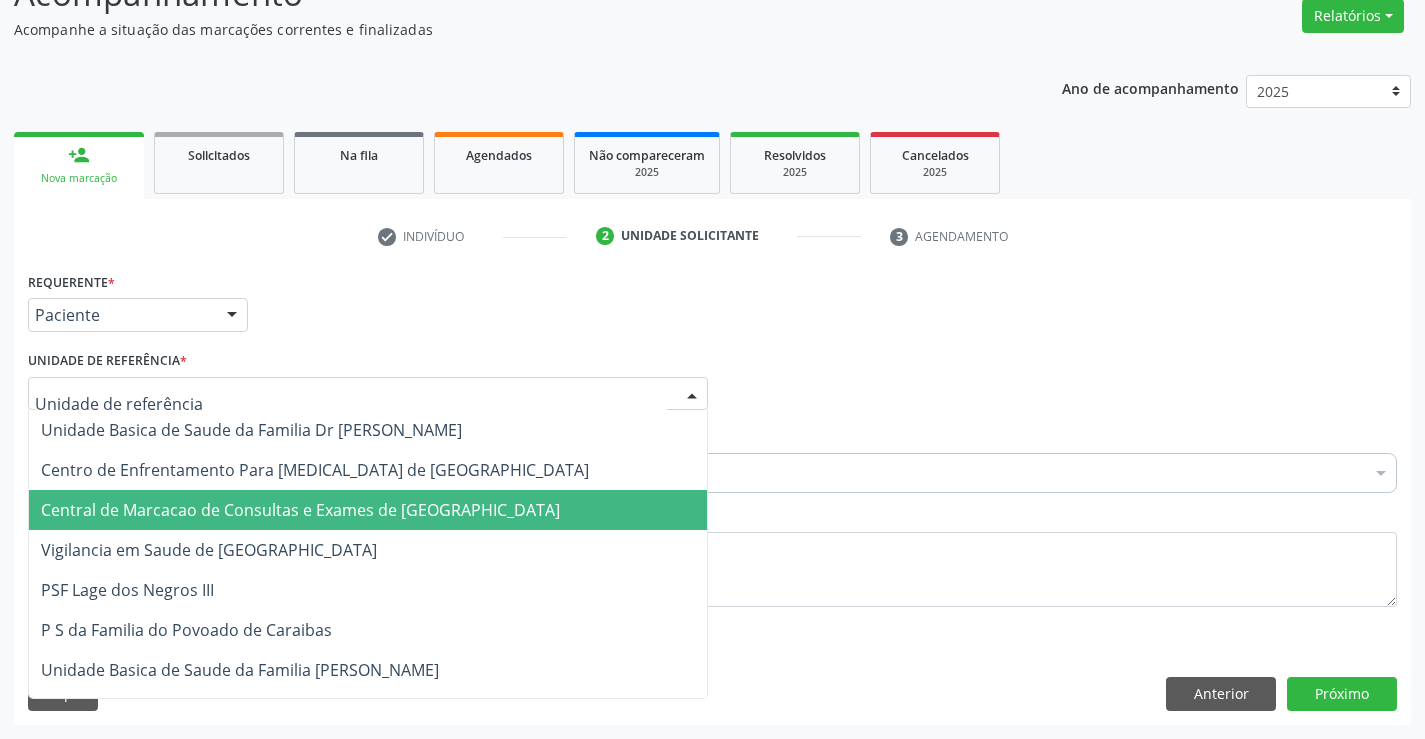 drag, startPoint x: 133, startPoint y: 506, endPoint x: 135, endPoint y: 485, distance: 21.095022 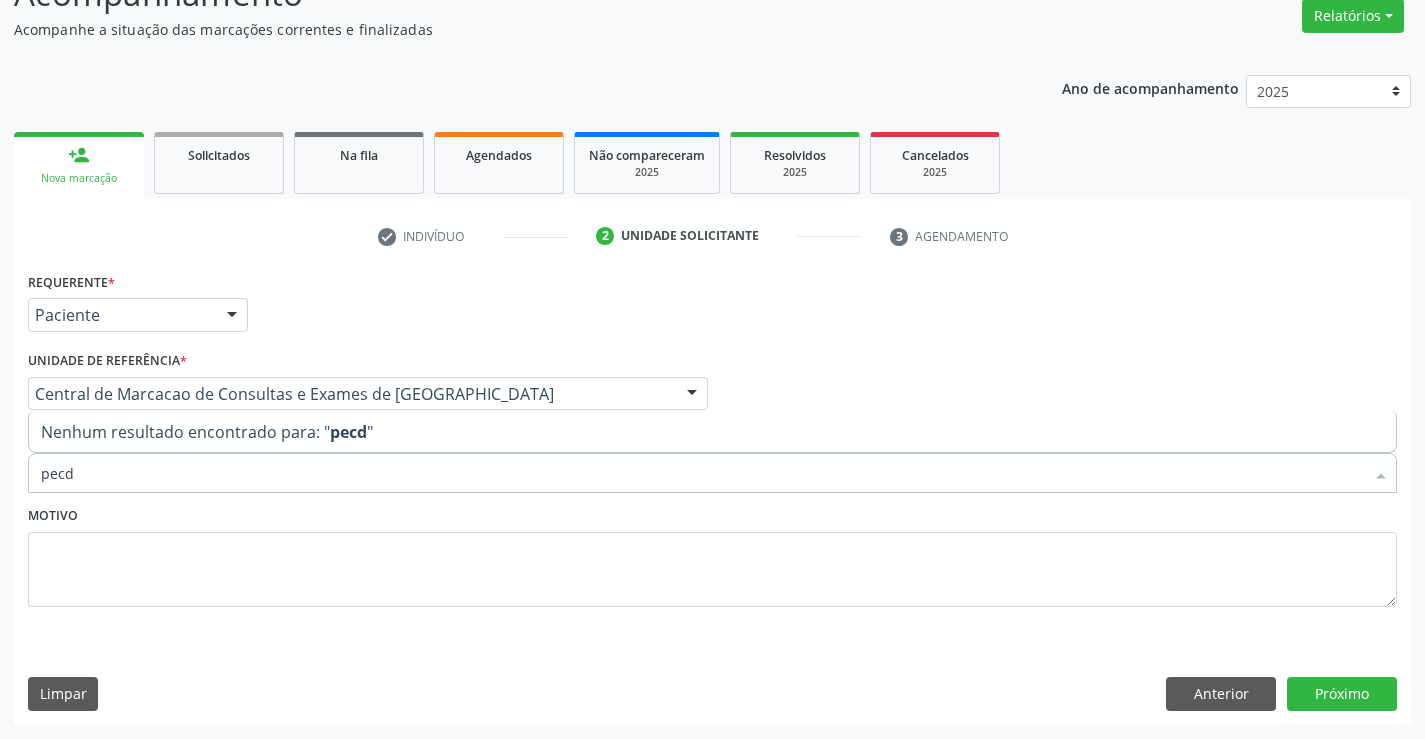 type on "pec" 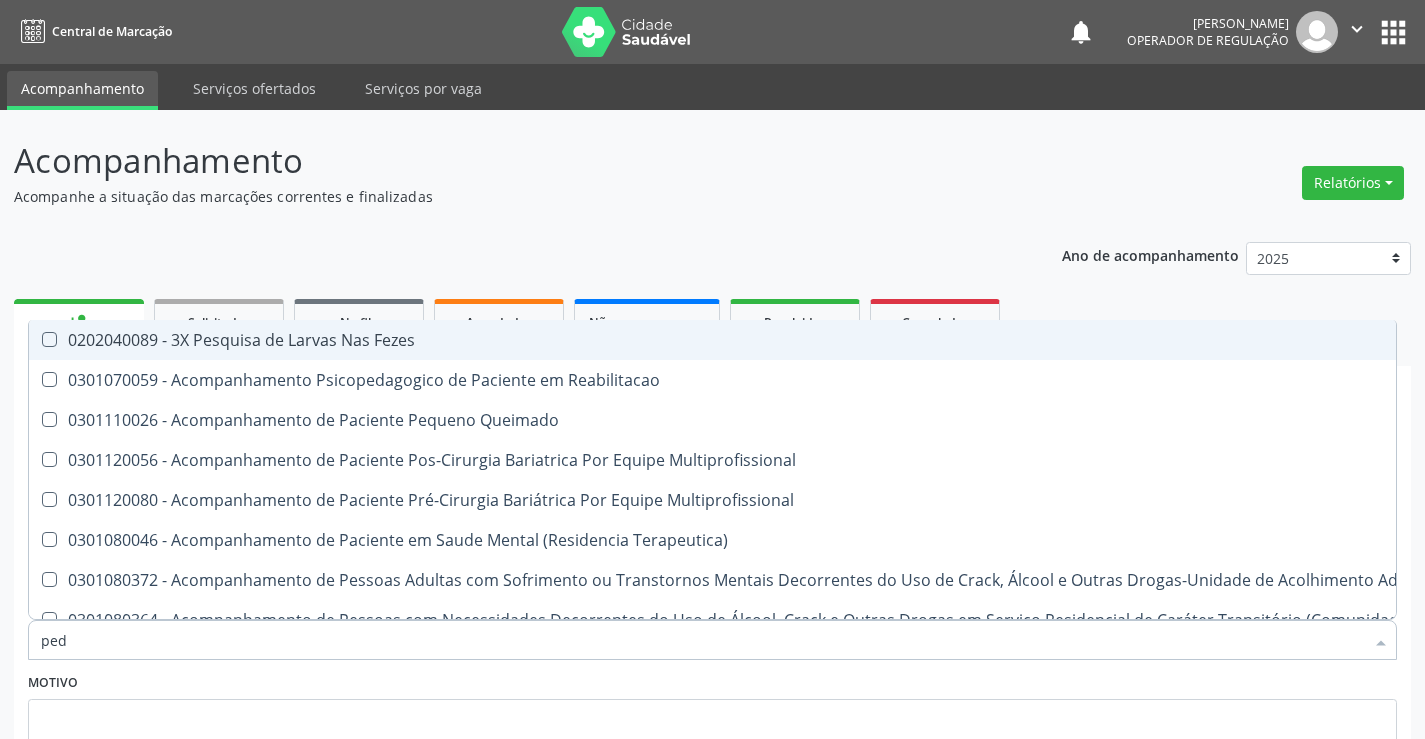 scroll, scrollTop: 167, scrollLeft: 0, axis: vertical 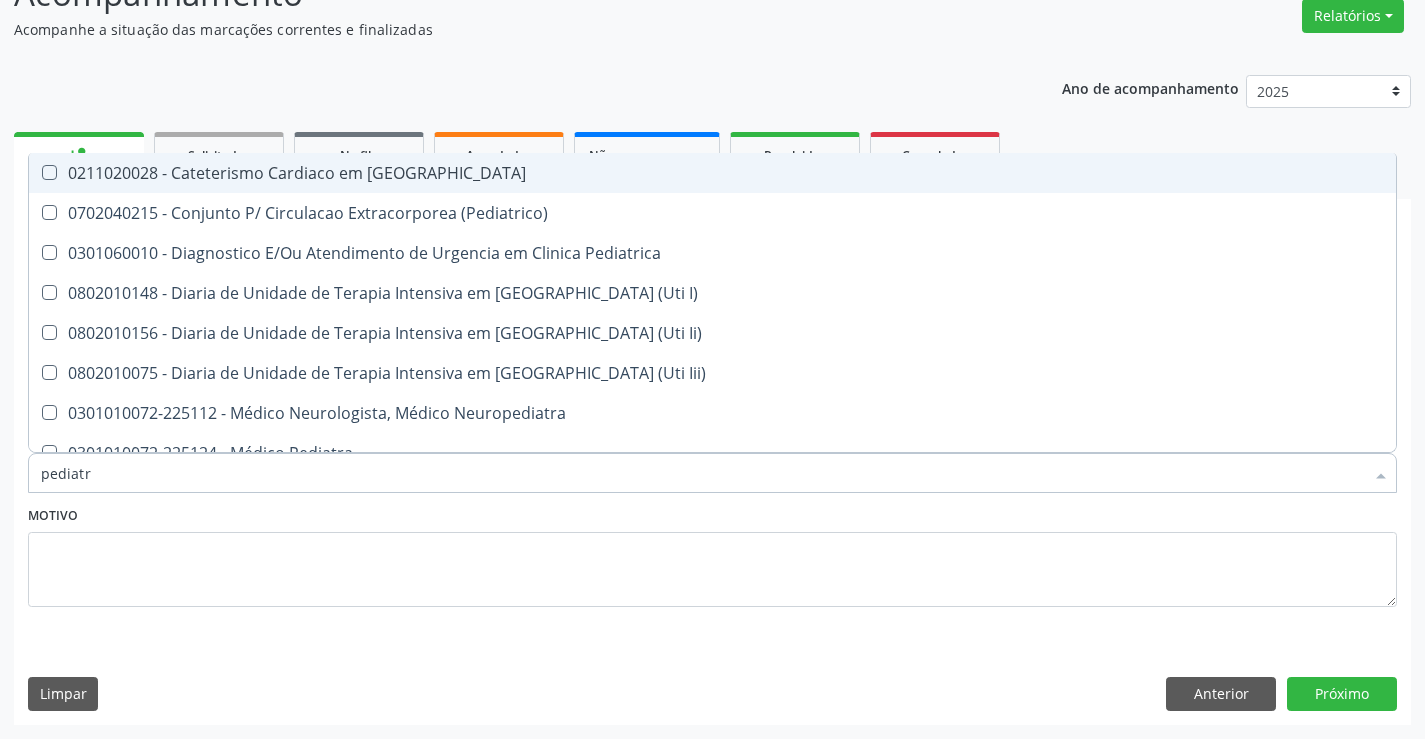 type on "pediatra" 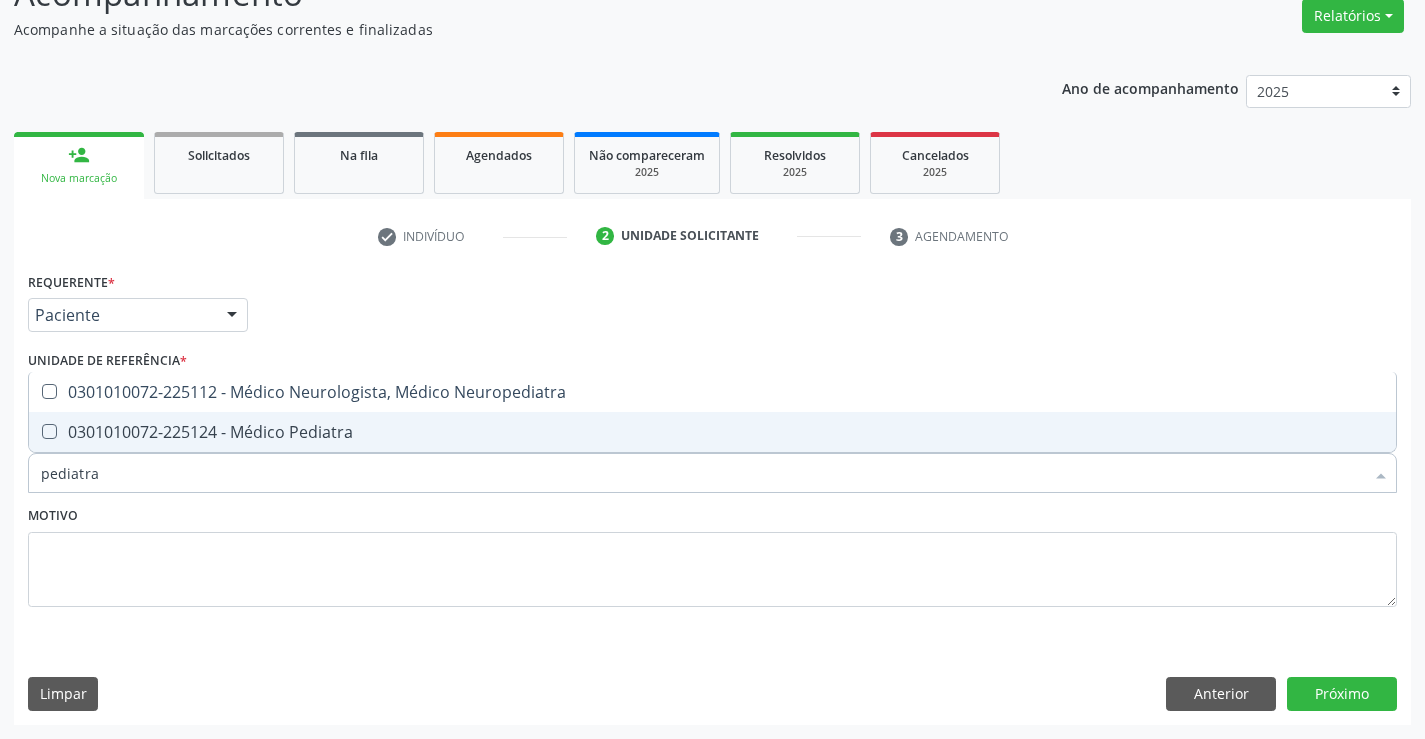 click on "0301010072-225124 - Médico Pediatra" at bounding box center (712, 432) 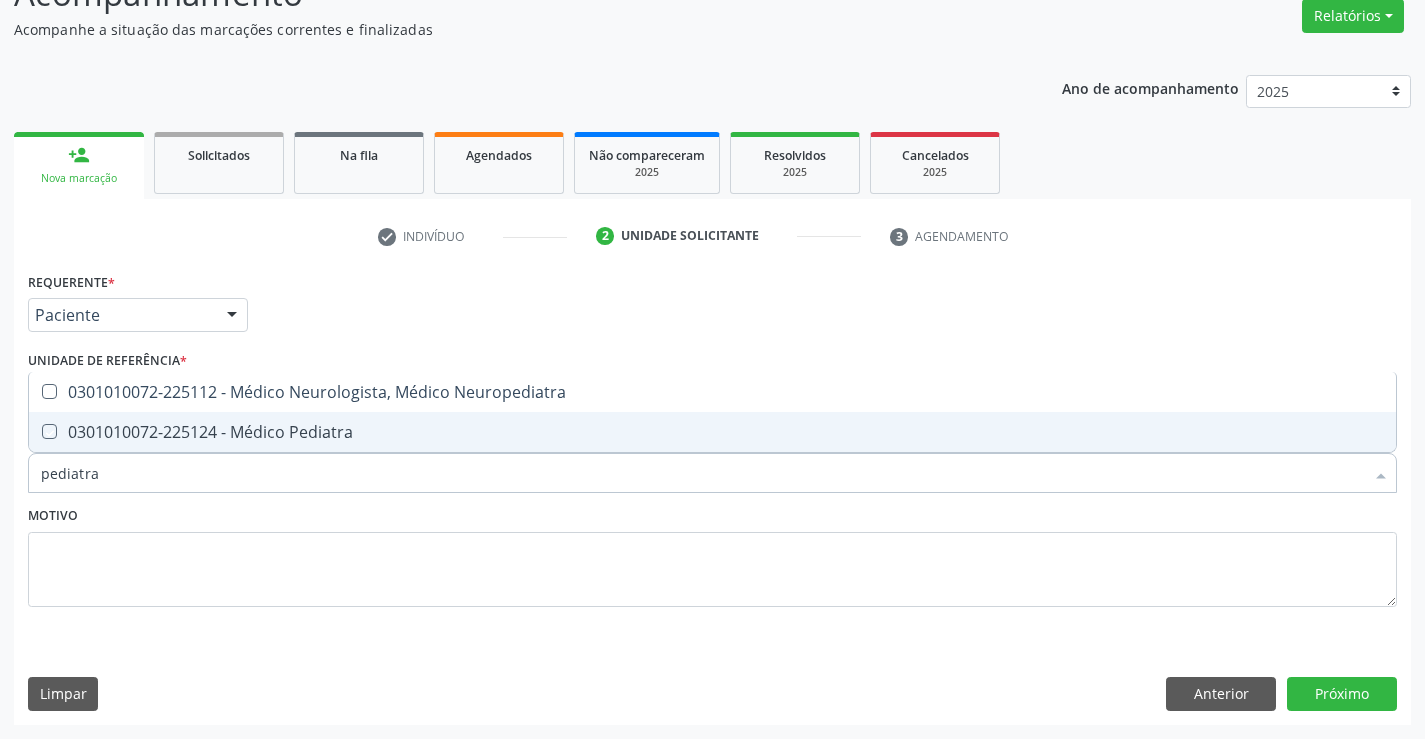 checkbox on "true" 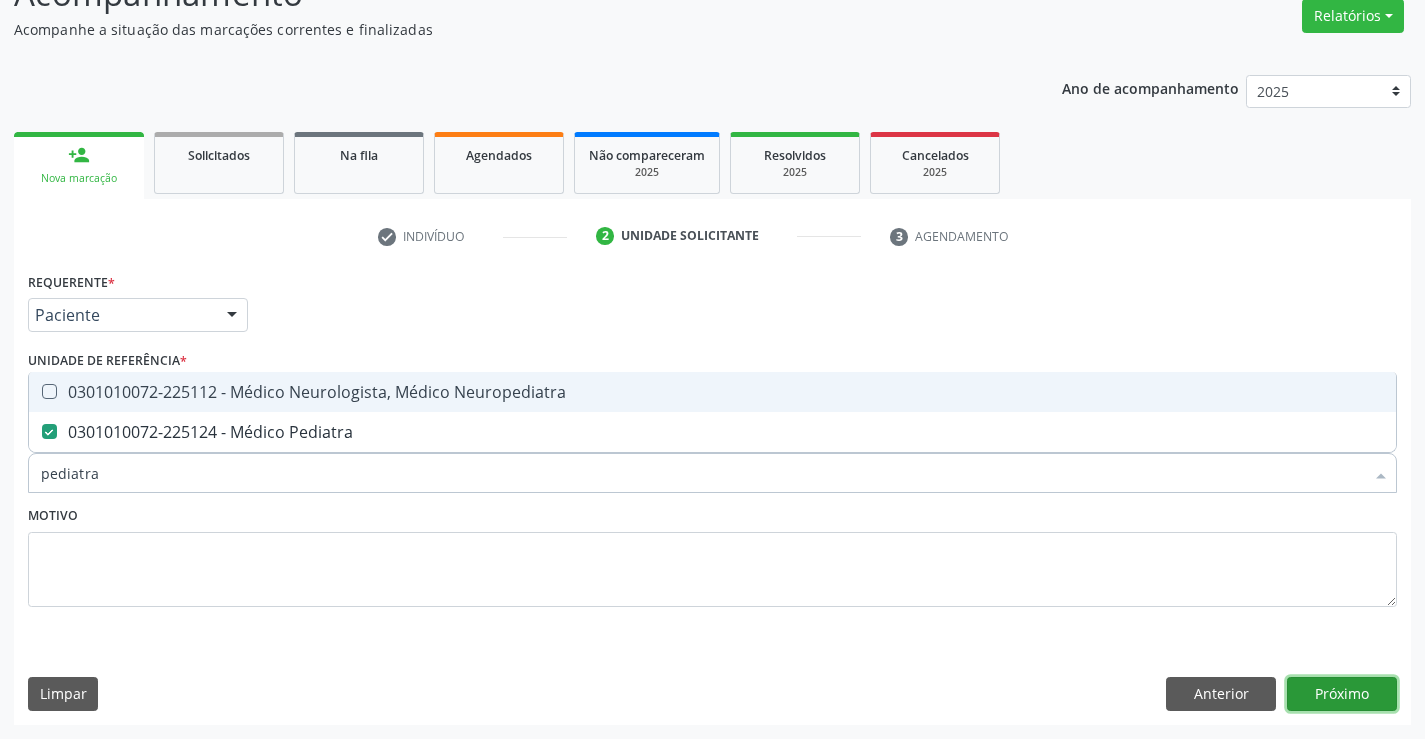 click on "Próximo" at bounding box center (1342, 694) 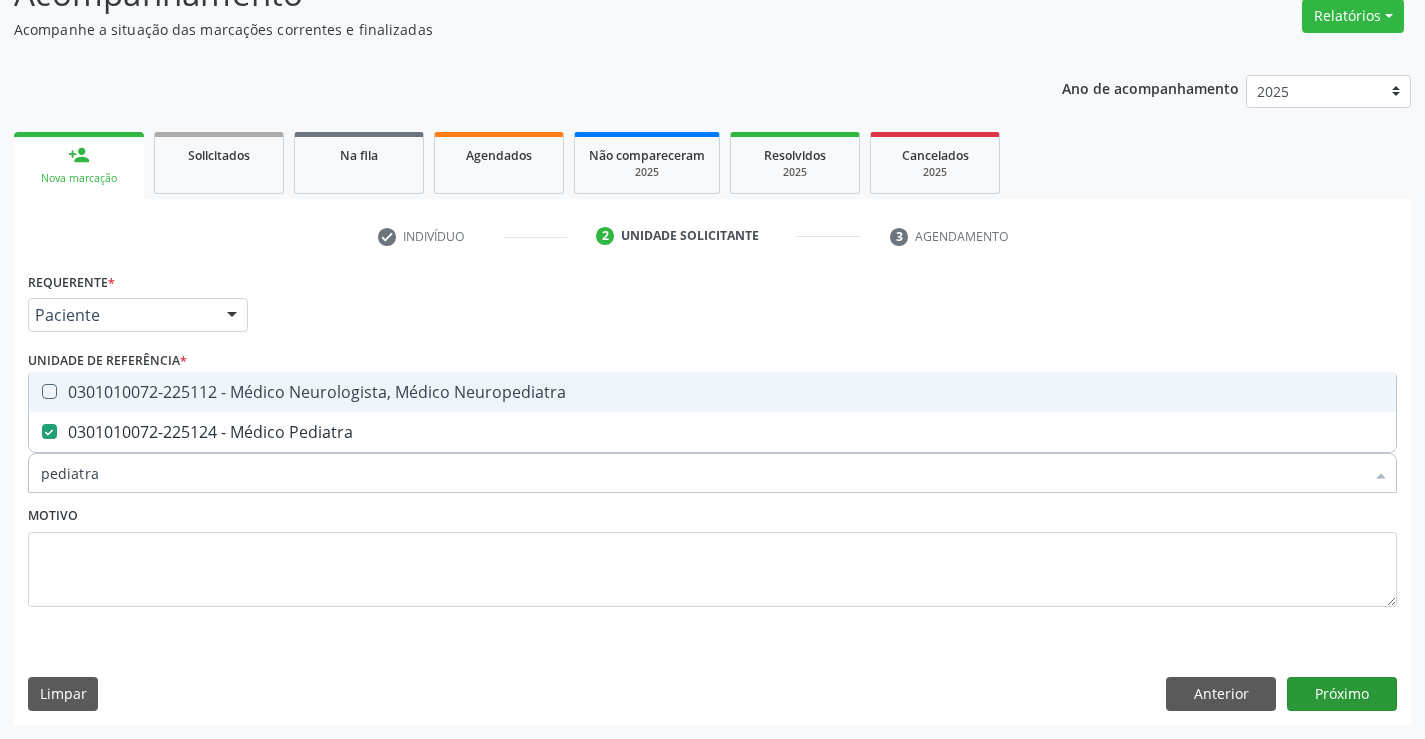 scroll, scrollTop: 131, scrollLeft: 0, axis: vertical 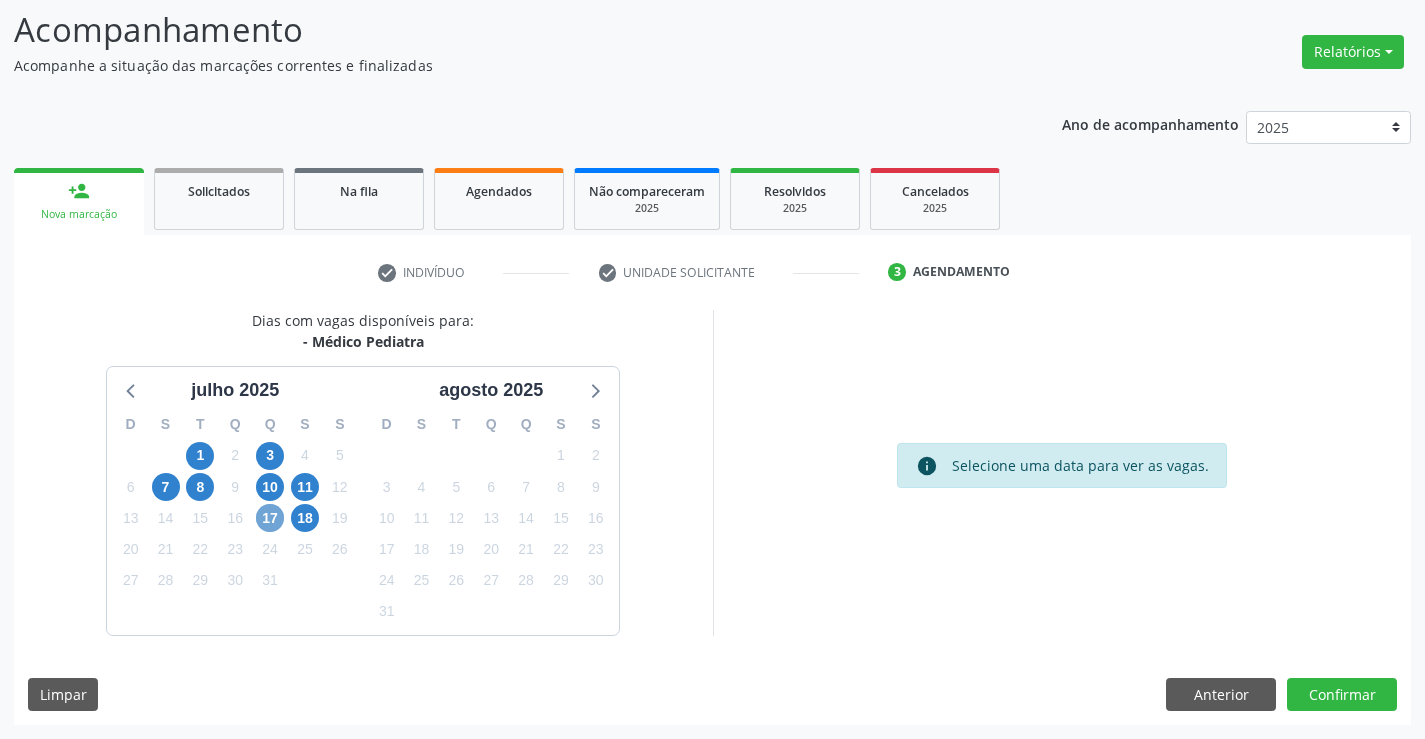 click on "17" at bounding box center [270, 518] 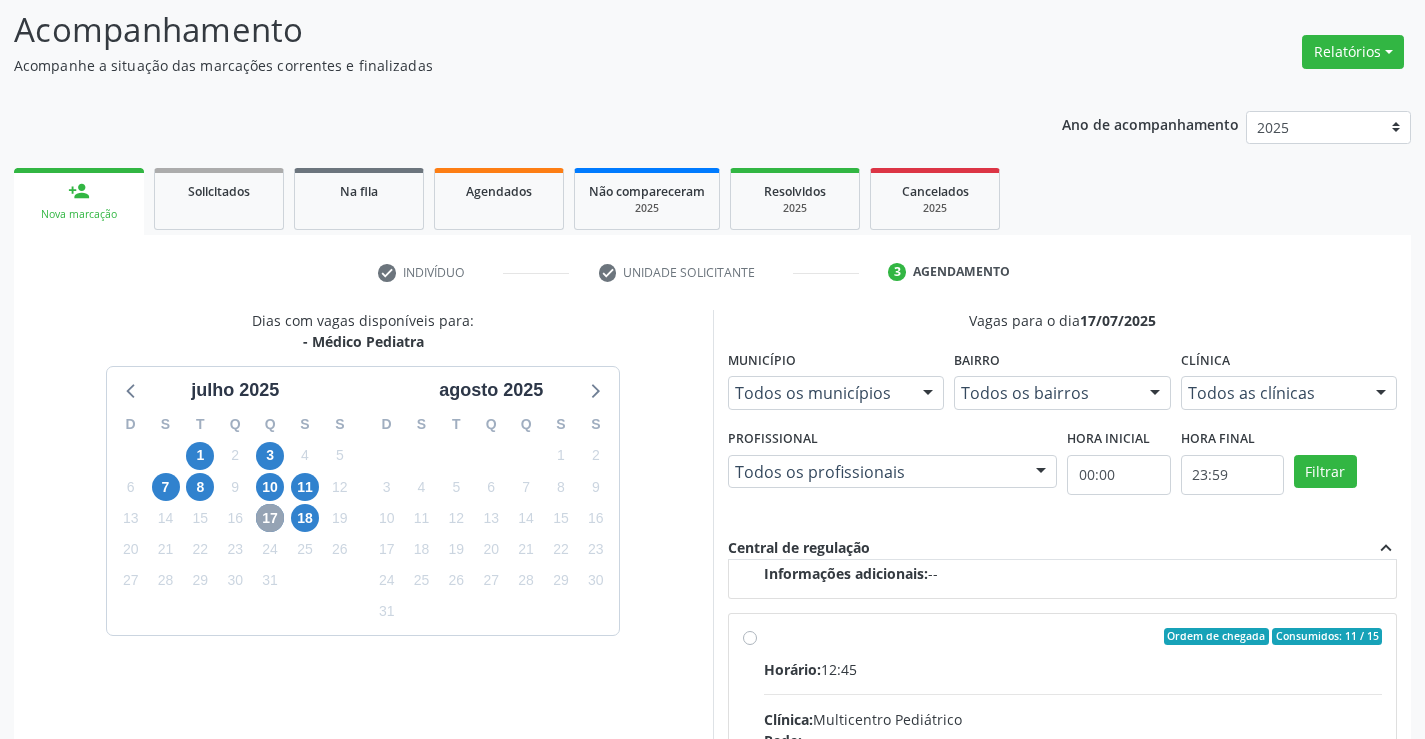 scroll, scrollTop: 315, scrollLeft: 0, axis: vertical 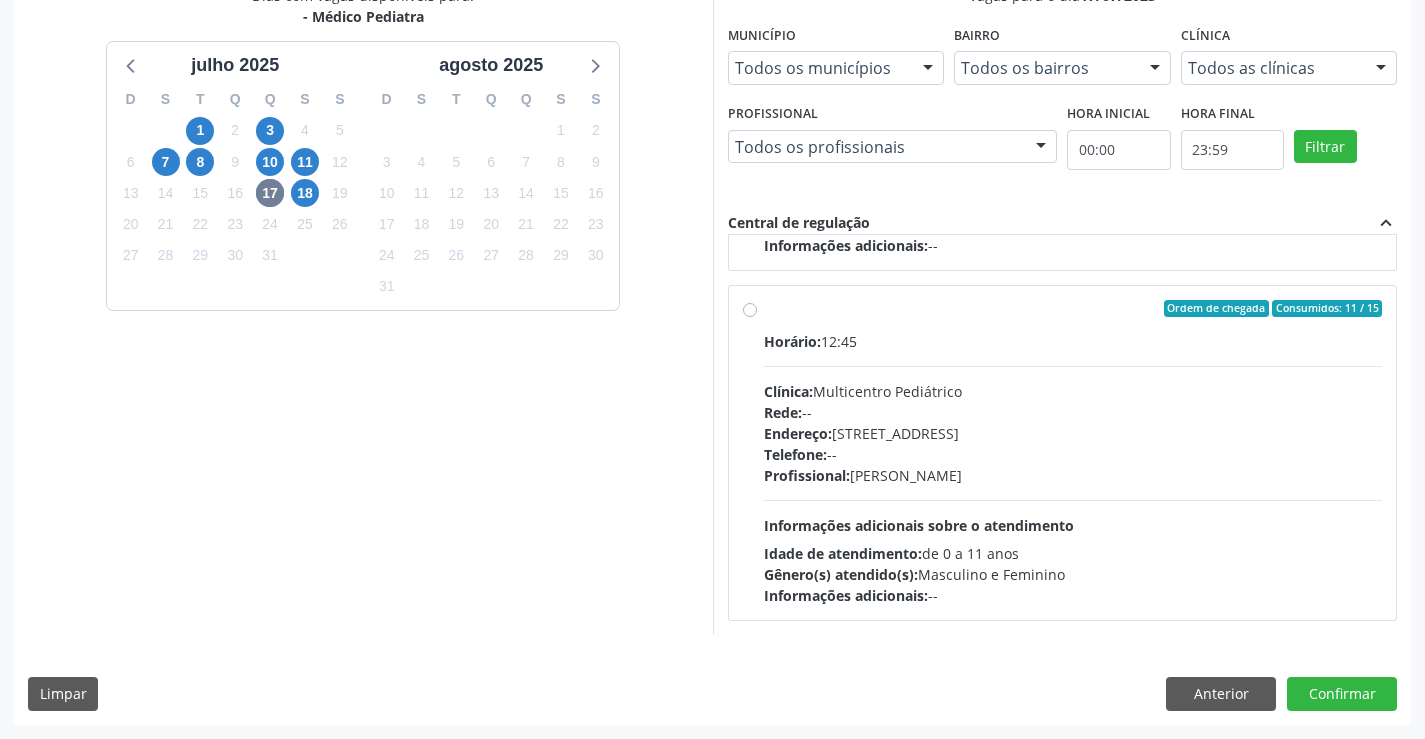 click on "Ordem de chegada
Consumidos: 11 / 15
Horário:   12:45
Clínica:  Multicentro Pediátrico
Rede:
--
Endereço:   [STREET_ADDRESS]
Telefone:   --
Profissional:
[PERSON_NAME]
Informações adicionais sobre o atendimento
Idade de atendimento:
de 0 a 11 anos
Gênero(s) atendido(s):
Masculino e Feminino
Informações adicionais:
--" at bounding box center (1073, 453) 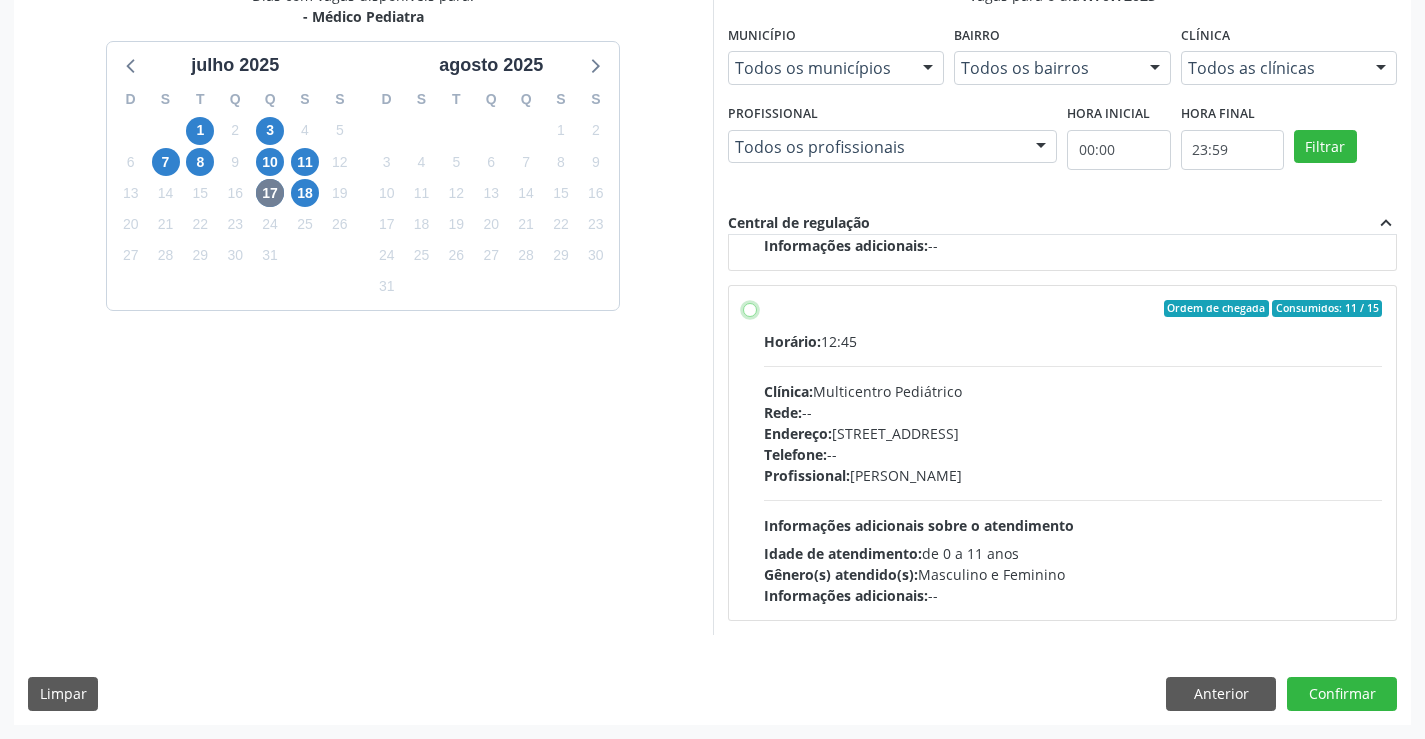 click on "Ordem de chegada
Consumidos: 11 / 15
Horário:   12:45
Clínica:  Multicentro Pediátrico
Rede:
--
Endereço:   [STREET_ADDRESS]
Telefone:   --
Profissional:
[PERSON_NAME]
Informações adicionais sobre o atendimento
Idade de atendimento:
de 0 a 11 anos
Gênero(s) atendido(s):
Masculino e Feminino
Informações adicionais:
--" at bounding box center (750, 309) 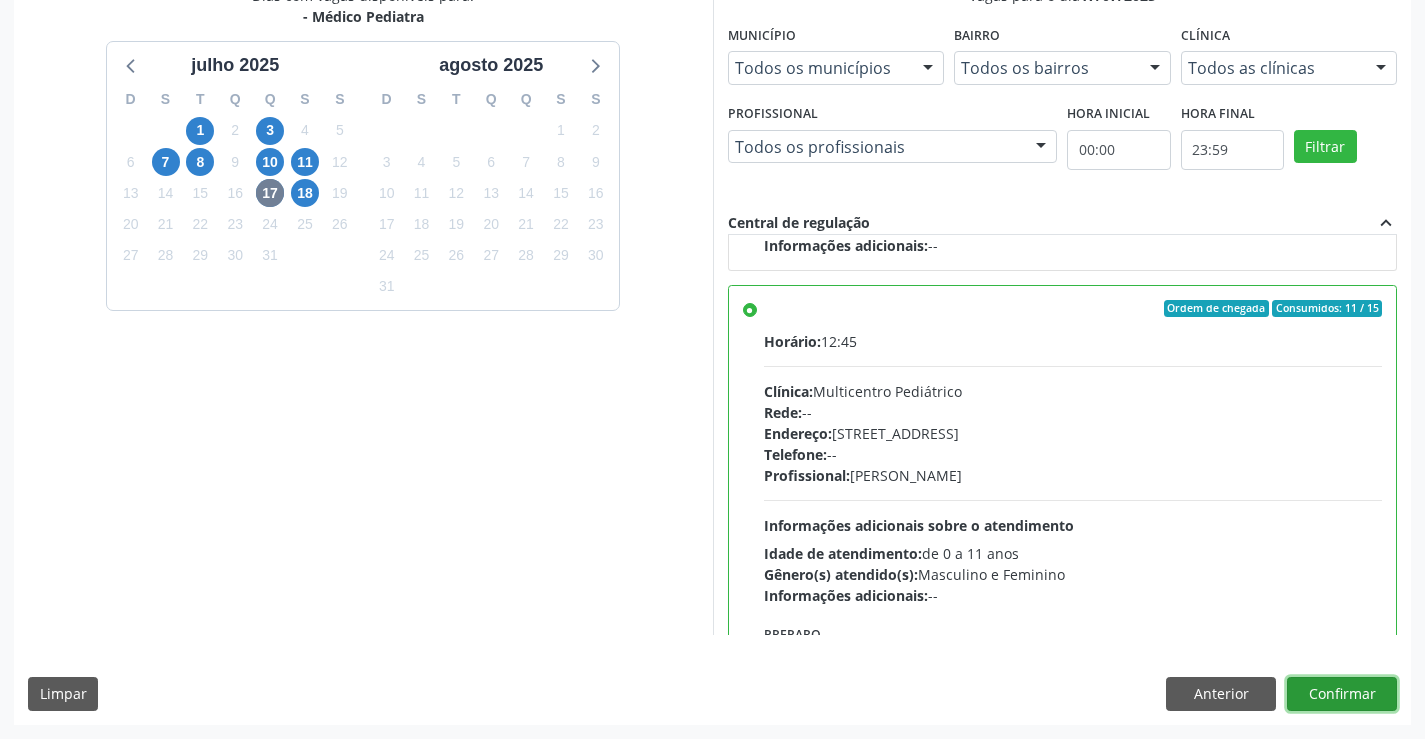 click on "Confirmar" at bounding box center (1342, 694) 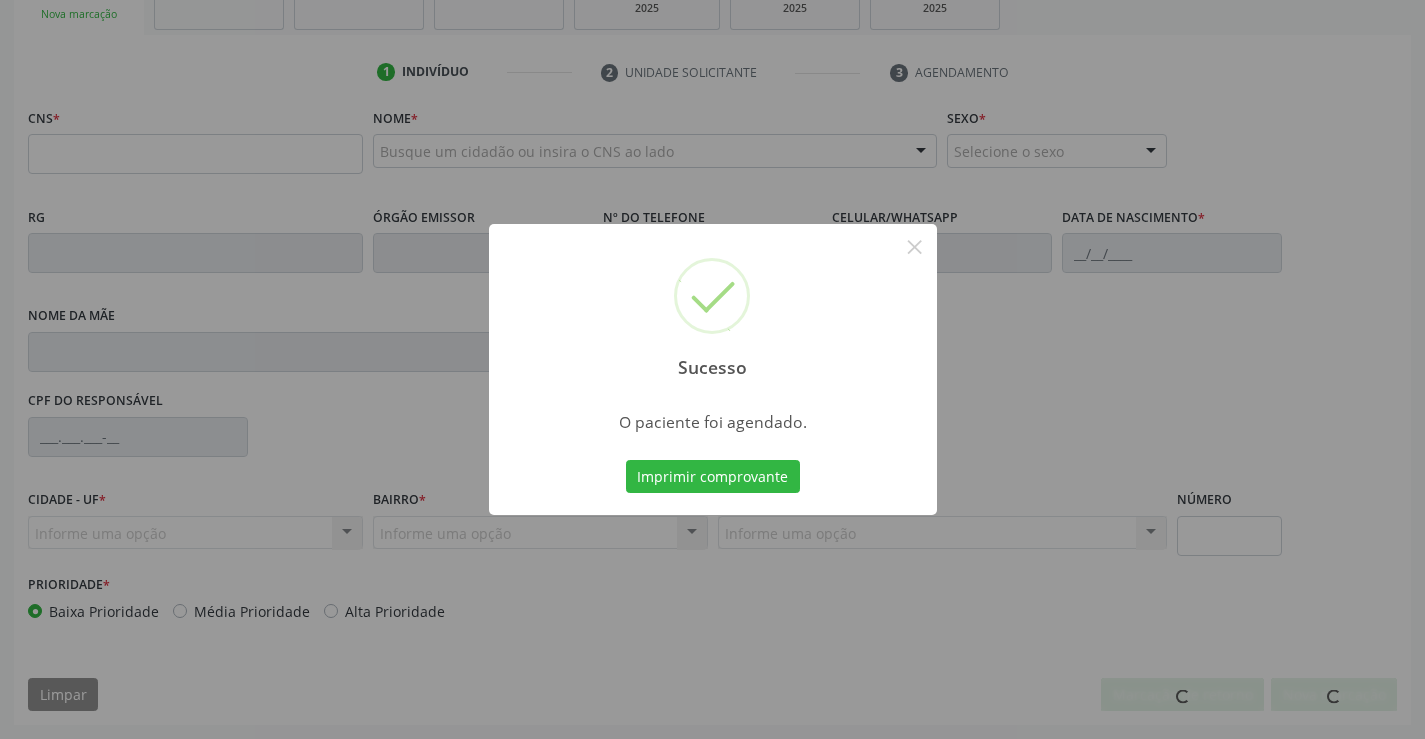 scroll, scrollTop: 331, scrollLeft: 0, axis: vertical 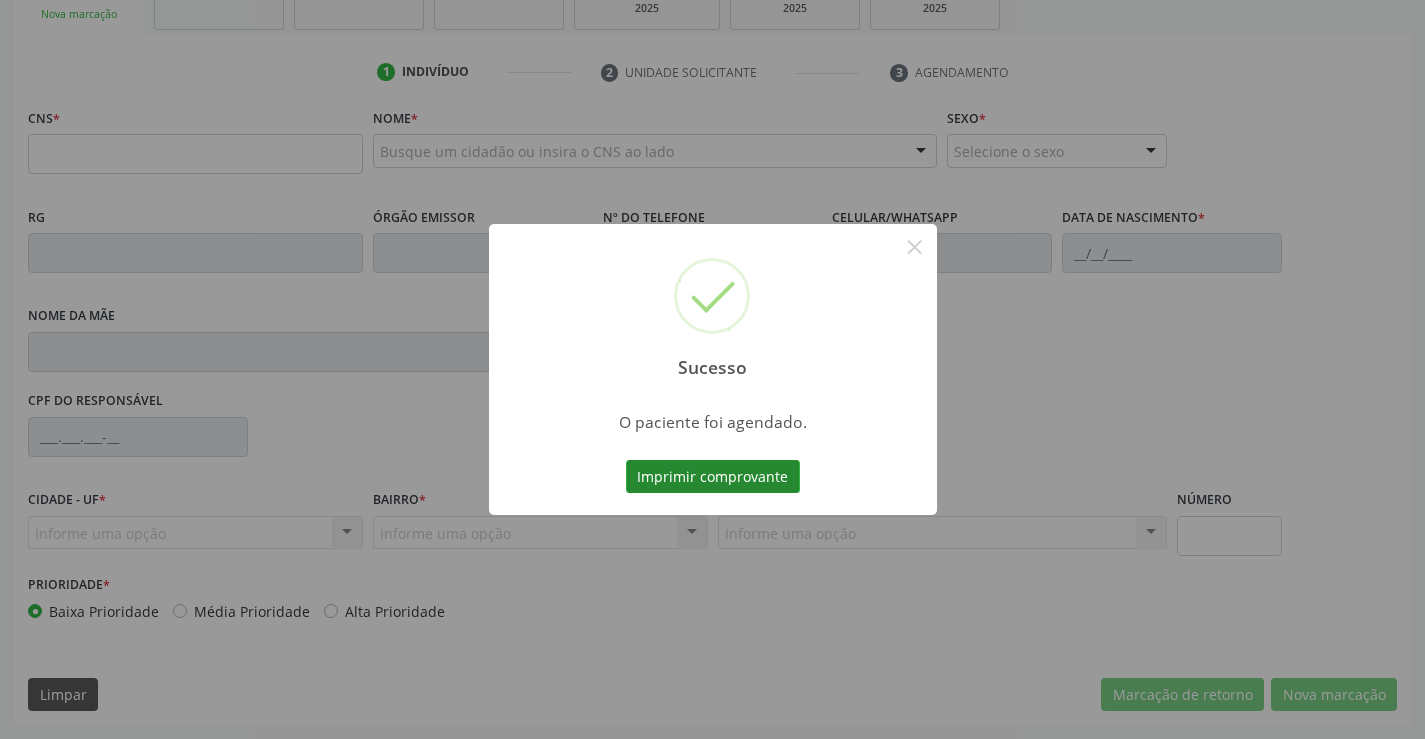 click on "Imprimir comprovante" at bounding box center (713, 477) 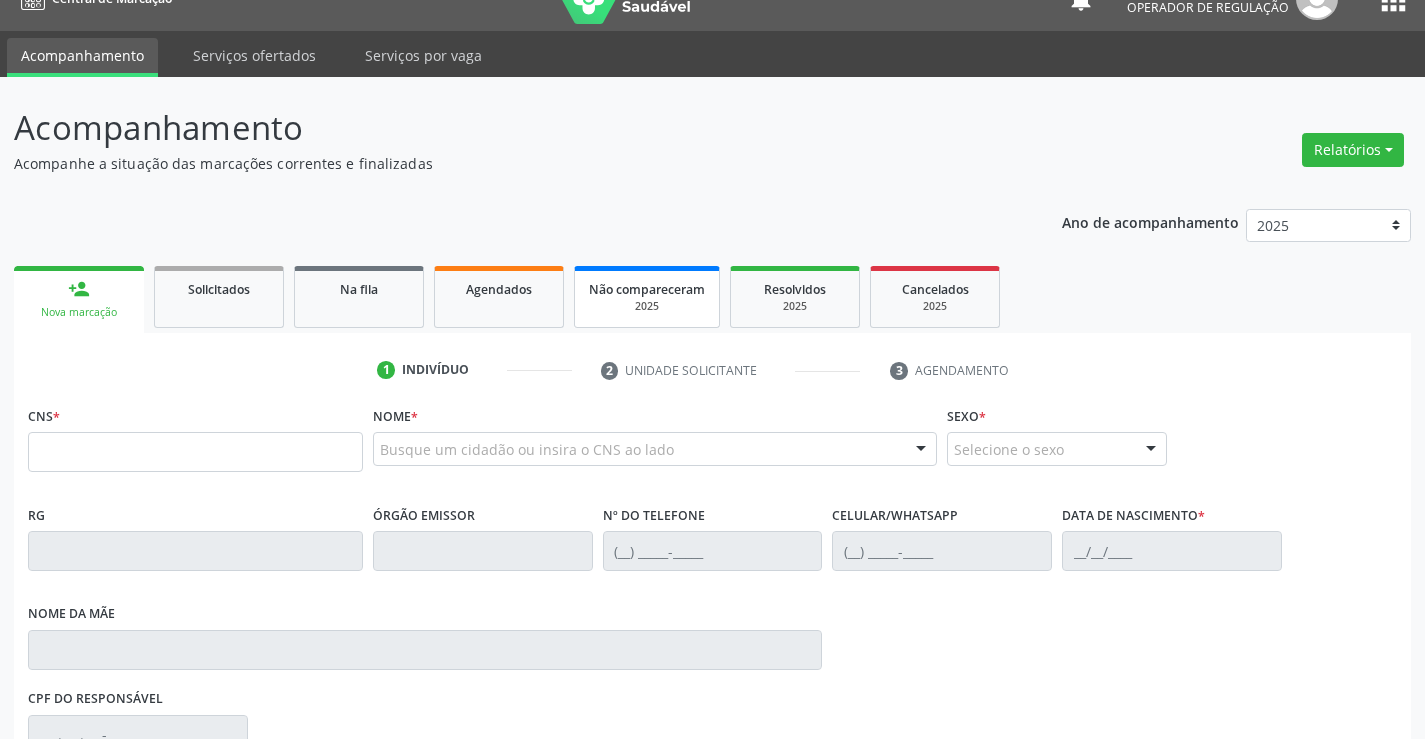 scroll, scrollTop: 0, scrollLeft: 0, axis: both 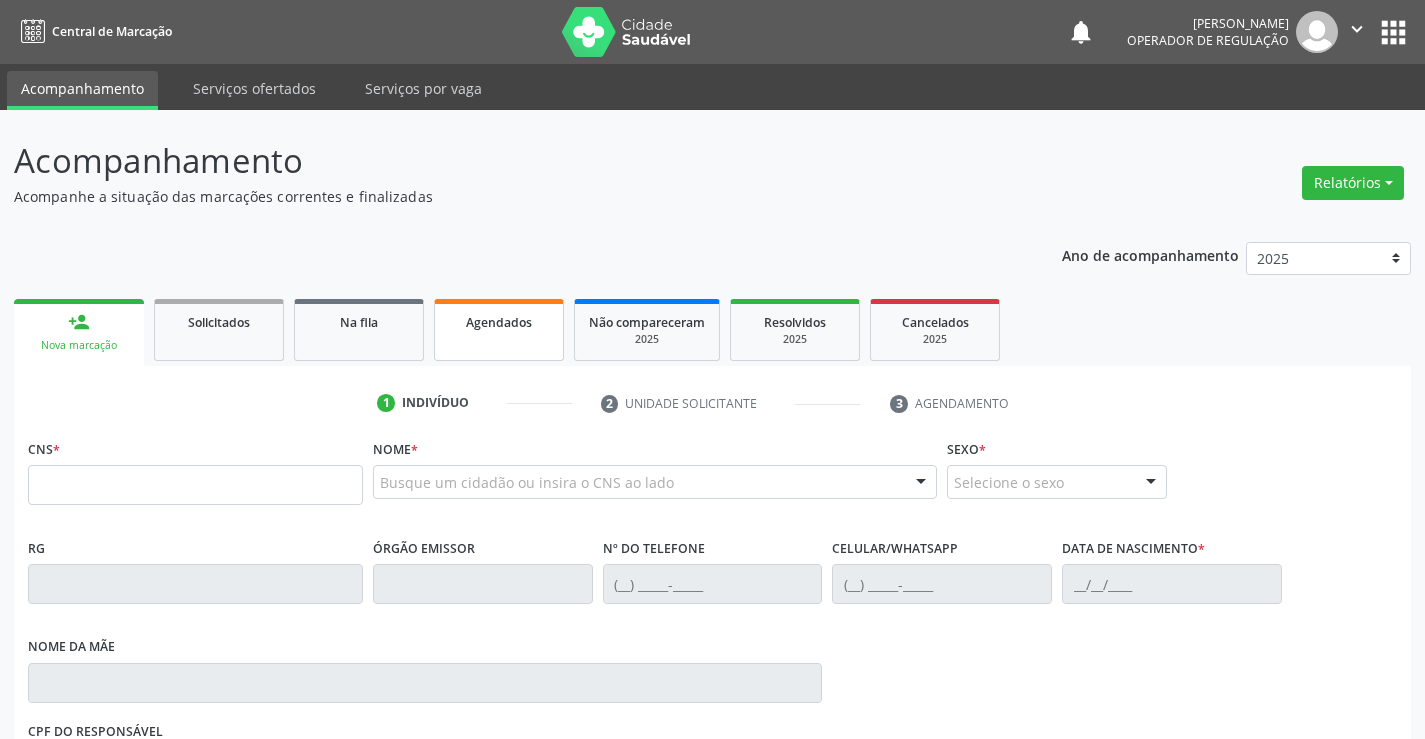 click on "Agendados" at bounding box center (499, 322) 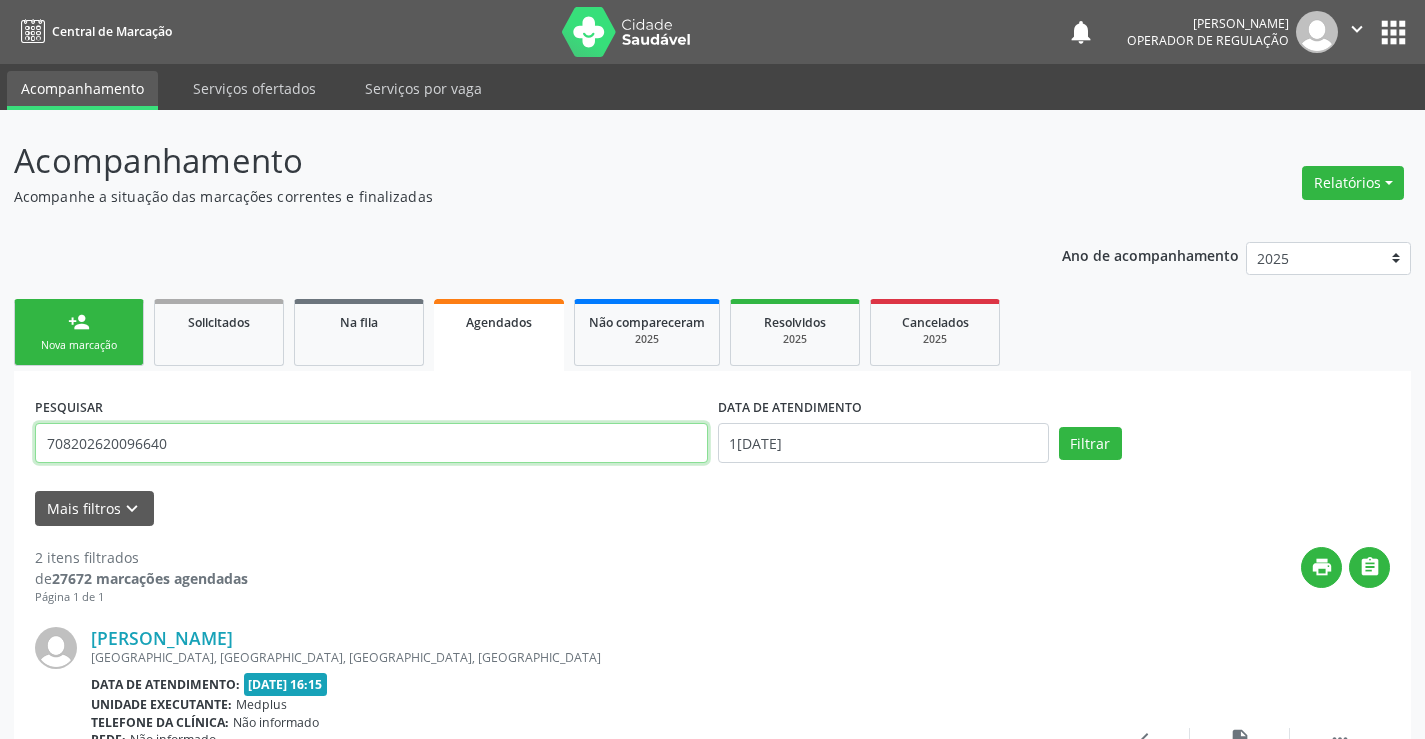 click on "708202620096640" at bounding box center (371, 443) 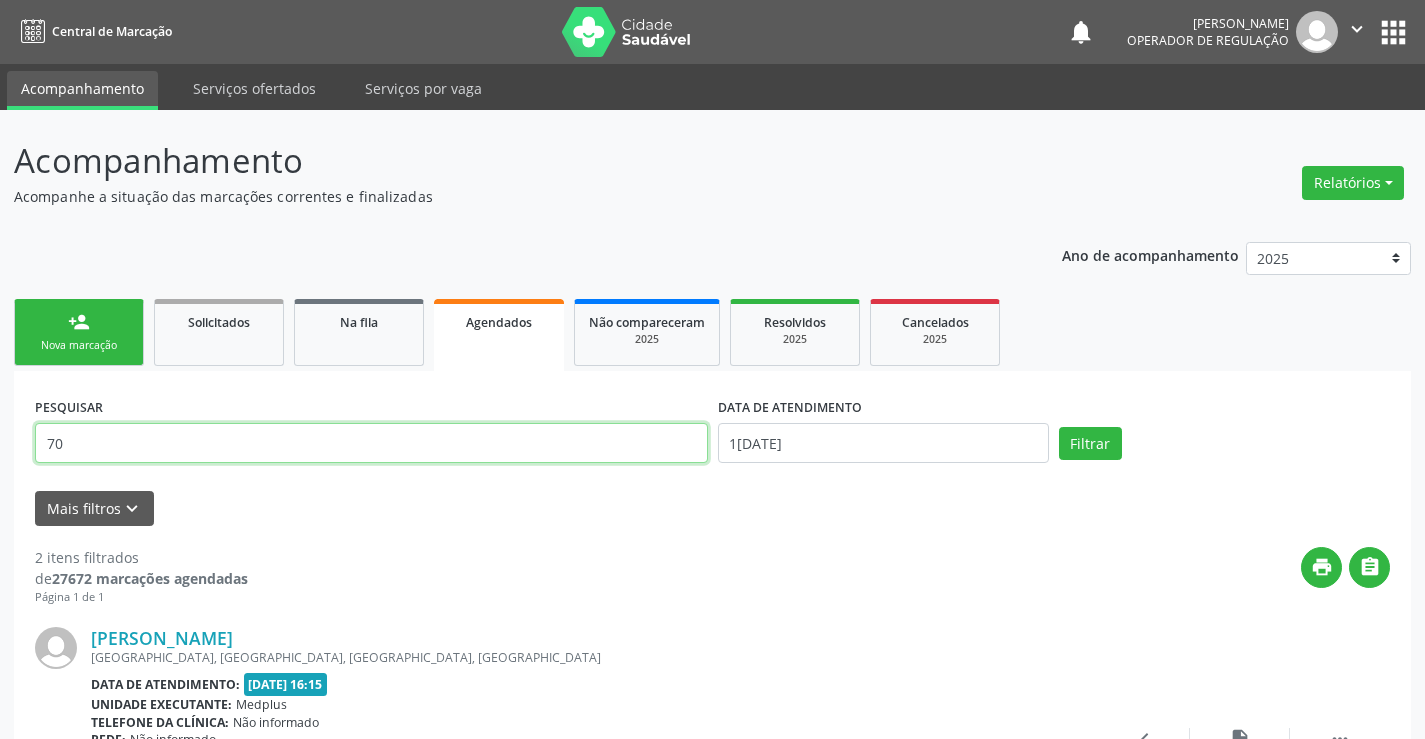 type on "7" 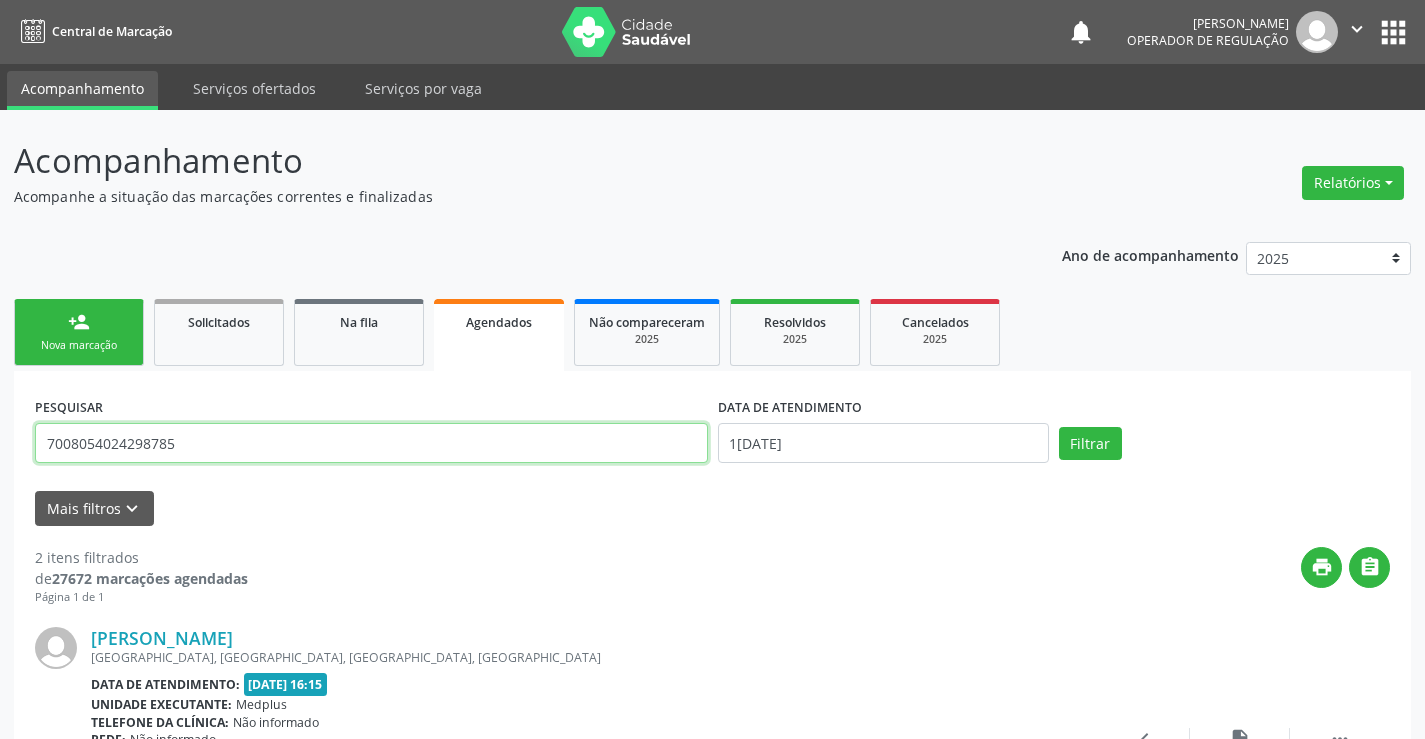 type on "7008054024298785" 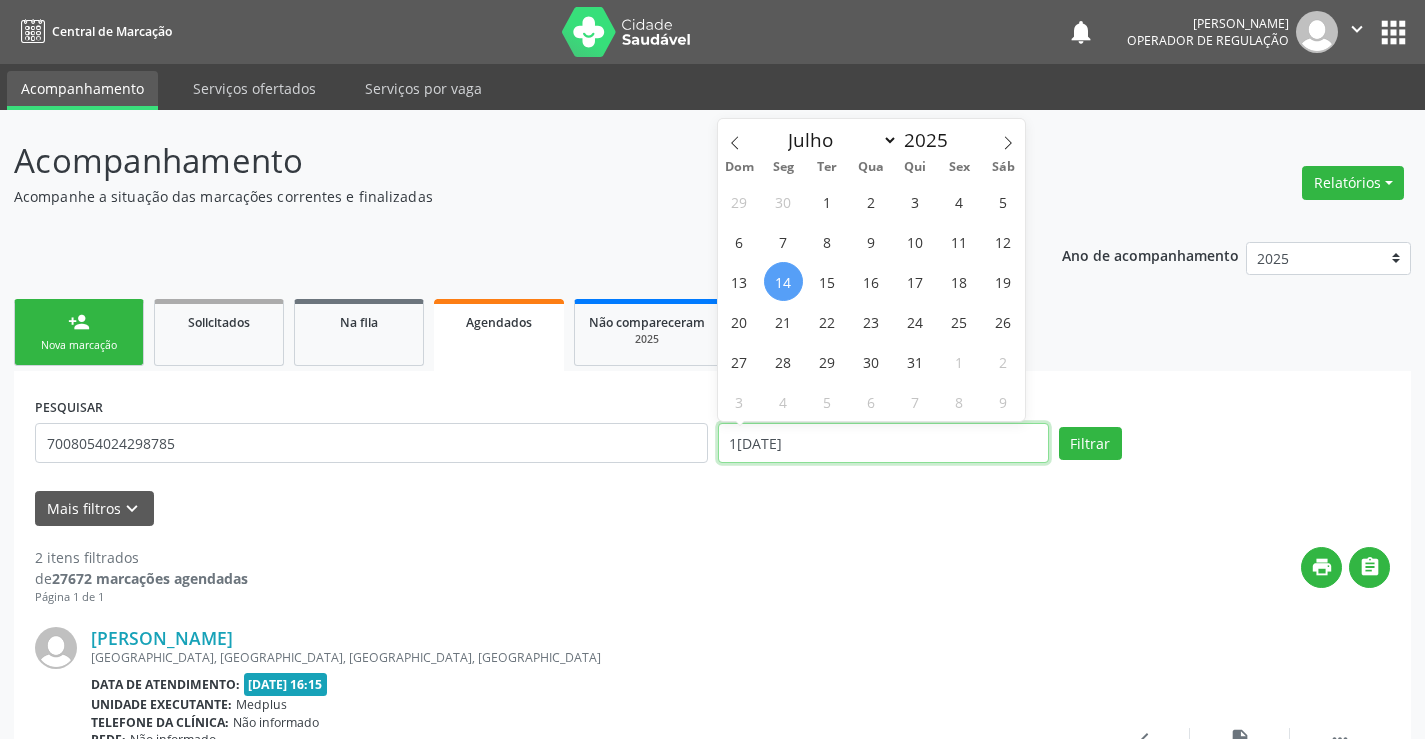 click on "14/07/2025" at bounding box center (883, 443) 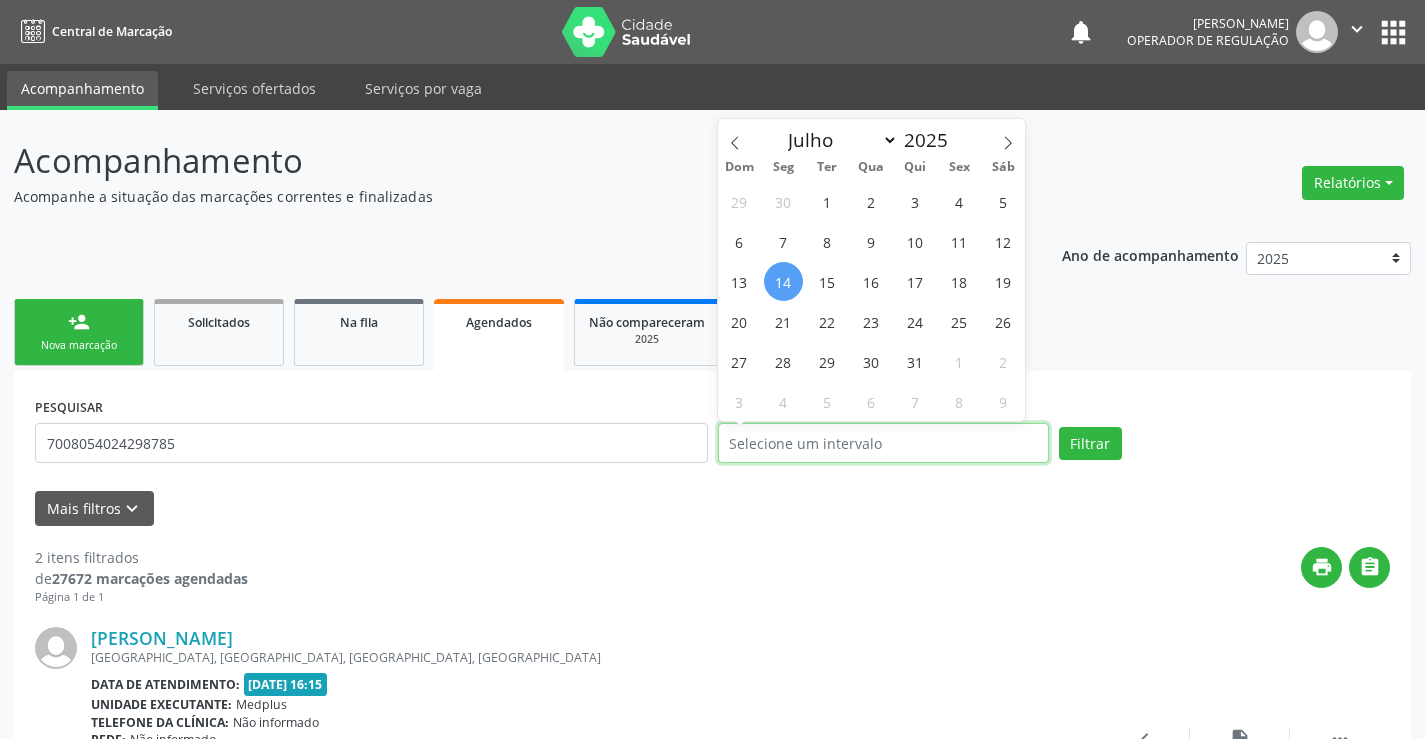 click on "Filtrar" at bounding box center (1090, 444) 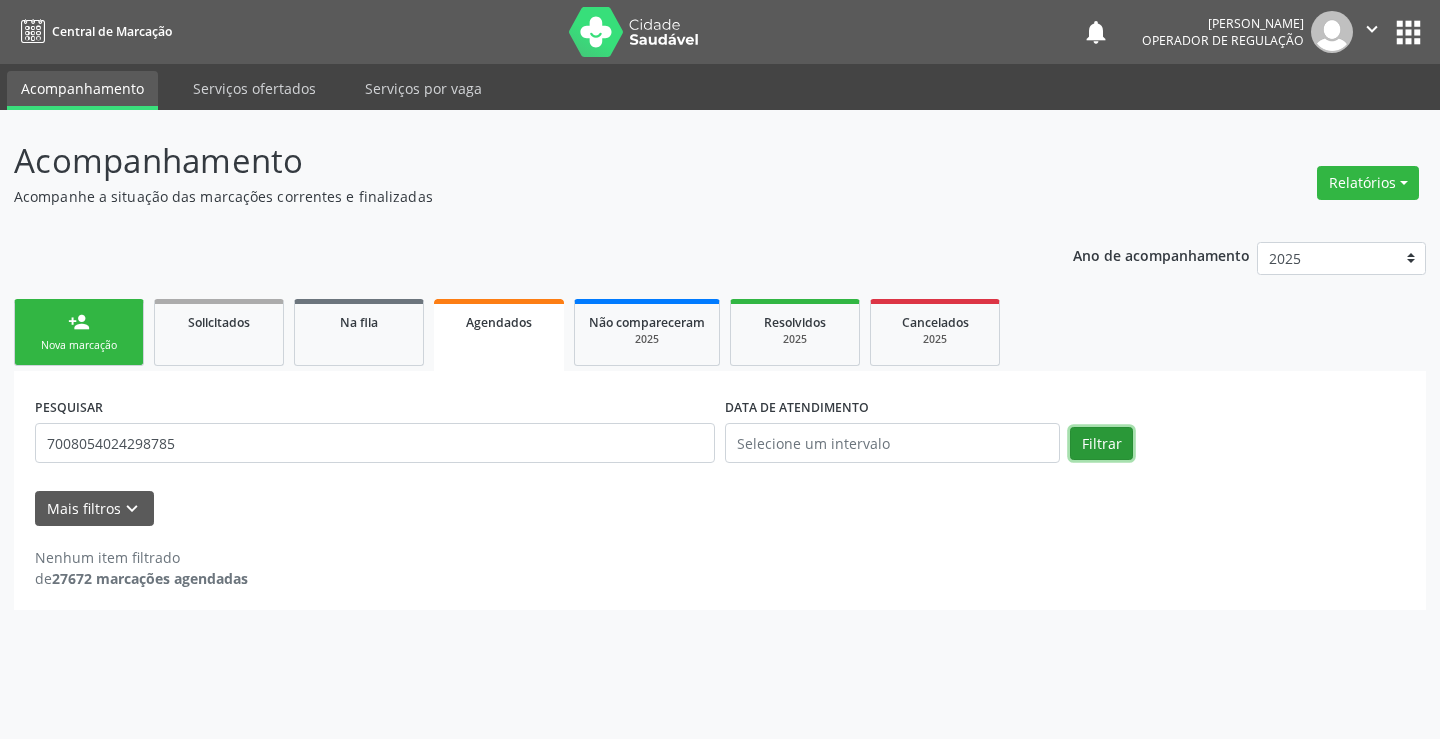 drag, startPoint x: 1124, startPoint y: 447, endPoint x: 1096, endPoint y: 474, distance: 38.8973 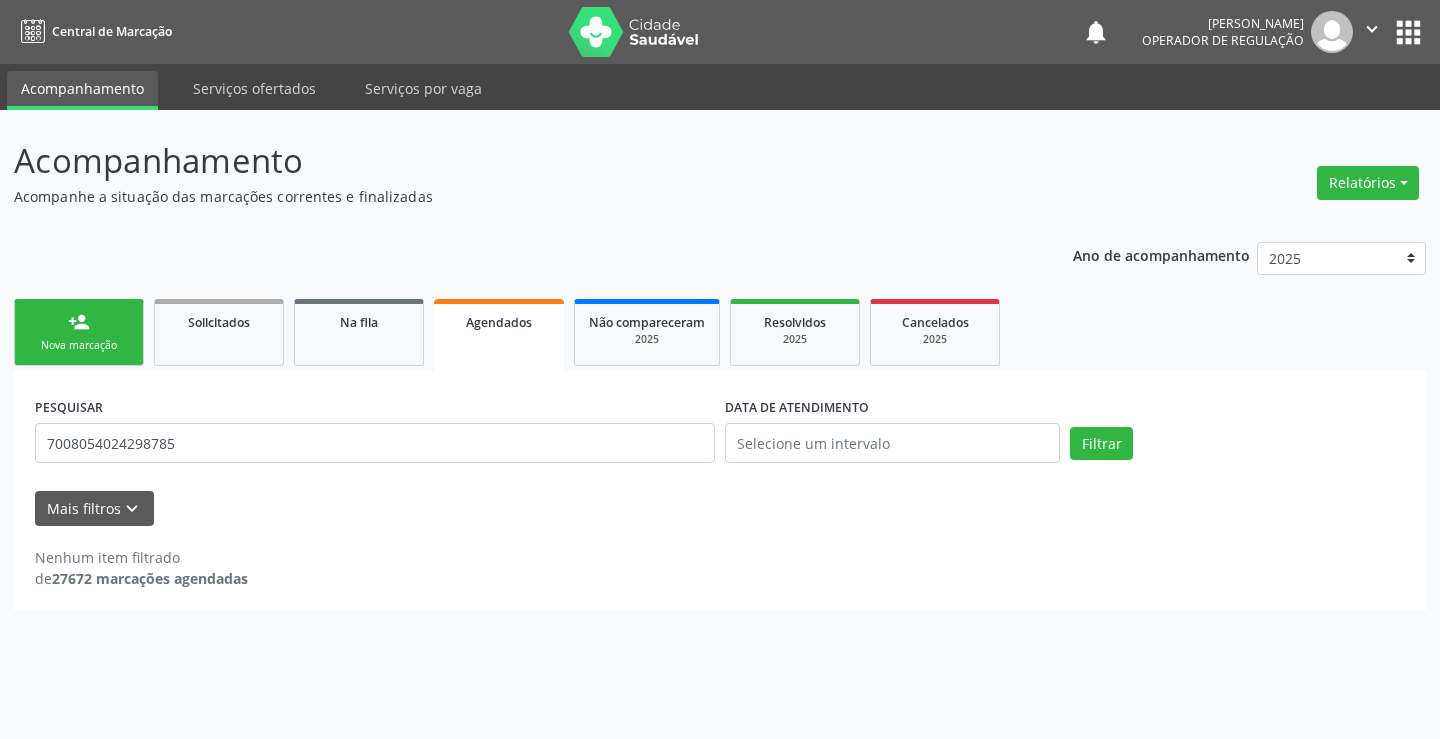 click on "PESQUISAR
7008054024298785
DATA DE ATENDIMENTO
Filtrar
UNIDADE DE REFERÊNCIA
Selecione uma UBS
Todas as UBS   Unidade Basica de Saude da Familia Dr Paulo Sudre   Centro de Enfrentamento Para Covid 19 de Campo Formoso   Central de Marcacao de Consultas e Exames de Campo Formoso   Vigilancia em Saude de Campo Formoso   PSF Lage dos Negros III   P S da Familia do Povoado de Caraibas   Unidade Basica de Saude da Familia Maninho Ferreira   P S de Curral da Ponta Psf Oseas Manoel da Silva   Farmacia Basica   Unidade Basica de Saude da Familia de Brejao da Caatinga   P S da Familia do Povoado de Pocos   P S da Familia do Povoado de Tiquara   P S da Familia do Povoado de Sao Tome   P S de Lages dos Negros   P S da Familia do Povoado de Tuiutiba   P S de Curral Velho   Centro de Saude Mutirao   Caps Centro de Atencao Psicossocial   Unidade Odontologica Movel   Unidade Basica de Saude da Familia Limoeiro" at bounding box center [720, 458] 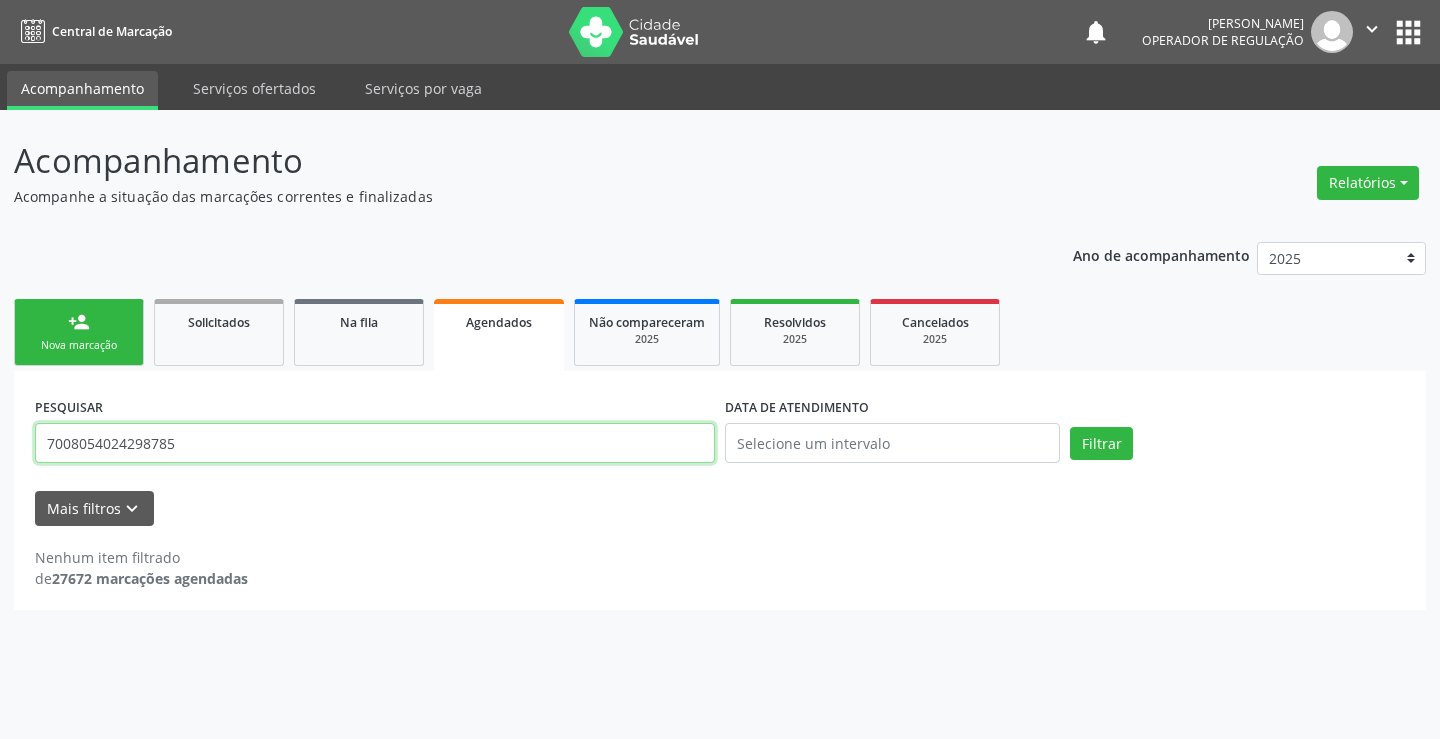 click on "7008054024298785" at bounding box center [375, 443] 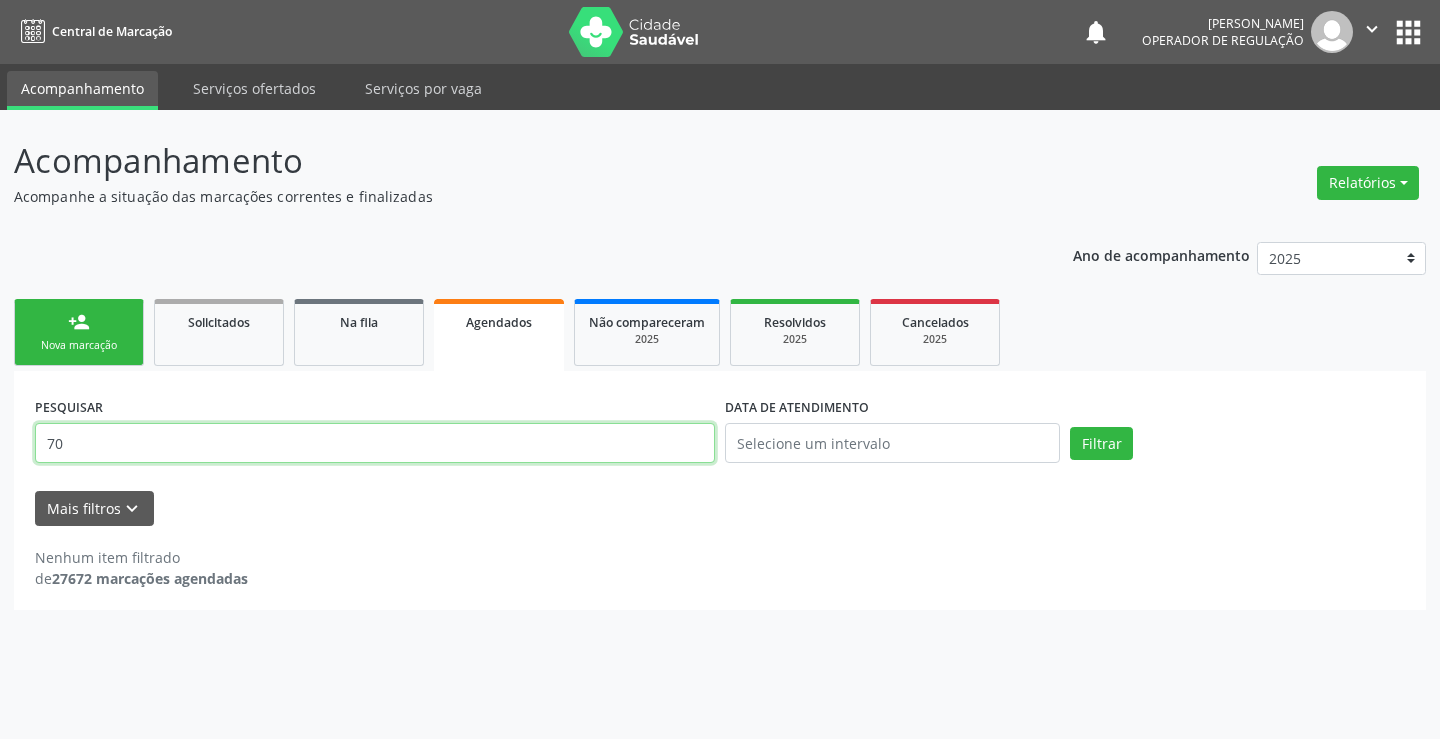 type on "7" 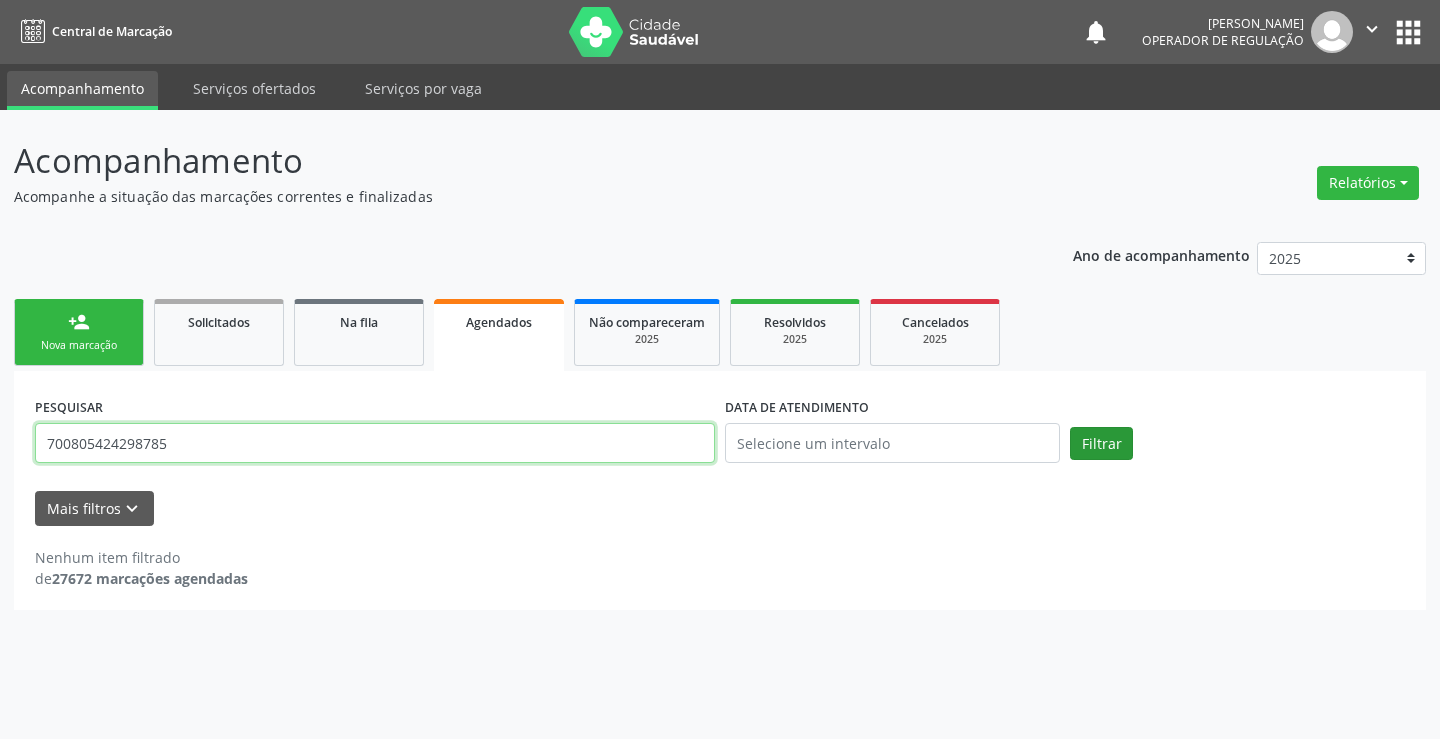 type on "700805424298785" 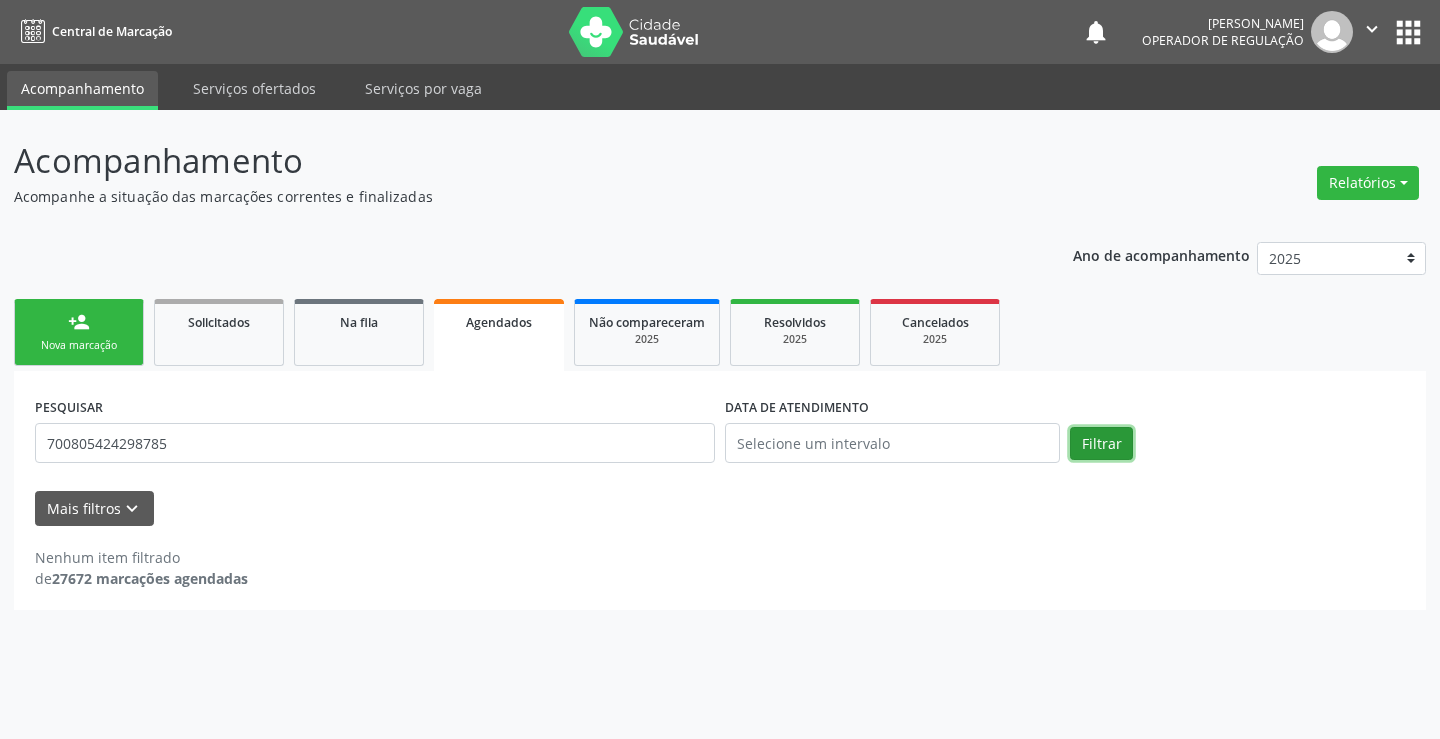 click on "Filtrar" at bounding box center [1101, 444] 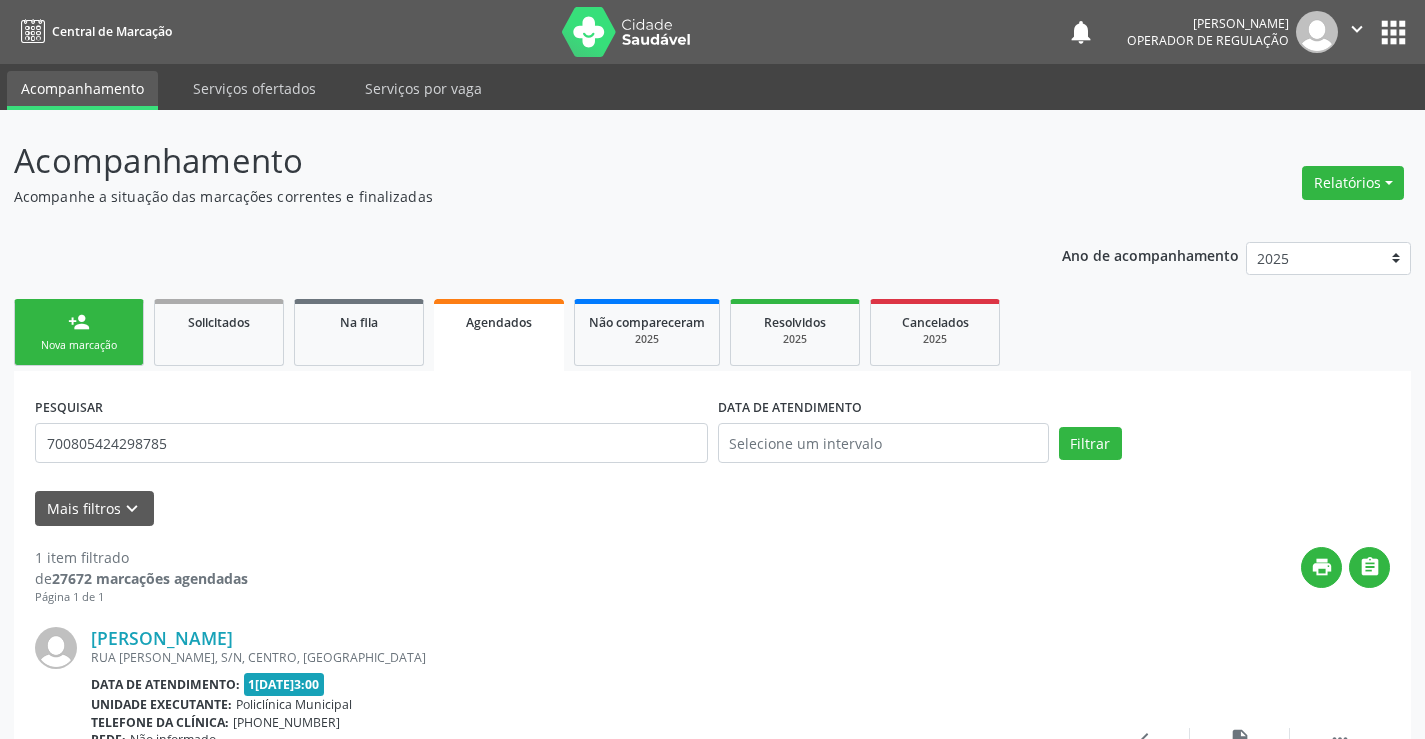 scroll, scrollTop: 189, scrollLeft: 0, axis: vertical 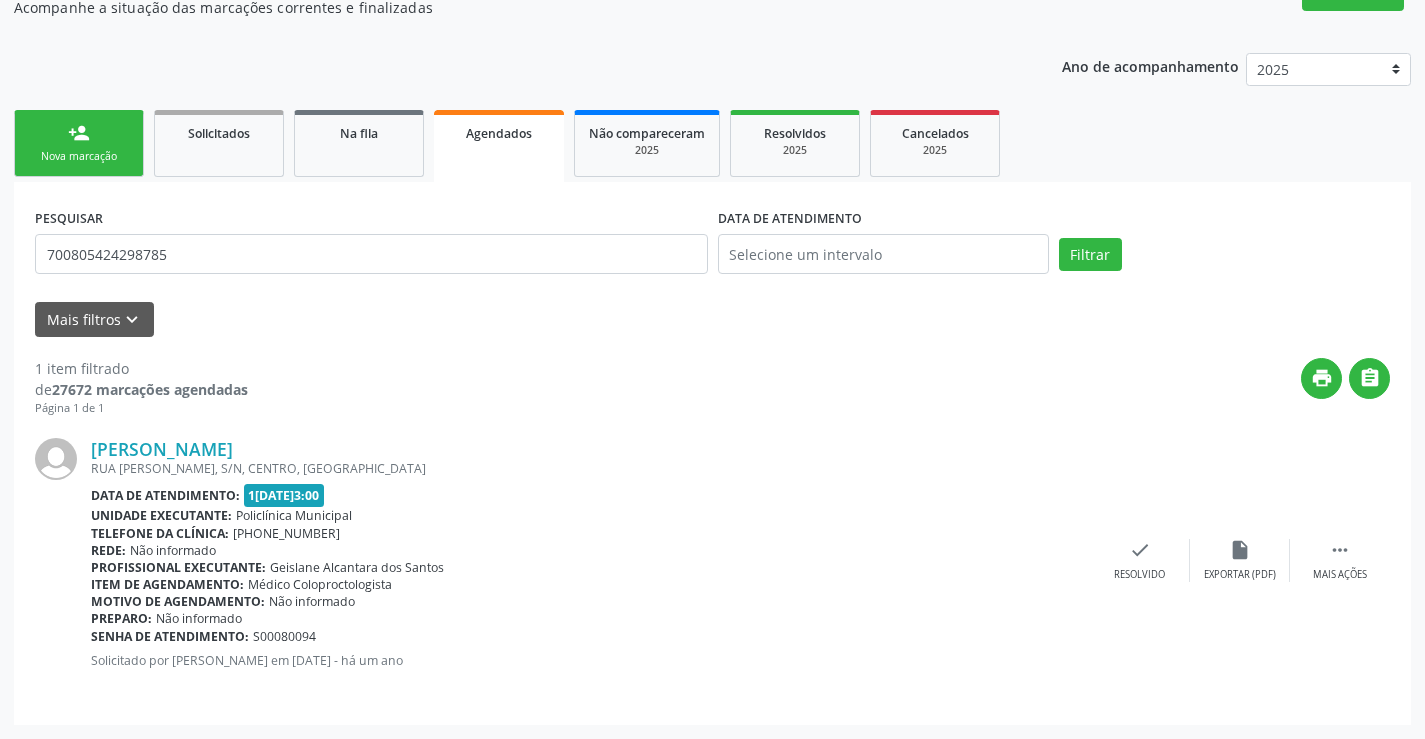 click on "person_add" at bounding box center [79, 133] 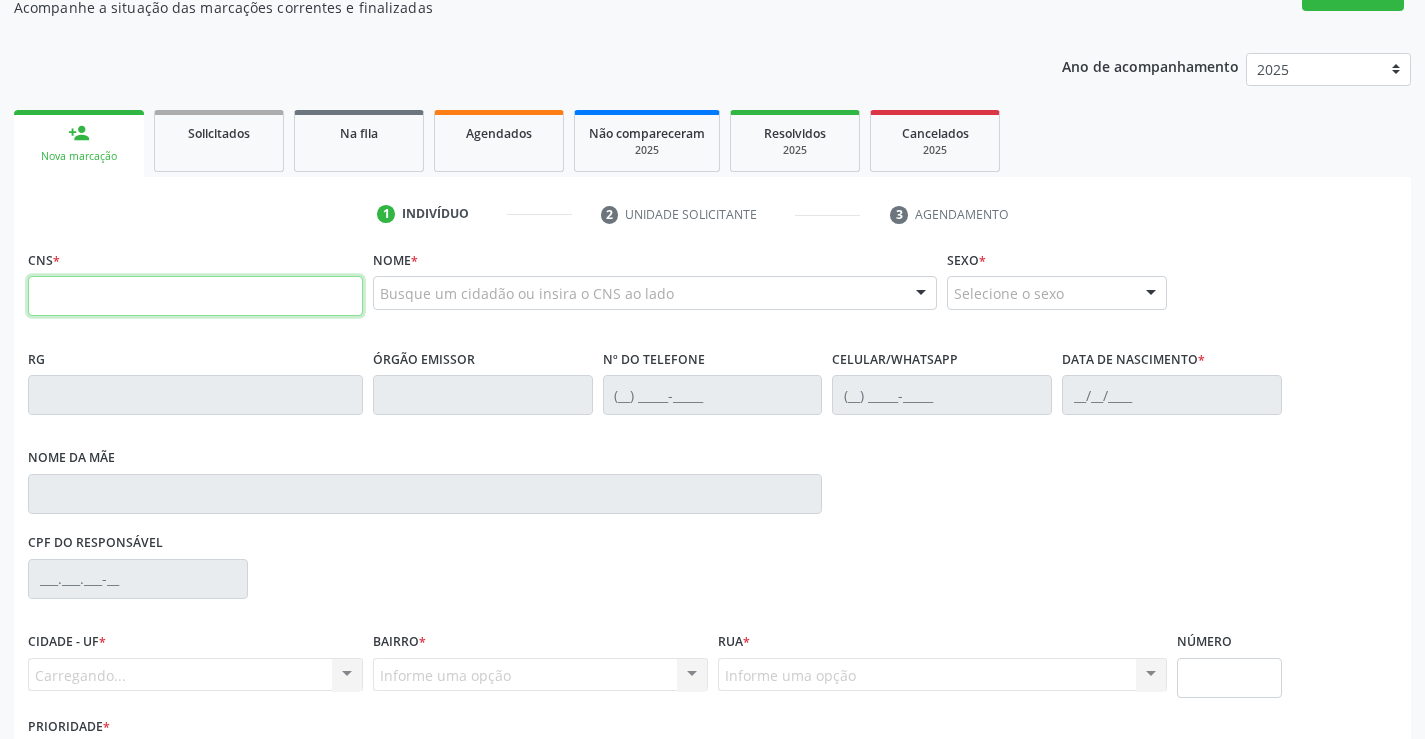 click at bounding box center [195, 296] 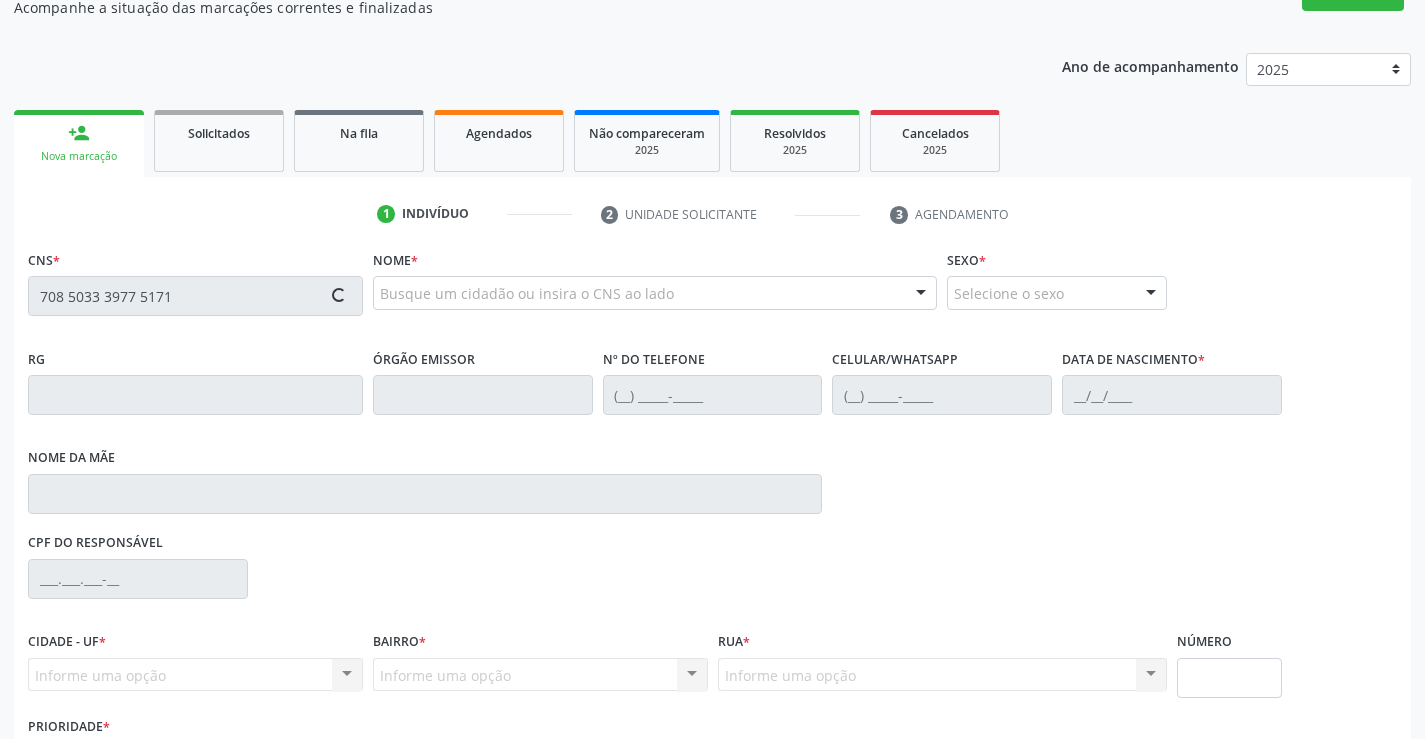 type on "708 5033 3977 5171" 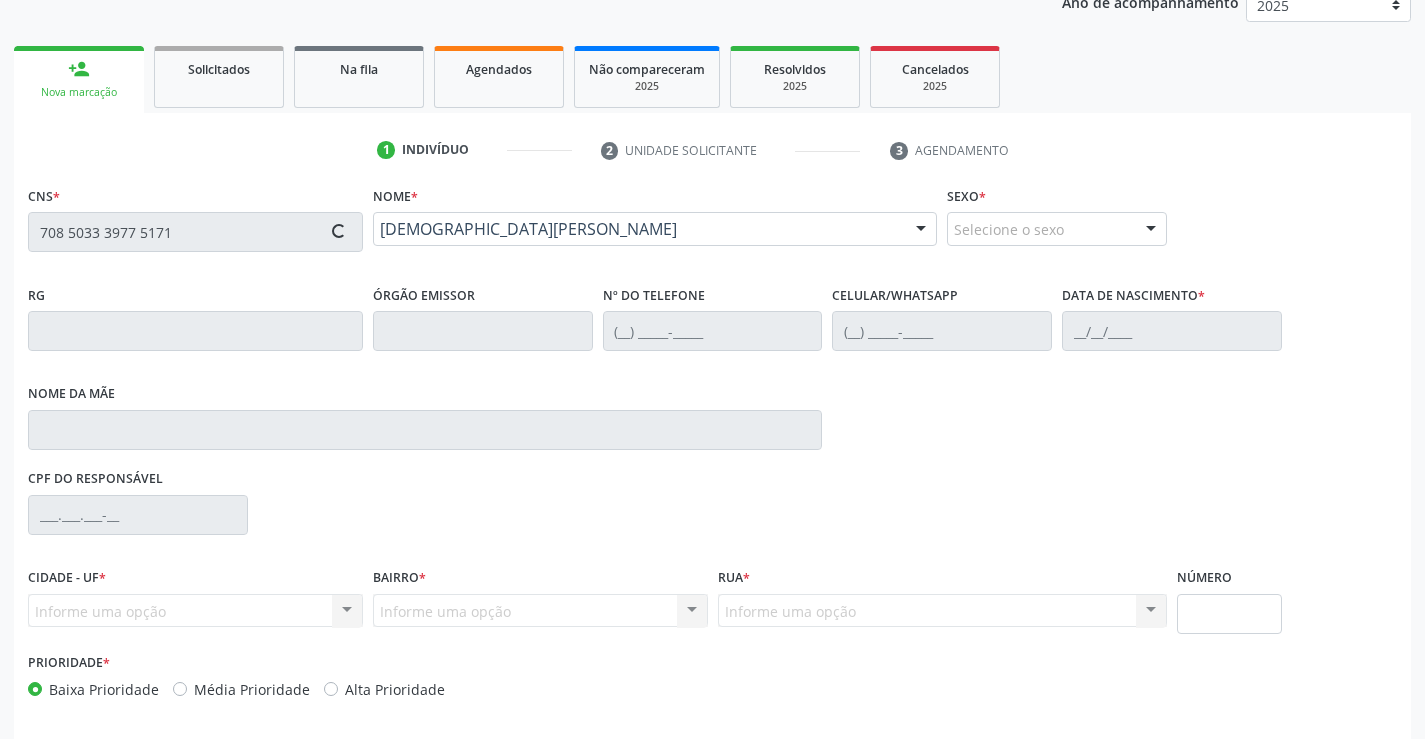 scroll, scrollTop: 331, scrollLeft: 0, axis: vertical 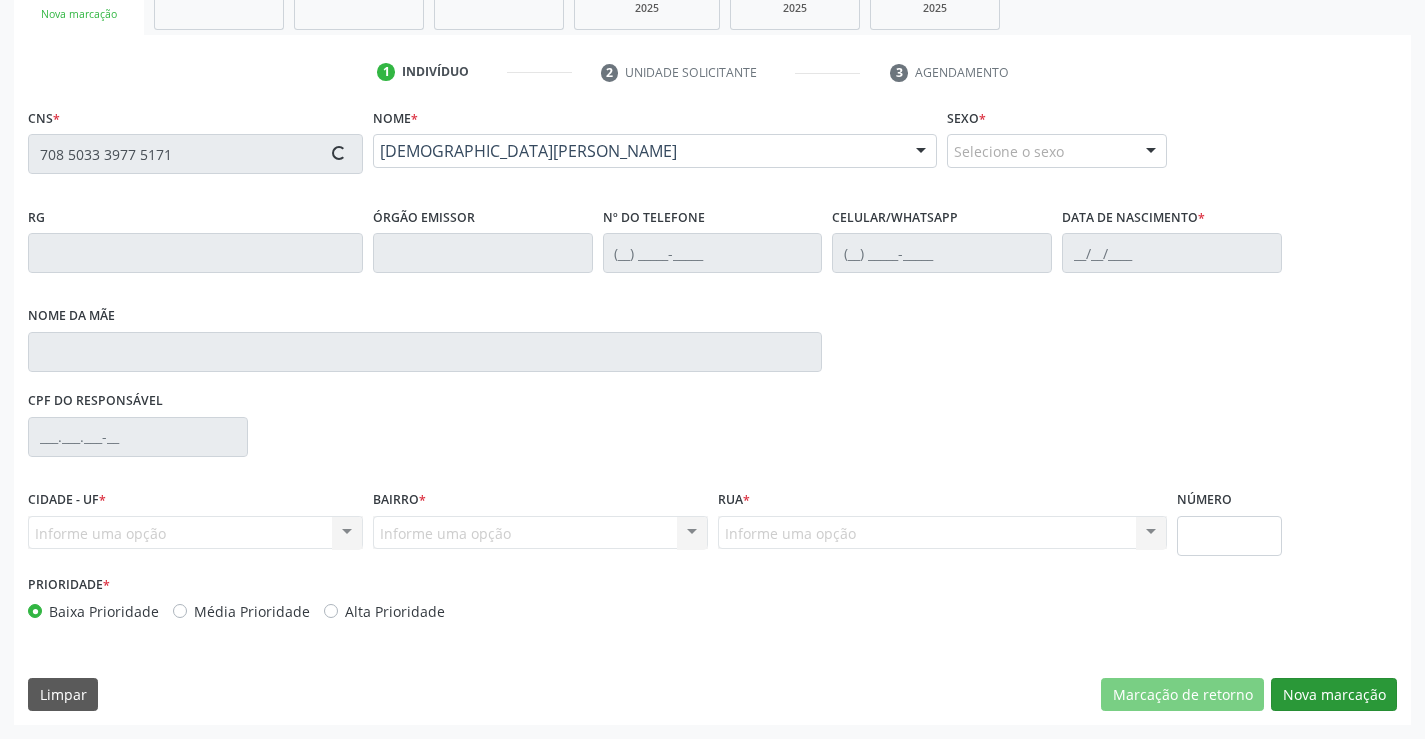 type on "1135374848" 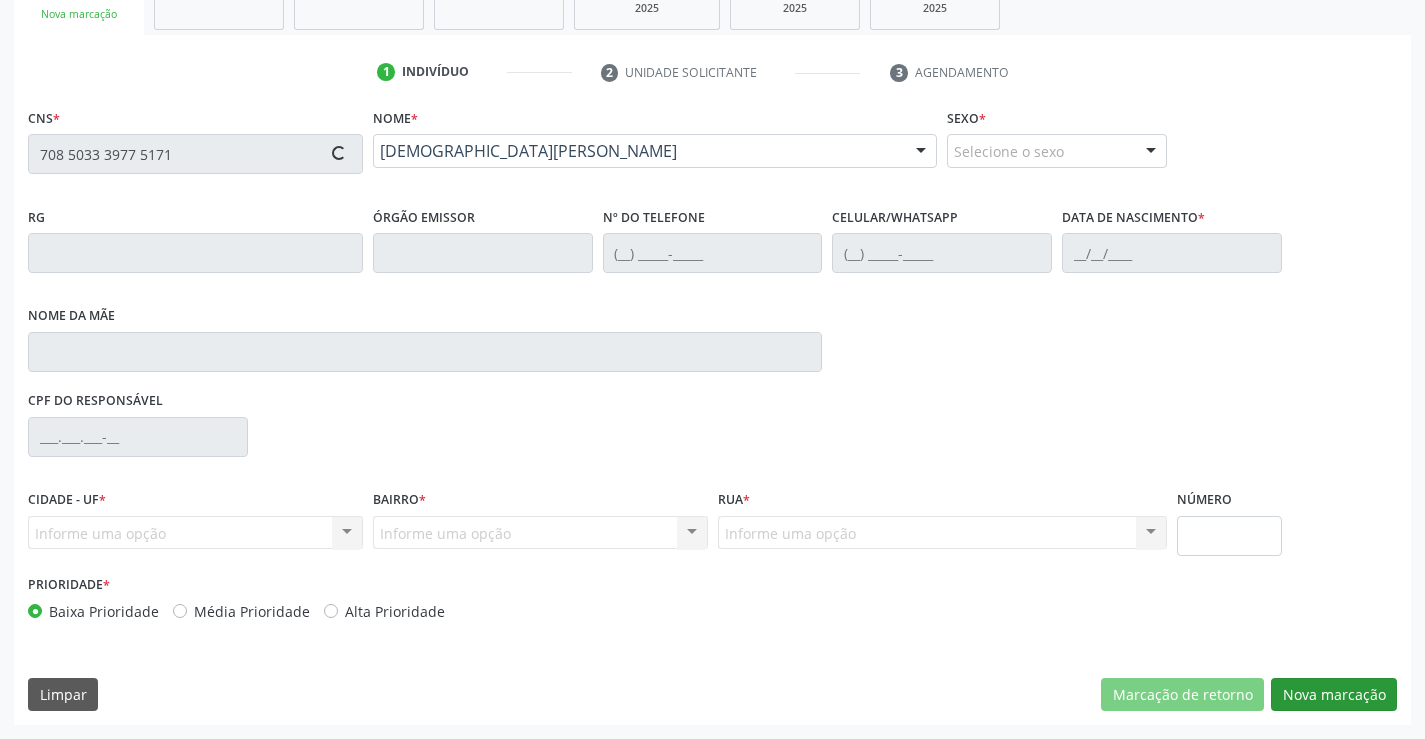type on "(74) 98829-1798" 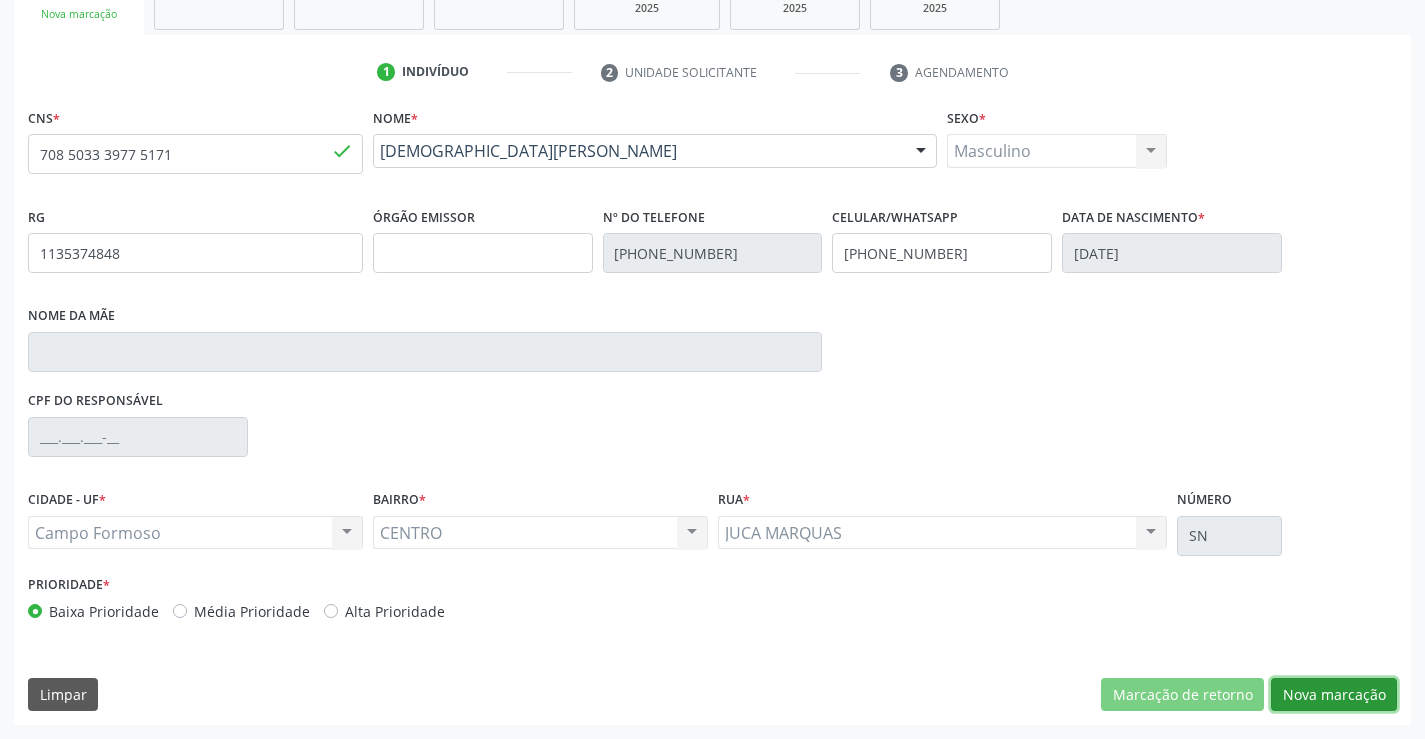 click on "Nova marcação" at bounding box center [1334, 695] 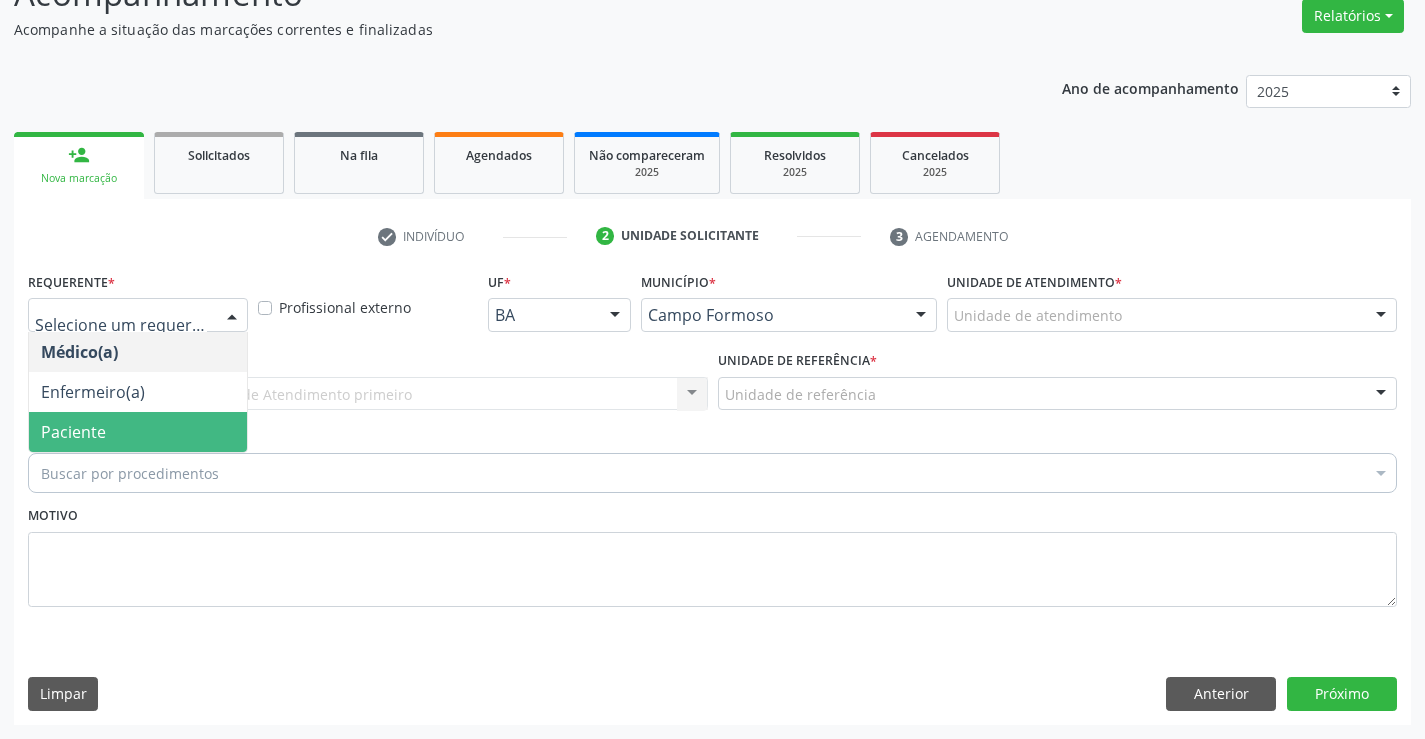 click on "Paciente" at bounding box center (138, 432) 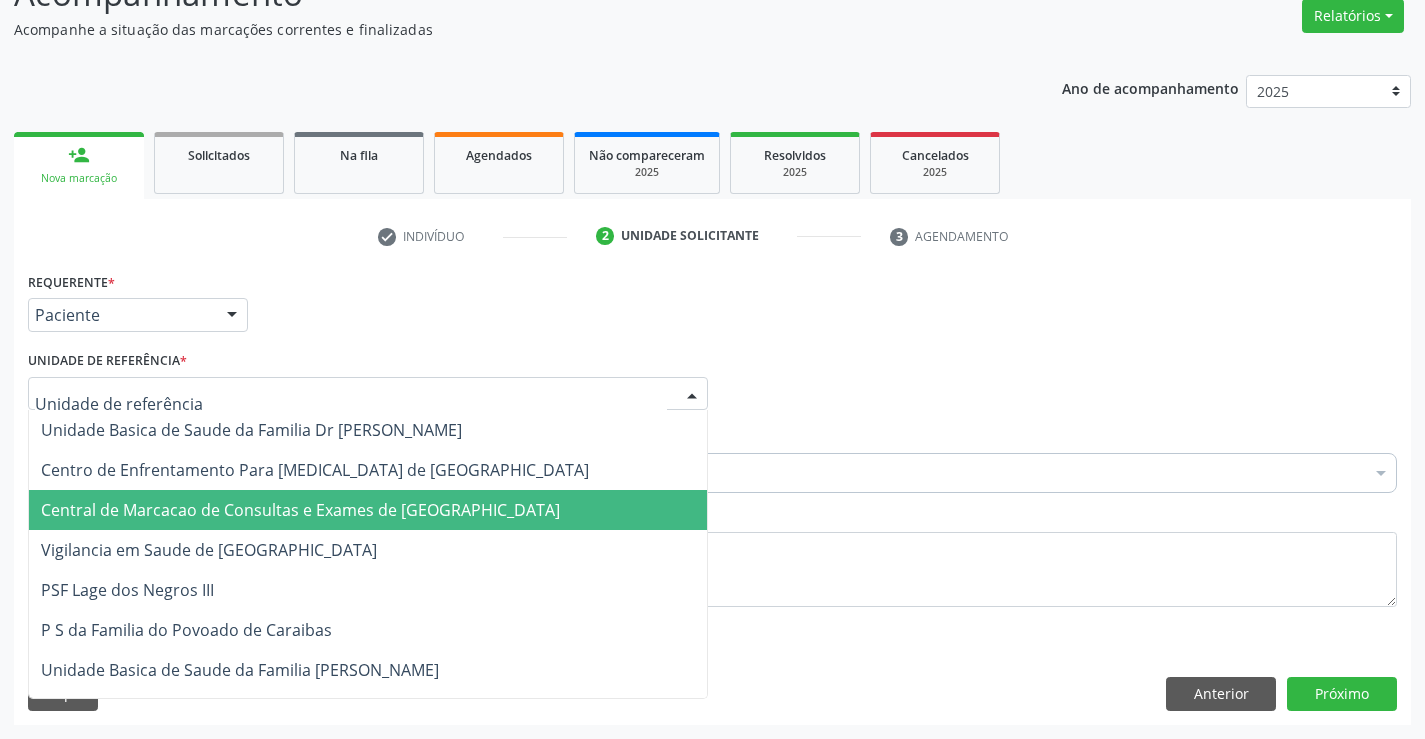 drag, startPoint x: 163, startPoint y: 505, endPoint x: 151, endPoint y: 485, distance: 23.323807 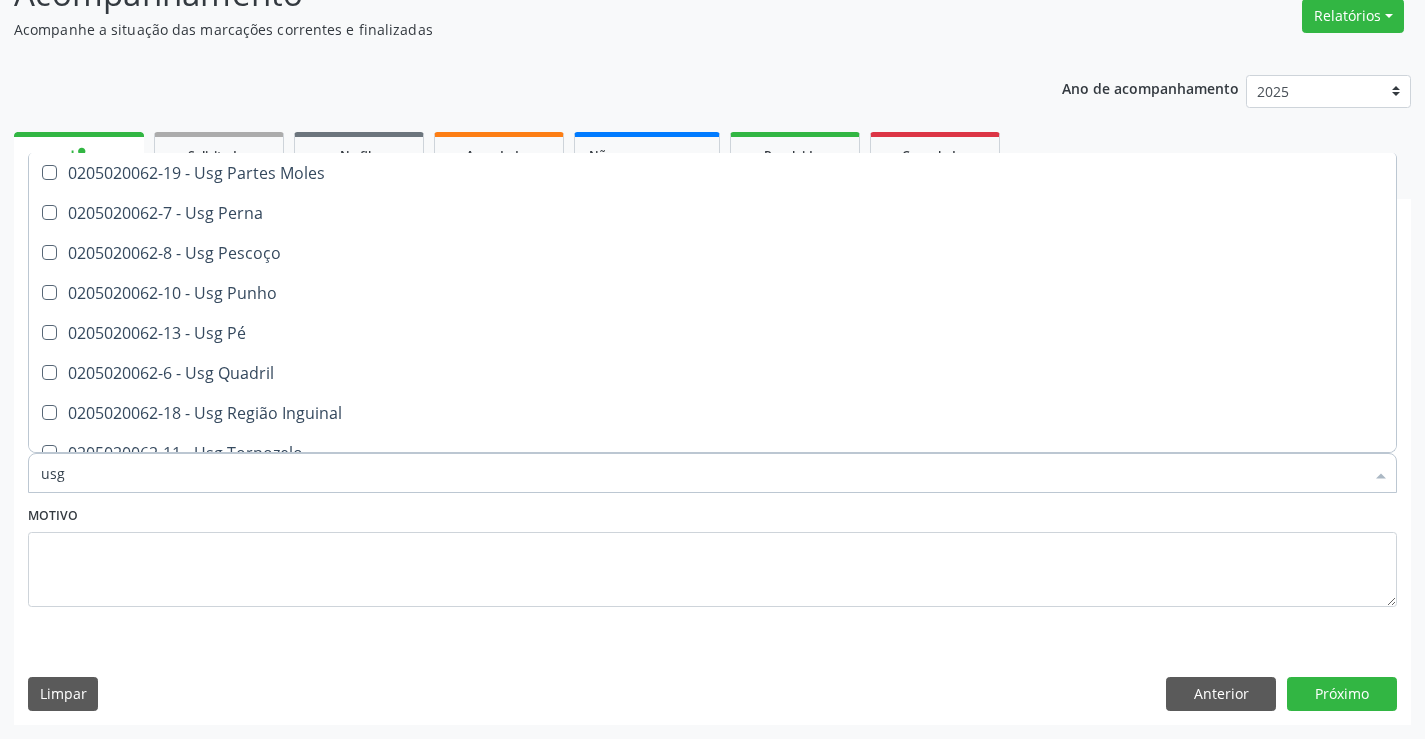 scroll, scrollTop: 461, scrollLeft: 0, axis: vertical 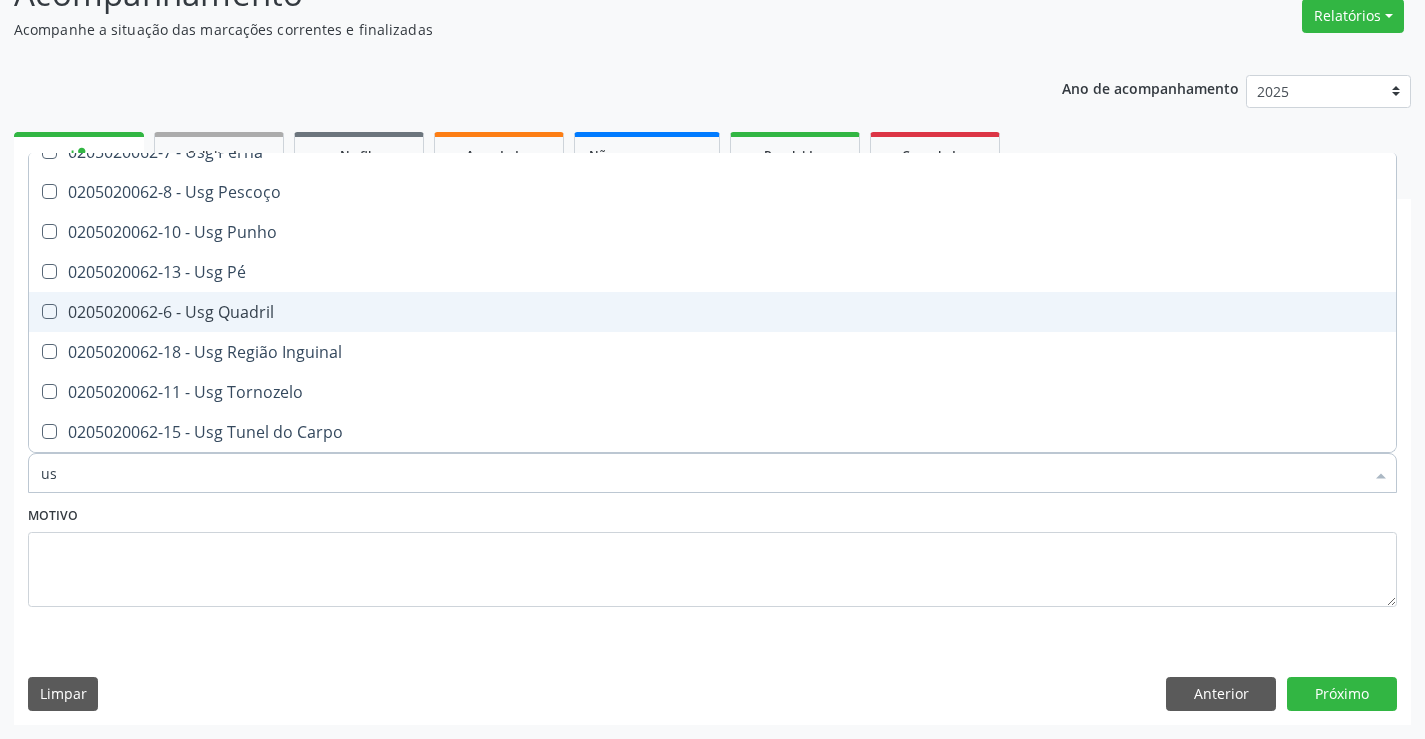 type on "u" 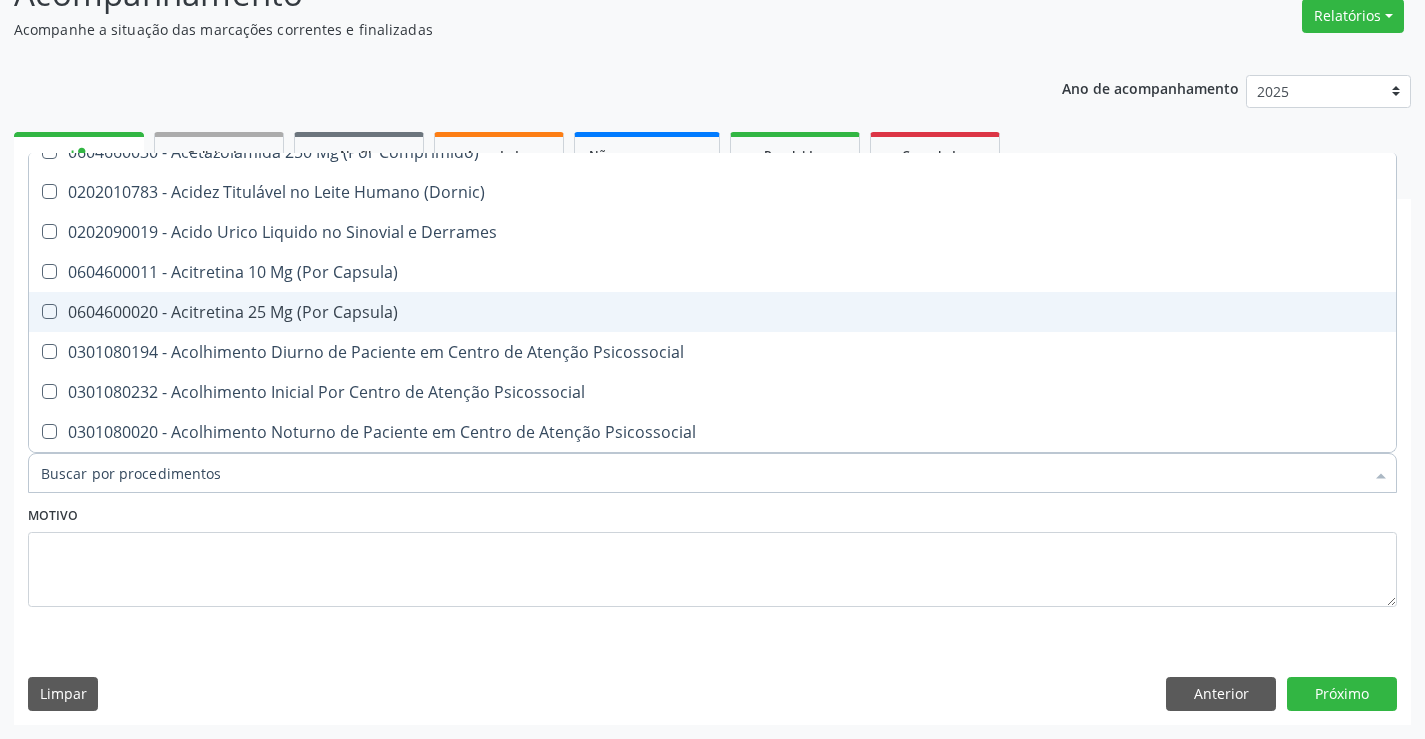 type on "p" 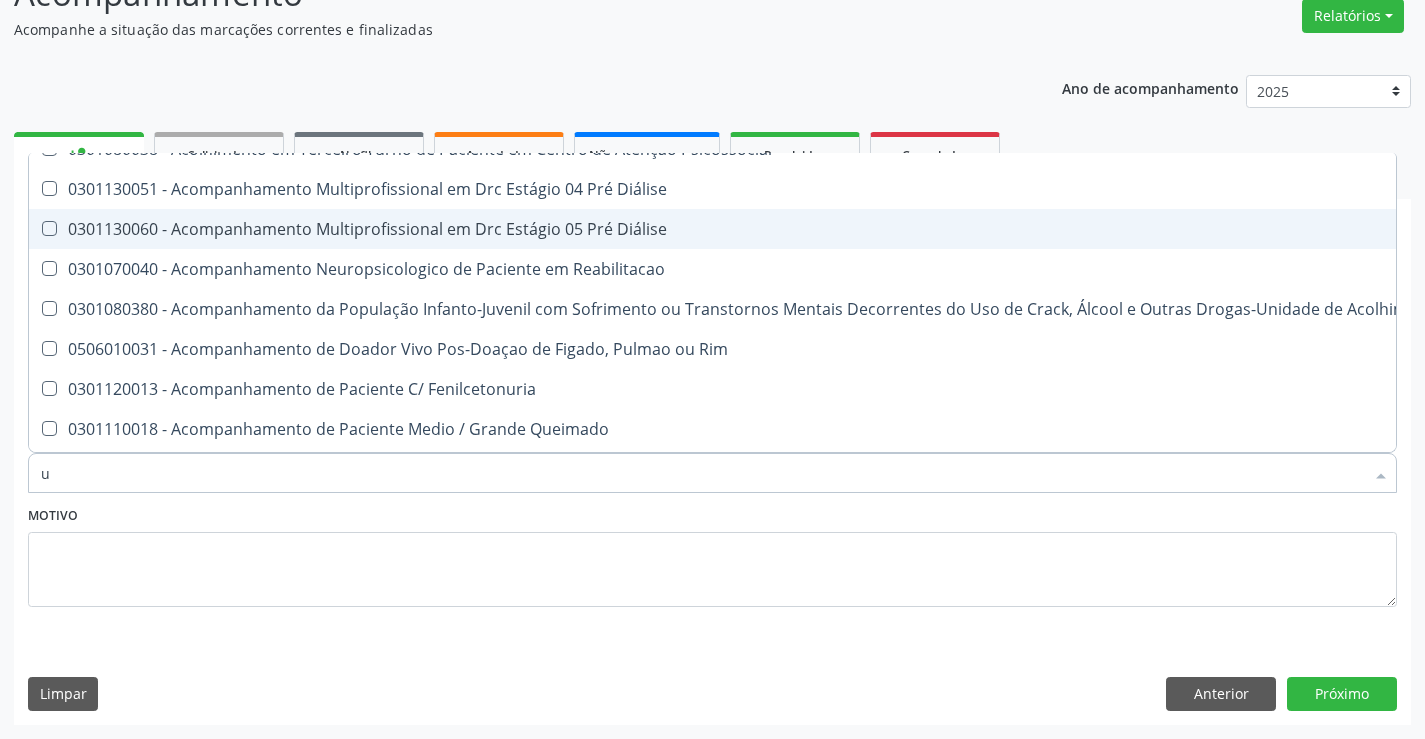 scroll, scrollTop: 461, scrollLeft: 0, axis: vertical 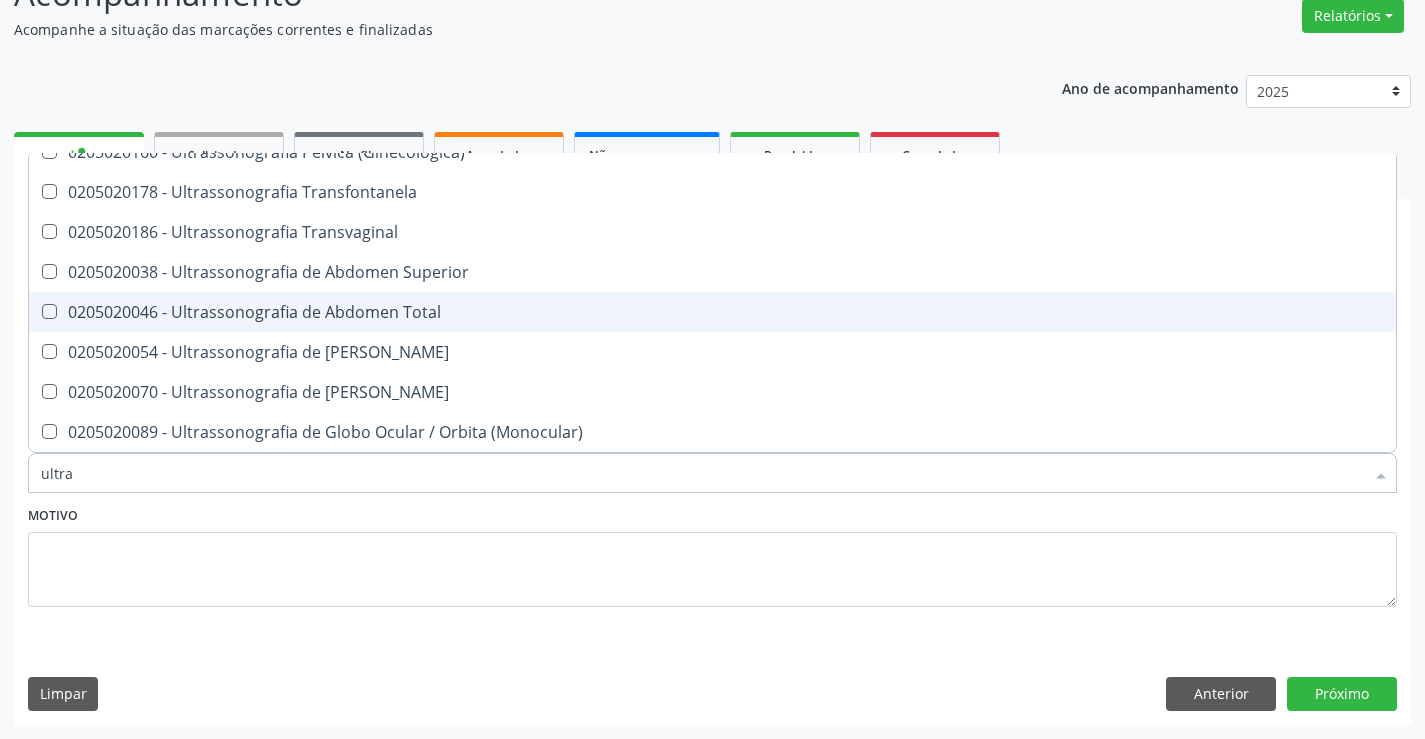 type on "ultras" 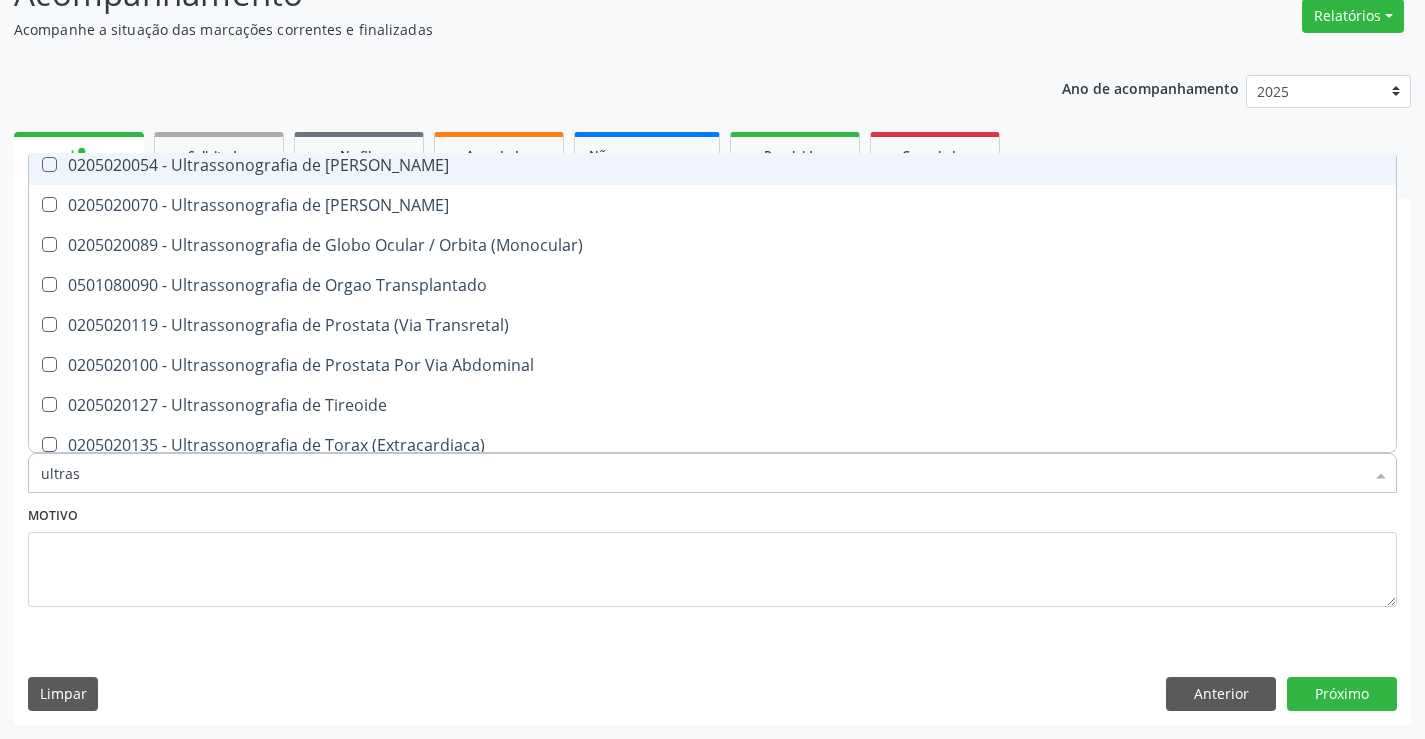 scroll, scrollTop: 621, scrollLeft: 0, axis: vertical 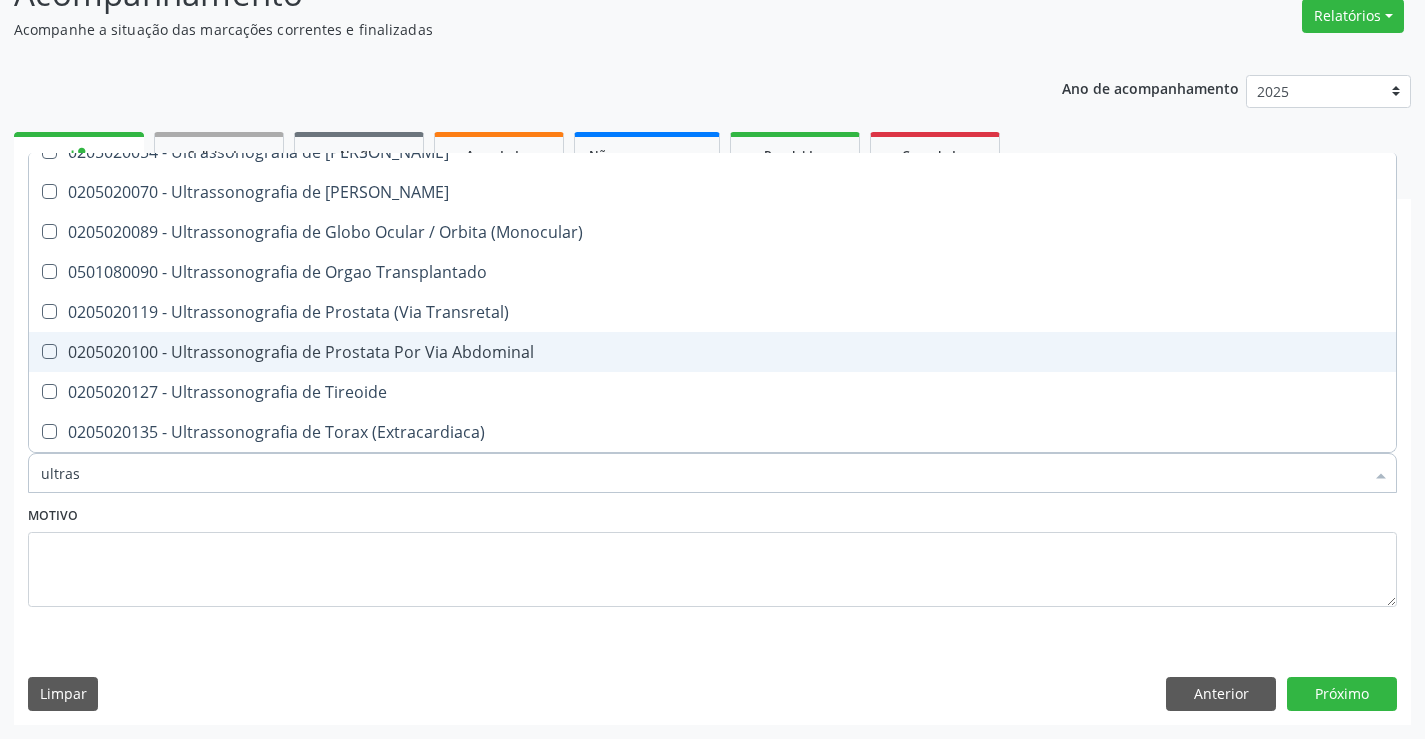 click on "0205020100 - Ultrassonografia de Prostata Por Via Abdominal" at bounding box center [712, 352] 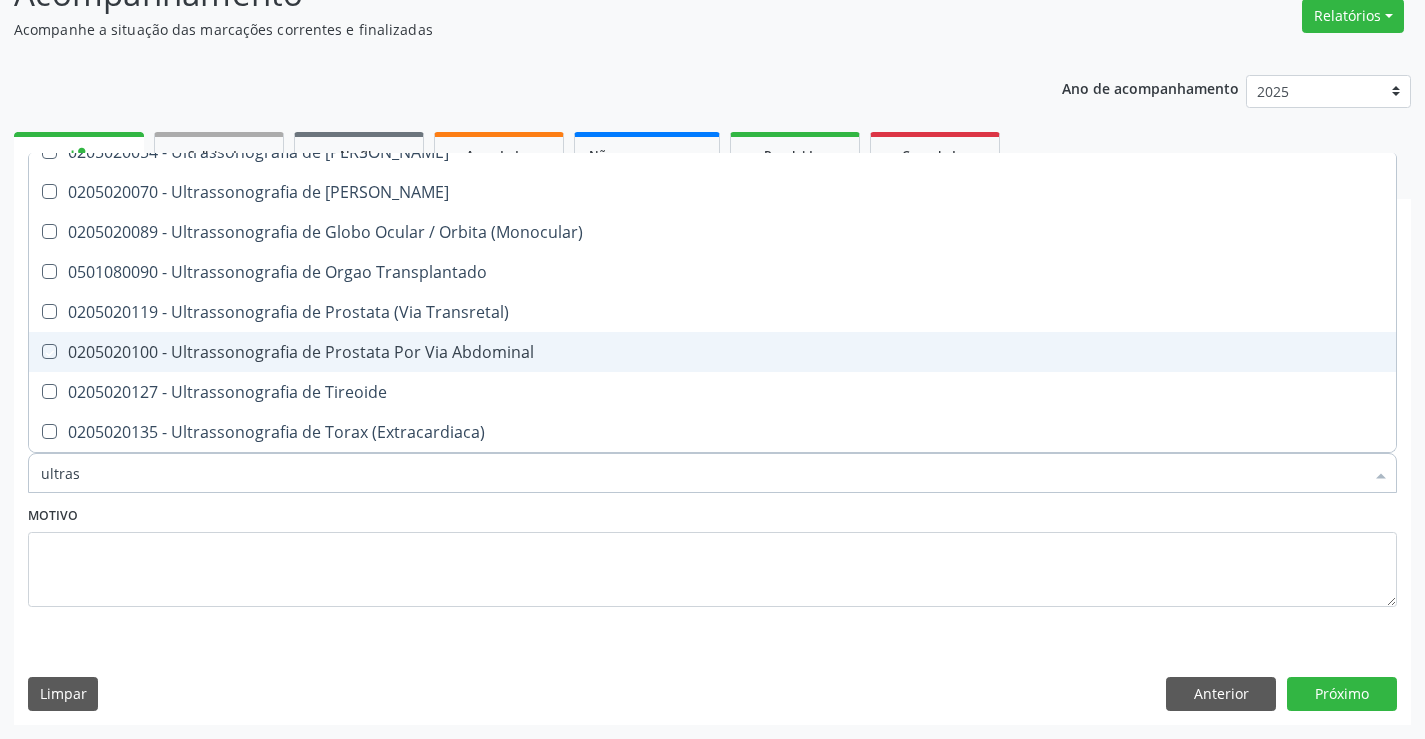 checkbox on "true" 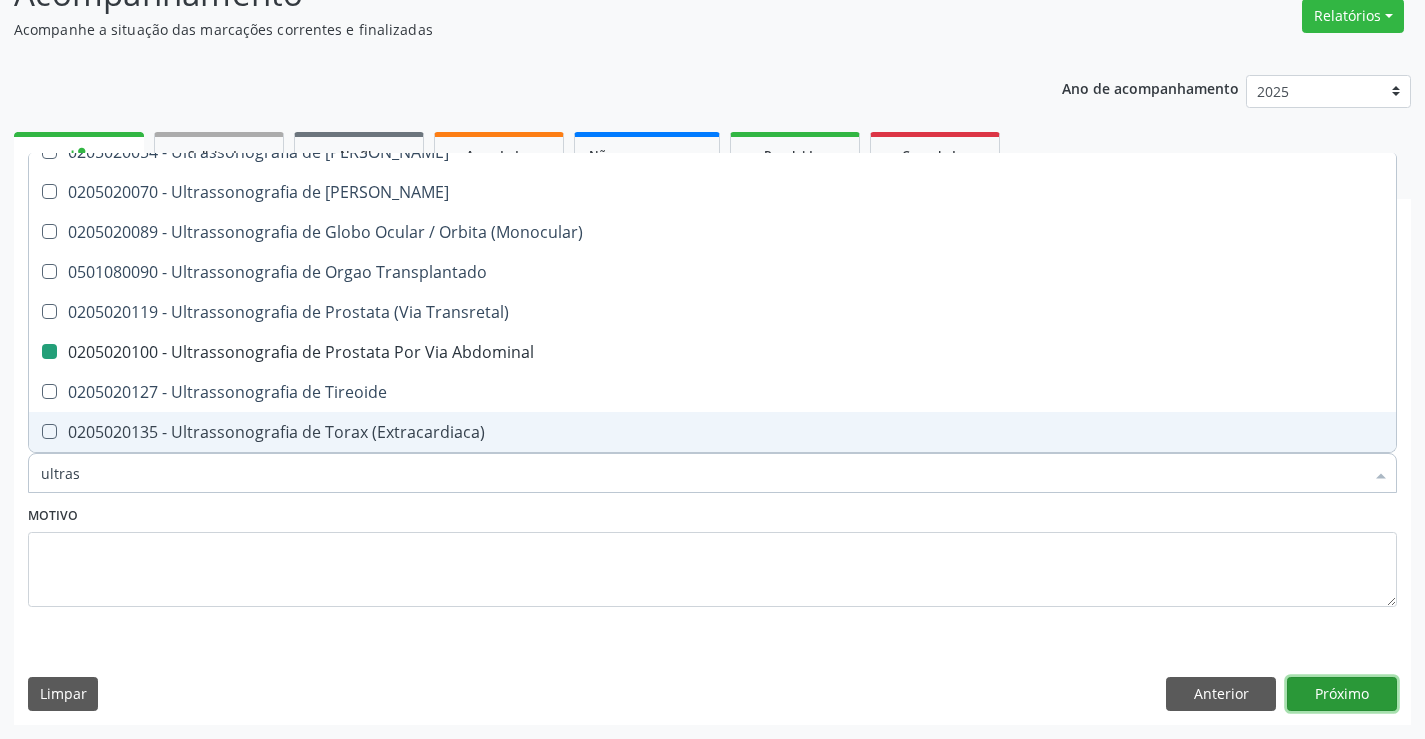 click on "Próximo" at bounding box center (1342, 694) 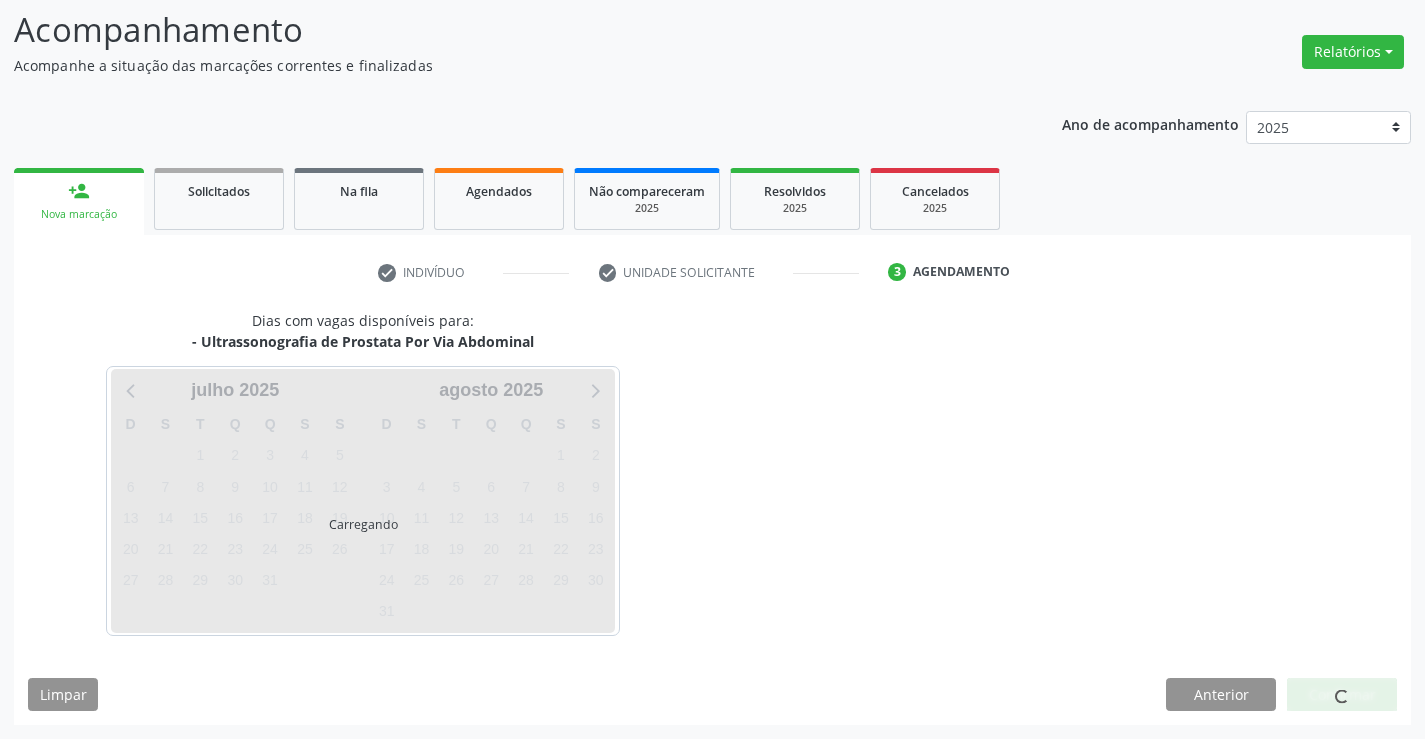 scroll, scrollTop: 131, scrollLeft: 0, axis: vertical 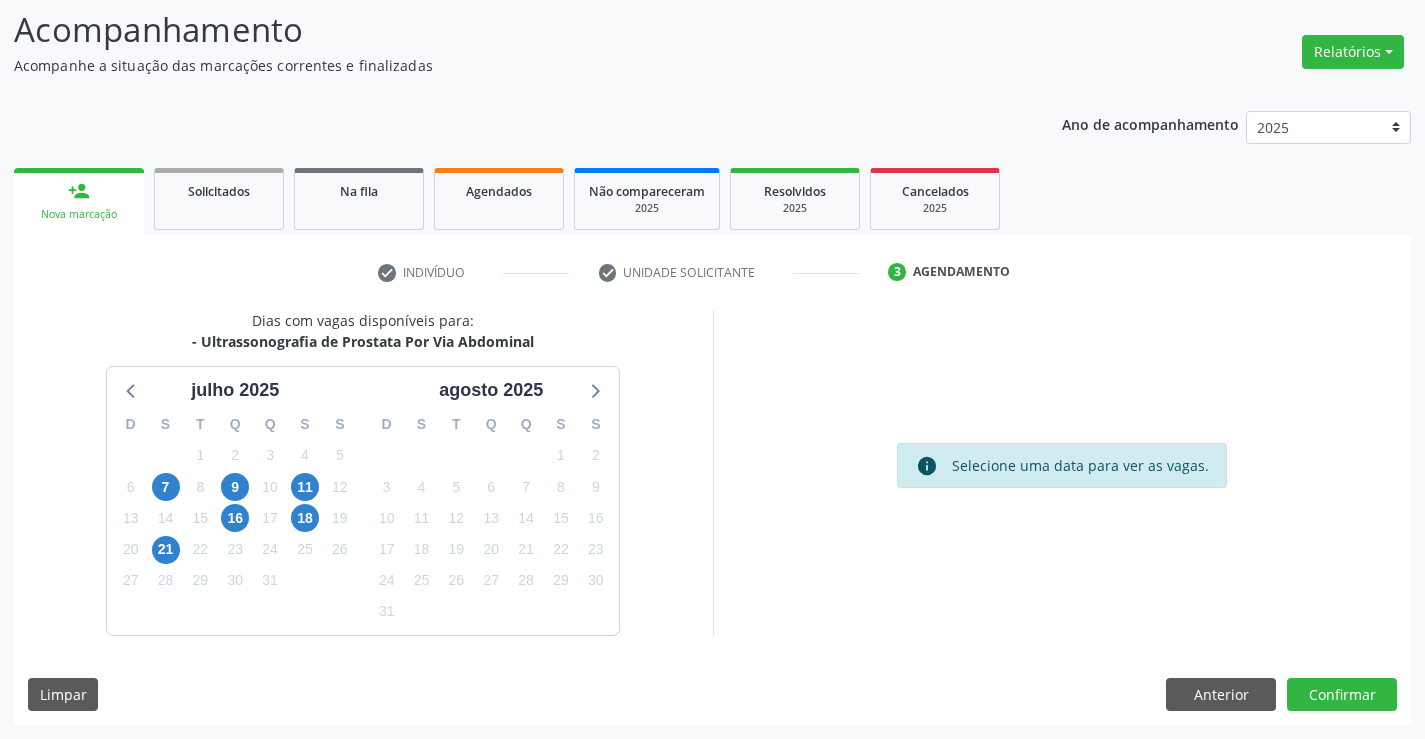 click on "16" at bounding box center [235, 518] 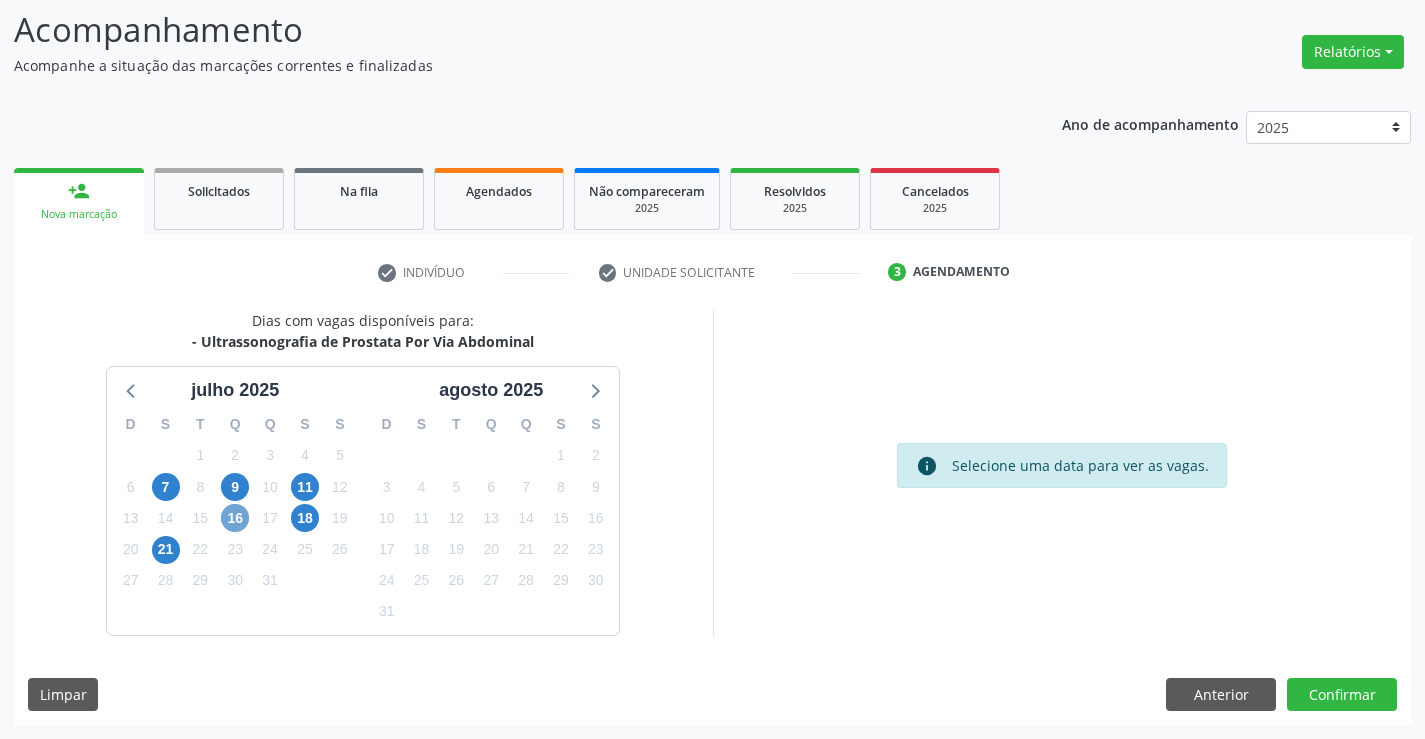 click on "16" at bounding box center (235, 518) 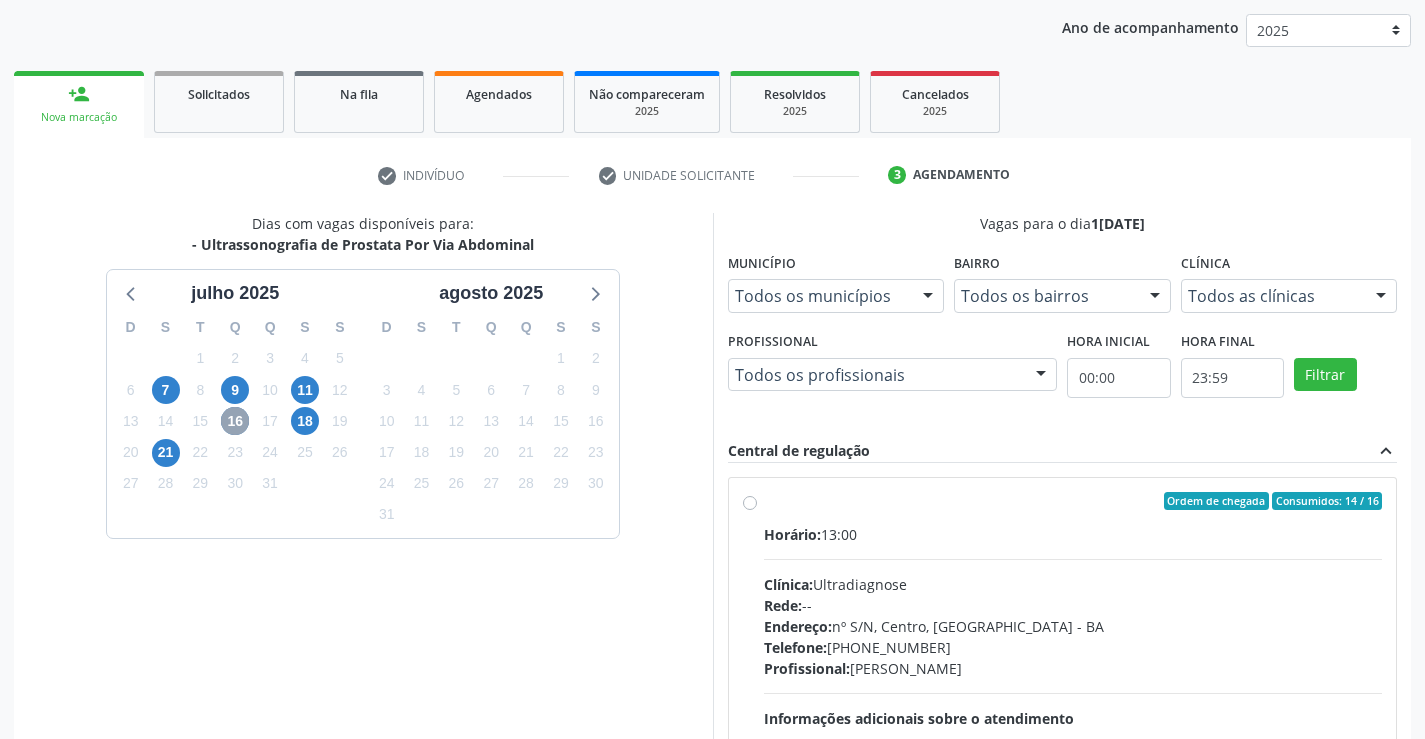 scroll, scrollTop: 420, scrollLeft: 0, axis: vertical 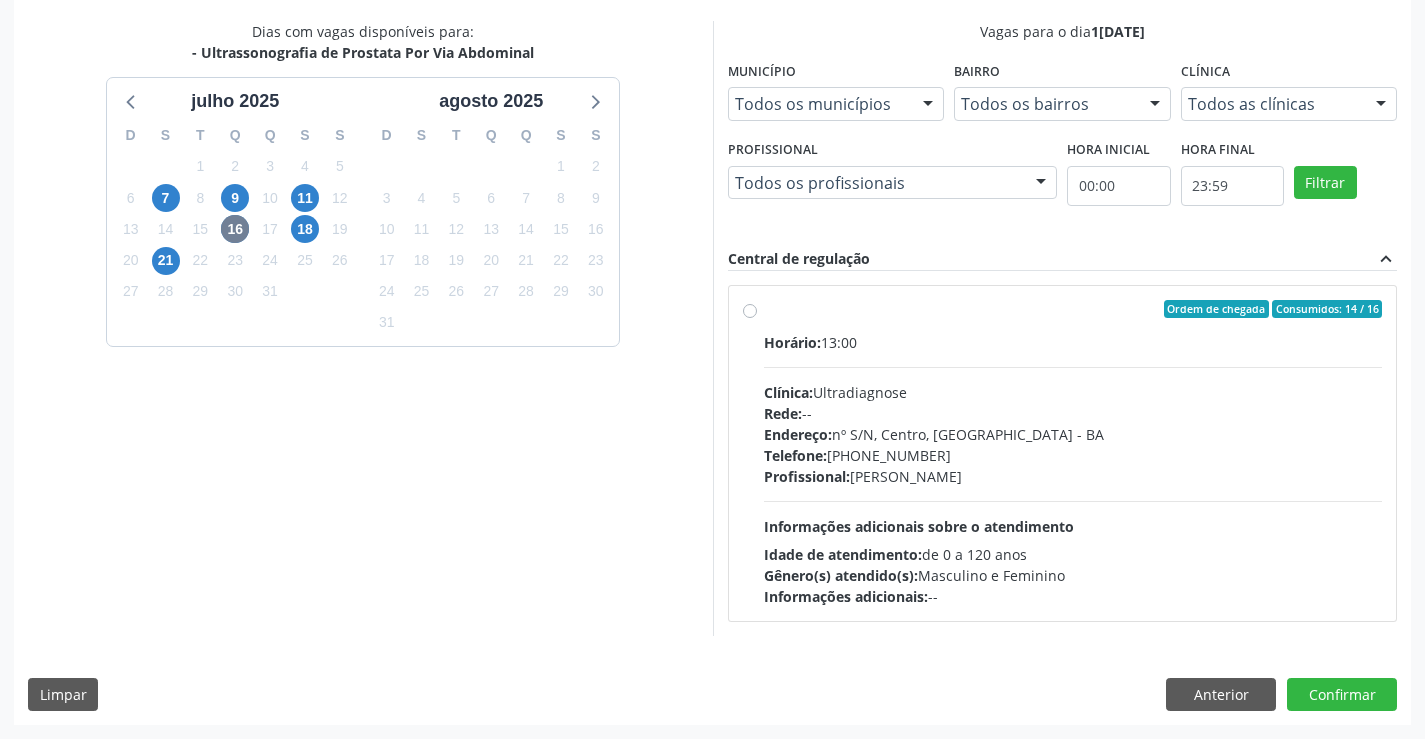 click on "Ordem de chegada
Consumidos: 14 / 16
Horário:   13:00
Clínica:  Ultradiagnose
Rede:
--
Endereço:   nº S/N, Centro, Campo Formoso - BA
Telefone:   (74) 36452857
Profissional:
Alciole Mendes Muritiba
Informações adicionais sobre o atendimento
Idade de atendimento:
de 0 a 120 anos
Gênero(s) atendido(s):
Masculino e Feminino
Informações adicionais:
--" at bounding box center [1073, 453] 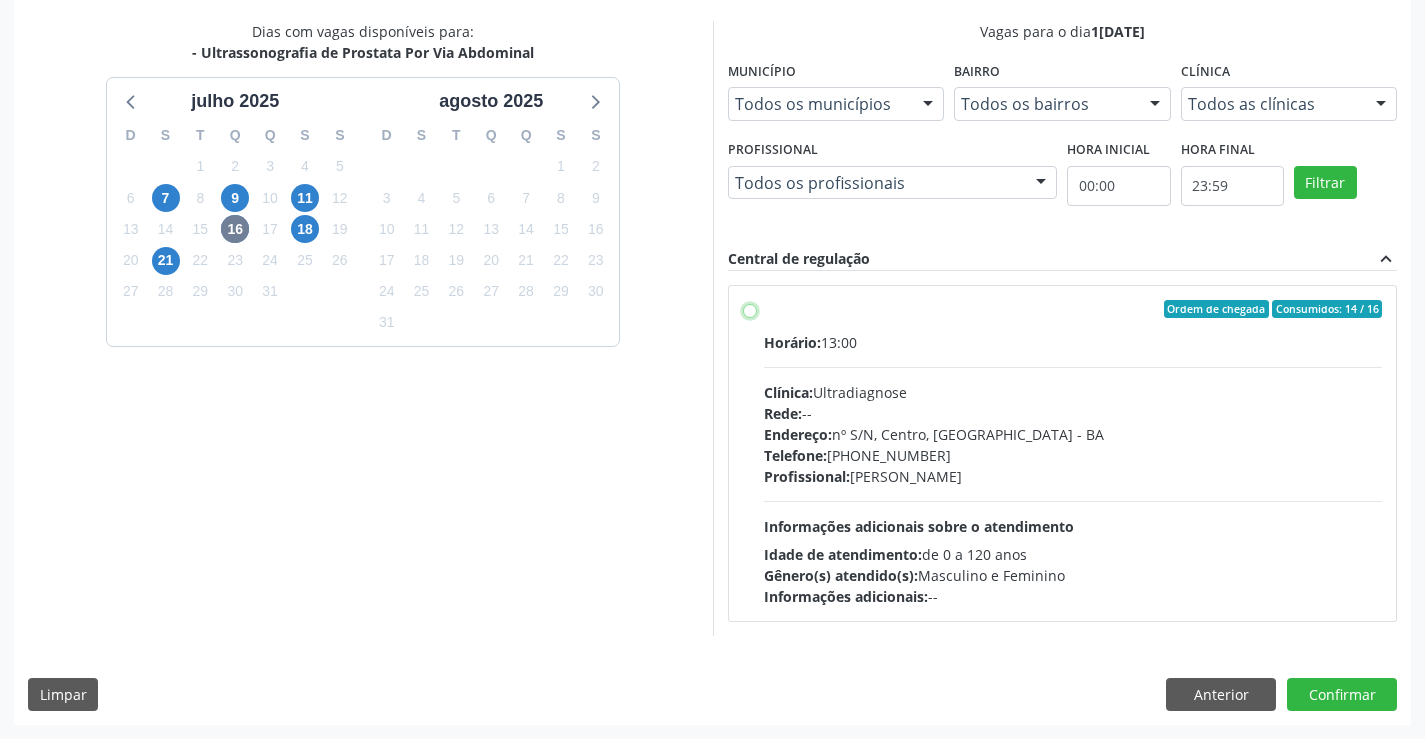 click on "Ordem de chegada
Consumidos: 14 / 16
Horário:   13:00
Clínica:  Ultradiagnose
Rede:
--
Endereço:   nº S/N, Centro, Campo Formoso - BA
Telefone:   (74) 36452857
Profissional:
Alciole Mendes Muritiba
Informações adicionais sobre o atendimento
Idade de atendimento:
de 0 a 120 anos
Gênero(s) atendido(s):
Masculino e Feminino
Informações adicionais:
--" at bounding box center (750, 309) 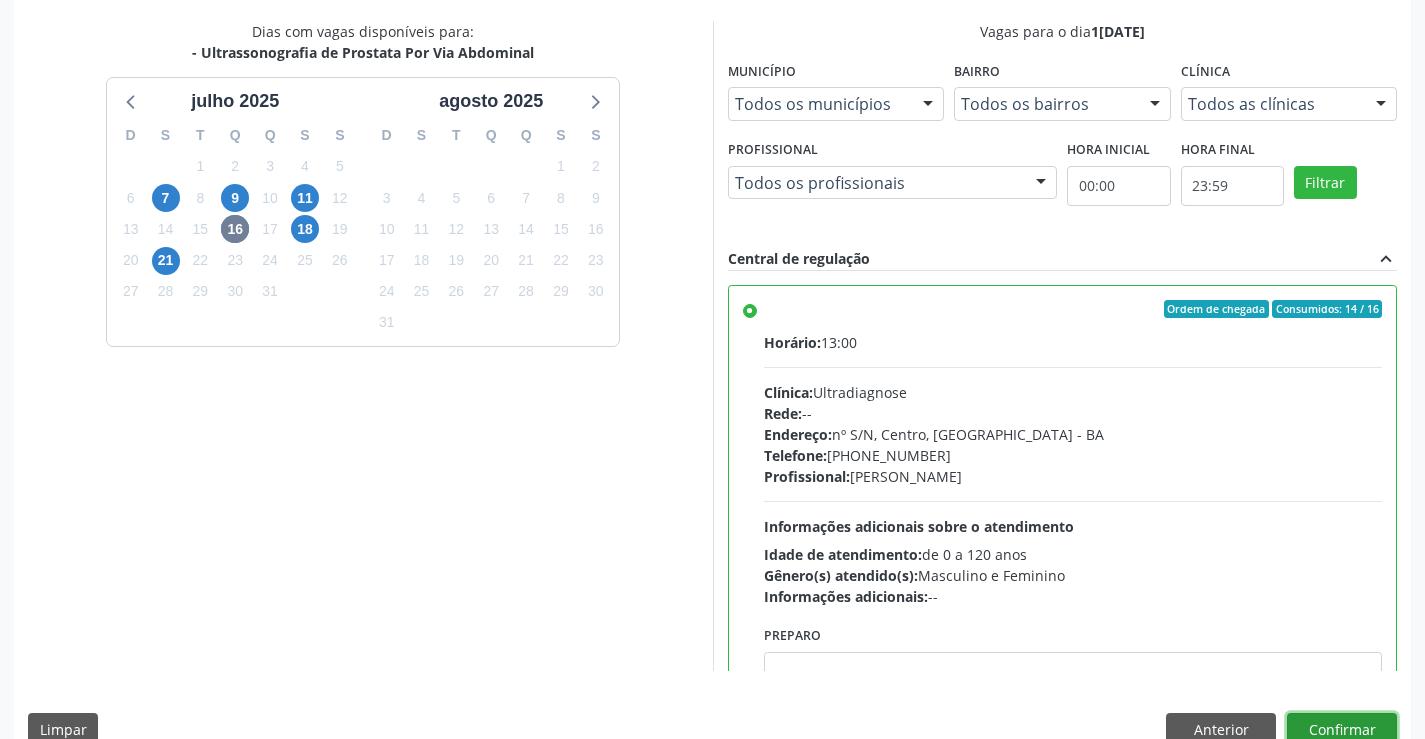 click on "Confirmar" at bounding box center (1342, 730) 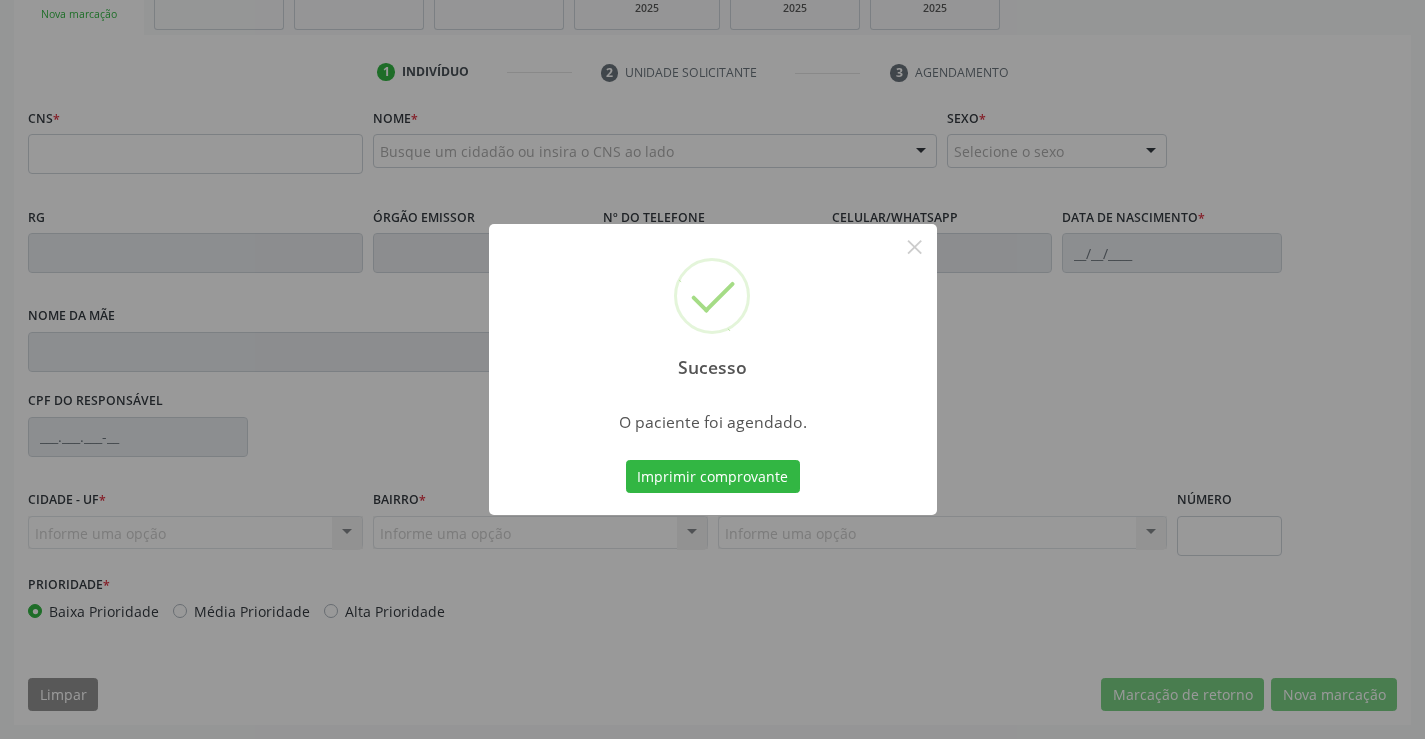 scroll, scrollTop: 331, scrollLeft: 0, axis: vertical 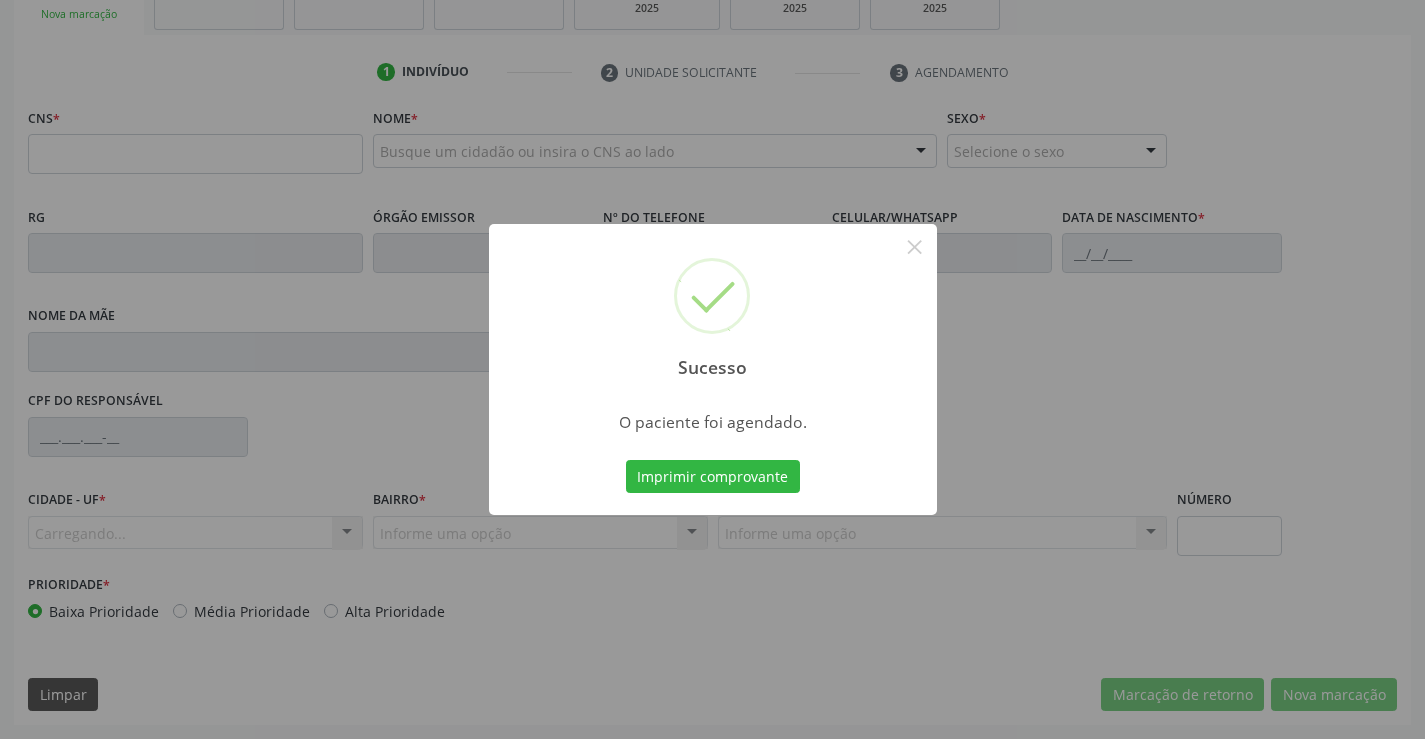 click on "Imprimir comprovante" at bounding box center (713, 477) 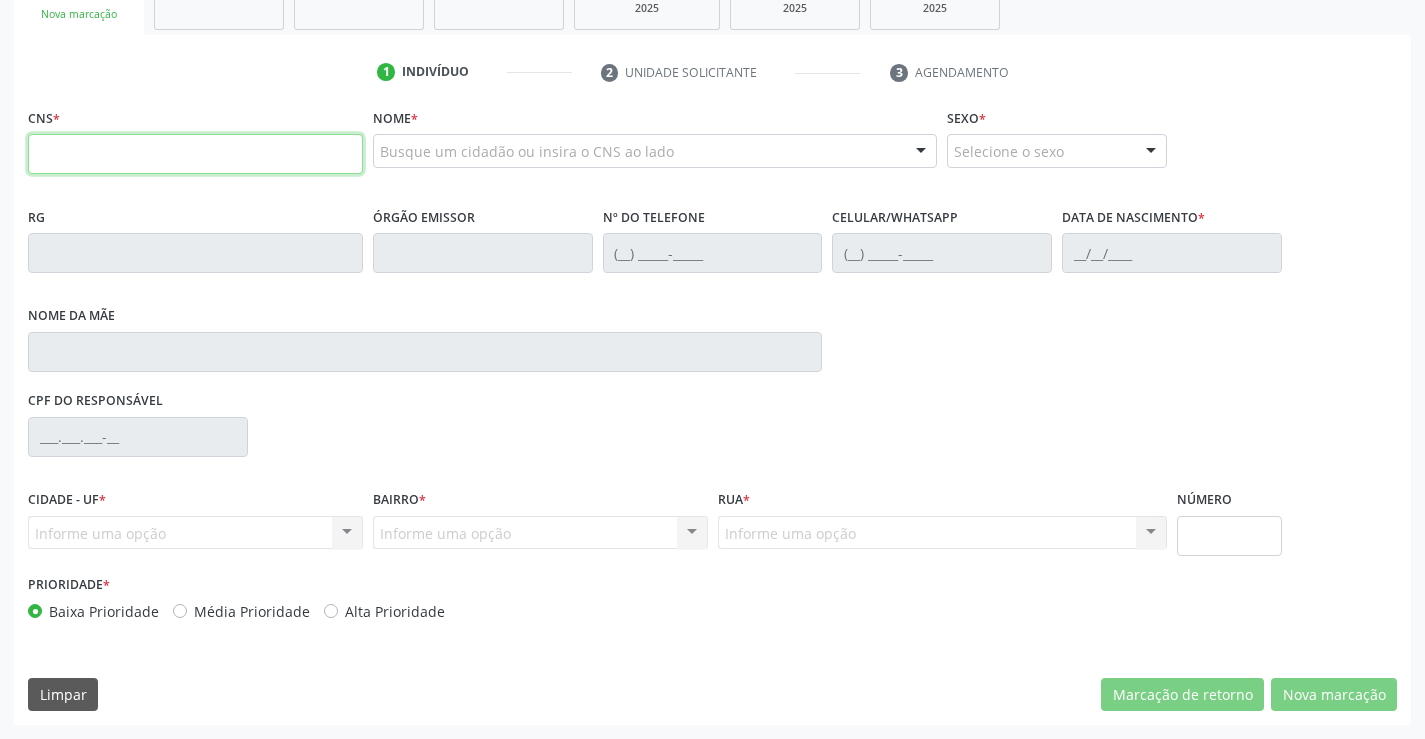 click at bounding box center (195, 154) 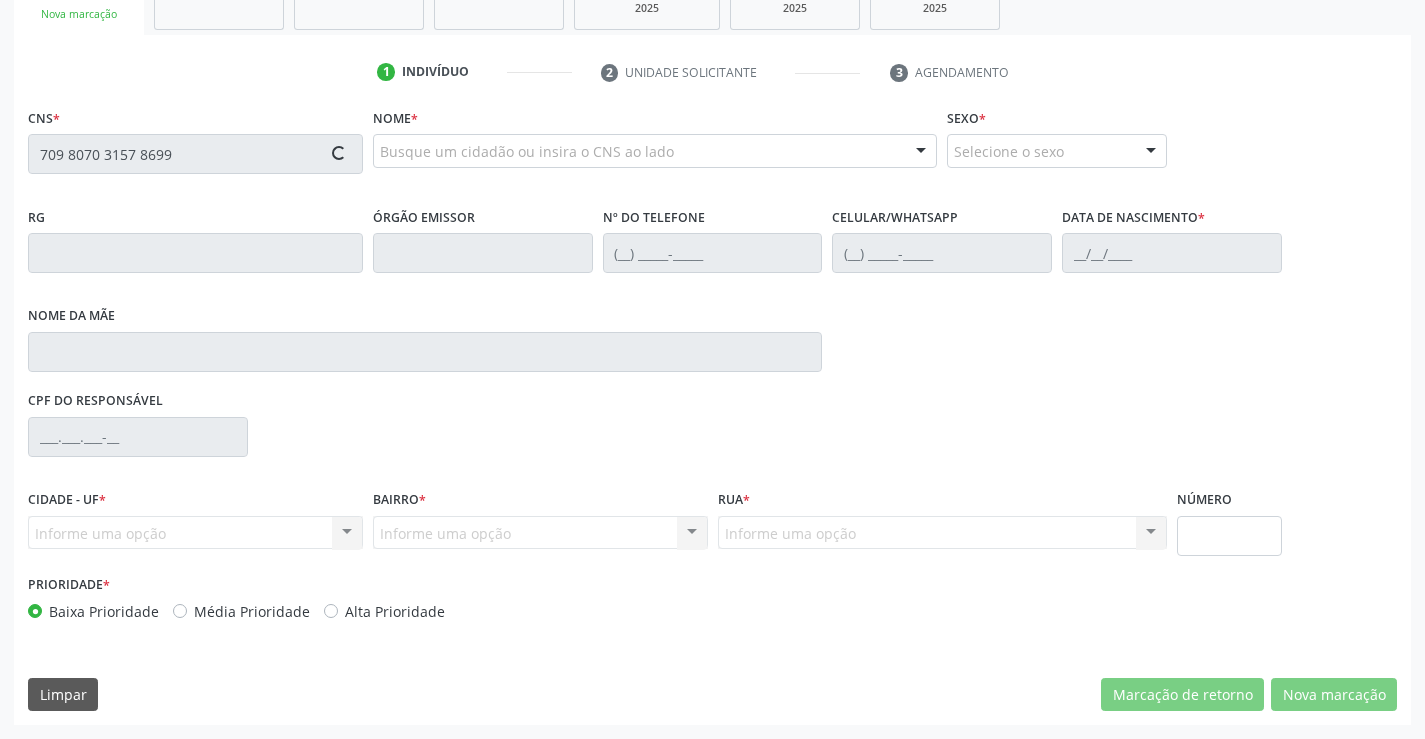 type on "709 8070 3157 8699" 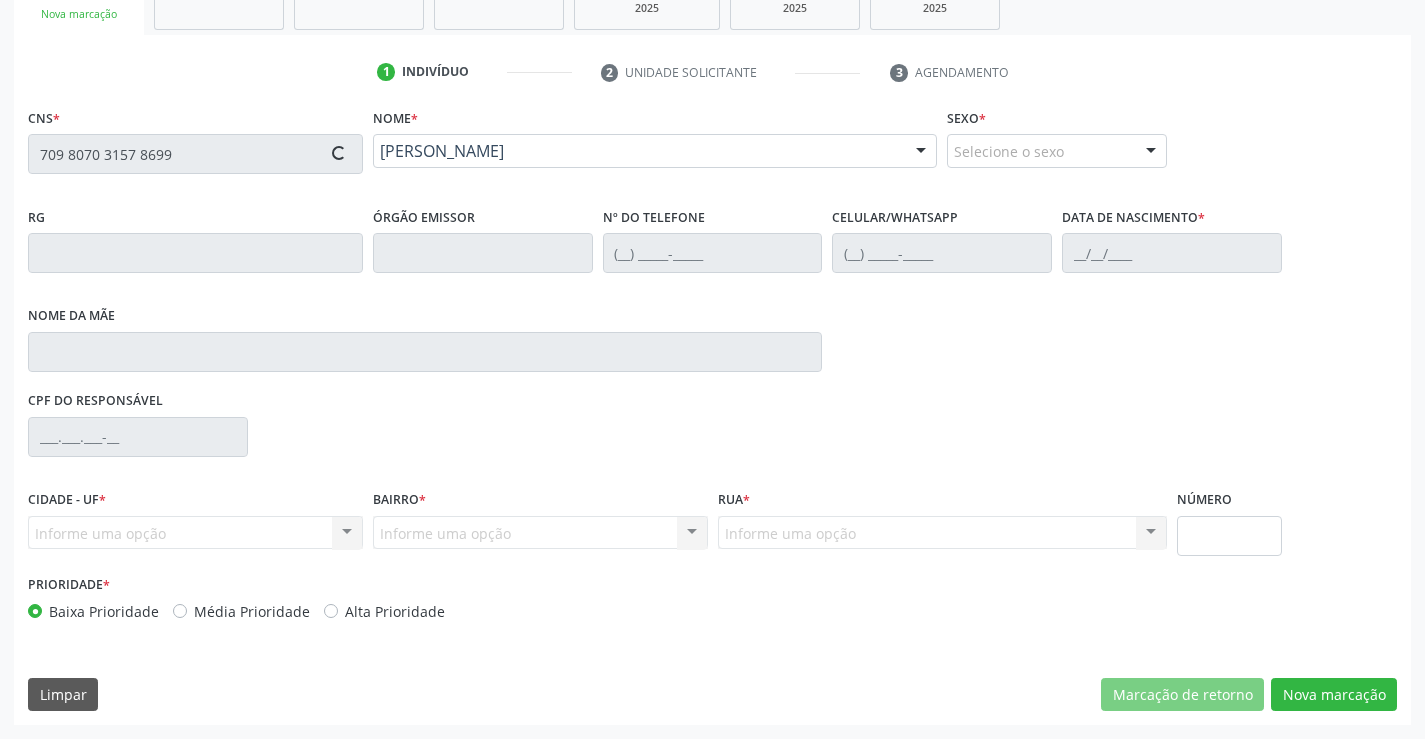 type on "543790691" 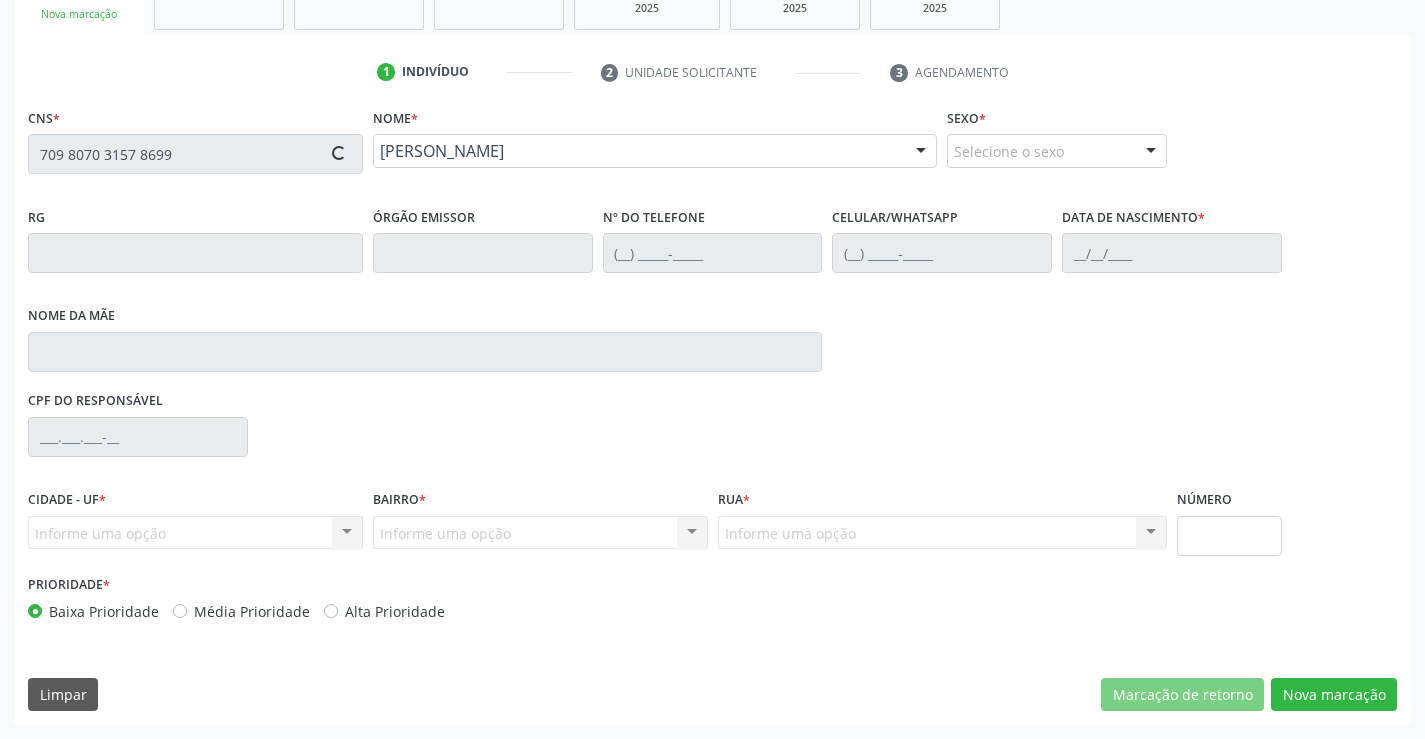 type on "(74) 98863-9115" 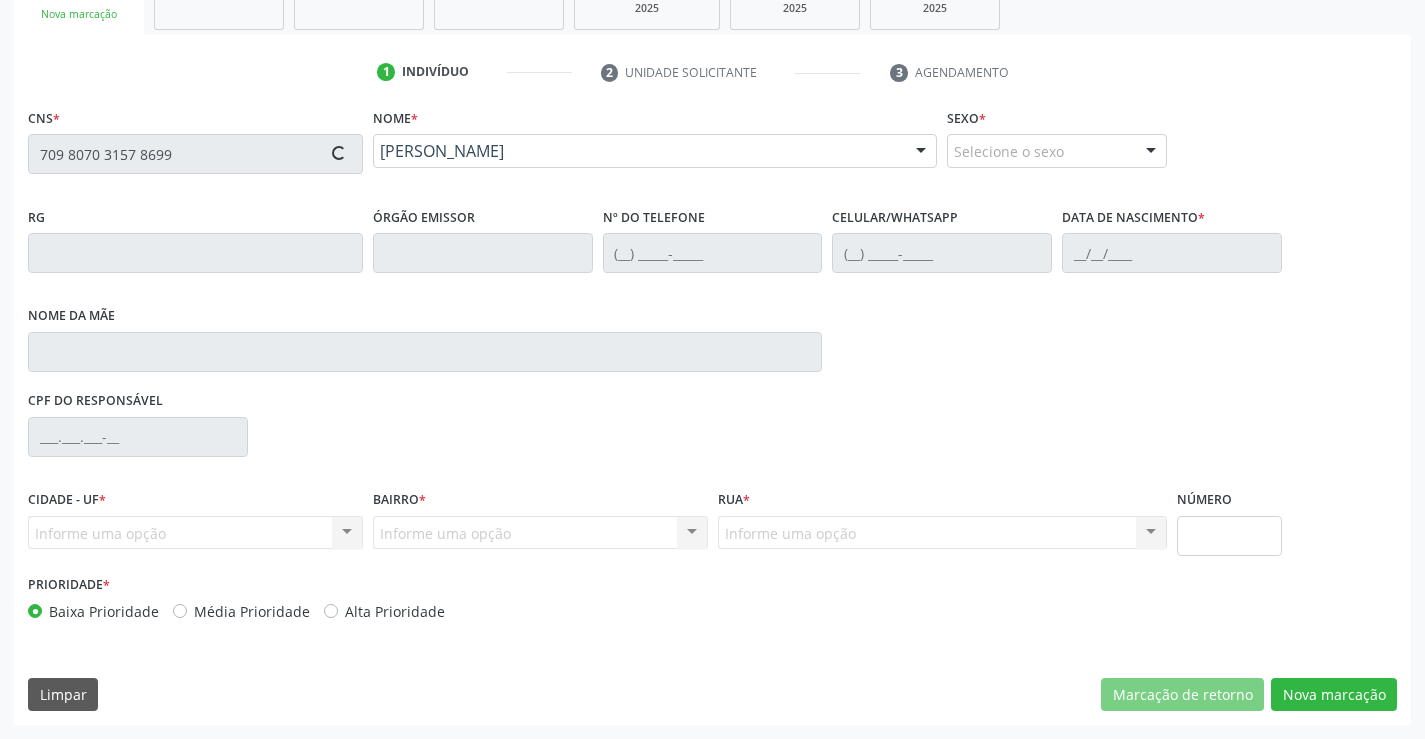 type on "731.742.545-15" 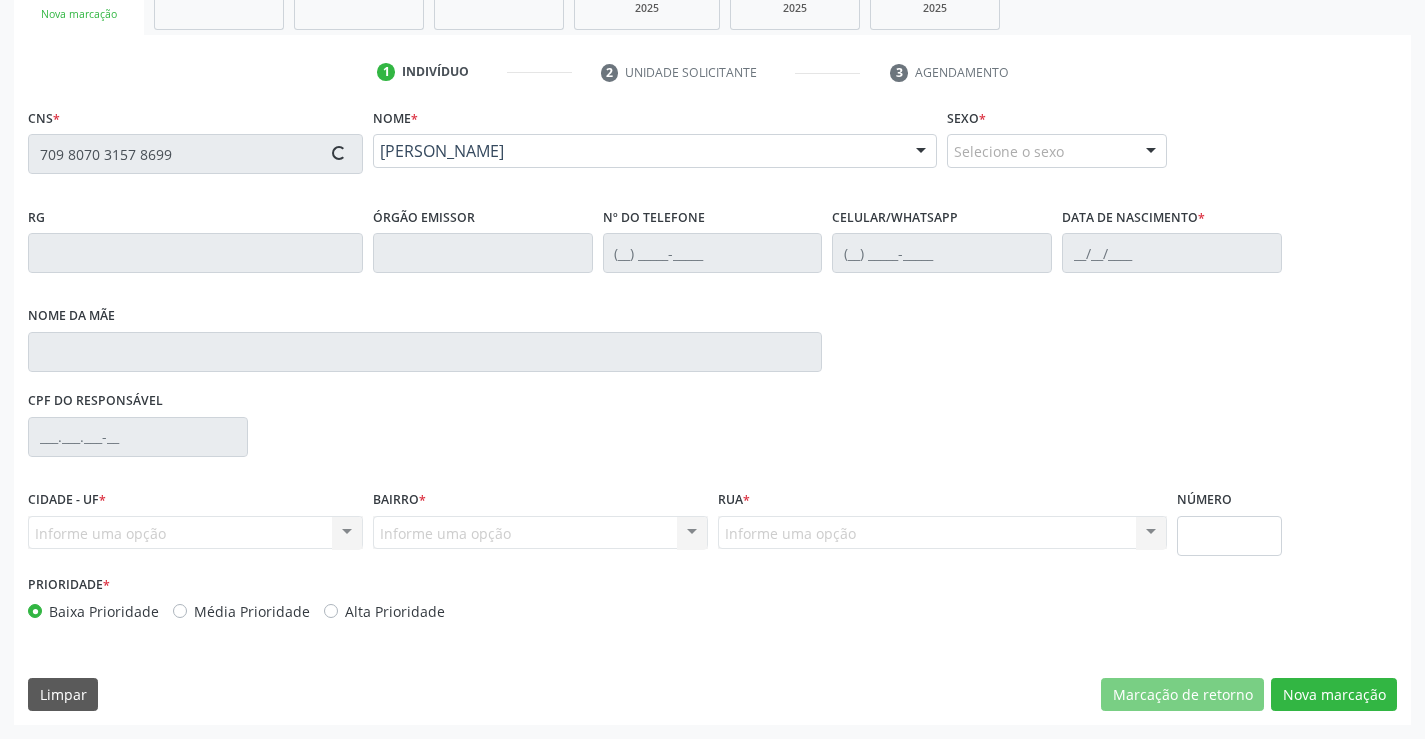 type on "110" 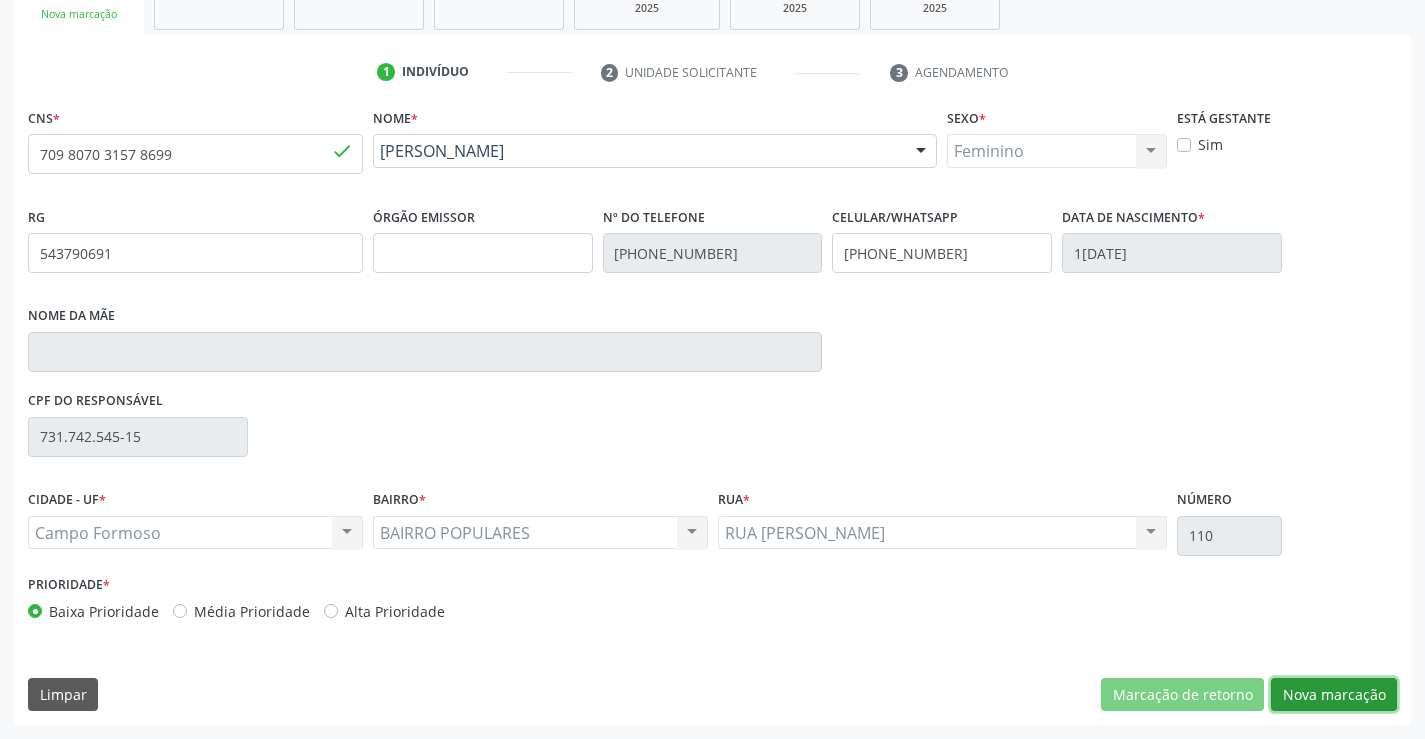 click on "Nova marcação" at bounding box center (1334, 695) 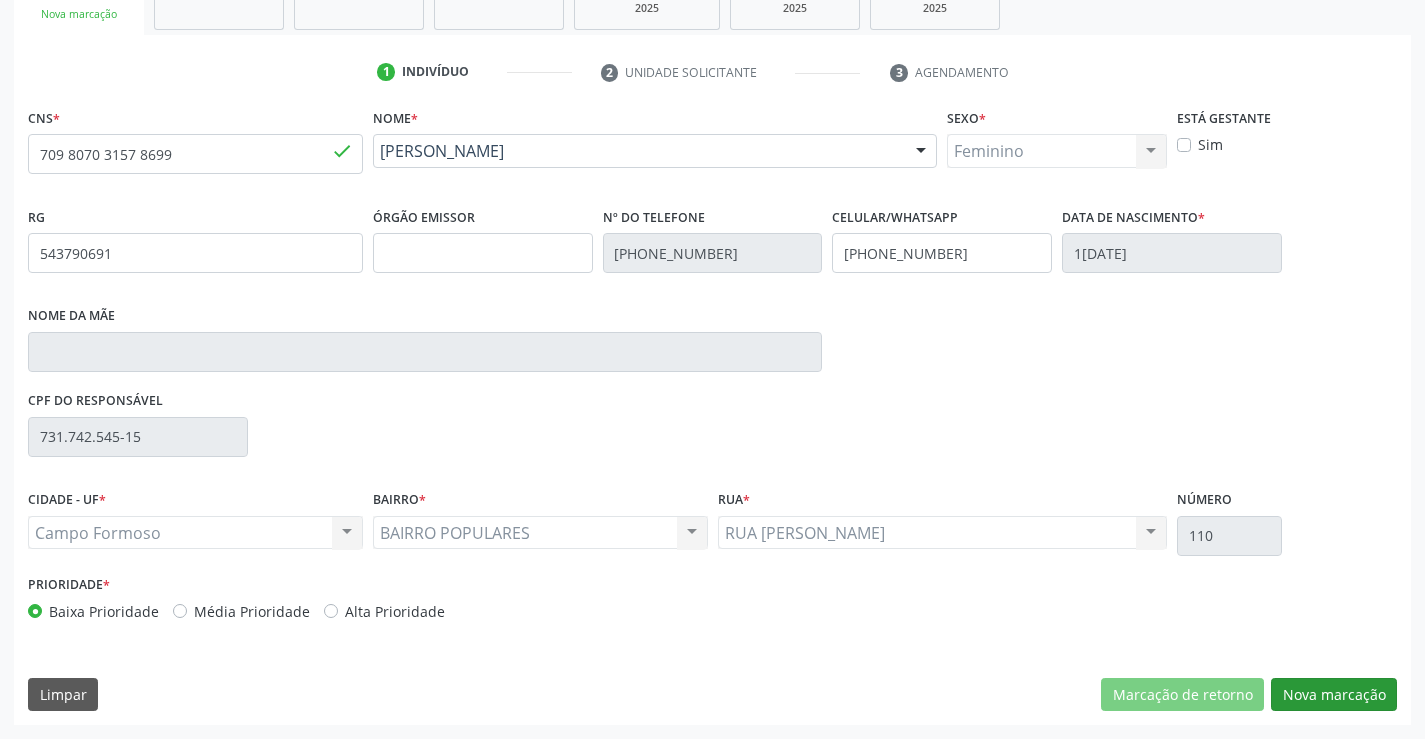 scroll, scrollTop: 167, scrollLeft: 0, axis: vertical 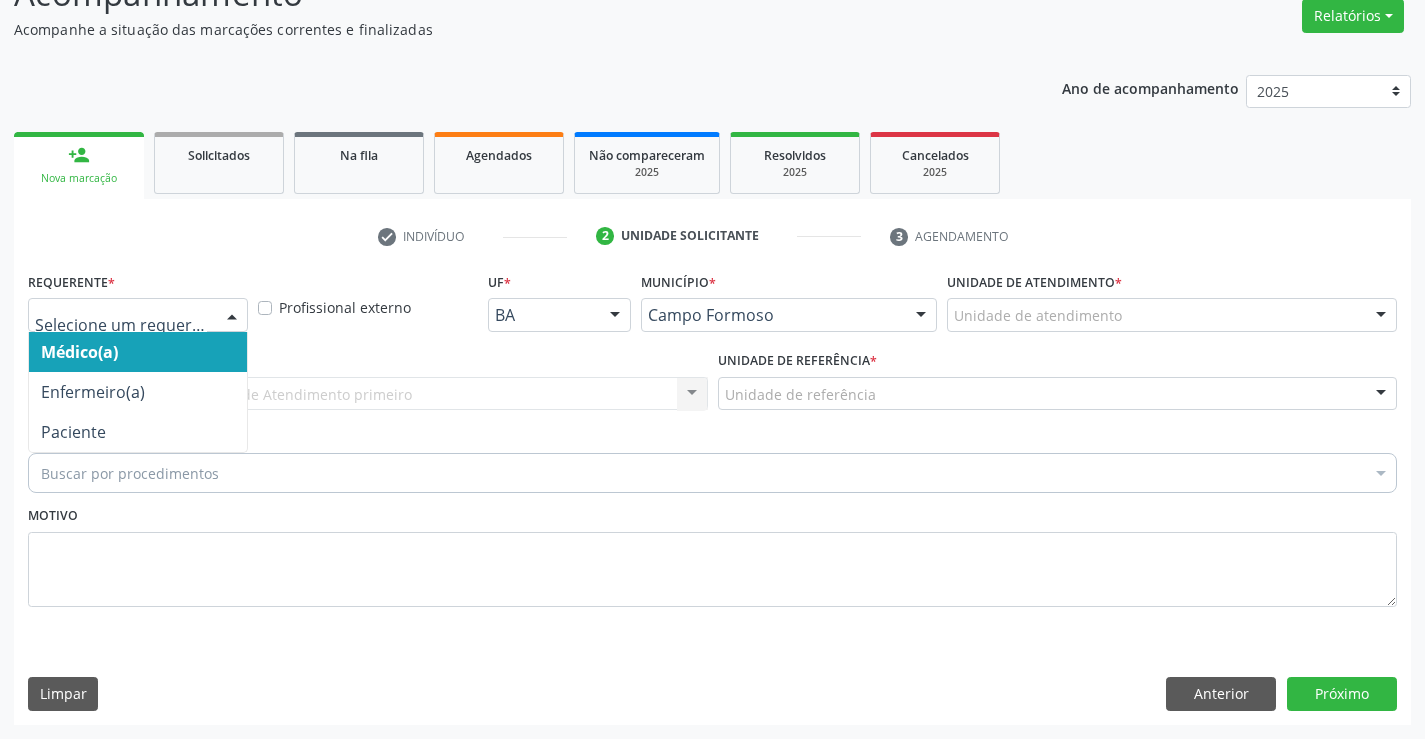 click at bounding box center (138, 315) 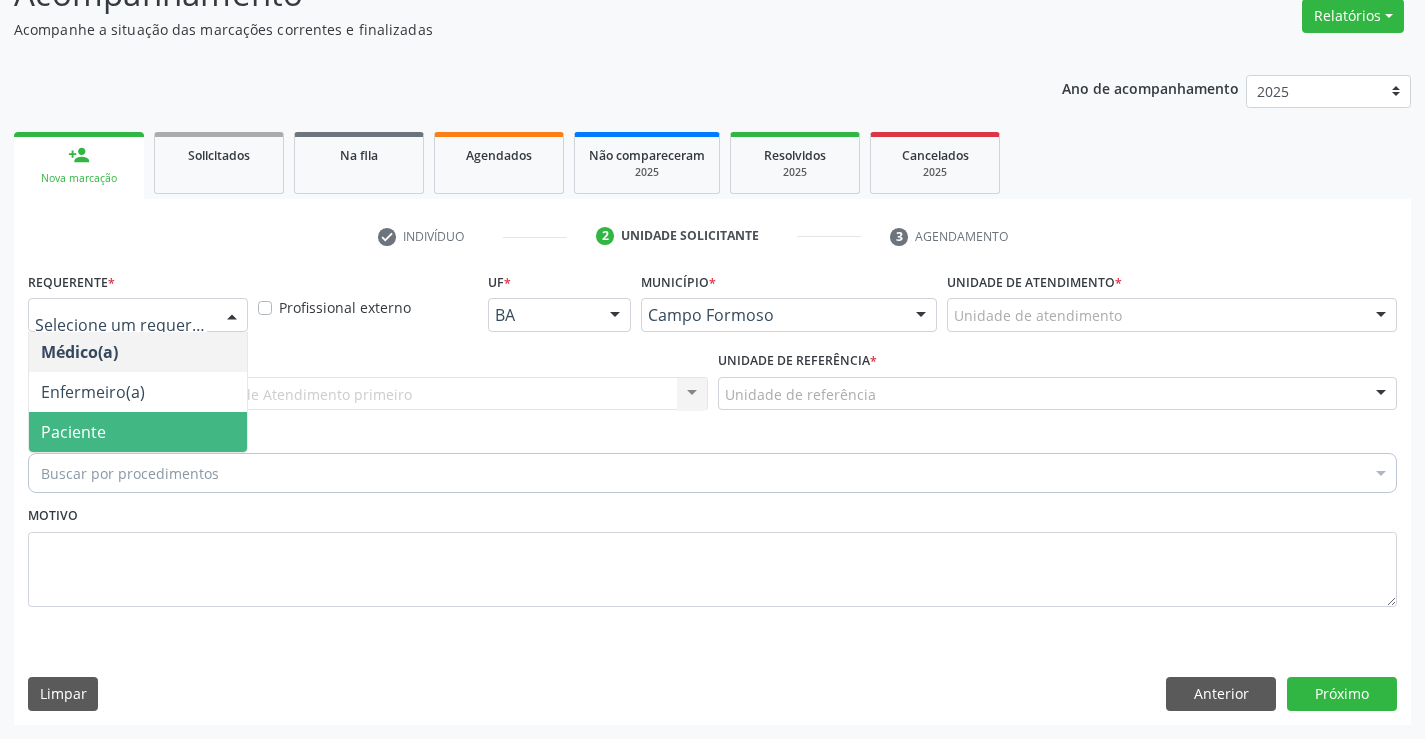 click on "Paciente" at bounding box center (138, 432) 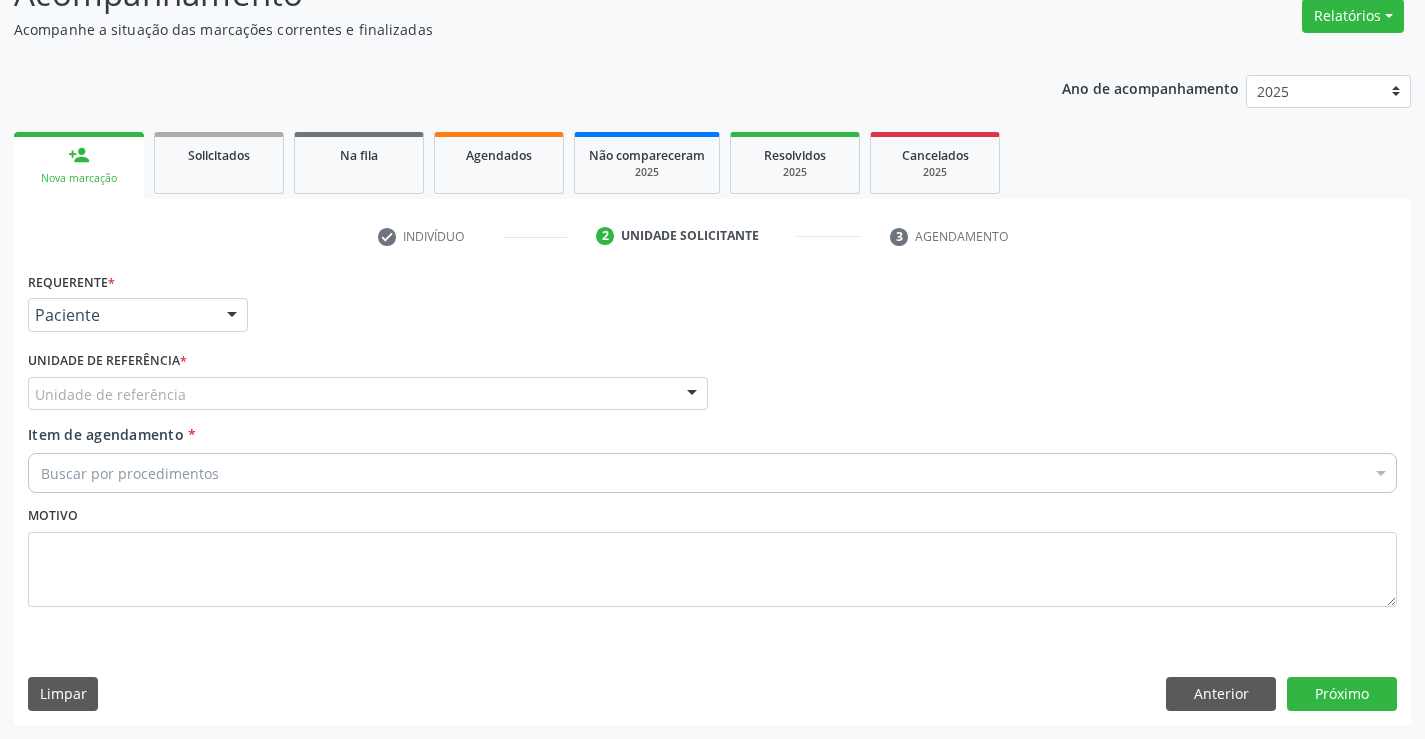 click on "Unidade de referência" at bounding box center (368, 394) 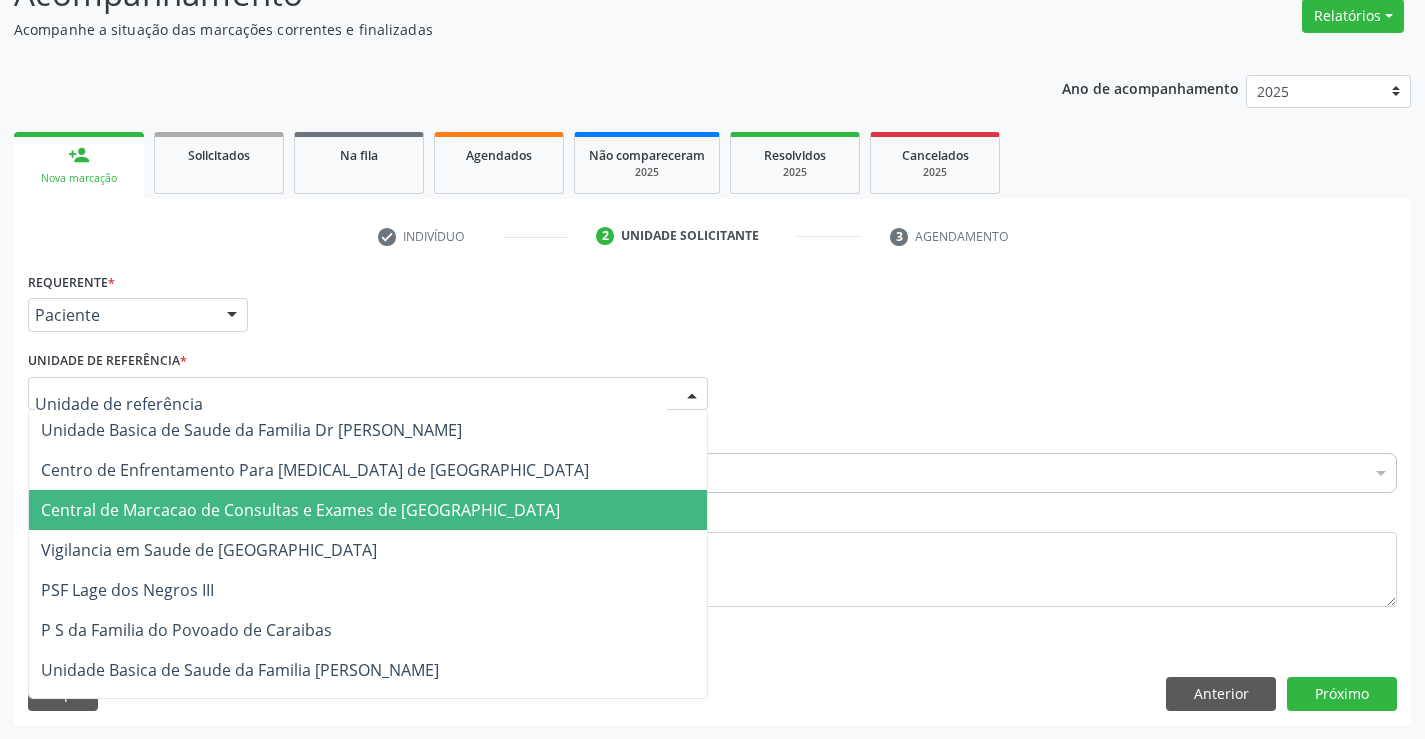 click on "Central de Marcacao de Consultas e Exames de [GEOGRAPHIC_DATA]" at bounding box center (300, 510) 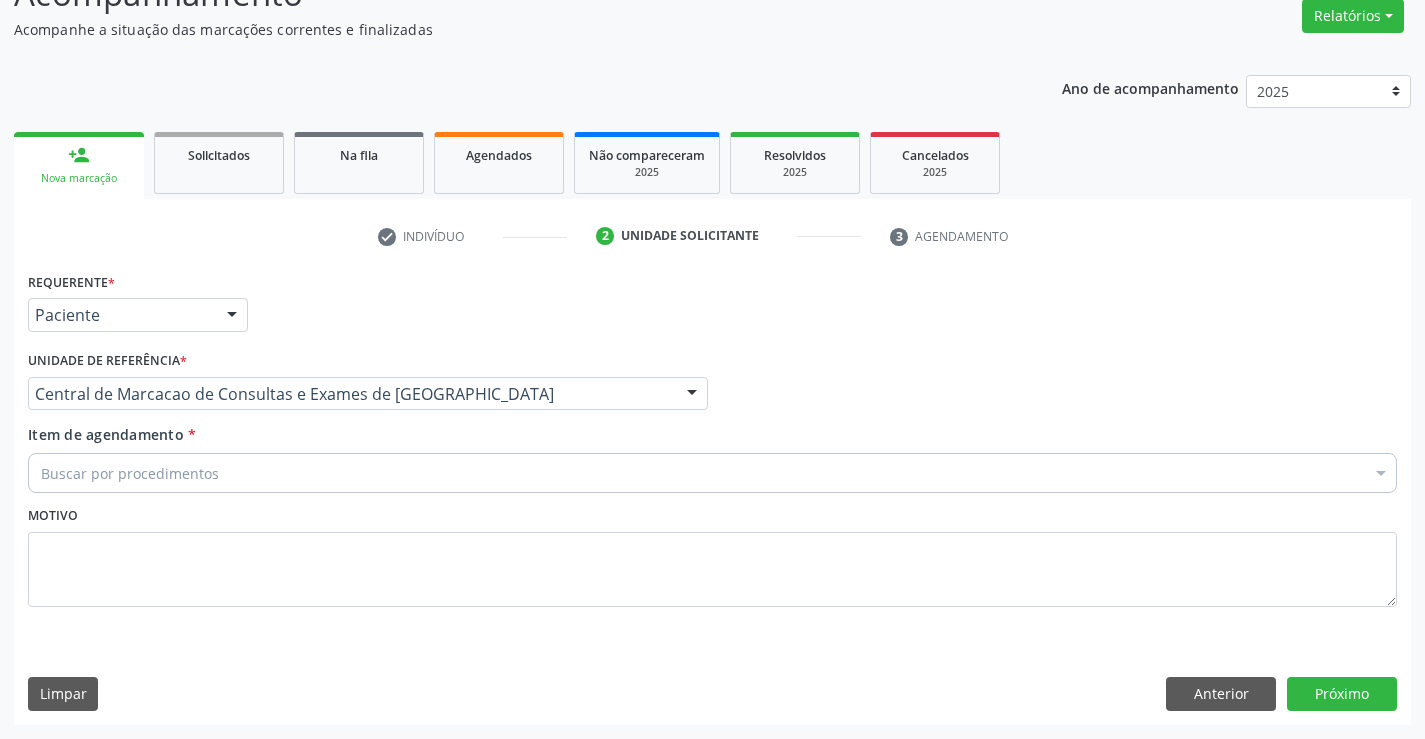 click on "Buscar por procedimentos" at bounding box center [712, 473] 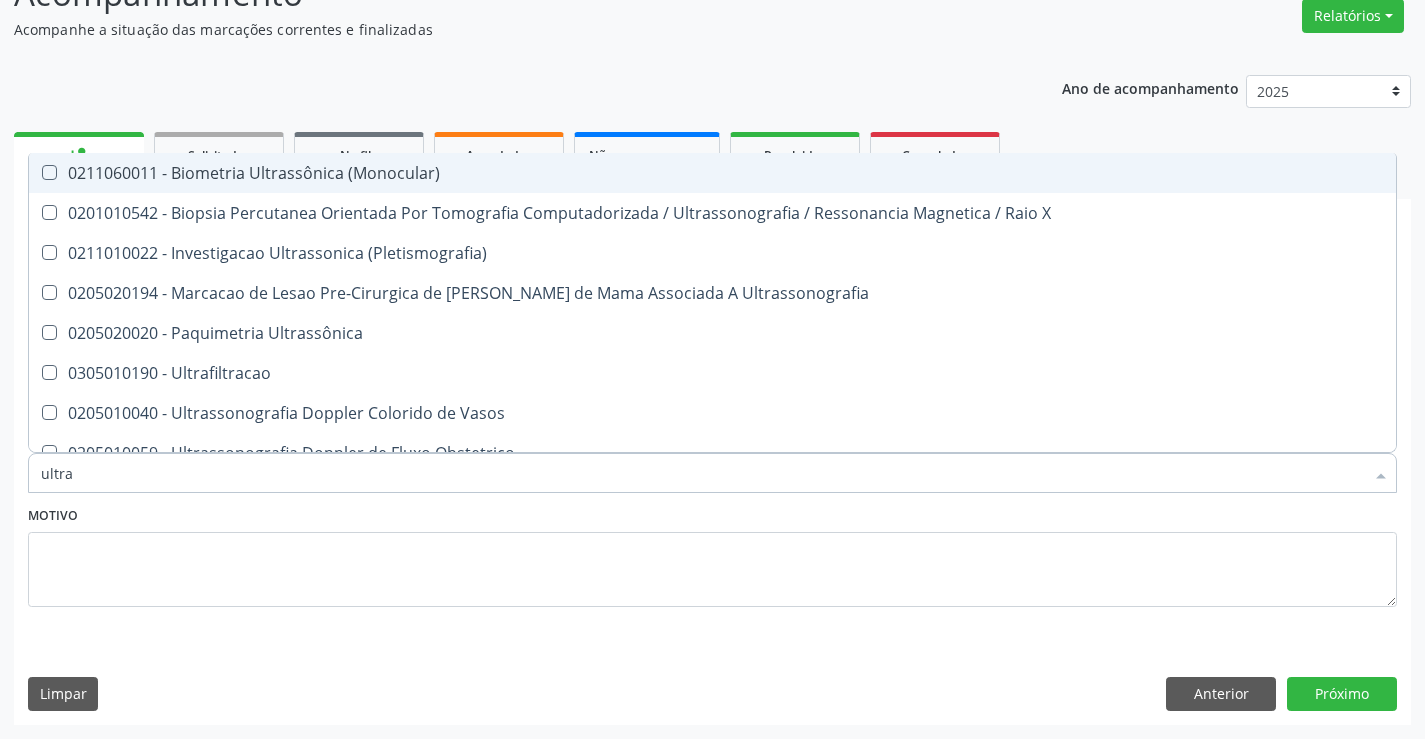 type on "ultras" 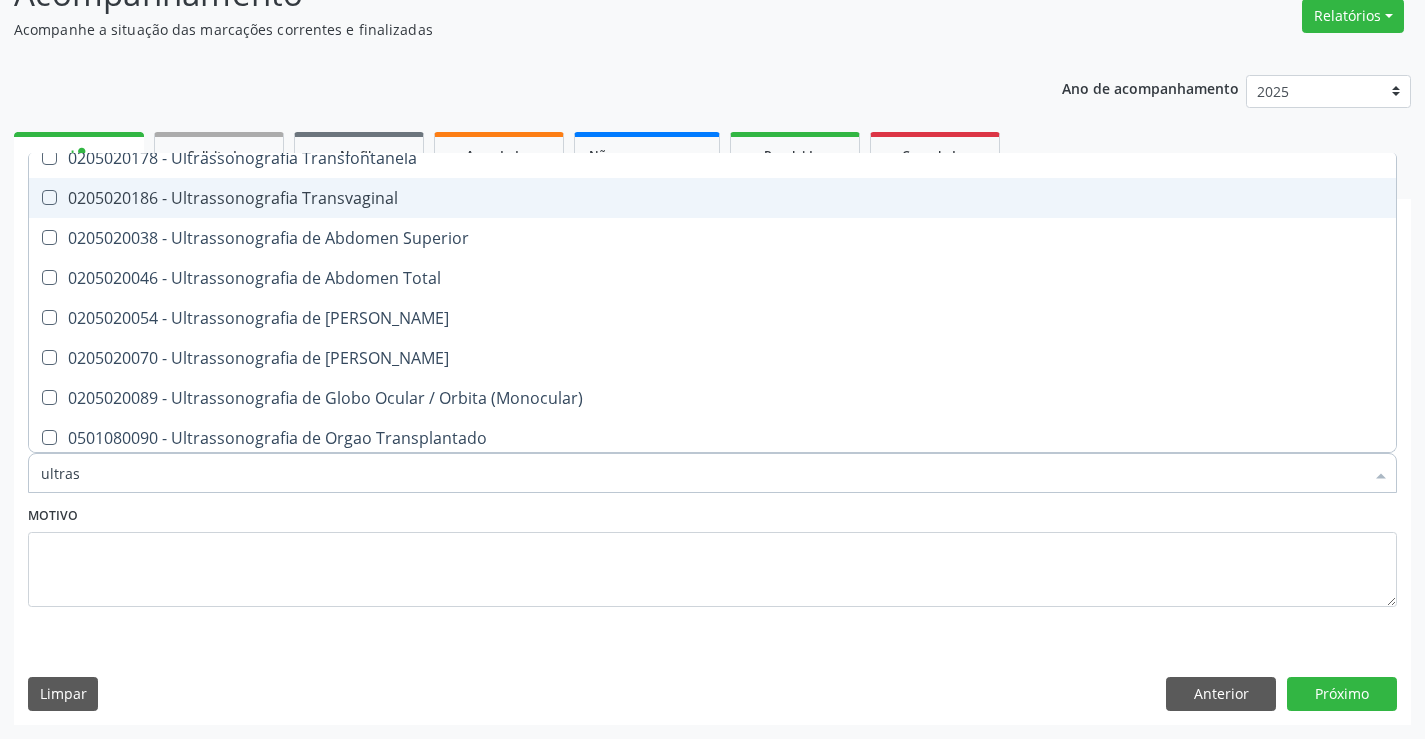 scroll, scrollTop: 500, scrollLeft: 0, axis: vertical 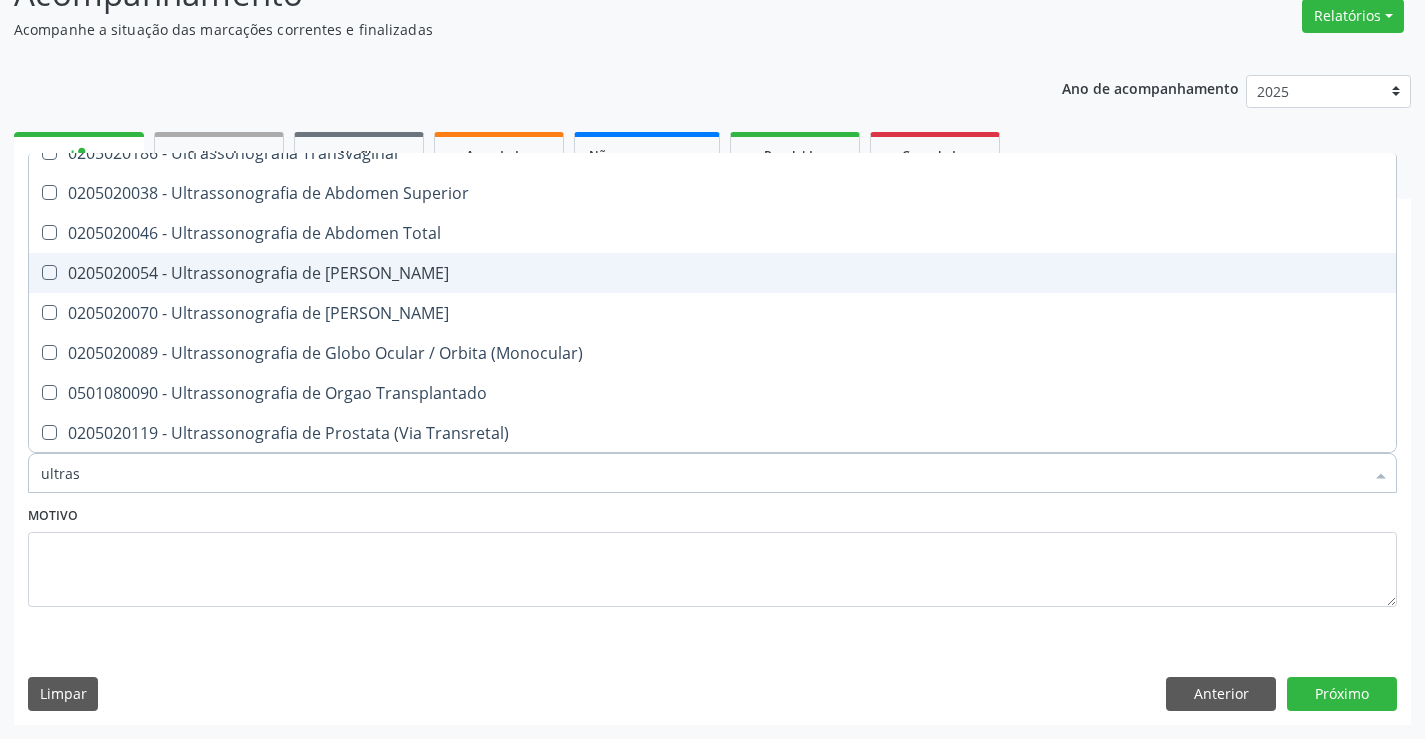 click on "0205020054 - Ultrassonografia de Aparelho Urinario" at bounding box center (712, 273) 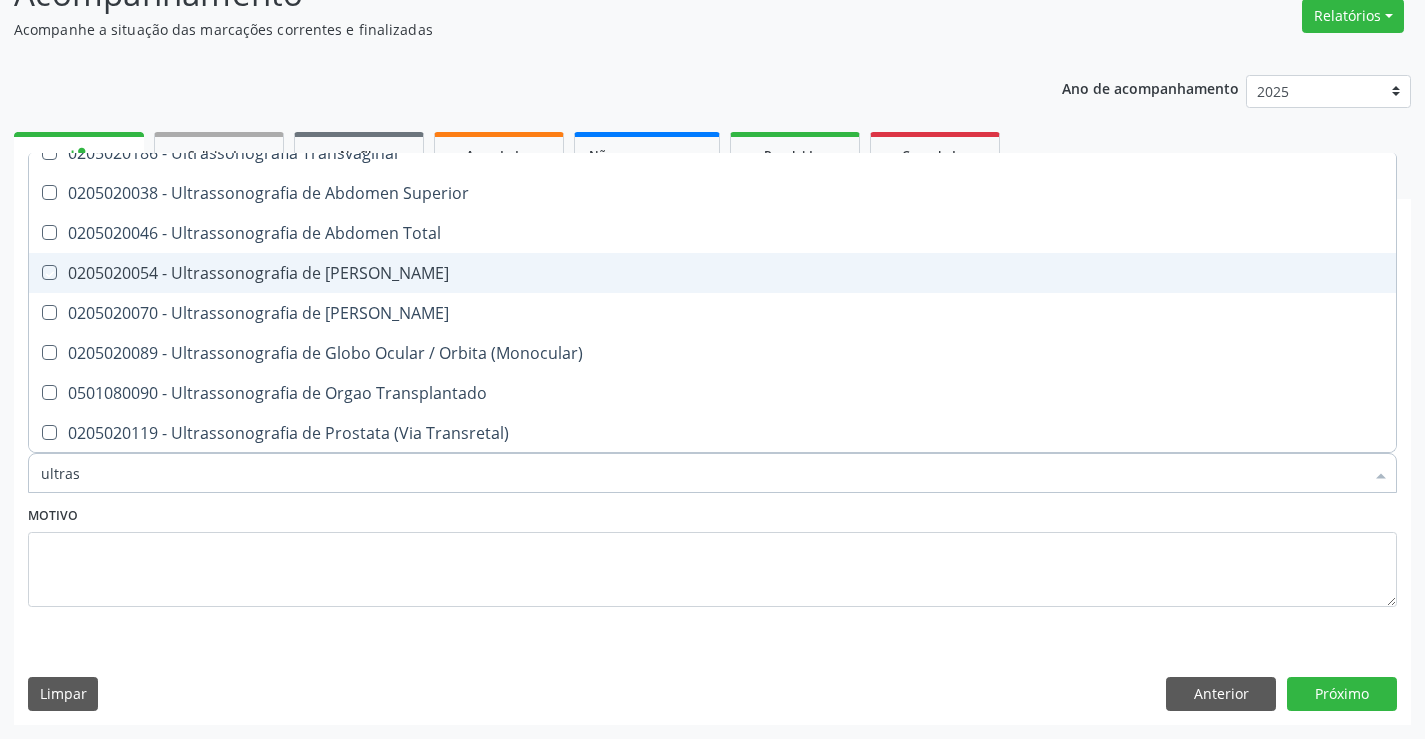 checkbox on "true" 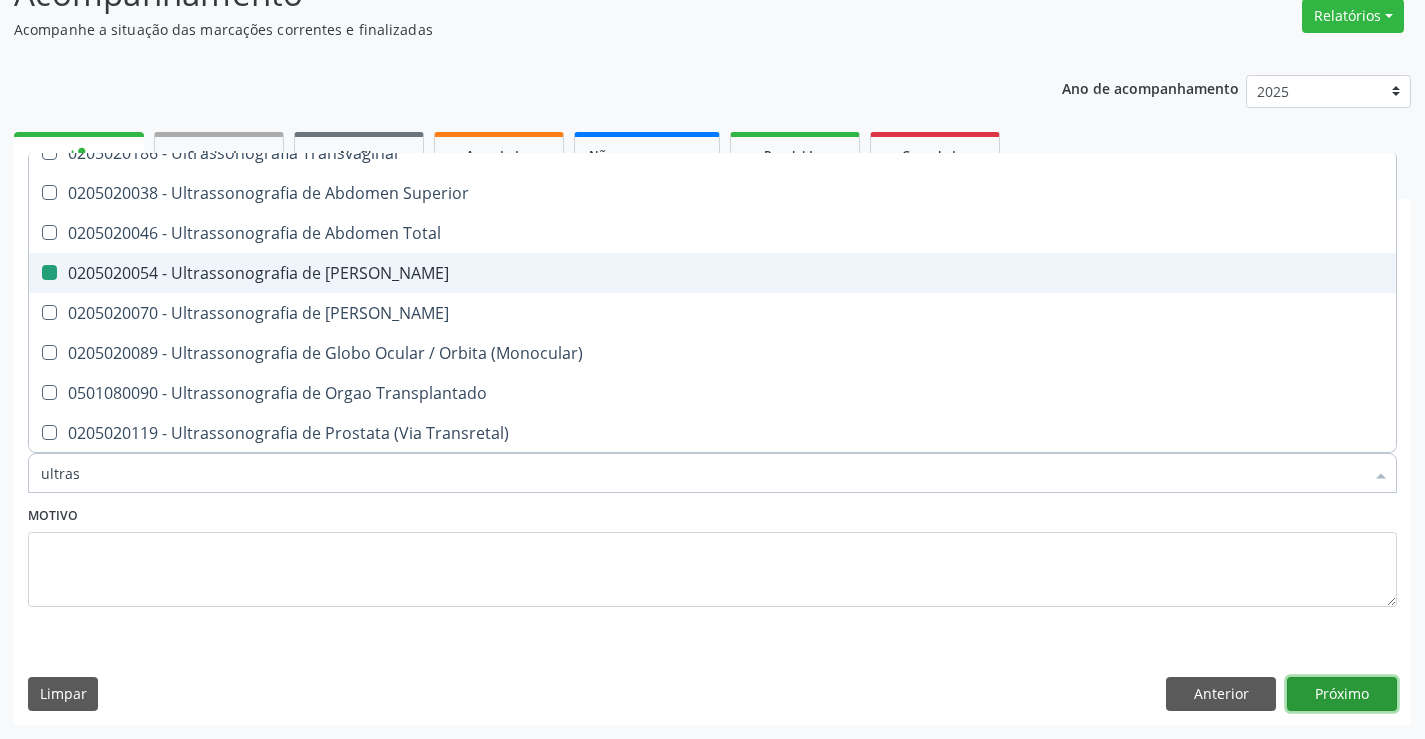 click on "Próximo" at bounding box center (1342, 694) 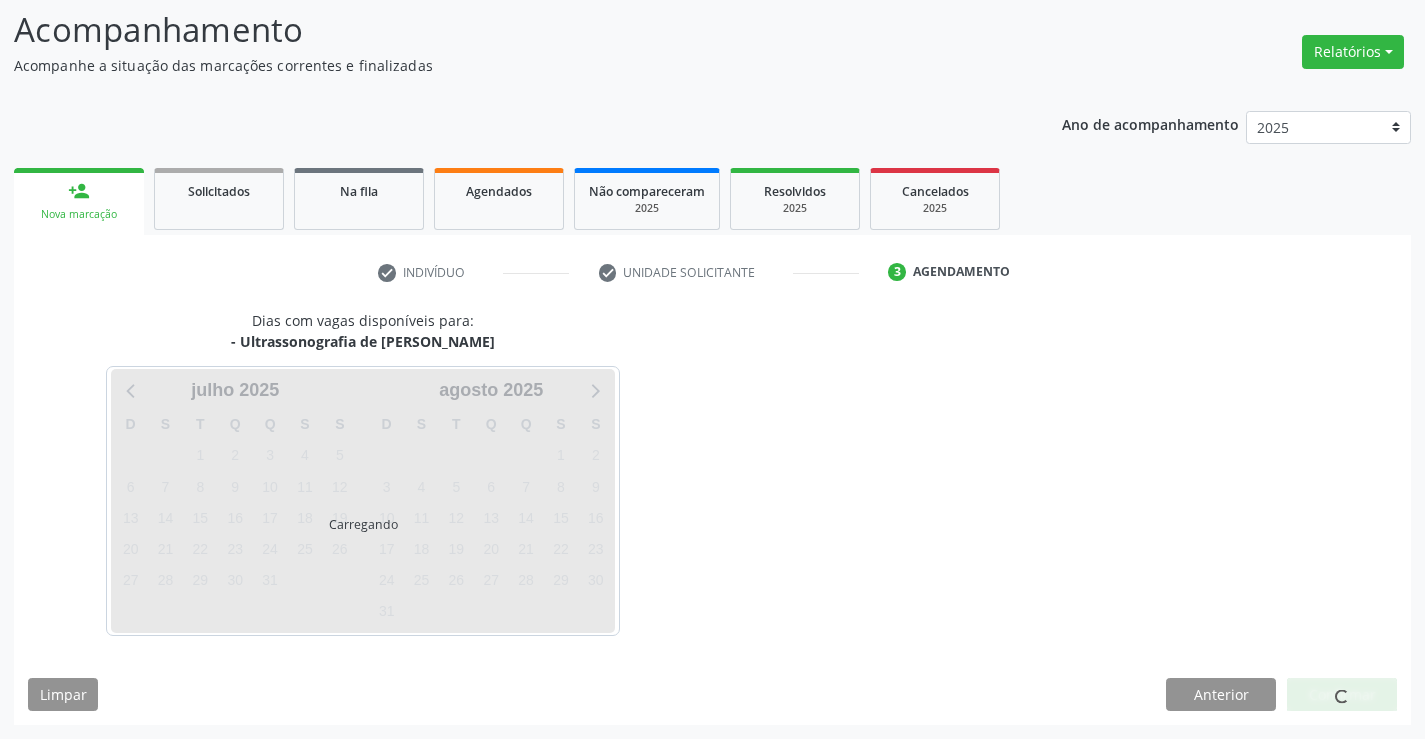 scroll, scrollTop: 131, scrollLeft: 0, axis: vertical 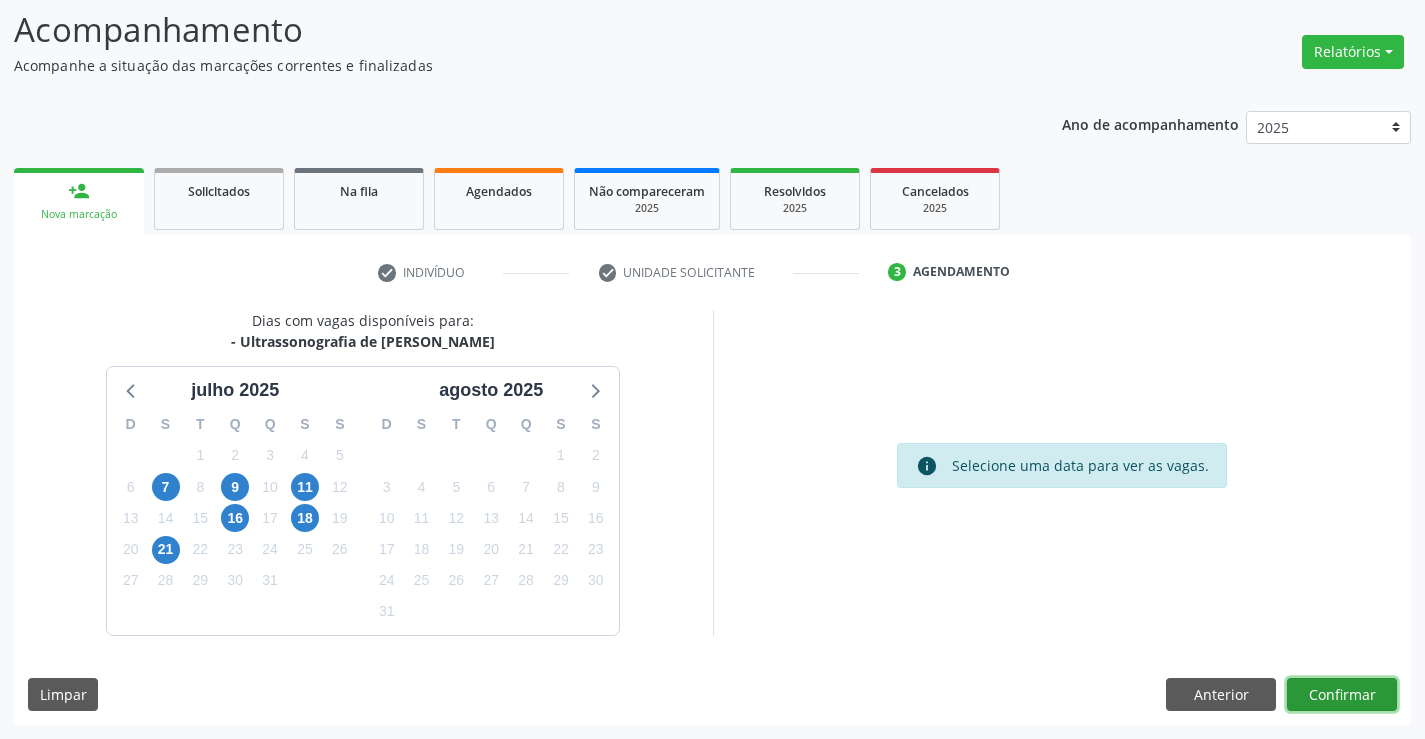 click on "Confirmar" at bounding box center (1342, 695) 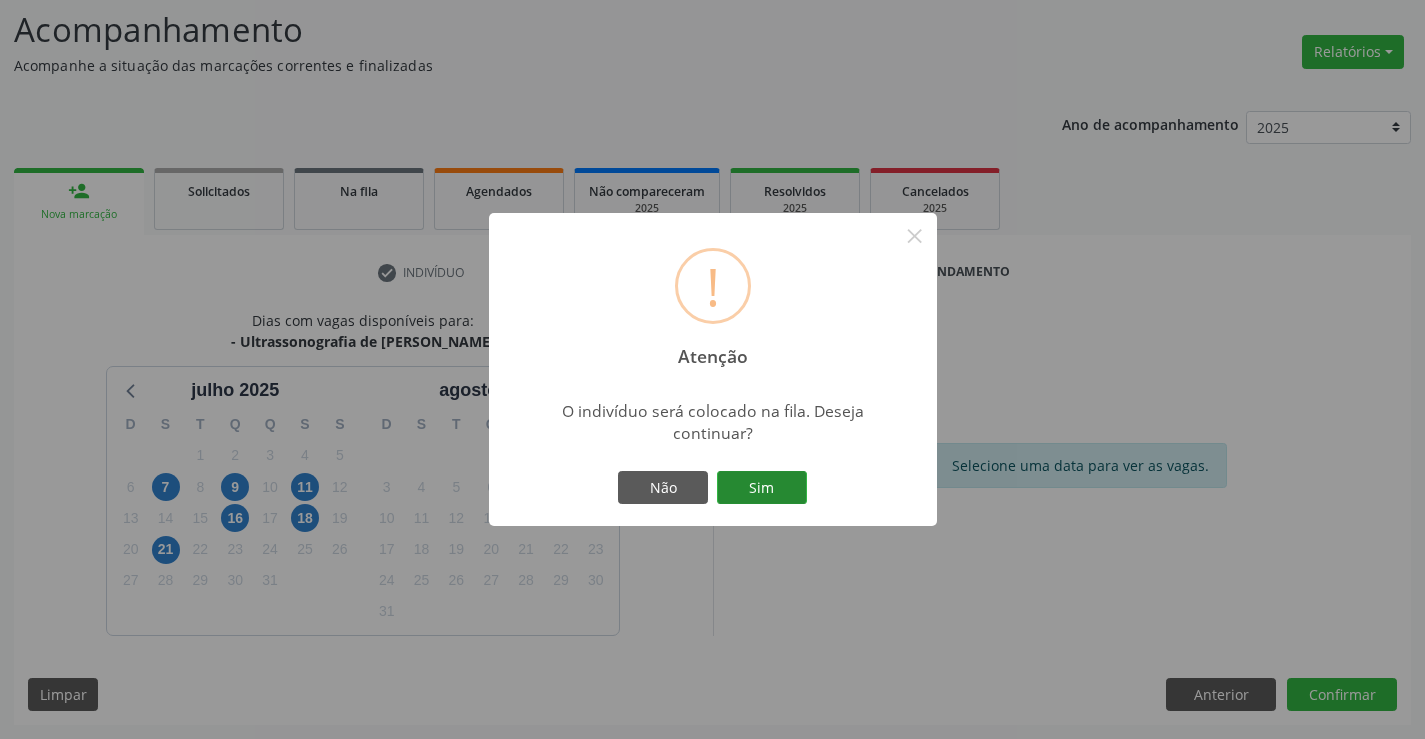 click on "Sim" at bounding box center (762, 488) 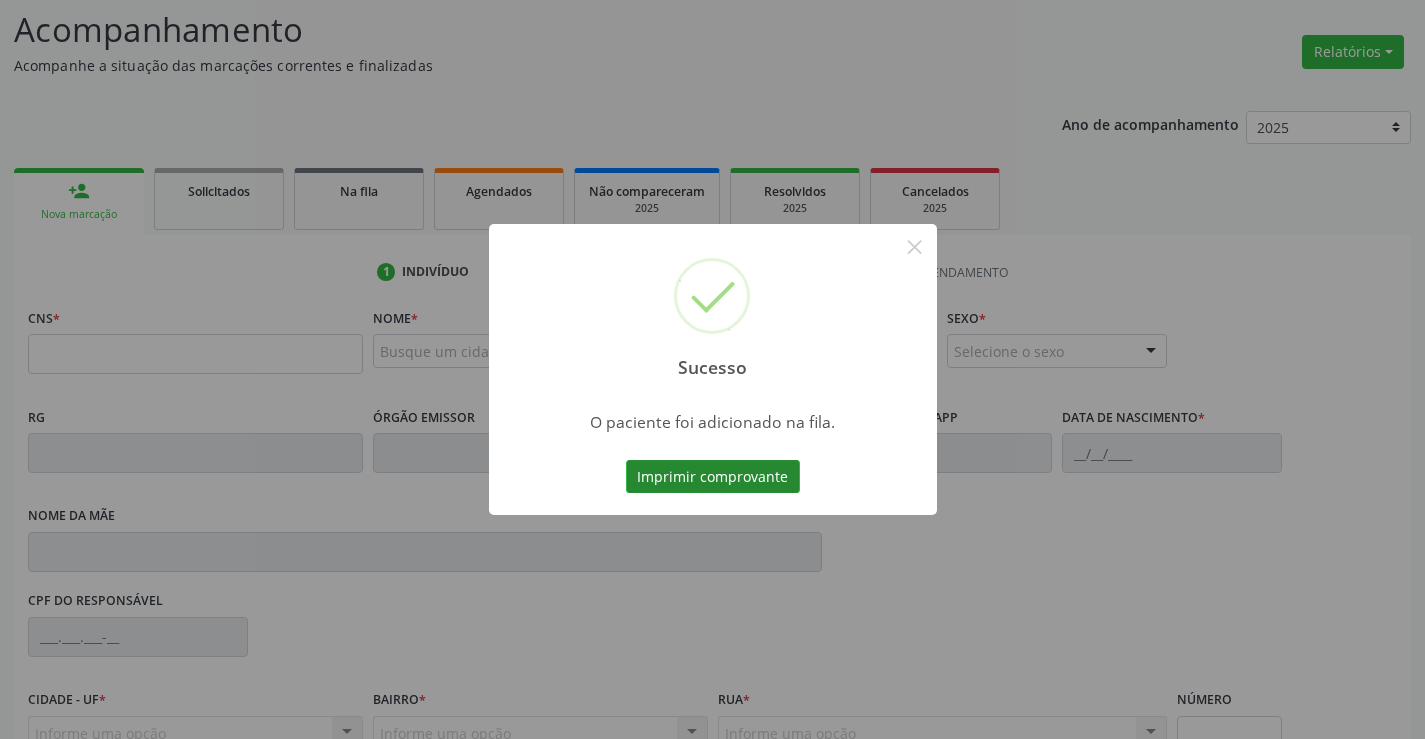 click on "Imprimir comprovante" at bounding box center (713, 477) 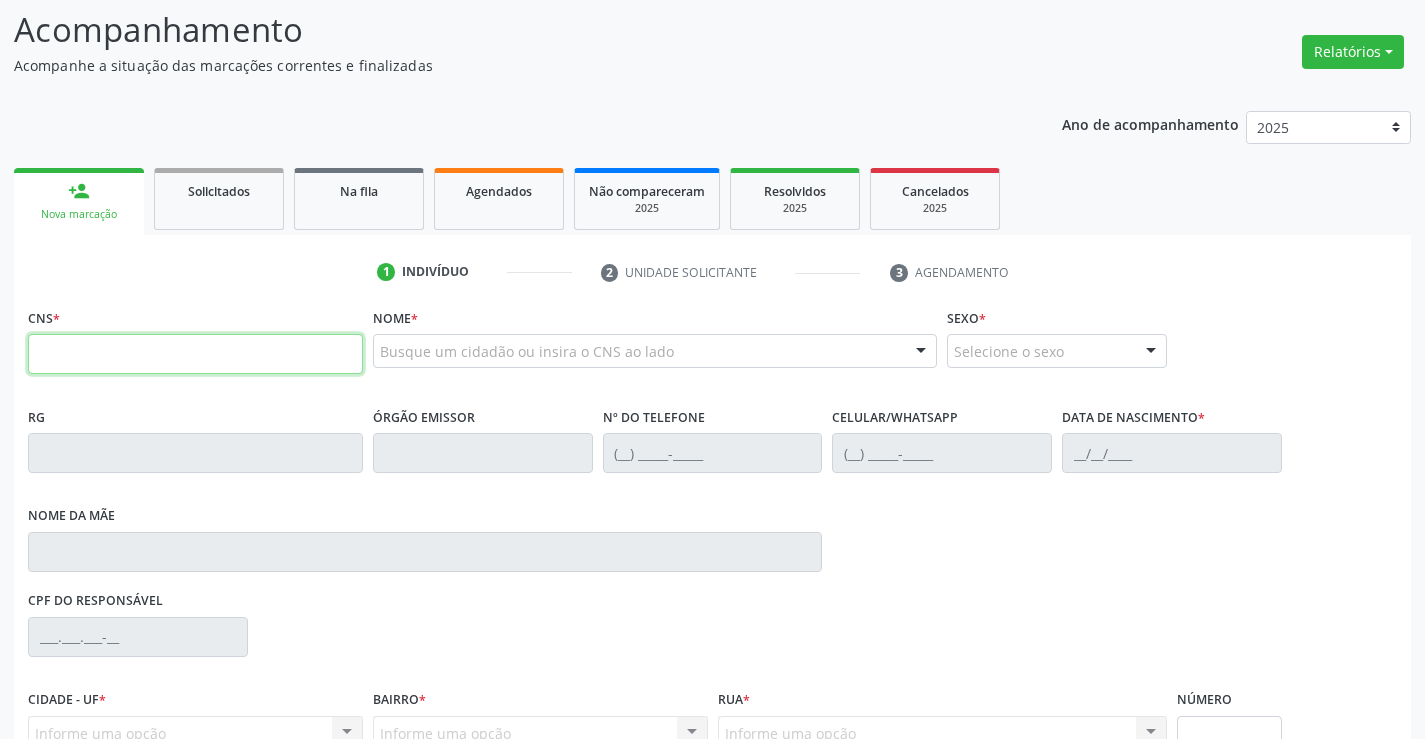 click at bounding box center [195, 354] 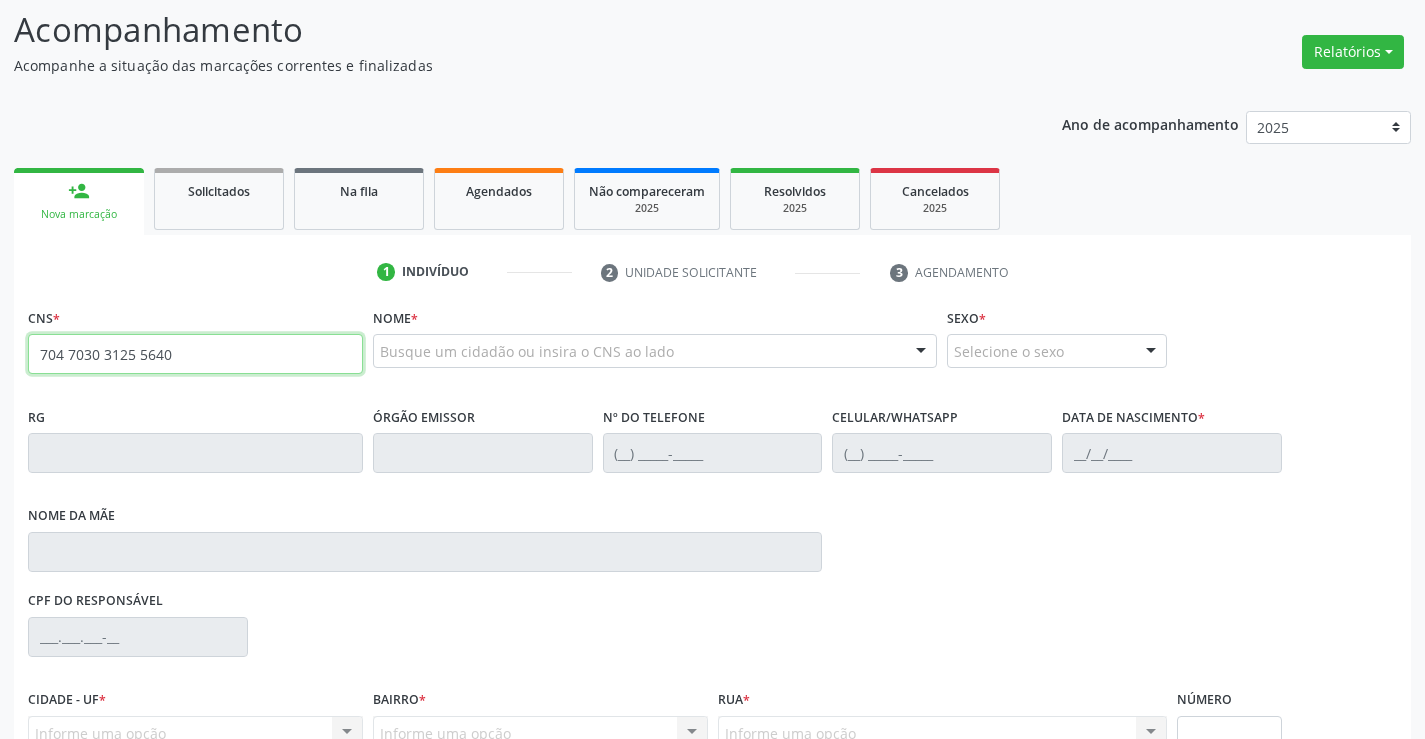 type on "704 7030 3125 5640" 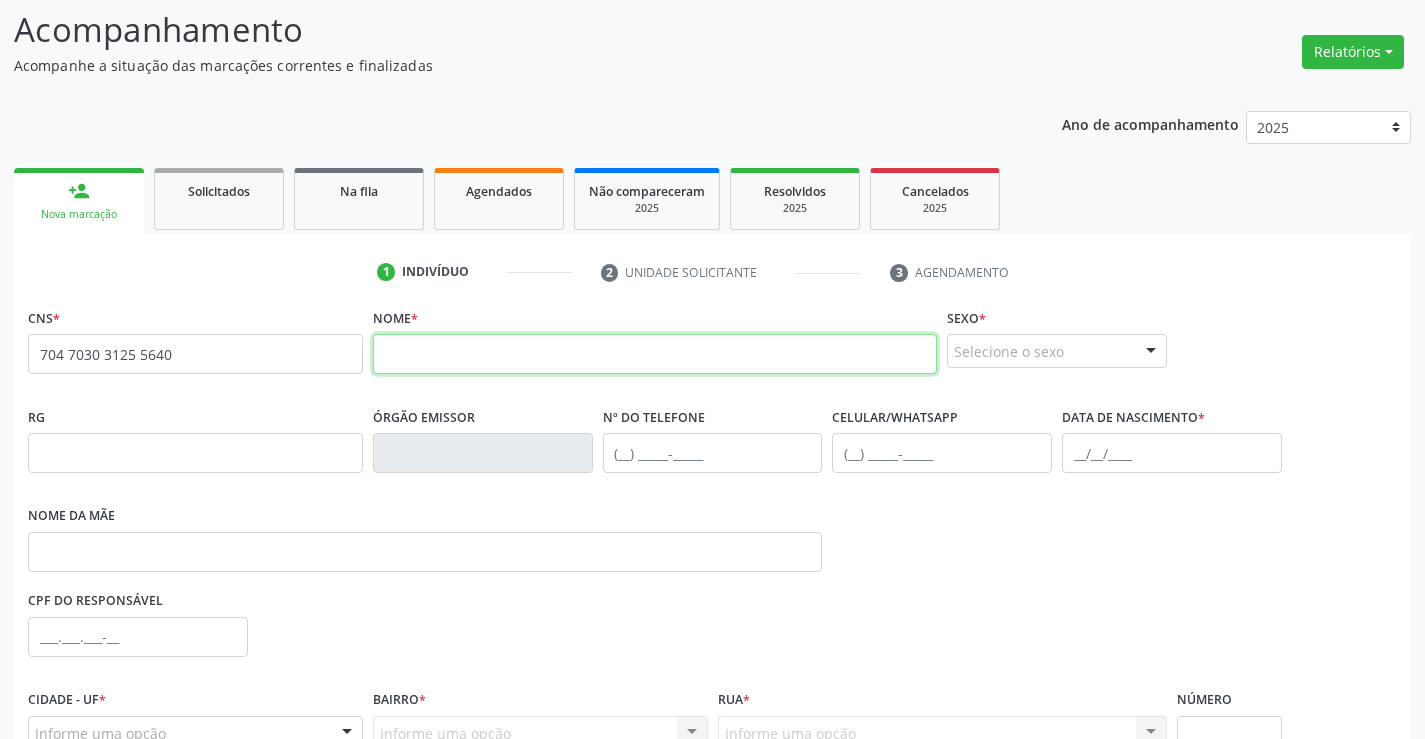 click at bounding box center (655, 354) 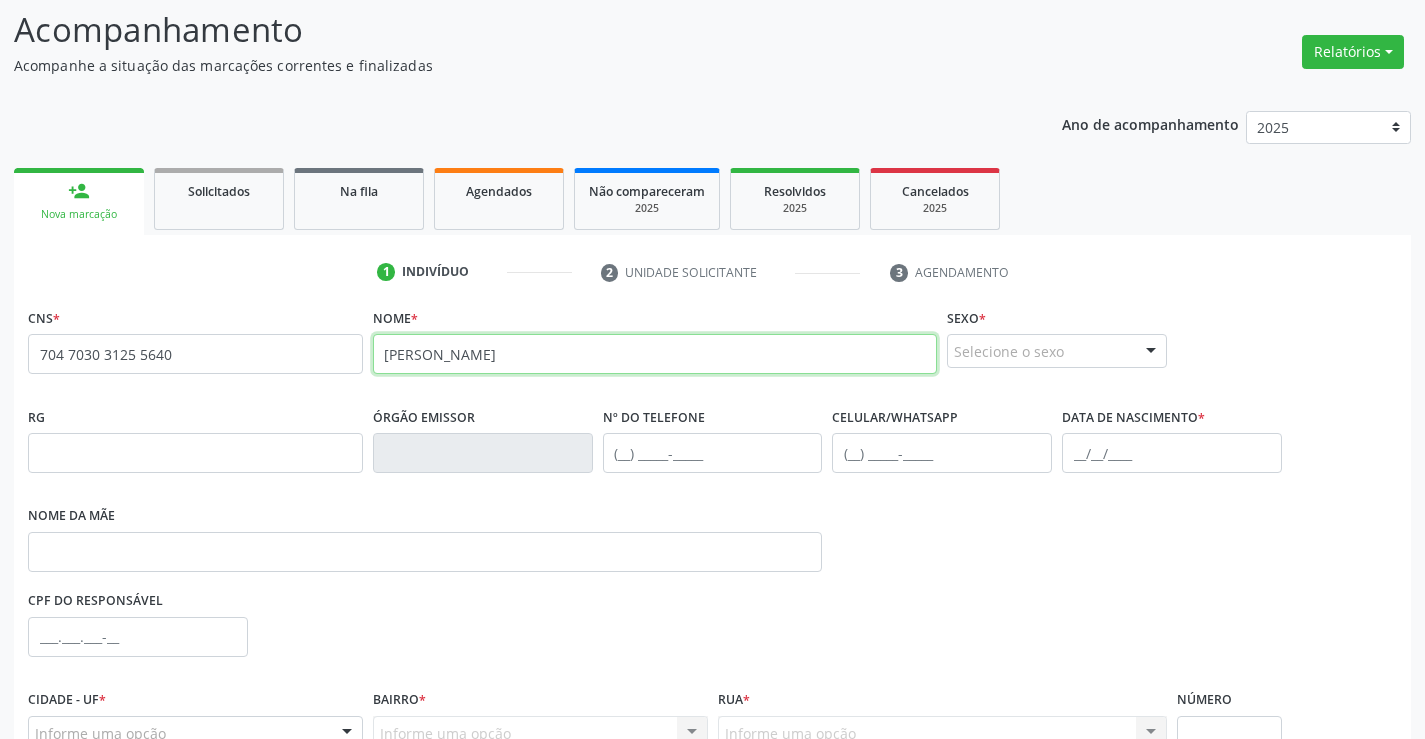 type on "EMILLY BYANKA DE CARVALHO NUNES" 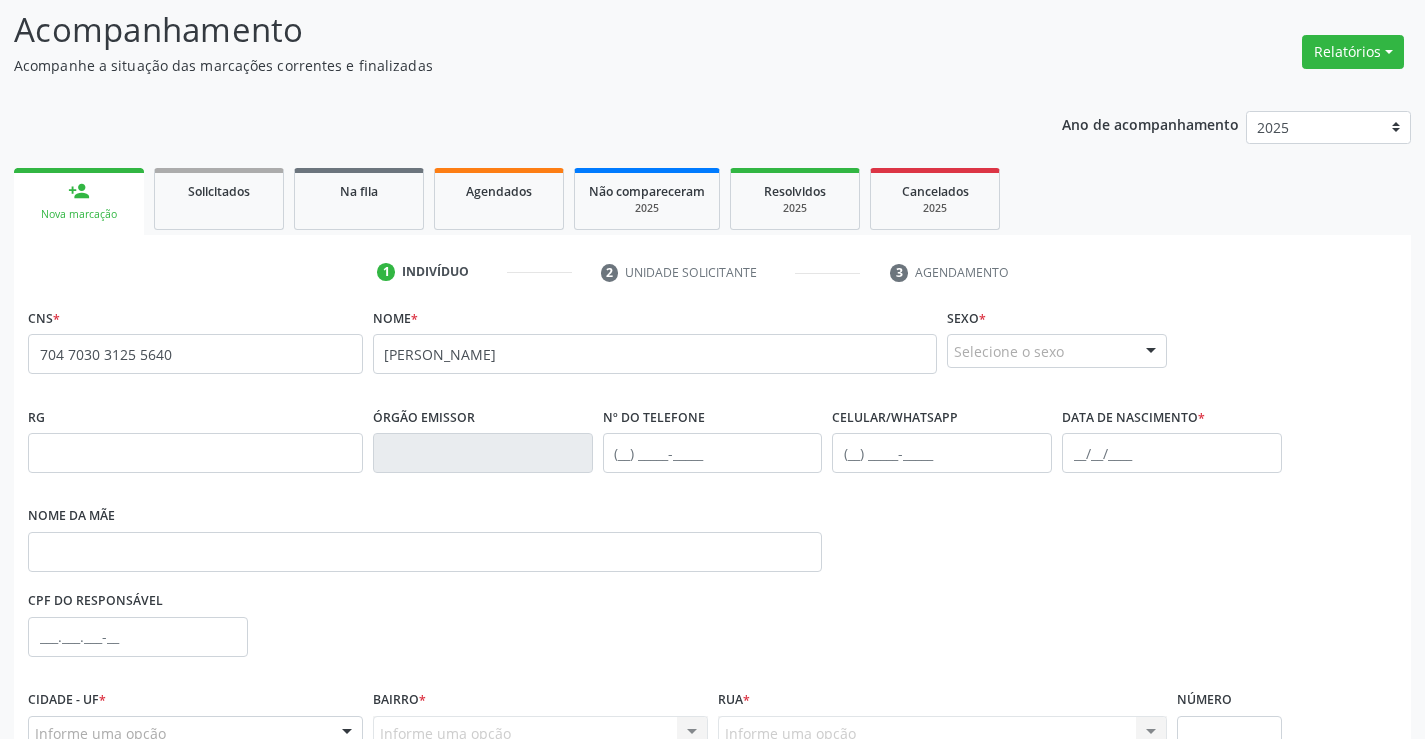 click on "Selecione o sexo" at bounding box center (1057, 351) 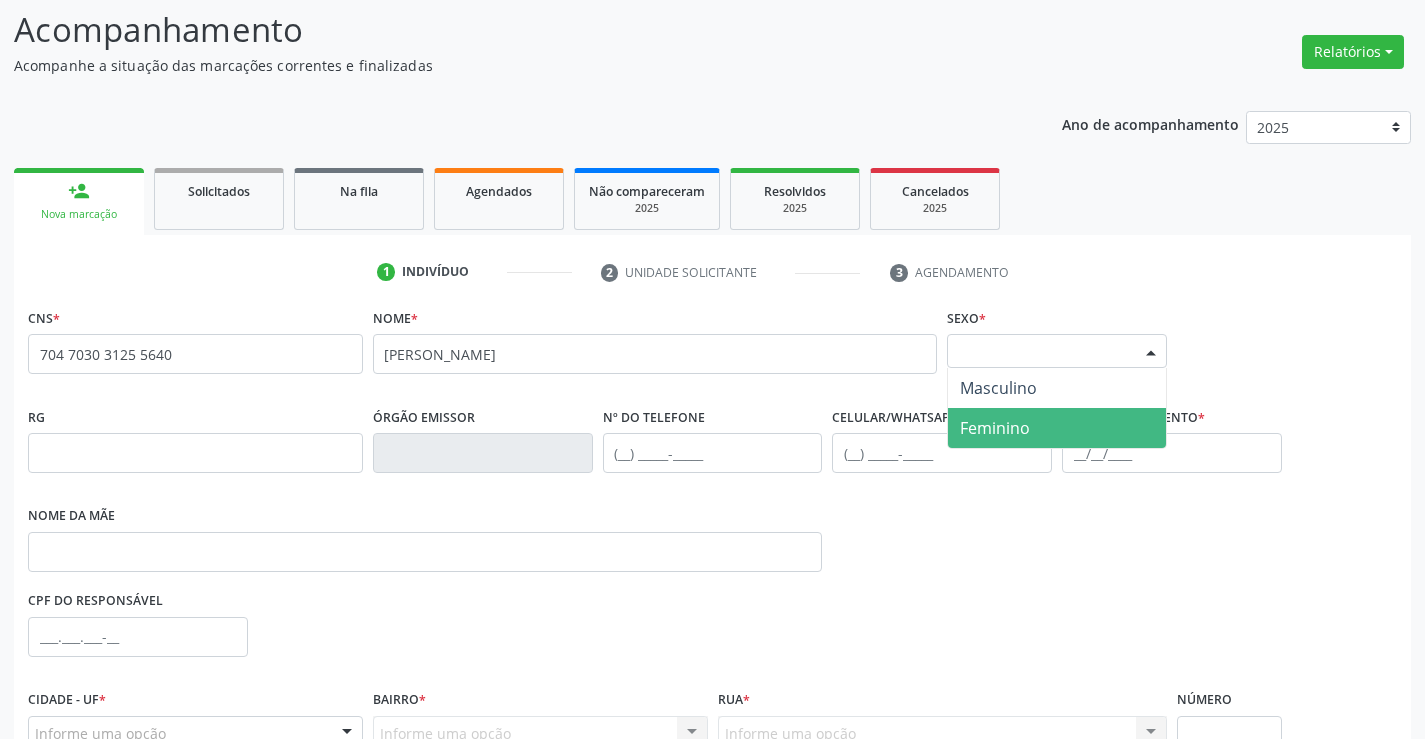 click on "Feminino" at bounding box center (995, 428) 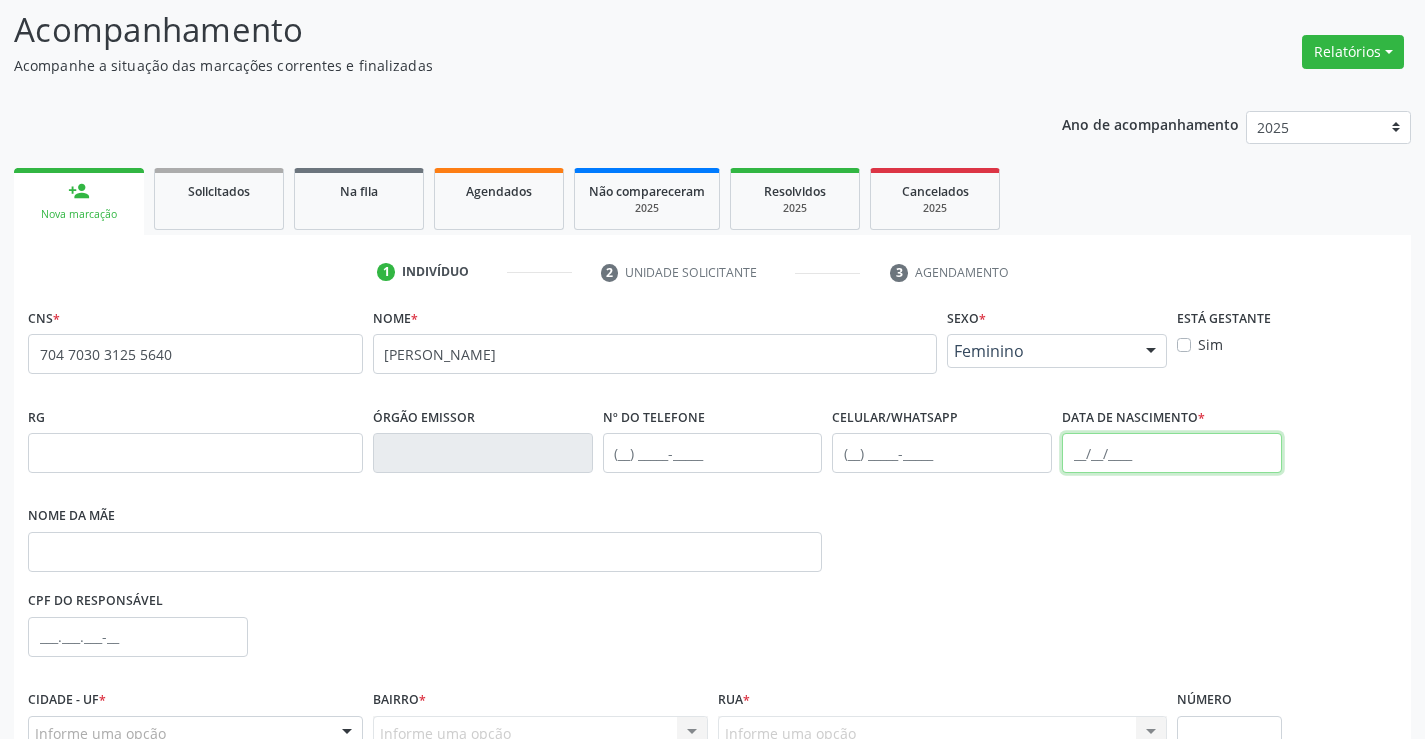 click at bounding box center [1172, 453] 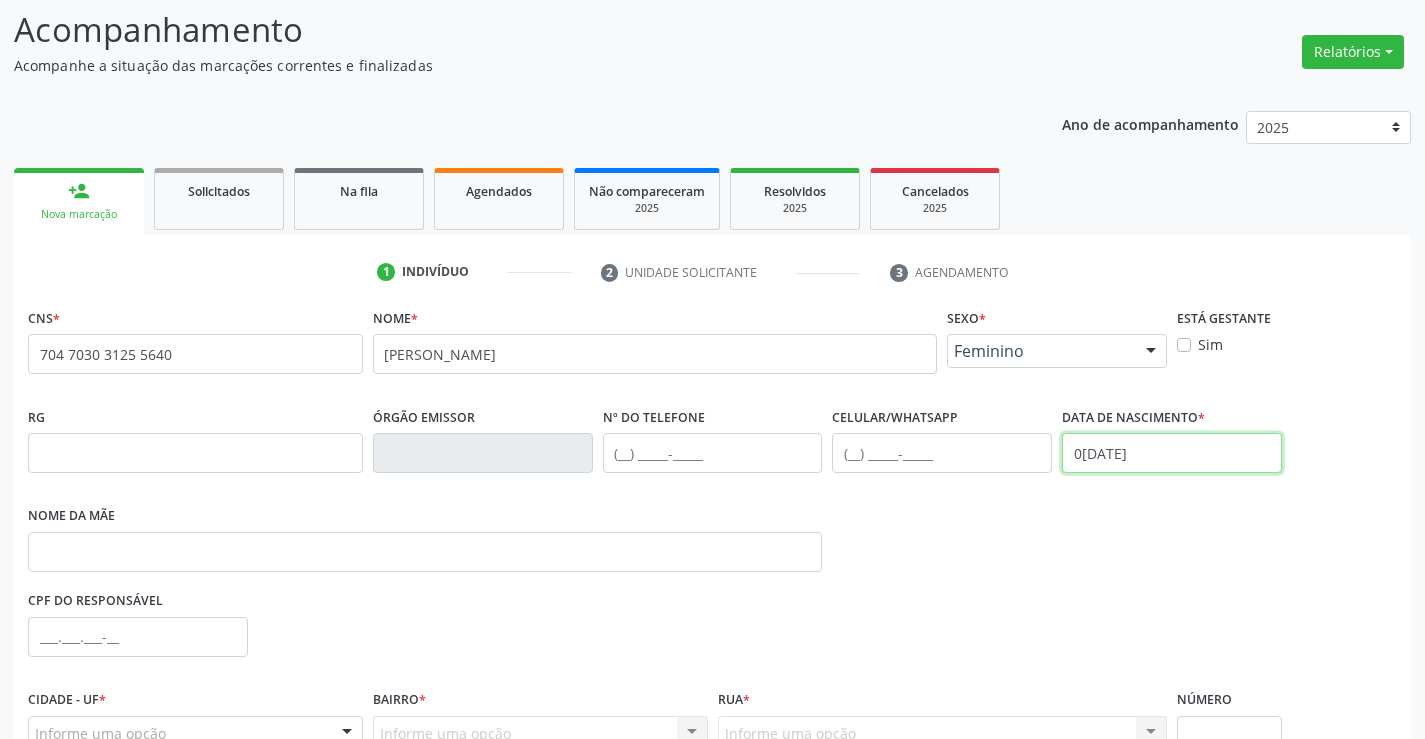 scroll, scrollTop: 331, scrollLeft: 0, axis: vertical 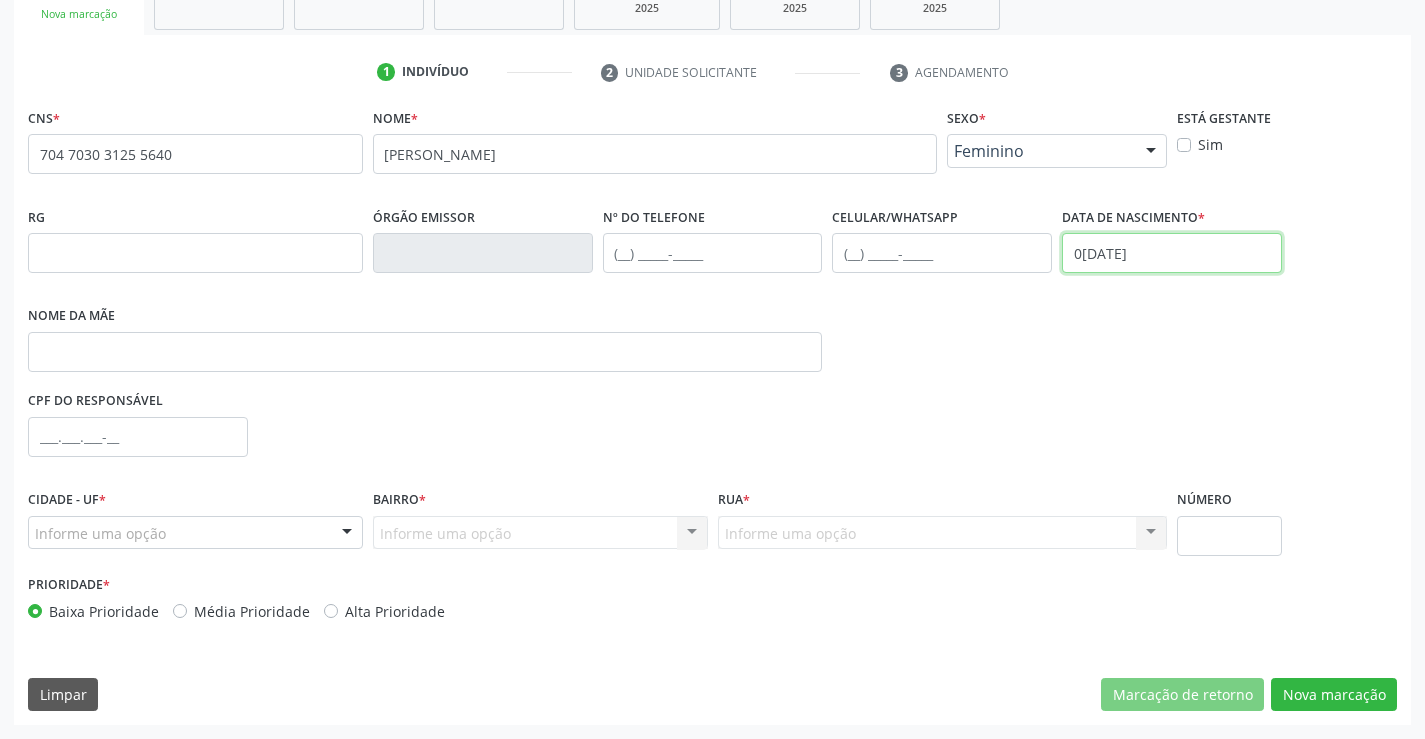 type on "09/10/2011" 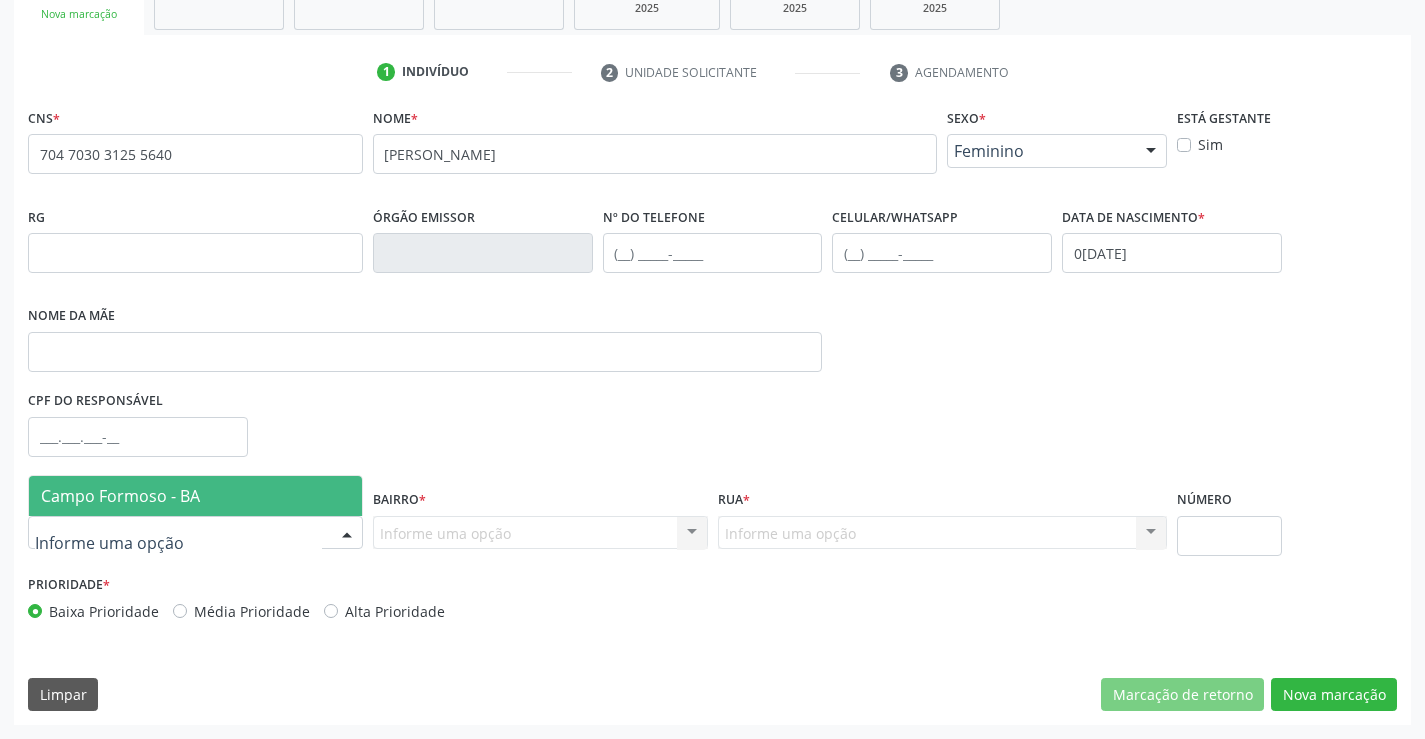 click on "Campo Formoso - BA" at bounding box center (120, 496) 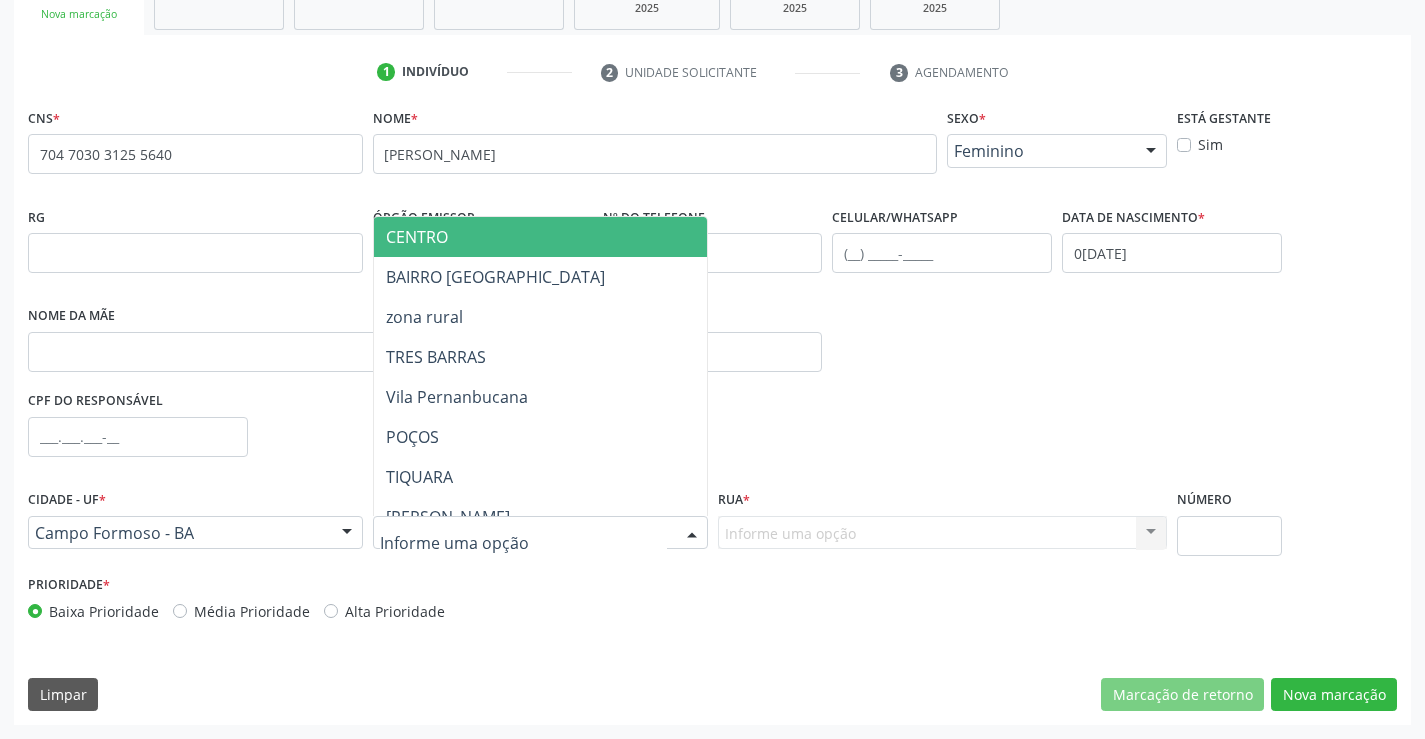 click at bounding box center (540, 533) 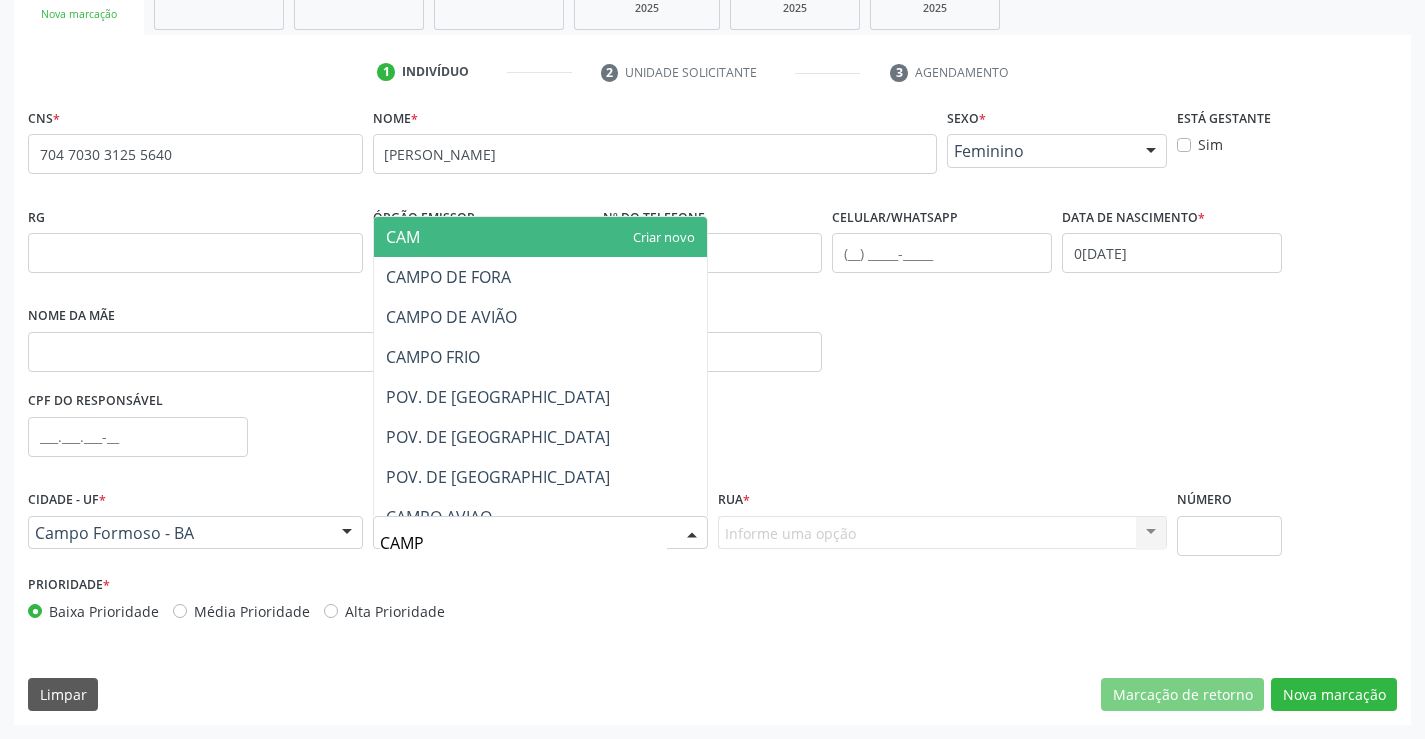 type on "CAMPO" 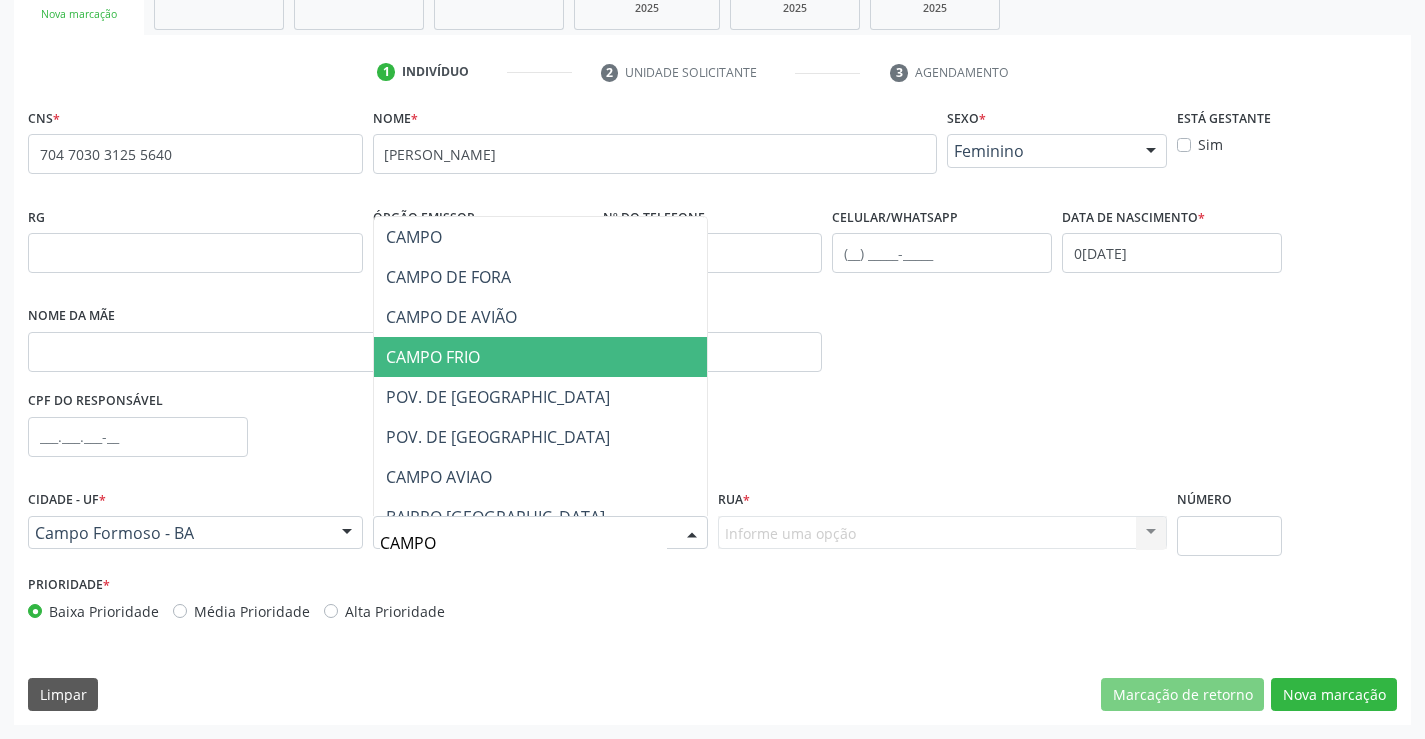 click on "CAMPO FRIO" at bounding box center [540, 357] 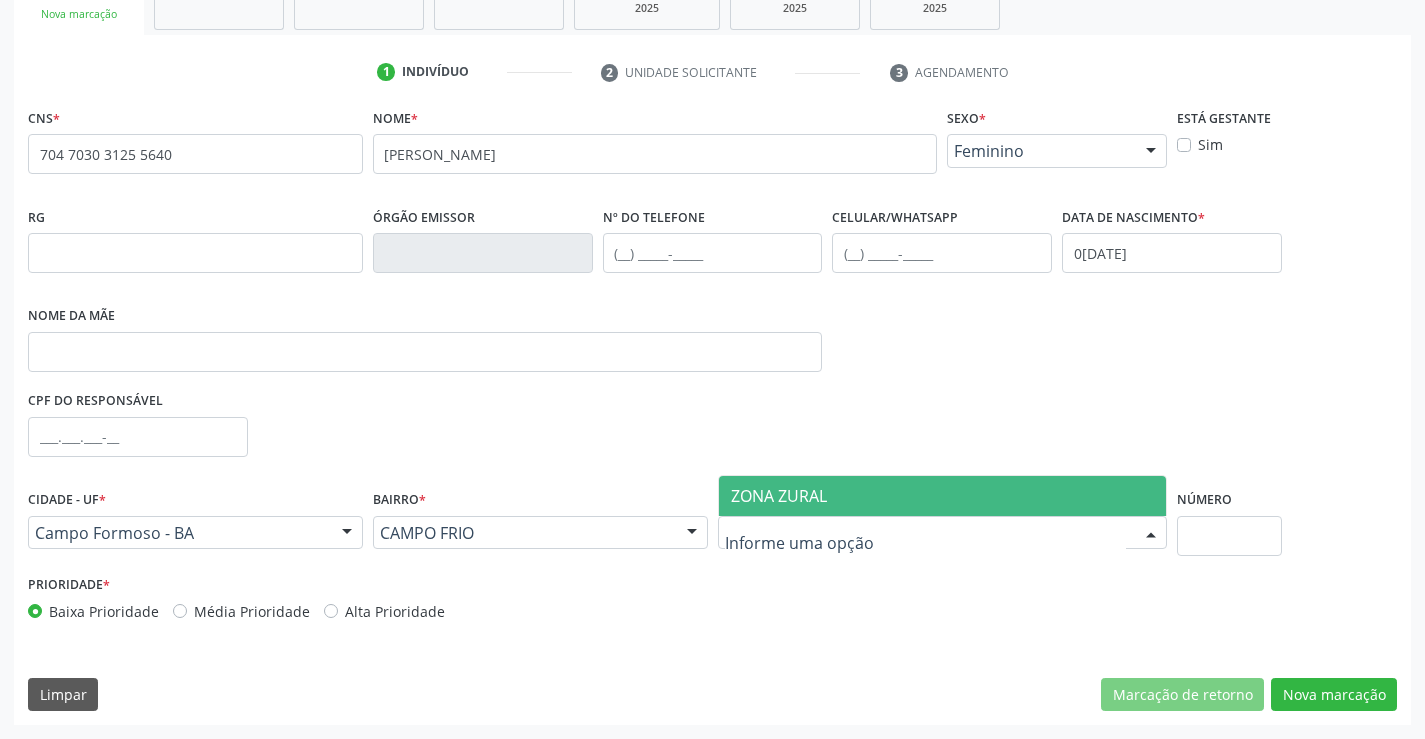 click at bounding box center (943, 533) 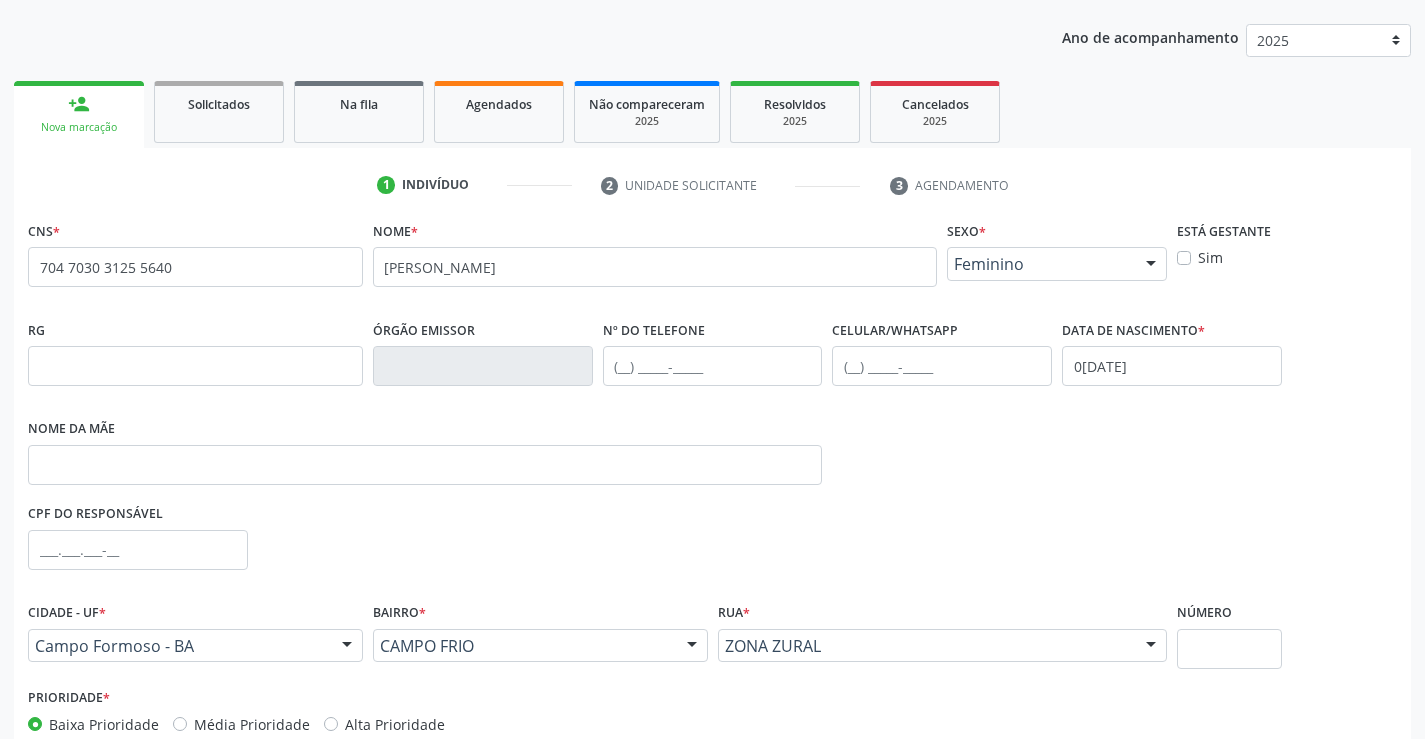 scroll, scrollTop: 0, scrollLeft: 0, axis: both 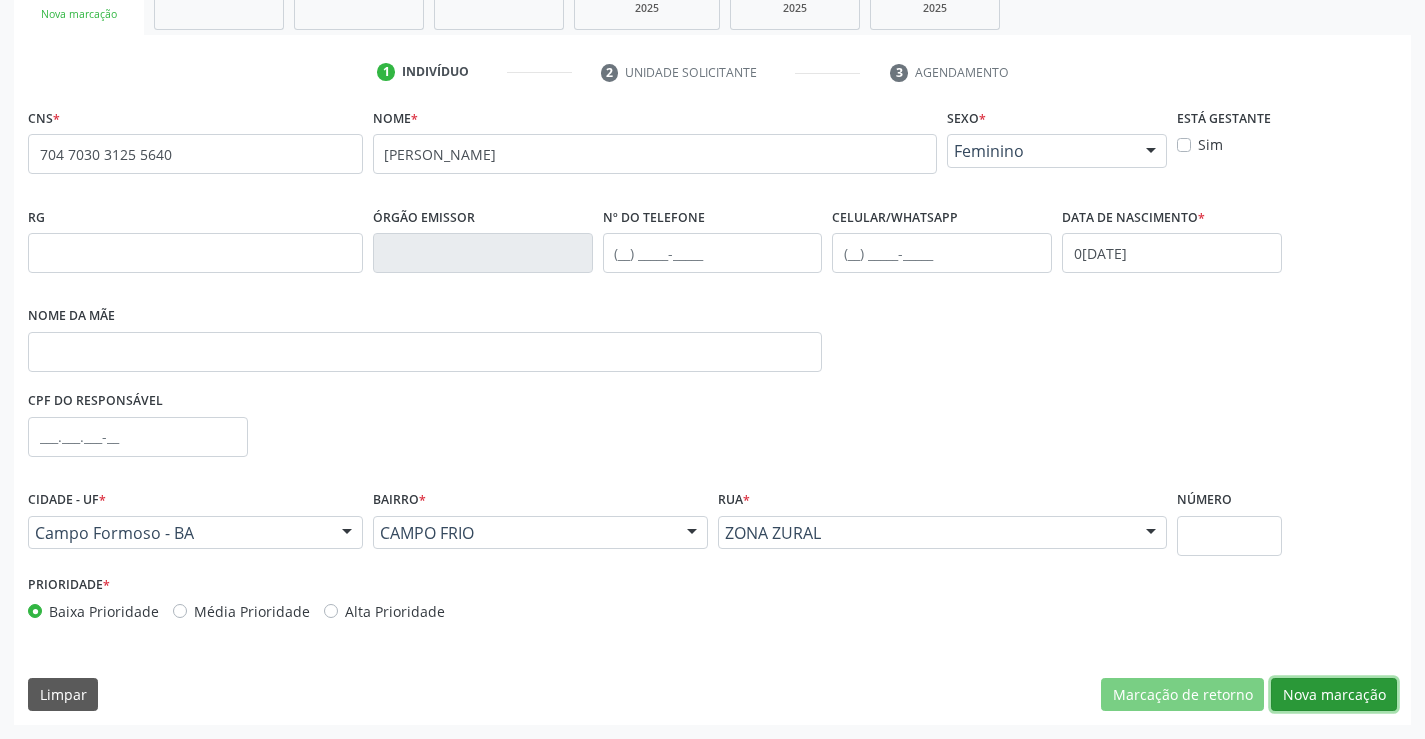 click on "Nova marcação" at bounding box center (1334, 695) 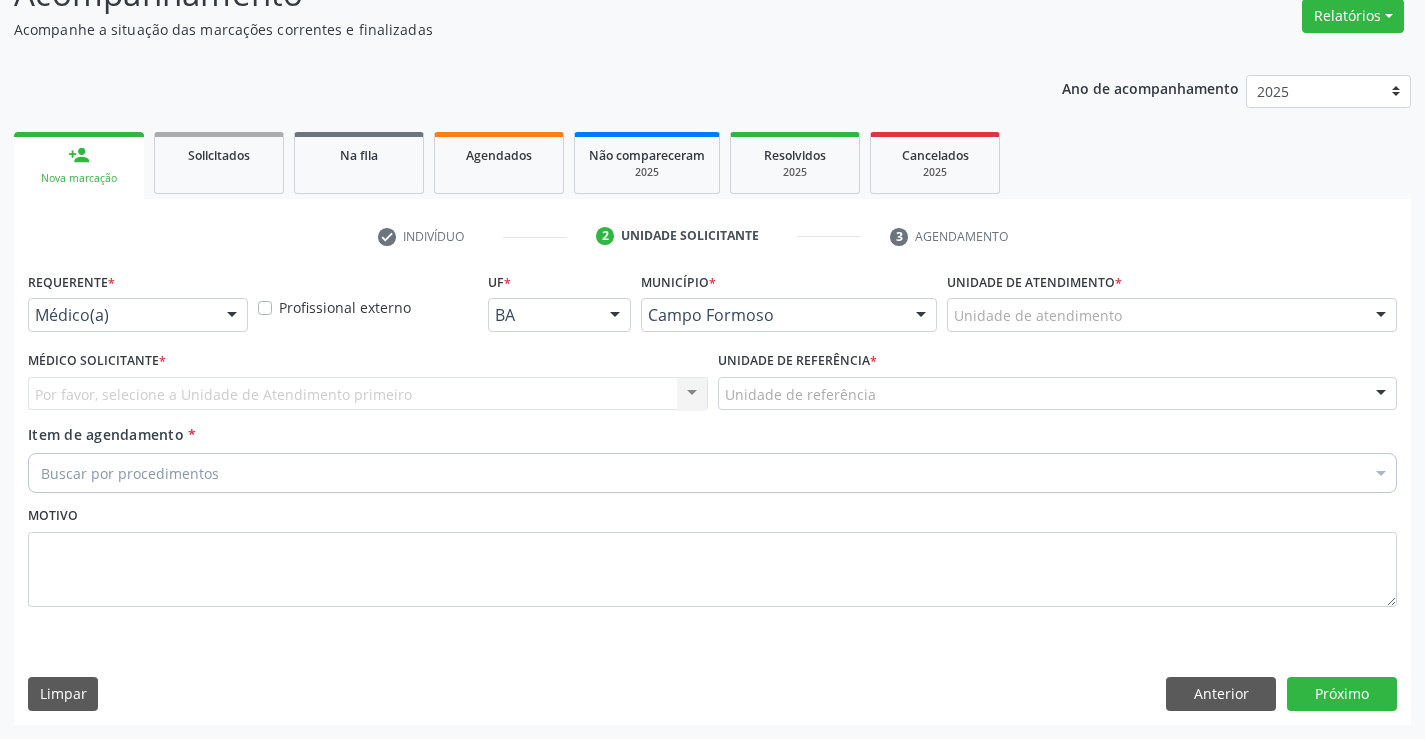 scroll, scrollTop: 167, scrollLeft: 0, axis: vertical 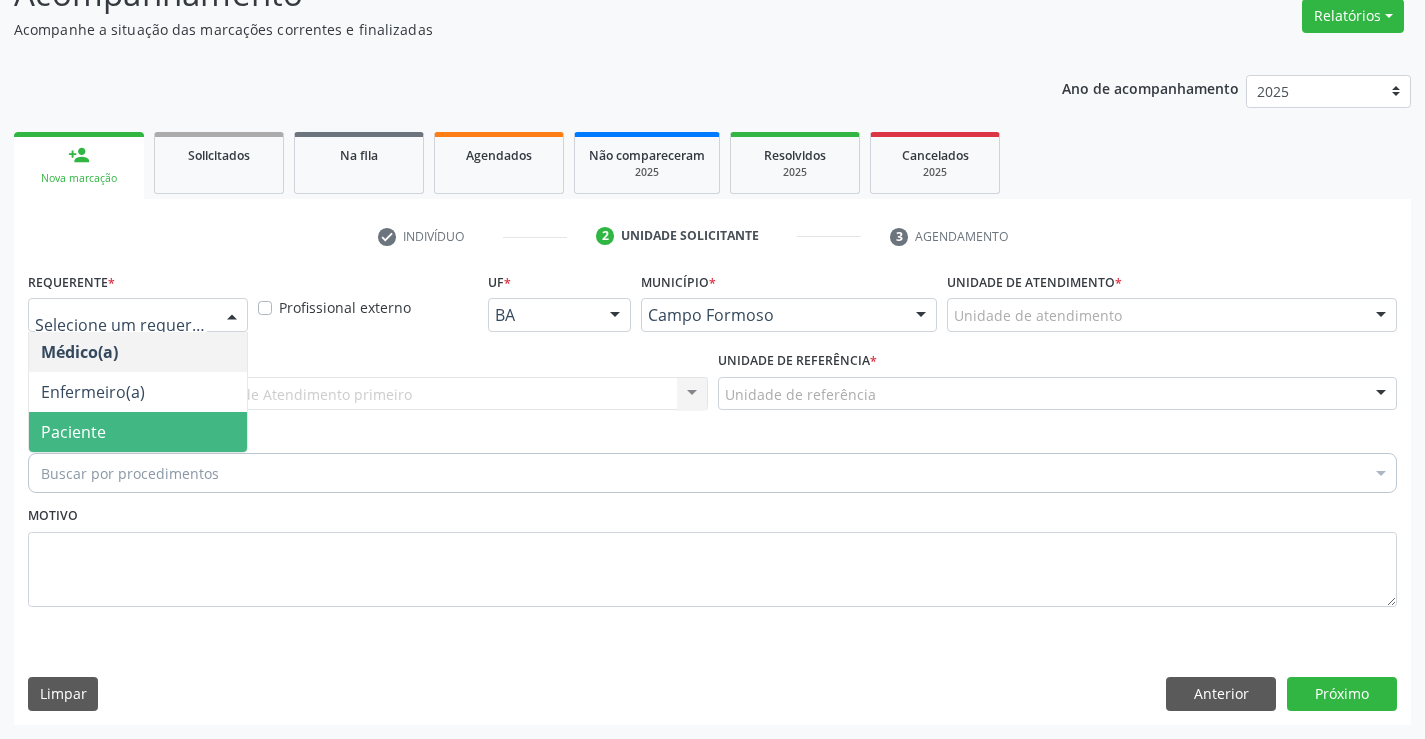 click on "Paciente" at bounding box center [138, 432] 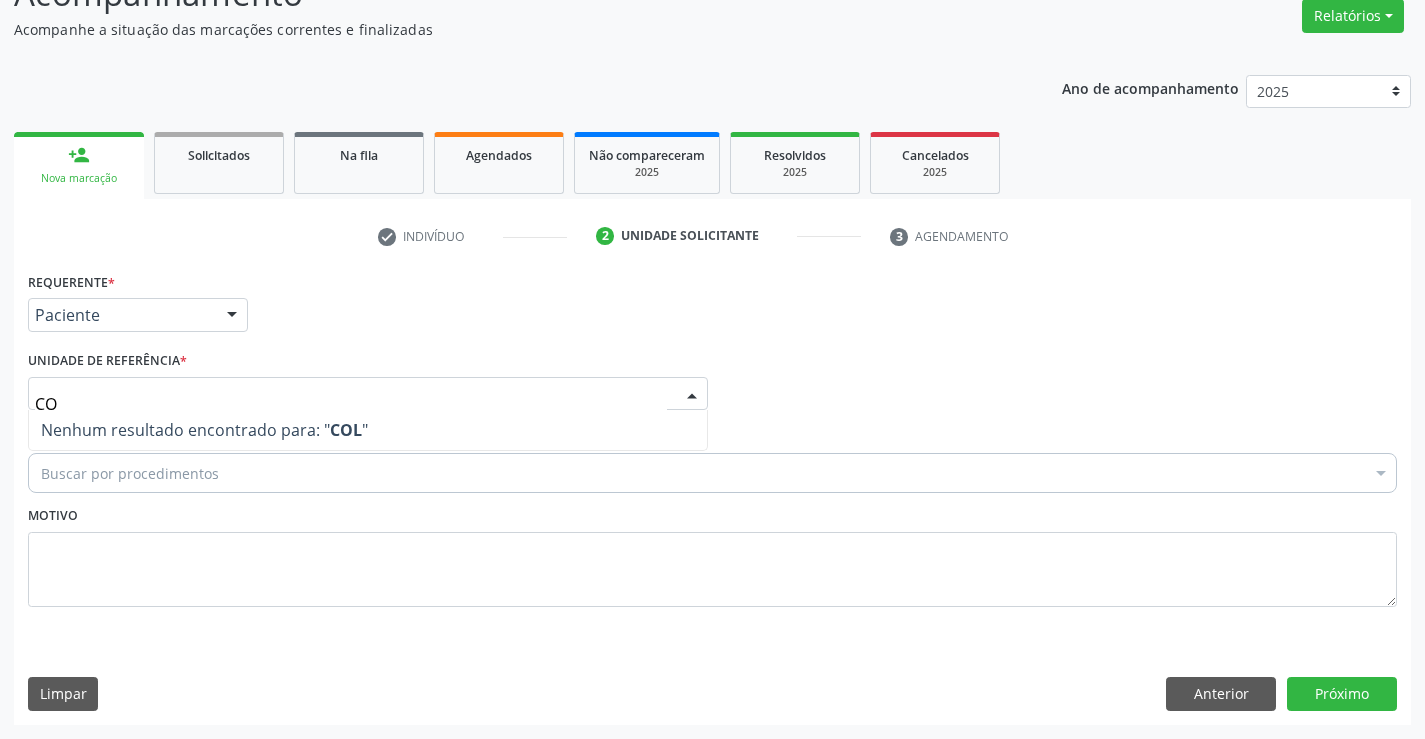 type on "C" 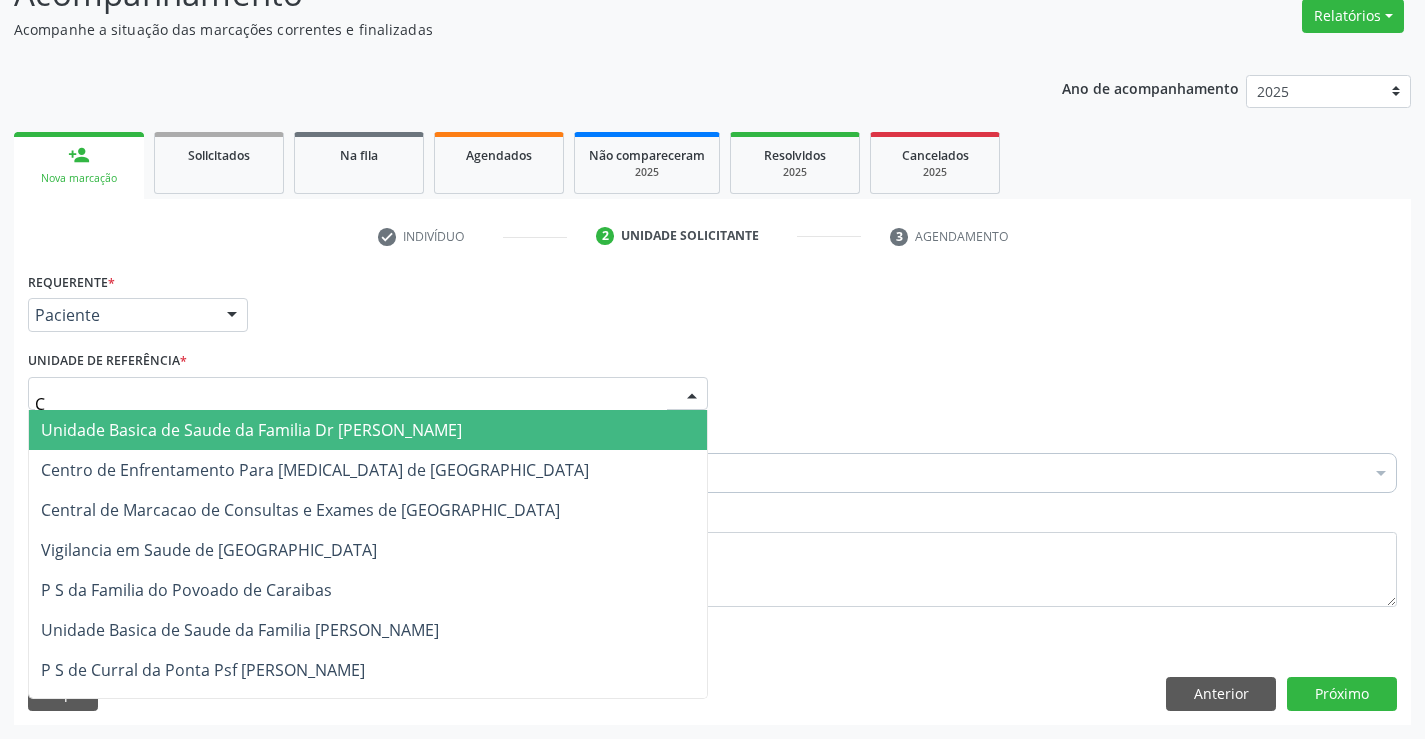type 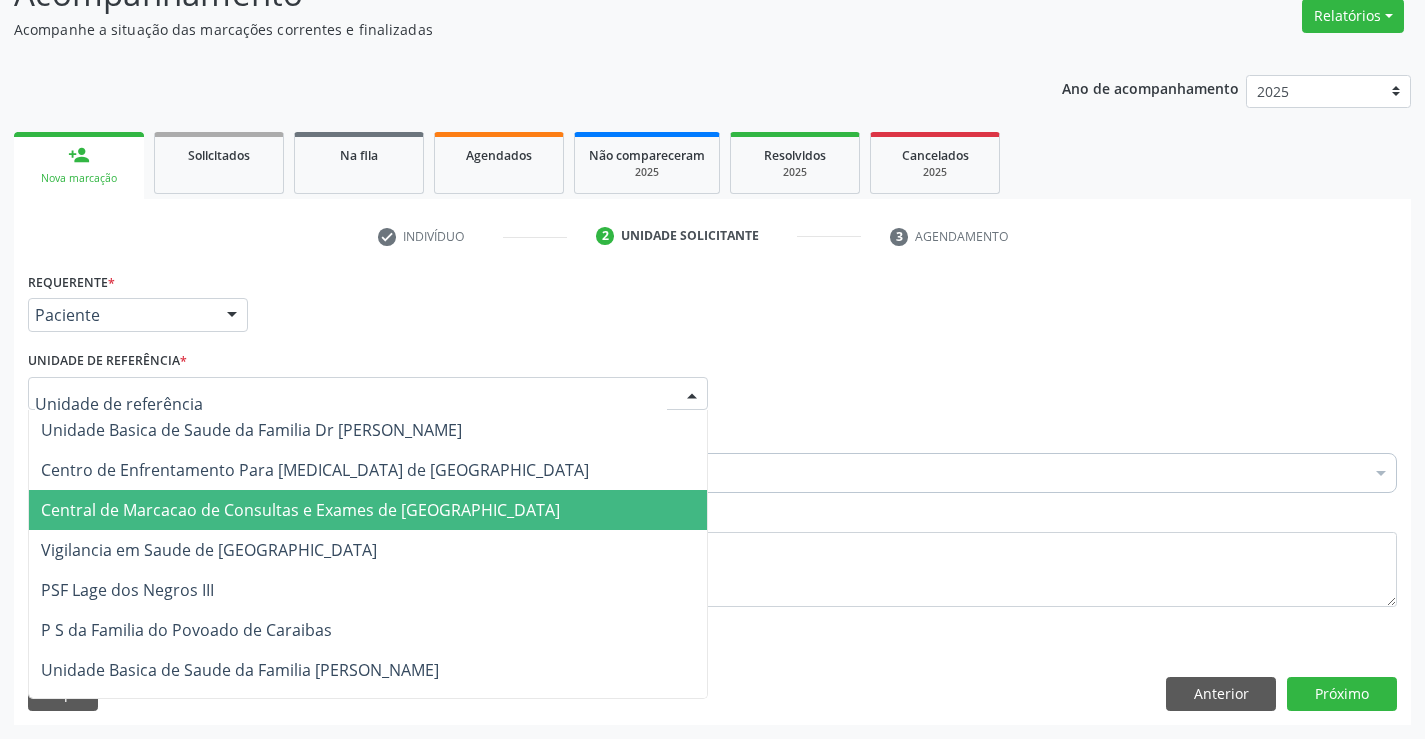 click on "Central de Marcacao de Consultas e Exames de [GEOGRAPHIC_DATA]" at bounding box center (300, 510) 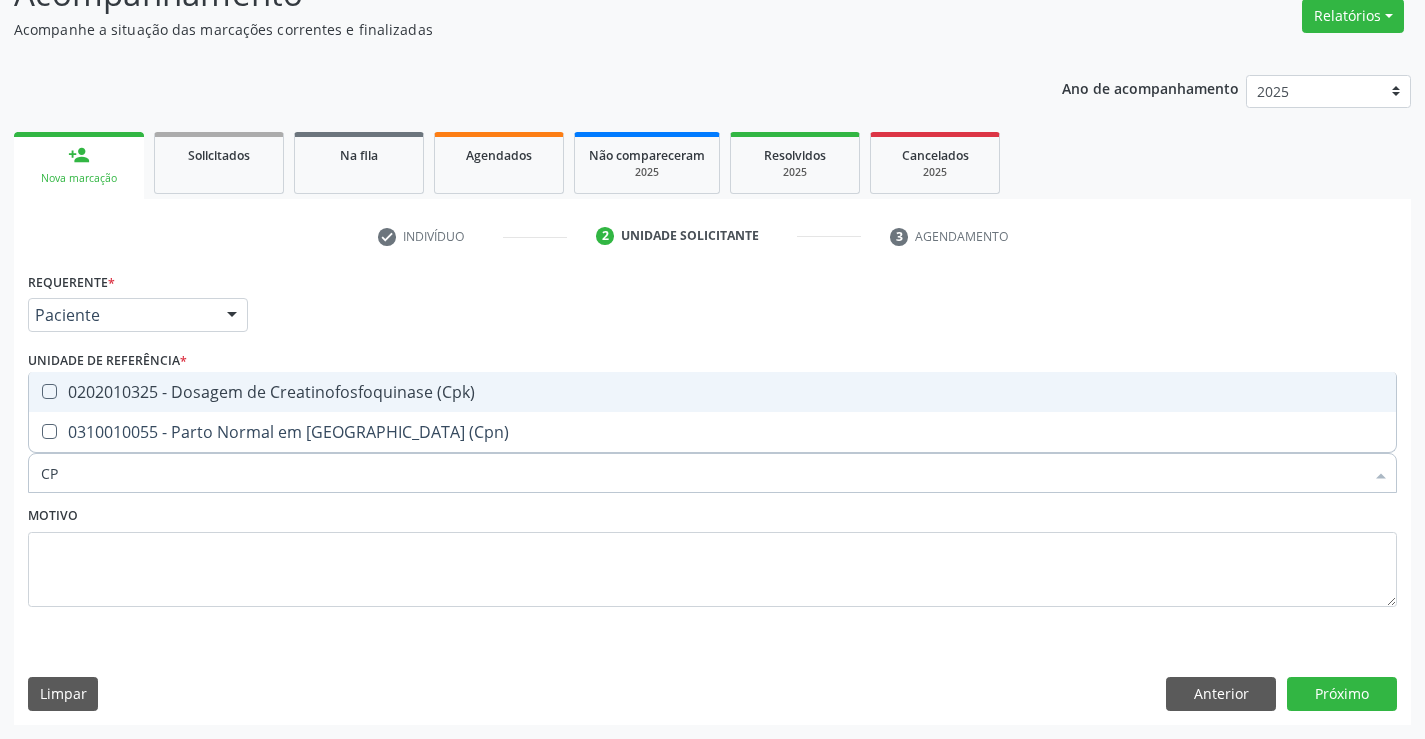 type on "C" 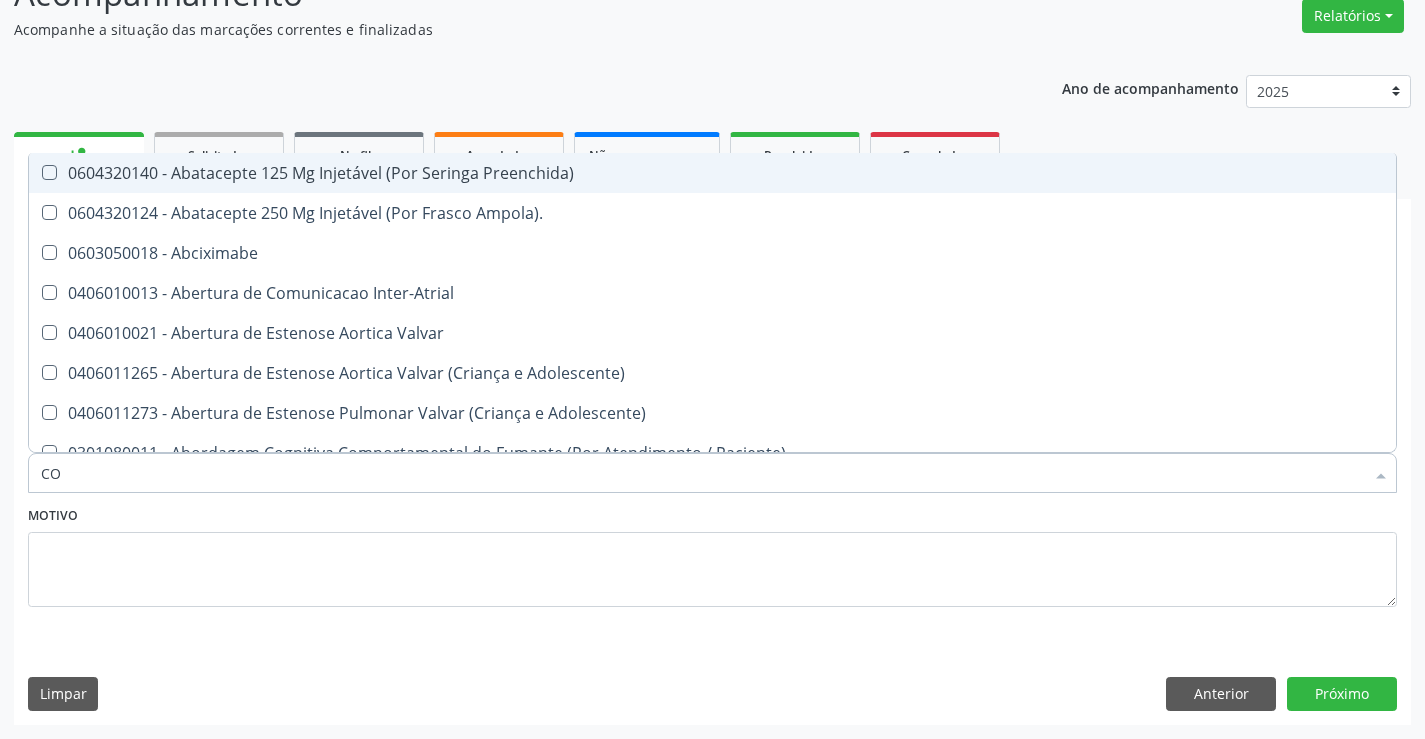 type on "COL" 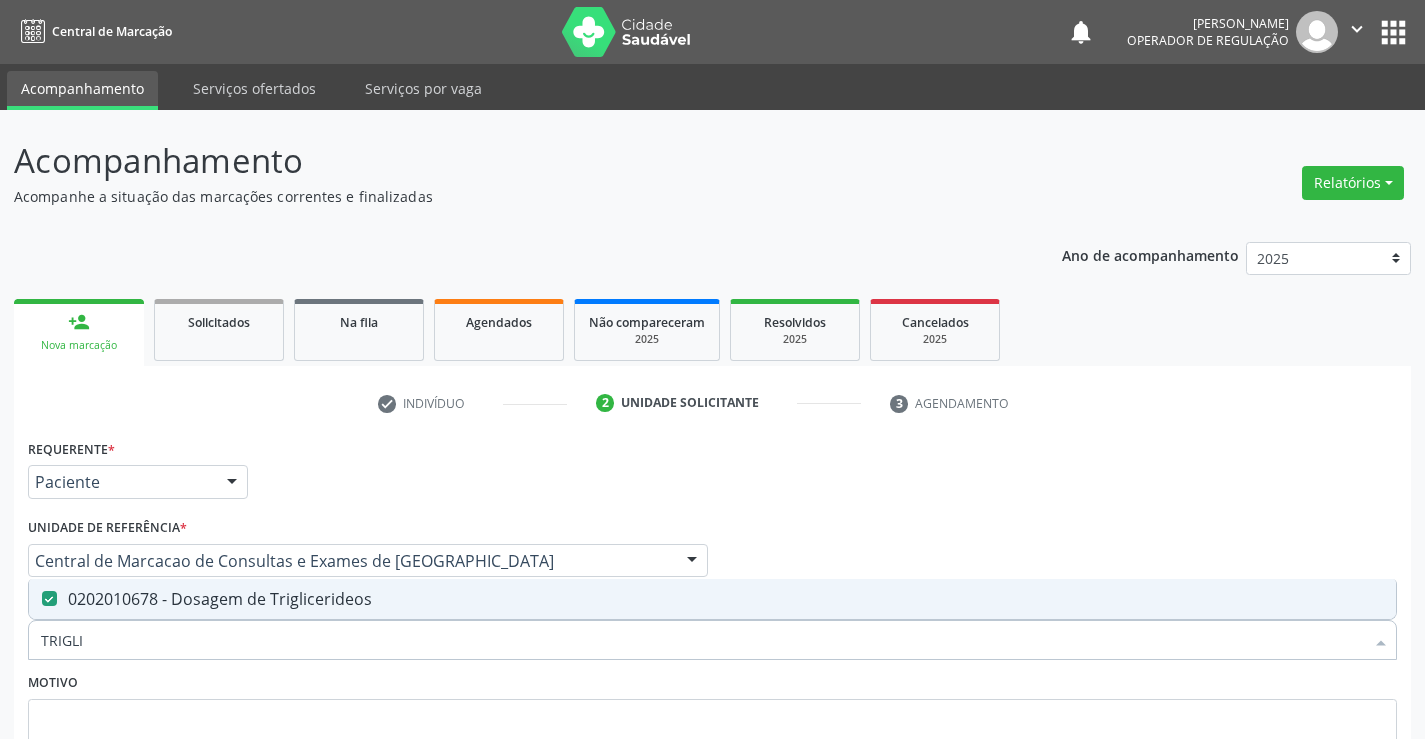 scroll, scrollTop: 167, scrollLeft: 0, axis: vertical 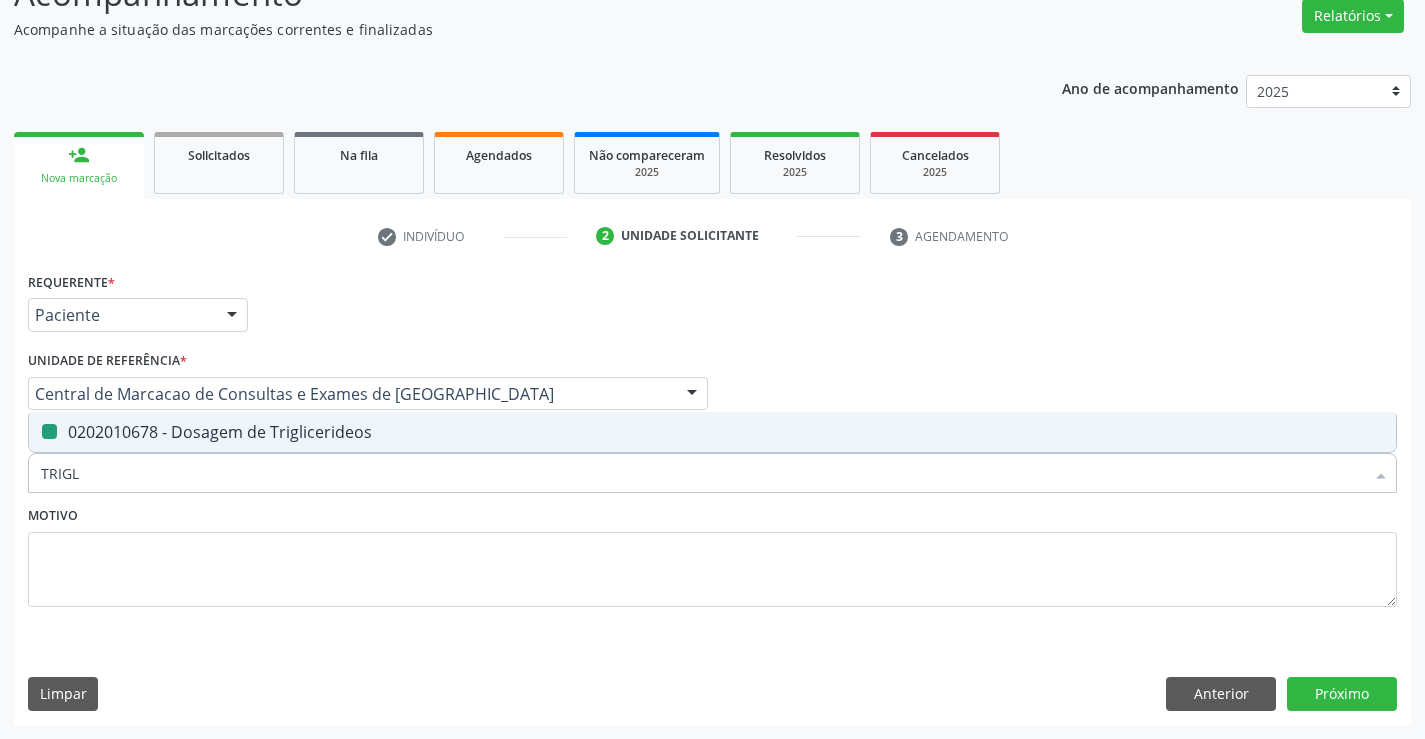 type on "TRIG" 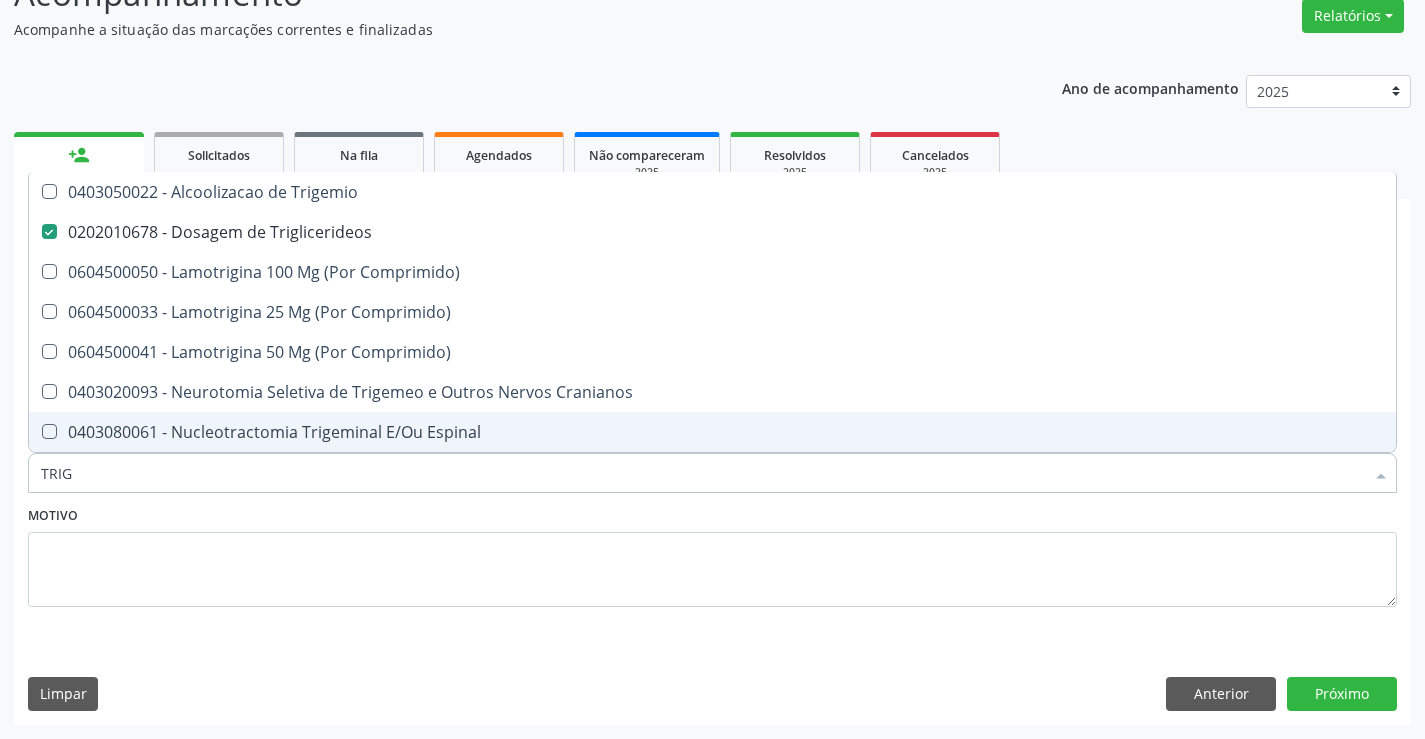 type on "TRI" 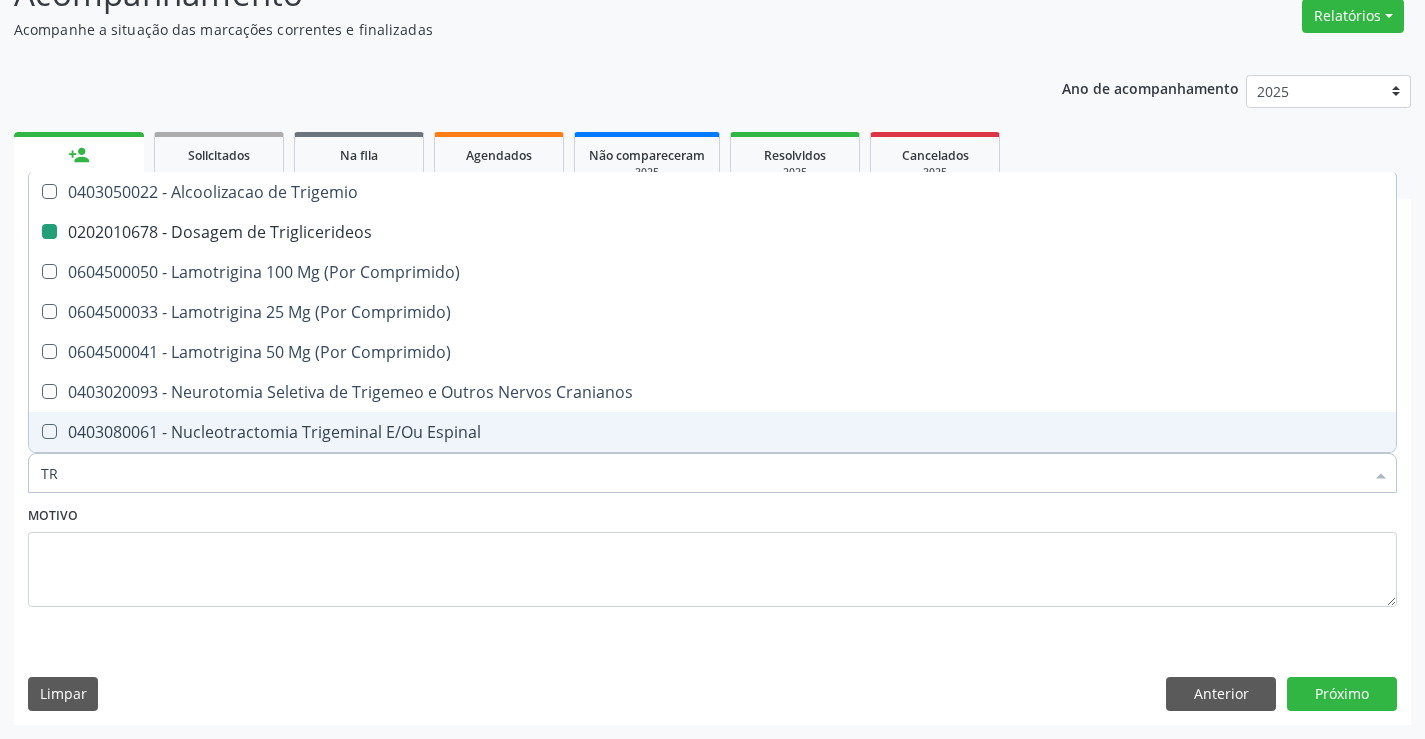 type on "T" 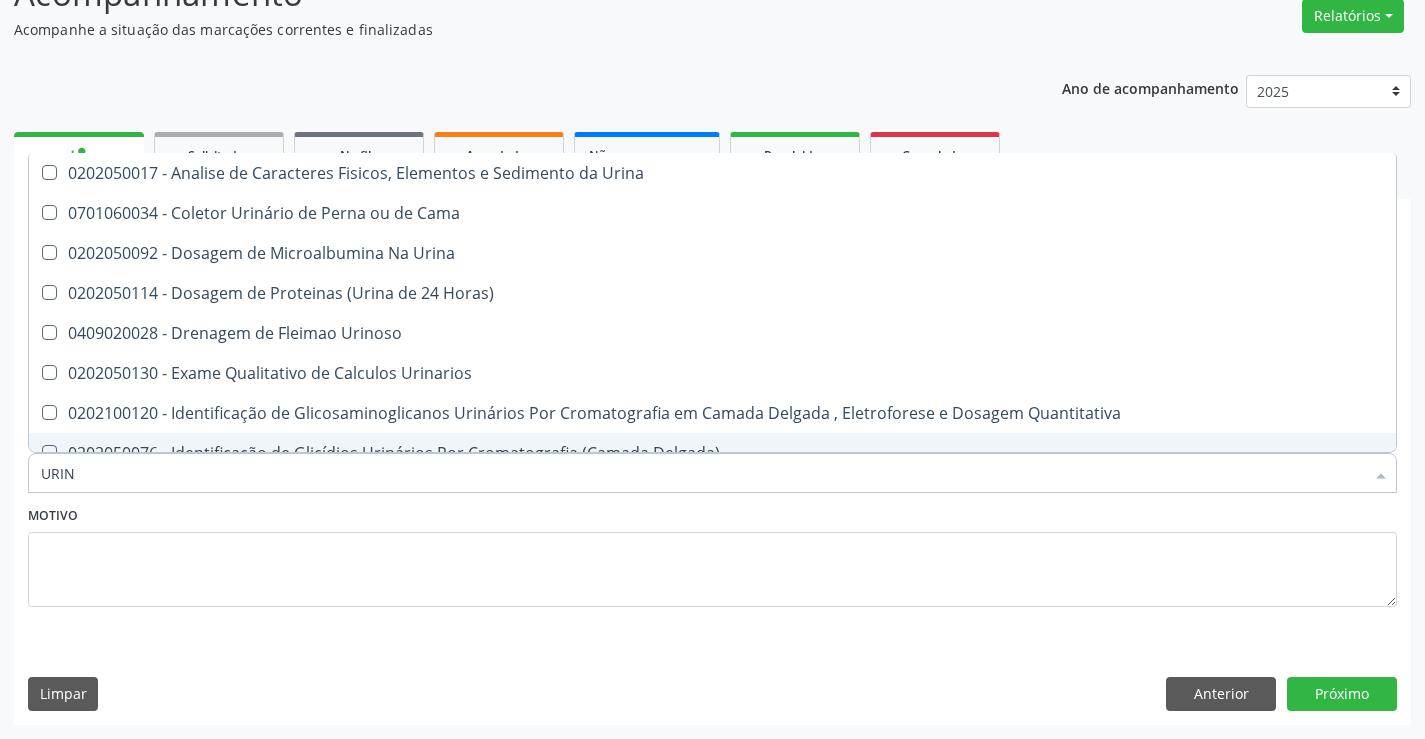 type on "URINA" 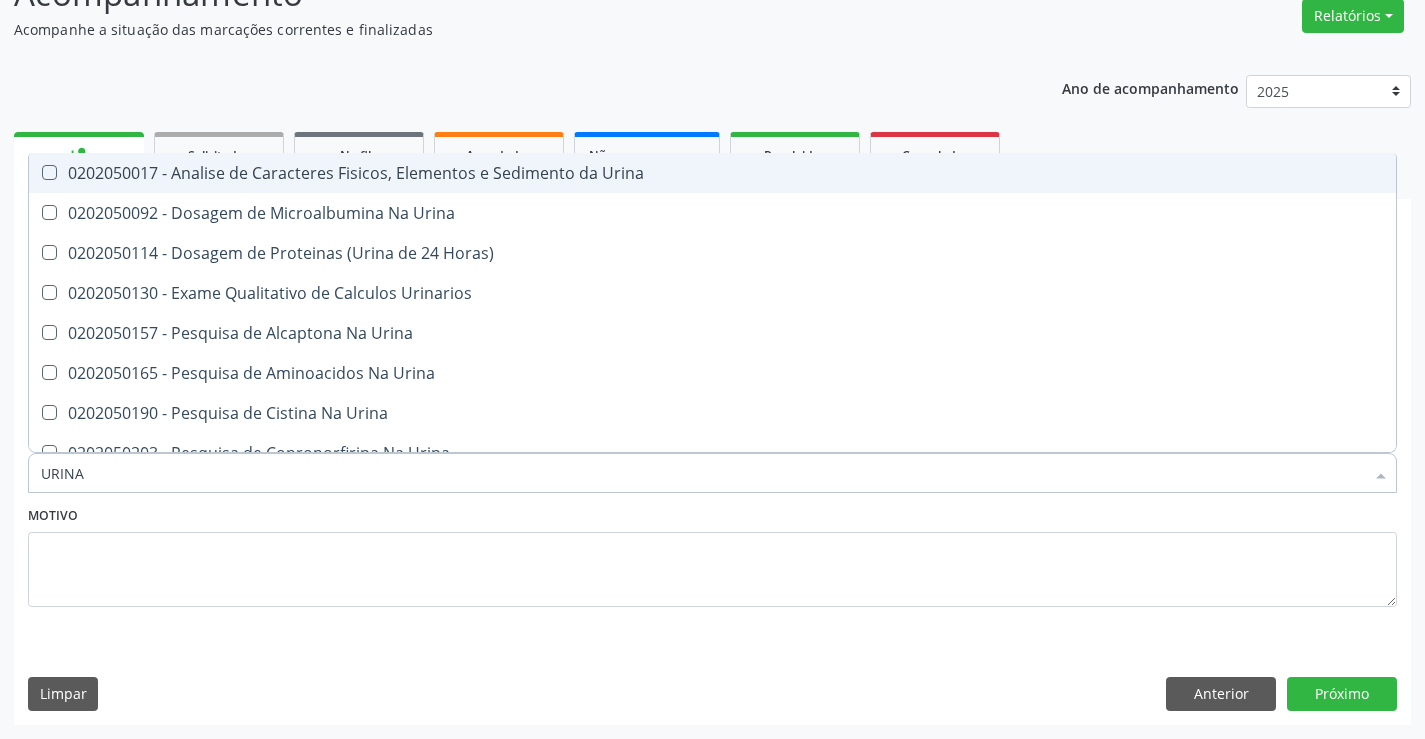 click on "0202050017 - Analise de Caracteres Fisicos, Elementos e Sedimento da Urina" at bounding box center [712, 173] 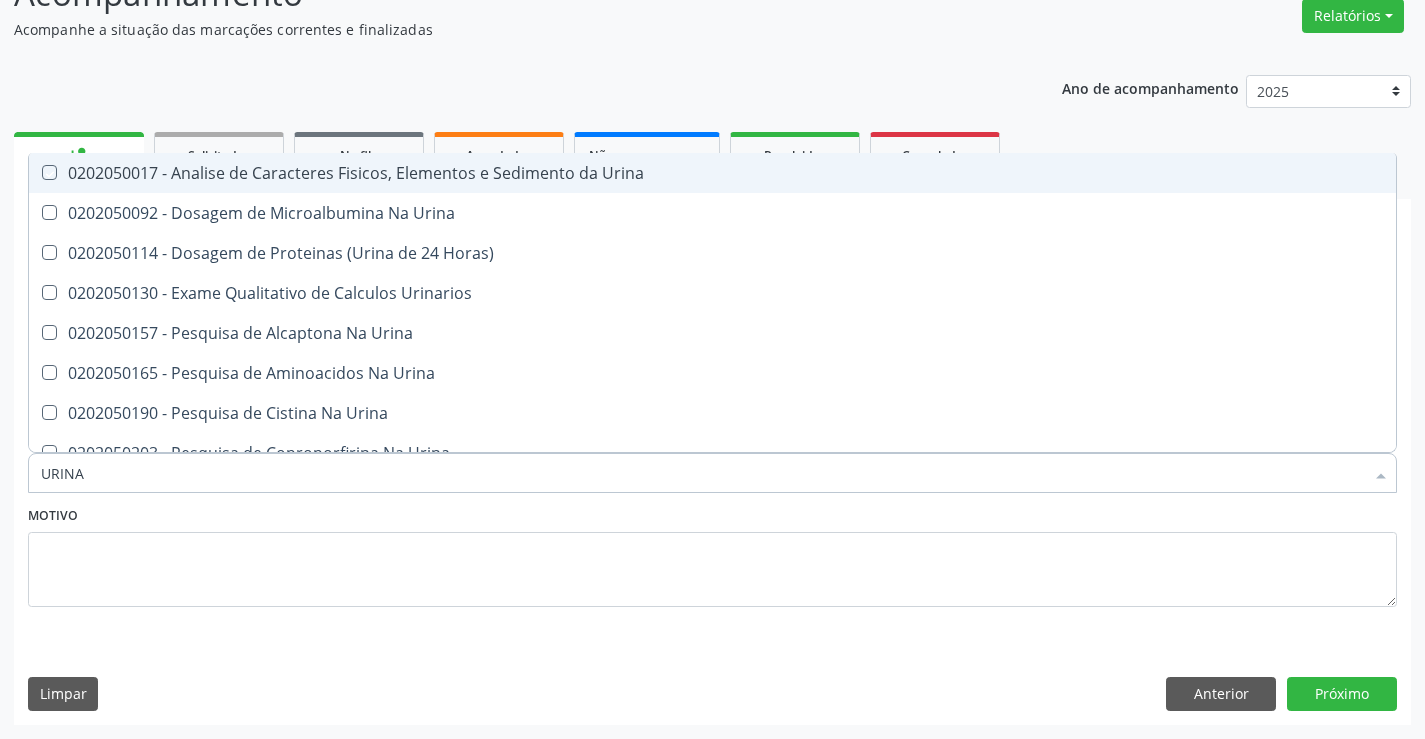 checkbox on "true" 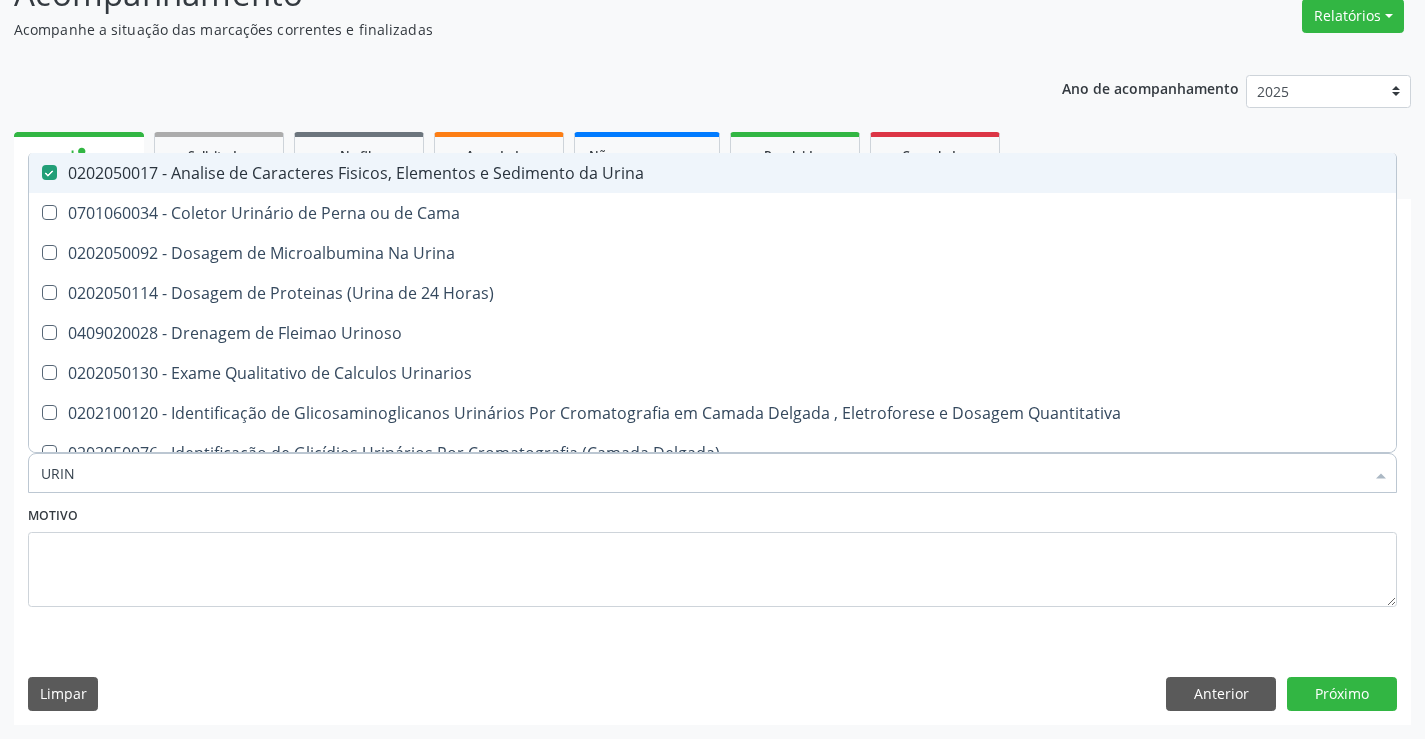 type on "URI" 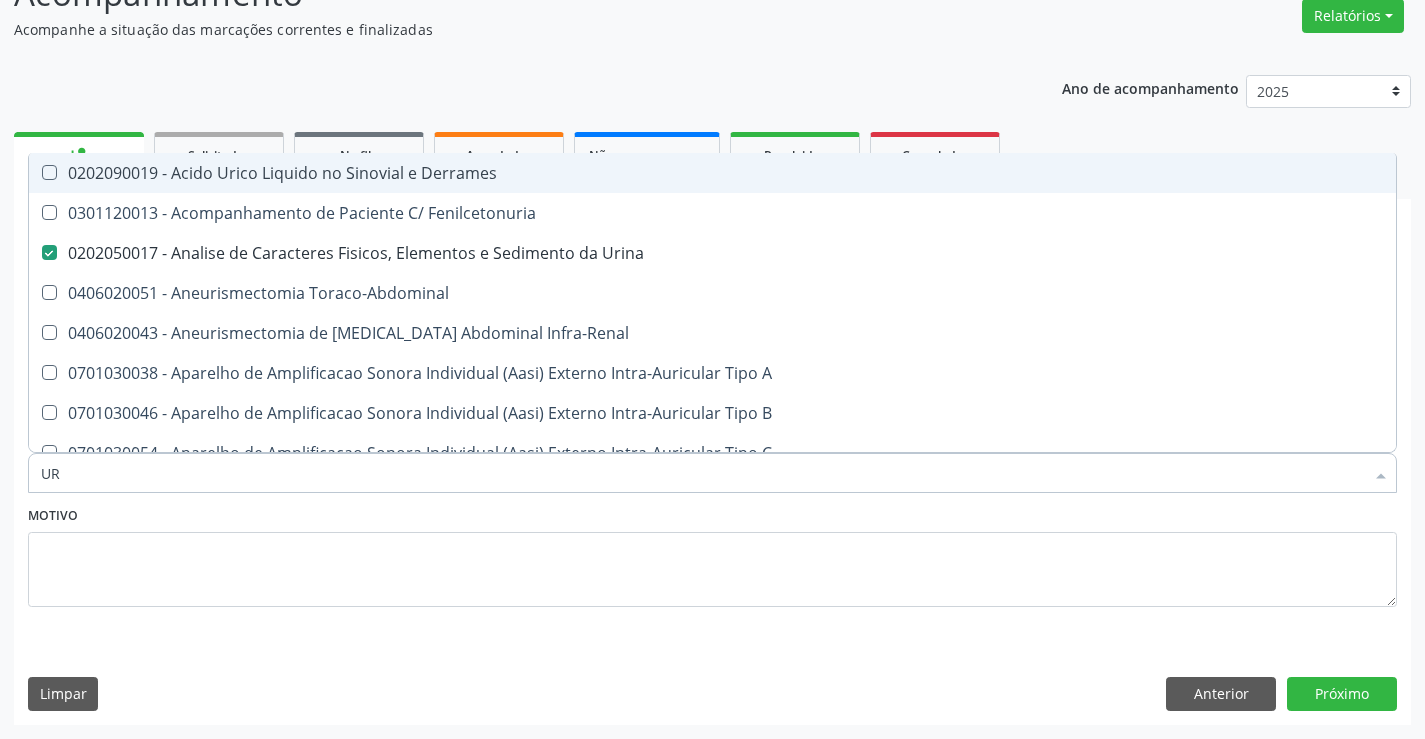 type on "U" 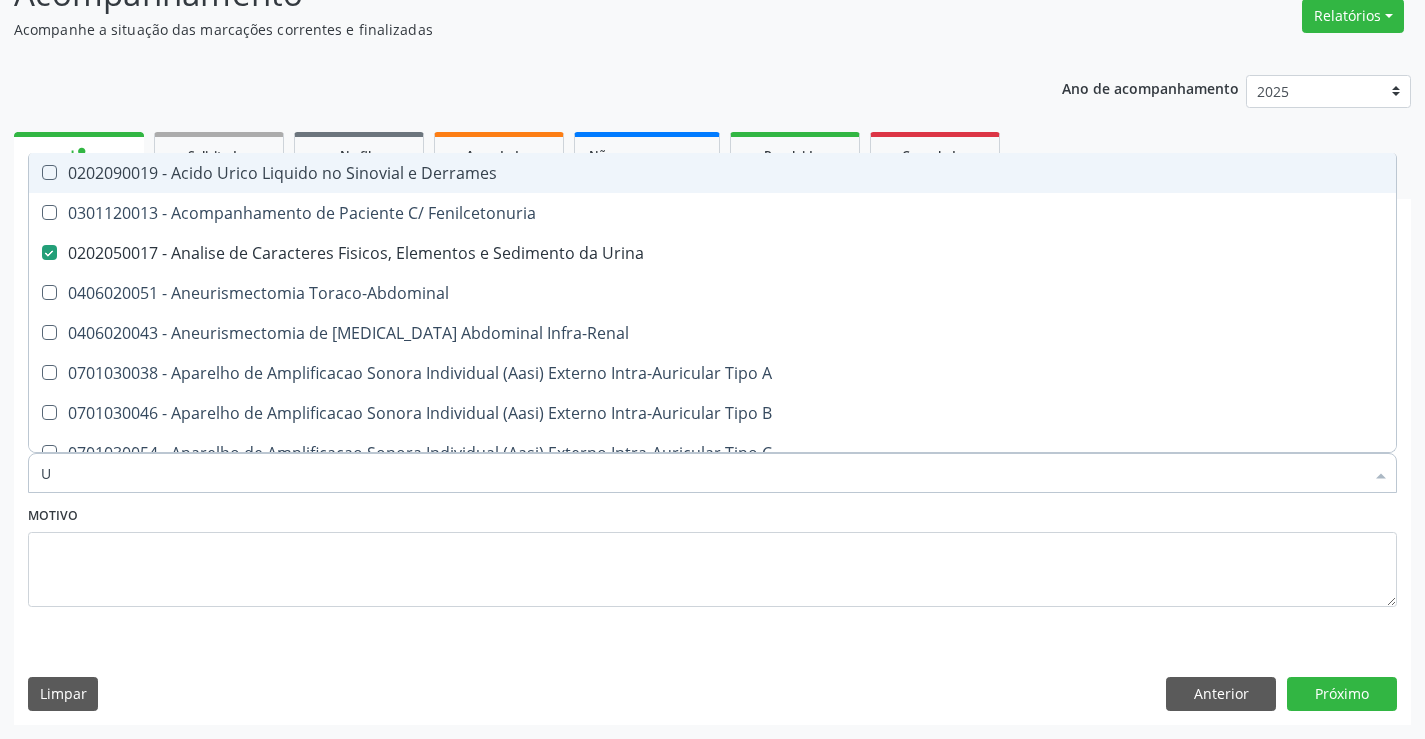 type 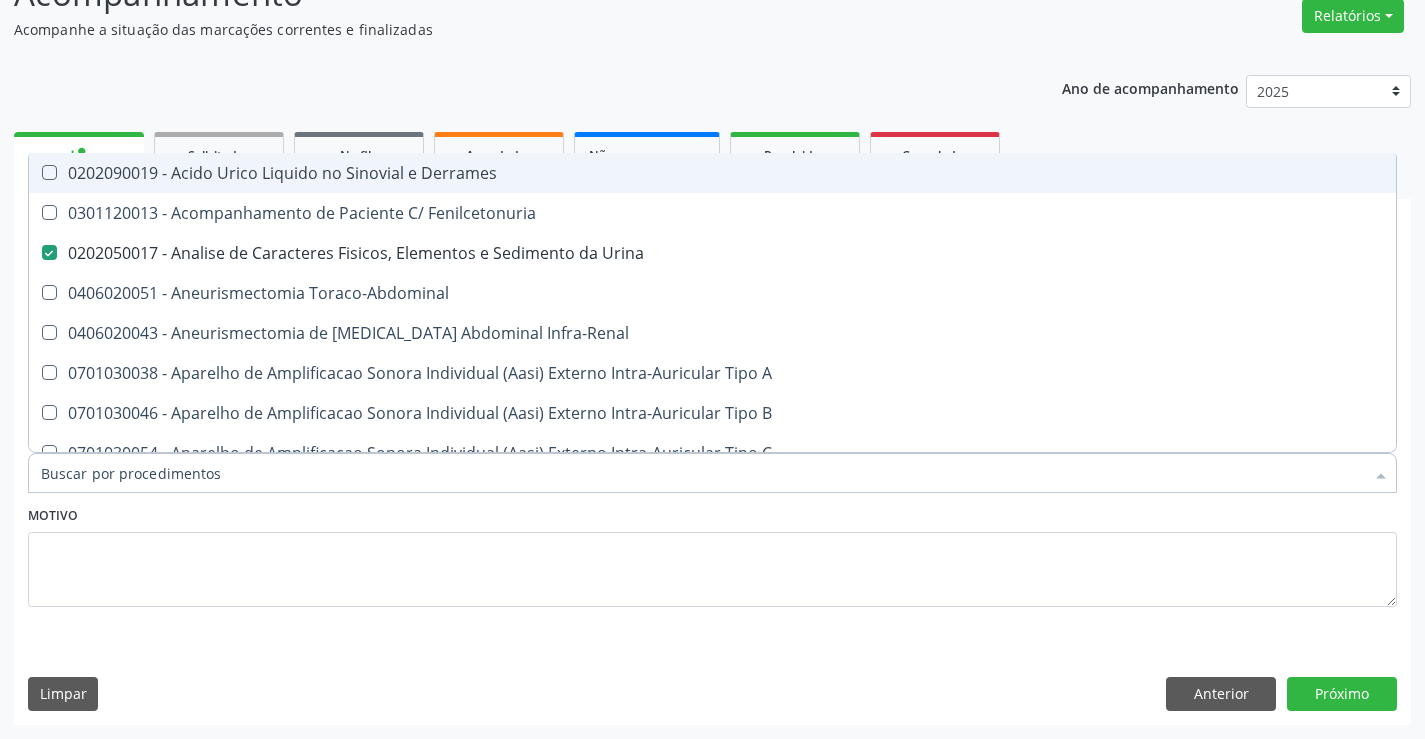 checkbox on "false" 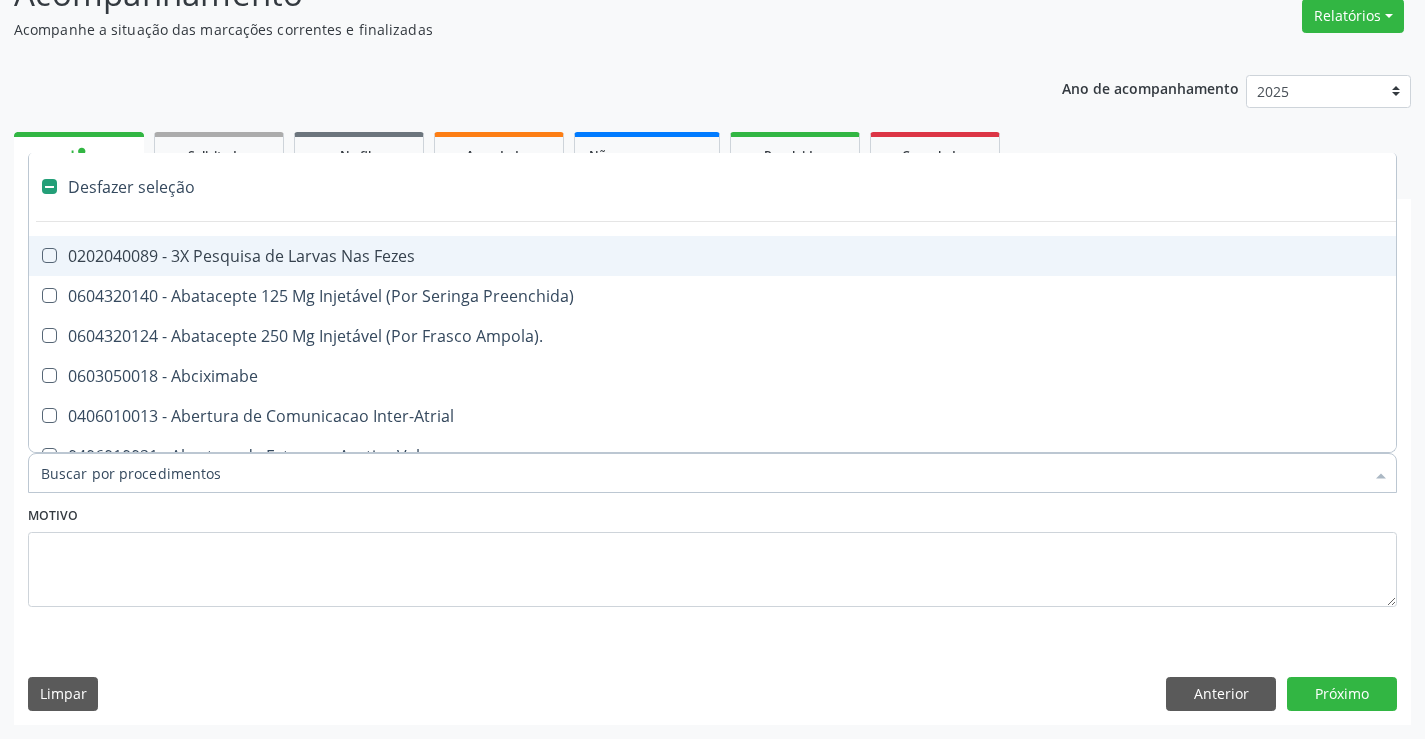 type on "G" 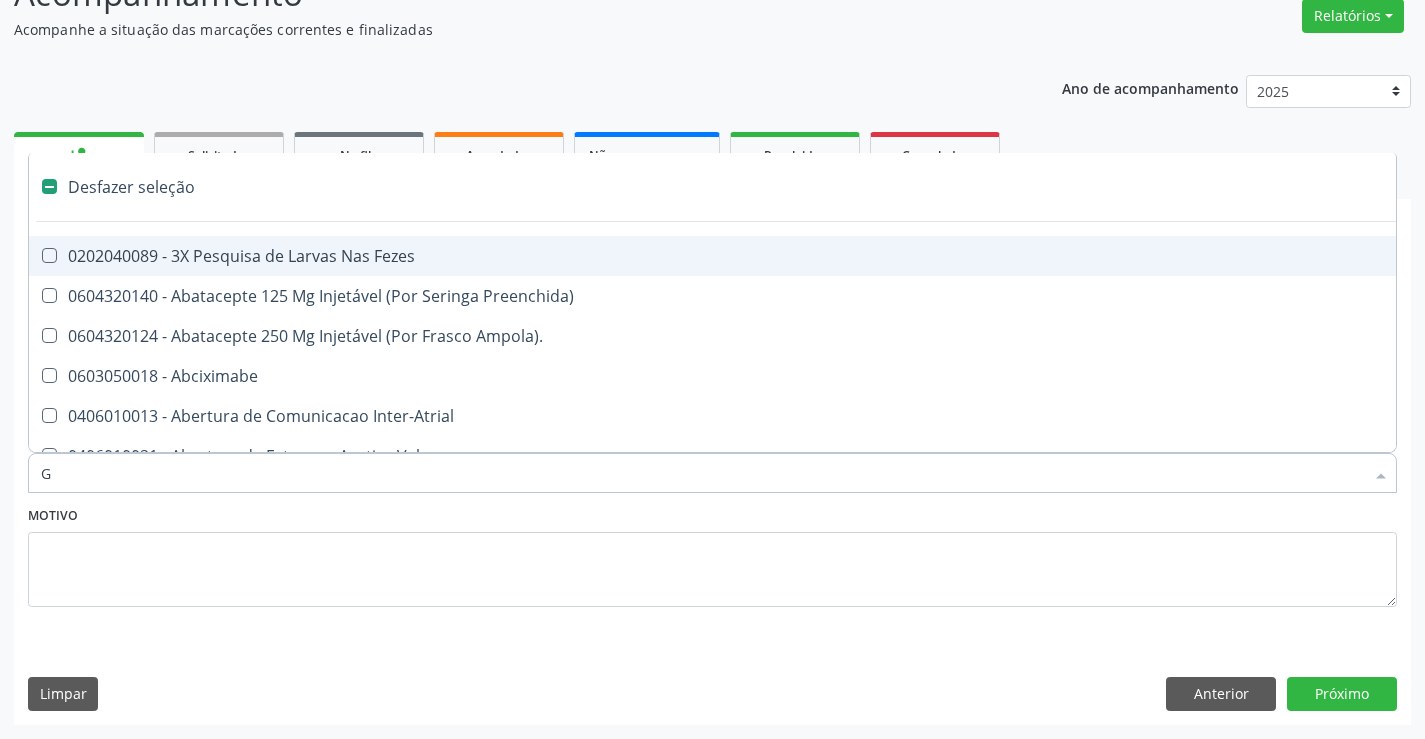 checkbox on "false" 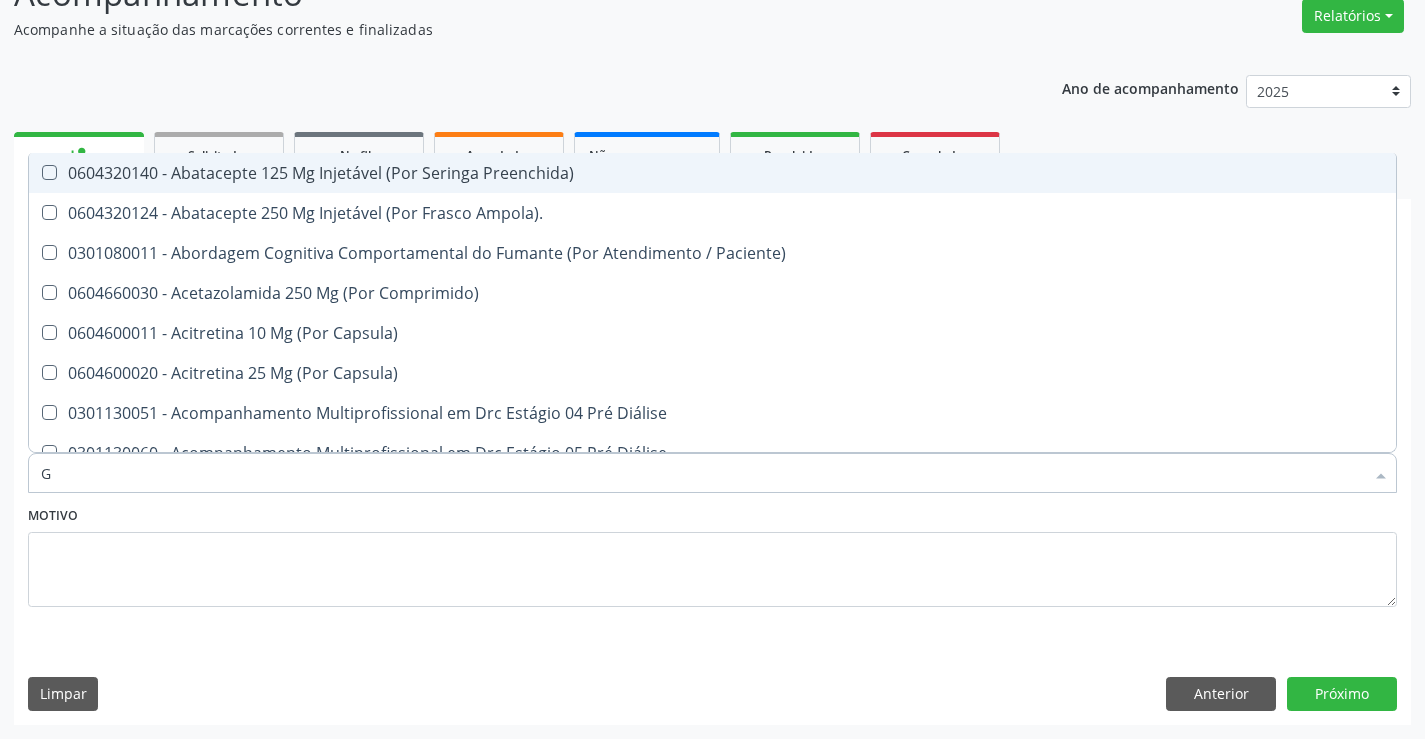 type on "GL" 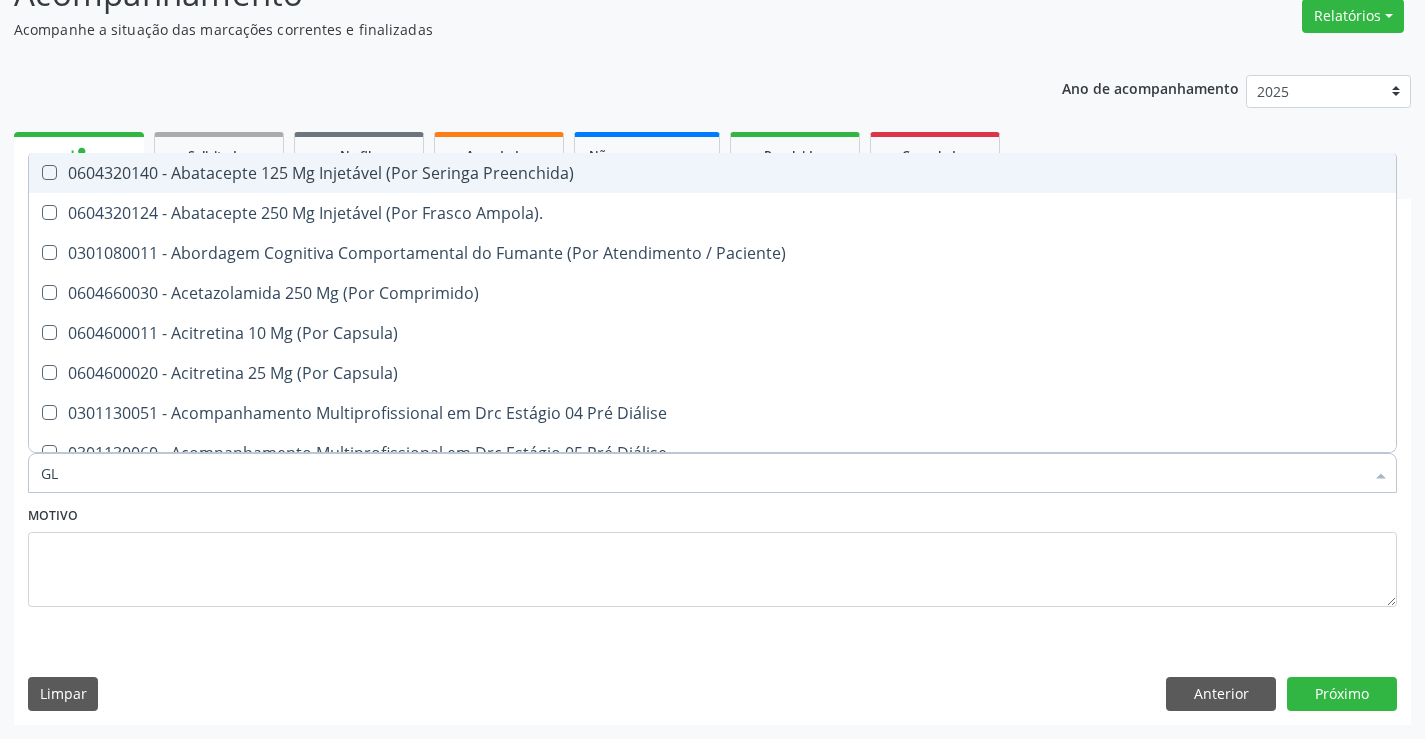 checkbox on "true" 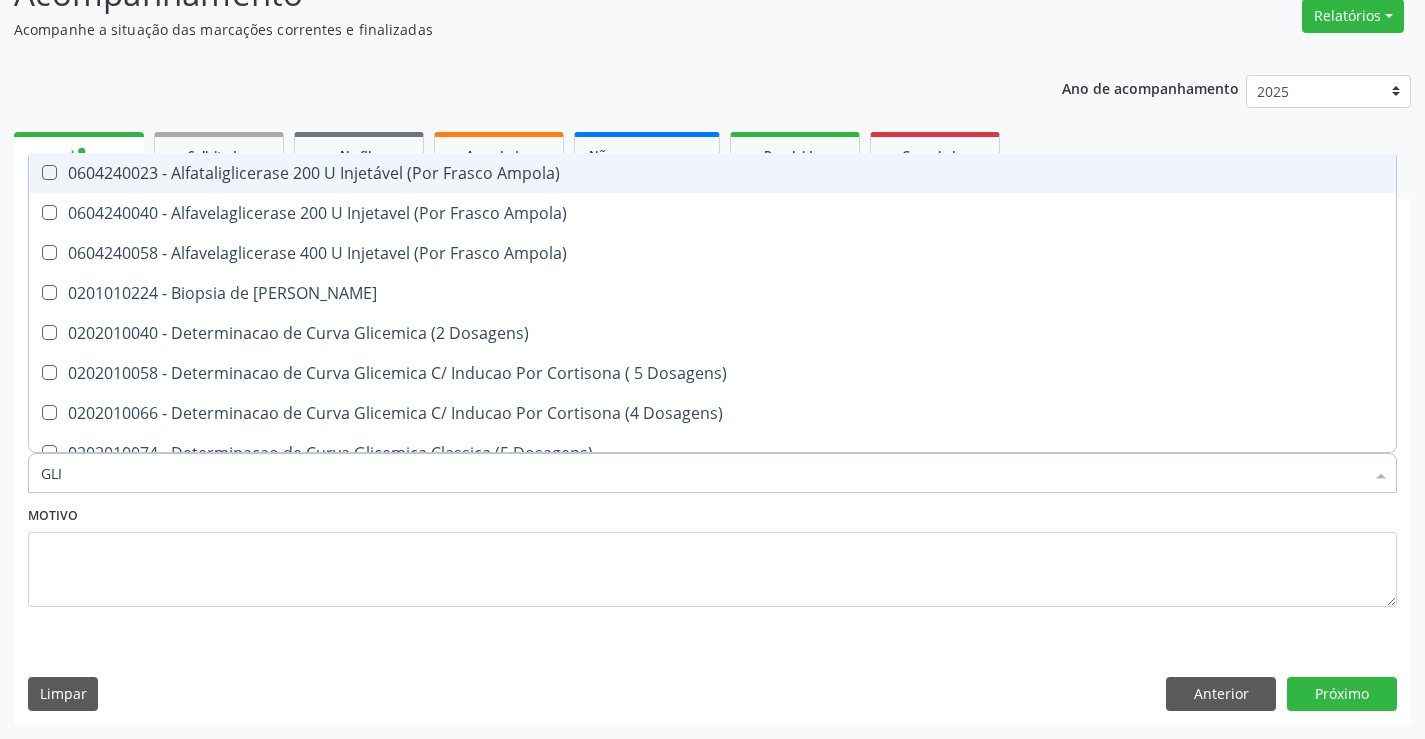 type on "GLIC" 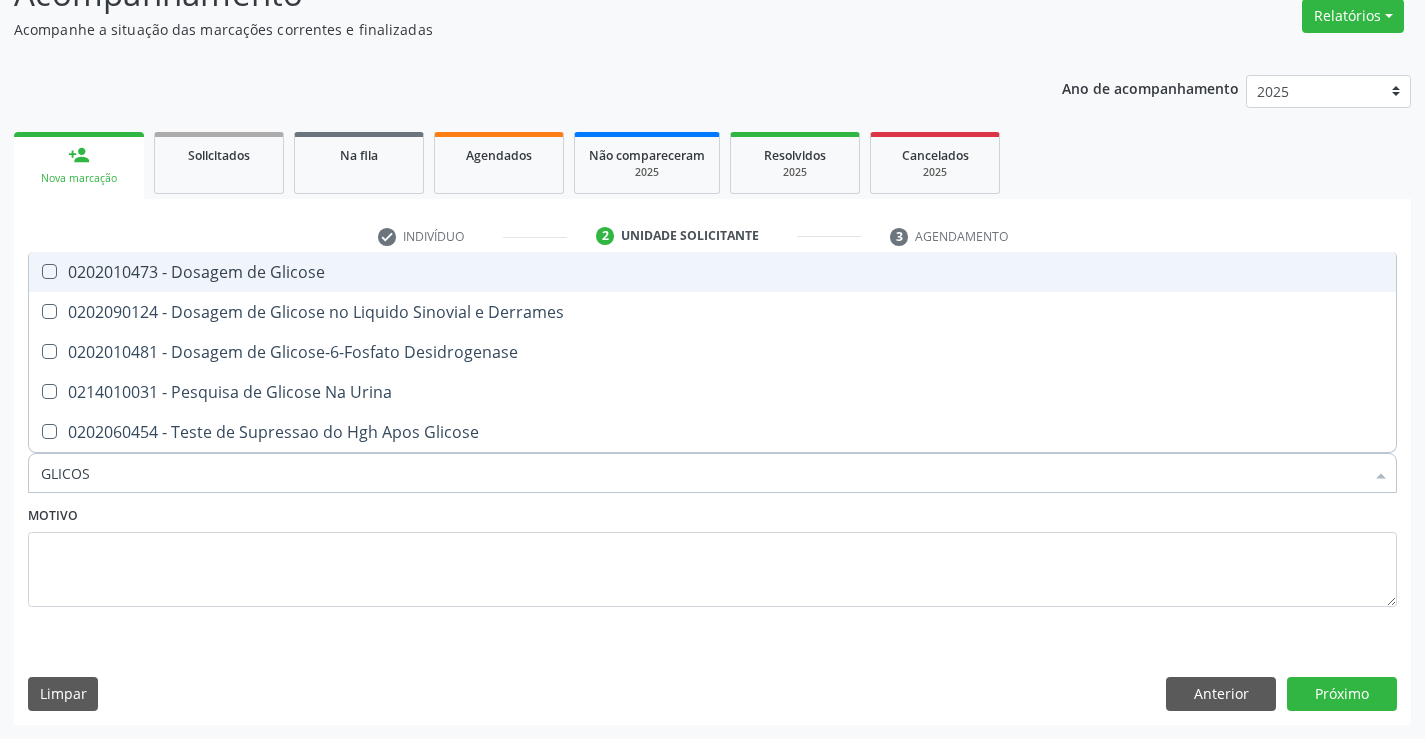 type on "GLICOSE" 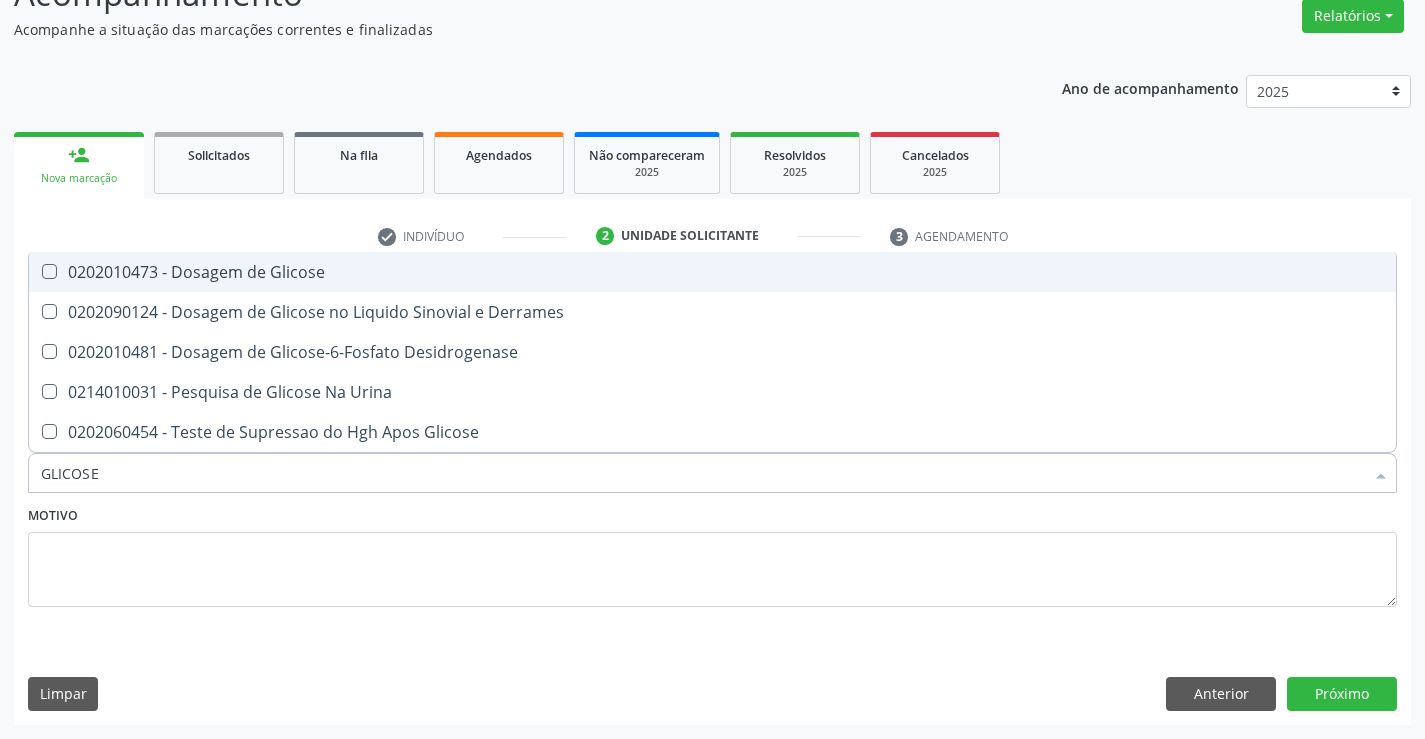 click on "0202010473 - Dosagem de Glicose" at bounding box center (712, 272) 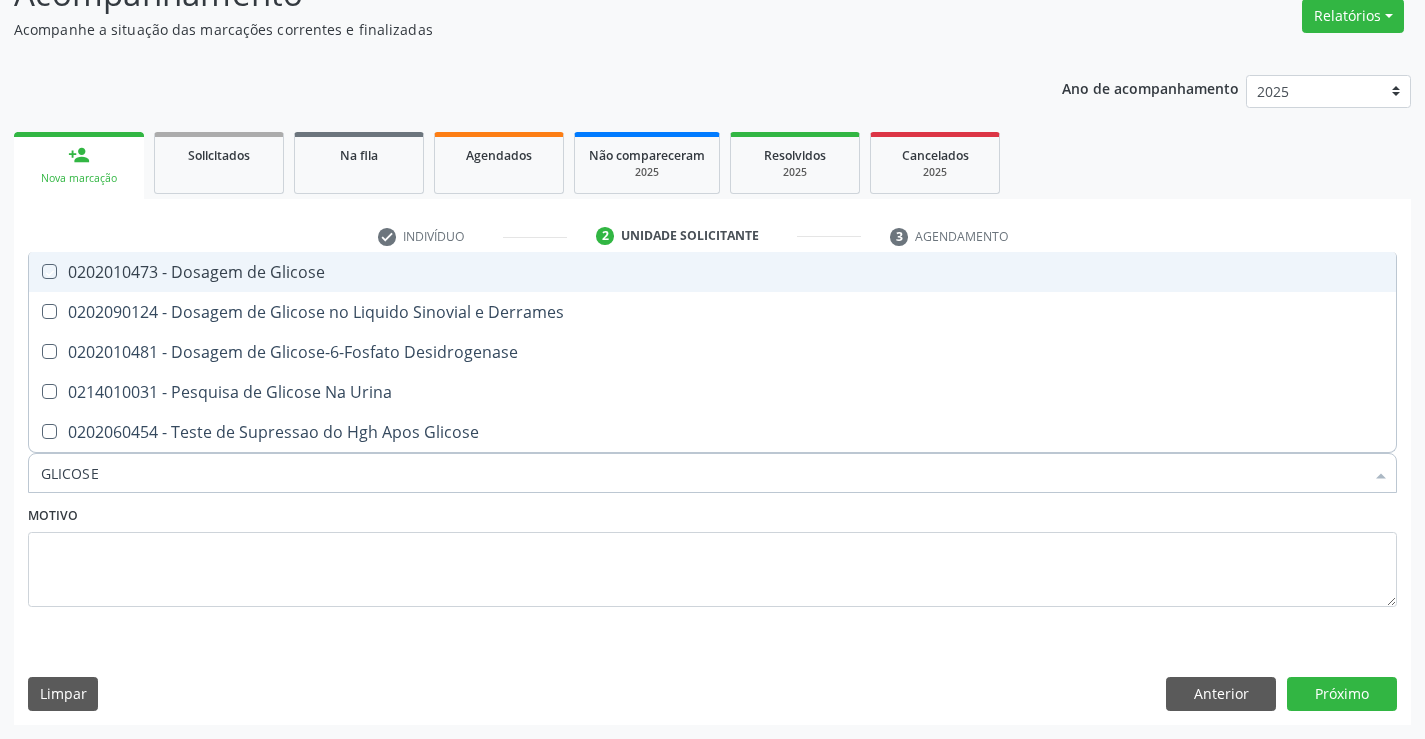 checkbox on "true" 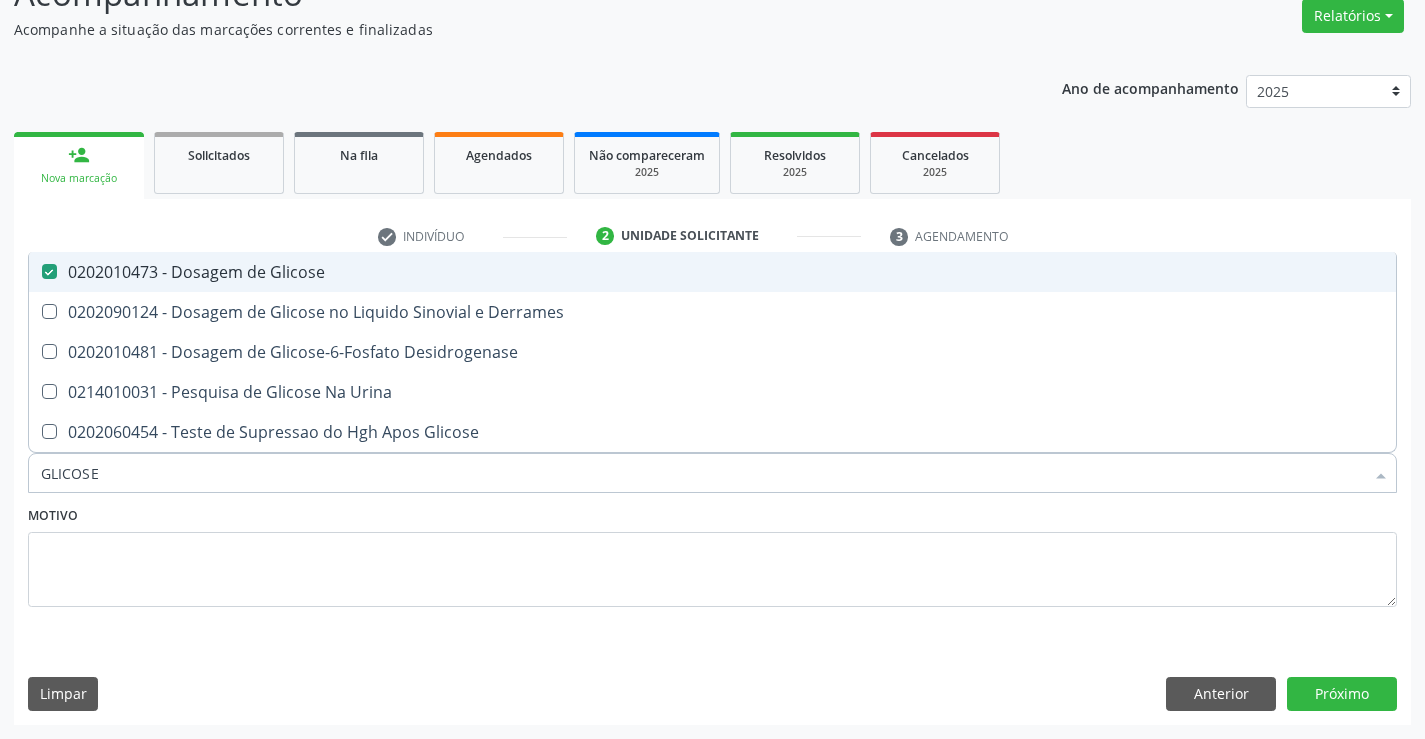 type on "GLICOS" 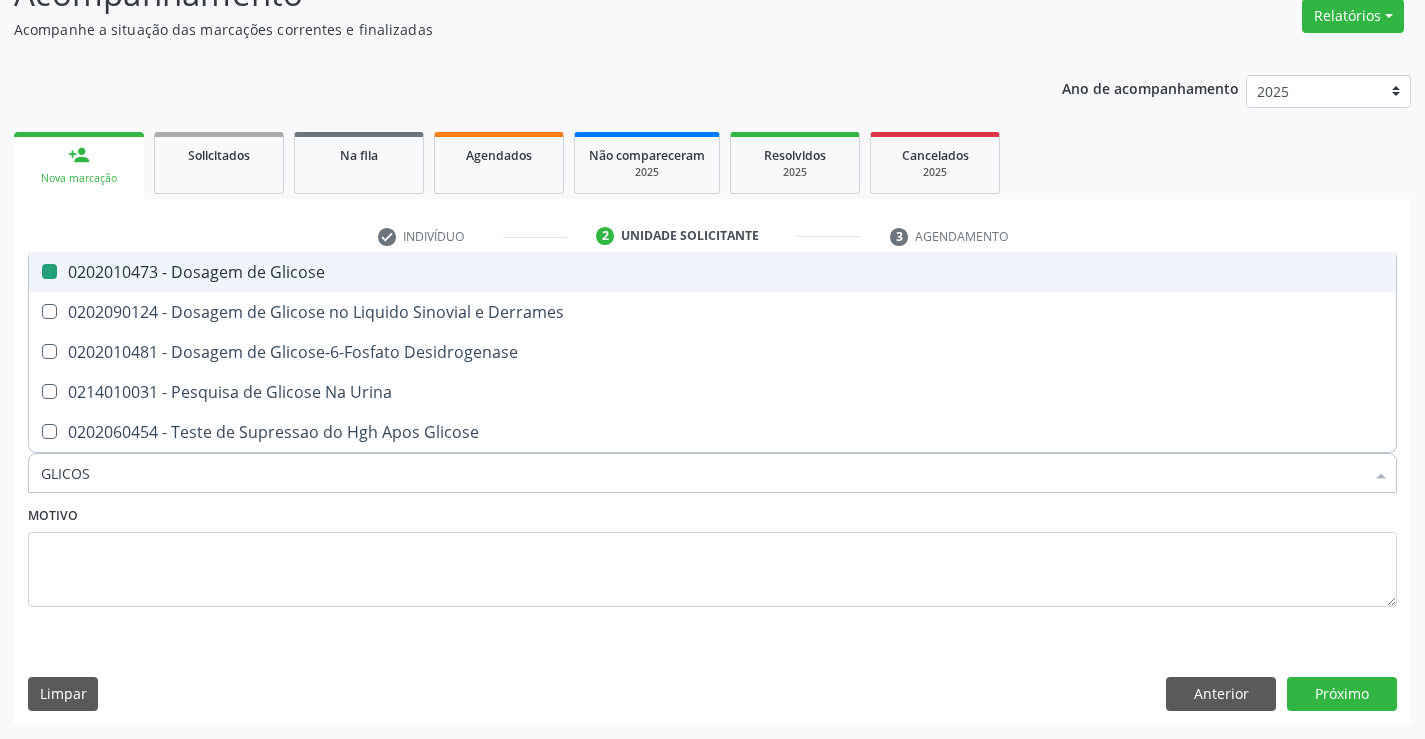 type on "GLICO" 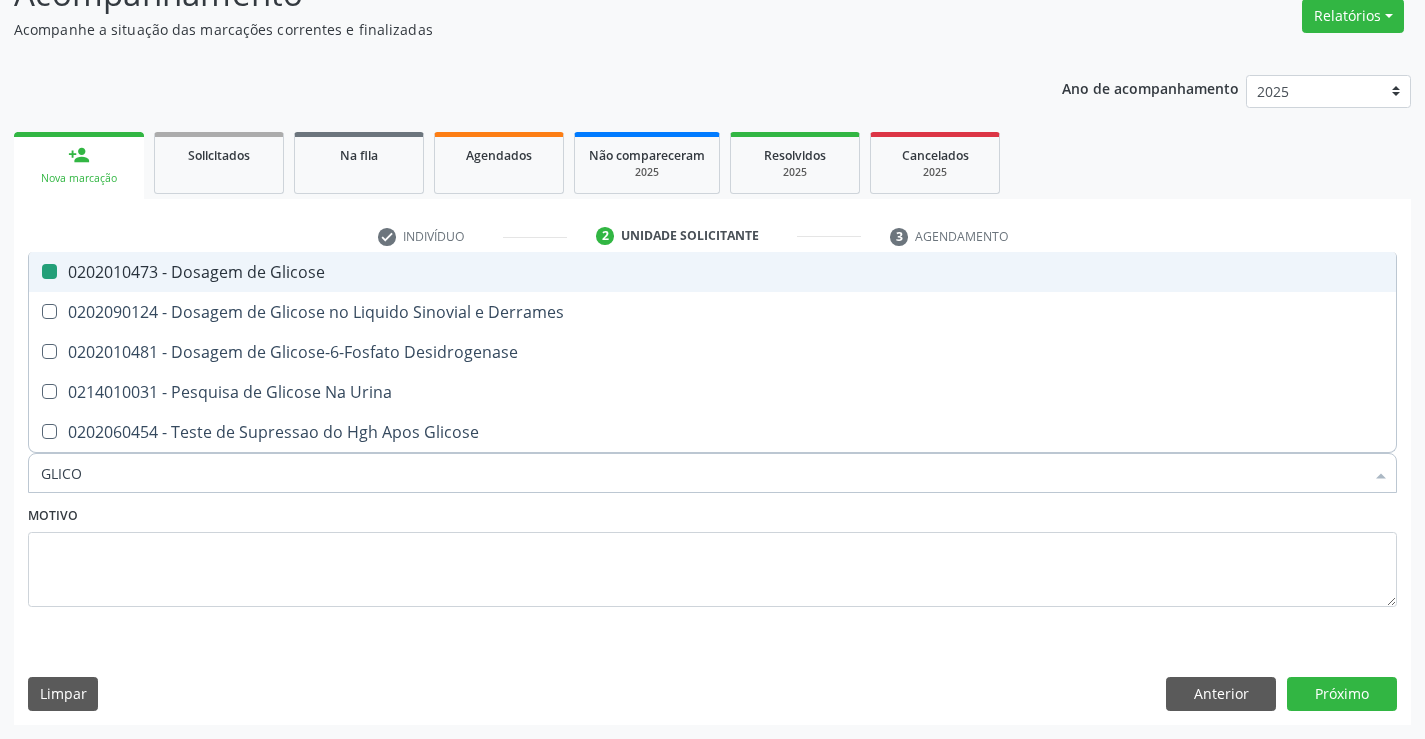 checkbox on "false" 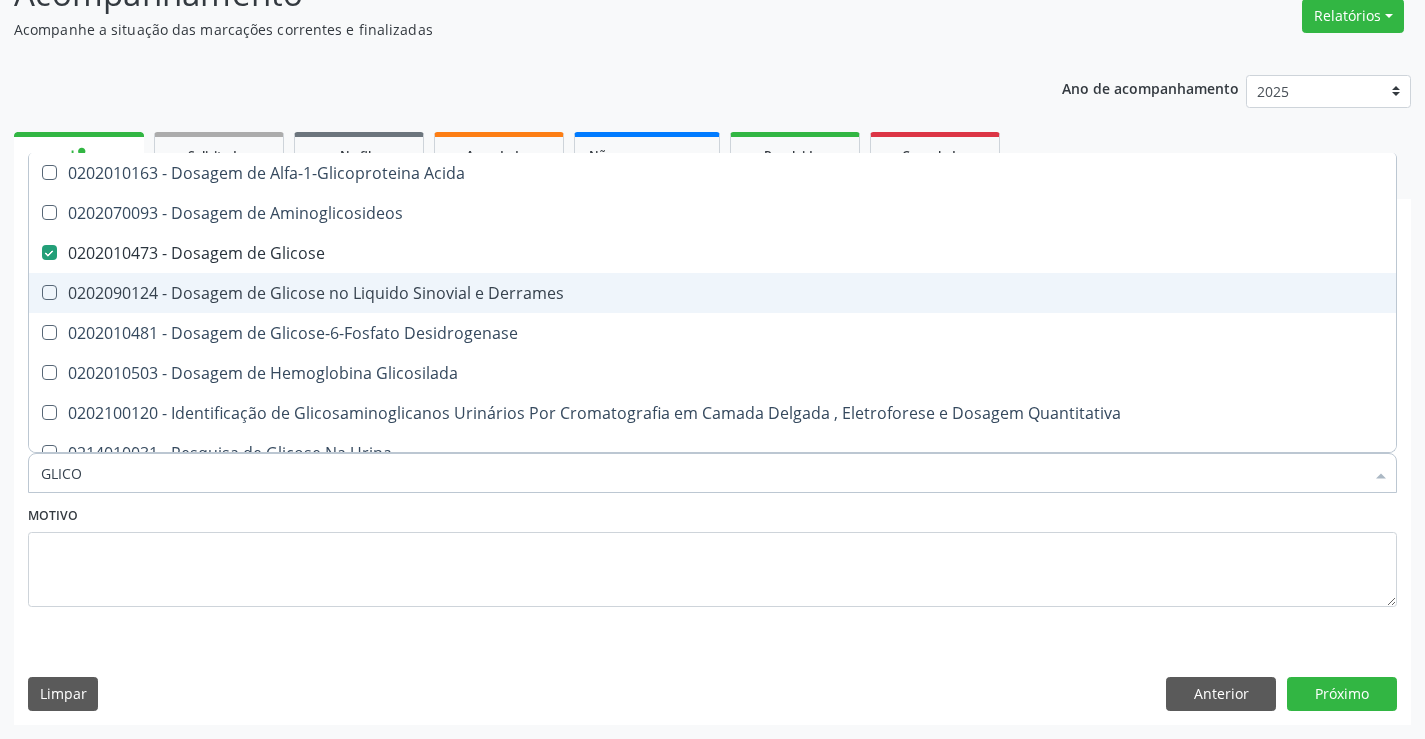 type on "GLIC" 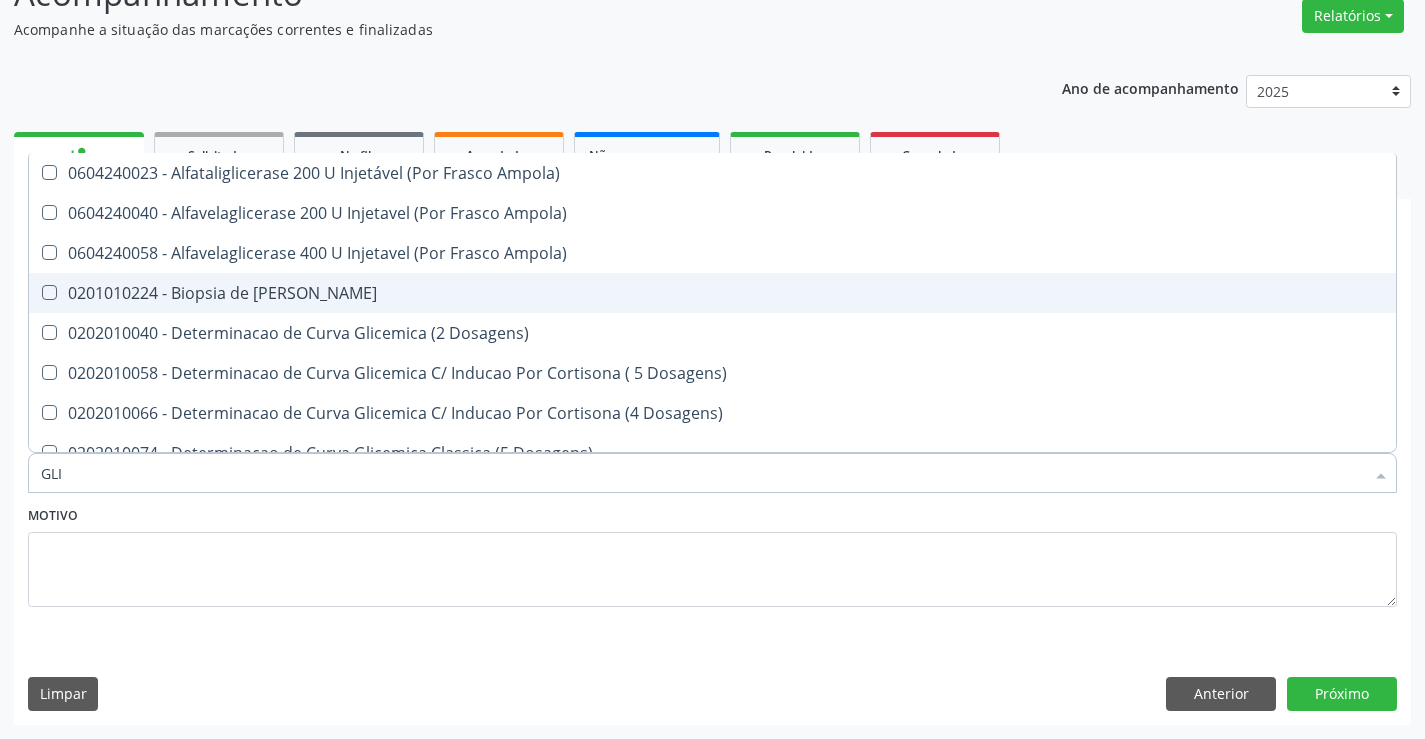 type on "GL" 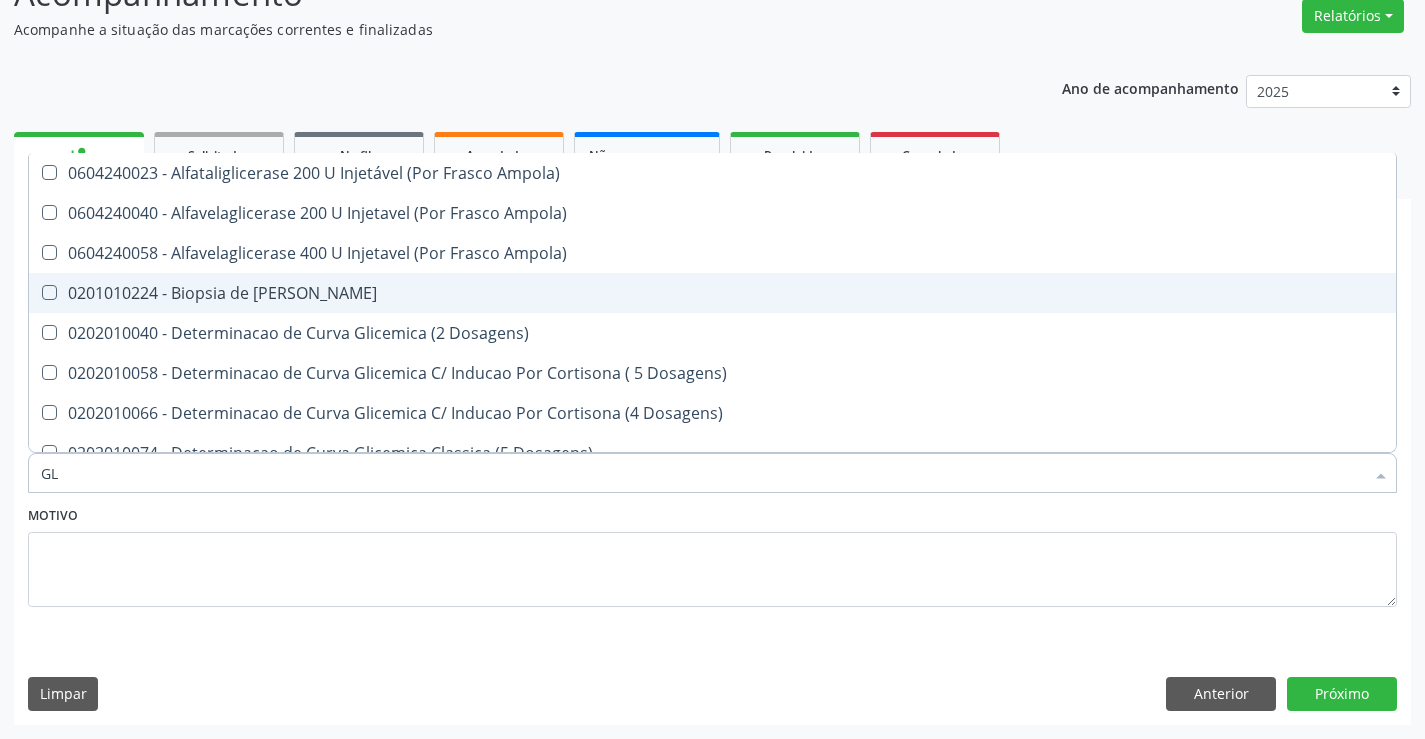 checkbox on "false" 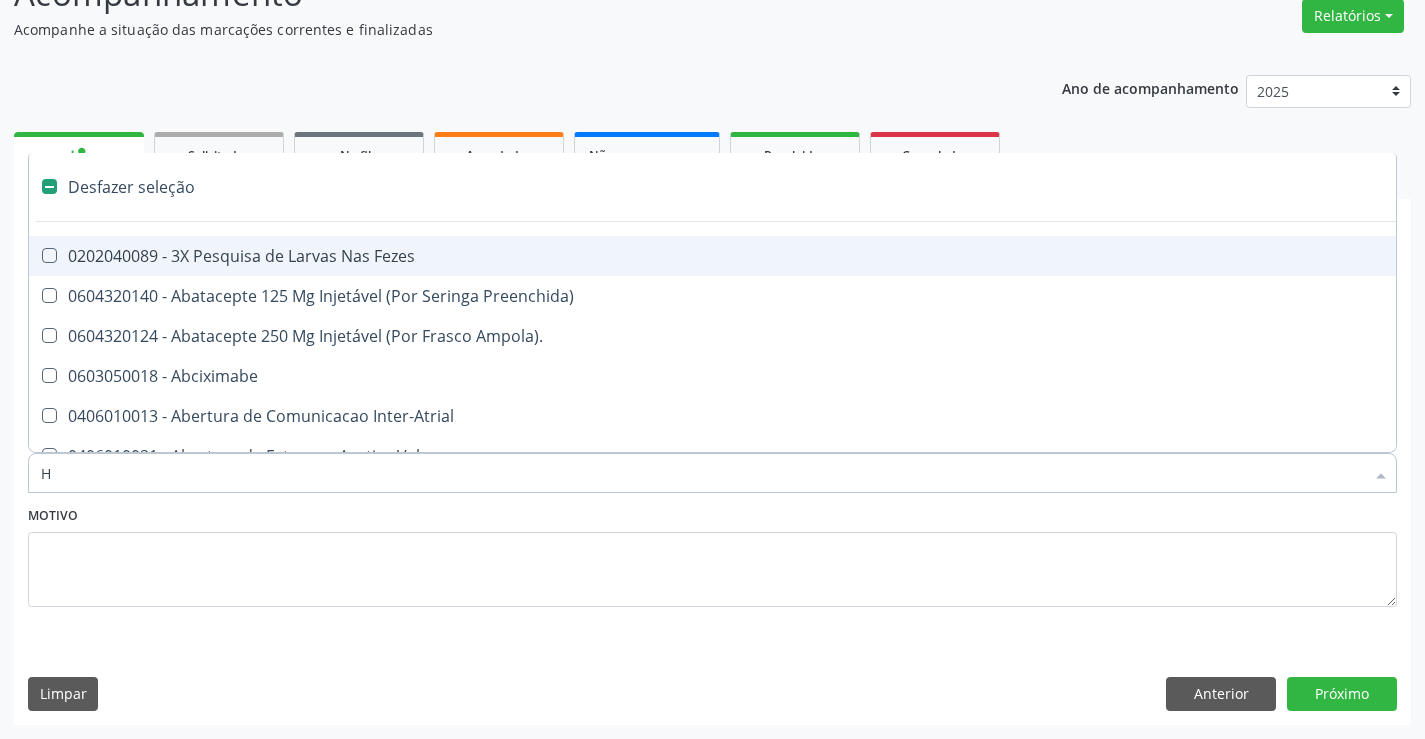 type on "HE" 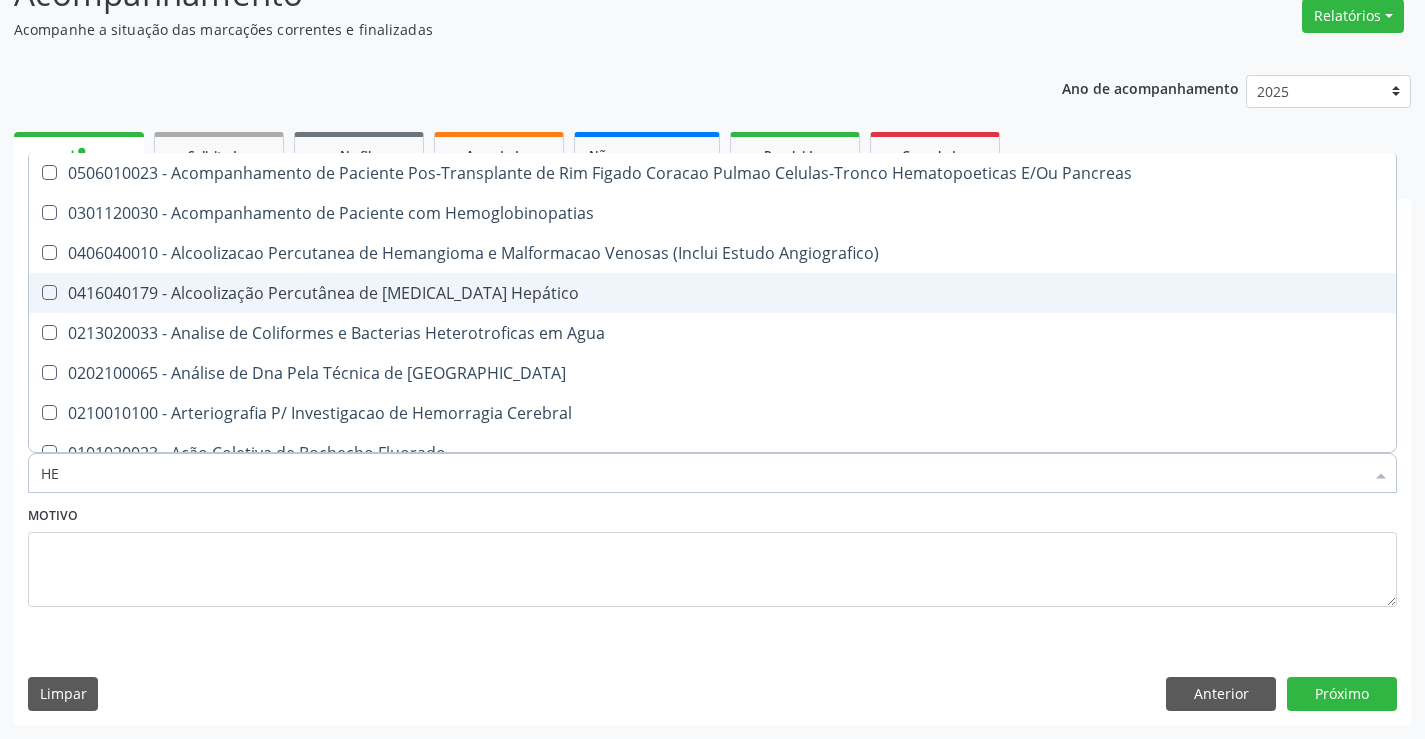 checkbox on "false" 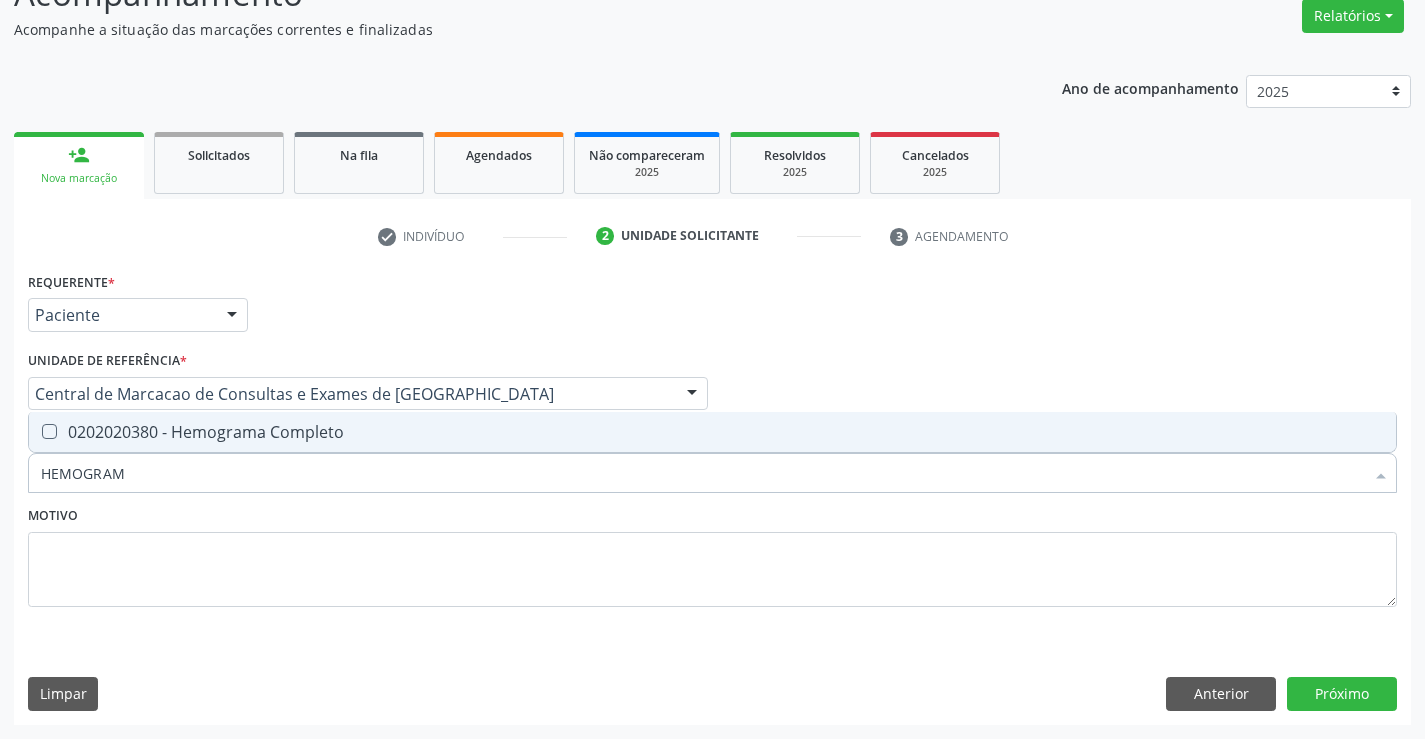 type on "HEMOGRAMA" 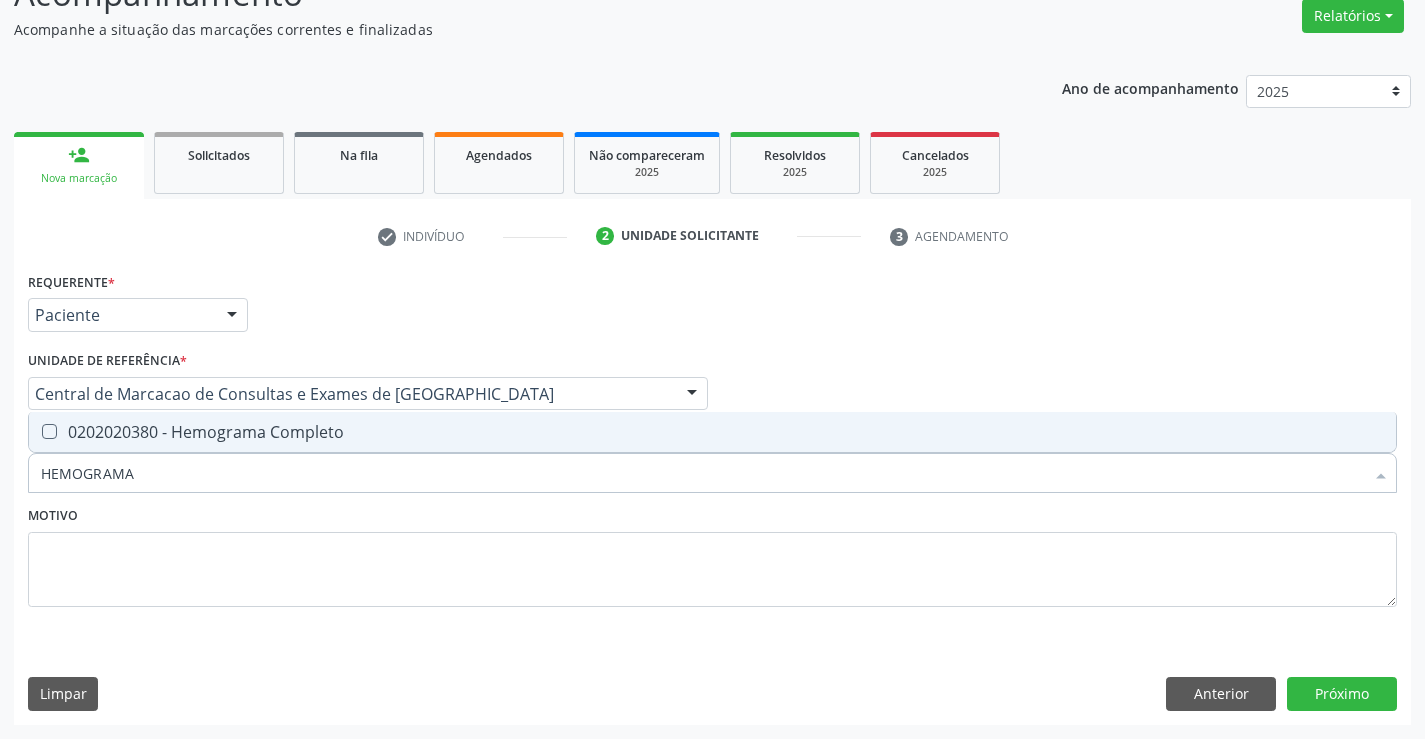 click on "0202020380 - Hemograma Completo" at bounding box center (712, 432) 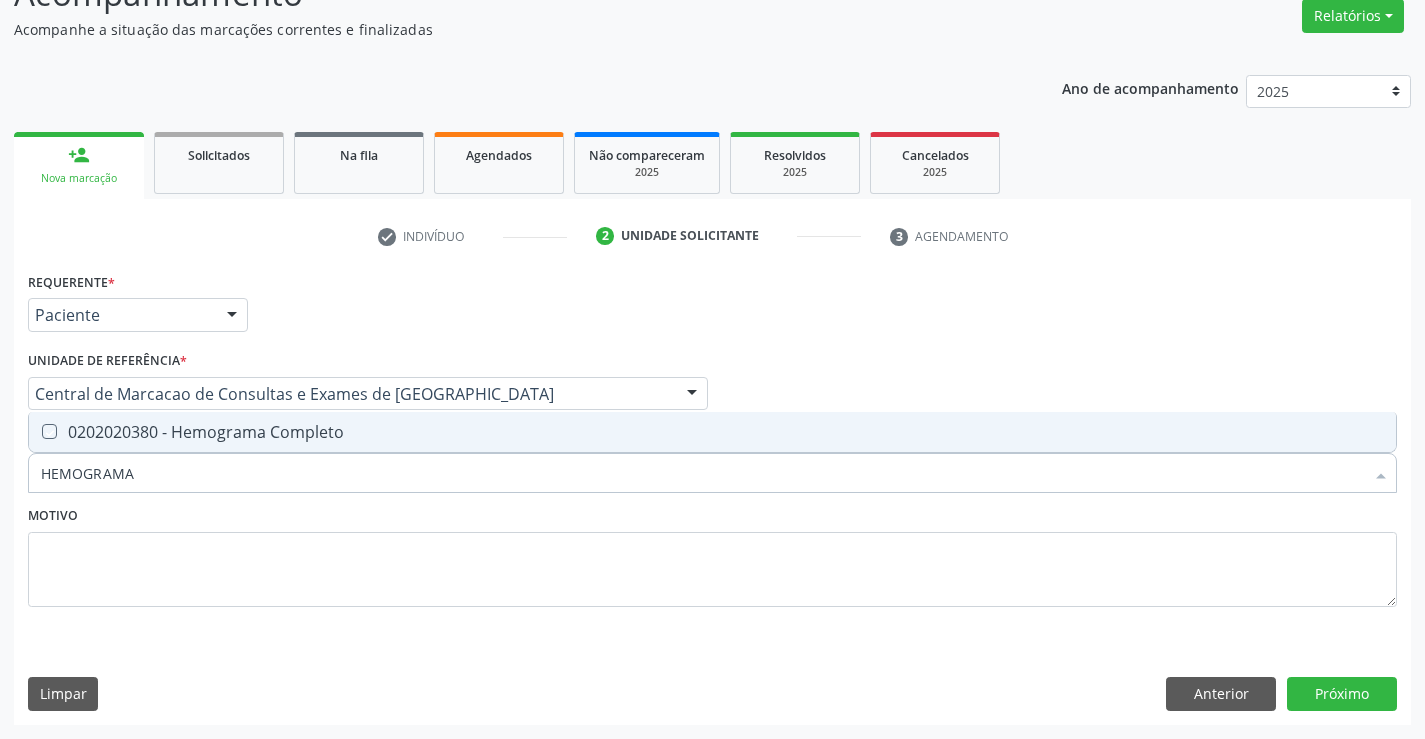 checkbox on "true" 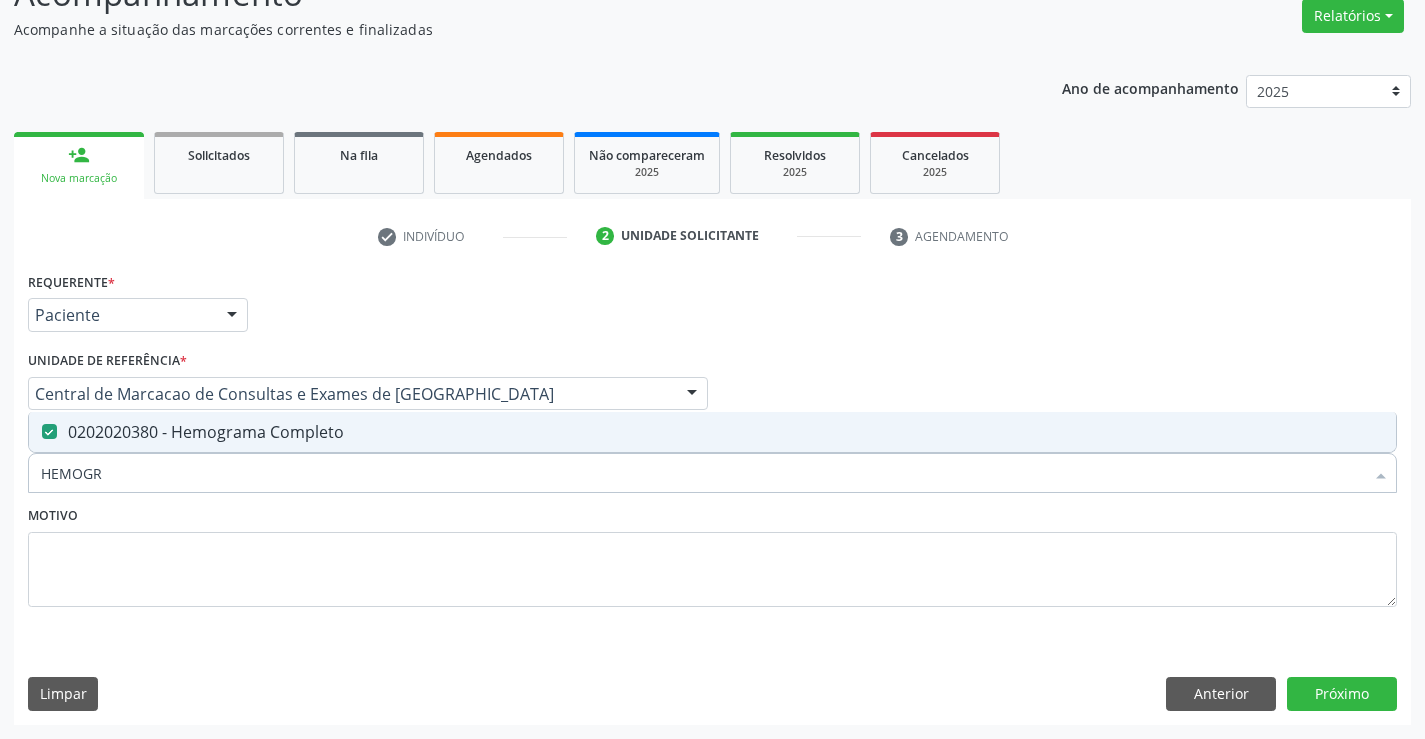 type on "HEMOG" 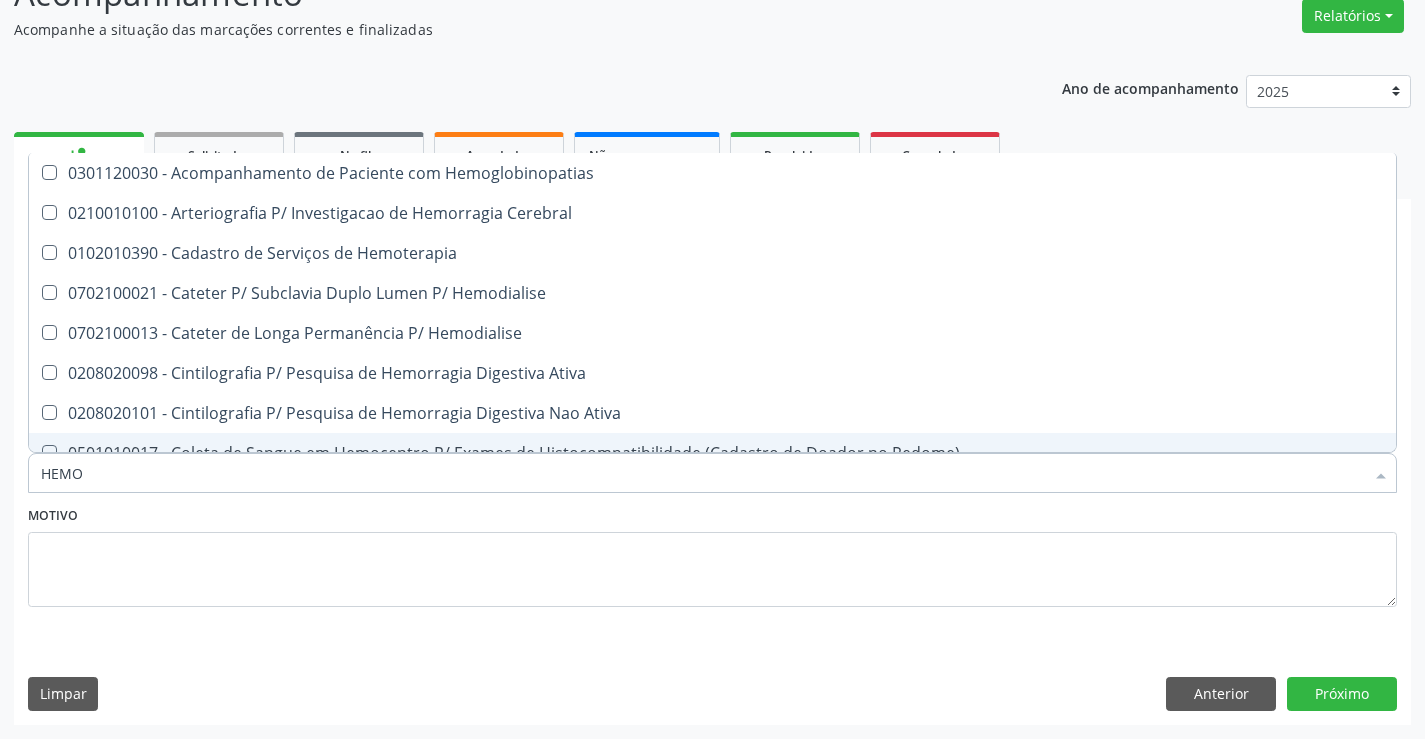 type on "HEM" 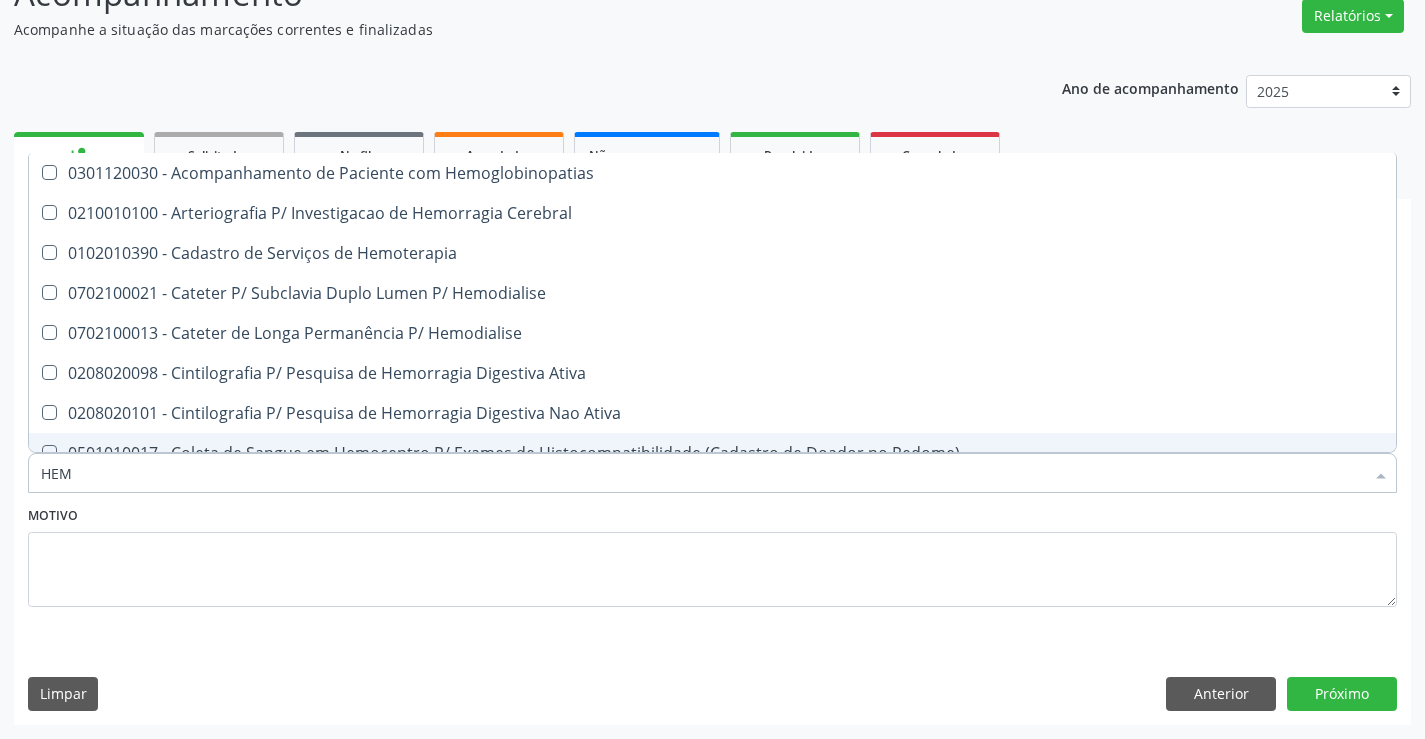 type on "HE" 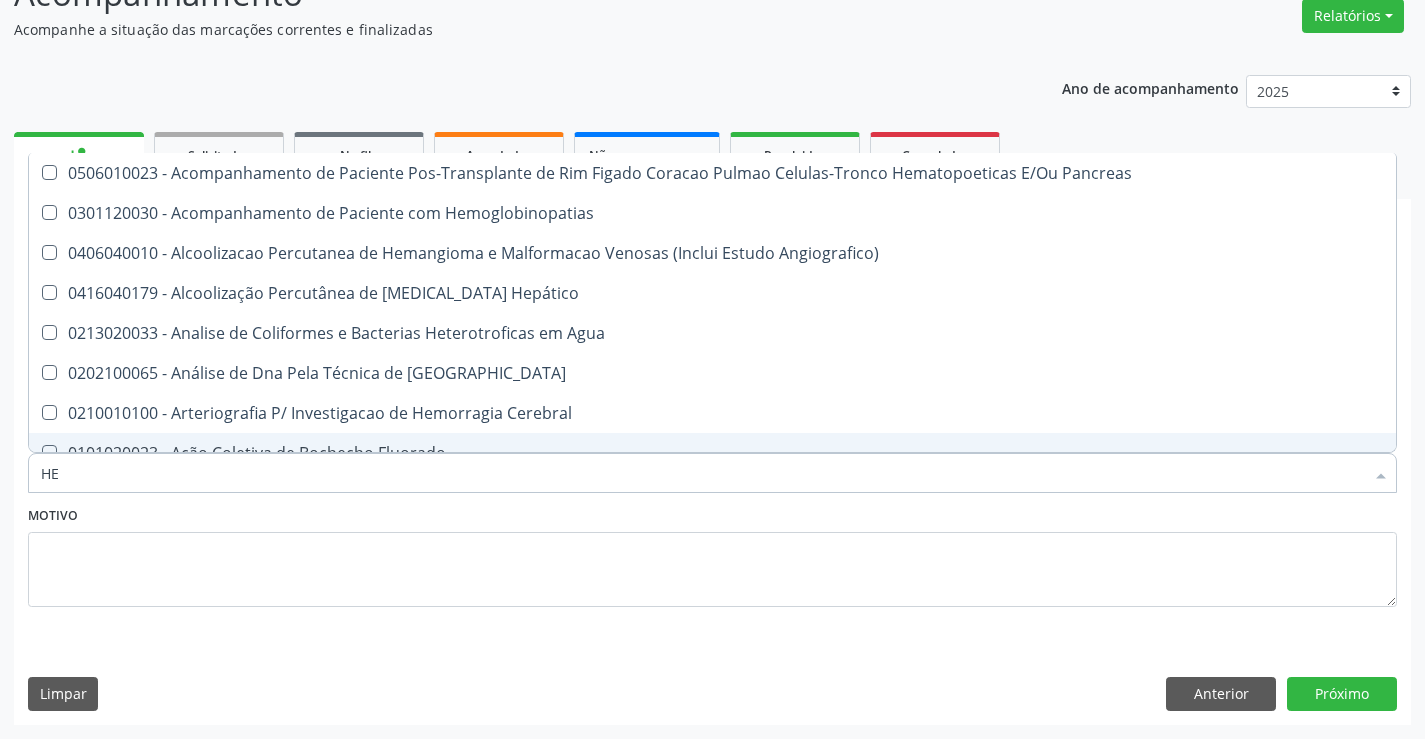 checkbox on "false" 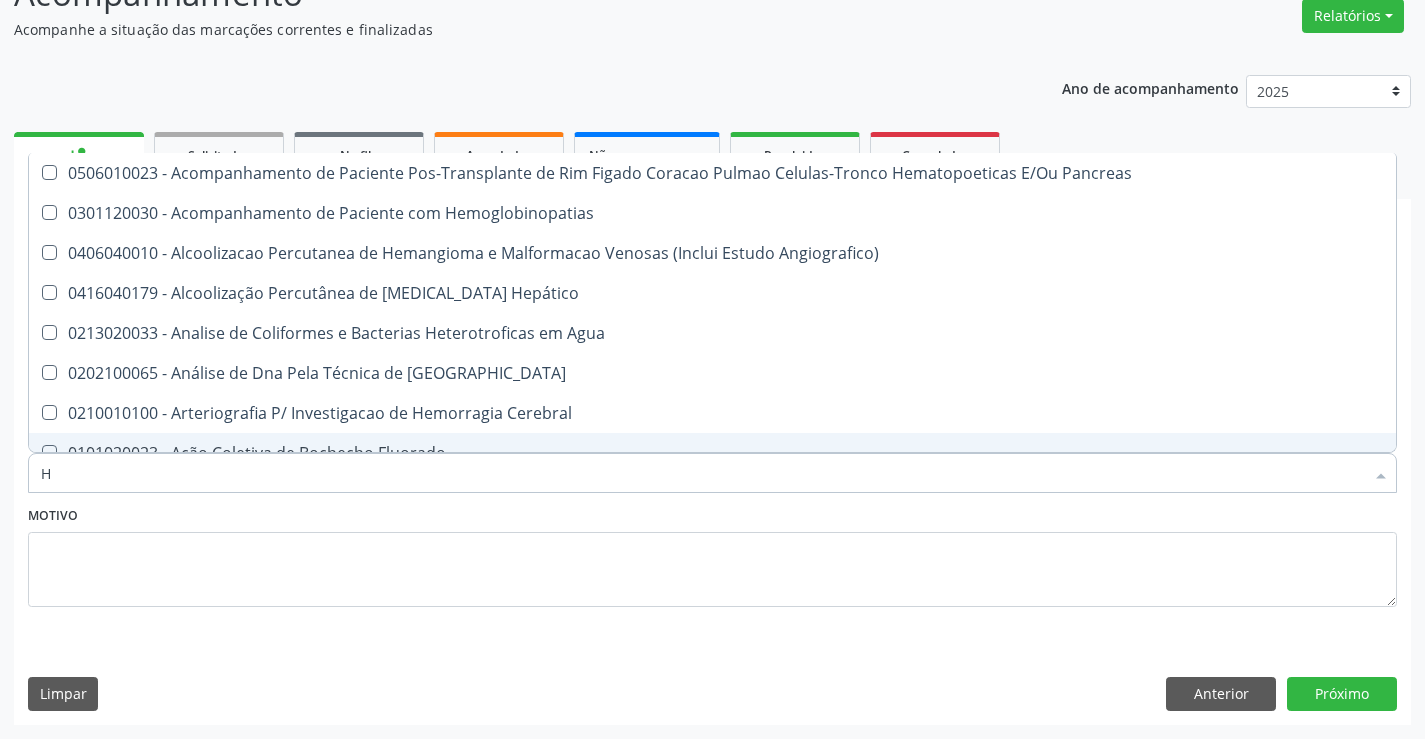 type 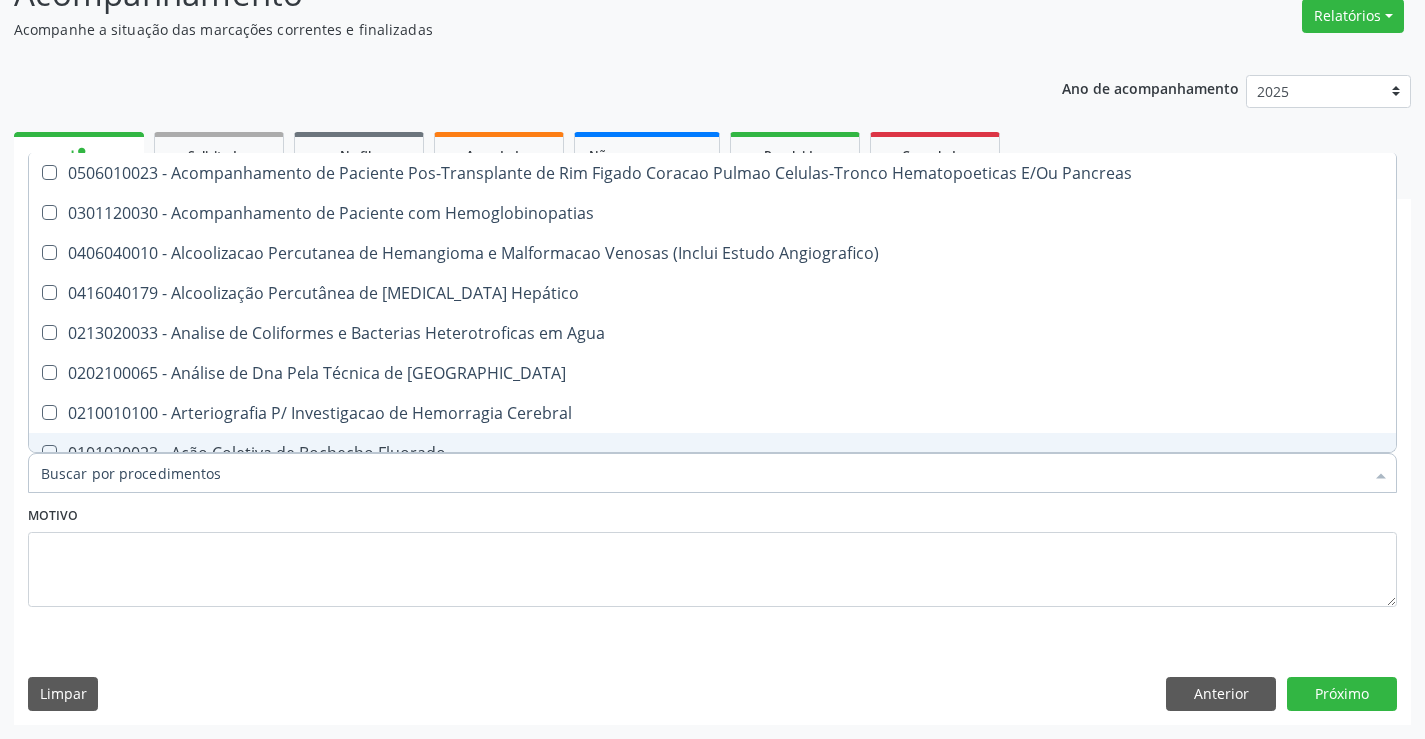 checkbox on "false" 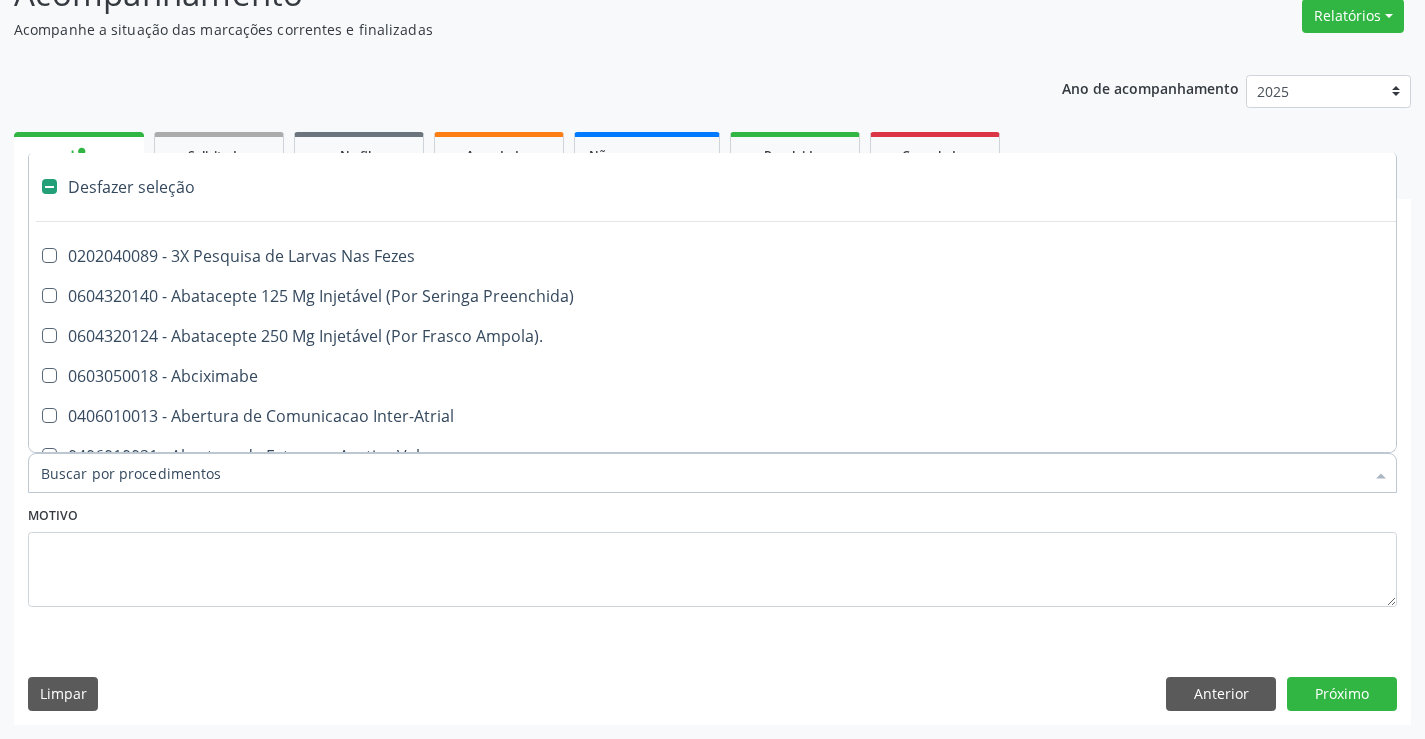 type on "U" 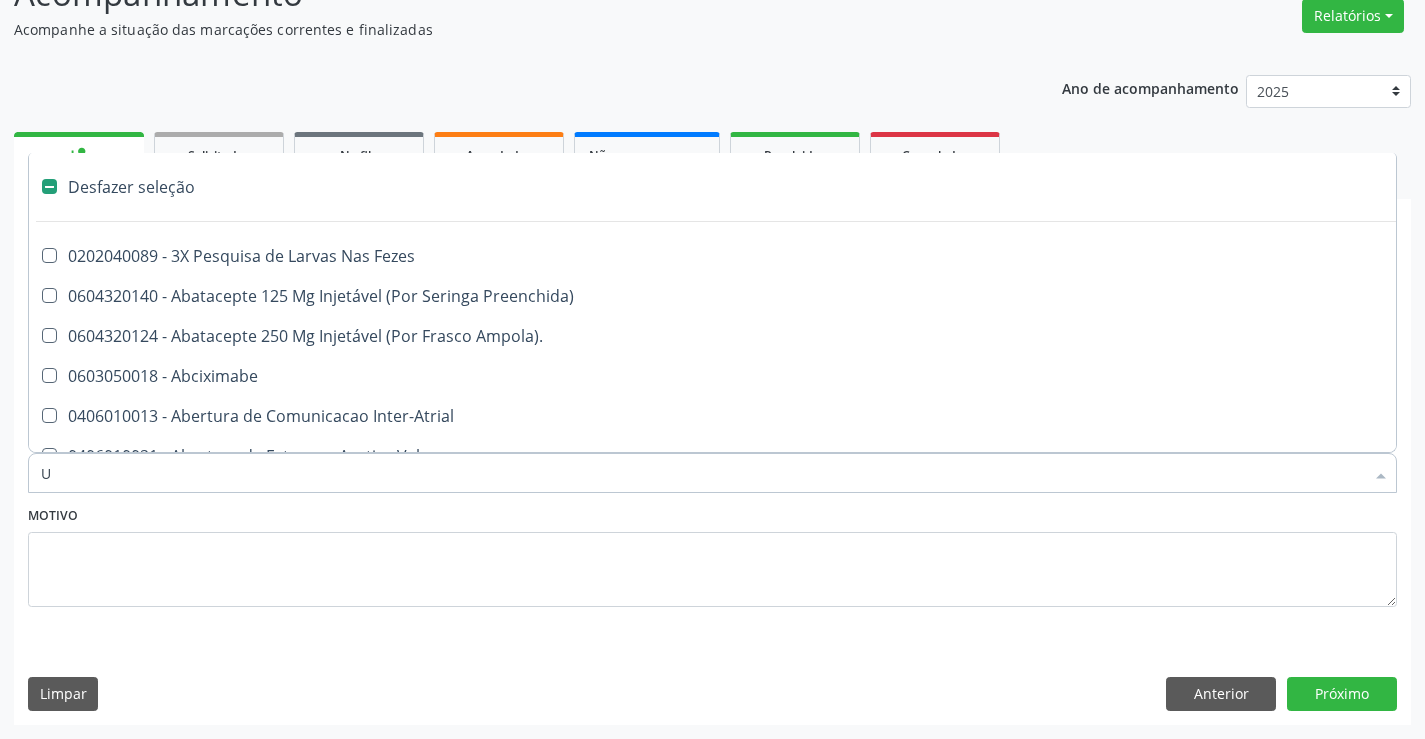 checkbox on "true" 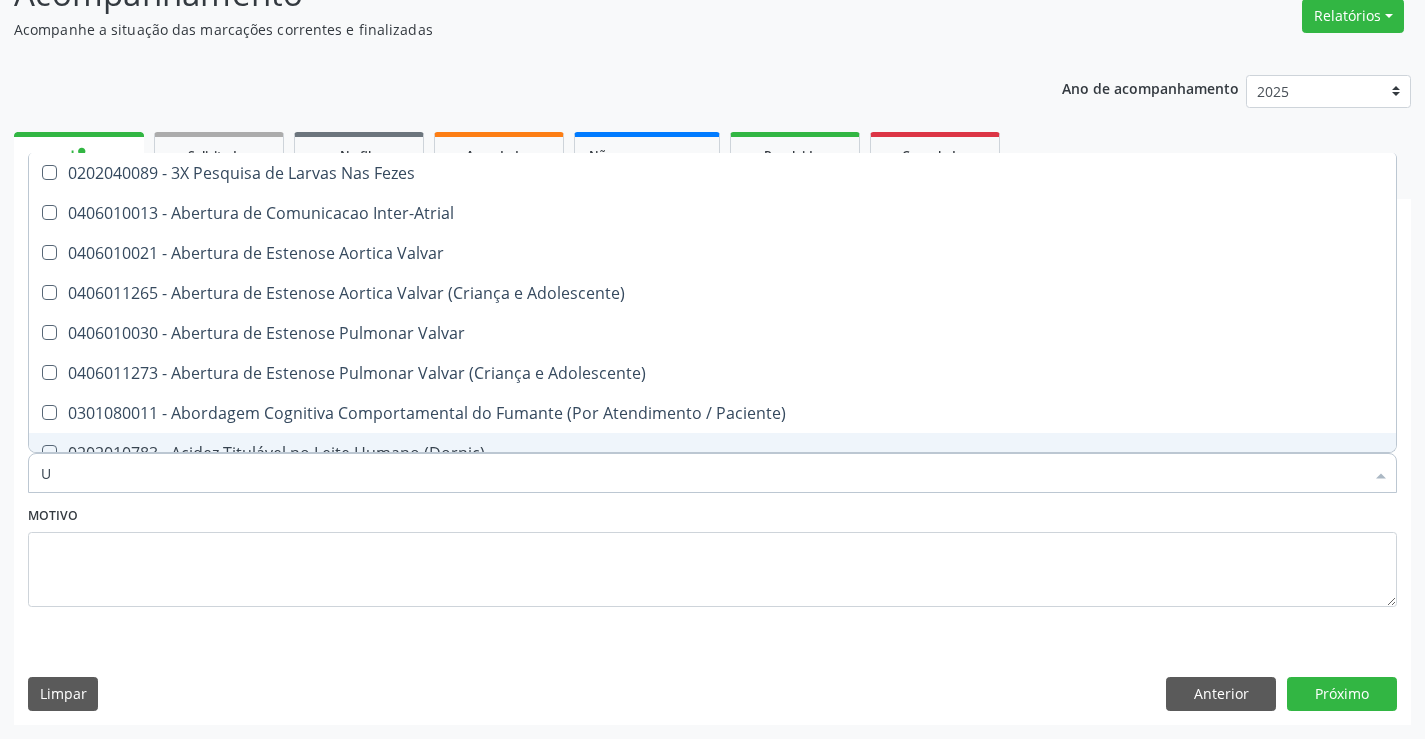 type on "UR" 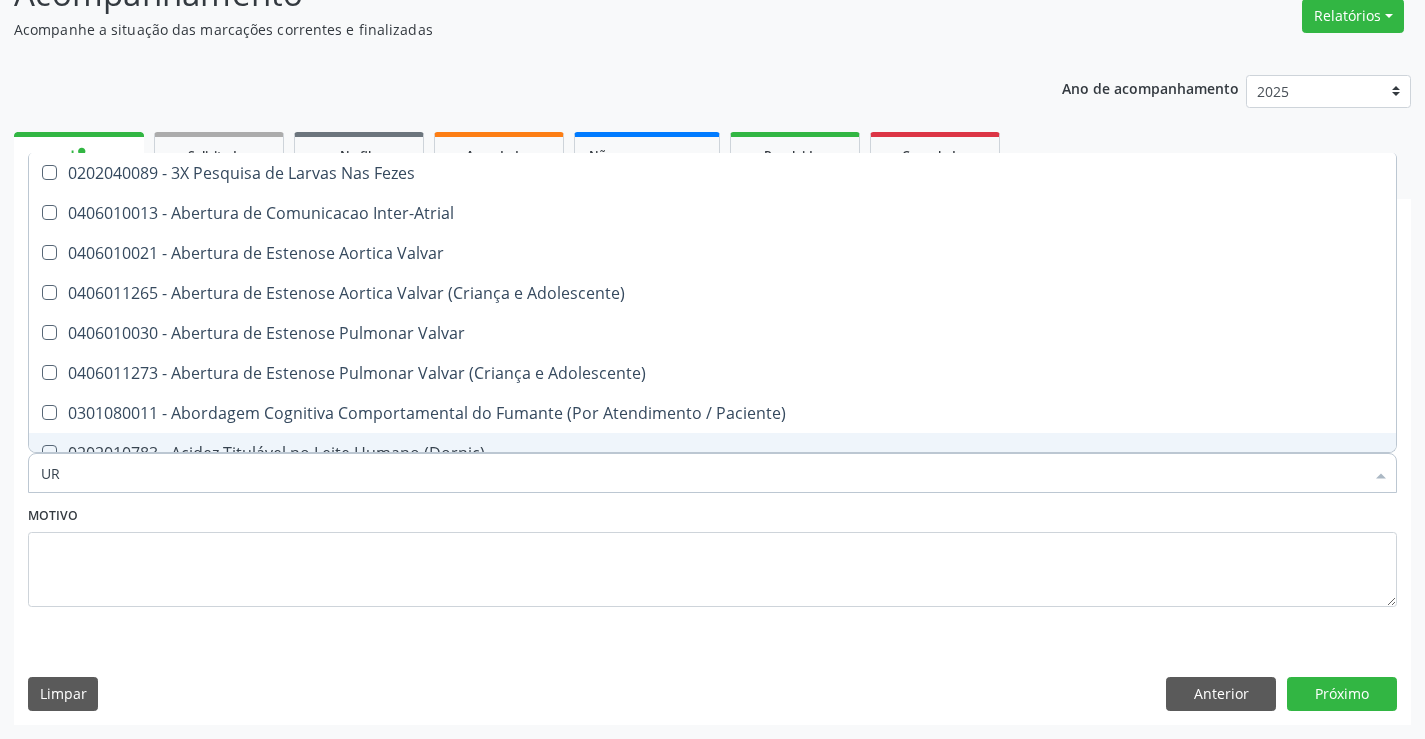 checkbox on "true" 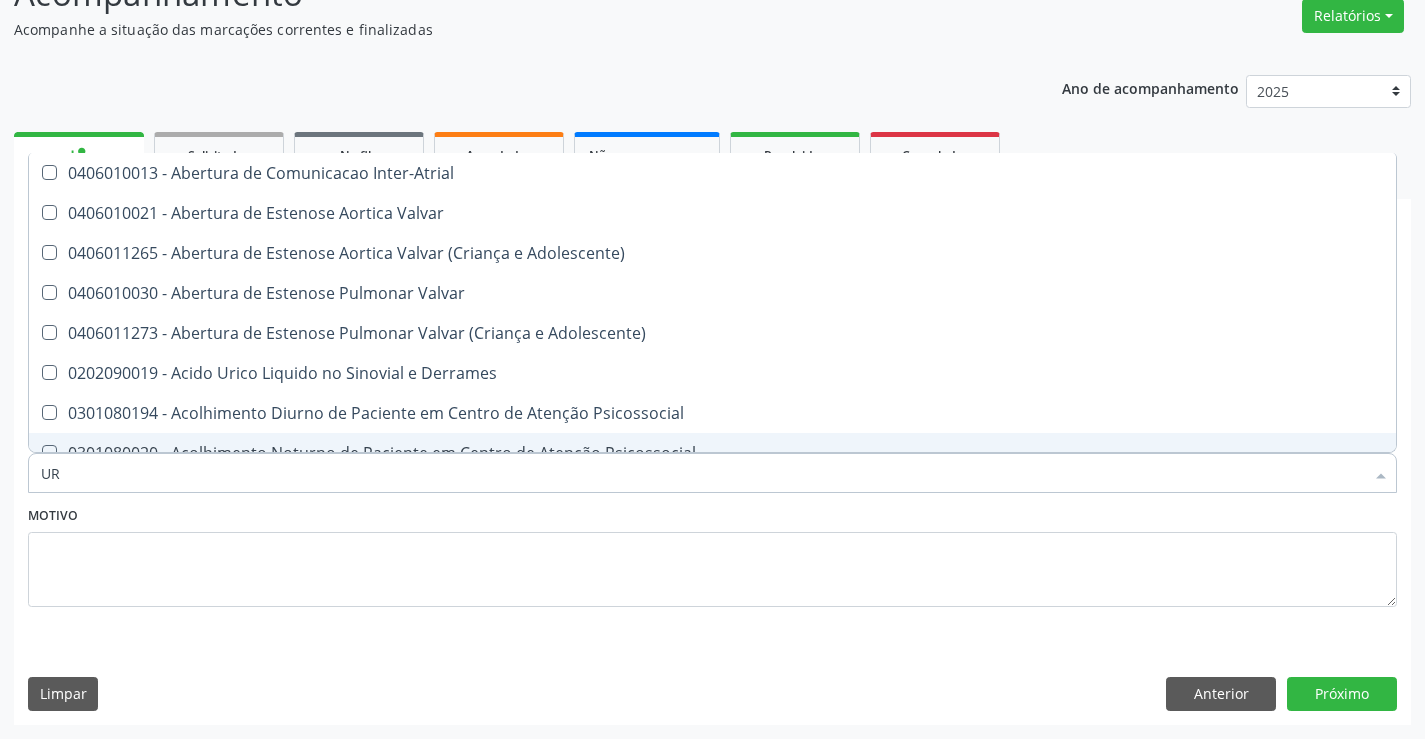 type on "URE" 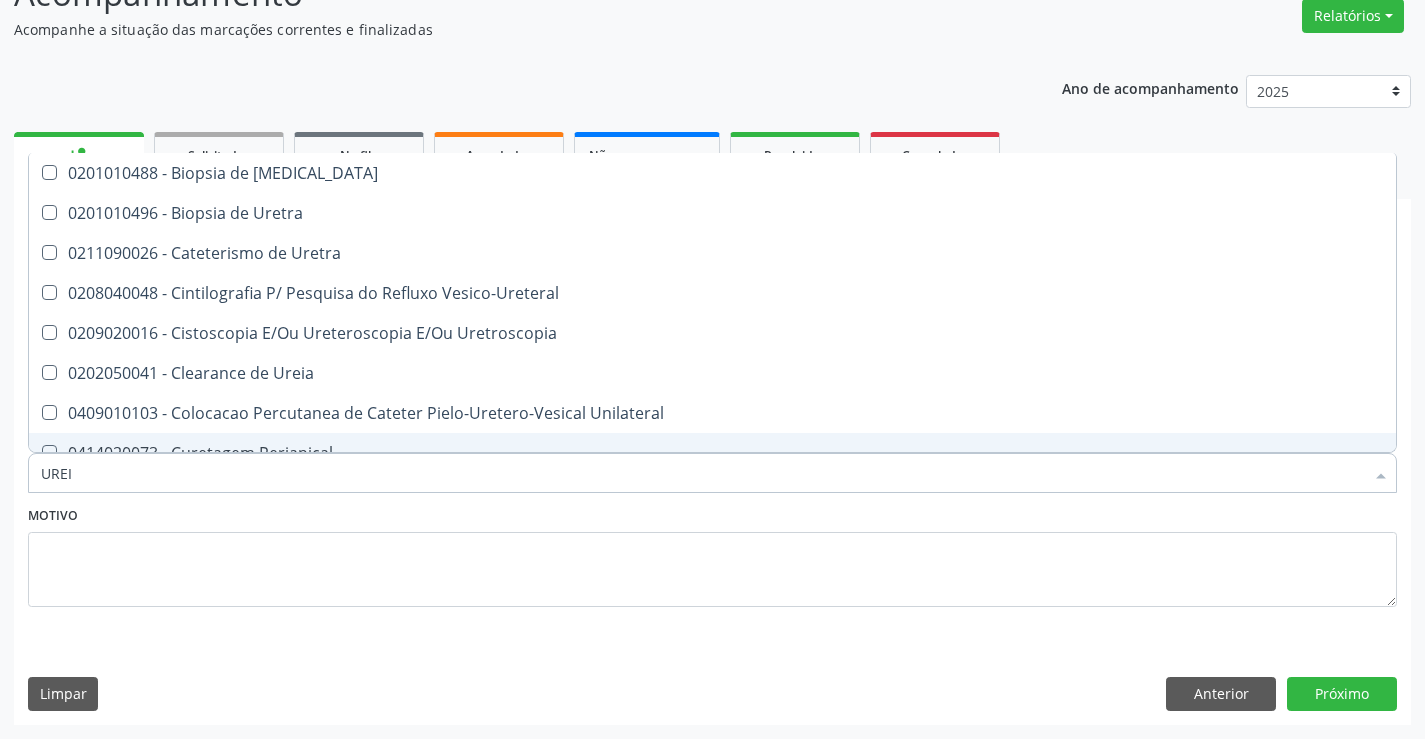 type on "UREIA" 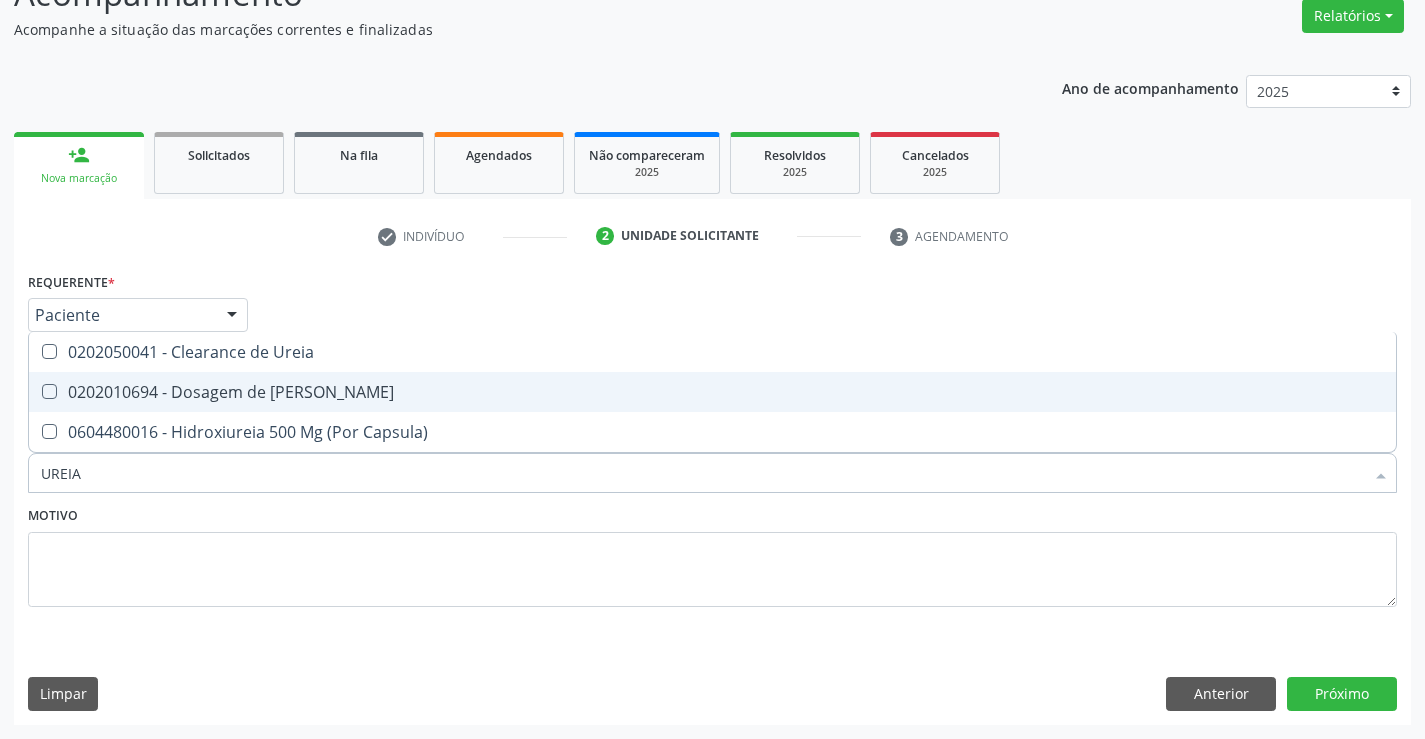click on "0202010694 - Dosagem de [PERSON_NAME]" at bounding box center (712, 392) 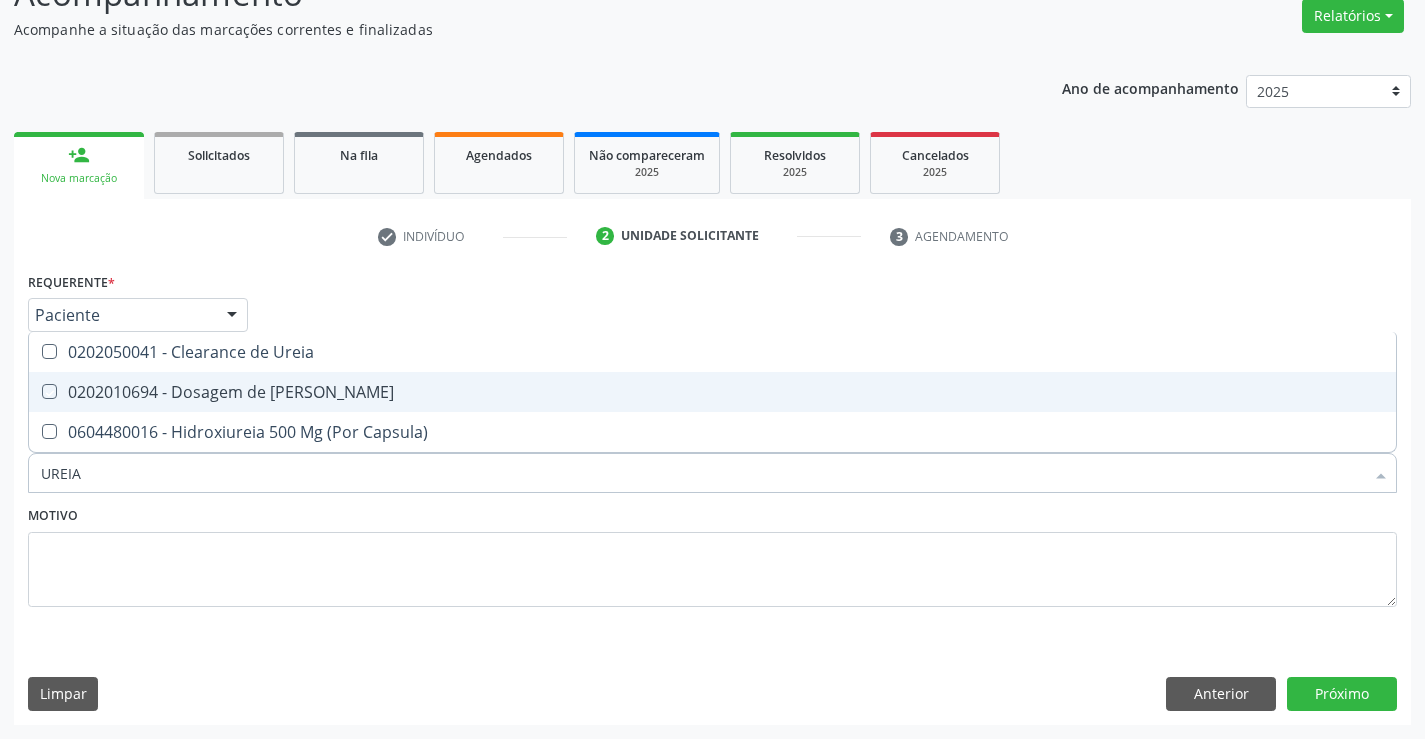 checkbox on "true" 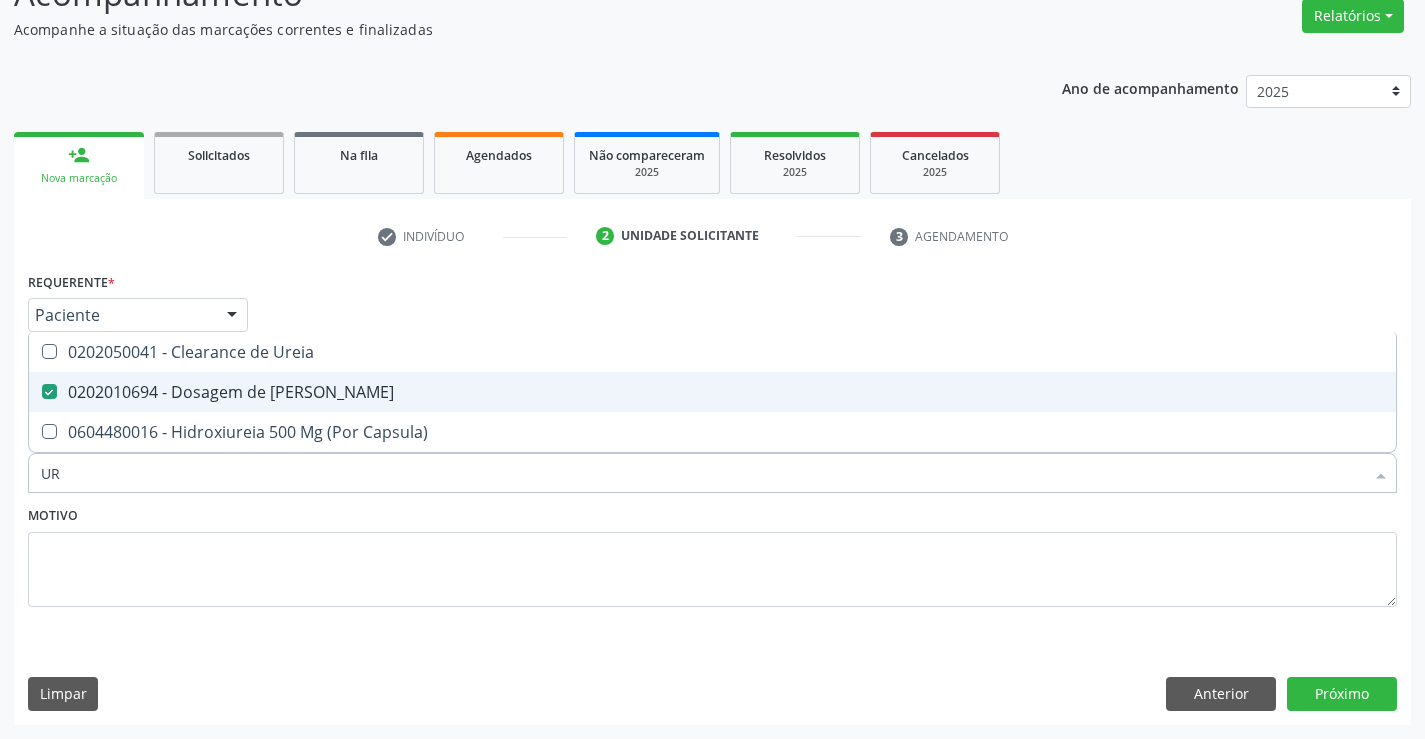 type on "U" 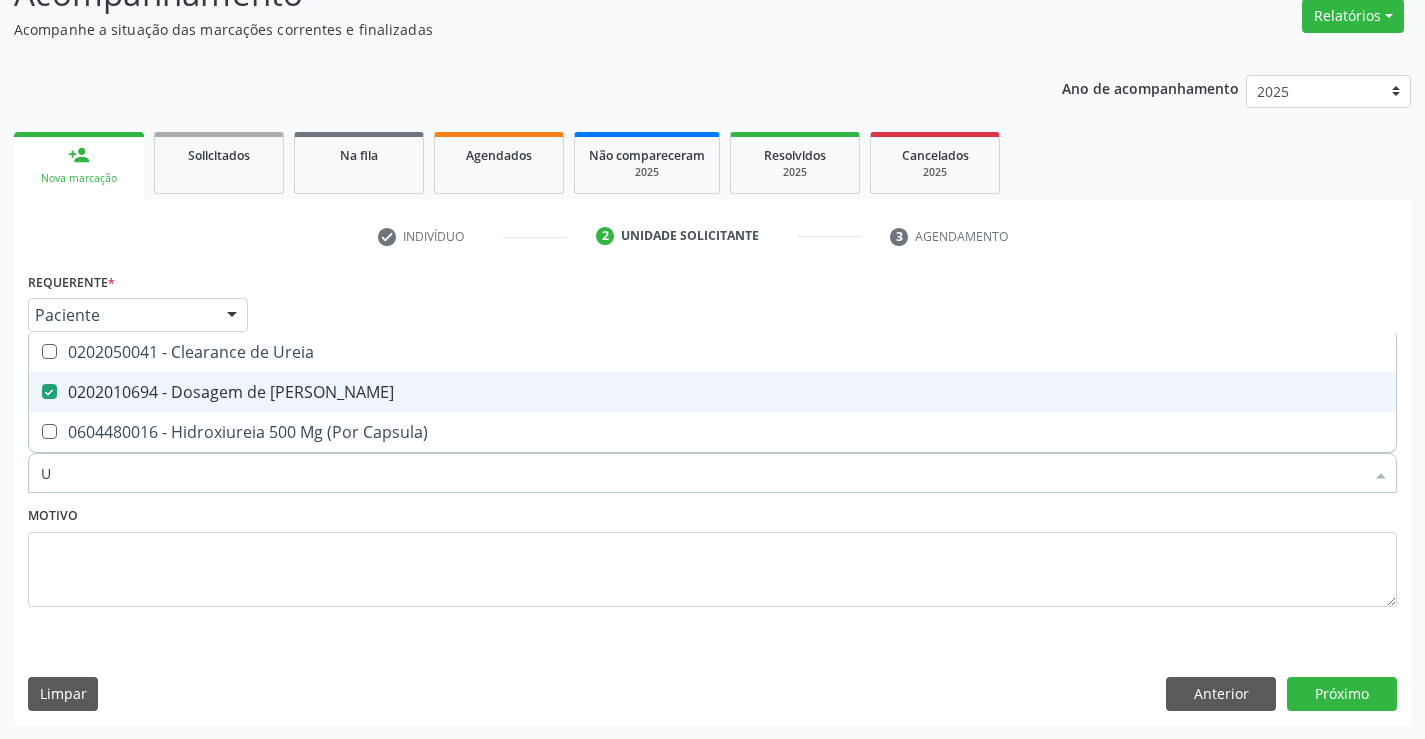 type 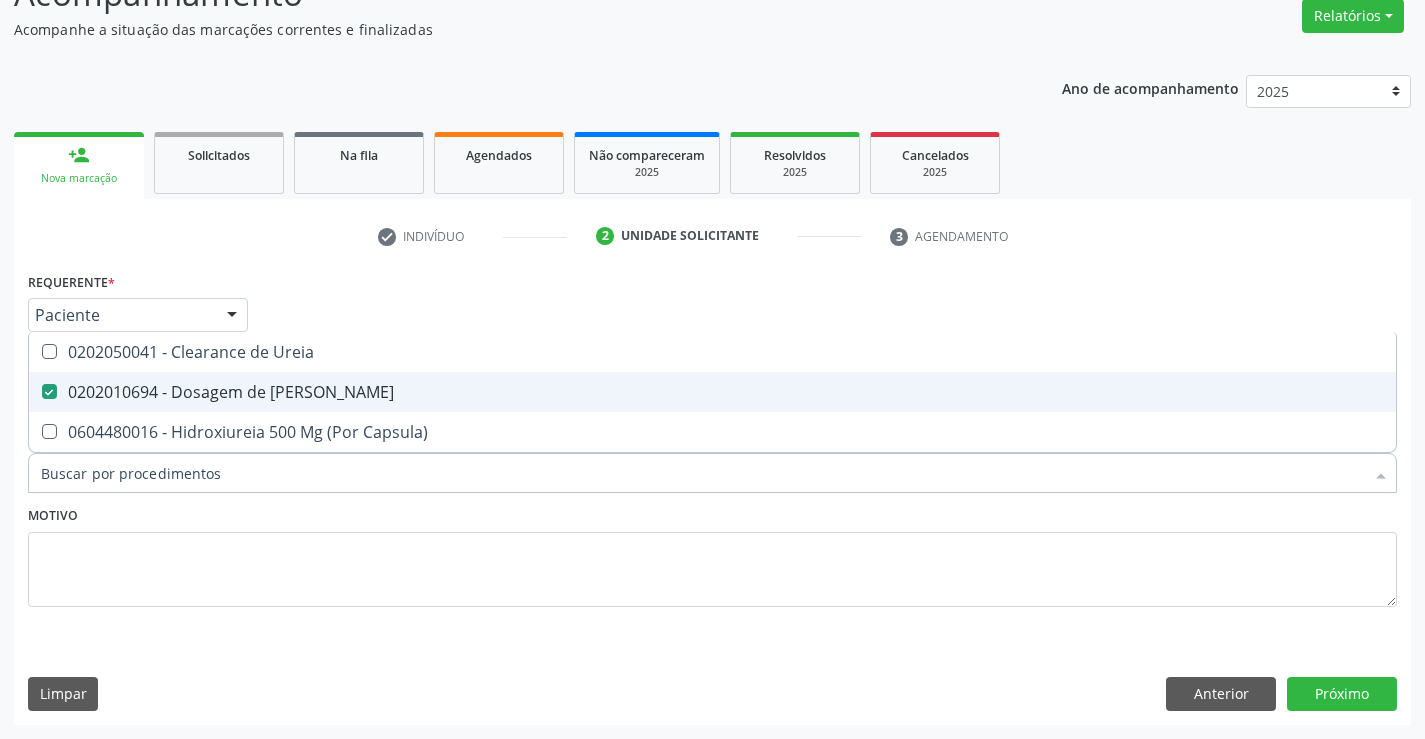 checkbox on "false" 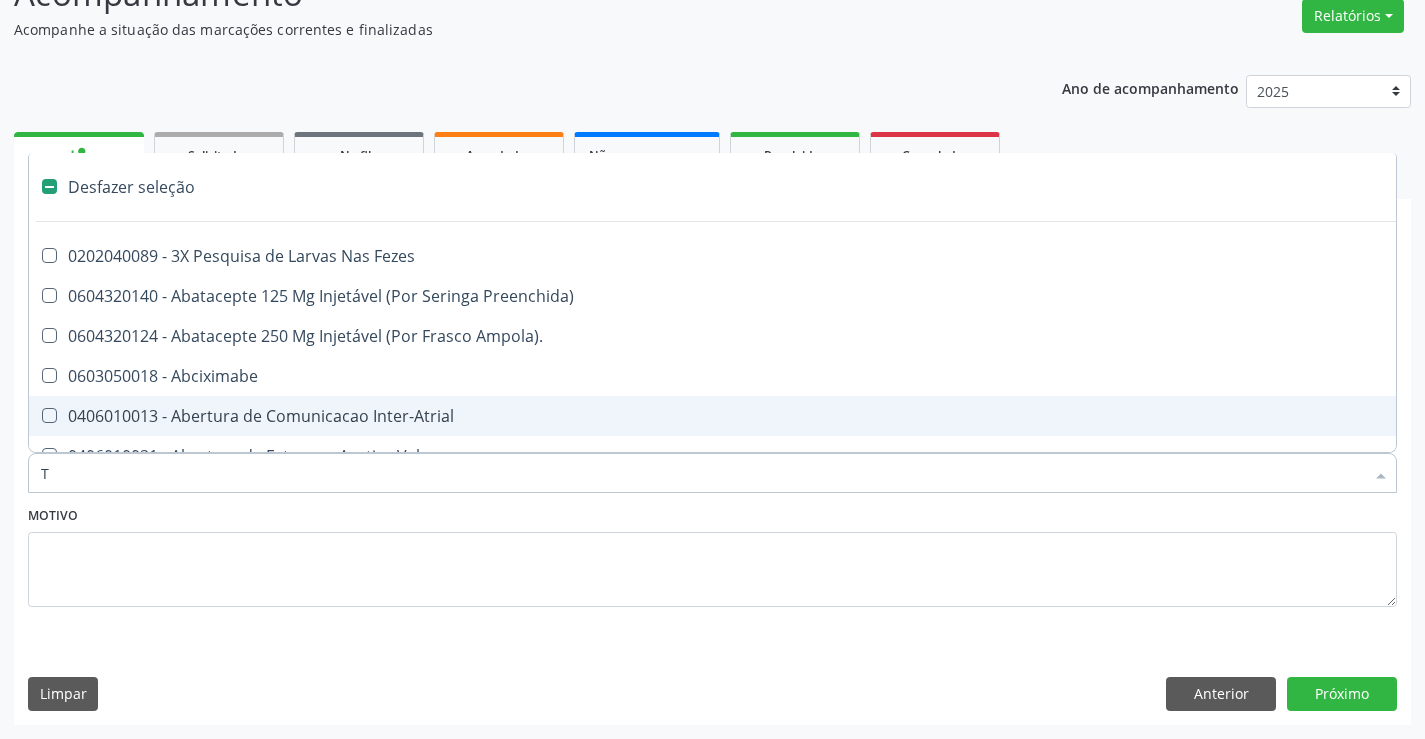 type on "TG" 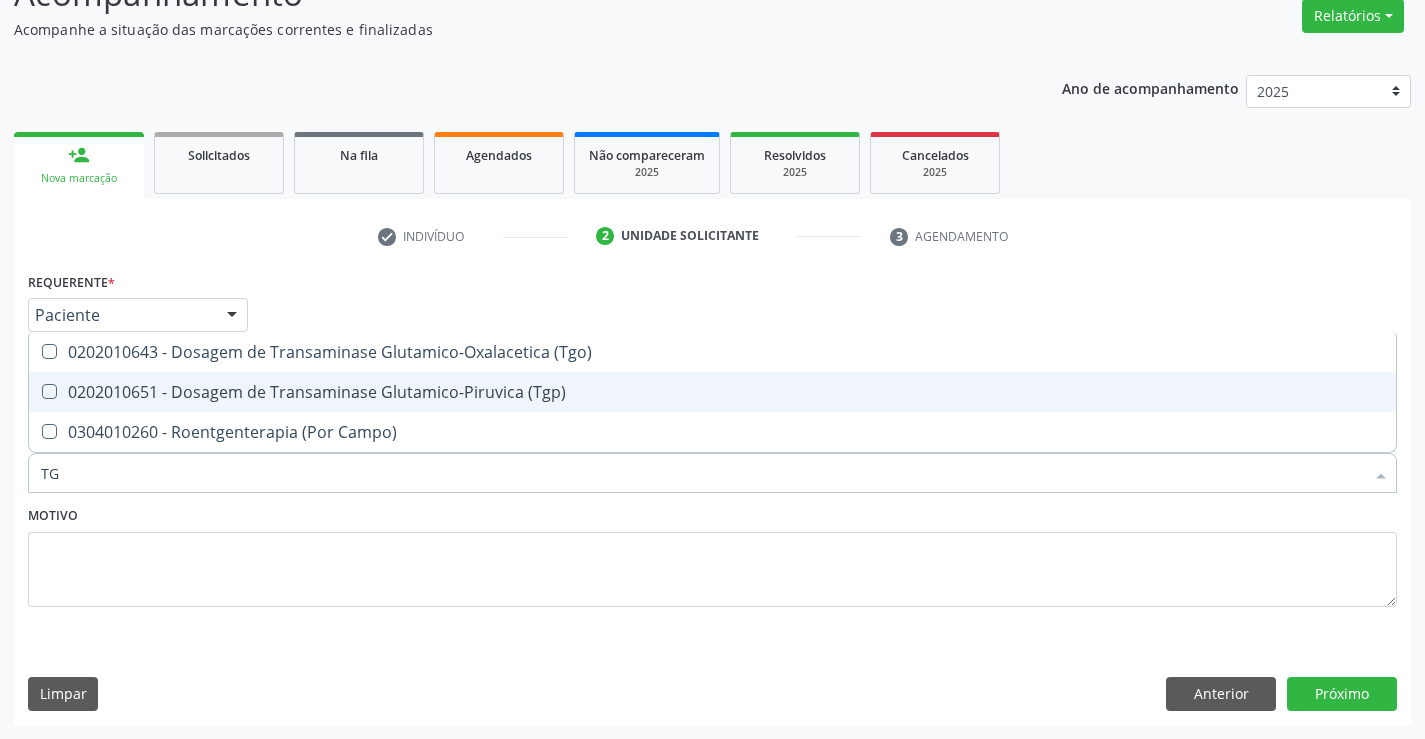 drag, startPoint x: 283, startPoint y: 405, endPoint x: 283, endPoint y: 357, distance: 48 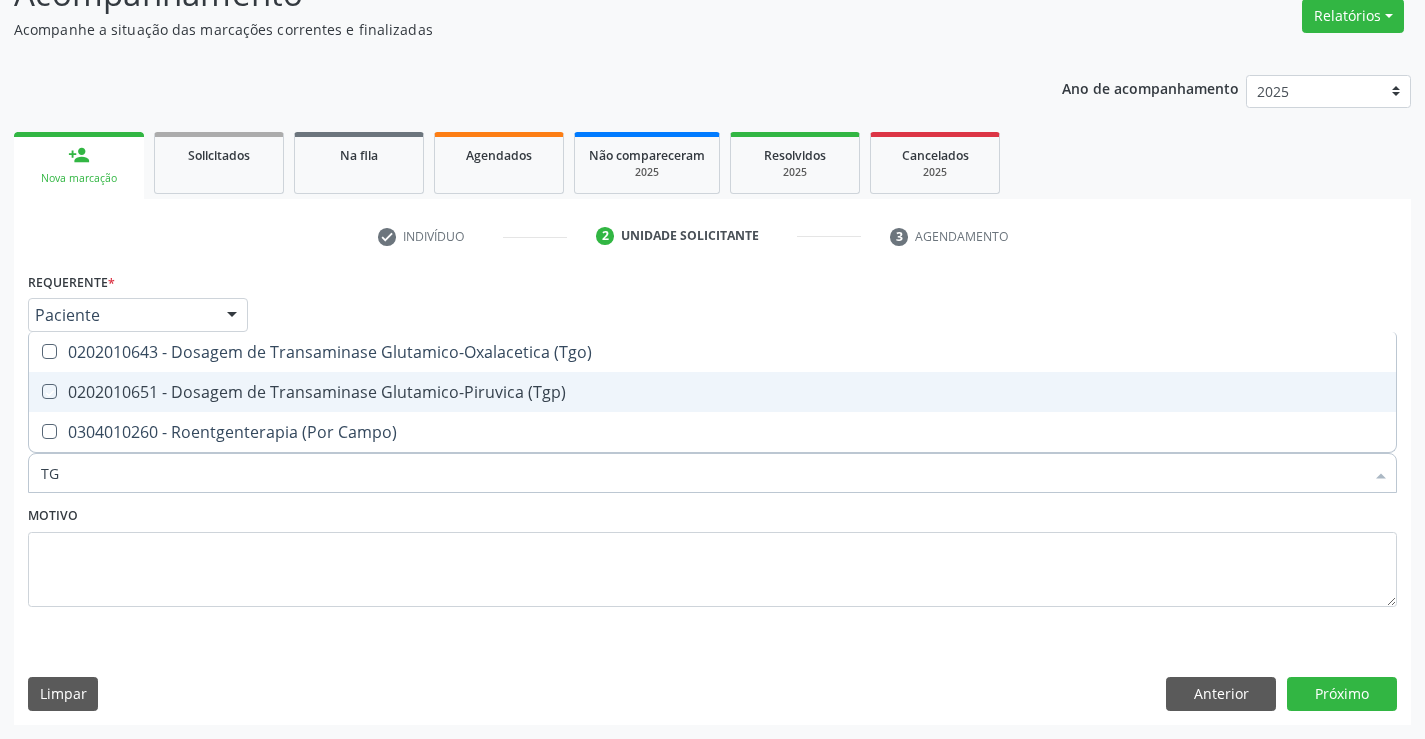 checkbox on "true" 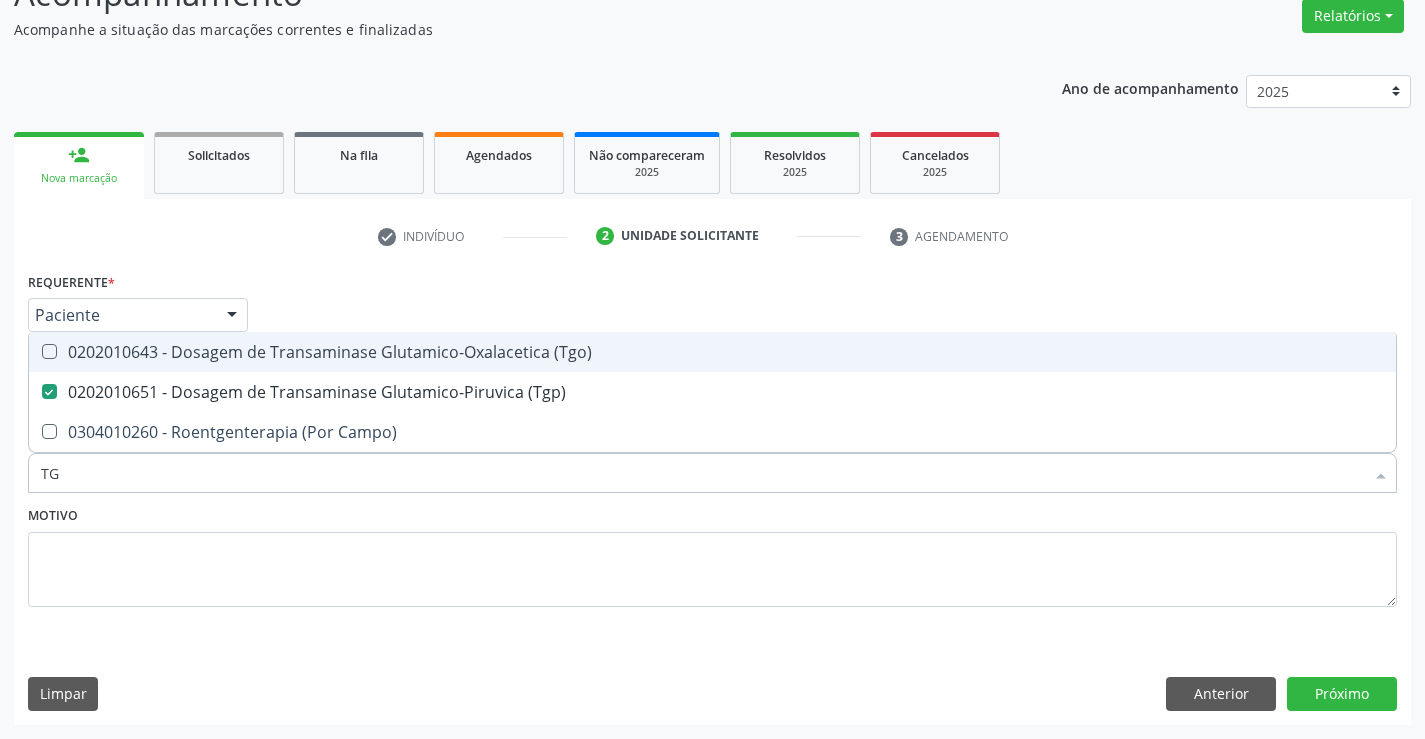 click on "0202010643 - Dosagem de Transaminase Glutamico-Oxalacetica (Tgo)" at bounding box center (712, 352) 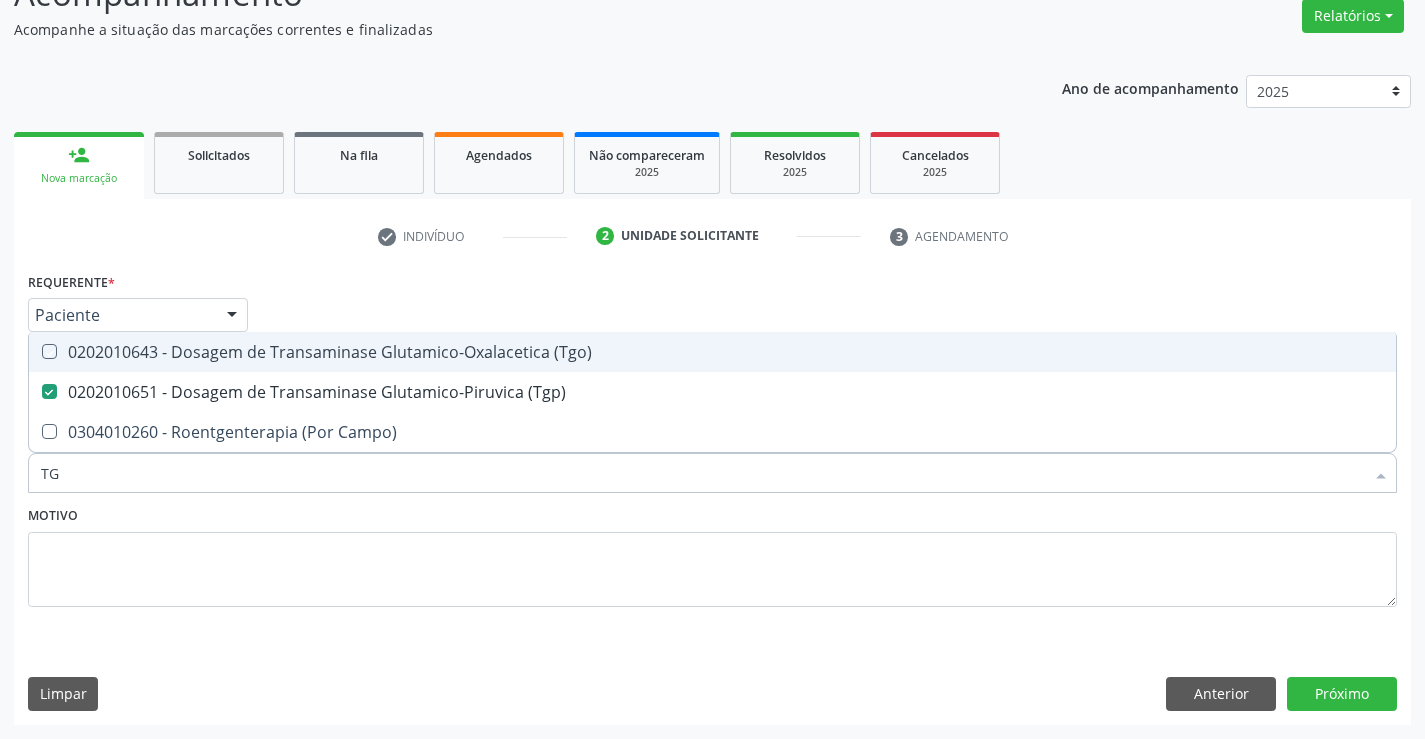 checkbox on "true" 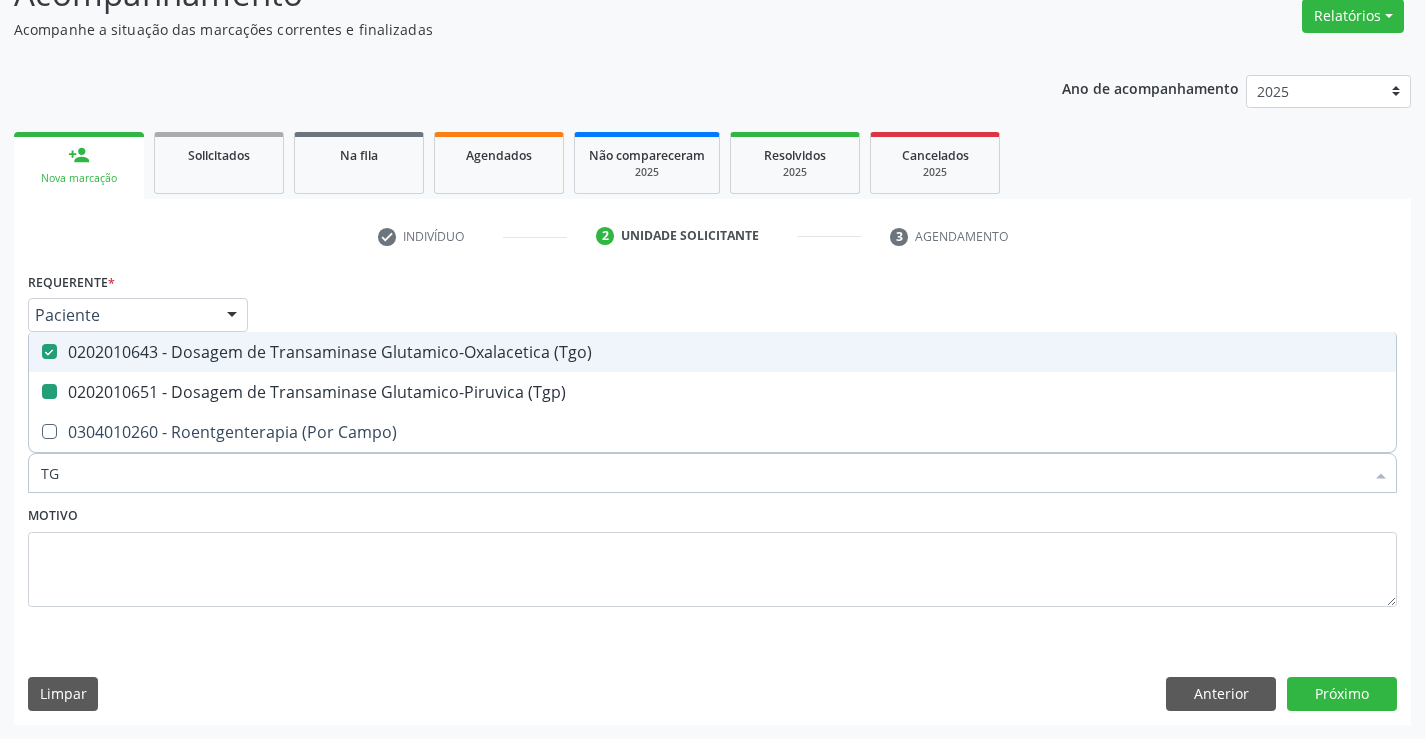 type on "T" 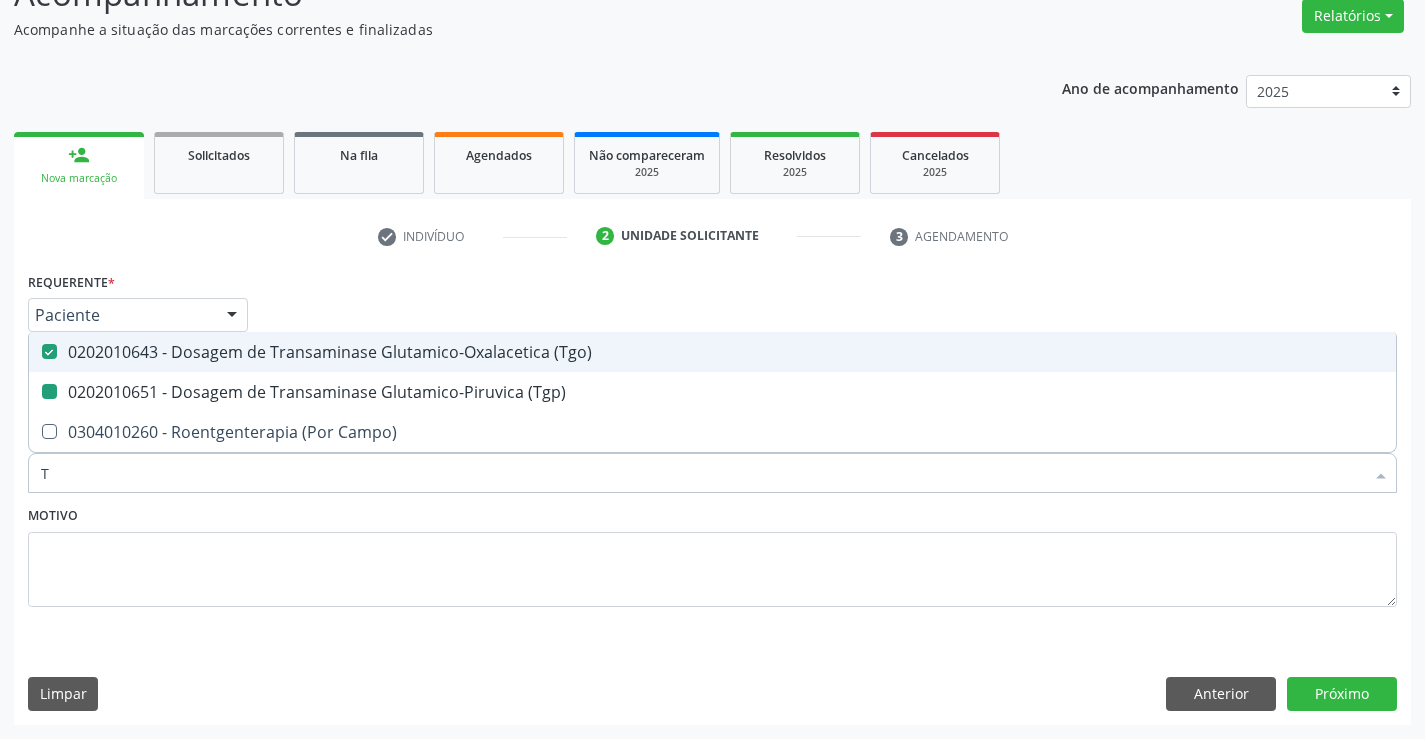 type 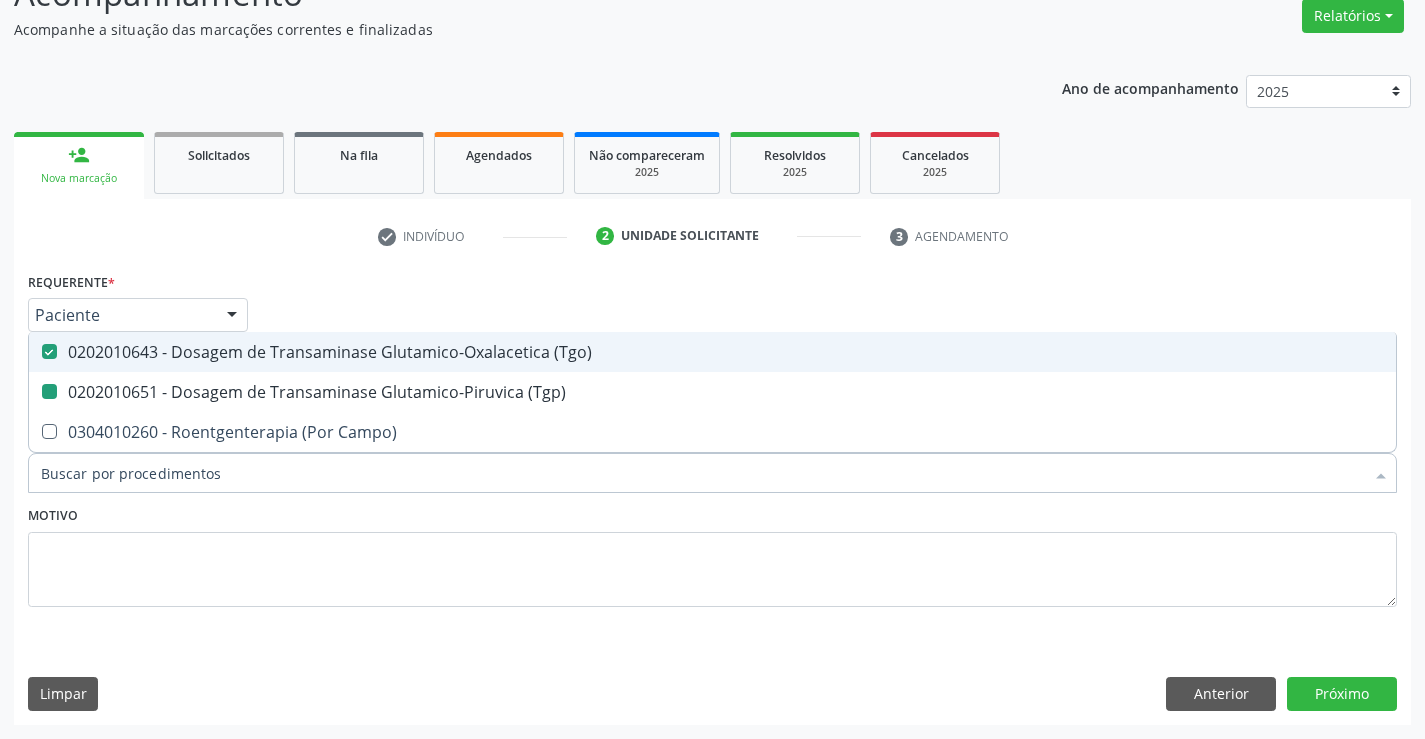 checkbox on "false" 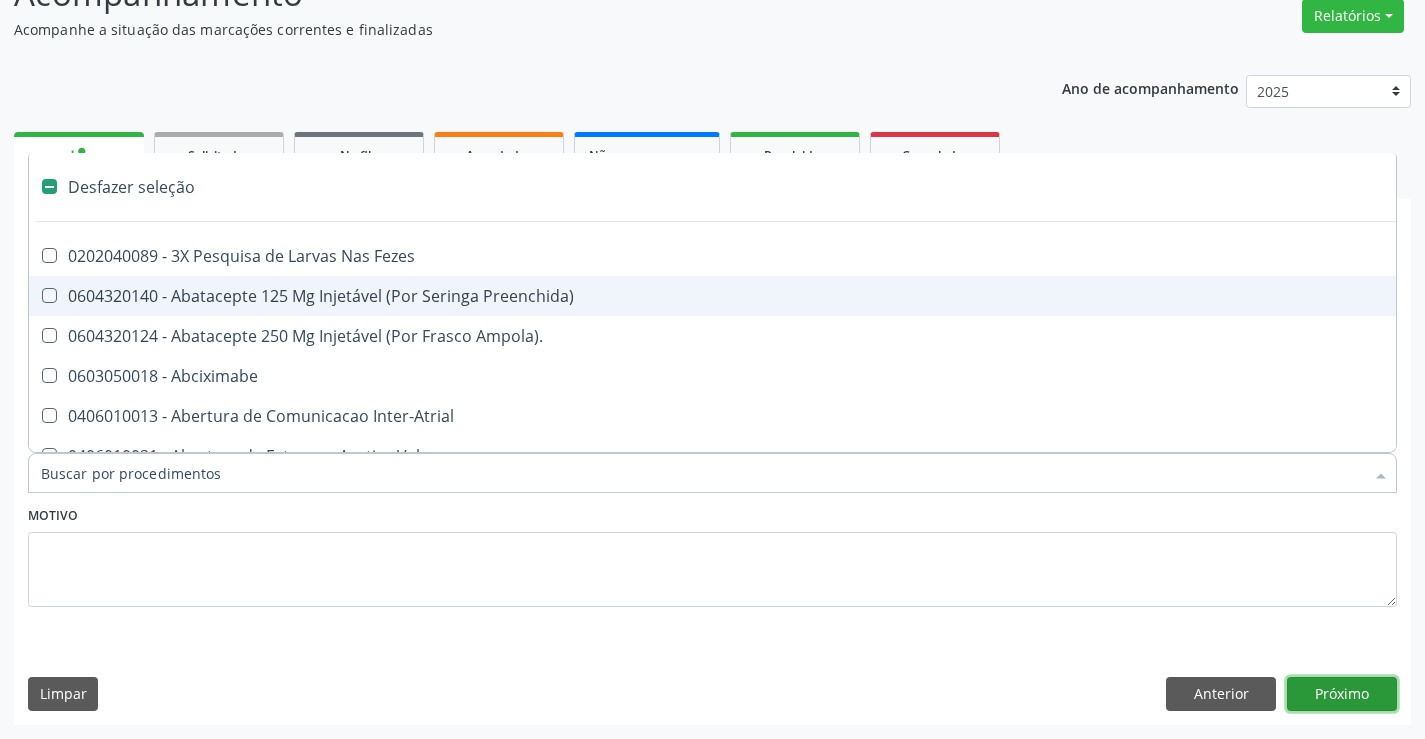 click on "Próximo" at bounding box center (1342, 694) 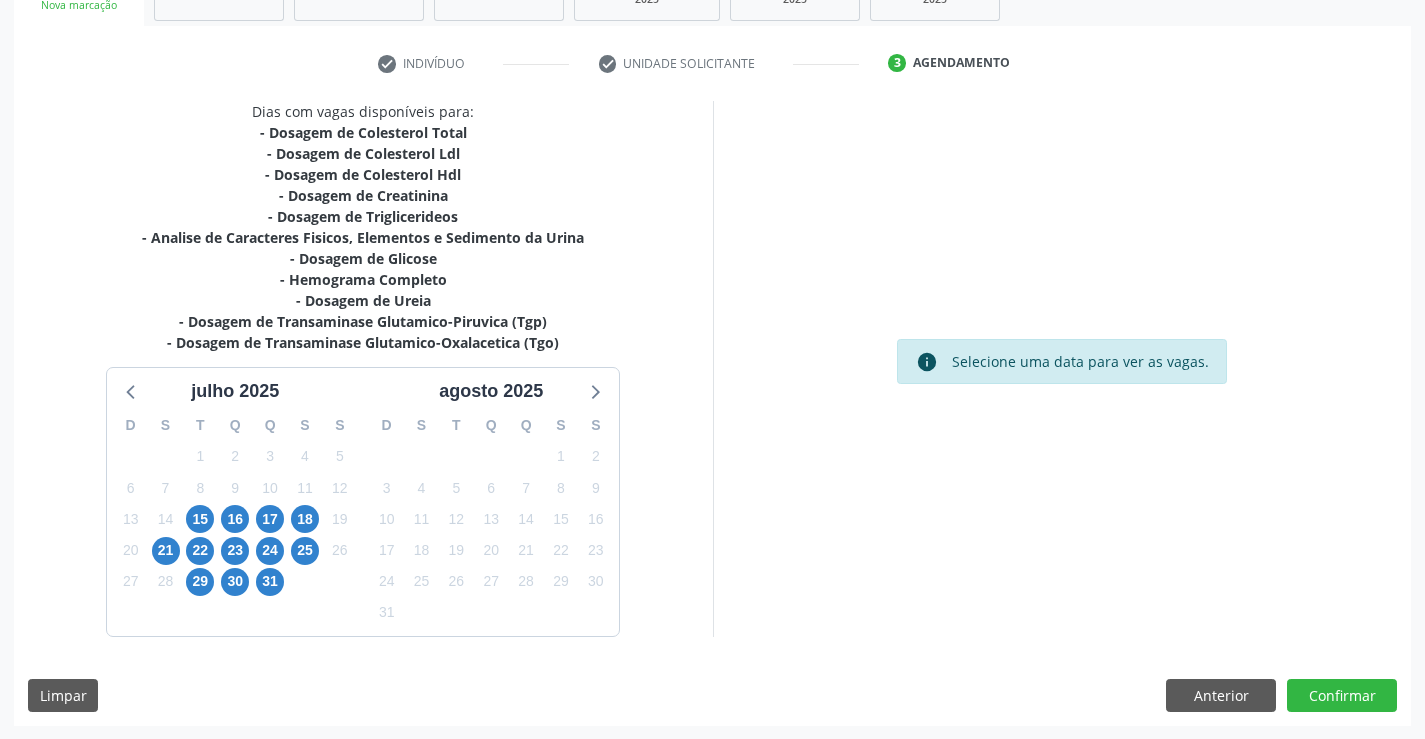 scroll, scrollTop: 341, scrollLeft: 0, axis: vertical 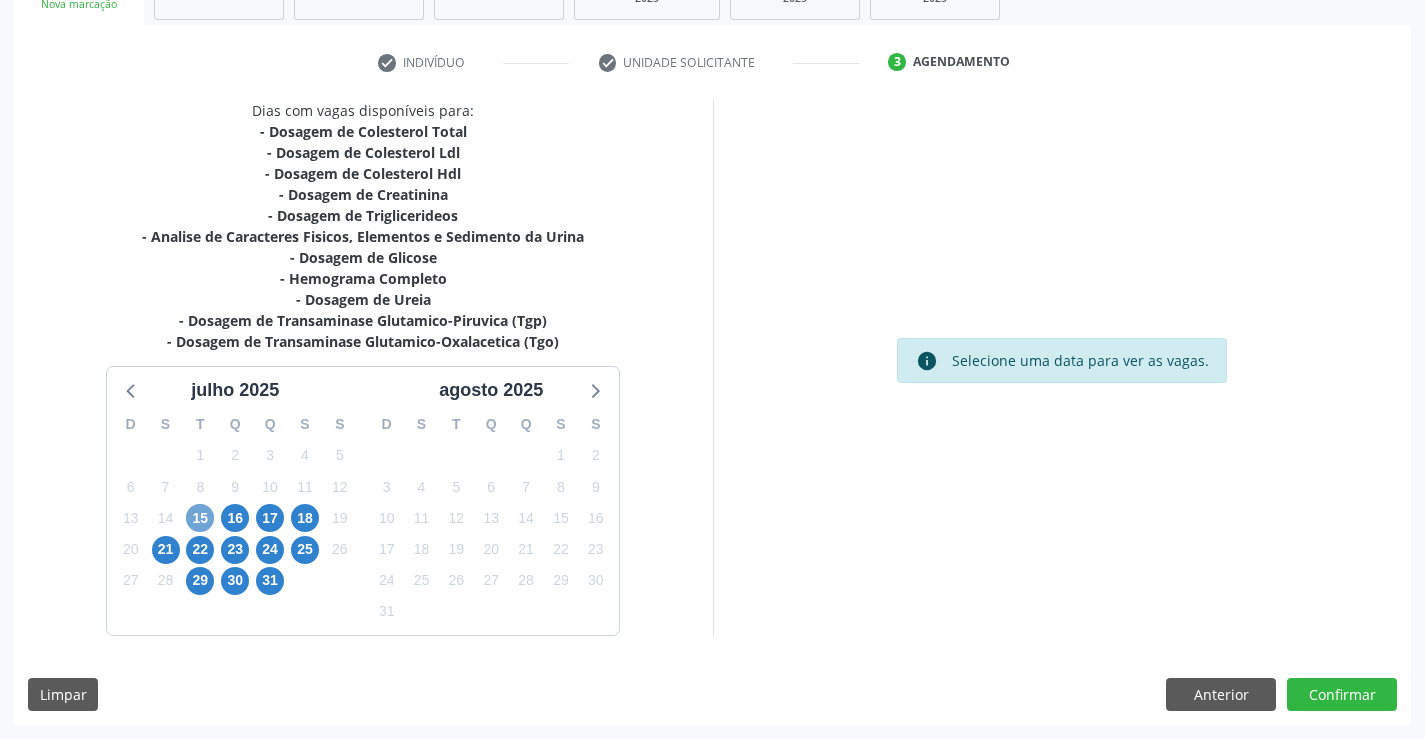 click on "15" at bounding box center (200, 518) 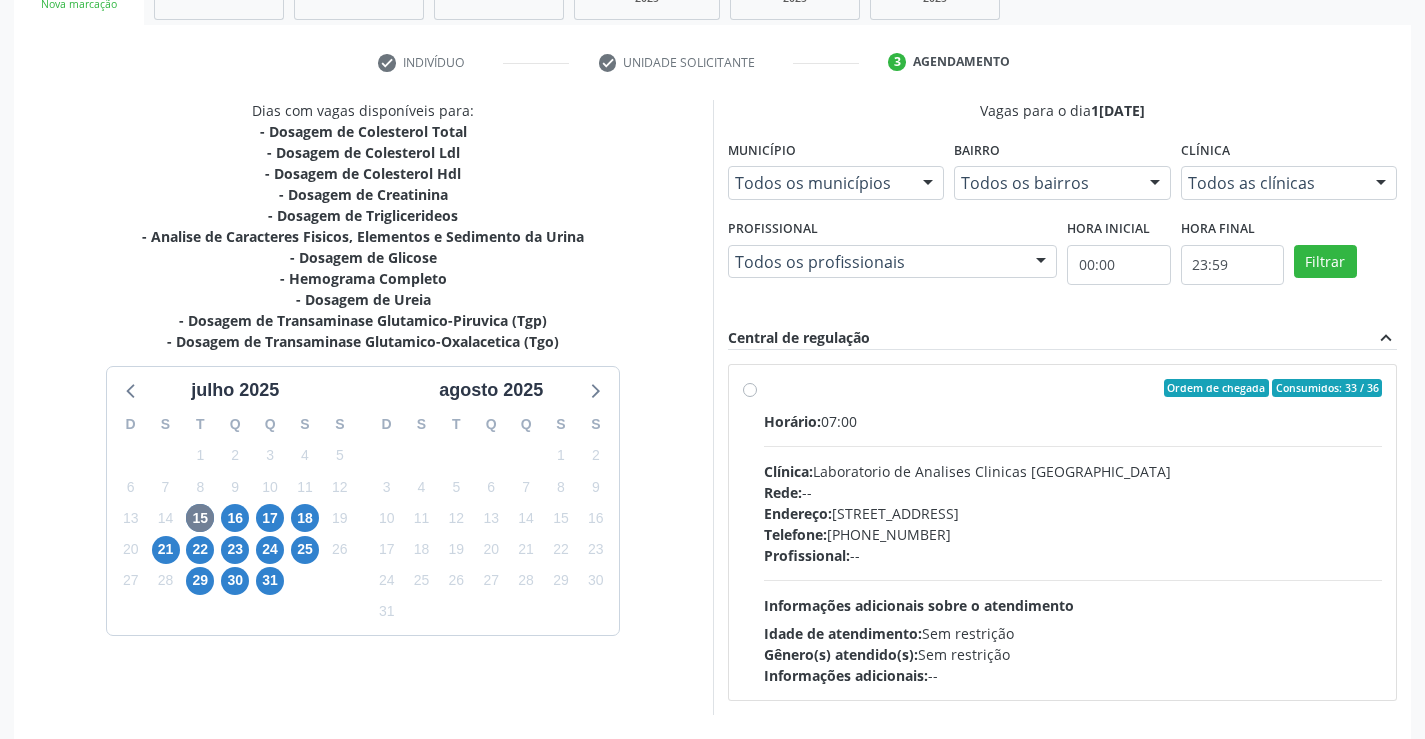 click on "Ordem de chegada
Consumidos: 33 / 36
Horário:   07:00
Clínica:  Laboratorio de Analises Clinicas Sao Francisco
Rede:
--
Endereço:   Terreo, nº 258, Centro, Campo Formoso - BA
Telefone:   (74) 36453588
Profissional:
--
Informações adicionais sobre o atendimento
Idade de atendimento:
Sem restrição
Gênero(s) atendido(s):
Sem restrição
Informações adicionais:
--" at bounding box center (1073, 532) 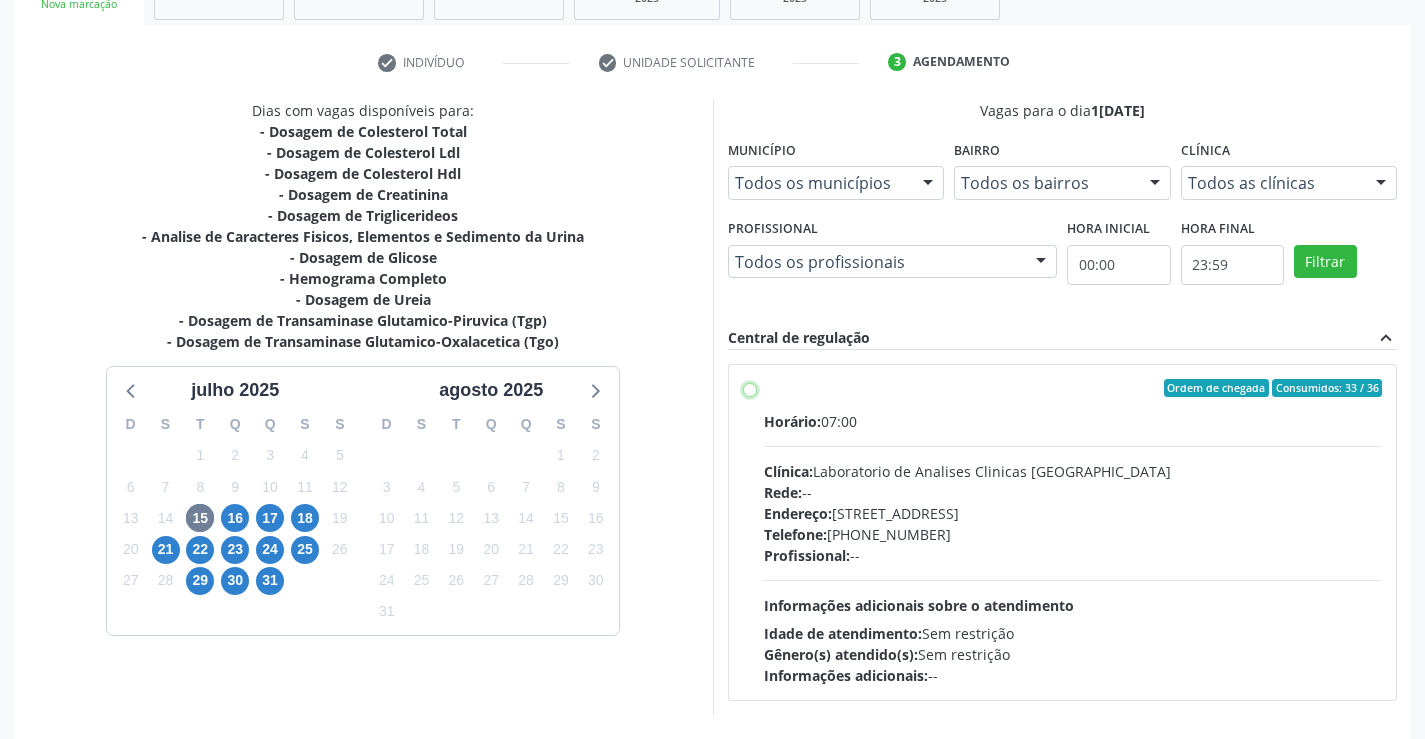 click on "Ordem de chegada
Consumidos: 33 / 36
Horário:   07:00
Clínica:  Laboratorio de Analises Clinicas Sao Francisco
Rede:
--
Endereço:   Terreo, nº 258, Centro, Campo Formoso - BA
Telefone:   (74) 36453588
Profissional:
--
Informações adicionais sobre o atendimento
Idade de atendimento:
Sem restrição
Gênero(s) atendido(s):
Sem restrição
Informações adicionais:
--" at bounding box center (750, 388) 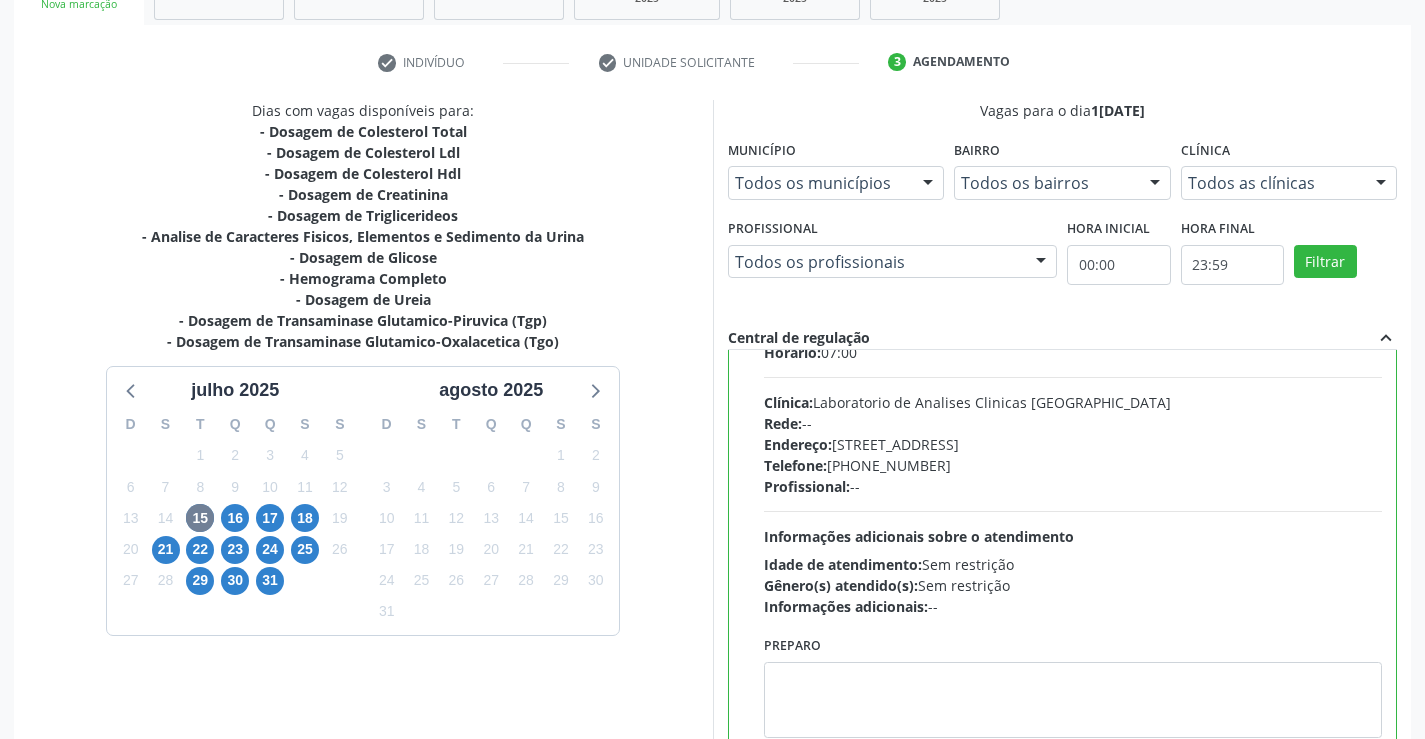scroll, scrollTop: 99, scrollLeft: 0, axis: vertical 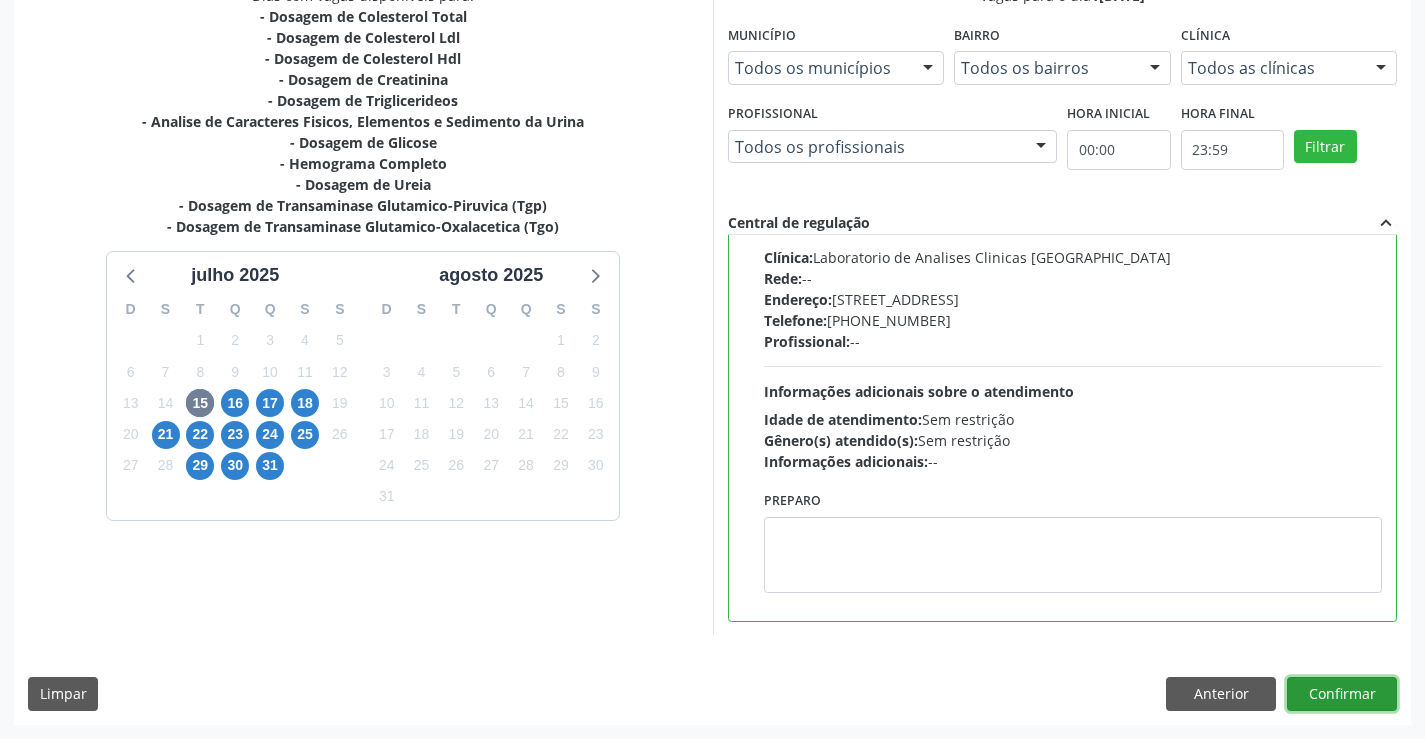 click on "Confirmar" at bounding box center (1342, 694) 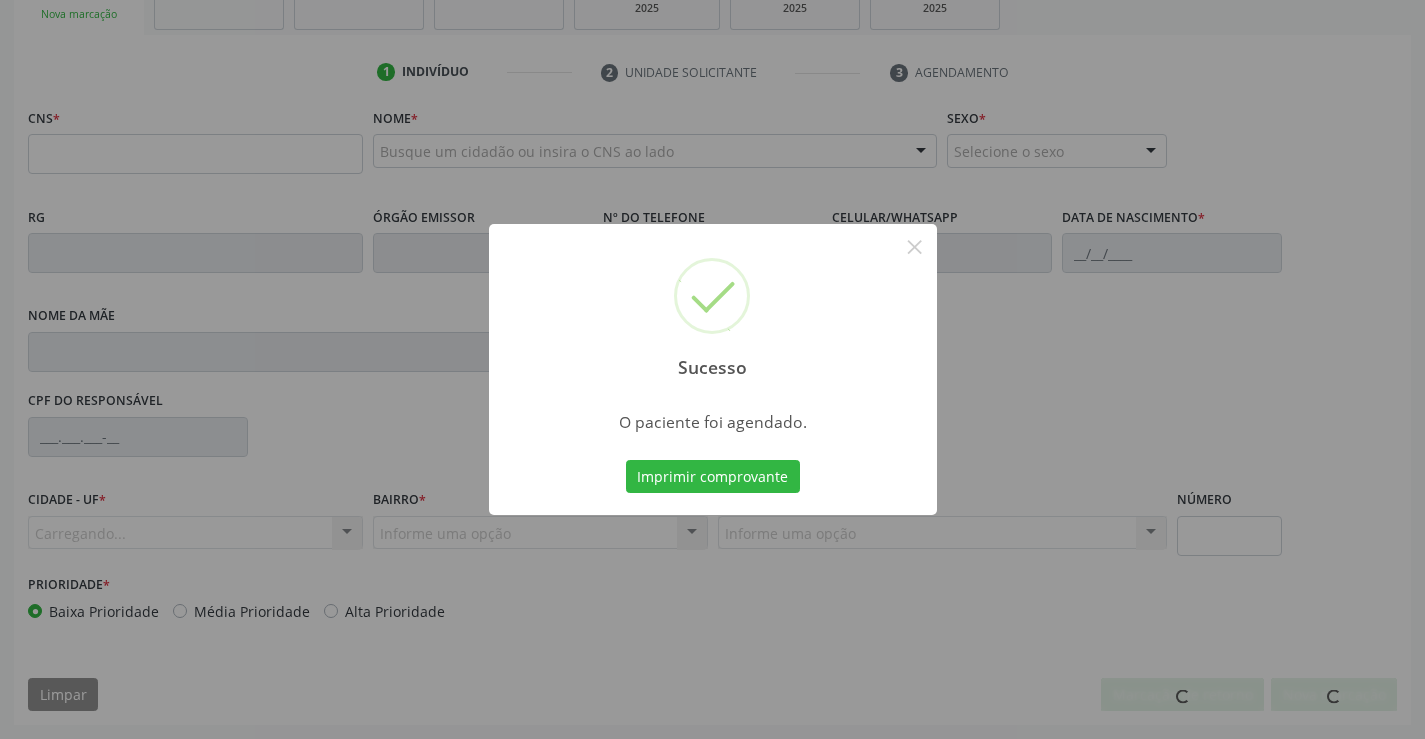 scroll, scrollTop: 331, scrollLeft: 0, axis: vertical 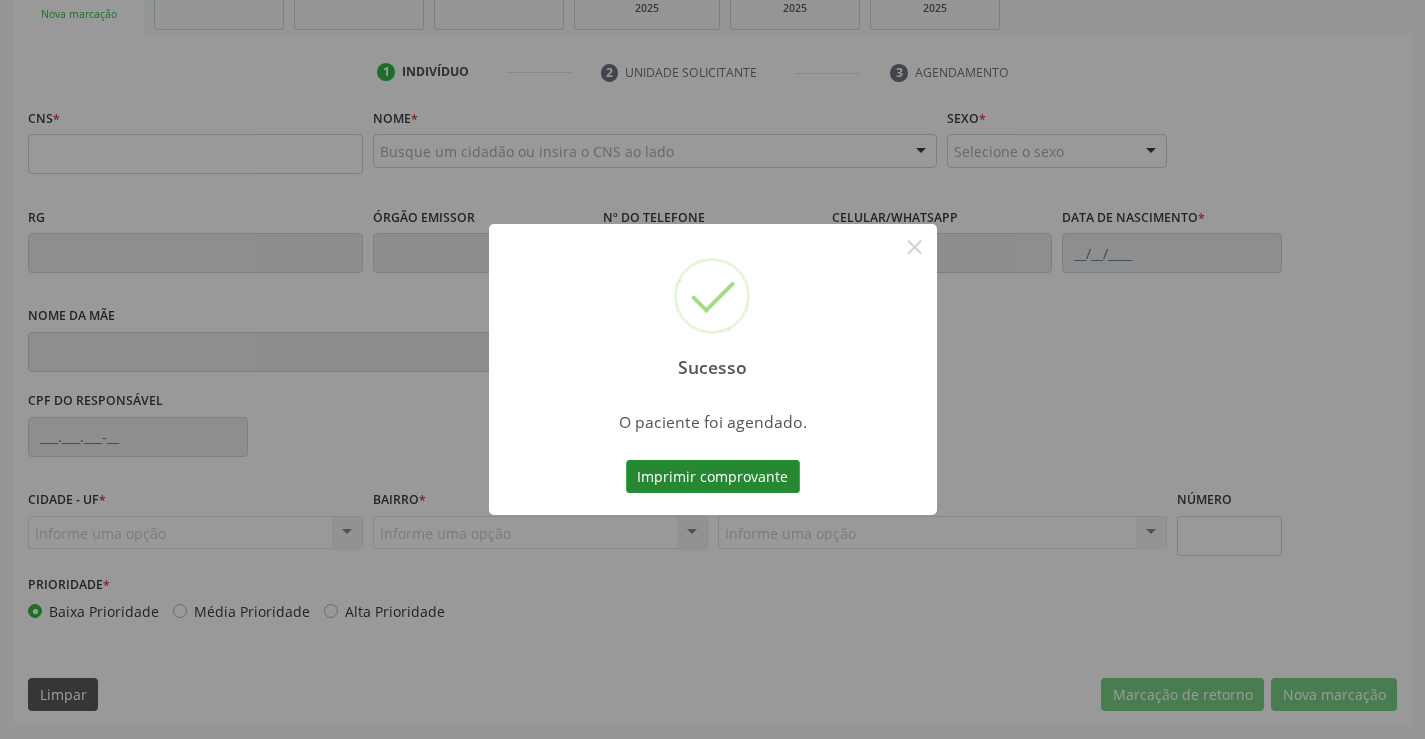 click on "Imprimir comprovante" at bounding box center [713, 477] 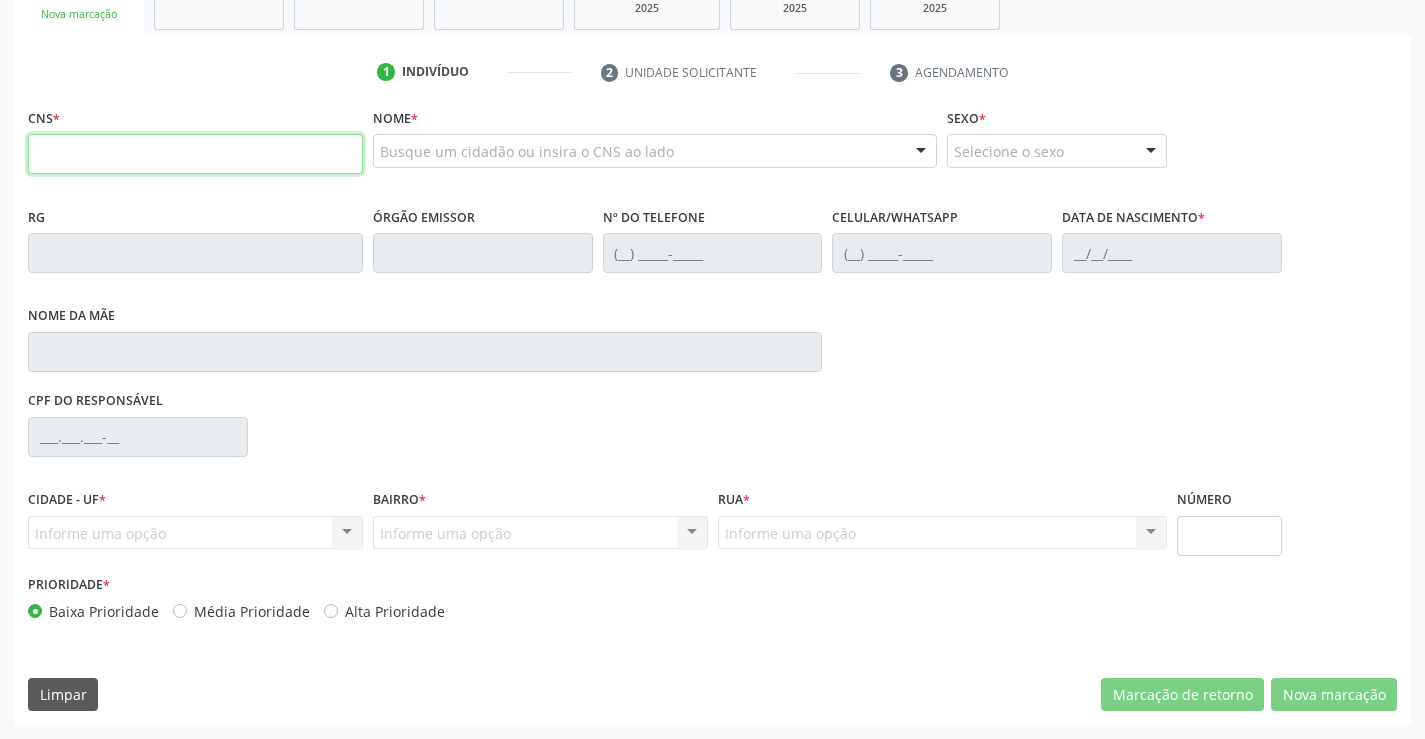 click at bounding box center (195, 154) 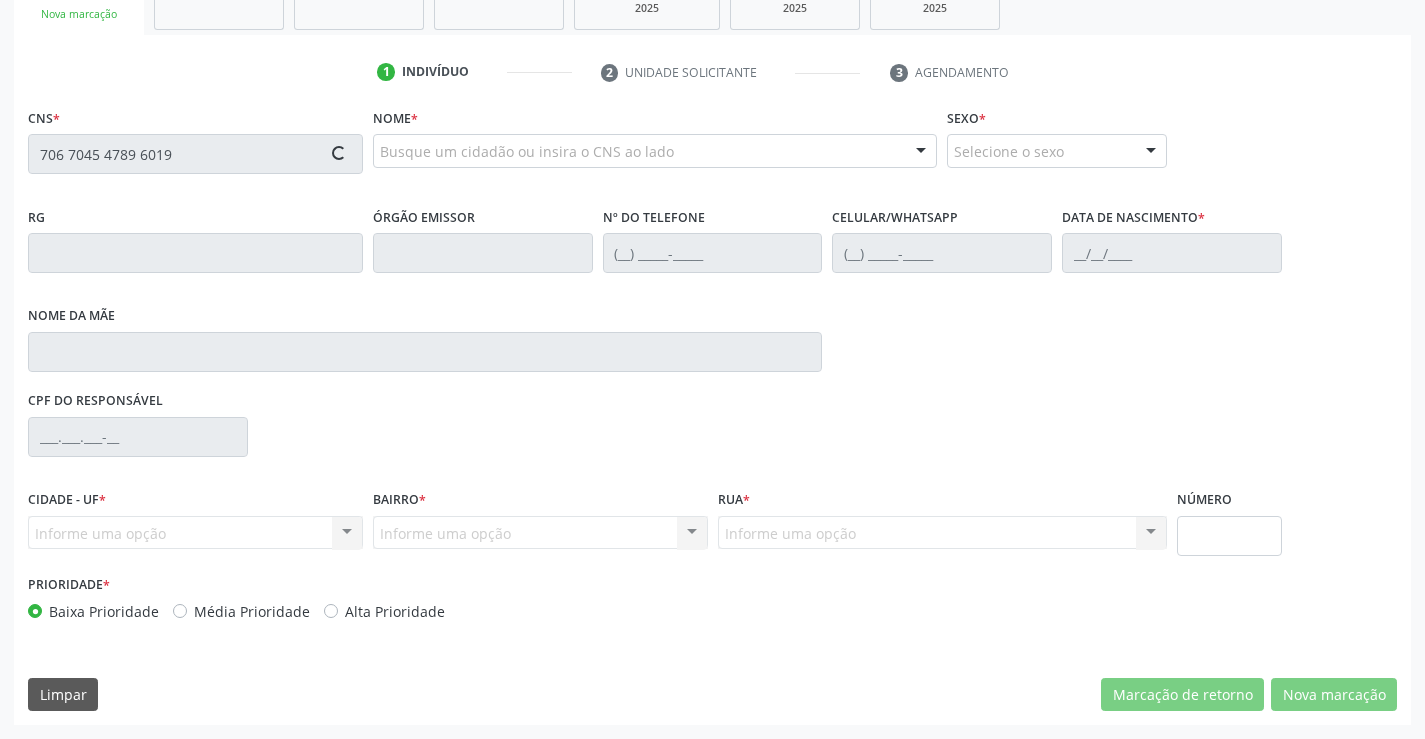 type on "706 7045 4789 6019" 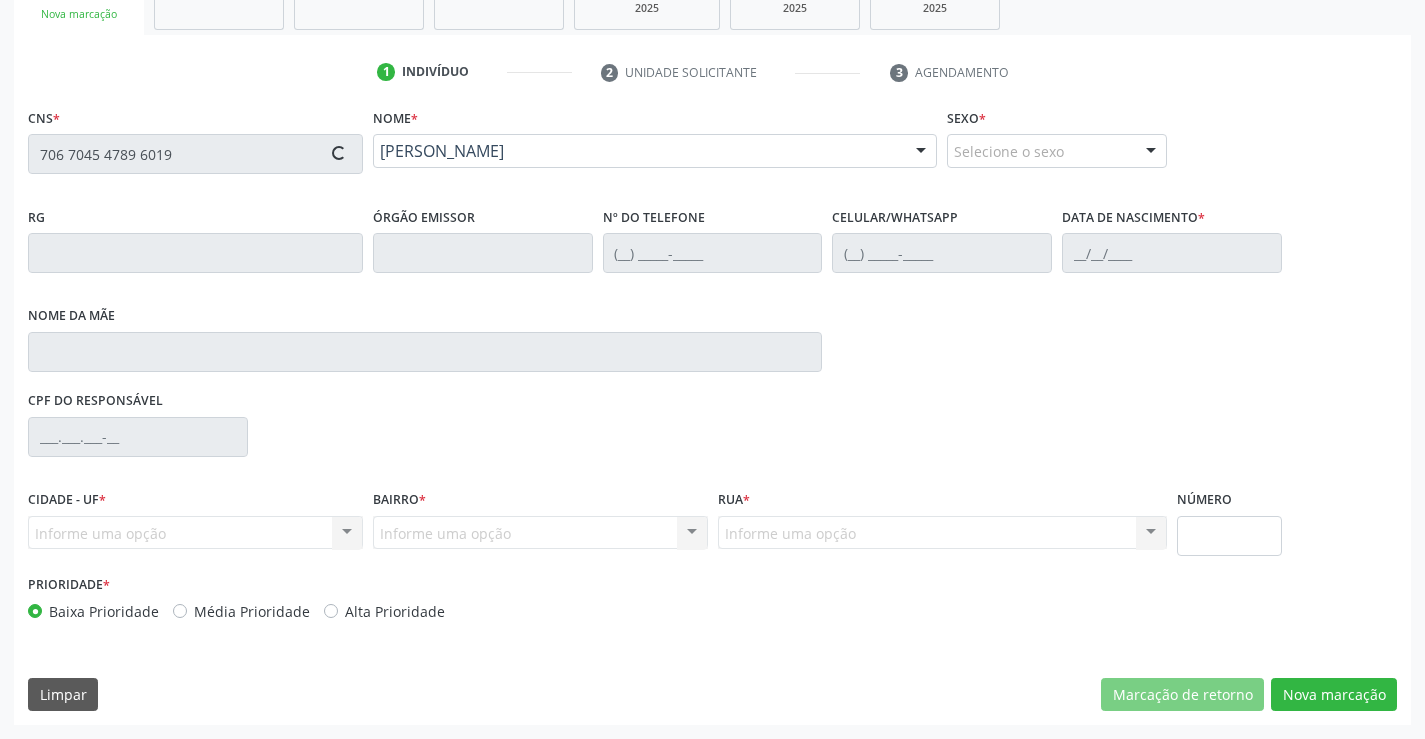 type on "1117754260" 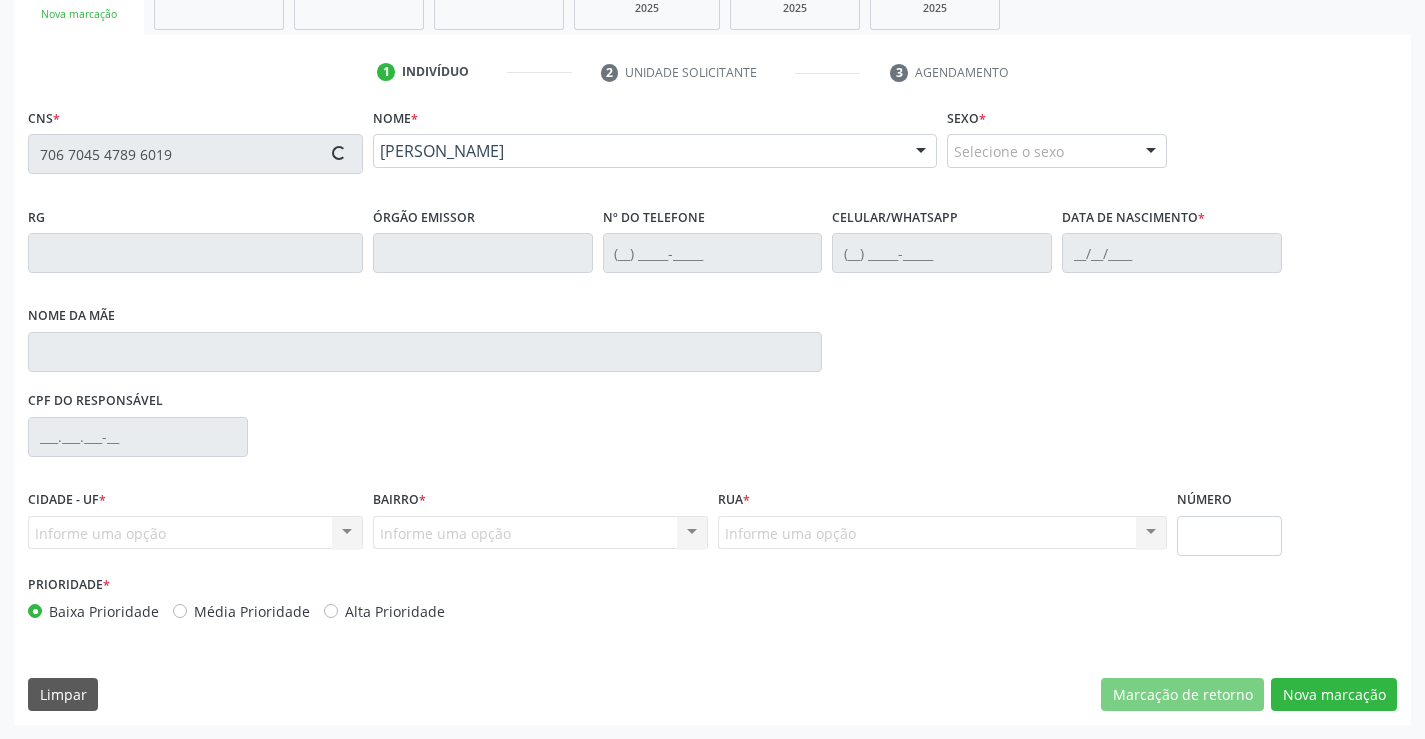 type on "21/09/1984" 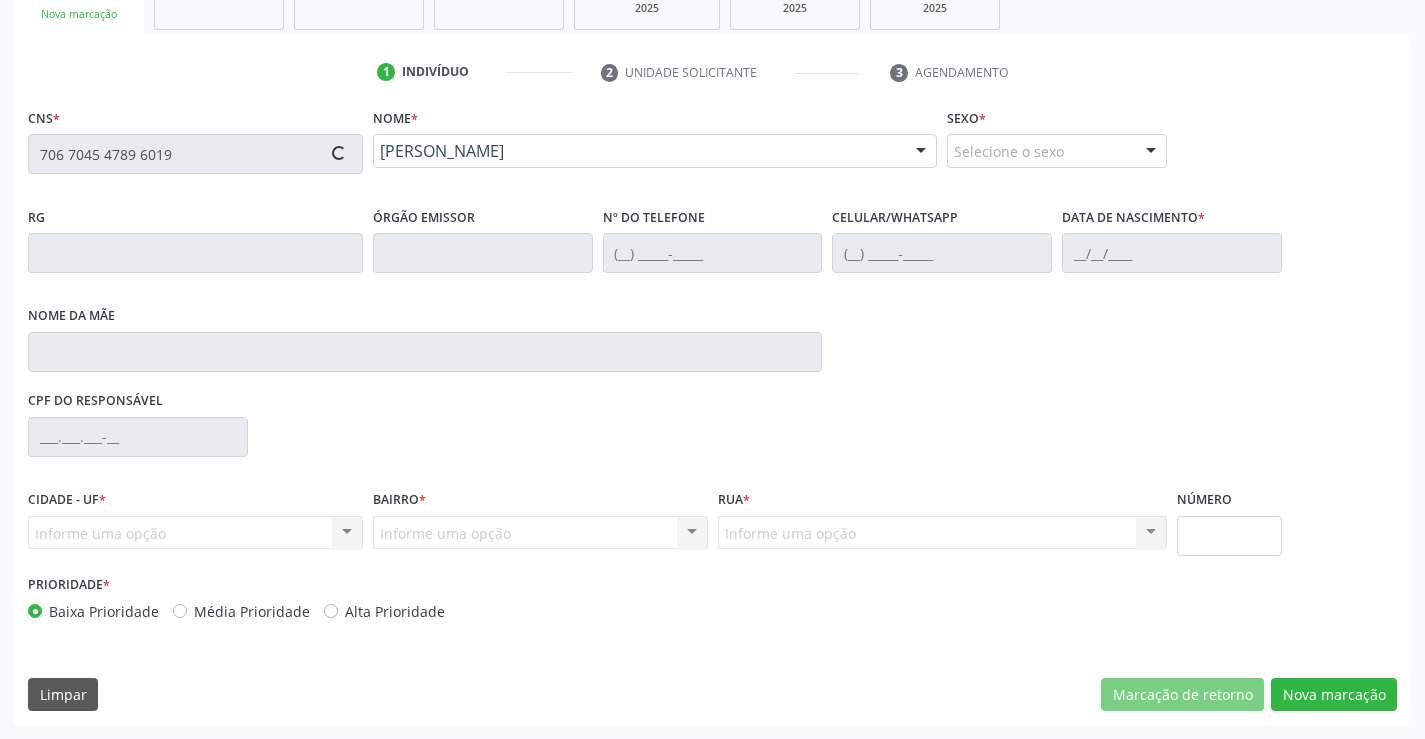 type on "sn" 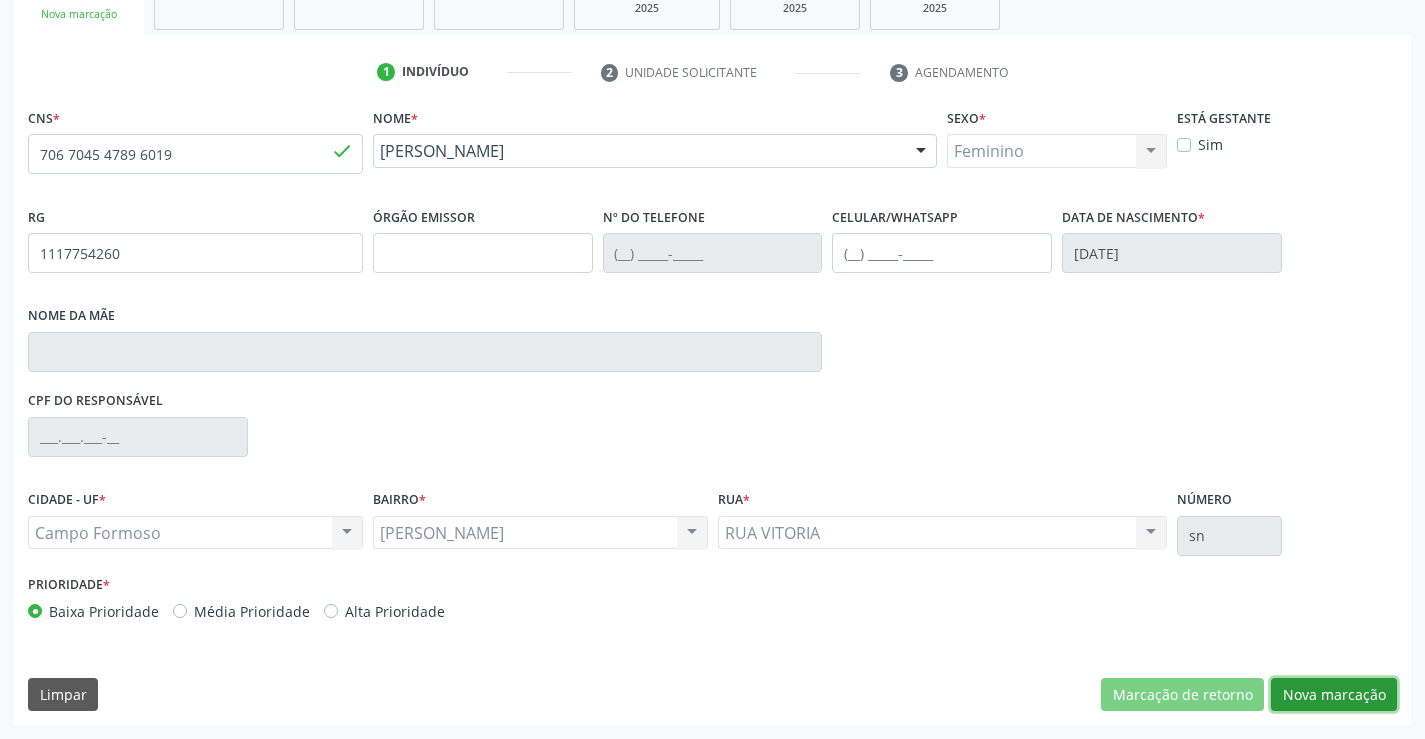 click on "Nova marcação" at bounding box center [1334, 695] 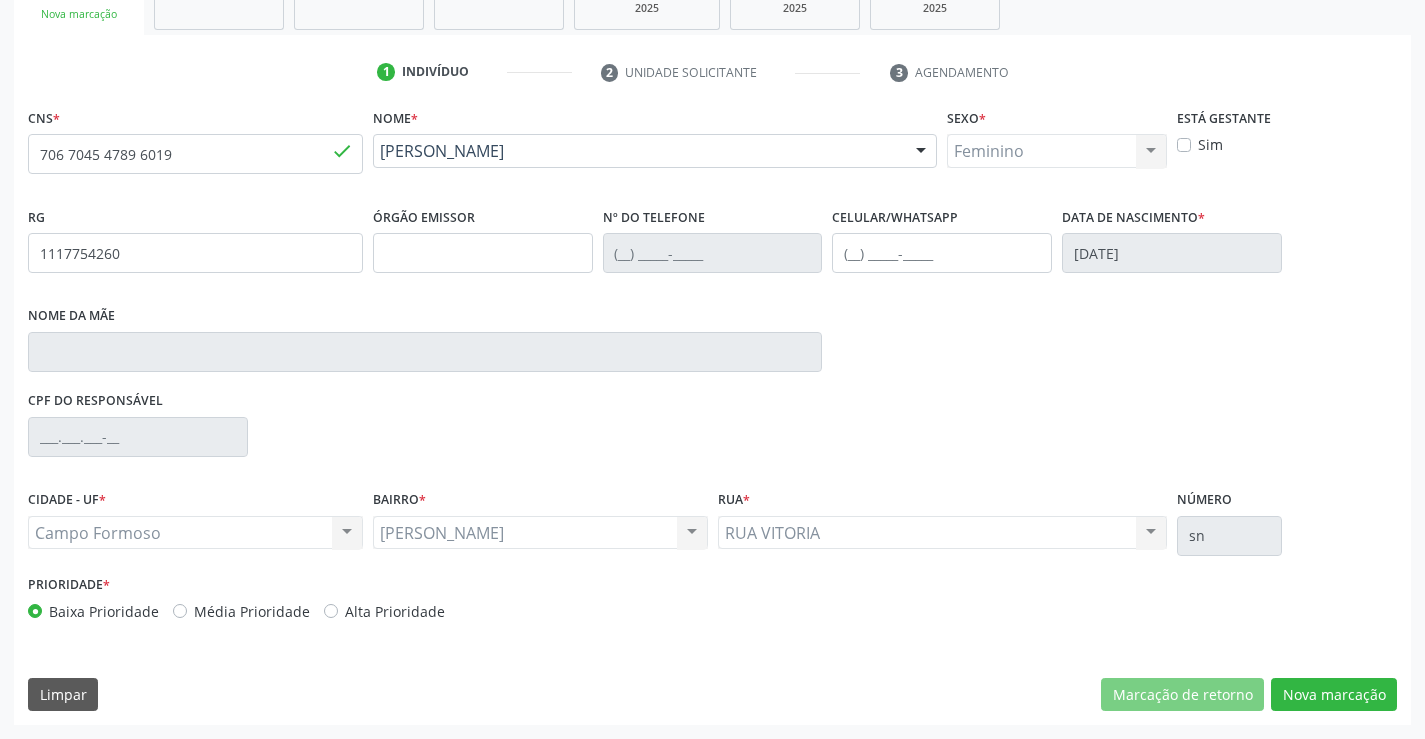 scroll, scrollTop: 167, scrollLeft: 0, axis: vertical 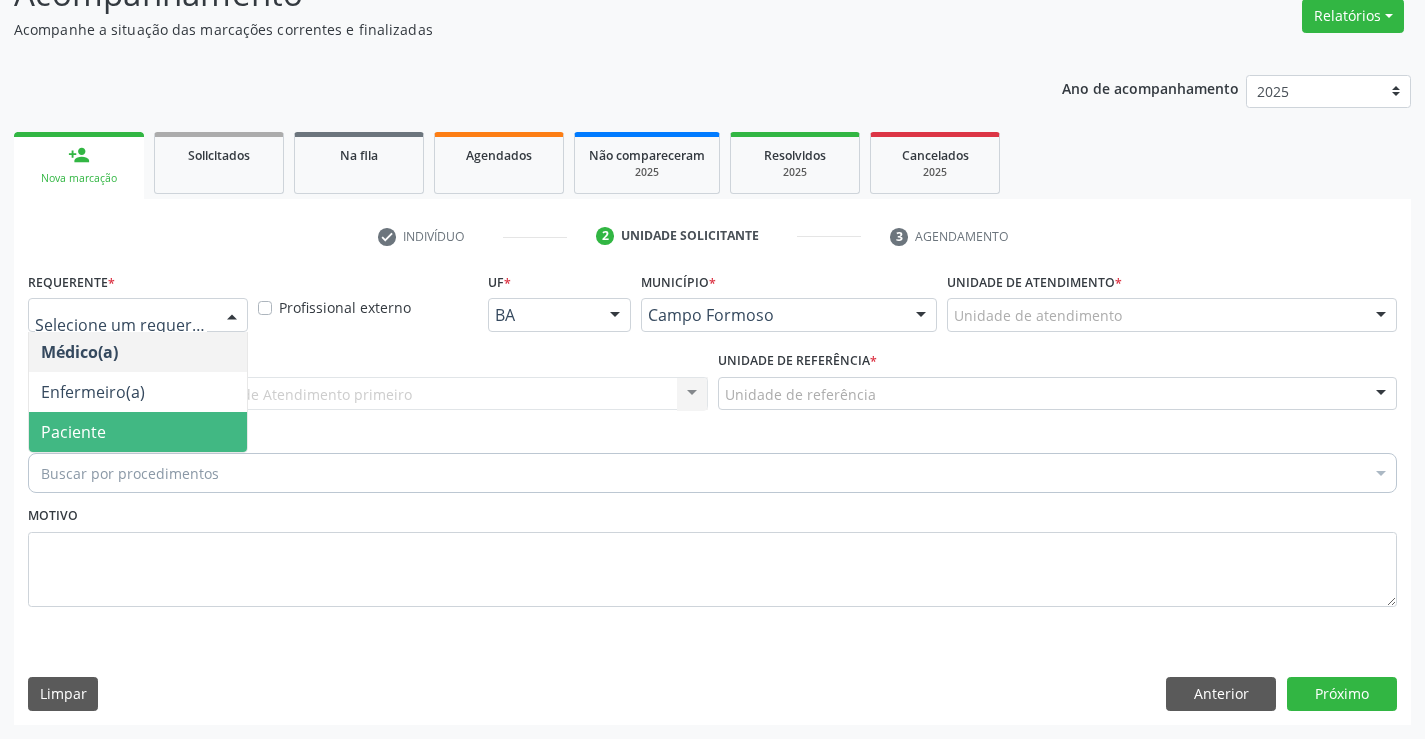 click on "Paciente" at bounding box center [138, 432] 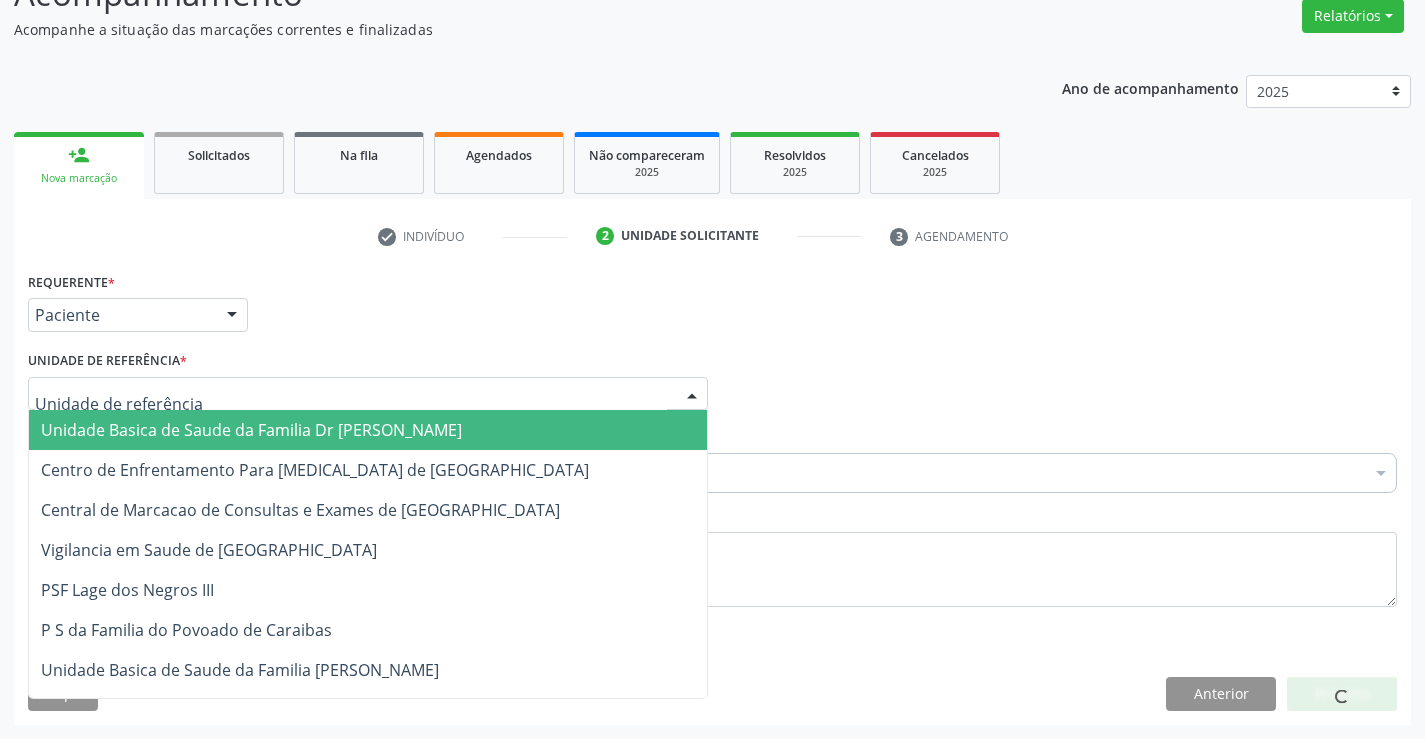 click on "Unidade Basica de Saude da Familia Dr Paulo Sudre   Centro de Enfrentamento Para Covid 19 de Campo Formoso   Central de Marcacao de Consultas e Exames de Campo Formoso   Vigilancia em Saude de Campo Formoso   PSF Lage dos Negros III   P S da Familia do Povoado de Caraibas   Unidade Basica de Saude da Familia Maninho Ferreira   P S de Curral da Ponta Psf Oseas Manoel da Silva   Farmacia Basica   Unidade Basica de Saude da Familia de Brejao da Caatinga   P S da Familia do Povoado de Pocos   P S da Familia do Povoado de Tiquara   P S da Familia do Povoado de Sao Tome   P S de Lages dos Negros   P S da Familia do Povoado de Tuiutiba   P S de Curral Velho   Centro de Saude Mutirao   Caps Centro de Atencao Psicossocial   Unidade Odontologica Movel   Unidade Basica de Saude da Familia Limoeiro   Unidade Basica de Saude da Familia Izabel Godinho de Freitas   Unidade Basica de Saude da Familia de Olho Dagua das Pombas   Samu 192 Campo Formoso   NASF Campo Formoso               Academia da Saude" at bounding box center [368, 394] 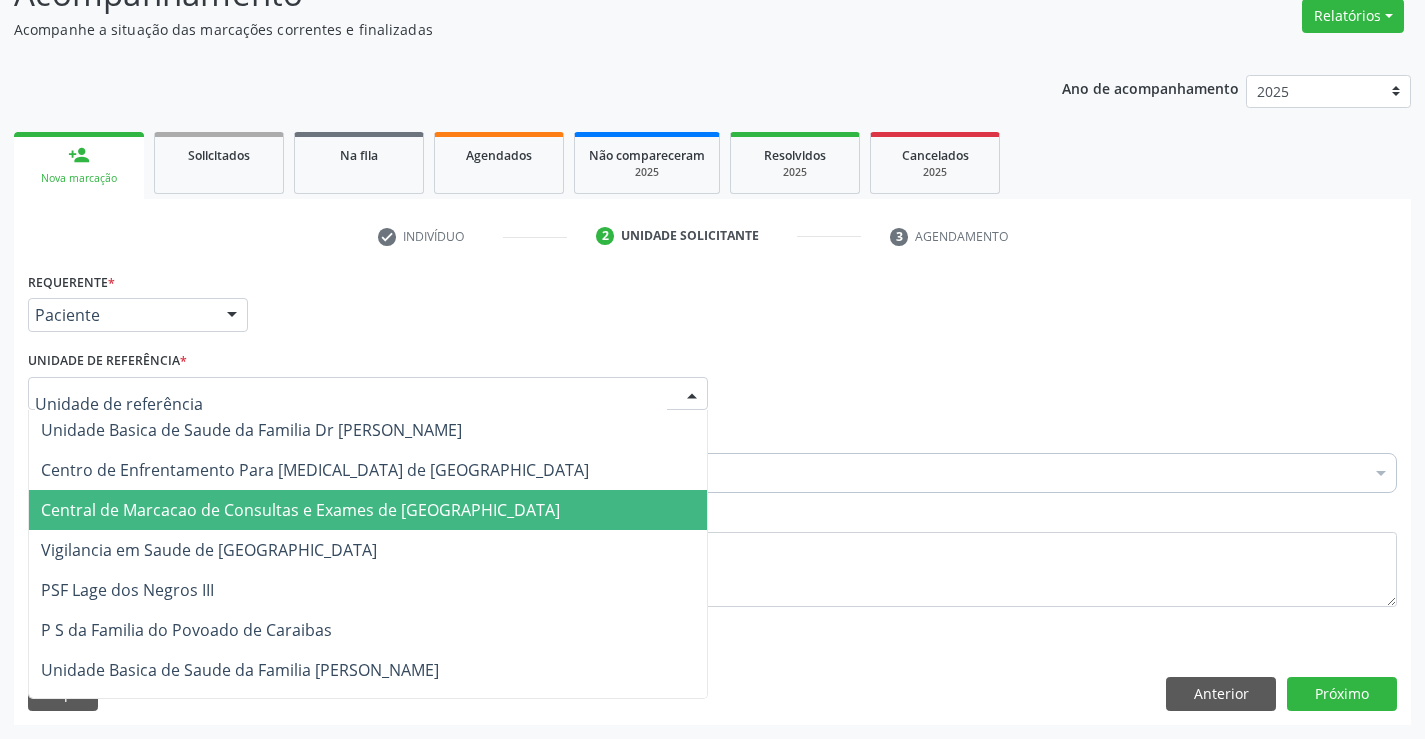 click on "Central de Marcacao de Consultas e Exames de [GEOGRAPHIC_DATA]" at bounding box center (300, 510) 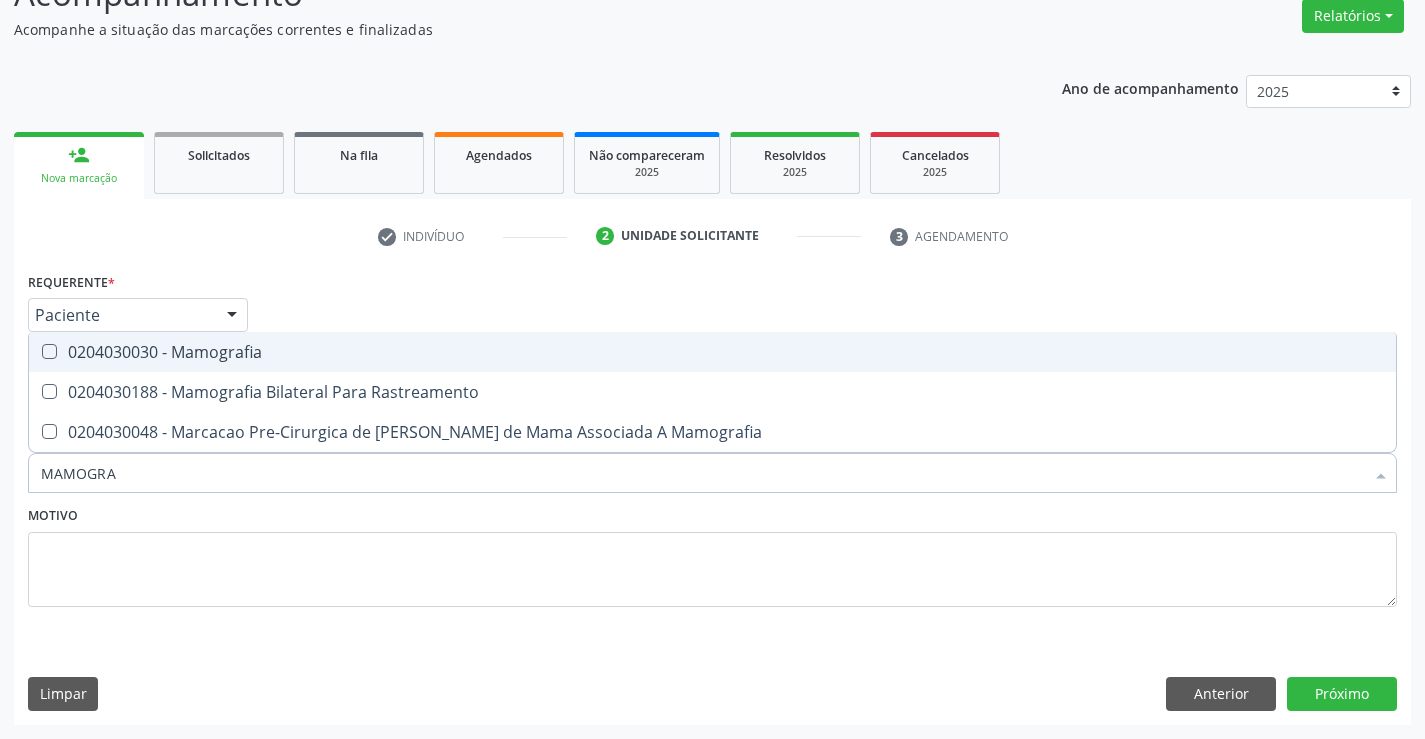 type on "MAMOGRAF" 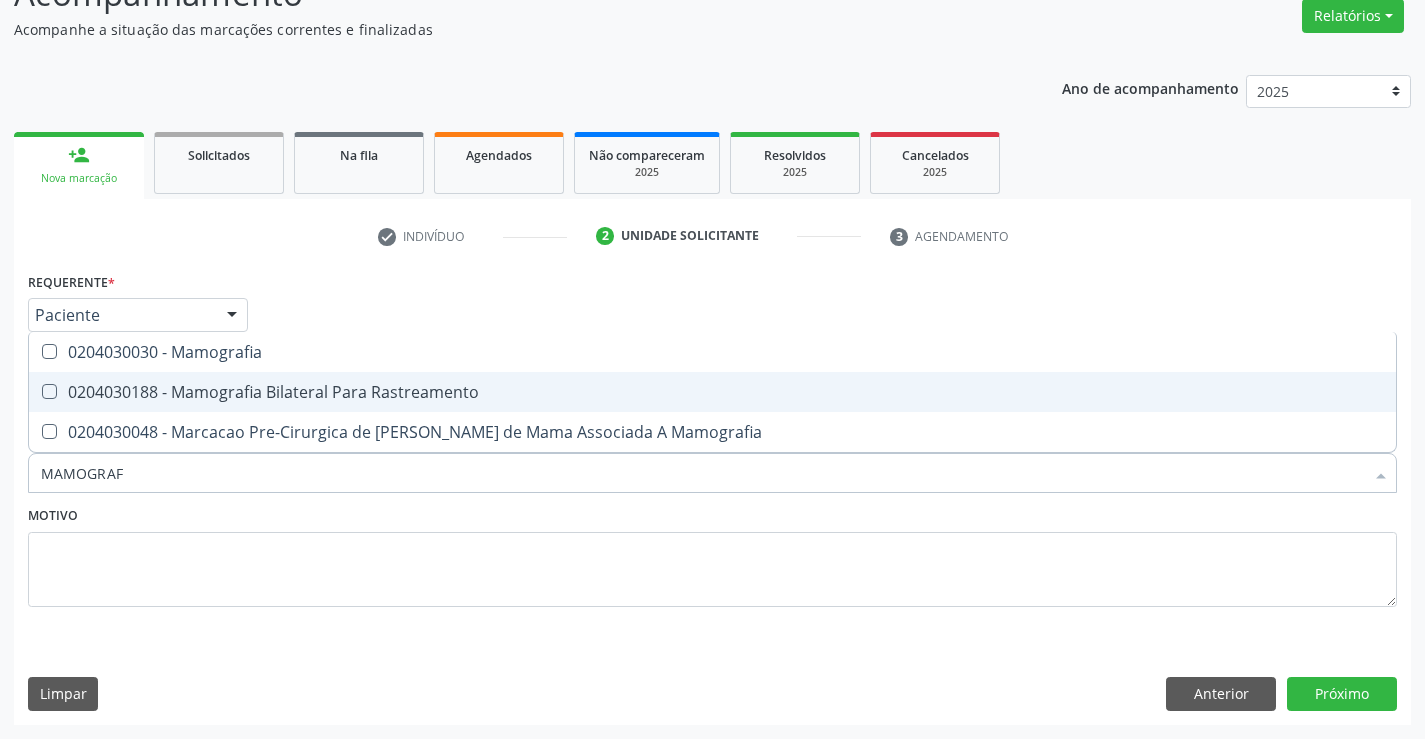 click on "0204030188 - Mamografia Bilateral Para Rastreamento" at bounding box center (712, 392) 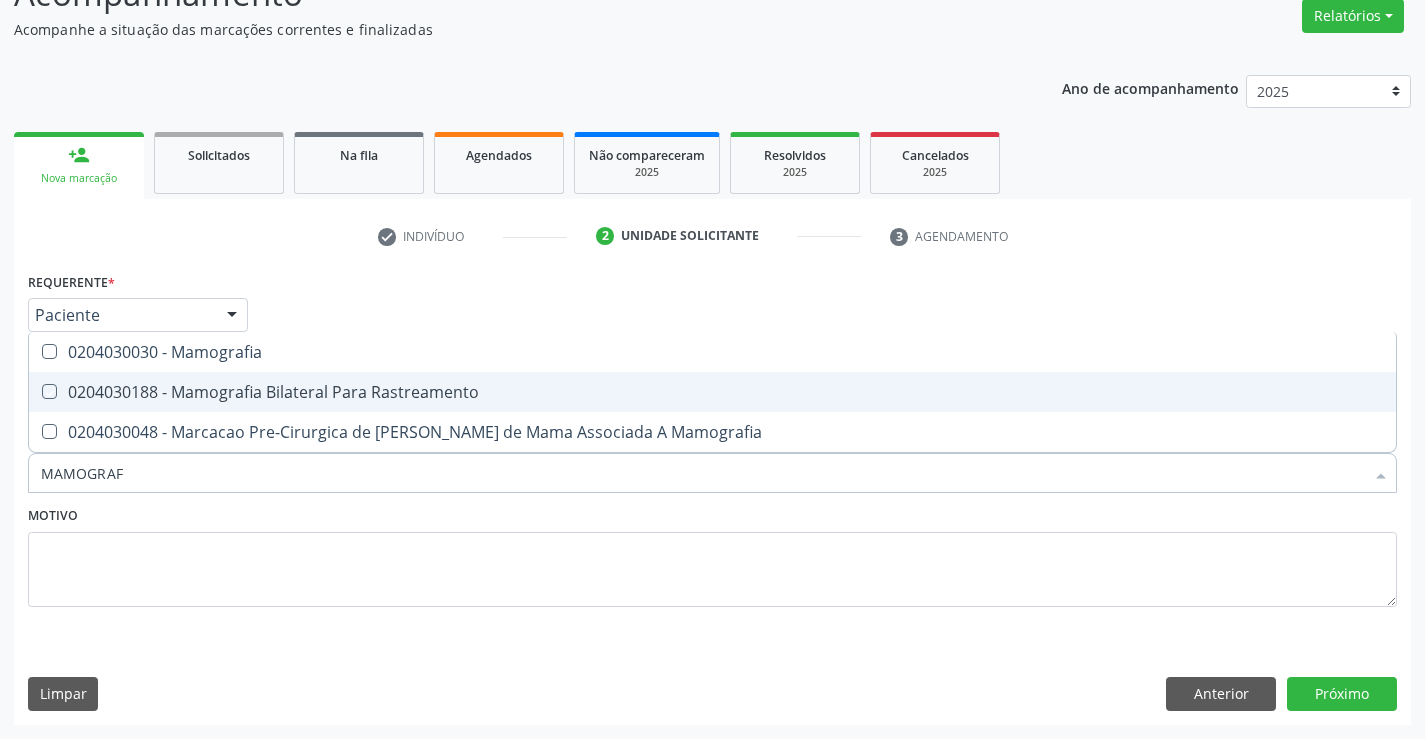 checkbox on "true" 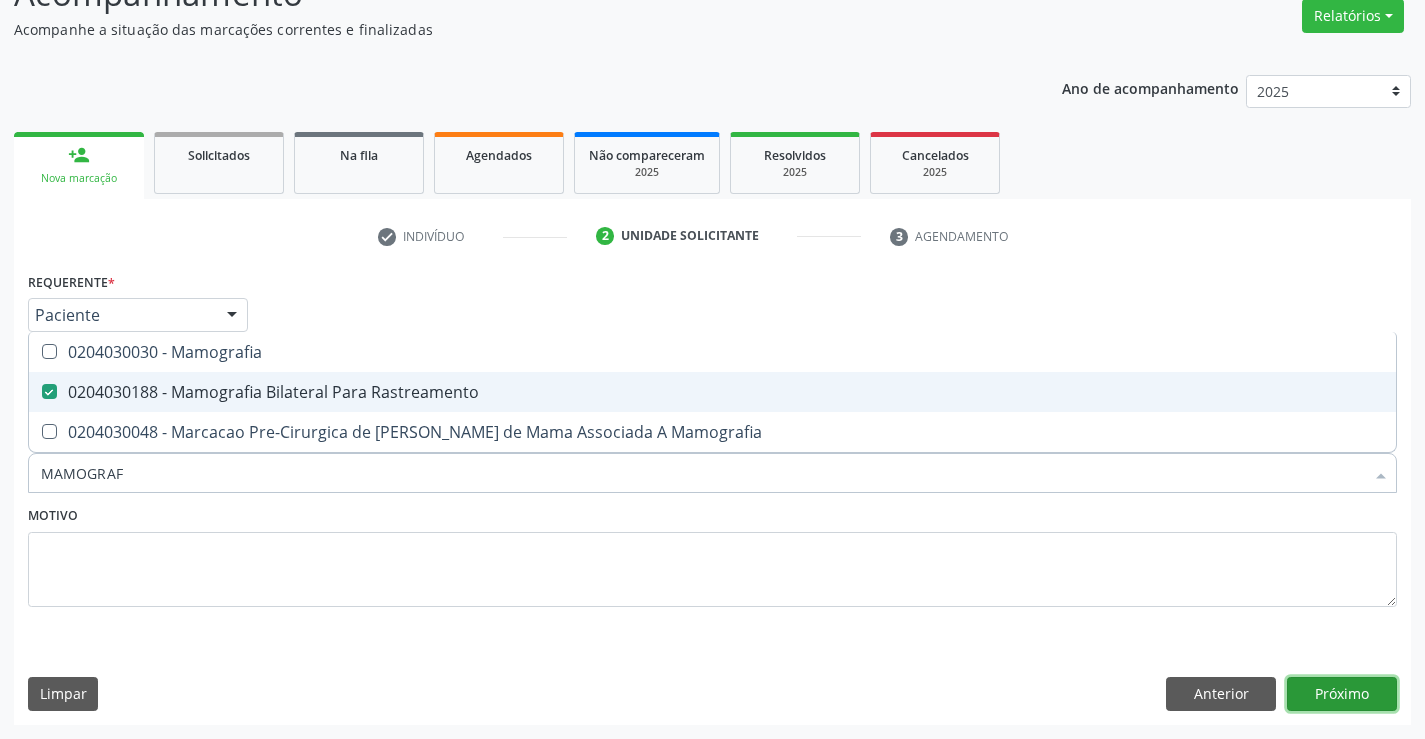 click on "Próximo" at bounding box center (1342, 694) 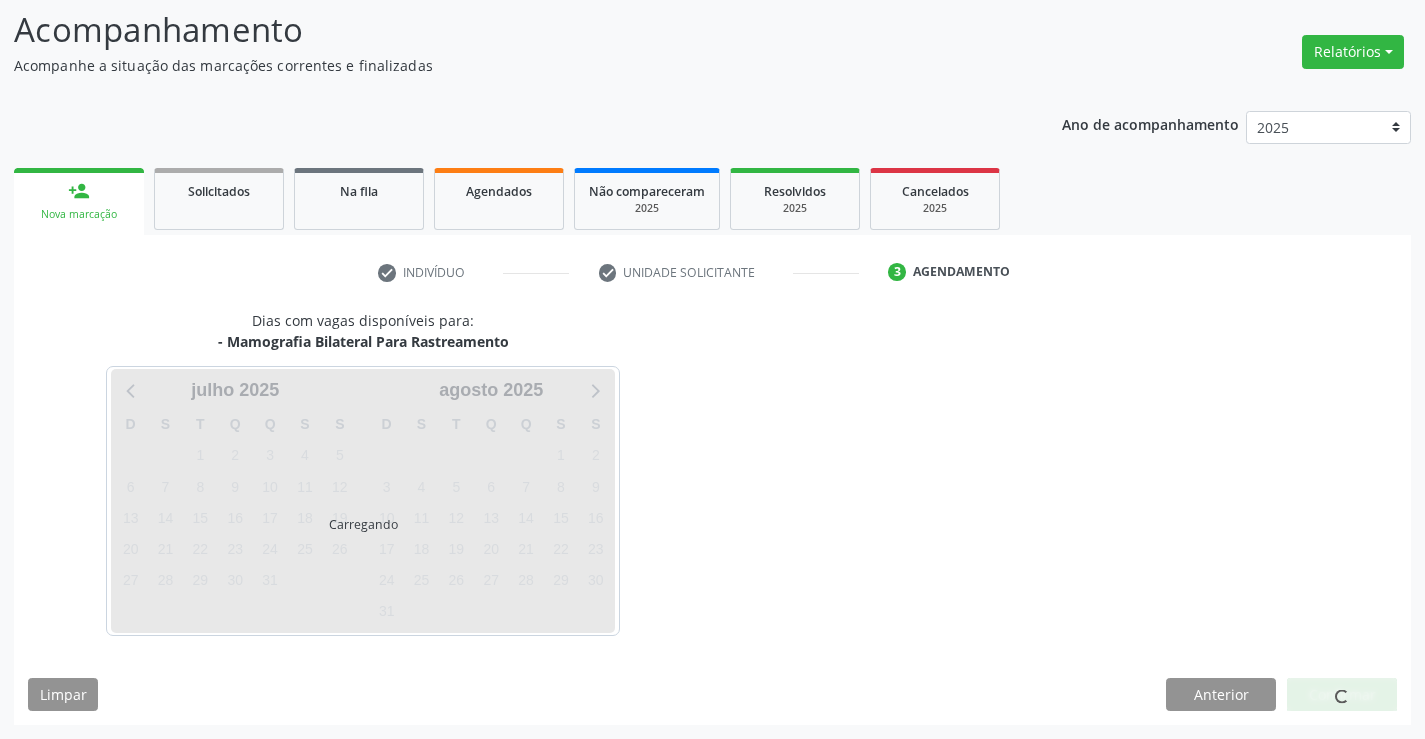 scroll, scrollTop: 131, scrollLeft: 0, axis: vertical 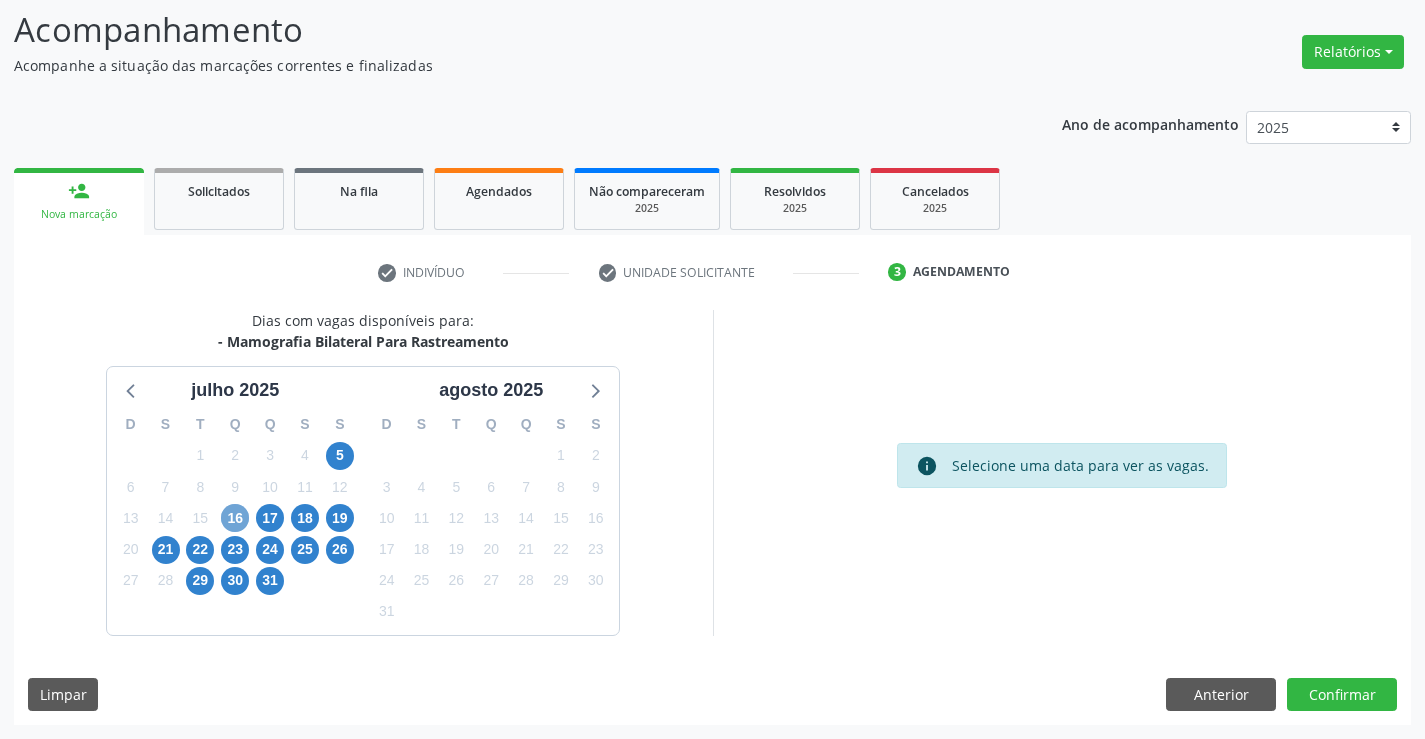 click on "16" at bounding box center [235, 518] 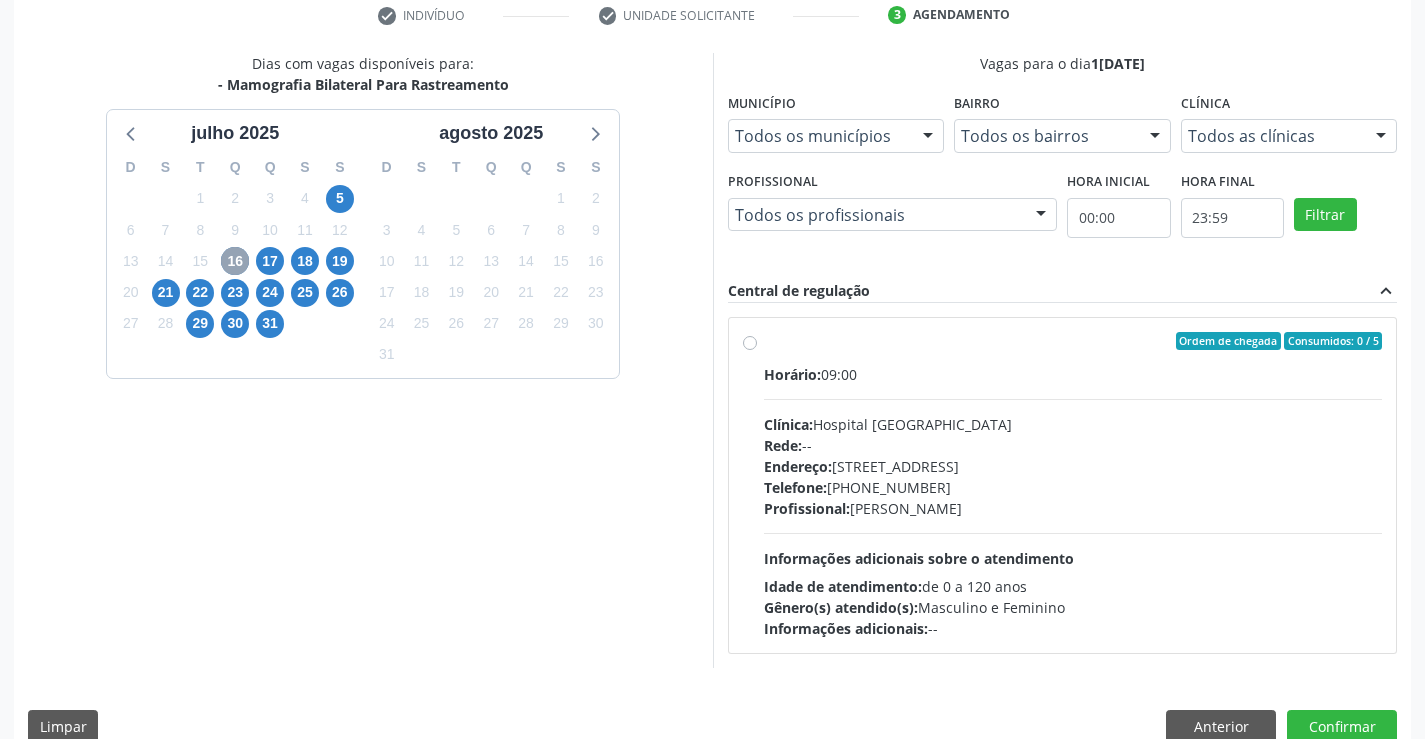 scroll, scrollTop: 420, scrollLeft: 0, axis: vertical 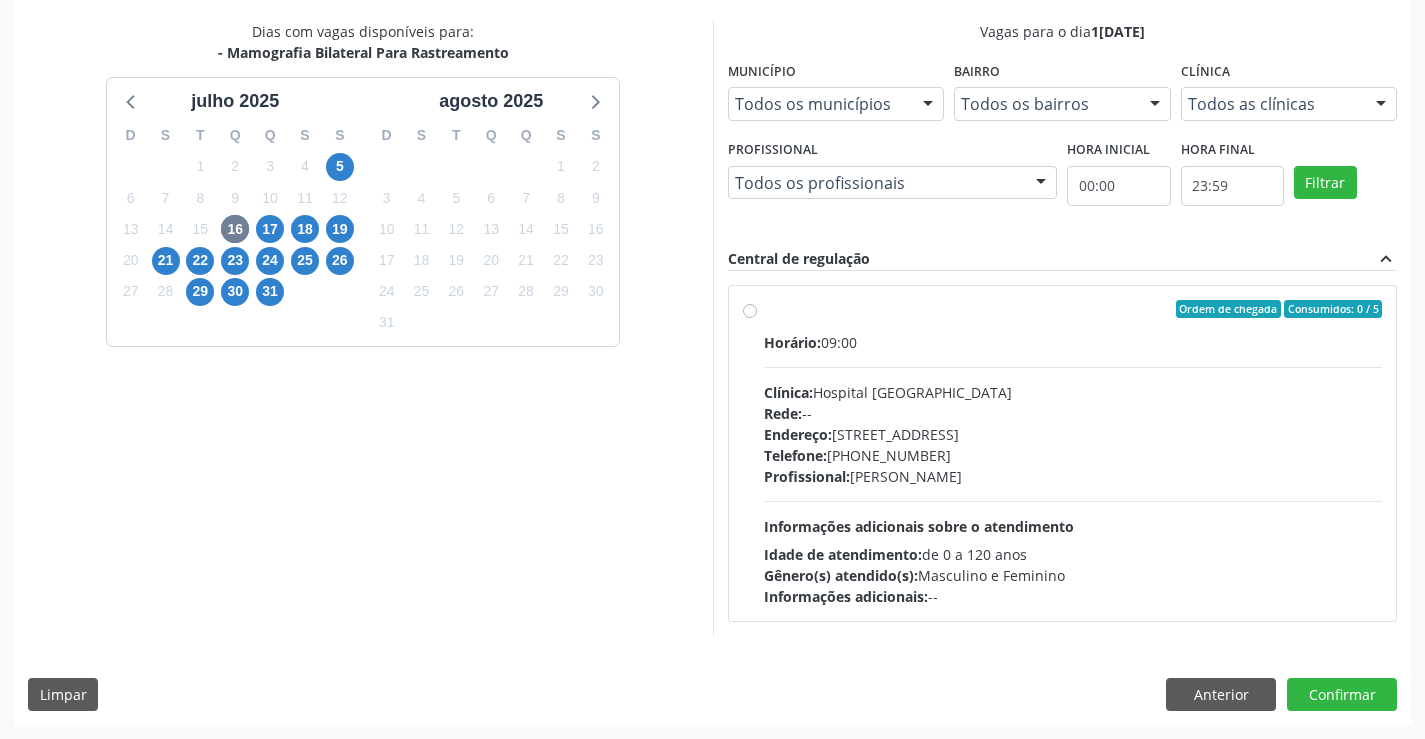 click on "Ordem de chegada
Consumidos: 0 / 5
Horário:   09:00
Clínica:  Hospital Sao Francisco
Rede:
--
Endereço:   Blocos, nº 258, Centro, Campo Formoso - BA
Telefone:   (74) 36451217
Profissional:
Joel da Rocha Almeida
Informações adicionais sobre o atendimento
Idade de atendimento:
de 0 a 120 anos
Gênero(s) atendido(s):
Masculino e Feminino
Informações adicionais:
--" at bounding box center (1073, 453) 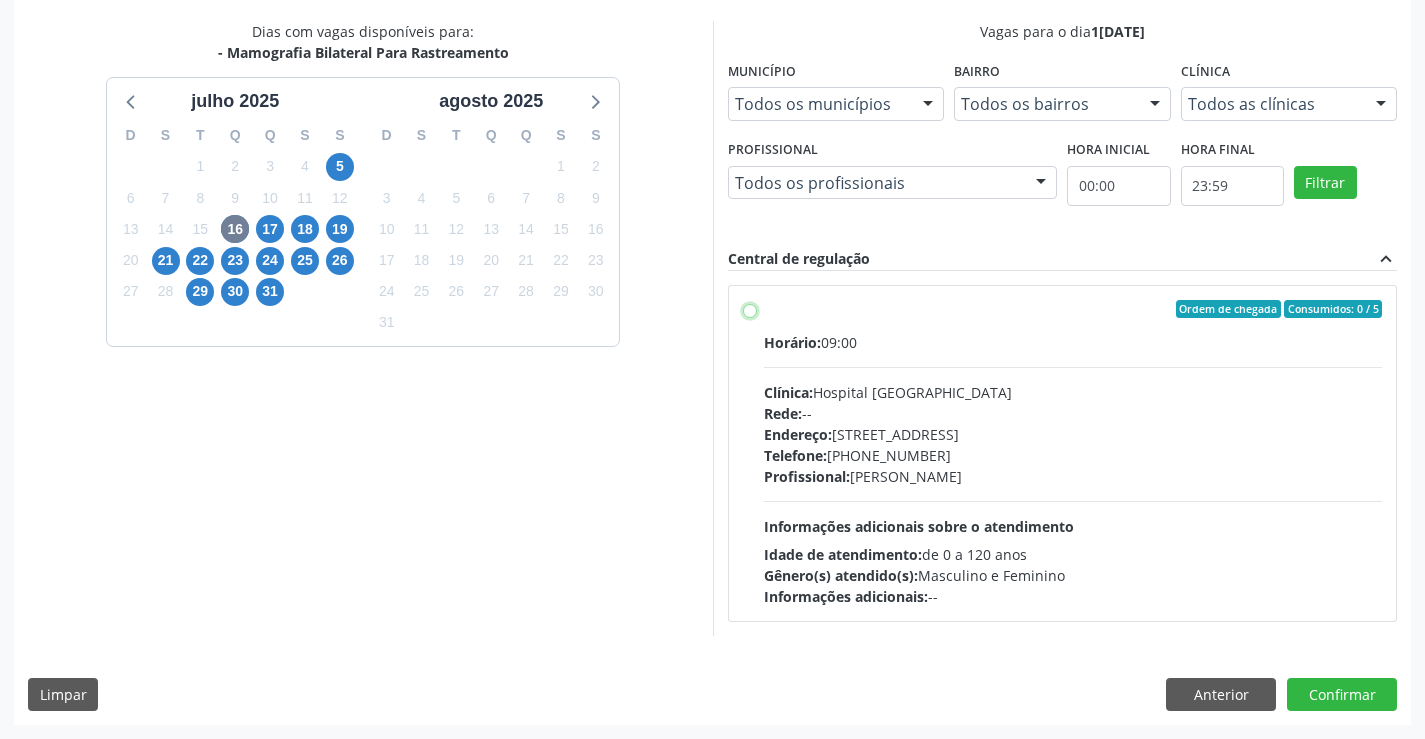 click on "Ordem de chegada
Consumidos: 0 / 5
Horário:   09:00
Clínica:  Hospital Sao Francisco
Rede:
--
Endereço:   Blocos, nº 258, Centro, Campo Formoso - BA
Telefone:   (74) 36451217
Profissional:
Joel da Rocha Almeida
Informações adicionais sobre o atendimento
Idade de atendimento:
de 0 a 120 anos
Gênero(s) atendido(s):
Masculino e Feminino
Informações adicionais:
--" at bounding box center [750, 309] 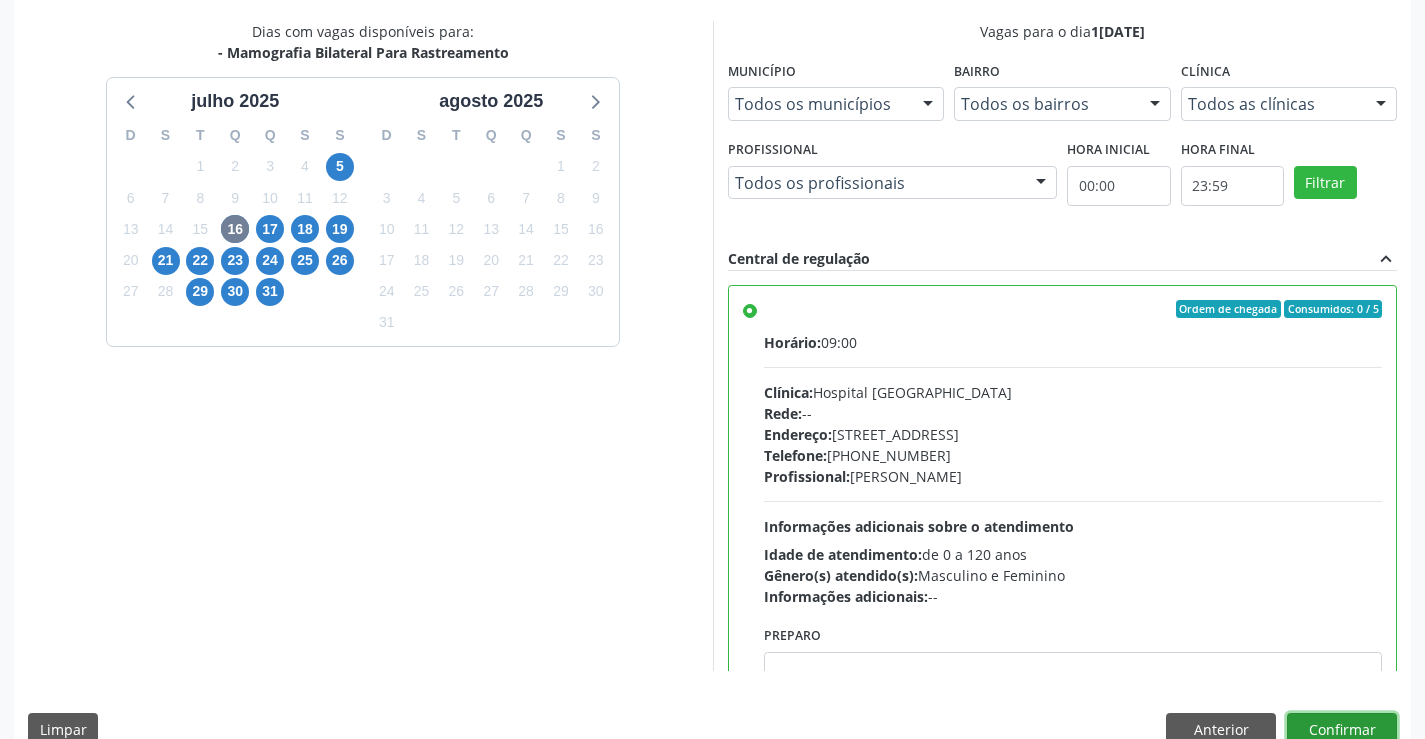click on "Confirmar" at bounding box center (1342, 730) 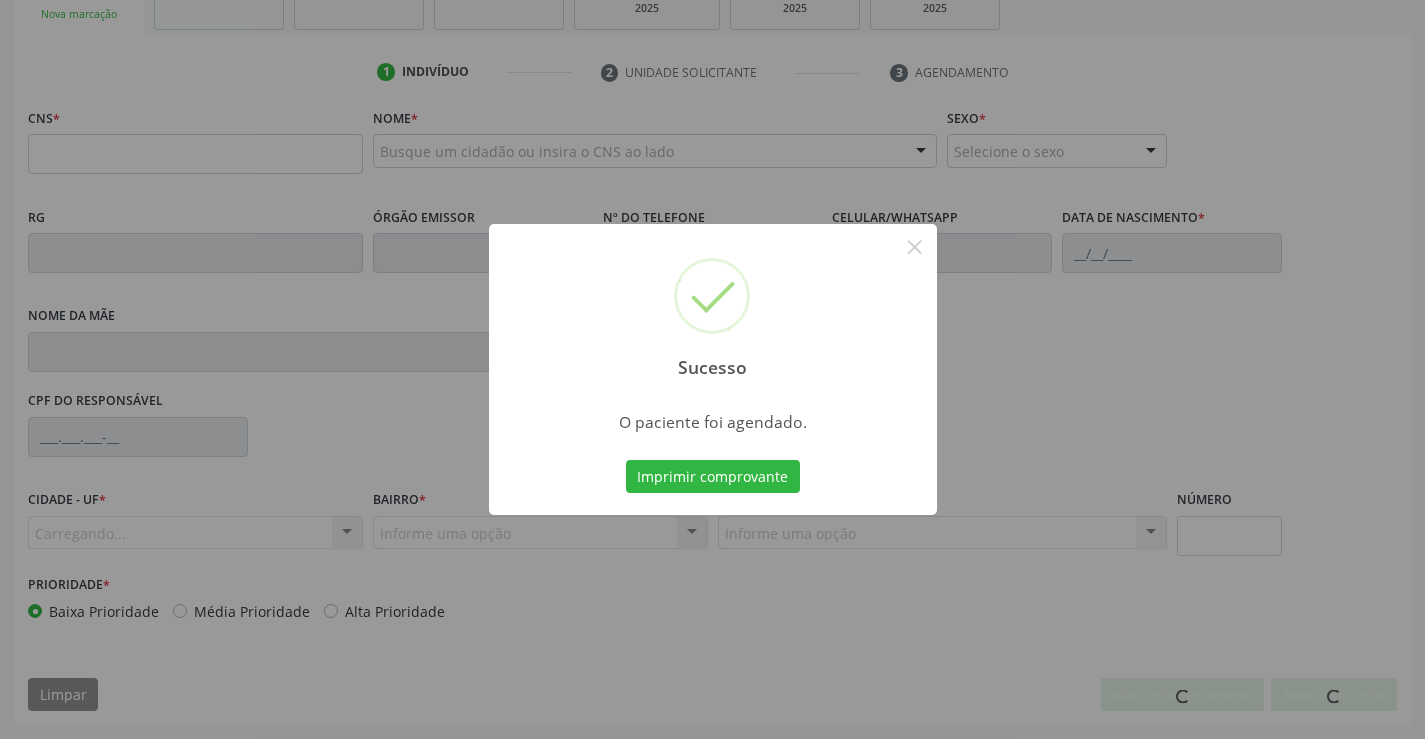 scroll, scrollTop: 331, scrollLeft: 0, axis: vertical 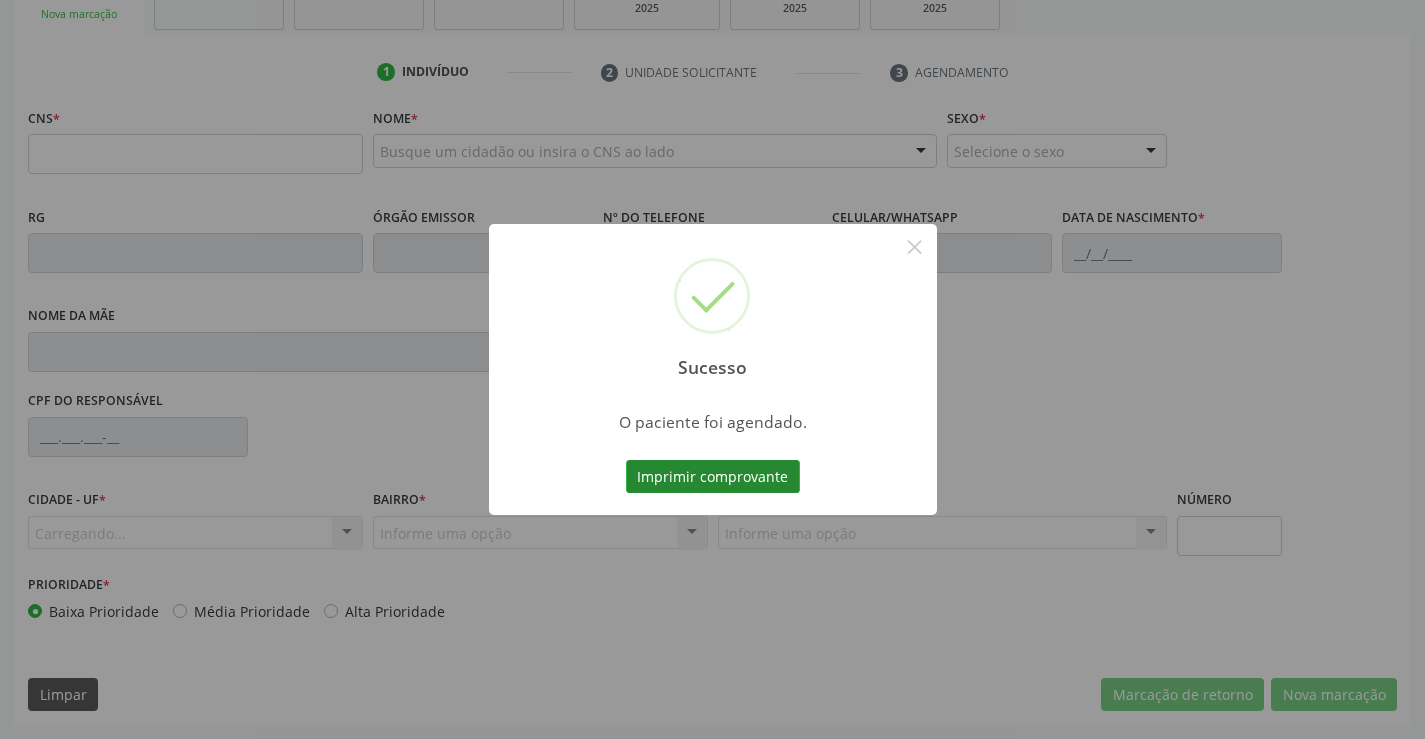 click on "Imprimir comprovante" at bounding box center (713, 477) 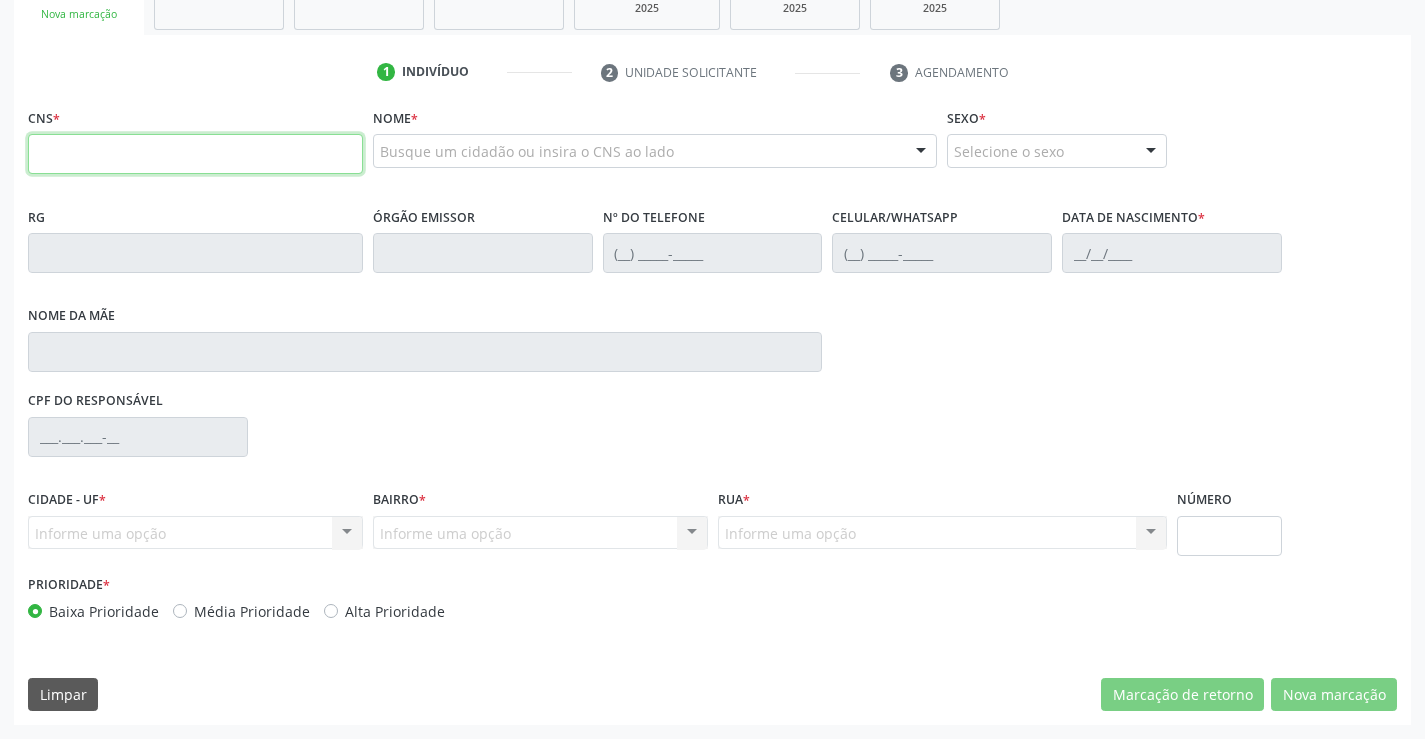 click at bounding box center (195, 154) 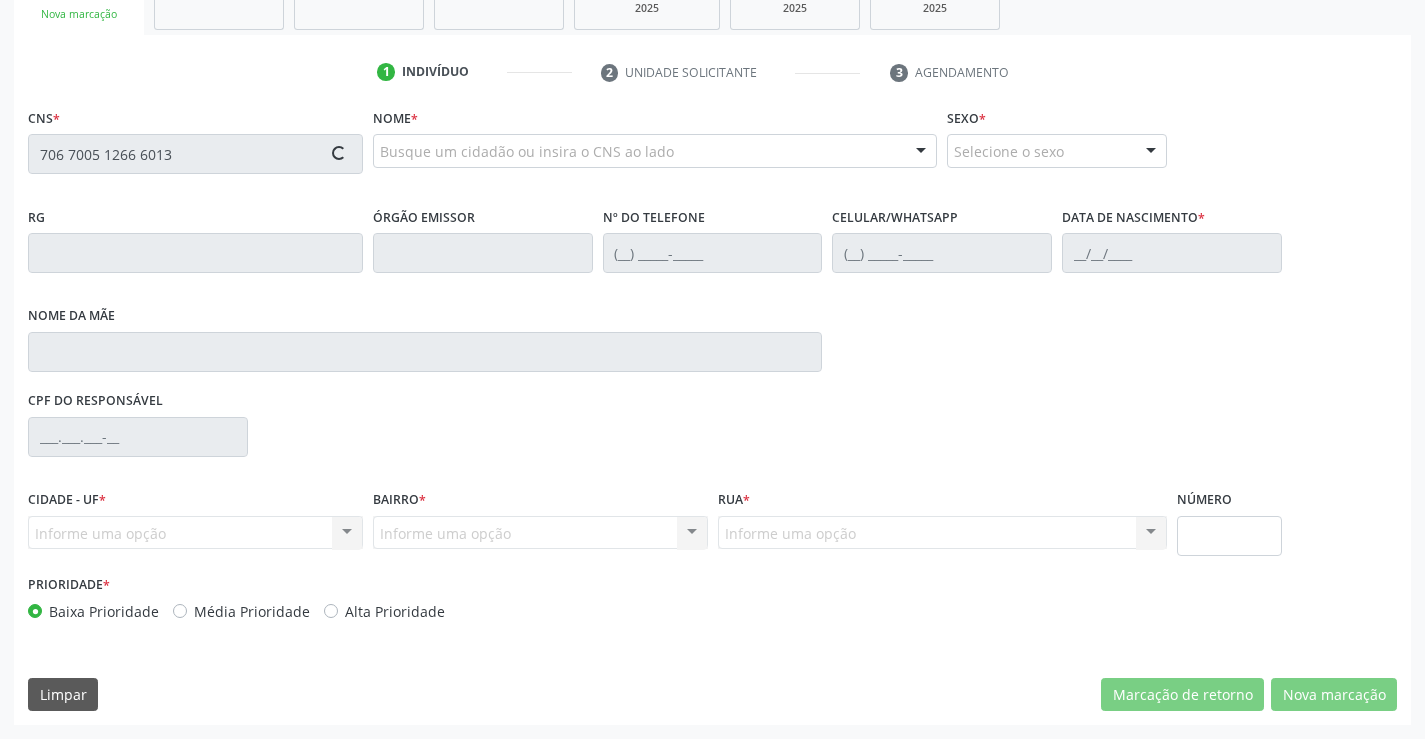 type on "706 7005 1266 6013" 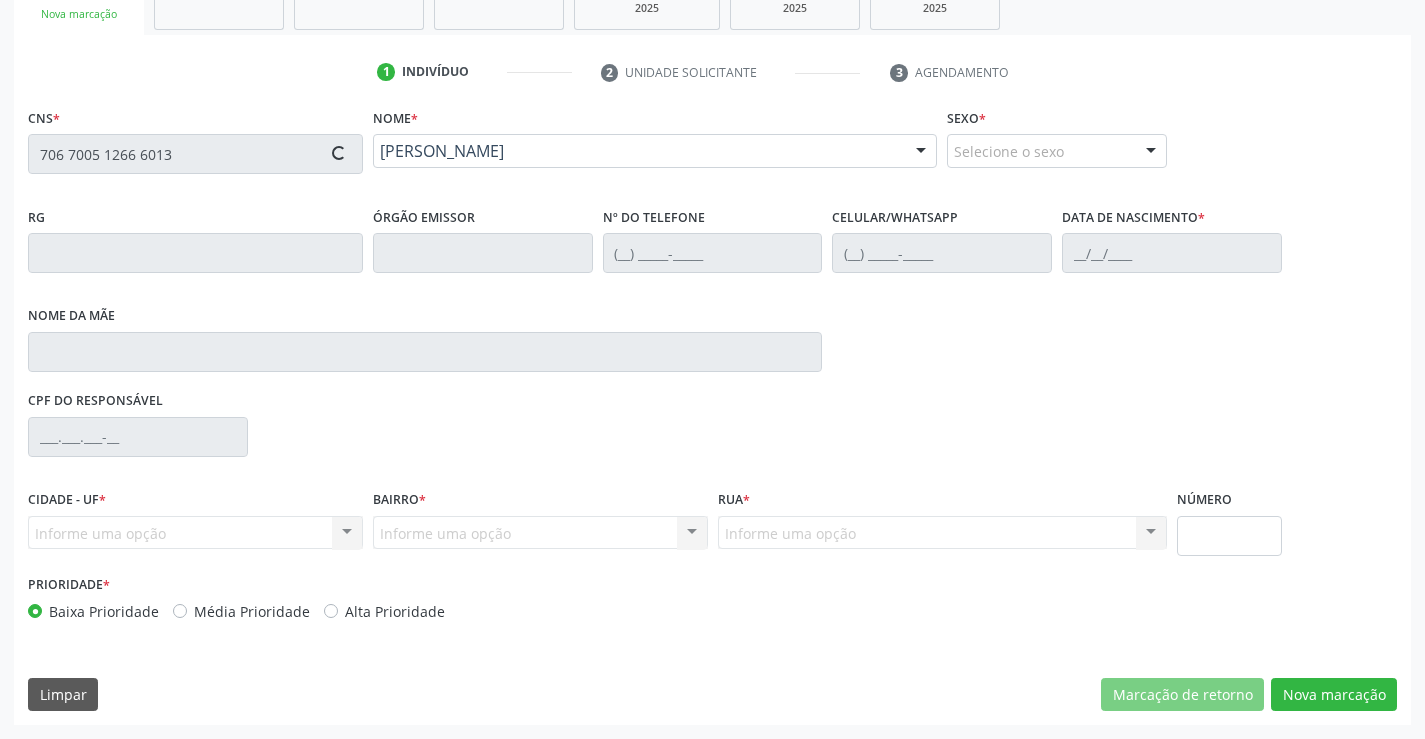 type on "0066760155" 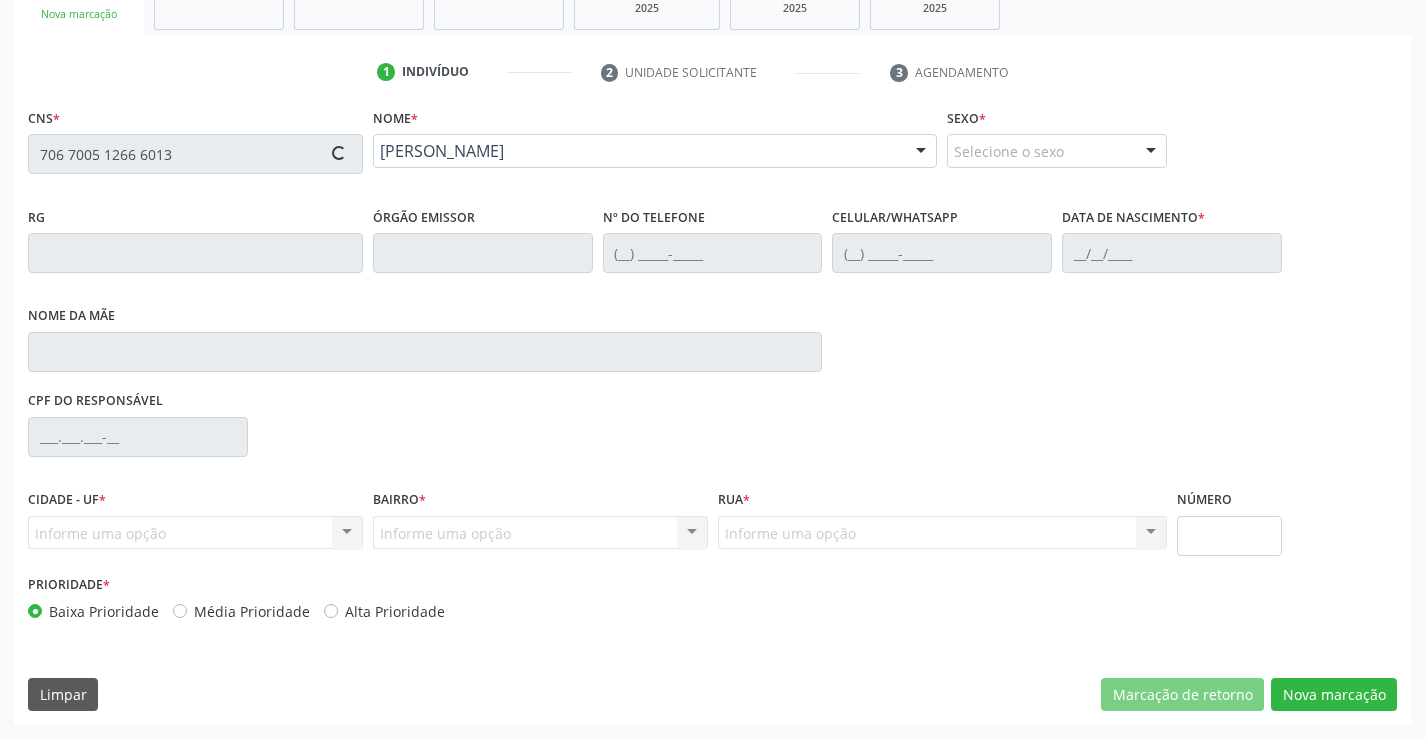 type on "22/05/2017" 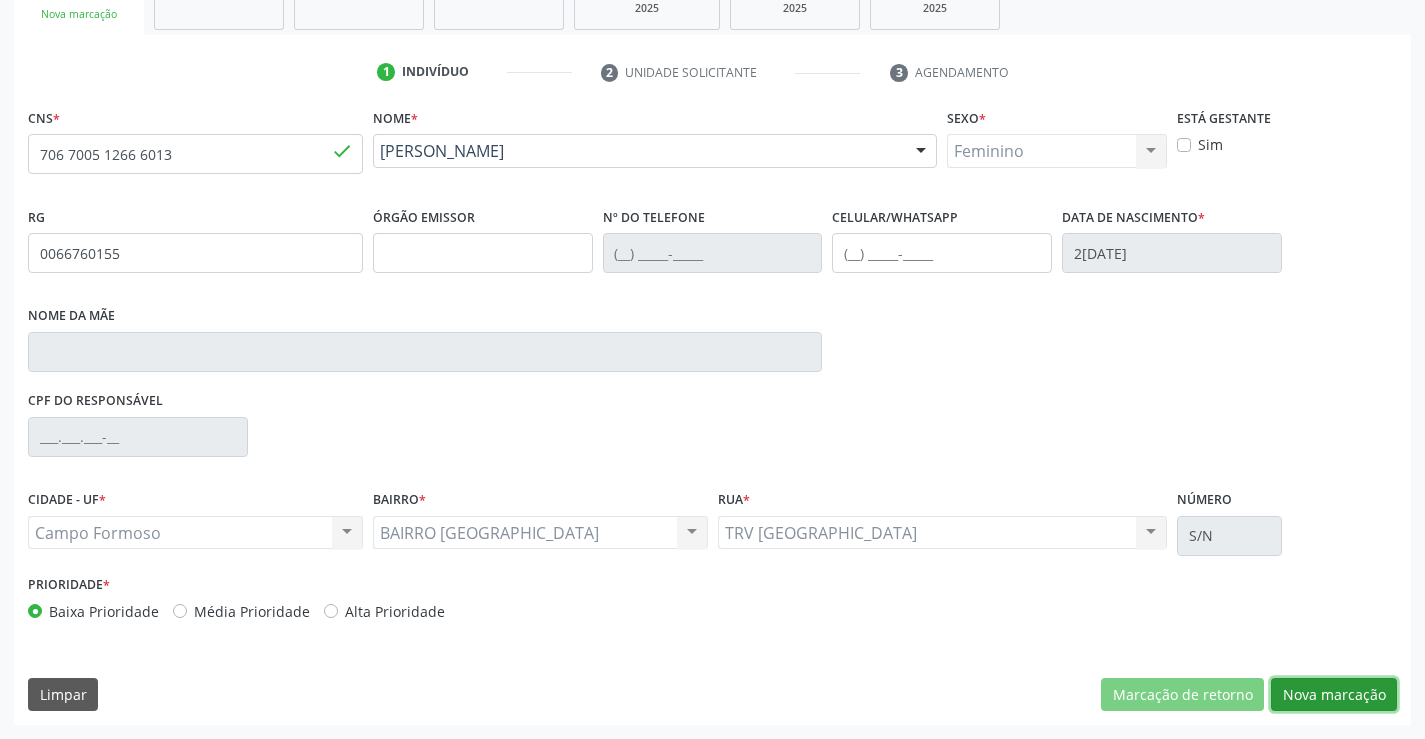 click on "Nova marcação" at bounding box center [1334, 695] 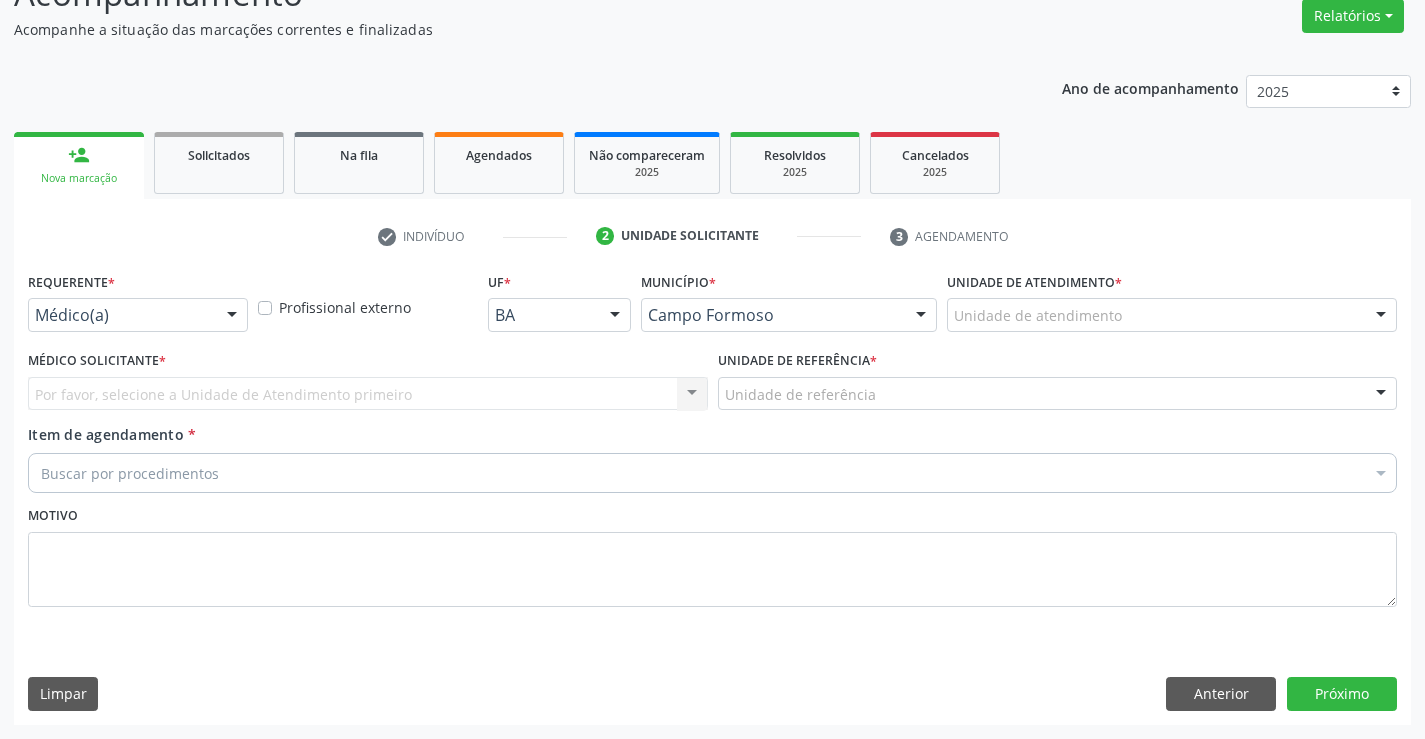 scroll, scrollTop: 167, scrollLeft: 0, axis: vertical 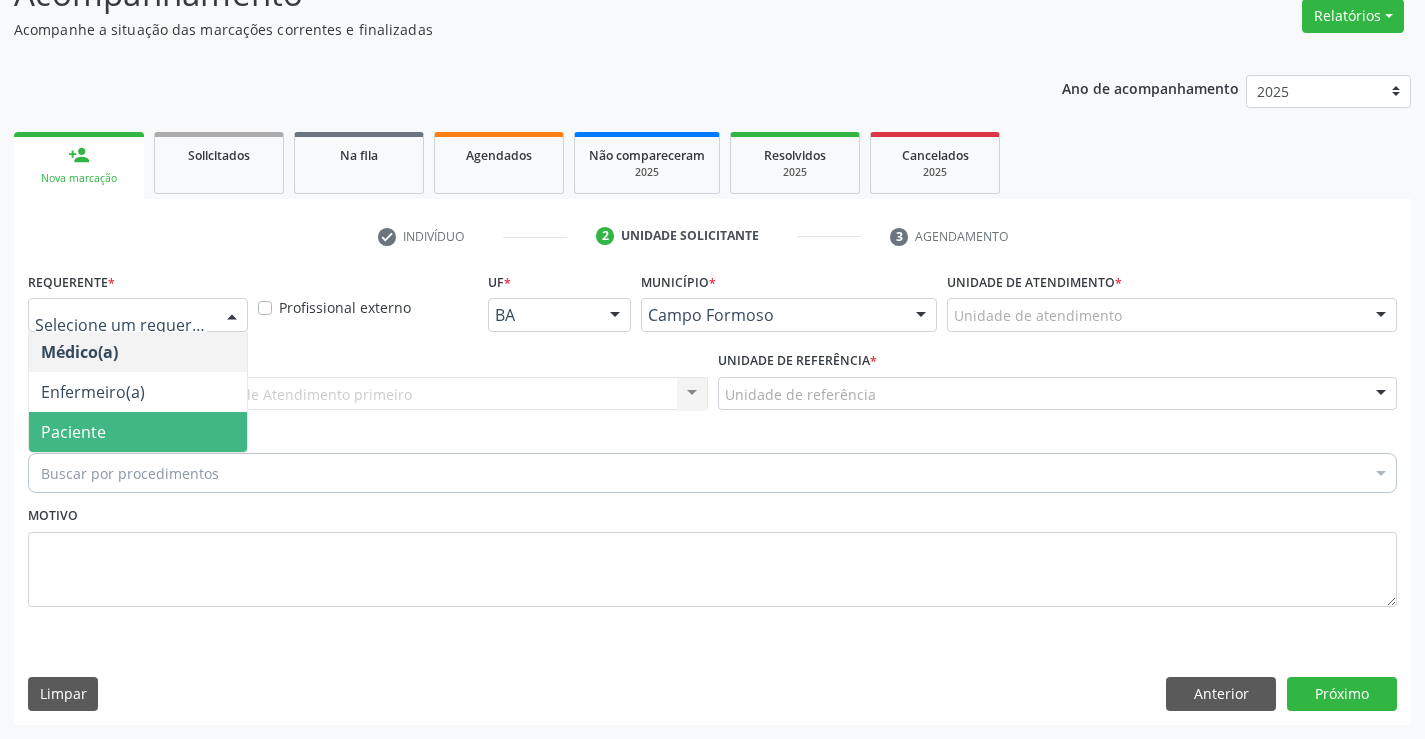drag, startPoint x: 132, startPoint y: 424, endPoint x: 149, endPoint y: 403, distance: 27.018513 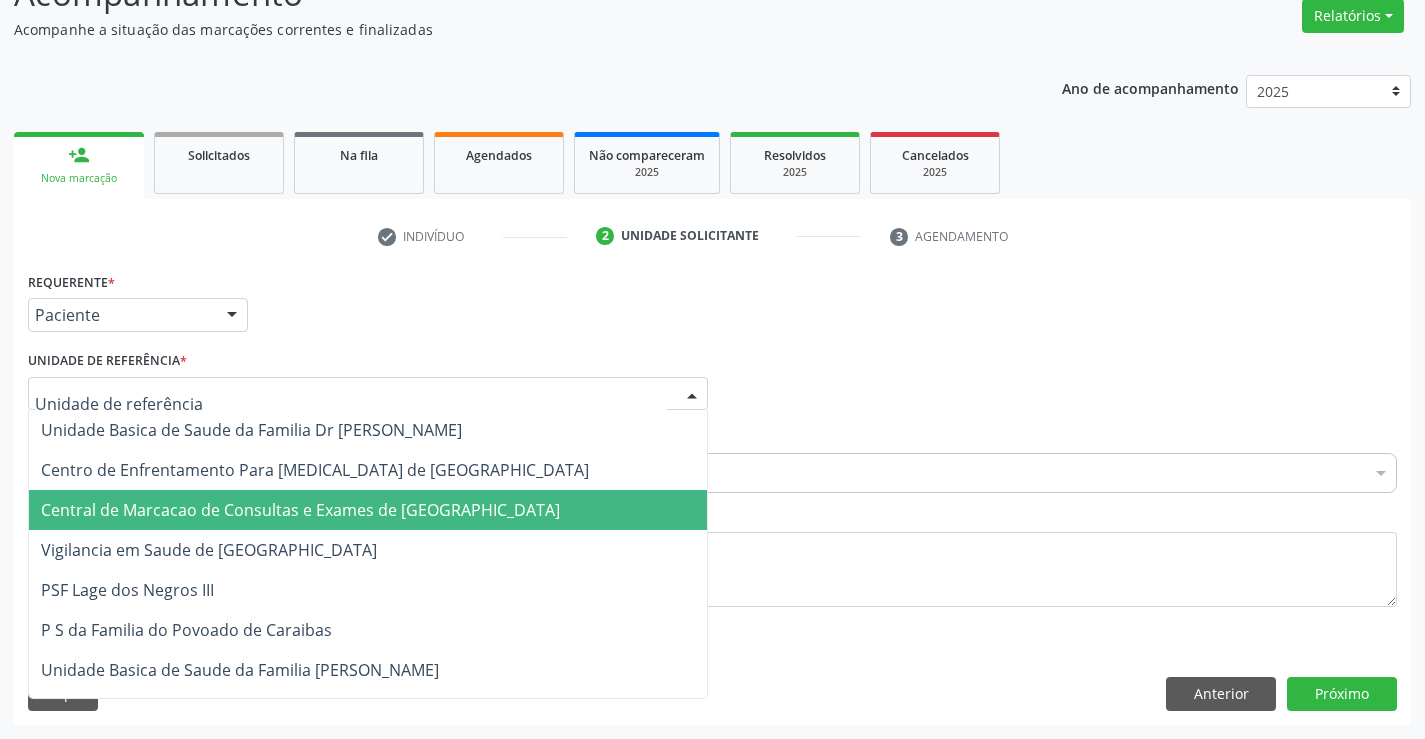 click on "Central de Marcacao de Consultas e Exames de [GEOGRAPHIC_DATA]" at bounding box center (300, 510) 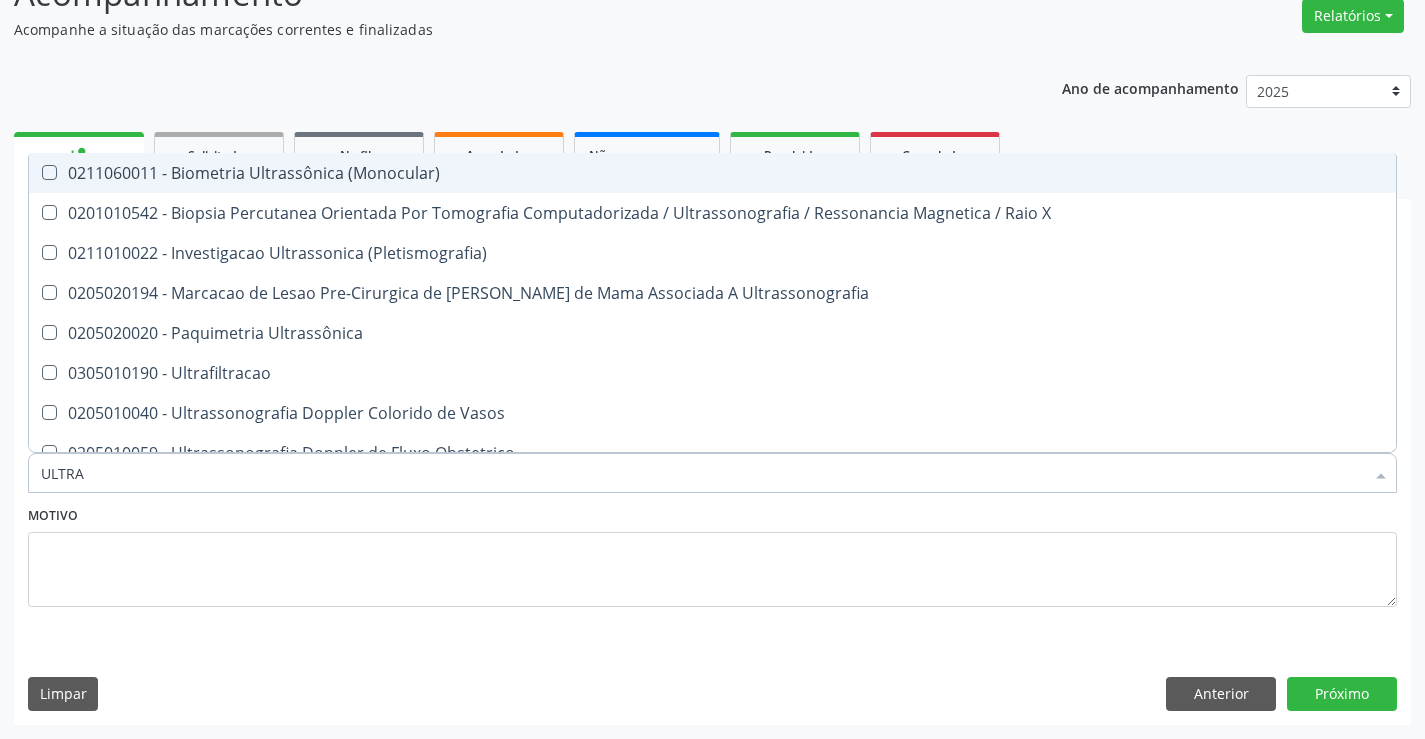 type on "ULTRAS" 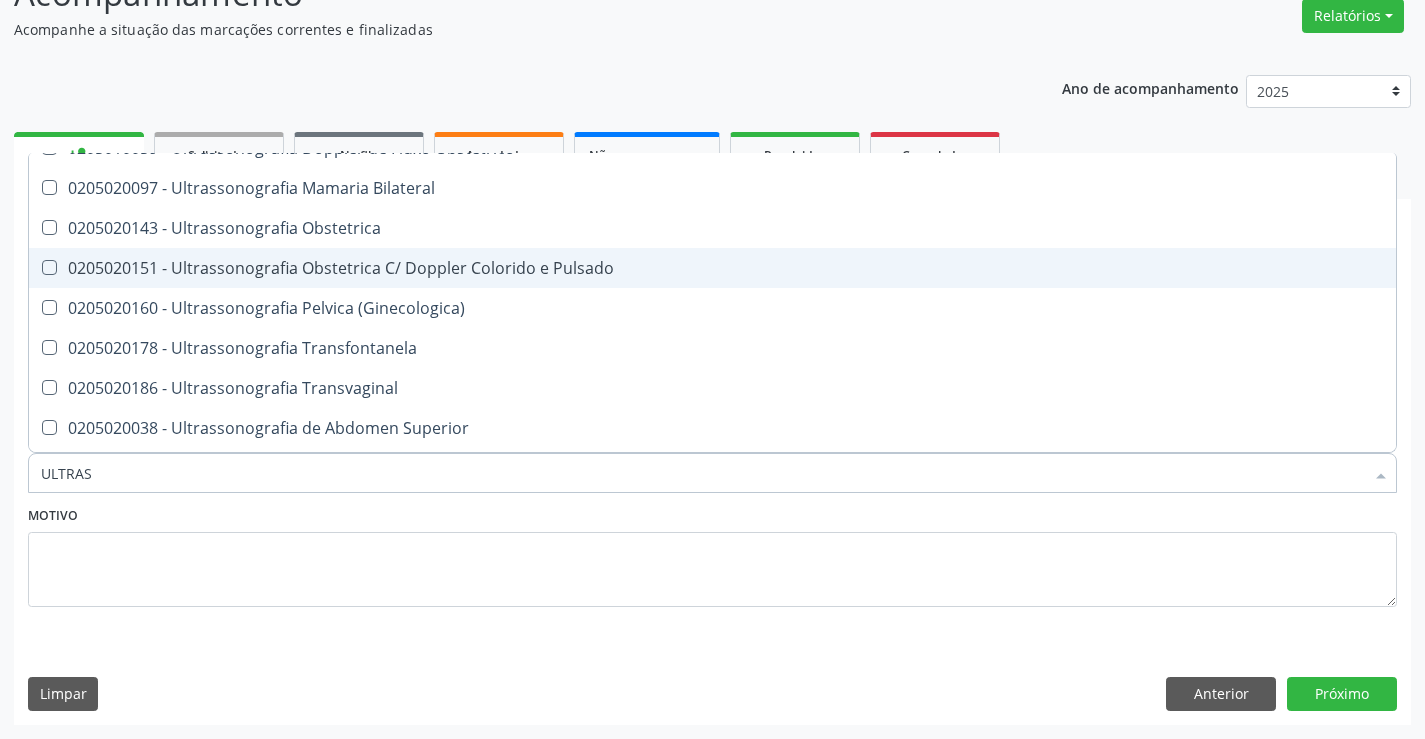 scroll, scrollTop: 300, scrollLeft: 0, axis: vertical 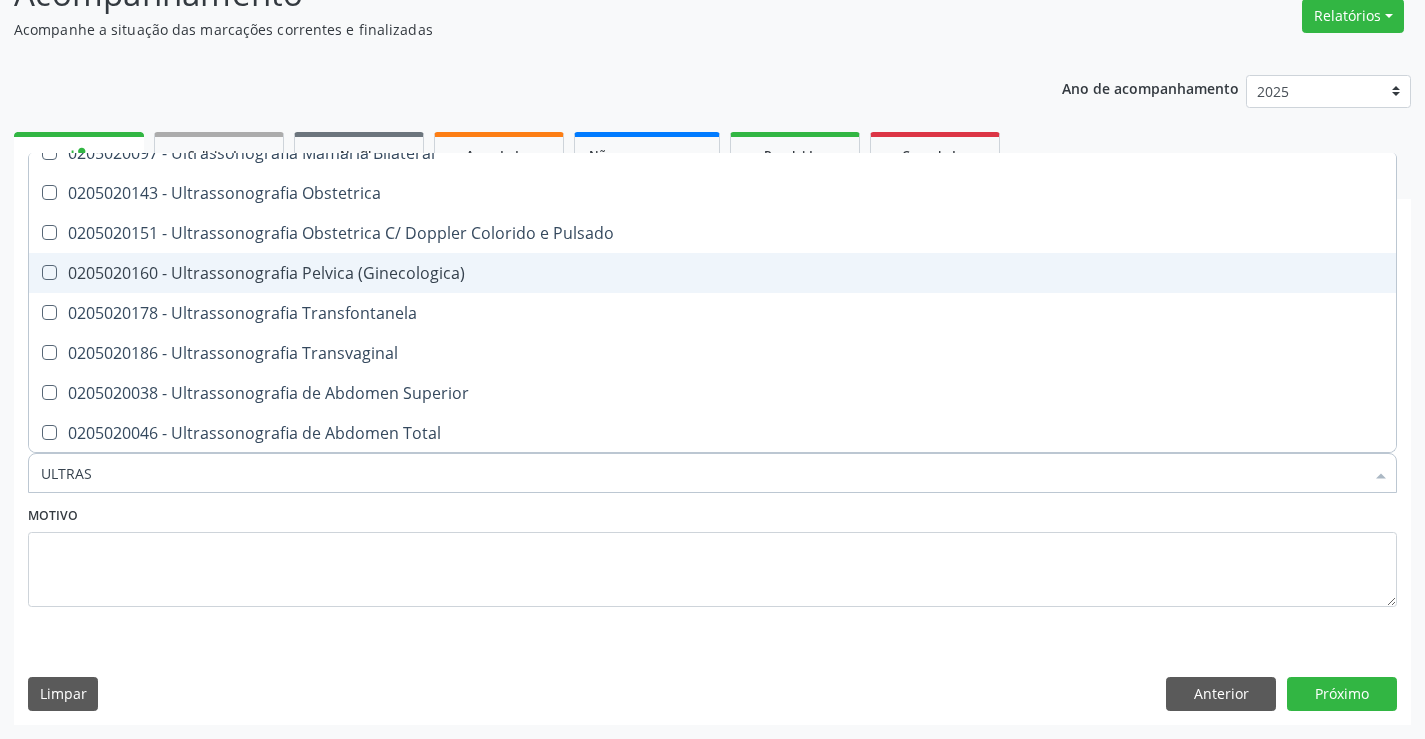 click on "0205020160 - Ultrassonografia Pelvica (Ginecologica)" at bounding box center [712, 273] 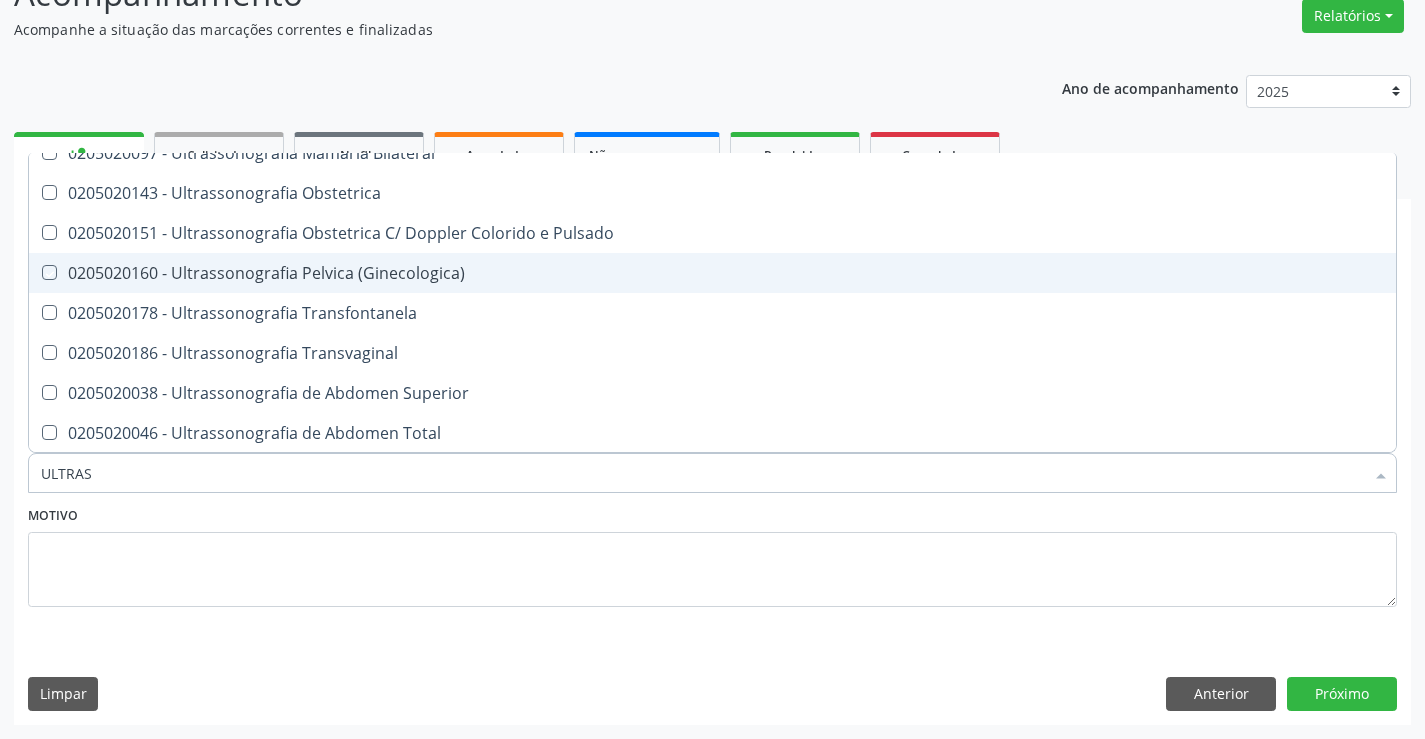 checkbox on "true" 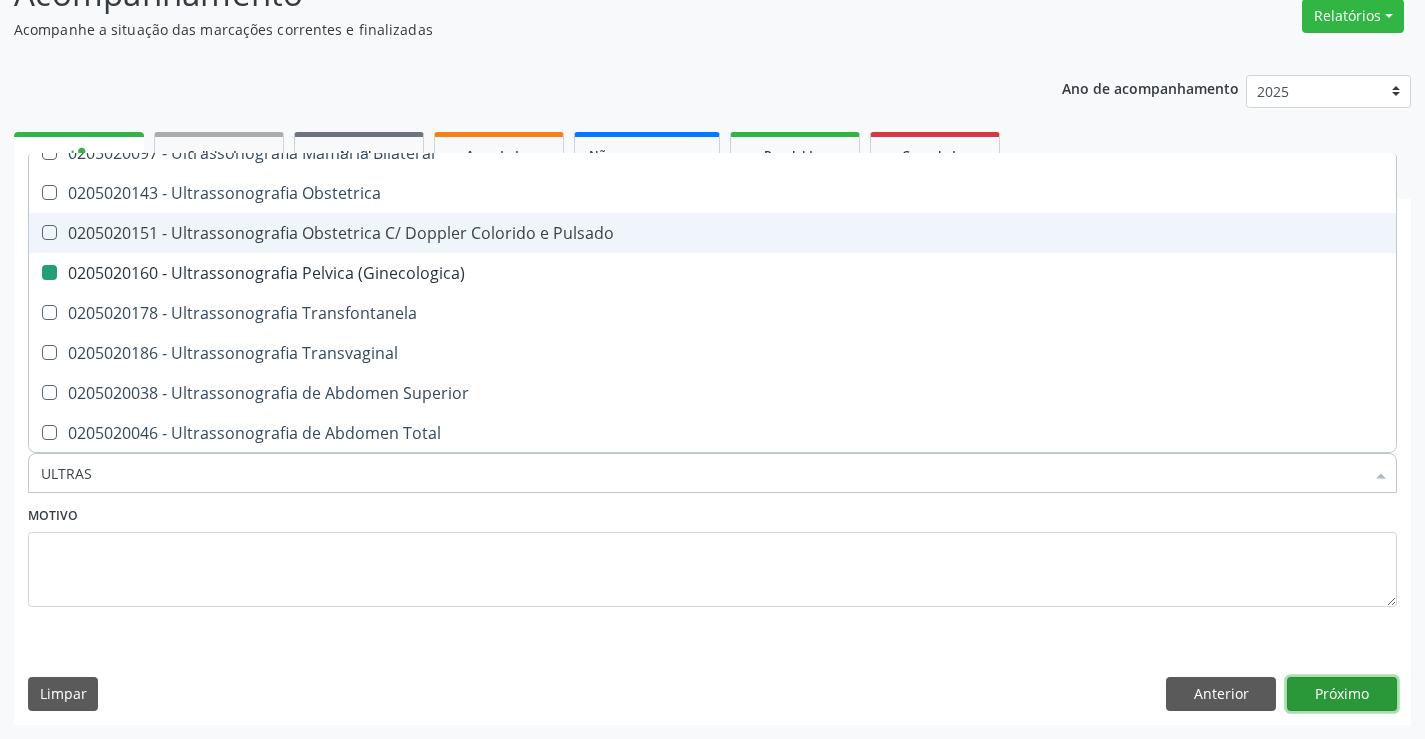click on "Próximo" at bounding box center [1342, 694] 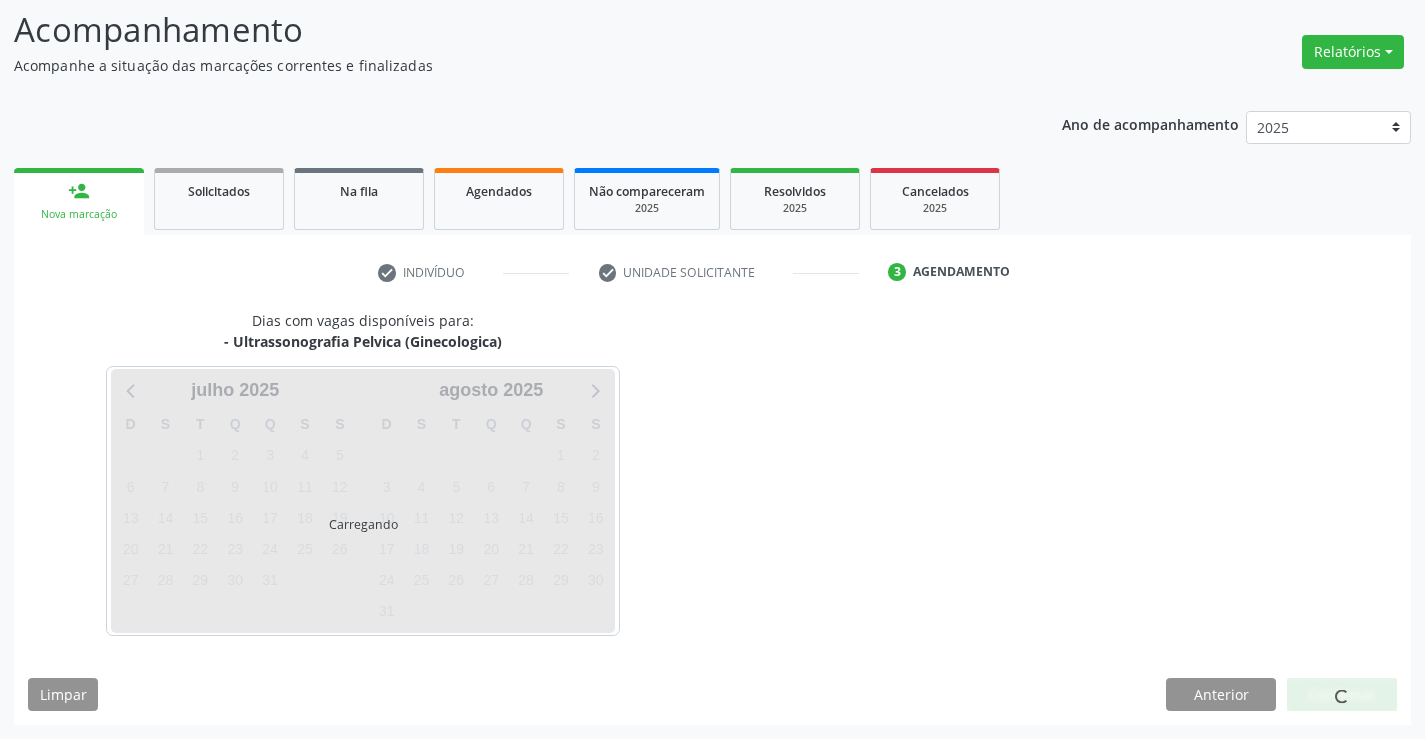 scroll, scrollTop: 131, scrollLeft: 0, axis: vertical 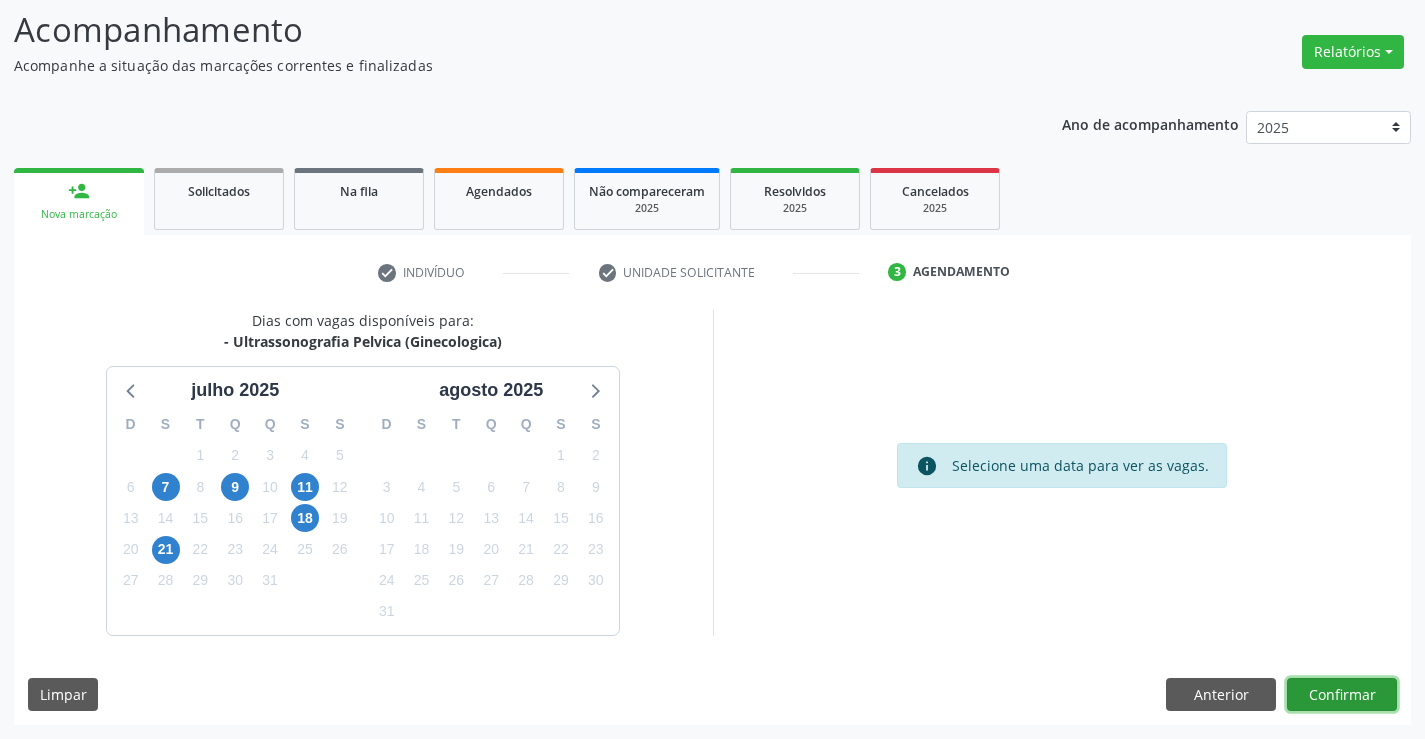 click on "Confirmar" at bounding box center (1342, 695) 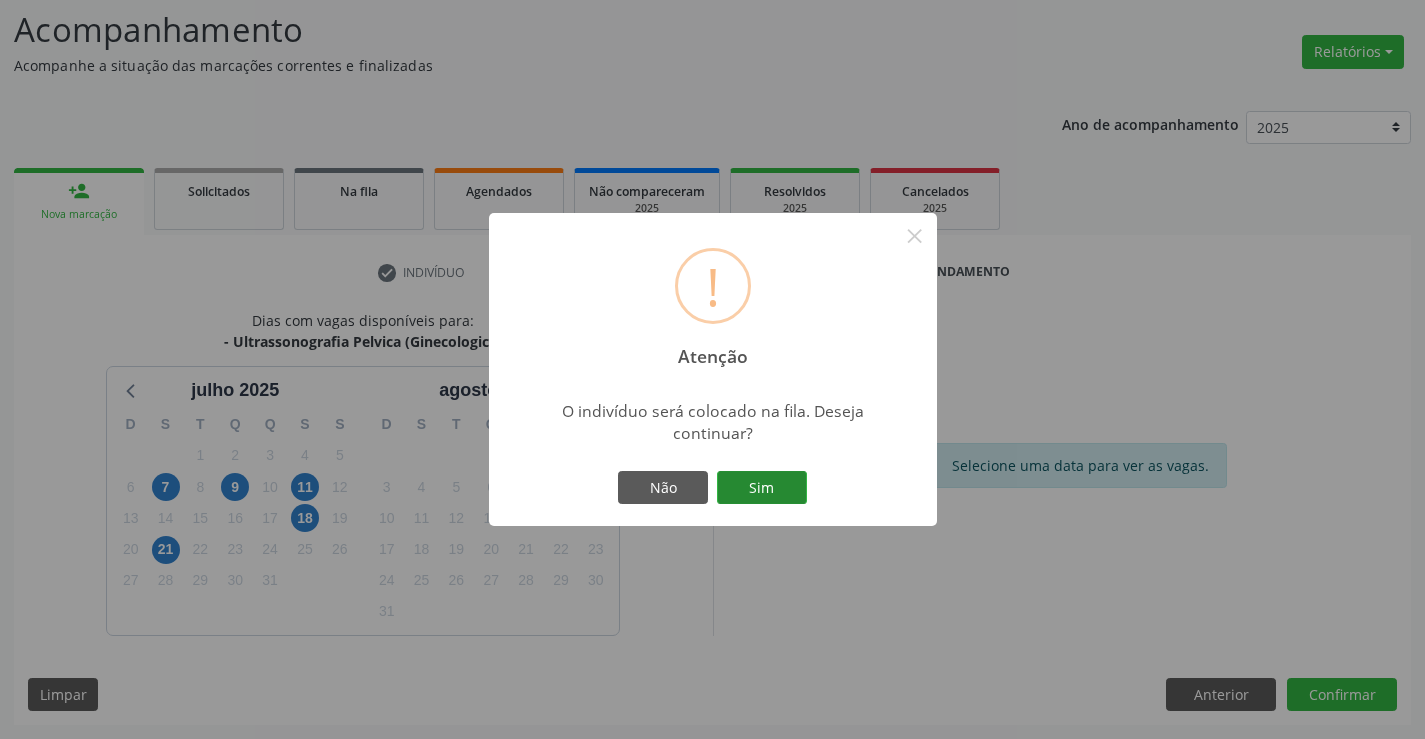 click on "Sim" at bounding box center [762, 488] 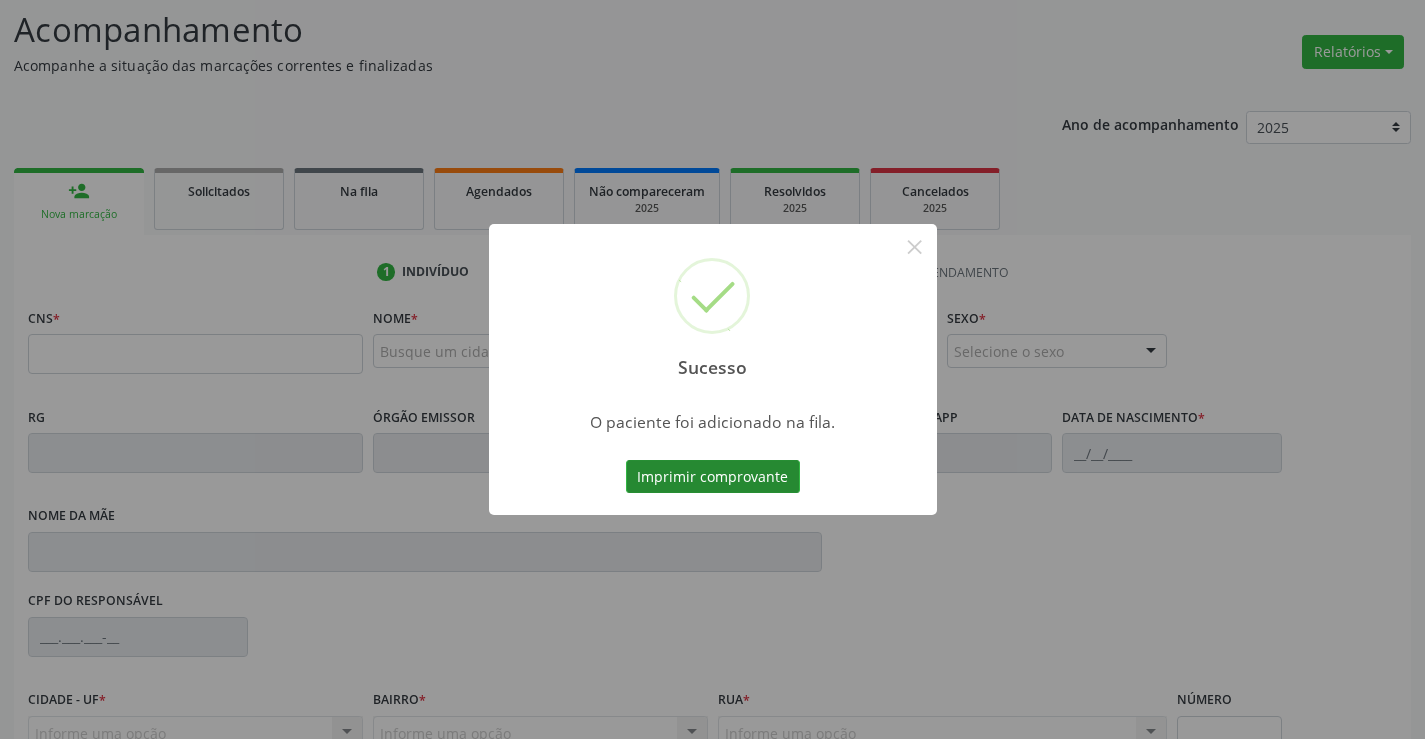 click on "Imprimir comprovante" at bounding box center [713, 477] 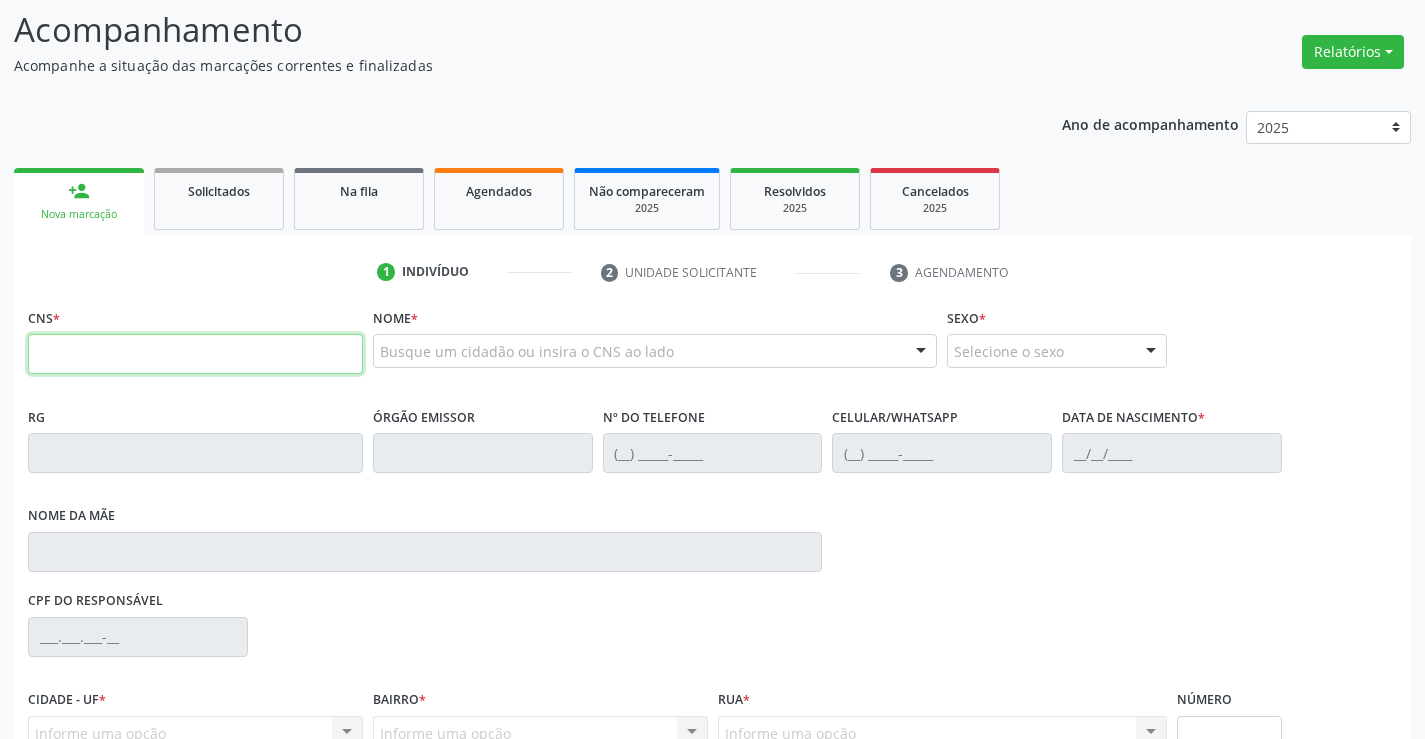 click at bounding box center (195, 354) 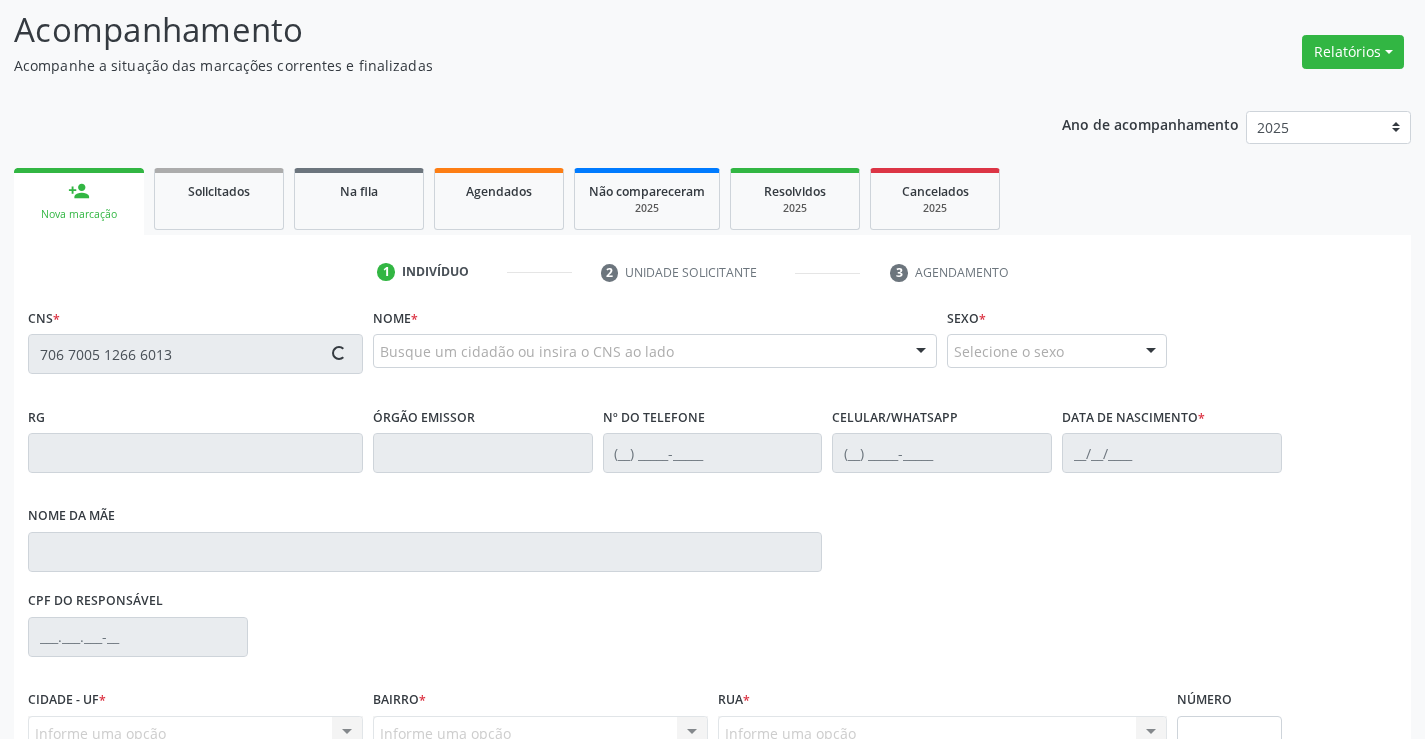 type on "706 7005 1266 6013" 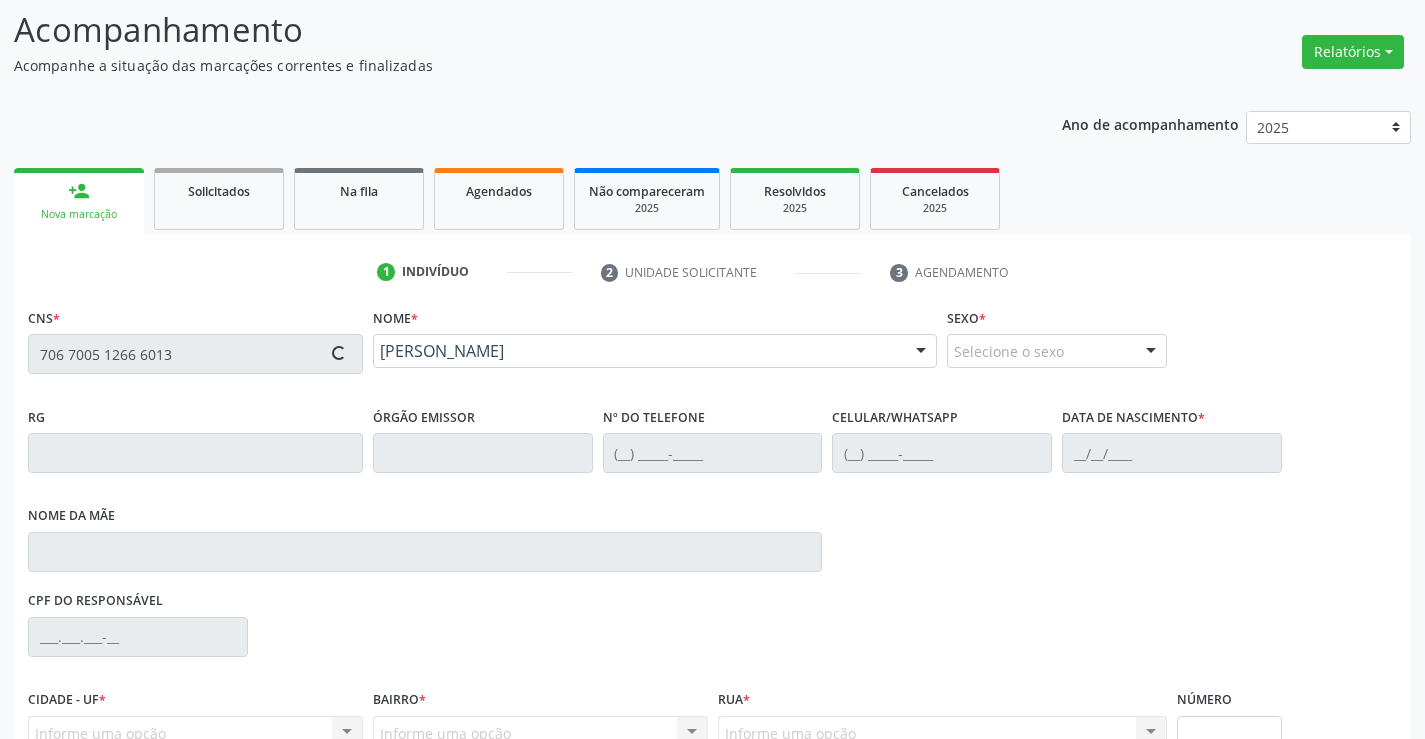 type on "0066760155" 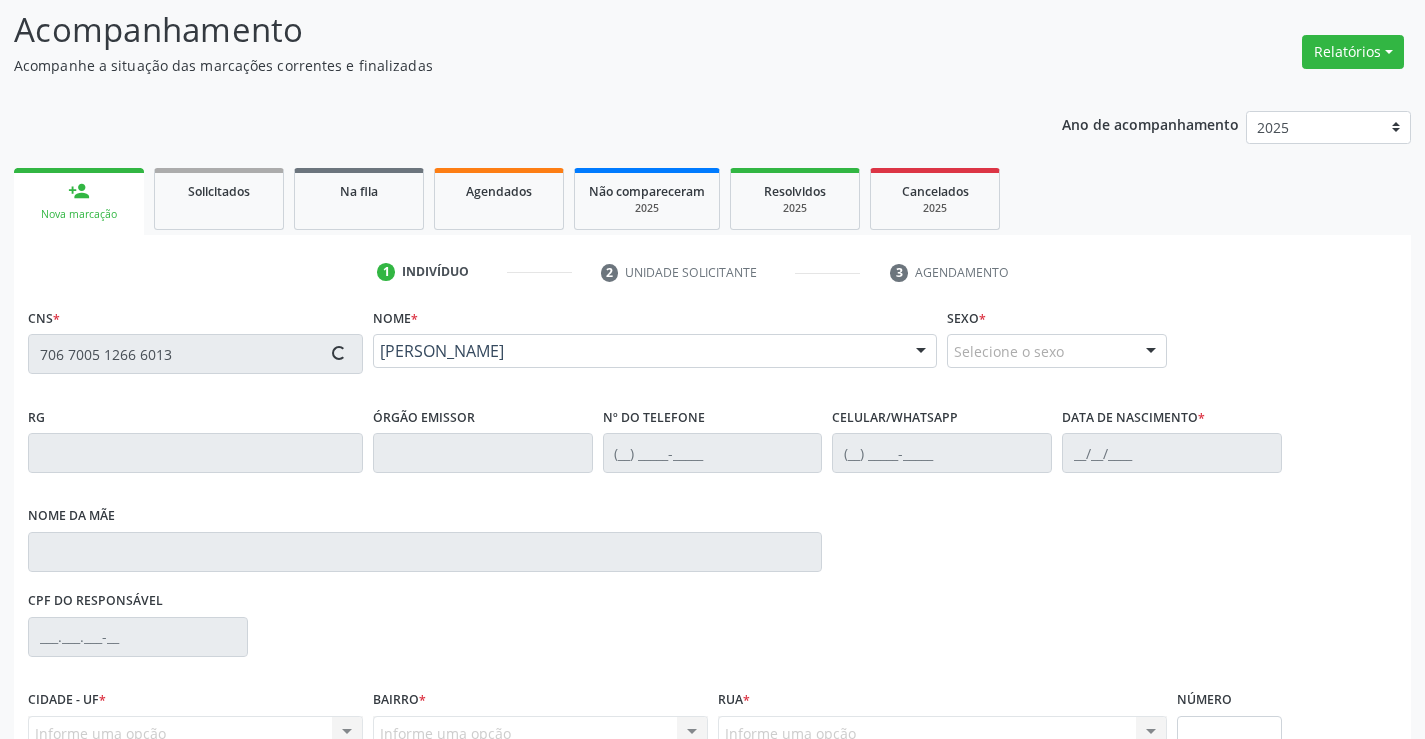 type on "22/05/2017" 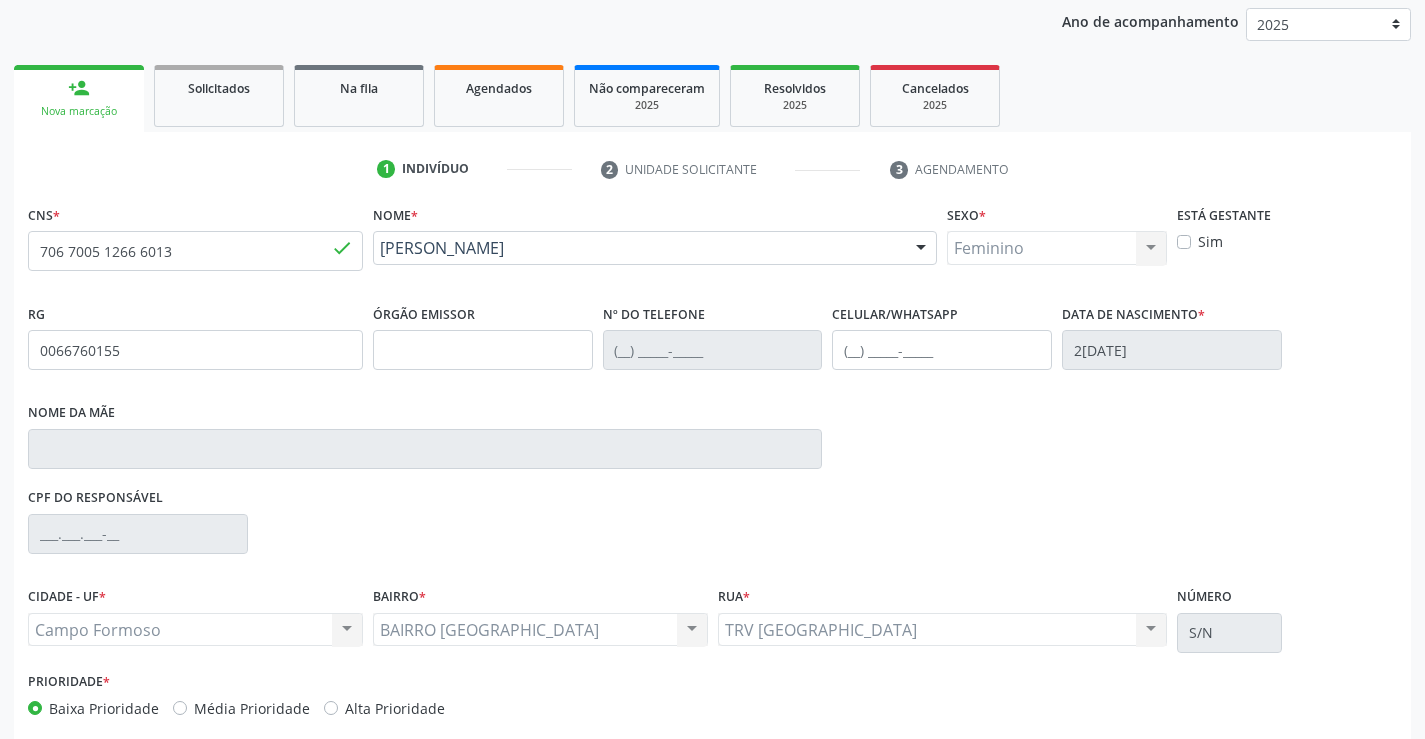 scroll, scrollTop: 331, scrollLeft: 0, axis: vertical 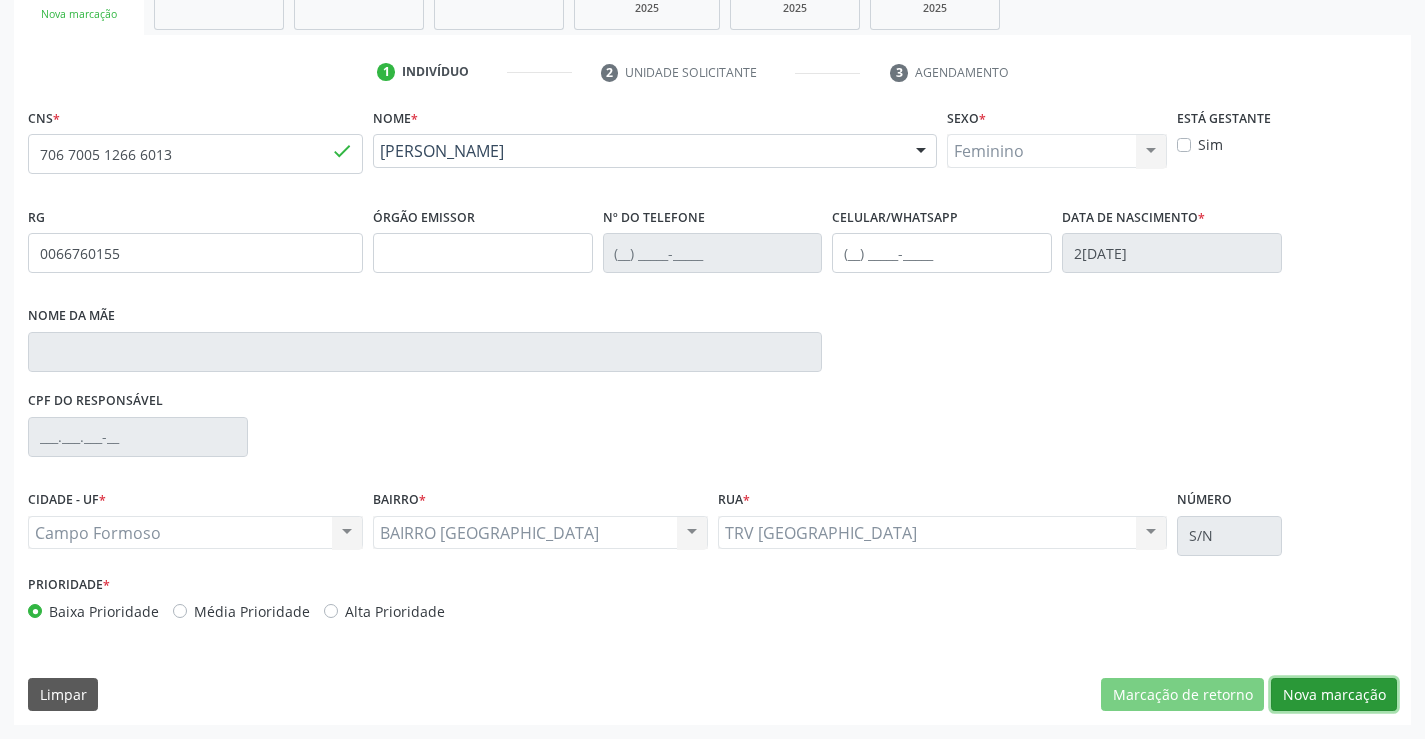 click on "Nova marcação" at bounding box center (1334, 695) 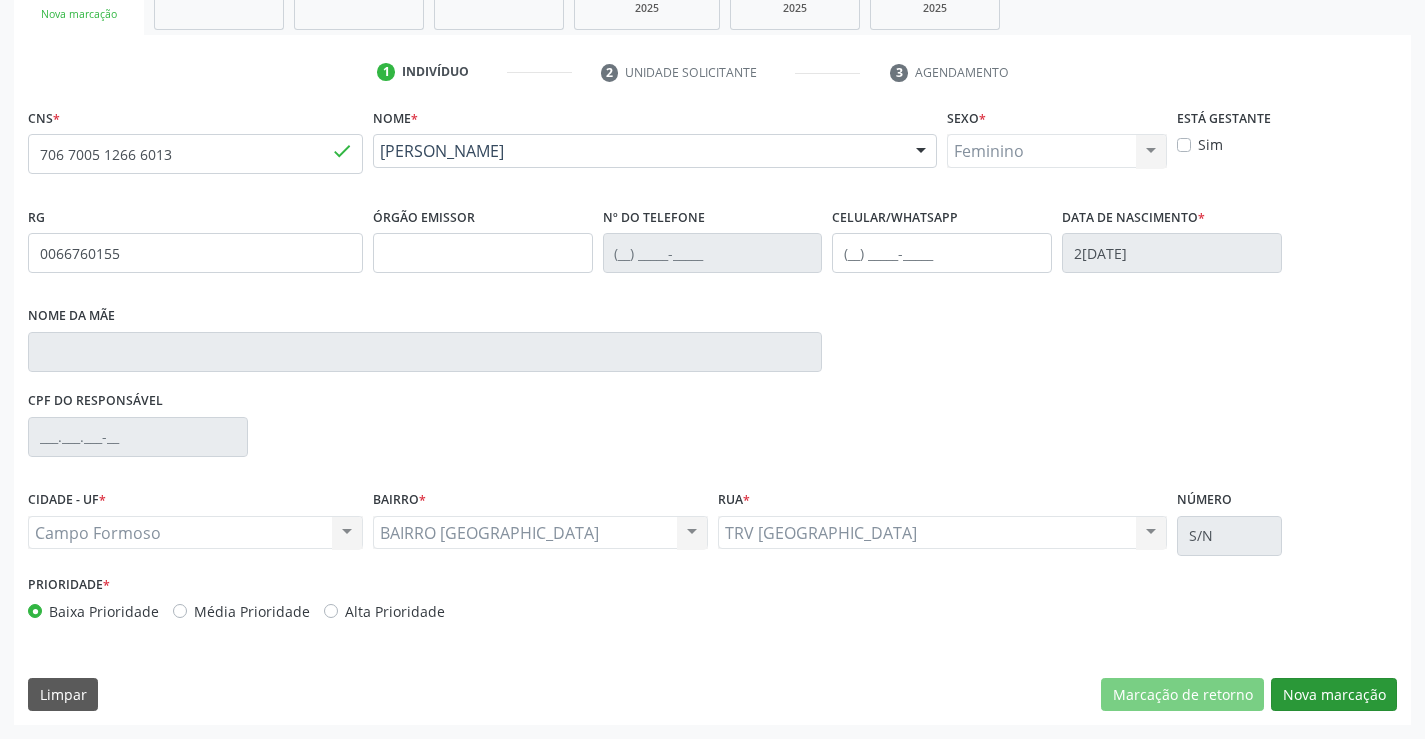 scroll, scrollTop: 167, scrollLeft: 0, axis: vertical 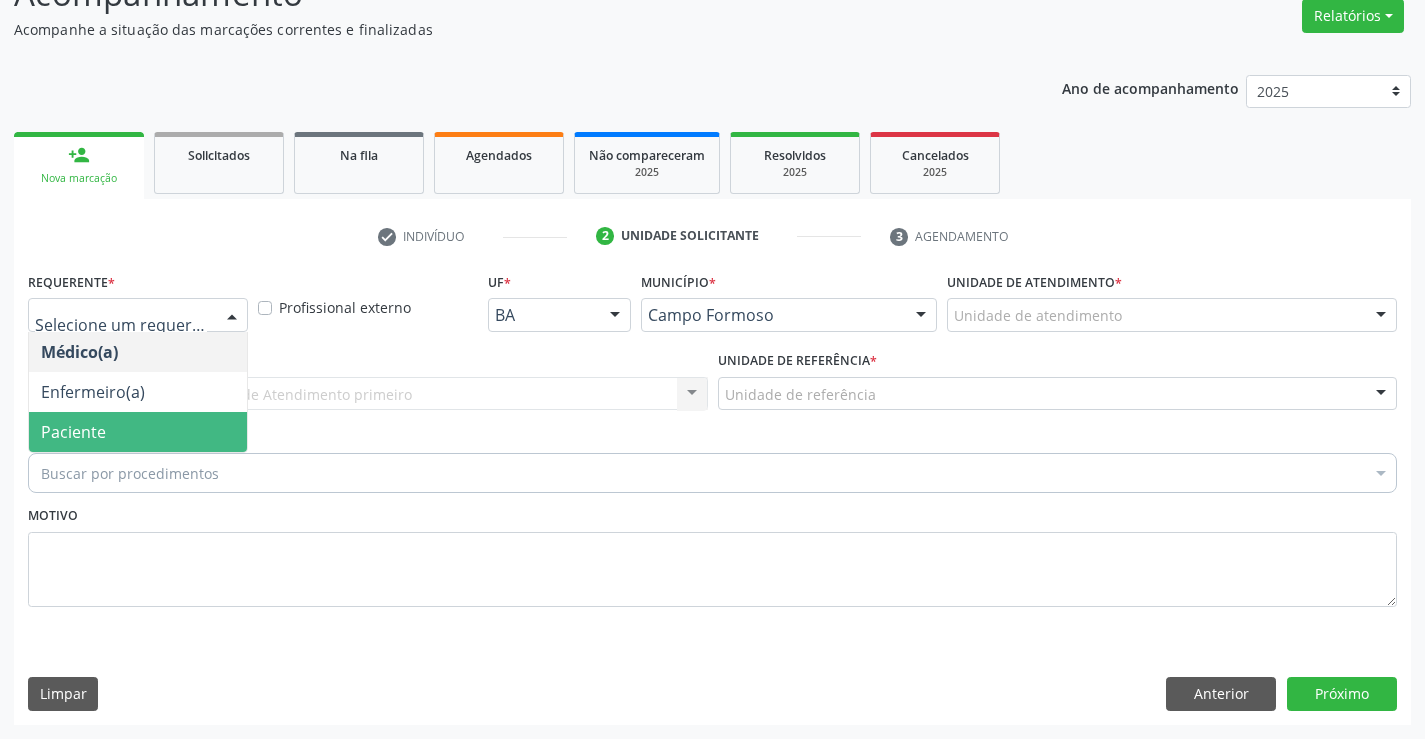 click on "Paciente" at bounding box center (138, 432) 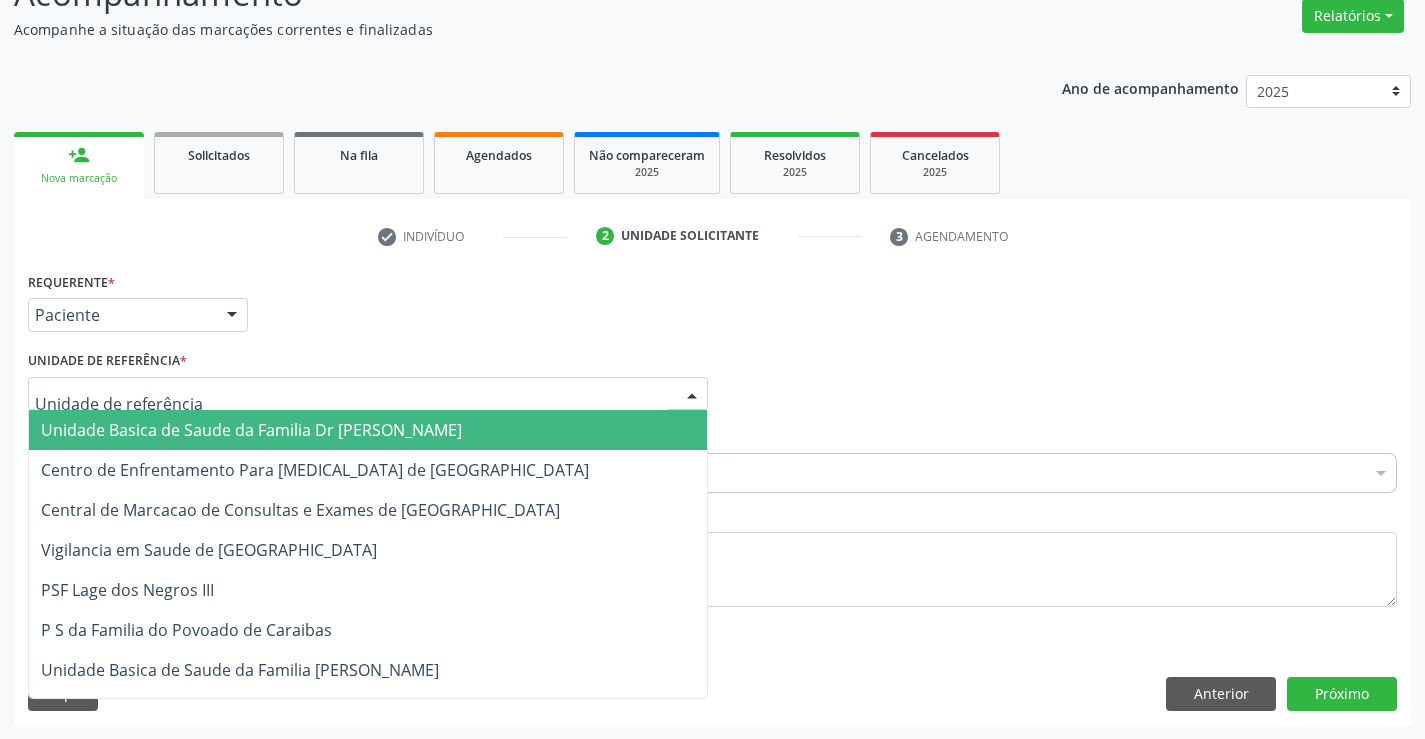 click at bounding box center [368, 394] 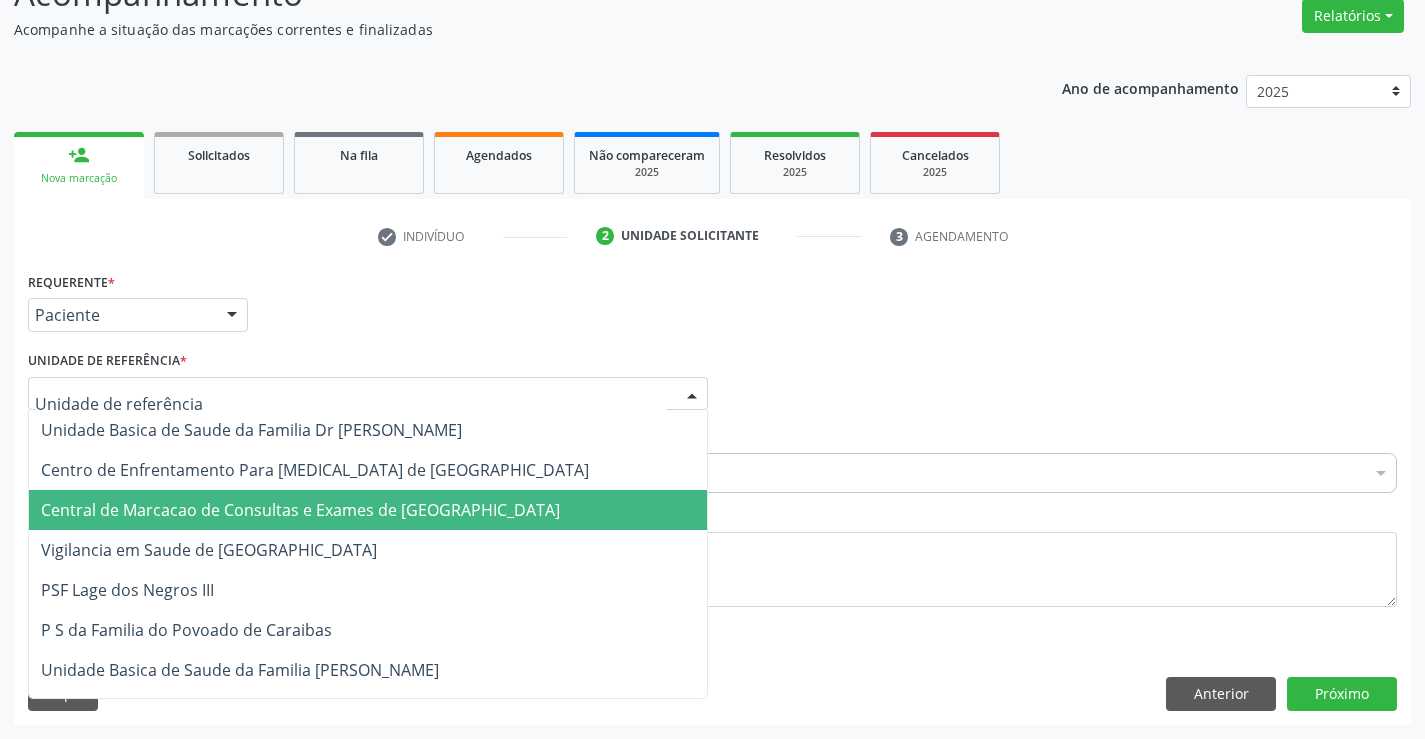 click on "Central de Marcacao de Consultas e Exames de [GEOGRAPHIC_DATA]" at bounding box center (368, 510) 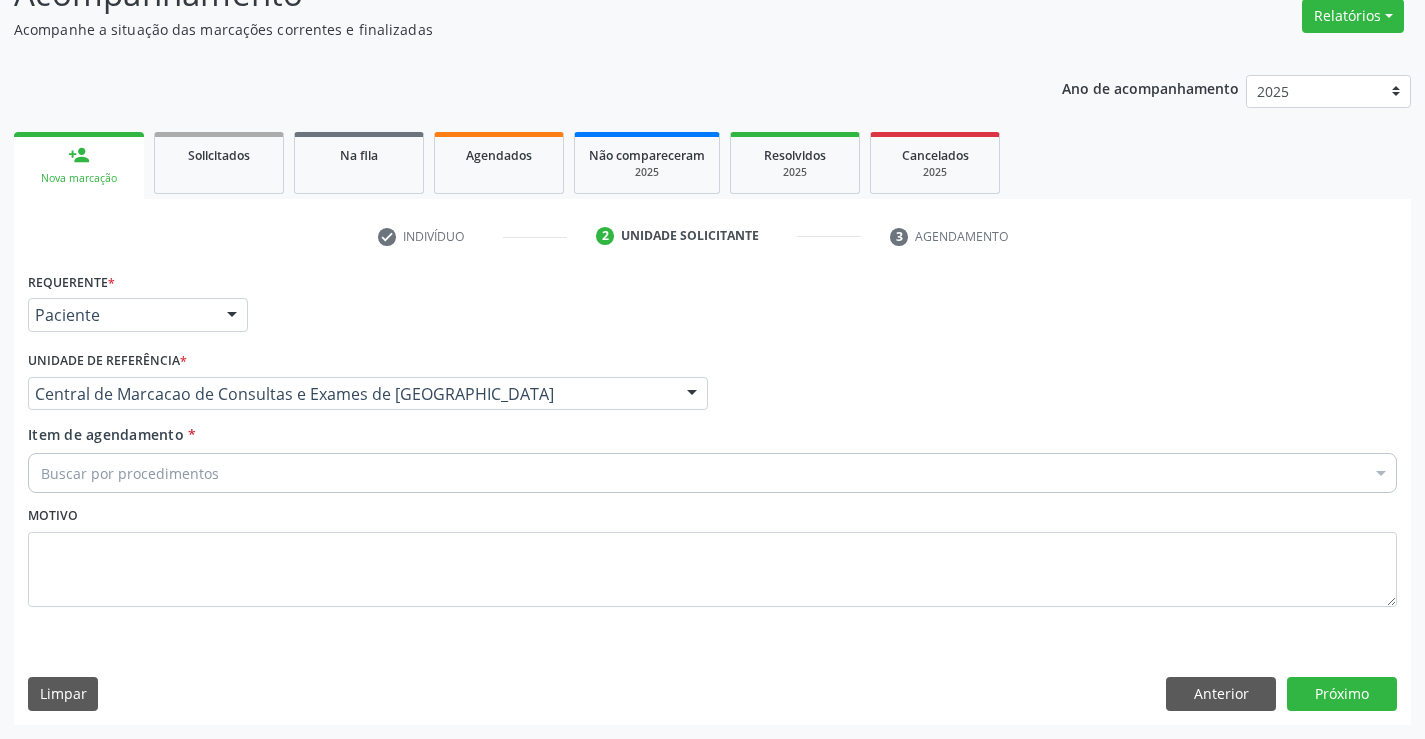 click on "Requerente
*
Paciente         Médico(a)   Enfermeiro(a)   Paciente
Nenhum resultado encontrado para: "   "
Não há nenhuma opção para ser exibida.
UF
BA         BA
Nenhum resultado encontrado para: "   "
Não há nenhuma opção para ser exibida.
Município
Campo Formoso         Campo Formoso
Nenhum resultado encontrado para: "   "
Não há nenhuma opção para ser exibida.
Médico Solicitante
Por favor, selecione a Unidade de Atendimento primeiro
Nenhum resultado encontrado para: "   "
Não há nenhuma opção para ser exibida.
Unidade de referência
*
Central de Marcacao de Consultas e Exames de Campo Formoso         Unidade Basica de Saude da Familia Dr Paulo Sudre   Centro de Enfrentamento Para Covid 19 de Campo Formoso" at bounding box center (712, 451) 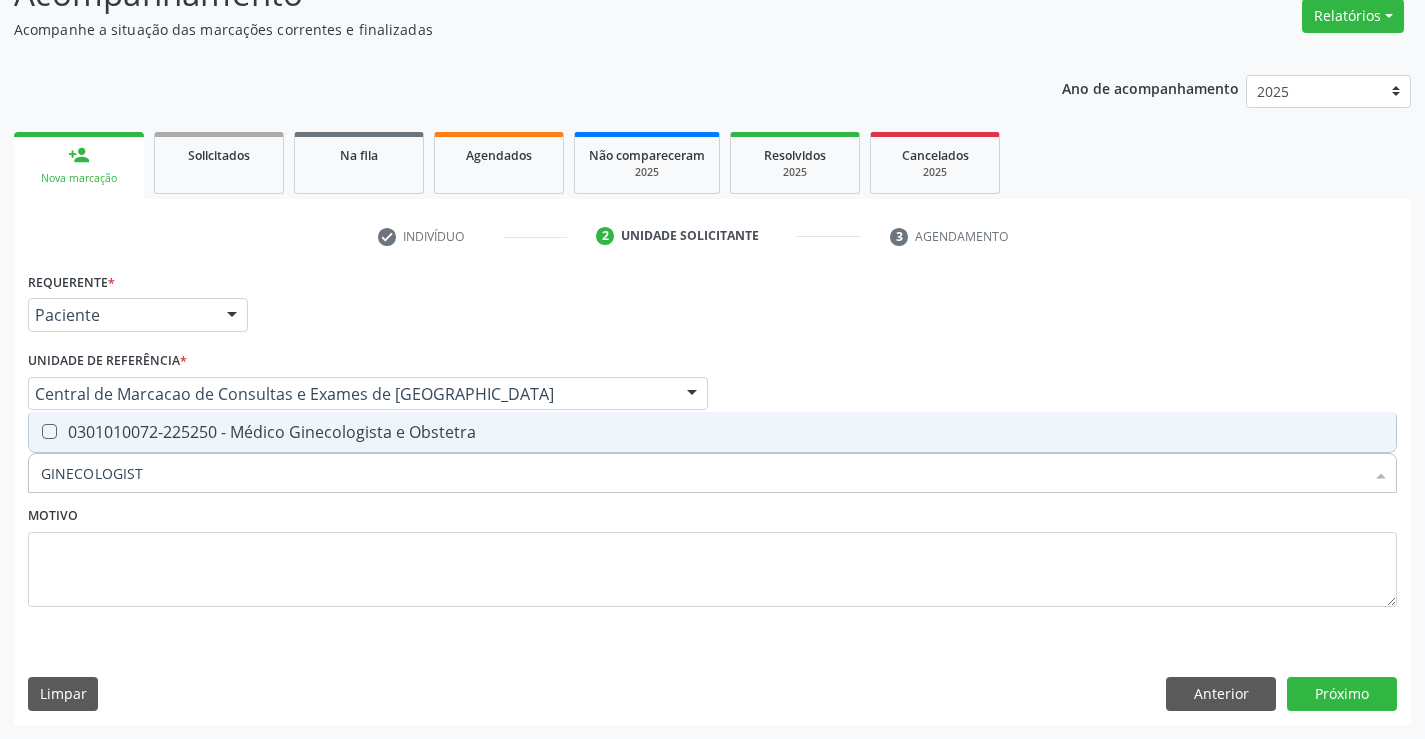 type on "GINECOLOGISTA" 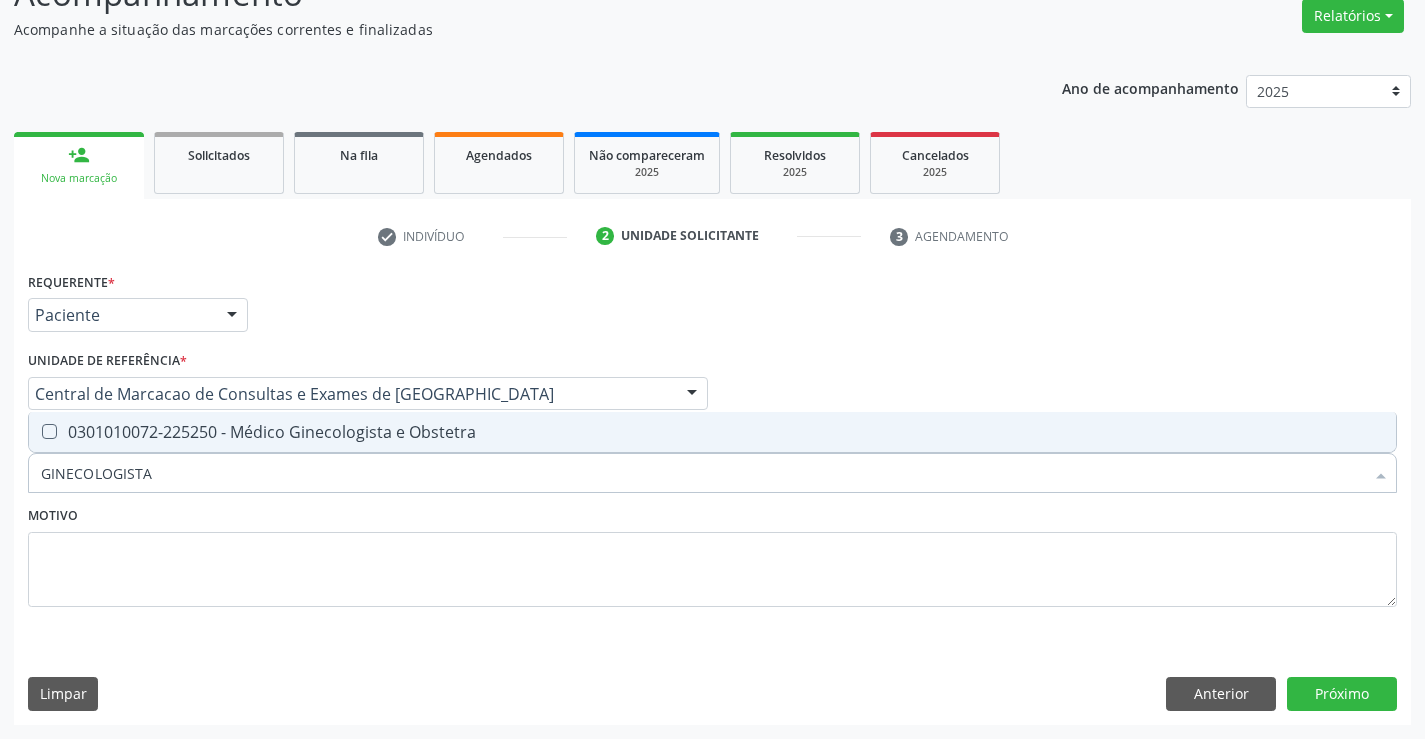 click on "0301010072-225250 - Médico Ginecologista e Obstetra" at bounding box center [712, 432] 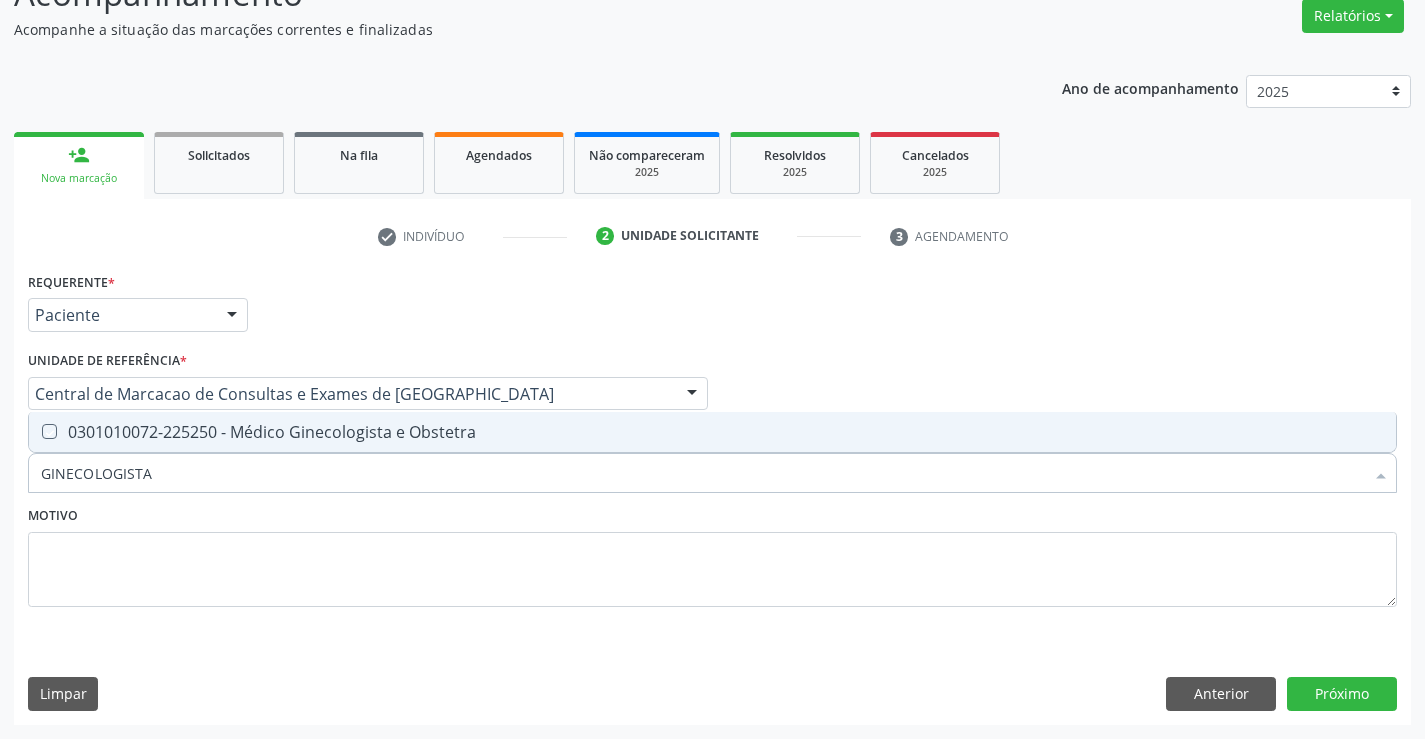 checkbox on "true" 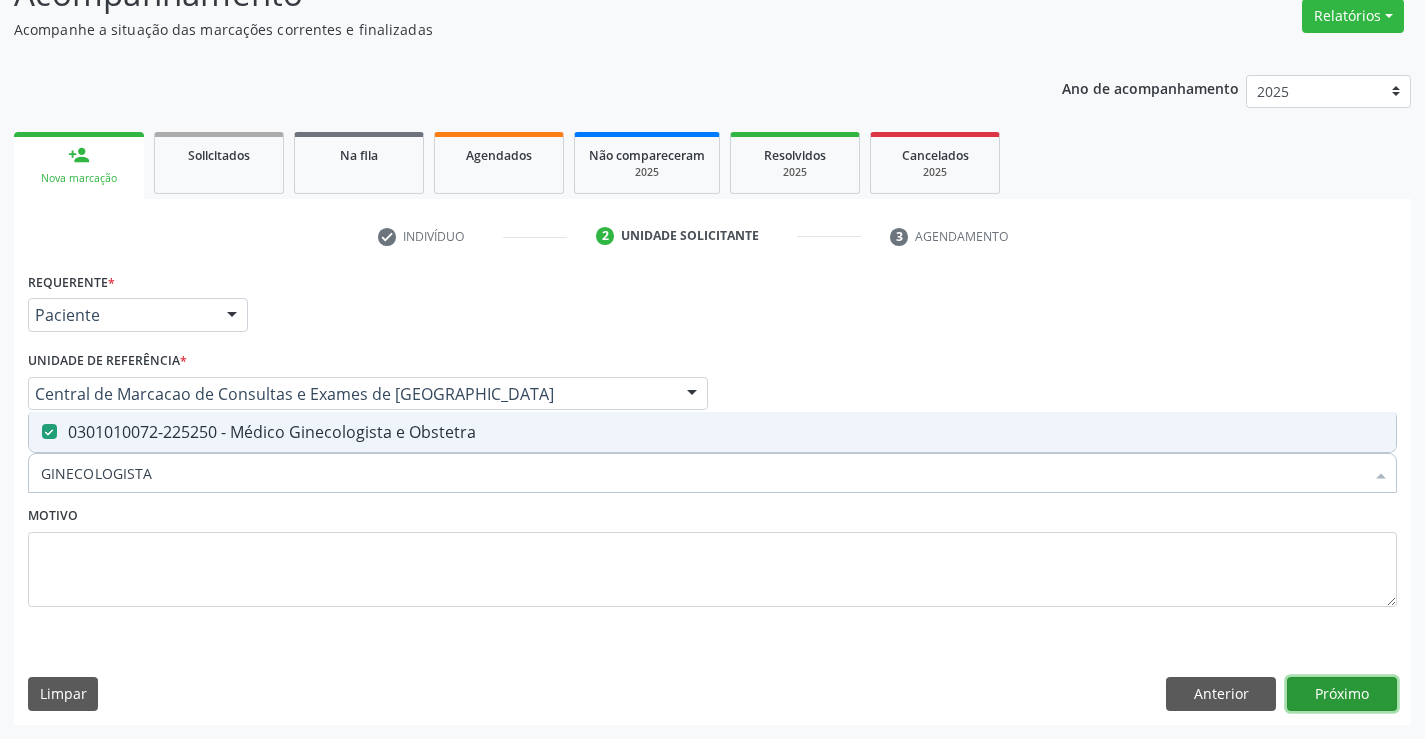click on "Próximo" at bounding box center [1342, 694] 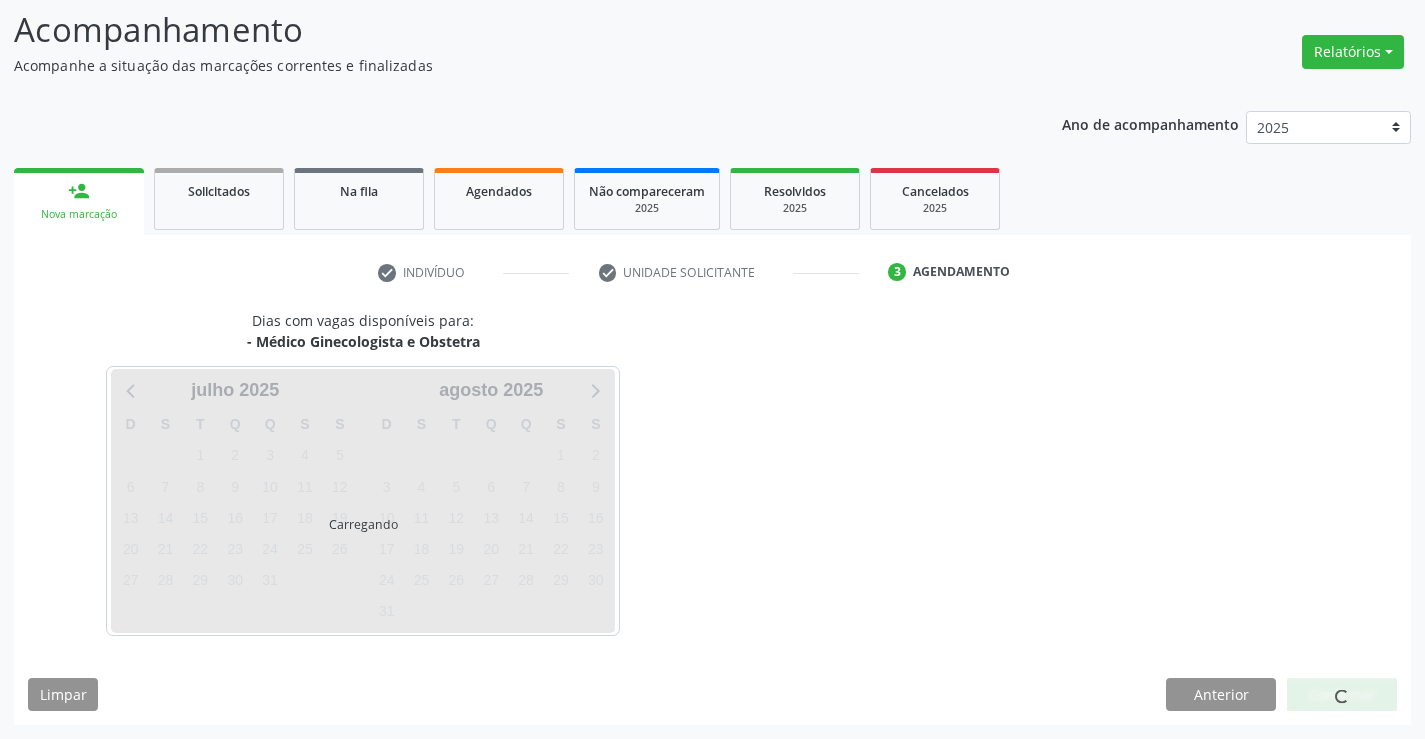scroll, scrollTop: 131, scrollLeft: 0, axis: vertical 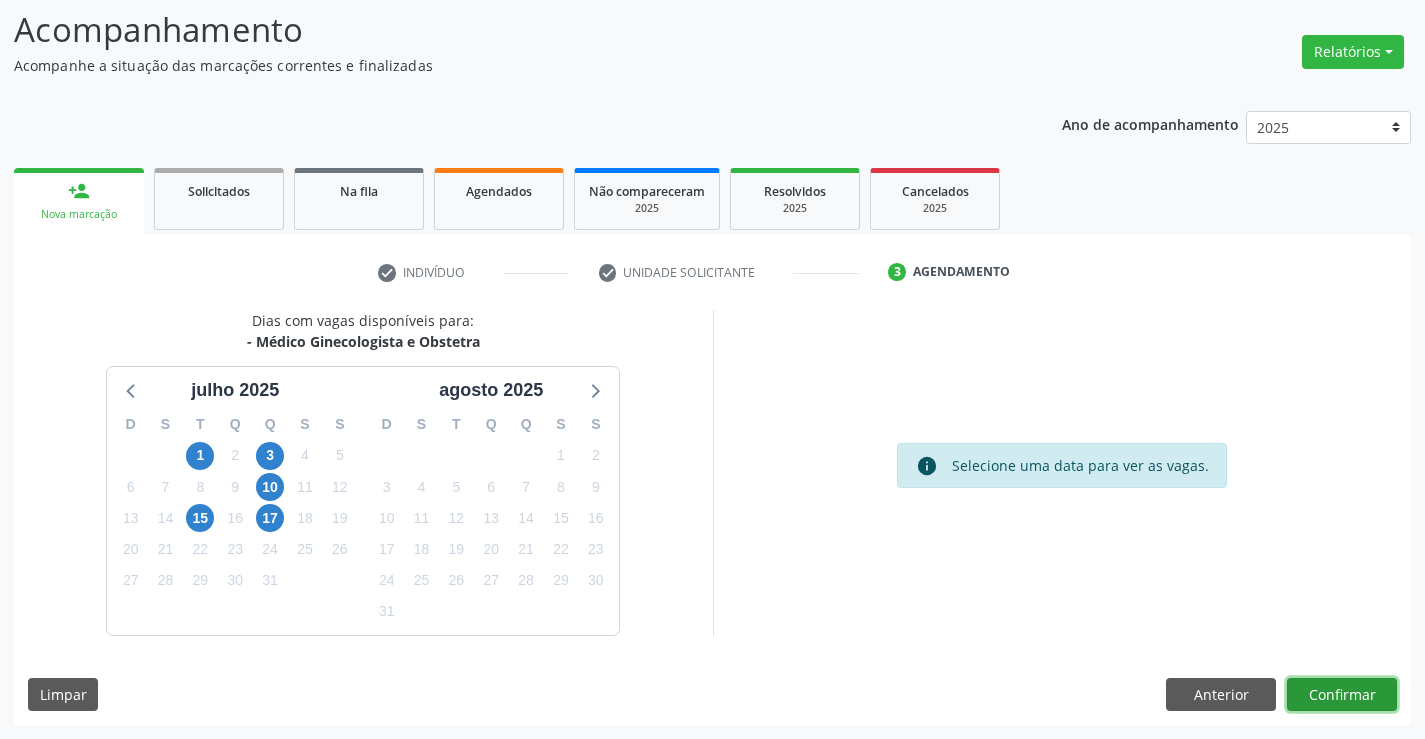 click on "Confirmar" at bounding box center (1342, 695) 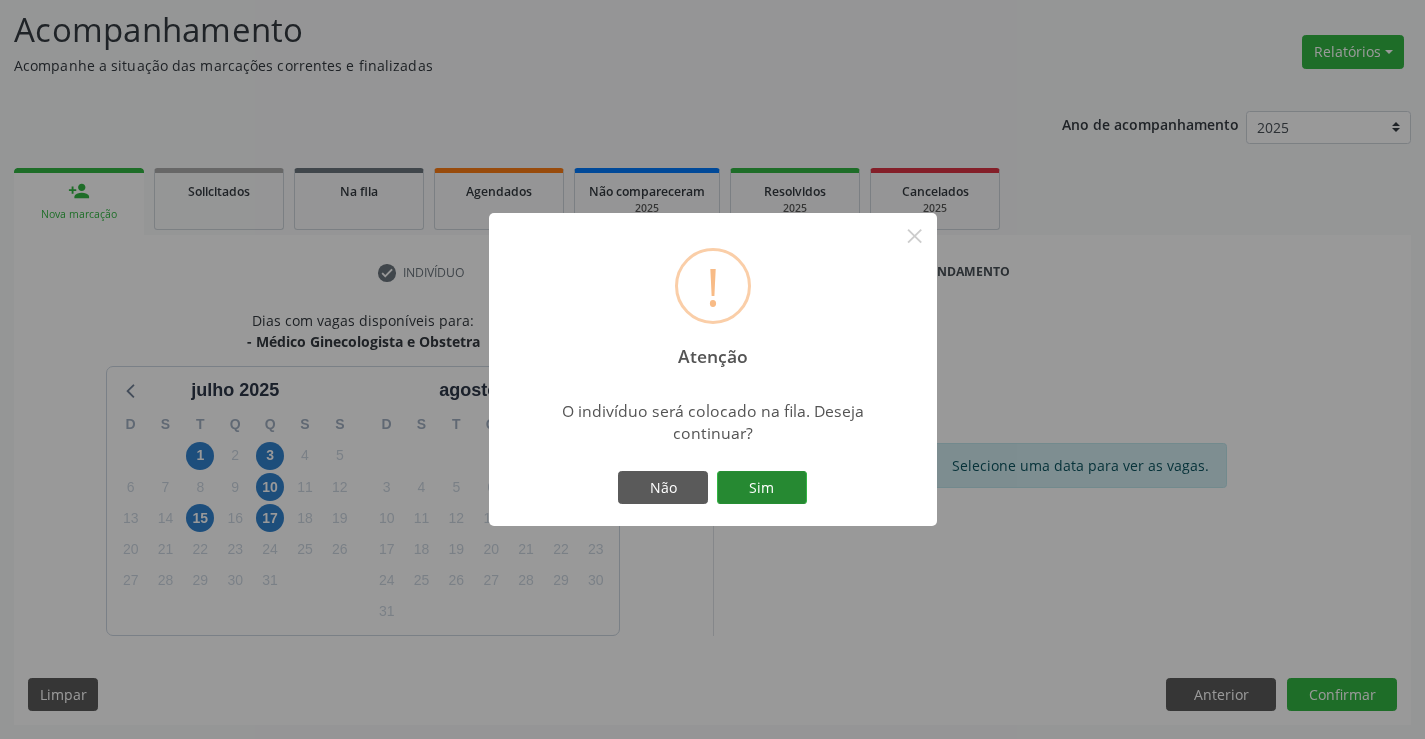 click on "Sim" at bounding box center [762, 488] 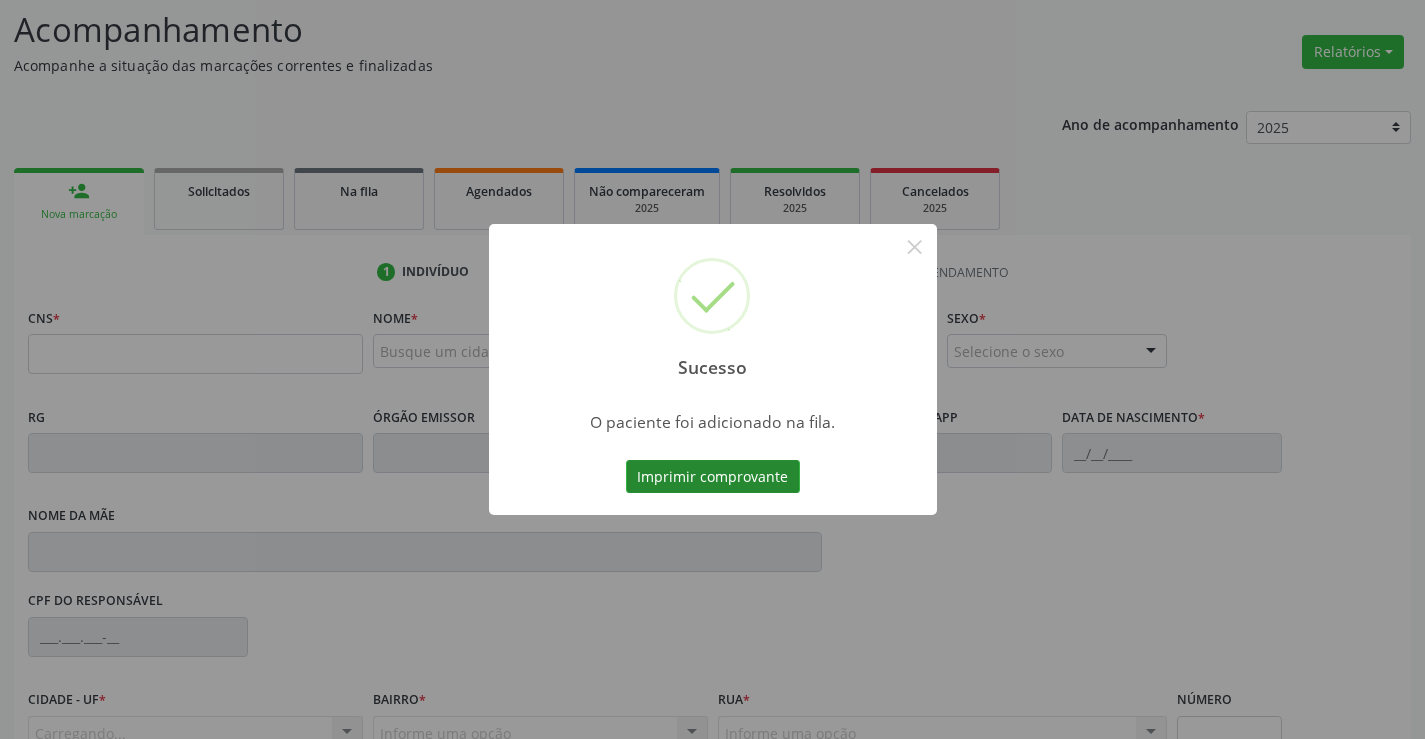 click on "Imprimir comprovante" at bounding box center (713, 477) 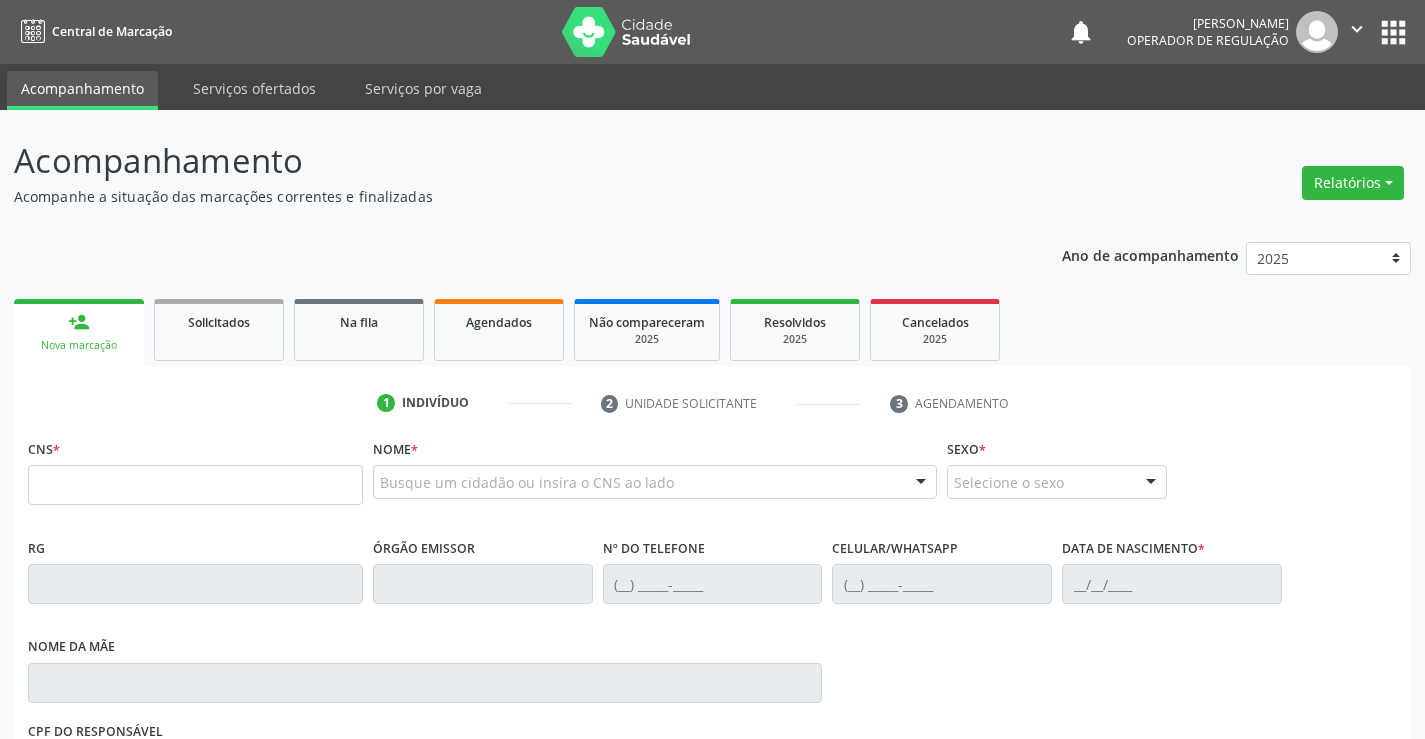 scroll, scrollTop: 131, scrollLeft: 0, axis: vertical 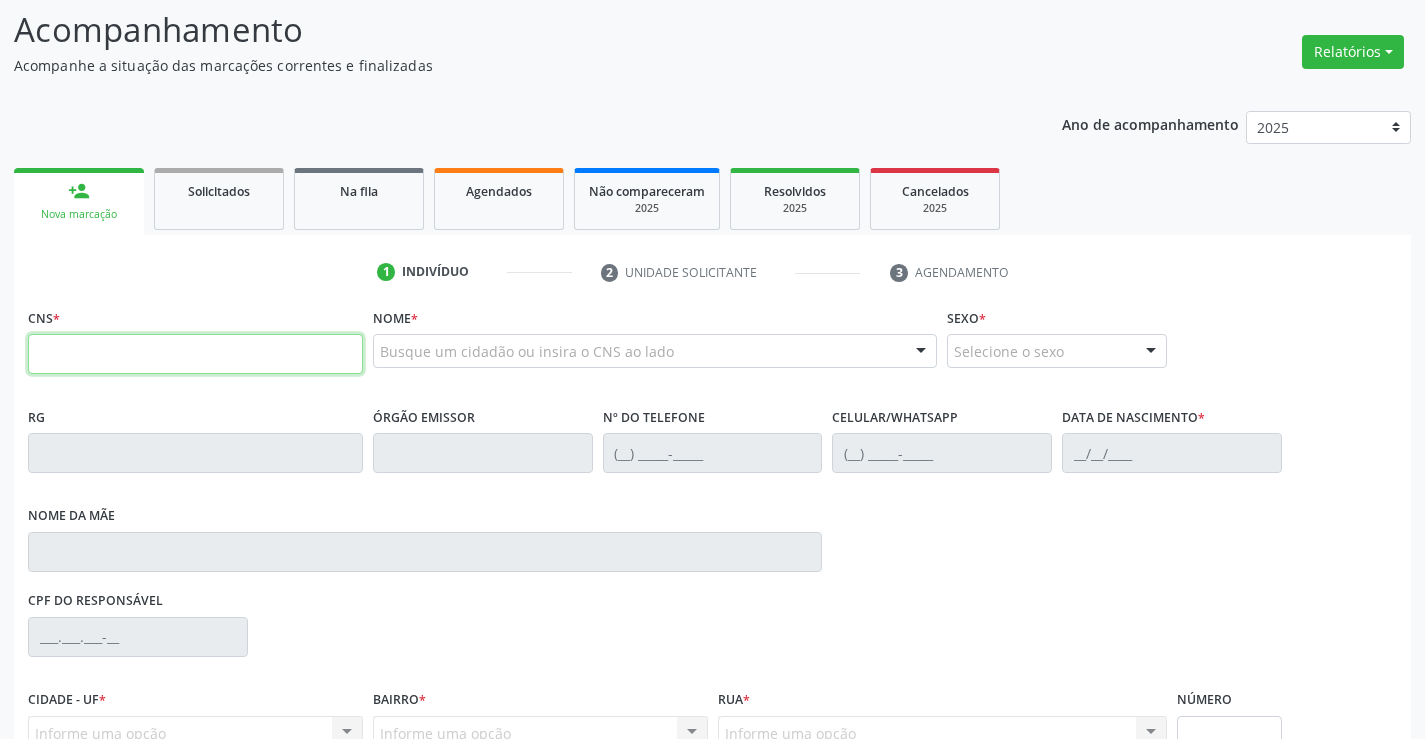 click at bounding box center [195, 354] 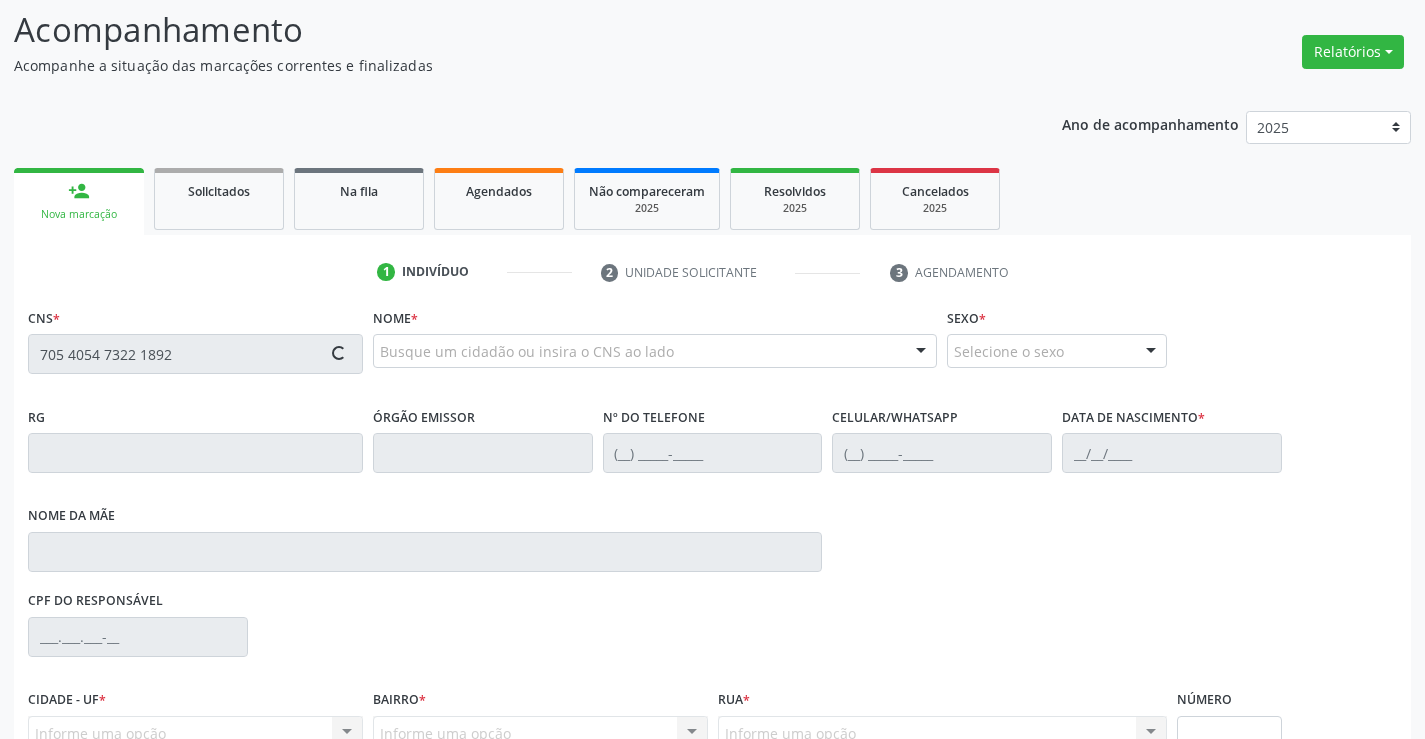 type on "705 4054 7322 1892" 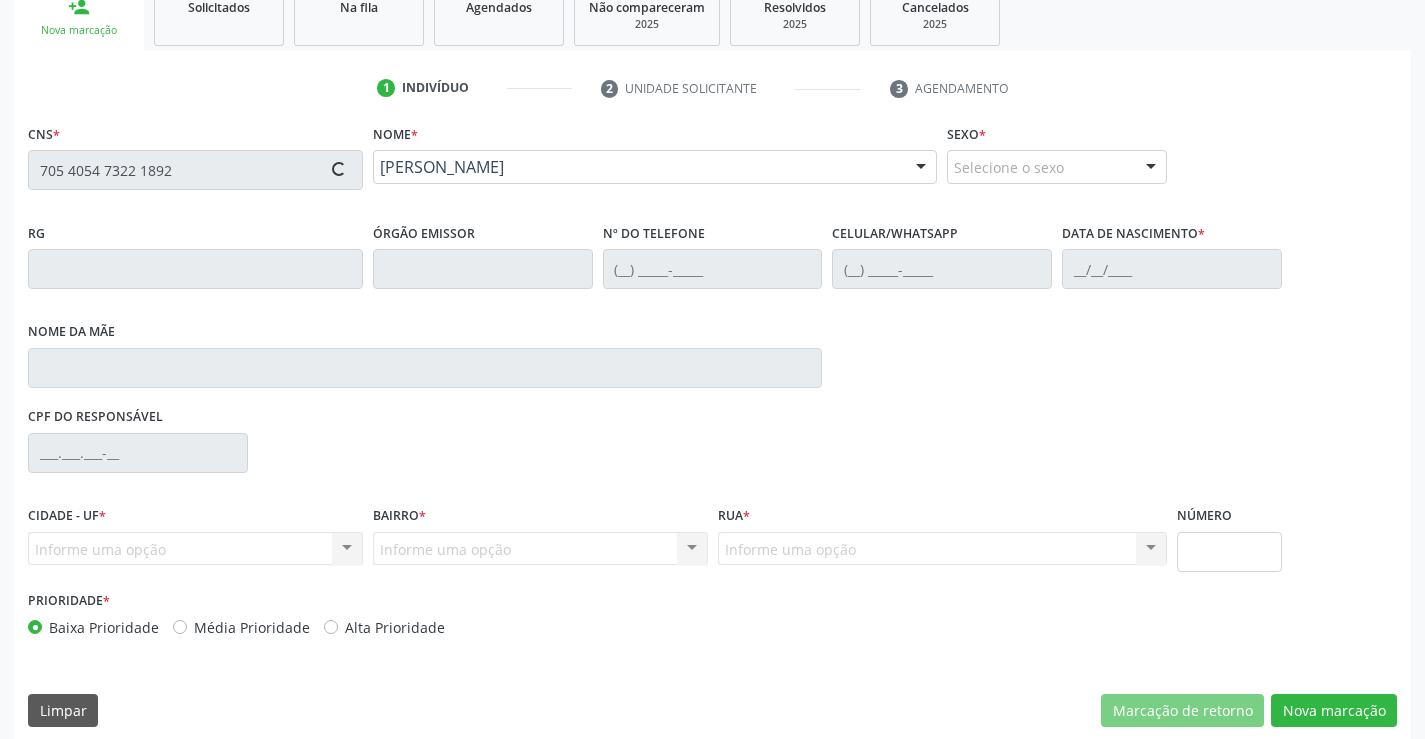 scroll, scrollTop: 331, scrollLeft: 0, axis: vertical 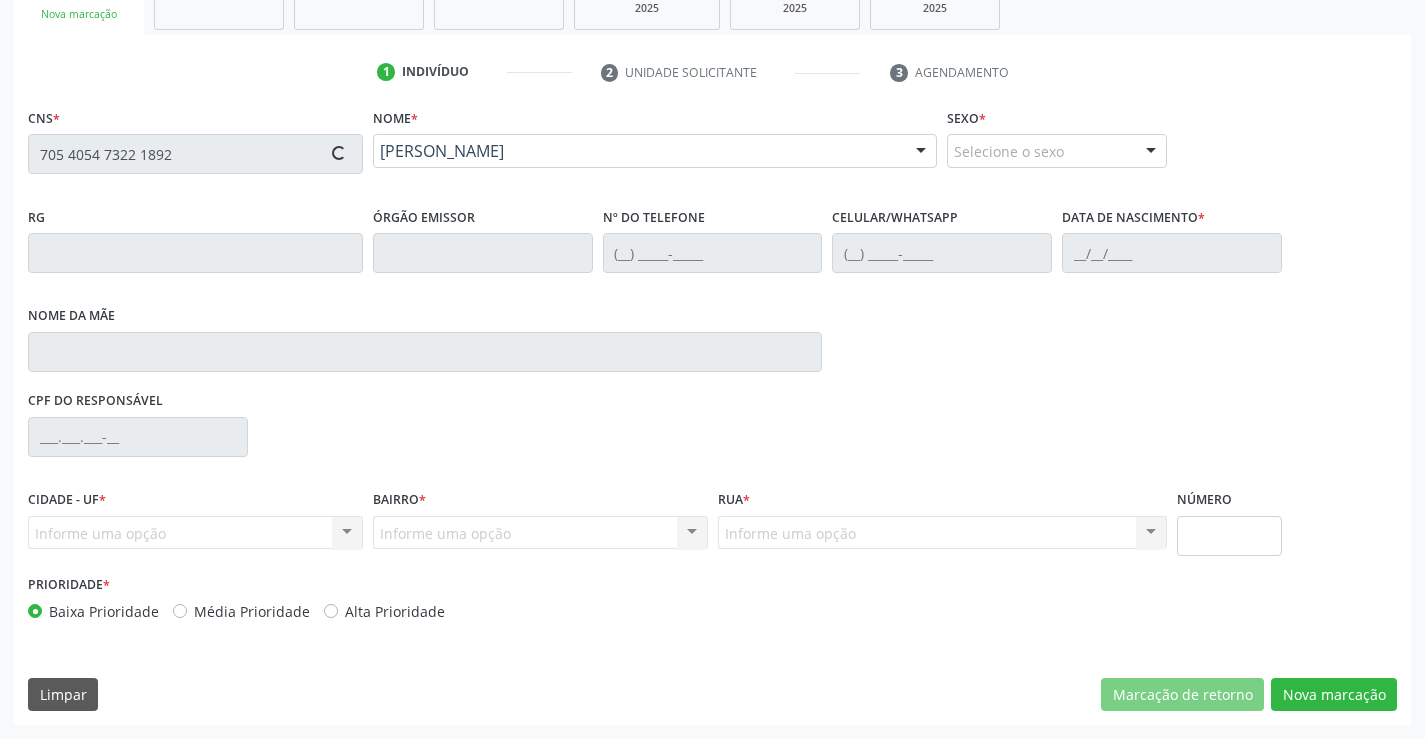 type on "1274178851" 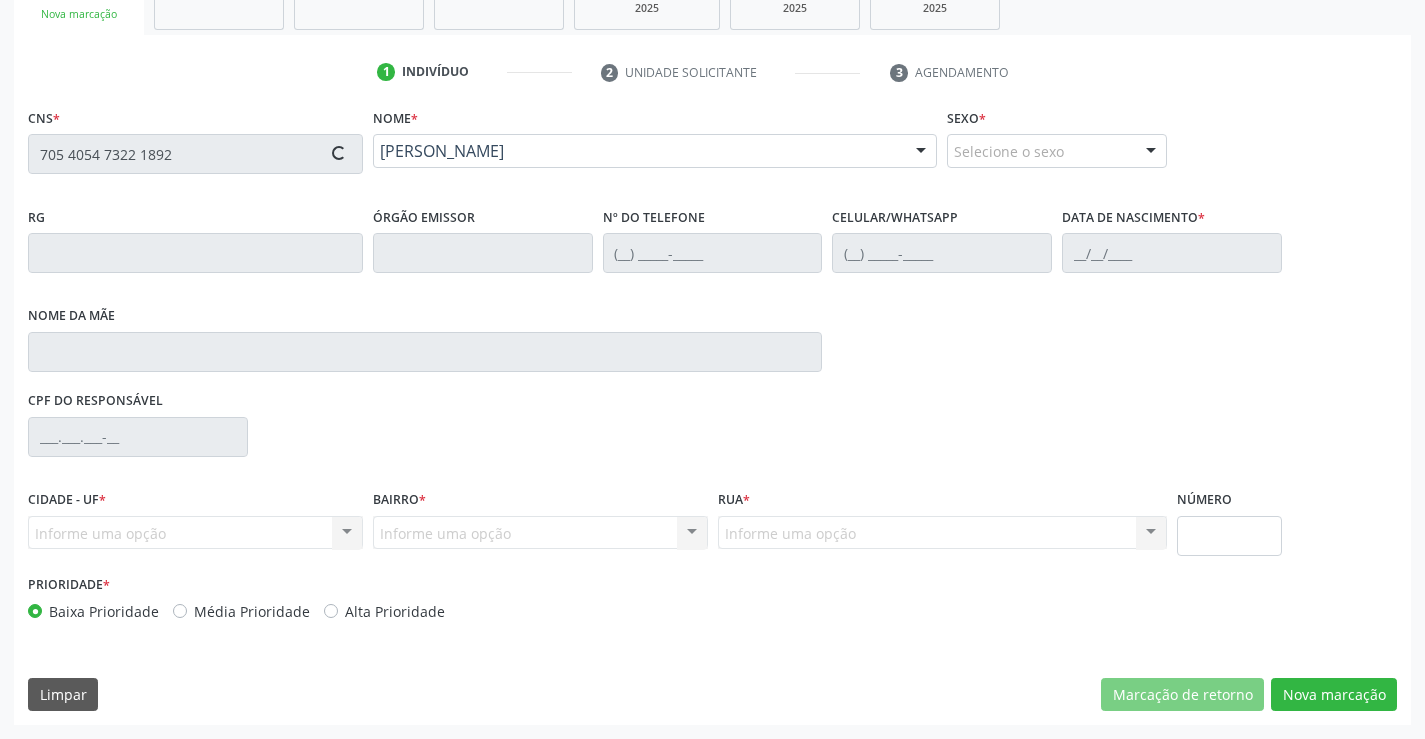 type on "S/N" 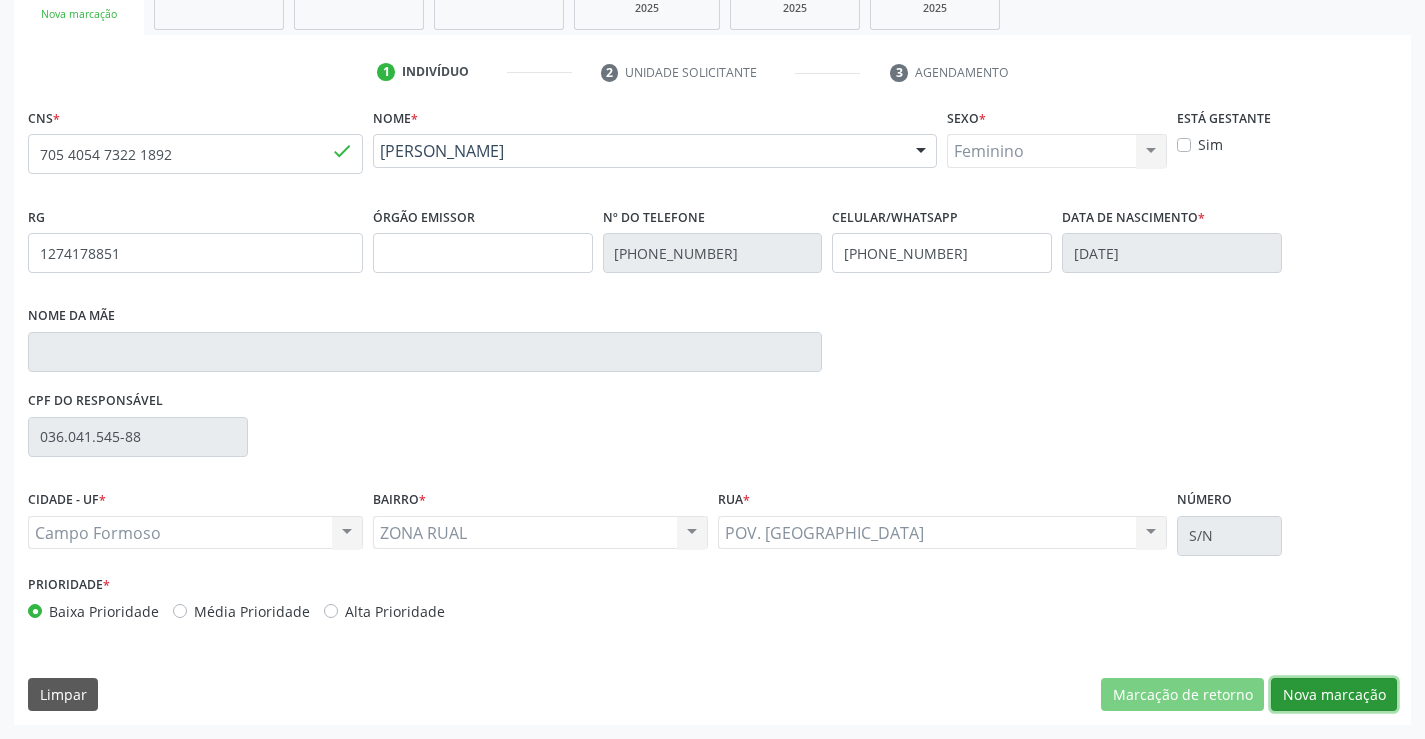 click on "Nova marcação" at bounding box center (1334, 695) 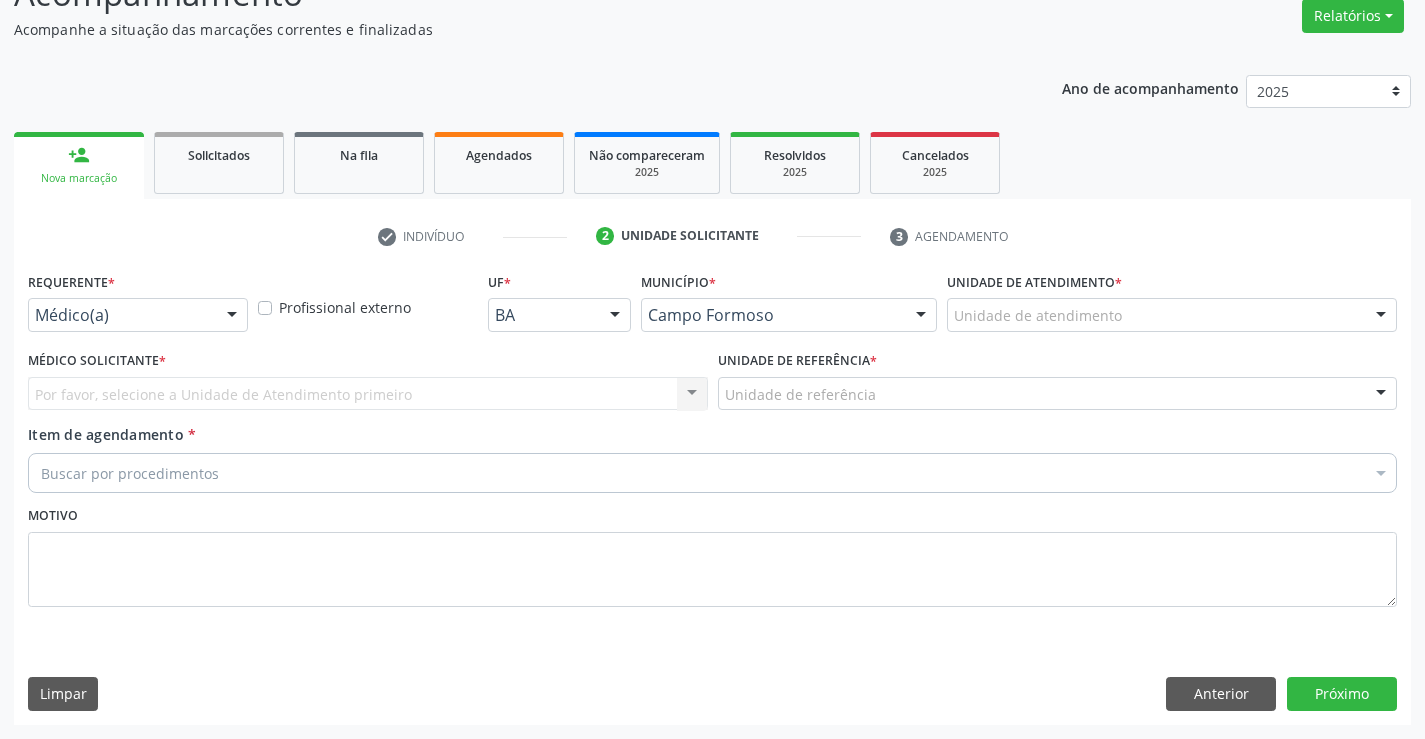 scroll, scrollTop: 167, scrollLeft: 0, axis: vertical 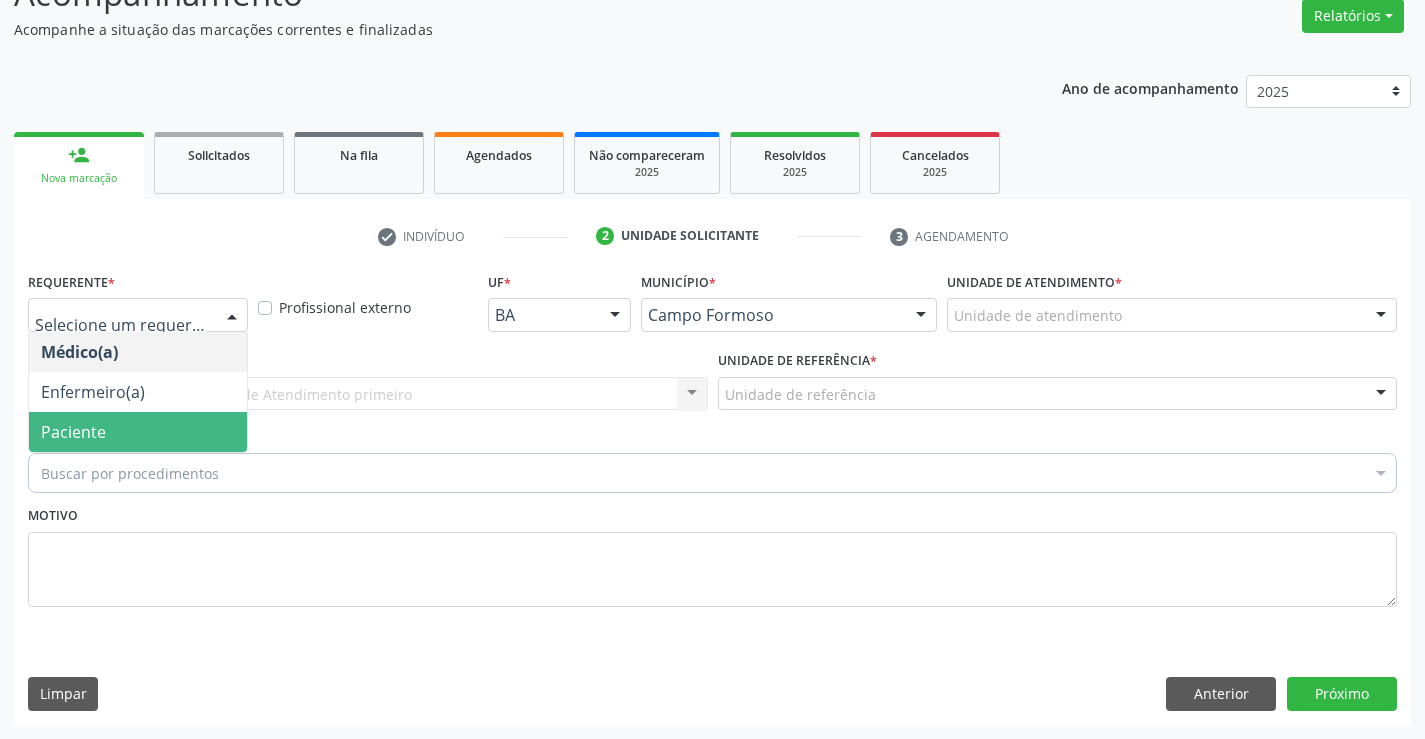 click on "Paciente" at bounding box center (138, 432) 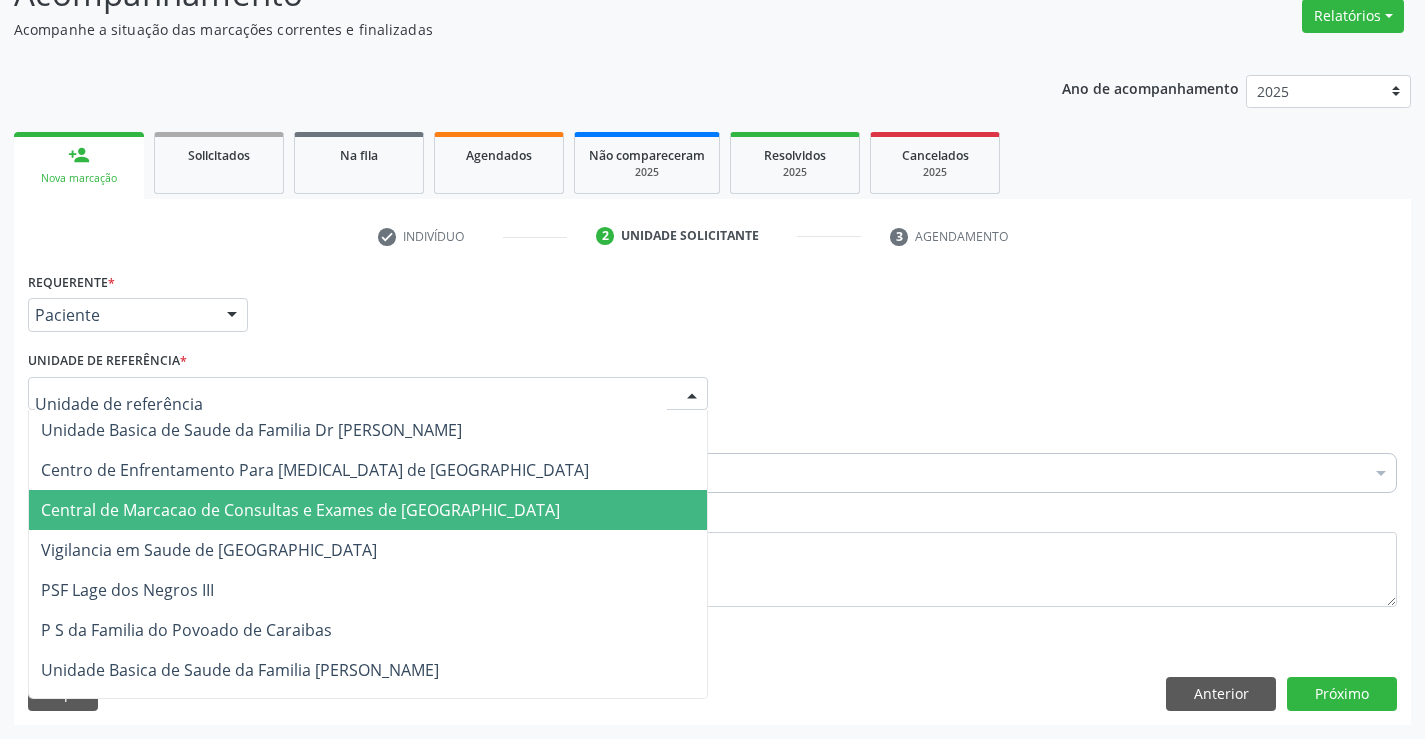 click on "Central de Marcacao de Consultas e Exames de [GEOGRAPHIC_DATA]" at bounding box center (300, 510) 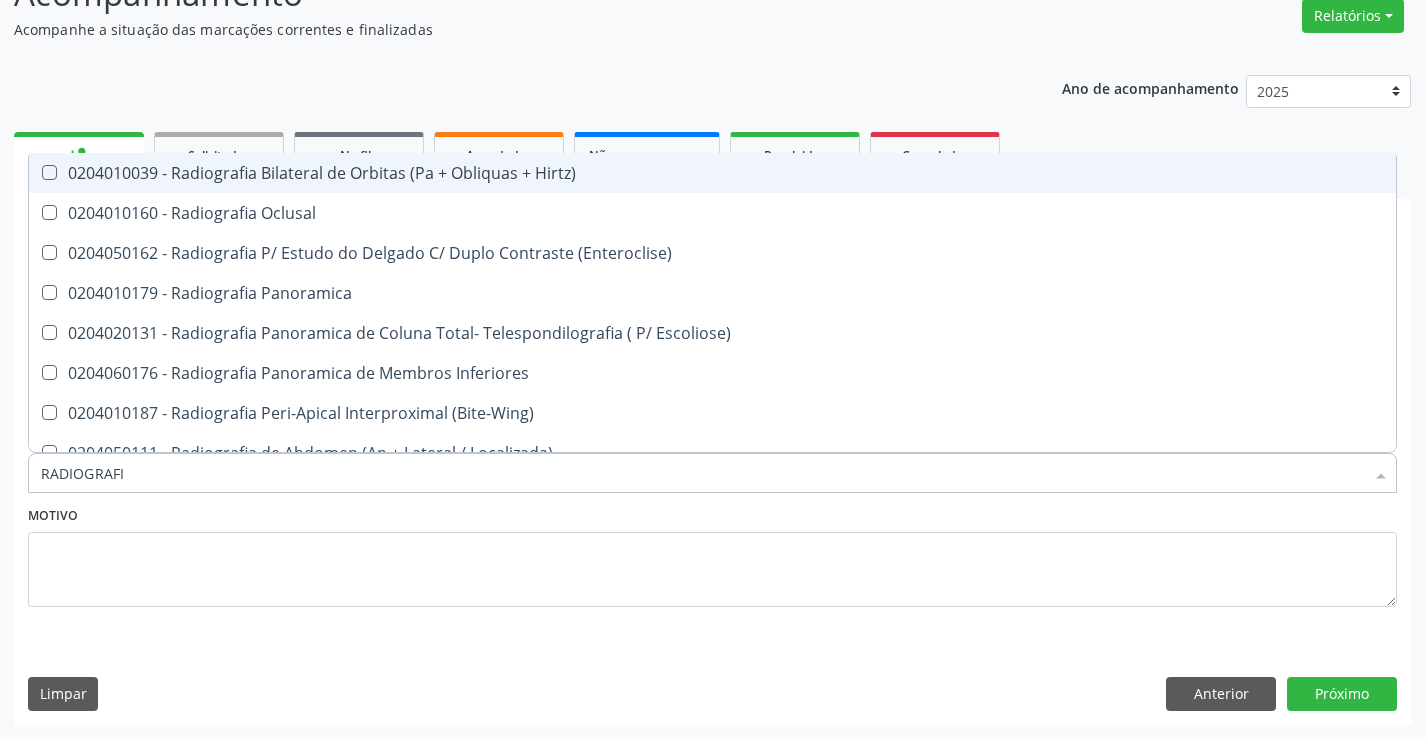 type on "RADIOGRAFIA" 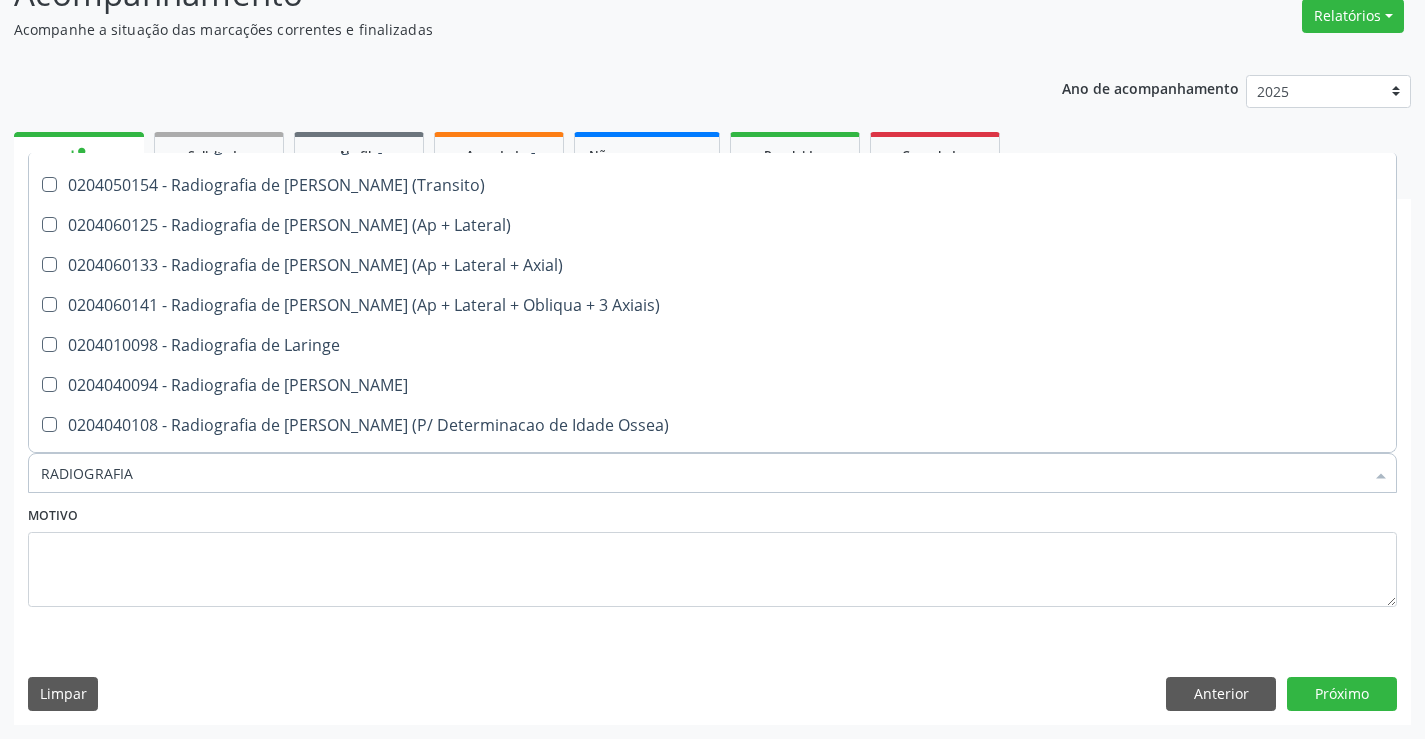 scroll, scrollTop: 1800, scrollLeft: 0, axis: vertical 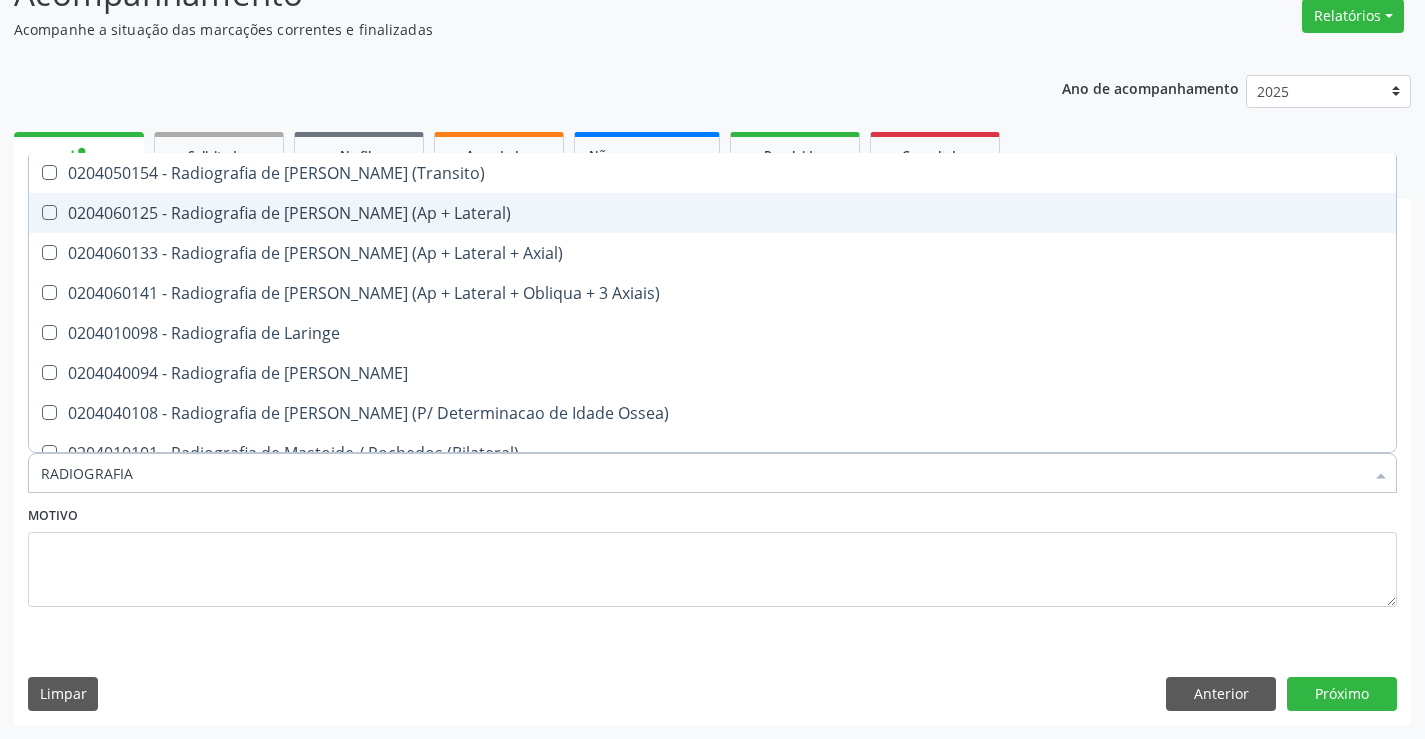 click on "0204060125 - Radiografia de [PERSON_NAME] (Ap + Lateral)" at bounding box center [712, 213] 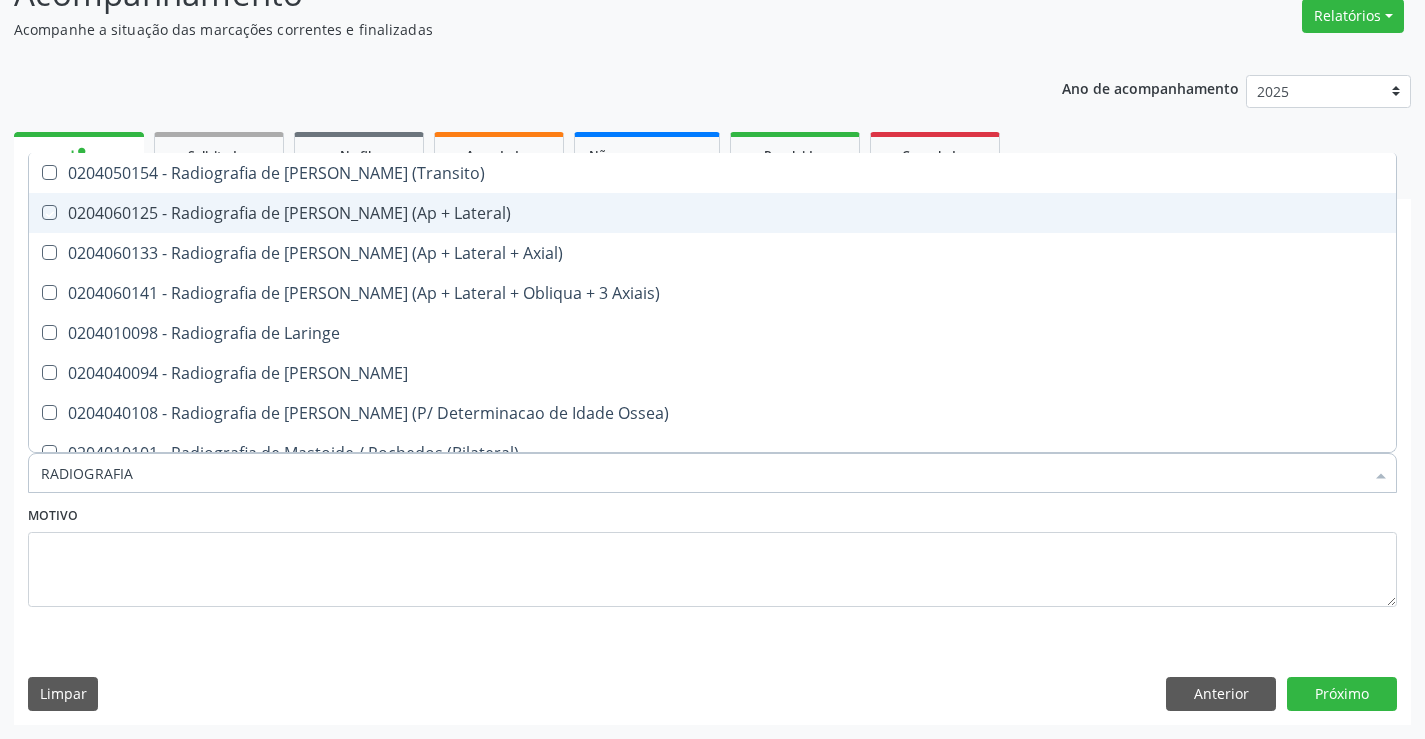 checkbox on "true" 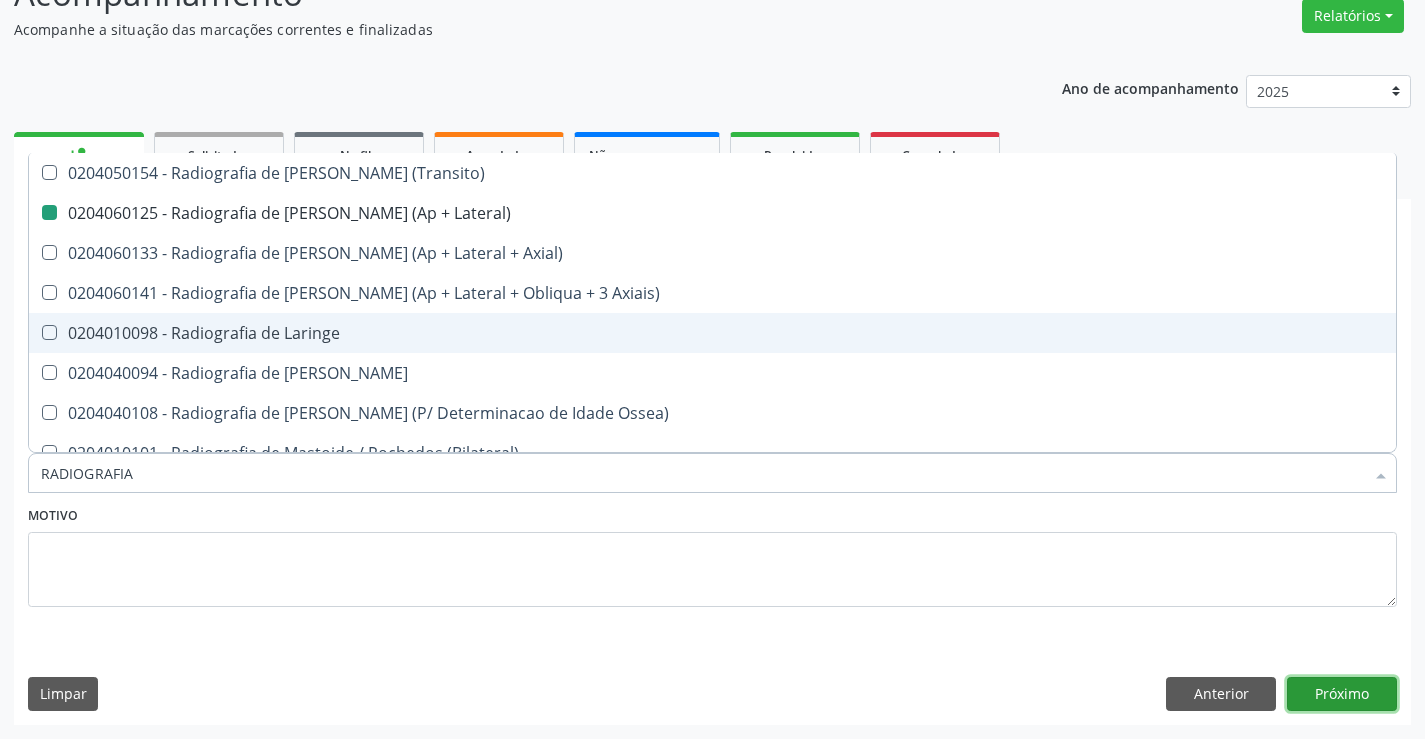 click on "Próximo" at bounding box center [1342, 694] 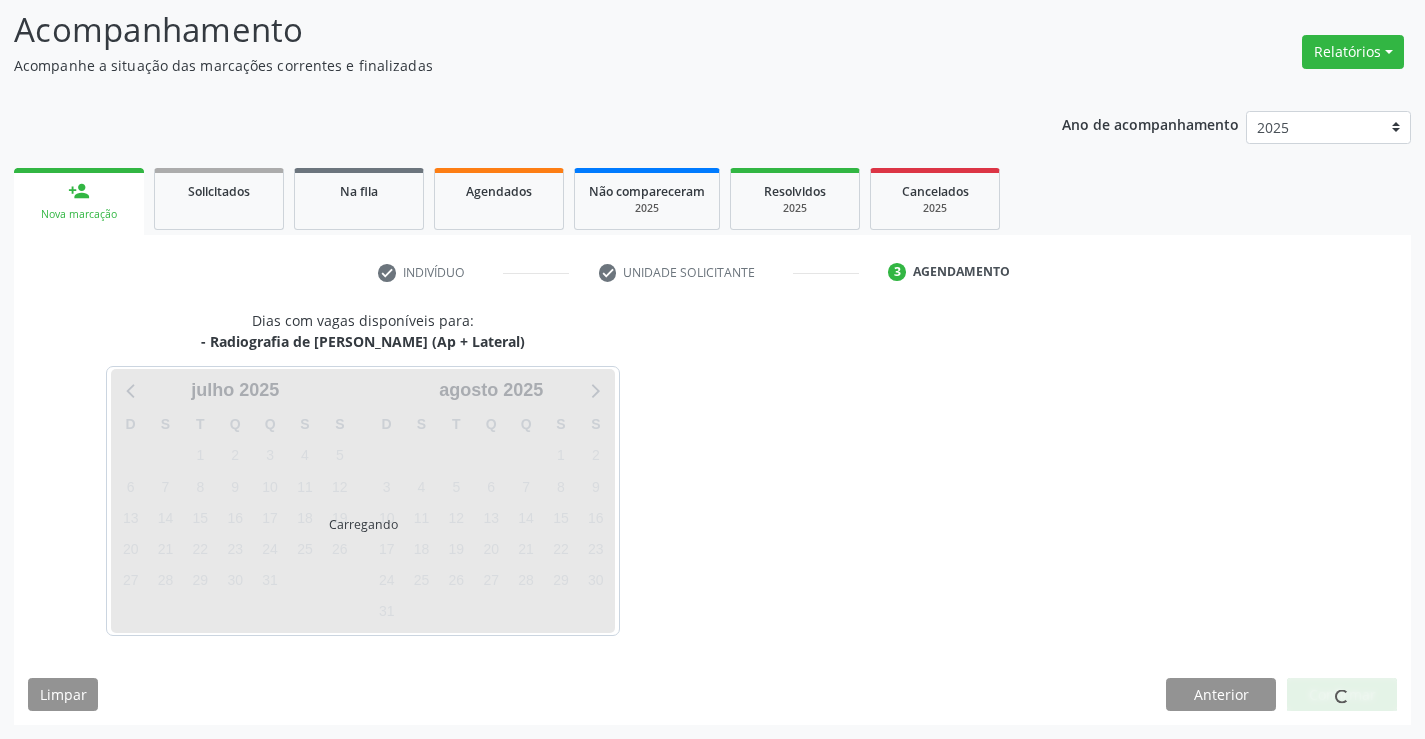 scroll, scrollTop: 131, scrollLeft: 0, axis: vertical 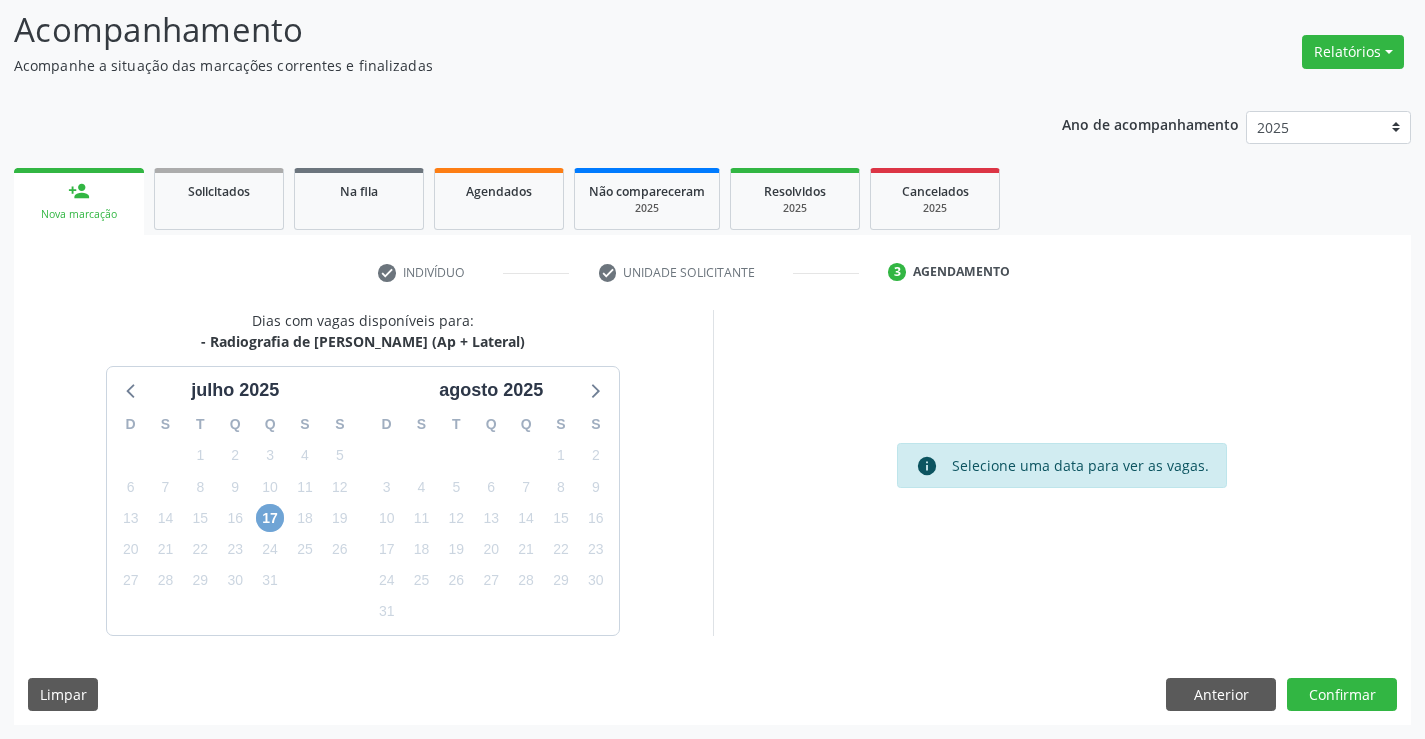 click on "17" at bounding box center (270, 518) 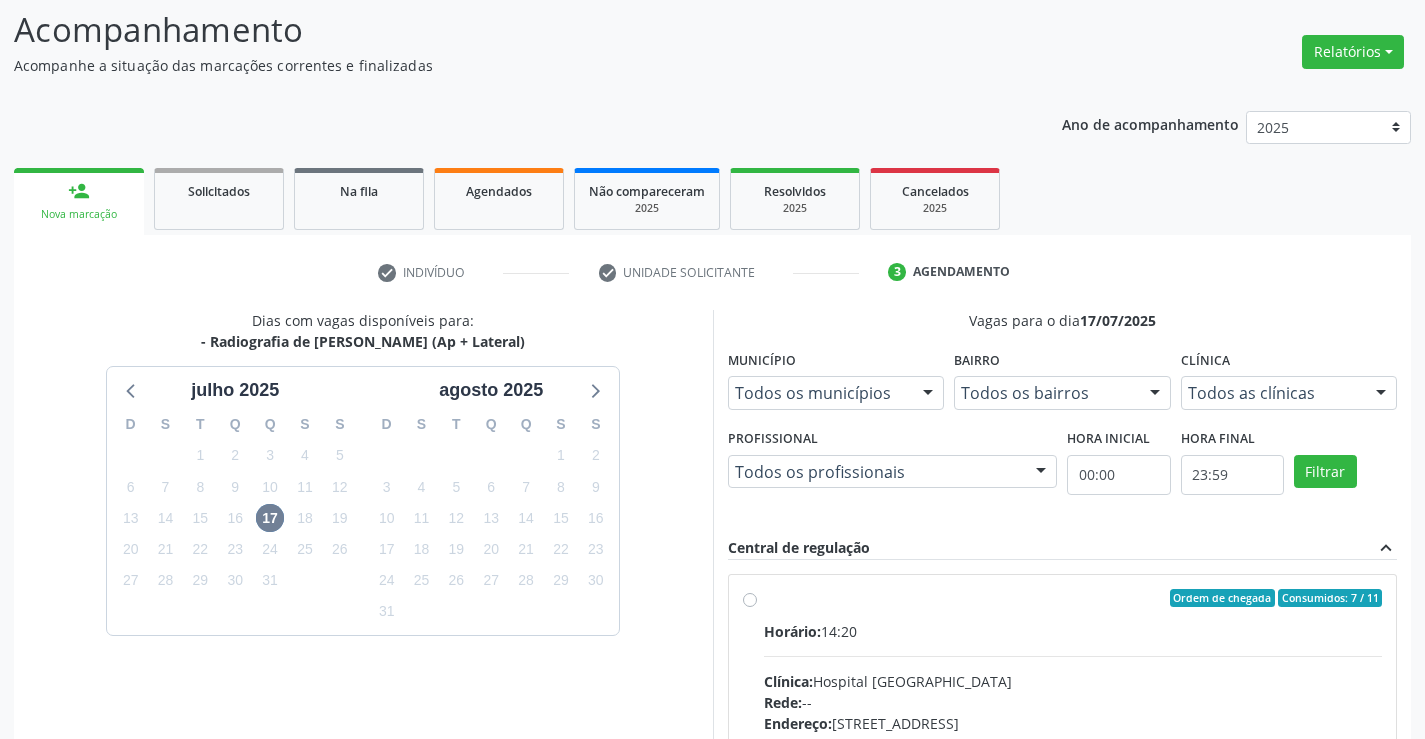 click on "Ordem de chegada
Consumidos: 7 / 11
Horário:   14:20
Clínica:  Hospital [GEOGRAPHIC_DATA]
Rede:
--
Endereço:   [STREET_ADDRESS]
Telefone:   [PHONE_NUMBER]
Profissional:
[PERSON_NAME]
Informações adicionais sobre o atendimento
Idade de atendimento:
de 0 a 120 anos
Gênero(s) atendido(s):
Masculino e Feminino
Informações adicionais:
--" at bounding box center (1073, 742) 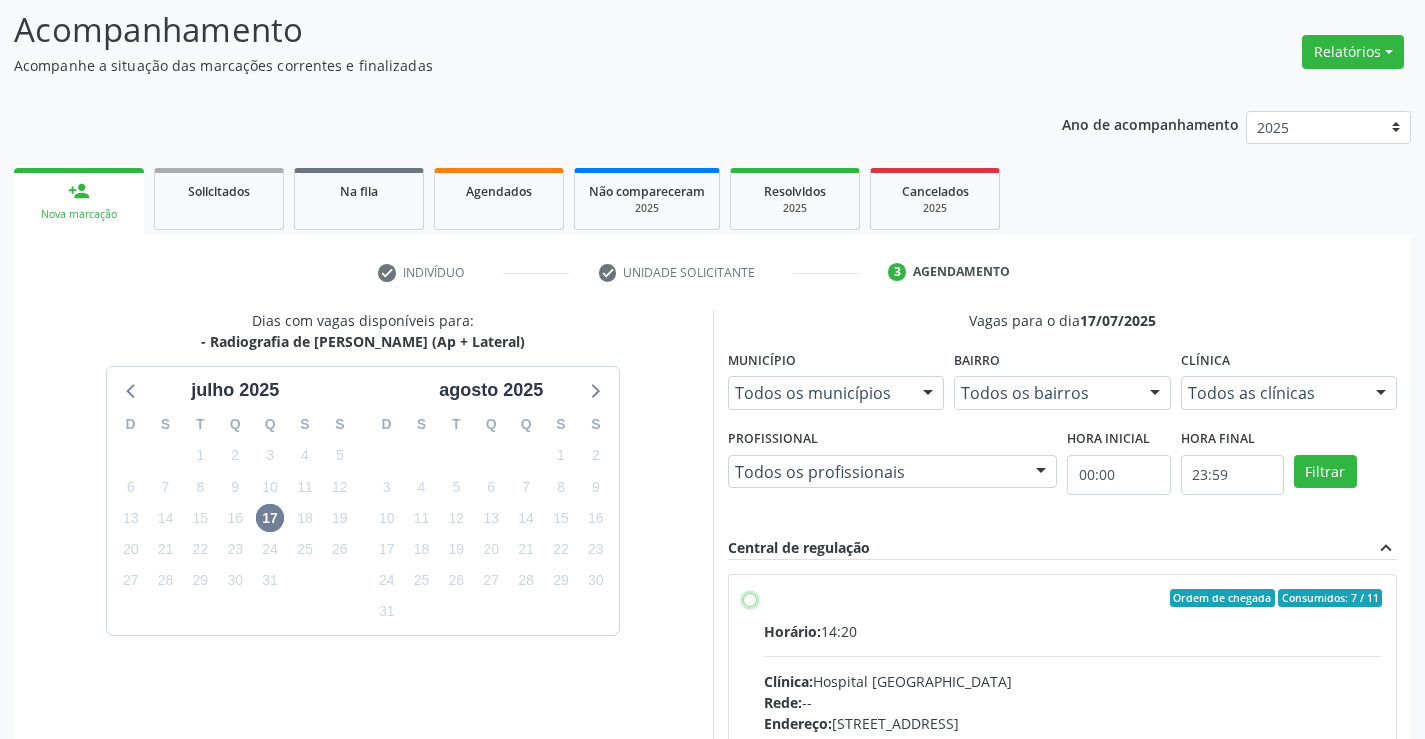 click on "Ordem de chegada
Consumidos: 7 / 11
Horário:   14:20
Clínica:  Hospital [GEOGRAPHIC_DATA]
Rede:
--
Endereço:   [STREET_ADDRESS]
Telefone:   [PHONE_NUMBER]
Profissional:
[PERSON_NAME]
Informações adicionais sobre o atendimento
Idade de atendimento:
de 0 a 120 anos
Gênero(s) atendido(s):
Masculino e Feminino
Informações adicionais:
--" at bounding box center (750, 598) 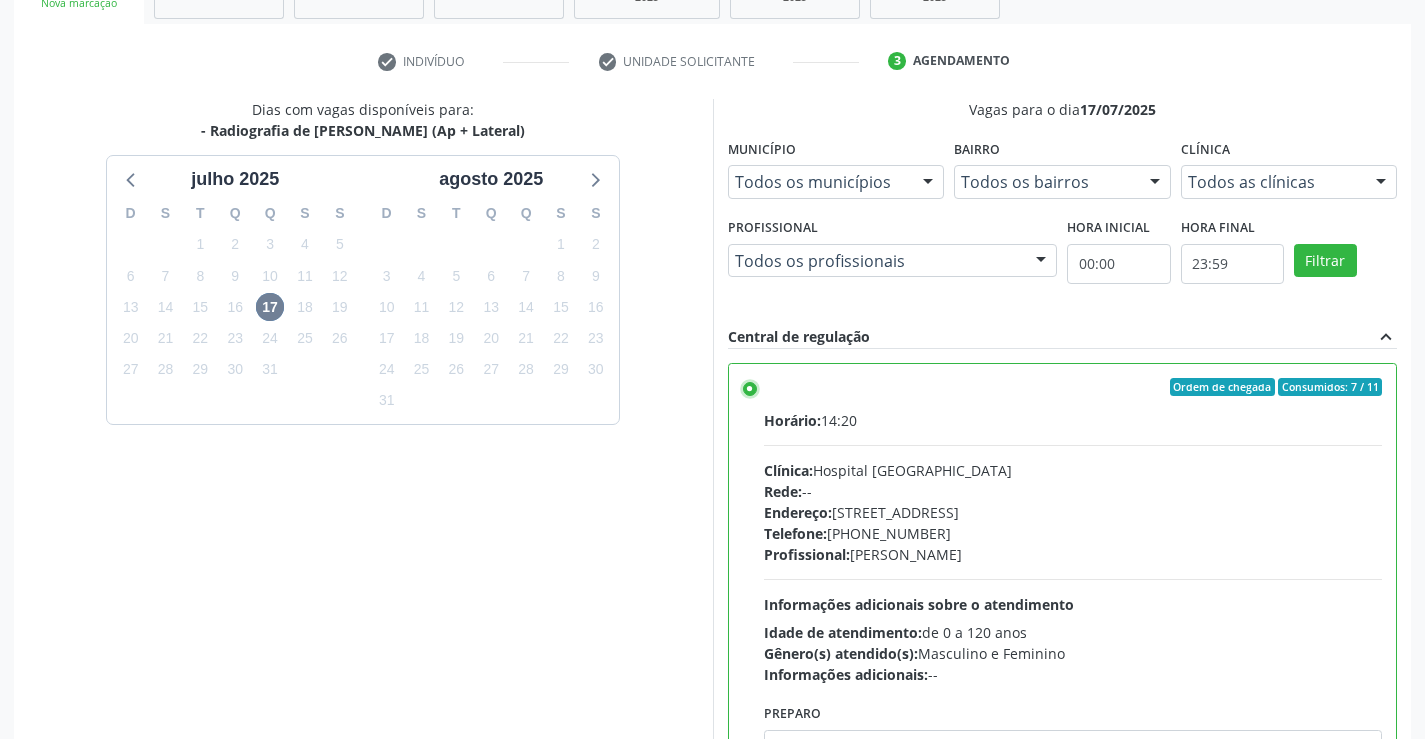 scroll, scrollTop: 456, scrollLeft: 0, axis: vertical 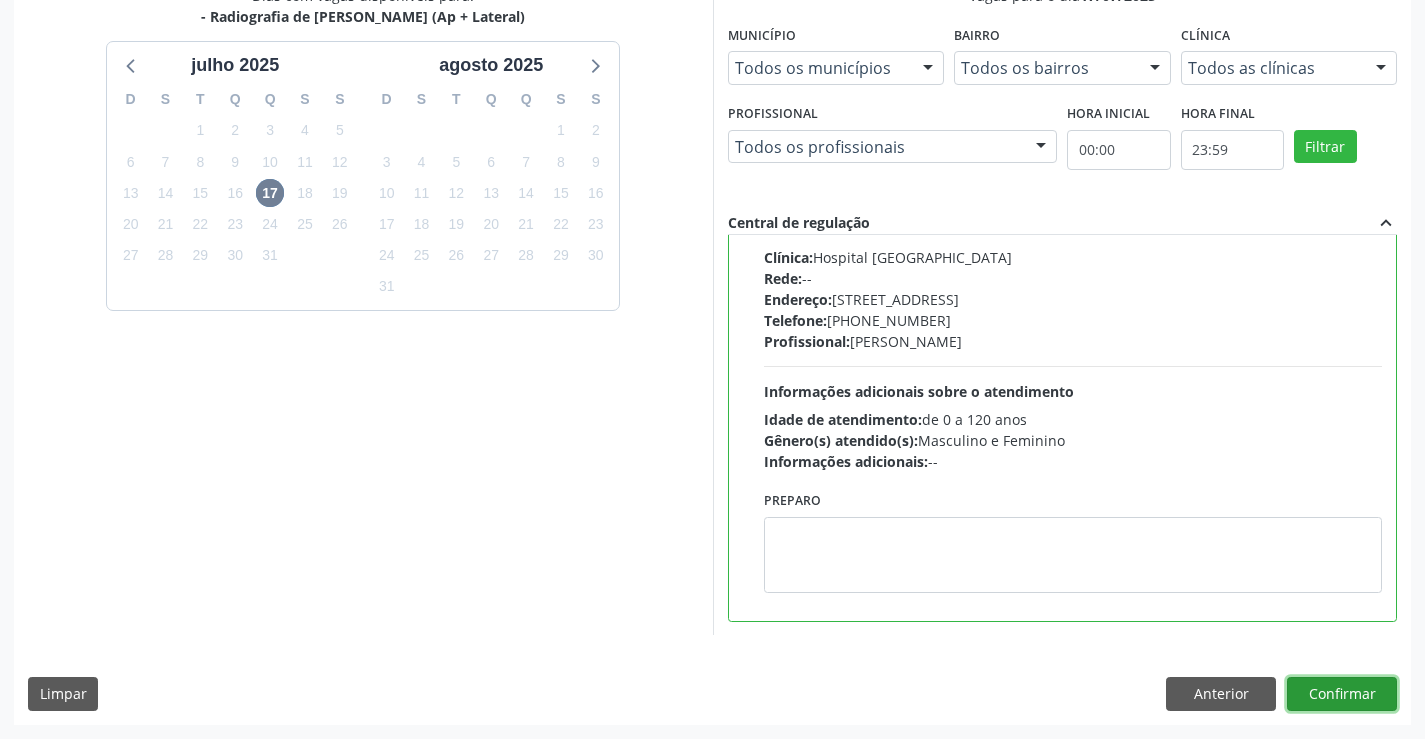 click on "Confirmar" at bounding box center [1342, 694] 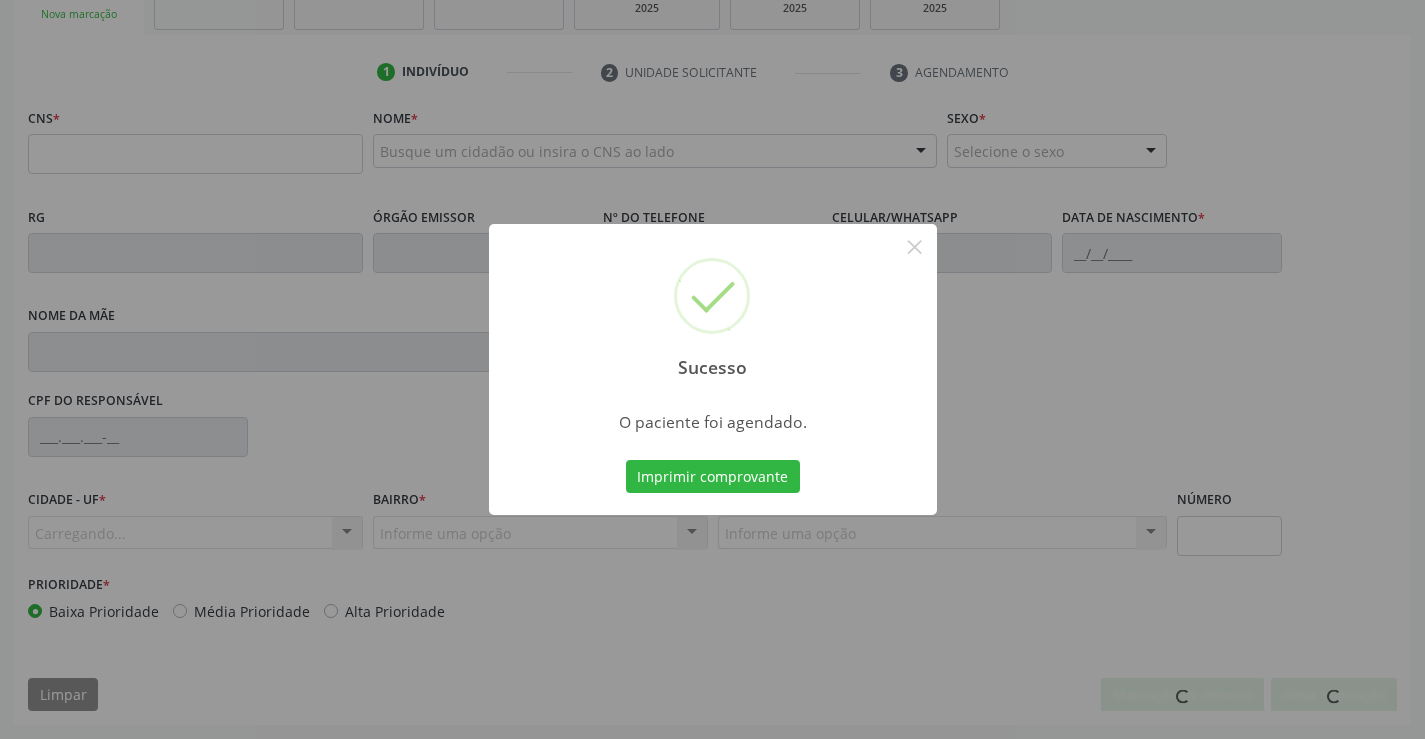 scroll, scrollTop: 331, scrollLeft: 0, axis: vertical 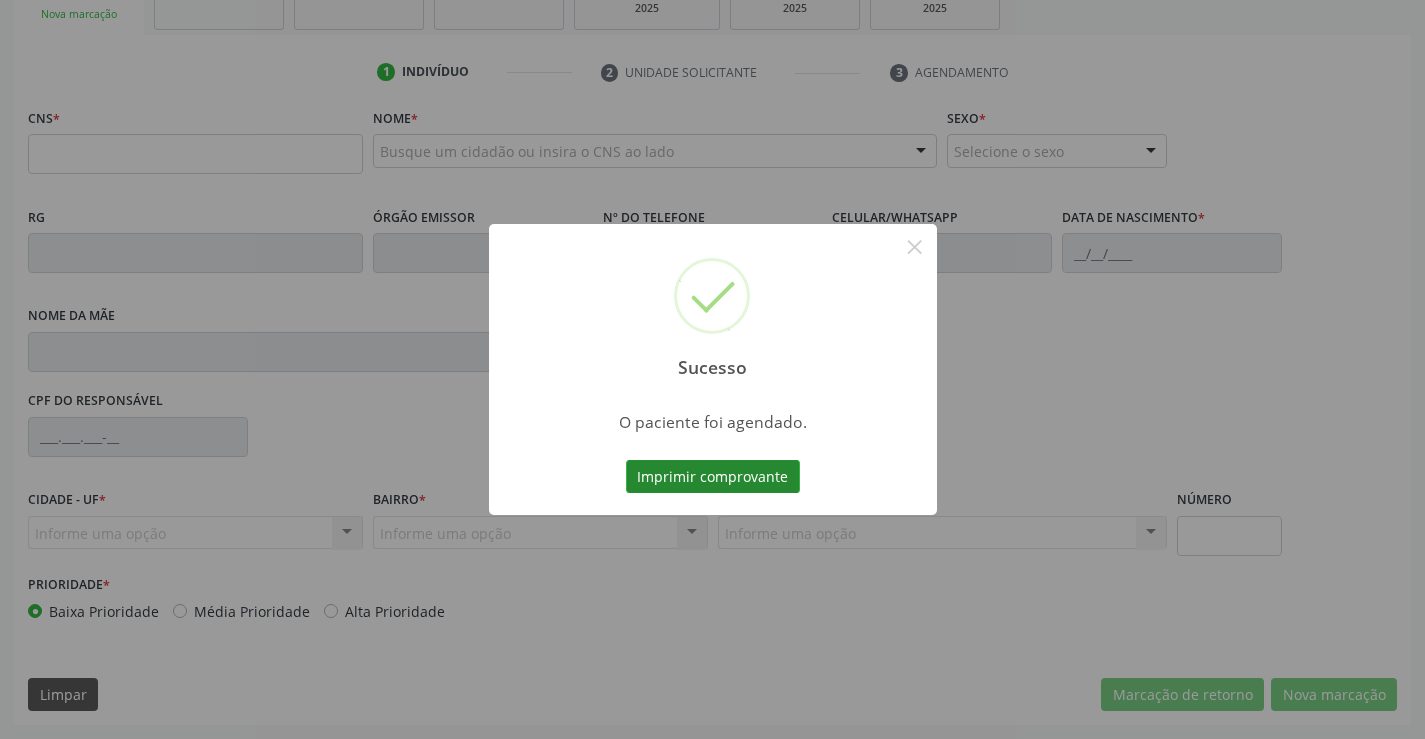 click on "Imprimir comprovante" at bounding box center [713, 477] 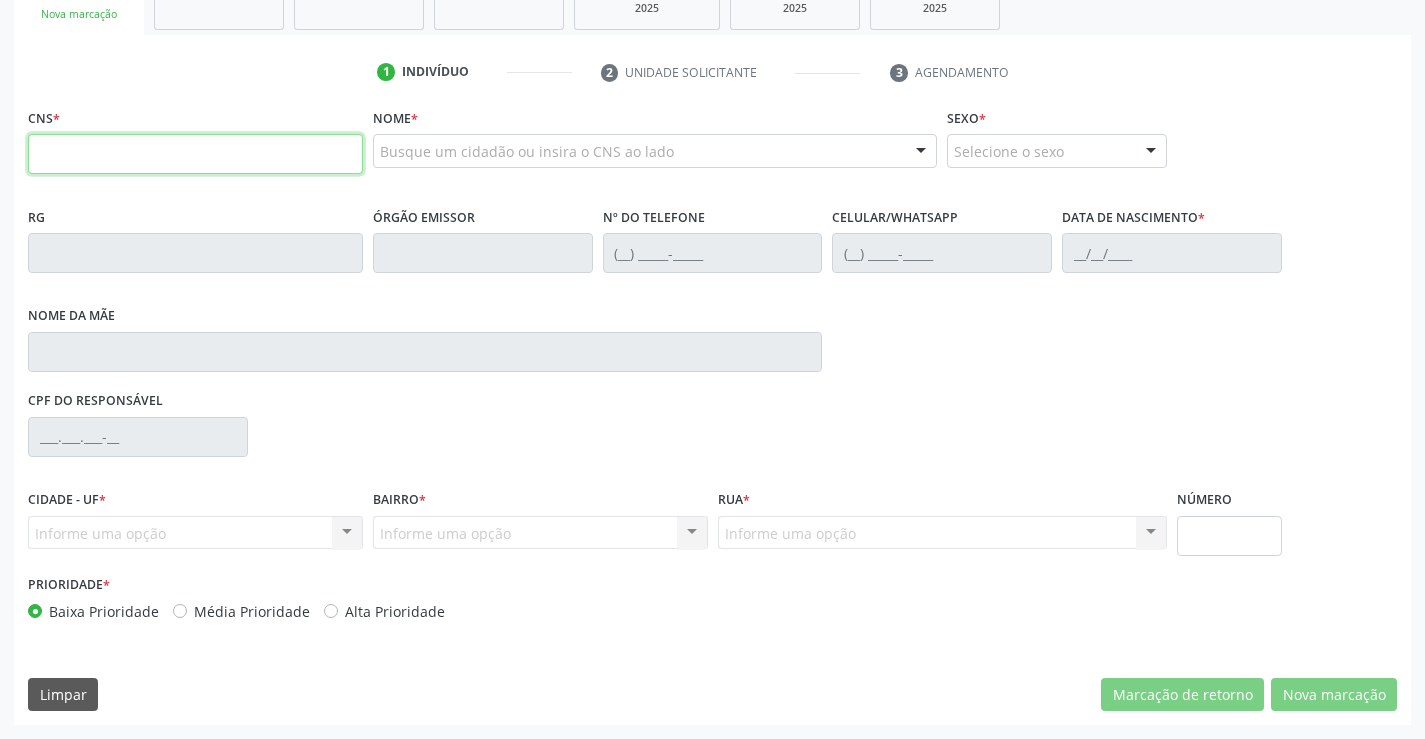 click at bounding box center (195, 154) 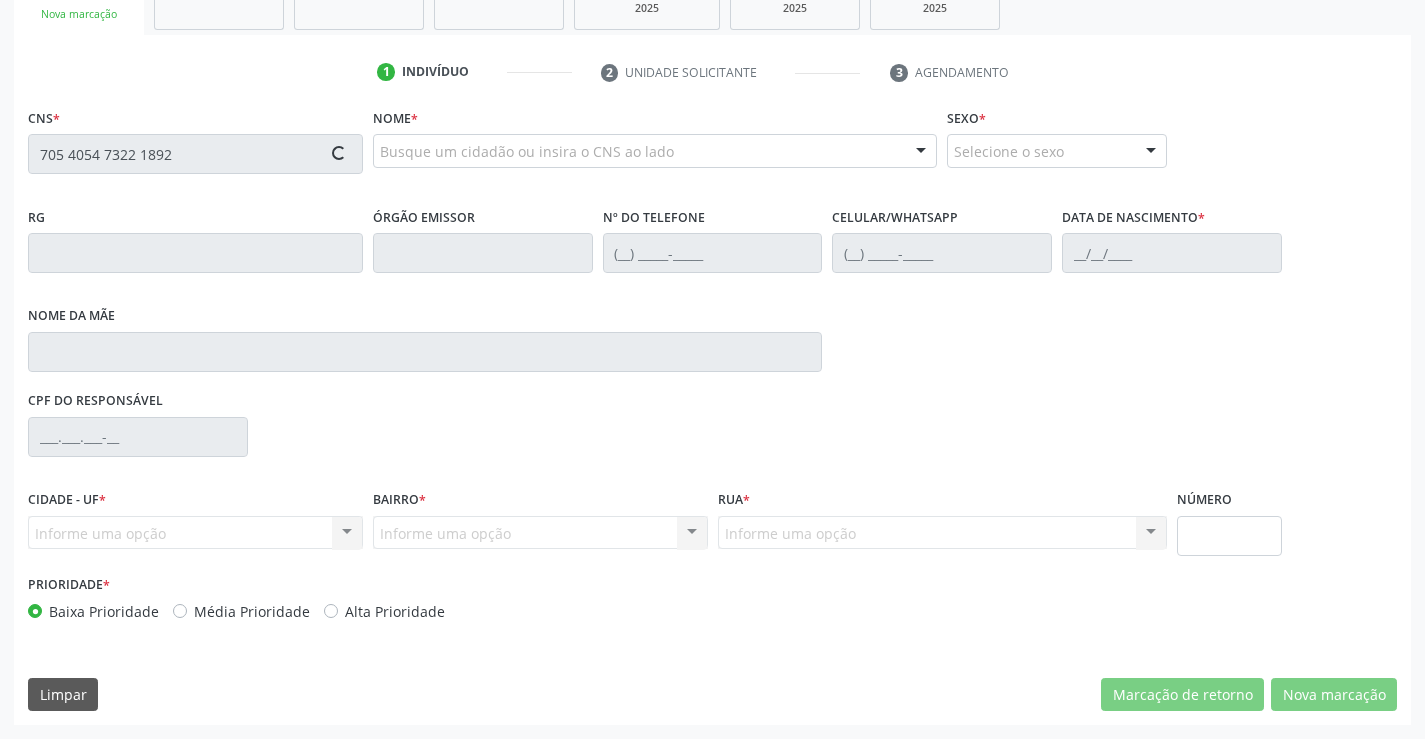 type on "705 4054 7322 1892" 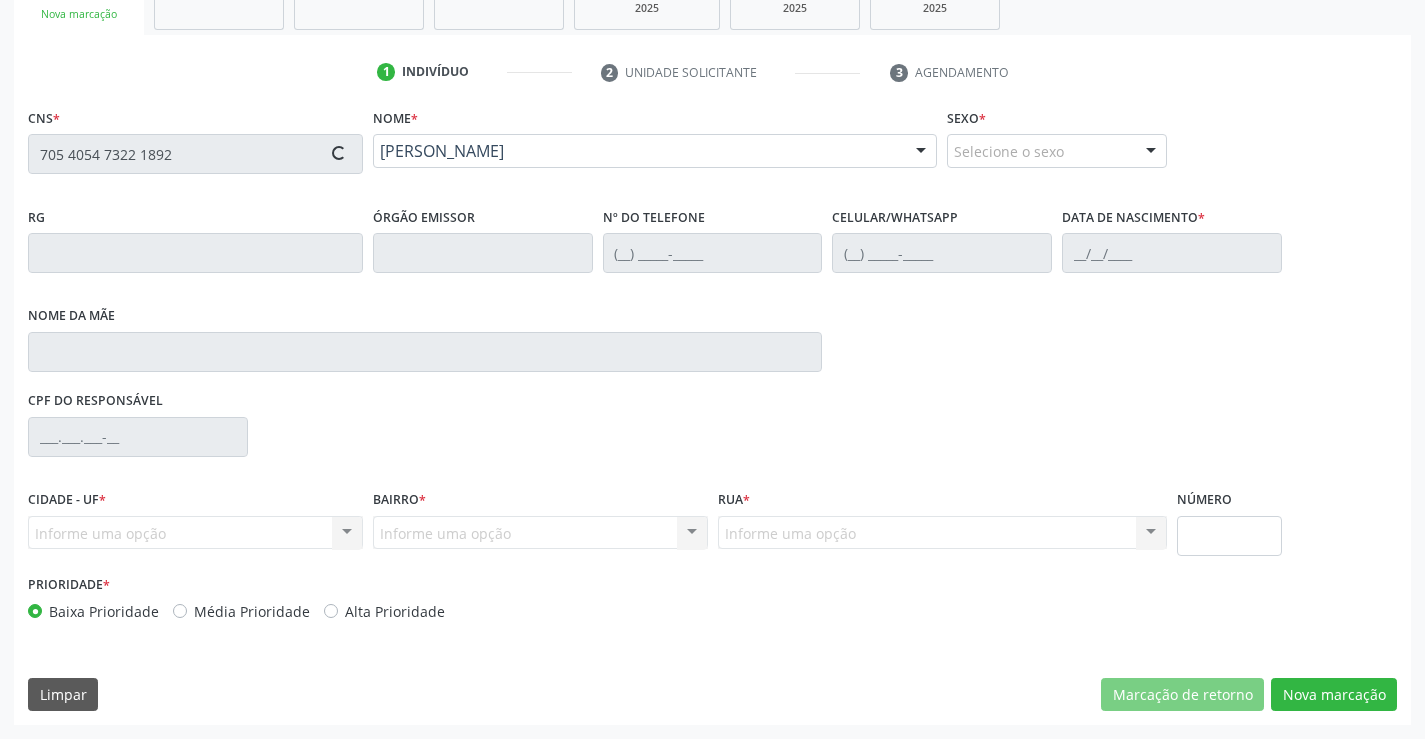 type on "1274178851" 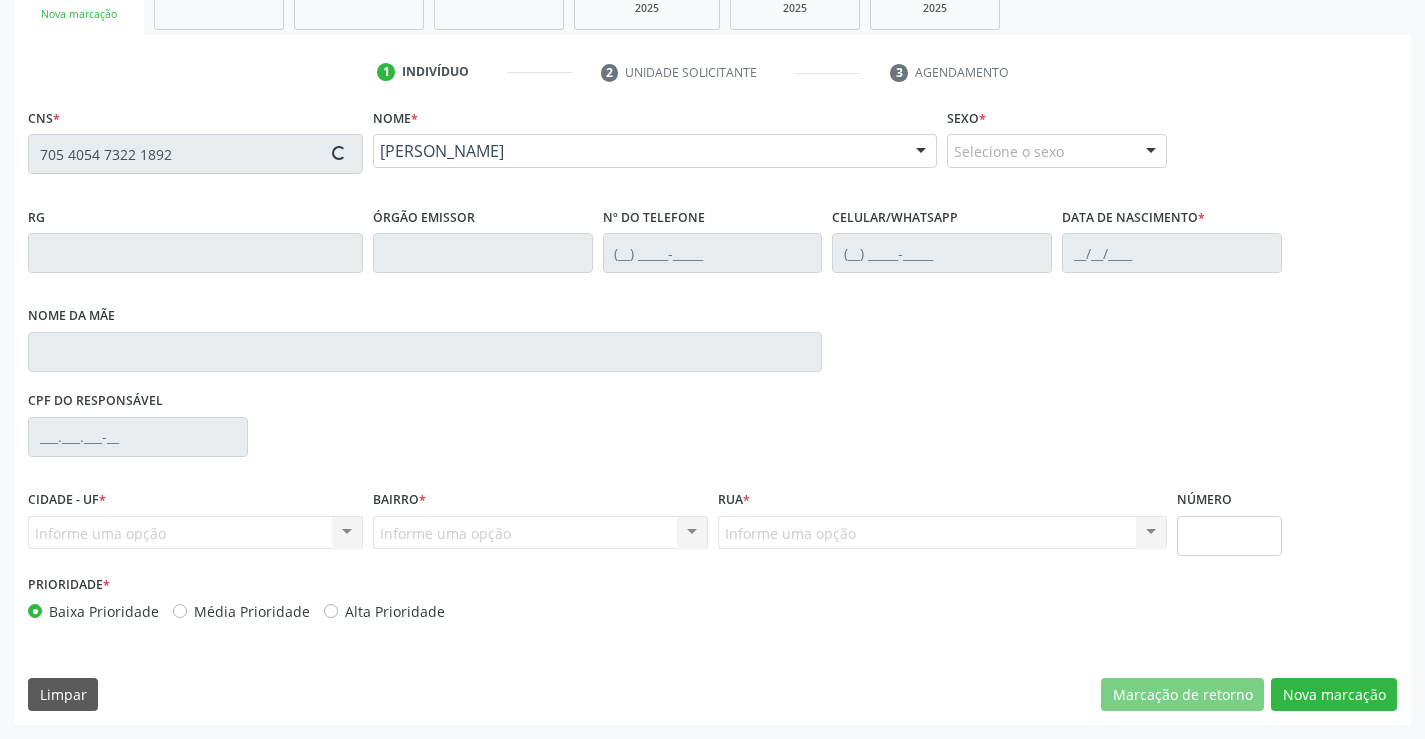 type on "[PHONE_NUMBER]" 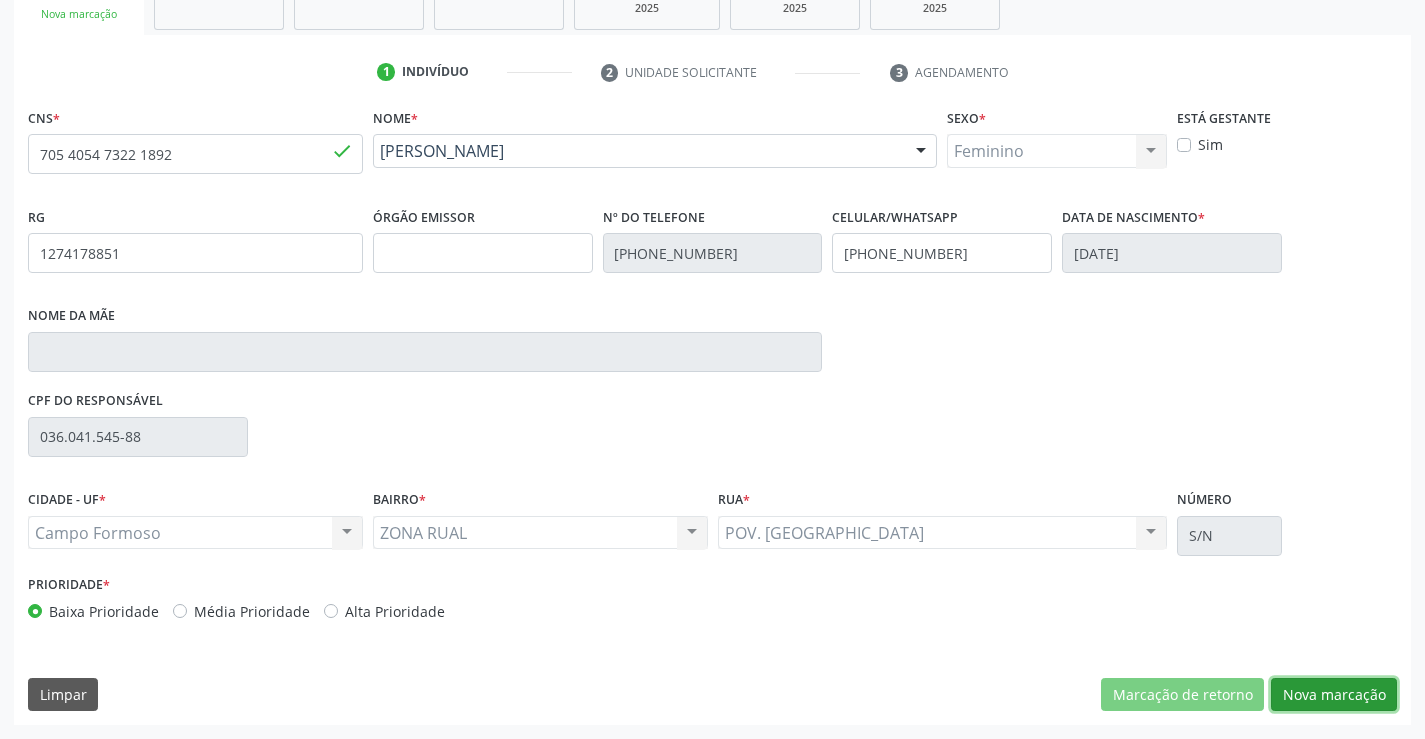 click on "Nova marcação" at bounding box center (1334, 695) 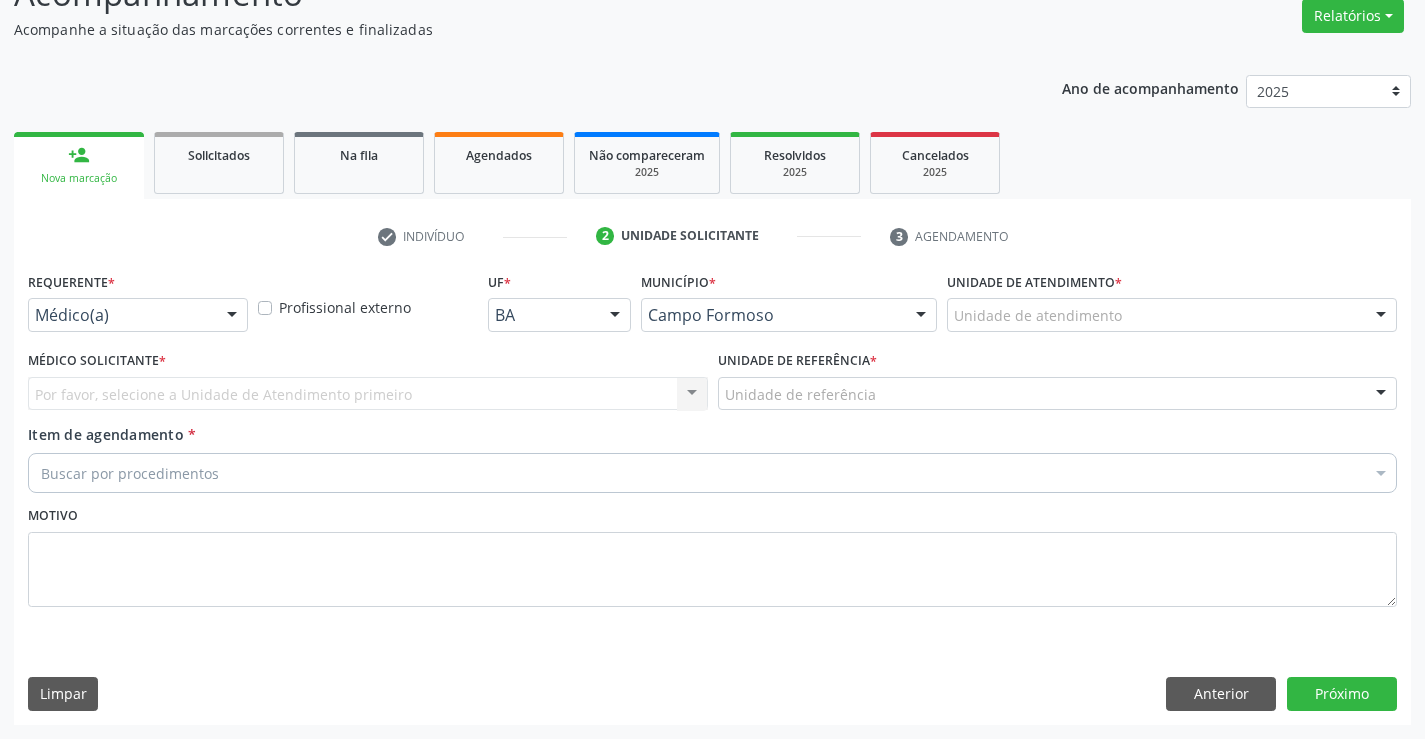 scroll, scrollTop: 167, scrollLeft: 0, axis: vertical 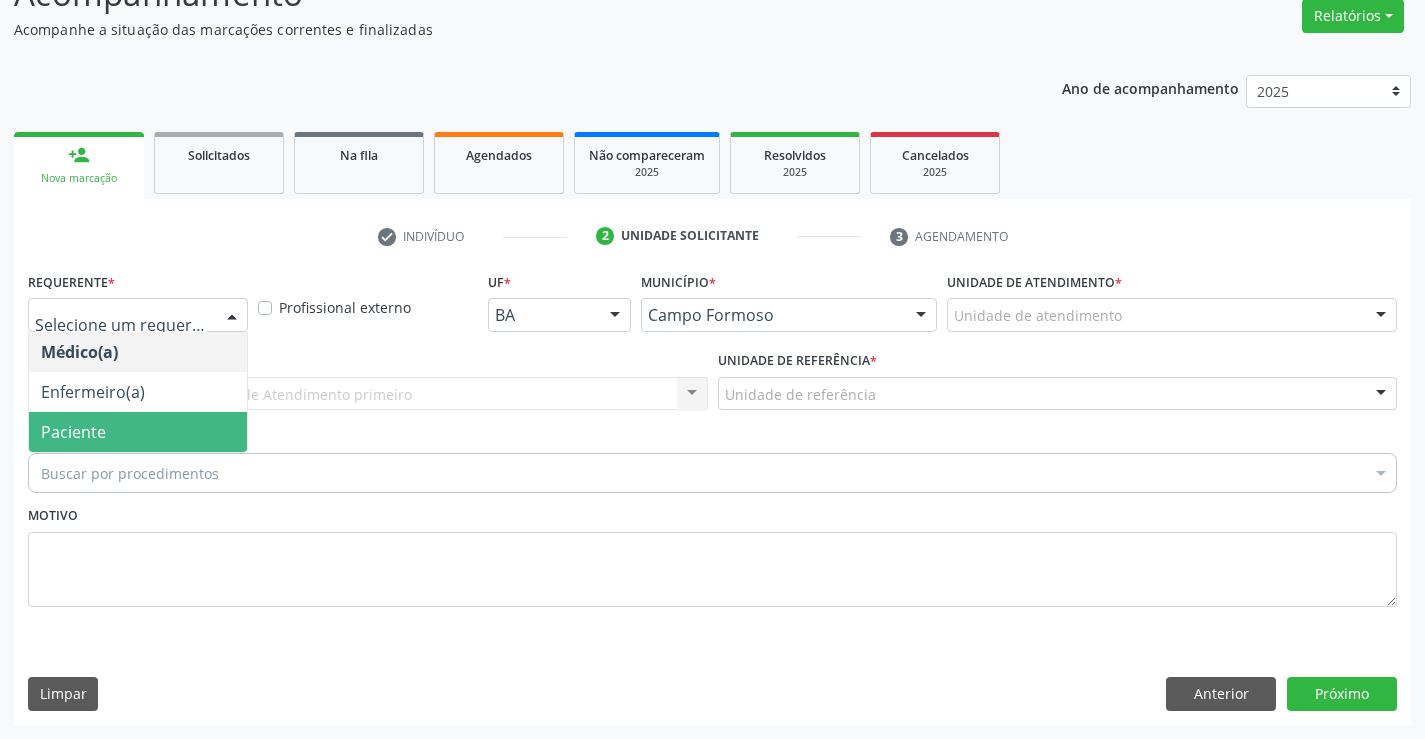 click on "Paciente" at bounding box center (73, 432) 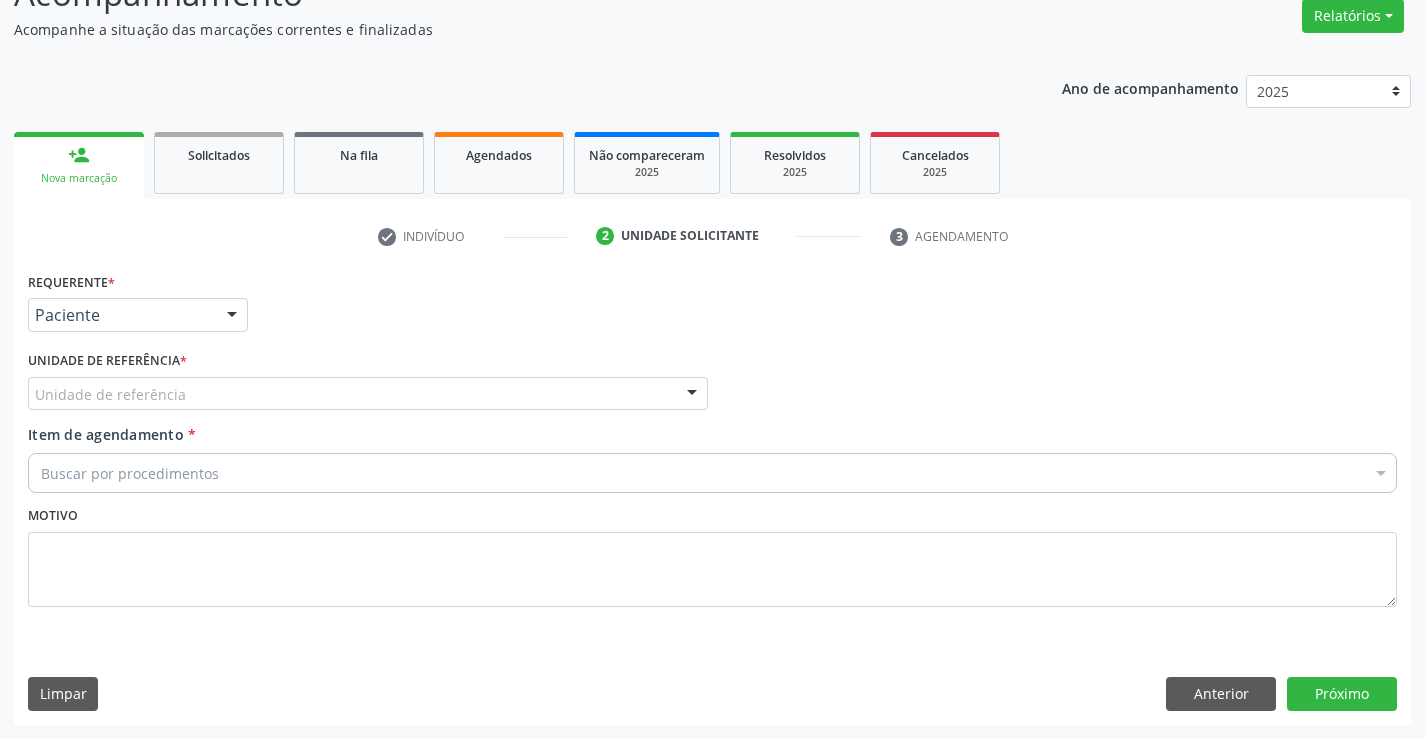 click on "Enfermeiro(a)" at bounding box center (138, 392) 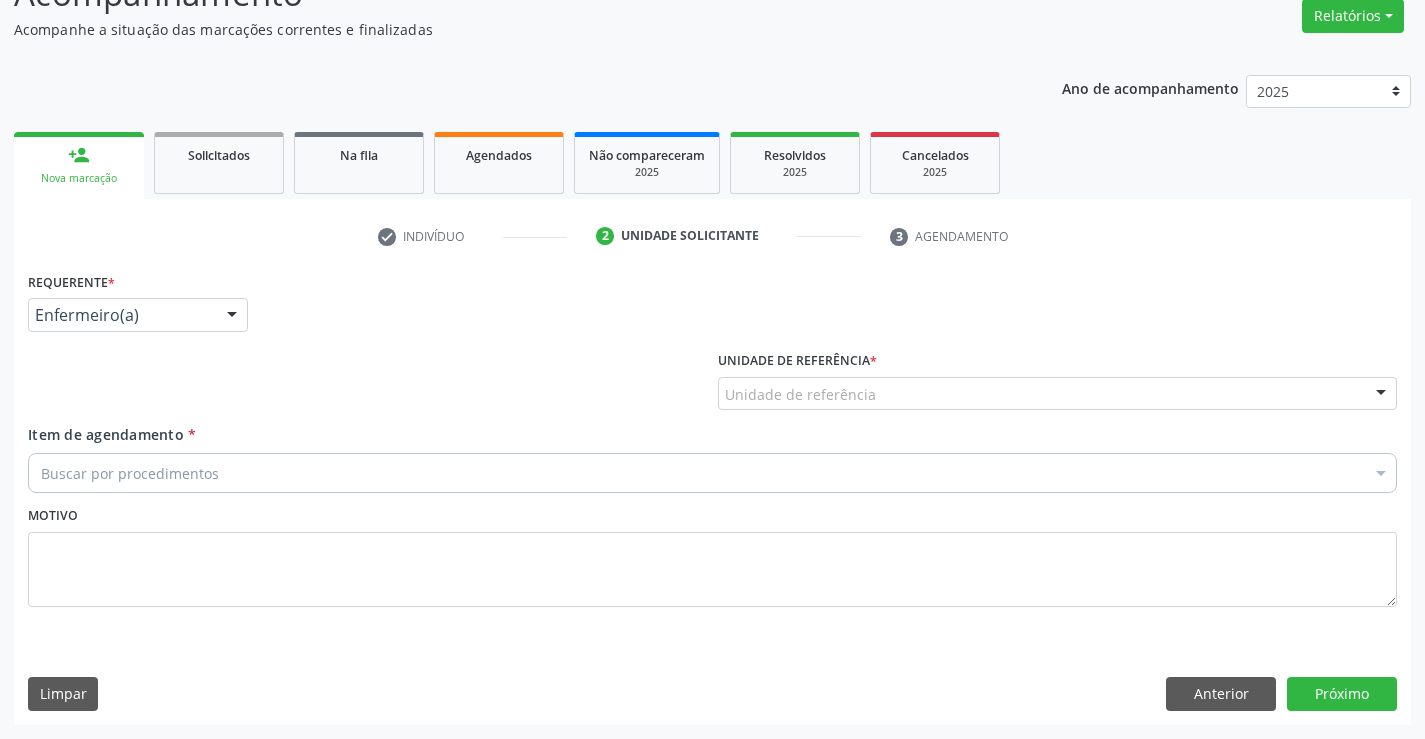 click at bounding box center [368, 385] 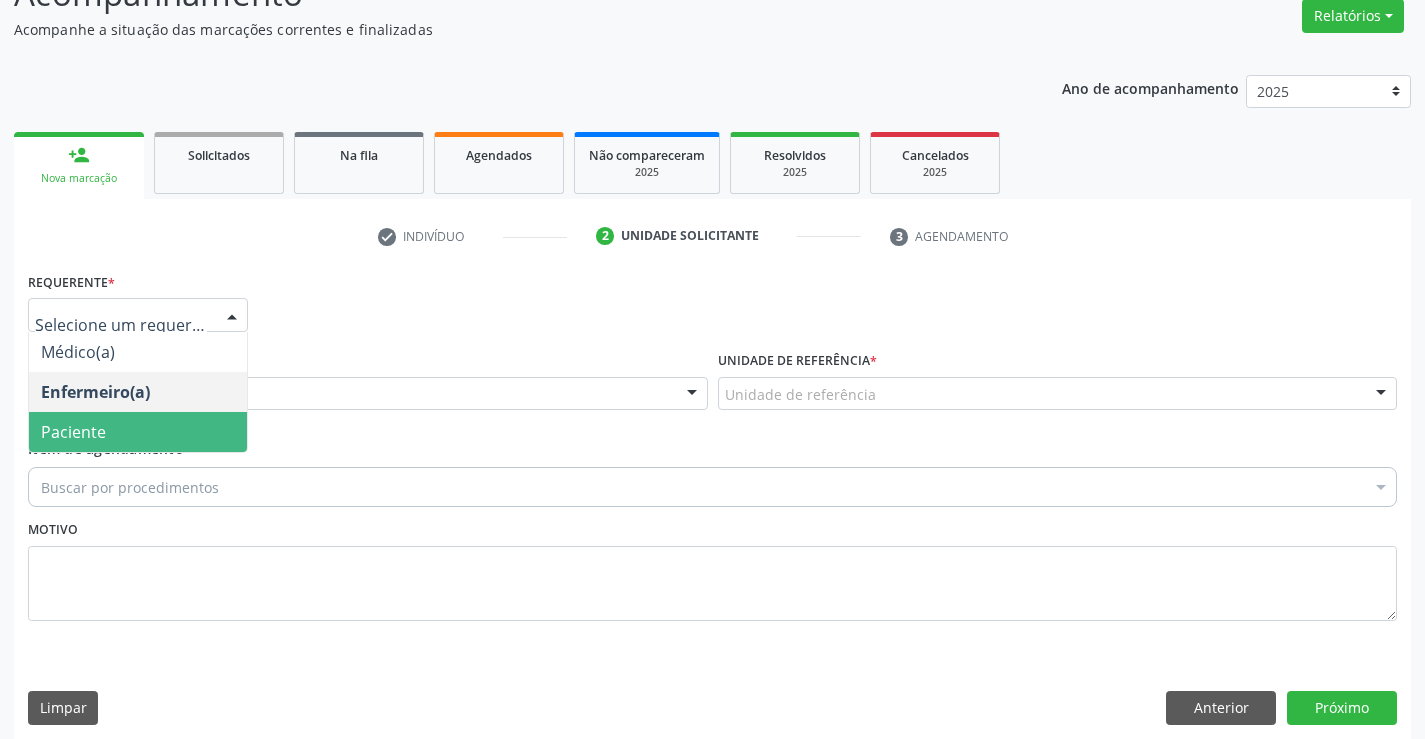 drag, startPoint x: 104, startPoint y: 431, endPoint x: 118, endPoint y: 377, distance: 55.7853 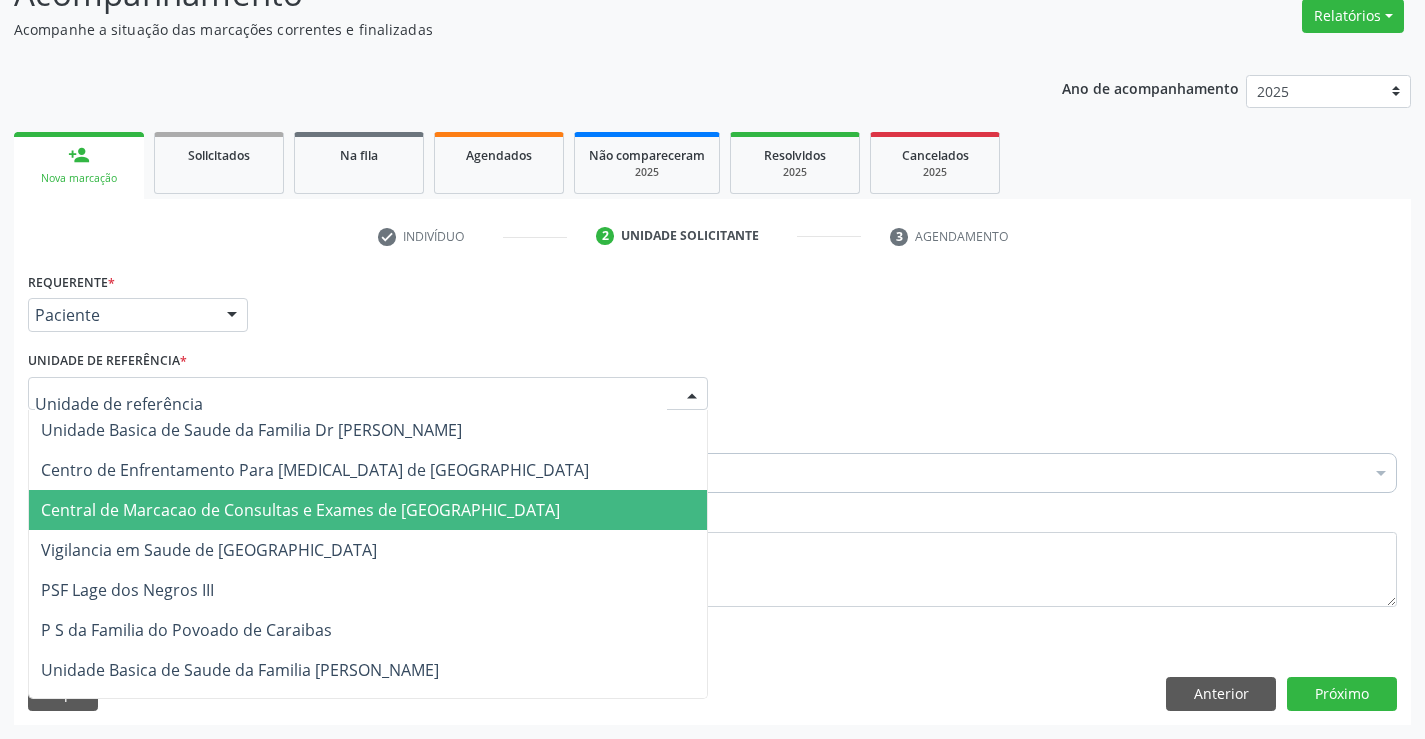 click on "Central de Marcacao de Consultas e Exames de [GEOGRAPHIC_DATA]" at bounding box center [368, 510] 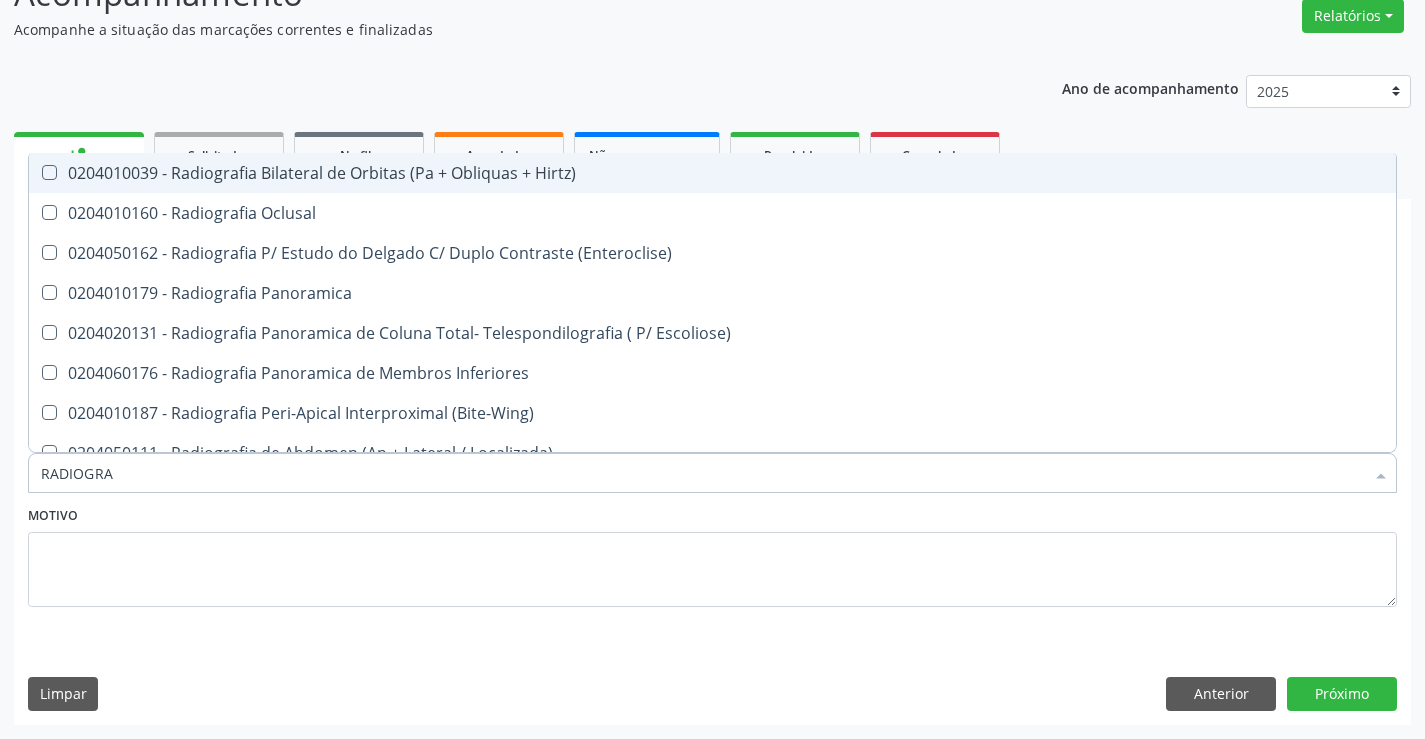 type on "RADIOGRAF" 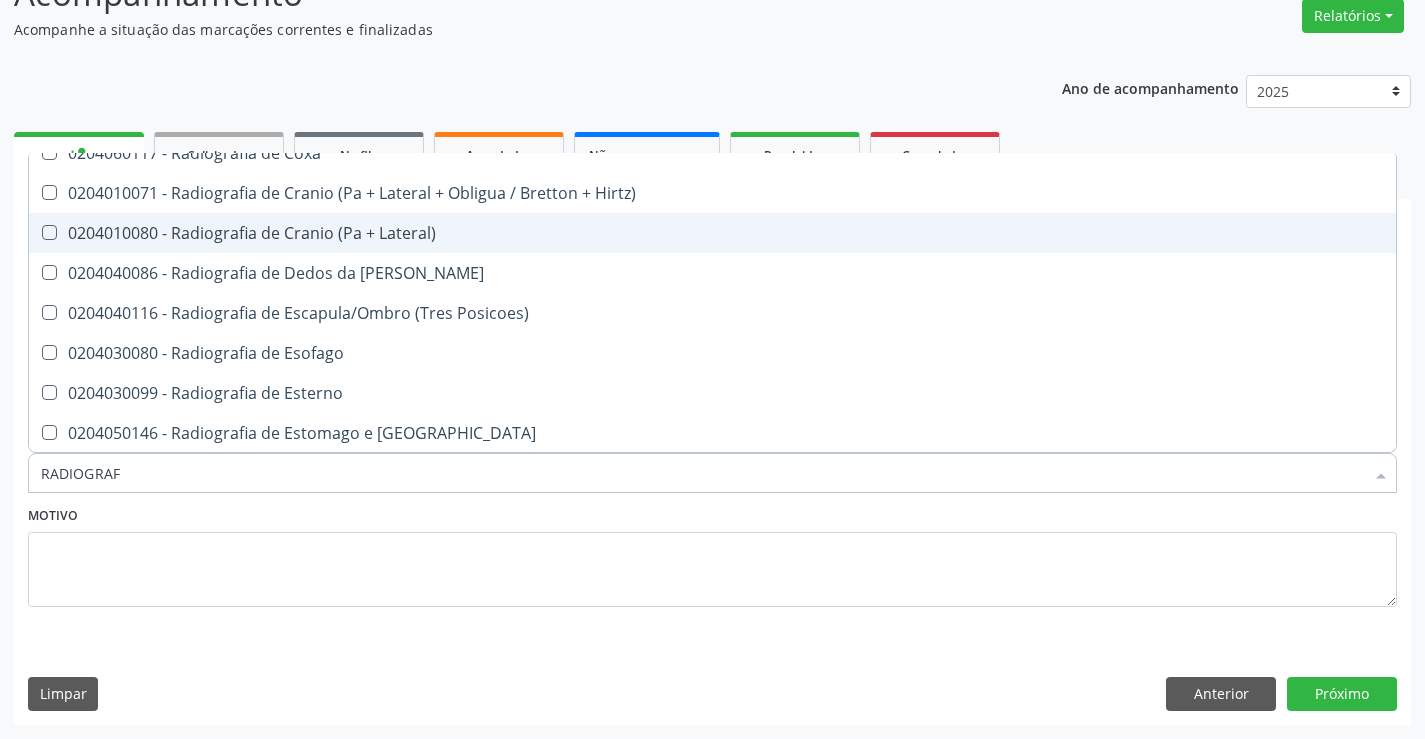 scroll, scrollTop: 1700, scrollLeft: 0, axis: vertical 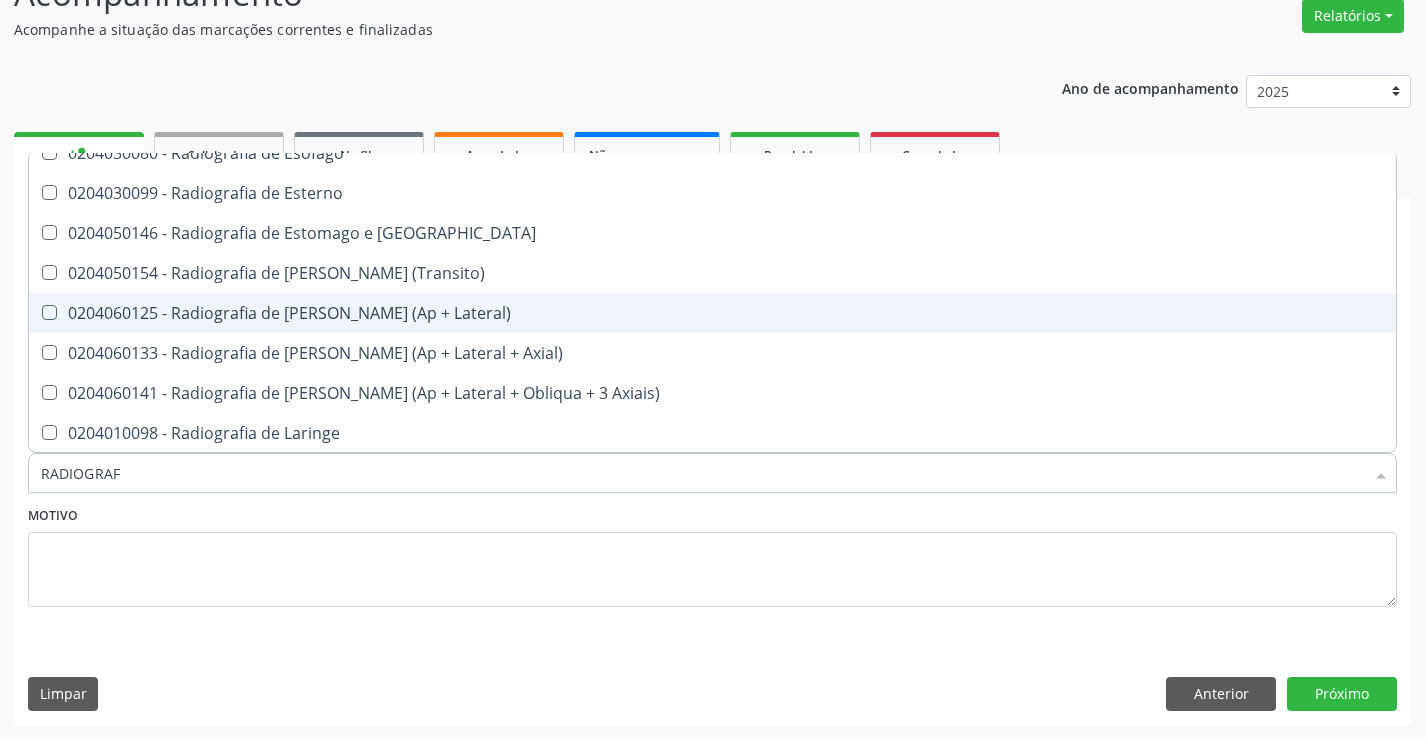 click on "0204060125 - Radiografia de [PERSON_NAME] (Ap + Lateral)" at bounding box center [712, 313] 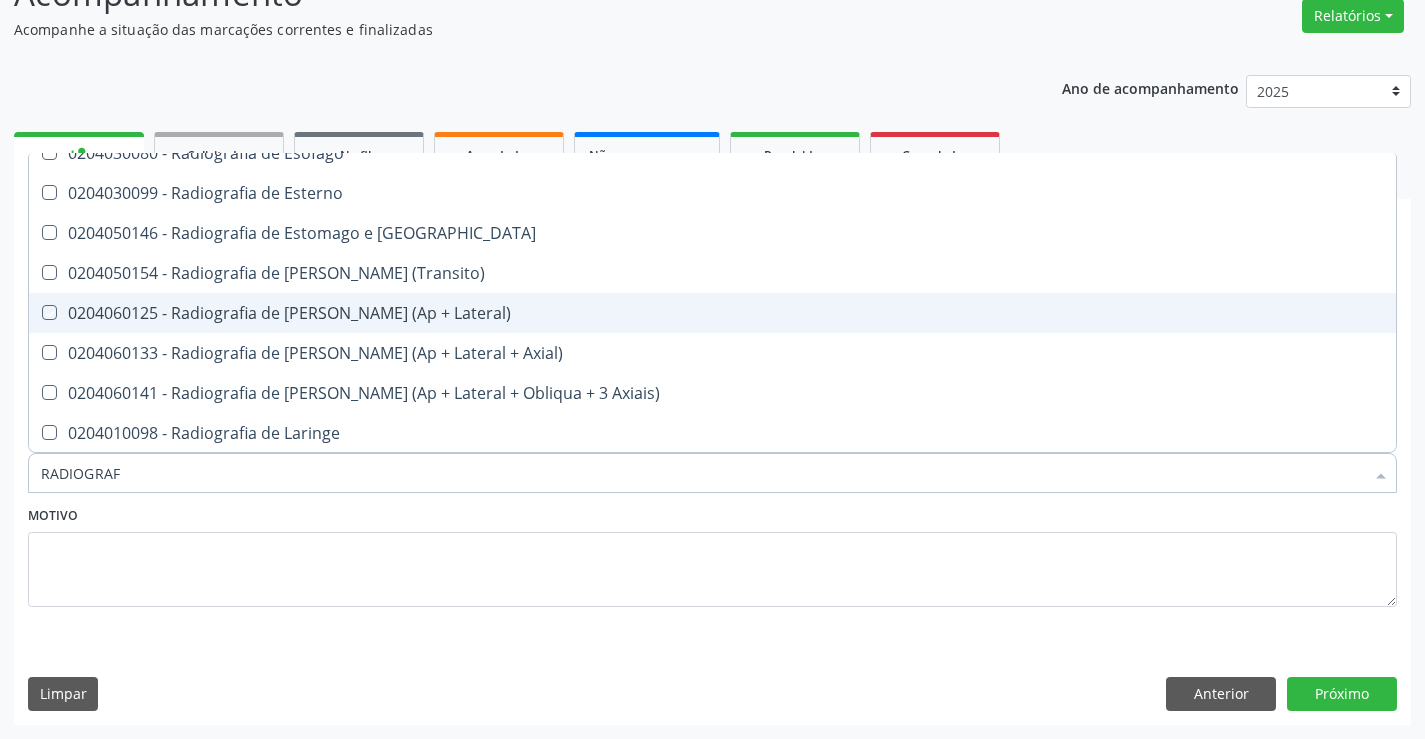 checkbox on "true" 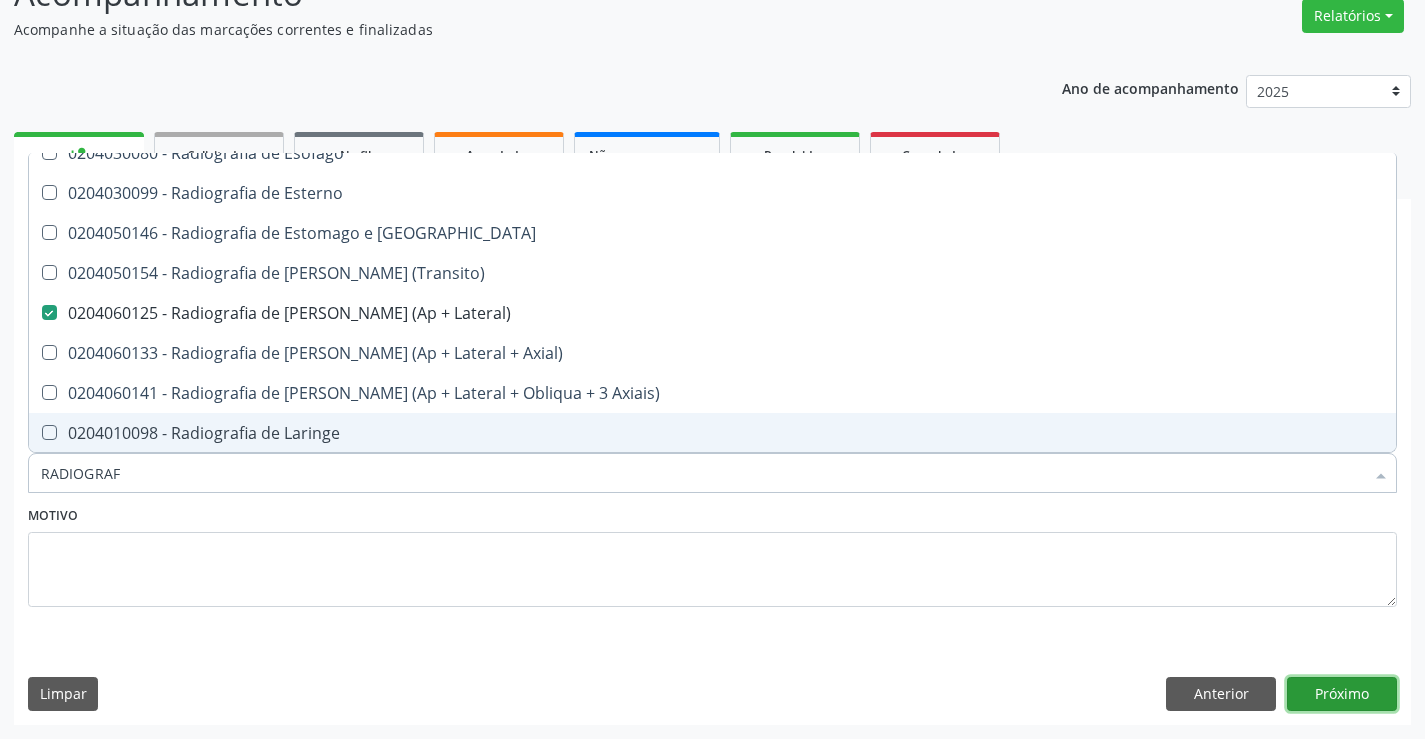click on "Próximo" at bounding box center [1342, 694] 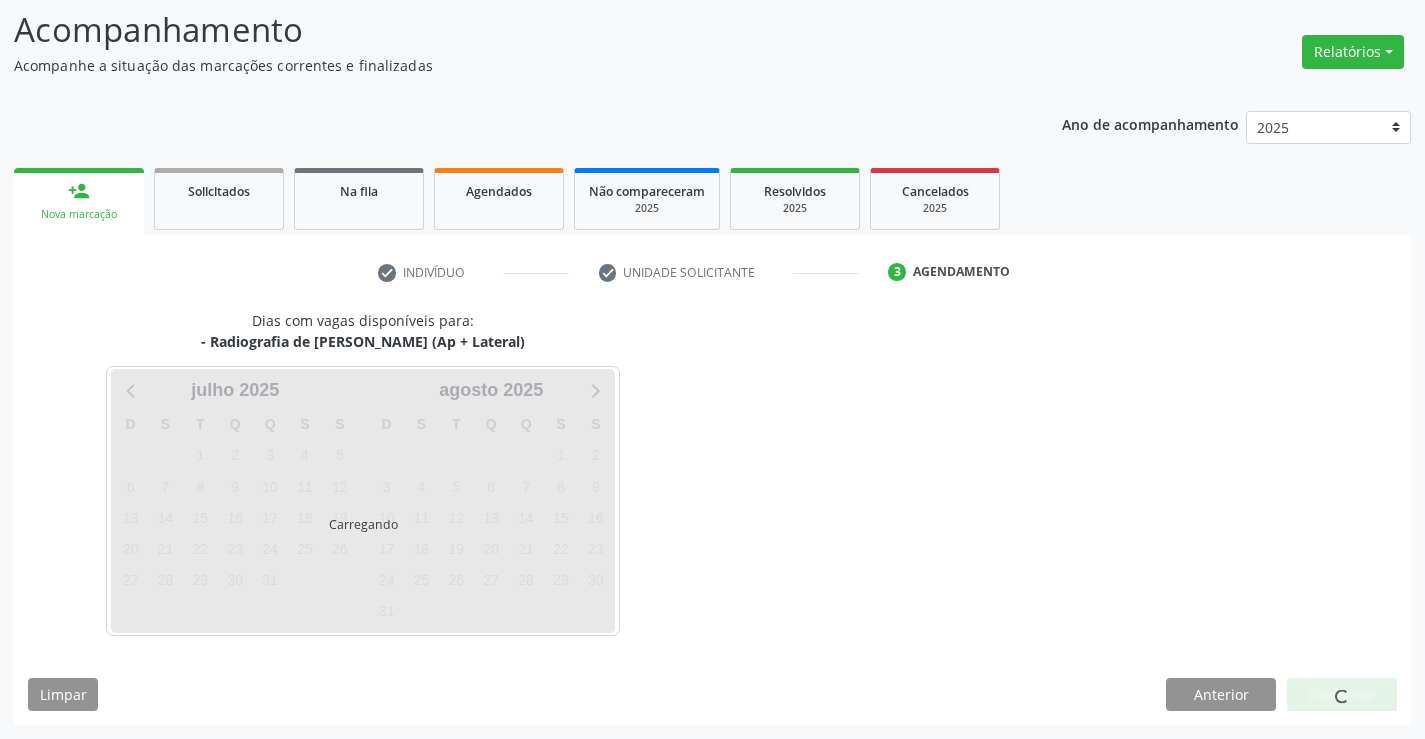 scroll, scrollTop: 131, scrollLeft: 0, axis: vertical 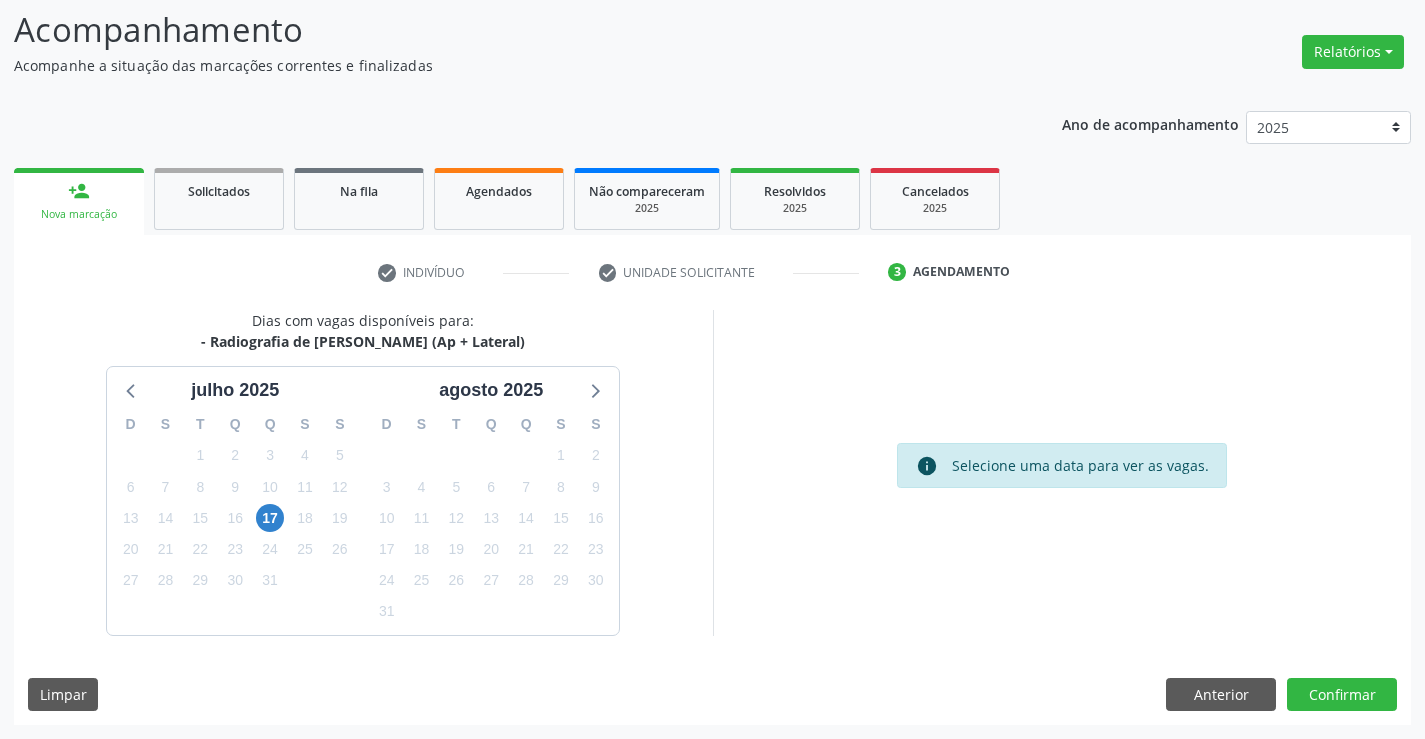 click on "17" at bounding box center [270, 518] 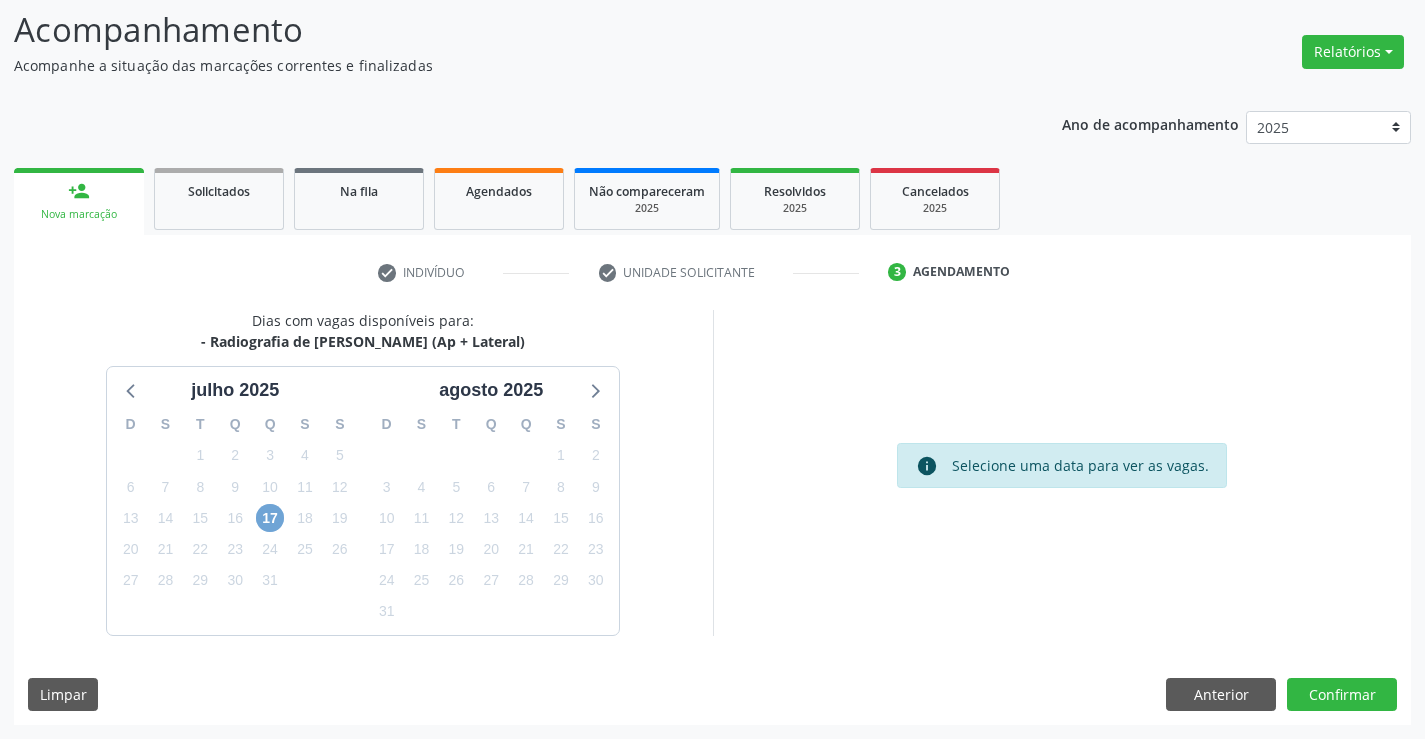 click on "17" at bounding box center (270, 518) 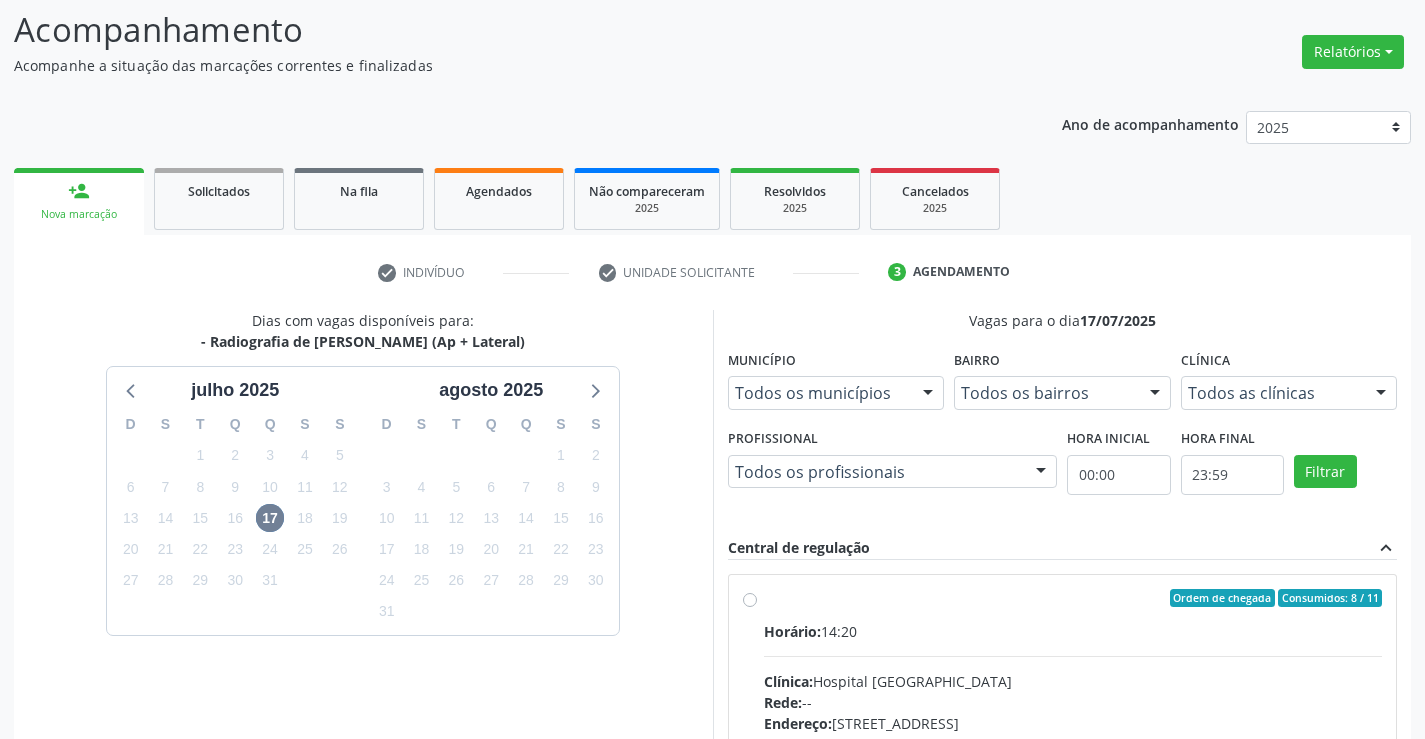 click on "Ordem de chegada
Consumidos: 8 / 11
Horário:   14:20
Clínica:  Hospital [GEOGRAPHIC_DATA]
Rede:
--
Endereço:   [STREET_ADDRESS]
Telefone:   [PHONE_NUMBER]
Profissional:
[PERSON_NAME]
Informações adicionais sobre o atendimento
Idade de atendimento:
de 0 a 120 anos
Gênero(s) atendido(s):
Masculino e Feminino
Informações adicionais:
--" at bounding box center [1073, 742] 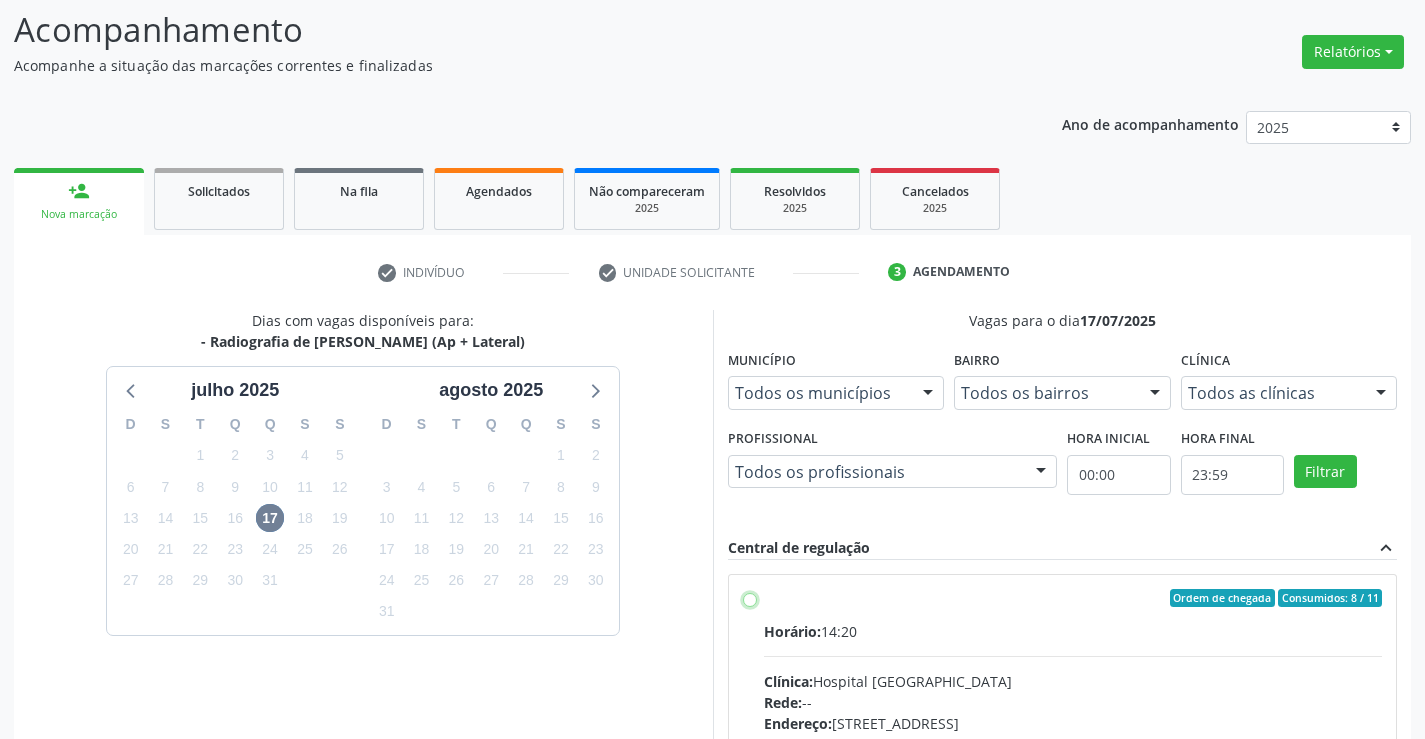 radio on "true" 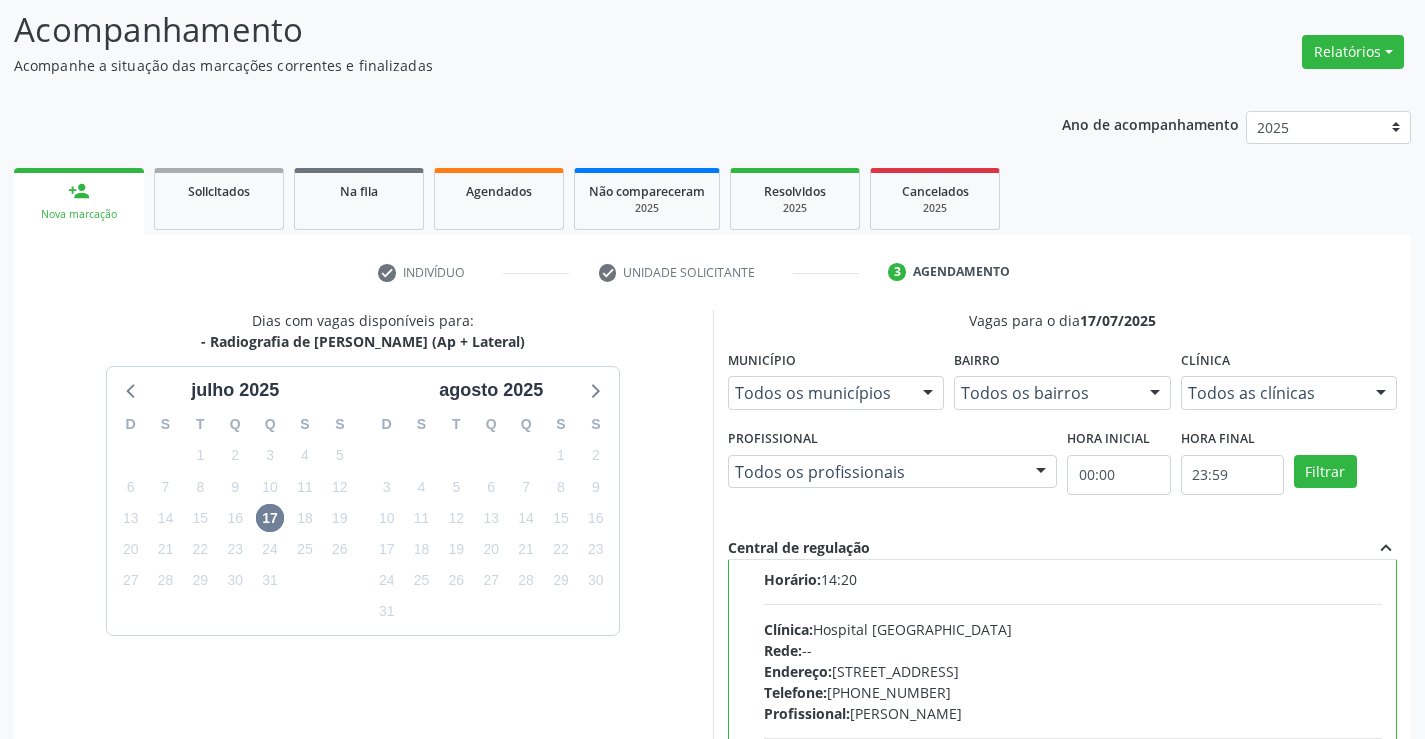 scroll, scrollTop: 99, scrollLeft: 0, axis: vertical 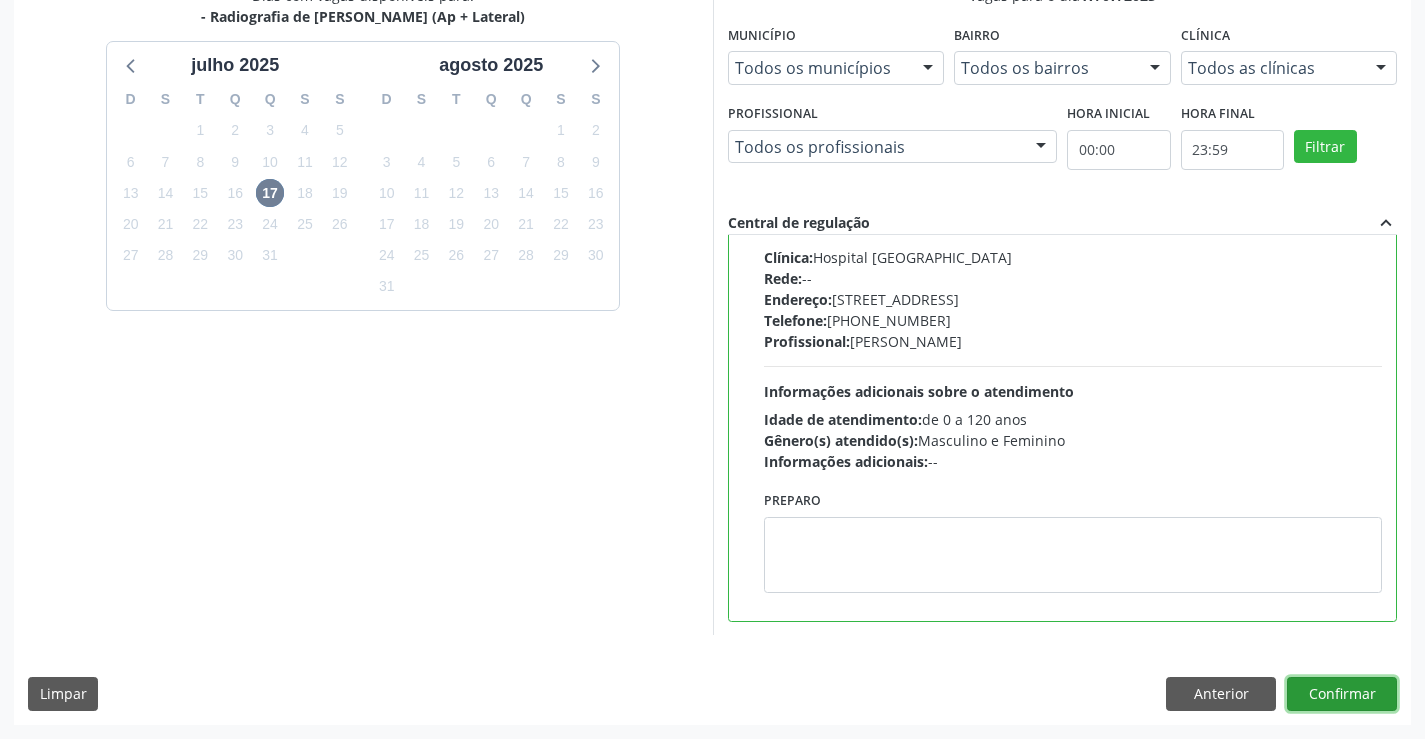 click on "Confirmar" at bounding box center [1342, 694] 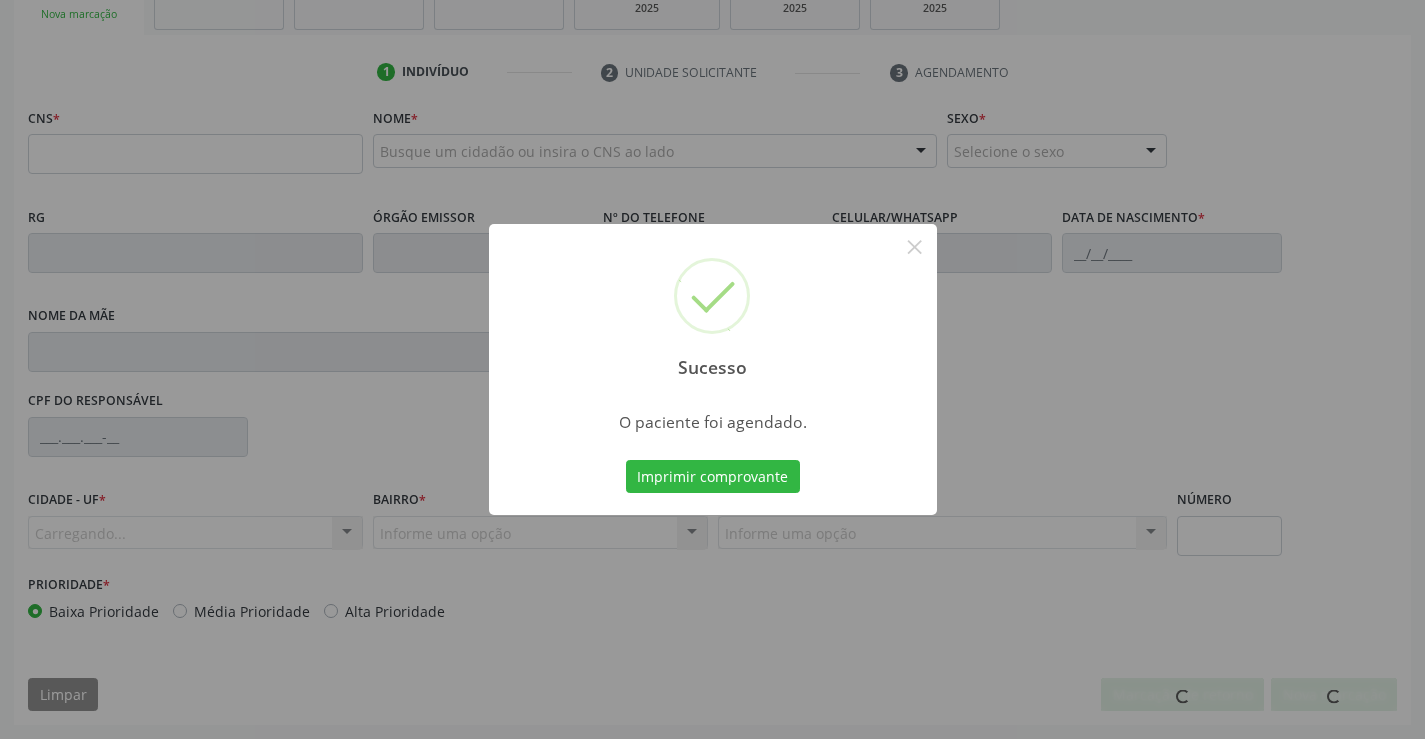 scroll, scrollTop: 331, scrollLeft: 0, axis: vertical 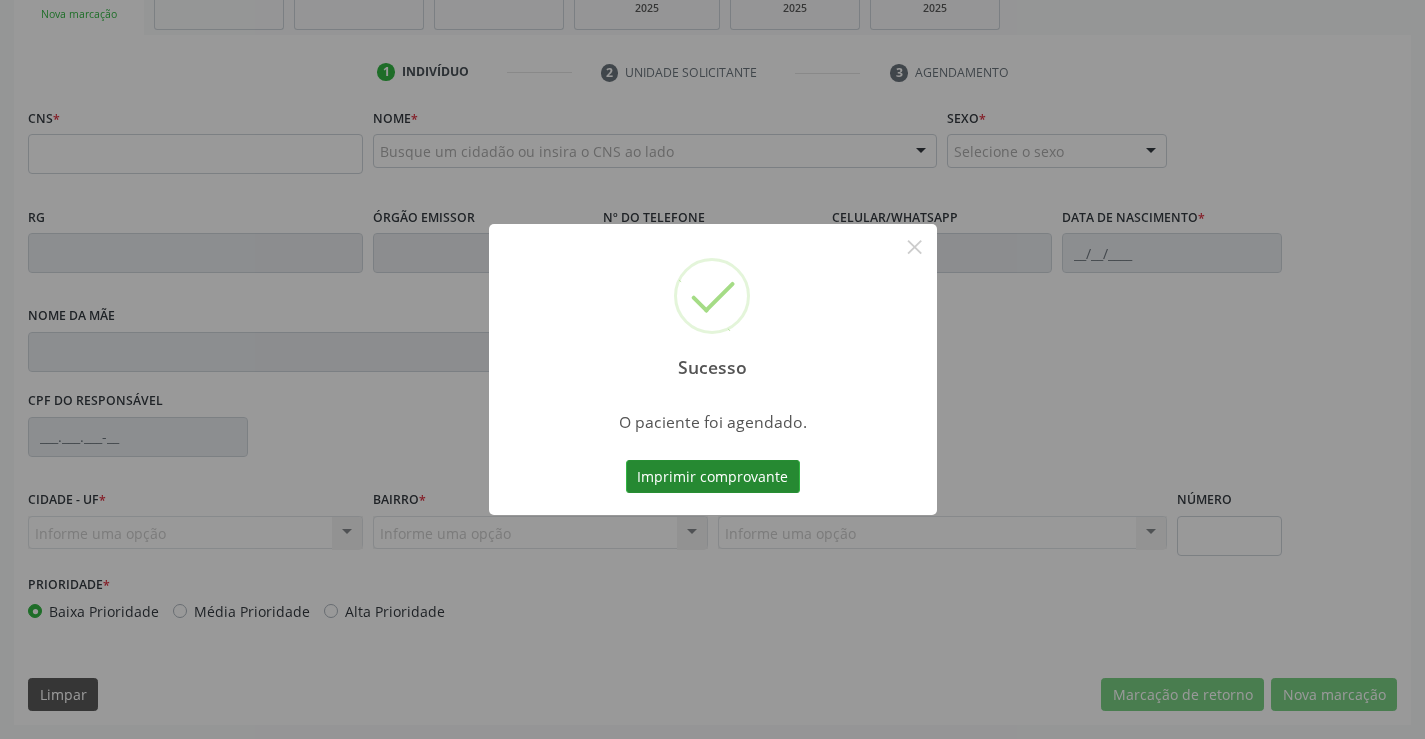 click on "Imprimir comprovante" at bounding box center (713, 477) 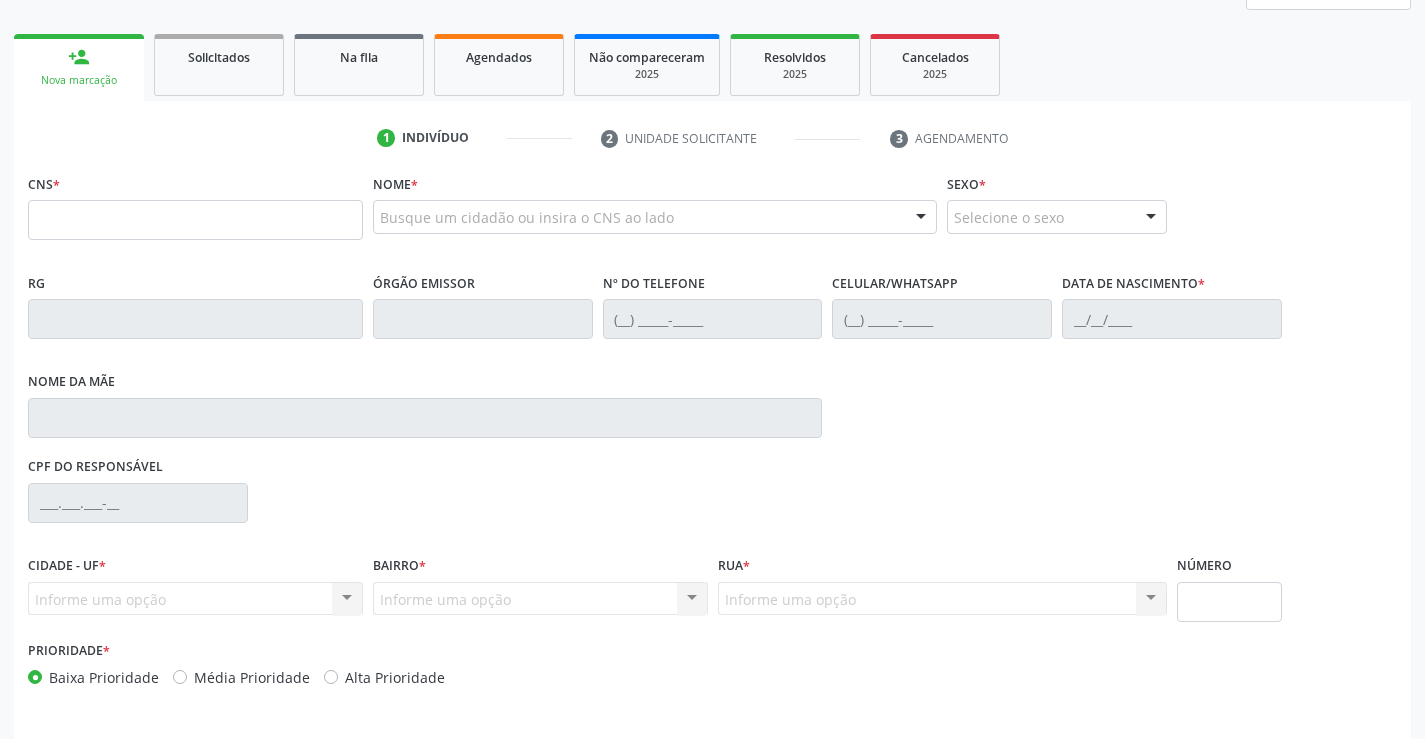 scroll, scrollTop: 231, scrollLeft: 0, axis: vertical 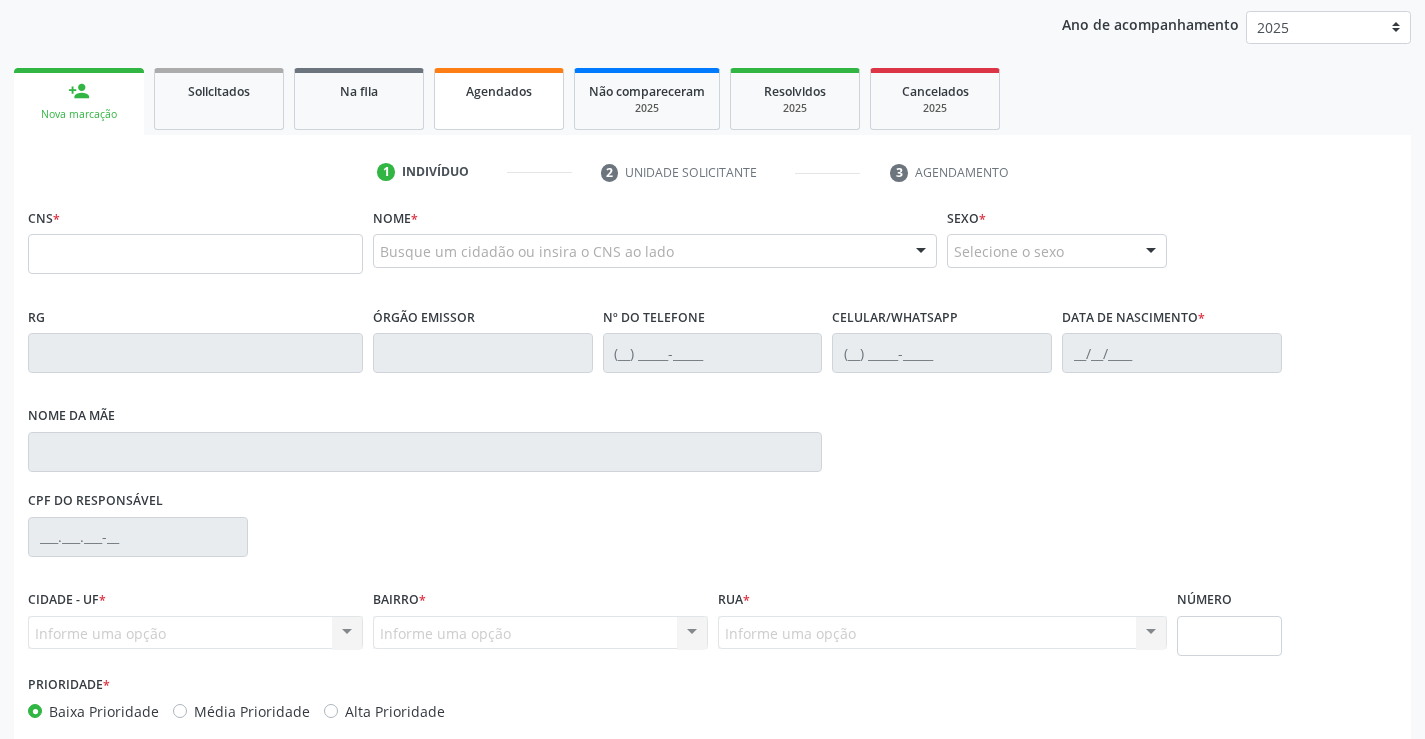 click on "Agendados" at bounding box center [499, 99] 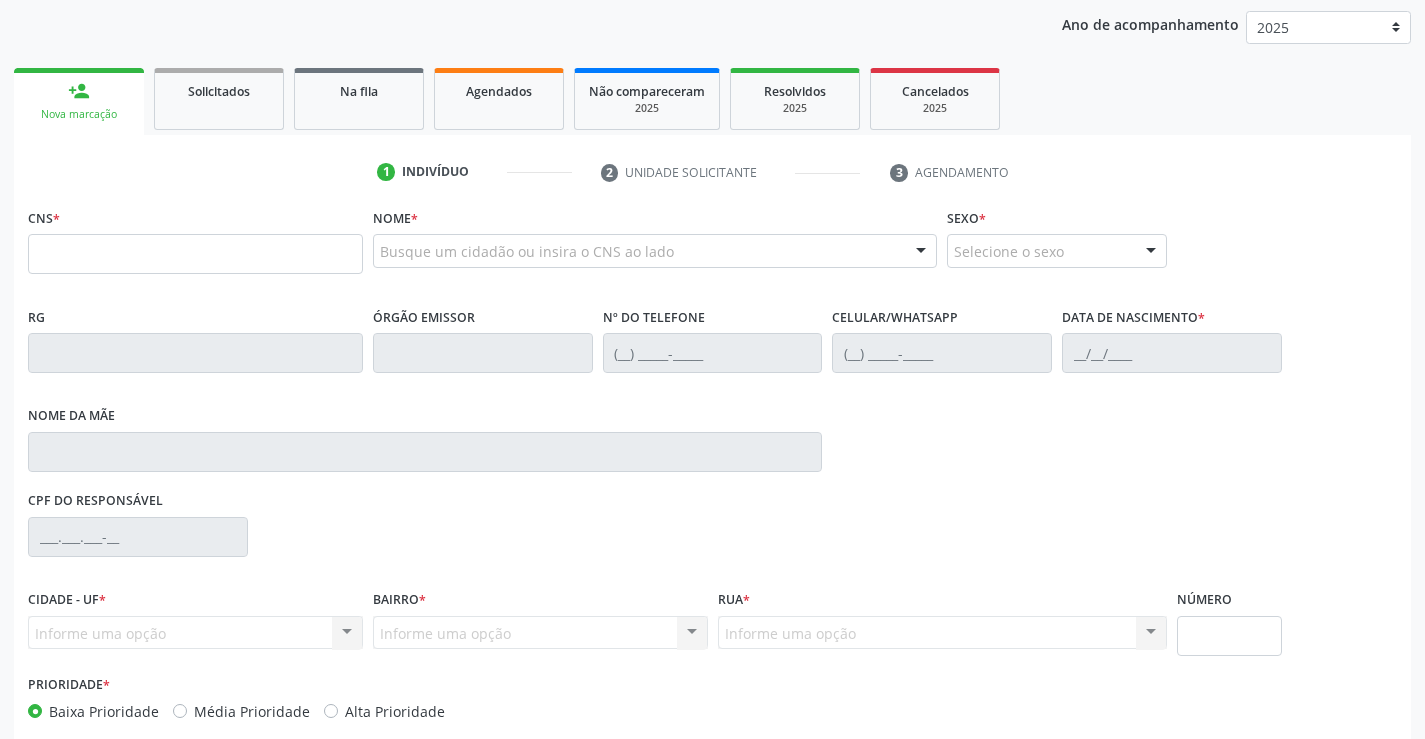 scroll, scrollTop: 0, scrollLeft: 0, axis: both 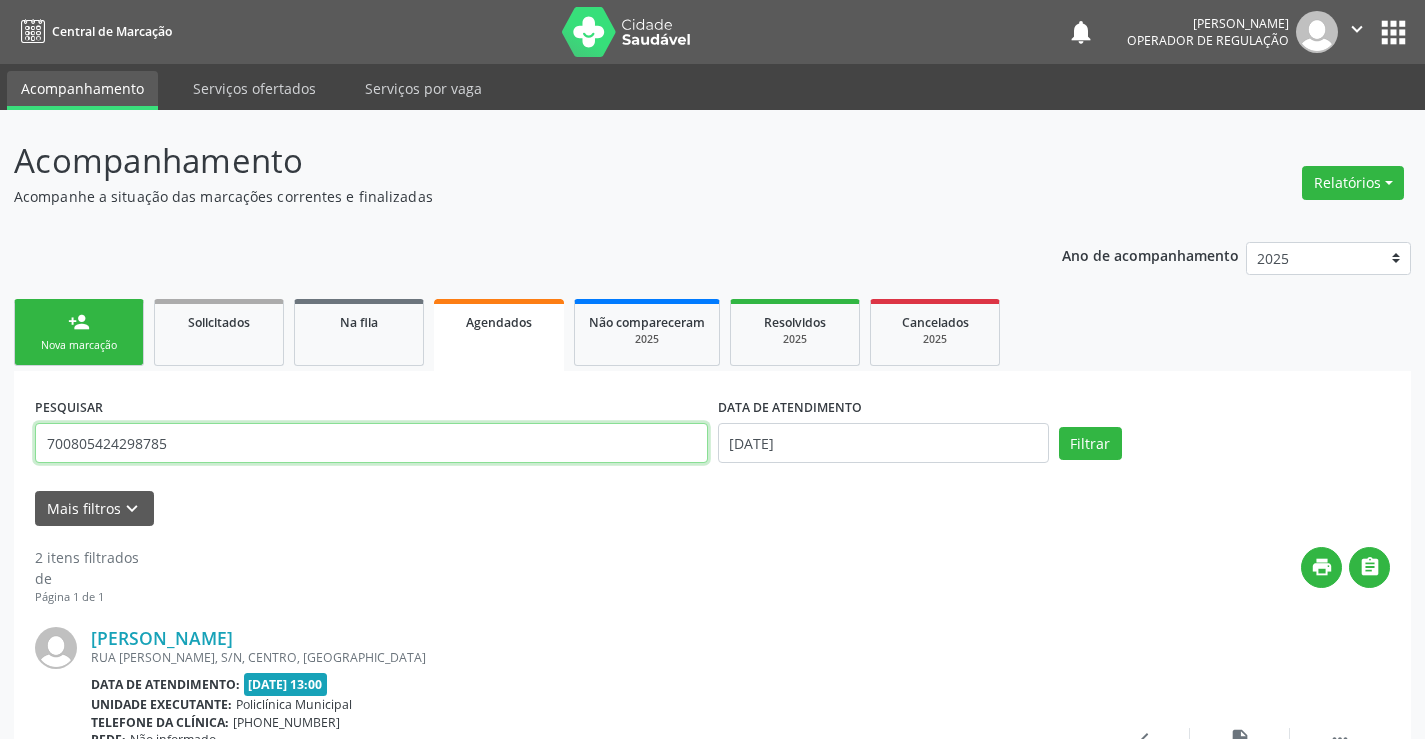 click on "700805424298785" at bounding box center (371, 443) 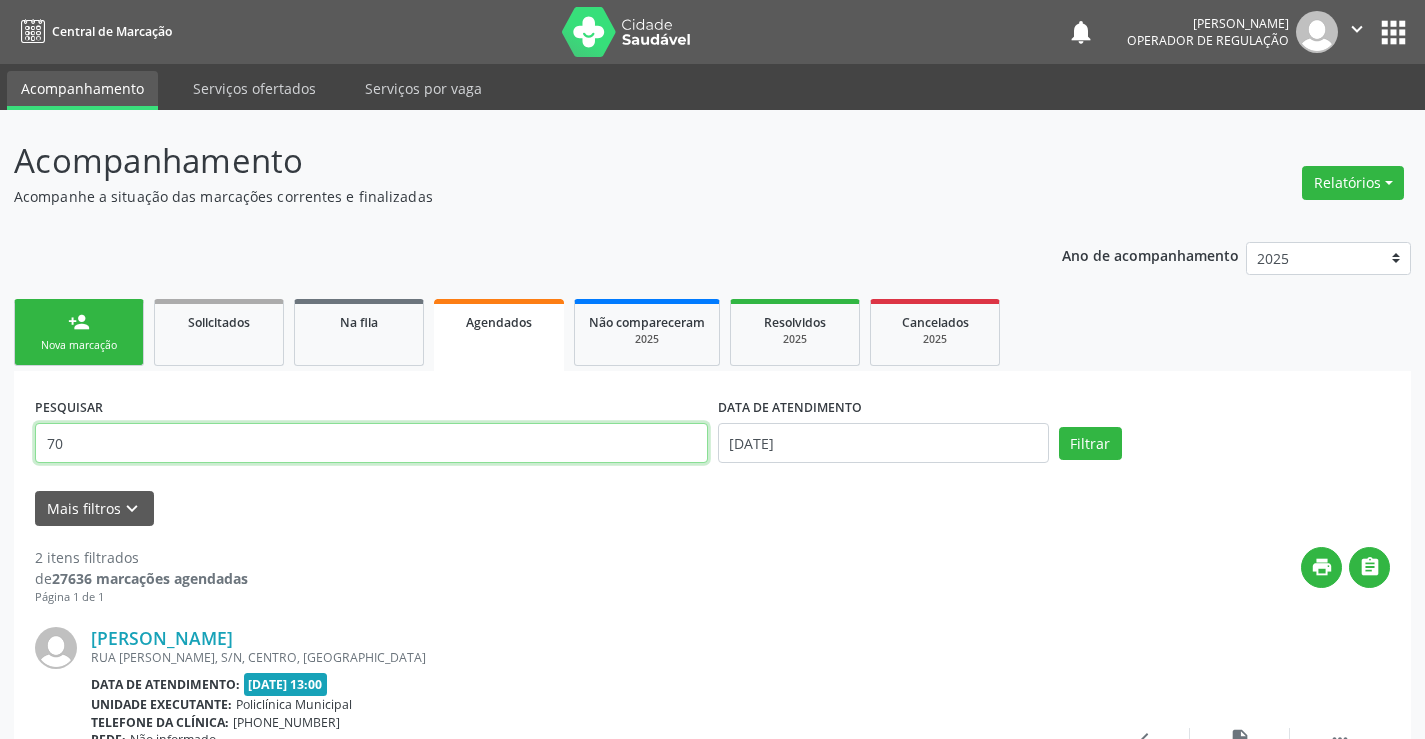 type on "7" 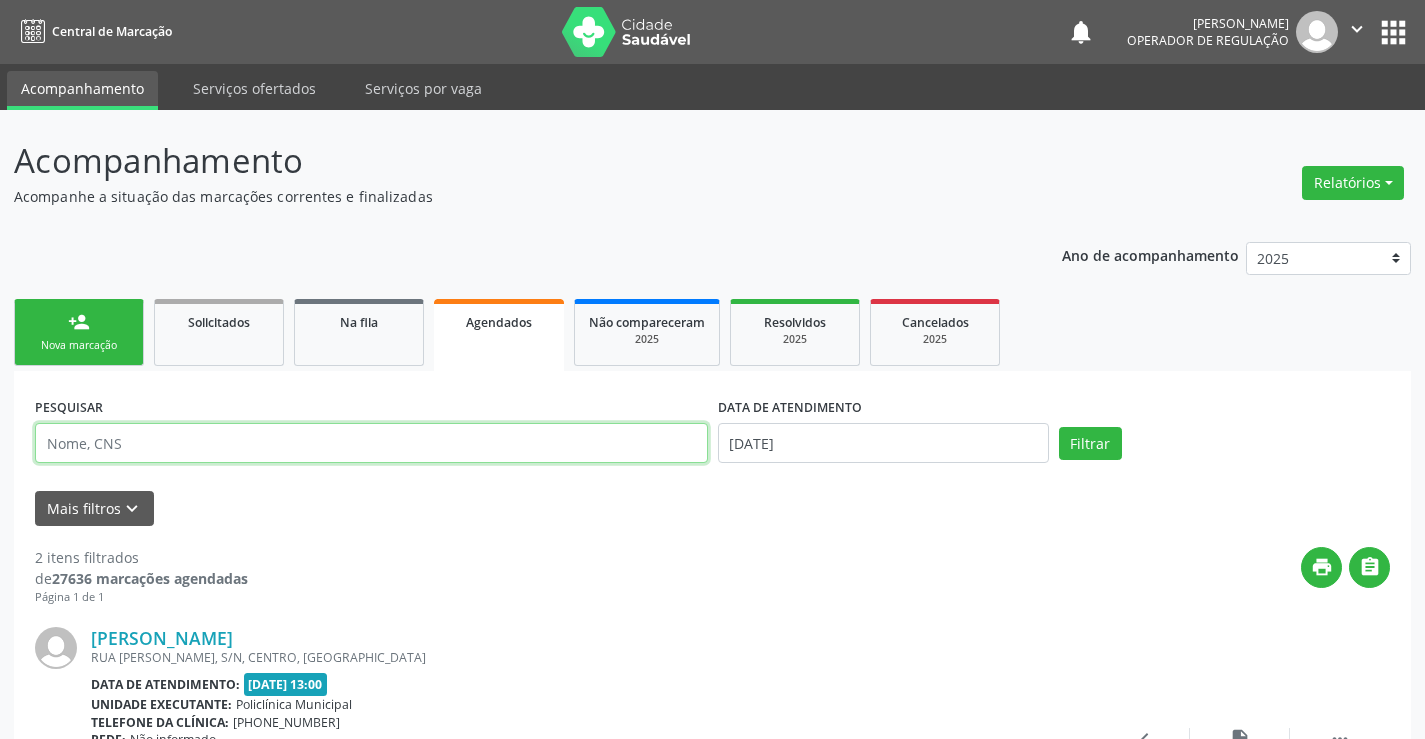 click at bounding box center [371, 443] 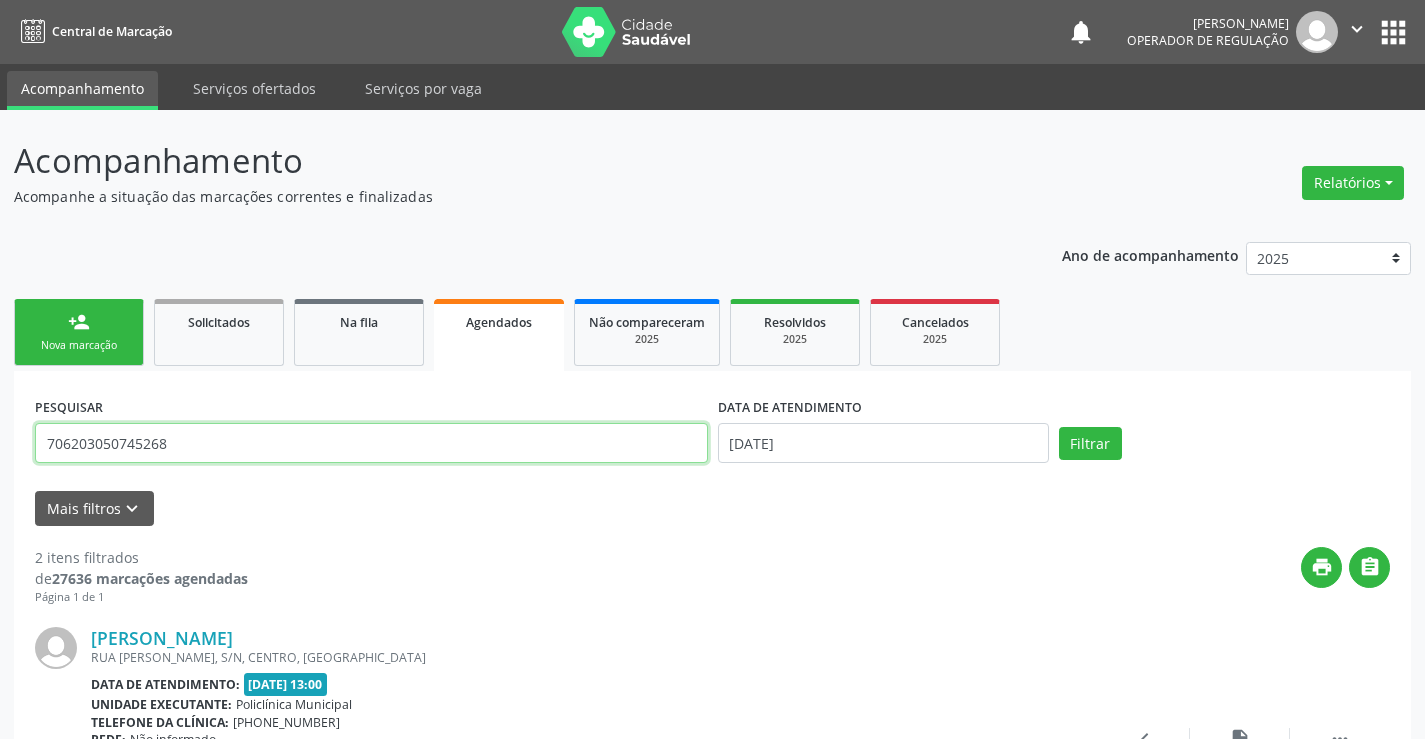 type on "706203050745268" 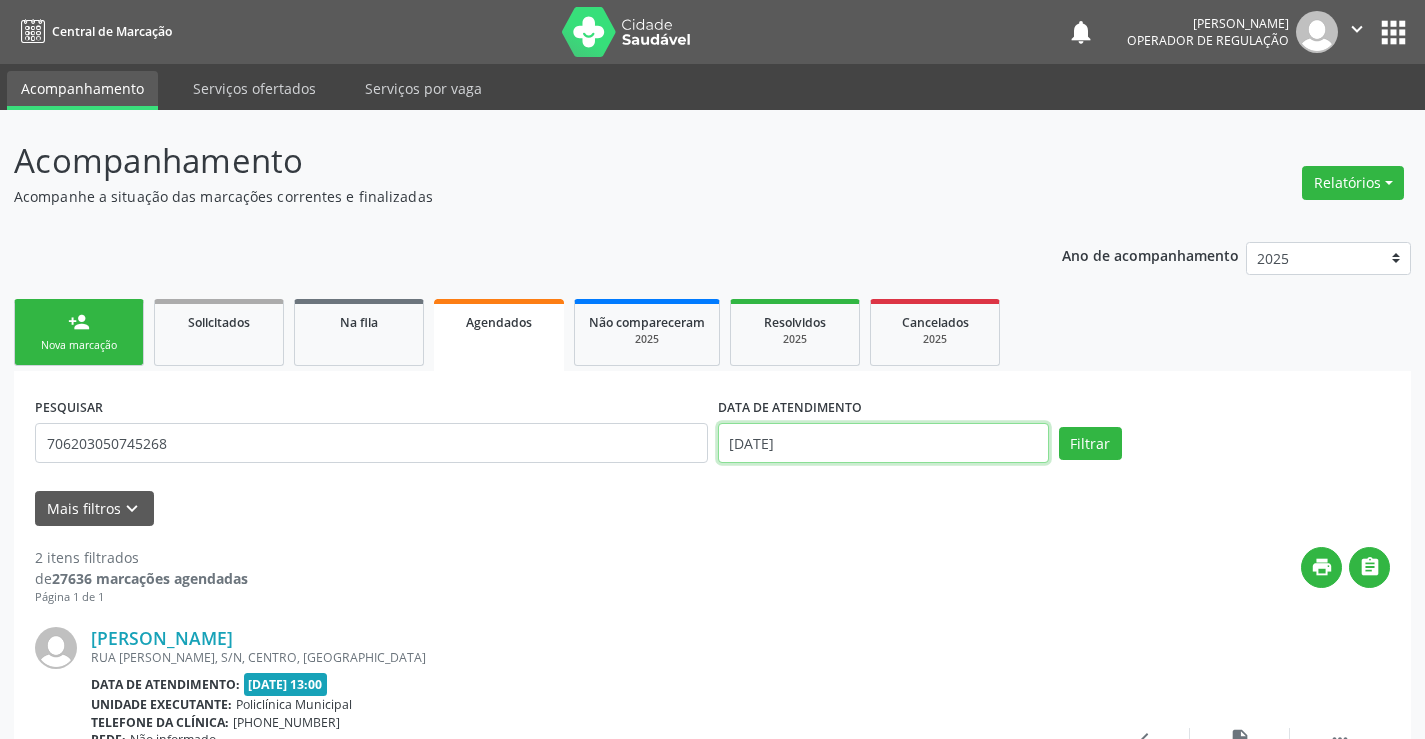 click on "[DATE]" at bounding box center (883, 443) 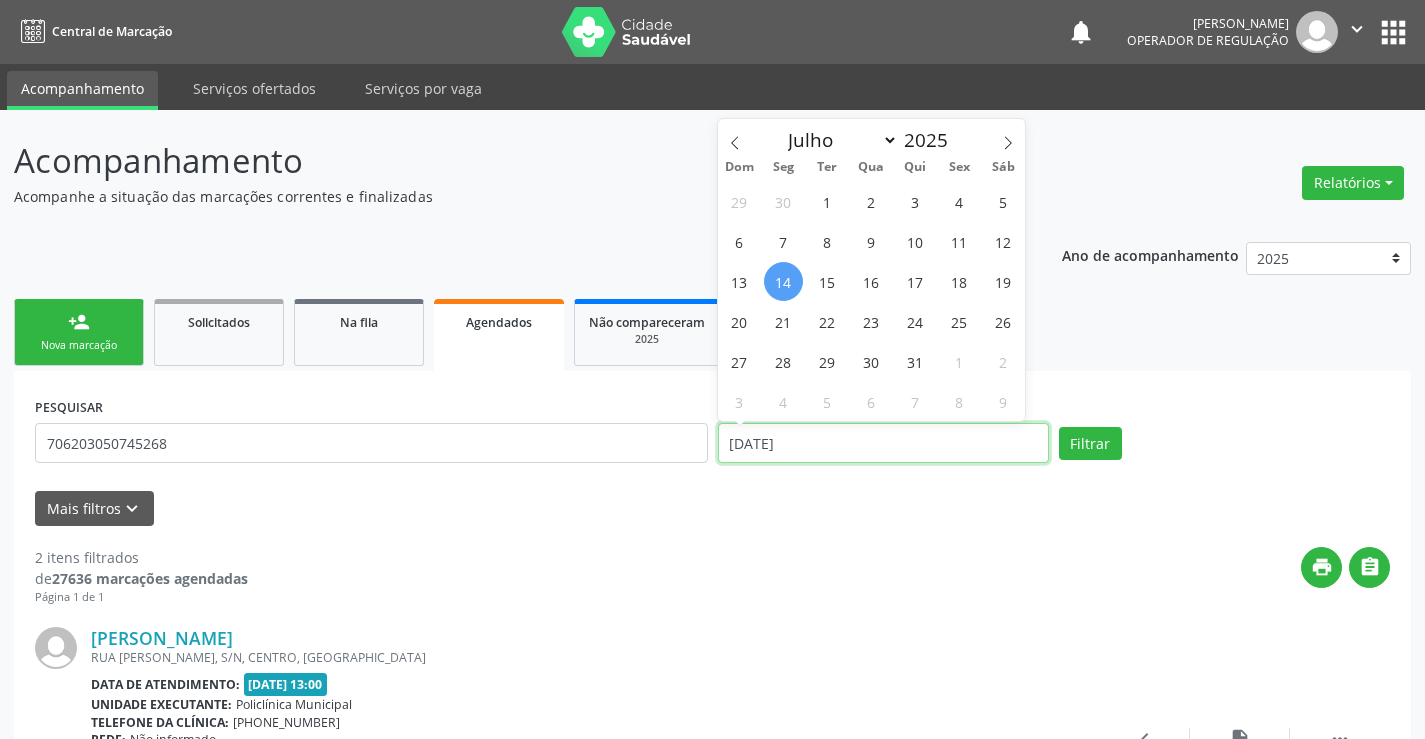 type 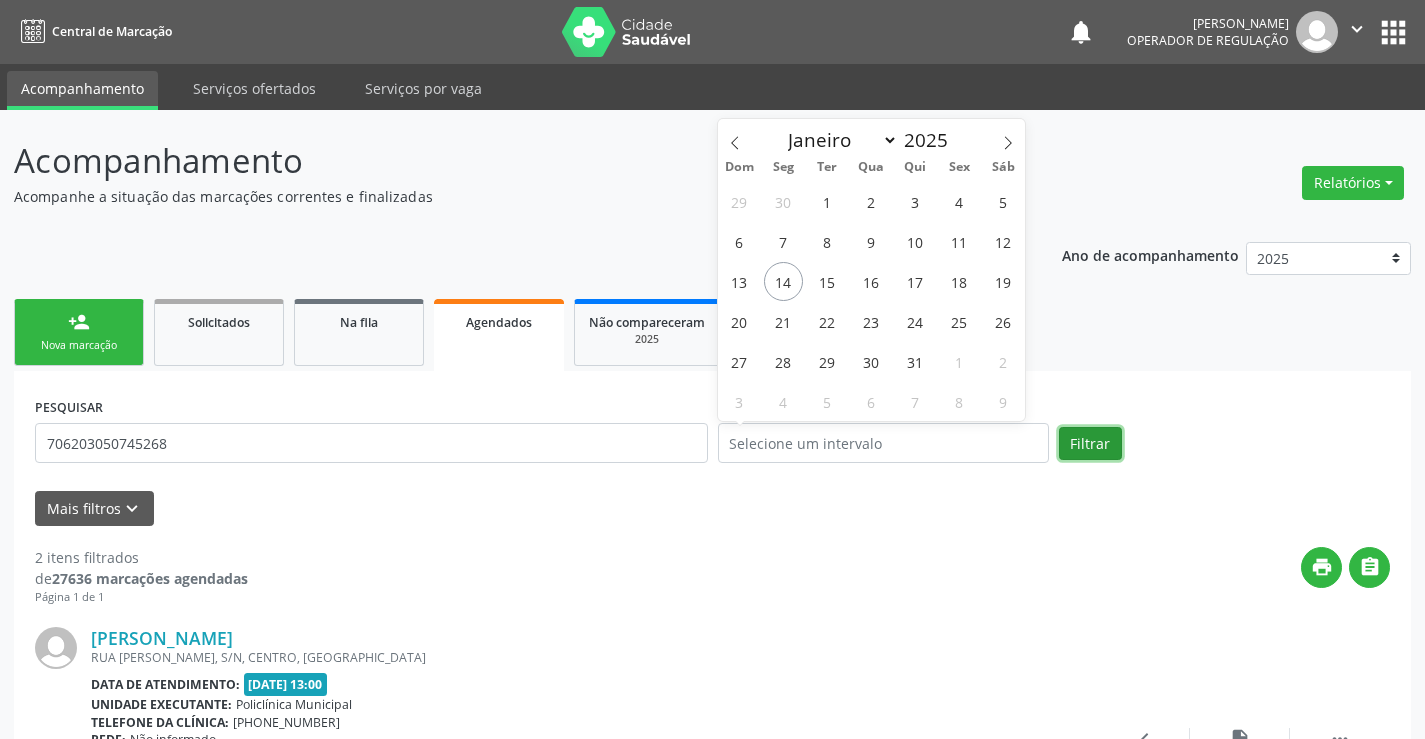 click on "Filtrar" at bounding box center [1090, 444] 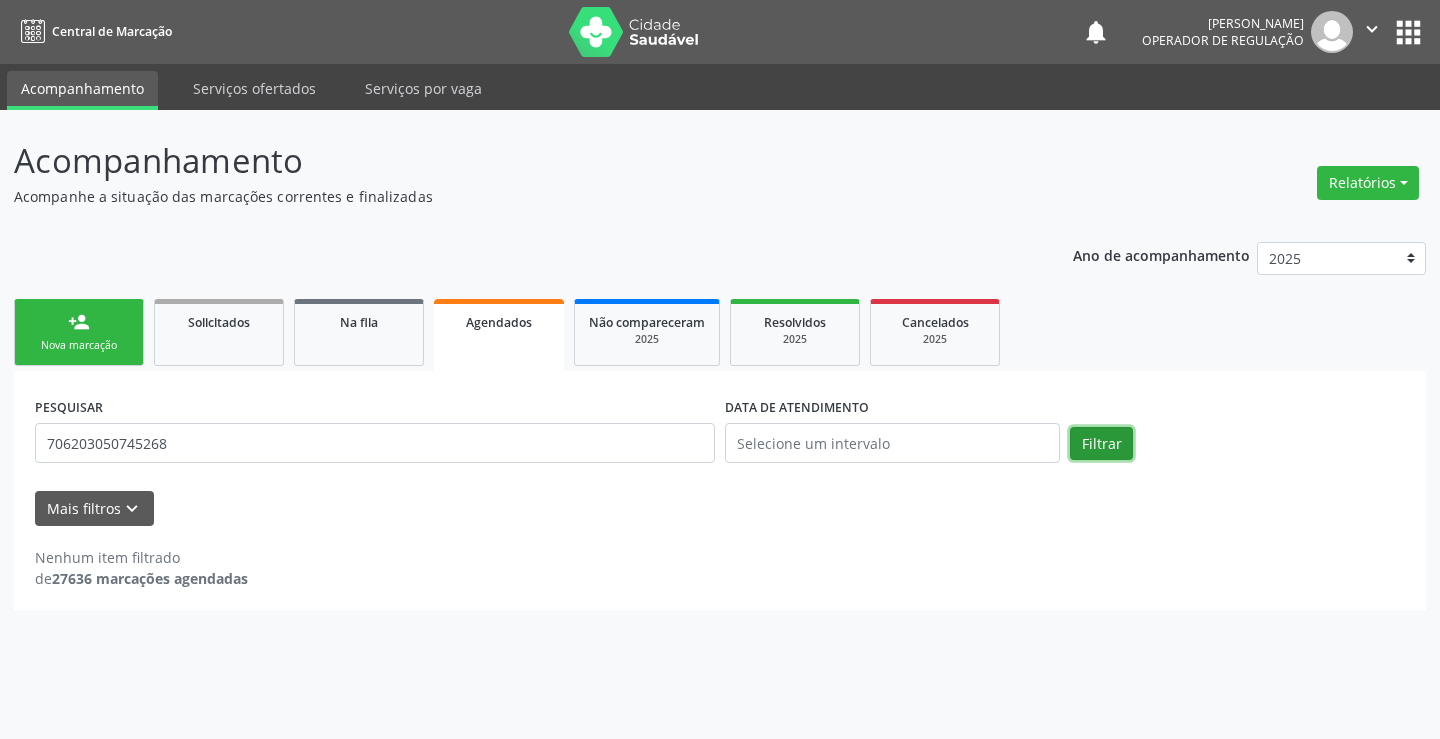 drag, startPoint x: 1097, startPoint y: 442, endPoint x: 798, endPoint y: 486, distance: 302.22012 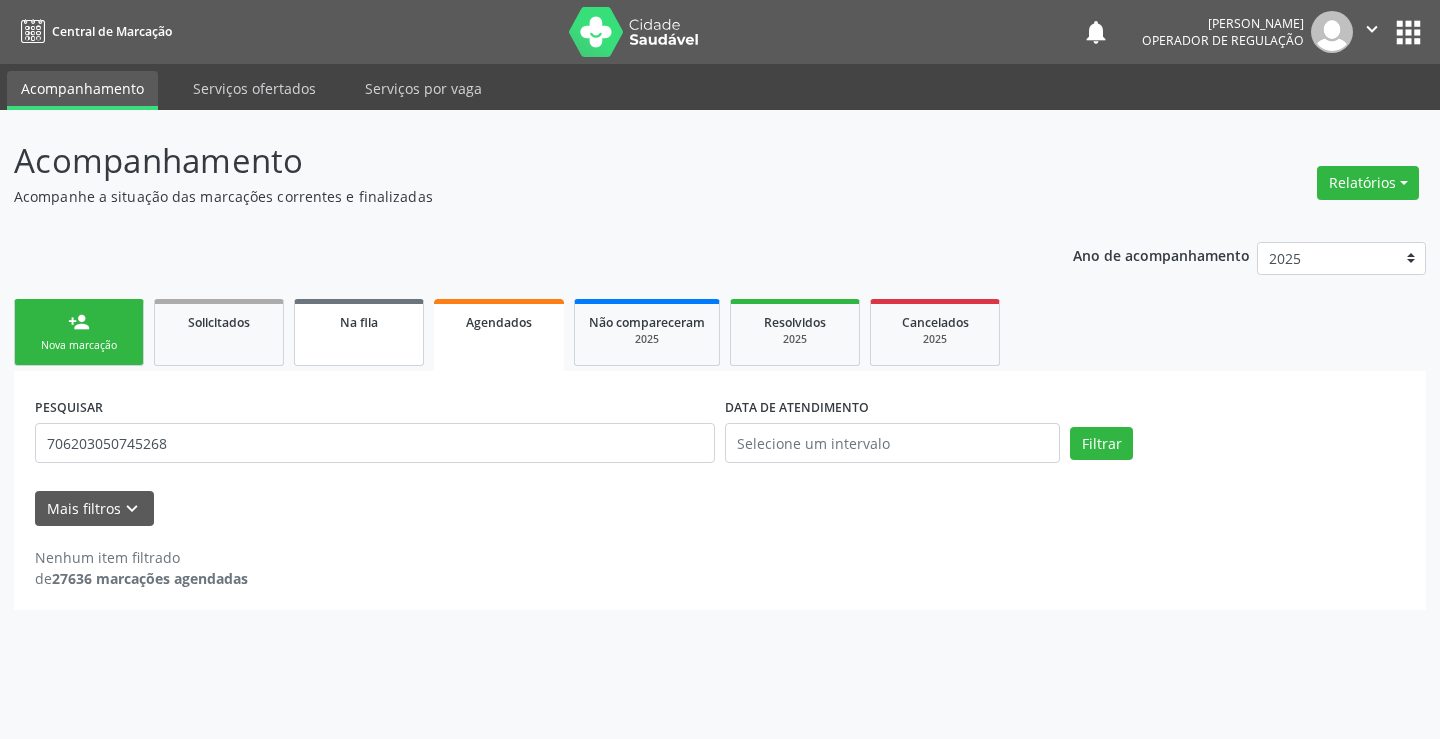 click on "Na fila" at bounding box center [359, 332] 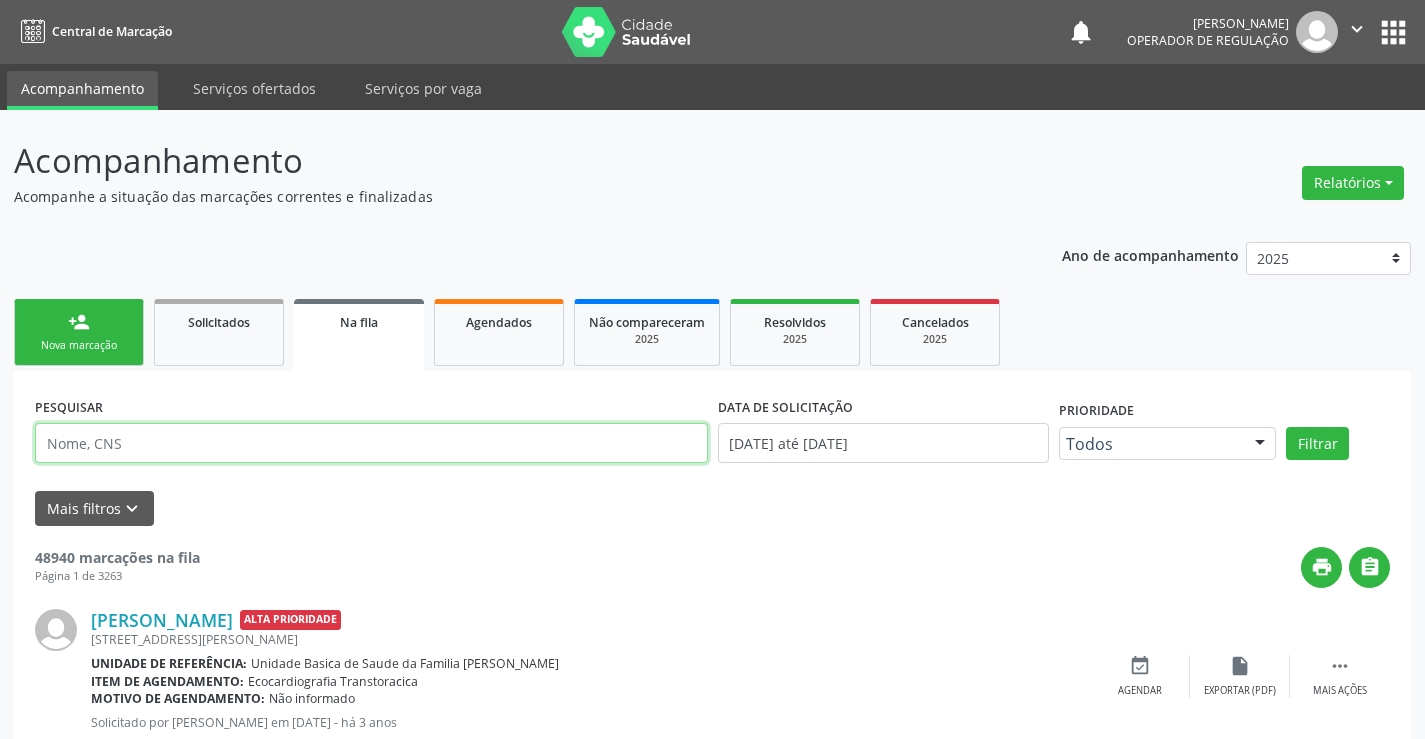 click at bounding box center (371, 443) 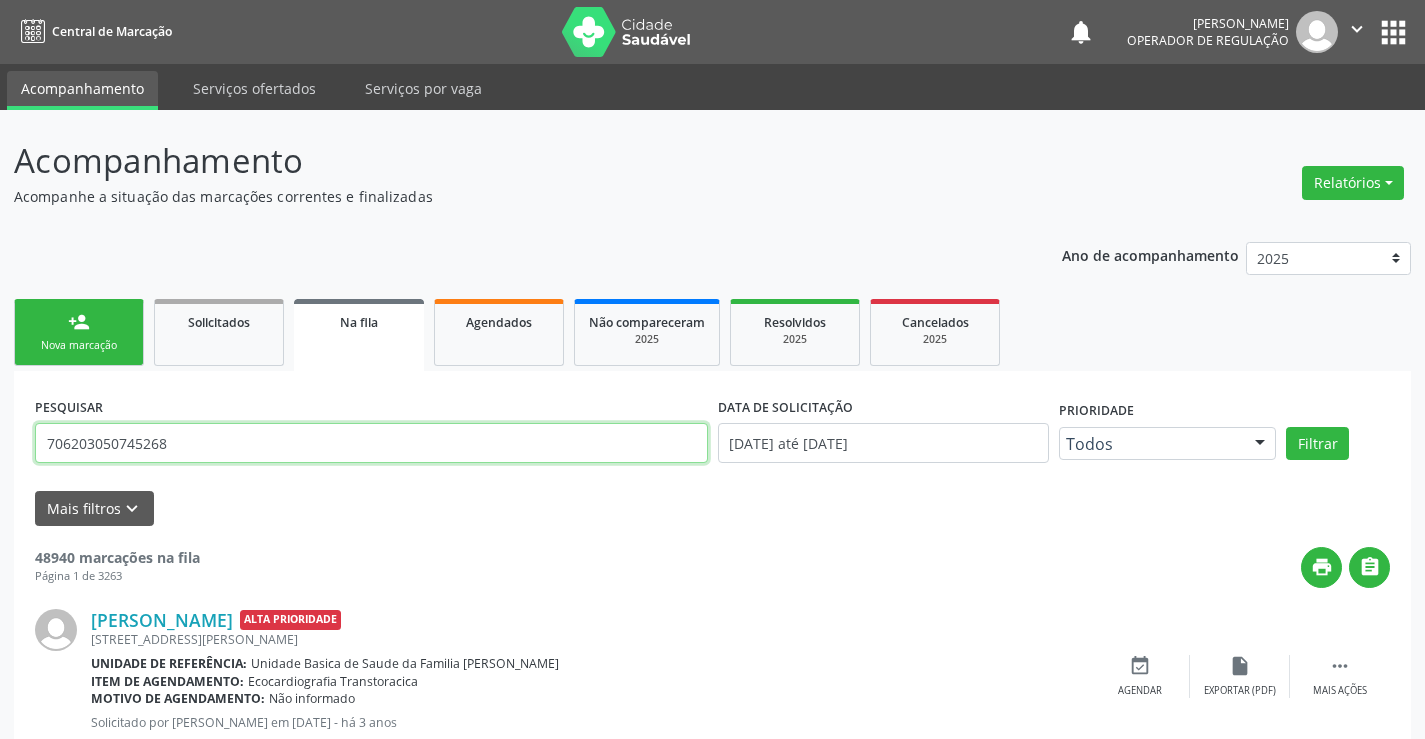 type on "706203050745268" 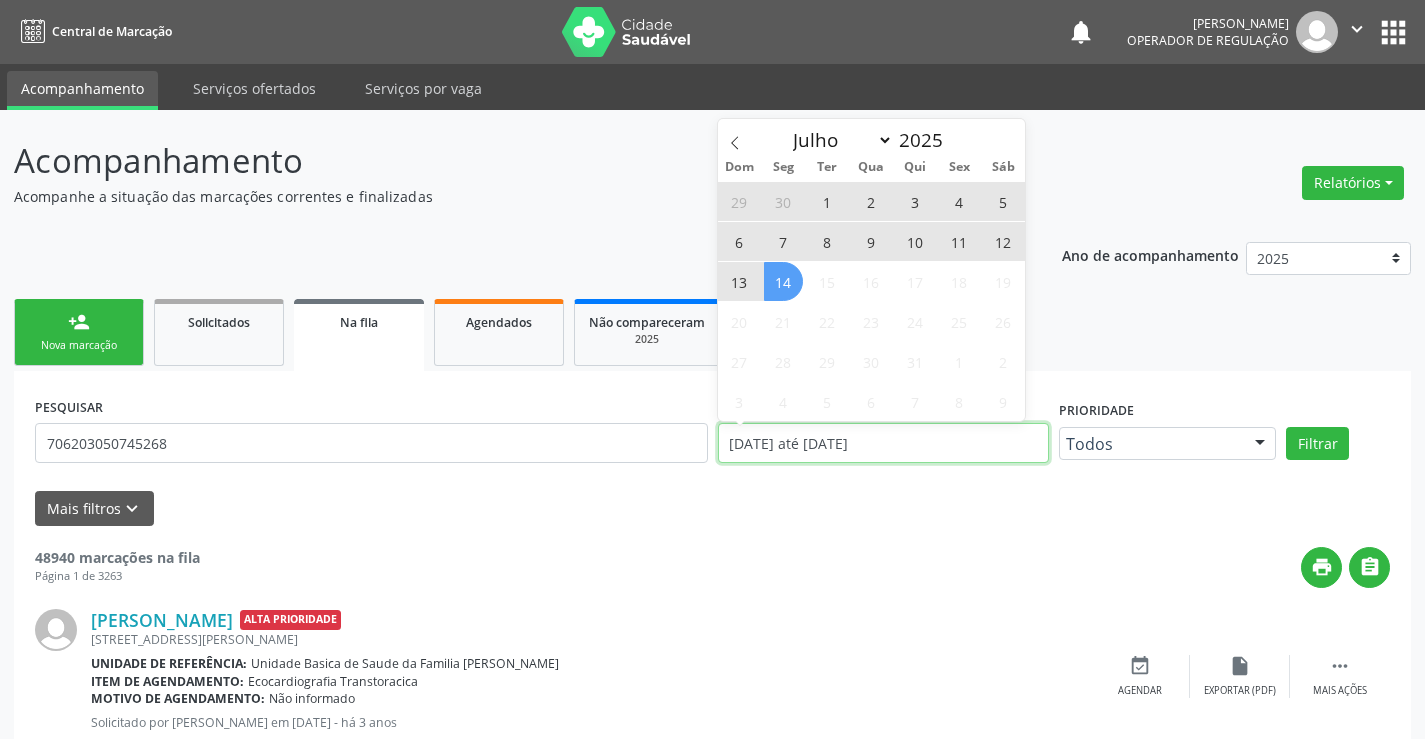 click on "01/01/2023 até 14/07/2025" at bounding box center [883, 443] 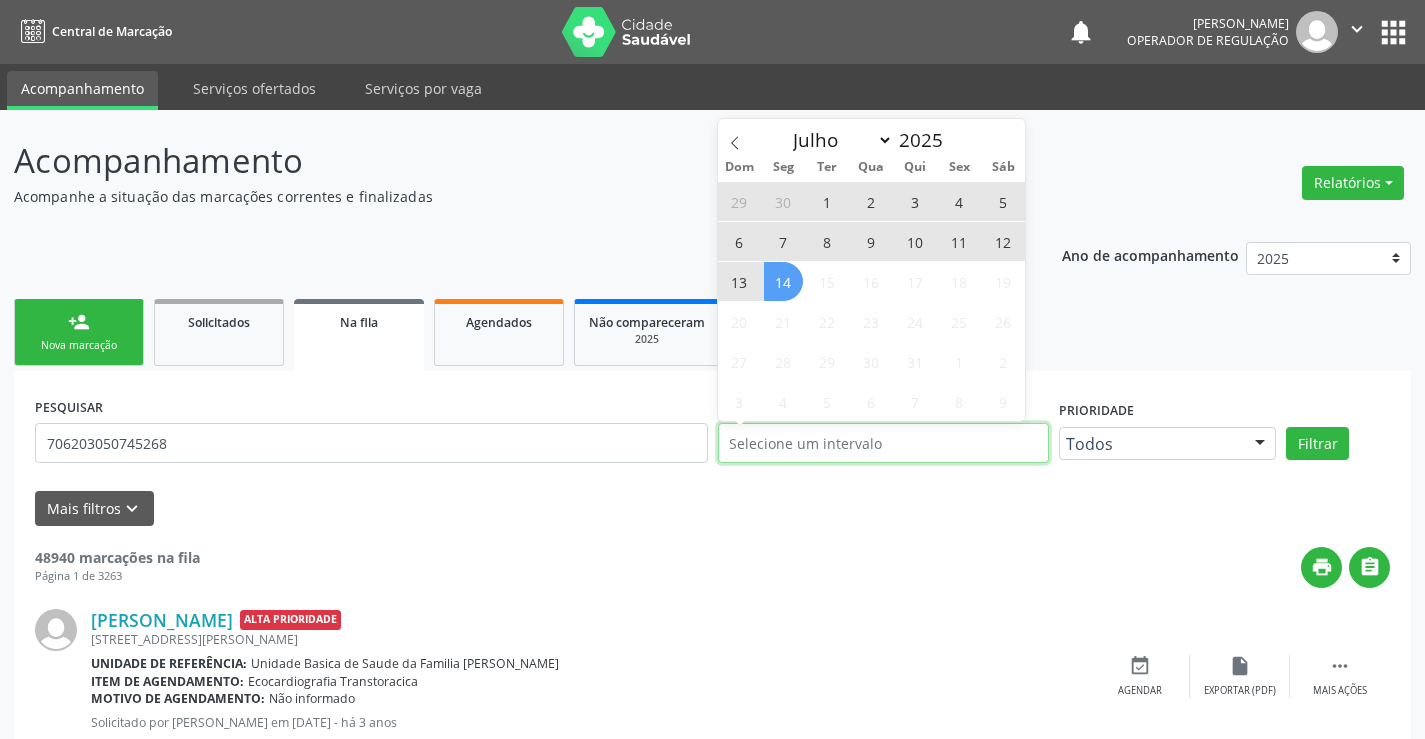 type on "2023" 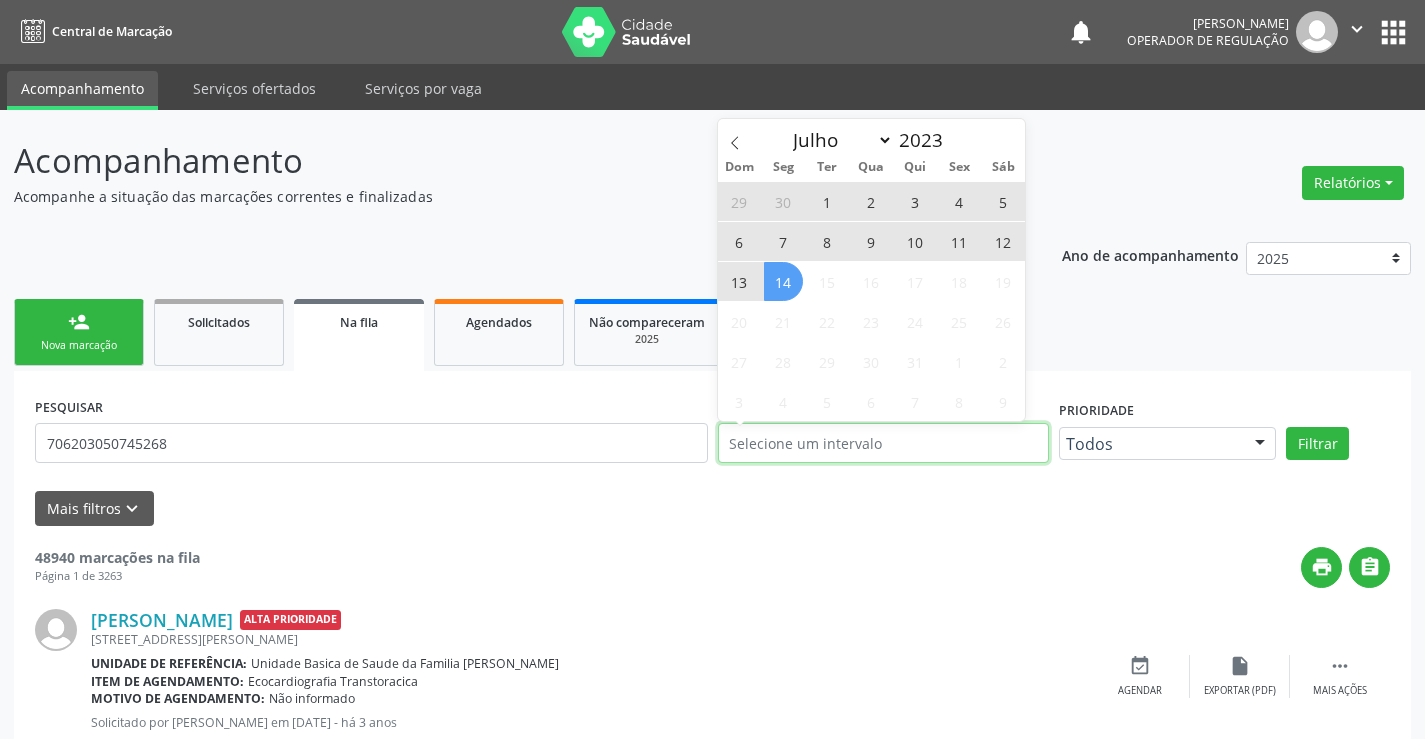 select on "0" 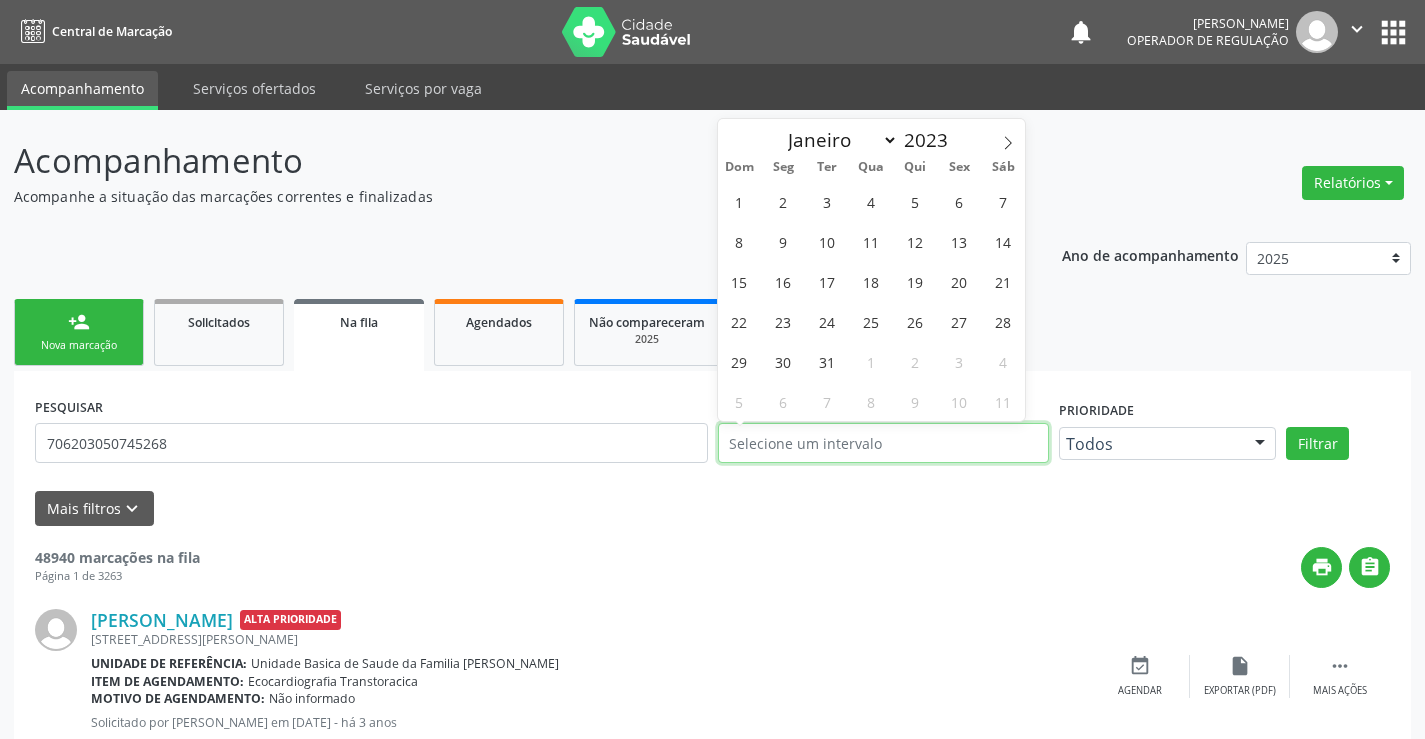 scroll, scrollTop: 100, scrollLeft: 0, axis: vertical 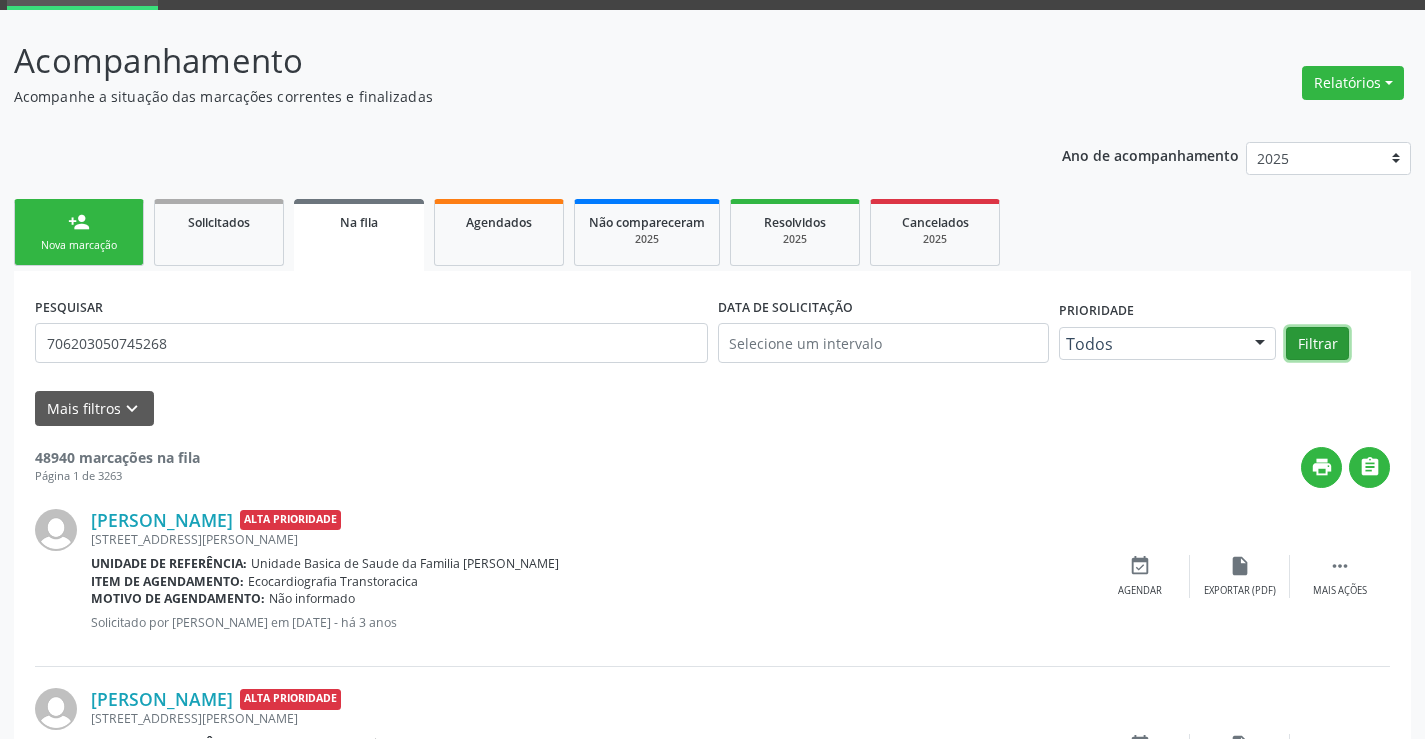 click on "Filtrar" at bounding box center (1317, 344) 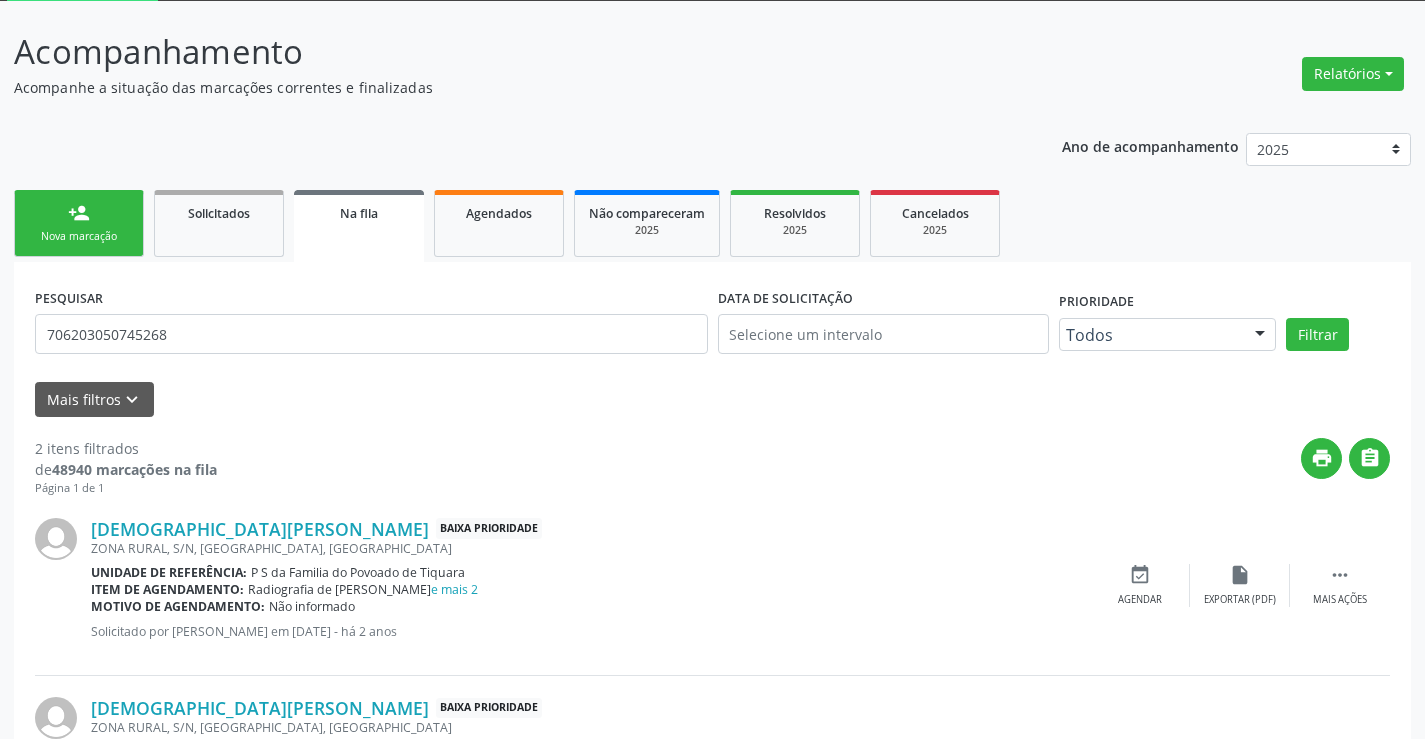 scroll, scrollTop: 259, scrollLeft: 0, axis: vertical 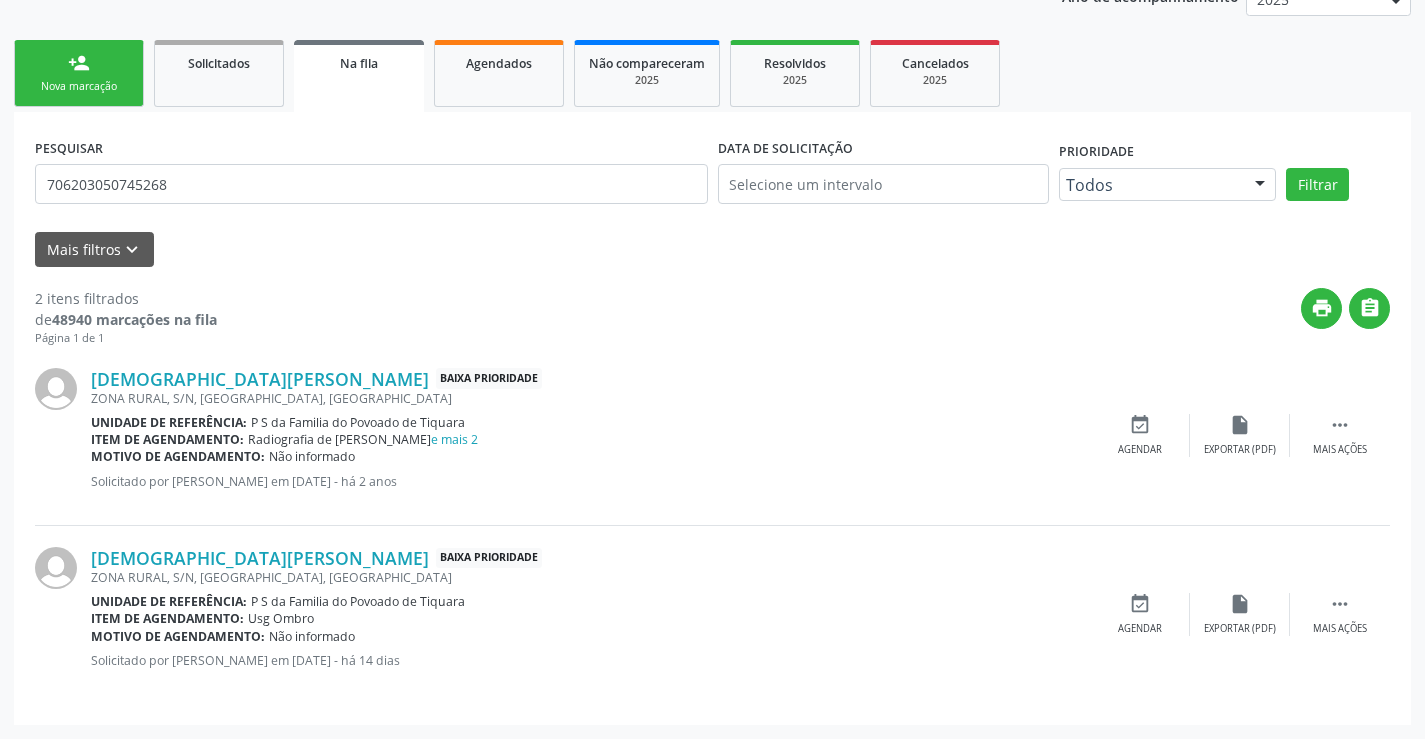 click on "Nova marcação" at bounding box center (79, 86) 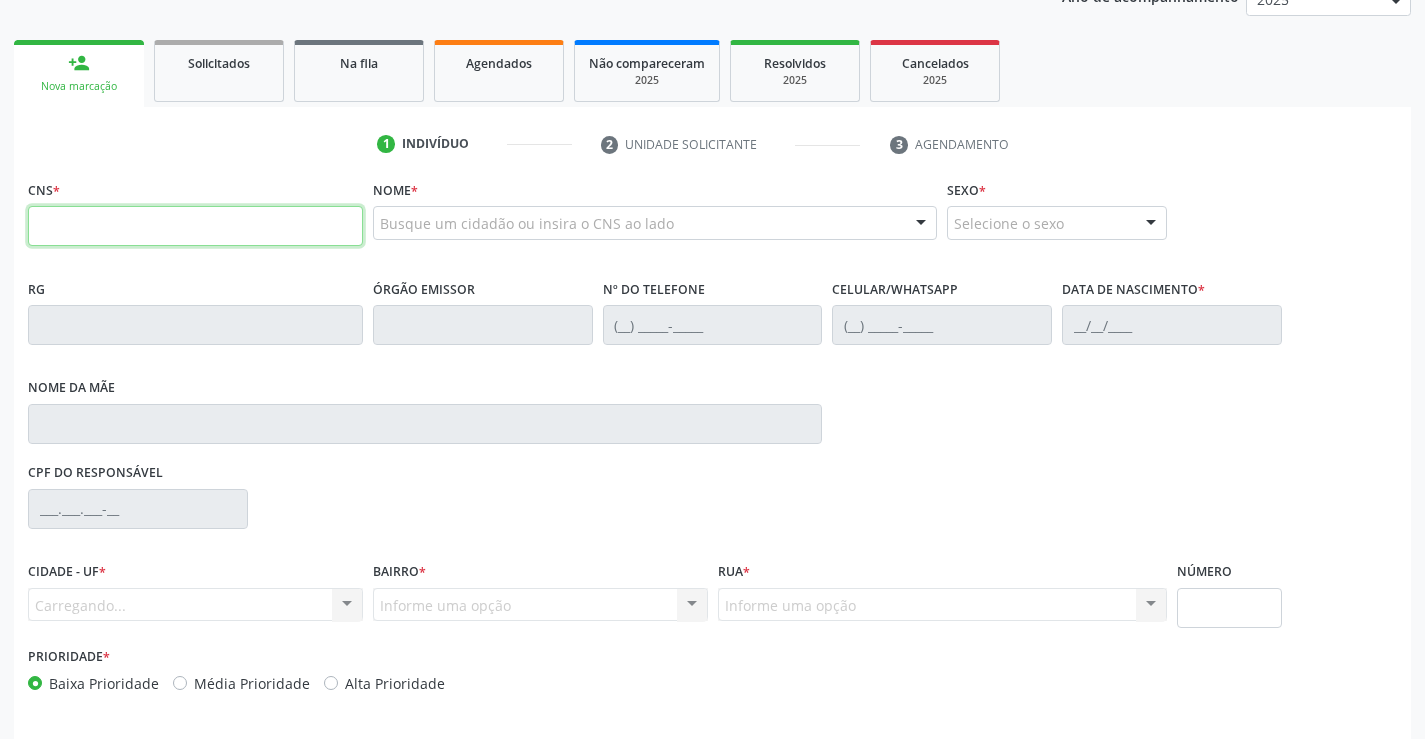 click at bounding box center [195, 226] 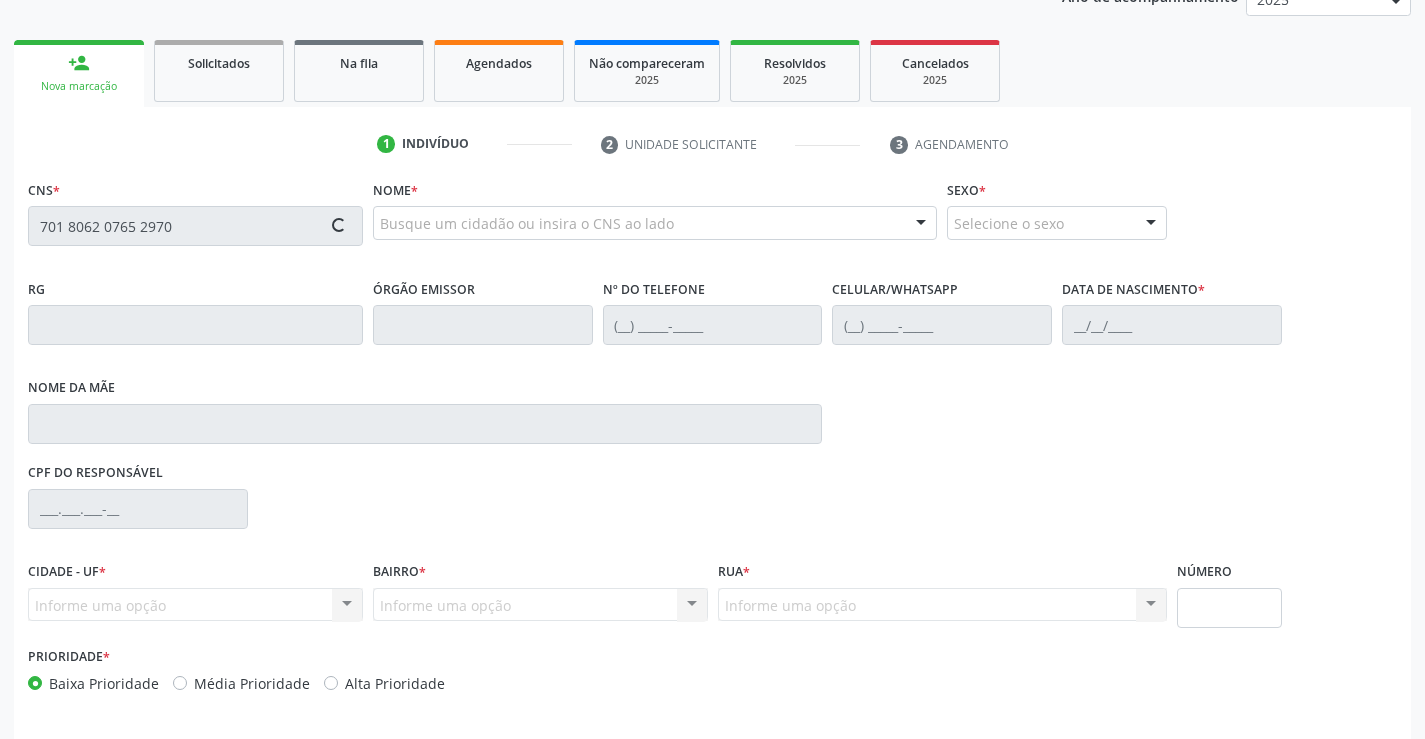 type on "701 8062 0765 2970" 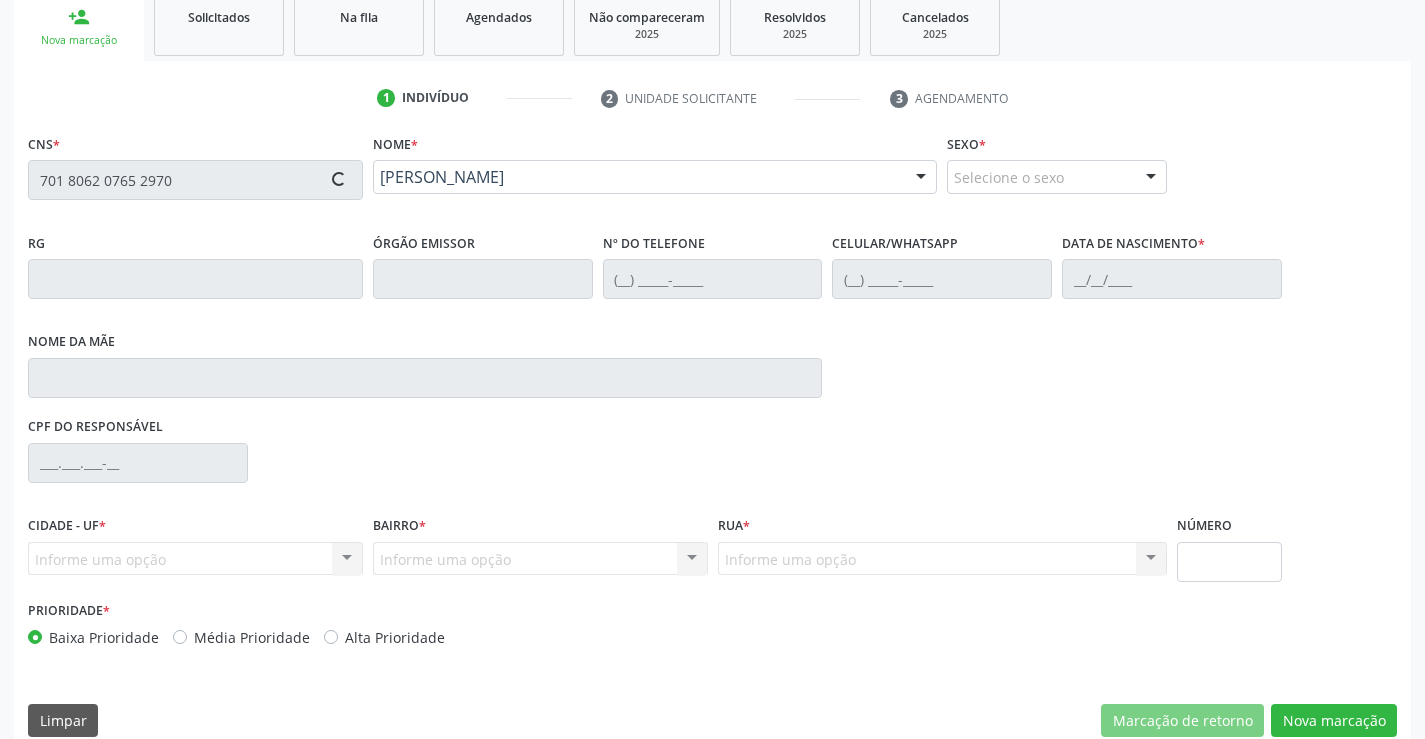 scroll, scrollTop: 331, scrollLeft: 0, axis: vertical 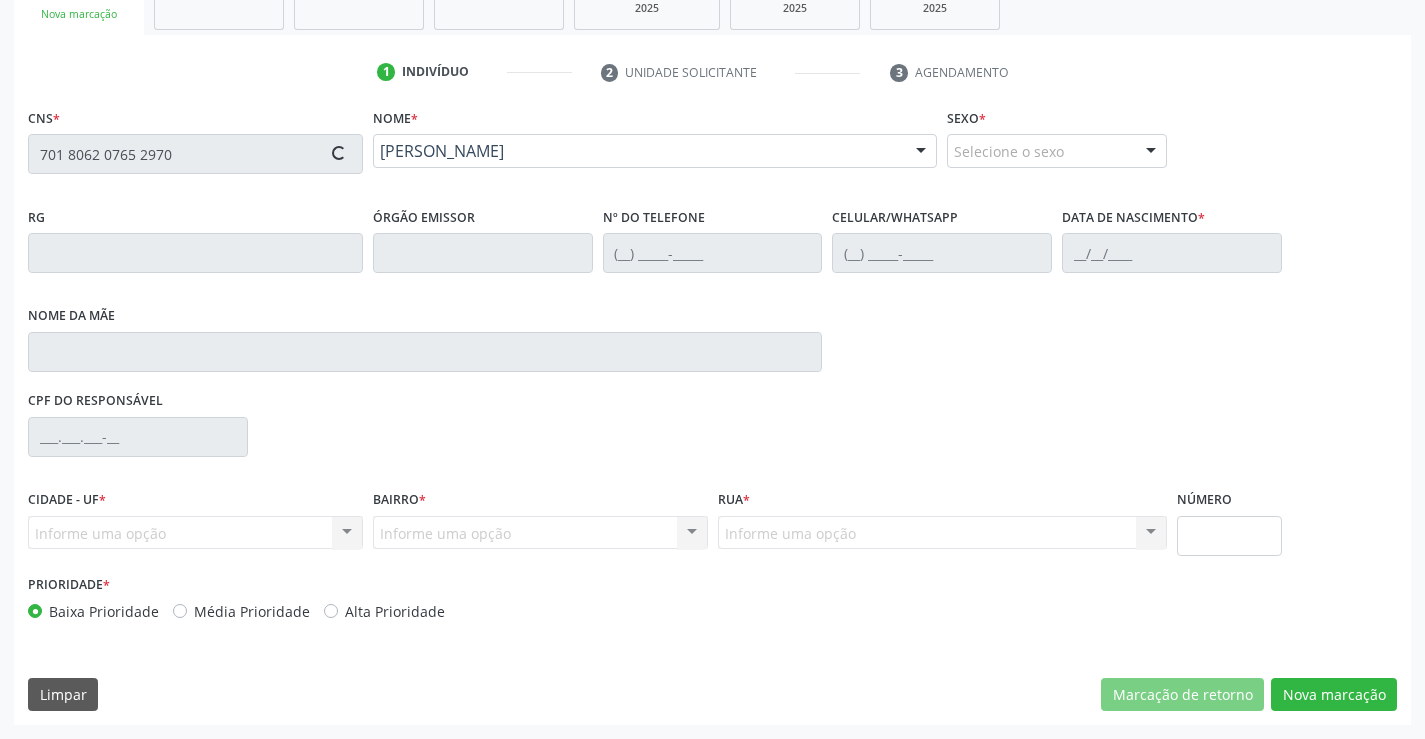 type on "1293915572" 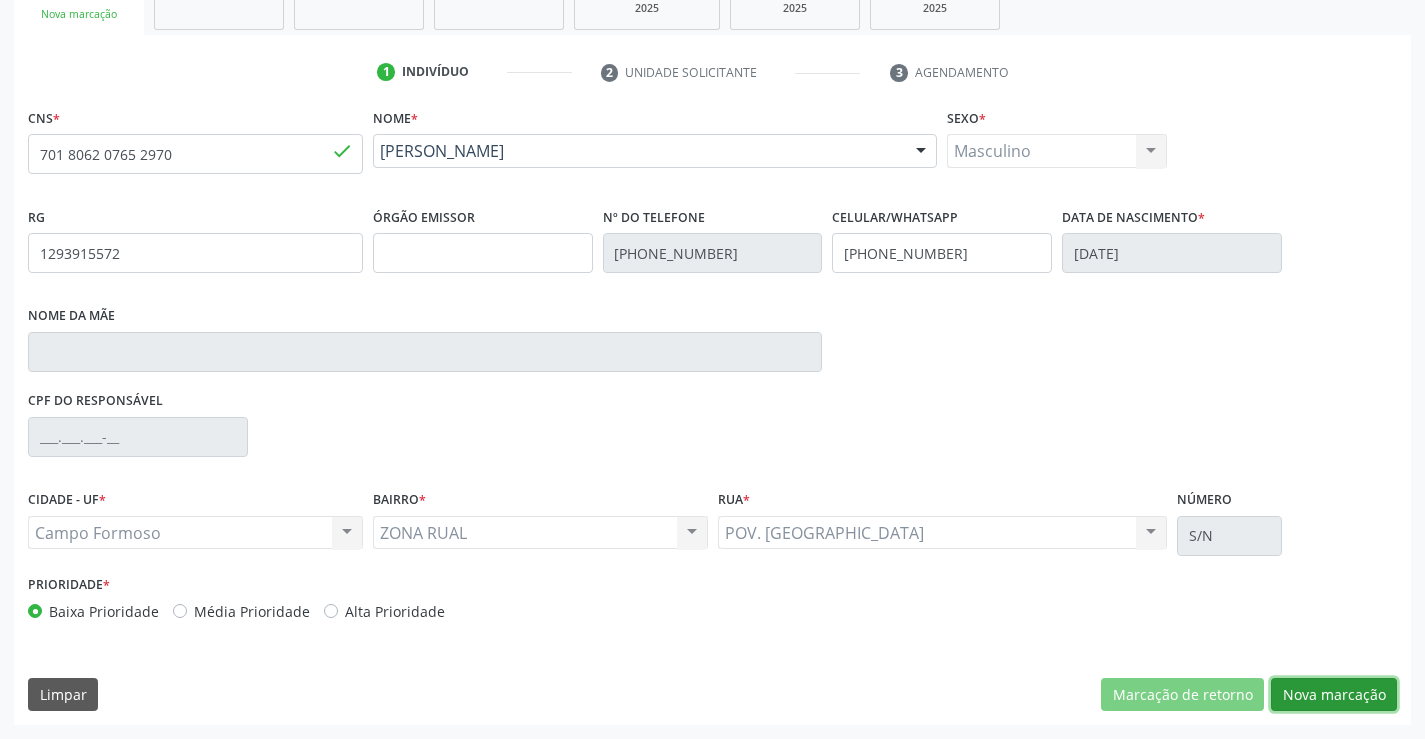 click on "Nova marcação" at bounding box center (1334, 695) 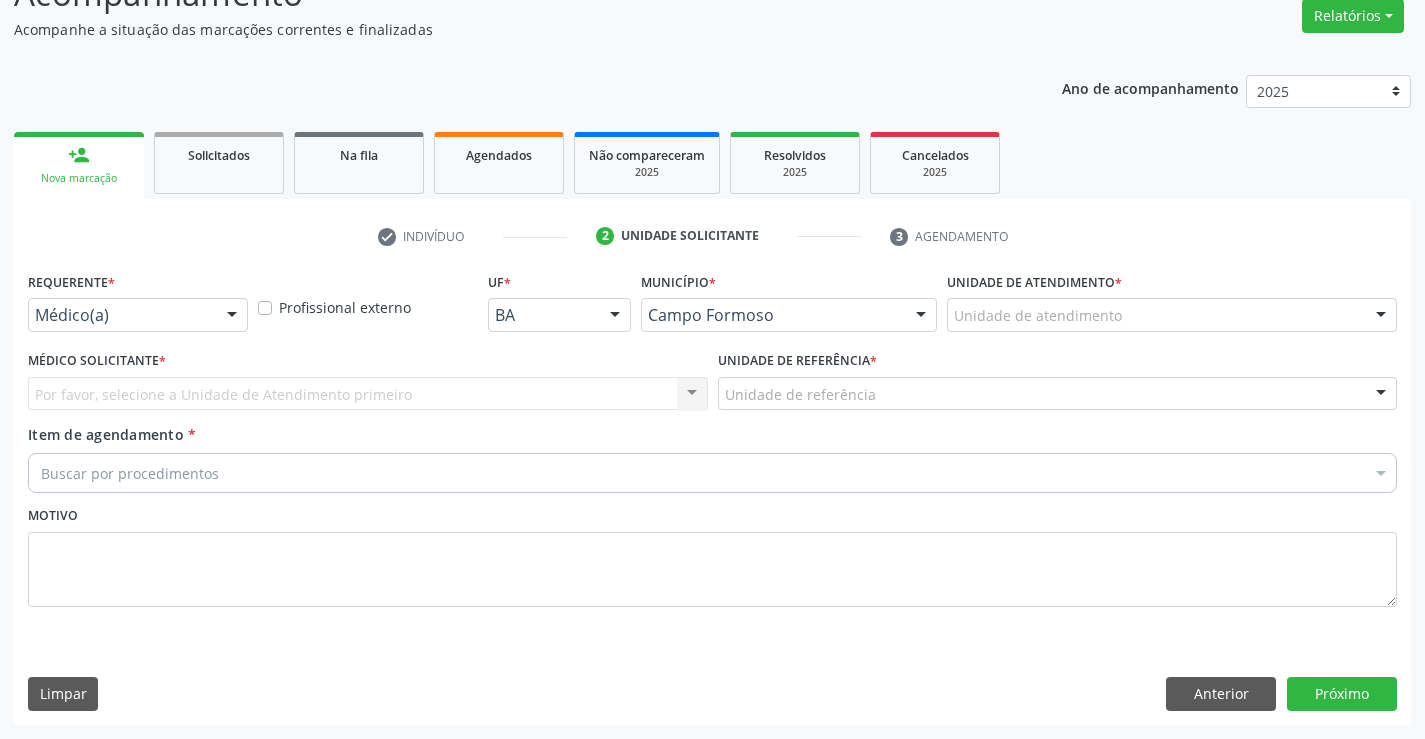 scroll, scrollTop: 167, scrollLeft: 0, axis: vertical 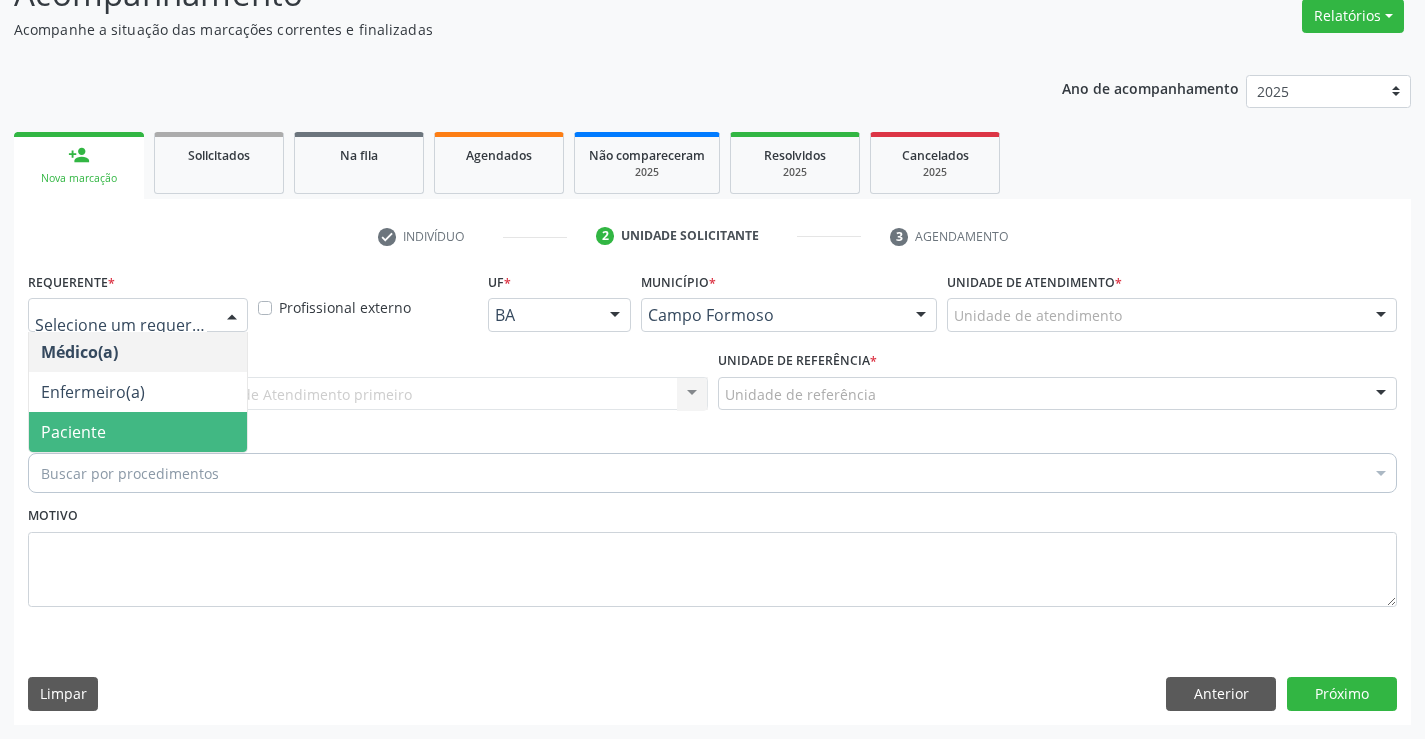 click on "Paciente" at bounding box center (138, 432) 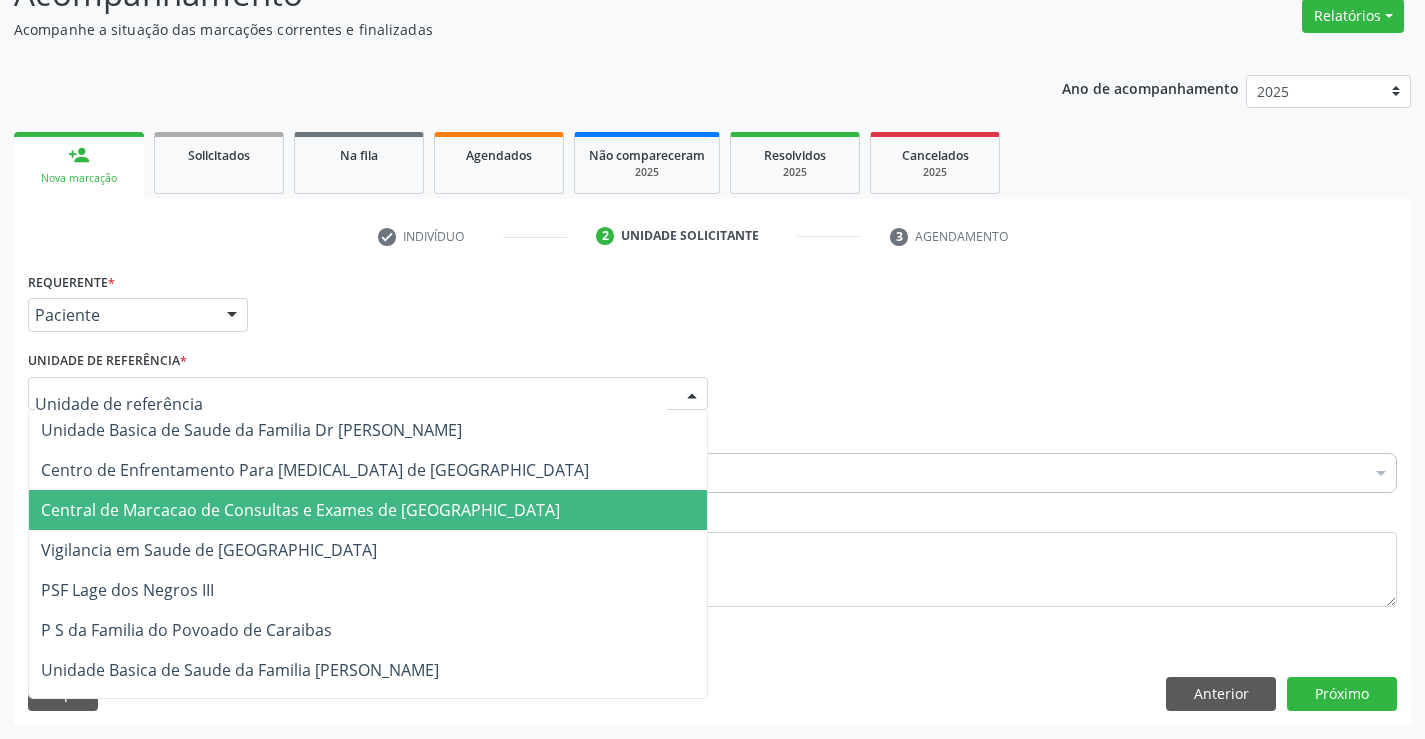 click on "Central de Marcacao de Consultas e Exames de [GEOGRAPHIC_DATA]" at bounding box center (368, 510) 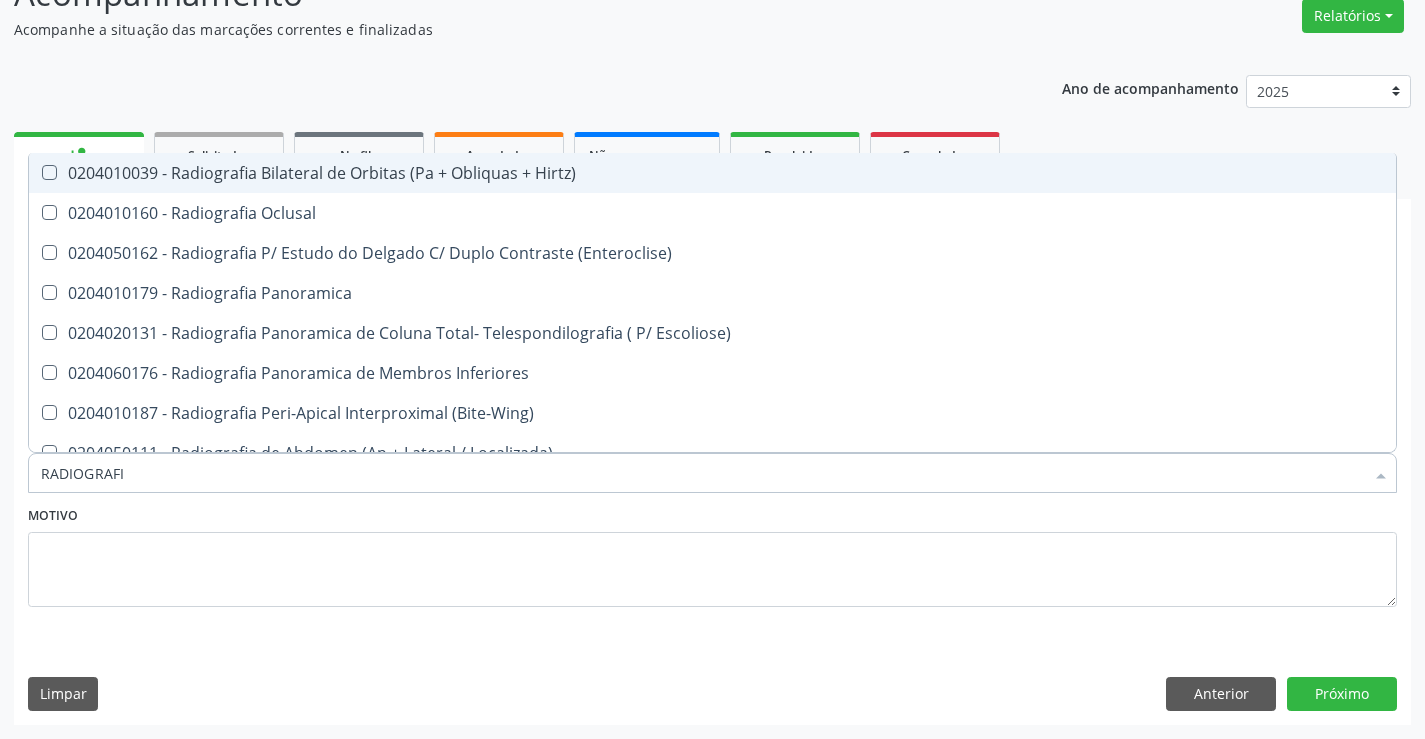 type on "RADIOGRAFIA" 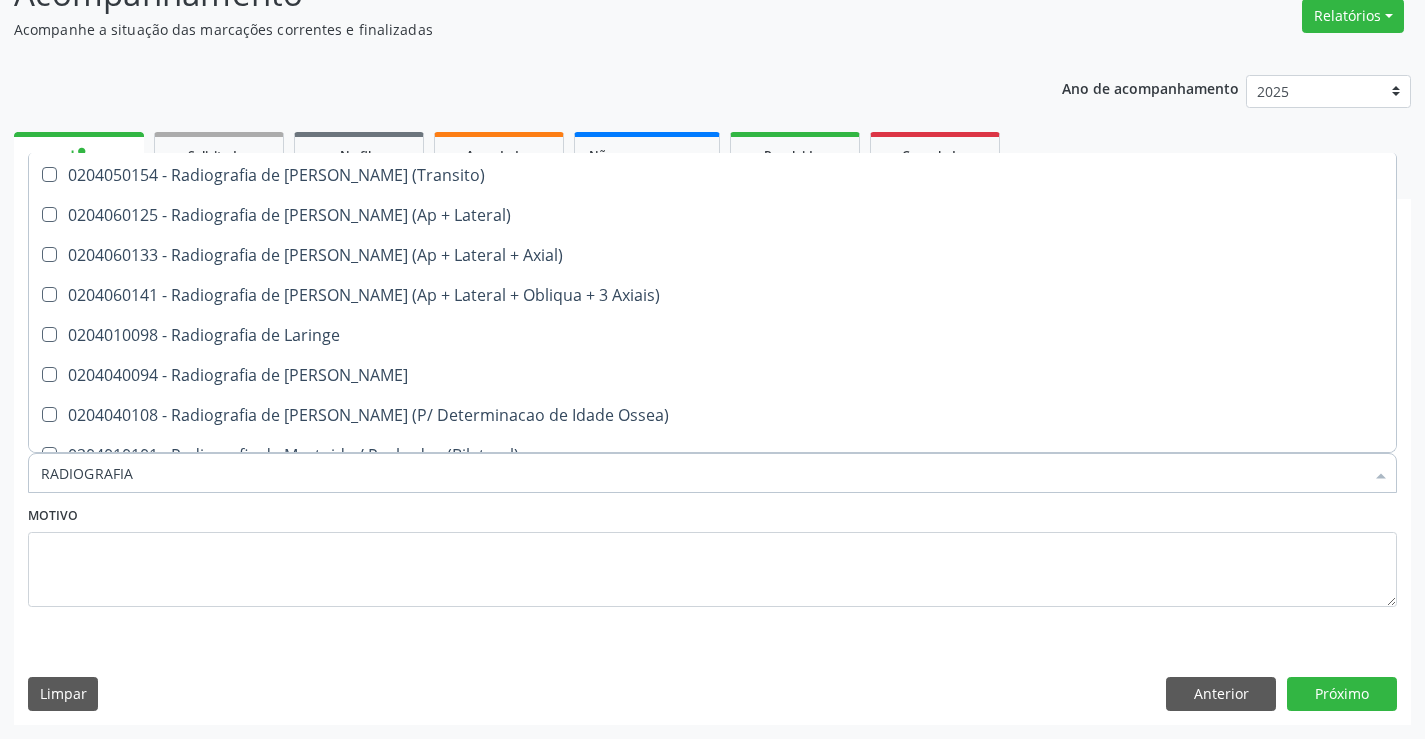 scroll, scrollTop: 1800, scrollLeft: 0, axis: vertical 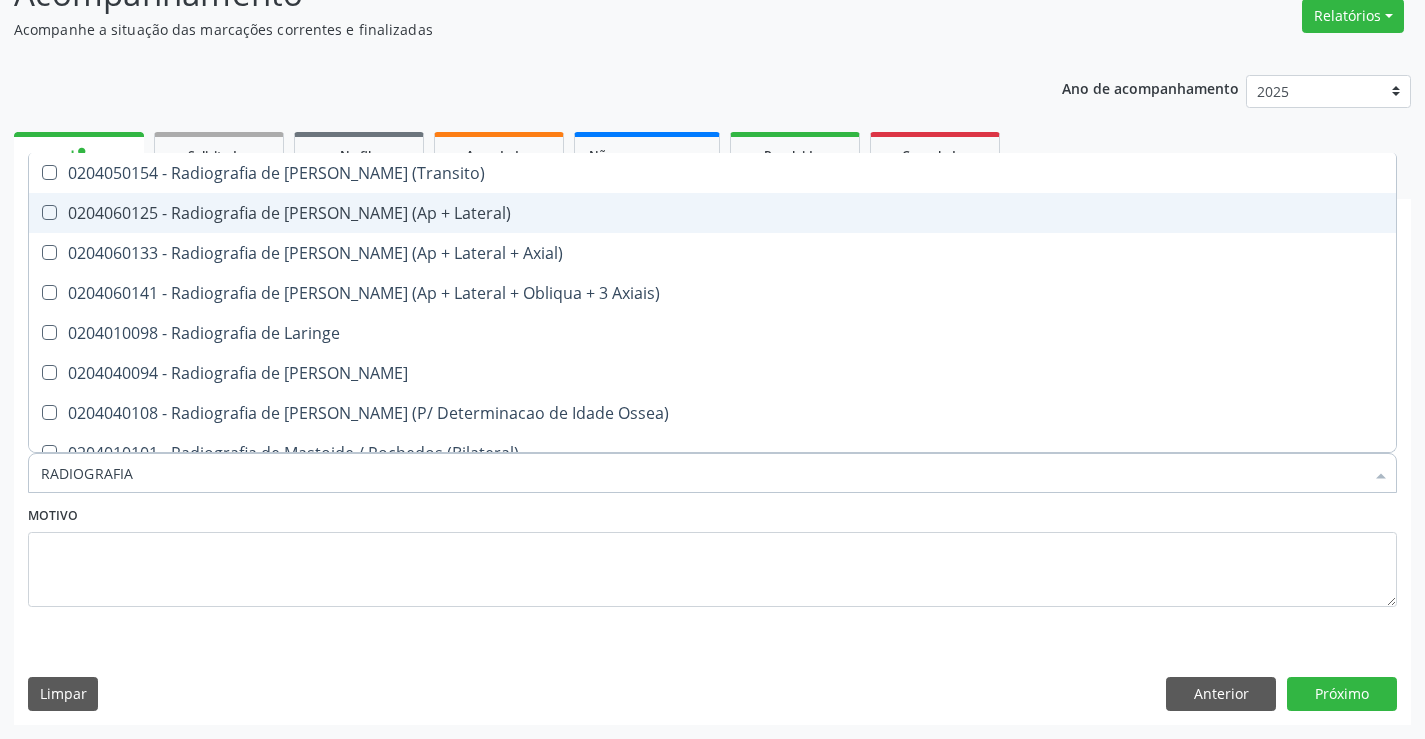 click on "0204060125 - Radiografia de Joelho (Ap + Lateral)" at bounding box center (712, 213) 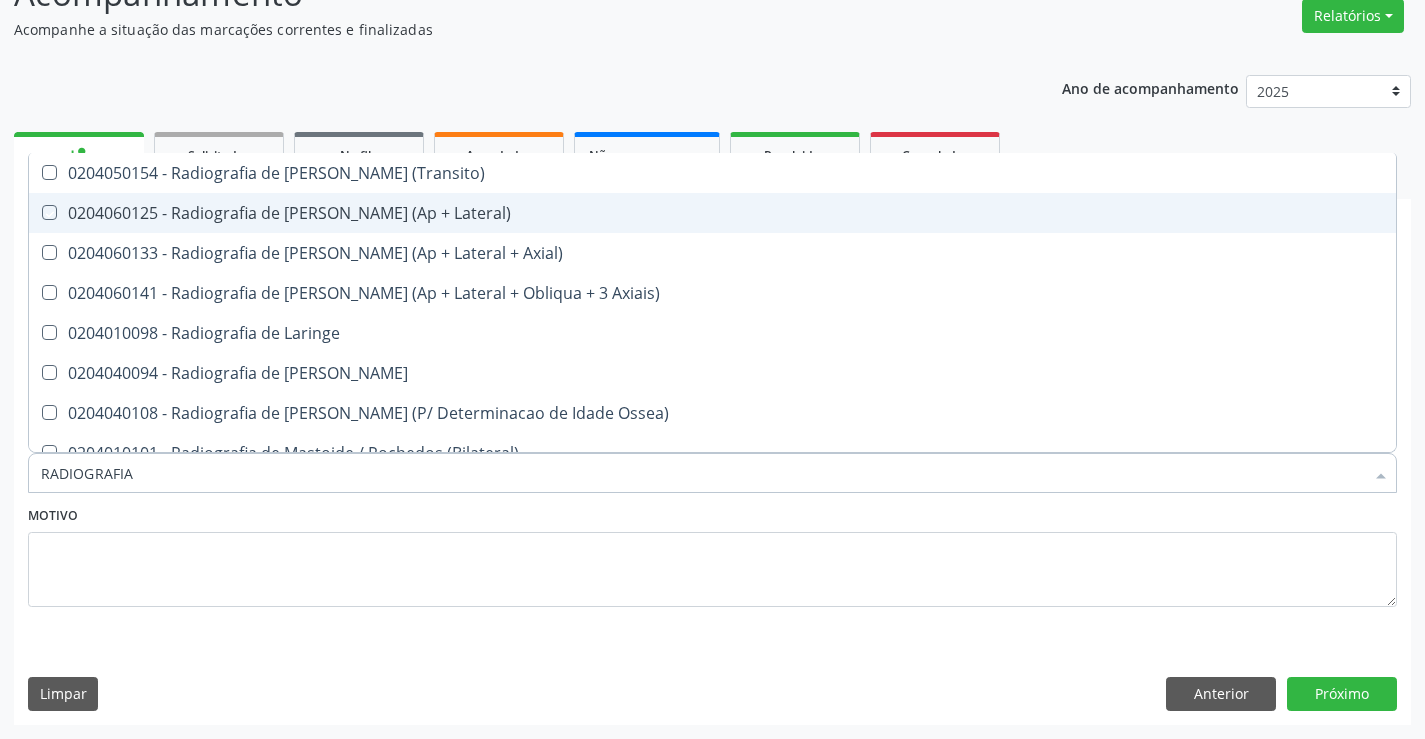 checkbox on "true" 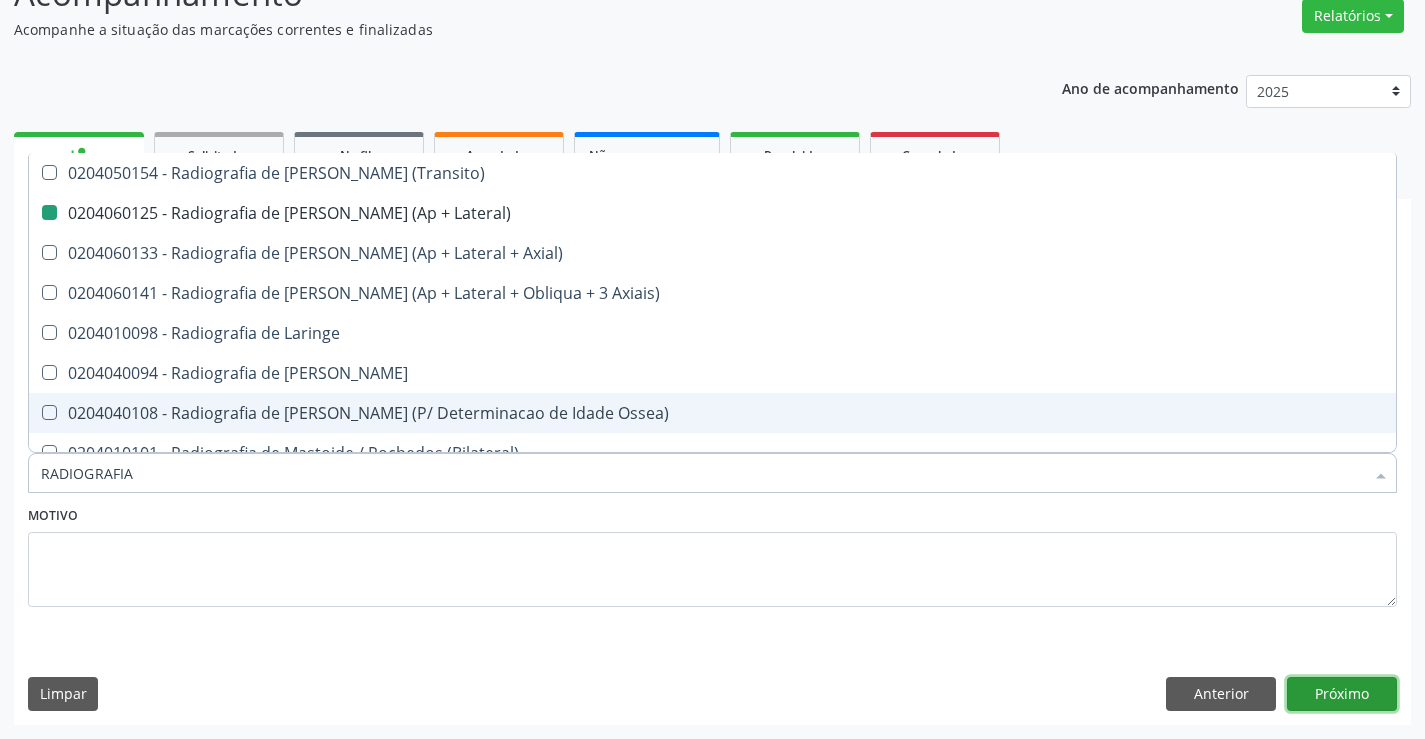 click on "Próximo" at bounding box center (1342, 694) 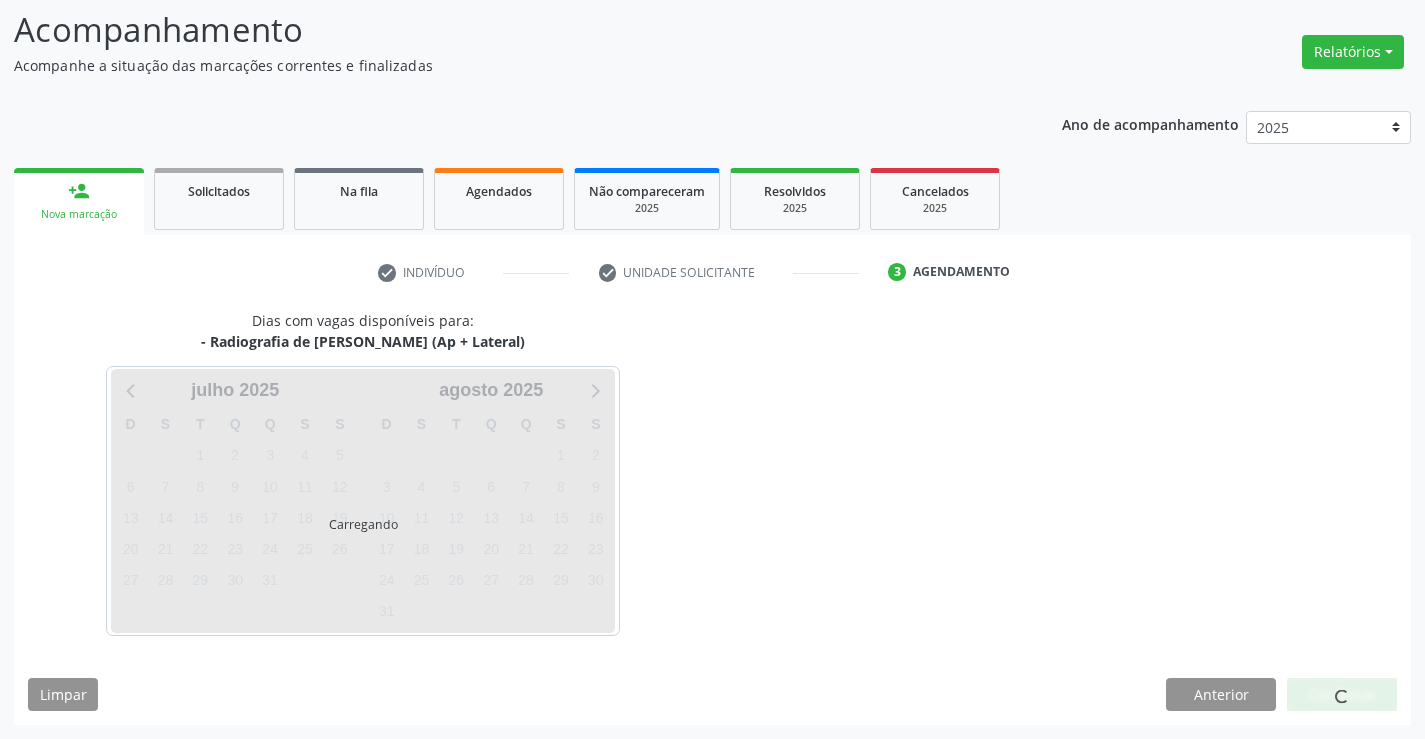 scroll, scrollTop: 131, scrollLeft: 0, axis: vertical 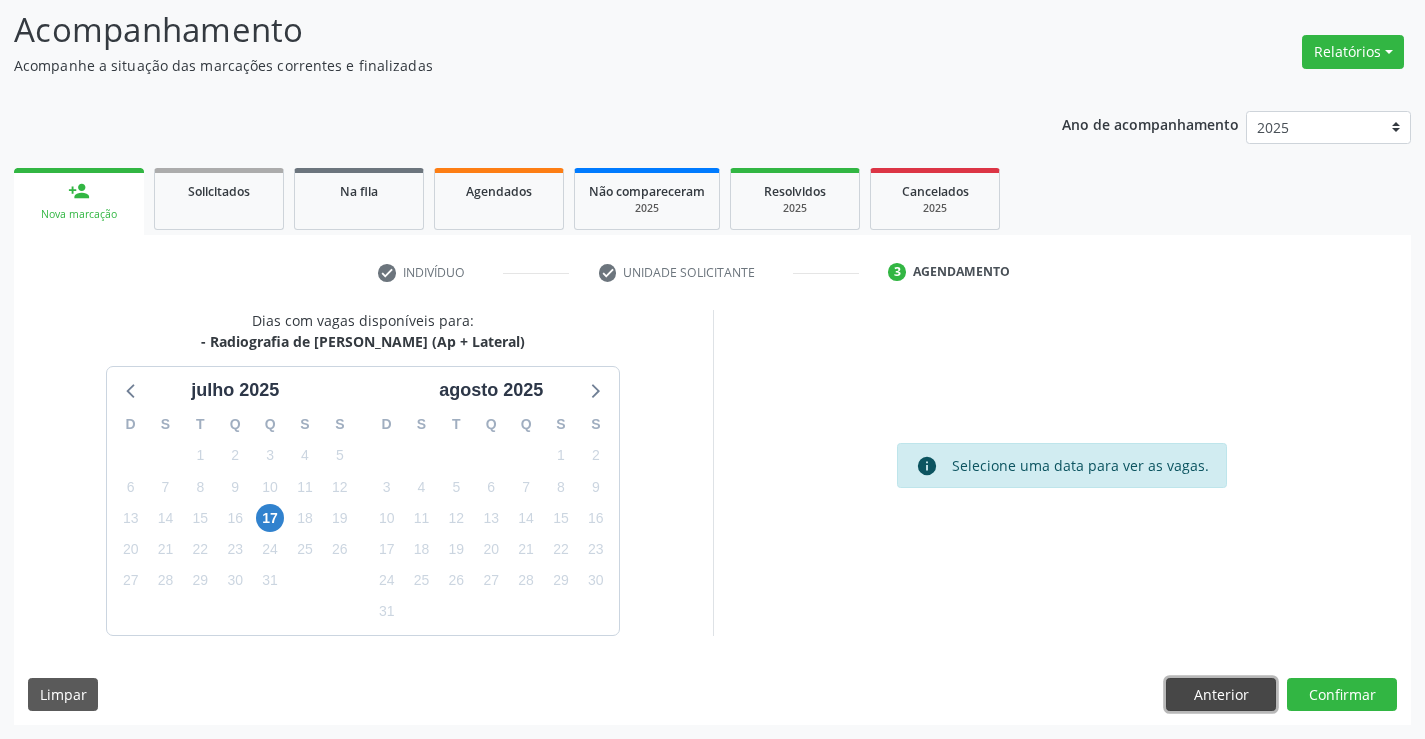click on "Anterior" at bounding box center [1221, 695] 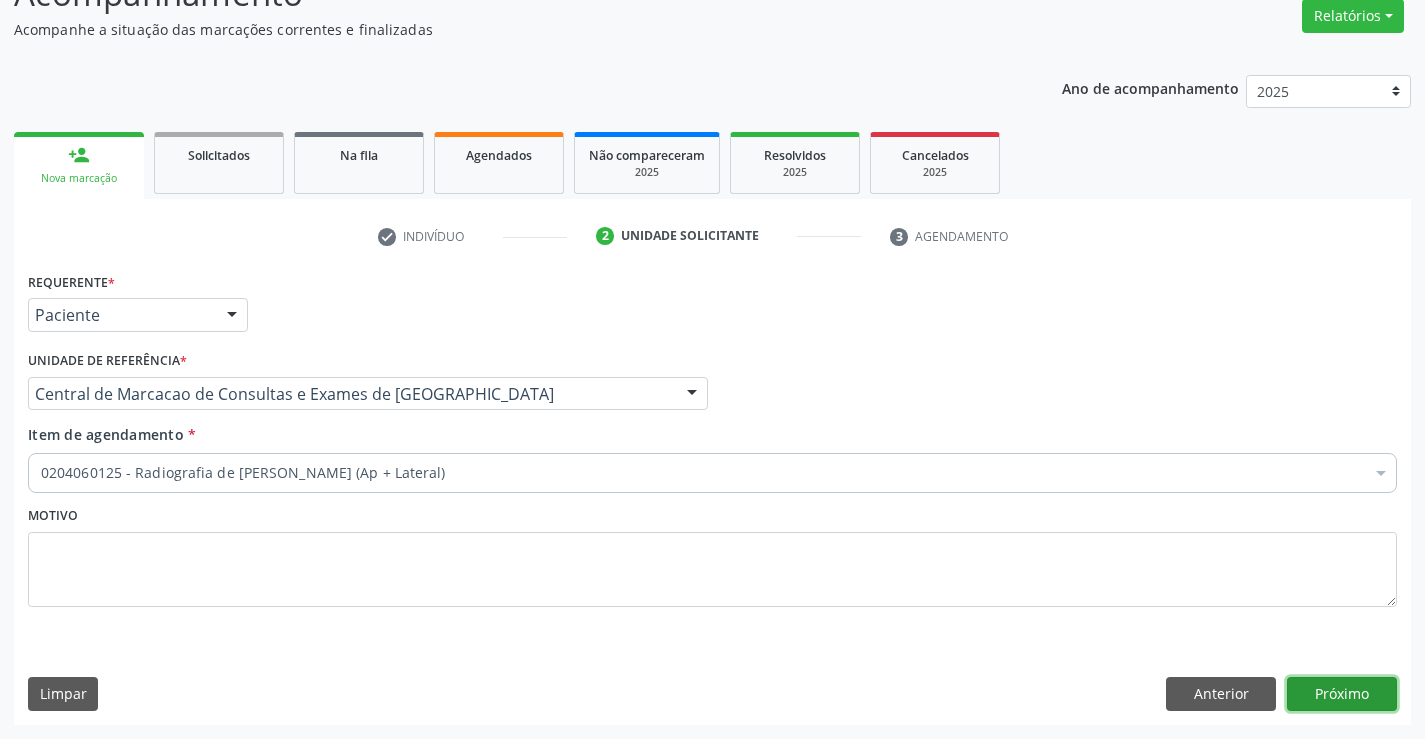 click on "Próximo" at bounding box center (1342, 694) 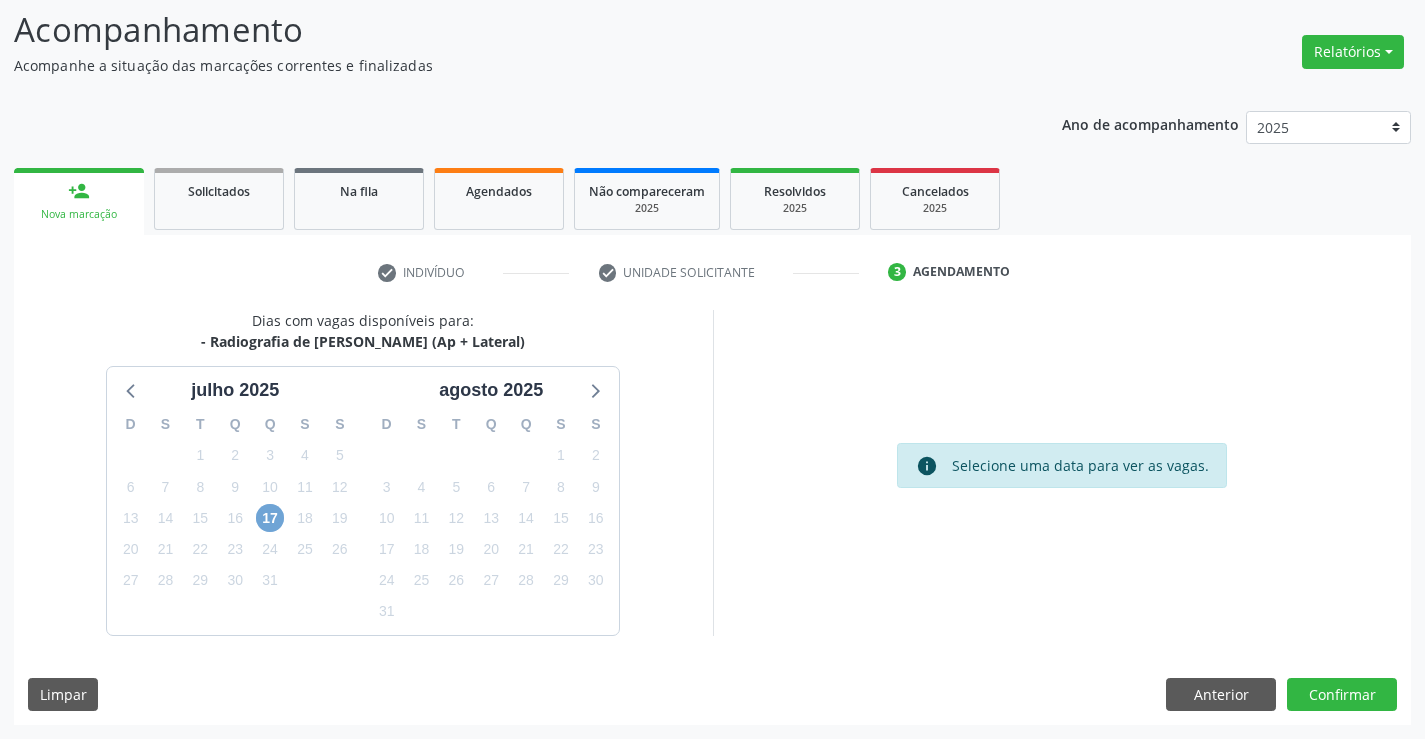 click on "17" at bounding box center [270, 518] 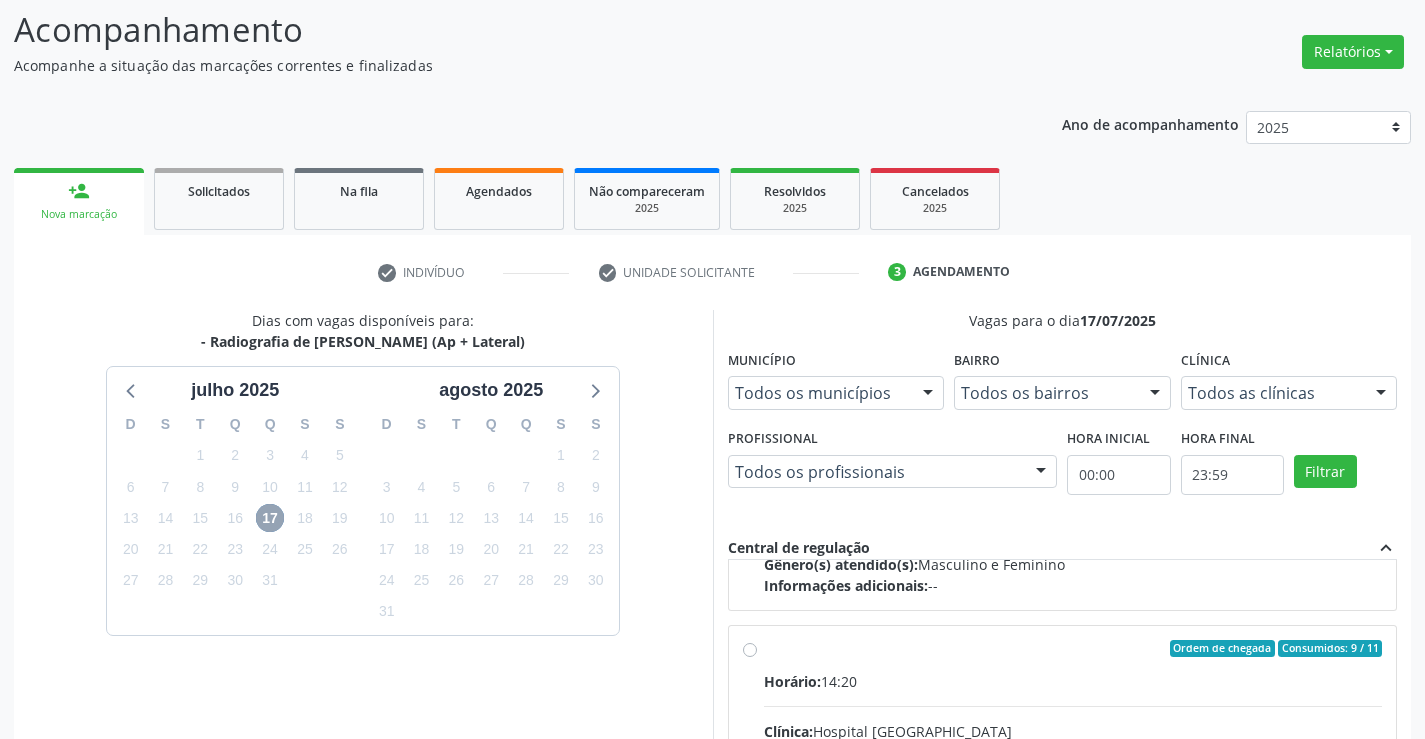 scroll, scrollTop: 315, scrollLeft: 0, axis: vertical 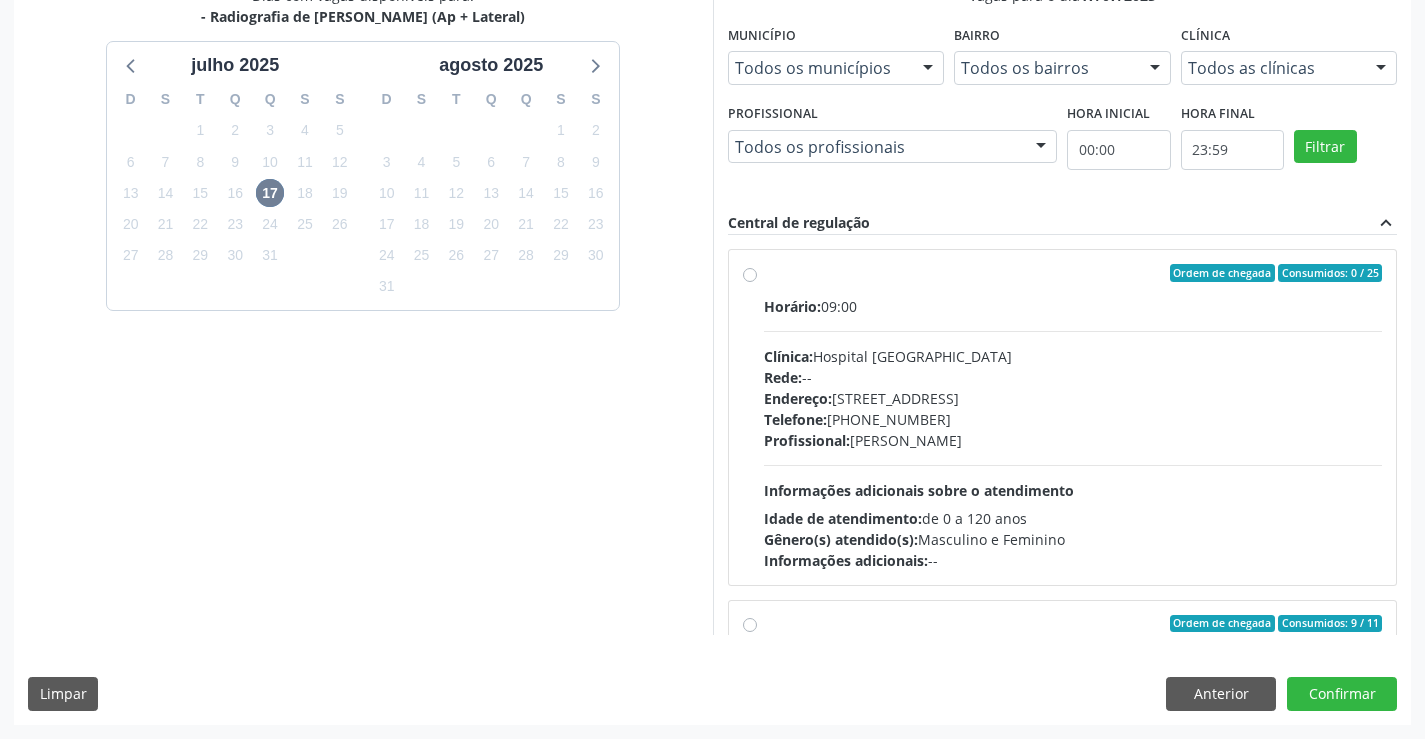click on "Ordem de chegada
Consumidos: 0 / 25
Horário:   09:00
Clínica:  Hospital Sao Francisco
Rede:
--
Endereço:   Blocos, nº 258, Centro, Campo Formoso - BA
Telefone:   (74) 36451217
Profissional:
Joel da Rocha Almeida
Informações adicionais sobre o atendimento
Idade de atendimento:
de 0 a 120 anos
Gênero(s) atendido(s):
Masculino e Feminino
Informações adicionais:
--" at bounding box center [1063, 417] 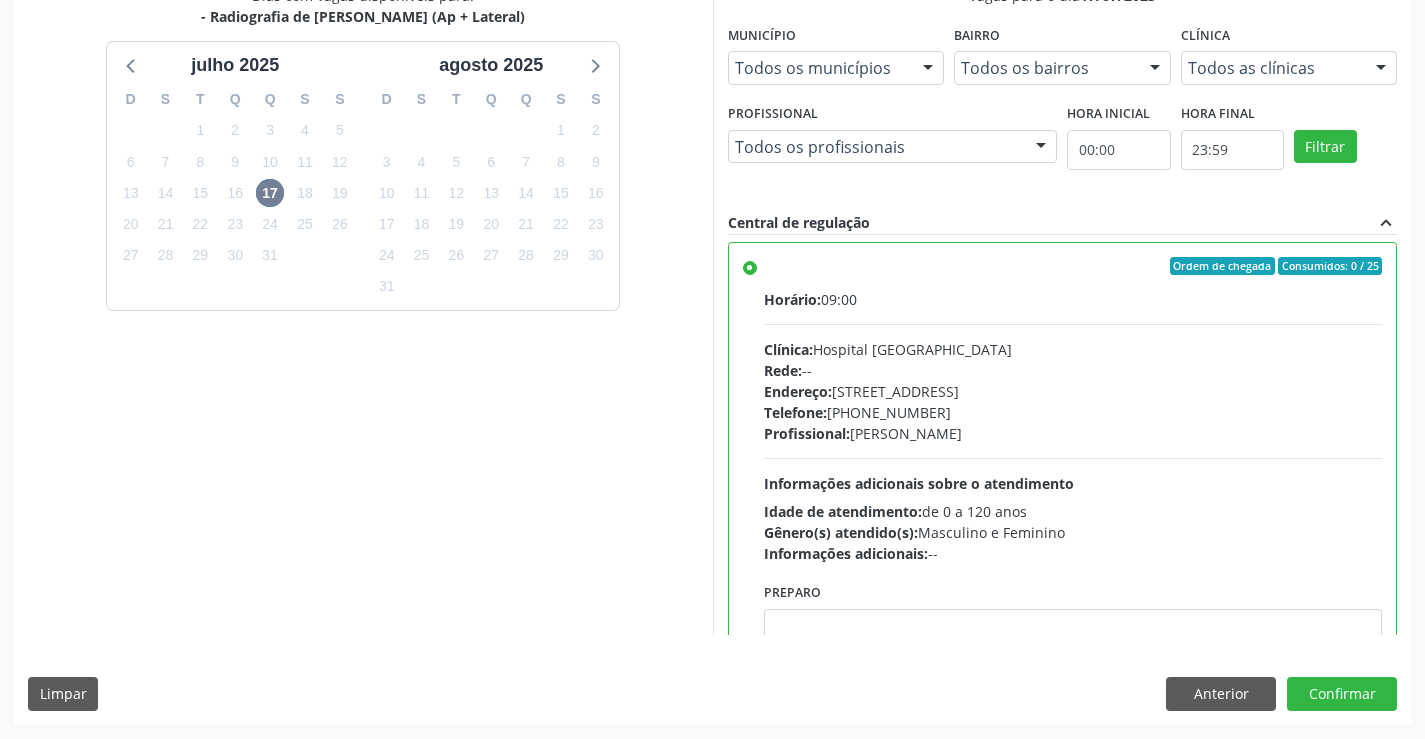 scroll, scrollTop: 0, scrollLeft: 0, axis: both 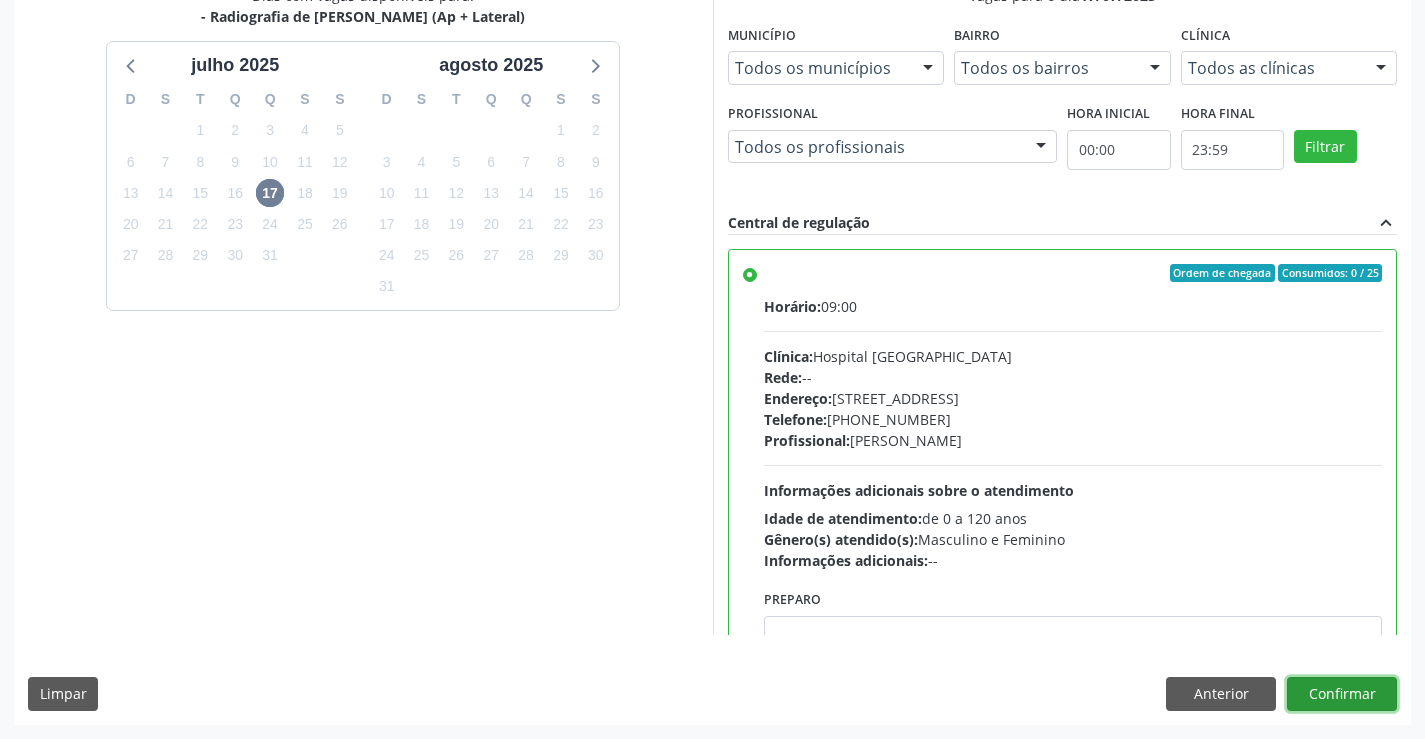 click on "Confirmar" at bounding box center [1342, 694] 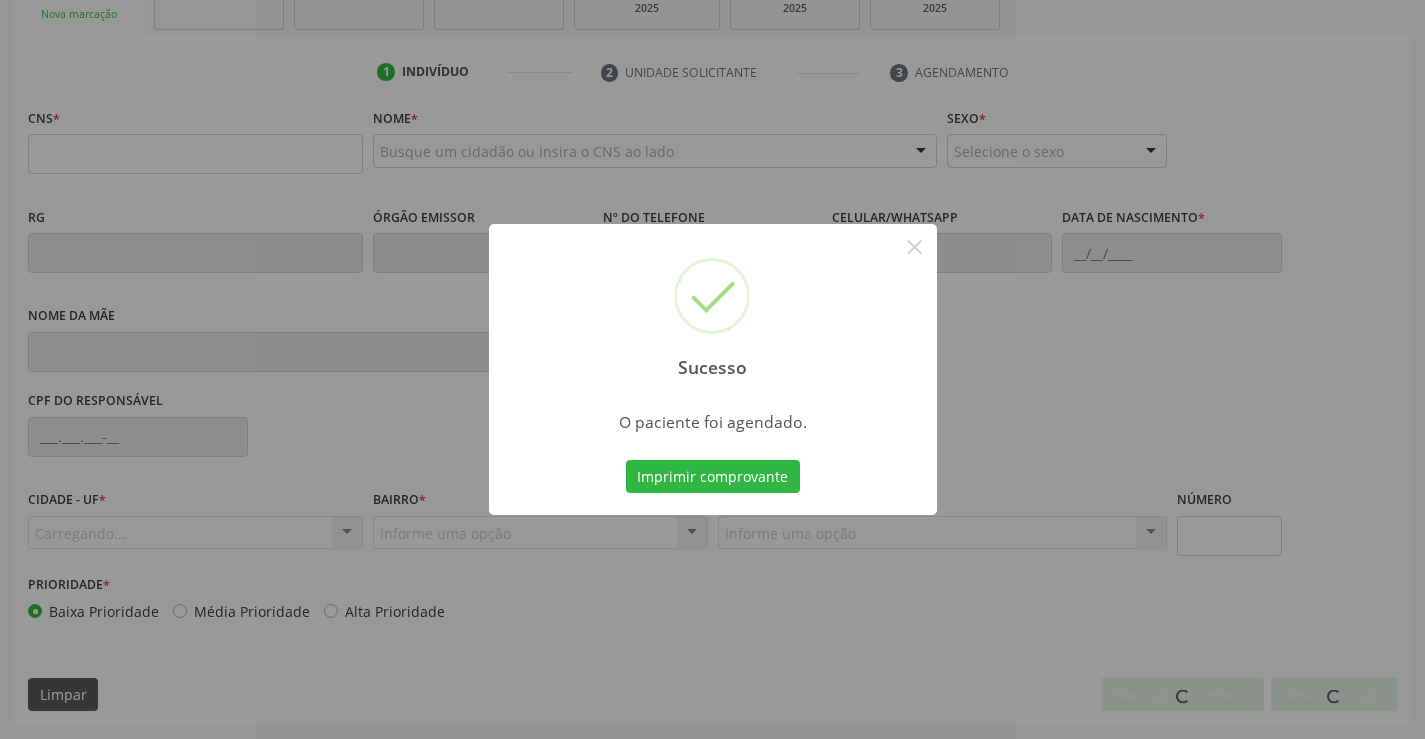 click on "Imprimir comprovante" at bounding box center (713, 477) 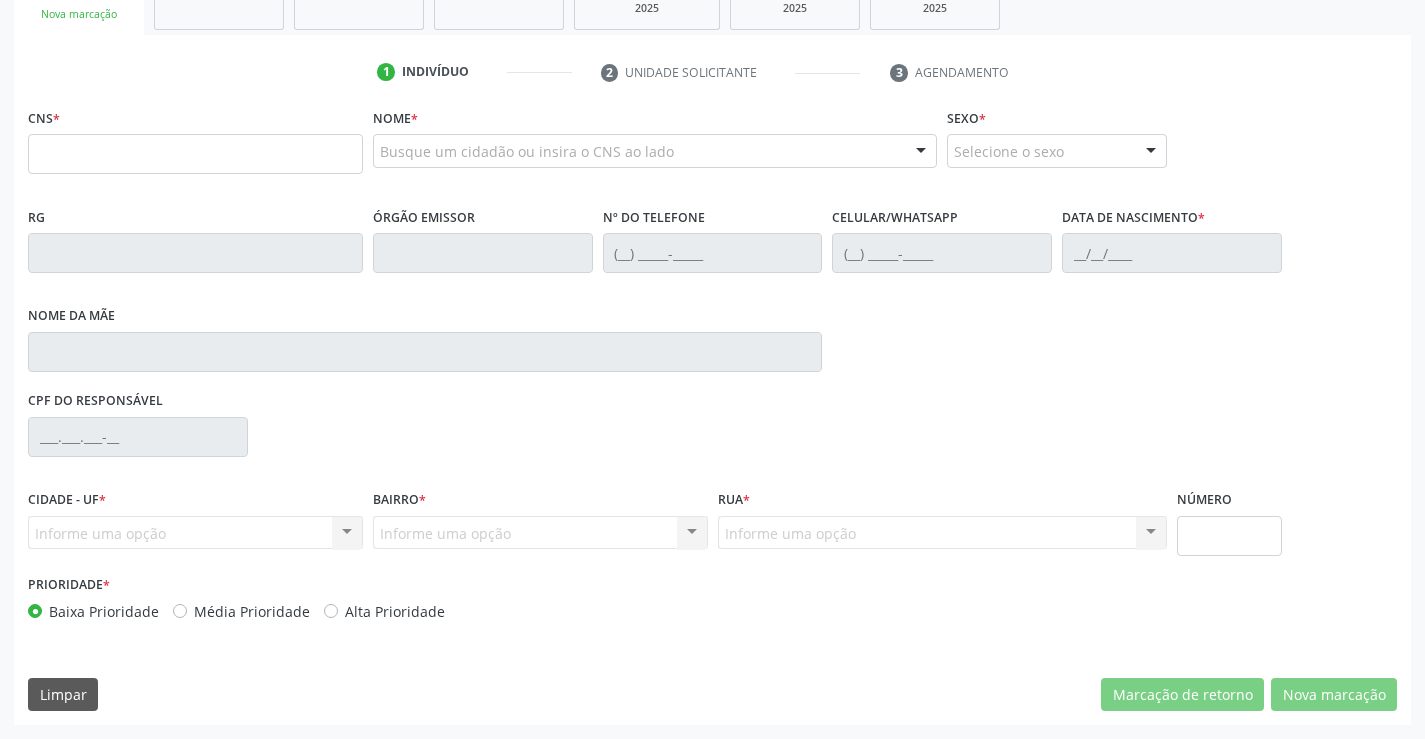 scroll, scrollTop: 331, scrollLeft: 0, axis: vertical 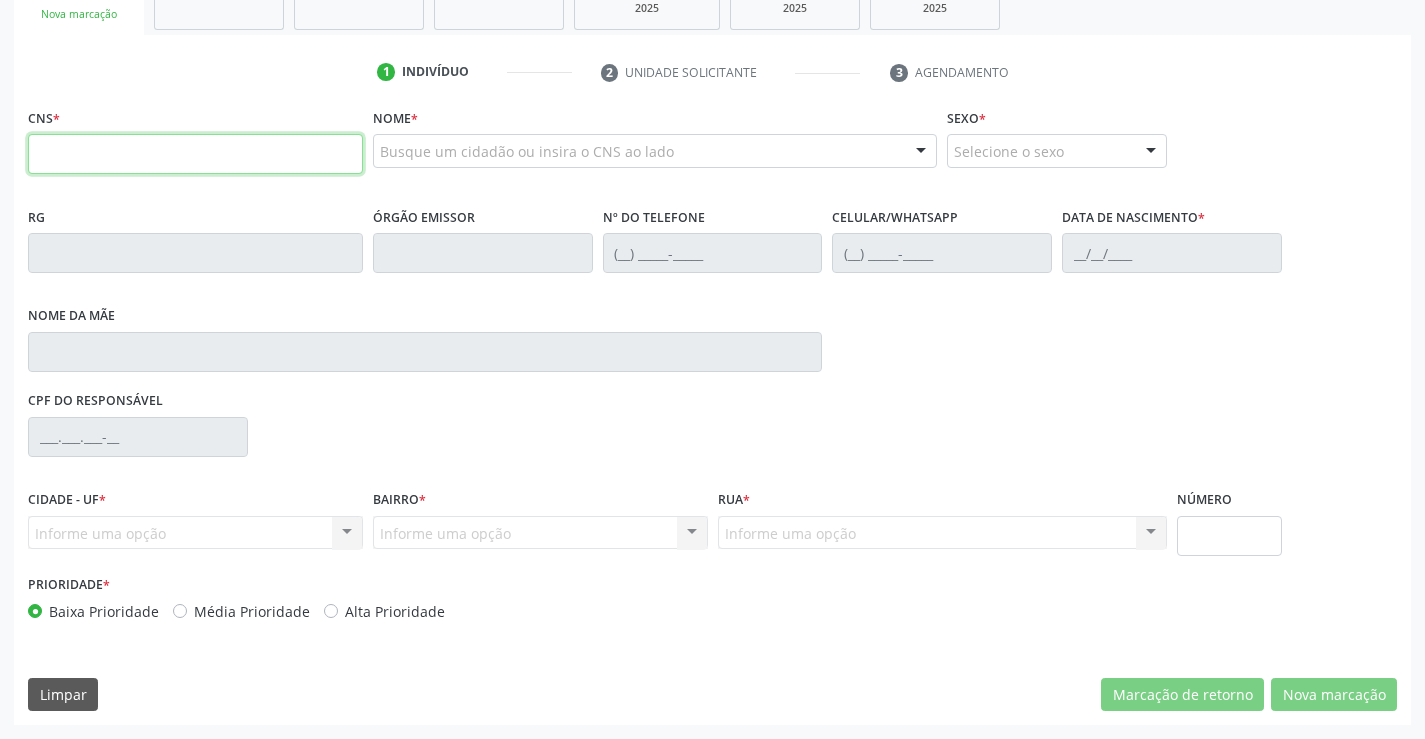 click at bounding box center [195, 154] 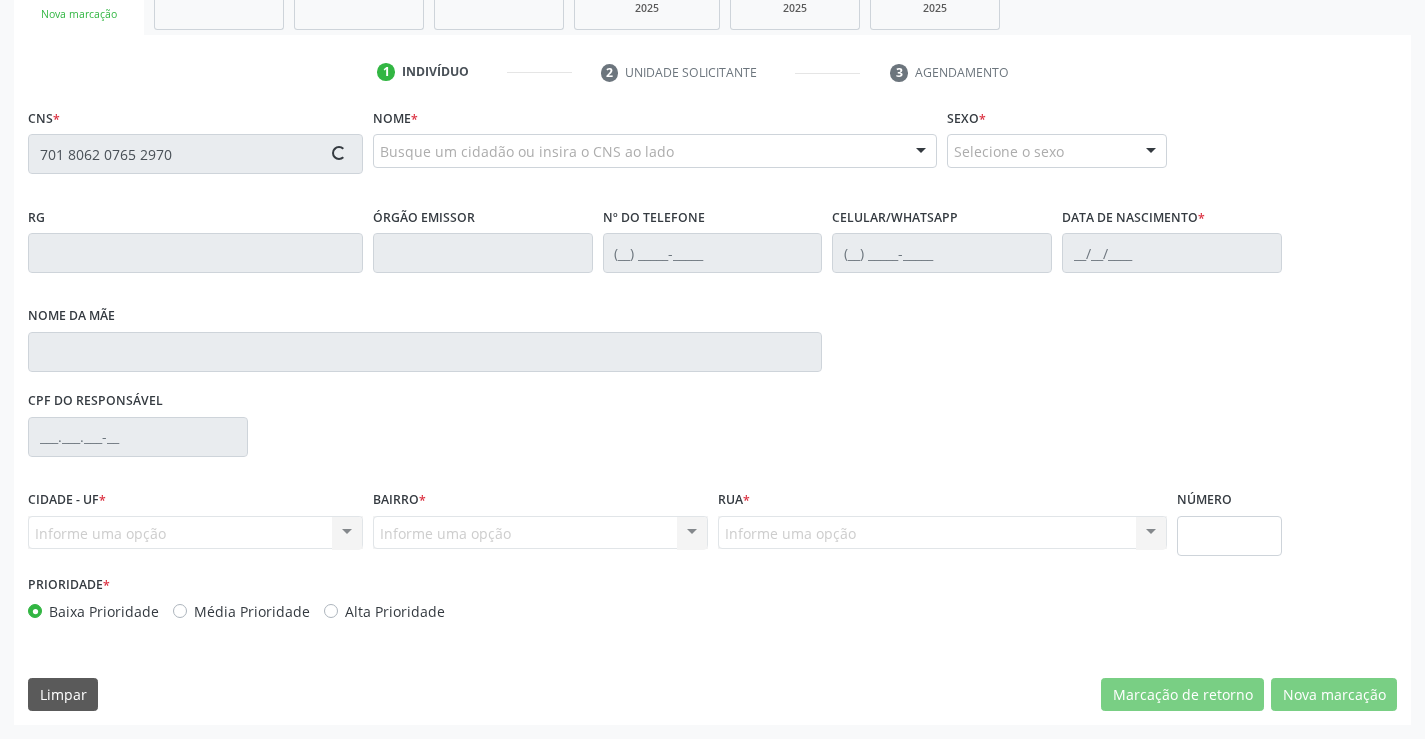 type on "701 8062 0765 2970" 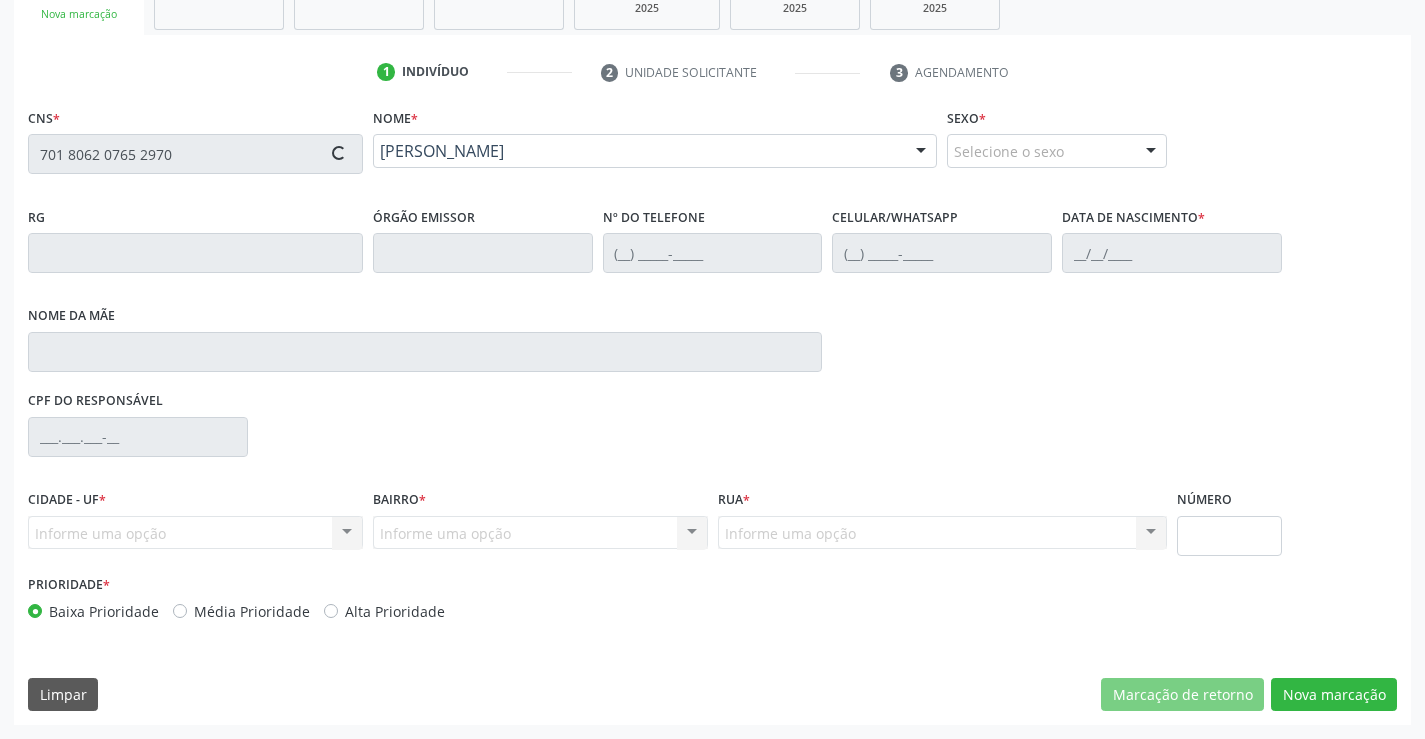 type on "1293915572" 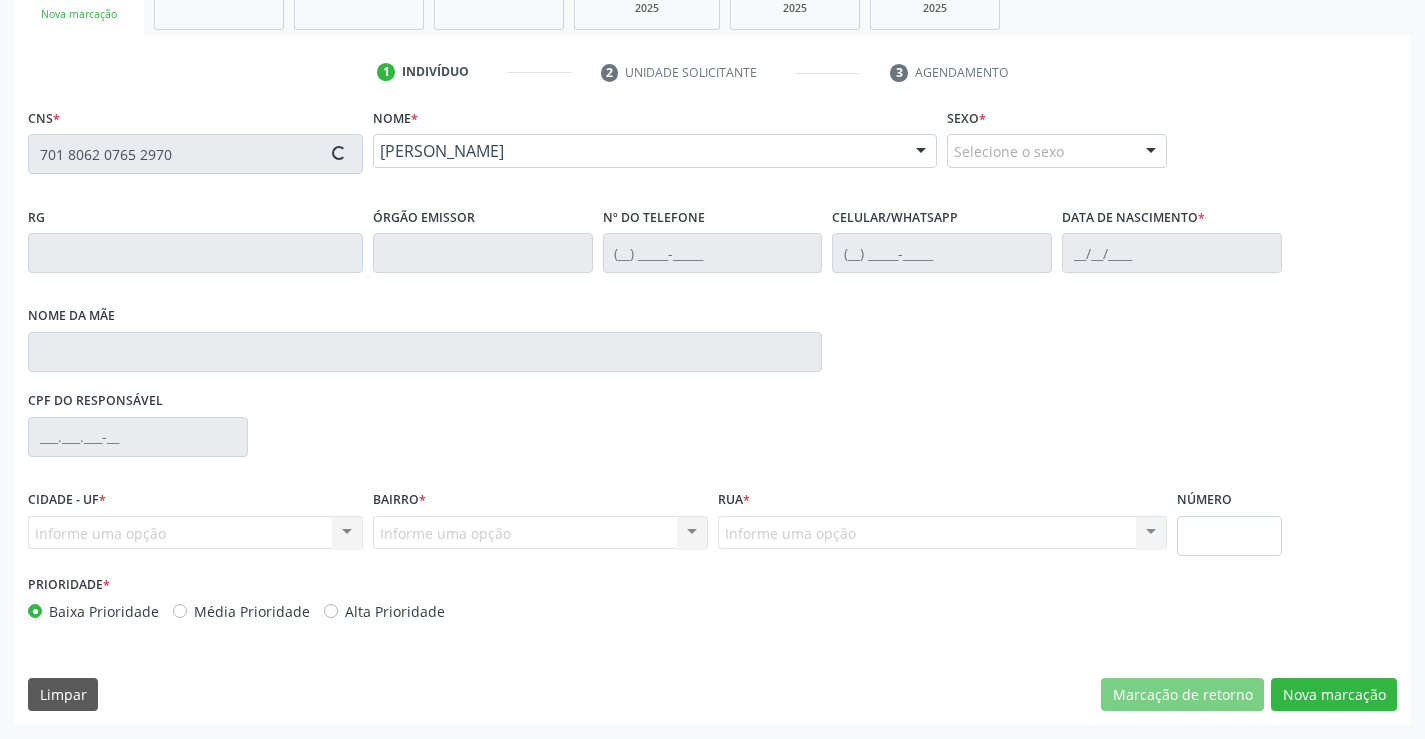 type on "(74) 9971-9648" 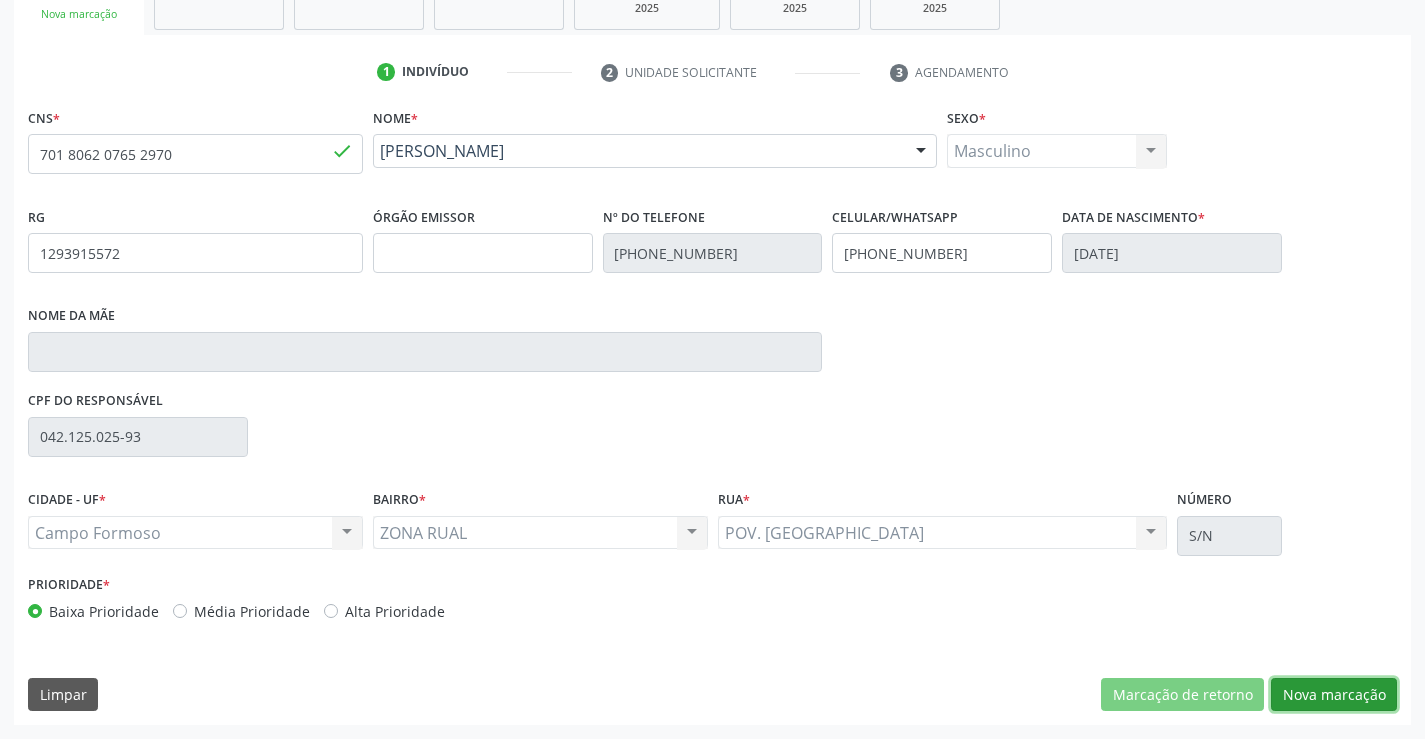 click on "Nova marcação" at bounding box center [1334, 695] 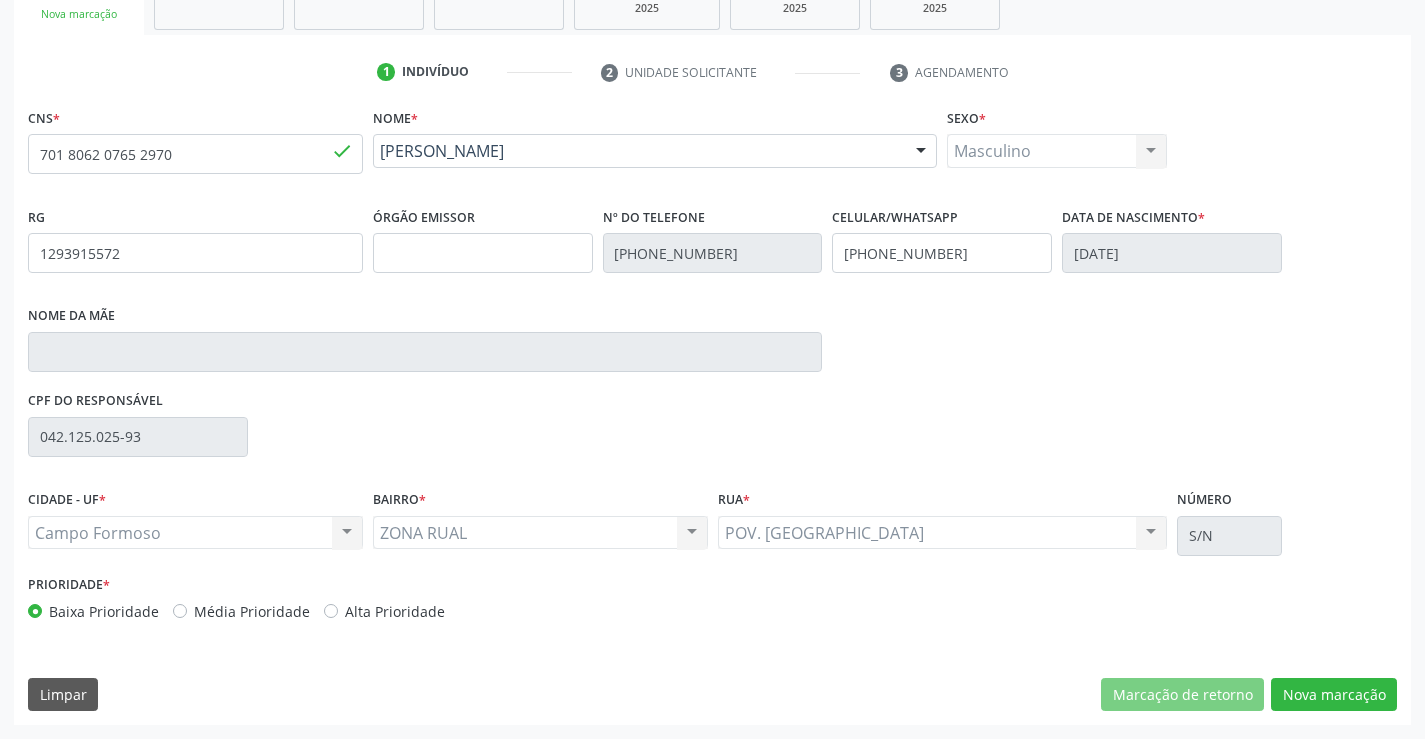 scroll, scrollTop: 167, scrollLeft: 0, axis: vertical 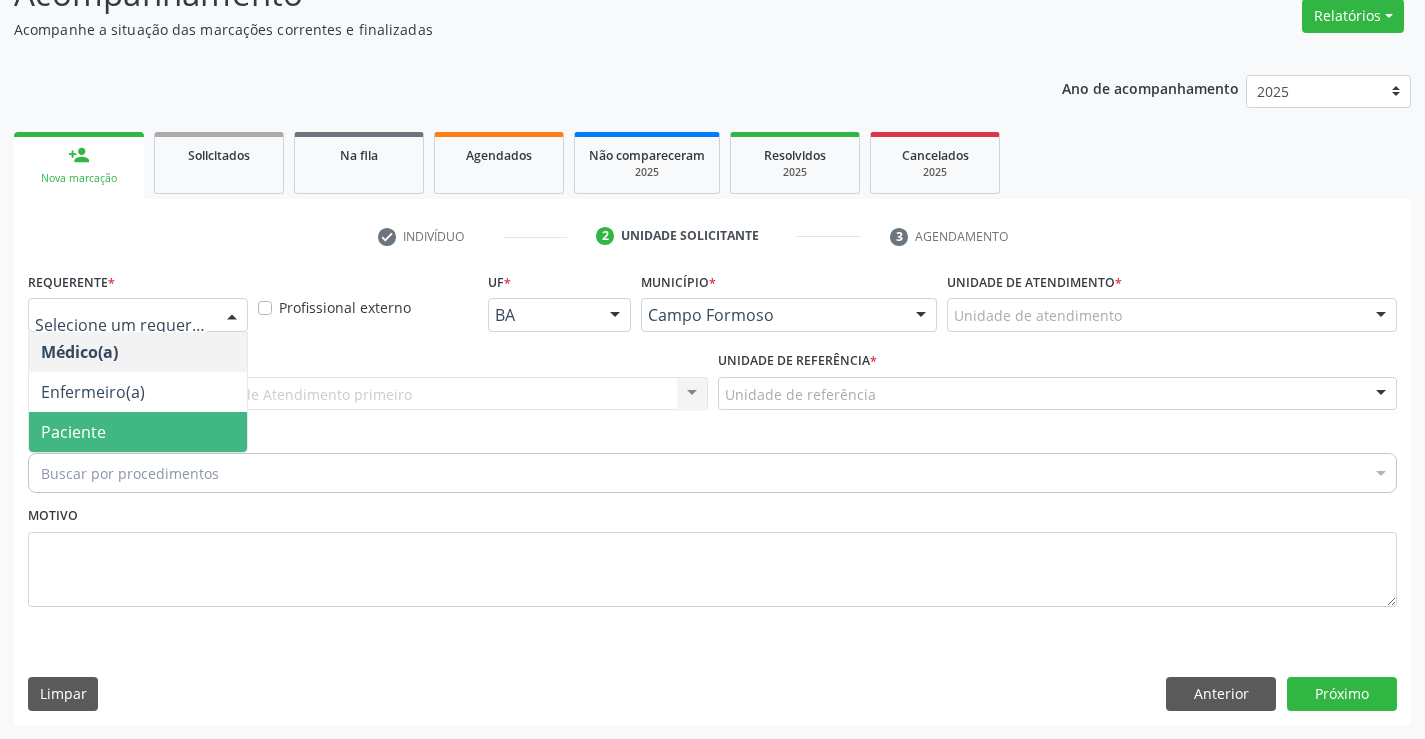 click on "Paciente" at bounding box center [138, 432] 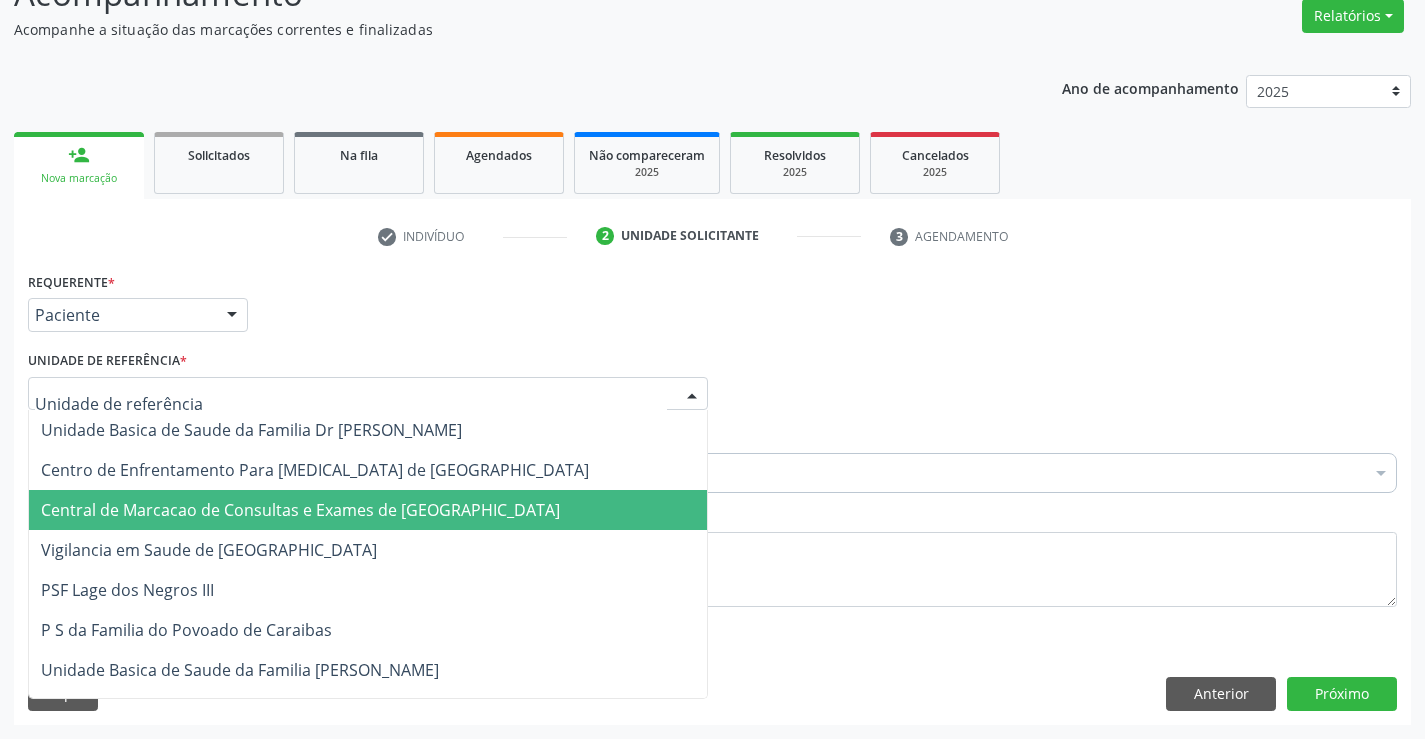 click on "Central de Marcacao de Consultas e Exames de [GEOGRAPHIC_DATA]" at bounding box center [300, 510] 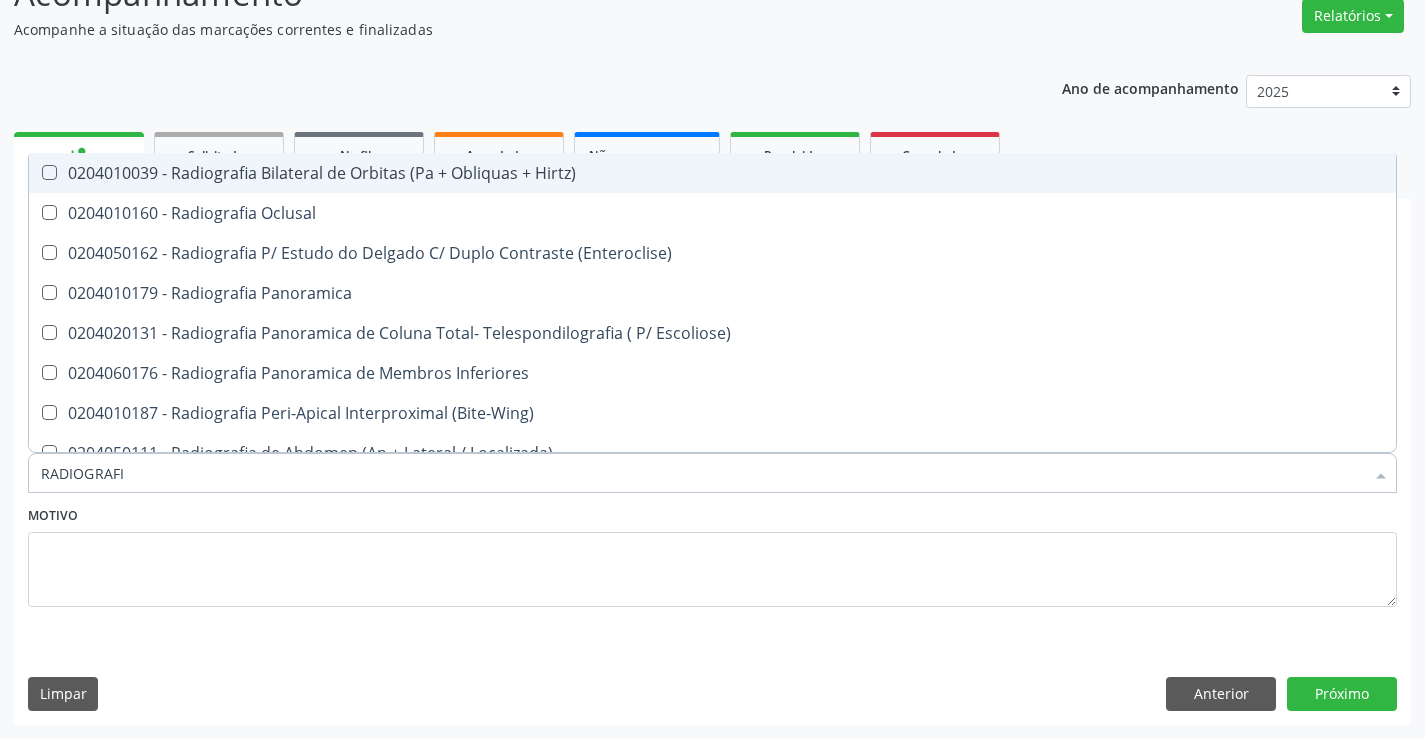 type on "RADIOGRAFIA" 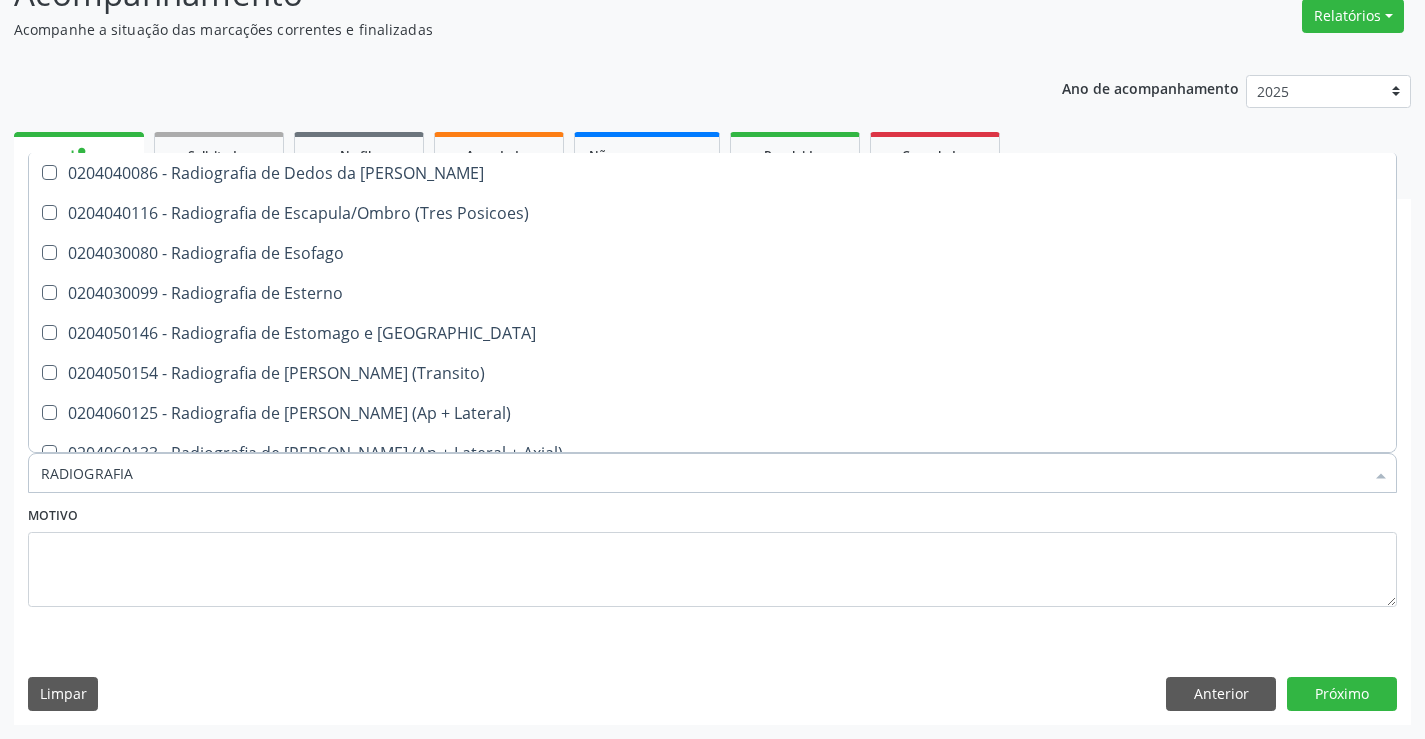 scroll, scrollTop: 1700, scrollLeft: 0, axis: vertical 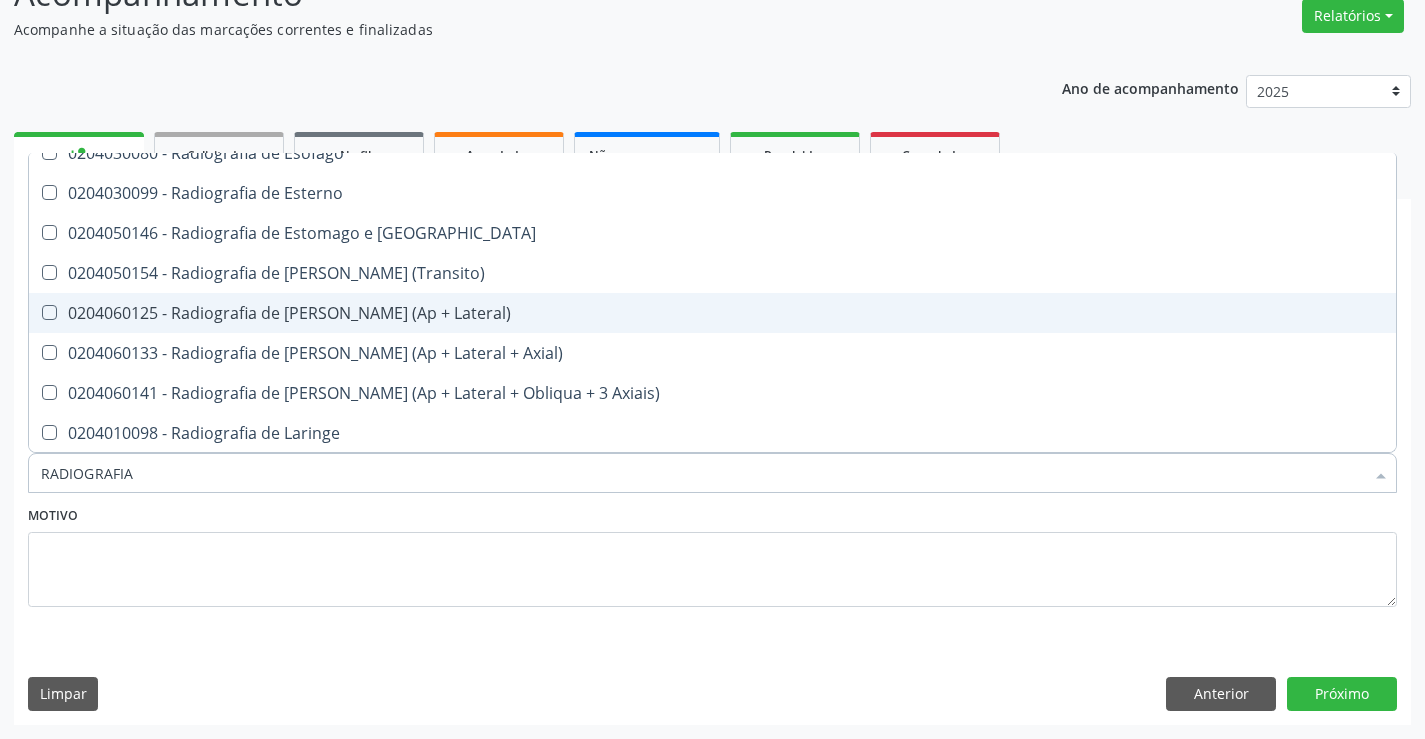 click on "0204060125 - Radiografia de Joelho (Ap + Lateral)" at bounding box center [712, 313] 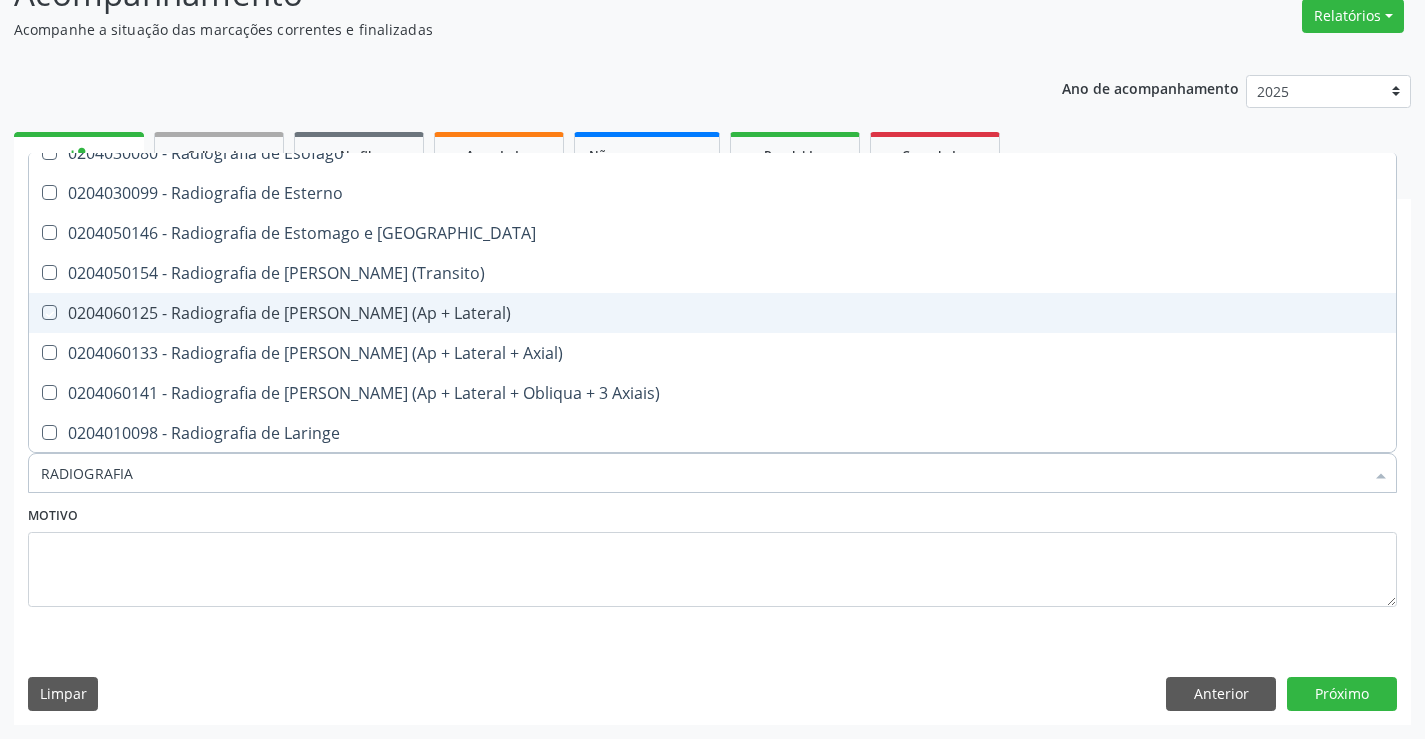 checkbox on "true" 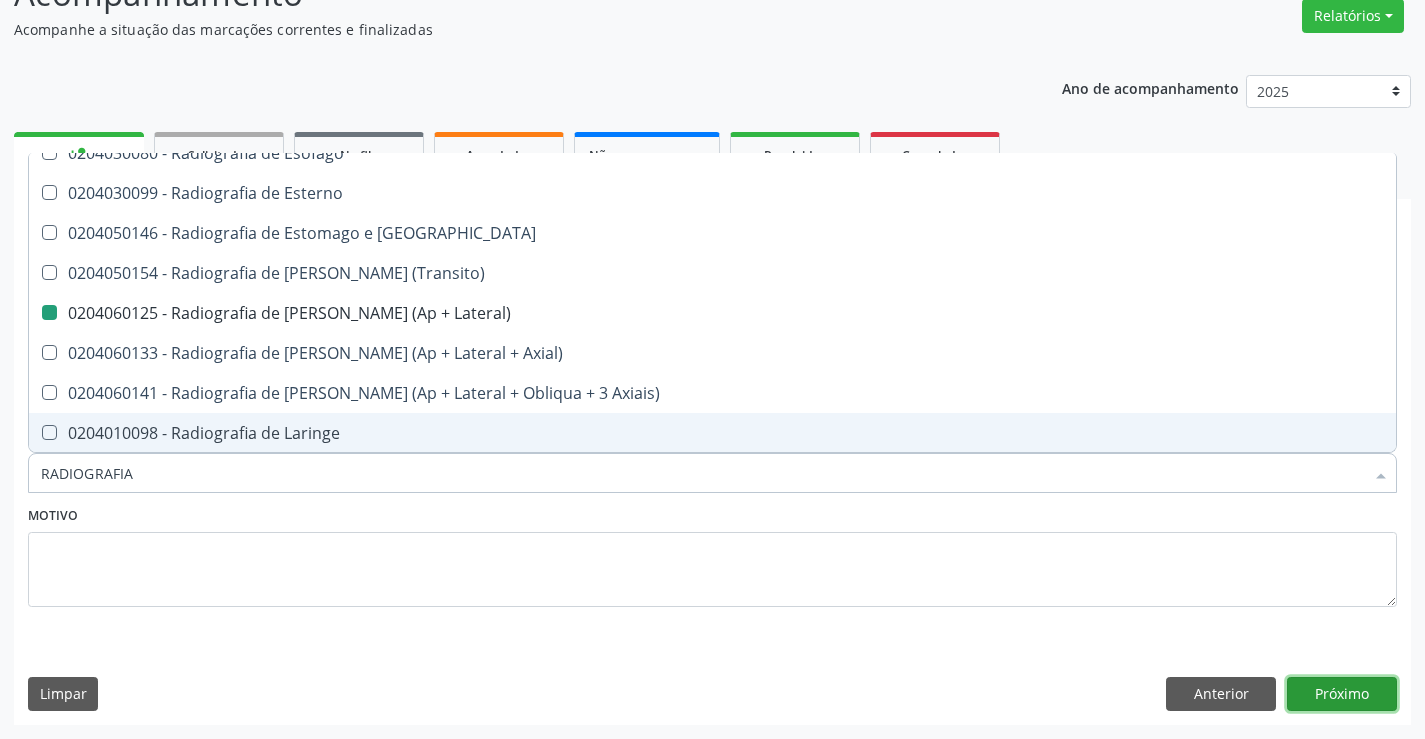 click on "Próximo" at bounding box center (1342, 694) 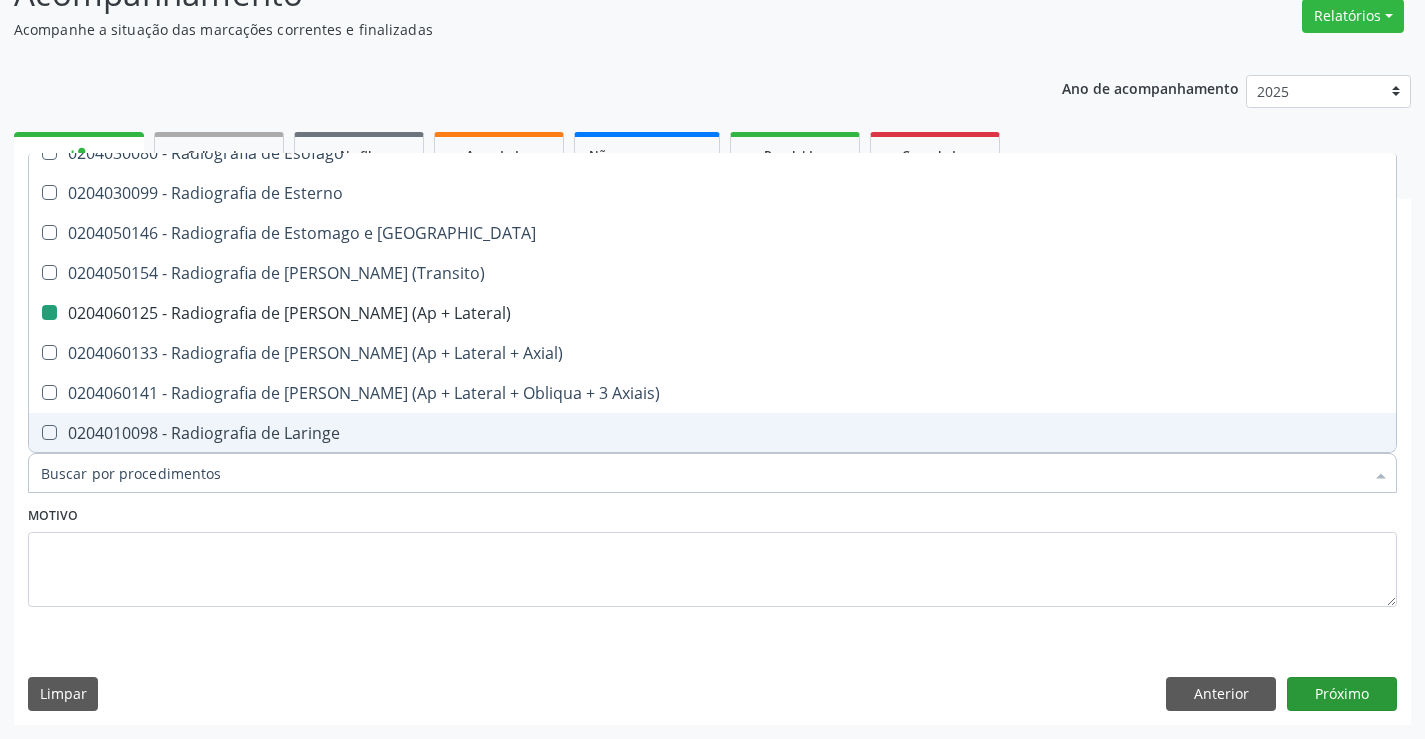 scroll, scrollTop: 131, scrollLeft: 0, axis: vertical 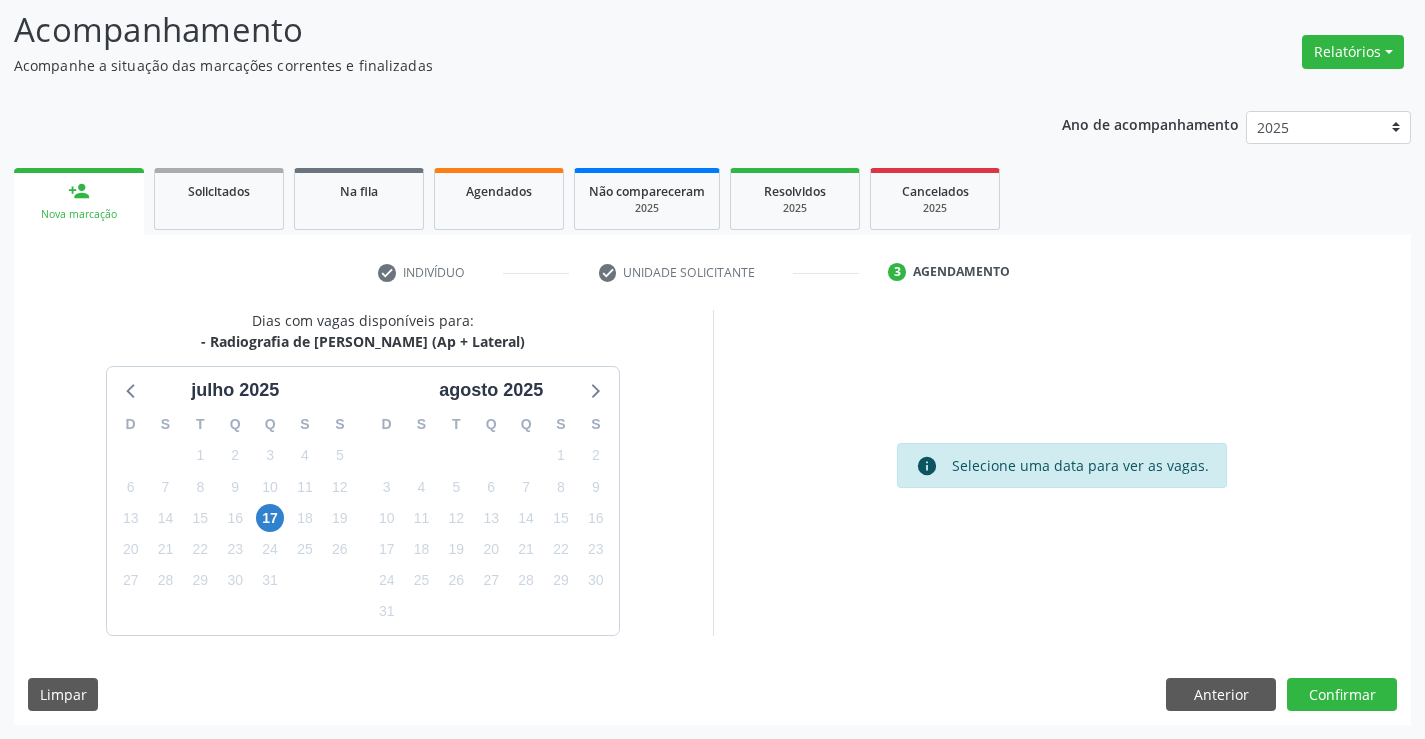 click on "16" at bounding box center [235, 518] 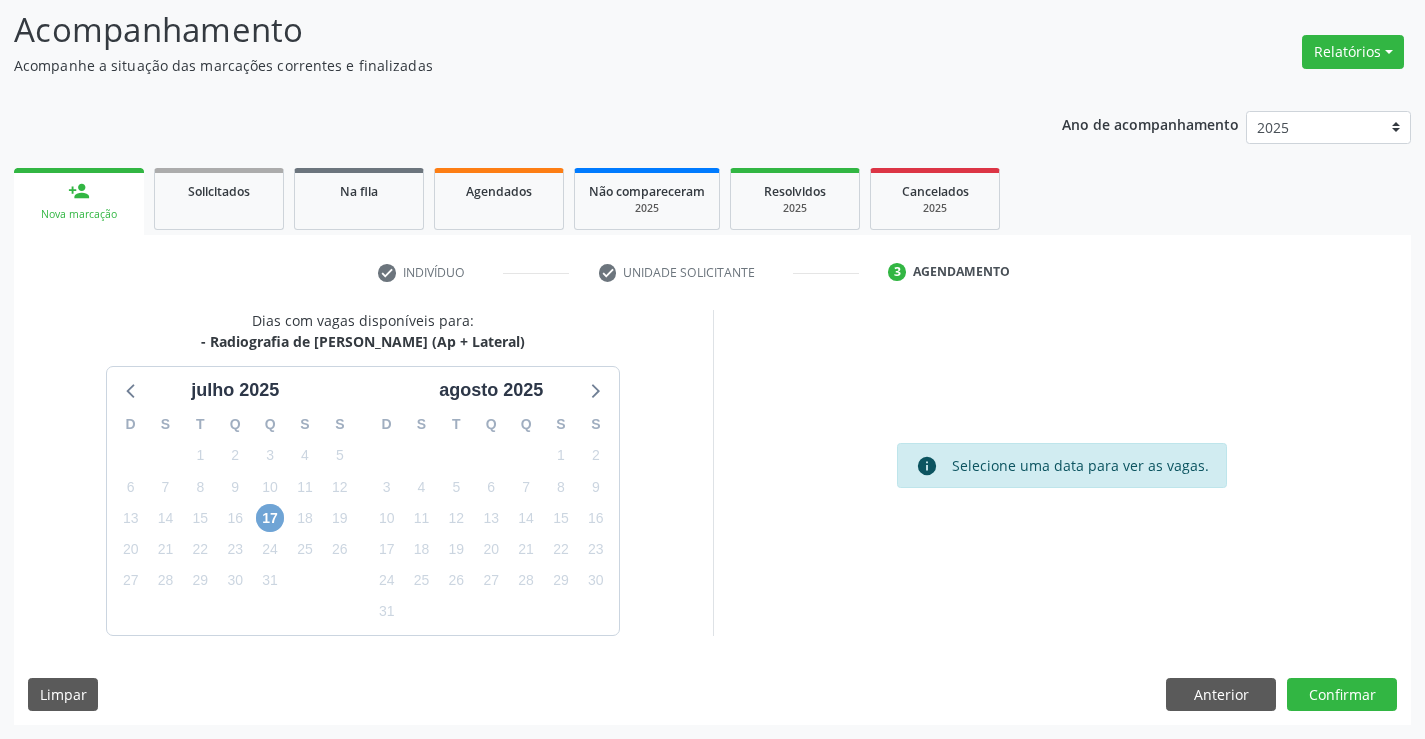 click on "17" at bounding box center [270, 518] 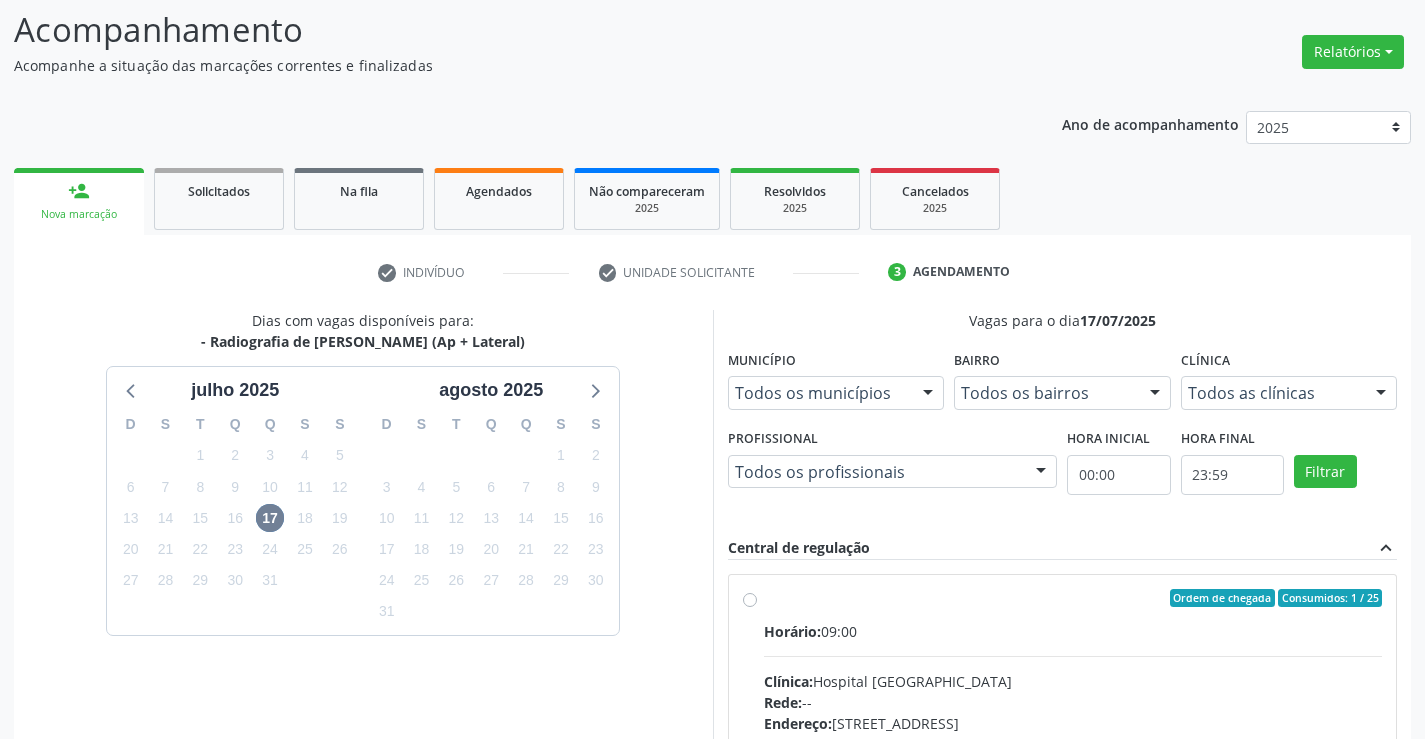 click on "Ordem de chegada
Consumidos: 1 / 25
Horário:   09:00
Clínica:  Hospital Sao Francisco
Rede:
--
Endereço:   Blocos, nº 258, Centro, Campo Formoso - BA
Telefone:   (74) 36451217
Profissional:
Joel da Rocha Almeida
Informações adicionais sobre o atendimento
Idade de atendimento:
de 0 a 120 anos
Gênero(s) atendido(s):
Masculino e Feminino
Informações adicionais:
--" at bounding box center [1073, 742] 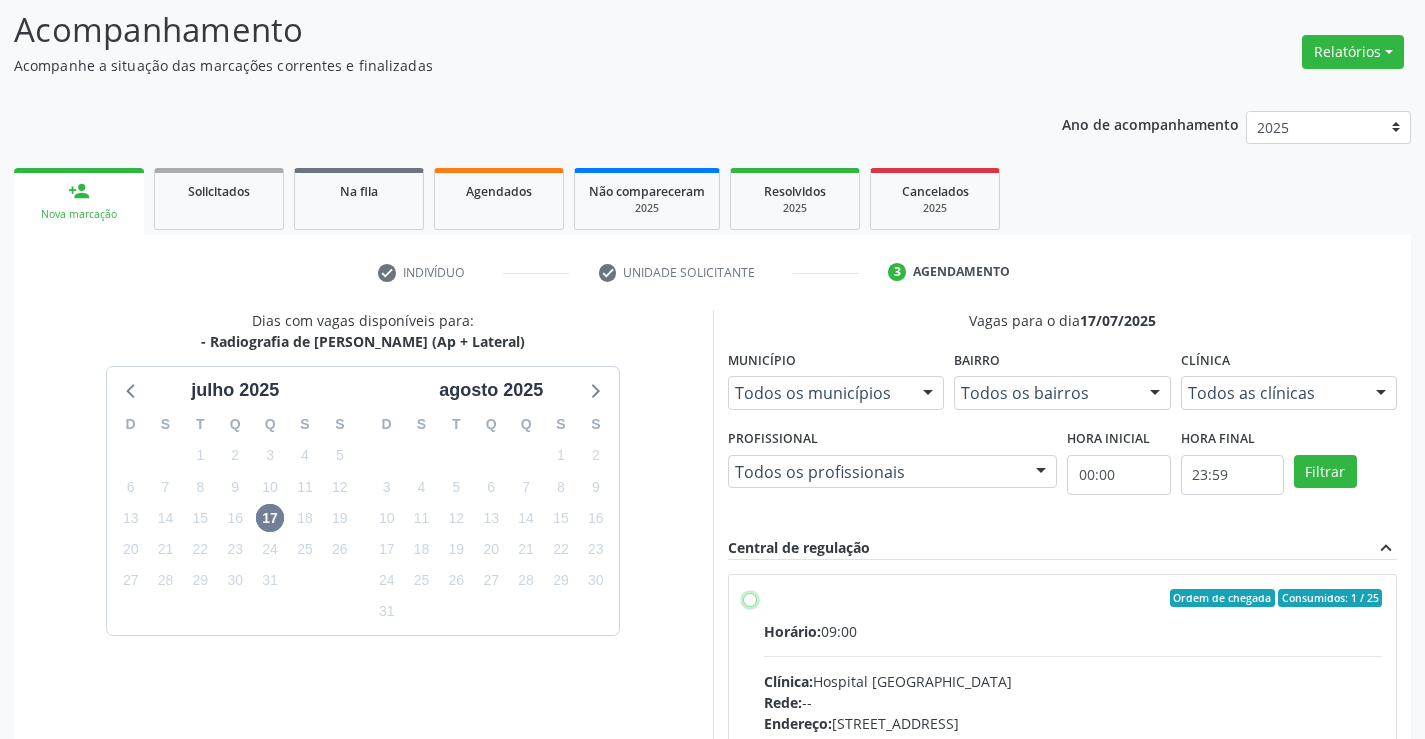 radio on "true" 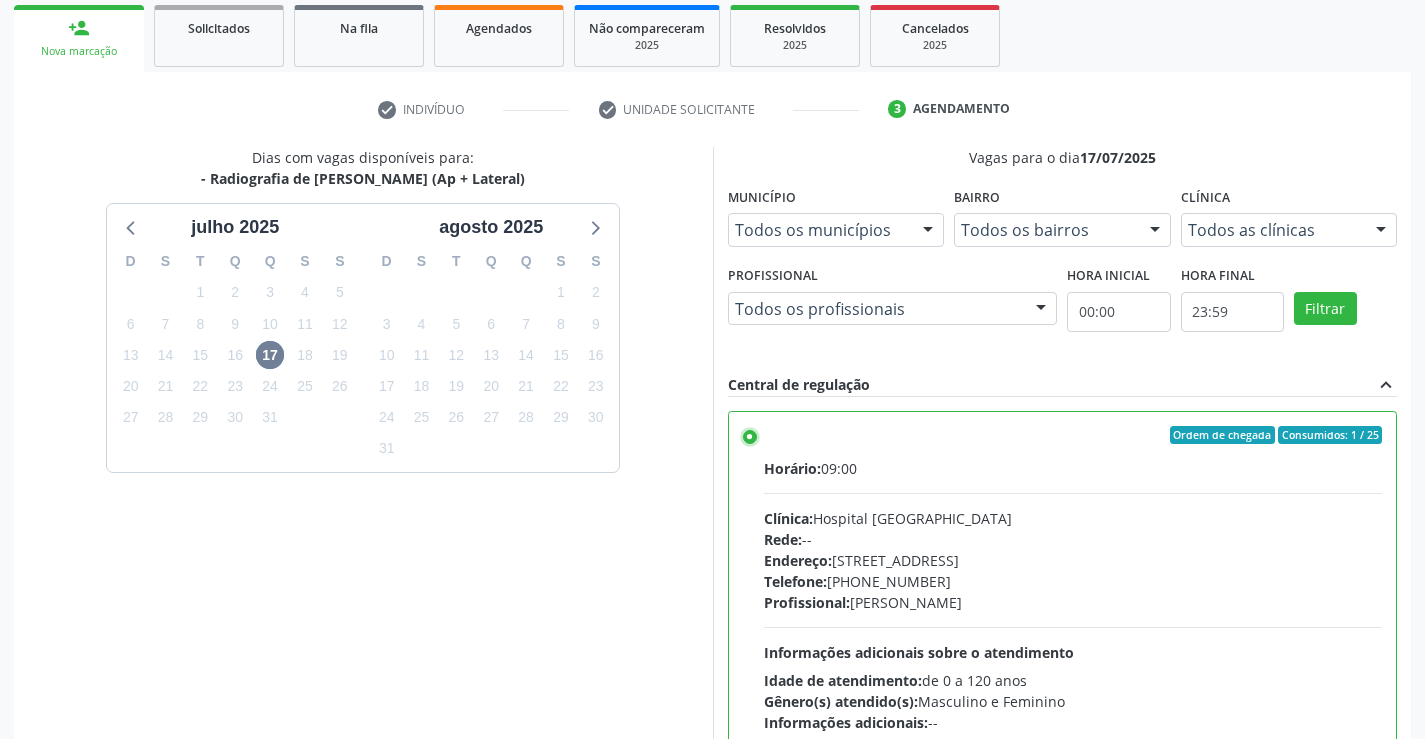 scroll, scrollTop: 456, scrollLeft: 0, axis: vertical 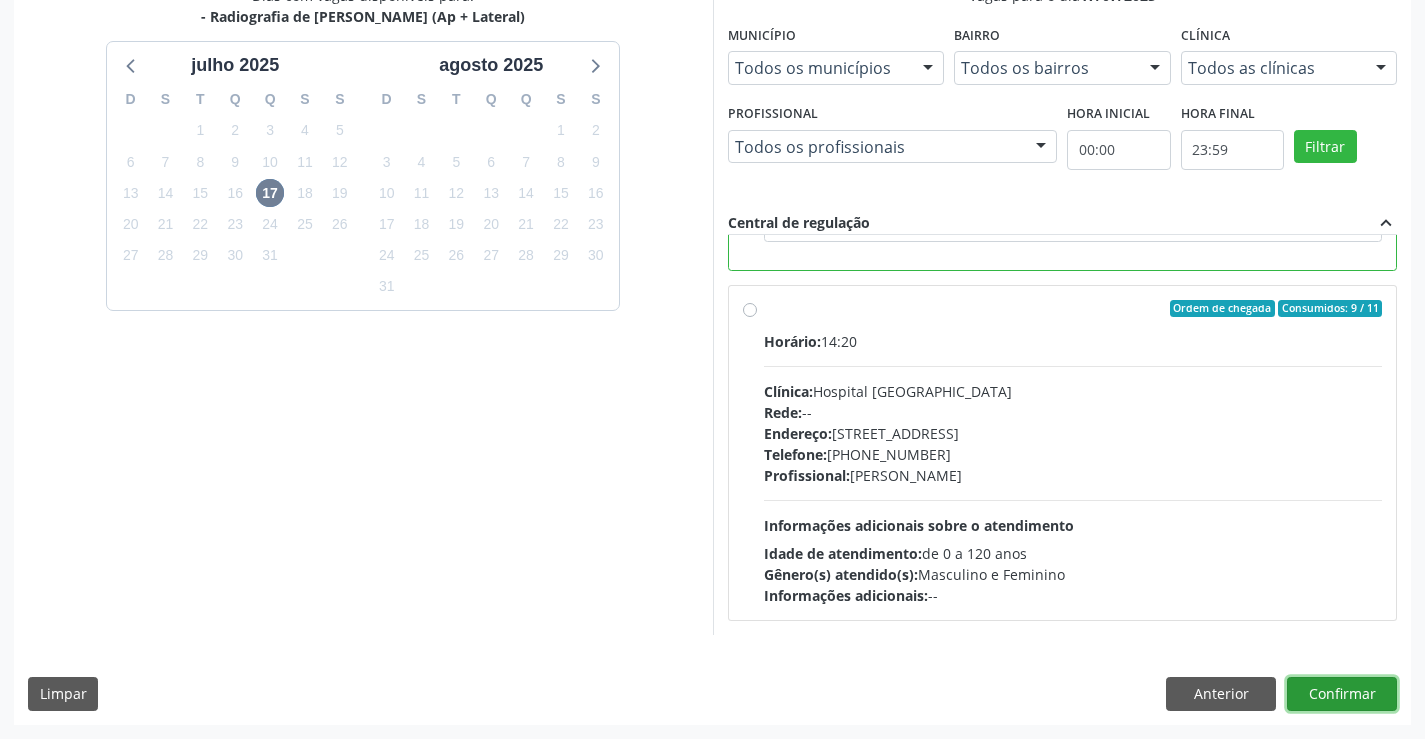 click on "Confirmar" at bounding box center (1342, 694) 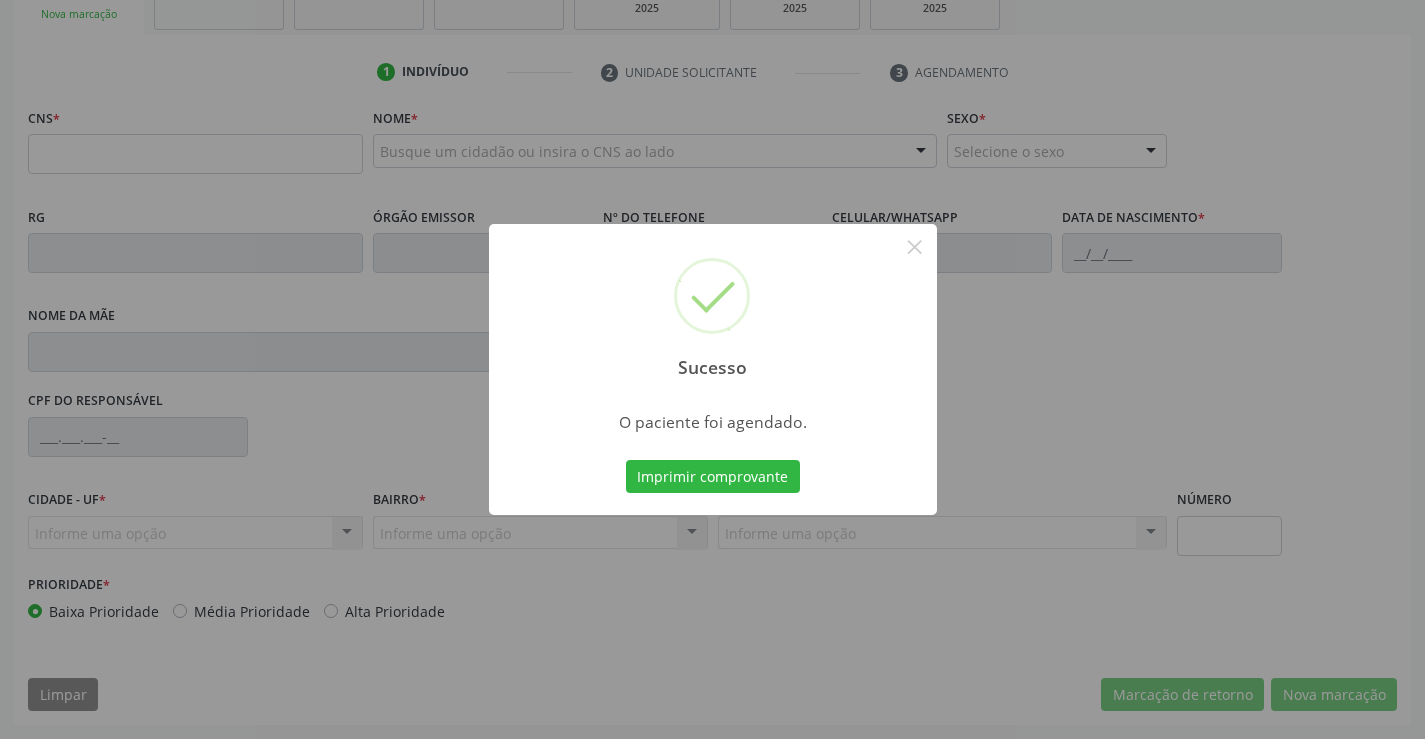 scroll, scrollTop: 331, scrollLeft: 0, axis: vertical 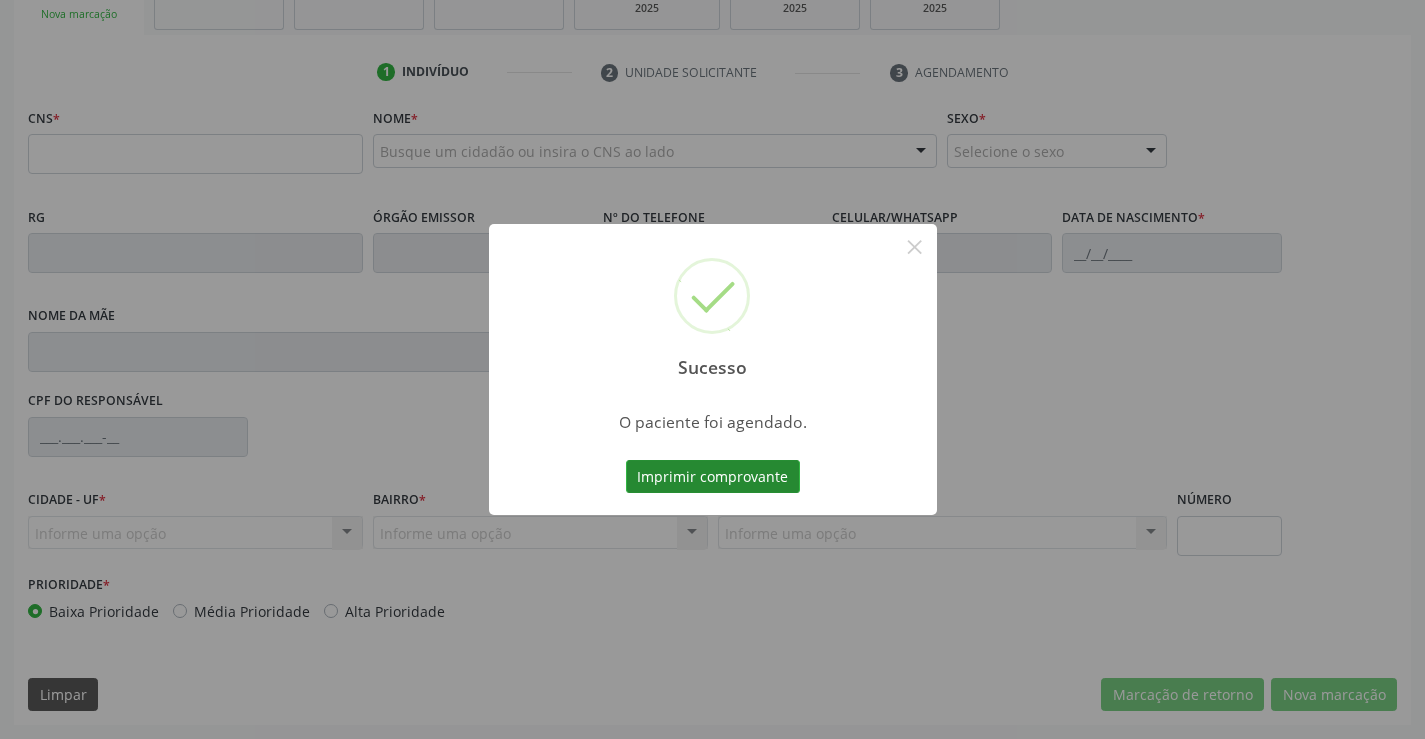 click on "Imprimir comprovante" at bounding box center [713, 477] 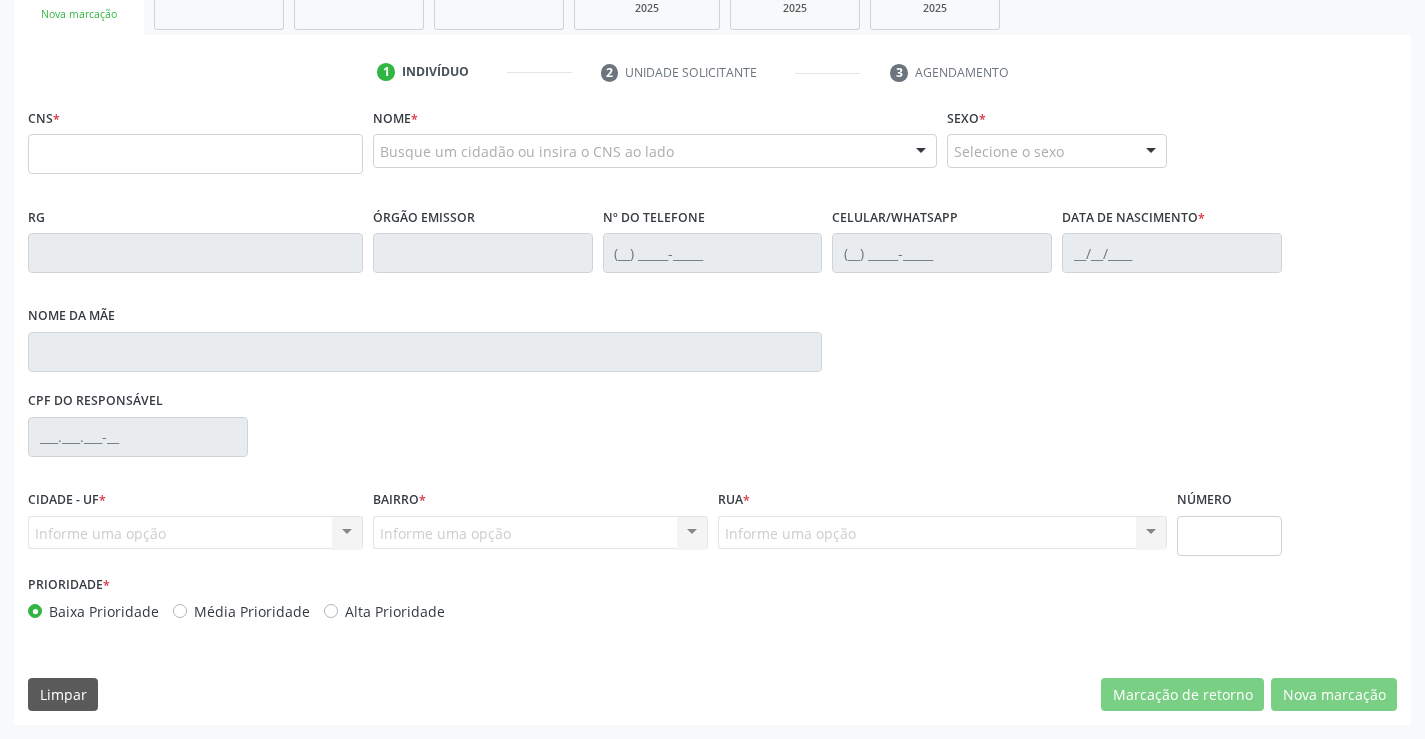 click on "CNS
*" at bounding box center (195, 138) 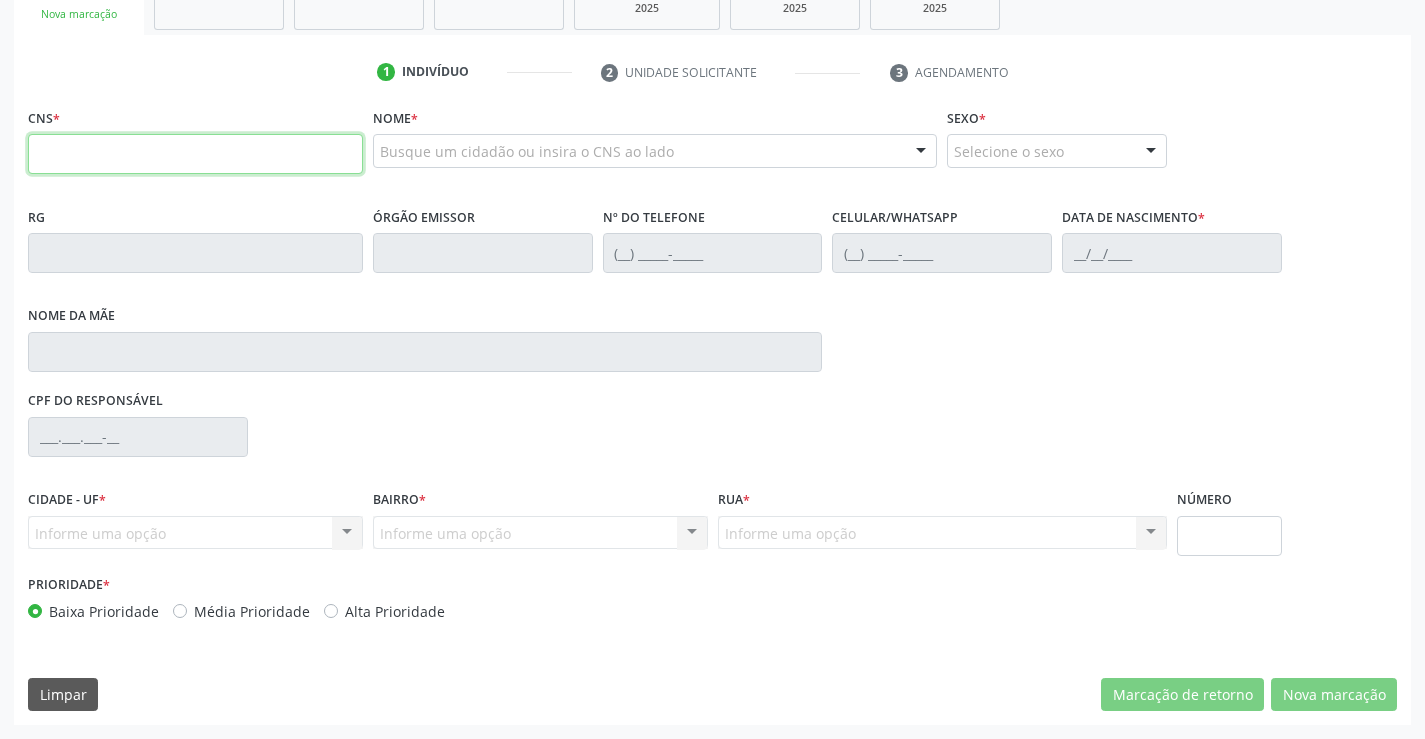 click at bounding box center [195, 154] 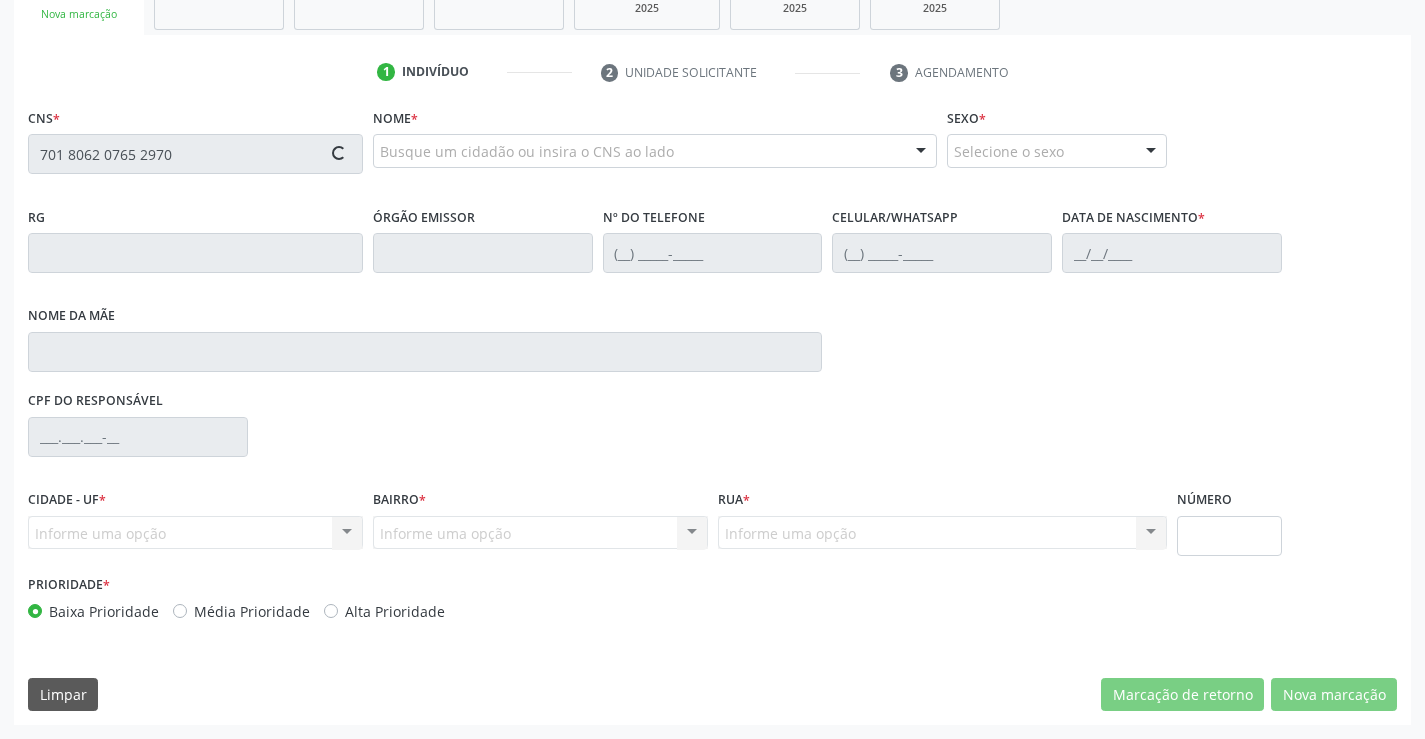 type on "701 8062 0765 2970" 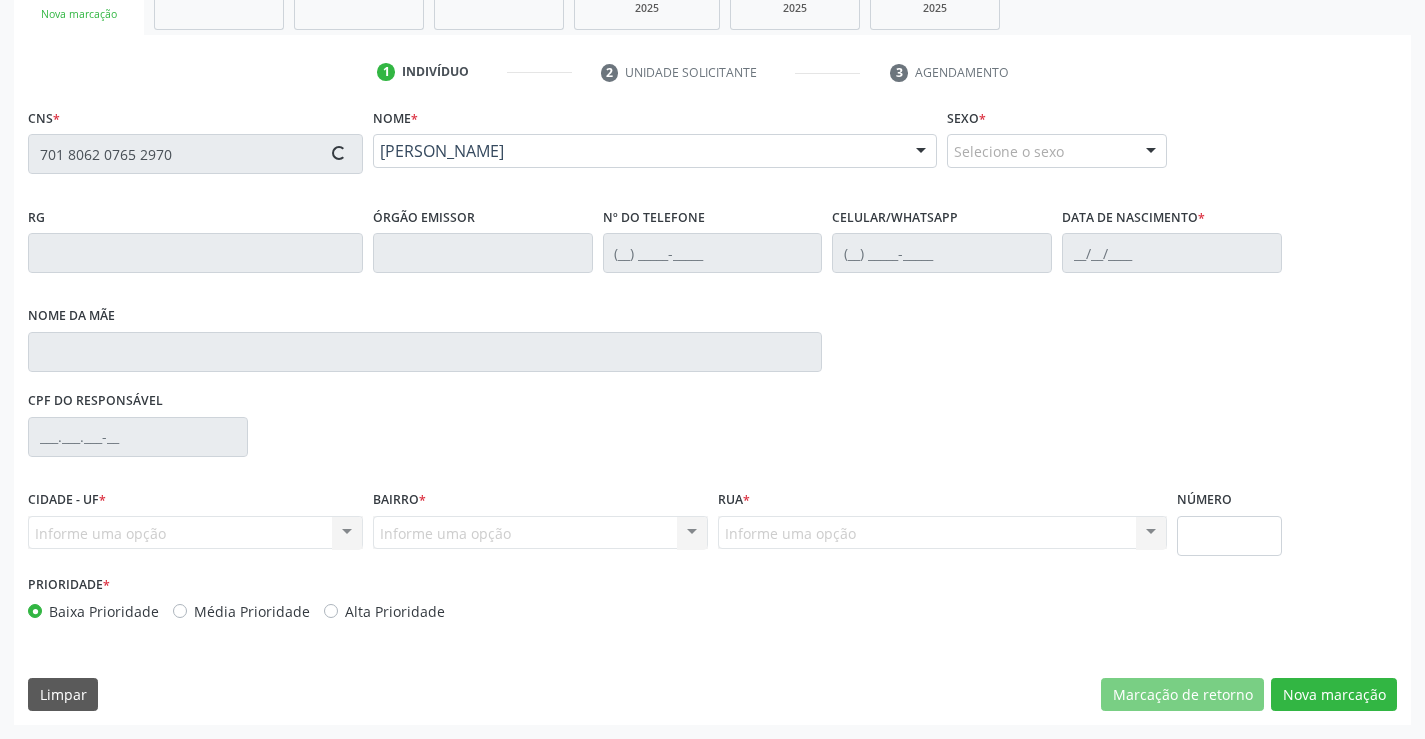 type on "1293915572" 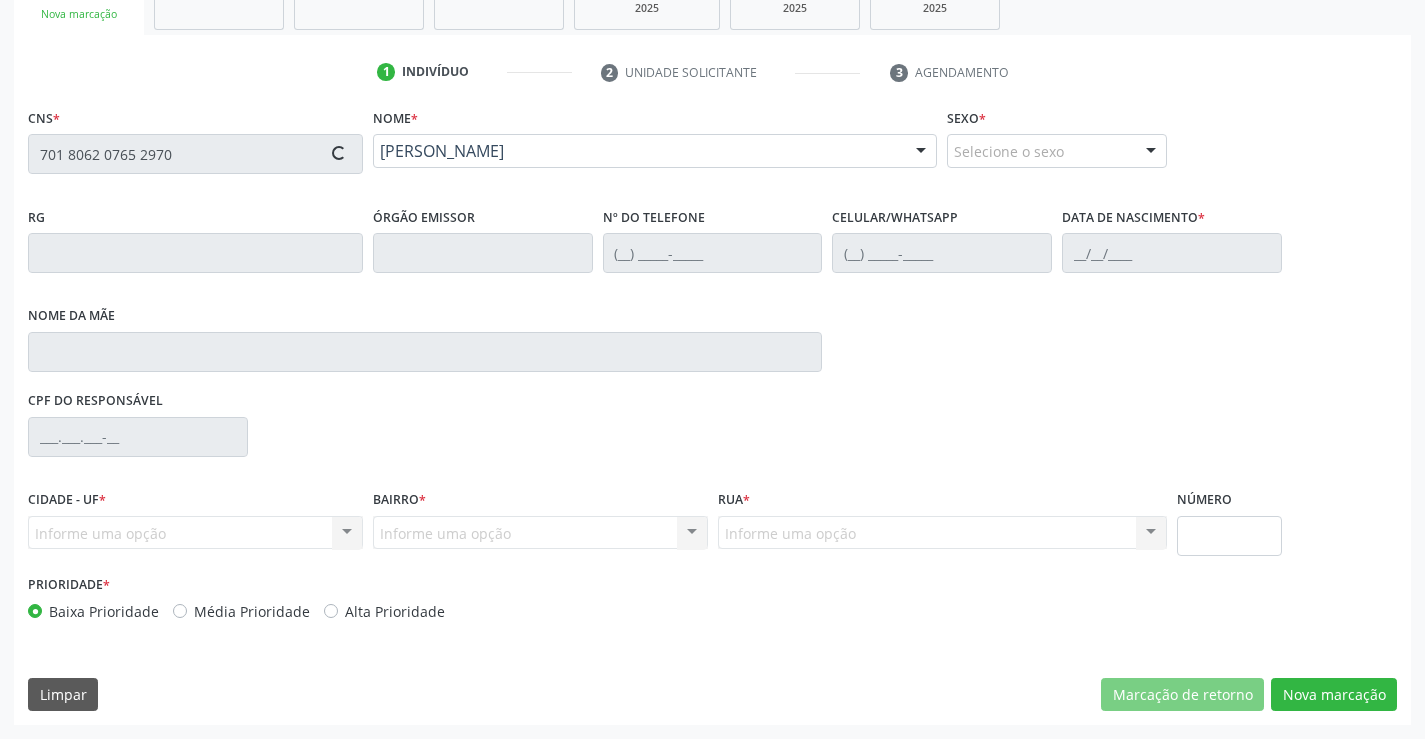 type on "(74) 9971-9648" 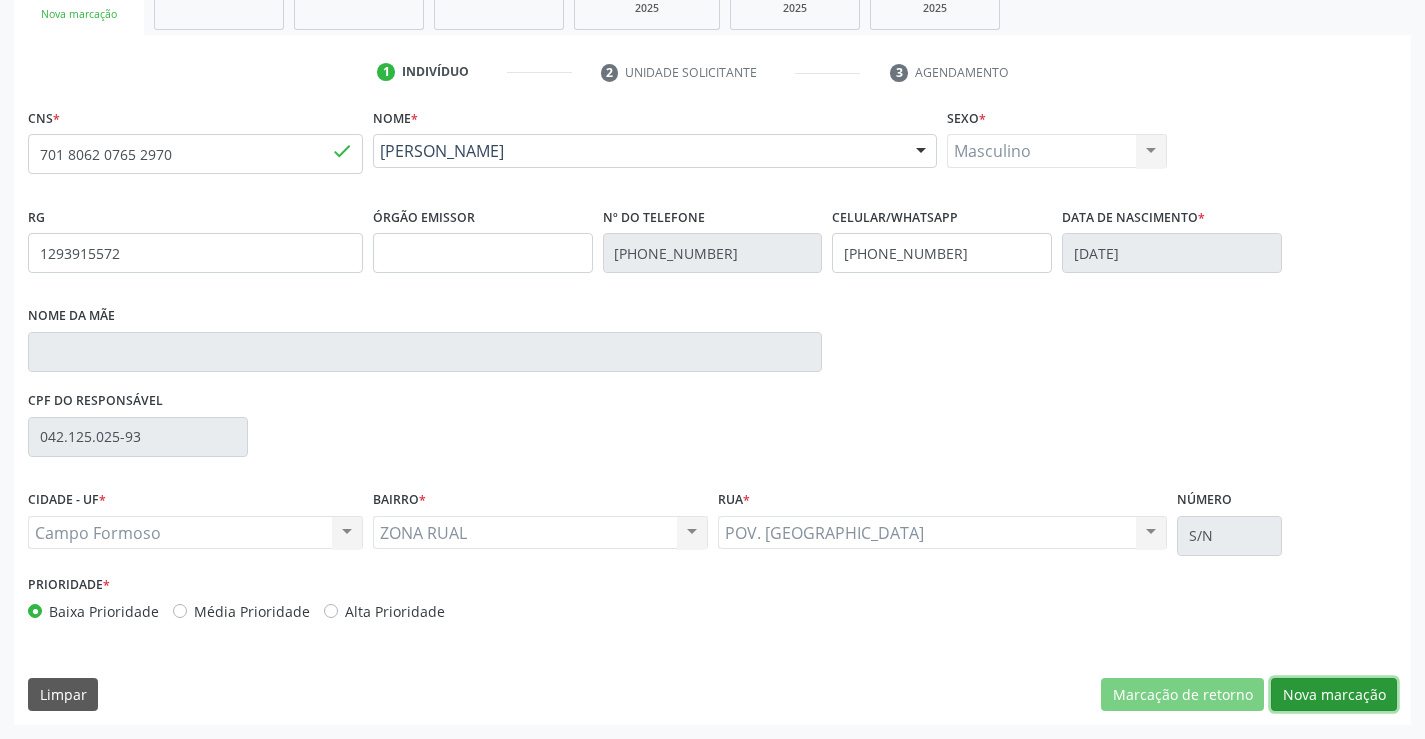 drag, startPoint x: 1350, startPoint y: 687, endPoint x: 1016, endPoint y: 651, distance: 335.9345 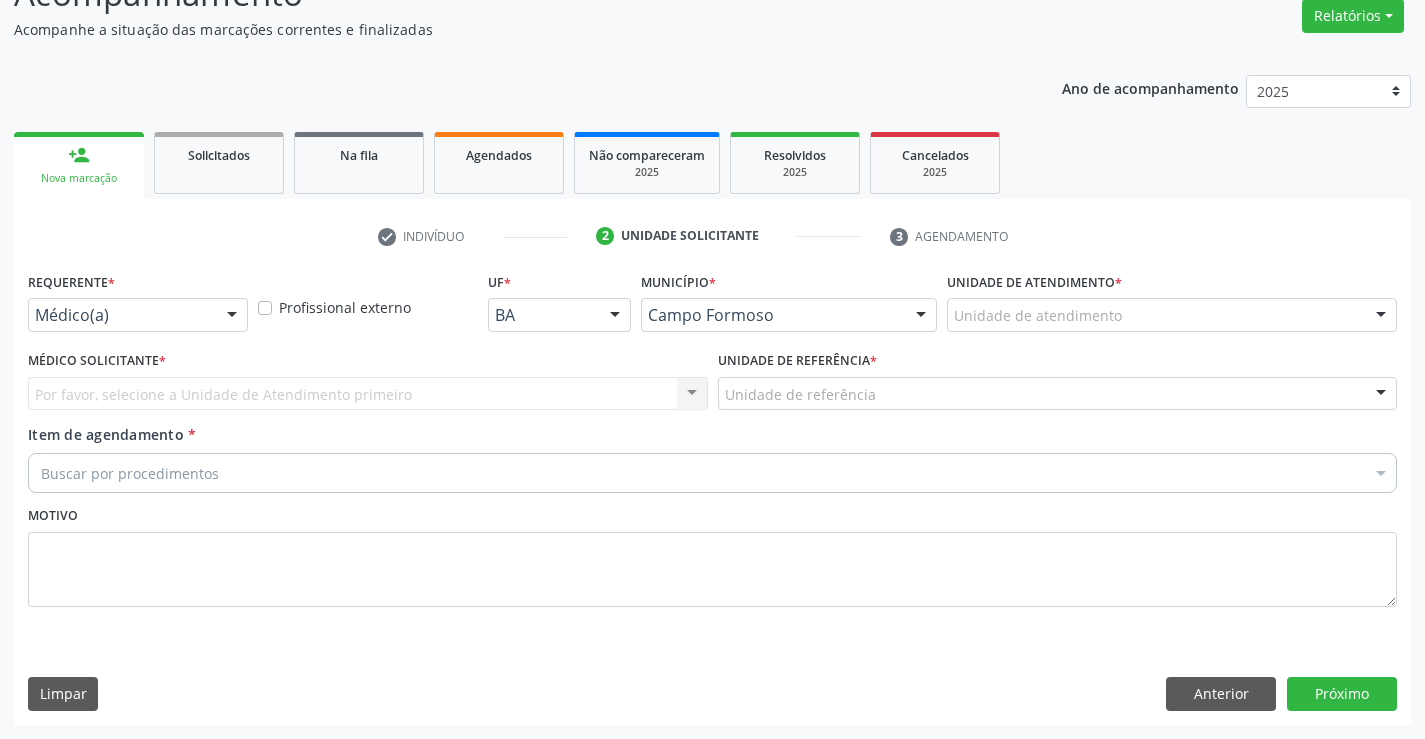 scroll, scrollTop: 167, scrollLeft: 0, axis: vertical 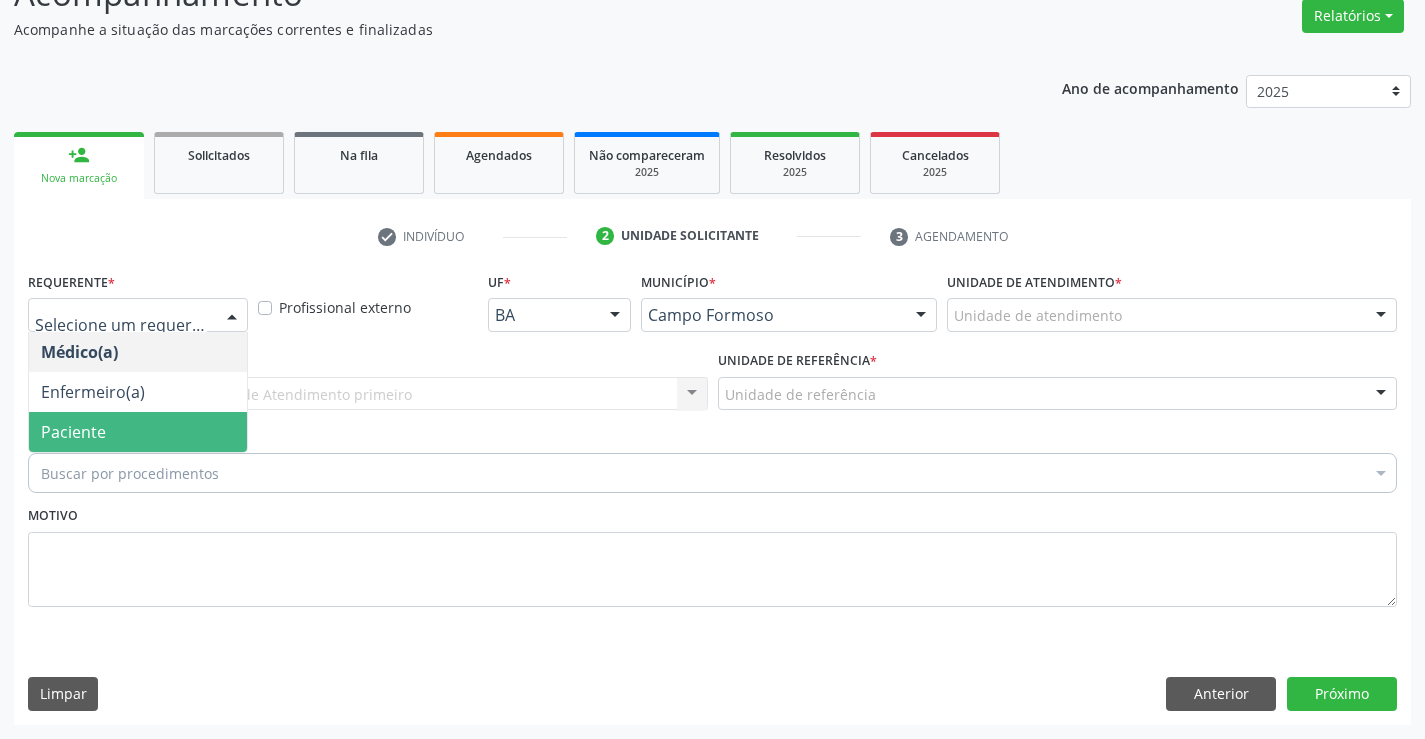click on "Paciente" at bounding box center [138, 432] 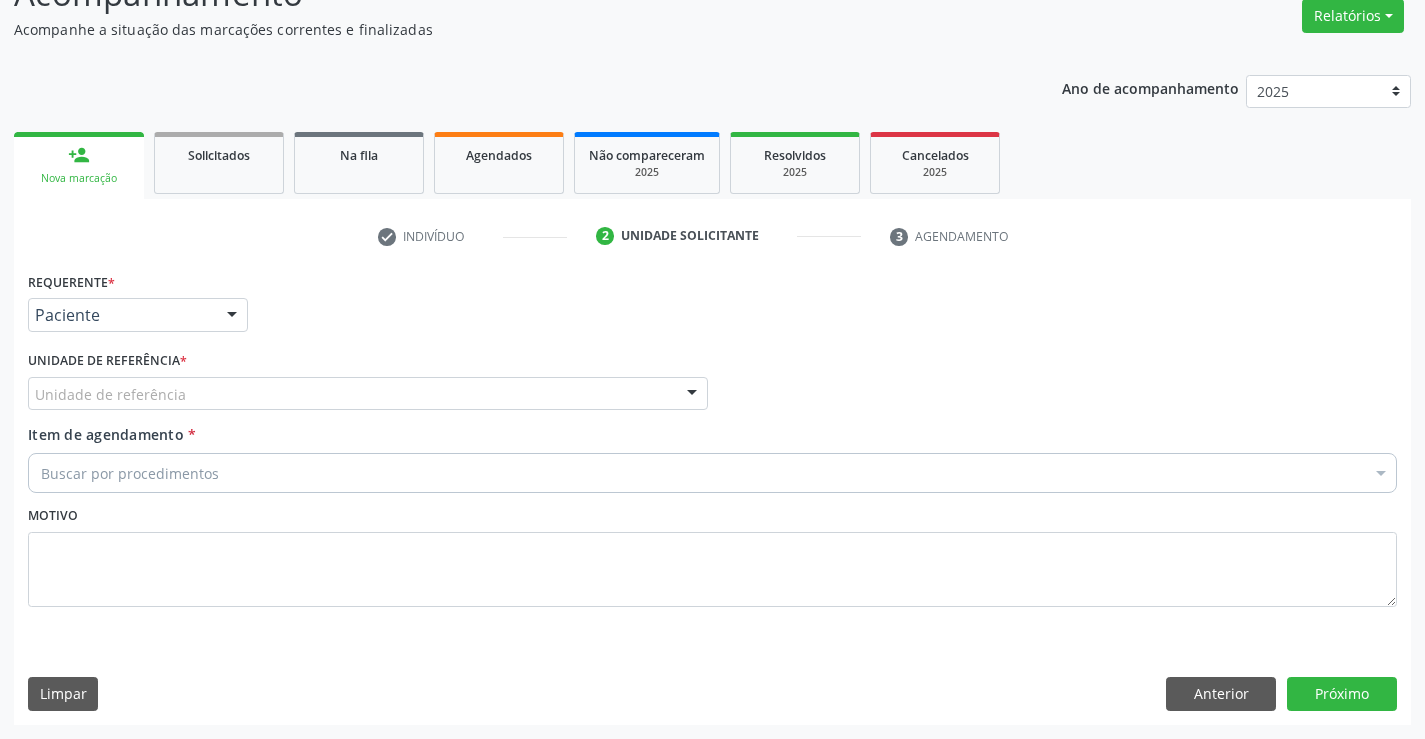 click on "Unidade de referência" at bounding box center (368, 394) 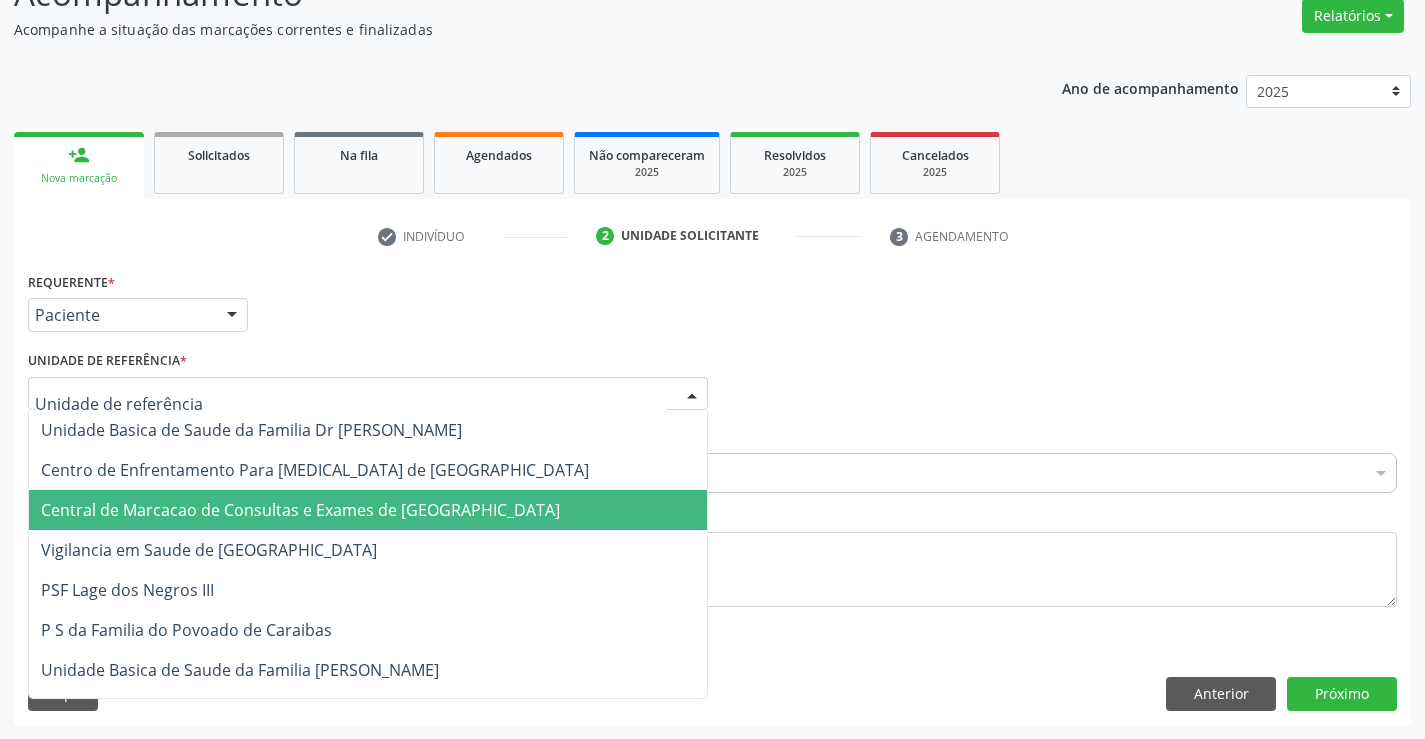 click on "Central de Marcacao de Consultas e Exames de [GEOGRAPHIC_DATA]" at bounding box center (368, 510) 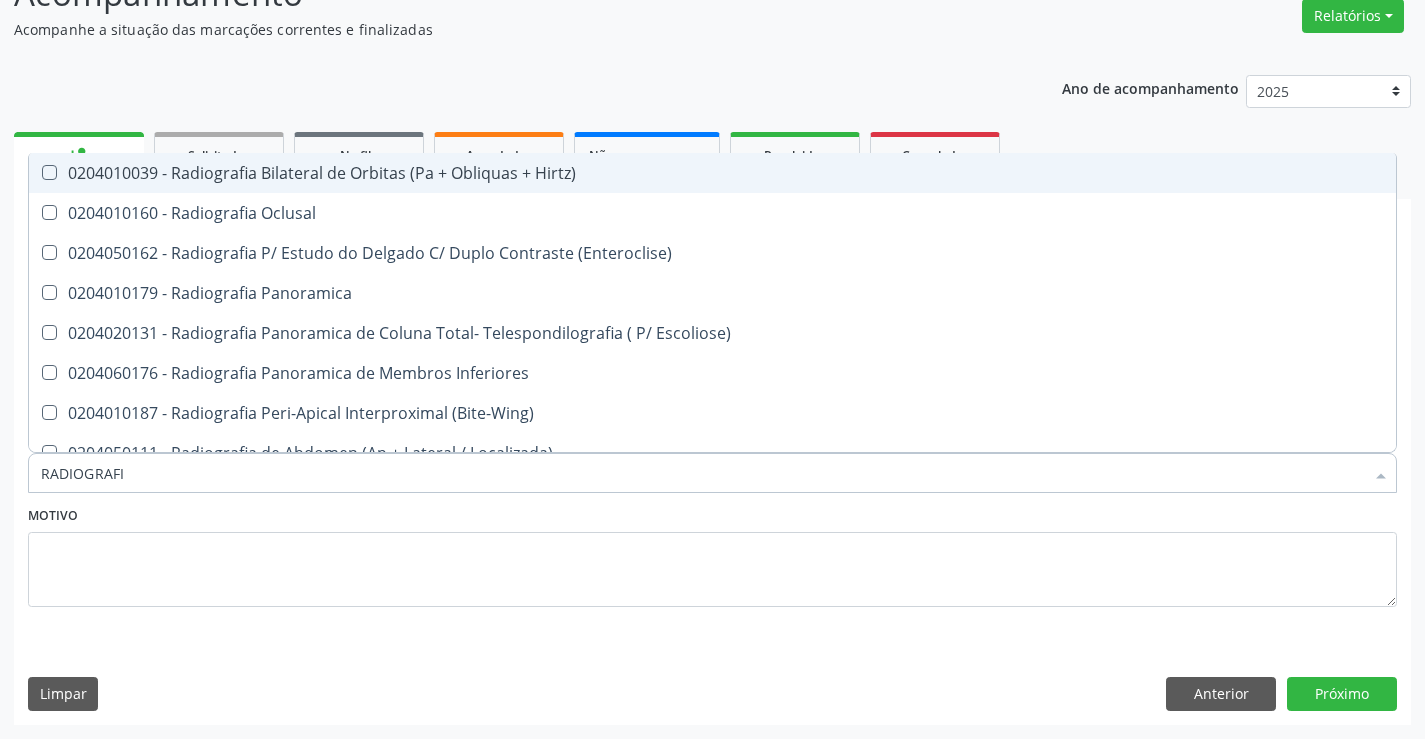 type on "RADIOGRAFIA" 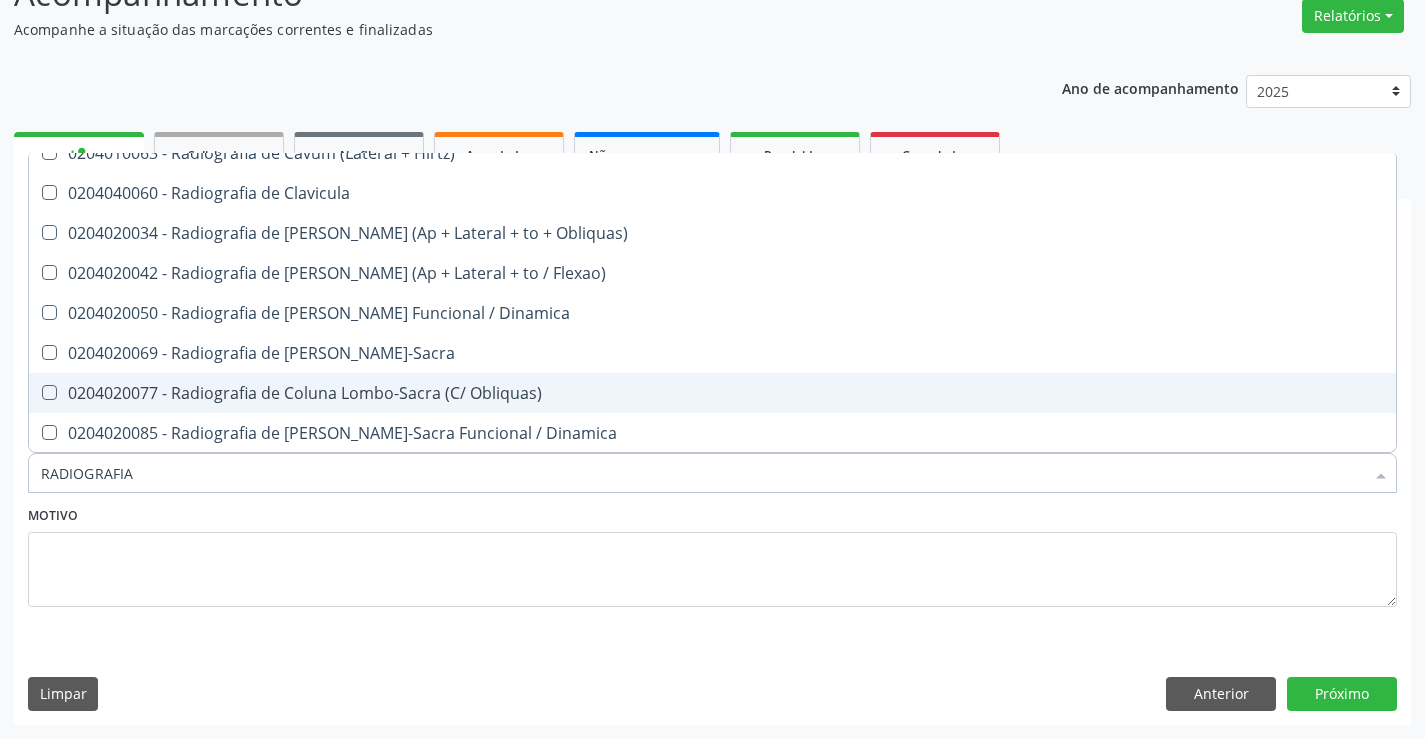 scroll, scrollTop: 1000, scrollLeft: 0, axis: vertical 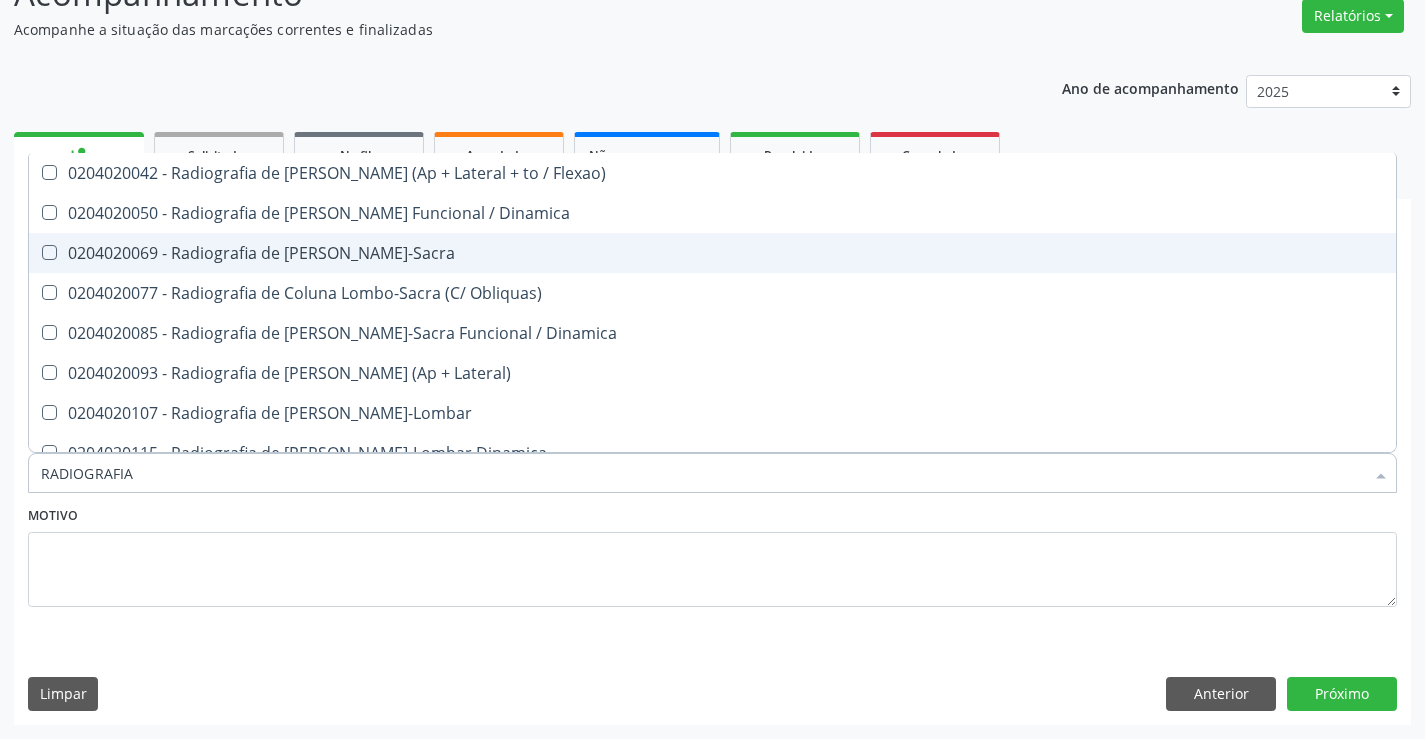 click on "0204020069 - Radiografia de Coluna Lombo-Sacra" at bounding box center (712, 253) 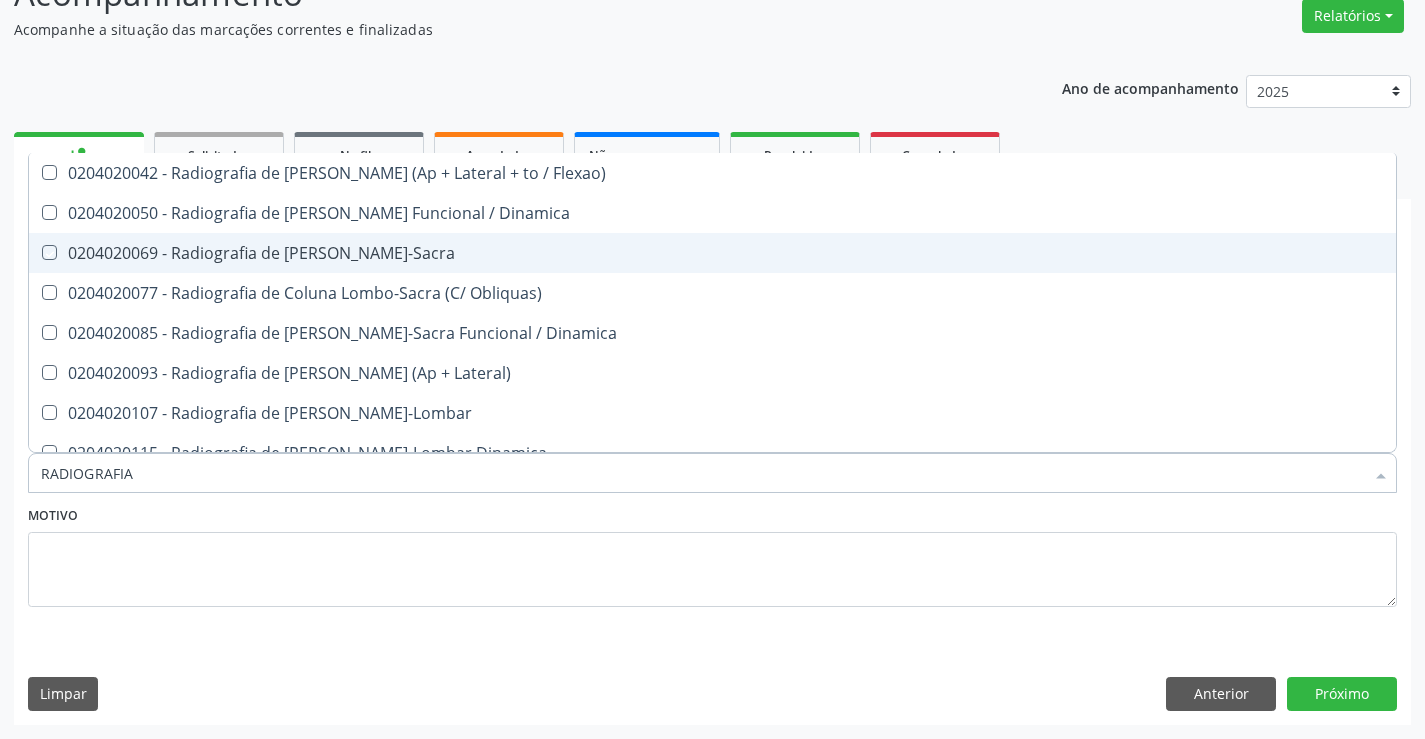 checkbox on "true" 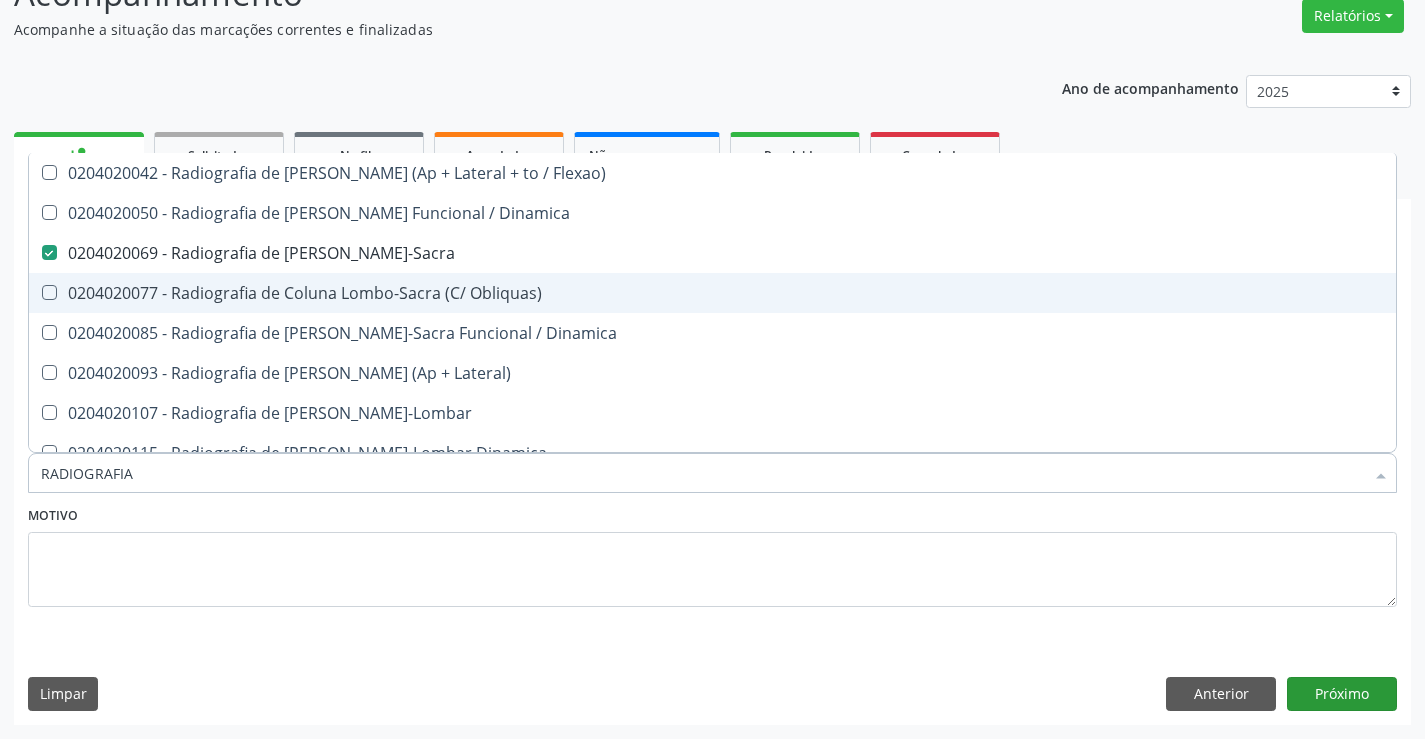 type on "RADIOGRAFIA" 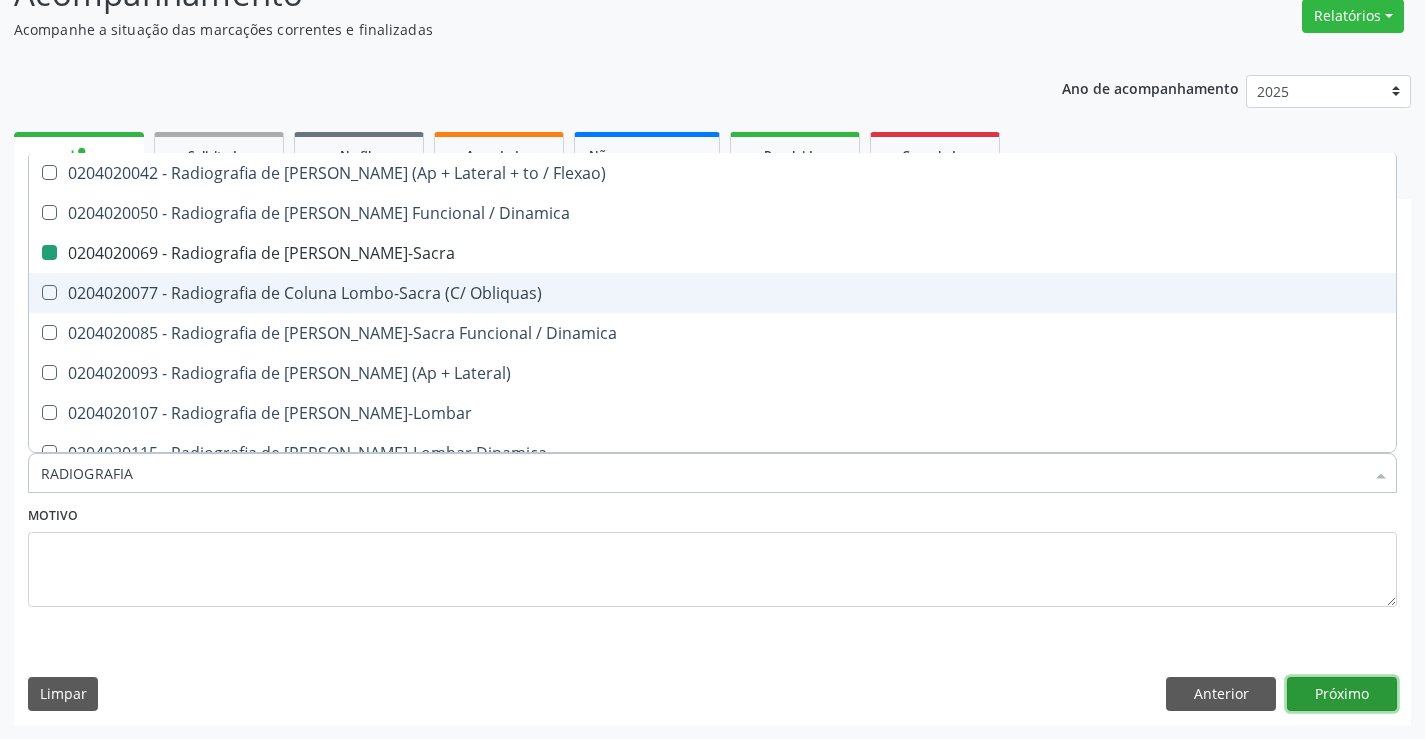 click on "Próximo" at bounding box center [1342, 694] 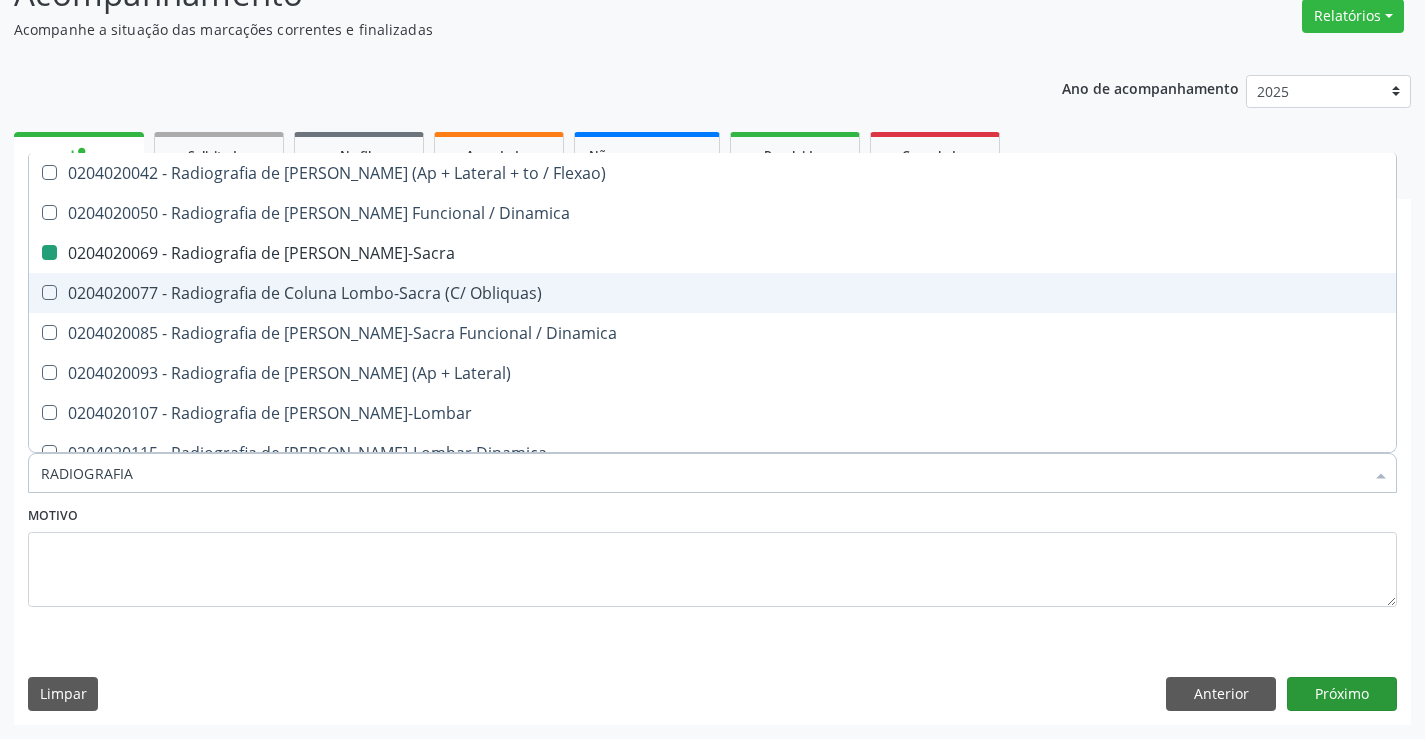 type 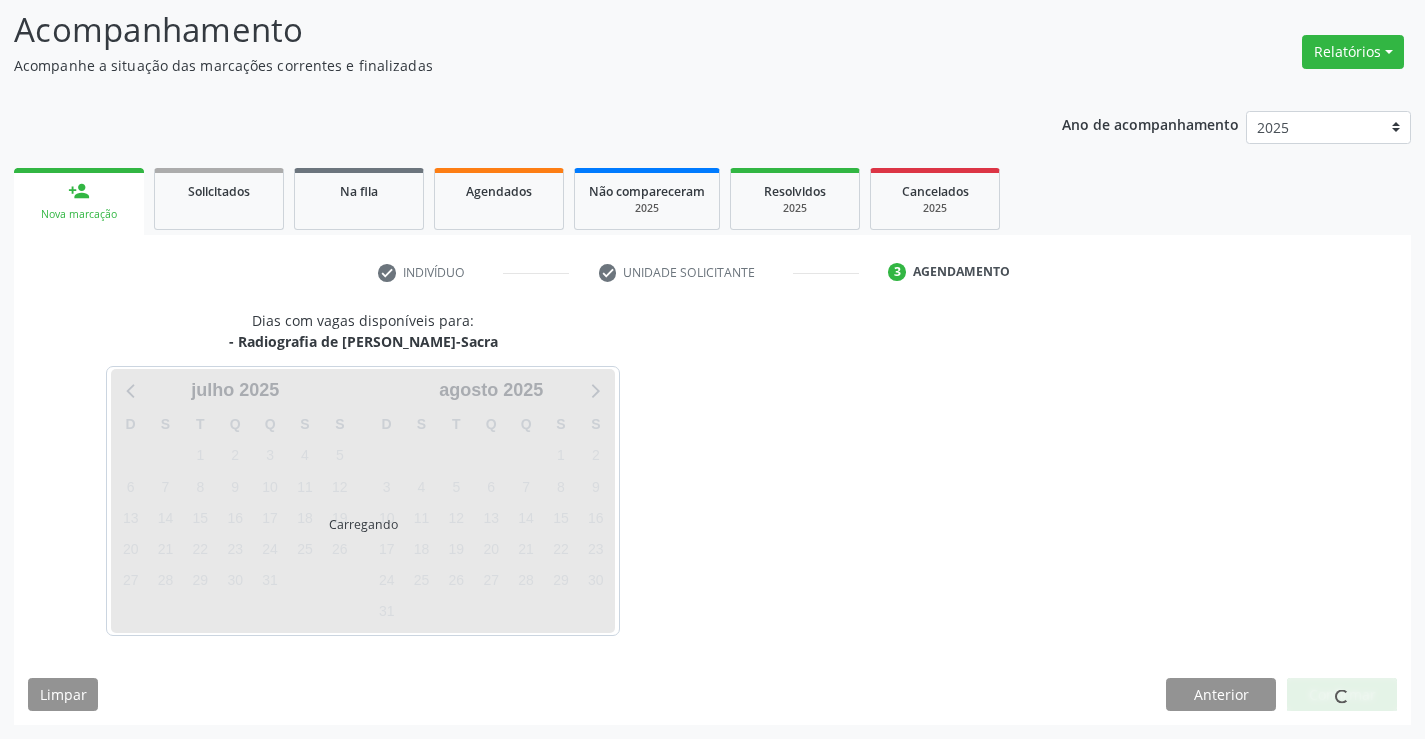 scroll, scrollTop: 131, scrollLeft: 0, axis: vertical 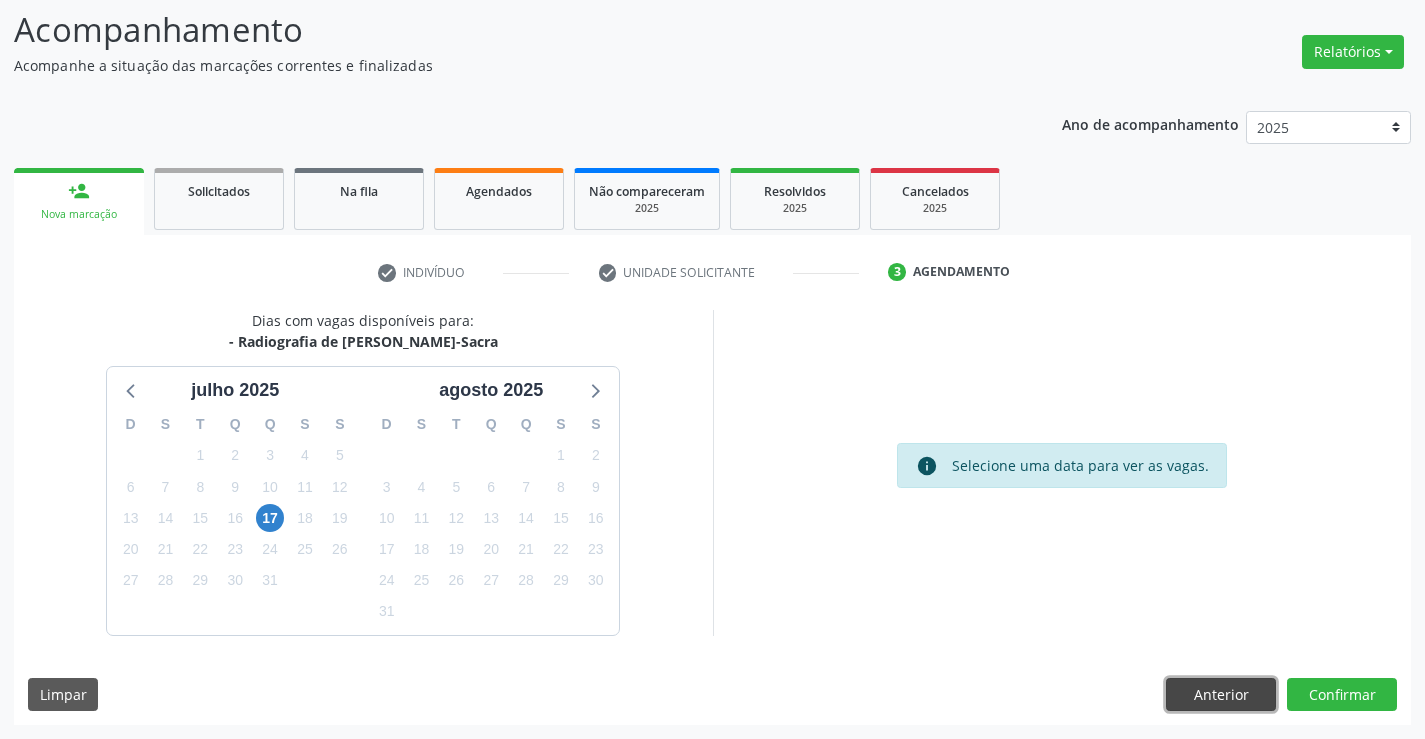 click on "Anterior" at bounding box center (1221, 695) 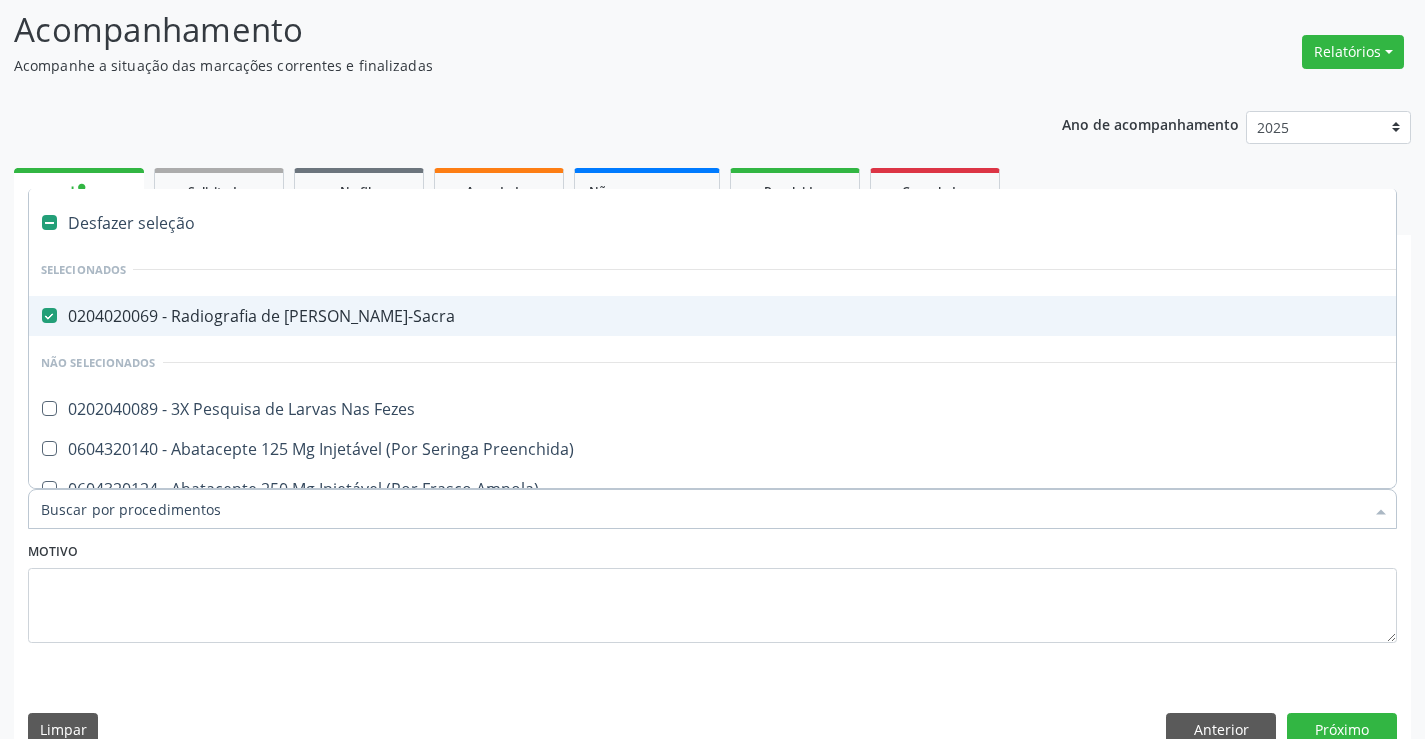 click on "0204020069 - Radiografia de Coluna Lombo-Sacra" at bounding box center [819, 316] 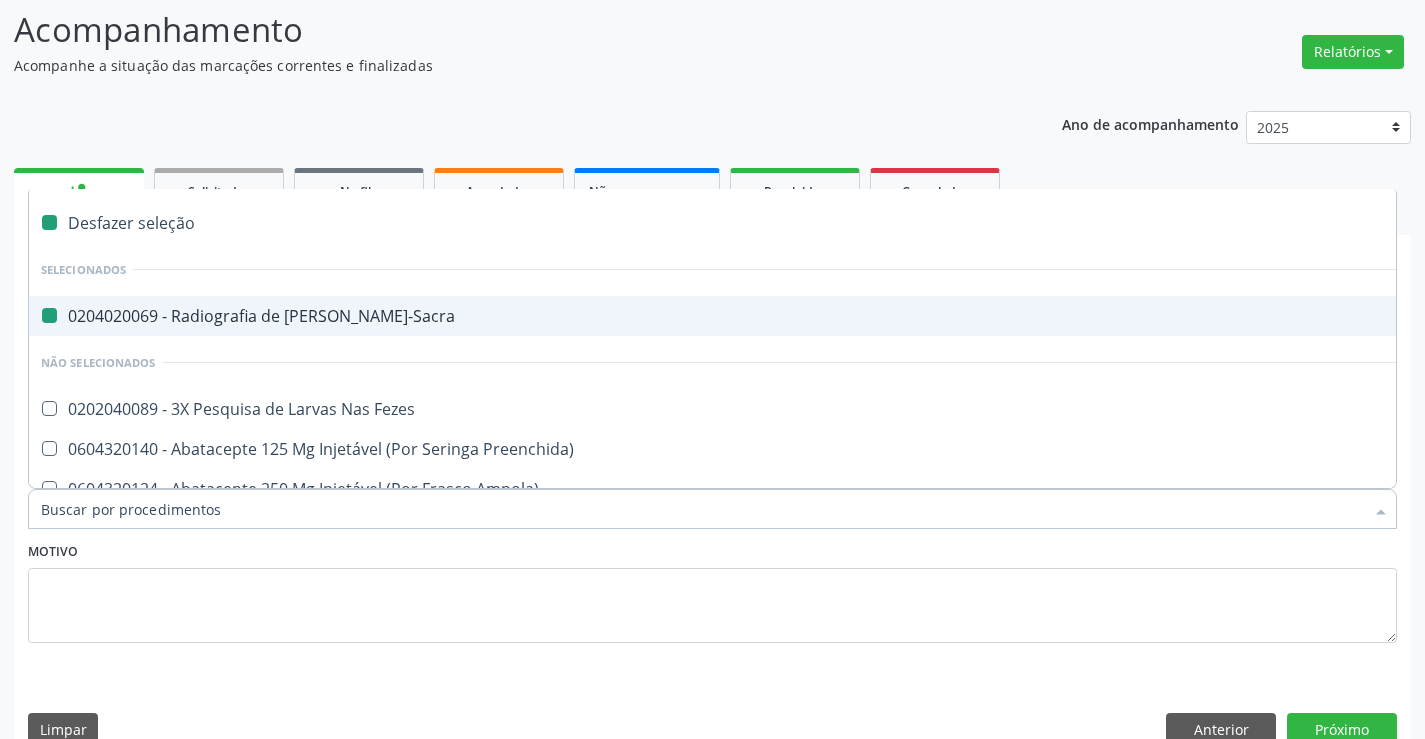 checkbox on "false" 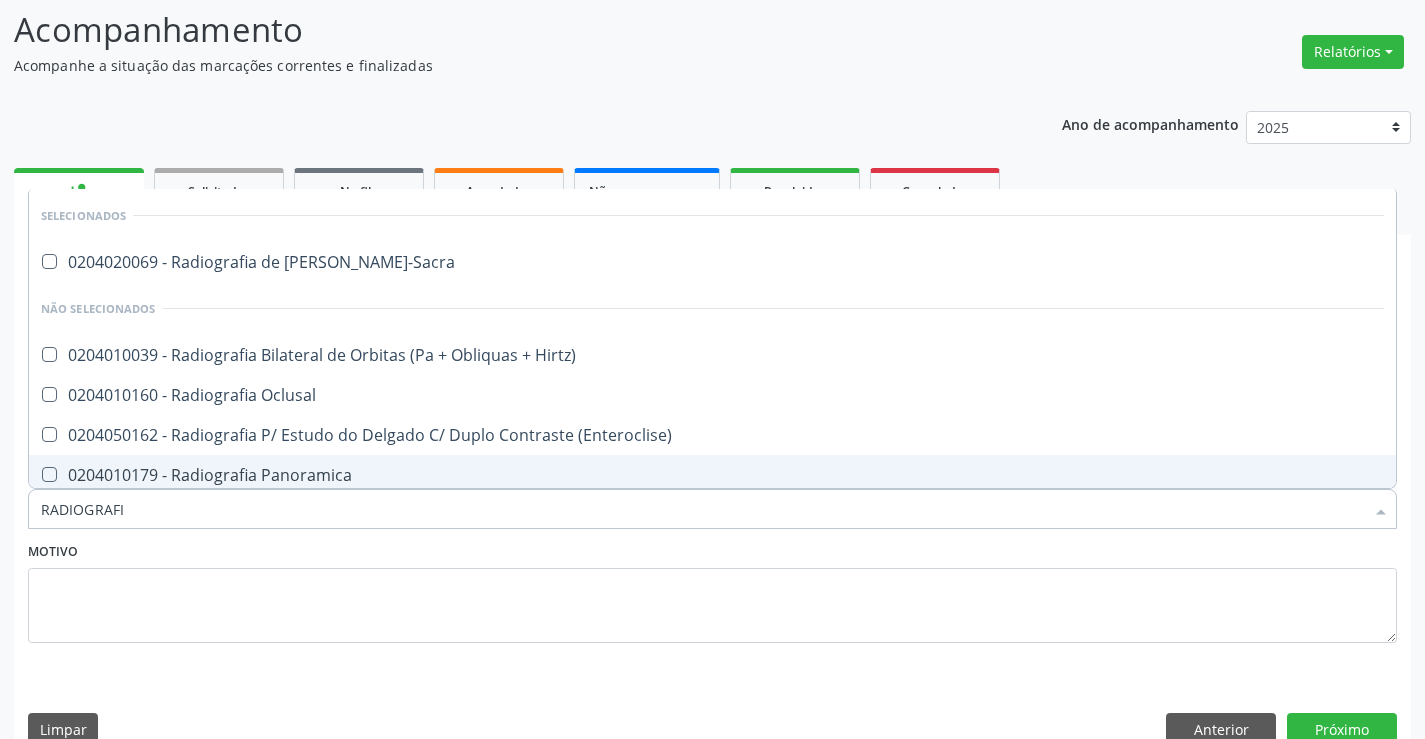 type on "RADIOGRAFIA" 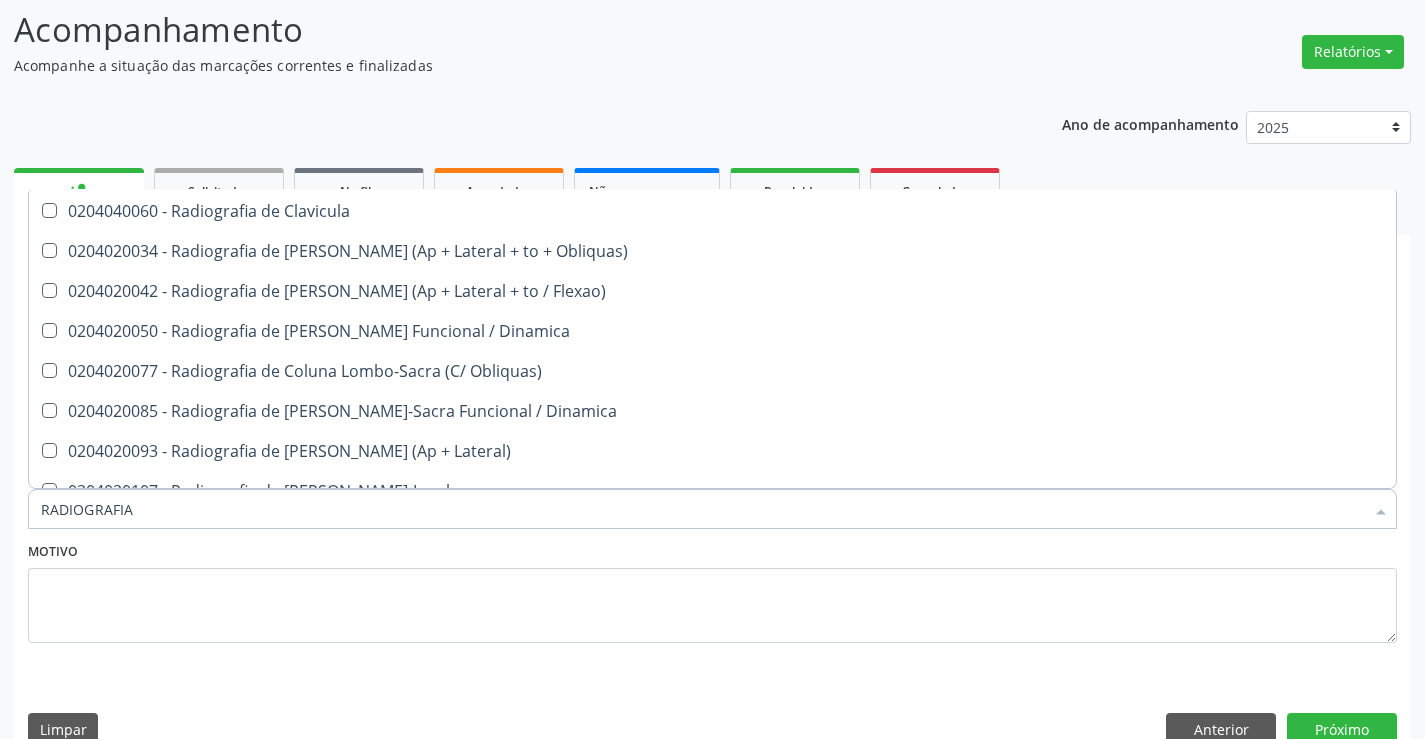 scroll, scrollTop: 1100, scrollLeft: 0, axis: vertical 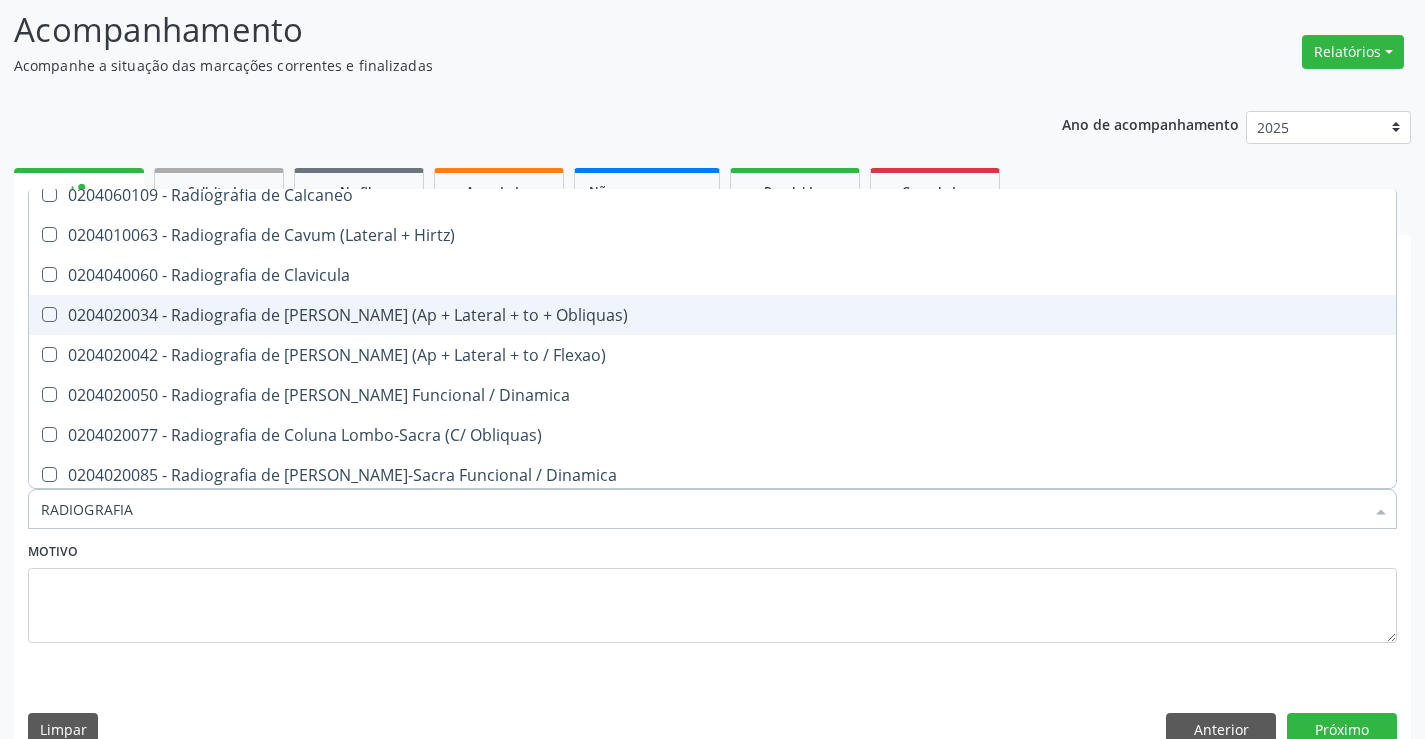 click on "0204020034 - Radiografia de [PERSON_NAME] (Ap + Lateral + to + Obliquas)" at bounding box center [712, 315] 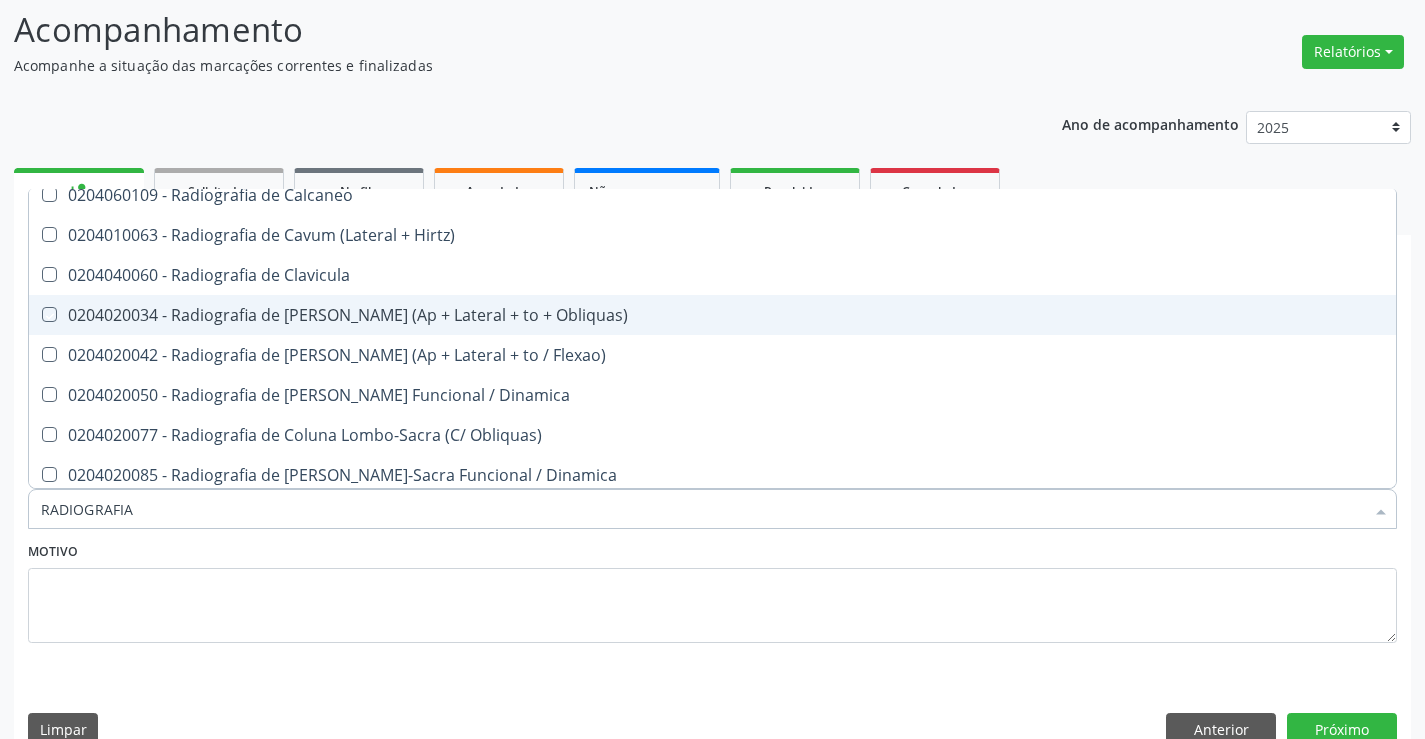 checkbox on "true" 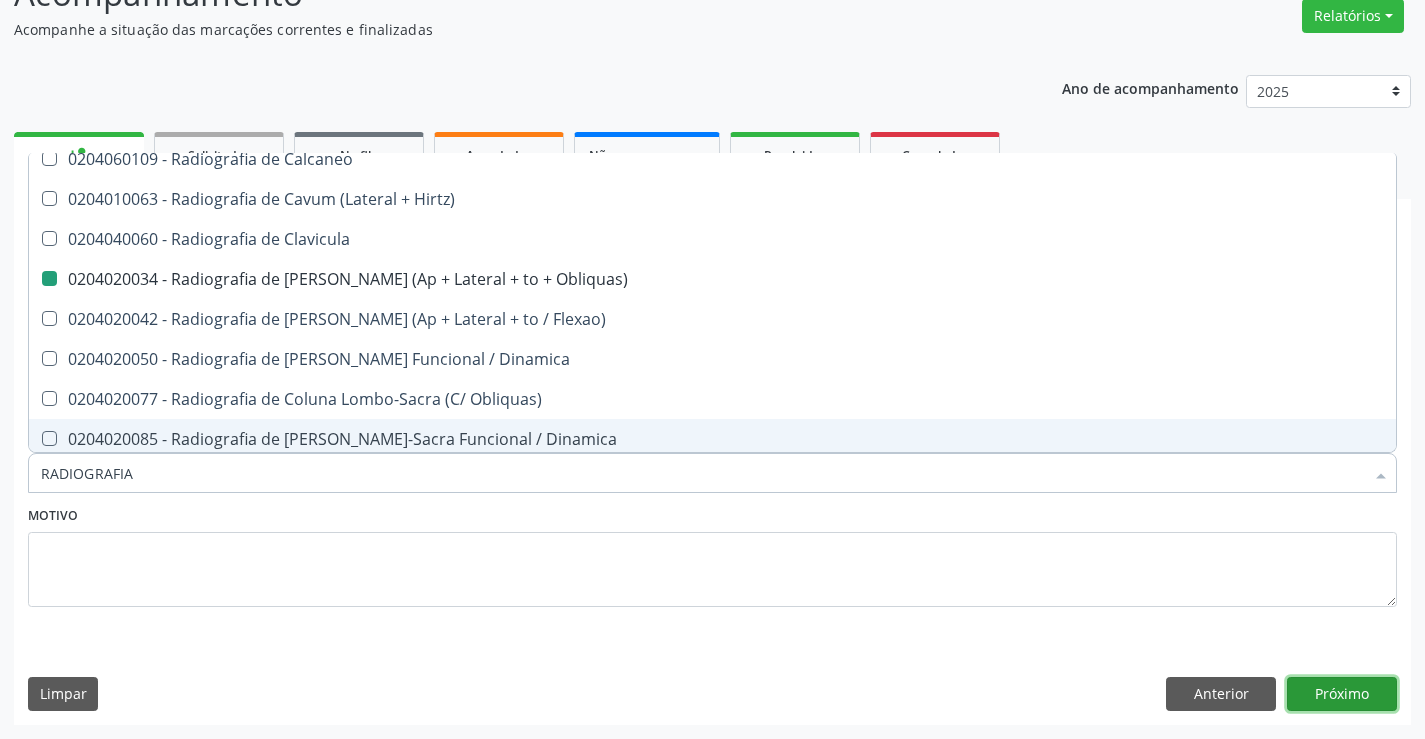 click on "Próximo" at bounding box center [1342, 694] 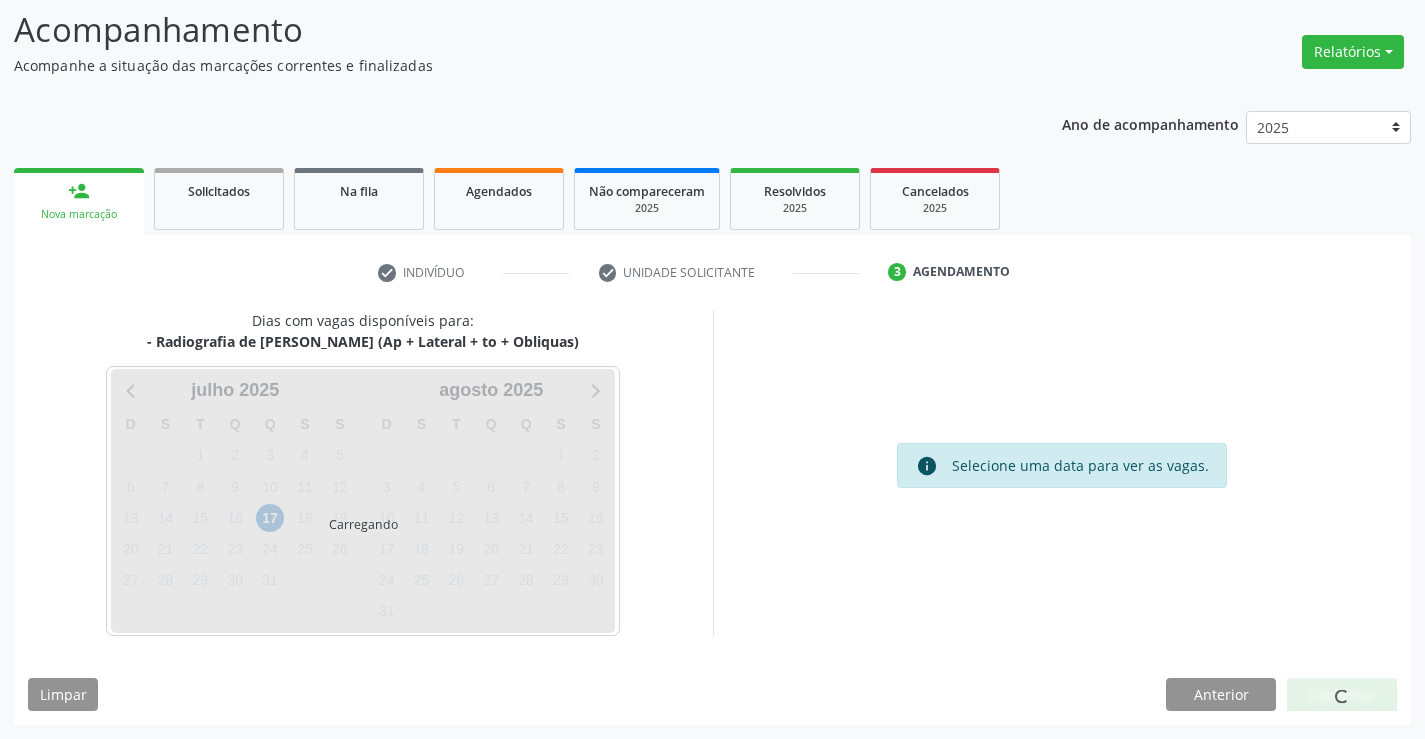 scroll, scrollTop: 131, scrollLeft: 0, axis: vertical 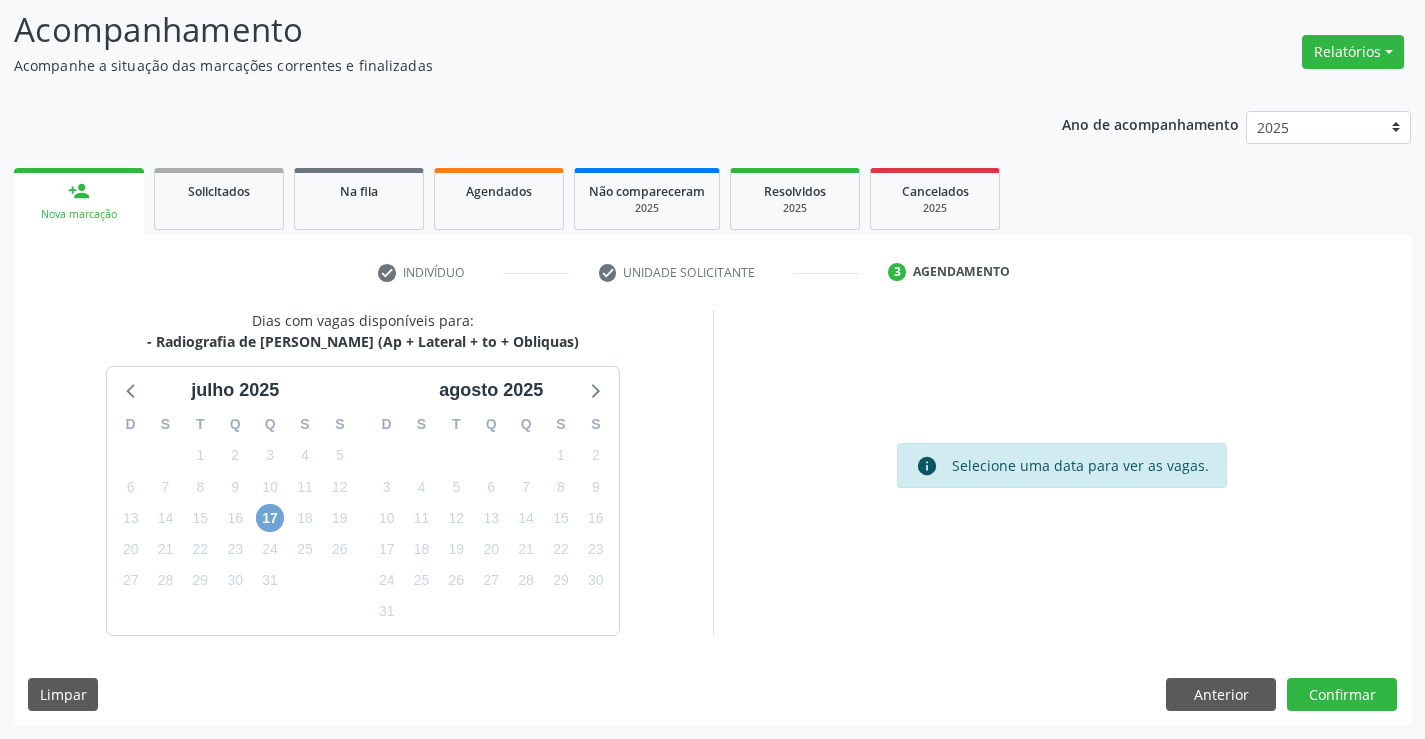 click on "17" at bounding box center (270, 518) 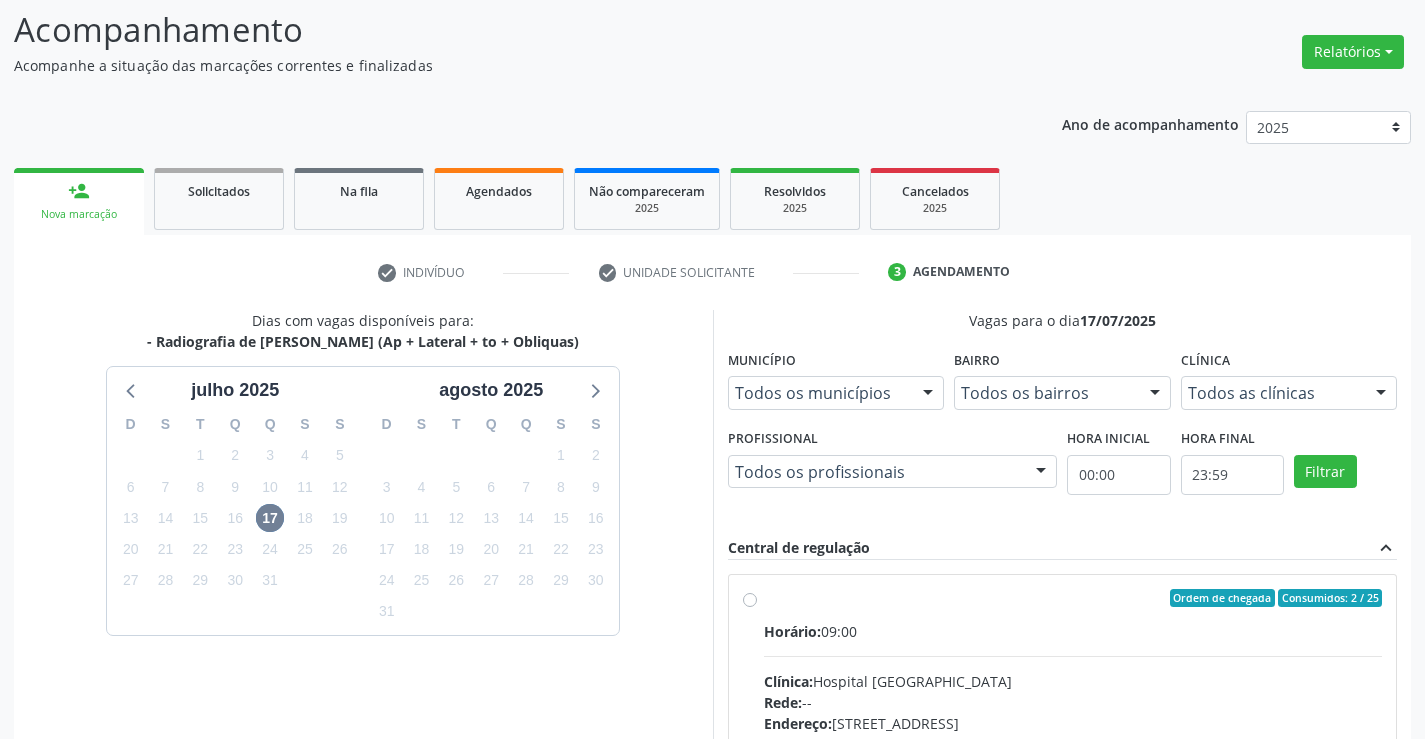 click on "Ordem de chegada
Consumidos: 2 / 25
Horário:   09:00
Clínica:  Hospital Sao Francisco
Rede:
--
Endereço:   Blocos, nº 258, Centro, Campo Formoso - BA
Telefone:   (74) 36451217
Profissional:
Joel da Rocha Almeida
Informações adicionais sobre o atendimento
Idade de atendimento:
de 0 a 120 anos
Gênero(s) atendido(s):
Masculino e Feminino
Informações adicionais:
--" at bounding box center (1073, 742) 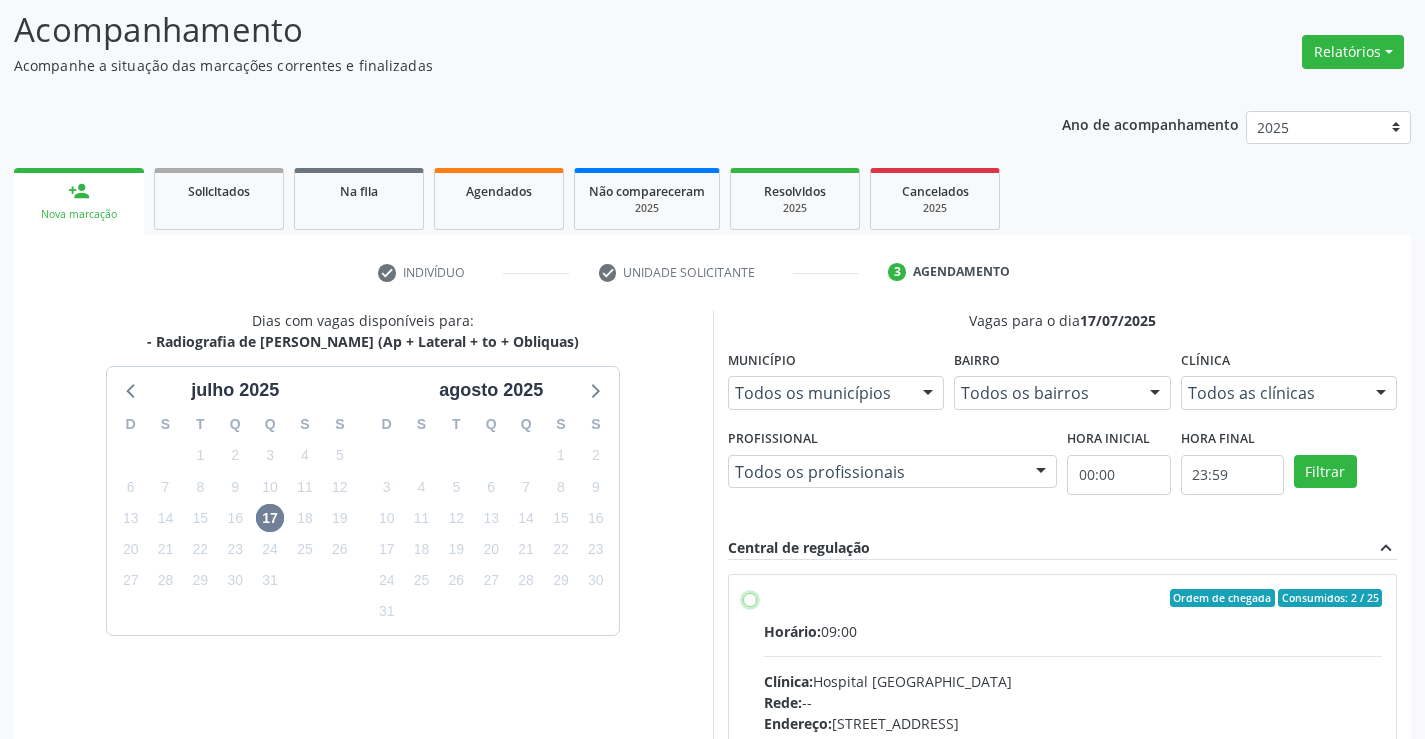 click on "Ordem de chegada
Consumidos: 2 / 25
Horário:   09:00
Clínica:  Hospital Sao Francisco
Rede:
--
Endereço:   Blocos, nº 258, Centro, Campo Formoso - BA
Telefone:   (74) 36451217
Profissional:
Joel da Rocha Almeida
Informações adicionais sobre o atendimento
Idade de atendimento:
de 0 a 120 anos
Gênero(s) atendido(s):
Masculino e Feminino
Informações adicionais:
--" at bounding box center [750, 598] 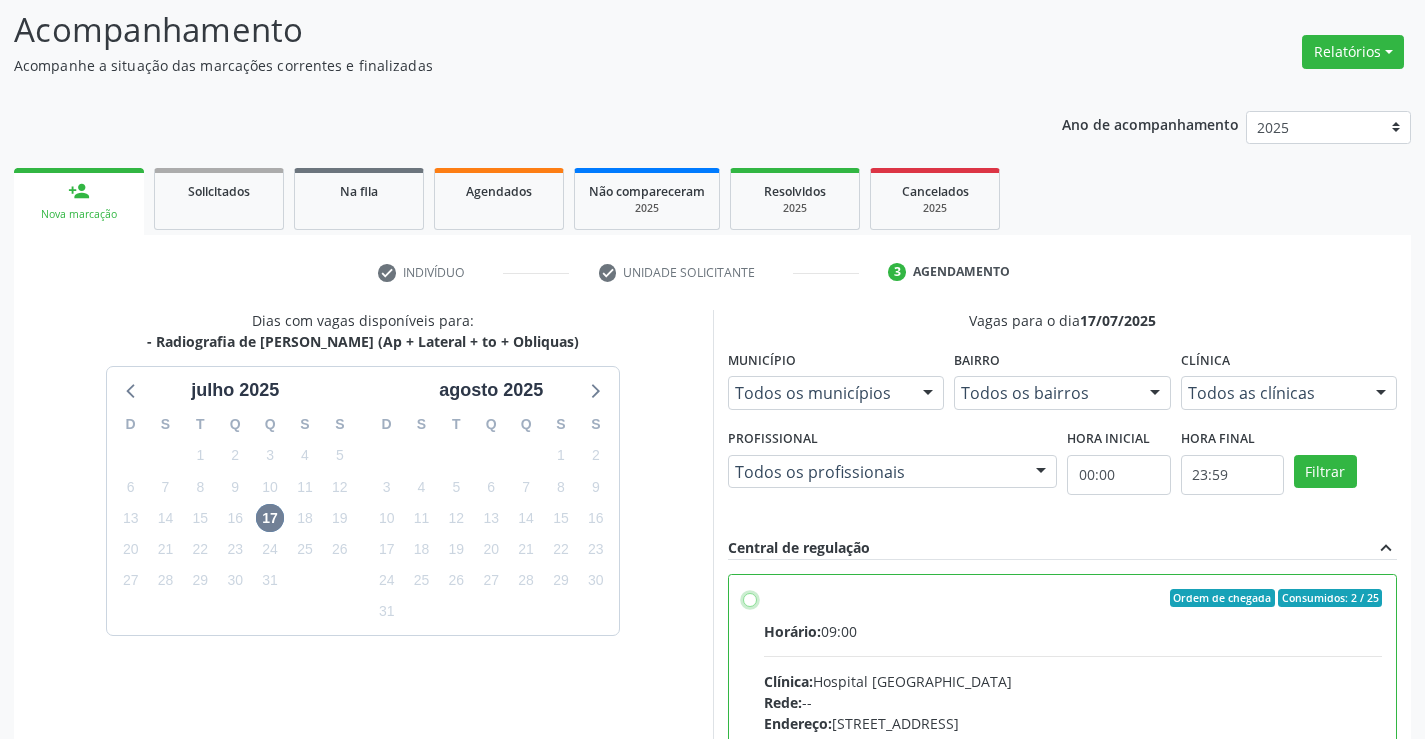 radio on "true" 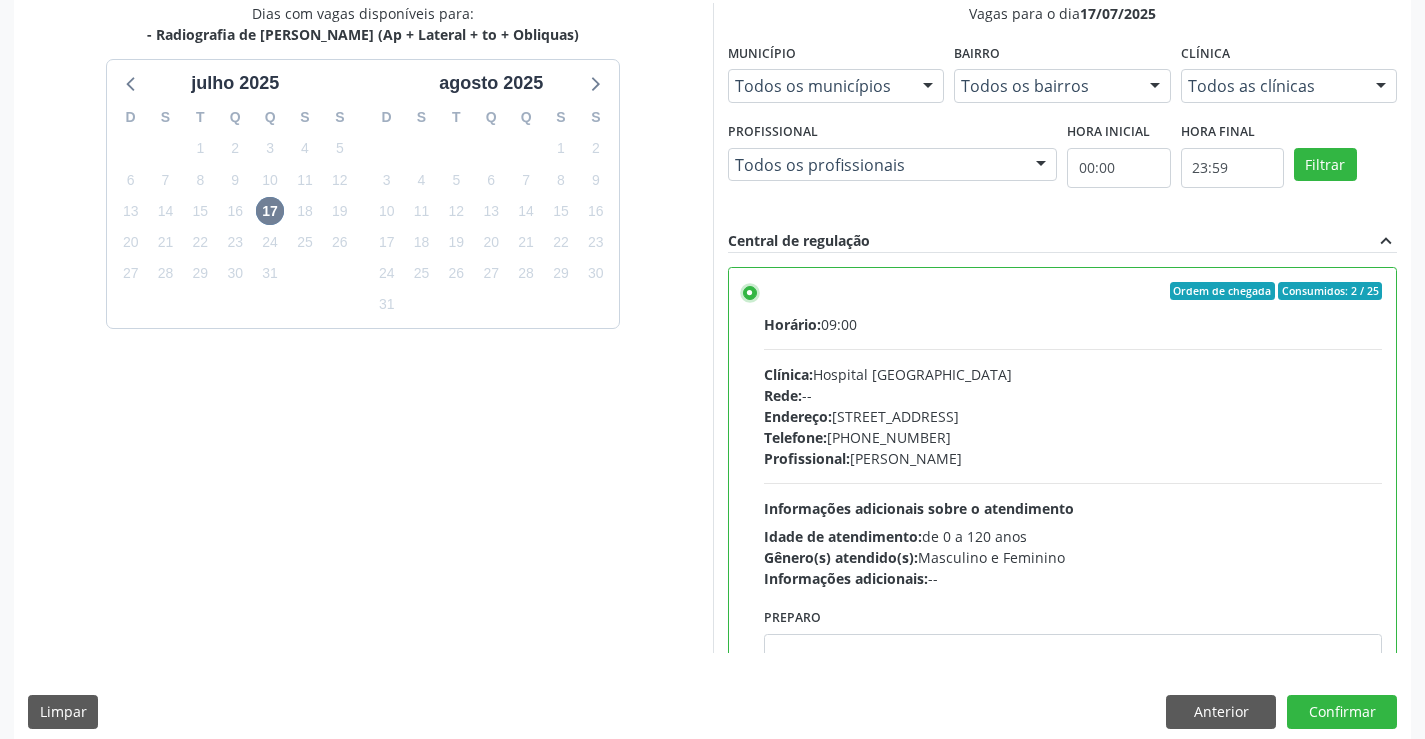 scroll, scrollTop: 456, scrollLeft: 0, axis: vertical 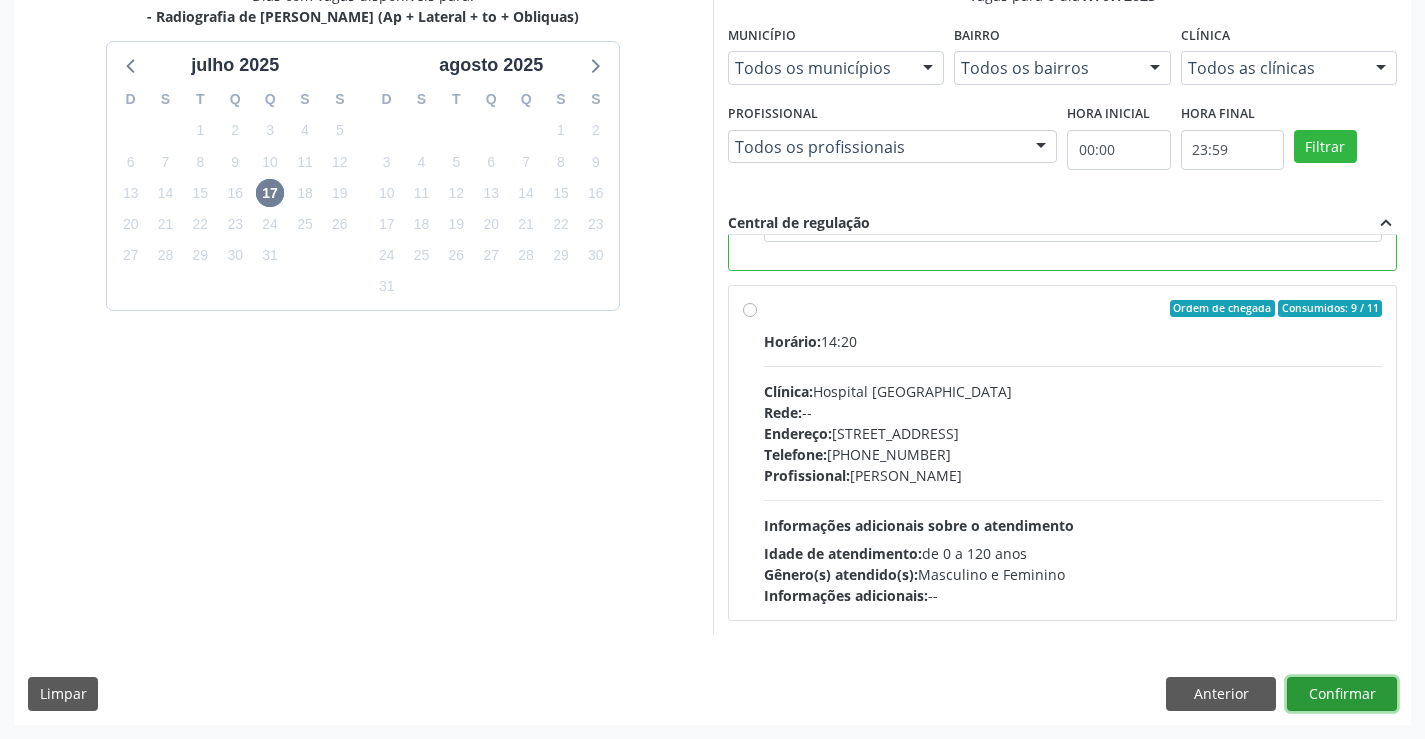 click on "Confirmar" at bounding box center (1342, 694) 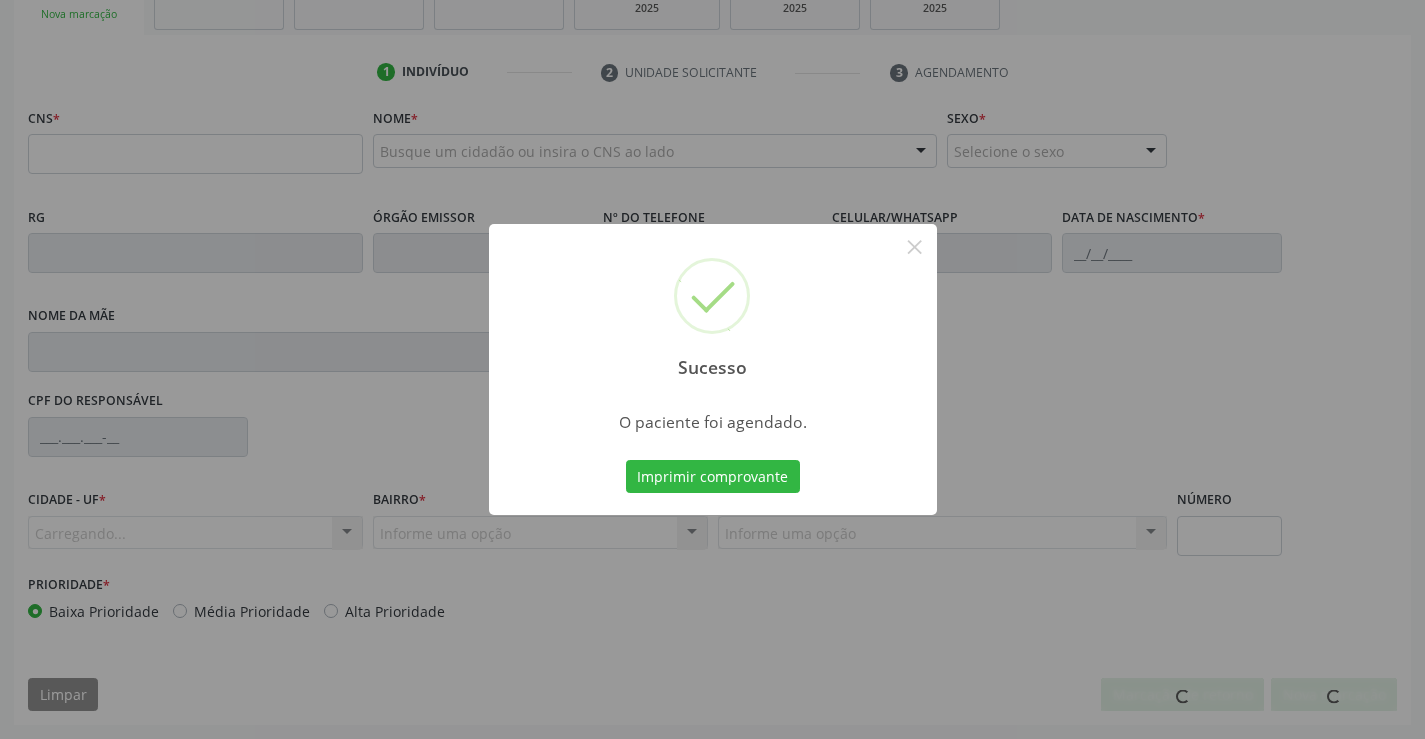scroll, scrollTop: 331, scrollLeft: 0, axis: vertical 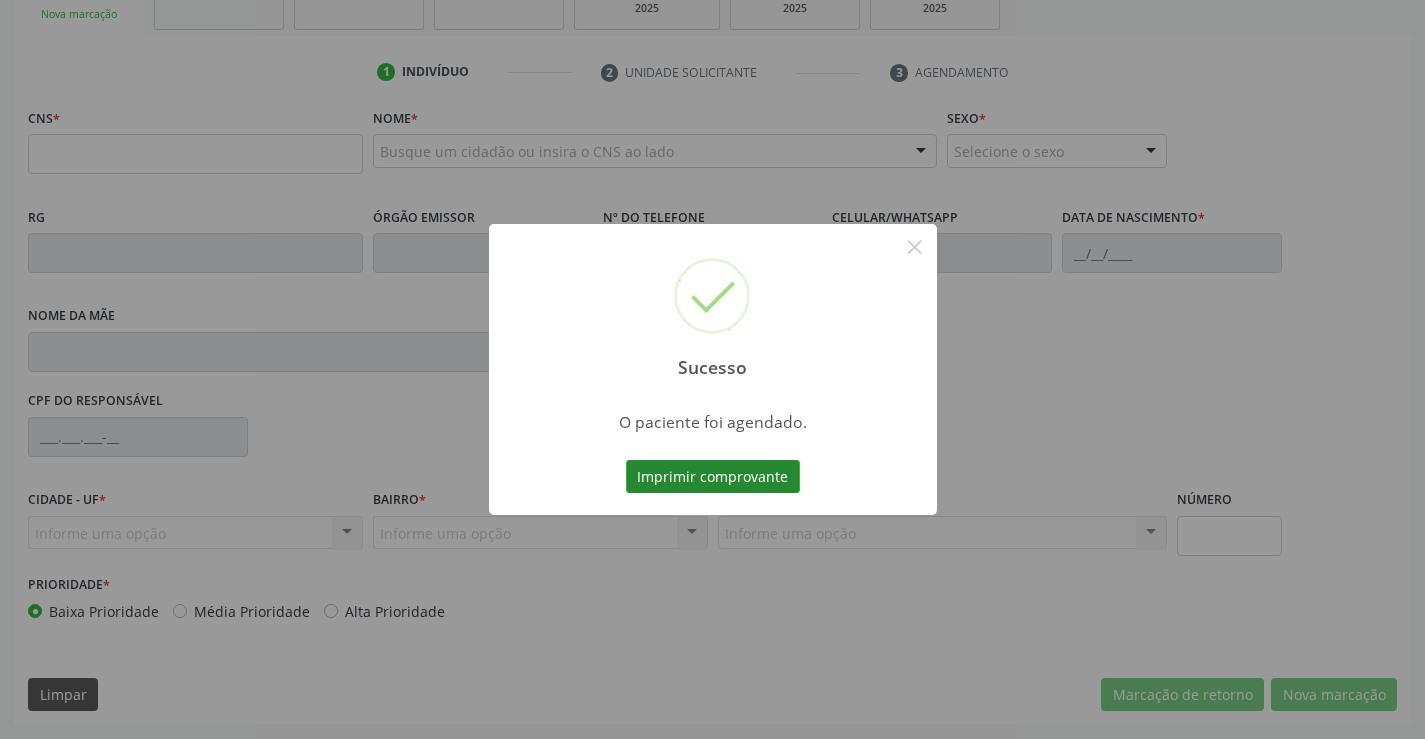 click on "Imprimir comprovante" at bounding box center [713, 477] 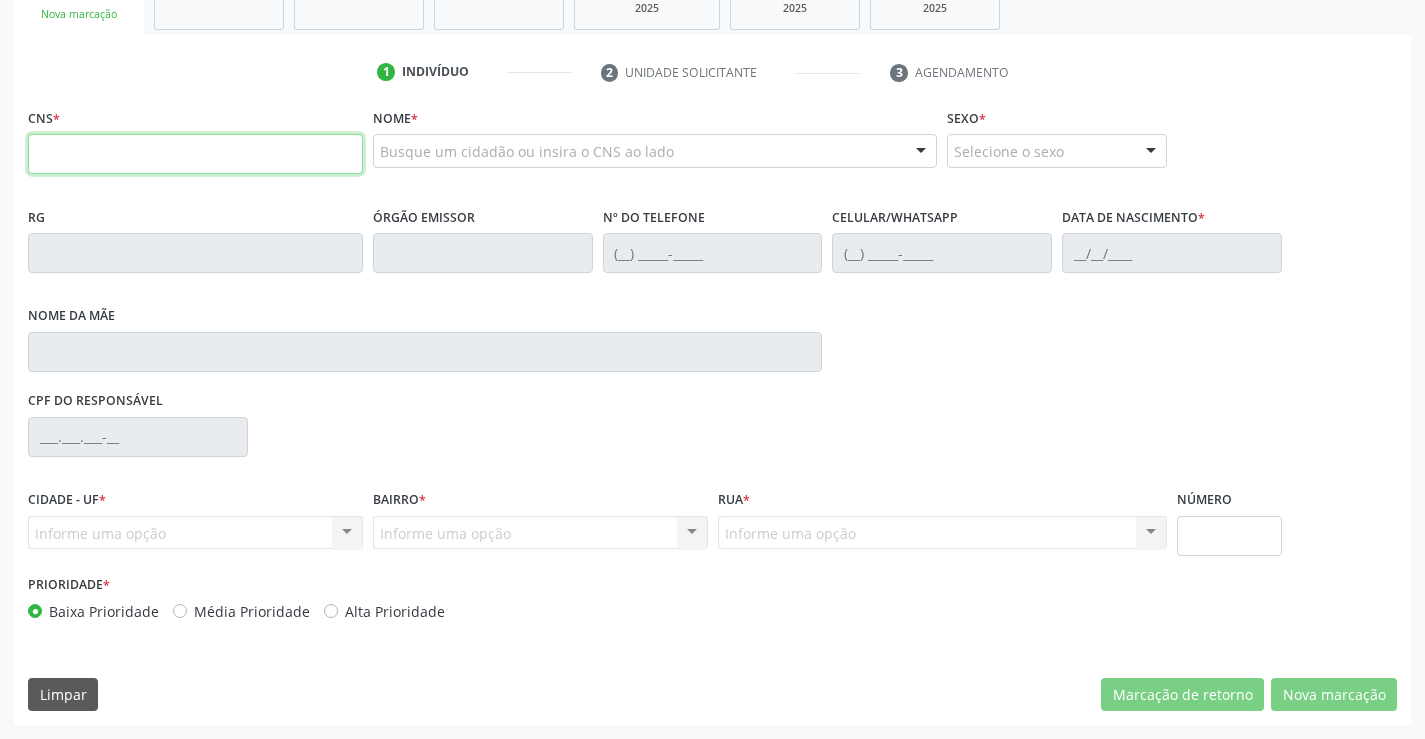 click at bounding box center [195, 154] 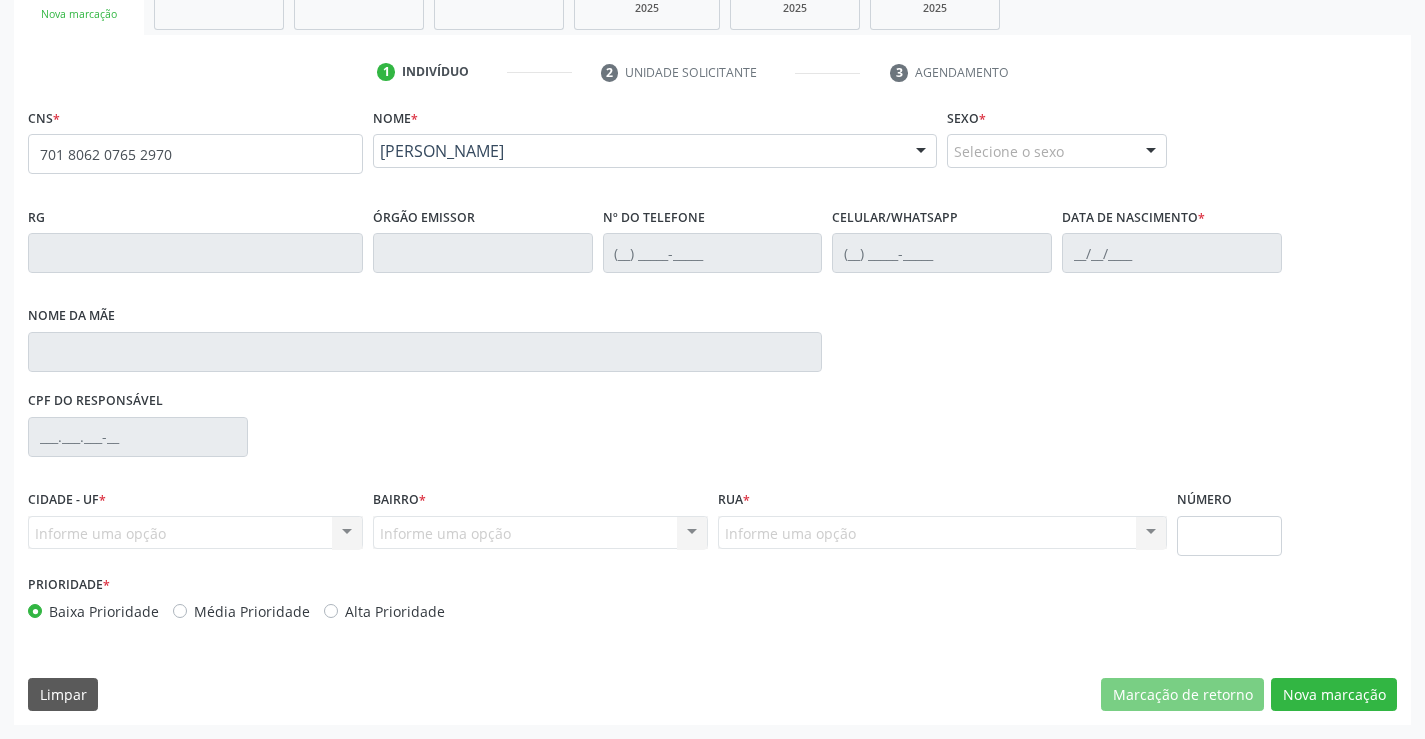 type on "701 8062 0765 2970" 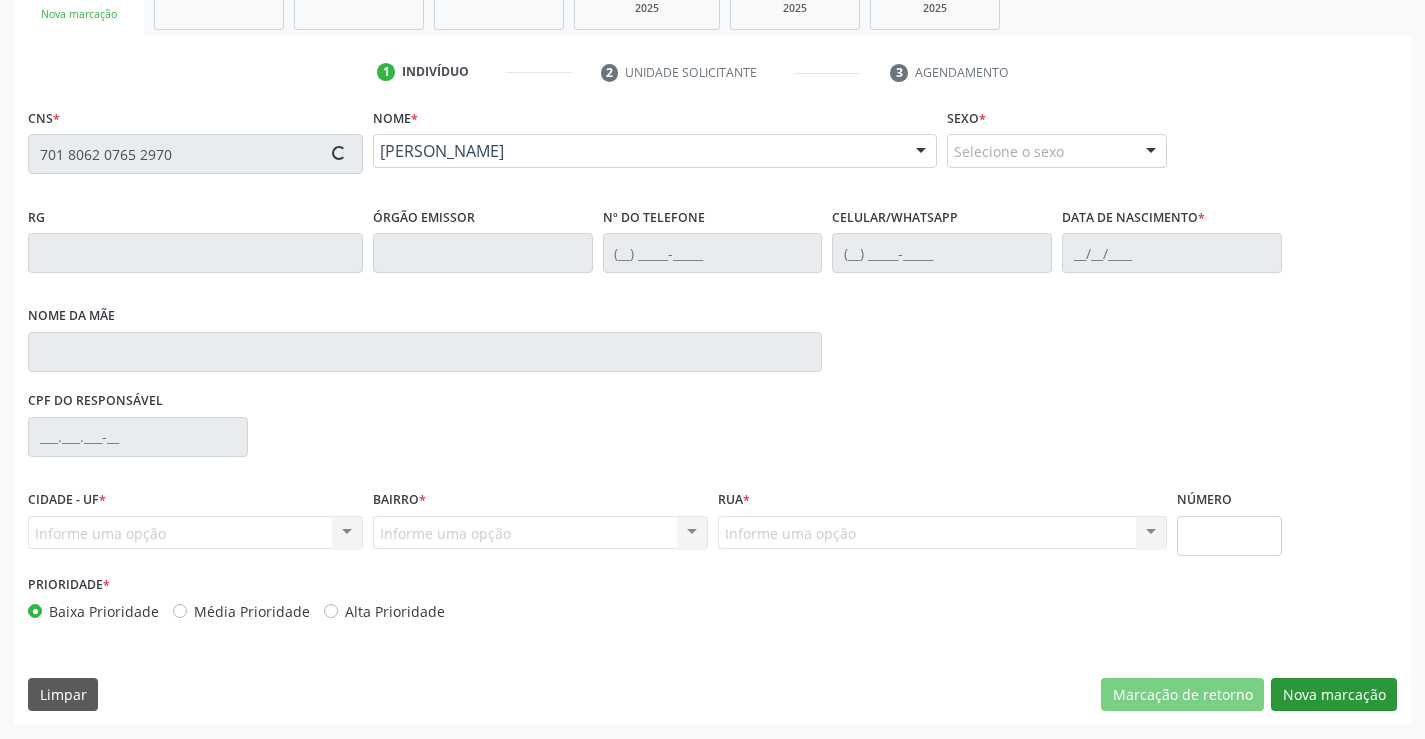 type on "1293915572" 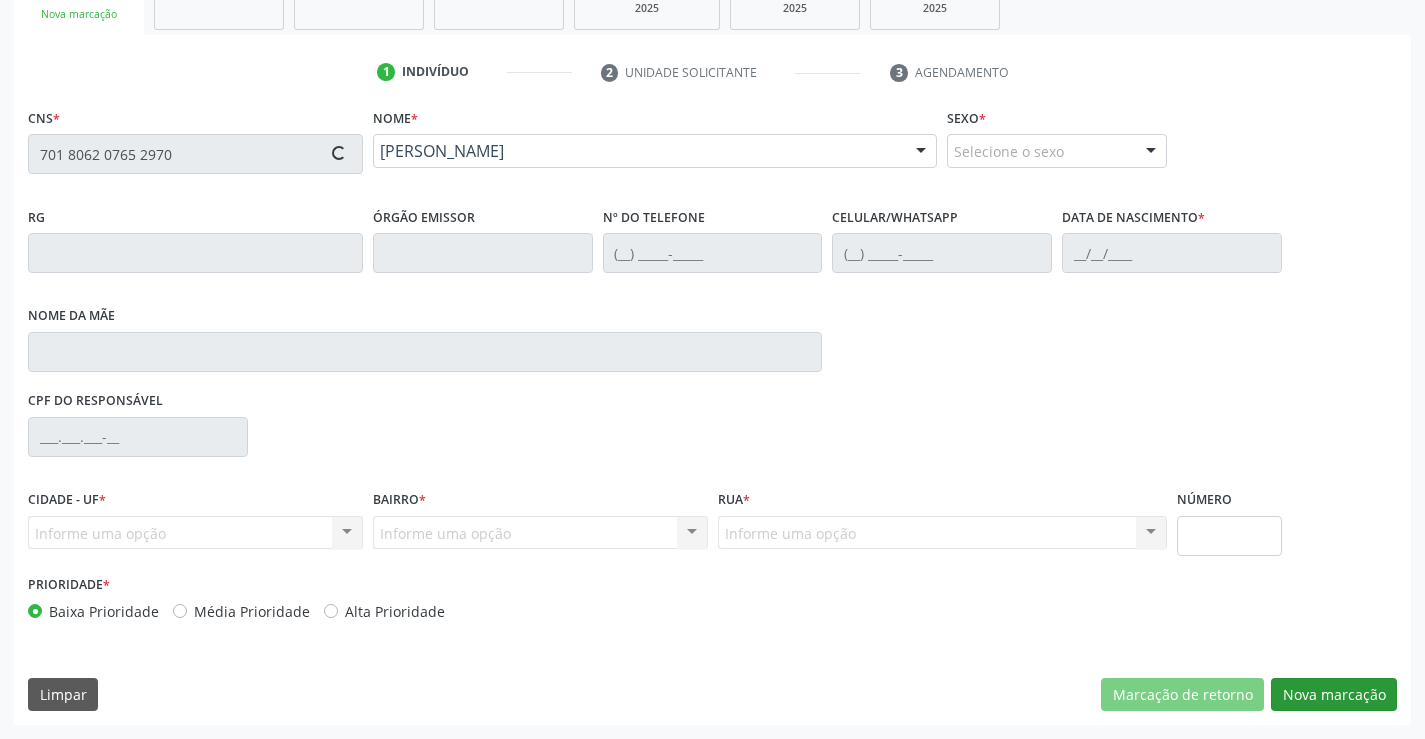 type on "(74) 9971-9648" 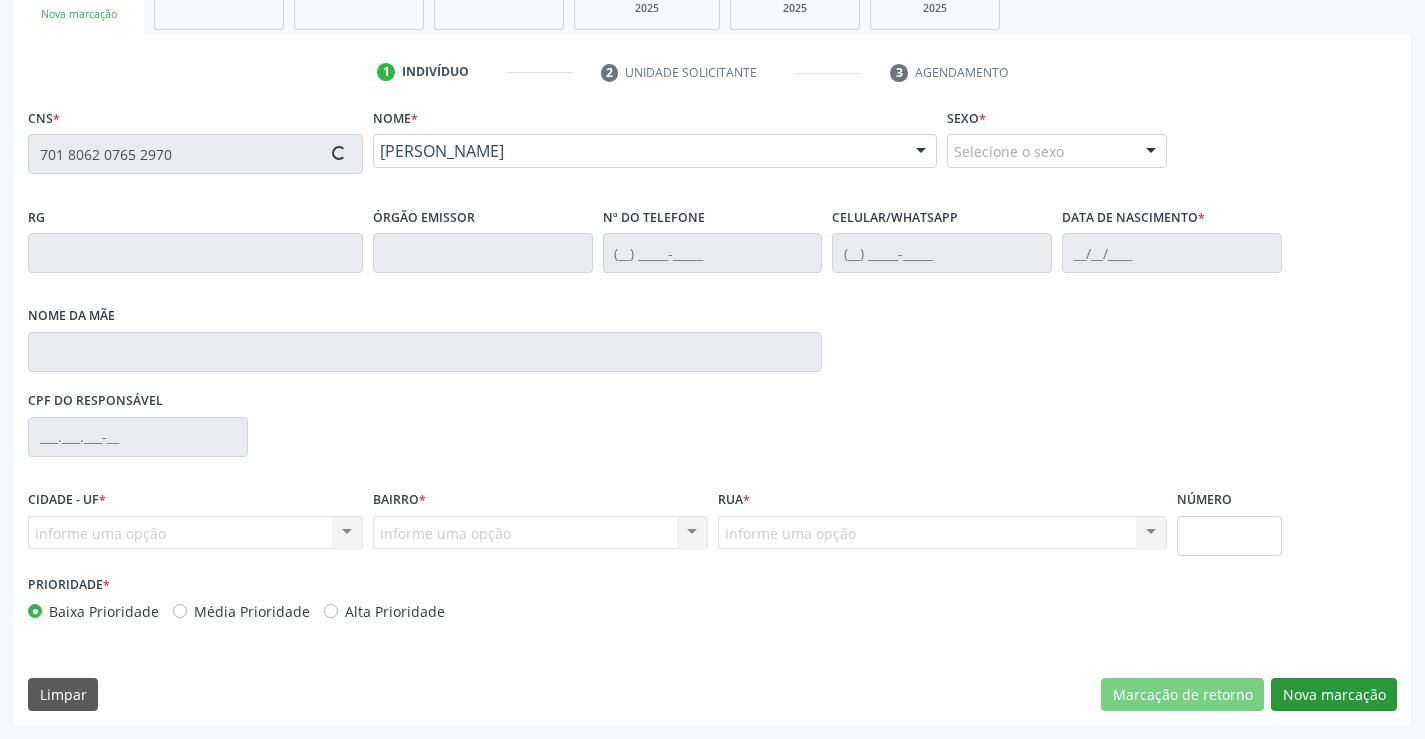type on "14/12/1968" 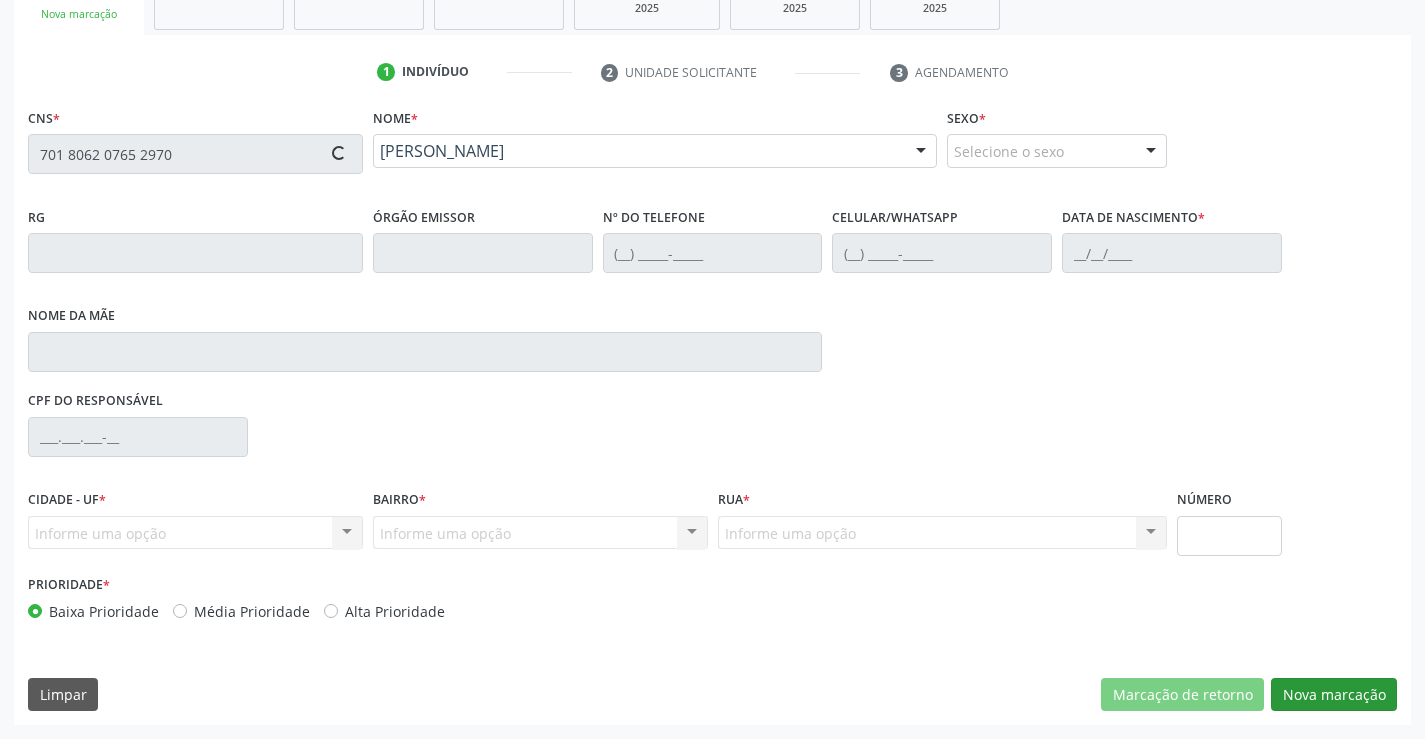 type on "042.125.025-93" 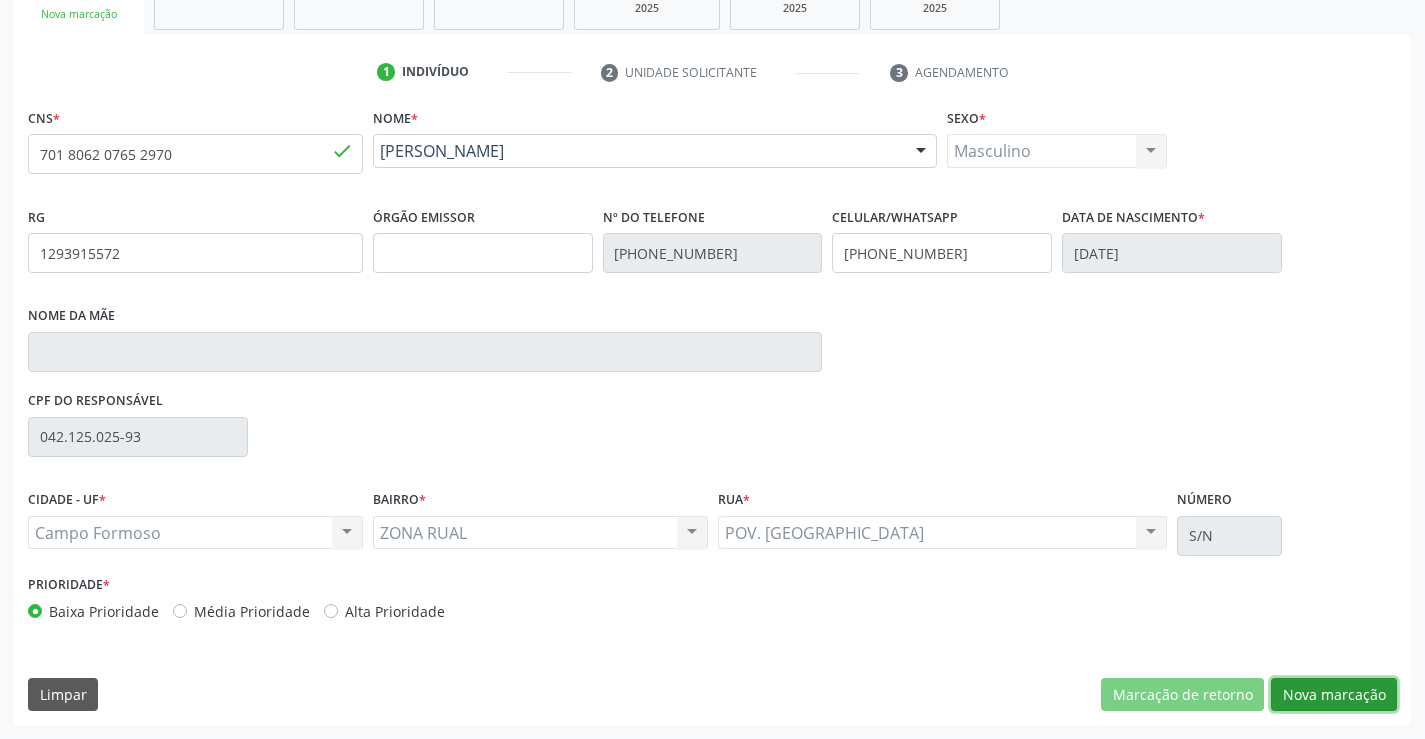 click on "Nova marcação" at bounding box center [1334, 695] 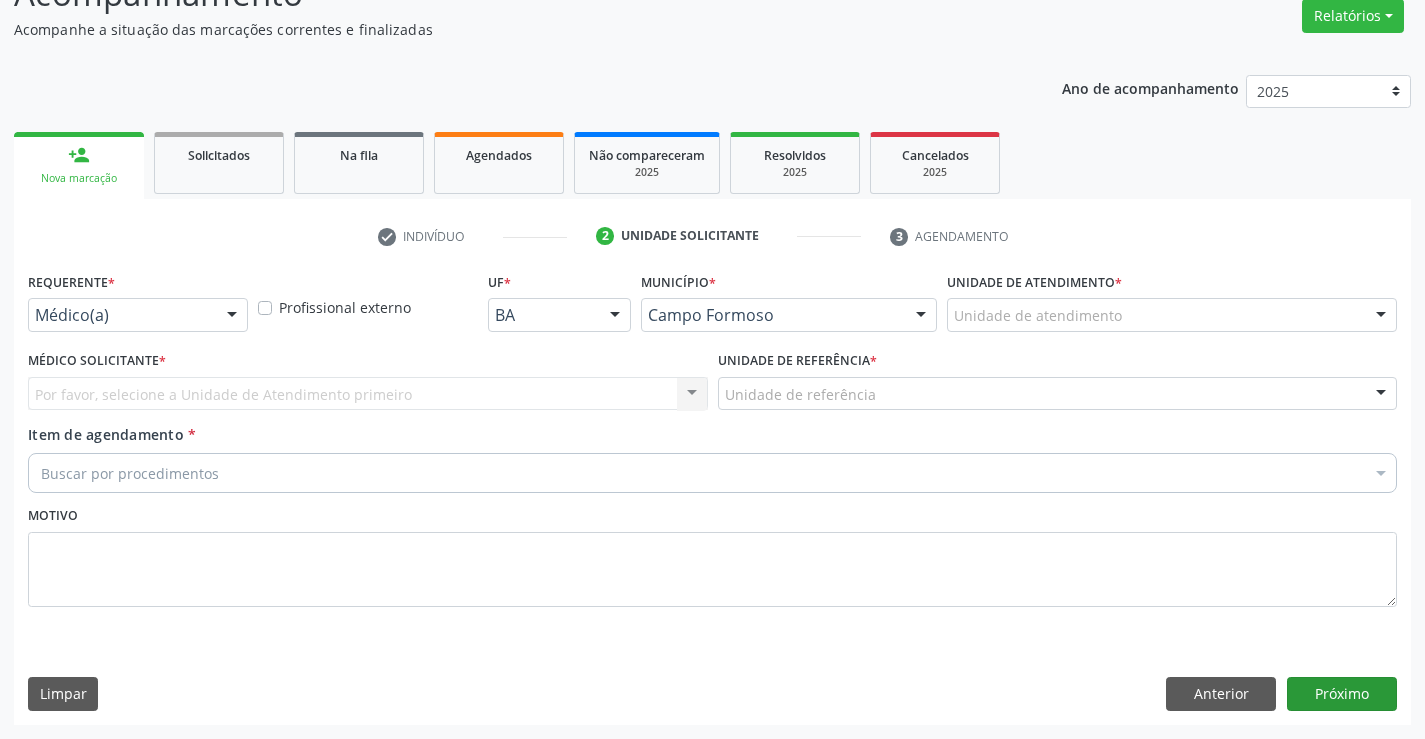 scroll, scrollTop: 167, scrollLeft: 0, axis: vertical 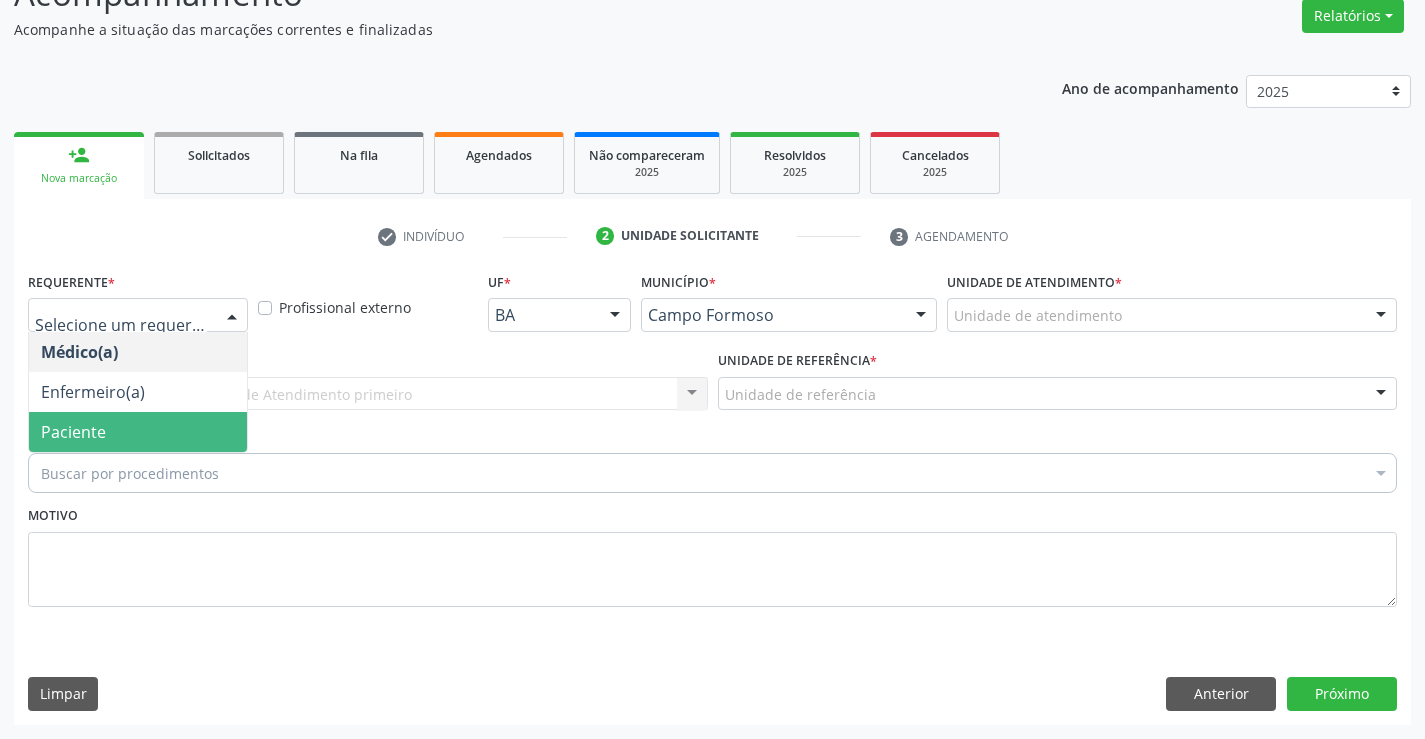 click on "Paciente" at bounding box center [138, 432] 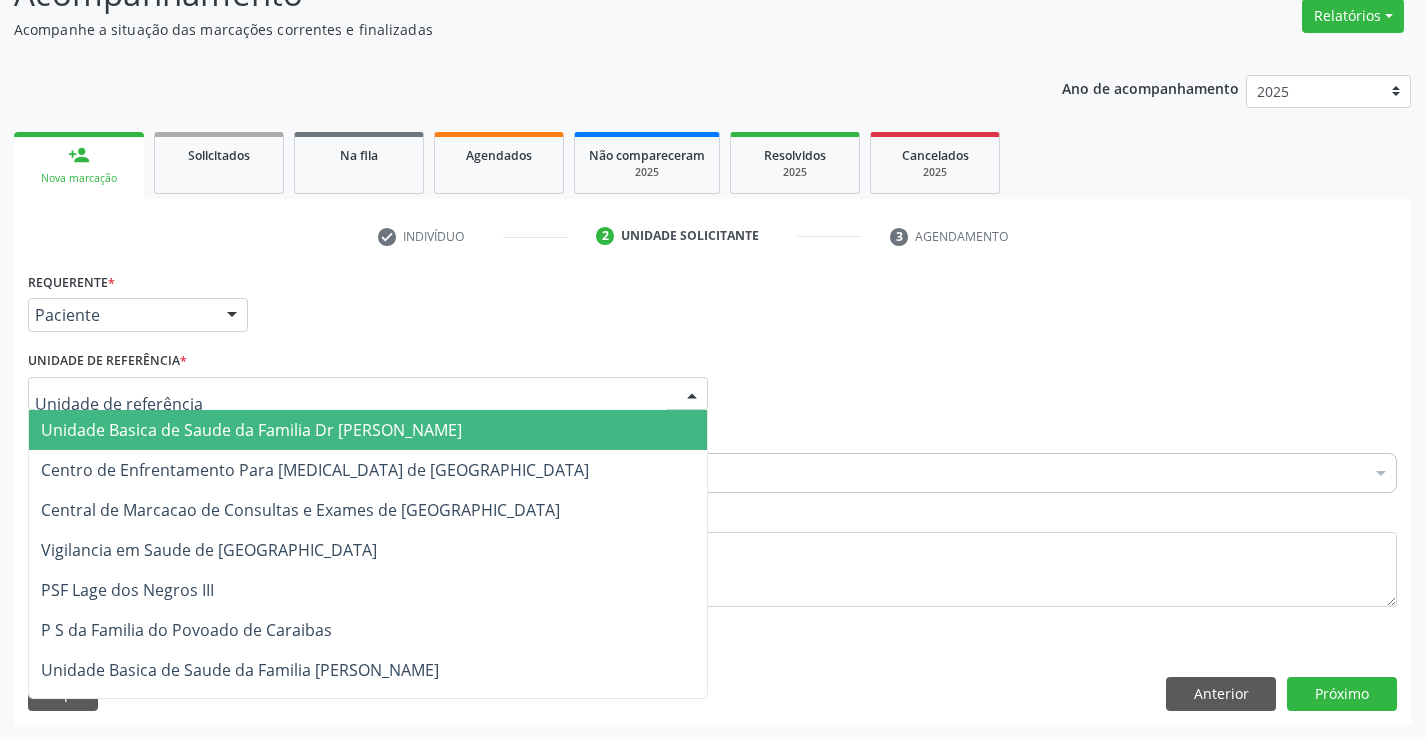 click at bounding box center [368, 394] 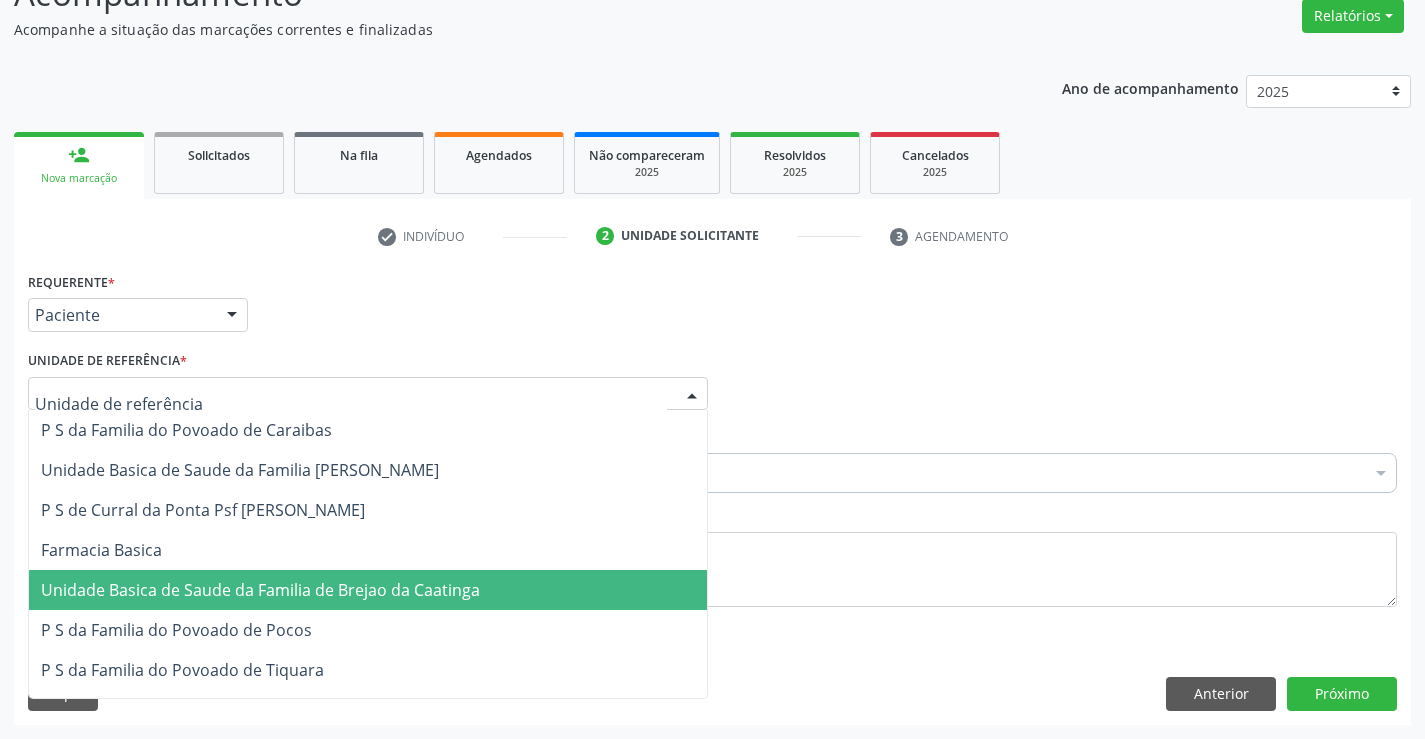 scroll, scrollTop: 0, scrollLeft: 0, axis: both 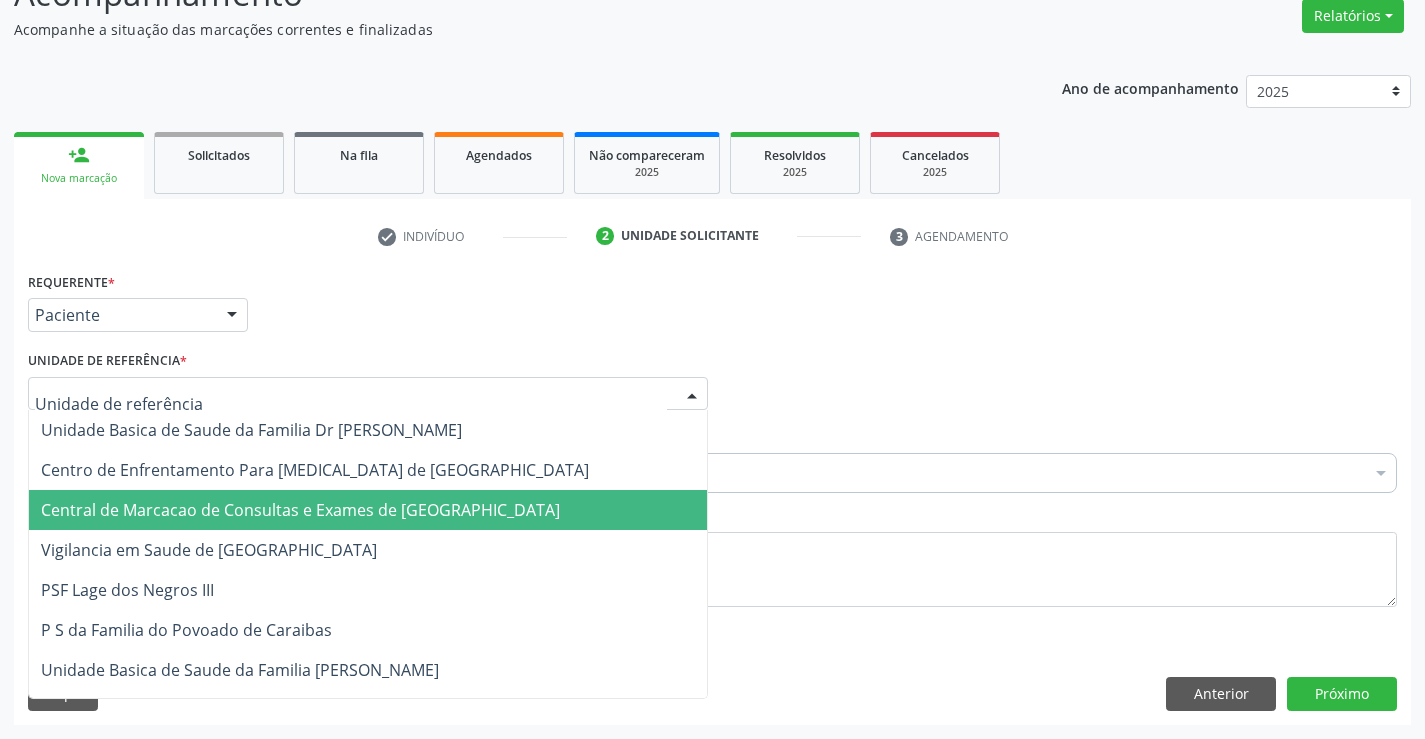 click on "Central de Marcacao de Consultas e Exames de [GEOGRAPHIC_DATA]" at bounding box center (300, 510) 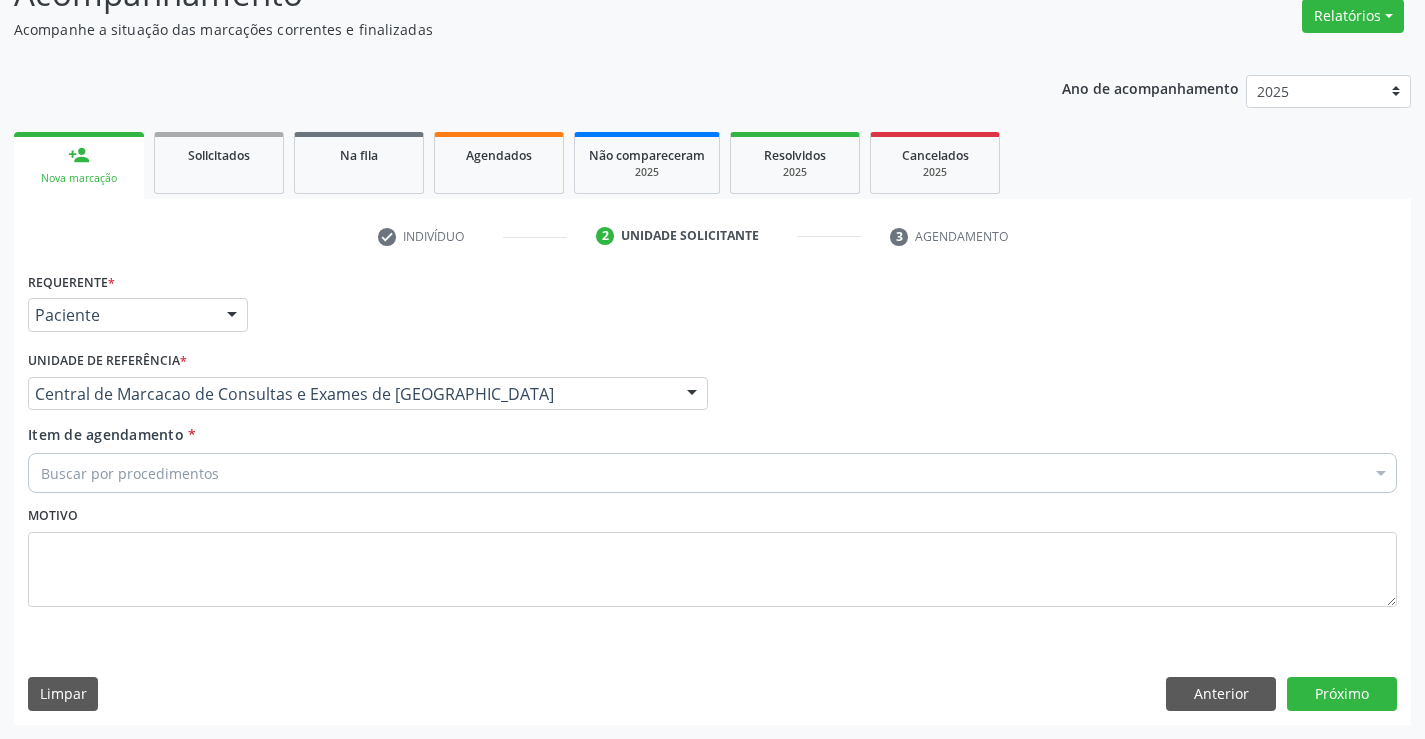 click on "Buscar por procedimentos" at bounding box center (712, 473) 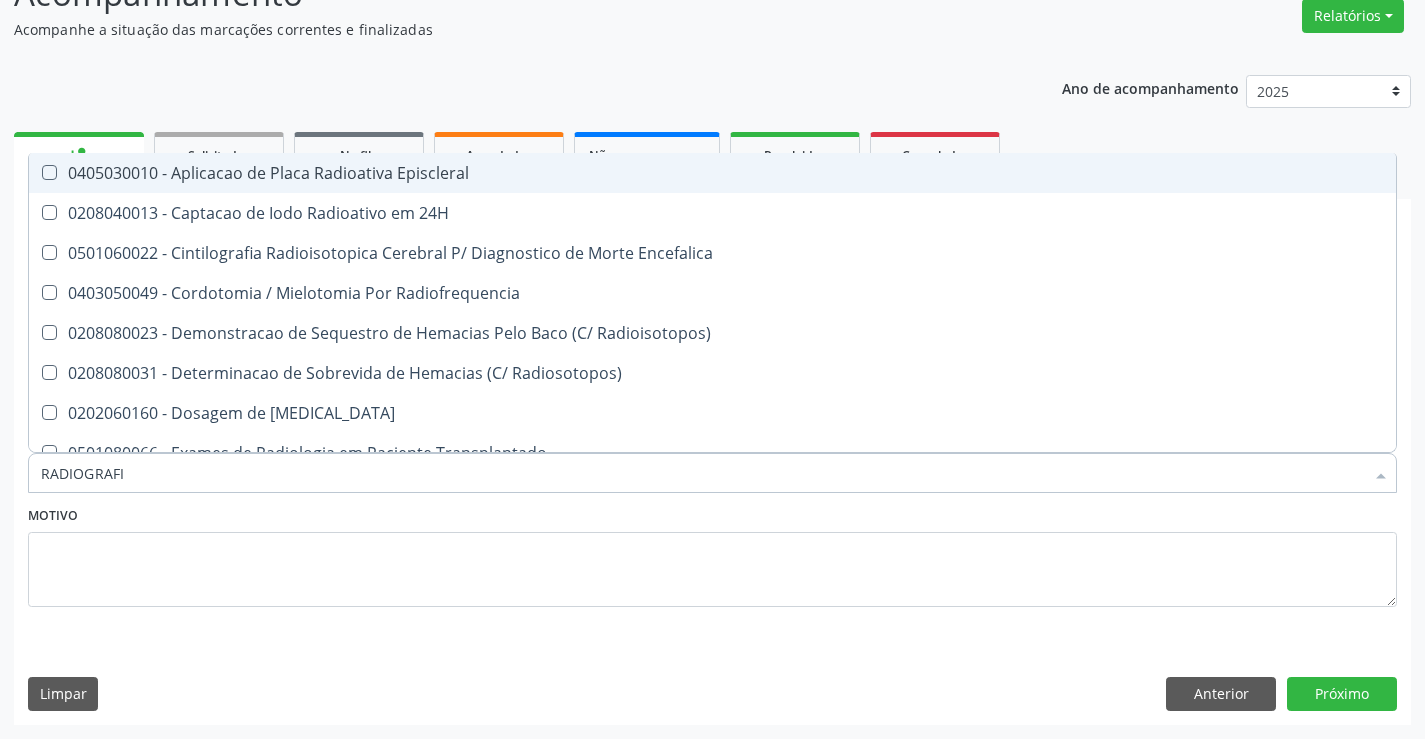 type on "RADIOGRAFIA" 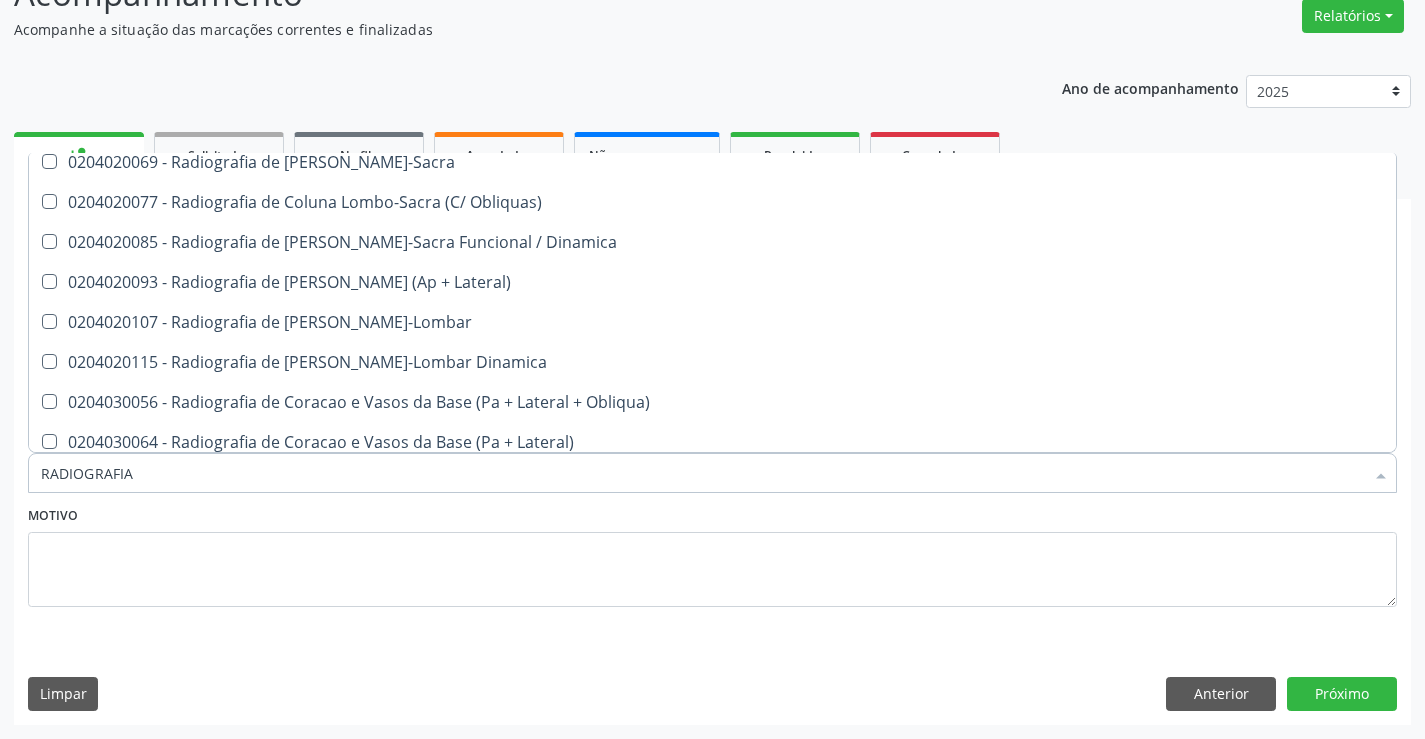scroll, scrollTop: 1100, scrollLeft: 0, axis: vertical 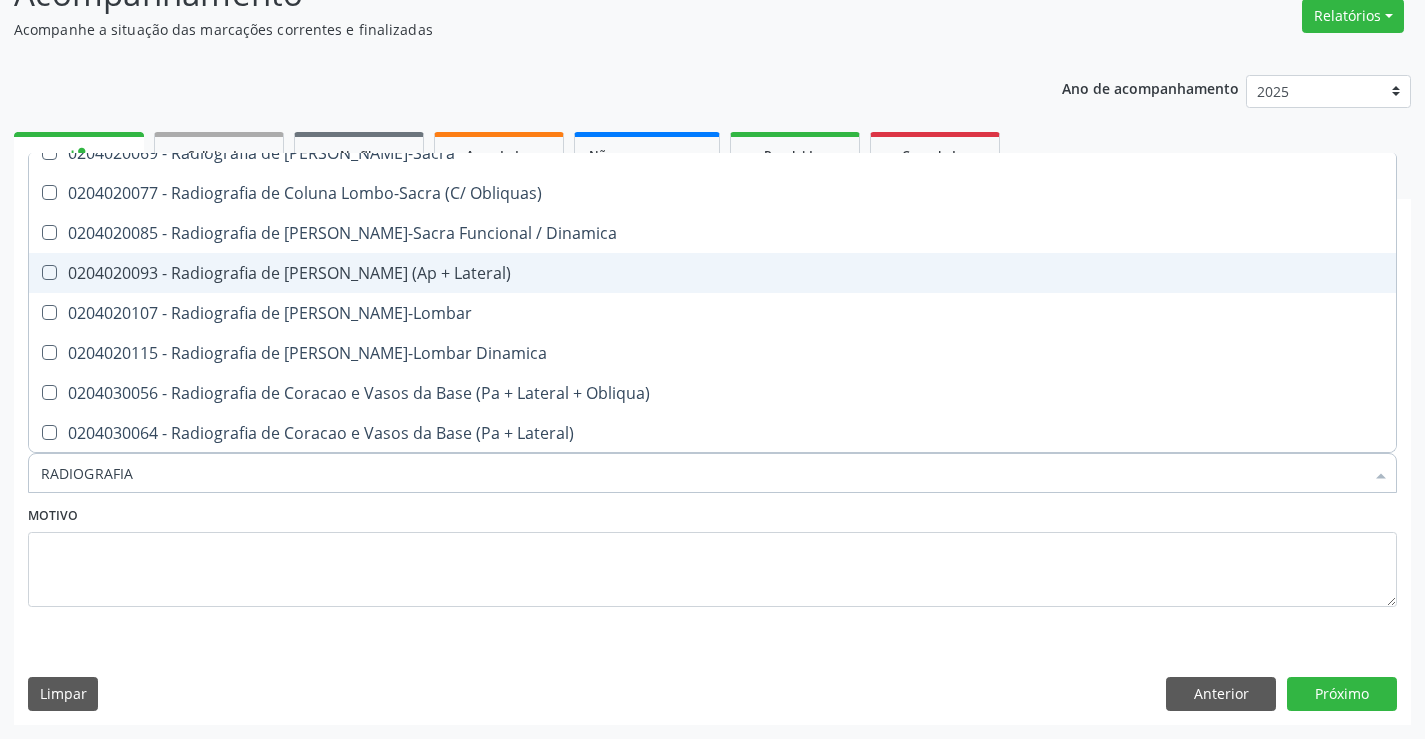click on "0204020093 - Radiografia de Coluna Toracica (Ap + Lateral)" at bounding box center [712, 273] 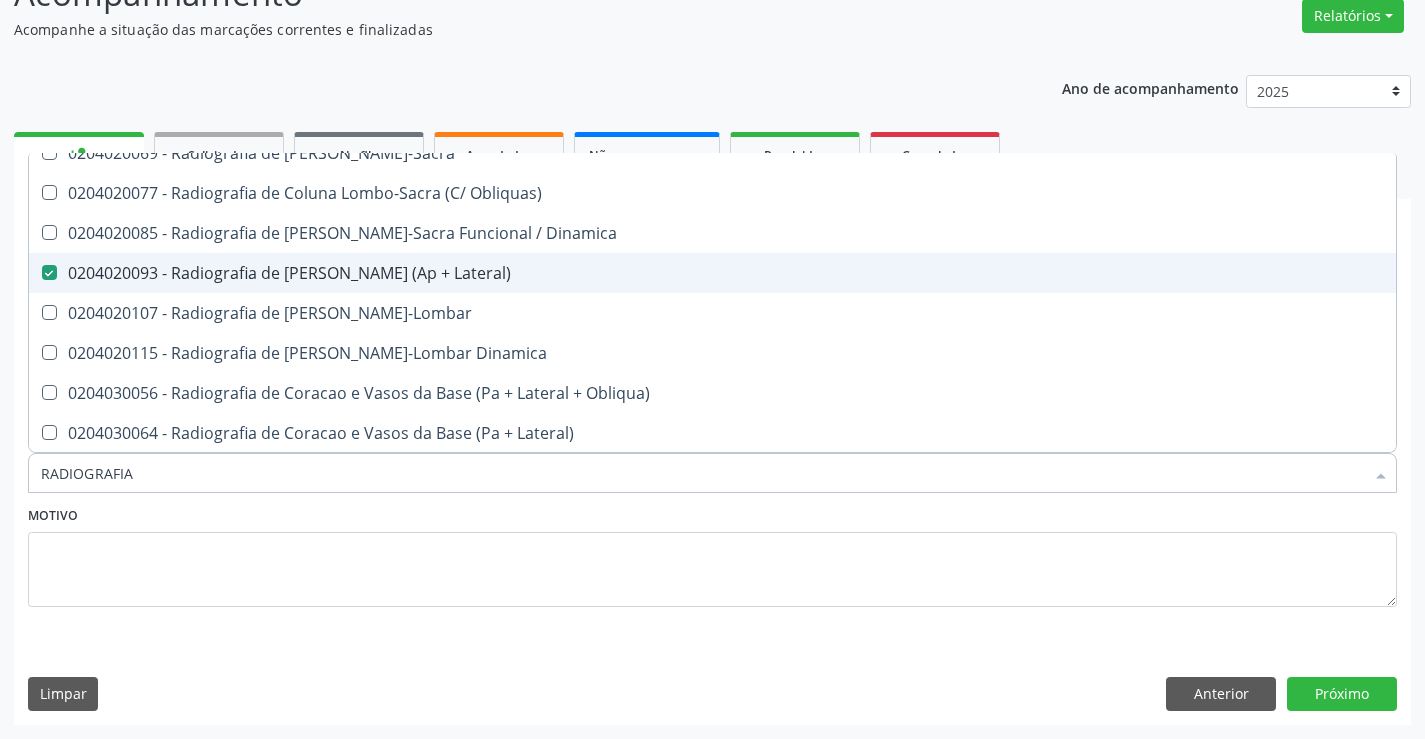 checkbox on "true" 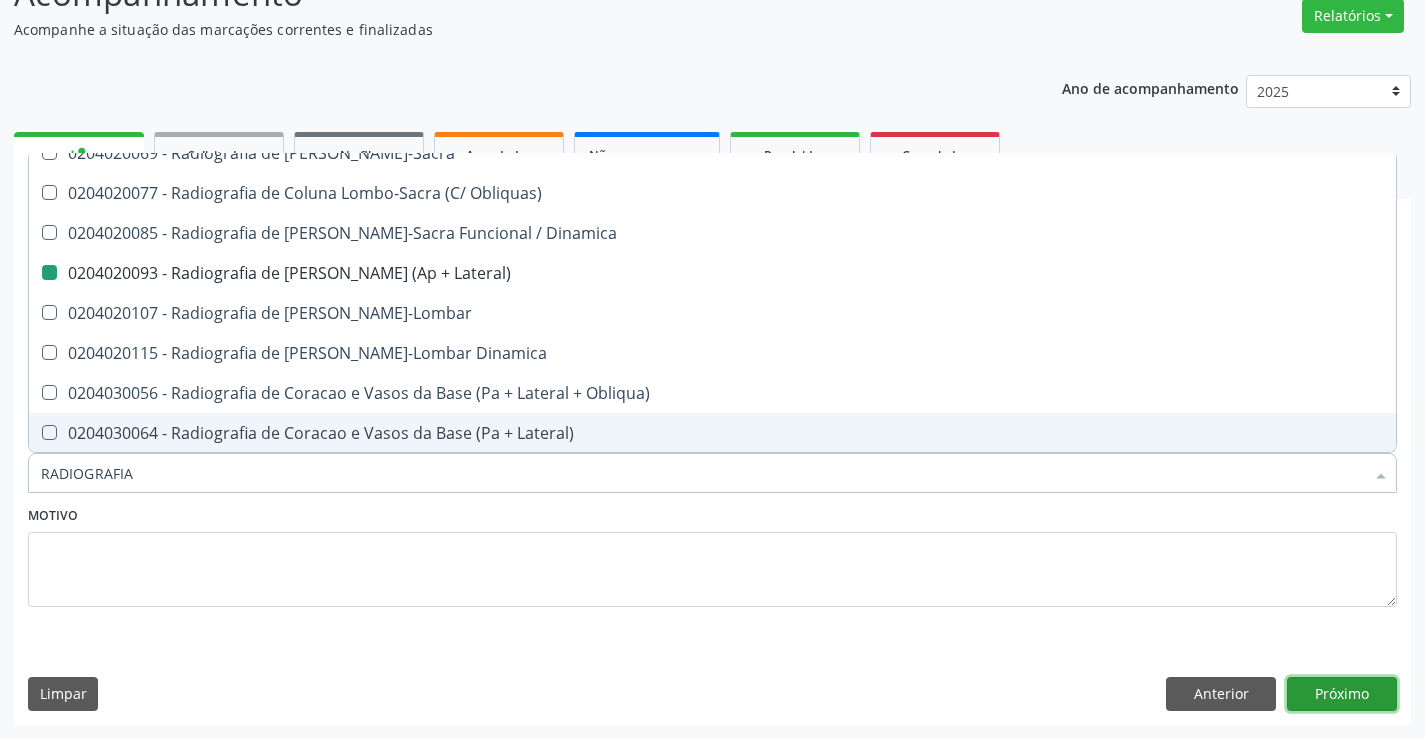 click on "Próximo" at bounding box center (1342, 694) 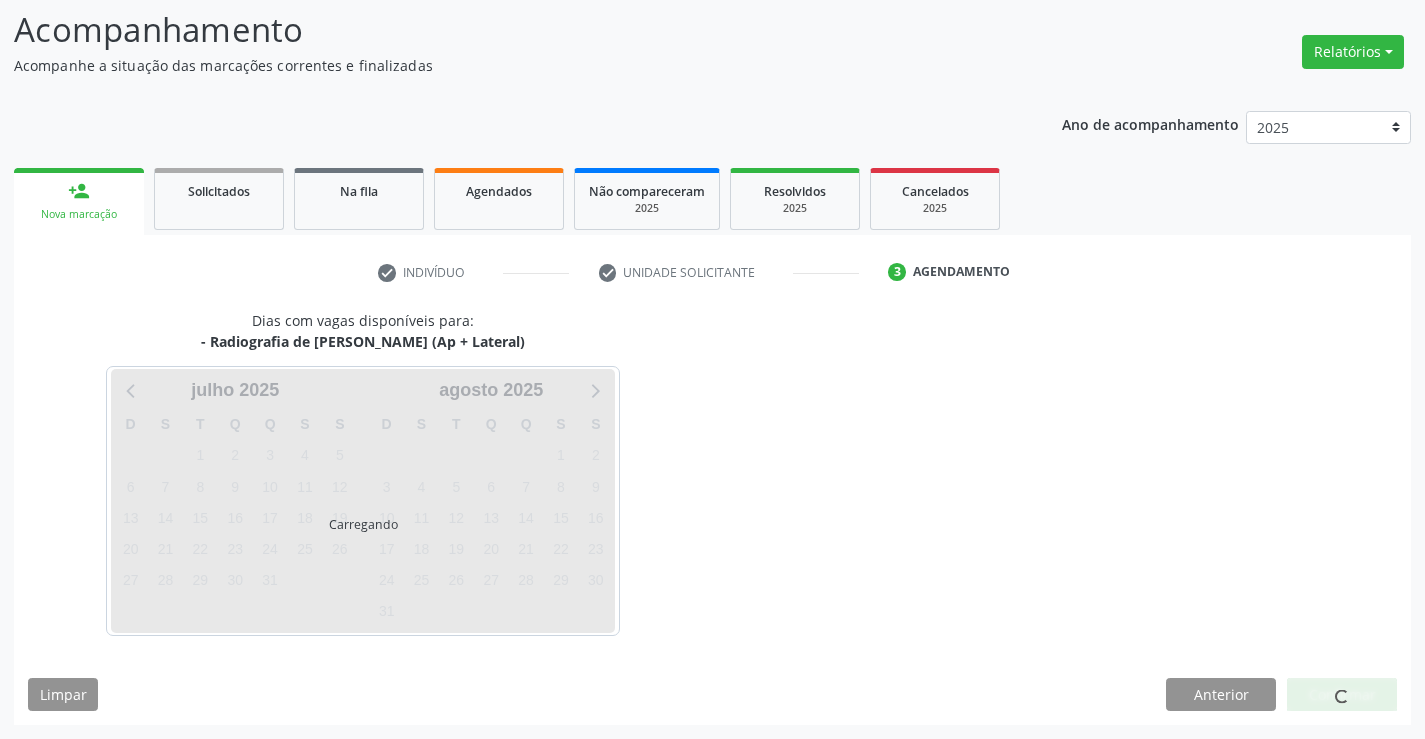 scroll, scrollTop: 131, scrollLeft: 0, axis: vertical 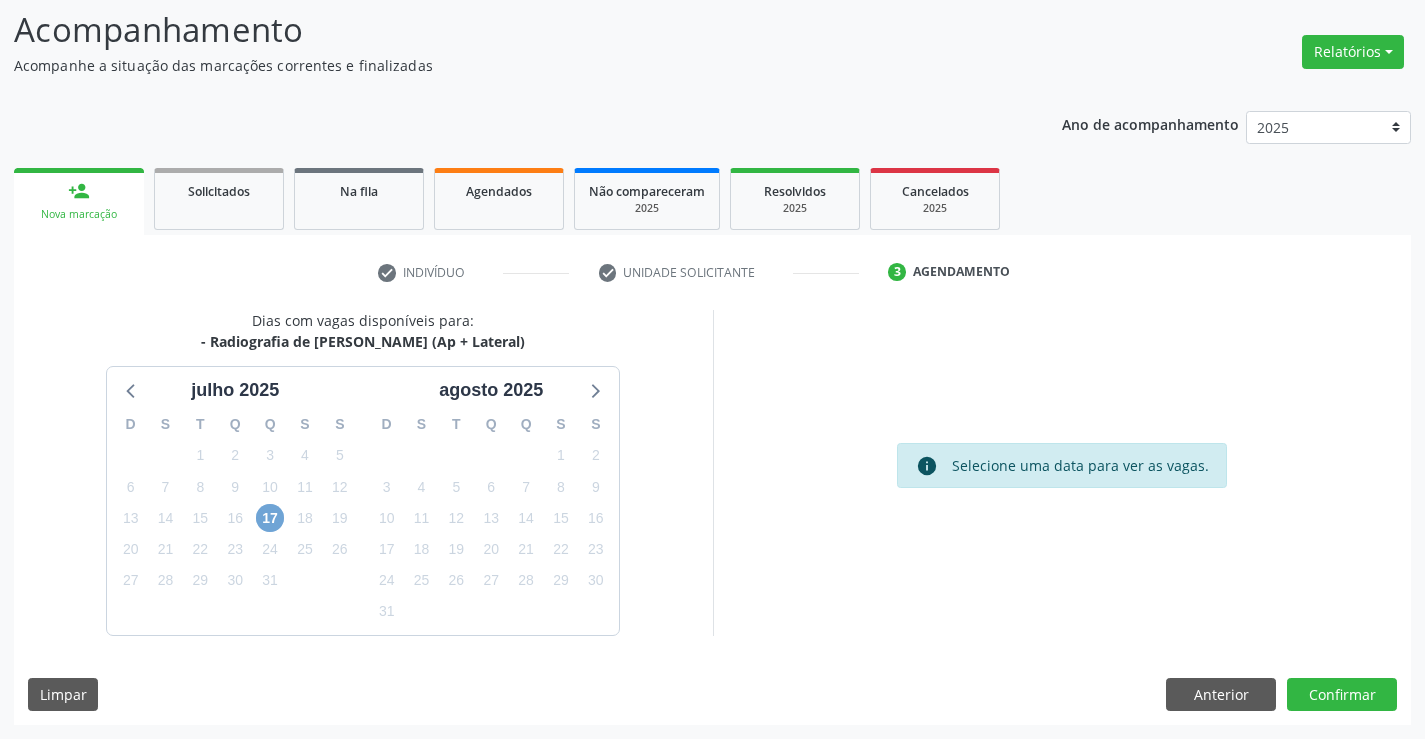 click on "17" at bounding box center (270, 518) 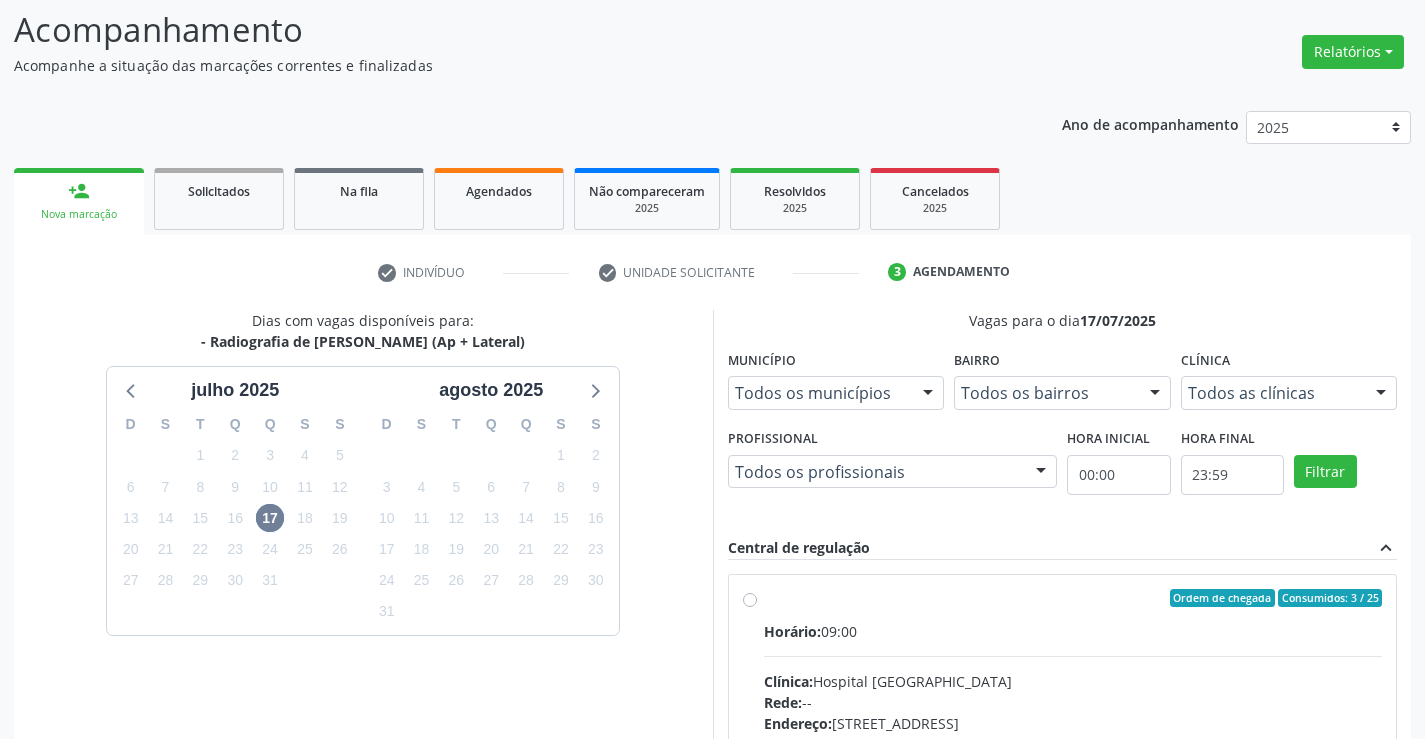 click on "Ordem de chegada
Consumidos: 3 / 25
Horário:   09:00
Clínica:  Hospital Sao Francisco
Rede:
--
Endereço:   Blocos, nº 258, Centro, Campo Formoso - BA
Telefone:   (74) 36451217
Profissional:
Joel da Rocha Almeida
Informações adicionais sobre o atendimento
Idade de atendimento:
de 0 a 120 anos
Gênero(s) atendido(s):
Masculino e Feminino
Informações adicionais:
--" at bounding box center (1073, 742) 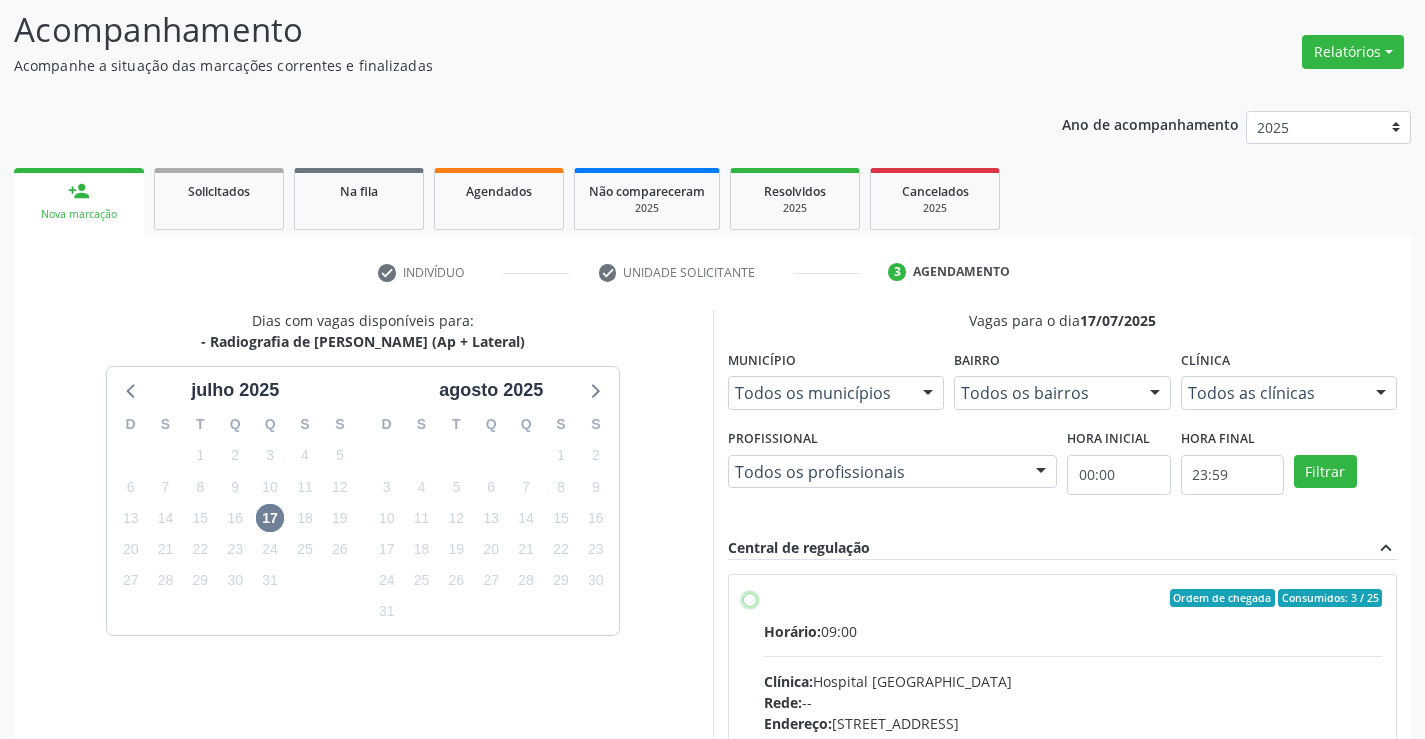click on "Ordem de chegada
Consumidos: 3 / 25
Horário:   09:00
Clínica:  Hospital Sao Francisco
Rede:
--
Endereço:   Blocos, nº 258, Centro, Campo Formoso - BA
Telefone:   (74) 36451217
Profissional:
Joel da Rocha Almeida
Informações adicionais sobre o atendimento
Idade de atendimento:
de 0 a 120 anos
Gênero(s) atendido(s):
Masculino e Feminino
Informações adicionais:
--" at bounding box center (750, 598) 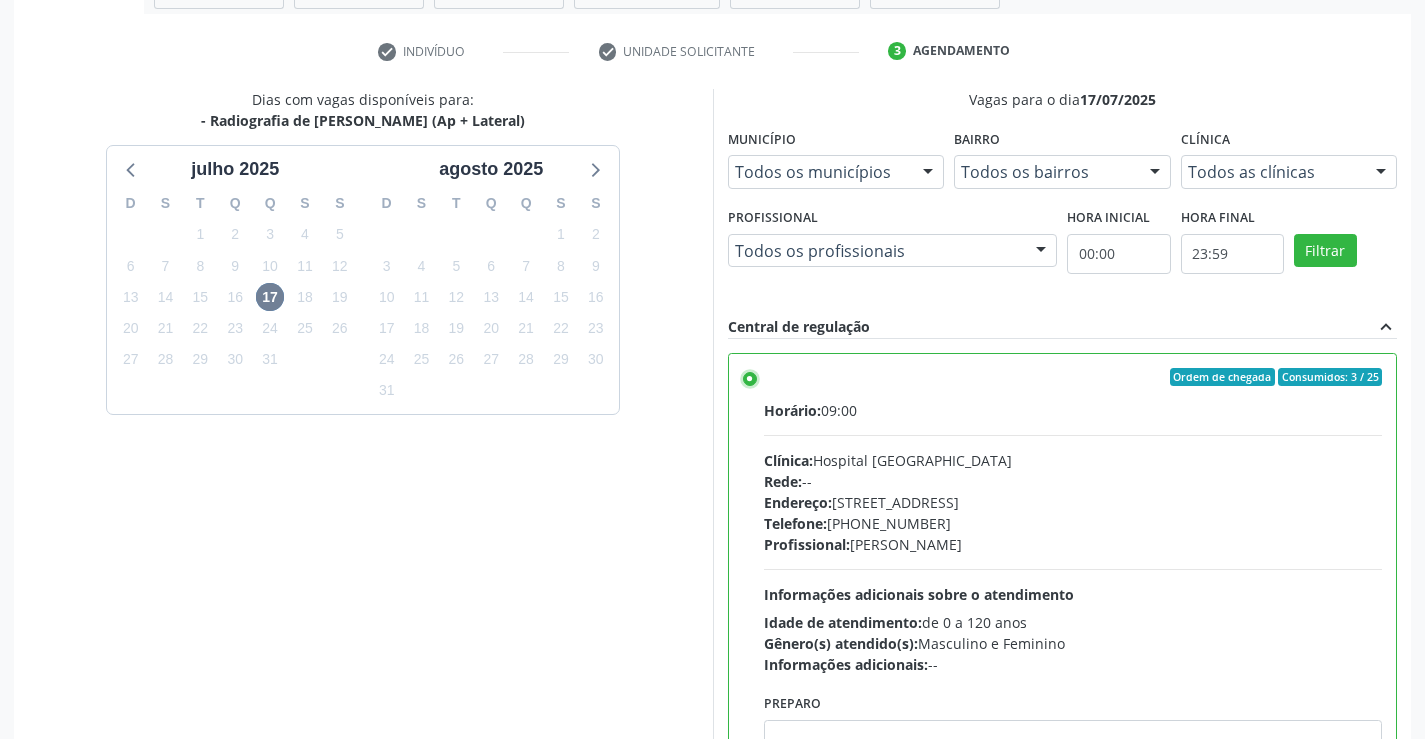 scroll, scrollTop: 456, scrollLeft: 0, axis: vertical 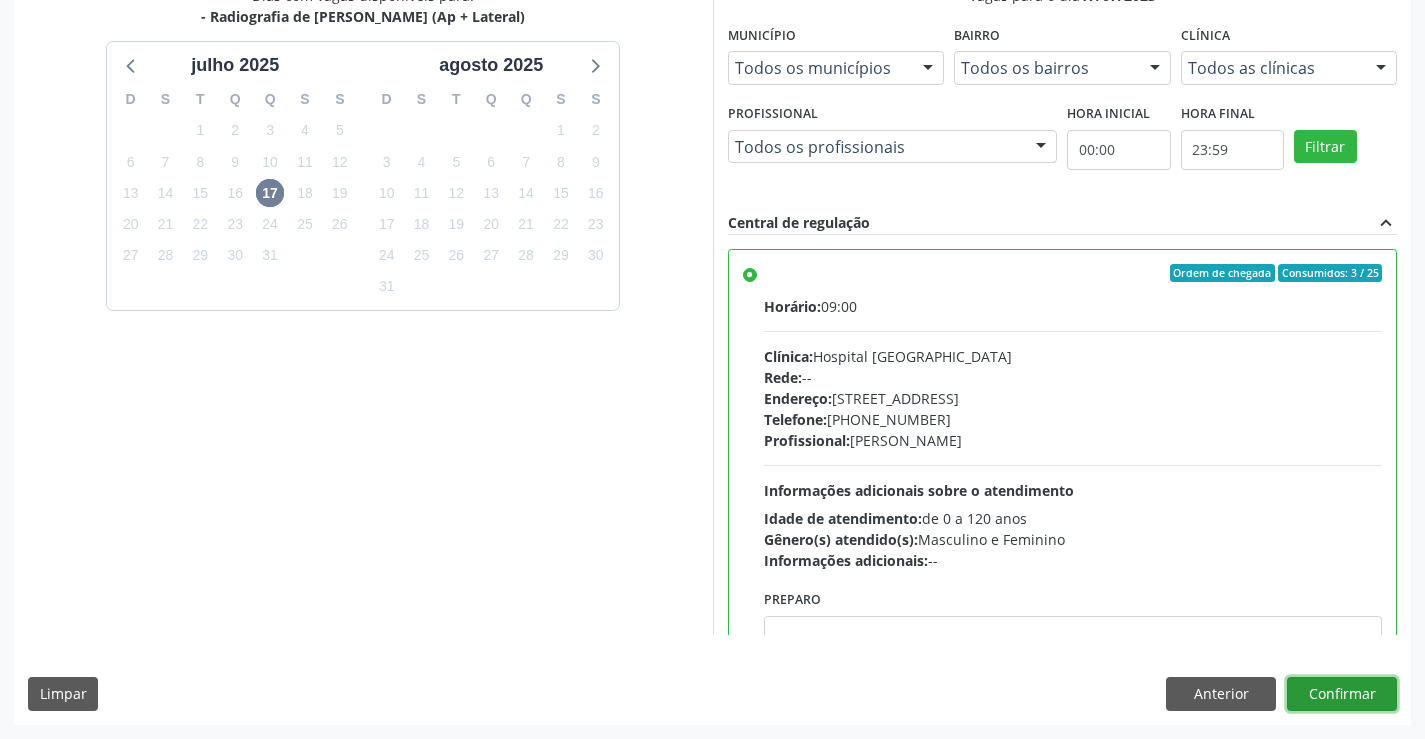 click on "Confirmar" at bounding box center [1342, 694] 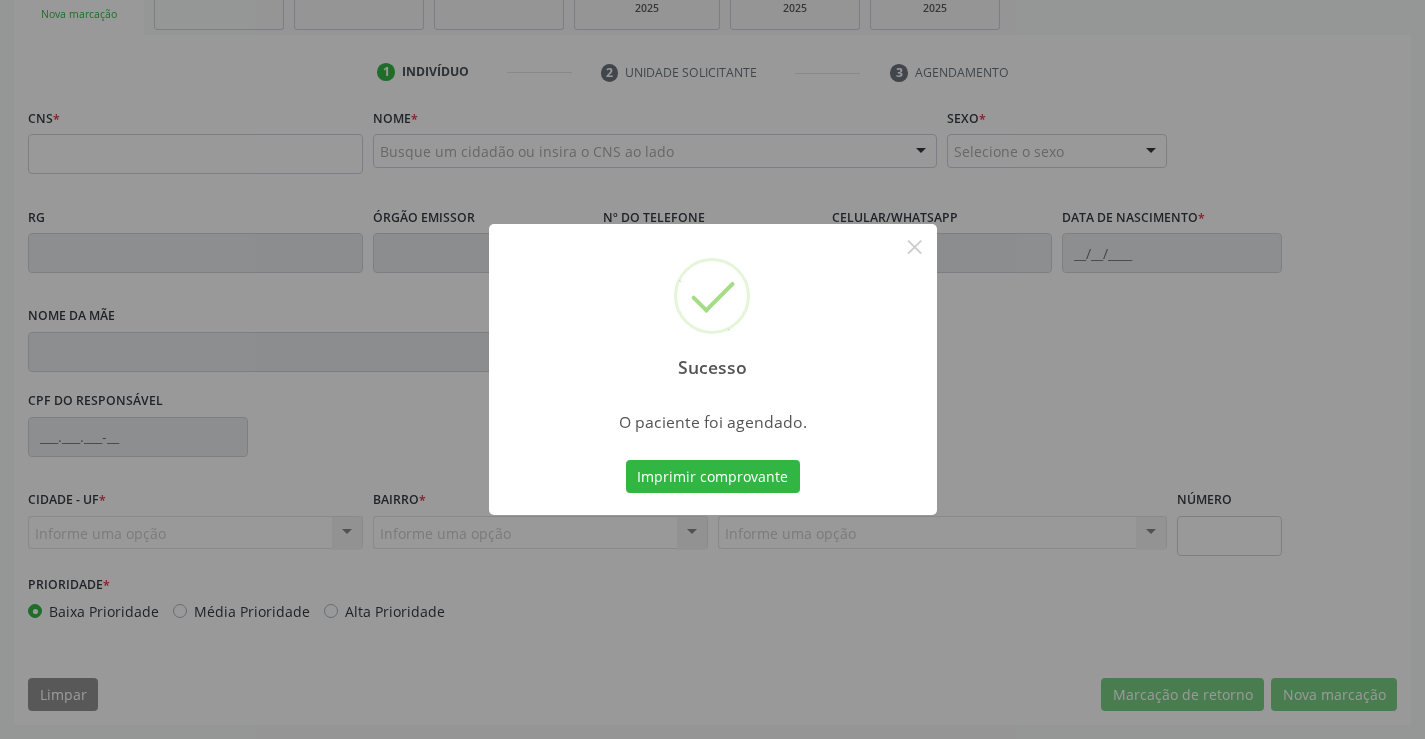 scroll, scrollTop: 331, scrollLeft: 0, axis: vertical 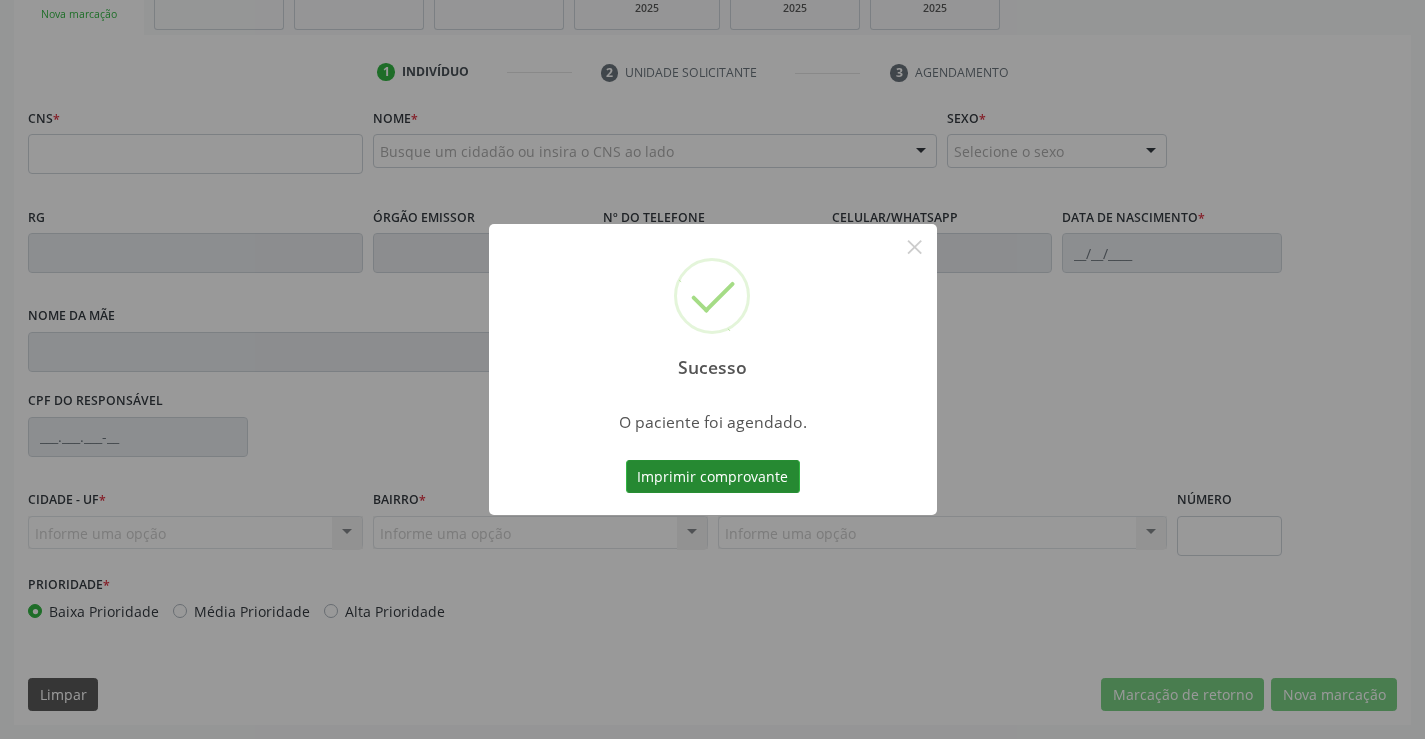 click on "Imprimir comprovante" at bounding box center (713, 477) 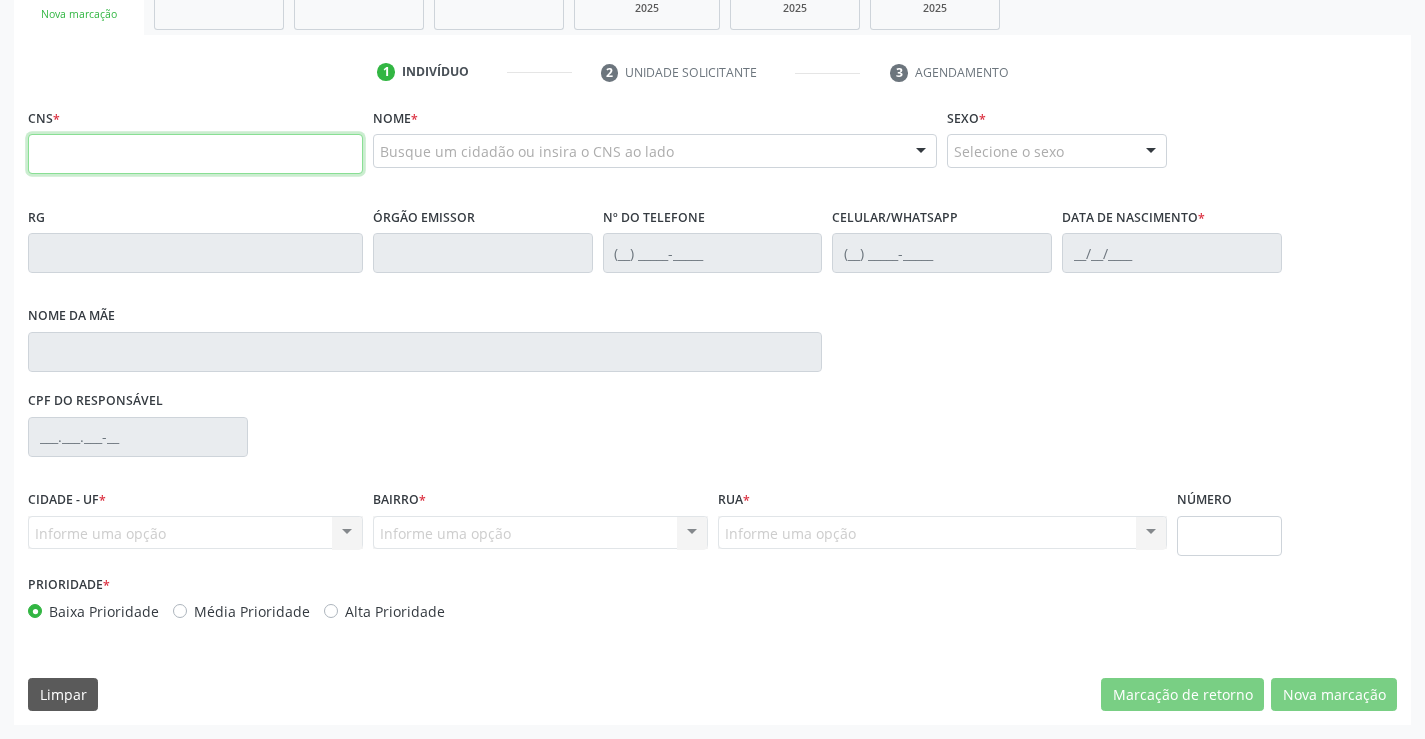 click at bounding box center [195, 154] 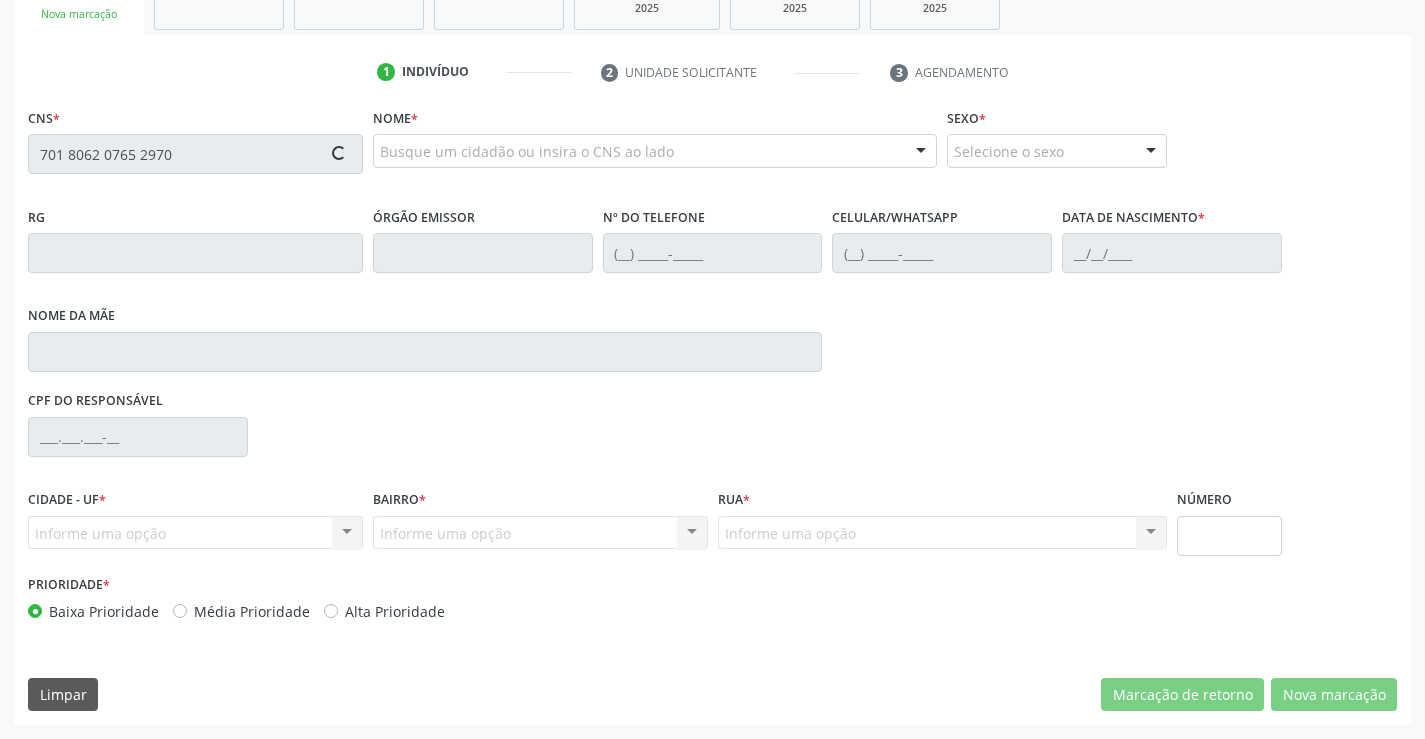 type on "701 8062 0765 2970" 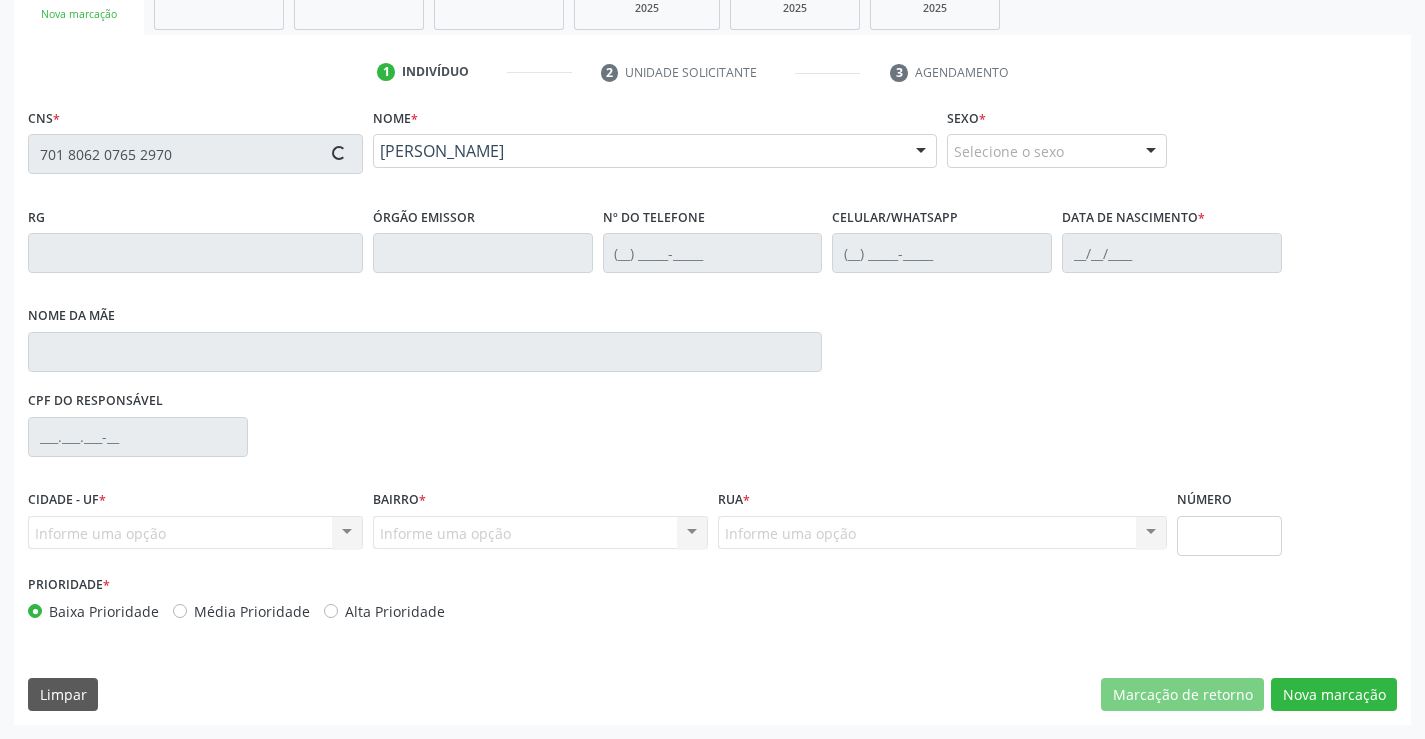 type on "1293915572" 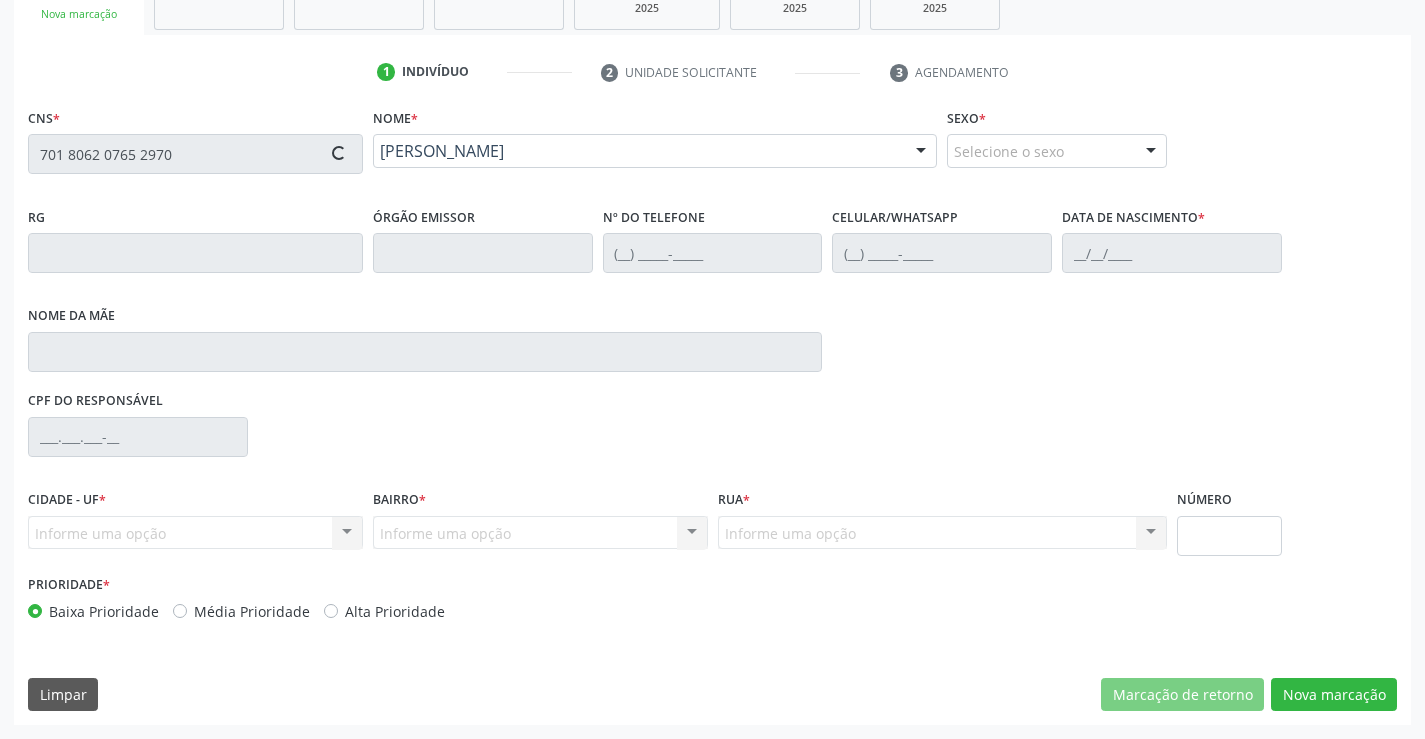 type on "(74) 9971-9648" 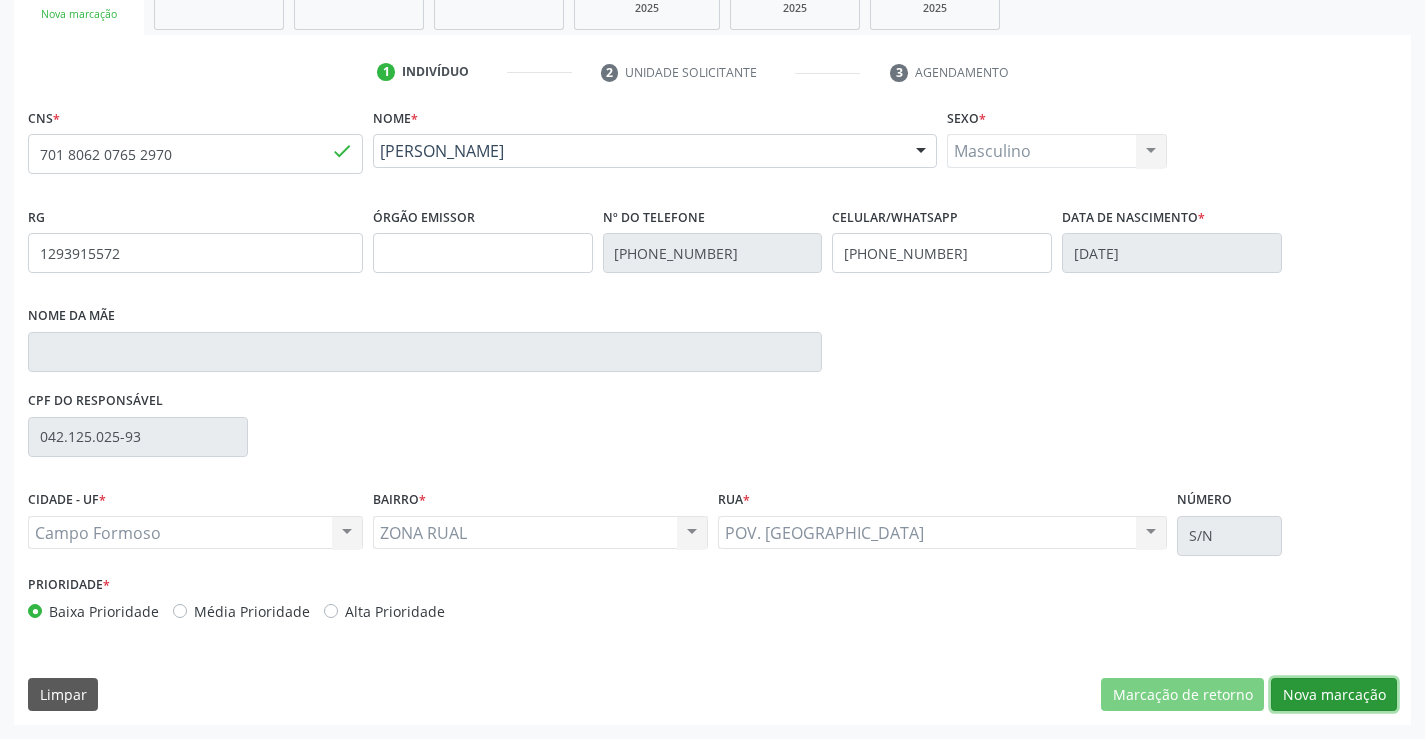 drag, startPoint x: 1342, startPoint y: 691, endPoint x: 801, endPoint y: 543, distance: 560.8788 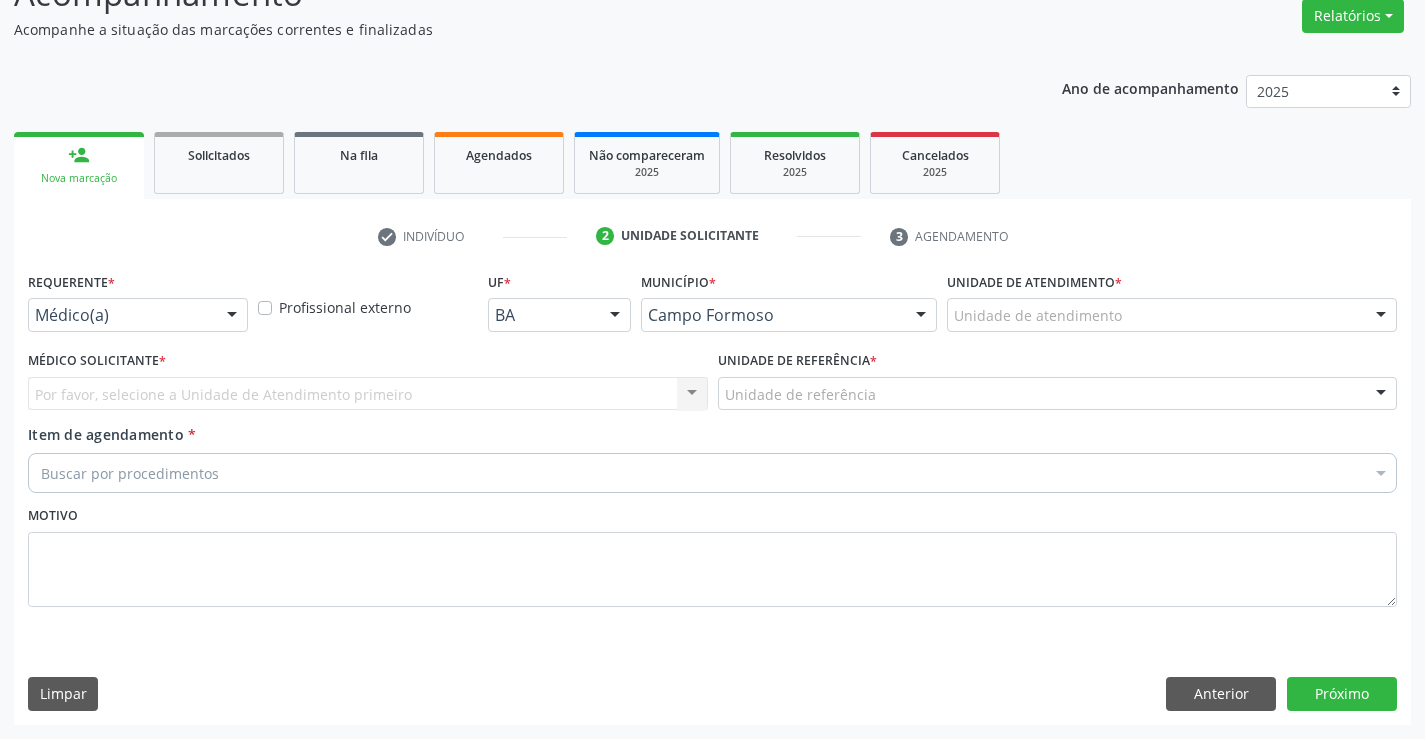 scroll, scrollTop: 167, scrollLeft: 0, axis: vertical 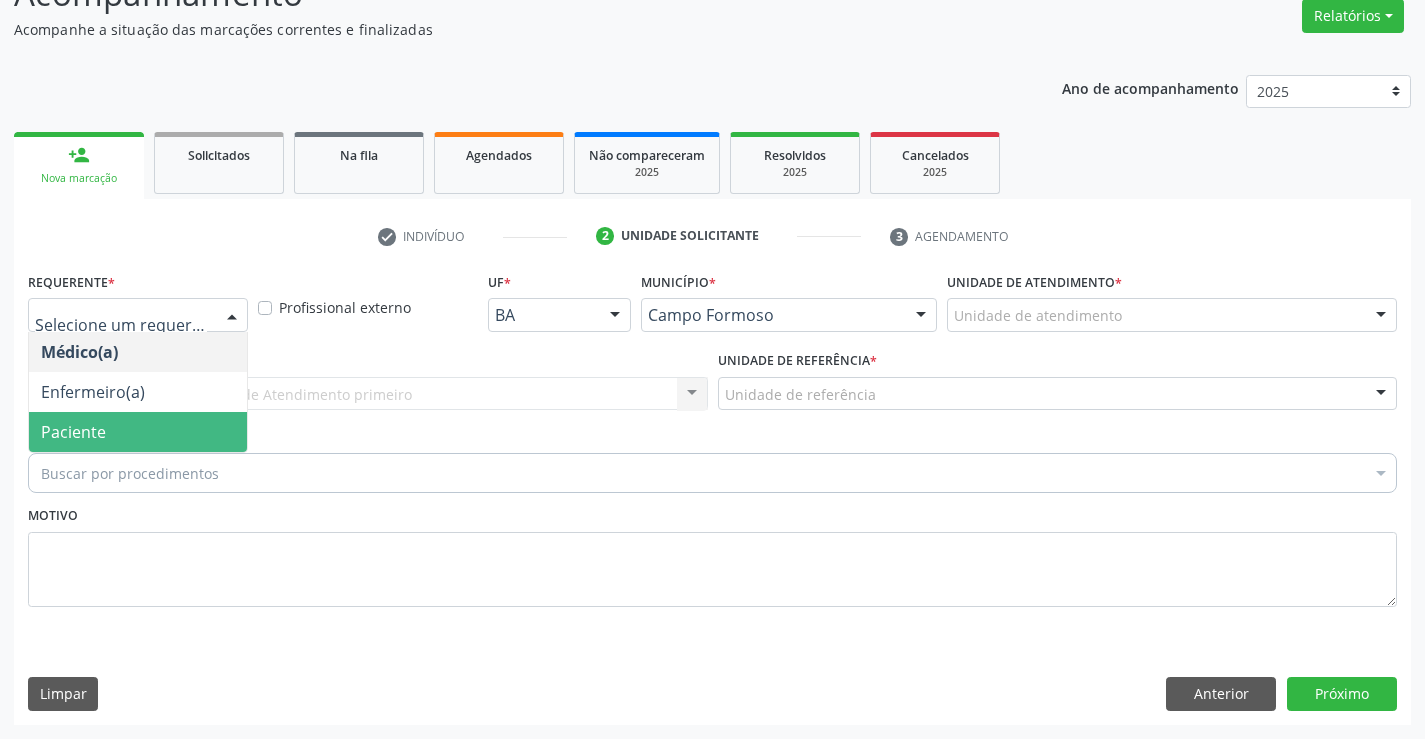 click on "Paciente" at bounding box center (138, 432) 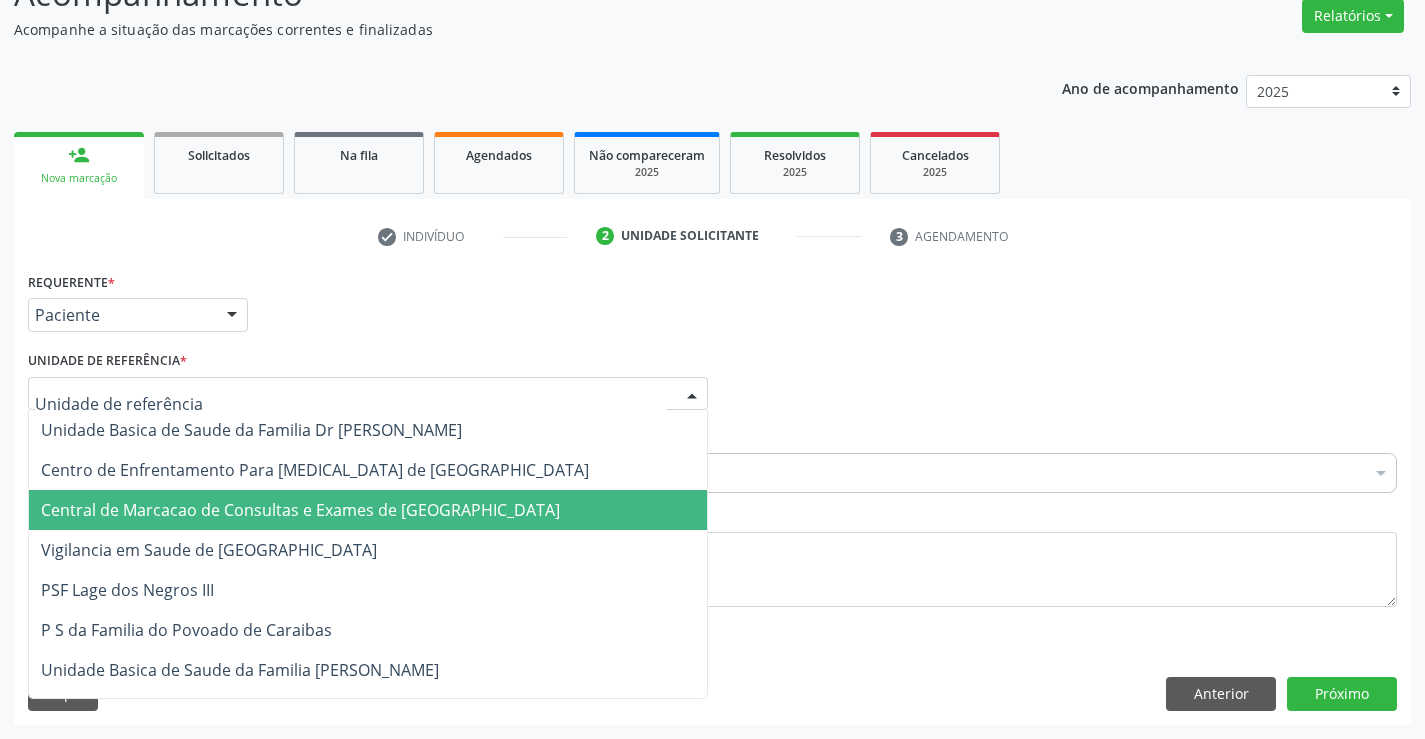 click on "Central de Marcacao de Consultas e Exames de [GEOGRAPHIC_DATA]" at bounding box center (300, 510) 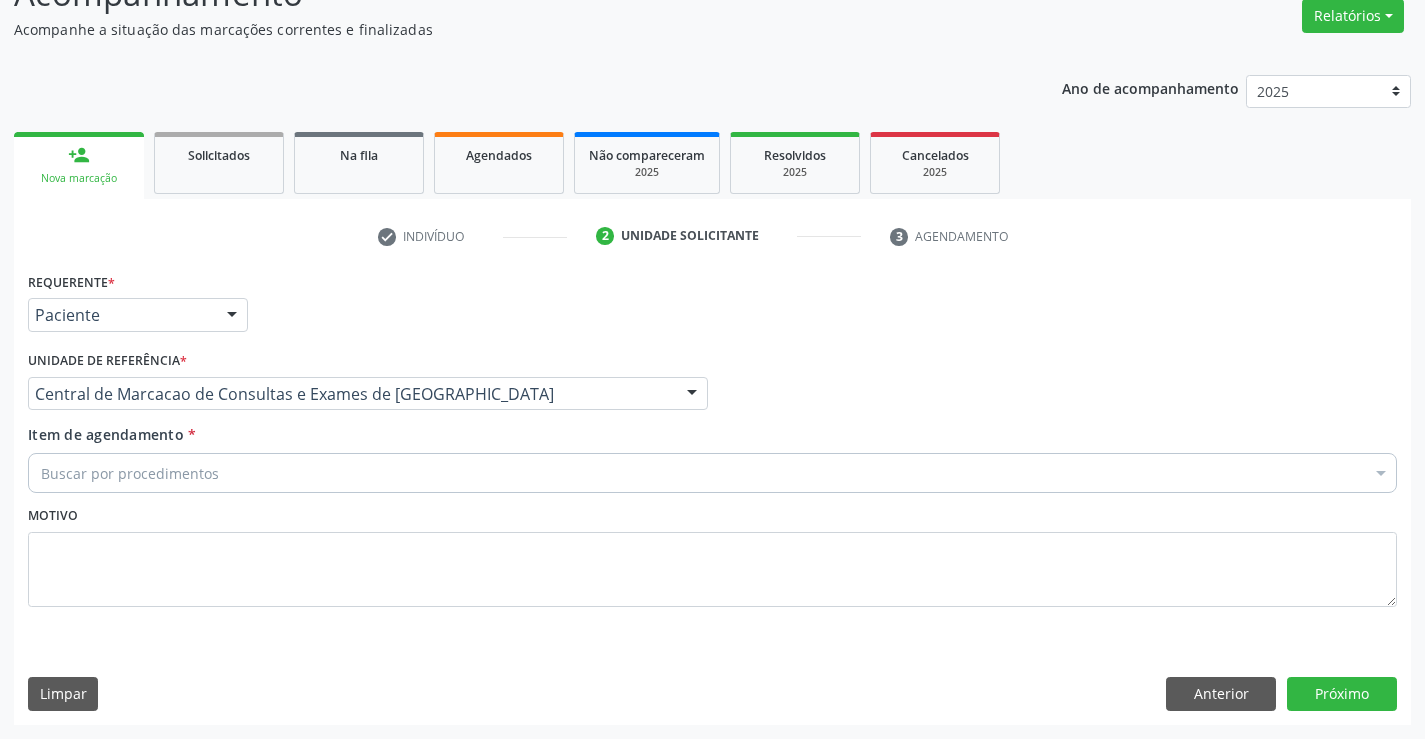click on "Buscar por procedimentos" at bounding box center (712, 473) 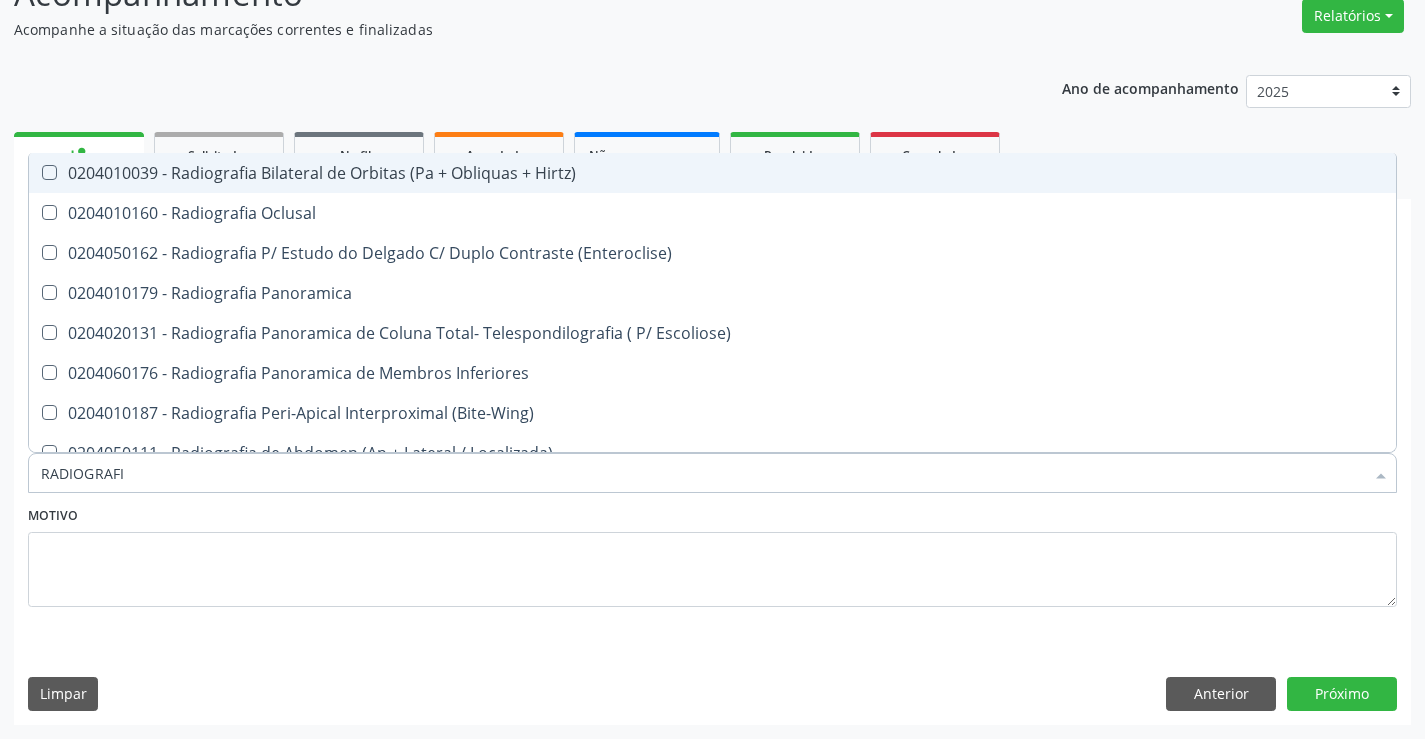 type on "RADIOGRAFIA" 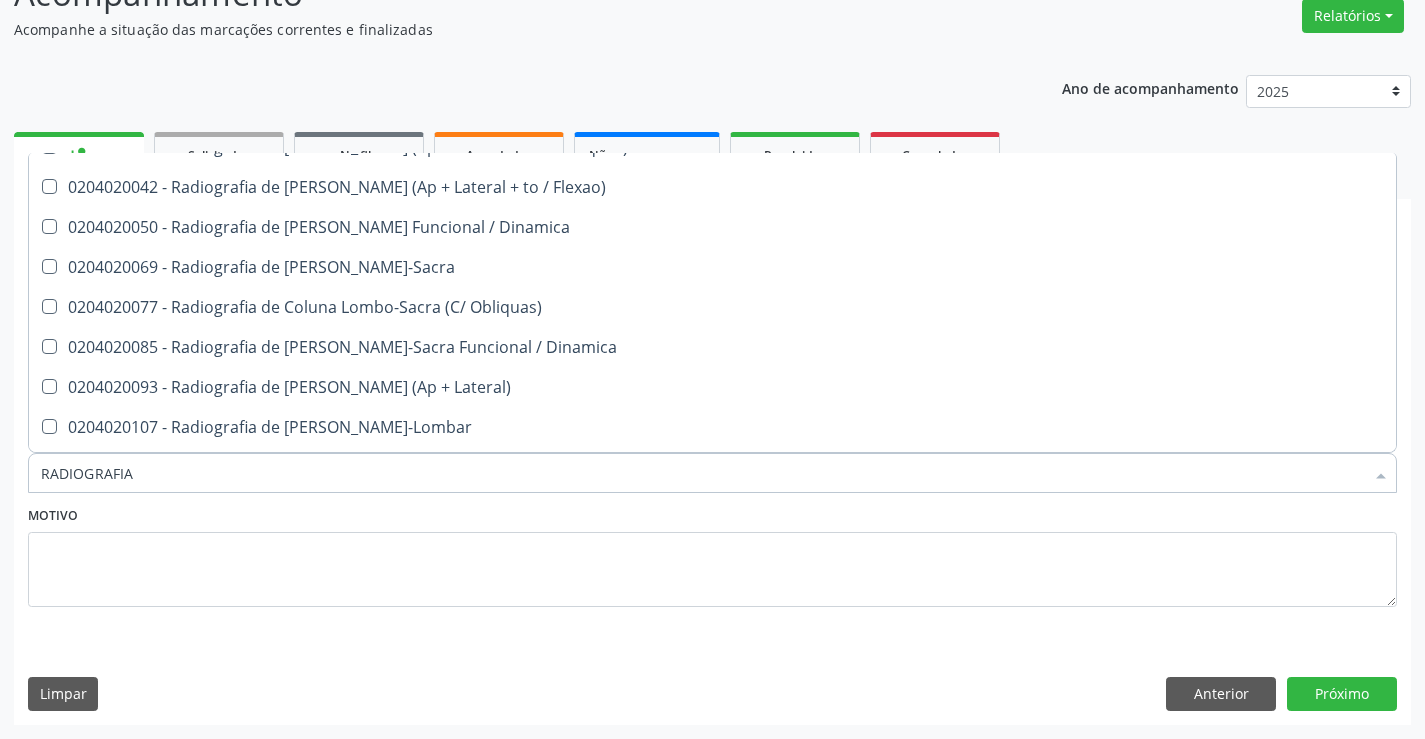scroll, scrollTop: 1000, scrollLeft: 0, axis: vertical 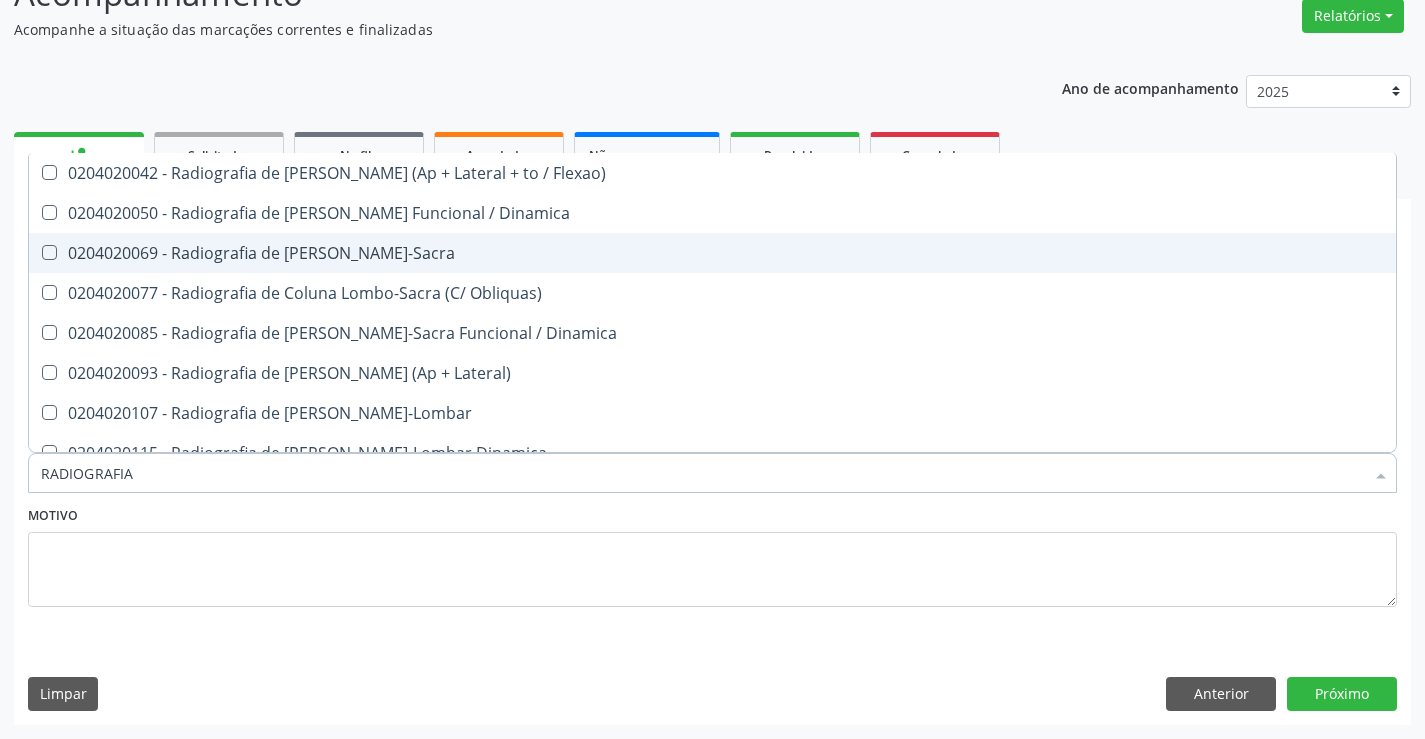 click on "0204020069 - Radiografia de Coluna Lombo-Sacra" at bounding box center [712, 253] 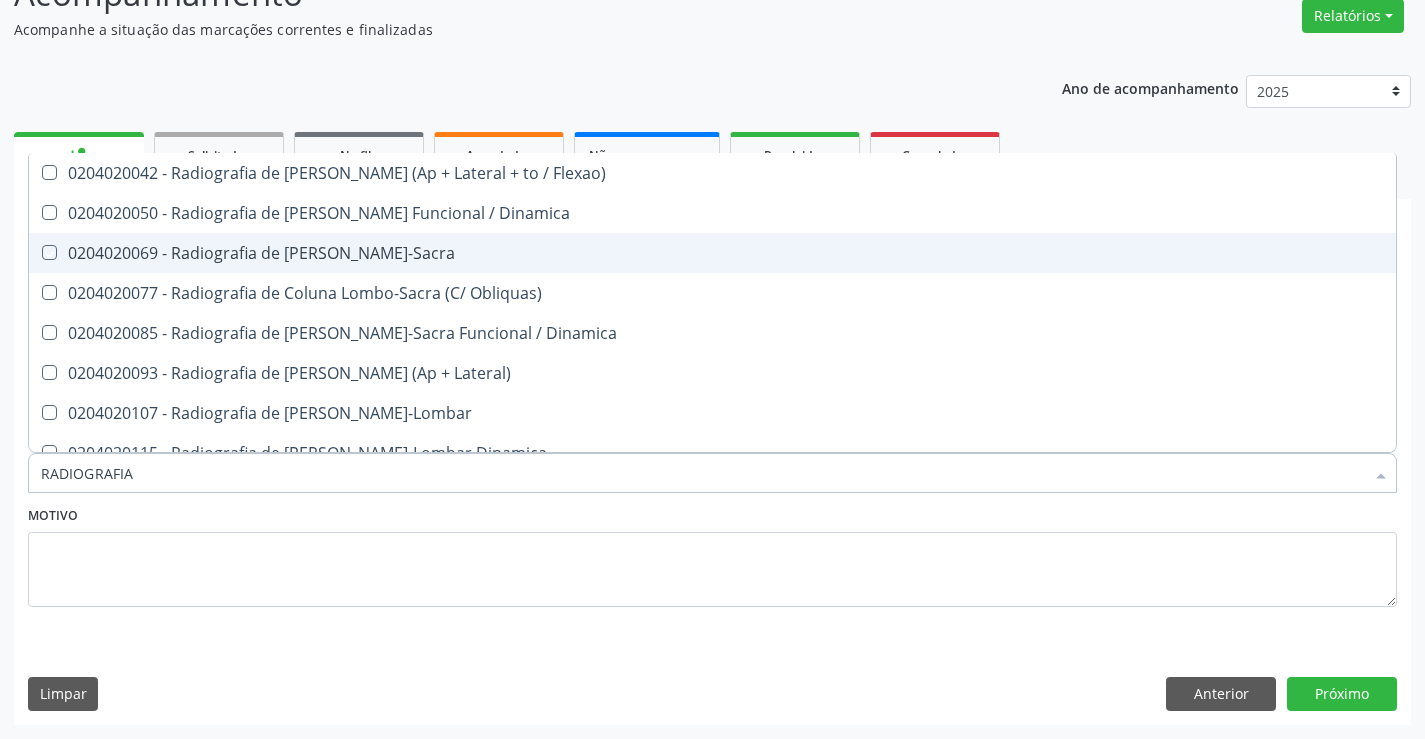 checkbox on "true" 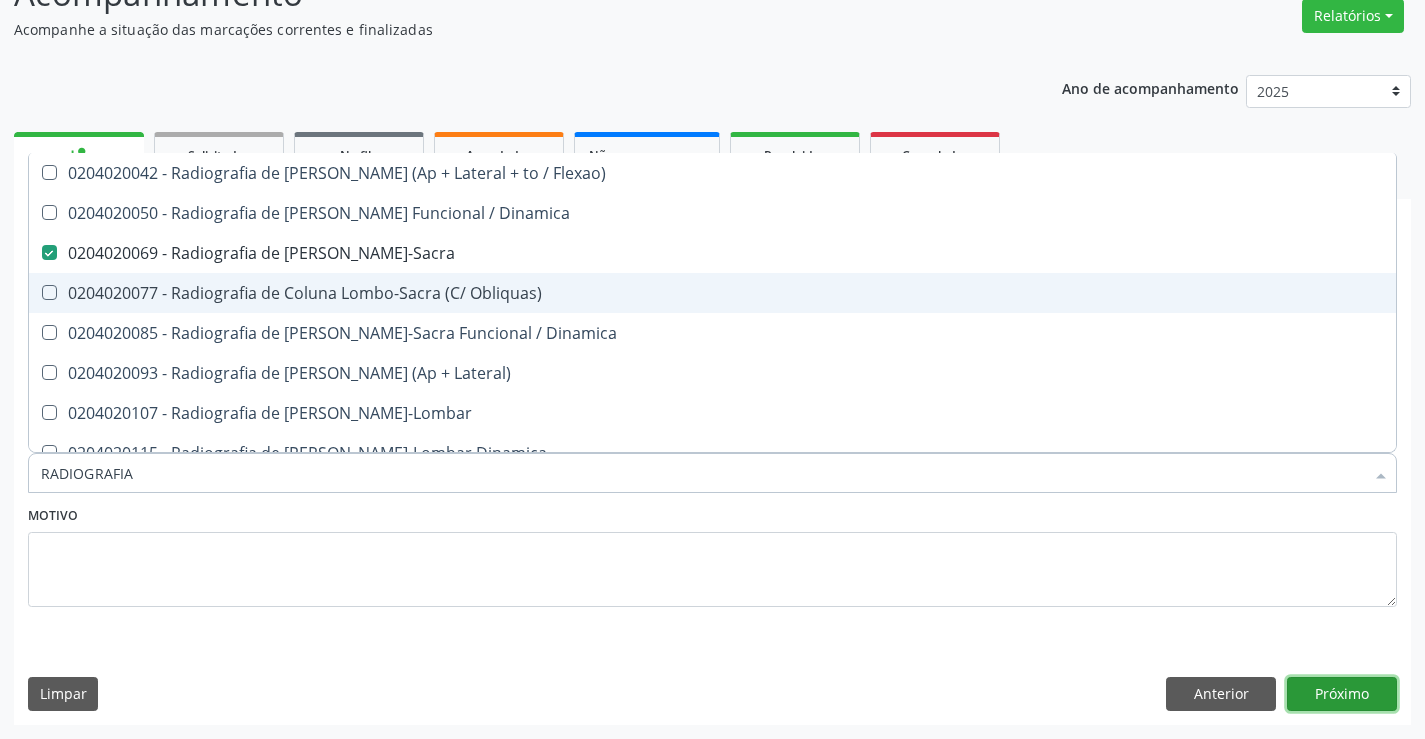 click on "Próximo" at bounding box center (1342, 694) 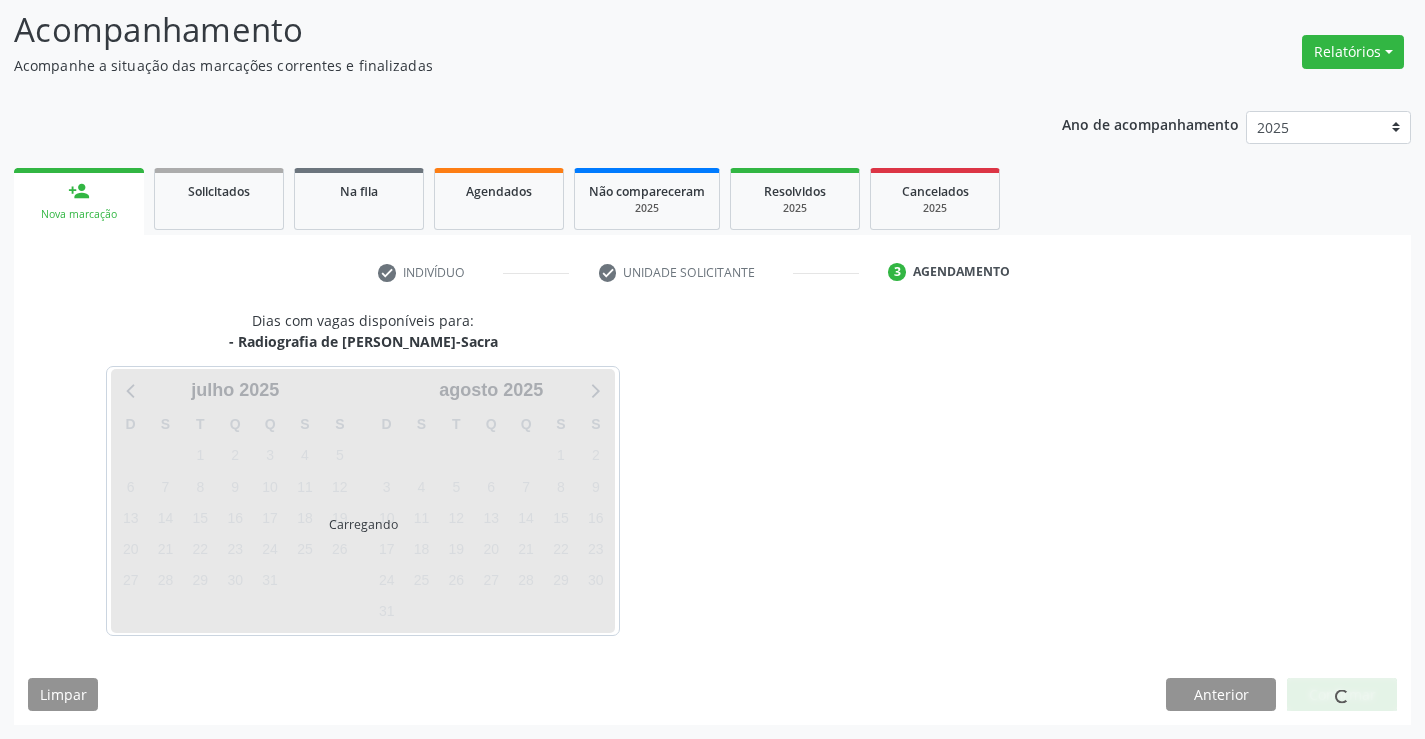 scroll, scrollTop: 131, scrollLeft: 0, axis: vertical 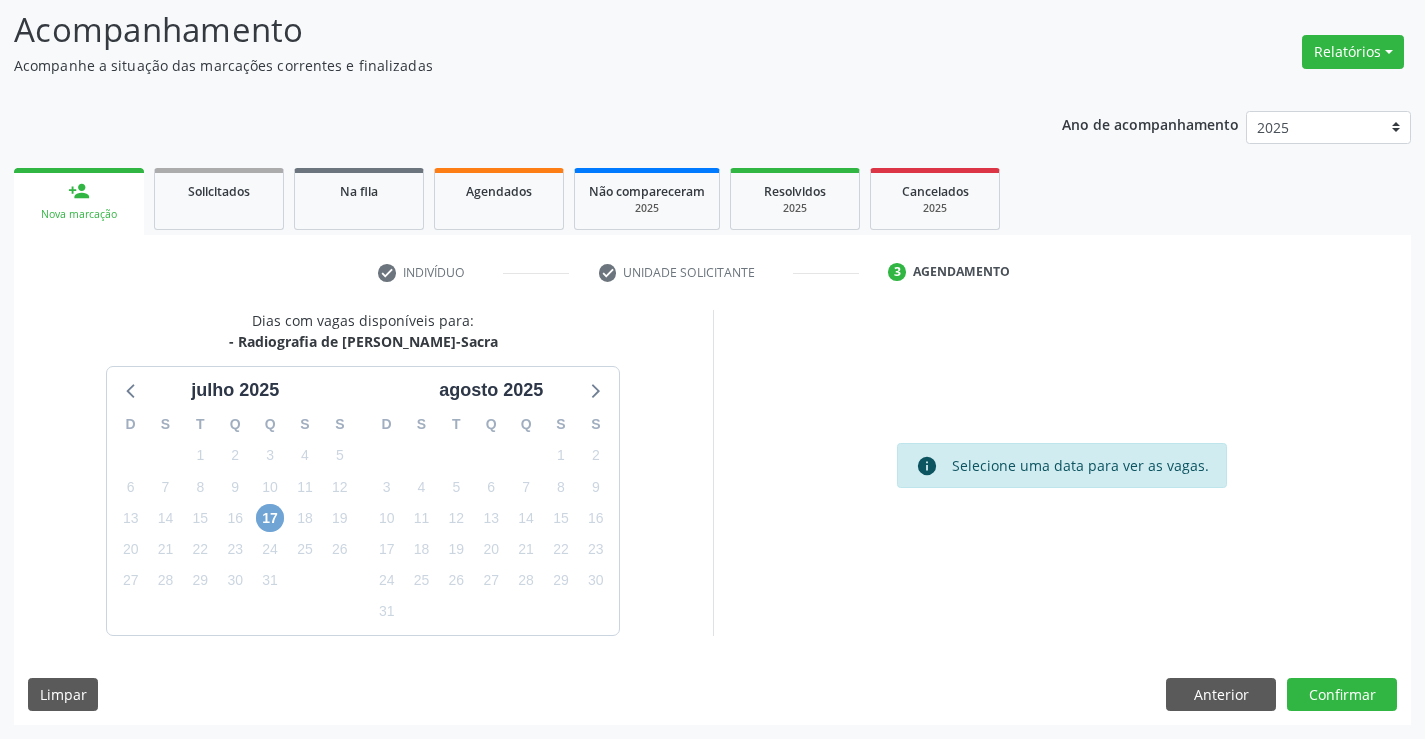 click on "17" at bounding box center [270, 518] 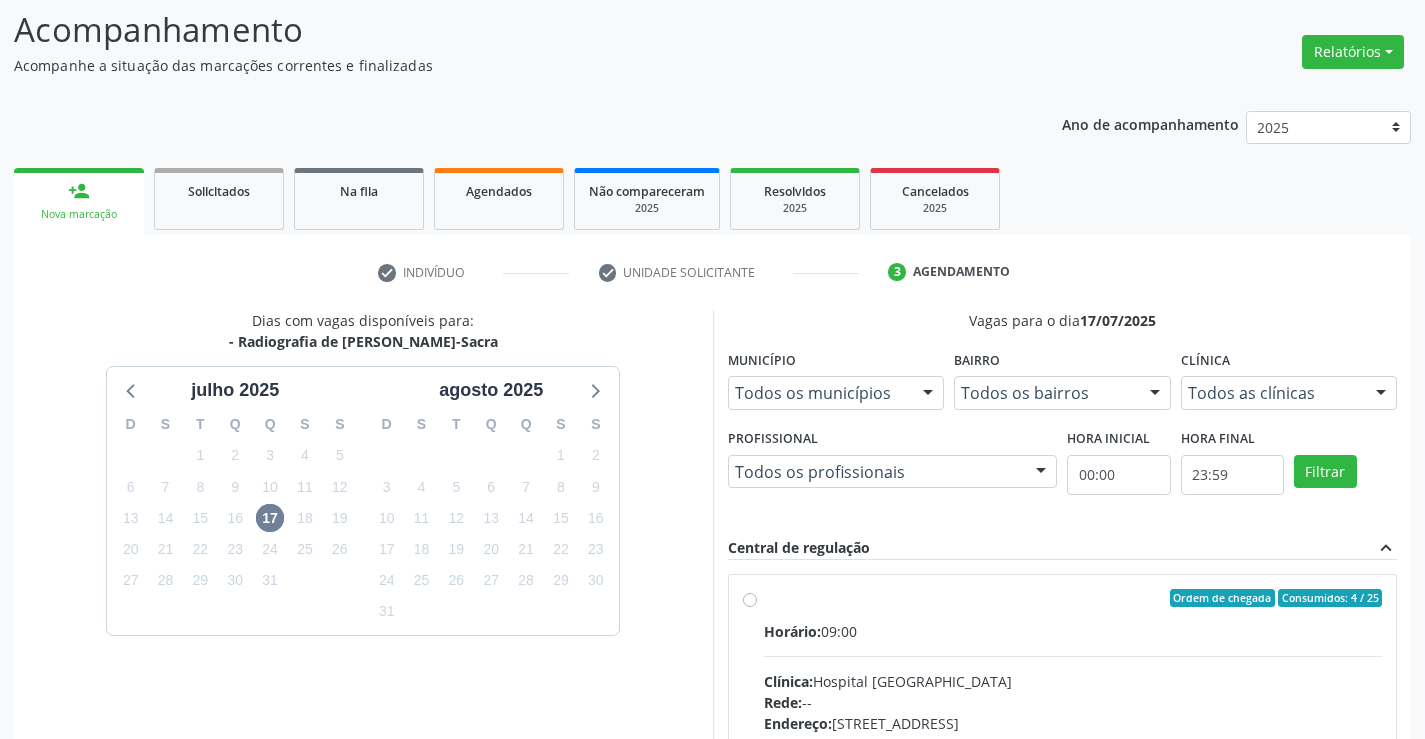 click on "Ordem de chegada
Consumidos: 4 / 25
Horário:   09:00
Clínica:  Hospital Sao Francisco
Rede:
--
Endereço:   Blocos, nº 258, Centro, Campo Formoso - BA
Telefone:   (74) 36451217
Profissional:
Joel da Rocha Almeida
Informações adicionais sobre o atendimento
Idade de atendimento:
de 0 a 120 anos
Gênero(s) atendido(s):
Masculino e Feminino
Informações adicionais:
--" at bounding box center (1073, 742) 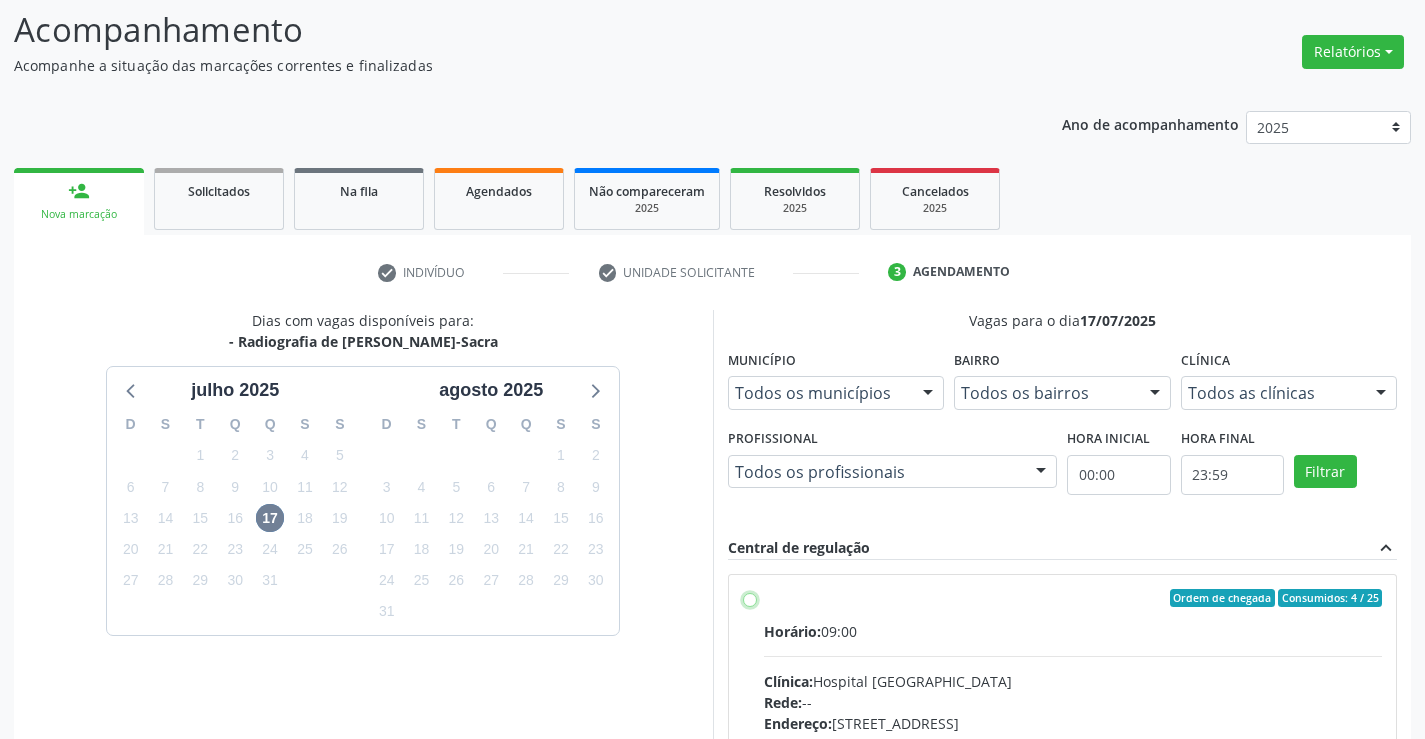 click on "Ordem de chegada
Consumidos: 4 / 25
Horário:   09:00
Clínica:  Hospital Sao Francisco
Rede:
--
Endereço:   Blocos, nº 258, Centro, Campo Formoso - BA
Telefone:   (74) 36451217
Profissional:
Joel da Rocha Almeida
Informações adicionais sobre o atendimento
Idade de atendimento:
de 0 a 120 anos
Gênero(s) atendido(s):
Masculino e Feminino
Informações adicionais:
--" at bounding box center [750, 598] 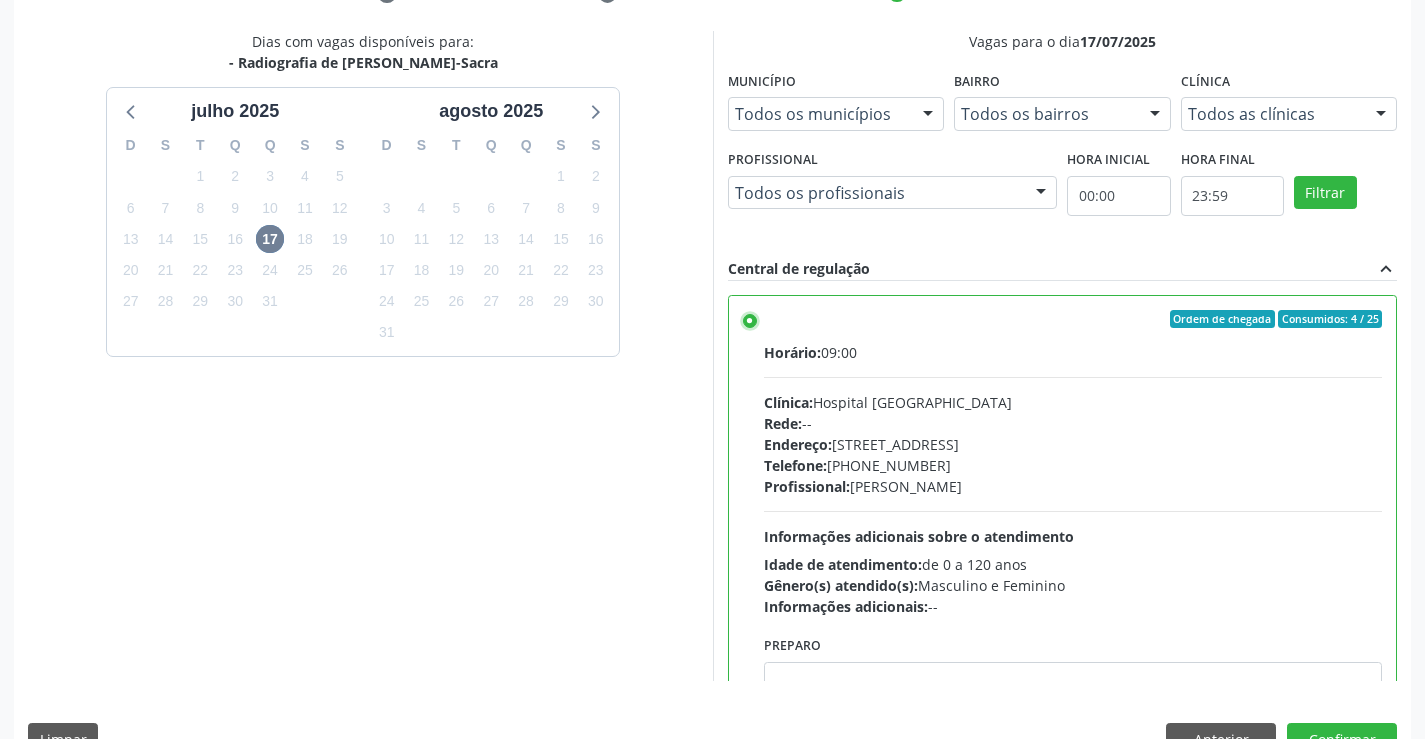 scroll, scrollTop: 456, scrollLeft: 0, axis: vertical 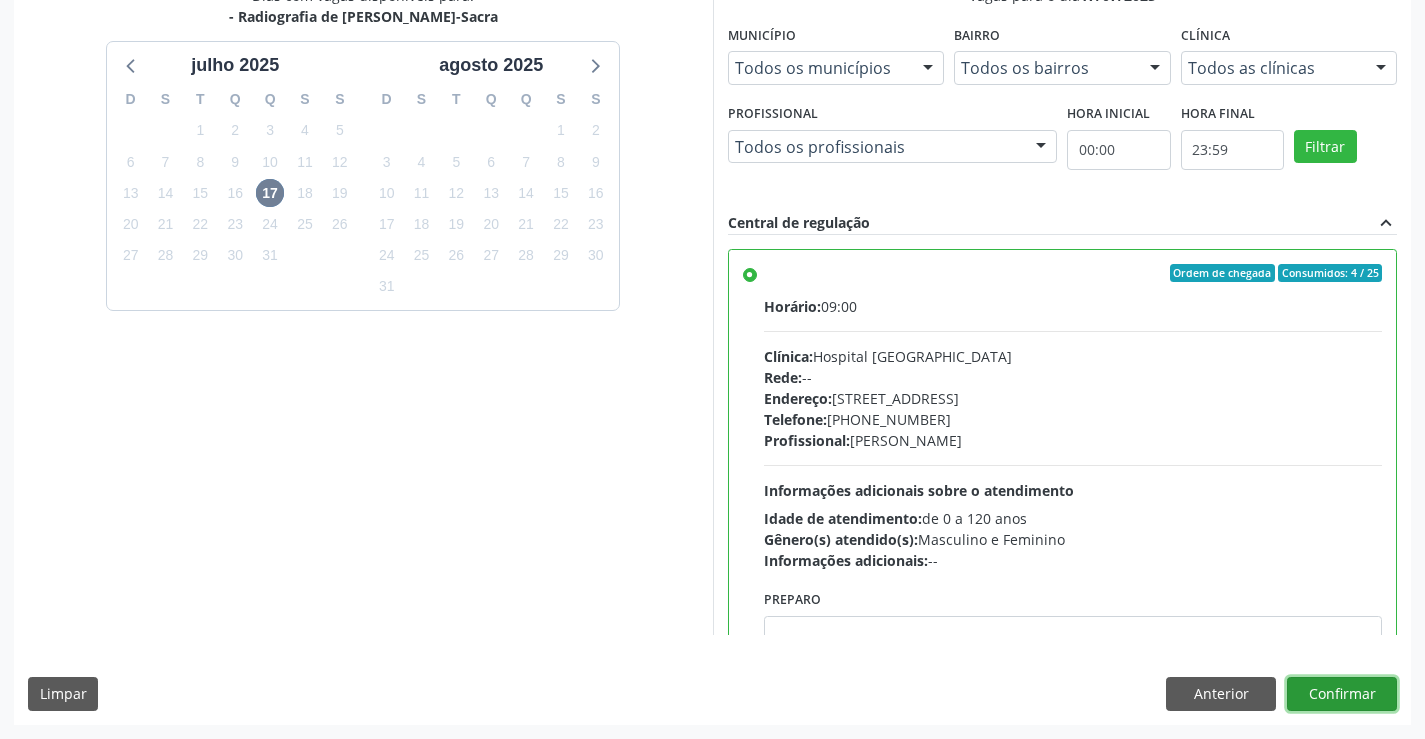 click on "Confirmar" at bounding box center (1342, 694) 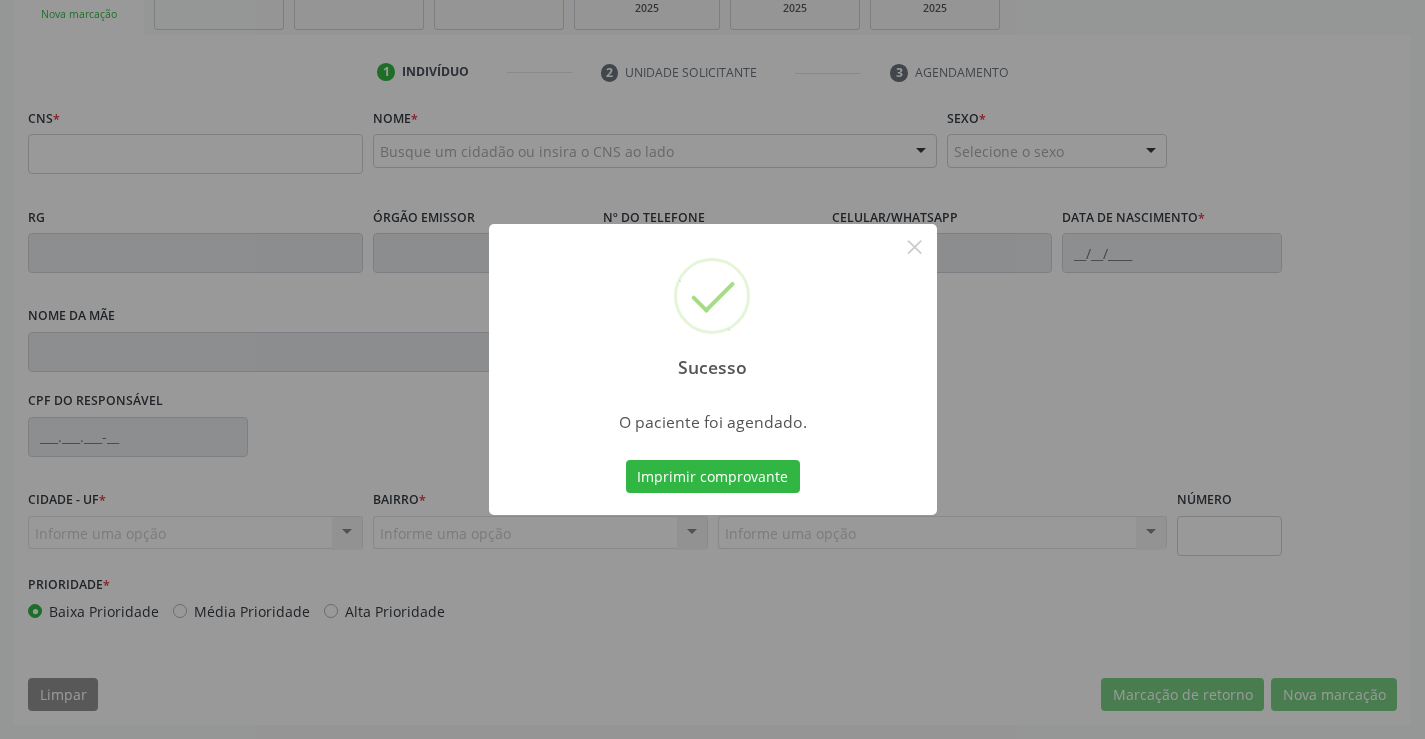 scroll, scrollTop: 331, scrollLeft: 0, axis: vertical 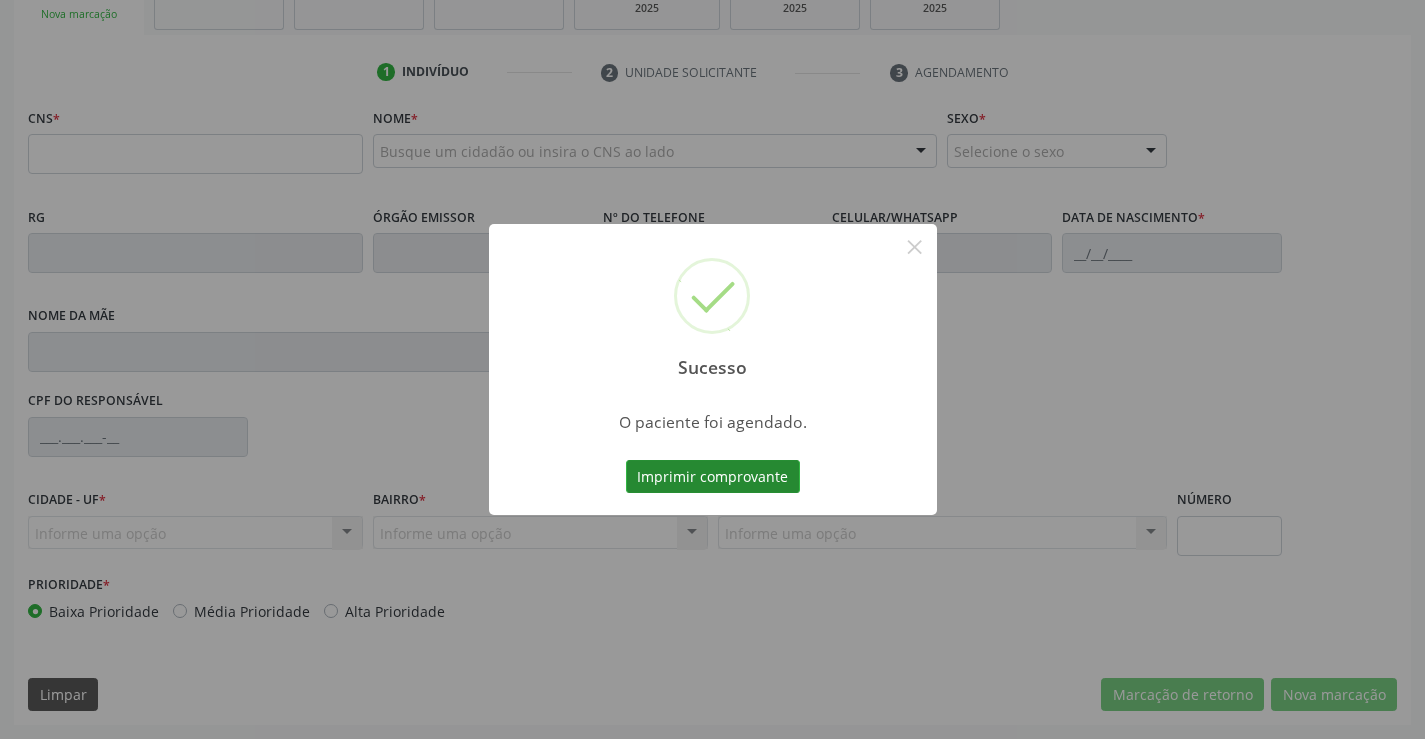 click on "Imprimir comprovante" at bounding box center (713, 477) 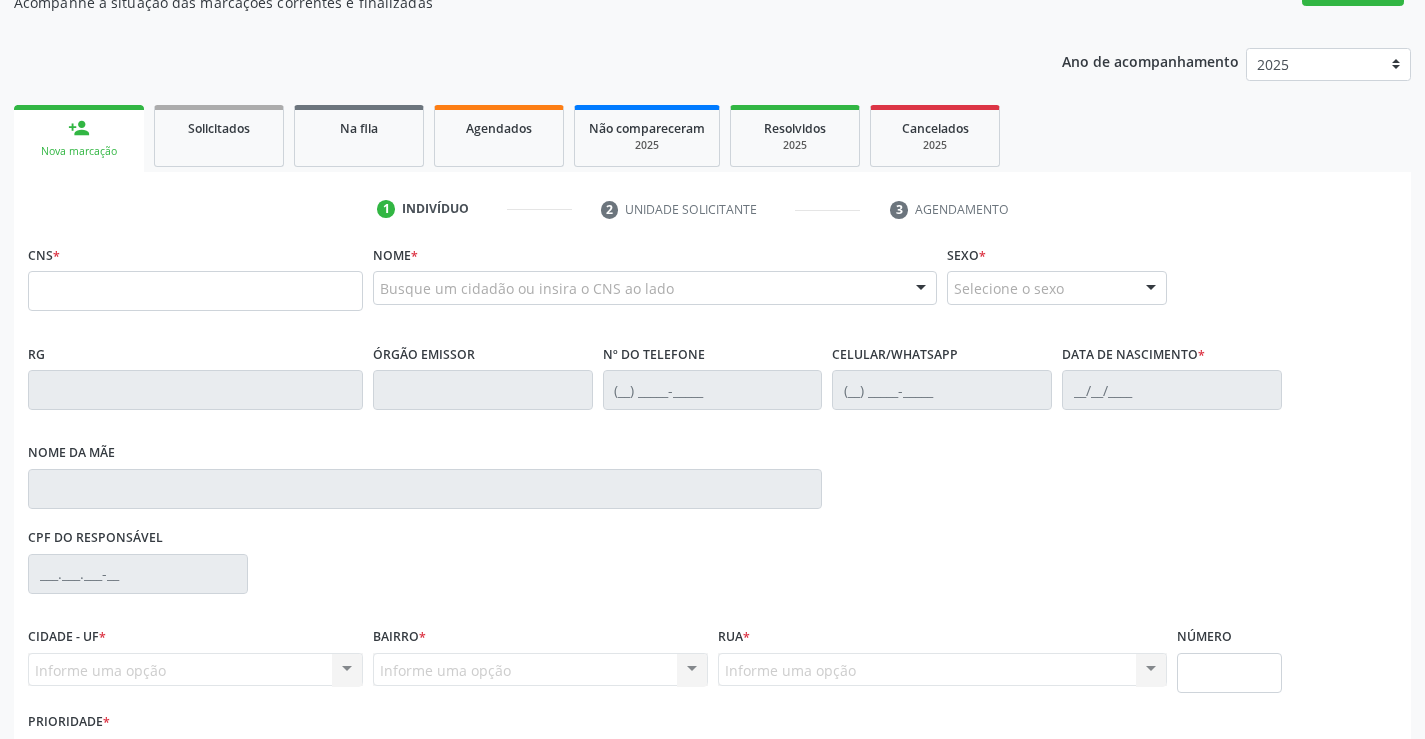 scroll, scrollTop: 31, scrollLeft: 0, axis: vertical 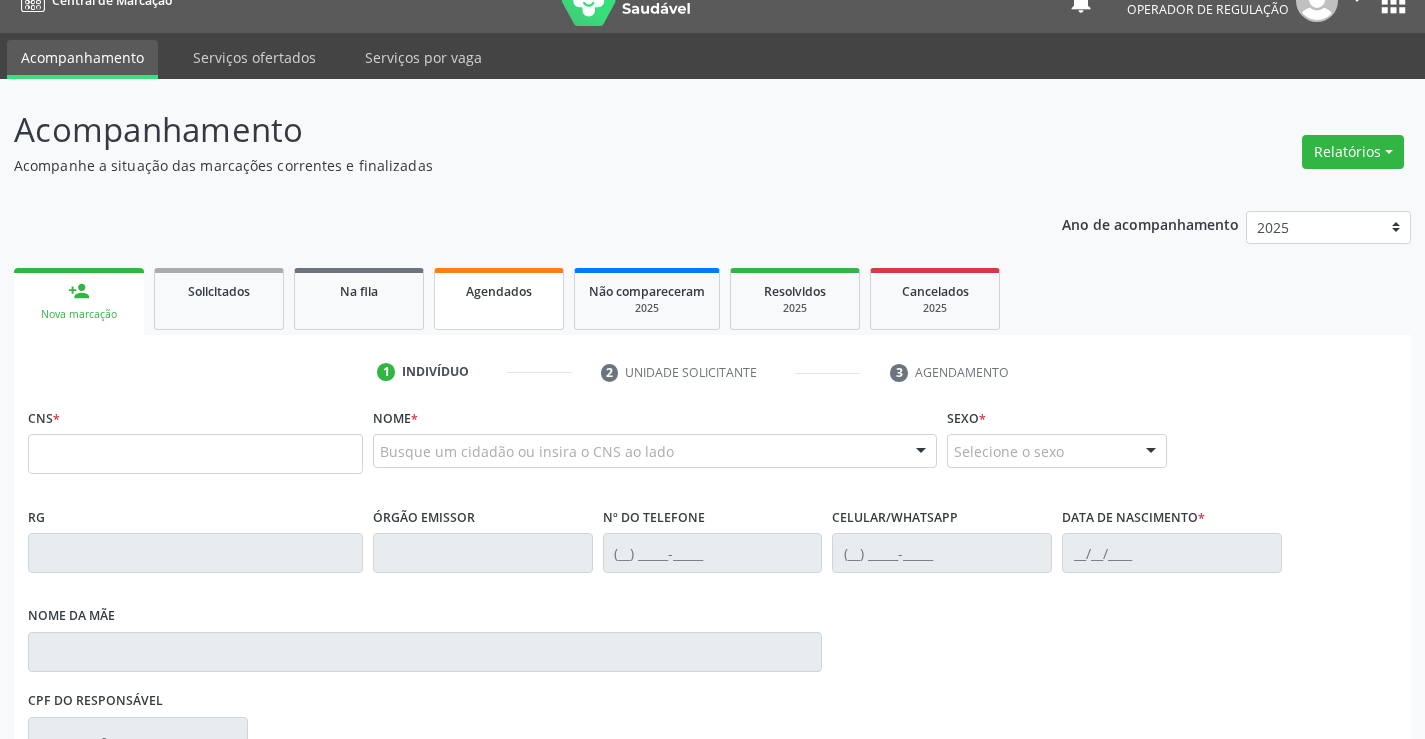 click on "Agendados" at bounding box center [499, 299] 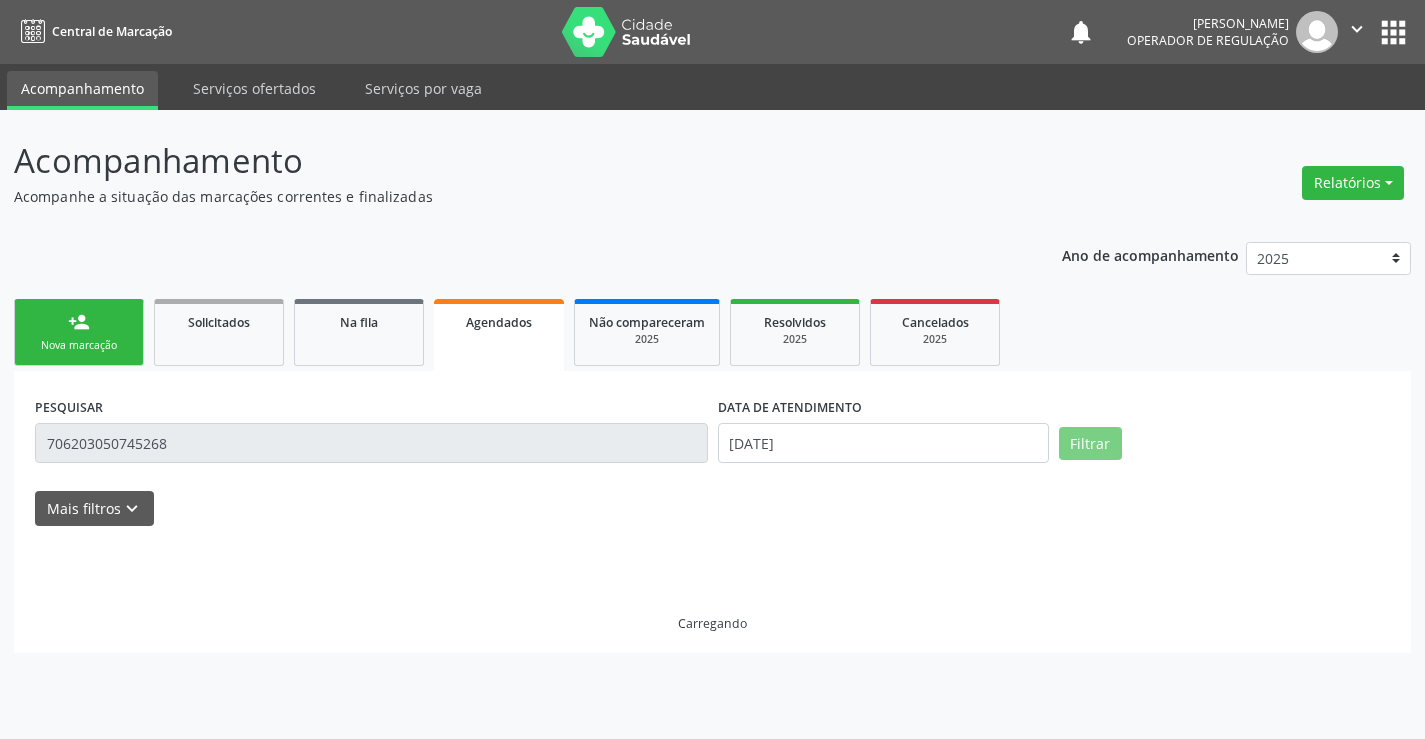 scroll, scrollTop: 0, scrollLeft: 0, axis: both 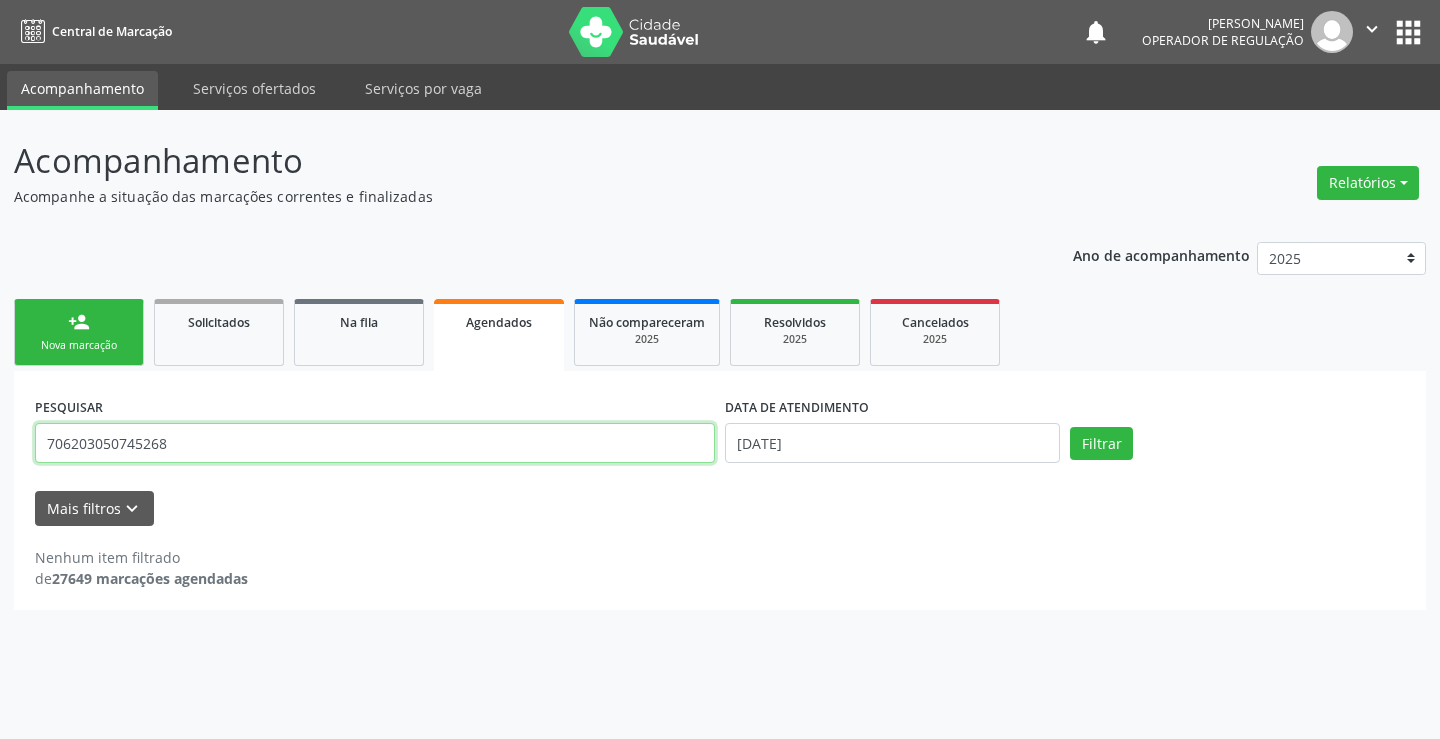 click on "706203050745268" at bounding box center (375, 443) 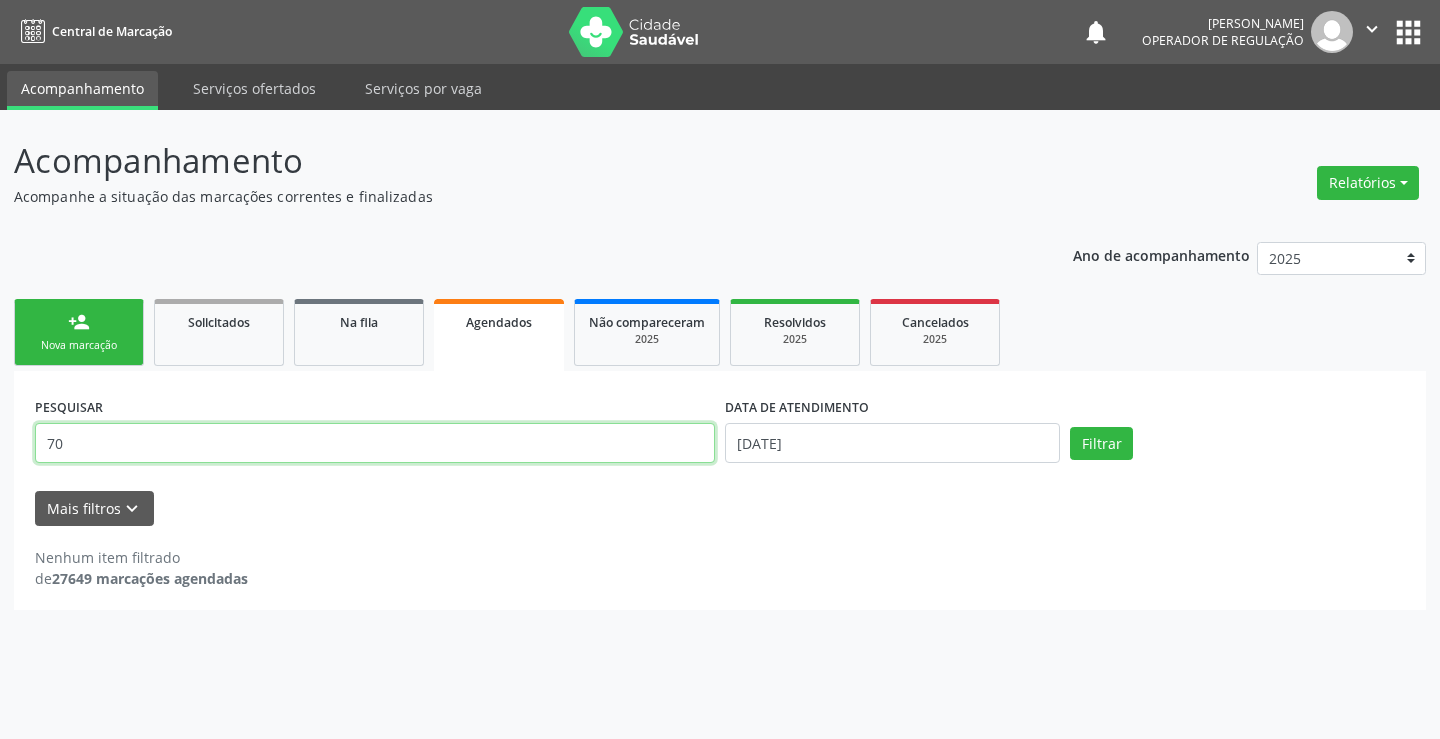 type on "7" 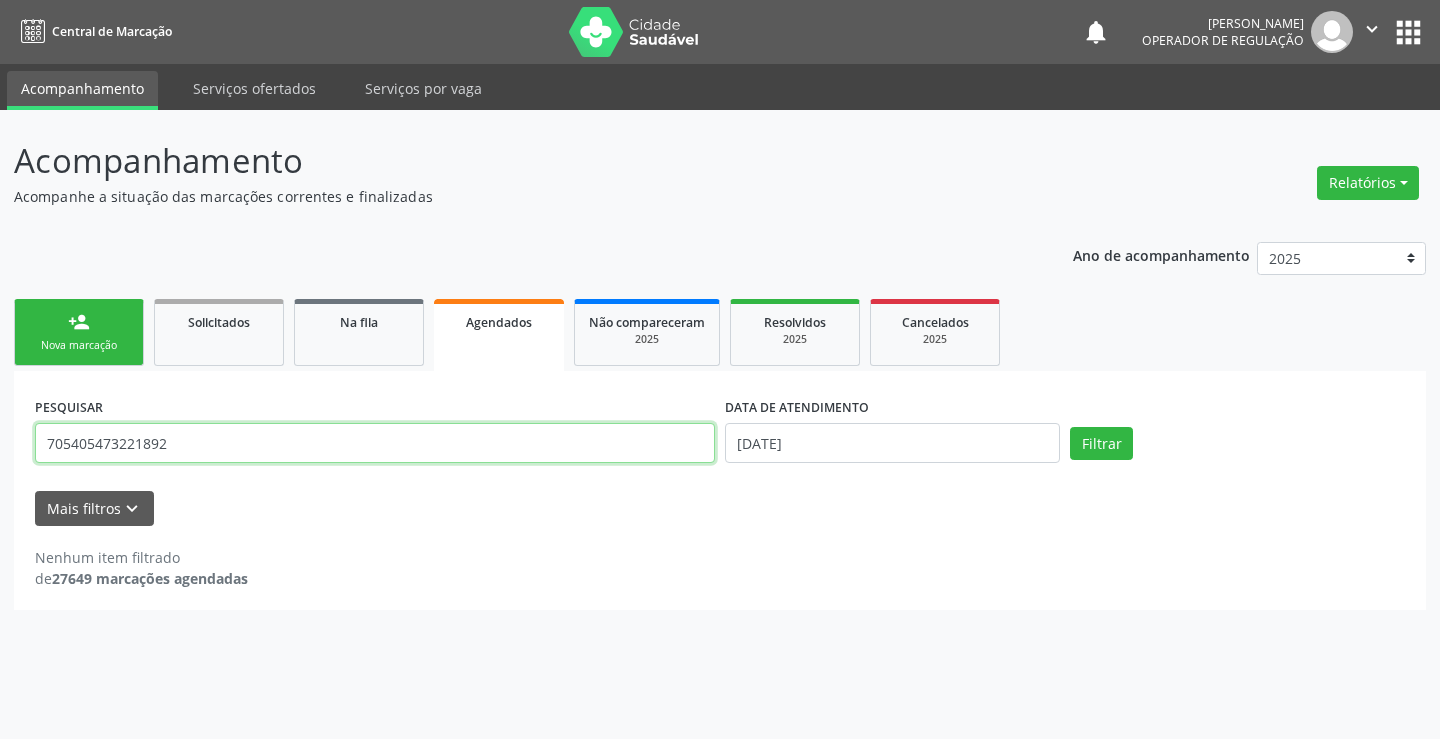 type on "705405473221892" 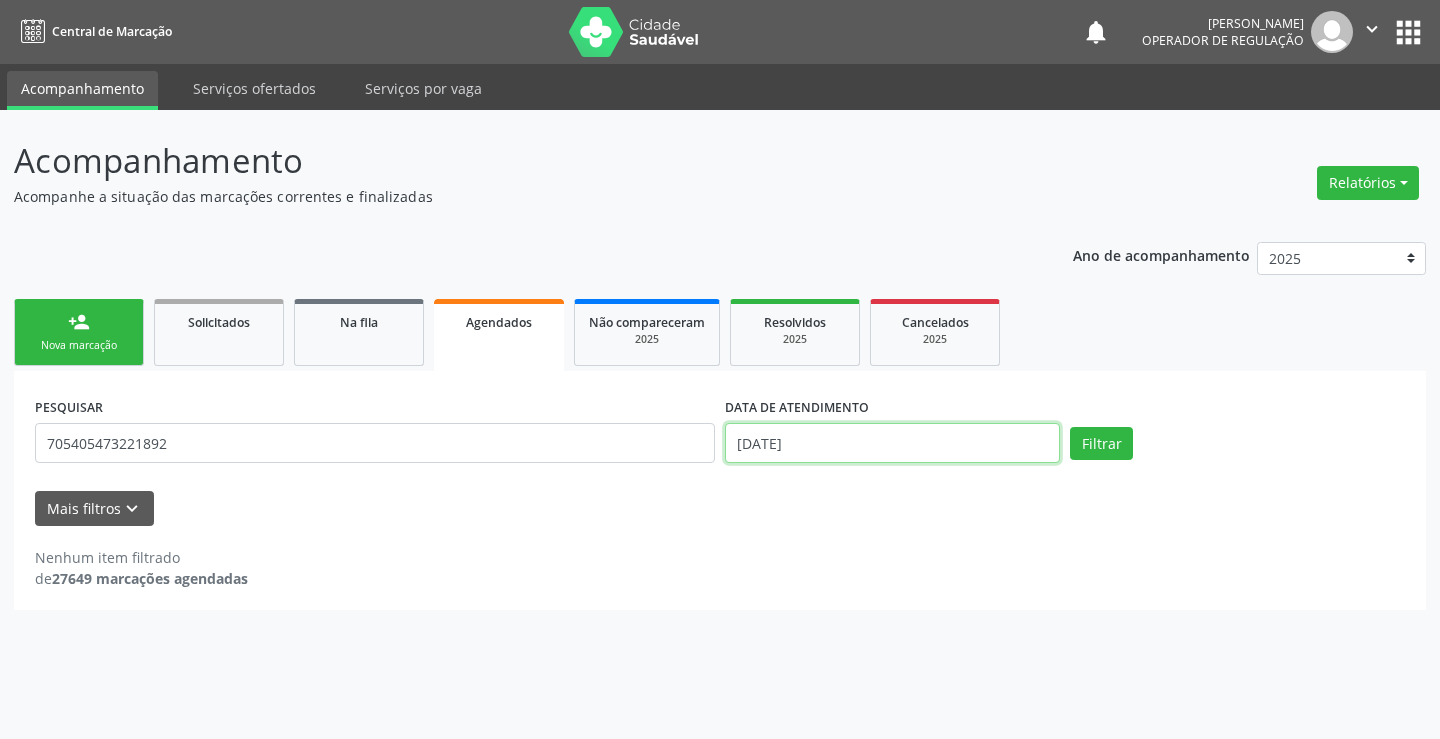 click on "14/07/2025" at bounding box center (892, 443) 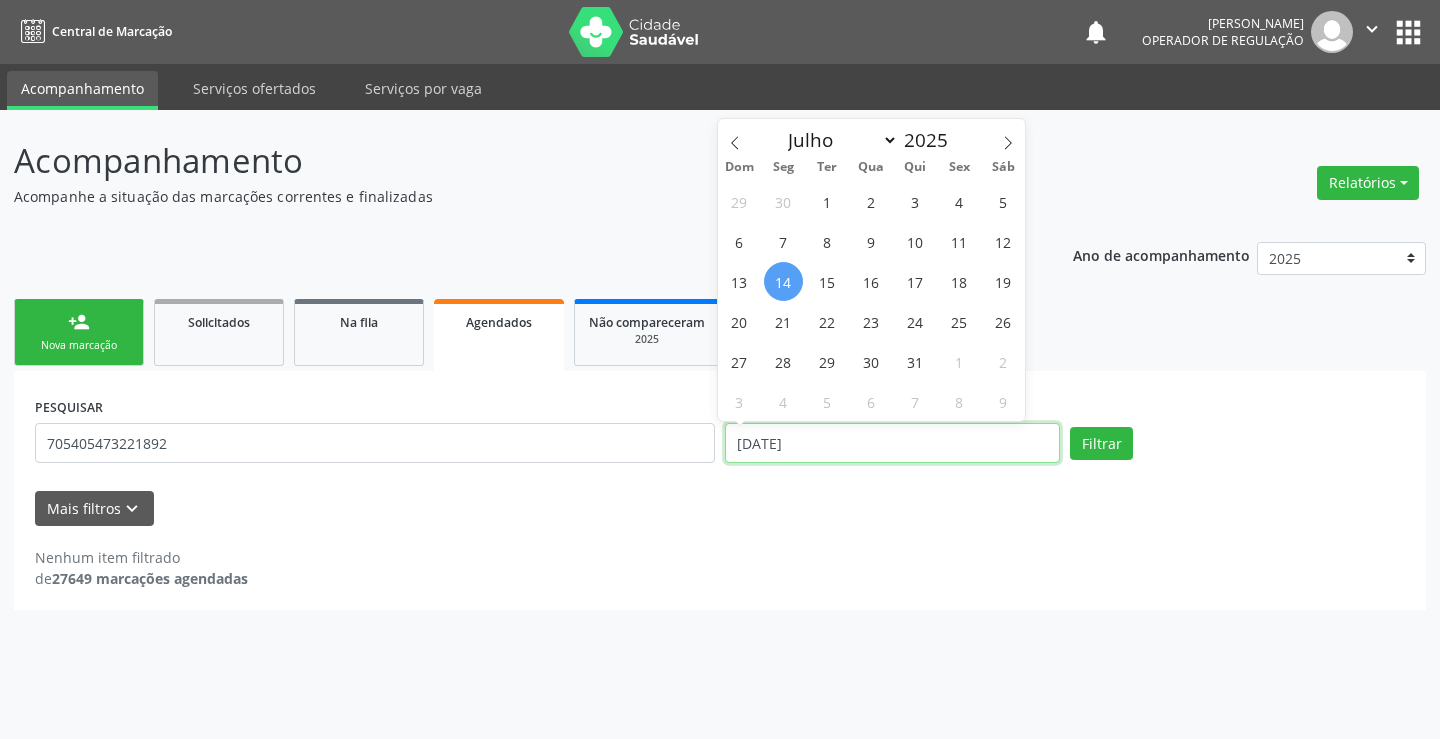 type 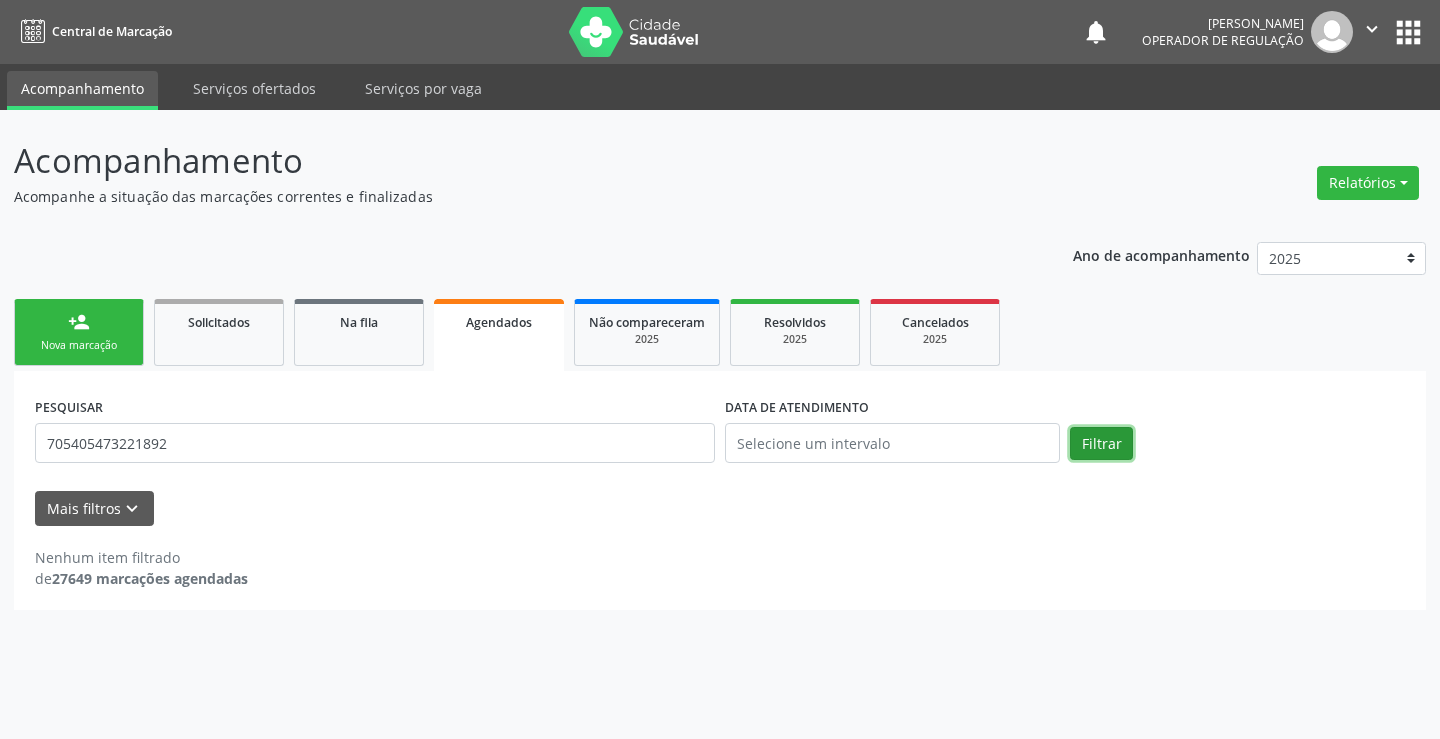 click on "Filtrar" at bounding box center [1101, 444] 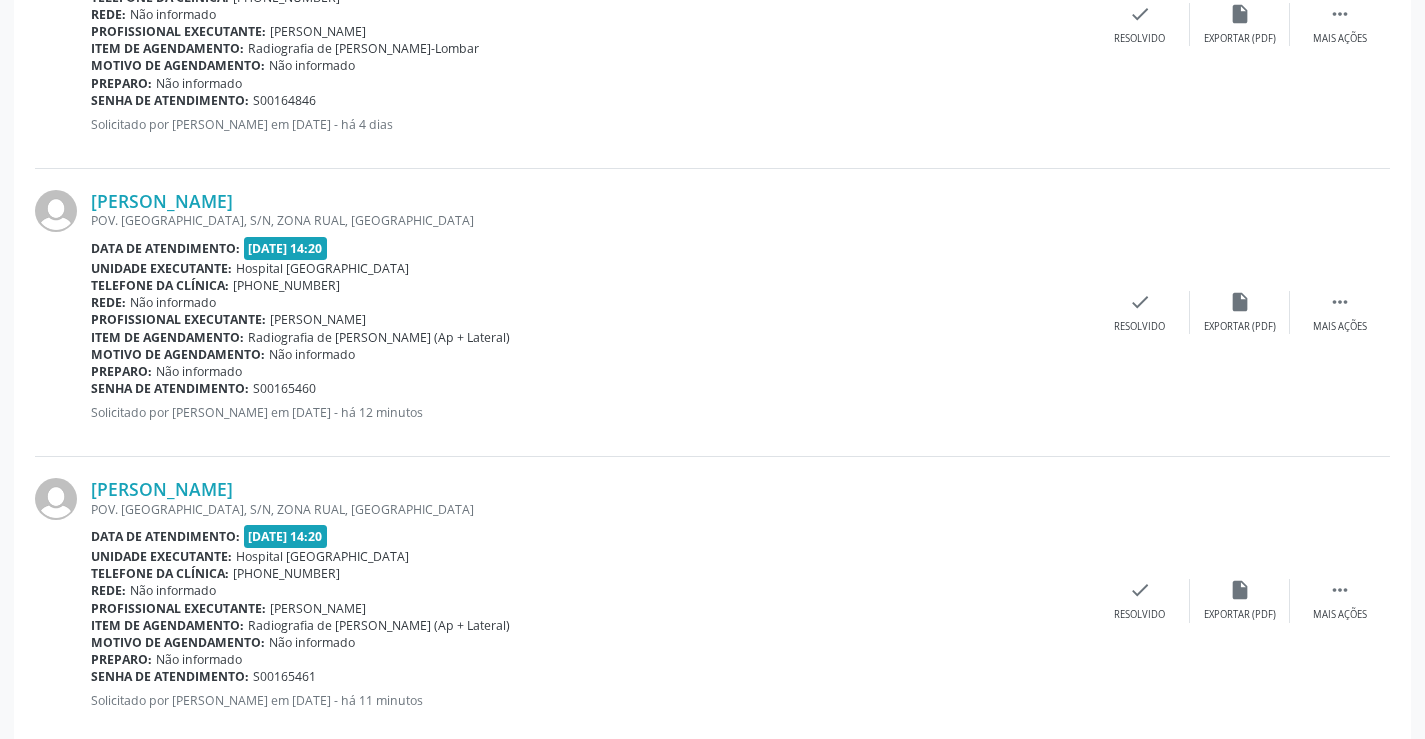scroll, scrollTop: 1054, scrollLeft: 0, axis: vertical 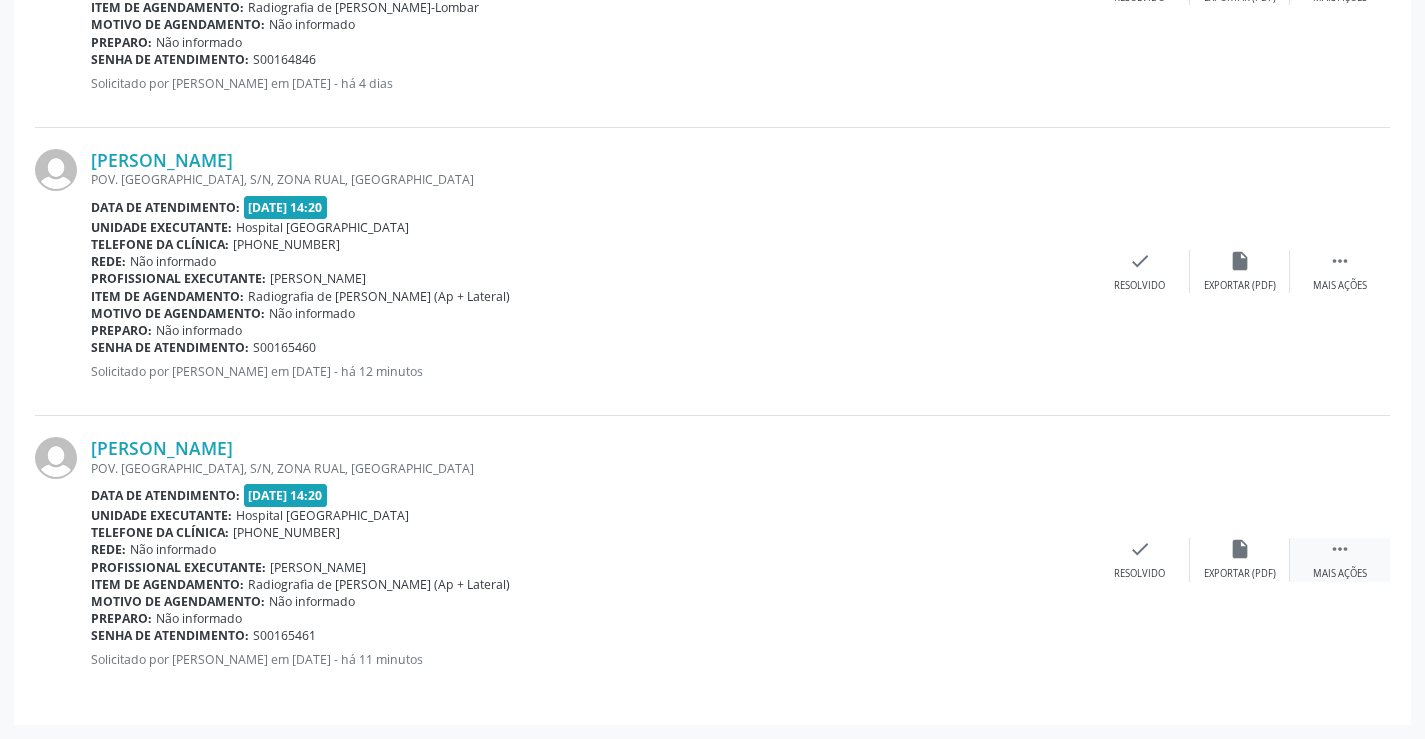 click on "" at bounding box center [1340, 549] 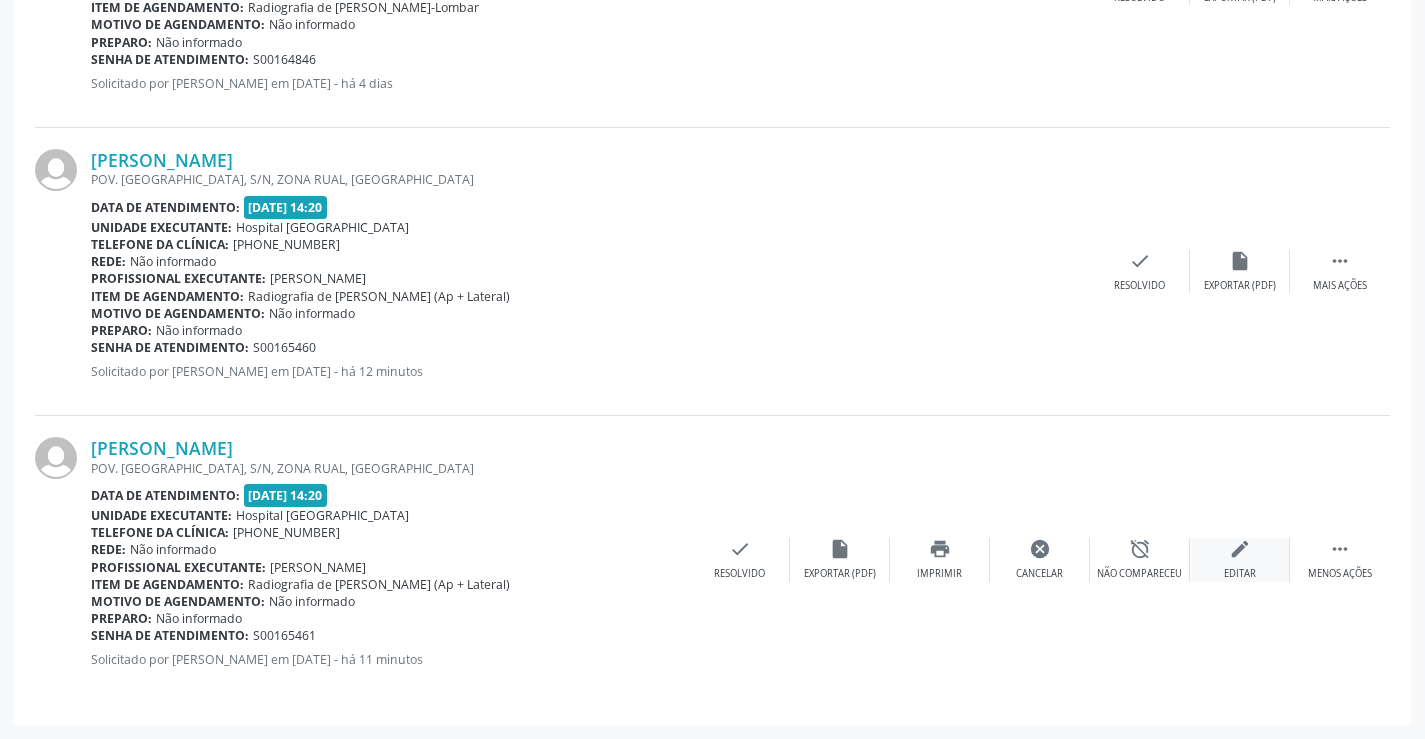 click on "edit" at bounding box center [1240, 549] 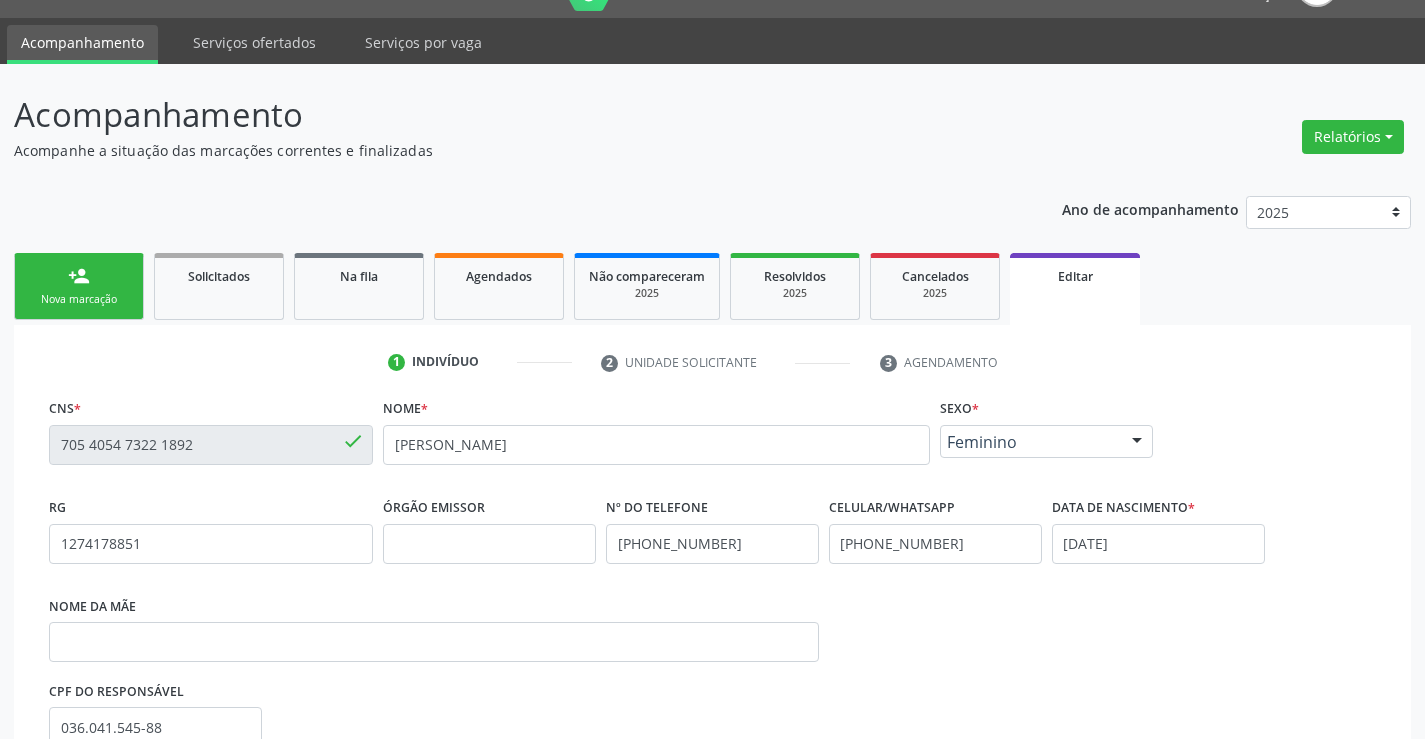 scroll, scrollTop: 358, scrollLeft: 0, axis: vertical 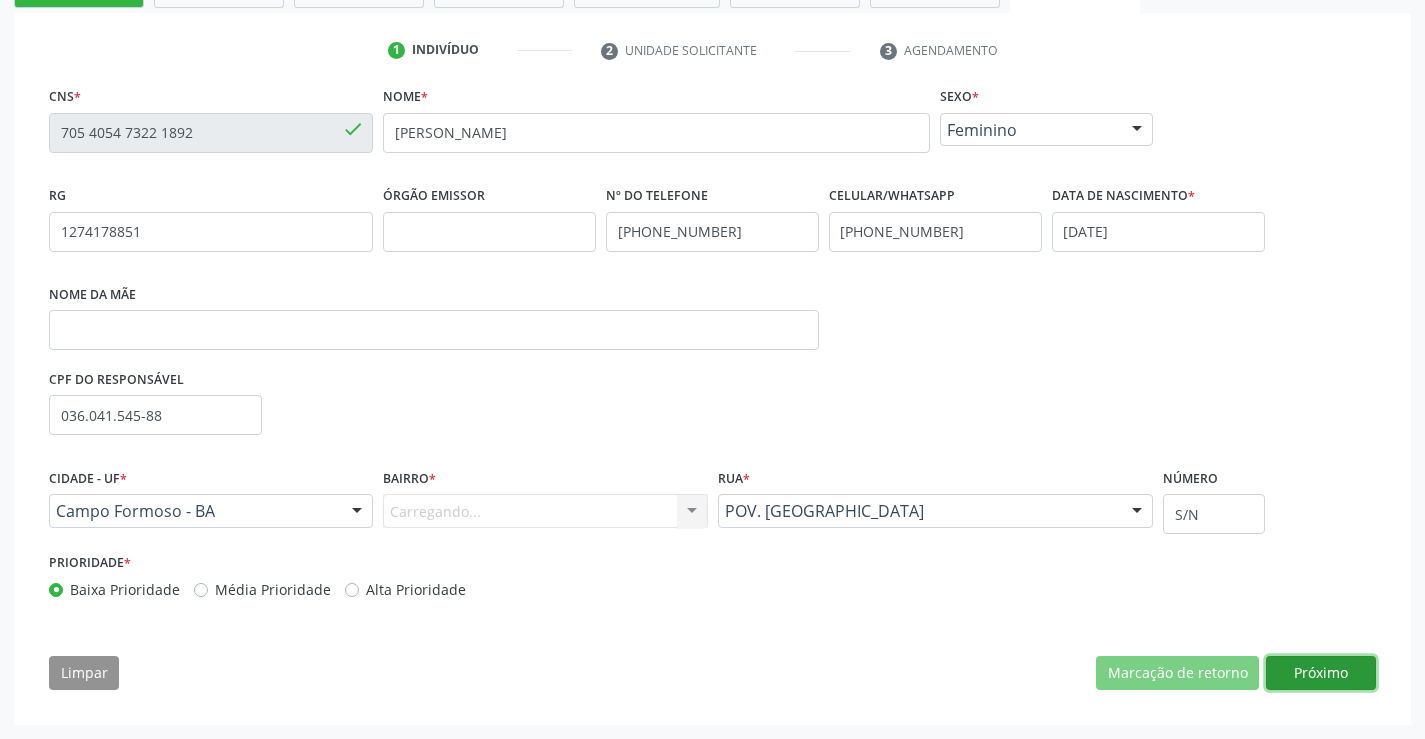 click on "Próximo" at bounding box center [1321, 673] 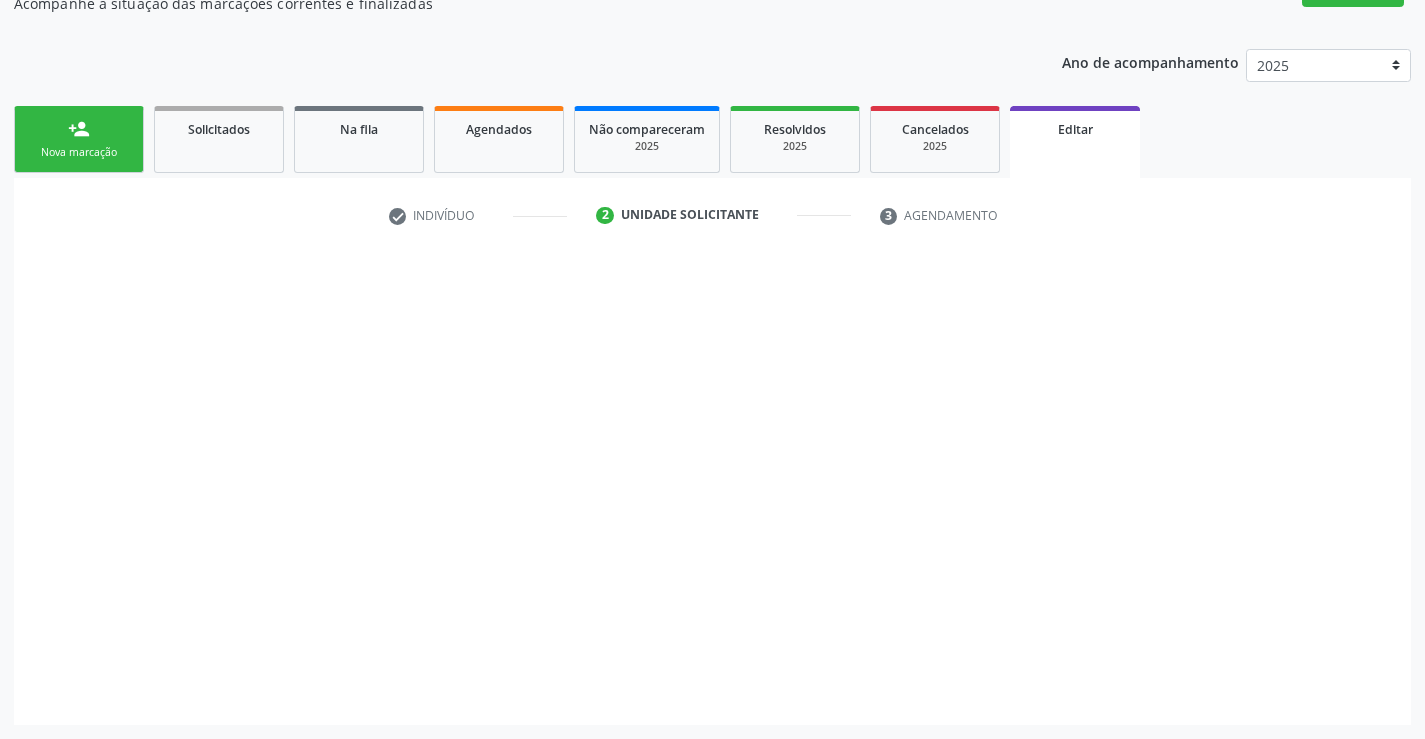 scroll, scrollTop: 193, scrollLeft: 0, axis: vertical 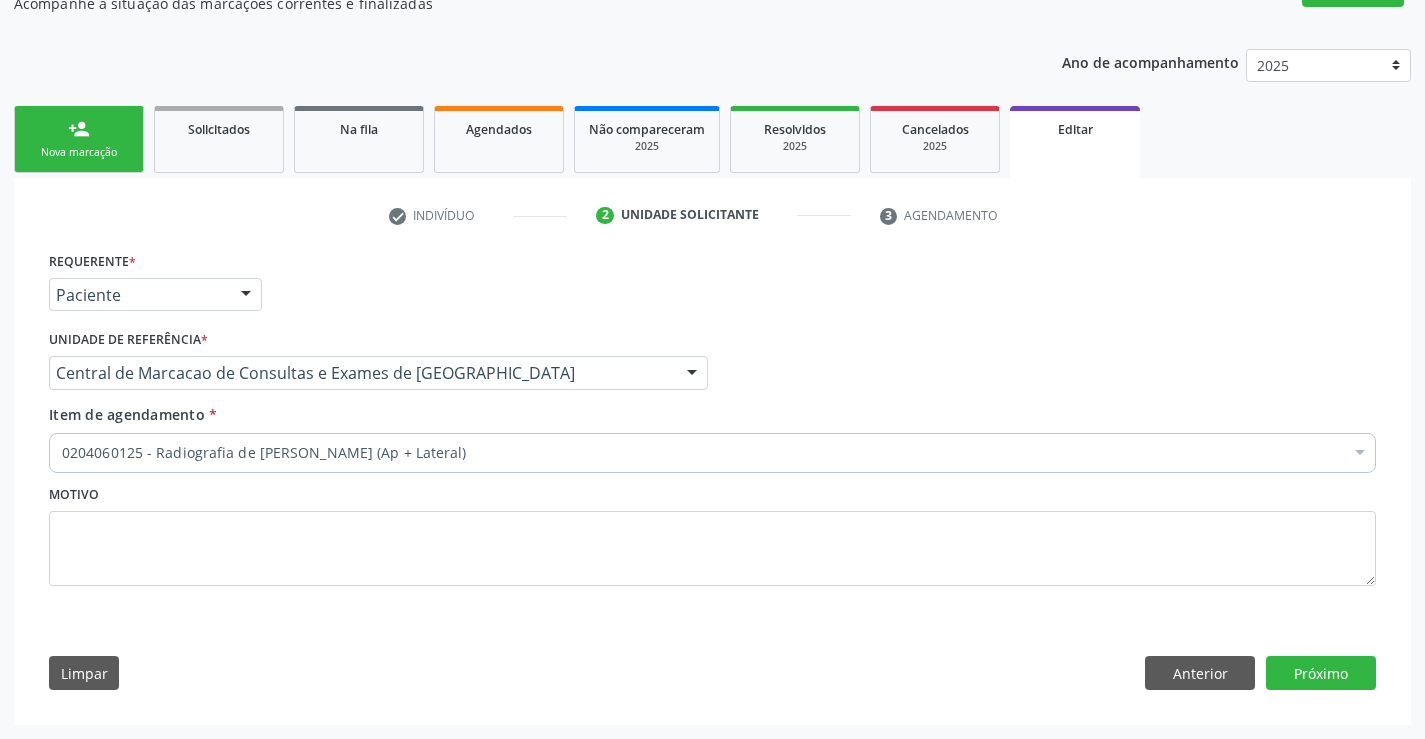 click on "0204060125 - Radiografia de Joelho (Ap + Lateral)" at bounding box center [712, 453] 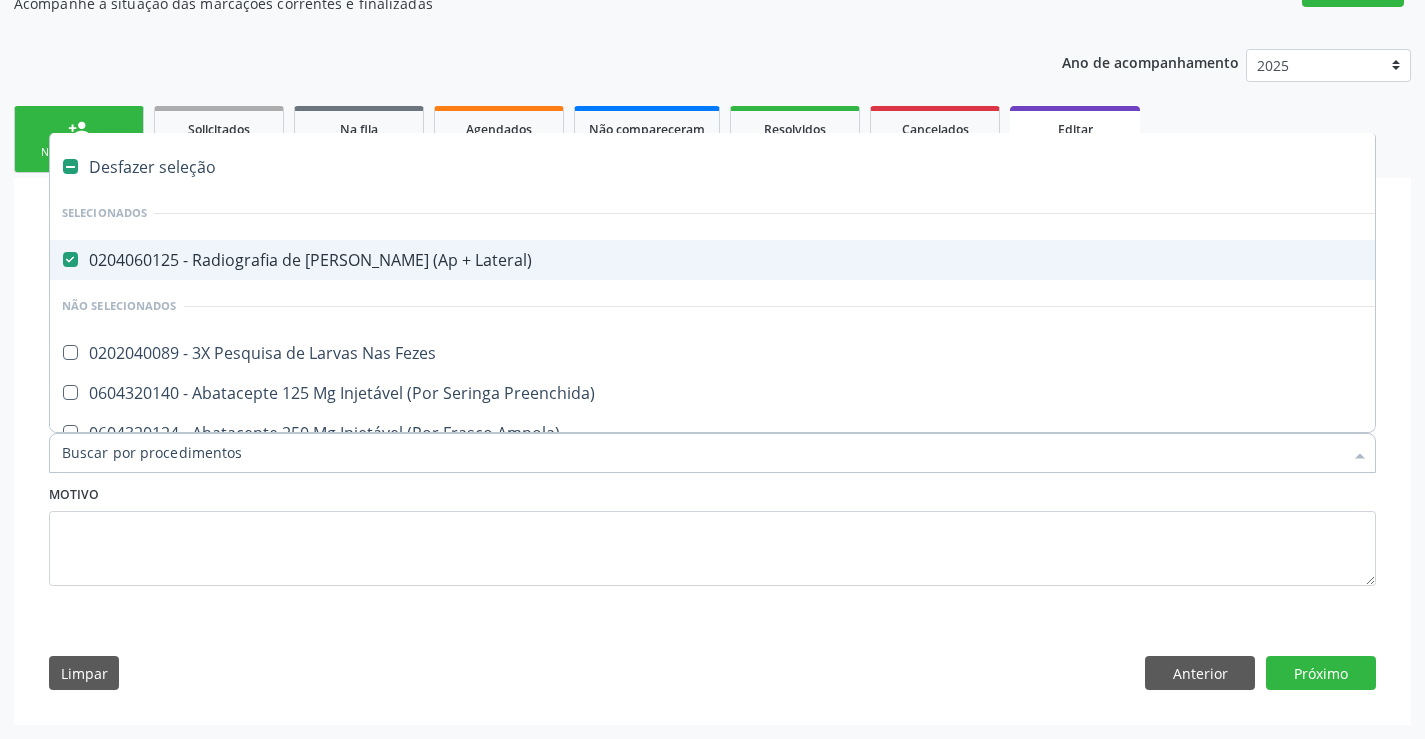 drag, startPoint x: 684, startPoint y: 650, endPoint x: 815, endPoint y: 657, distance: 131.18689 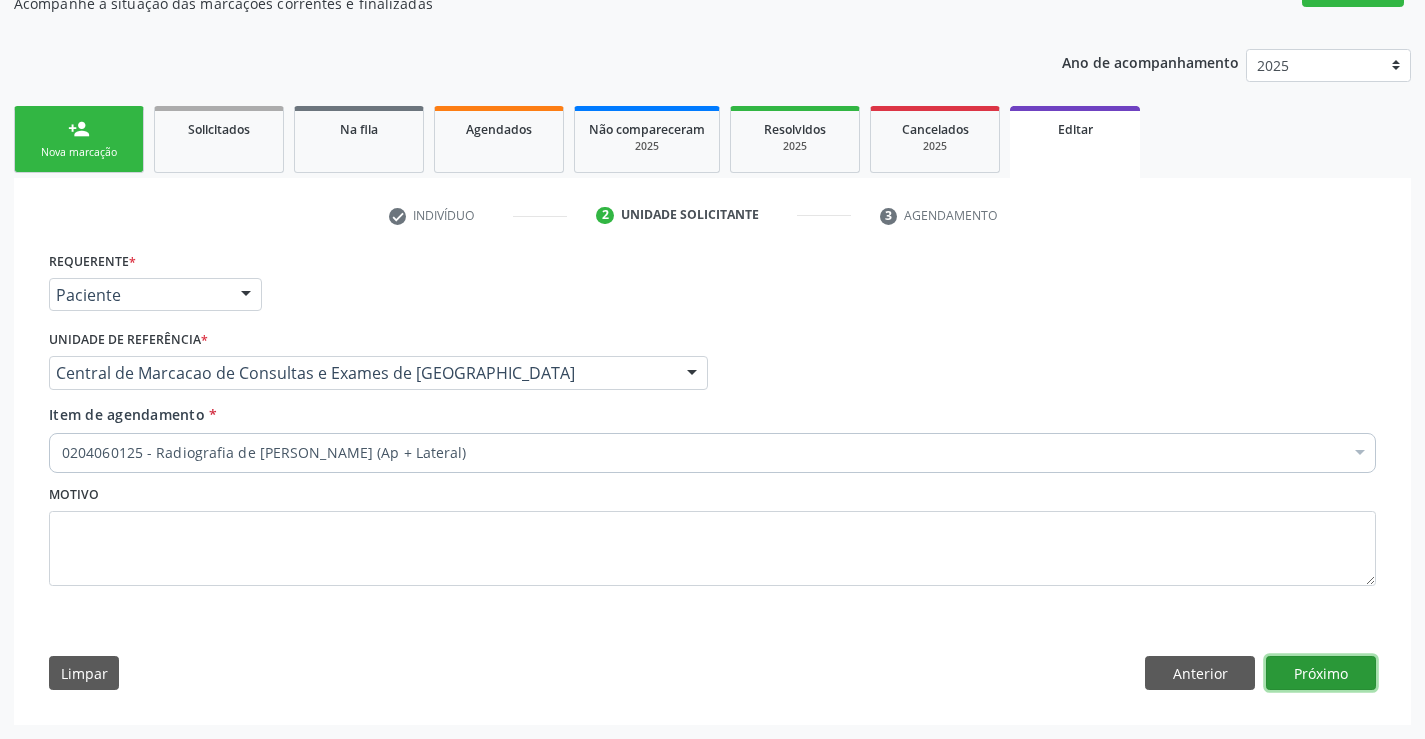 click on "Próximo" at bounding box center [1321, 673] 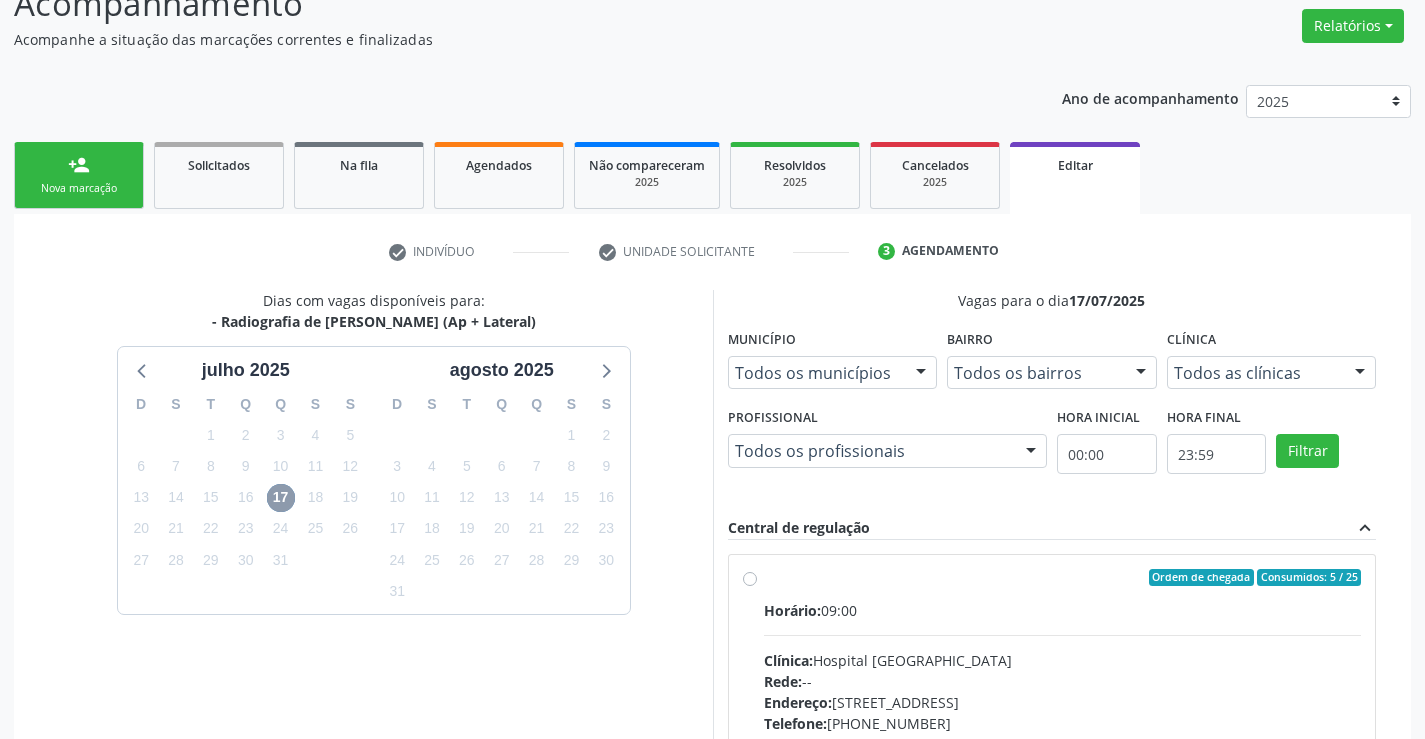 scroll, scrollTop: 193, scrollLeft: 0, axis: vertical 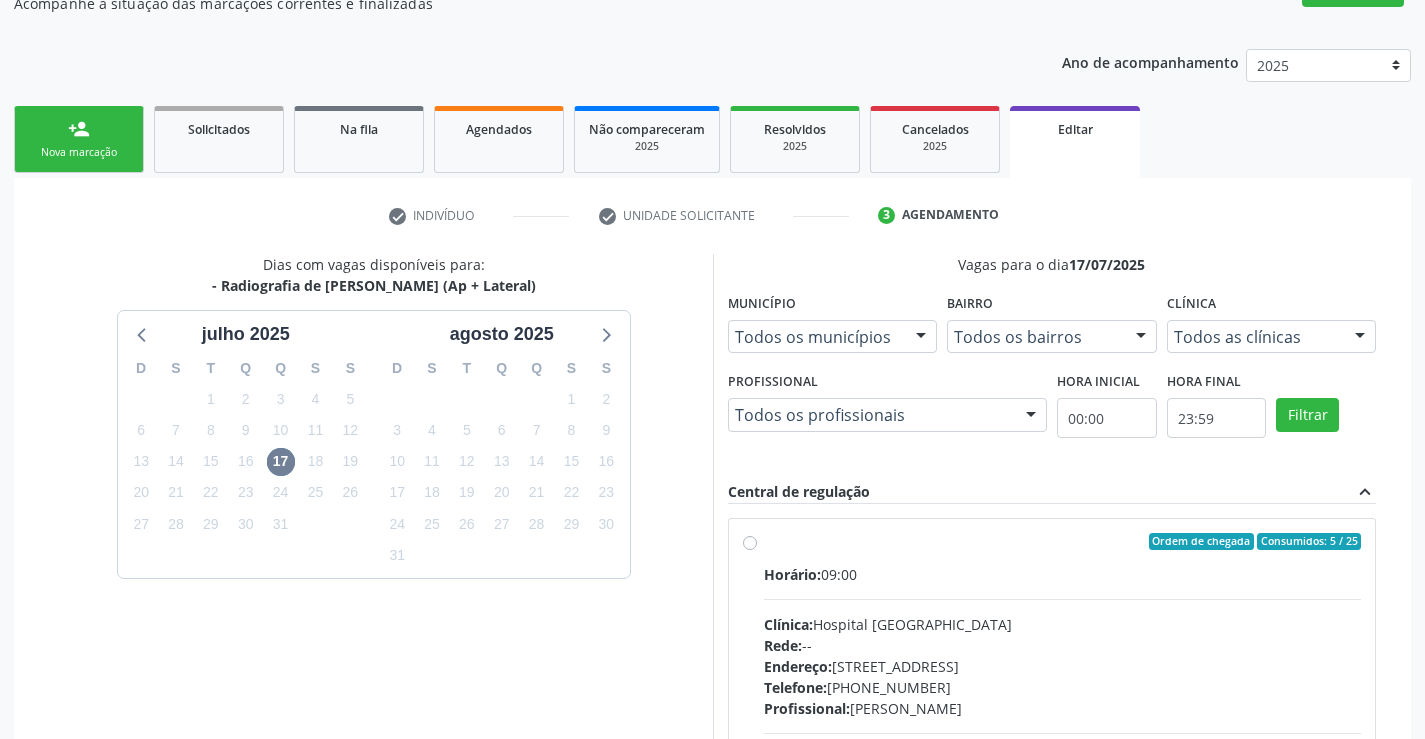 drag, startPoint x: 745, startPoint y: 542, endPoint x: 961, endPoint y: 492, distance: 221.71152 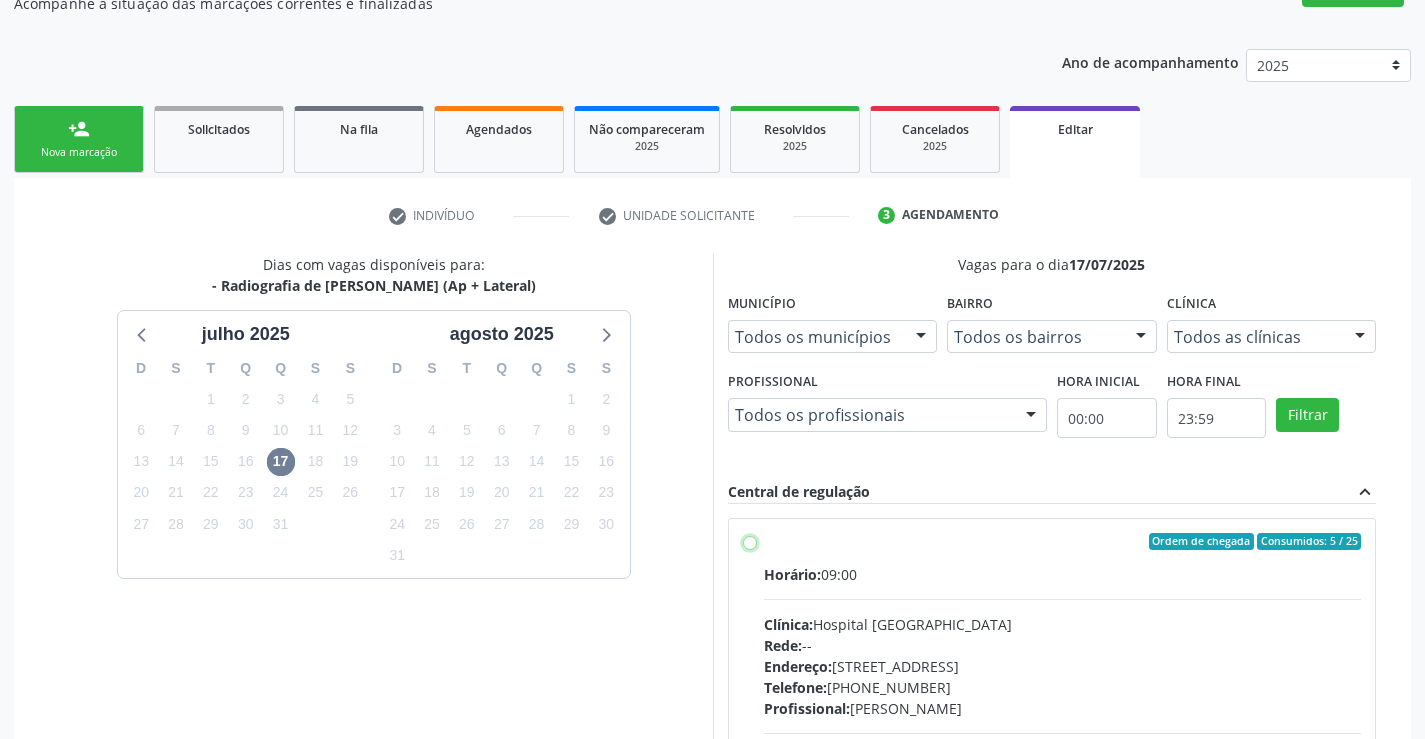 click on "Ordem de chegada
Consumidos: 5 / 25
Horário:   09:00
Clínica:  Hospital Sao Francisco
Rede:
--
Endereço:   Blocos, nº 258, Centro, Campo Formoso - BA
Telefone:   (74) 36451217
Profissional:
Joel da Rocha Almeida
Informações adicionais sobre o atendimento
Idade de atendimento:
de 0 a 120 anos
Gênero(s) atendido(s):
Masculino e Feminino
Informações adicionais:
--" at bounding box center (750, 542) 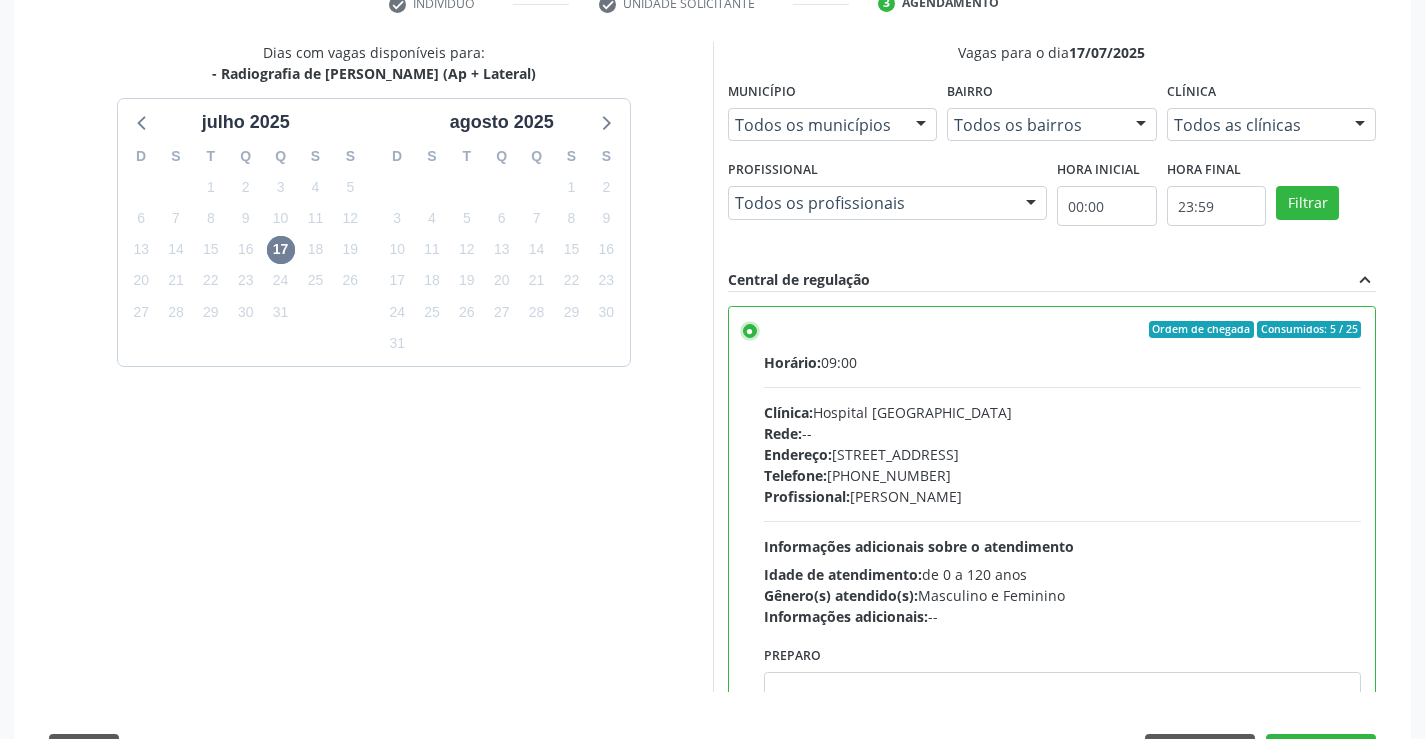 scroll, scrollTop: 482, scrollLeft: 0, axis: vertical 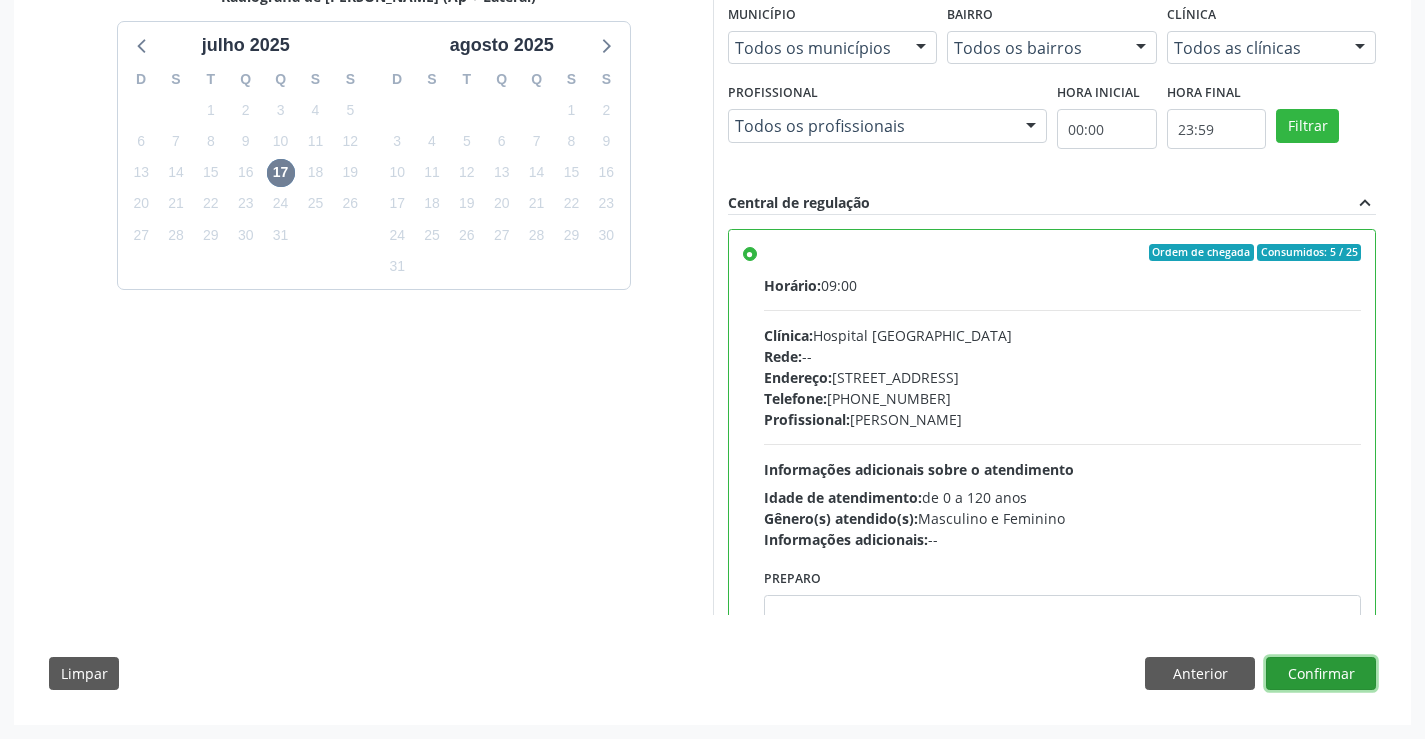 click on "Confirmar" at bounding box center [1321, 674] 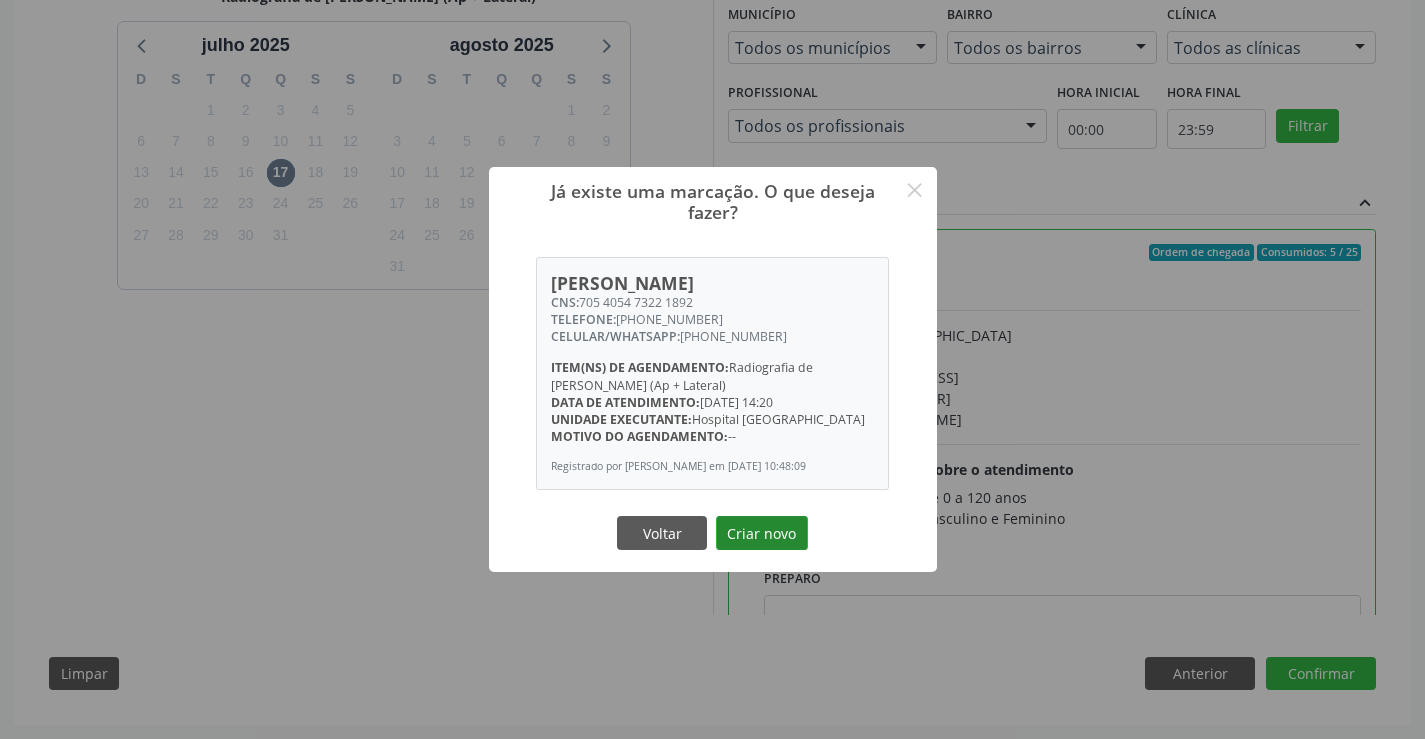 click on "Criar novo" at bounding box center [762, 533] 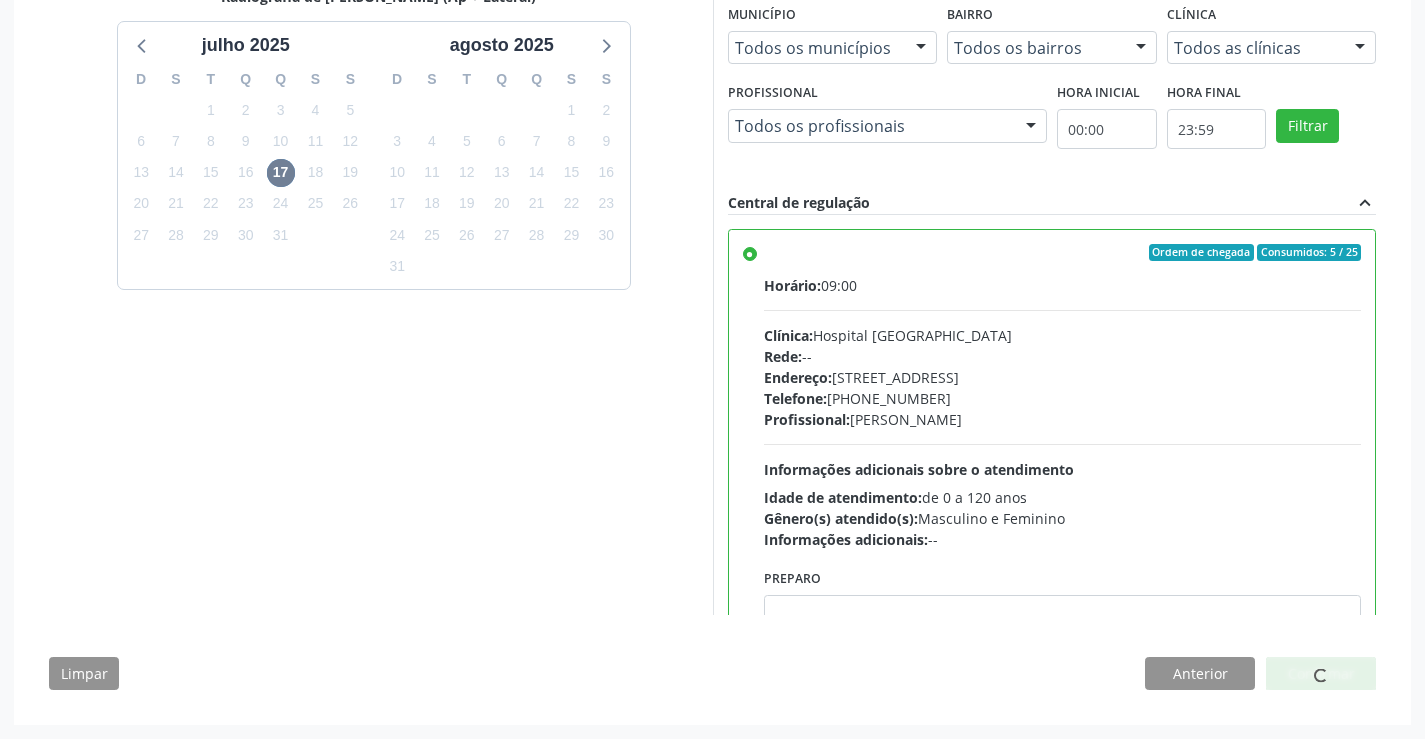 scroll, scrollTop: 0, scrollLeft: 0, axis: both 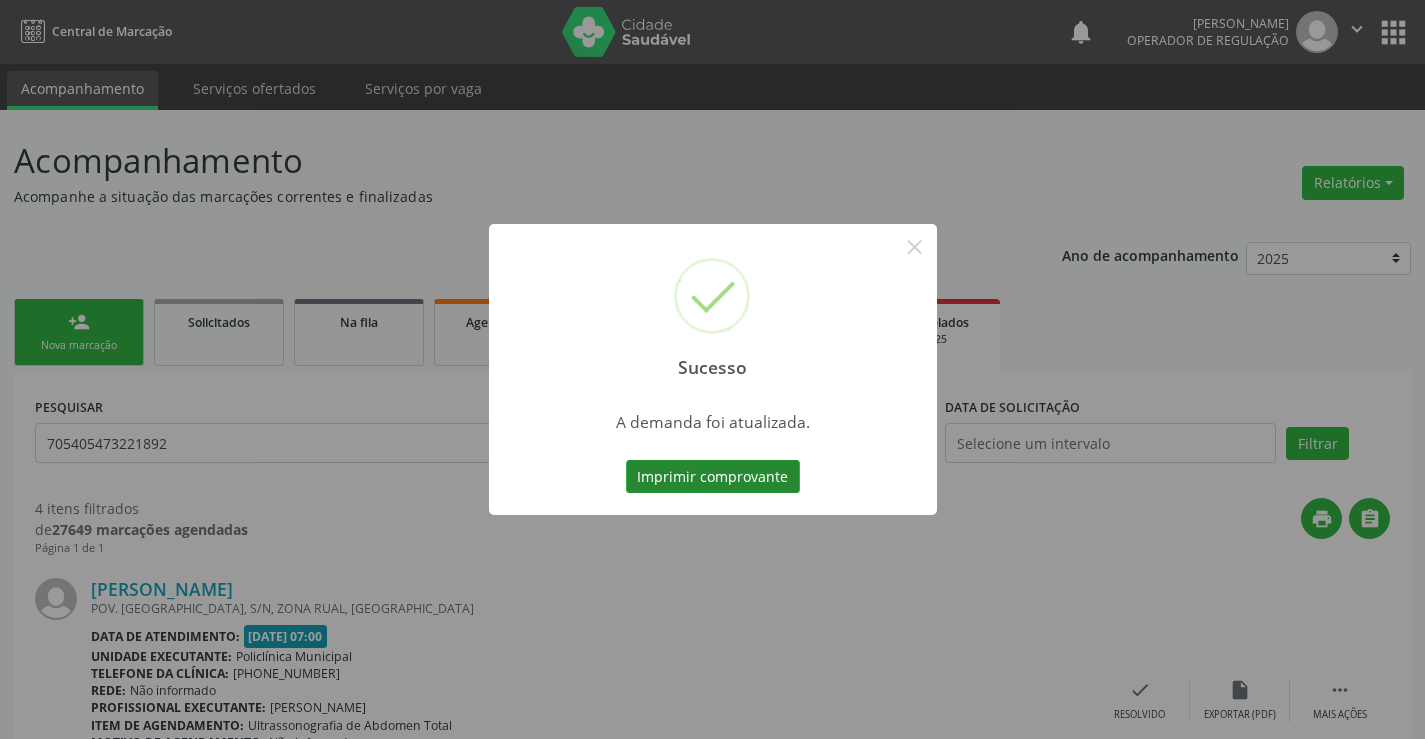 click on "Imprimir comprovante" at bounding box center (713, 477) 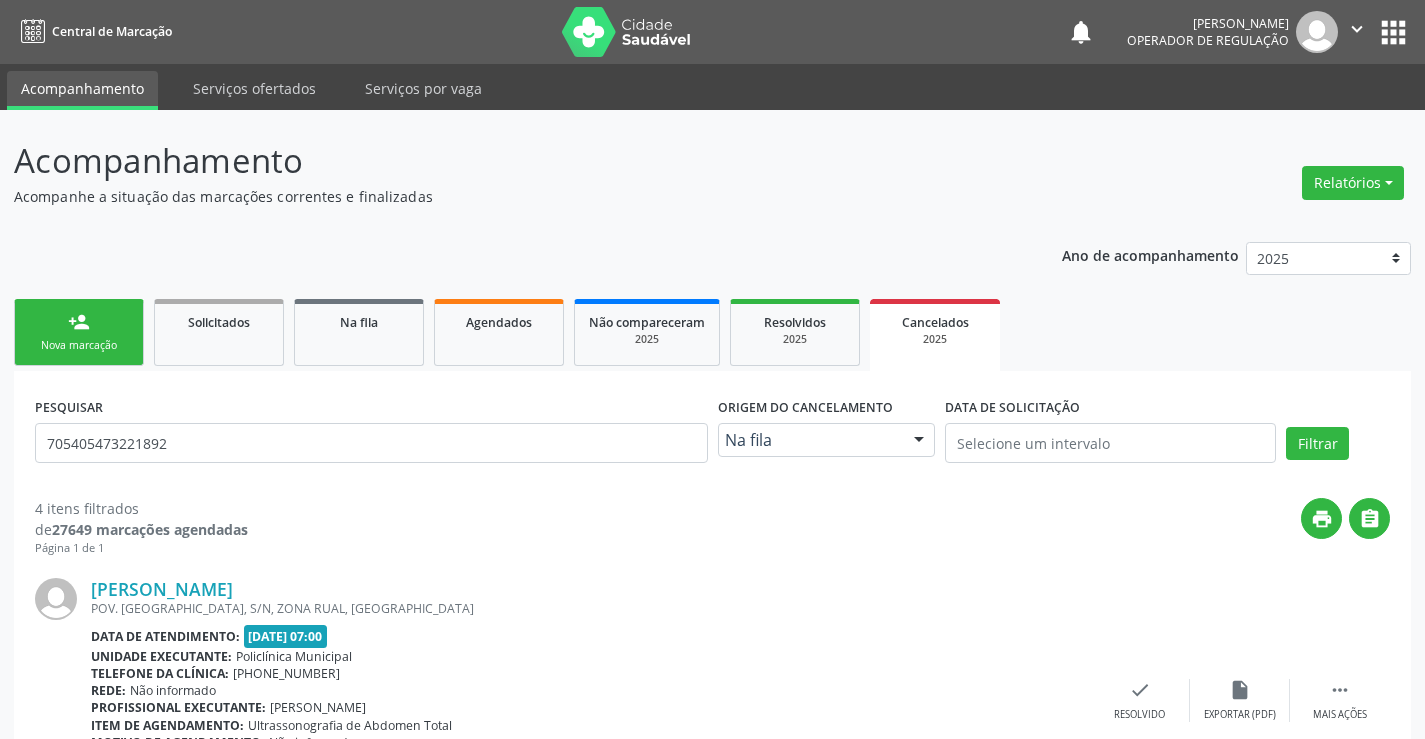 click on "person_add
Nova marcação" at bounding box center (79, 332) 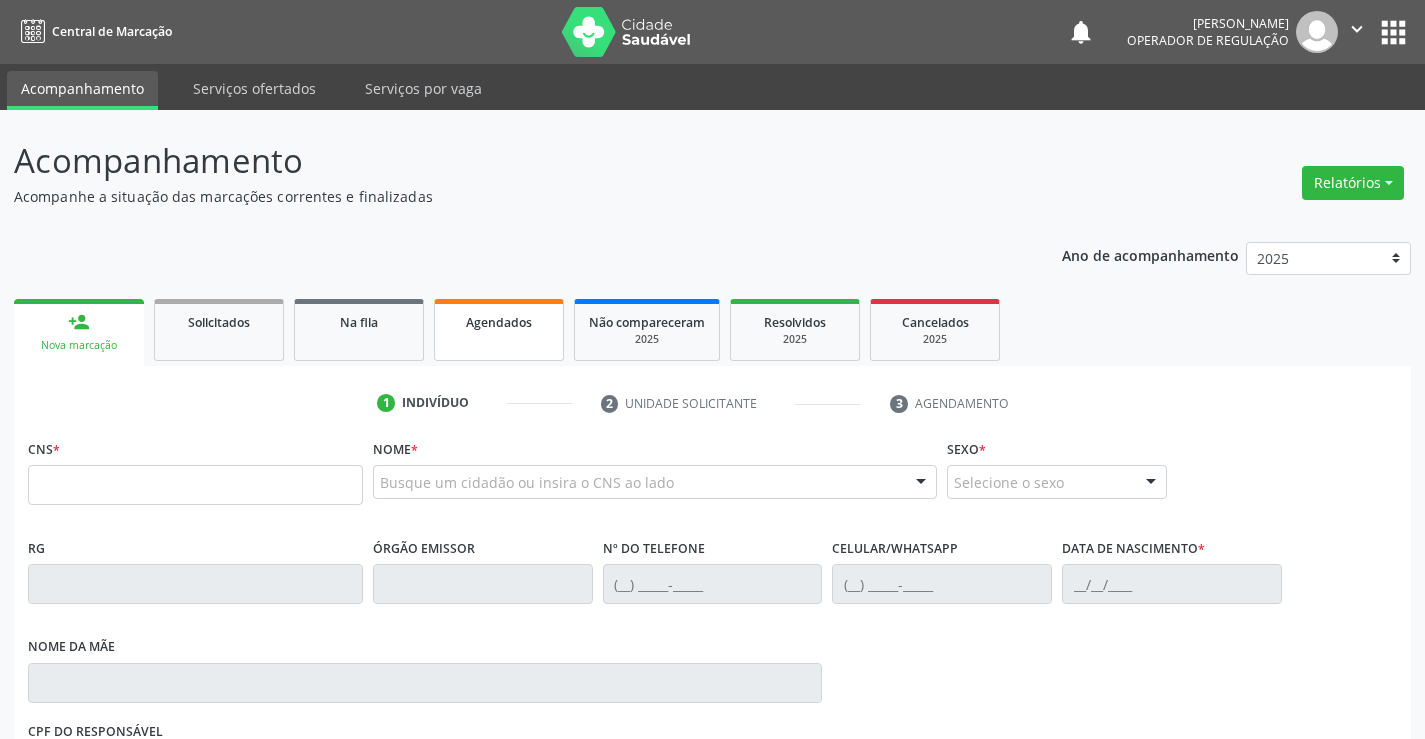 click on "Agendados" at bounding box center [499, 322] 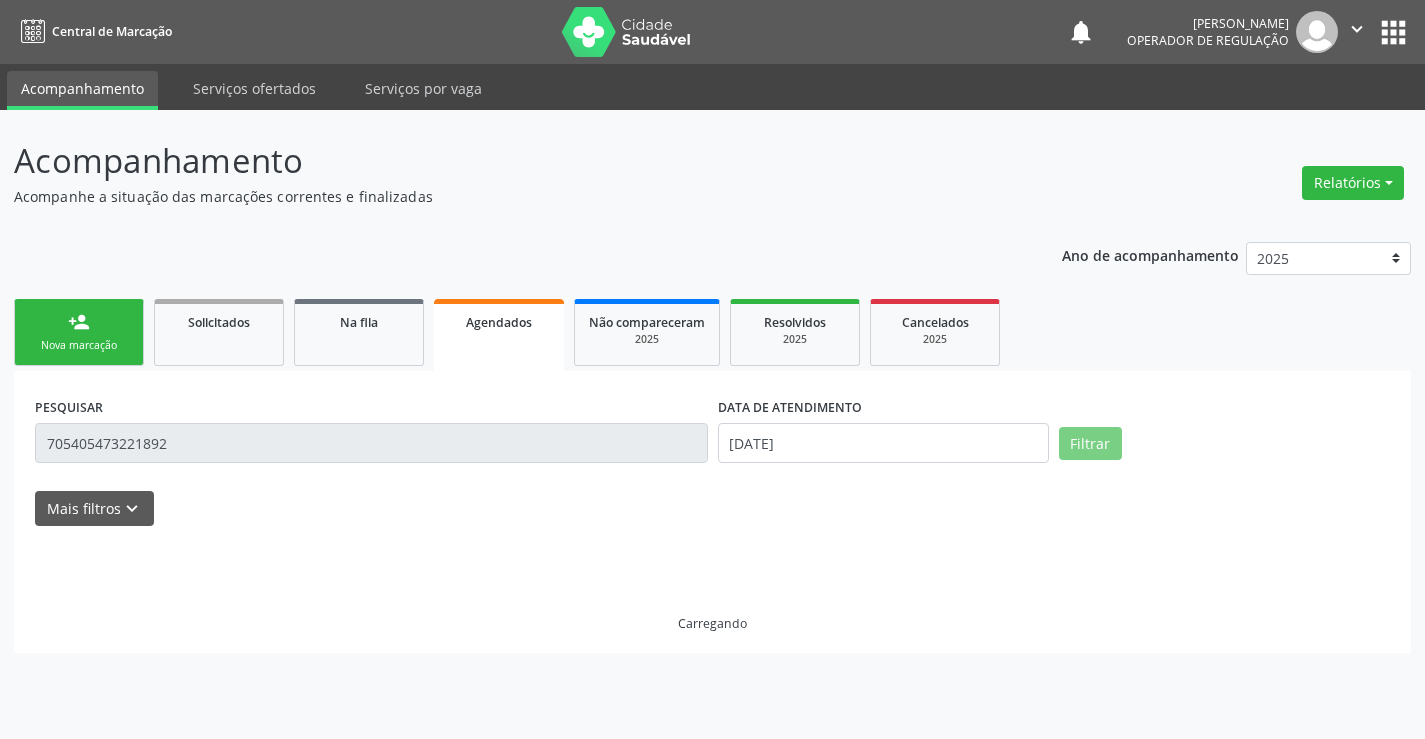 click on "Agendados" at bounding box center [499, 322] 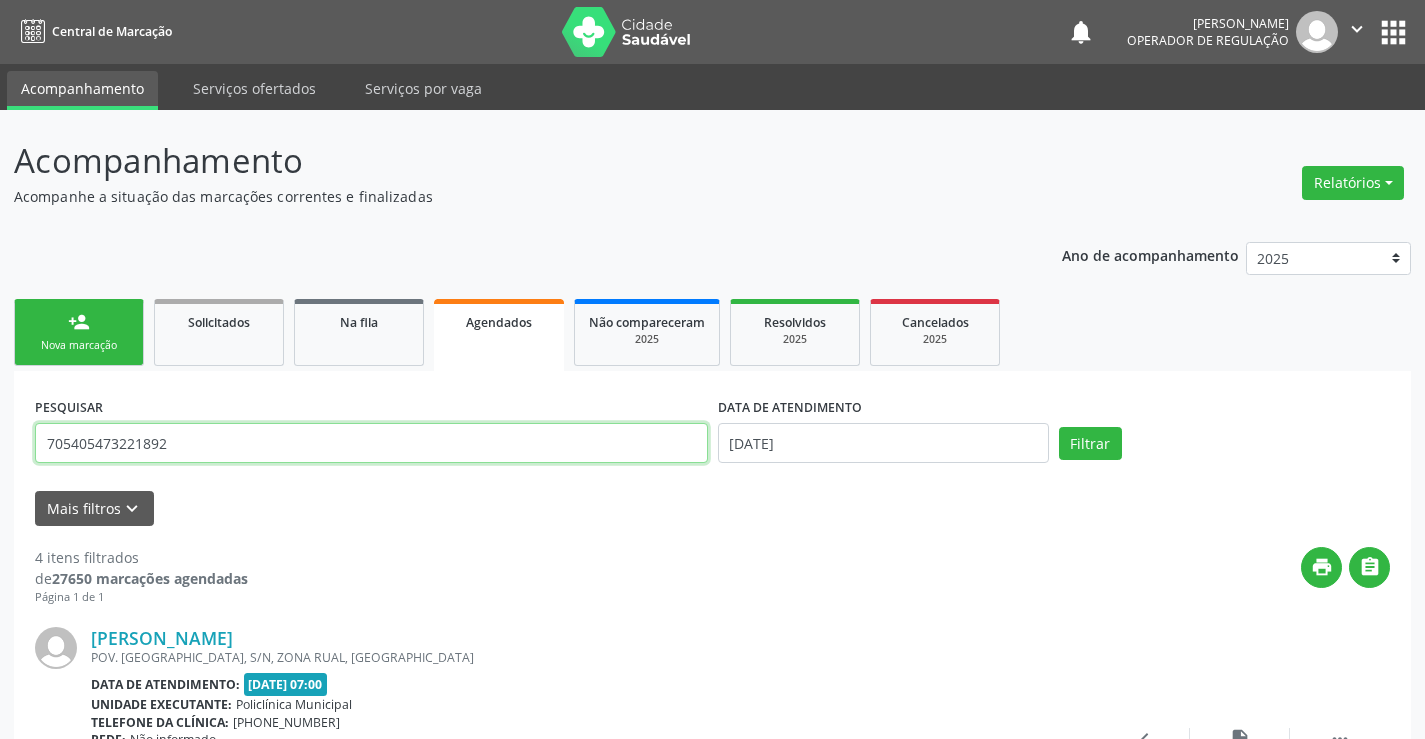 click on "705405473221892" at bounding box center [371, 443] 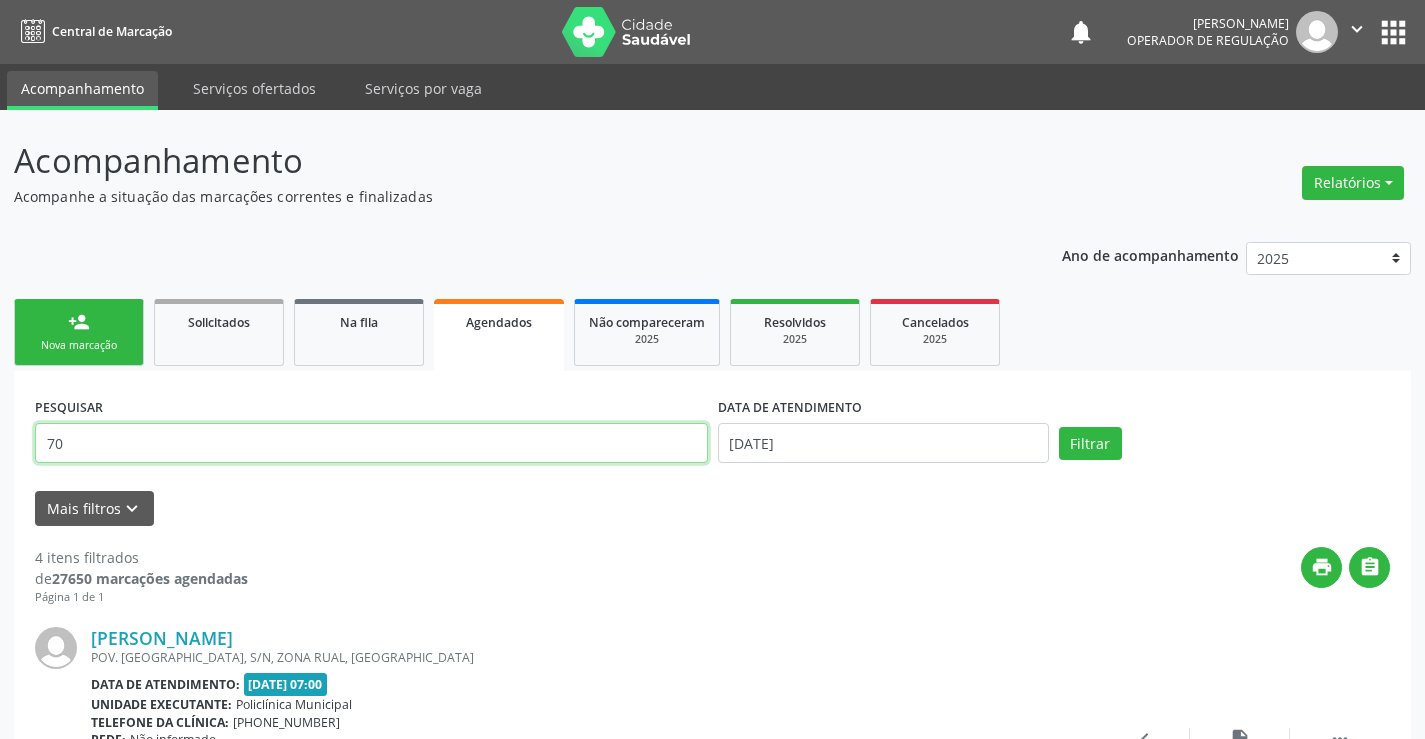 type on "7" 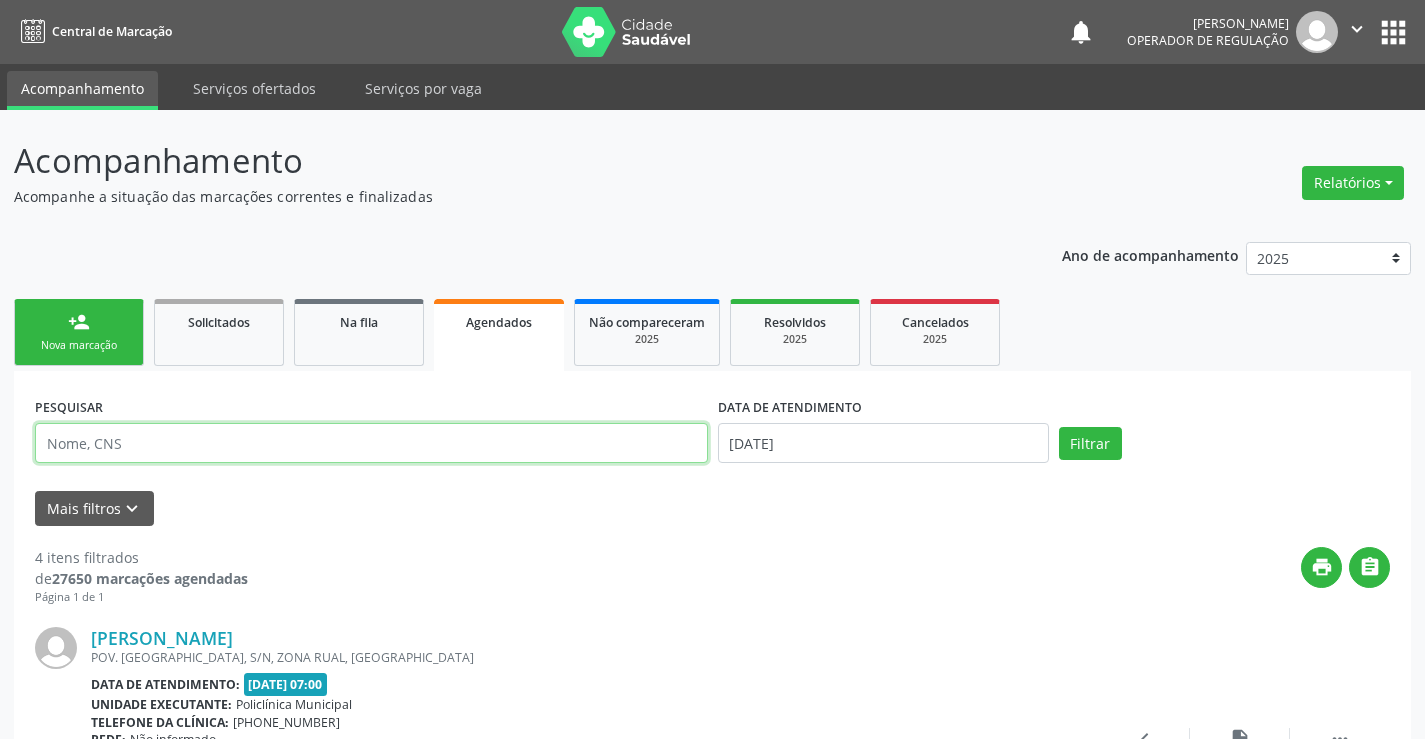 paste on "701 8062 0765 2970" 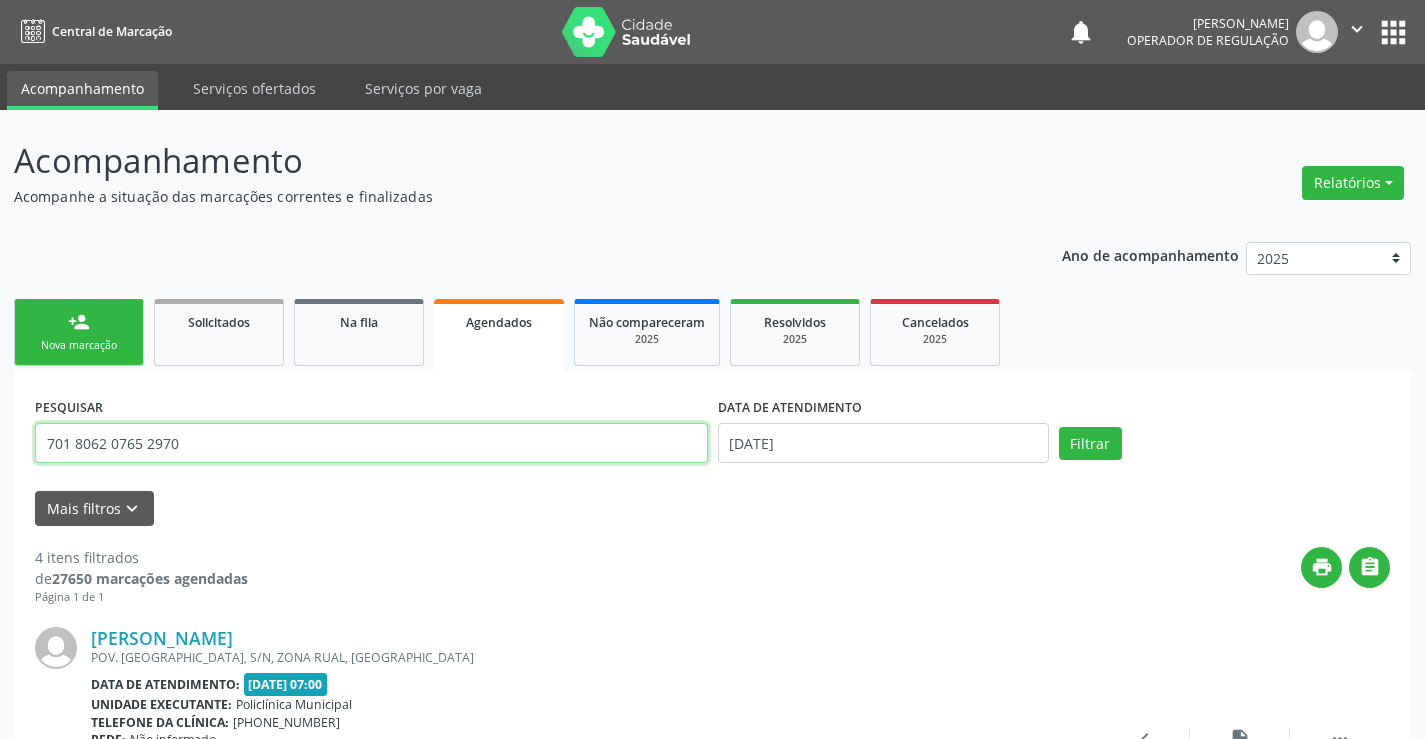 type on "701 8062 0765 2970" 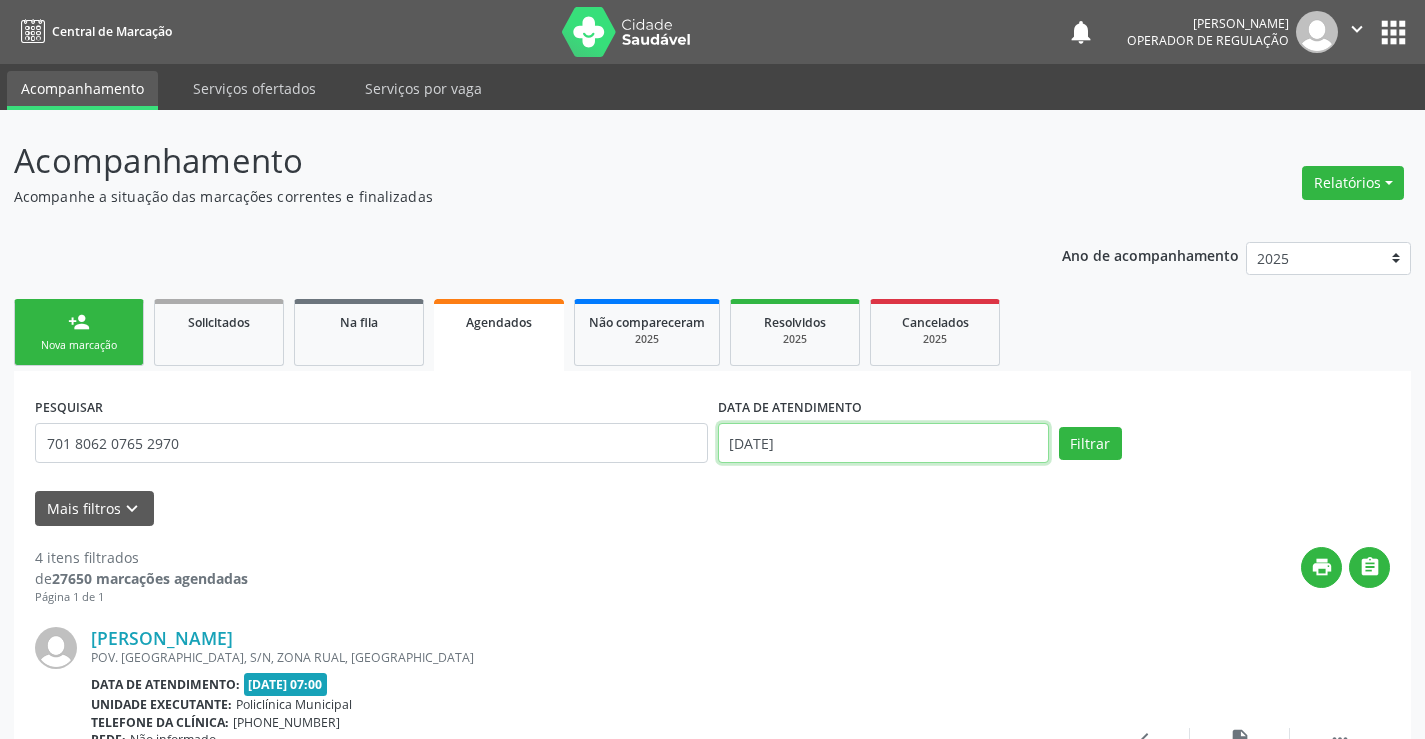 click on "14/07/2025" at bounding box center (883, 443) 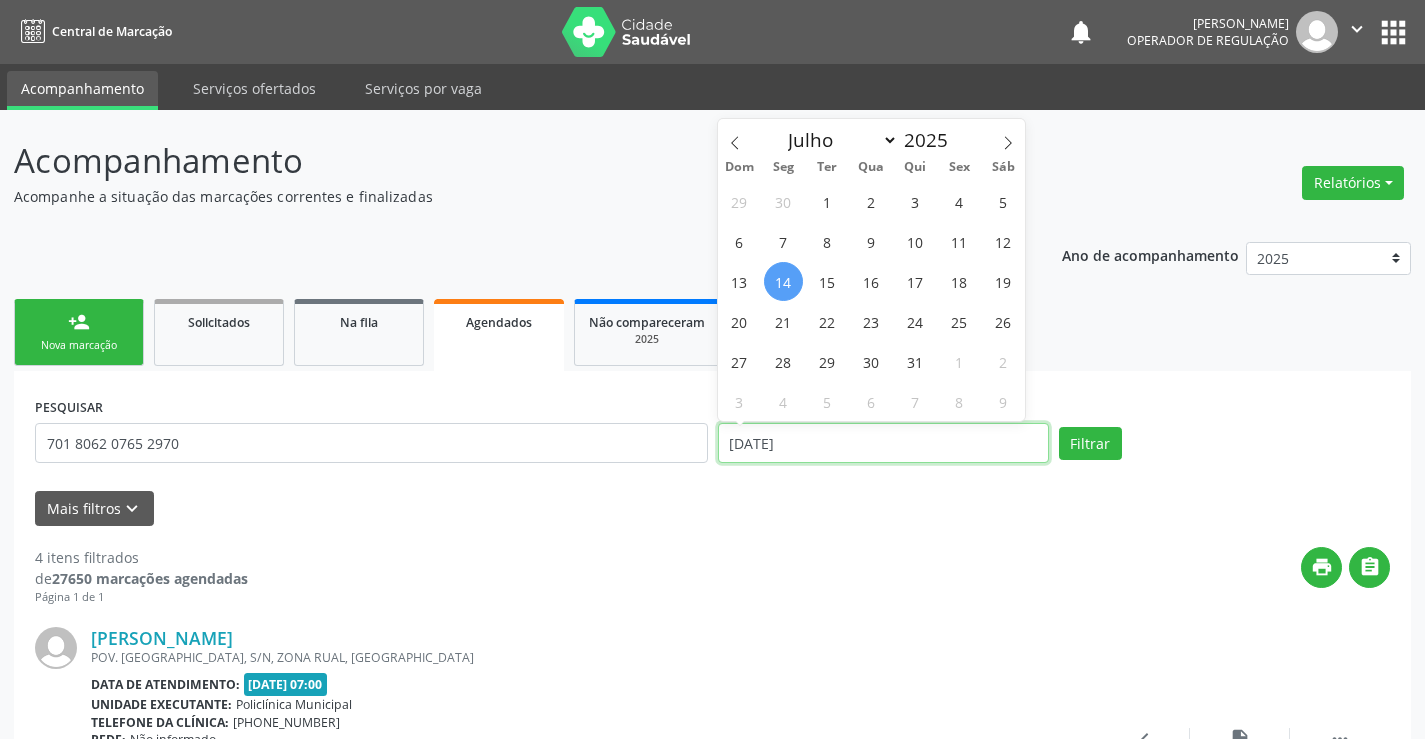 type 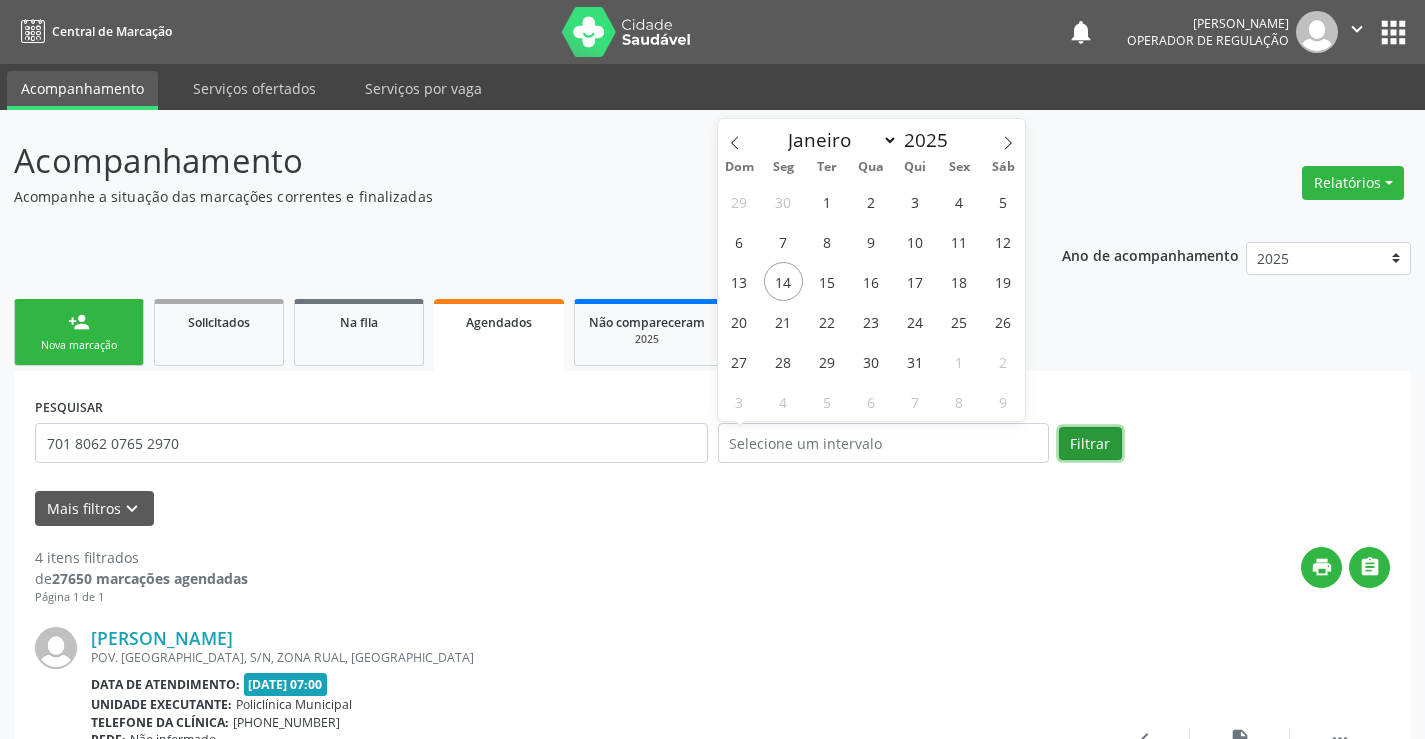 click on "Filtrar" at bounding box center [1090, 444] 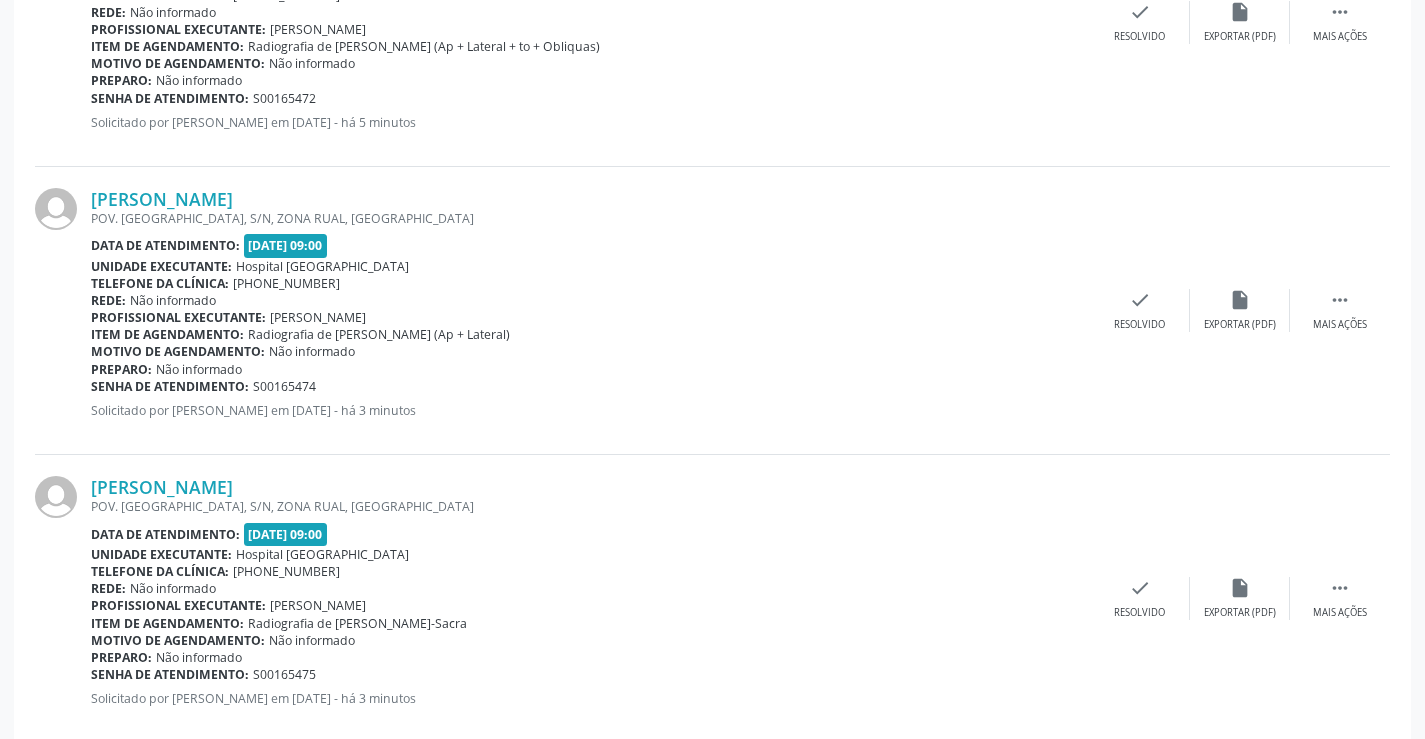 scroll, scrollTop: 1918, scrollLeft: 0, axis: vertical 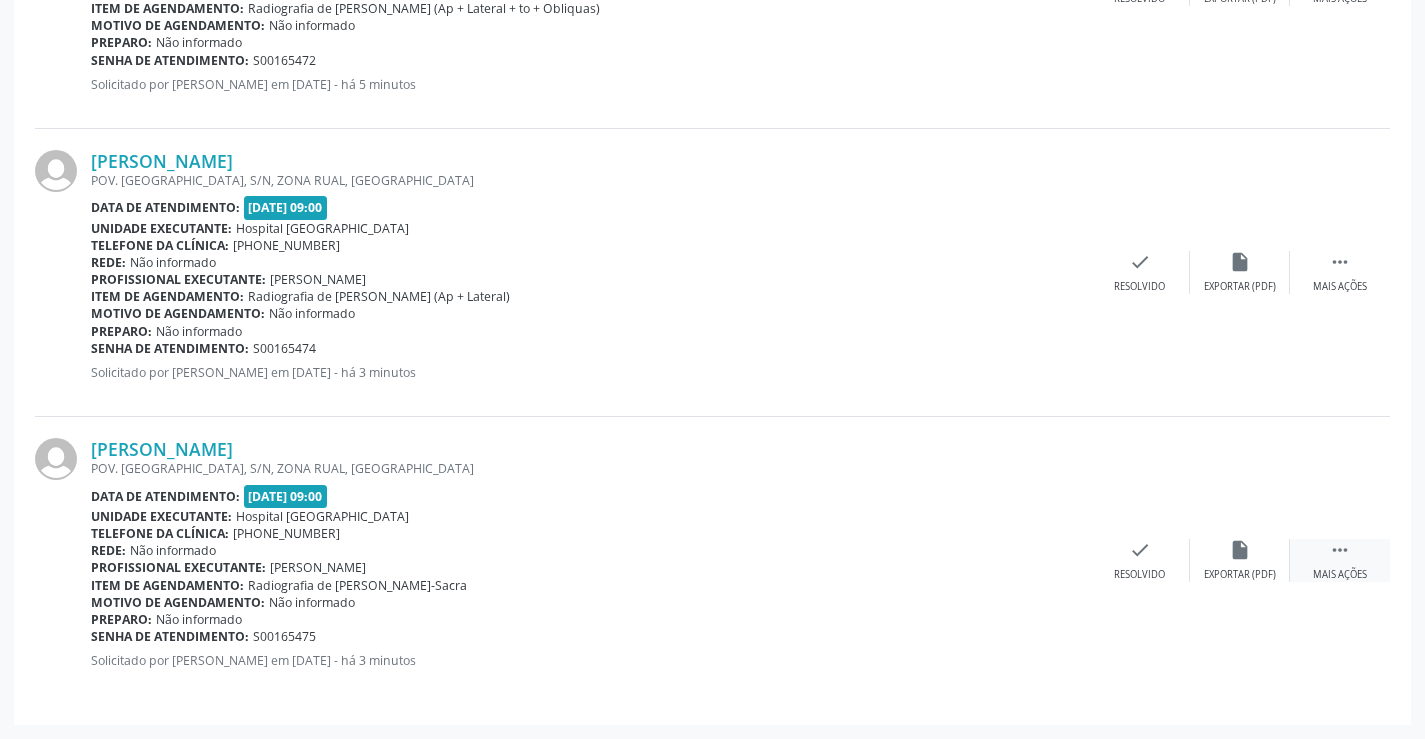 click on "" at bounding box center [1340, 550] 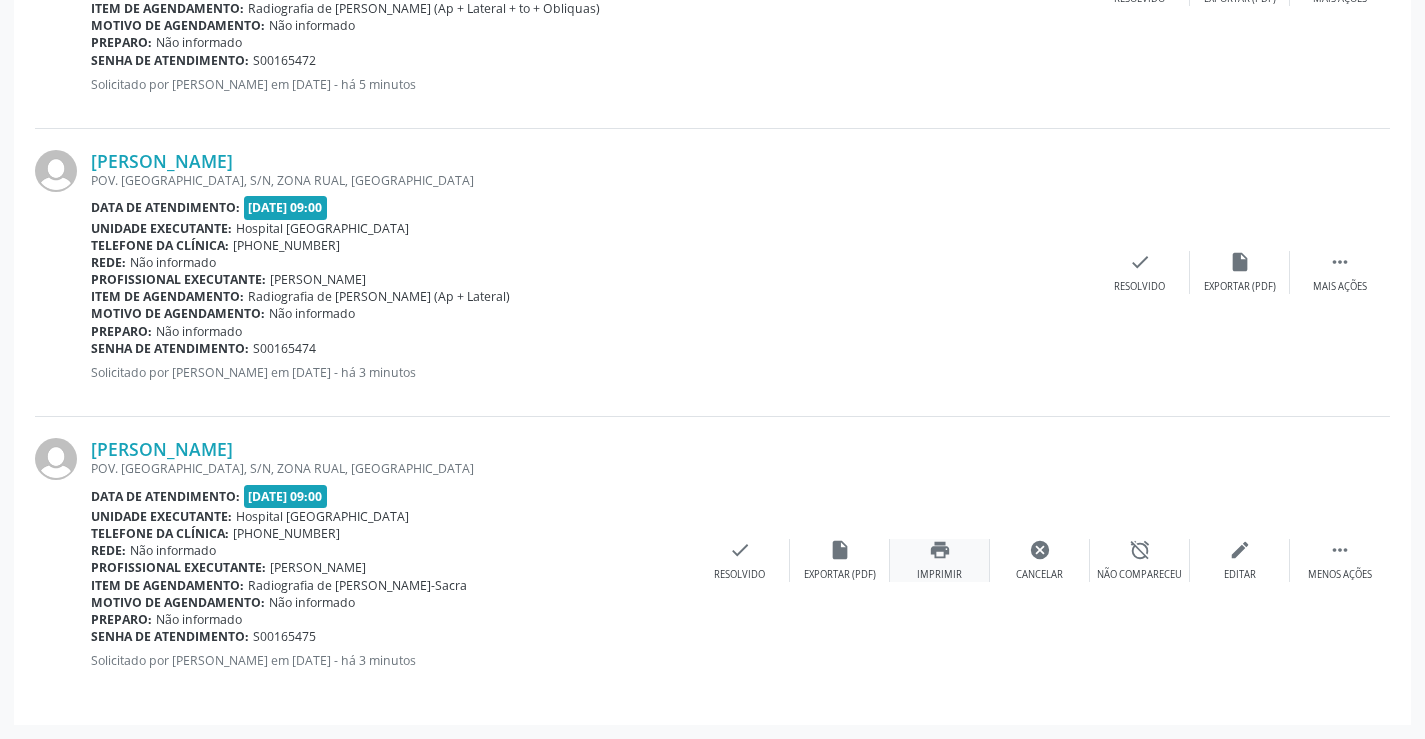 click on "print" at bounding box center [940, 550] 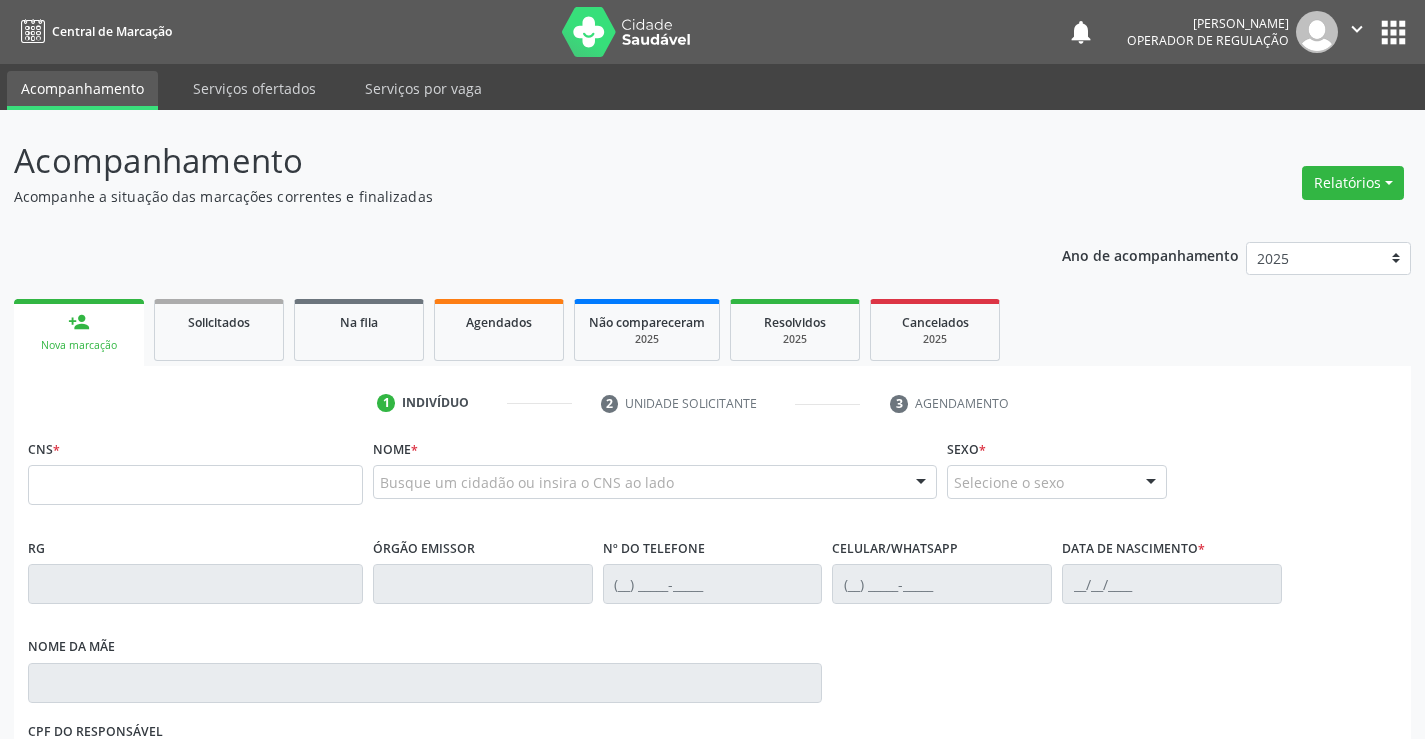 scroll, scrollTop: 0, scrollLeft: 0, axis: both 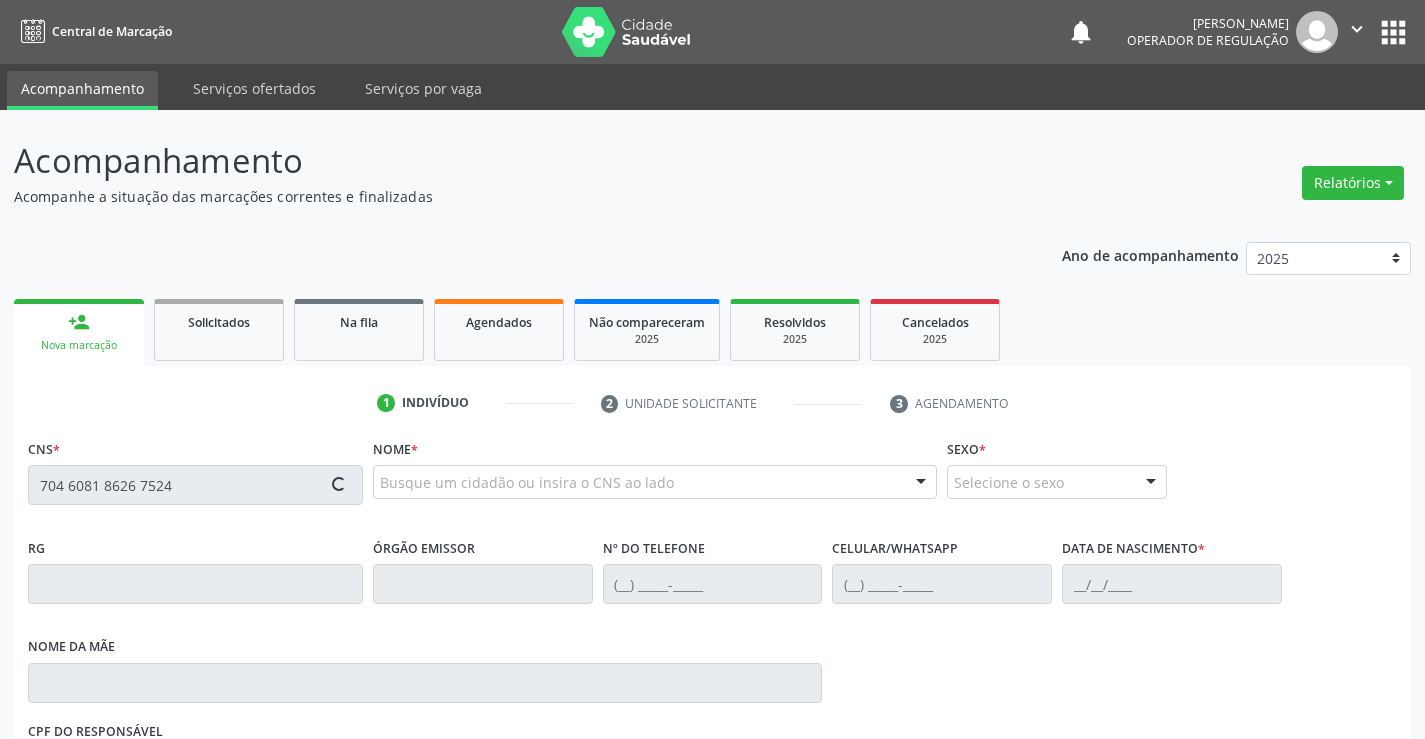 type on "704 6081 8626 7524" 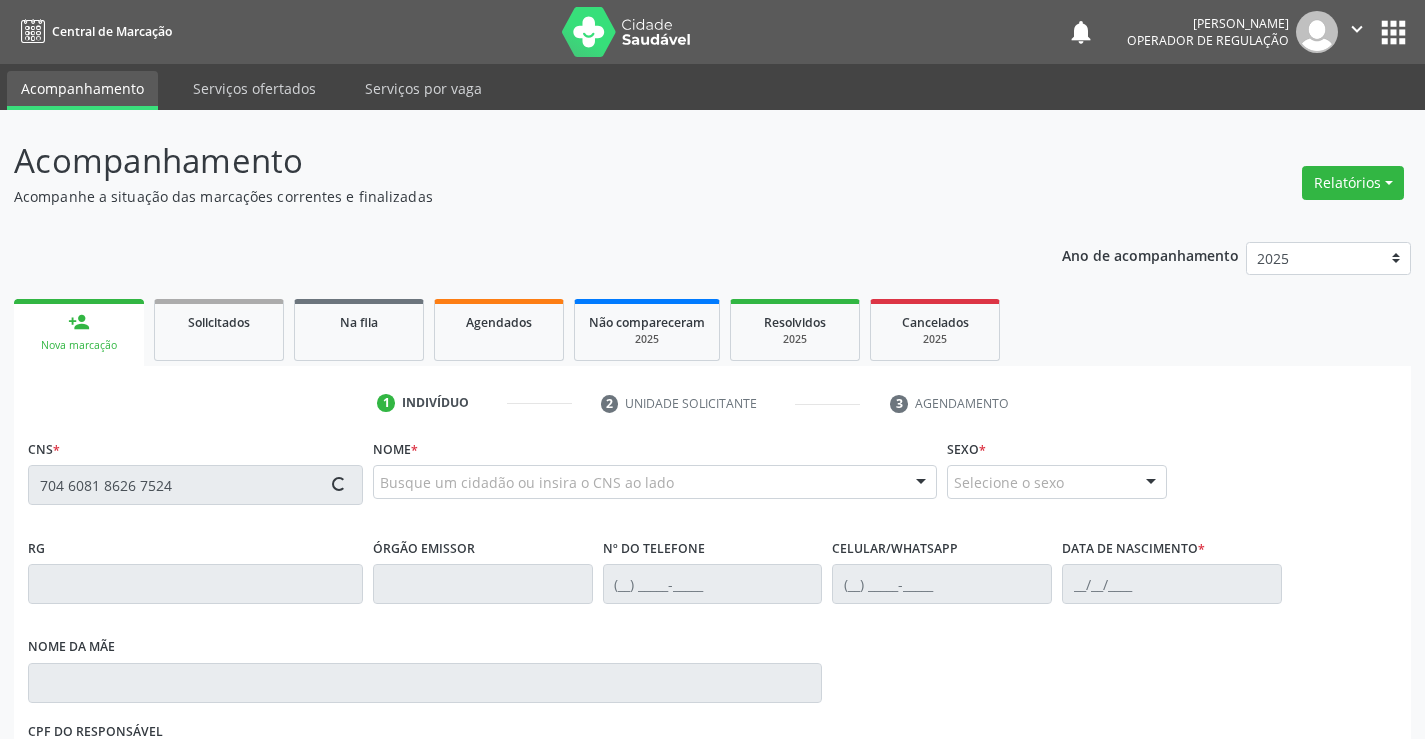 type 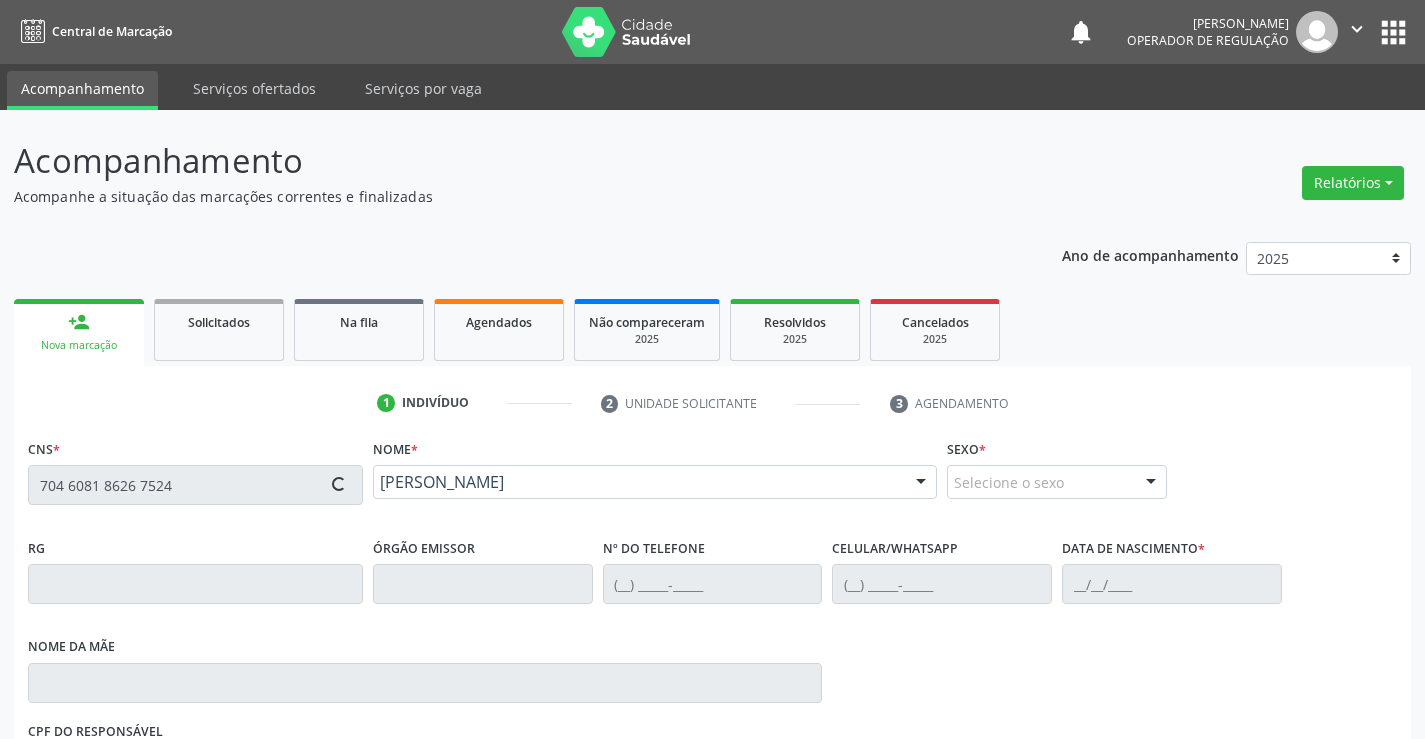 scroll, scrollTop: 331, scrollLeft: 0, axis: vertical 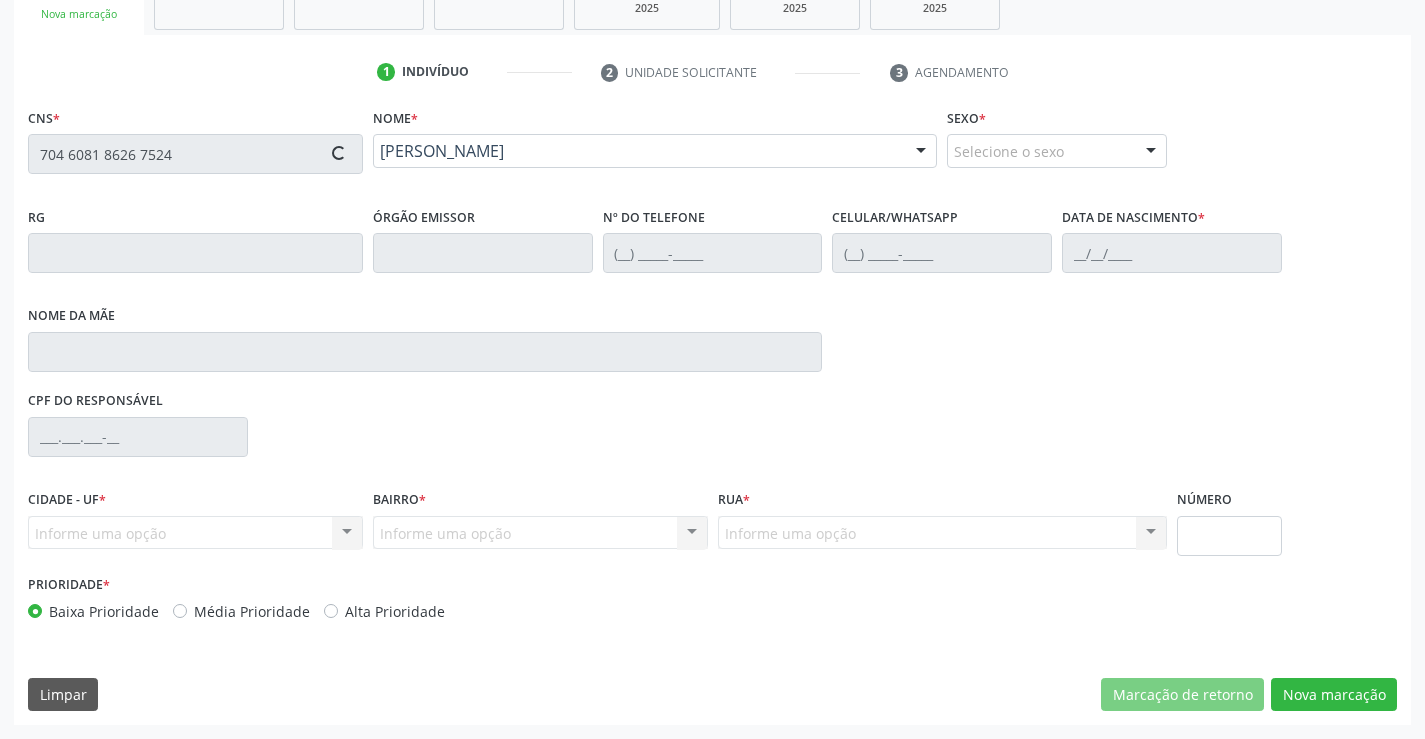 type on "1311504800" 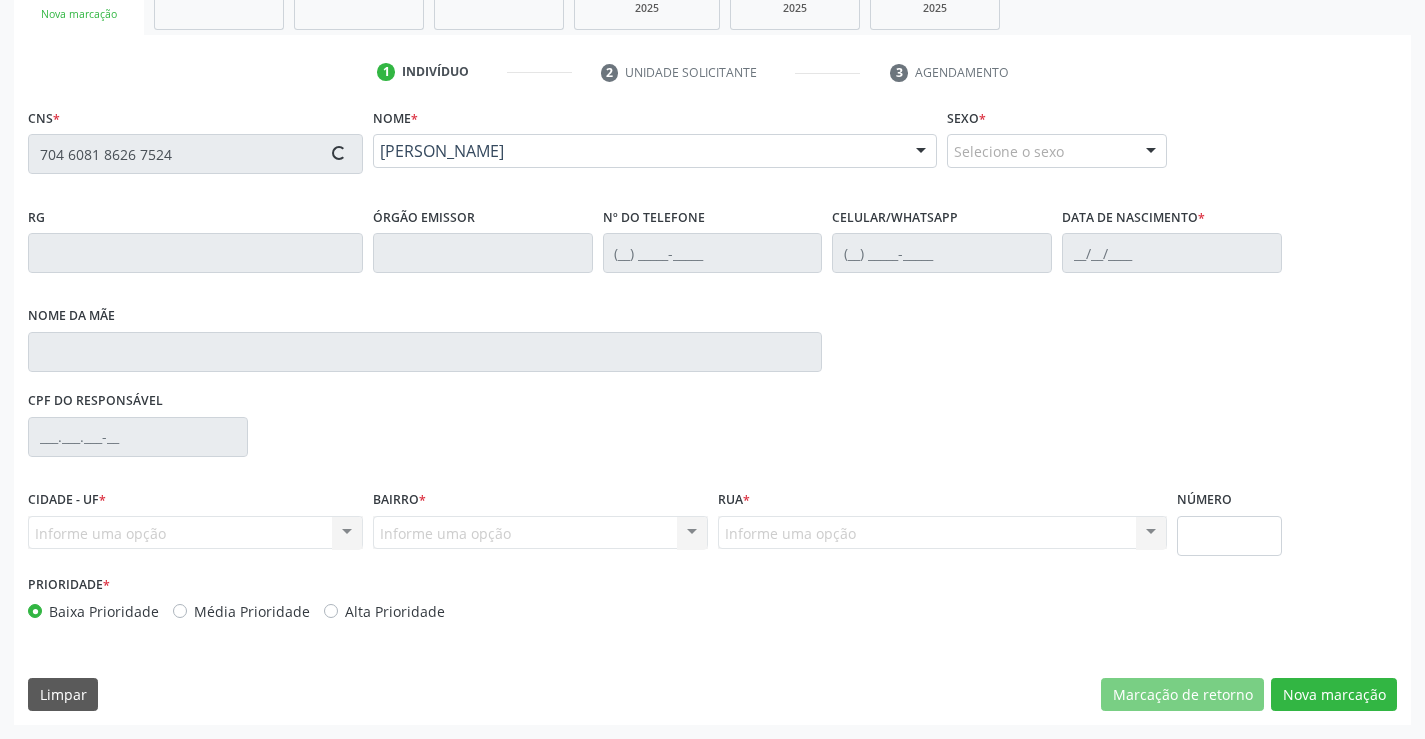 type on "[PHONE_NUMBER]" 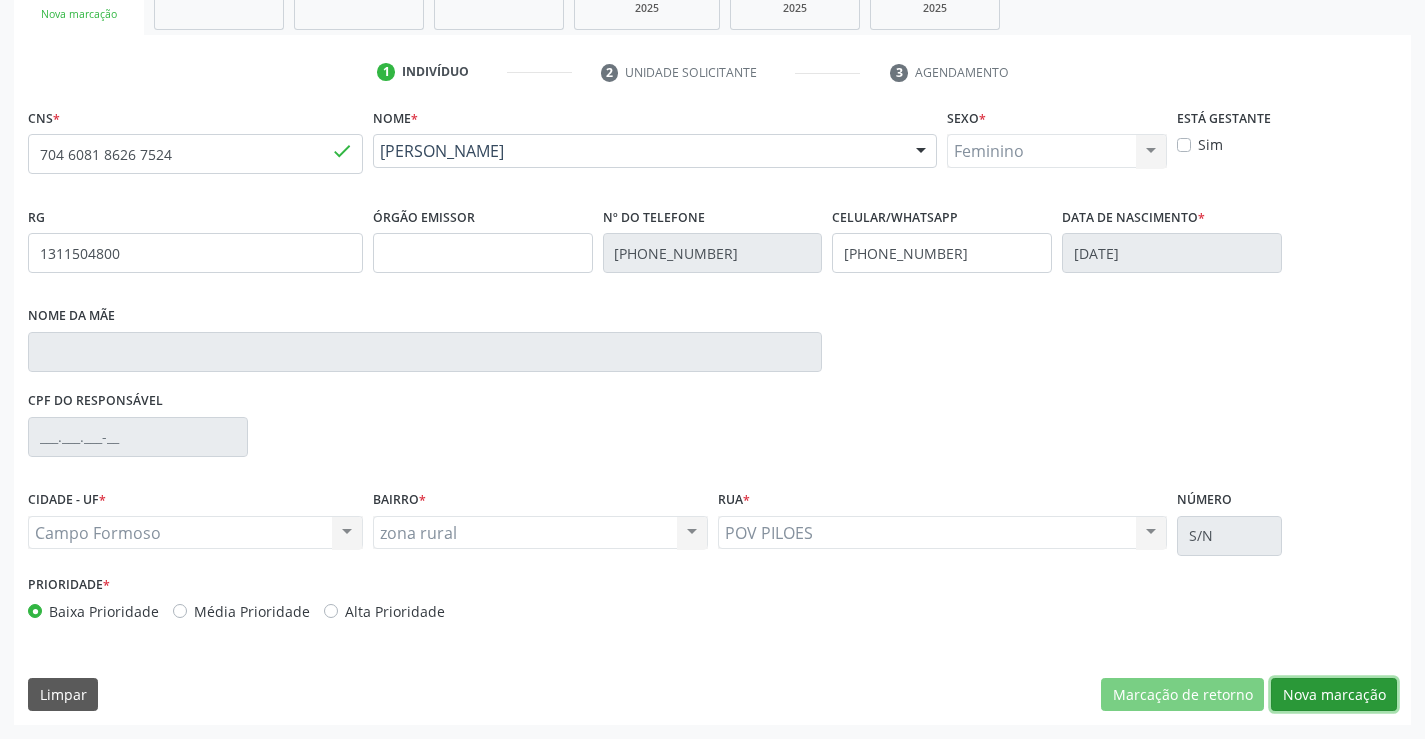 drag, startPoint x: 1309, startPoint y: 693, endPoint x: 785, endPoint y: 542, distance: 545.3228 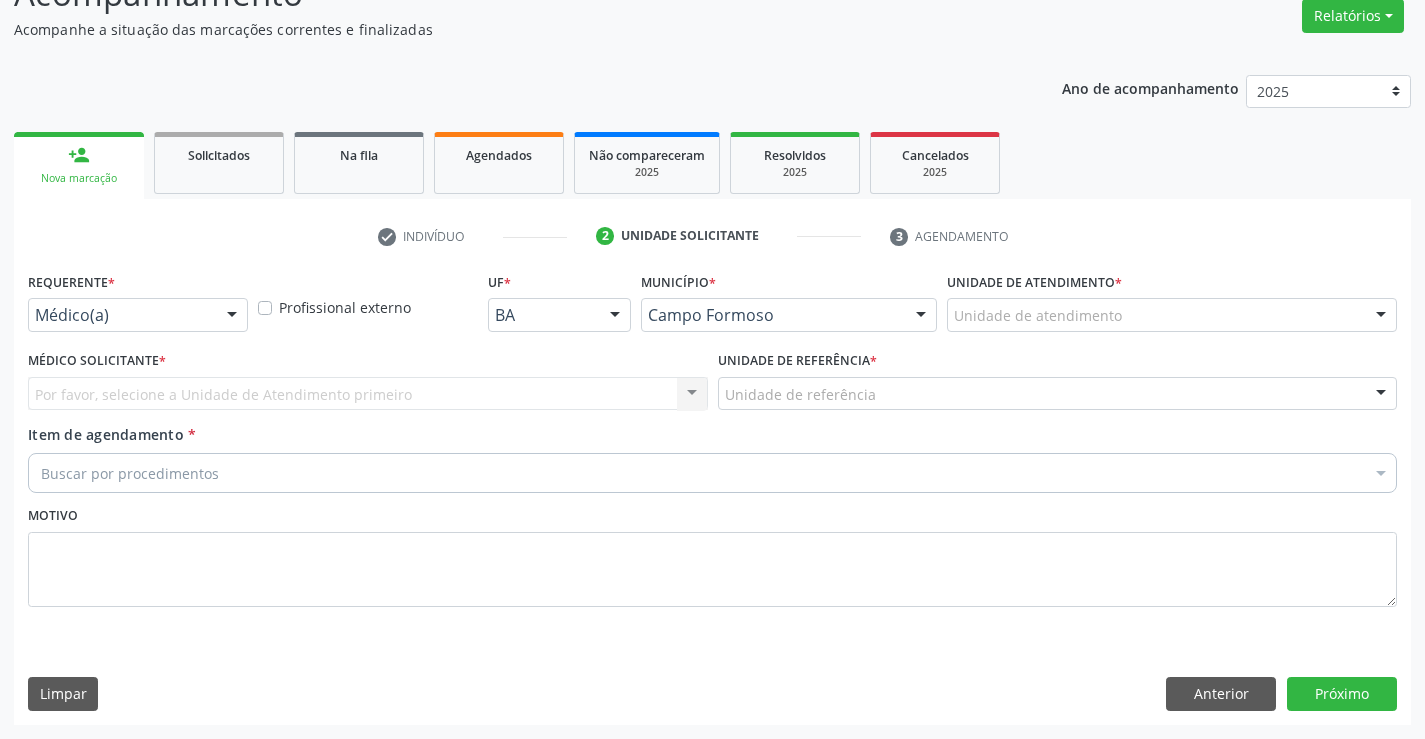 click on "Médico(a)" at bounding box center [138, 315] 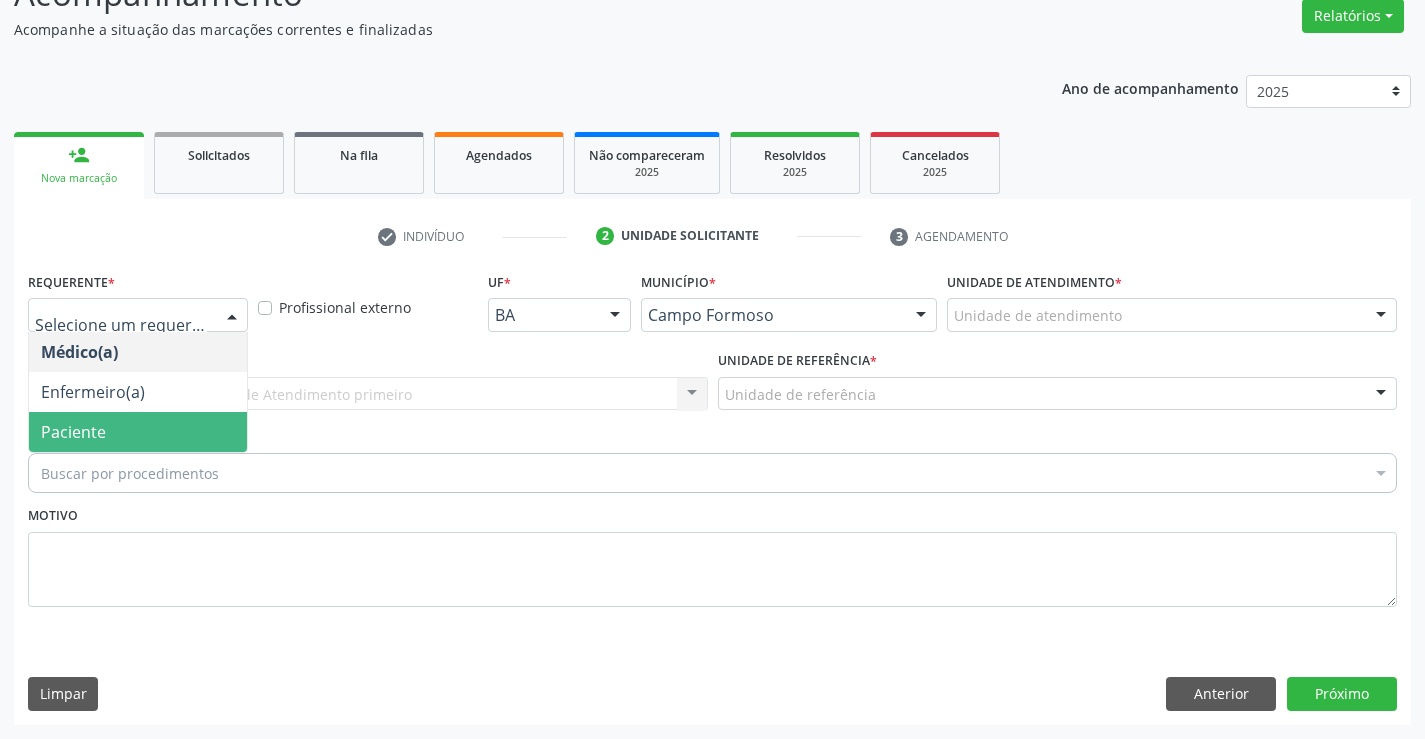 click on "Paciente" at bounding box center (138, 432) 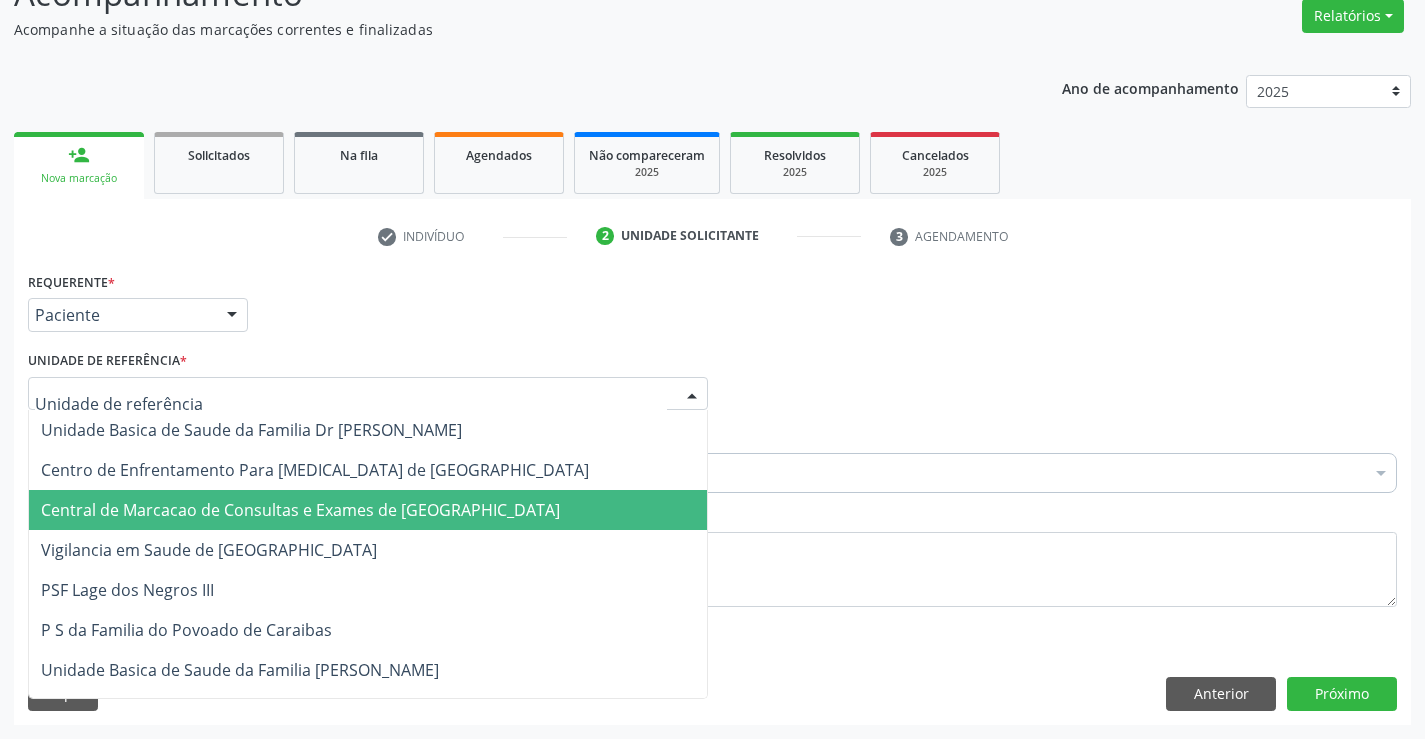click on "Central de Marcacao de Consultas e Exames de [GEOGRAPHIC_DATA]" at bounding box center (300, 510) 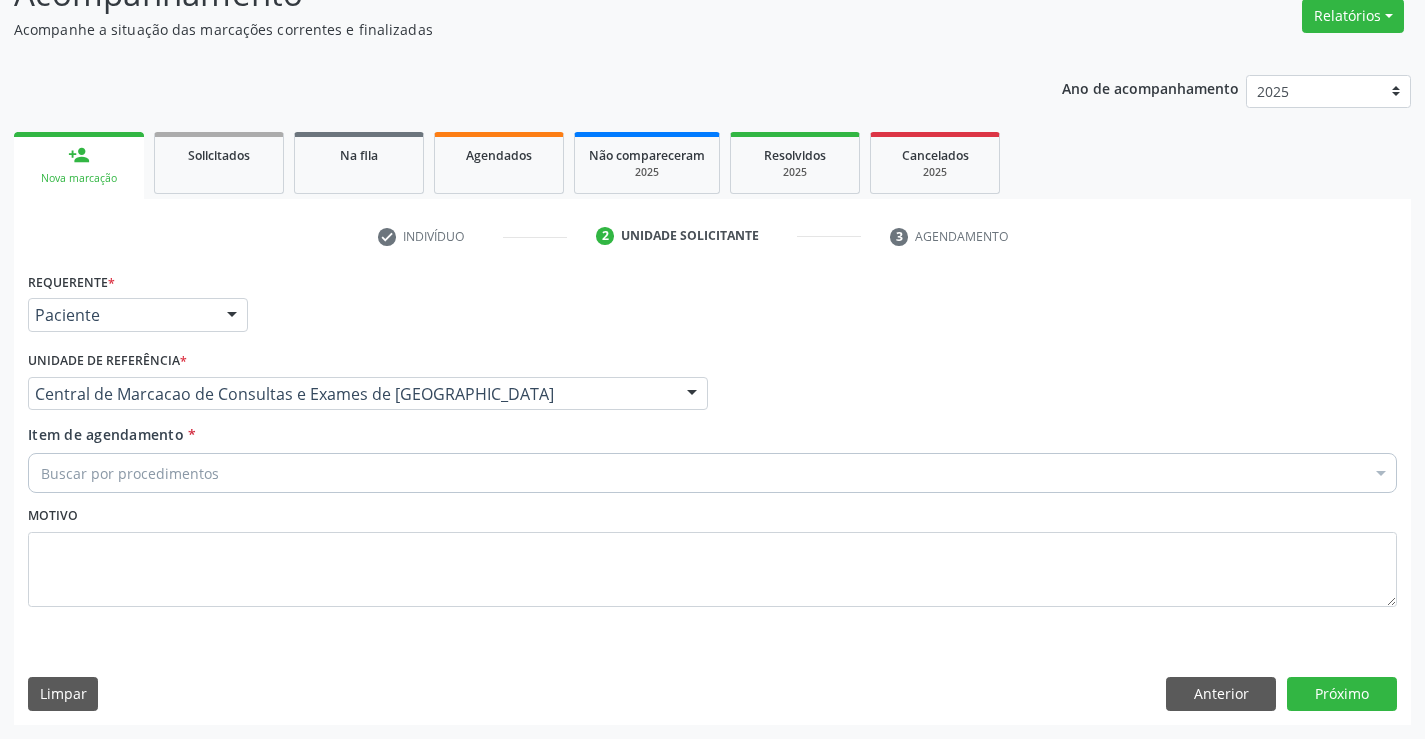 click on "Buscar por procedimentos" at bounding box center (712, 473) 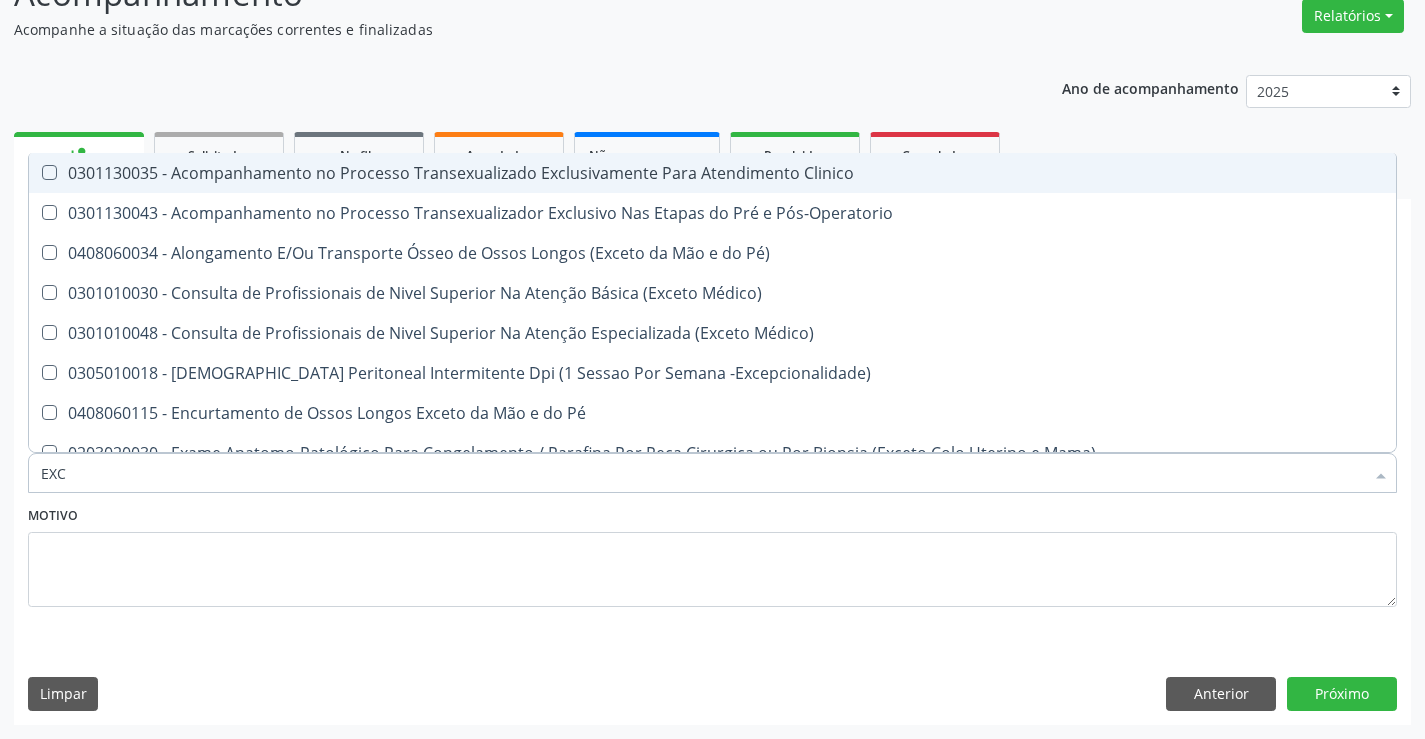 type on "EXCI" 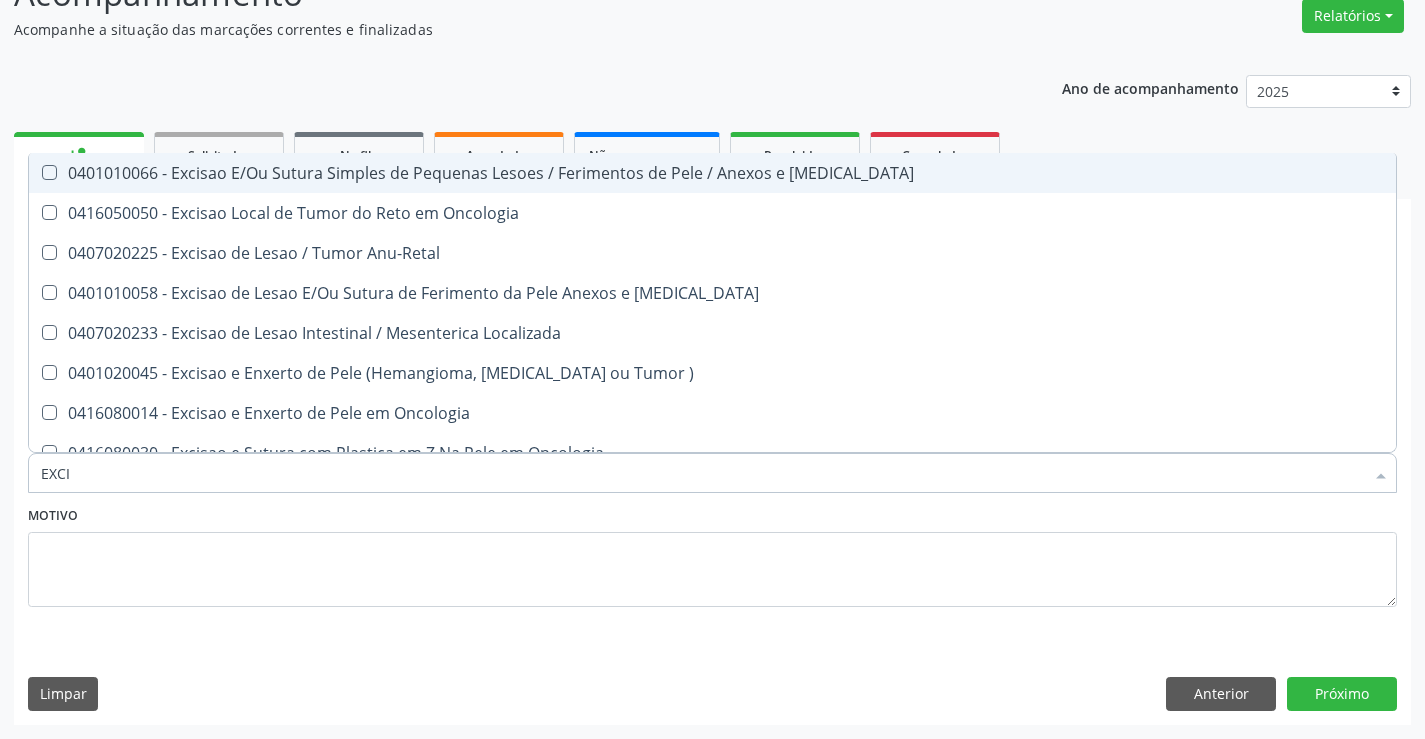 click on "0401010066 - Excisao E/Ou Sutura Simples de Pequenas Lesoes / Ferimentos de Pele / Anexos e [MEDICAL_DATA]" at bounding box center [712, 173] 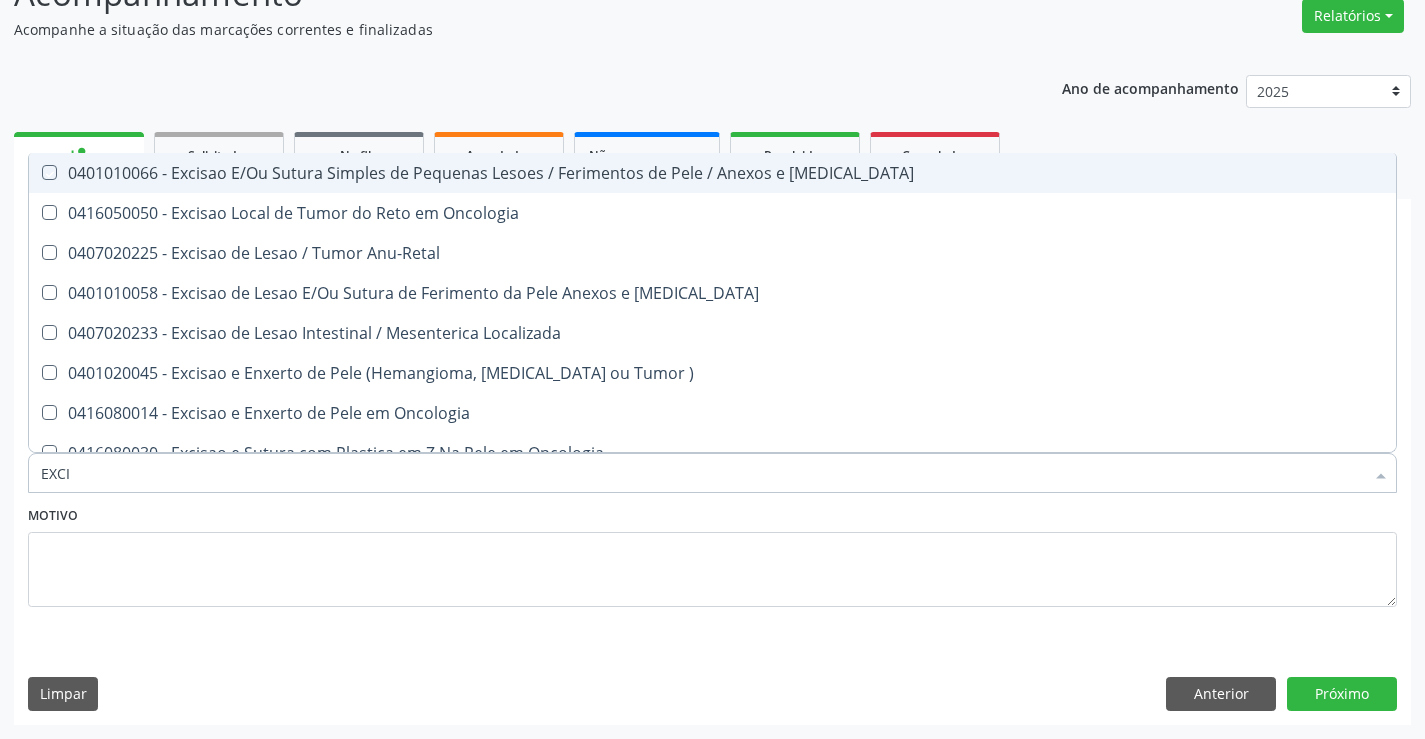 checkbox on "true" 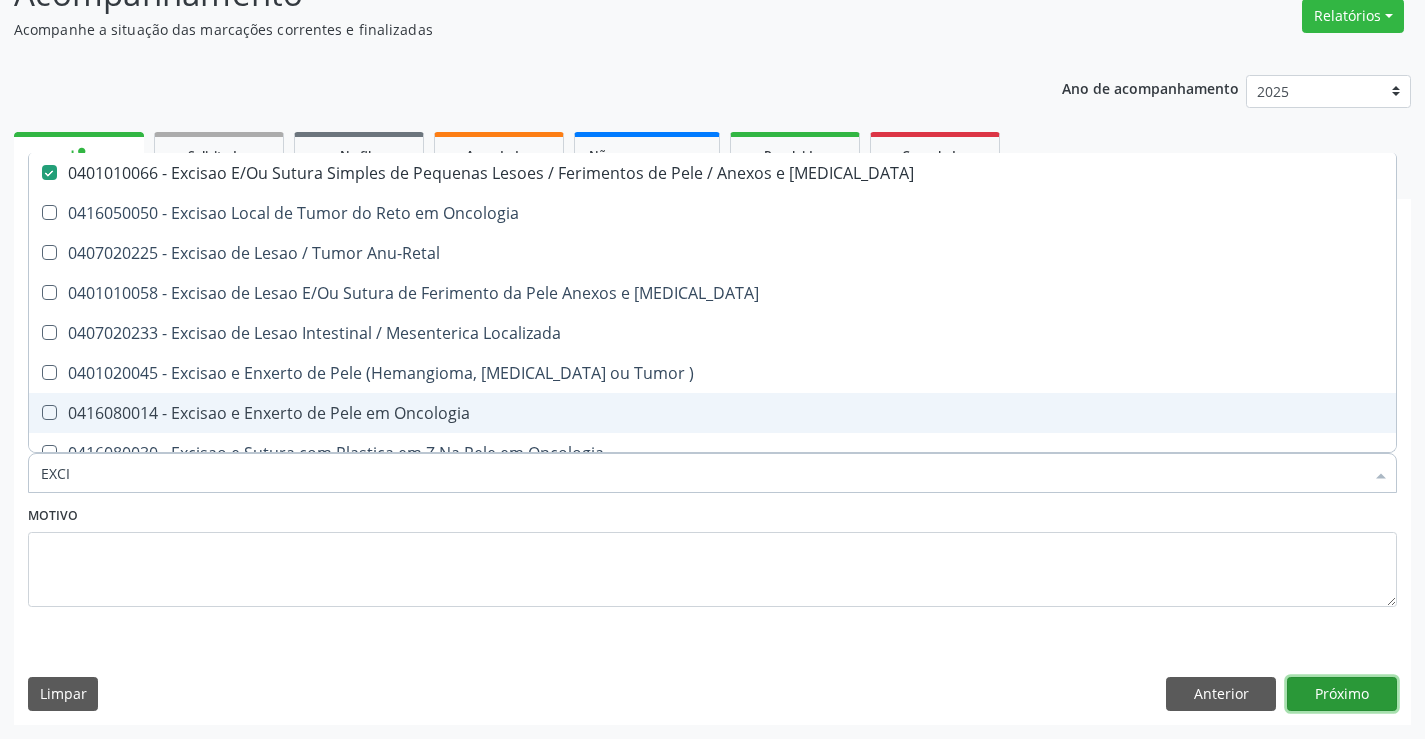 click on "Próximo" at bounding box center [1342, 694] 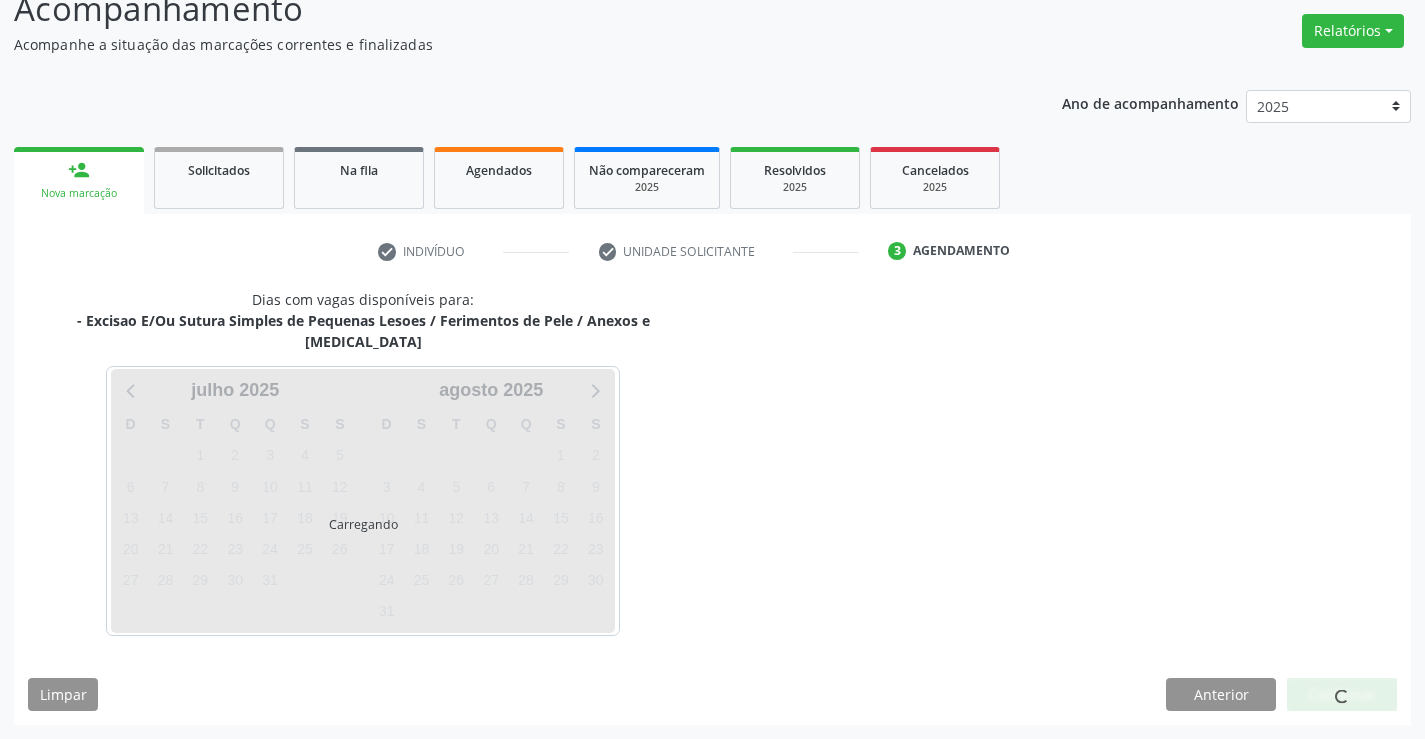 scroll, scrollTop: 131, scrollLeft: 0, axis: vertical 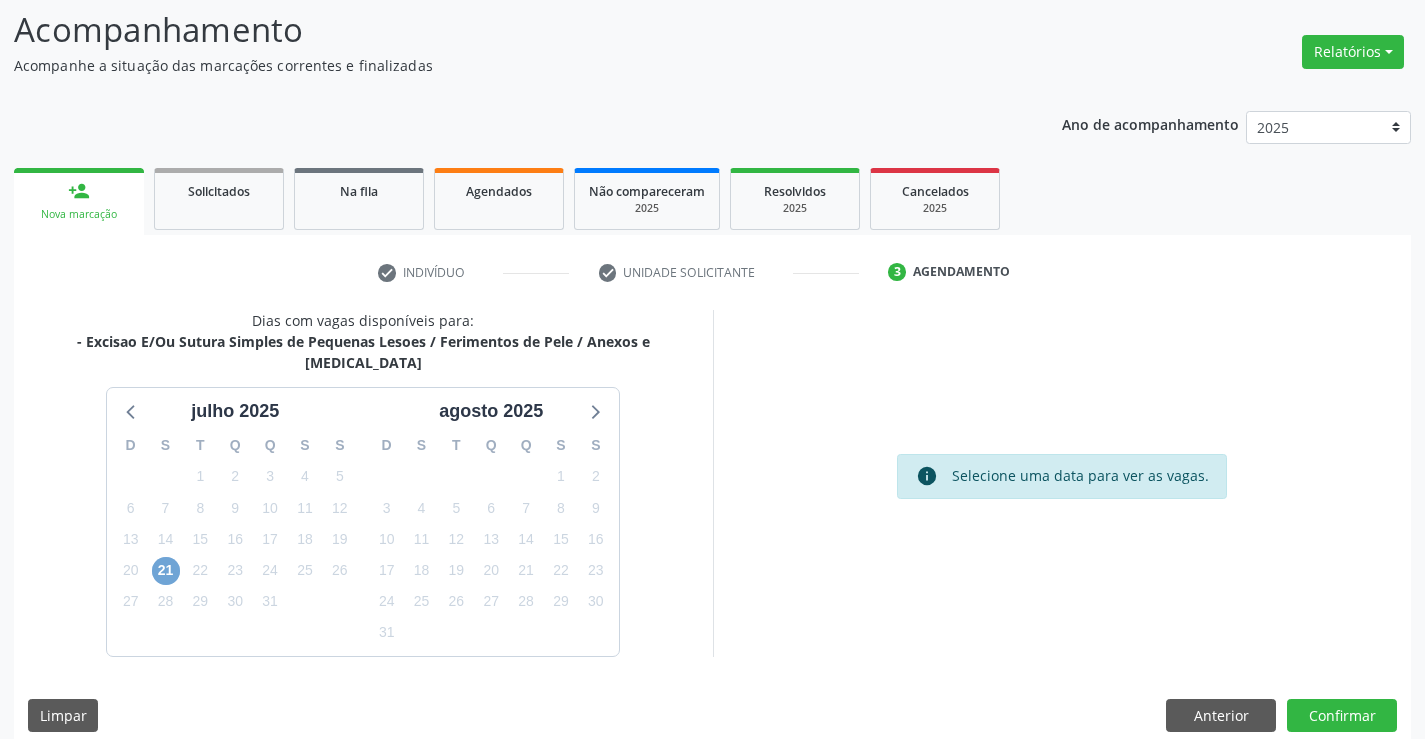 click on "21" at bounding box center [166, 571] 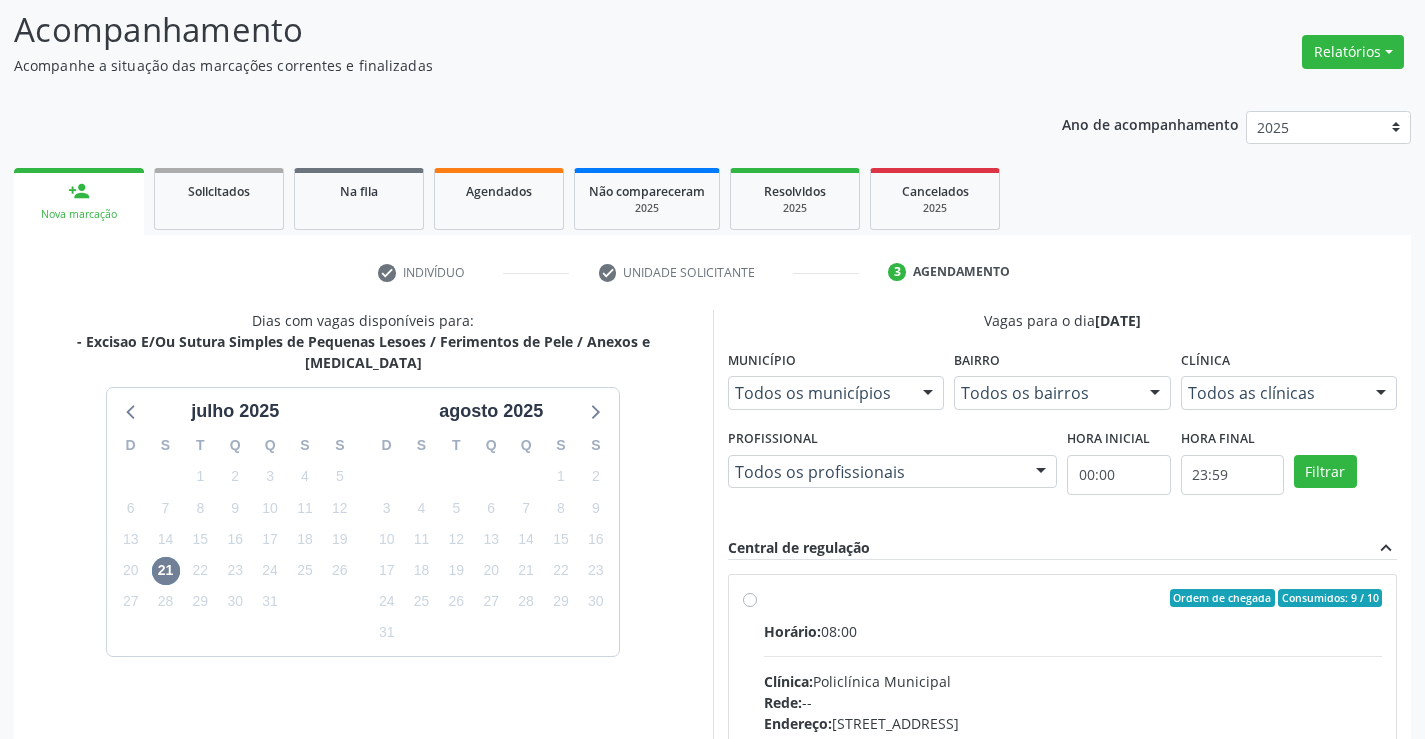 click on "Ordem de chegada
Consumidos: 9 / 10
Horário:   08:00
Clínica:  Policlínica Municipal
Rede:
--
[GEOGRAPHIC_DATA]:   [STREET_ADDRESS]
Telefone:   [PHONE_NUMBER]
Profissional:
Geislane Alcantara dos Santos
Informações adicionais sobre o atendimento
Idade de atendimento:
de 0 a 120 anos
Gênero(s) atendido(s):
Masculino e Feminino
Informações adicionais:
--" at bounding box center (1073, 742) 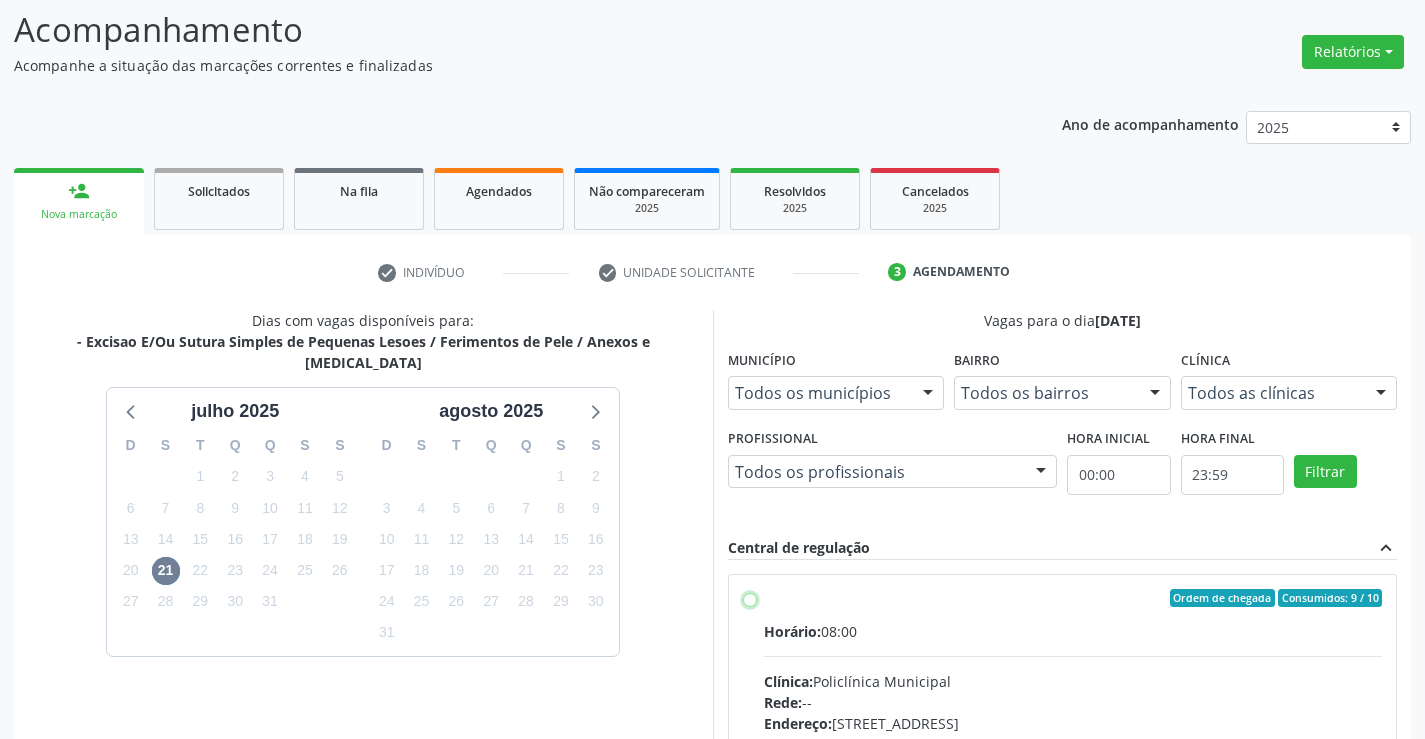 click on "Ordem de chegada
Consumidos: 9 / 10
Horário:   08:00
Clínica:  Policlínica Municipal
Rede:
--
[GEOGRAPHIC_DATA]:   [STREET_ADDRESS]
Telefone:   [PHONE_NUMBER]
Profissional:
Geislane Alcantara dos Santos
Informações adicionais sobre o atendimento
Idade de atendimento:
de 0 a 120 anos
Gênero(s) atendido(s):
Masculino e Feminino
Informações adicionais:
--" at bounding box center (750, 598) 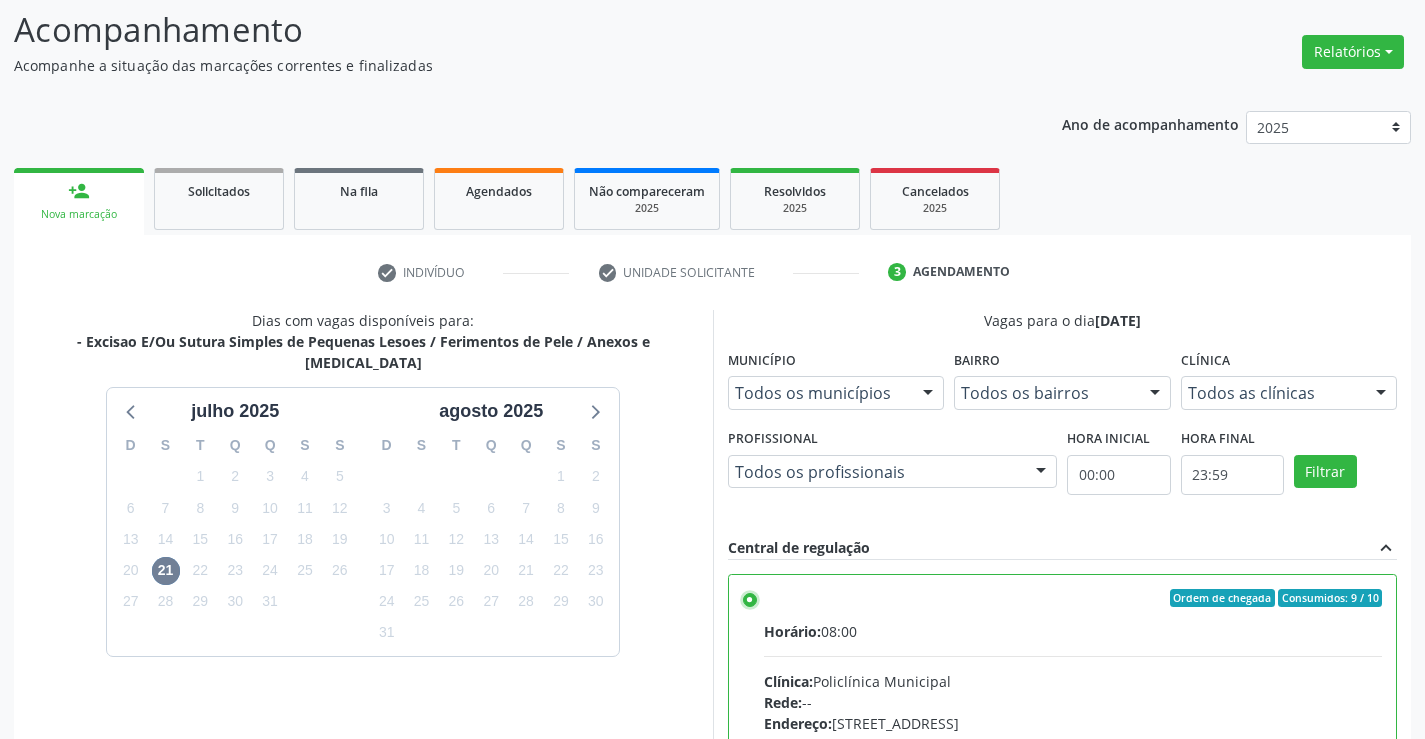 scroll, scrollTop: 456, scrollLeft: 0, axis: vertical 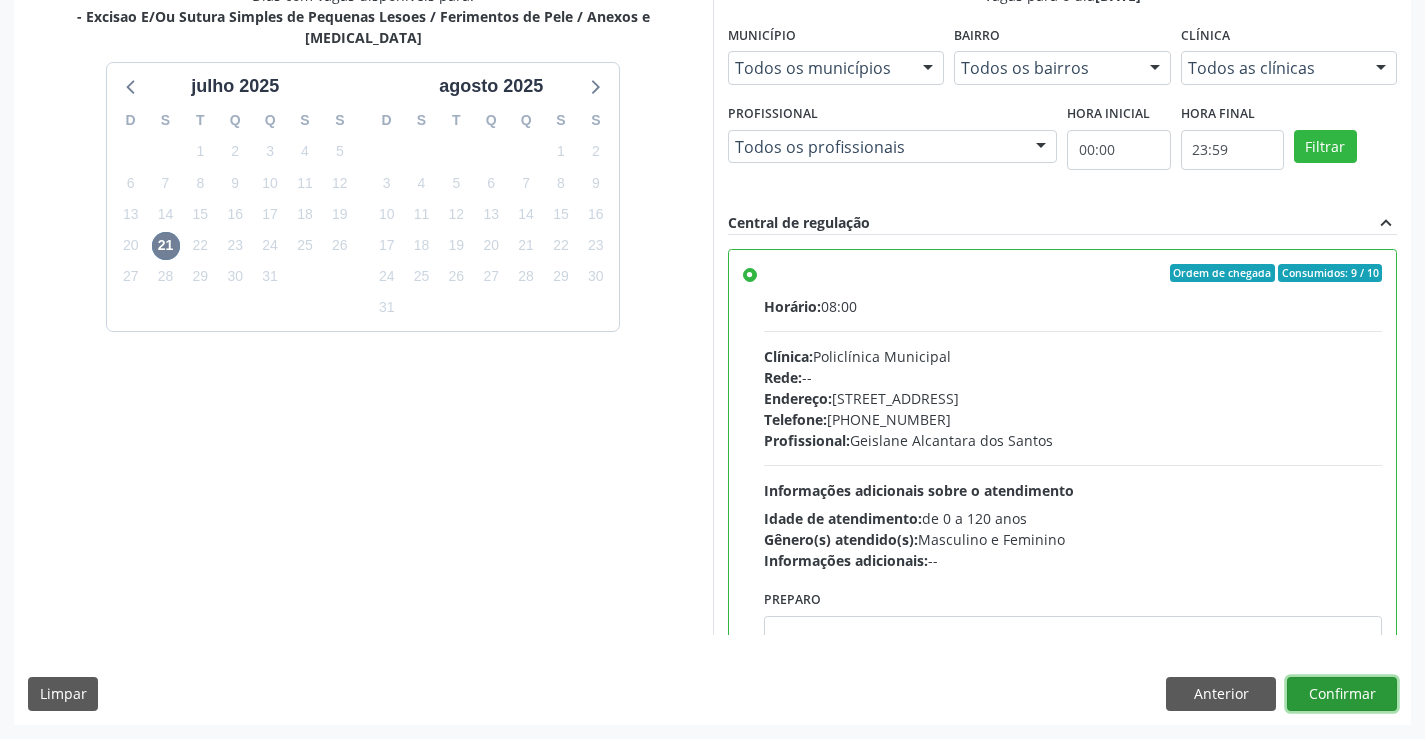 click on "Confirmar" at bounding box center [1342, 694] 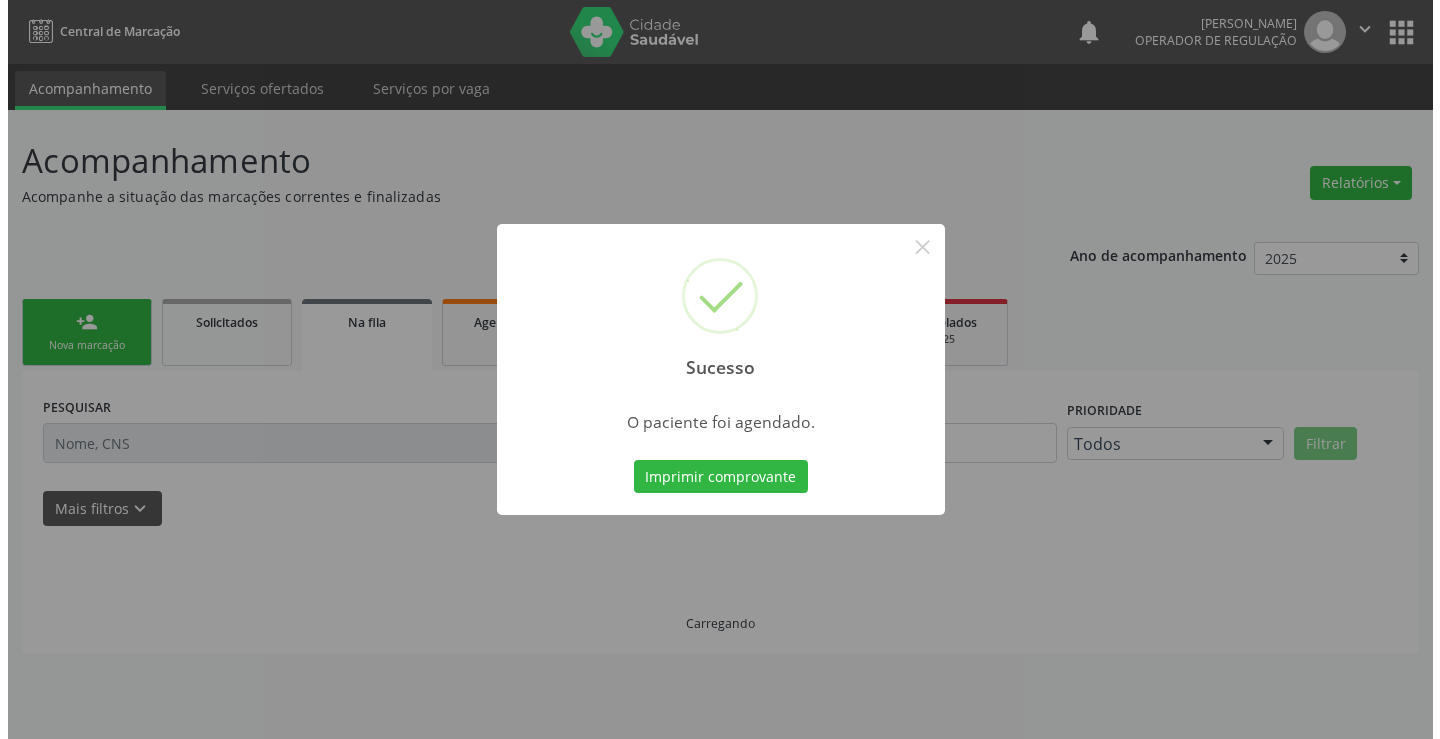 scroll, scrollTop: 0, scrollLeft: 0, axis: both 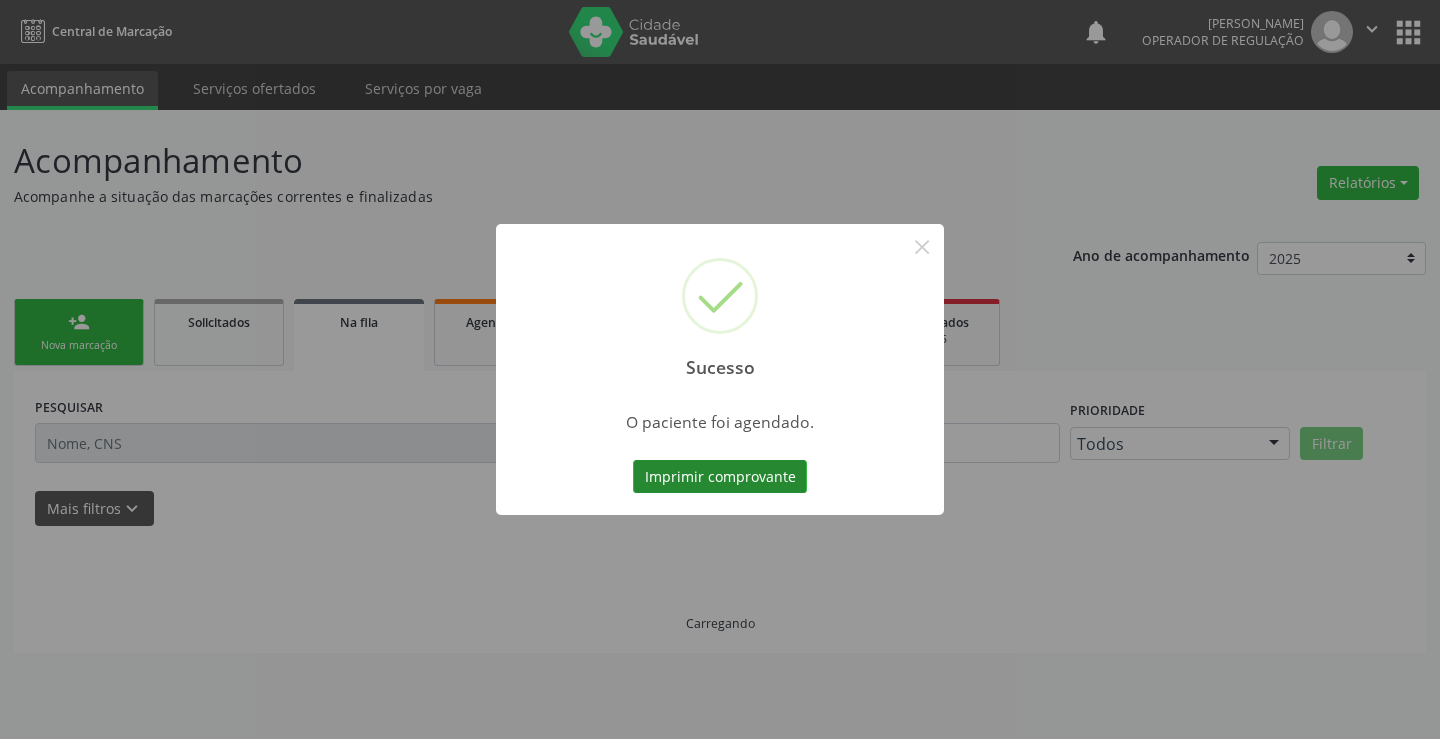 click on "Imprimir comprovante" at bounding box center [720, 477] 